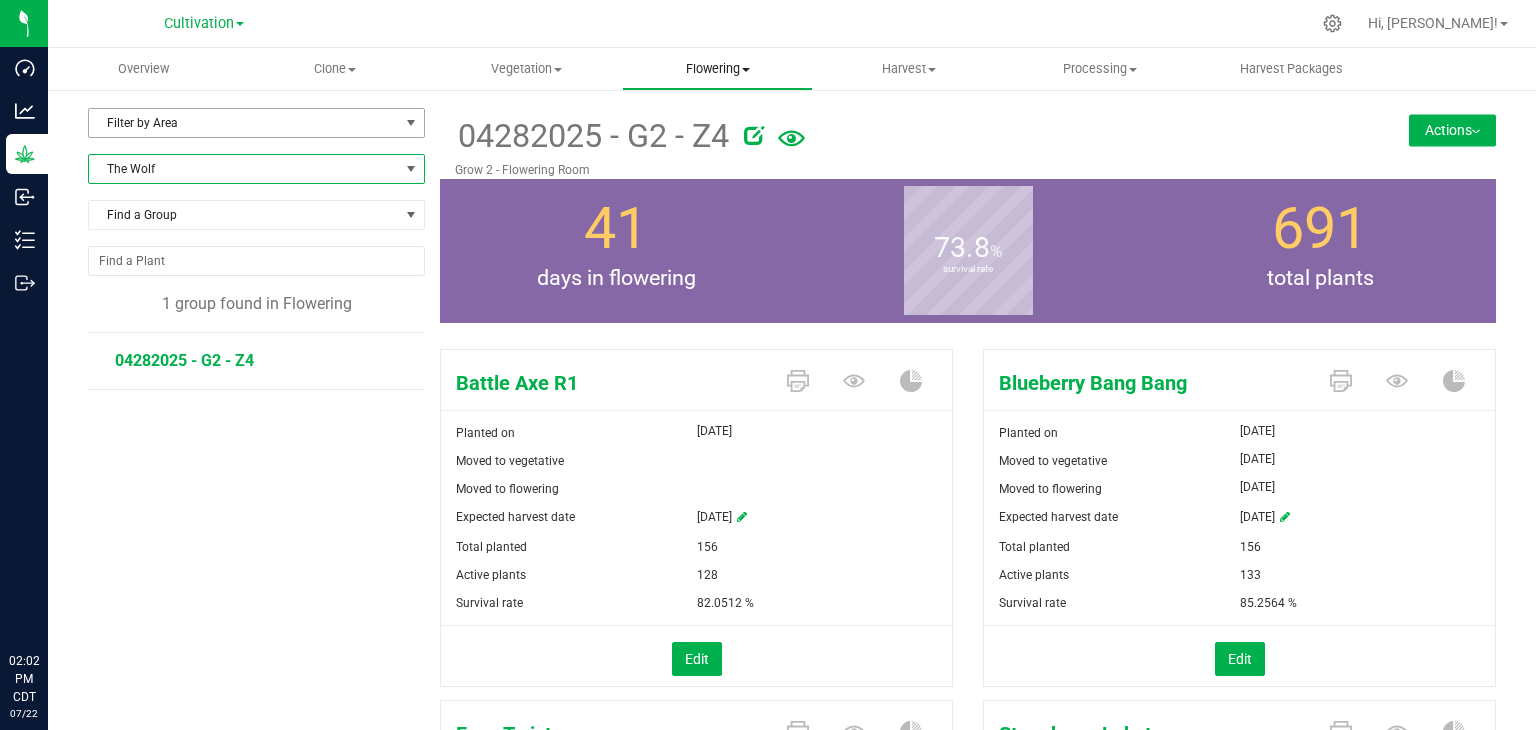 scroll, scrollTop: 0, scrollLeft: 0, axis: both 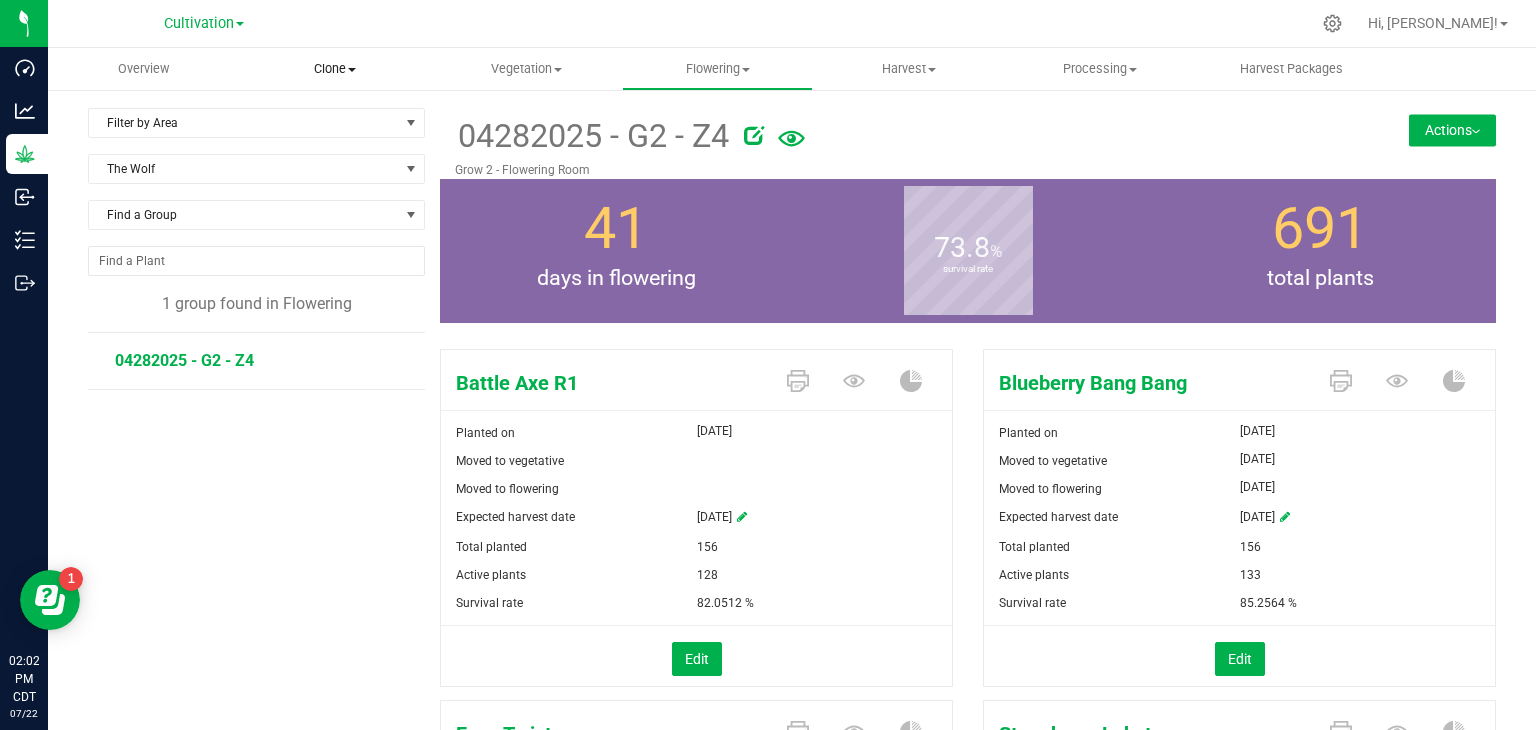 click on "Clone" at bounding box center (334, 69) 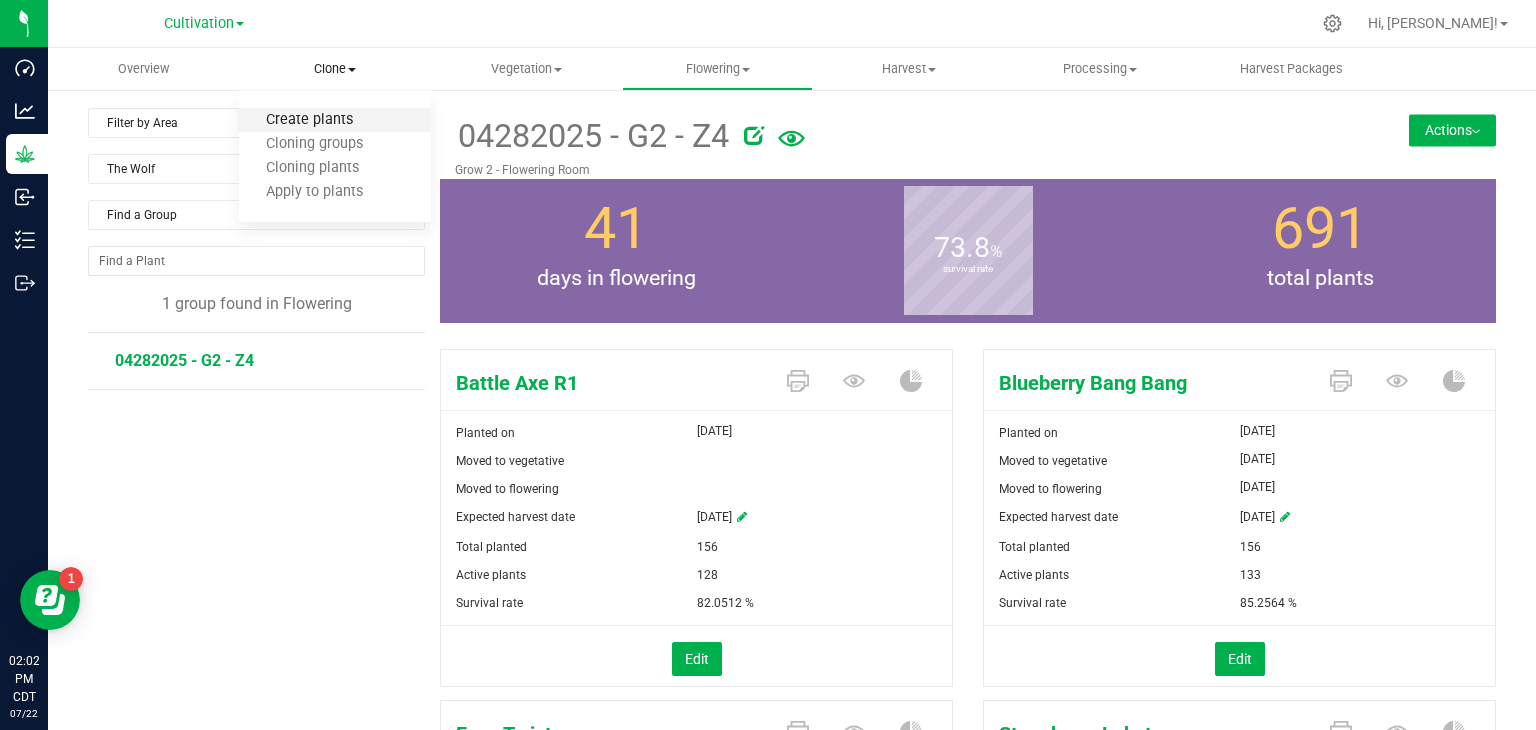 click on "Create plants" at bounding box center (309, 120) 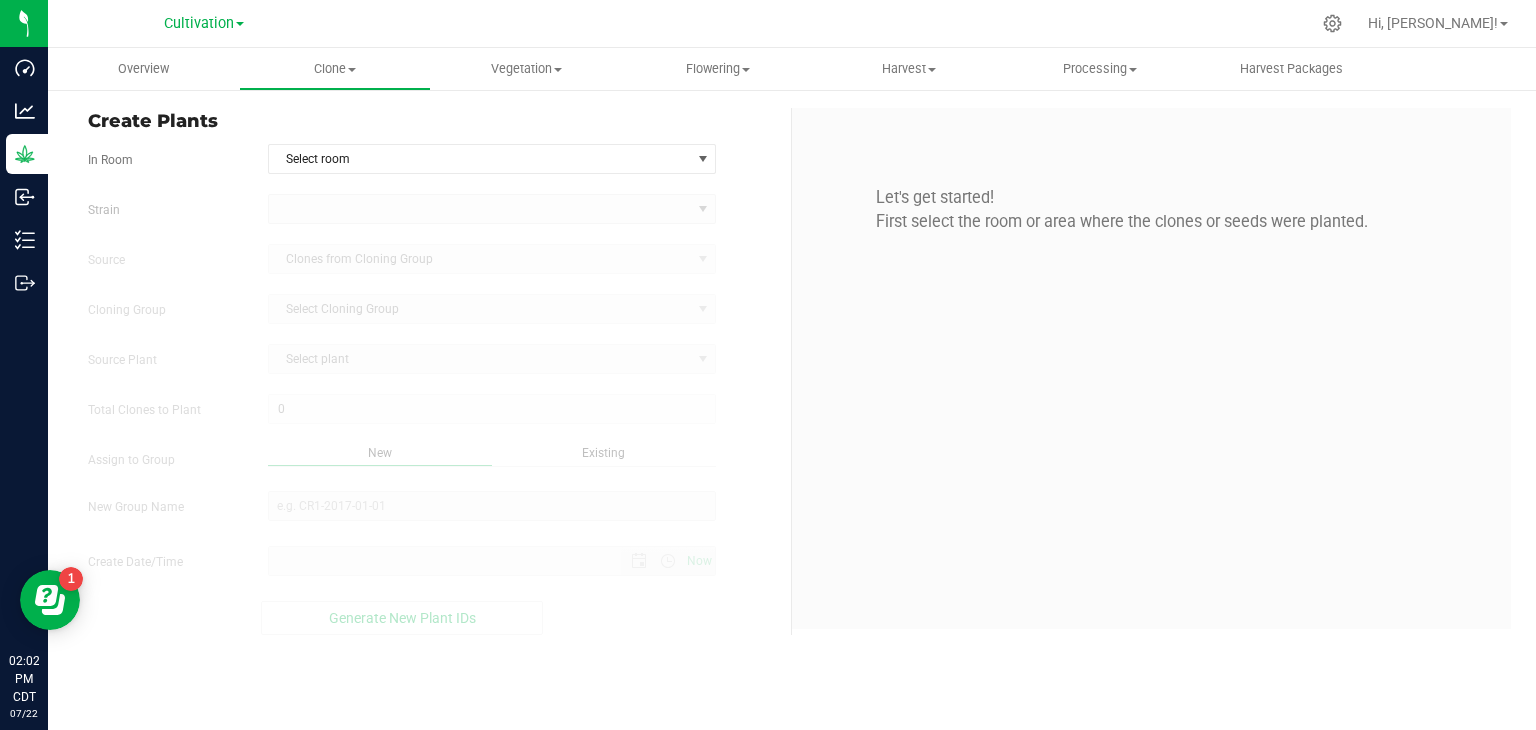 type on "[DATE] 2:02 PM" 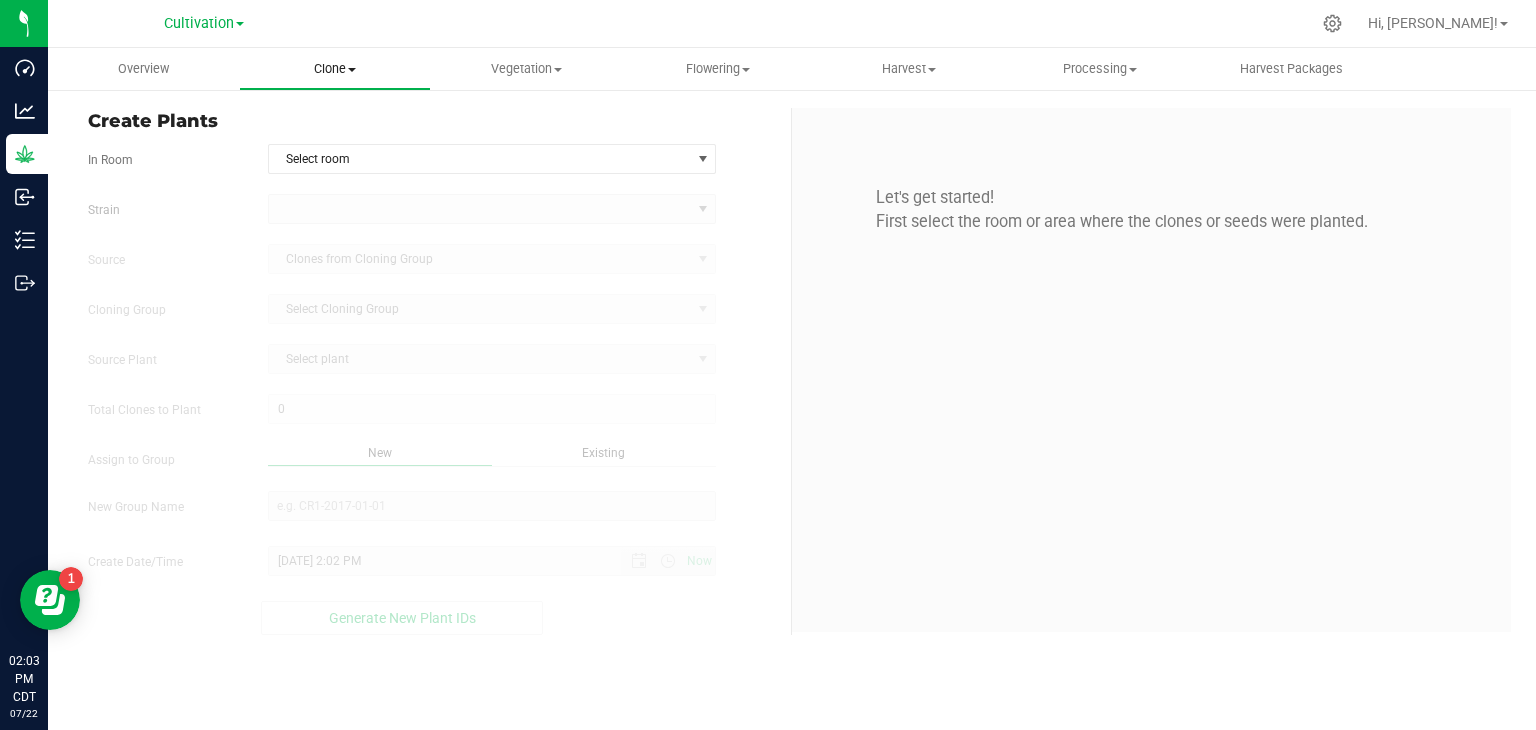 click on "Clone" at bounding box center (334, 69) 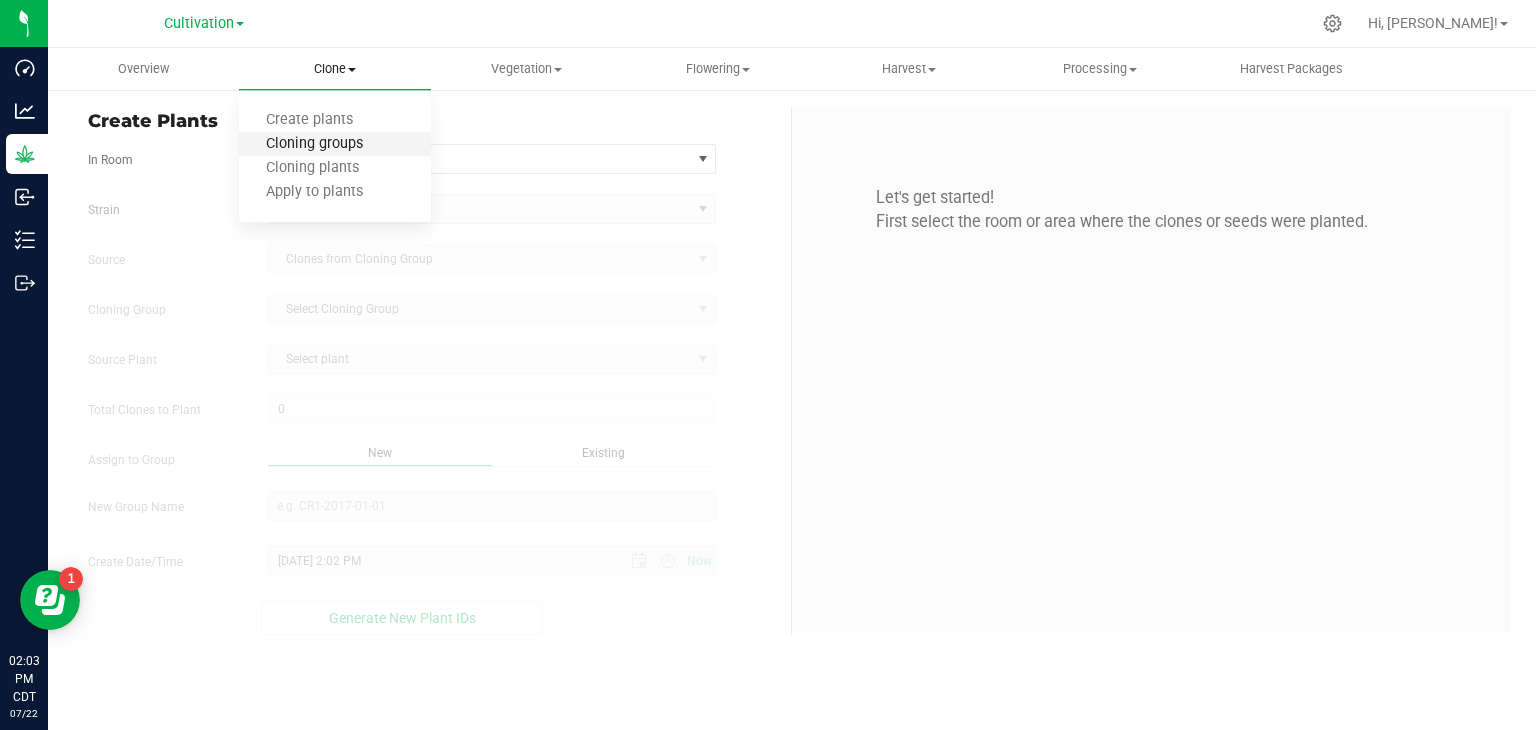 click on "Cloning groups" at bounding box center [314, 144] 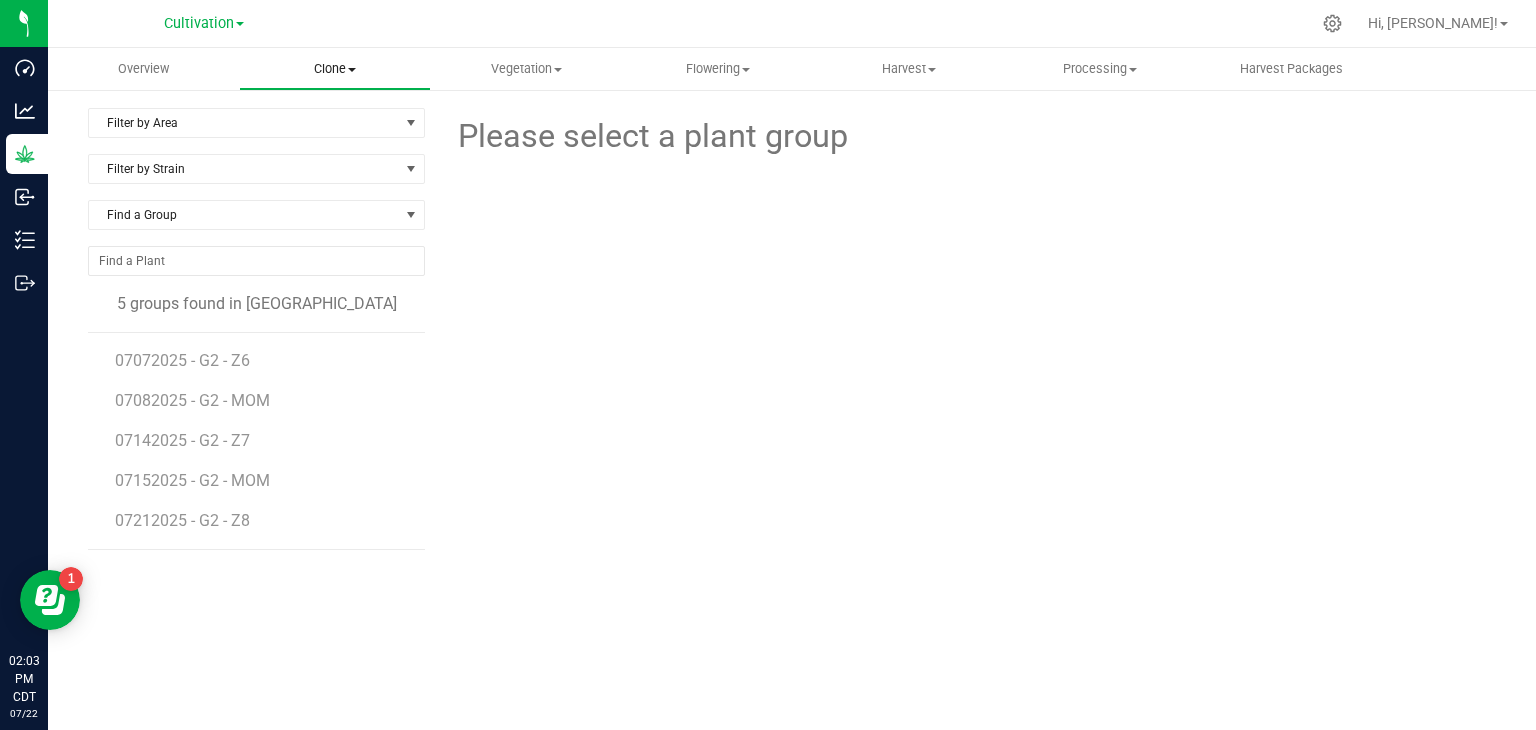 click on "Clone" at bounding box center (334, 69) 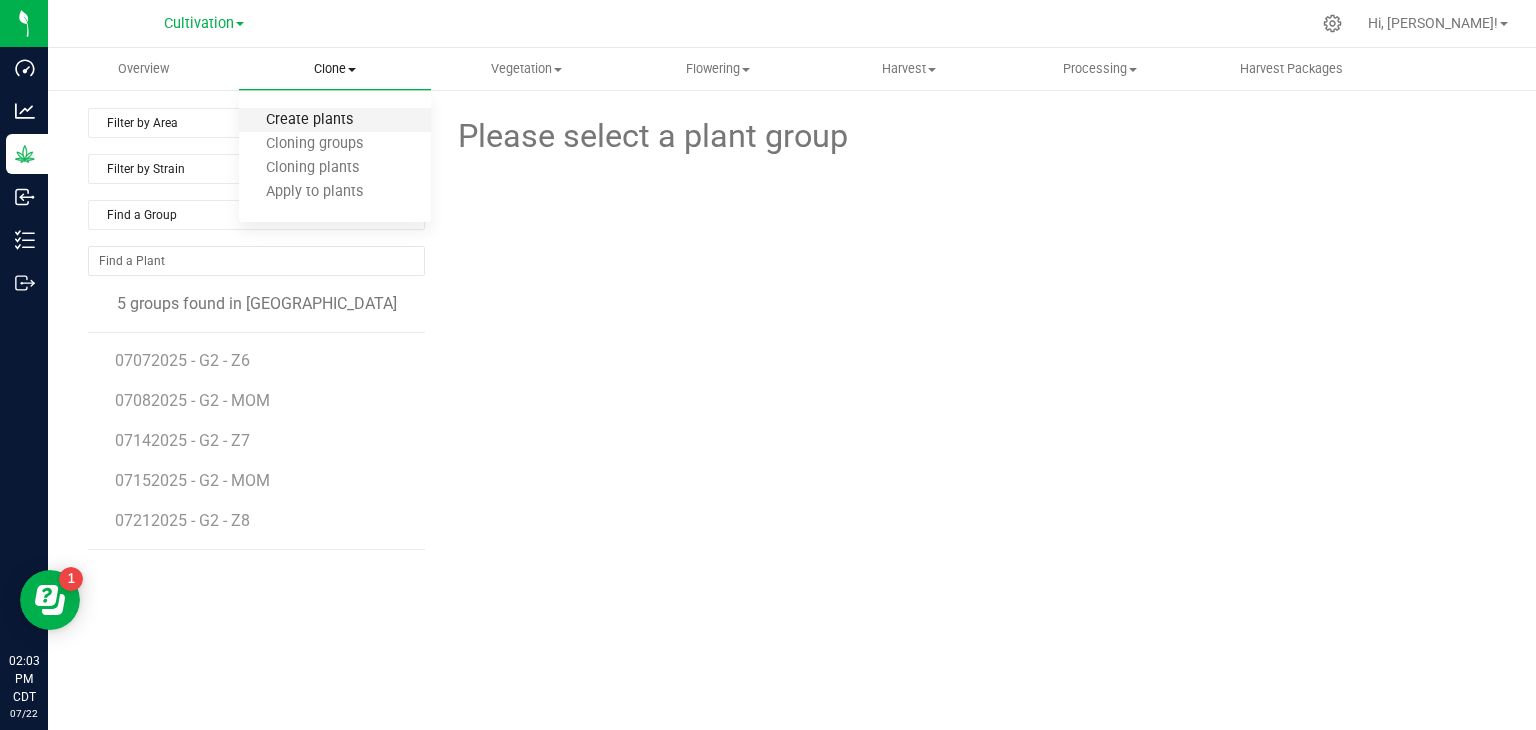 click on "Create plants" at bounding box center (309, 120) 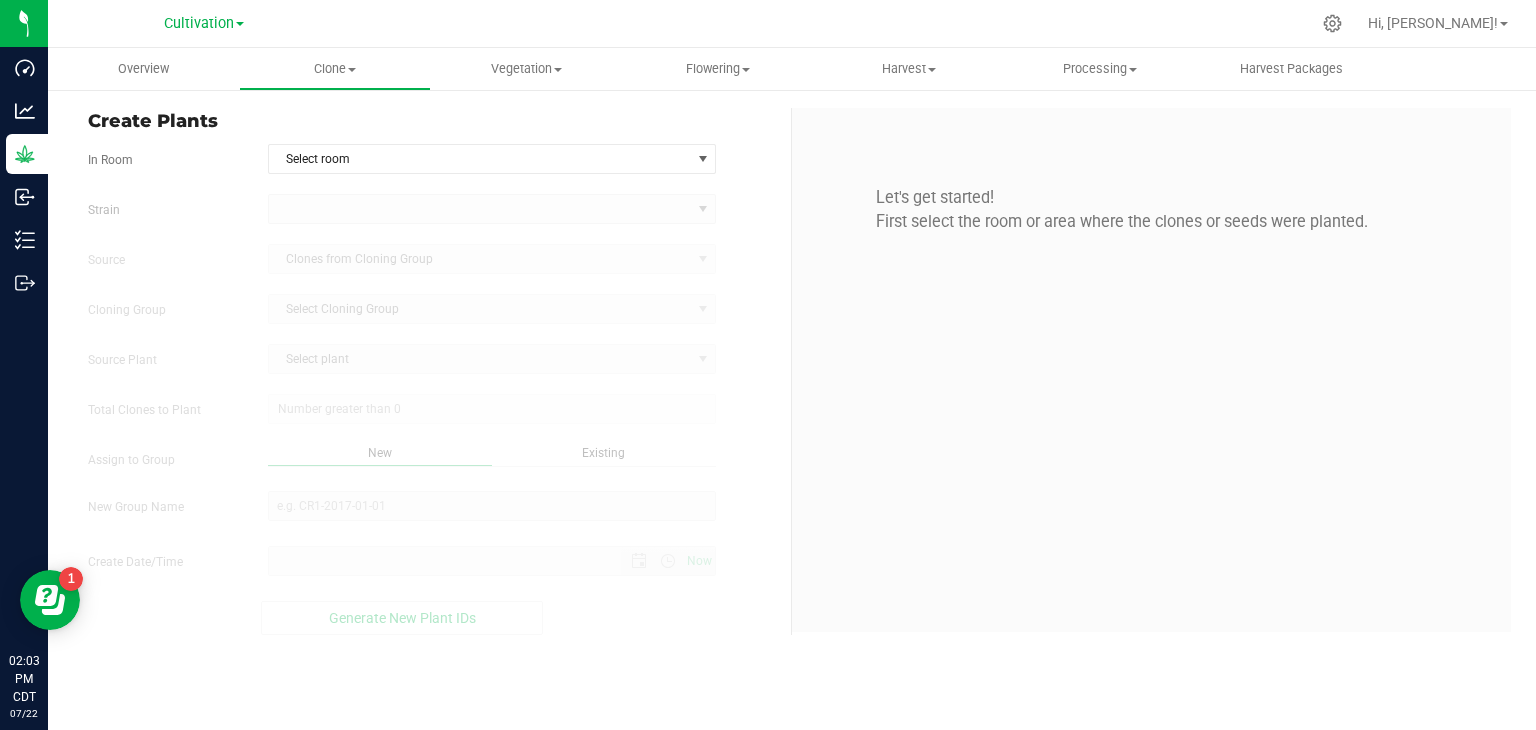 type on "[DATE] 2:03 PM" 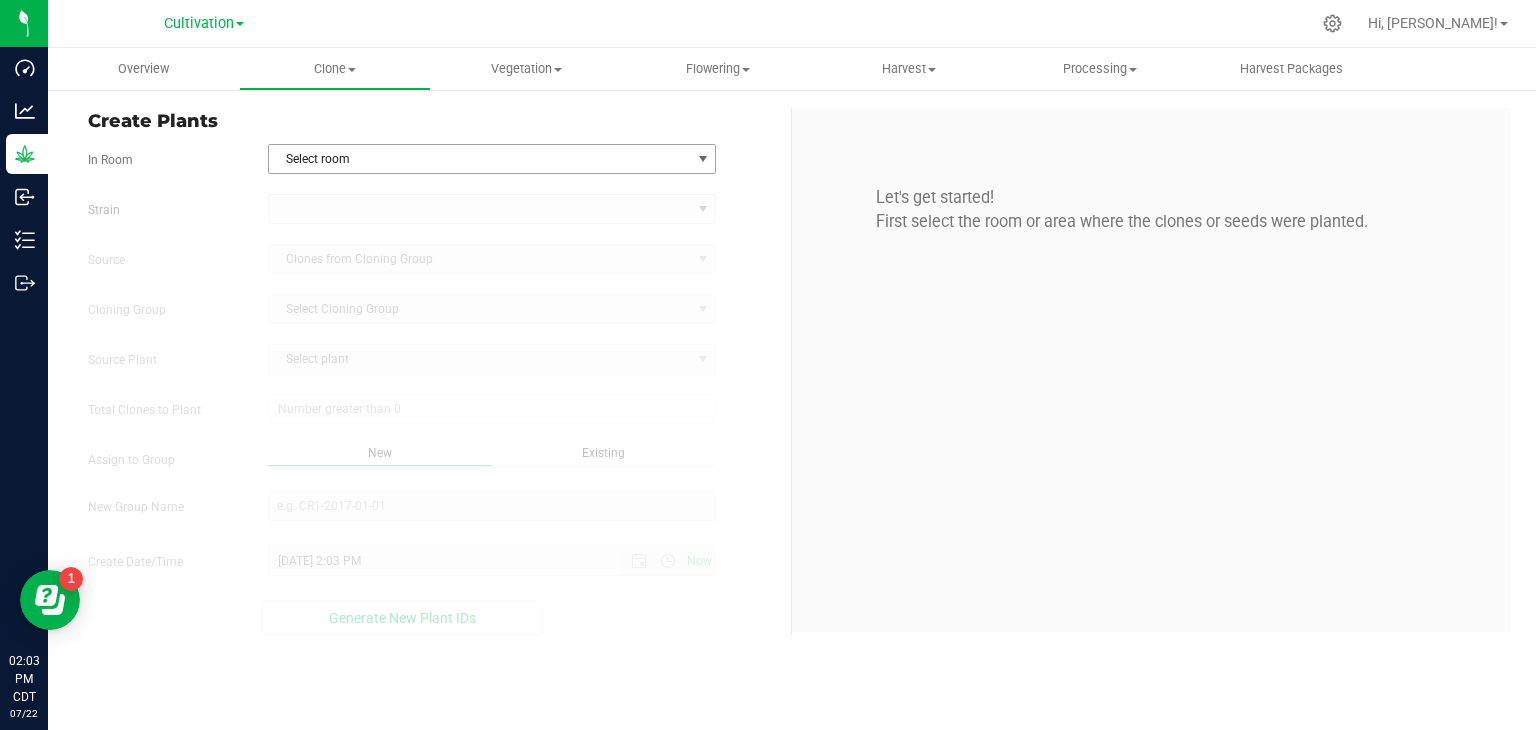 click on "Select room" at bounding box center [480, 159] 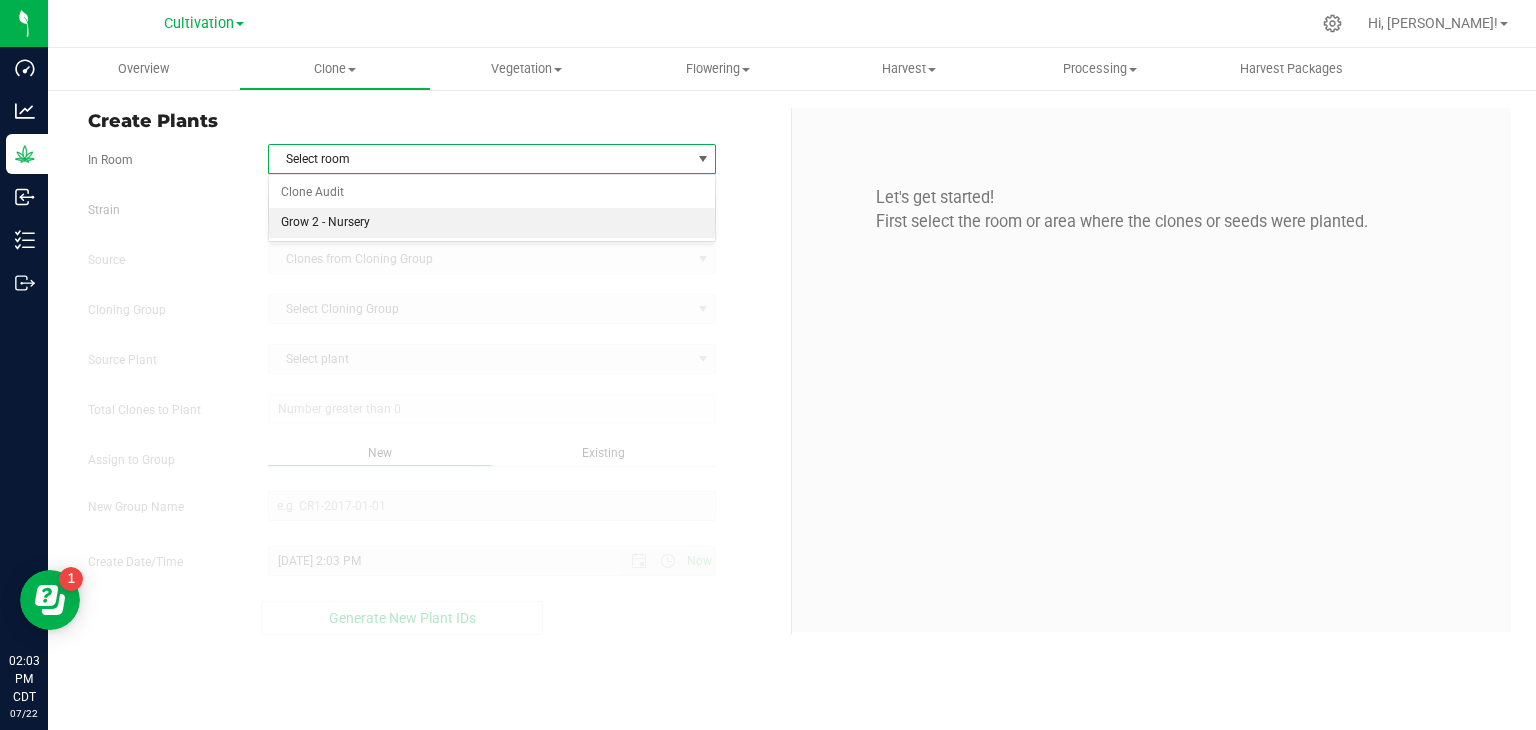 click on "Grow 2 - Nursery" at bounding box center [492, 223] 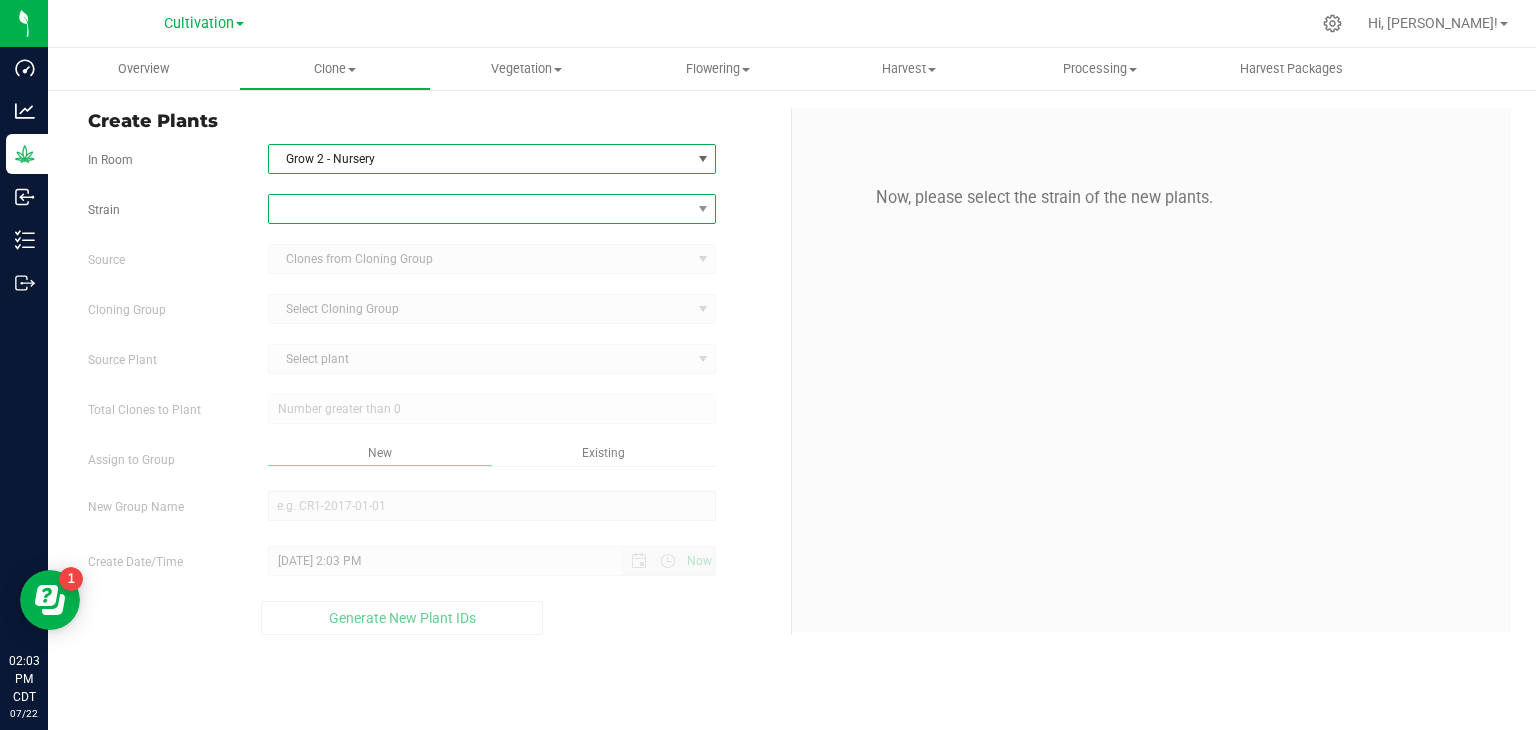 click at bounding box center [480, 209] 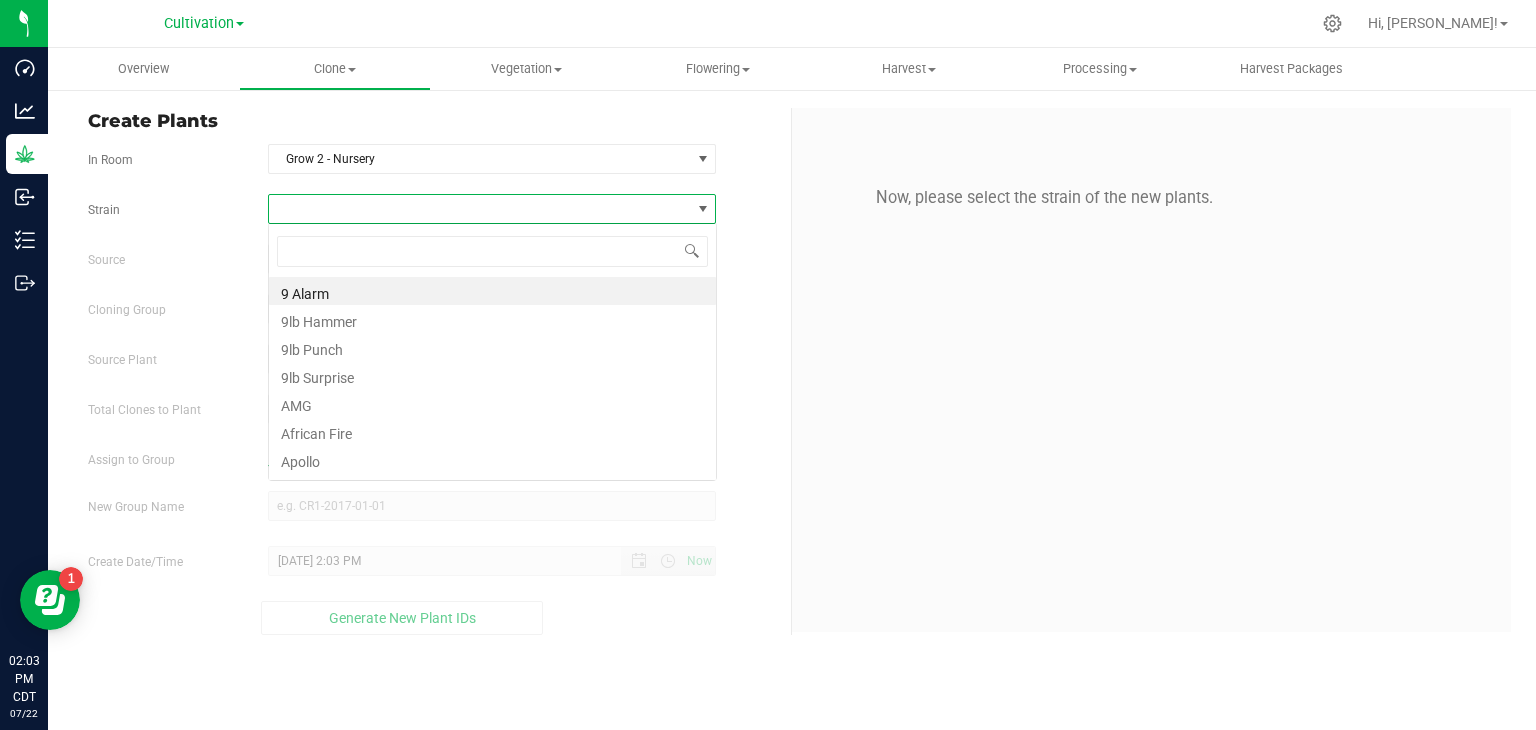 scroll, scrollTop: 99970, scrollLeft: 99551, axis: both 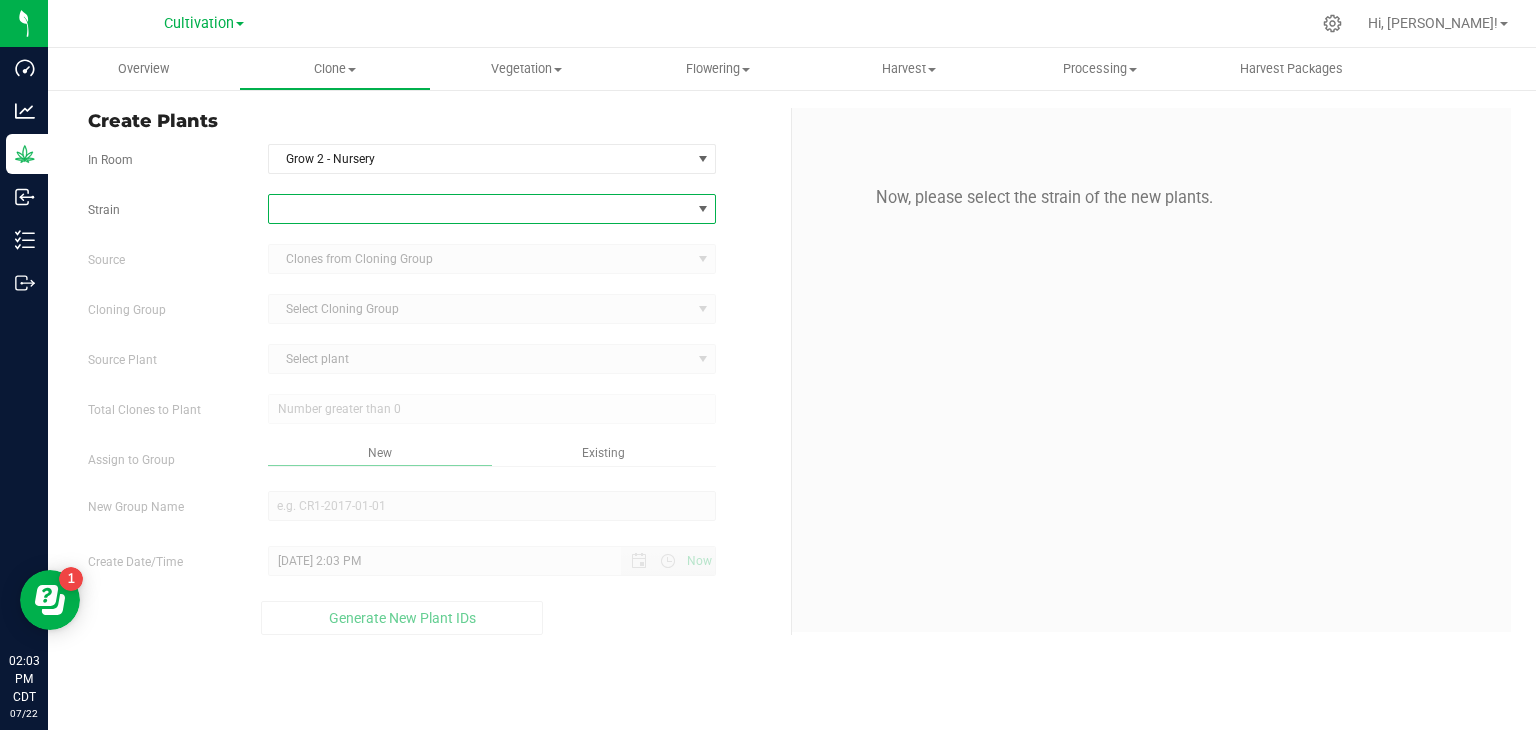 click at bounding box center [480, 209] 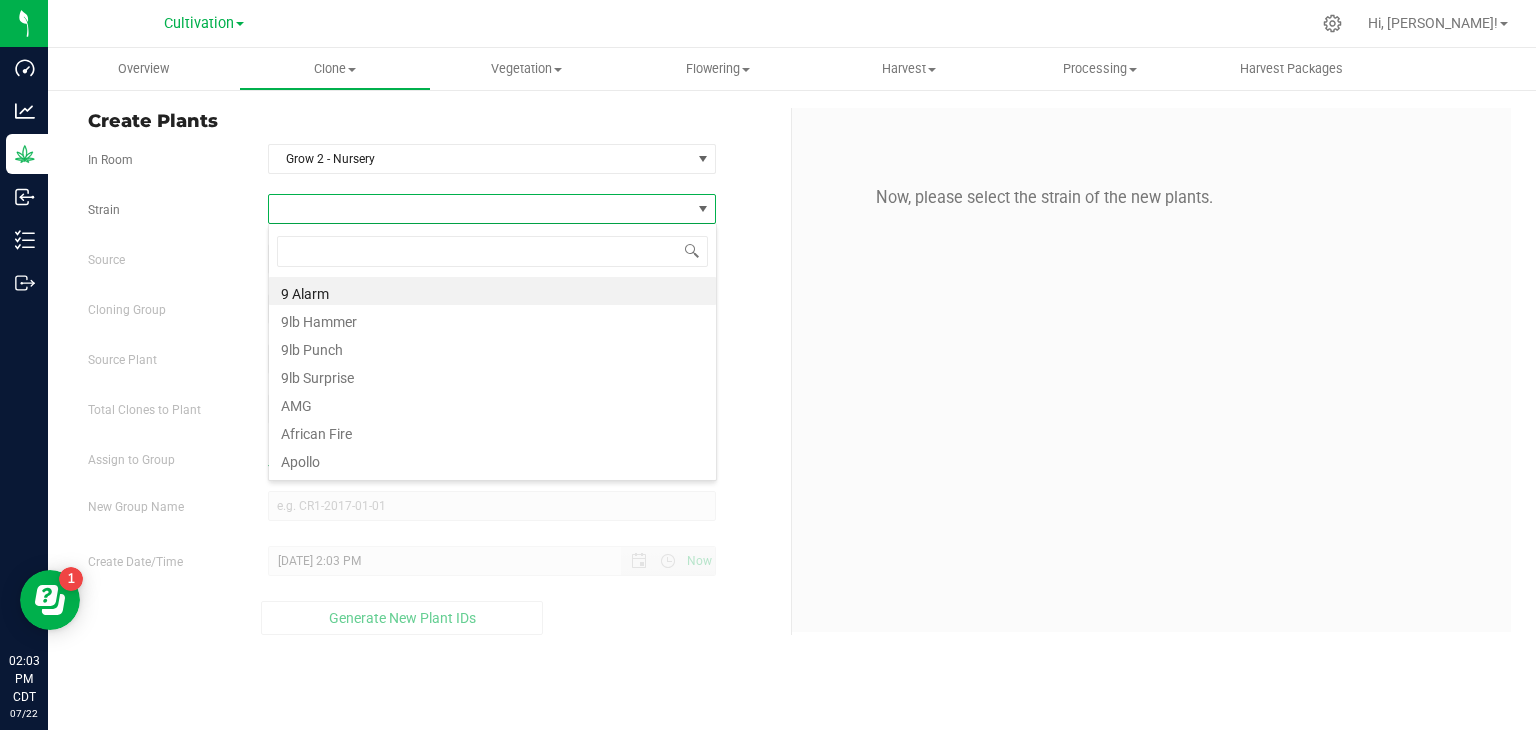 scroll, scrollTop: 99970, scrollLeft: 99551, axis: both 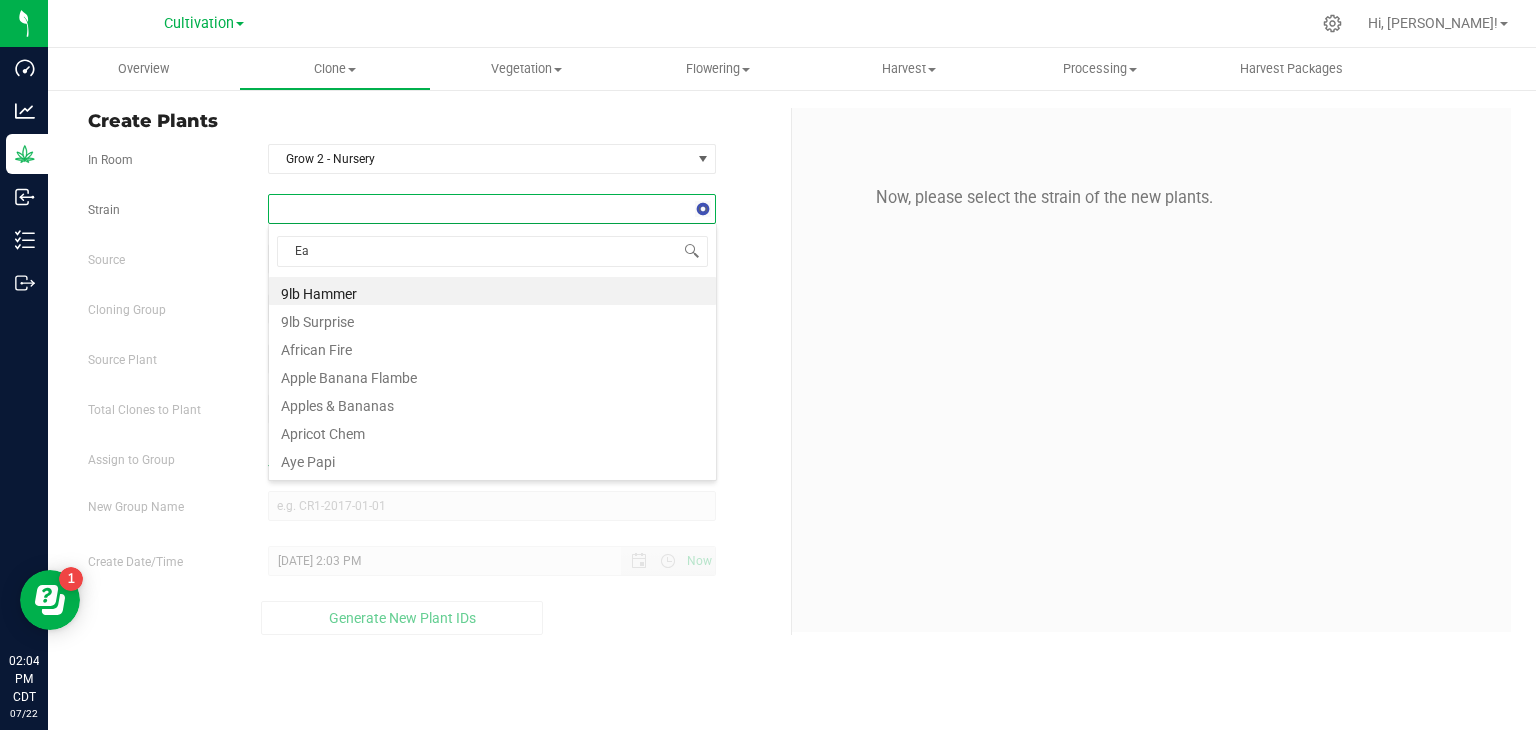 type on "Ear" 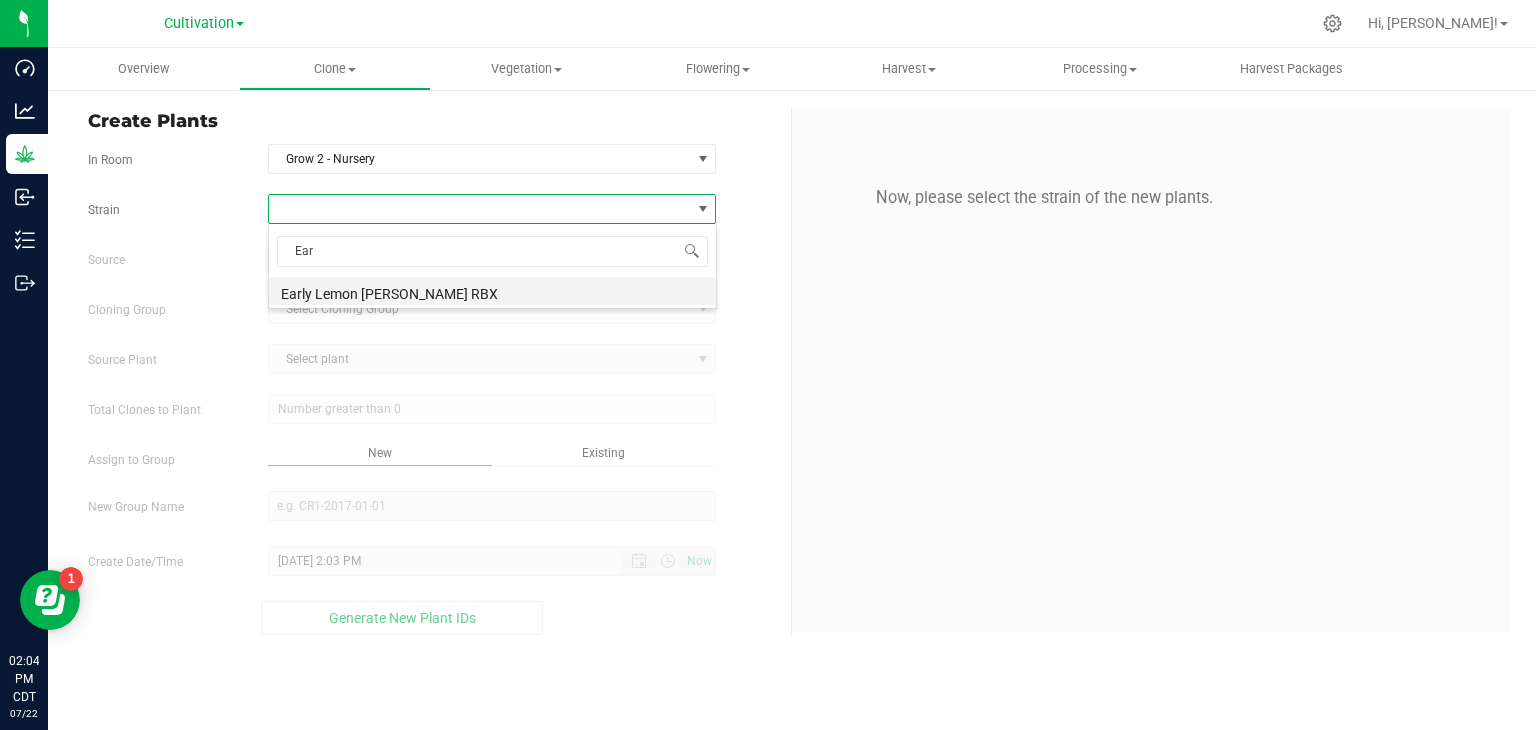 click on "Early Lemon [PERSON_NAME] RBX" at bounding box center [492, 291] 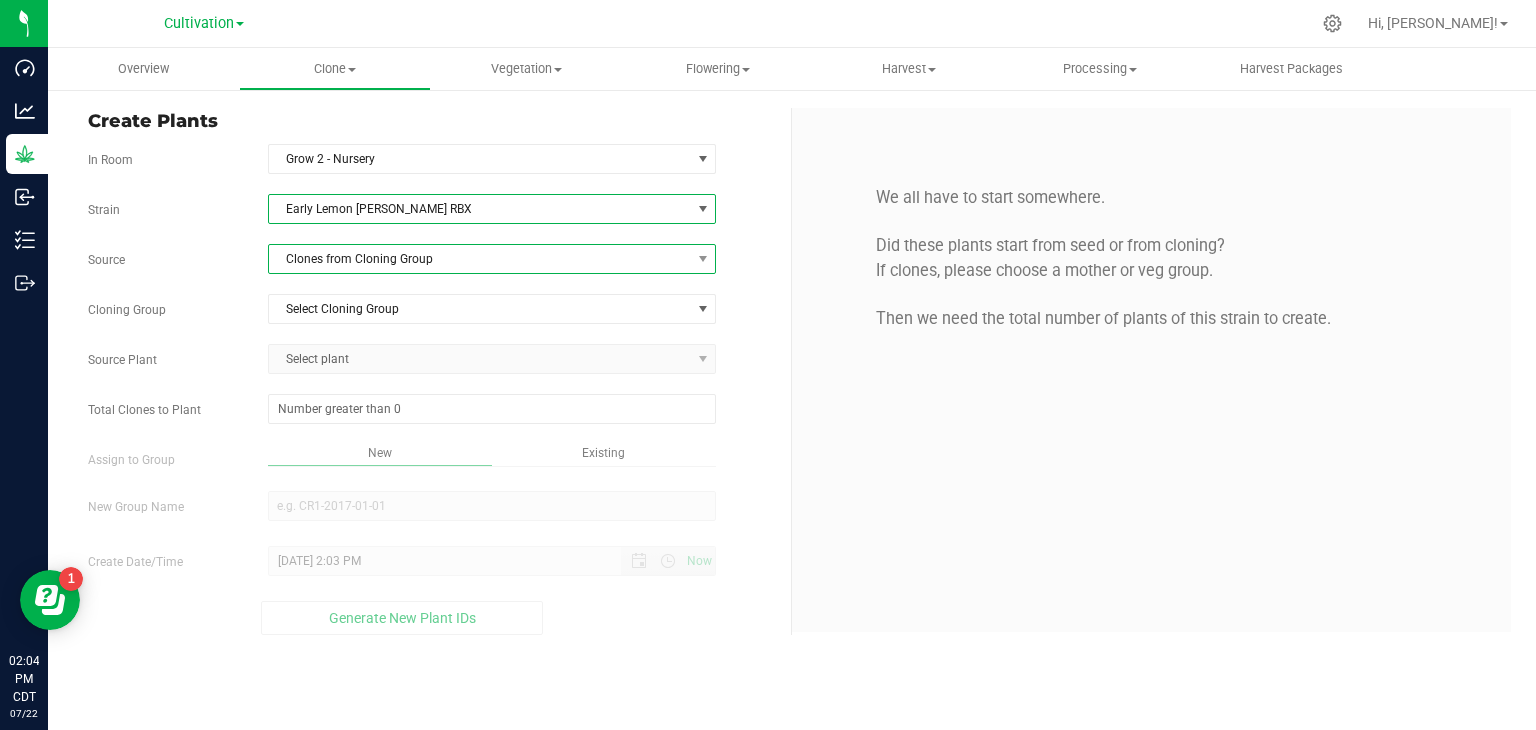 click on "Clones from Cloning Group" at bounding box center (480, 259) 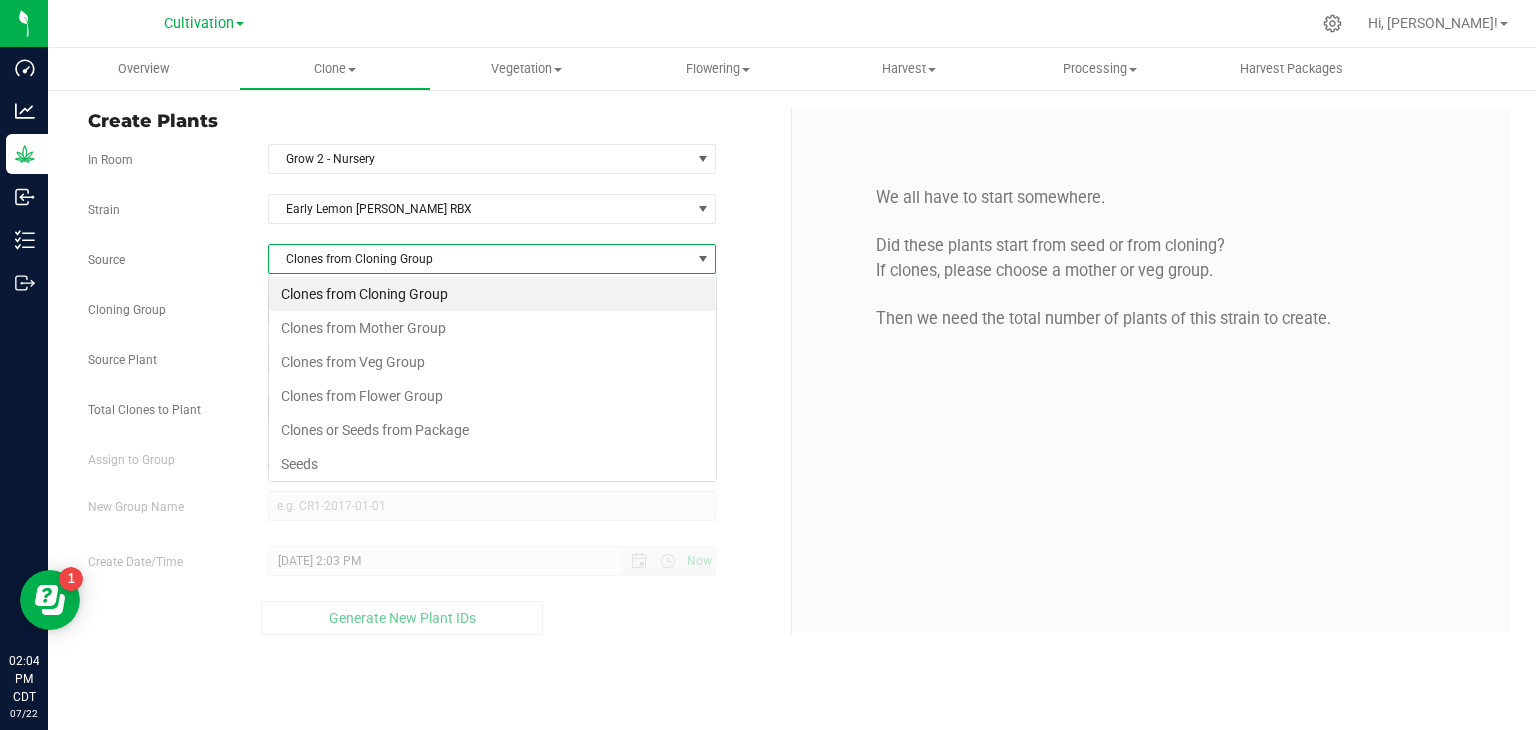 scroll, scrollTop: 99970, scrollLeft: 99551, axis: both 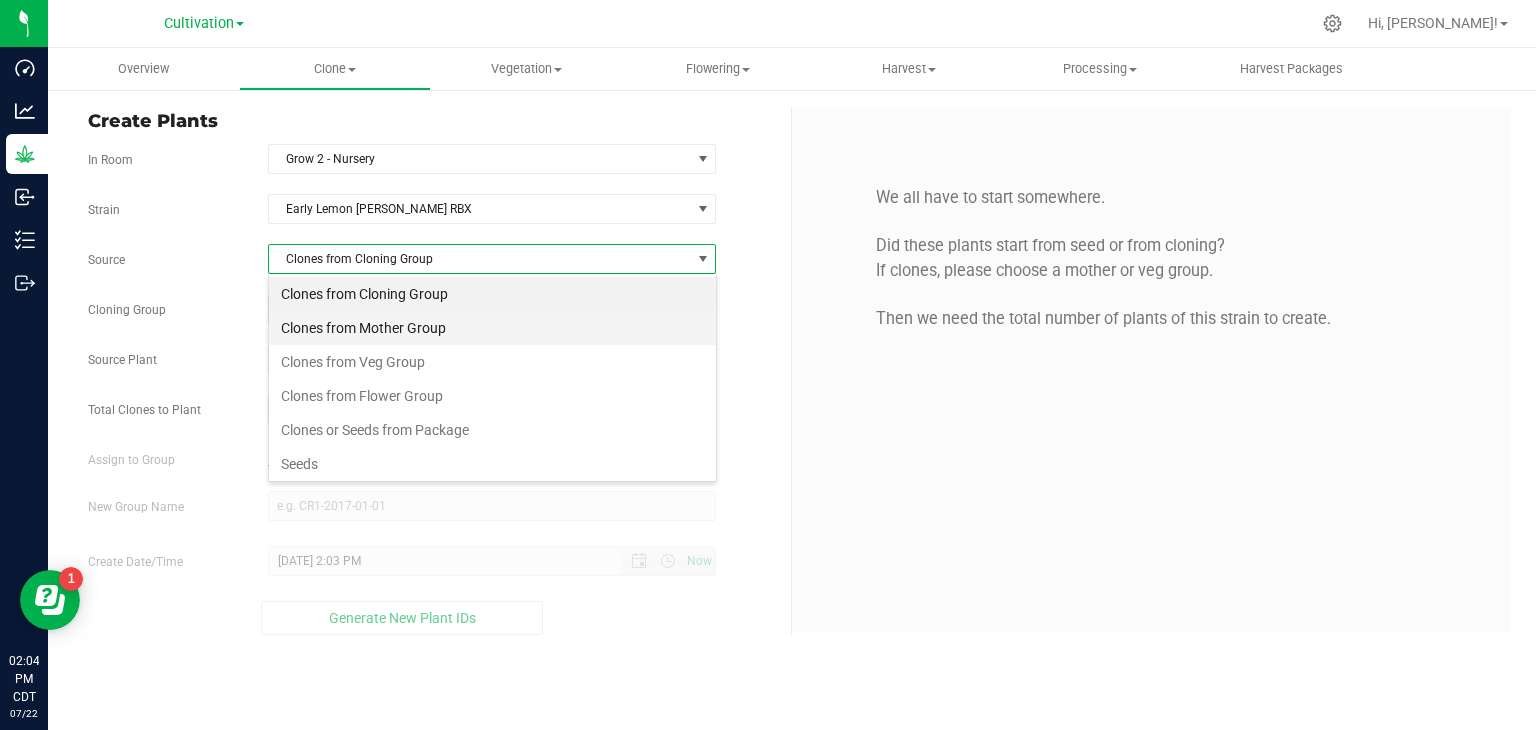 click on "Clones from Mother Group" at bounding box center [492, 328] 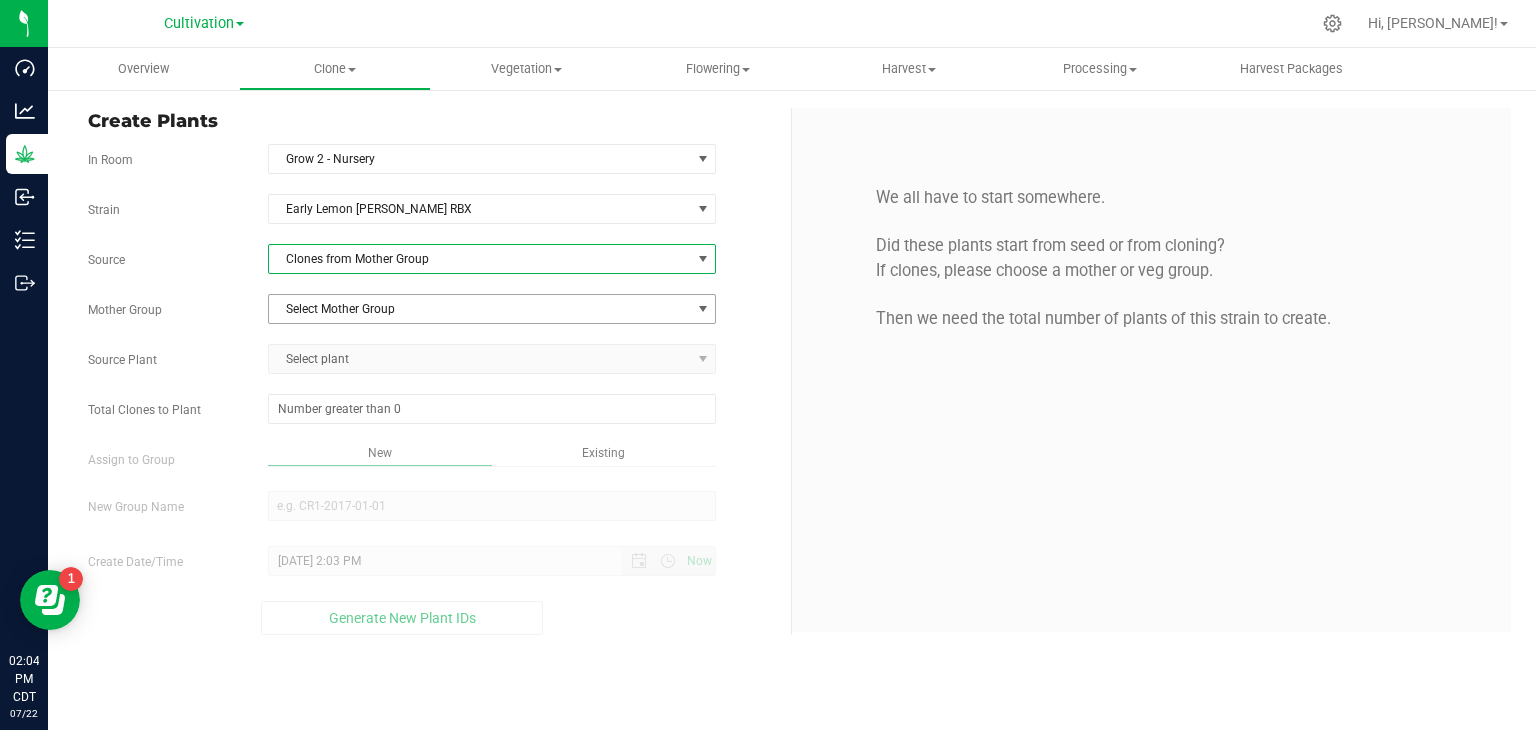 click on "Select Mother Group" at bounding box center [480, 309] 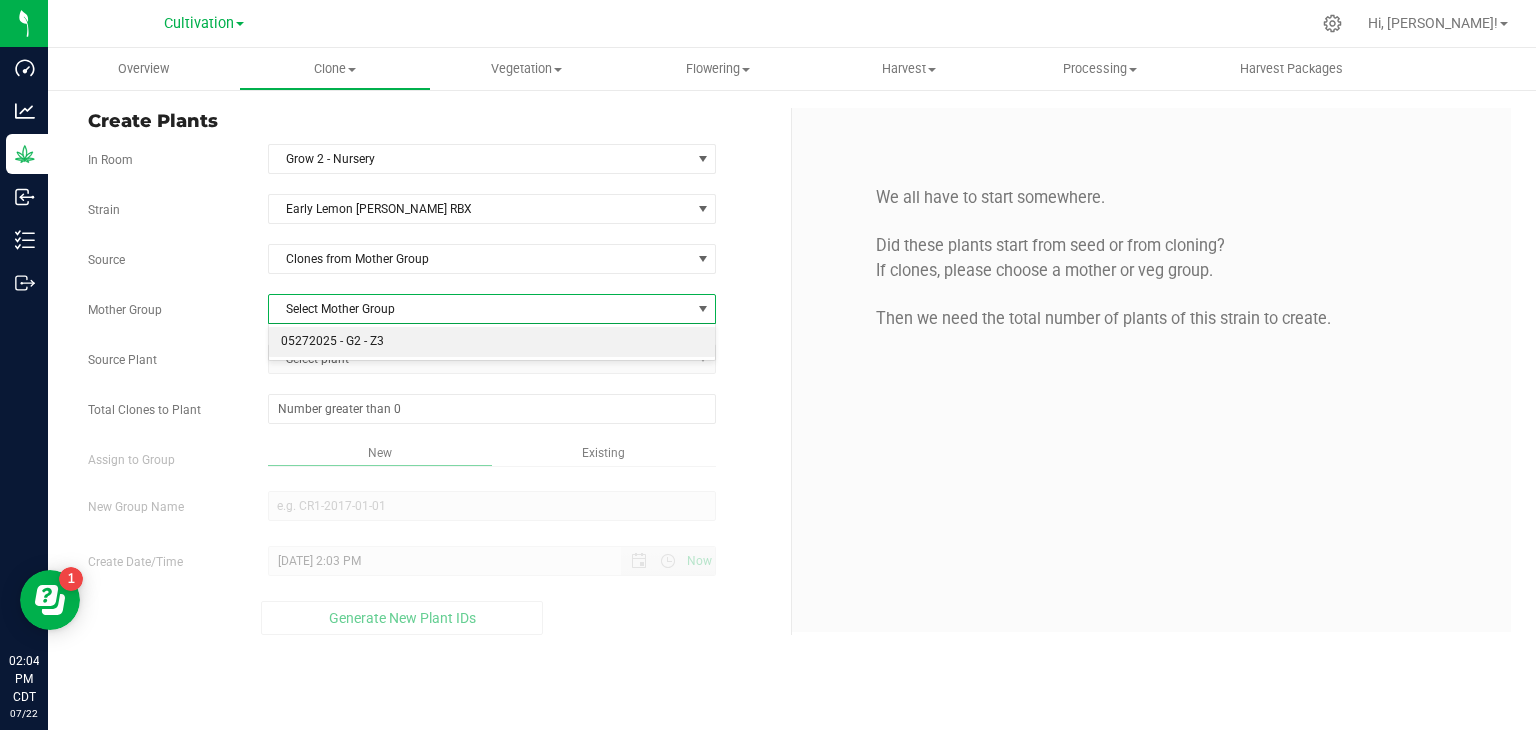 click on "05272025 - G2 - Z3" at bounding box center (492, 342) 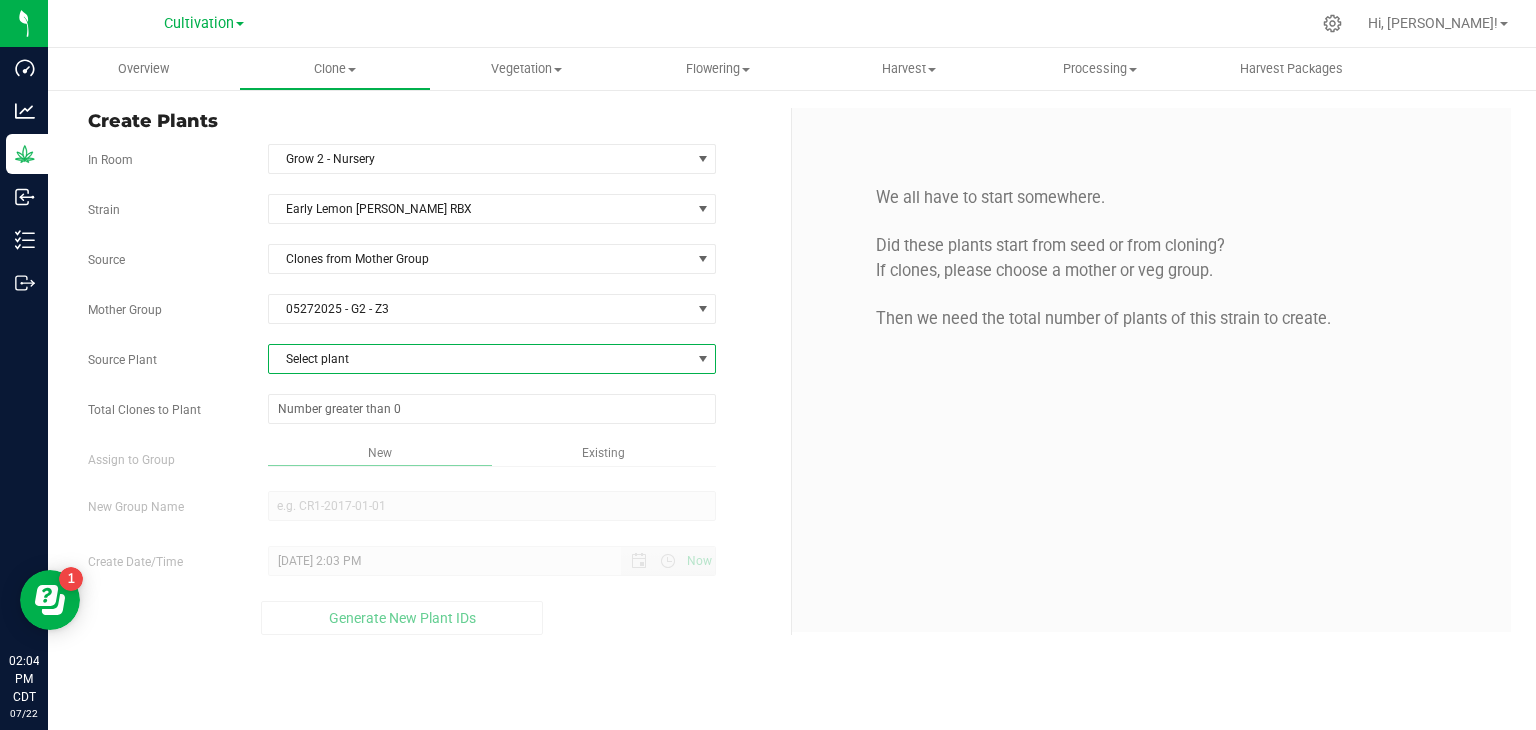click on "Select plant" at bounding box center [480, 359] 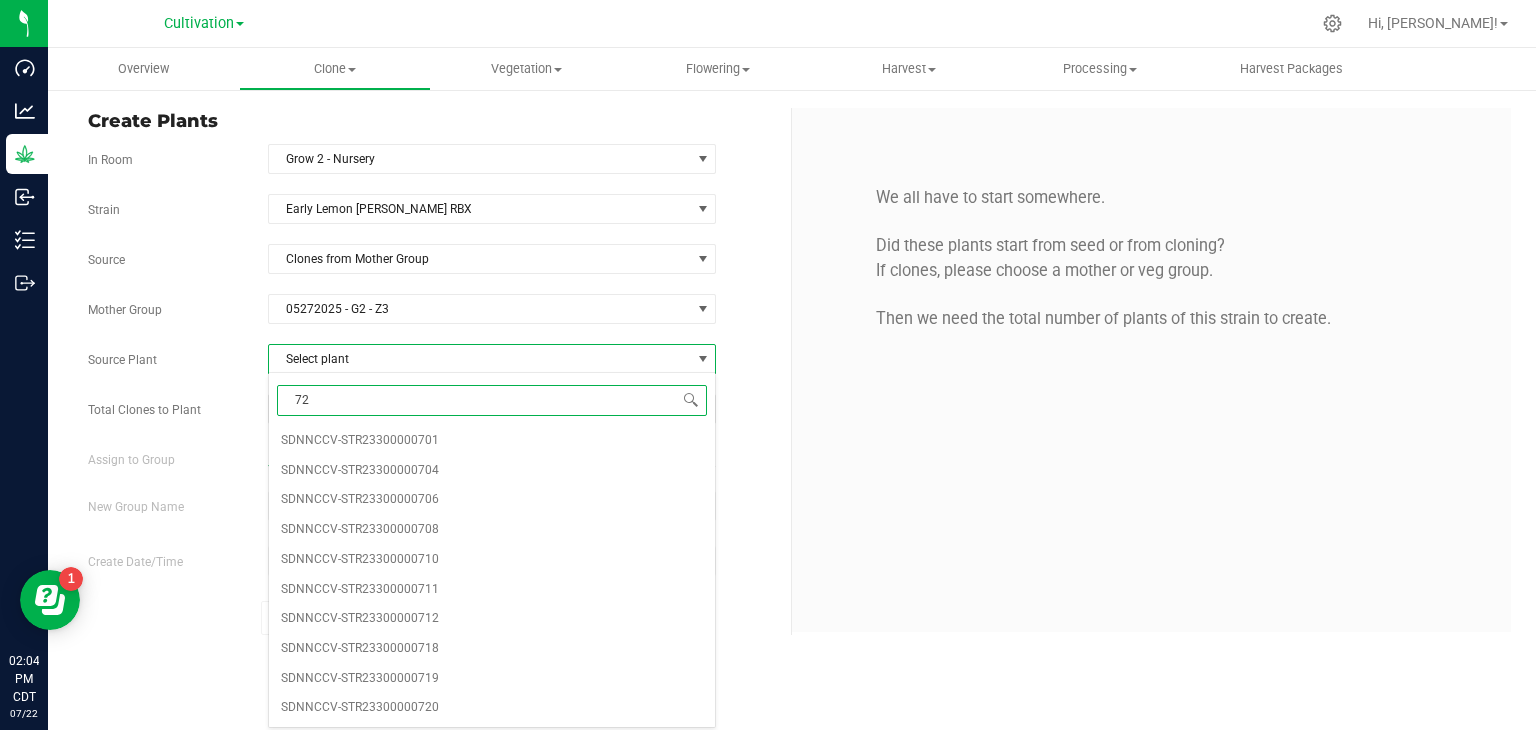 type on "720" 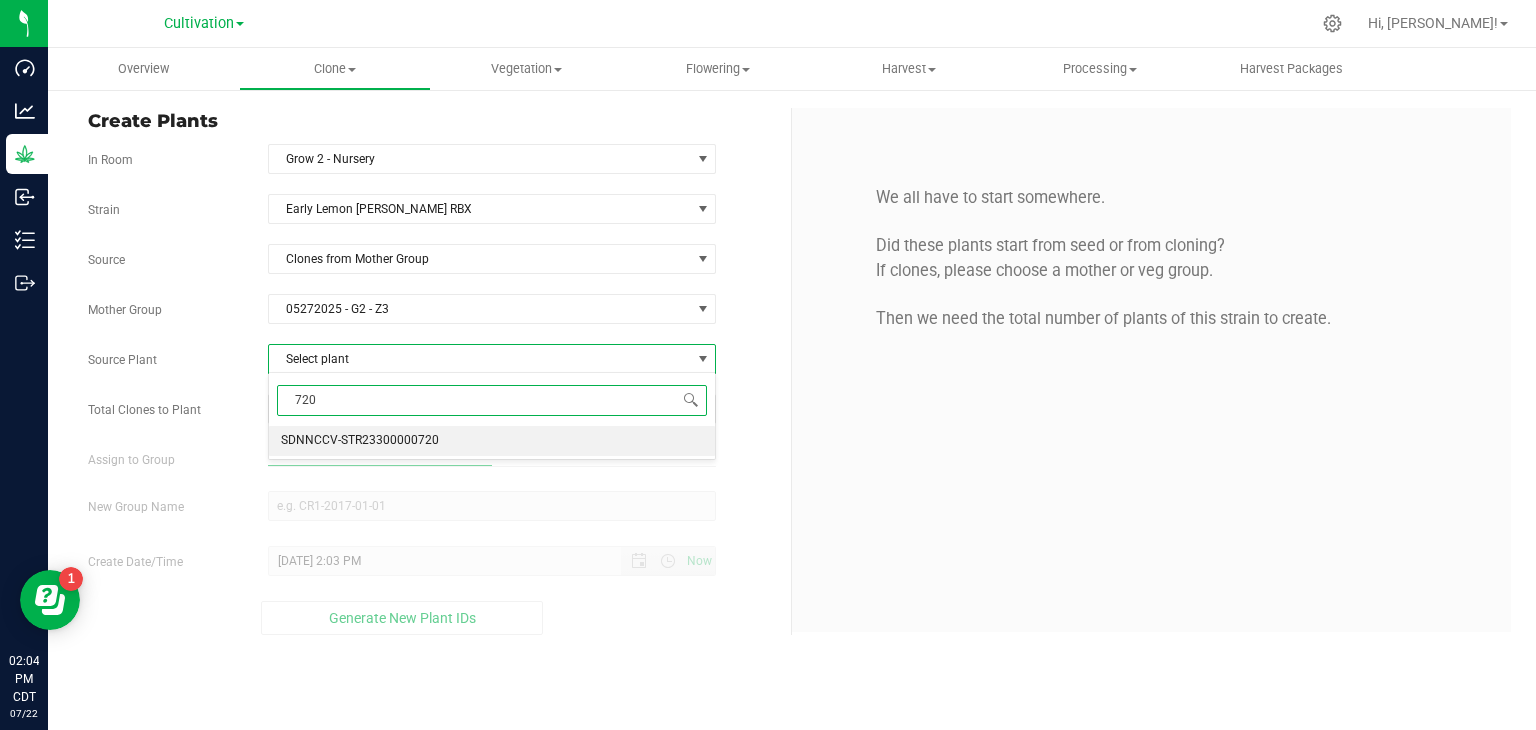 click on "SDNNCCV-STR23300000720" at bounding box center [360, 441] 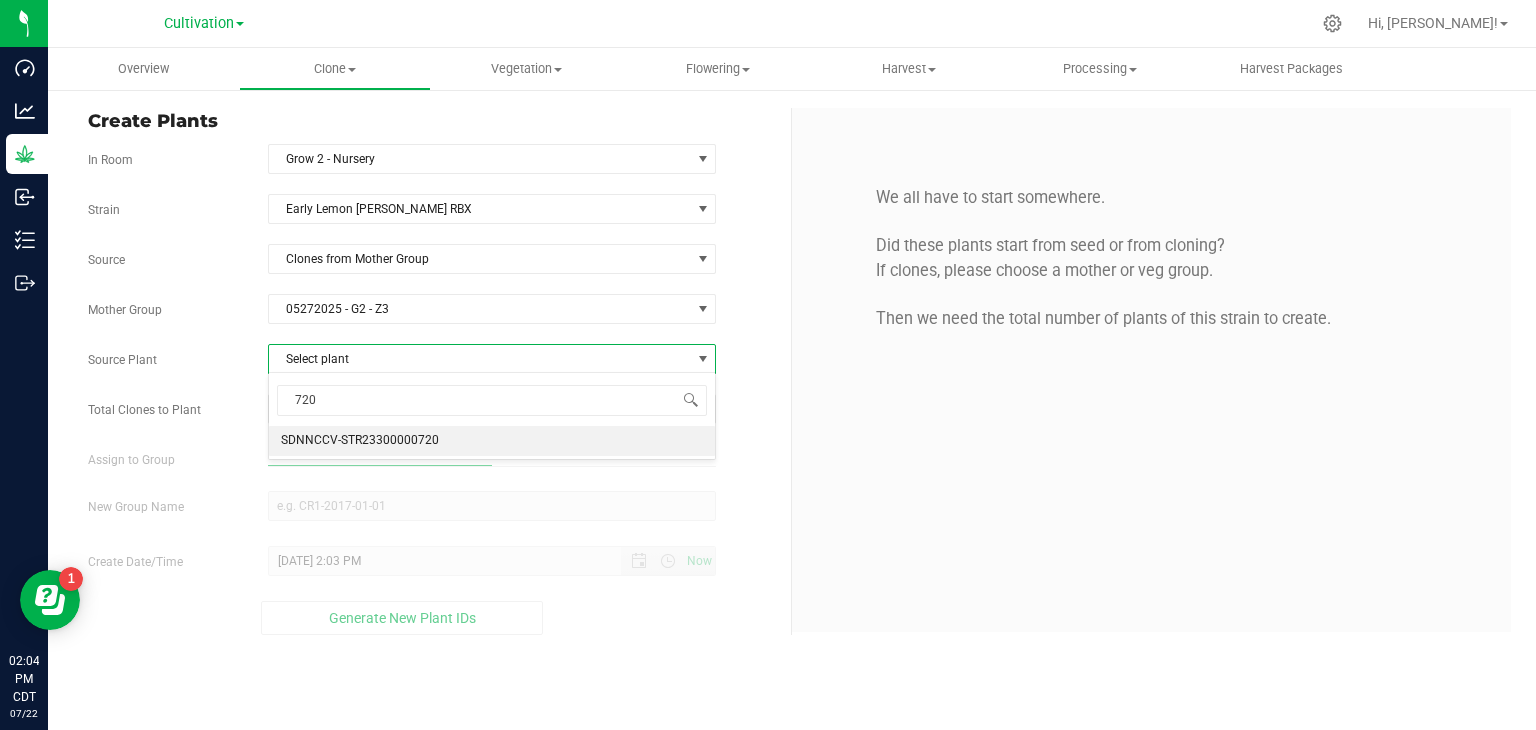 type 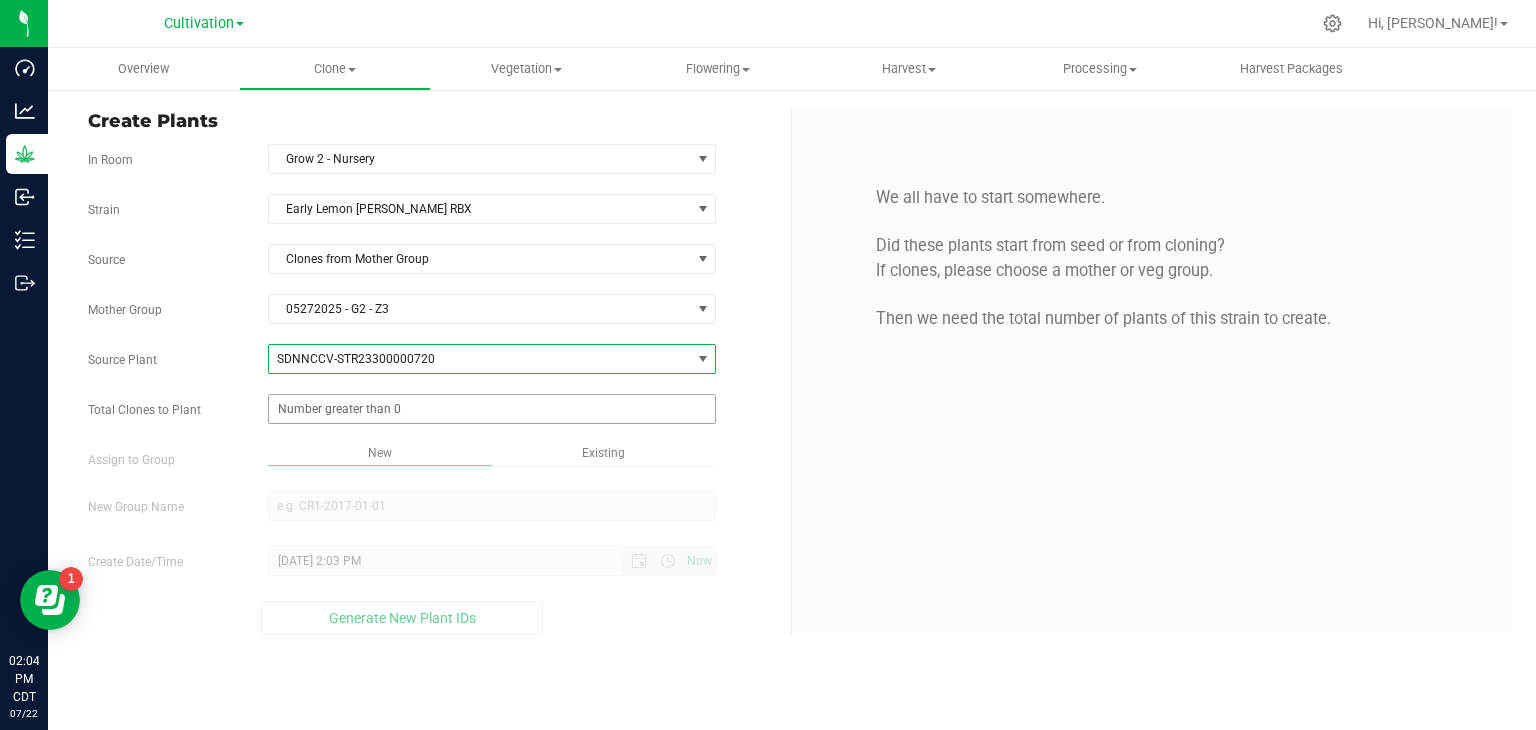 click at bounding box center [492, 409] 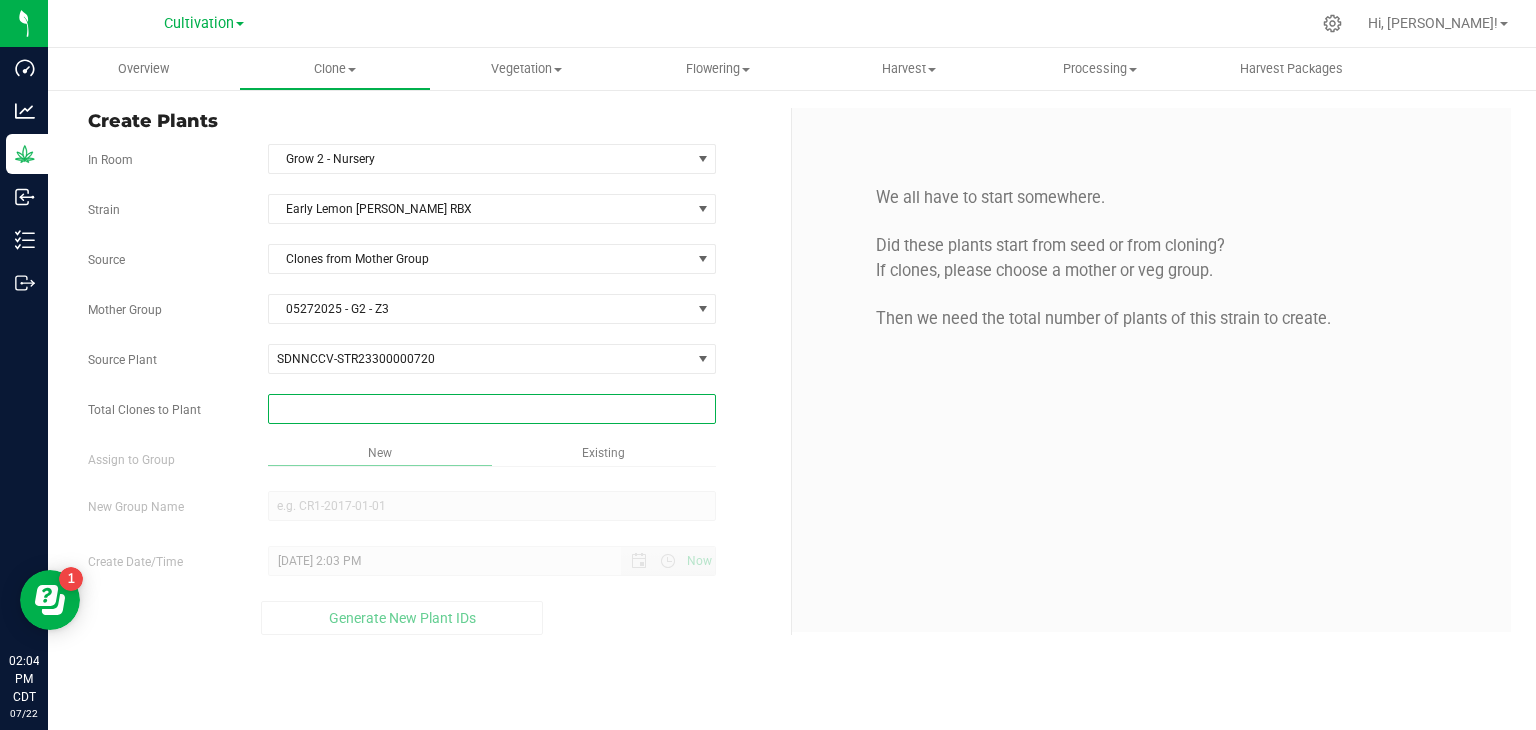 type on "6" 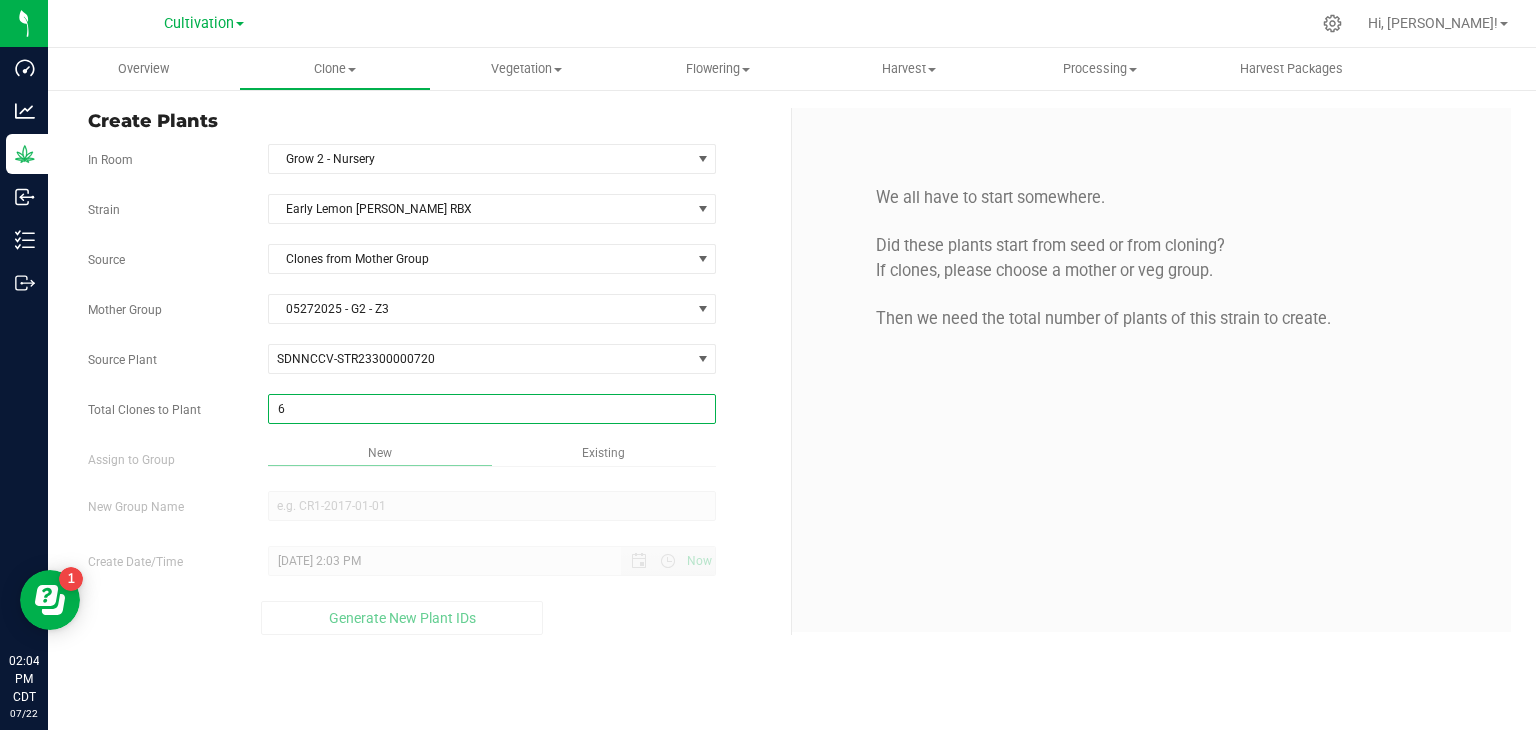 type on "6" 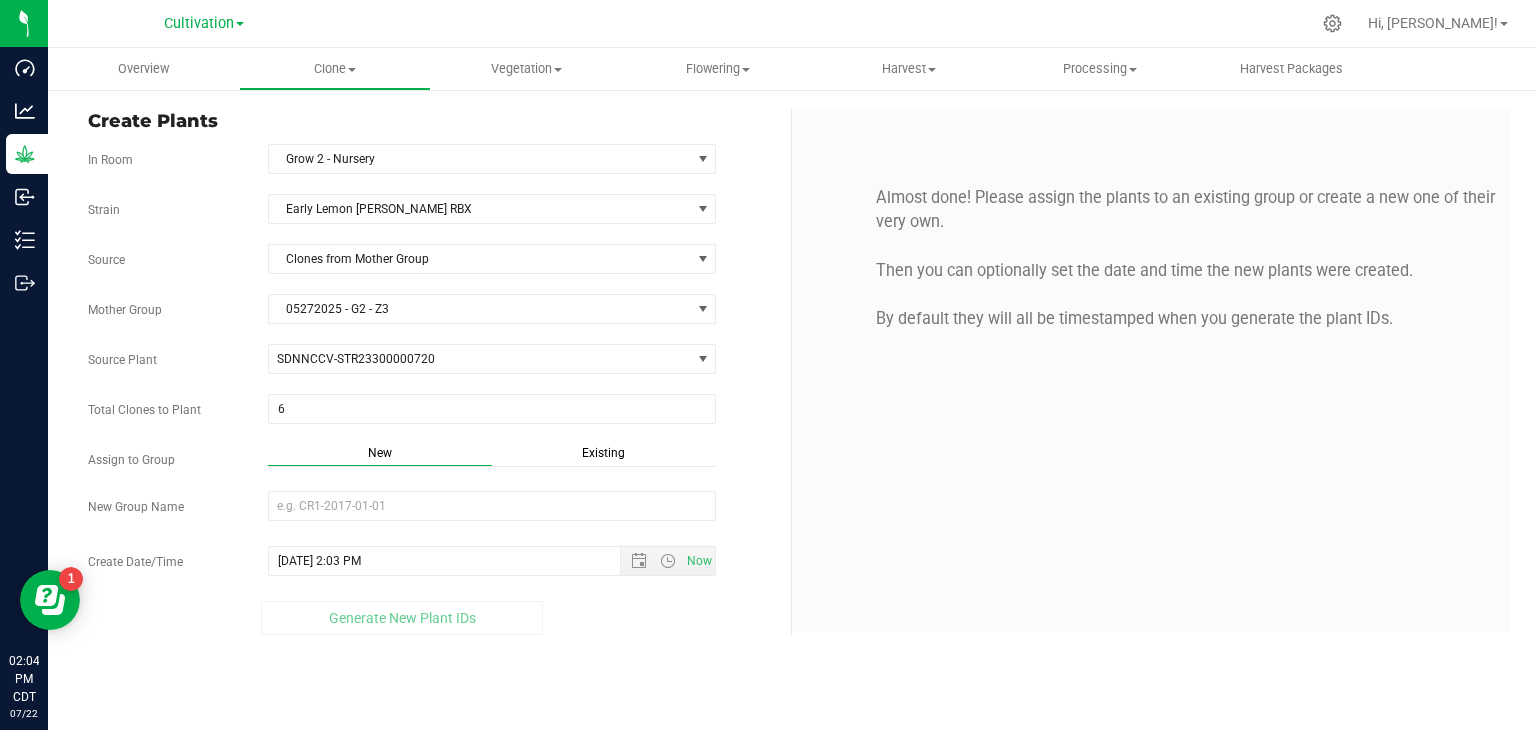 click on "Strain
Early Lemon [PERSON_NAME] RBX
Source
Clones from Mother Group
Mother Group
05272025 - G2 - Z3 Select Mother Group 05272025 - G2 - Z3
Source Plant
SDNNCCV-STR23300000720 SDNNCCV-STR23300000701 SDNNCCV-STR23300000704 SDNNCCV-STR23300000706 SDNNCCV-STR23300000708 SDNNCCV-STR23300000710 SDNNCCV-STR23300000711 SDNNCCV-STR23300000712 SDNNCCV-STR23300000718 SDNNCCV-STR23300000719 SDNNCCV-STR23300000720" at bounding box center [432, 414] 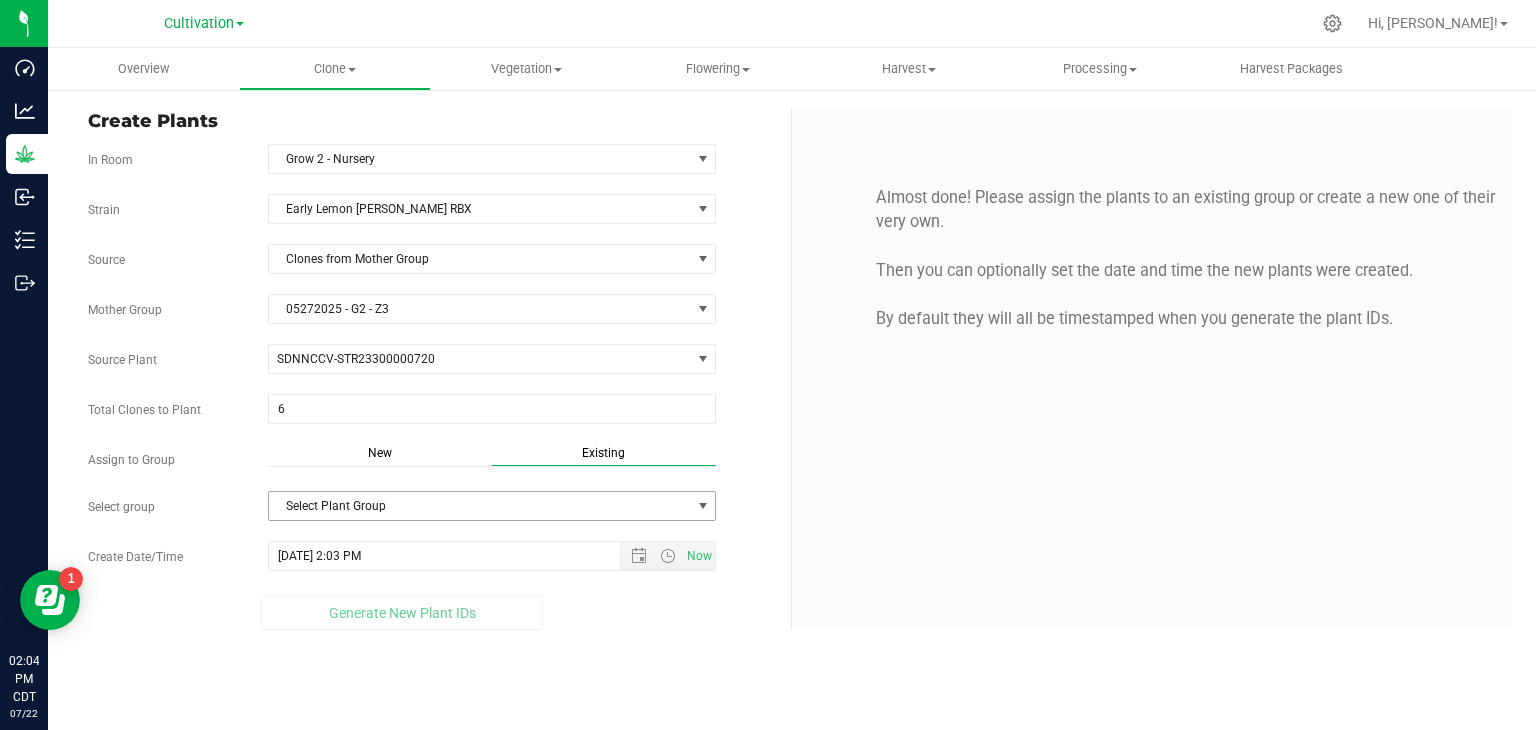 click on "Select Plant Group" at bounding box center (480, 506) 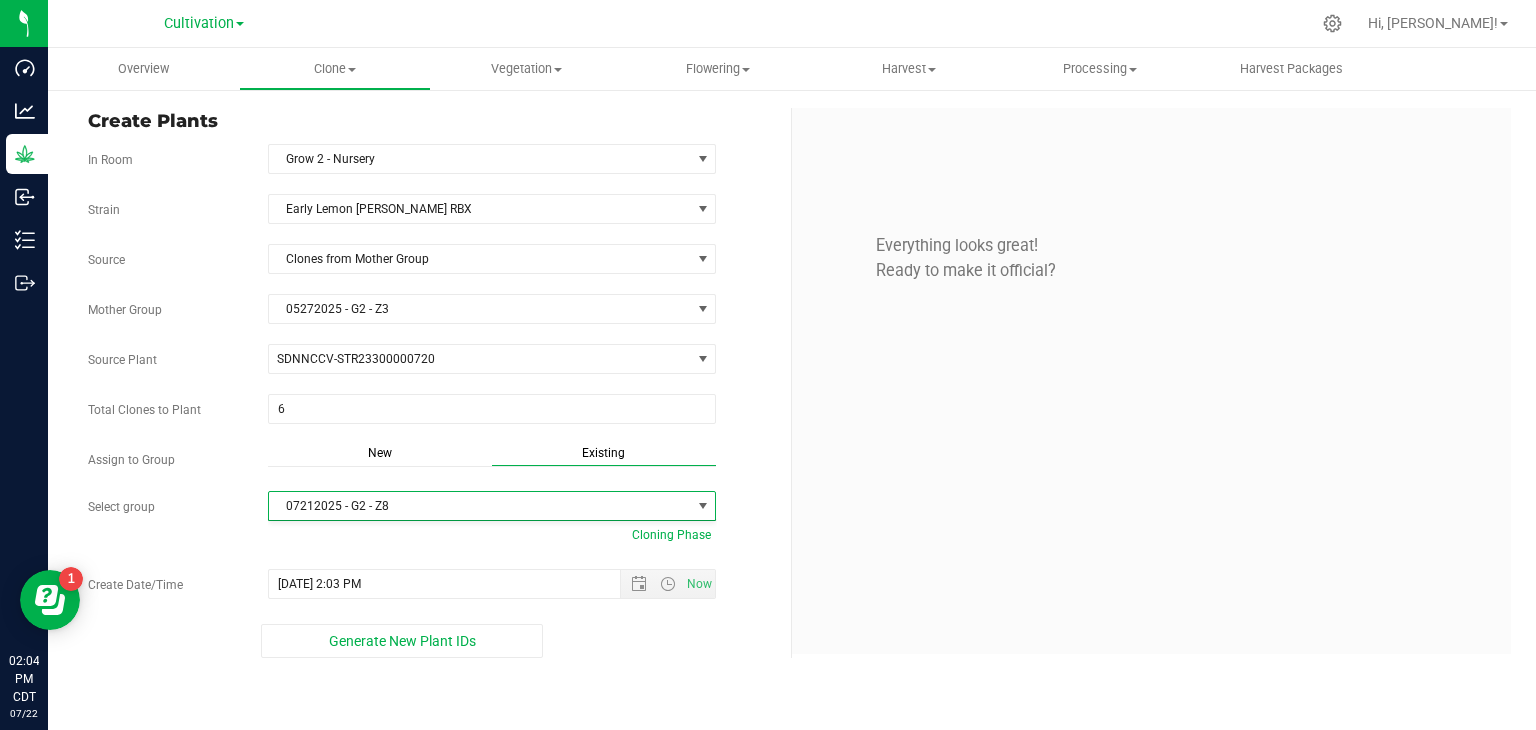 click on "New" at bounding box center (380, 455) 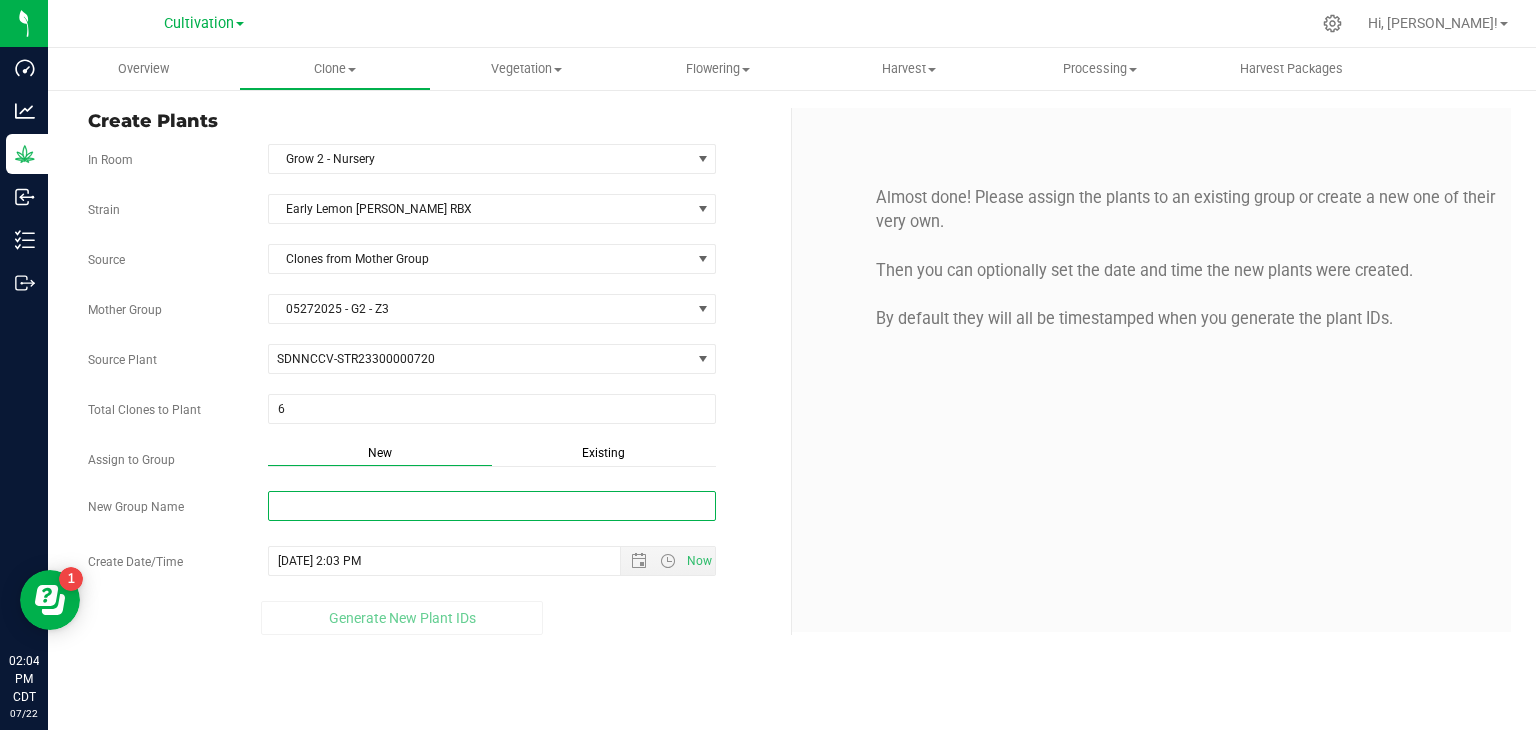 click on "New Group Name" at bounding box center (492, 506) 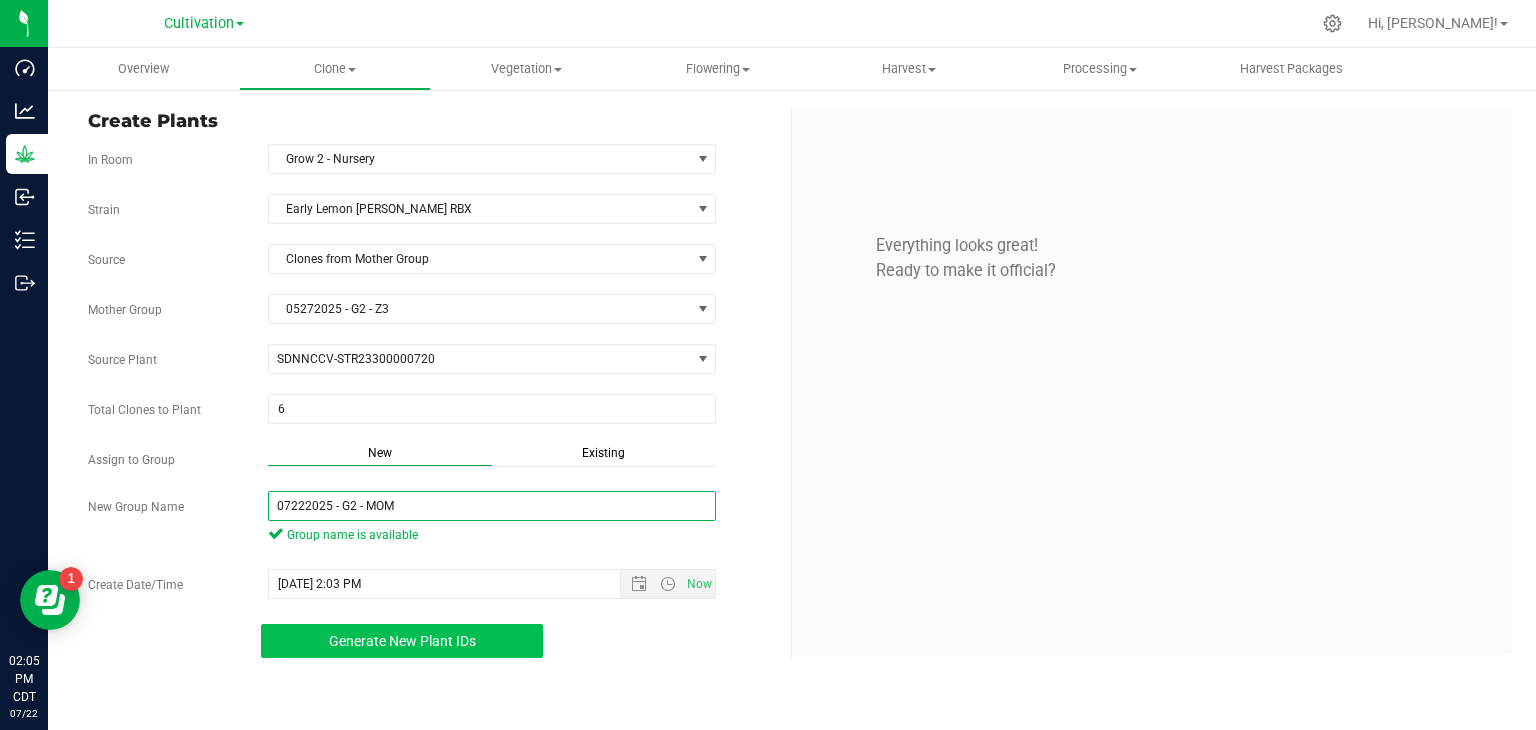 type on "07222025 - G2 - MOM" 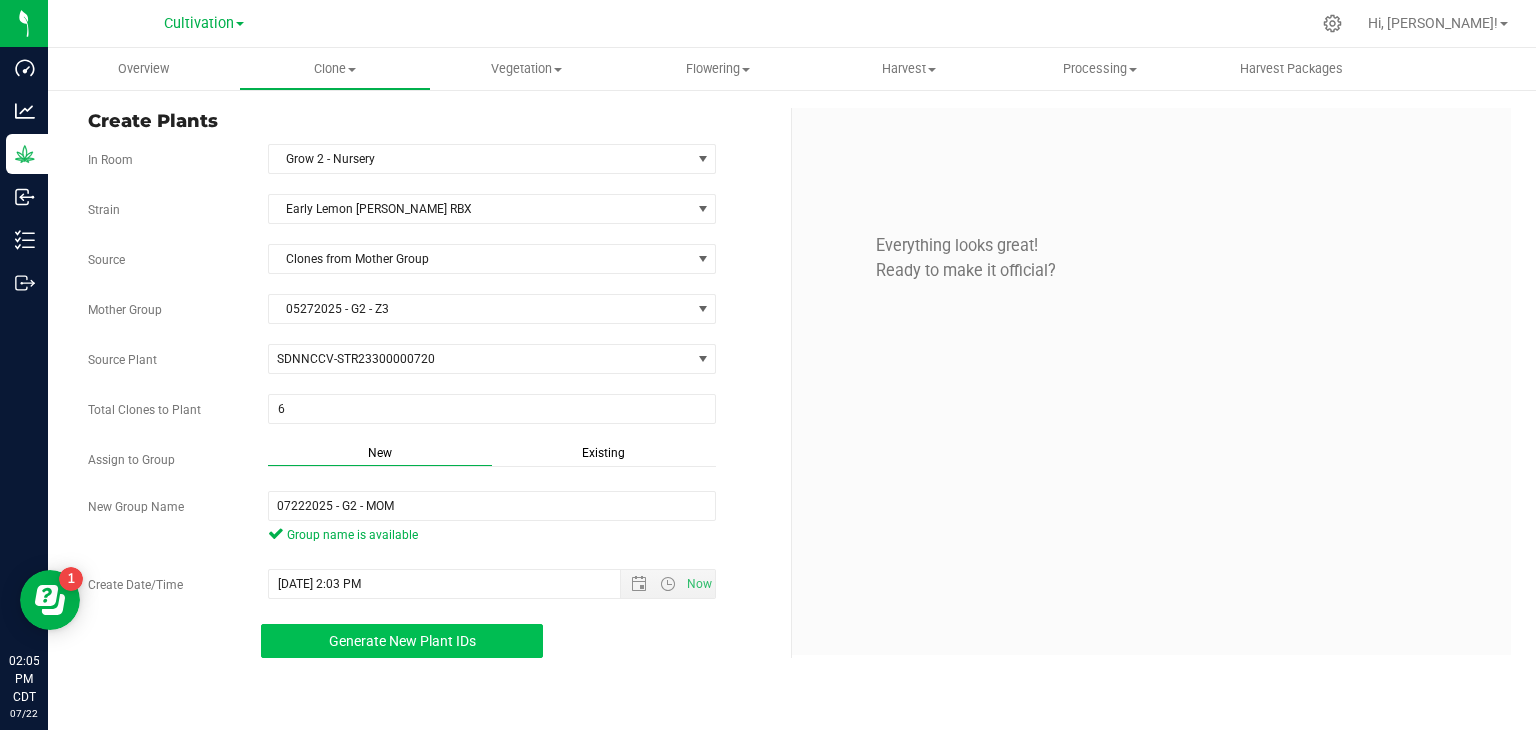 click on "Generate New Plant IDs" at bounding box center [402, 641] 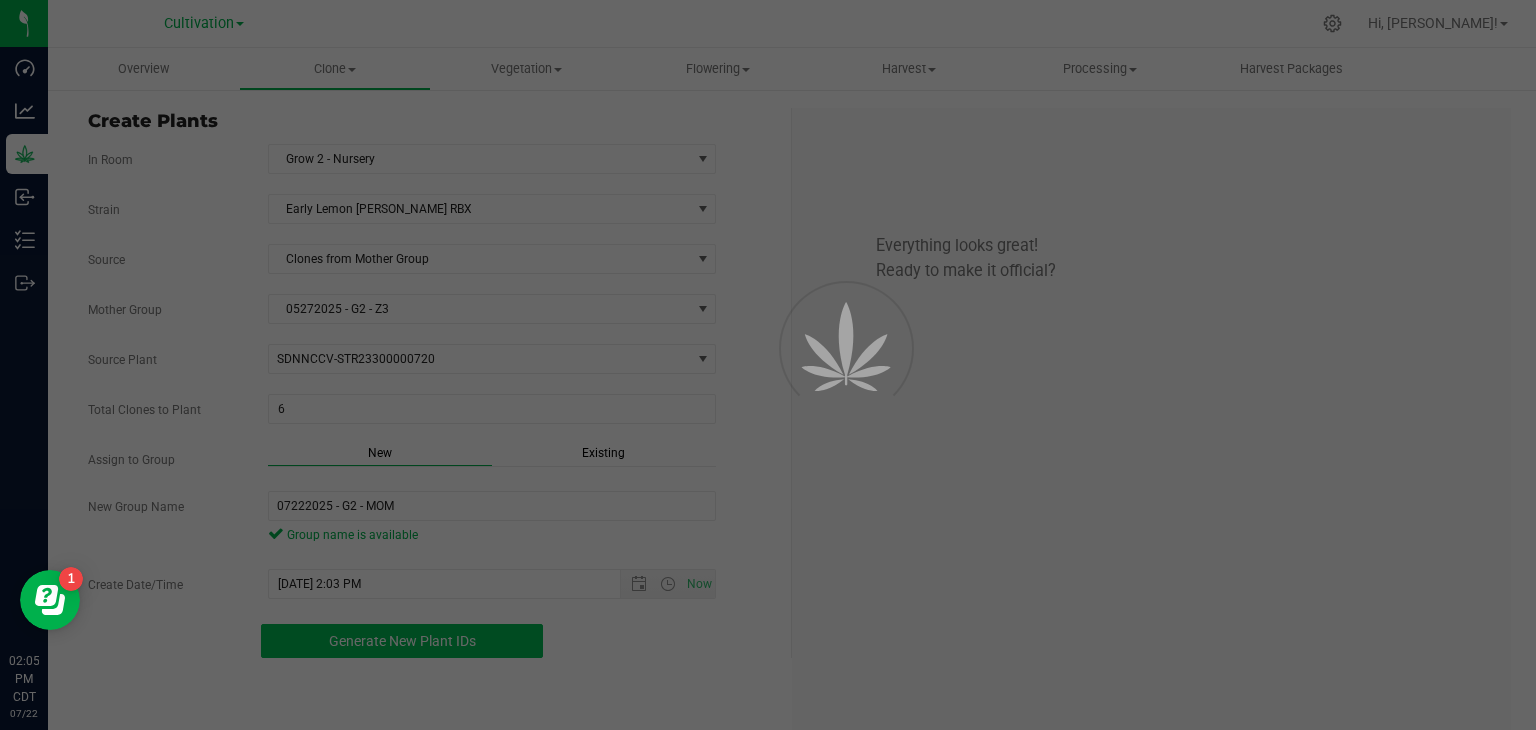 scroll, scrollTop: 60, scrollLeft: 0, axis: vertical 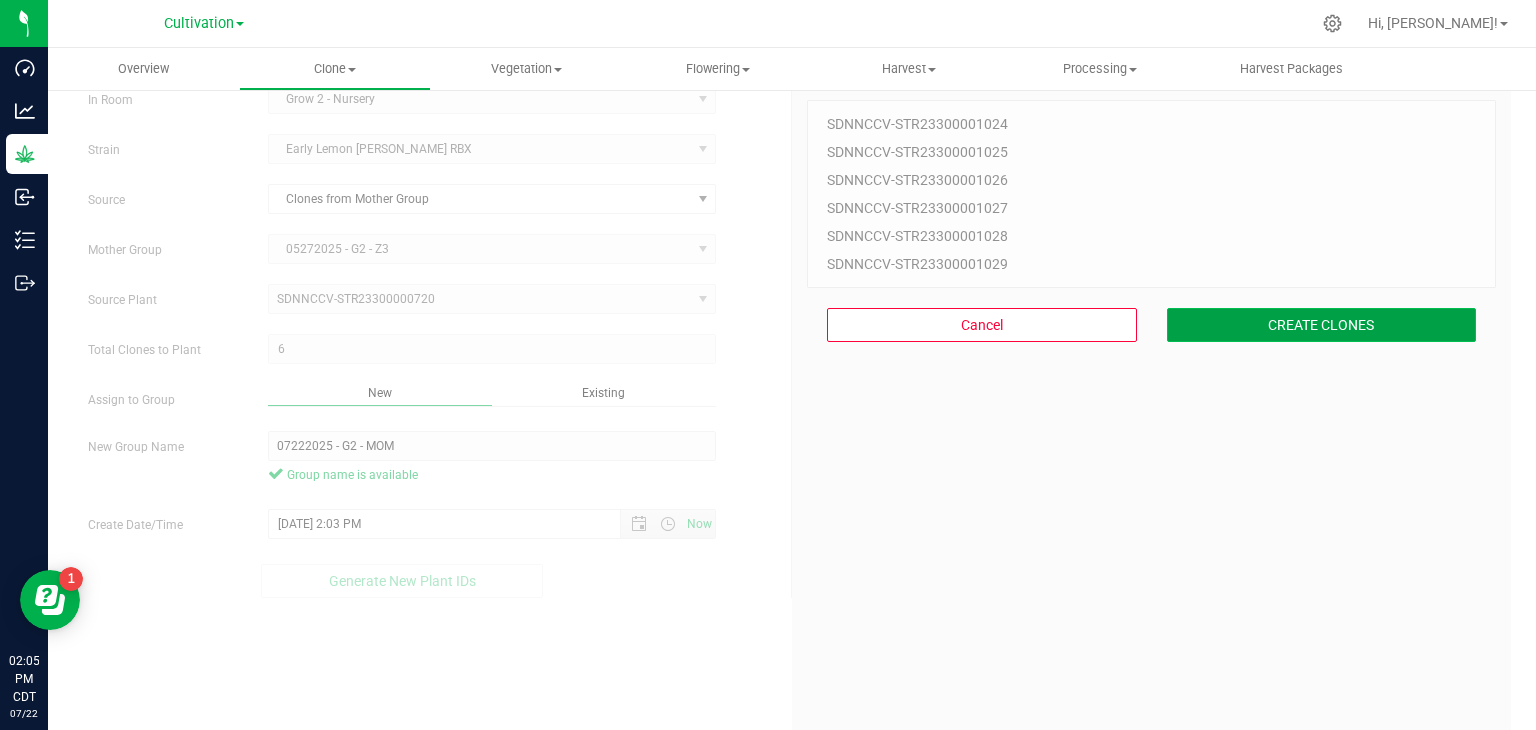 click on "CREATE CLONES" at bounding box center [1322, 325] 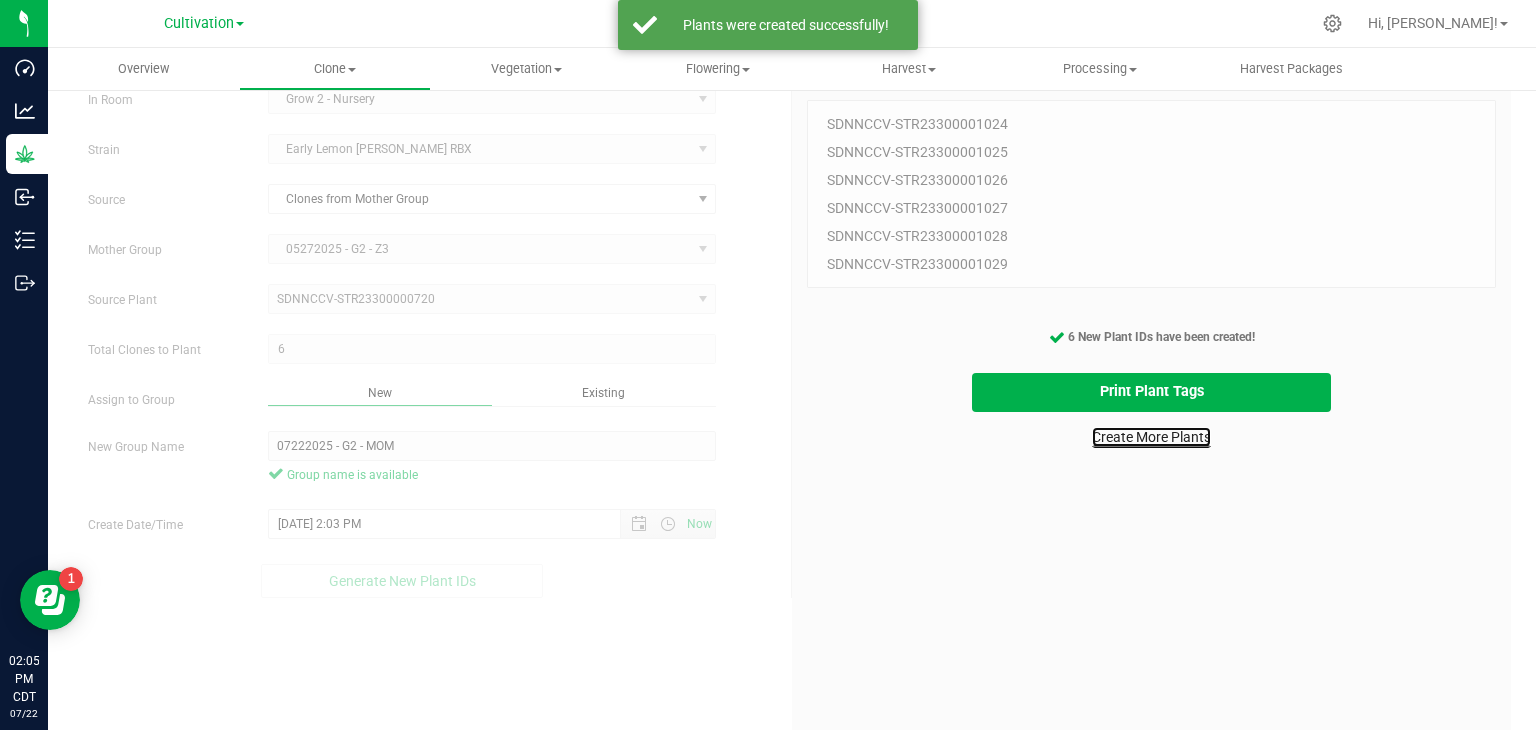 click on "Create More Plants" at bounding box center [1151, 437] 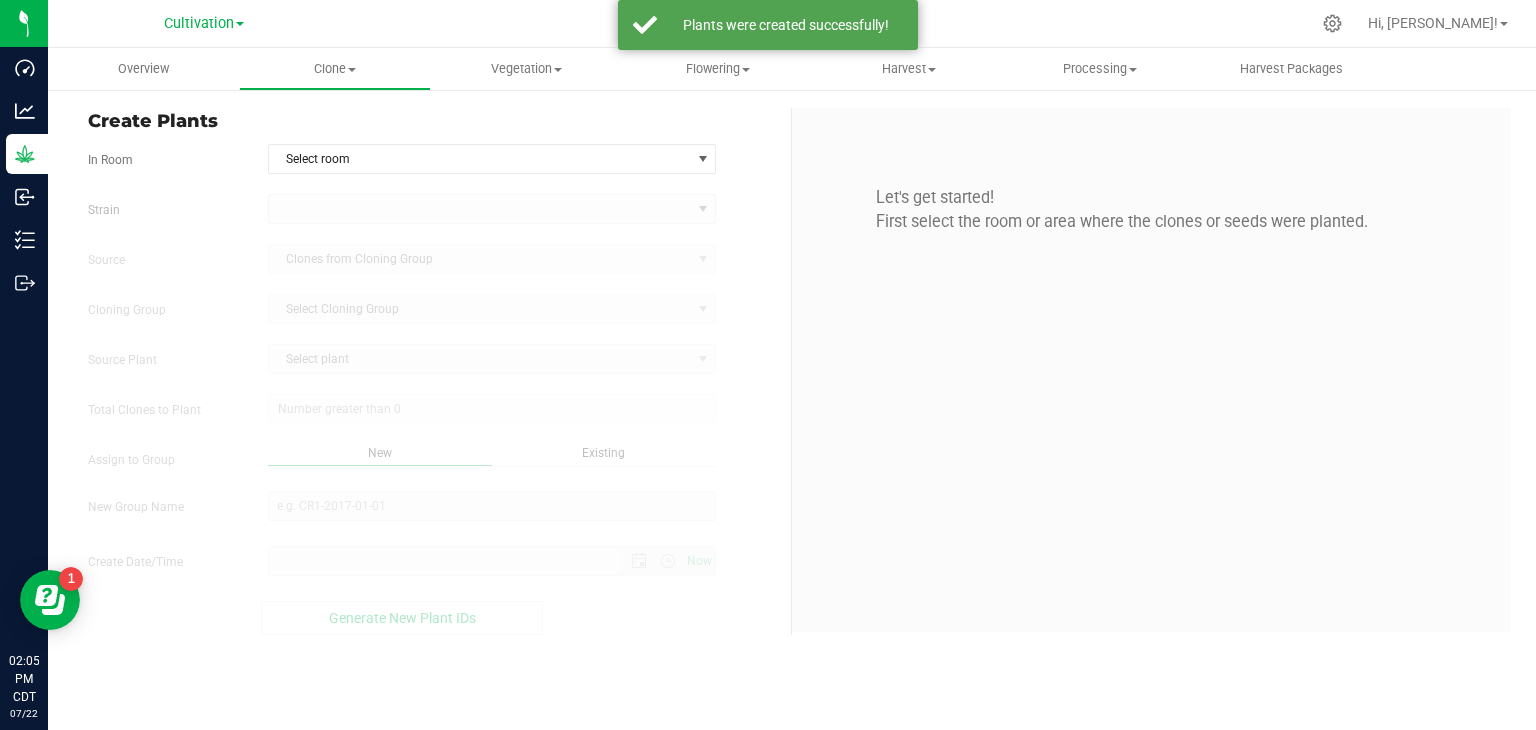 scroll, scrollTop: 0, scrollLeft: 0, axis: both 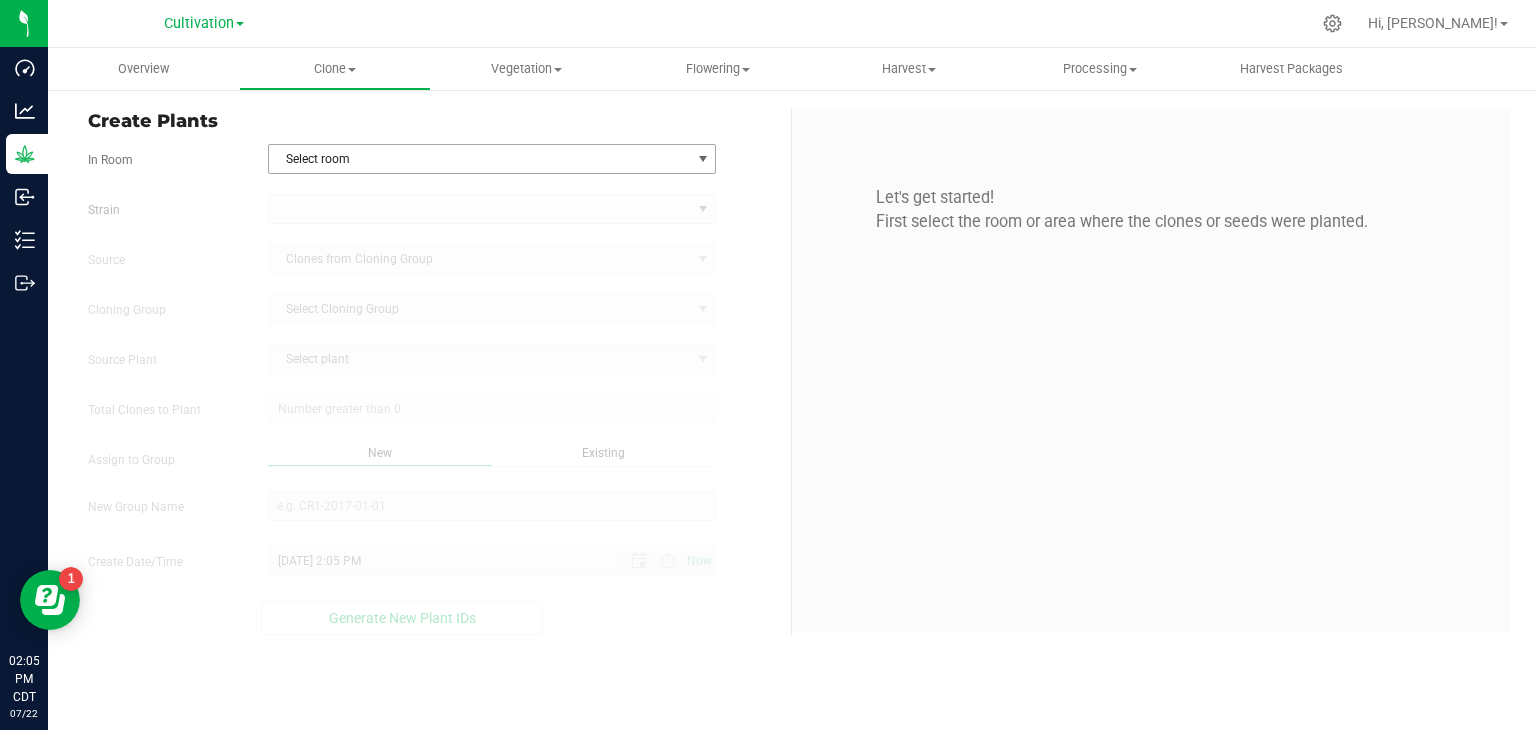 click on "Select room" at bounding box center [480, 159] 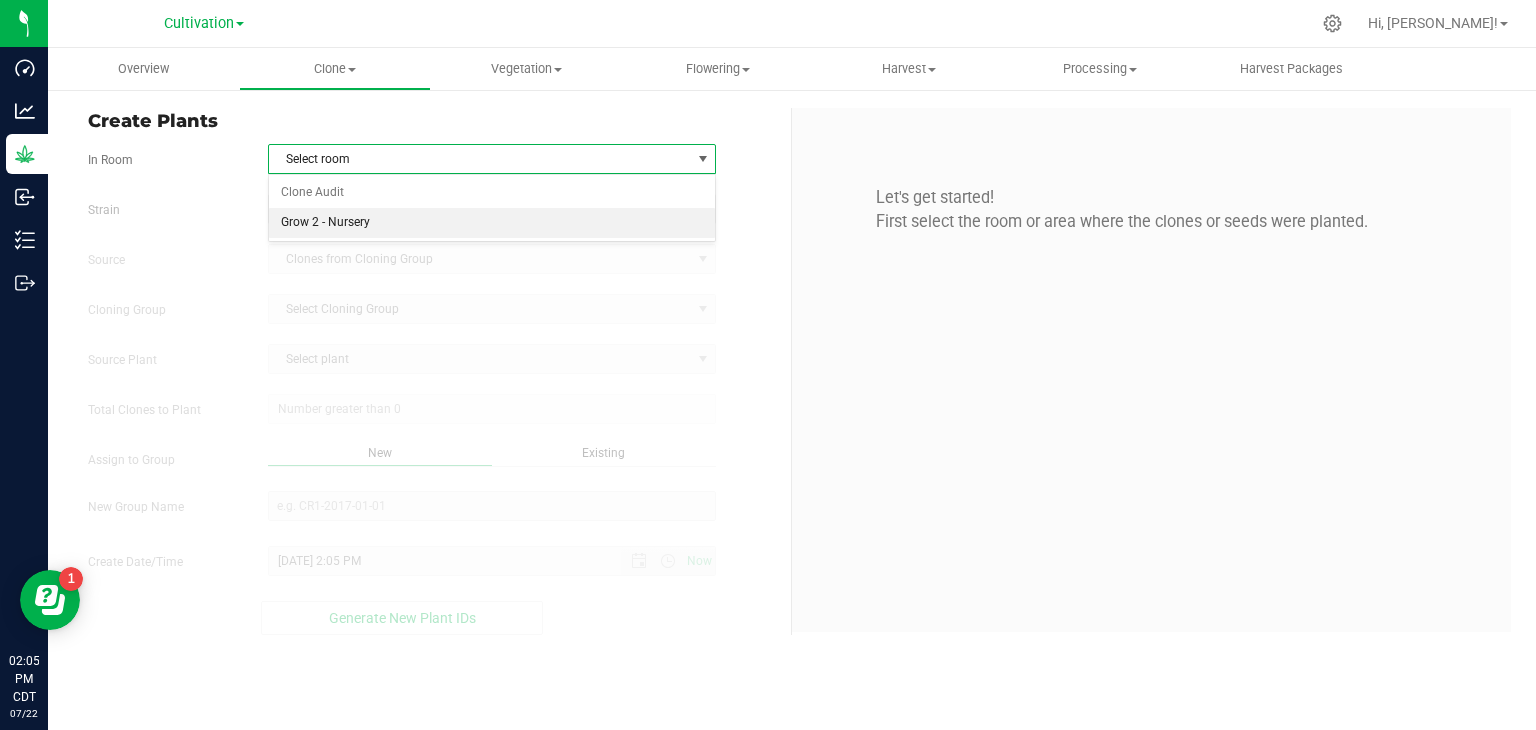 click on "Grow 2 - Nursery" at bounding box center (492, 223) 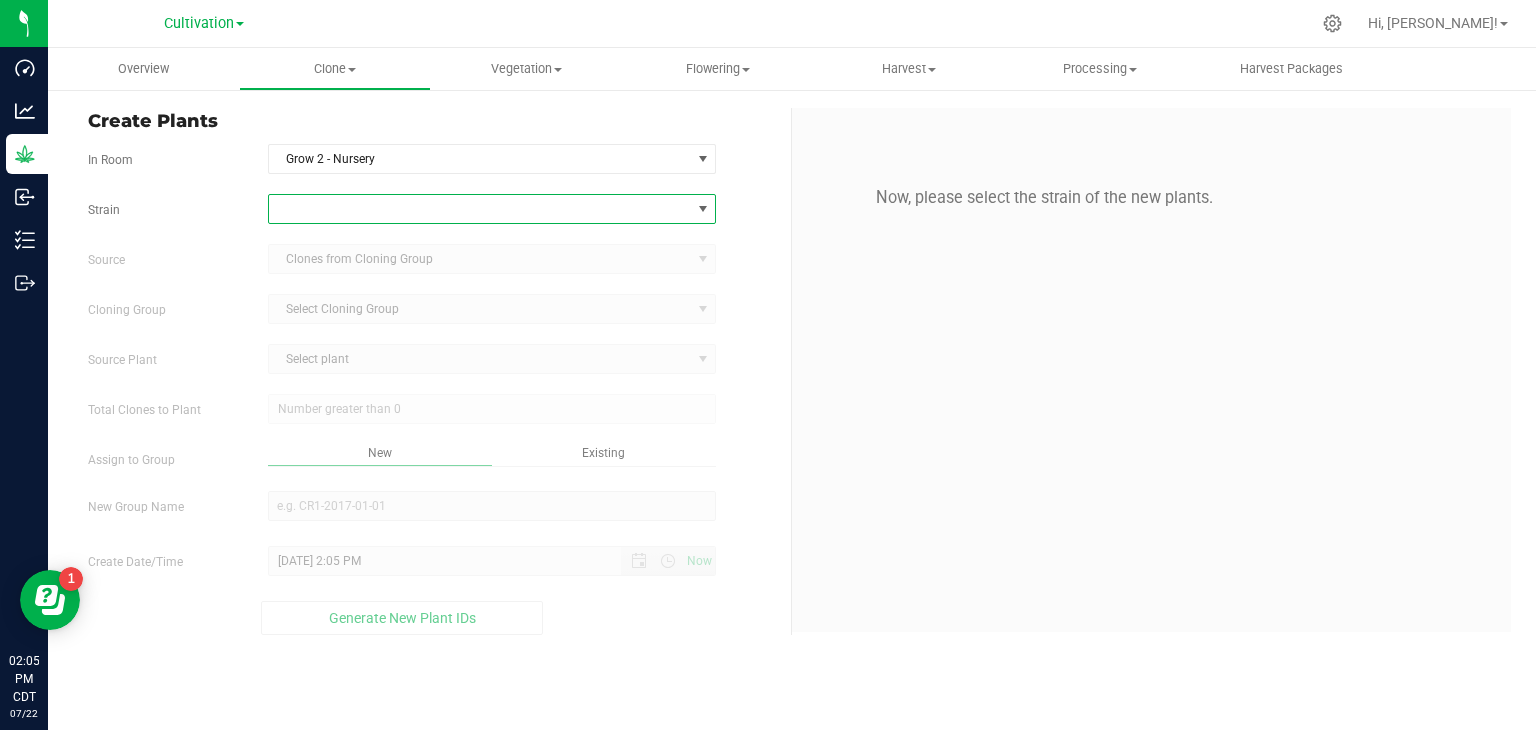 click at bounding box center [480, 209] 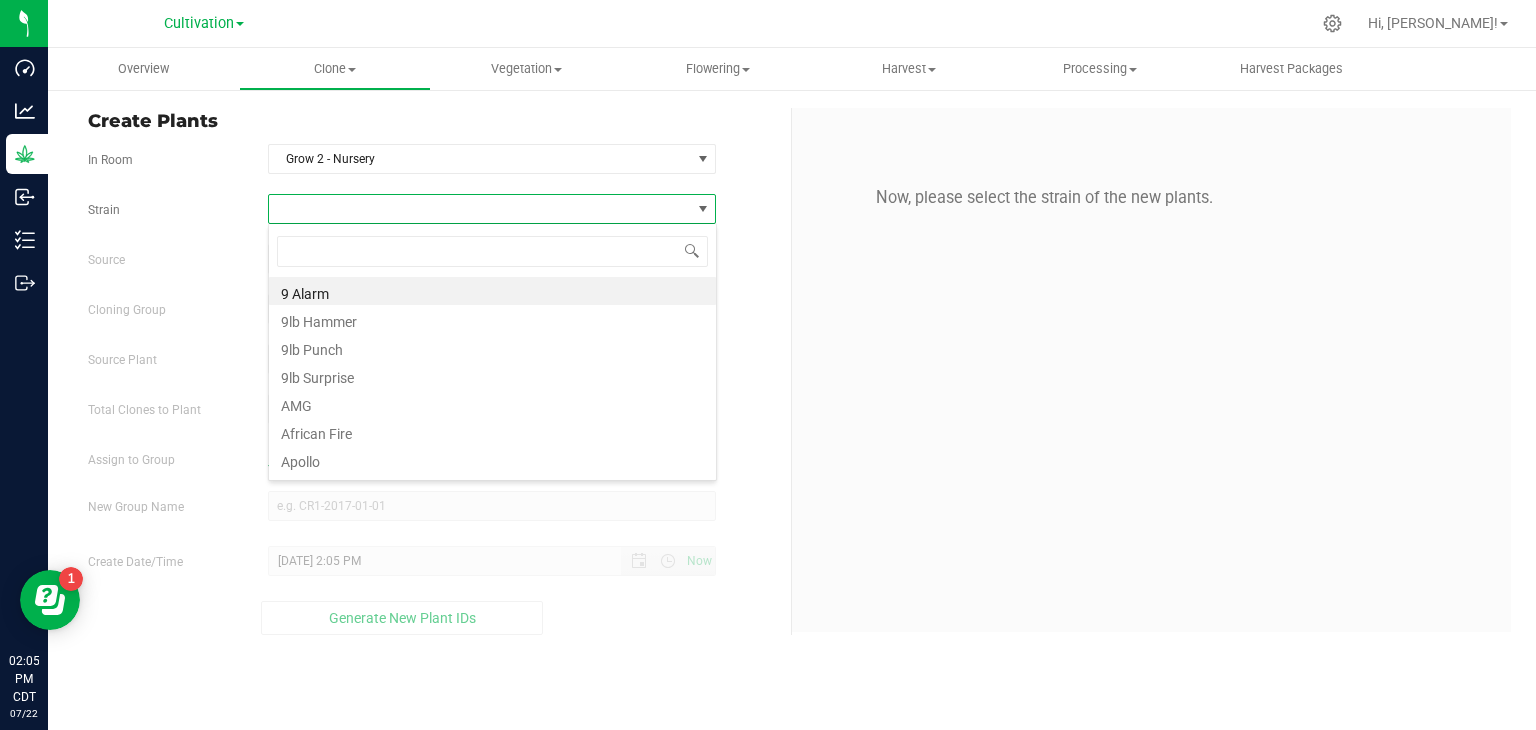 scroll, scrollTop: 99970, scrollLeft: 99551, axis: both 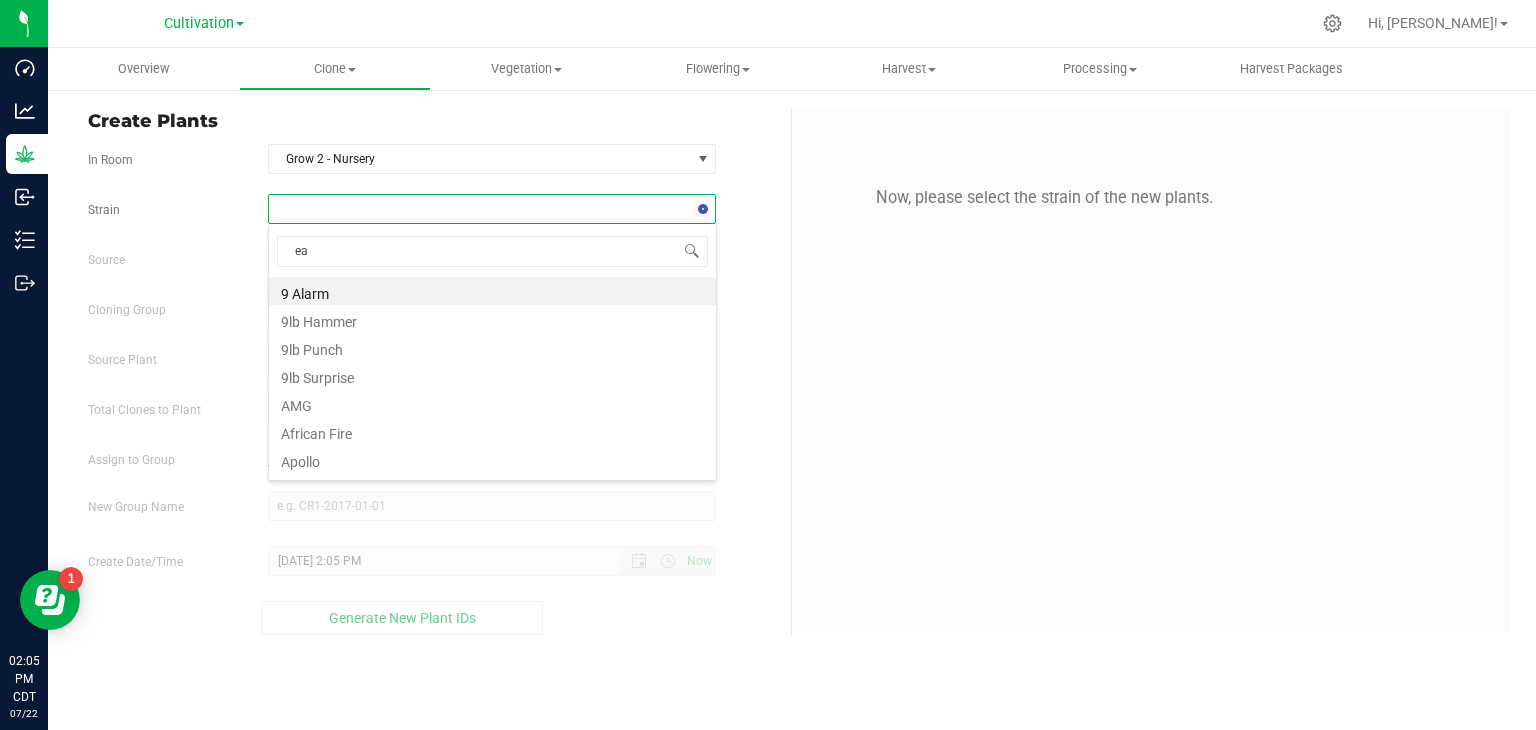 type on "ear" 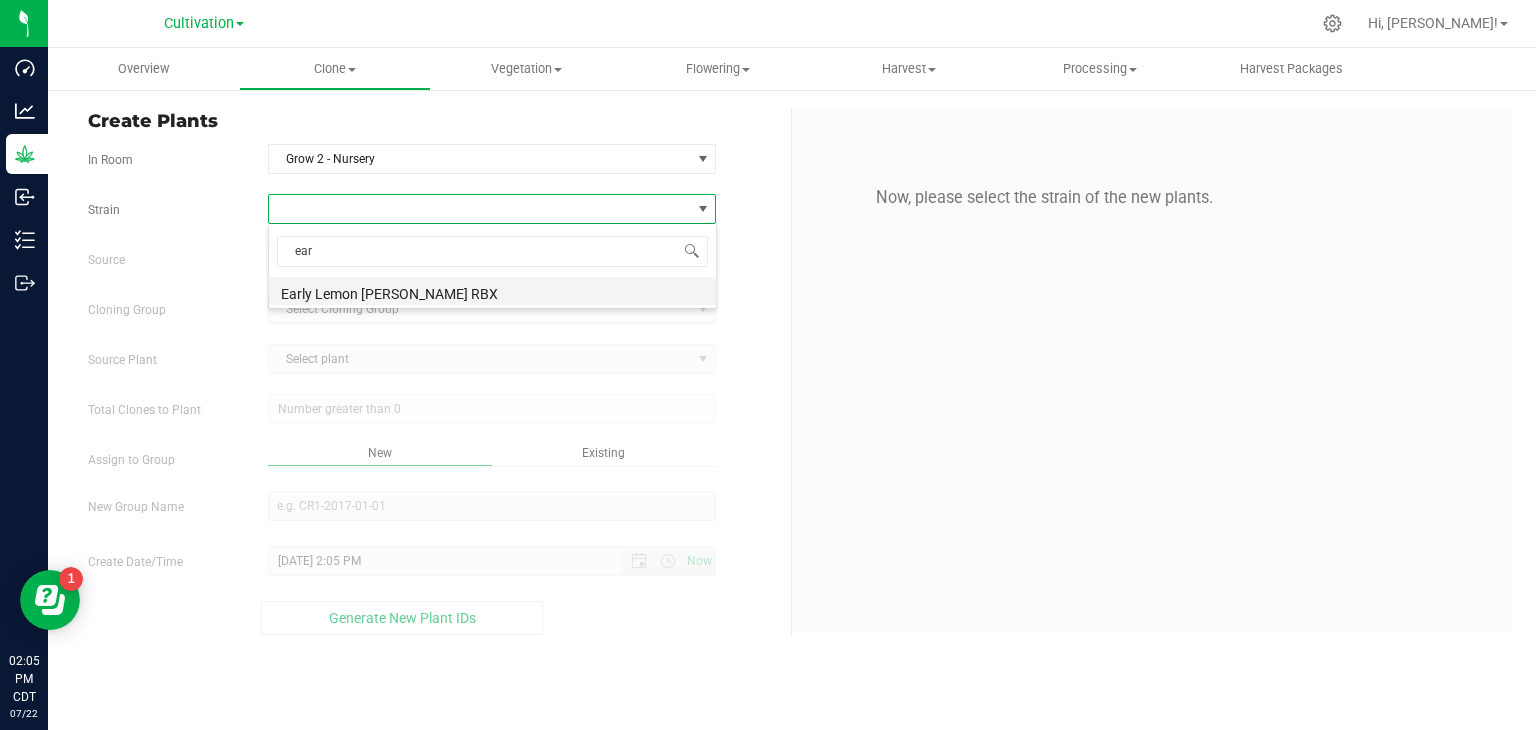 click on "Early Lemon [PERSON_NAME] RBX" at bounding box center (492, 291) 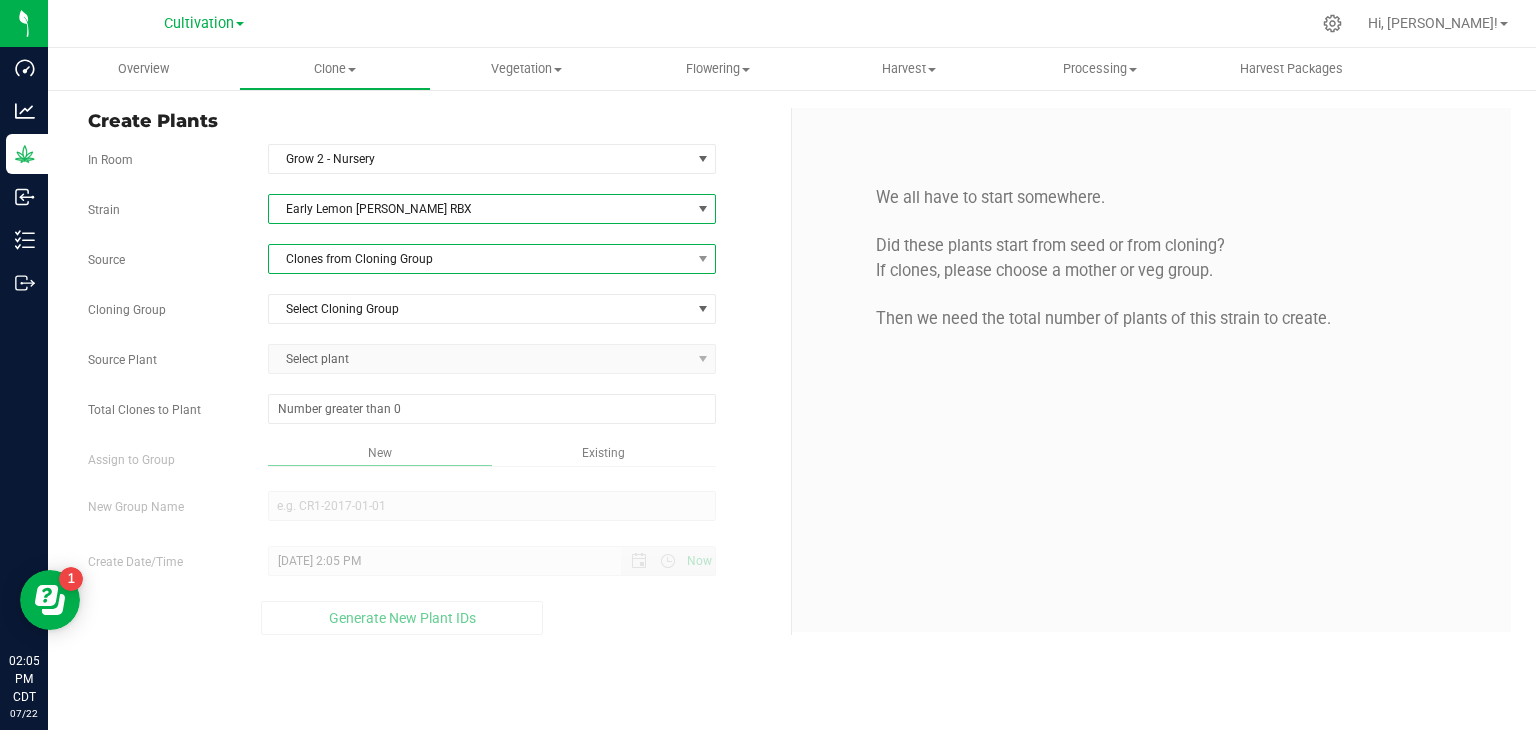 click on "Clones from Cloning Group" at bounding box center [480, 259] 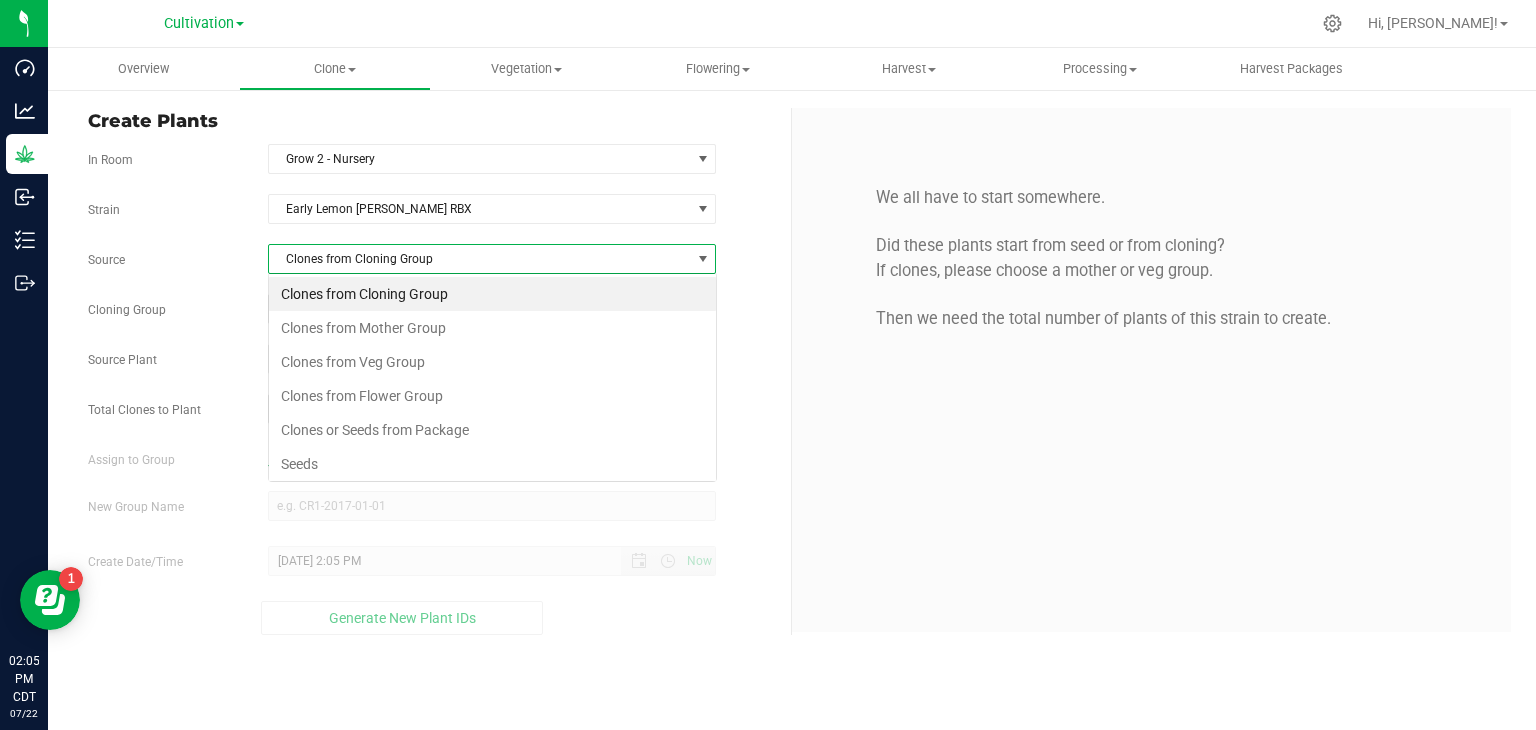 scroll, scrollTop: 99970, scrollLeft: 99551, axis: both 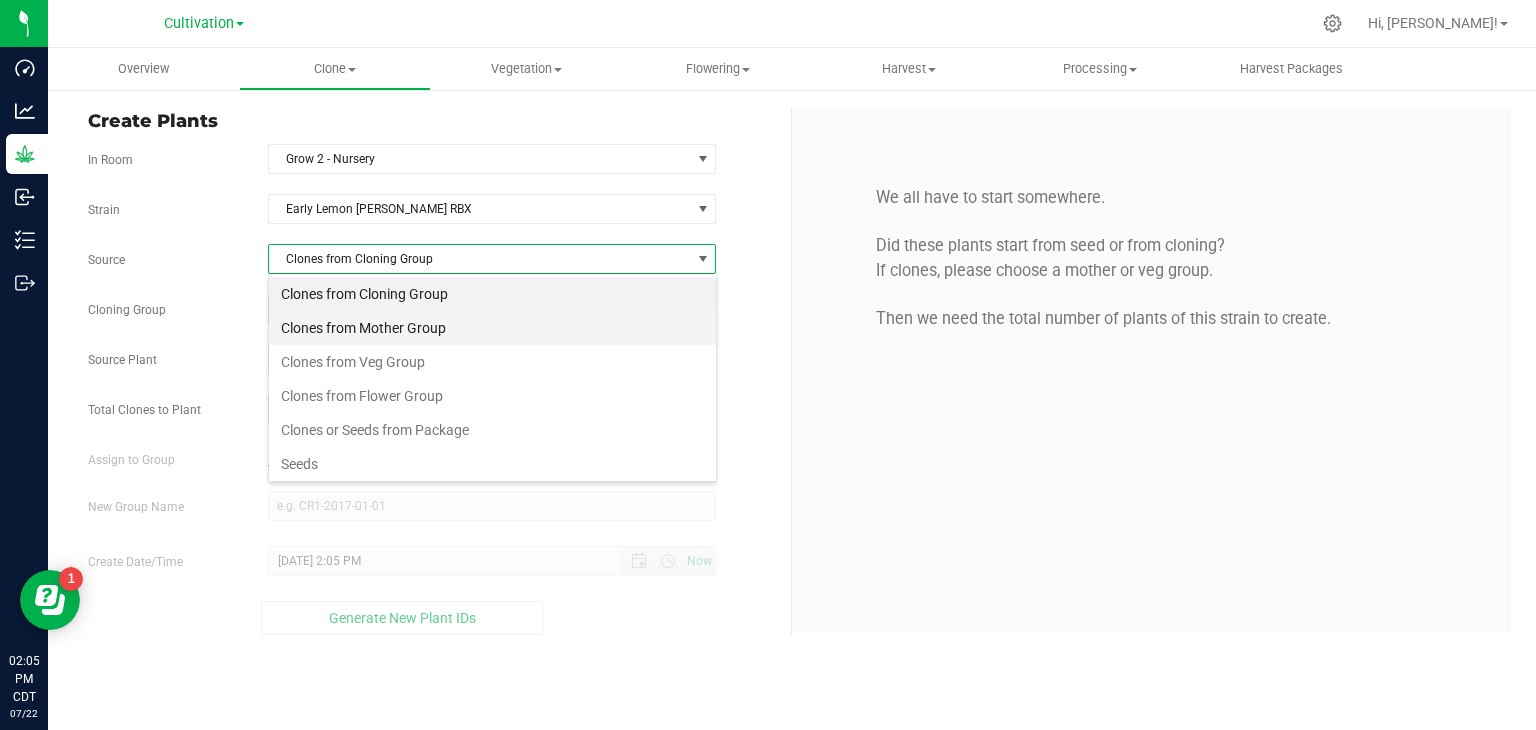 click on "Clones from Mother Group" at bounding box center [492, 328] 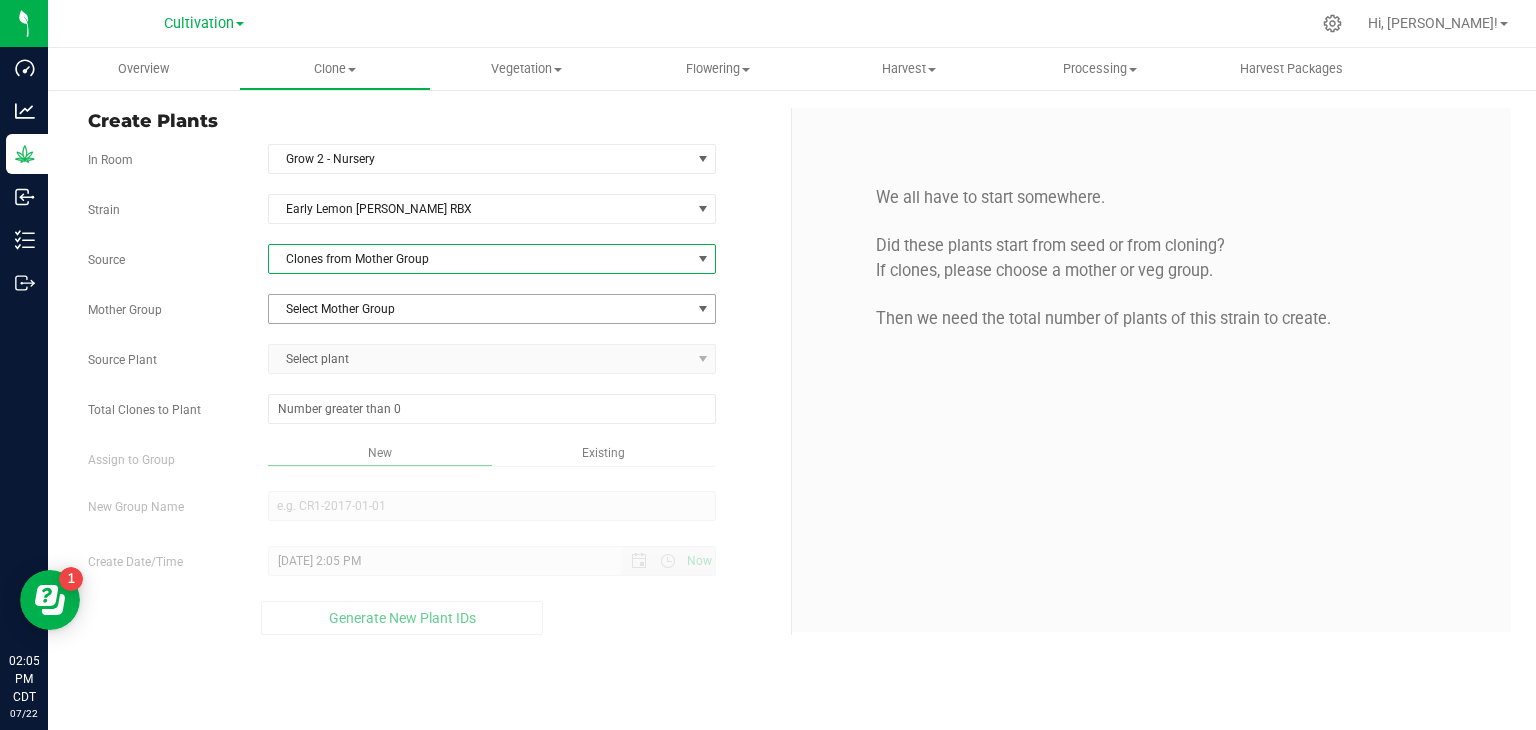 click on "Select Mother Group" at bounding box center [480, 309] 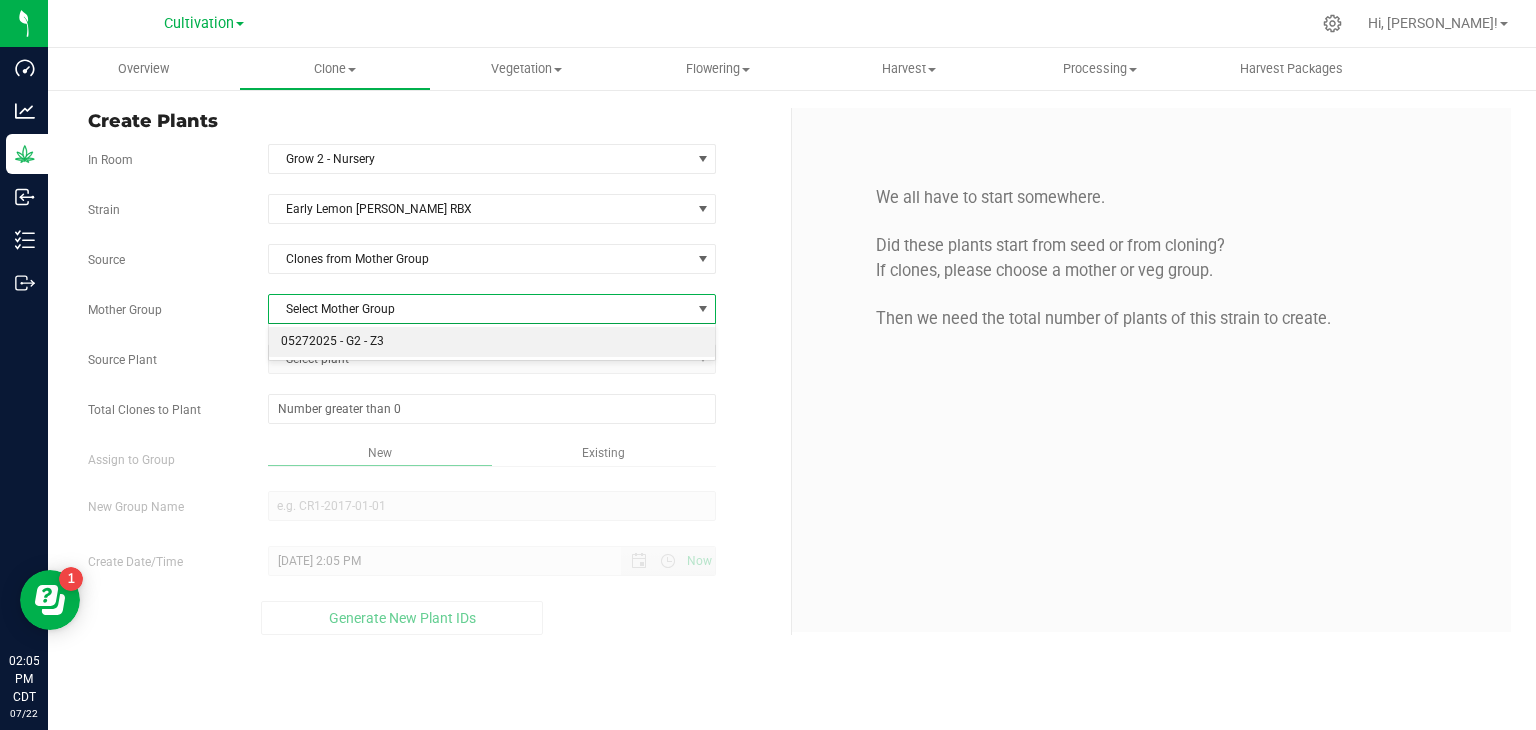 click on "05272025 - G2 - Z3" at bounding box center [492, 342] 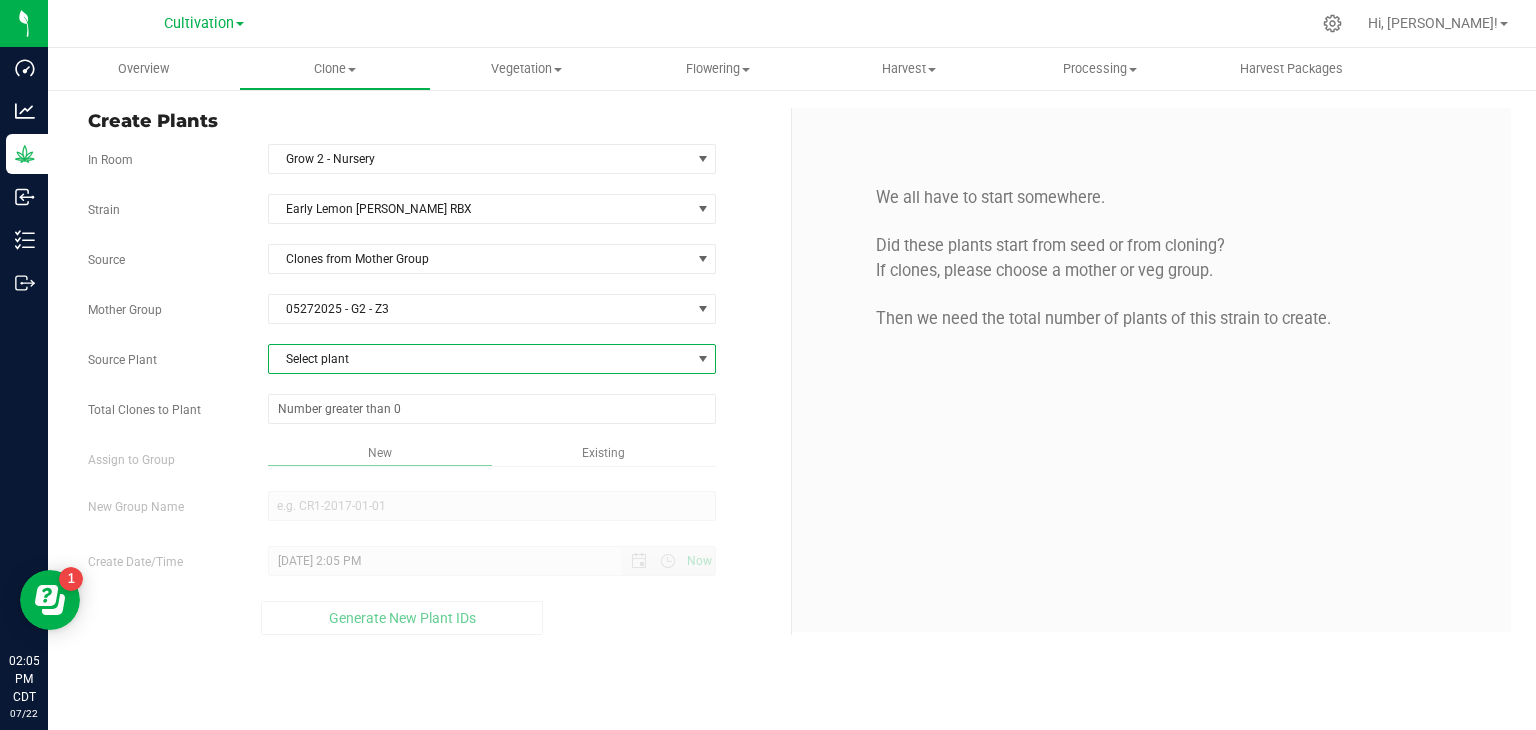 click on "Select plant" at bounding box center [480, 359] 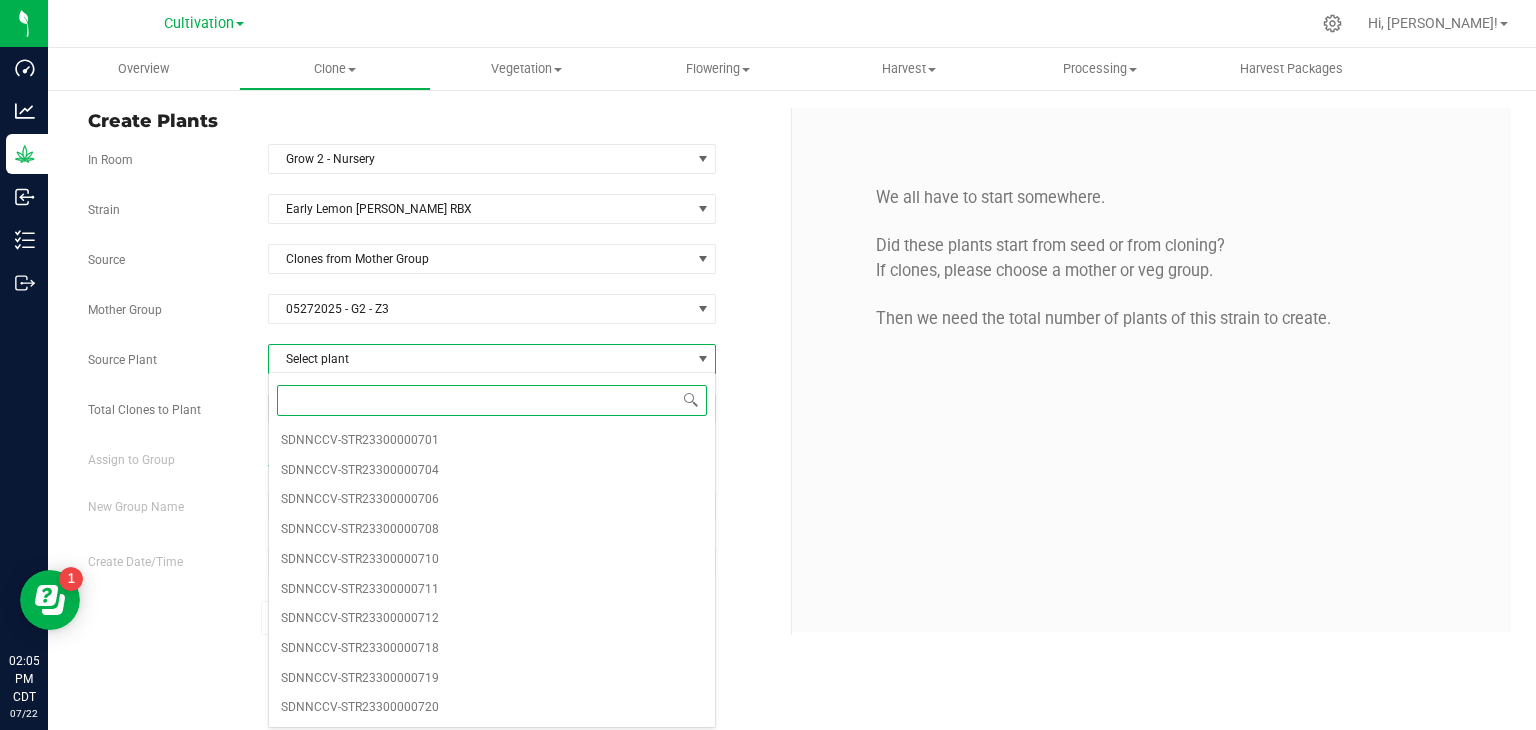 type on "1" 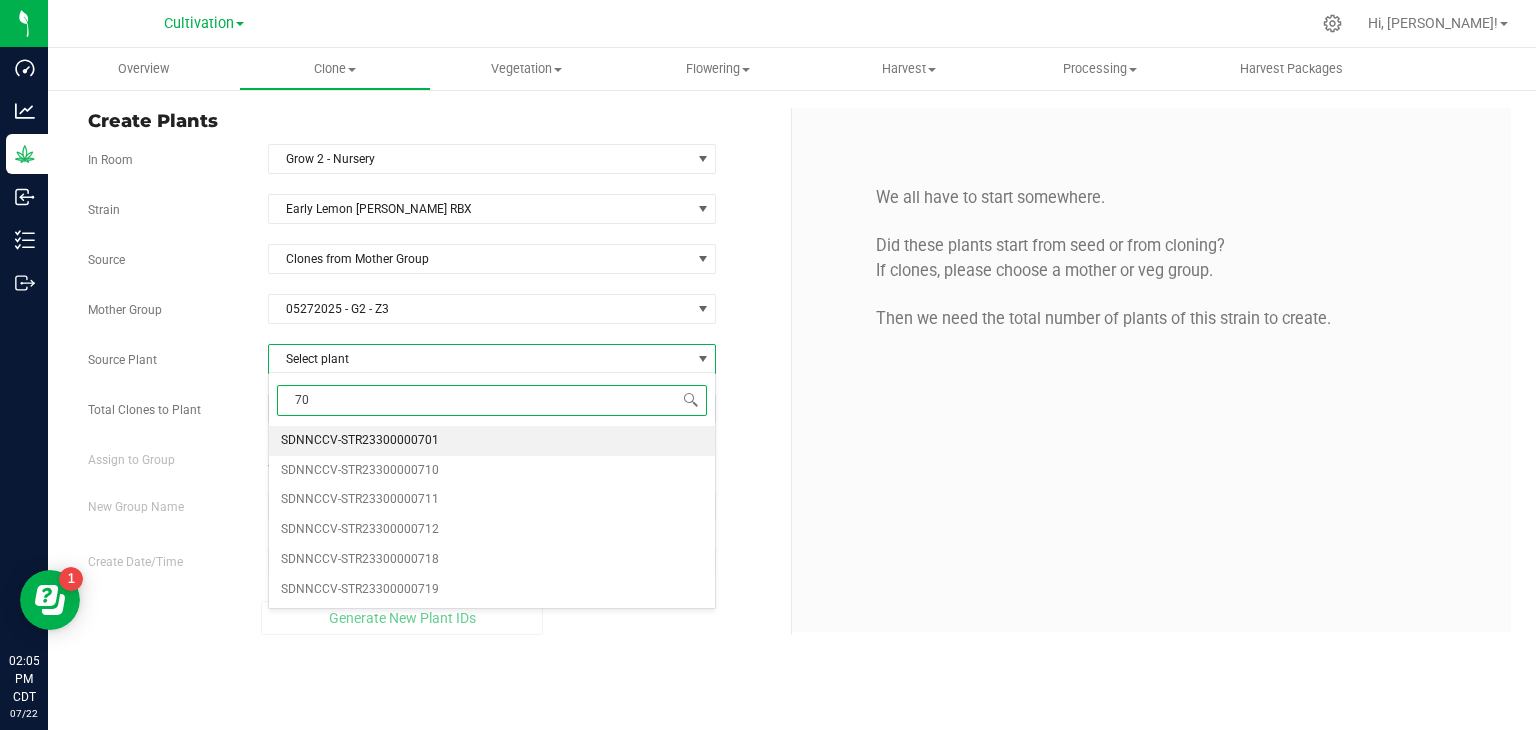 type on "708" 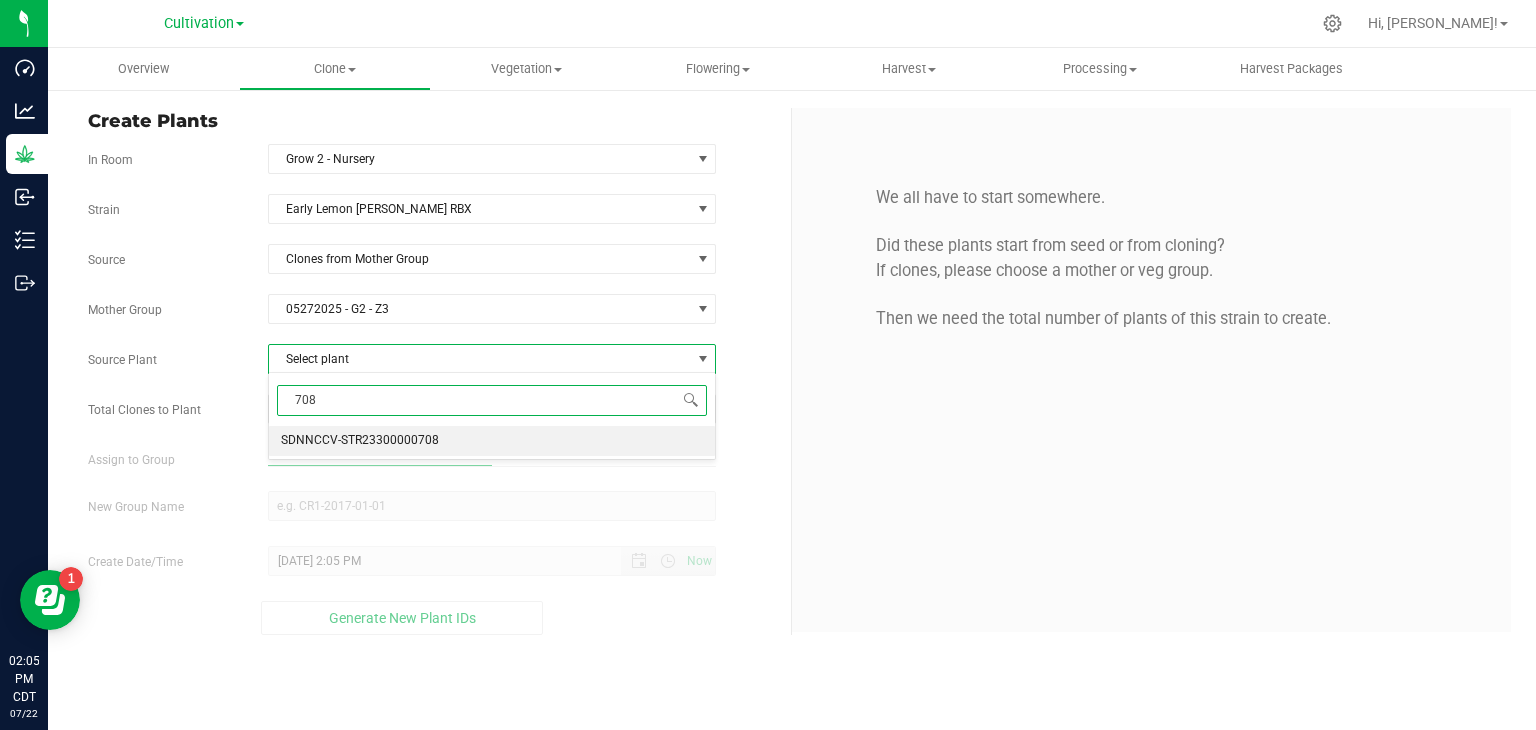 click on "SDNNCCV-STR23300000708" at bounding box center [360, 441] 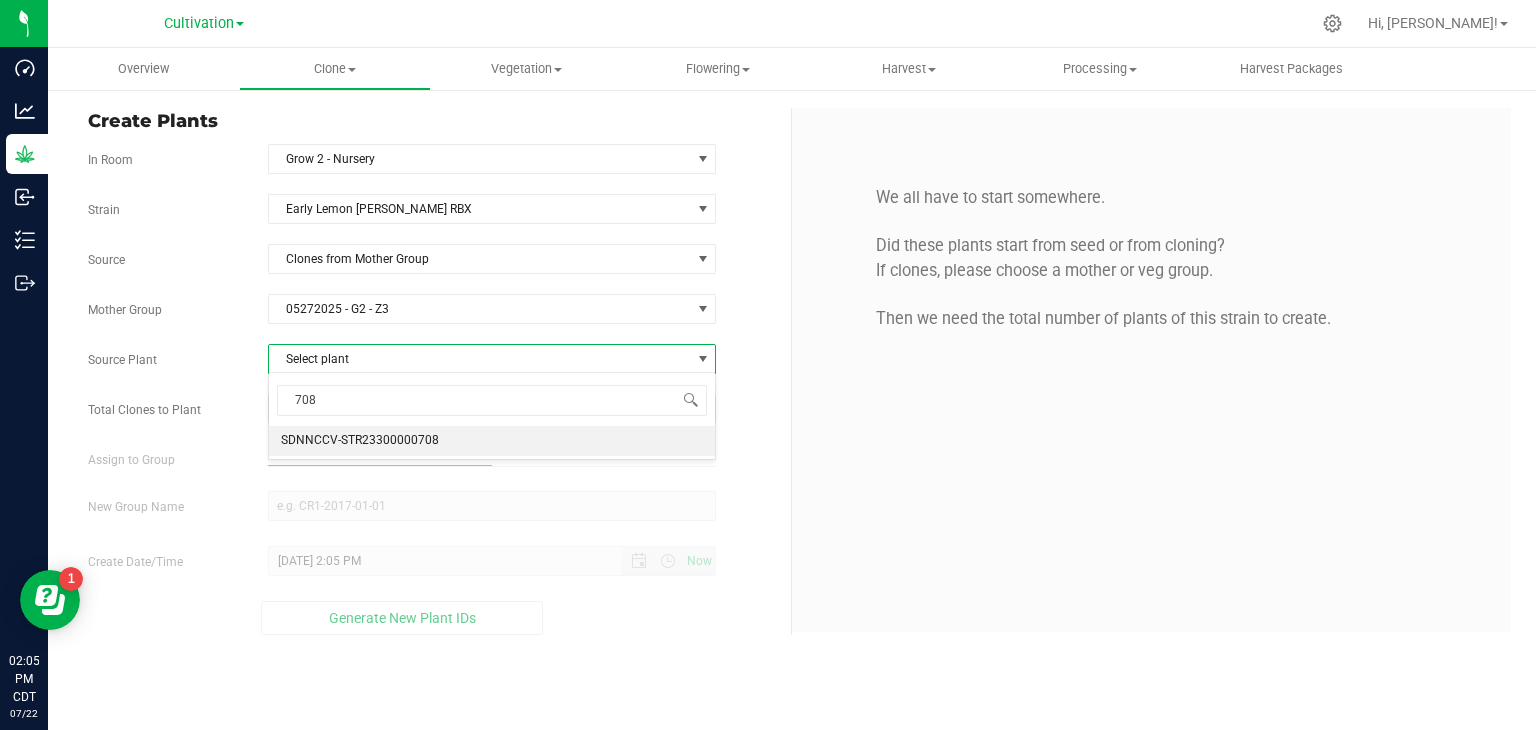 type 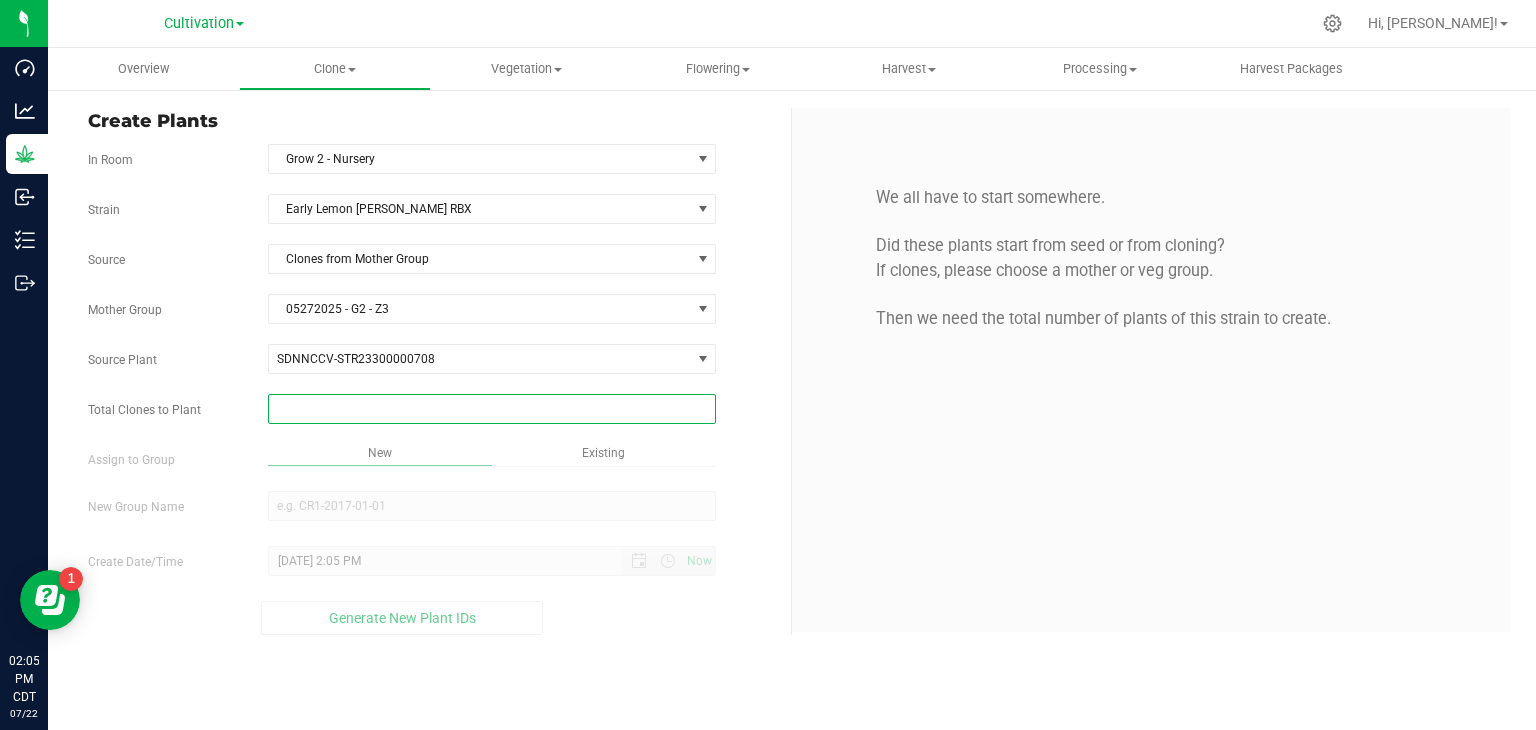 click at bounding box center (492, 409) 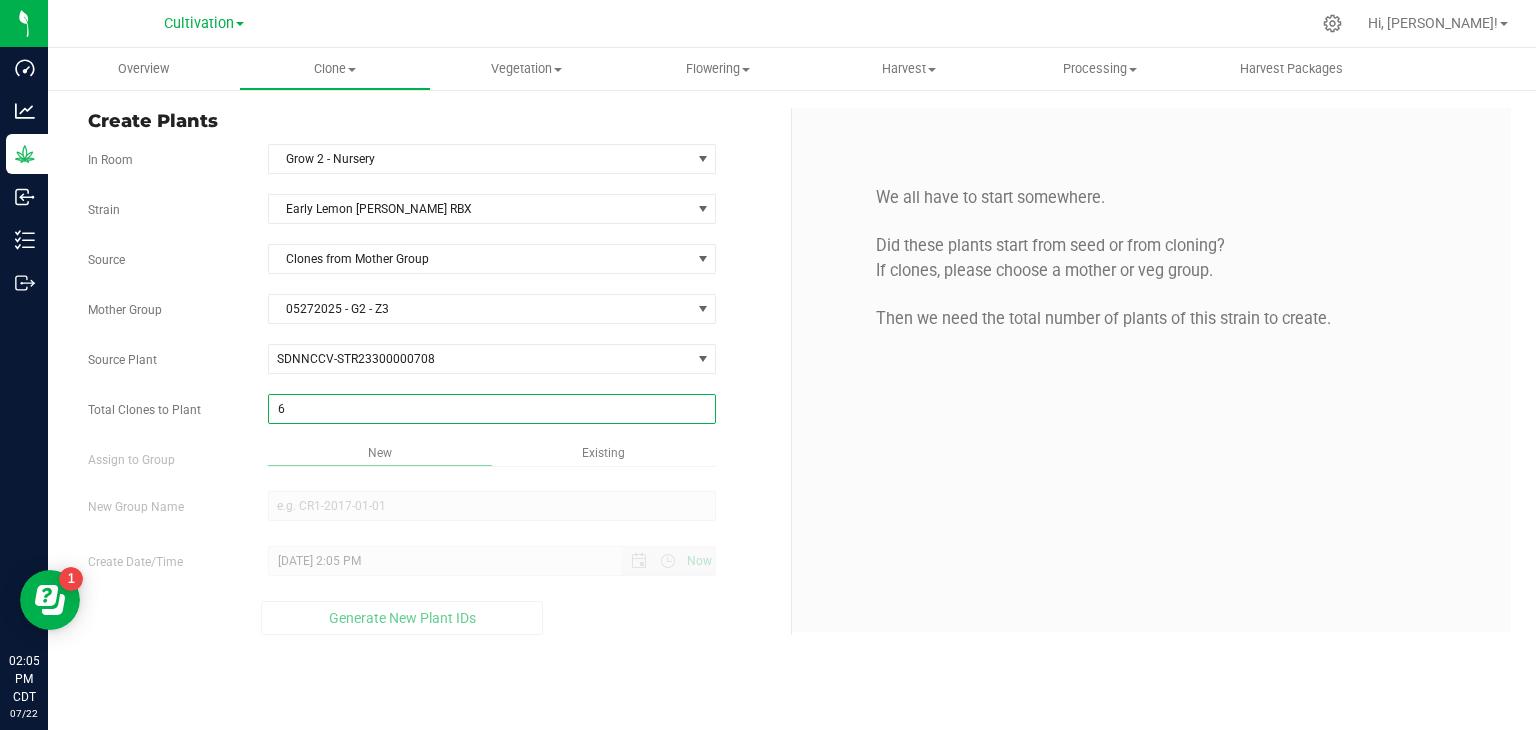 type on "6" 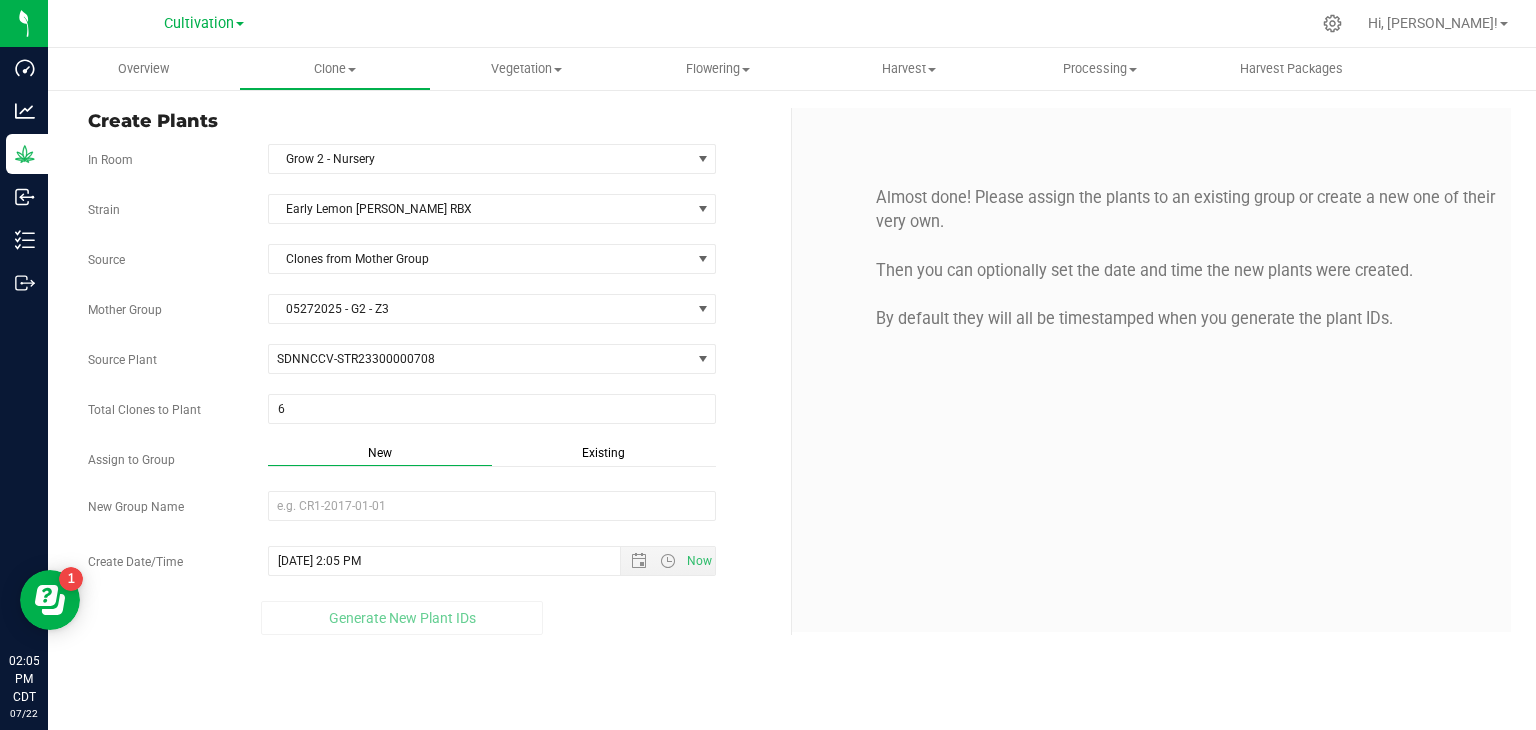 click on "Existing" at bounding box center (603, 453) 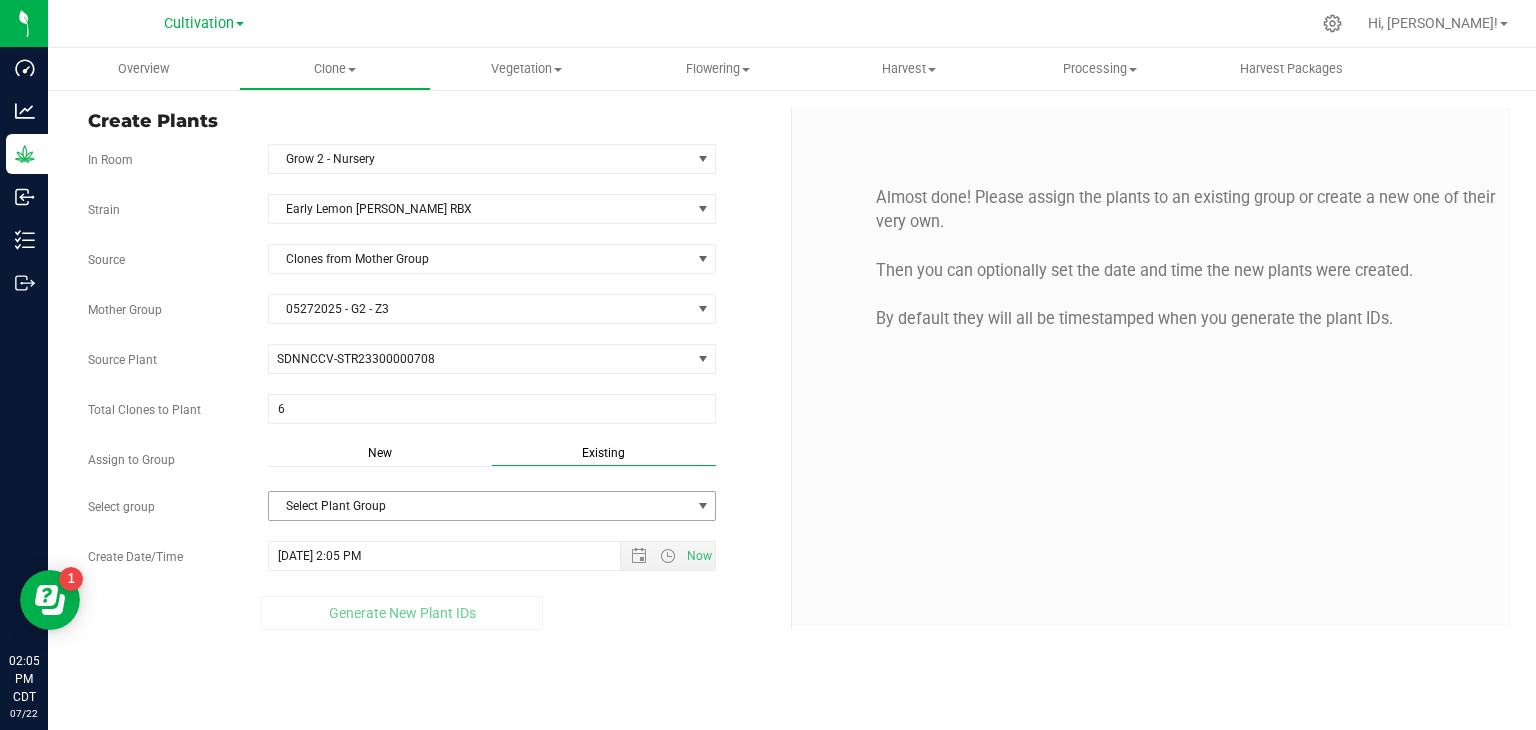 click on "Select Plant Group" at bounding box center [480, 506] 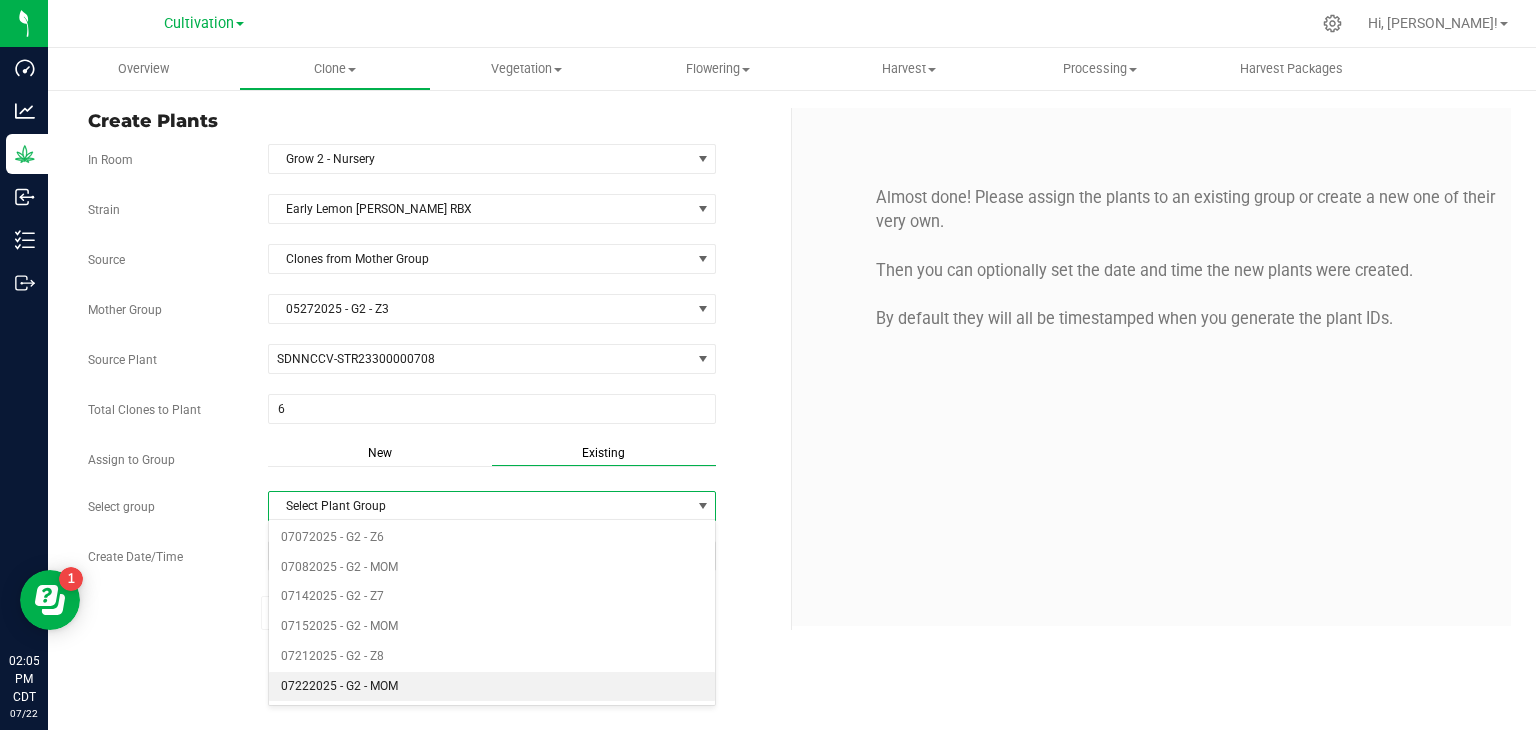 click on "07222025 - G2 - MOM" at bounding box center (492, 687) 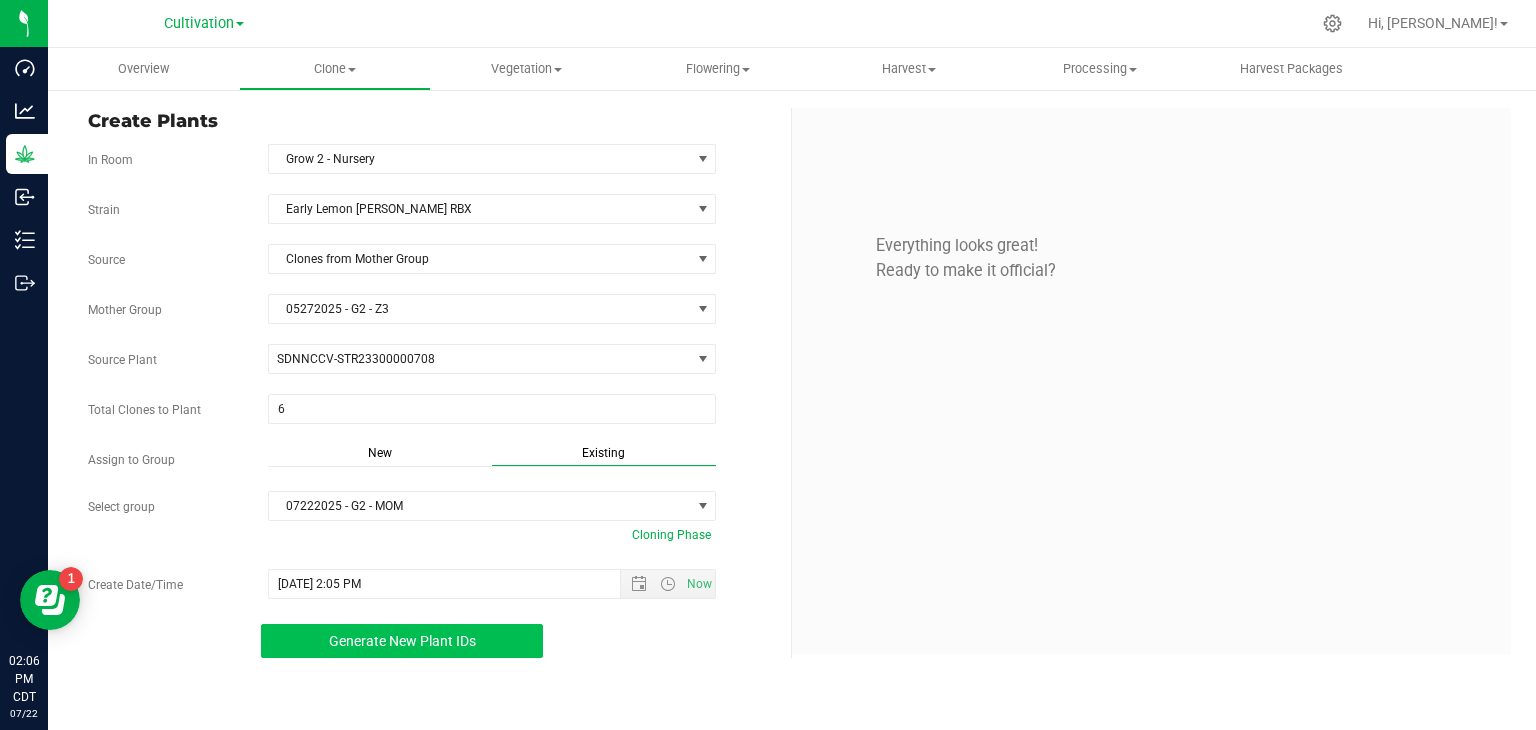 click on "Generate New Plant IDs" at bounding box center (402, 641) 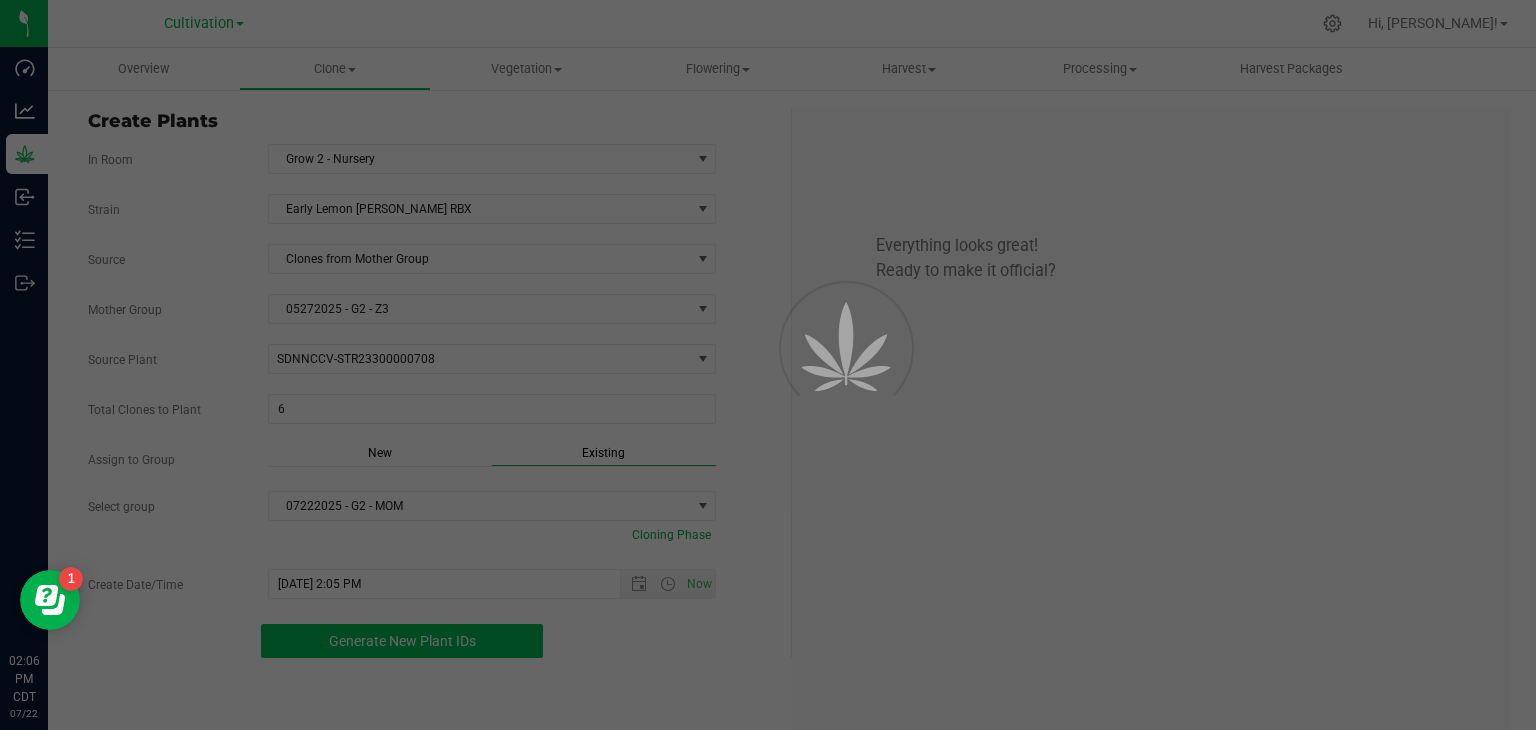 scroll, scrollTop: 60, scrollLeft: 0, axis: vertical 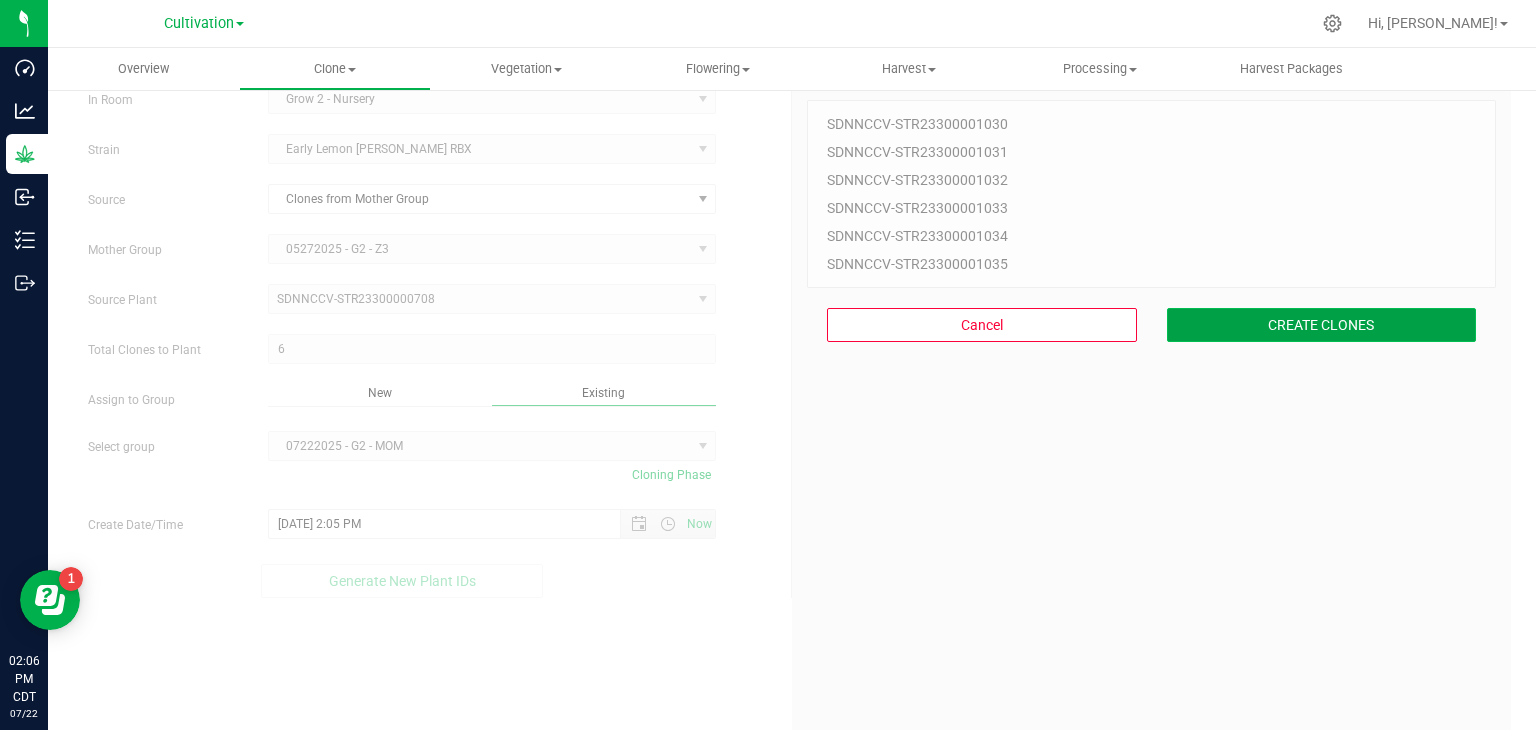 click on "CREATE CLONES" at bounding box center [1322, 325] 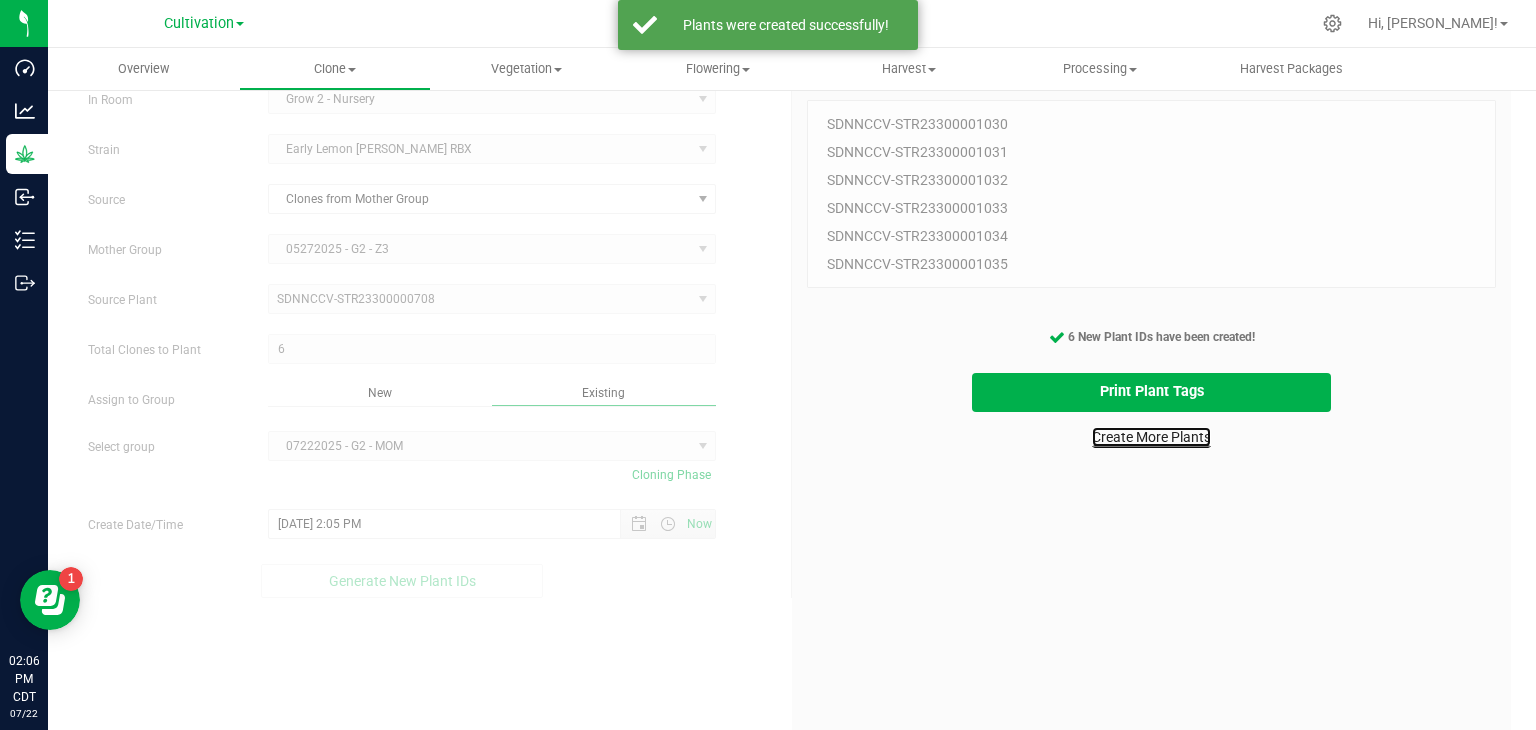 click on "Create More Plants" at bounding box center [1151, 437] 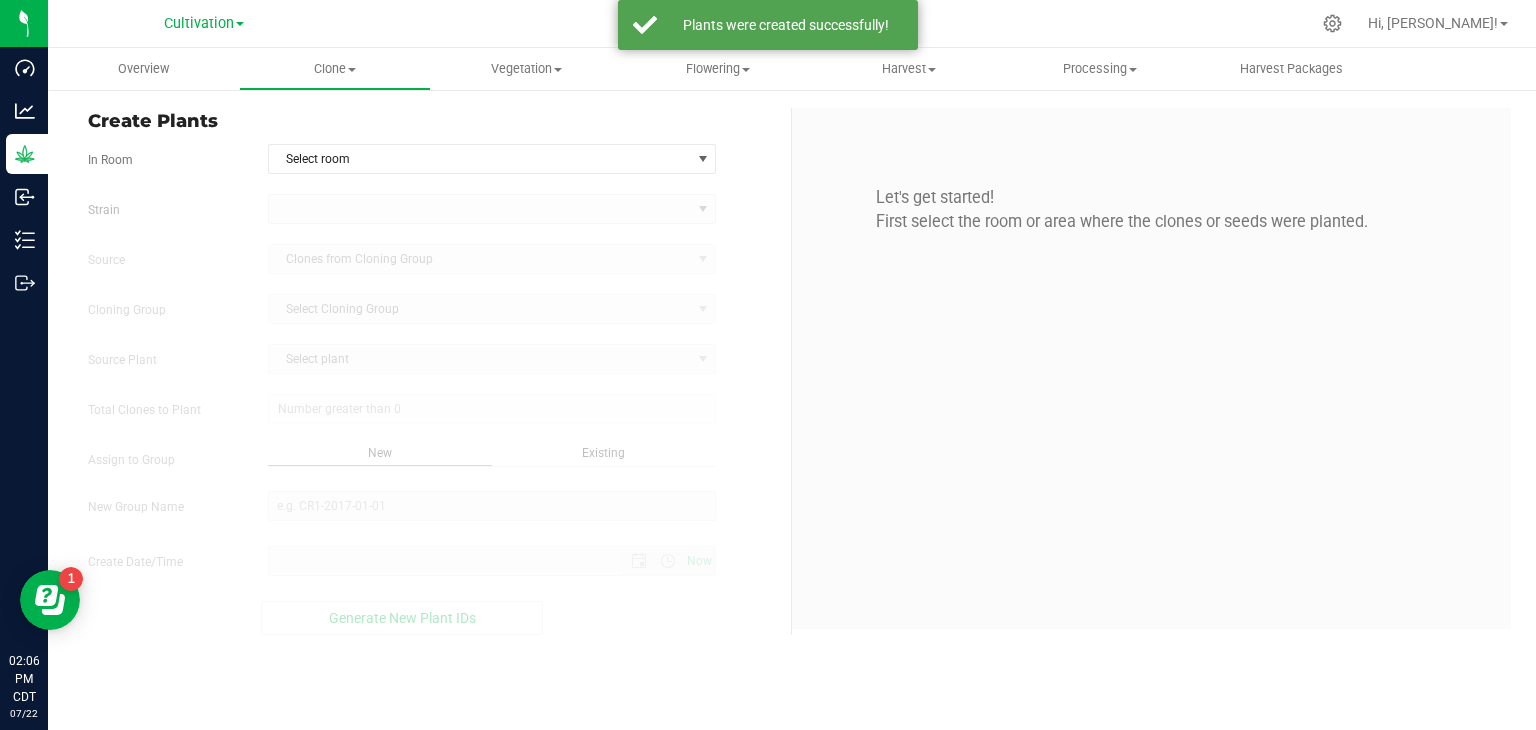 scroll, scrollTop: 0, scrollLeft: 0, axis: both 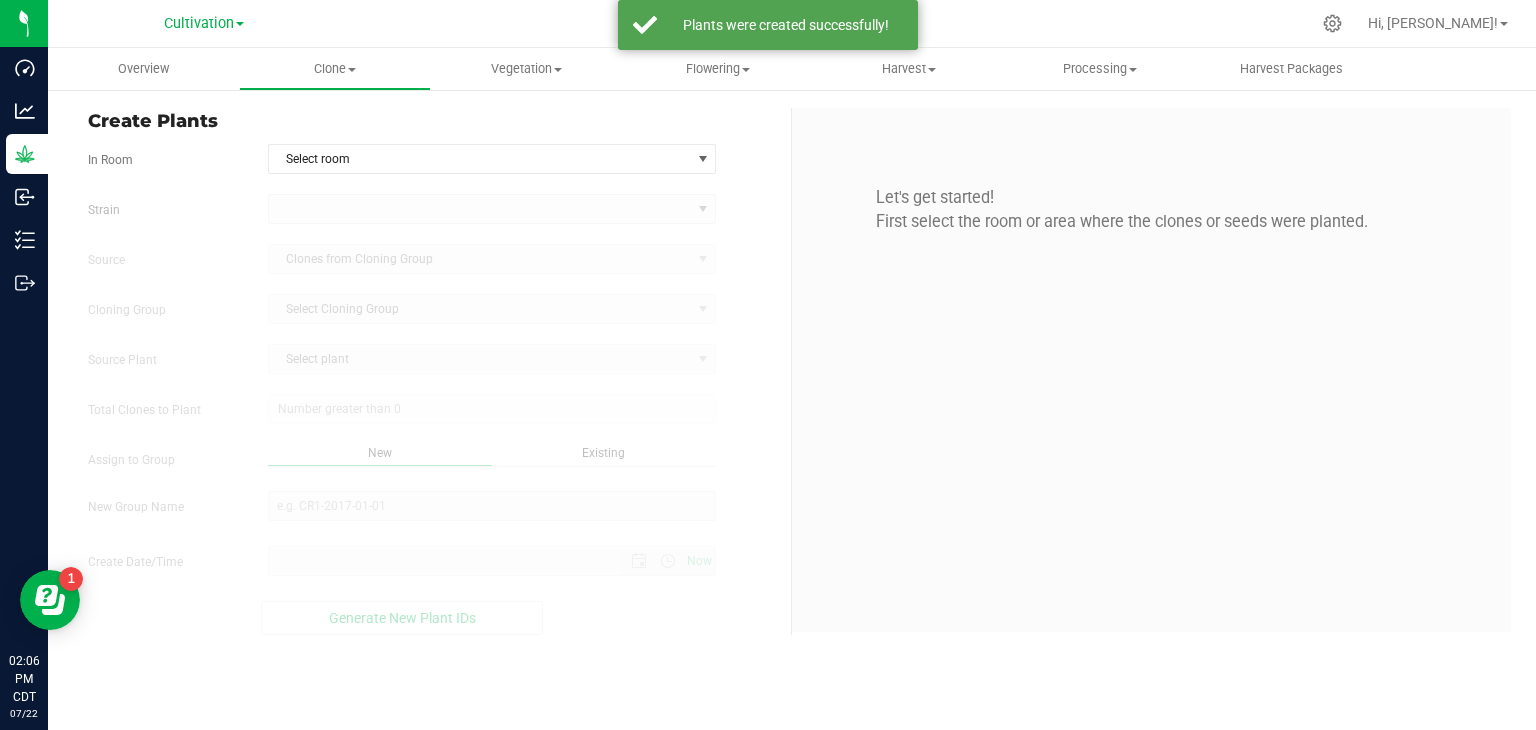 type on "[DATE] 2:06 PM" 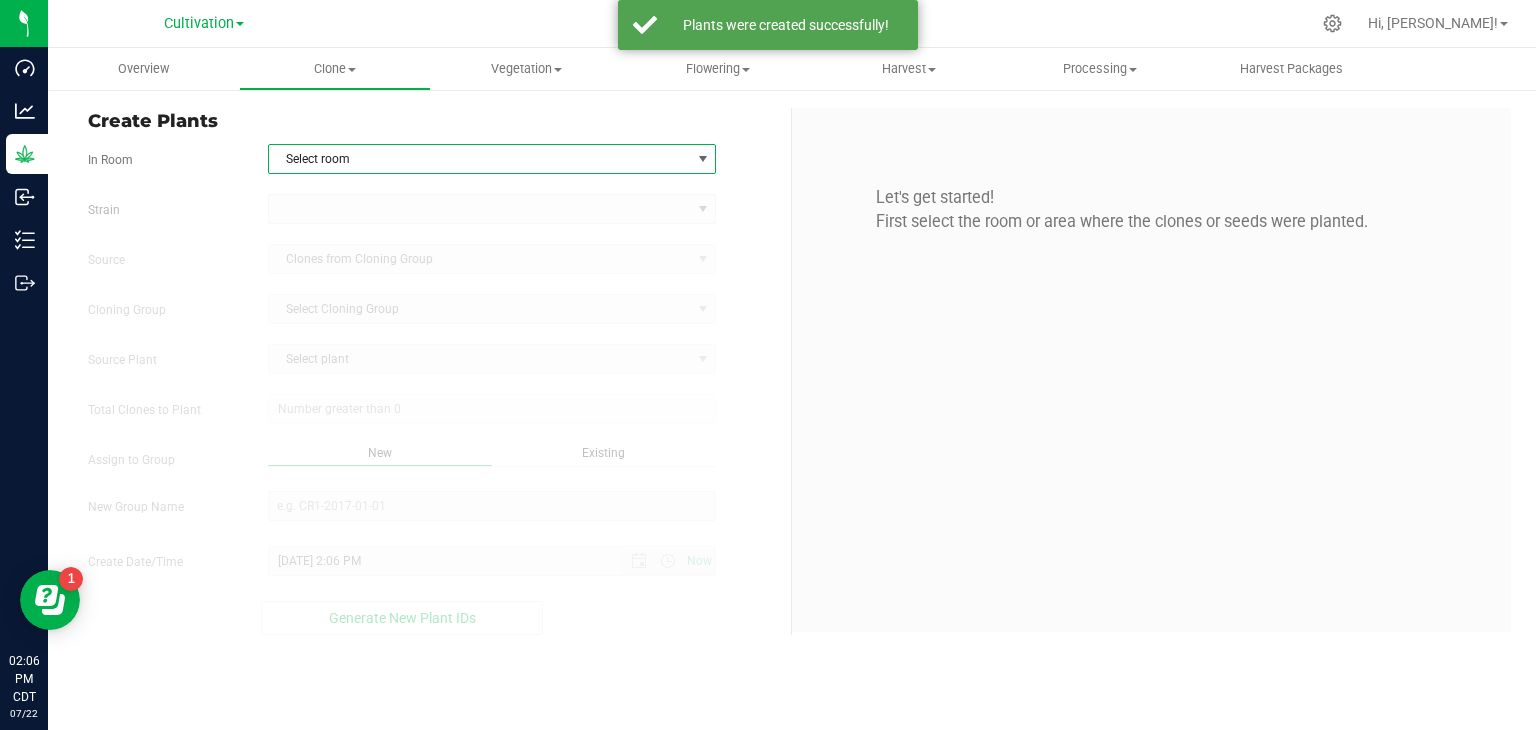 drag, startPoint x: 540, startPoint y: 156, endPoint x: 495, endPoint y: 221, distance: 79.05694 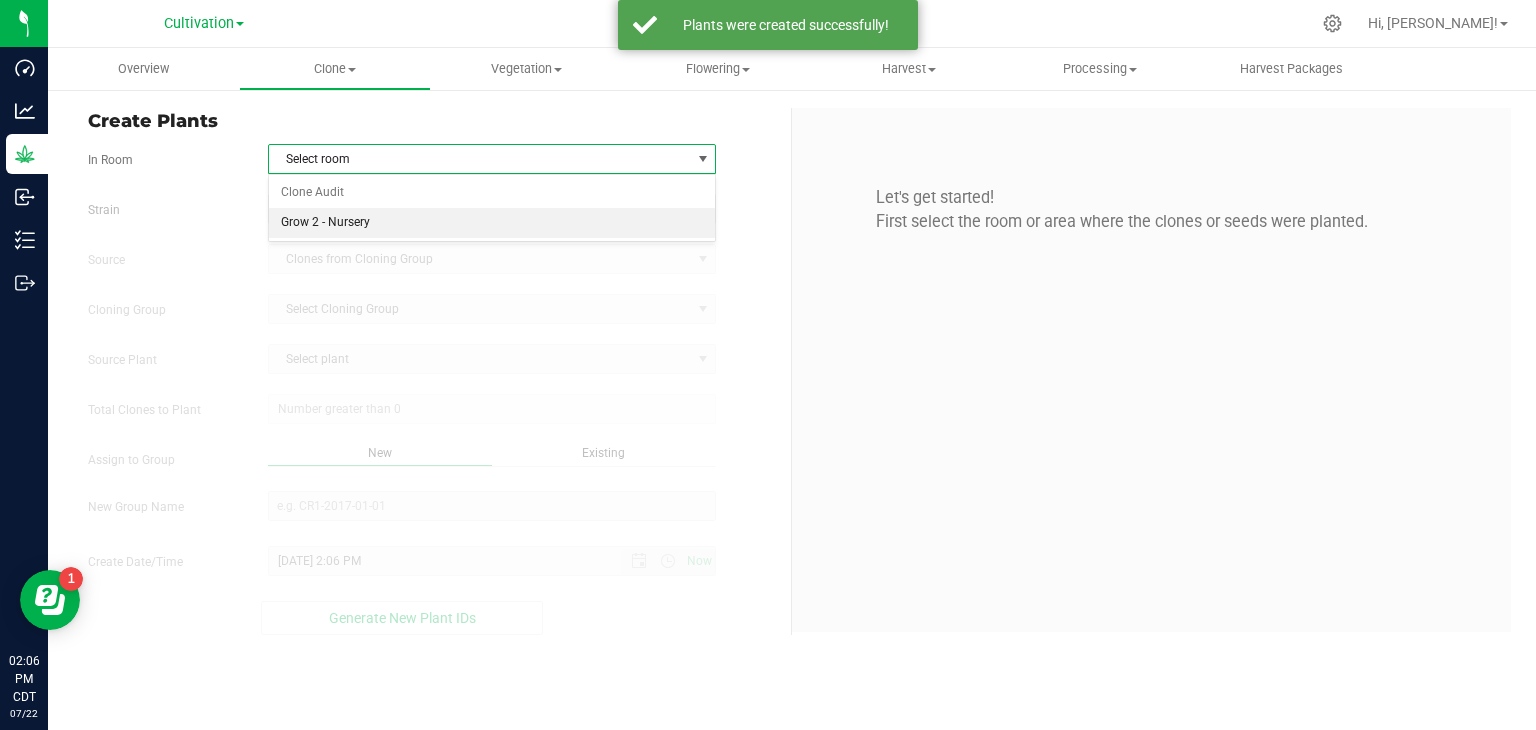 click on "Grow 2 - Nursery" at bounding box center (492, 223) 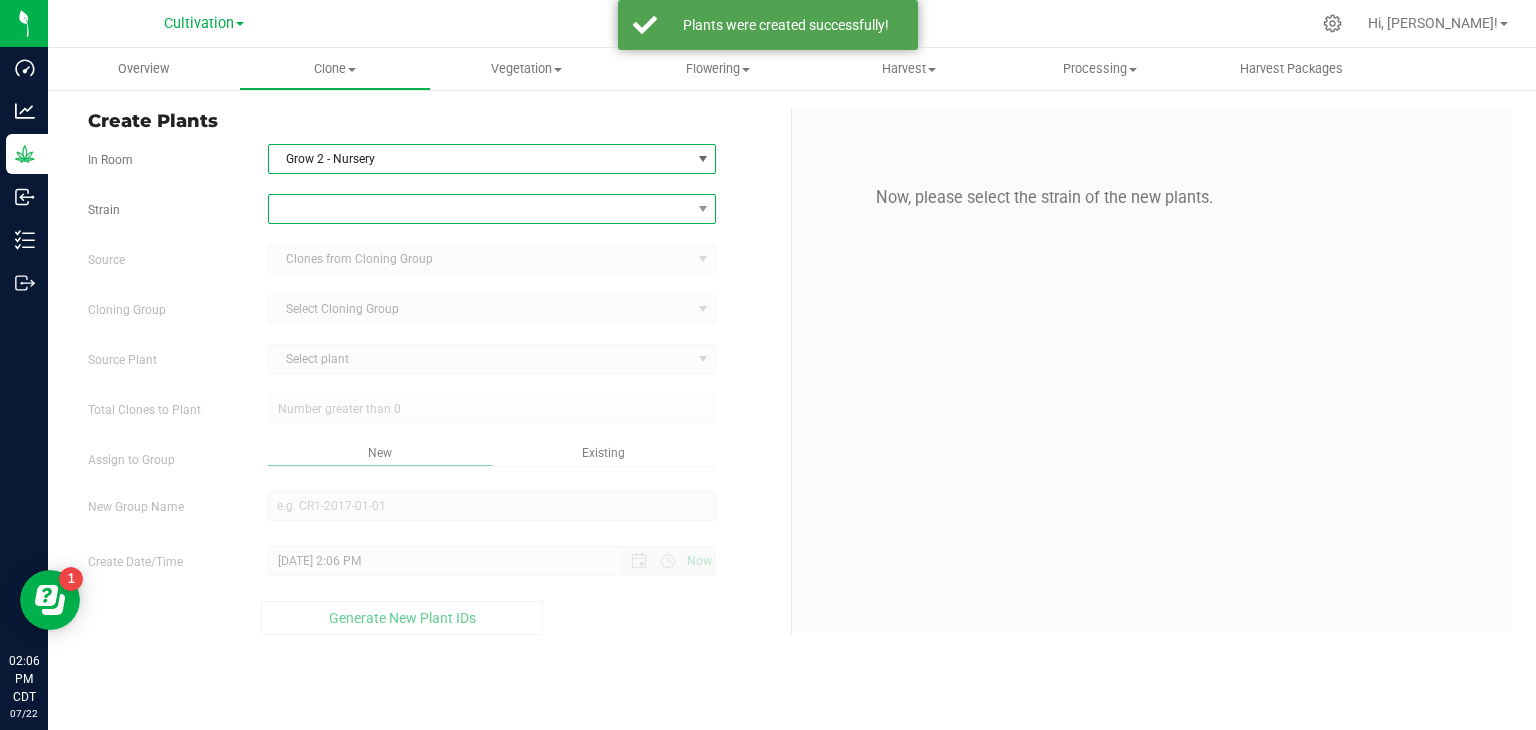 click at bounding box center [480, 209] 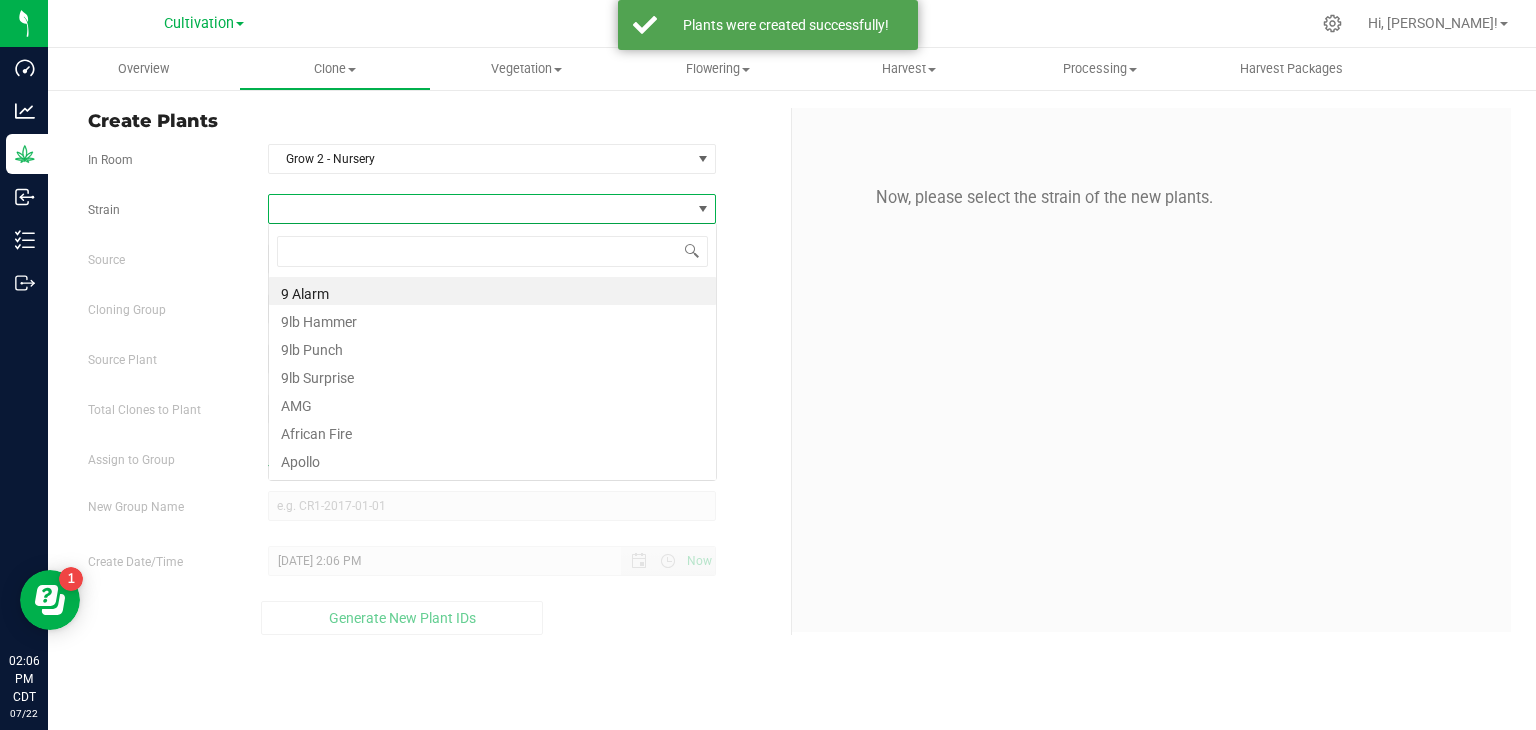 scroll, scrollTop: 99970, scrollLeft: 99551, axis: both 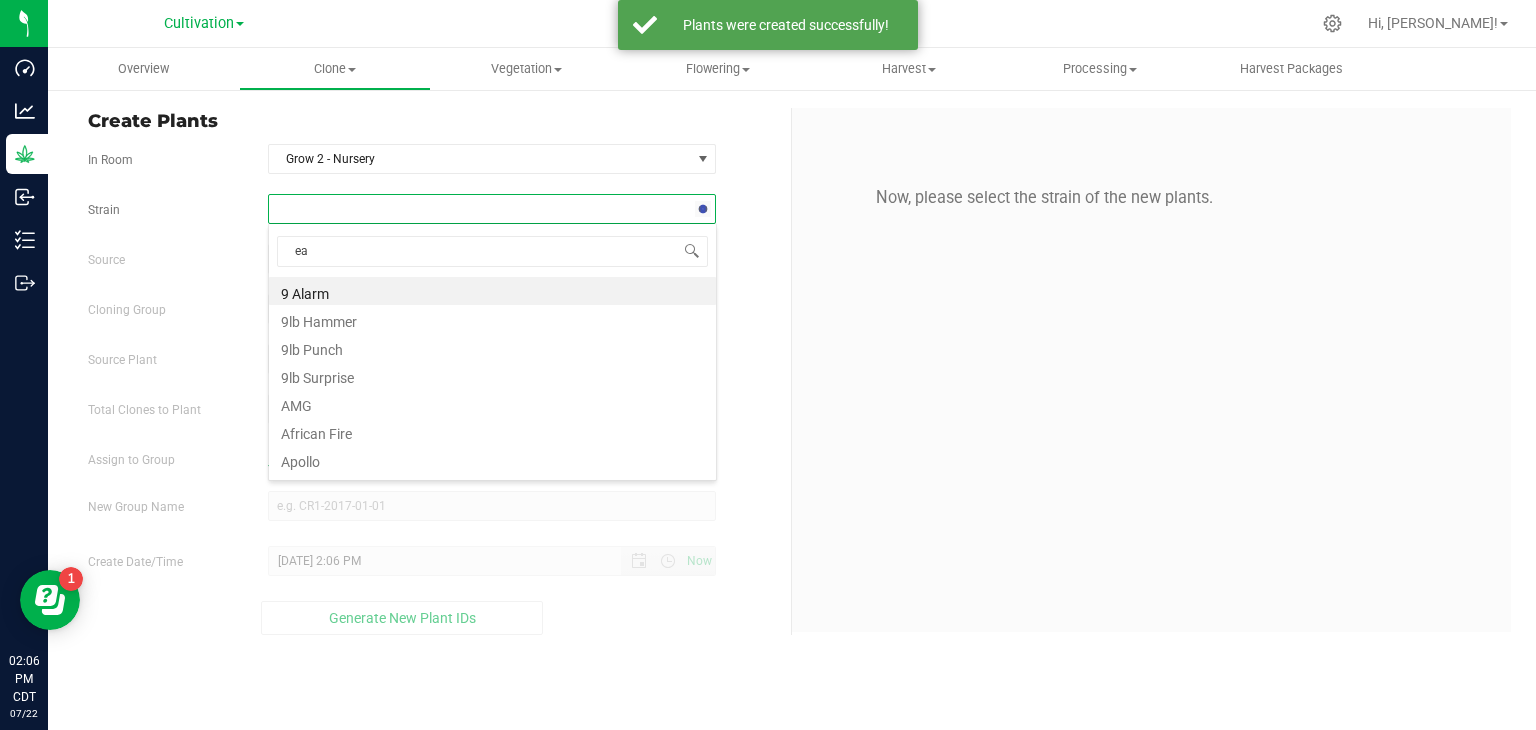 type on "ear" 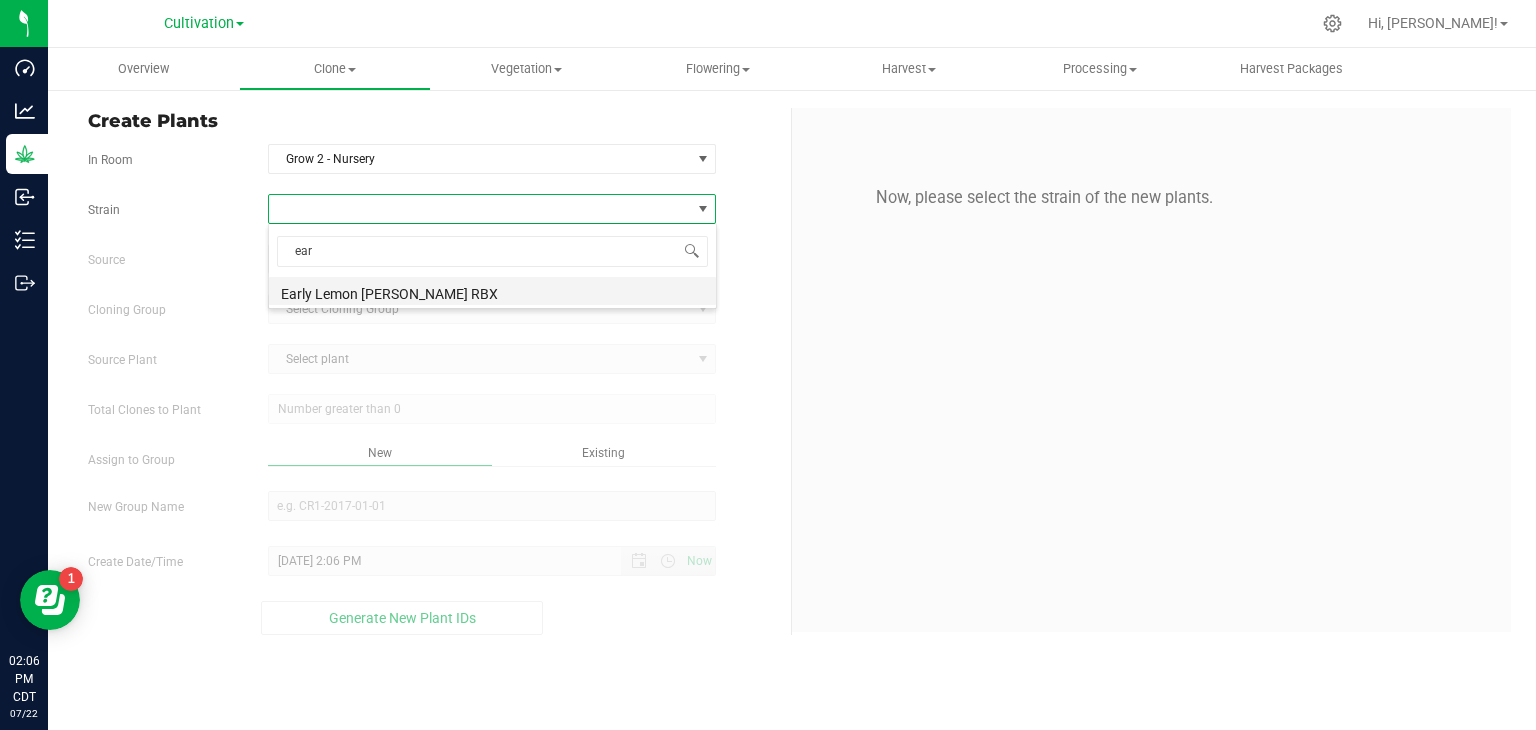click on "Early Lemon [PERSON_NAME] RBX" at bounding box center [492, 291] 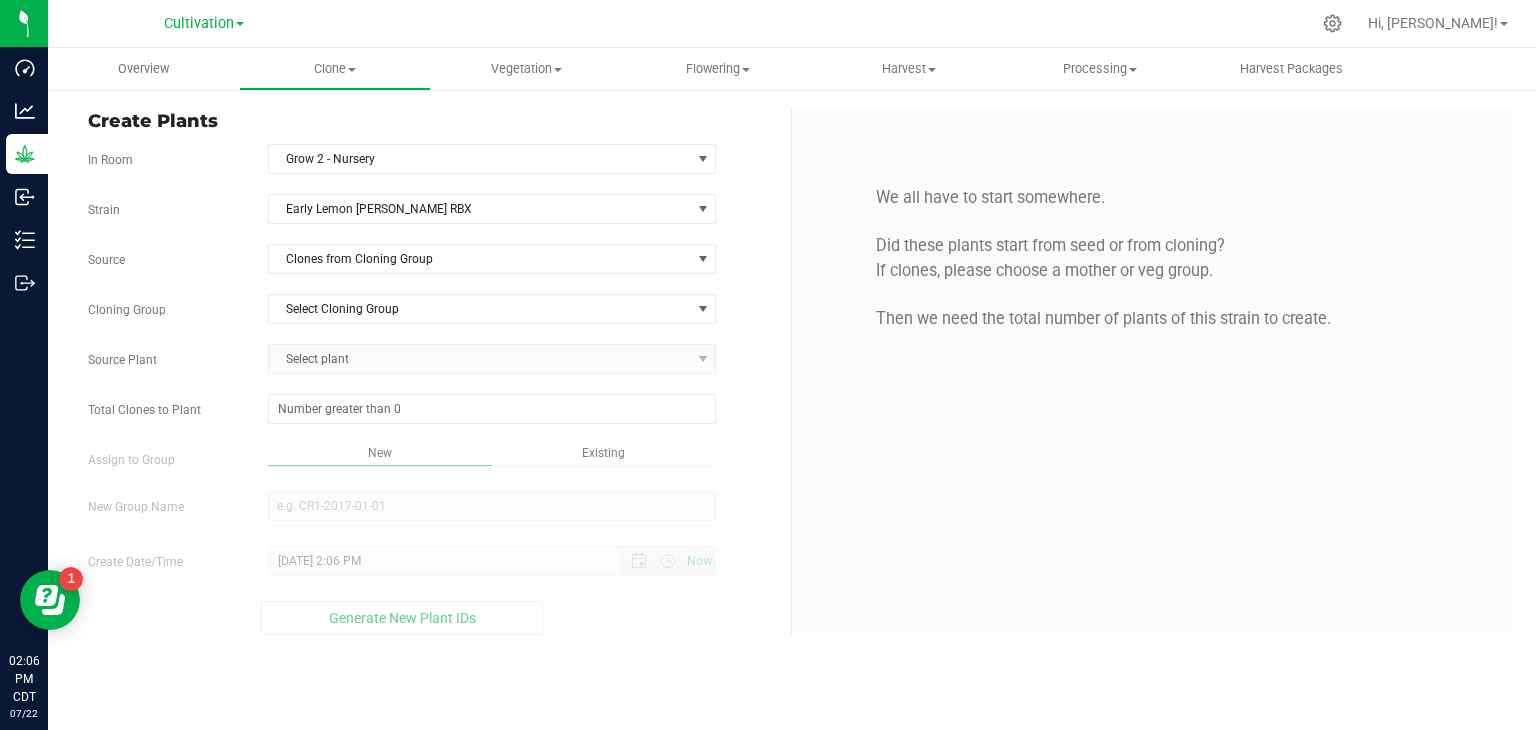 drag, startPoint x: 420, startPoint y: 276, endPoint x: 426, endPoint y: 265, distance: 12.529964 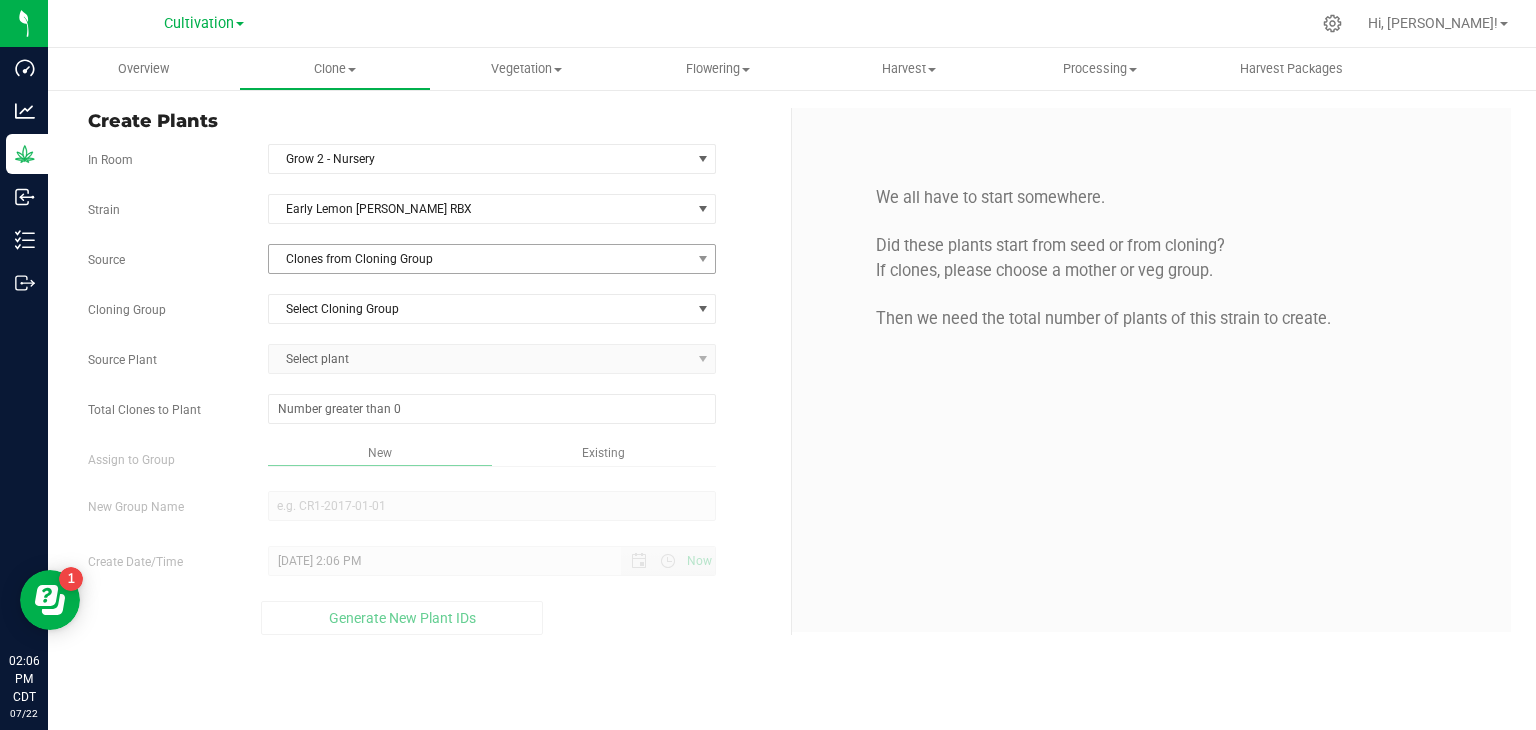 click on "Strain
Early Lemon [PERSON_NAME] RBX
Source
Clones from Cloning Group
Cloning Group
Select Cloning Group Select Cloning Group 07142025 - G2 - Z7 07222025 - G2 - MOM
Source Plant
Select plant
Total Clones to Plant" at bounding box center (432, 414) 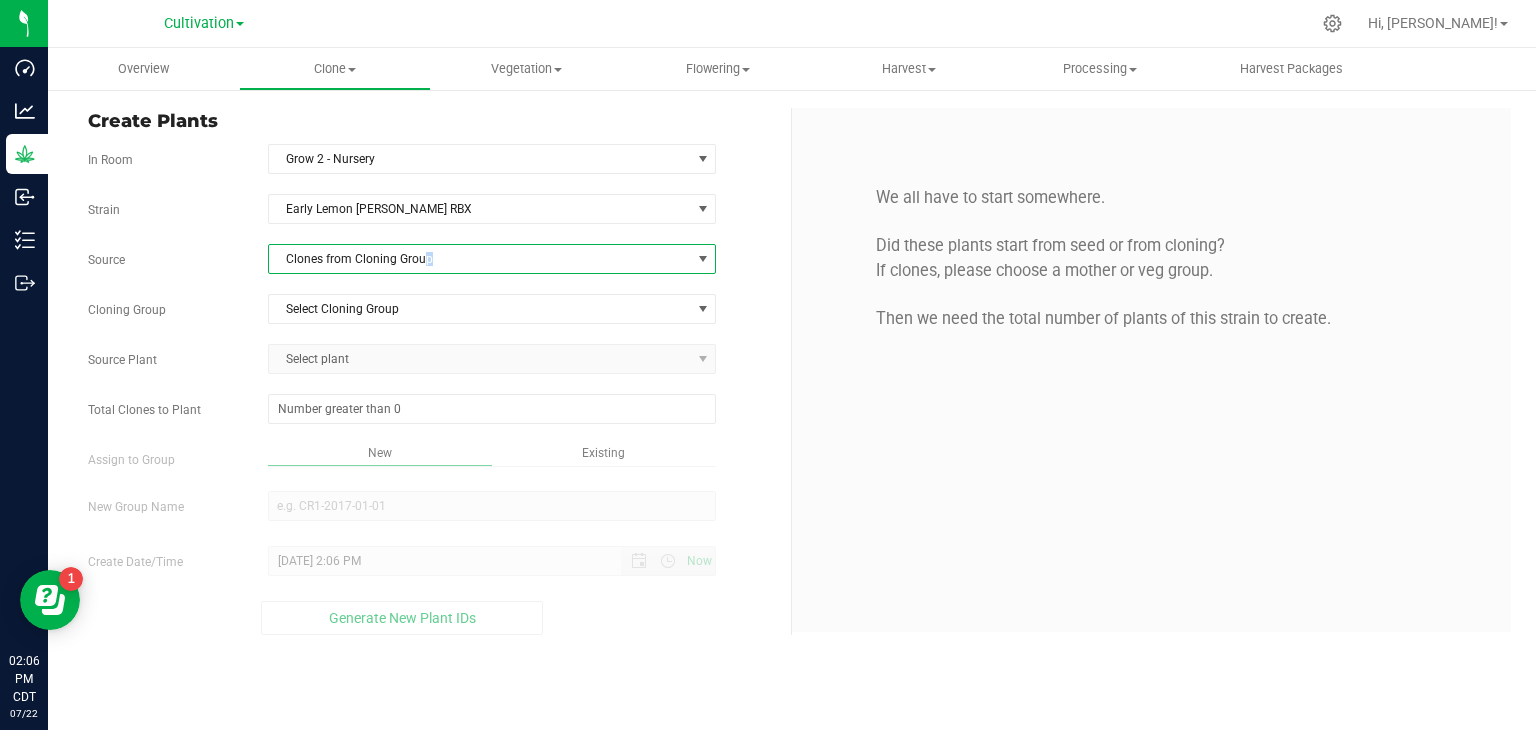 click on "Clones from Cloning Group" at bounding box center (480, 259) 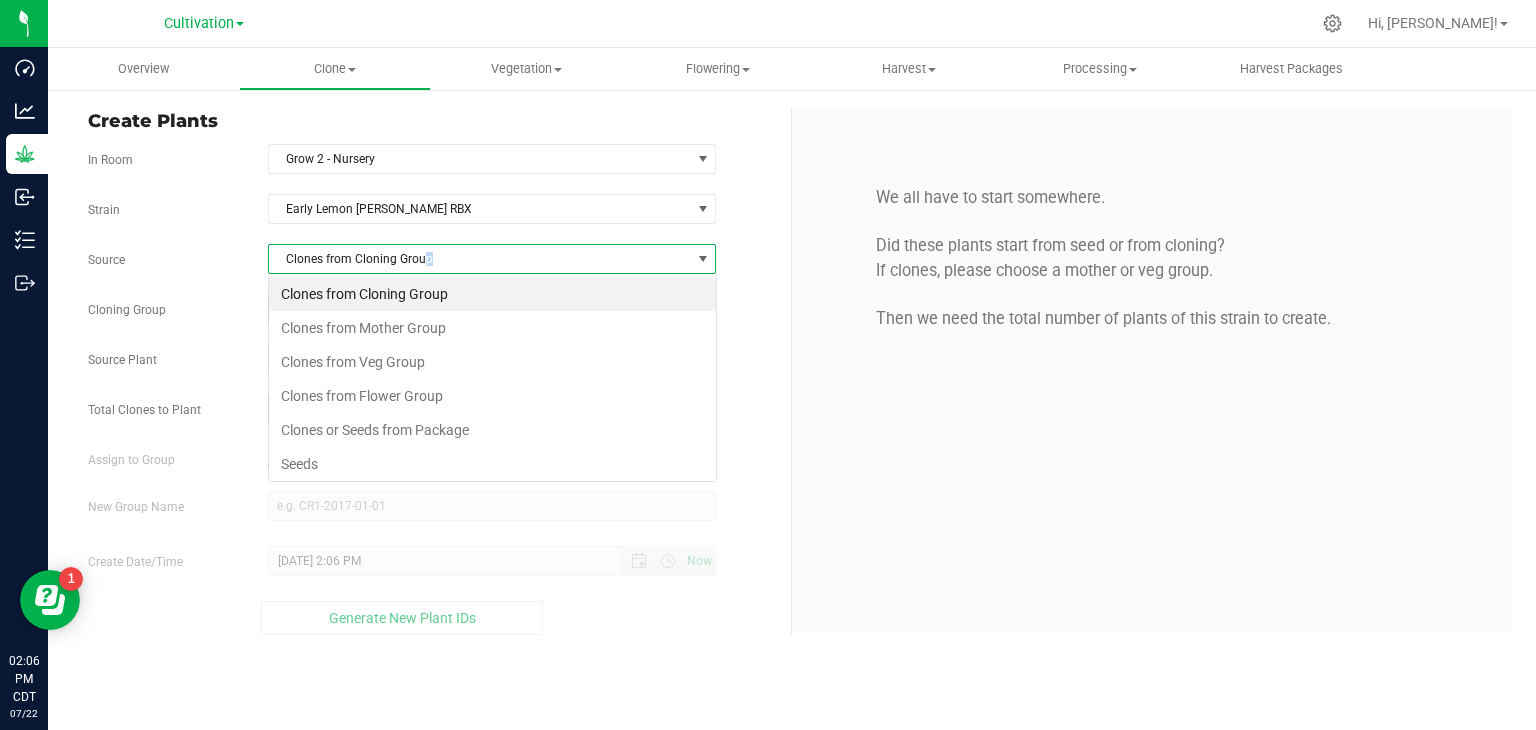 scroll, scrollTop: 99970, scrollLeft: 99551, axis: both 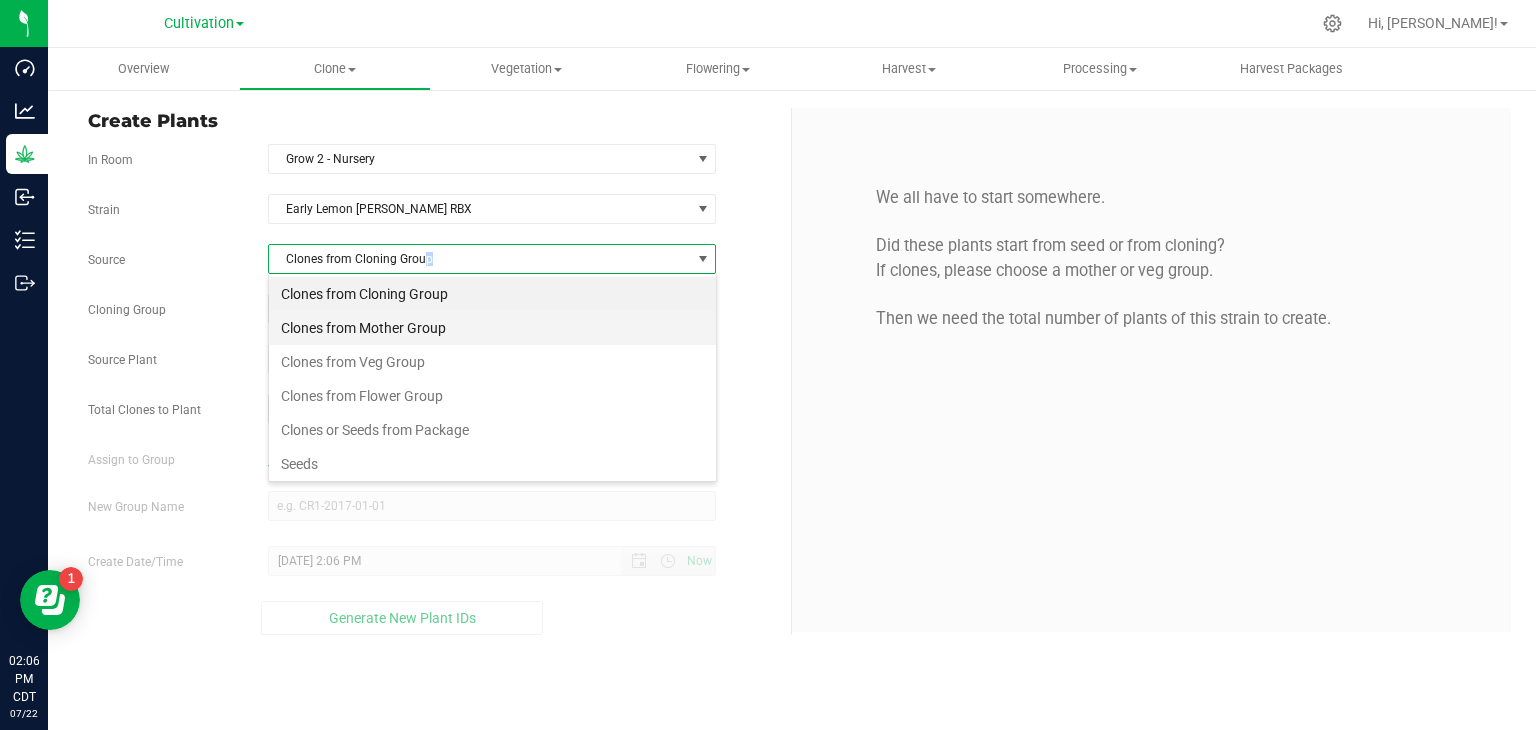 click on "Clones from Mother Group" at bounding box center [492, 328] 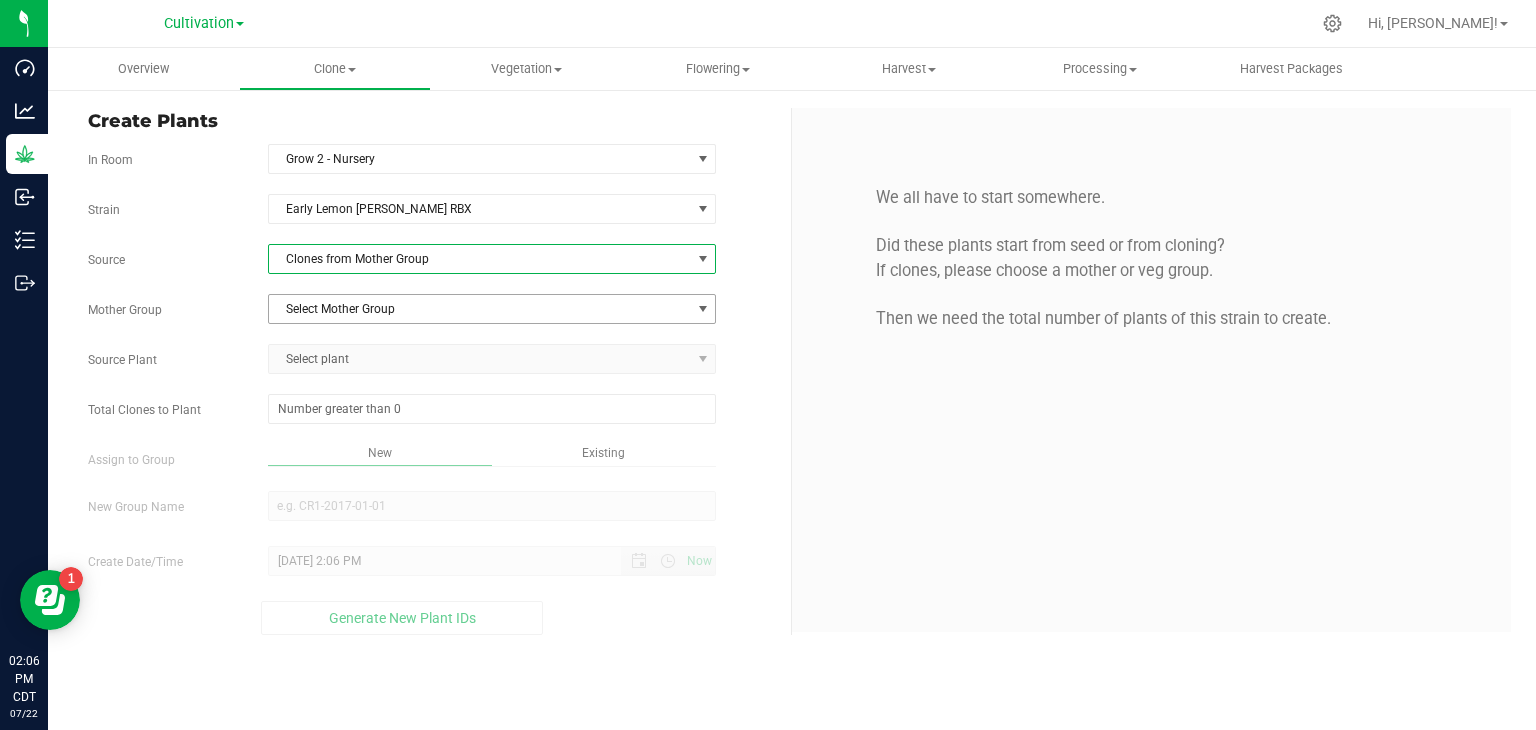 click on "Select Mother Group" at bounding box center (480, 309) 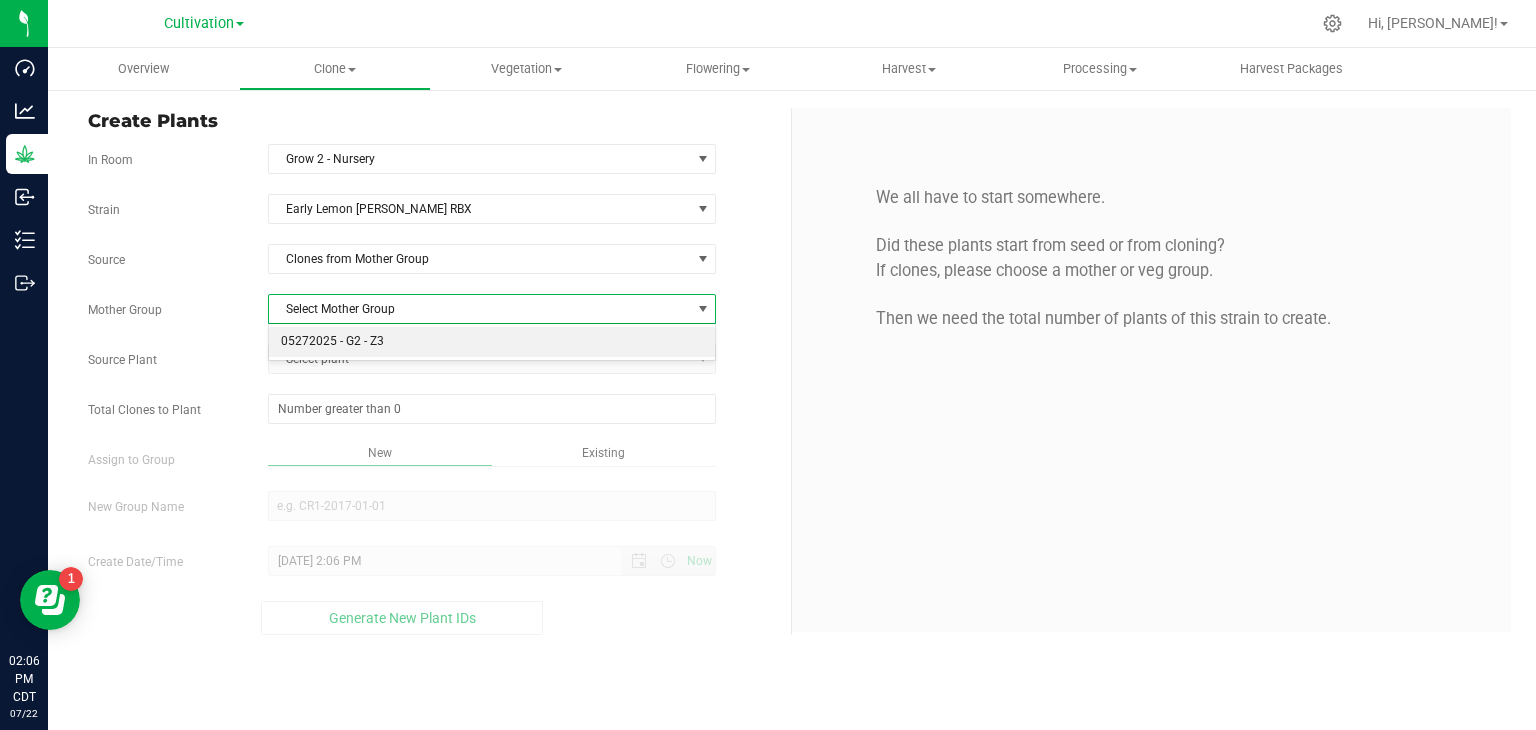 click on "05272025 - G2 - Z3" at bounding box center (492, 342) 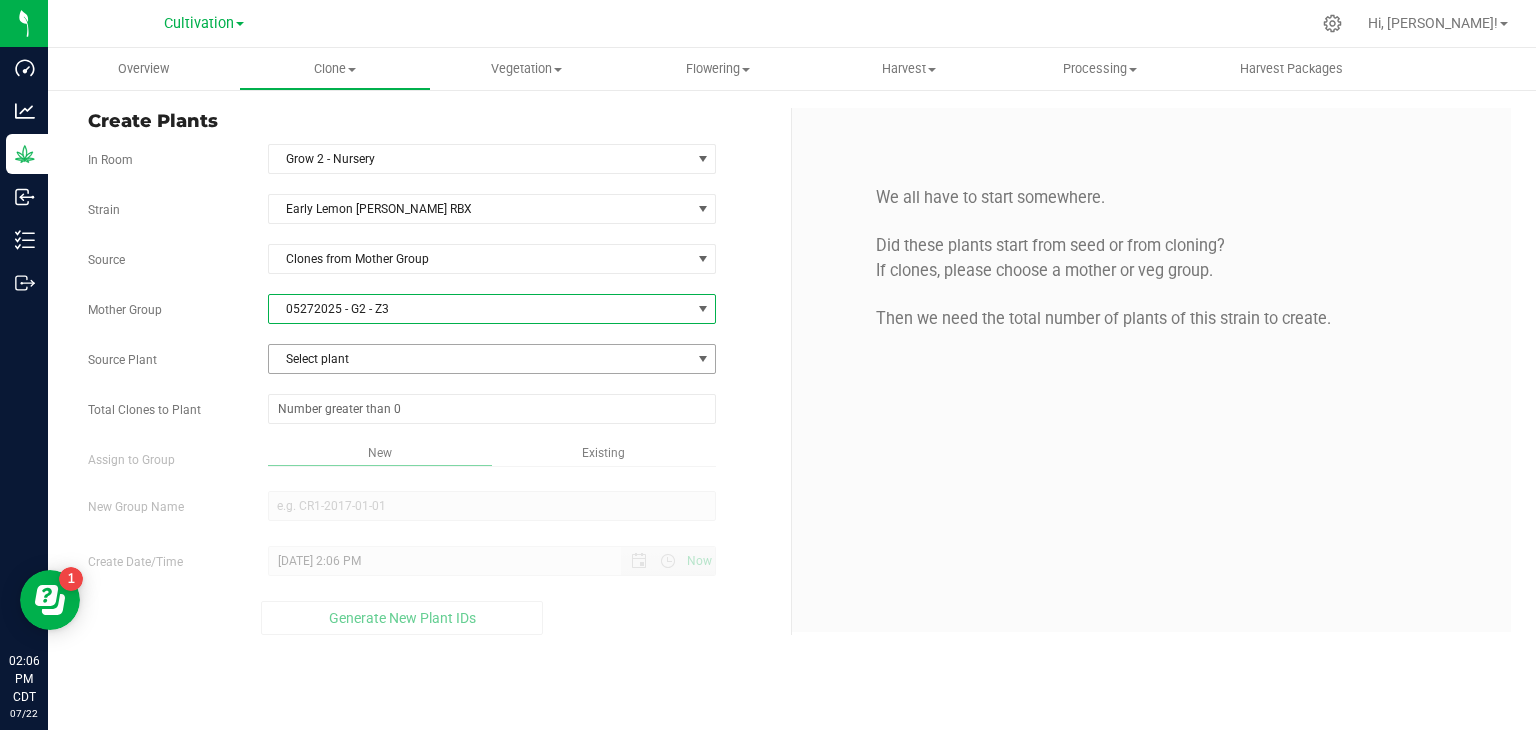 click on "Select plant" at bounding box center (480, 359) 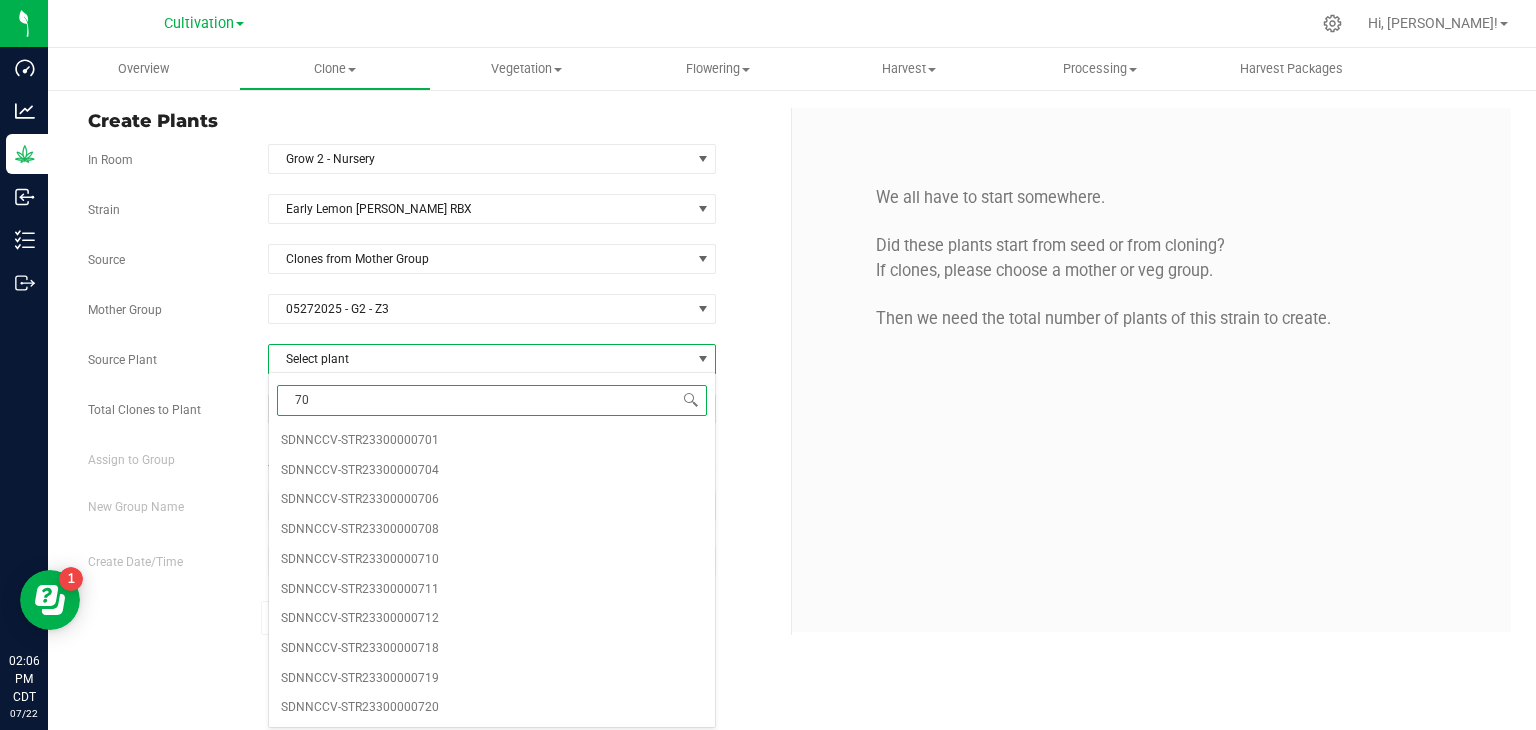 type on "701" 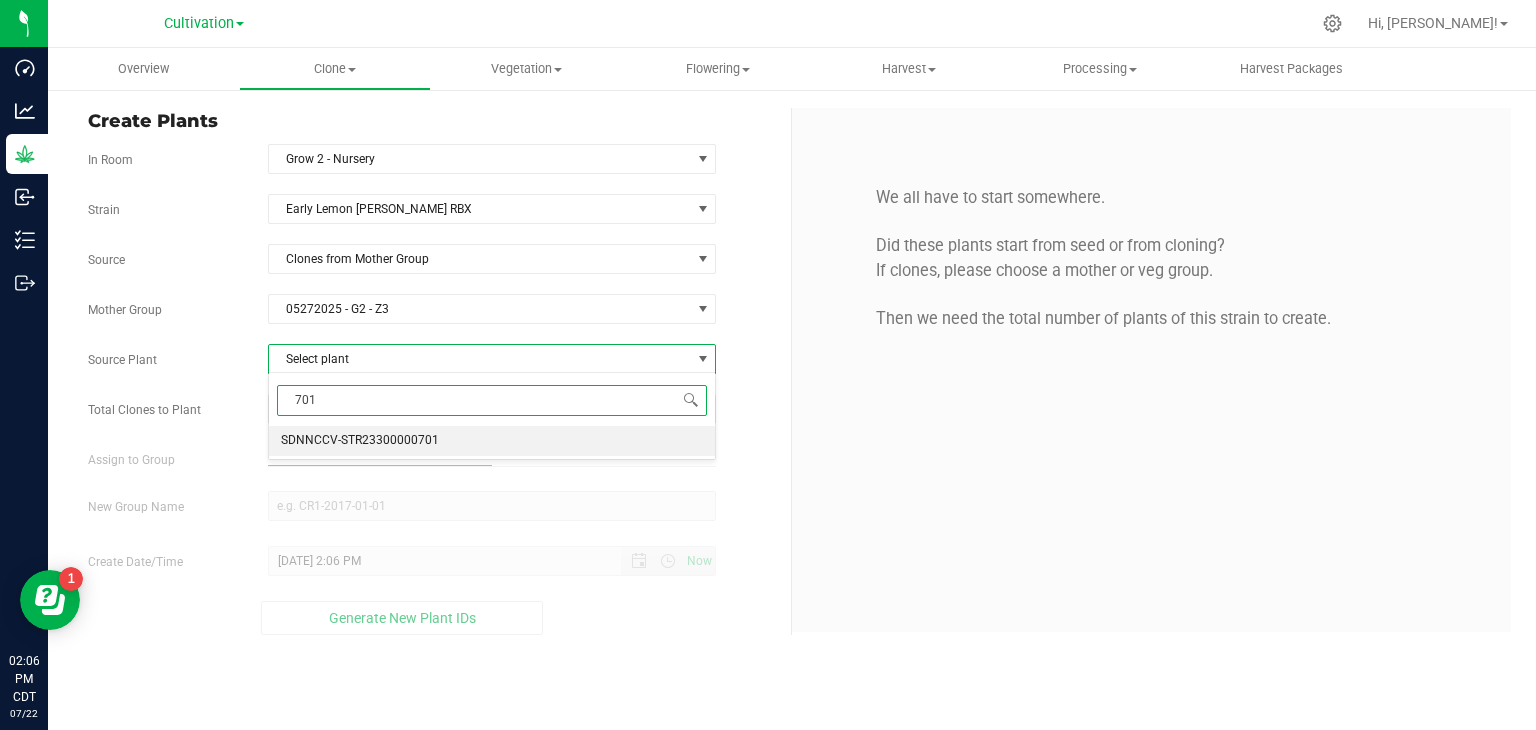click on "SDNNCCV-STR23300000701" at bounding box center [360, 441] 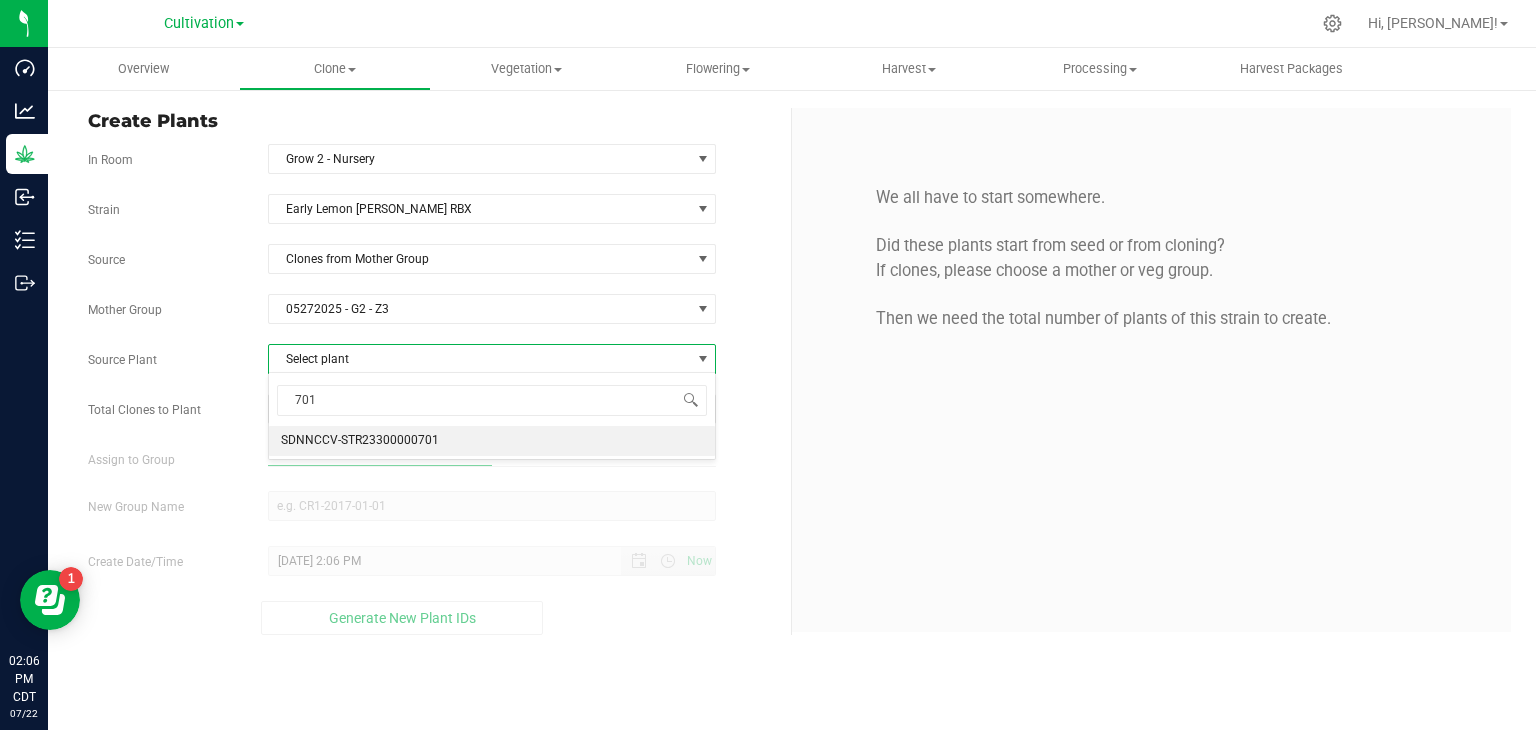 type 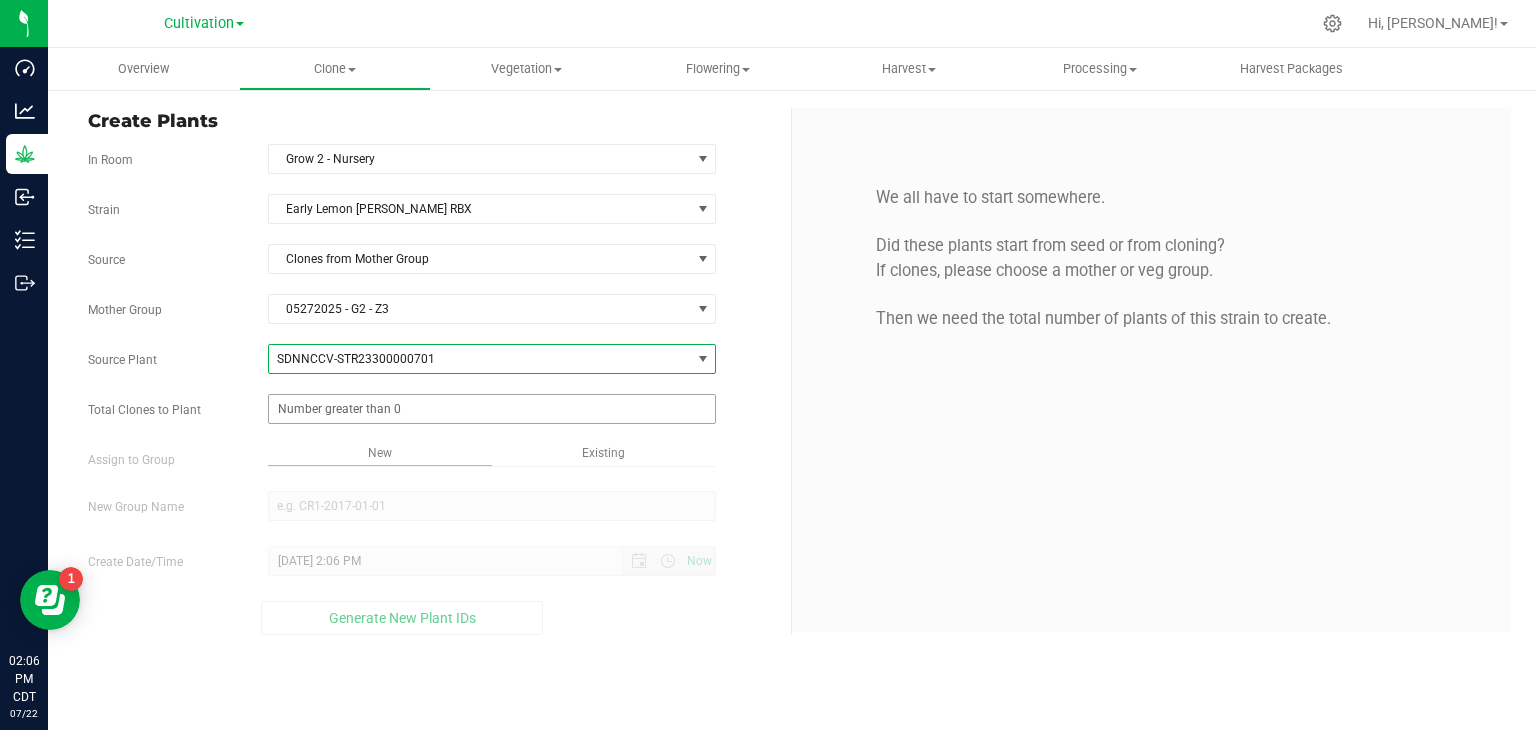 click at bounding box center (492, 409) 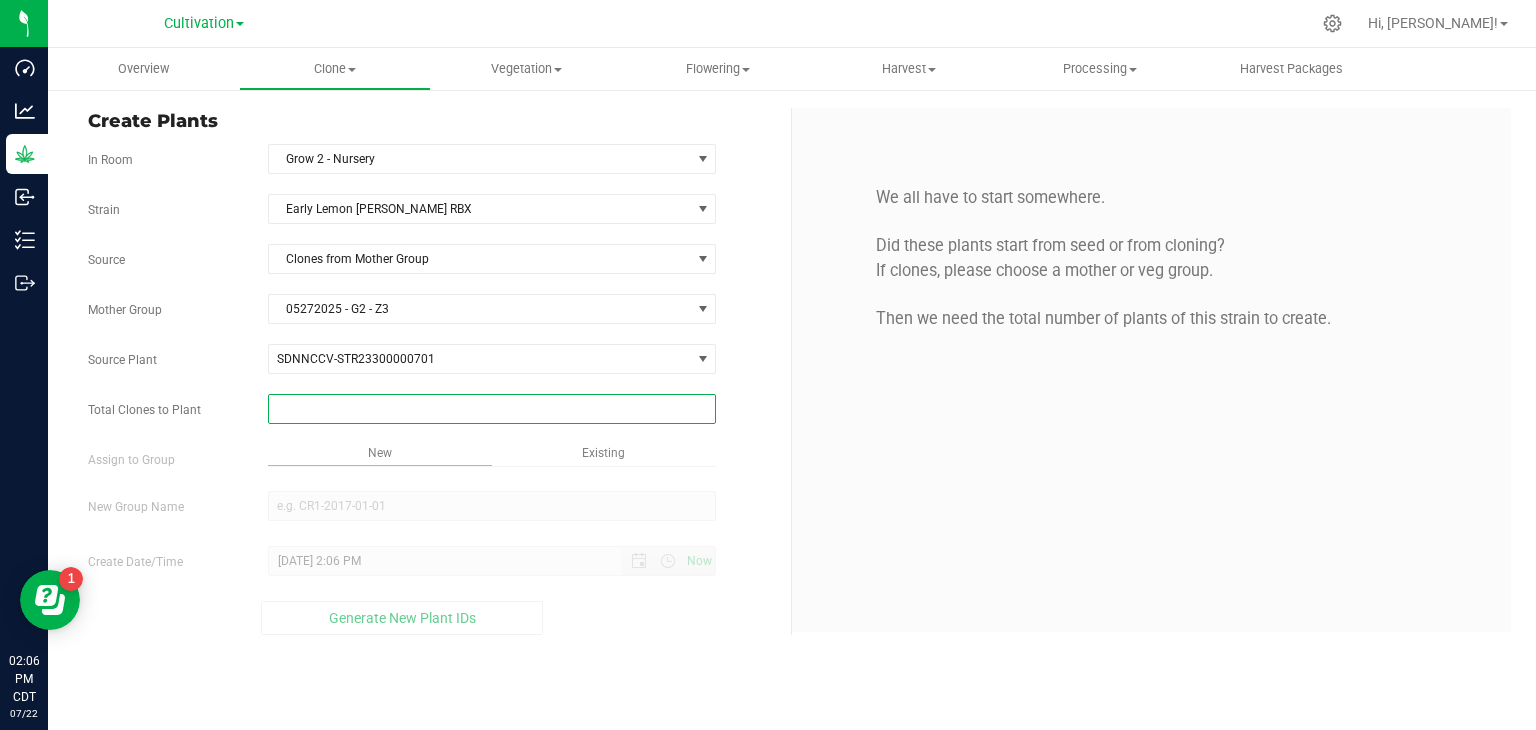 type on "6" 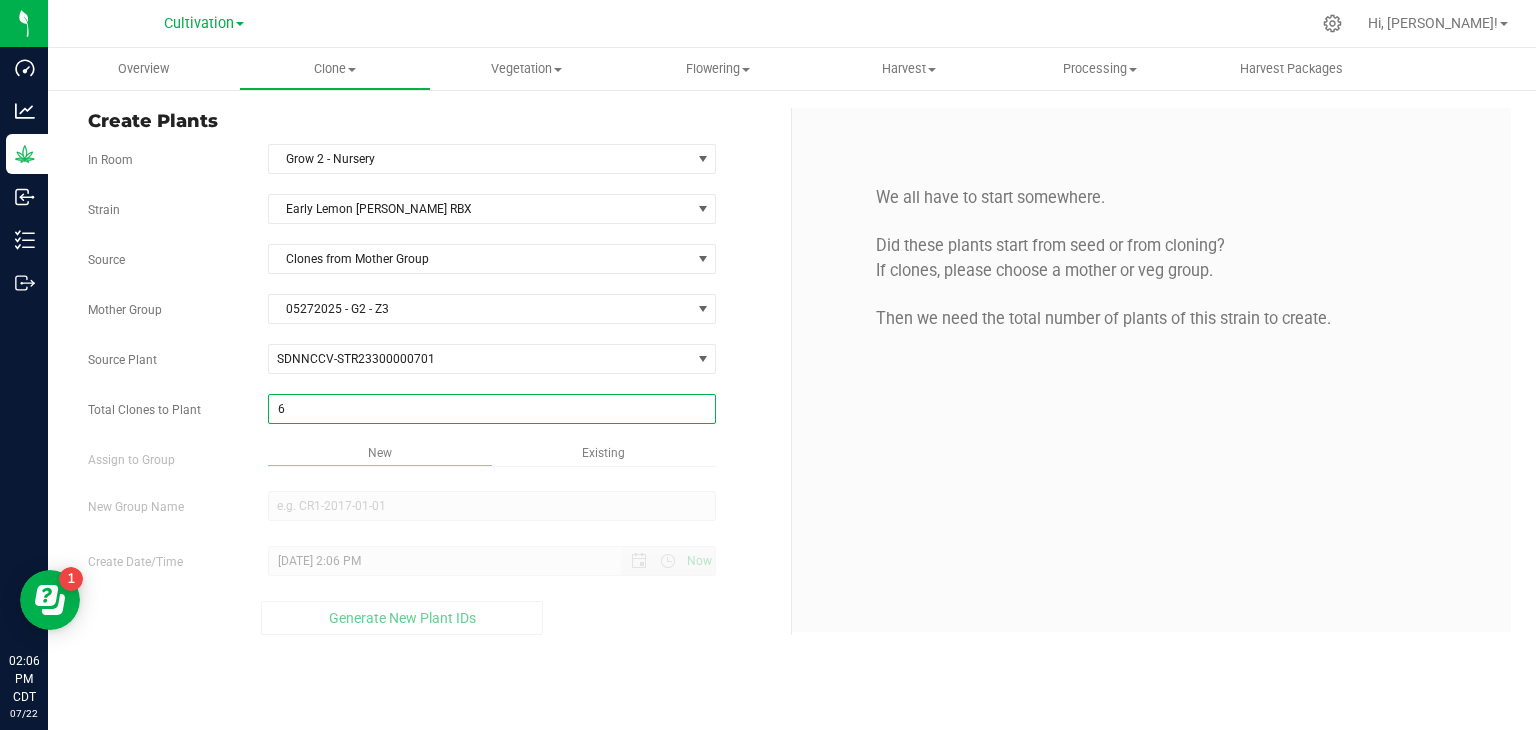 type on "6" 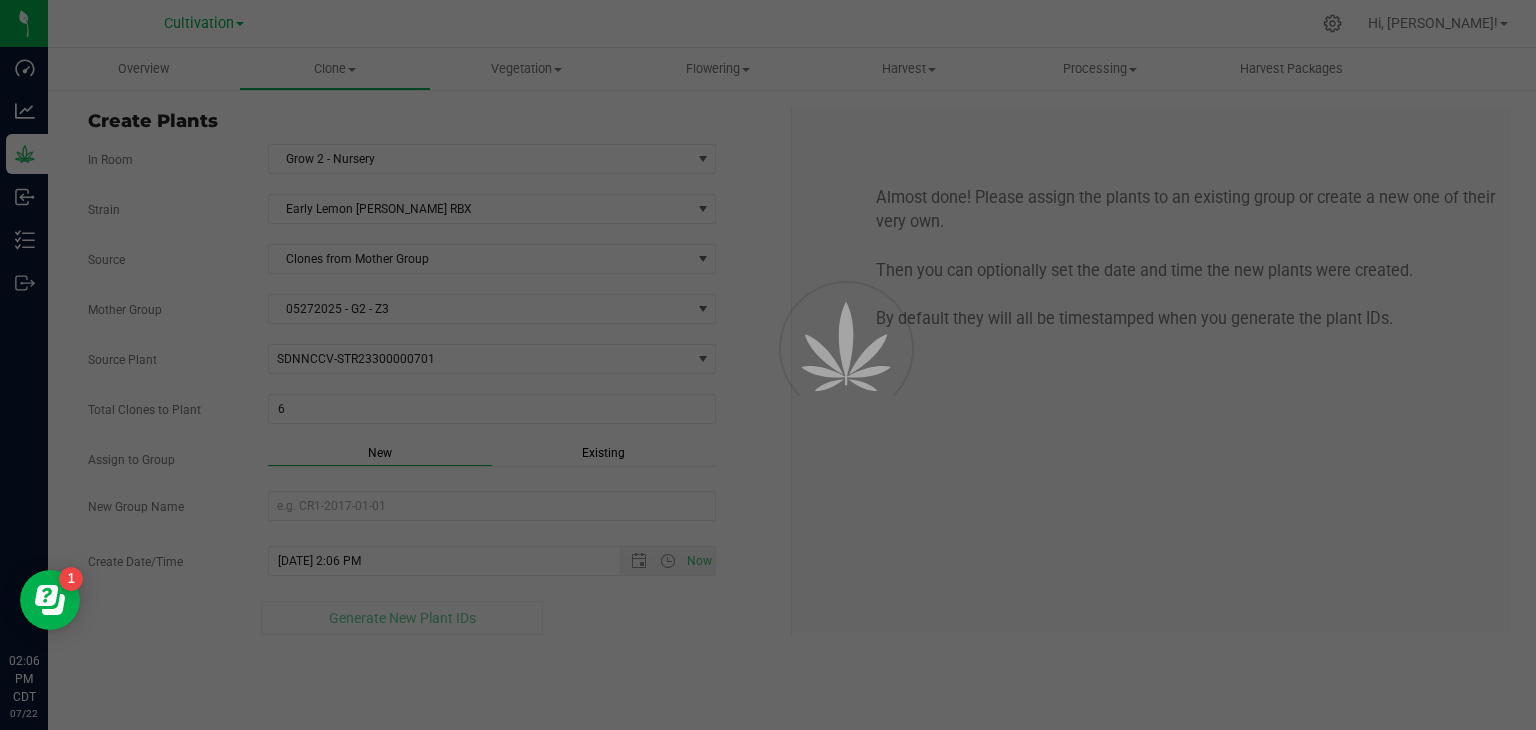 drag, startPoint x: 752, startPoint y: 372, endPoint x: 727, endPoint y: 387, distance: 29.15476 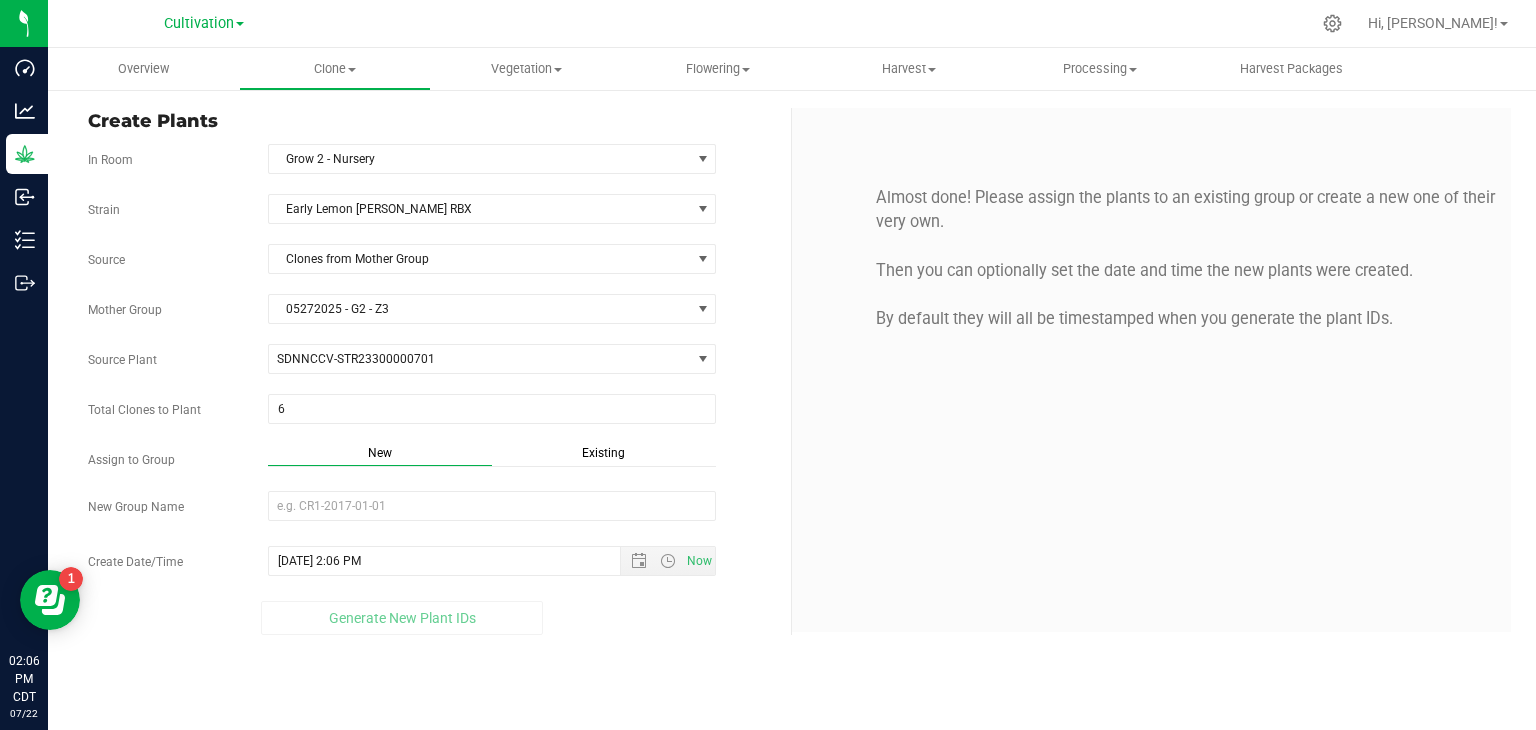click on "Existing" at bounding box center [603, 453] 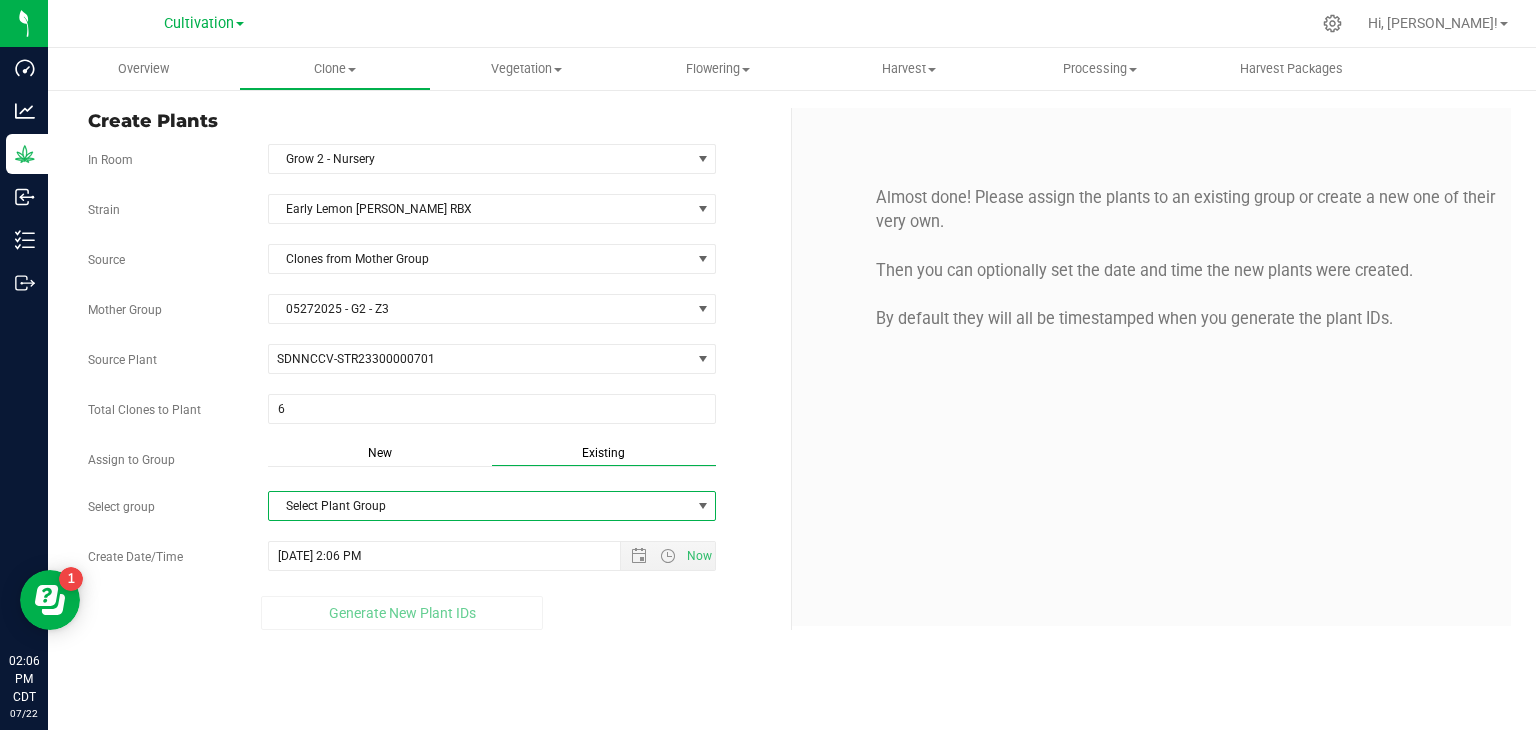 drag, startPoint x: 516, startPoint y: 505, endPoint x: 493, endPoint y: 533, distance: 36.23534 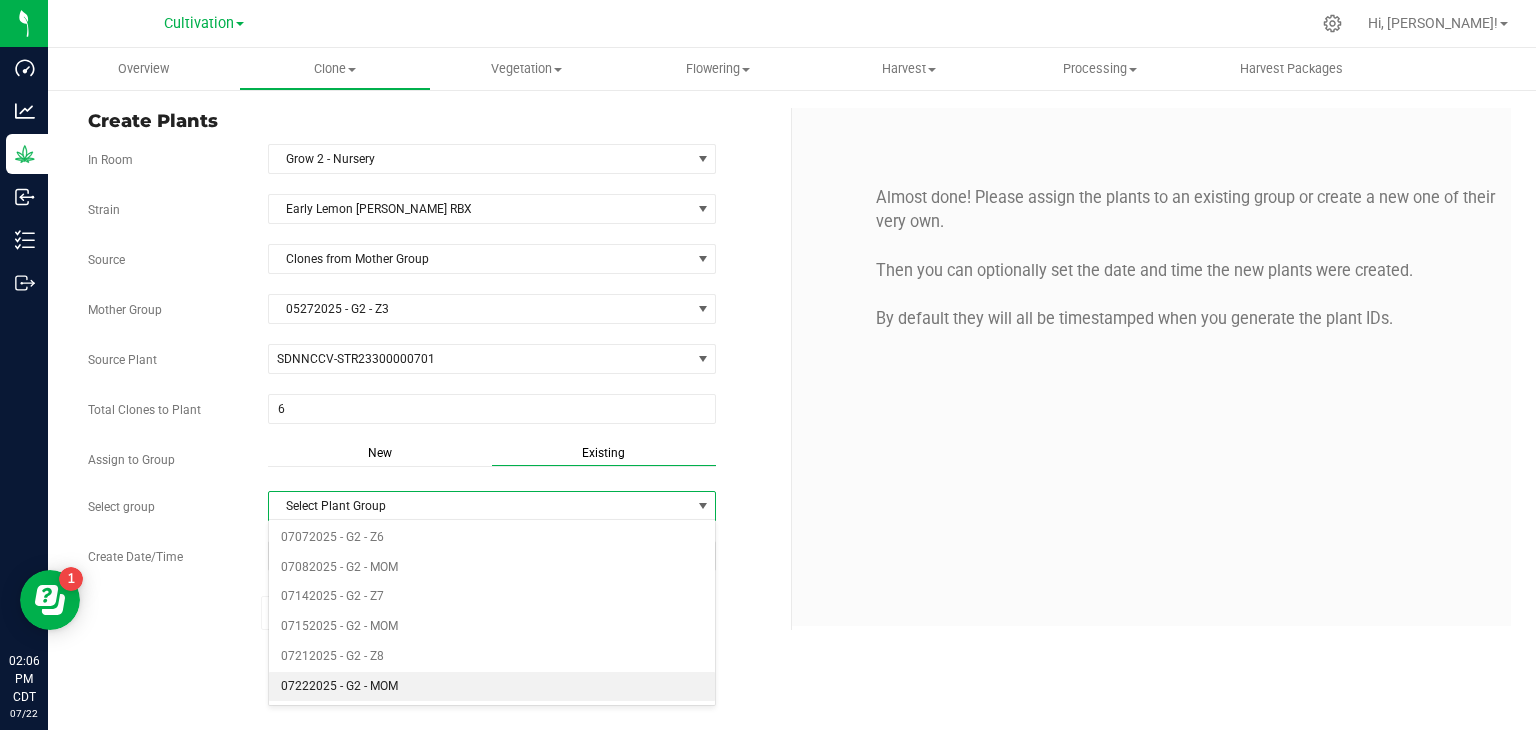 click on "07222025 - G2 - MOM" at bounding box center (492, 687) 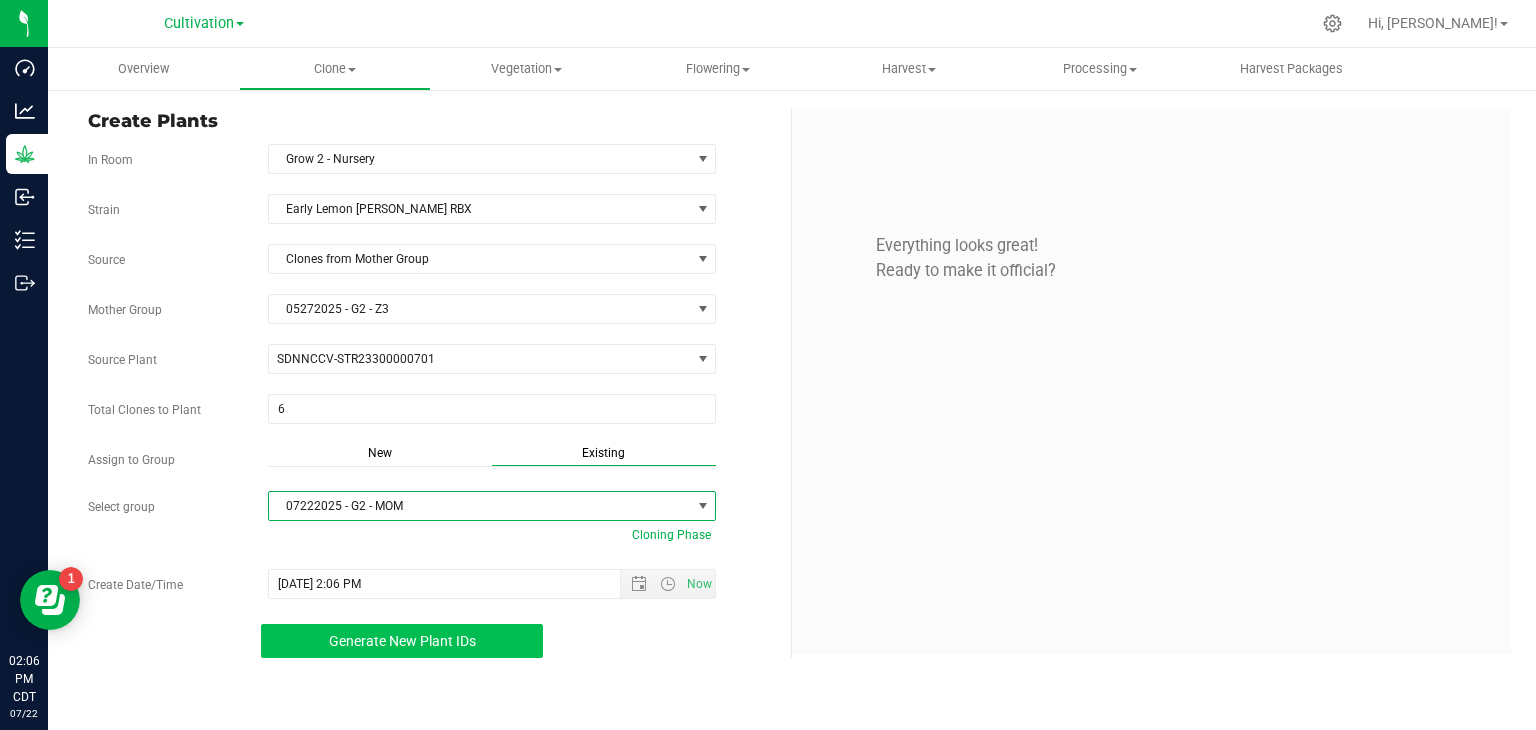 click on "Generate New Plant IDs" at bounding box center [402, 641] 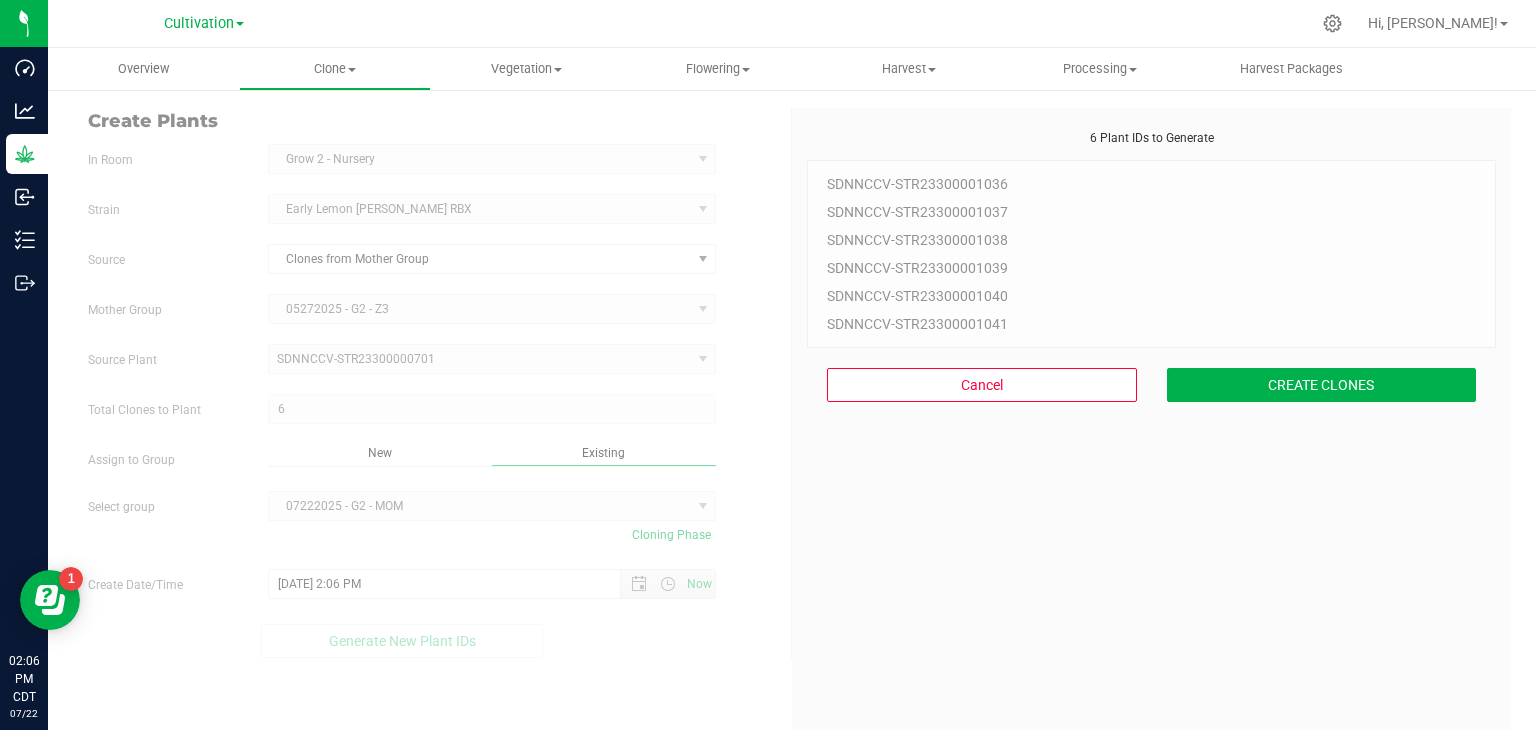 scroll, scrollTop: 60, scrollLeft: 0, axis: vertical 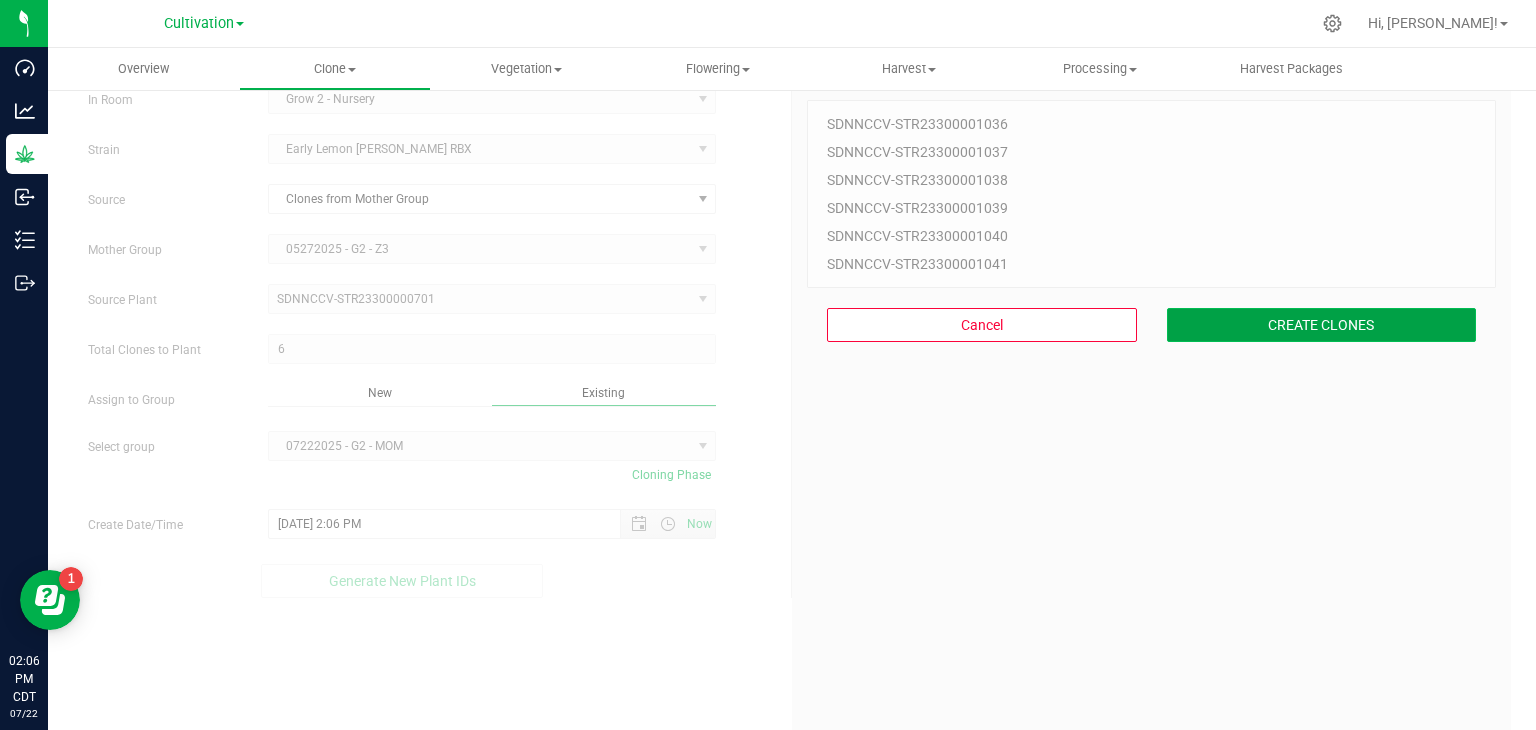 click on "CREATE CLONES" at bounding box center [1322, 325] 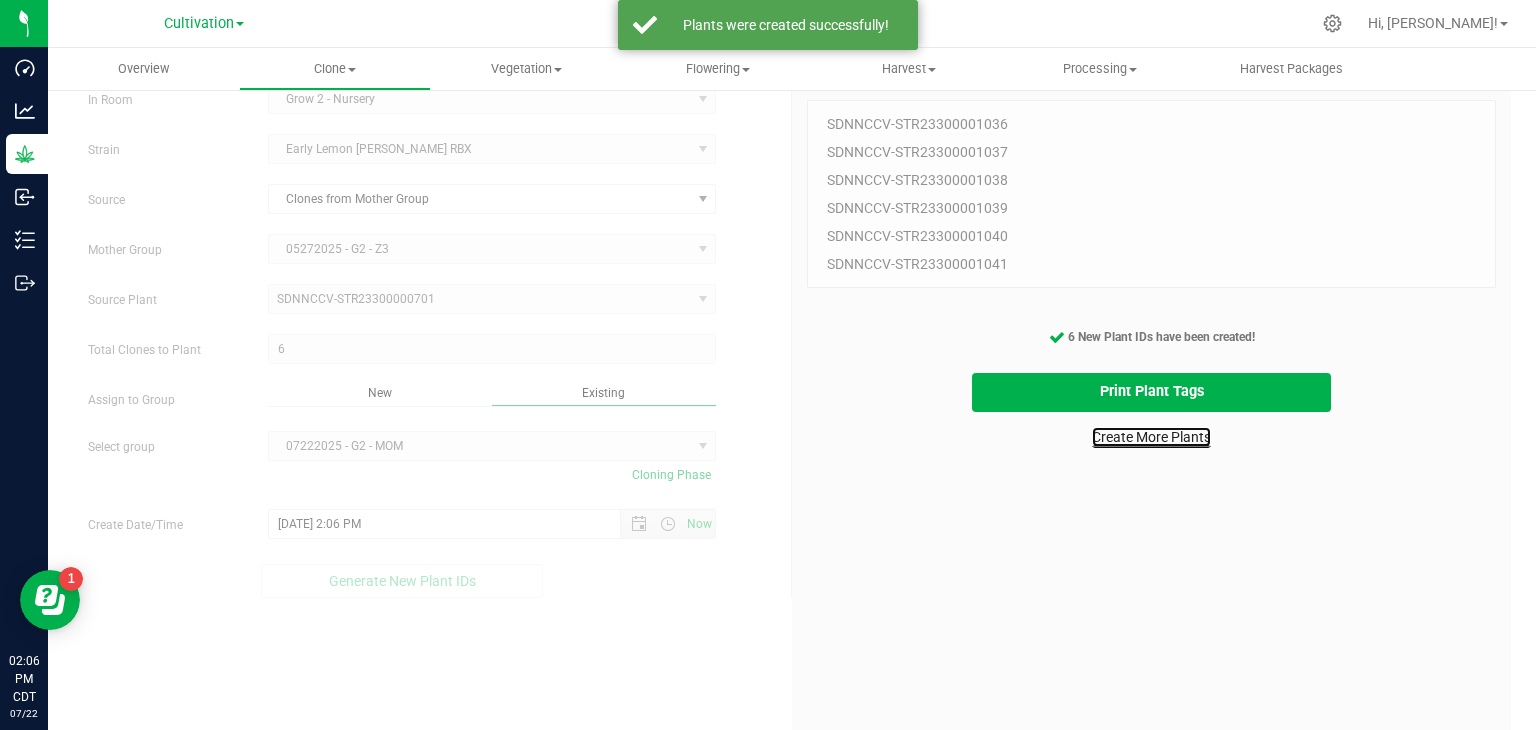 click on "Create More Plants" at bounding box center [1151, 437] 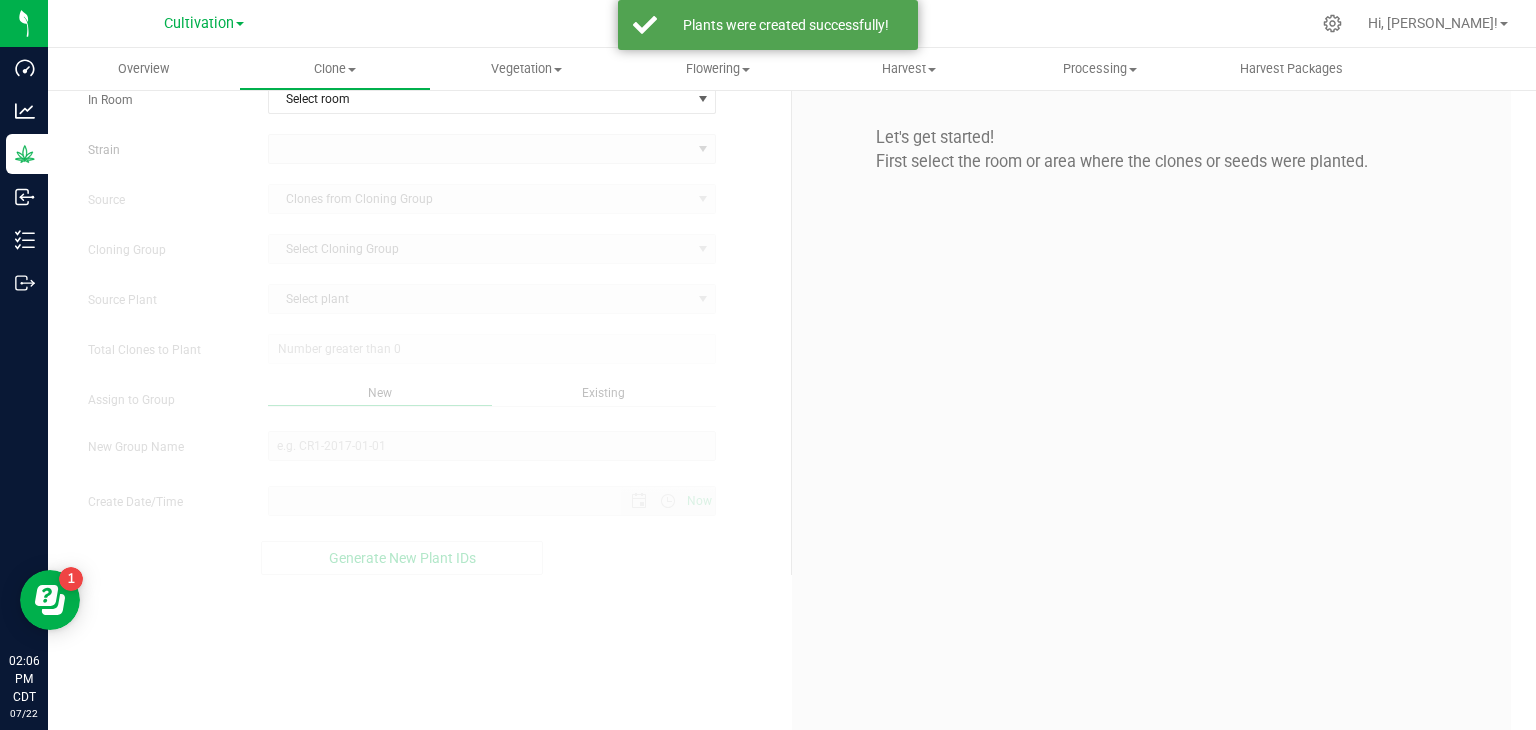 scroll, scrollTop: 0, scrollLeft: 0, axis: both 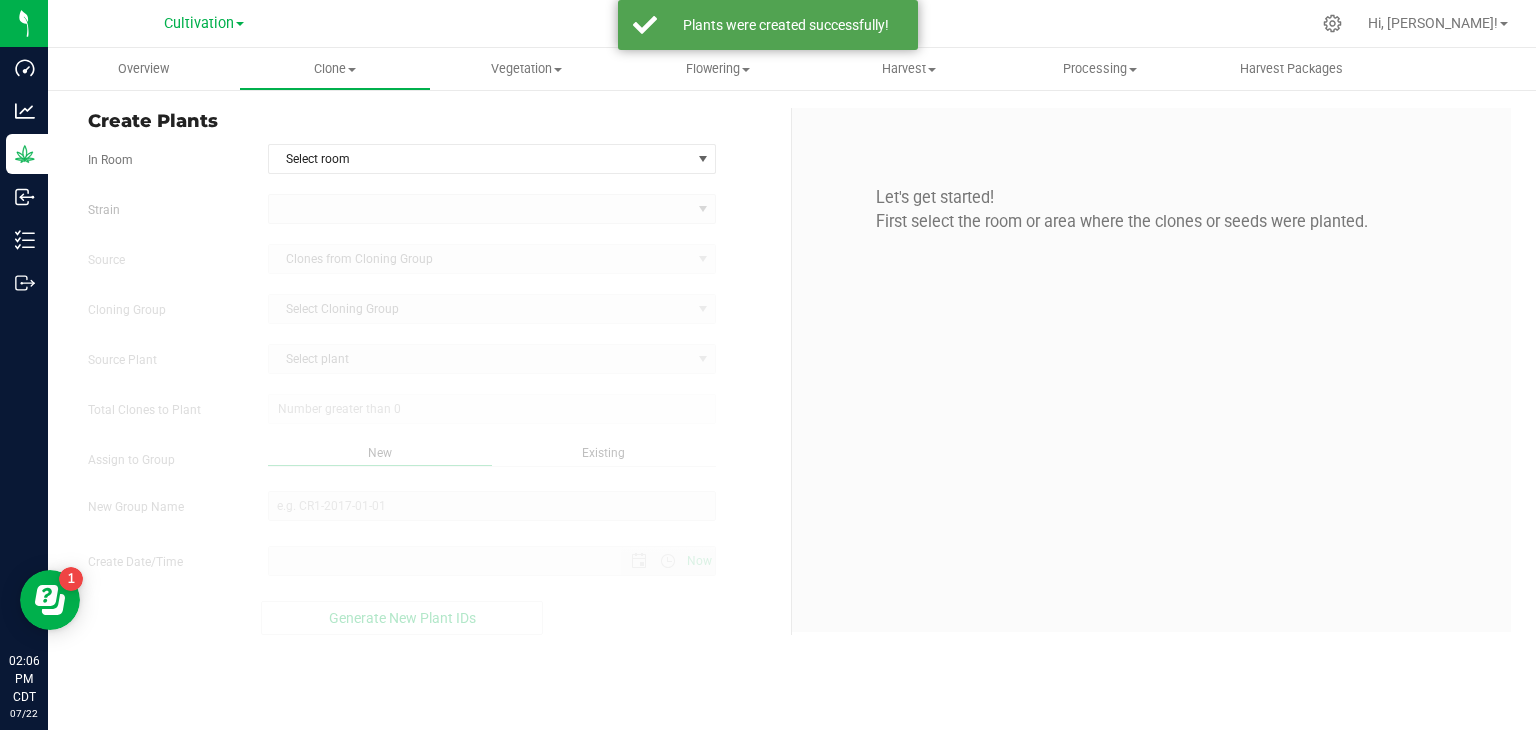 type on "[DATE] 2:06 PM" 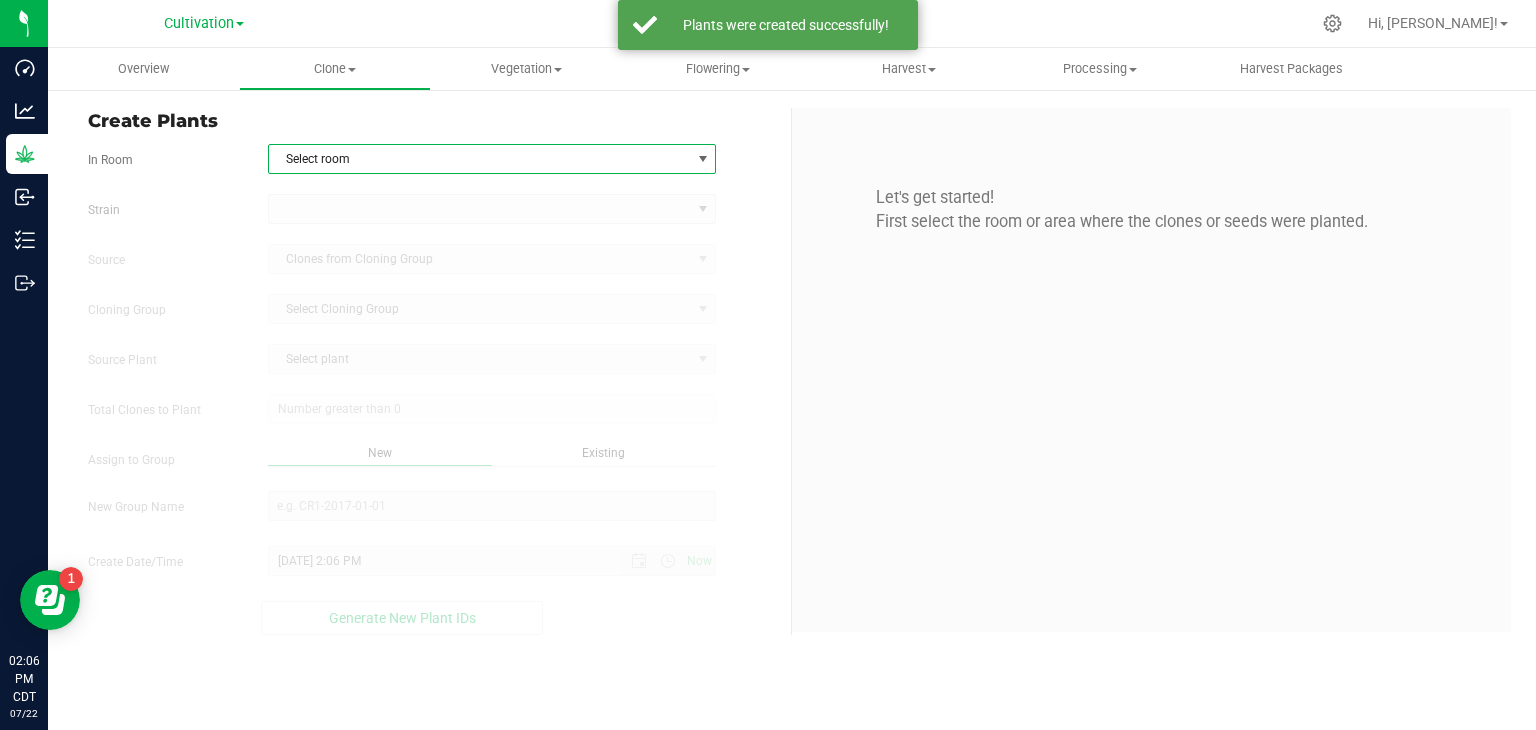 click on "Select room" at bounding box center (480, 159) 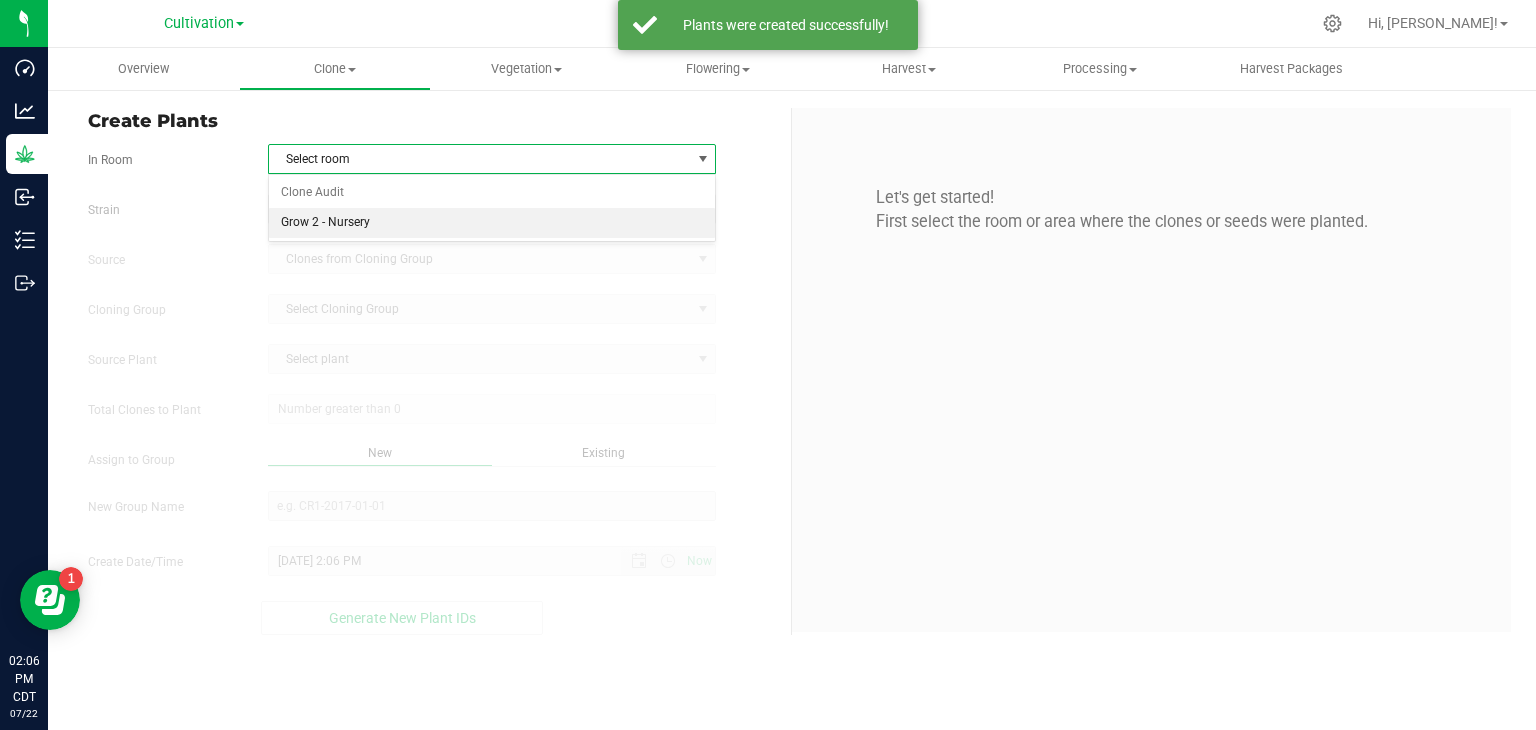 click on "Grow 2 - Nursery" at bounding box center (492, 223) 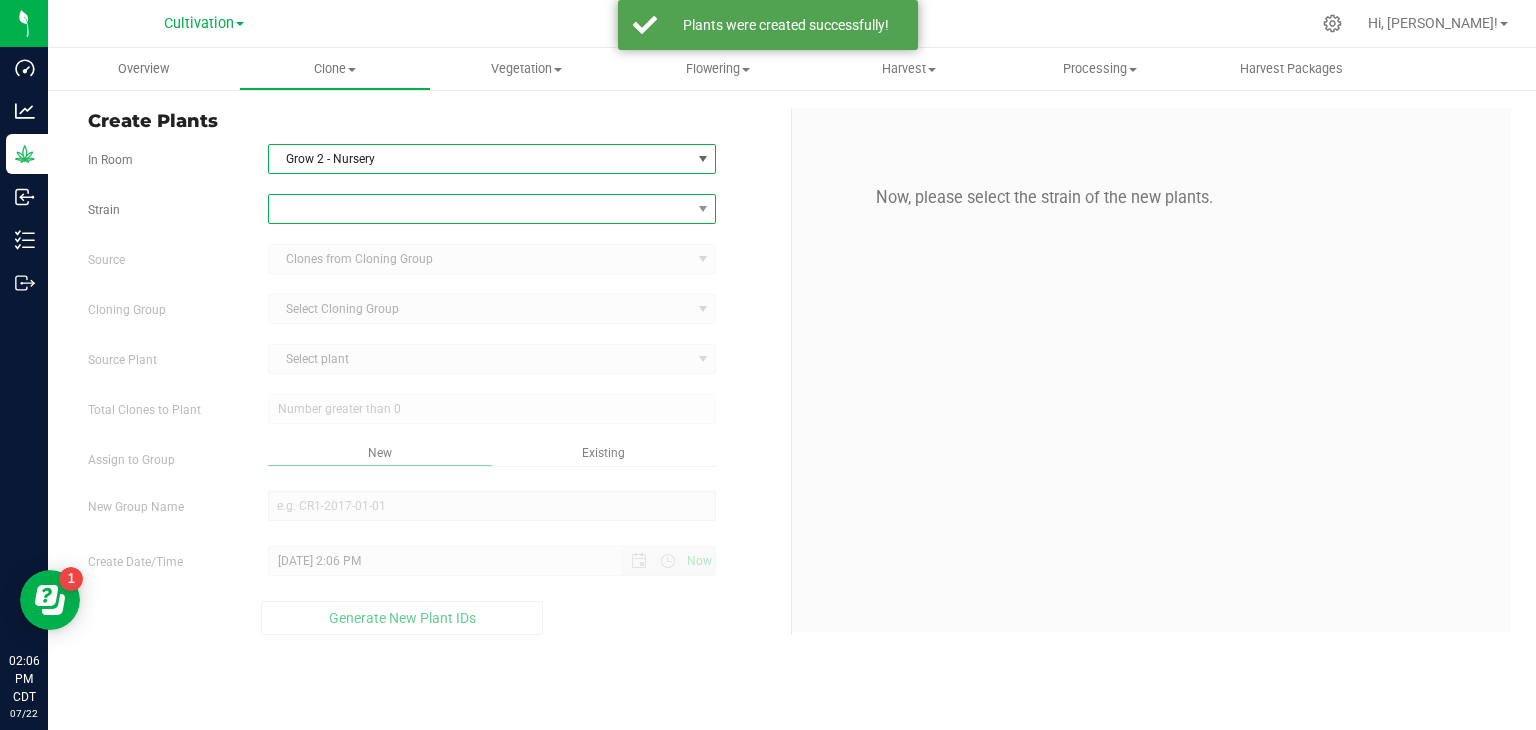 click at bounding box center (480, 209) 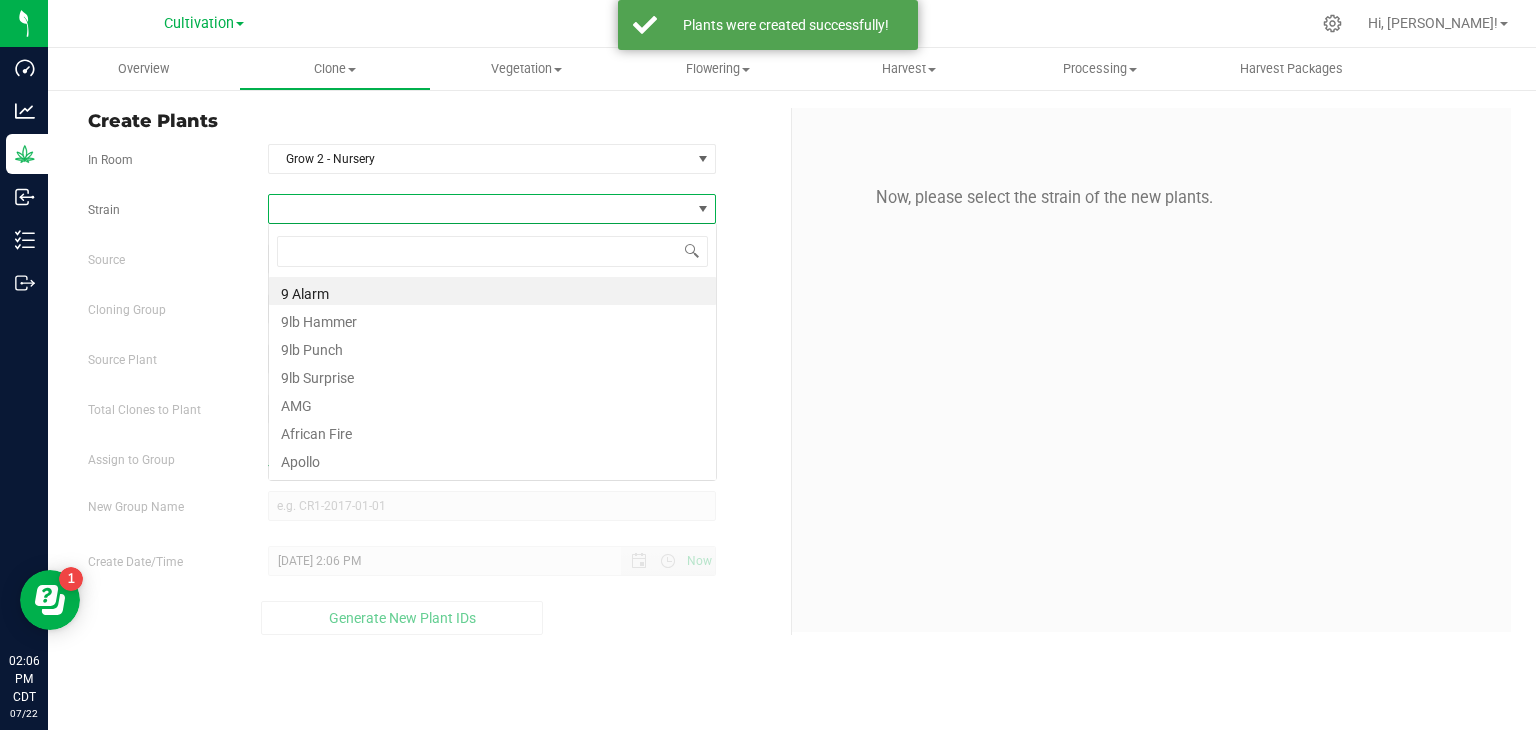 scroll, scrollTop: 99970, scrollLeft: 99551, axis: both 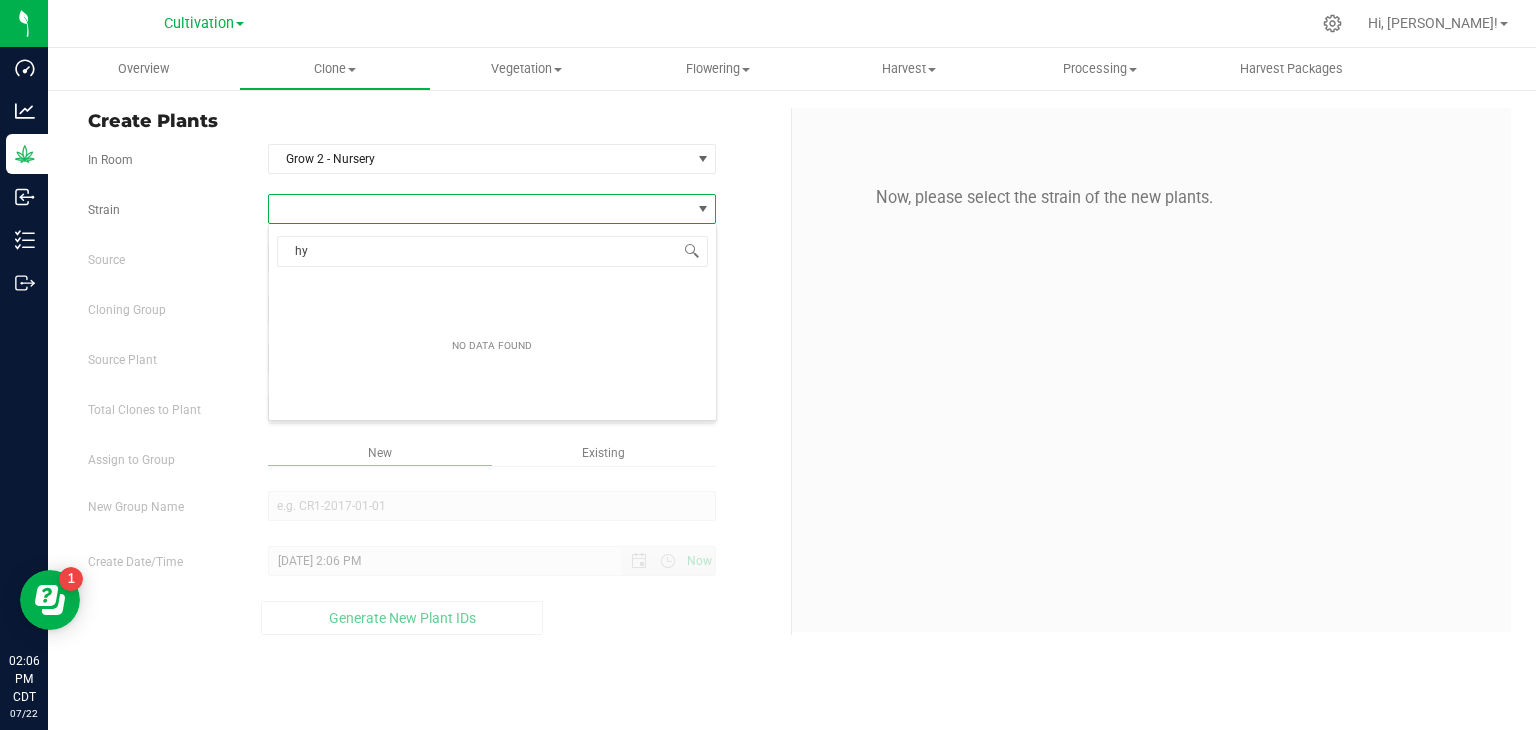 type on "hyp" 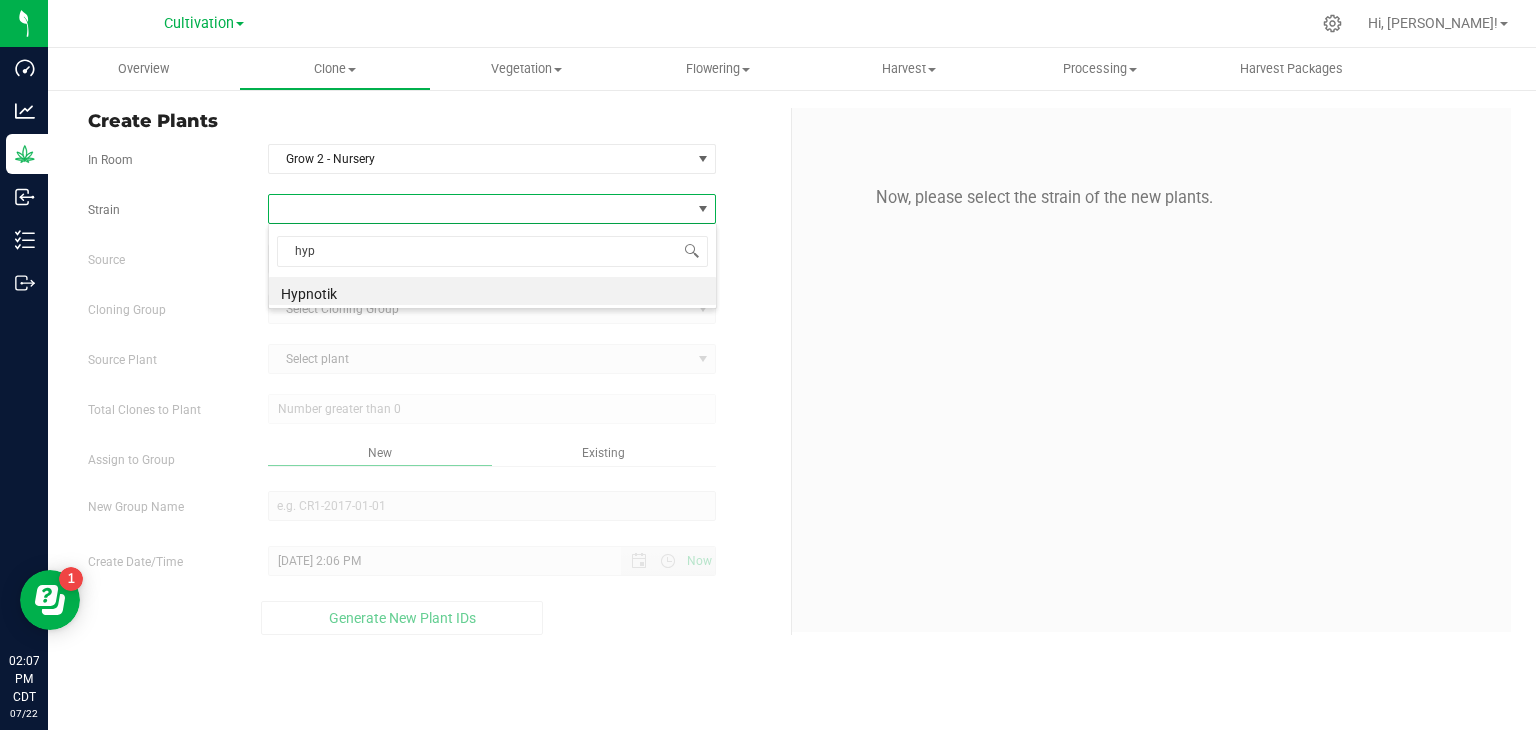 click on "Hypnotik" at bounding box center (492, 291) 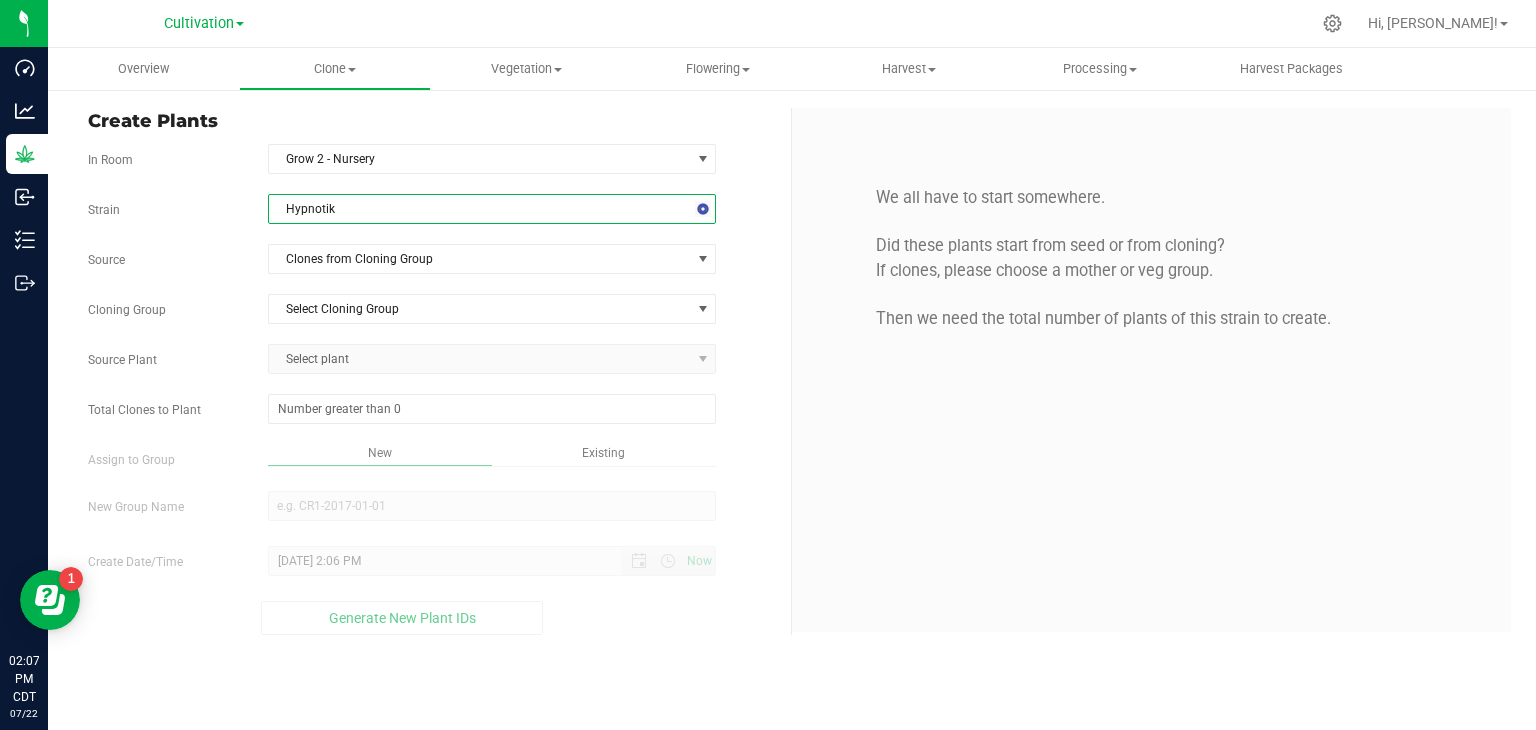 click on "Strain
Hypnotik
Source
Clones from Cloning Group
Cloning Group
Select Cloning Group Select Cloning Group
Source Plant
Select plant
Total Clones to Plant" at bounding box center (432, 414) 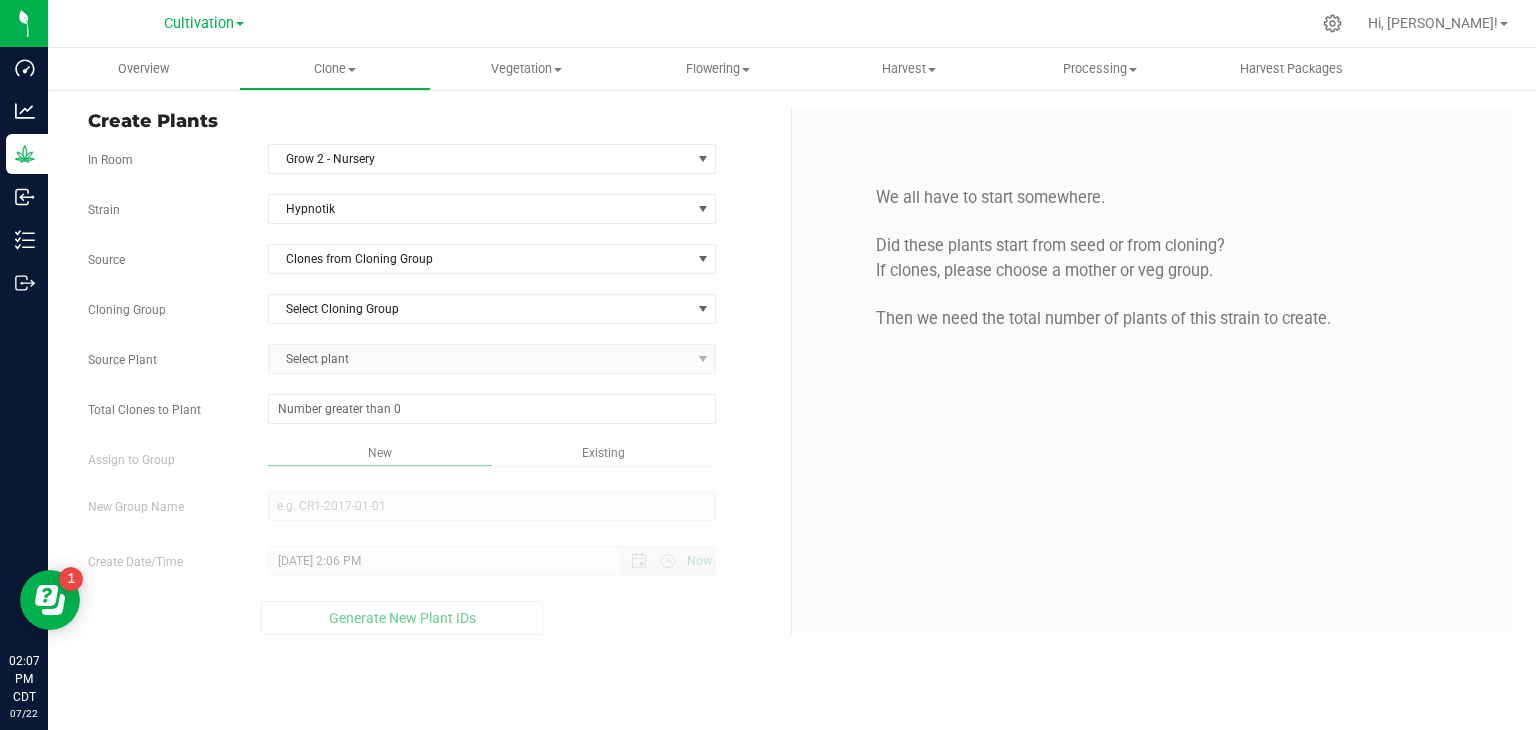 click on "Strain
Hypnotik
Source
Clones from Cloning Group
Cloning Group
Select Cloning Group Select Cloning Group 07142025 - G2 - Z7
Source Plant
Select plant
Total Clones to Plant" at bounding box center [432, 414] 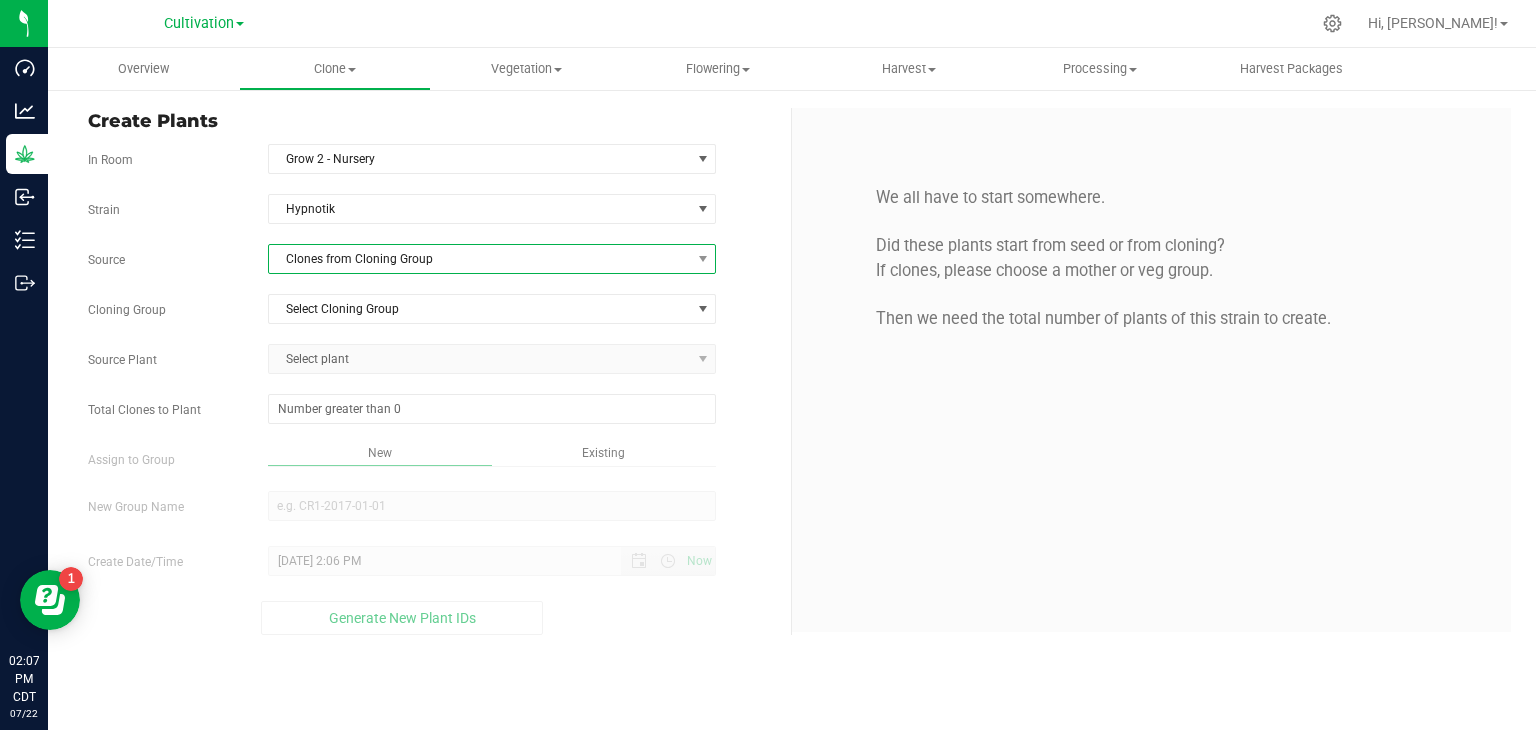 click on "Clones from Cloning Group" at bounding box center (480, 259) 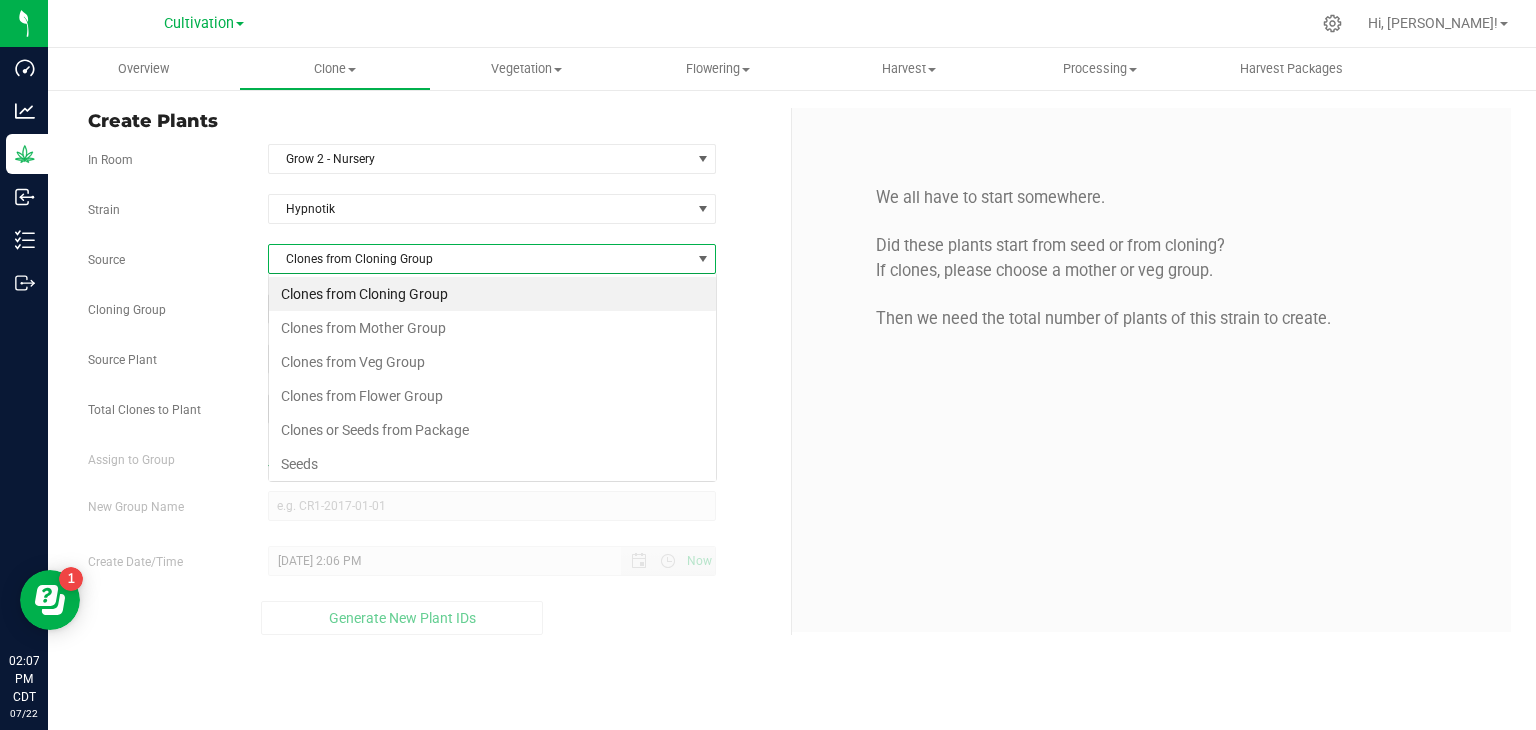 scroll, scrollTop: 99970, scrollLeft: 99551, axis: both 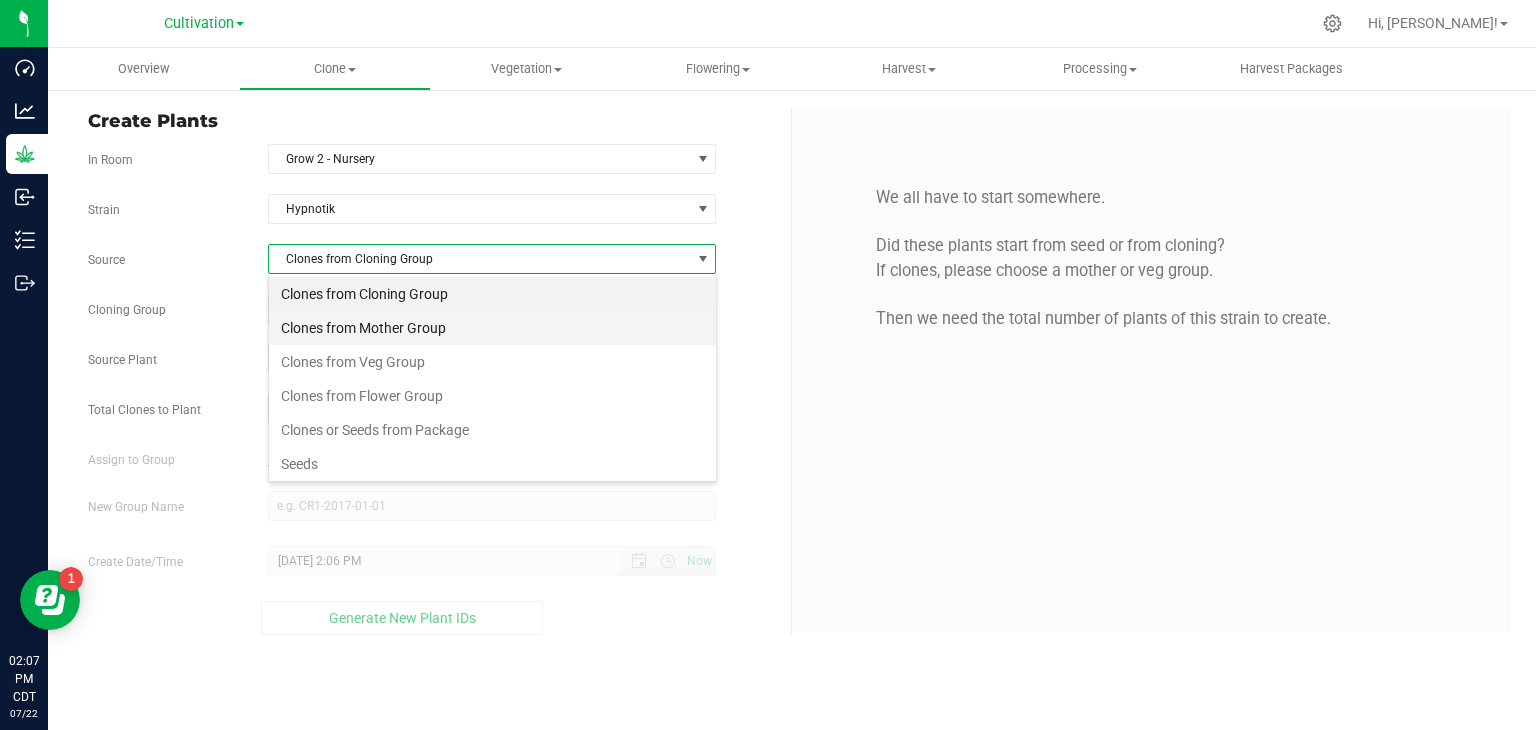 click on "Clones from Mother Group" at bounding box center (492, 328) 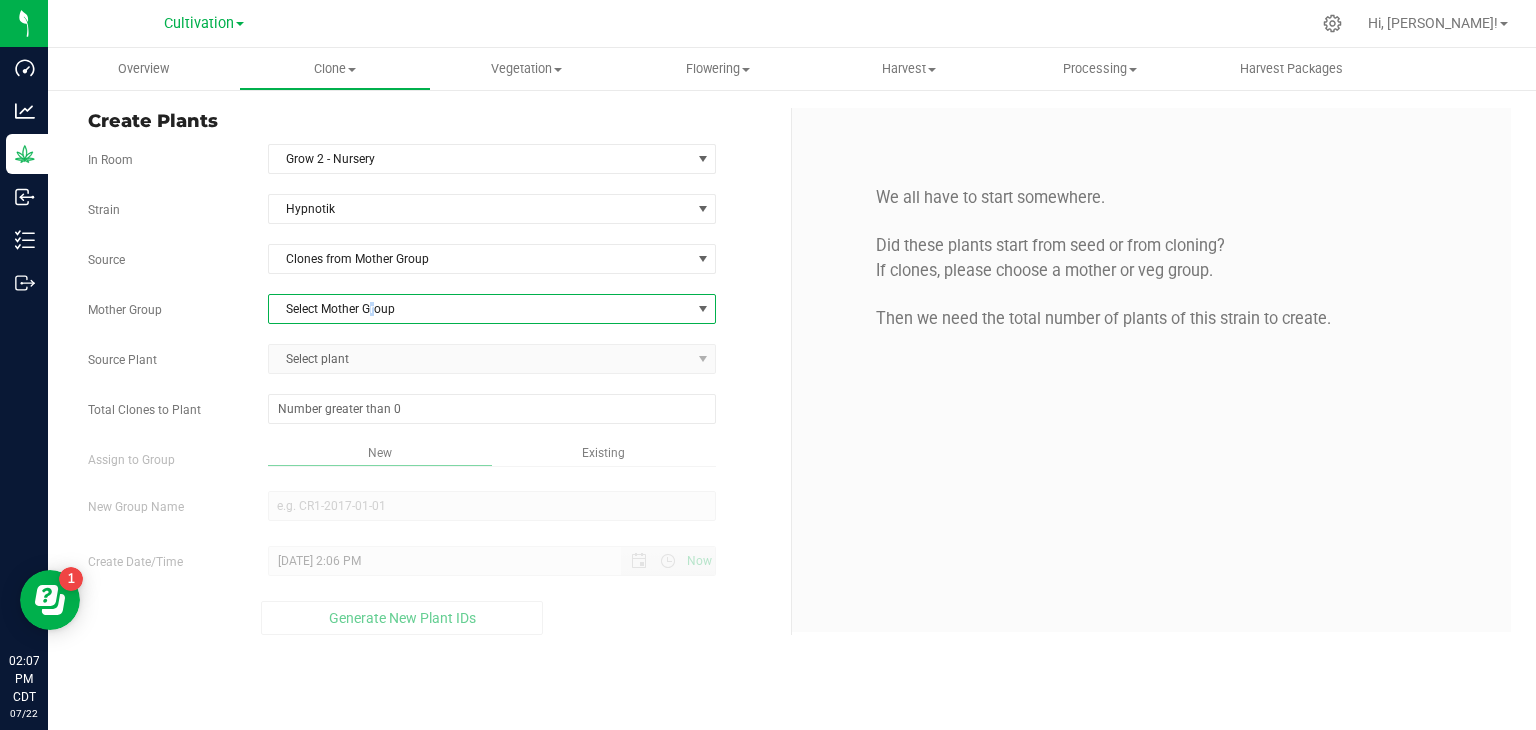 click on "Select Mother Group" at bounding box center (480, 309) 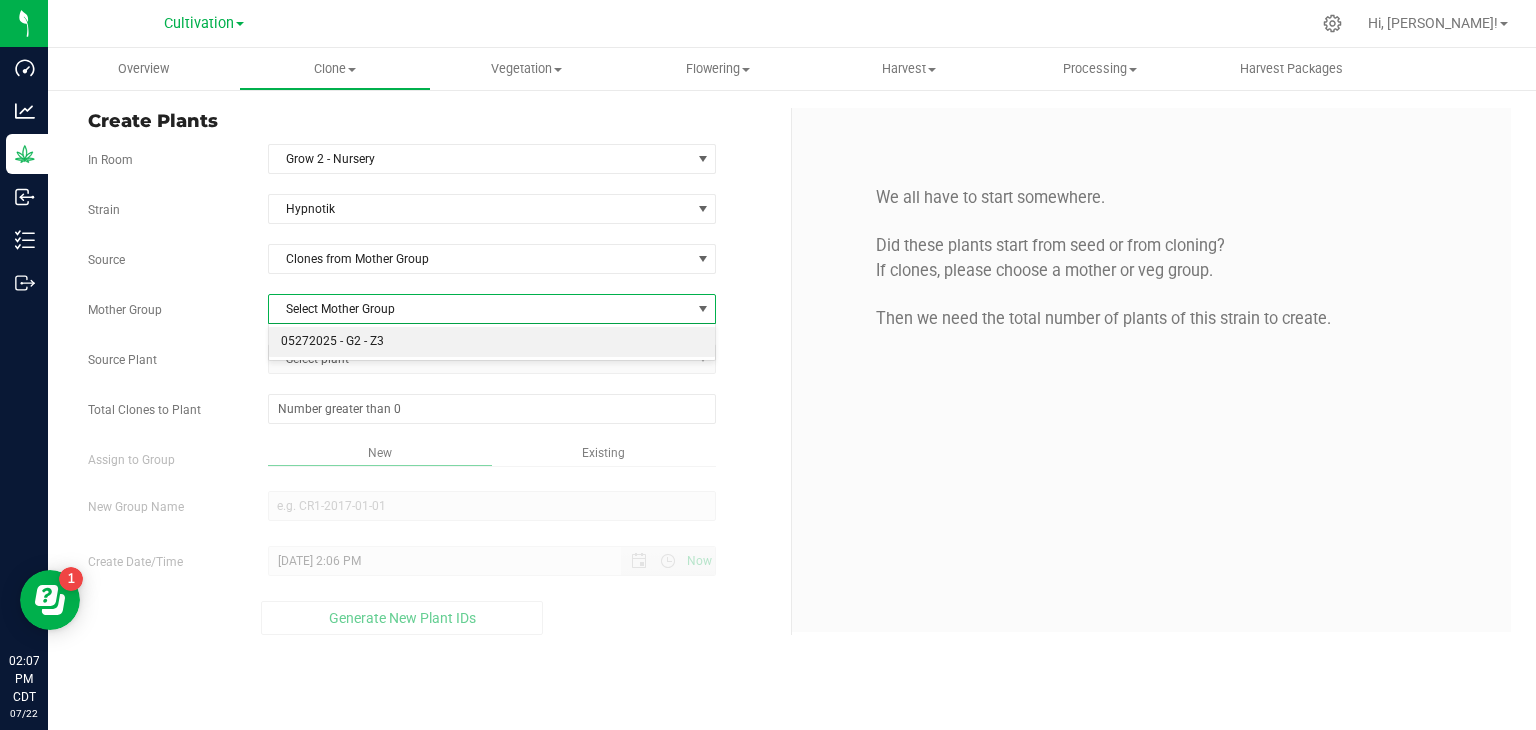 click on "05272025 - G2 - Z3" at bounding box center (492, 342) 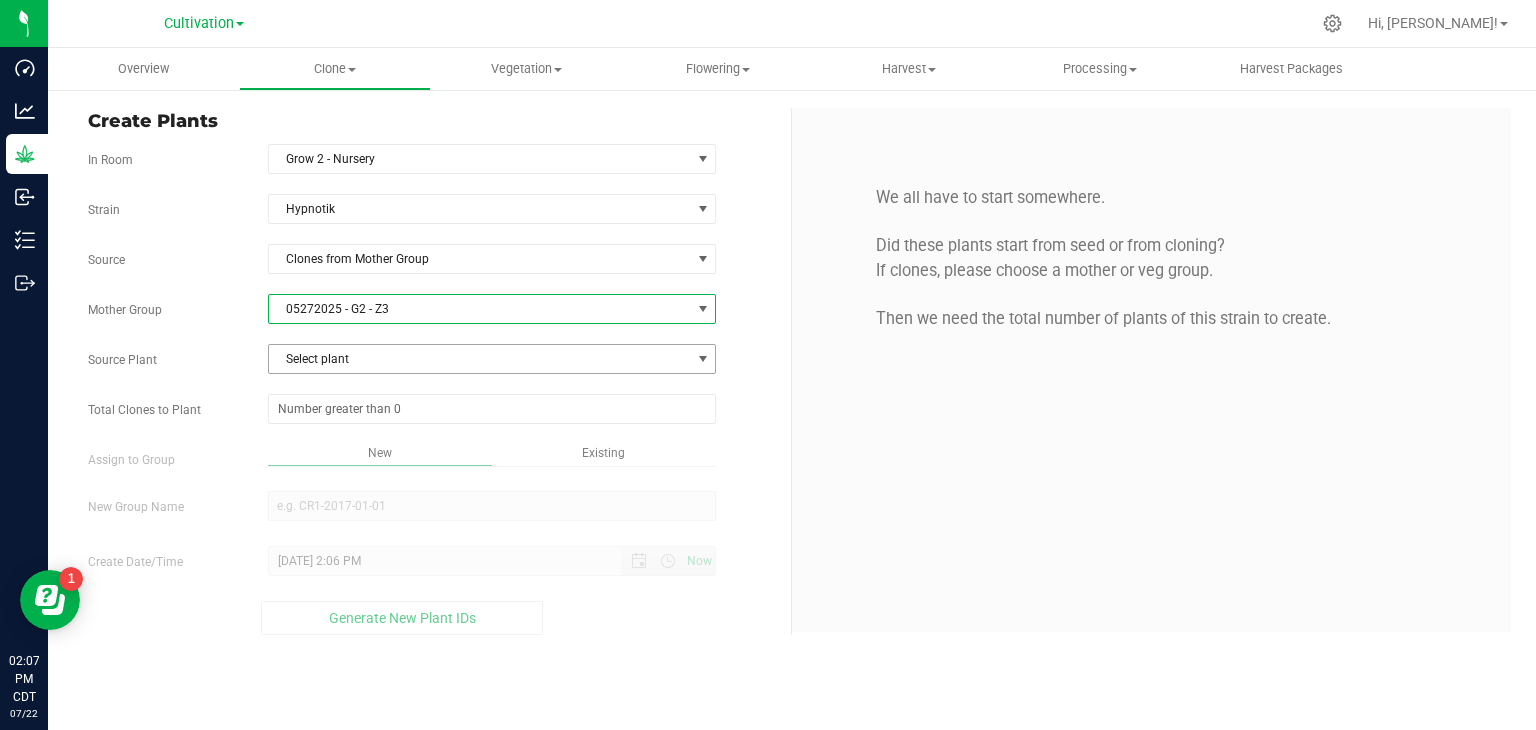 click on "Select plant" at bounding box center [480, 359] 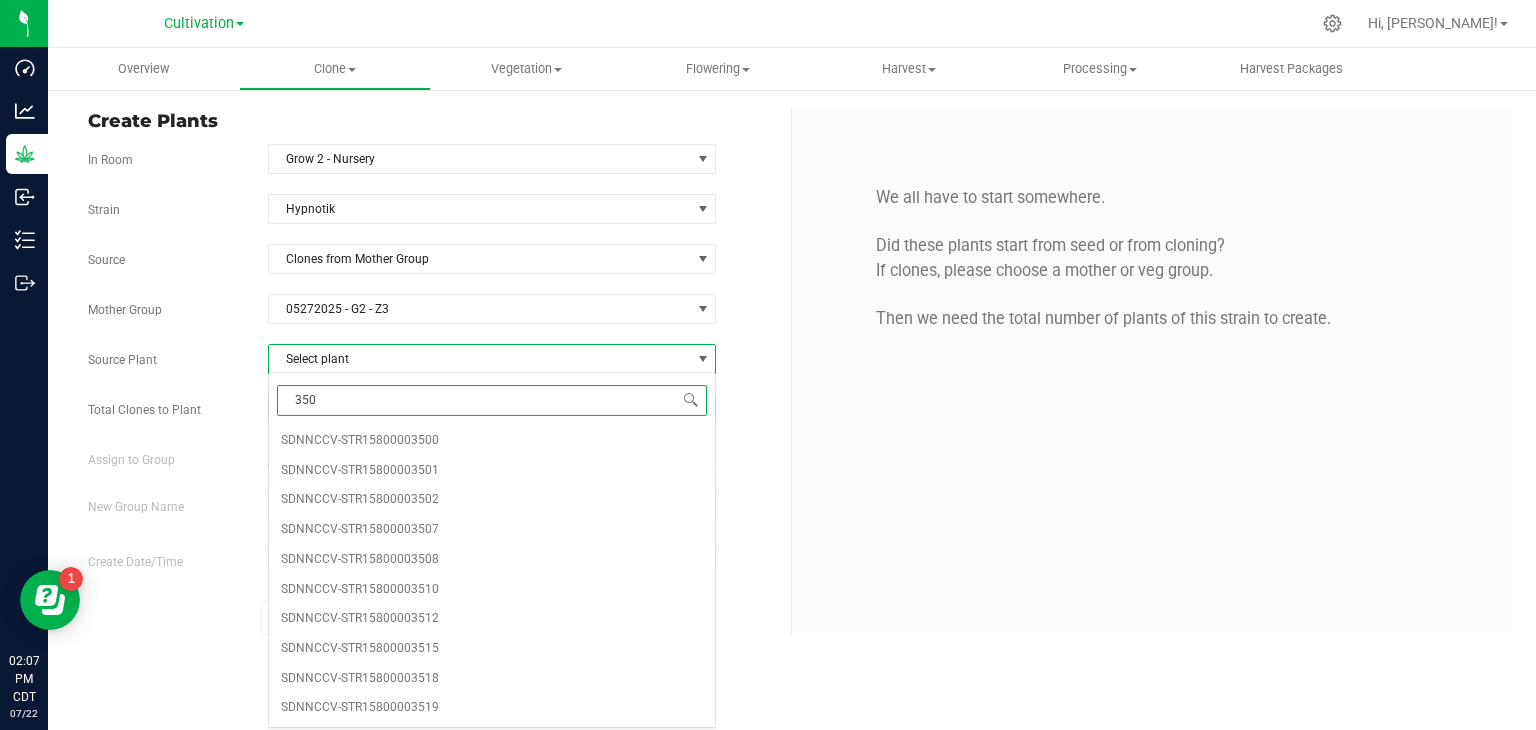 type on "3507" 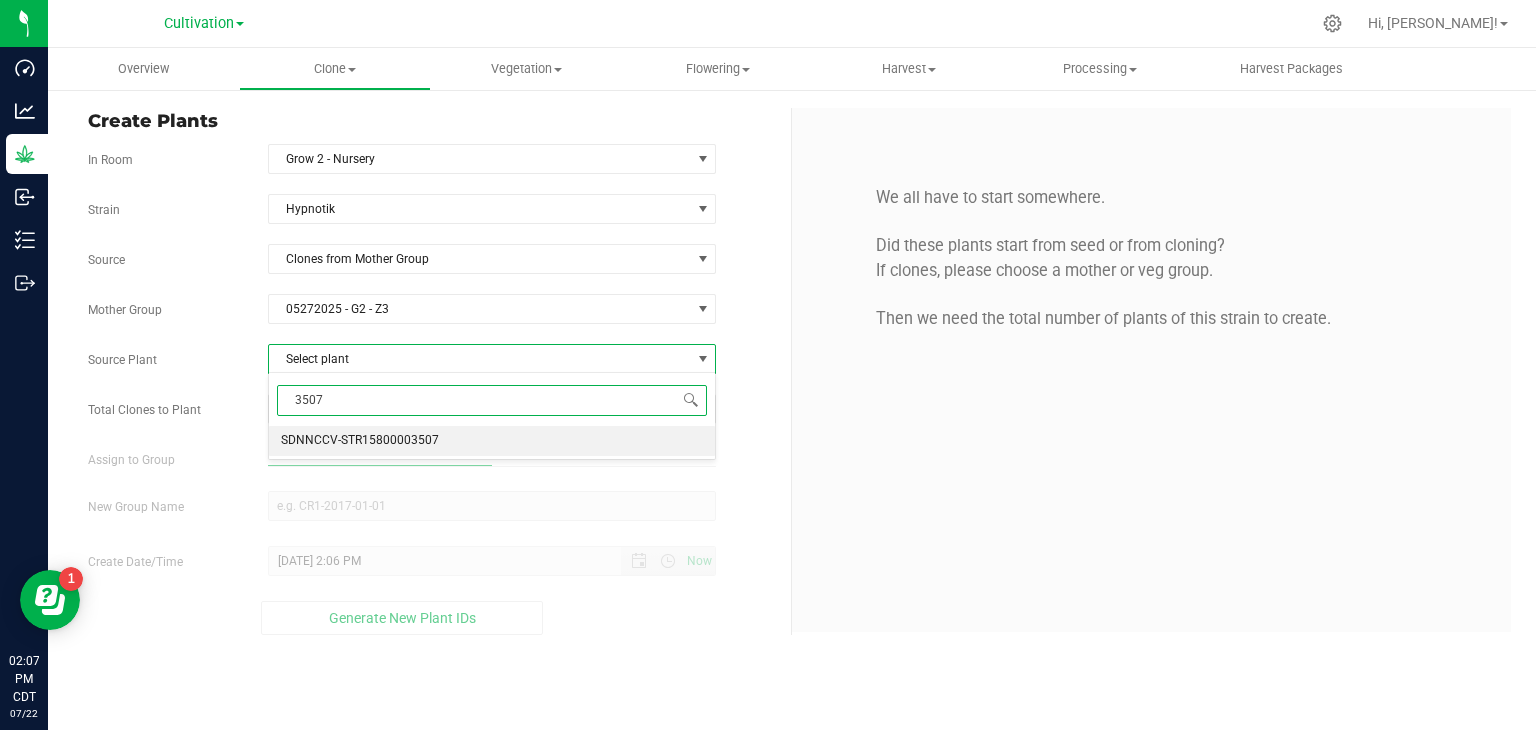 click on "SDNNCCV-STR15800003507" at bounding box center (360, 441) 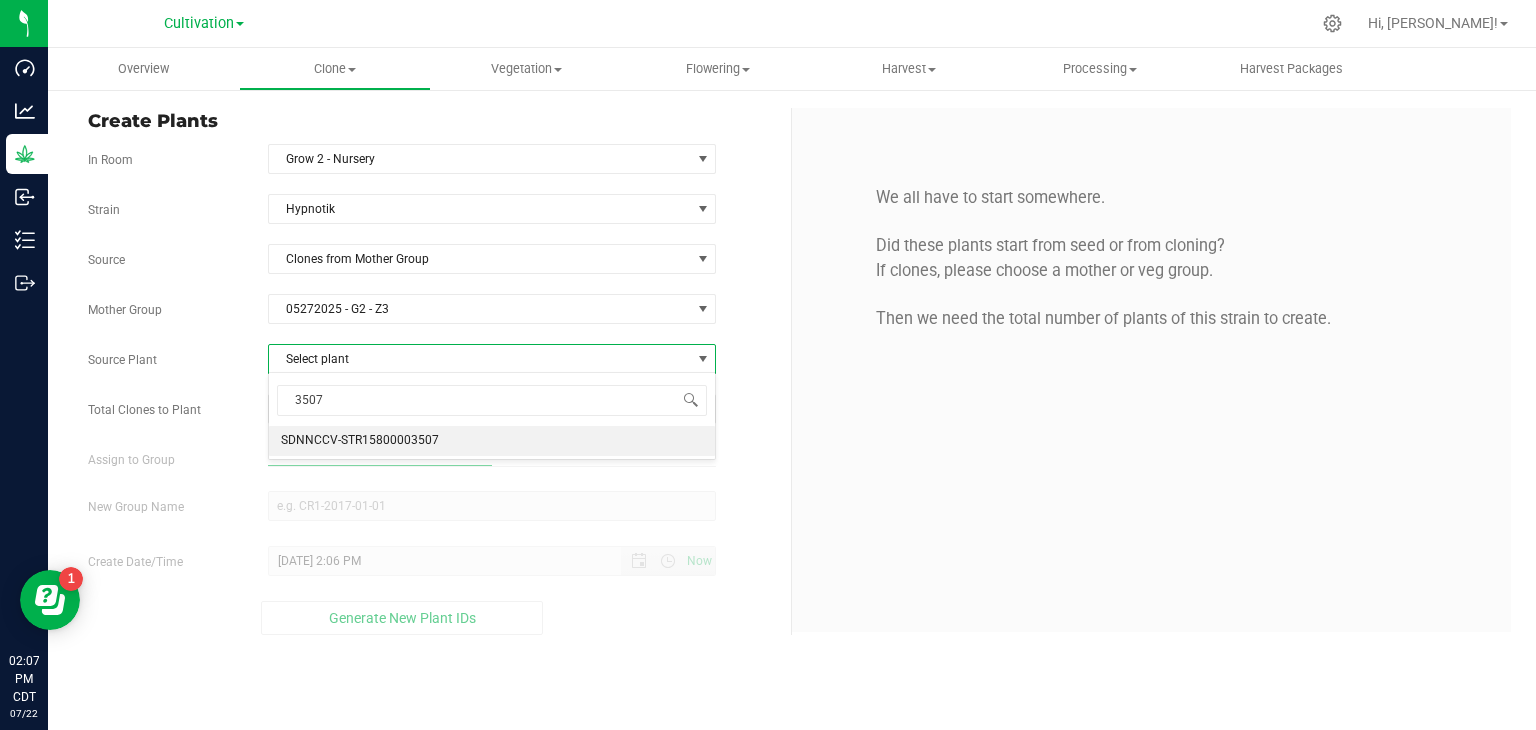 type 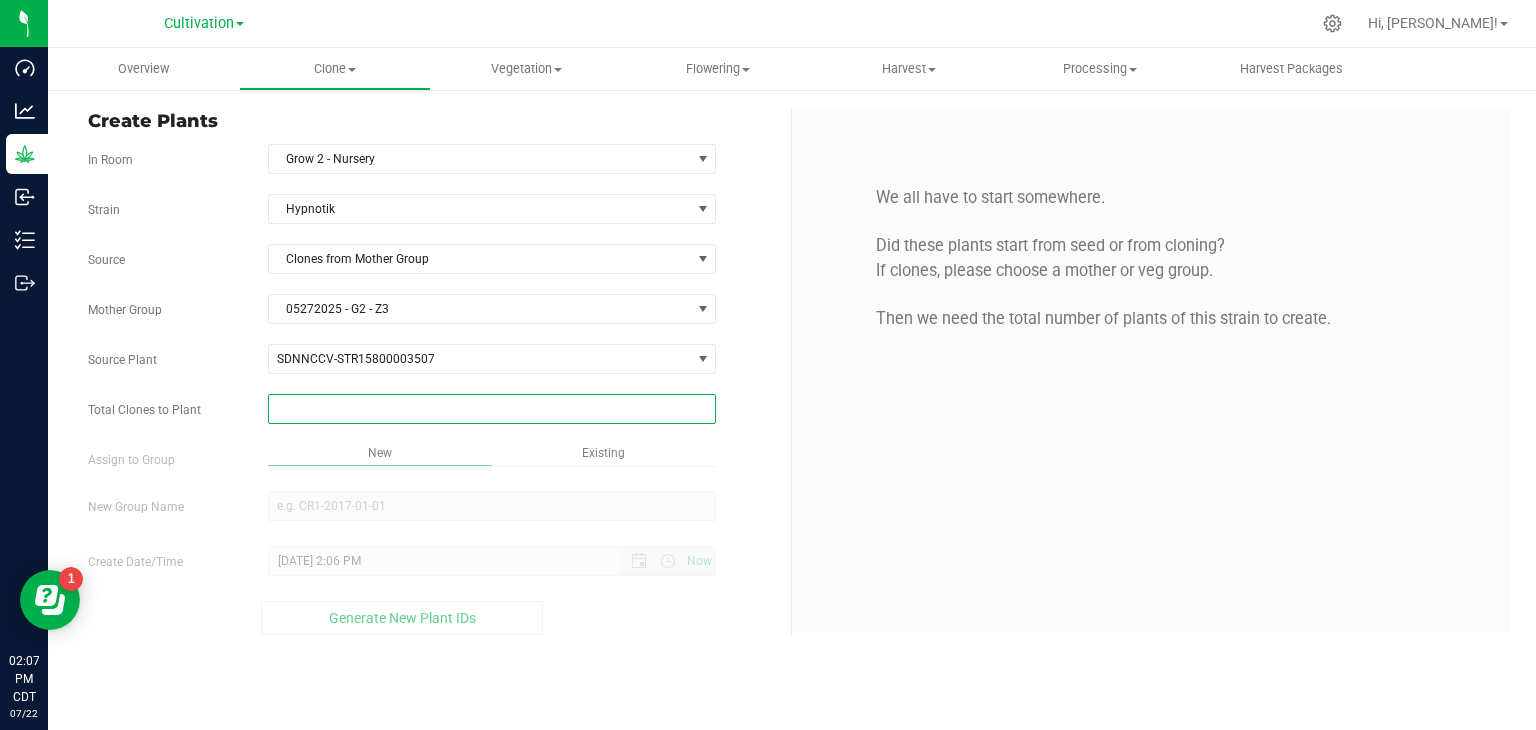 click at bounding box center [492, 409] 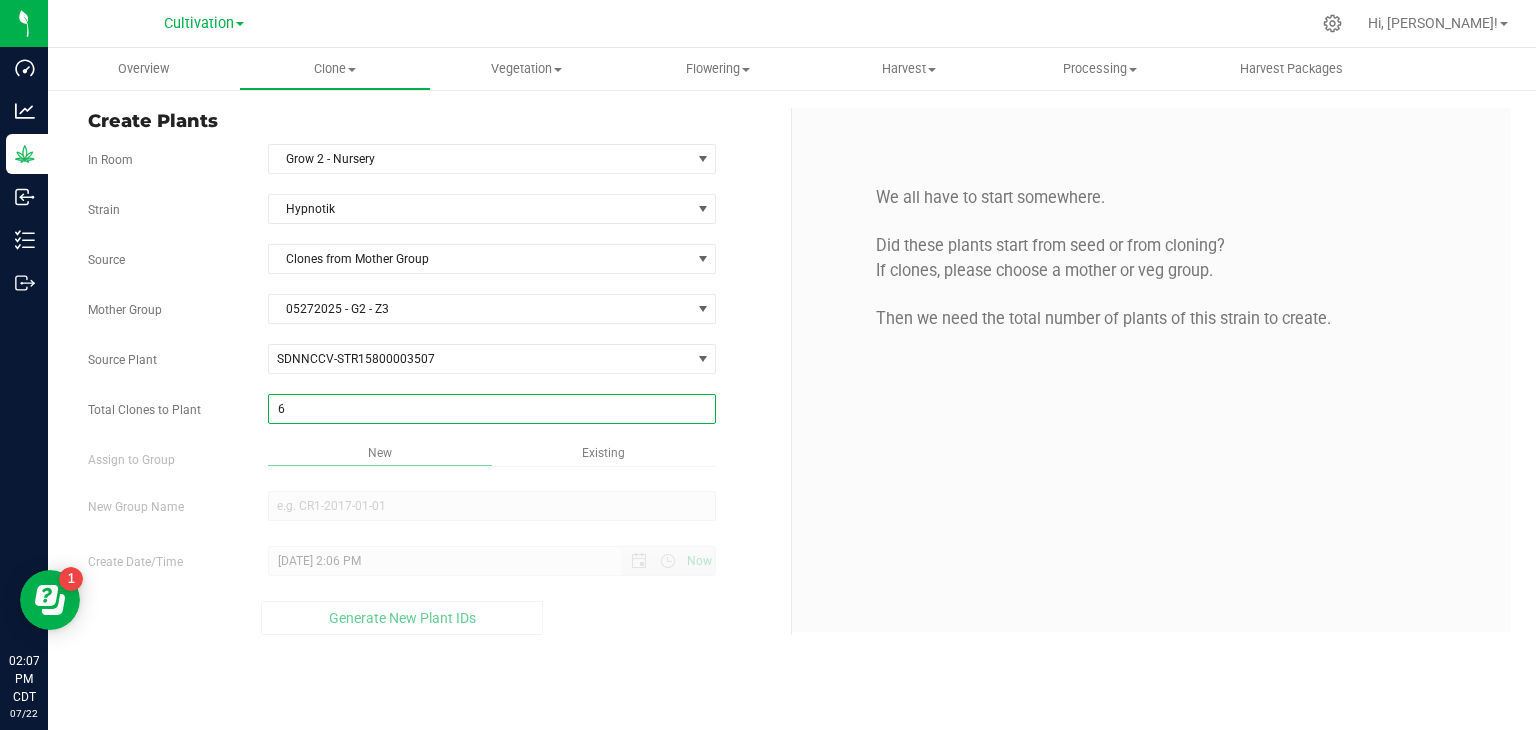 type on "6" 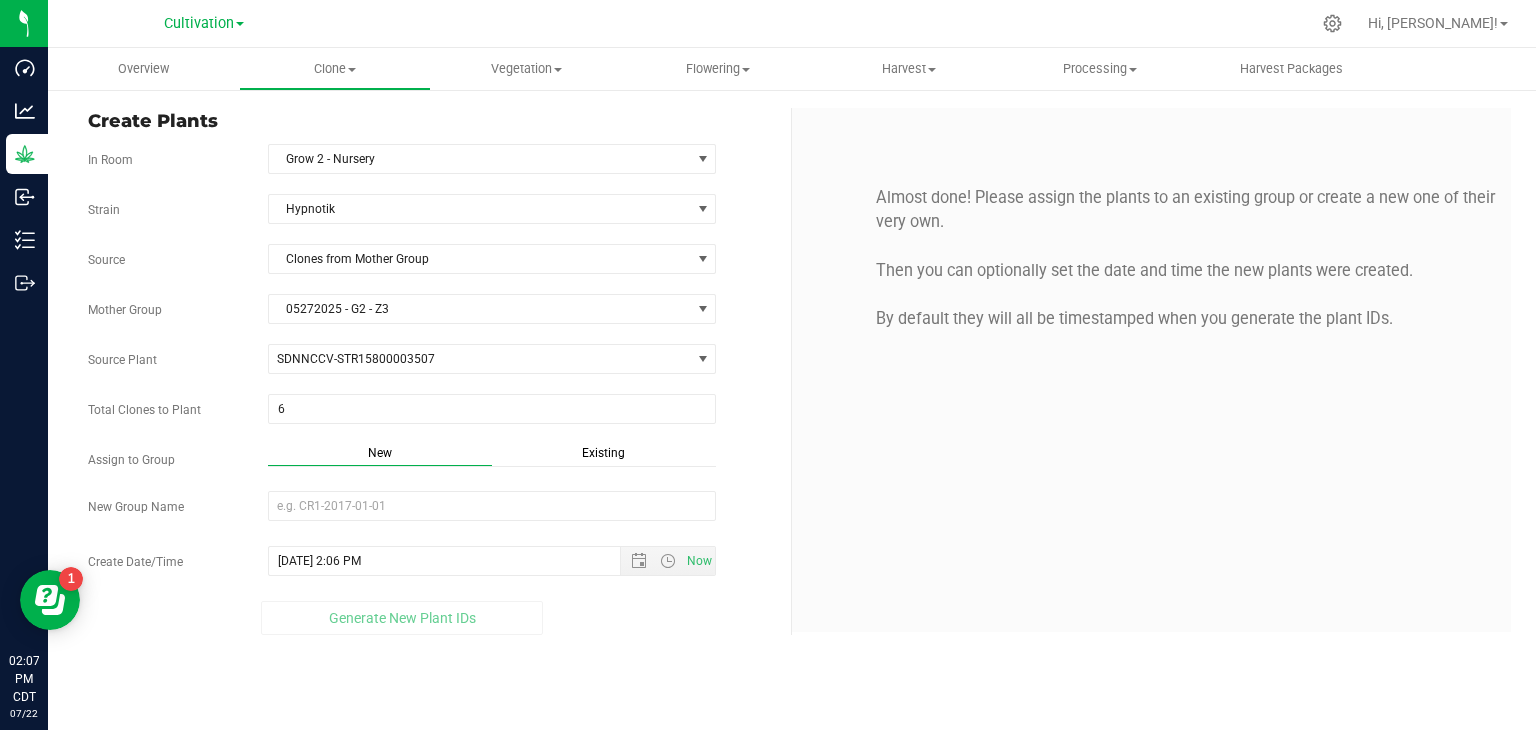 drag, startPoint x: 691, startPoint y: 434, endPoint x: 628, endPoint y: 431, distance: 63.07139 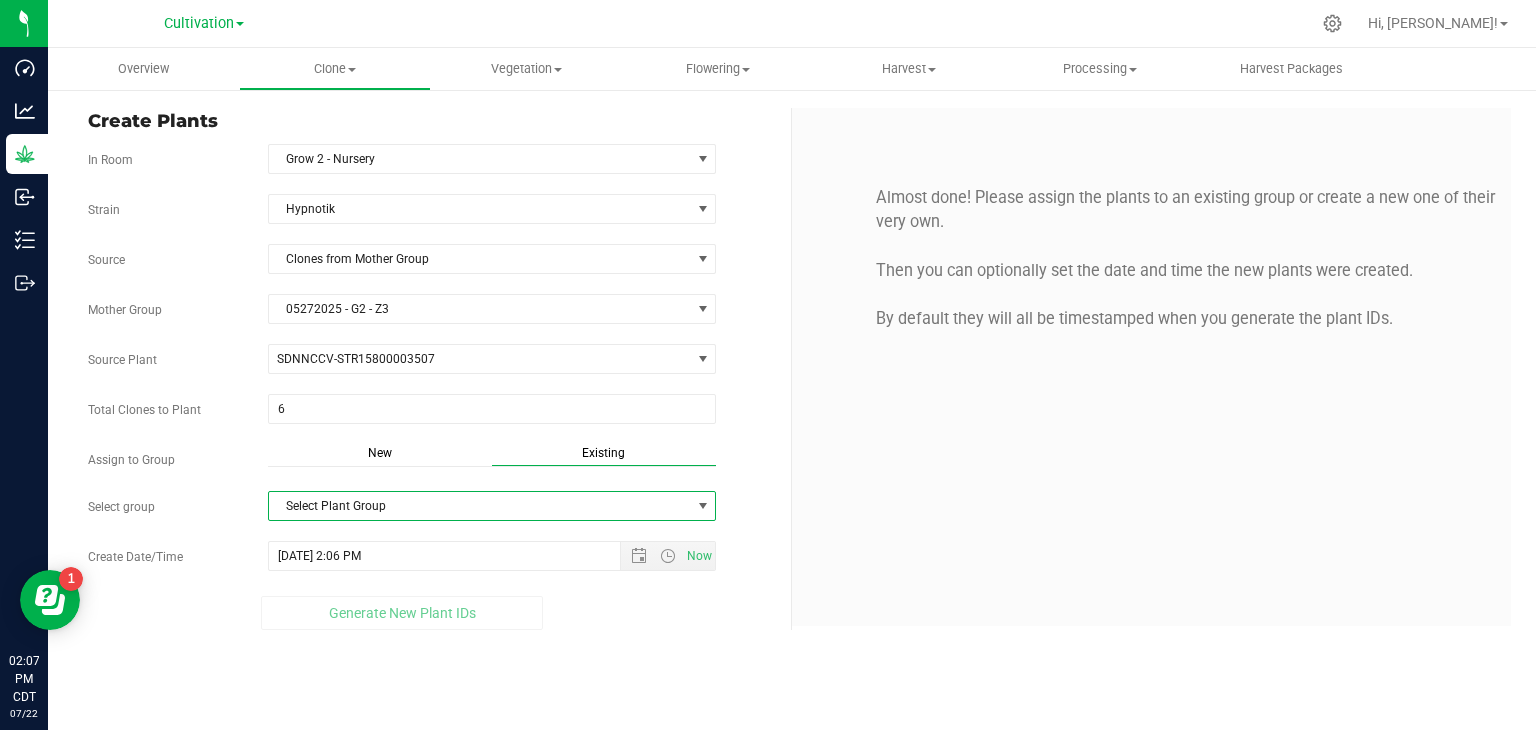 click on "Select Plant Group" at bounding box center [480, 506] 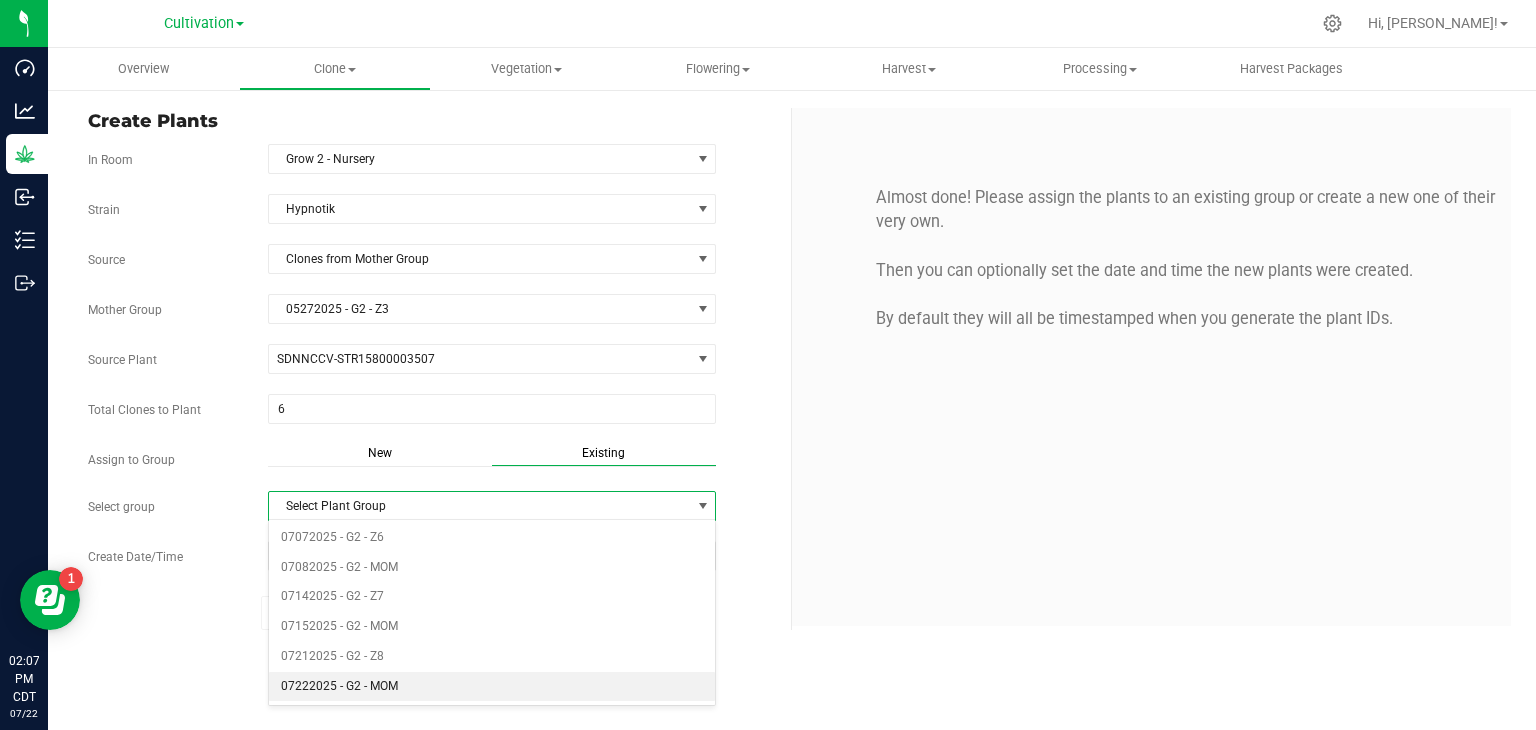 click on "07222025 - G2 - MOM" at bounding box center [492, 687] 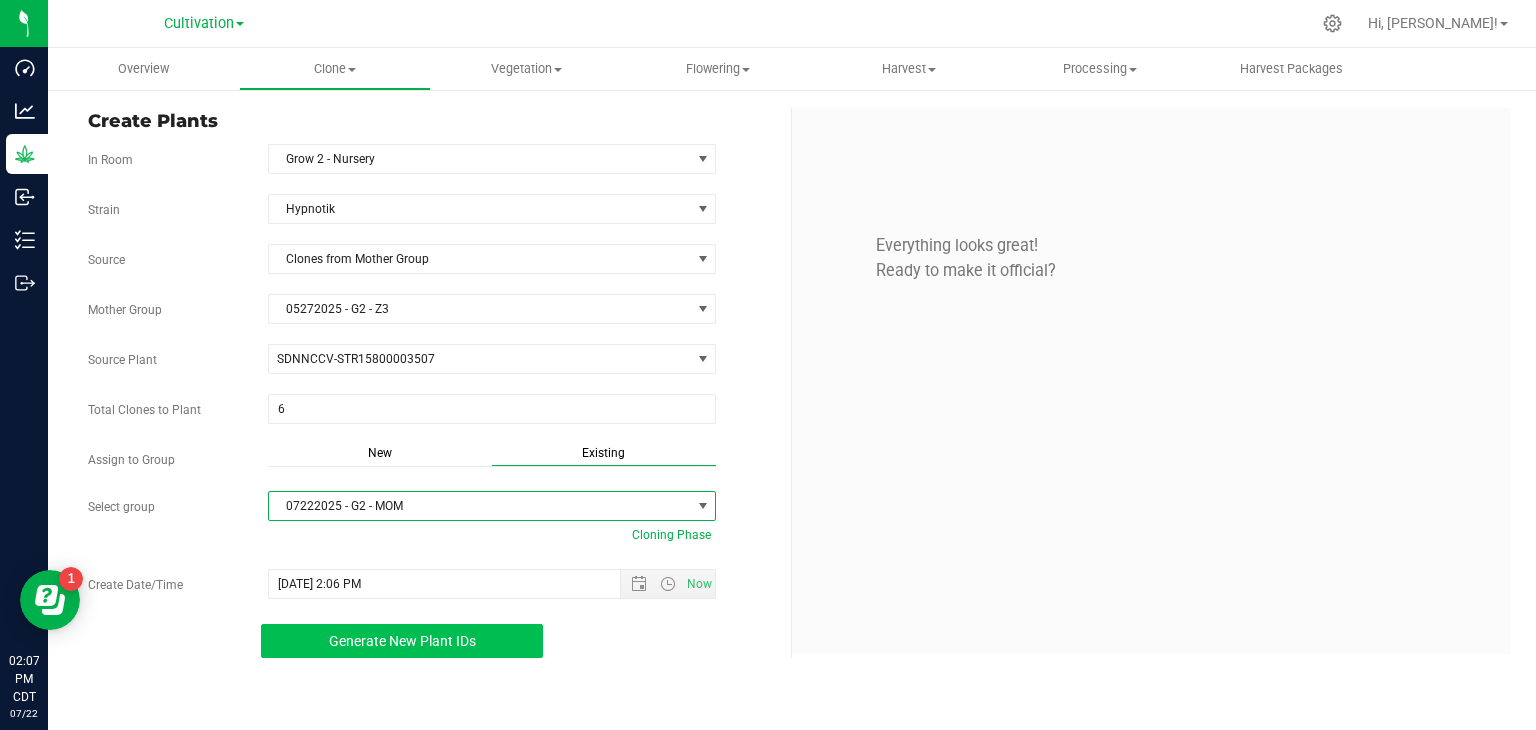 click on "Generate New Plant IDs" at bounding box center [402, 641] 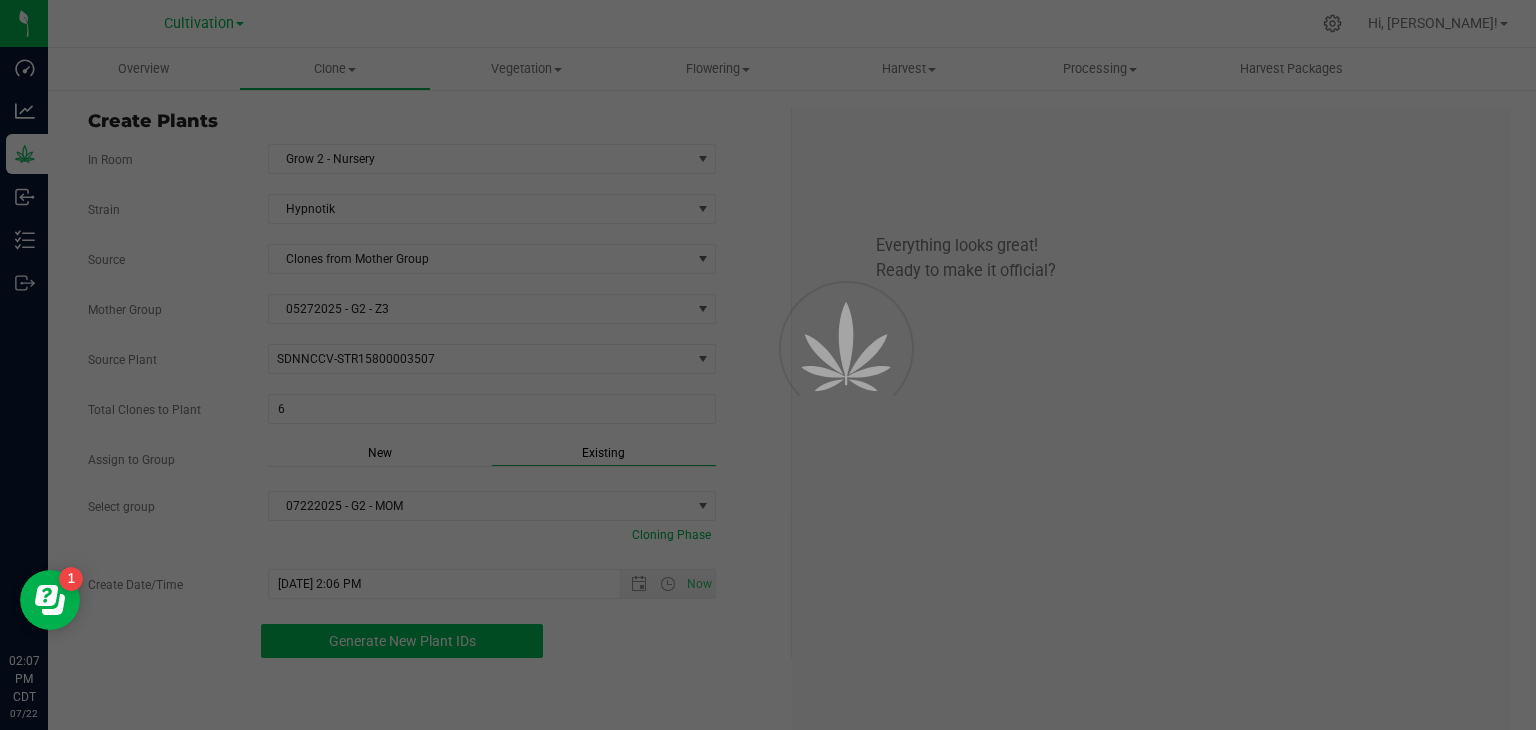 scroll, scrollTop: 60, scrollLeft: 0, axis: vertical 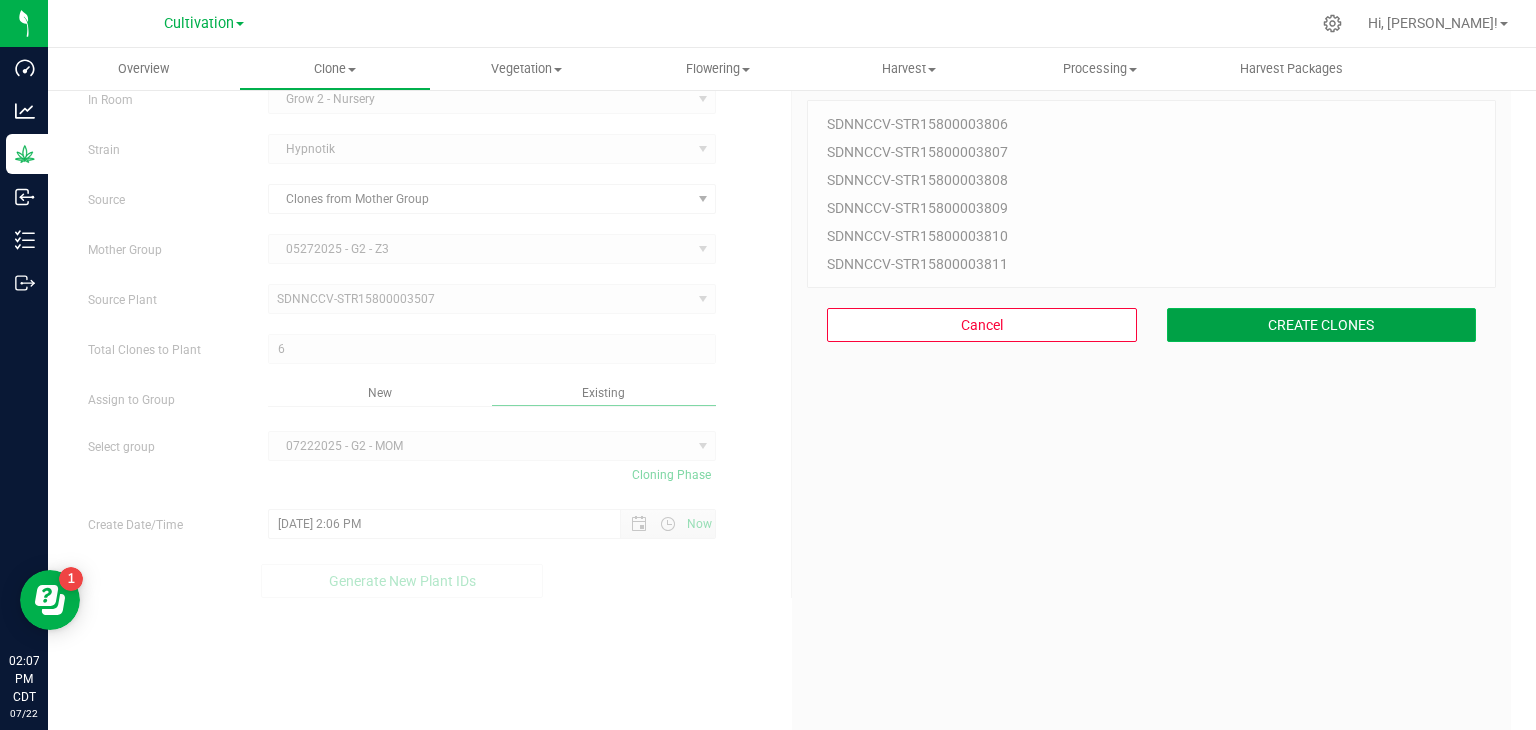 click on "CREATE CLONES" at bounding box center (1322, 325) 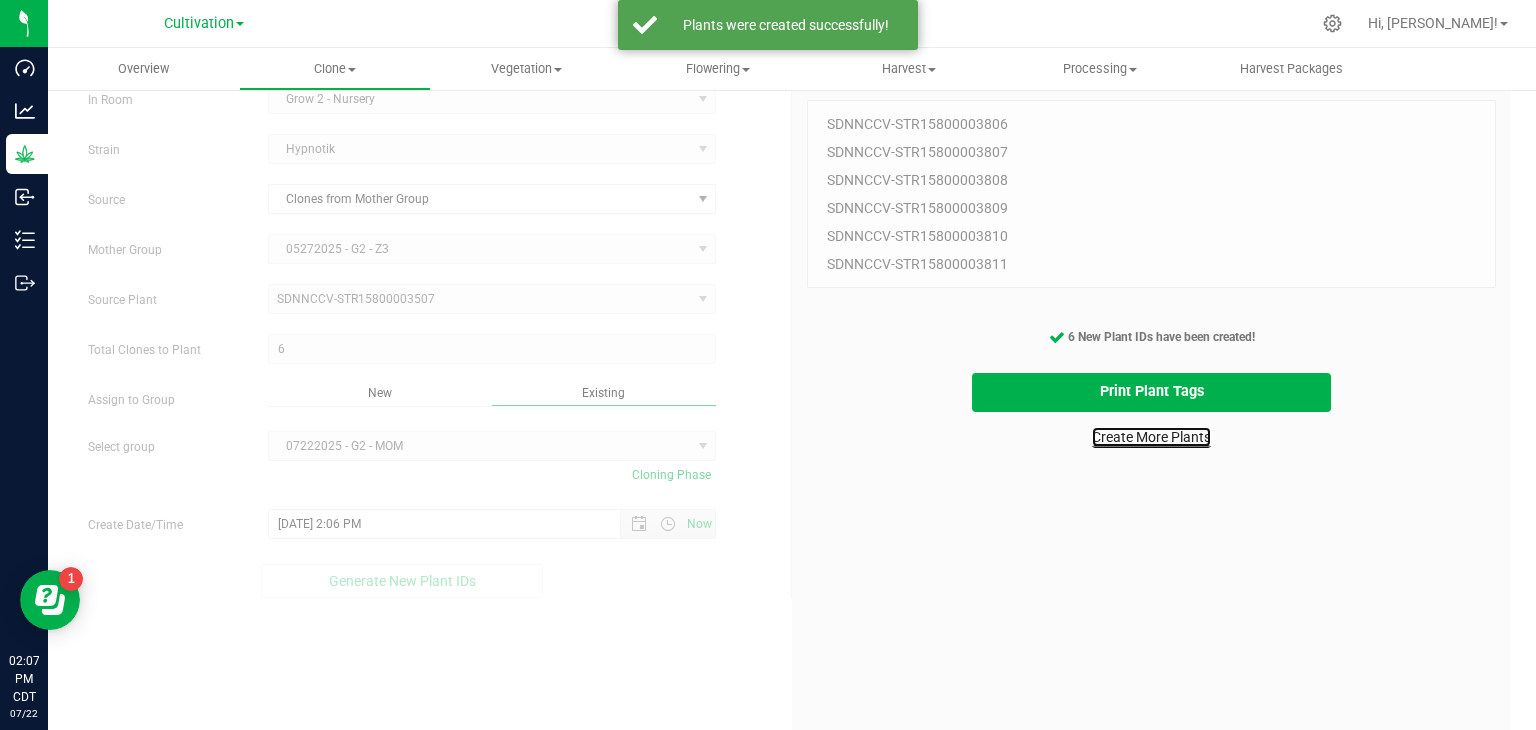 click on "Create More Plants" at bounding box center (1151, 437) 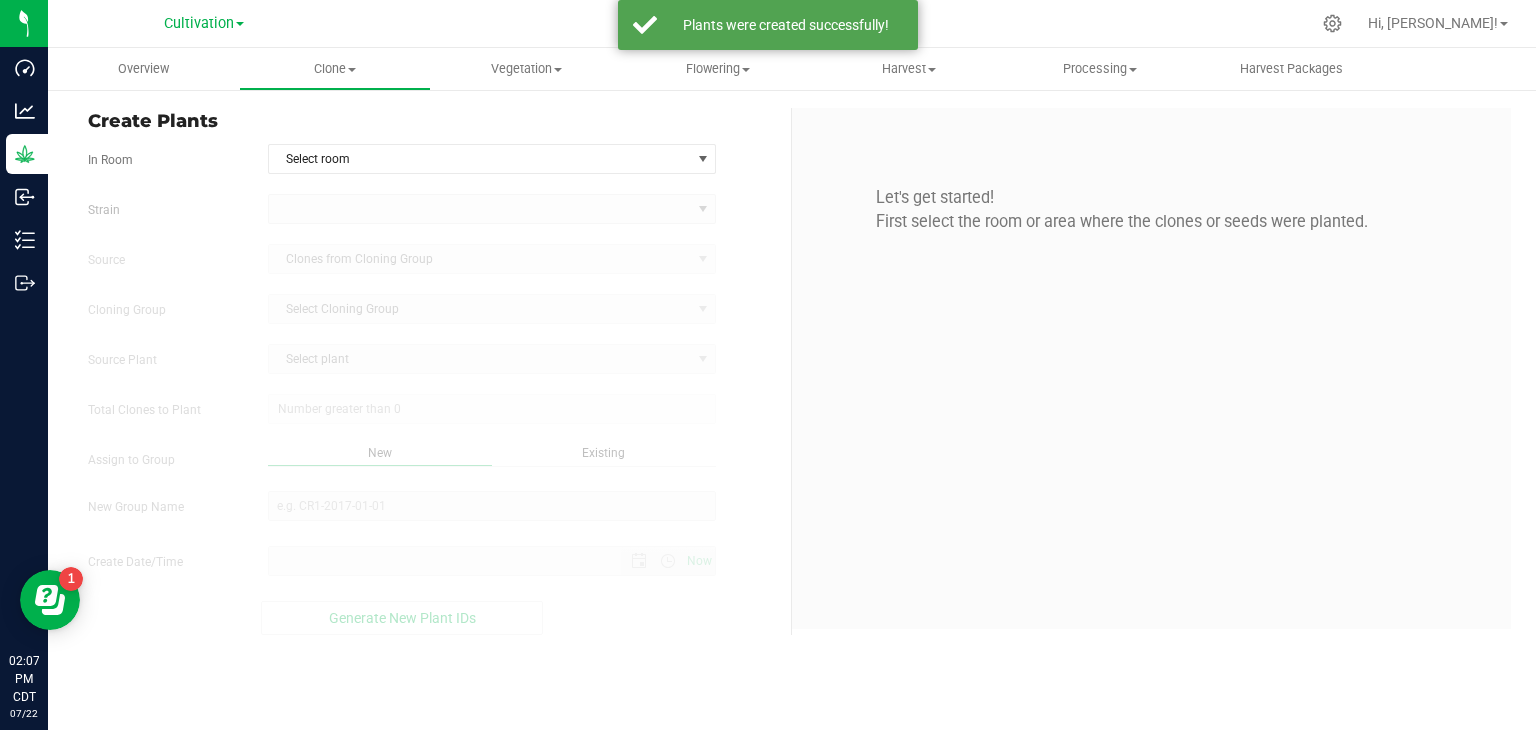 scroll, scrollTop: 0, scrollLeft: 0, axis: both 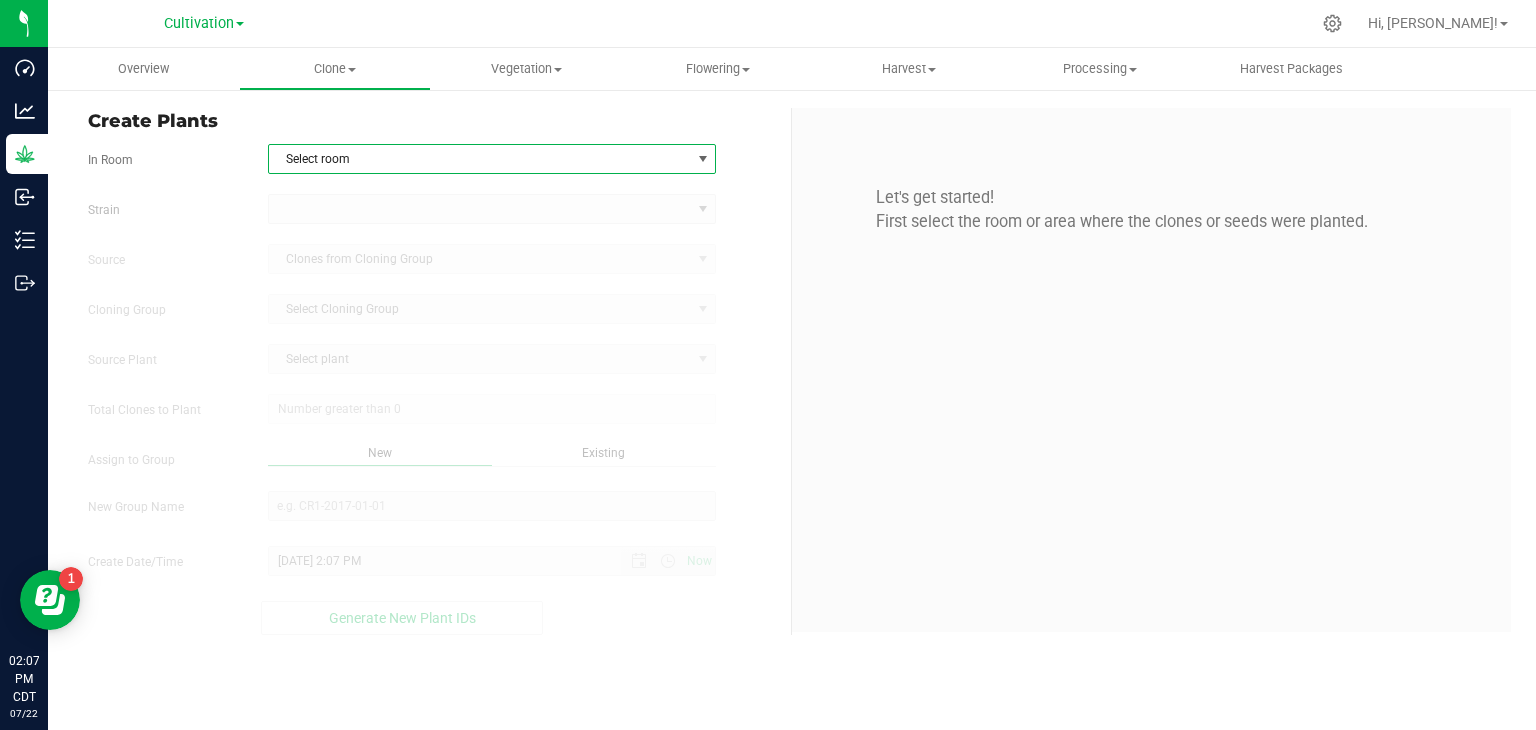 click on "Select room" at bounding box center (480, 159) 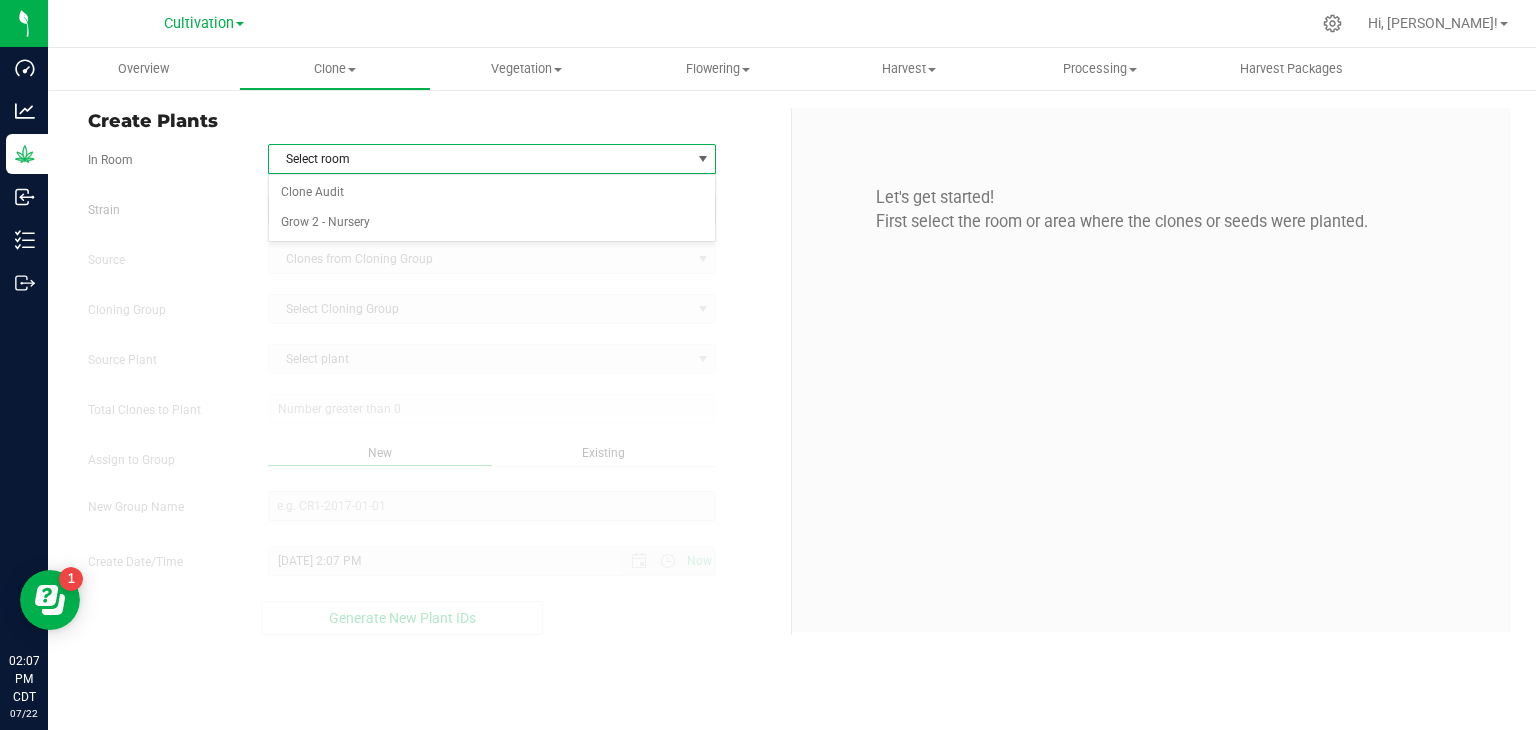 click on "Strain
Source
Clones from Cloning Group
Cloning Group
Select Cloning Group Select Cloning Group
Source Plant
Select plant
Total Clones to Plant
Assign to Group" at bounding box center [432, 414] 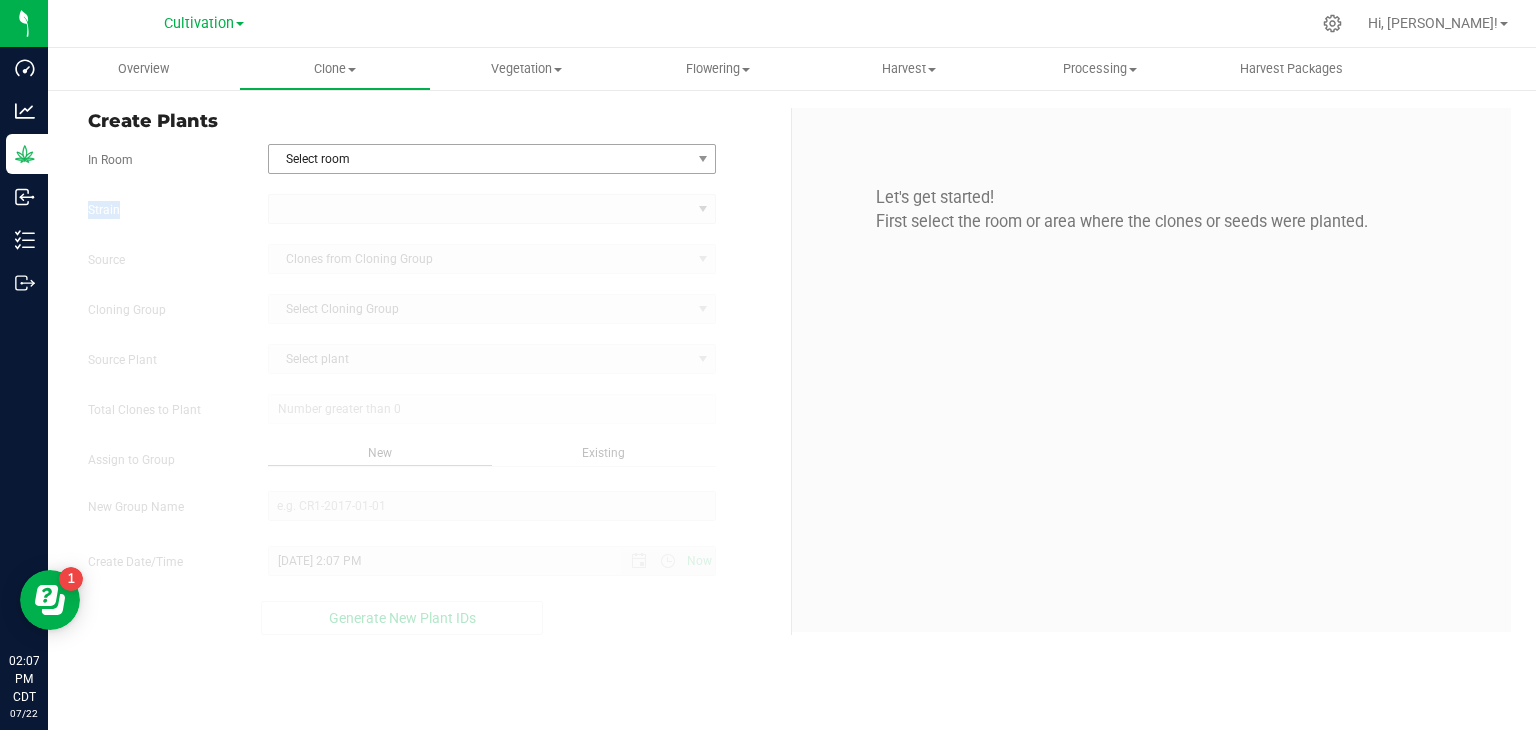 drag, startPoint x: 416, startPoint y: 178, endPoint x: 429, endPoint y: 166, distance: 17.691807 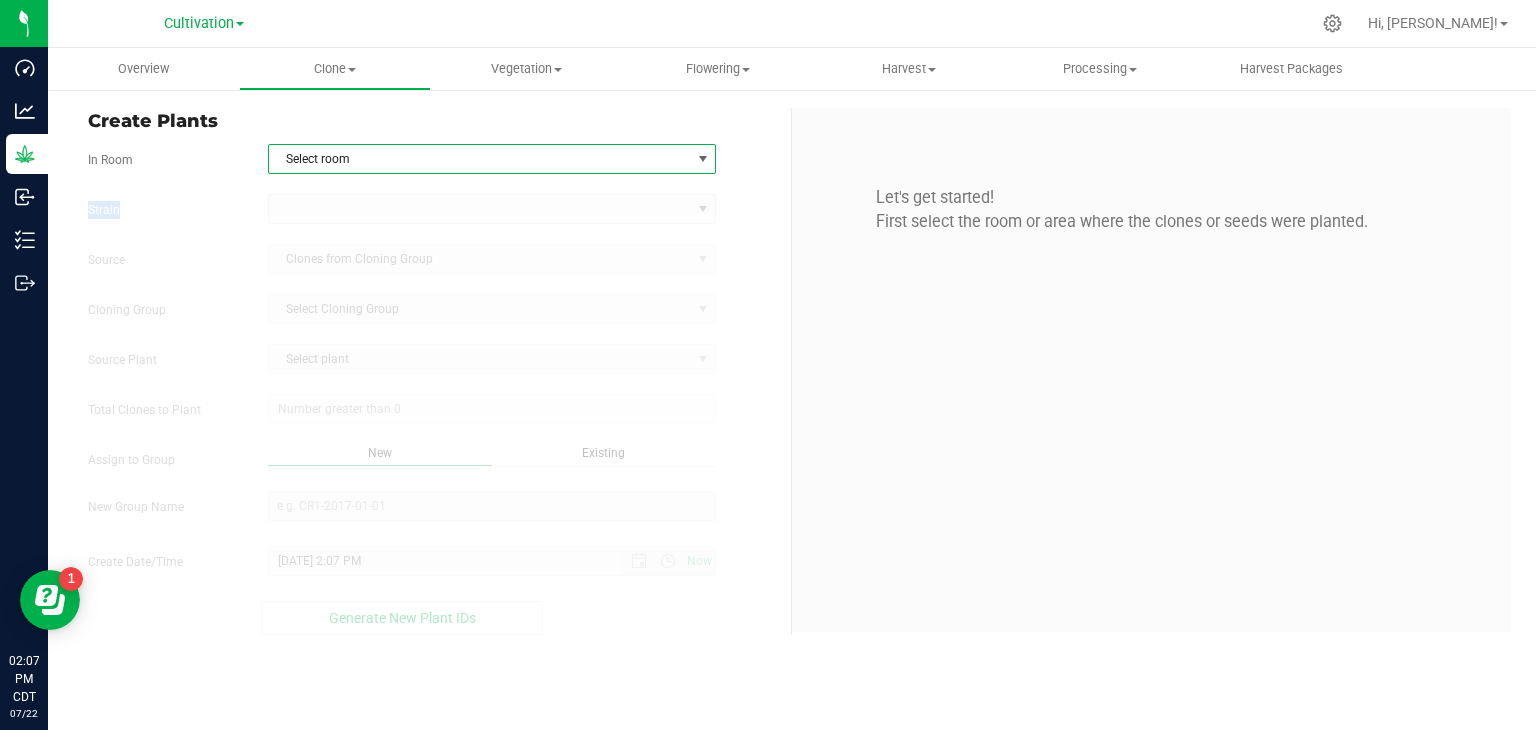 click on "Select room" at bounding box center [480, 159] 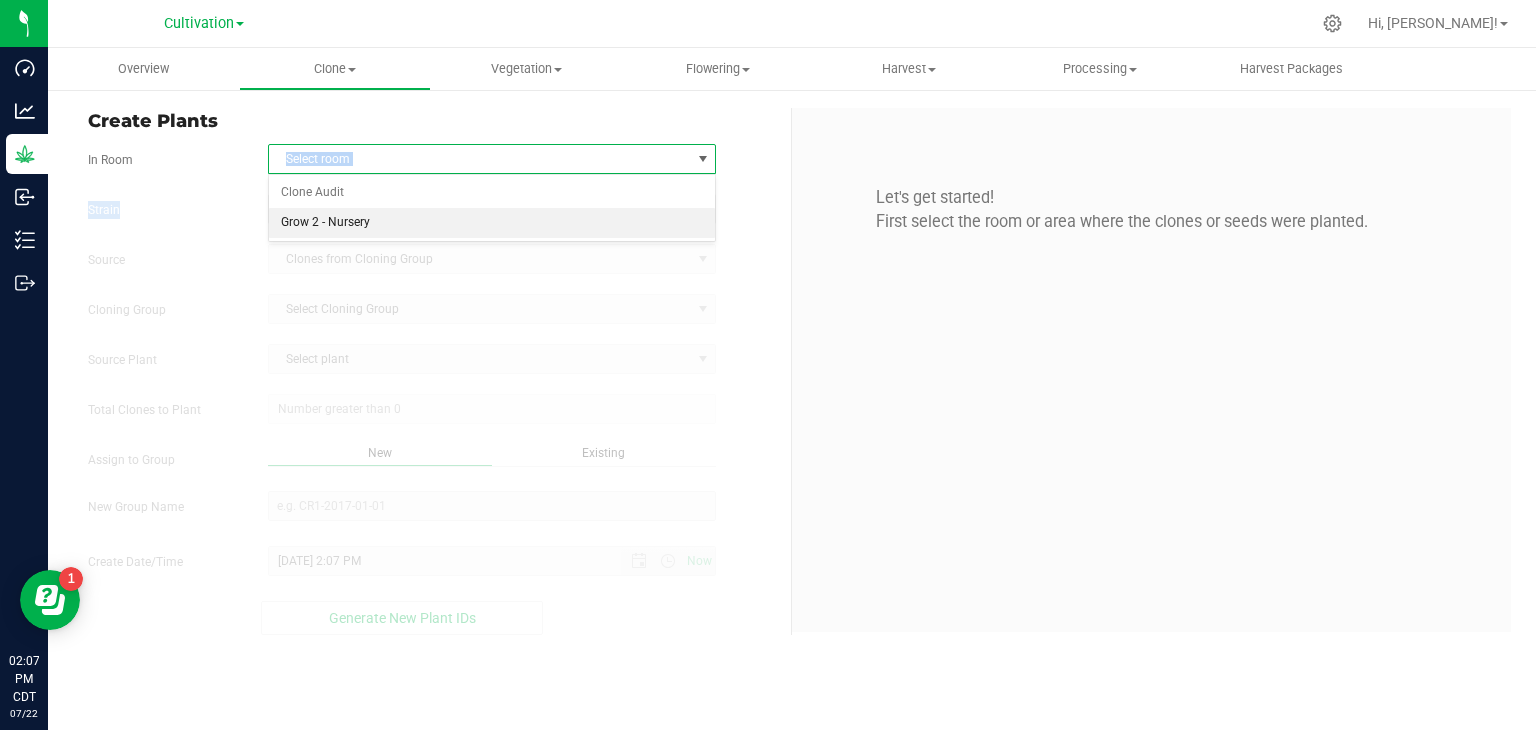 click on "Grow 2 - Nursery" at bounding box center (492, 223) 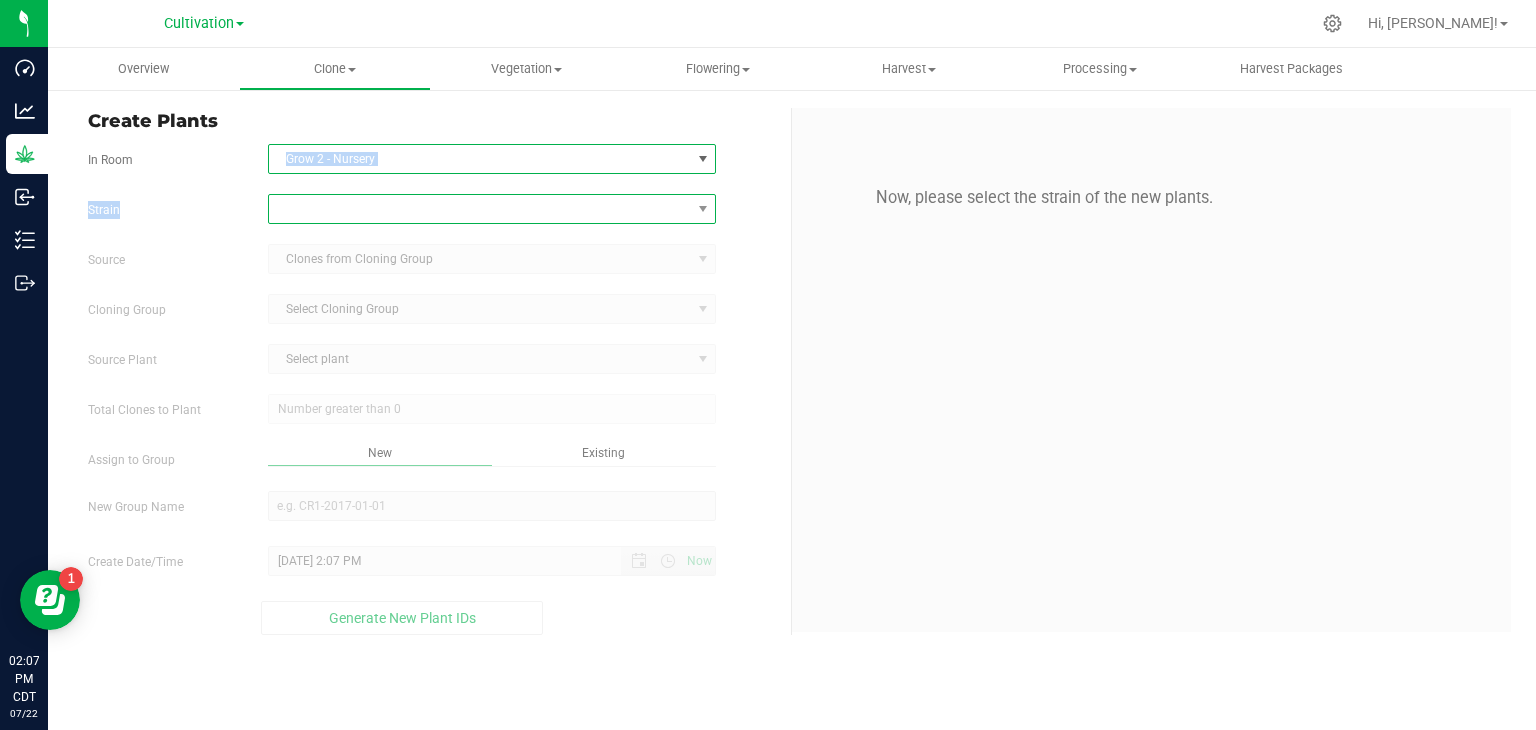 click at bounding box center [480, 209] 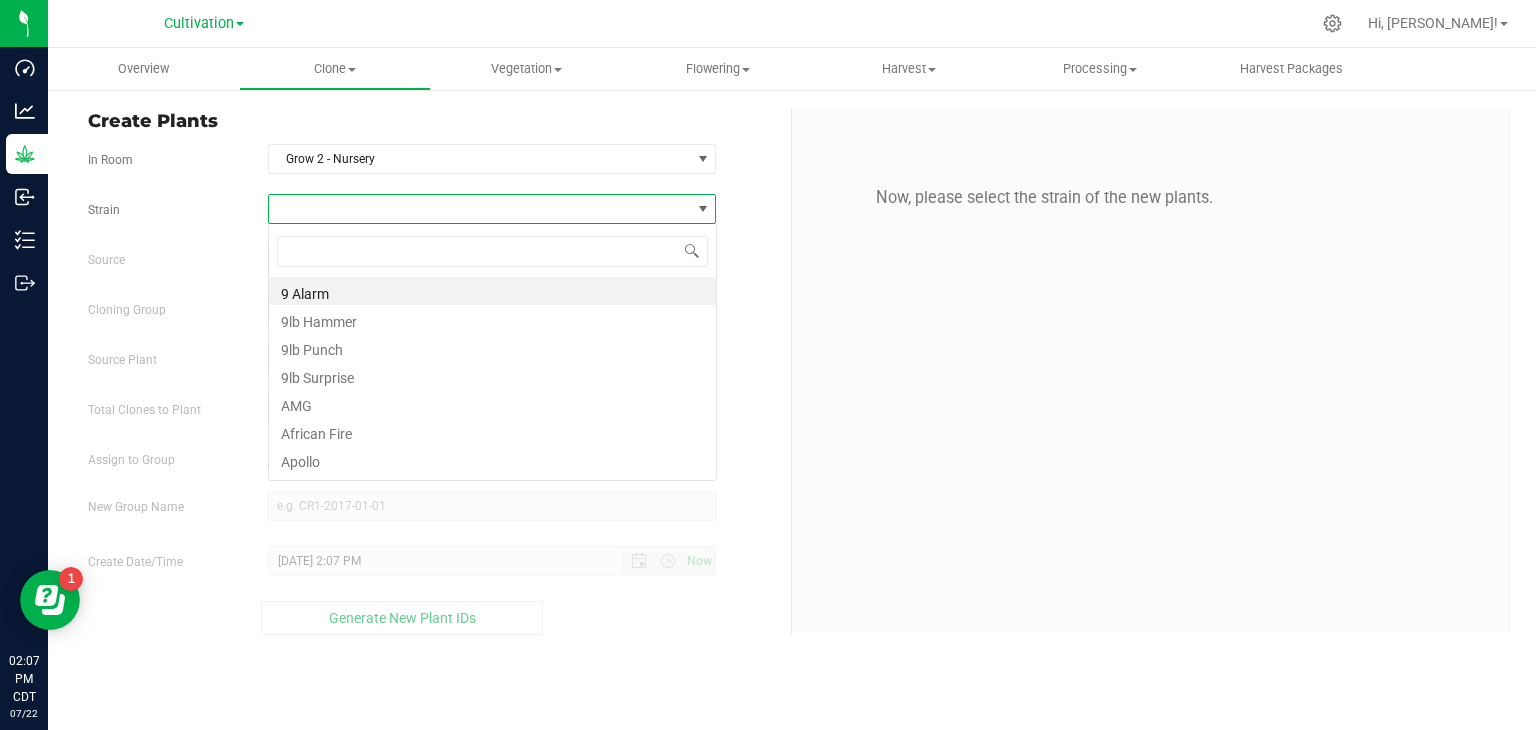 scroll, scrollTop: 99970, scrollLeft: 99551, axis: both 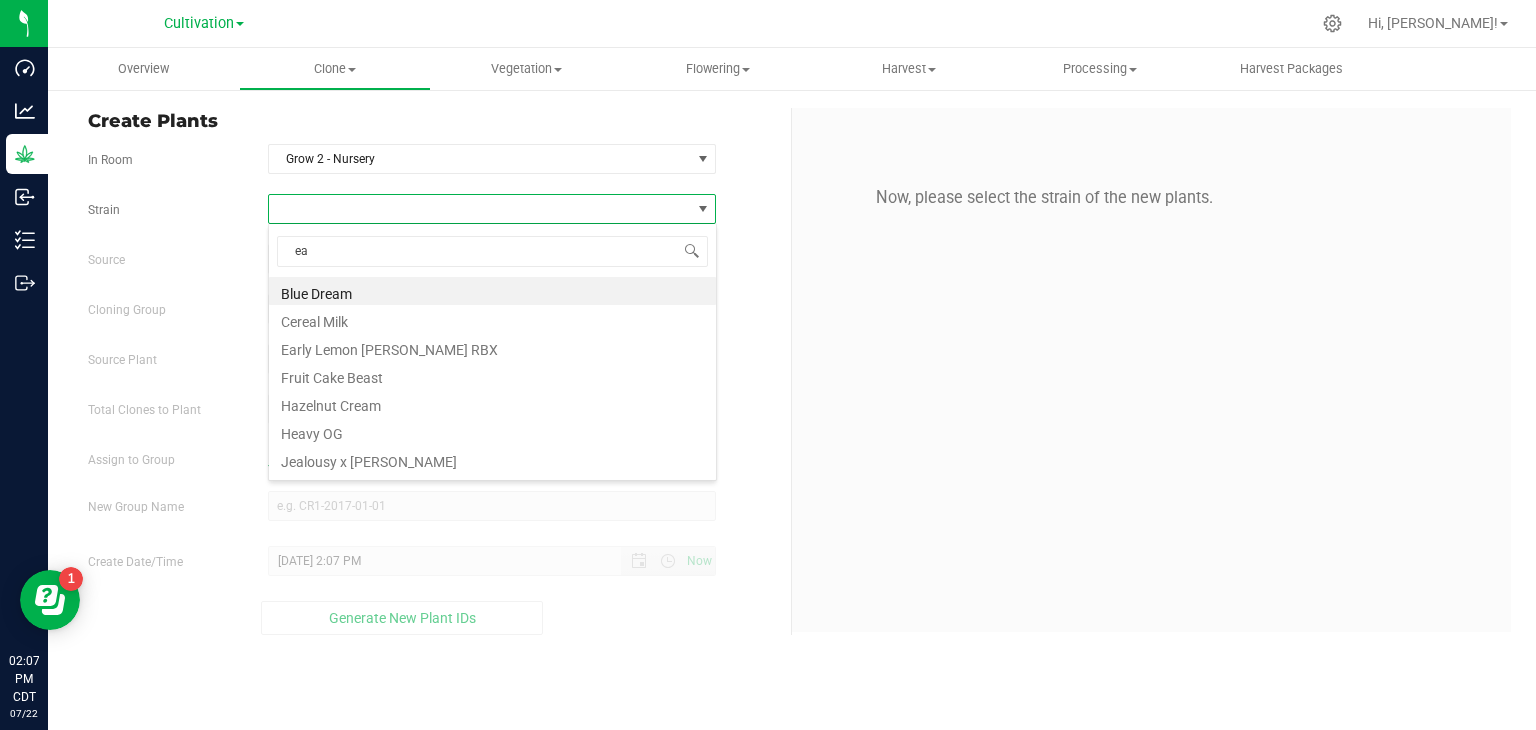 type on "e" 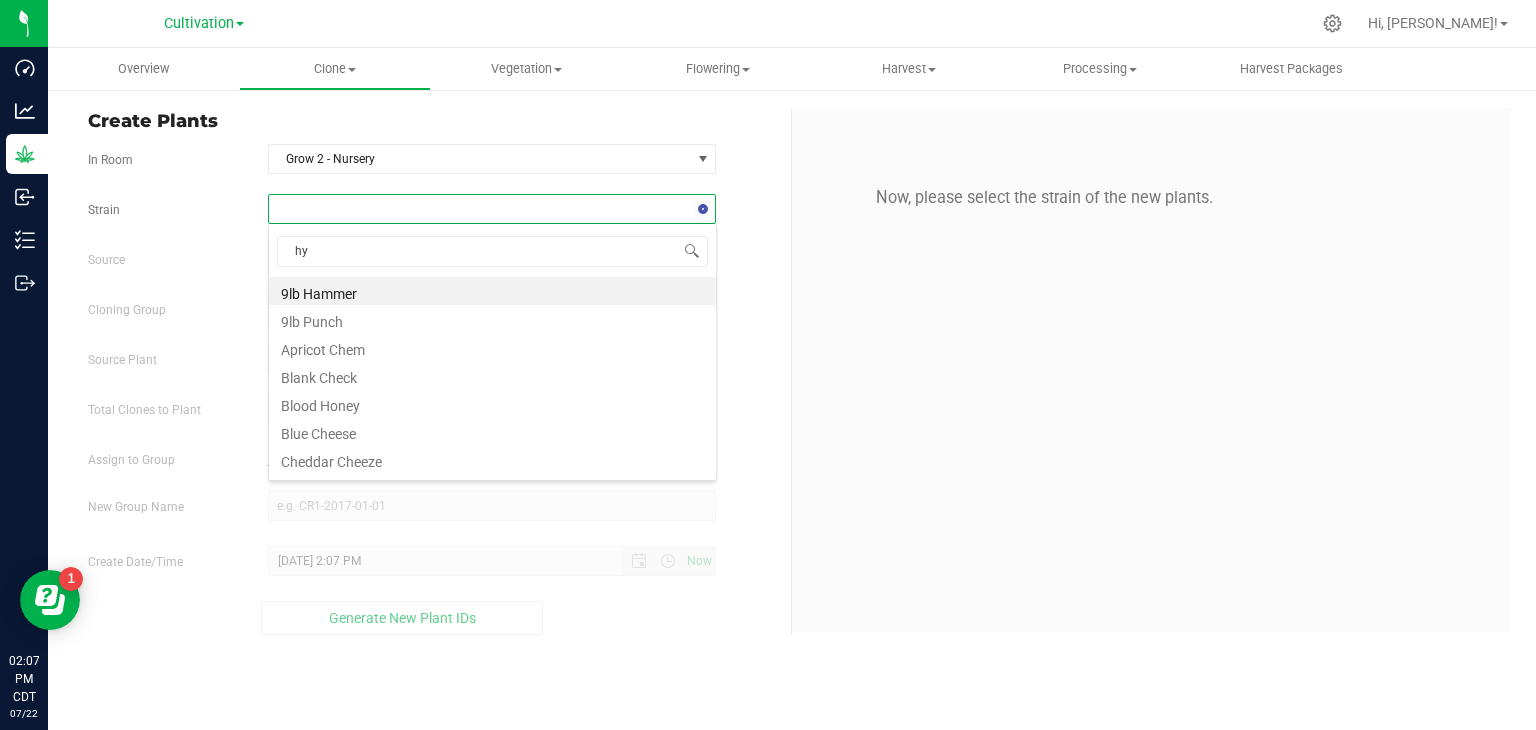 type on "hyp" 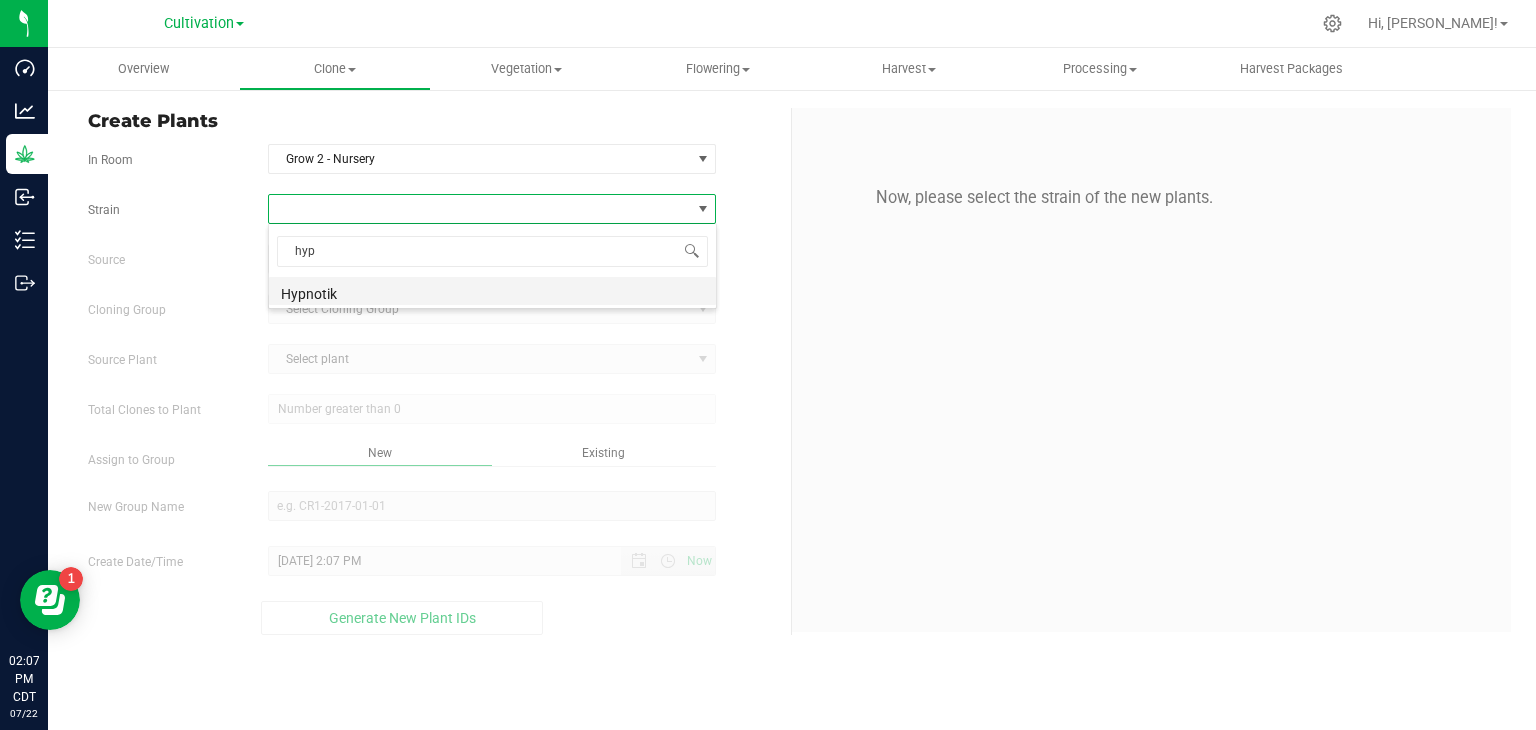 click on "Hypnotik" at bounding box center [492, 291] 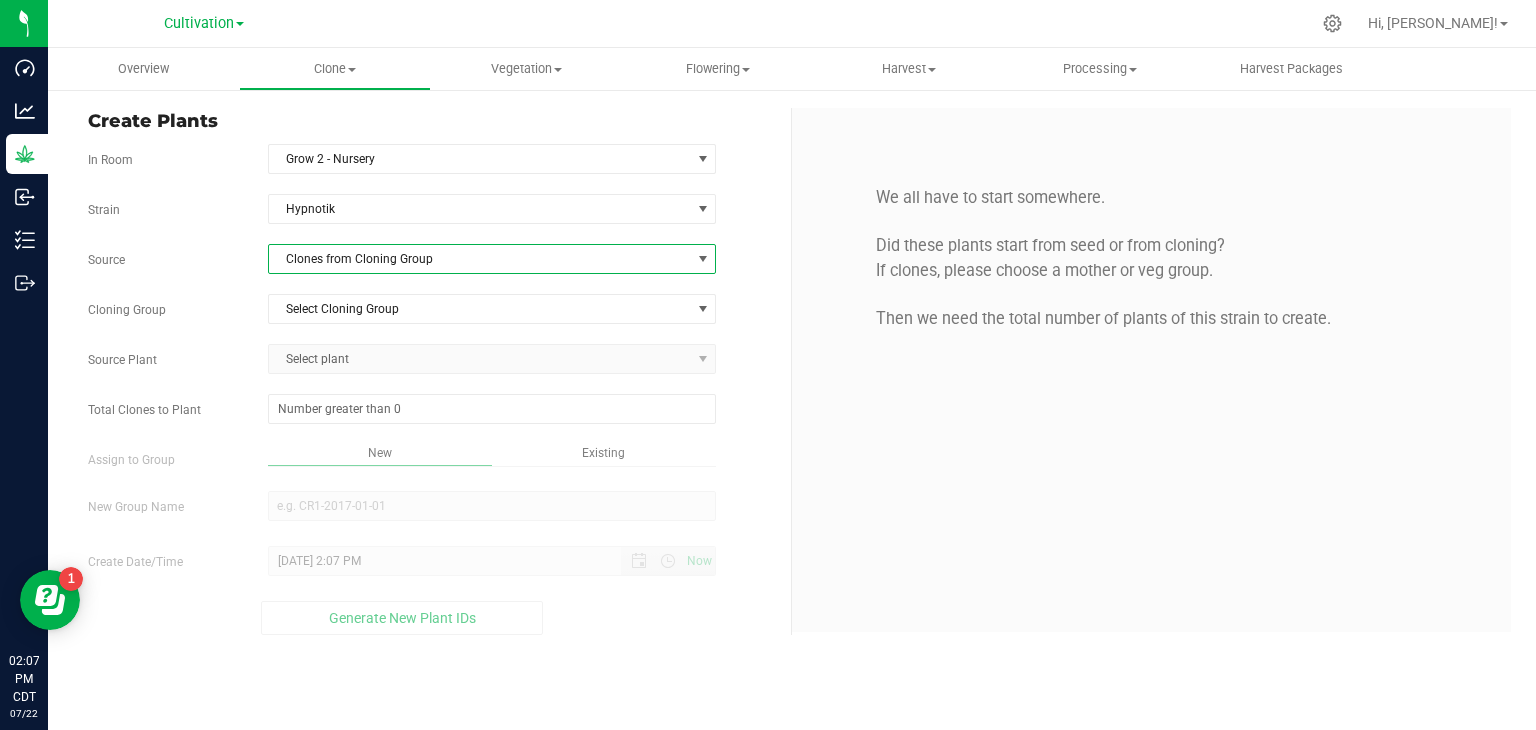 click on "Clones from Cloning Group" at bounding box center [480, 259] 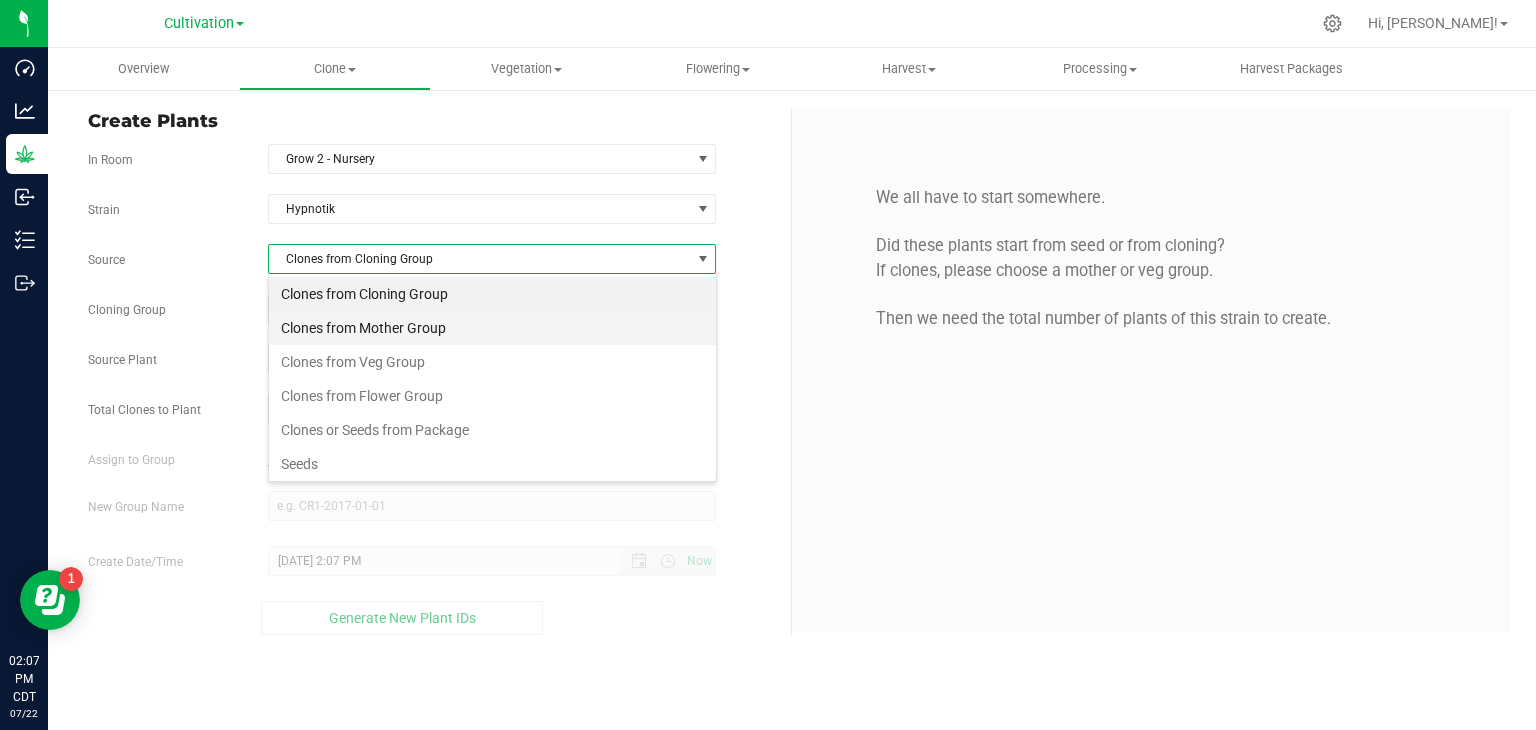 scroll, scrollTop: 99970, scrollLeft: 99551, axis: both 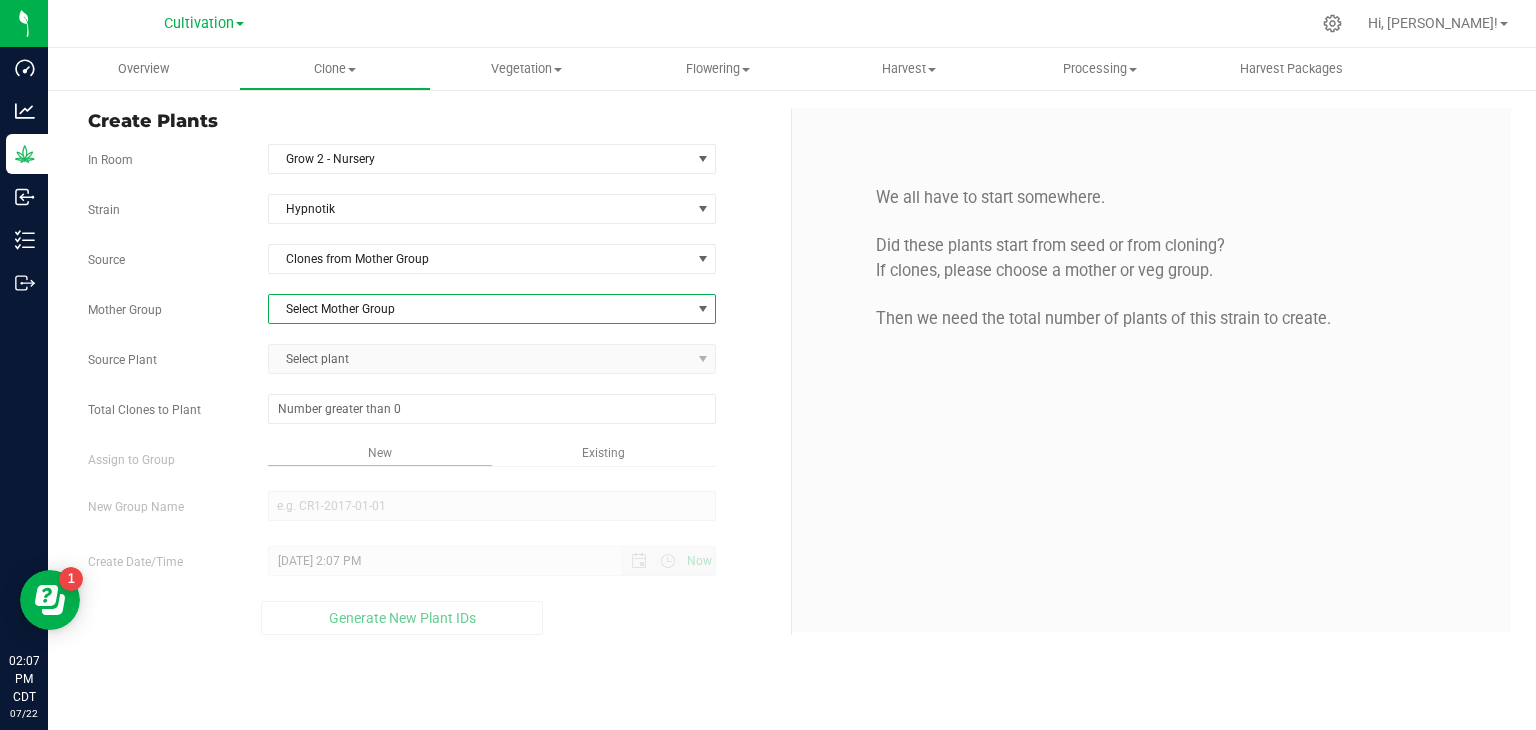 click on "Select Mother Group" at bounding box center [480, 309] 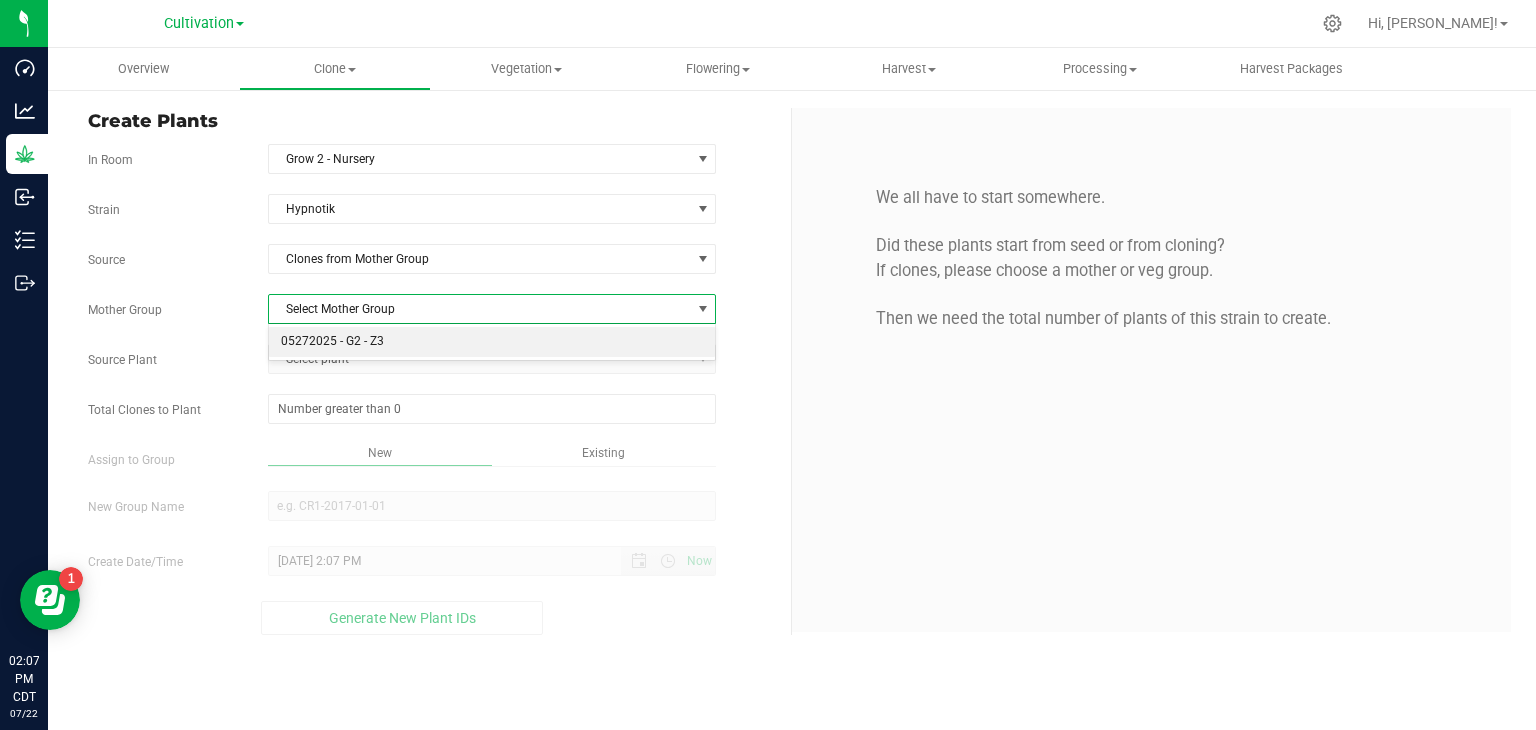 click on "05272025 - G2 - Z3" at bounding box center [492, 342] 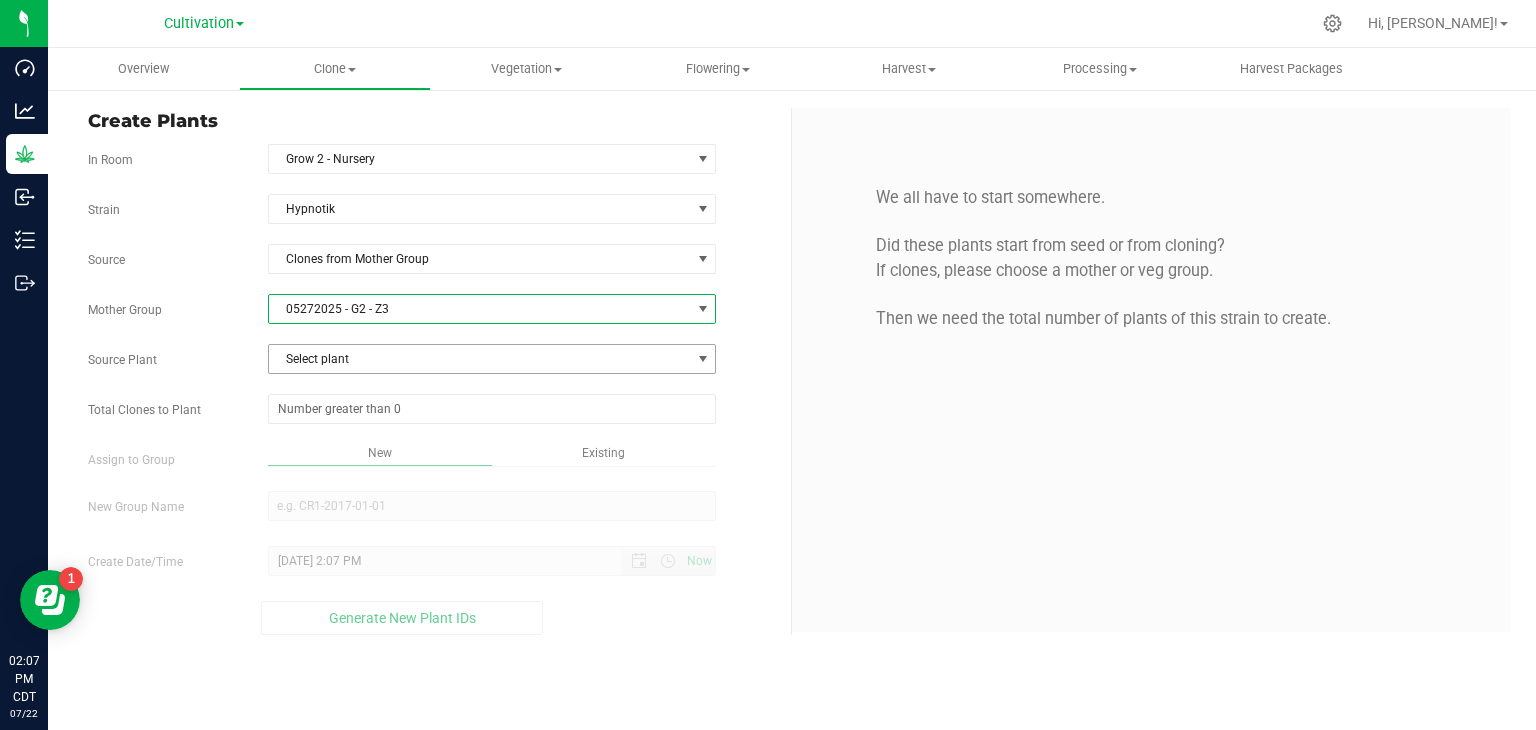 click on "Select plant" at bounding box center (480, 359) 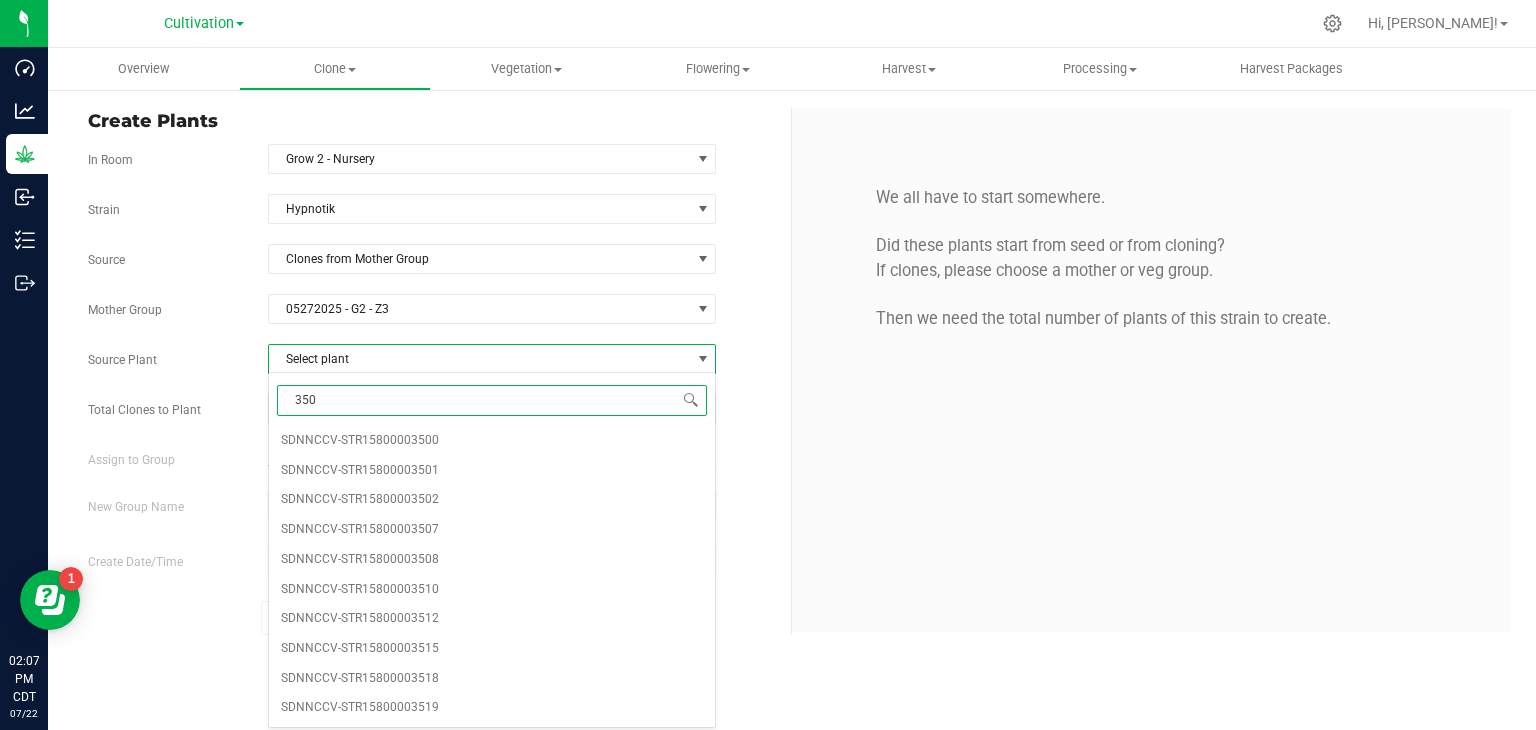 type on "3502" 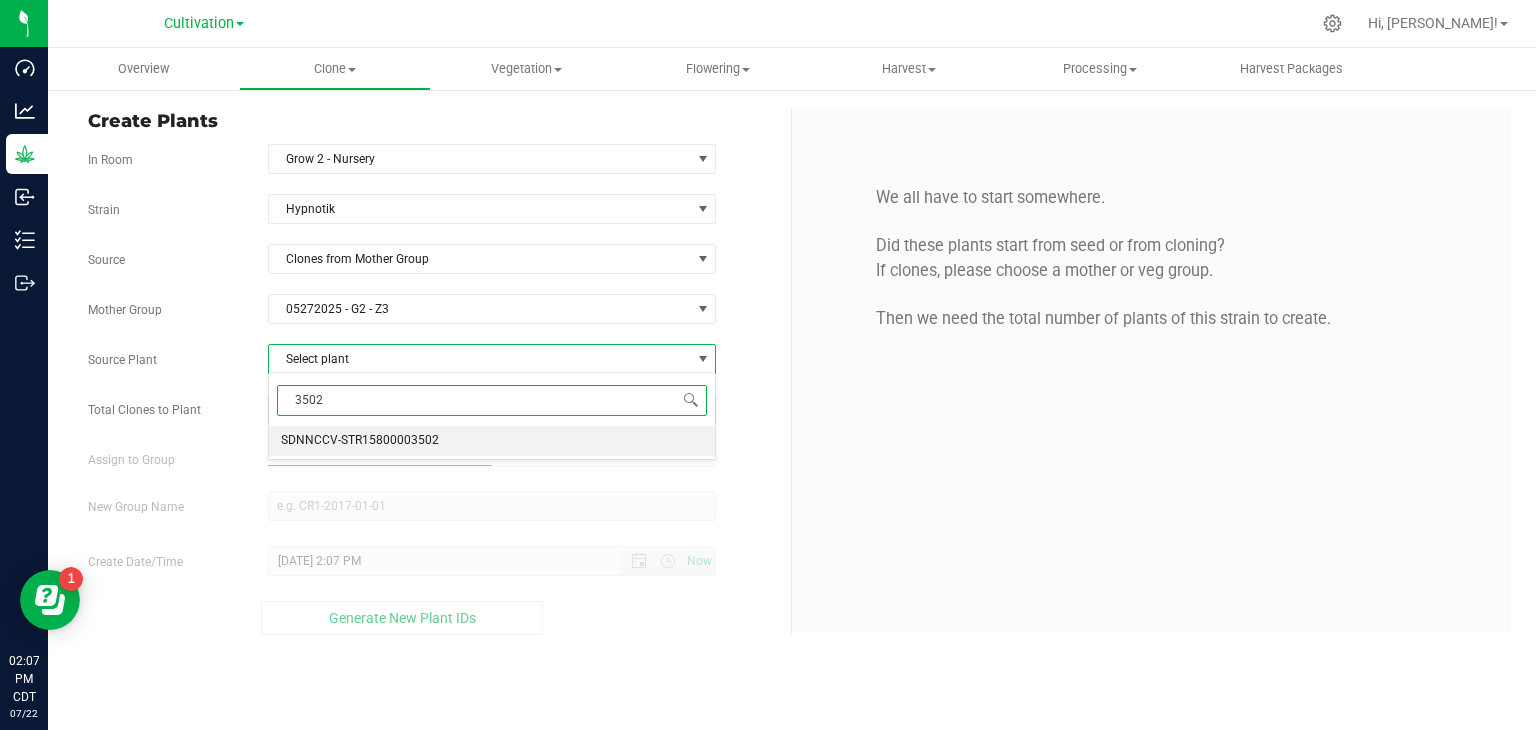 click on "SDNNCCV-STR15800003502" at bounding box center (360, 441) 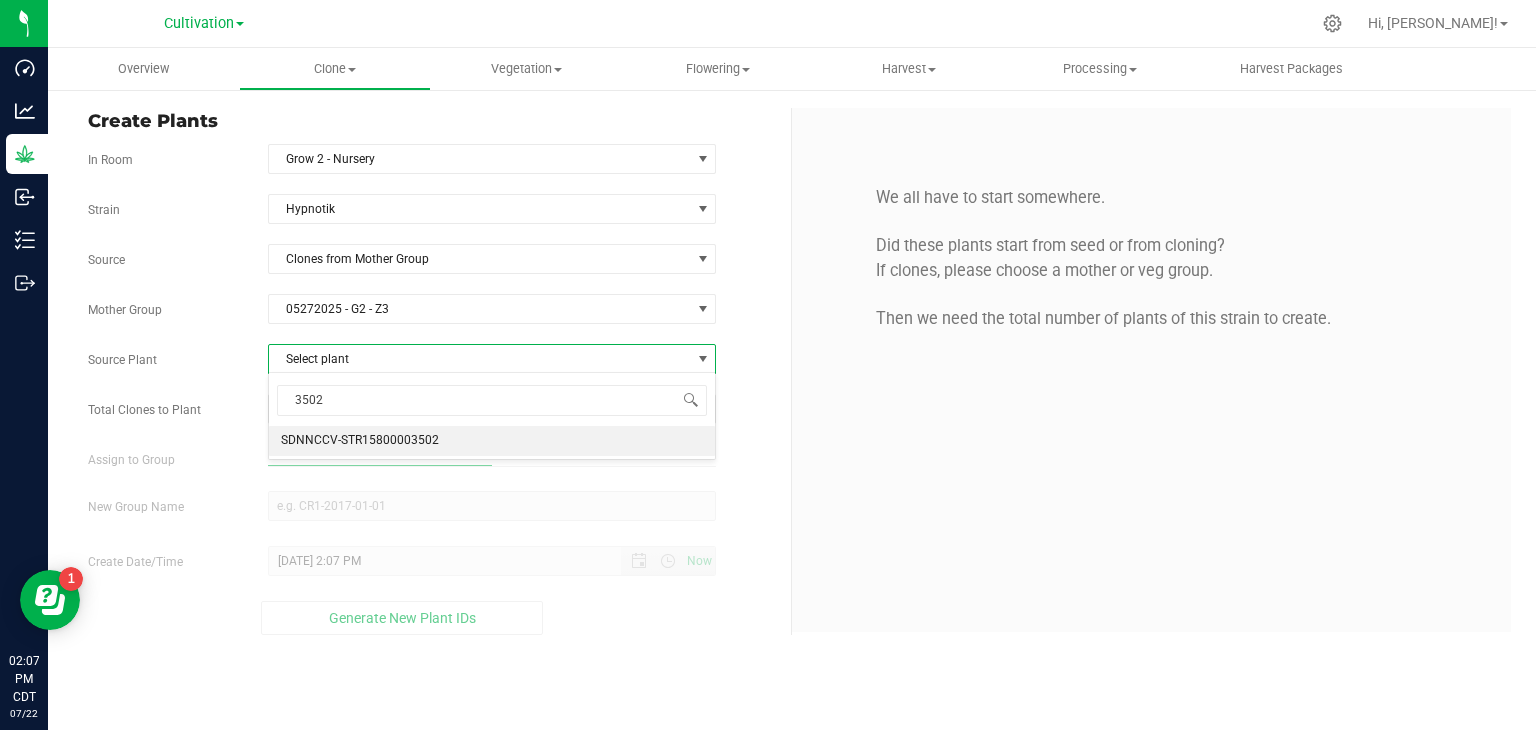 type 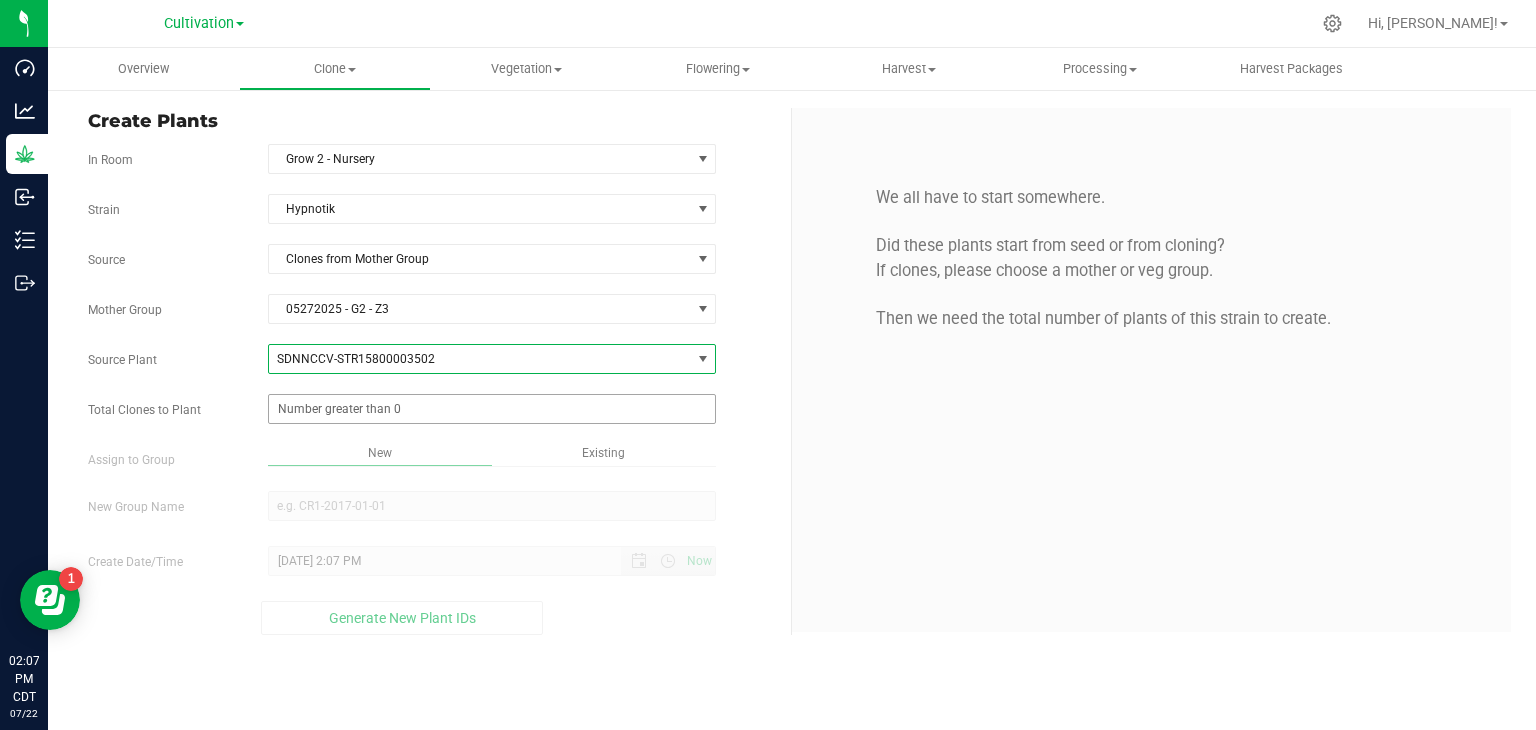 click at bounding box center [492, 409] 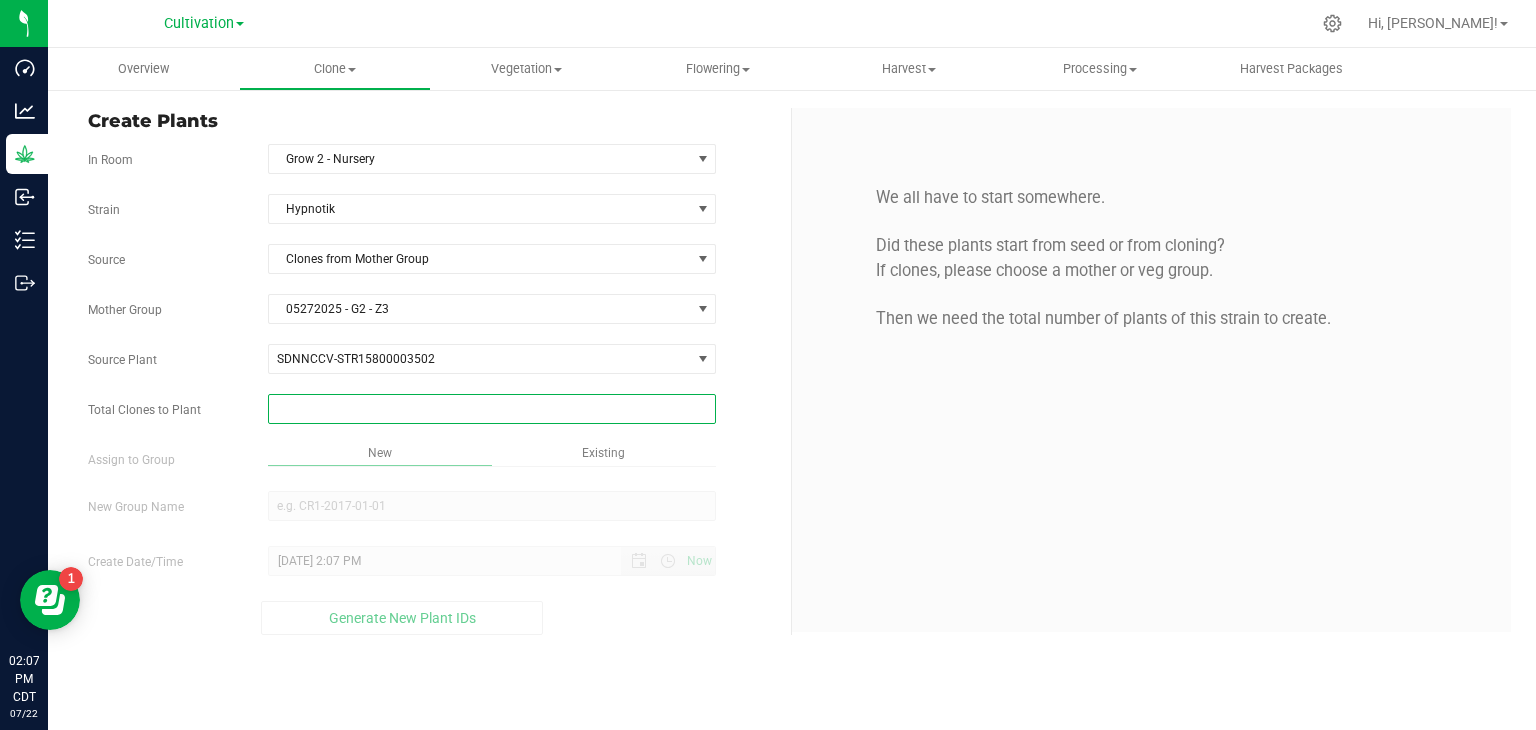 type on "6" 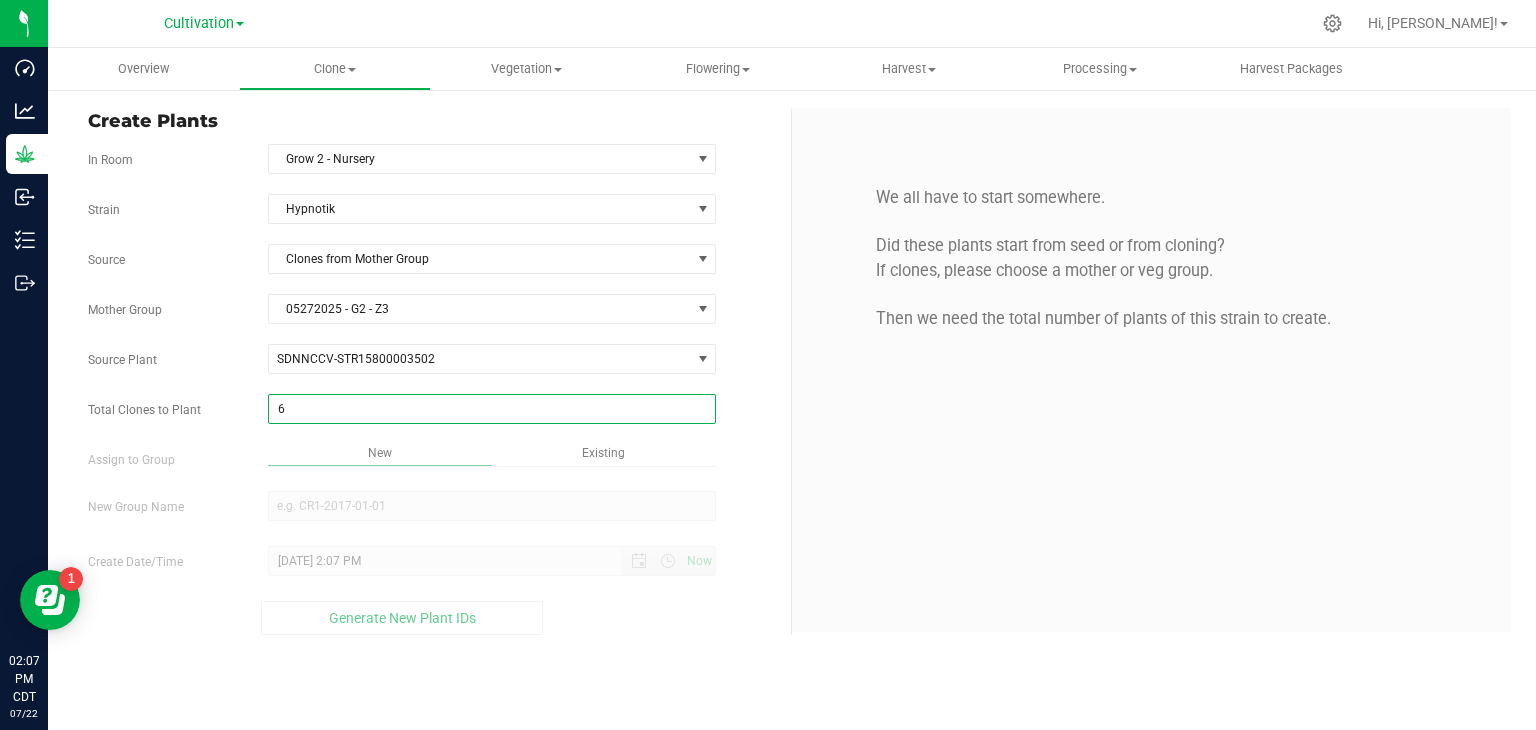 type on "6" 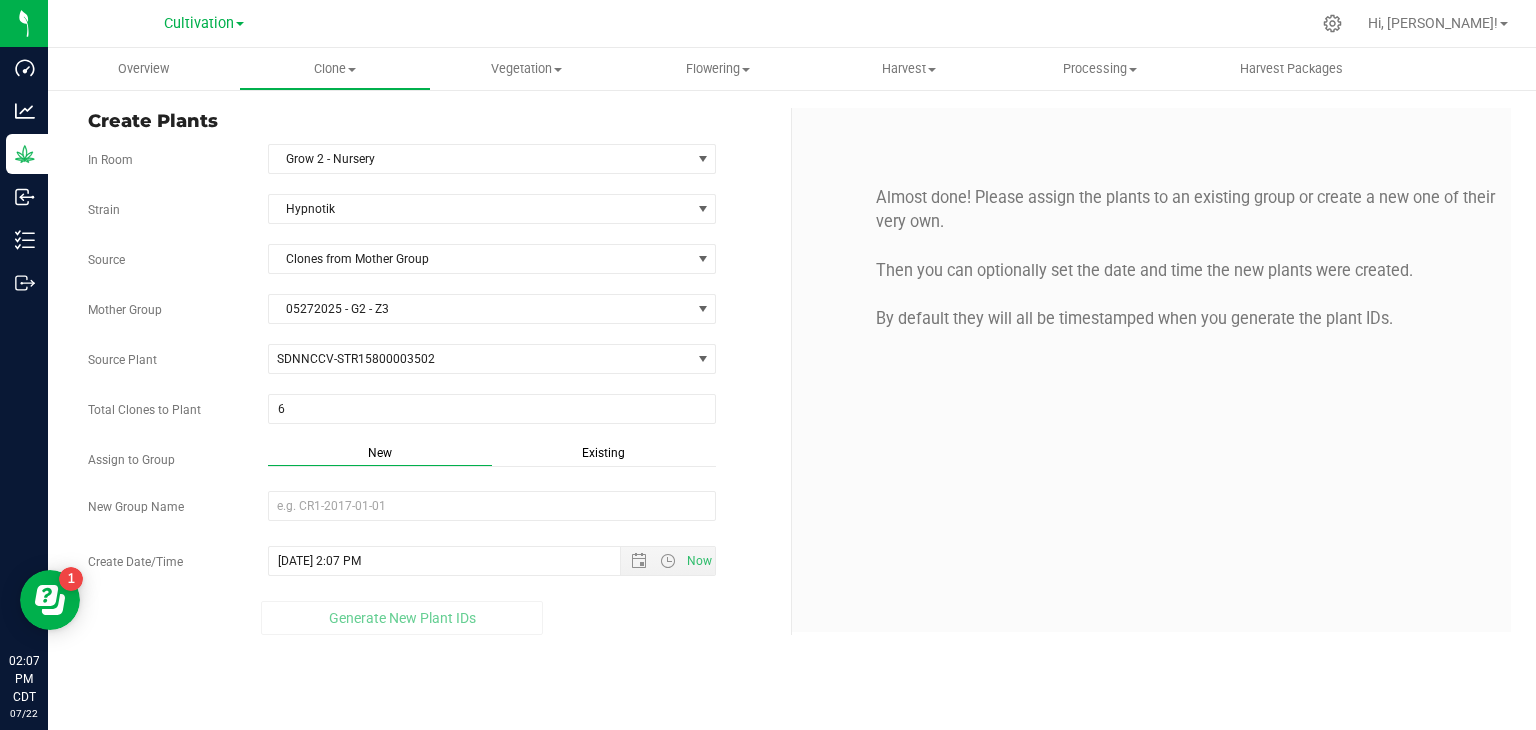 click on "Existing" at bounding box center [603, 453] 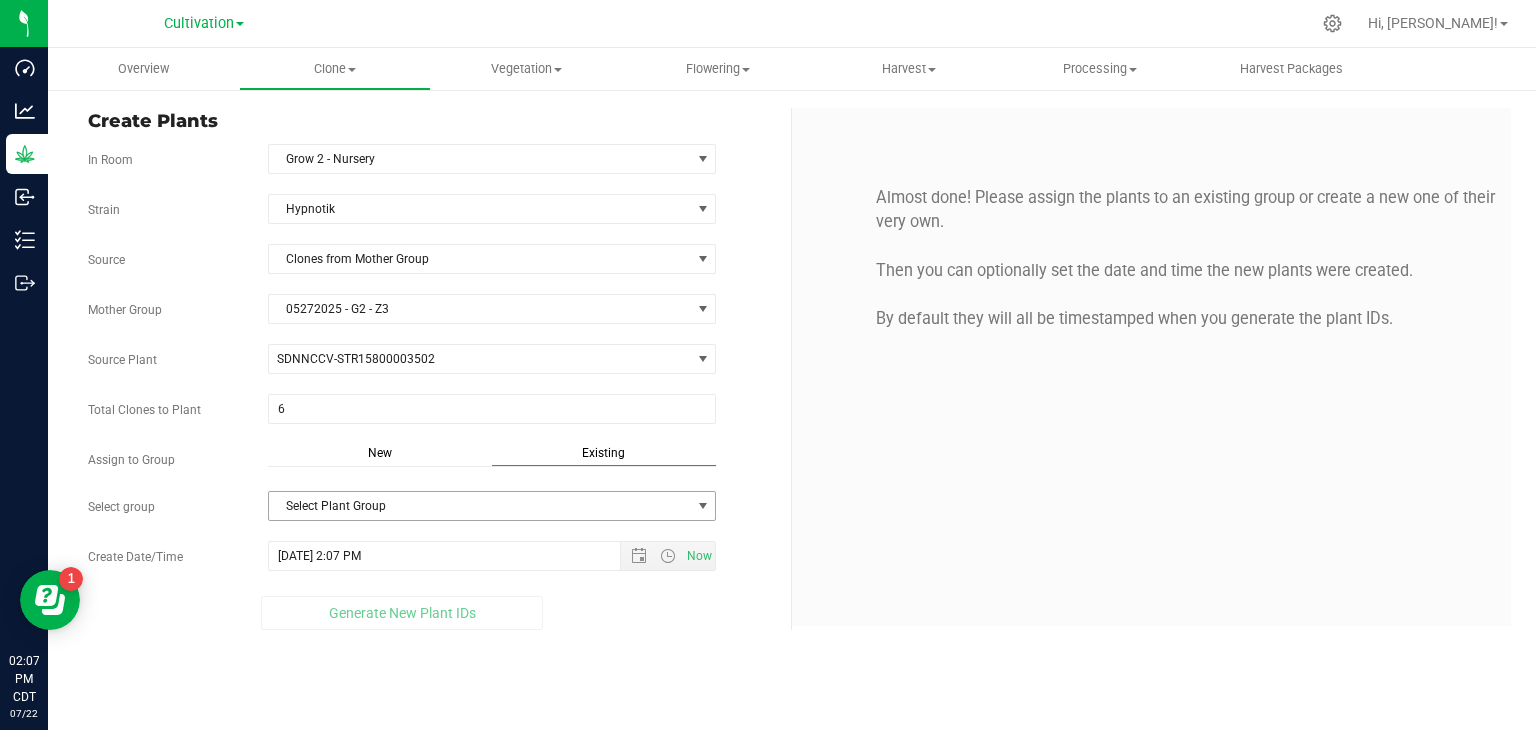 click on "Select Plant Group" at bounding box center [480, 506] 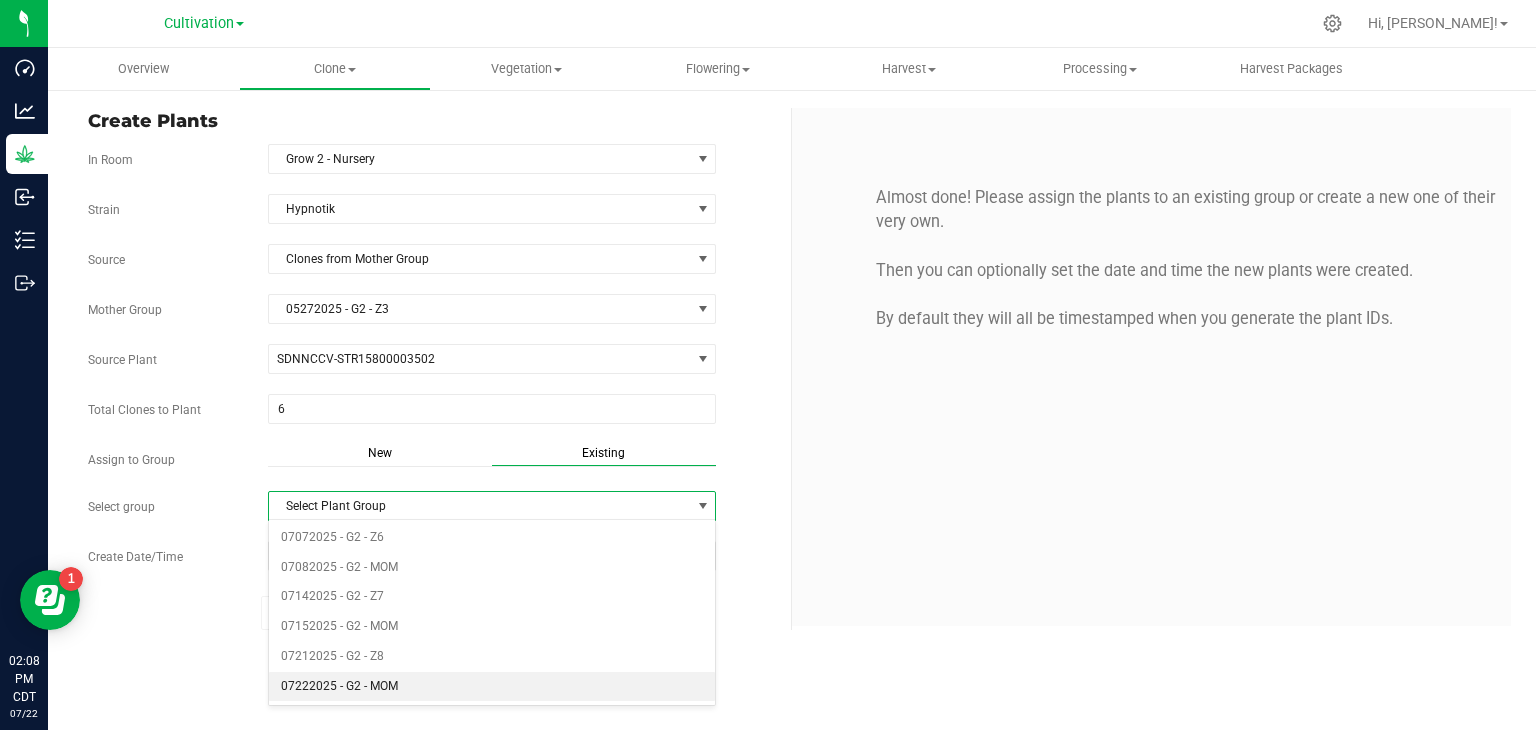 click on "07222025 - G2 - MOM" at bounding box center (492, 687) 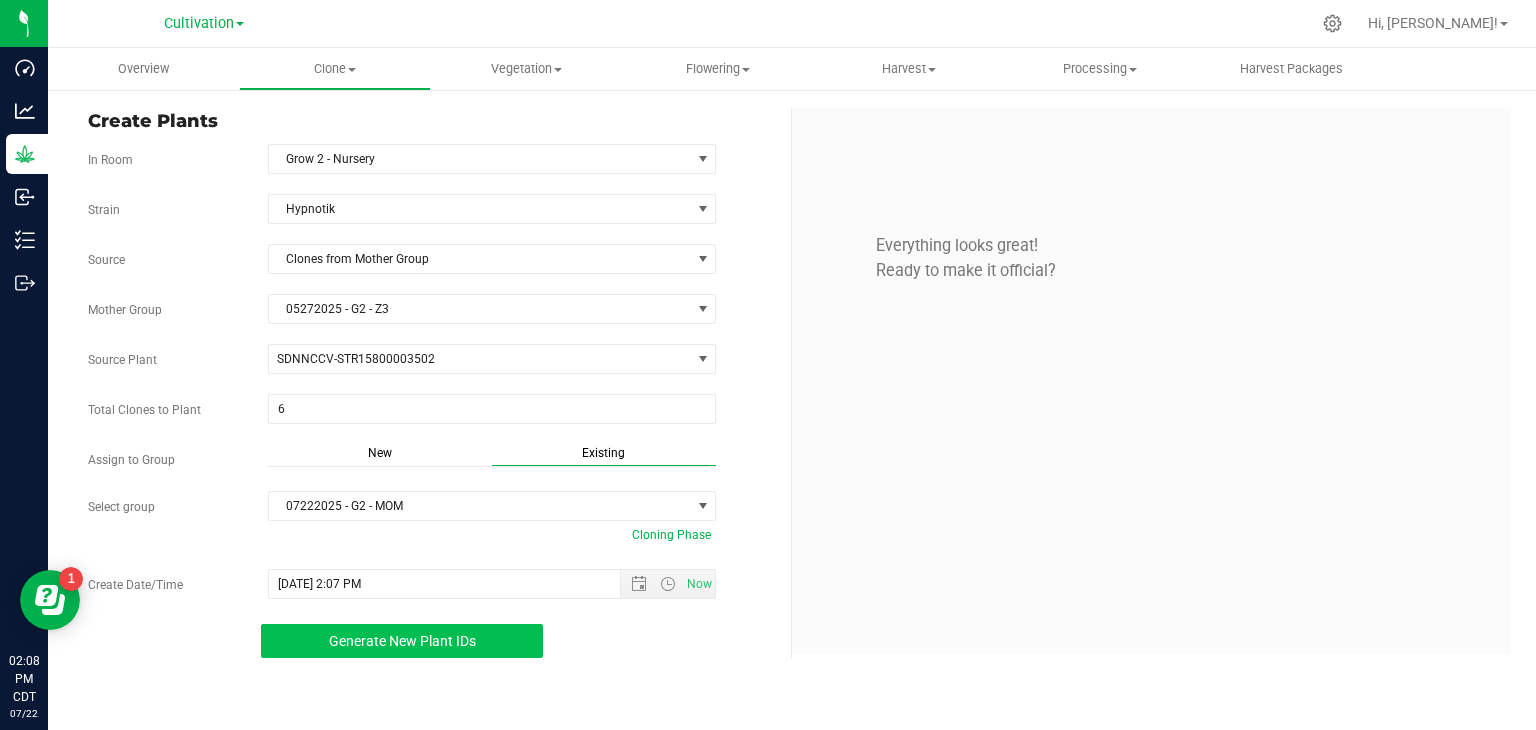click on "Generate New Plant IDs" at bounding box center (402, 641) 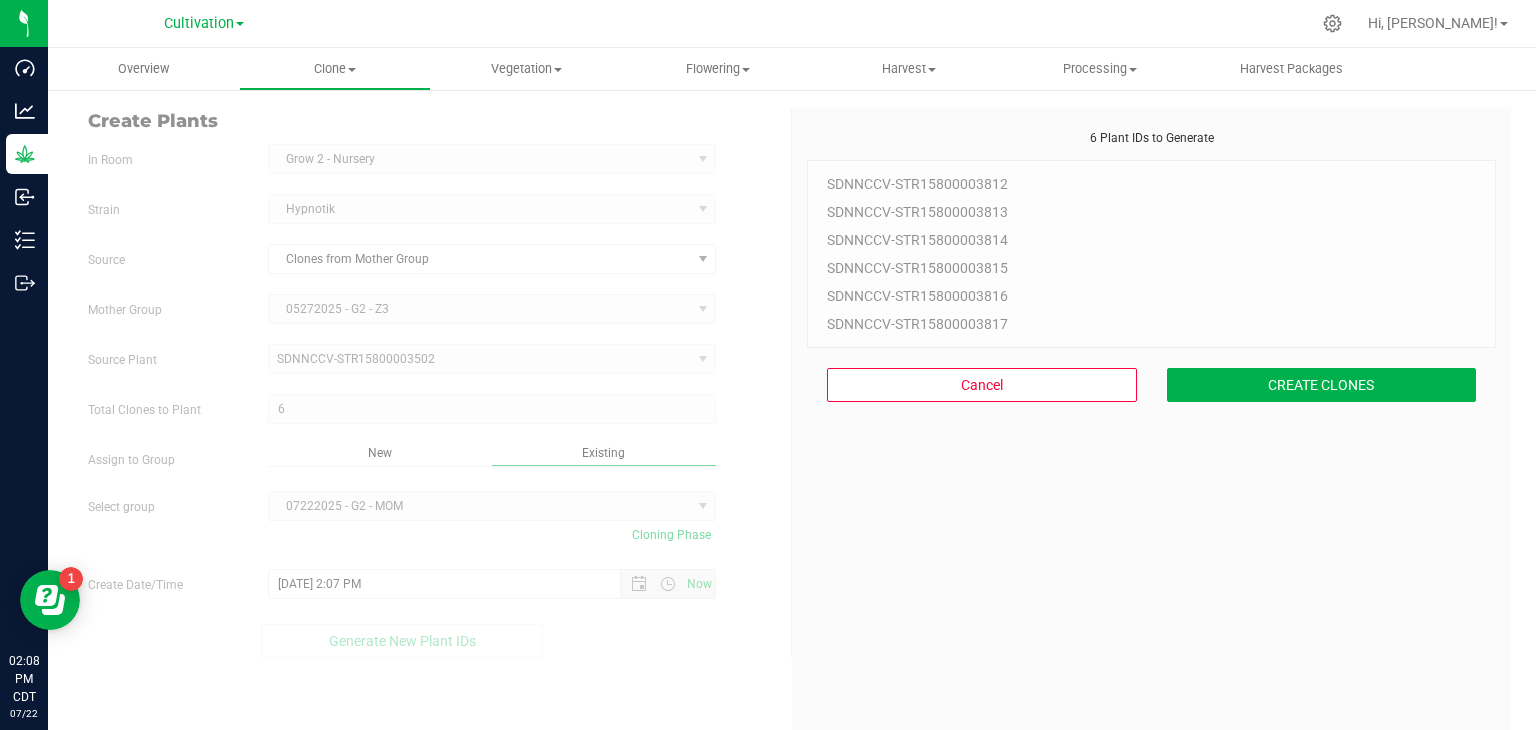 scroll, scrollTop: 60, scrollLeft: 0, axis: vertical 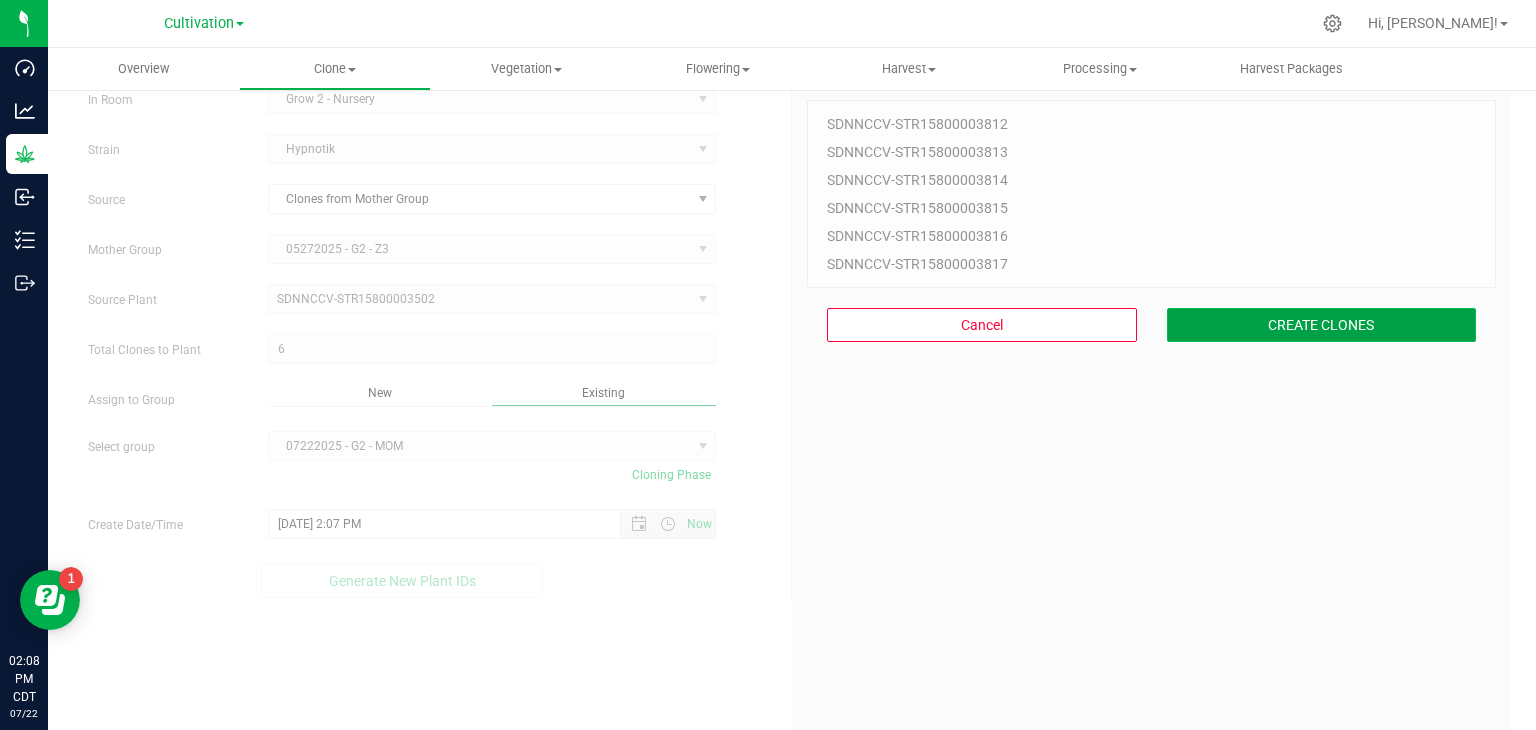 click on "CREATE CLONES" at bounding box center [1322, 325] 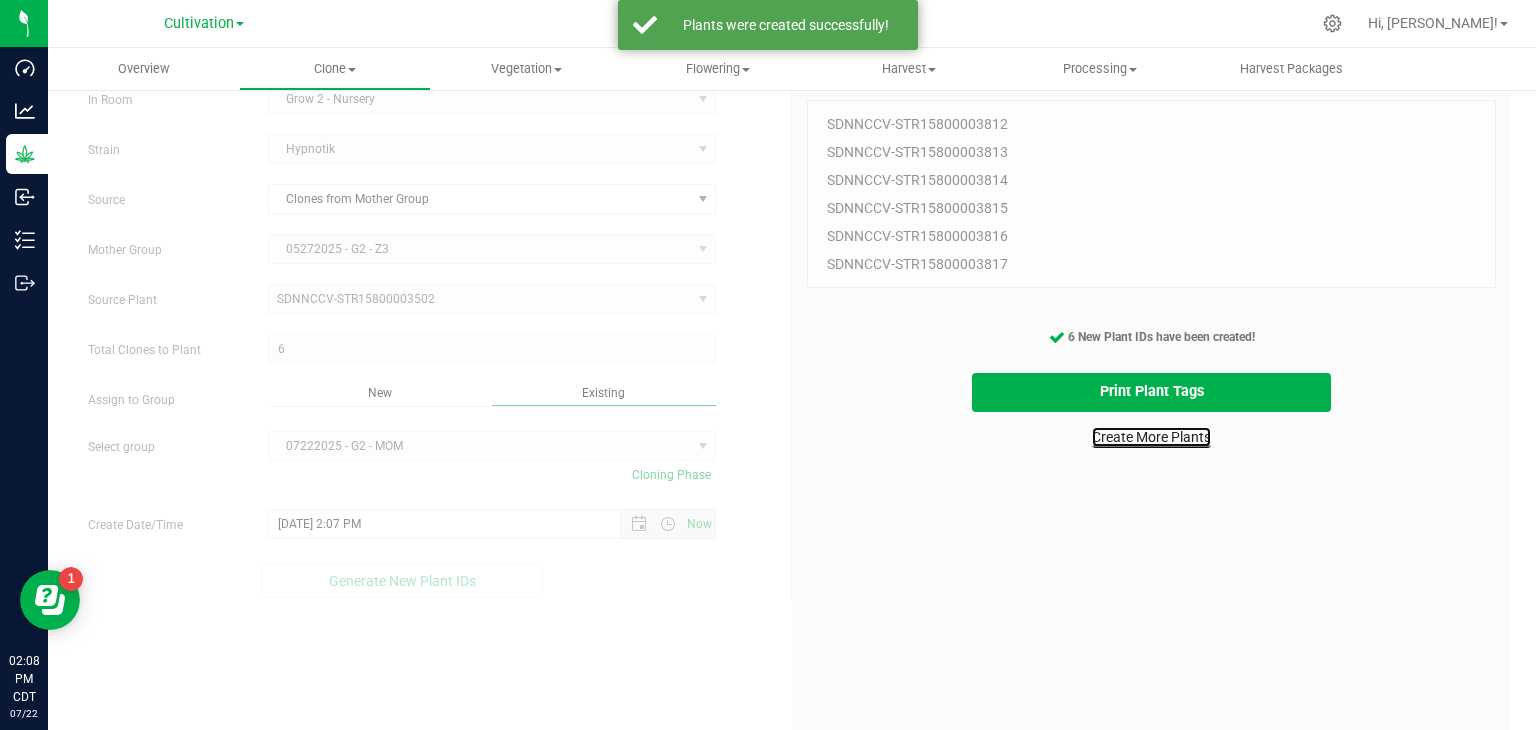 click on "Create More Plants" at bounding box center (1151, 437) 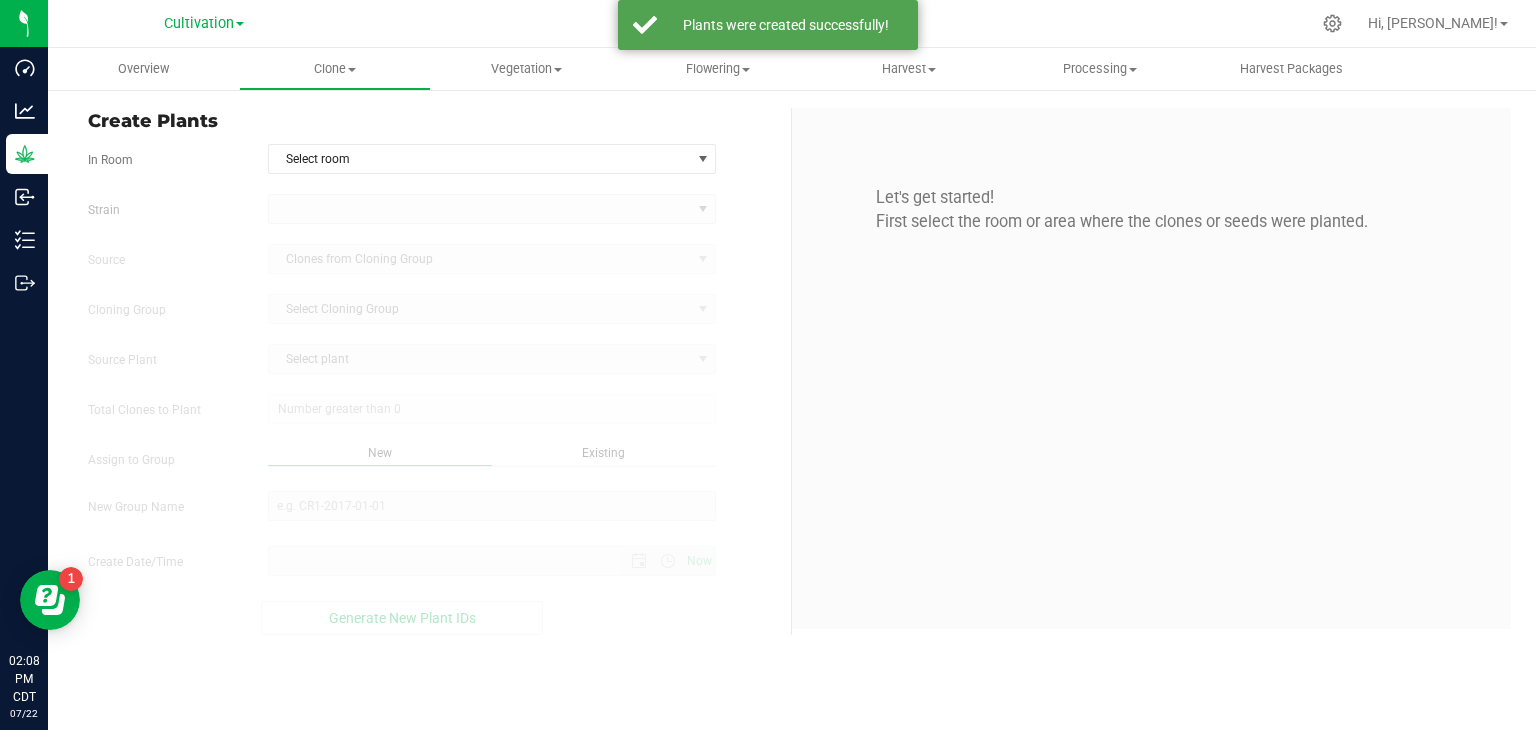 scroll, scrollTop: 0, scrollLeft: 0, axis: both 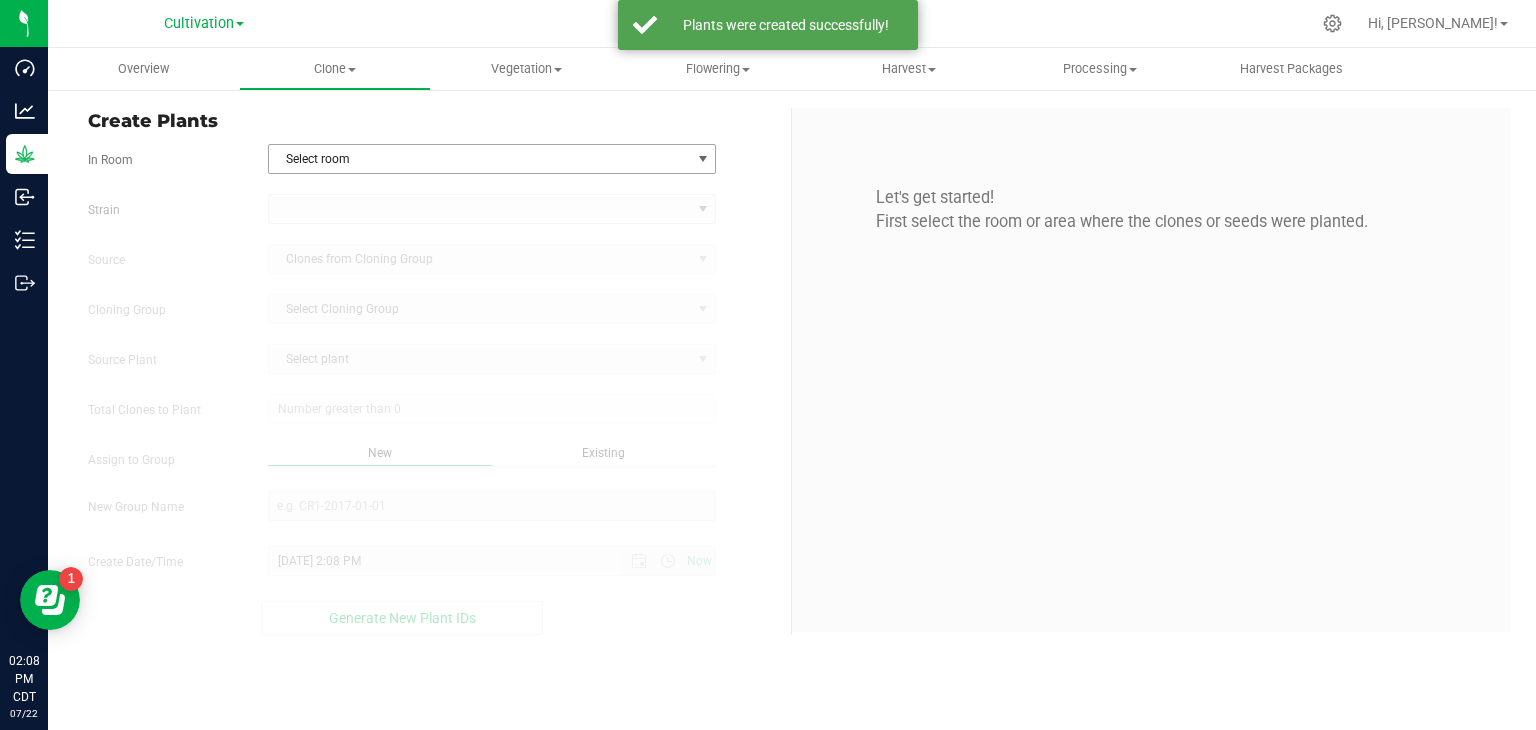 click on "Select room" at bounding box center (480, 159) 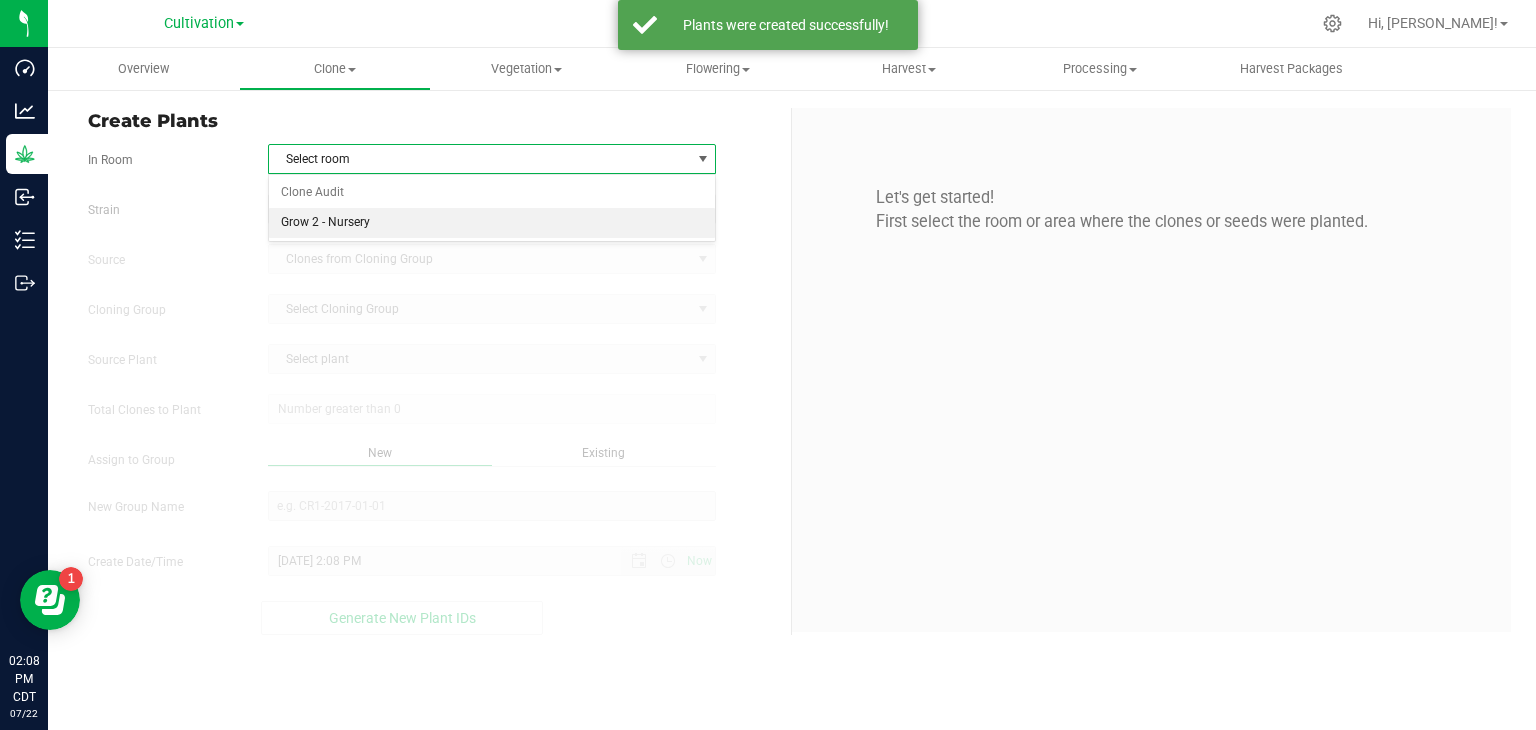 click on "Grow 2 - Nursery" at bounding box center (492, 223) 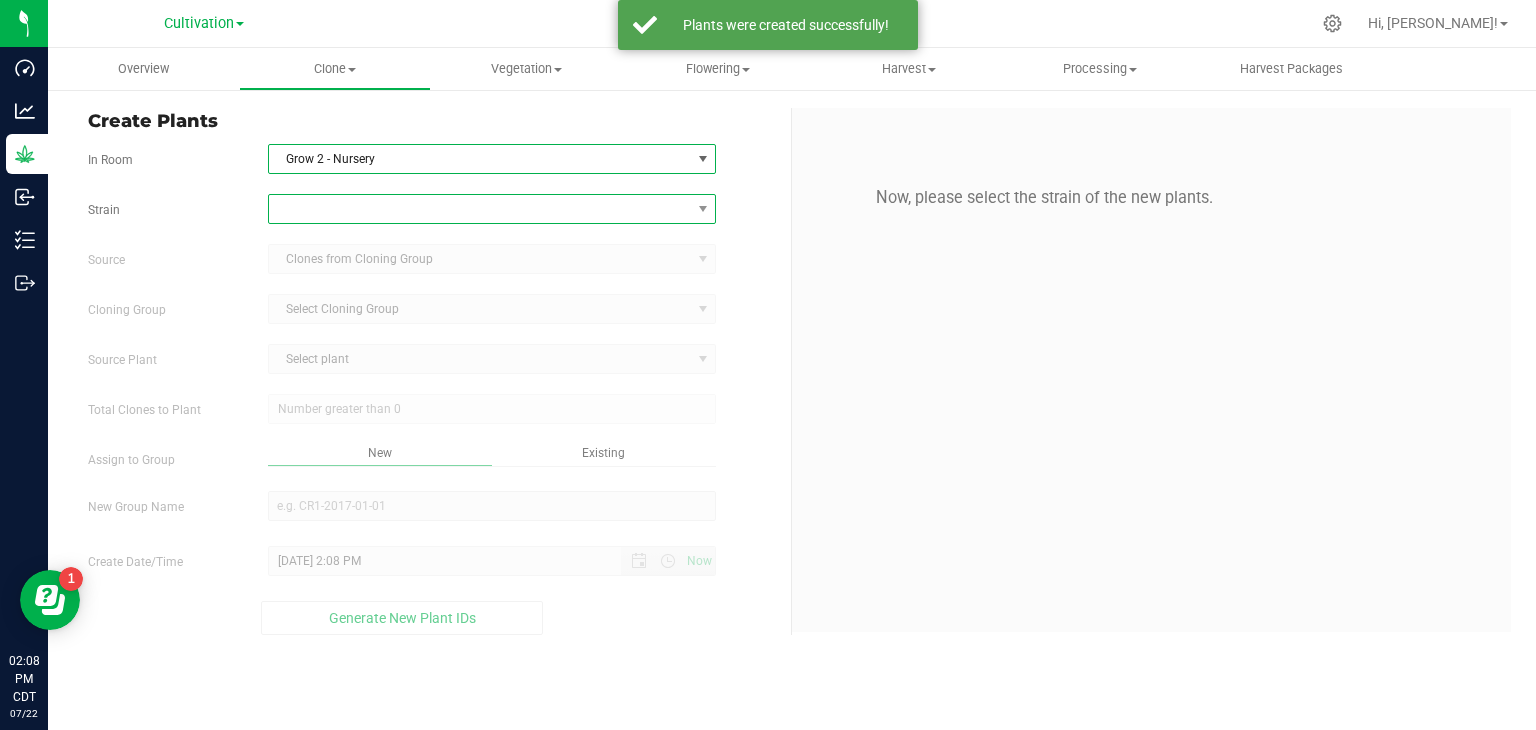 click at bounding box center [480, 209] 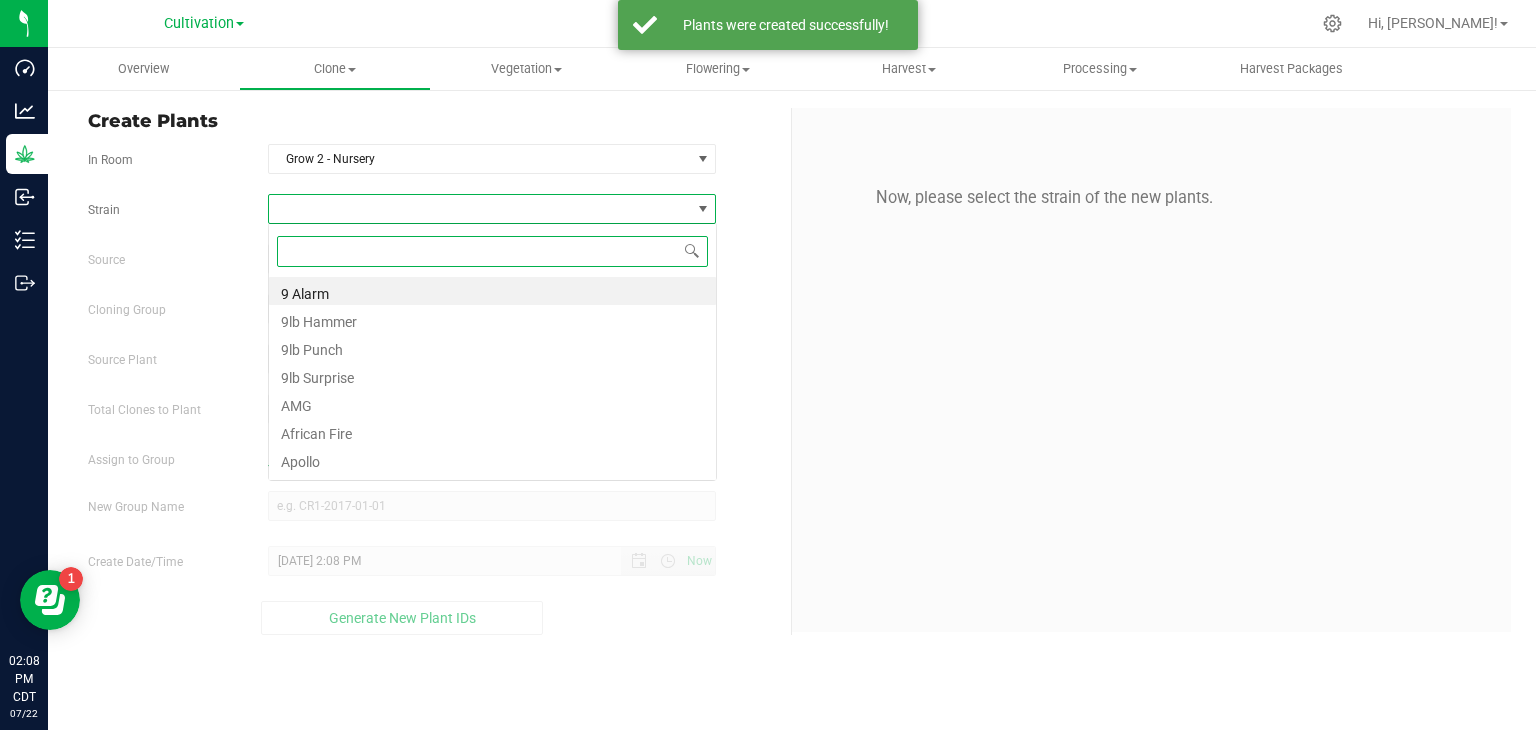 scroll, scrollTop: 99970, scrollLeft: 99551, axis: both 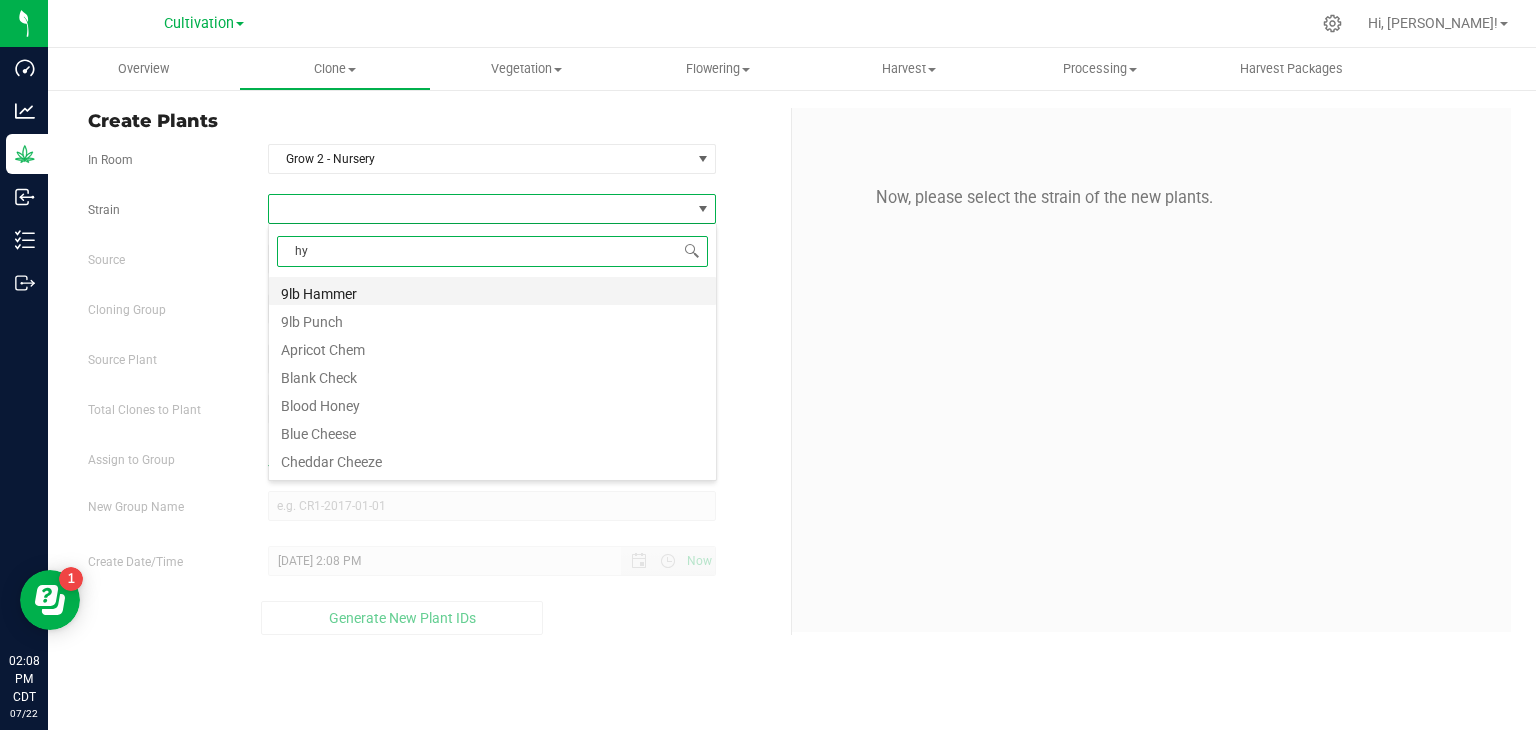 type on "hyp" 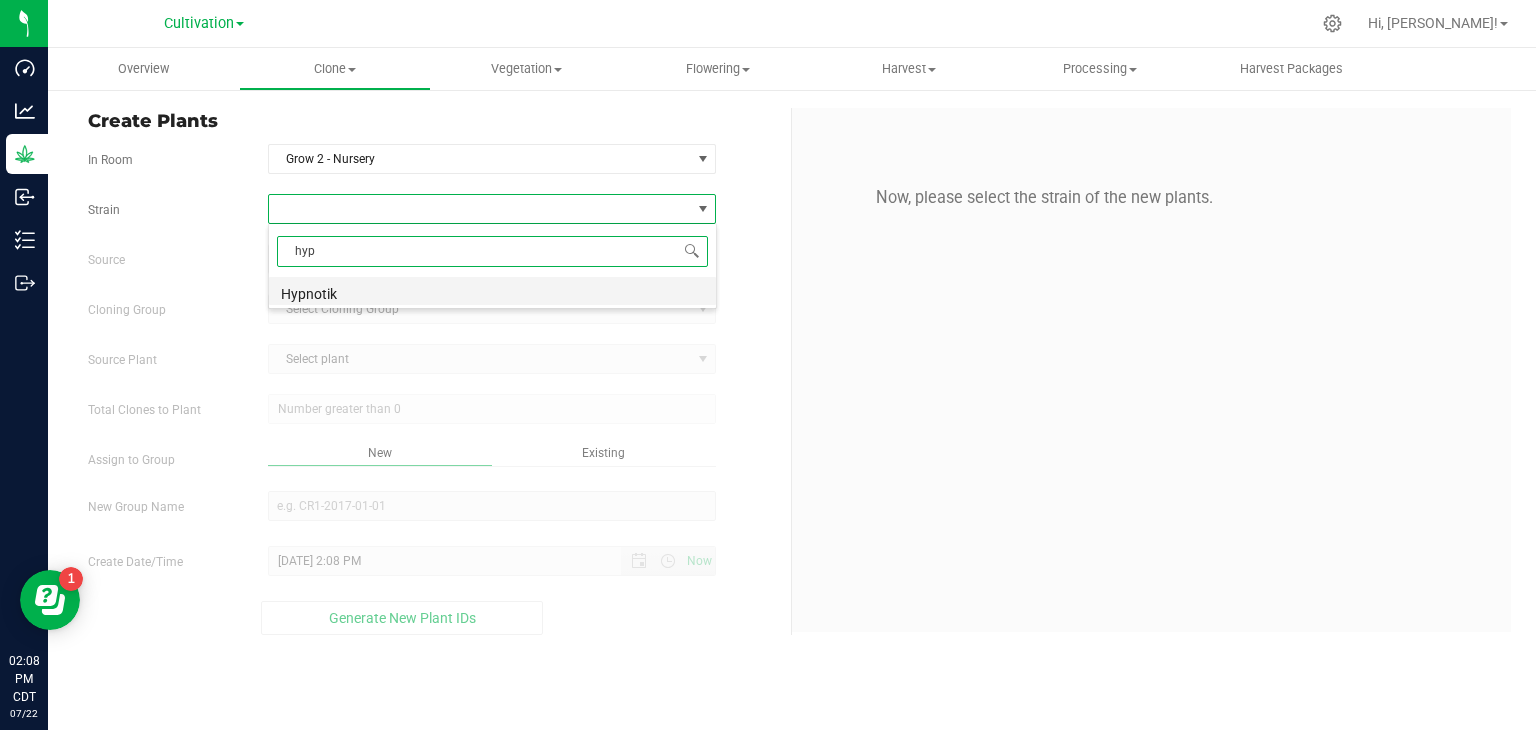 click on "Hypnotik" at bounding box center [492, 291] 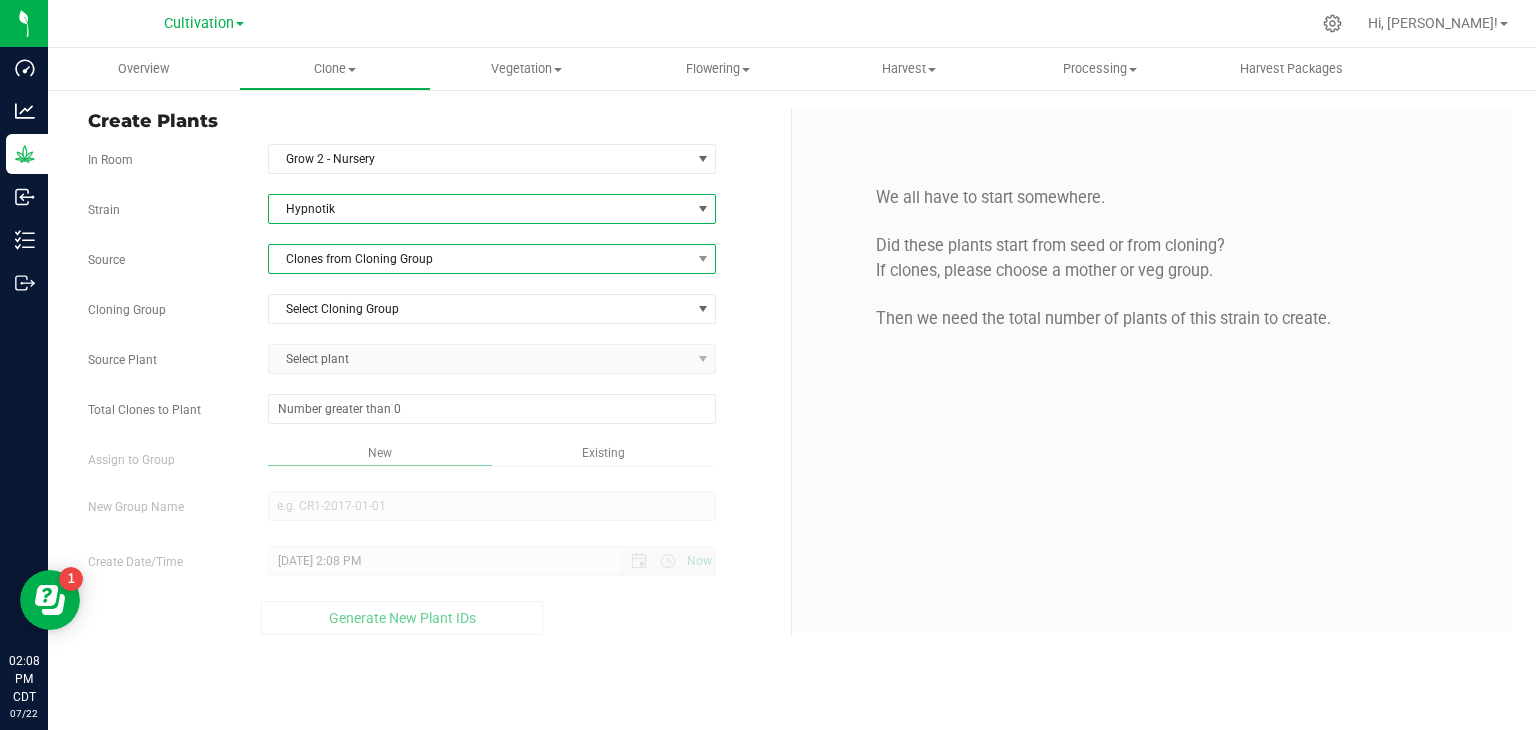 click on "Clones from Cloning Group" at bounding box center [480, 259] 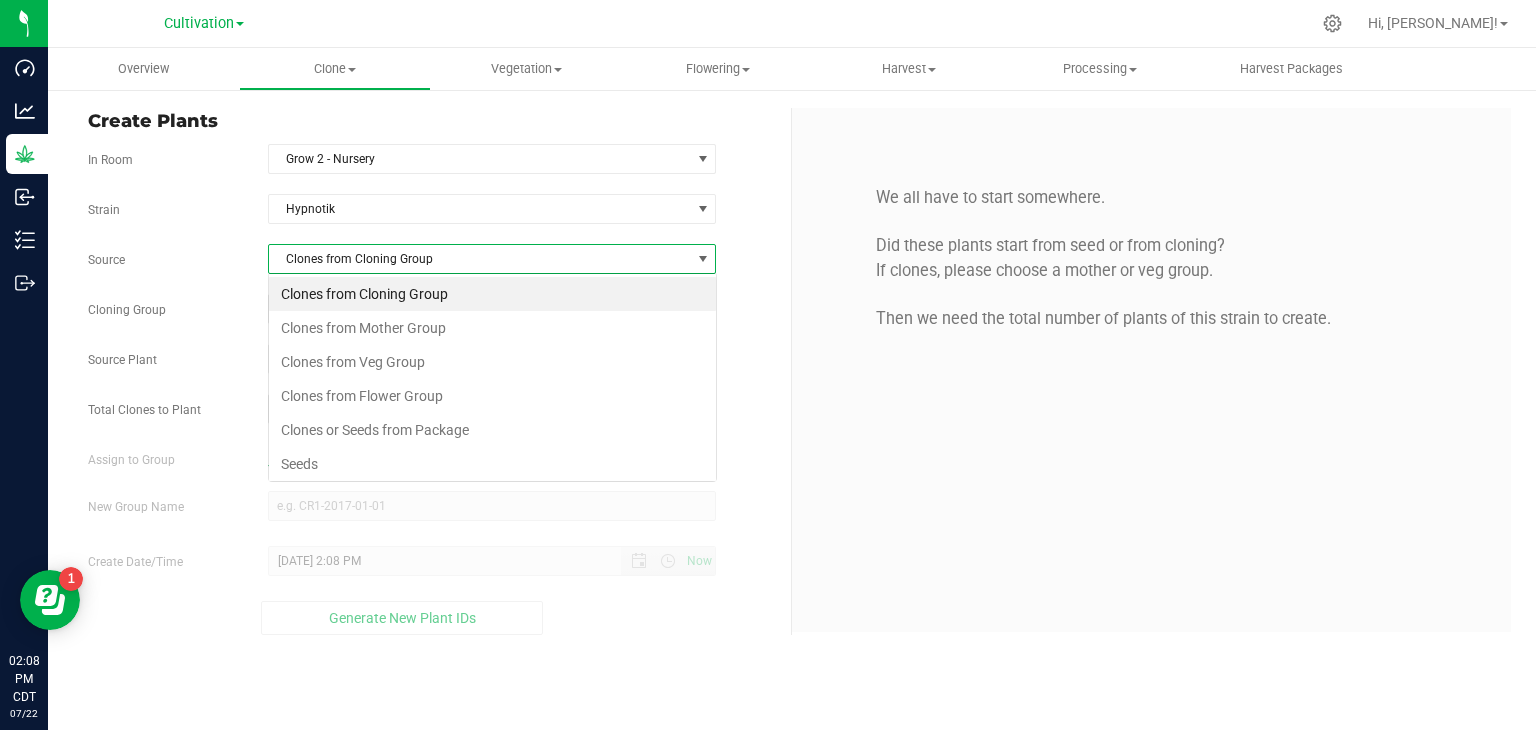 scroll, scrollTop: 99970, scrollLeft: 99551, axis: both 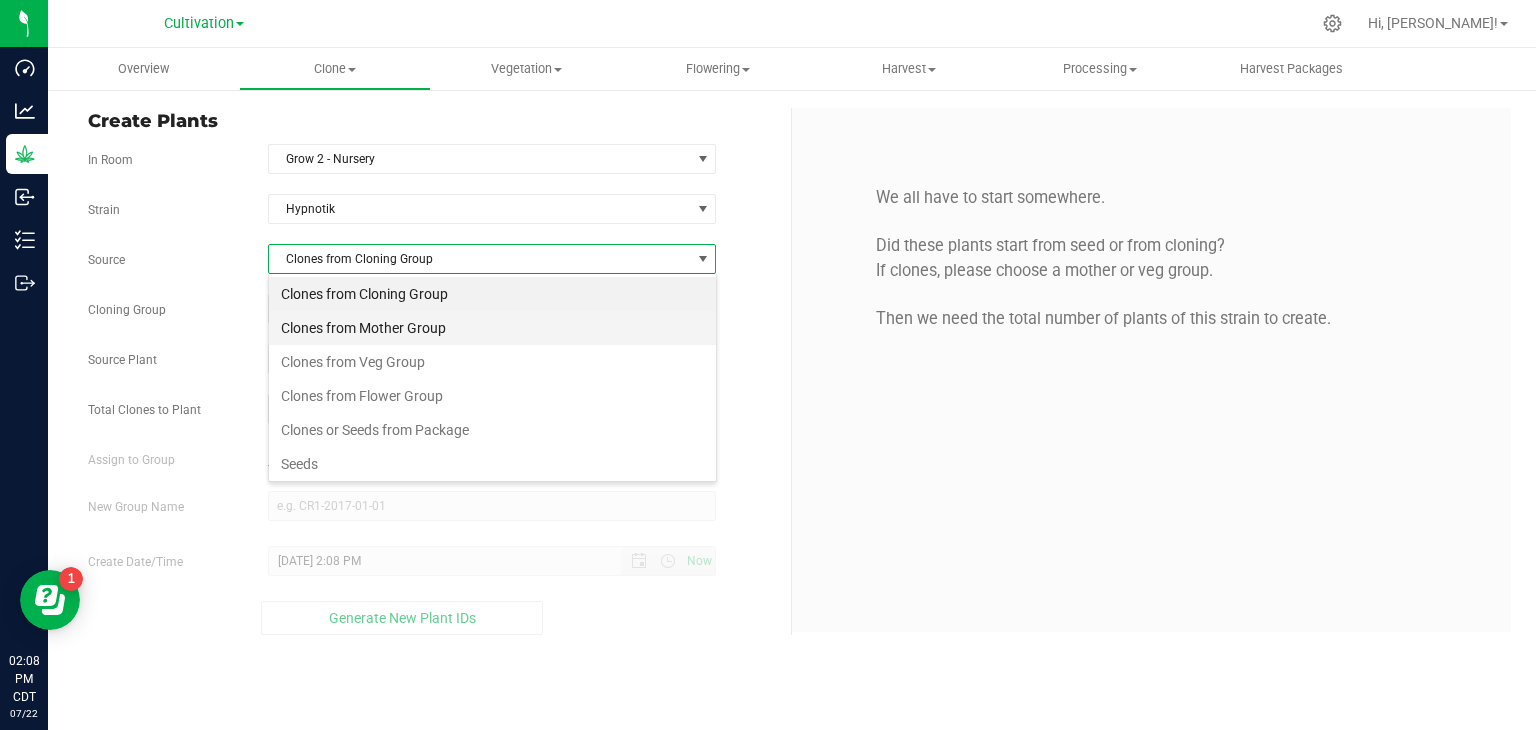click on "Clones from Mother Group" at bounding box center (492, 328) 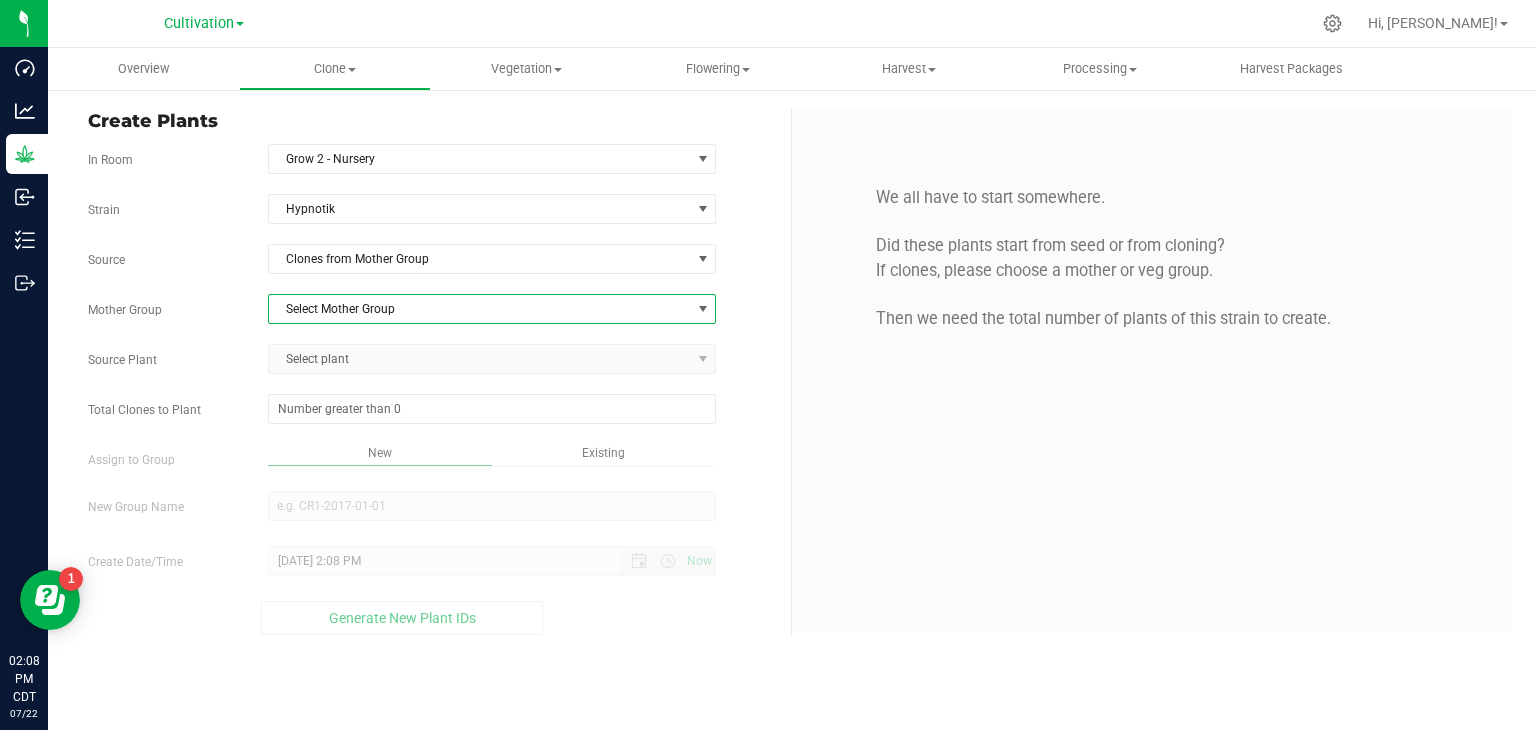 click on "Select Mother Group" at bounding box center (480, 309) 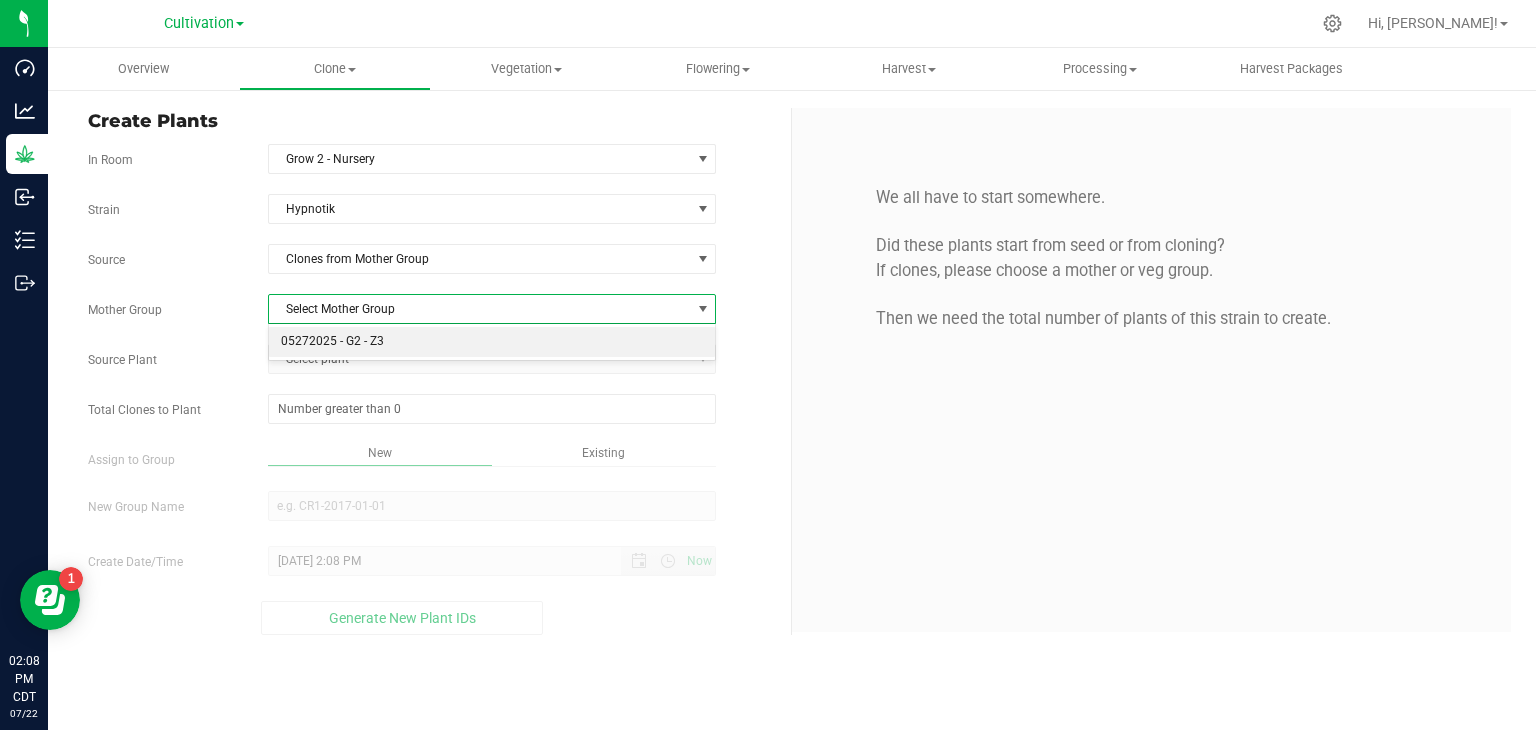 click on "05272025 - G2 - Z3" at bounding box center [492, 342] 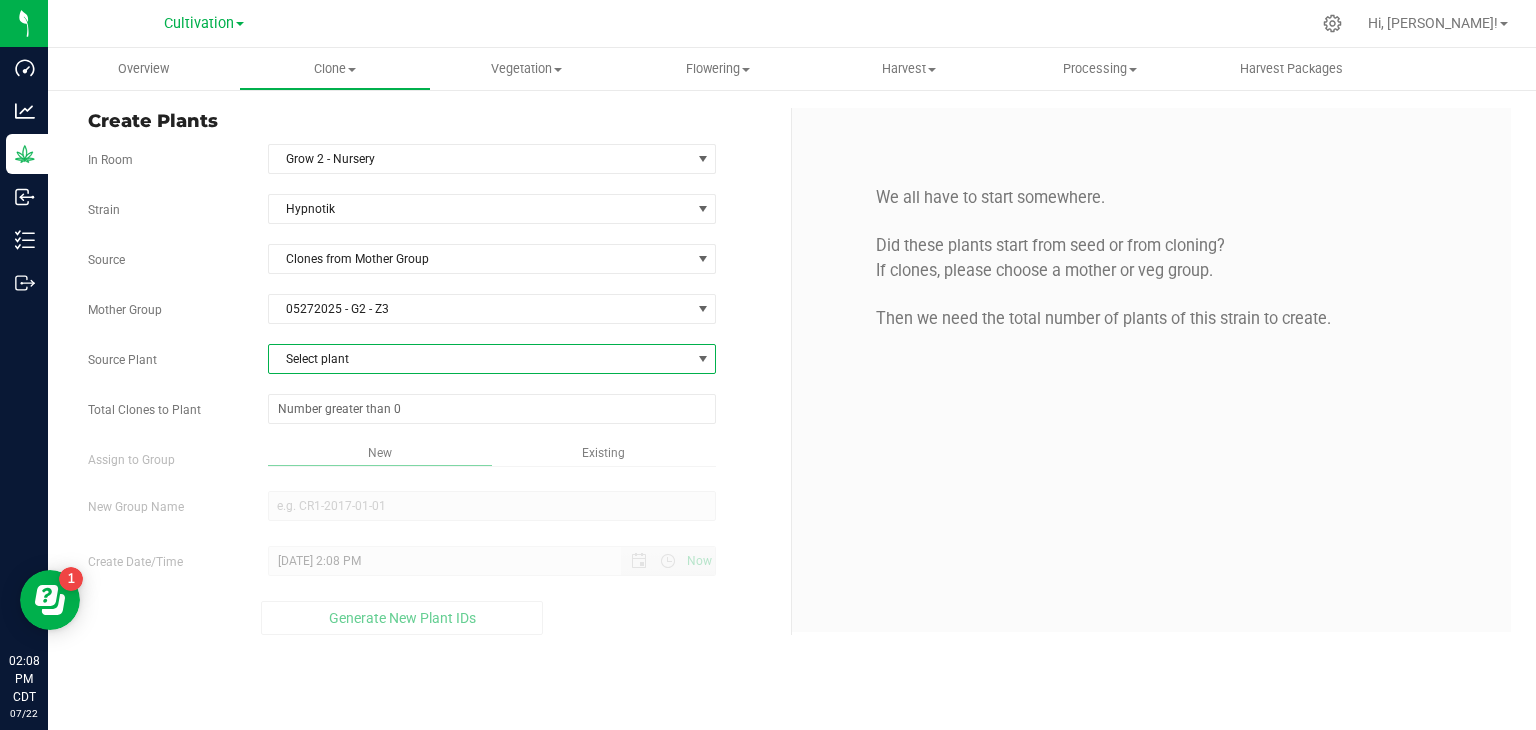 click on "Select plant" at bounding box center (480, 359) 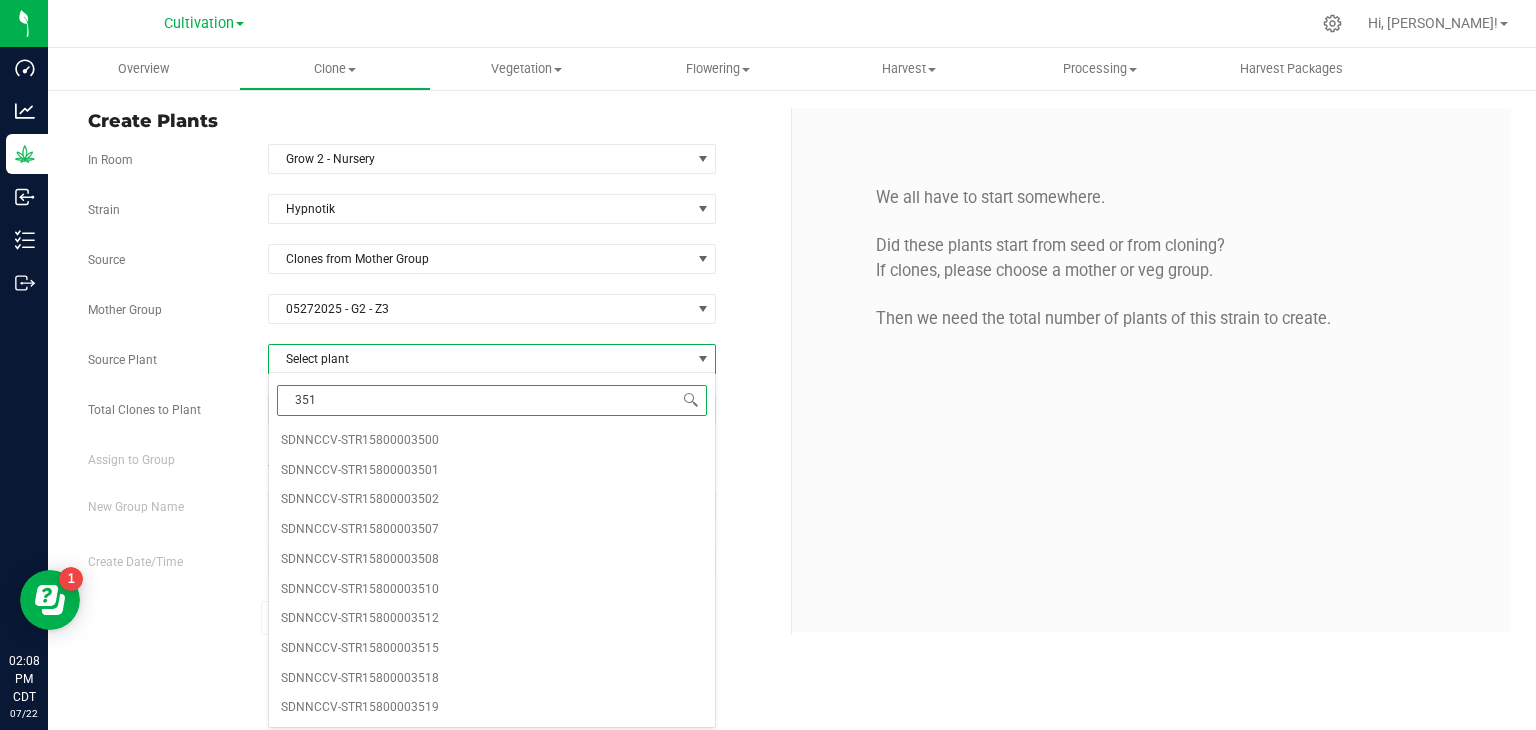 type on "3512" 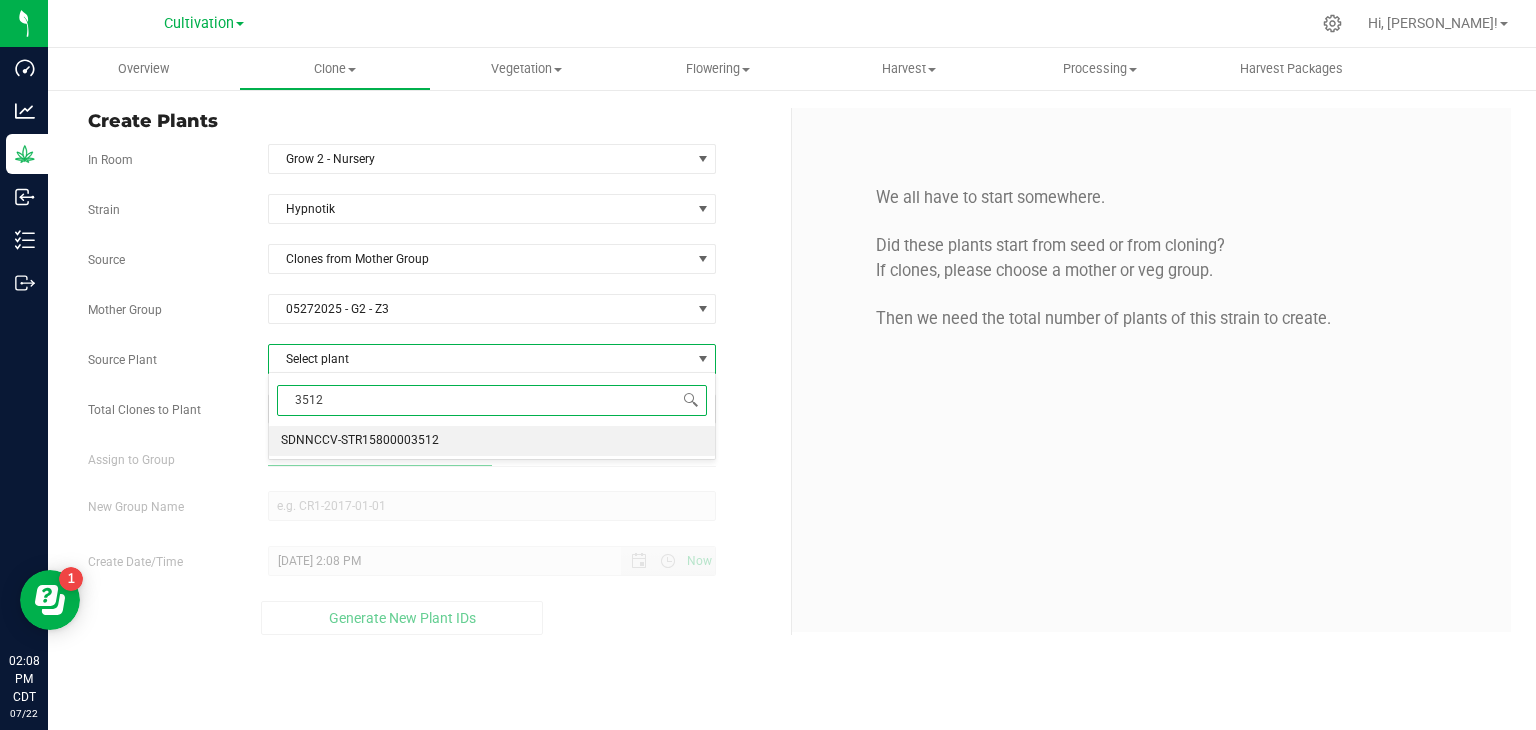 click on "SDNNCCV-STR15800003512" at bounding box center [360, 441] 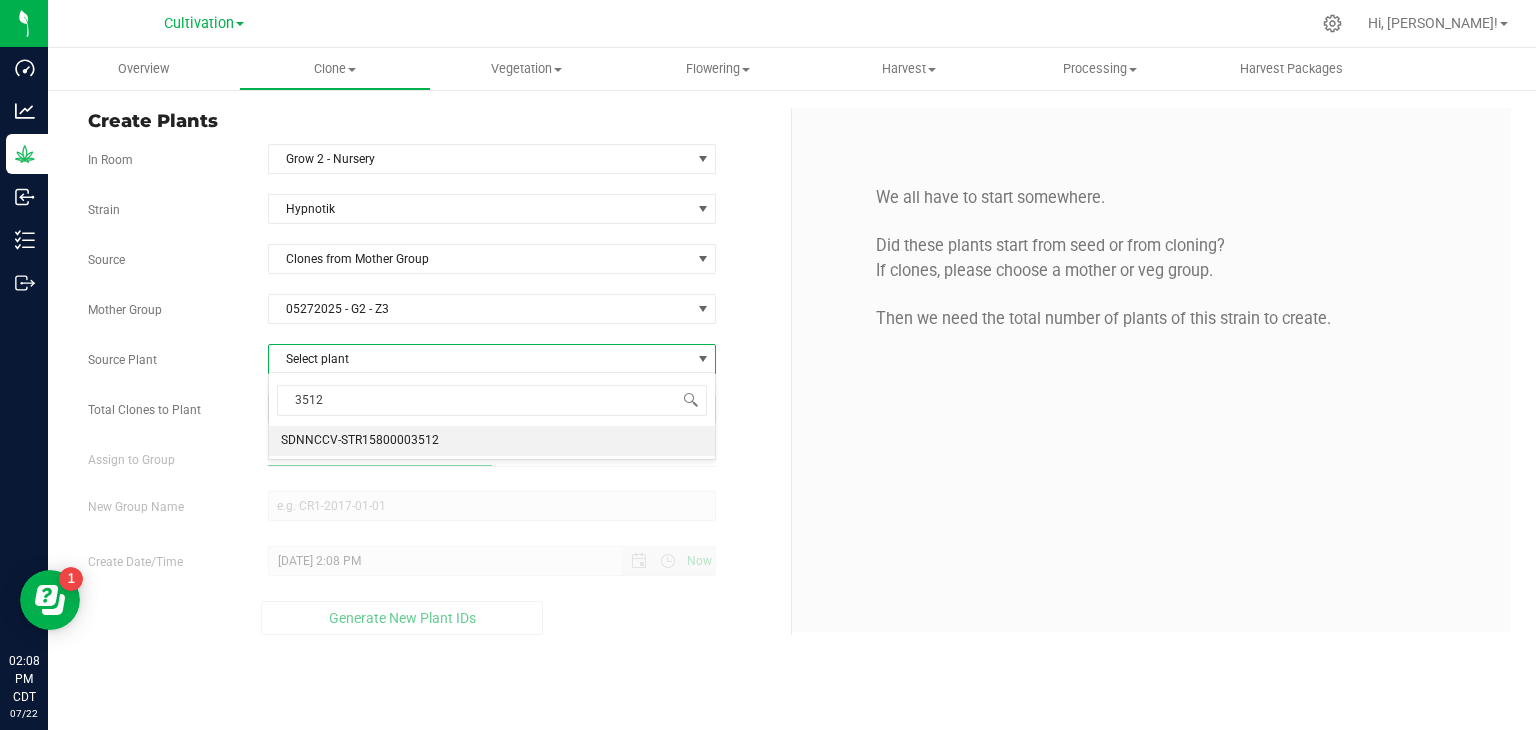 type 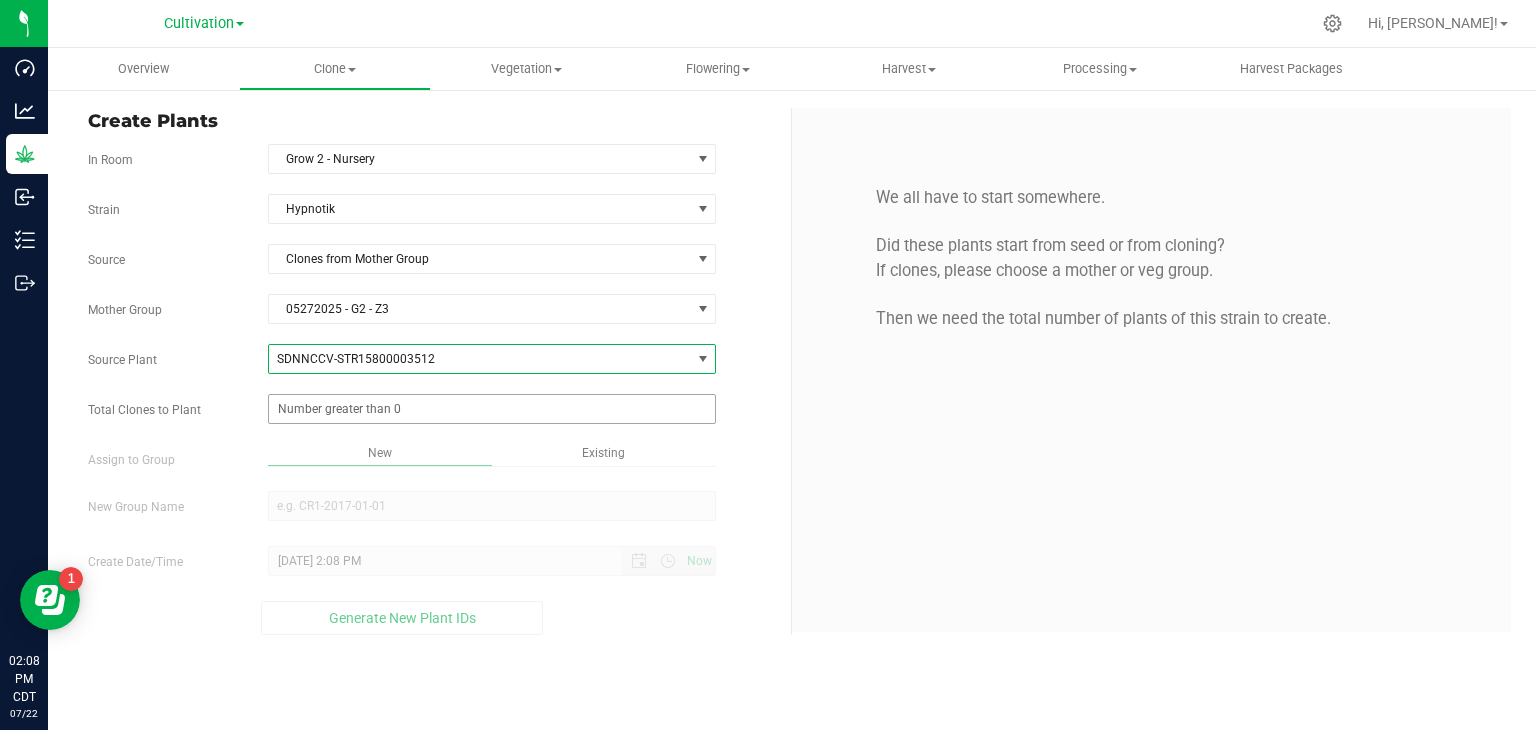 click at bounding box center [492, 409] 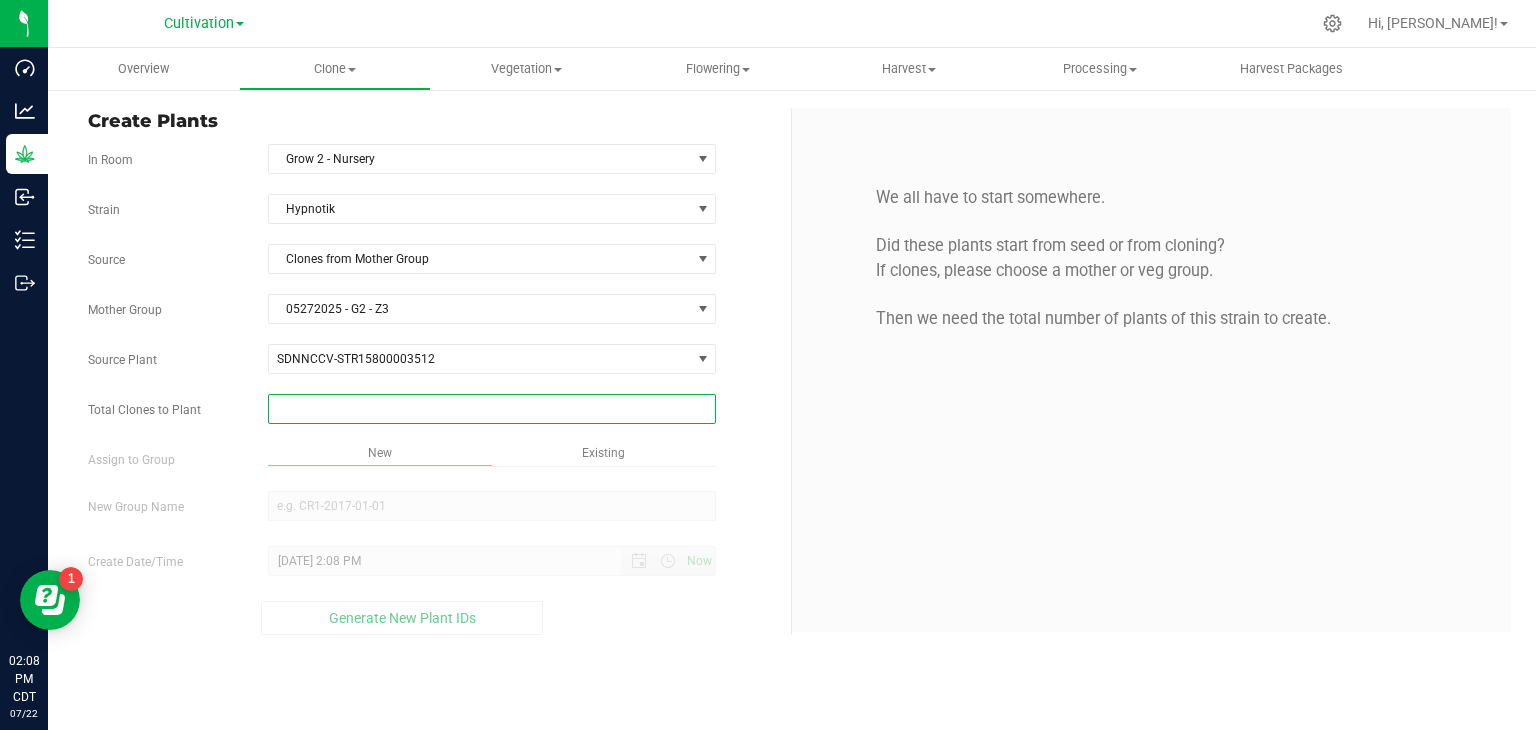 type on "6" 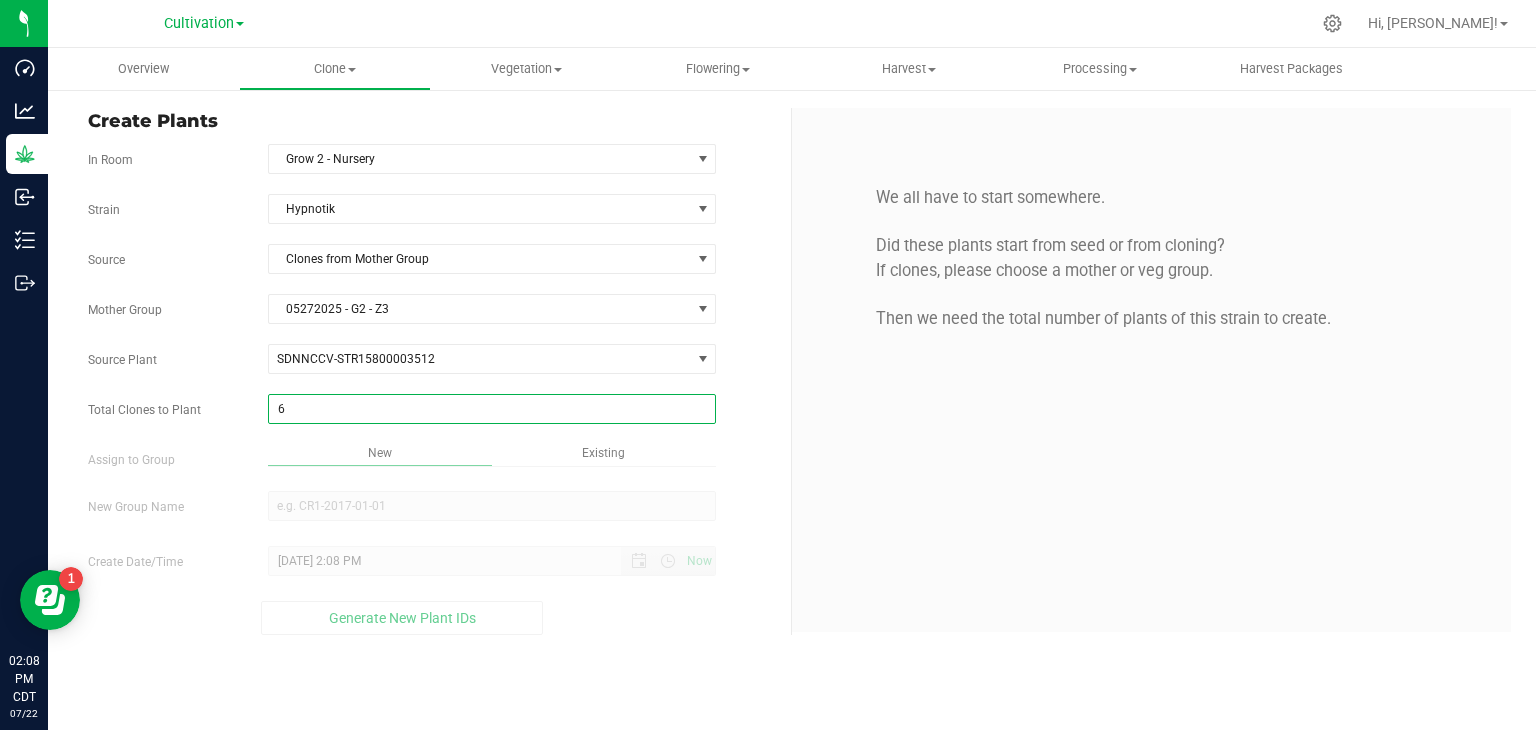 type on "6" 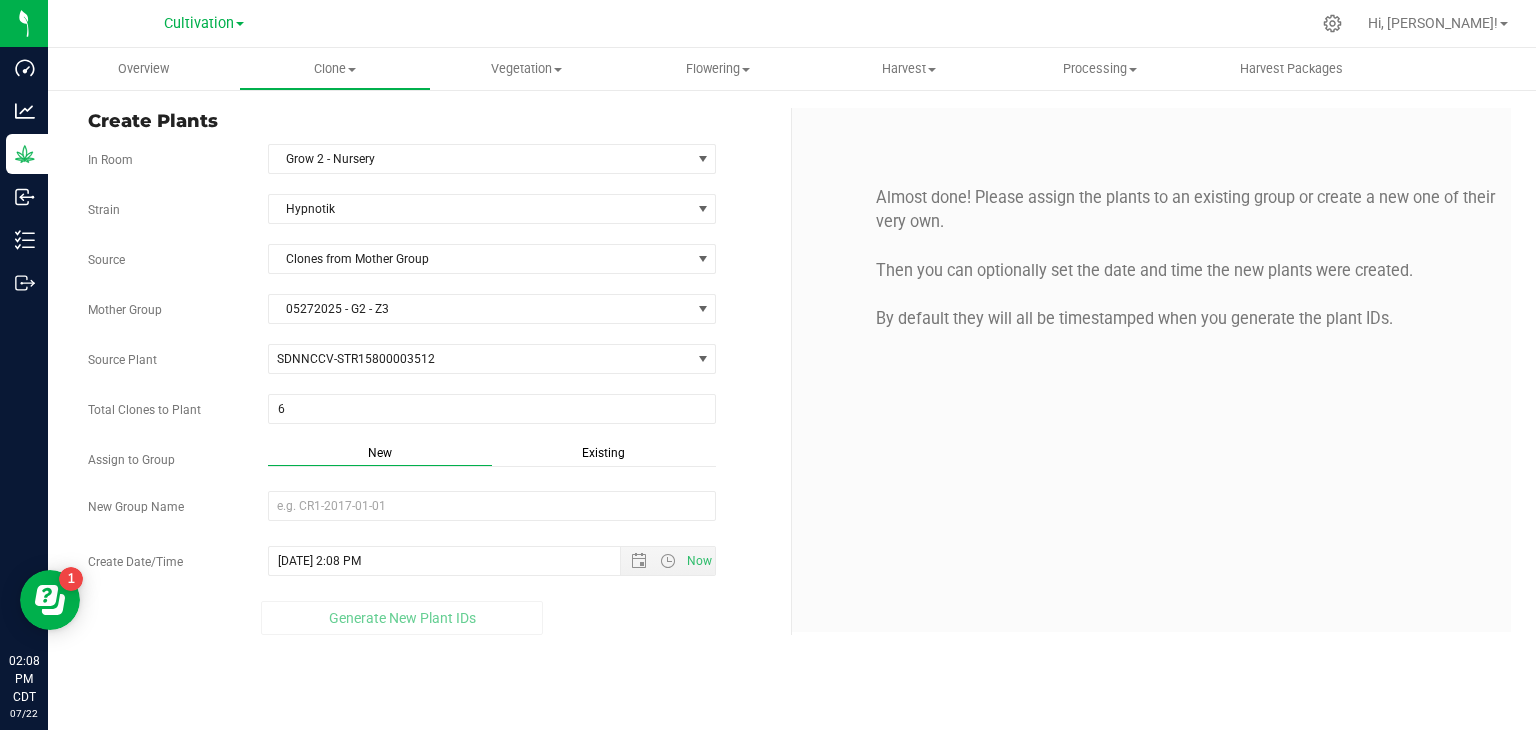 click on "Existing" at bounding box center [604, 455] 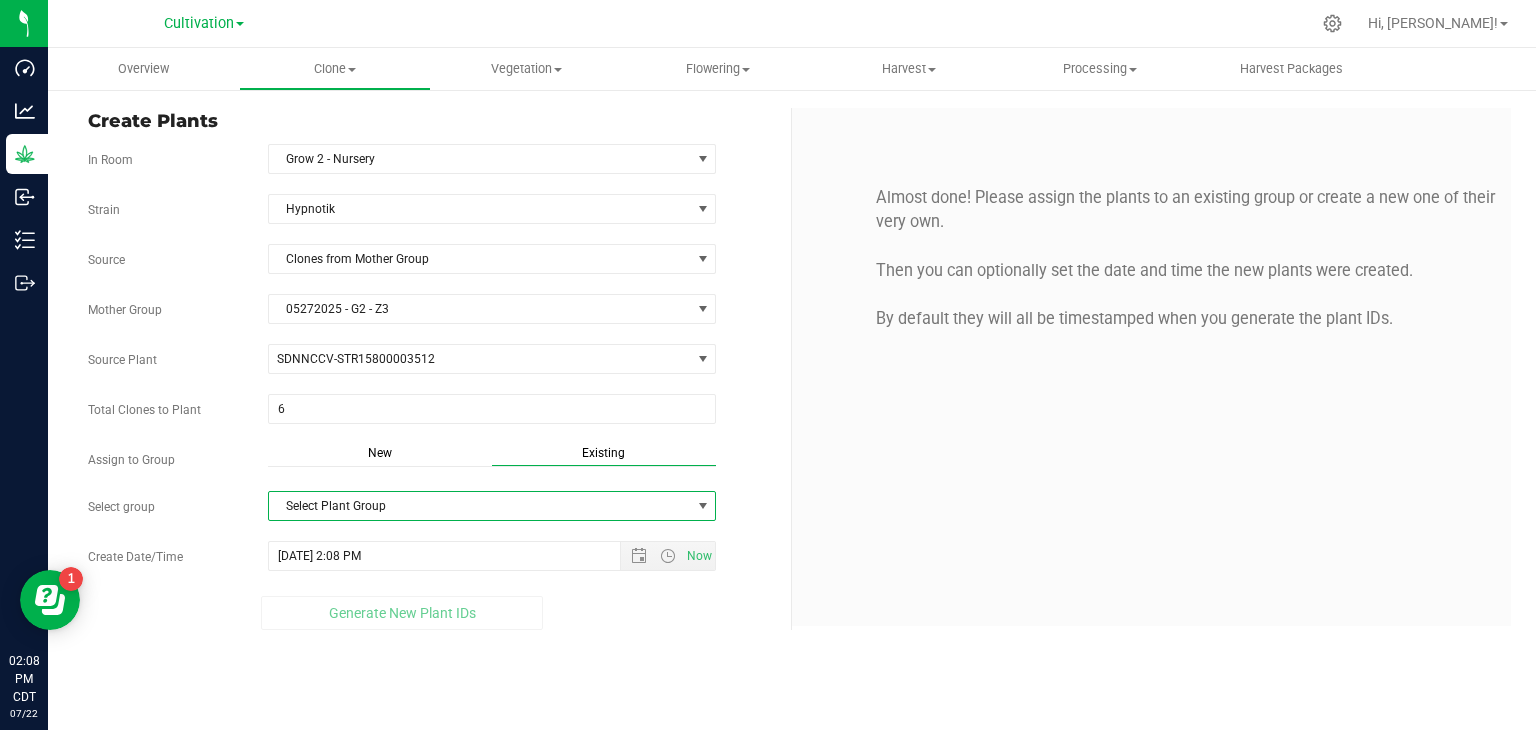 click on "Select Plant Group" at bounding box center (480, 506) 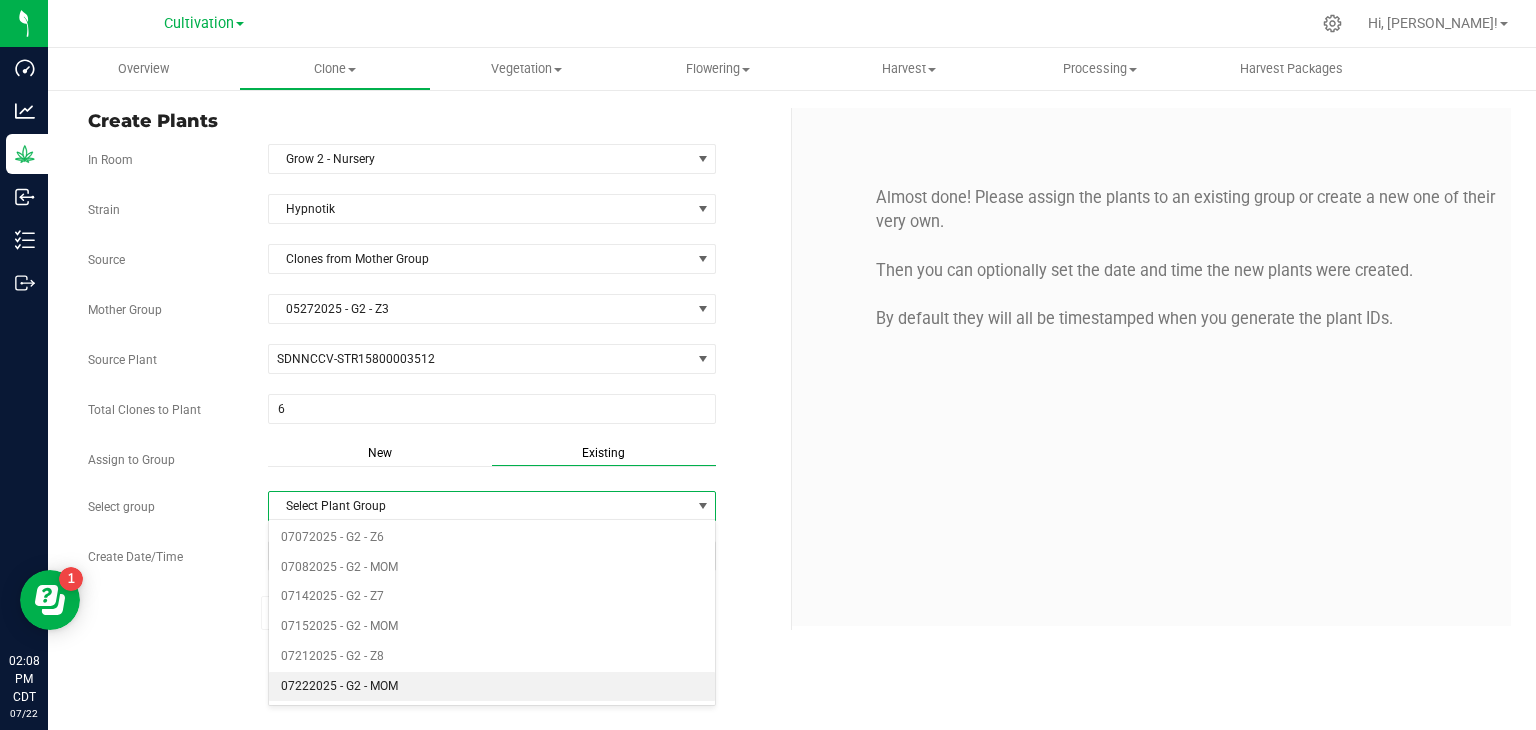 click on "07222025 - G2 - MOM" at bounding box center (492, 687) 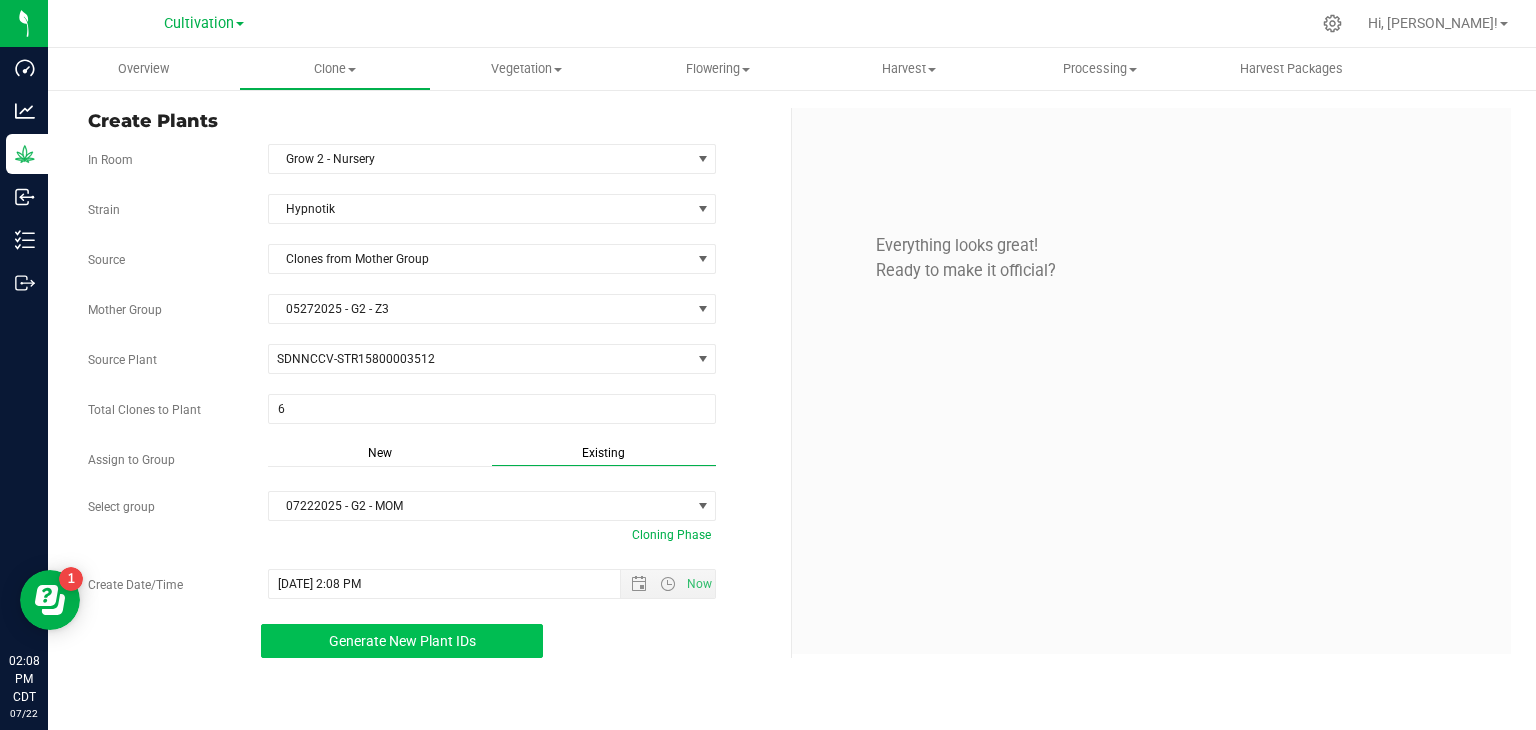 click on "Generate New Plant IDs" at bounding box center [402, 641] 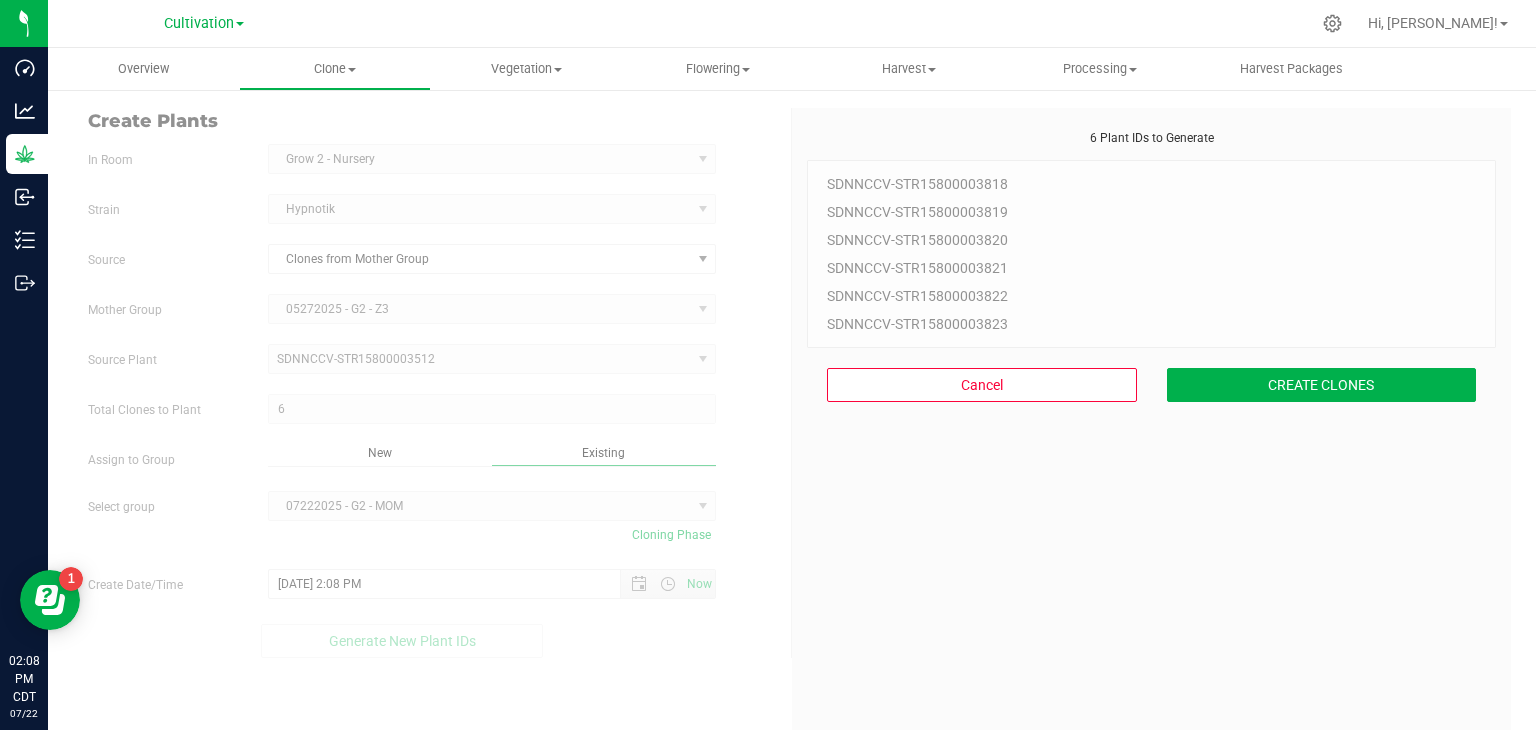 scroll, scrollTop: 60, scrollLeft: 0, axis: vertical 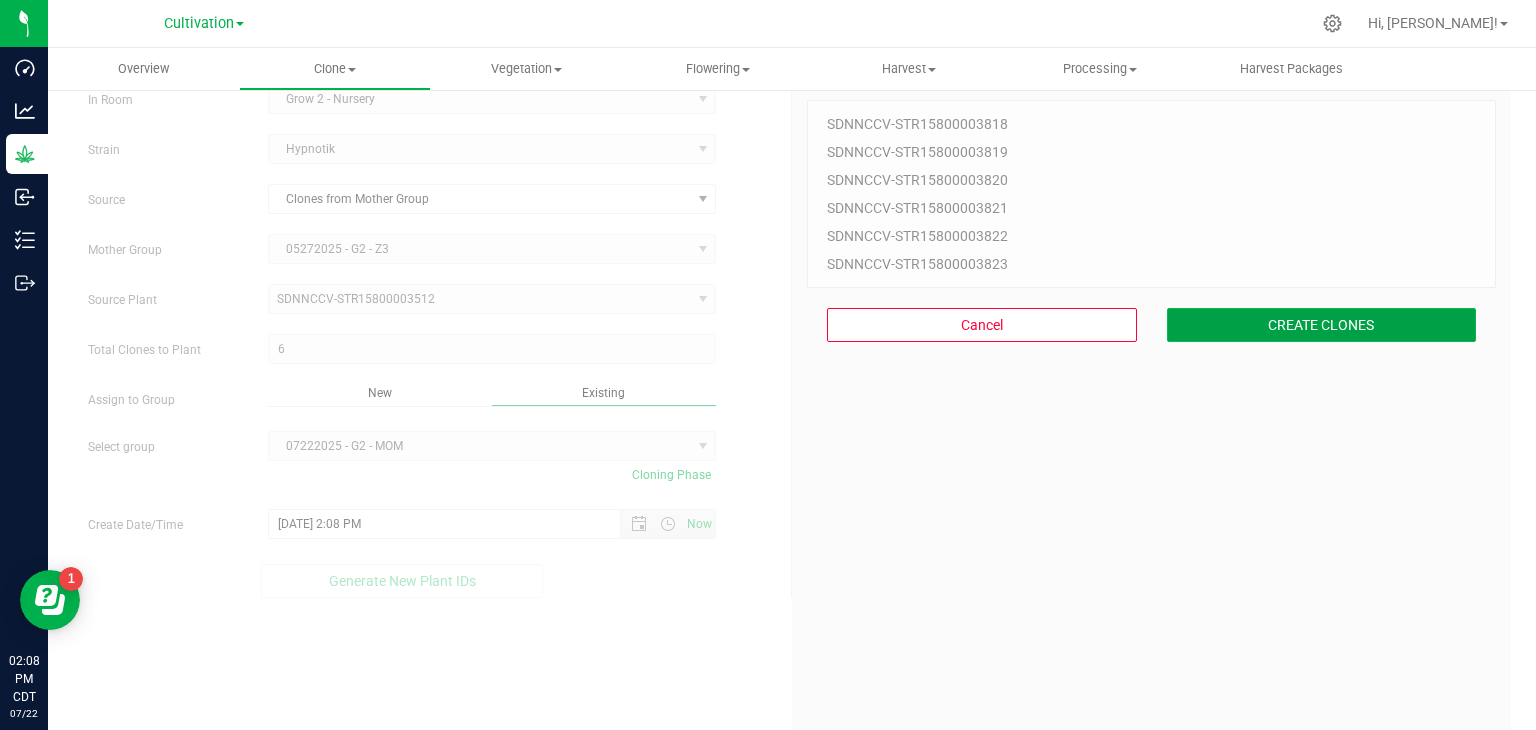 click on "CREATE CLONES" at bounding box center [1322, 325] 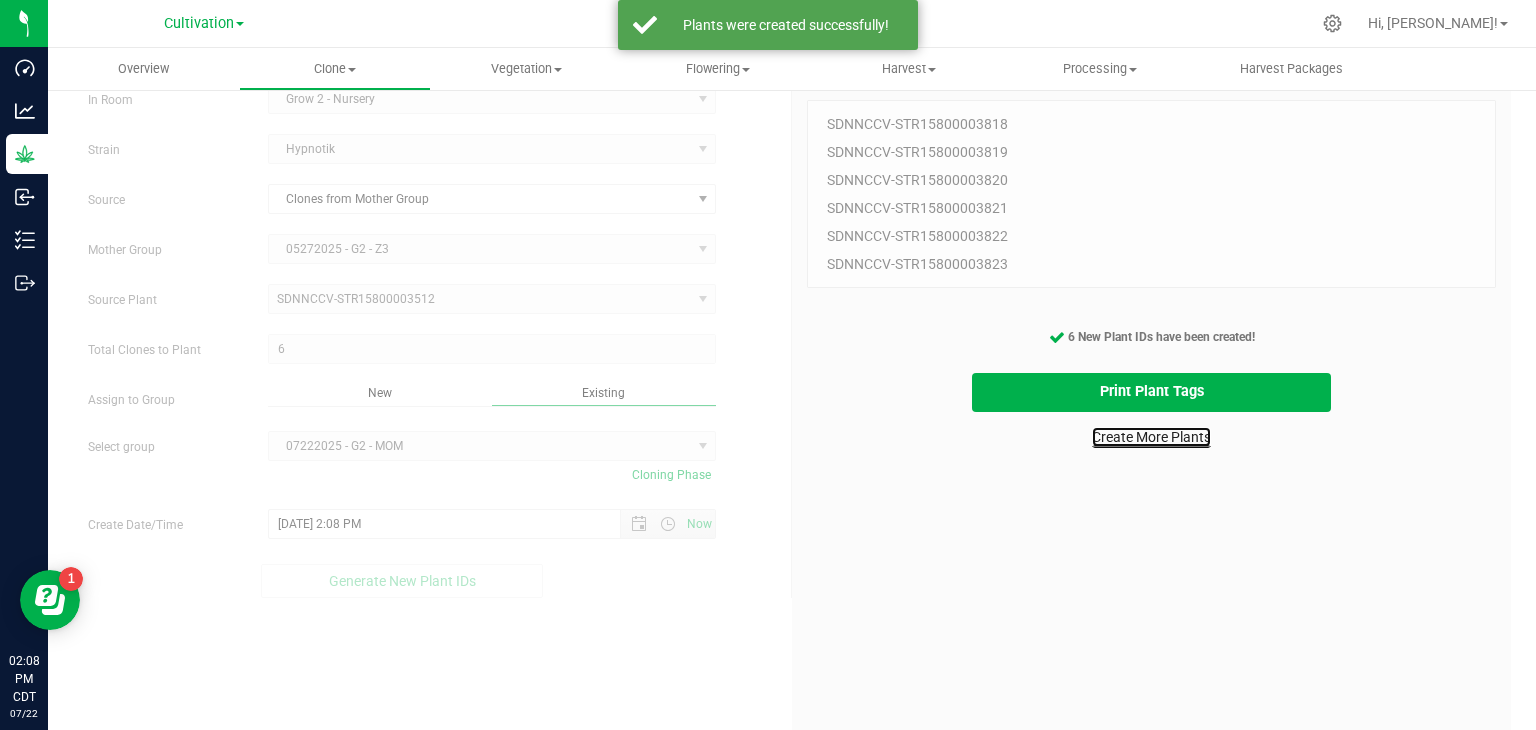 click on "Create More Plants" at bounding box center (1151, 437) 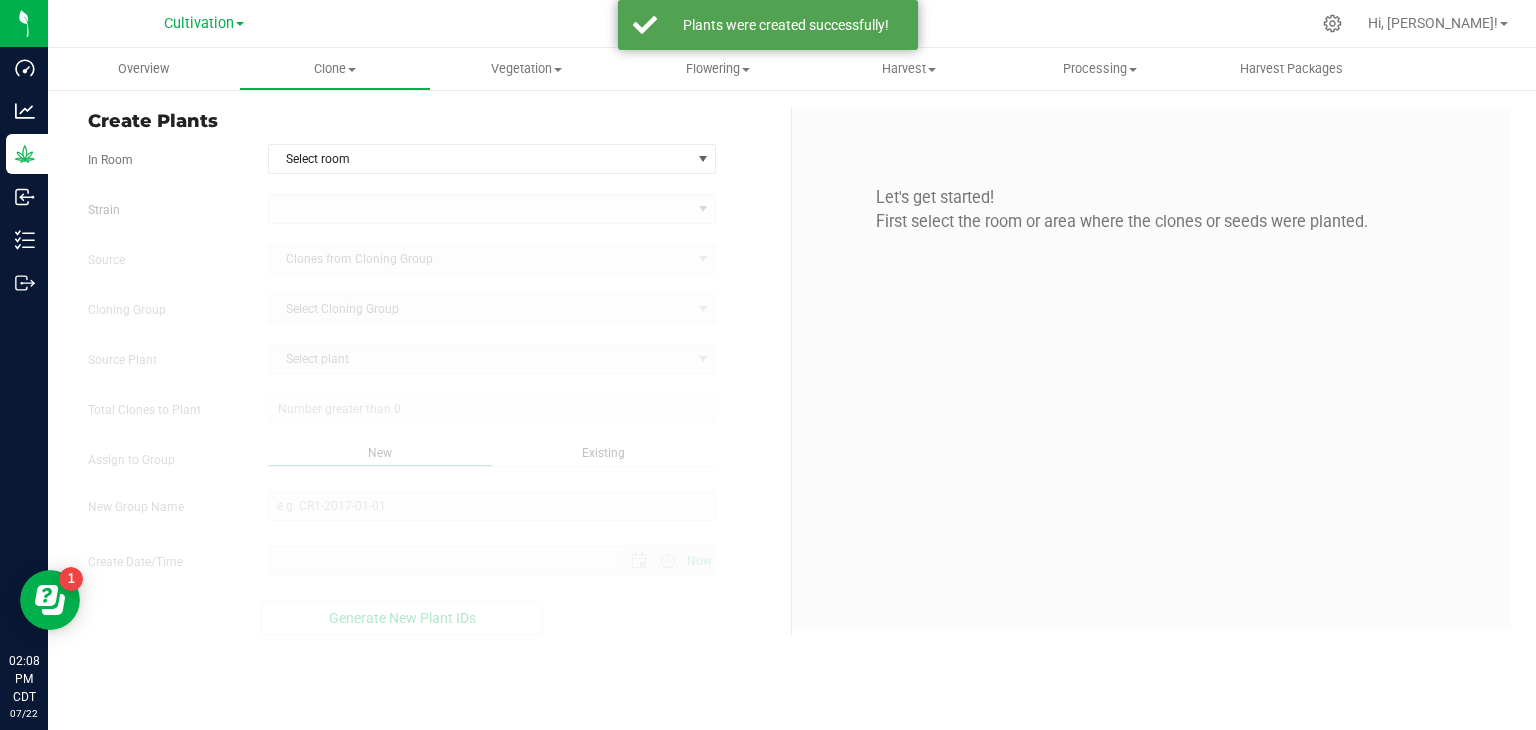 scroll, scrollTop: 0, scrollLeft: 0, axis: both 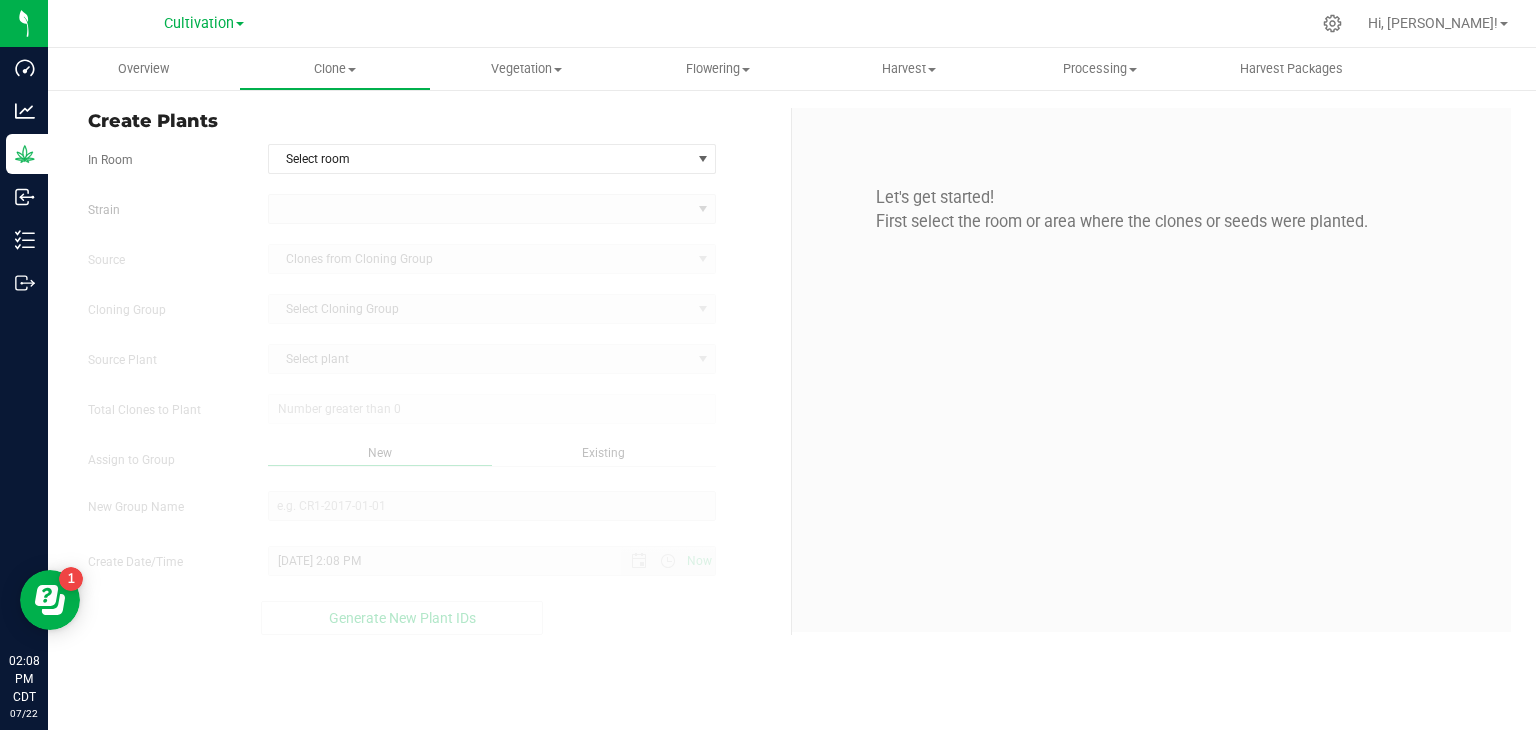 click on "Let's get started!
First select the room or area where the clones or seeds were planted." at bounding box center [1151, 210] 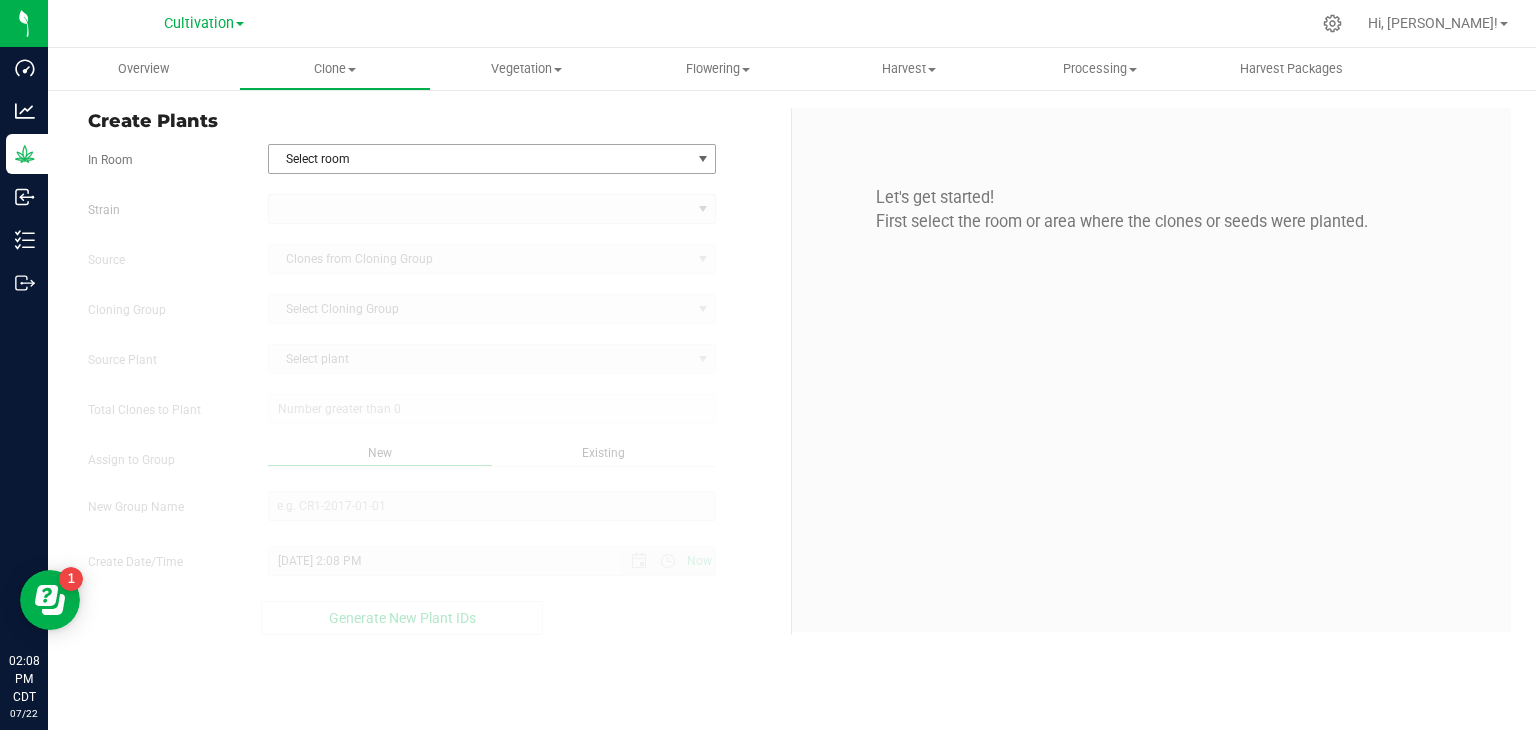 click on "Select room" at bounding box center [480, 159] 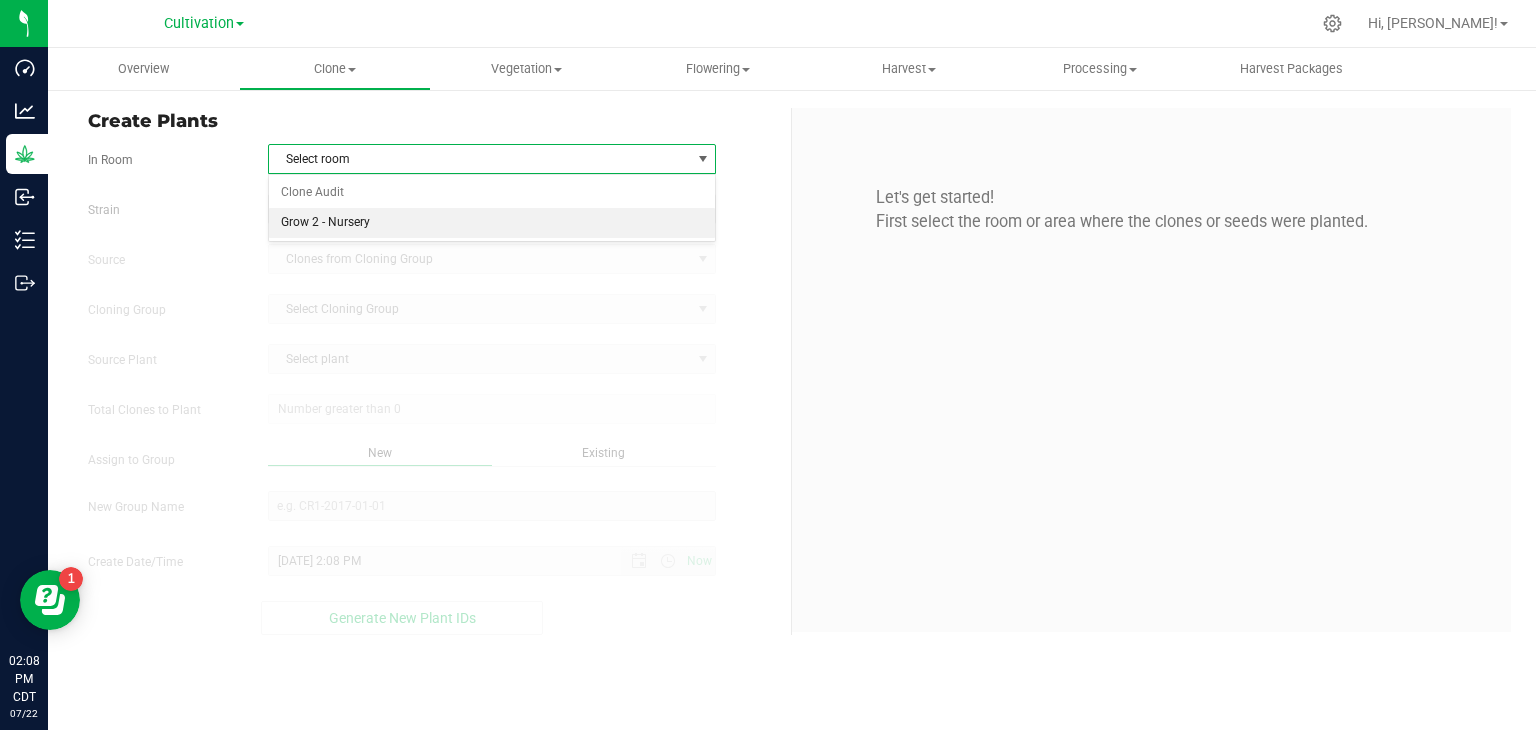 click on "Grow 2 - Nursery" at bounding box center (492, 223) 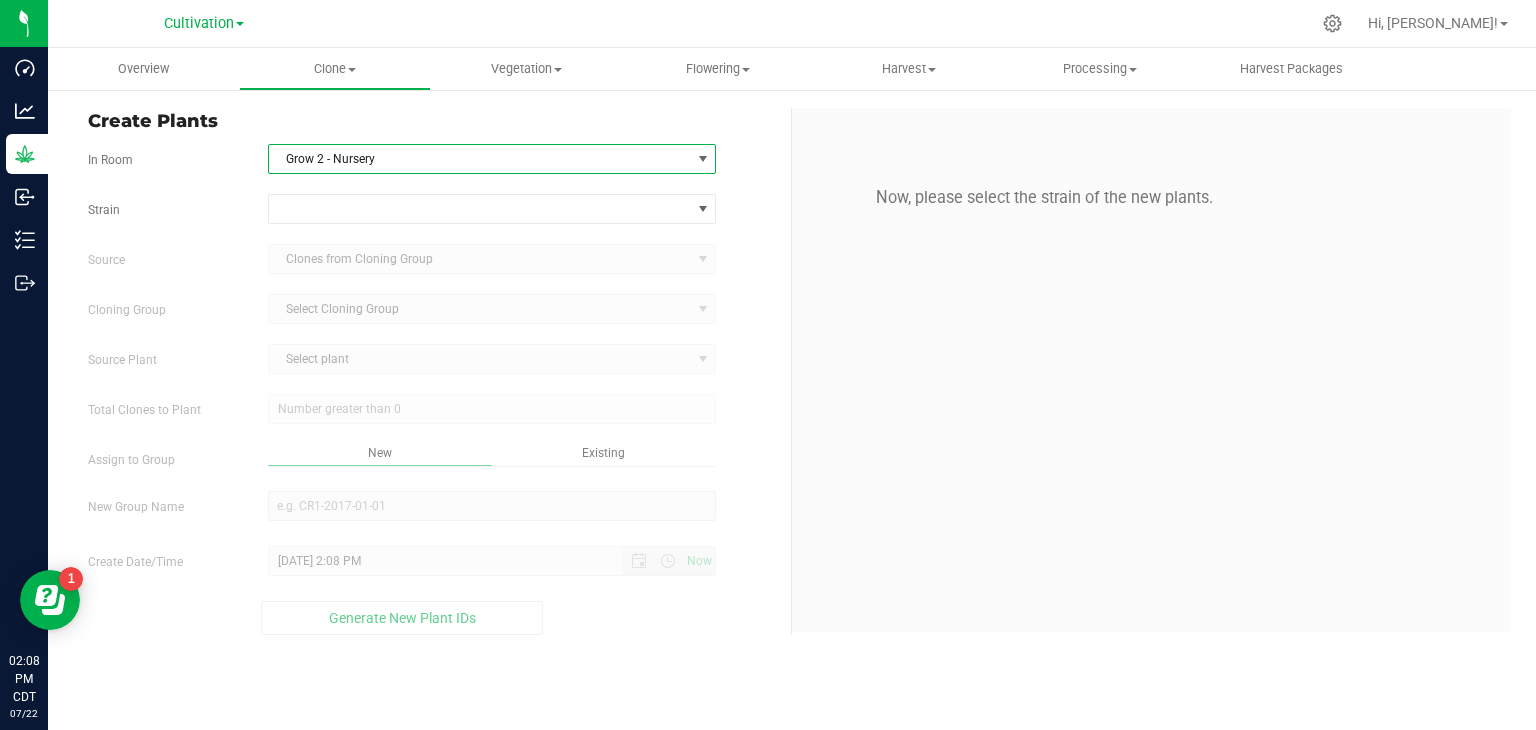 click on "In Room
Grow 2 - Nursery Select room Clone Audit Grow 2 - Nursery
[GEOGRAPHIC_DATA]
Source
Clones from Cloning Group
Cloning Group
Select Cloning Group Select Cloning Group
Source Plant
Select plant" at bounding box center [432, 389] 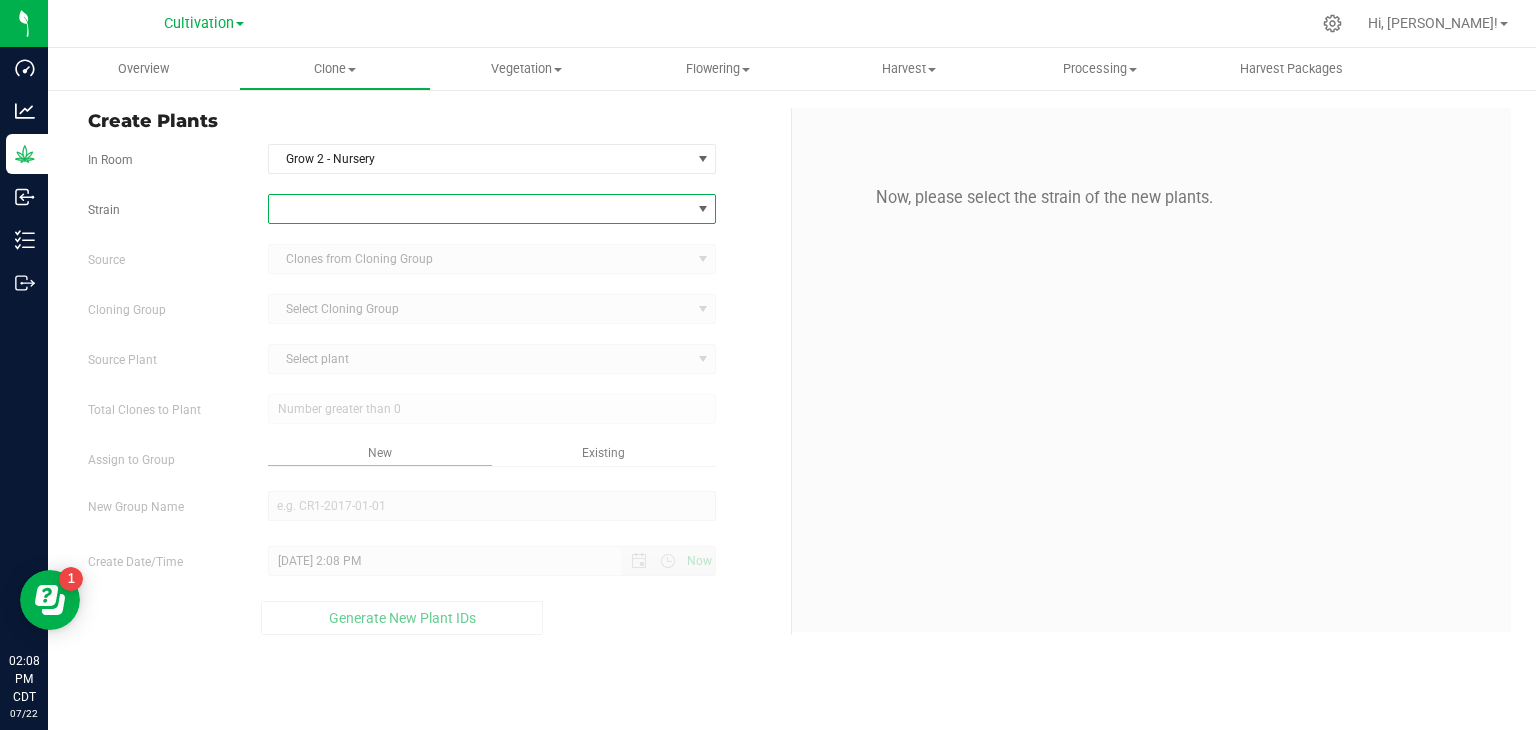 click at bounding box center (480, 209) 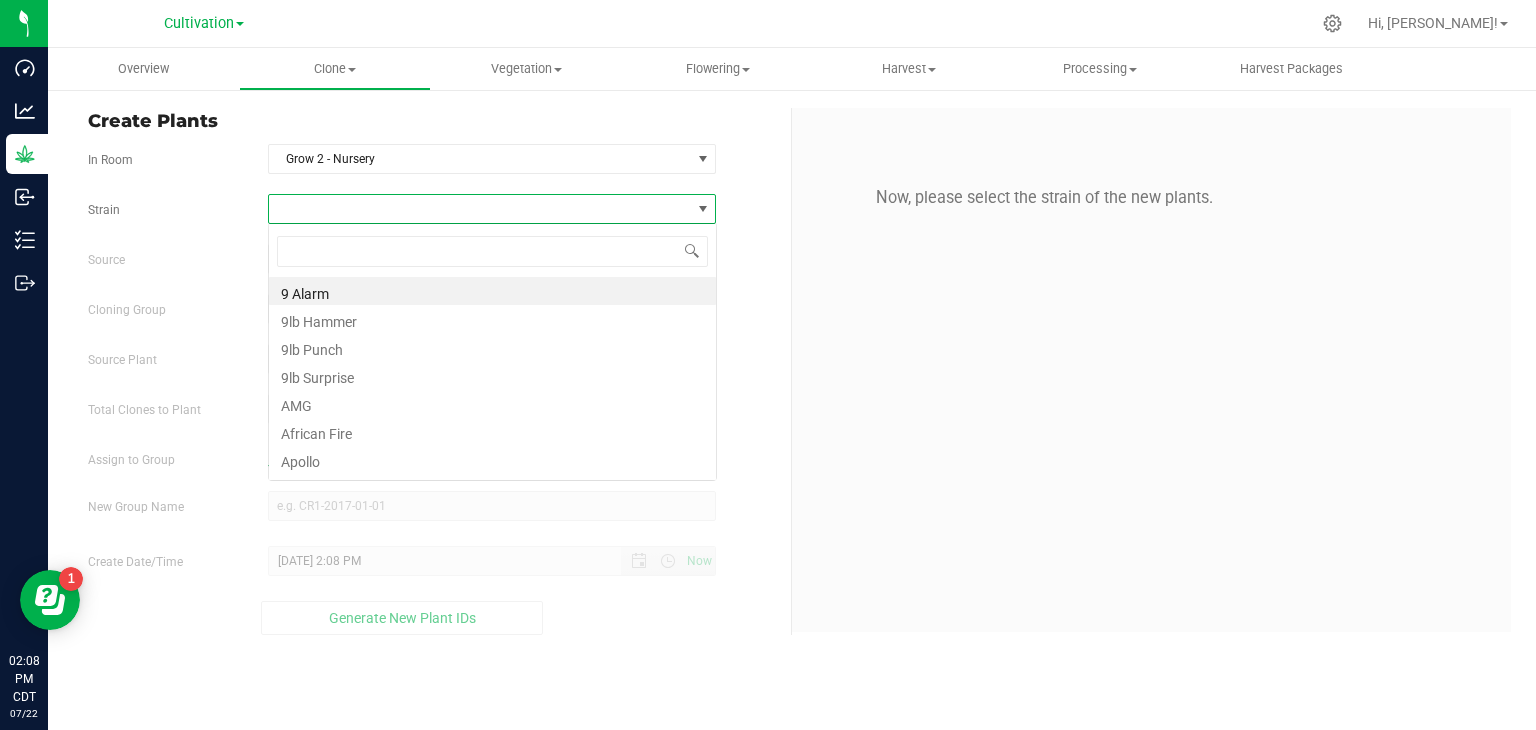 scroll, scrollTop: 99970, scrollLeft: 99551, axis: both 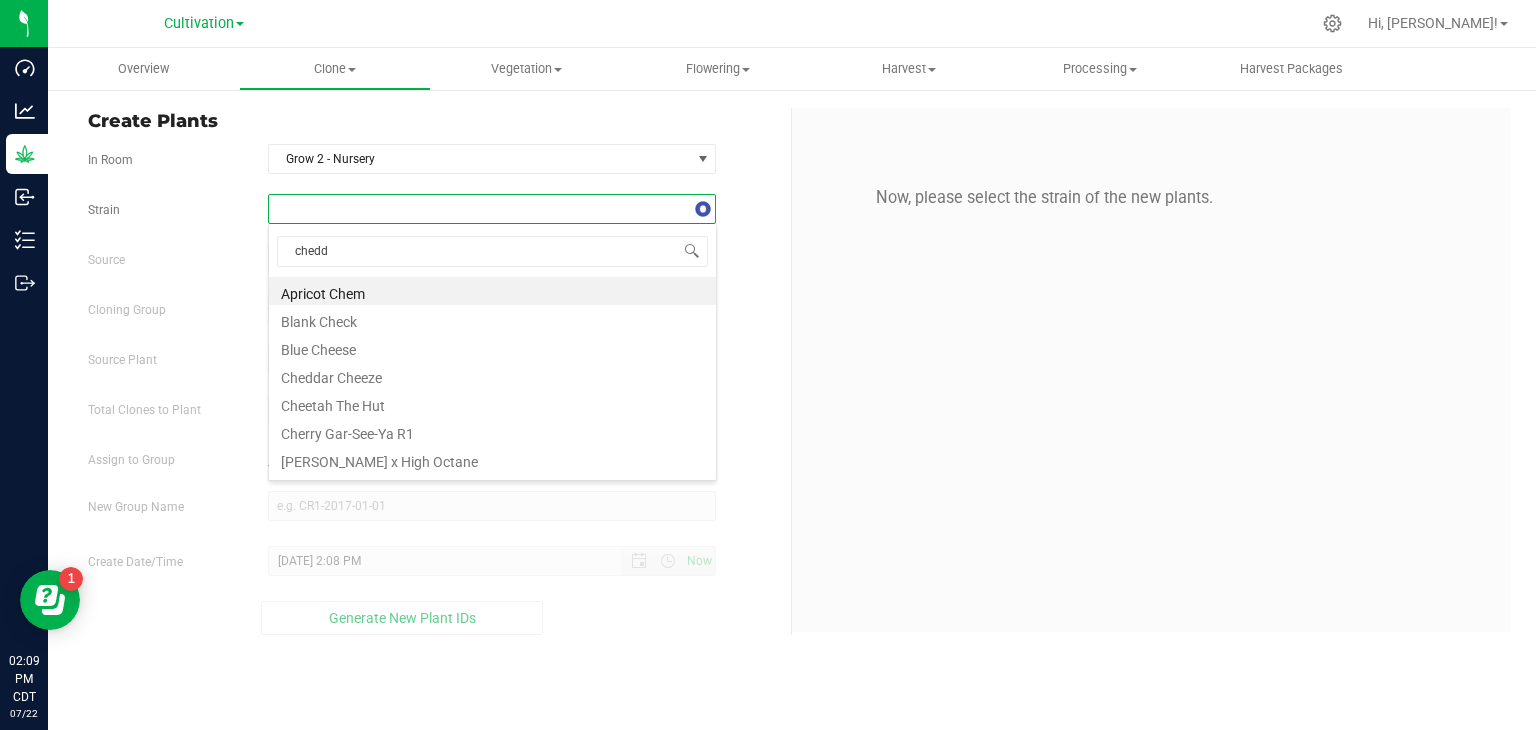 type on "chedda" 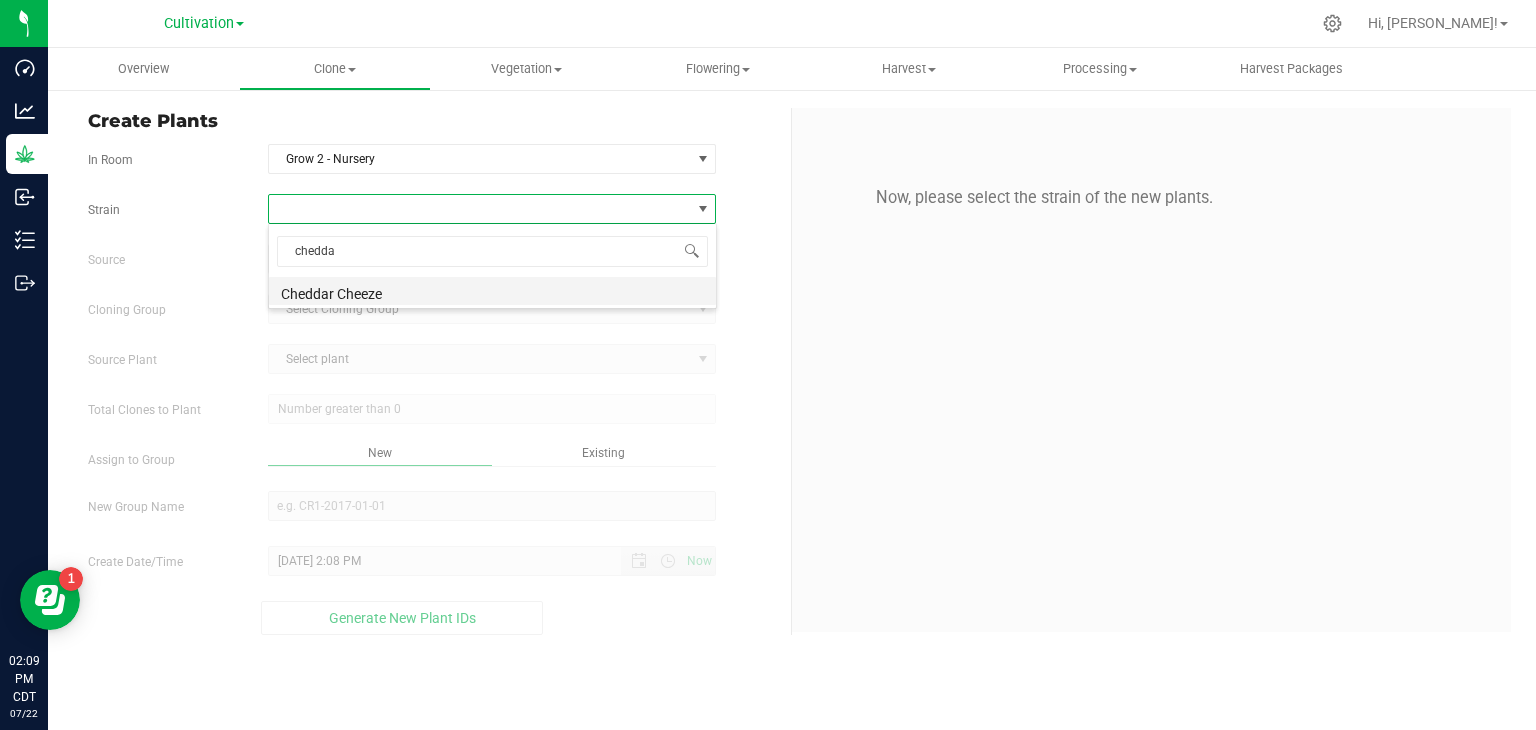 click on "Cheddar Cheeze" at bounding box center [492, 291] 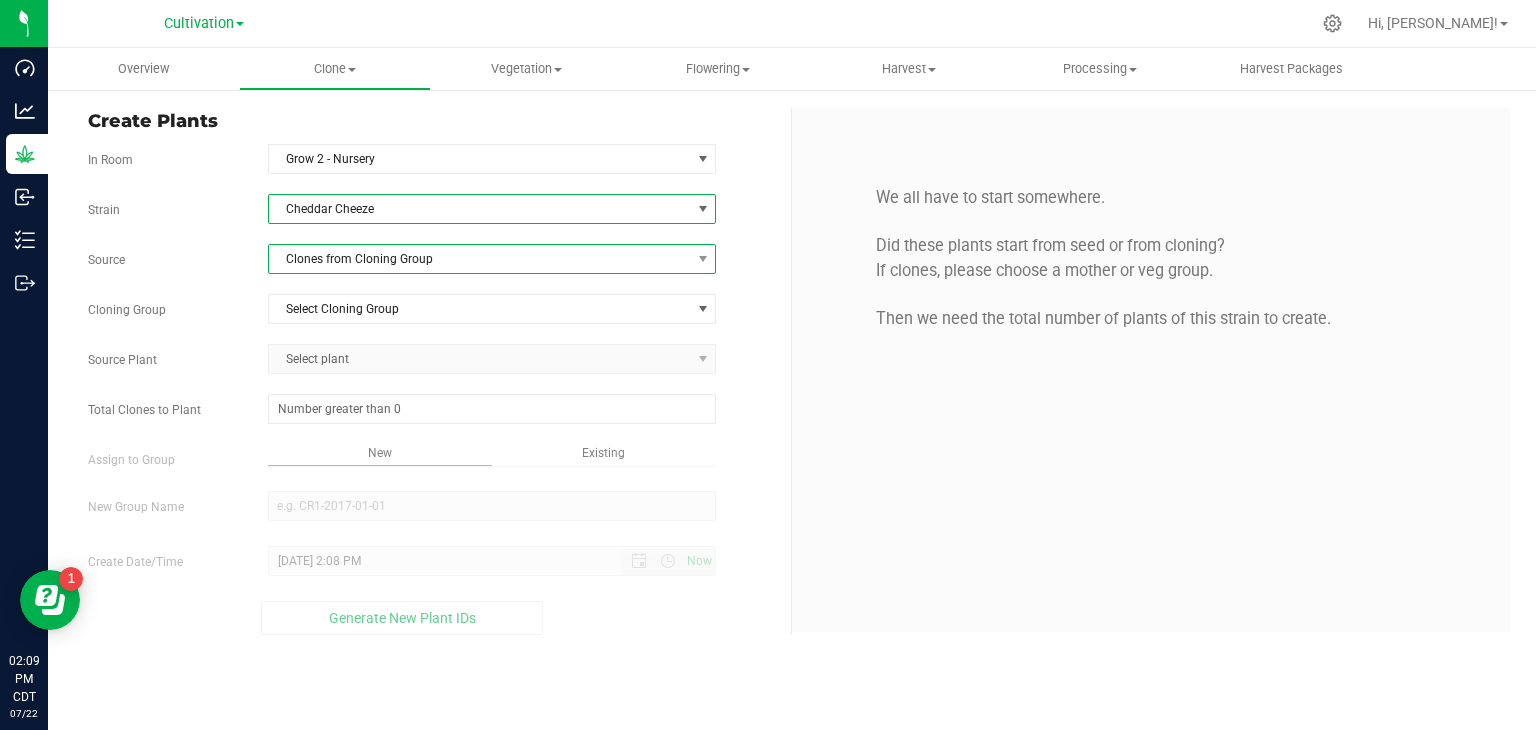 click on "Clones from Cloning Group" at bounding box center [480, 259] 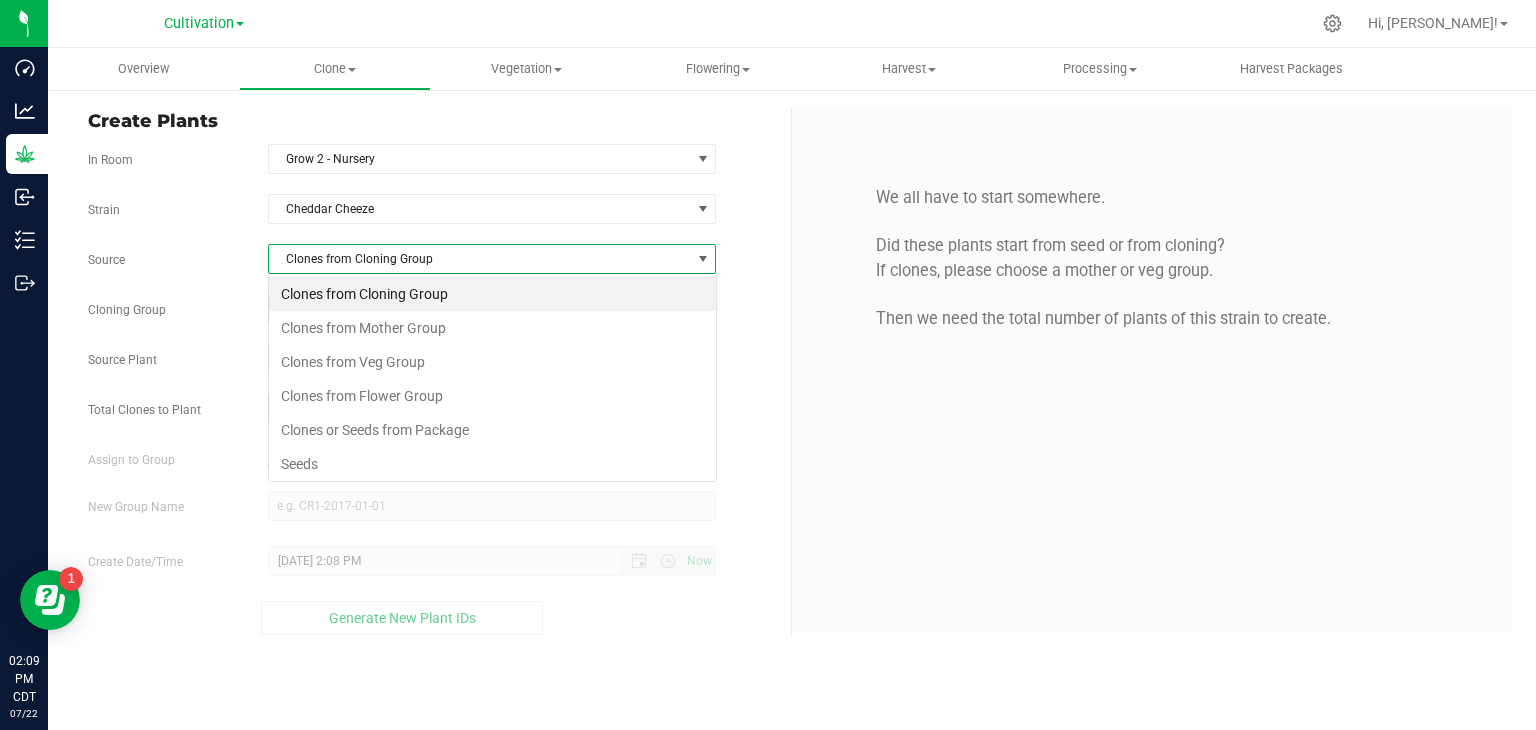 scroll, scrollTop: 99970, scrollLeft: 99551, axis: both 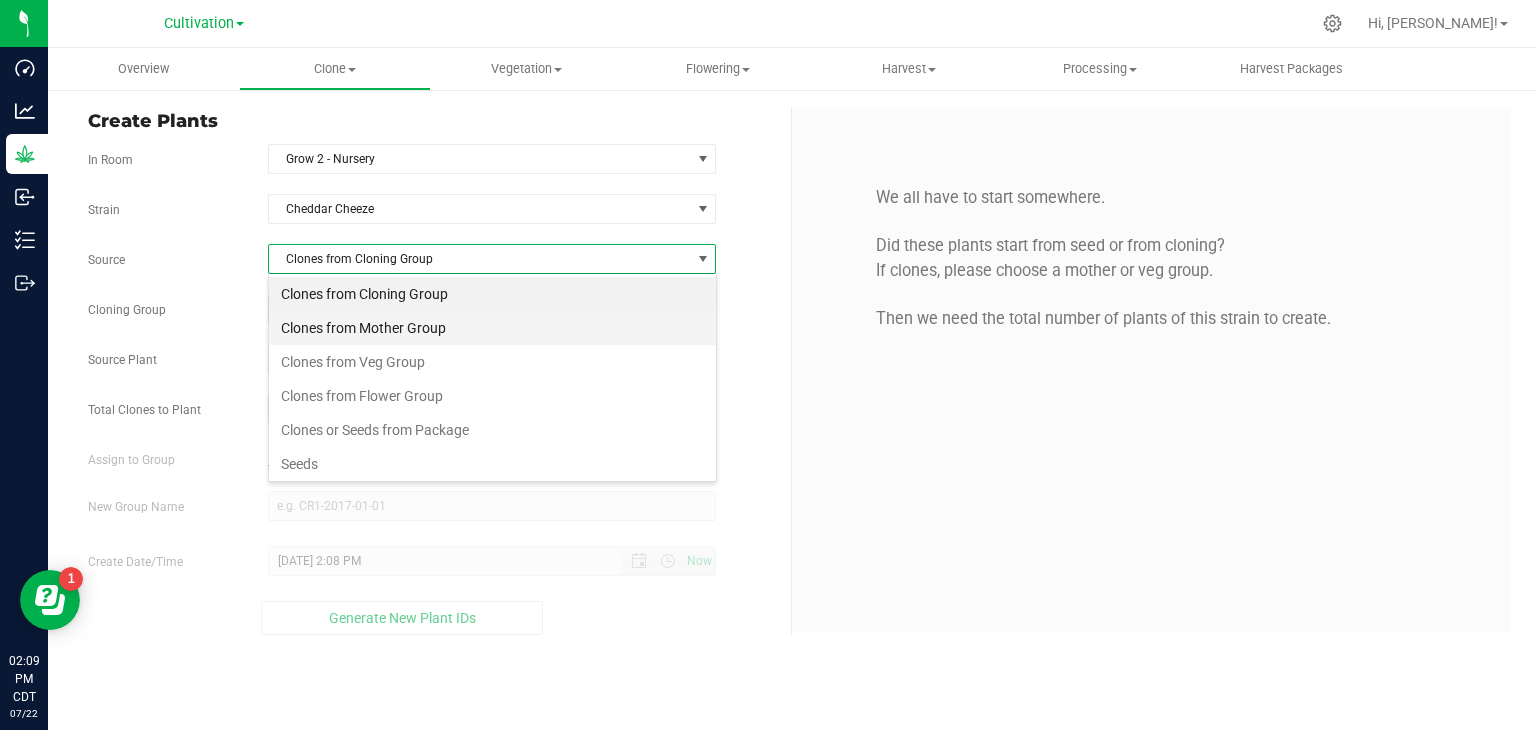 click on "Clones from Mother Group" at bounding box center (492, 328) 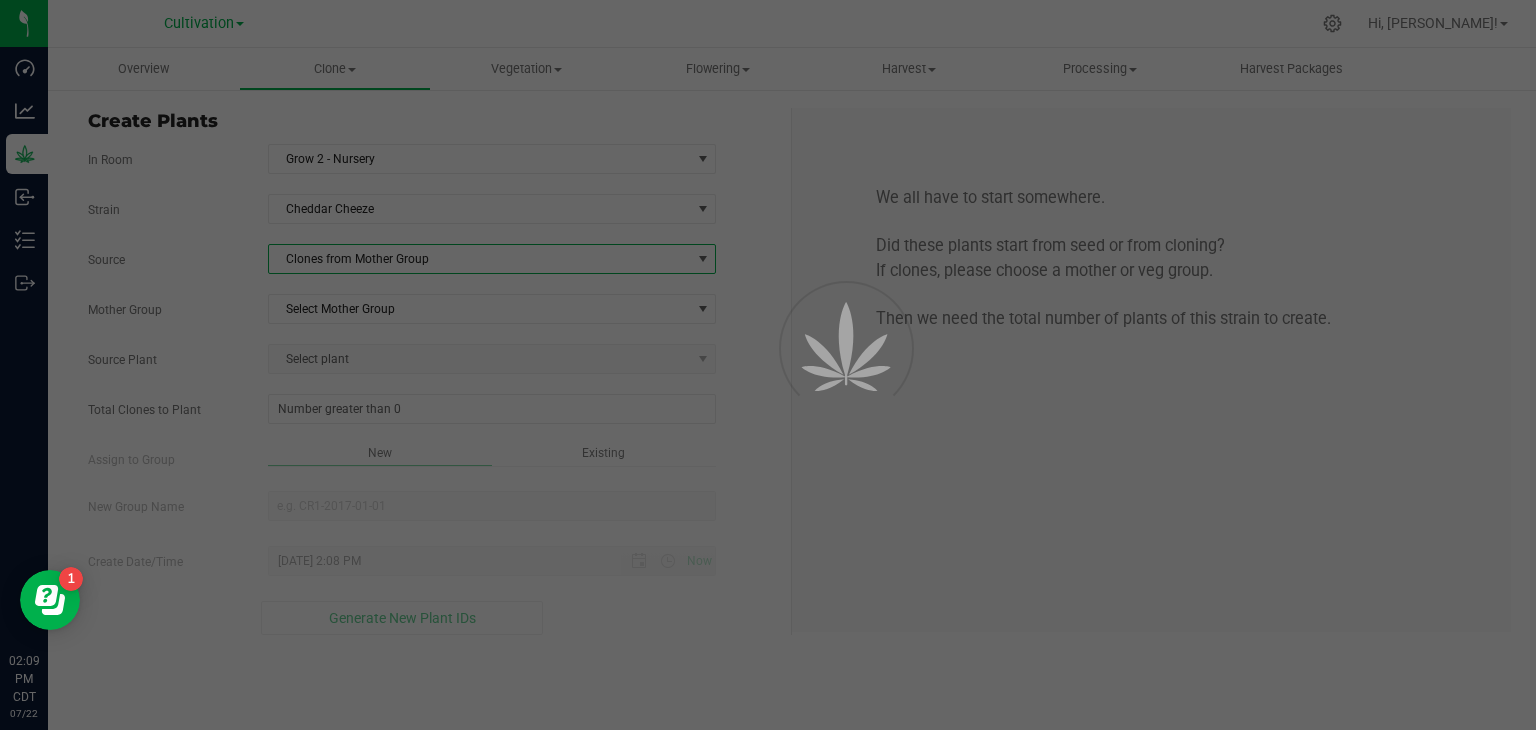 click at bounding box center [768, 365] 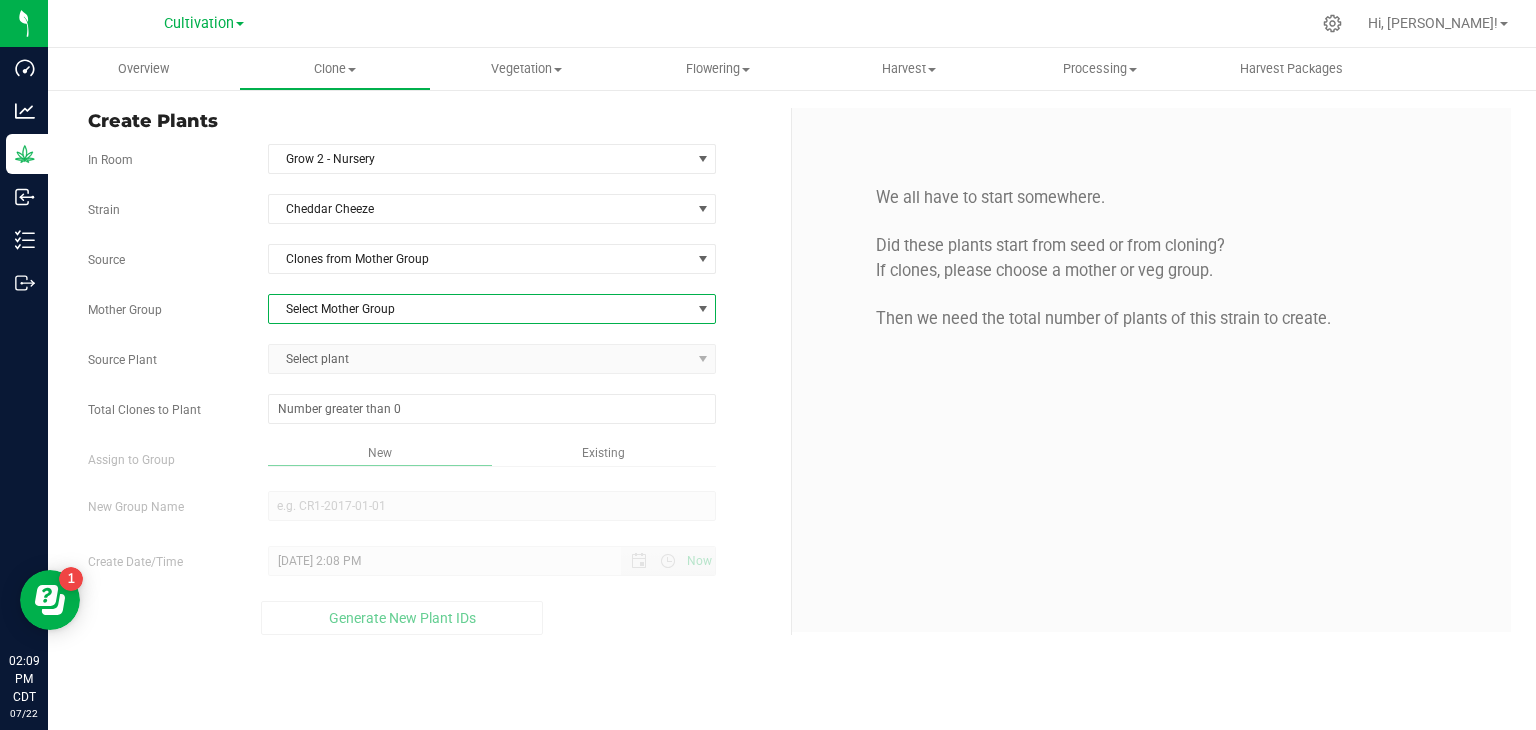 click on "Select Mother Group" at bounding box center [480, 309] 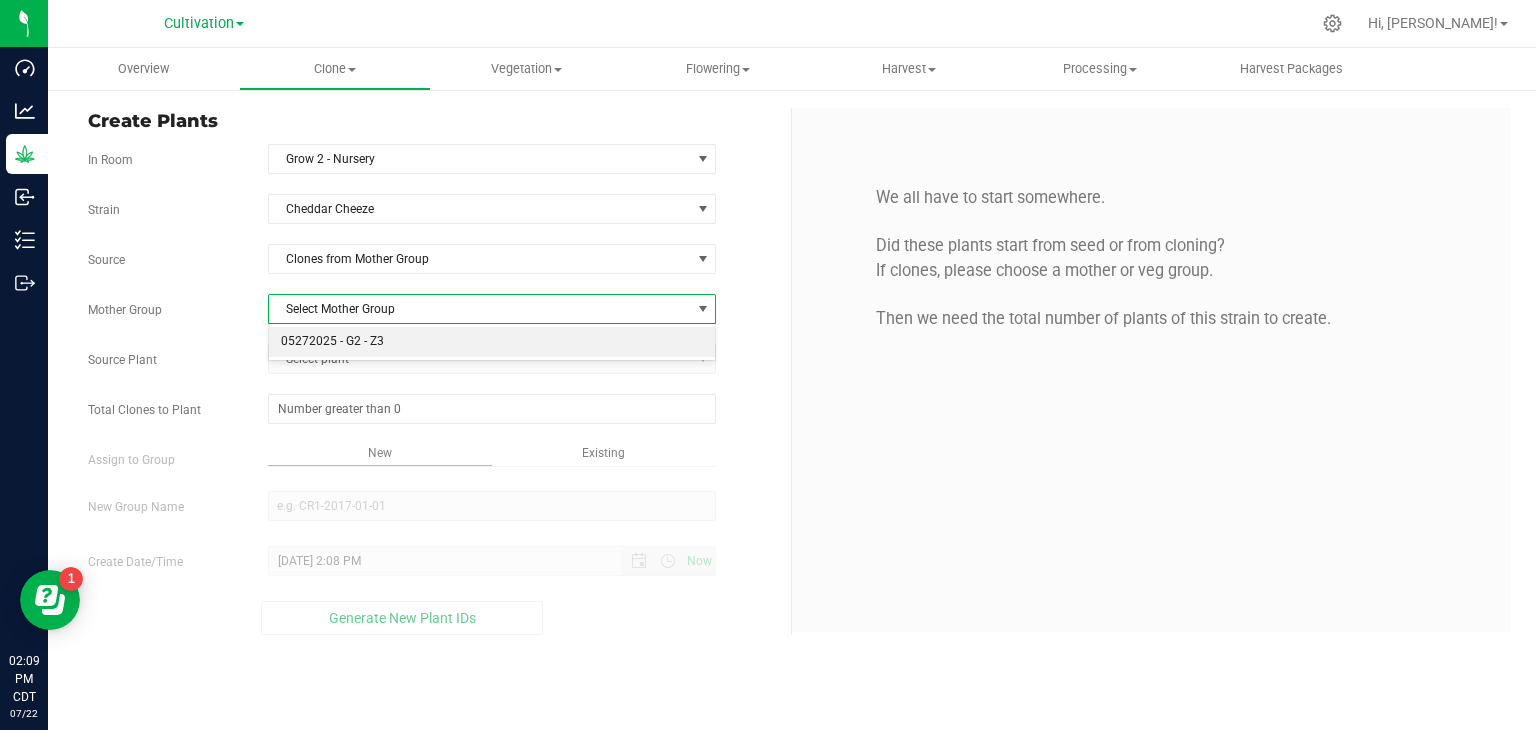 click on "05272025 - G2 - Z3" at bounding box center [492, 342] 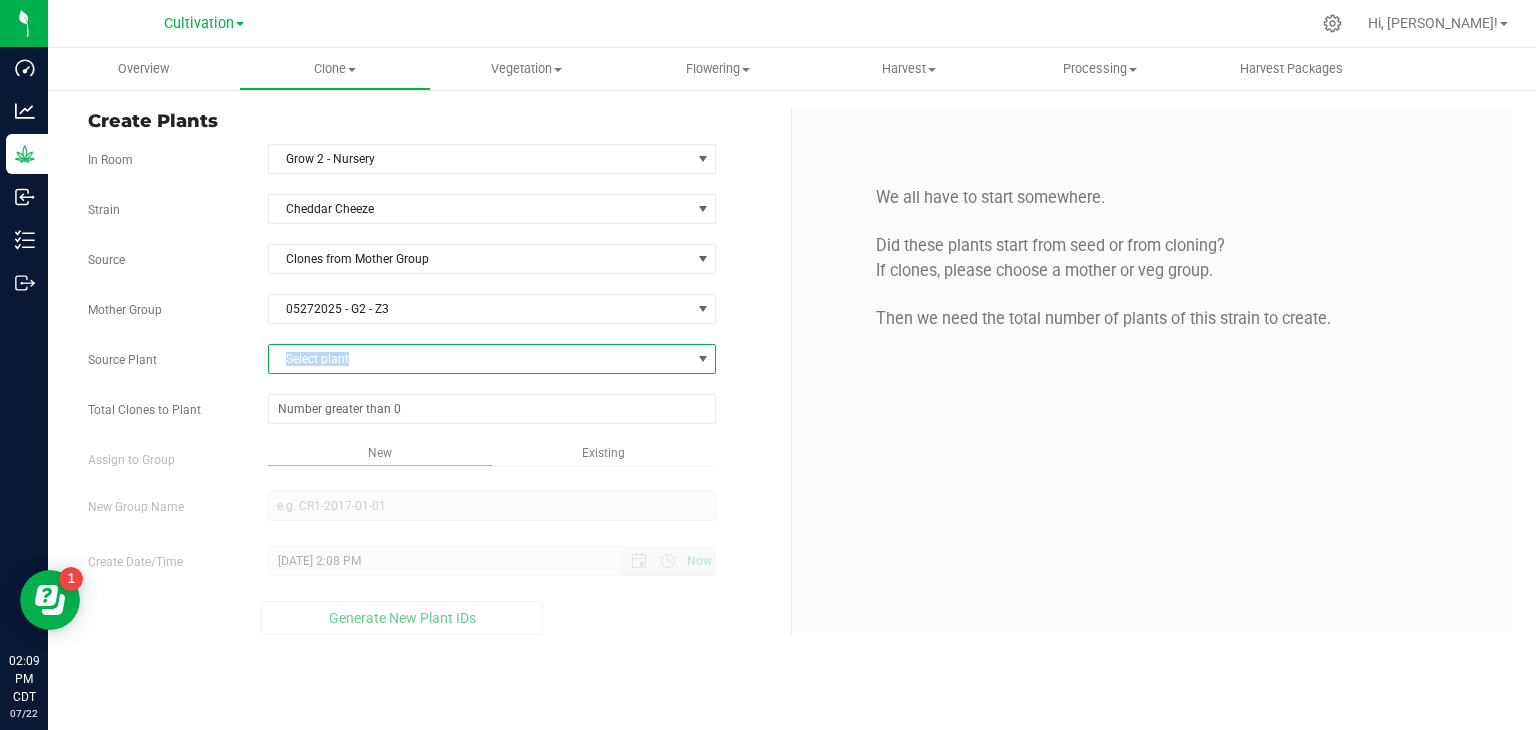 click on "Select plant" at bounding box center [480, 359] 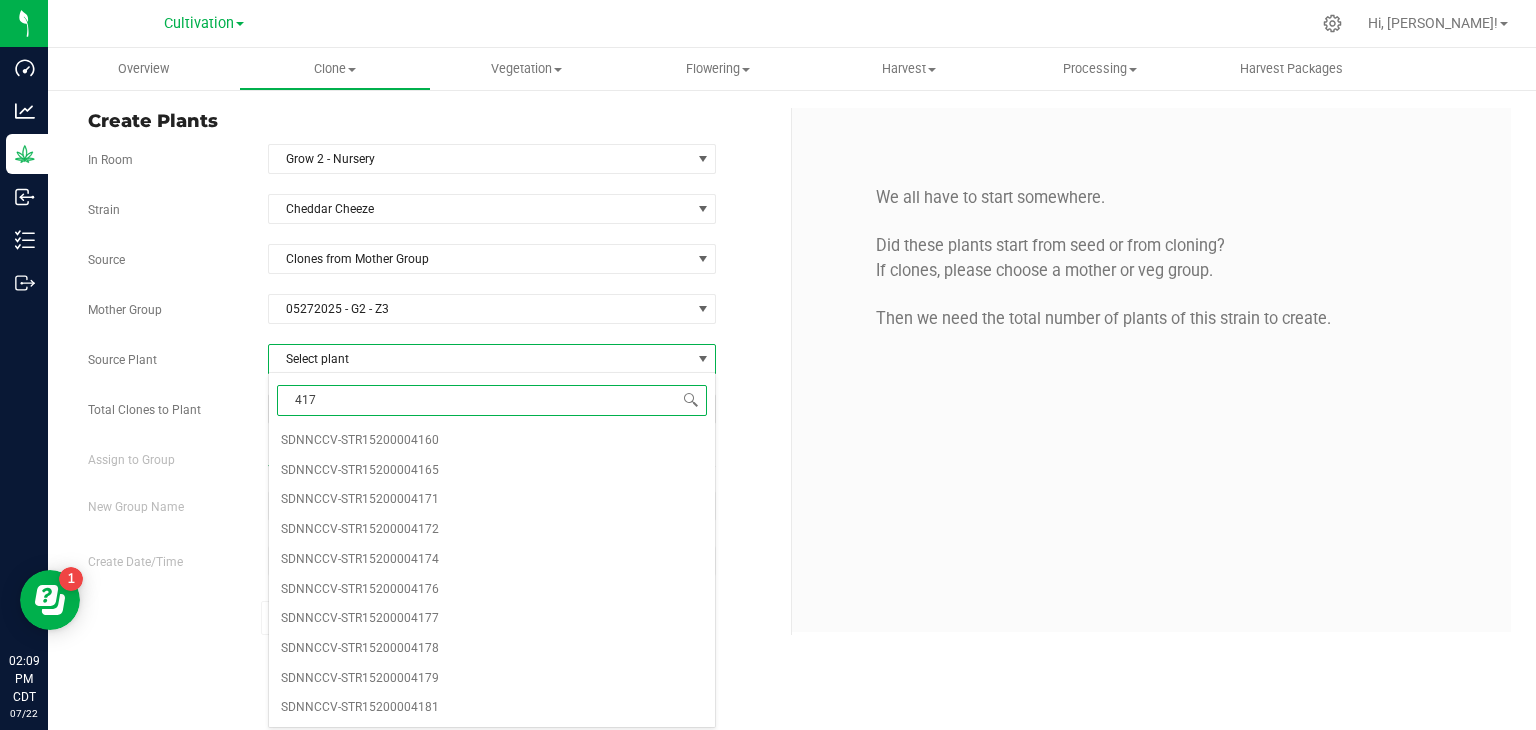 type on "4172" 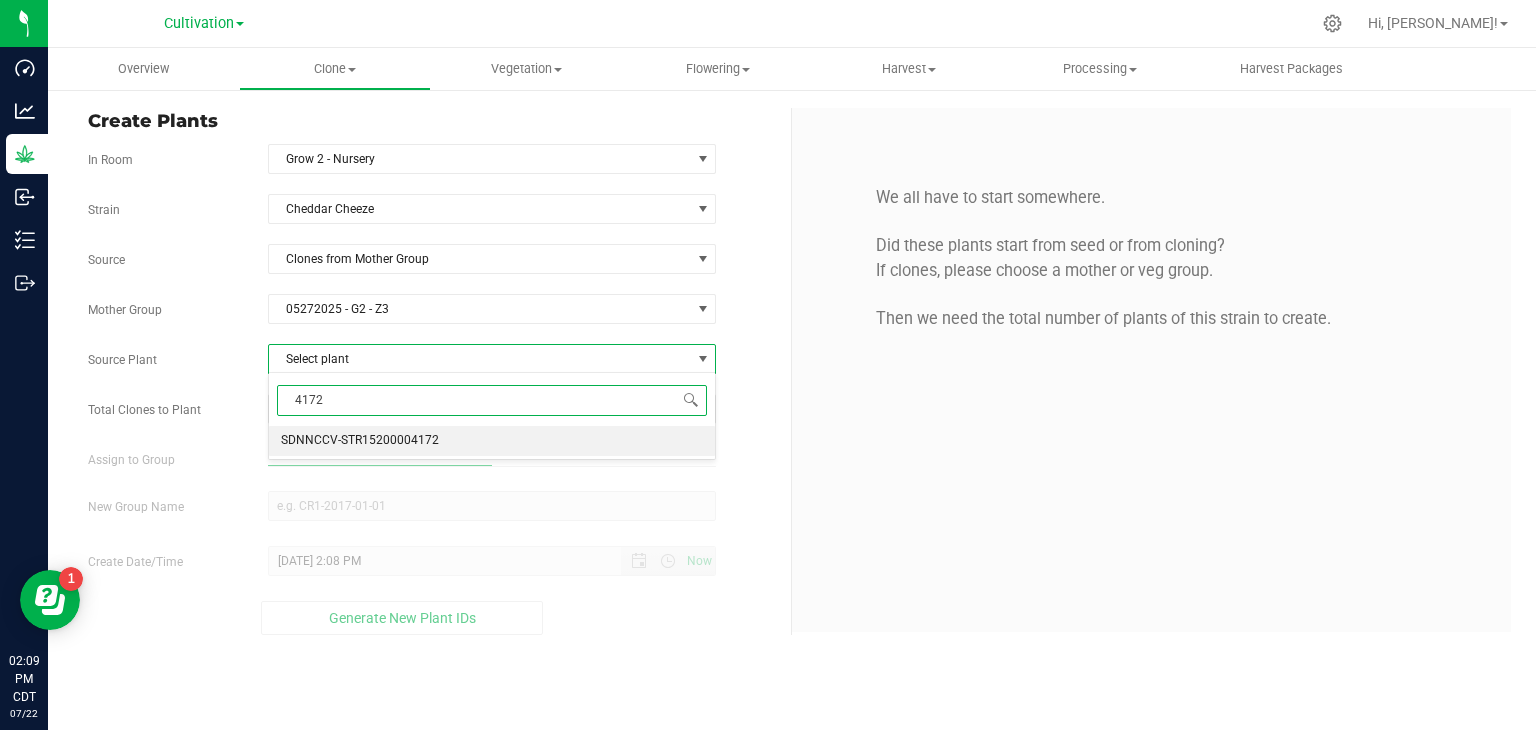 click on "SDNNCCV-STR15200004172" at bounding box center (360, 441) 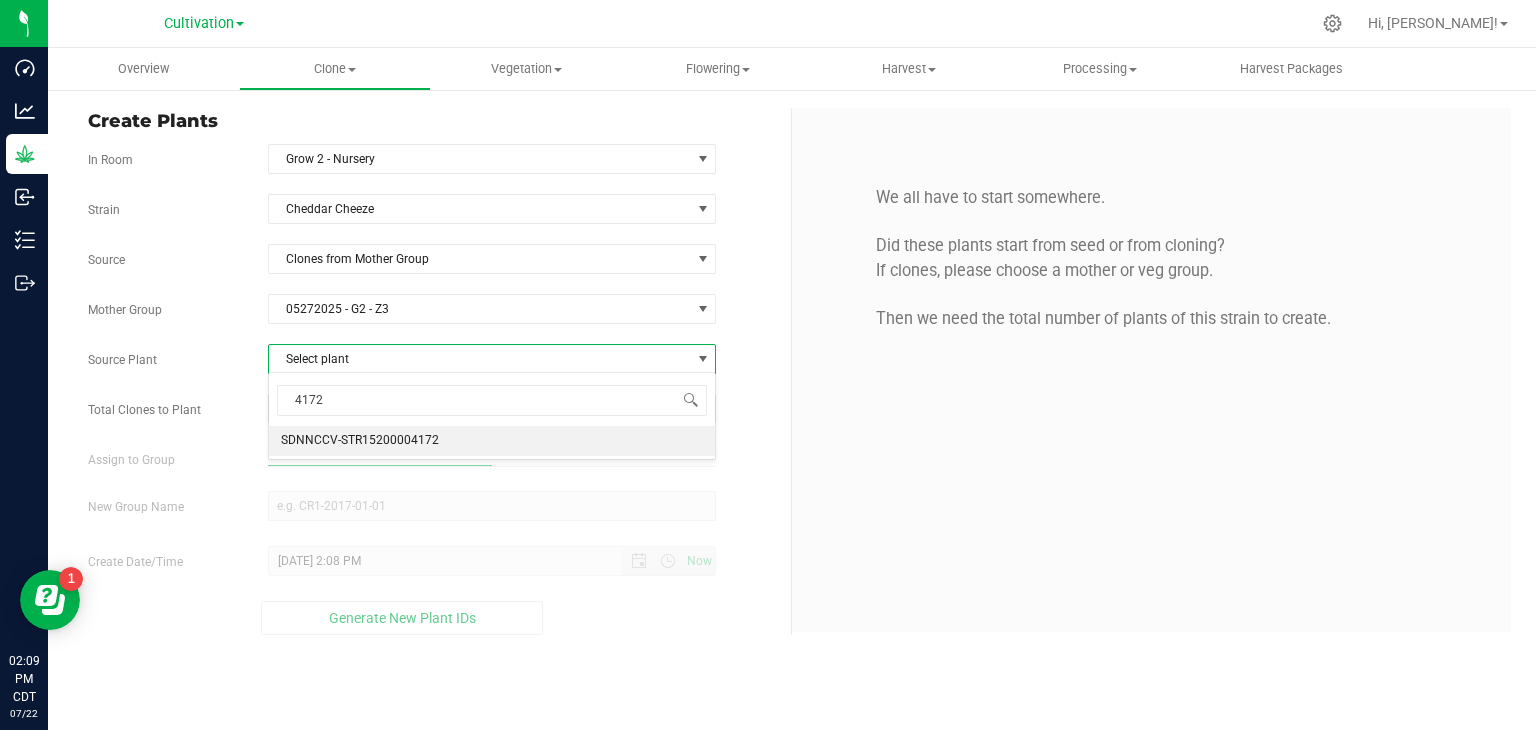 type 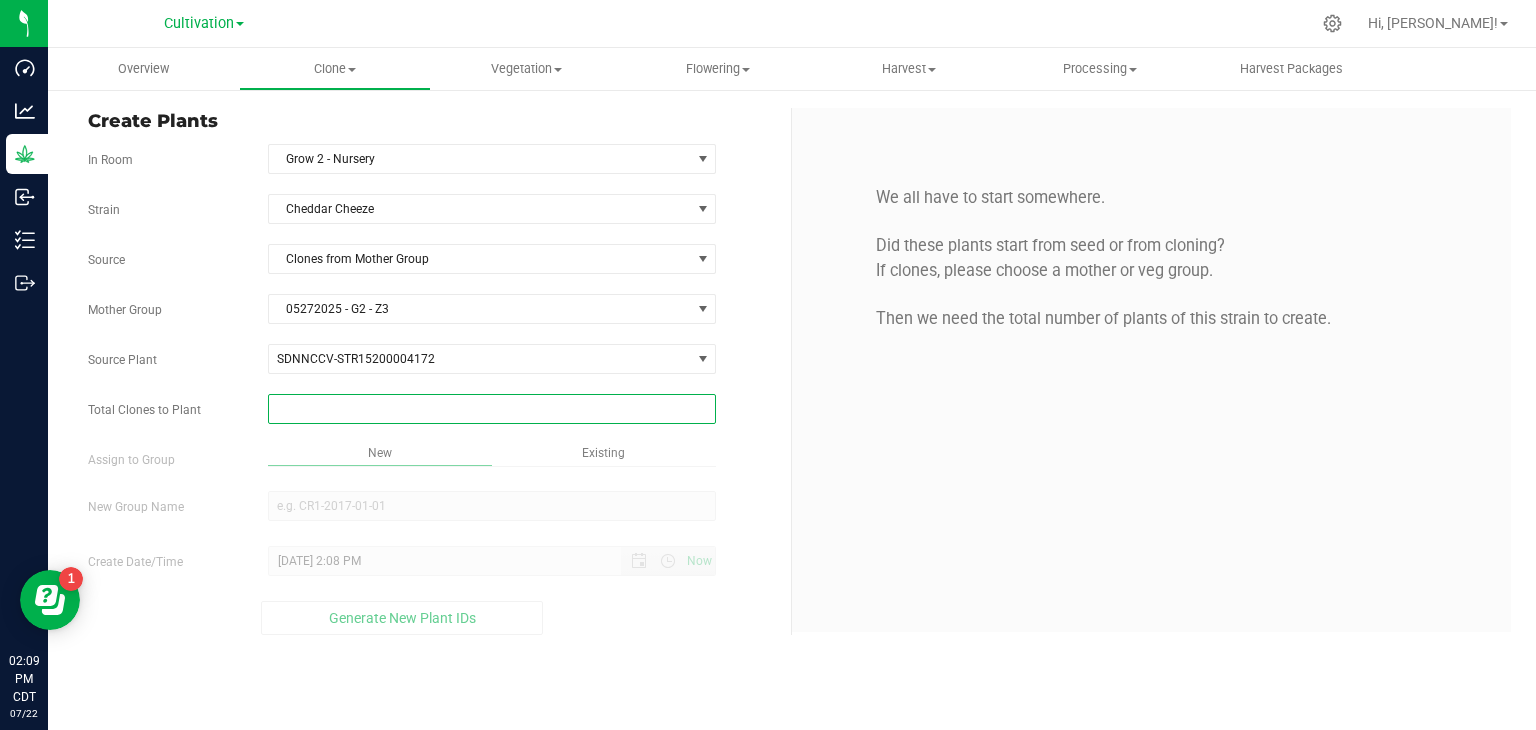 click at bounding box center (492, 409) 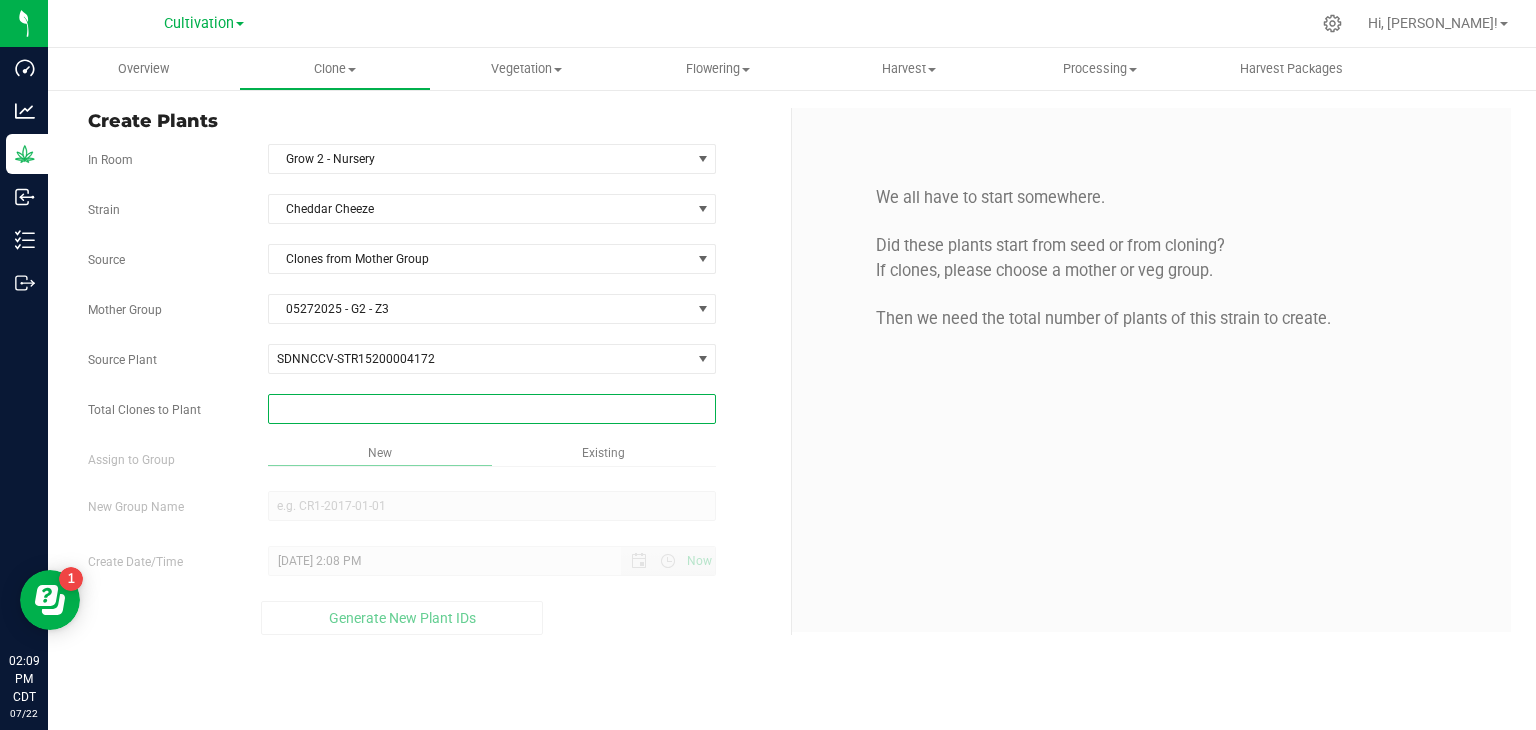 type on "6" 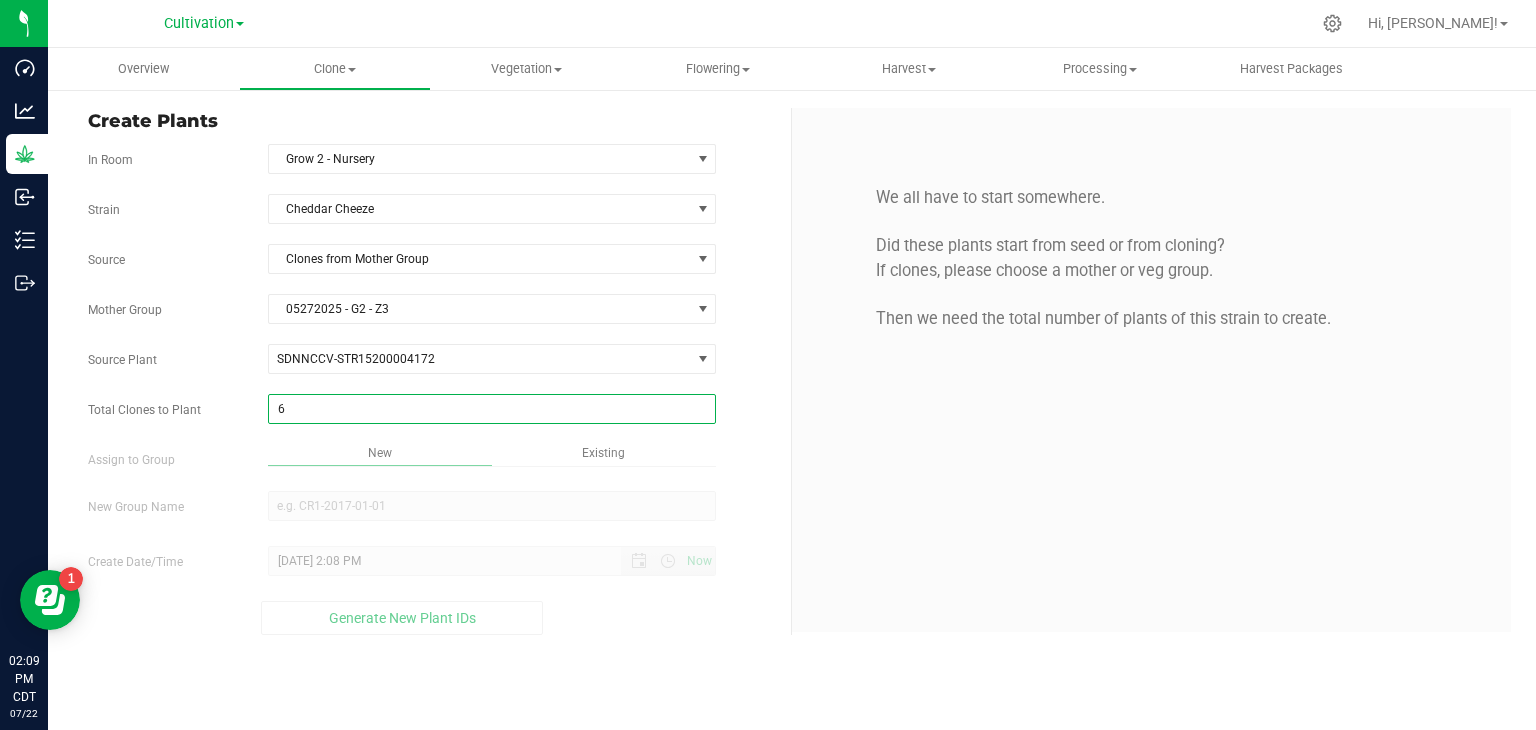 type on "6" 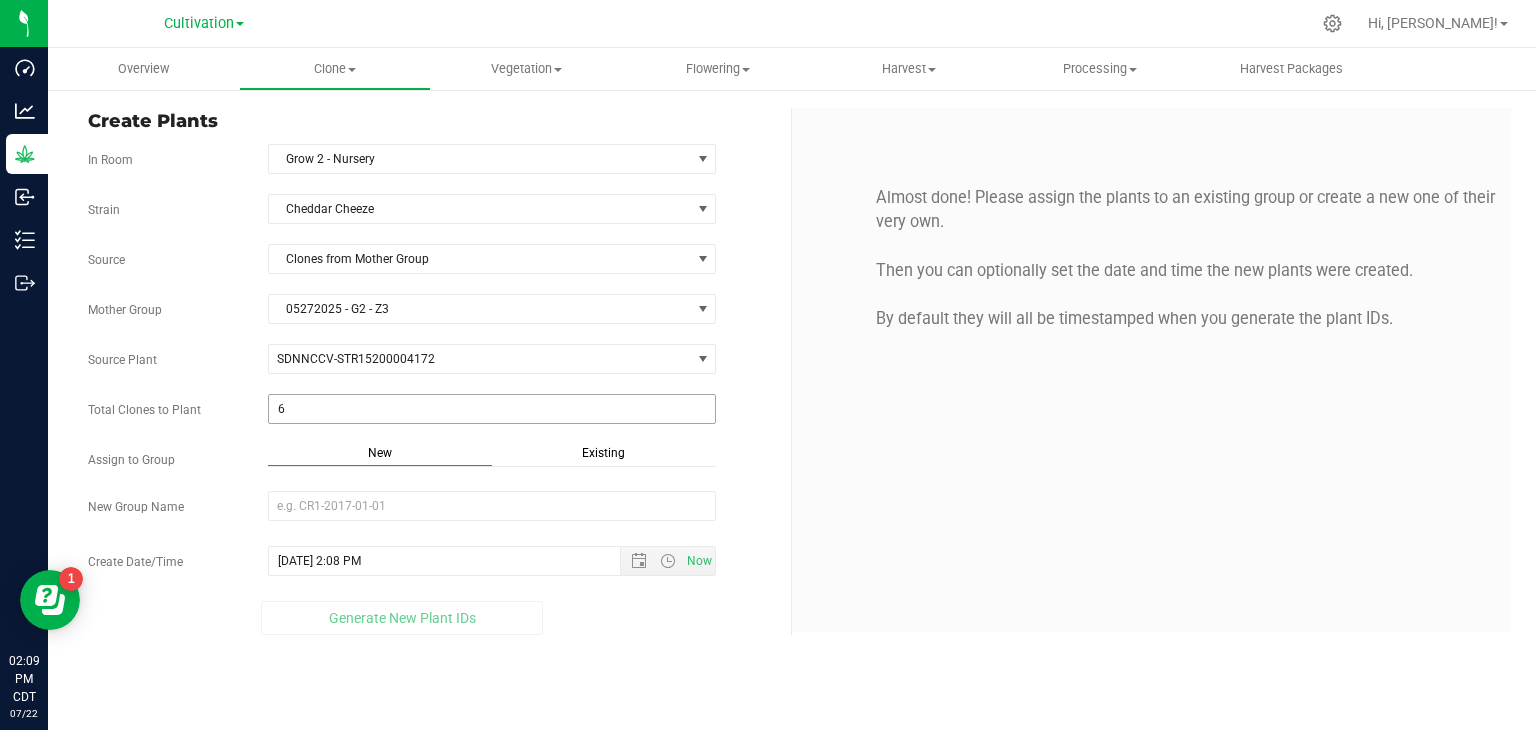 drag, startPoint x: 776, startPoint y: 347, endPoint x: 660, endPoint y: 419, distance: 136.52838 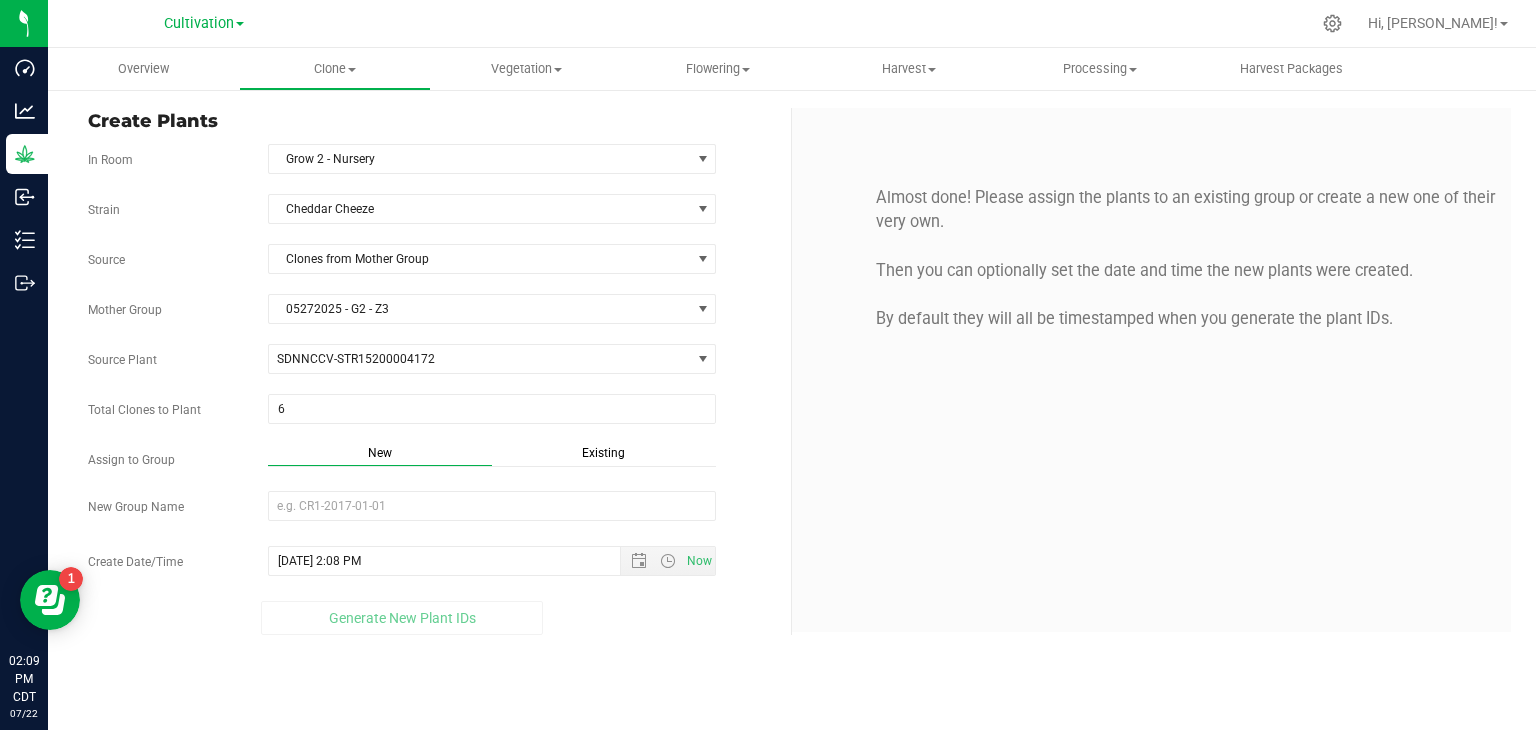 click on "Existing" at bounding box center (604, 455) 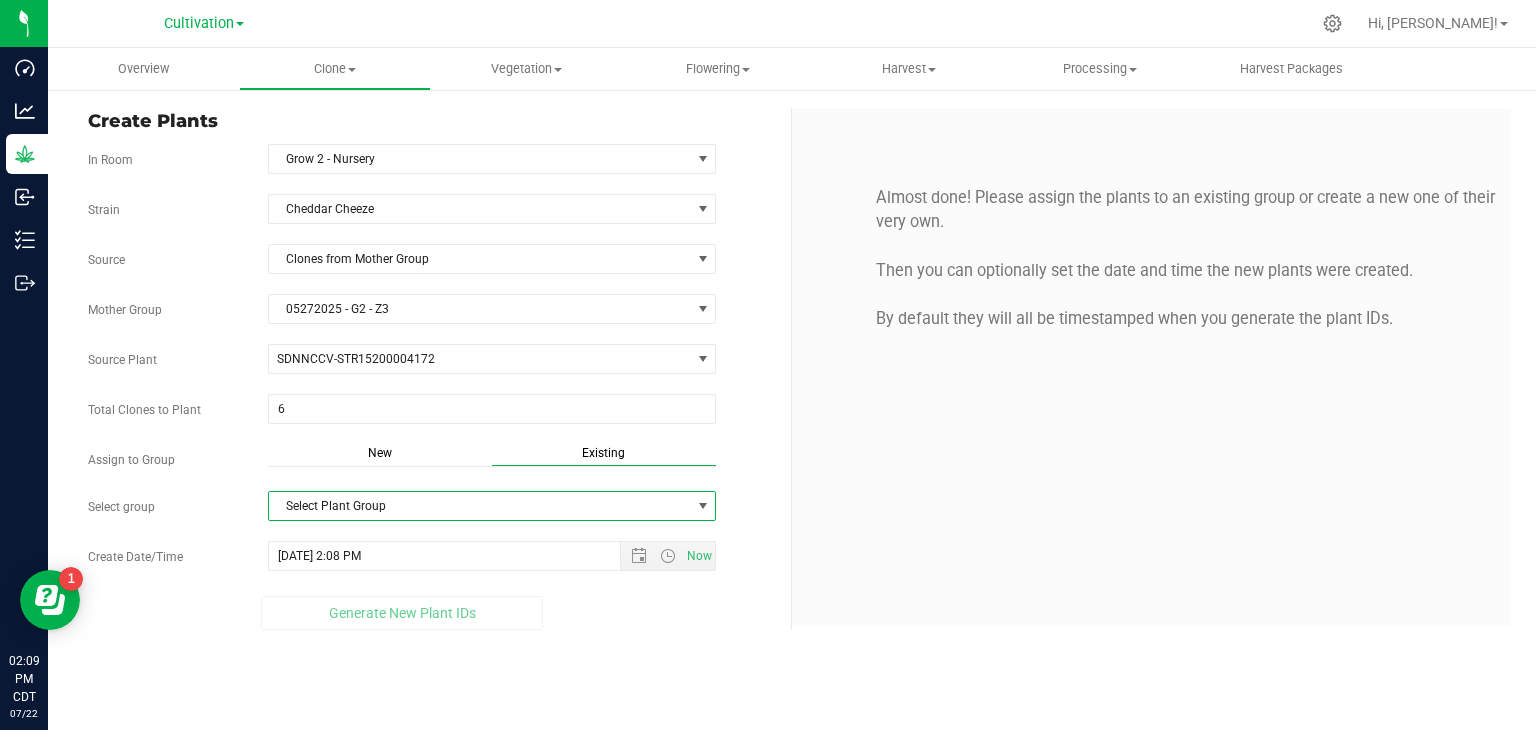 click on "Select Plant Group" at bounding box center [480, 506] 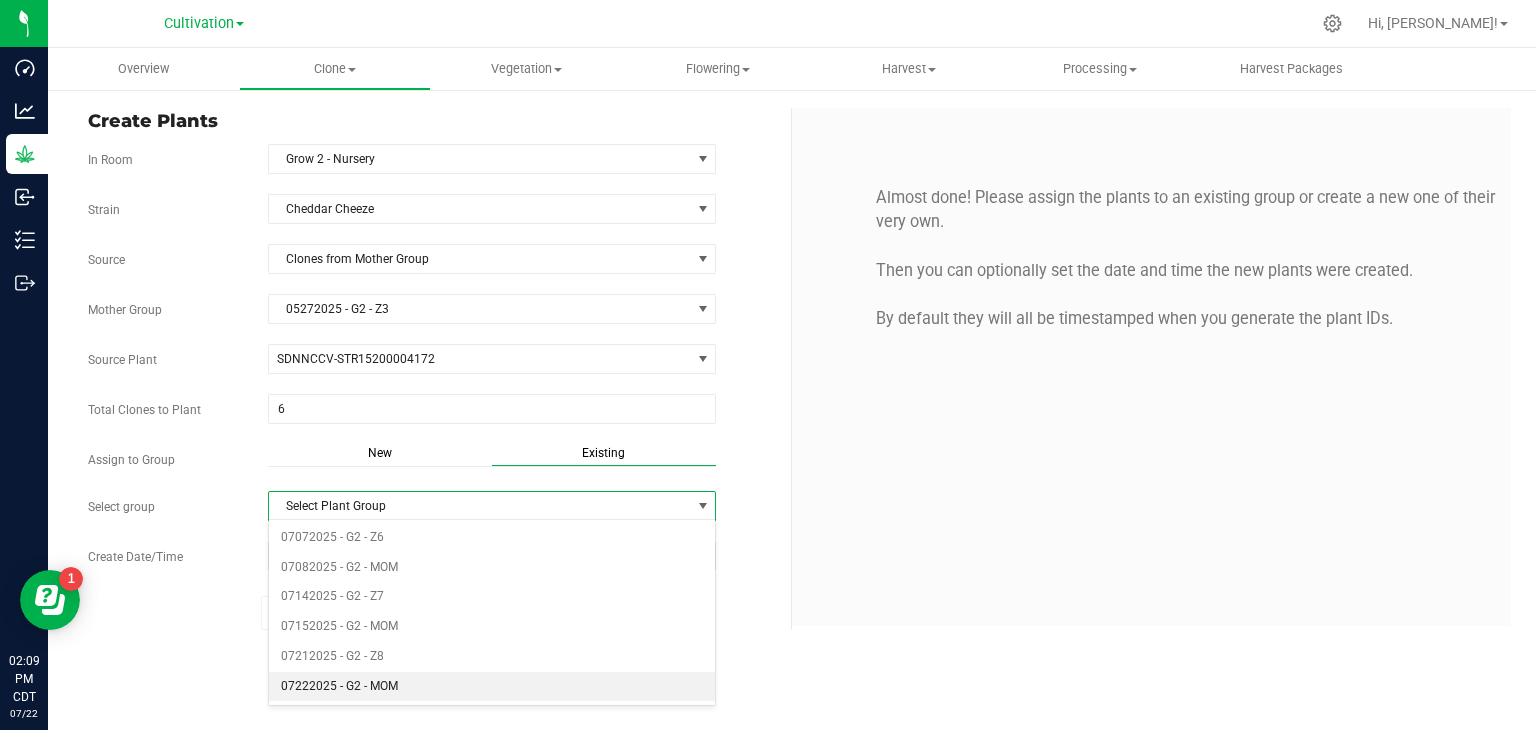 click on "07222025 - G2 - MOM" at bounding box center (492, 687) 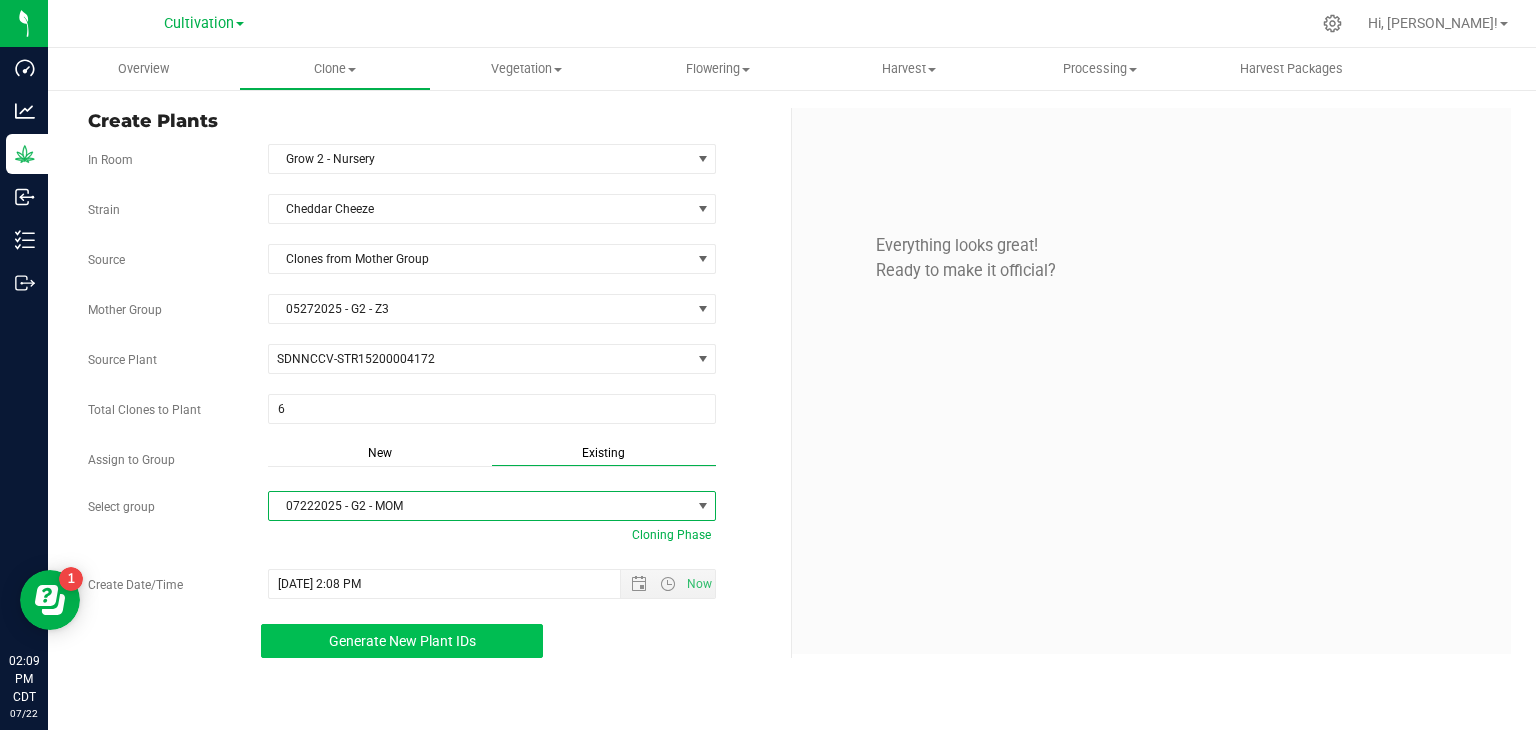 click on "Generate New Plant IDs" at bounding box center (402, 641) 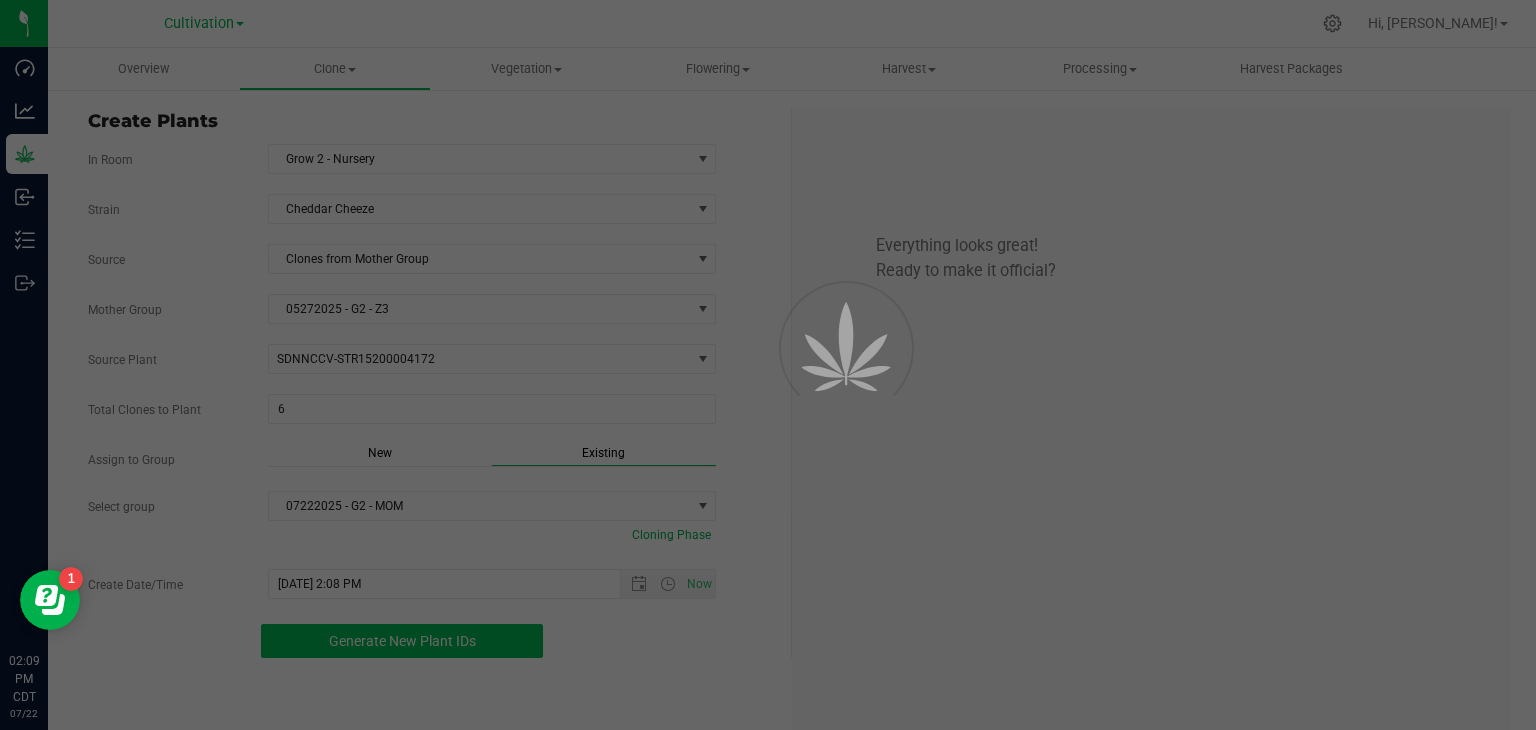 scroll, scrollTop: 60, scrollLeft: 0, axis: vertical 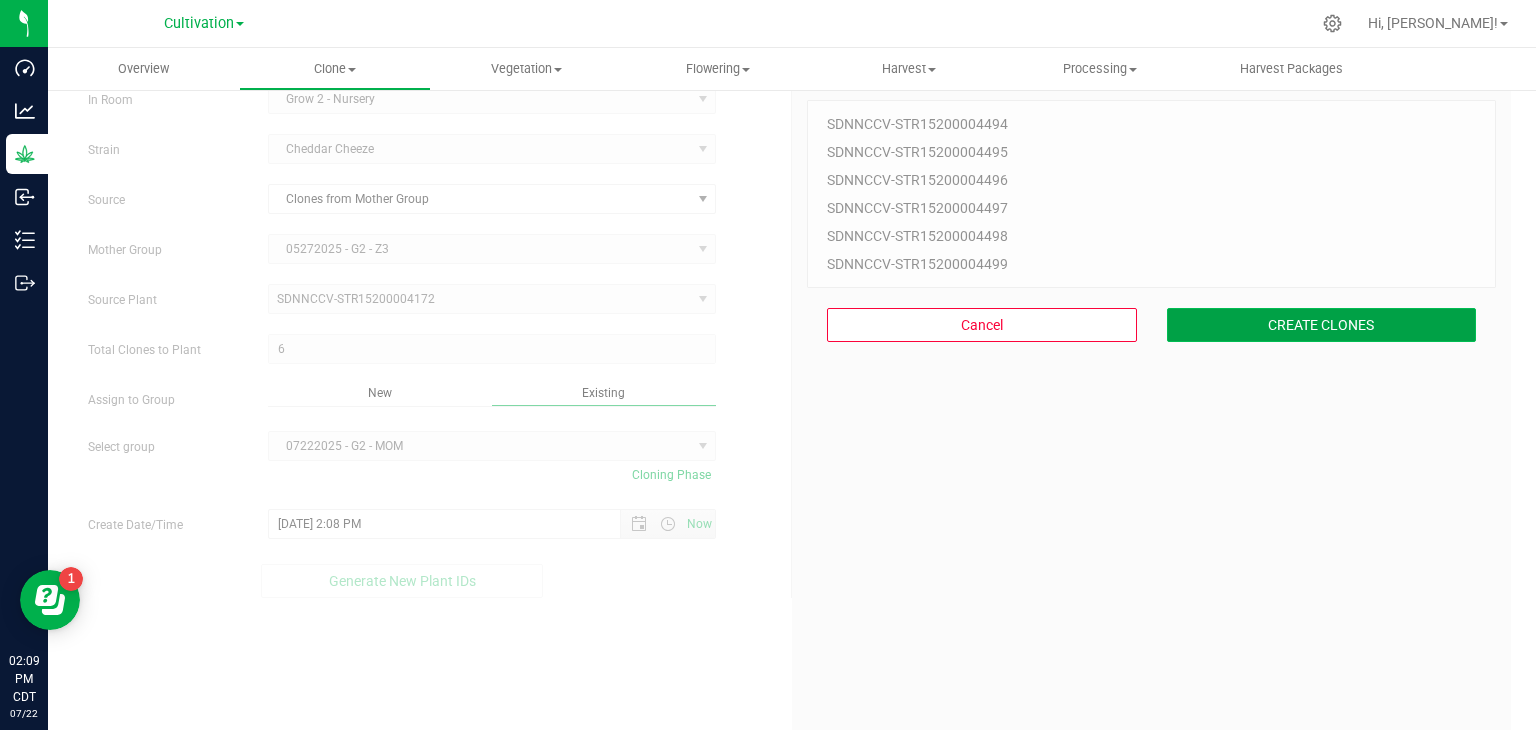 click on "CREATE CLONES" at bounding box center [1322, 325] 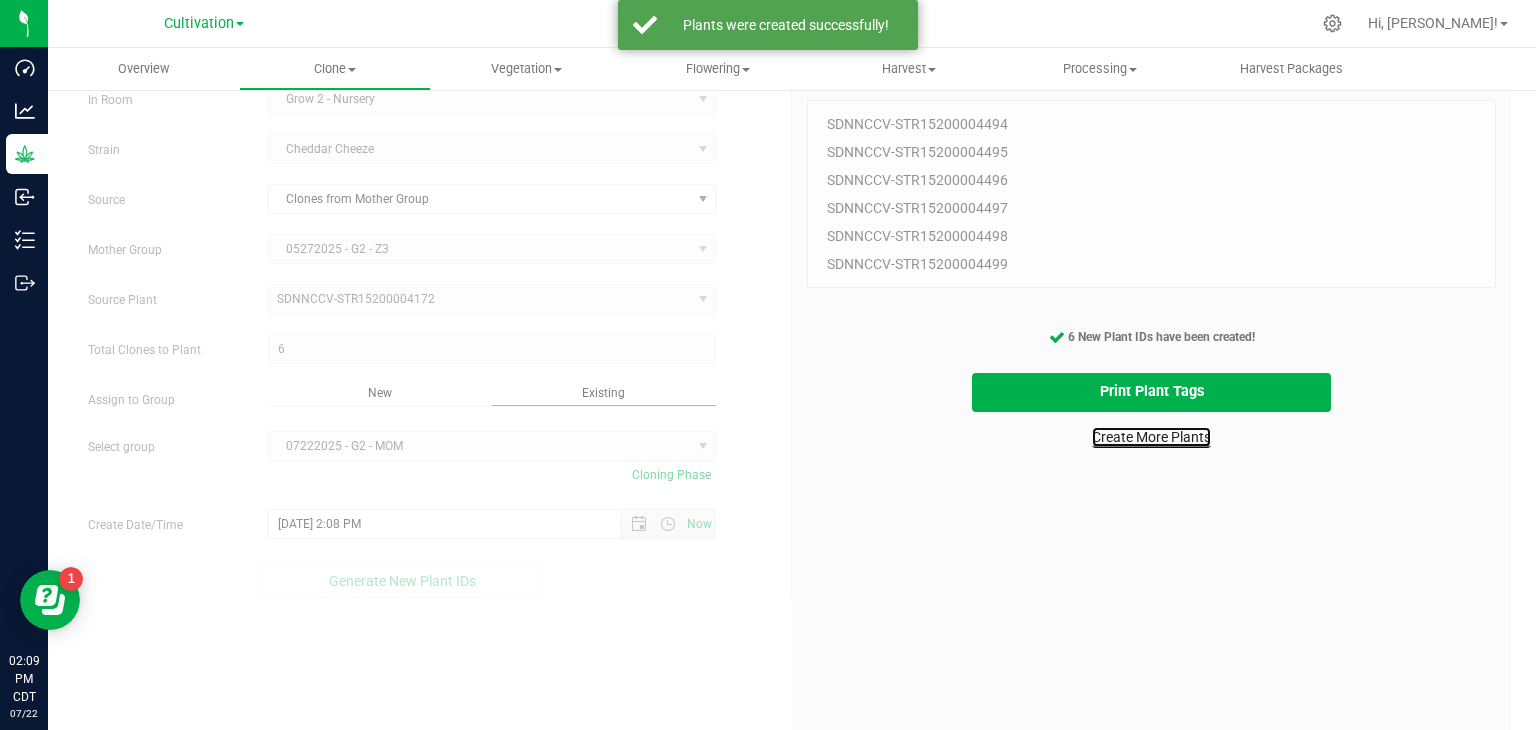 click on "Create More Plants" at bounding box center (1151, 437) 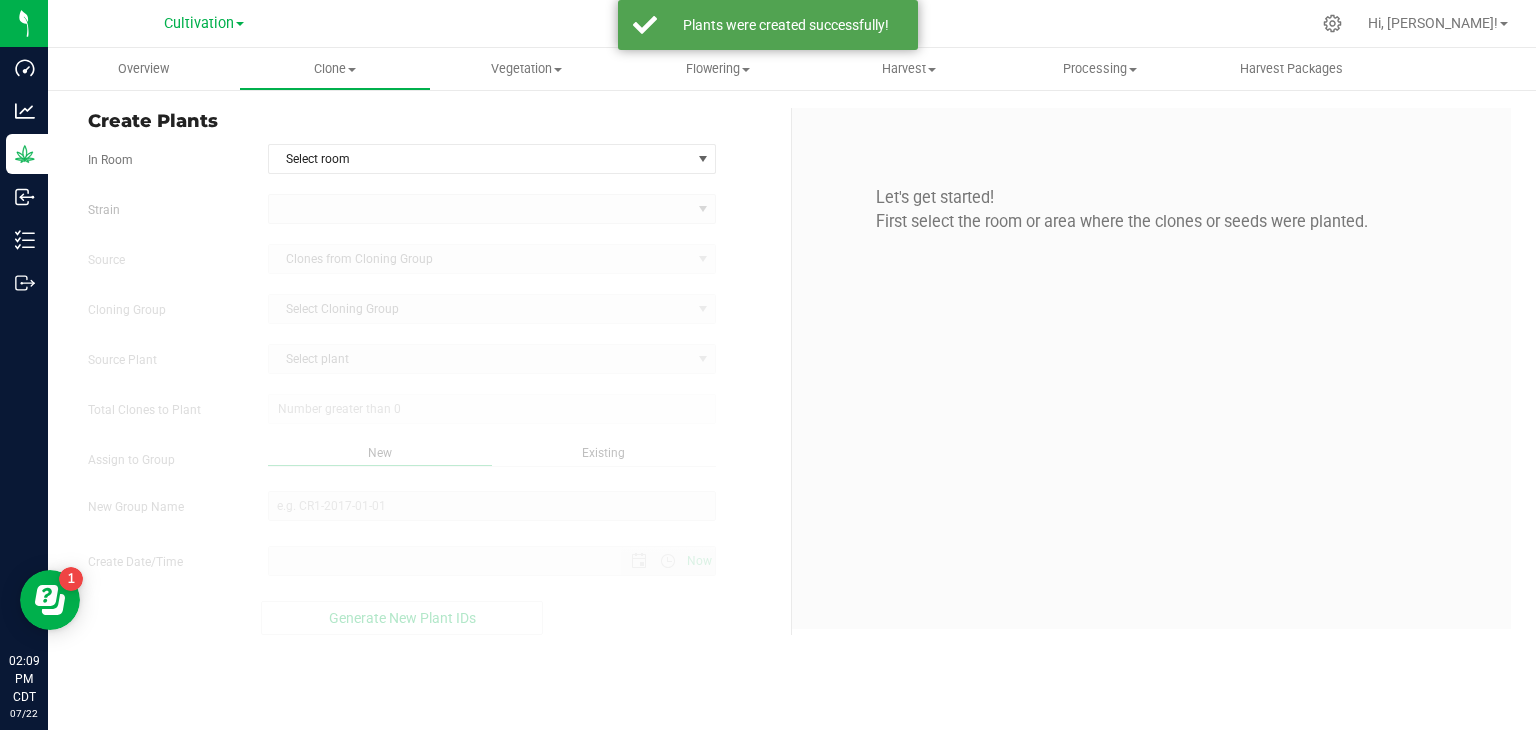 scroll, scrollTop: 0, scrollLeft: 0, axis: both 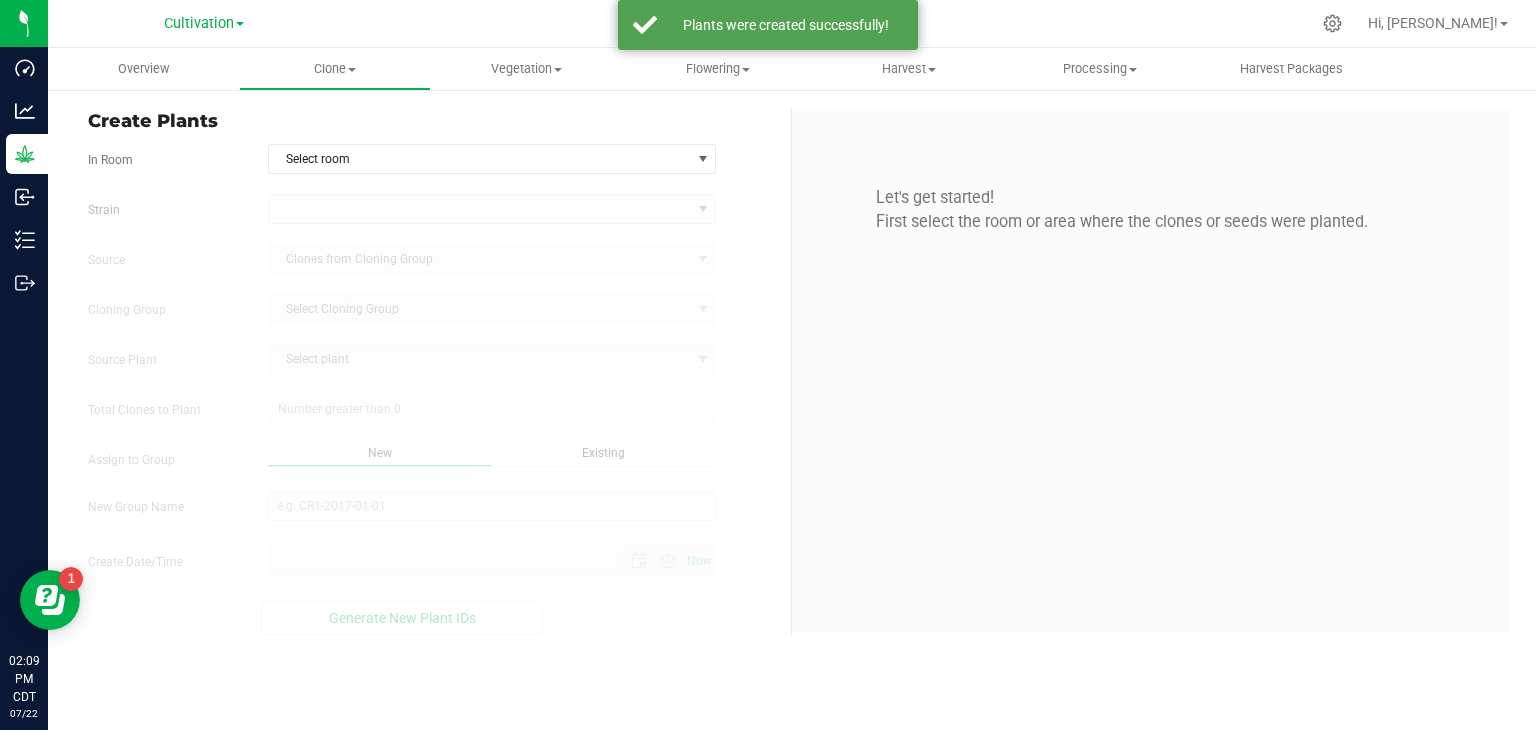 type on "[DATE] 2:09 PM" 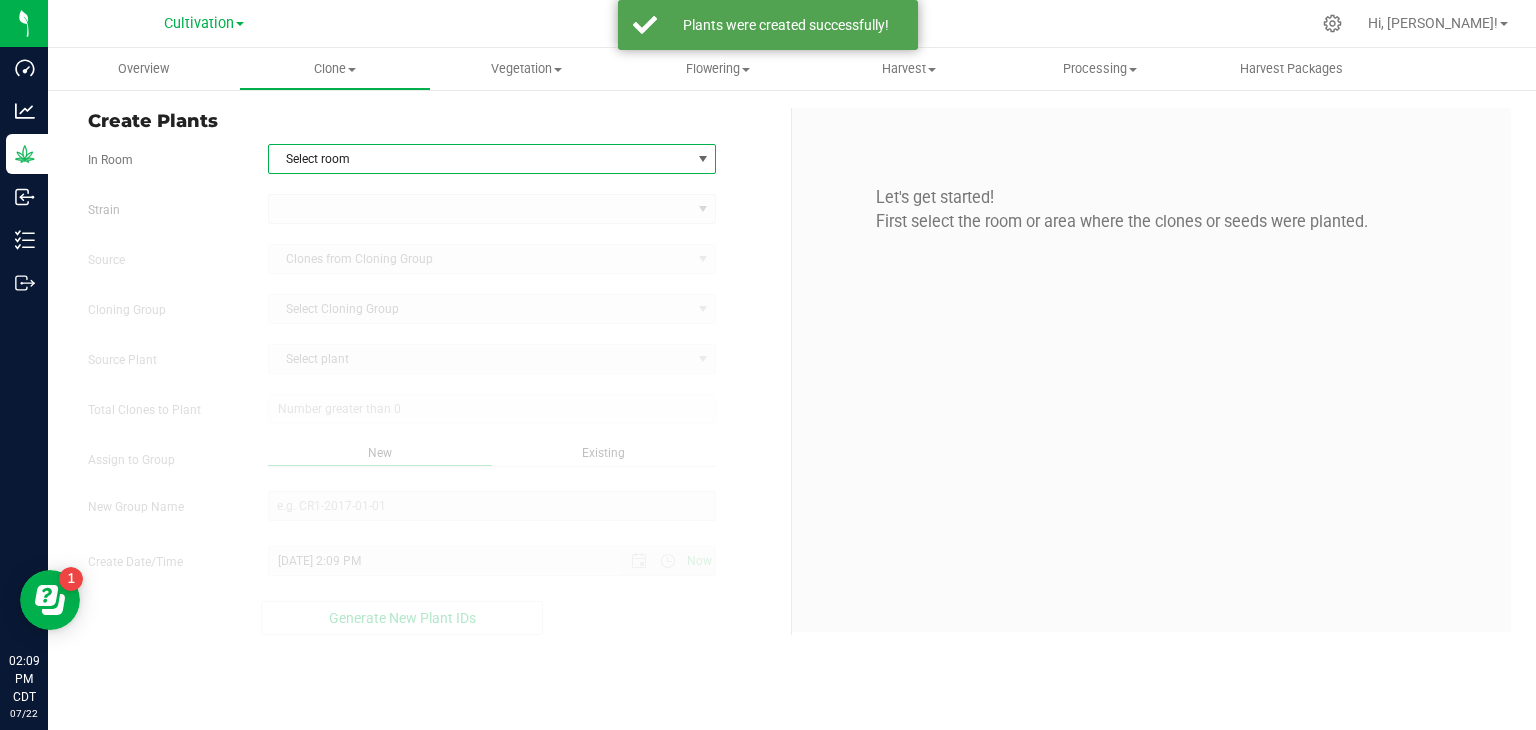 click on "Select room" at bounding box center (492, 159) 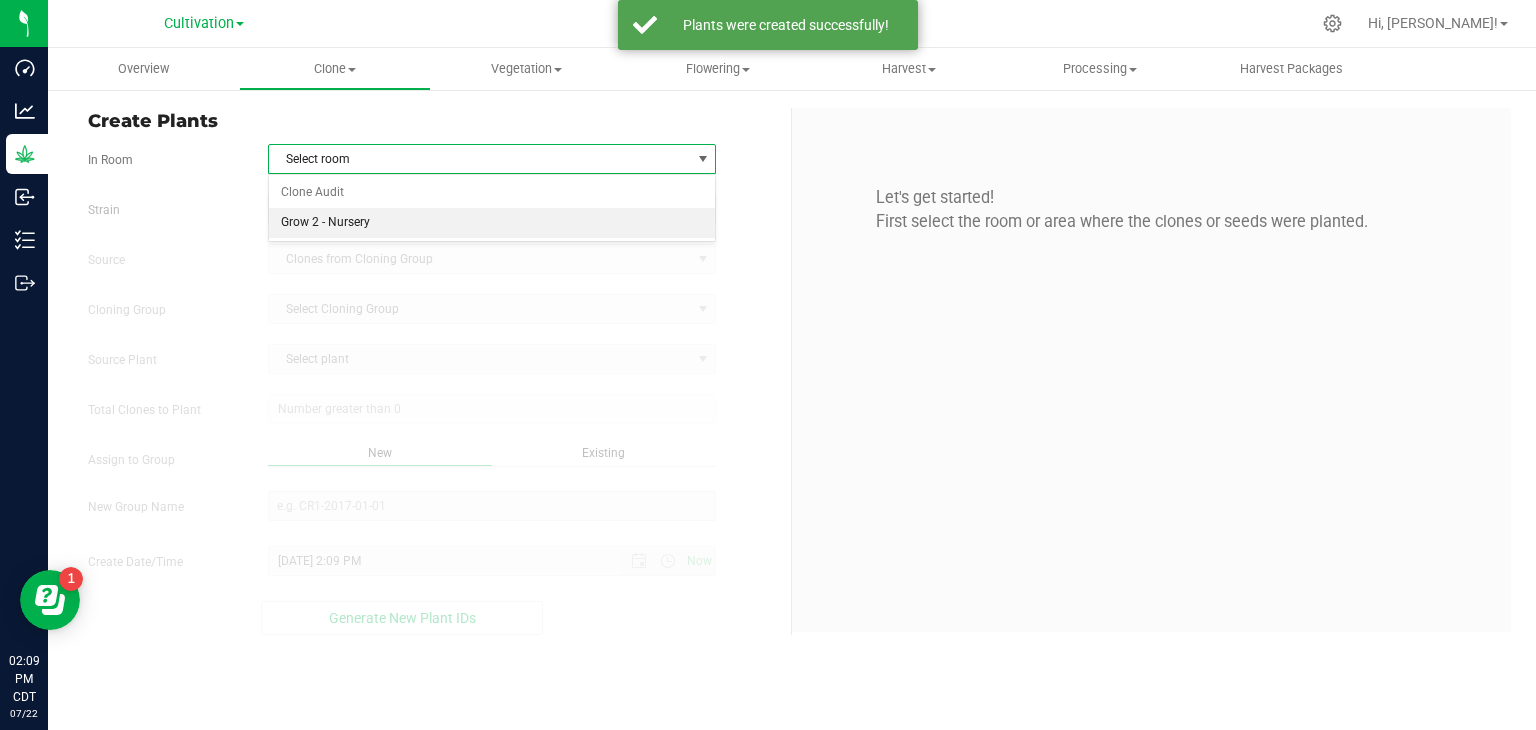 click on "Grow 2 - Nursery" at bounding box center [492, 223] 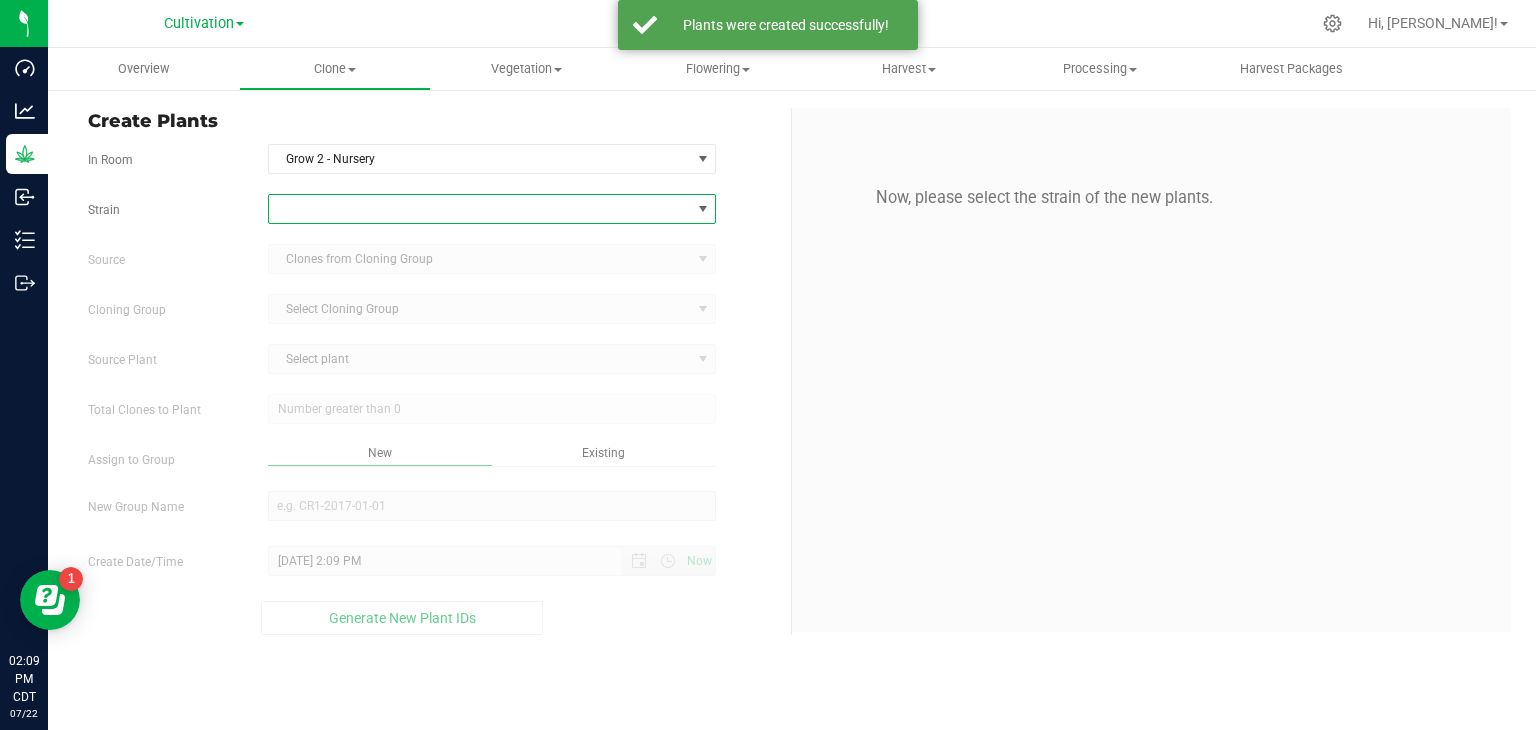 click at bounding box center (480, 209) 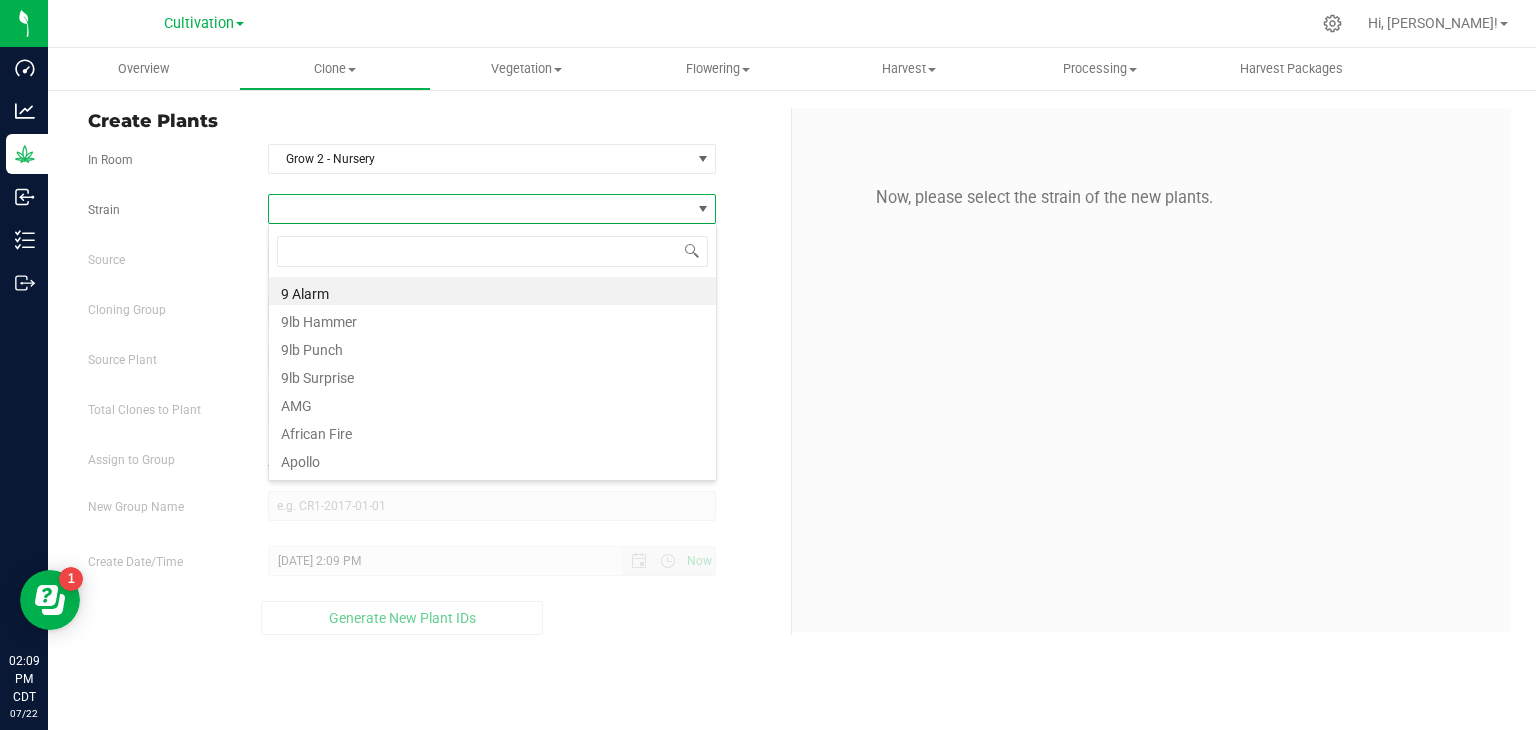 scroll, scrollTop: 99970, scrollLeft: 99551, axis: both 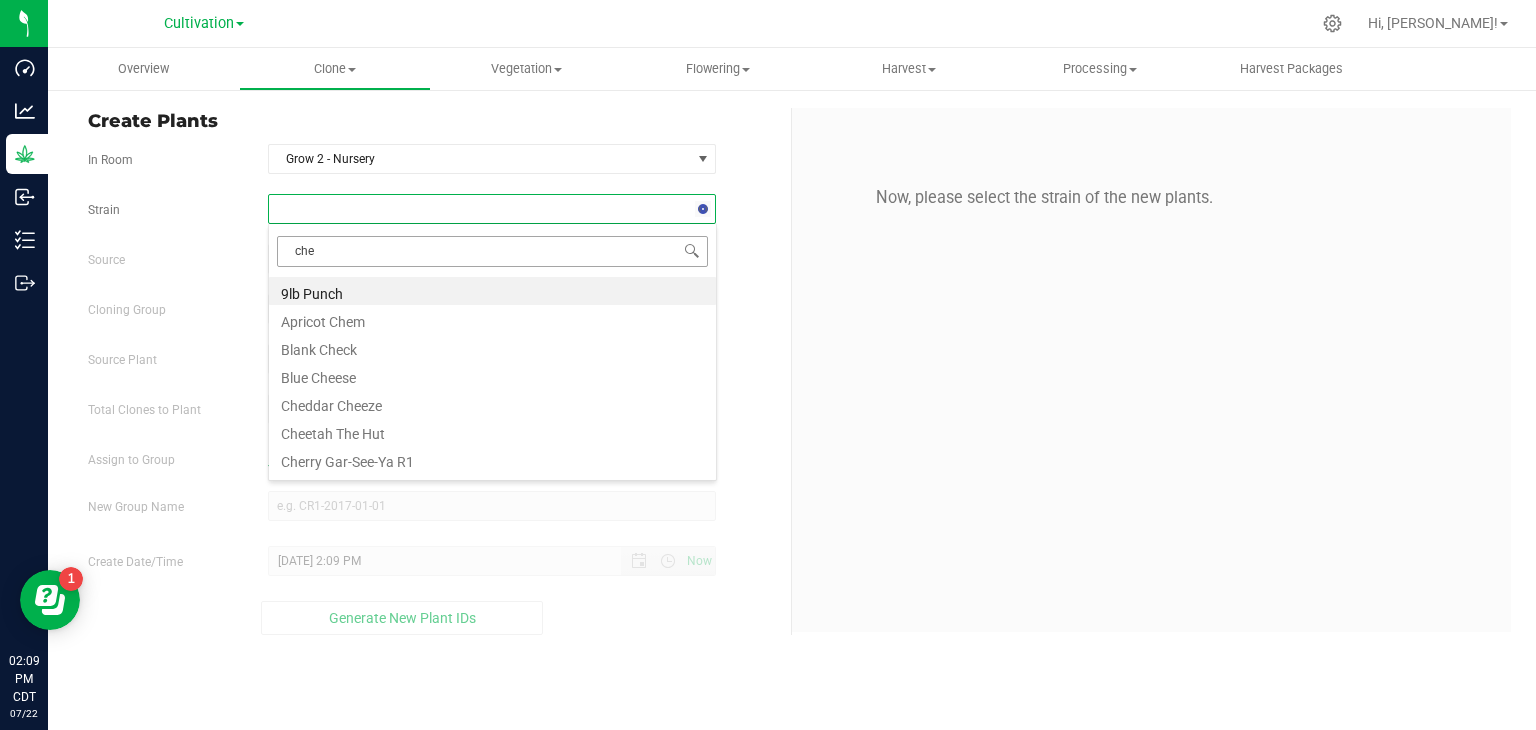 type on "ched" 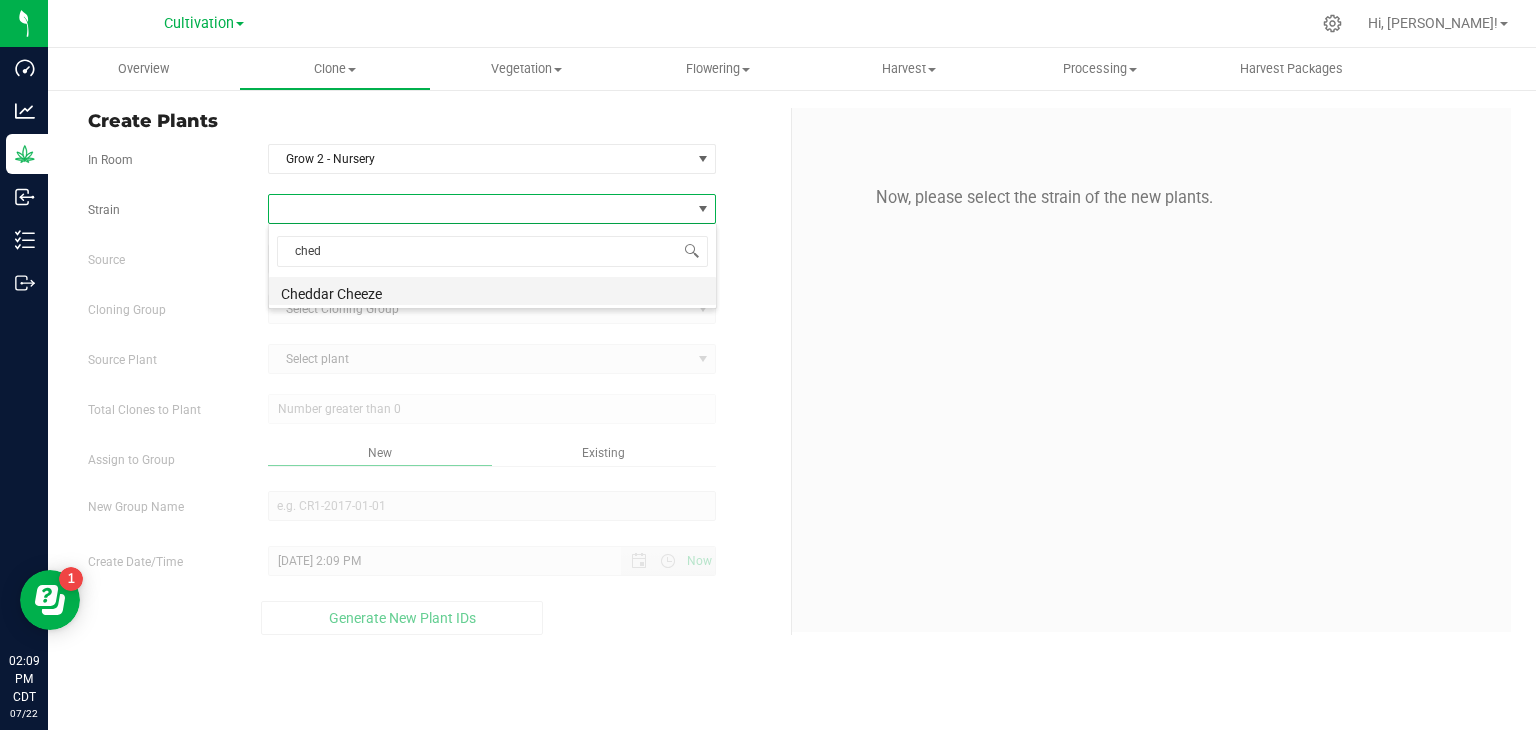 click on "Cheddar Cheeze" at bounding box center [492, 291] 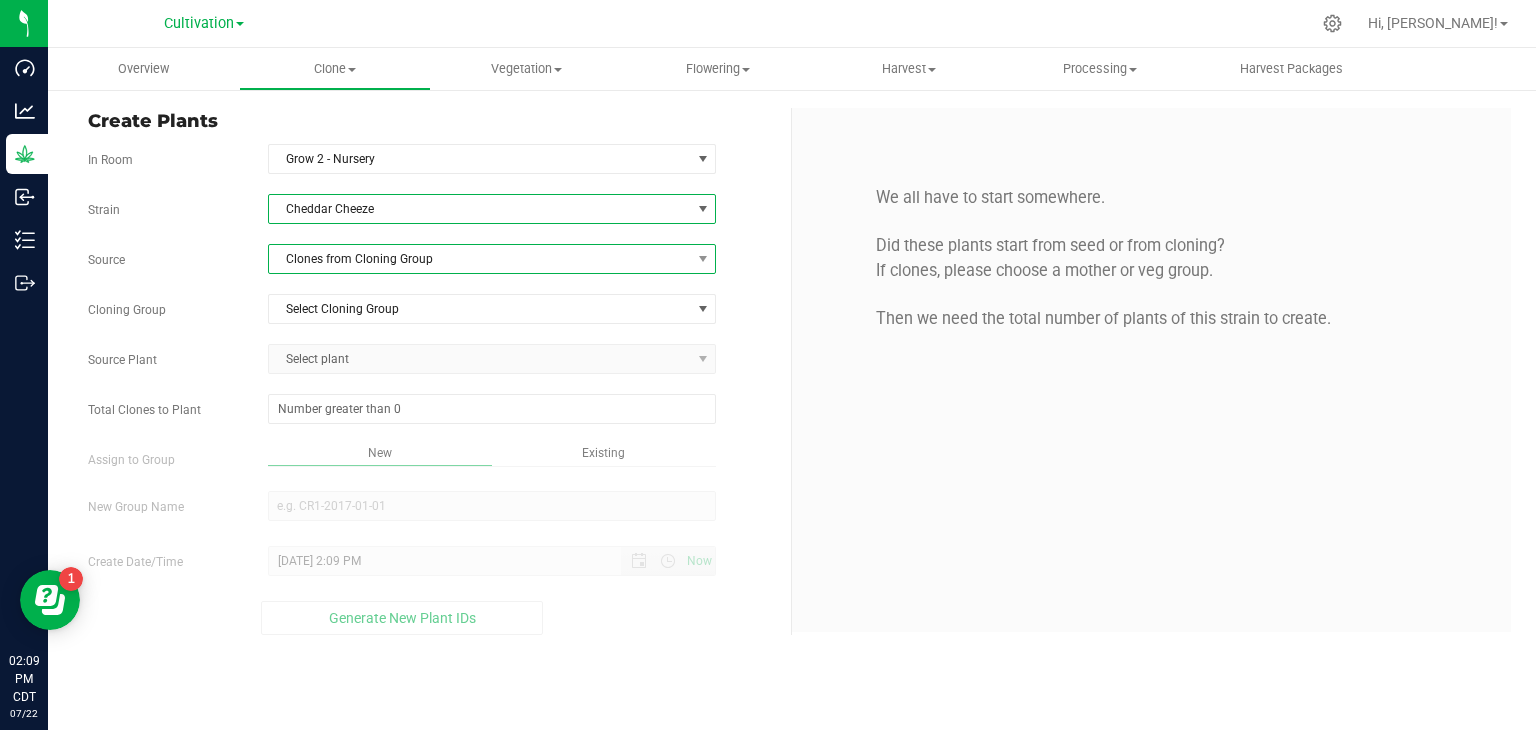 click on "Clones from Cloning Group" at bounding box center [480, 259] 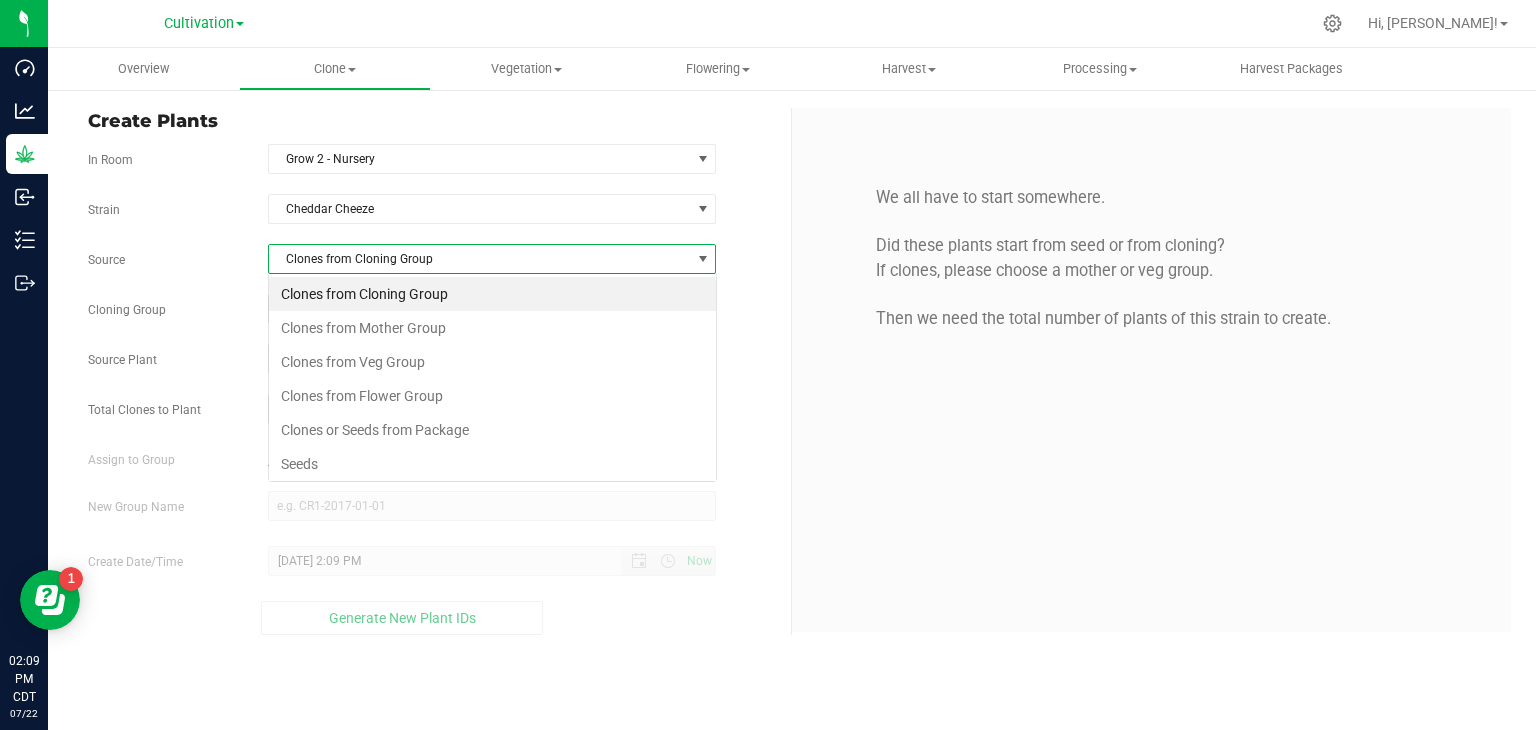 scroll, scrollTop: 99970, scrollLeft: 99551, axis: both 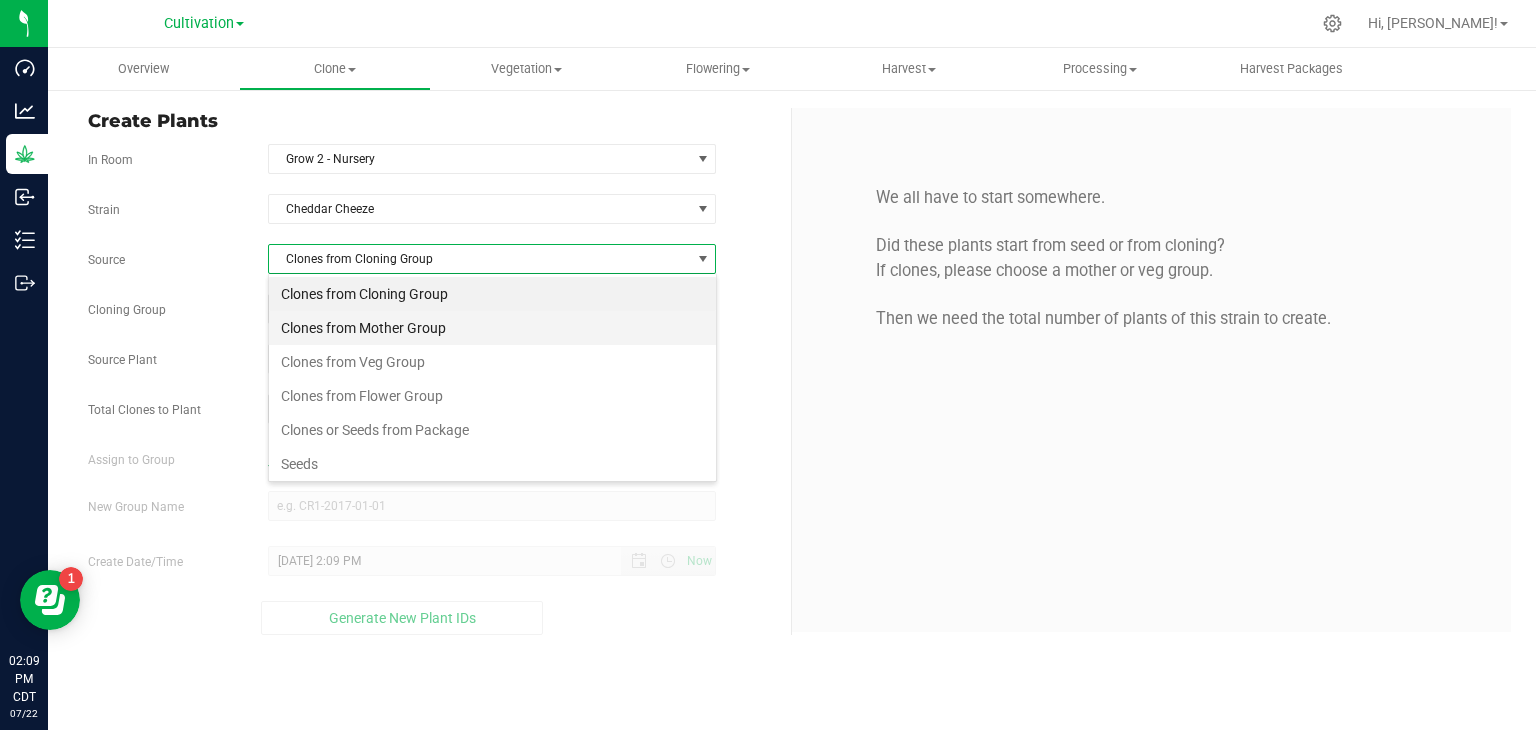 click on "Clones from Mother Group" at bounding box center (492, 328) 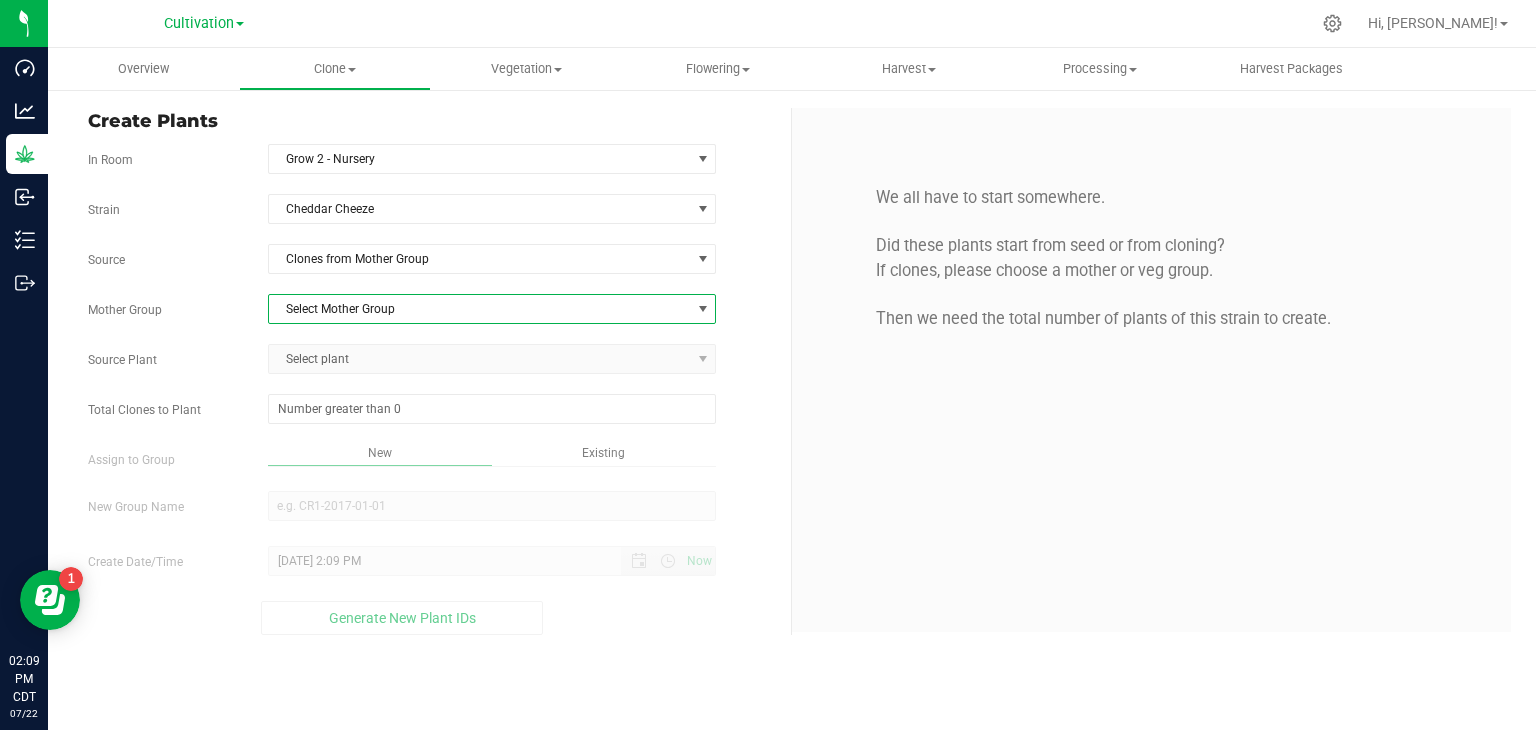 click on "Select Mother Group" at bounding box center (480, 309) 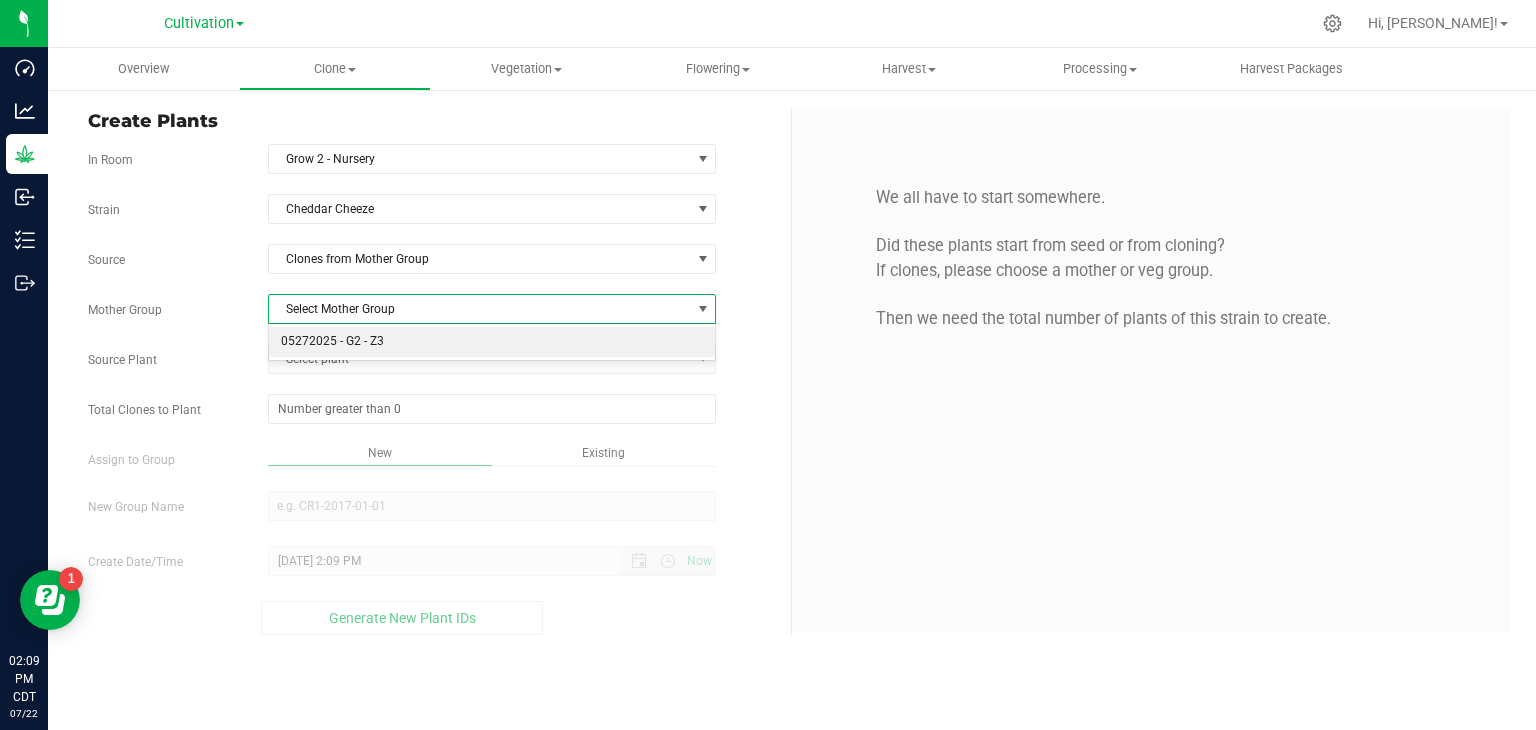 click on "05272025 - G2 - Z3" at bounding box center [492, 342] 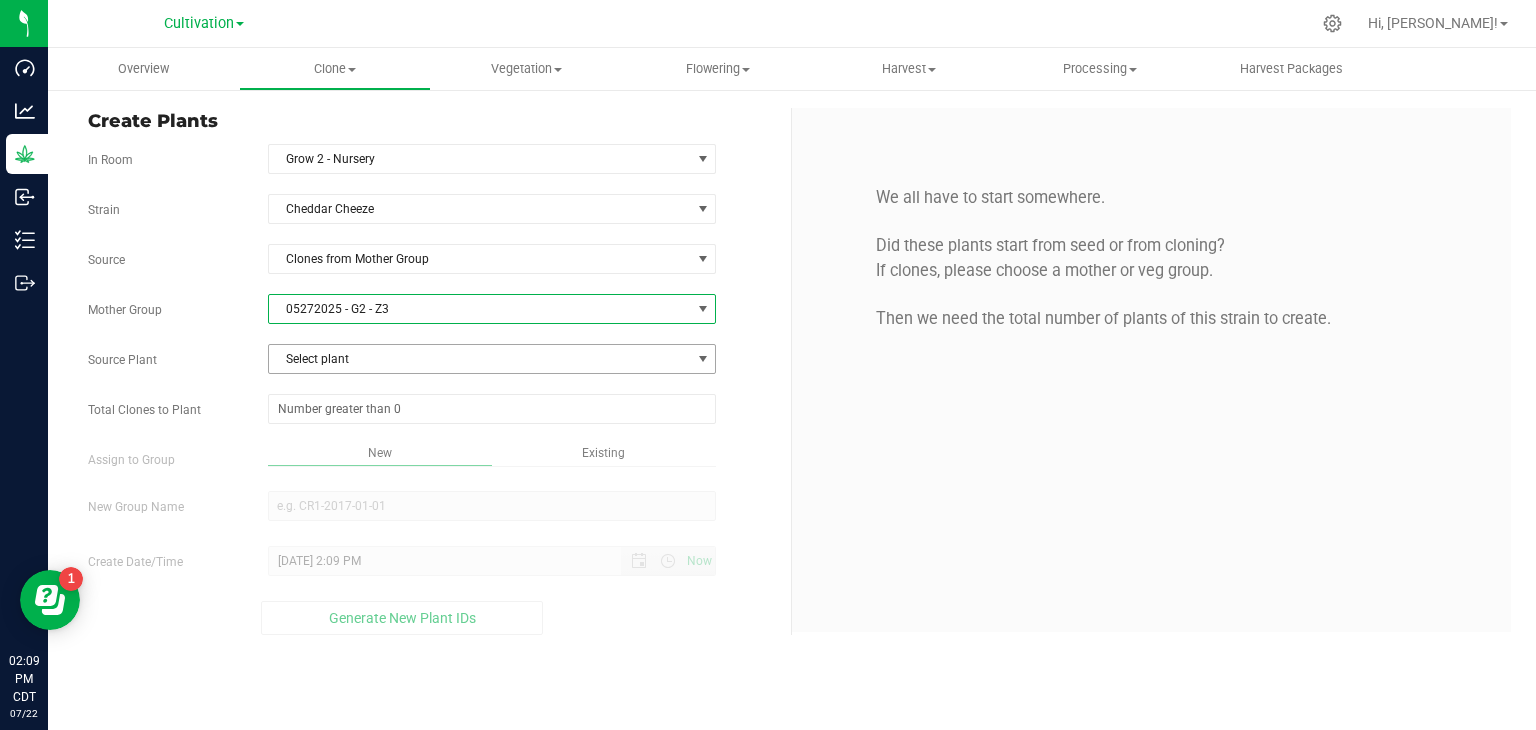 click on "Select plant" at bounding box center [480, 359] 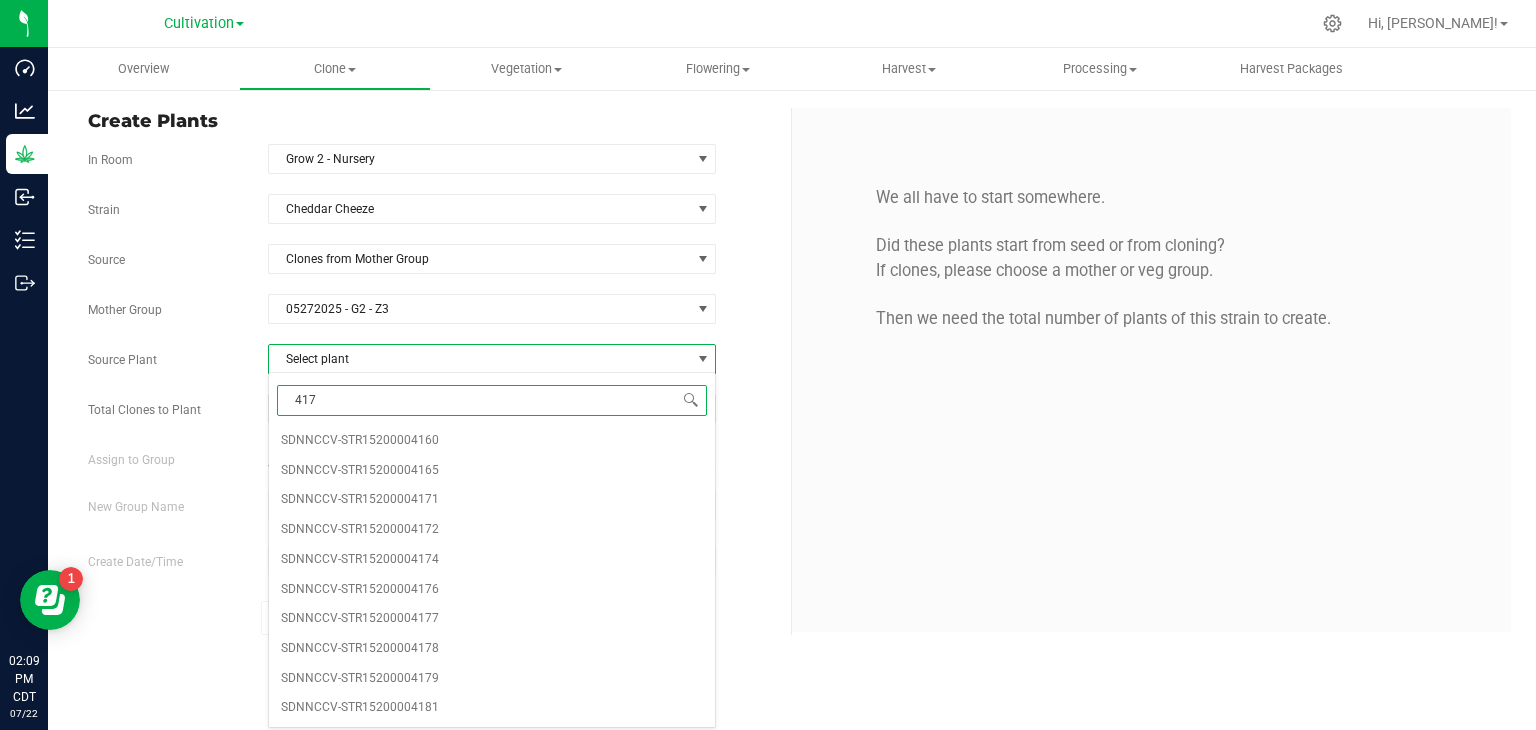 type on "4178" 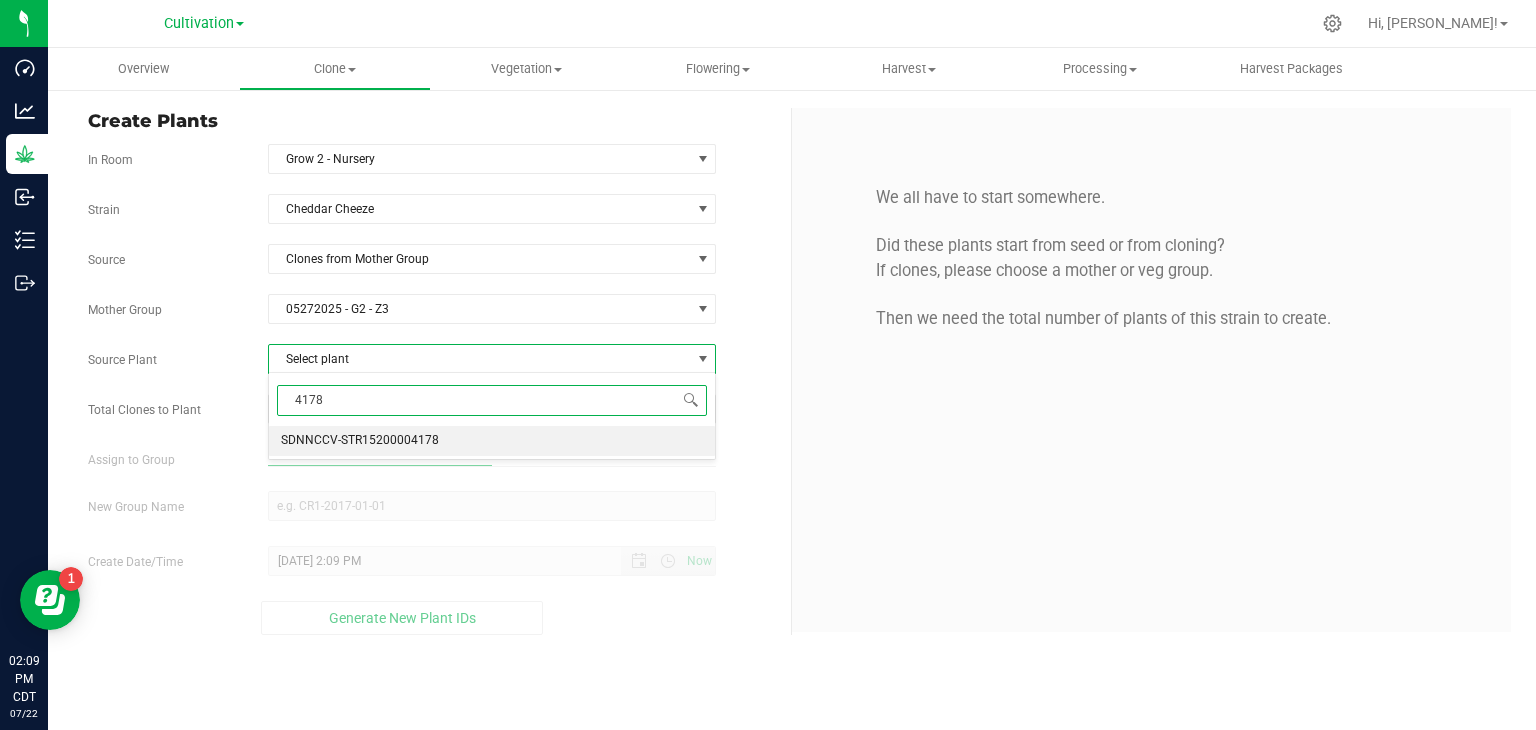 click on "SDNNCCV-STR15200004178" at bounding box center (360, 441) 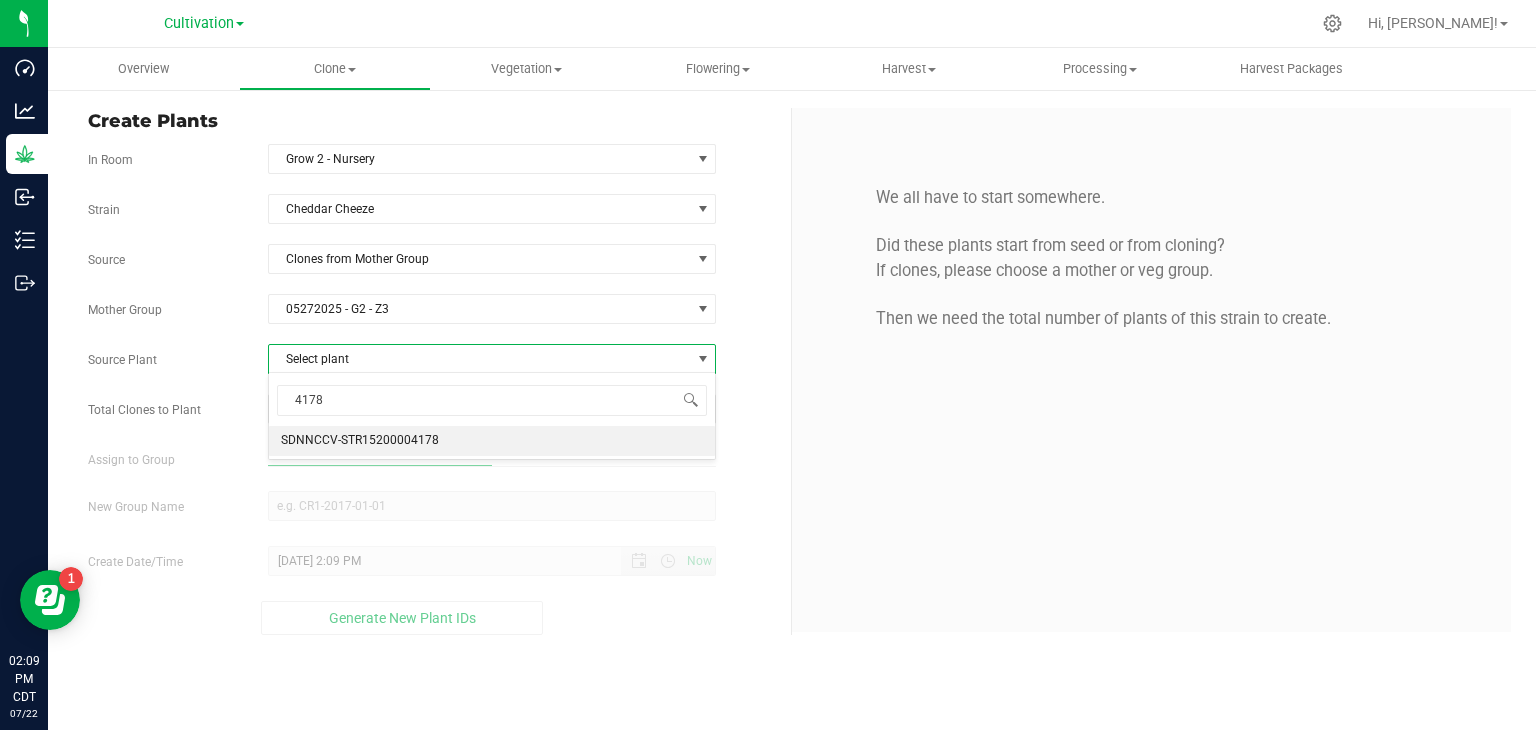 type 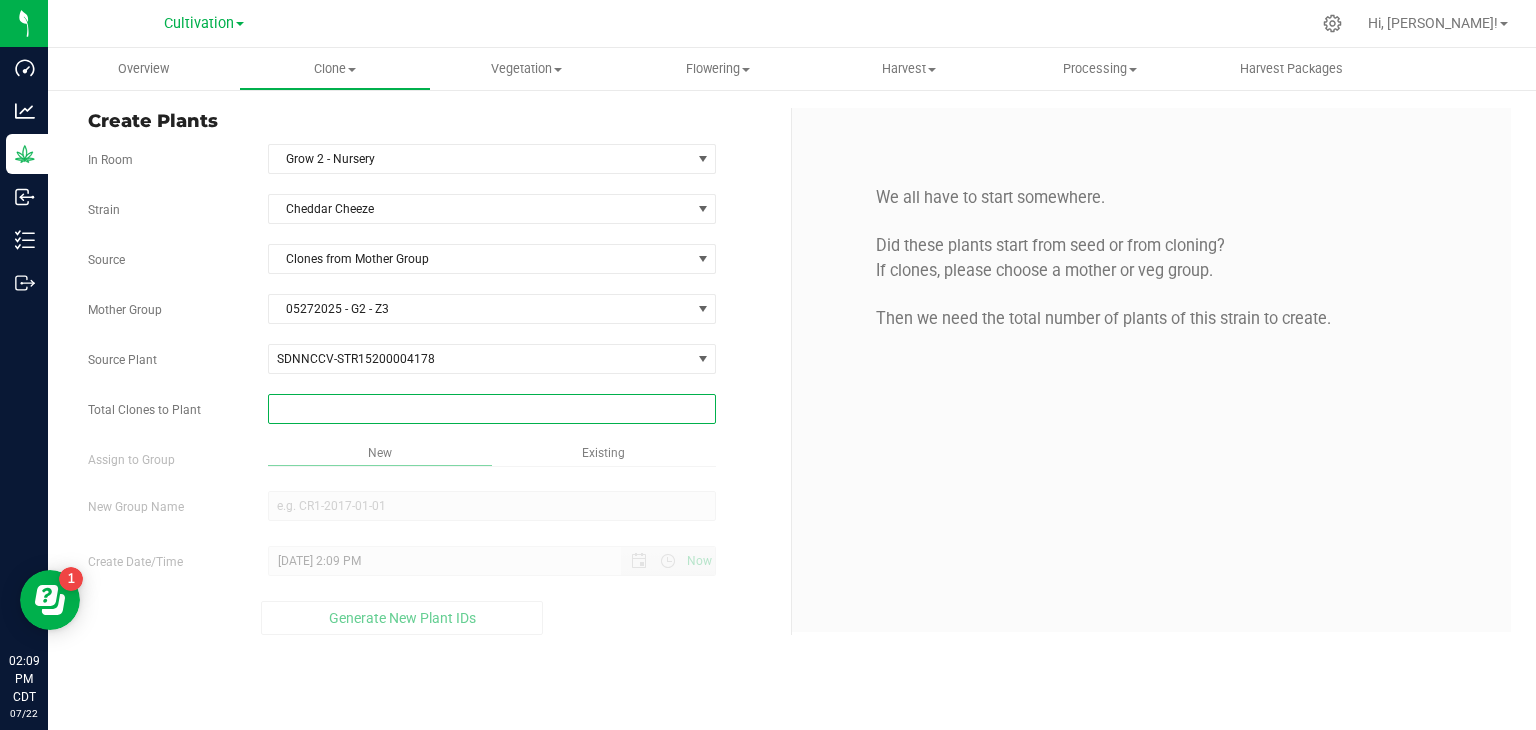 click at bounding box center [492, 409] 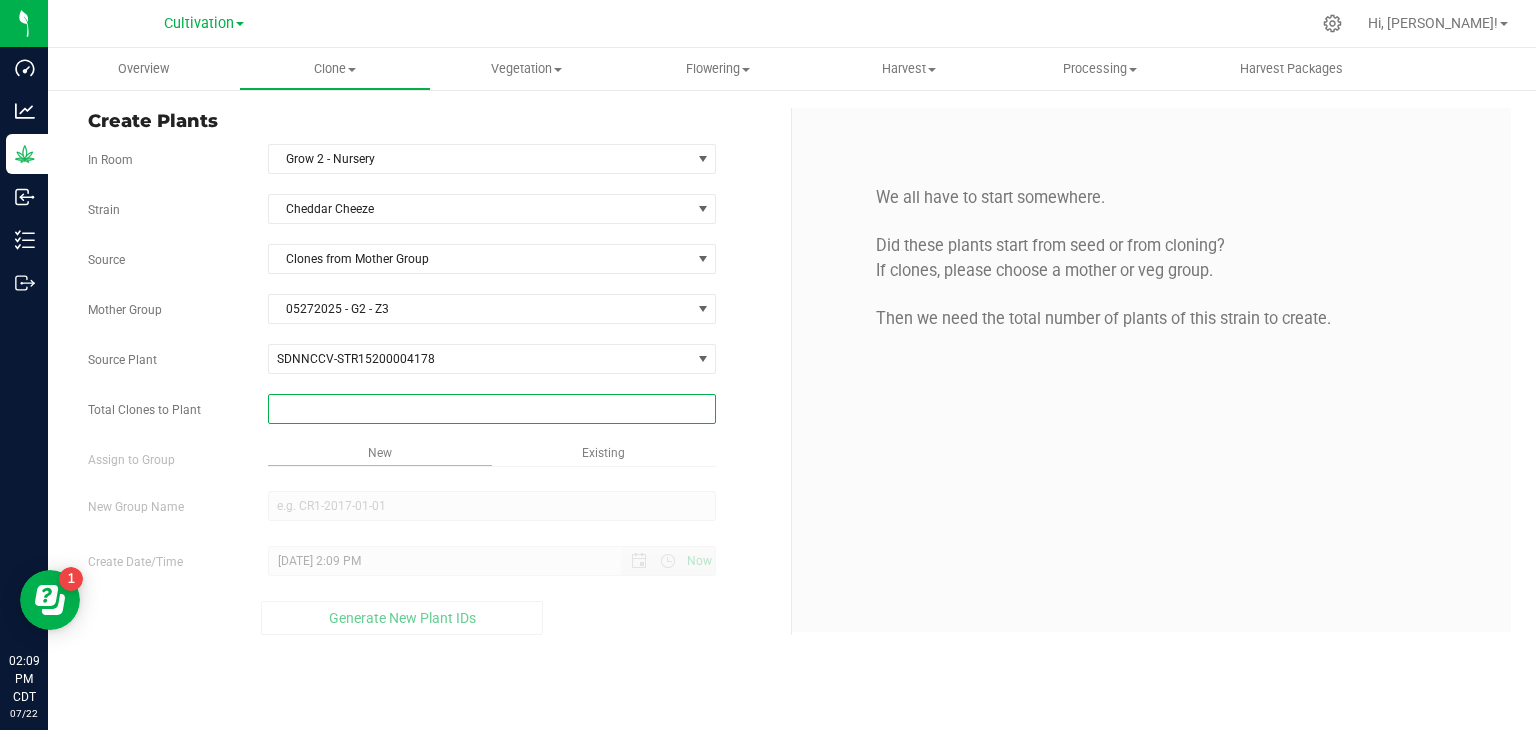 type on "6" 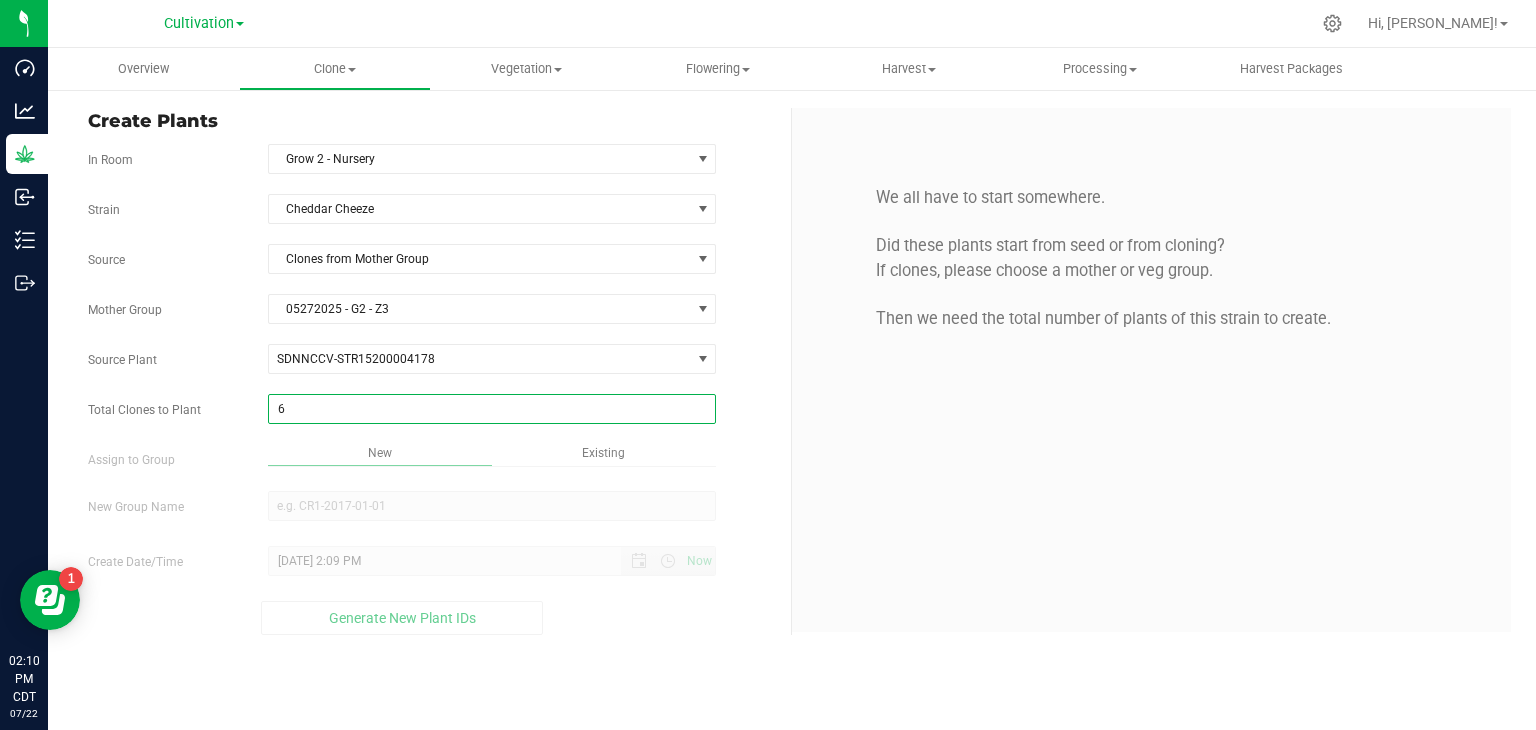 type on "6" 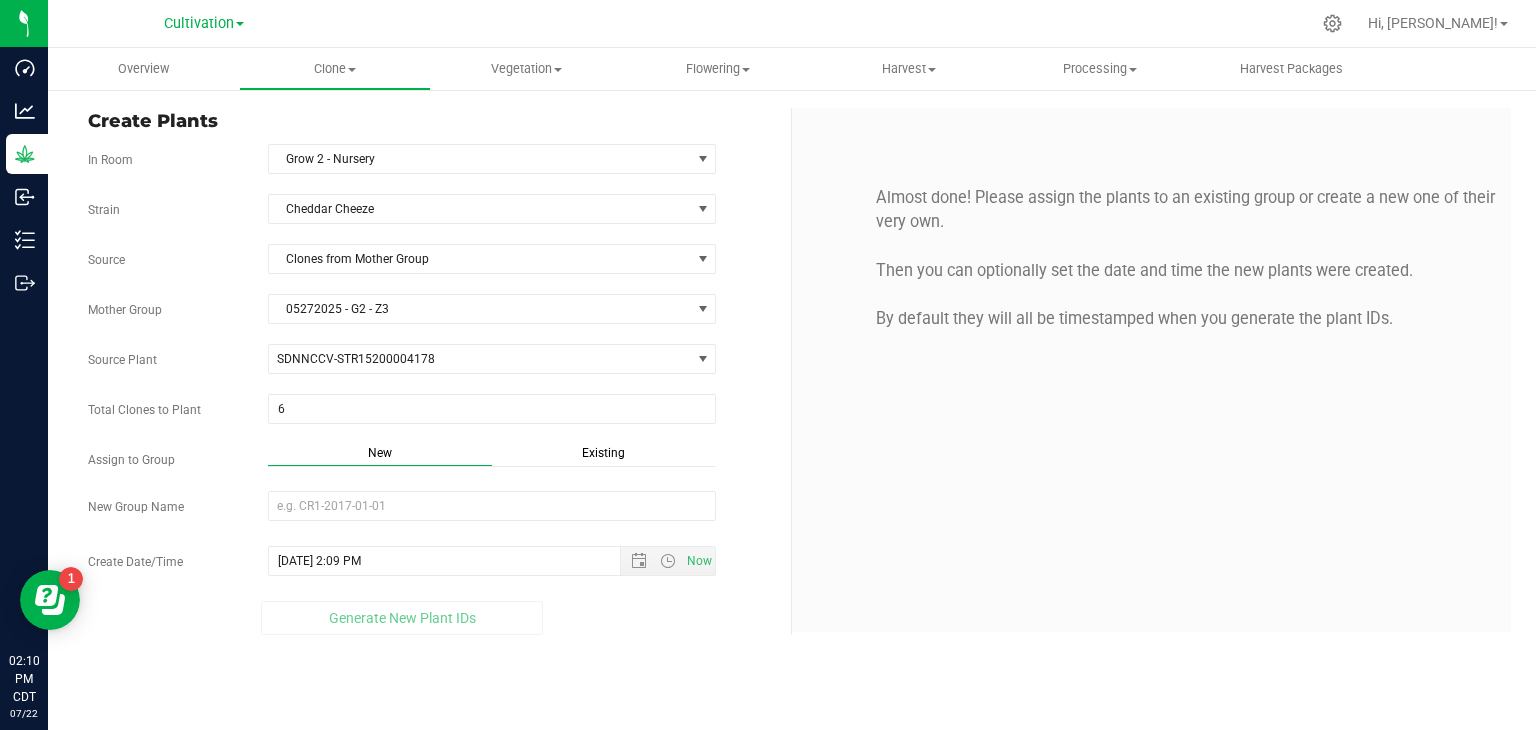 click on "Existing" at bounding box center [604, 455] 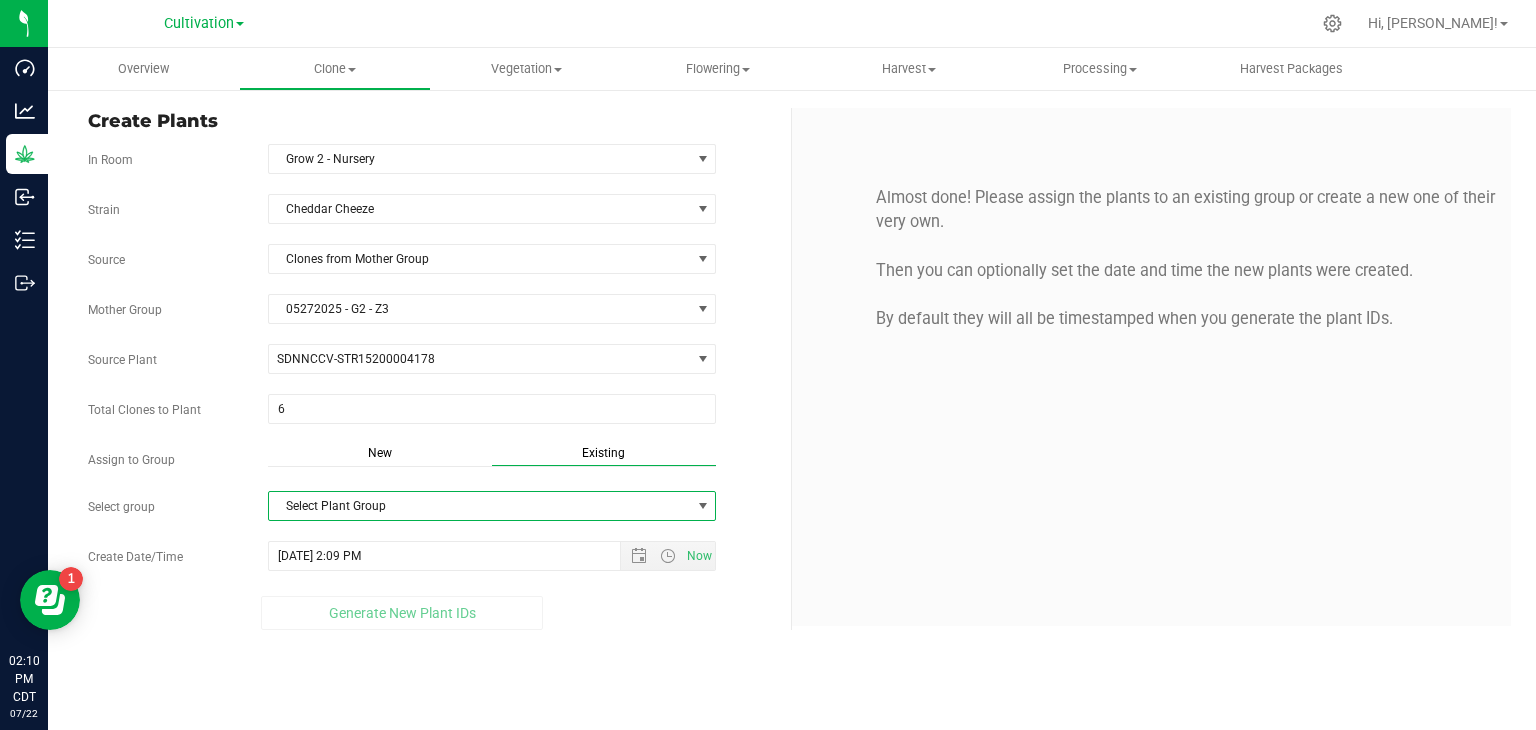 click on "Select Plant Group" at bounding box center [480, 506] 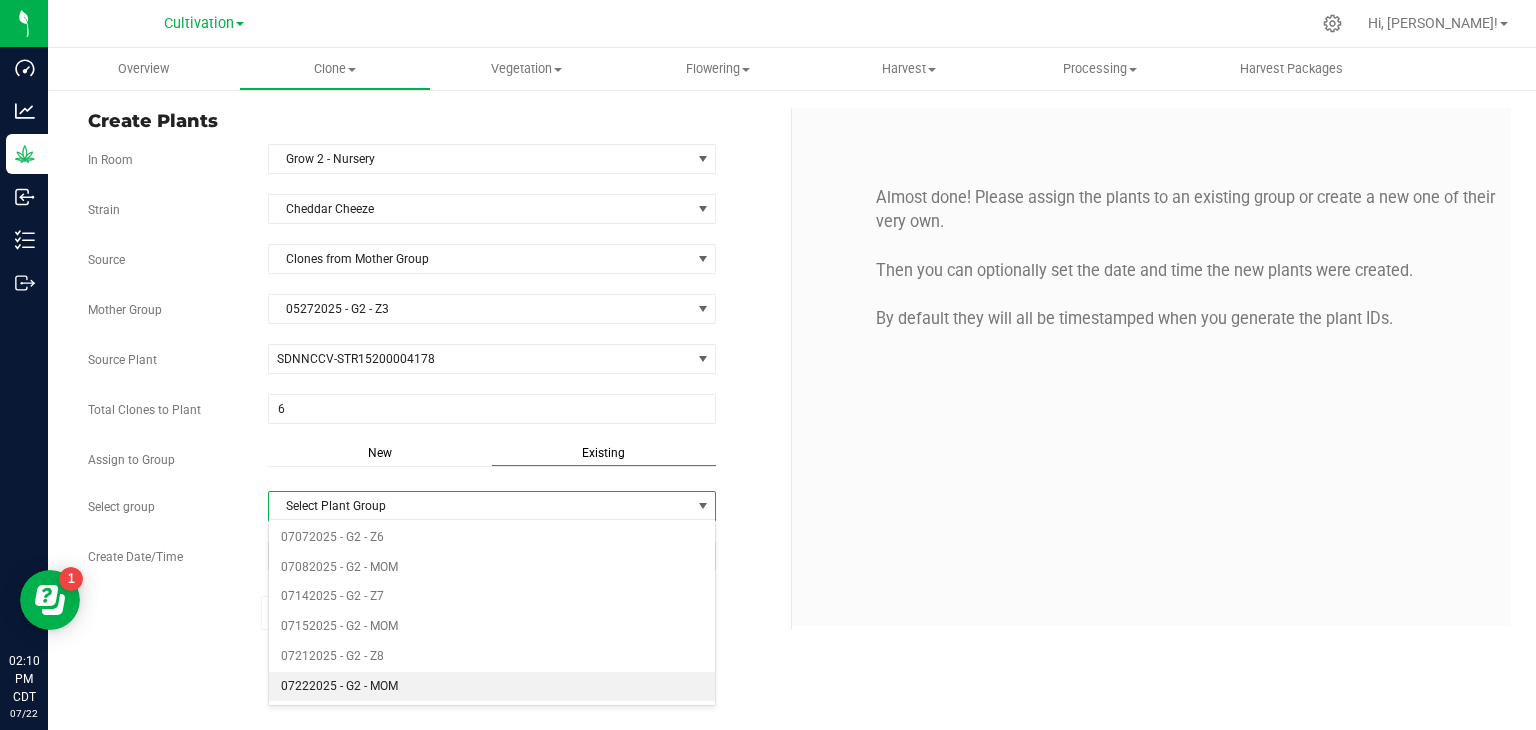 click on "07222025 - G2 - MOM" at bounding box center [492, 687] 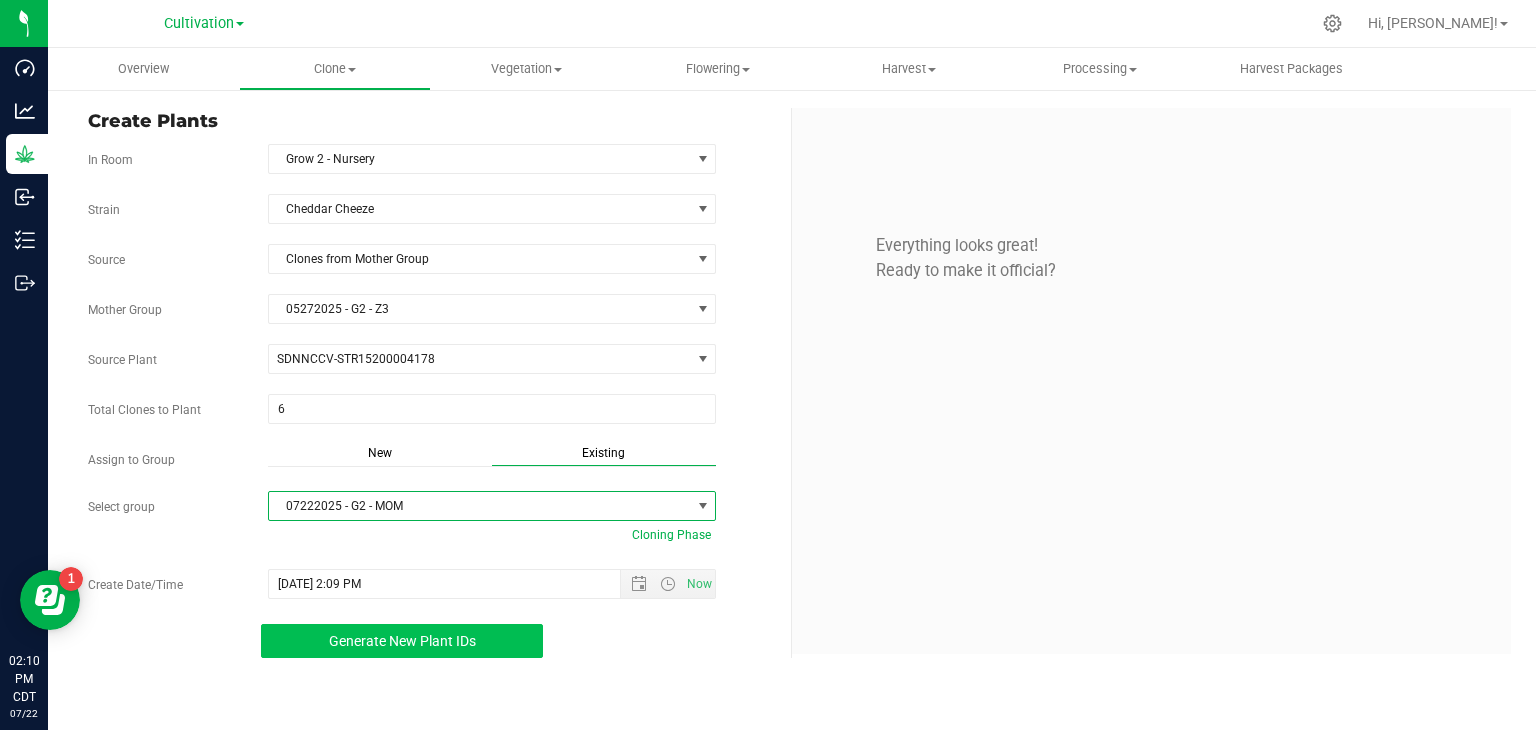 click on "Generate New Plant IDs" at bounding box center [402, 641] 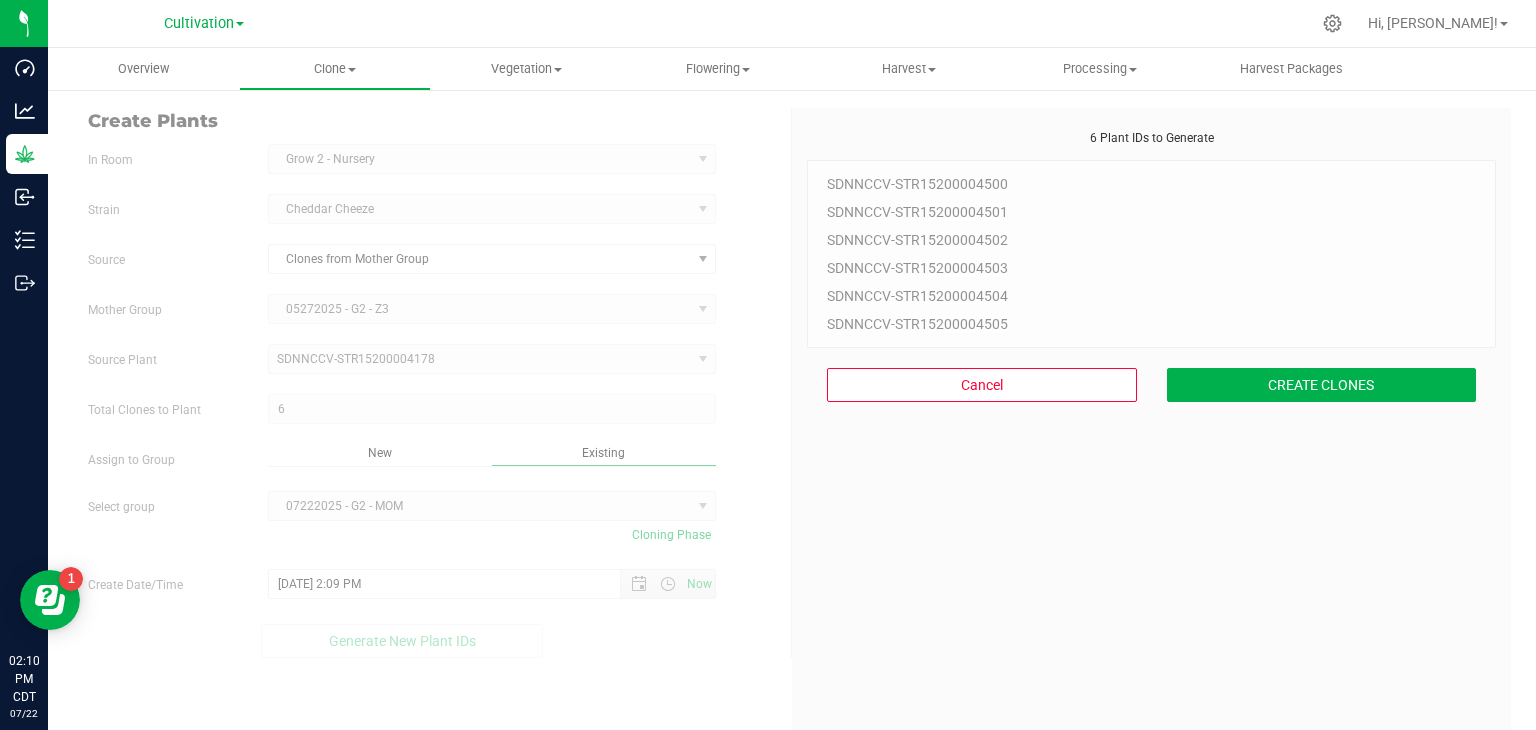 scroll, scrollTop: 60, scrollLeft: 0, axis: vertical 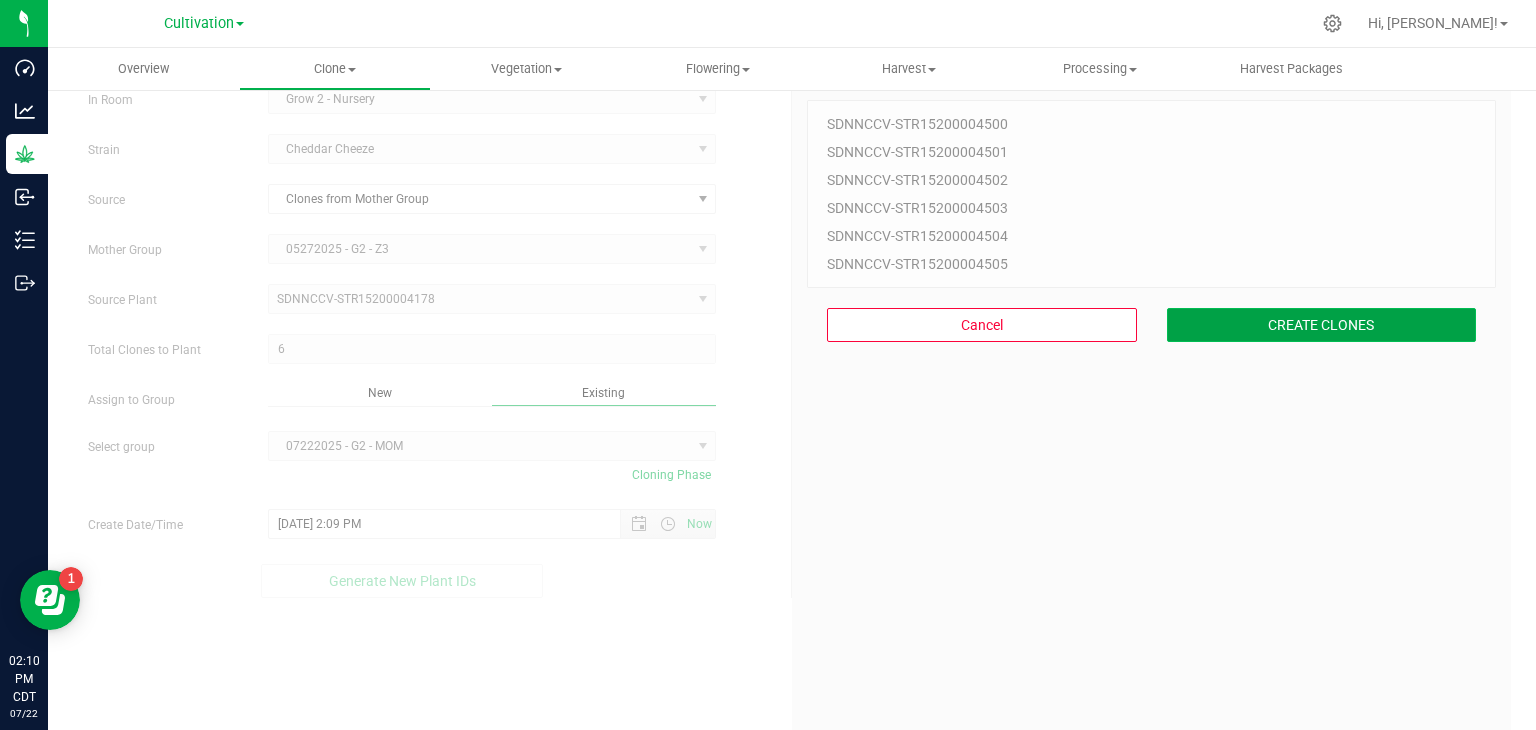 click on "CREATE CLONES" at bounding box center (1322, 325) 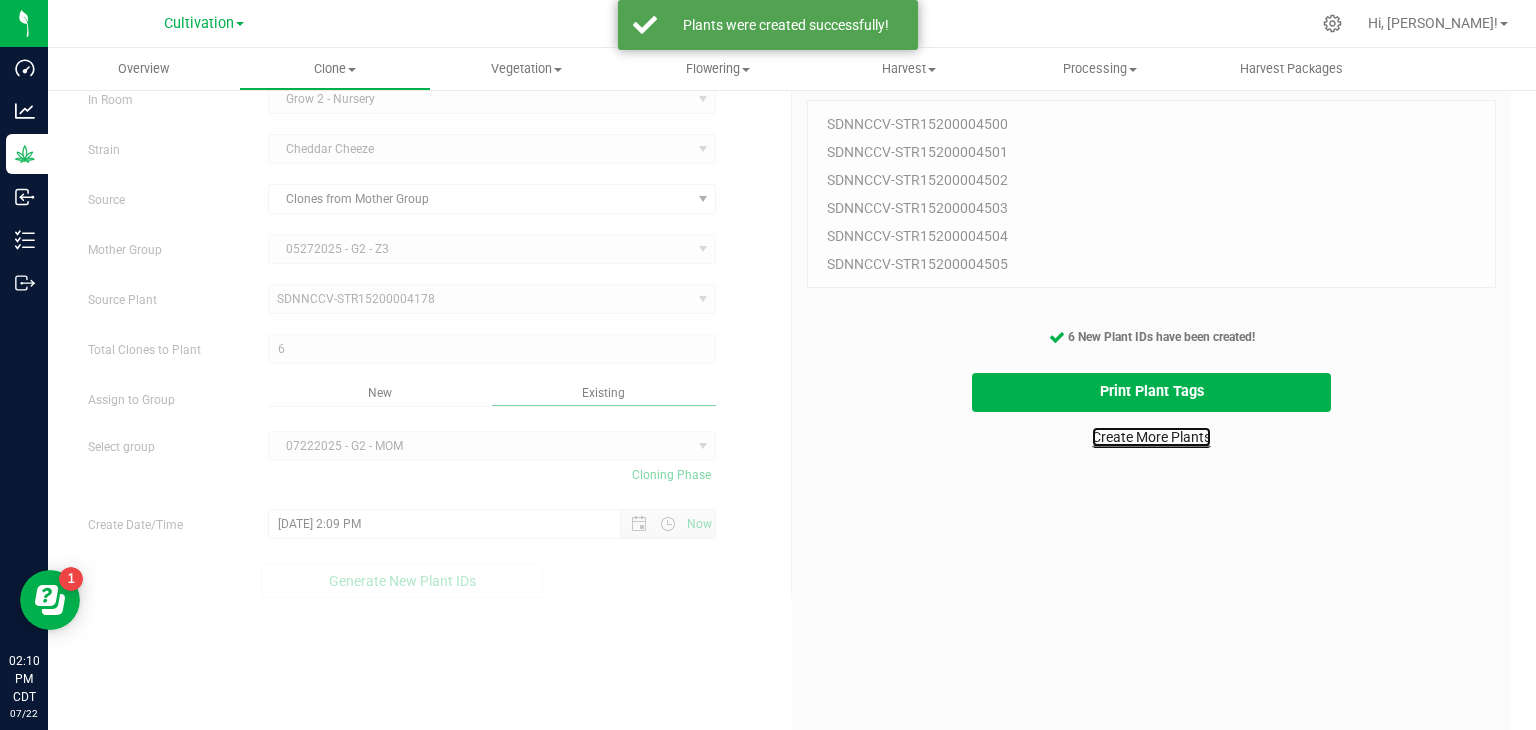 click on "Create More Plants" at bounding box center [1151, 437] 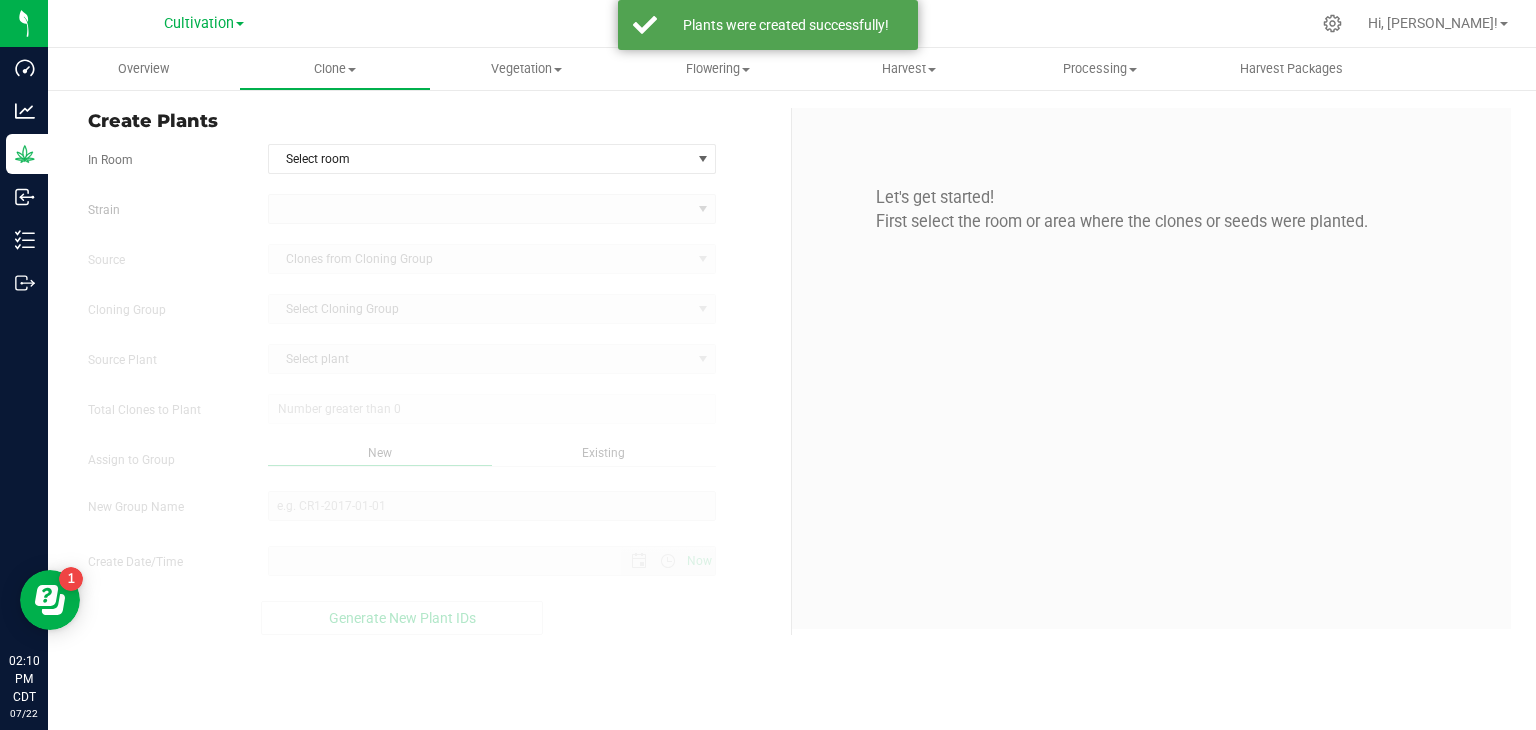 scroll, scrollTop: 0, scrollLeft: 0, axis: both 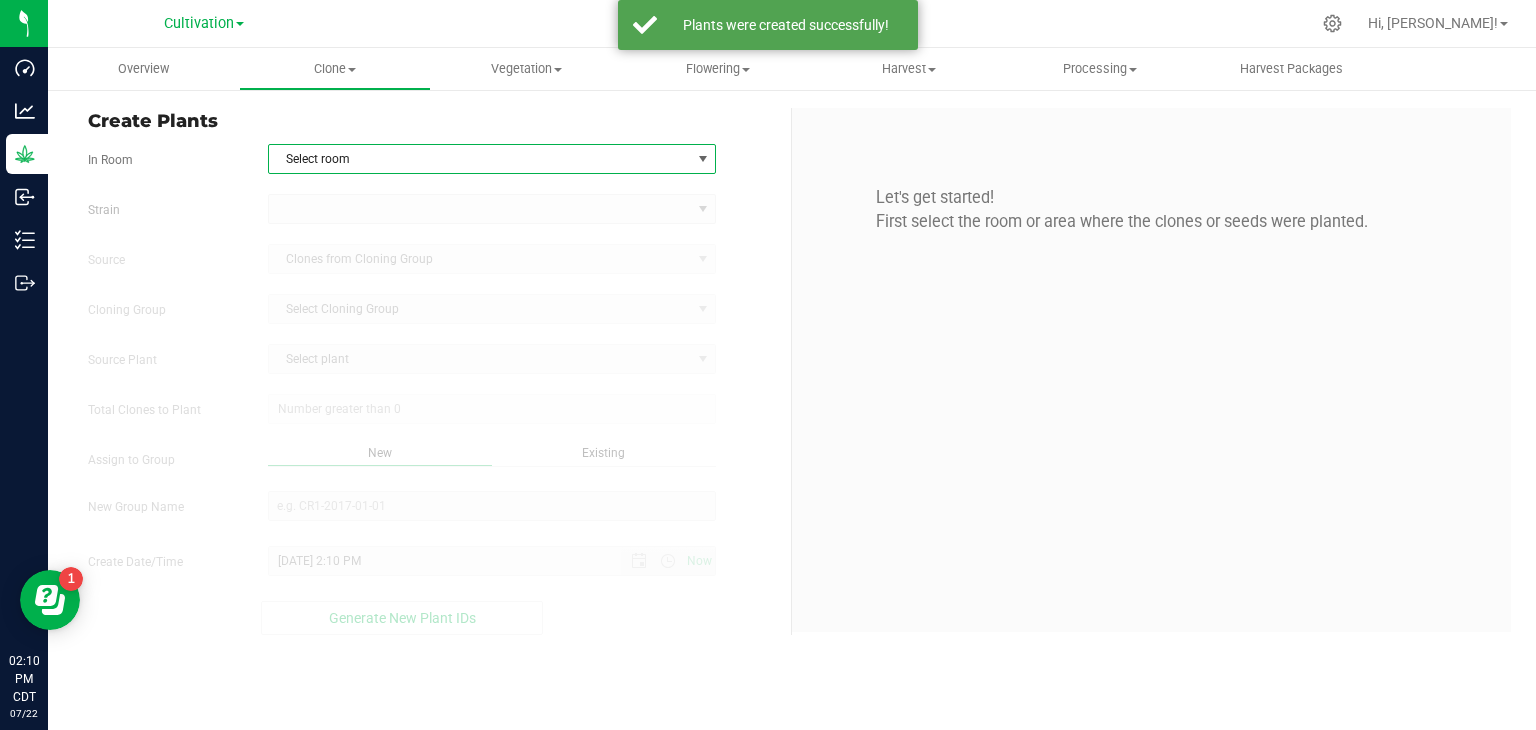 click on "Select room" at bounding box center (480, 159) 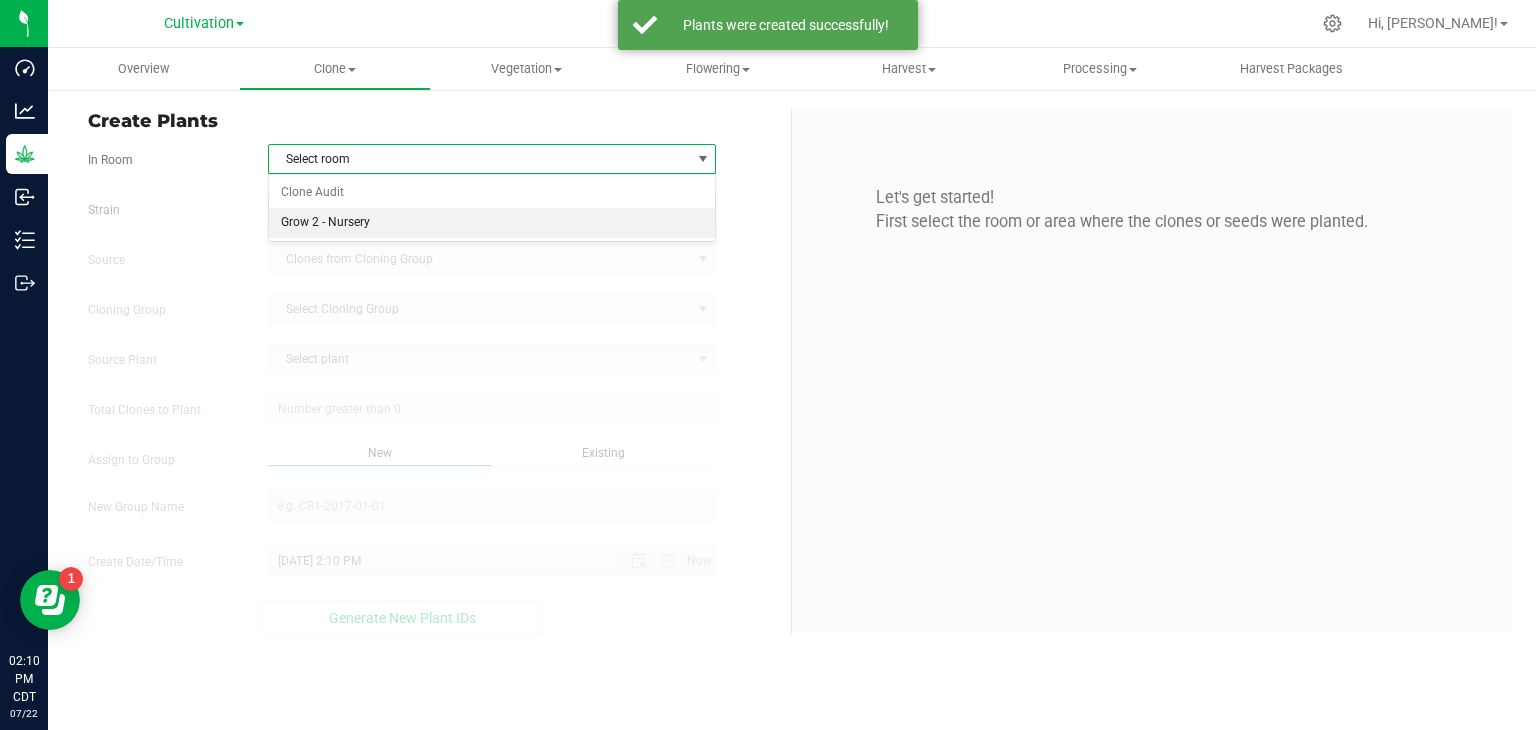 click on "Grow 2 - Nursery" at bounding box center (492, 223) 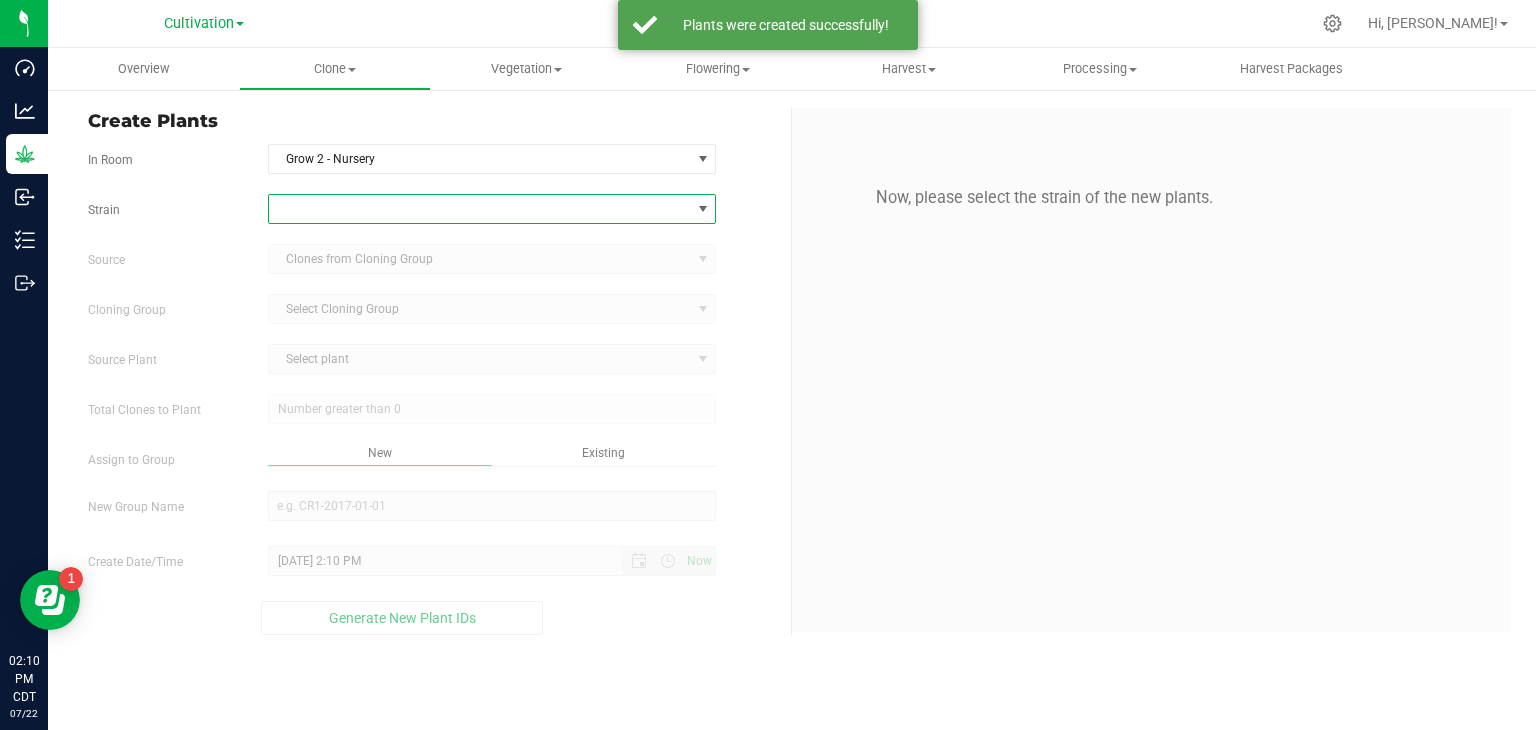 click at bounding box center (480, 209) 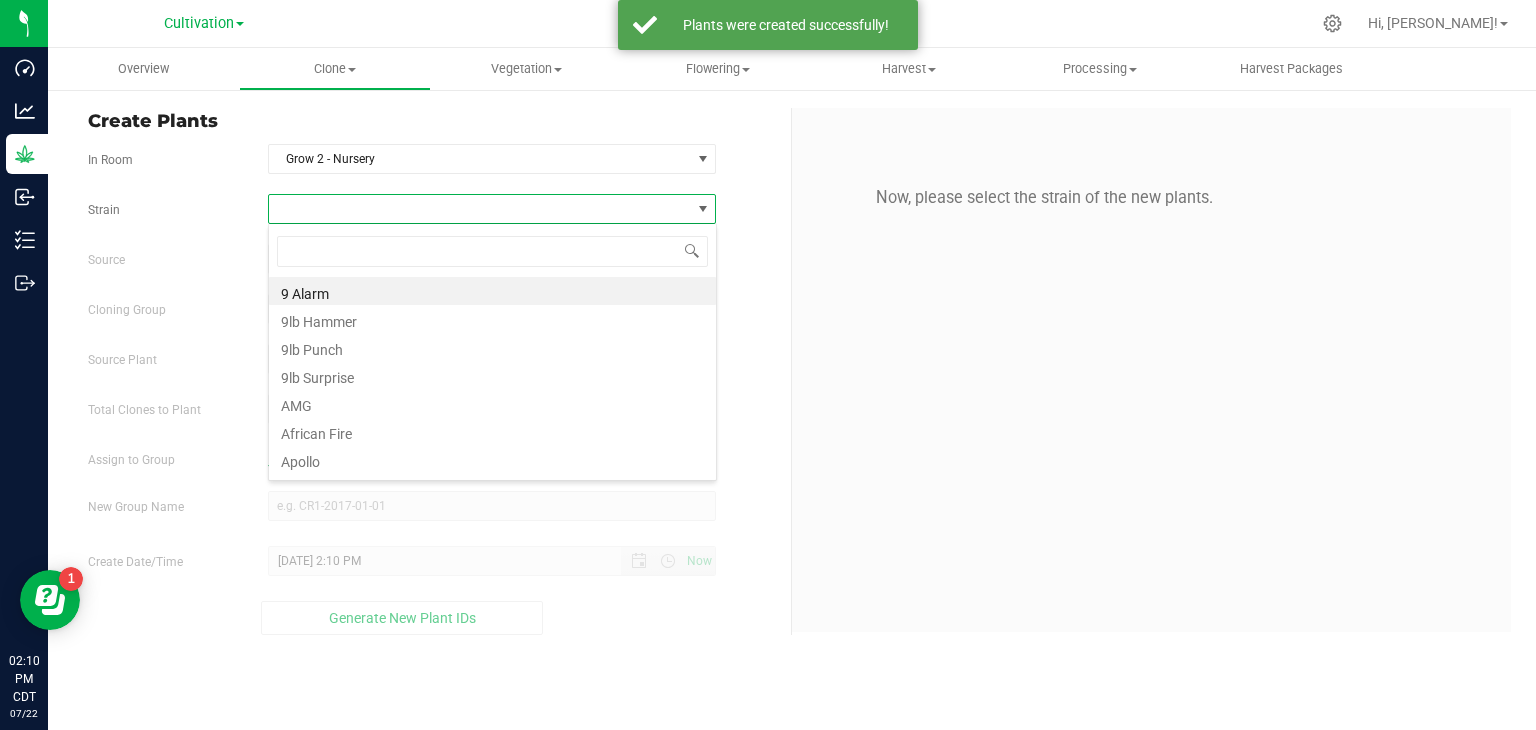 scroll, scrollTop: 99970, scrollLeft: 99551, axis: both 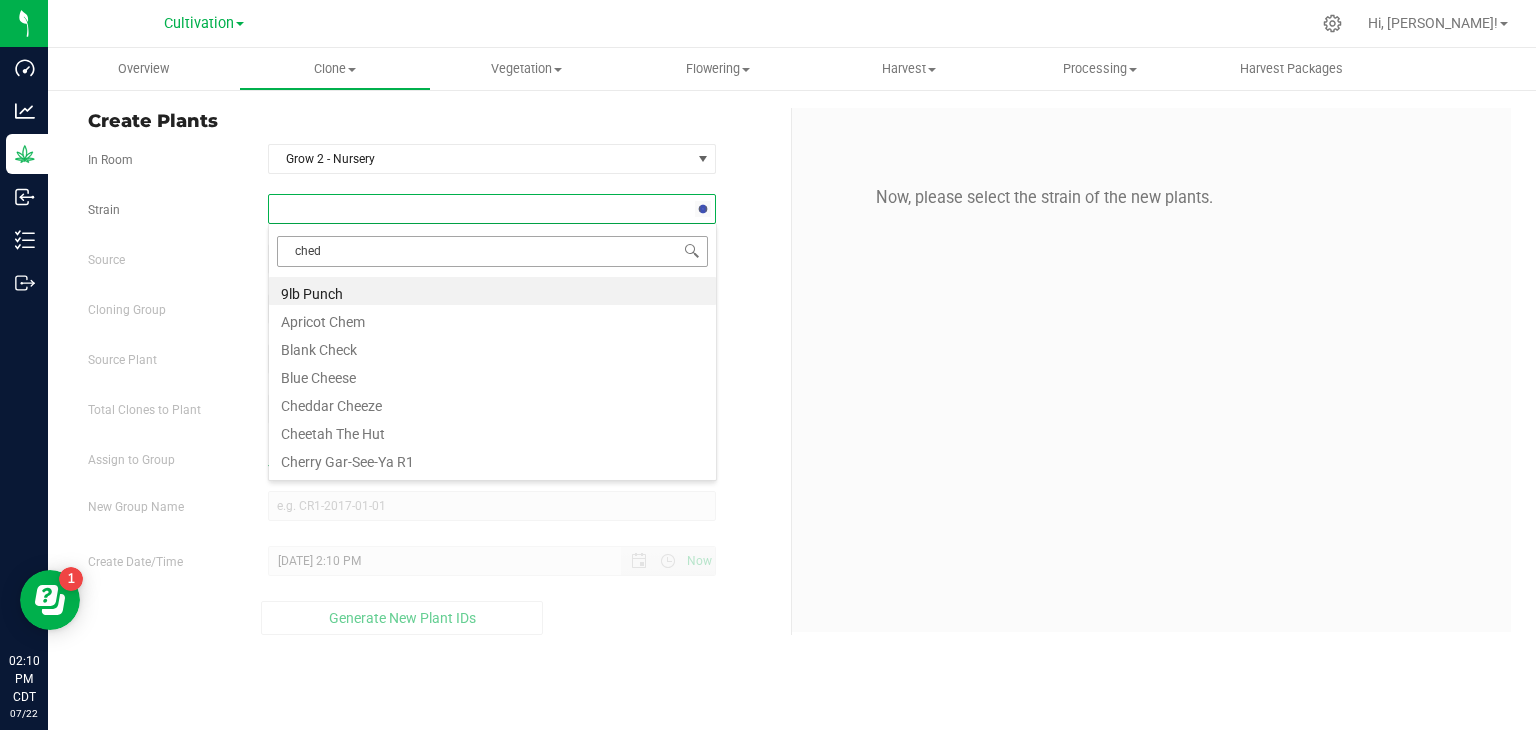 type on "chedd" 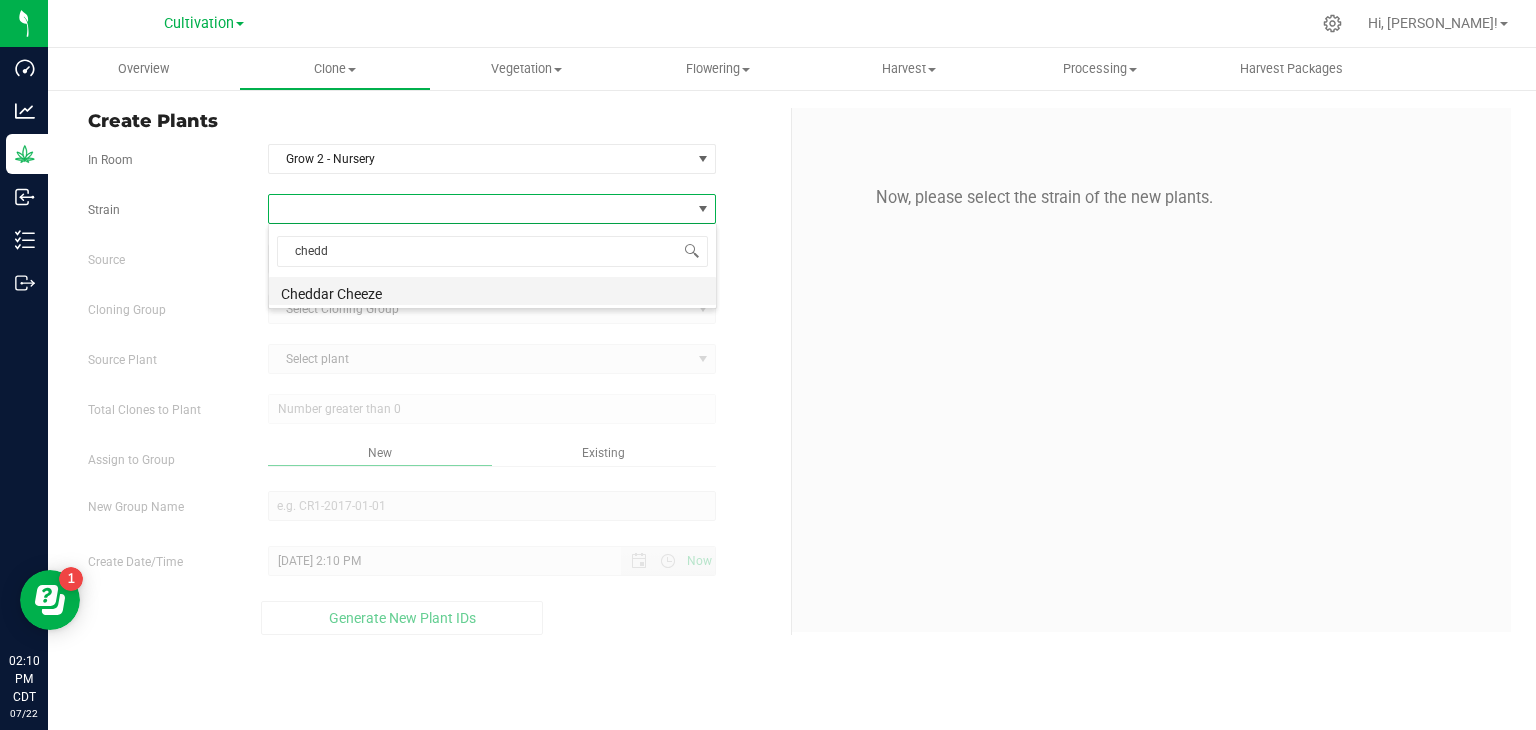 click on "Cheddar Cheeze" at bounding box center [492, 291] 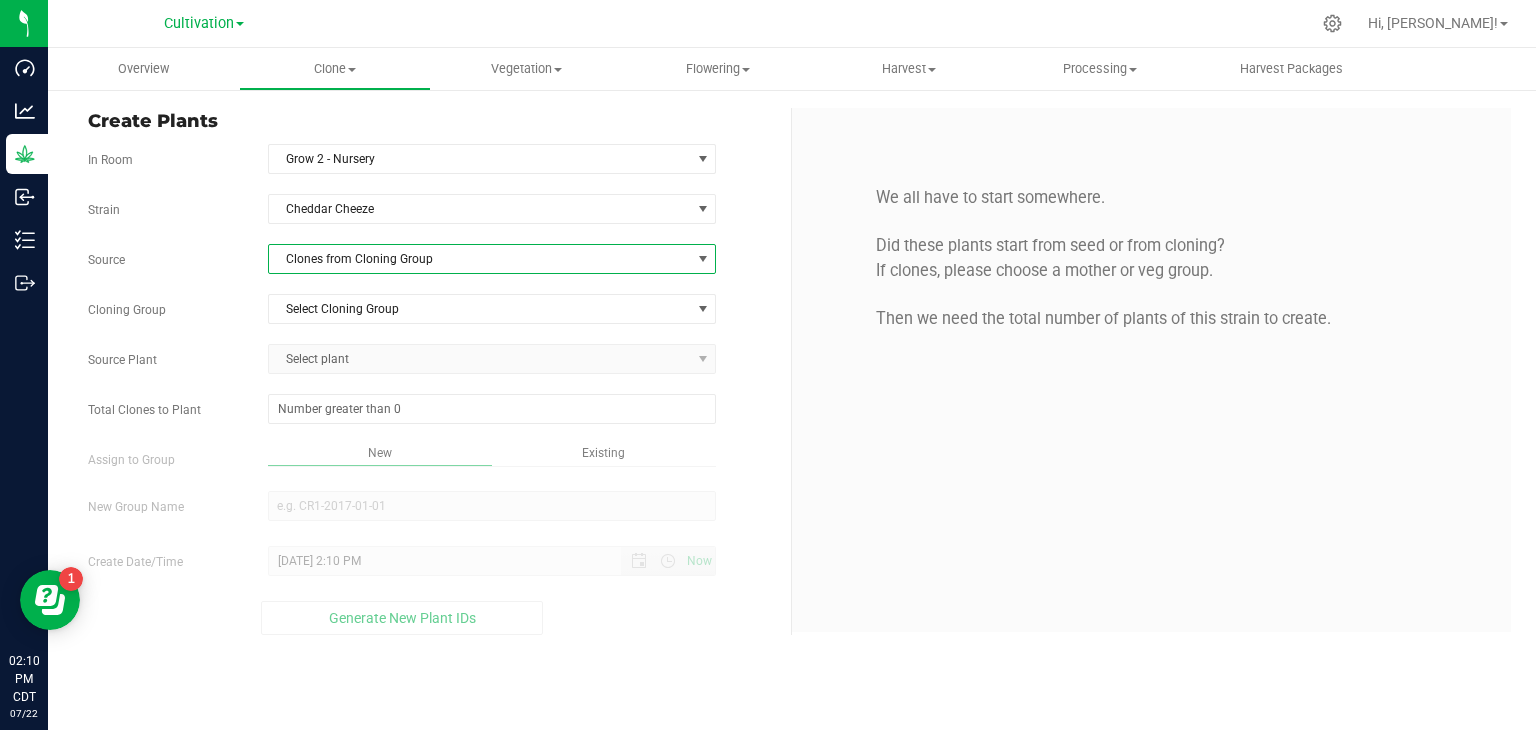 click on "Clones from Cloning Group" at bounding box center [480, 259] 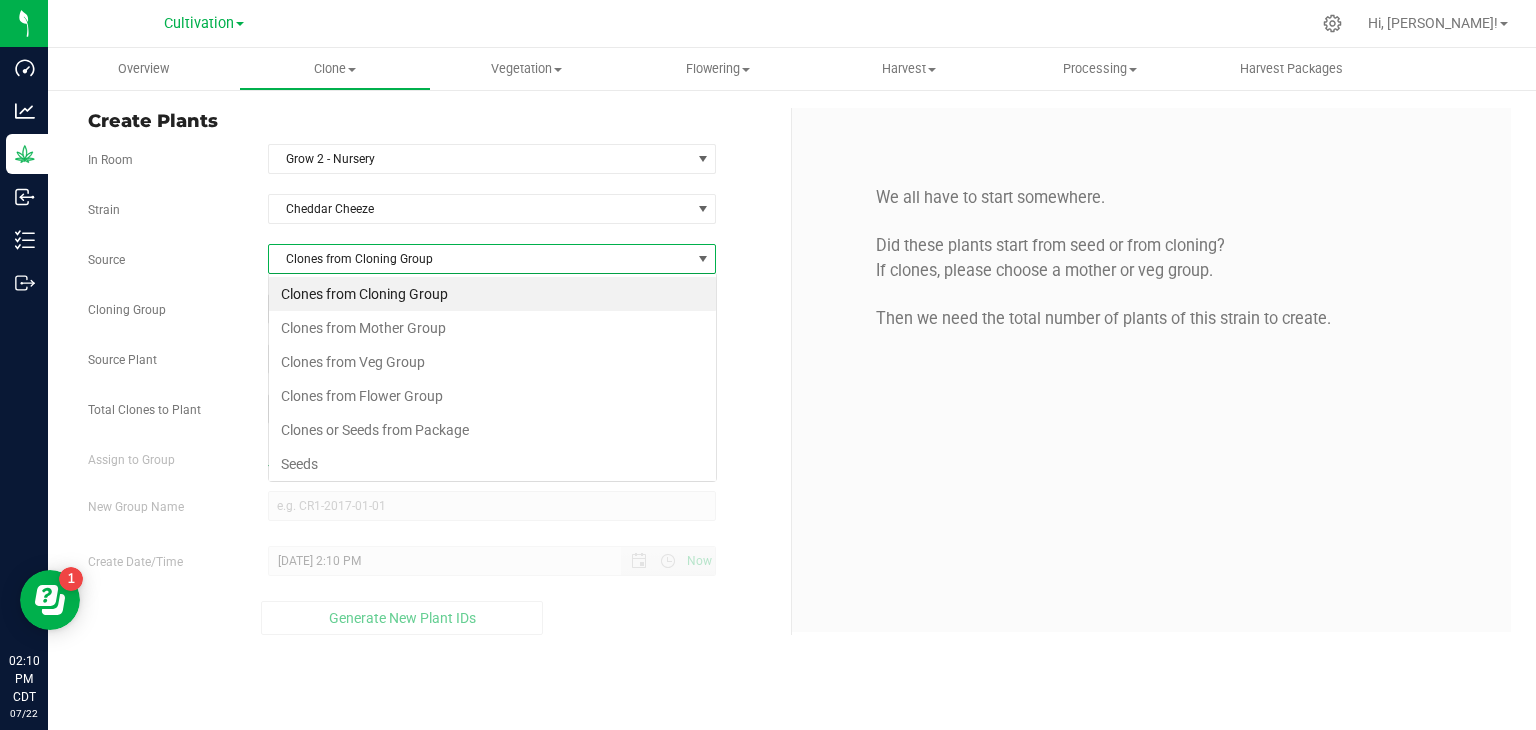 scroll, scrollTop: 99970, scrollLeft: 99551, axis: both 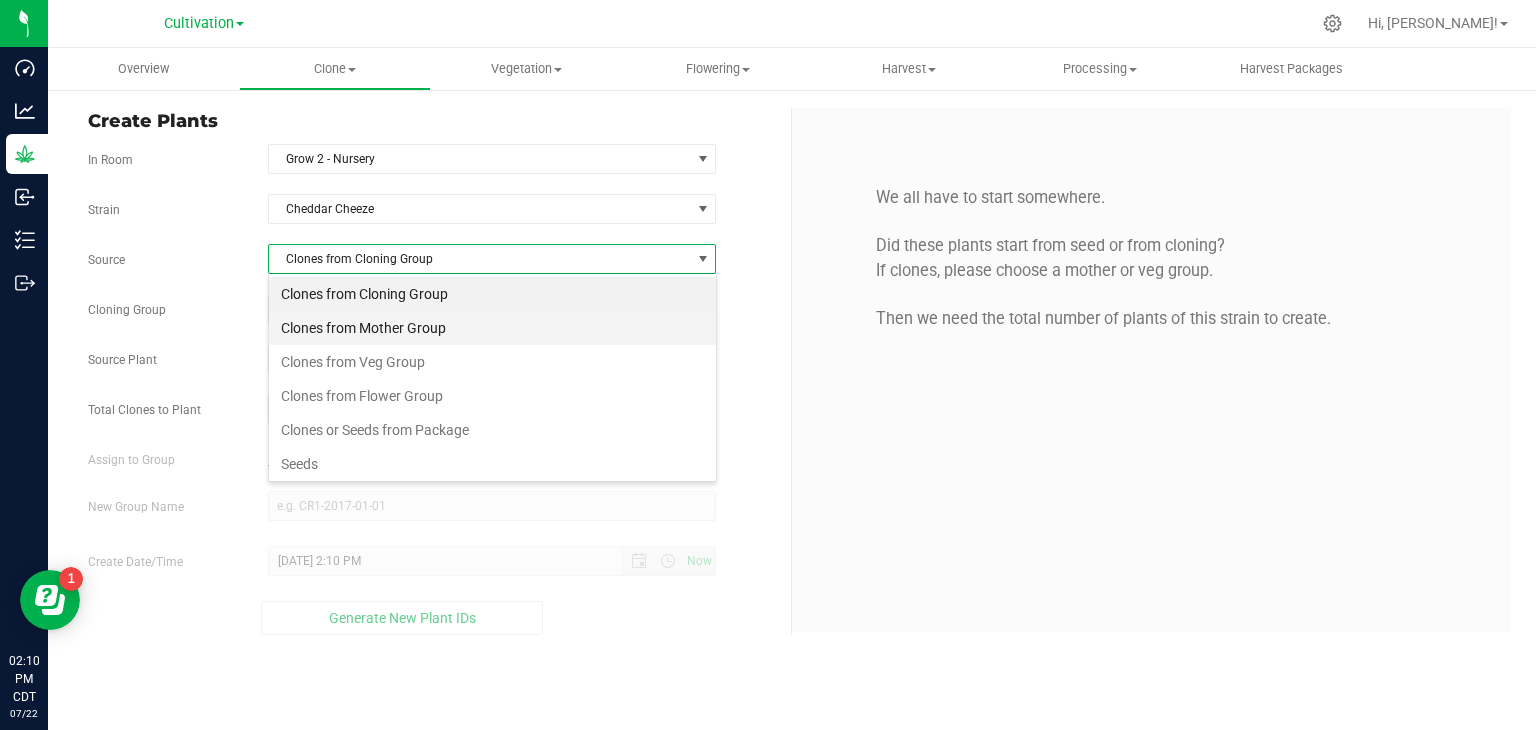 click on "Clones from Mother Group" at bounding box center [492, 328] 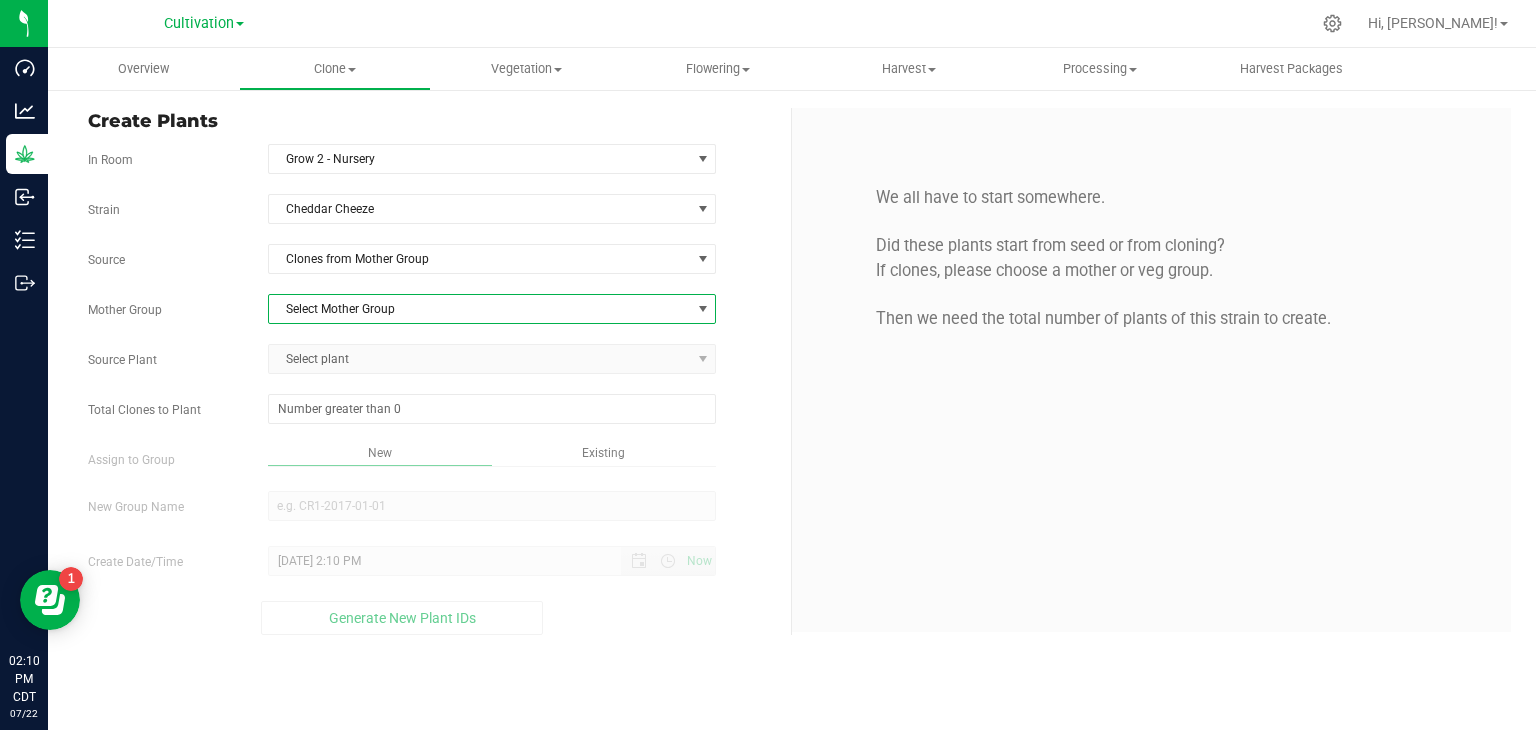 click on "Select Mother Group" at bounding box center [480, 309] 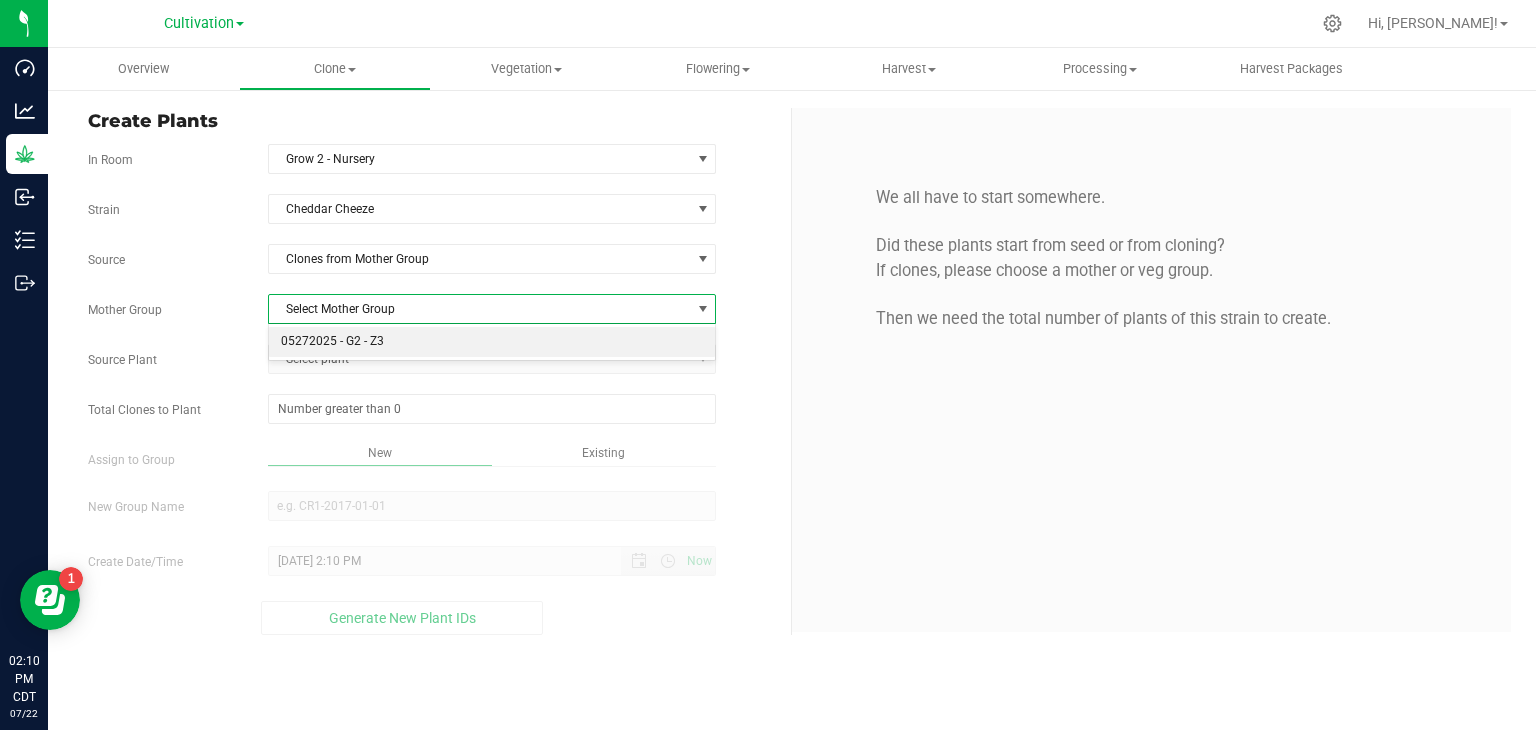 click on "05272025 - G2 - Z3" at bounding box center (492, 342) 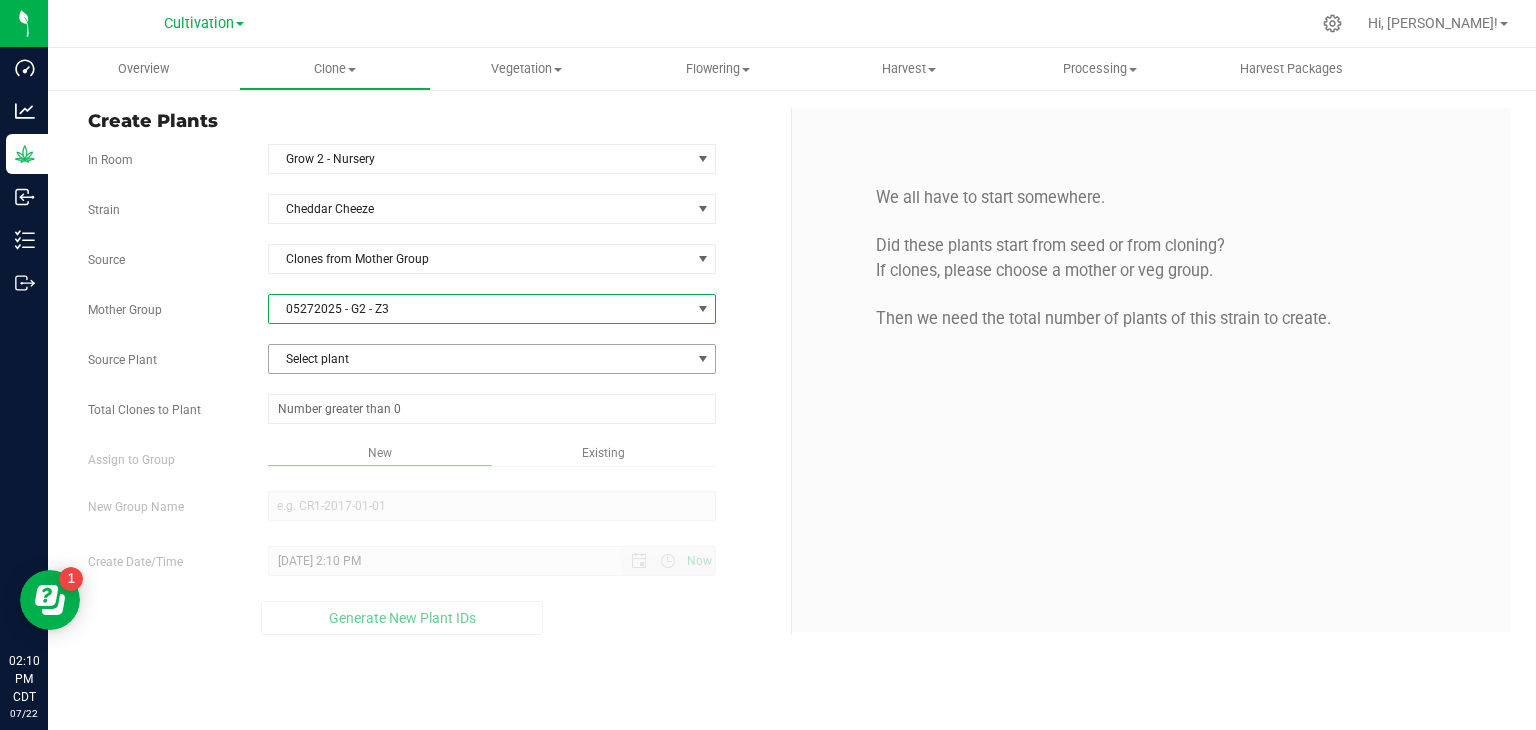 click on "Select plant" at bounding box center [480, 359] 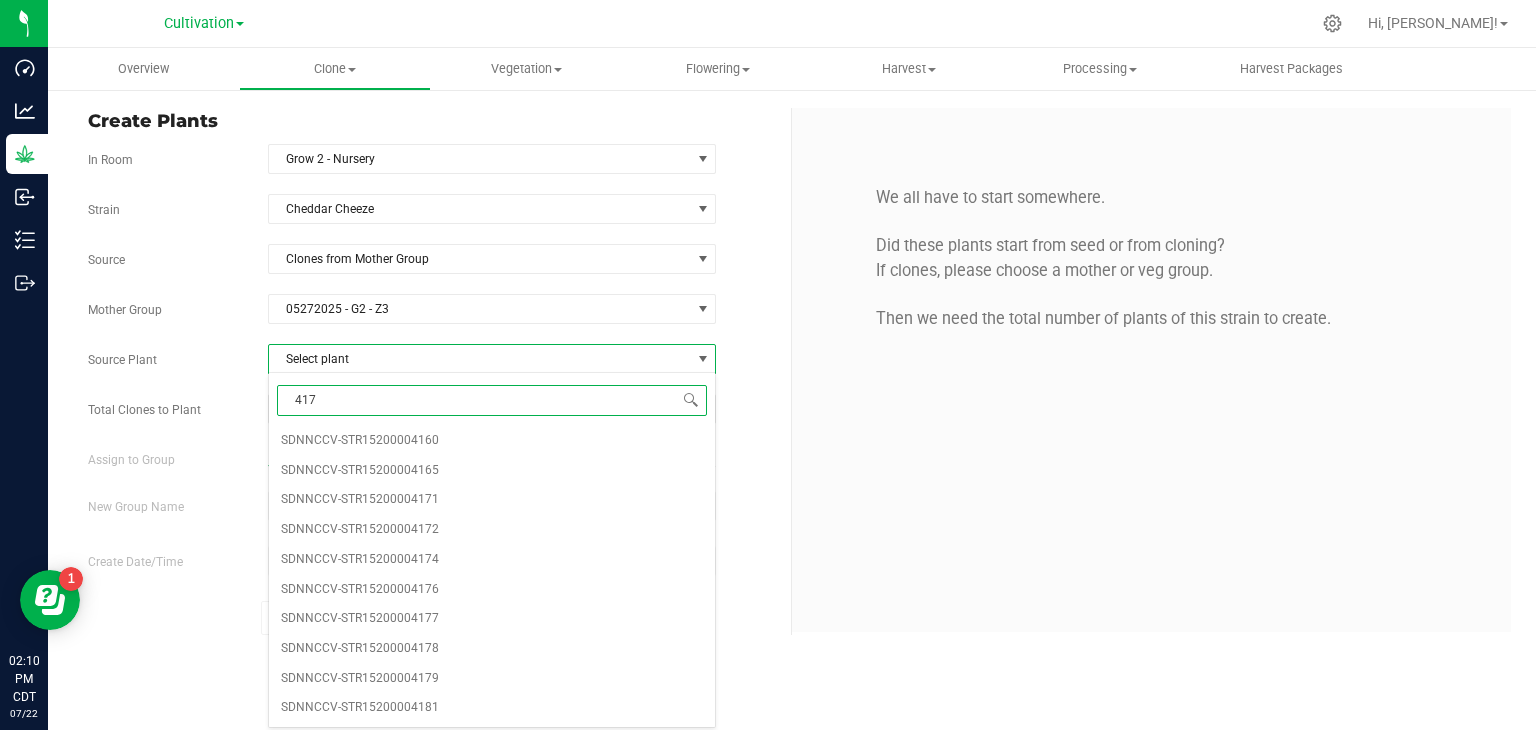 type on "4174" 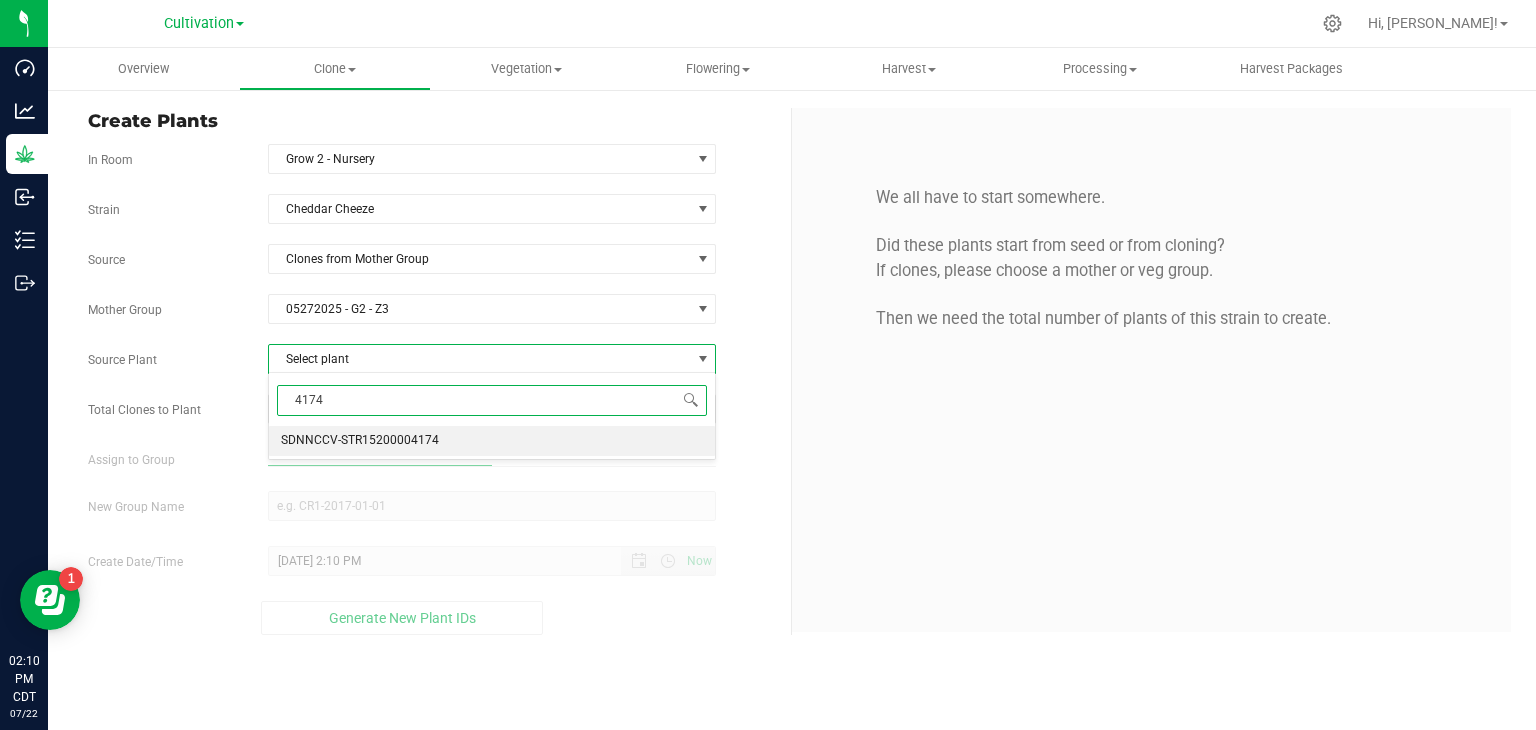 click on "SDNNCCV-STR15200004174" at bounding box center (360, 441) 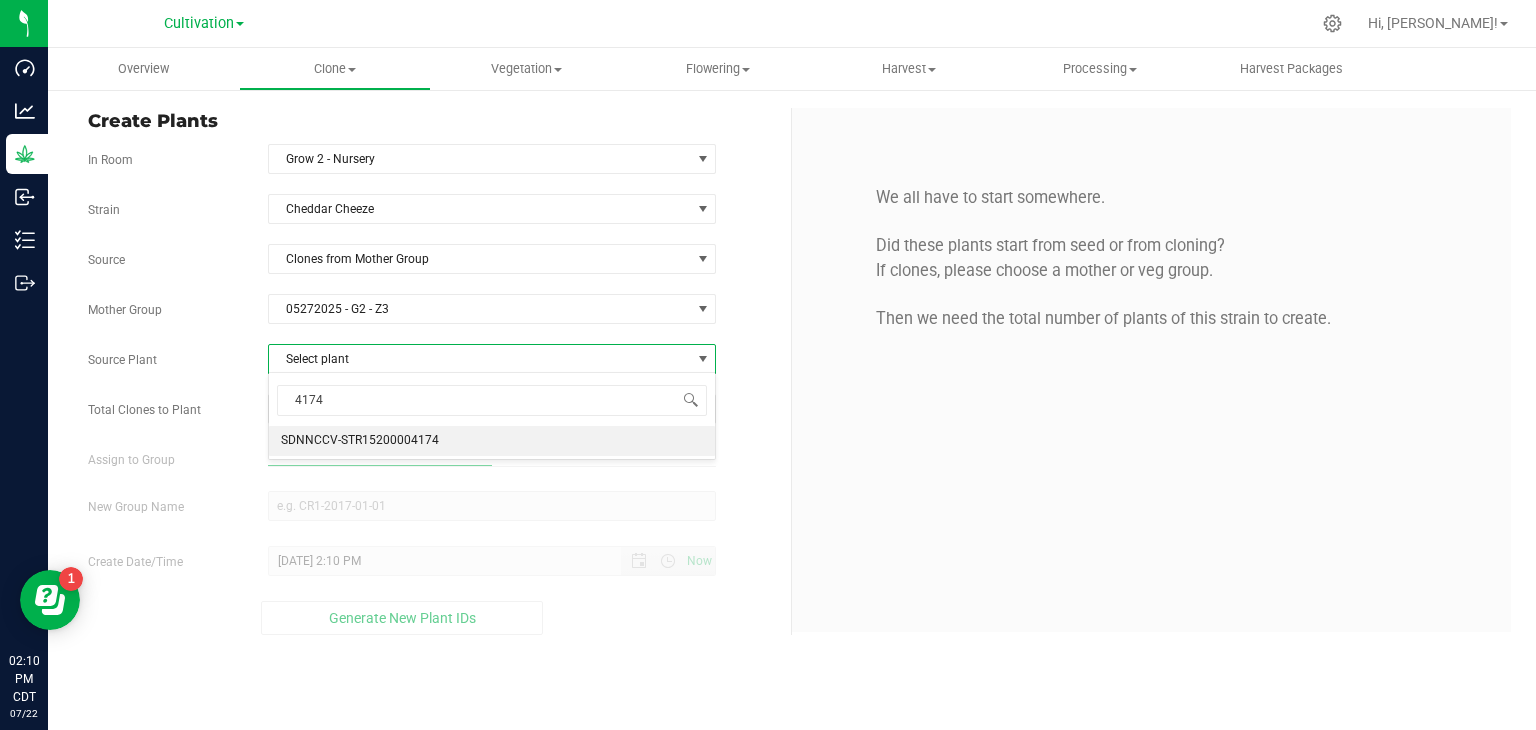 type 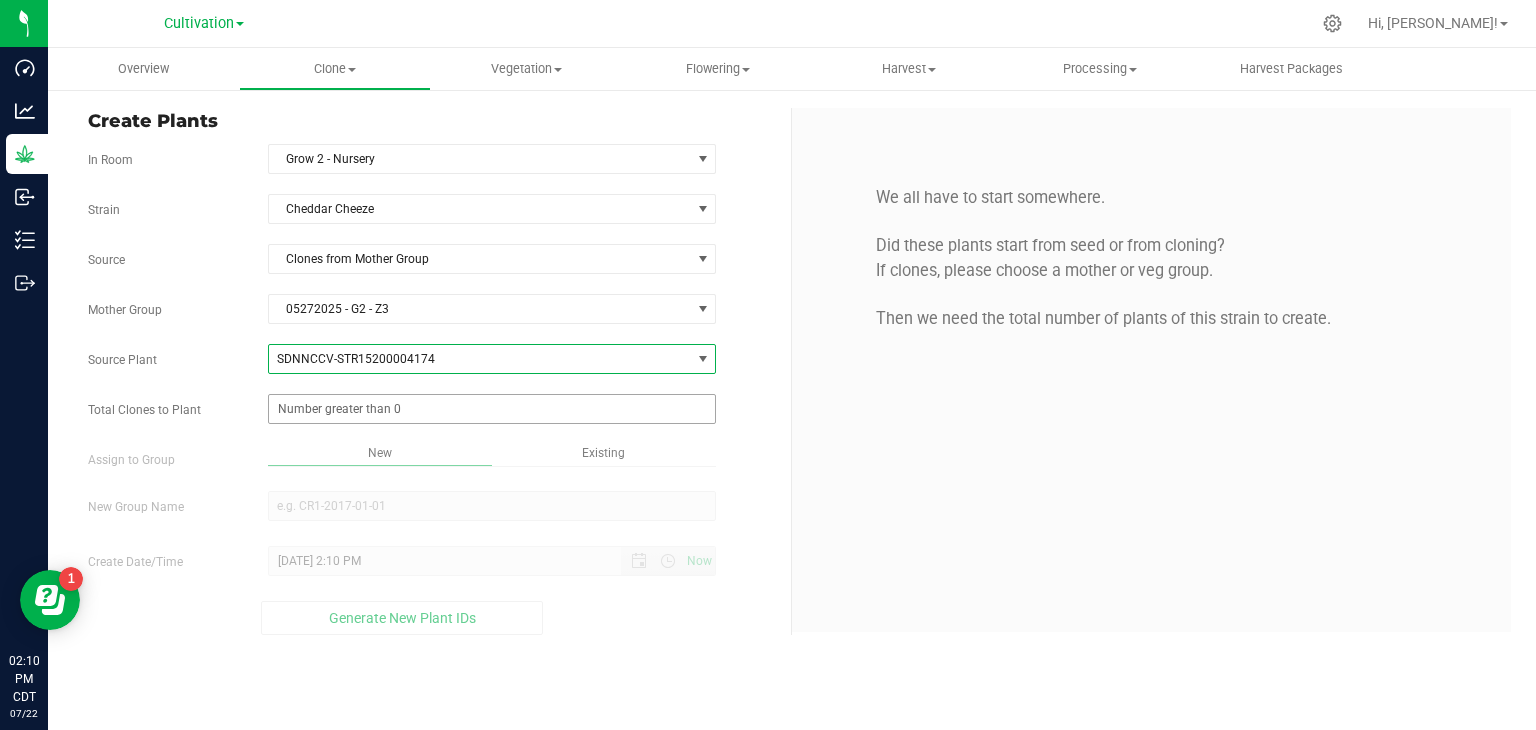 click at bounding box center (492, 409) 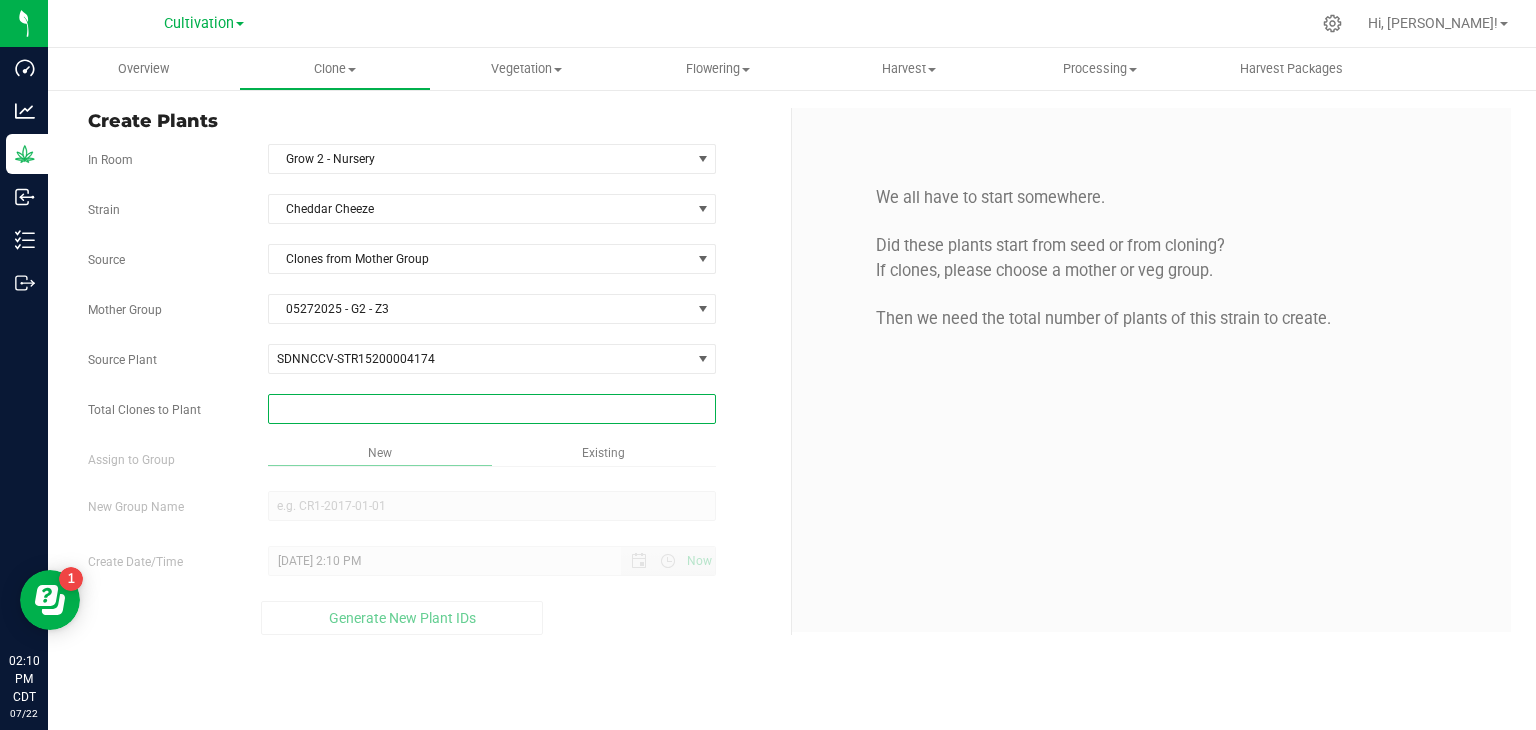type on "6" 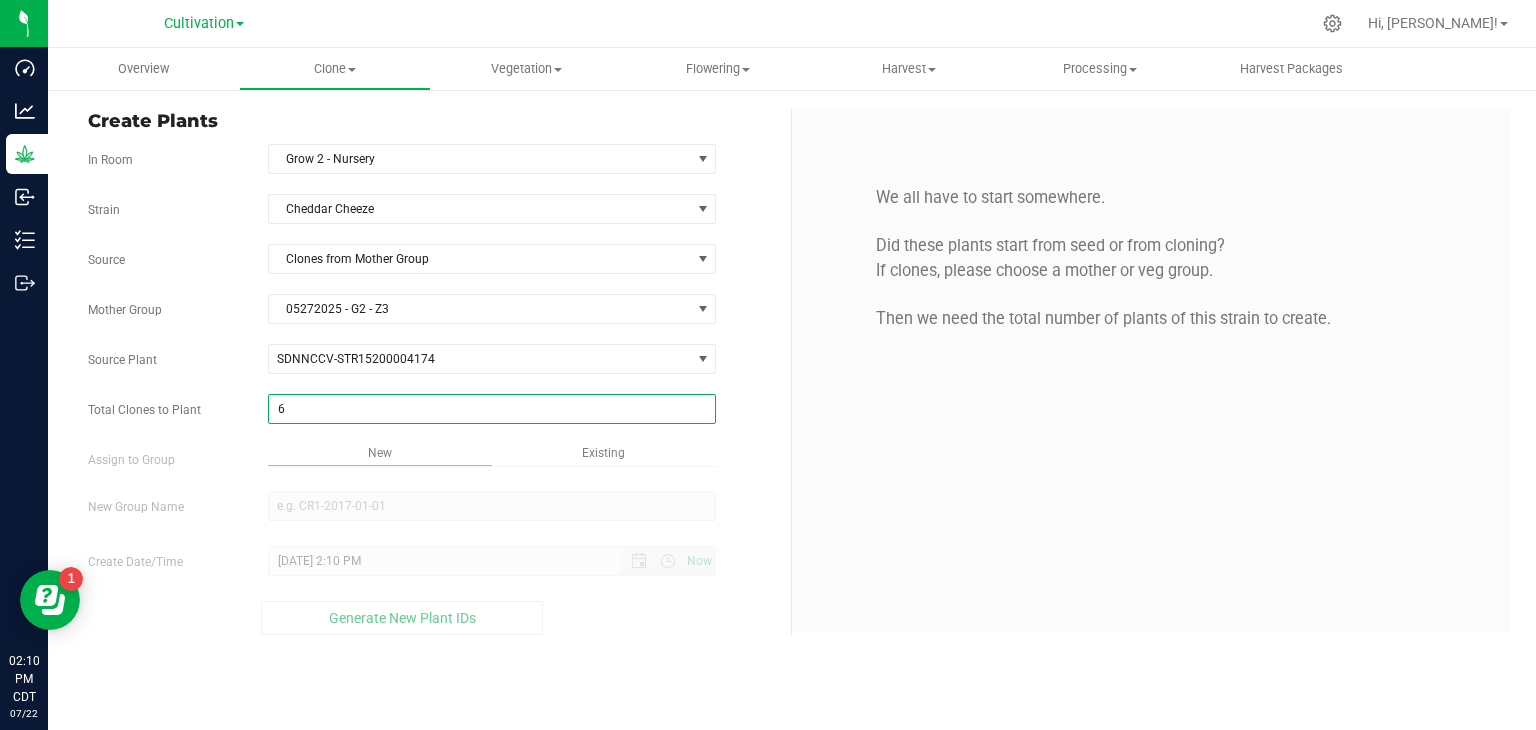 type on "6" 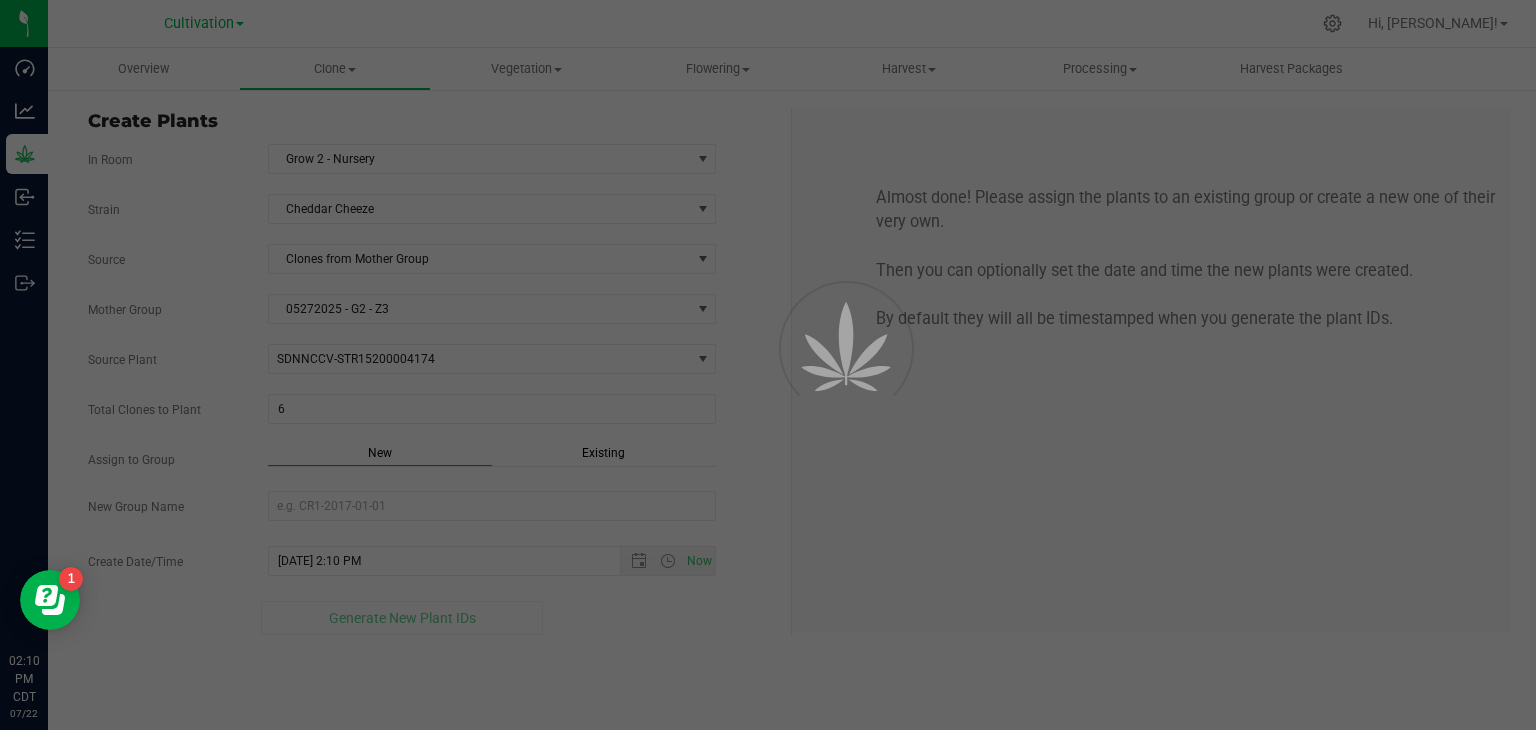 click on "Strain
Cheddar Cheeze
Source
Clones from Mother Group
Mother Group
05272025 - G2 - Z3 Select Mother Group 05272025 - G2 - Z3
Source Plant
SDNNCCV-STR15200004174 SDNNCCV-STR15200004160 SDNNCCV-STR15200004165 SDNNCCV-STR15200004171 SDNNCCV-STR15200004172 SDNNCCV-STR15200004174 SDNNCCV-STR15200004176 SDNNCCV-STR15200004177 SDNNCCV-STR15200004178 SDNNCCV-STR15200004179 SDNNCCV-STR15200004181
6 6" at bounding box center (432, 414) 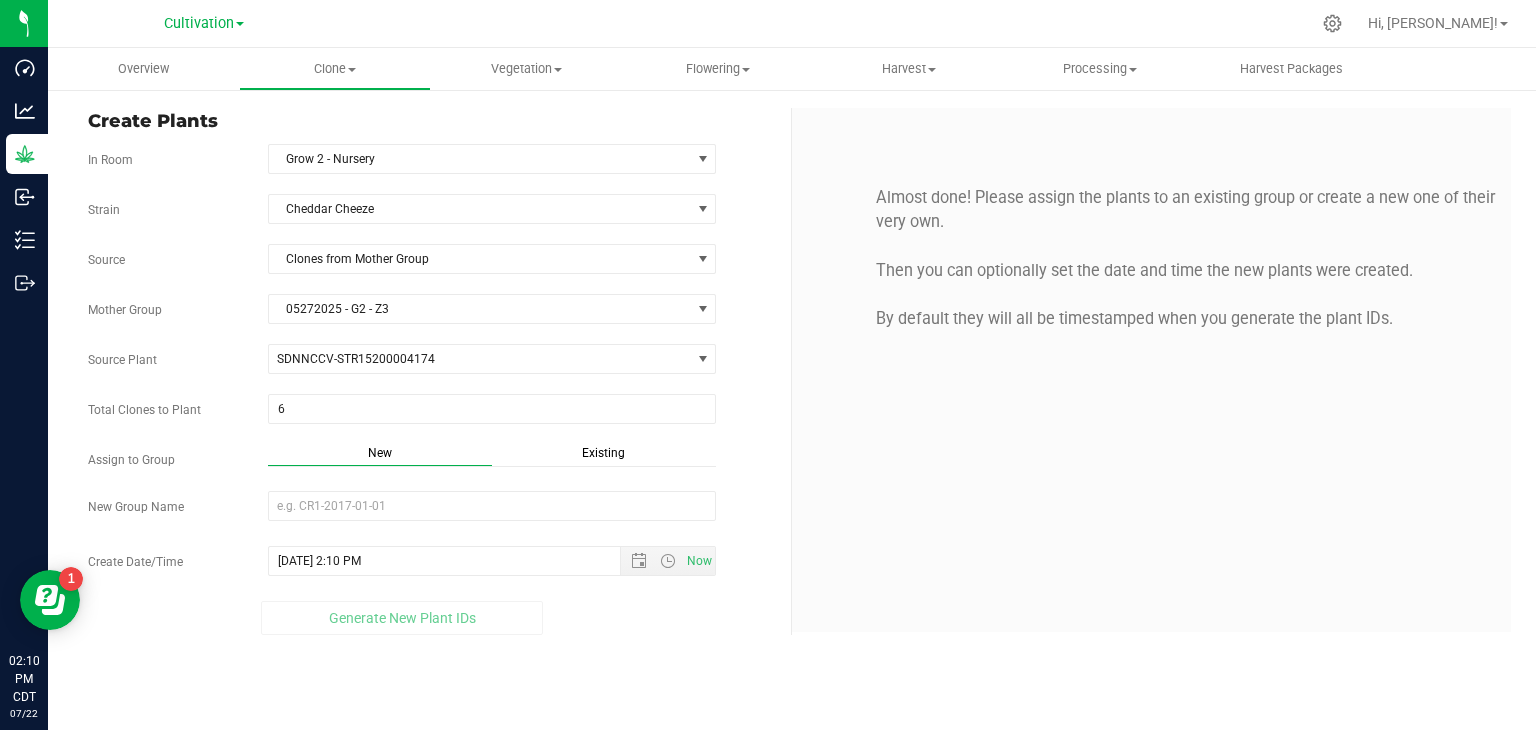 click on "Existing" at bounding box center (603, 453) 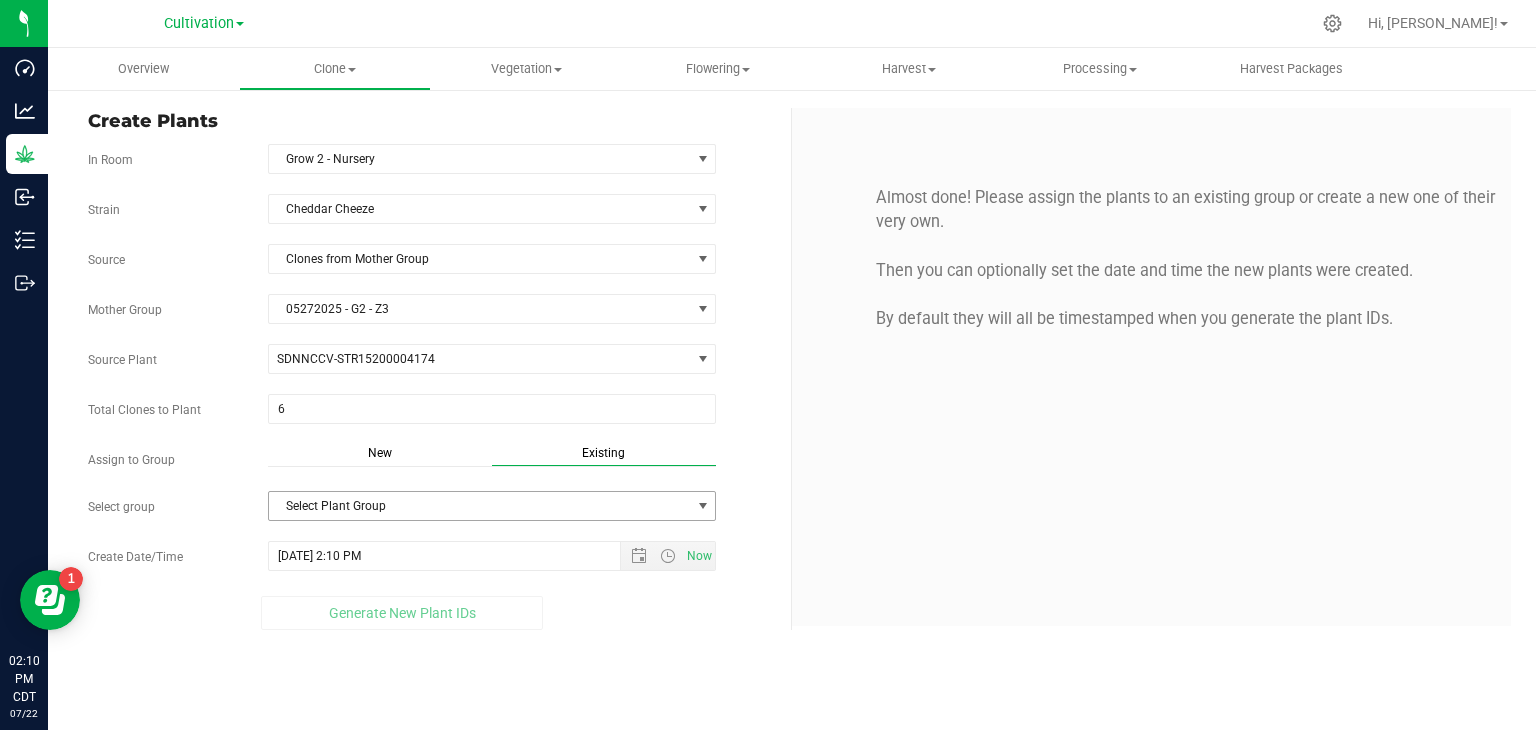 click on "Select Plant Group" at bounding box center (480, 506) 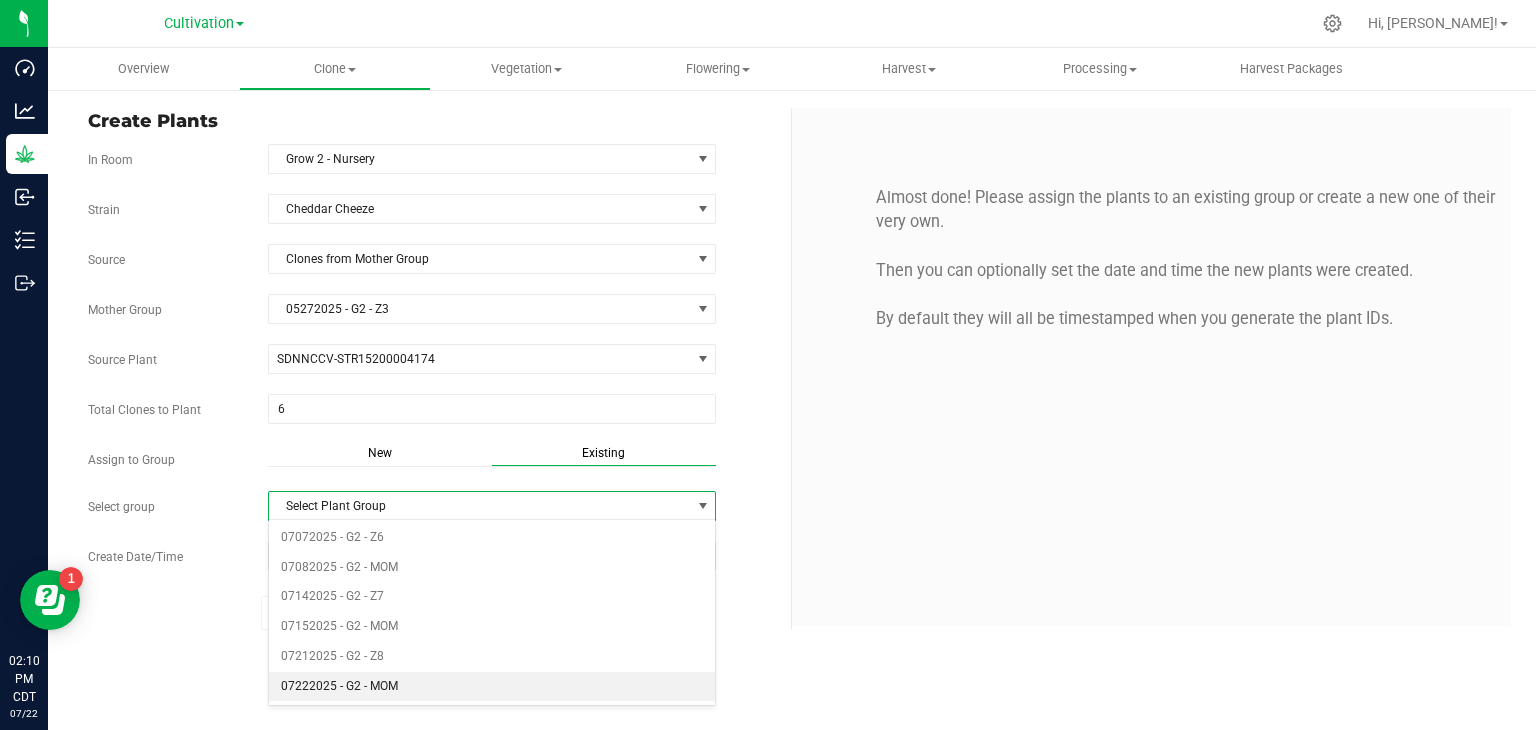 click on "07222025 - G2 - MOM" at bounding box center [492, 687] 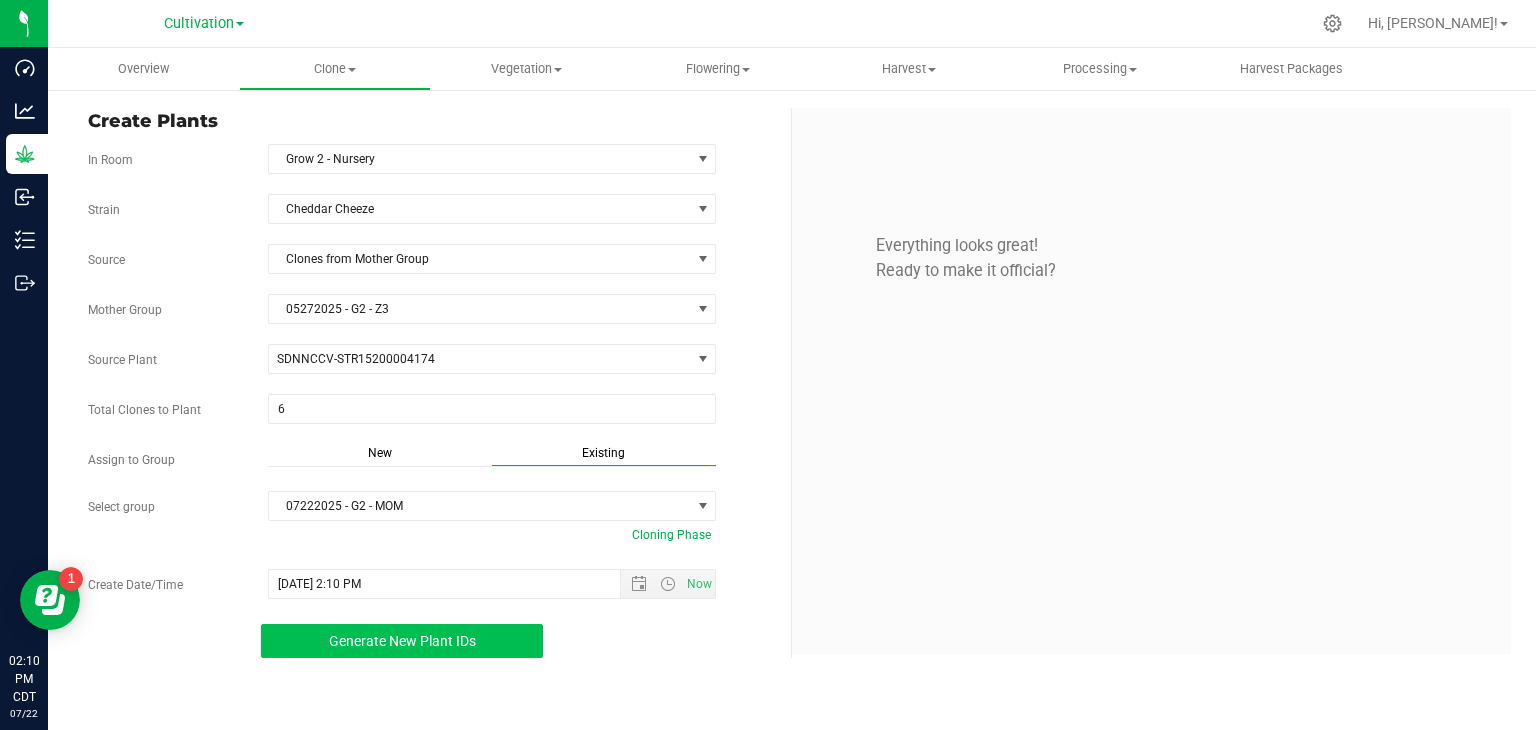 click on "Generate New Plant IDs" at bounding box center (402, 641) 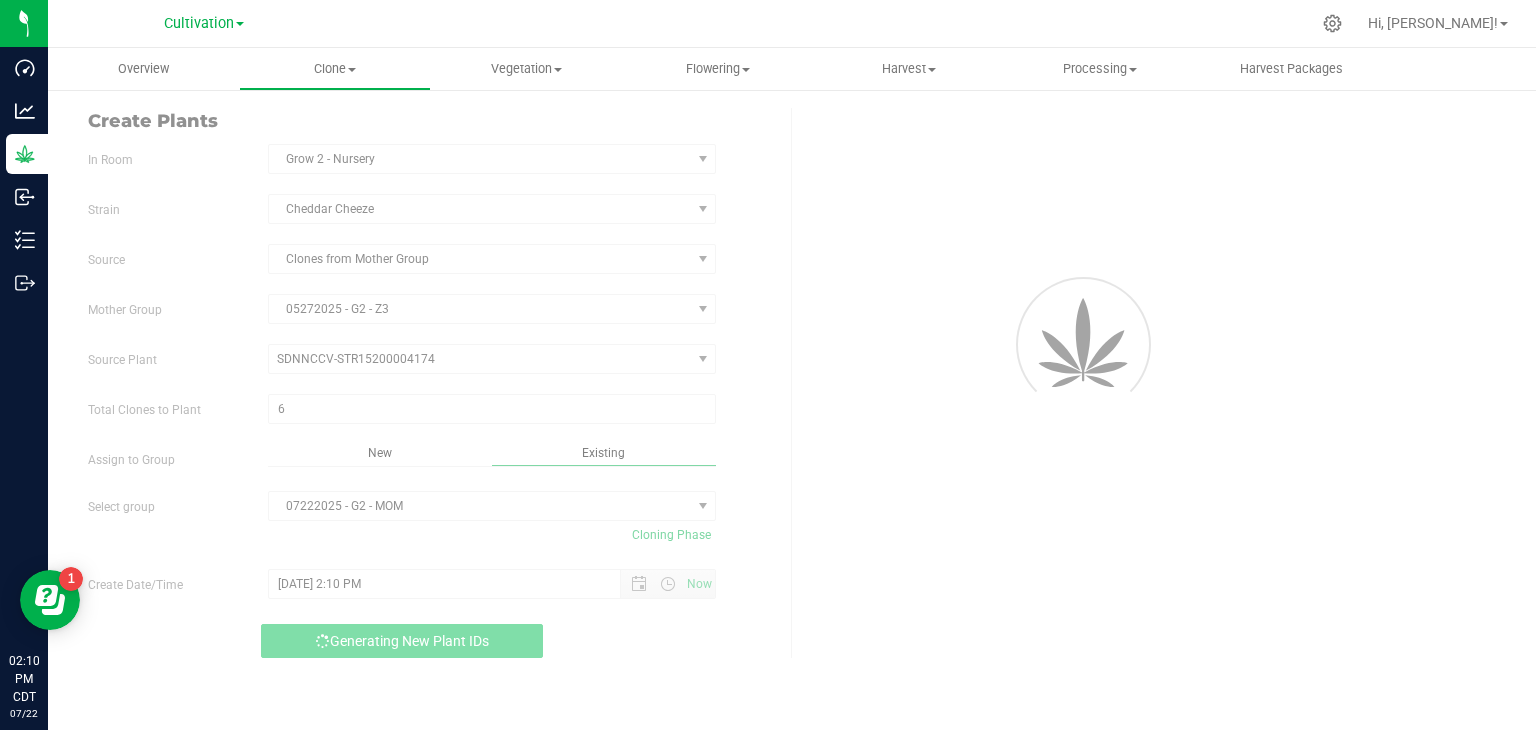 scroll, scrollTop: 60, scrollLeft: 0, axis: vertical 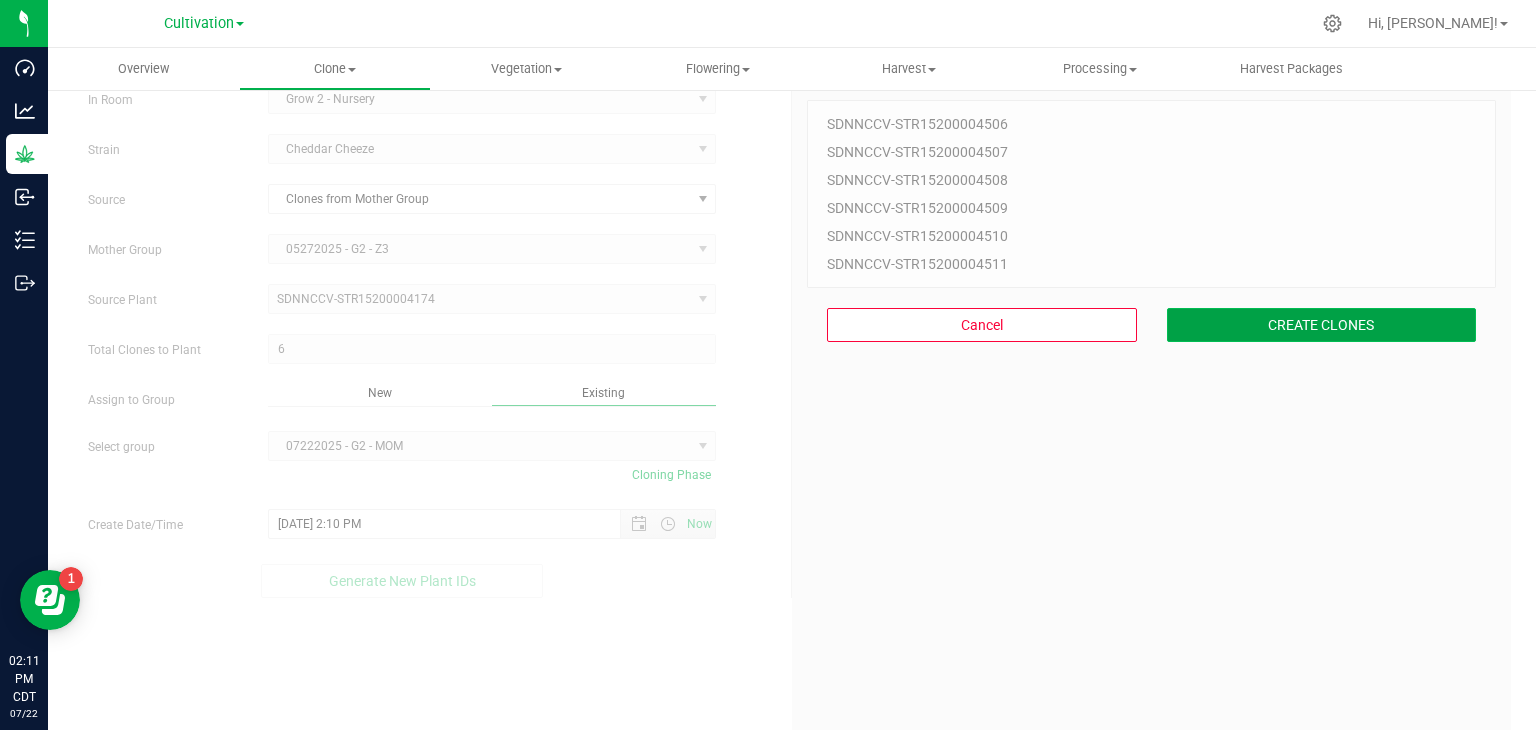 click on "CREATE CLONES" at bounding box center (1322, 325) 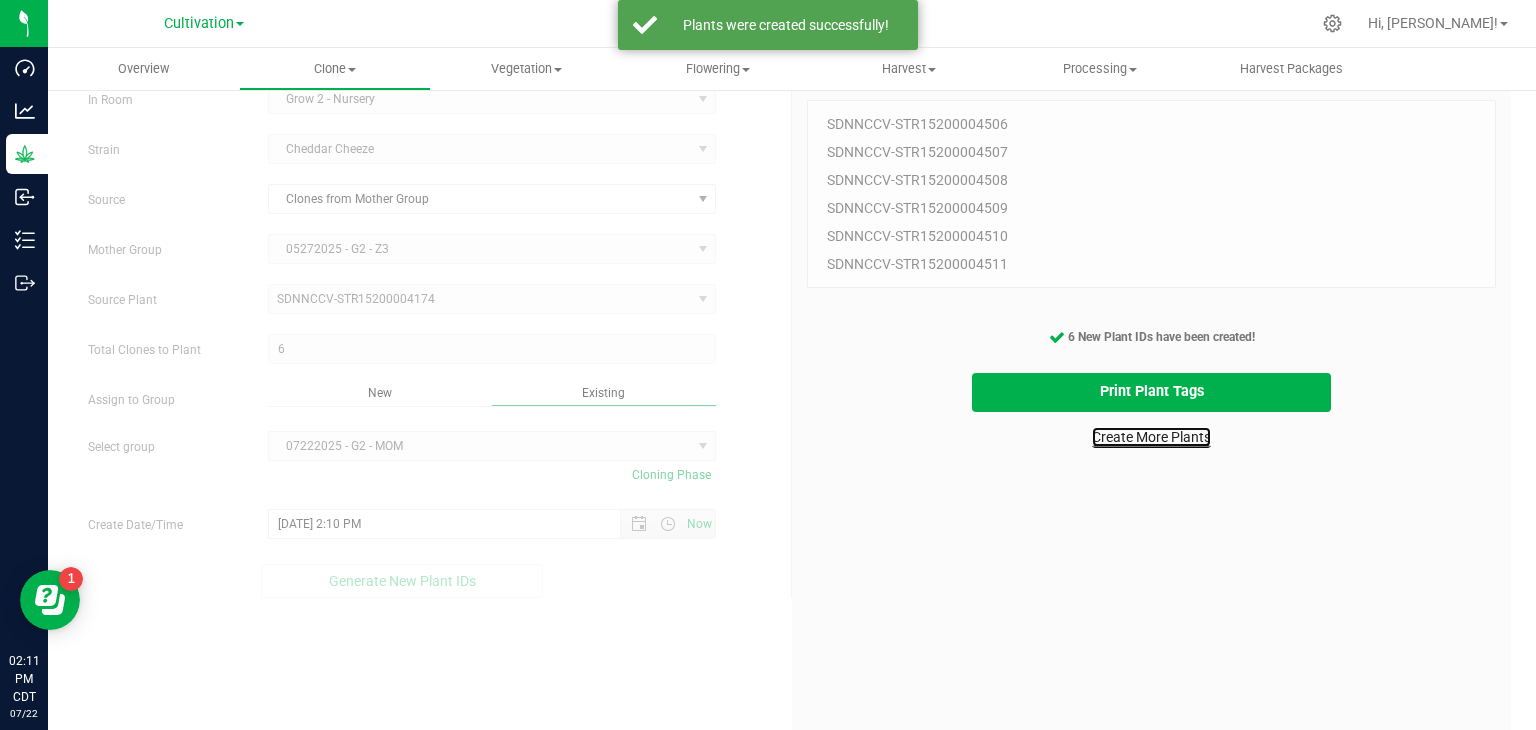 click on "Create More Plants" at bounding box center [1151, 437] 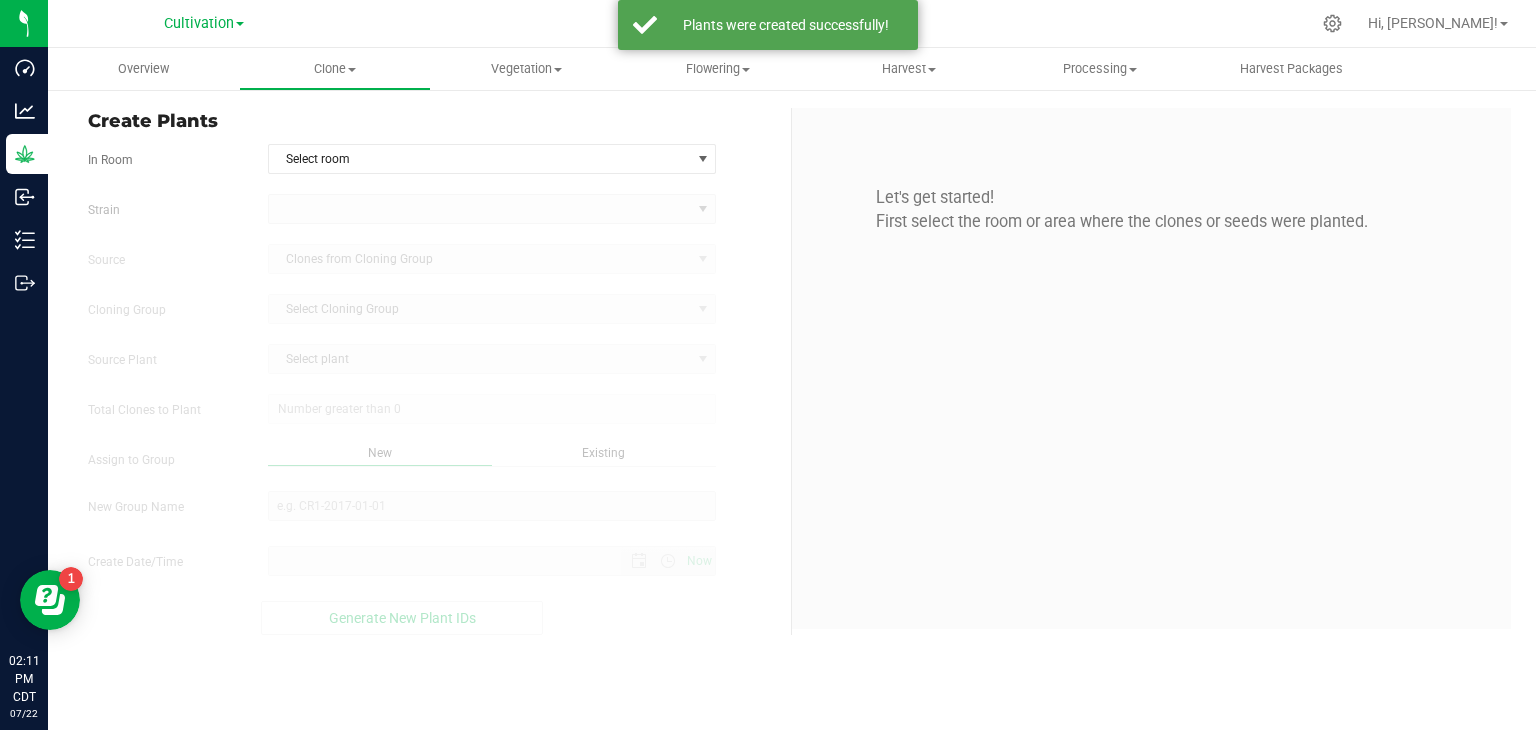 scroll, scrollTop: 0, scrollLeft: 0, axis: both 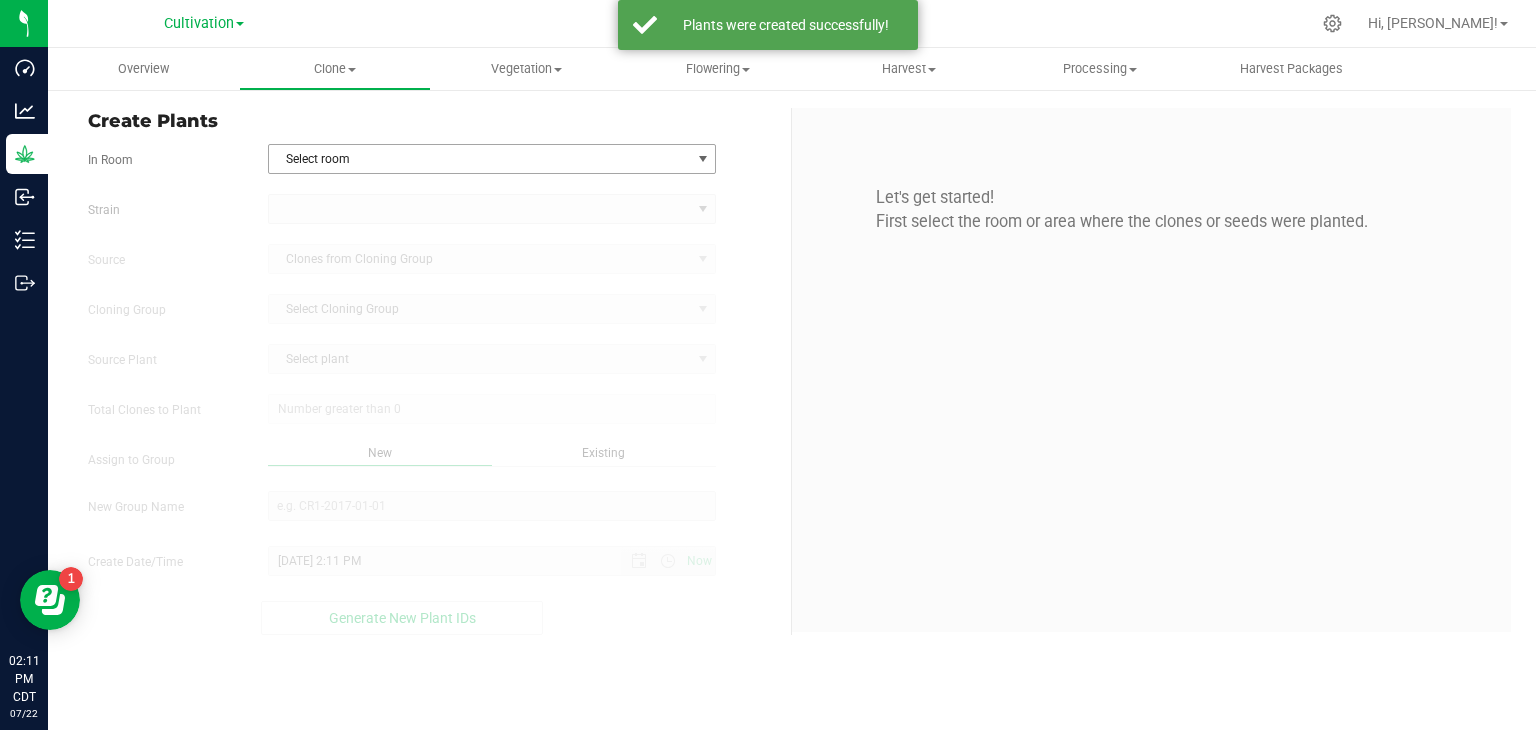 click on "Select room" at bounding box center [480, 159] 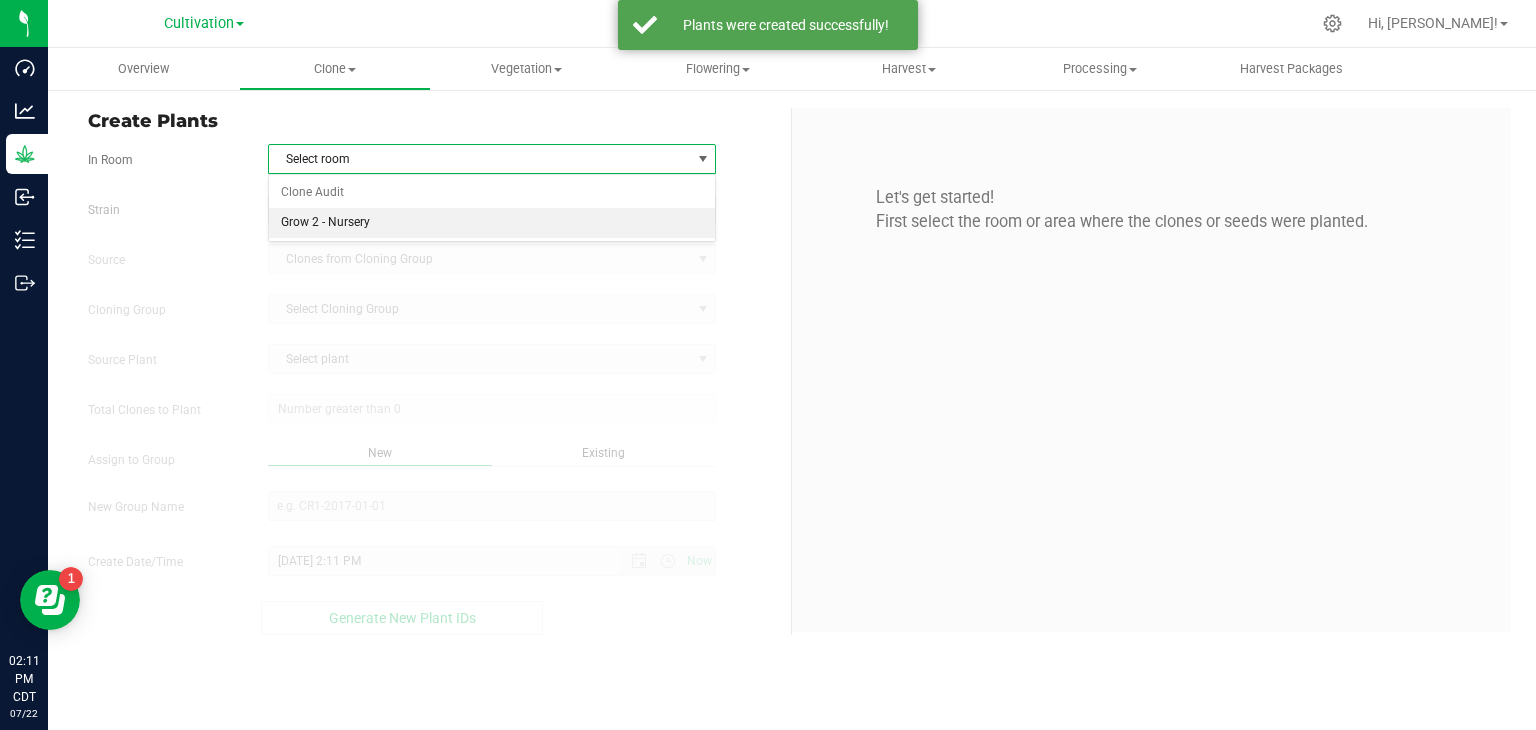 click on "Grow 2 - Nursery" at bounding box center (492, 223) 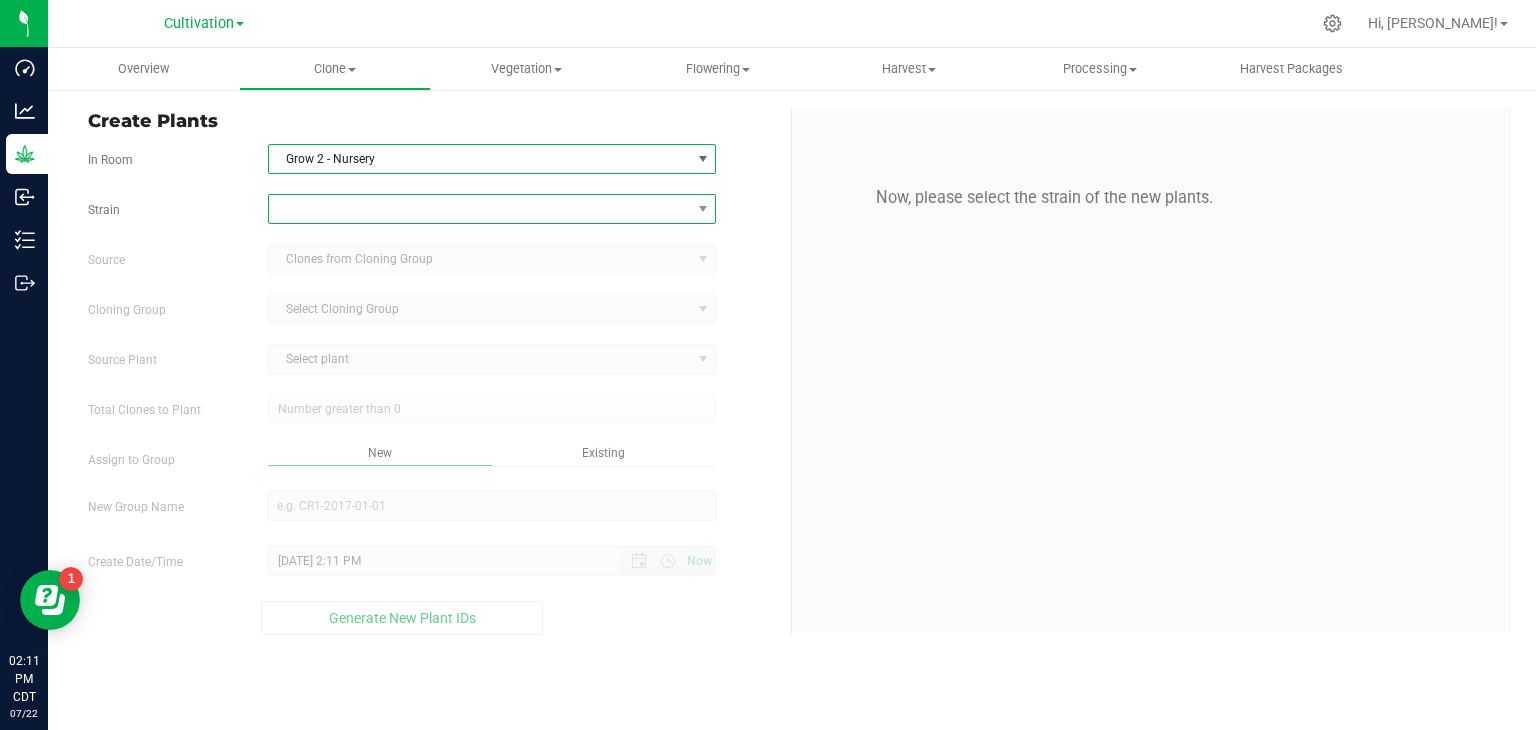 click at bounding box center (480, 209) 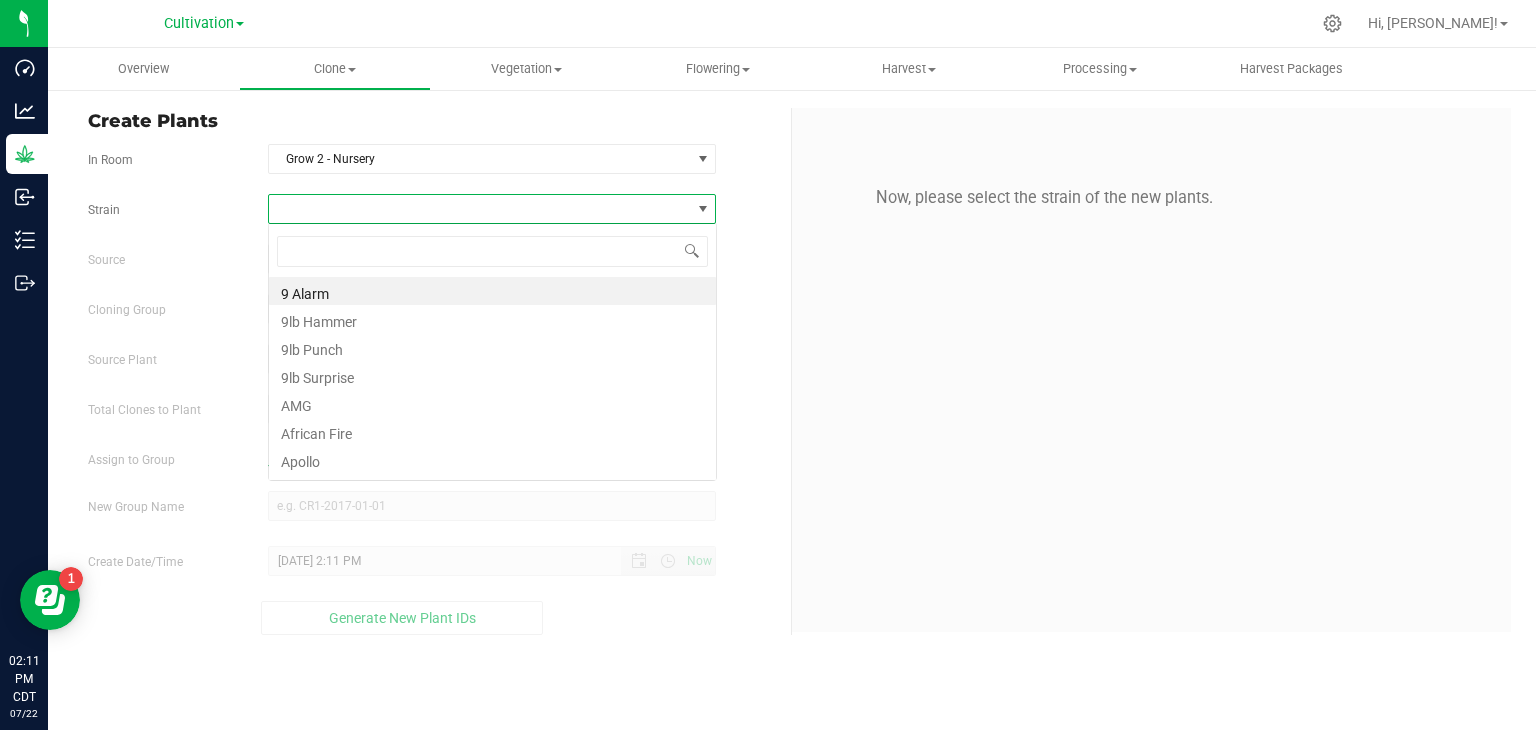 scroll, scrollTop: 99970, scrollLeft: 99551, axis: both 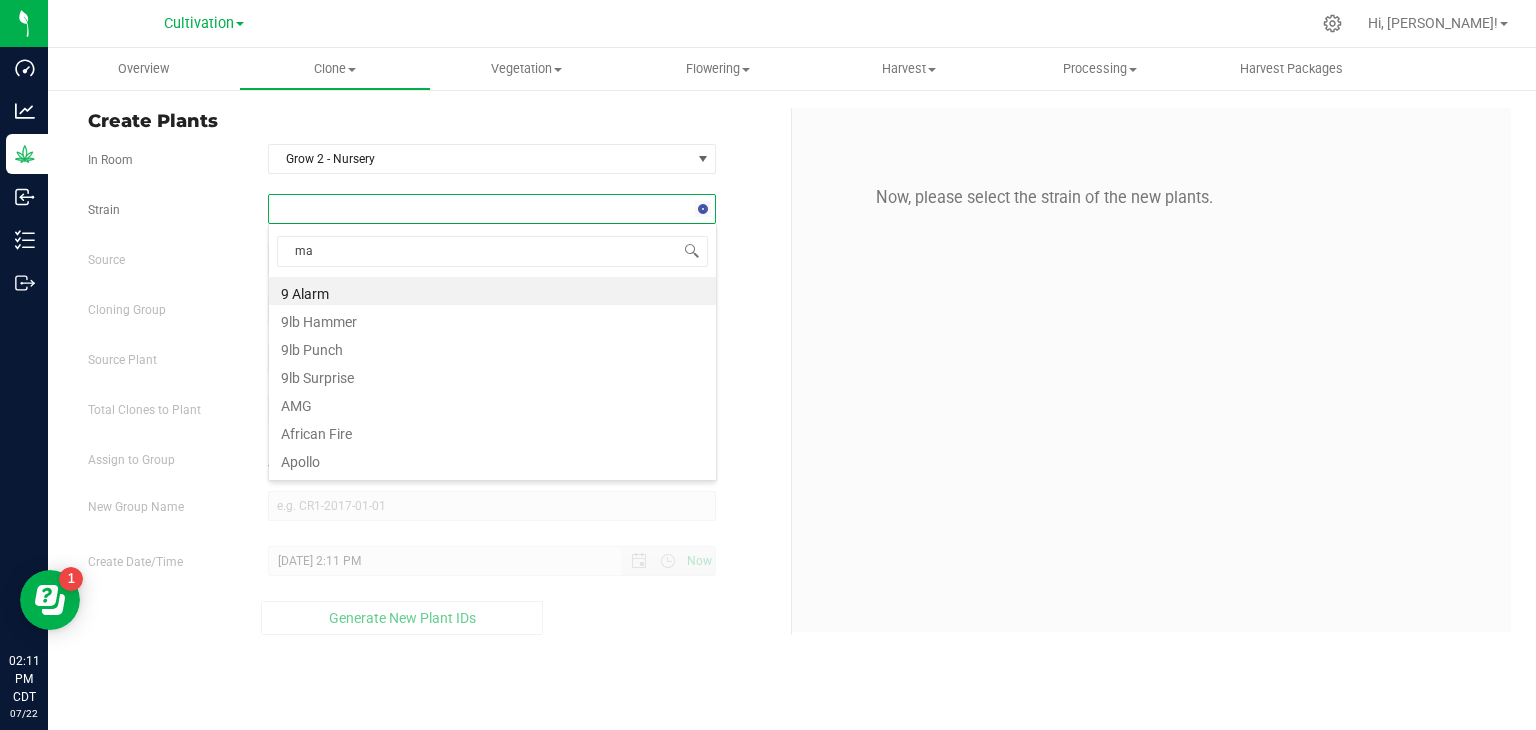 type on "maj" 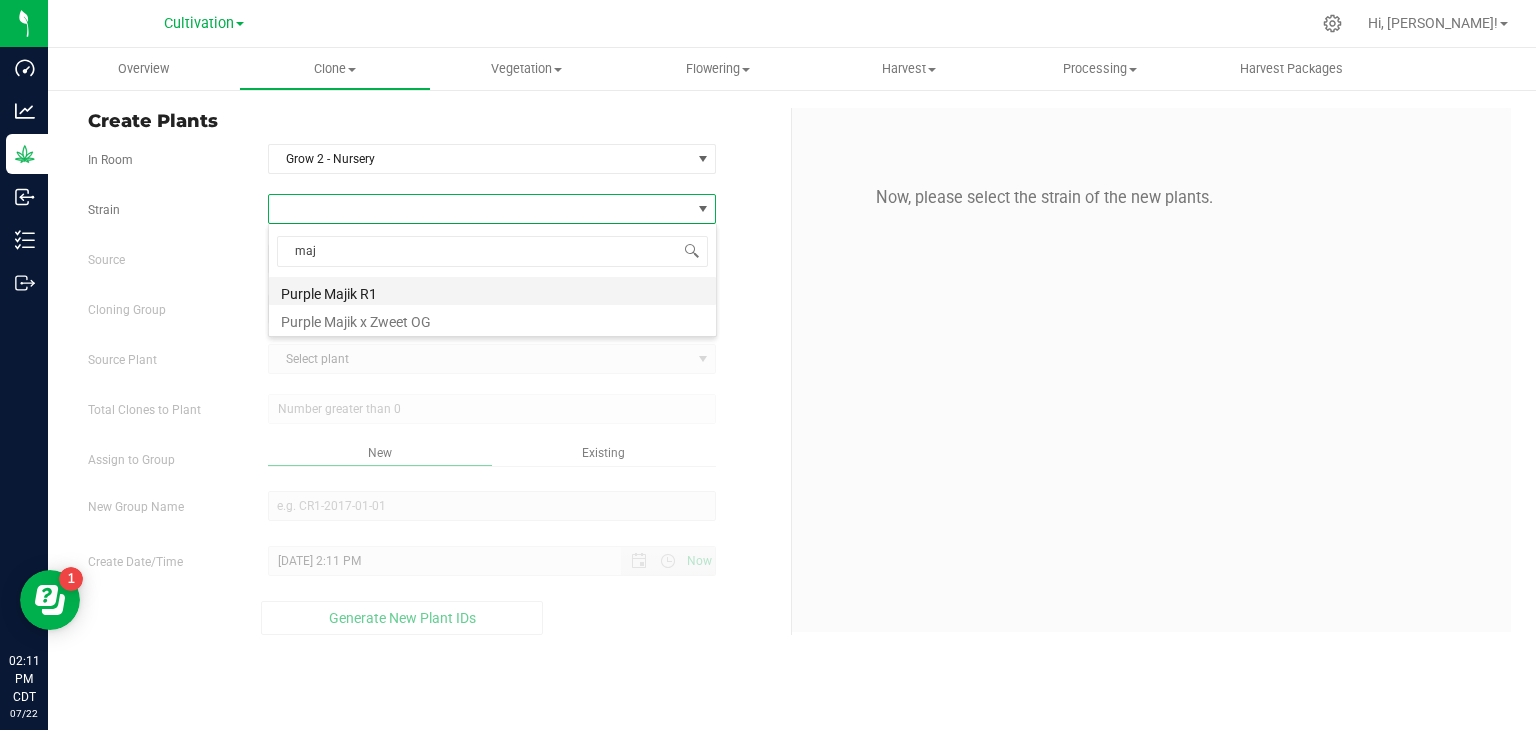 click on "Purple Majik R1" at bounding box center [492, 291] 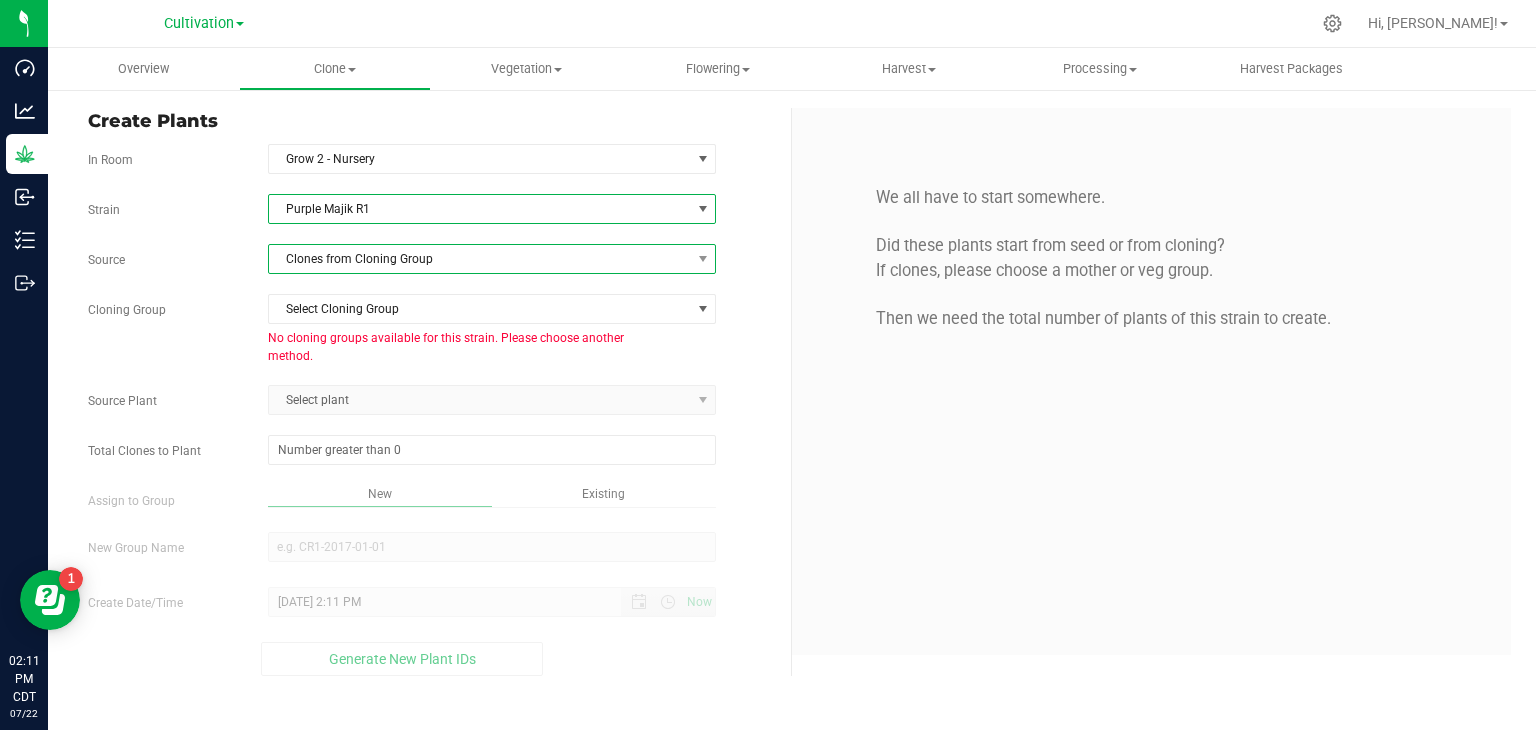 click on "Clones from Cloning Group" at bounding box center [480, 259] 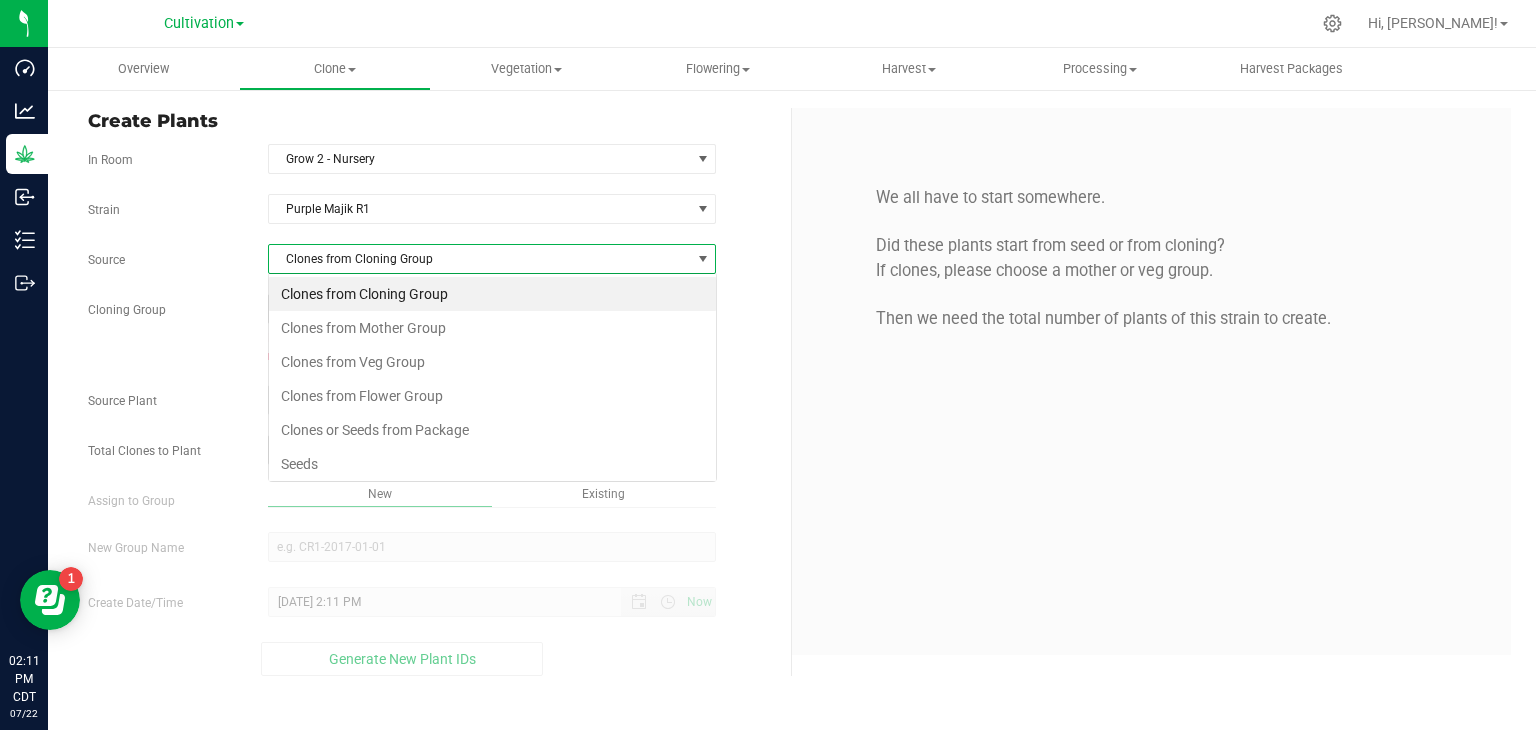 scroll, scrollTop: 99970, scrollLeft: 99551, axis: both 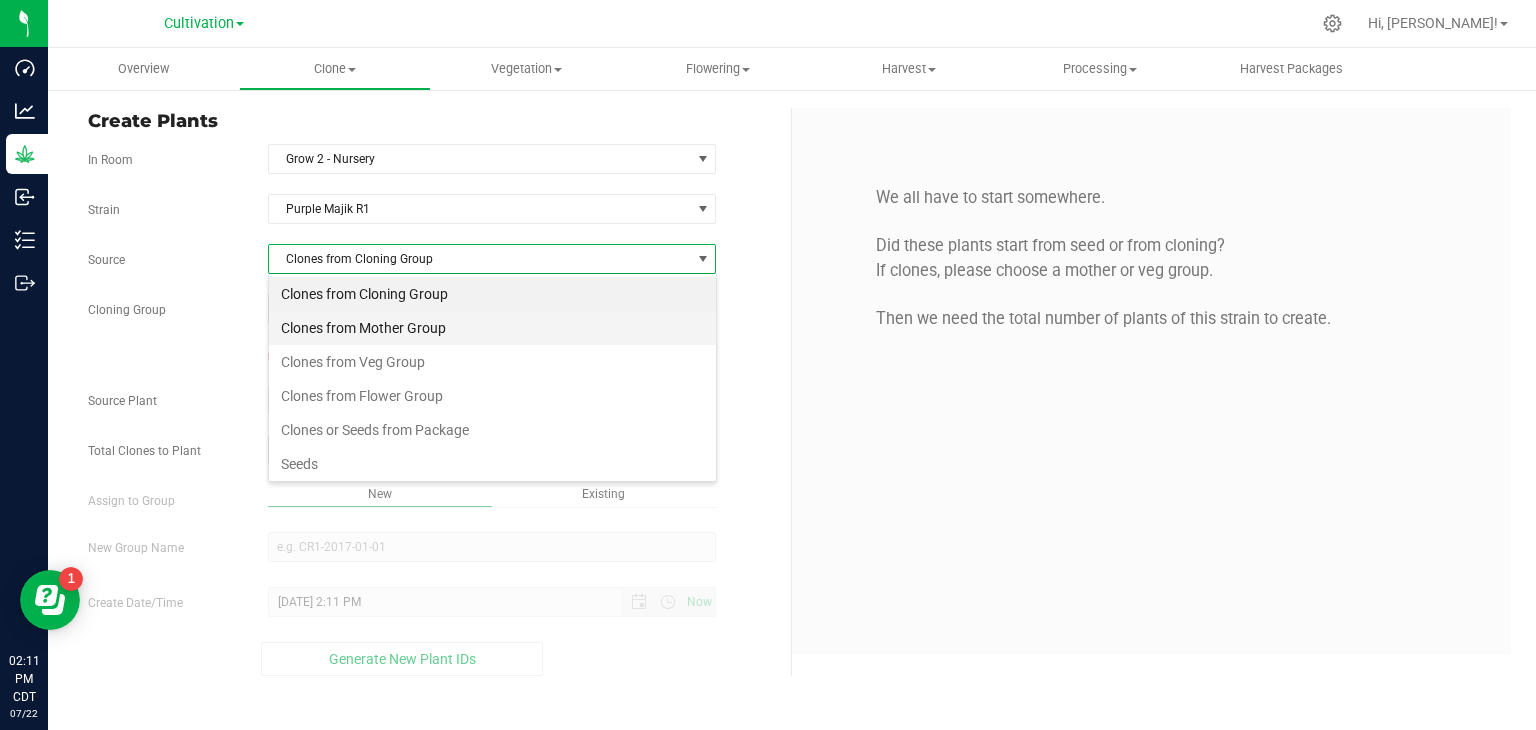 click on "Clones from Mother Group" at bounding box center (492, 328) 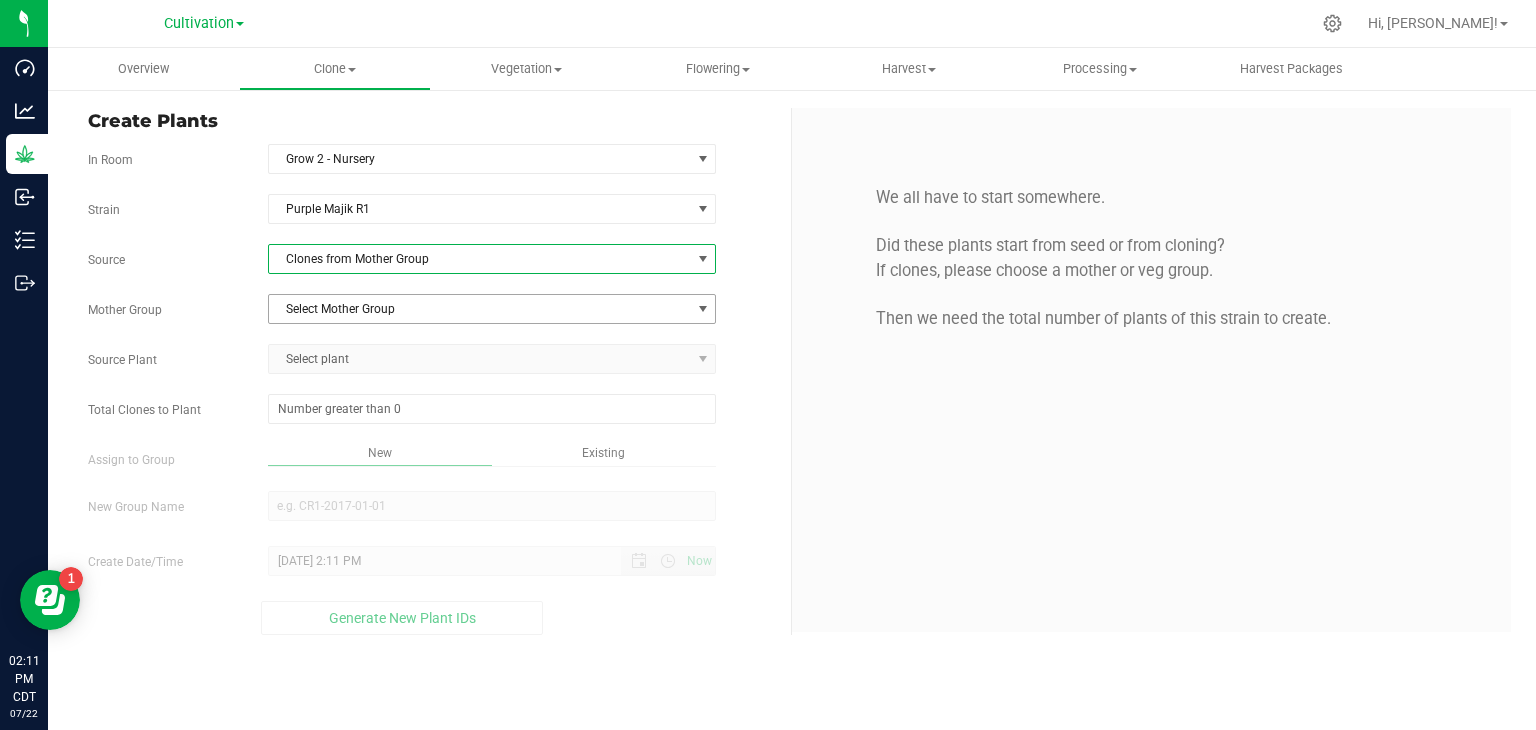 click on "Select Mother Group" at bounding box center [480, 309] 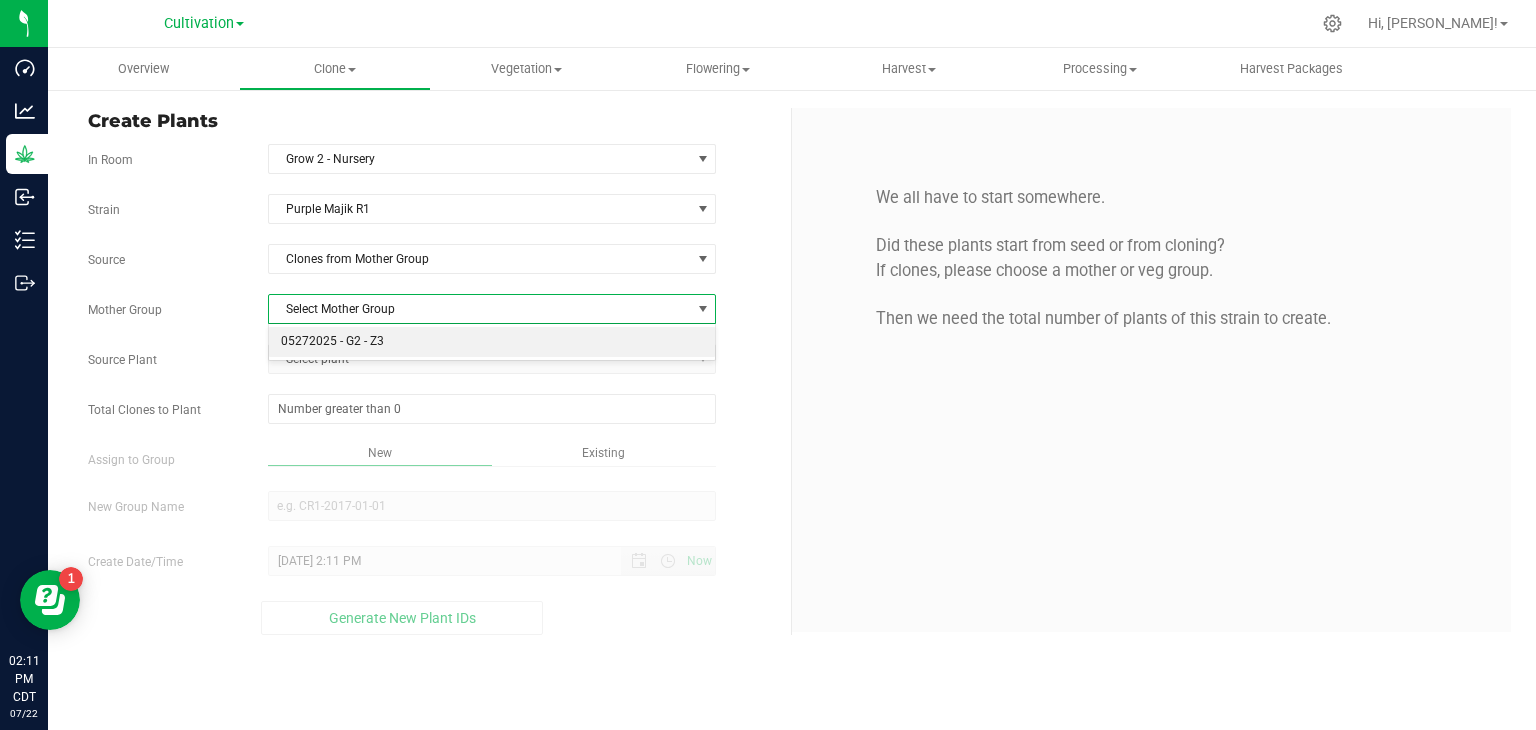 click on "05272025 - G2 - Z3" at bounding box center [492, 342] 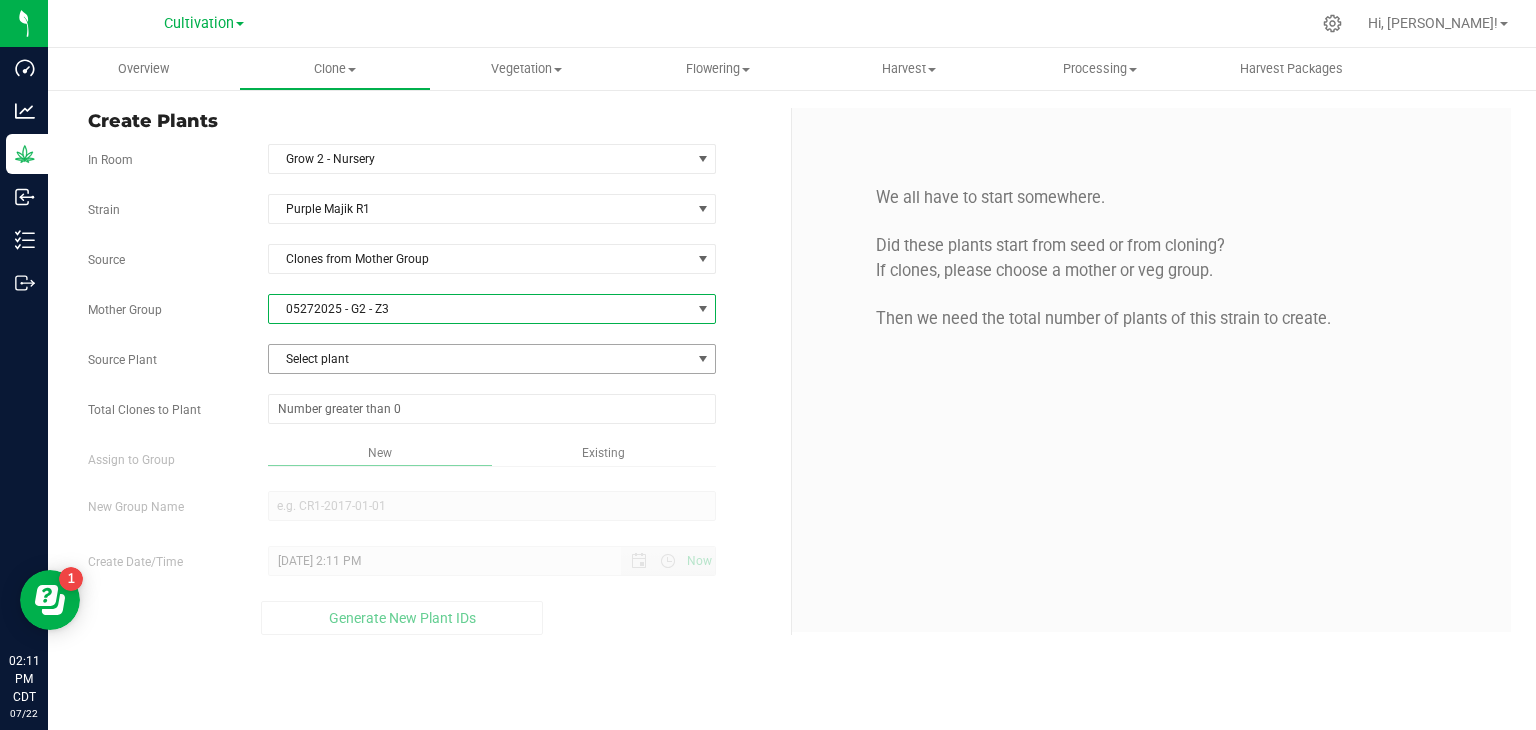 click on "Select plant" at bounding box center [480, 359] 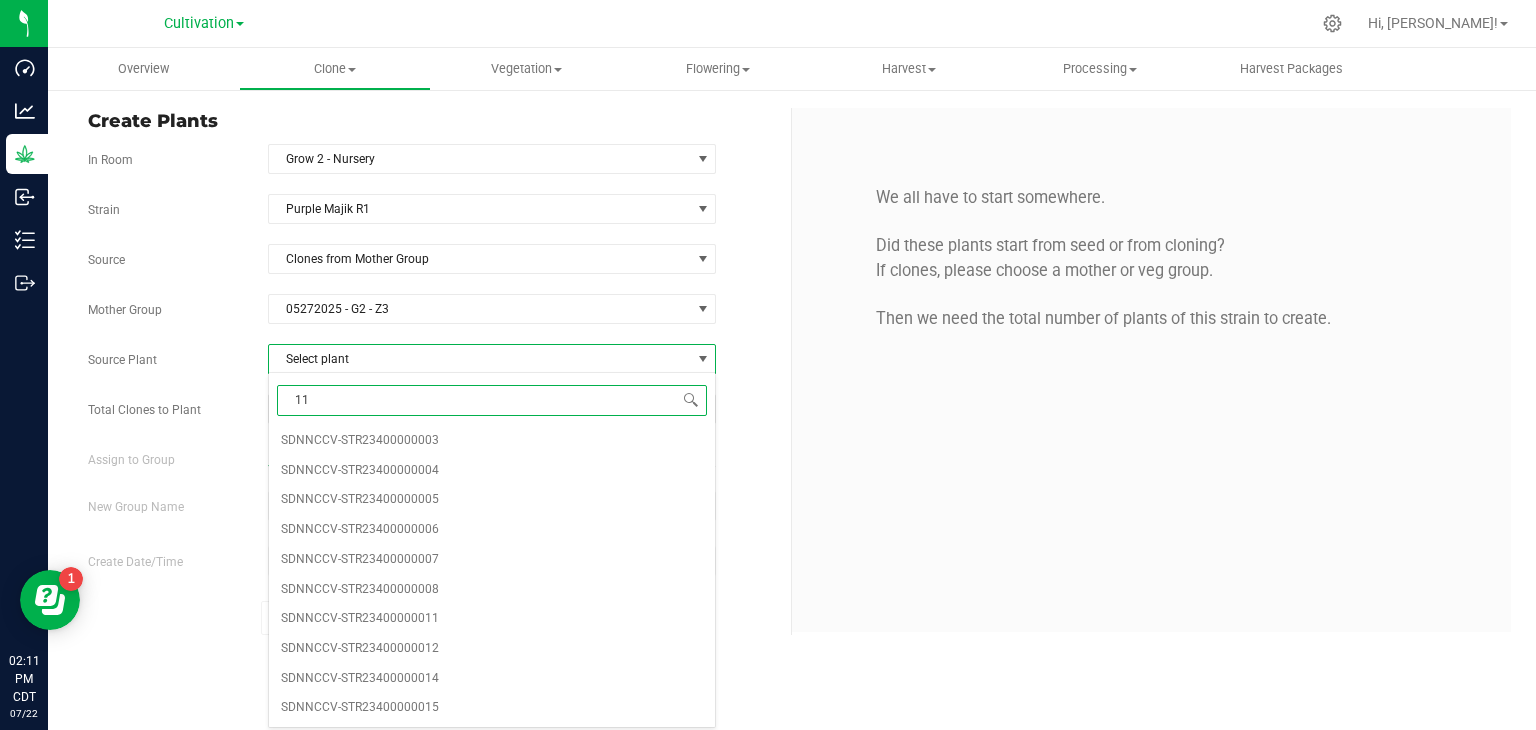 type on "1" 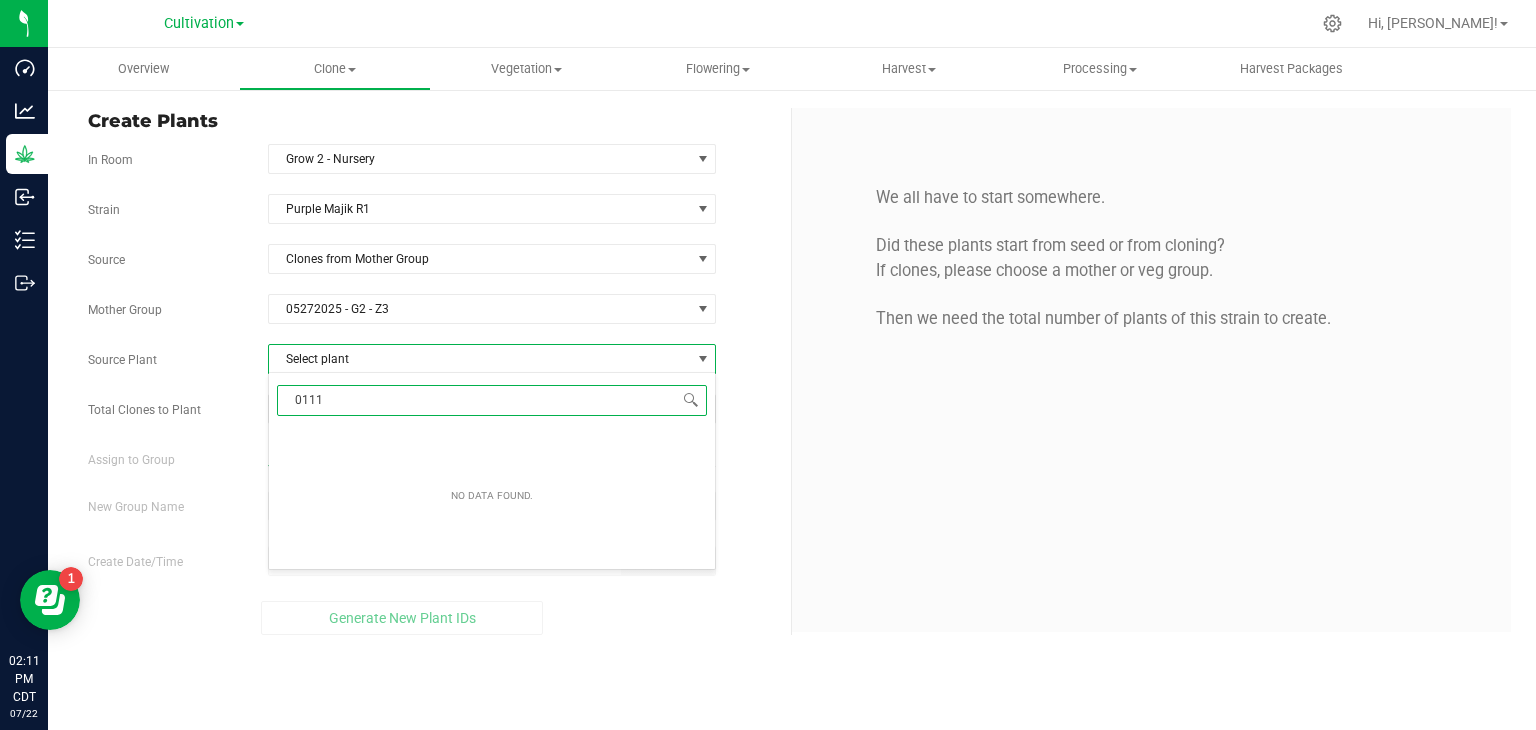 type on "011" 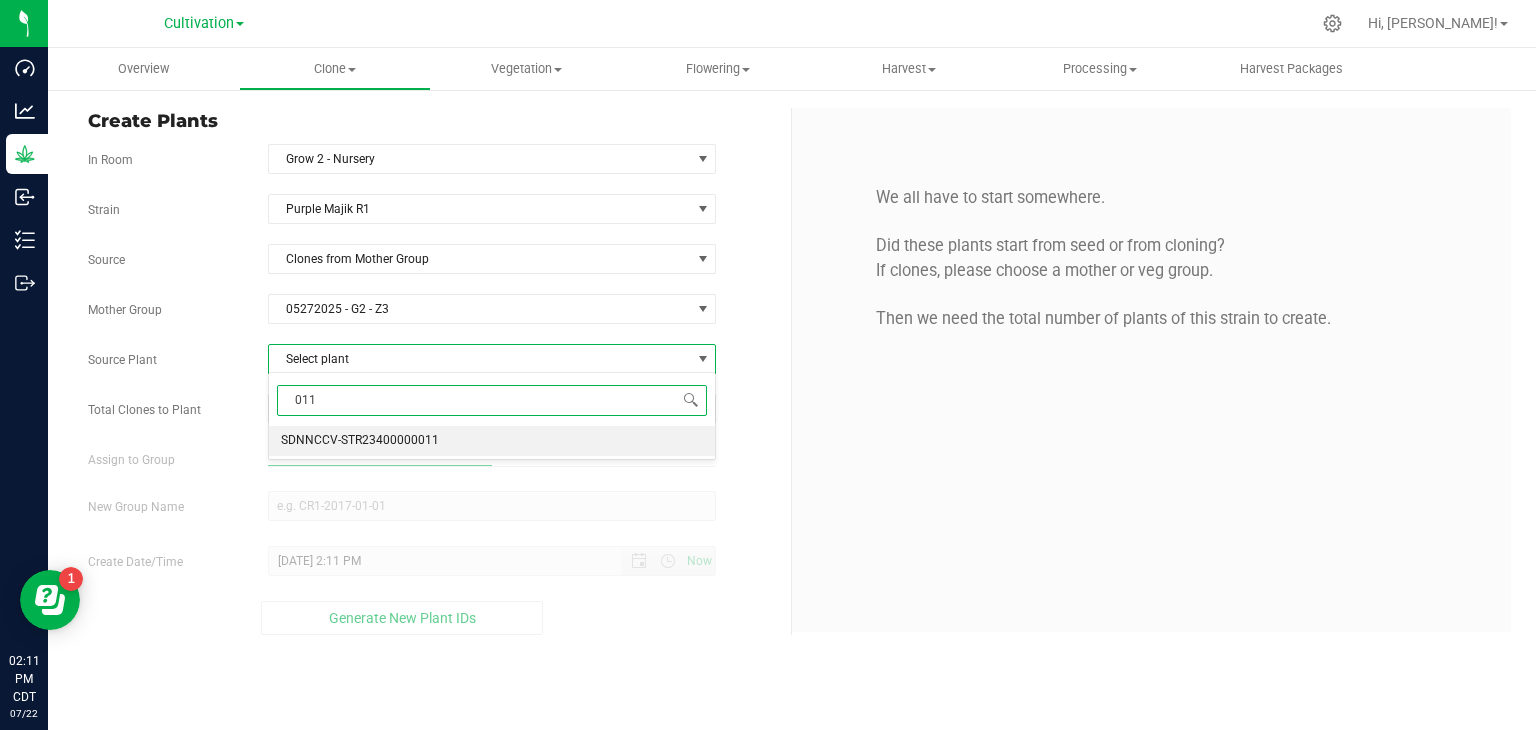 click on "SDNNCCV-STR23400000011" at bounding box center [360, 441] 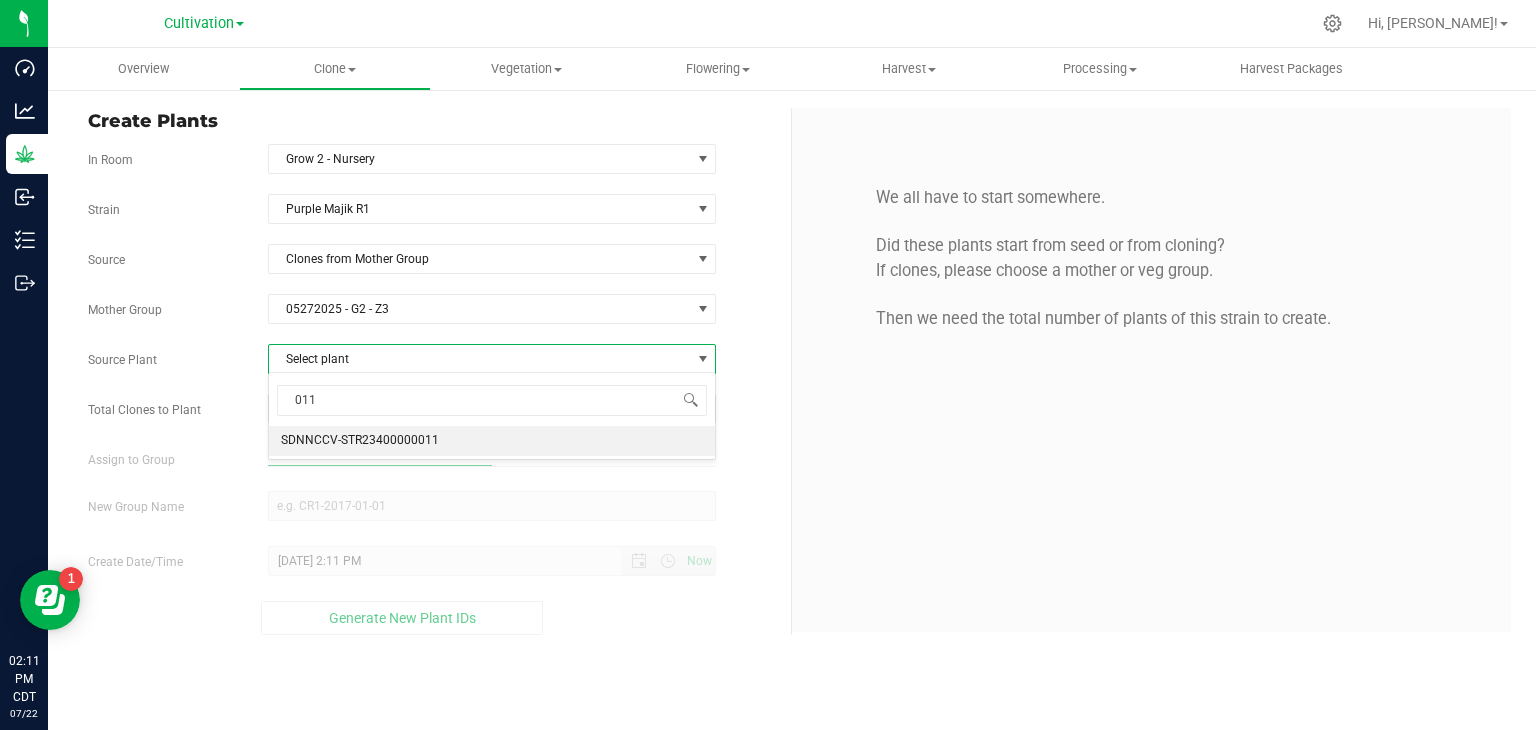 type 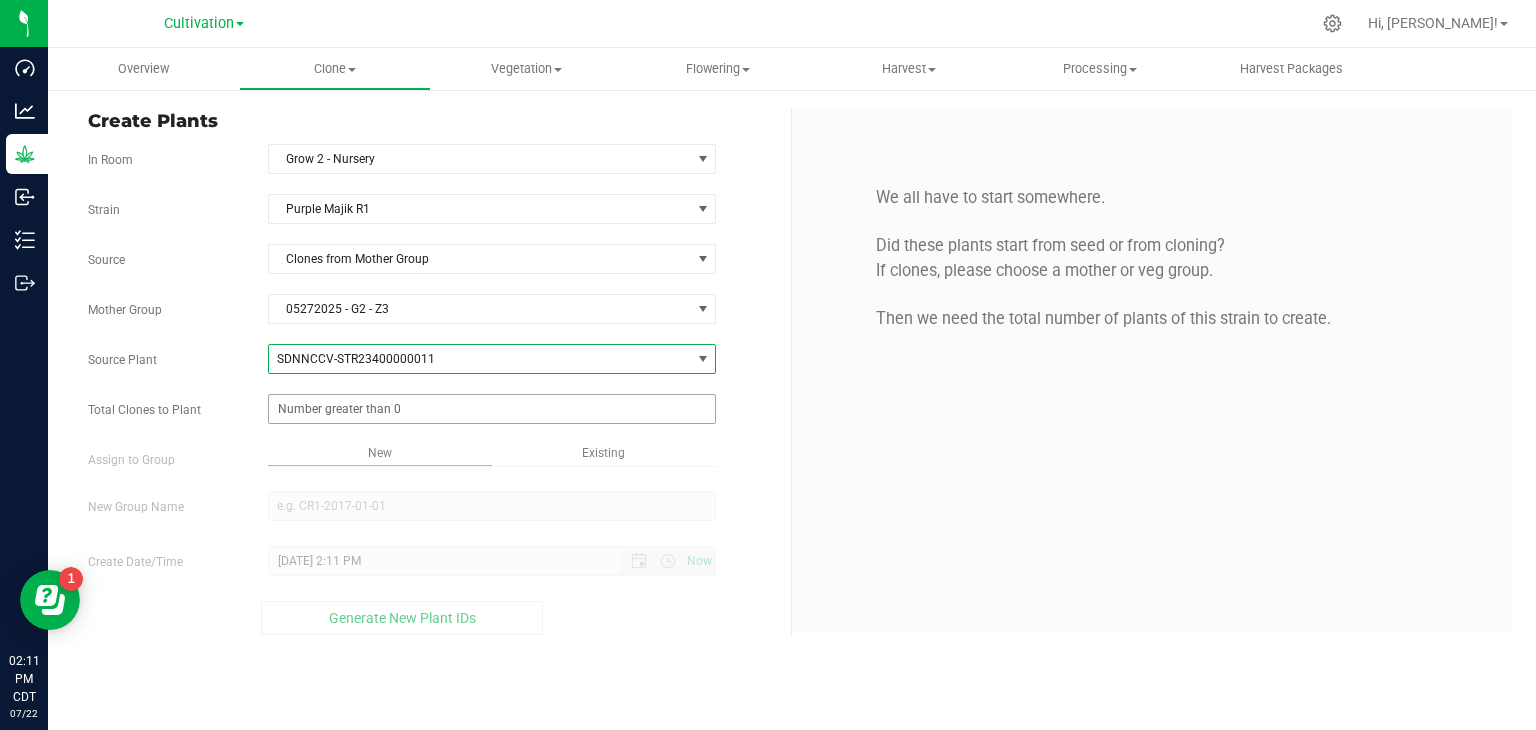 click at bounding box center (492, 409) 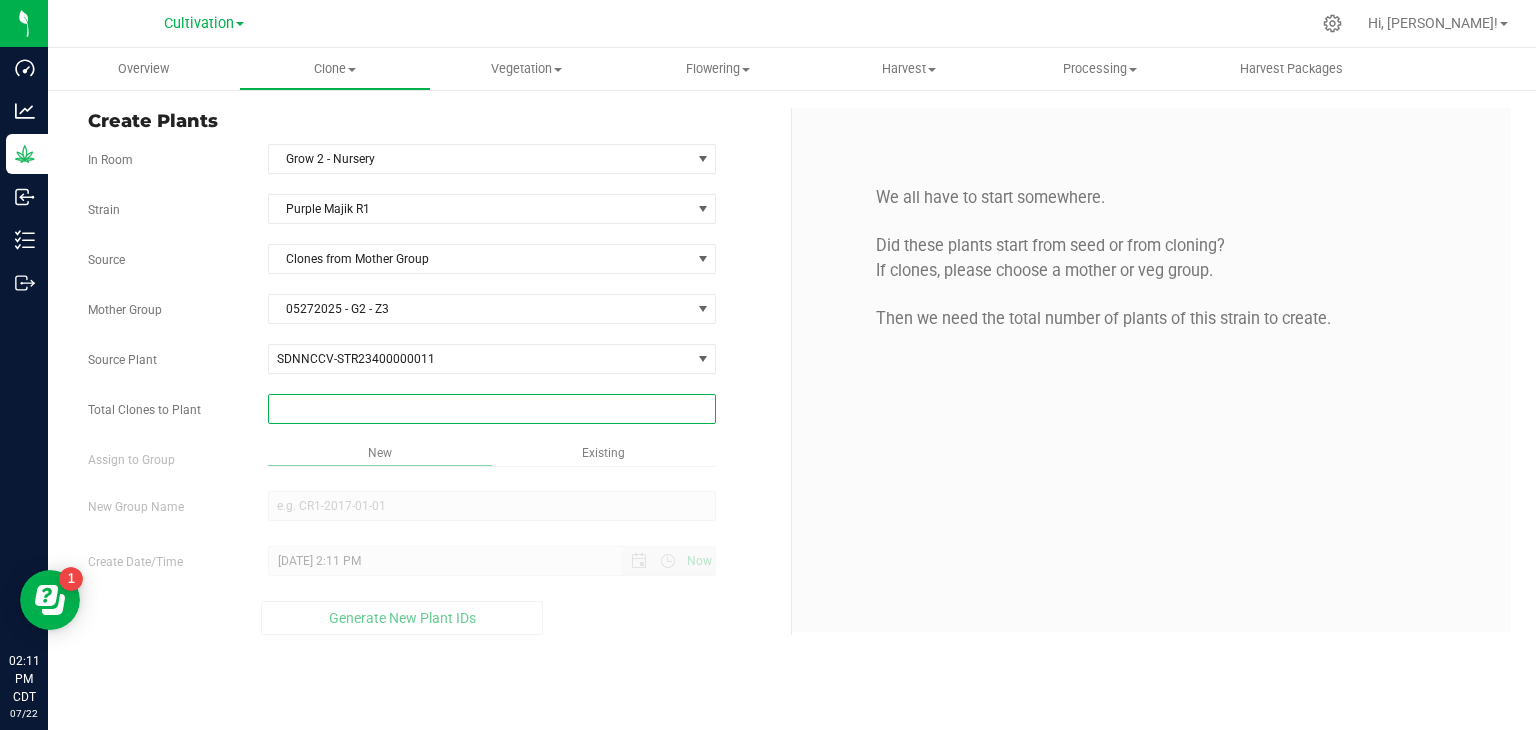 type on "2" 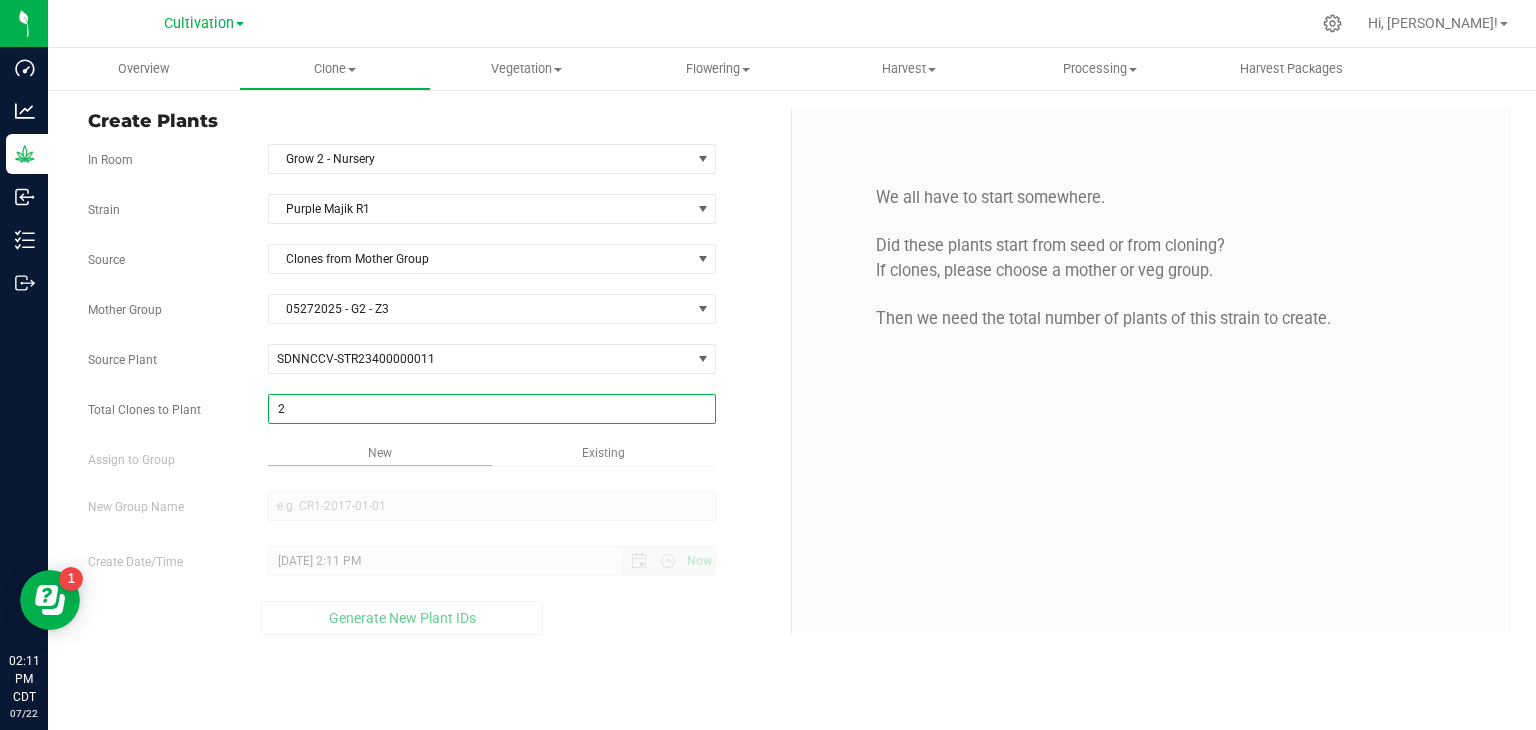 type on "2" 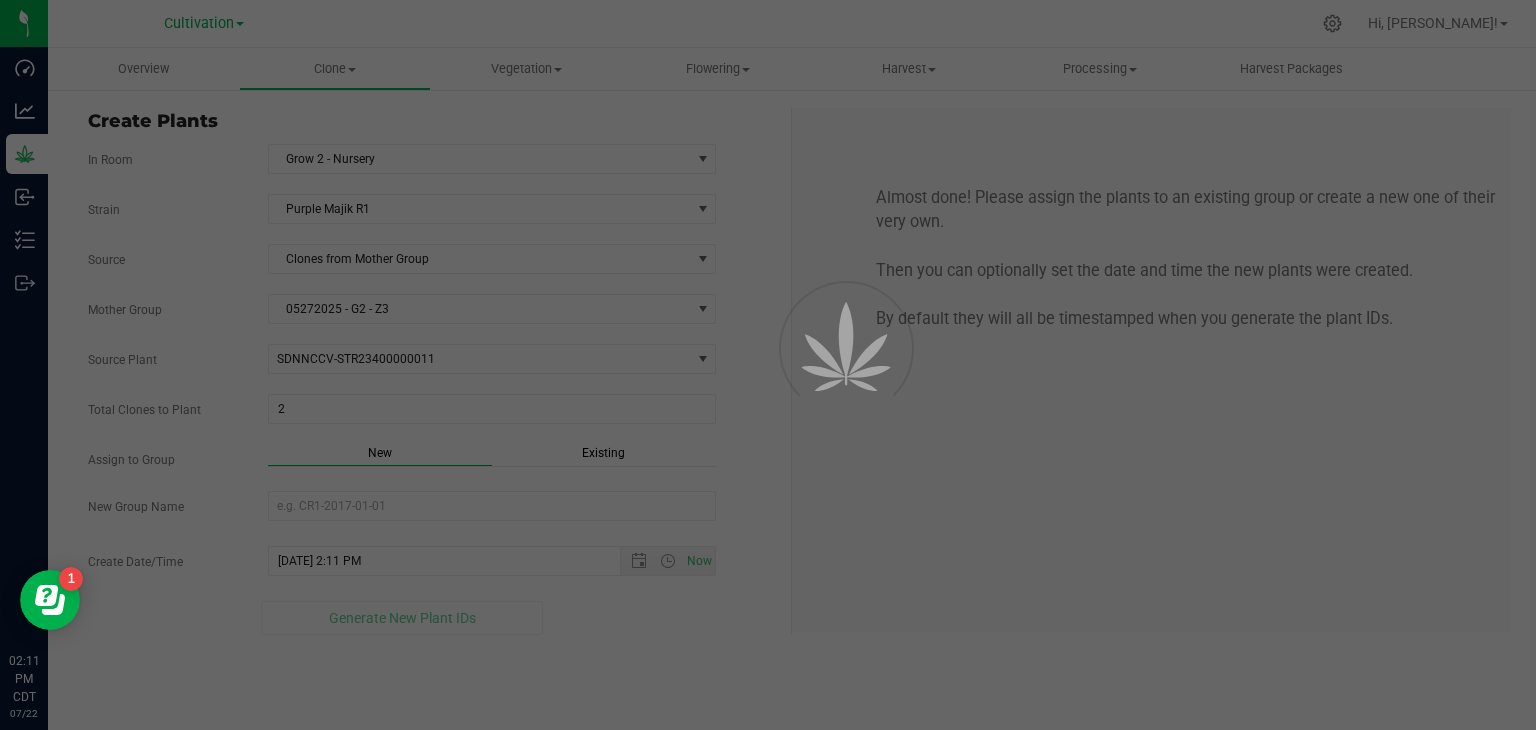 click on "Almost done! Please assign the plants to an existing group or create a new one of their very own.
Then you can optionally set the date and time the new plants were created.
By default they will all be timestamped when you generate the plant IDs." at bounding box center [1151, 370] 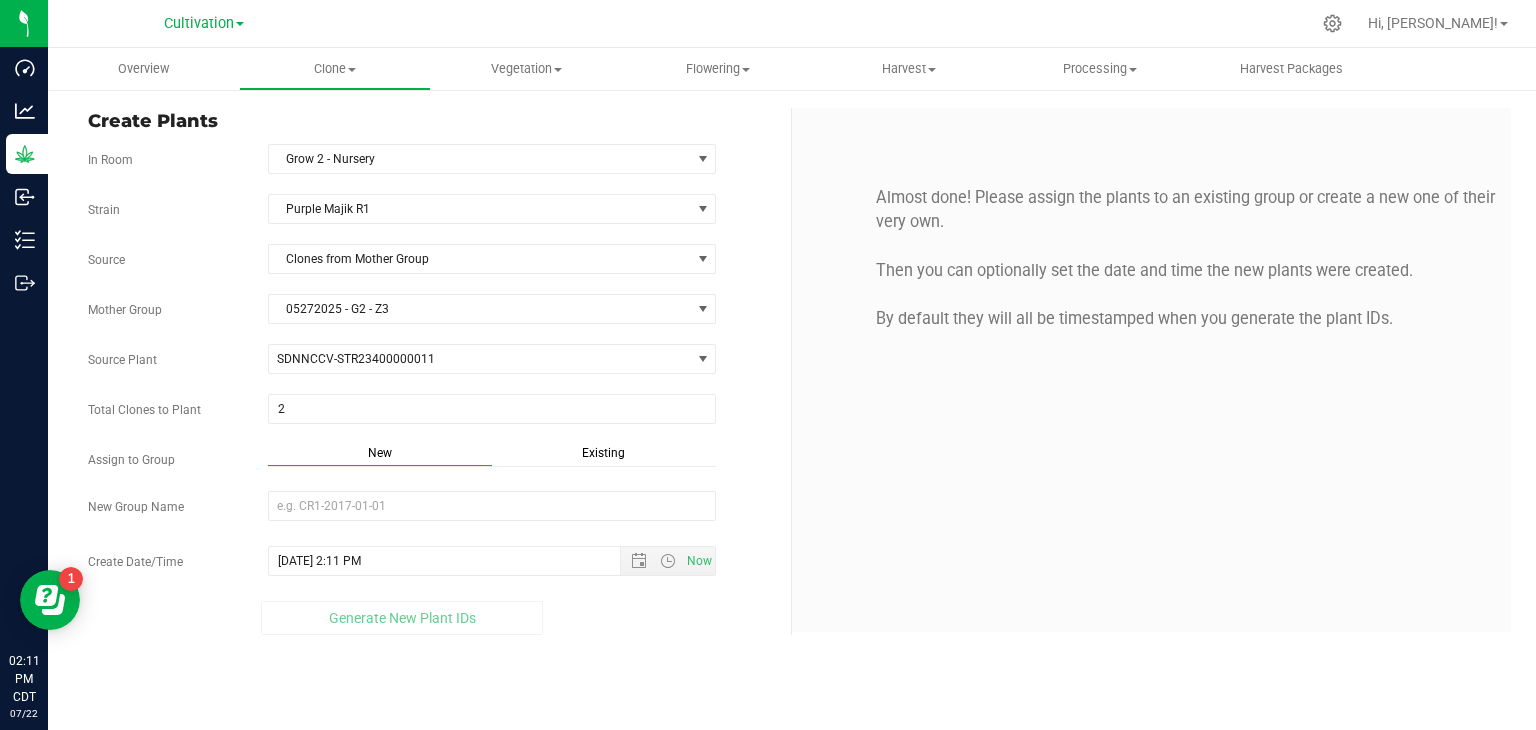 click on "Existing" at bounding box center (604, 455) 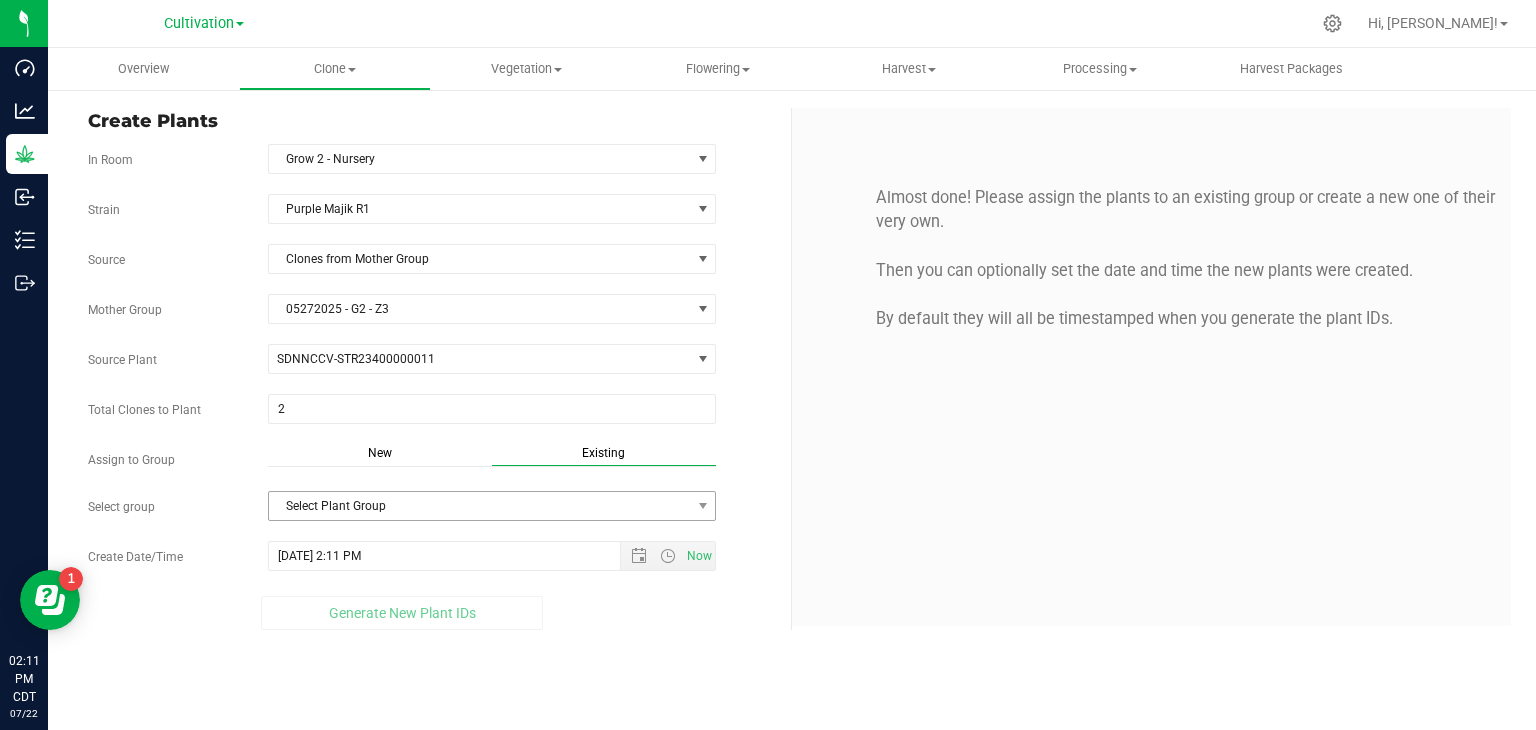 drag, startPoint x: 461, startPoint y: 481, endPoint x: 444, endPoint y: 505, distance: 29.410883 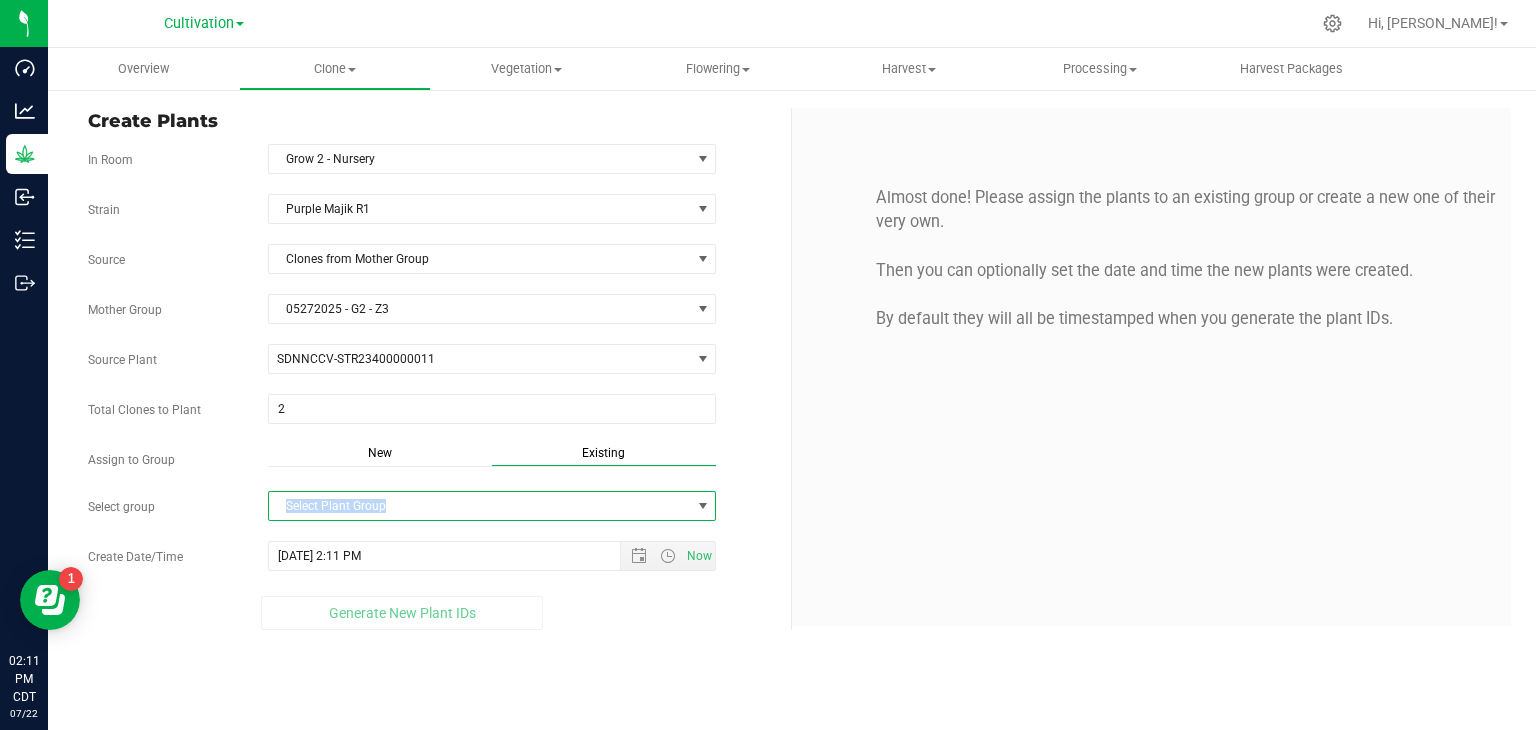 click on "Select Plant Group" at bounding box center (480, 506) 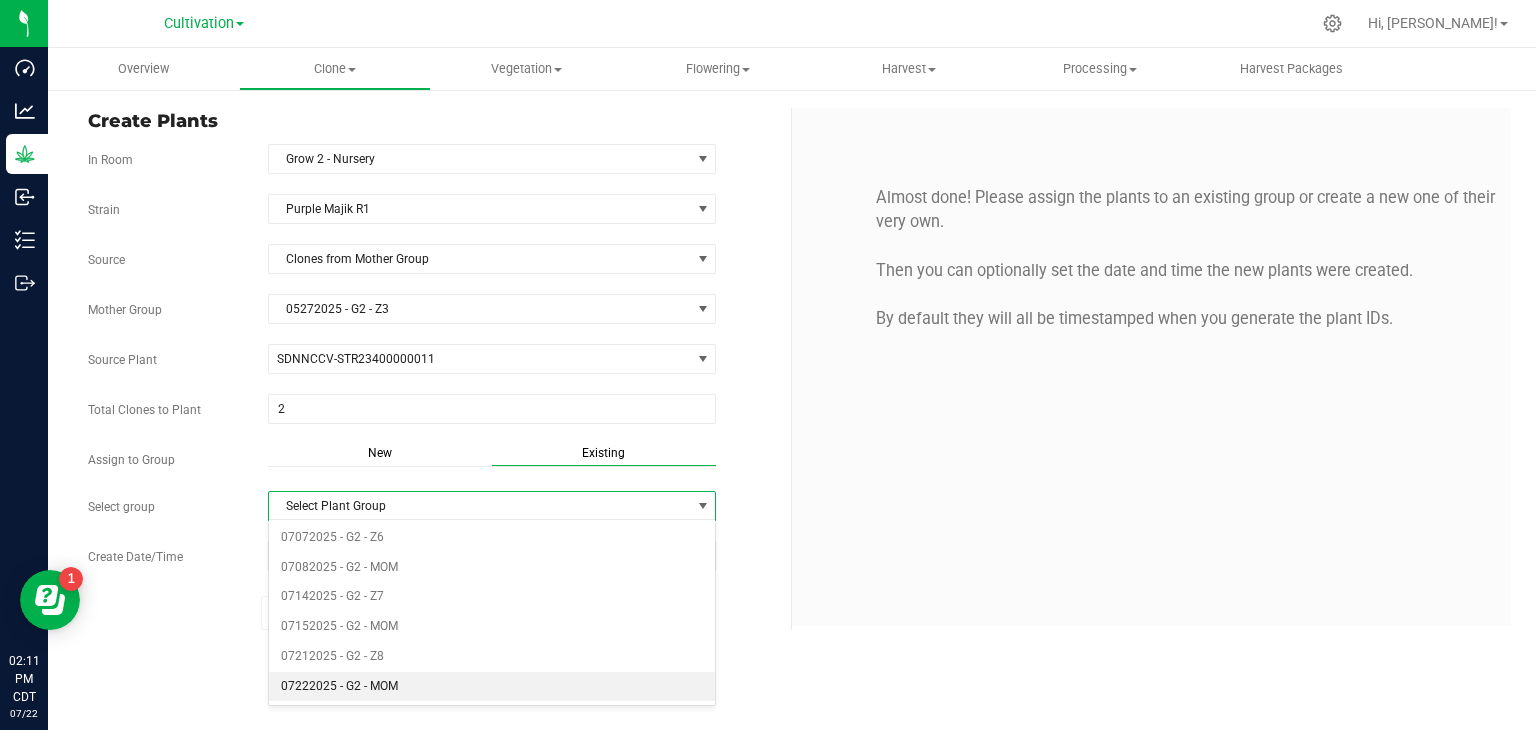click on "07222025 - G2 - MOM" at bounding box center (492, 687) 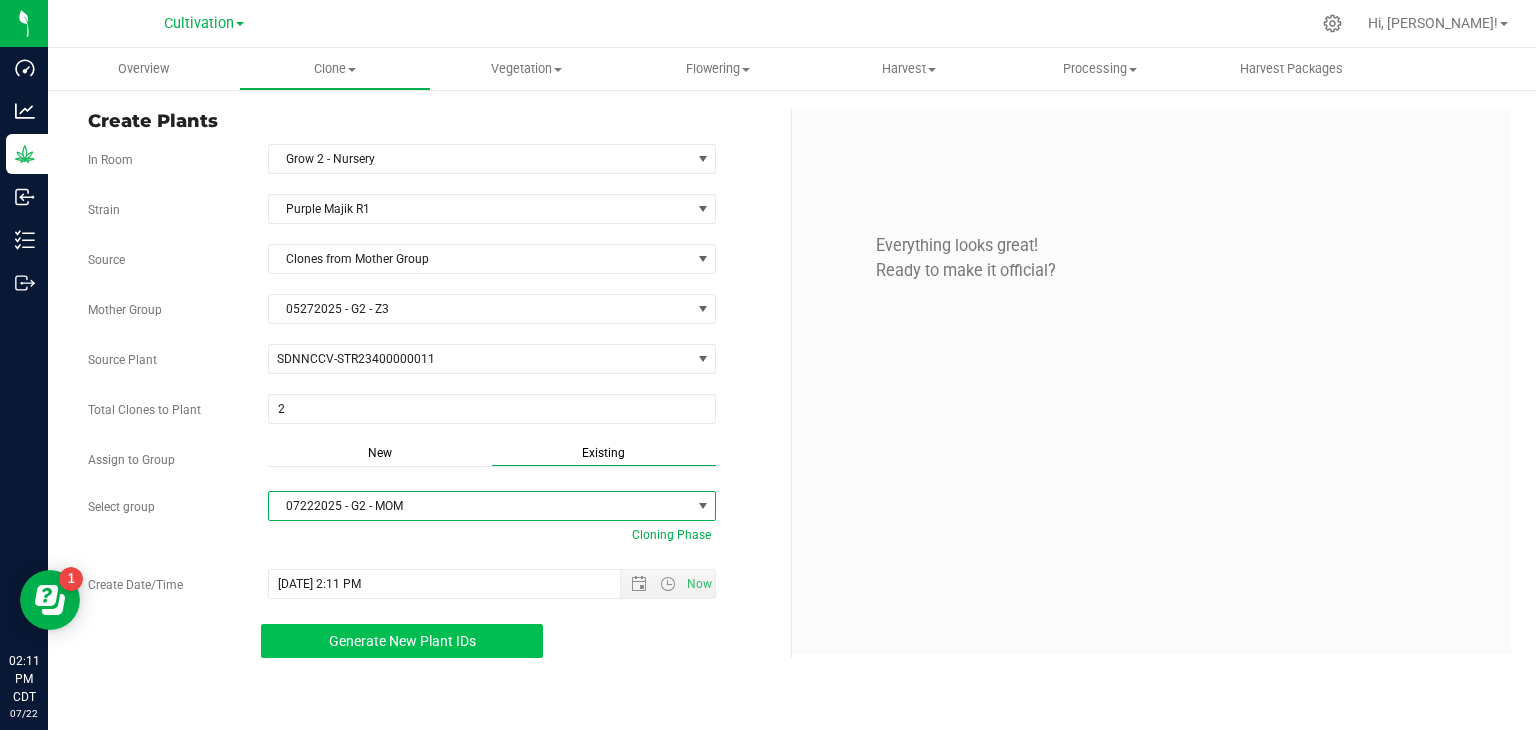 click on "Generate New Plant IDs" at bounding box center [402, 641] 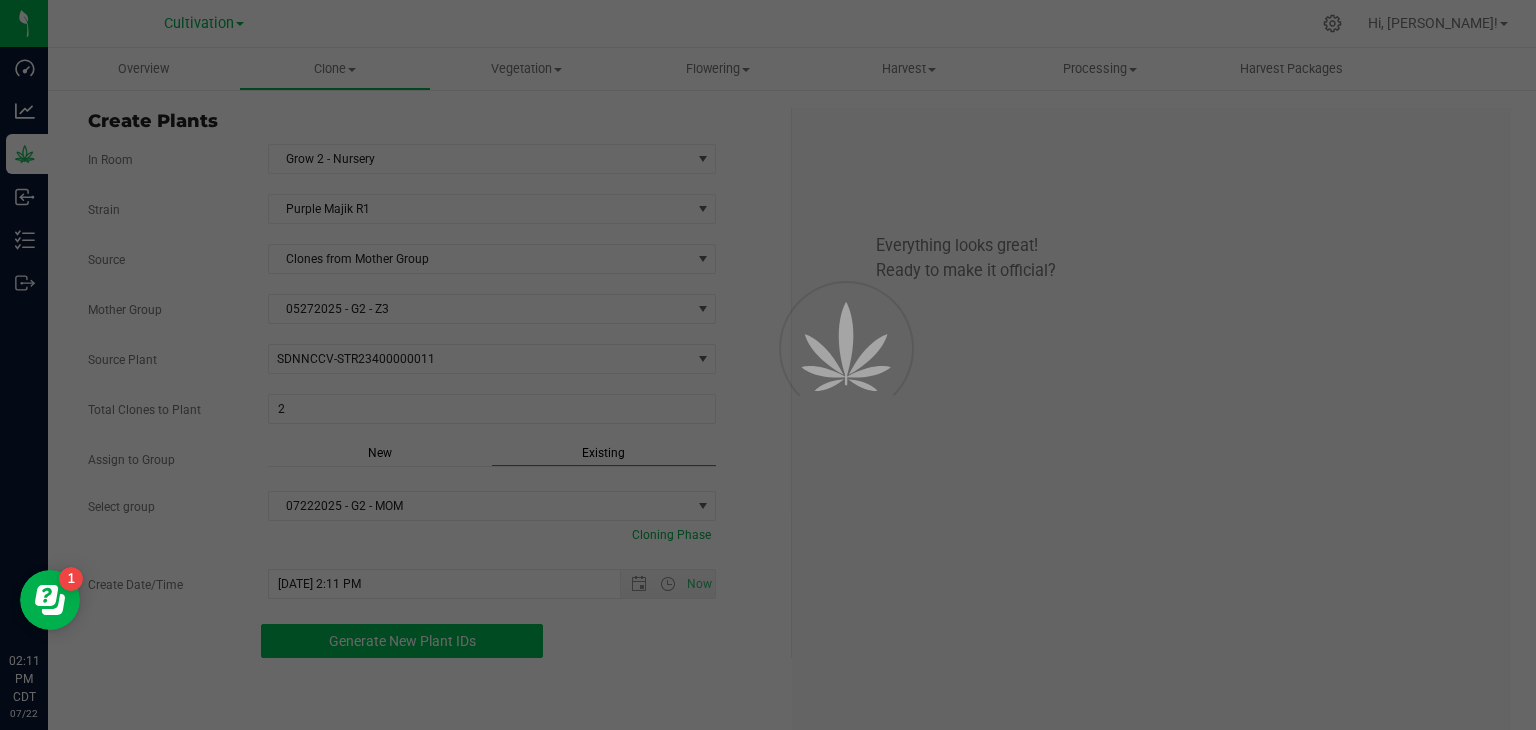 scroll, scrollTop: 60, scrollLeft: 0, axis: vertical 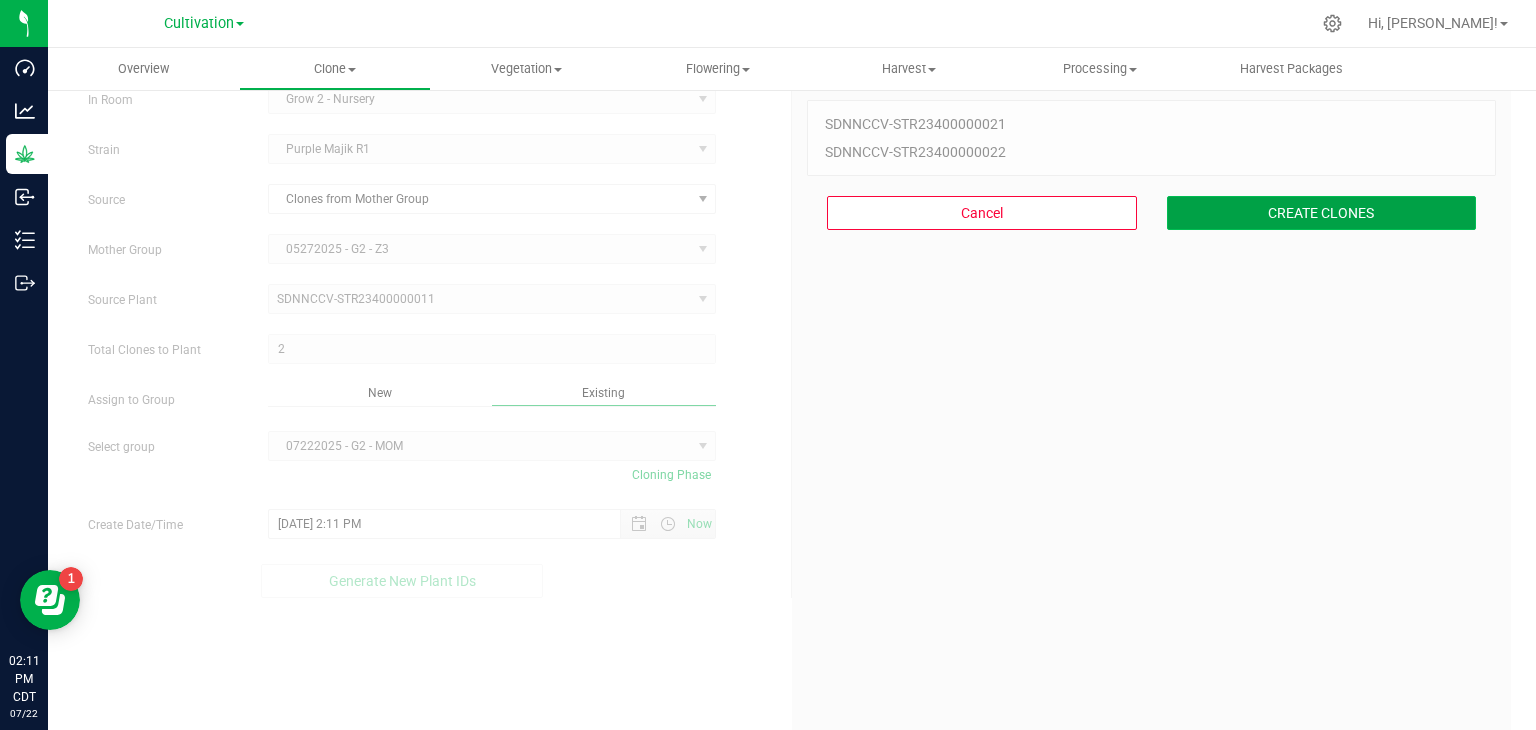 click on "CREATE CLONES" at bounding box center (1322, 213) 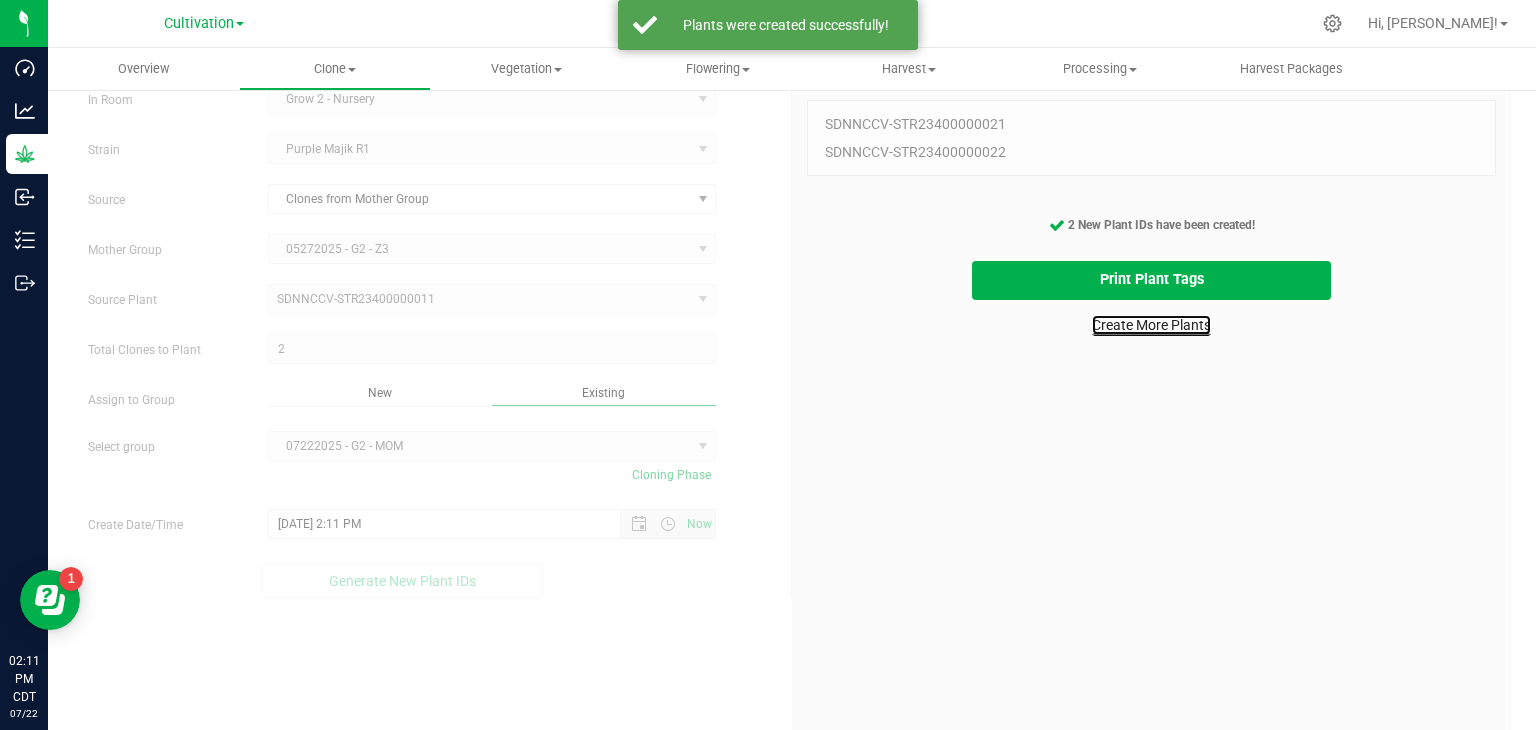 click on "Create More Plants" at bounding box center [1151, 325] 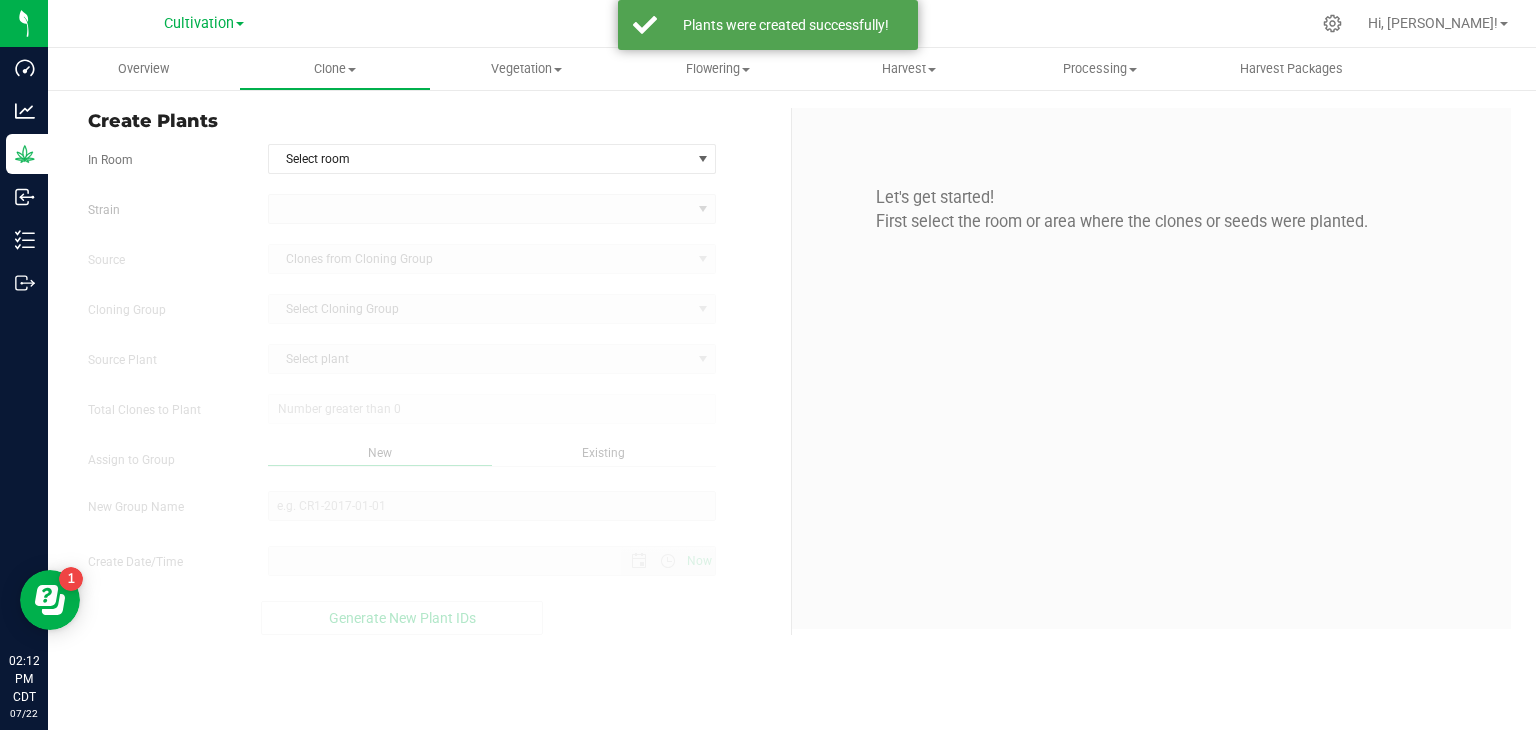 scroll, scrollTop: 0, scrollLeft: 0, axis: both 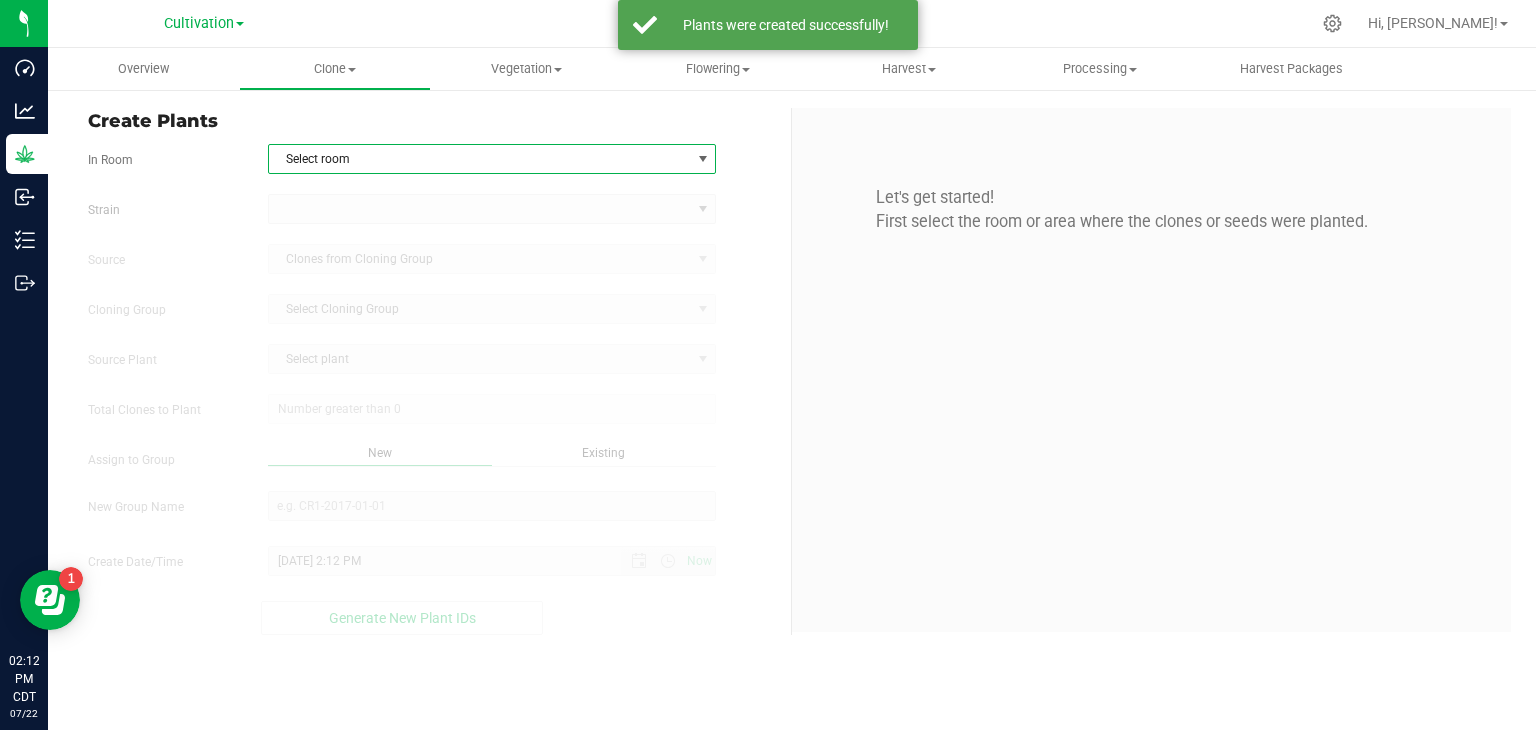 click on "Select room" at bounding box center (480, 159) 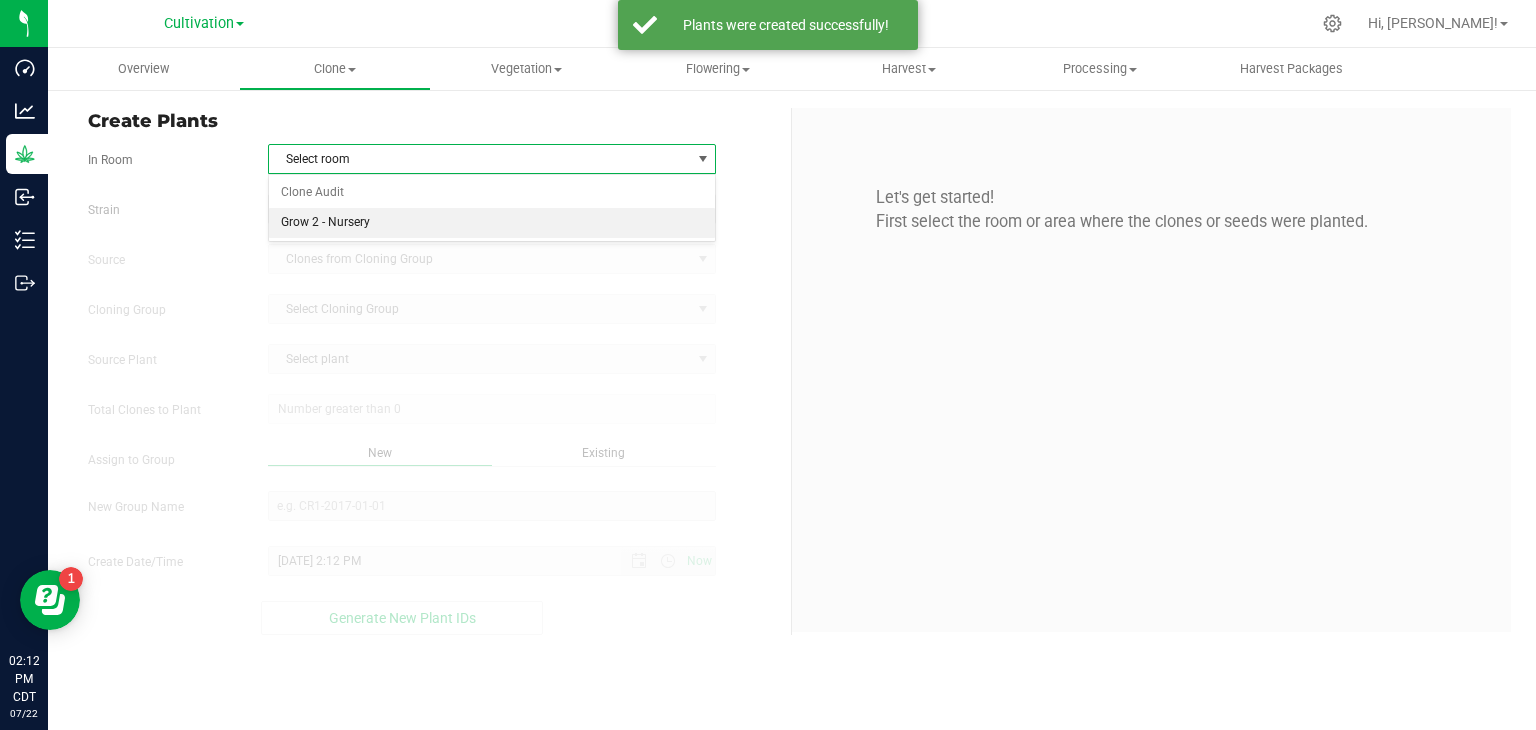 click on "Grow 2 - Nursery" at bounding box center (492, 223) 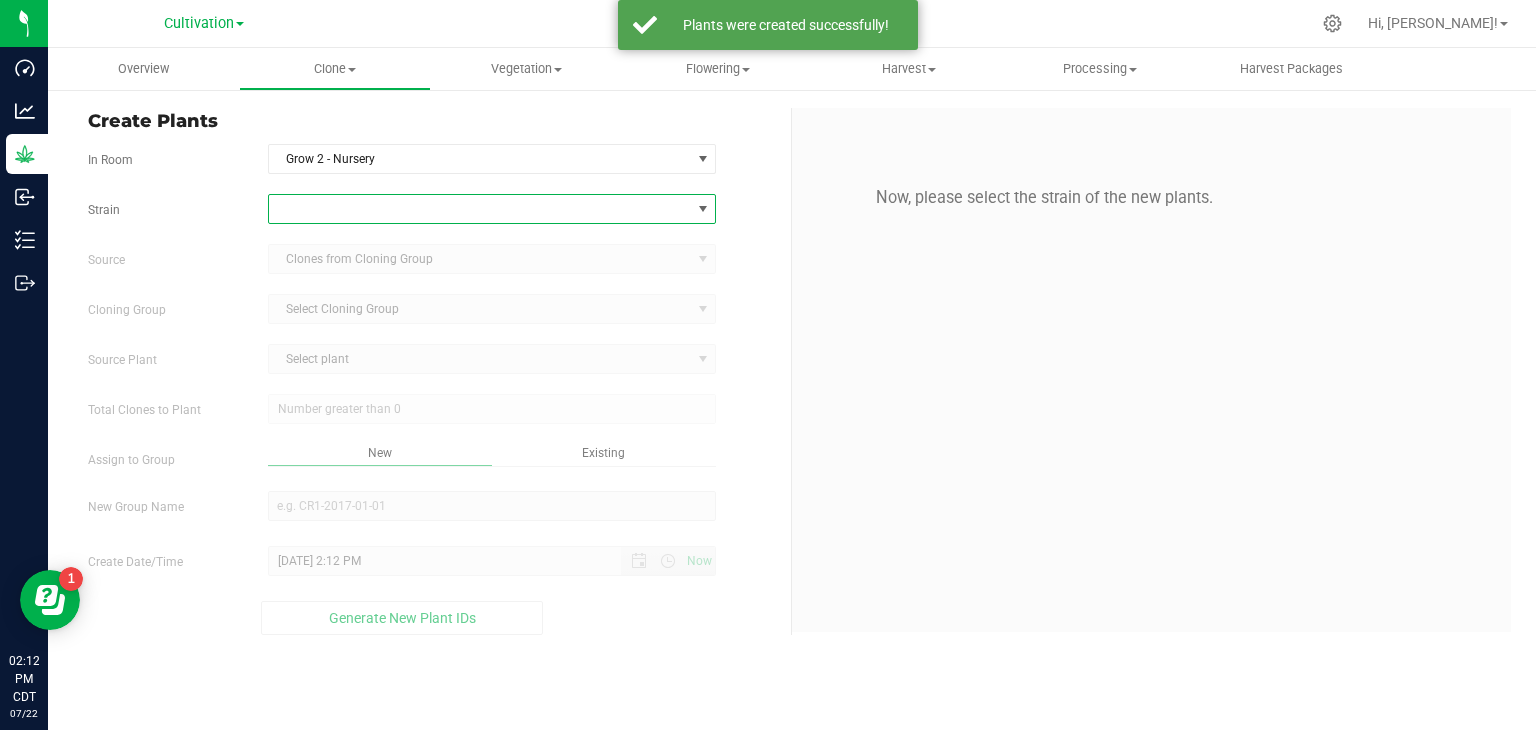 click at bounding box center [480, 209] 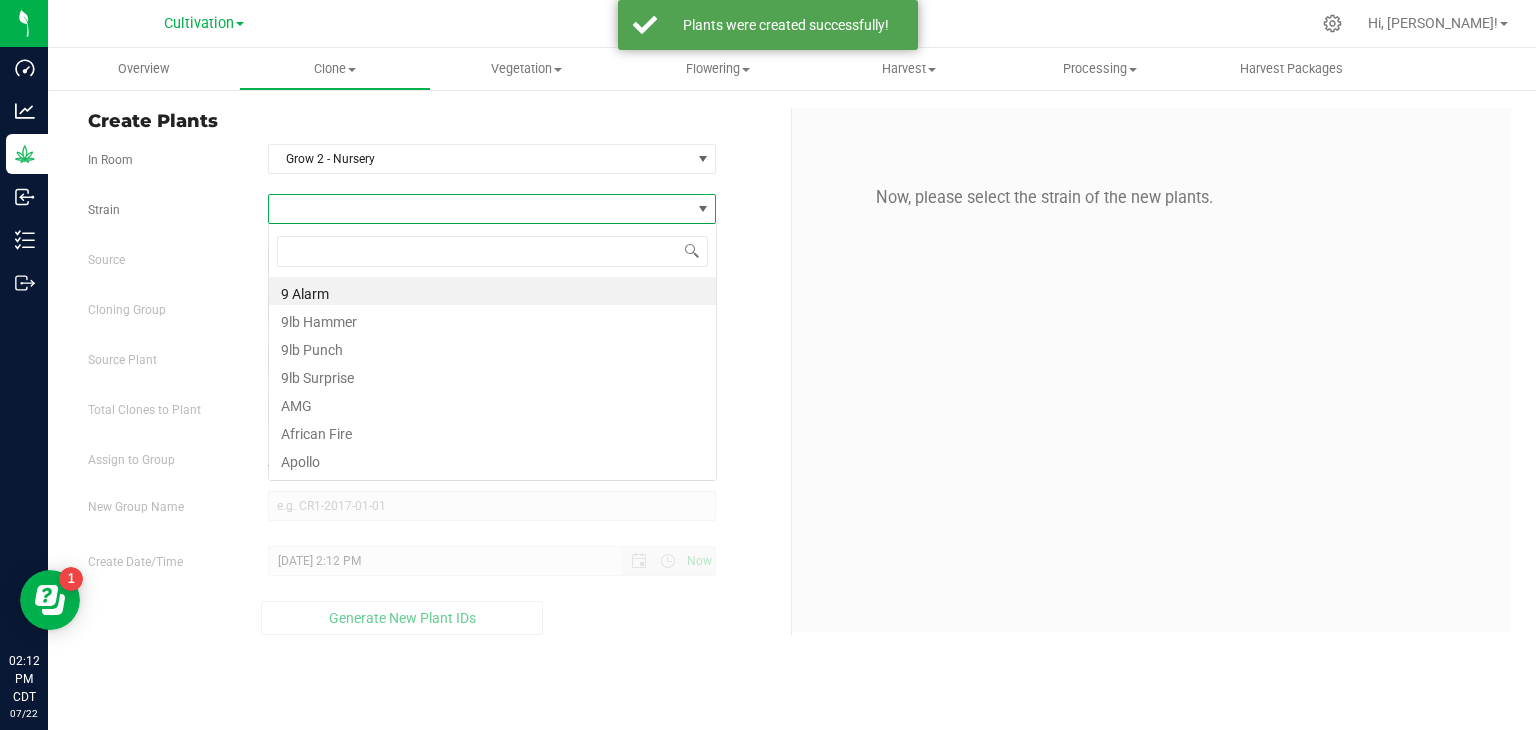 scroll, scrollTop: 99970, scrollLeft: 99551, axis: both 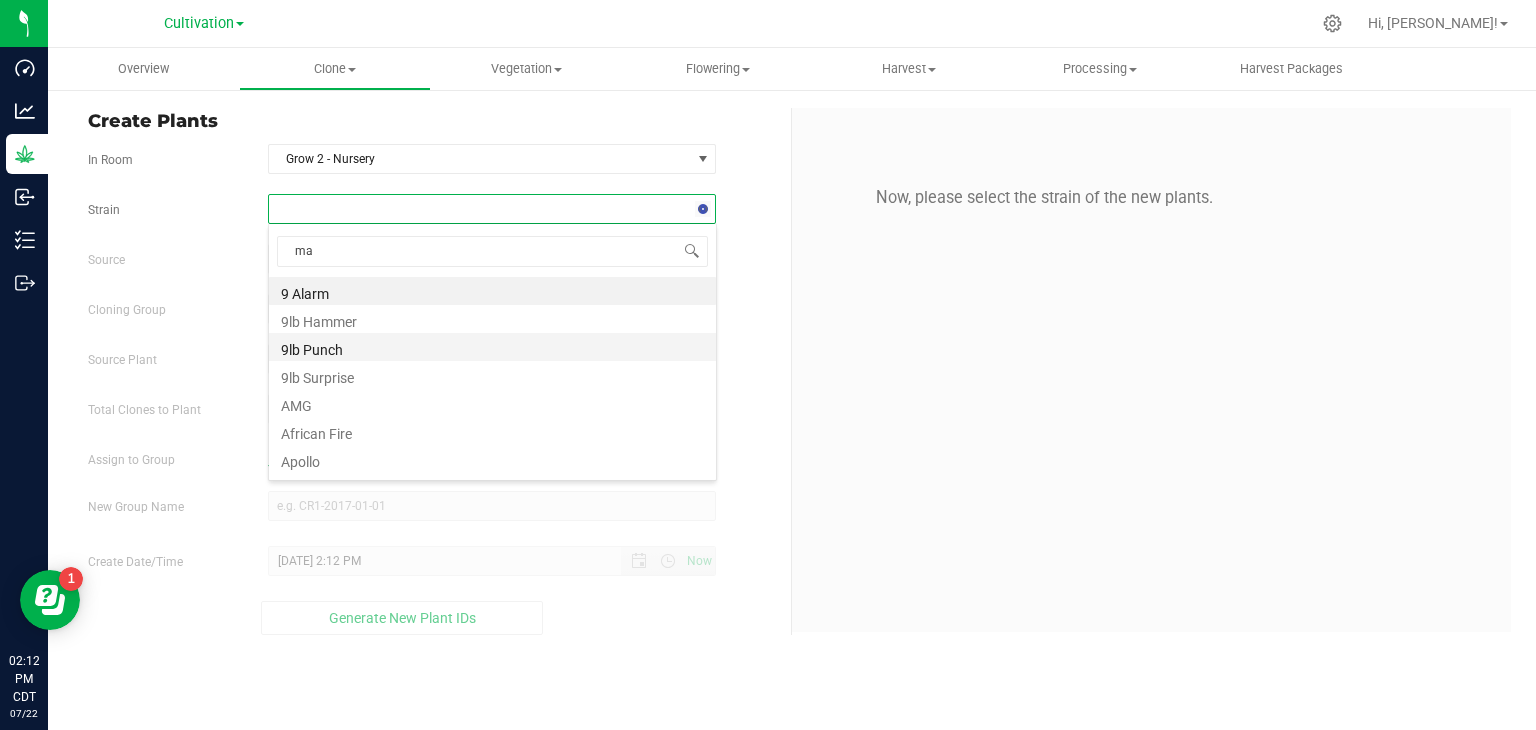 type on "maj" 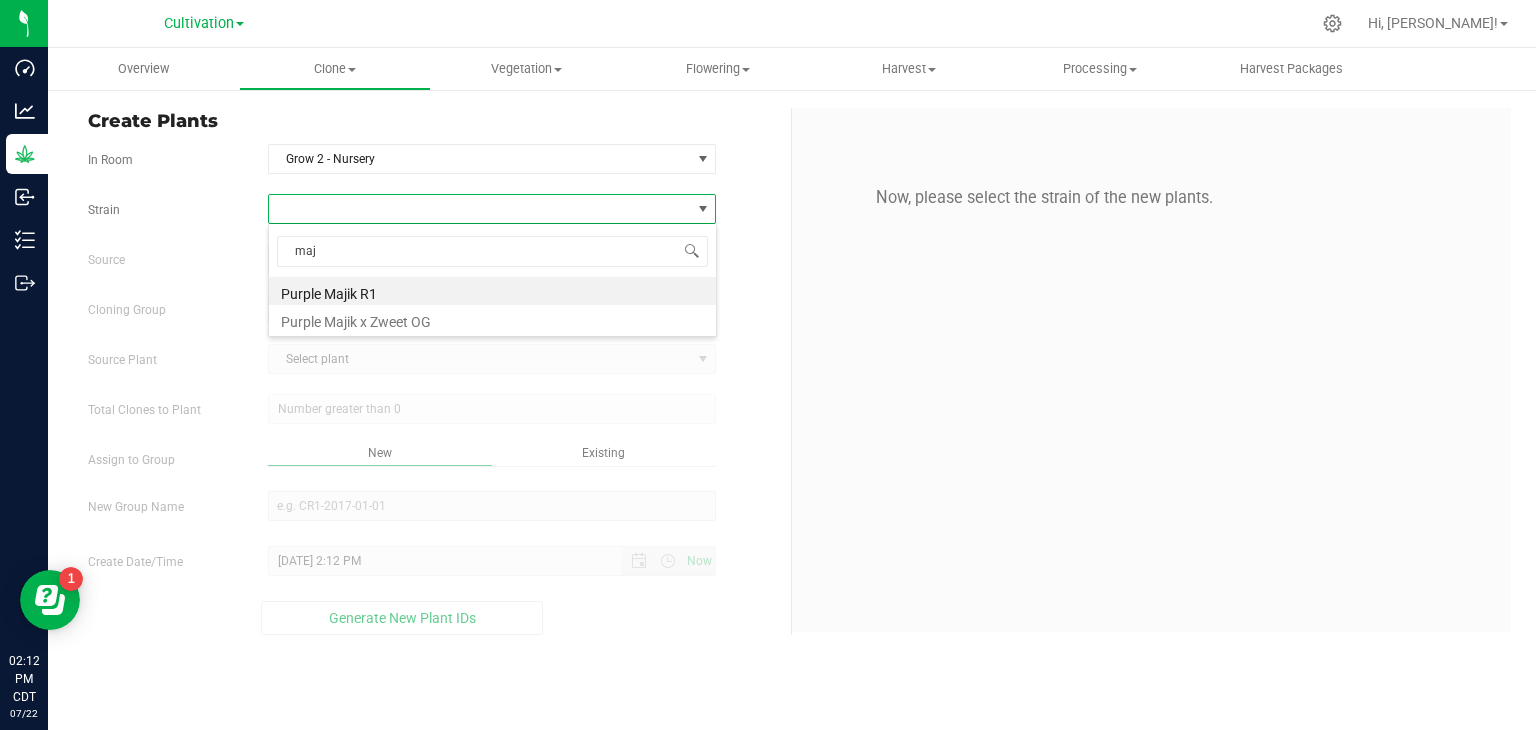 click on "Purple Majik R1" at bounding box center [492, 291] 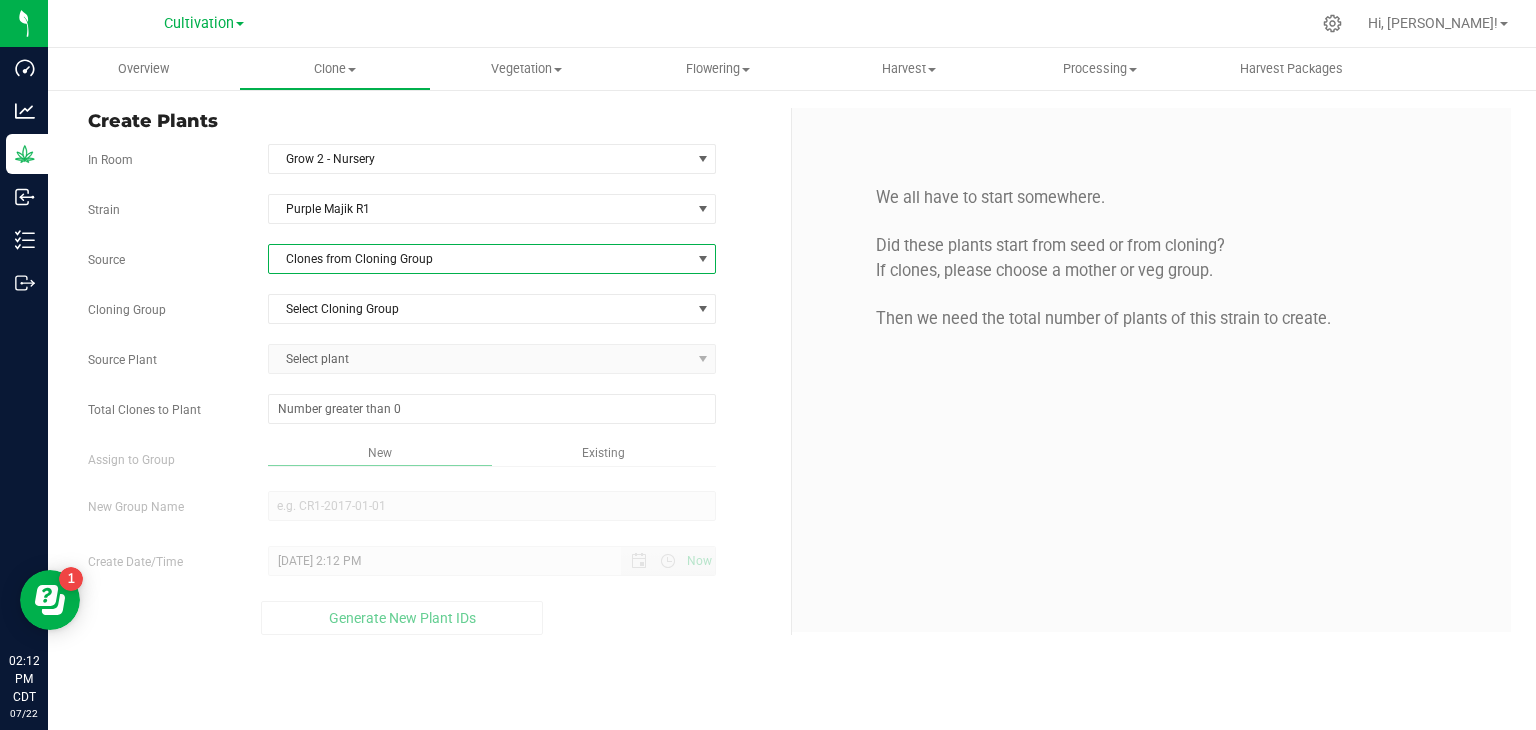 click on "Clones from Cloning Group" at bounding box center (480, 259) 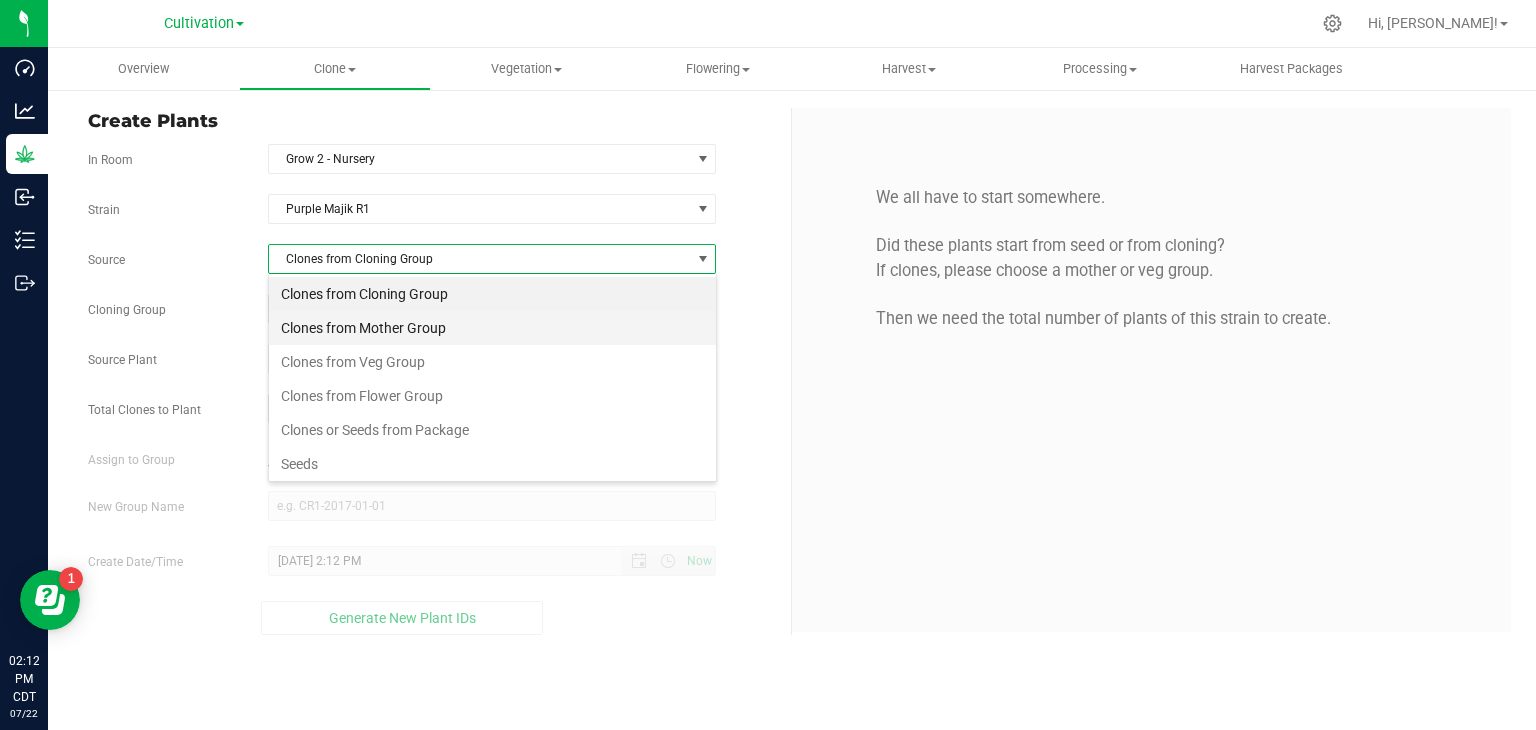 scroll, scrollTop: 99970, scrollLeft: 99551, axis: both 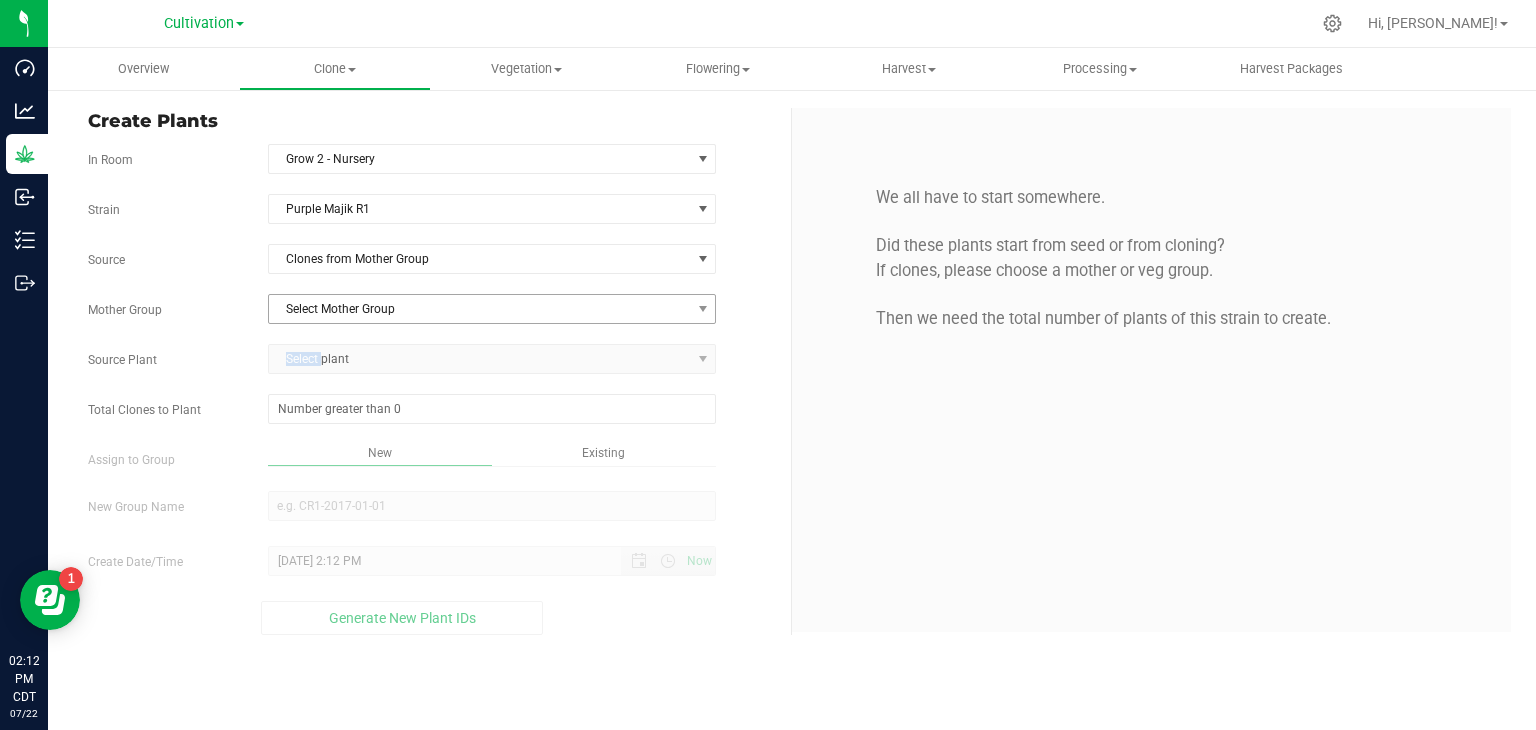 click on "Strain
Purple Majik R1
Source
Clones from Mother Group
Mother Group
Select Mother Group Select Mother Group 05272025 - G2 - Z3
Source Plant
Select plant
Total Clones to Plant" at bounding box center [432, 414] 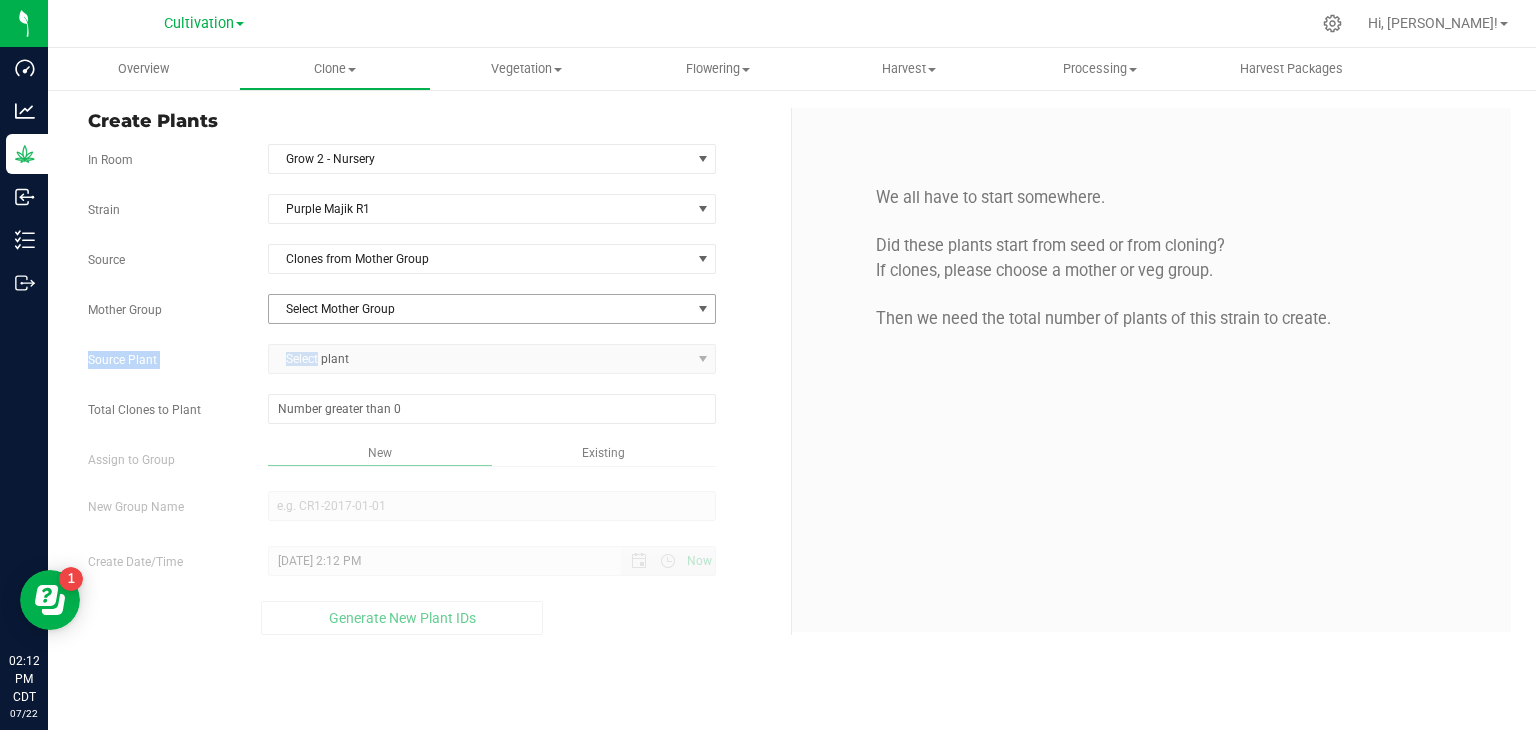 click on "Select Mother Group" at bounding box center (480, 309) 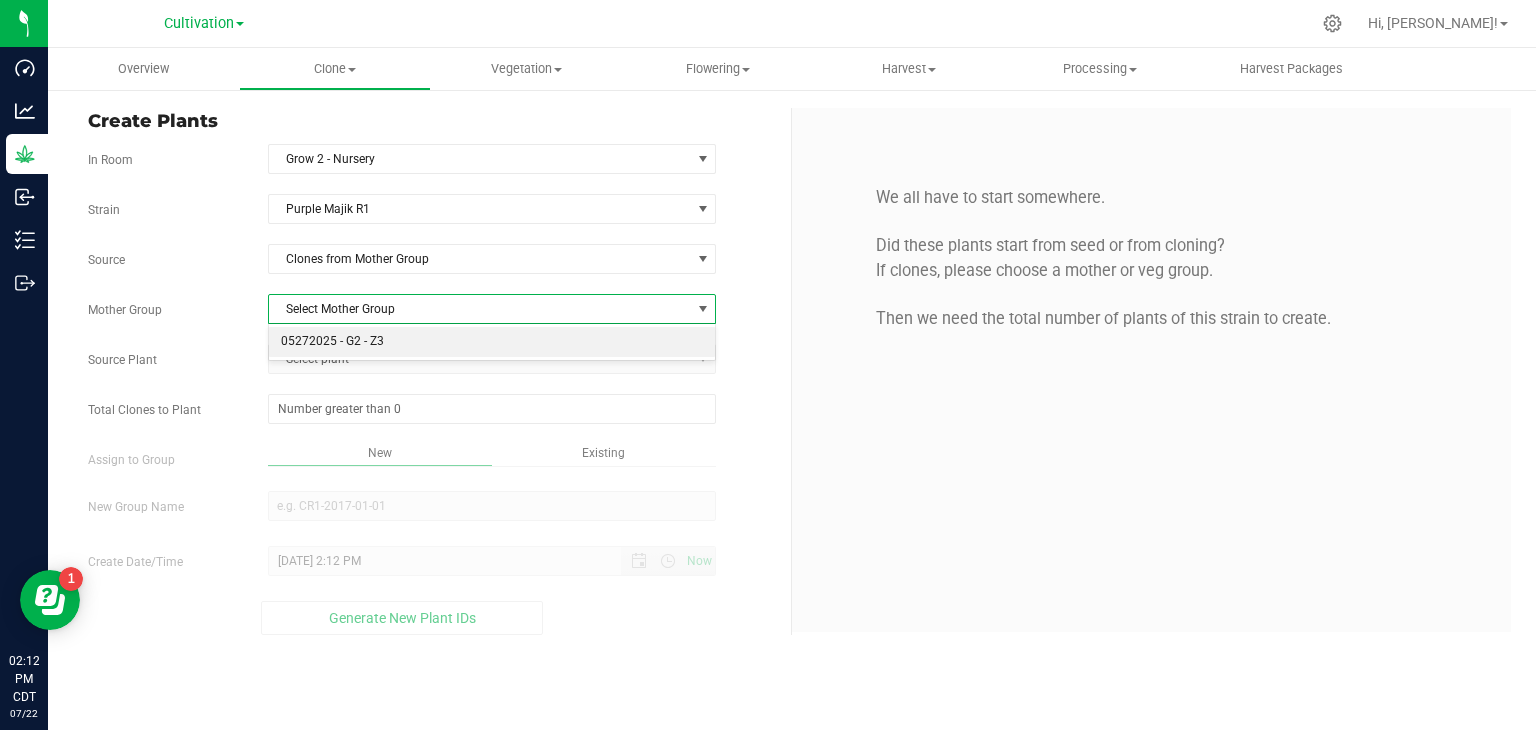 click on "05272025 - G2 - Z3" at bounding box center [492, 342] 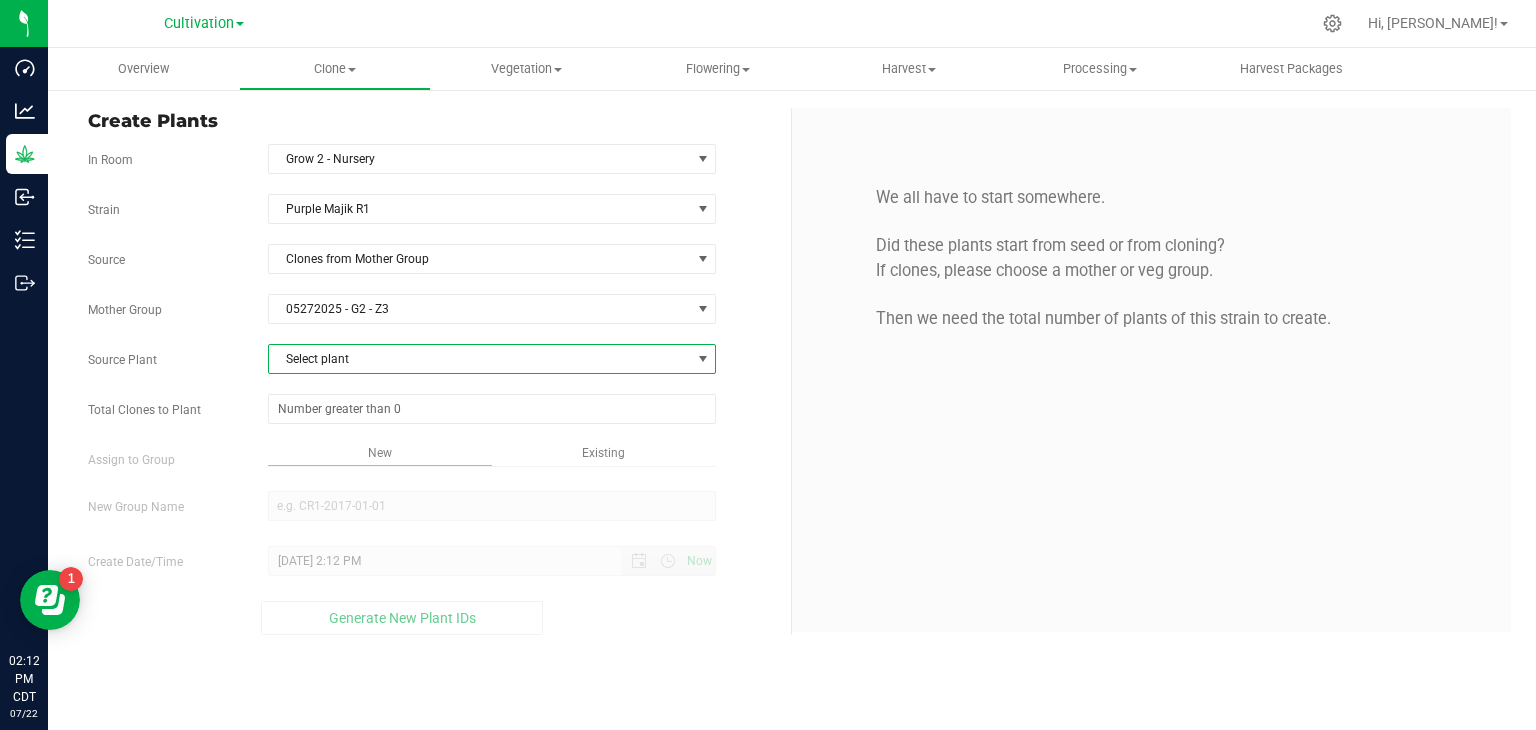 click on "Select plant" at bounding box center [480, 359] 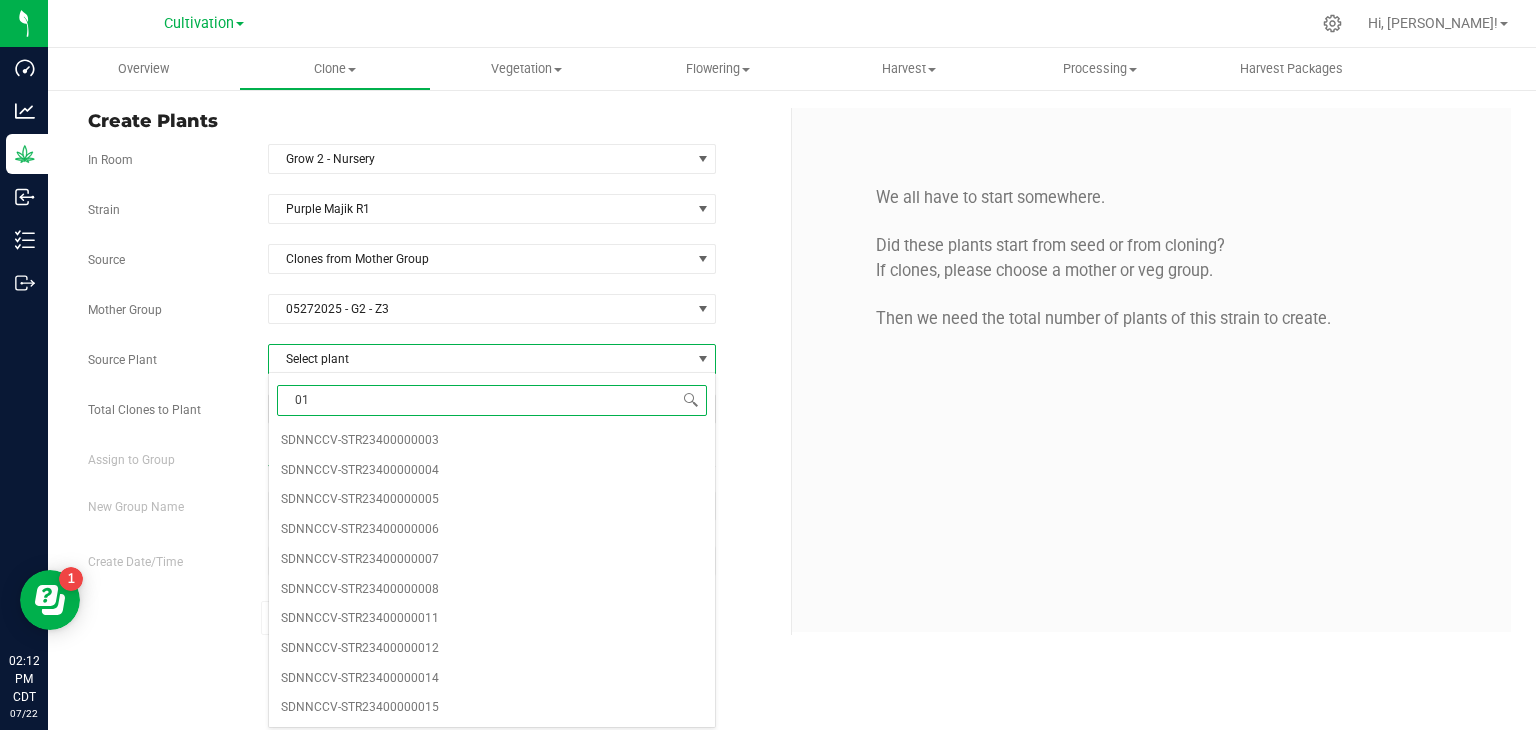 type on "012" 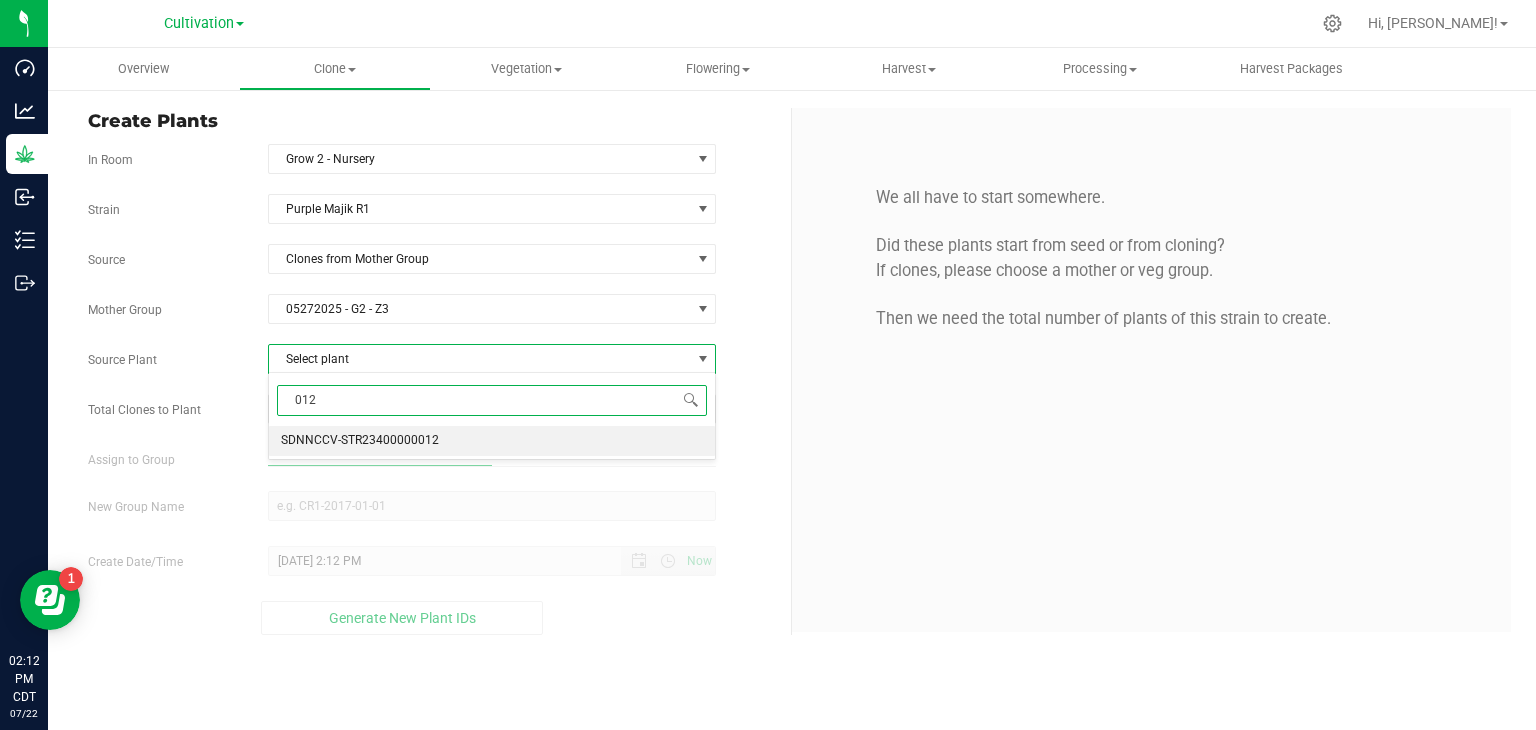 click on "SDNNCCV-STR23400000012" at bounding box center [360, 441] 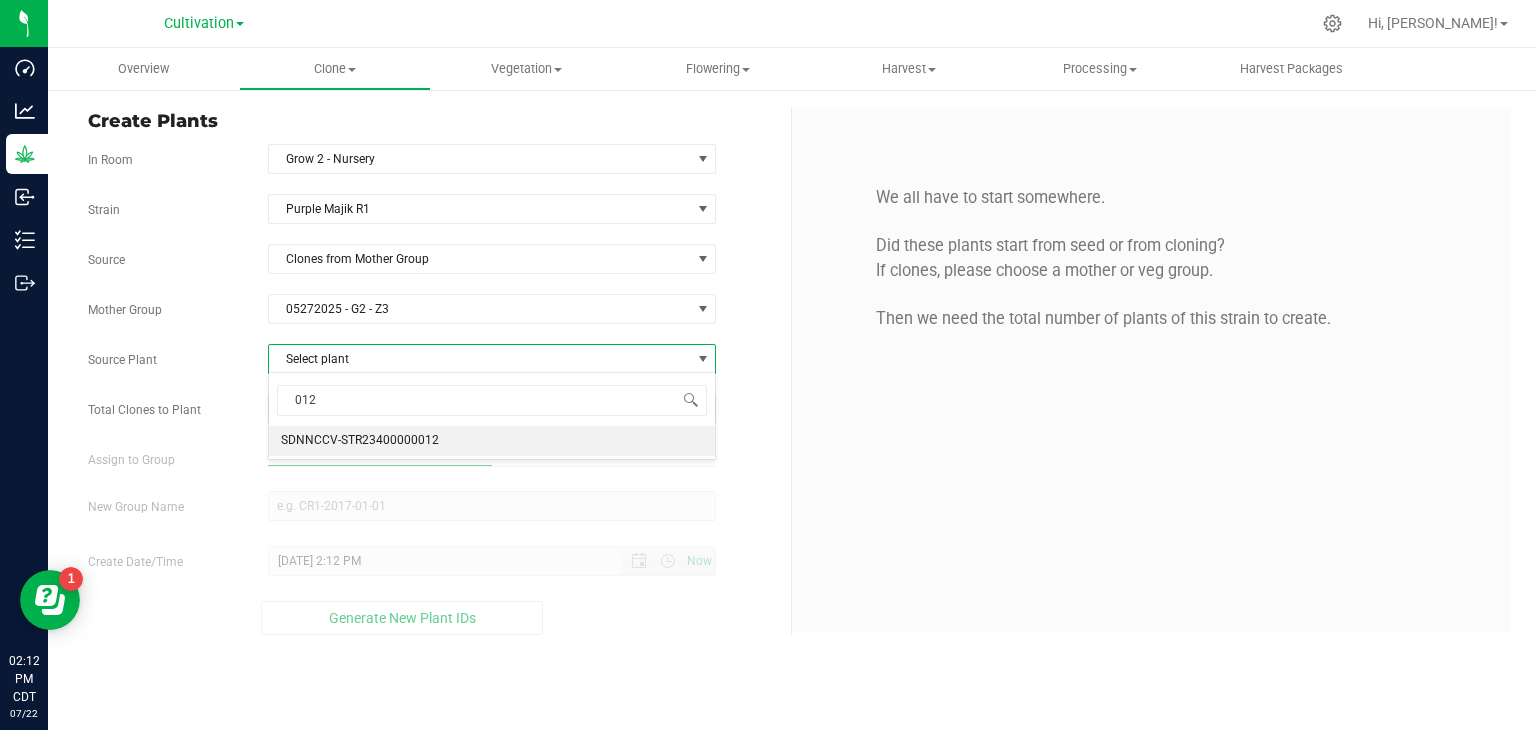 type 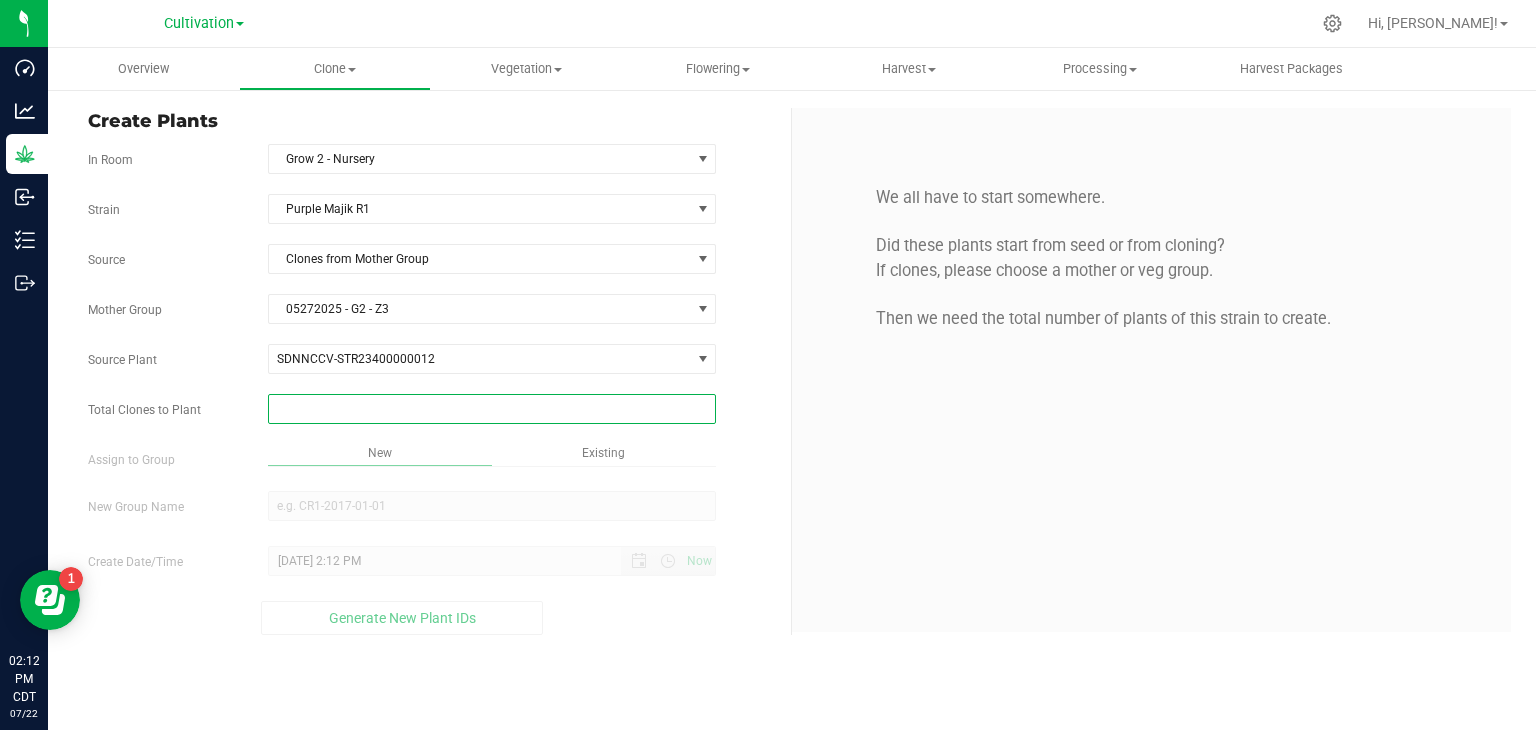 click at bounding box center [492, 409] 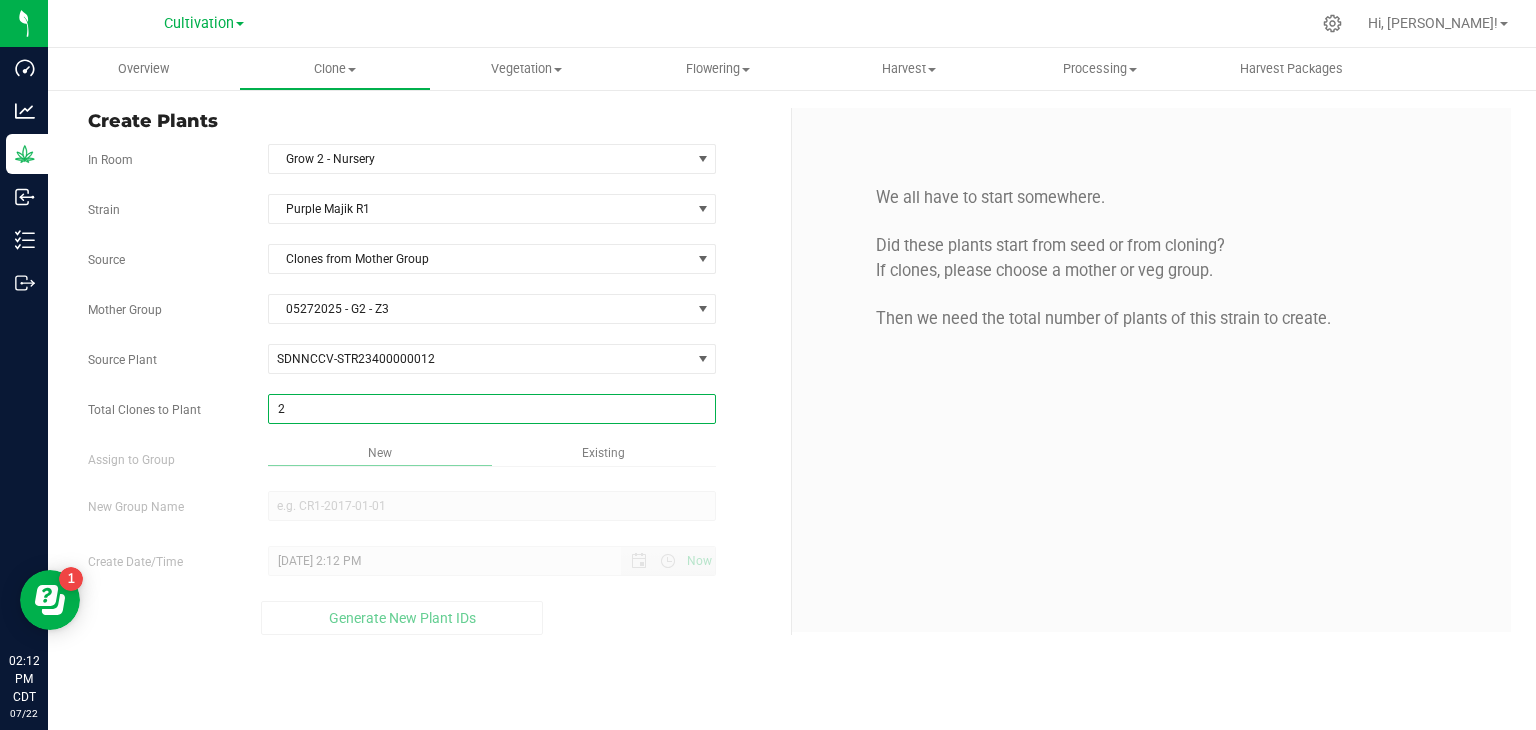 type on "2" 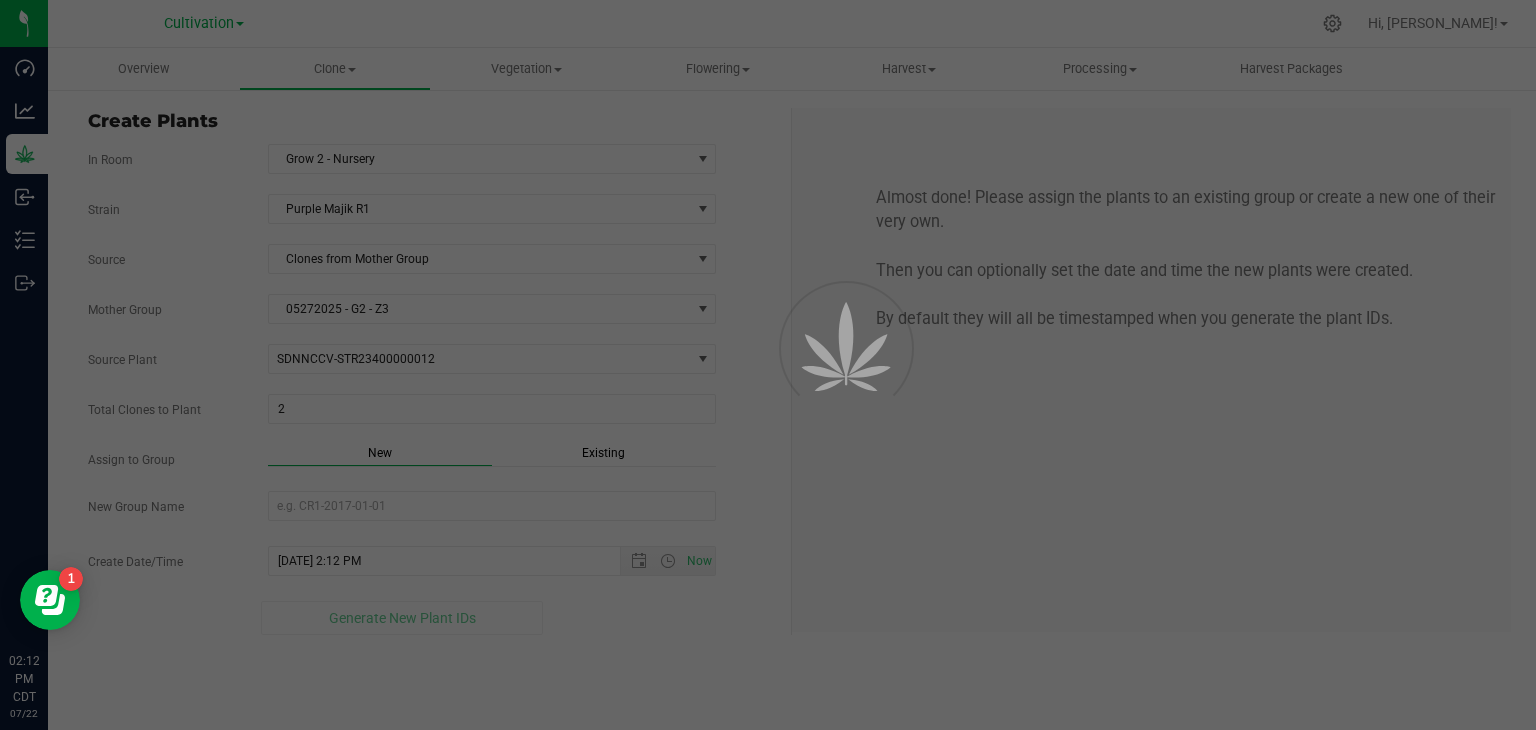 drag, startPoint x: 754, startPoint y: 393, endPoint x: 736, endPoint y: 396, distance: 18.248287 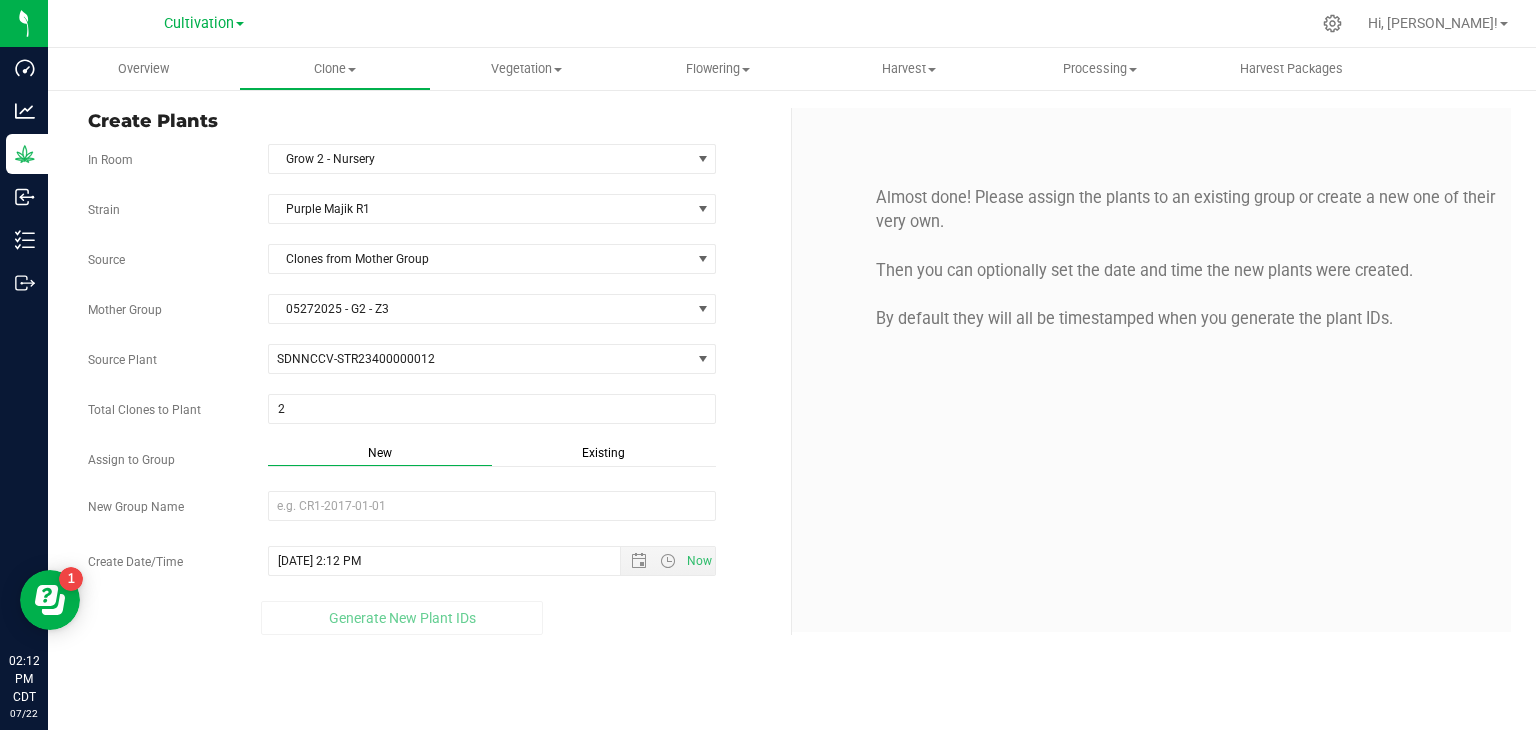 click on "Existing" at bounding box center (603, 453) 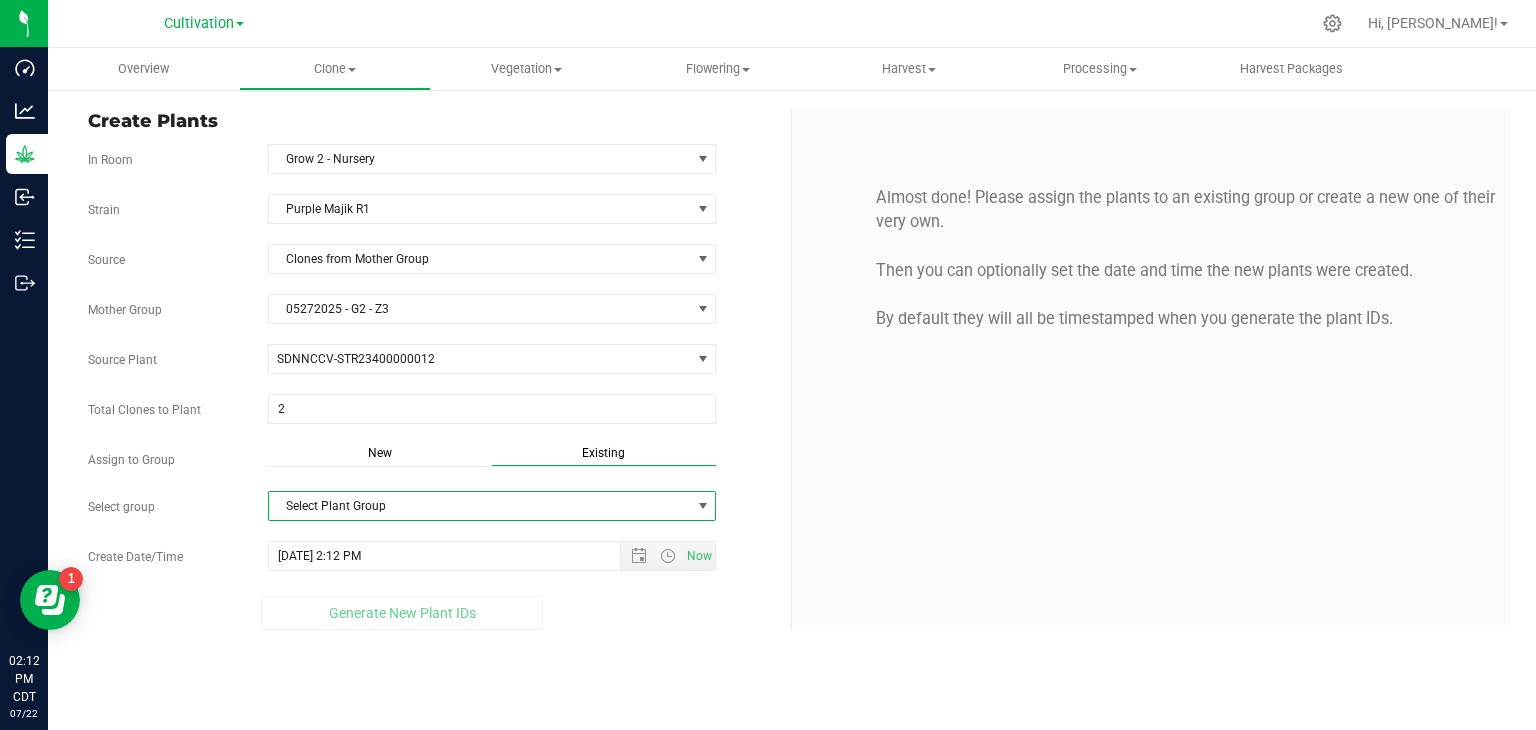 click on "Select Plant Group" at bounding box center [480, 506] 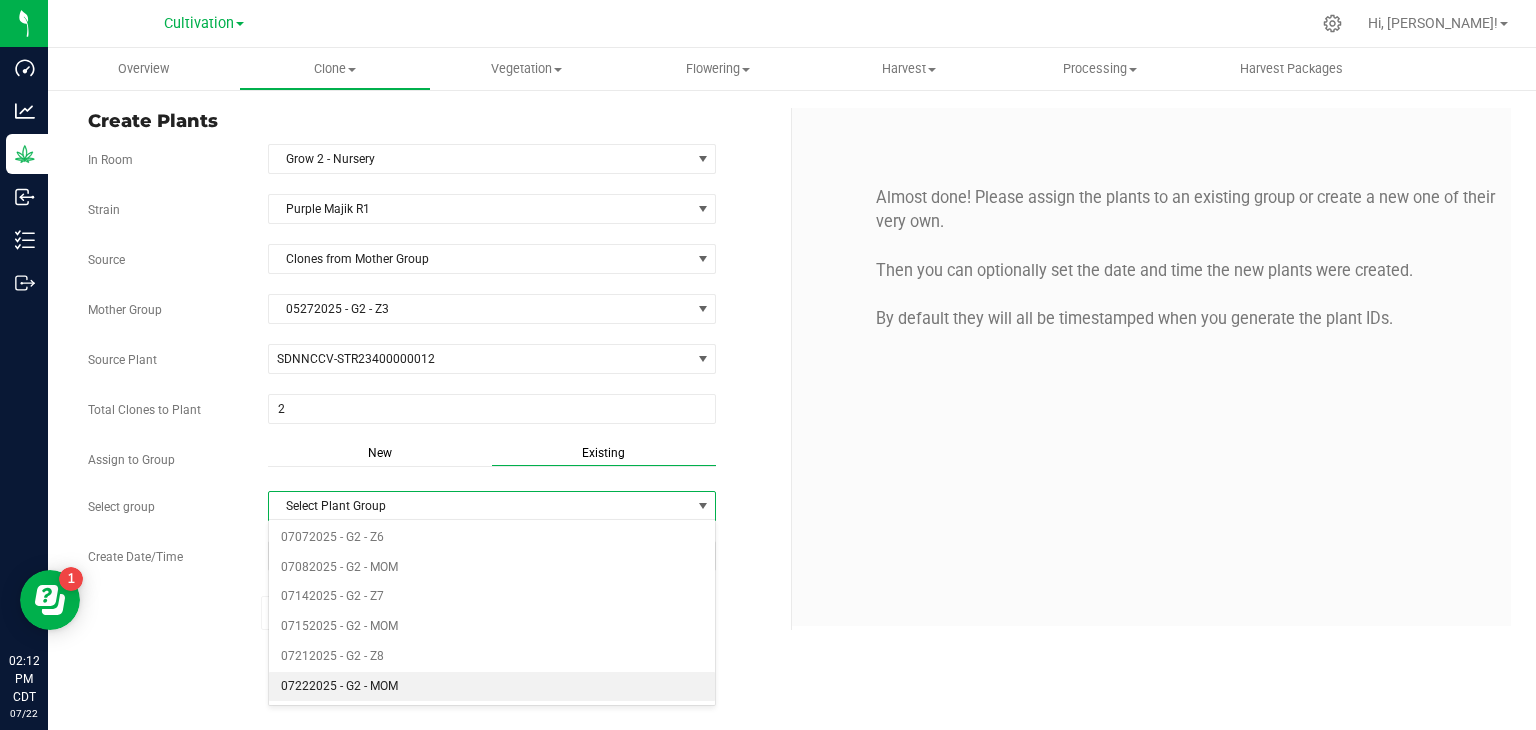 click on "07222025 - G2 - MOM" at bounding box center [492, 687] 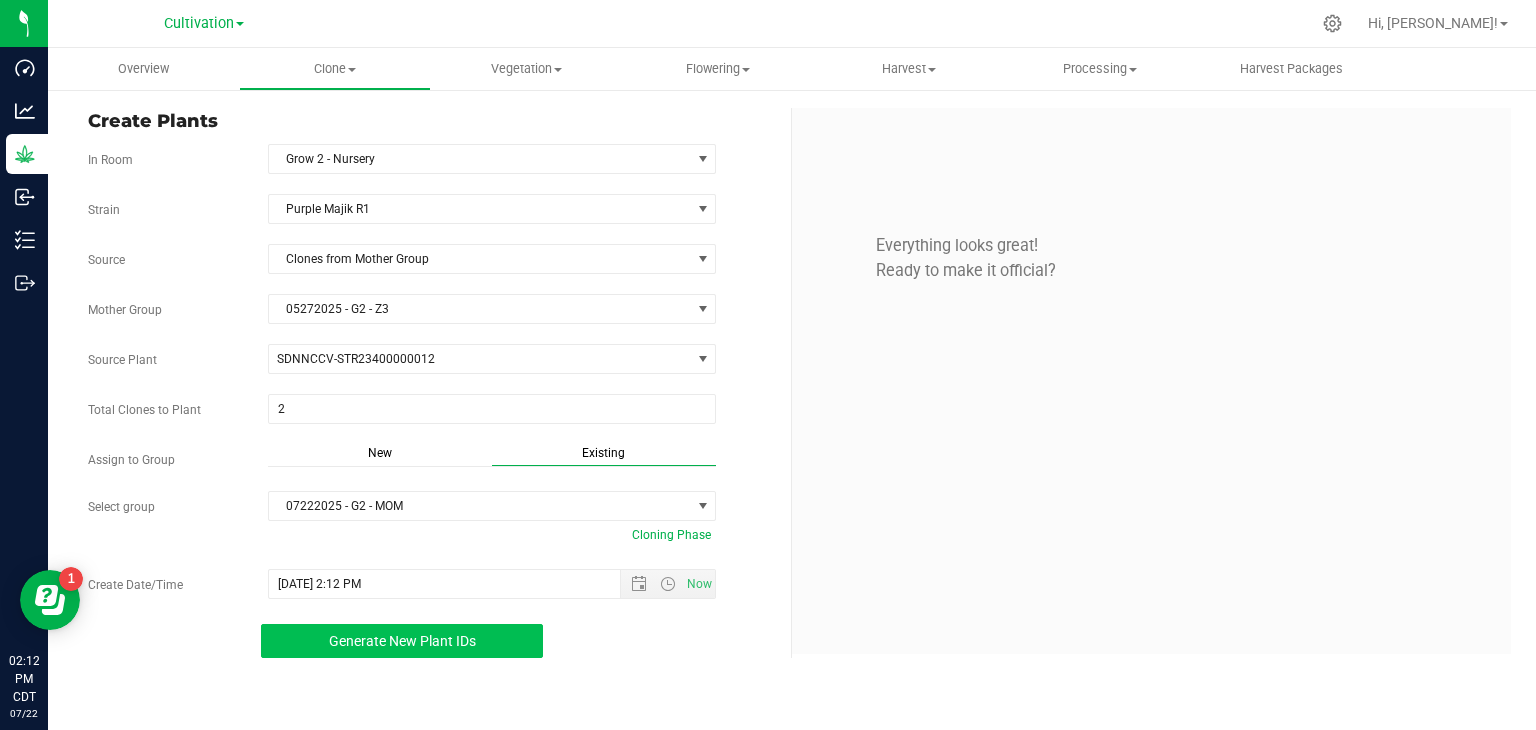 click on "Generate New Plant IDs" at bounding box center (402, 641) 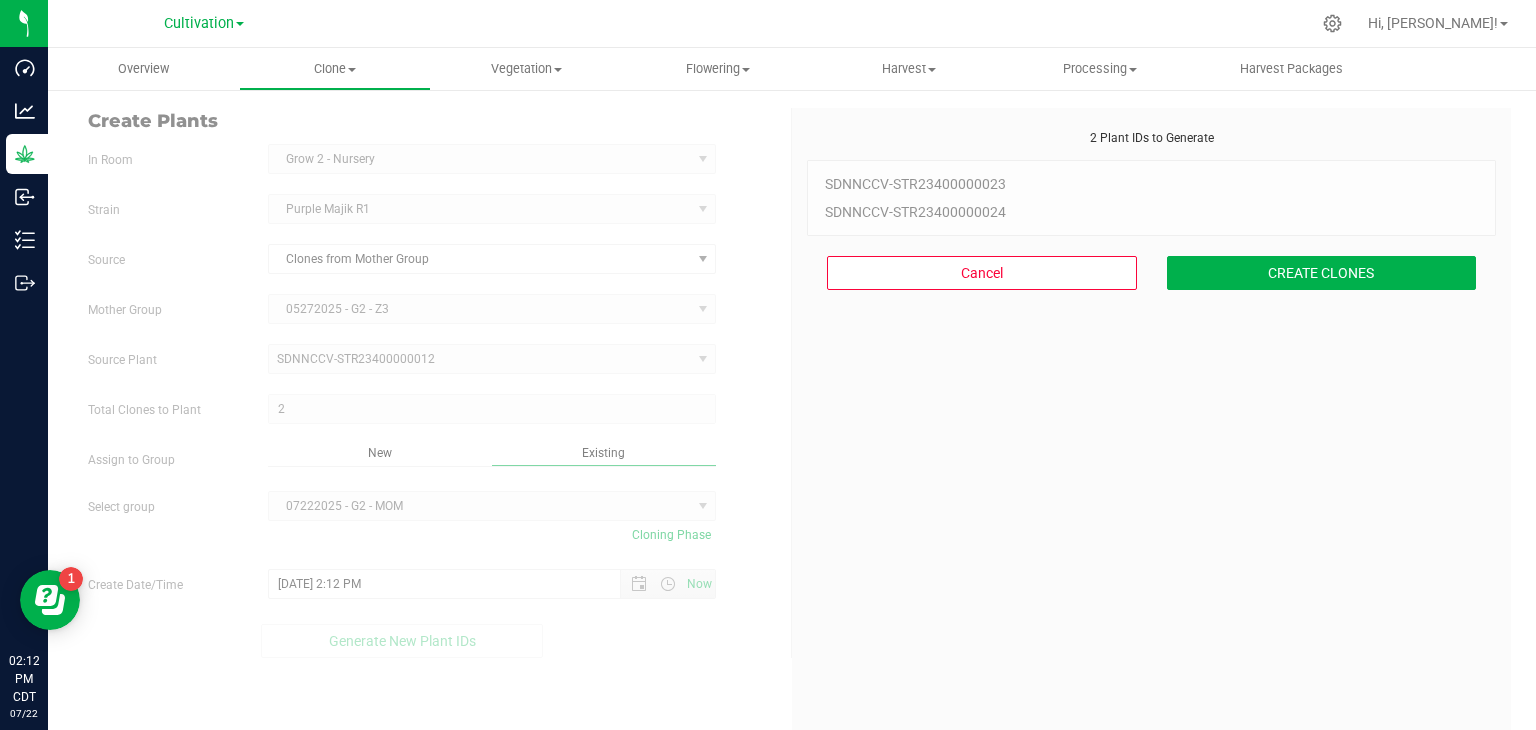 scroll, scrollTop: 60, scrollLeft: 0, axis: vertical 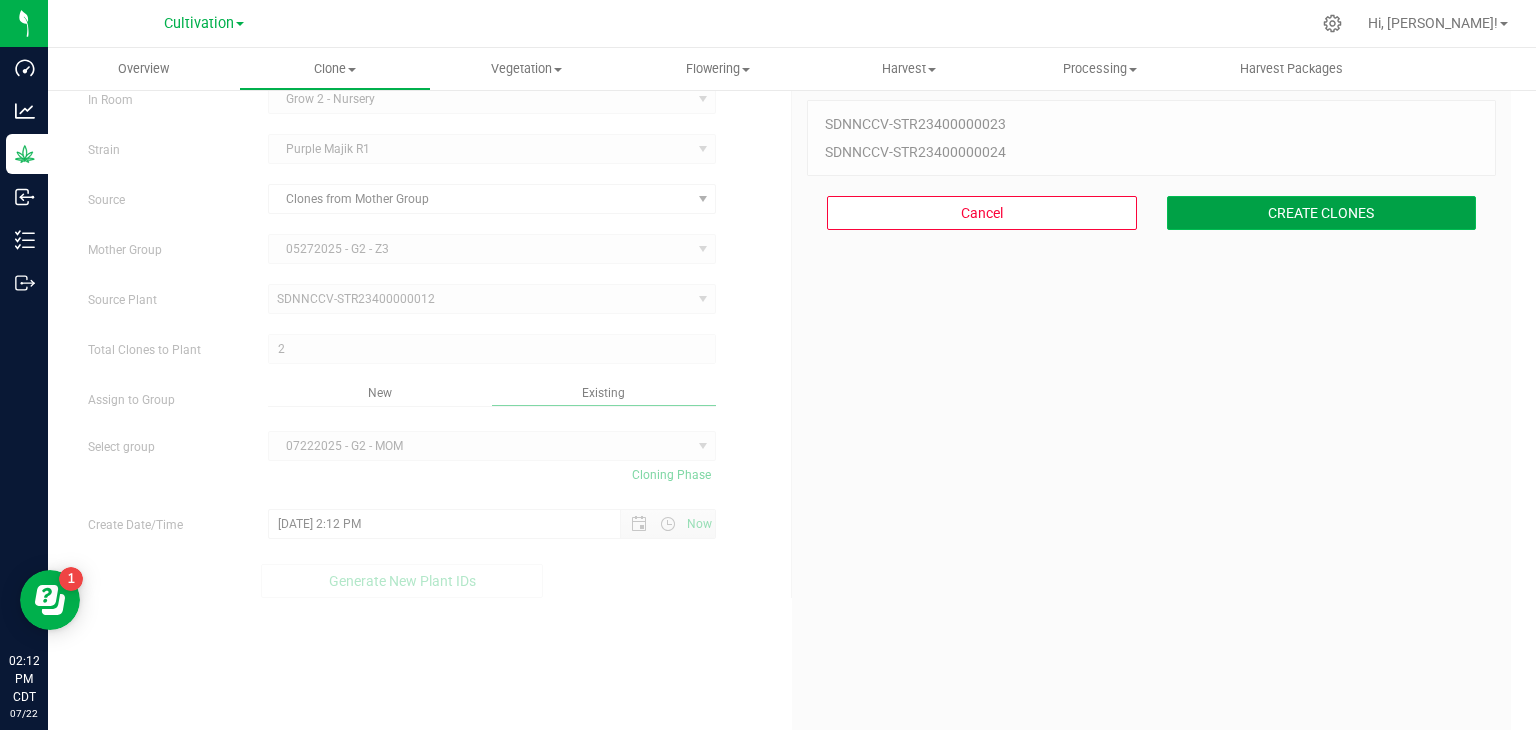click on "CREATE CLONES" at bounding box center [1322, 213] 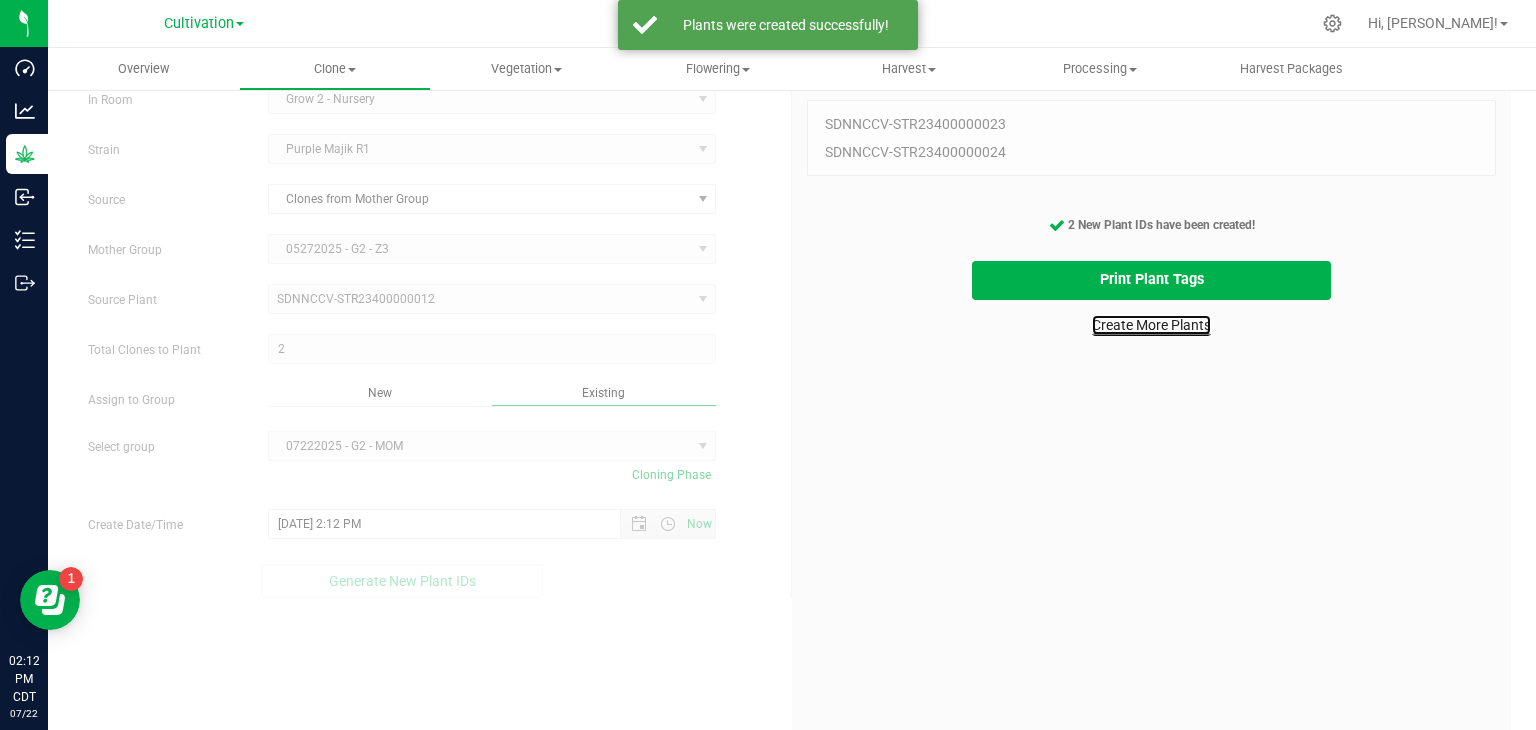 click on "Create More Plants" at bounding box center (1151, 325) 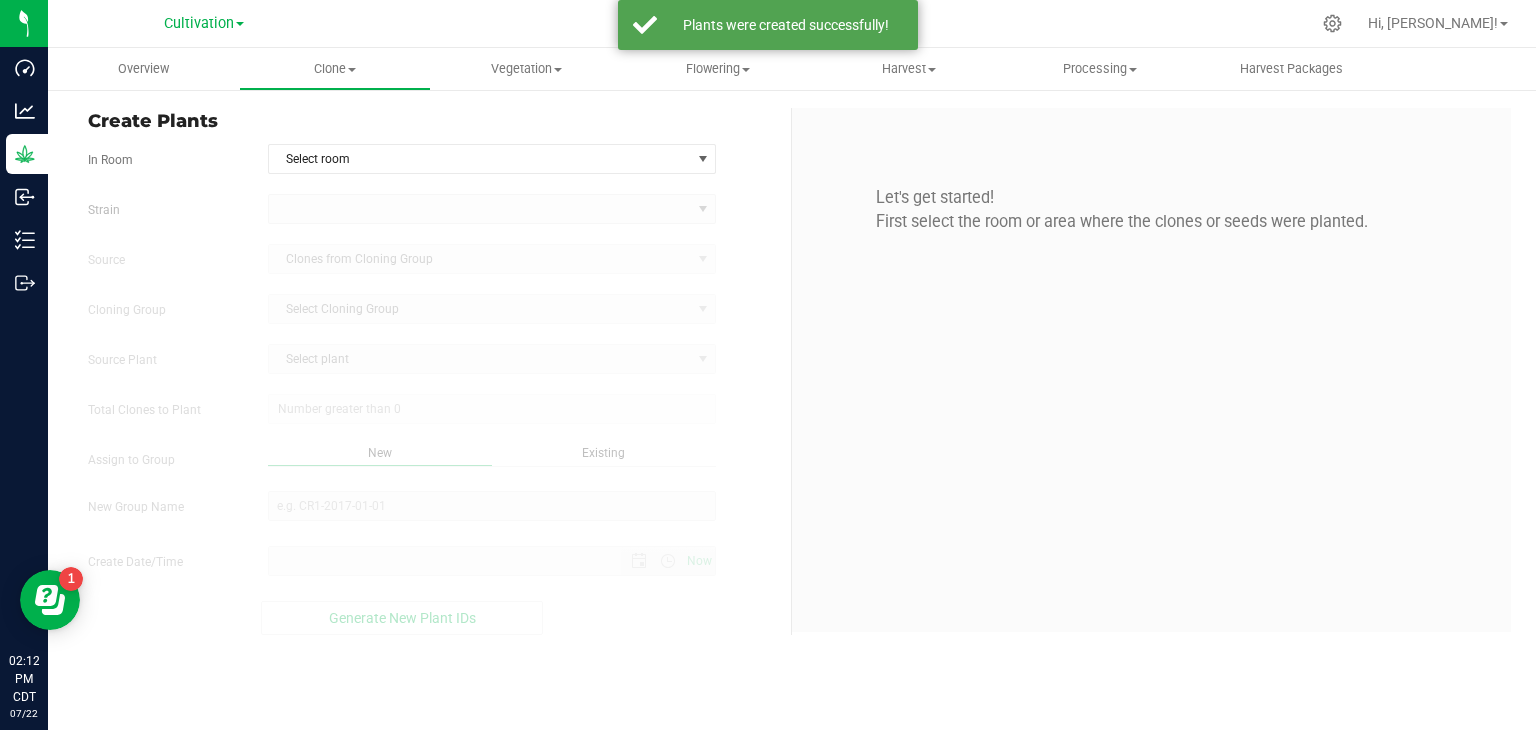 scroll, scrollTop: 0, scrollLeft: 0, axis: both 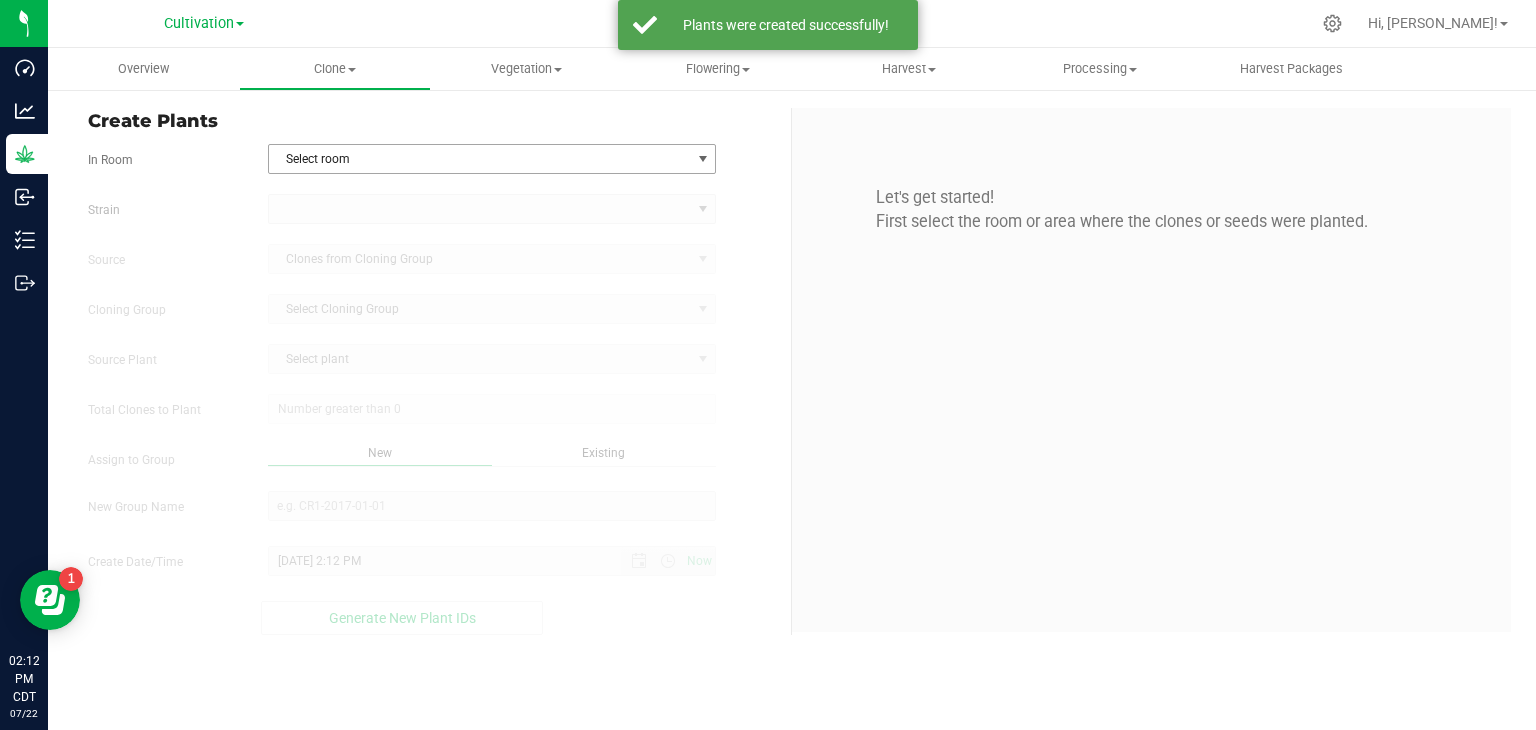 click on "Select room" at bounding box center [480, 159] 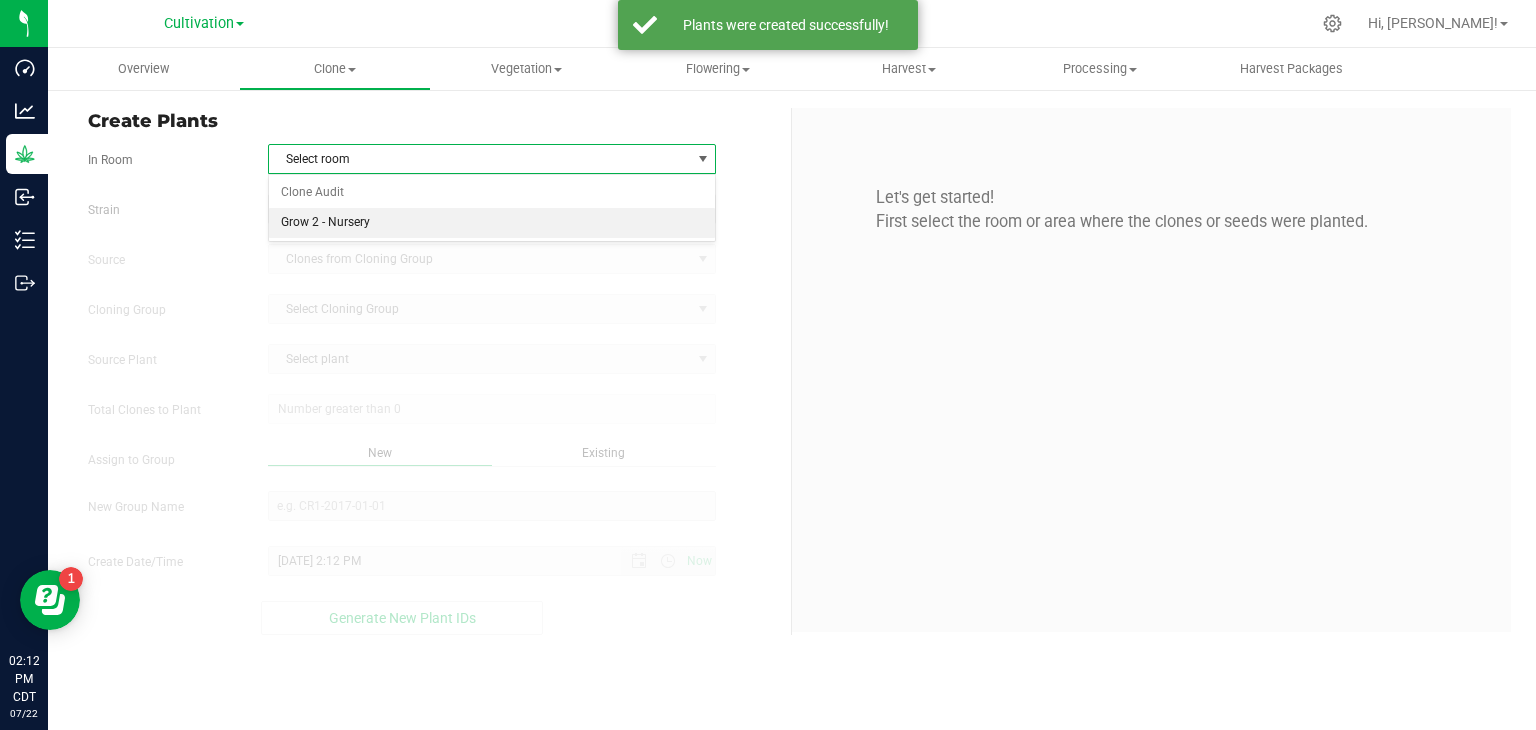 click on "Grow 2 - Nursery" at bounding box center [492, 223] 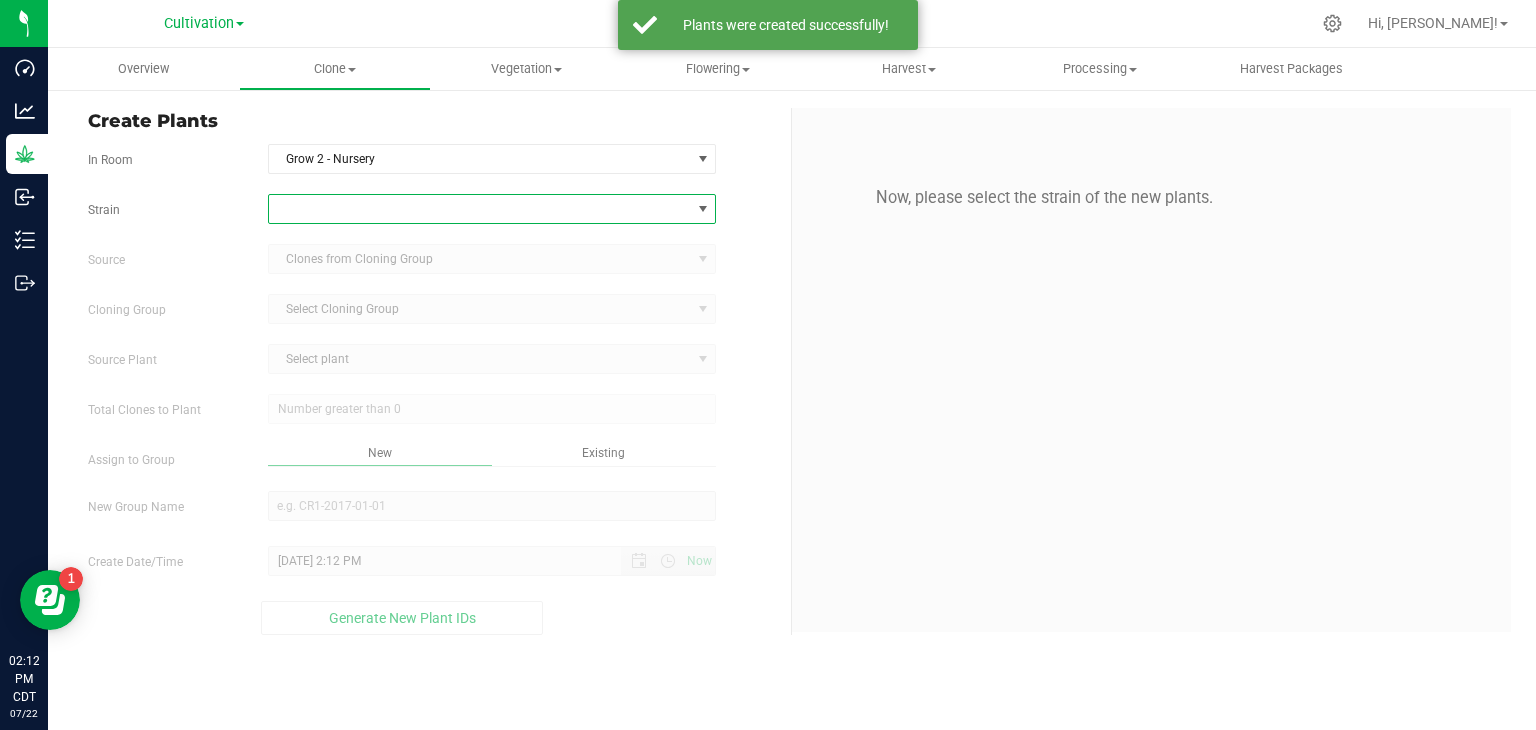 click at bounding box center [480, 209] 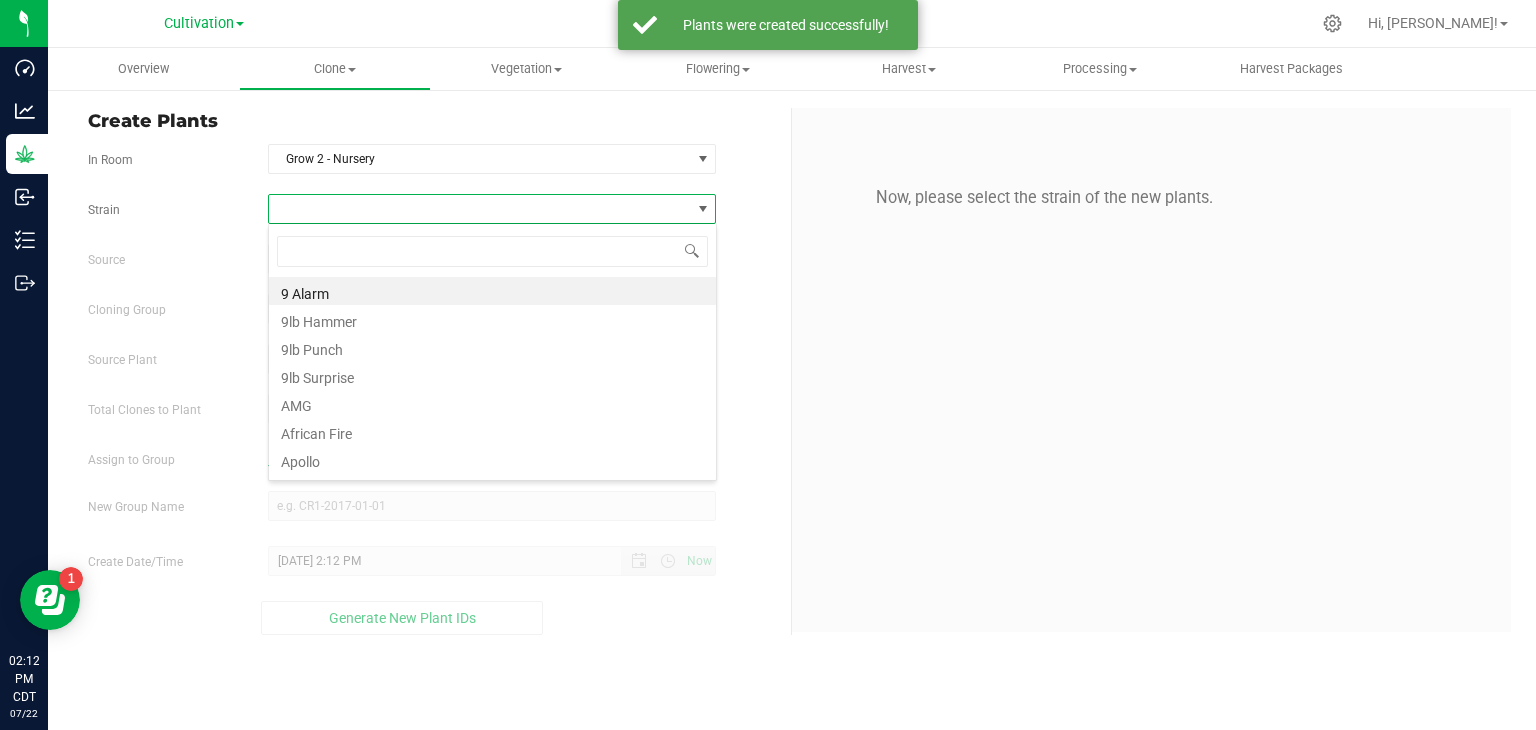 scroll, scrollTop: 99970, scrollLeft: 99551, axis: both 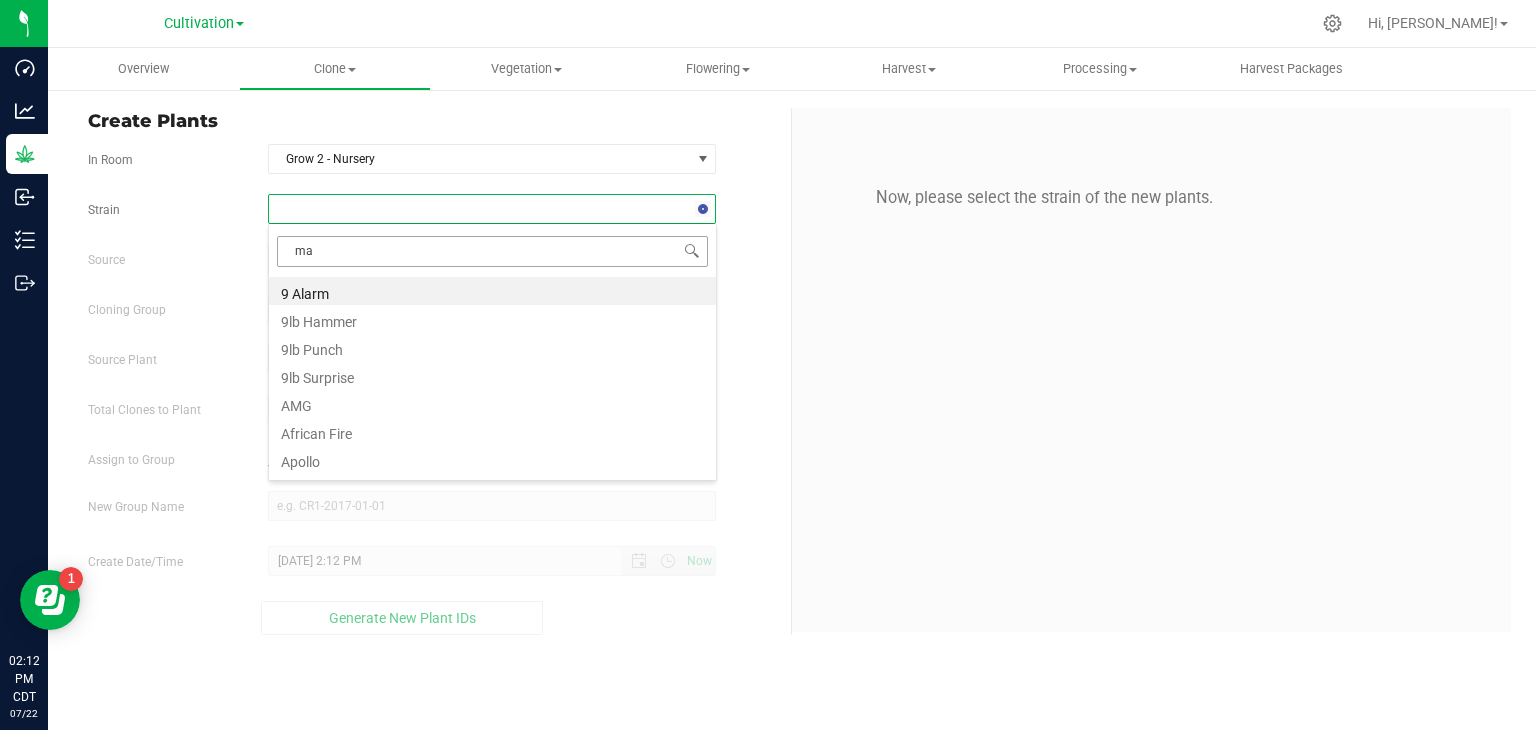 type on "maj" 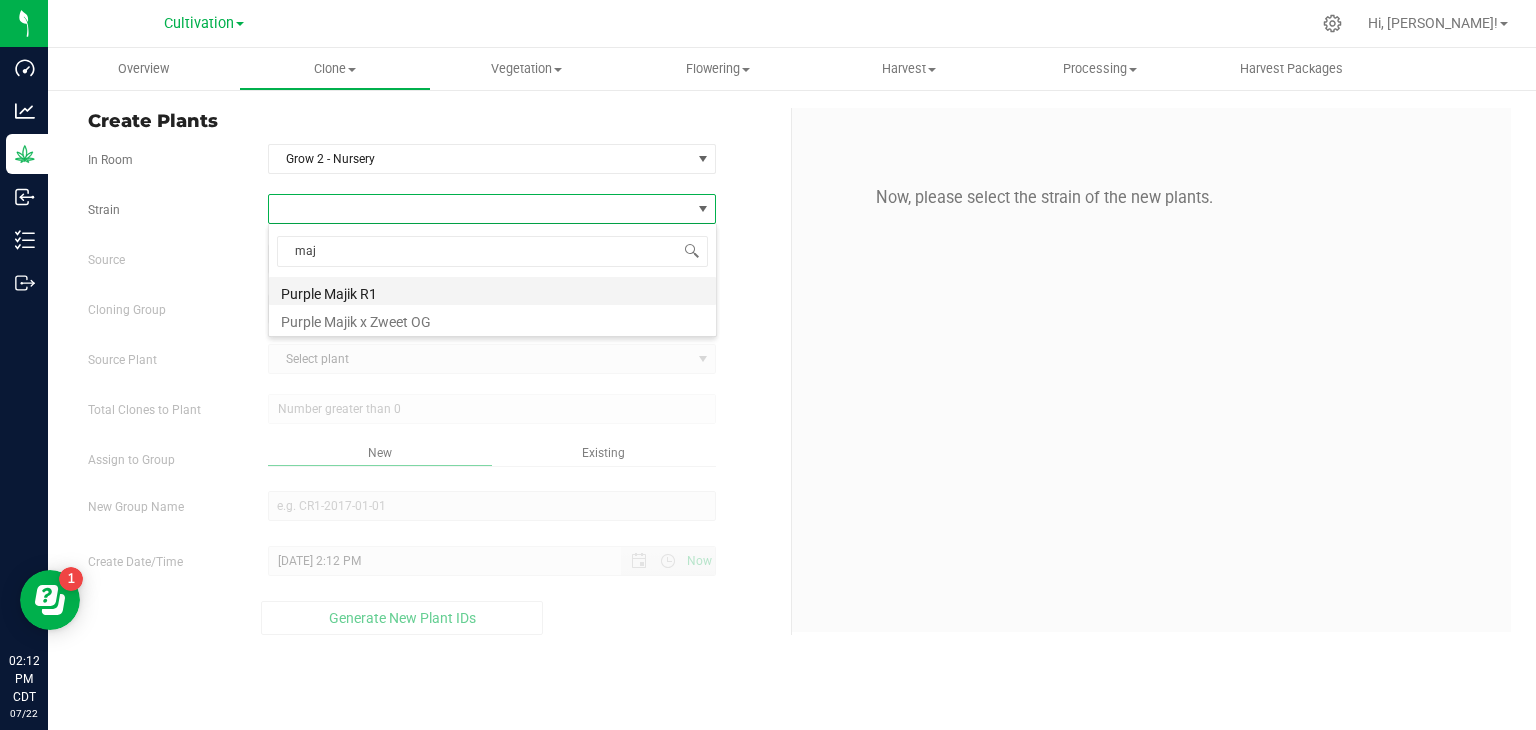 click on "Purple Majik R1" at bounding box center [492, 291] 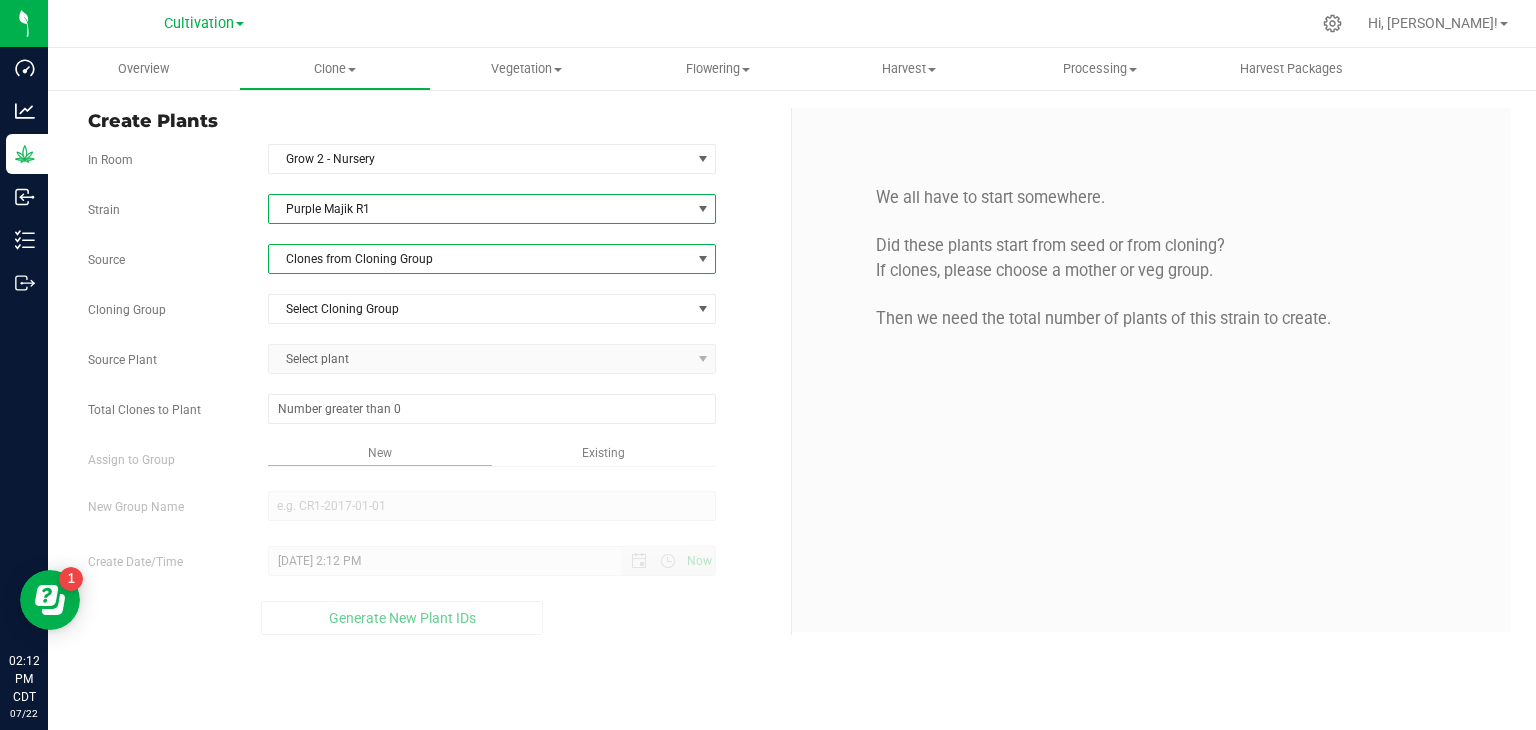 click on "Clones from Cloning Group" at bounding box center (480, 259) 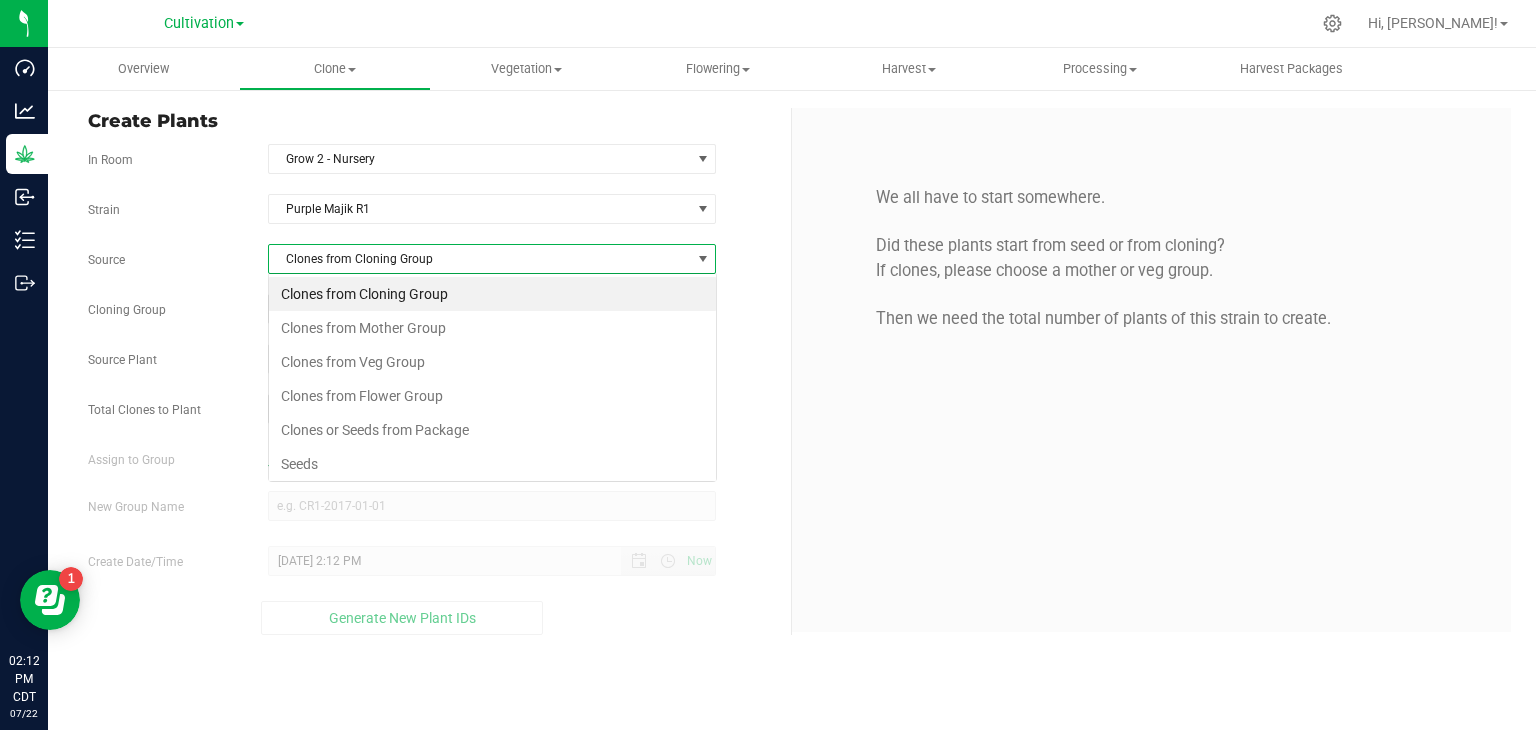 scroll, scrollTop: 99970, scrollLeft: 99551, axis: both 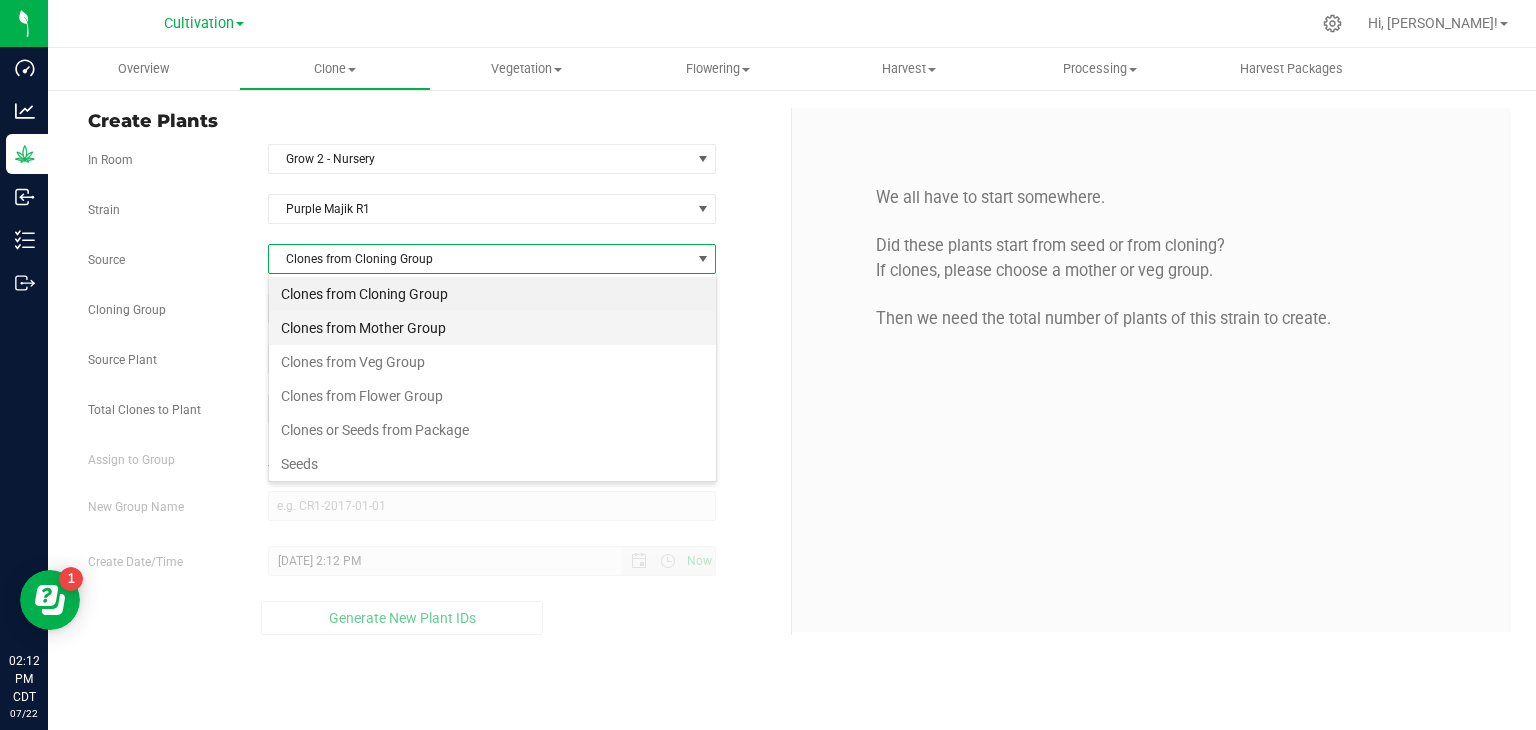 click on "Clones from Mother Group" at bounding box center (492, 328) 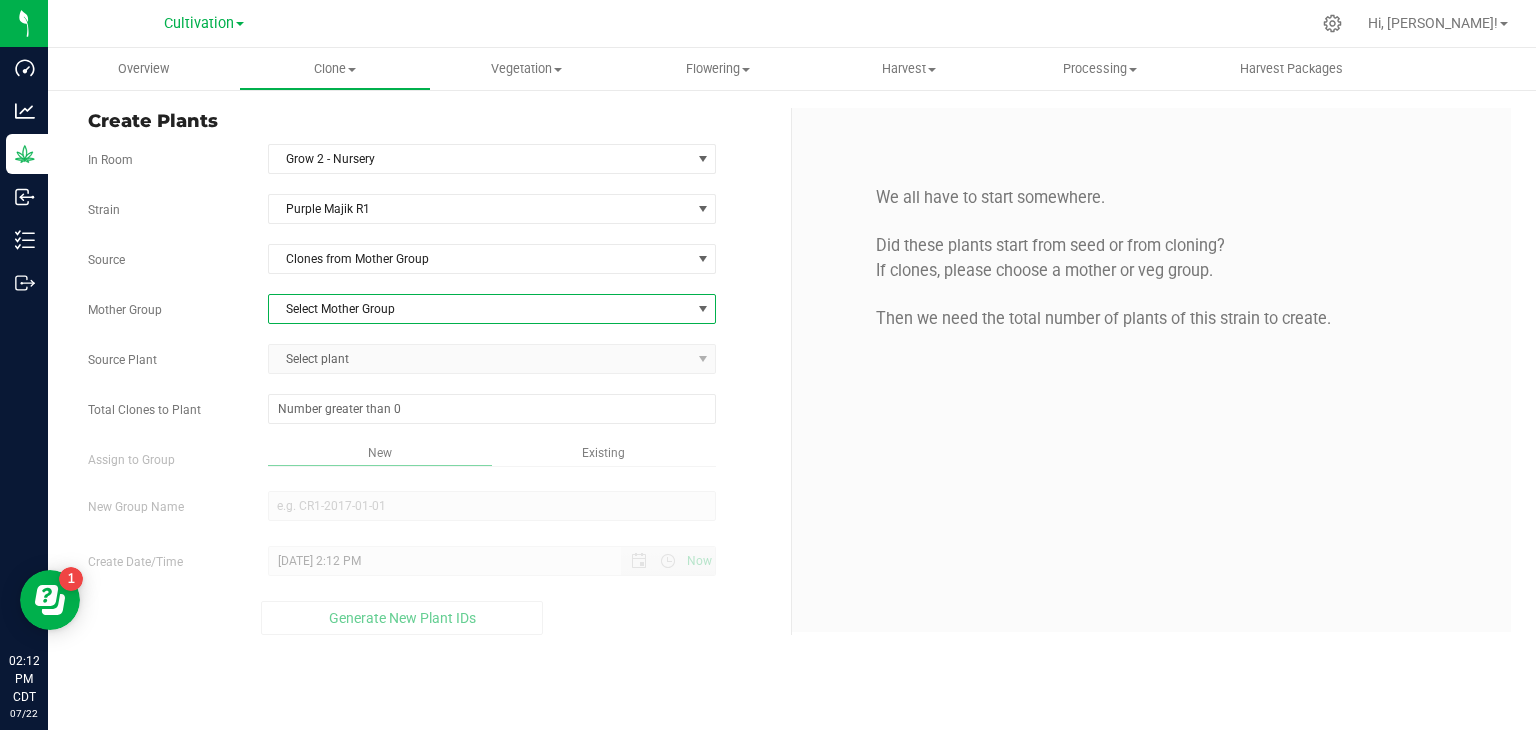 click on "Select Mother Group" at bounding box center [480, 309] 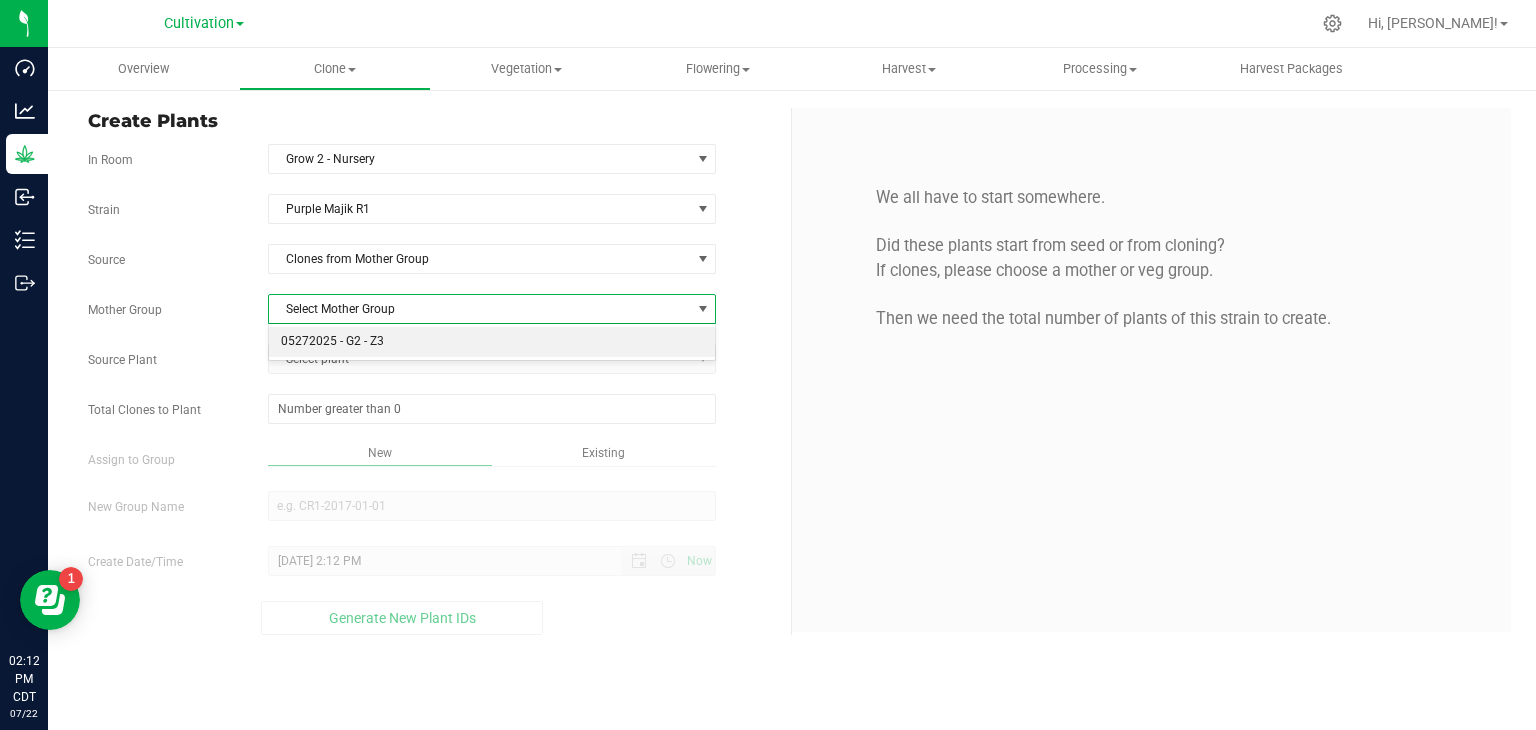 click on "05272025 - G2 - Z3" at bounding box center (492, 342) 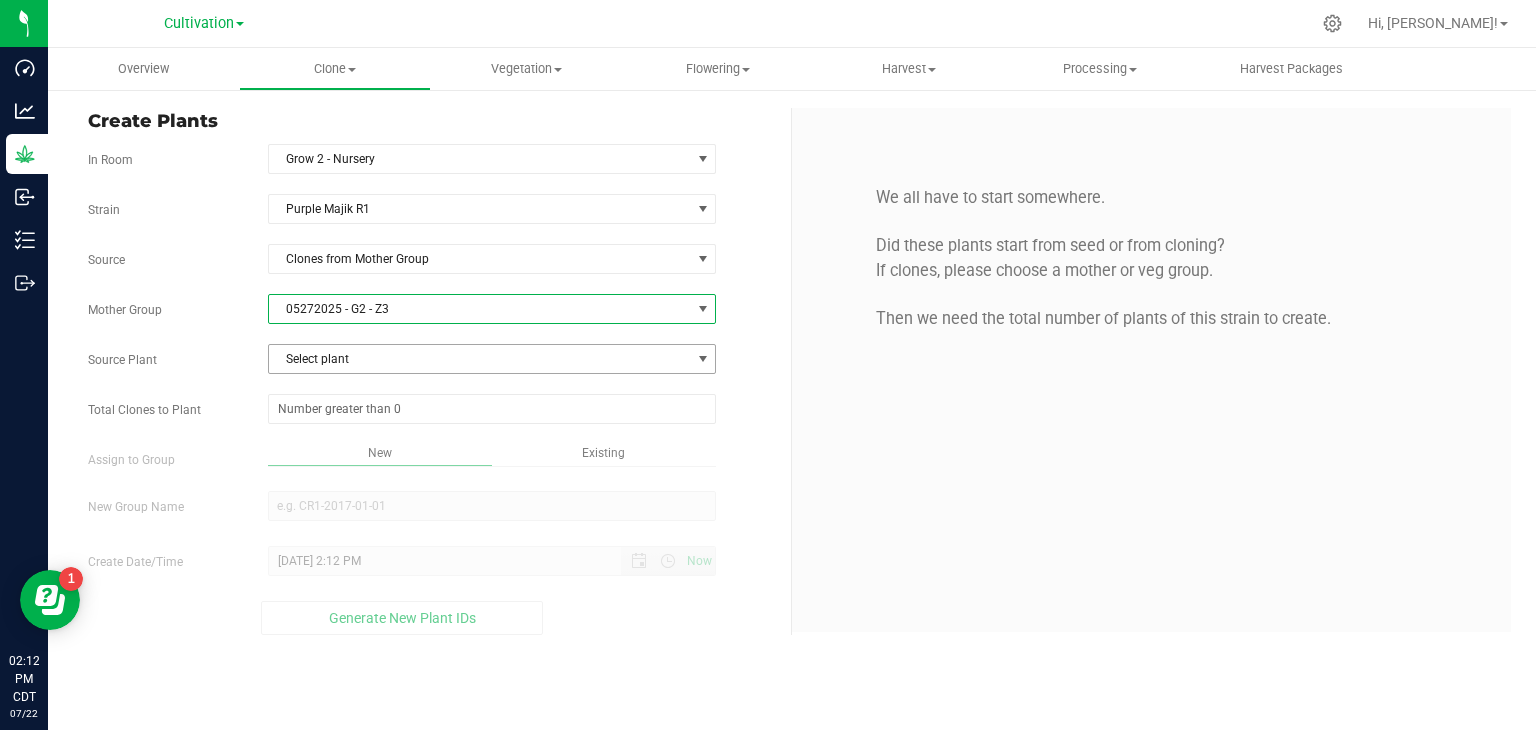 click on "Select plant" at bounding box center (480, 359) 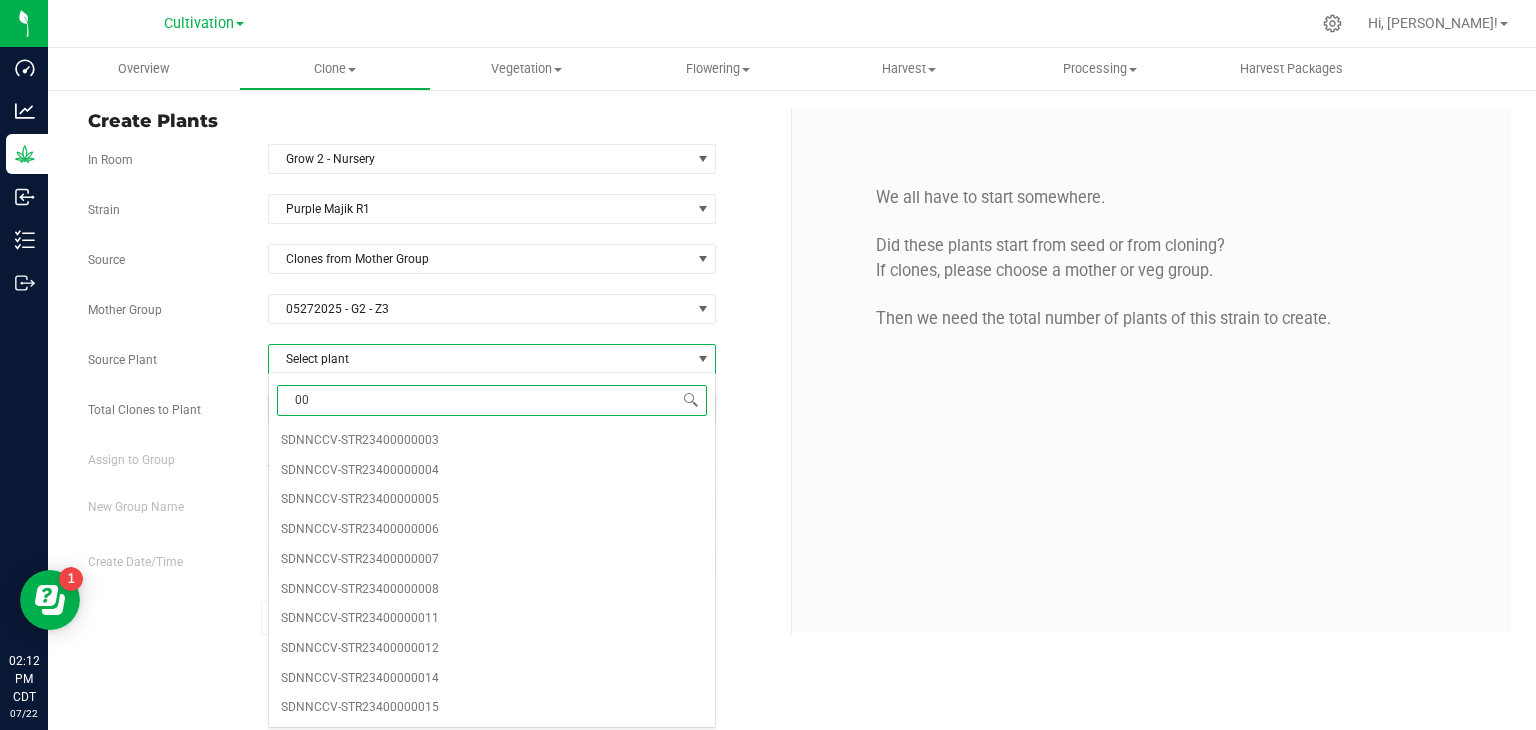 type on "004" 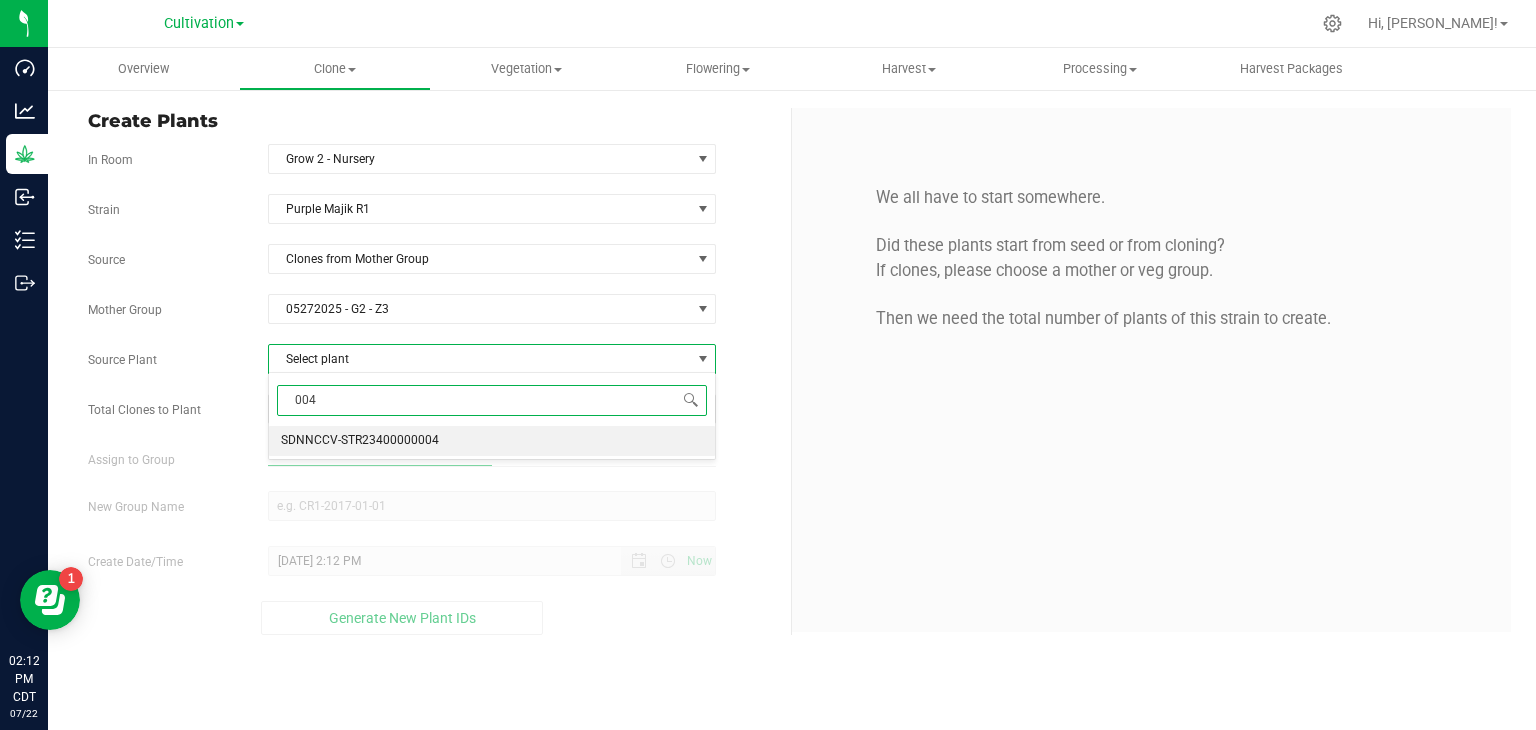 click on "SDNNCCV-STR23400000004" at bounding box center [360, 441] 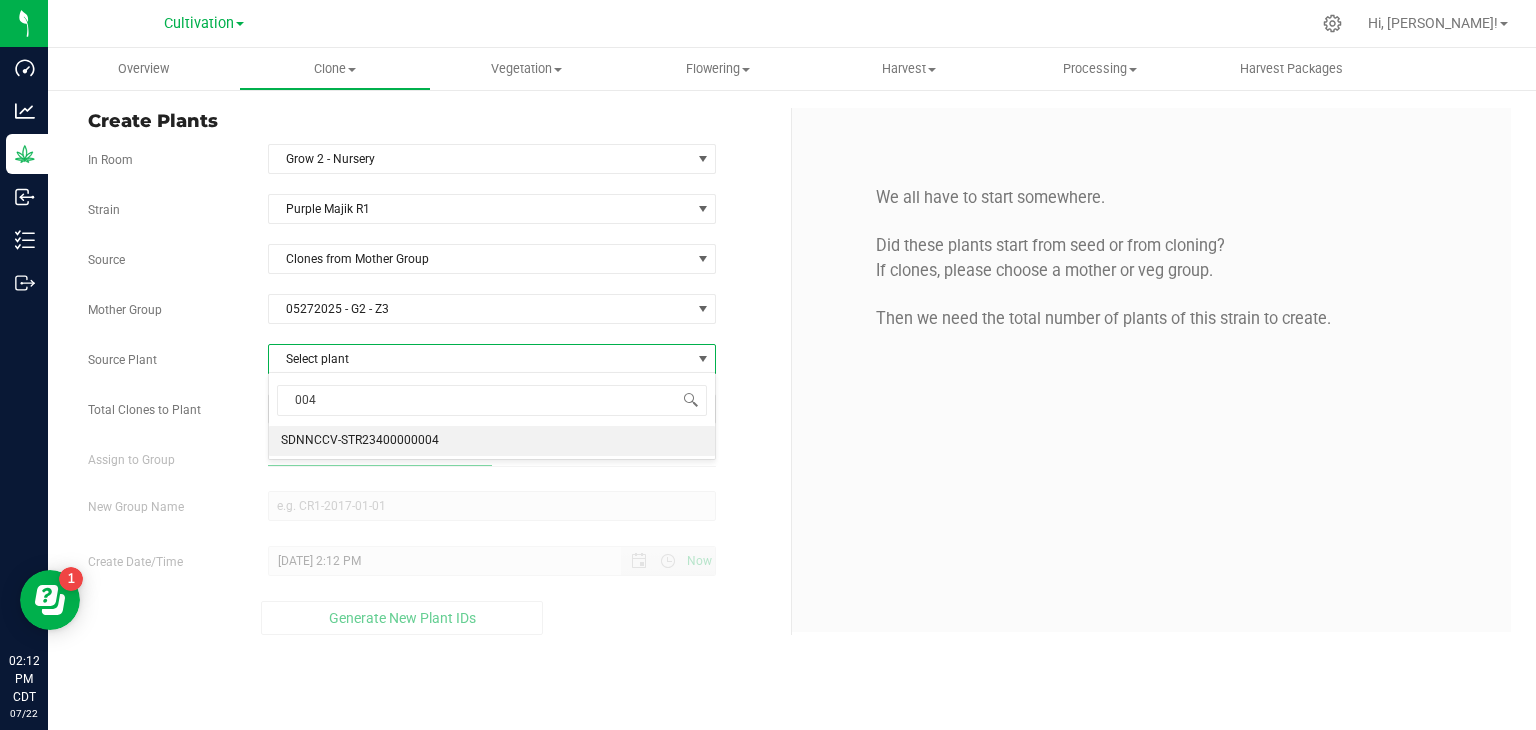 type 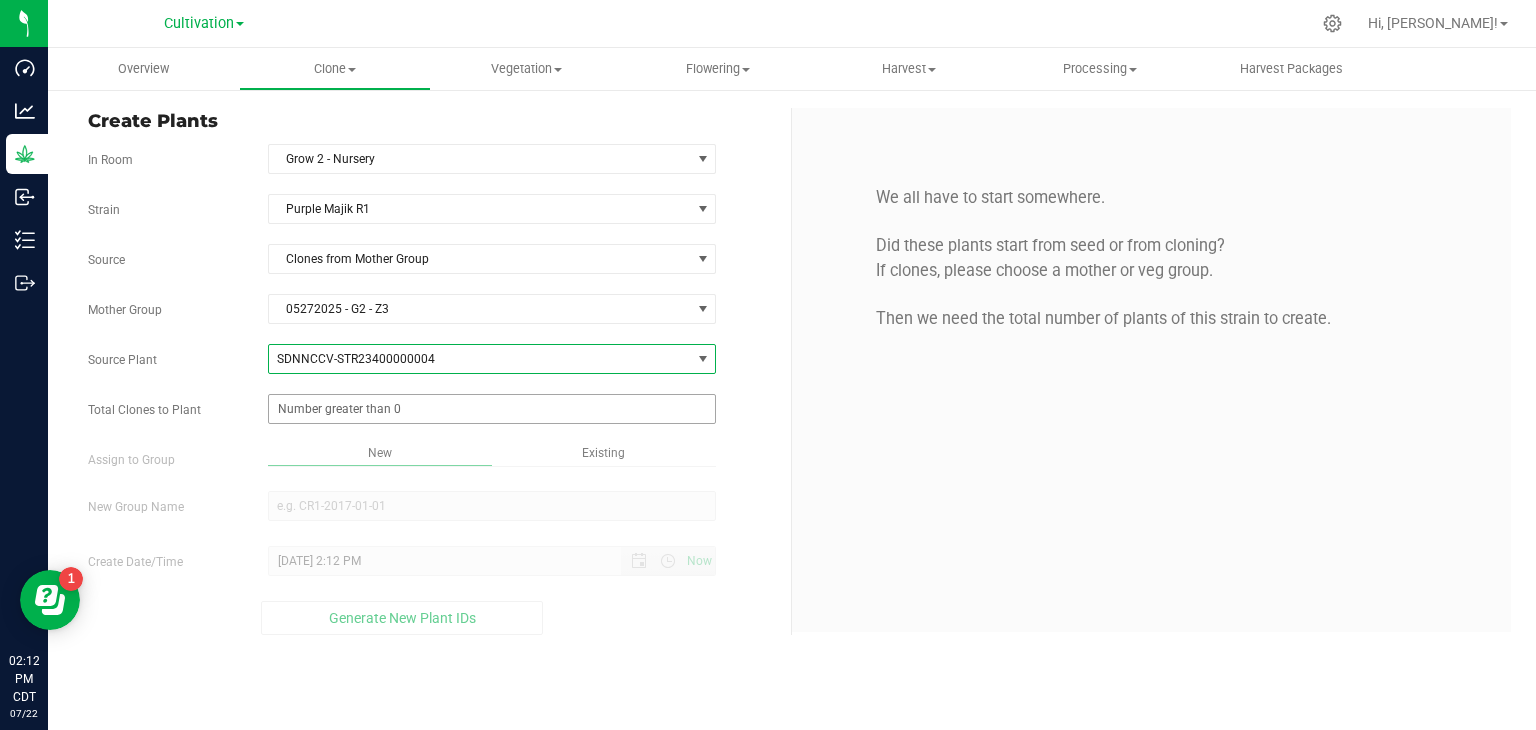 click at bounding box center [492, 409] 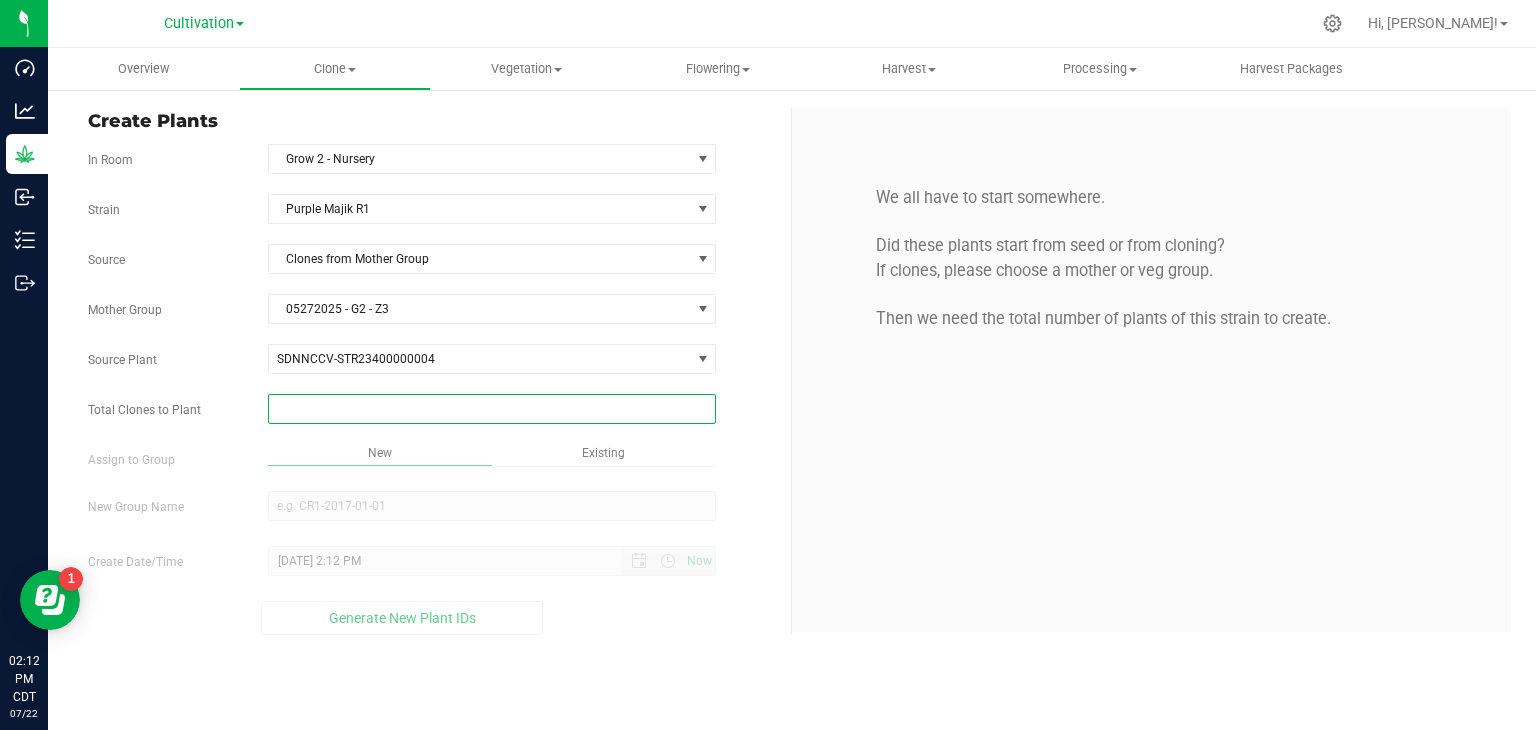 type on "2" 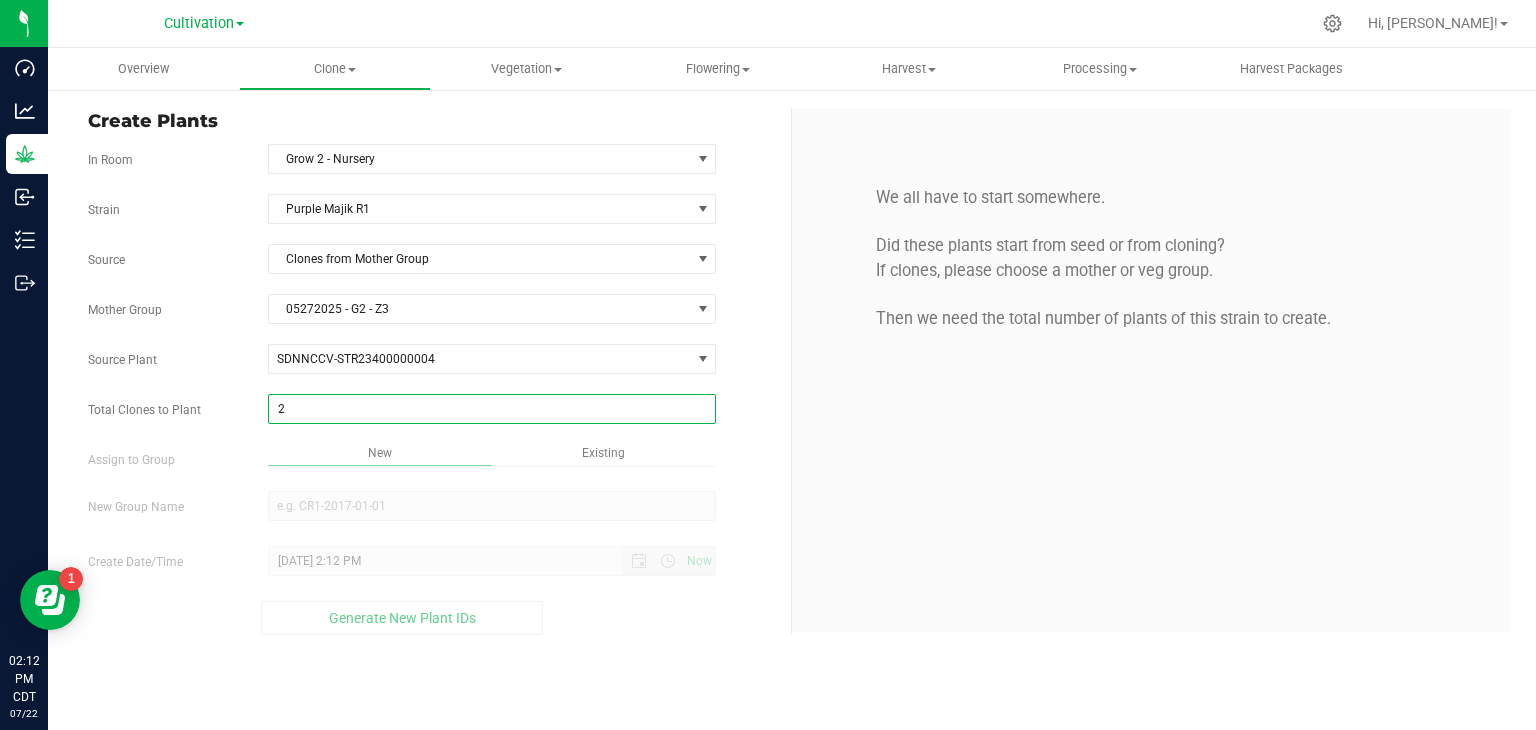 type on "2" 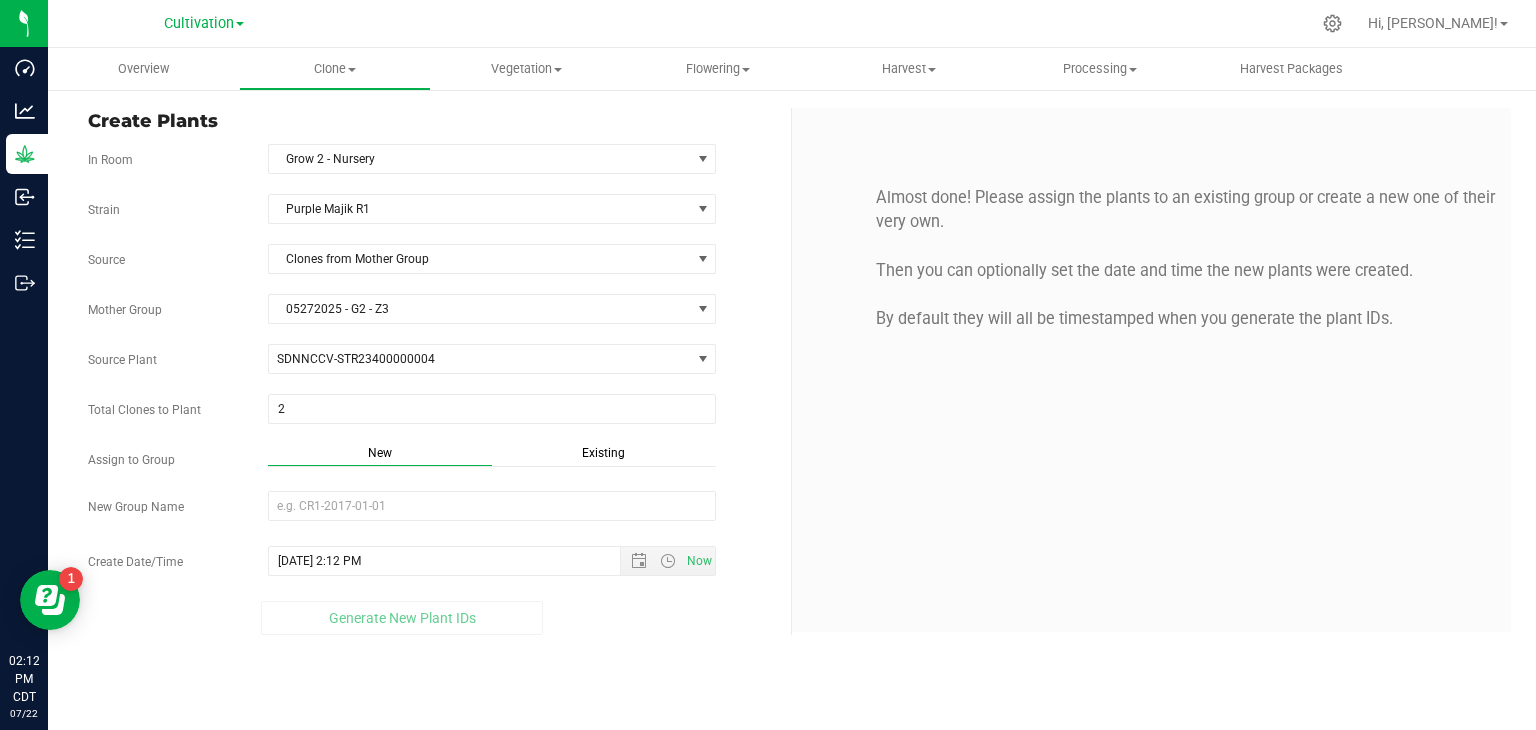 click on "Existing" at bounding box center (603, 453) 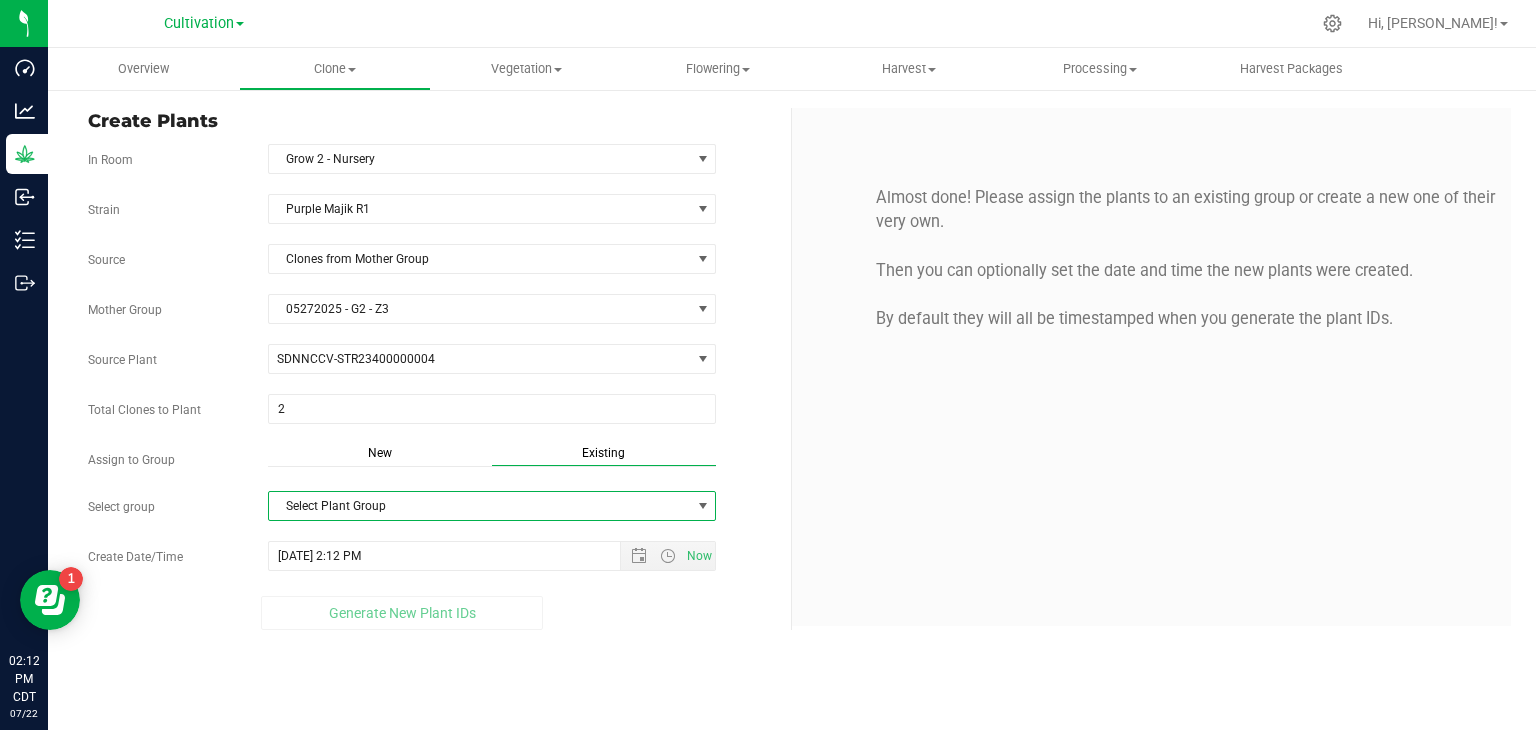 click on "Select Plant Group" at bounding box center [480, 506] 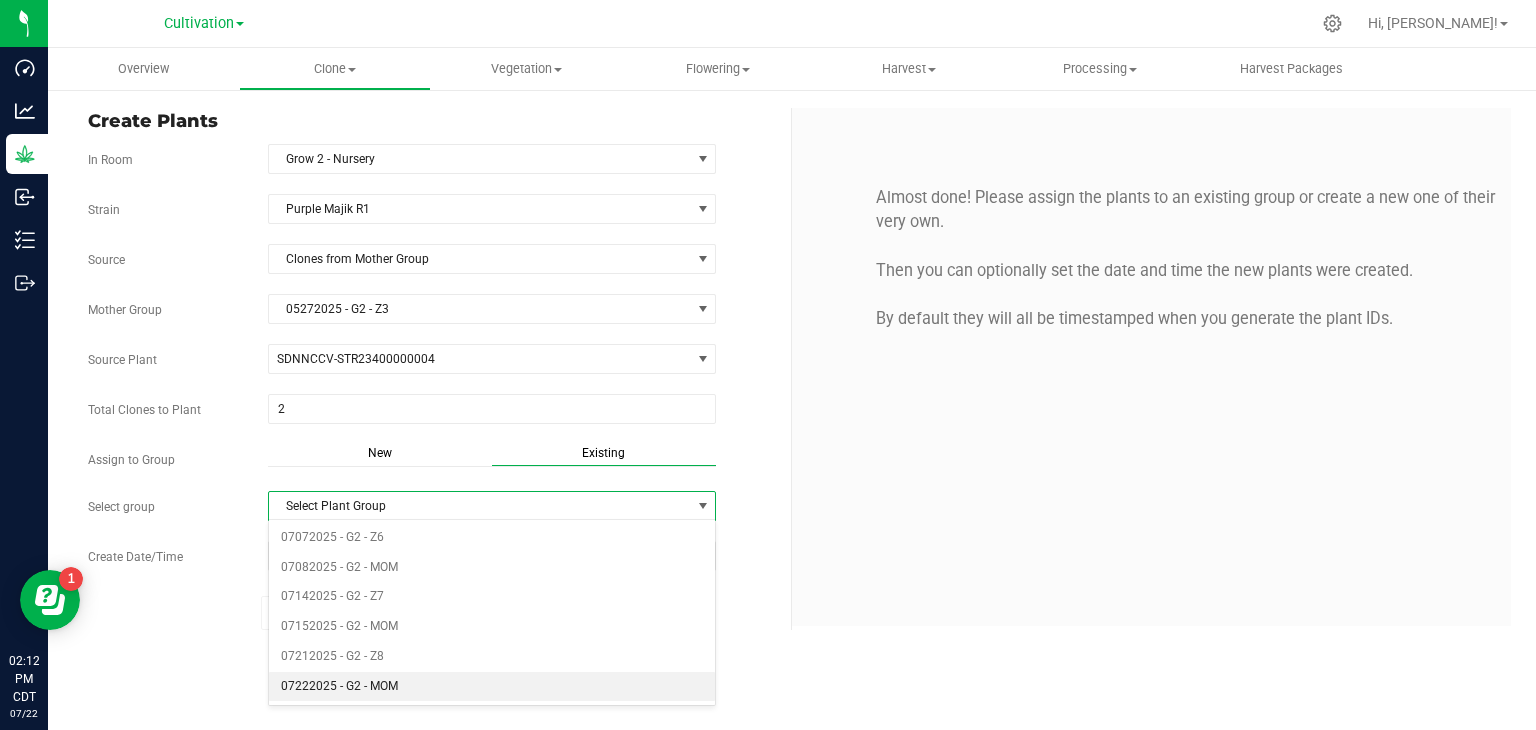 click on "07222025 - G2 - MOM" at bounding box center [492, 687] 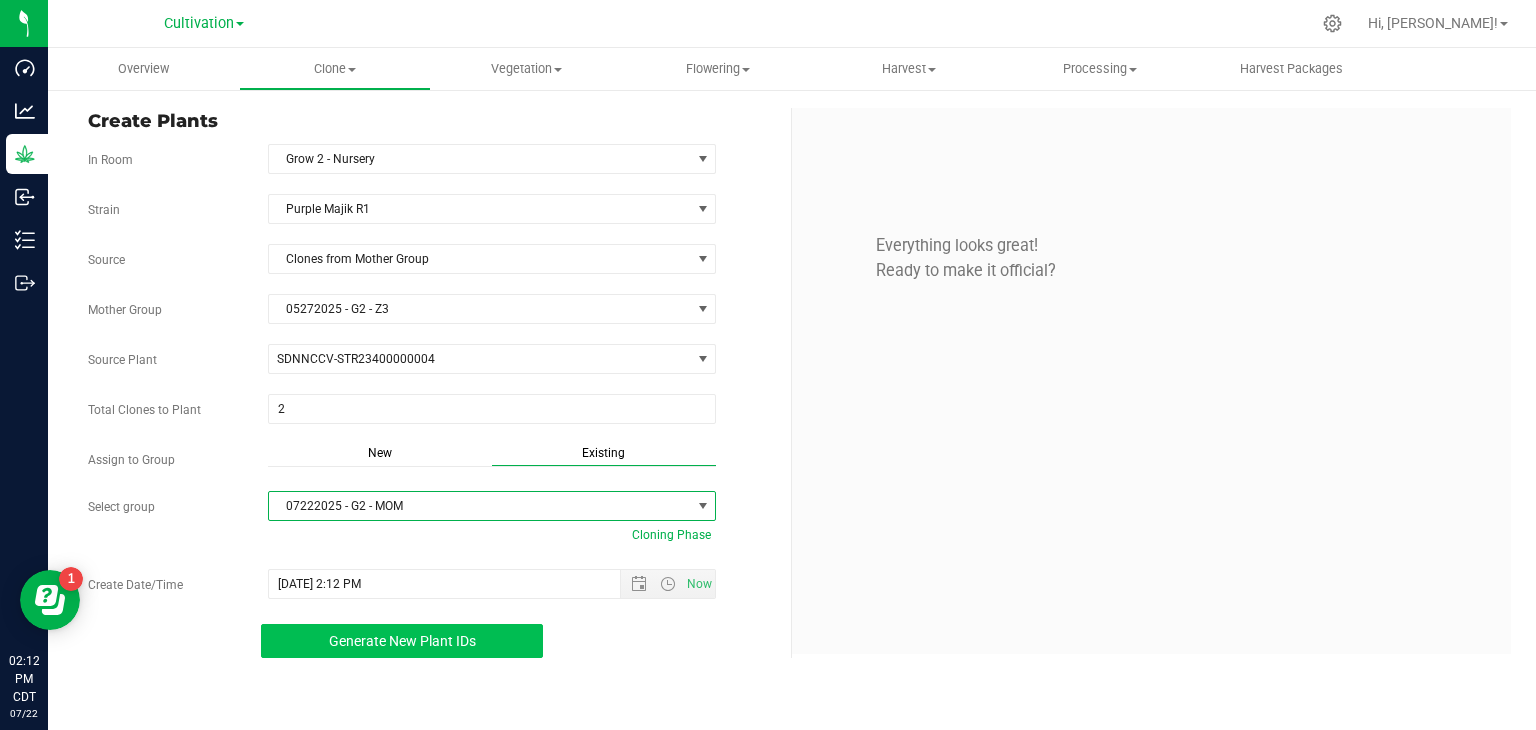 click on "Generate New Plant IDs" at bounding box center (402, 641) 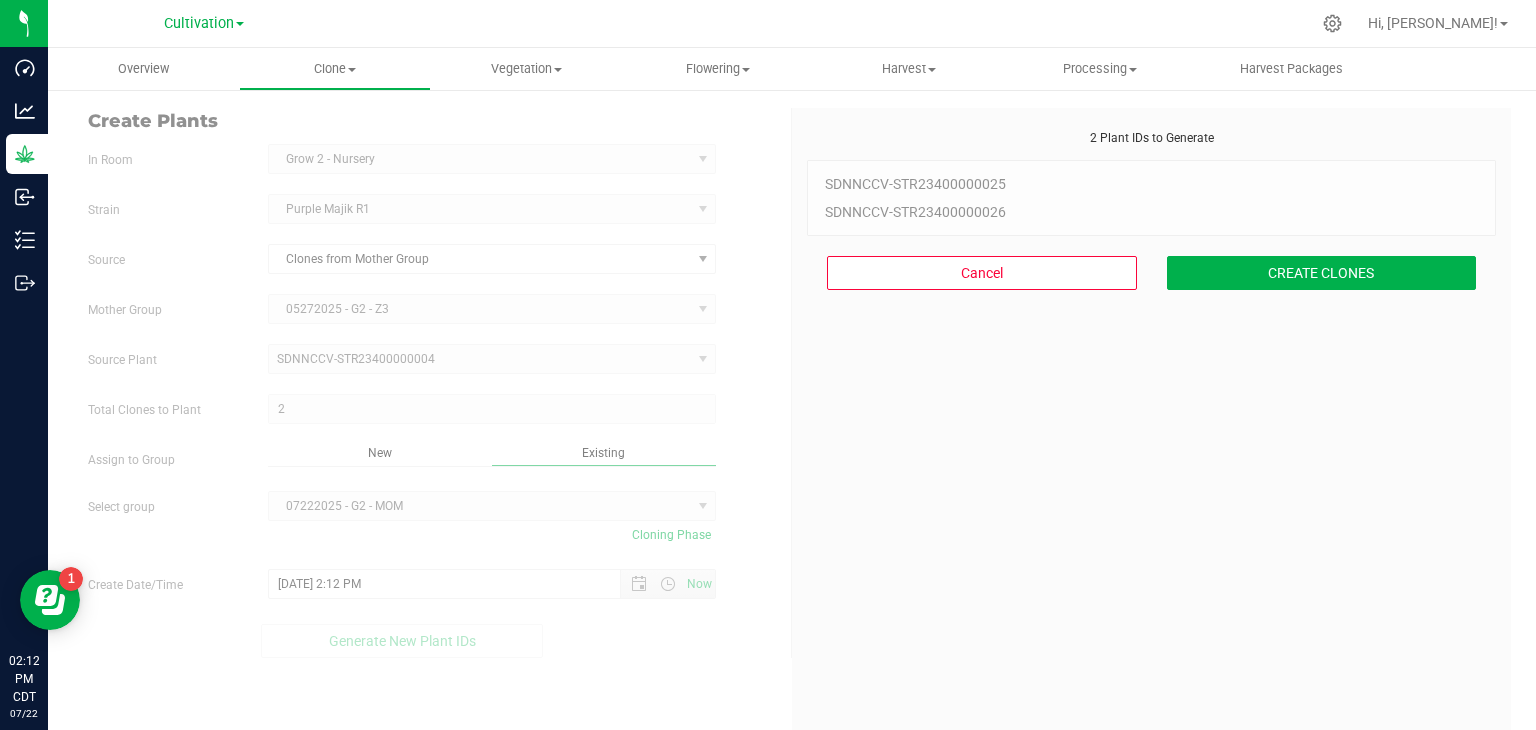 scroll, scrollTop: 60, scrollLeft: 0, axis: vertical 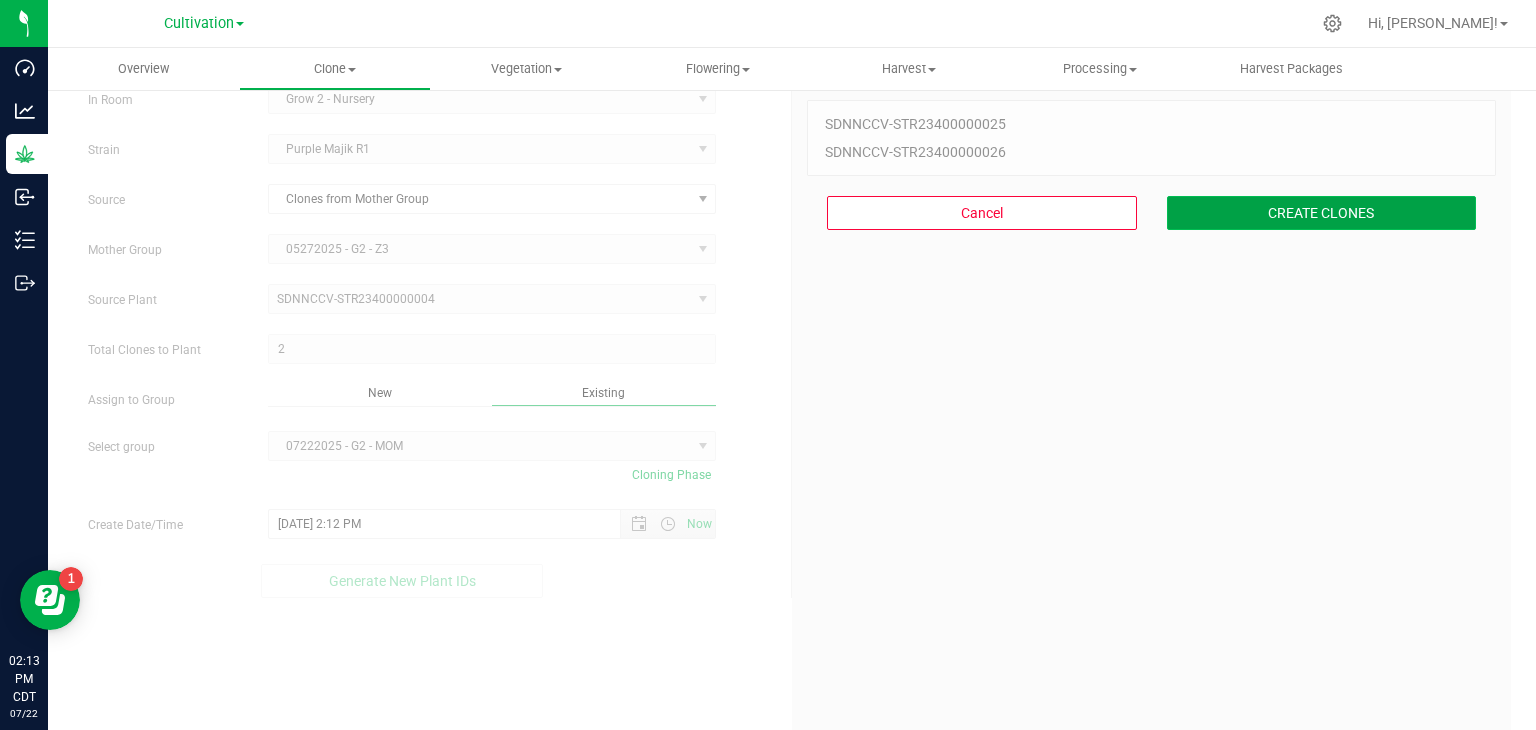 click on "CREATE CLONES" at bounding box center [1322, 213] 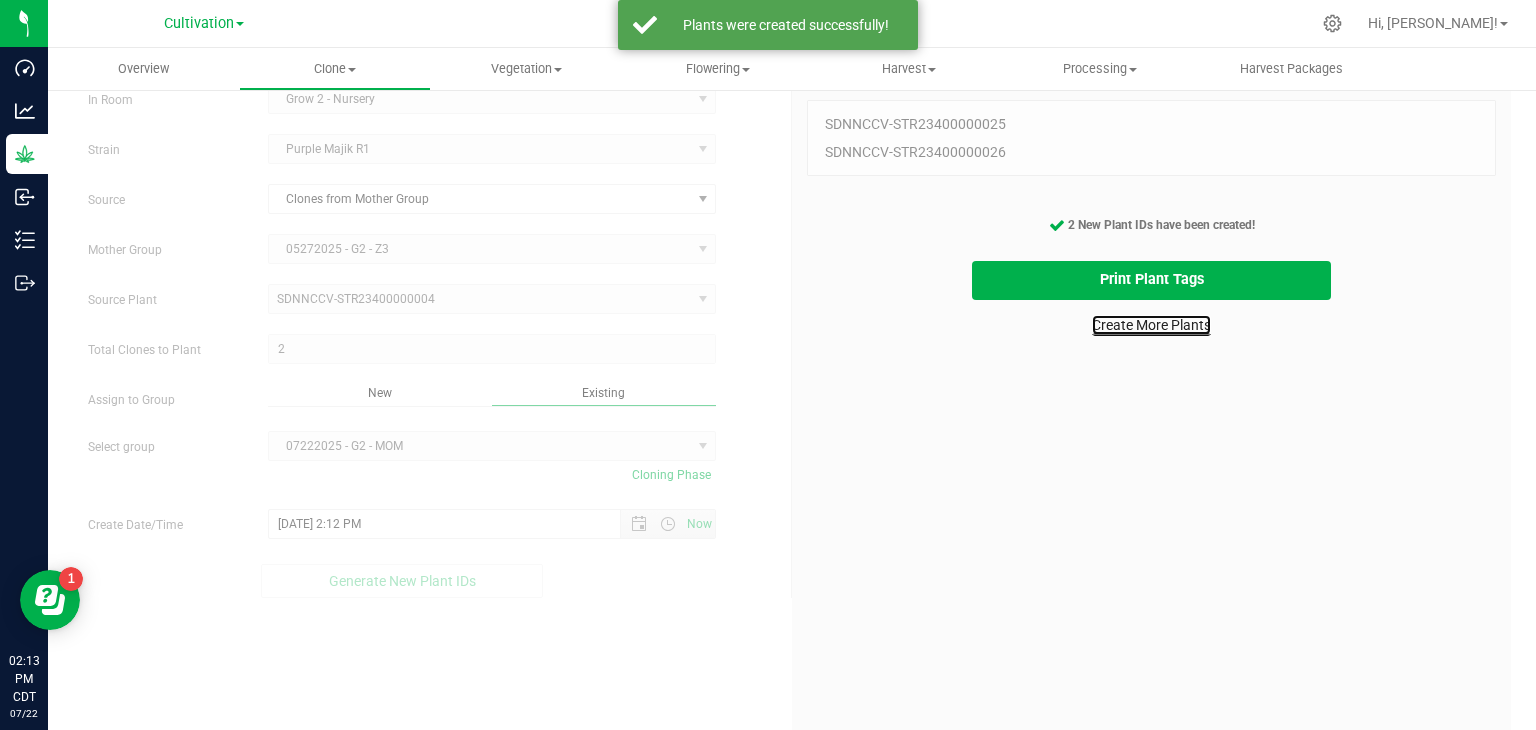 click on "Create More Plants" at bounding box center (1151, 325) 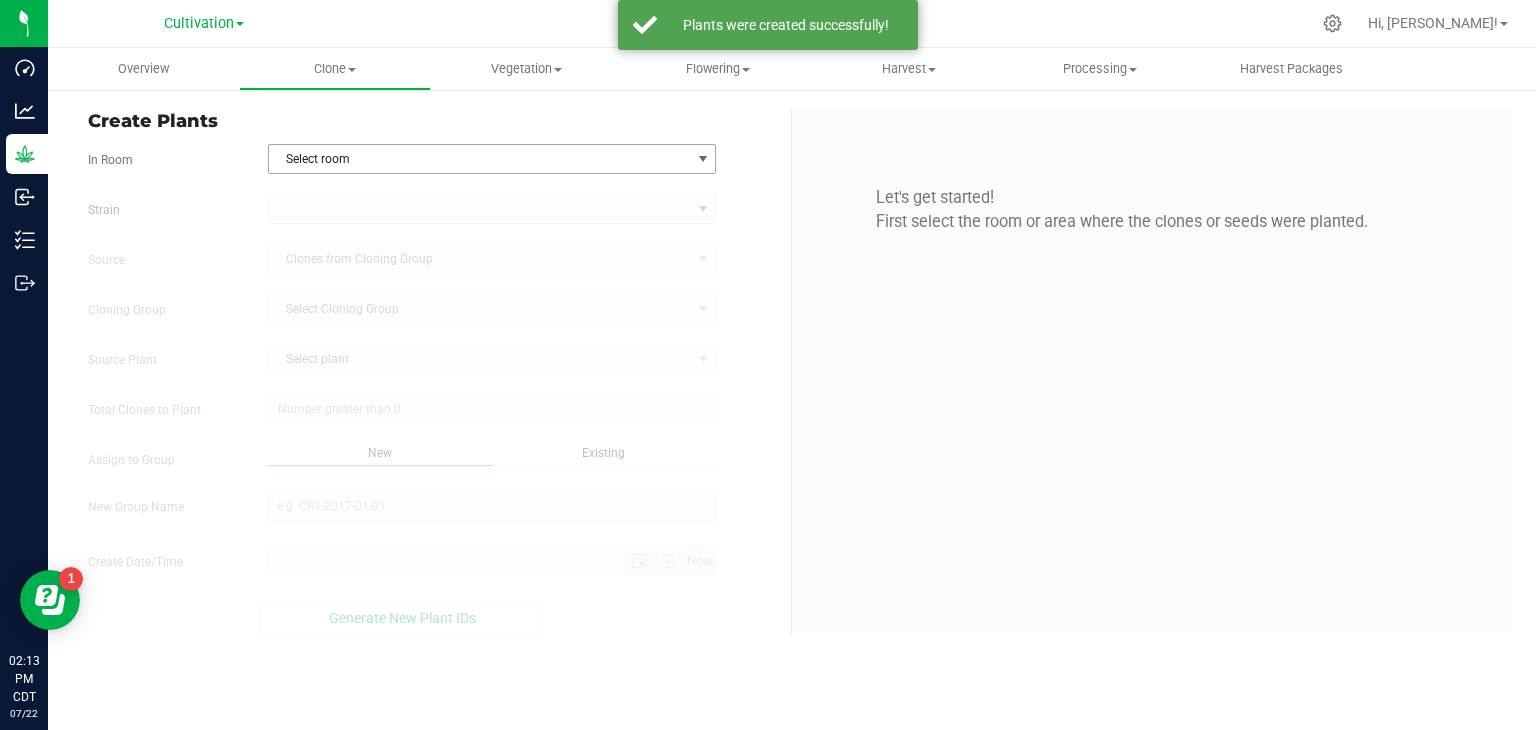 scroll, scrollTop: 0, scrollLeft: 0, axis: both 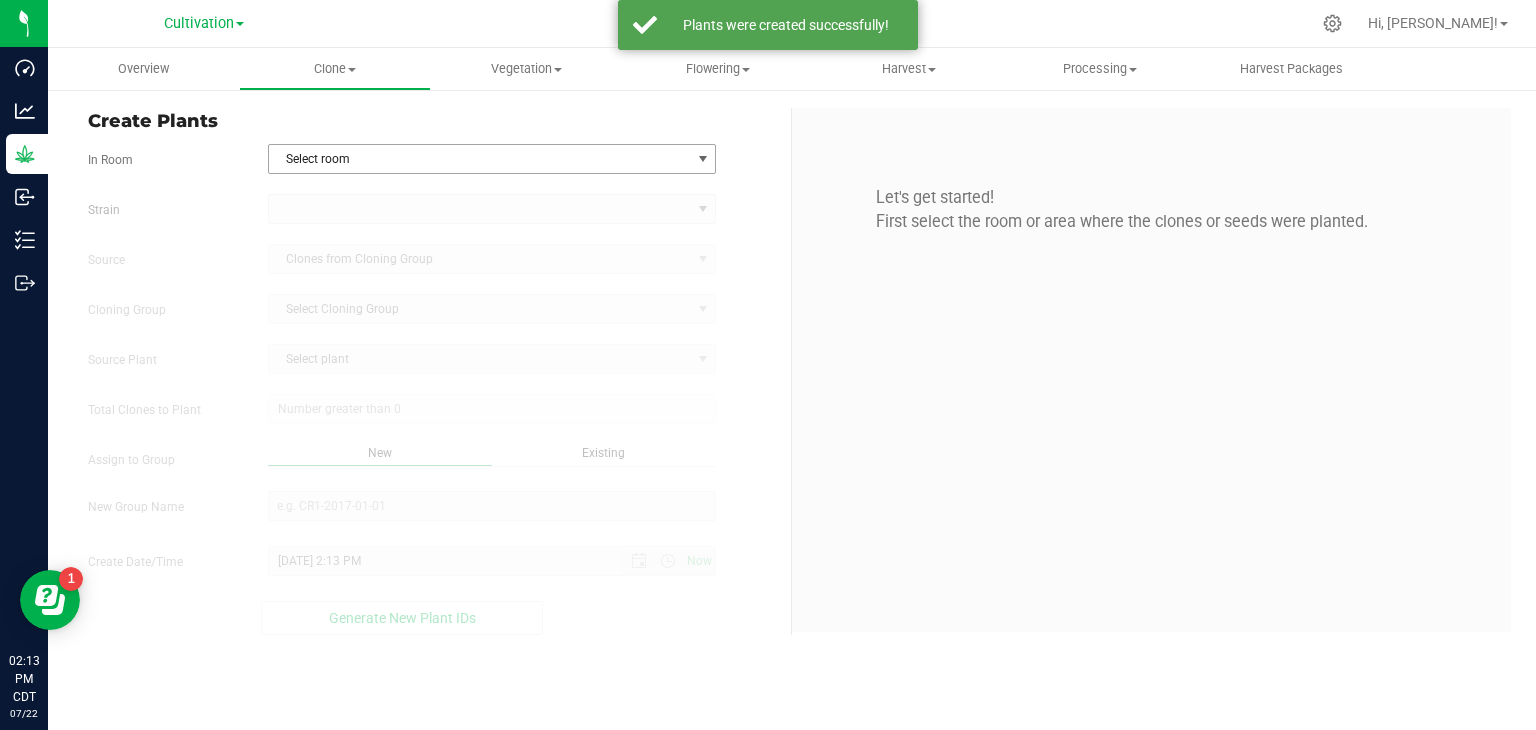 click on "Select room" at bounding box center [480, 159] 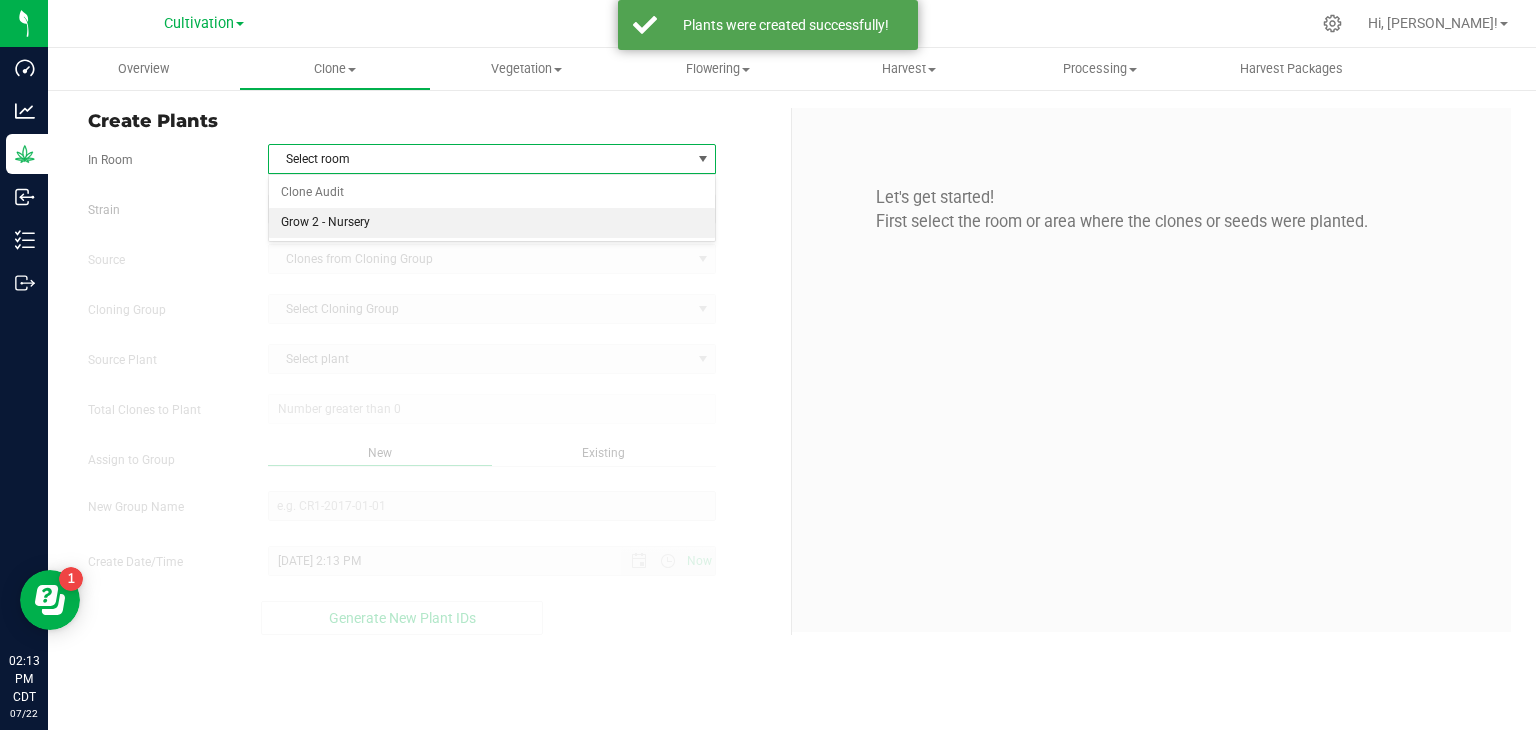drag, startPoint x: 343, startPoint y: 215, endPoint x: 351, endPoint y: 205, distance: 12.806249 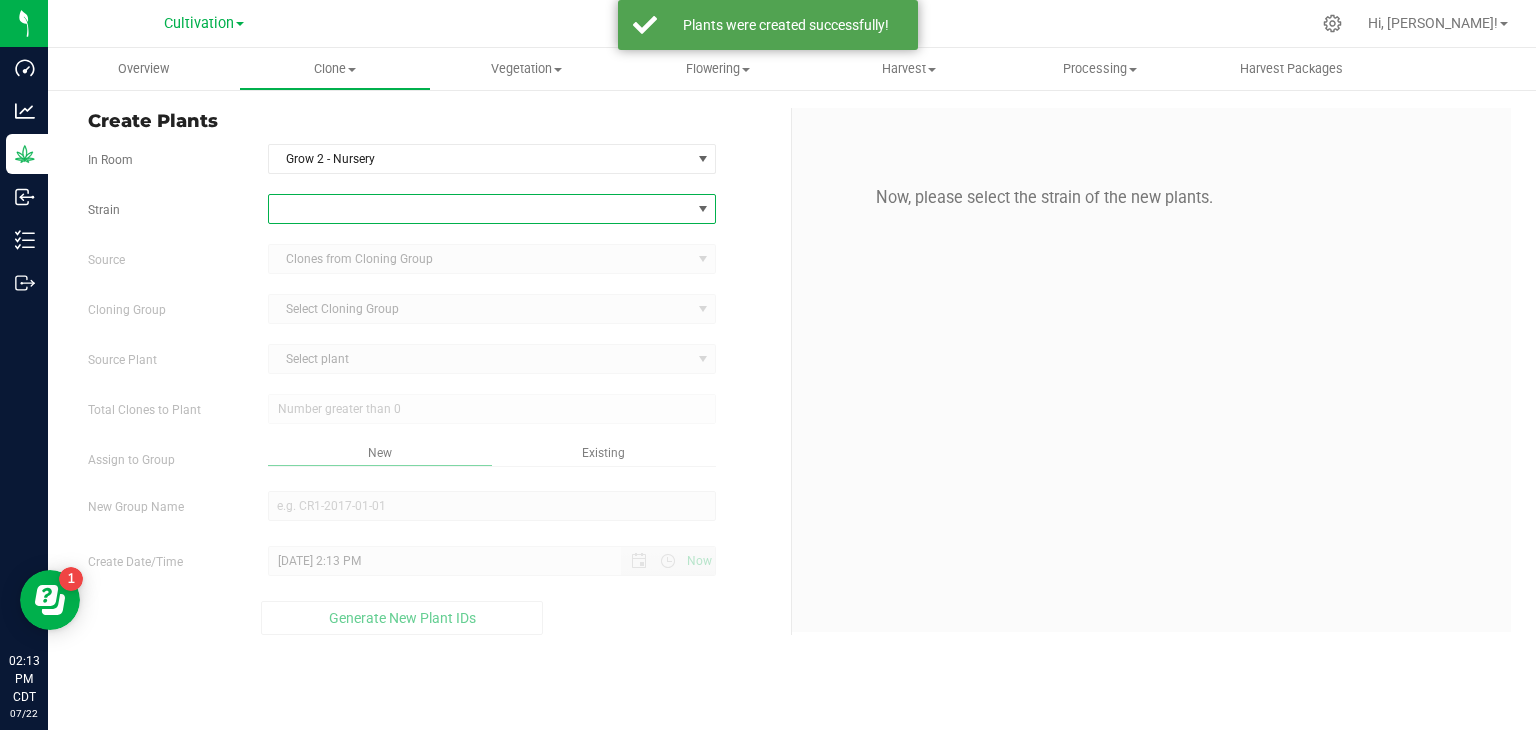 click at bounding box center (480, 209) 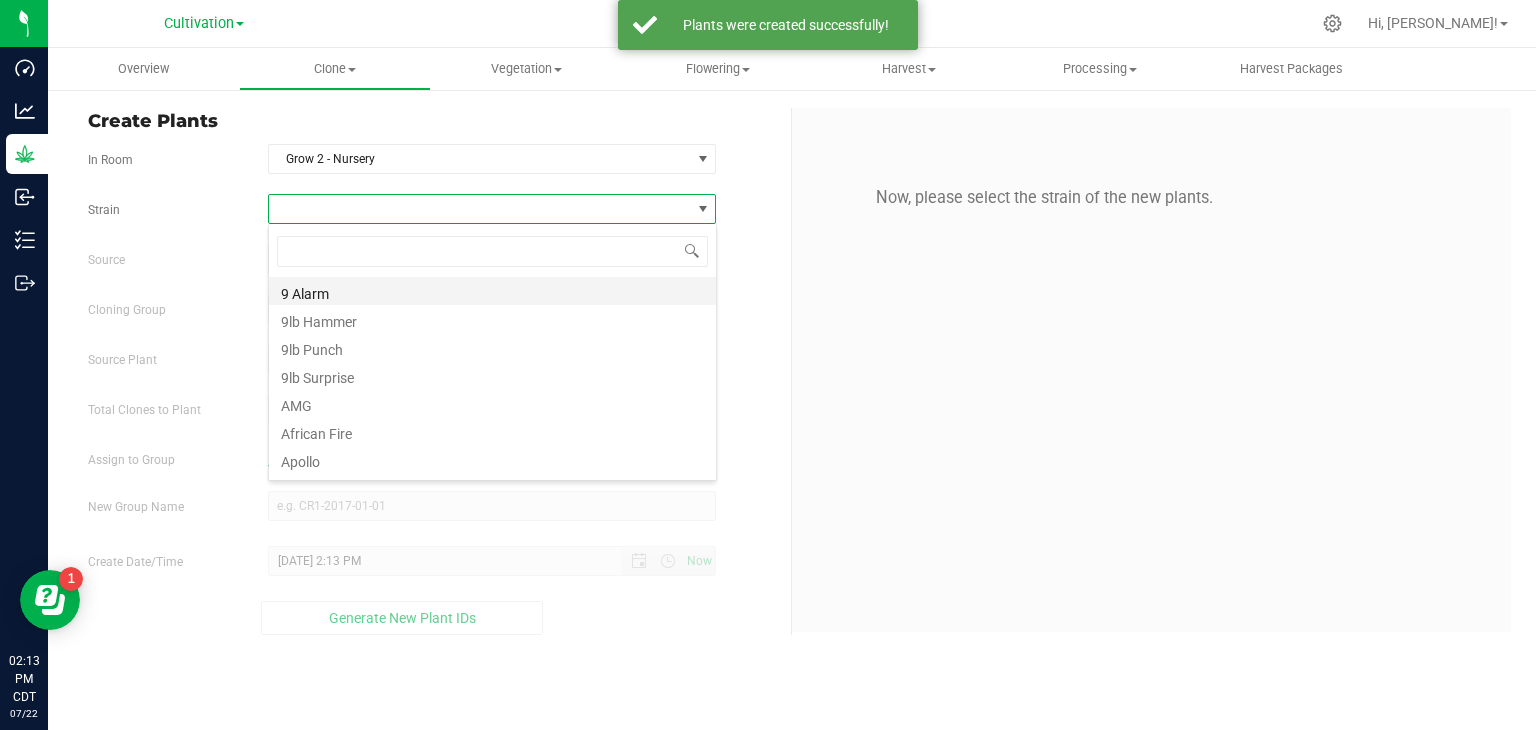 scroll, scrollTop: 99970, scrollLeft: 99551, axis: both 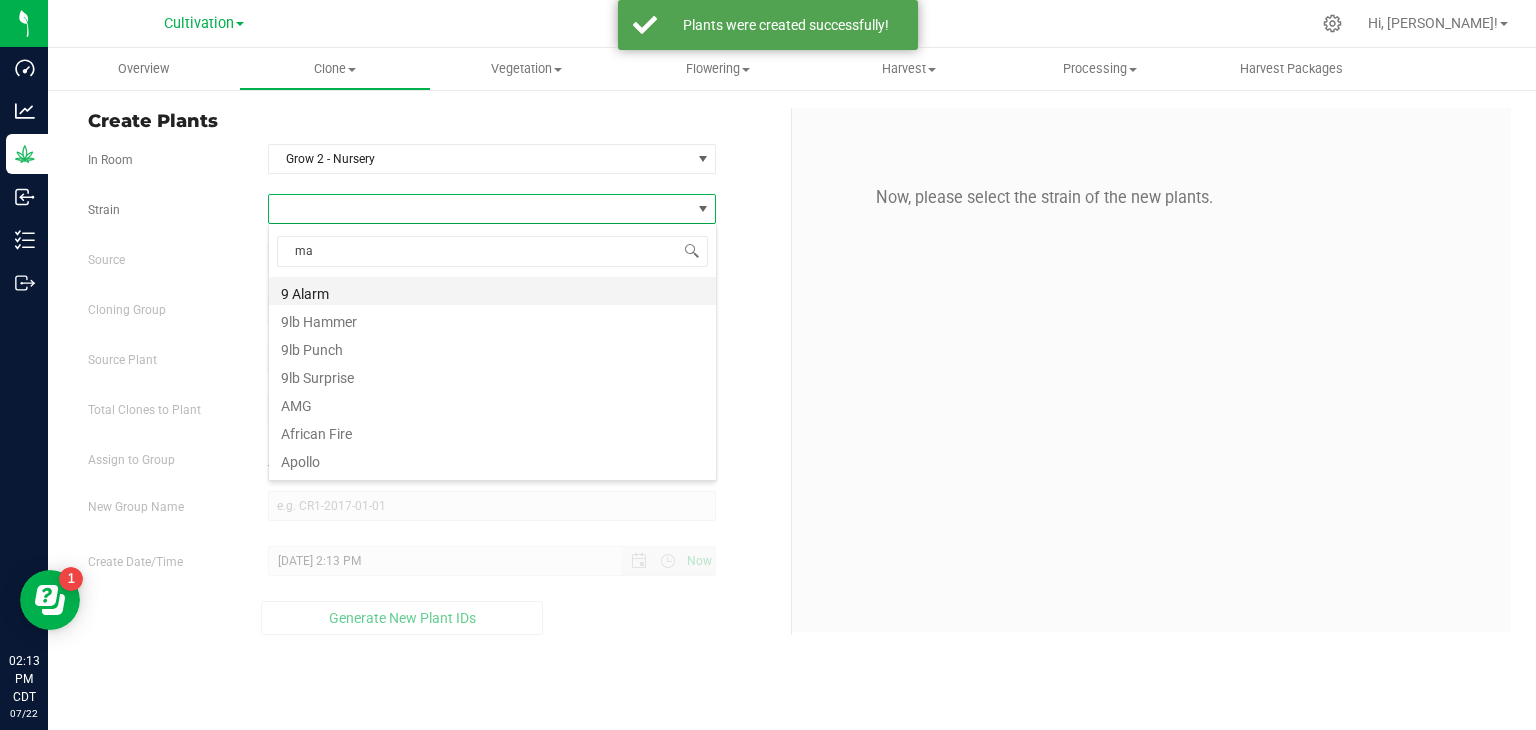 type on "maj" 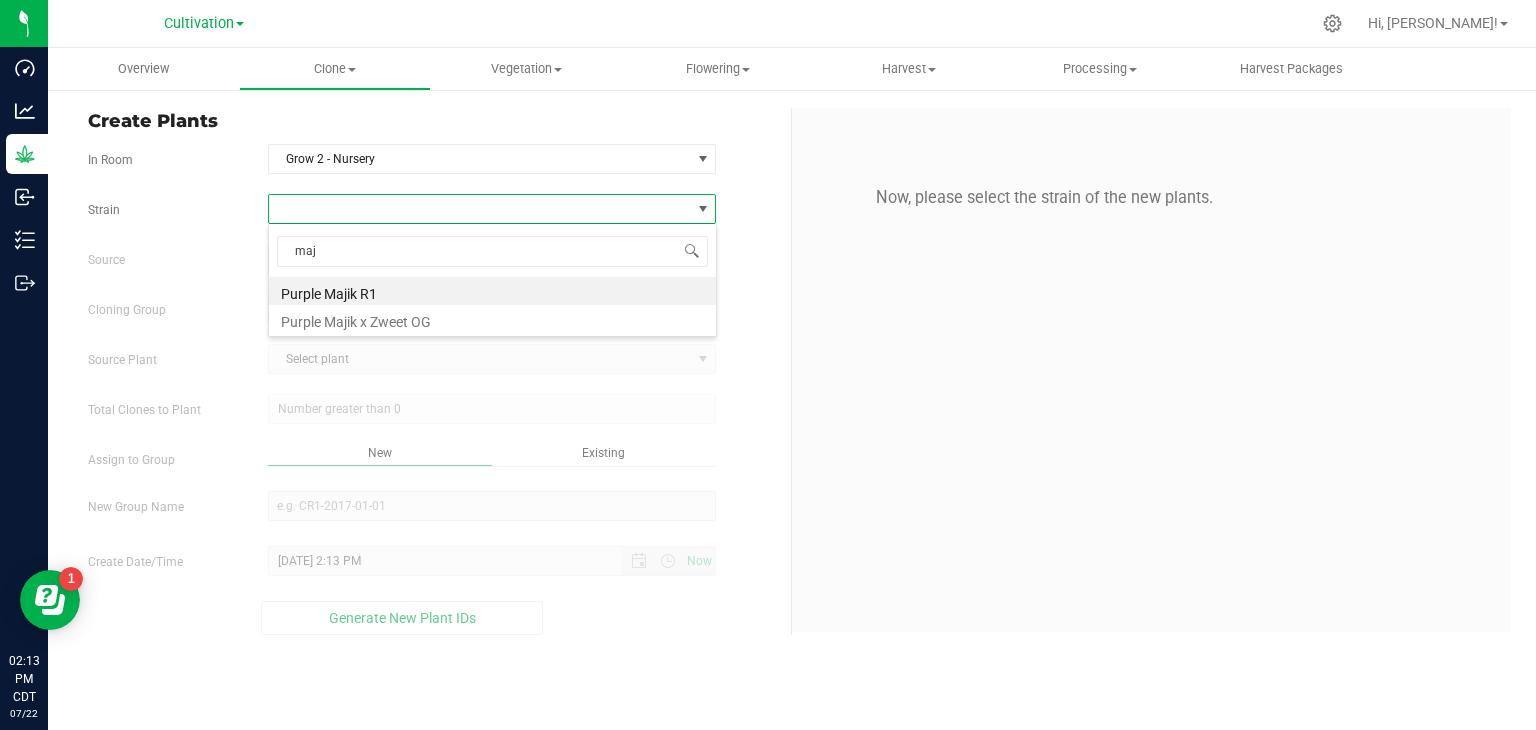 click on "Purple Majik R1" at bounding box center (492, 291) 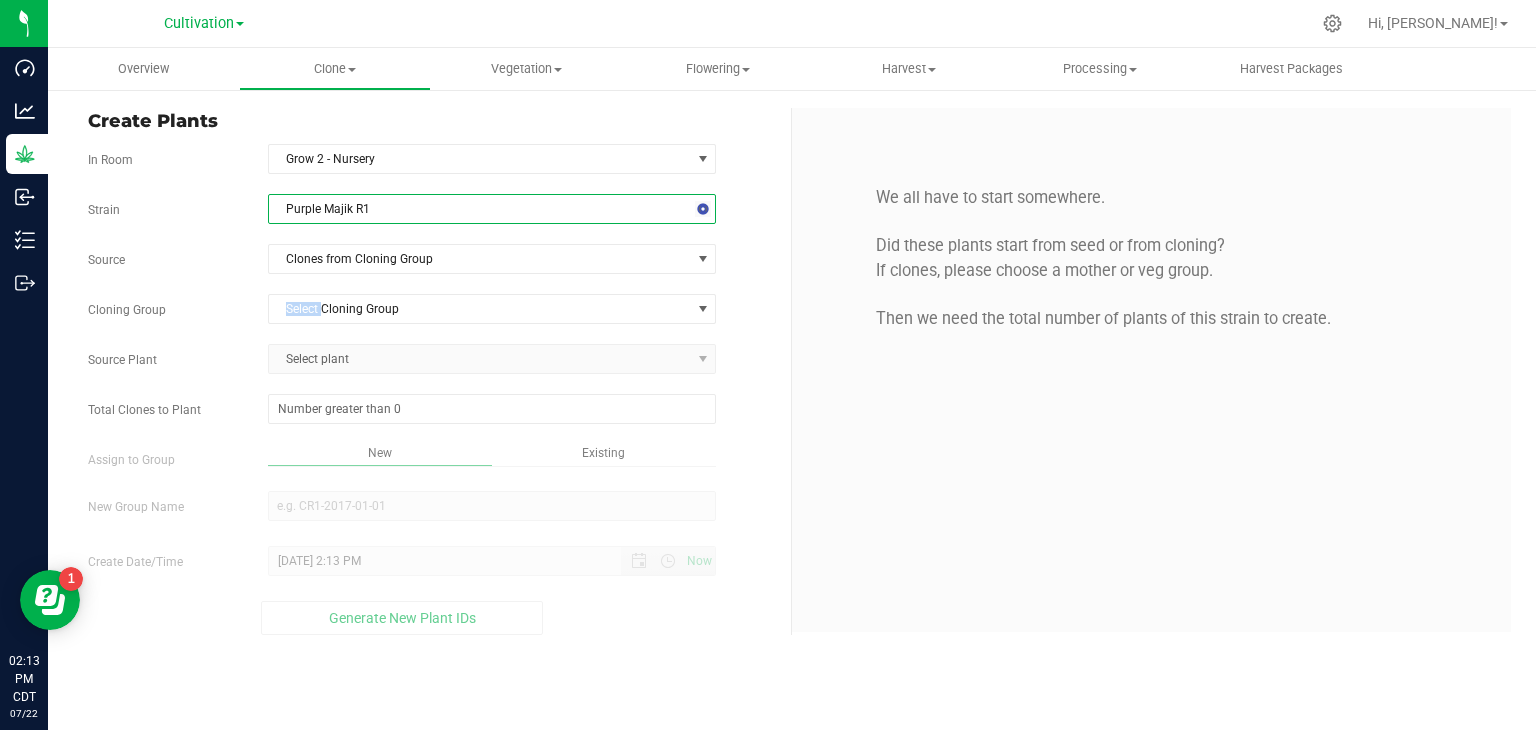 click on "Strain
Purple Majik R1
Source
Clones from Cloning Group
Cloning Group
Select Cloning Group Select Cloning Group 07222025 - G2 - MOM
Source Plant
Select plant
Total Clones to Plant" at bounding box center (432, 414) 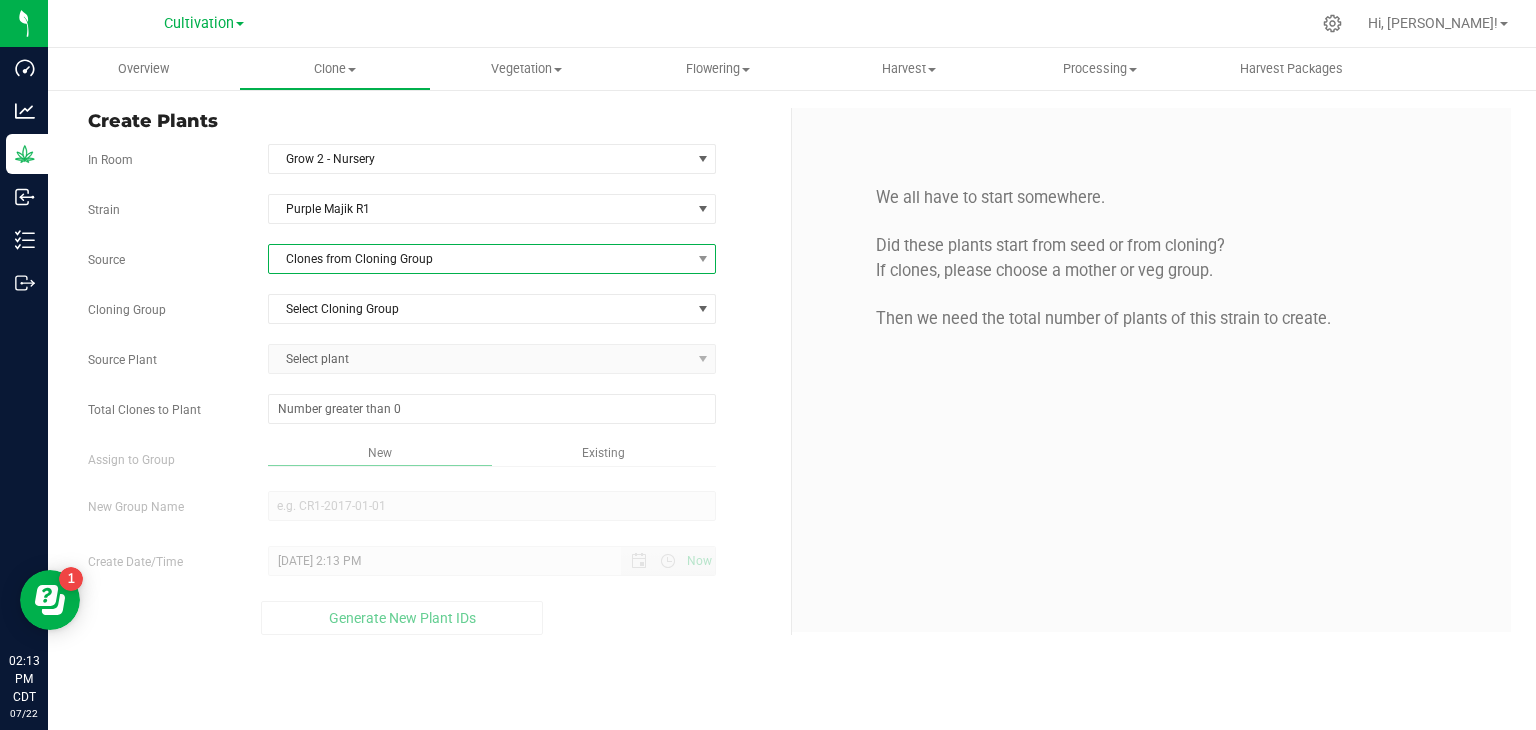 click on "Clones from Cloning Group" at bounding box center [480, 259] 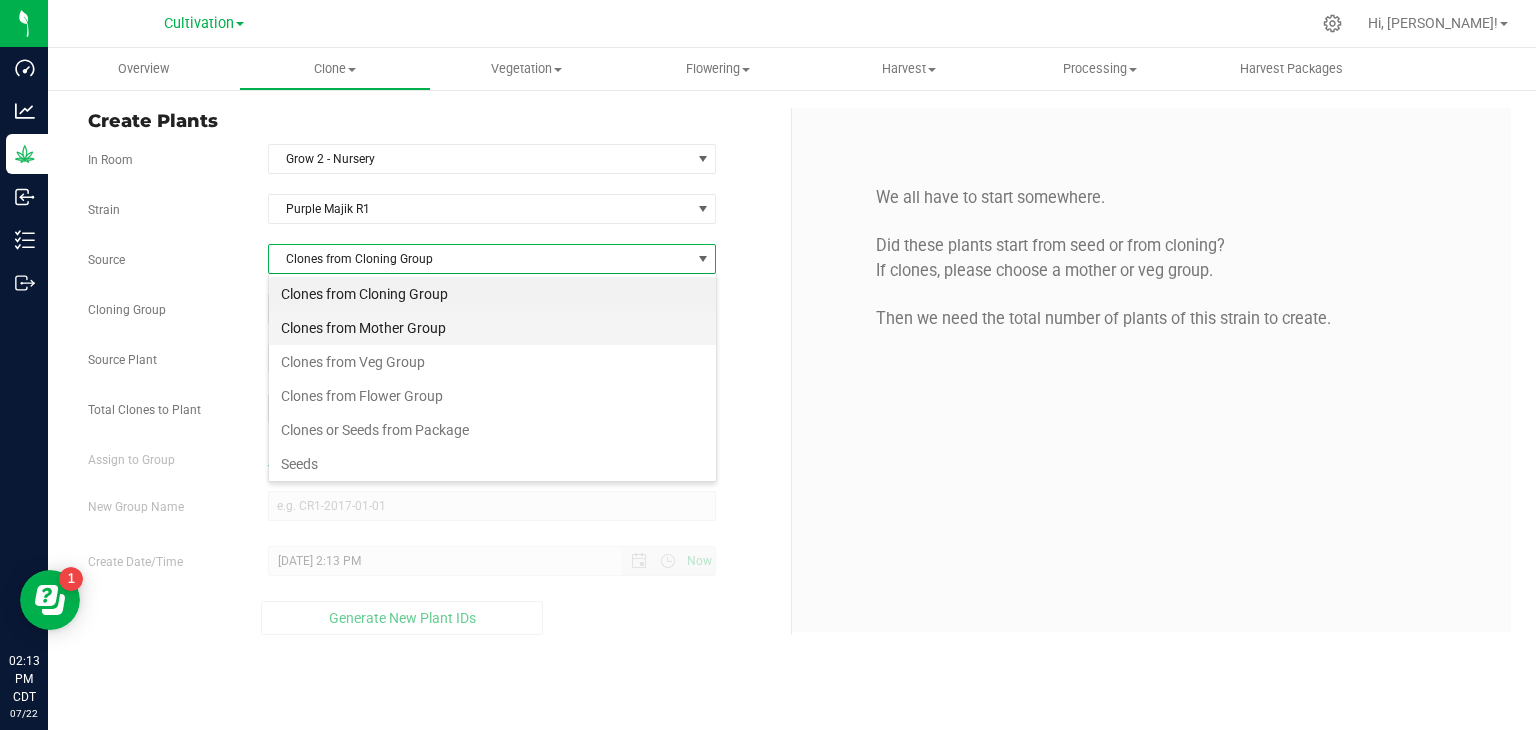 scroll, scrollTop: 99970, scrollLeft: 99551, axis: both 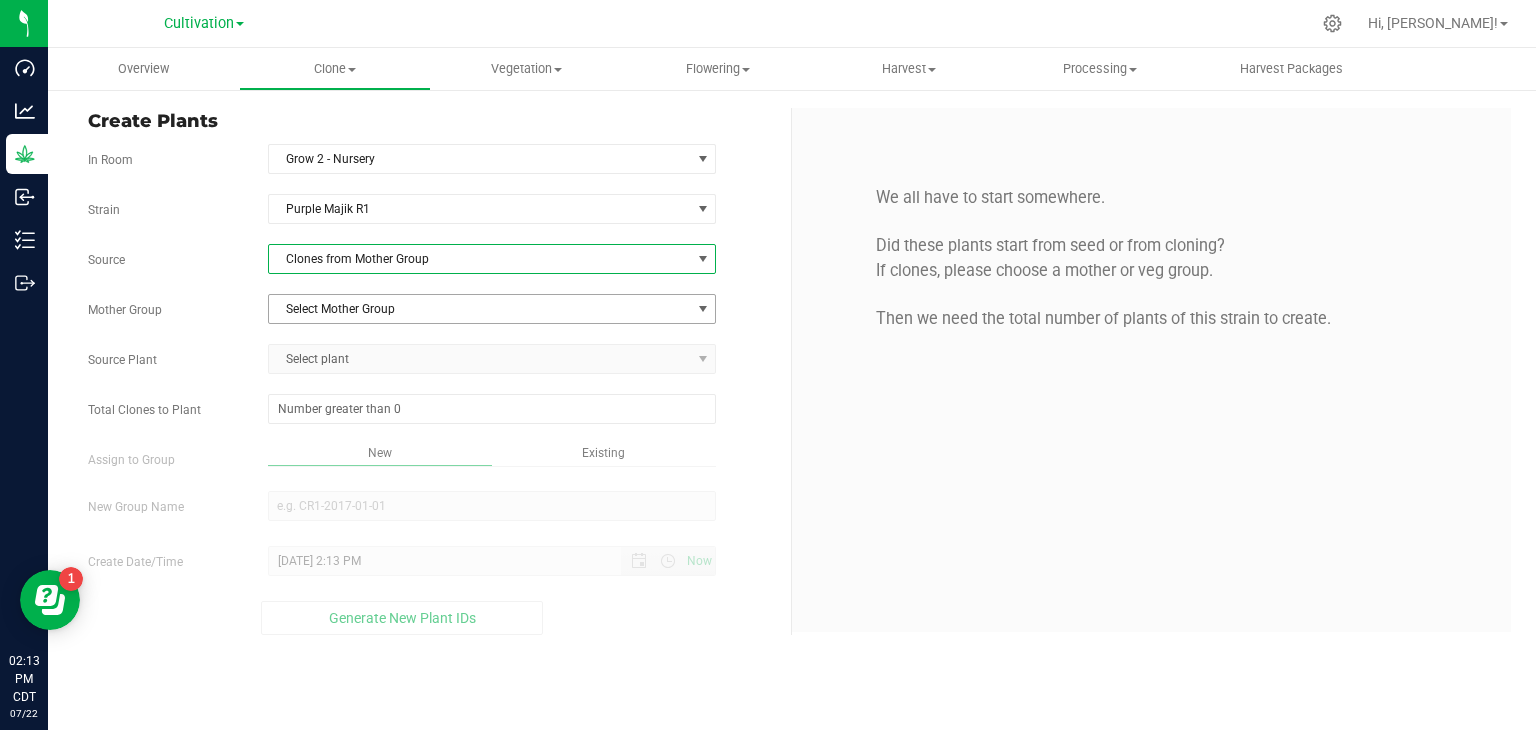 click on "Select Mother Group" at bounding box center [480, 309] 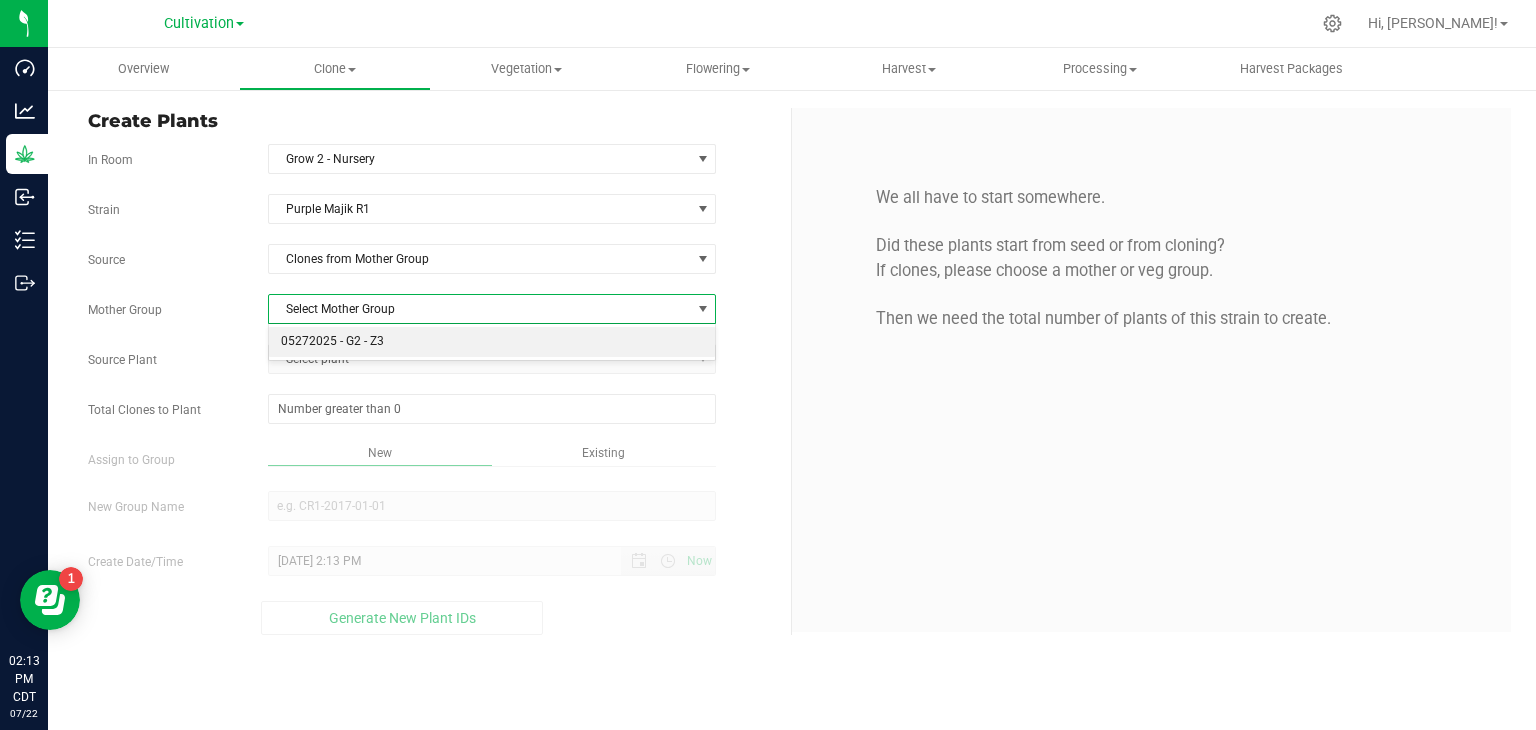 click on "05272025 - G2 - Z3" at bounding box center [492, 342] 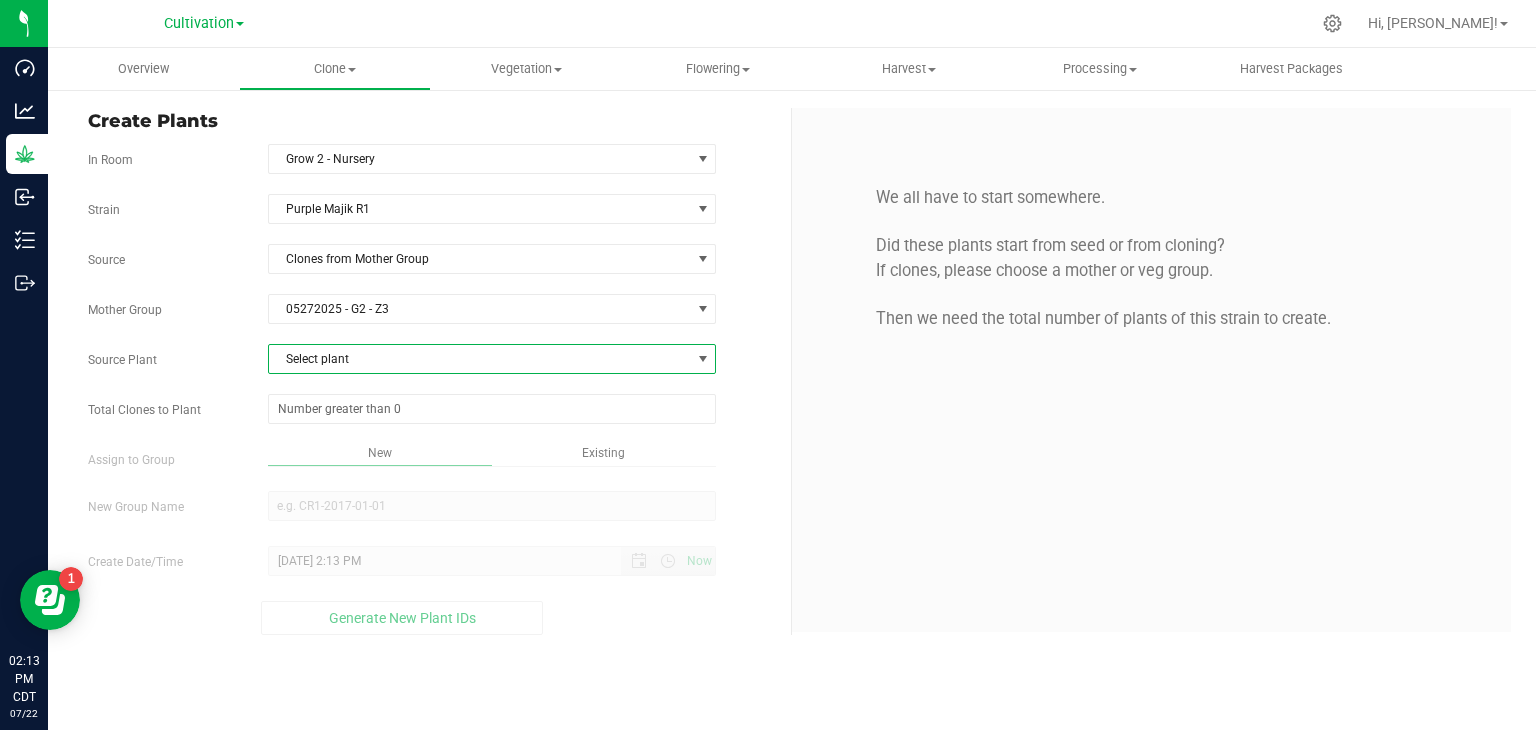 click on "Select plant" at bounding box center [480, 359] 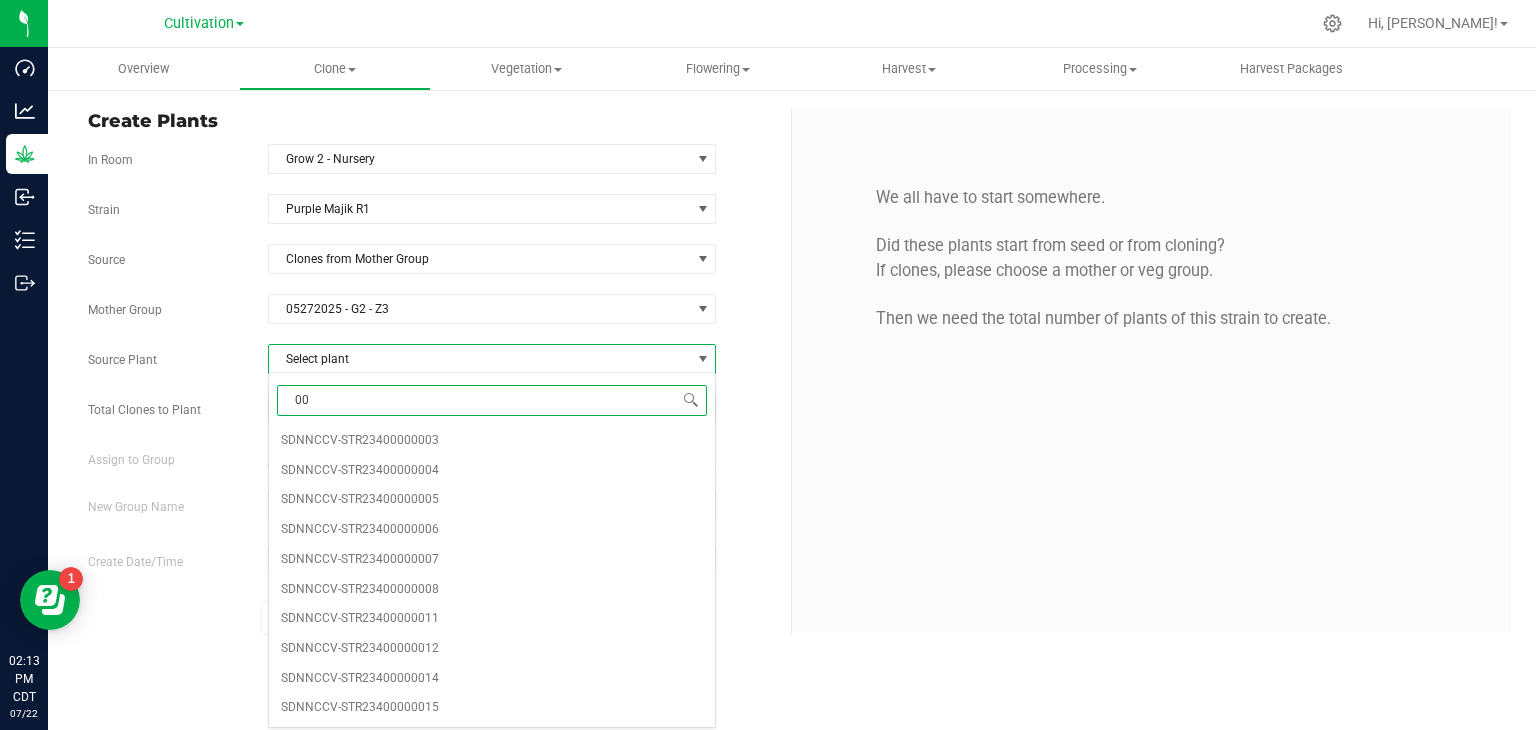 type on "003" 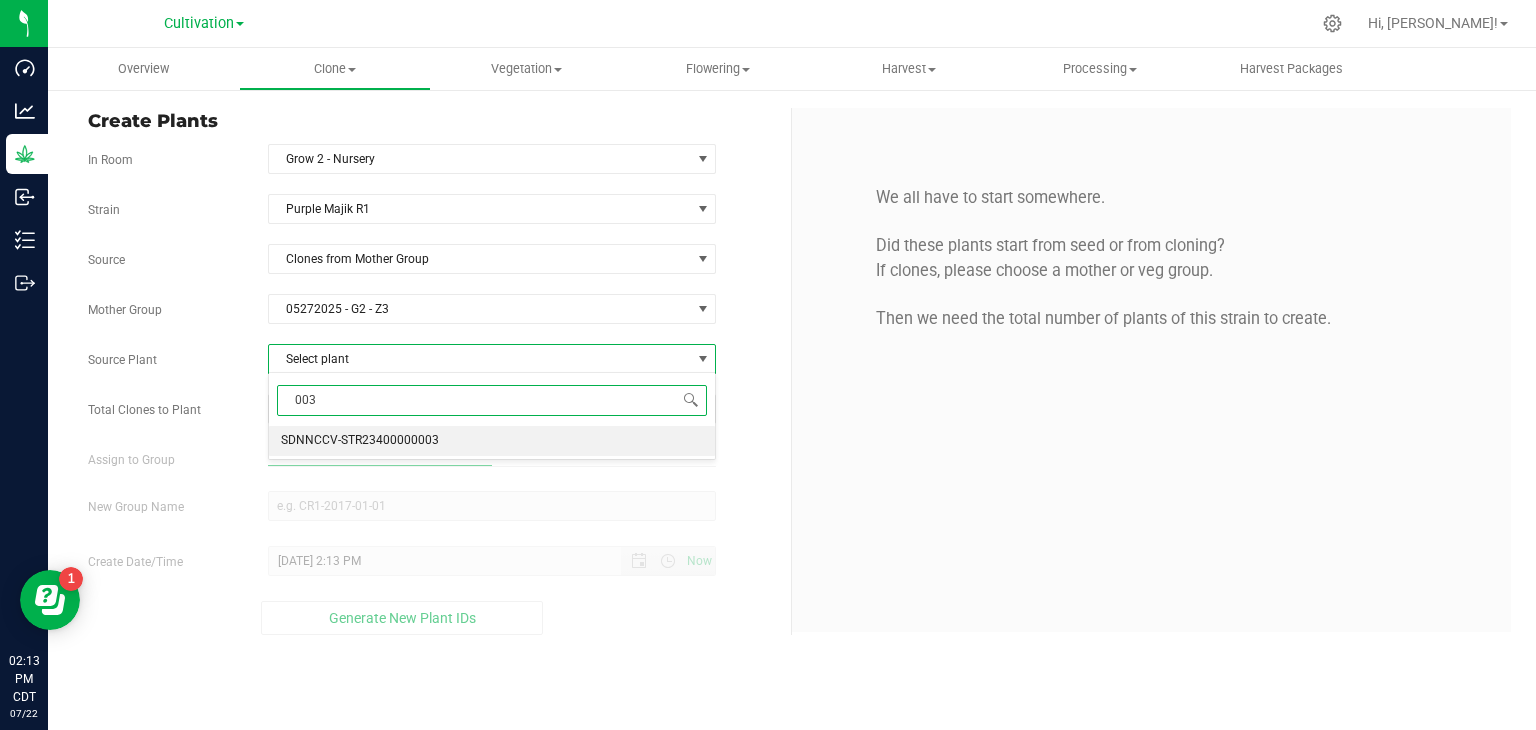 click on "SDNNCCV-STR23400000003" at bounding box center (360, 441) 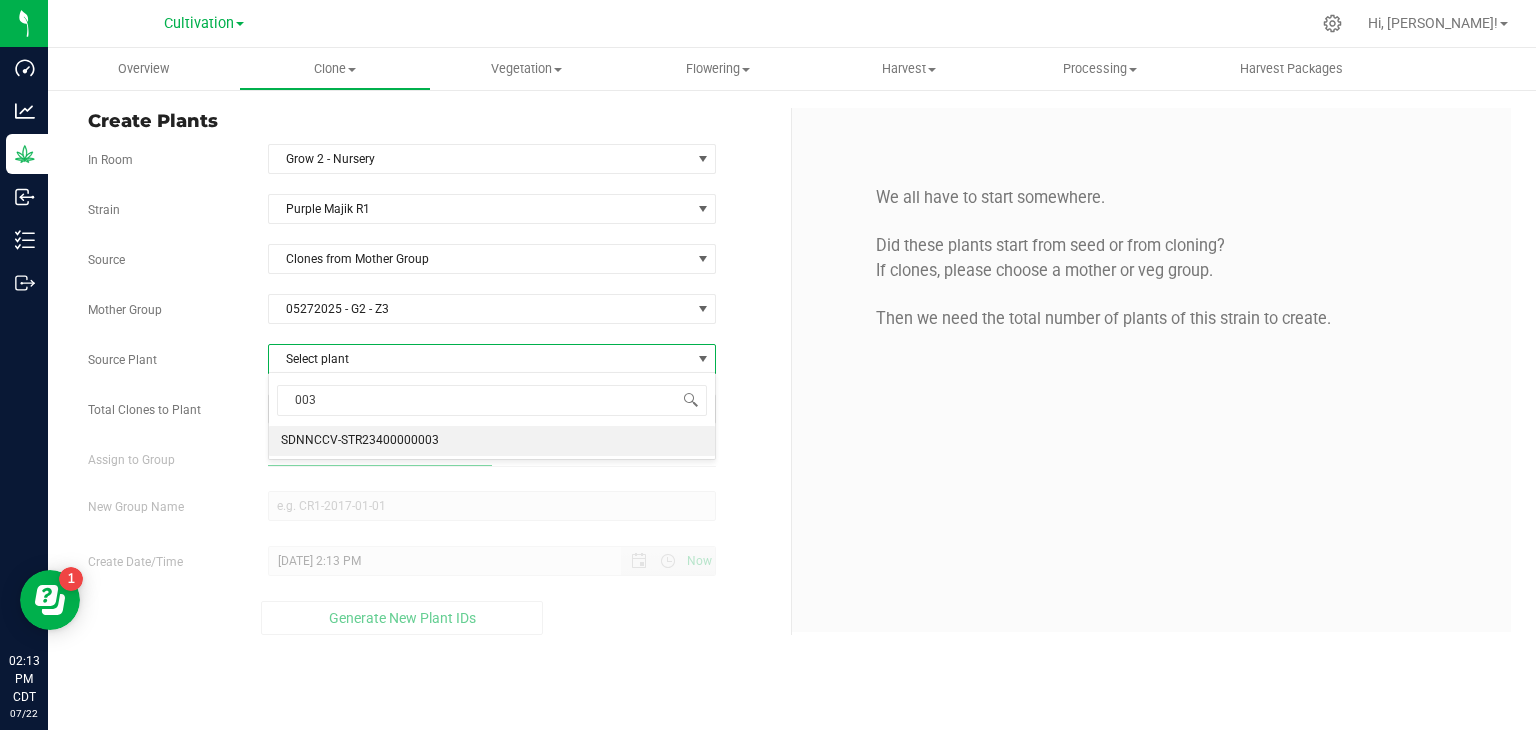type 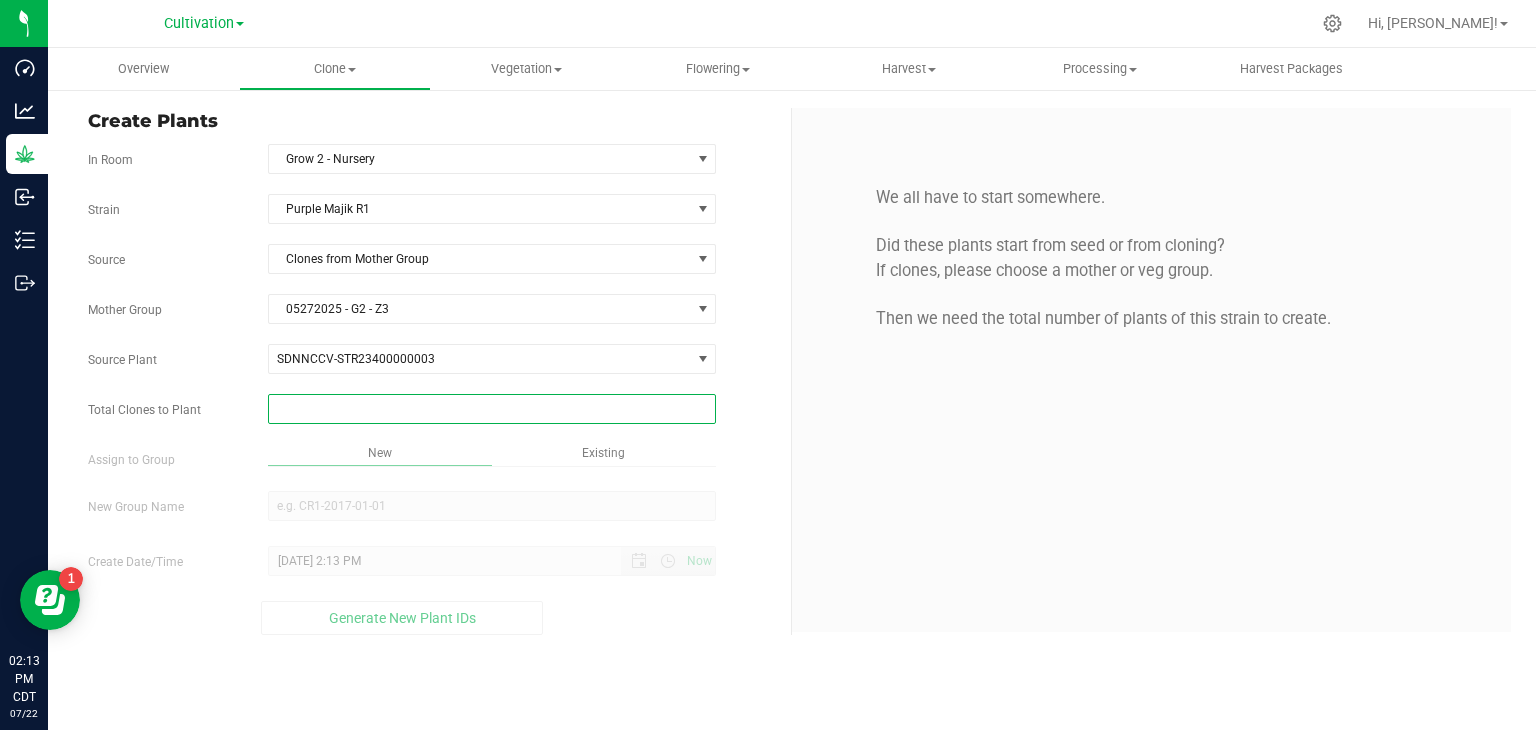 click at bounding box center [492, 409] 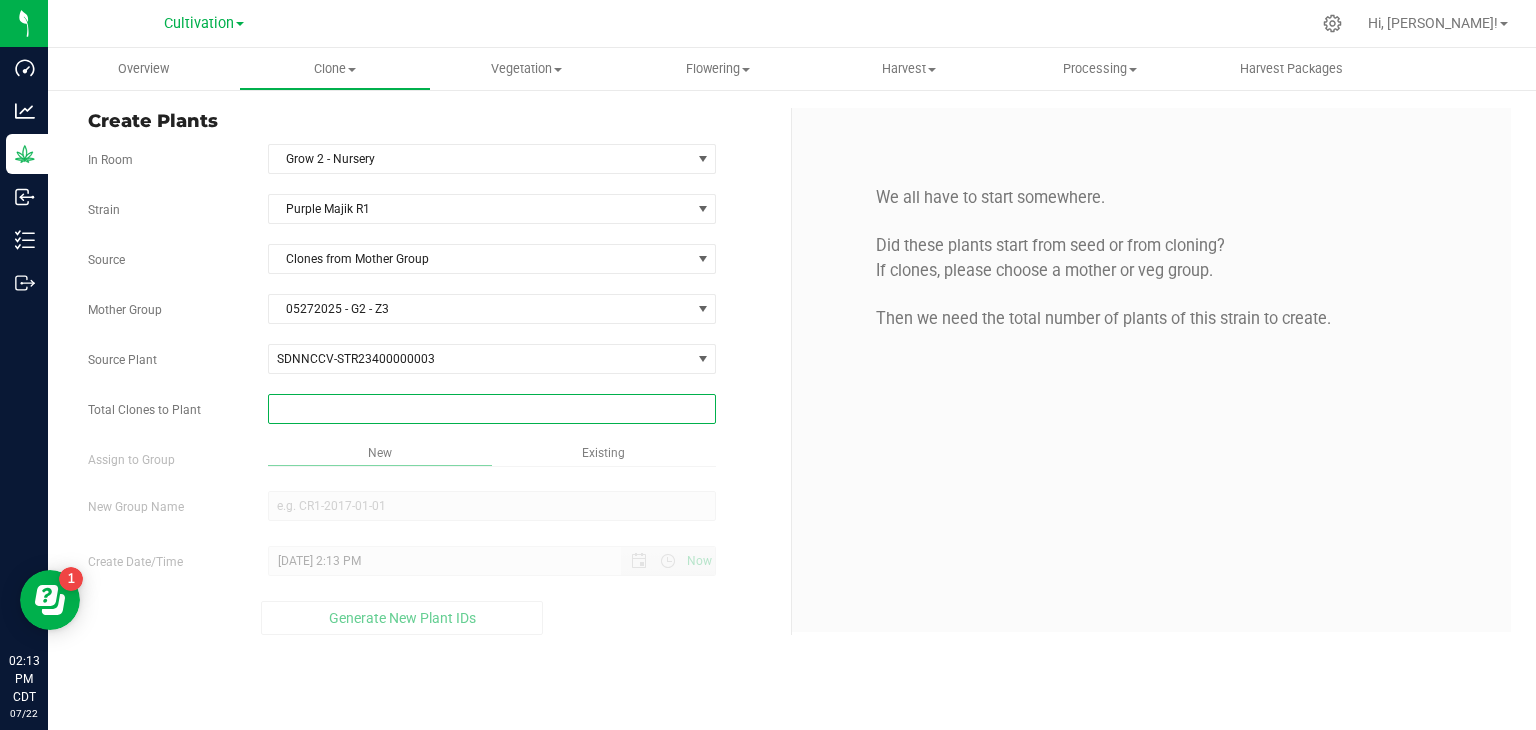 type on "2" 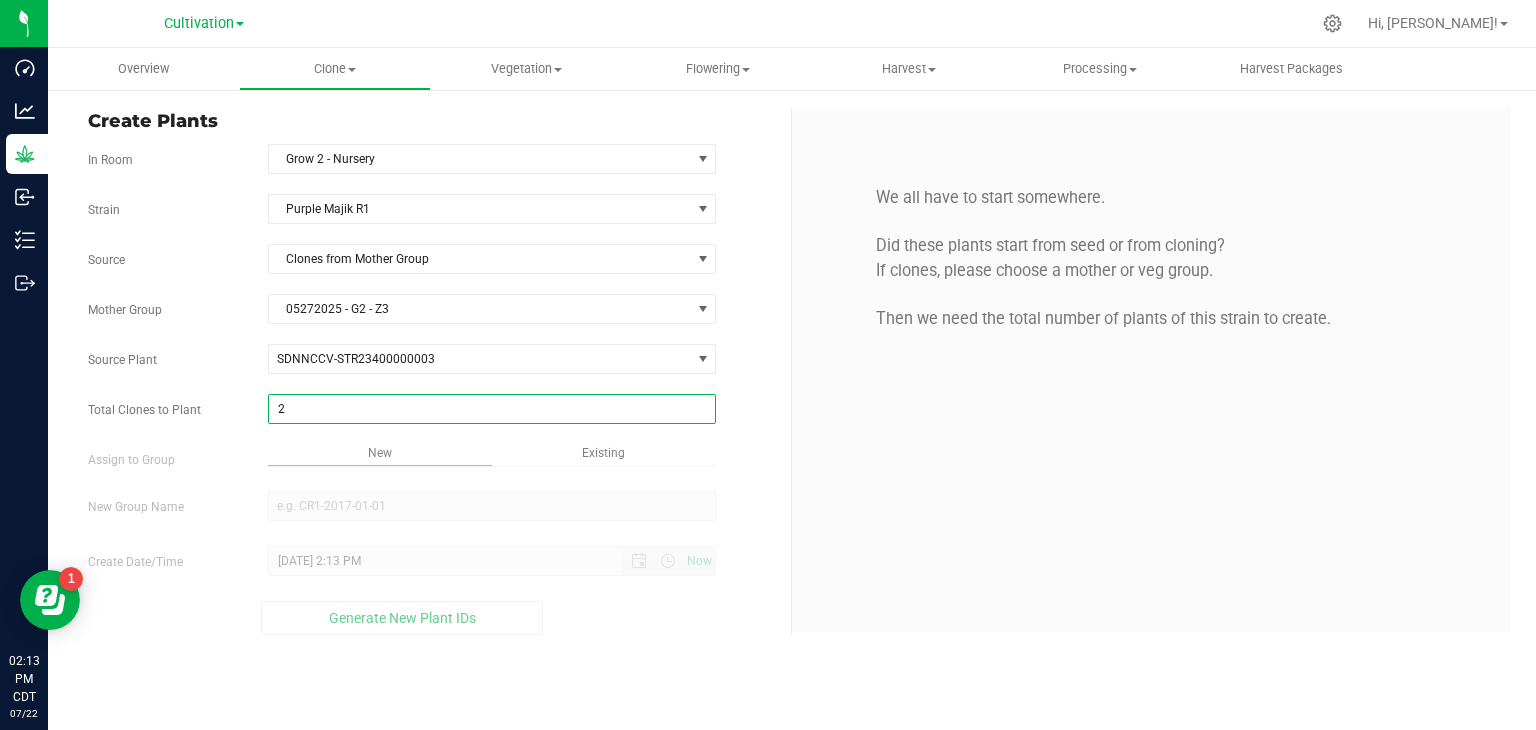 type on "2" 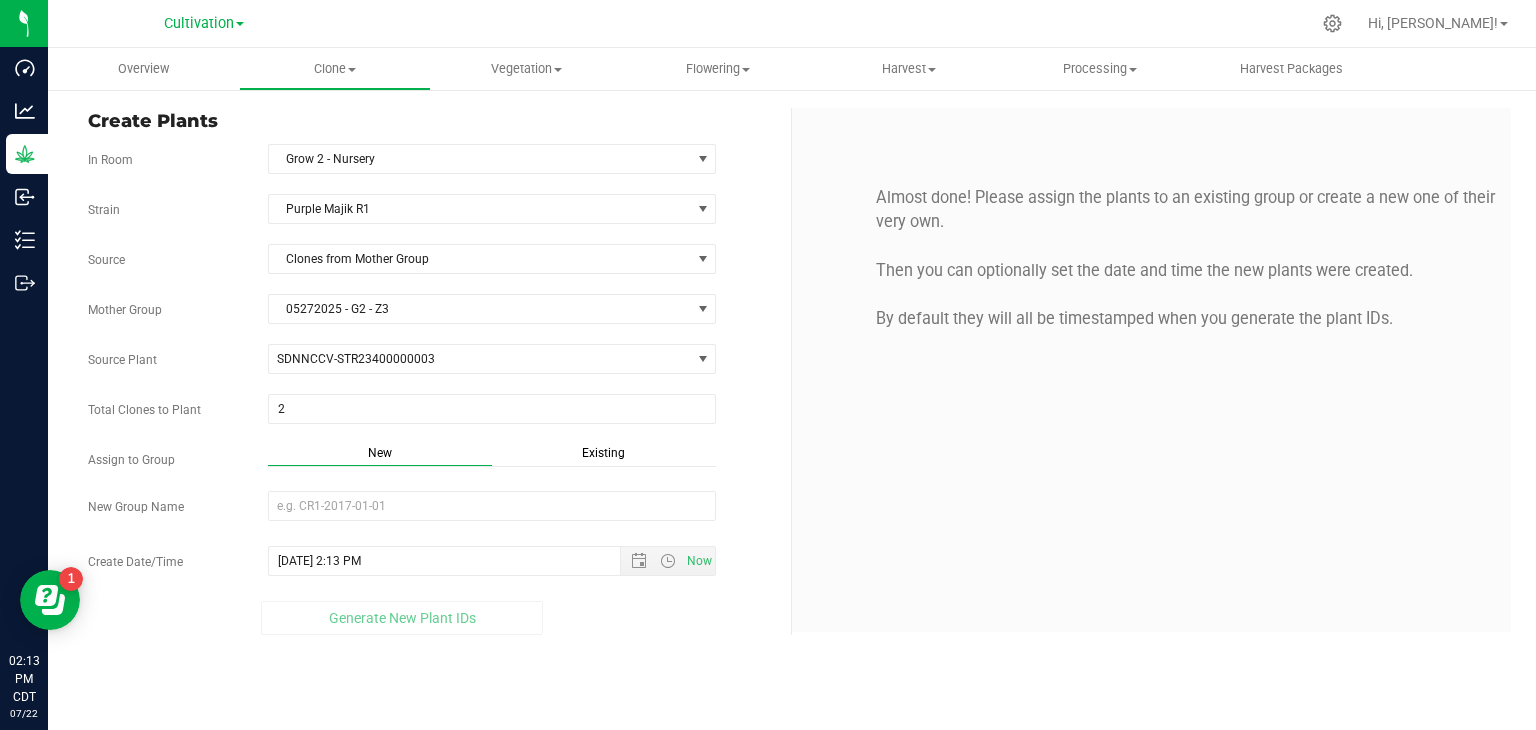 click on "Existing" at bounding box center [603, 453] 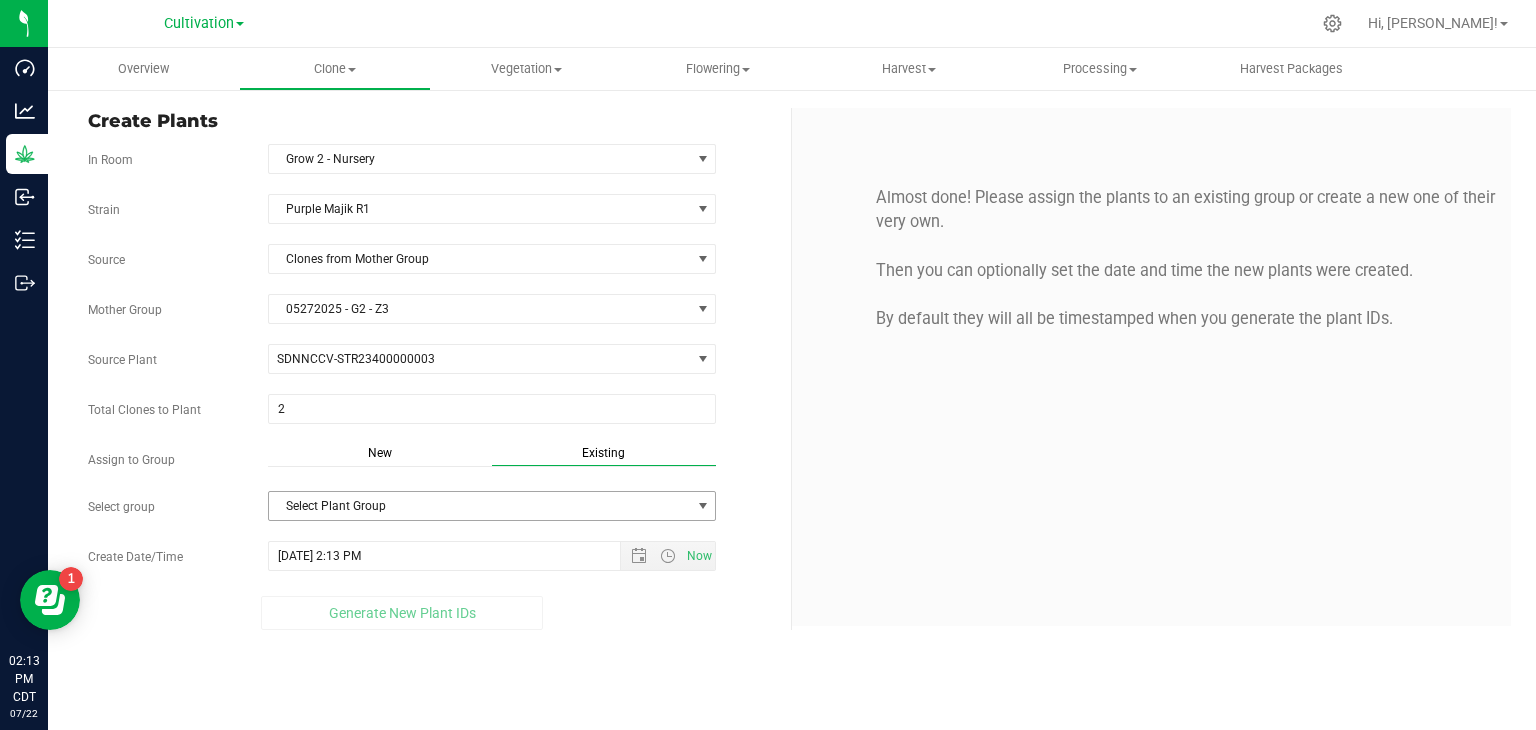 click on "Select Plant Group" at bounding box center [480, 506] 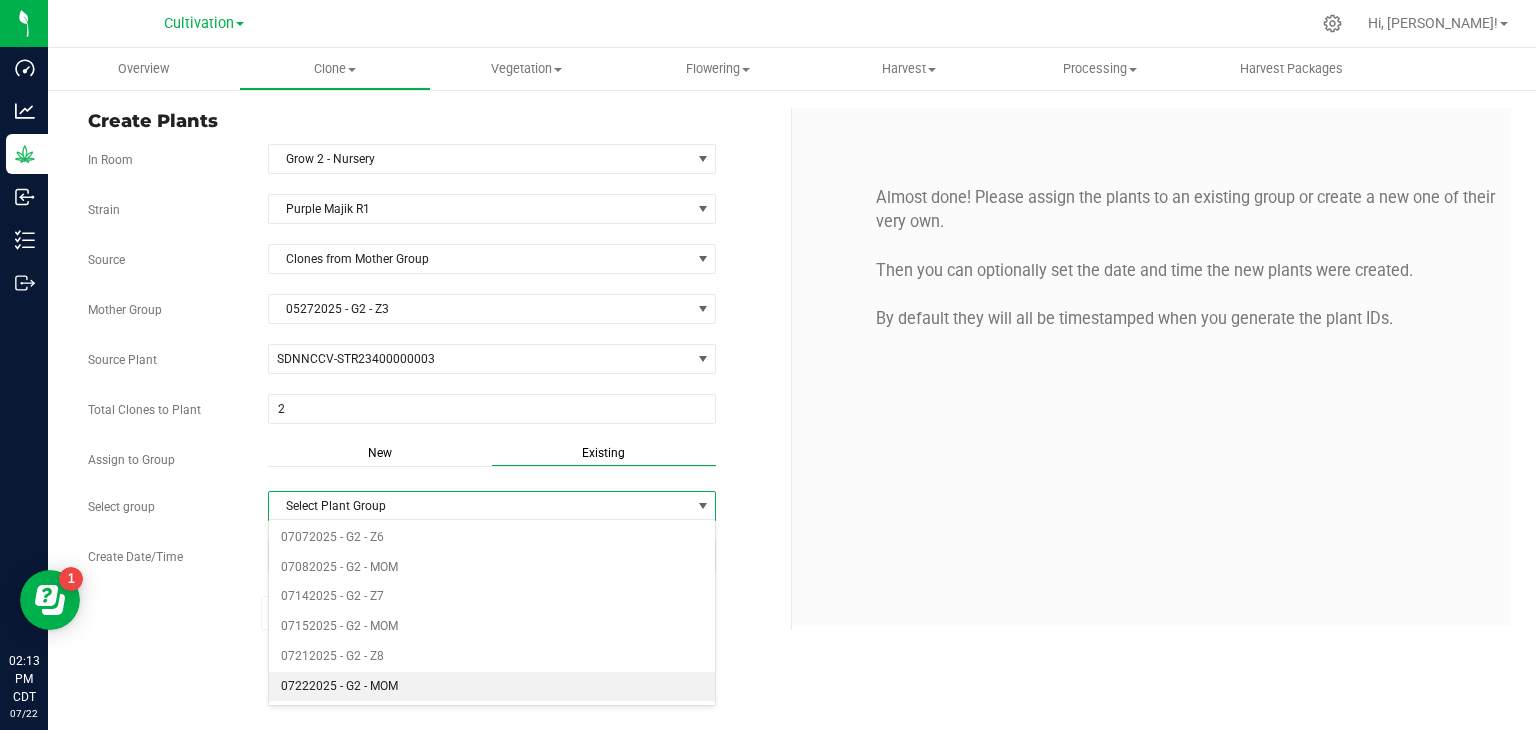 click on "07222025 - G2 - MOM" at bounding box center [492, 687] 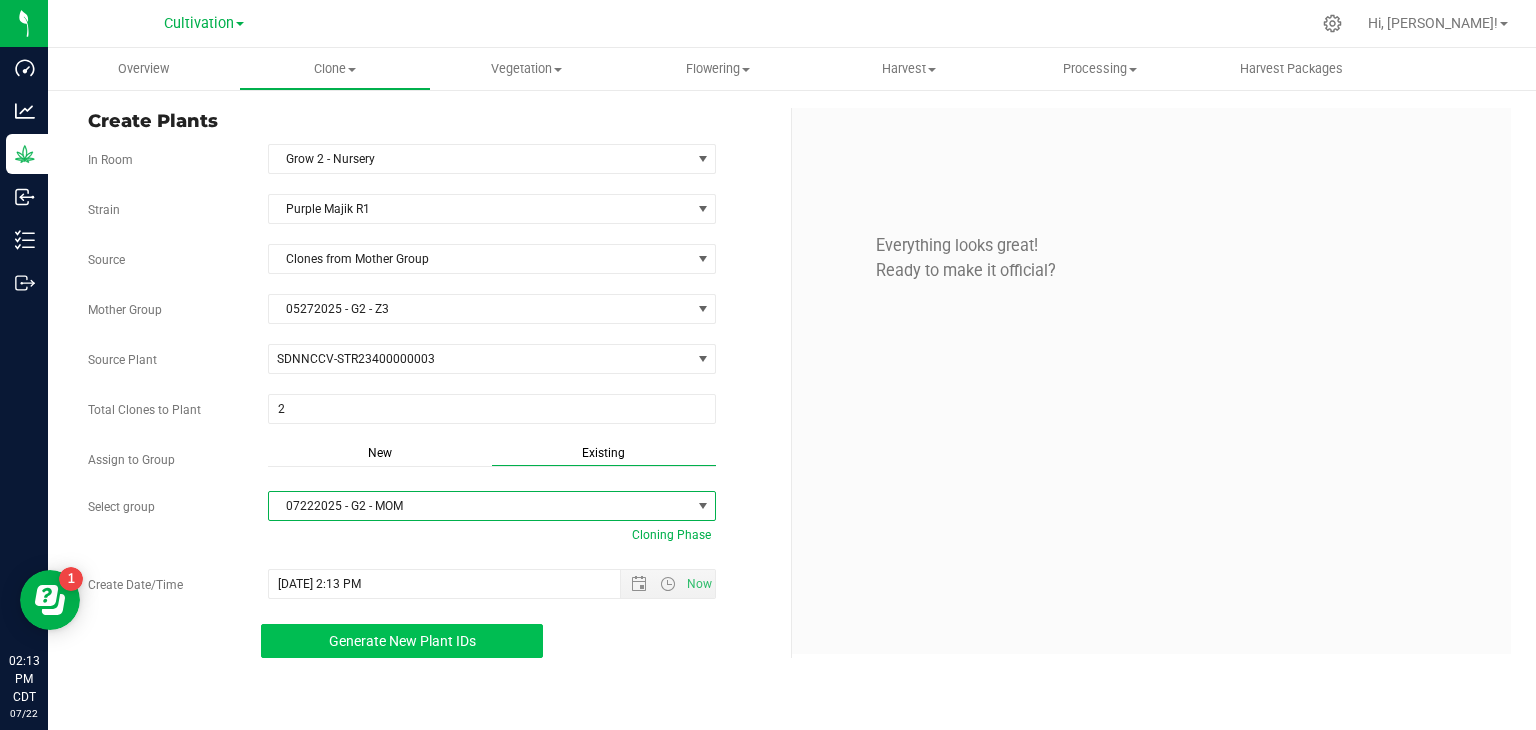 click on "Generate New Plant IDs" at bounding box center [402, 641] 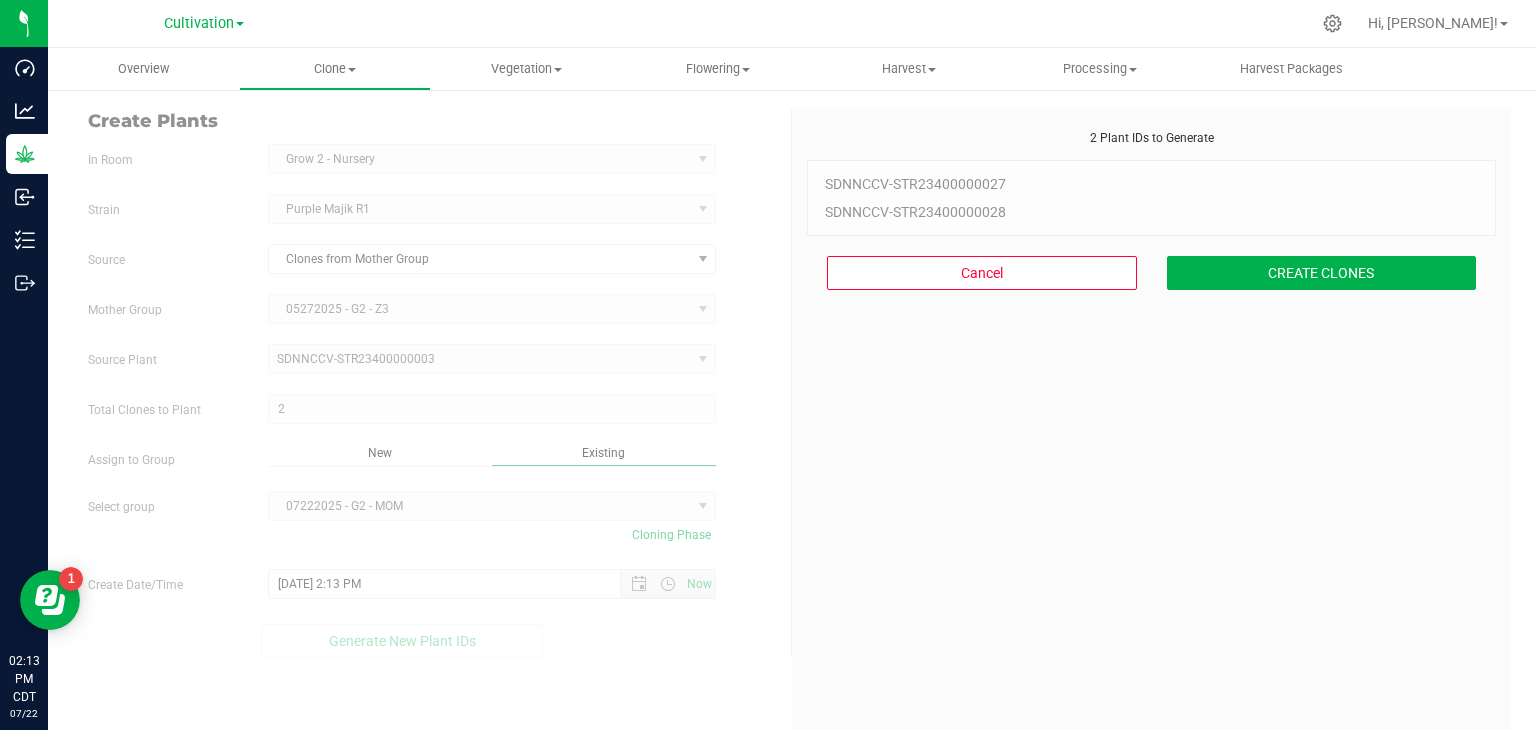 scroll, scrollTop: 60, scrollLeft: 0, axis: vertical 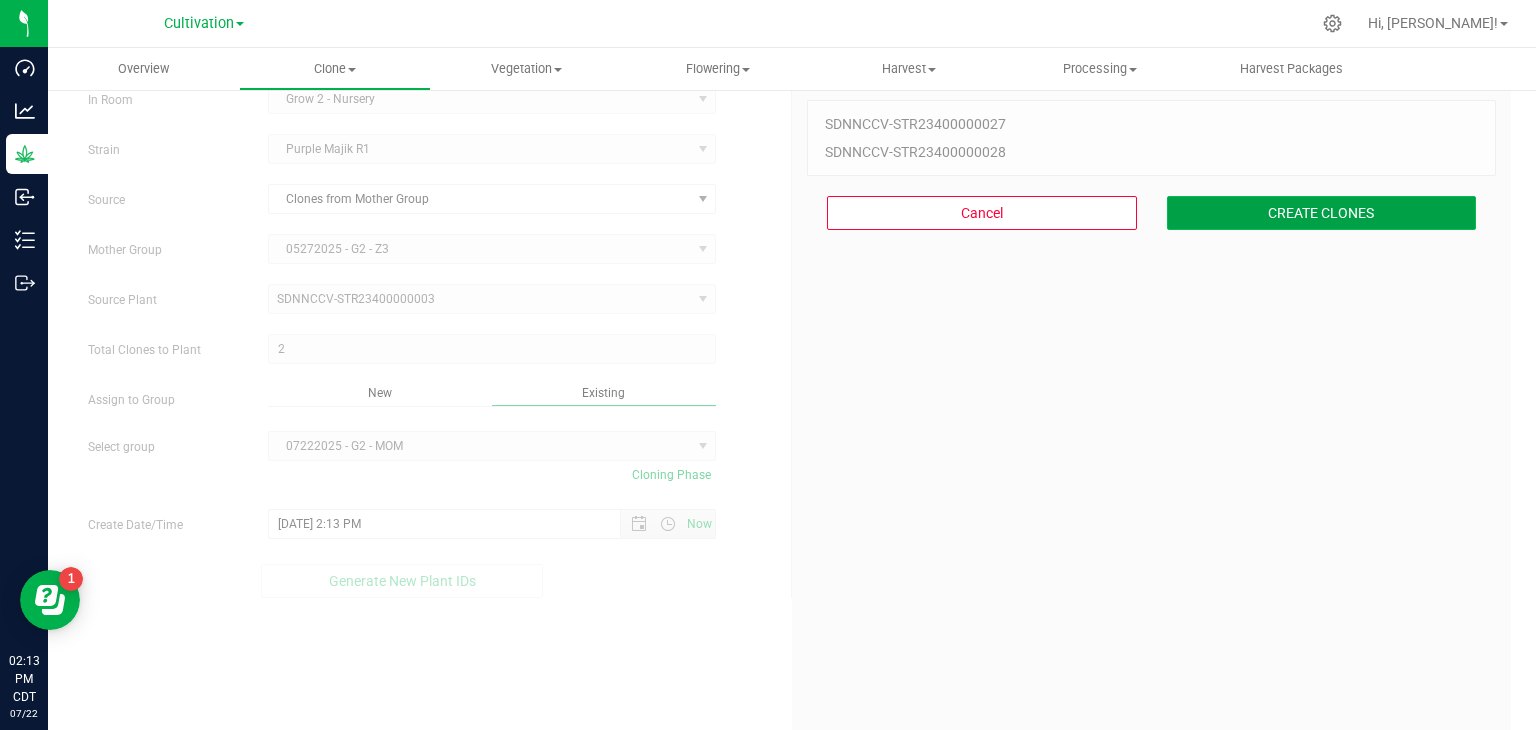 click on "CREATE CLONES" at bounding box center (1322, 213) 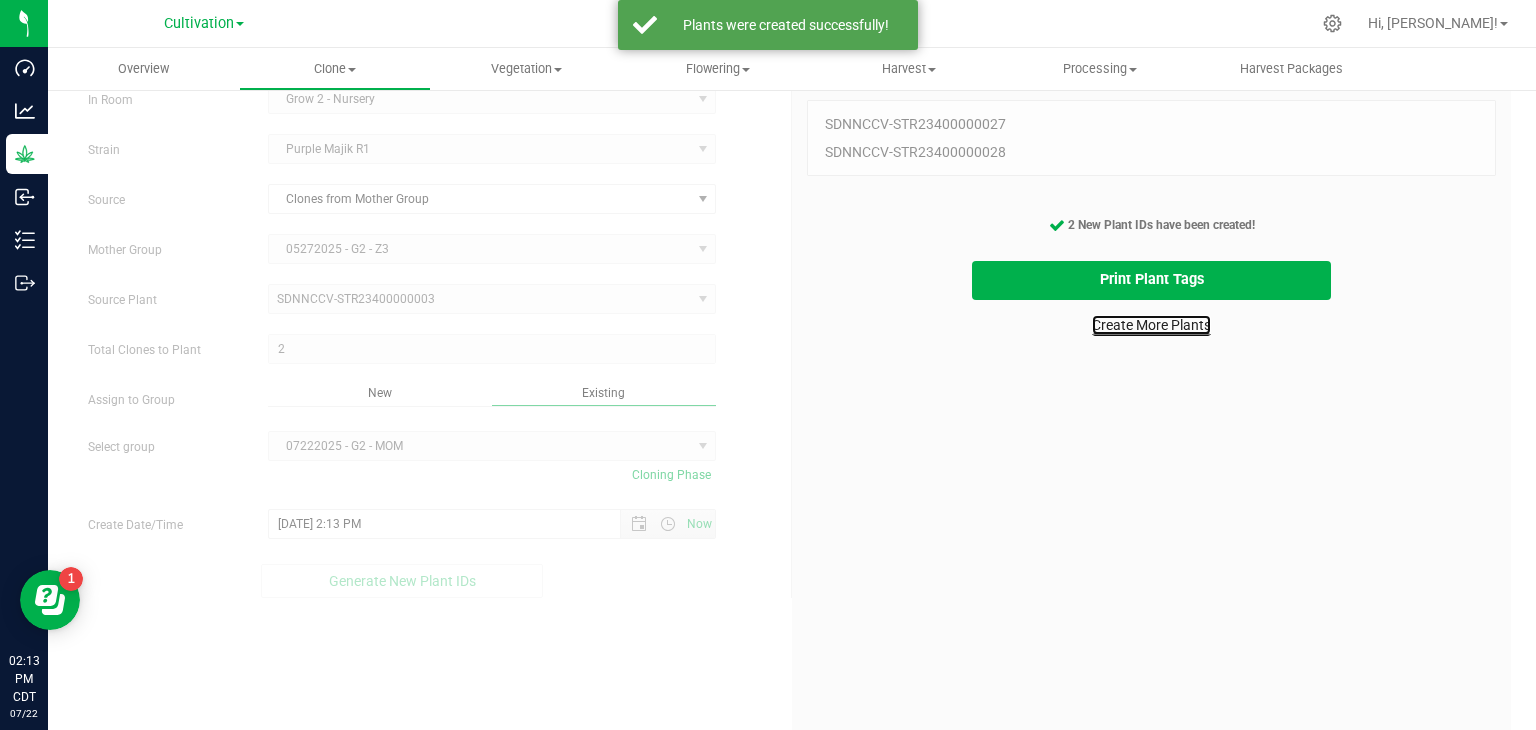 click on "Create More Plants" at bounding box center [1151, 325] 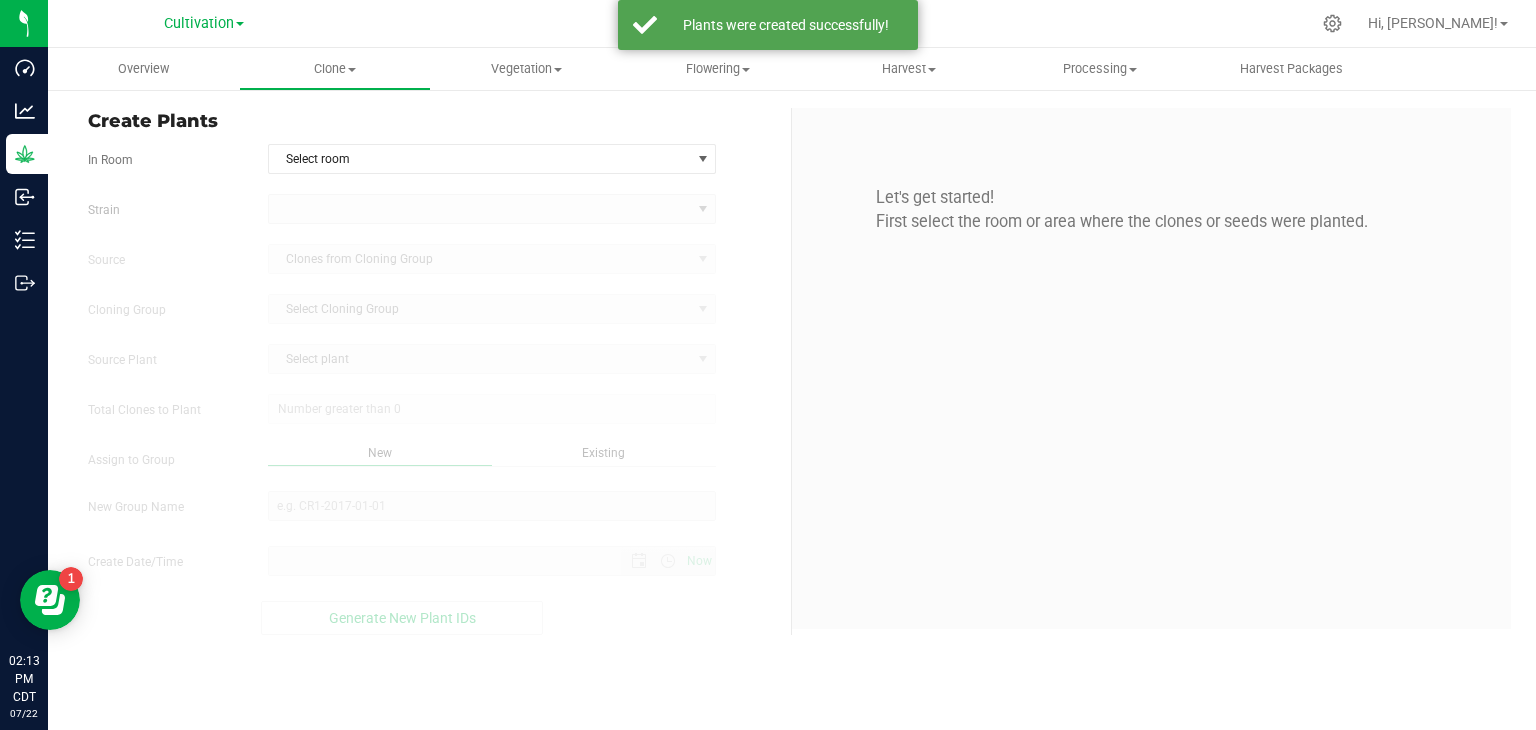 scroll, scrollTop: 0, scrollLeft: 0, axis: both 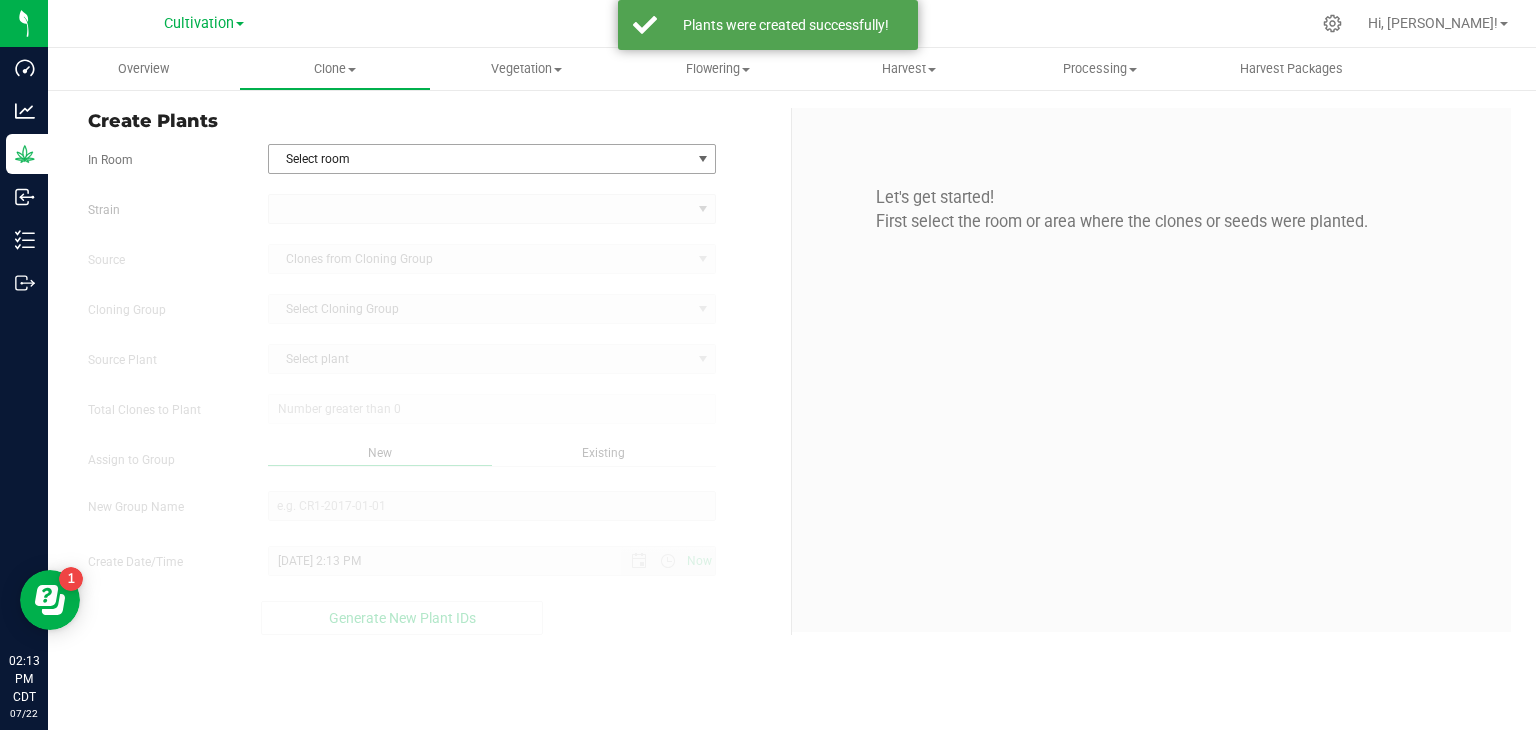 click on "Select room" at bounding box center [480, 159] 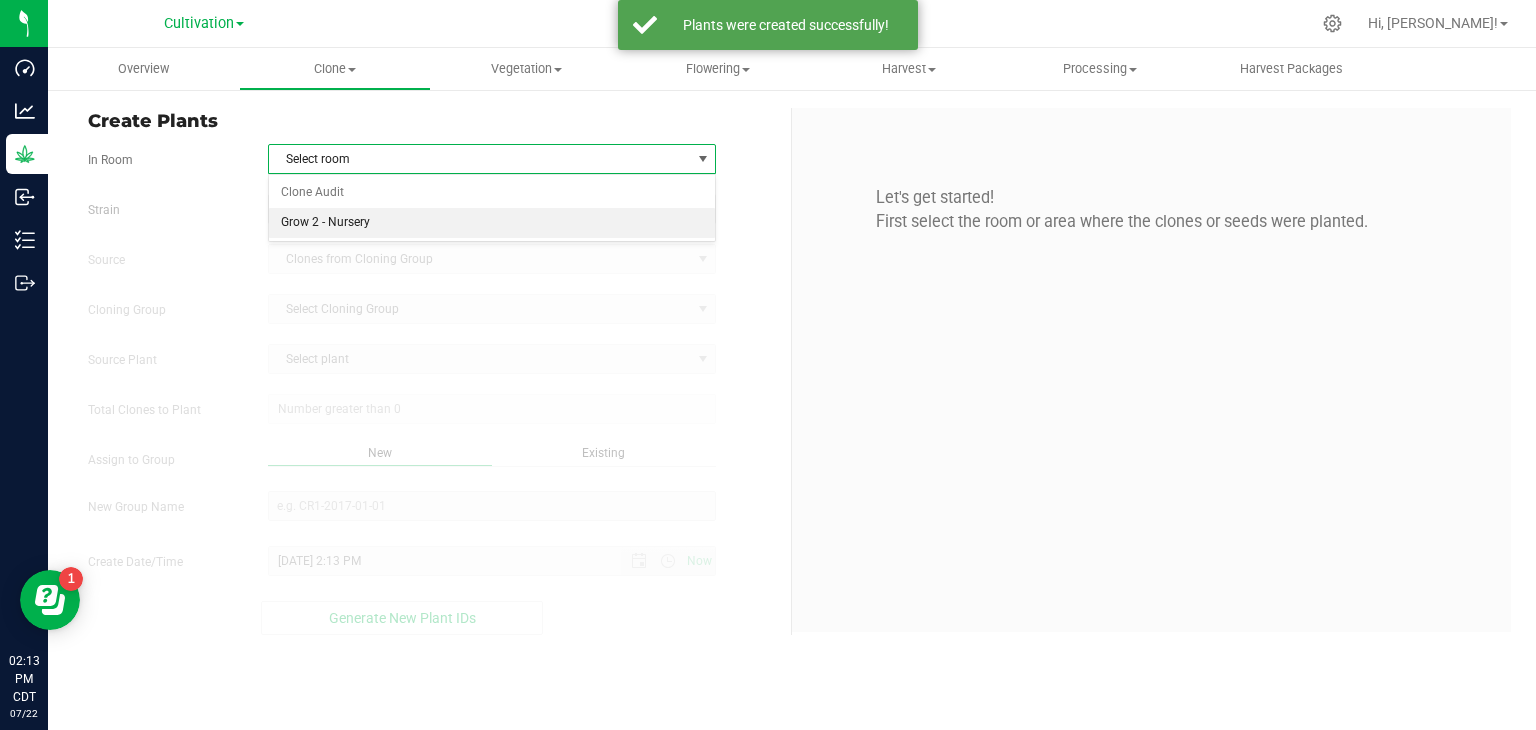 click on "Grow 2 - Nursery" at bounding box center (492, 223) 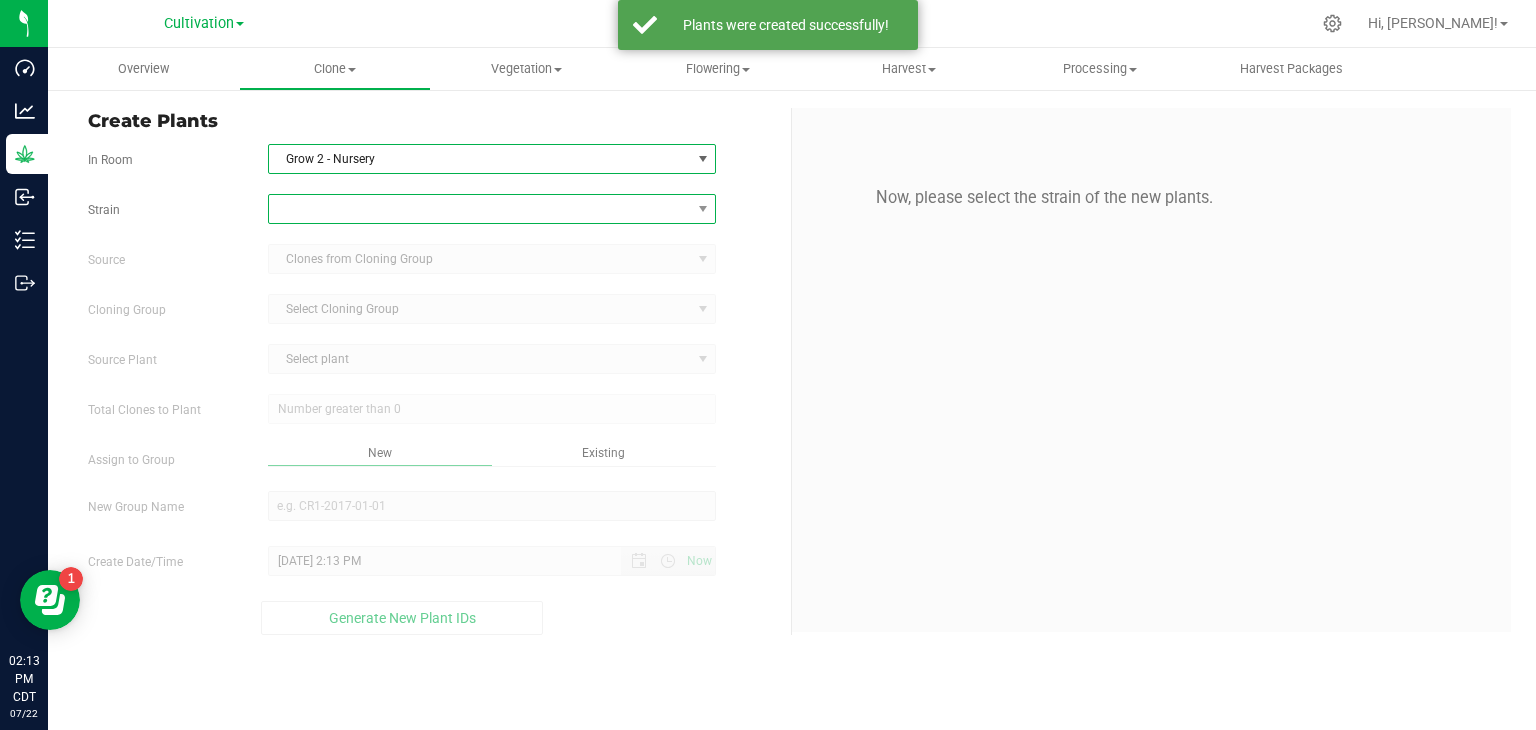 click at bounding box center (480, 209) 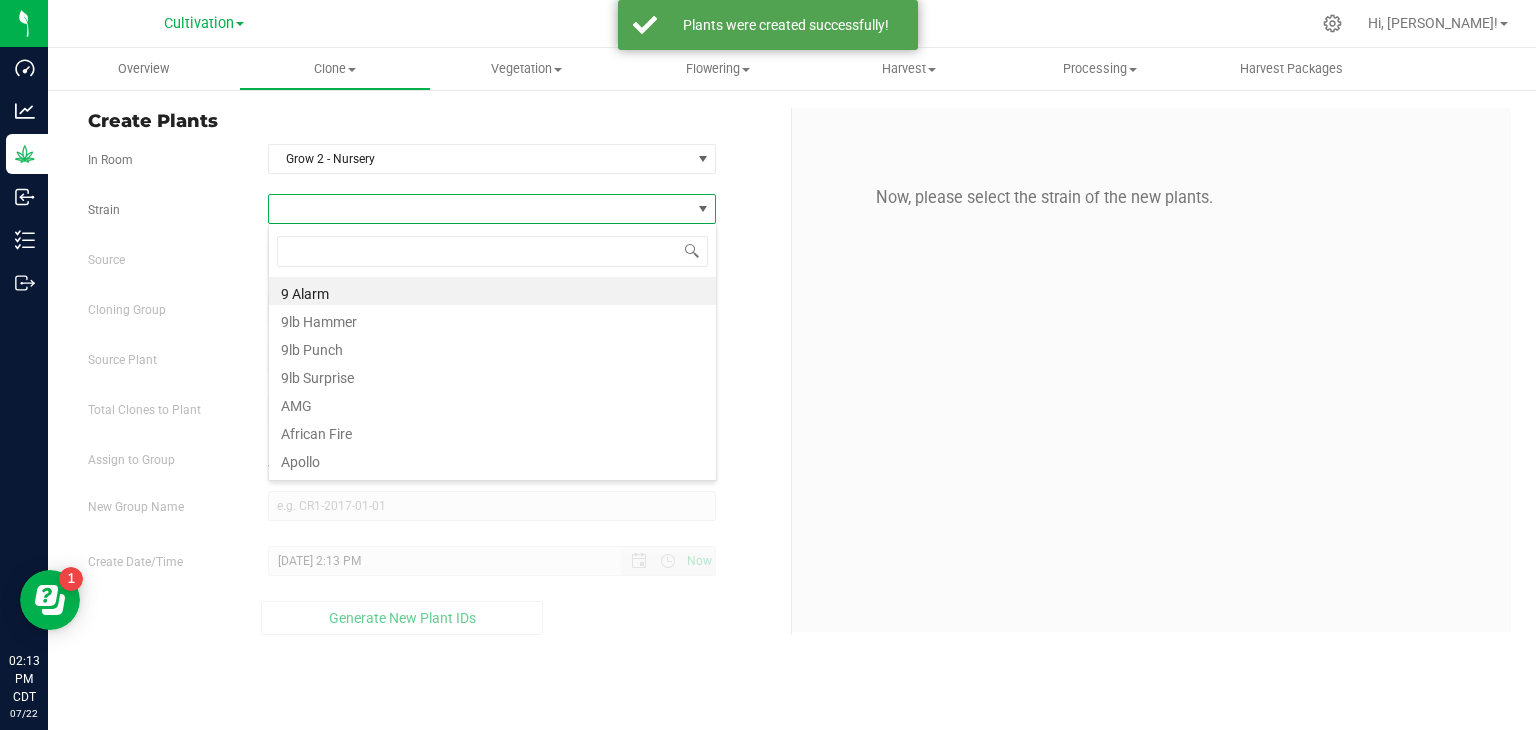scroll, scrollTop: 99970, scrollLeft: 99551, axis: both 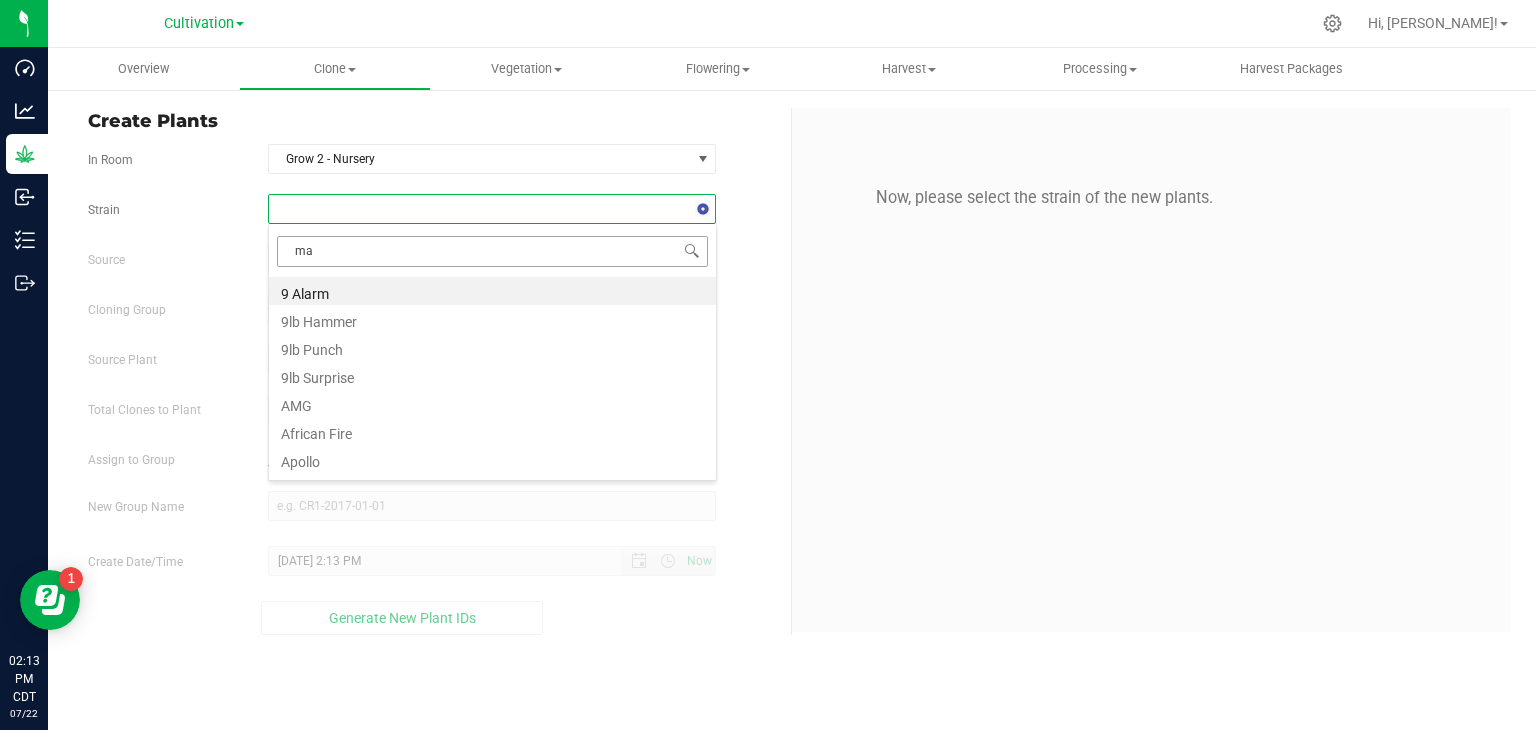 type on "maj" 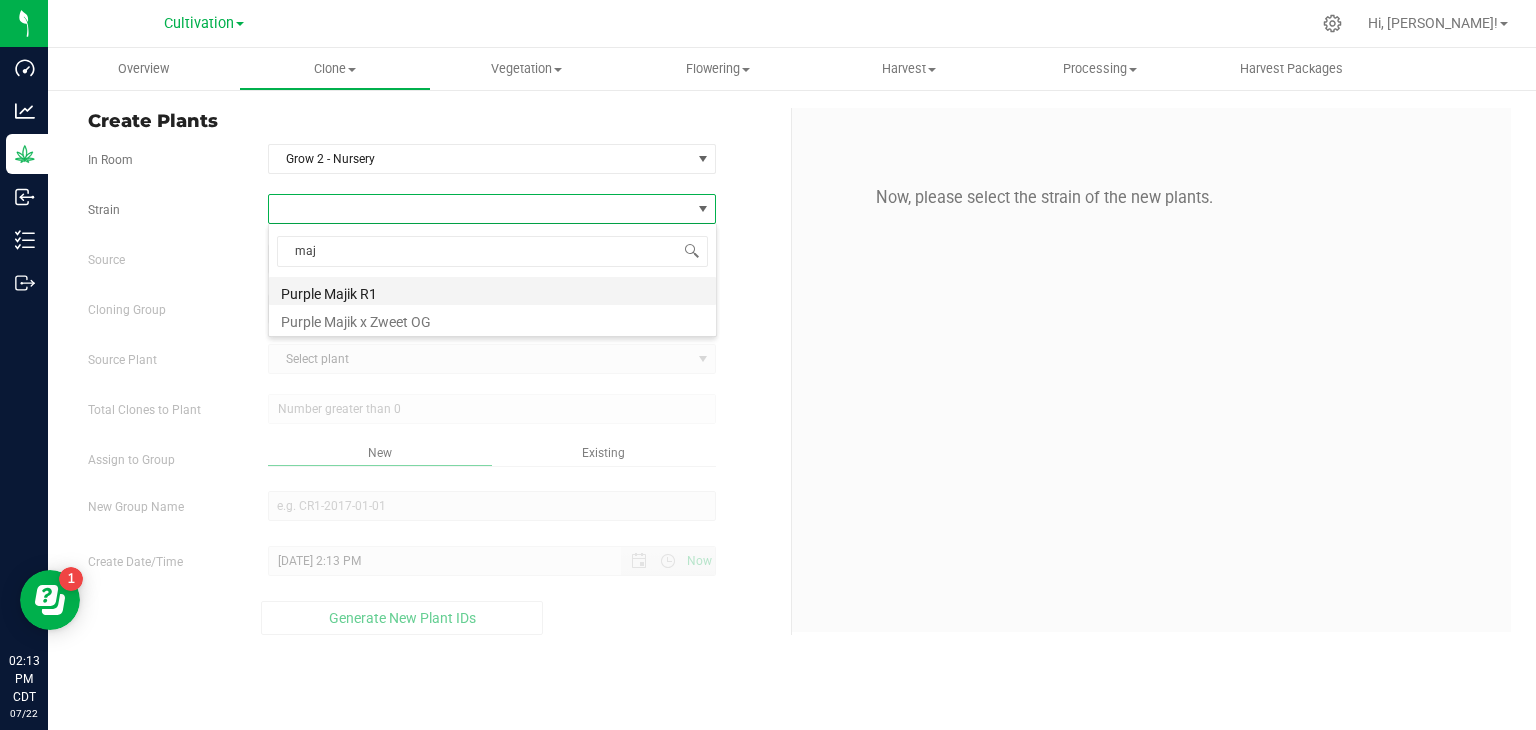 click on "Purple Majik R1" at bounding box center [492, 291] 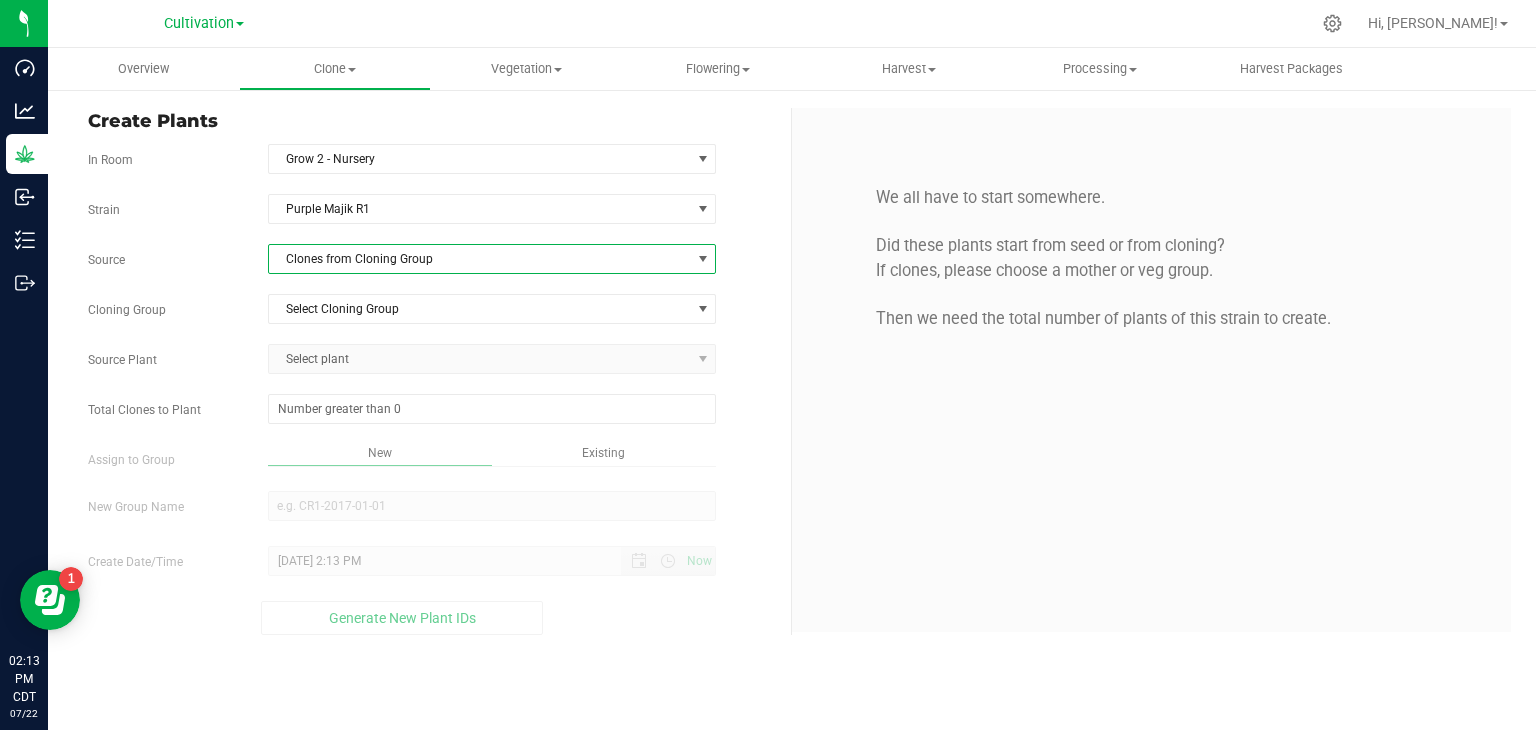 click on "Clones from Cloning Group" at bounding box center (480, 259) 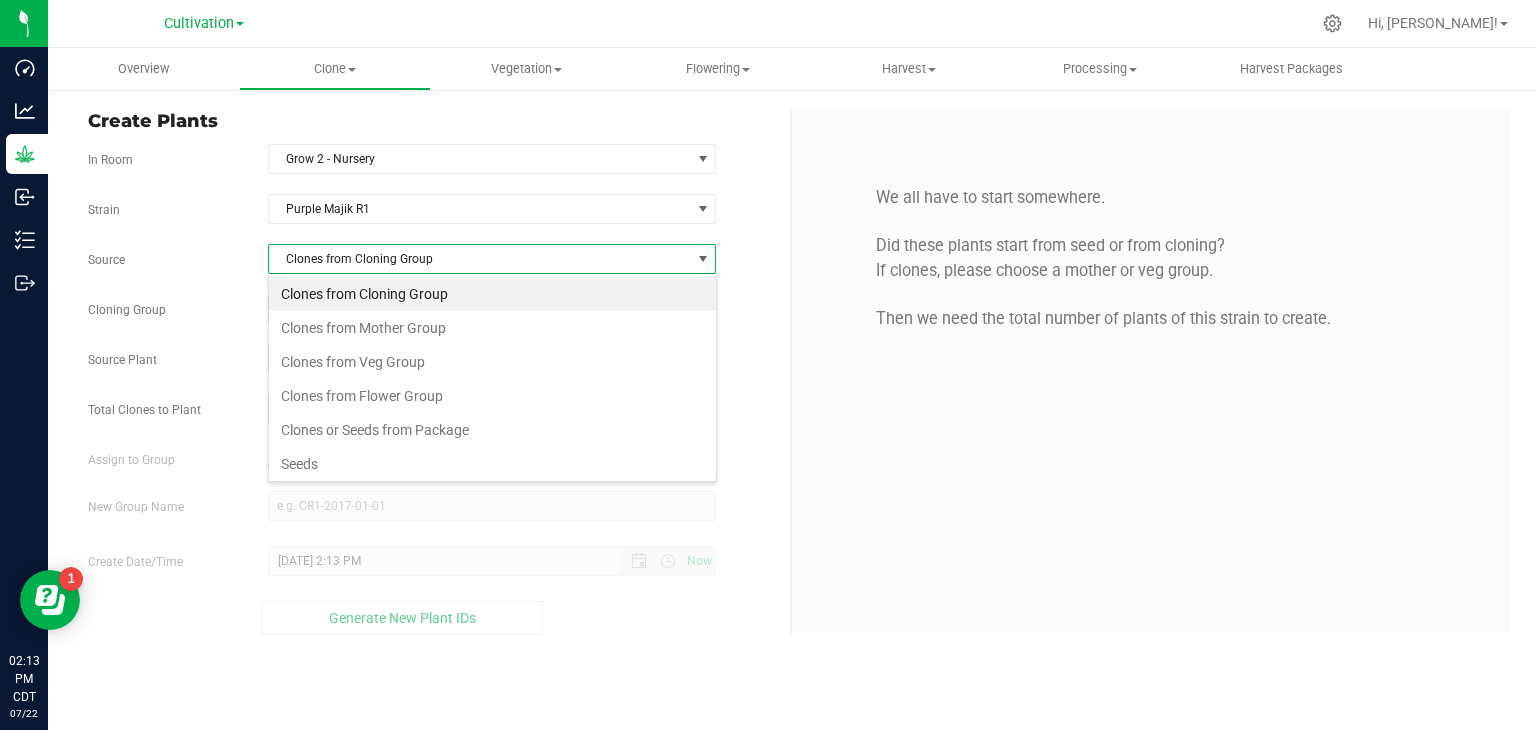 scroll, scrollTop: 99970, scrollLeft: 99551, axis: both 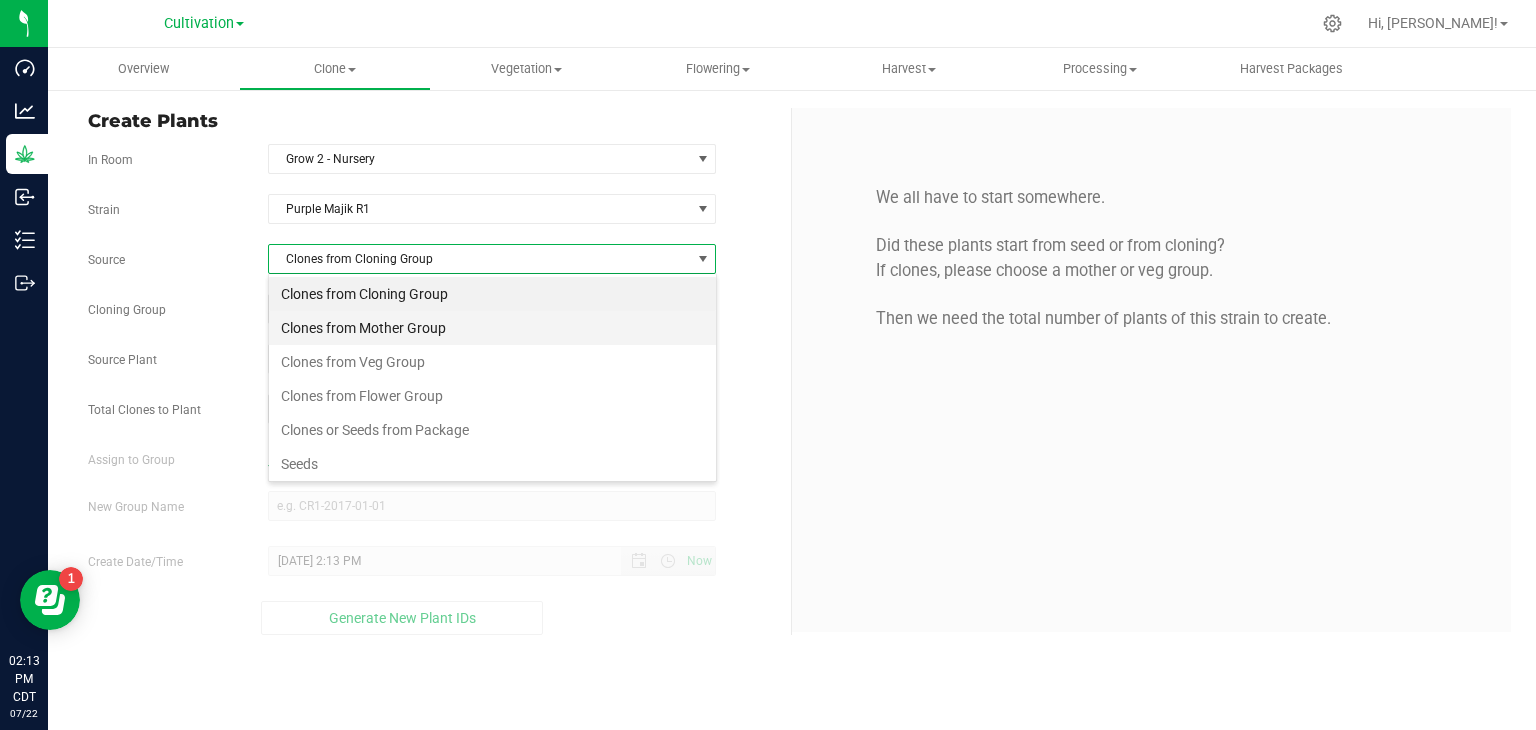 click on "Clones from Mother Group" at bounding box center (492, 328) 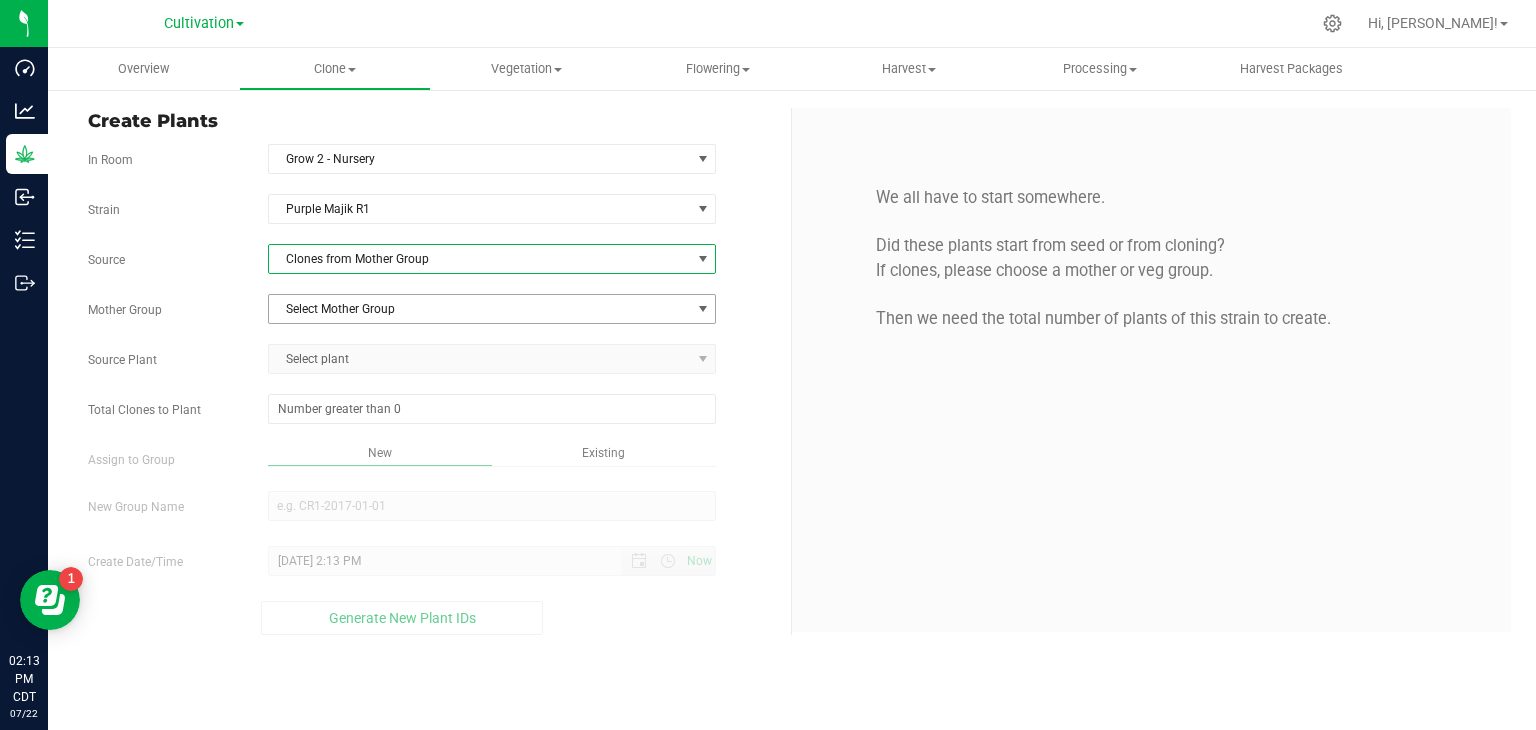 drag, startPoint x: 396, startPoint y: 326, endPoint x: 396, endPoint y: 310, distance: 16 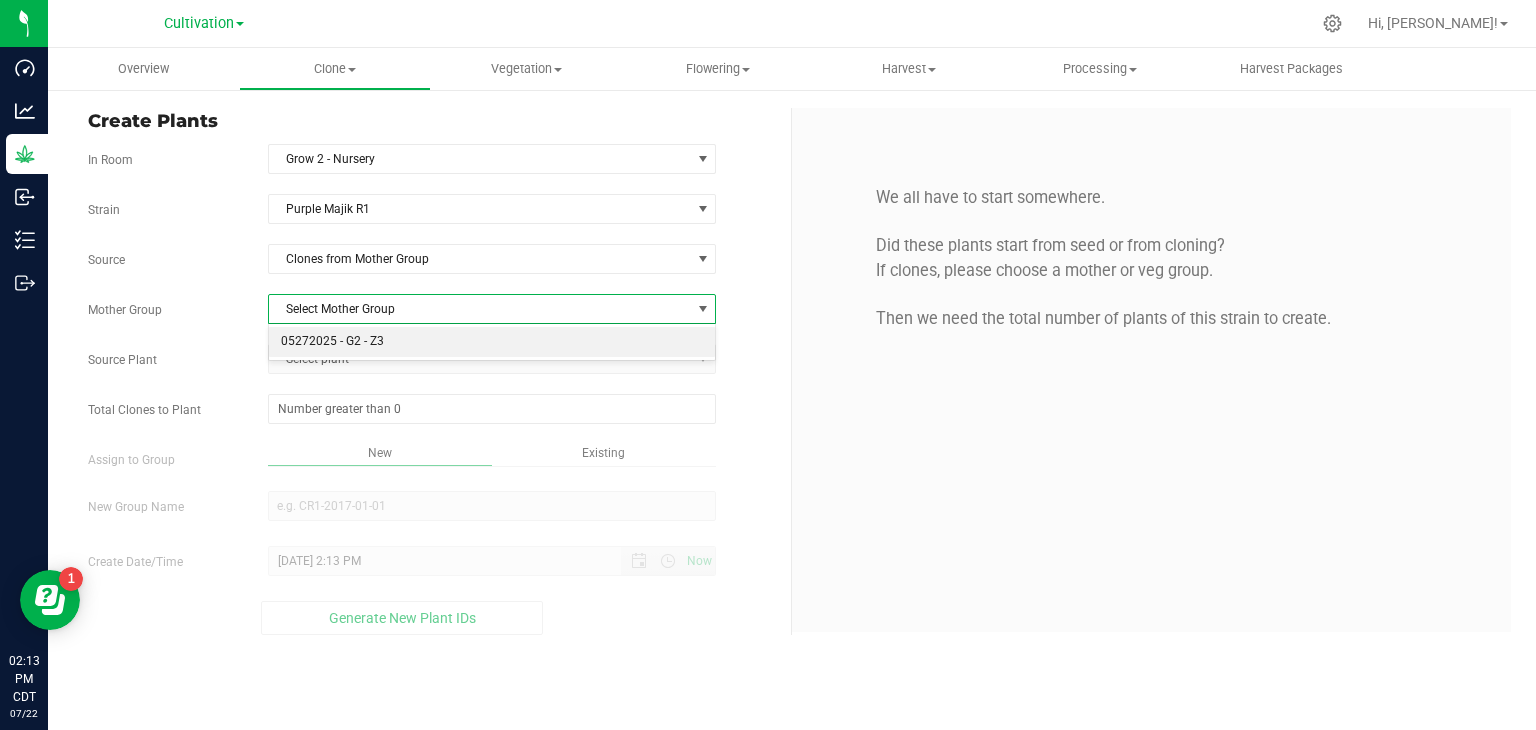 click on "05272025 - G2 - Z3" at bounding box center (492, 342) 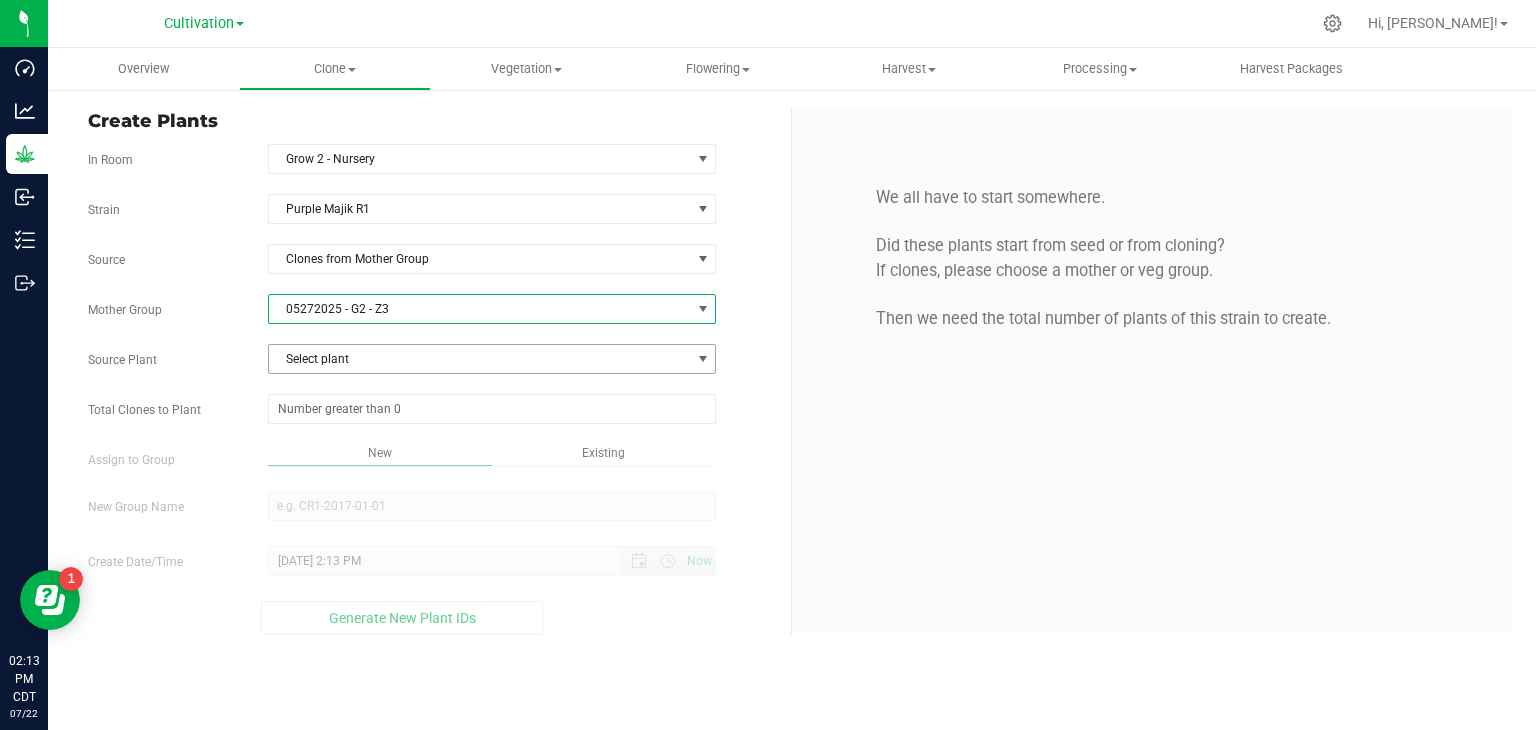 click on "Select plant" at bounding box center [480, 359] 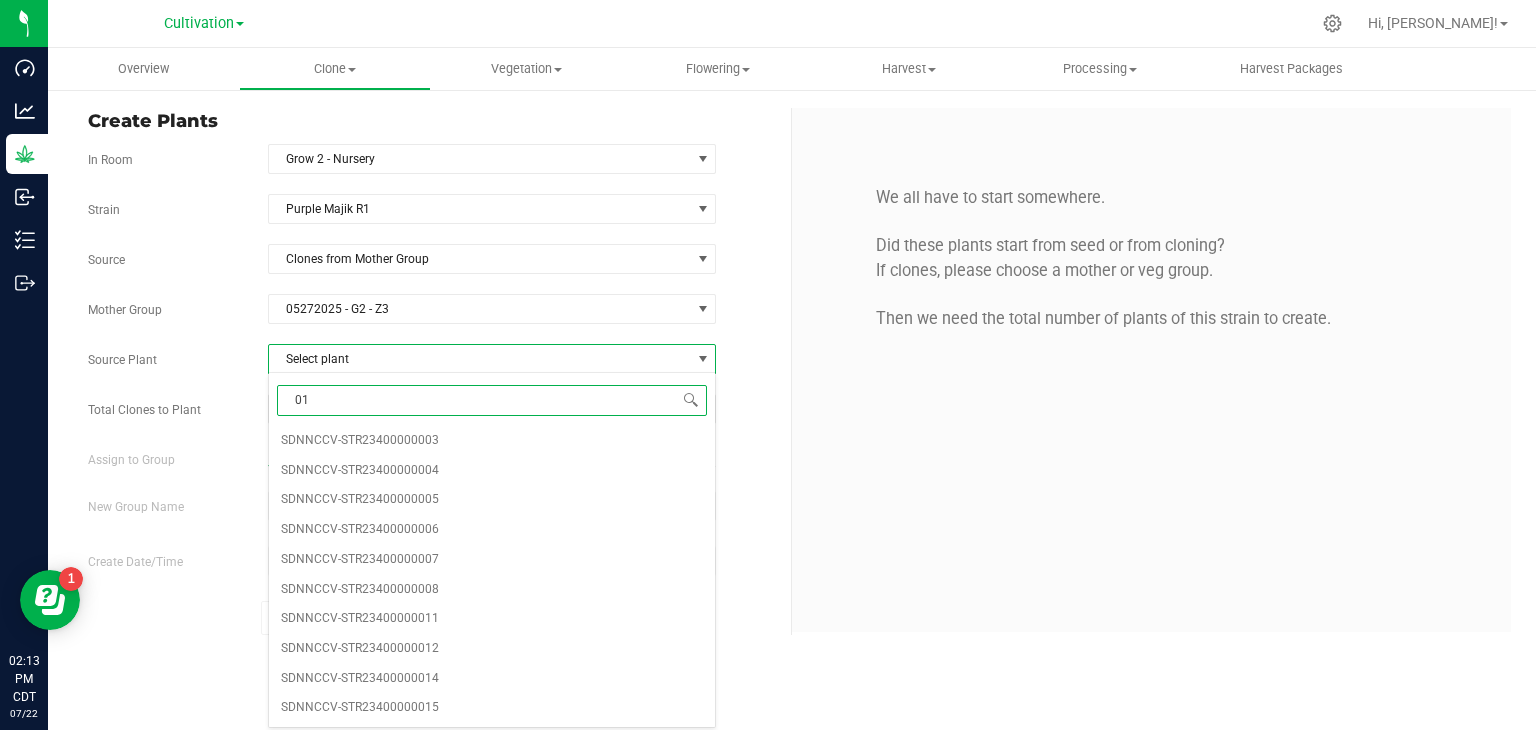 type on "015" 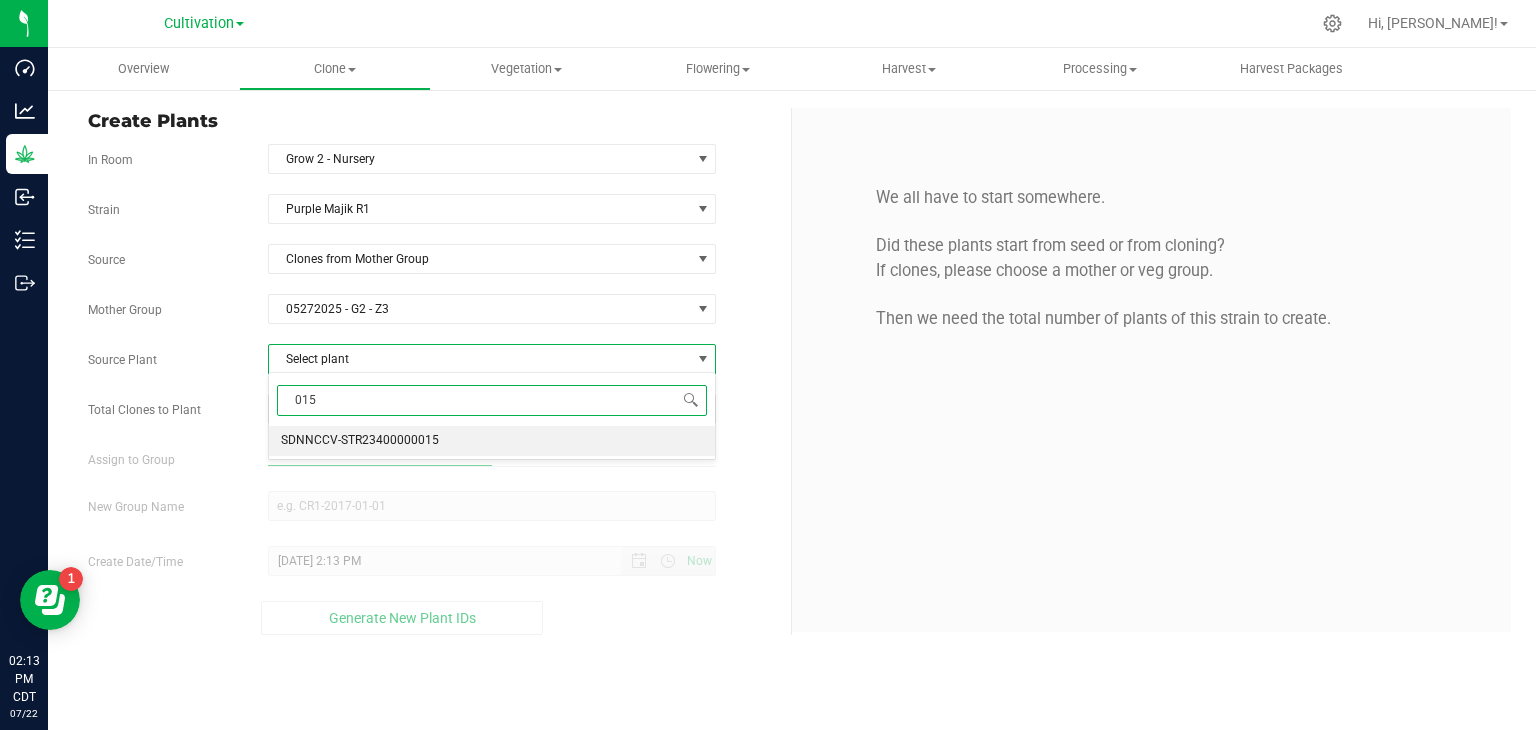 click on "SDNNCCV-STR23400000015" at bounding box center [360, 441] 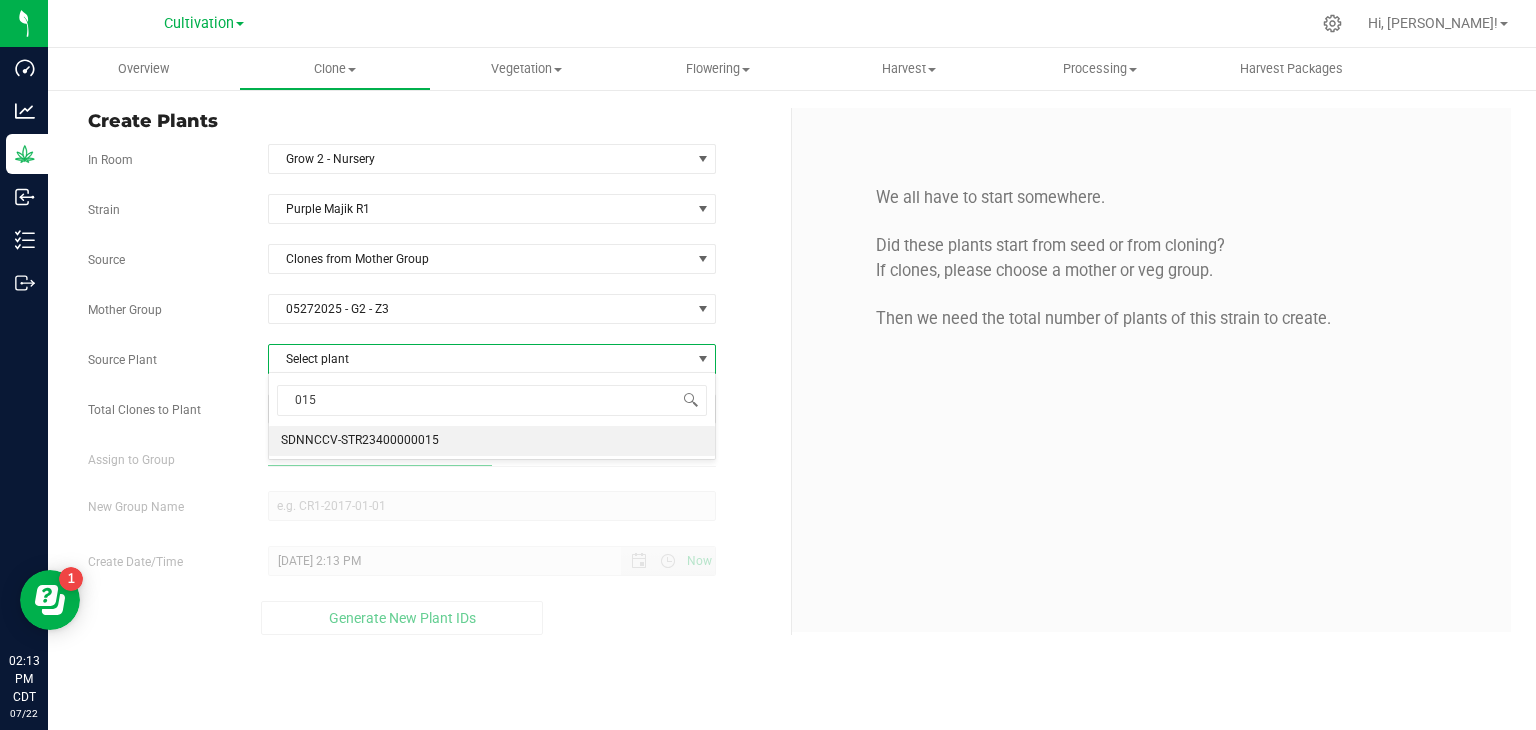 type 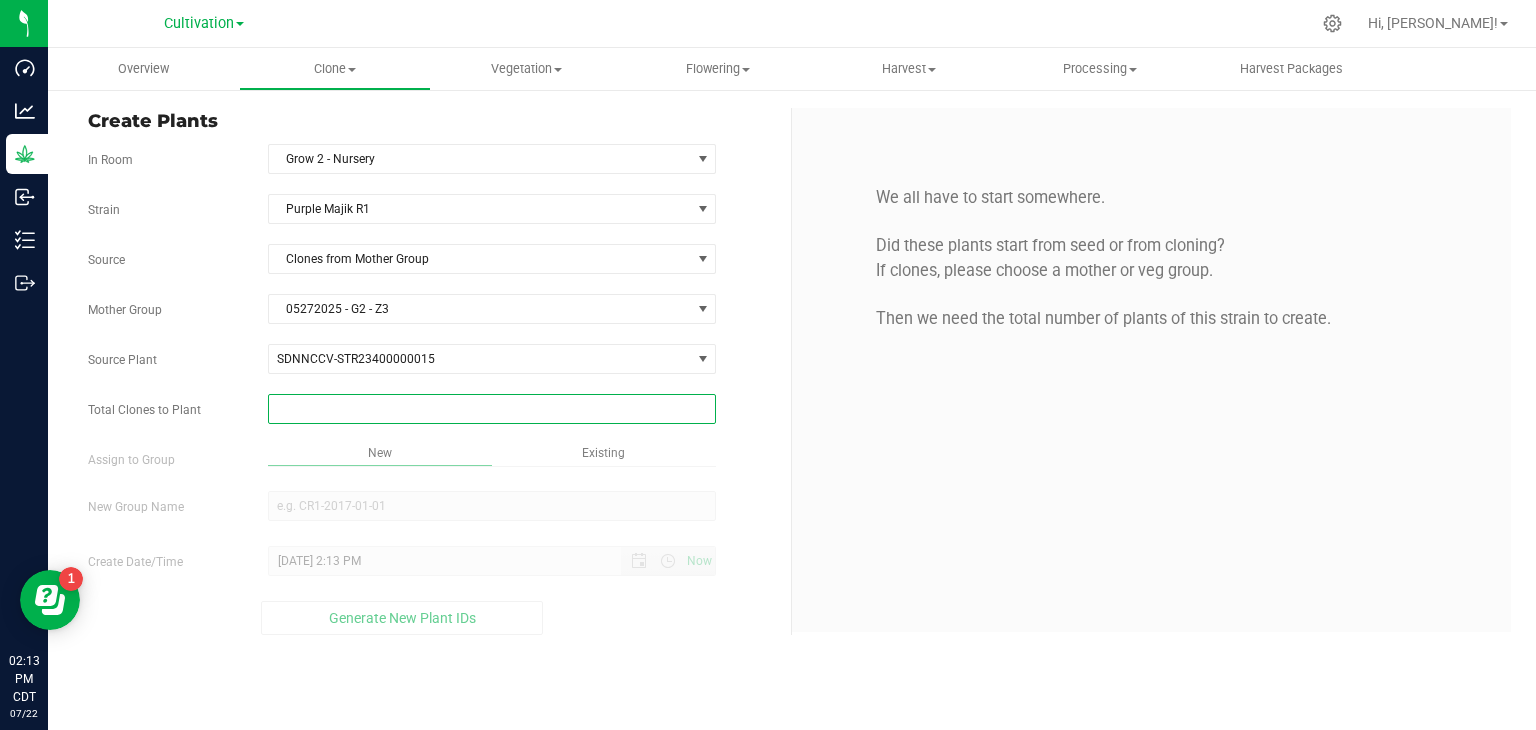 click at bounding box center [492, 409] 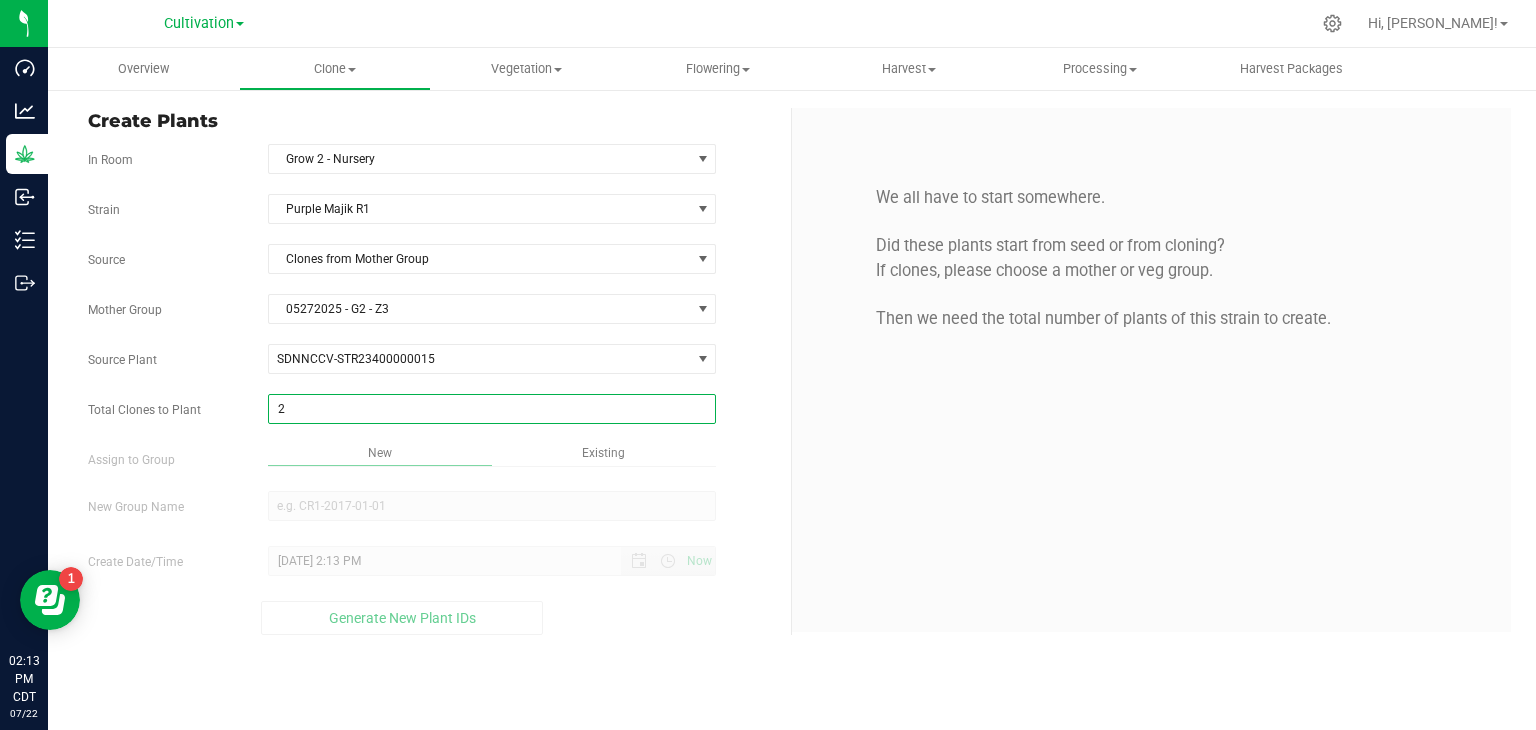 type on "2" 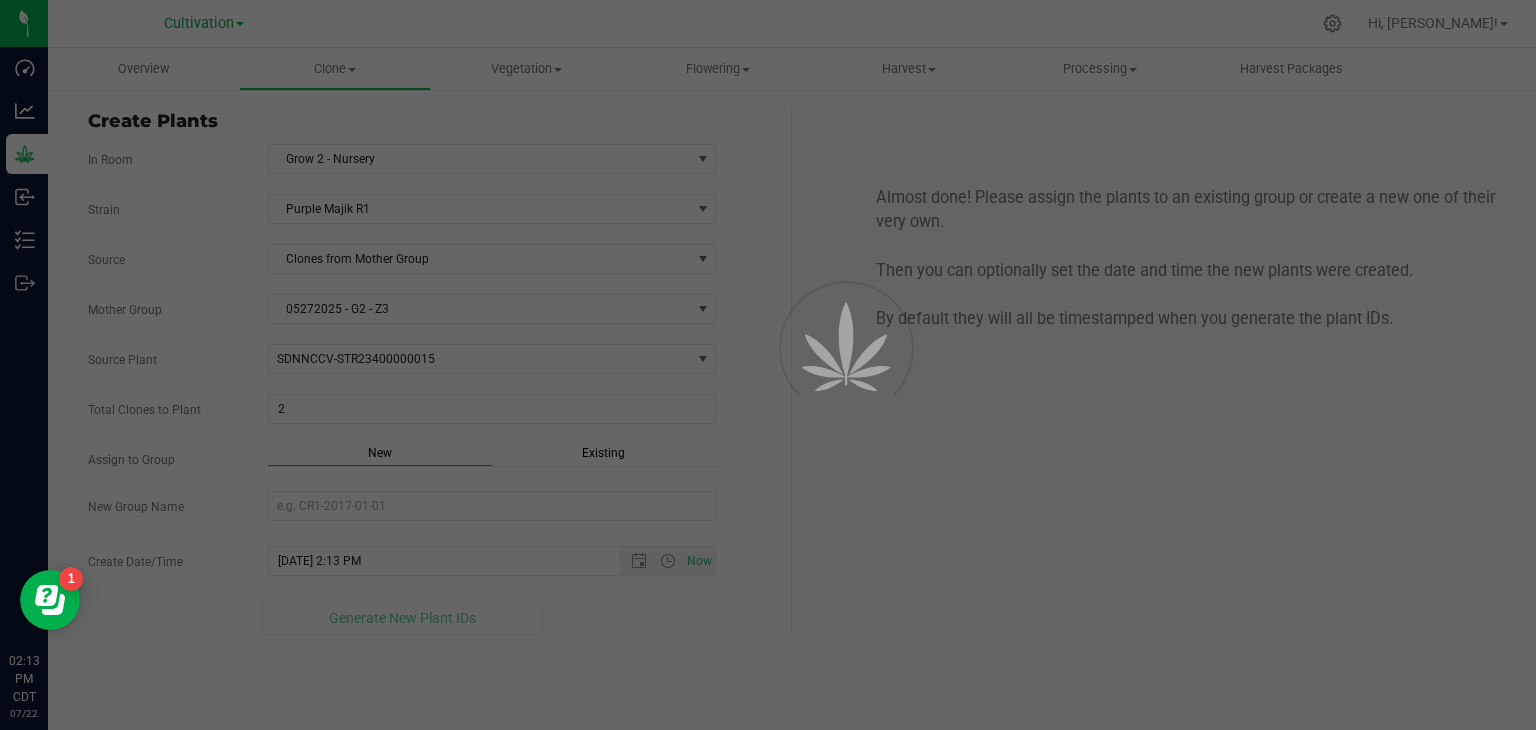 click on "Strain
Purple Majik R1
Source
Clones from Mother Group
Mother Group
05272025 - G2 - Z3 Select Mother Group 05272025 - G2 - Z3
Source Plant
SDNNCCV-STR23400000015 SDNNCCV-STR23400000003 SDNNCCV-STR23400000004 SDNNCCV-STR23400000005 SDNNCCV-STR23400000006 SDNNCCV-STR23400000007 SDNNCCV-STR23400000008 SDNNCCV-STR23400000011 SDNNCCV-STR23400000012 SDNNCCV-STR23400000014 SDNNCCV-STR23400000015
2 2" at bounding box center [432, 414] 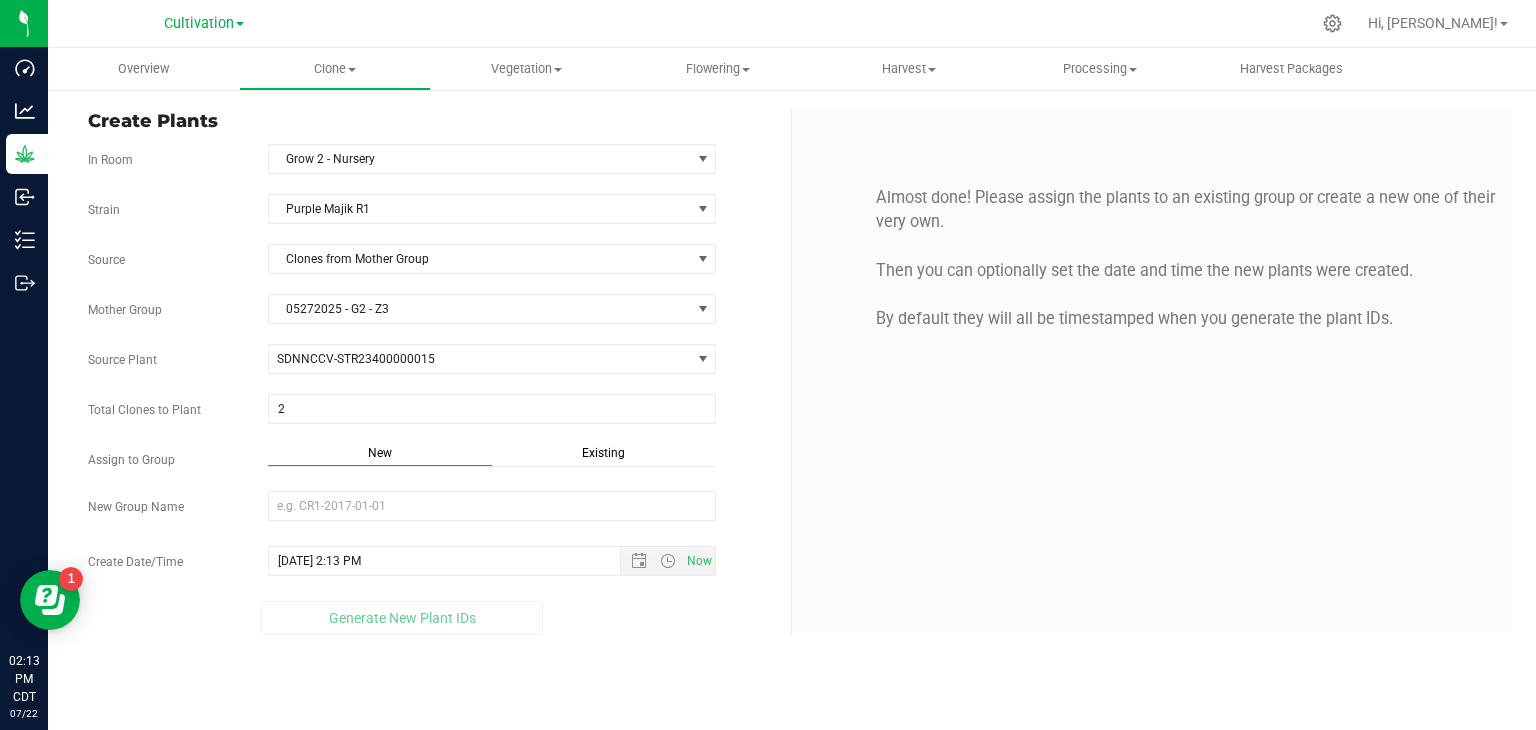 click on "Existing" at bounding box center [603, 453] 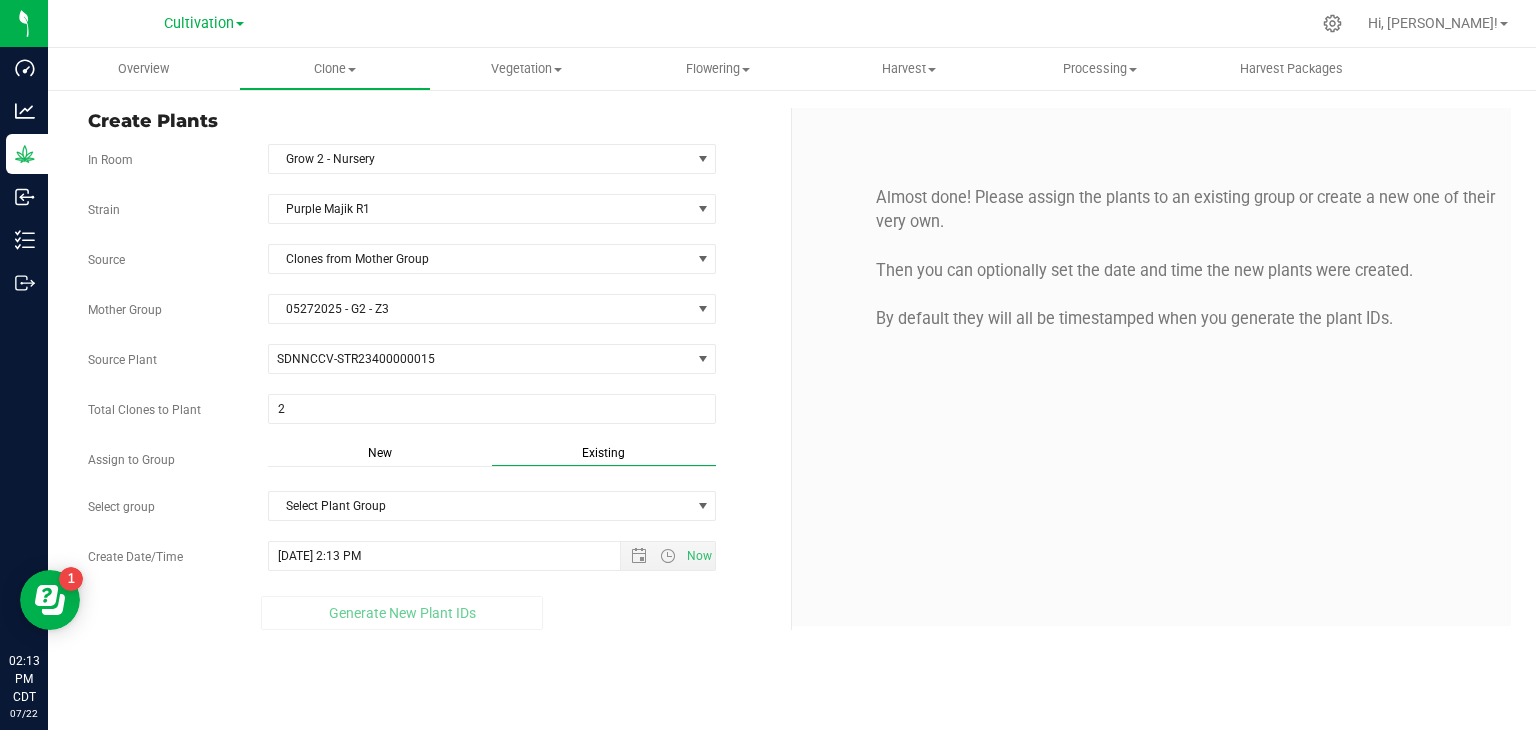 click on "Strain
Purple Majik R1
Source
Clones from Mother Group
Mother Group
05272025 - G2 - Z3 Select Mother Group 05272025 - G2 - Z3
Source Plant
SDNNCCV-STR23400000015 SDNNCCV-STR23400000003 SDNNCCV-STR23400000004 SDNNCCV-STR23400000005 SDNNCCV-STR23400000006 SDNNCCV-STR23400000007 SDNNCCV-STR23400000008 SDNNCCV-STR23400000011 SDNNCCV-STR23400000012 SDNNCCV-STR23400000014 SDNNCCV-STR23400000015
2 2" at bounding box center [432, 412] 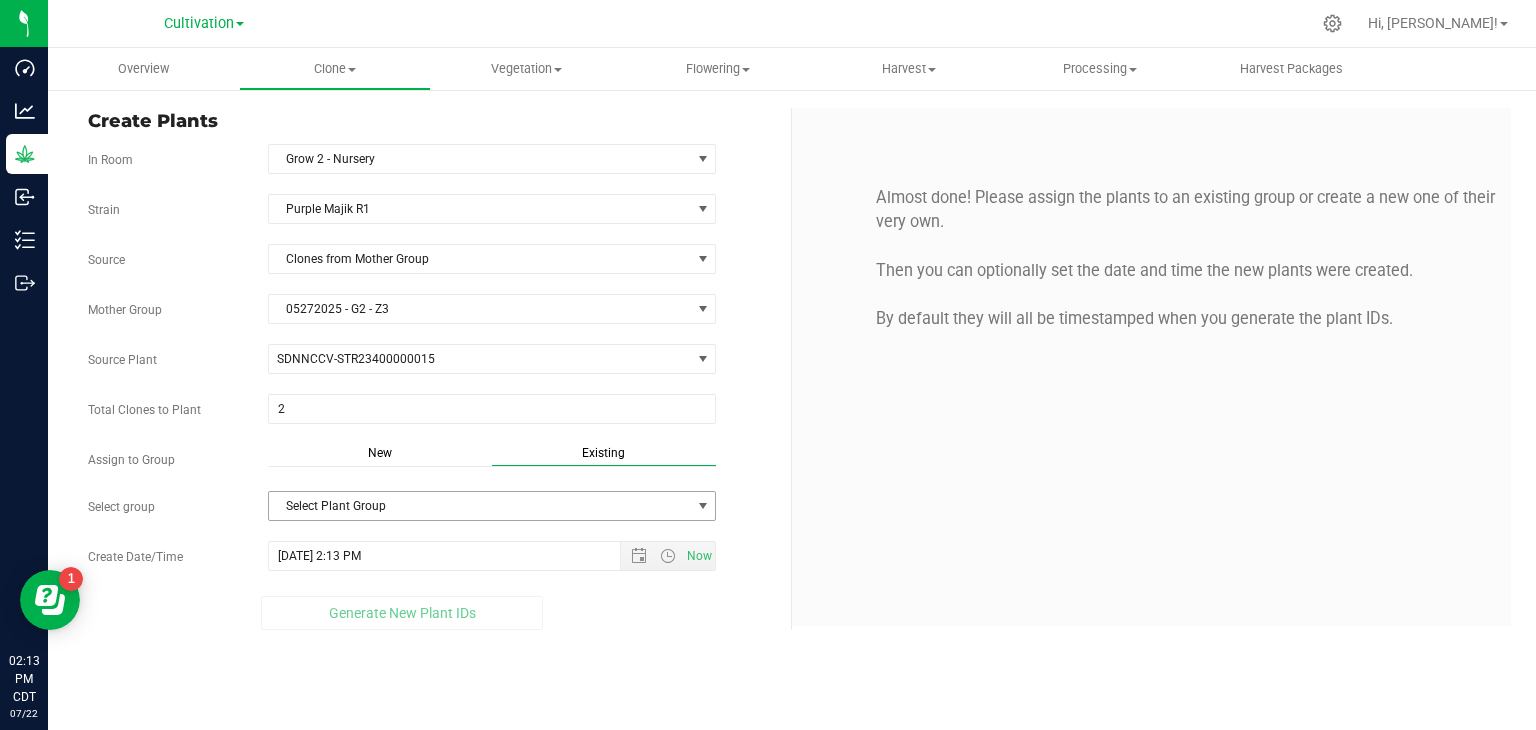 click on "Select Plant Group" at bounding box center [480, 506] 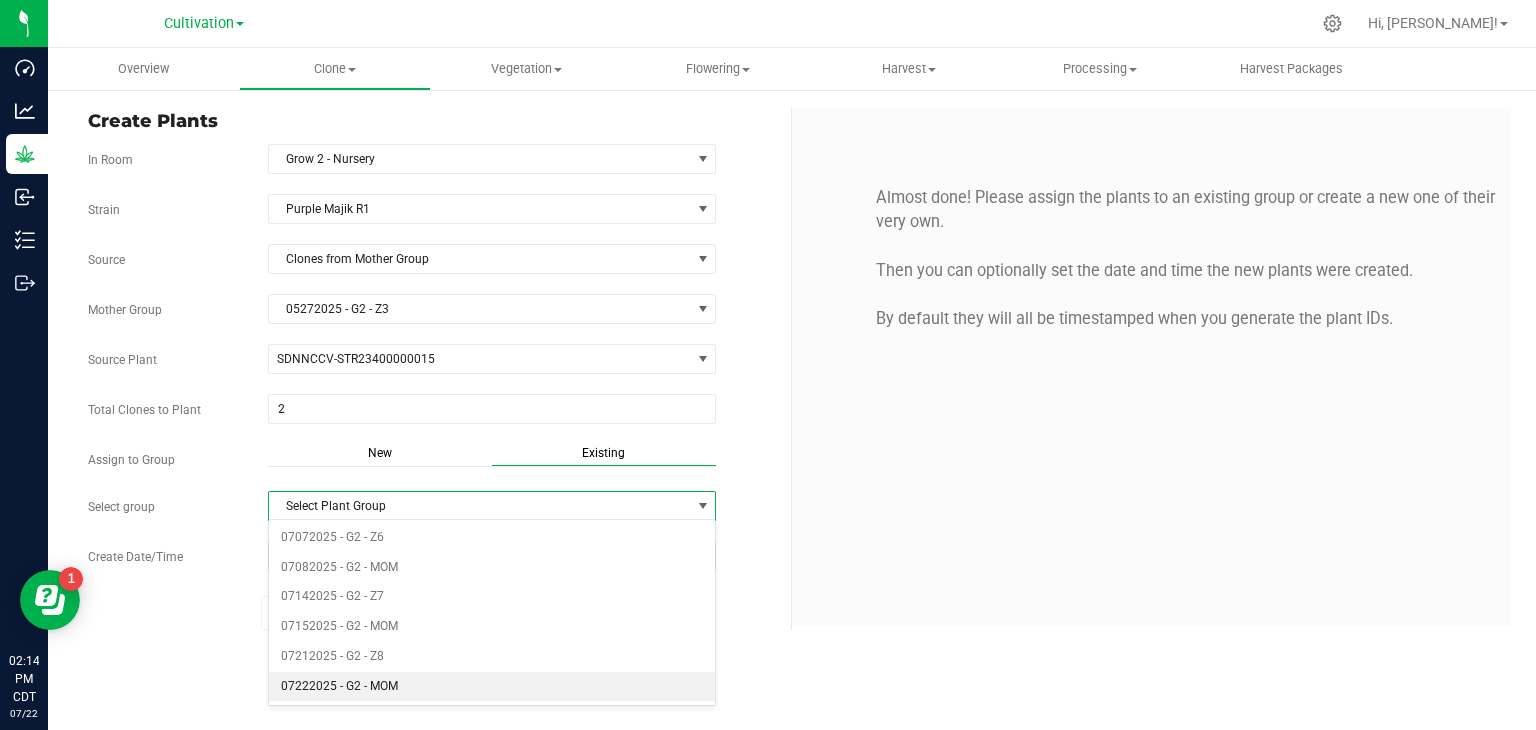 click on "07222025 - G2 - MOM" at bounding box center [492, 687] 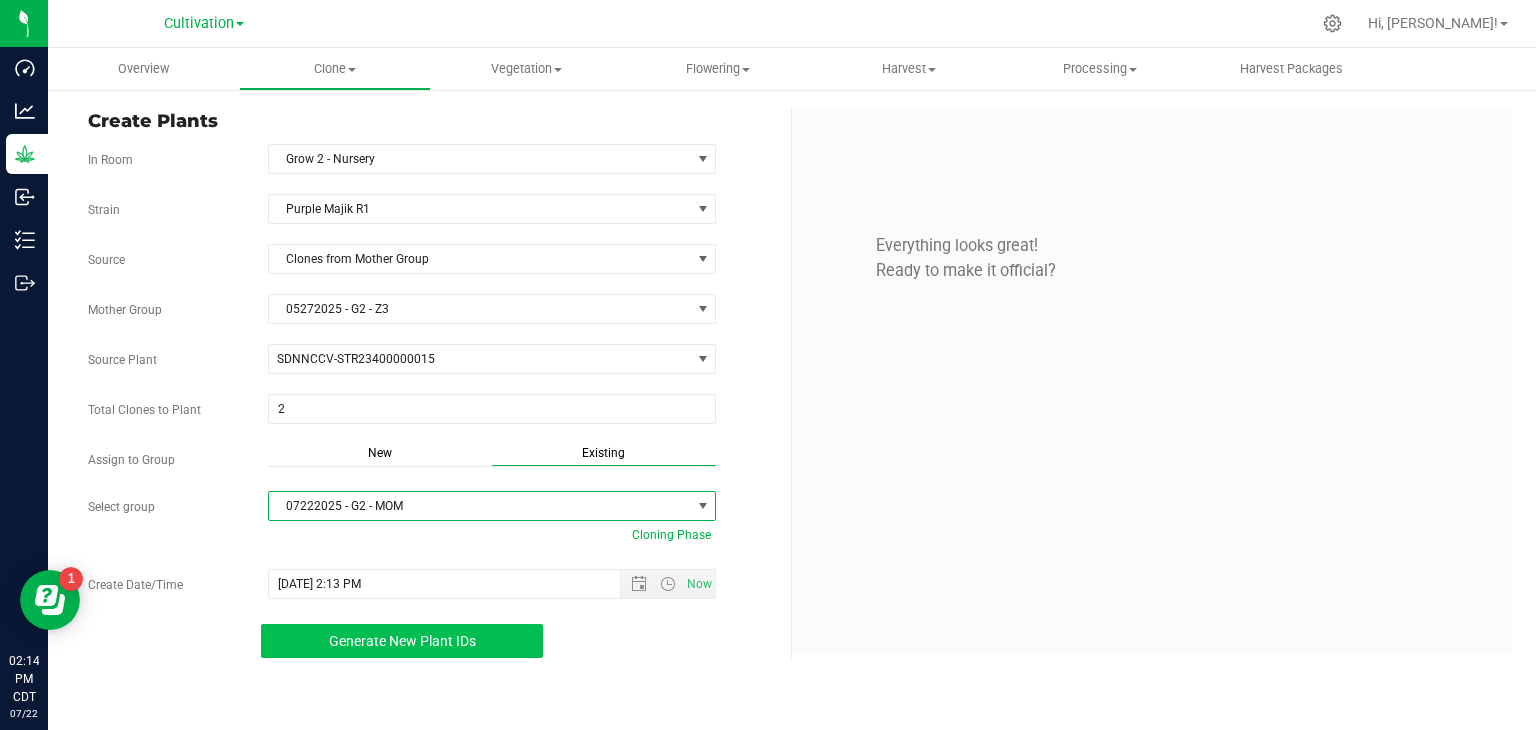 click on "Generate New Plant IDs" at bounding box center (402, 641) 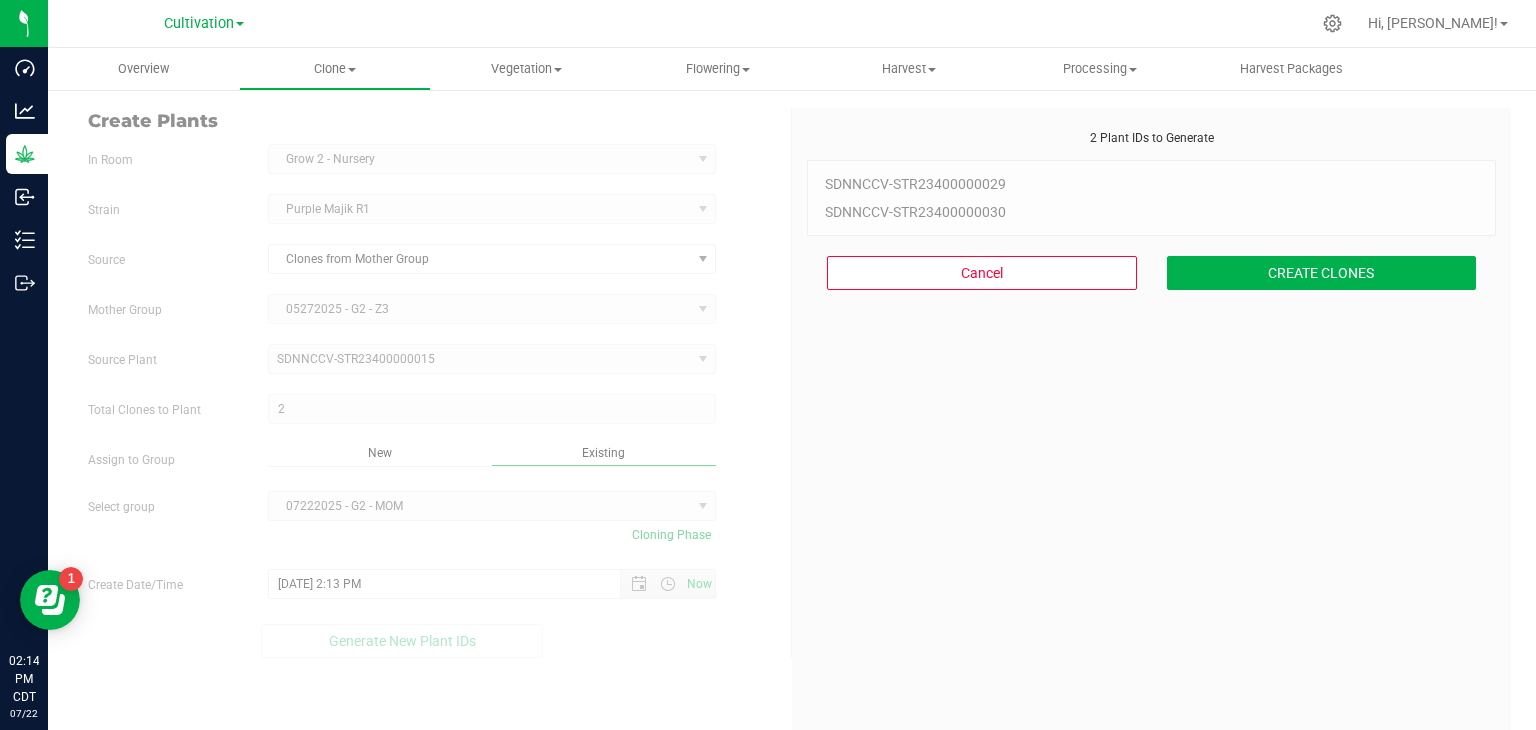 scroll, scrollTop: 60, scrollLeft: 0, axis: vertical 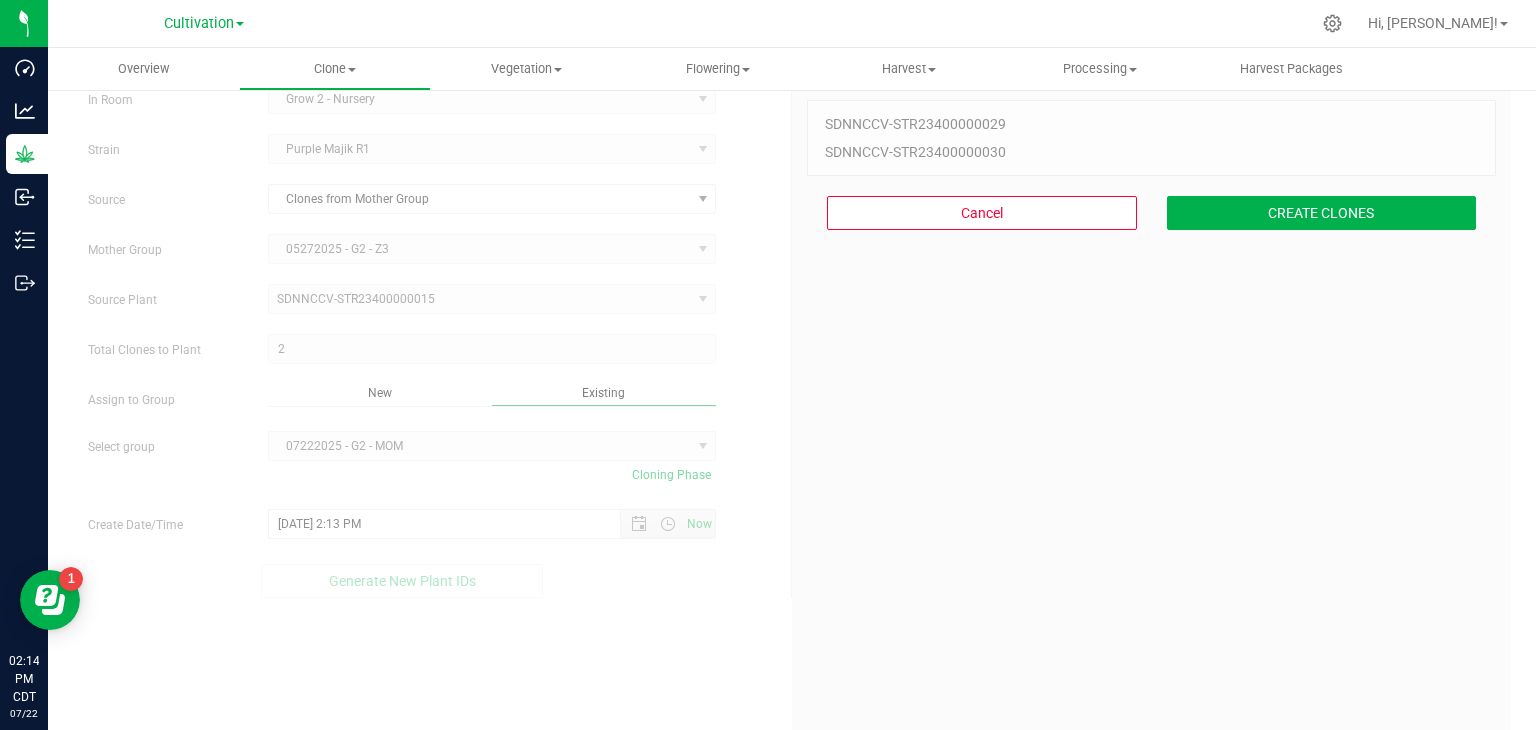 click on "Cancel
CREATE CLONES" at bounding box center (1151, 213) 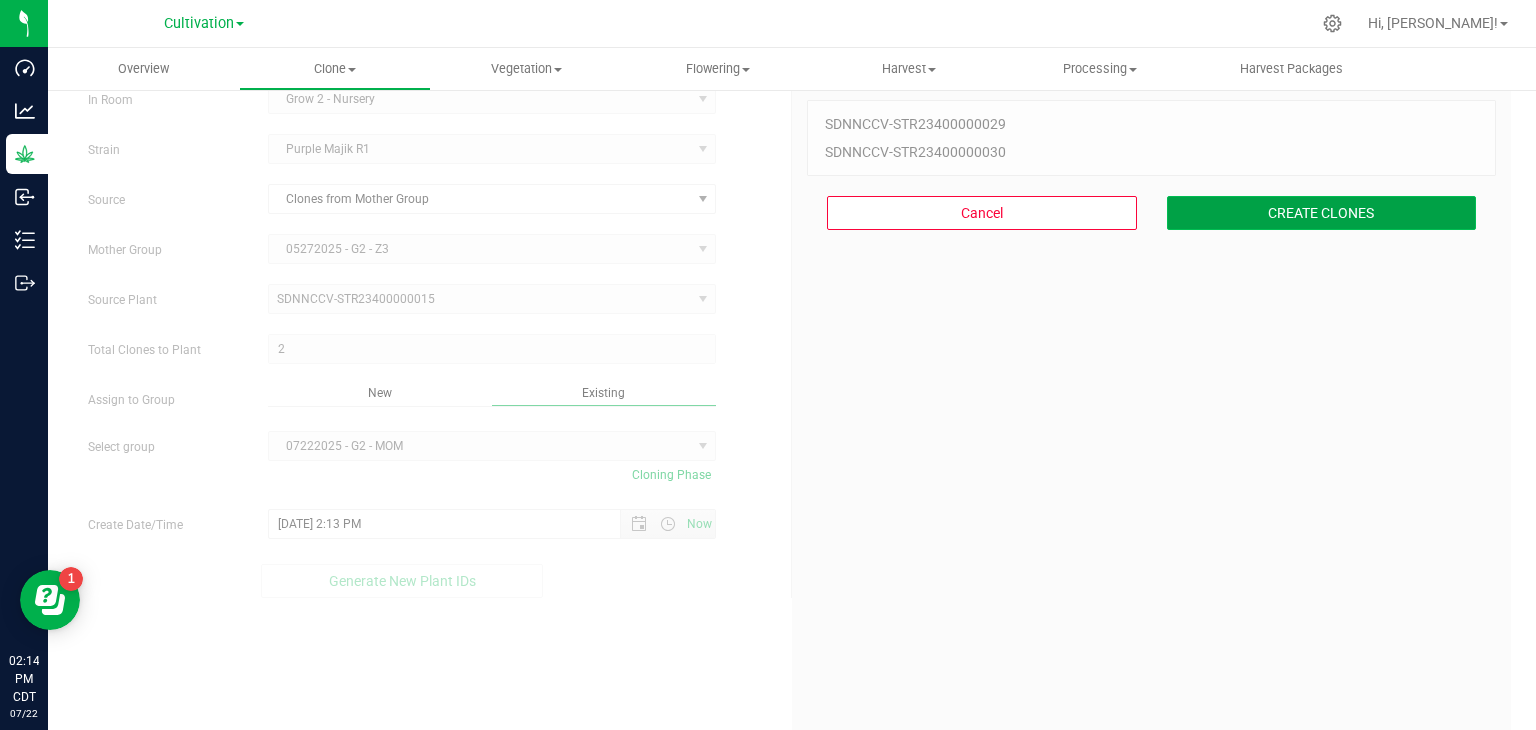 click on "CREATE CLONES" at bounding box center [1322, 213] 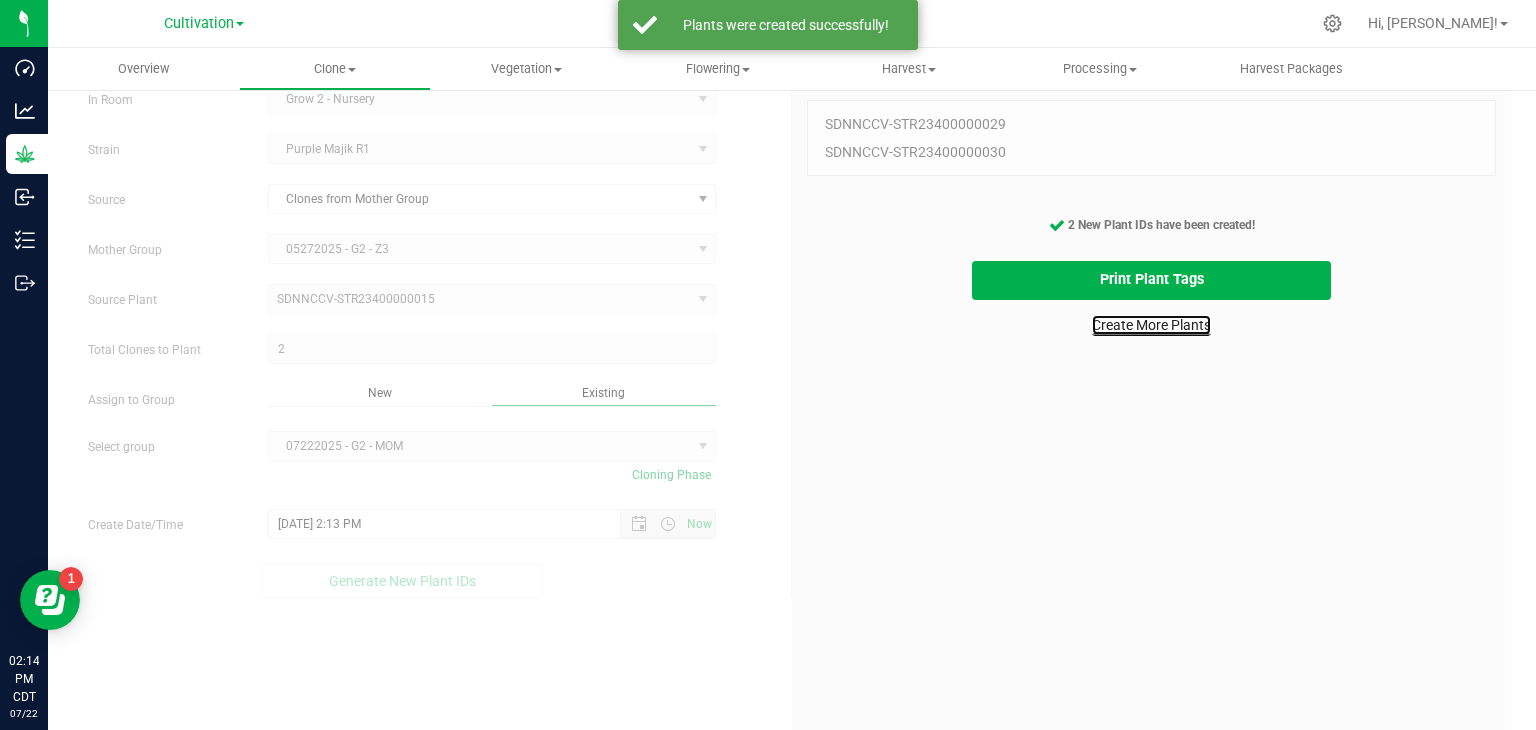 click on "Create More Plants" at bounding box center (1151, 325) 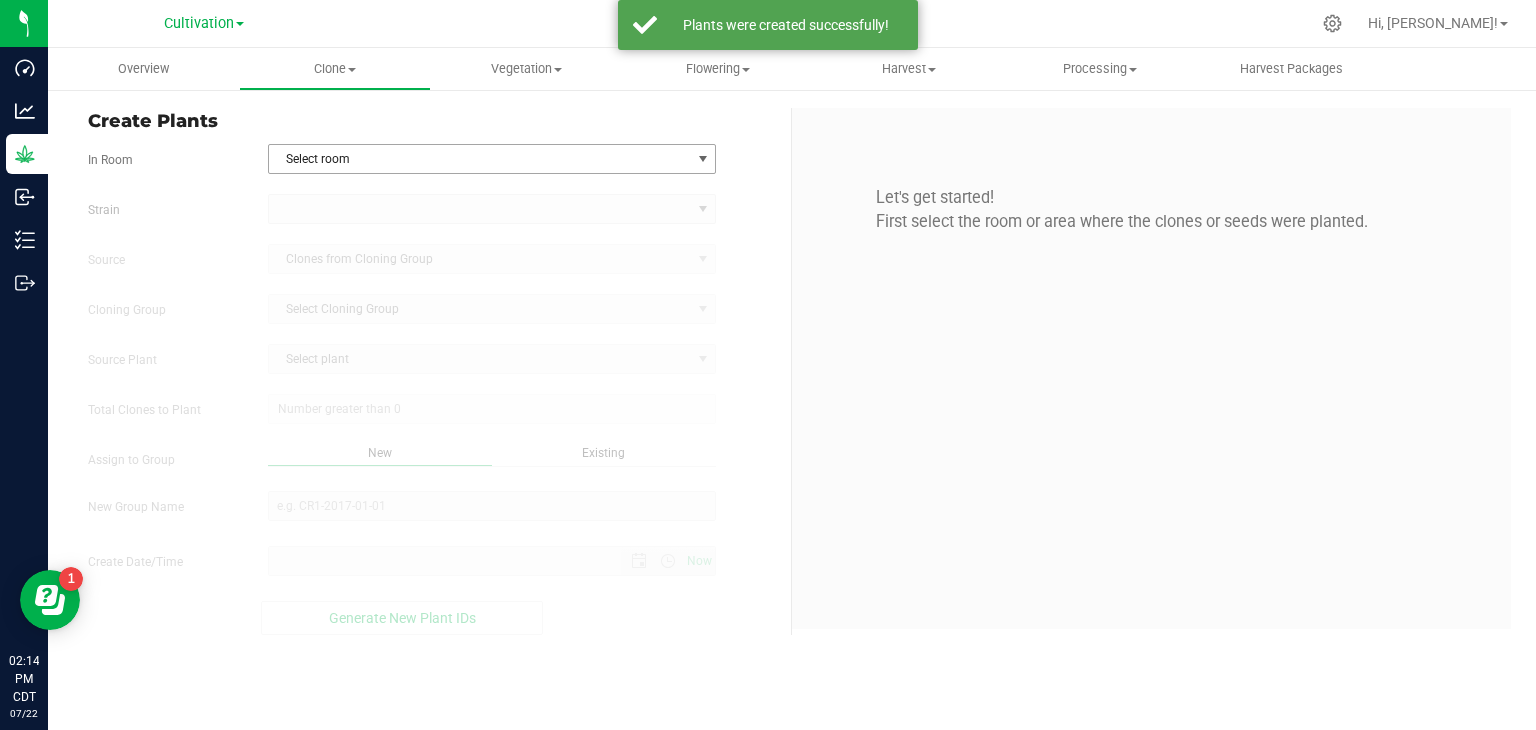 scroll, scrollTop: 0, scrollLeft: 0, axis: both 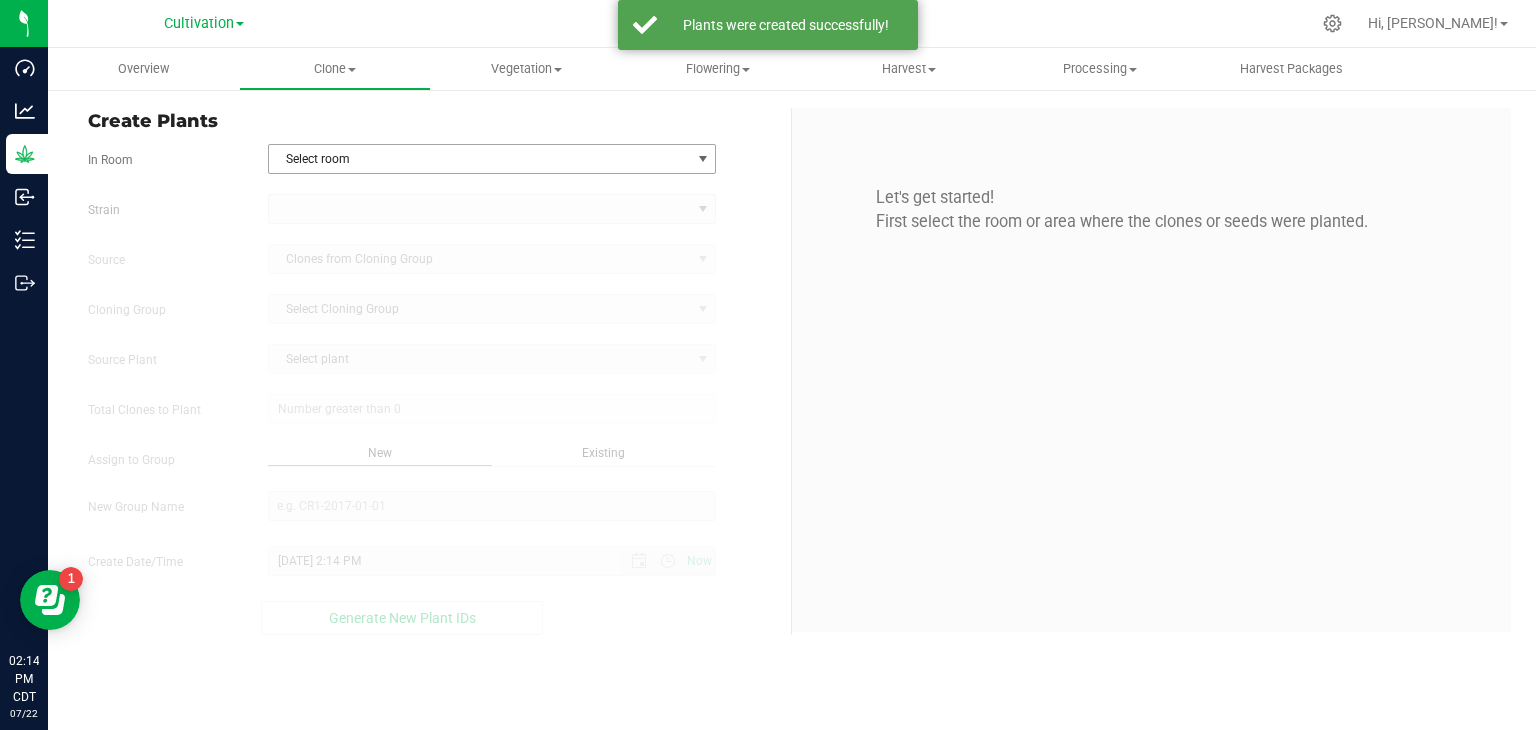 click on "Select room" at bounding box center (480, 159) 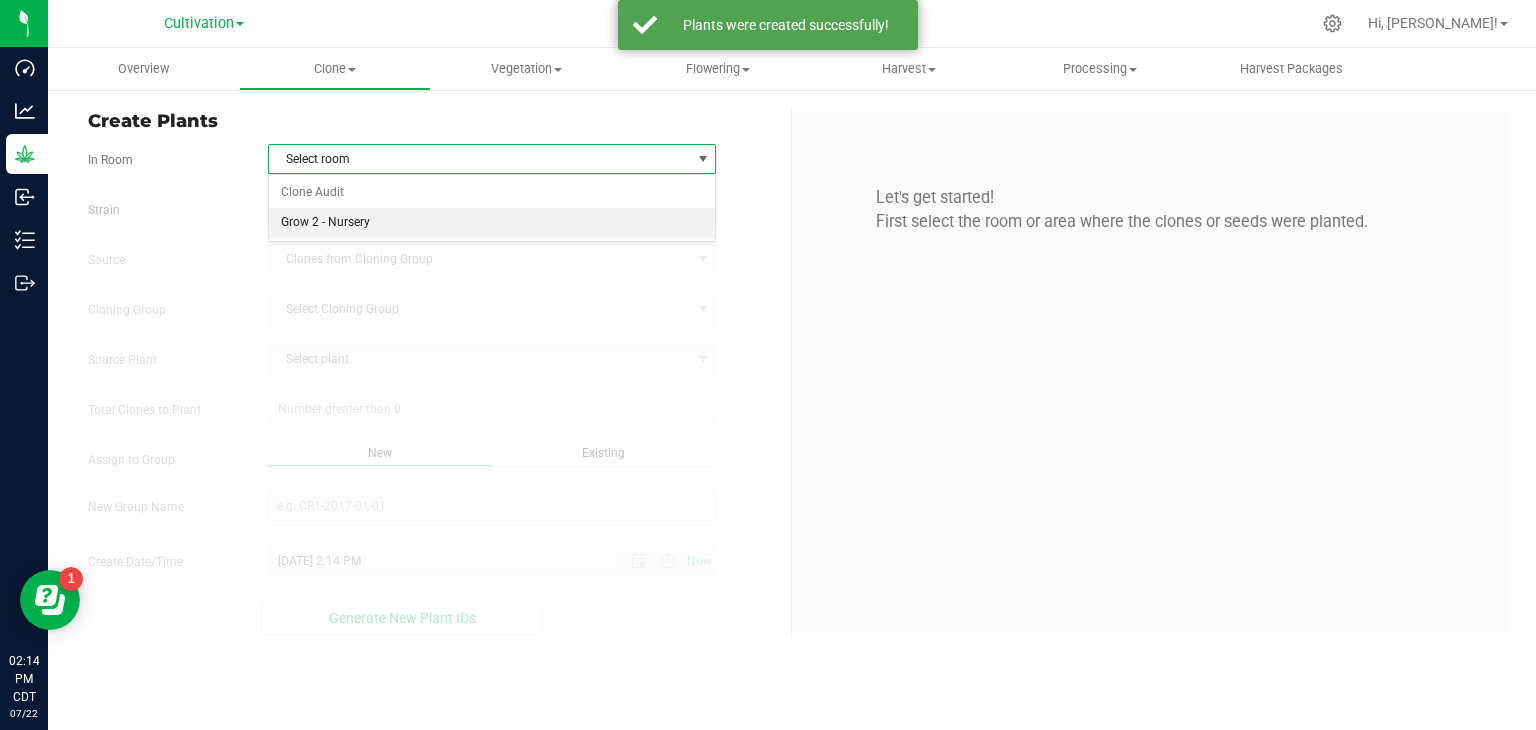 click on "Grow 2 - Nursery" at bounding box center [492, 223] 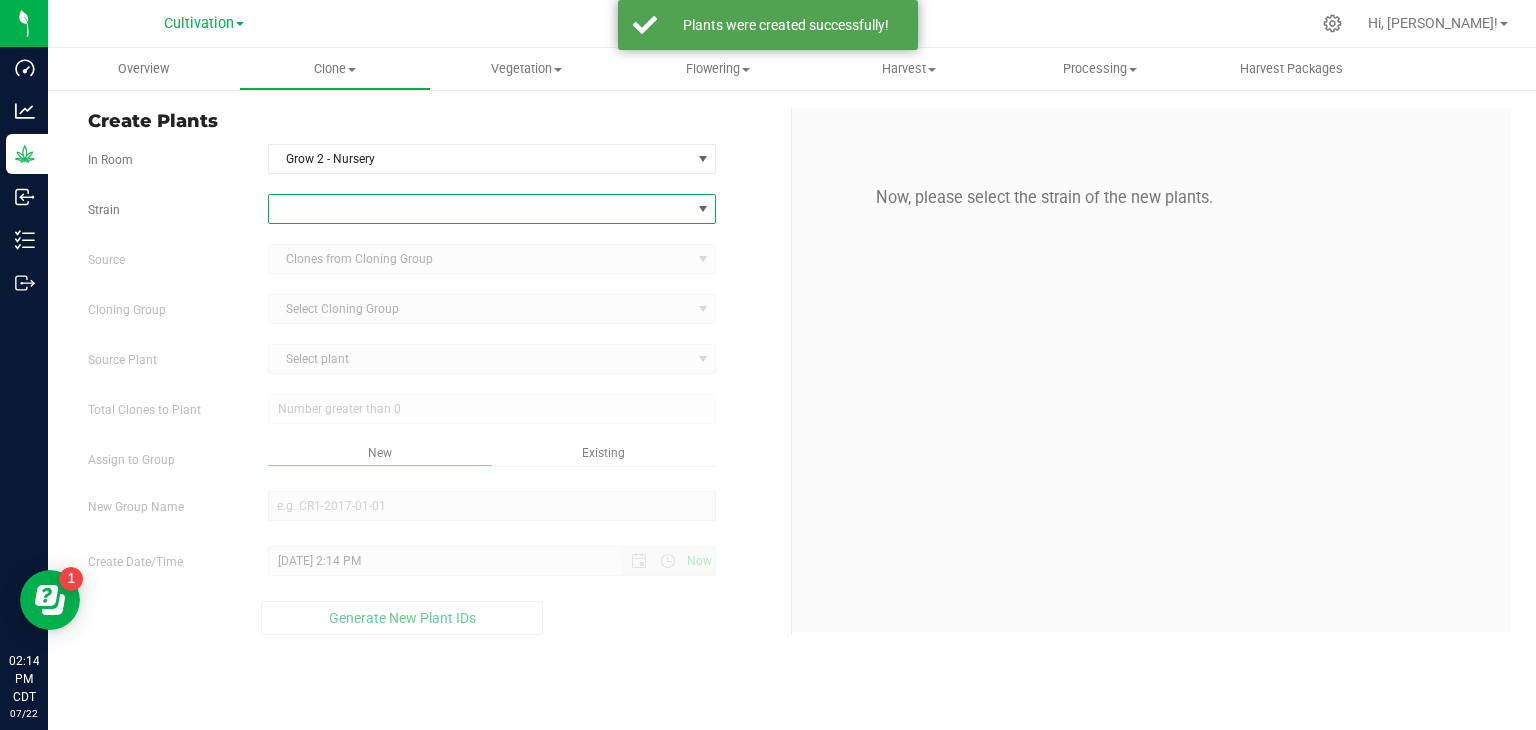 click at bounding box center [480, 209] 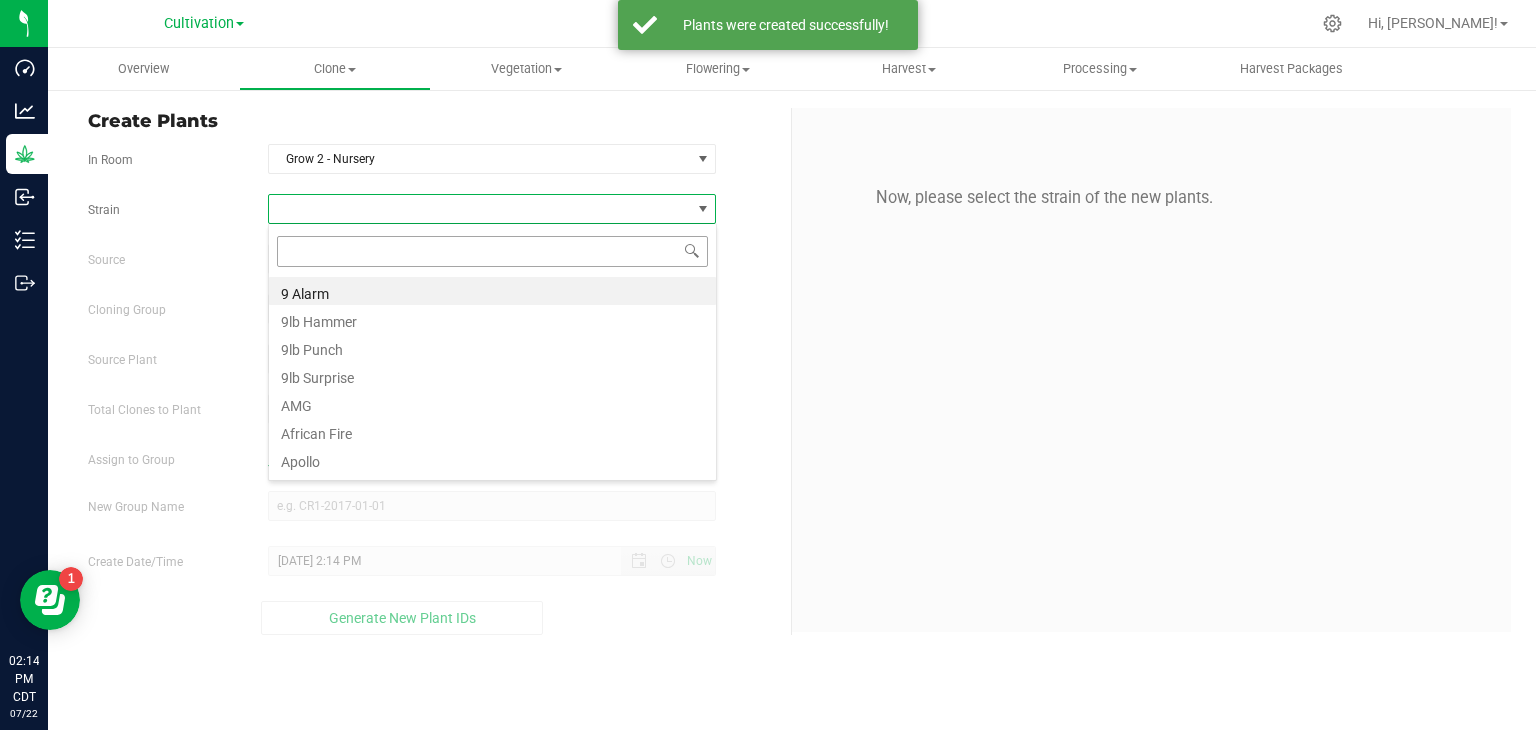 scroll, scrollTop: 99970, scrollLeft: 99551, axis: both 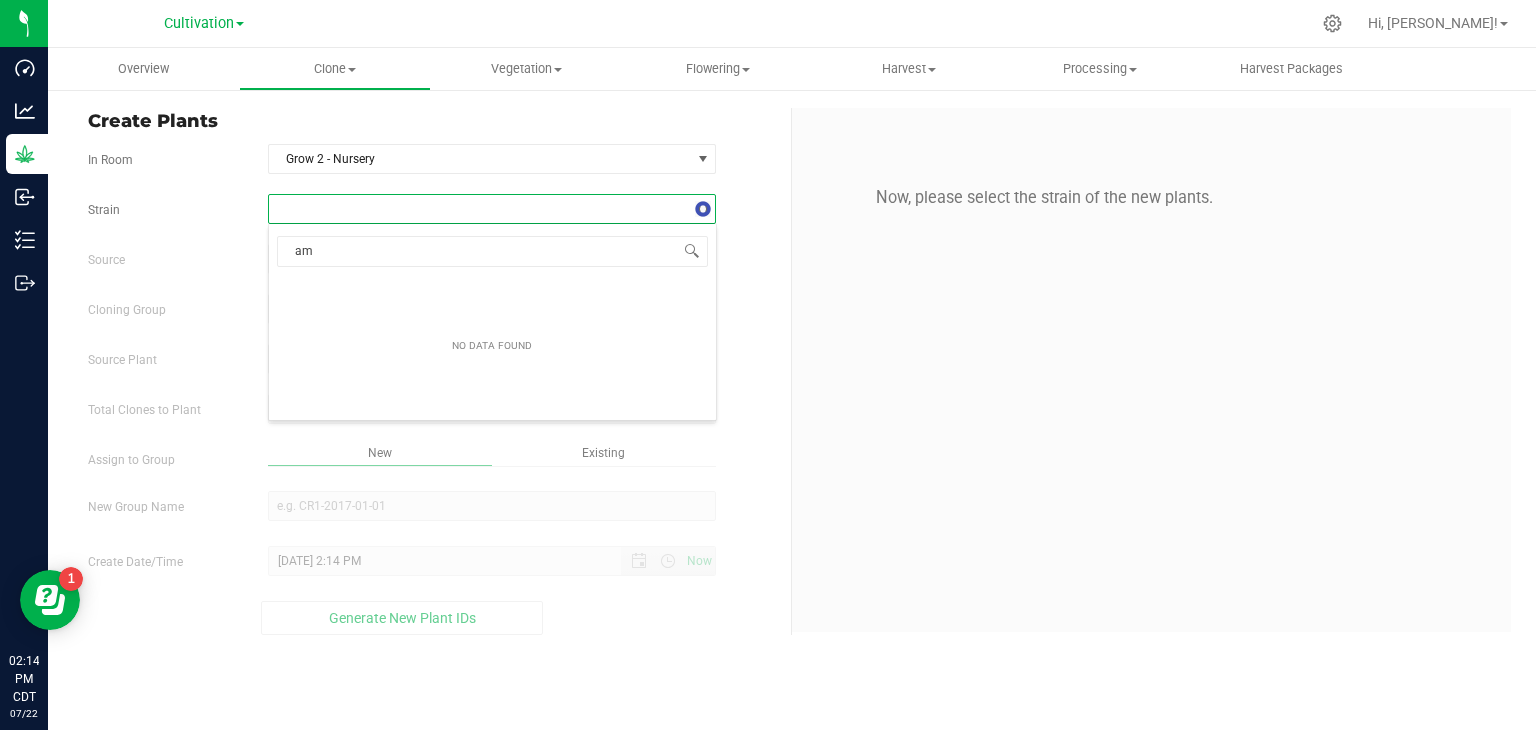 type on "a" 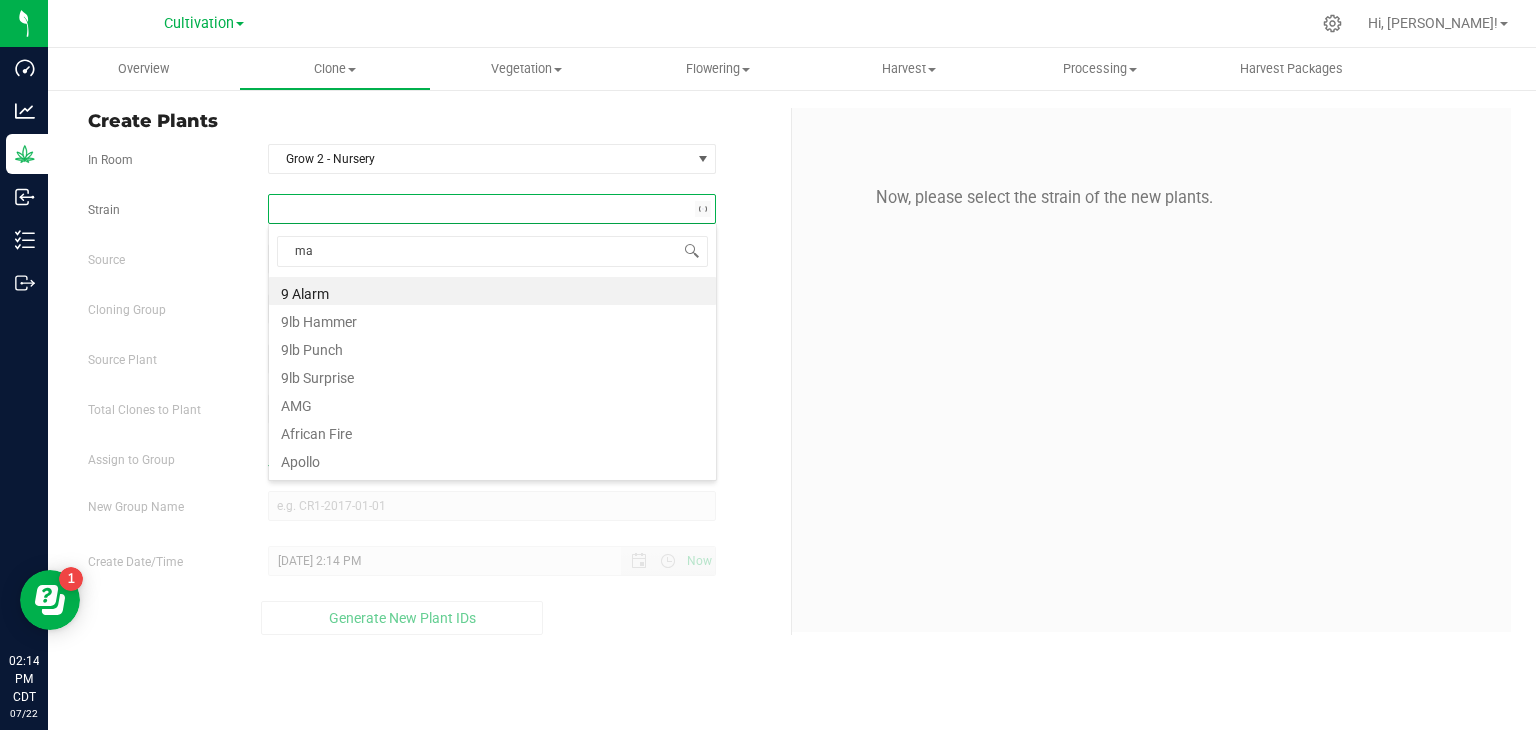 type on "maj" 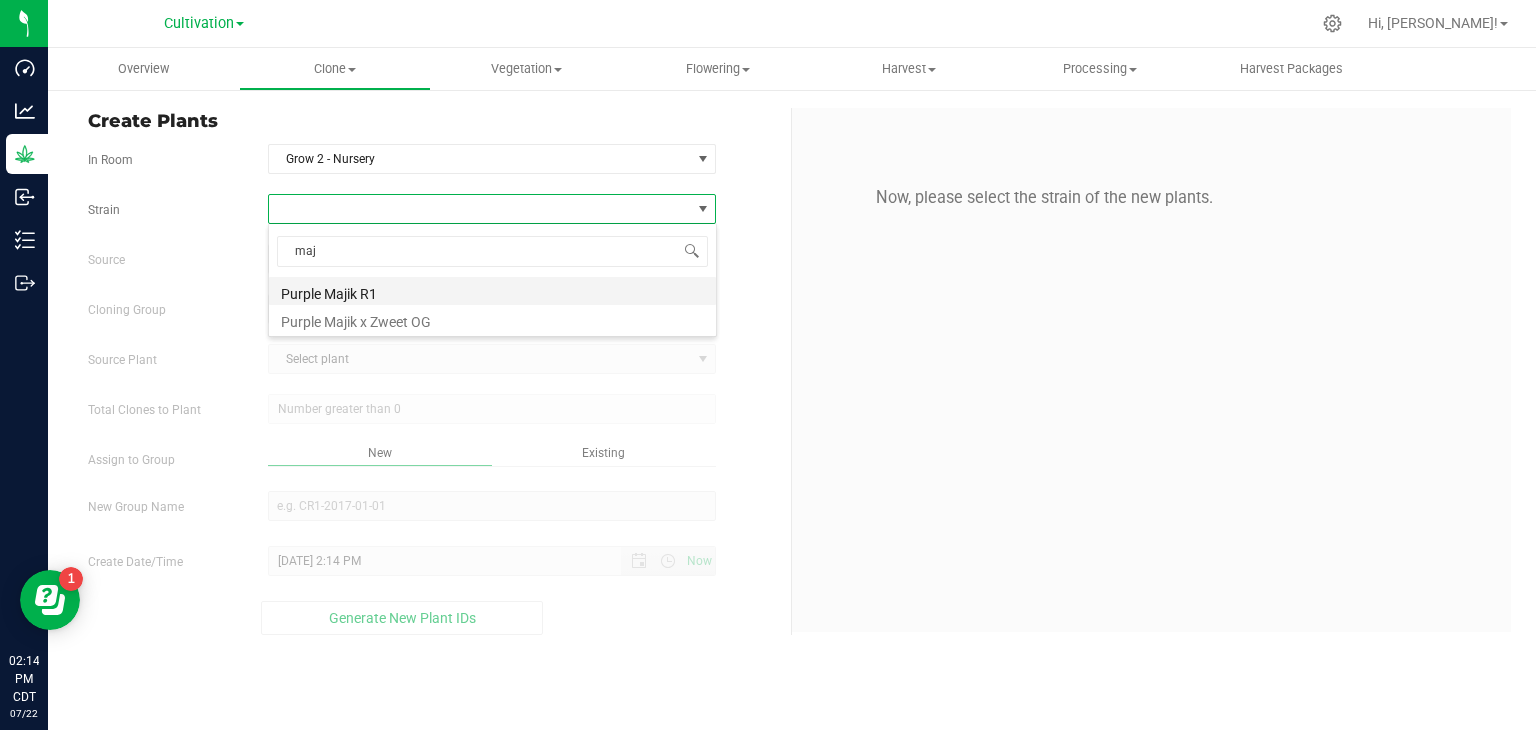 click on "Purple Majik R1" at bounding box center (492, 291) 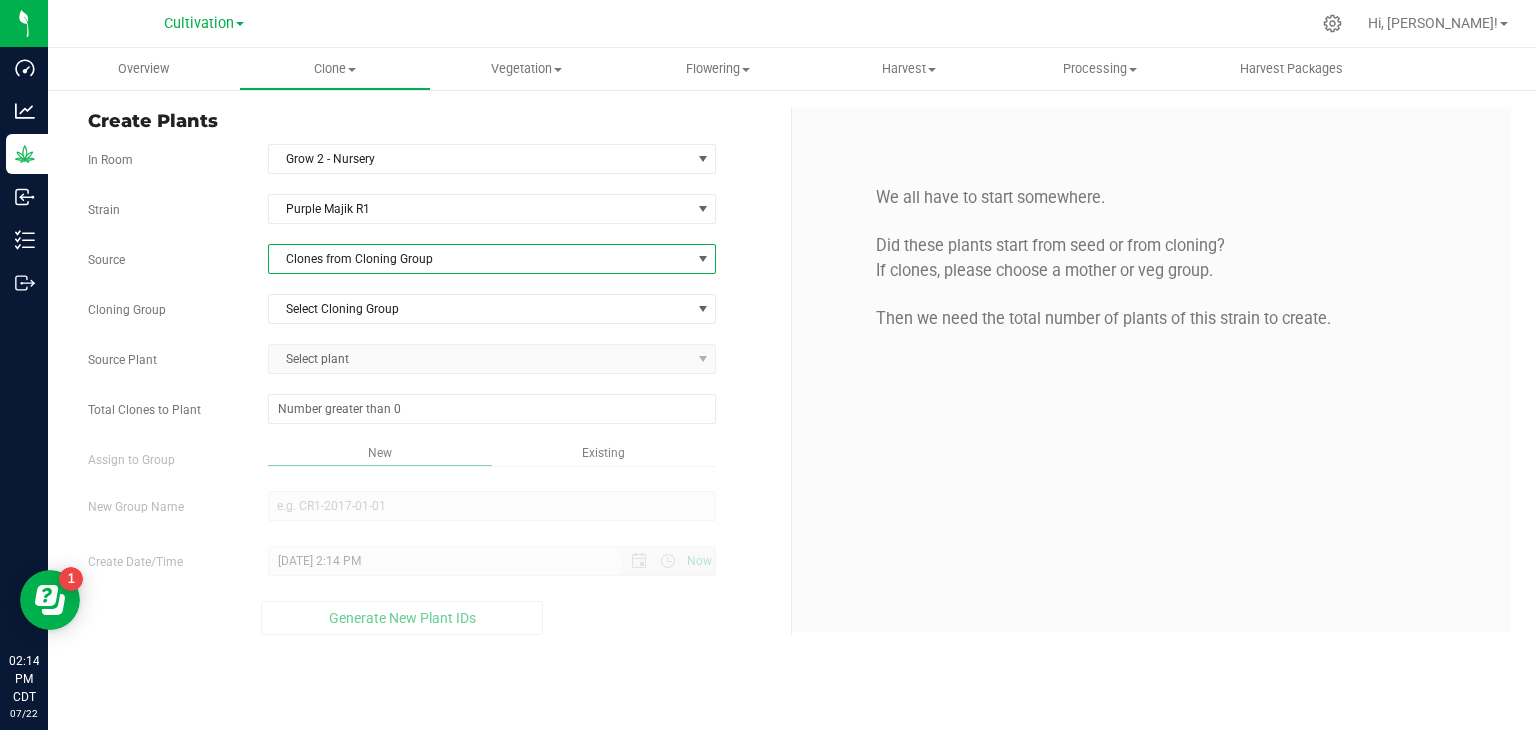click on "Clones from Cloning Group" at bounding box center (480, 259) 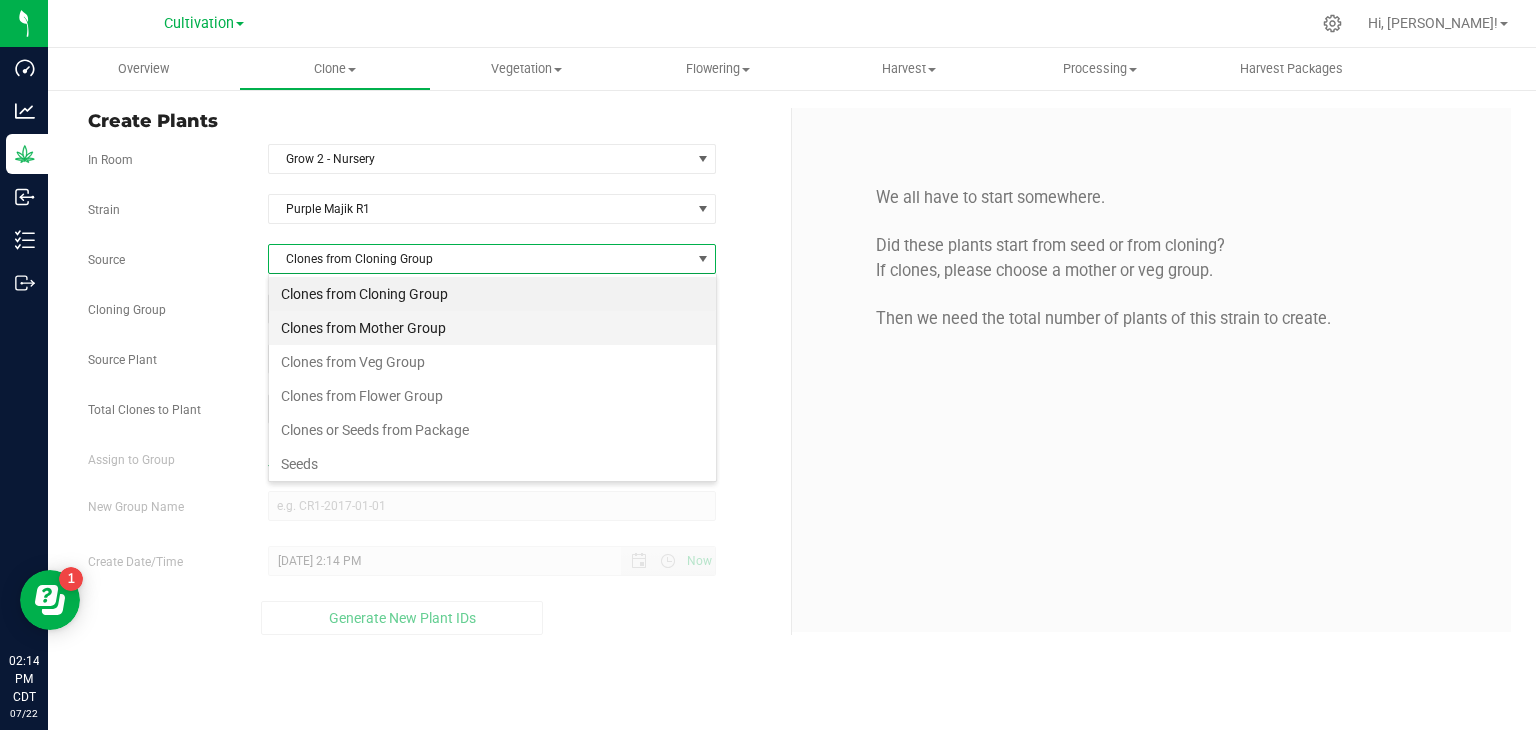 scroll, scrollTop: 99970, scrollLeft: 99551, axis: both 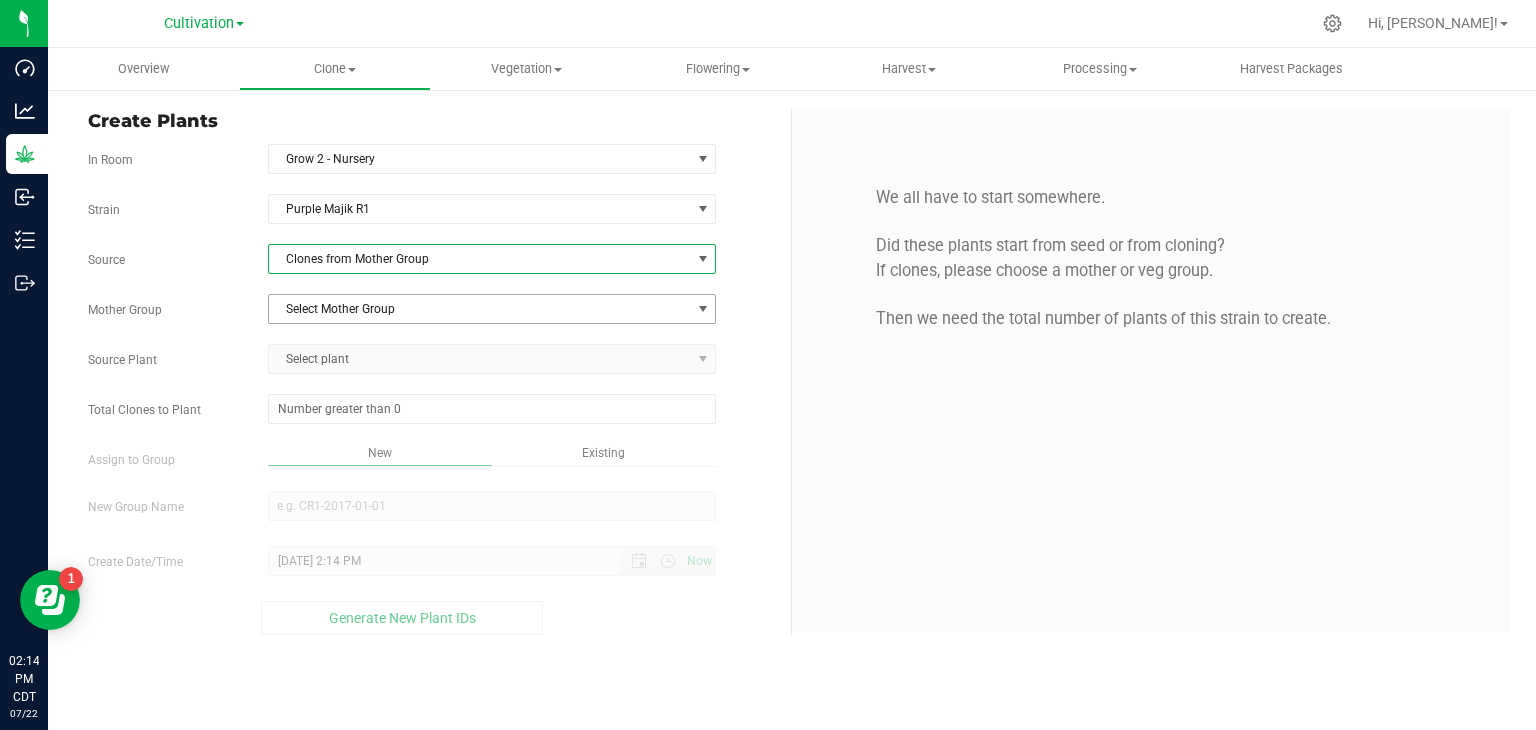 click on "Select Mother Group" at bounding box center (480, 309) 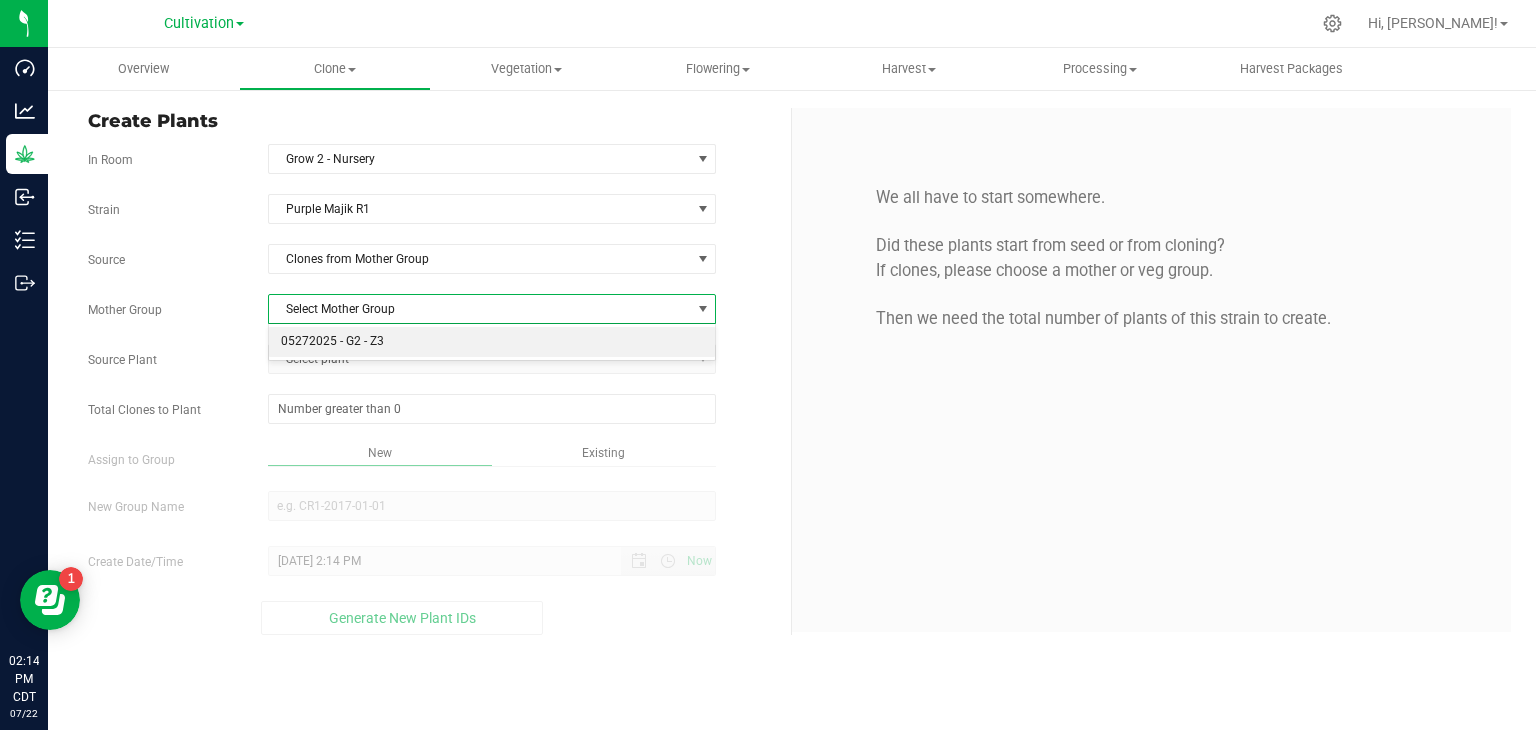 click on "05272025 - G2 - Z3" at bounding box center (492, 342) 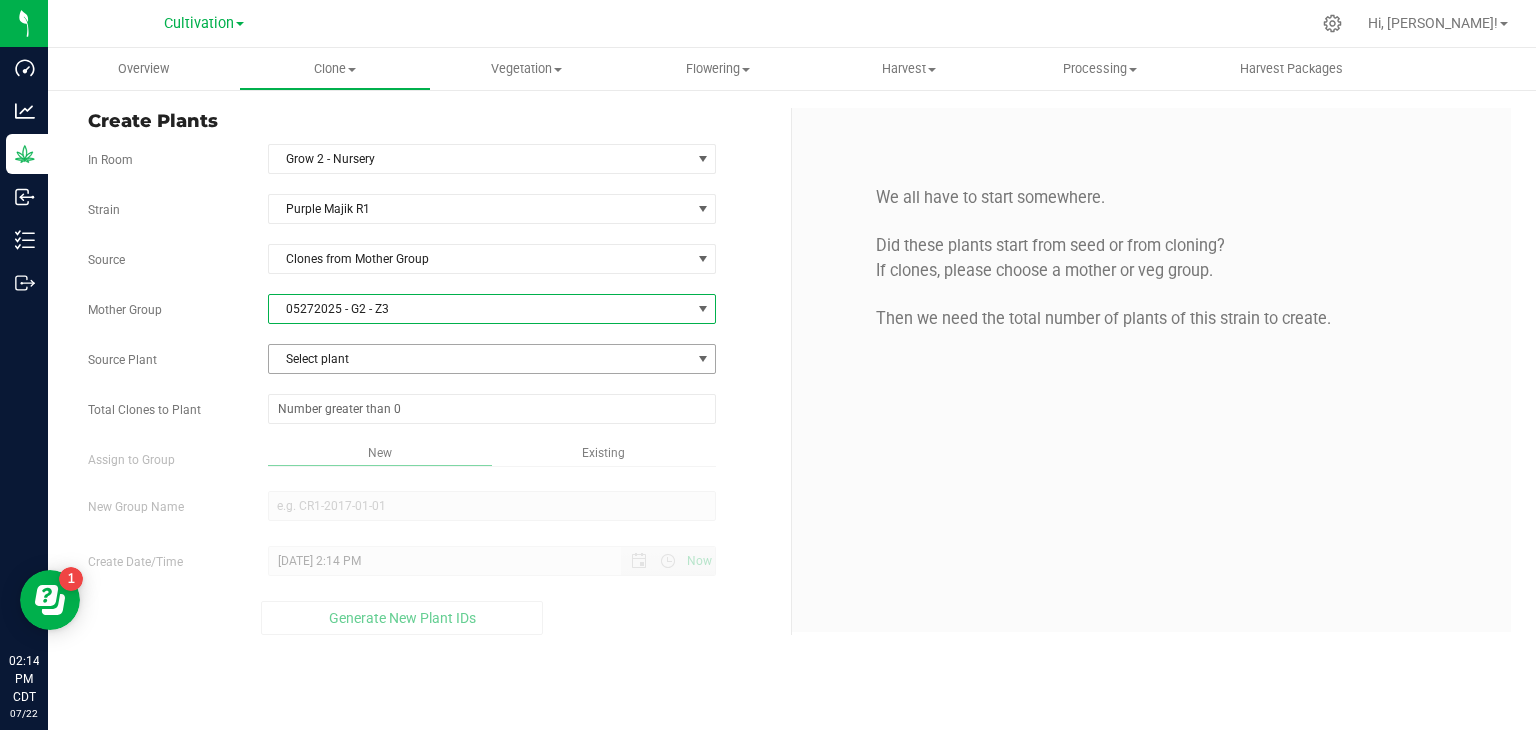 click on "Select plant" at bounding box center [480, 359] 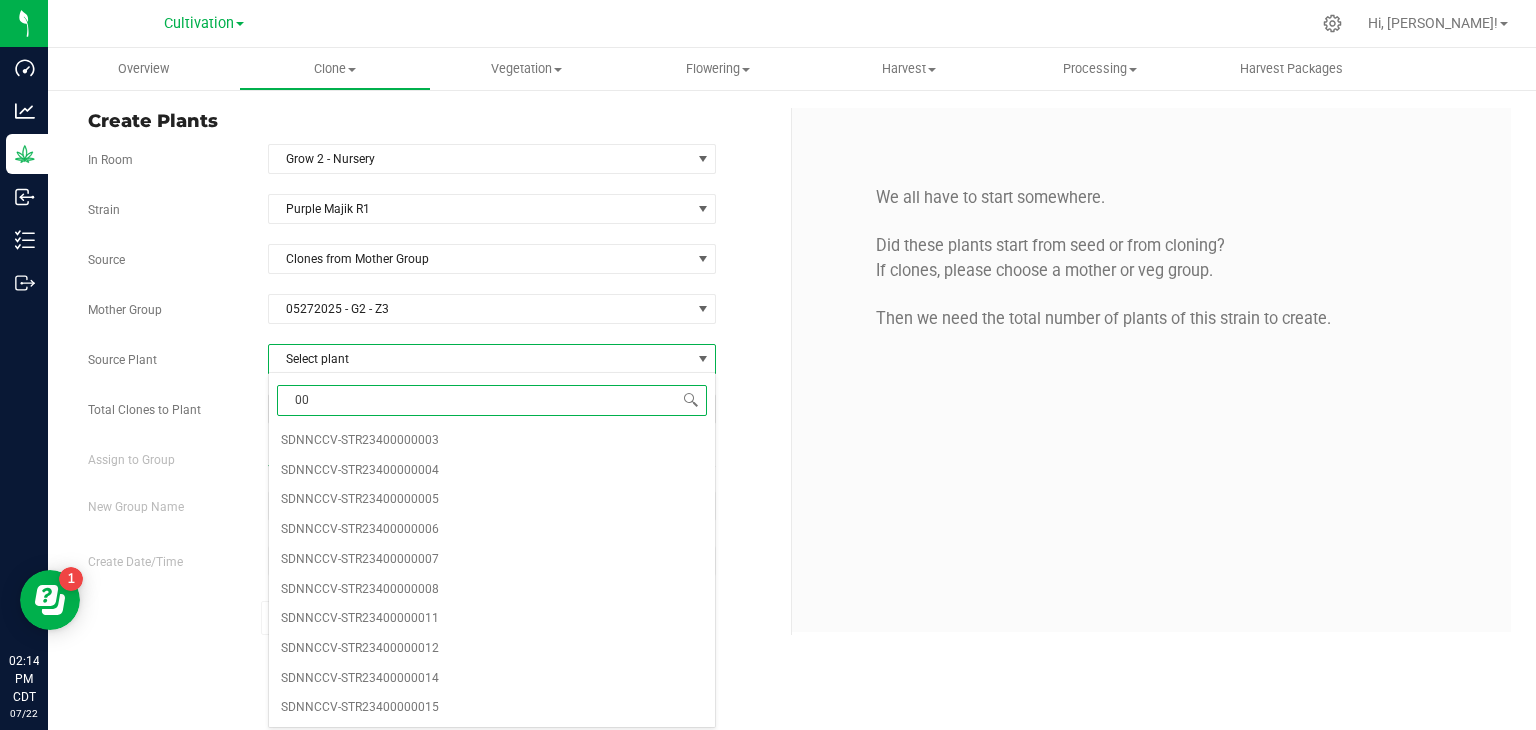 type on "007" 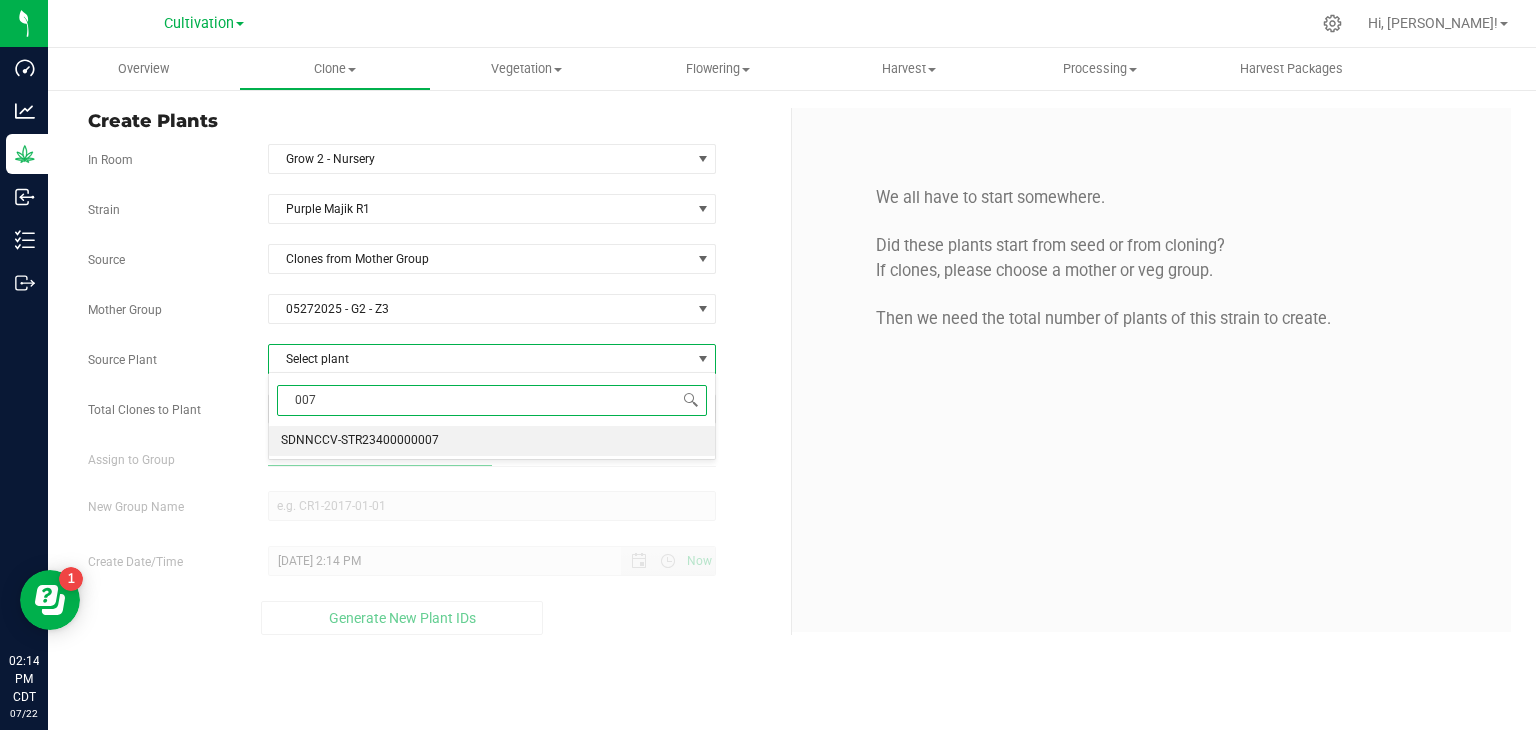 click on "SDNNCCV-STR23400000007" at bounding box center [360, 441] 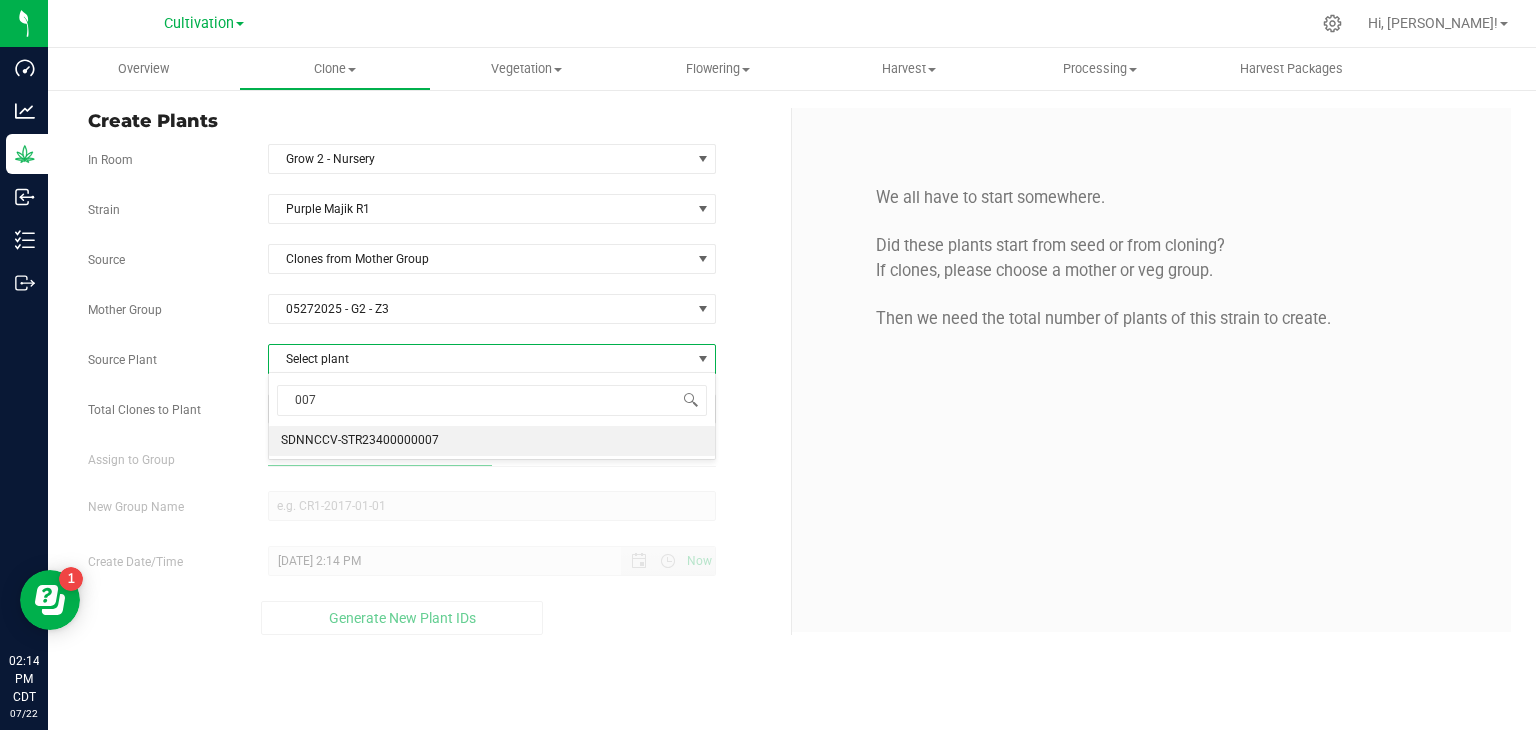 type 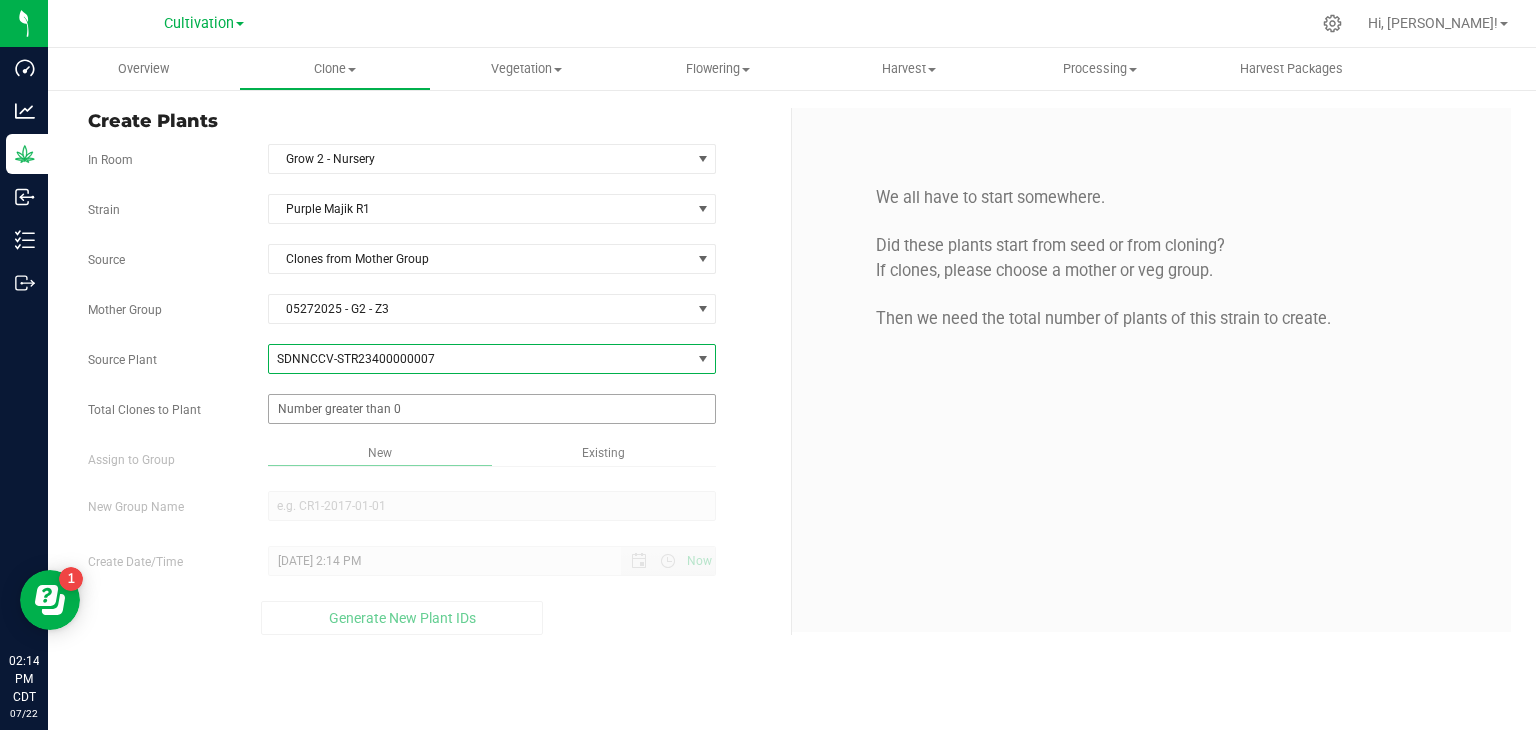 click at bounding box center (492, 409) 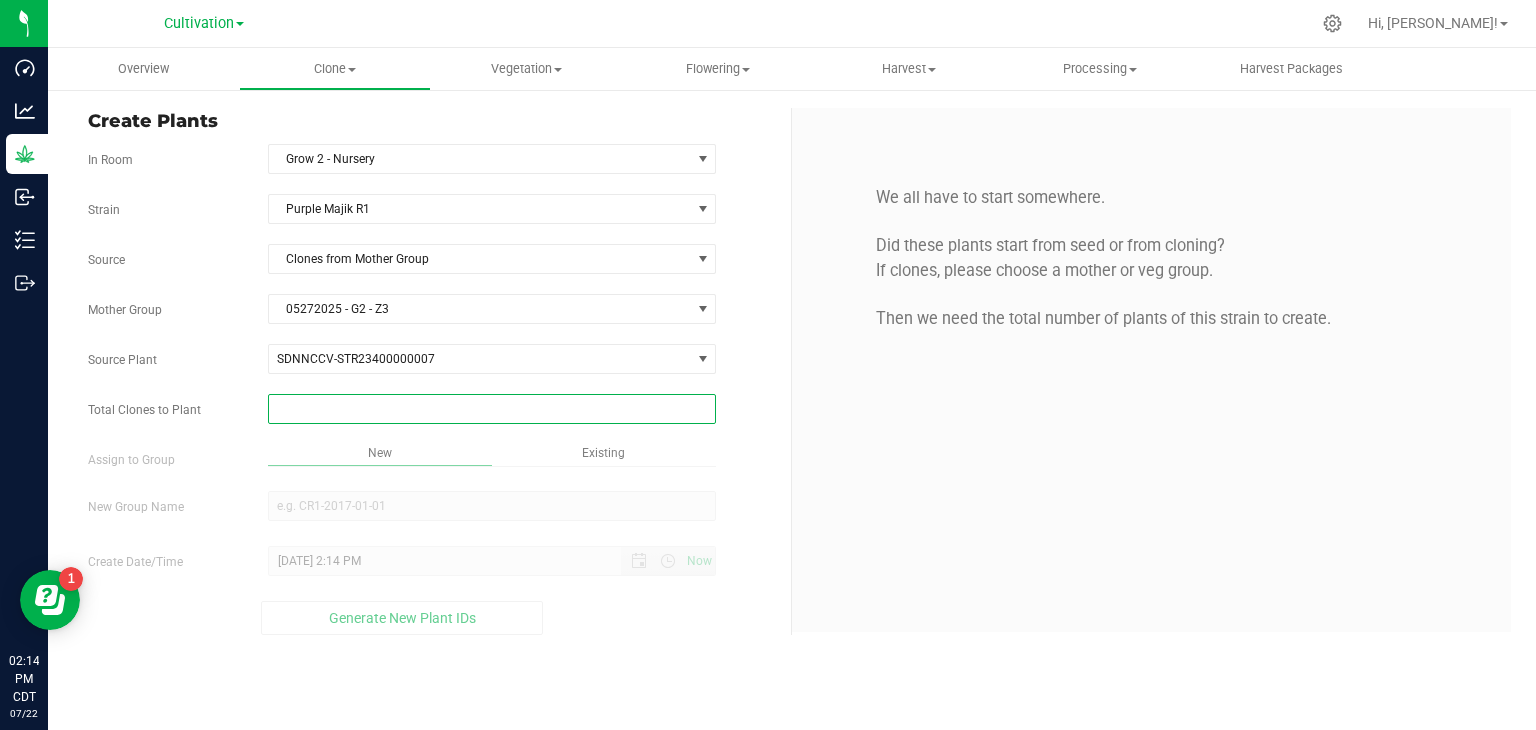type on "2" 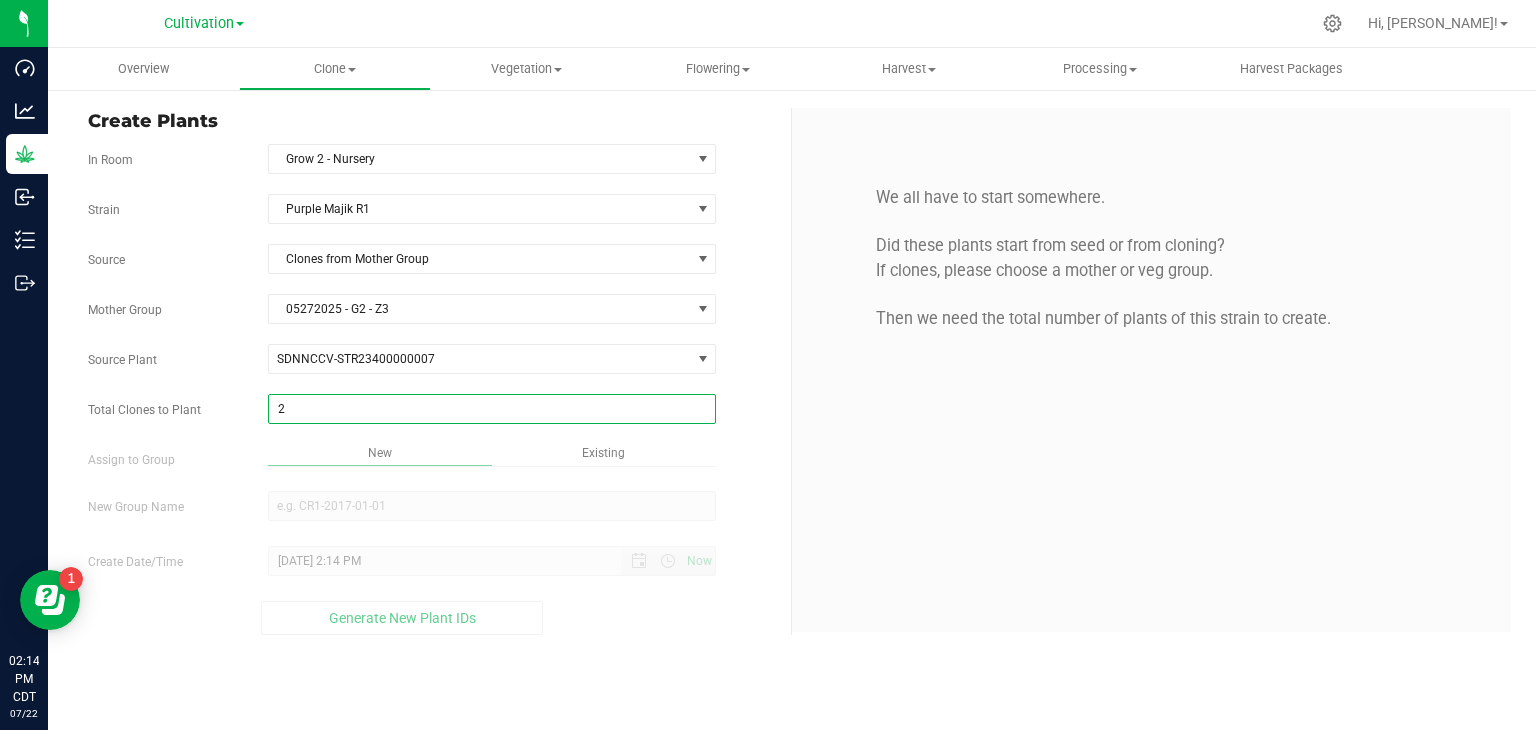 type on "2" 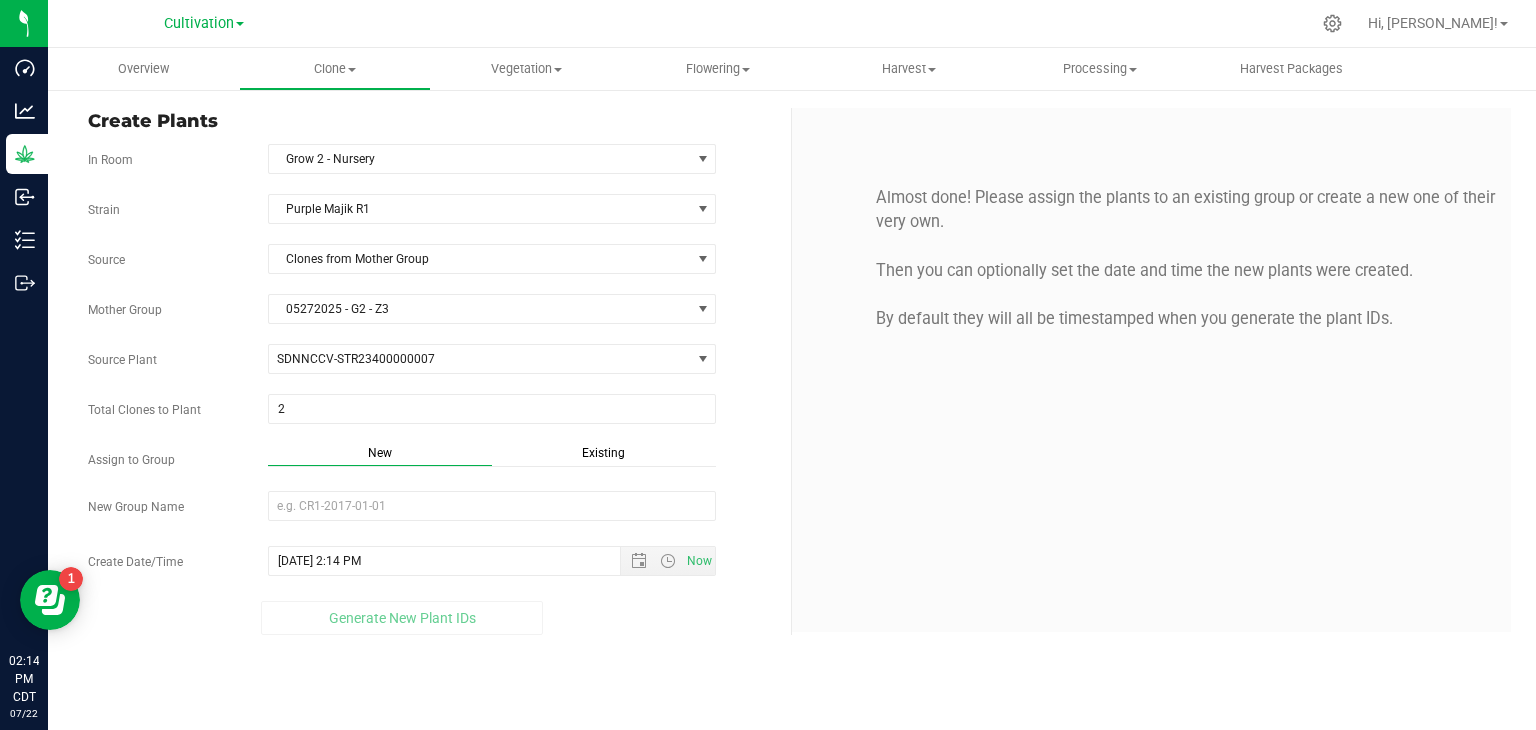 click on "Existing" at bounding box center (603, 453) 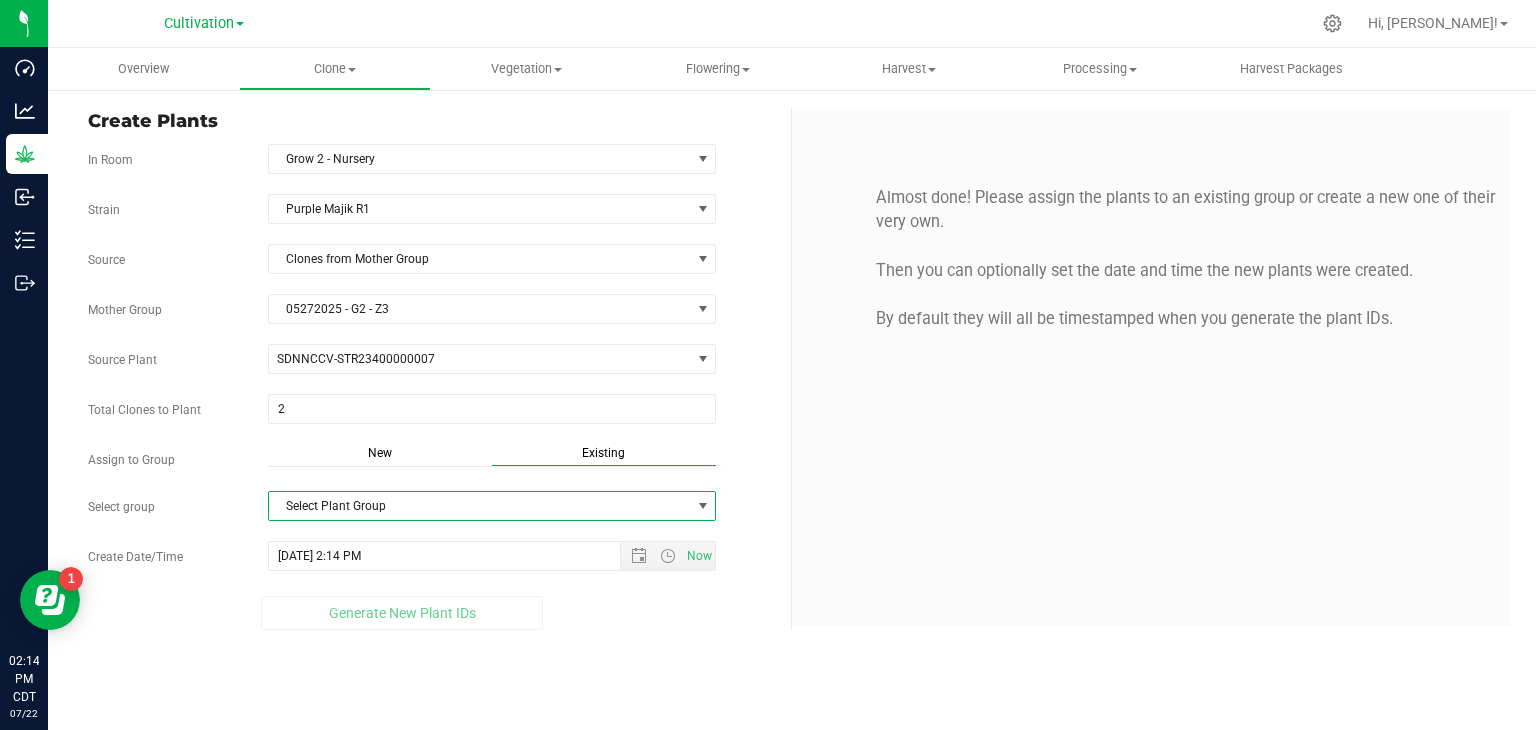 click on "Select Plant Group" at bounding box center [480, 506] 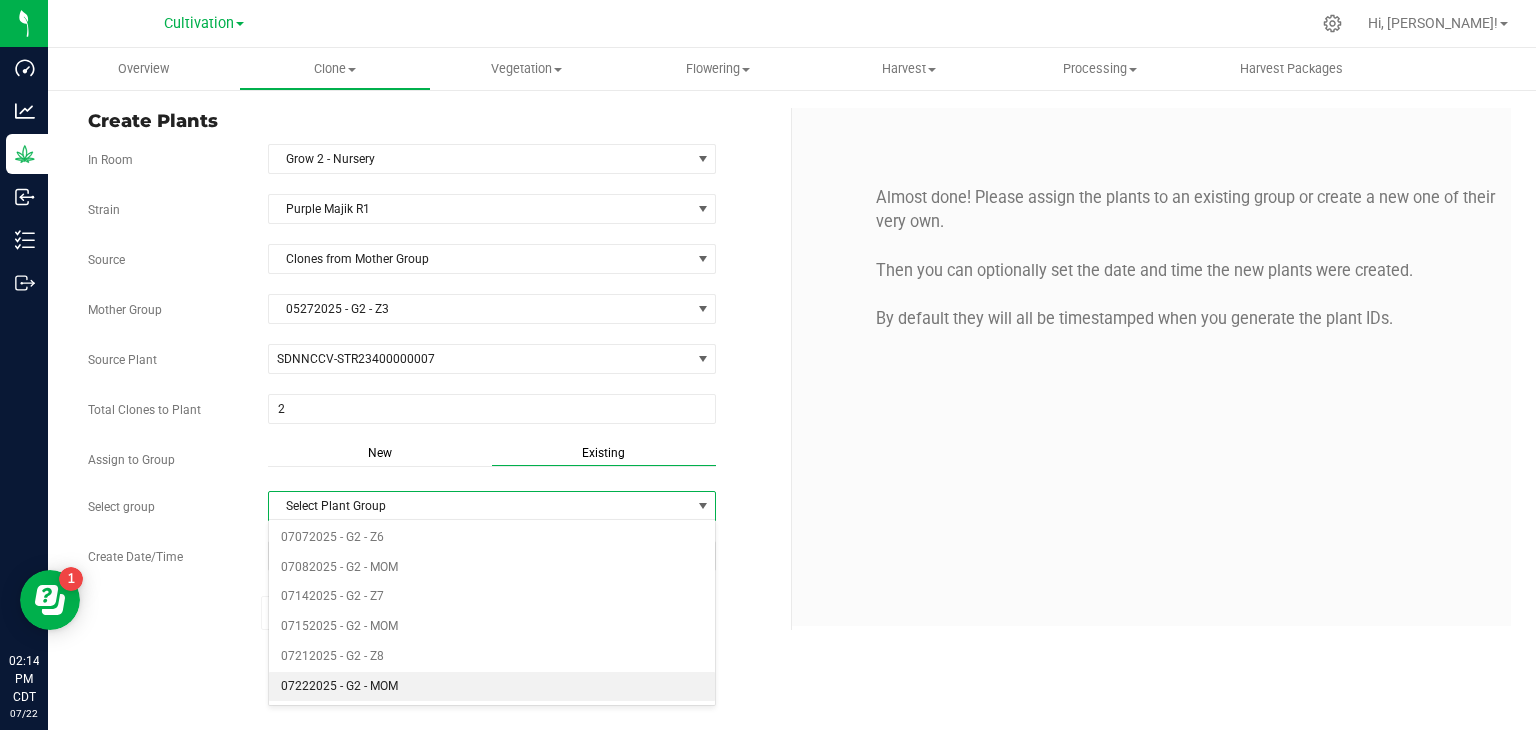click on "07222025 - G2 - MOM" at bounding box center [492, 687] 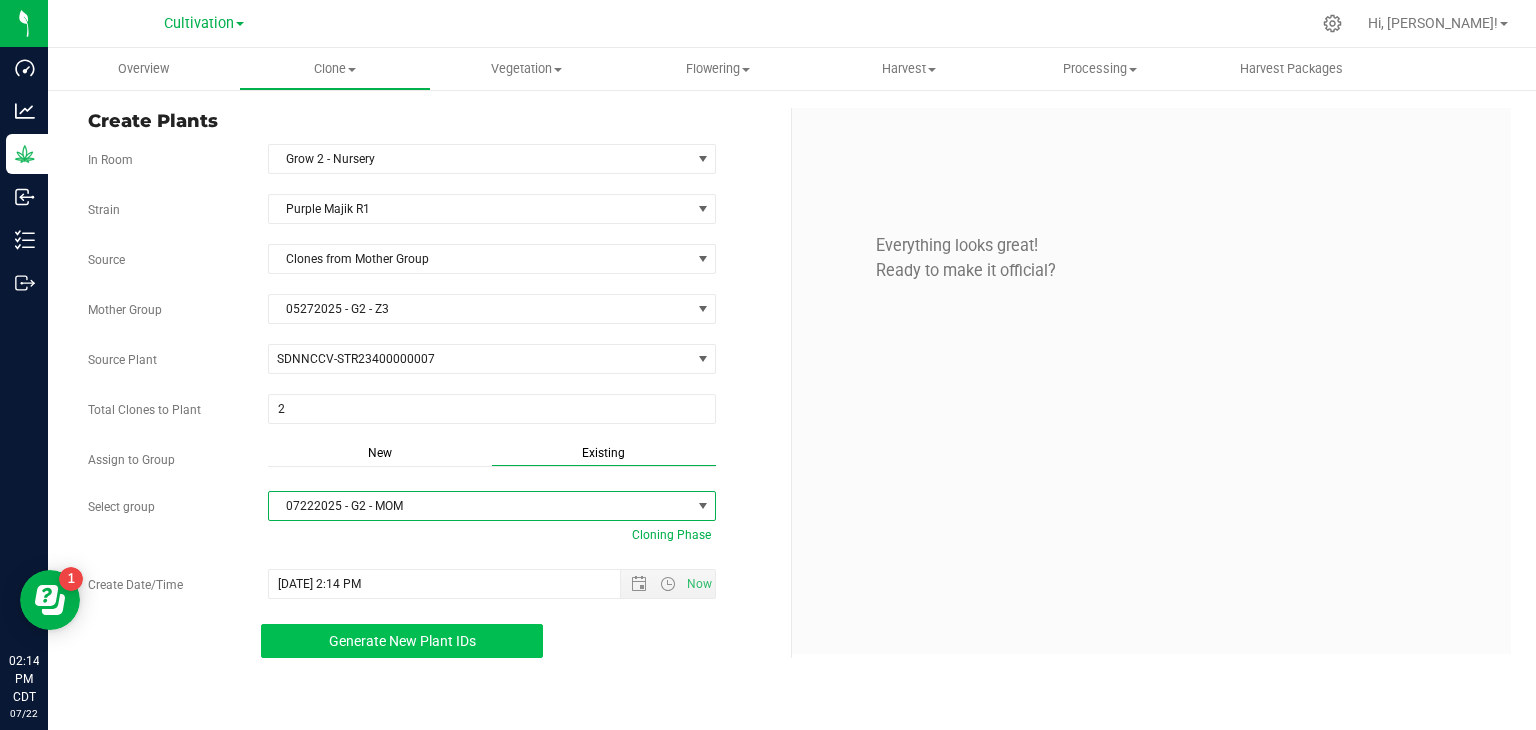 click on "Generate New Plant IDs" at bounding box center [402, 641] 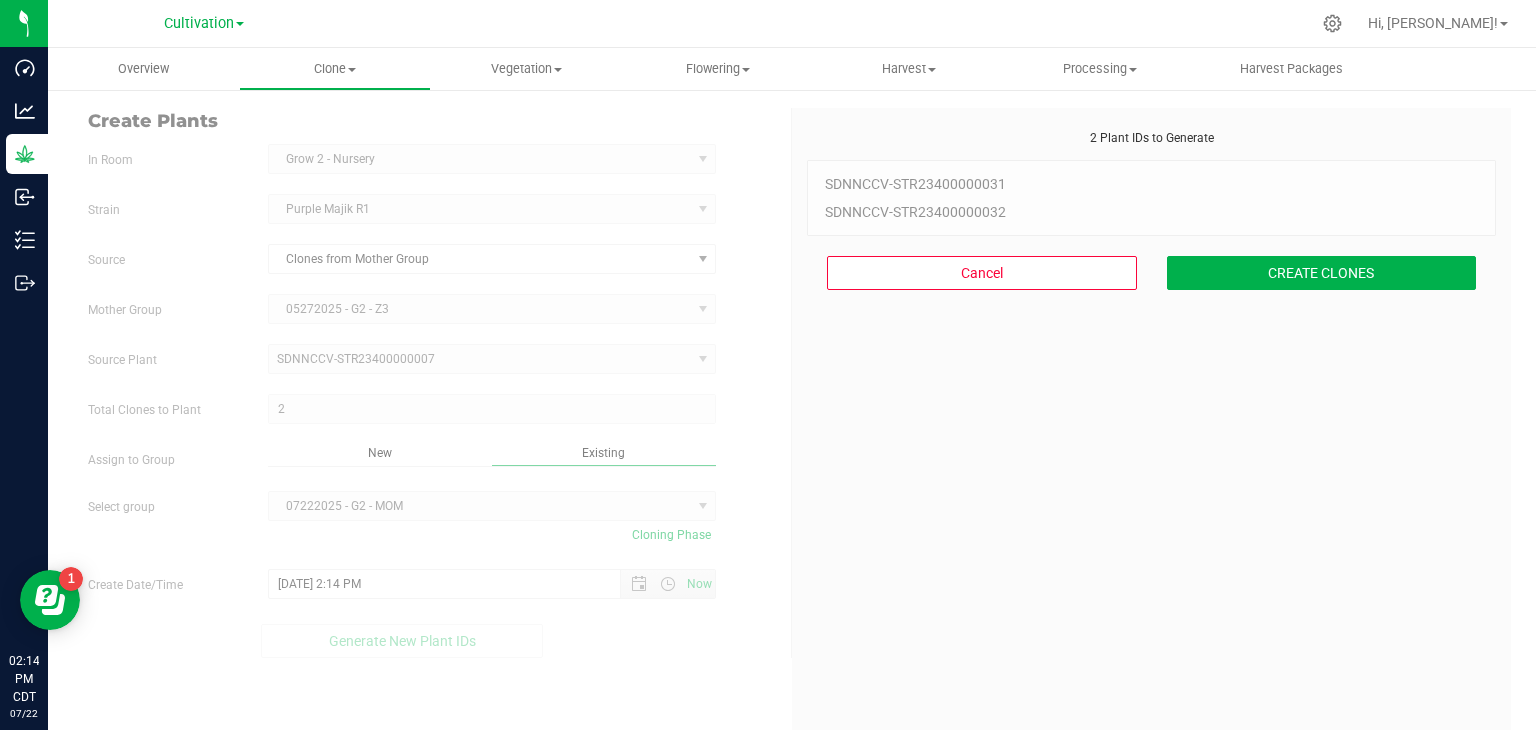 scroll, scrollTop: 60, scrollLeft: 0, axis: vertical 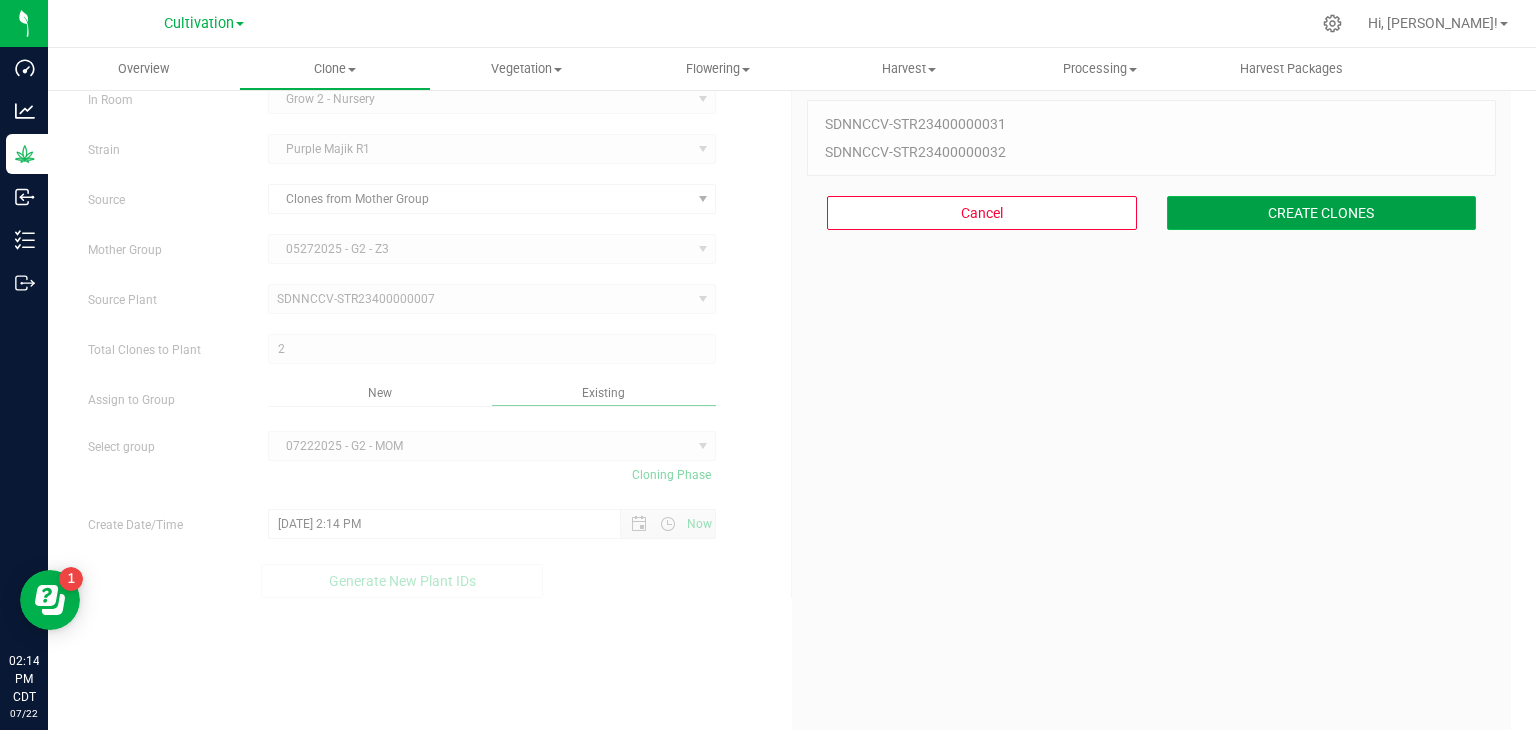 click on "CREATE CLONES" at bounding box center [1322, 213] 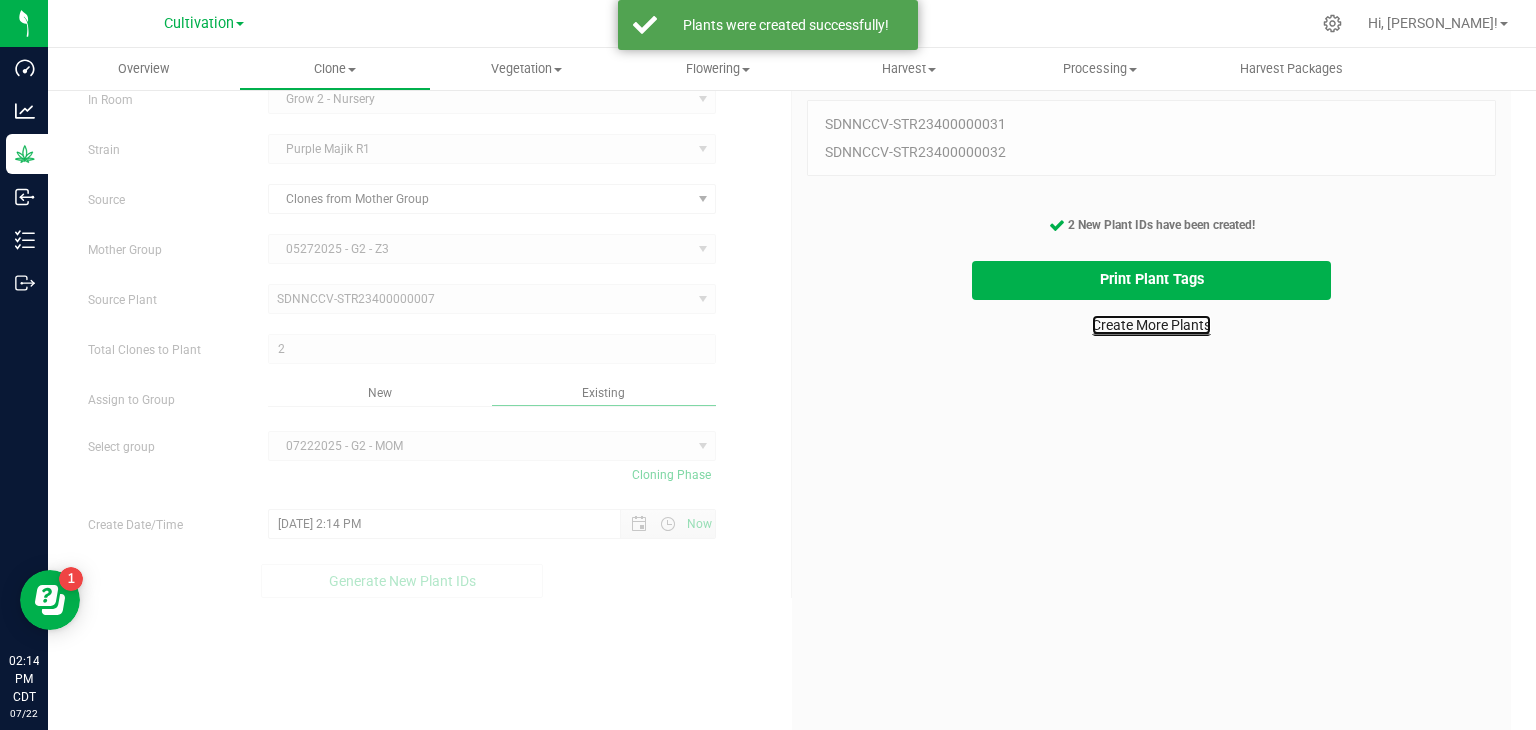 click on "Create More Plants" at bounding box center [1151, 325] 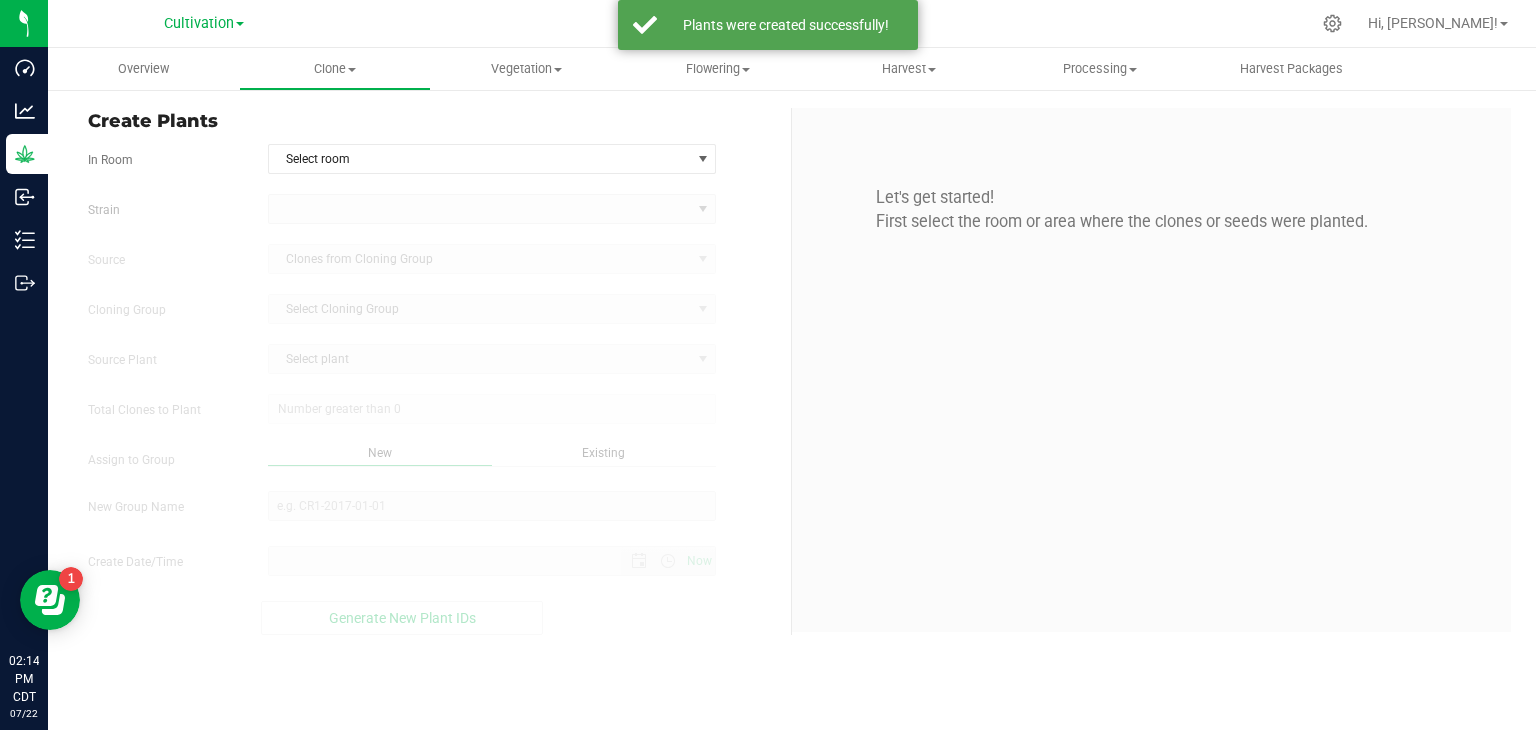 scroll, scrollTop: 0, scrollLeft: 0, axis: both 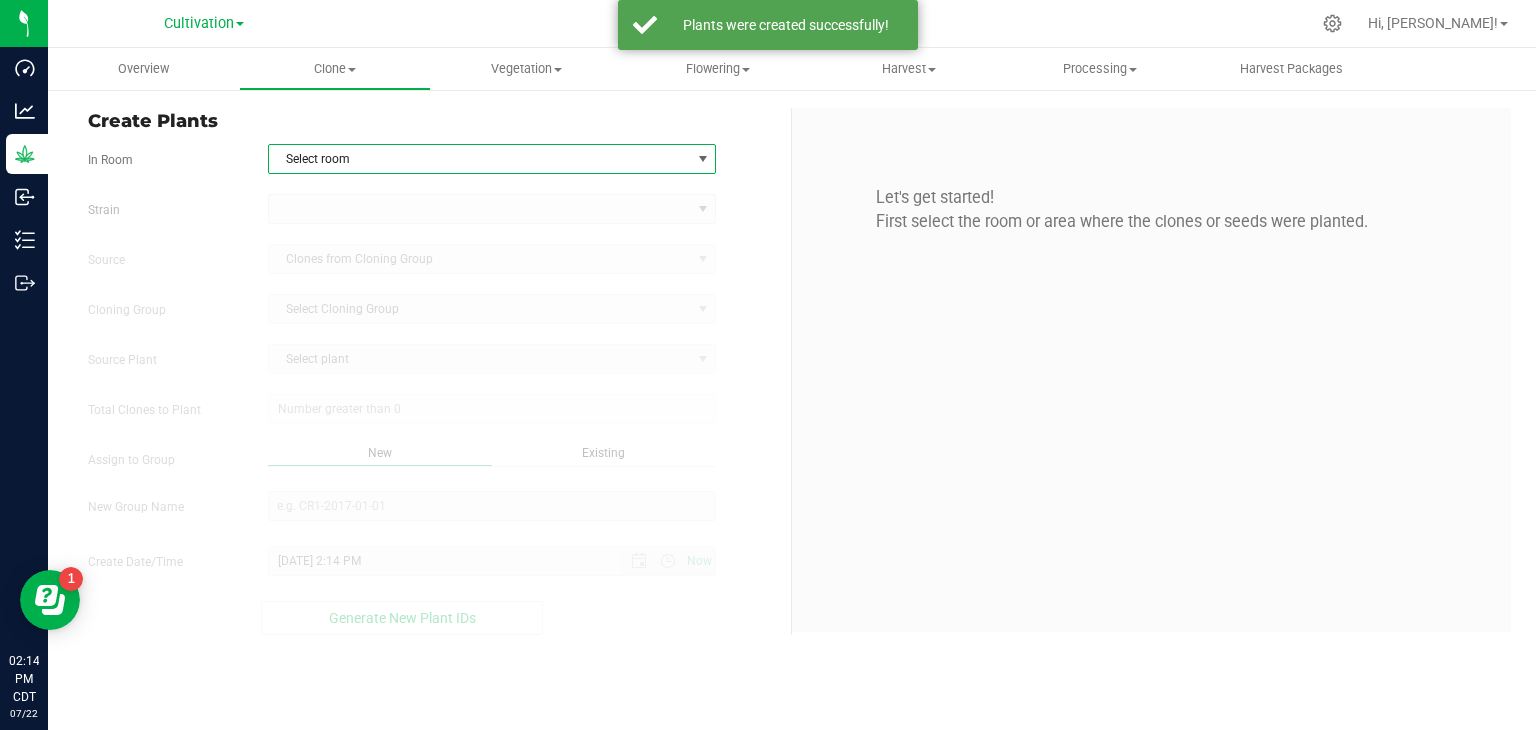 drag, startPoint x: 359, startPoint y: 151, endPoint x: 362, endPoint y: 183, distance: 32.140316 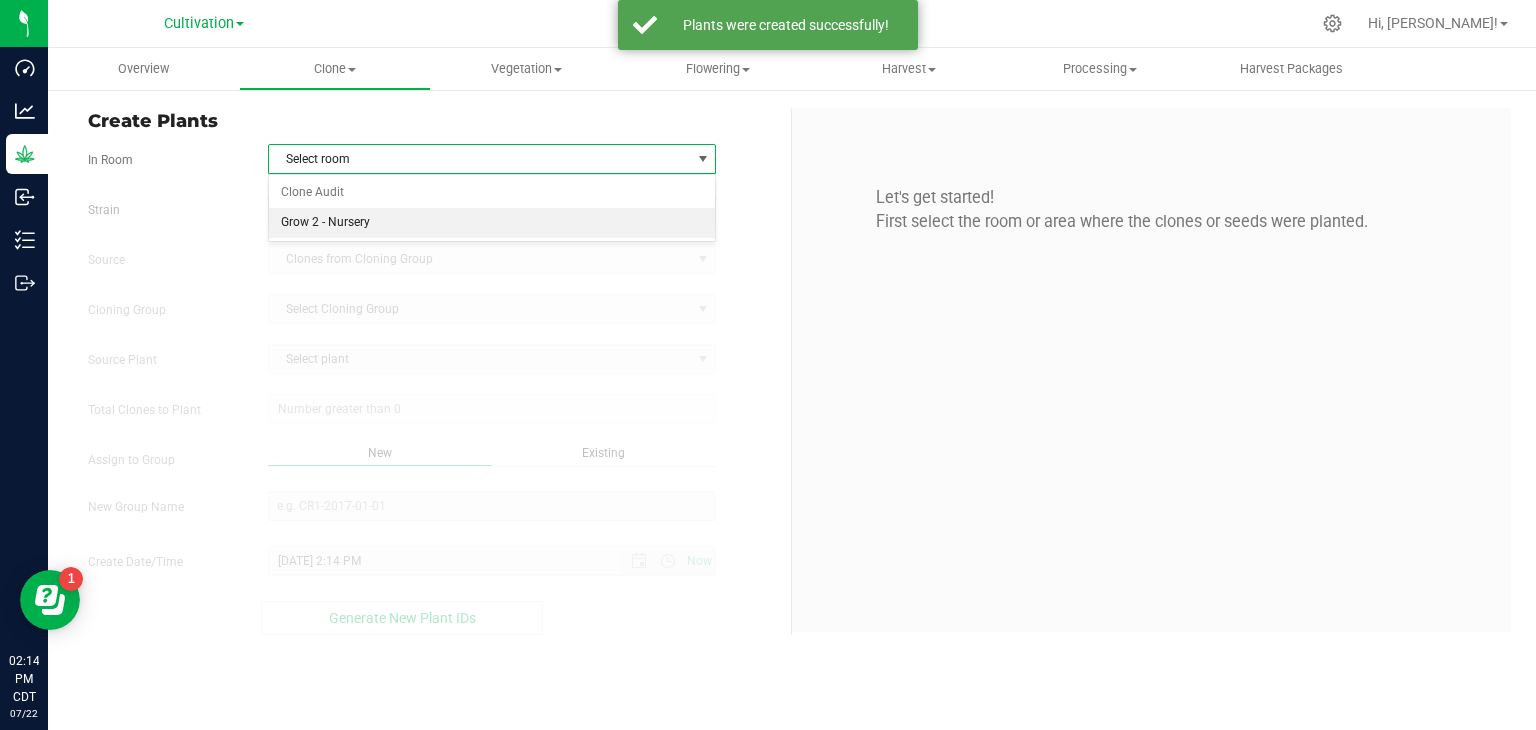 click on "Grow 2 - Nursery" at bounding box center [492, 223] 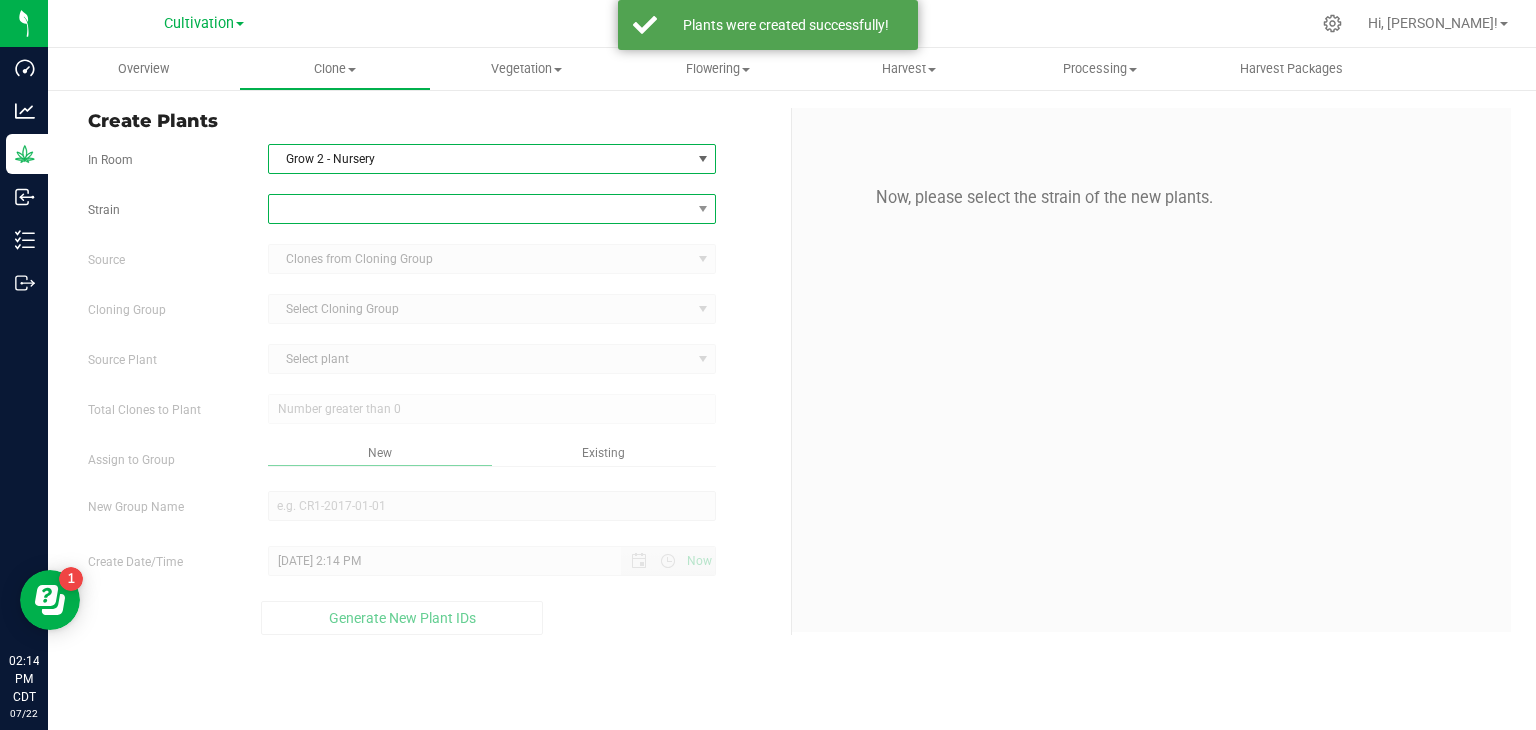 click at bounding box center (480, 209) 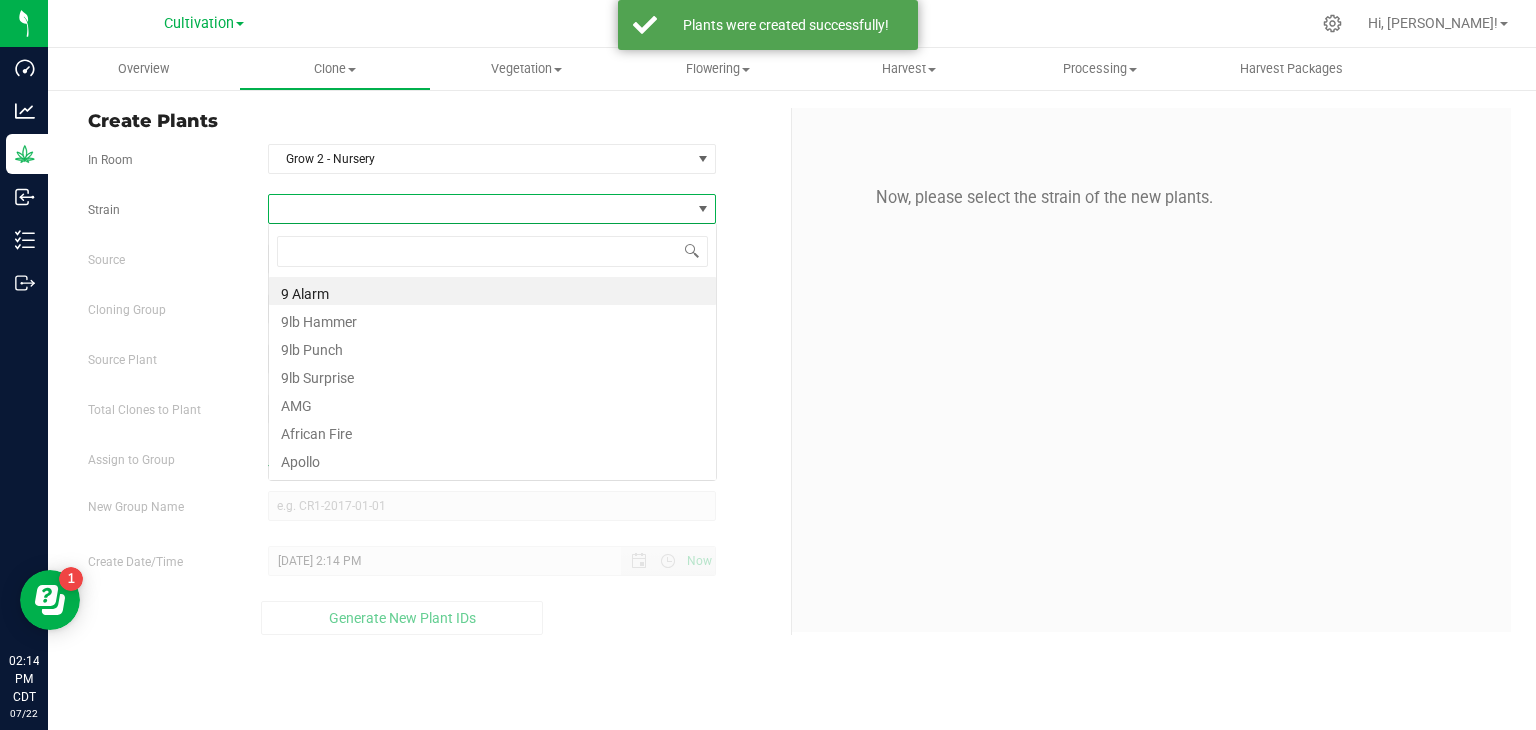scroll, scrollTop: 99970, scrollLeft: 99551, axis: both 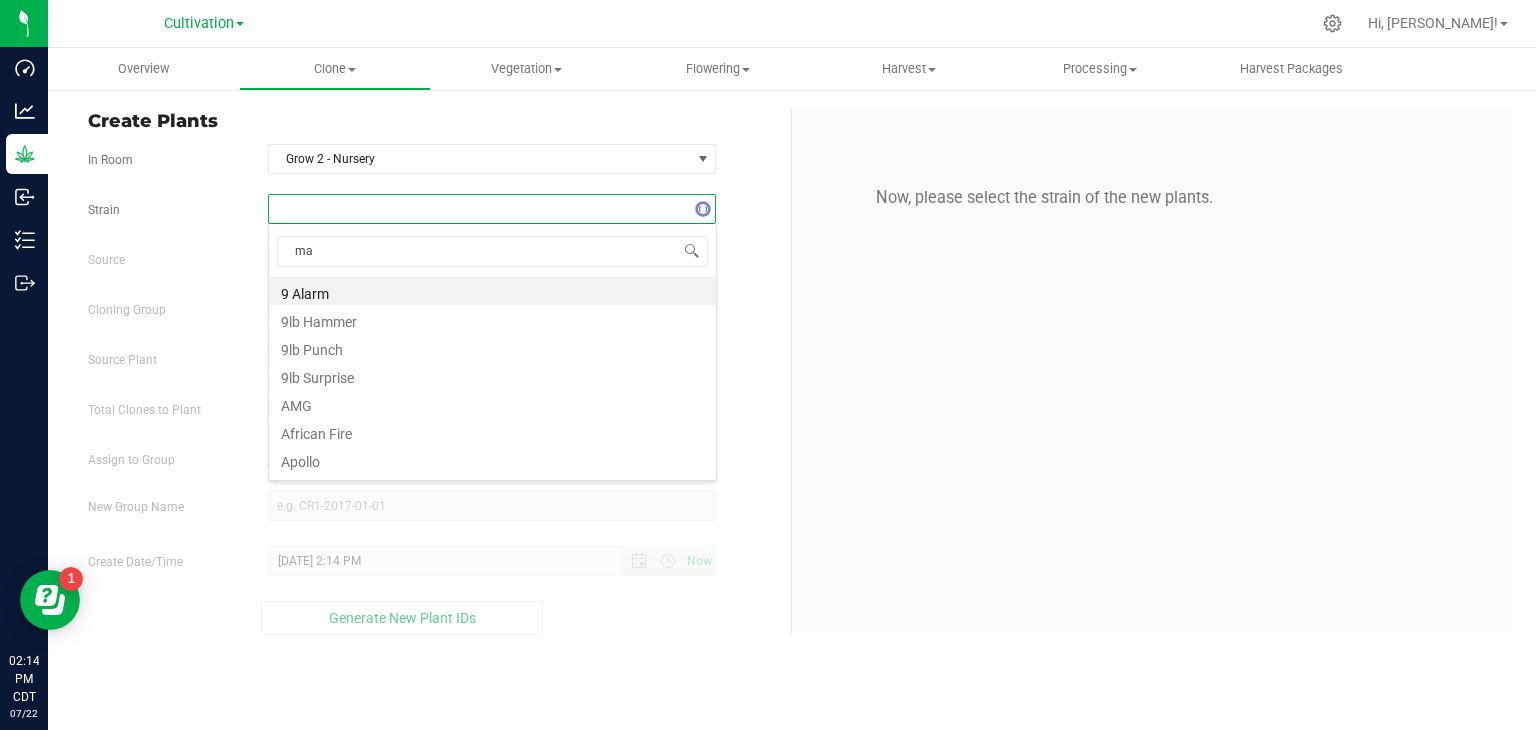 type on "maj" 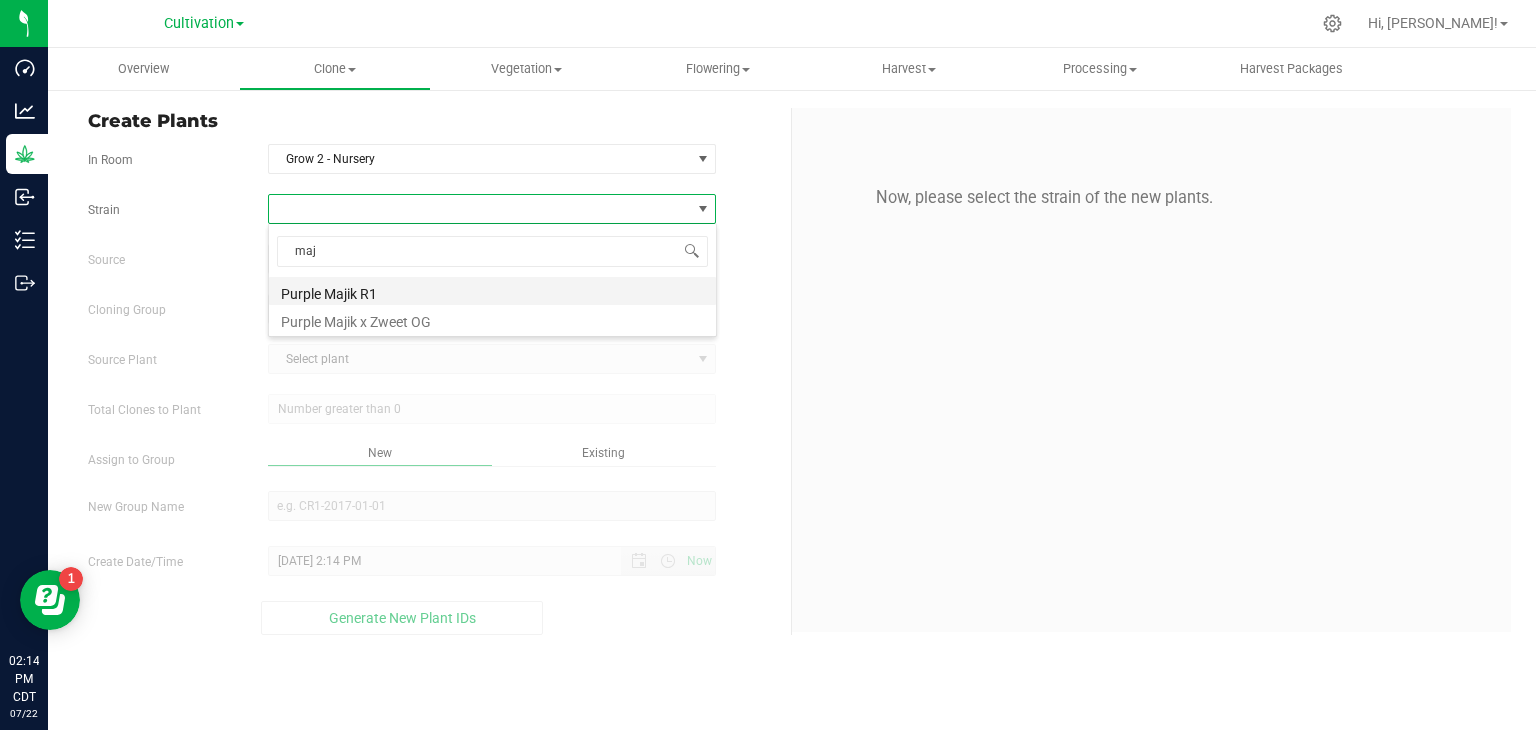 click on "Purple Majik R1" at bounding box center [492, 291] 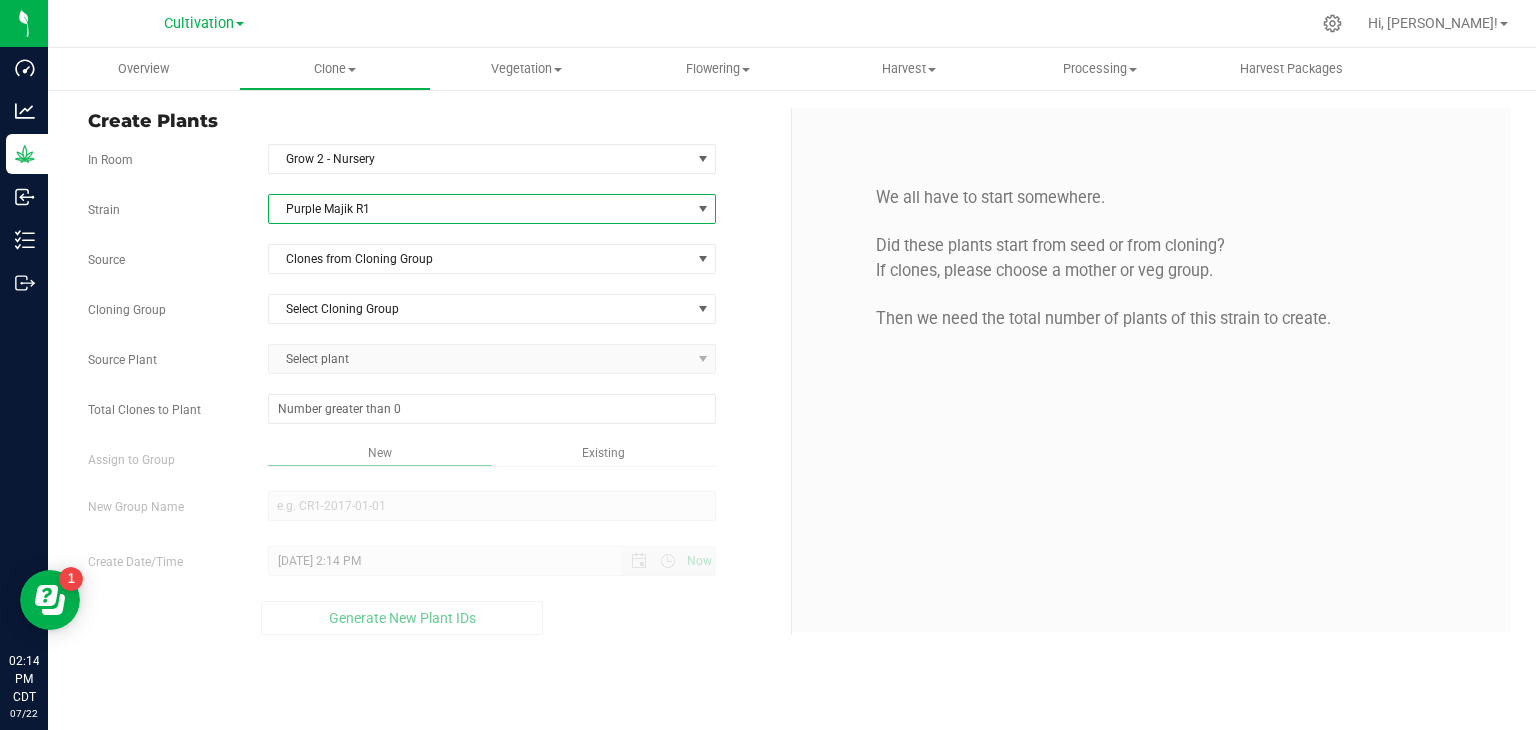 click on "Strain
Purple Majik R1
Source
Clones from Cloning Group
Cloning Group
Select Cloning Group Select Cloning Group 07222025 - G2 - MOM
Source Plant
Select plant
Total Clones to Plant" at bounding box center (432, 414) 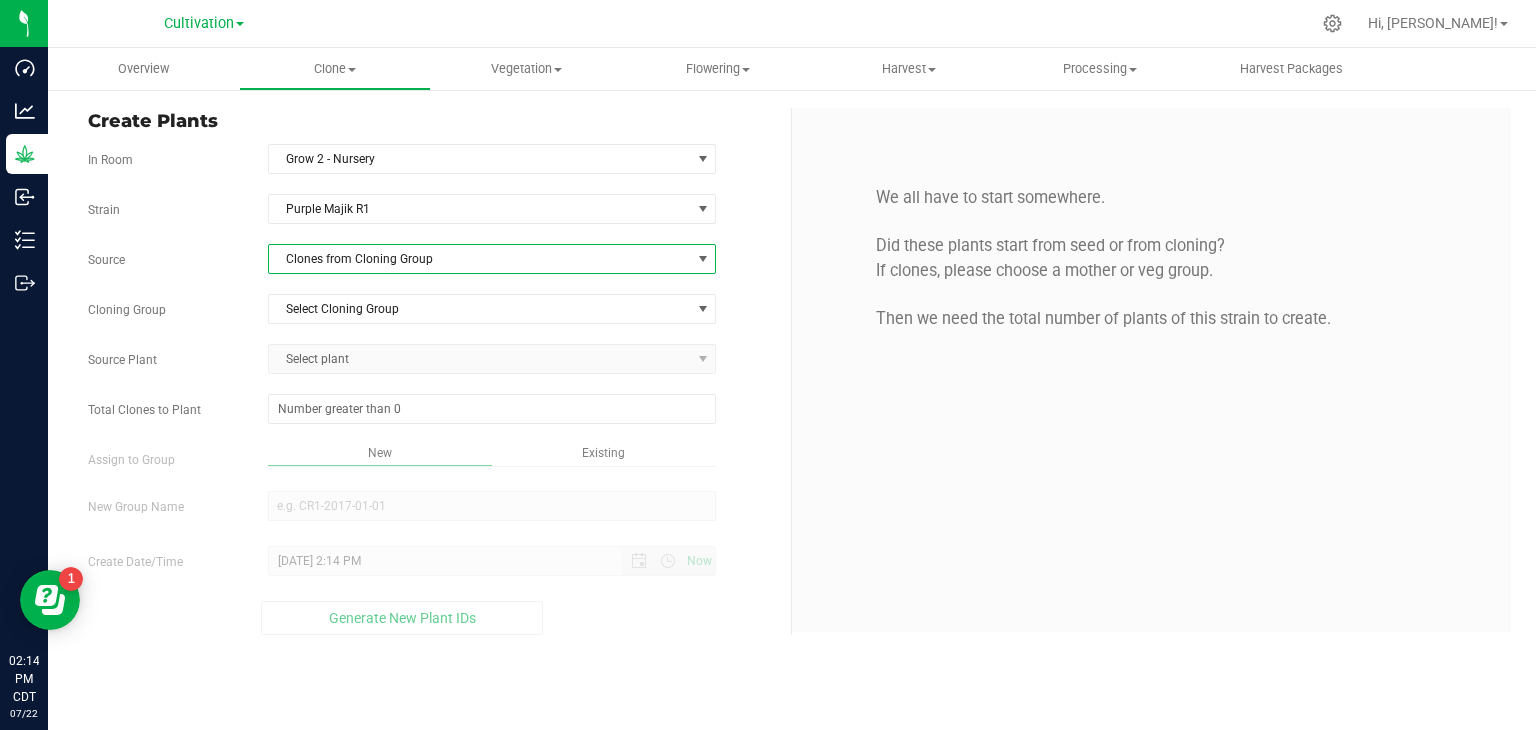 click on "Clones from Cloning Group" at bounding box center [480, 259] 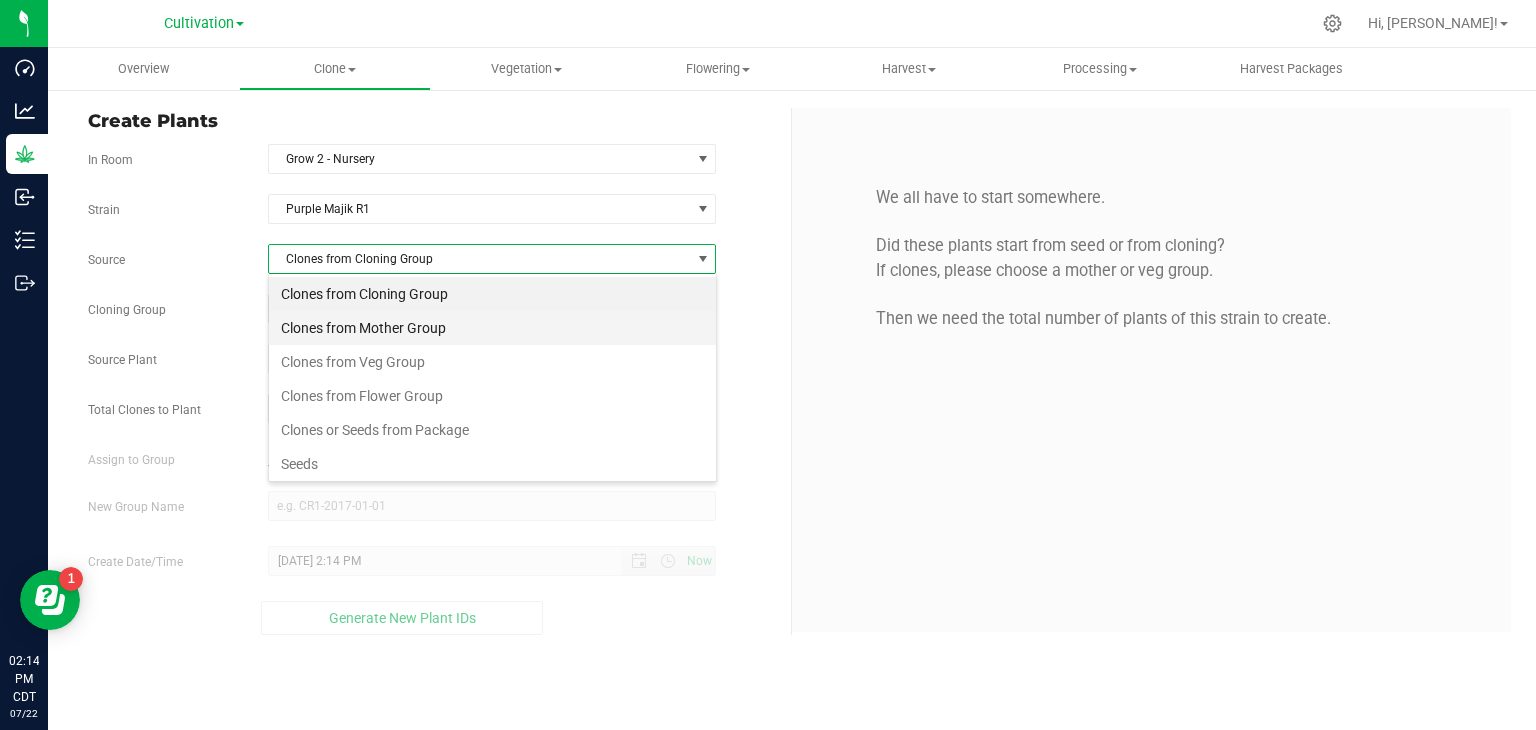 scroll, scrollTop: 99970, scrollLeft: 99551, axis: both 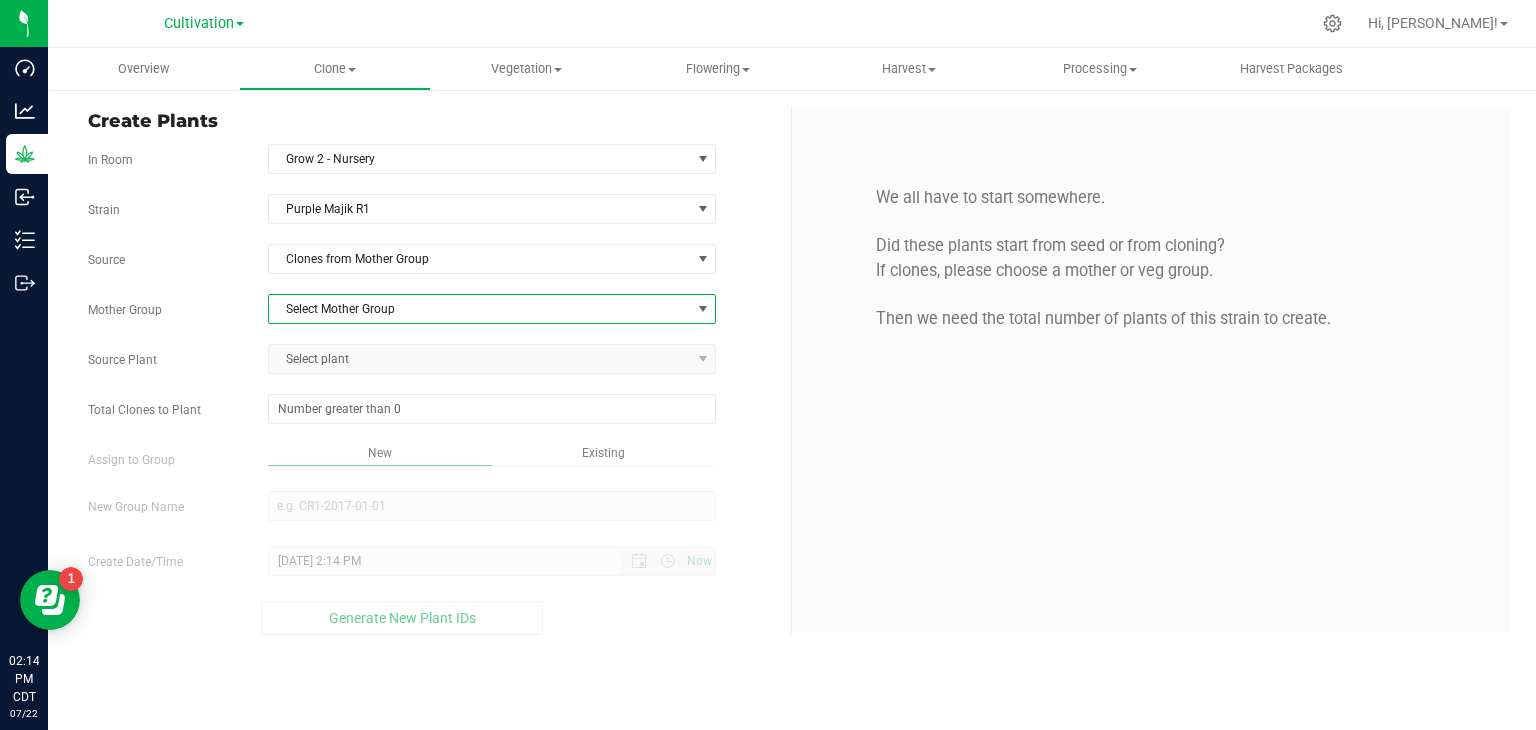 drag, startPoint x: 416, startPoint y: 315, endPoint x: 423, endPoint y: 330, distance: 16.552946 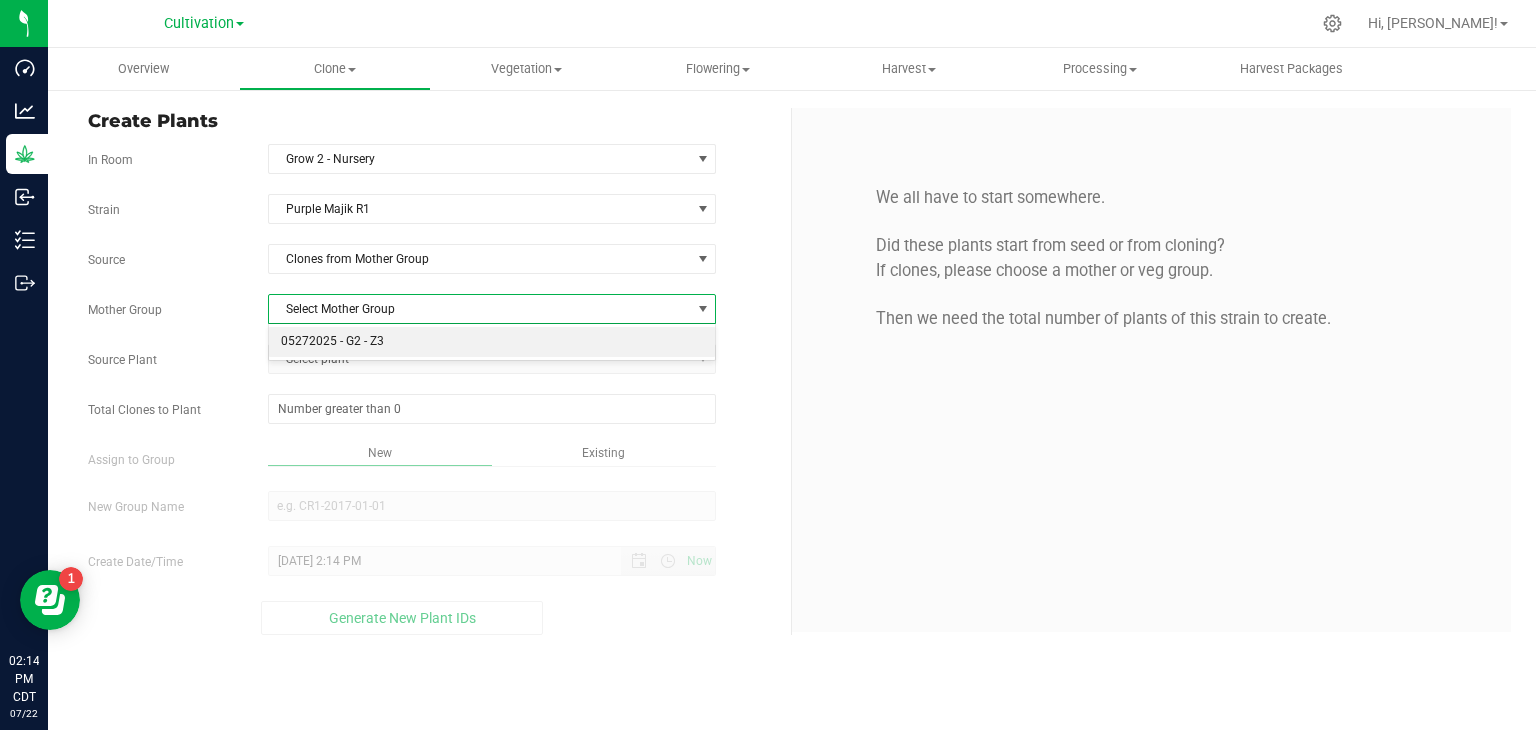 click on "05272025 - G2 - Z3" at bounding box center (492, 342) 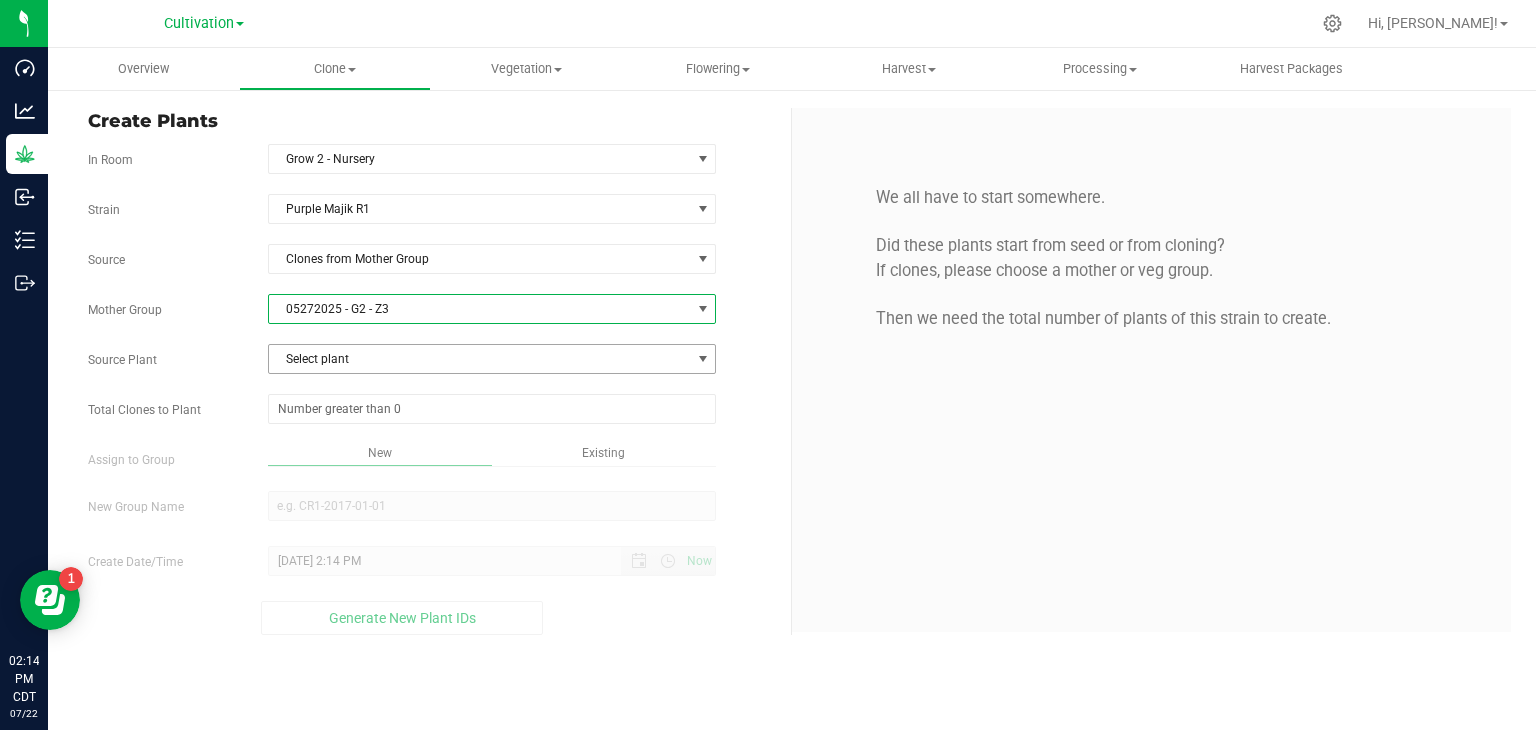 click on "Select plant" at bounding box center (480, 359) 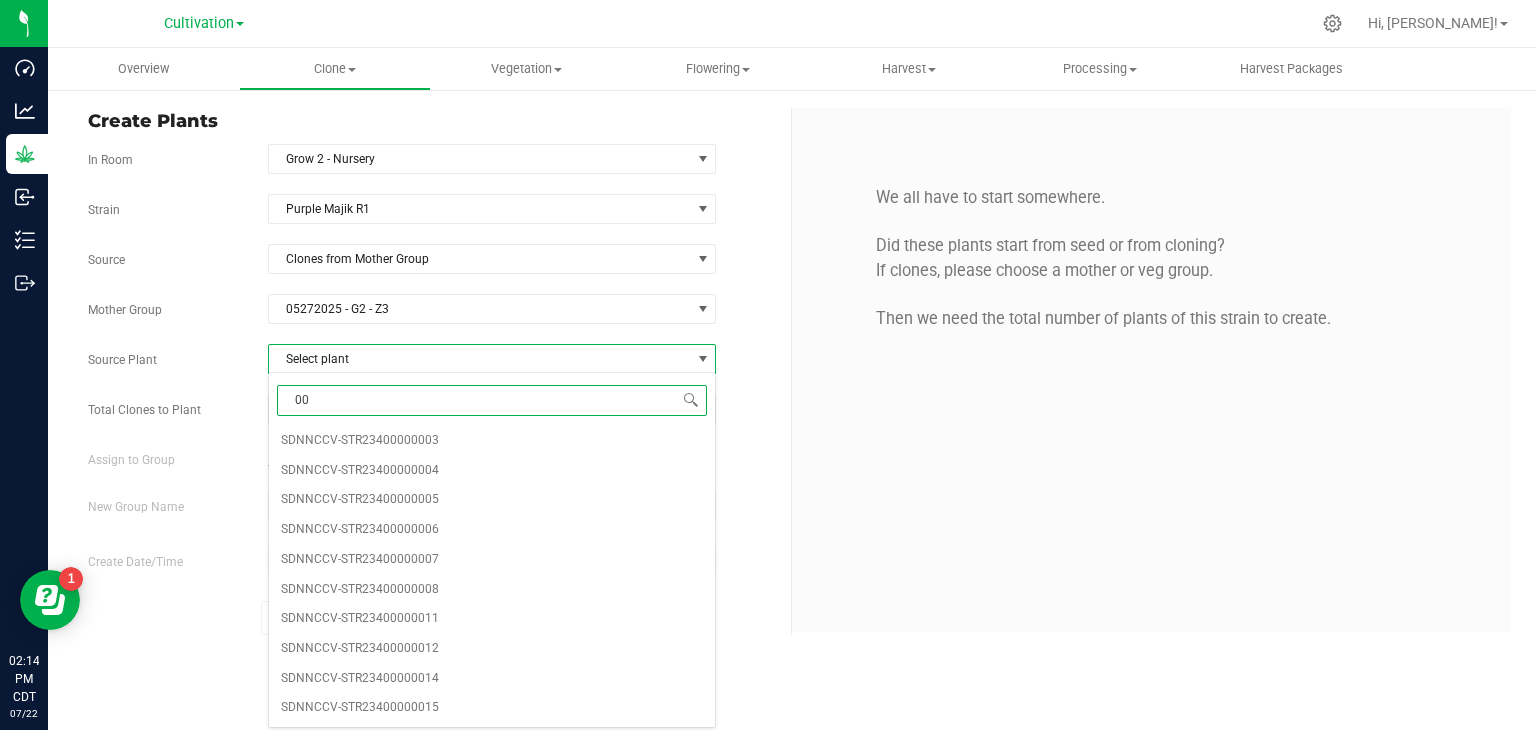 type on "005" 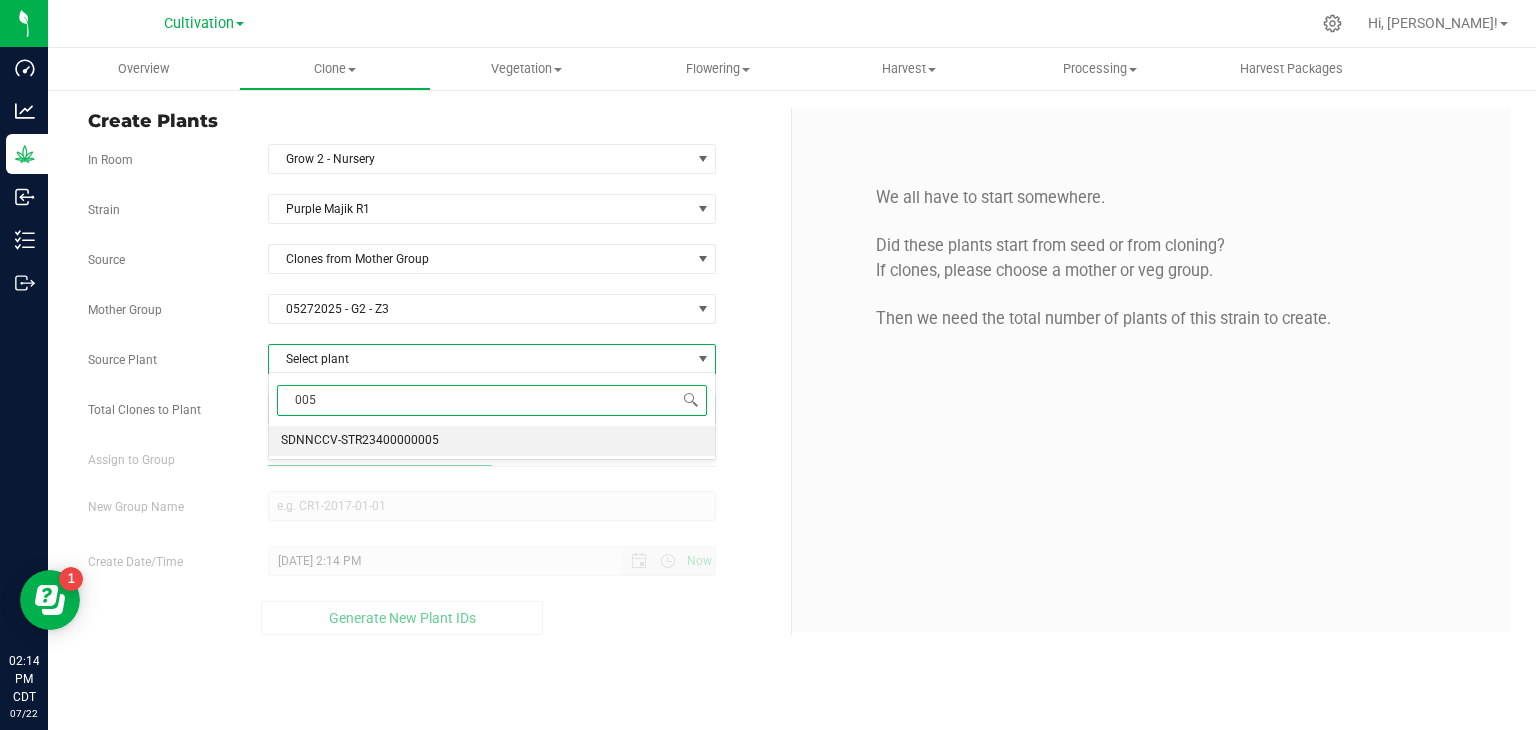 click on "SDNNCCV-STR23400000005" at bounding box center (360, 441) 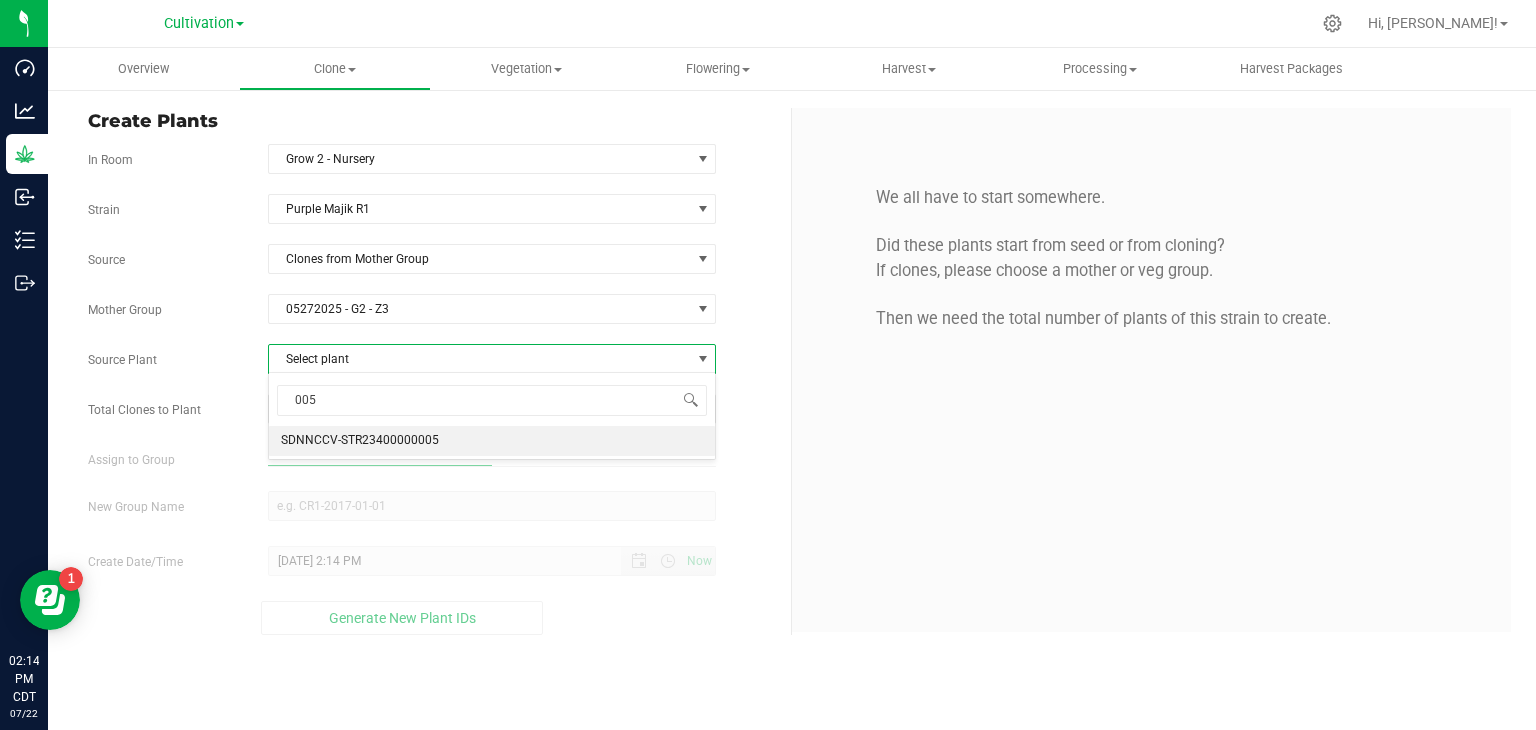 type 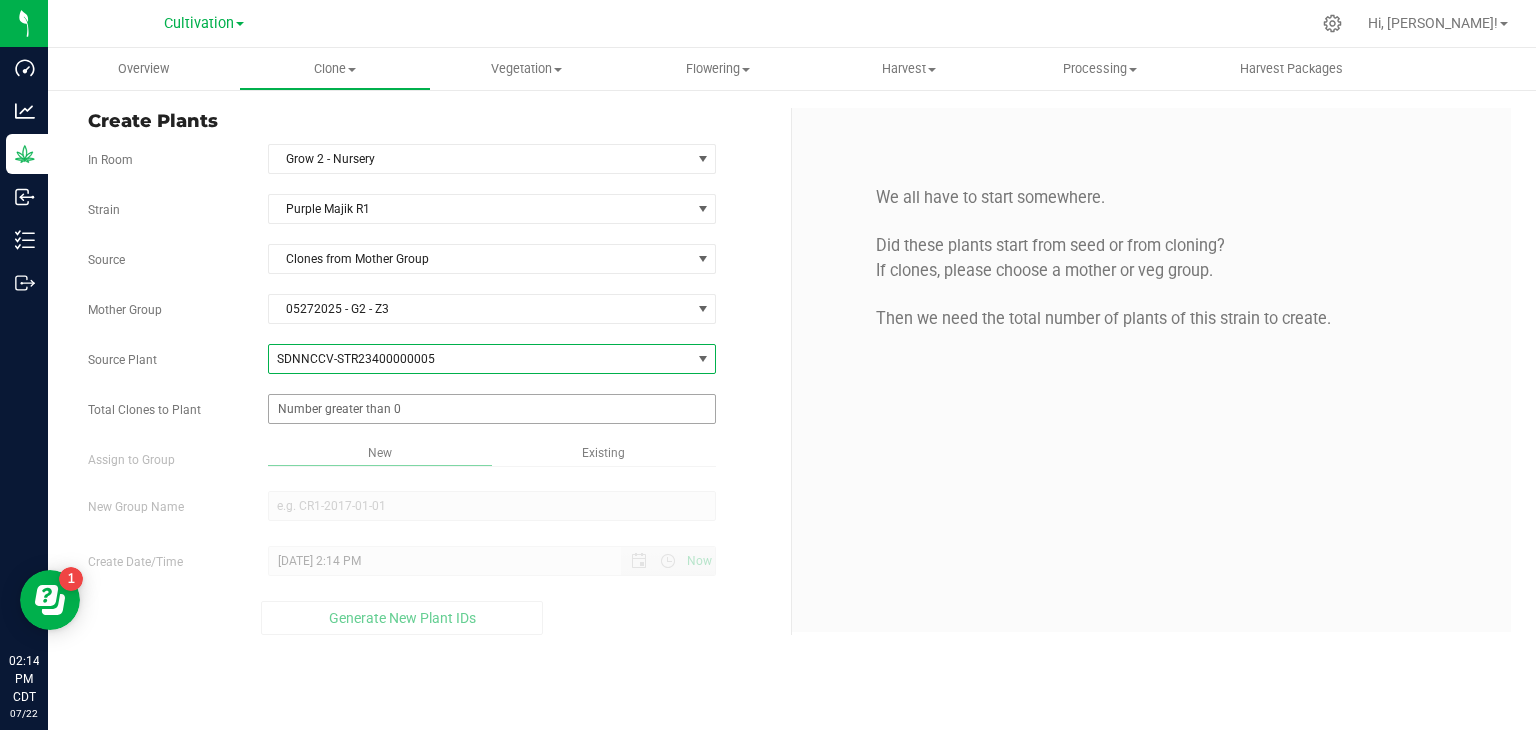 click at bounding box center (492, 409) 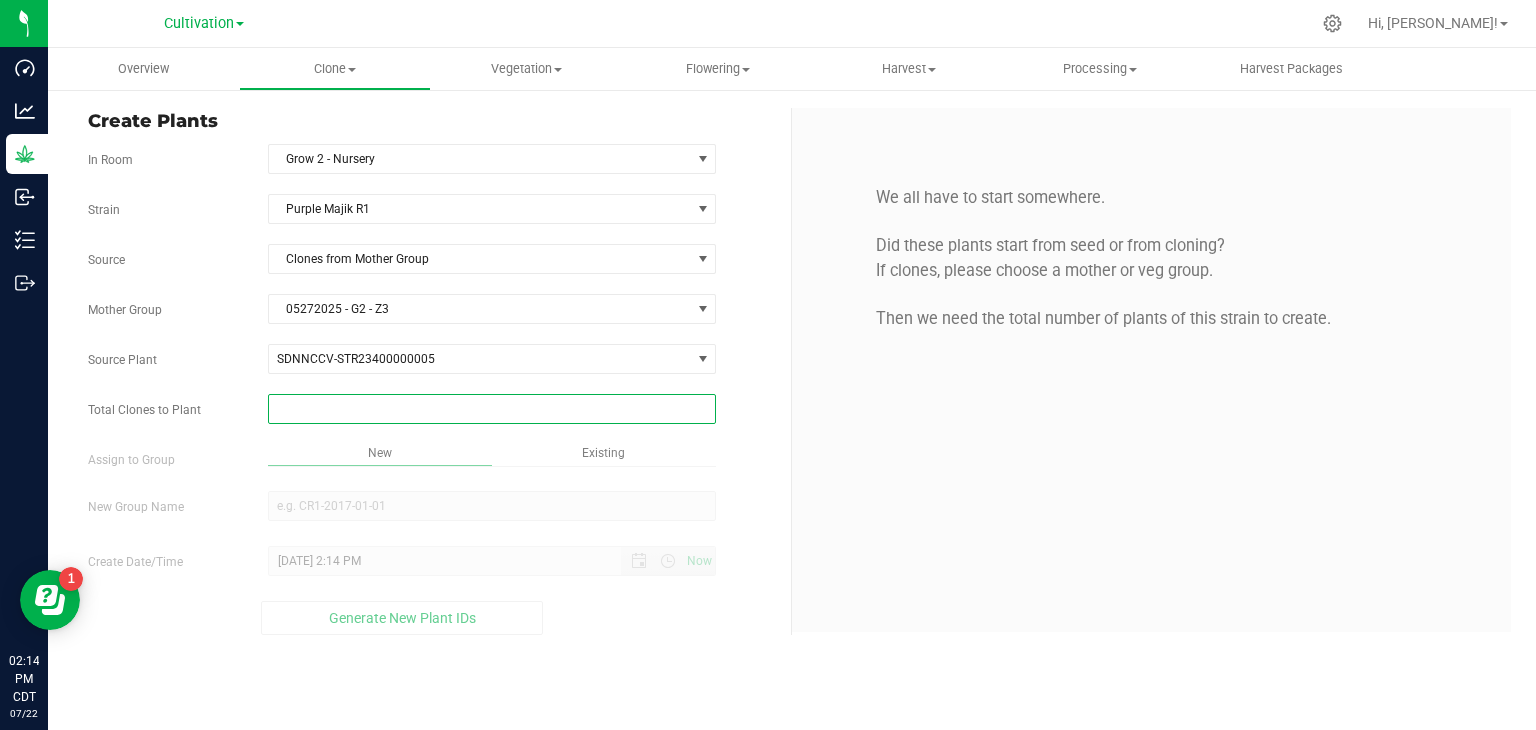 type on "2" 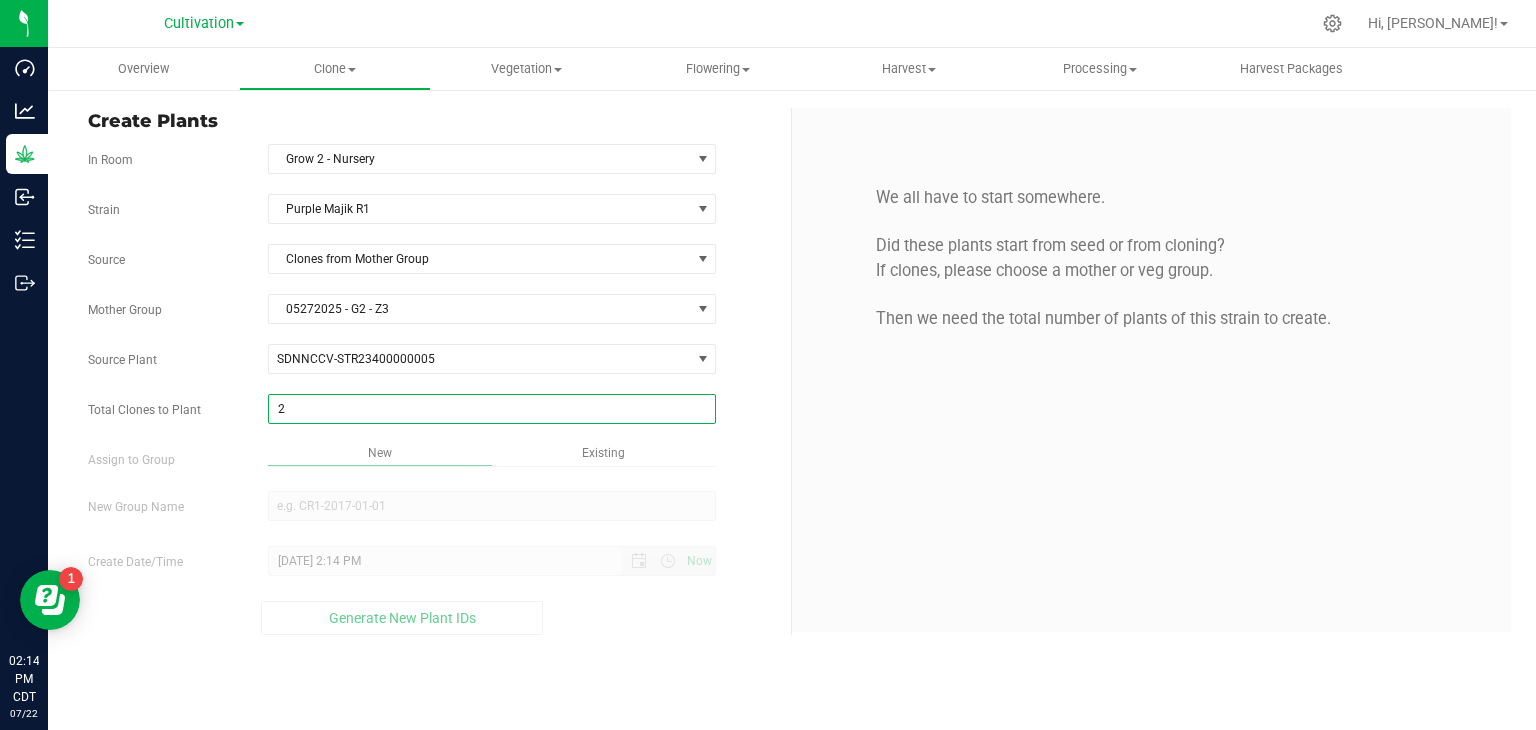 type on "2" 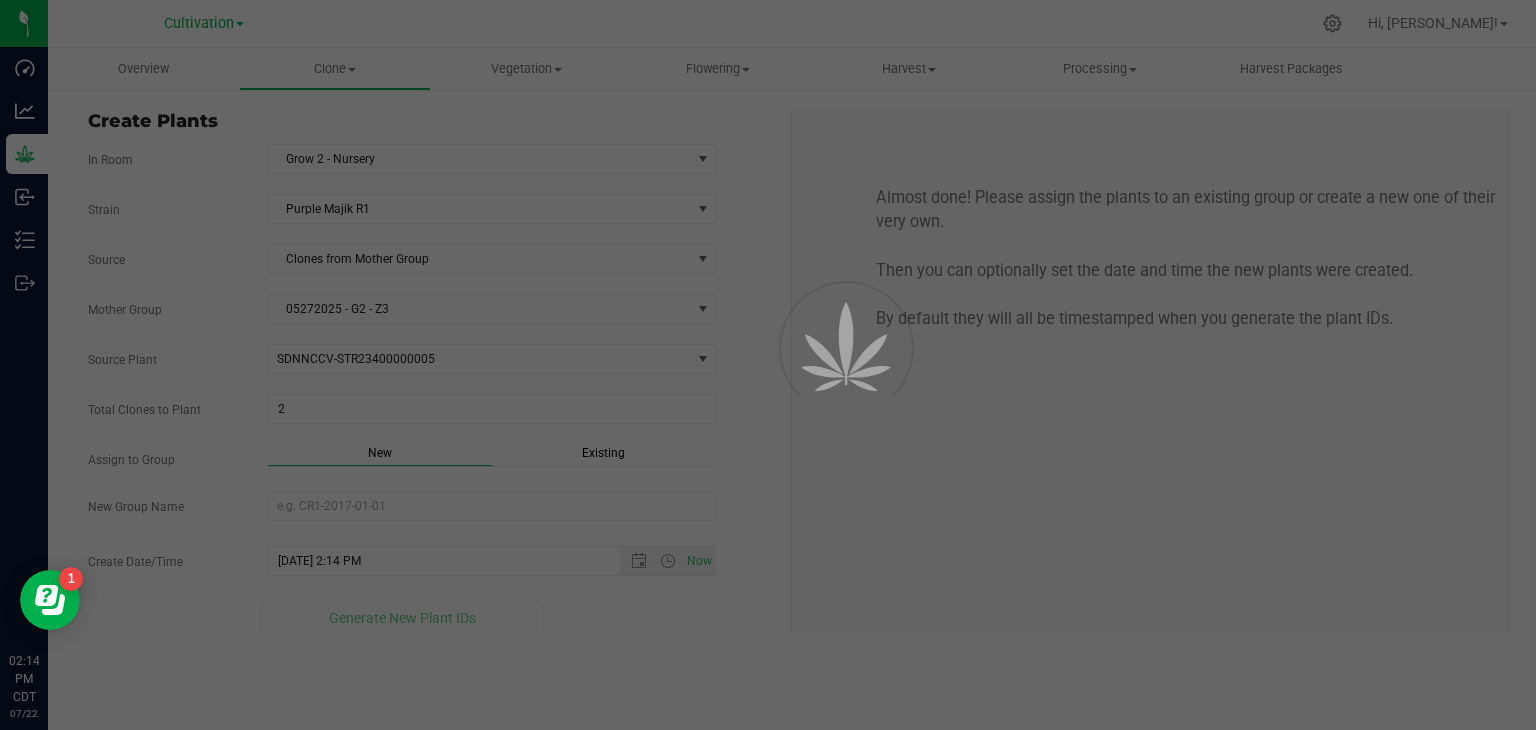 click on "SDNNCCV-STR23400000005 SDNNCCV-STR23400000003 SDNNCCV-STR23400000004 SDNNCCV-STR23400000005 SDNNCCV-STR23400000006 SDNNCCV-STR23400000007 SDNNCCV-STR23400000008 SDNNCCV-STR23400000011 SDNNCCV-STR23400000012 SDNNCCV-STR23400000014 SDNNCCV-STR23400000015" at bounding box center [492, 359] 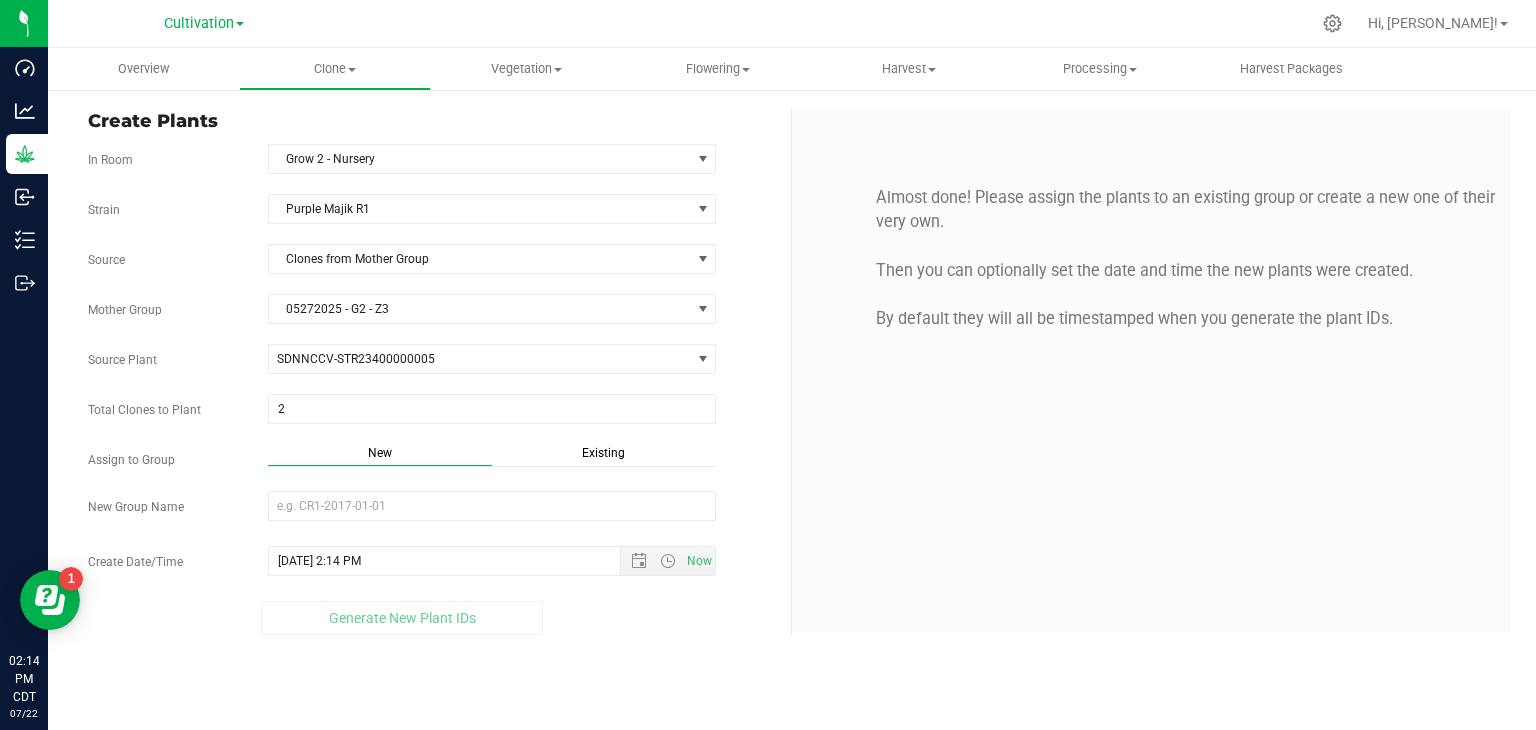 click on "Existing" at bounding box center (603, 453) 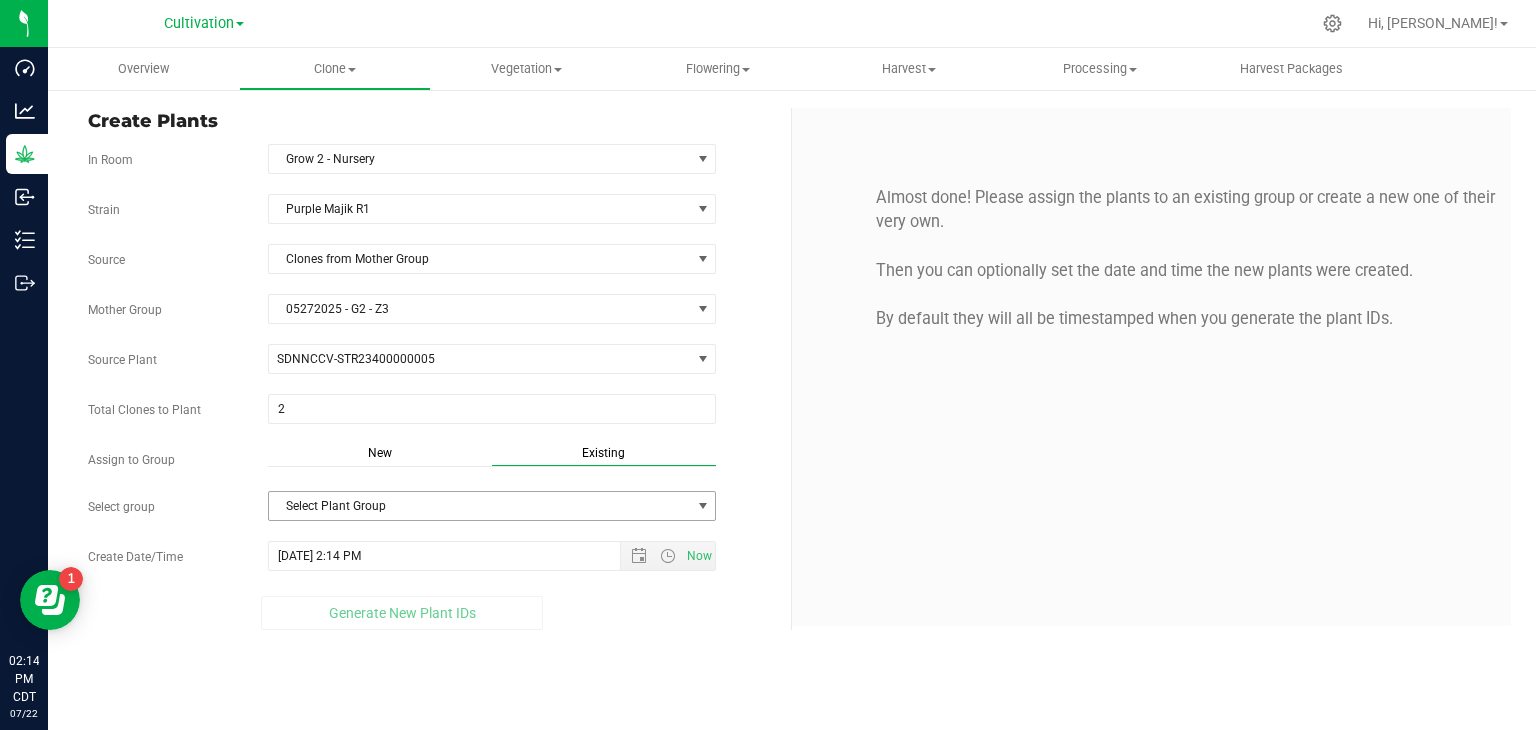 drag, startPoint x: 425, startPoint y: 501, endPoint x: 413, endPoint y: 519, distance: 21.633308 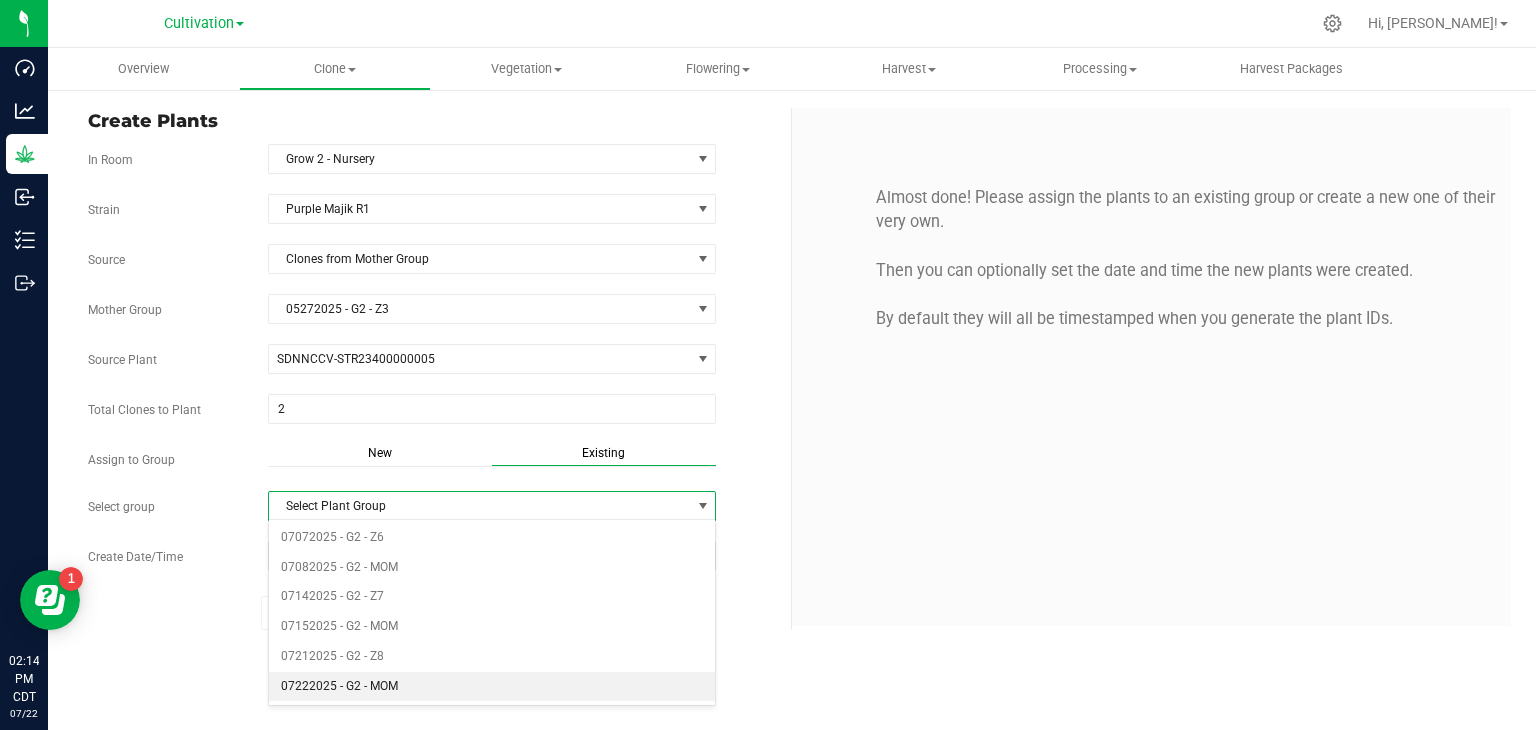 click on "07222025 - G2 - MOM" at bounding box center (492, 687) 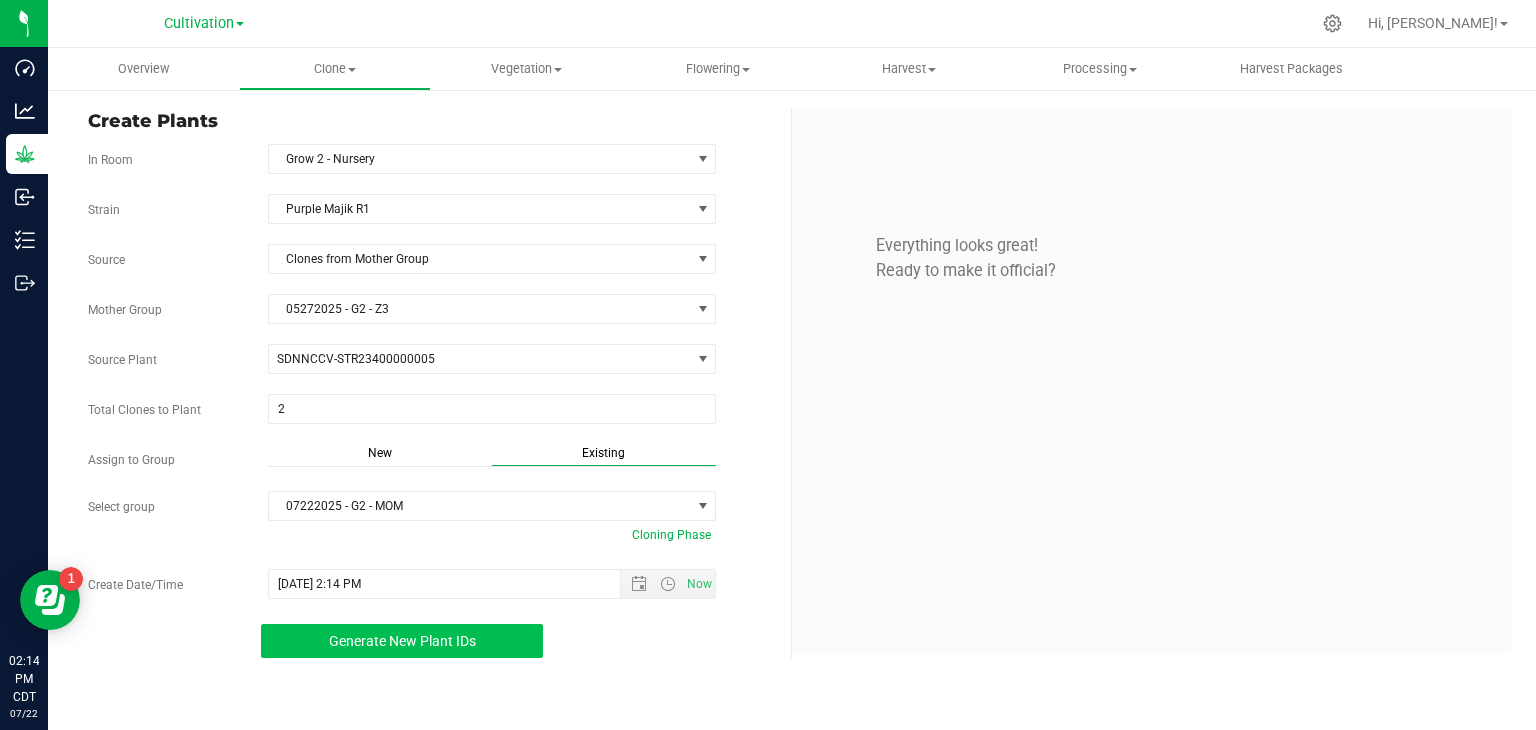 click on "Generate New Plant IDs" at bounding box center (402, 641) 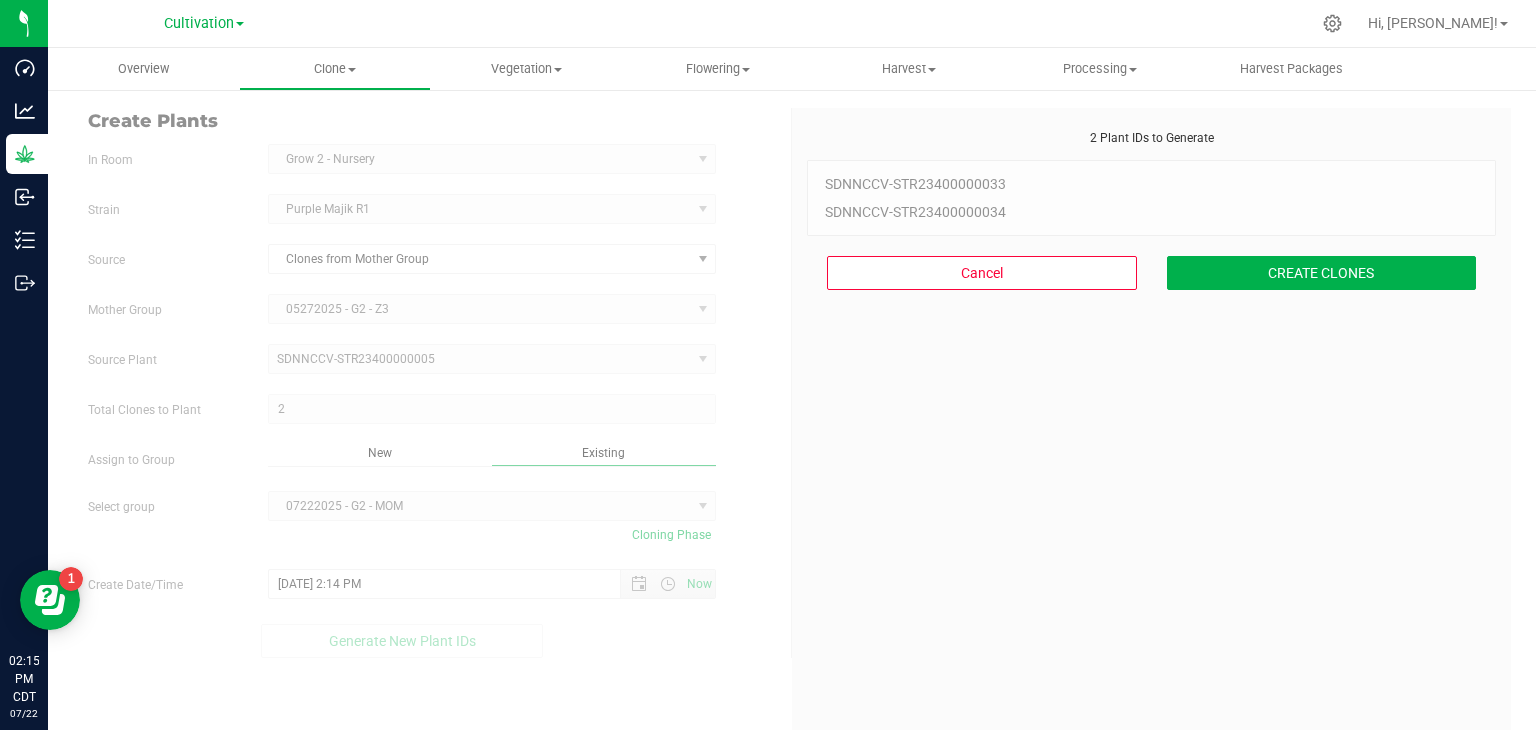 scroll, scrollTop: 60, scrollLeft: 0, axis: vertical 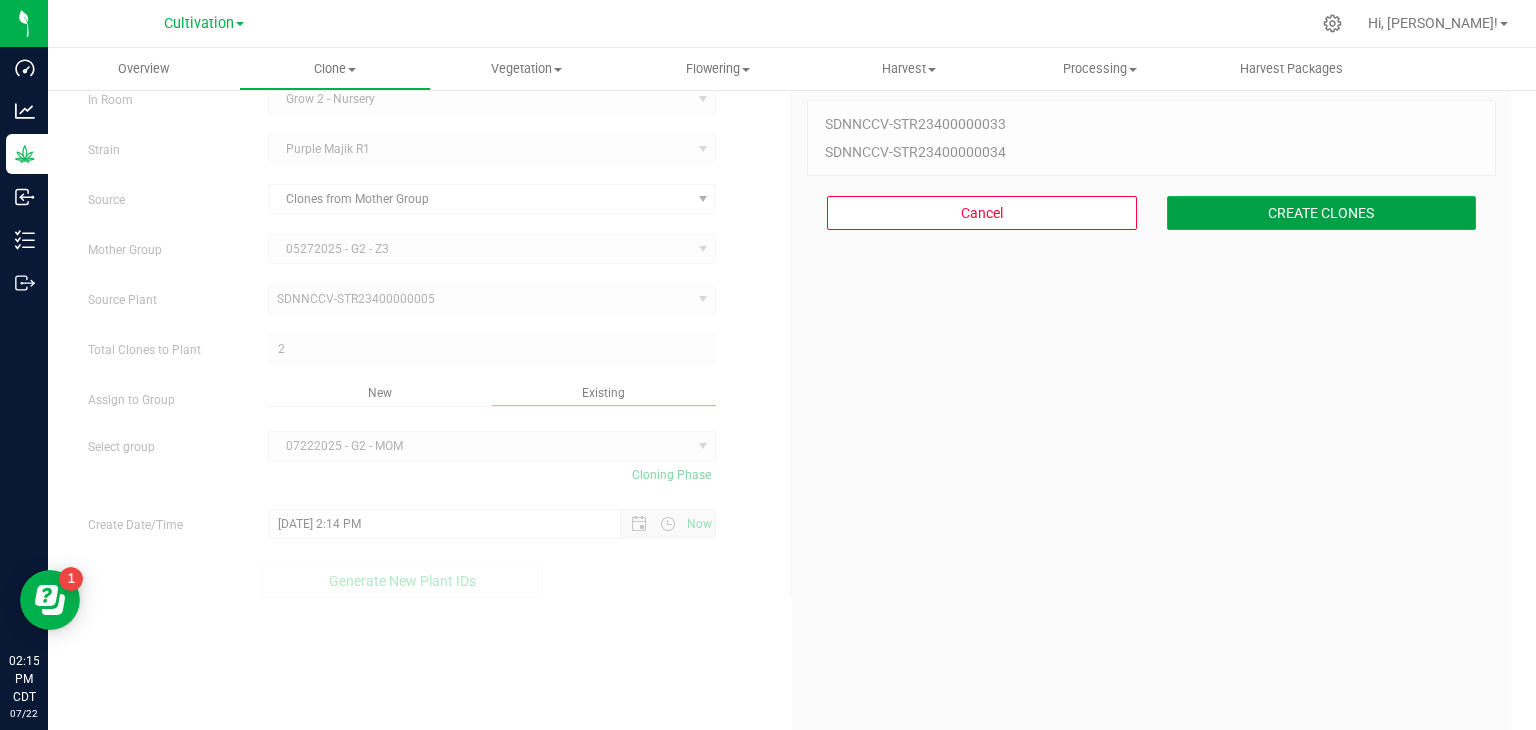 click on "CREATE CLONES" at bounding box center [1322, 213] 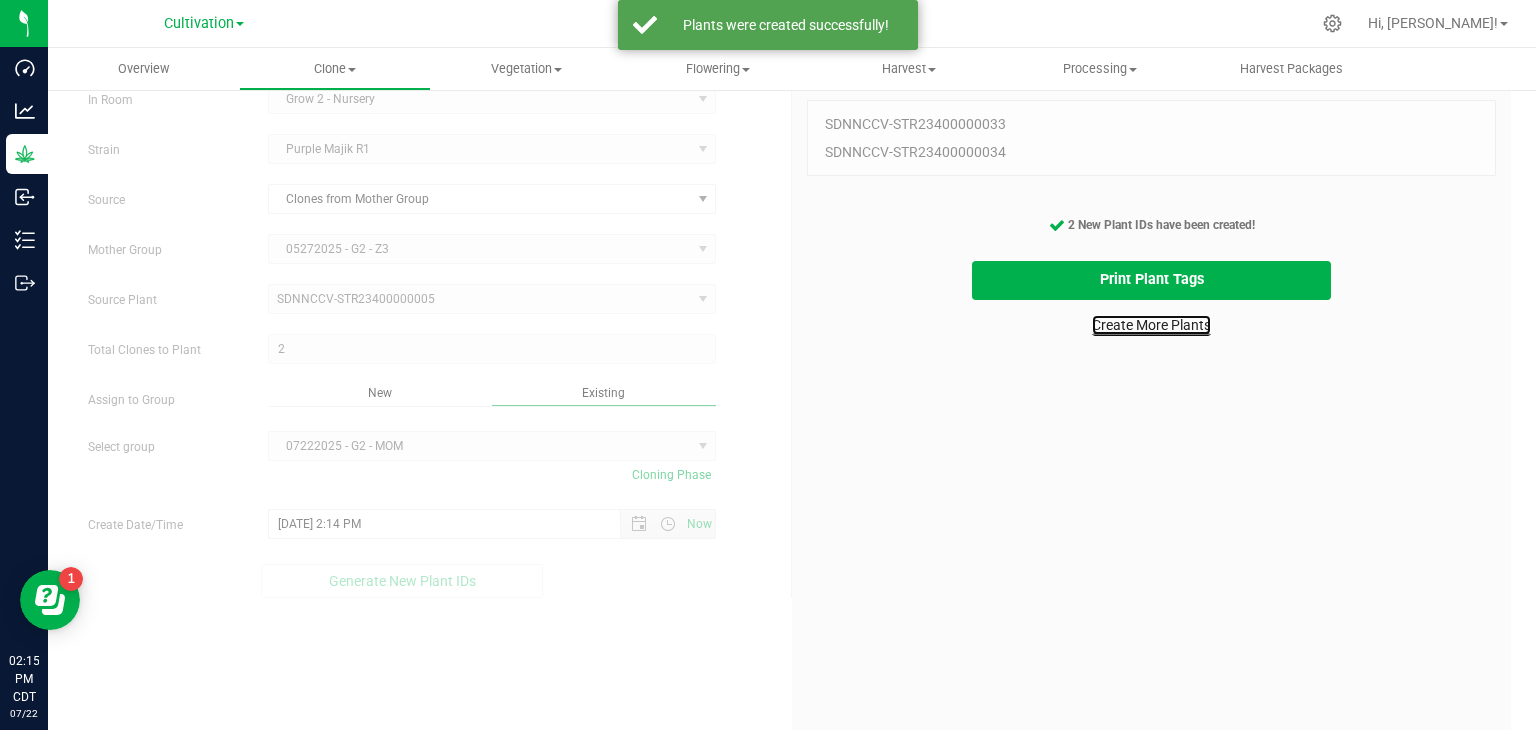 click on "Create More Plants" at bounding box center [1151, 325] 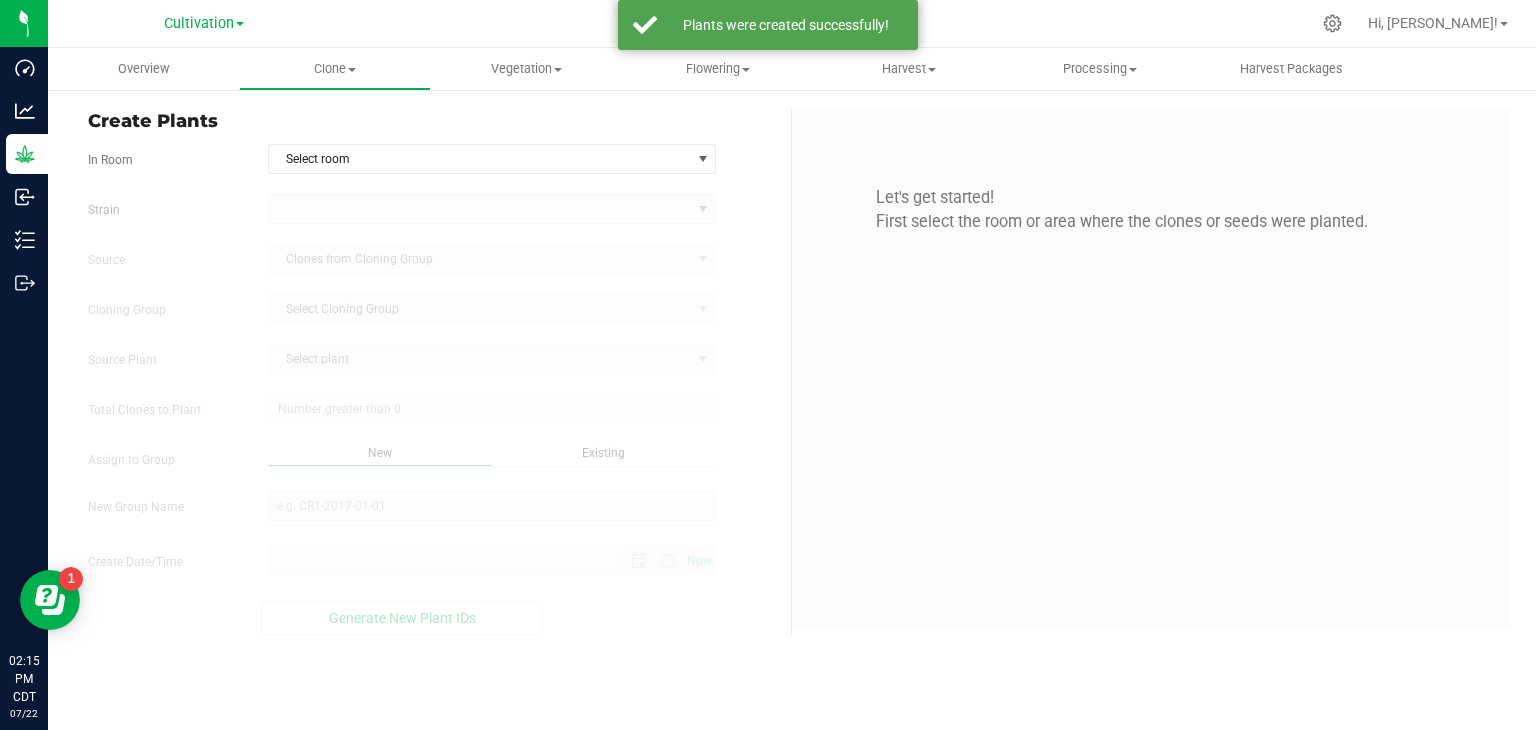 scroll, scrollTop: 0, scrollLeft: 0, axis: both 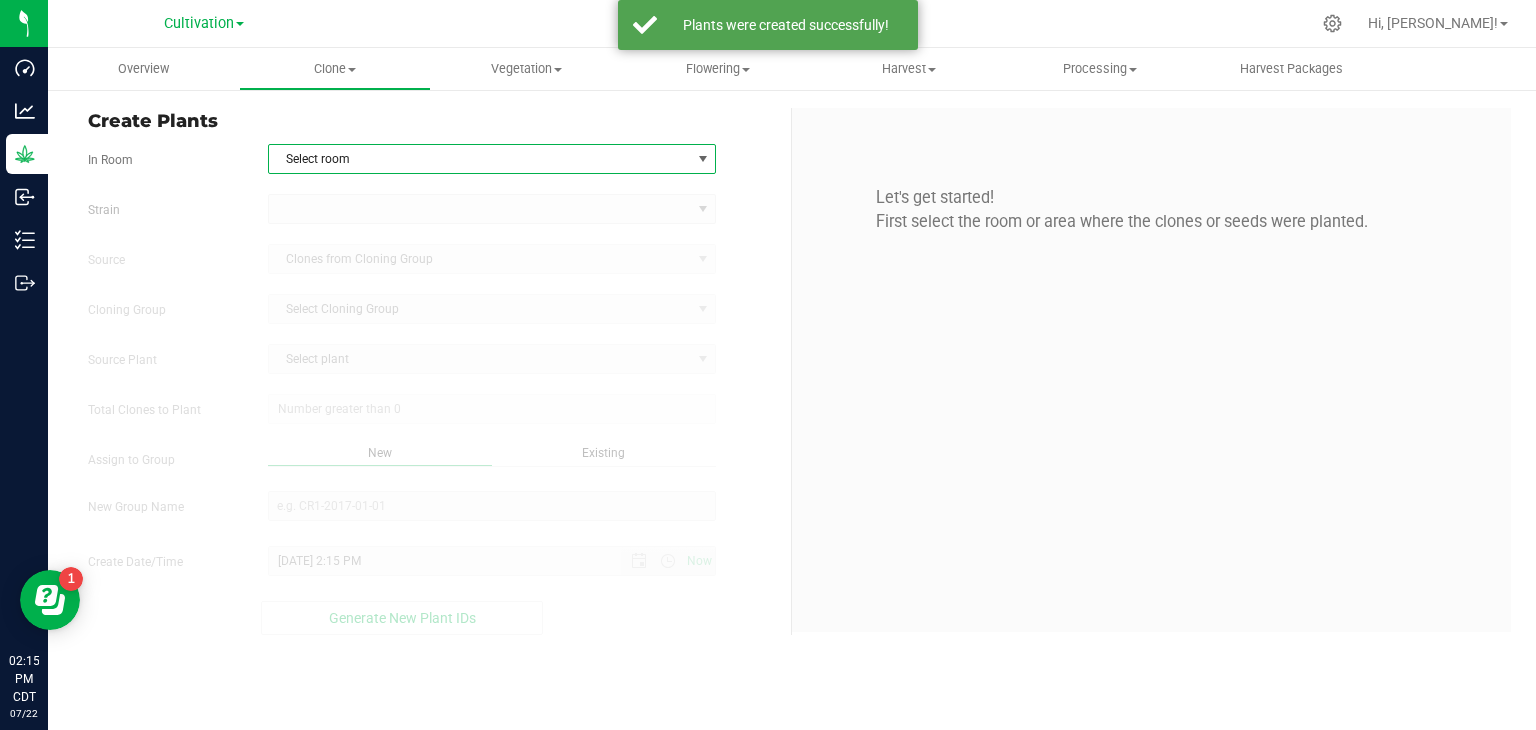 drag, startPoint x: 403, startPoint y: 157, endPoint x: 384, endPoint y: 180, distance: 29.832869 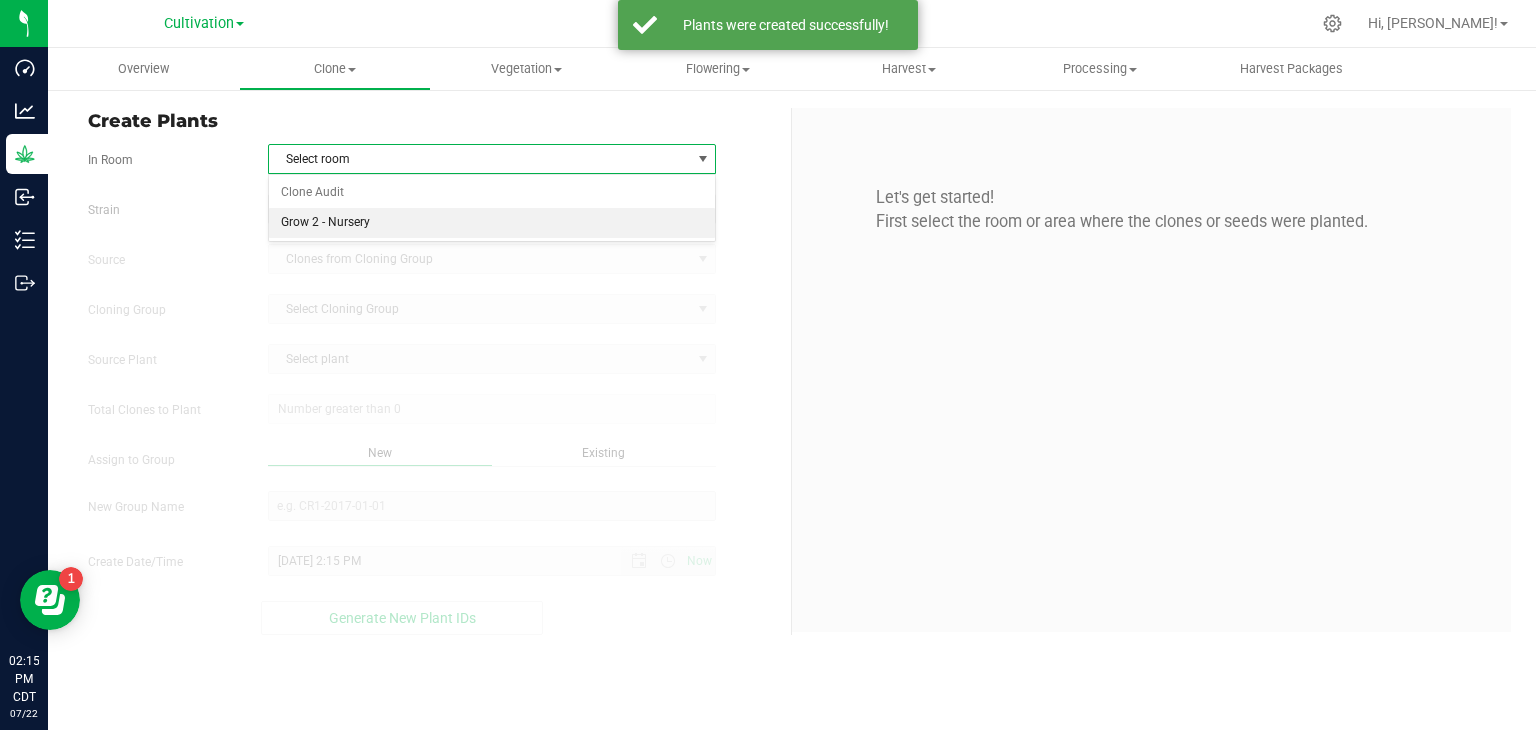 click on "Grow 2 - Nursery" at bounding box center (492, 223) 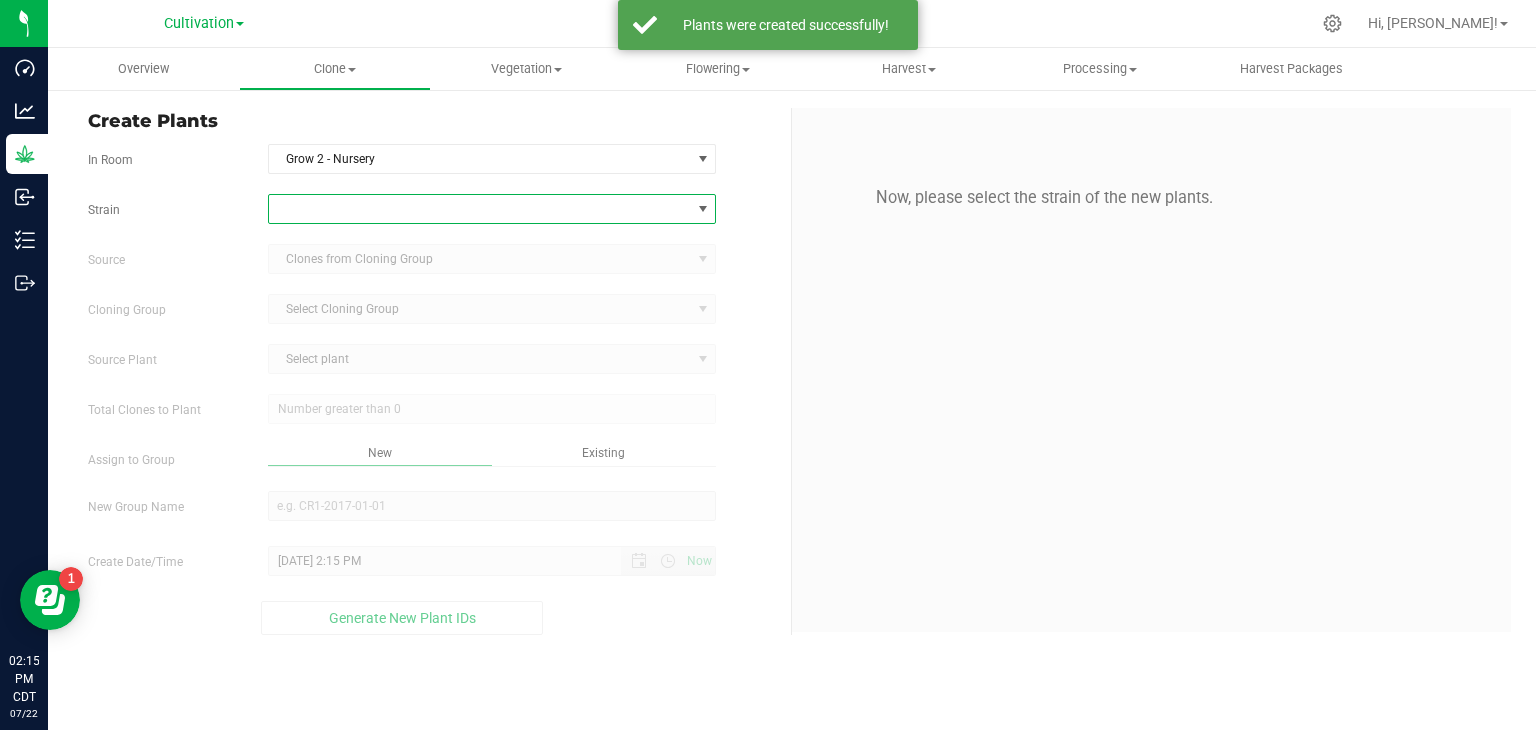 click at bounding box center [480, 209] 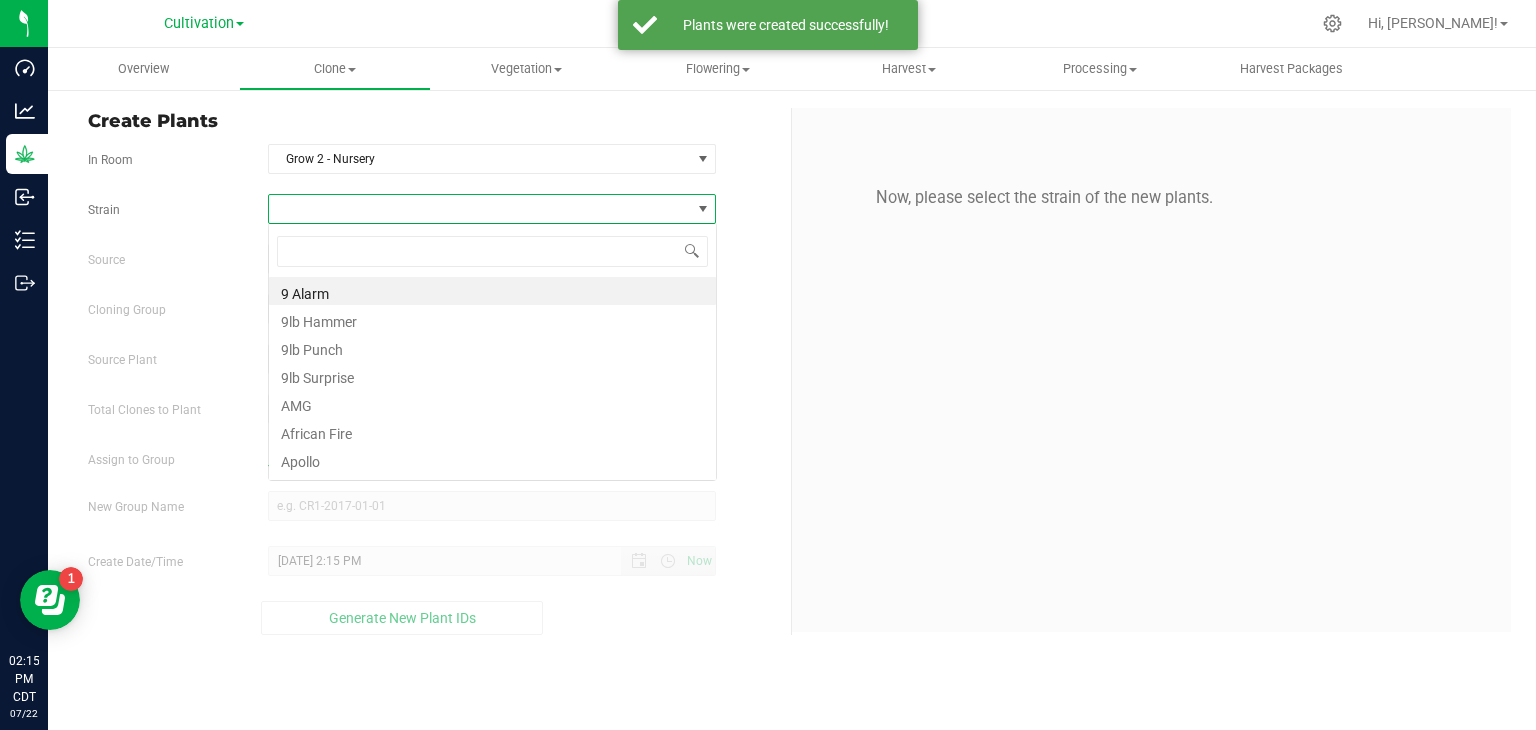 scroll, scrollTop: 99970, scrollLeft: 99551, axis: both 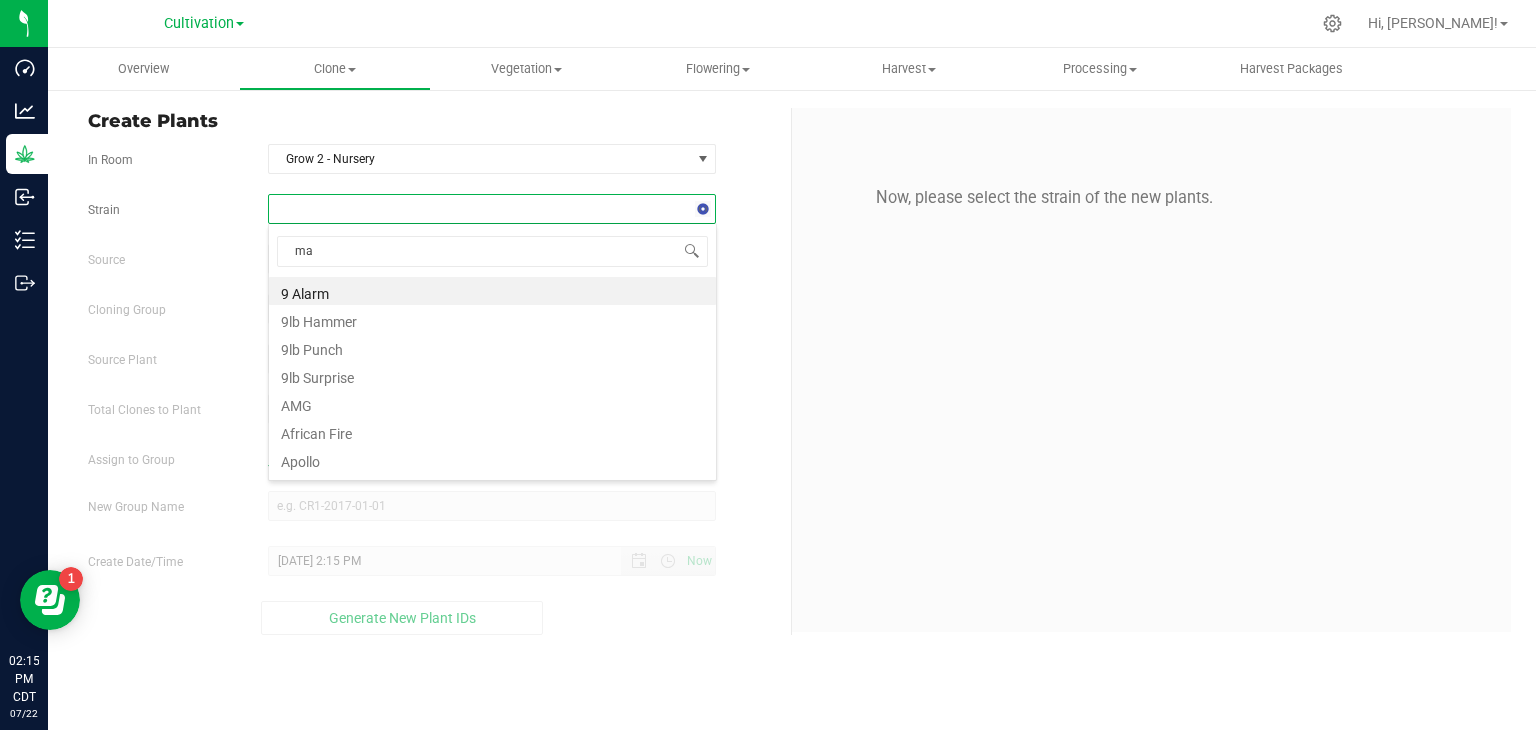 type on "maj" 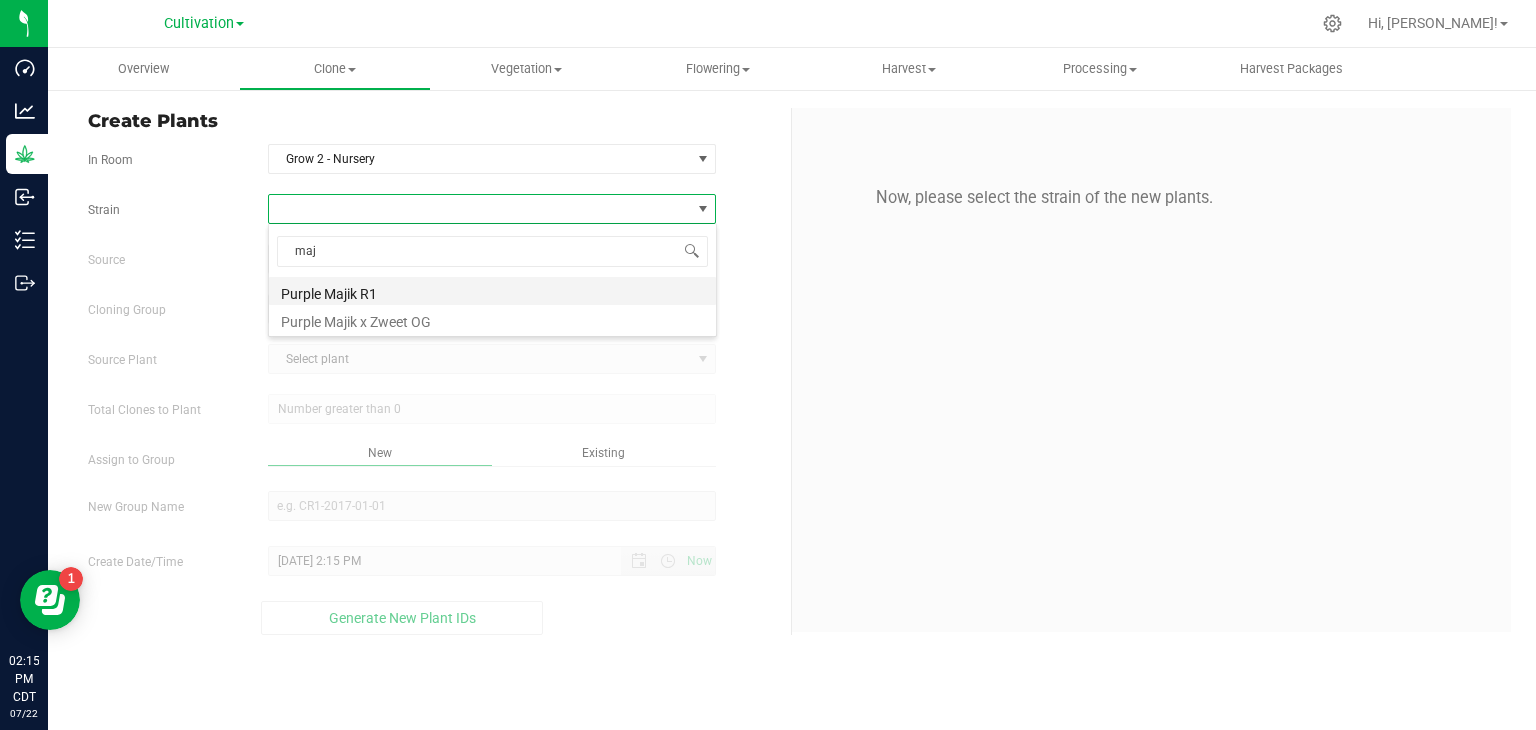 click on "Purple Majik R1" at bounding box center [492, 291] 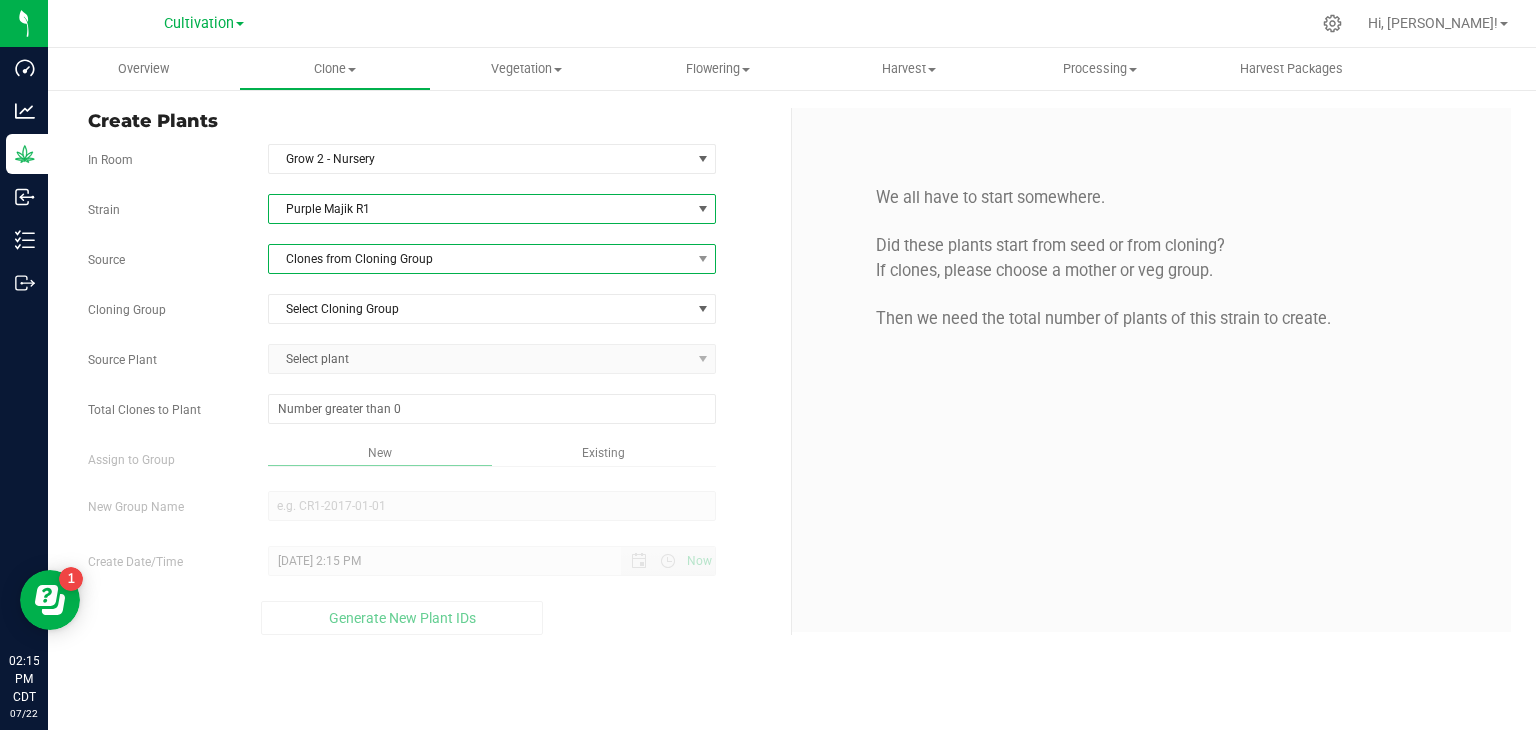 click on "Clones from Cloning Group" at bounding box center [480, 259] 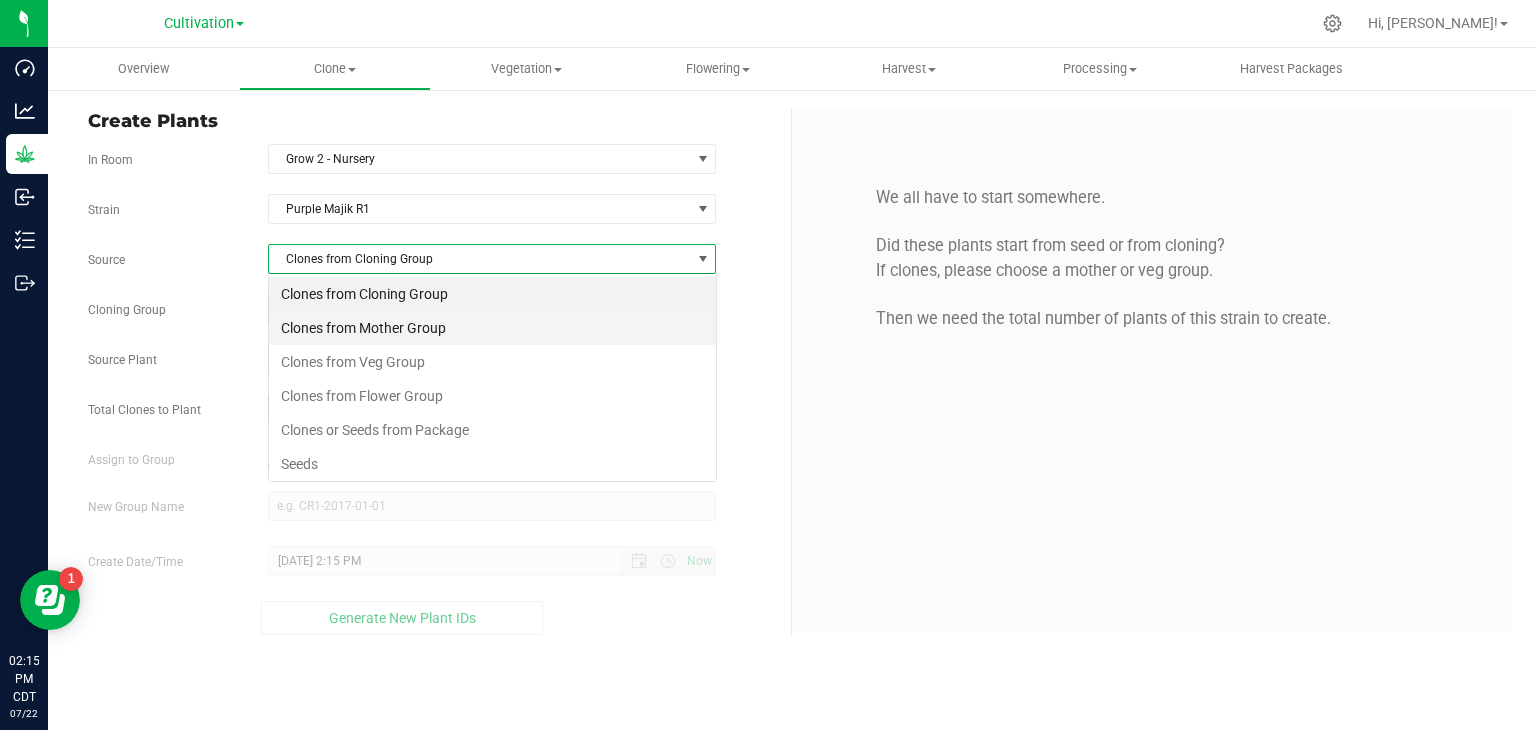 scroll, scrollTop: 99970, scrollLeft: 99551, axis: both 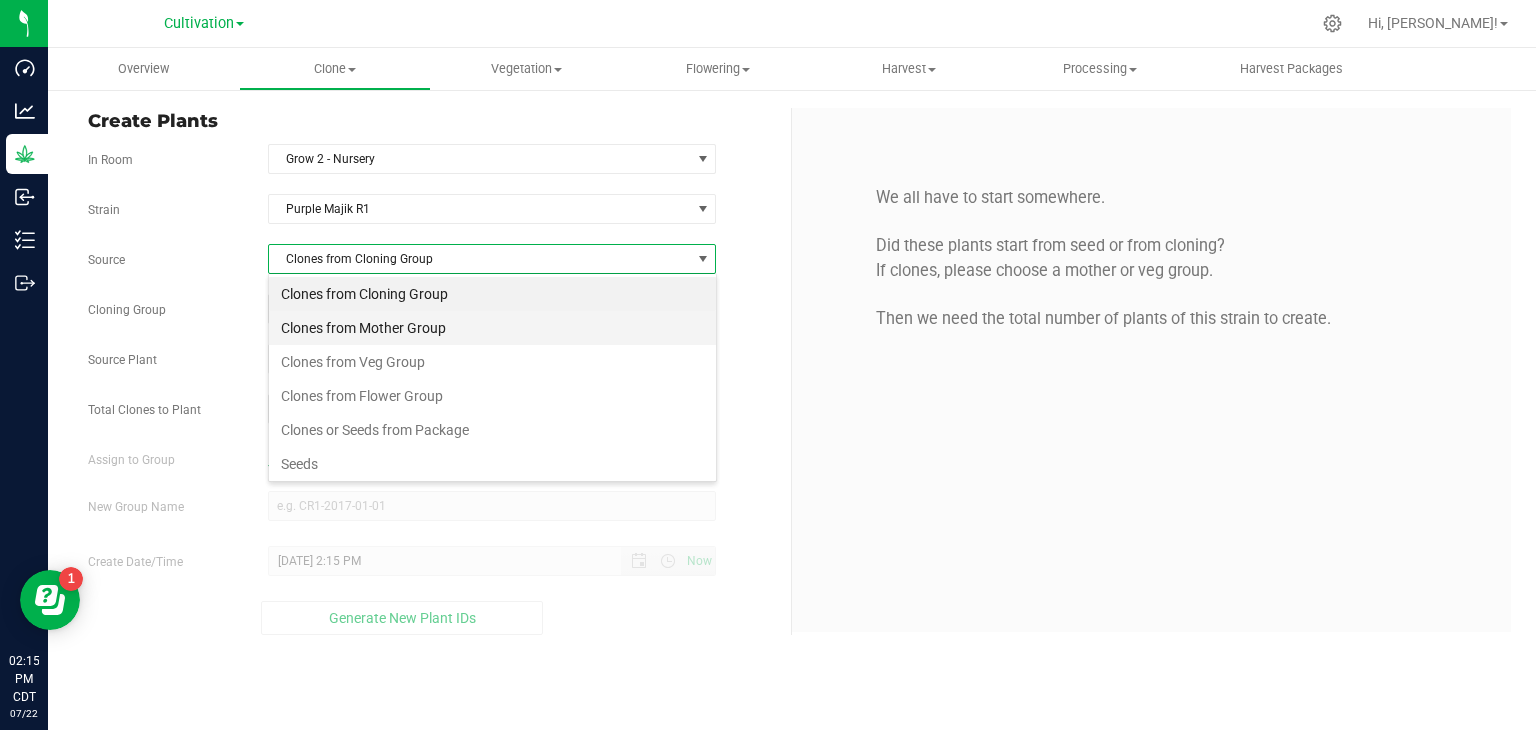 click on "Clones from Mother Group" at bounding box center (492, 328) 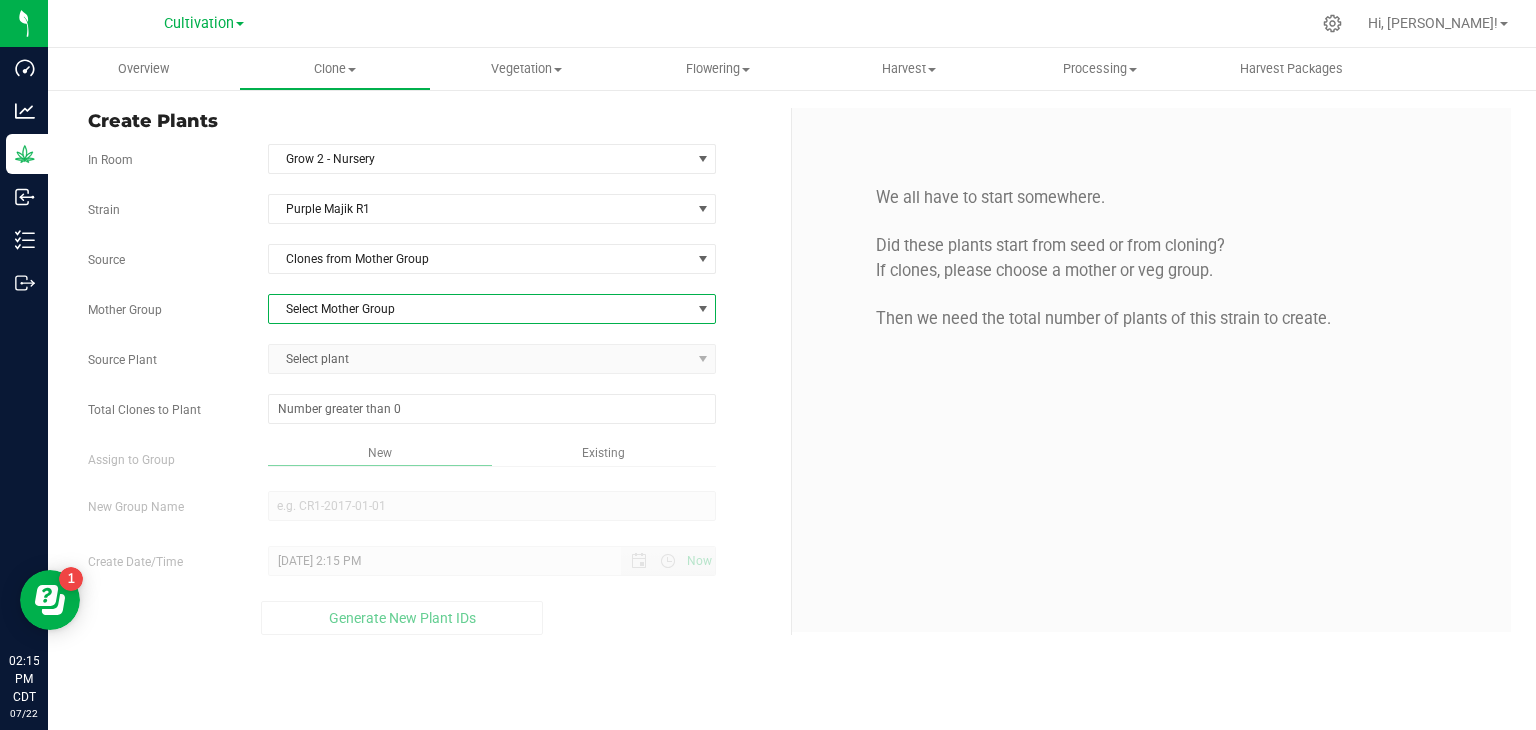 click on "Select Mother Group" at bounding box center (480, 309) 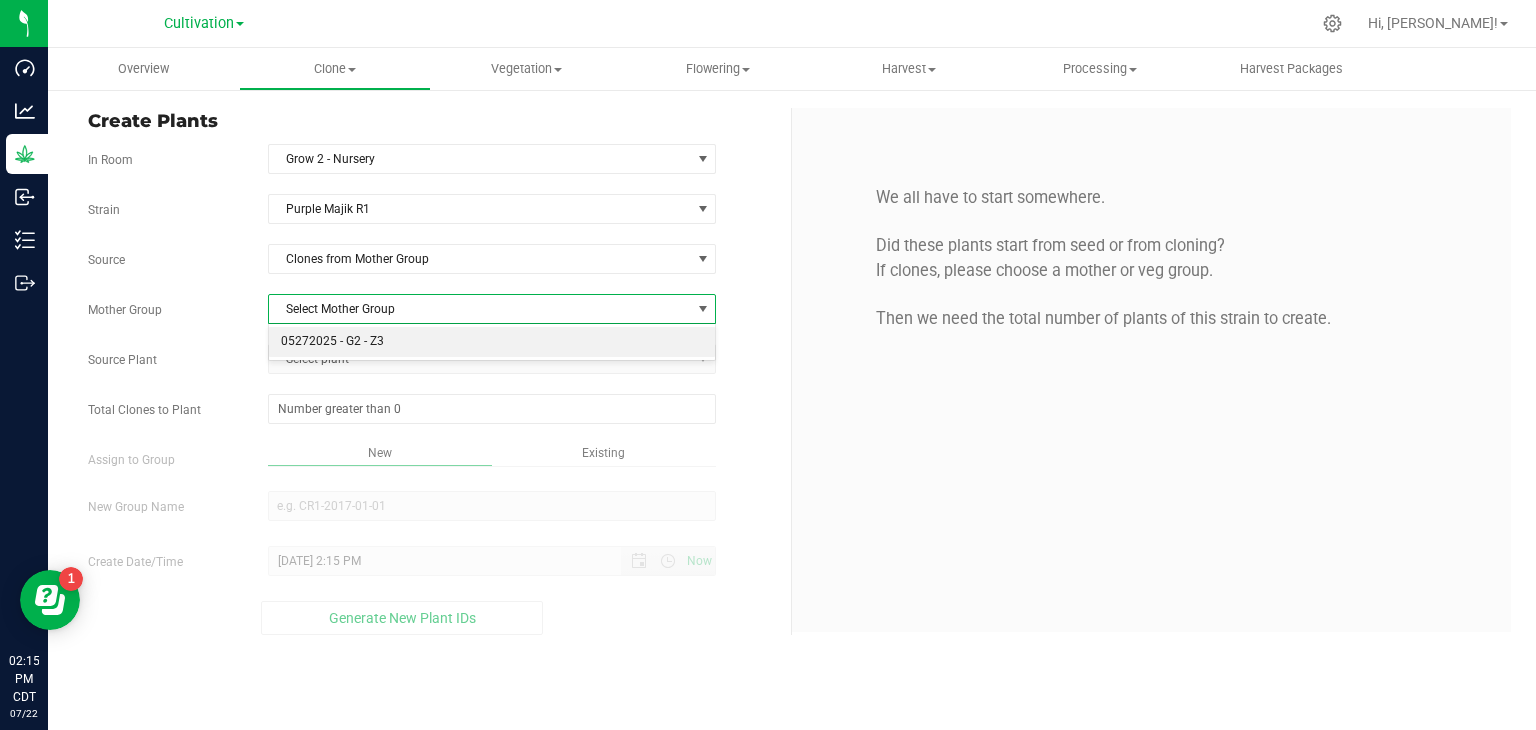 click on "05272025 - G2 - Z3" at bounding box center [492, 342] 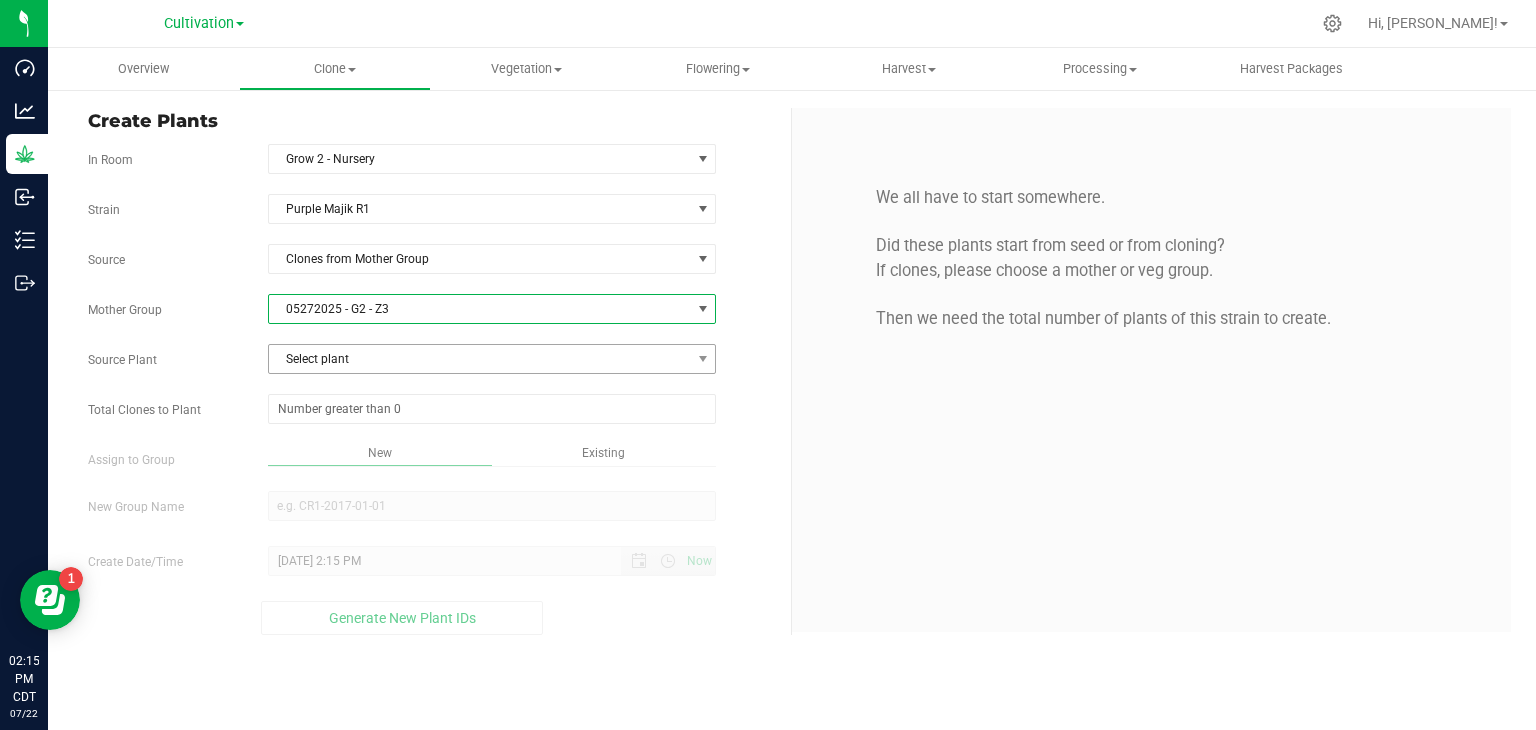 click on "Strain
Purple Majik R1
Source
Clones from Mother Group
Mother Group
05272025 - G2 - Z3 Select Mother Group 05272025 - G2 - Z3
Source Plant
Select plant SDNNCCV-STR23400000003 SDNNCCV-STR23400000004 SDNNCCV-STR23400000005 SDNNCCV-STR23400000006 SDNNCCV-STR23400000007 SDNNCCV-STR23400000008 SDNNCCV-STR23400000011 SDNNCCV-STR23400000012 SDNNCCV-STR23400000014 SDNNCCV-STR23400000015" at bounding box center [432, 414] 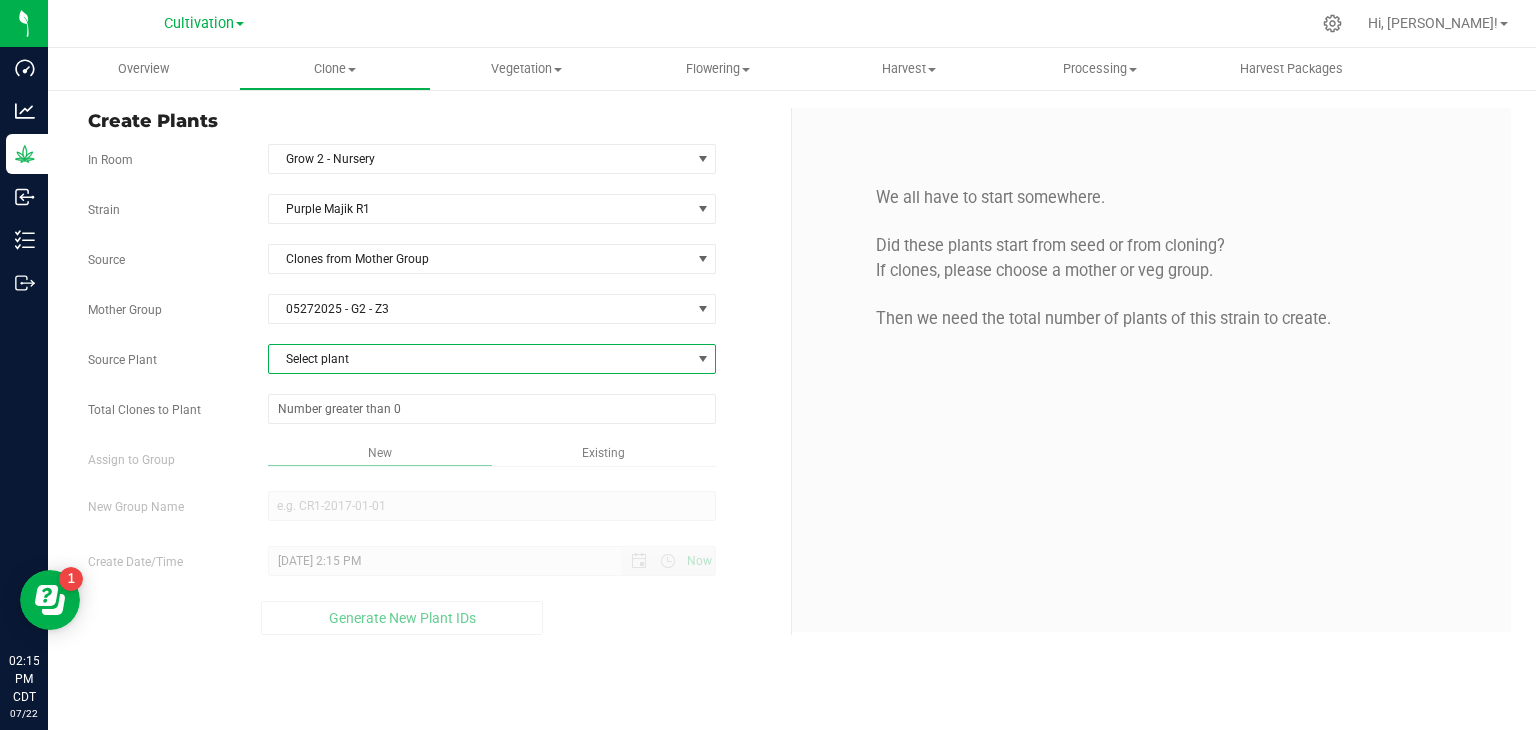 click on "Select plant" at bounding box center [480, 359] 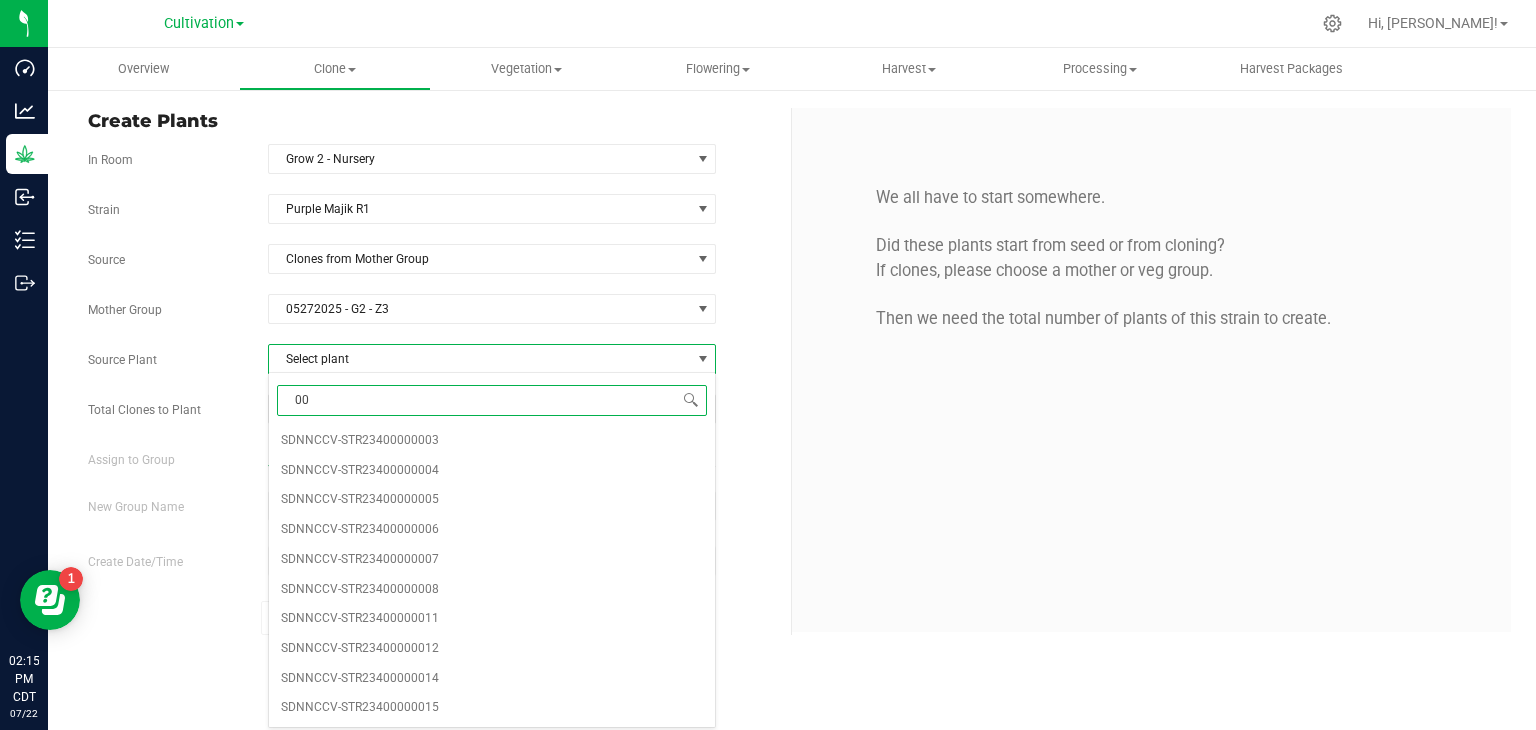 type on "006" 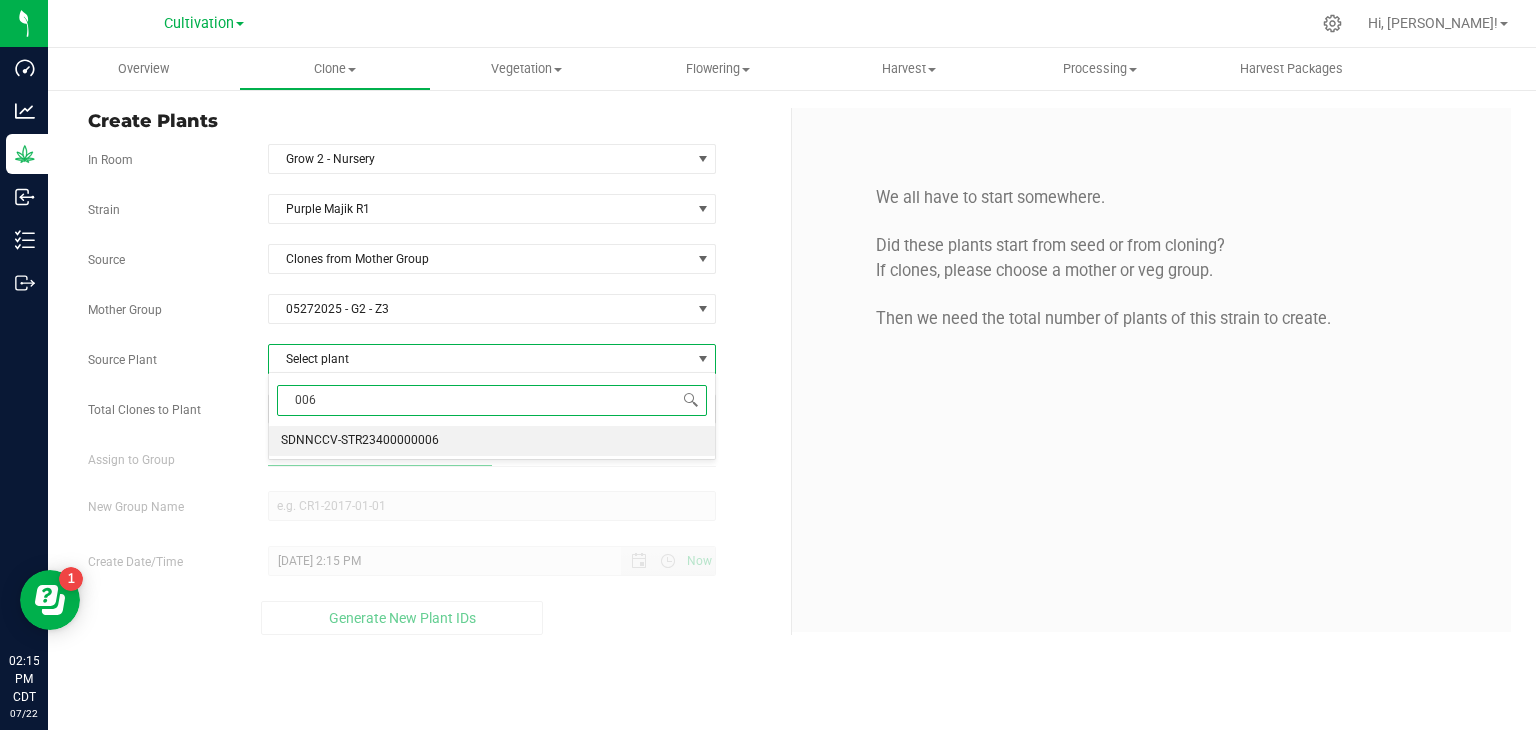 click on "SDNNCCV-STR23400000006" at bounding box center [360, 441] 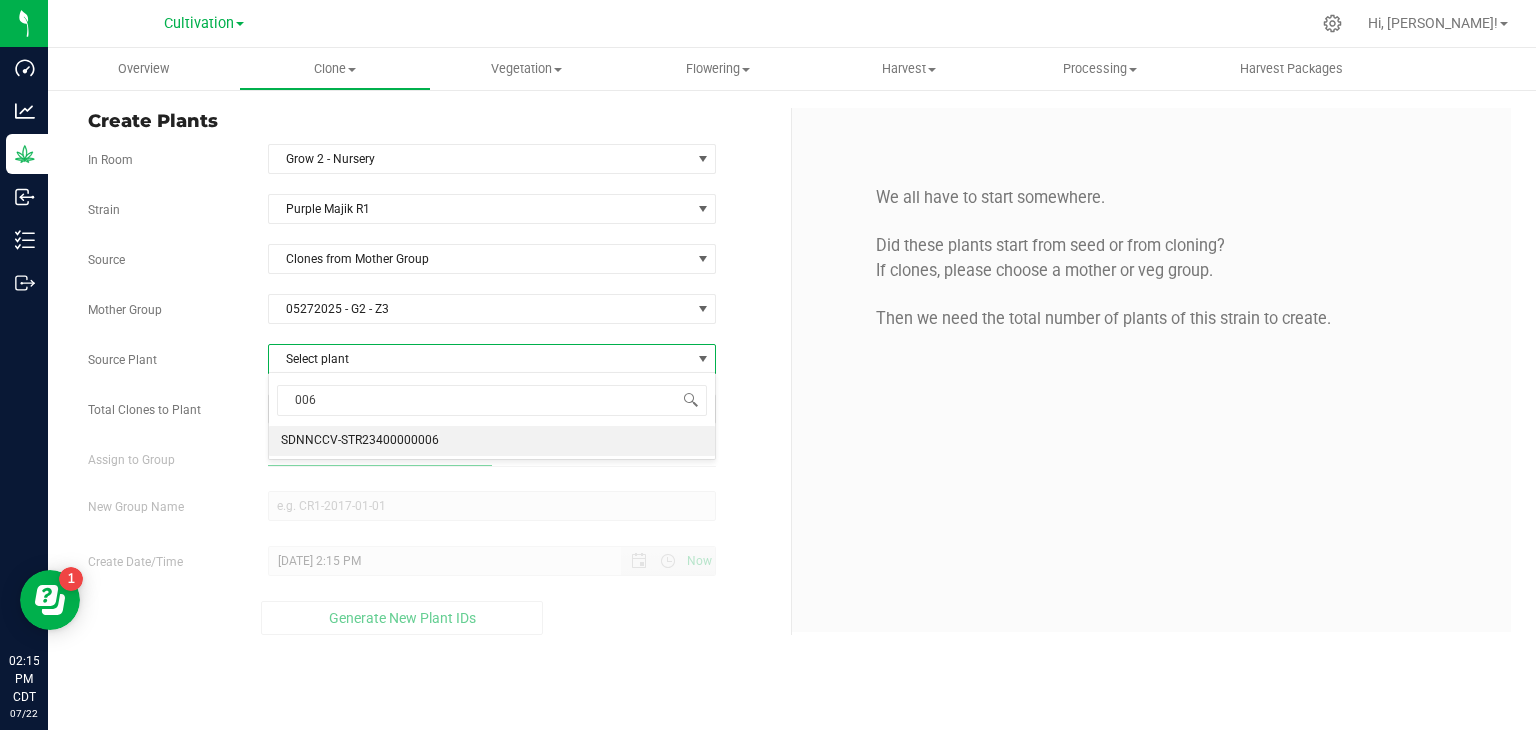 type 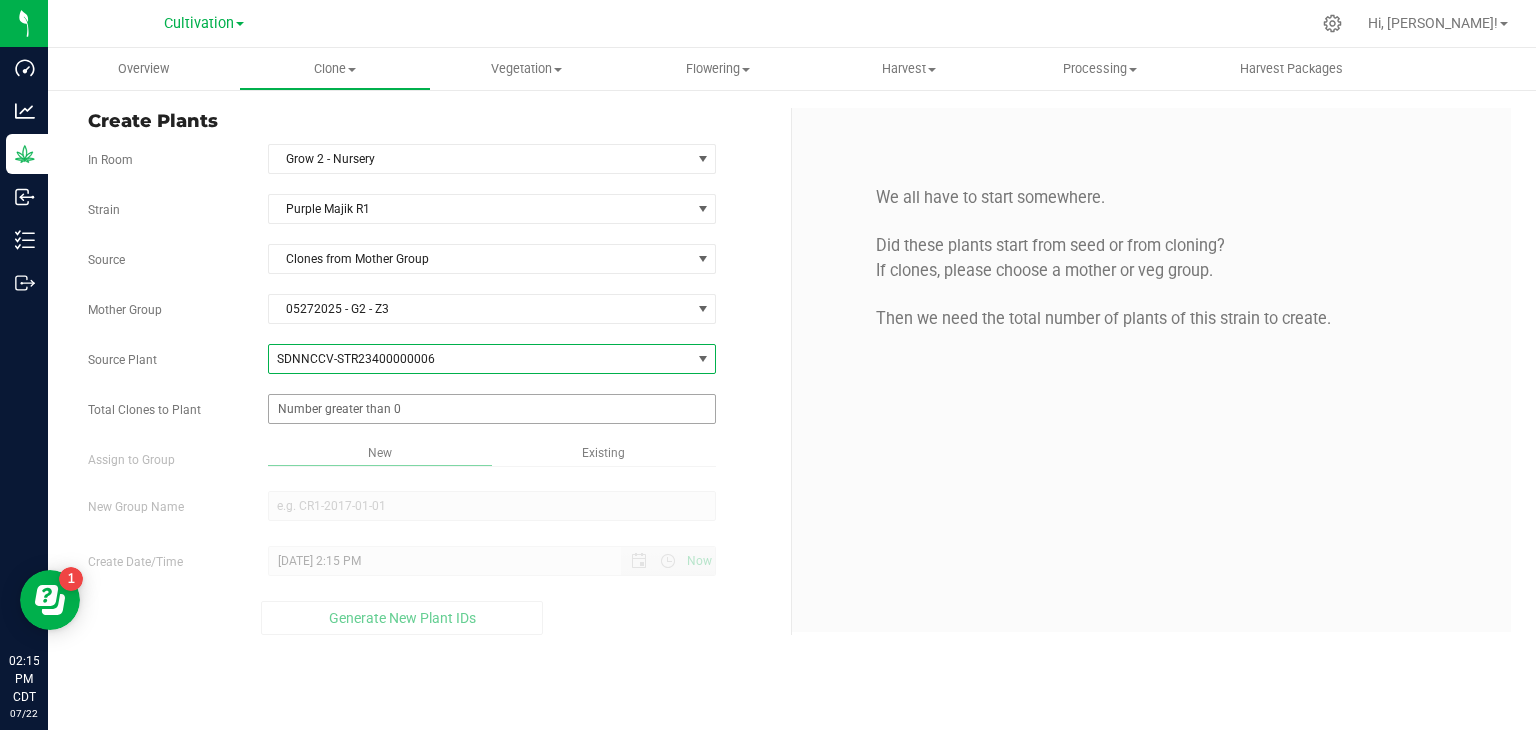 click at bounding box center [492, 409] 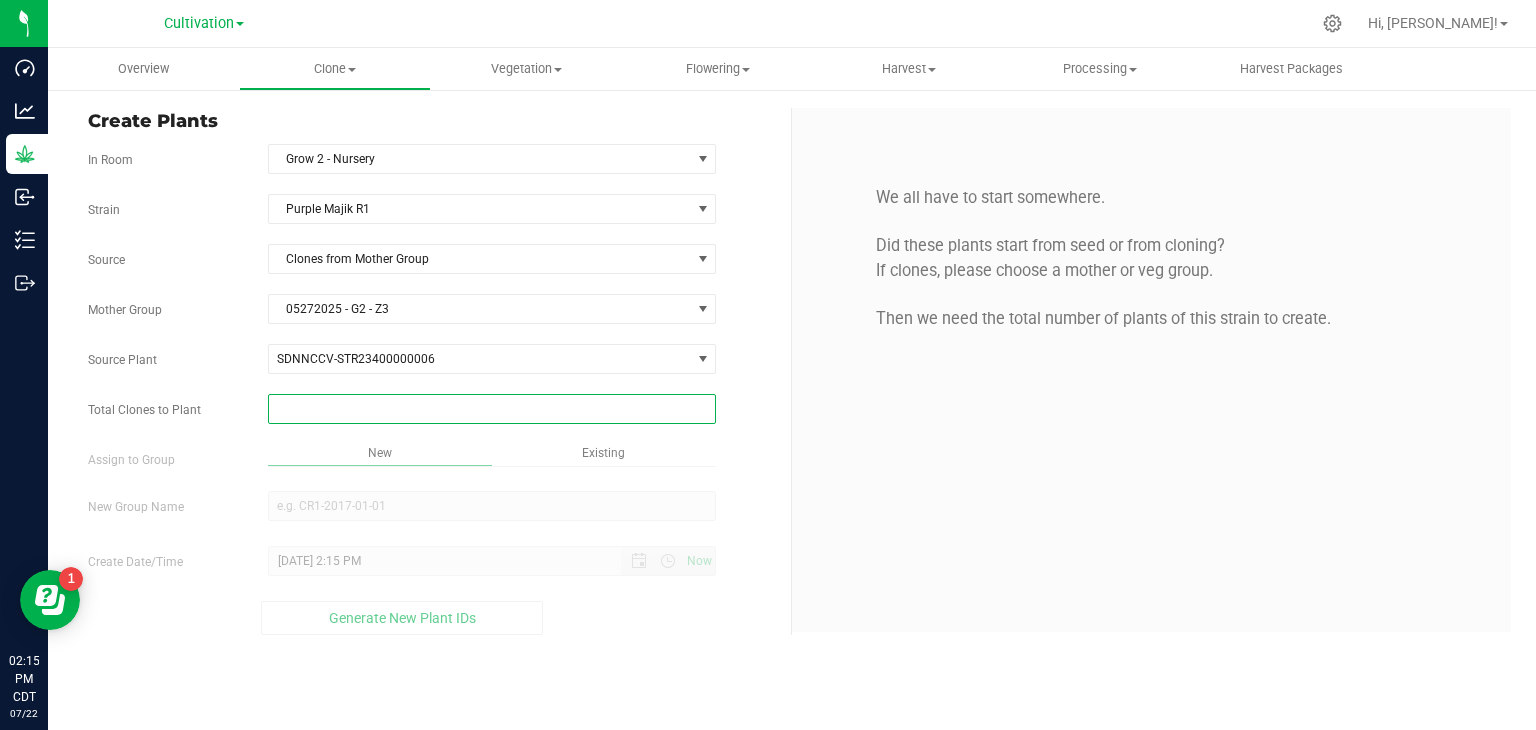 type on "2" 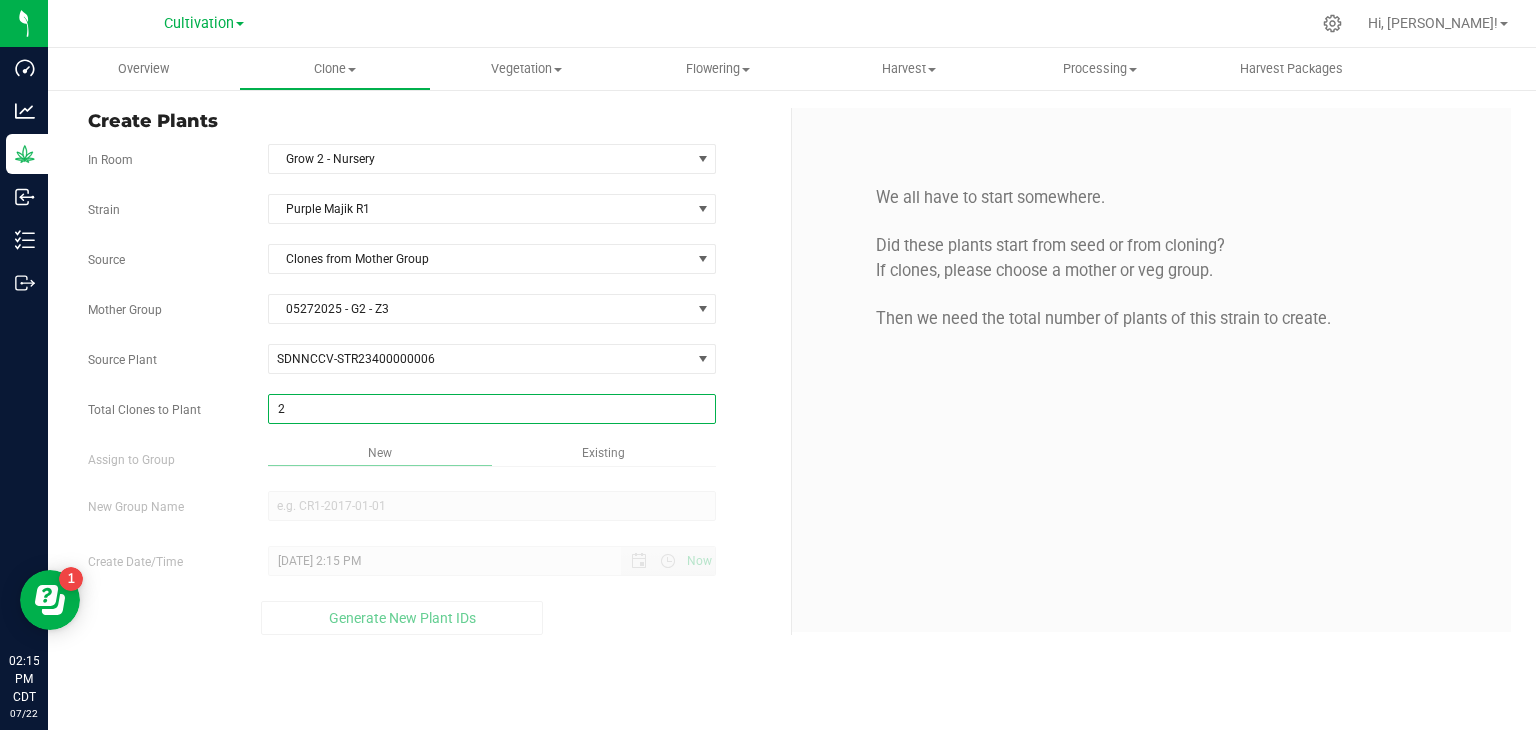 type on "2" 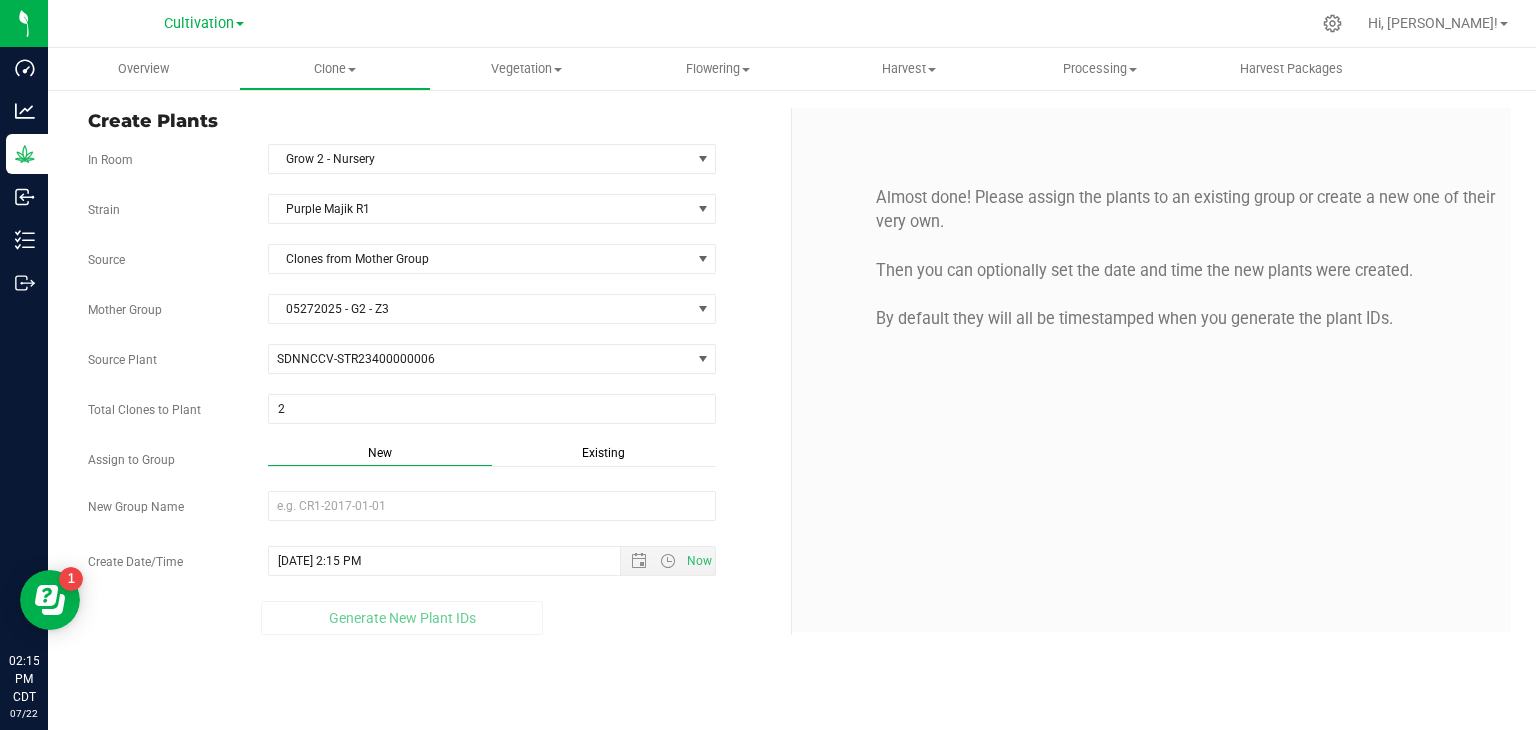 click on "Source Plant
SDNNCCV-STR23400000006 SDNNCCV-STR23400000003 SDNNCCV-STR23400000004 SDNNCCV-STR23400000005 SDNNCCV-STR23400000006 SDNNCCV-STR23400000007 SDNNCCV-STR23400000008 SDNNCCV-STR23400000011 SDNNCCV-STR23400000012 SDNNCCV-STR23400000014 SDNNCCV-STR23400000015" at bounding box center [432, 359] 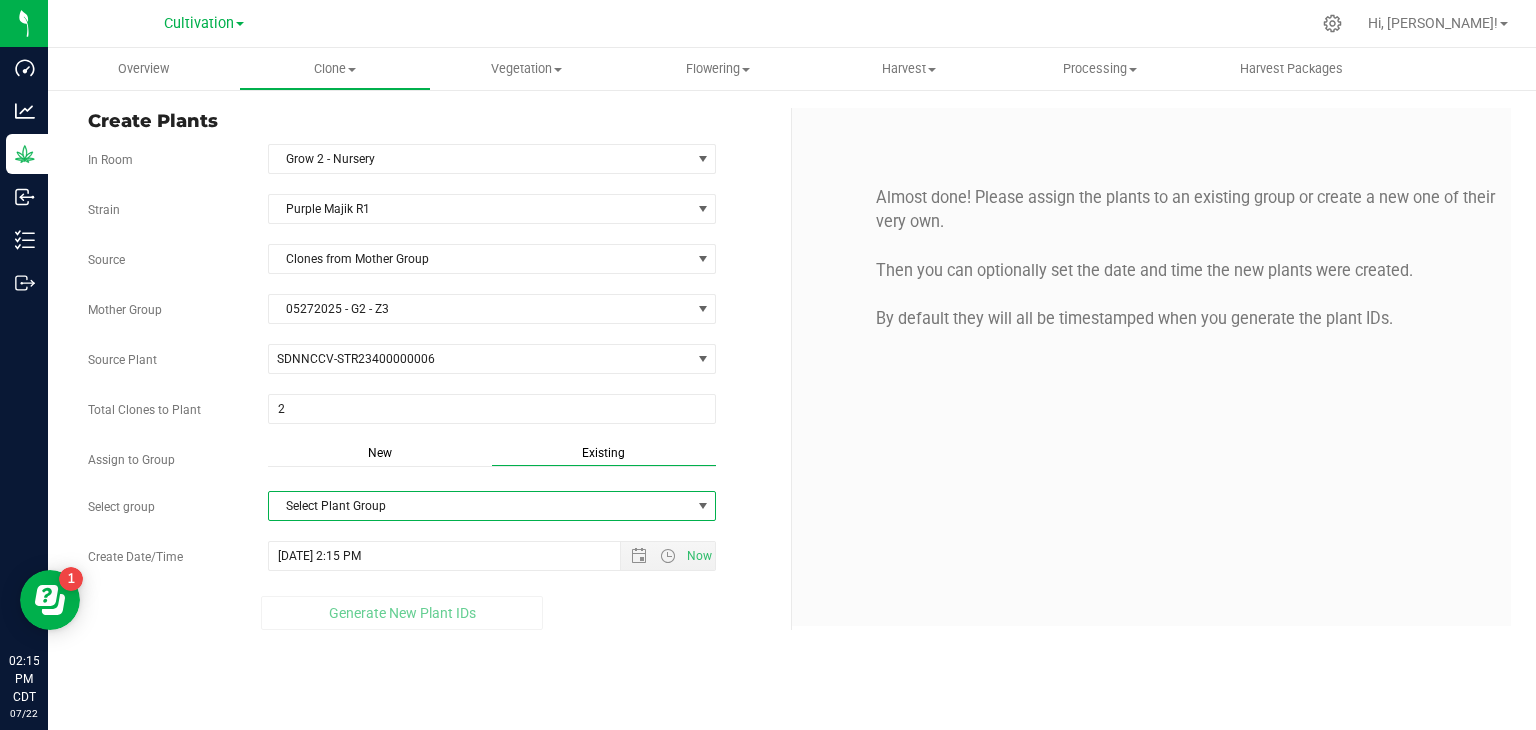 click on "Select Plant Group" at bounding box center (480, 506) 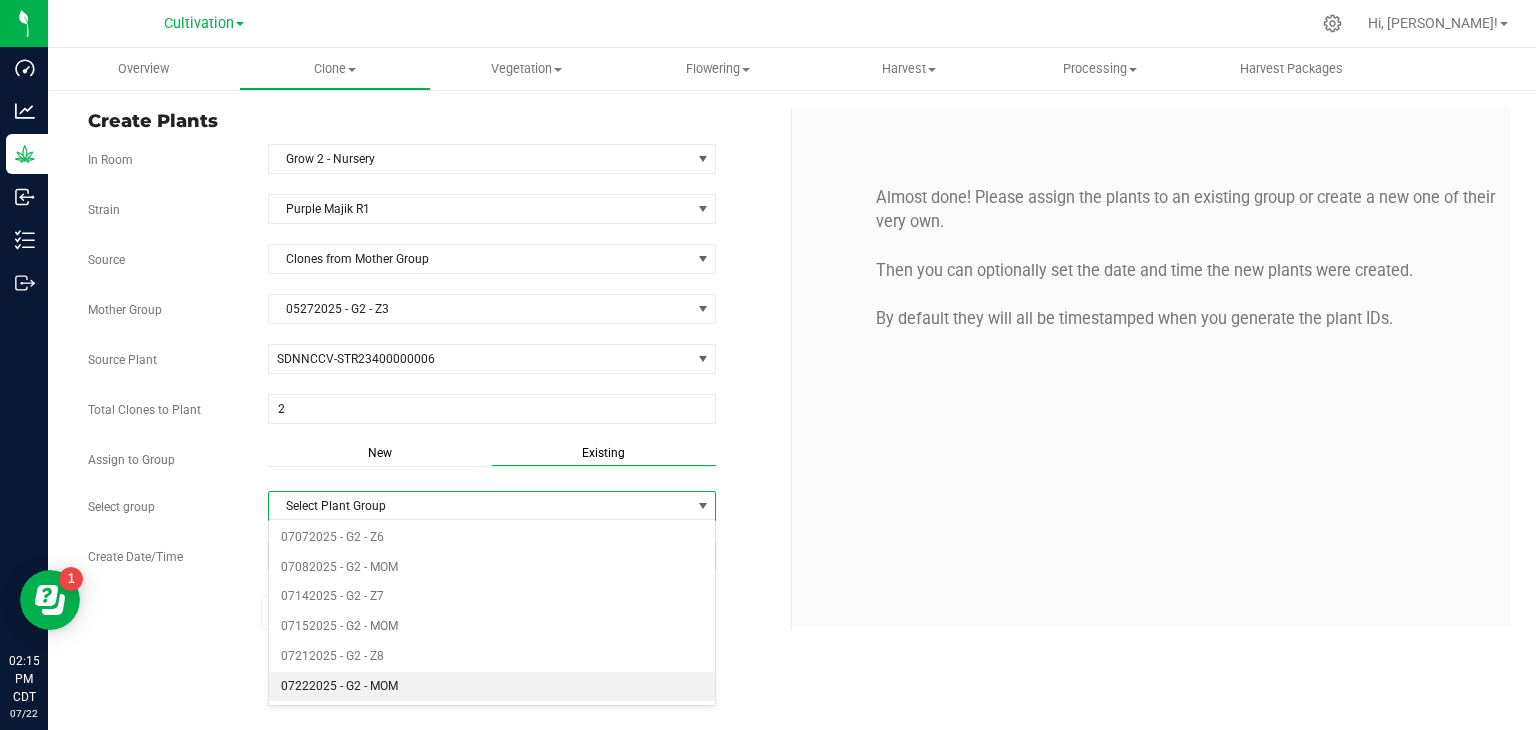 click on "07222025 - G2 - MOM" at bounding box center [492, 687] 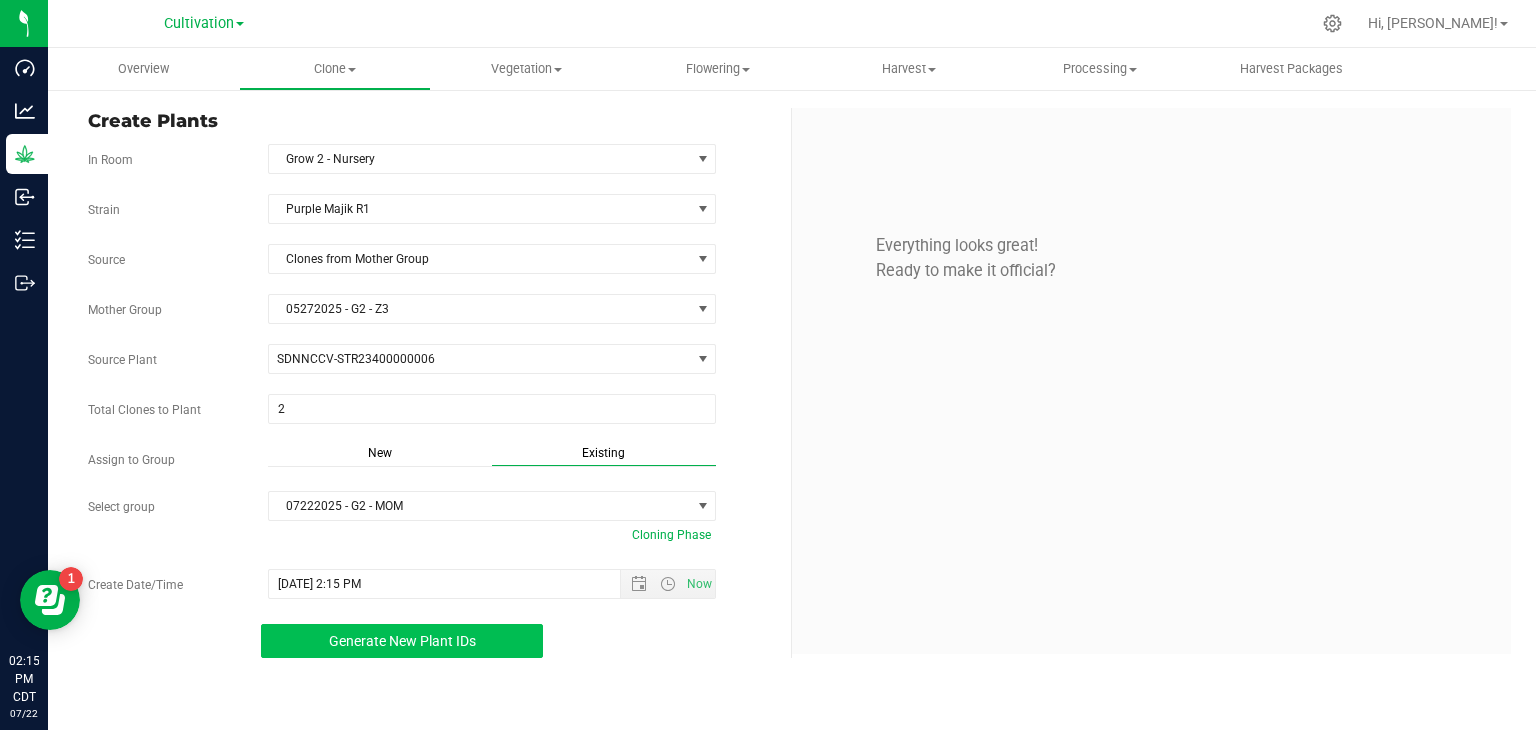 click on "Generate New Plant IDs" at bounding box center [402, 641] 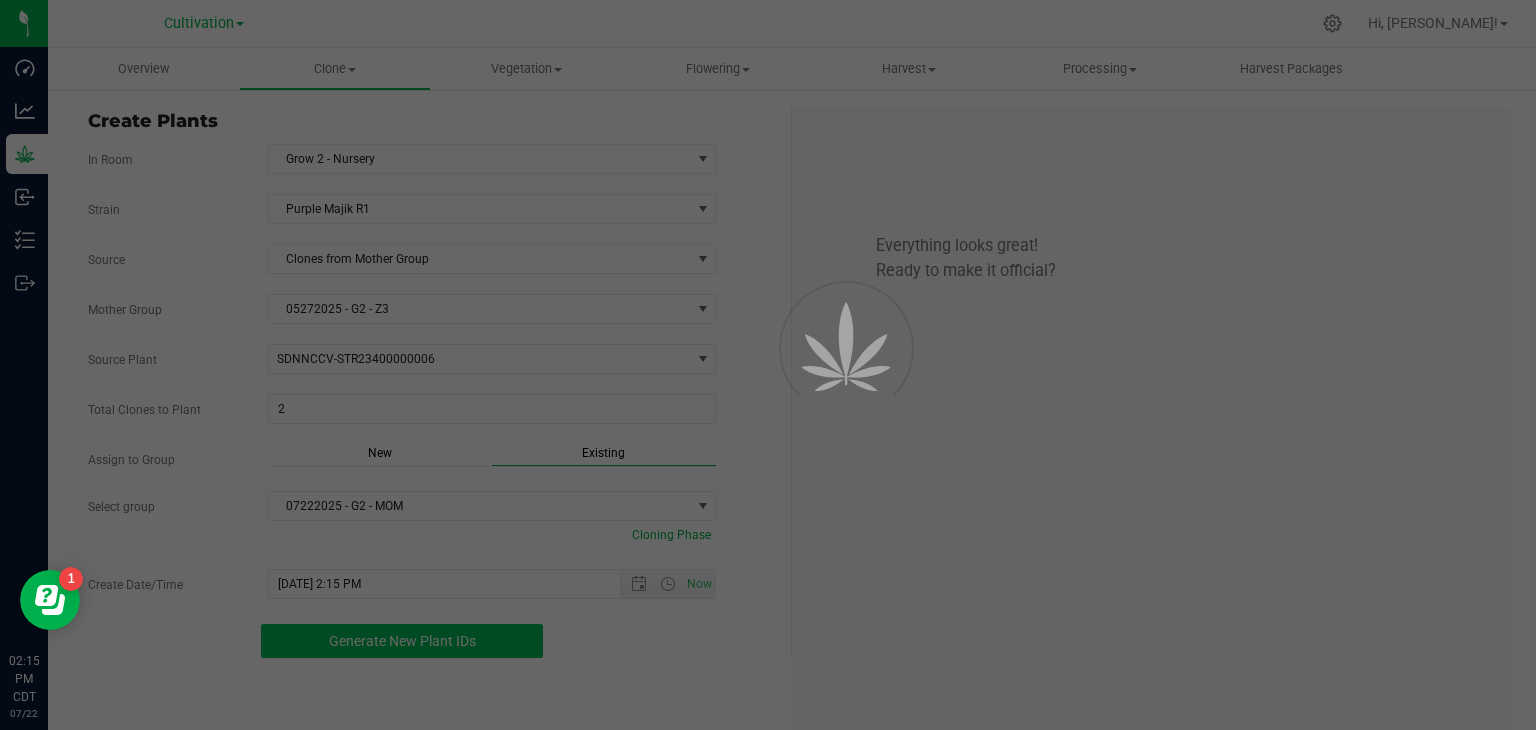 scroll, scrollTop: 60, scrollLeft: 0, axis: vertical 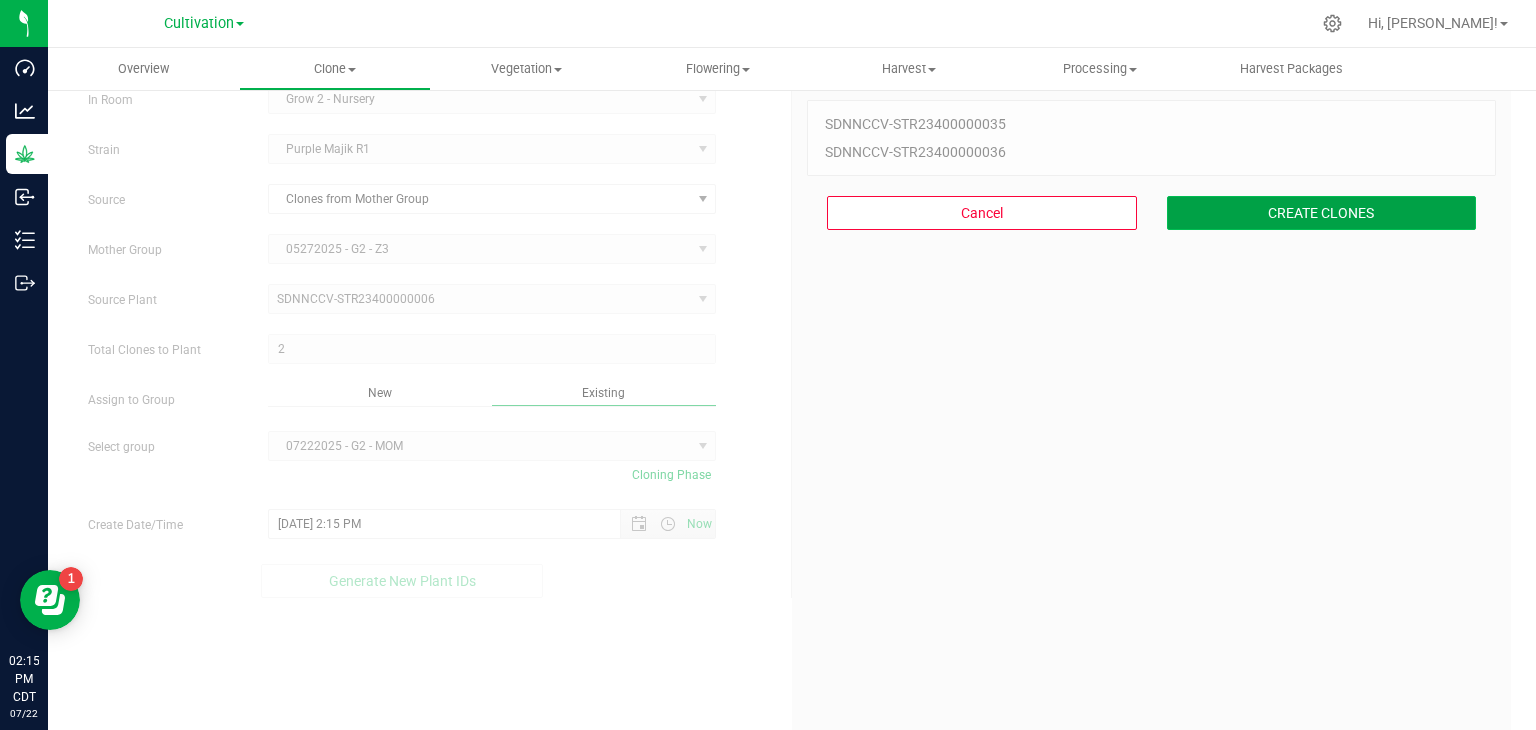 click on "CREATE CLONES" at bounding box center (1322, 213) 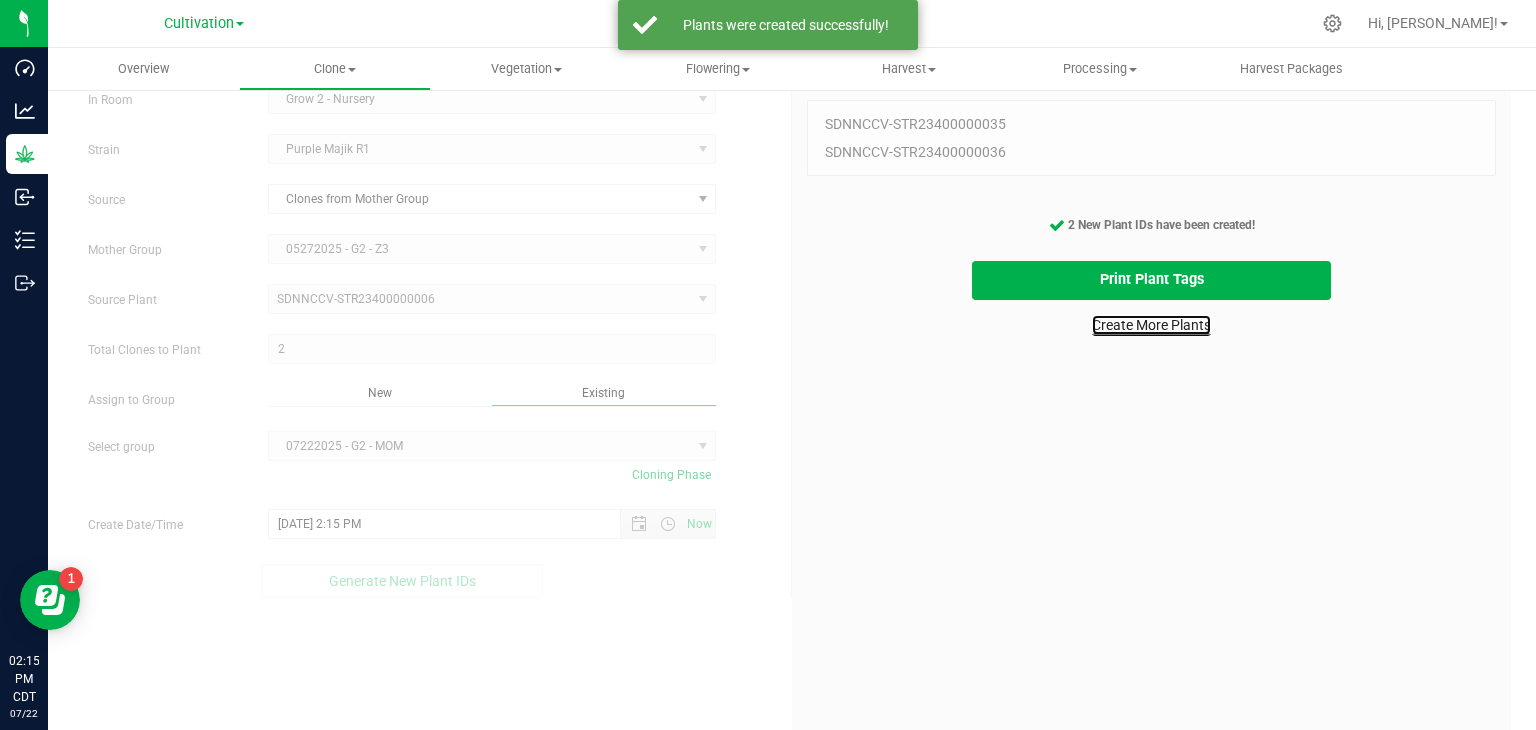 click on "Create More Plants" at bounding box center [1151, 325] 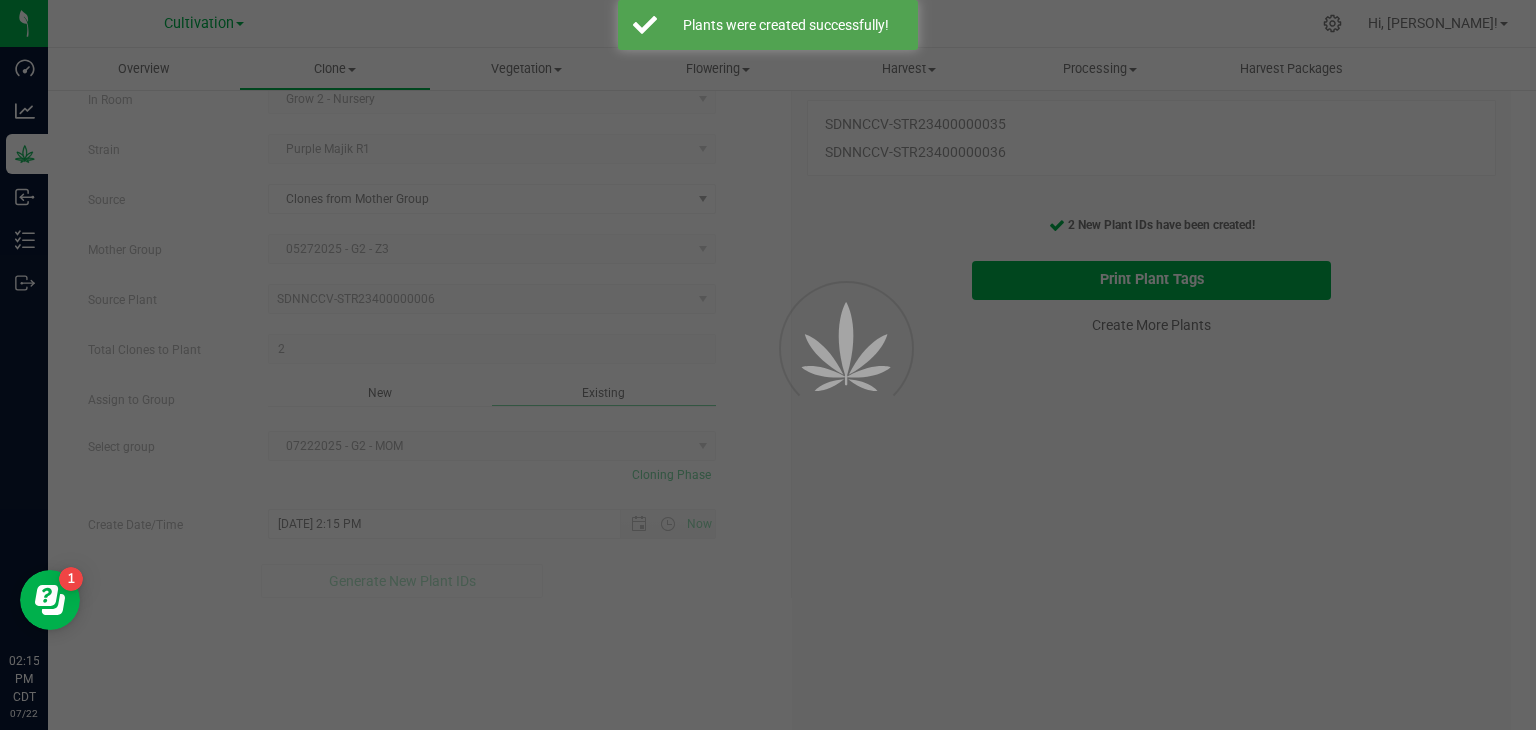scroll, scrollTop: 0, scrollLeft: 0, axis: both 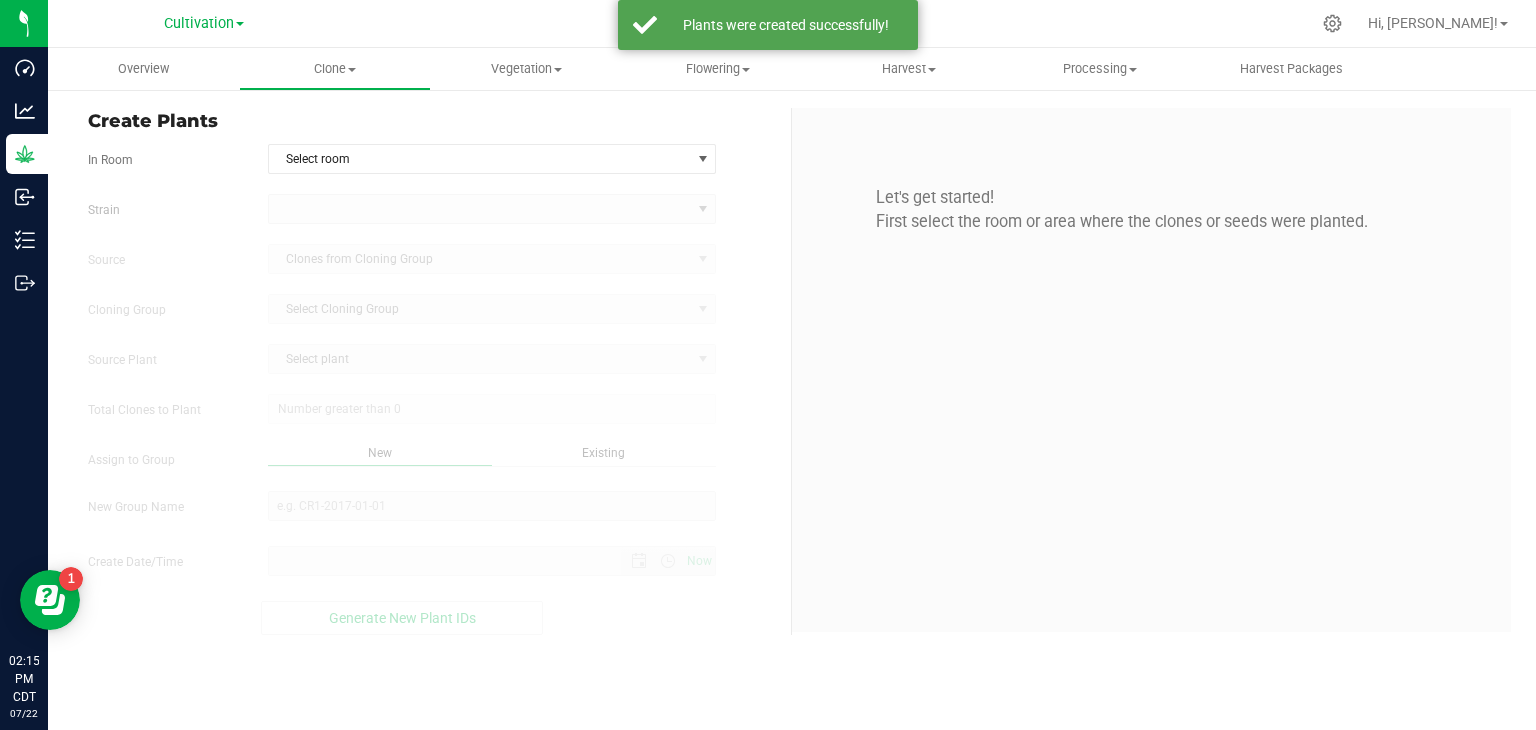 type on "[DATE] 2:15 PM" 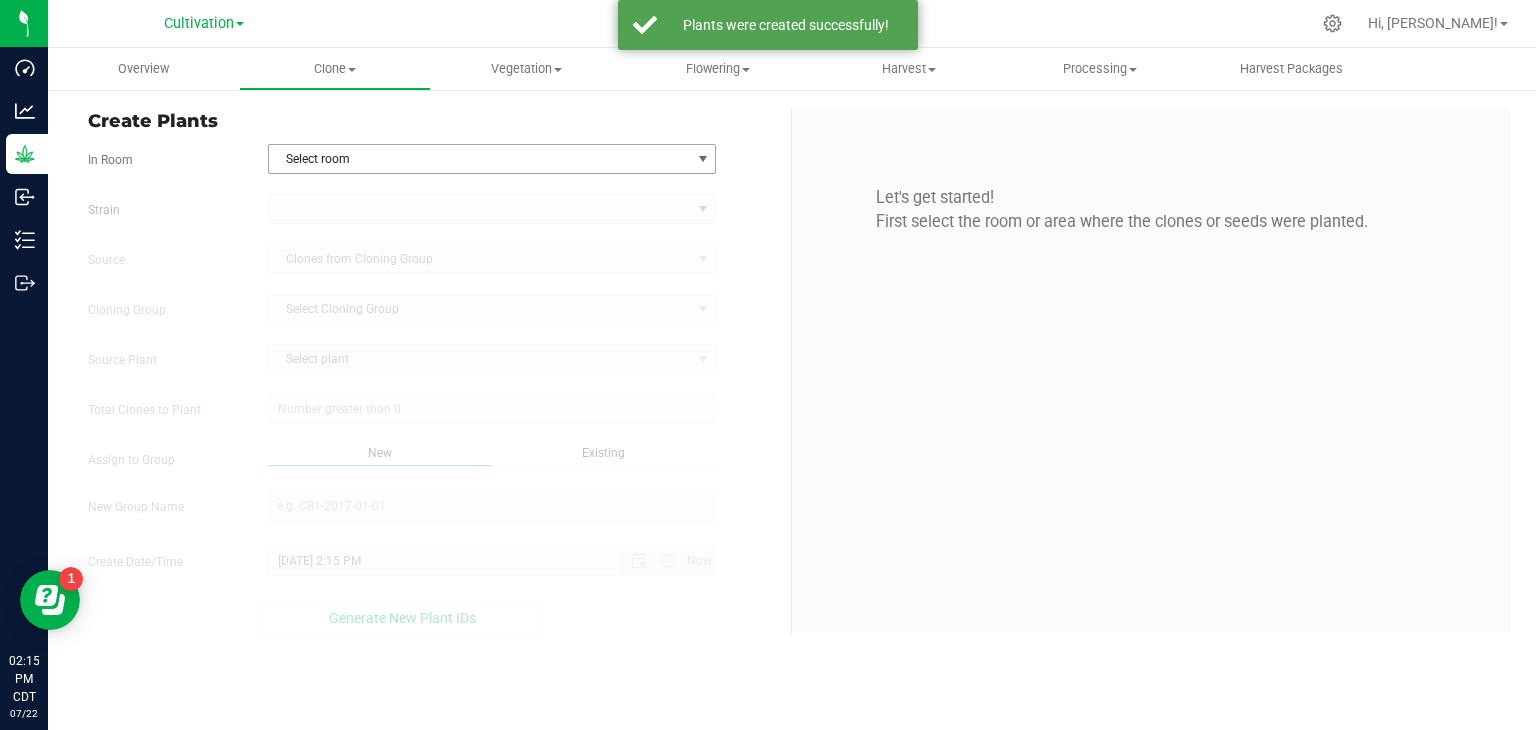 click on "Select room" at bounding box center [480, 159] 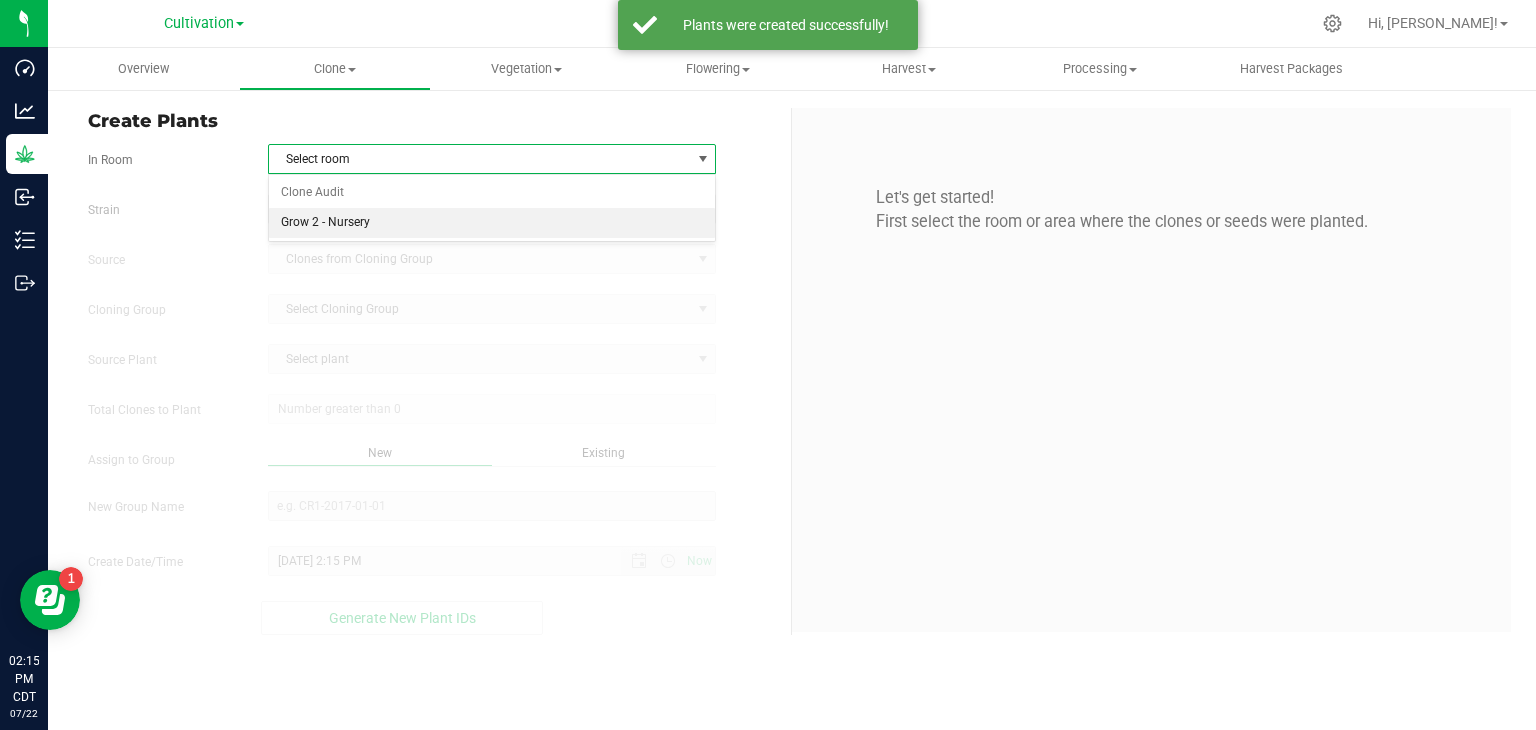 drag, startPoint x: 388, startPoint y: 229, endPoint x: 399, endPoint y: 217, distance: 16.27882 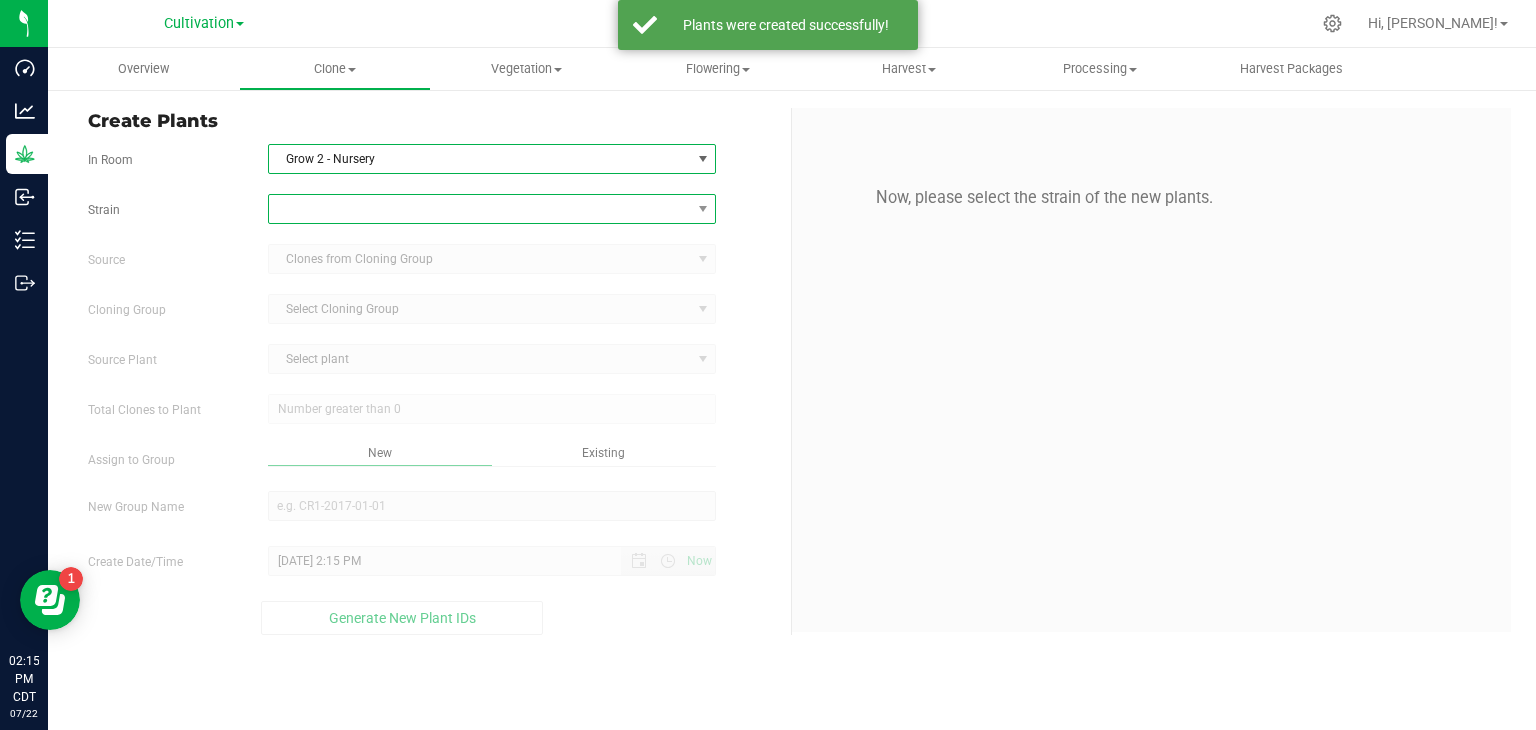 click at bounding box center (480, 209) 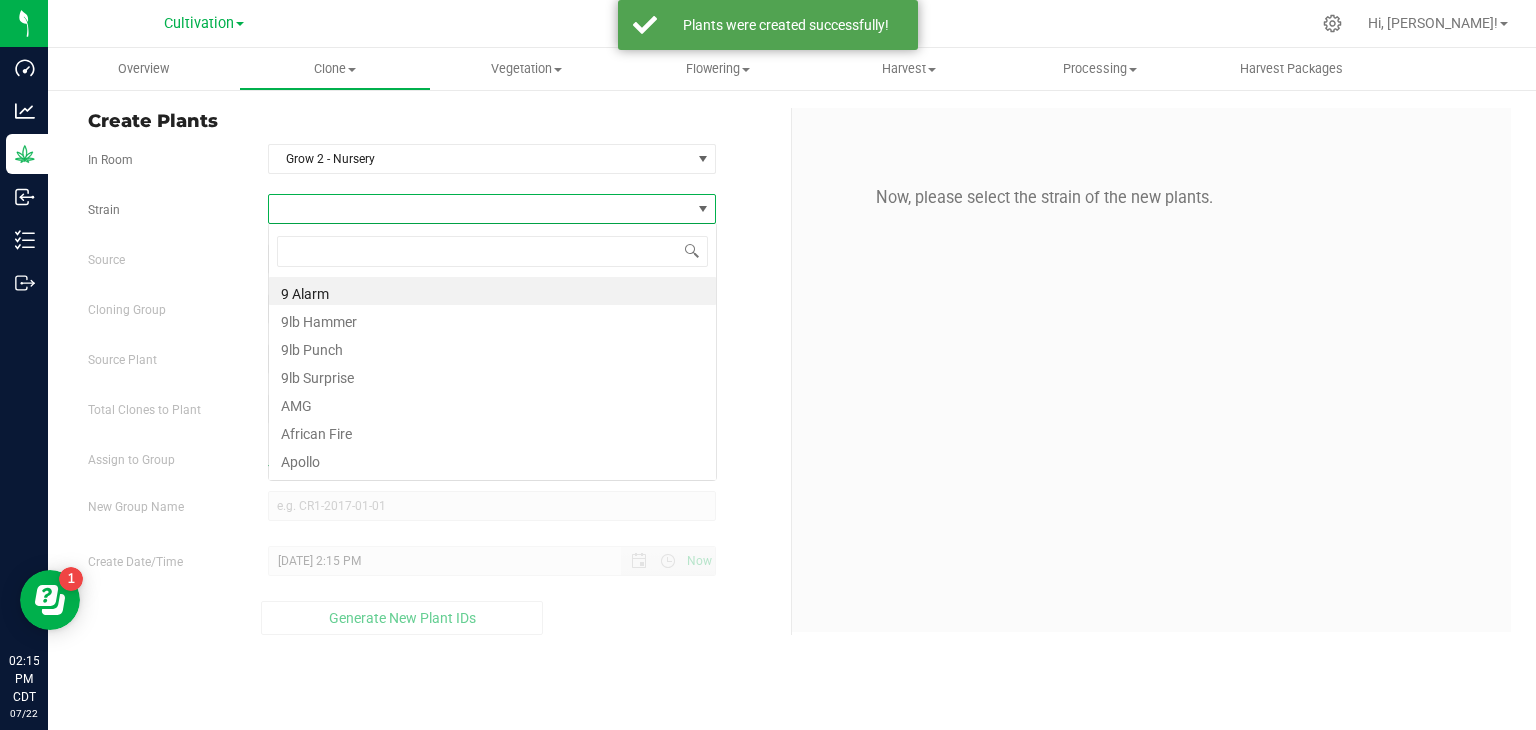scroll, scrollTop: 99970, scrollLeft: 99551, axis: both 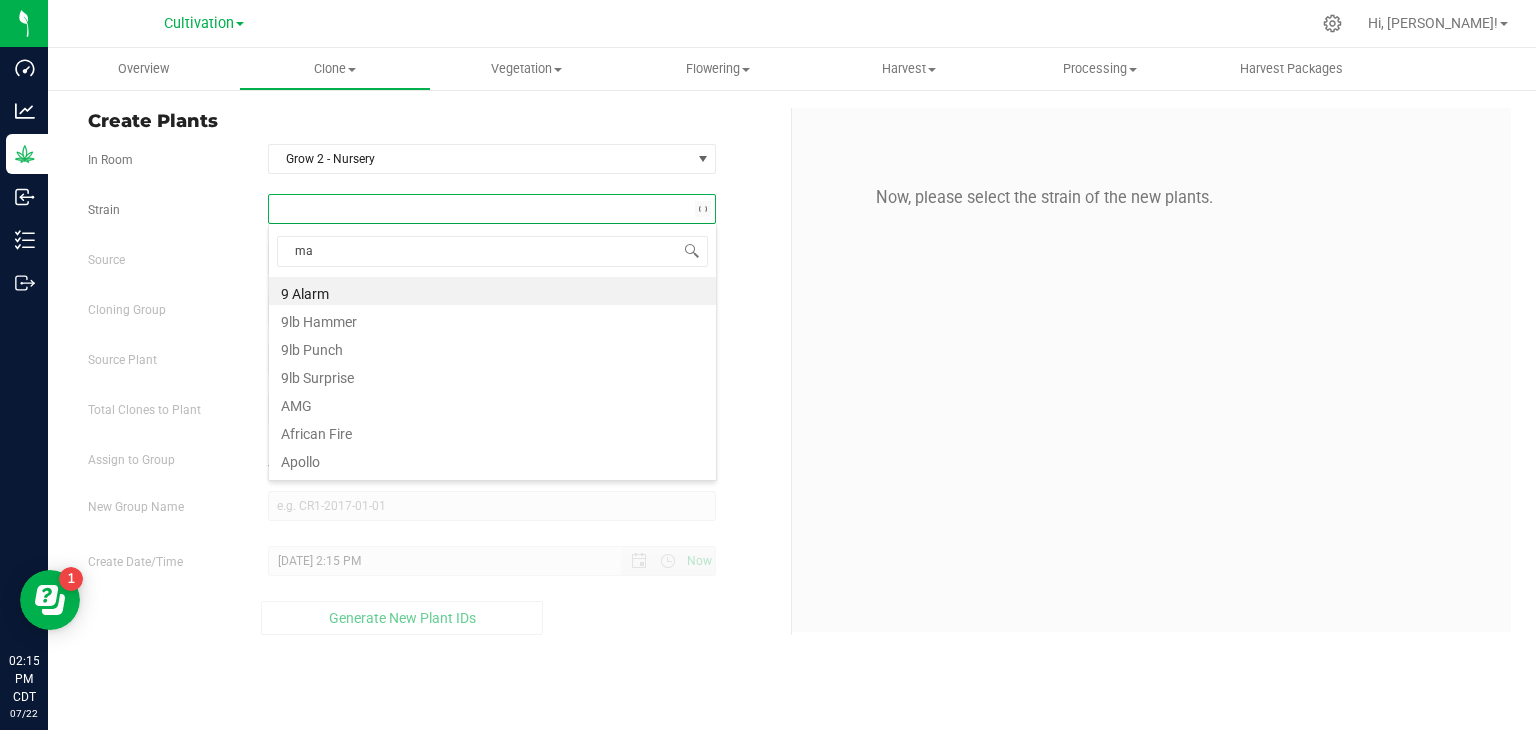 type on "maj" 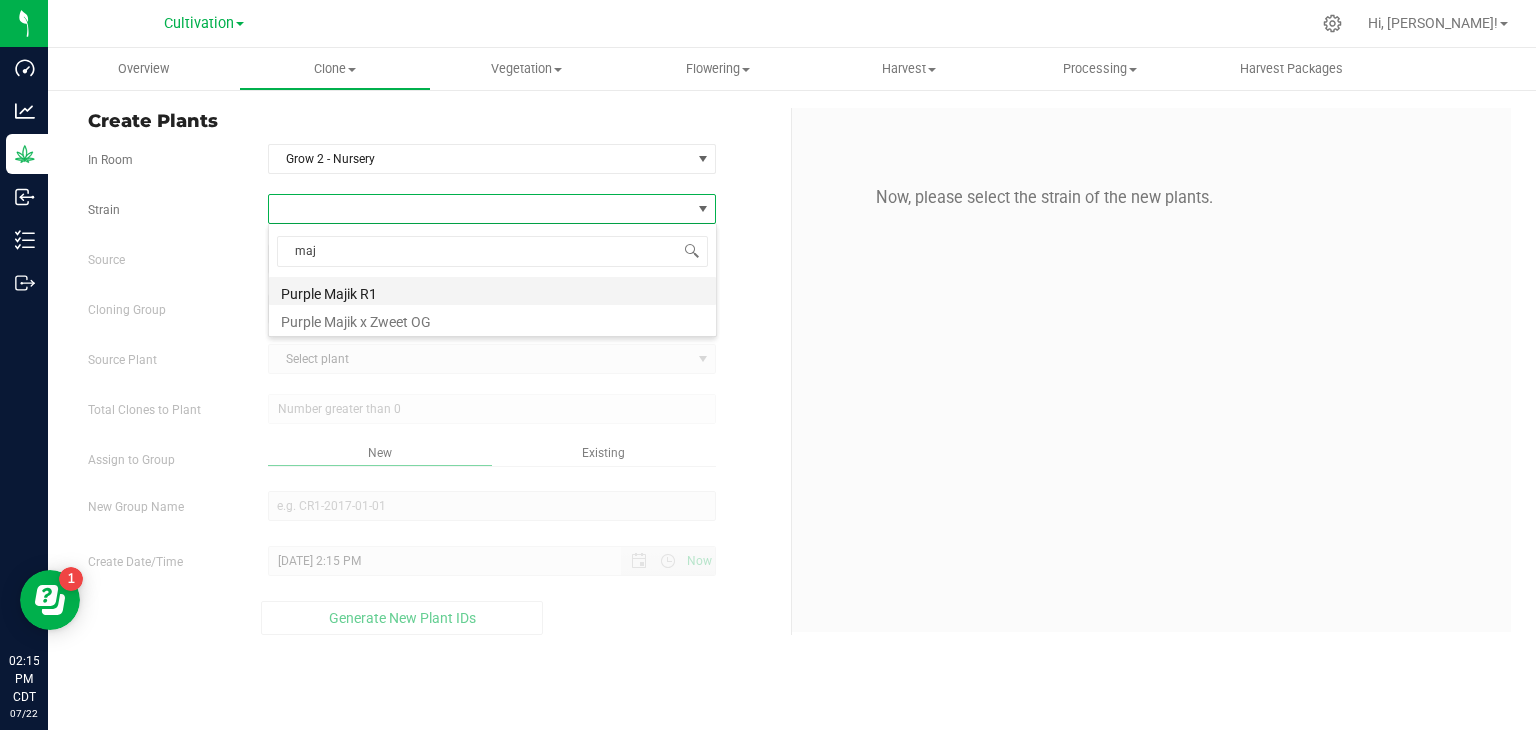click on "Purple Majik R1" at bounding box center (492, 291) 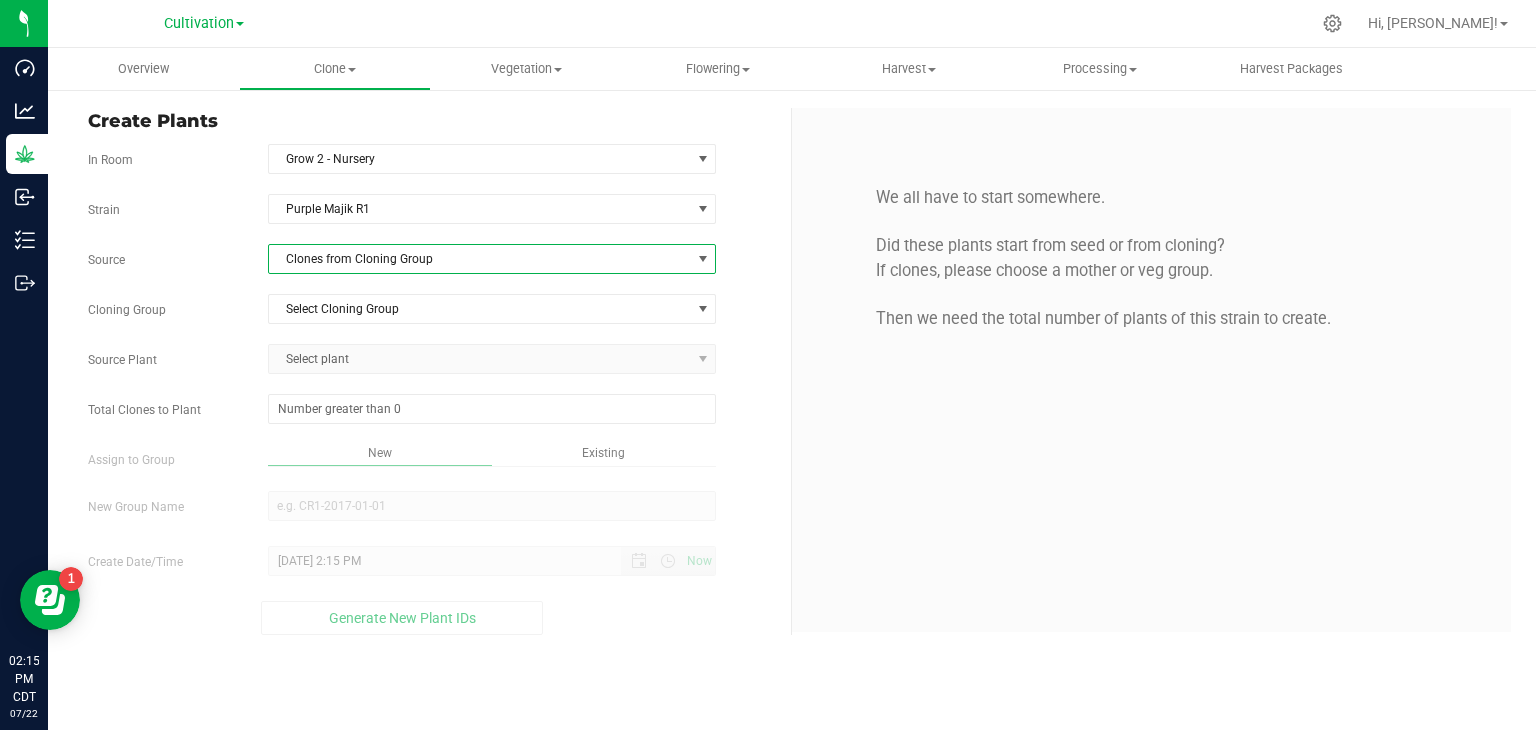 click on "Clones from Cloning Group" at bounding box center [480, 259] 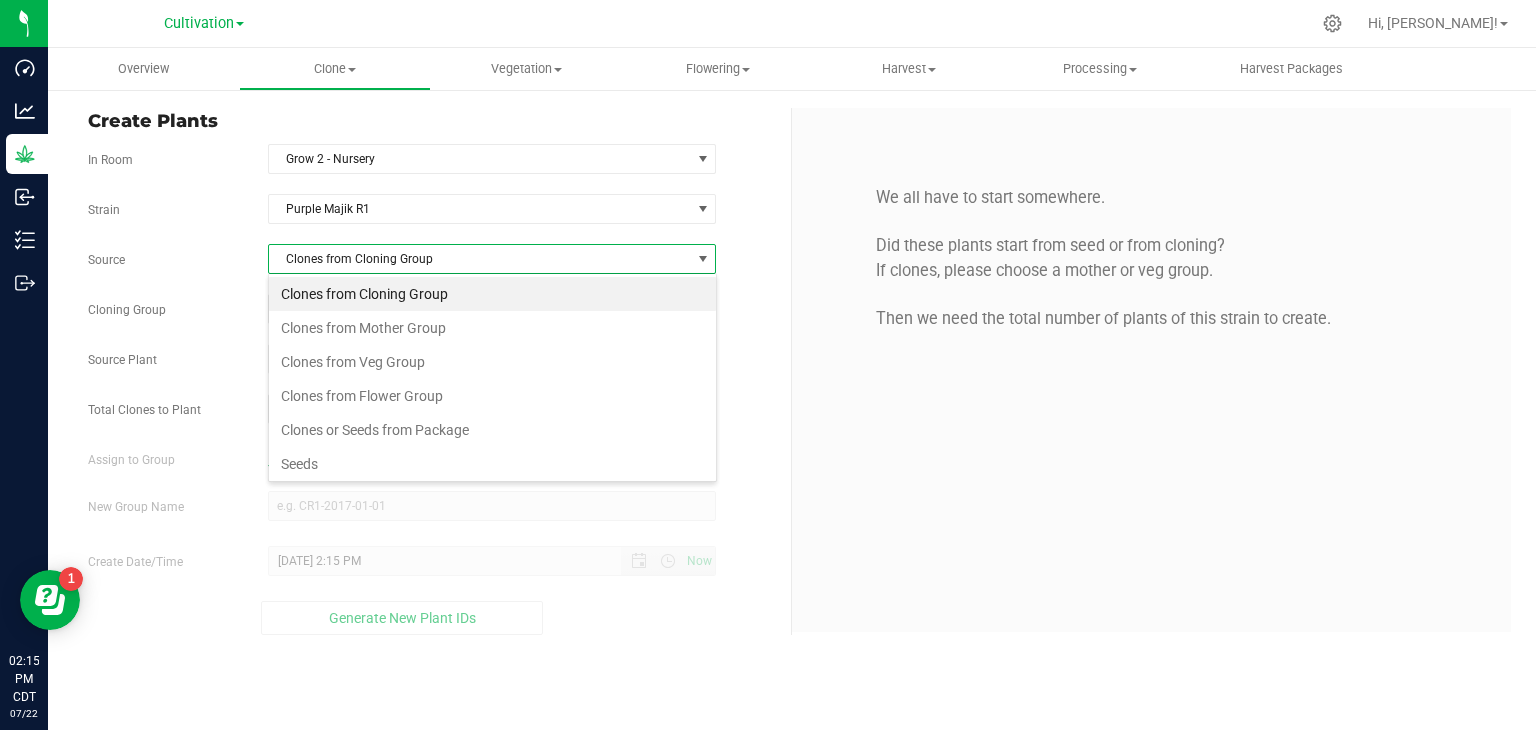 scroll, scrollTop: 99970, scrollLeft: 99551, axis: both 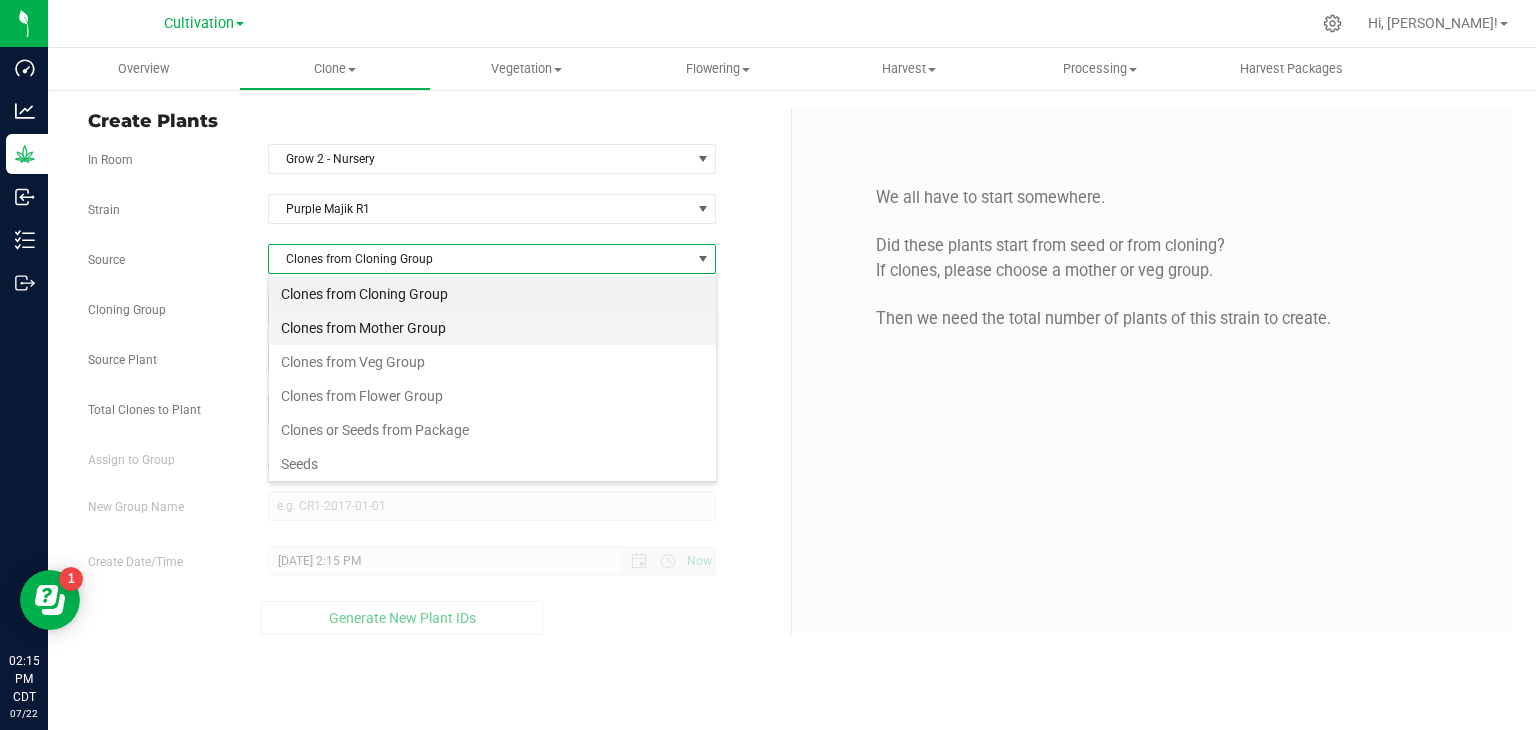 click on "Clones from Mother Group" at bounding box center [492, 328] 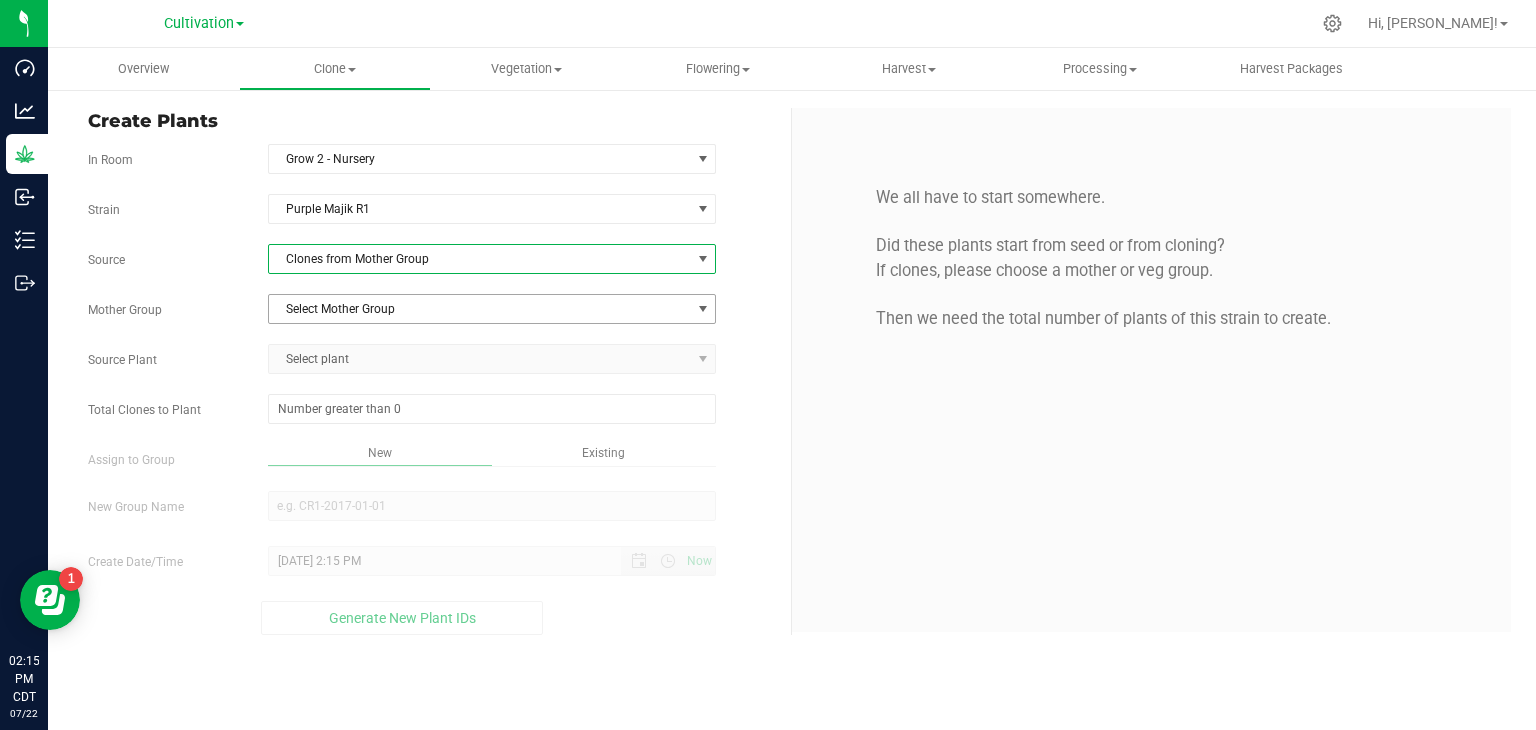 click on "Select Mother Group" at bounding box center [480, 309] 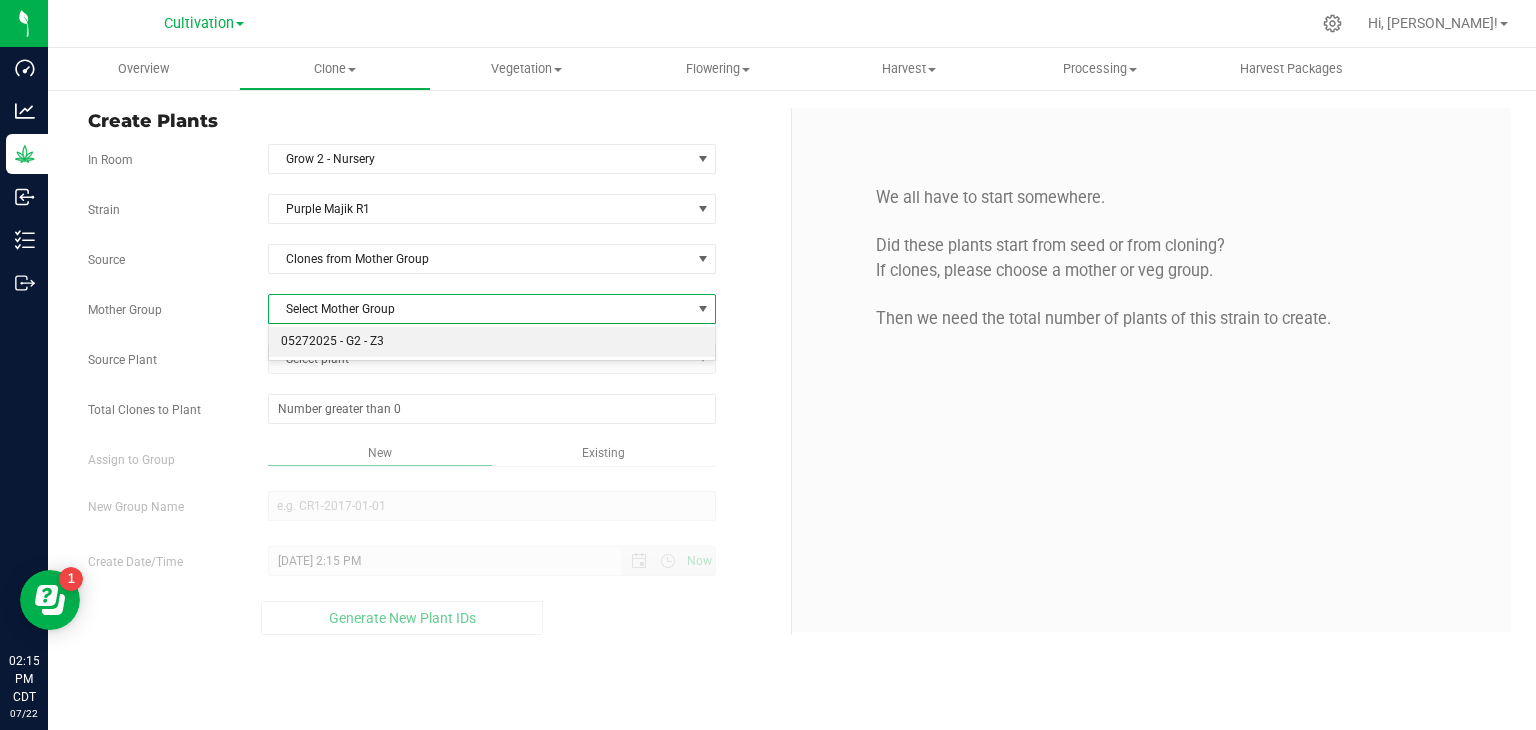 click on "05272025 - G2 - Z3" at bounding box center (492, 342) 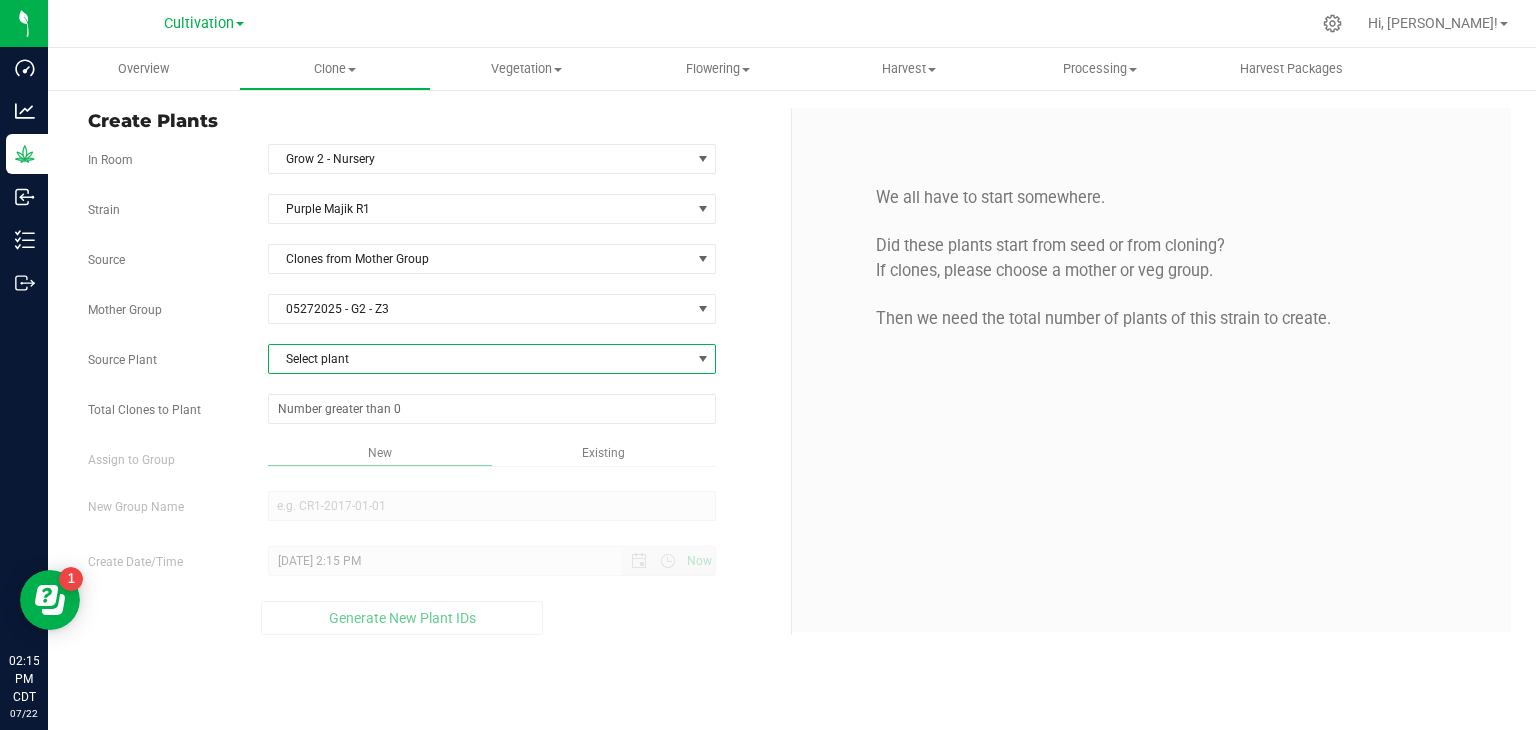 click on "Select plant" at bounding box center (480, 359) 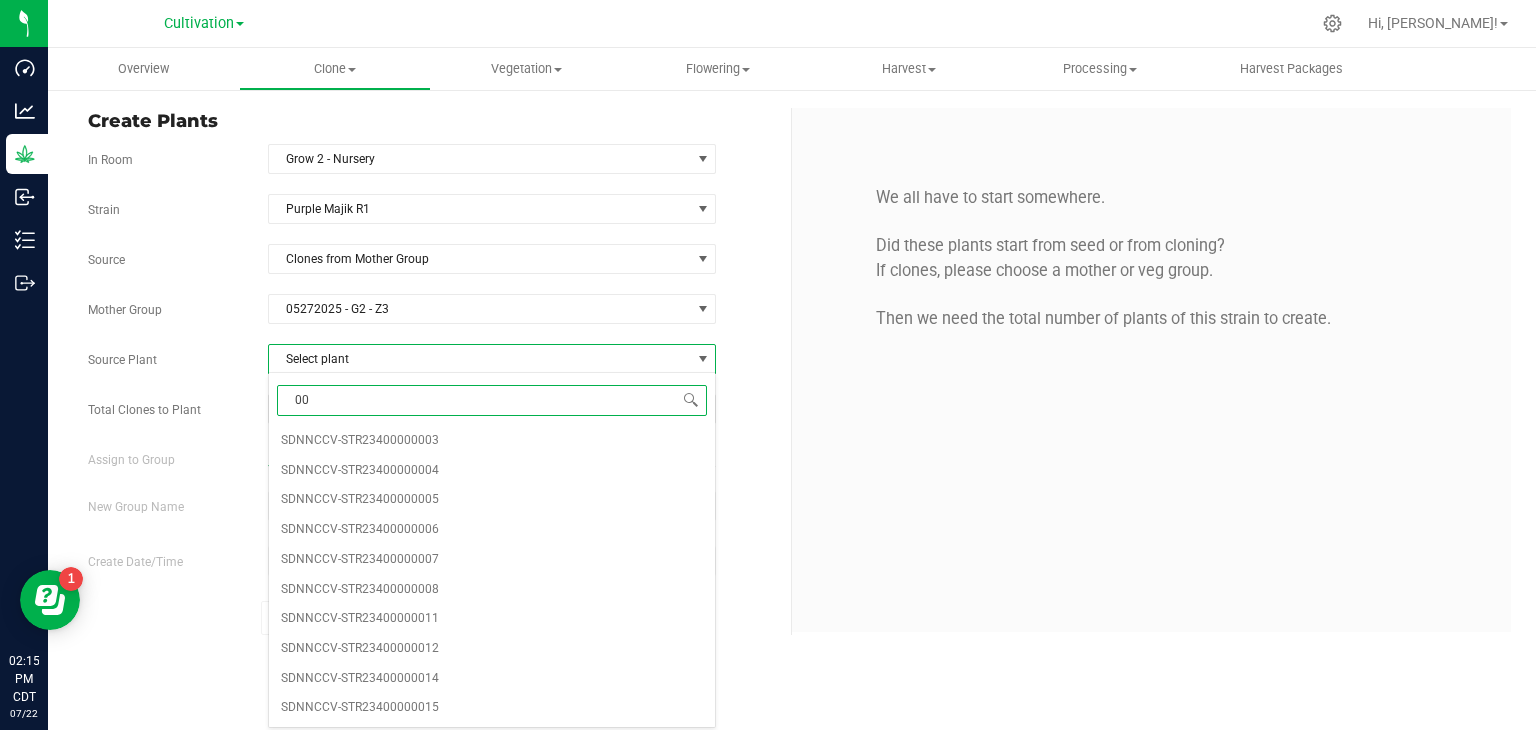 type on "008" 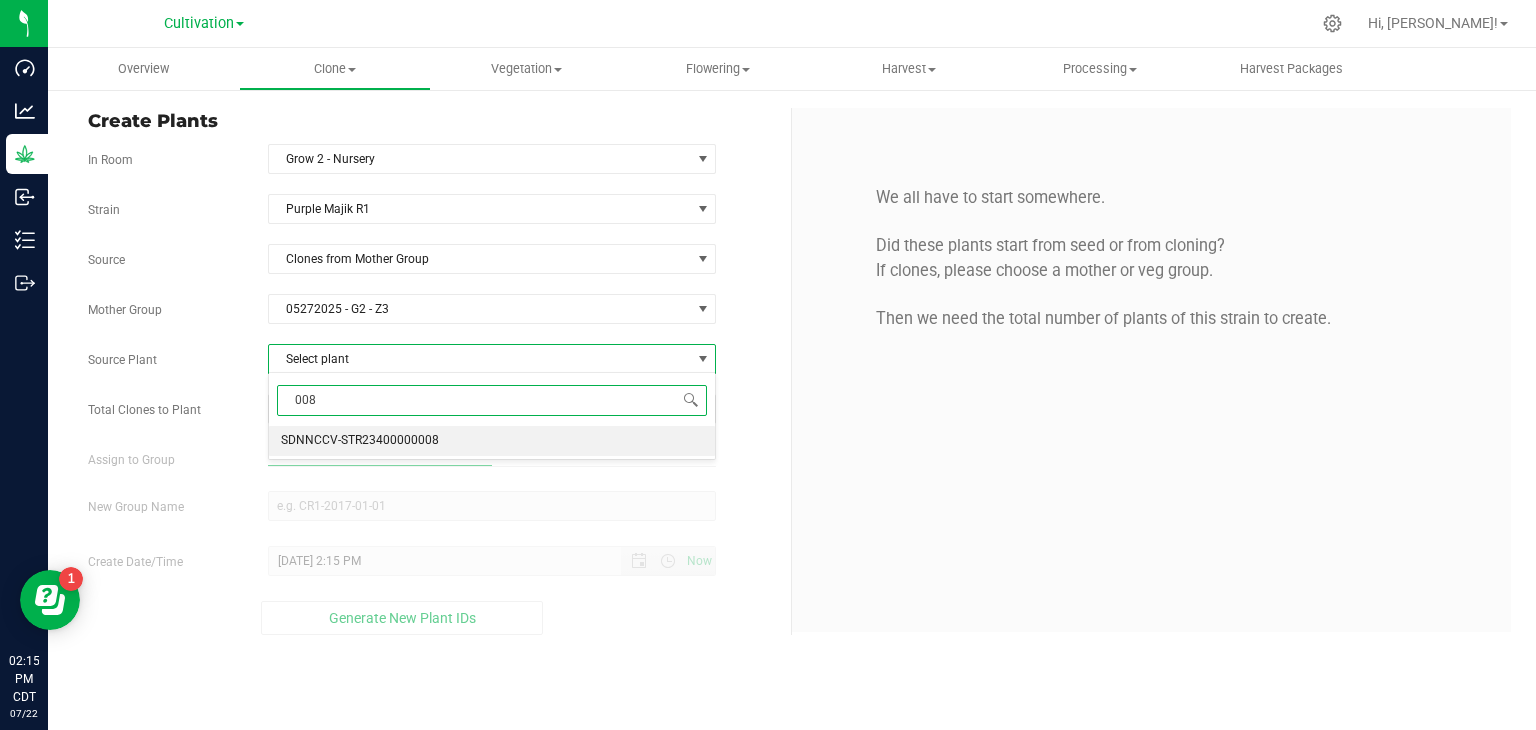 click on "SDNNCCV-STR23400000008" at bounding box center (360, 441) 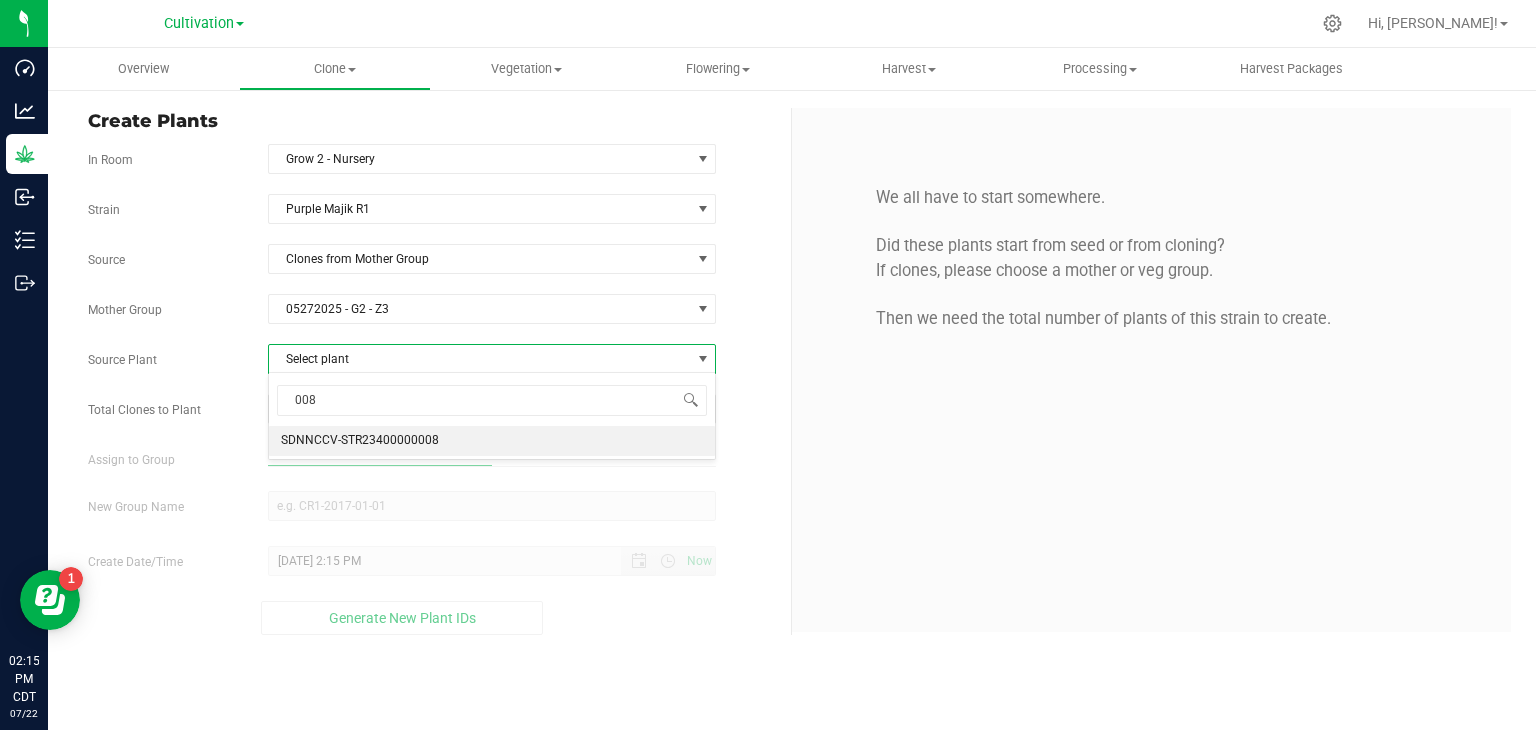 type 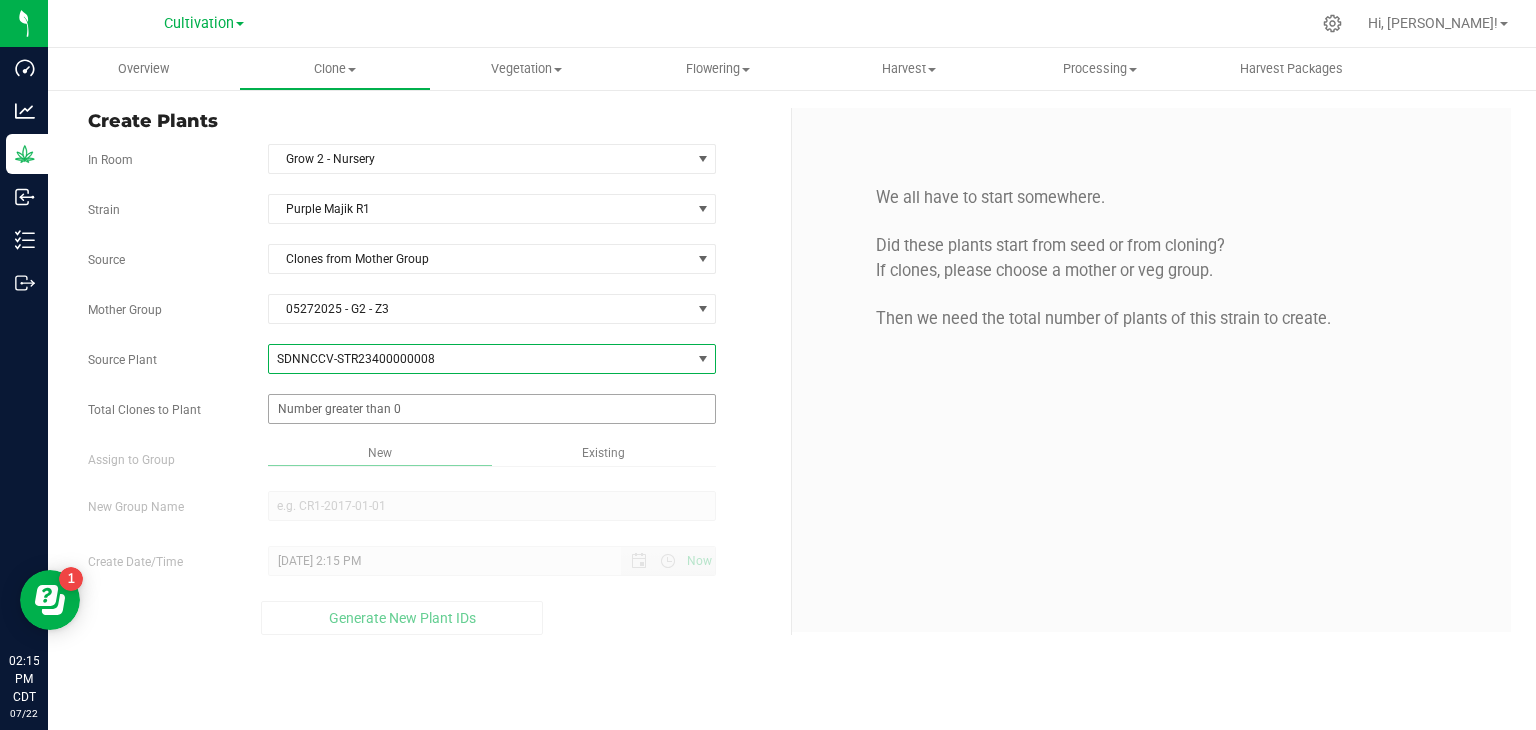 click at bounding box center (492, 409) 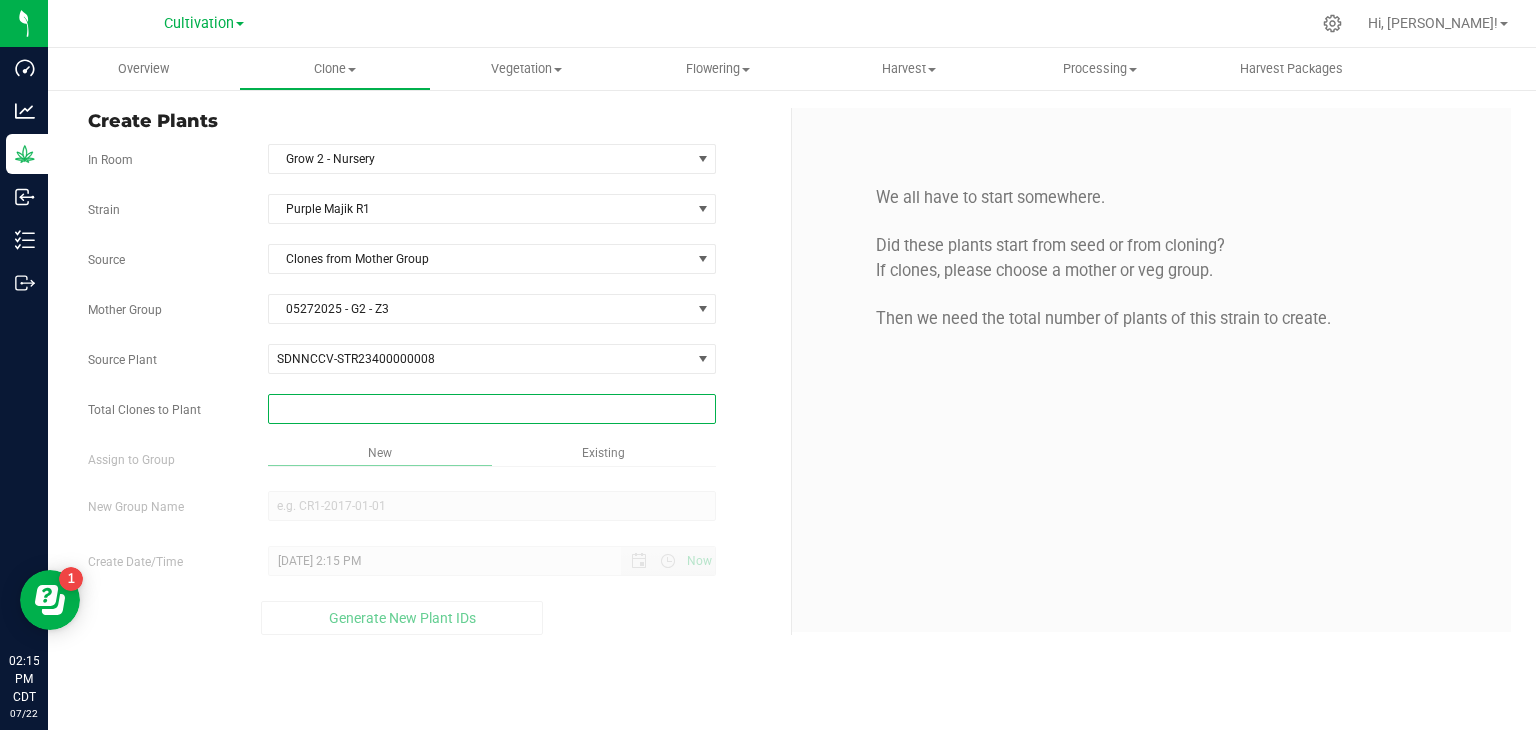type on "2" 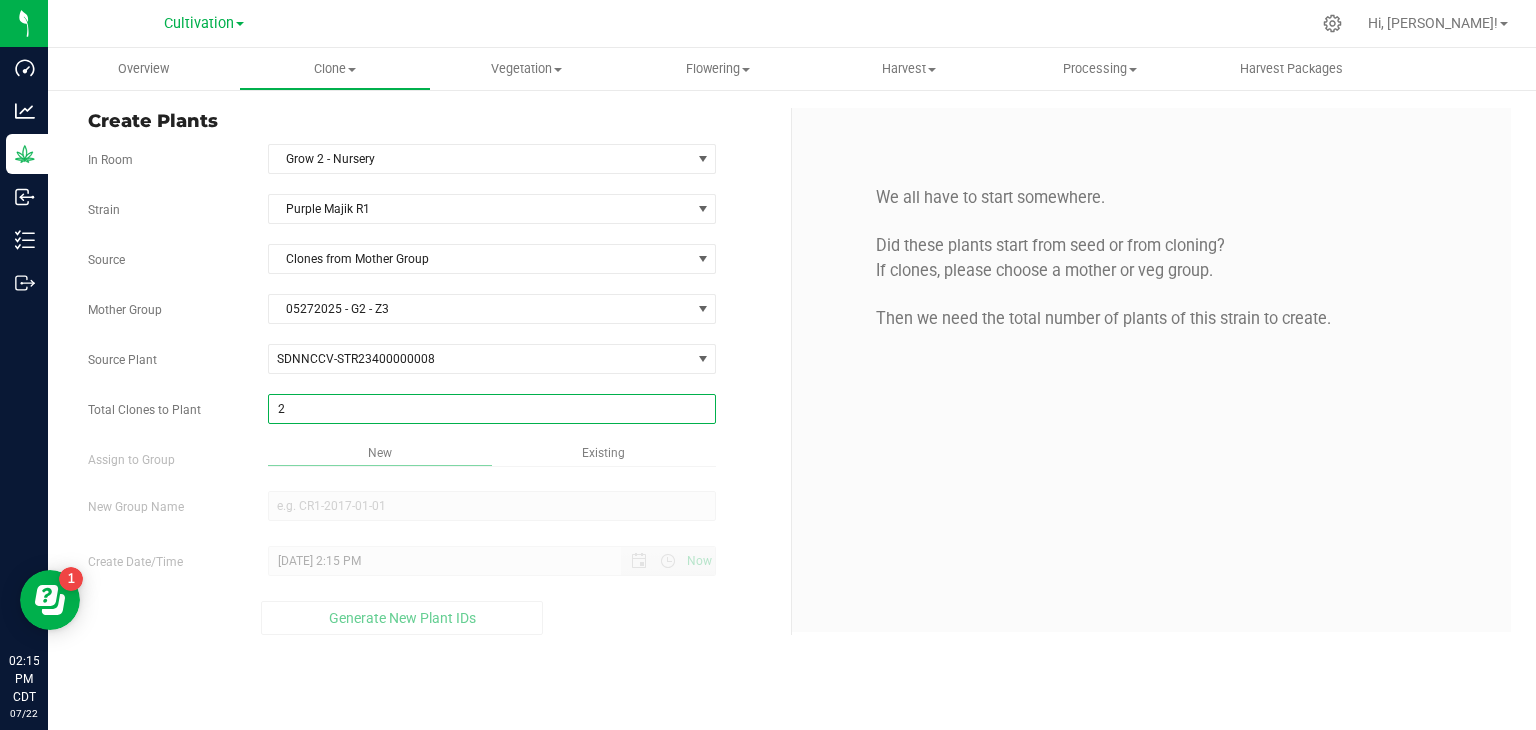 type on "2" 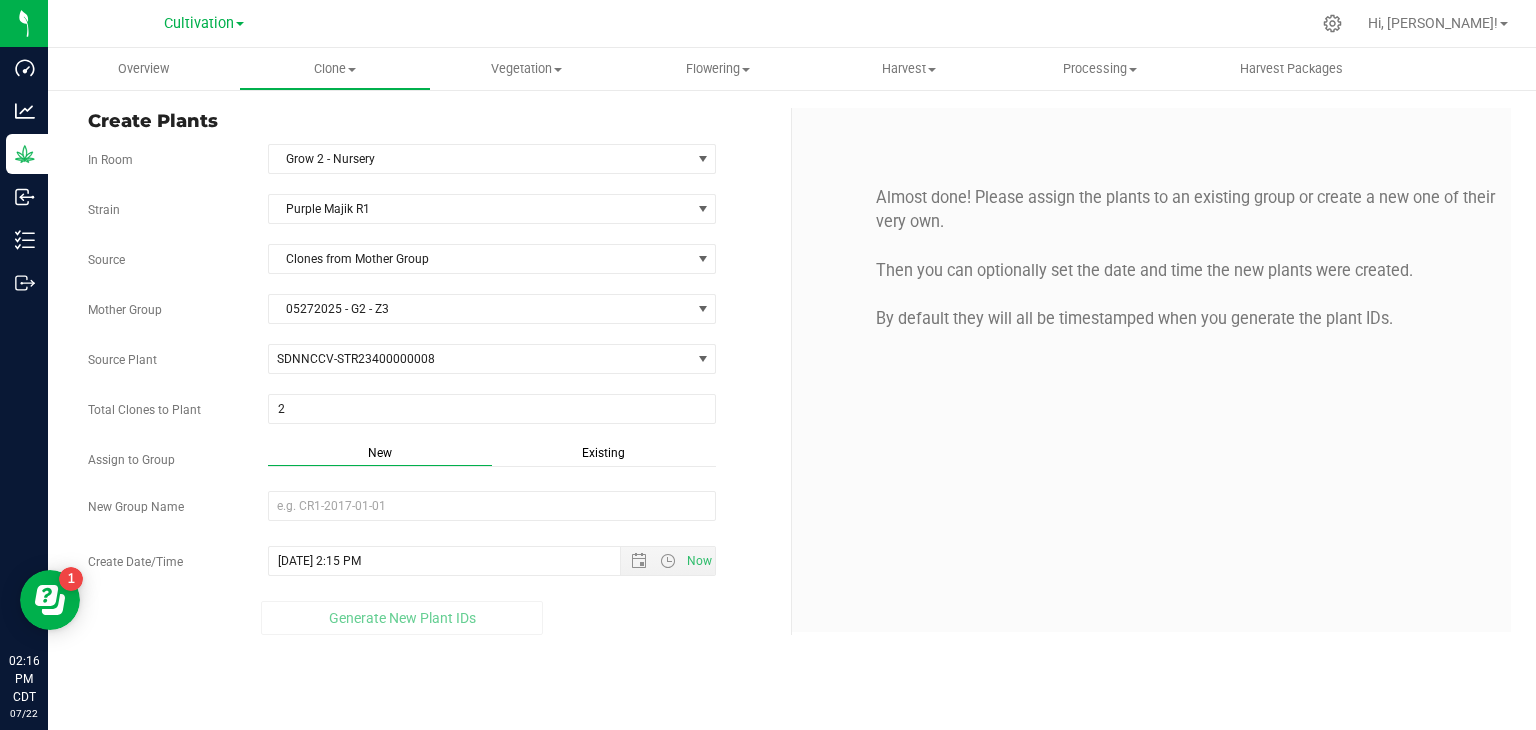 click on "Existing" at bounding box center [604, 455] 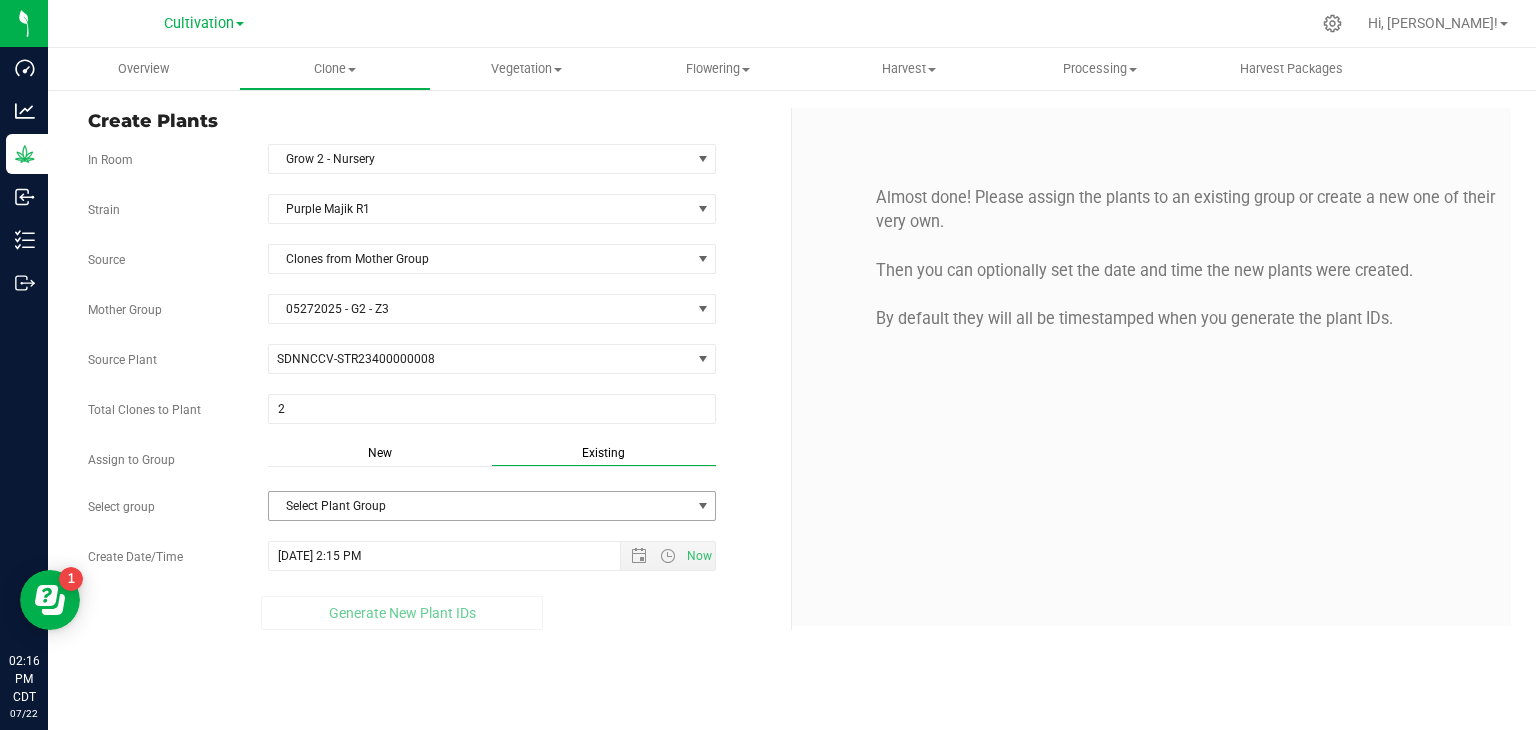 click on "Select Plant Group" at bounding box center (480, 506) 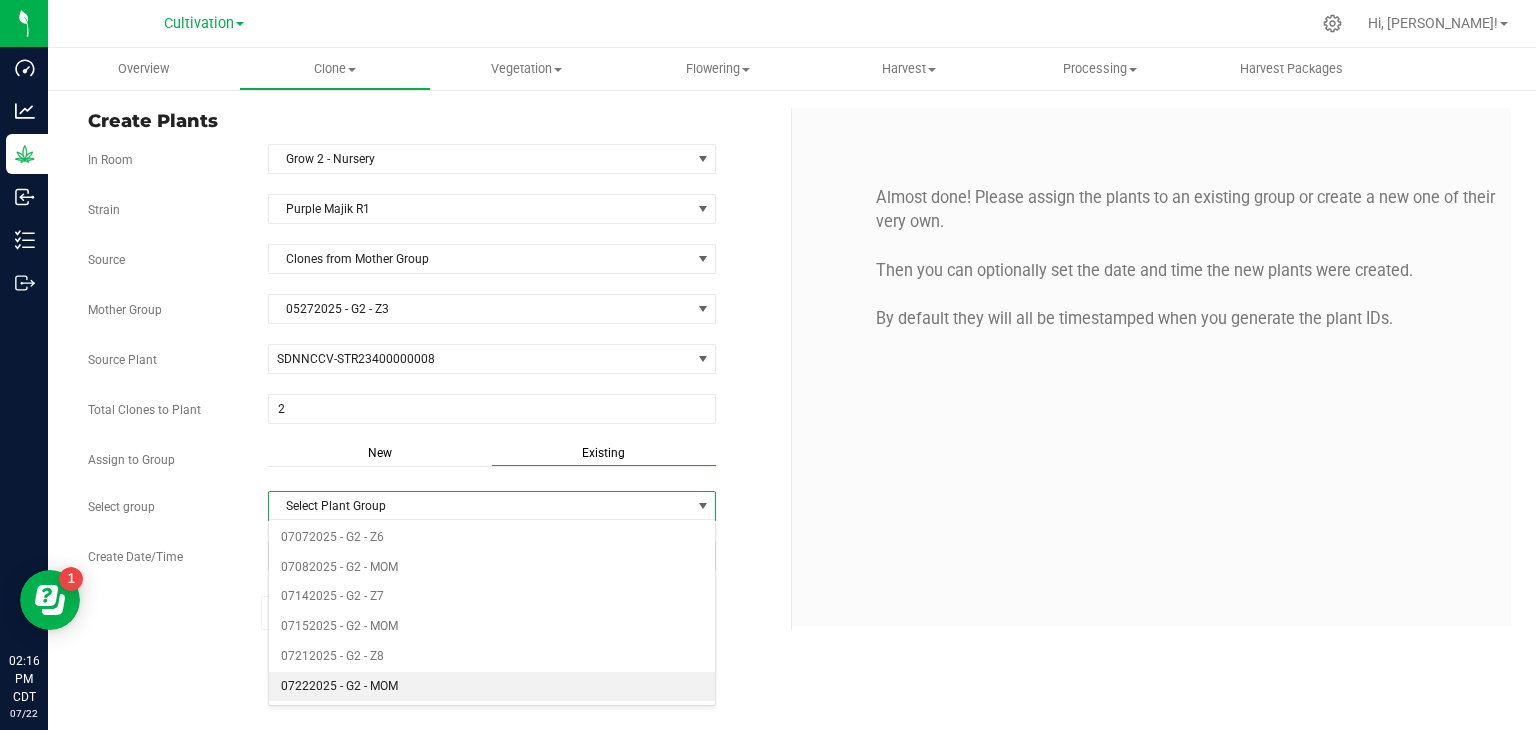 click on "07222025 - G2 - MOM" at bounding box center (492, 687) 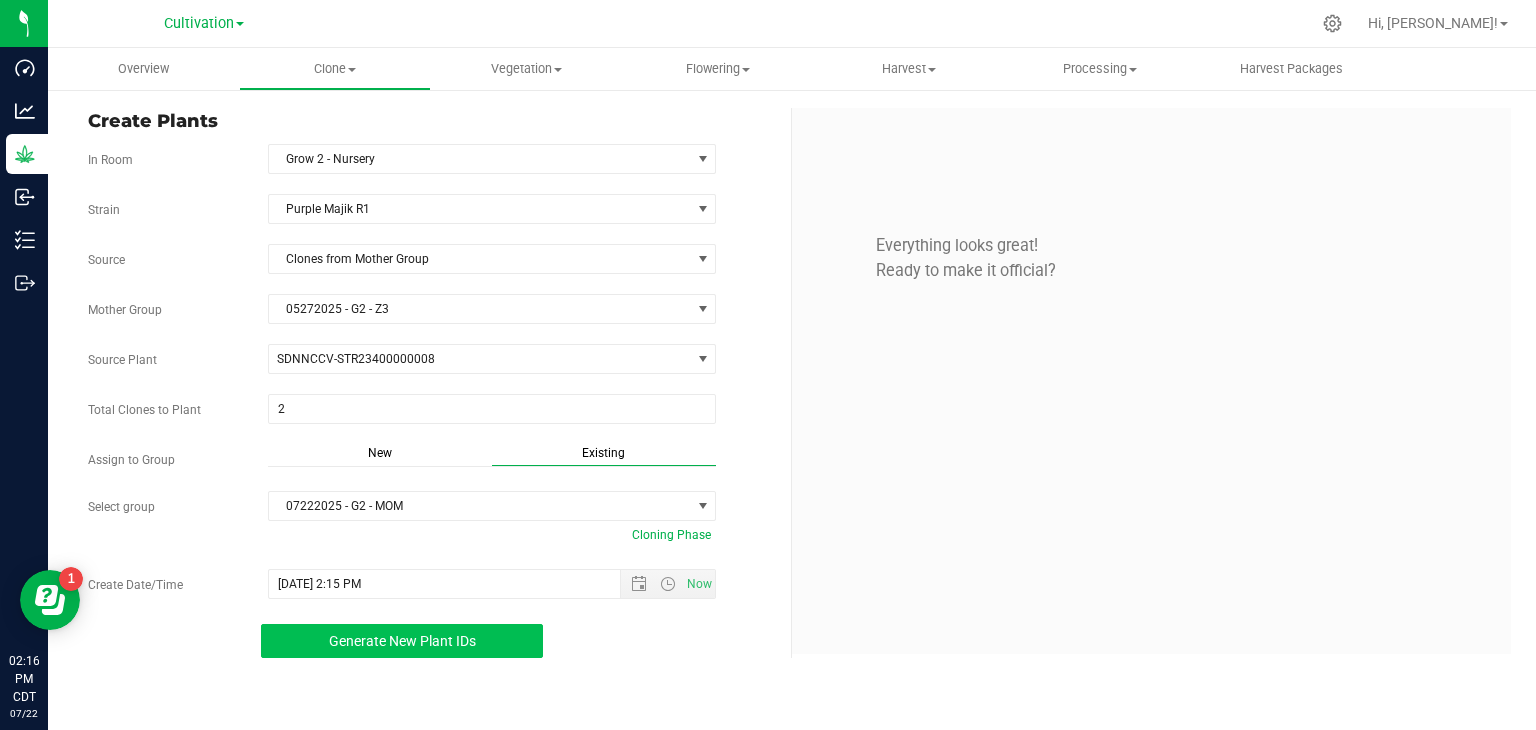click on "Generate New Plant IDs" at bounding box center [402, 641] 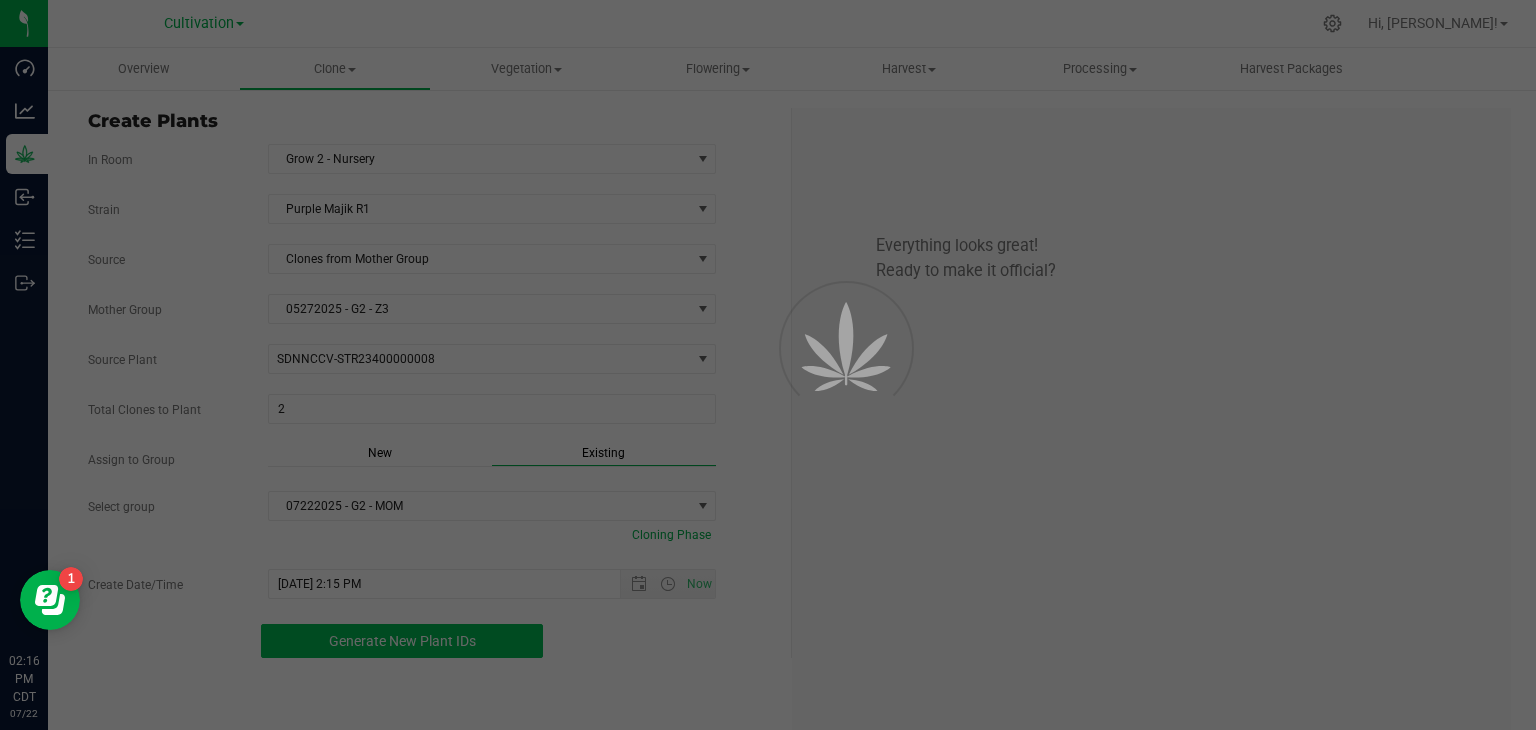 scroll, scrollTop: 60, scrollLeft: 0, axis: vertical 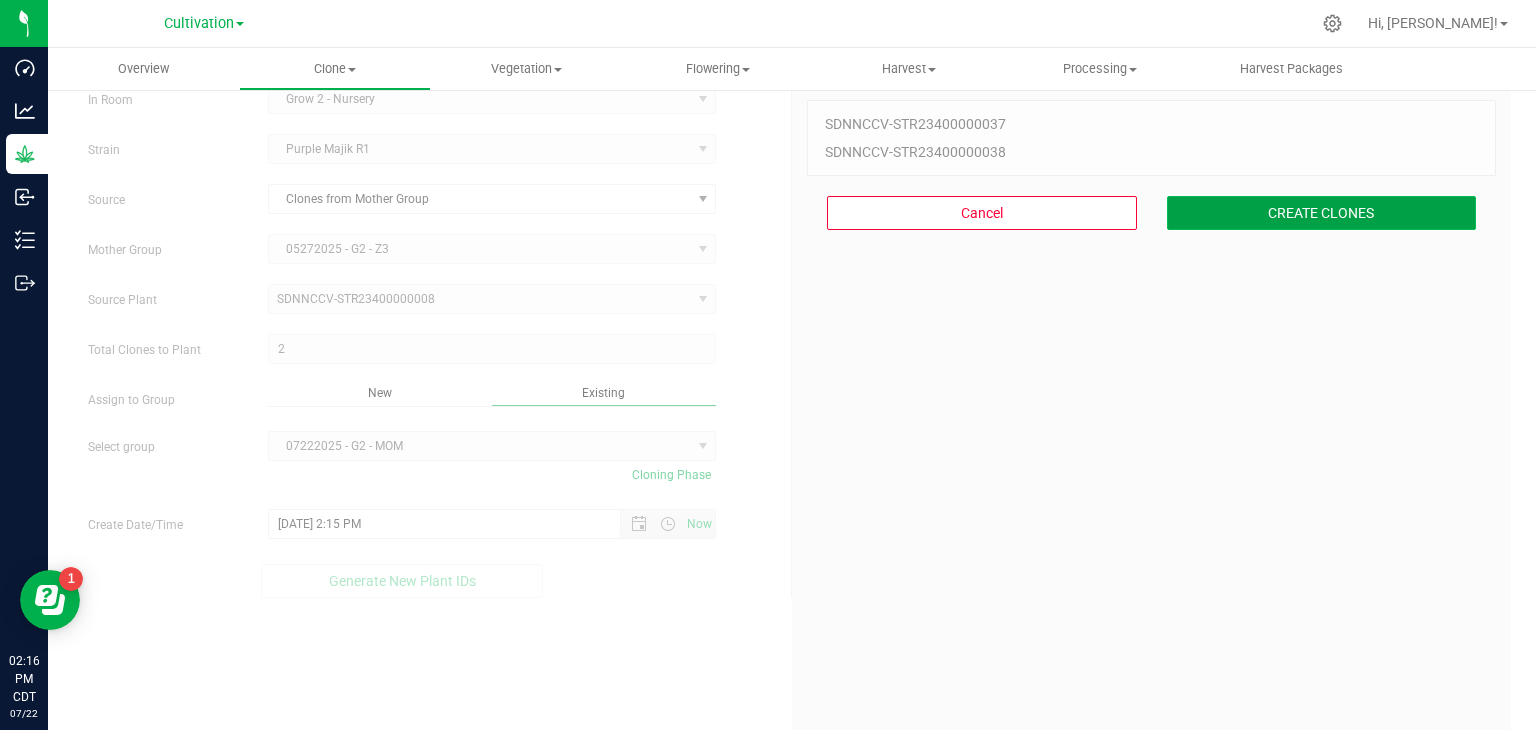 click on "CREATE CLONES" at bounding box center [1322, 213] 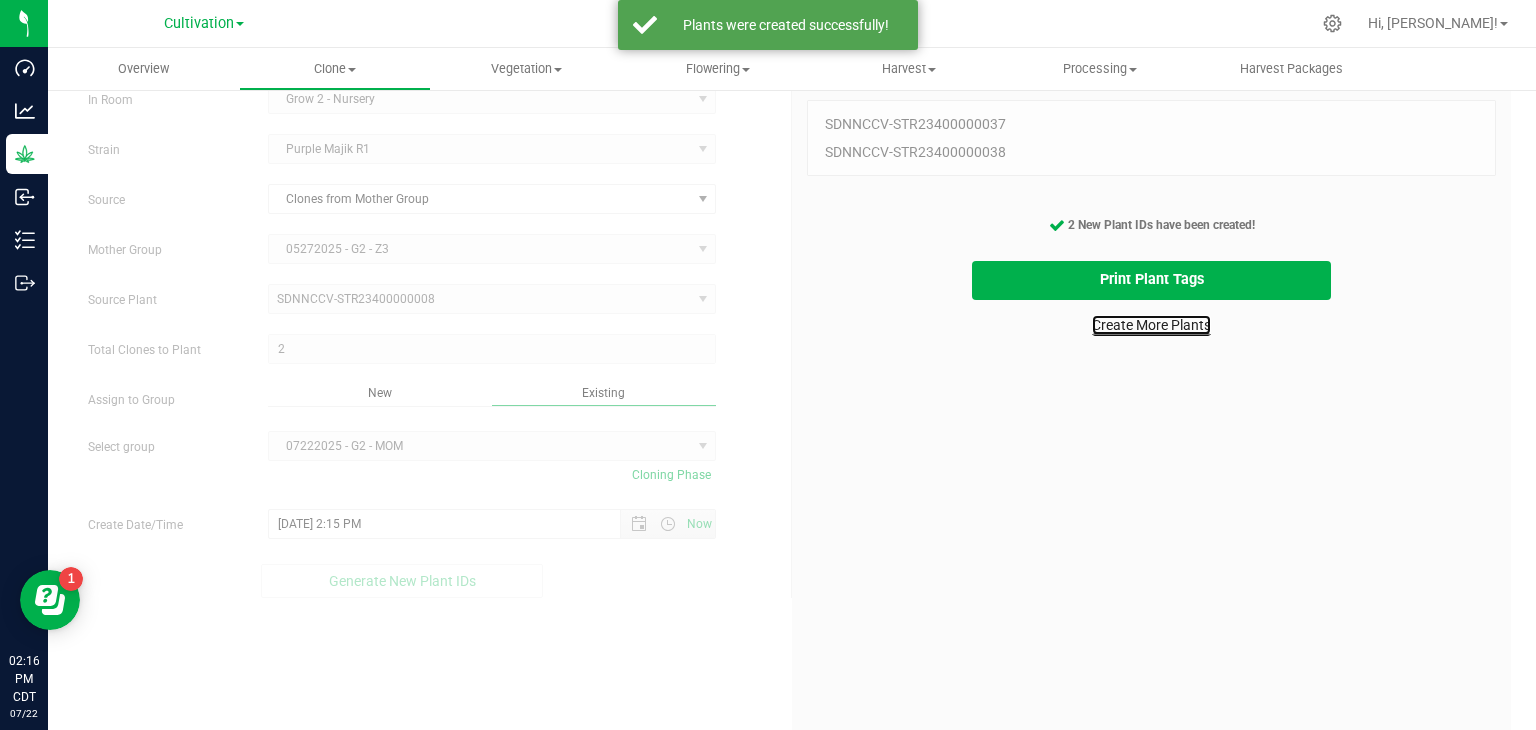 click on "Create More Plants" at bounding box center [1151, 325] 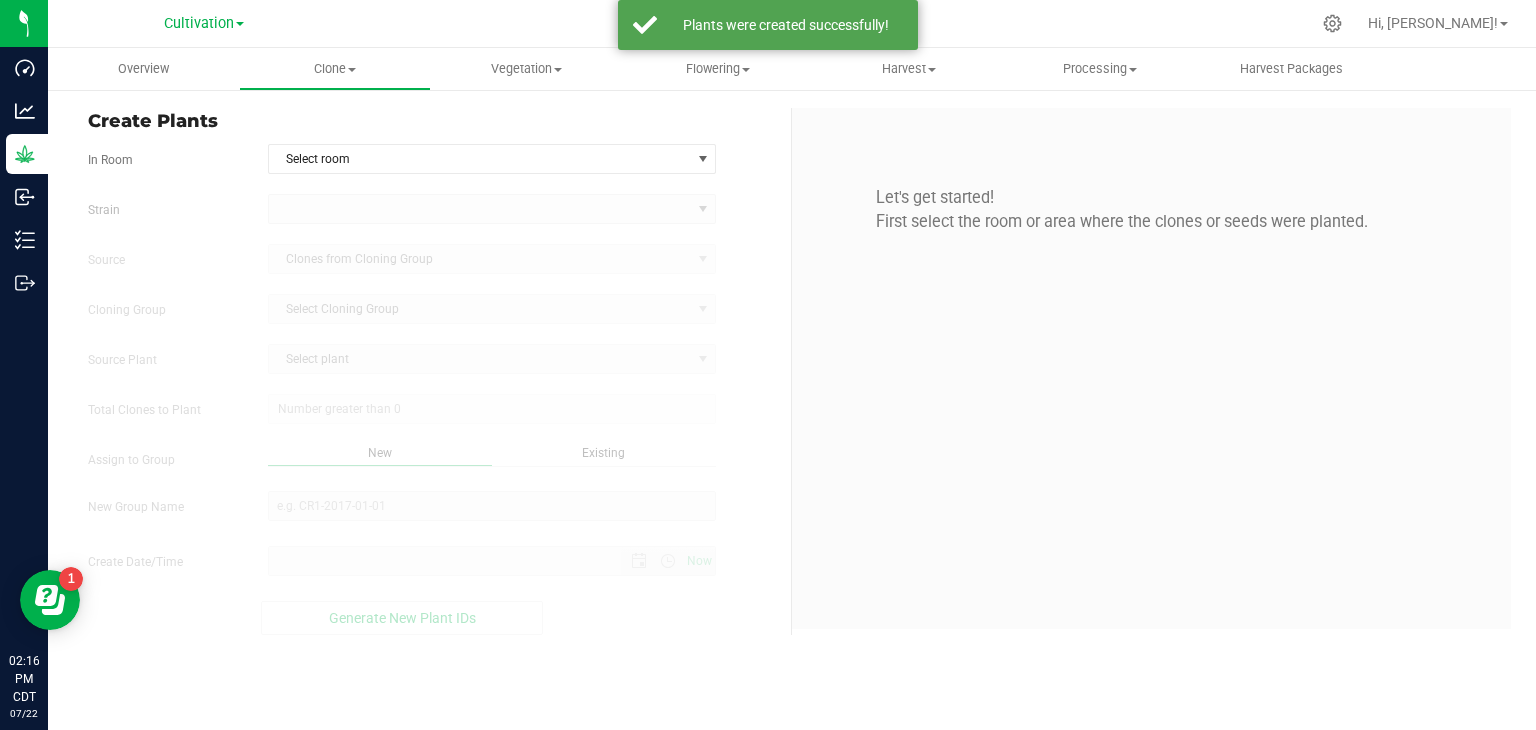 scroll, scrollTop: 0, scrollLeft: 0, axis: both 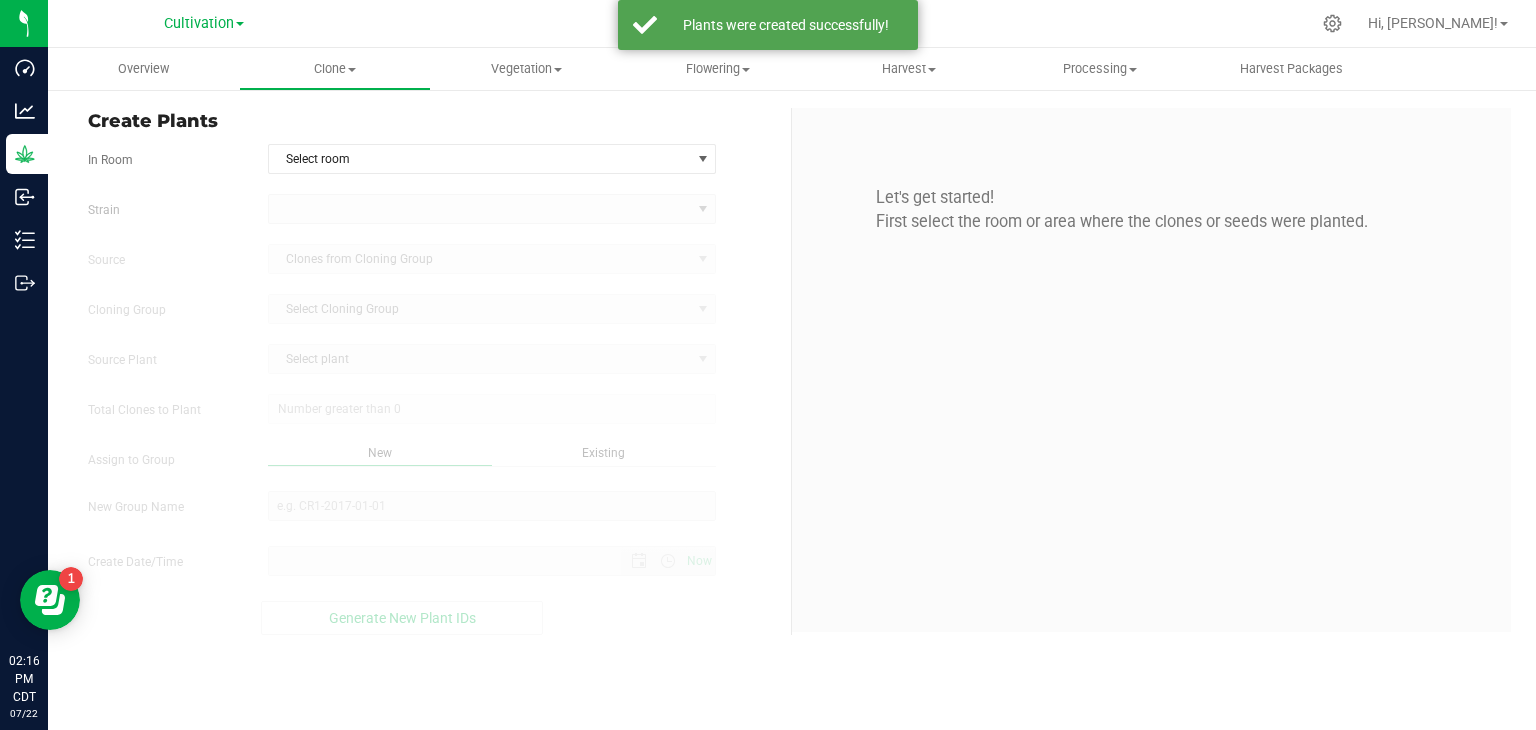 type on "[DATE] 2:16 PM" 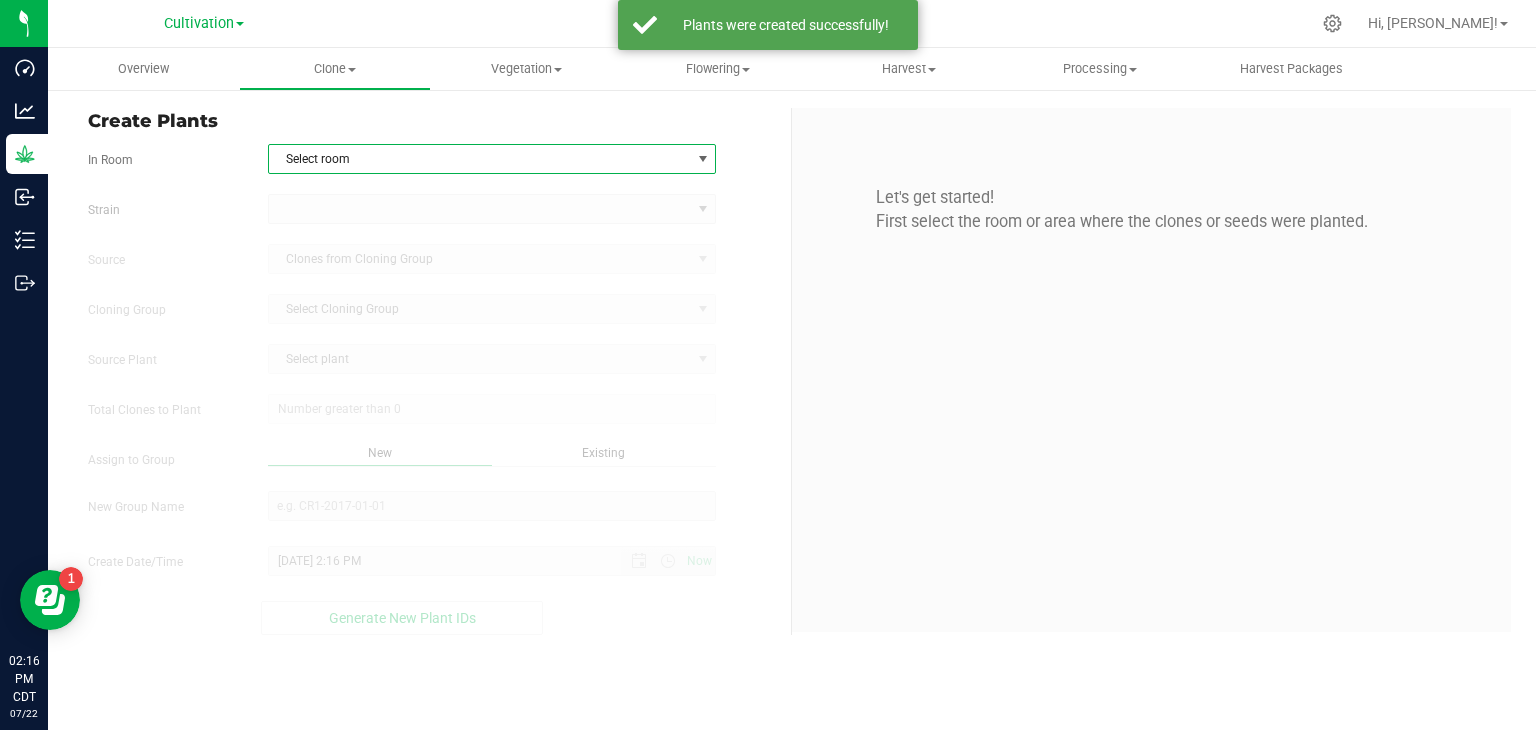 drag, startPoint x: 424, startPoint y: 160, endPoint x: 409, endPoint y: 181, distance: 25.806976 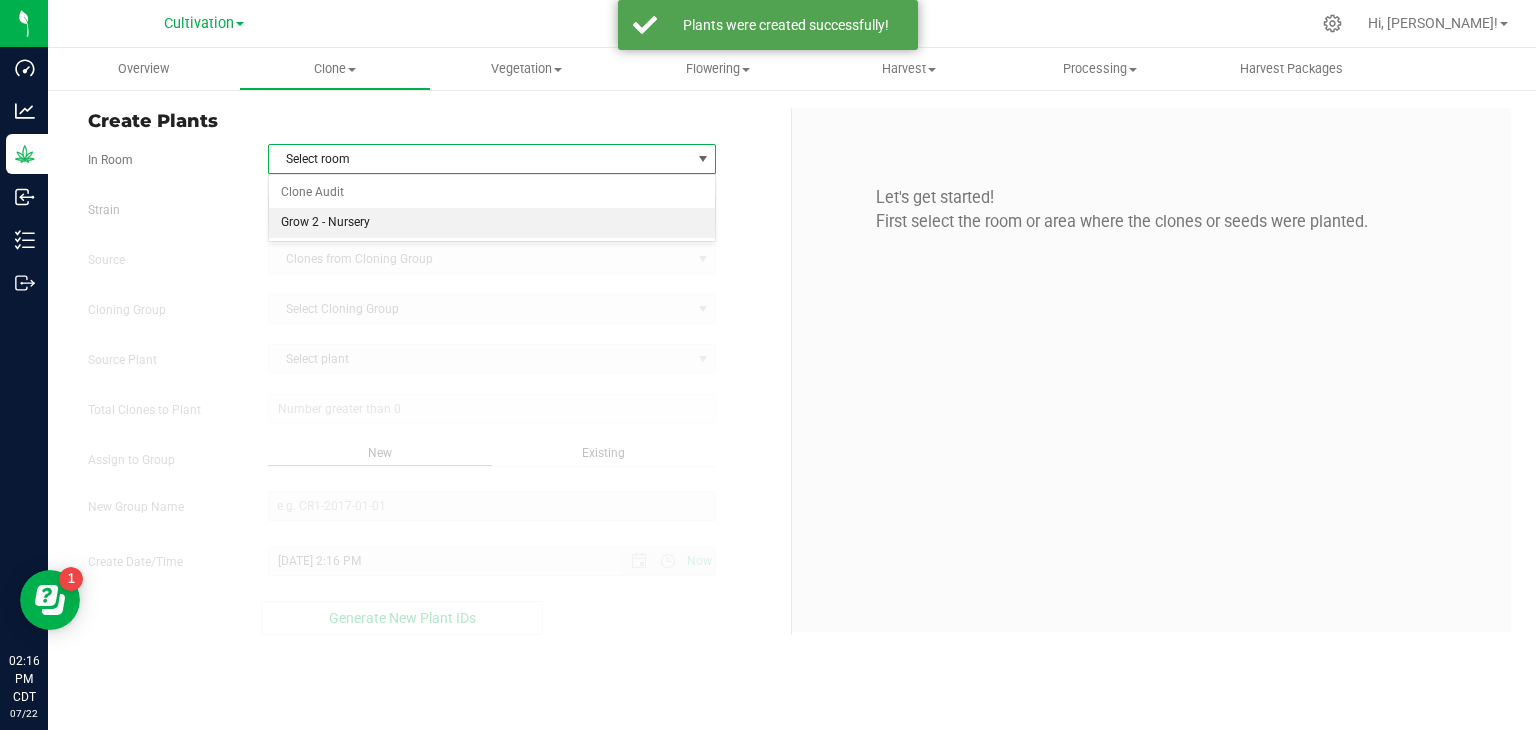 click on "Grow 2 - Nursery" at bounding box center [492, 223] 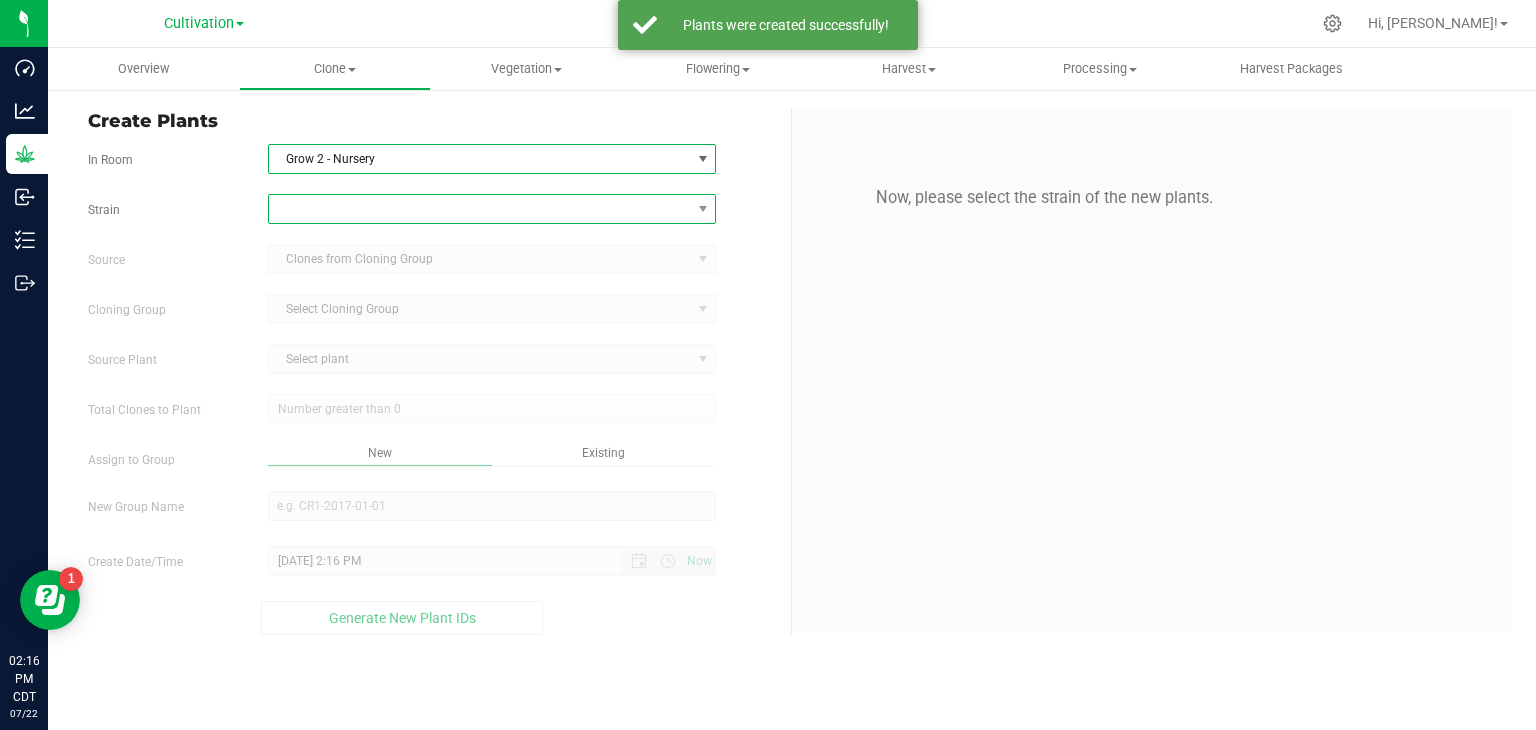 click at bounding box center (480, 209) 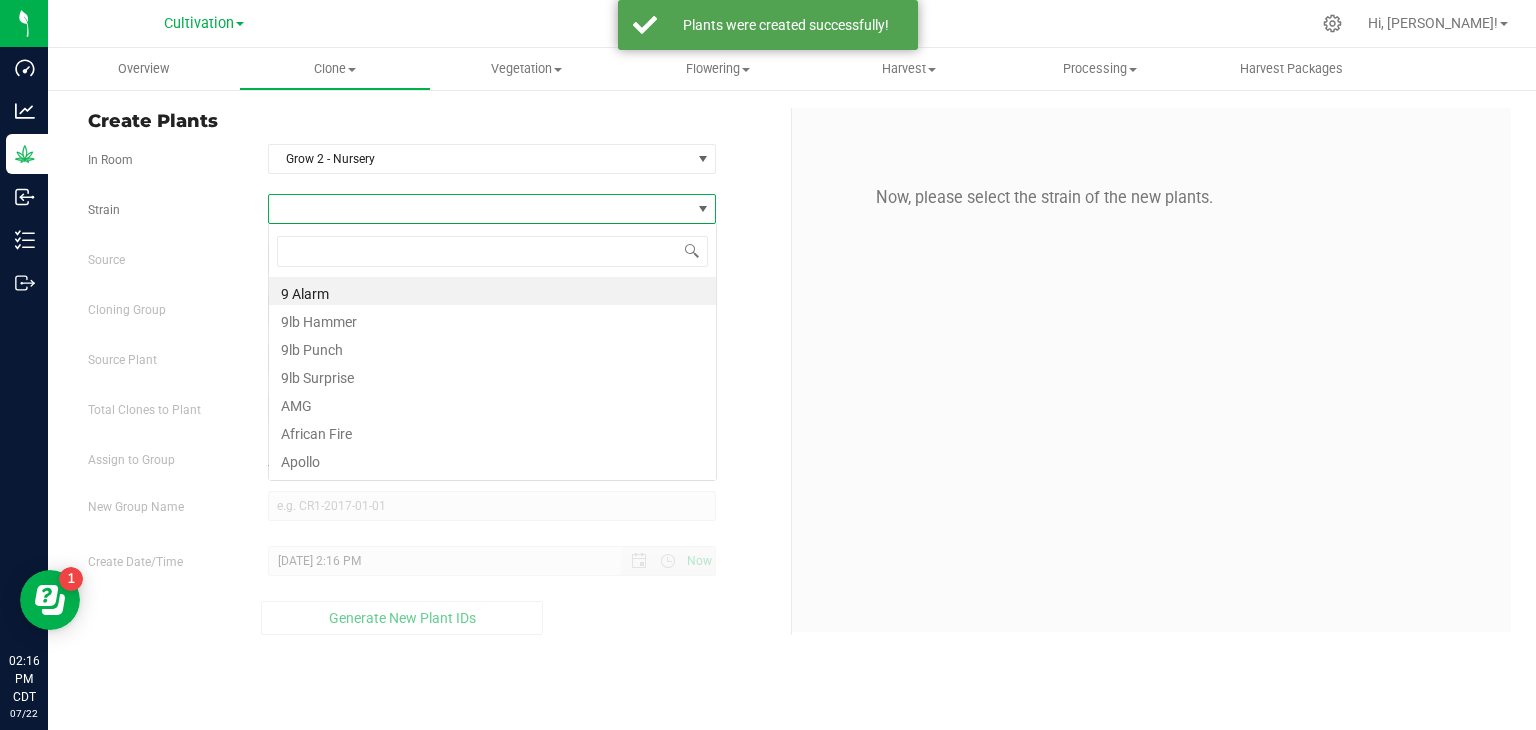scroll, scrollTop: 99970, scrollLeft: 99551, axis: both 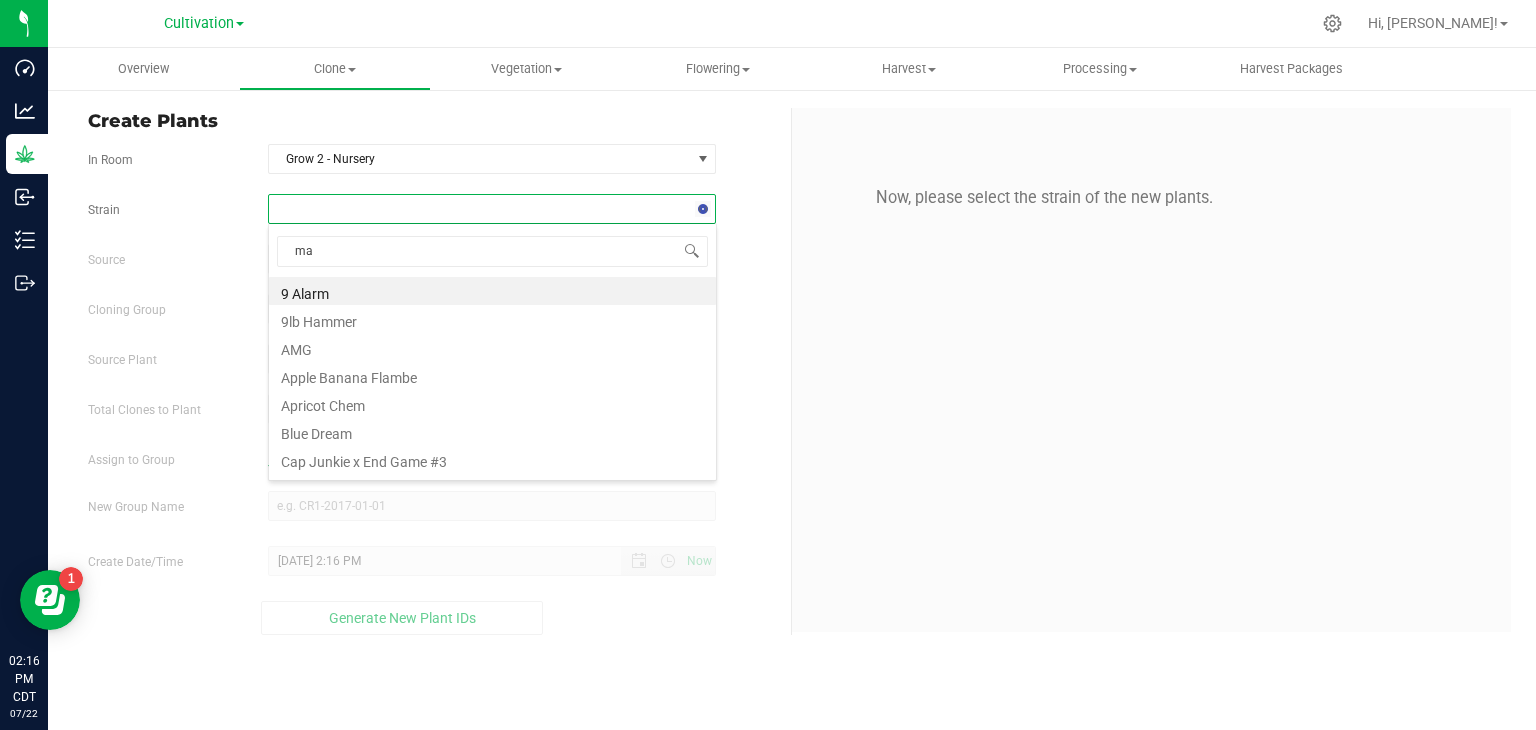 type on "maj" 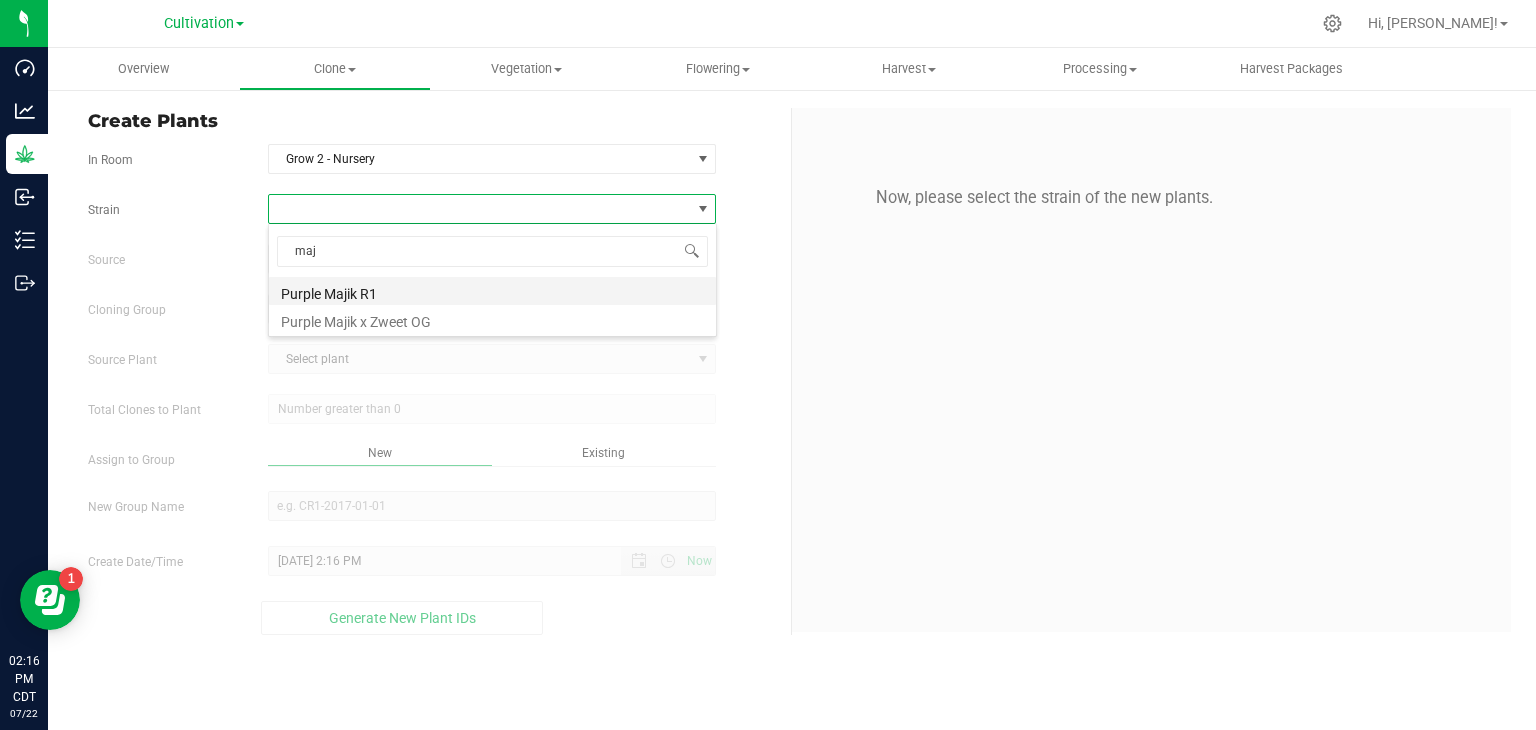 click on "Purple Majik R1" at bounding box center [492, 291] 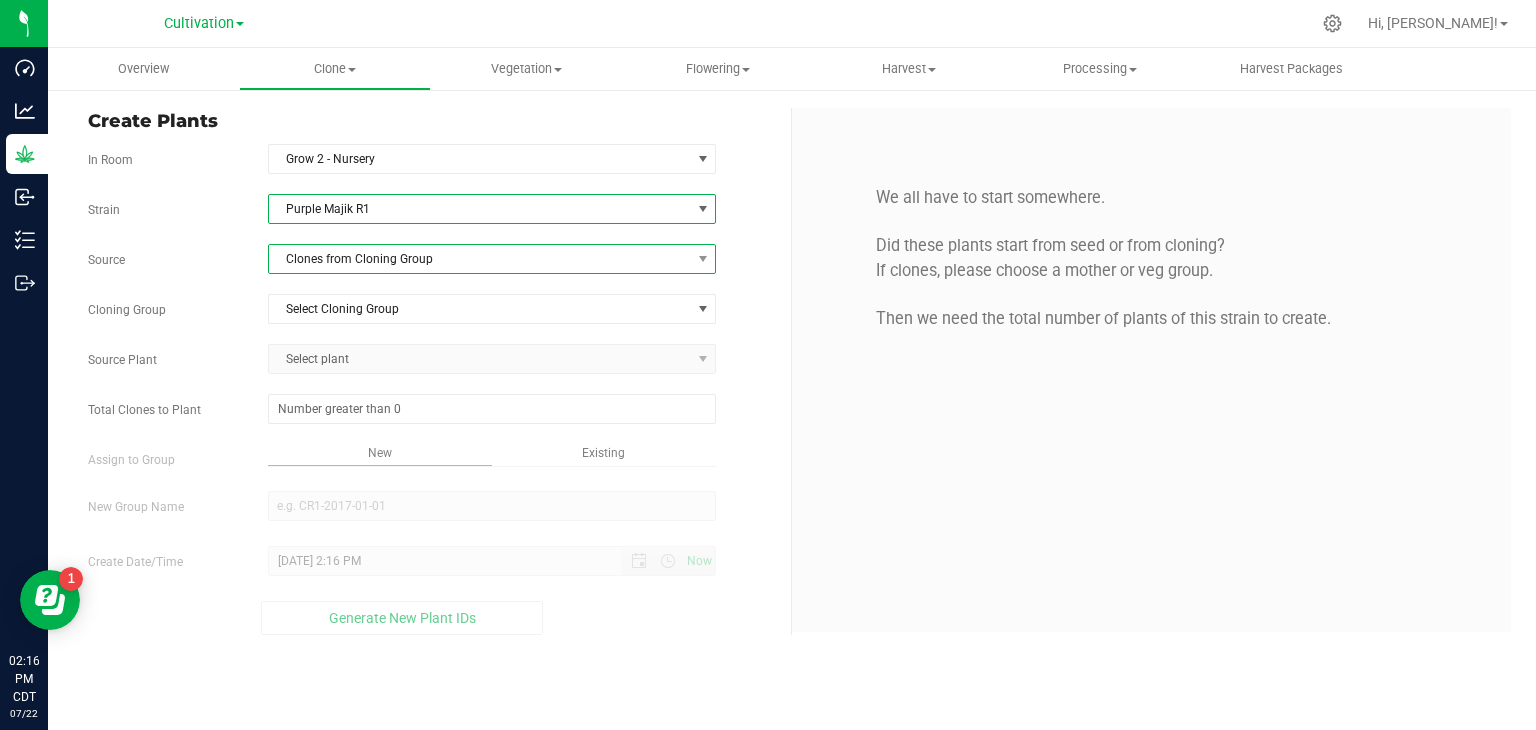 click on "Clones from Cloning Group" at bounding box center [480, 259] 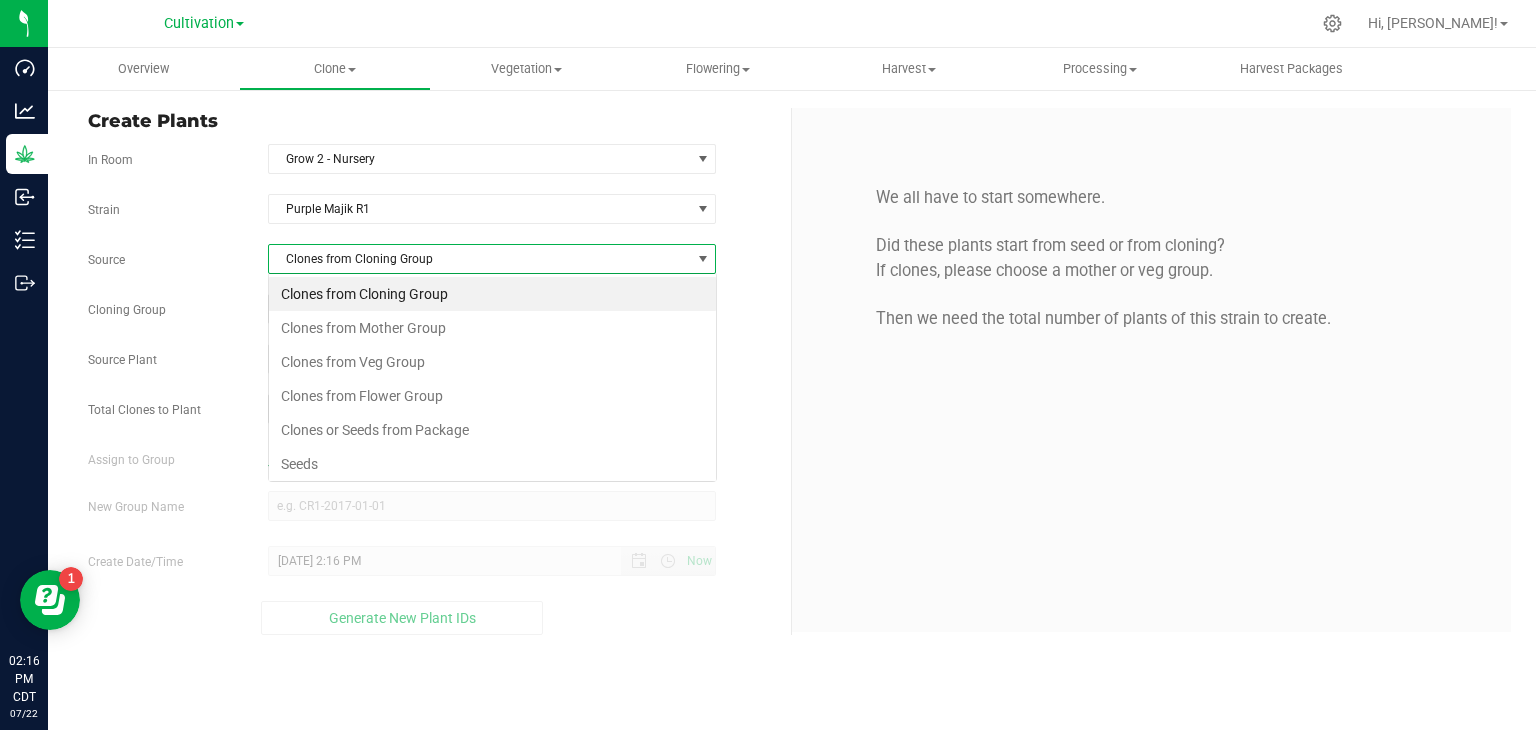 scroll, scrollTop: 99970, scrollLeft: 99551, axis: both 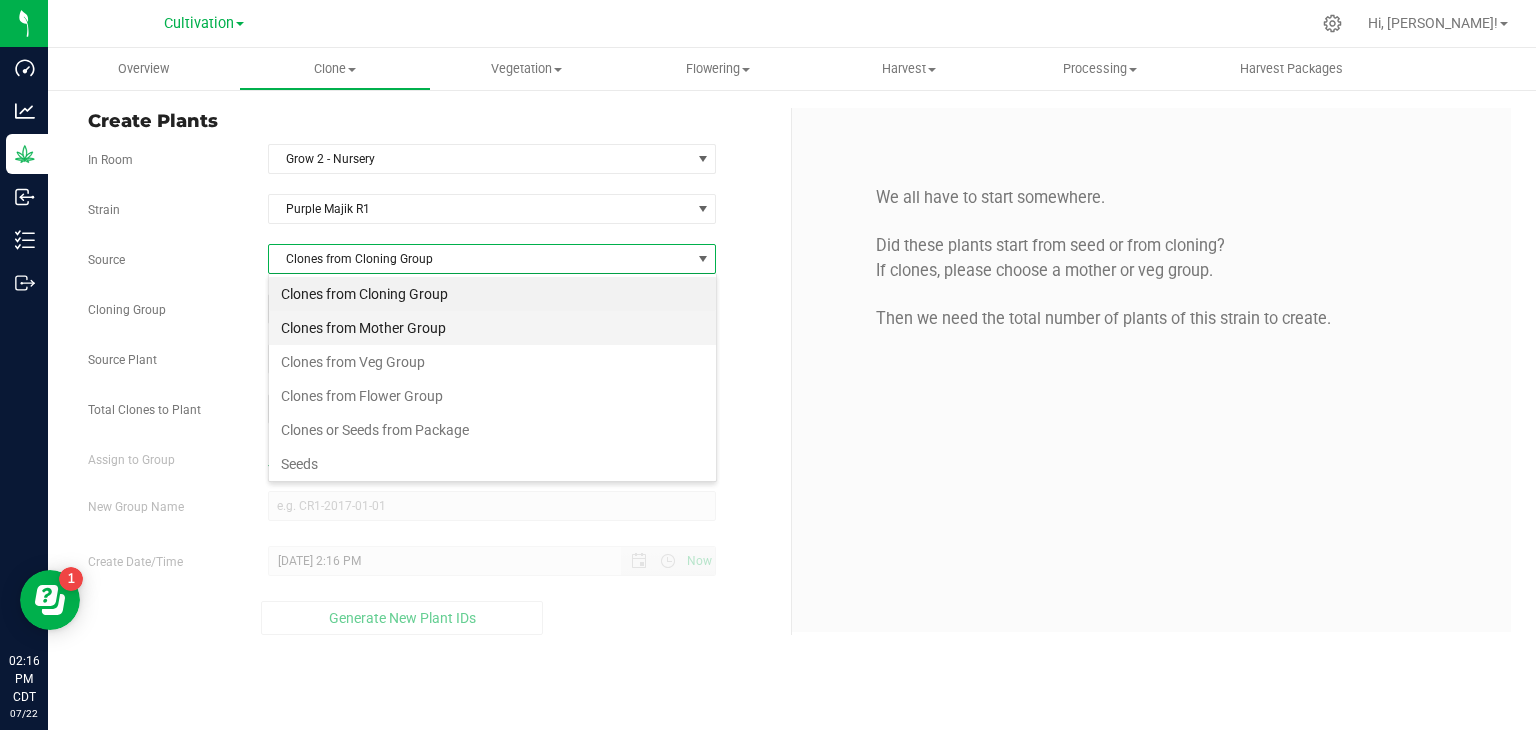 click on "Clones from Mother Group" at bounding box center [492, 328] 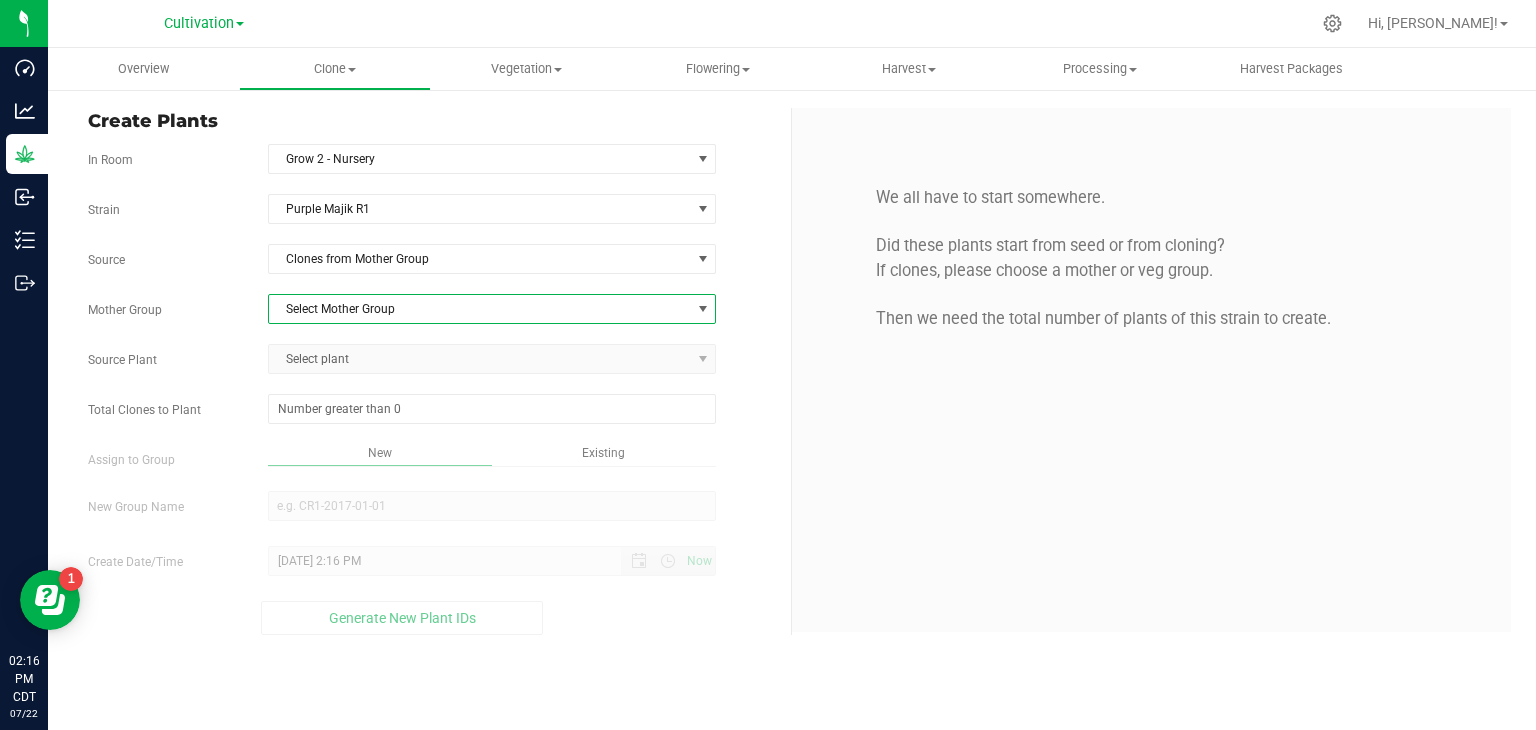 click on "Select Mother Group" at bounding box center [480, 309] 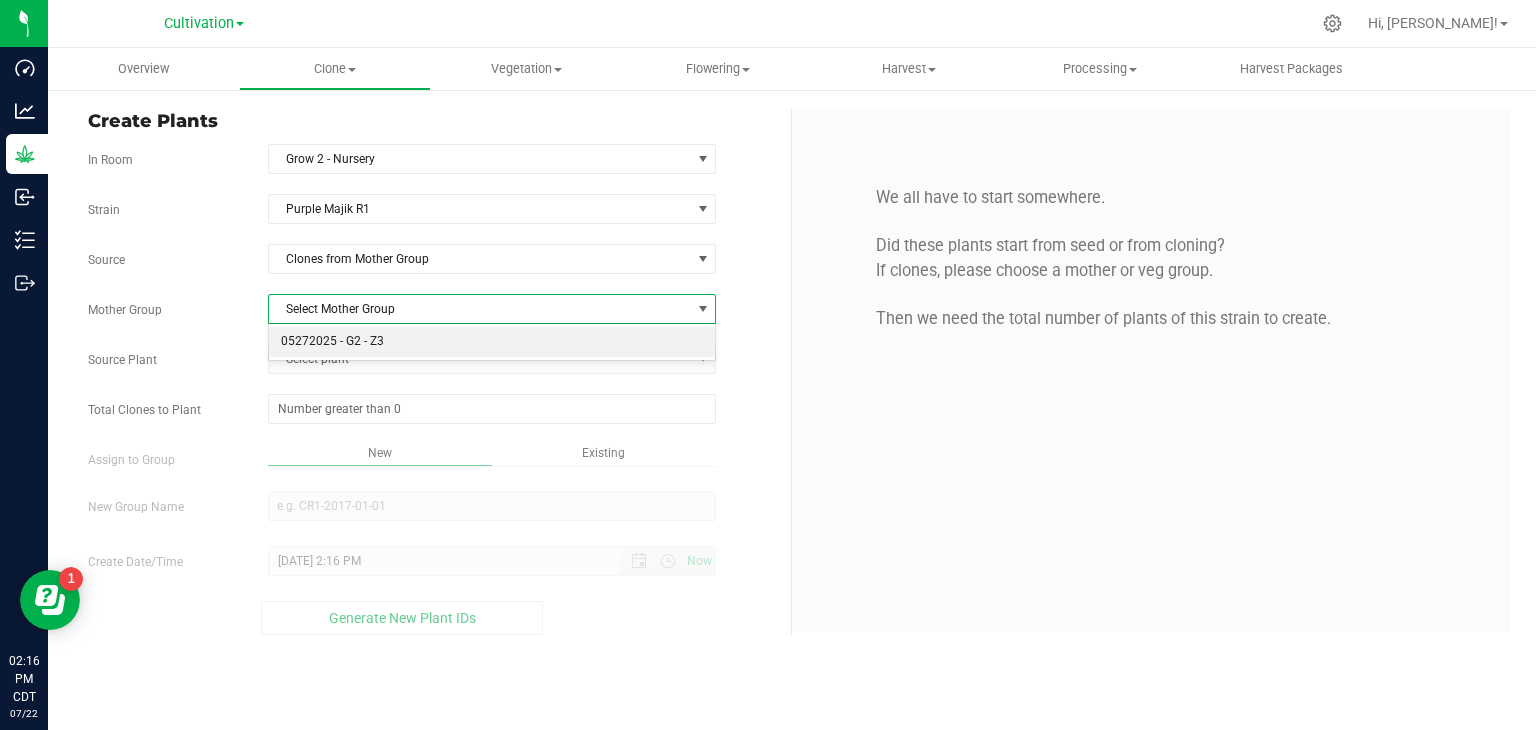 click on "05272025 - G2 - Z3" at bounding box center [492, 342] 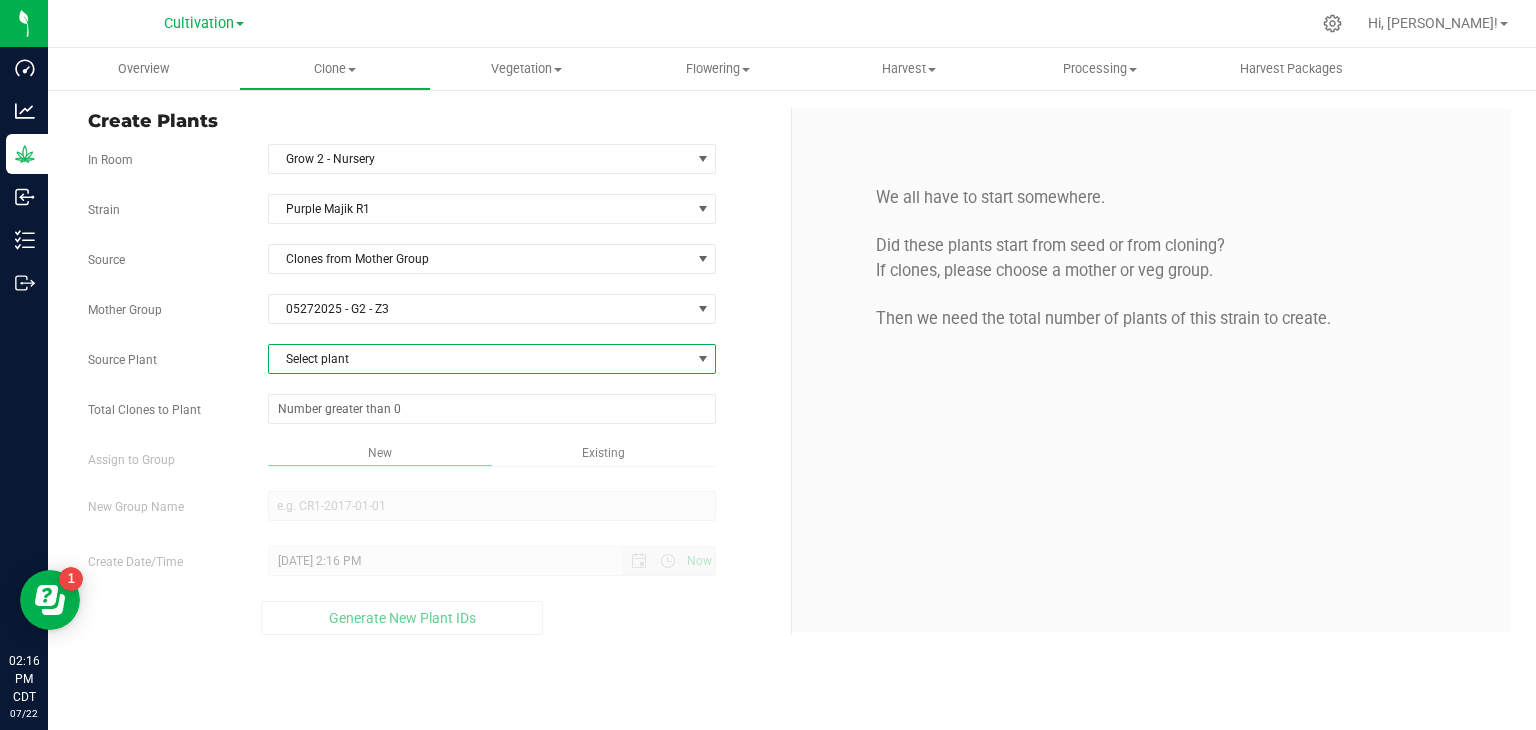 click on "Select plant" at bounding box center [480, 359] 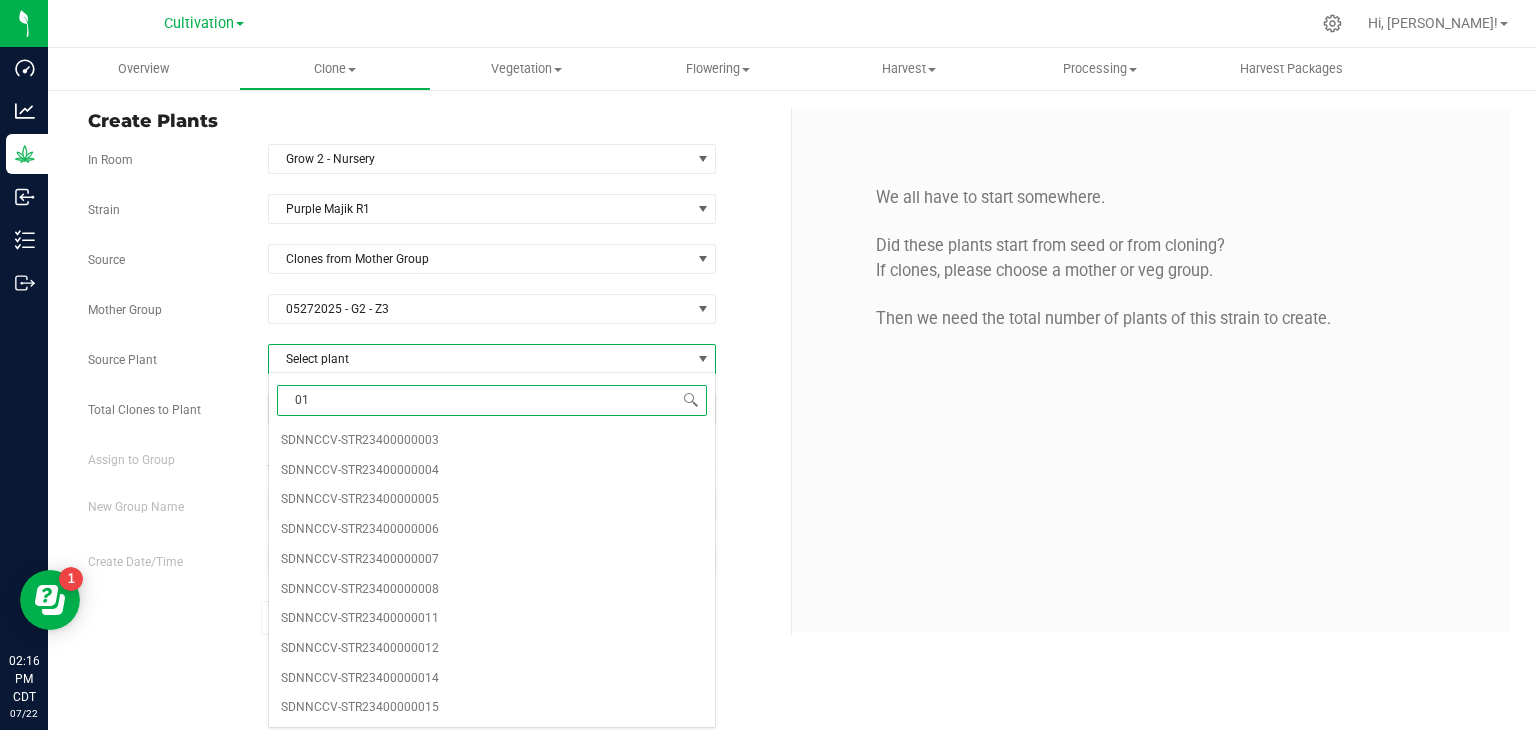 type on "014" 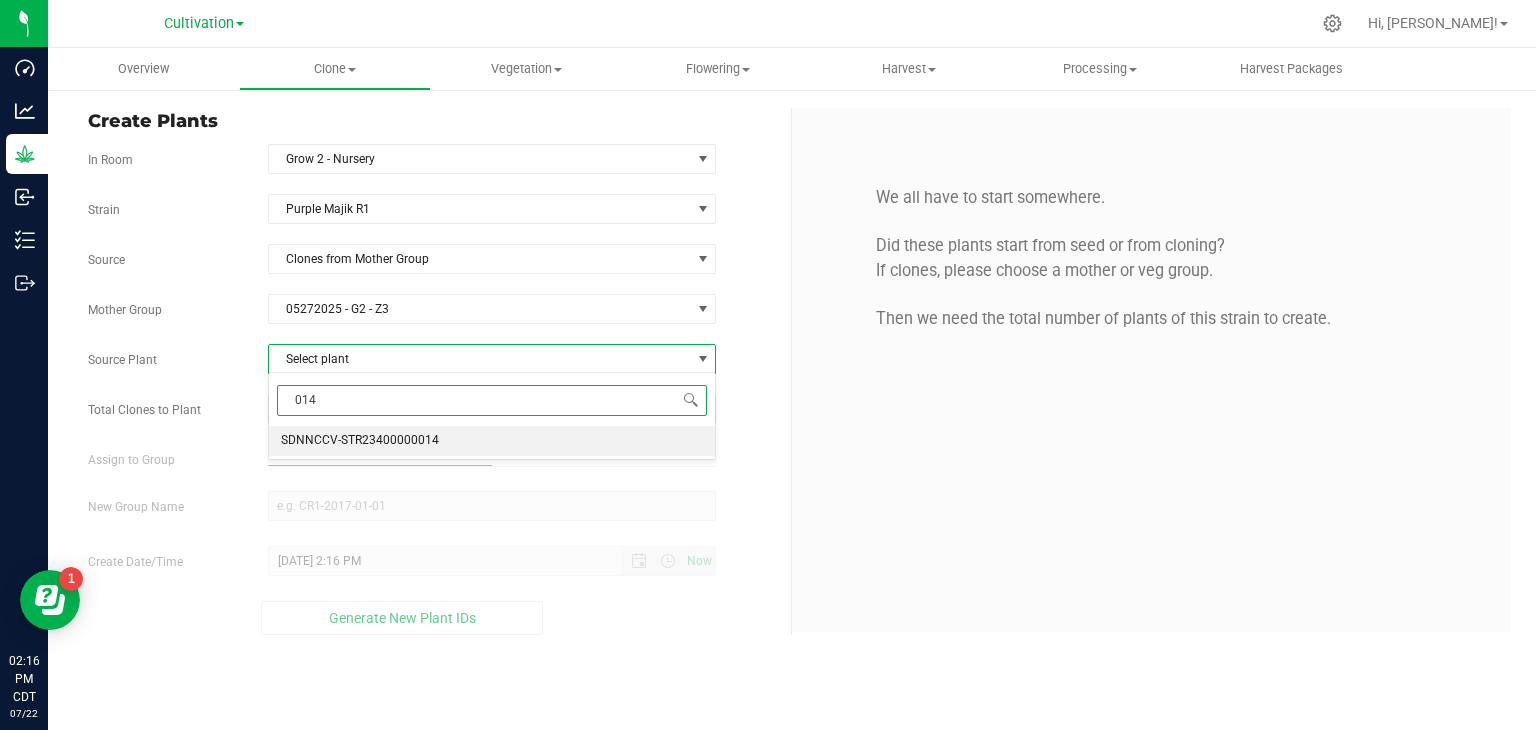 click on "SDNNCCV-STR23400000014" at bounding box center [360, 441] 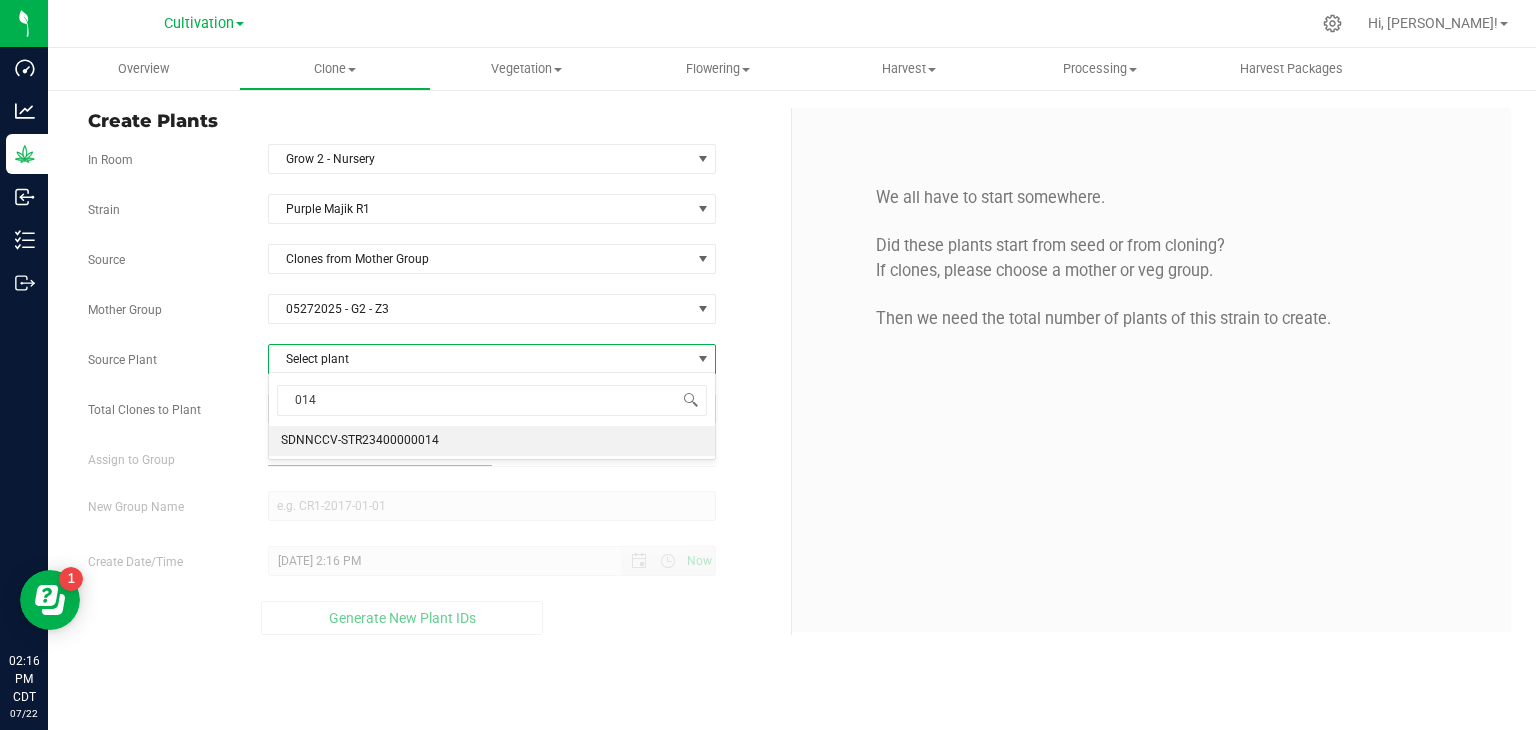 type 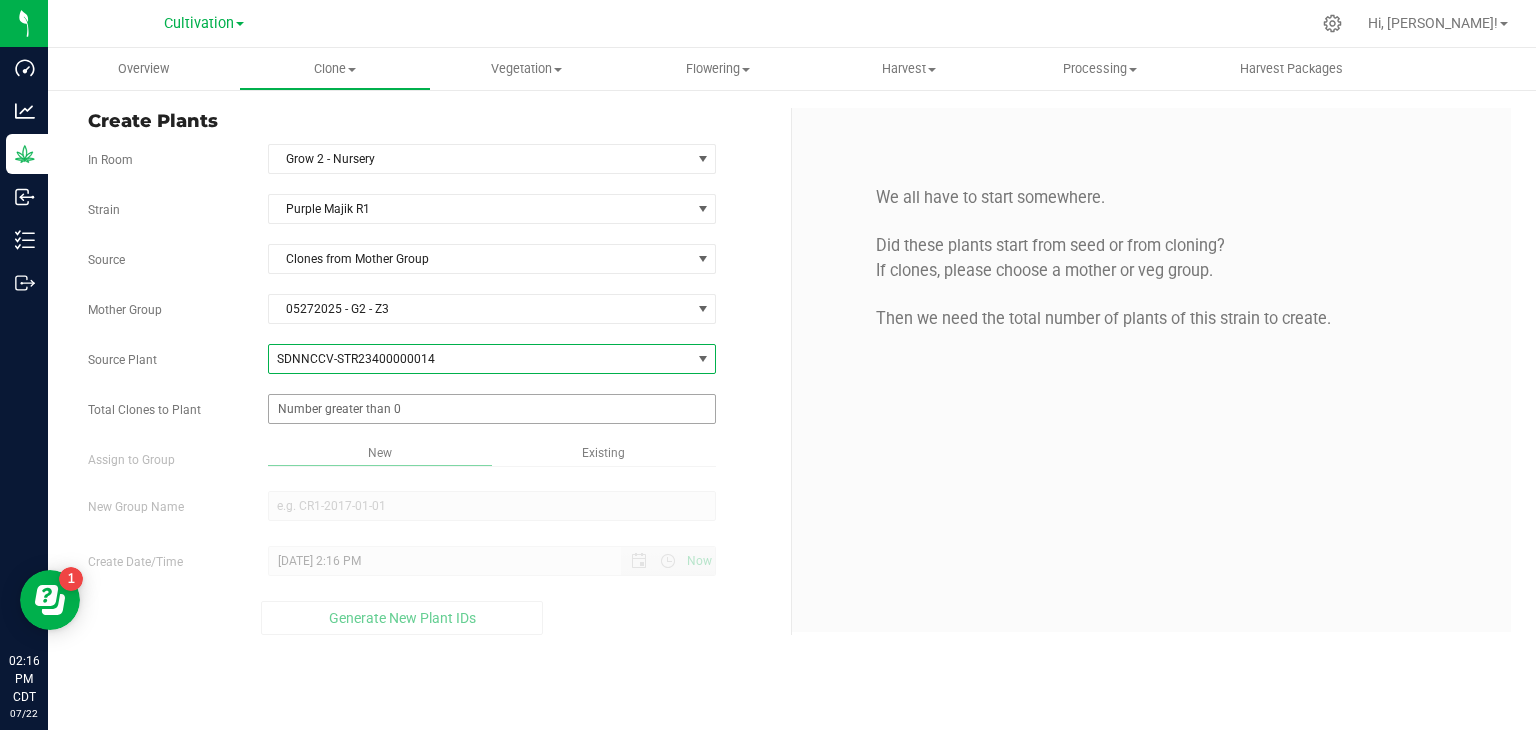 click at bounding box center (492, 409) 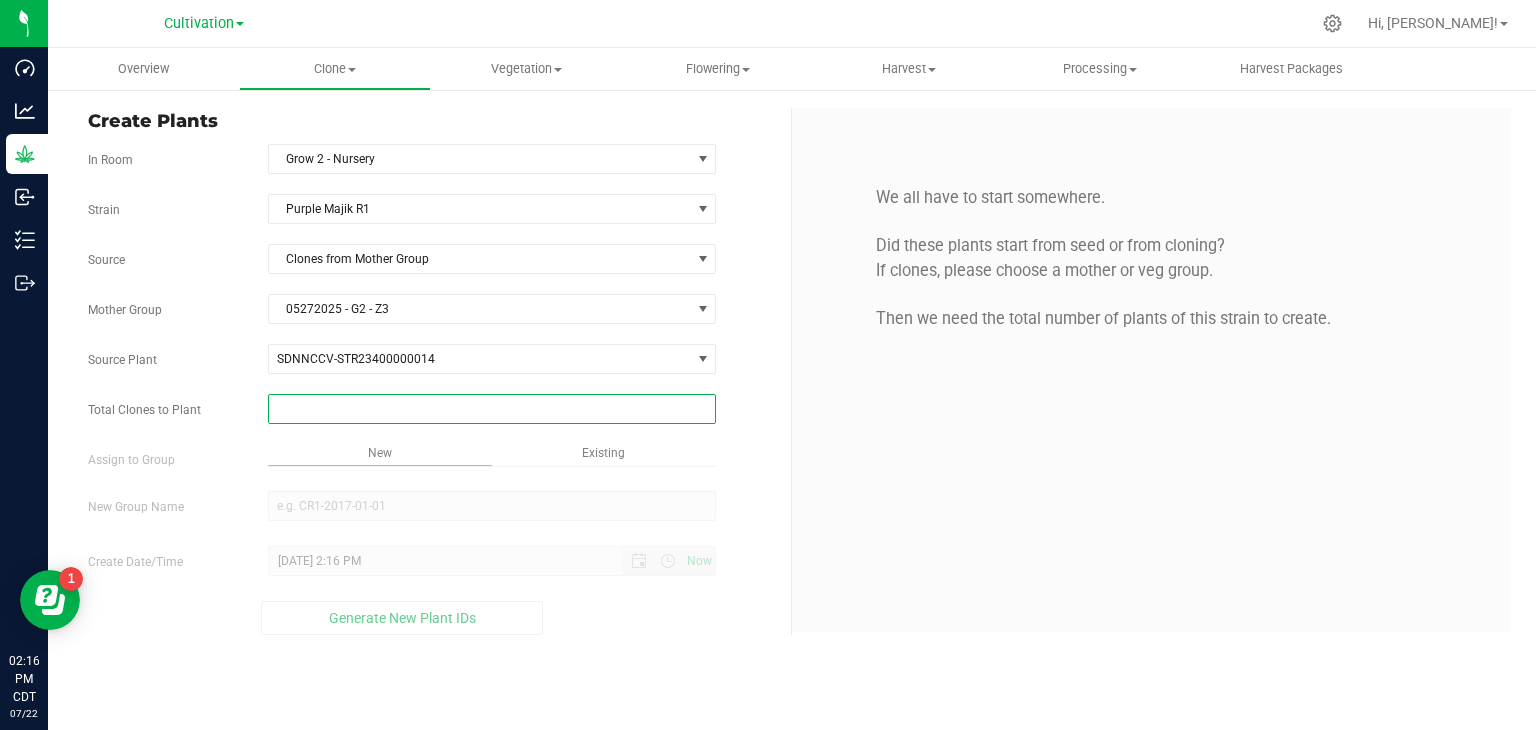 type on "2" 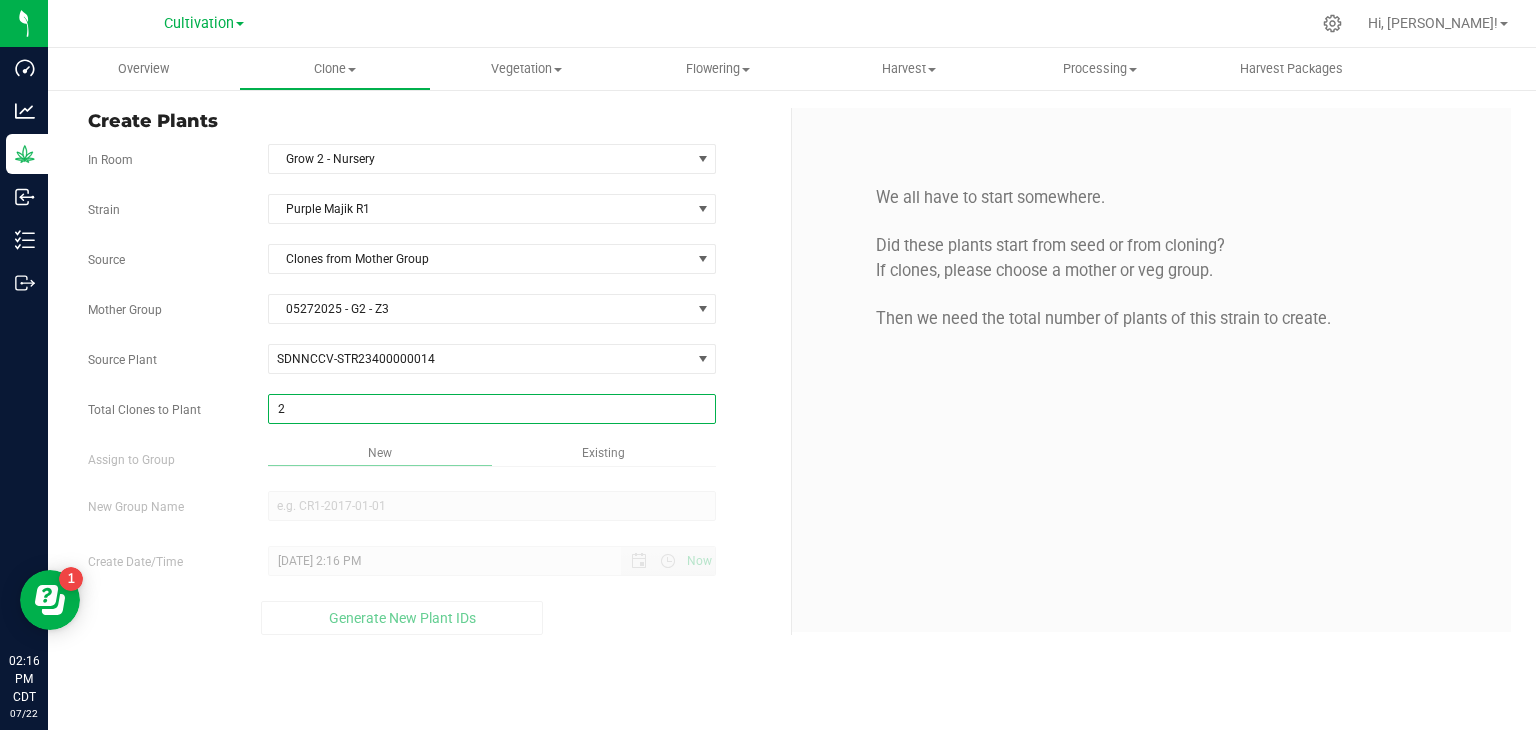 type on "2" 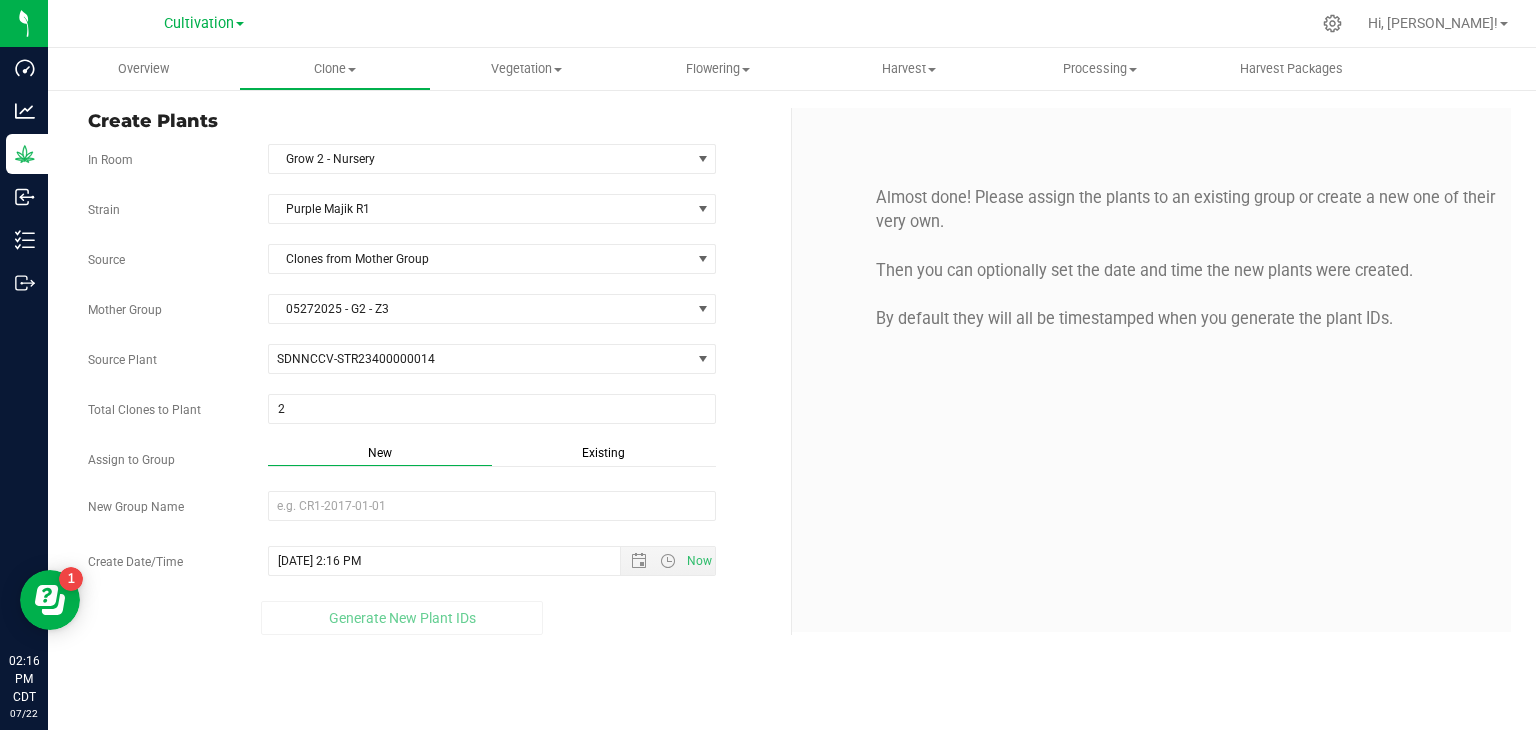 click on "Strain
Purple Majik R1
Source
Clones from Mother Group
Mother Group
05272025 - G2 - Z3 Select Mother Group 05272025 - G2 - Z3
Source Plant
SDNNCCV-STR23400000014 SDNNCCV-STR23400000003 SDNNCCV-STR23400000004 SDNNCCV-STR23400000005 SDNNCCV-STR23400000006 SDNNCCV-STR23400000007 SDNNCCV-STR23400000008 SDNNCCV-STR23400000011 SDNNCCV-STR23400000012 SDNNCCV-STR23400000014 SDNNCCV-STR23400000015
2 2" at bounding box center (432, 414) 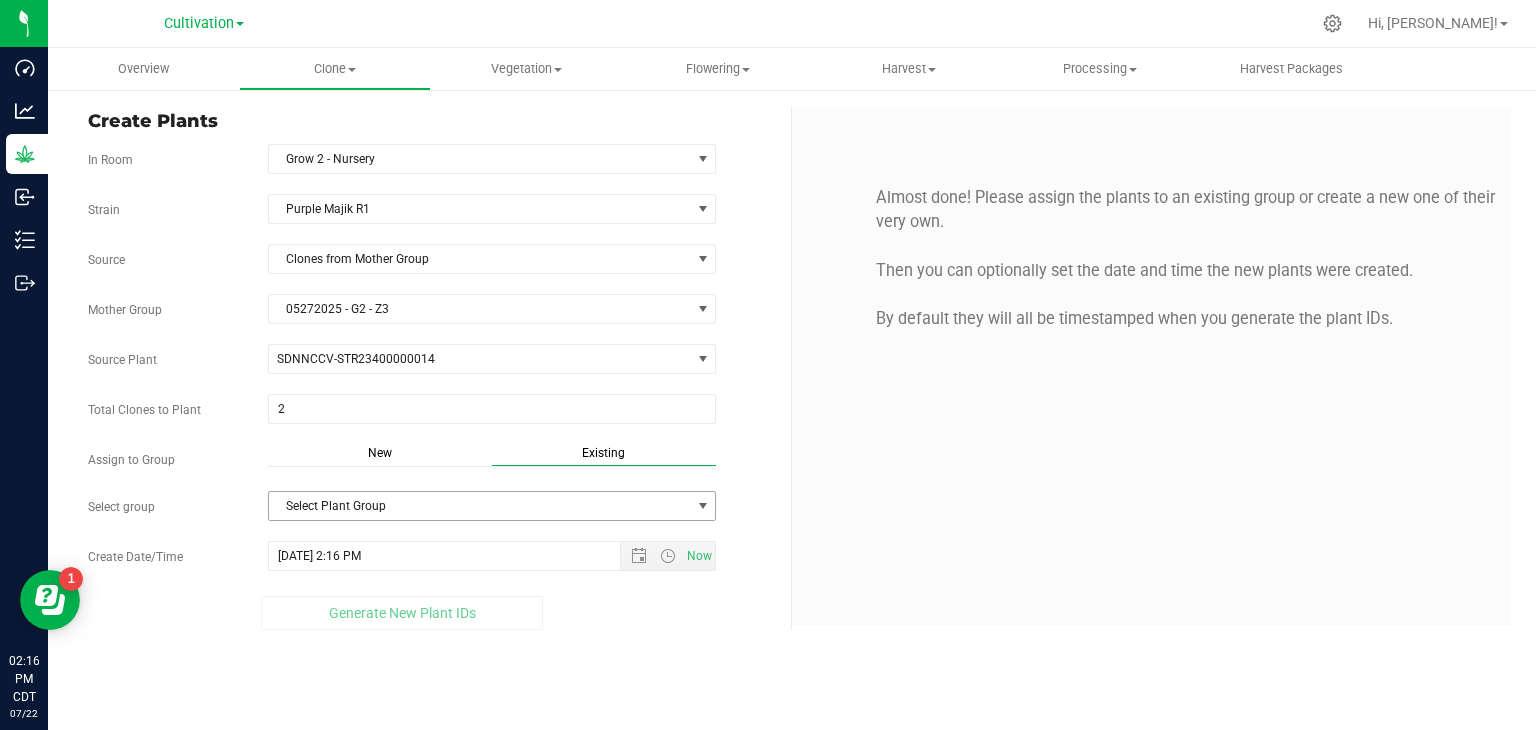 click on "Select Plant Group" at bounding box center (480, 506) 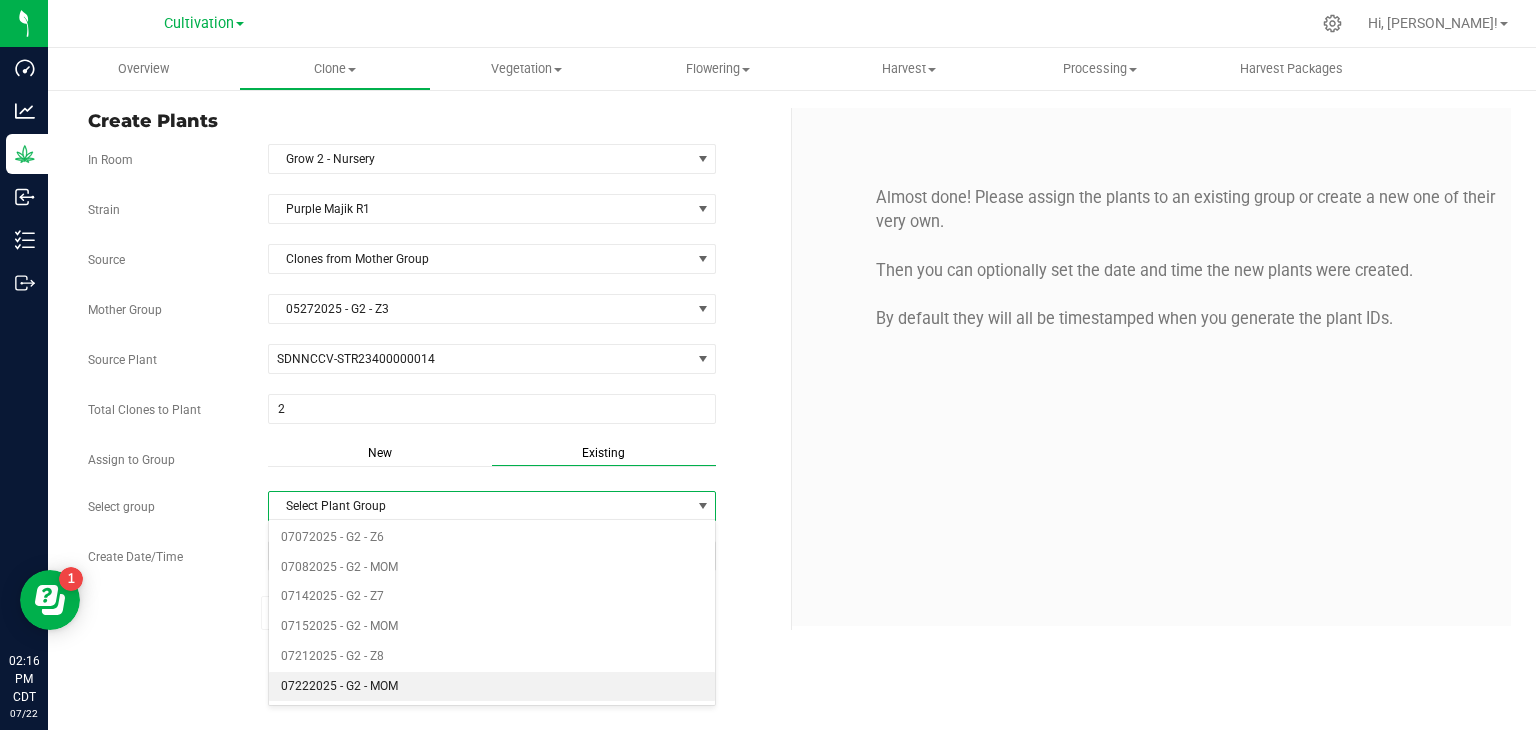 click on "07222025 - G2 - MOM" at bounding box center (492, 687) 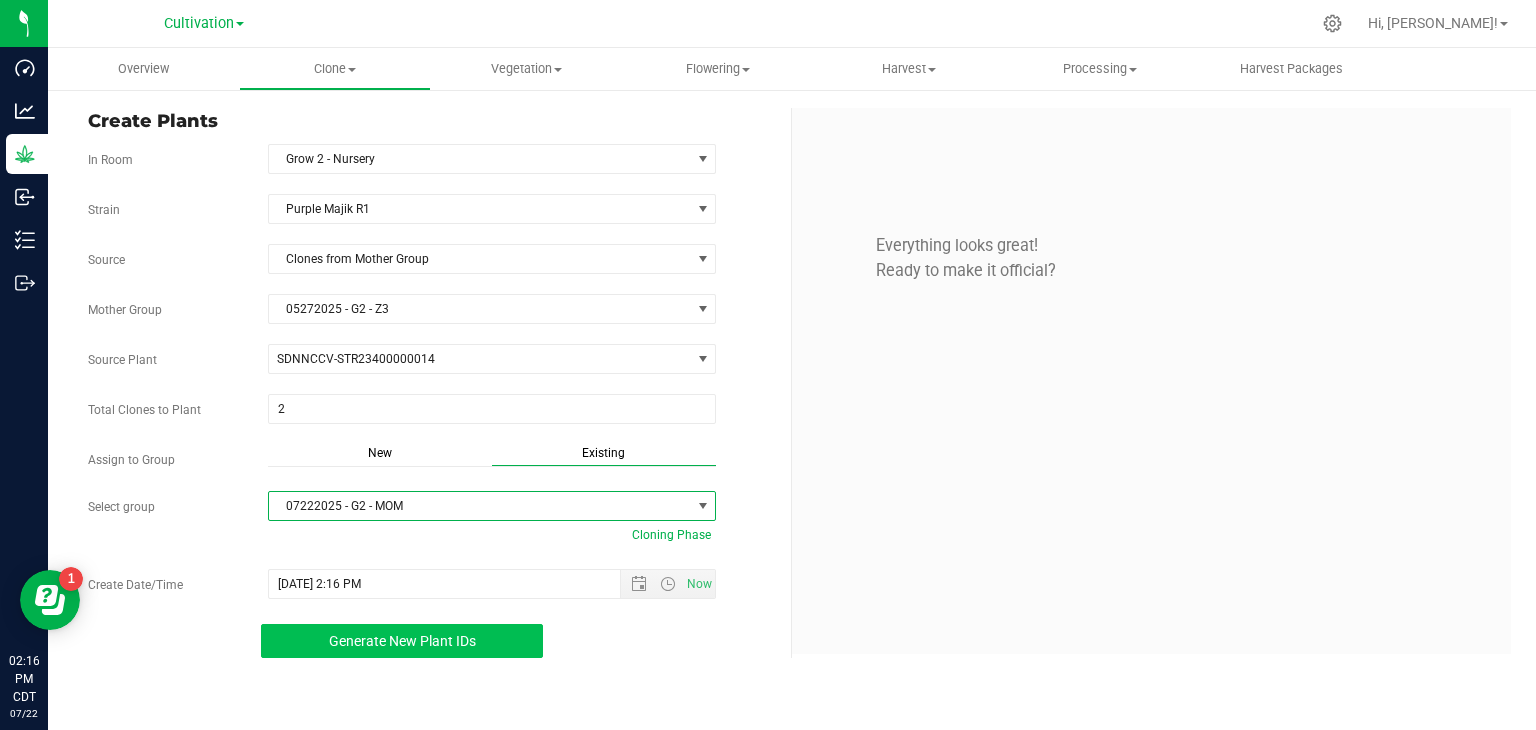 click on "Generate New Plant IDs" at bounding box center [402, 641] 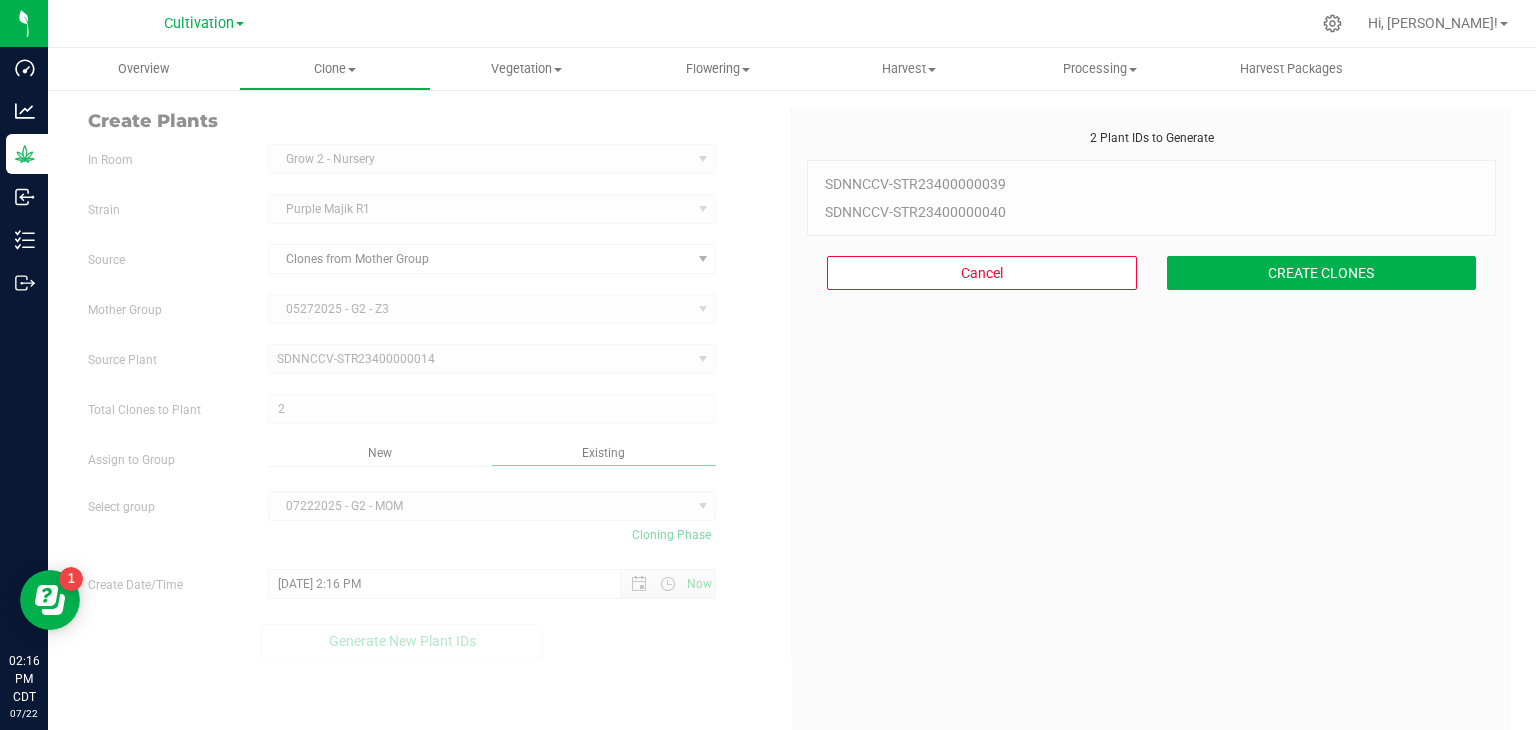 scroll, scrollTop: 60, scrollLeft: 0, axis: vertical 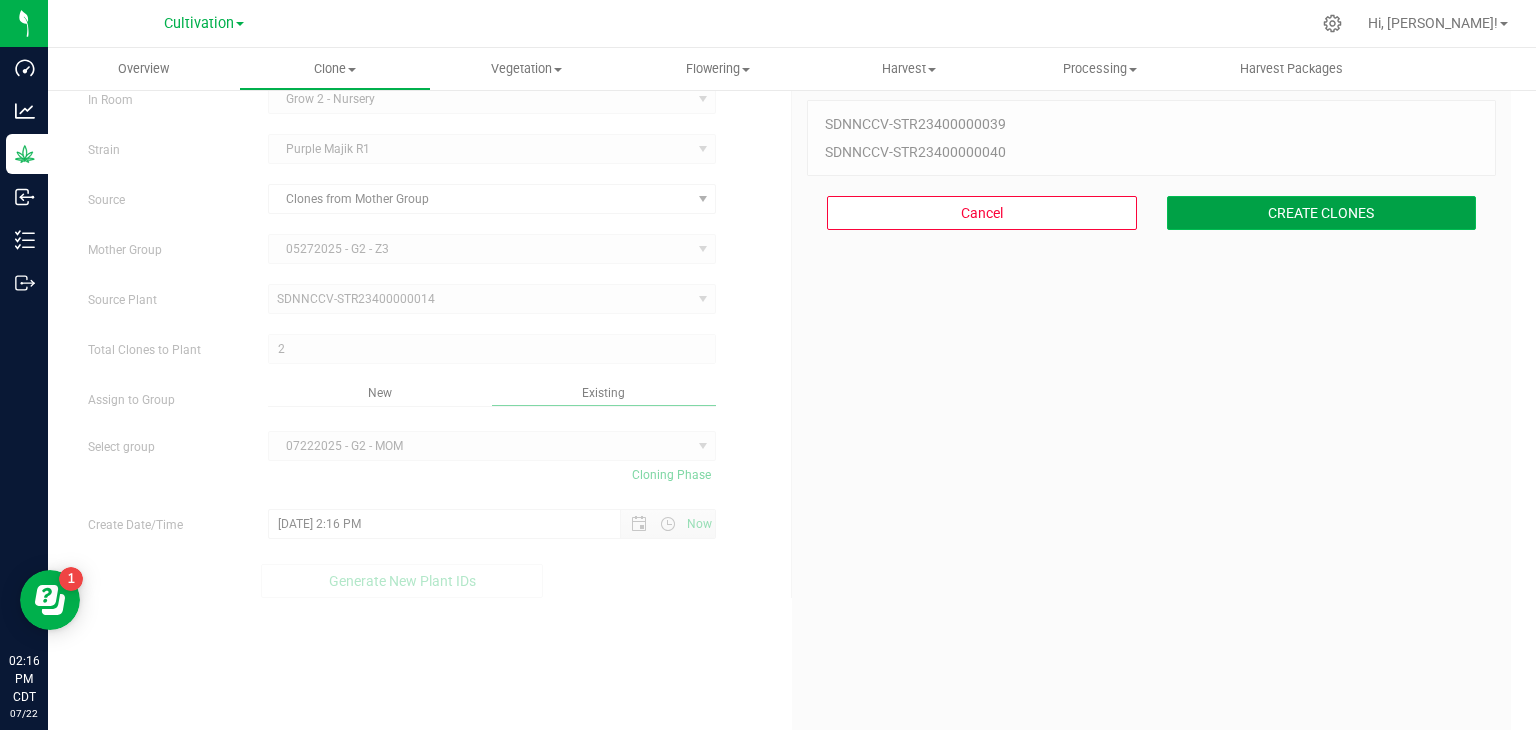 click on "CREATE CLONES" at bounding box center [1322, 213] 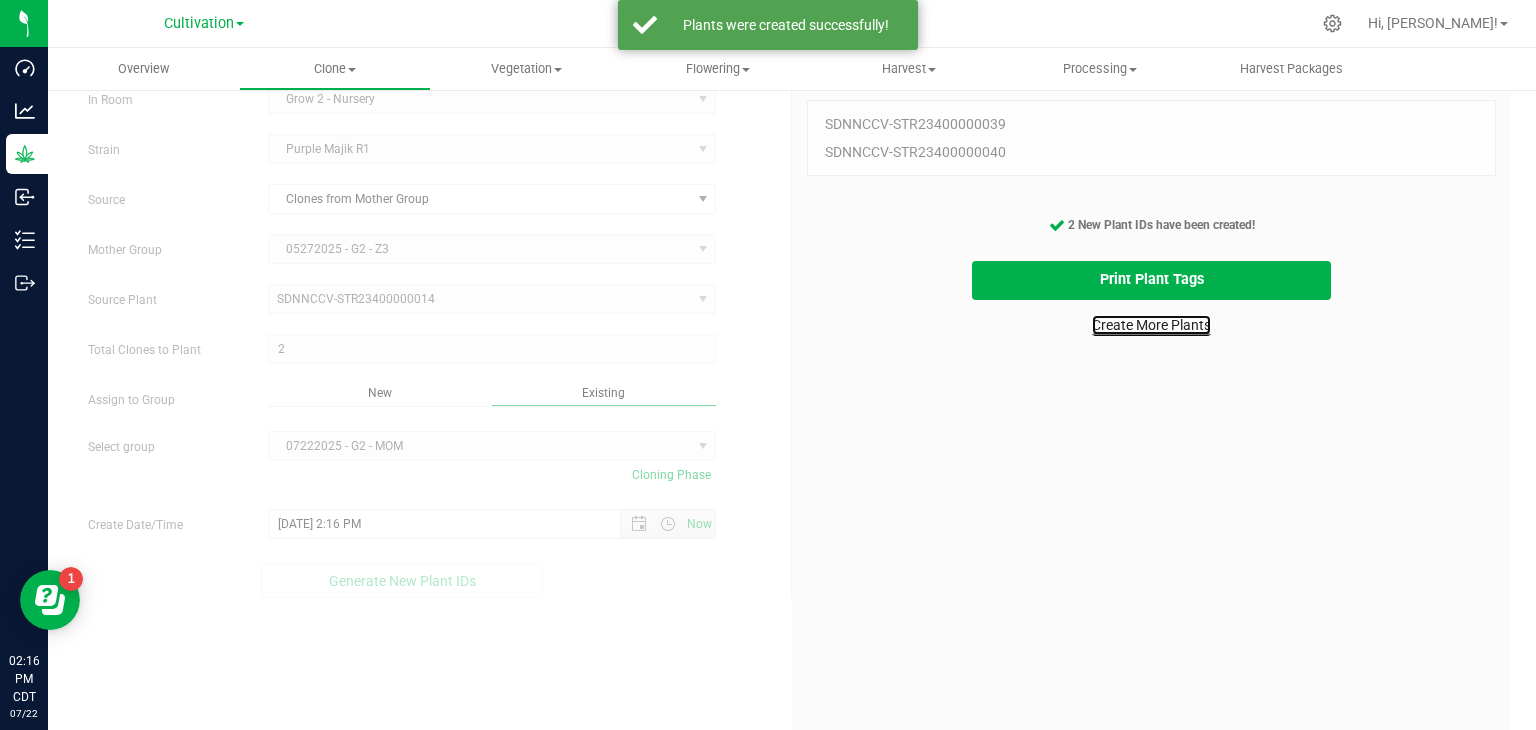 click on "Create More Plants" at bounding box center (1151, 325) 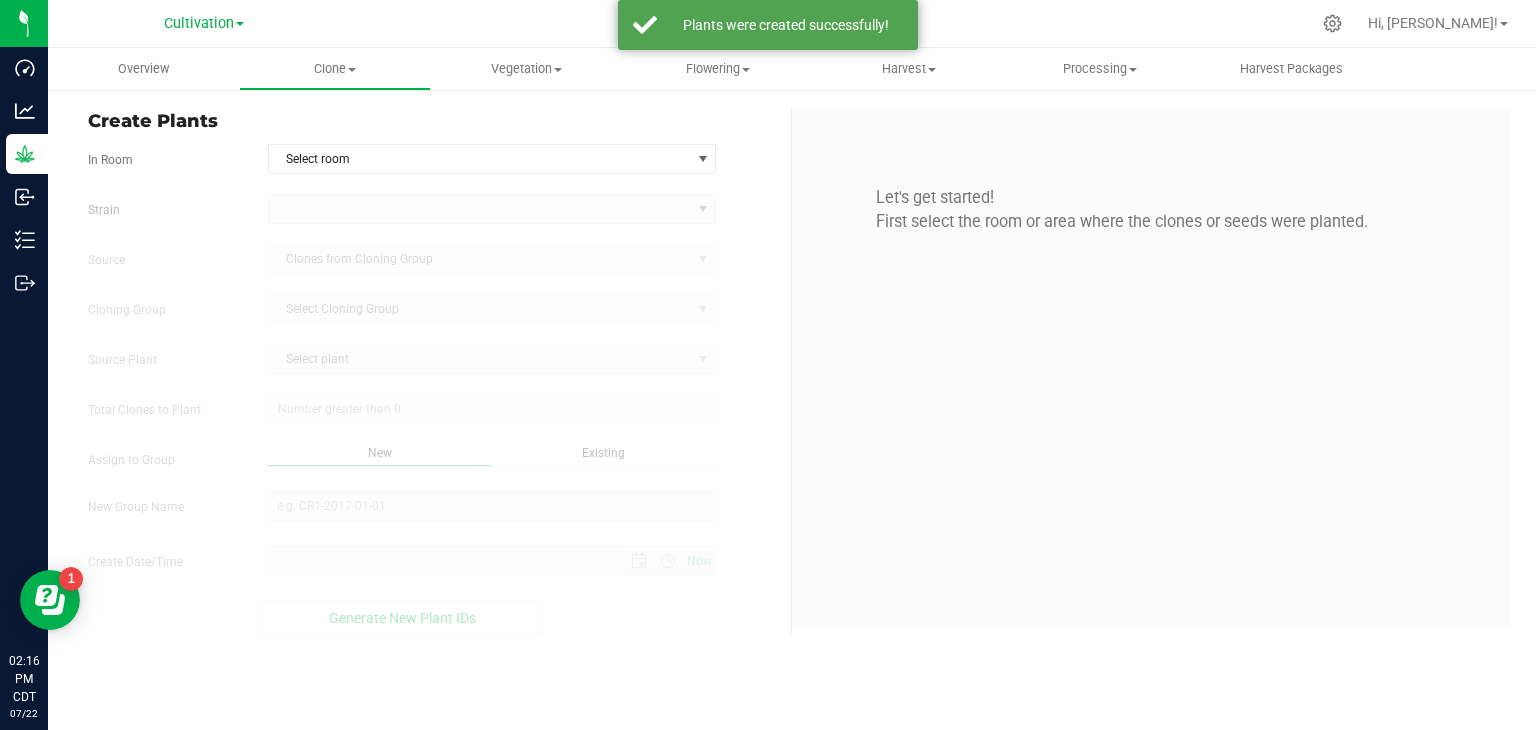 scroll, scrollTop: 0, scrollLeft: 0, axis: both 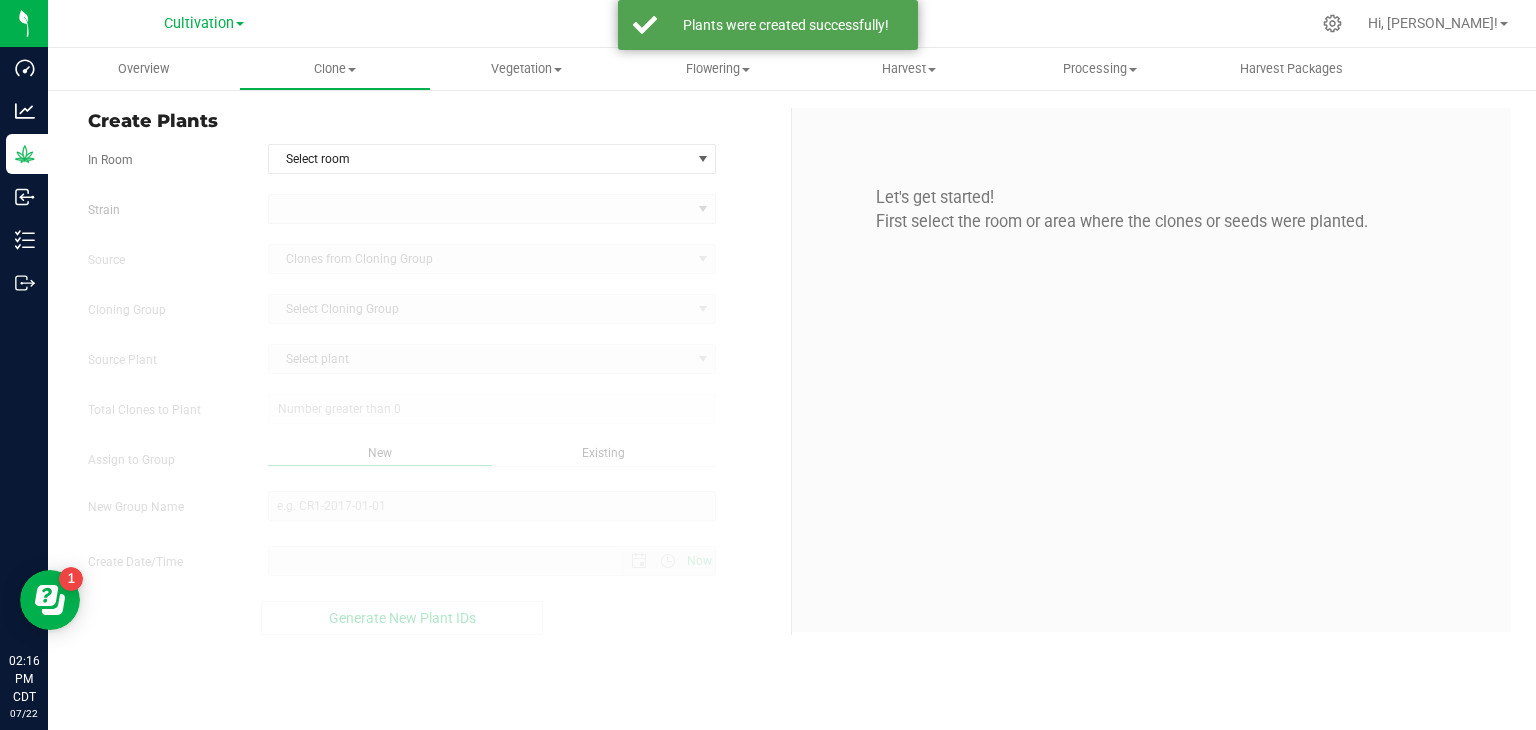 type on "[DATE] 2:16 PM" 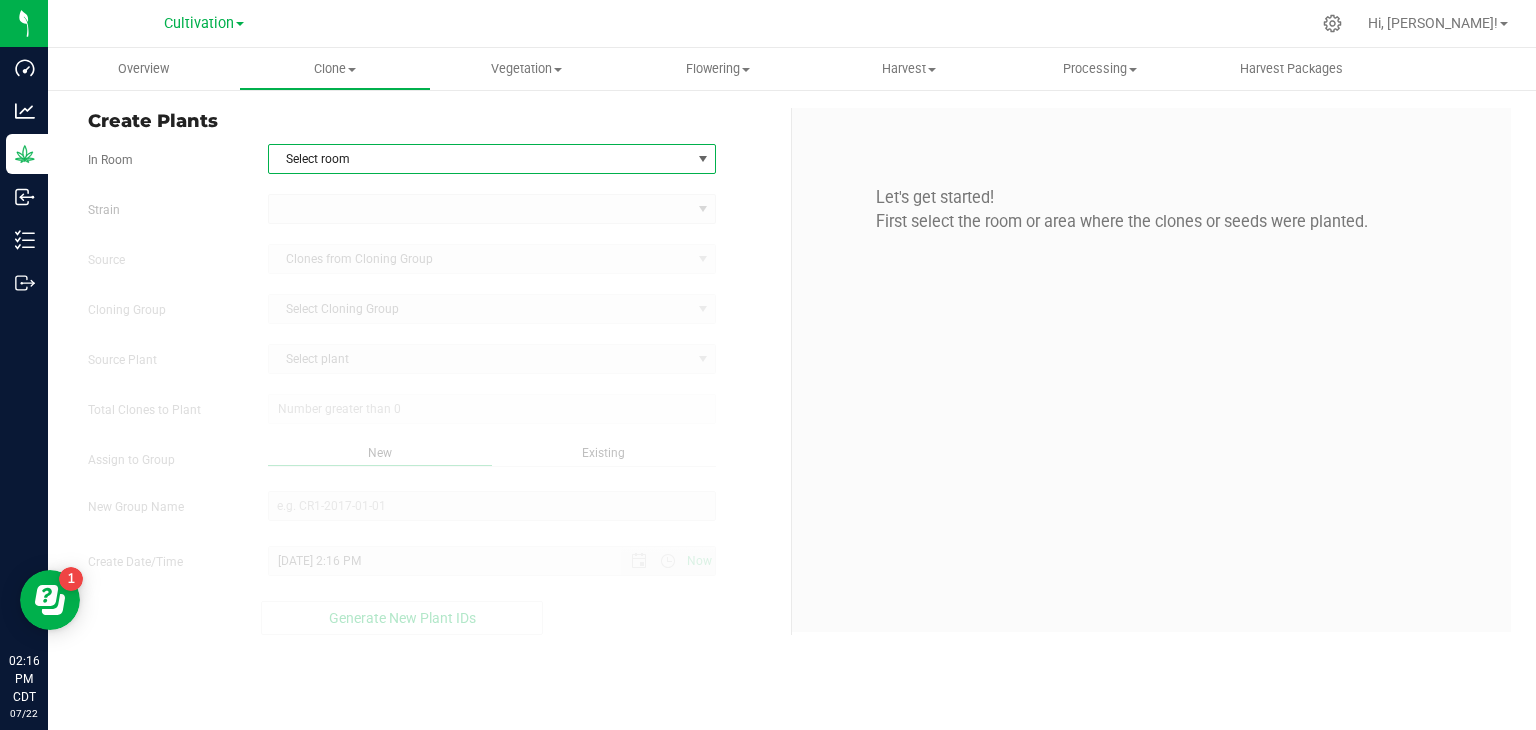 click on "Select room" at bounding box center [480, 159] 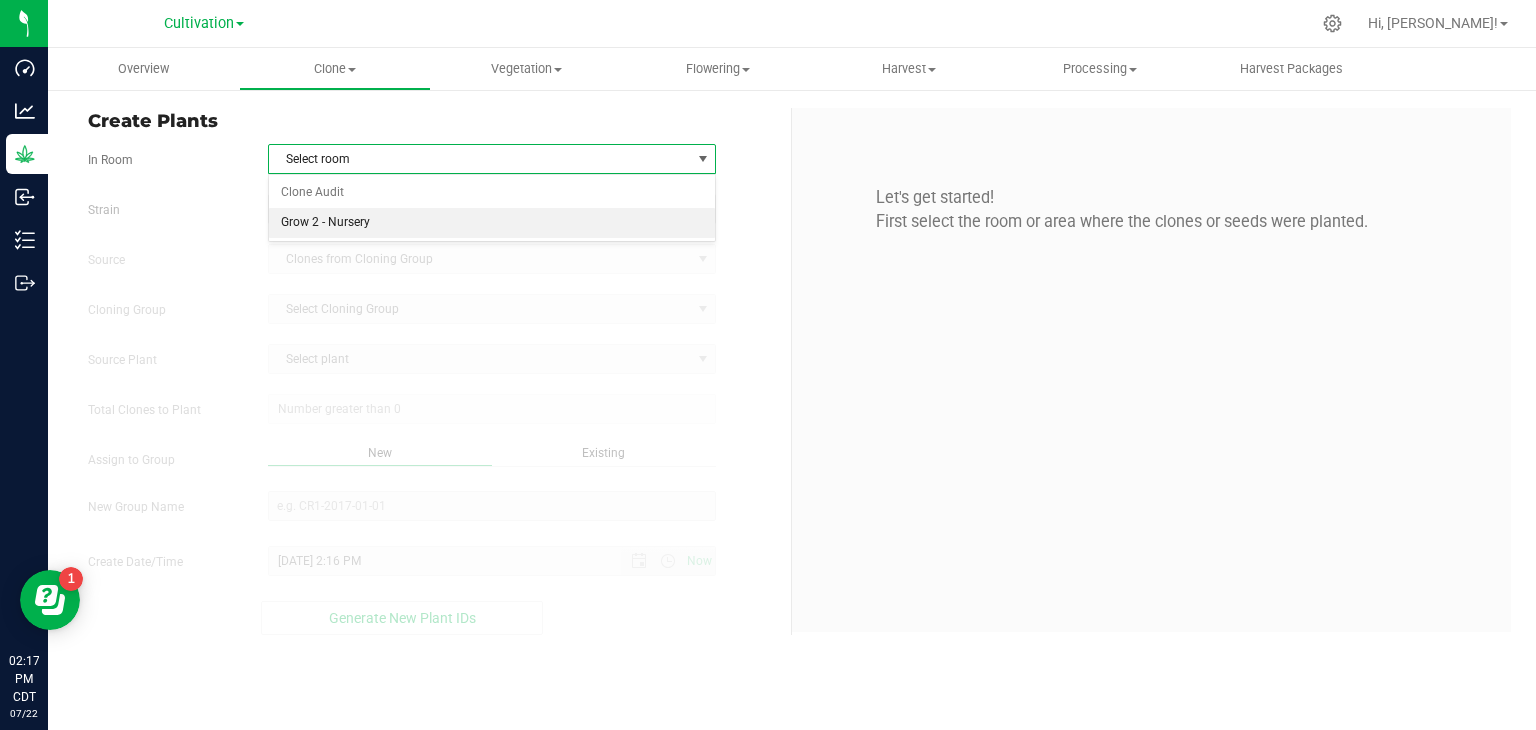 click on "Grow 2 - Nursery" at bounding box center (492, 223) 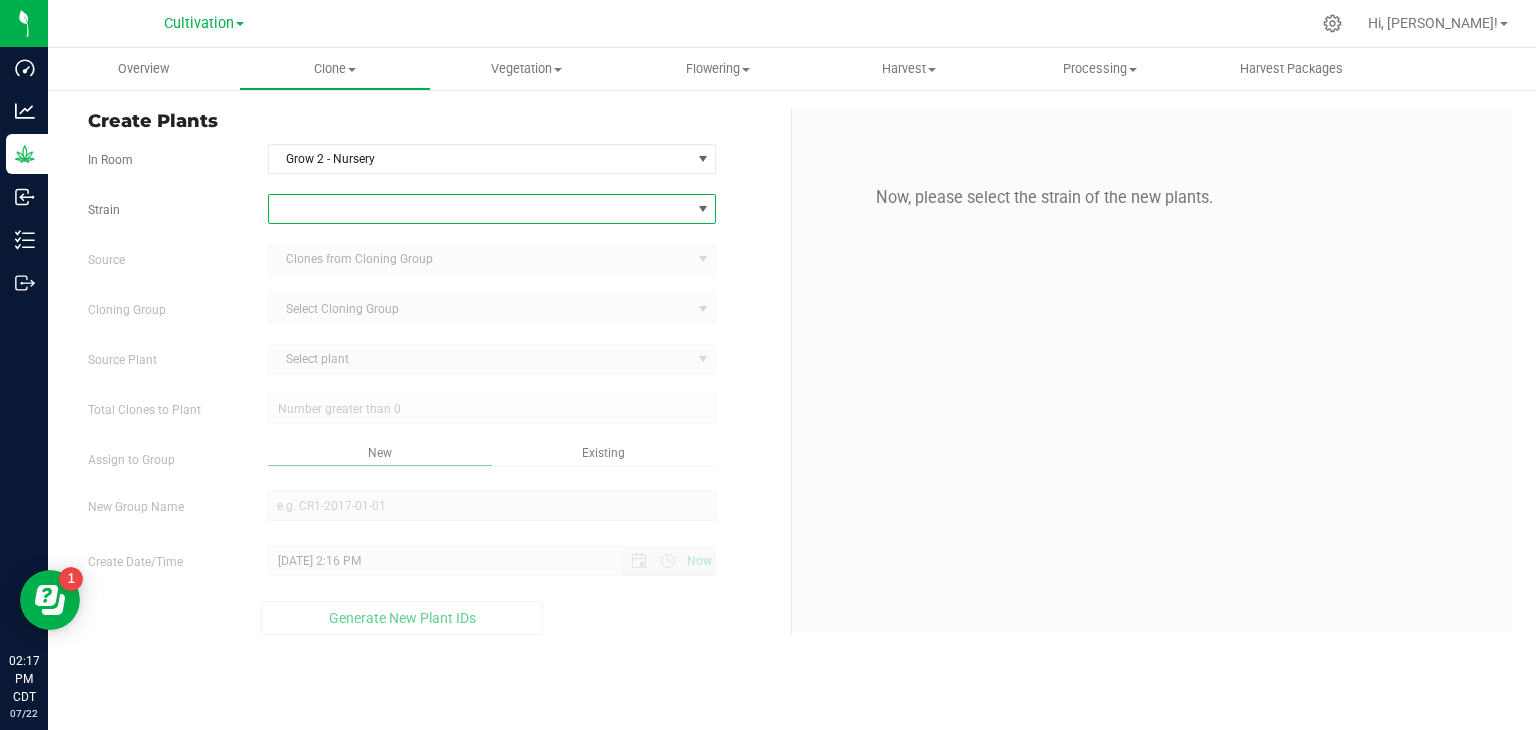 click at bounding box center [480, 209] 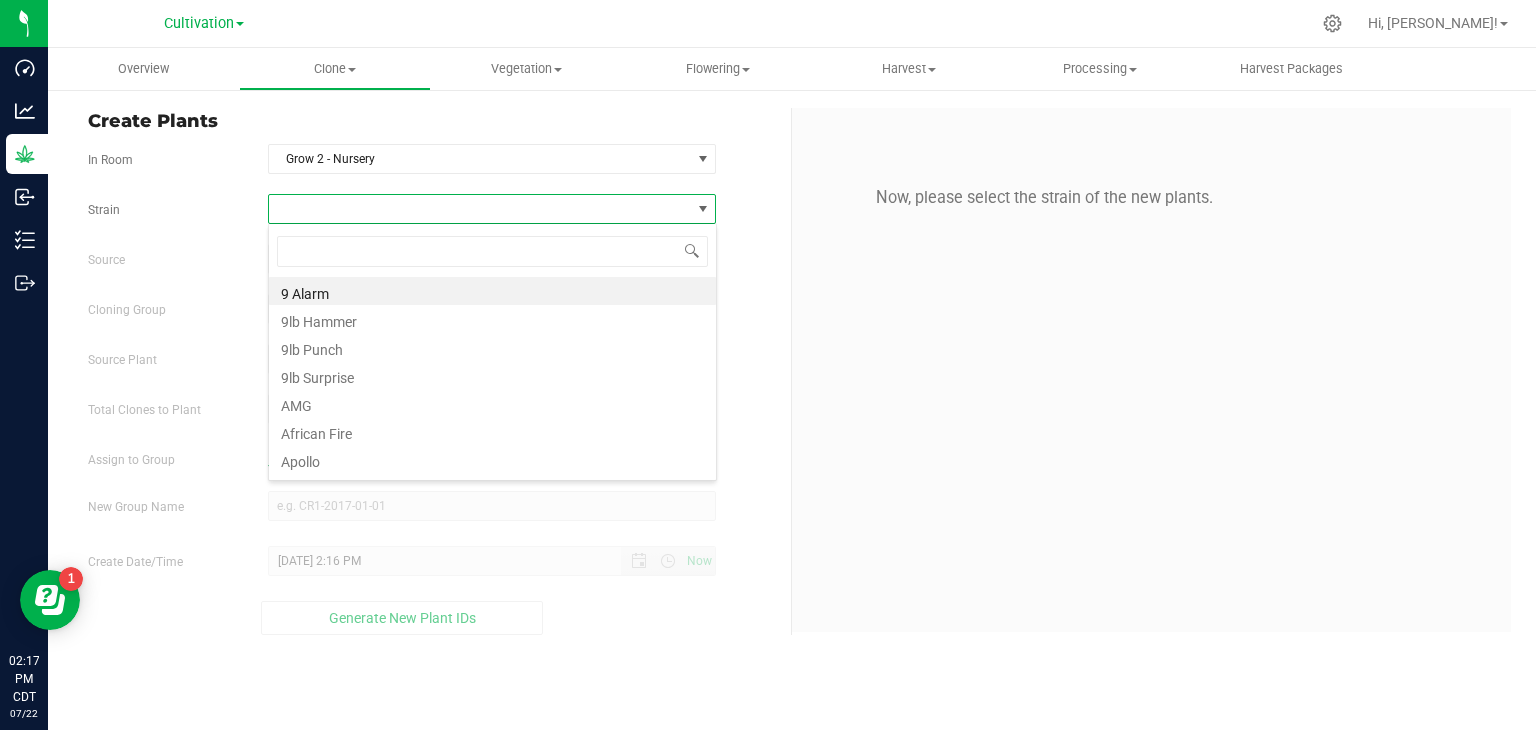 scroll, scrollTop: 99970, scrollLeft: 99551, axis: both 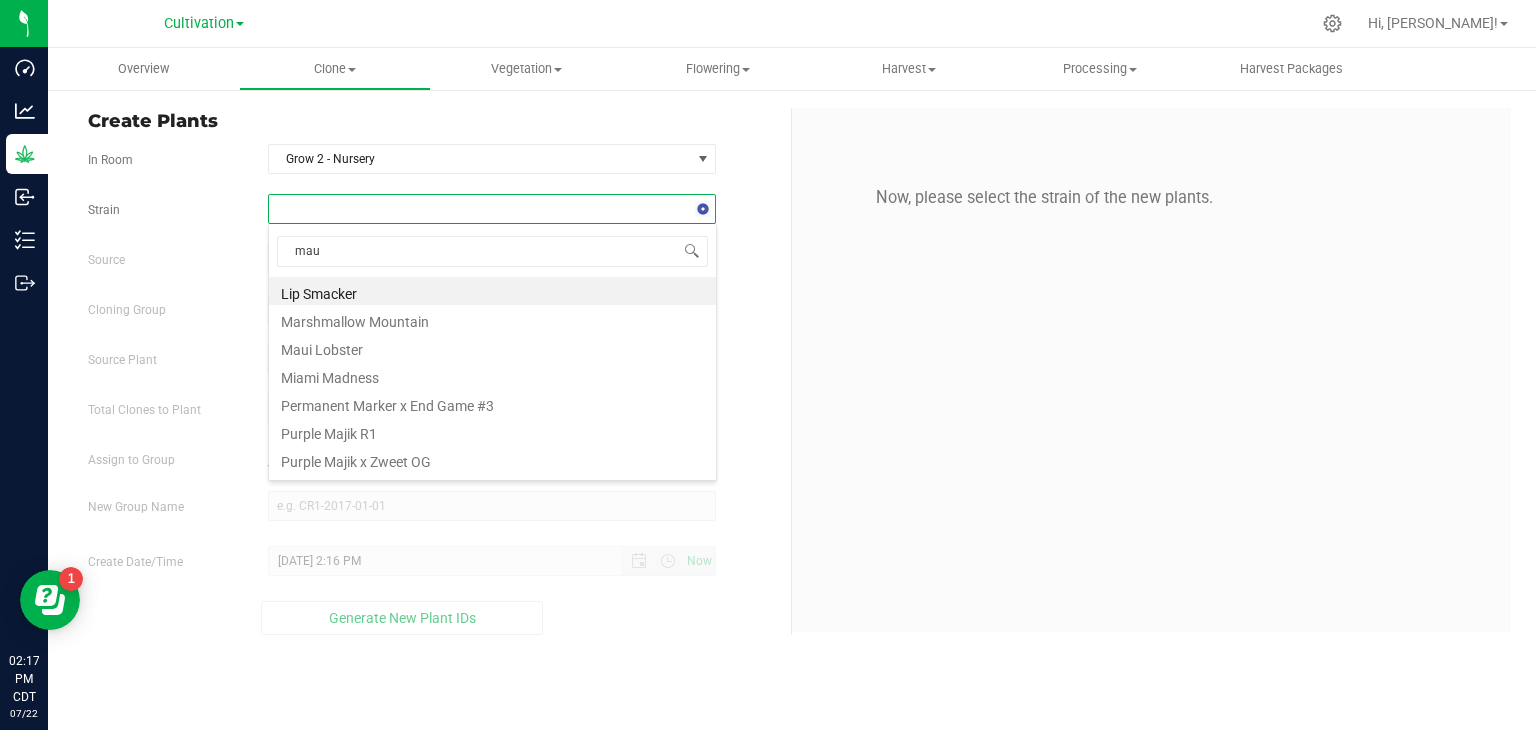 type on "maui" 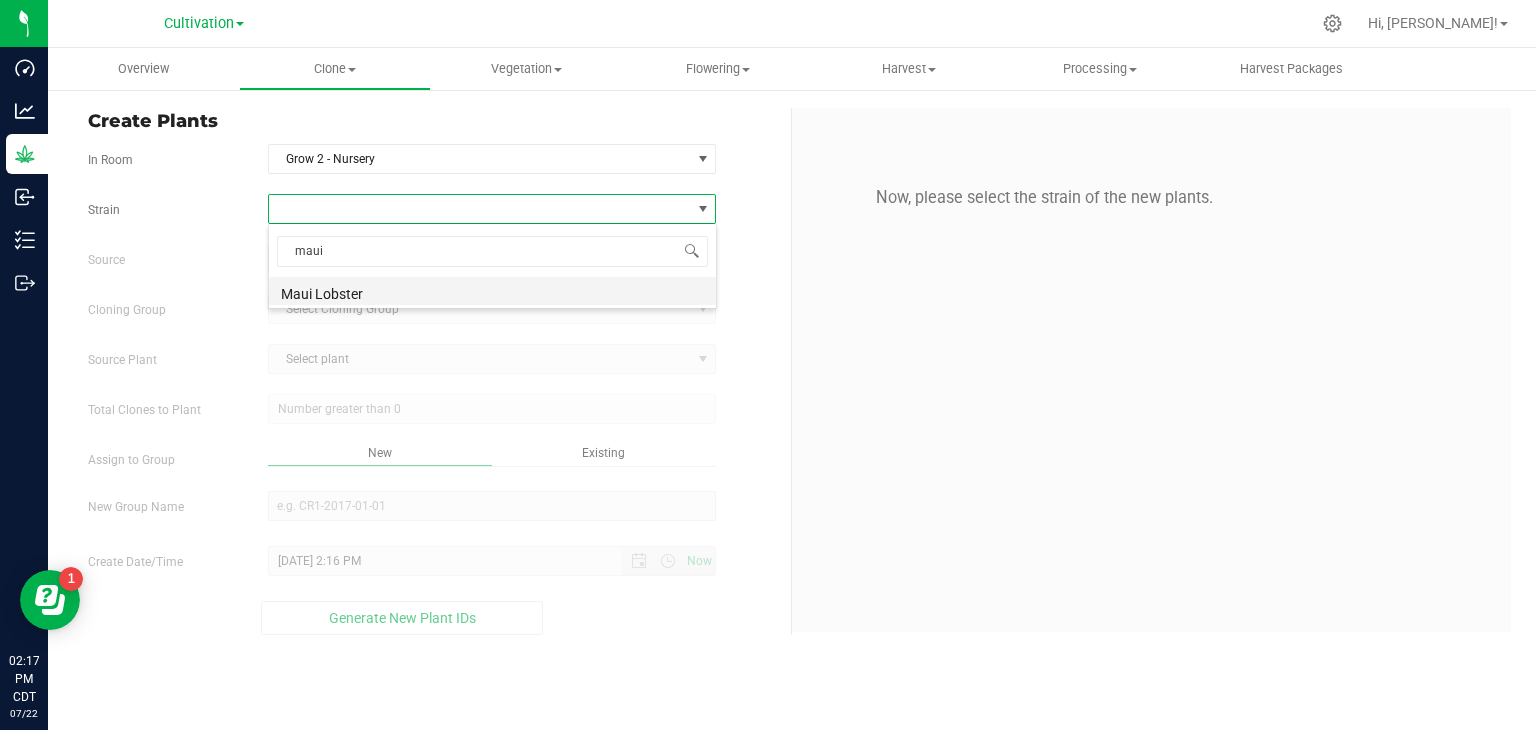 click on "Maui Lobster" at bounding box center [492, 291] 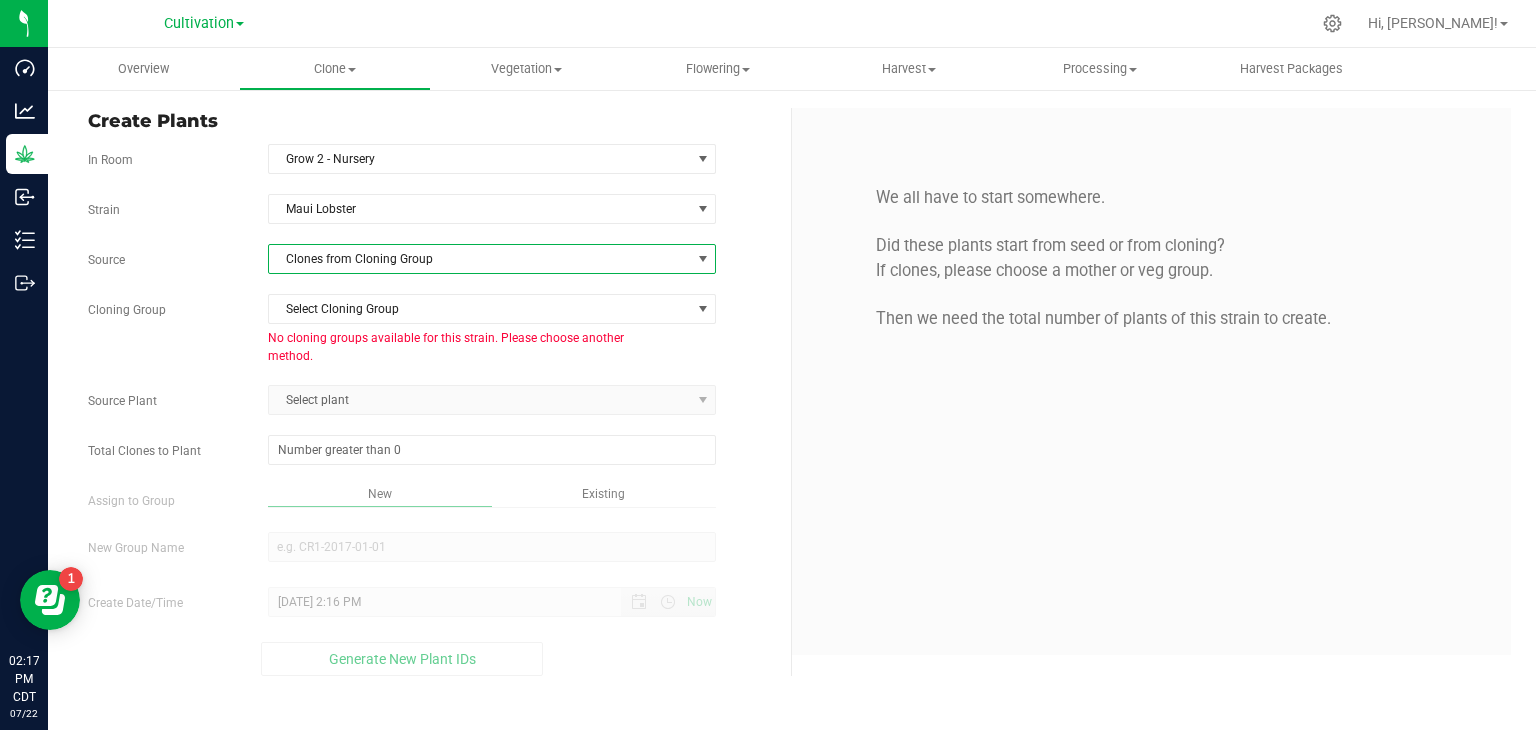 click on "Clones from Cloning Group" at bounding box center [480, 259] 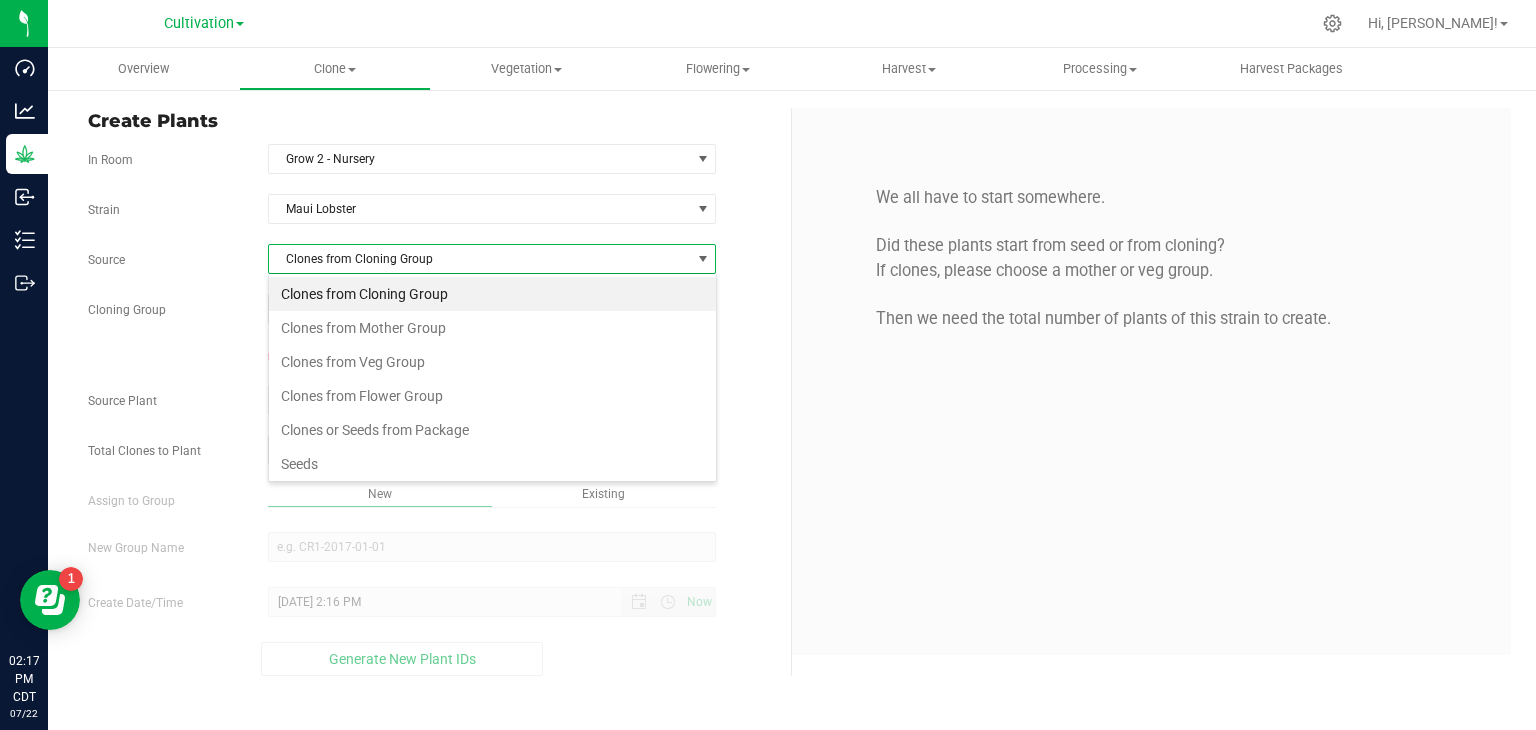 scroll, scrollTop: 99970, scrollLeft: 99551, axis: both 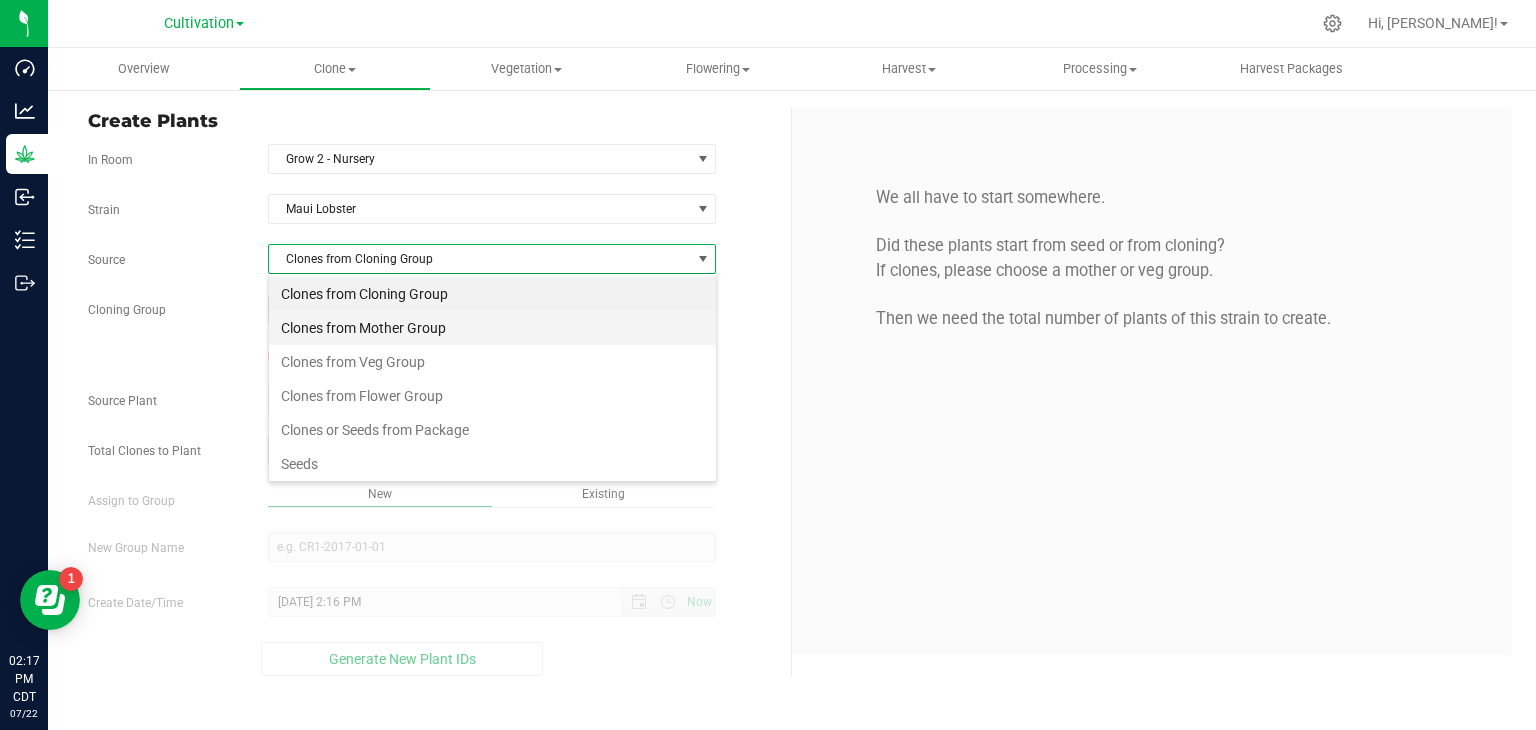 click on "Clones from Mother Group" at bounding box center (492, 328) 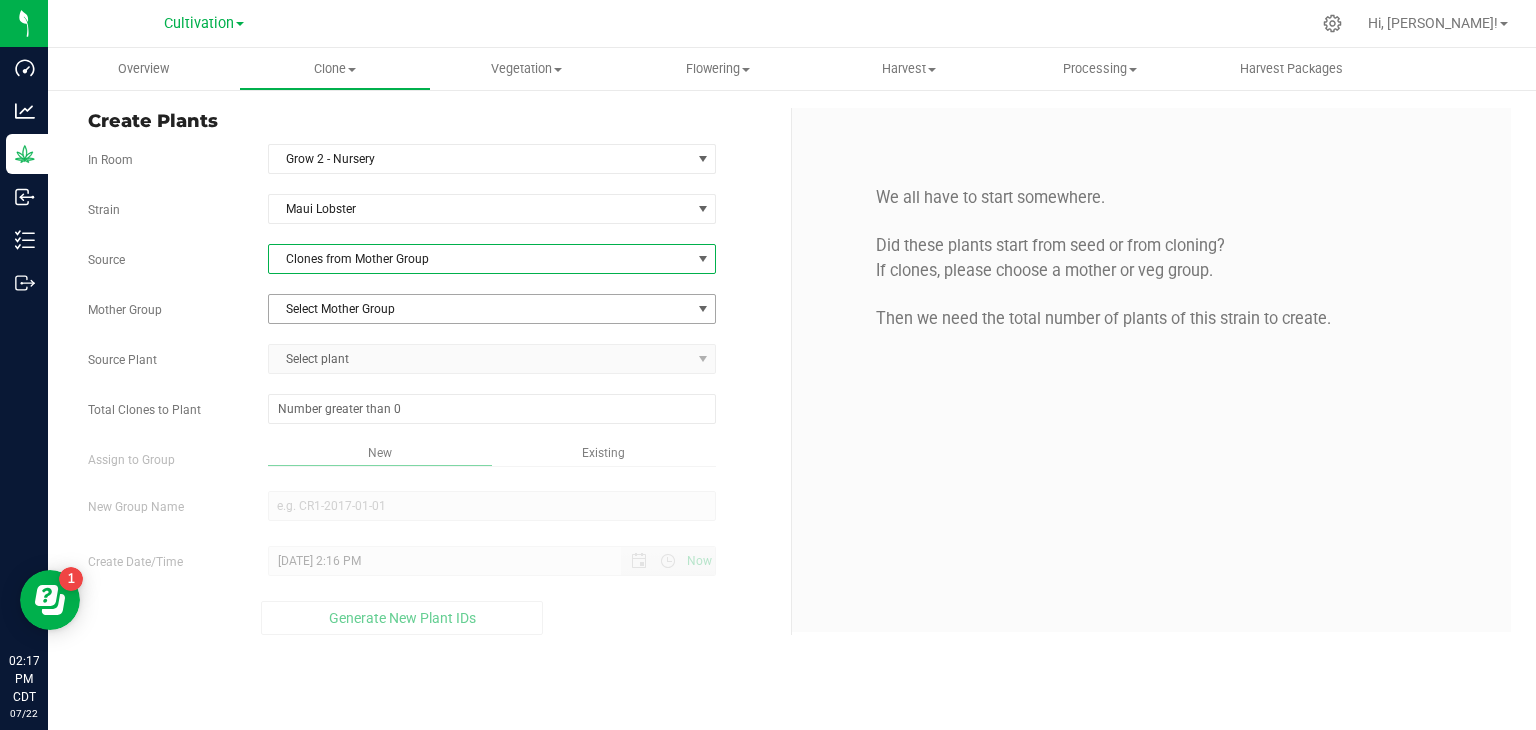 click on "Select Mother Group" at bounding box center (480, 309) 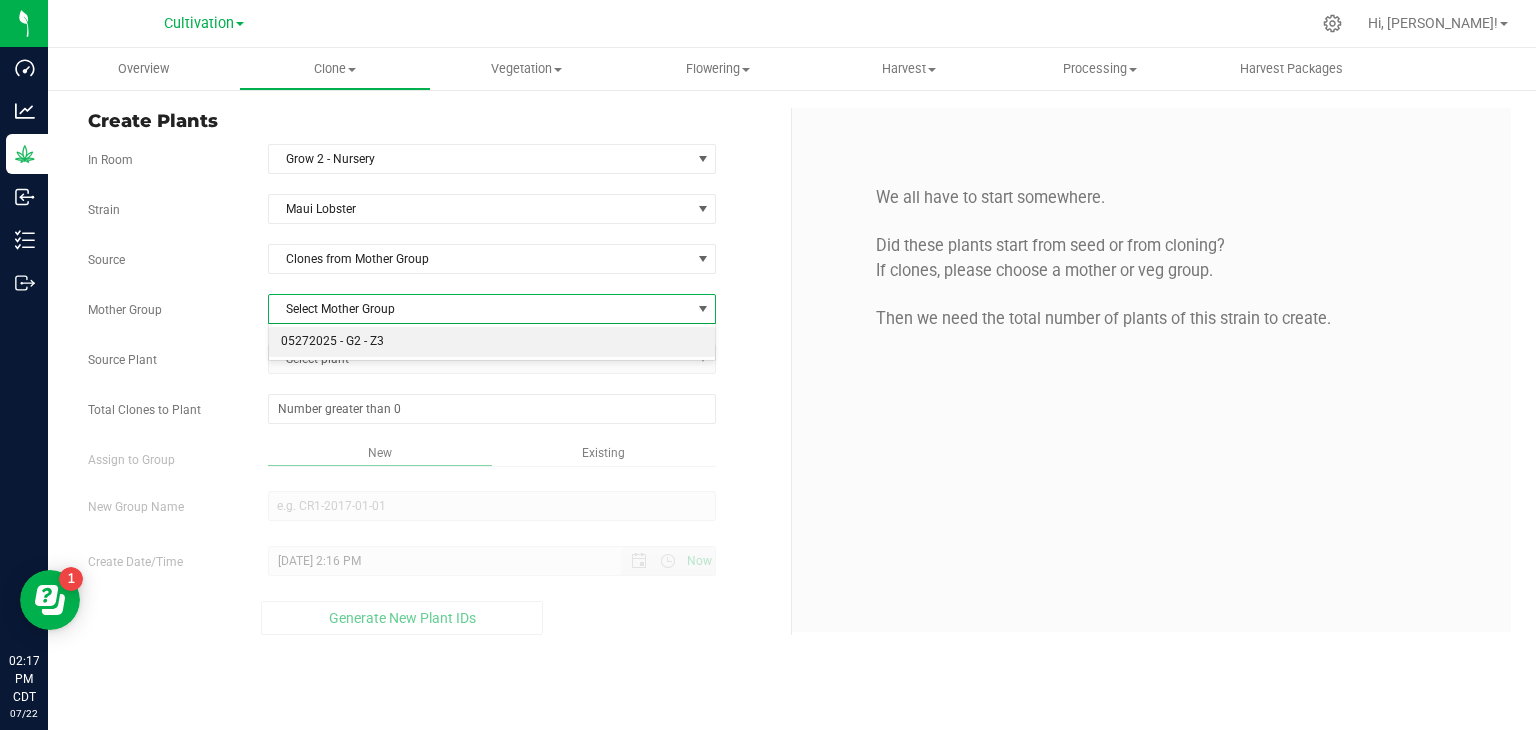 click on "05272025 - G2 - Z3" at bounding box center (492, 342) 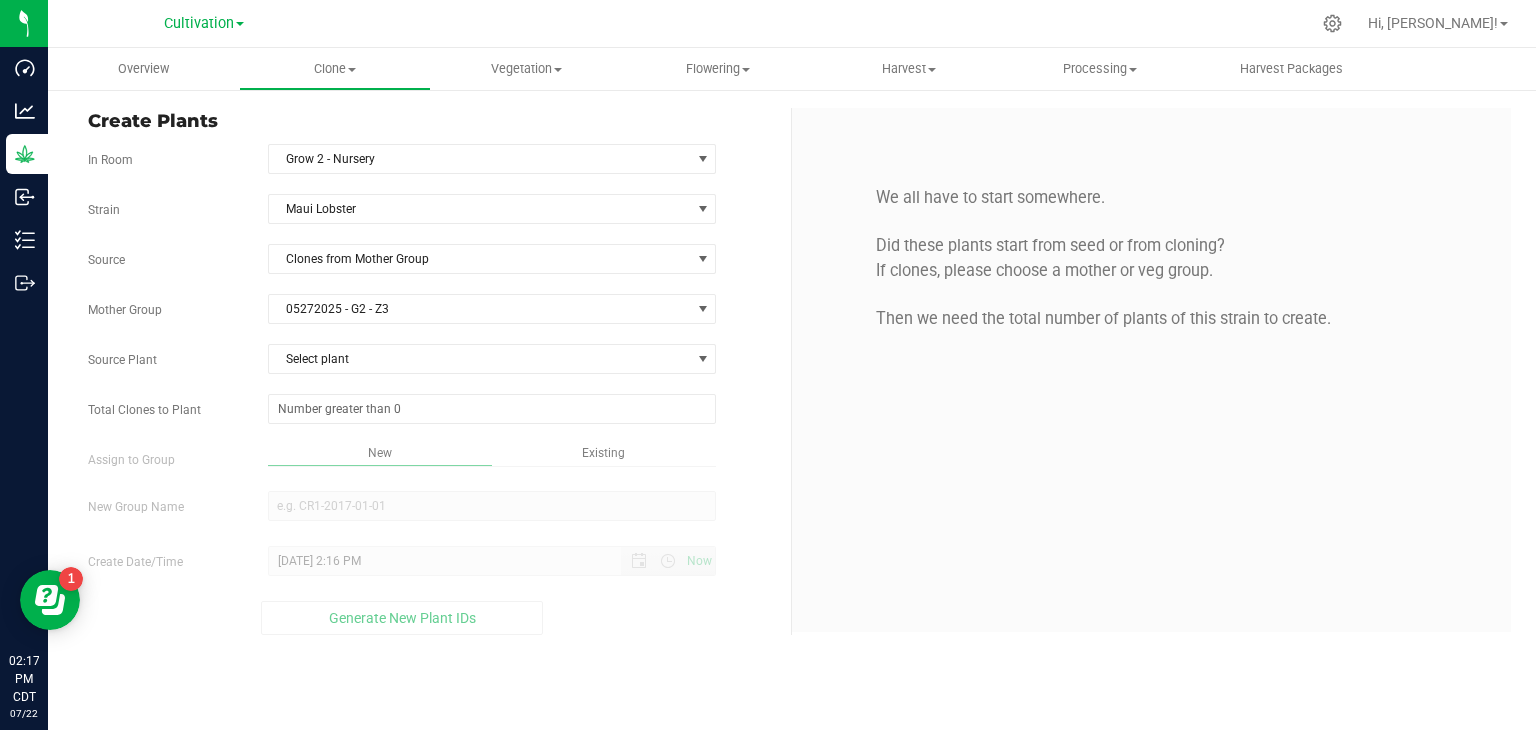 click on "Strain
Maui Lobster
Source
Clones from Mother Group
Mother Group
05272025 - G2 - Z3 Select Mother Group 05272025 - G2 - Z3
Source Plant
Select plant SDNNCCV-STR24800000002 SDNNCCV-STR24800000006 SDNNCCV-STR24800000009 SDNNCCV-STR24800000013 SDNNCCV-STR24800000018 SDNNCCV-STR24800000020 SDNNCCV-STR24800000025 SDNNCCV-STR24800000026 SDNNCCV-STR24800000027" at bounding box center (432, 414) 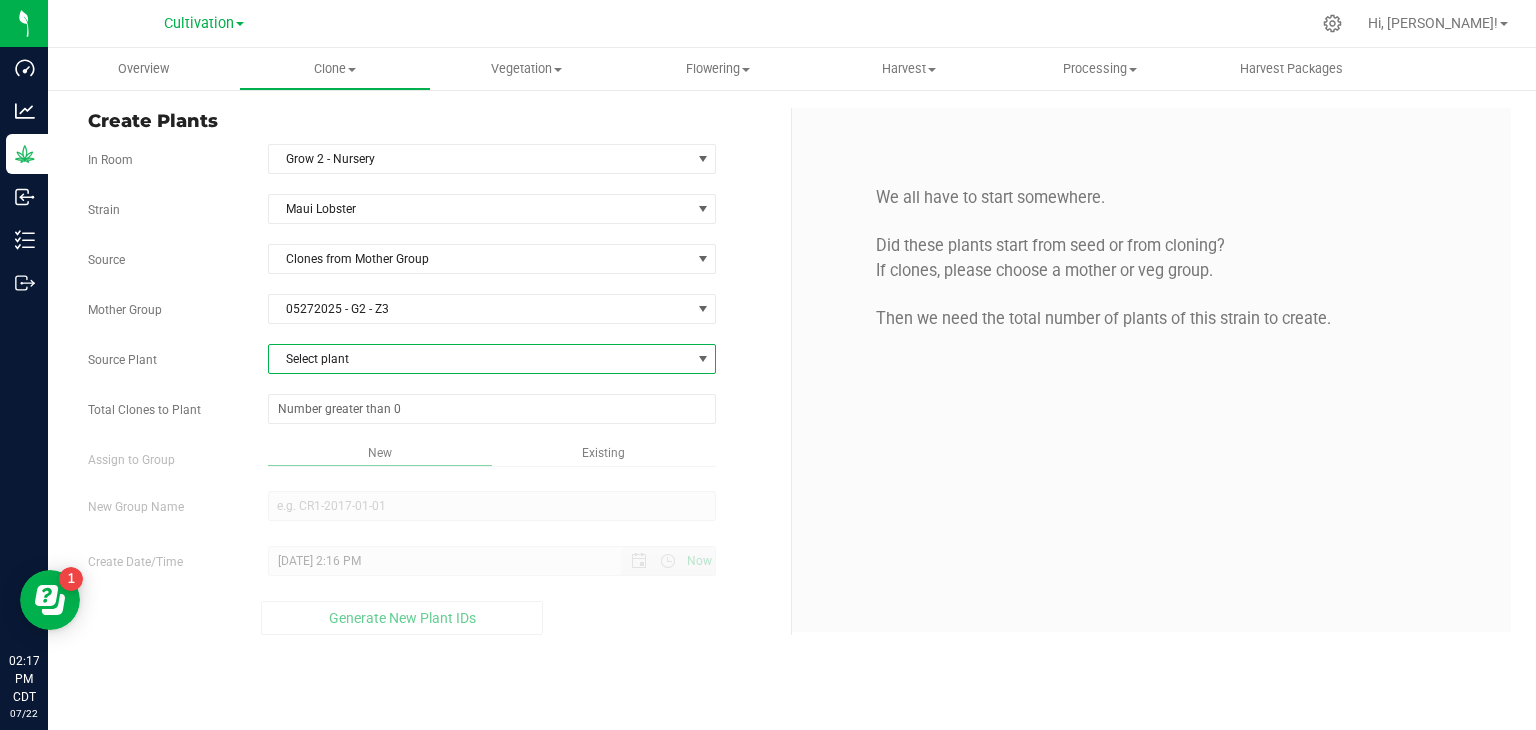 click on "Select plant" at bounding box center [480, 359] 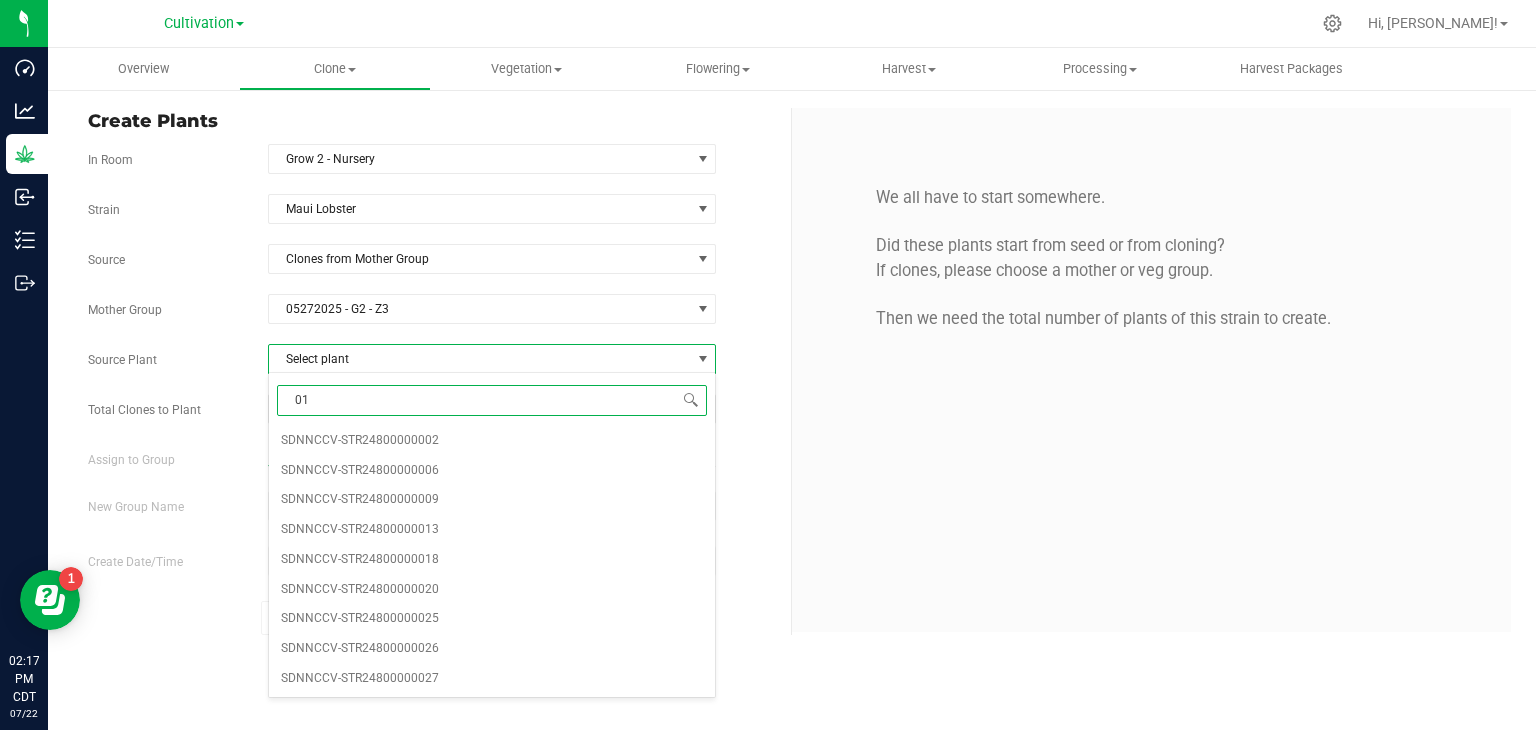 type on "013" 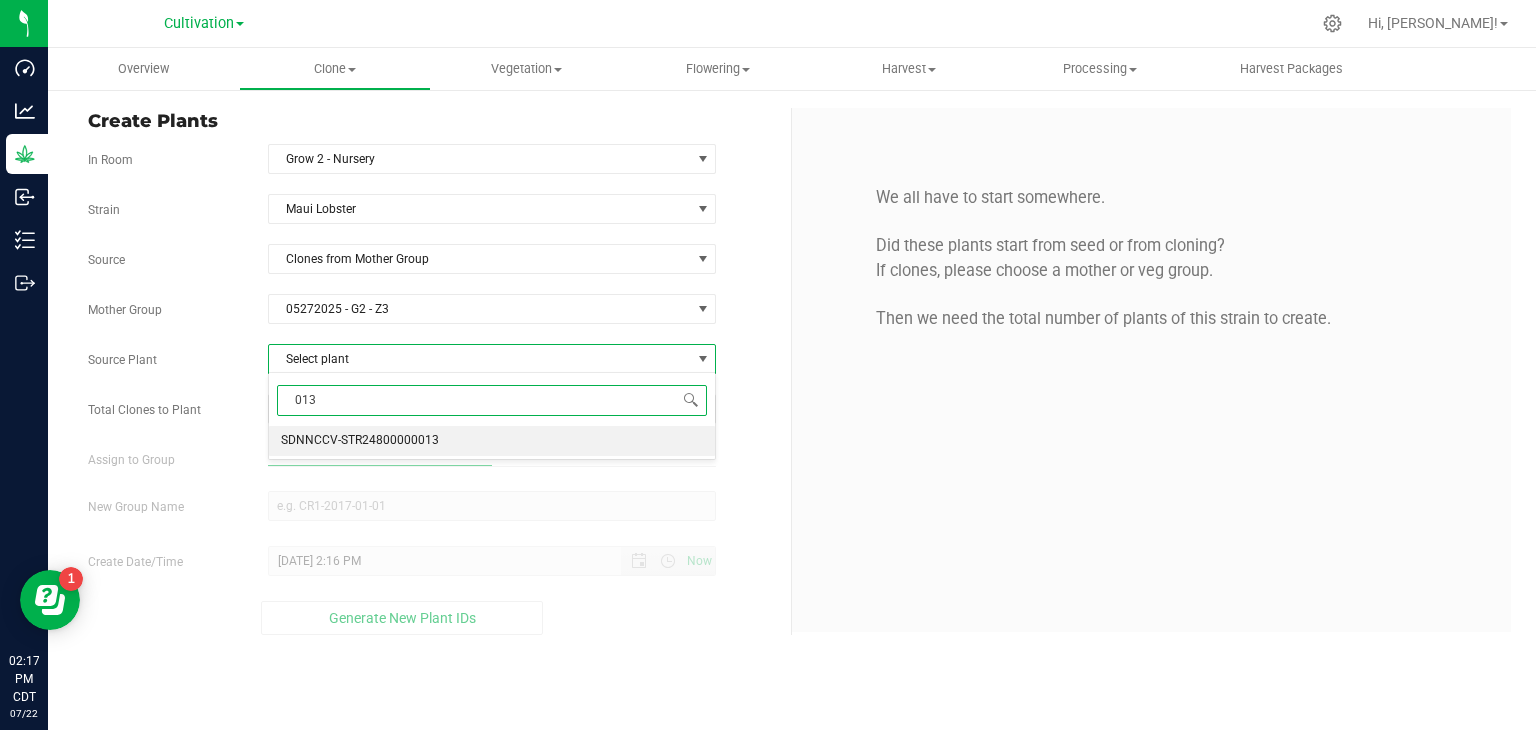drag, startPoint x: 364, startPoint y: 445, endPoint x: 377, endPoint y: 428, distance: 21.400934 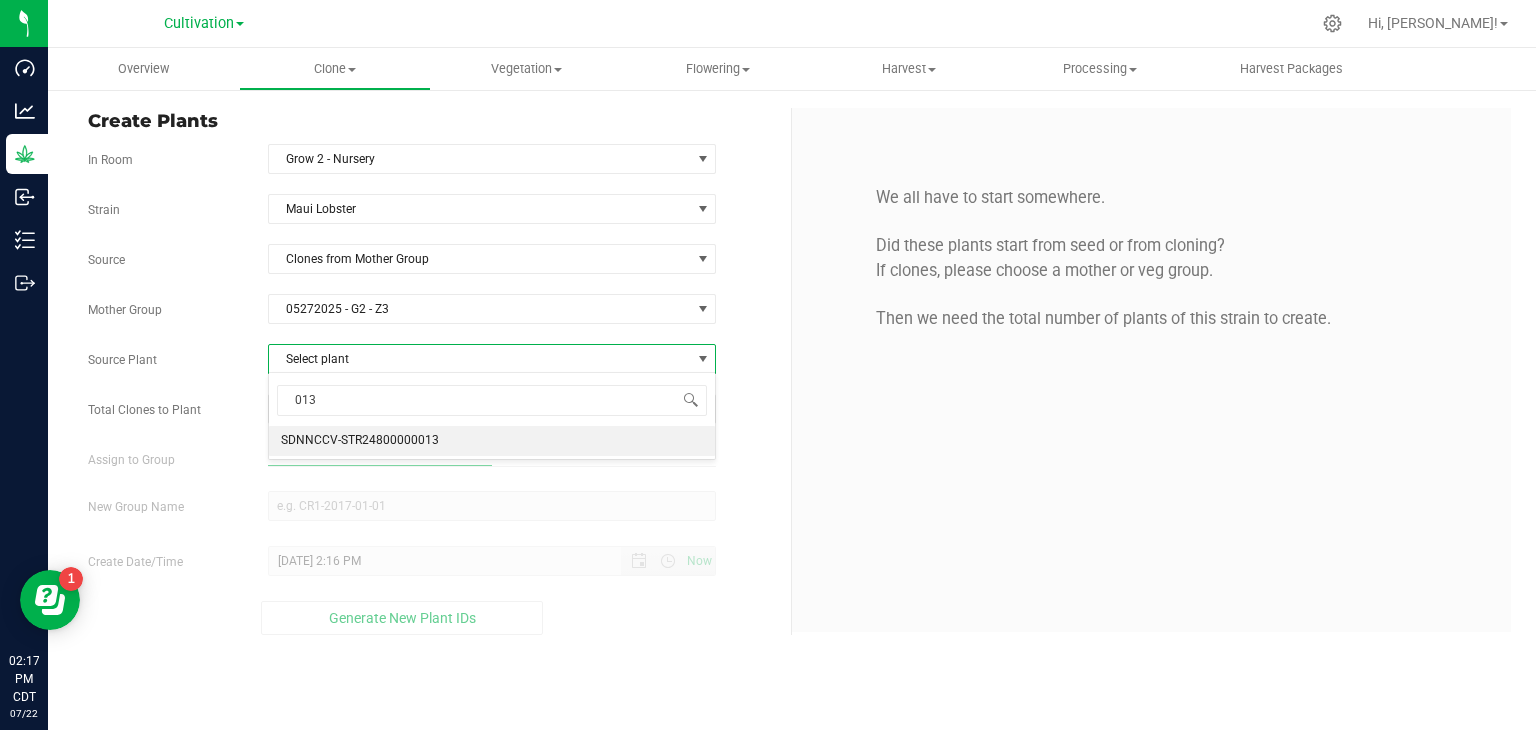 type 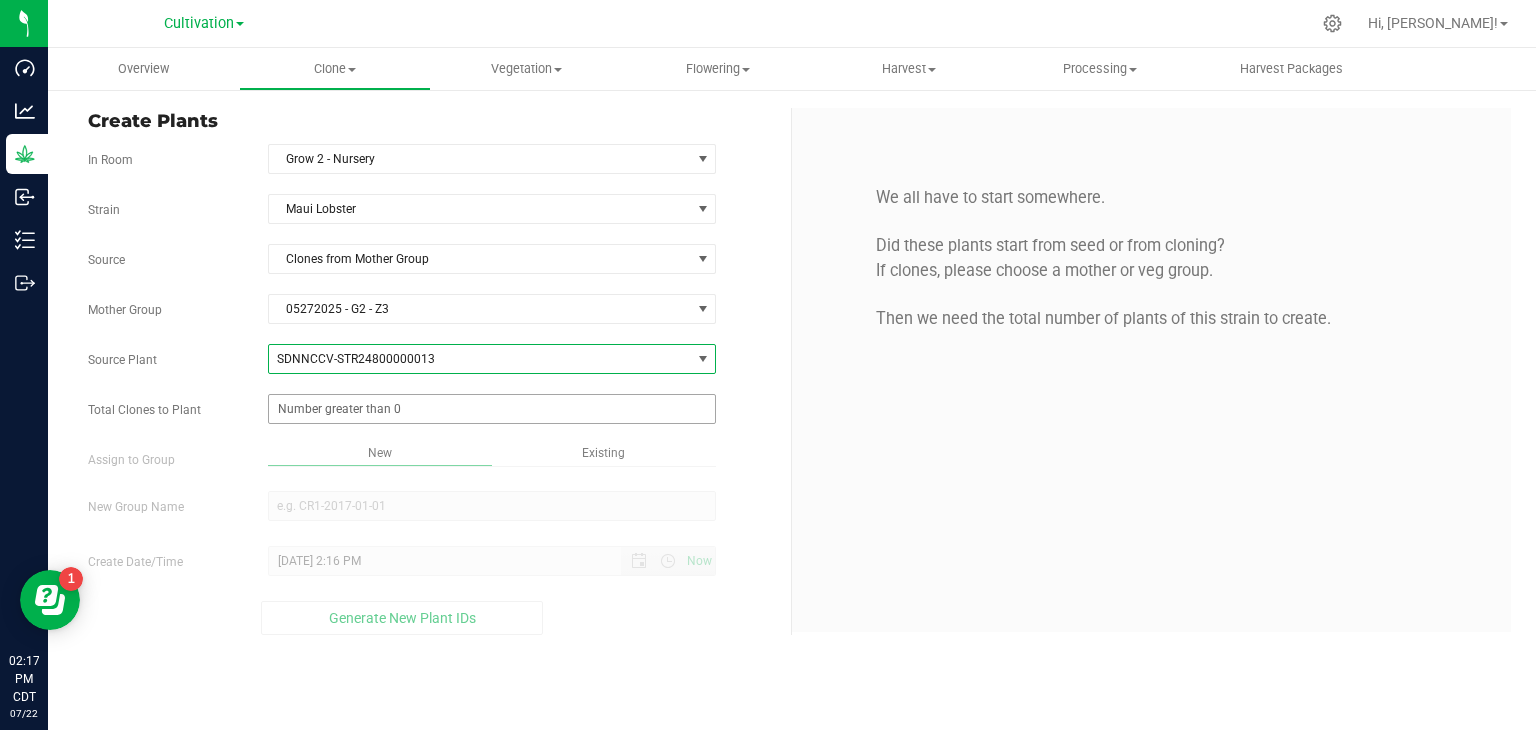 click at bounding box center [492, 409] 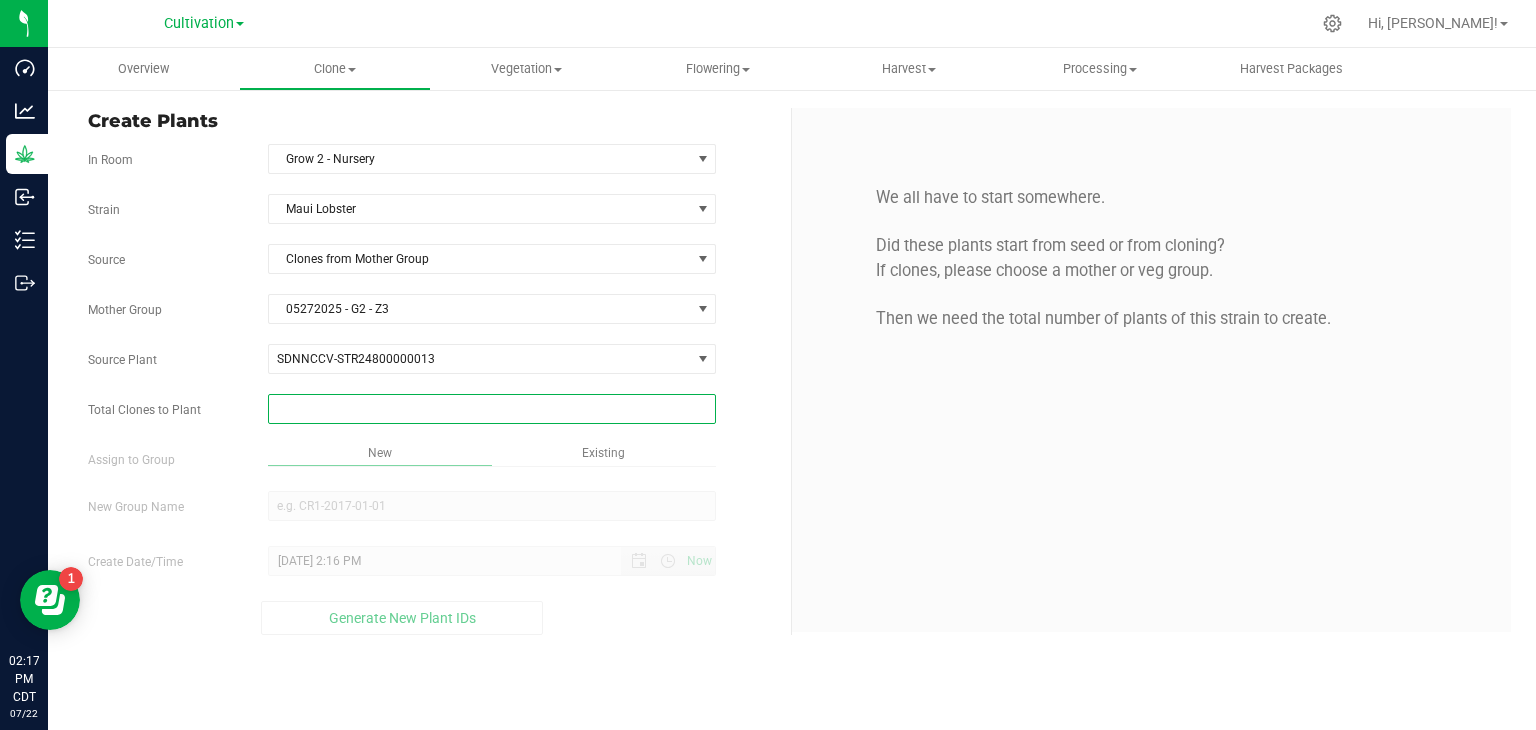 type on "2" 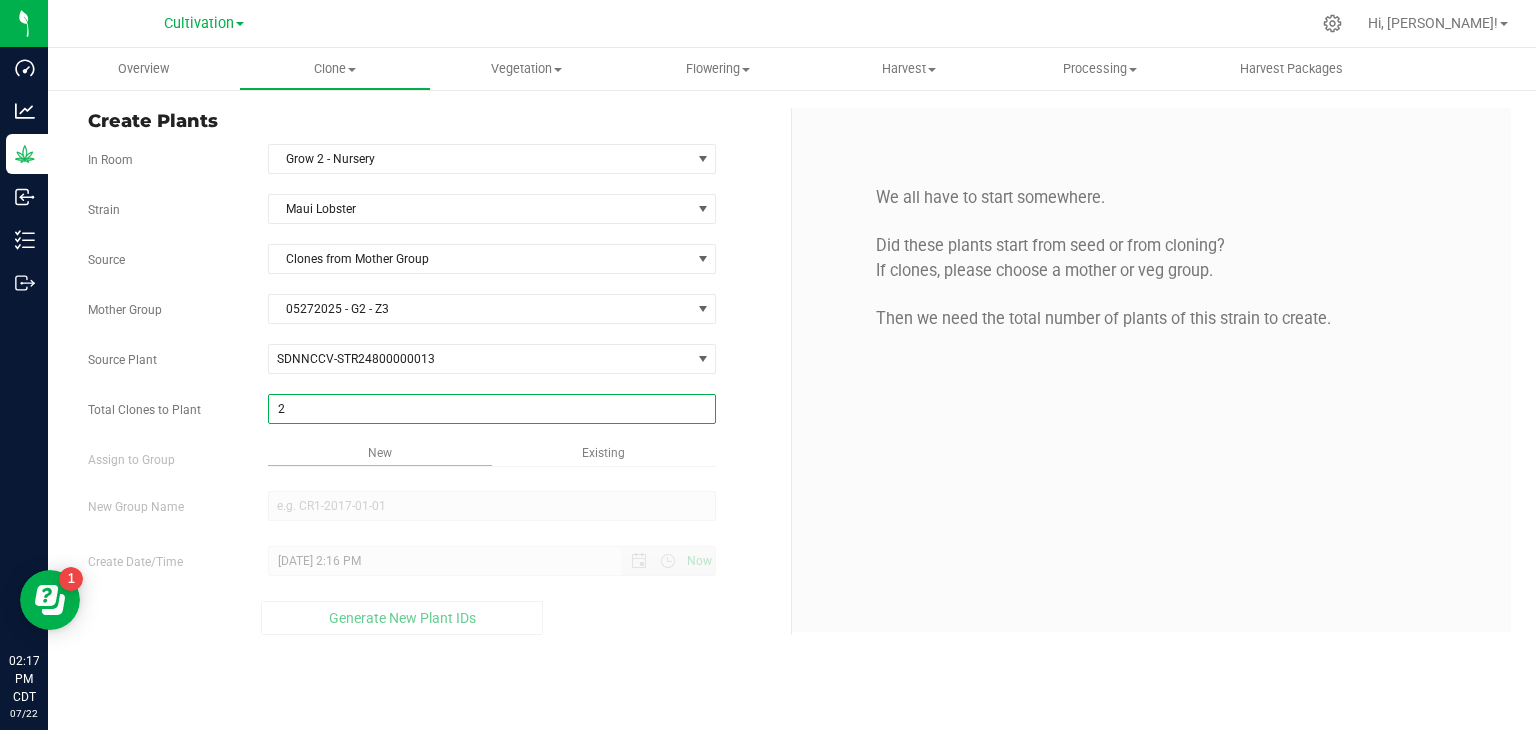 type on "2" 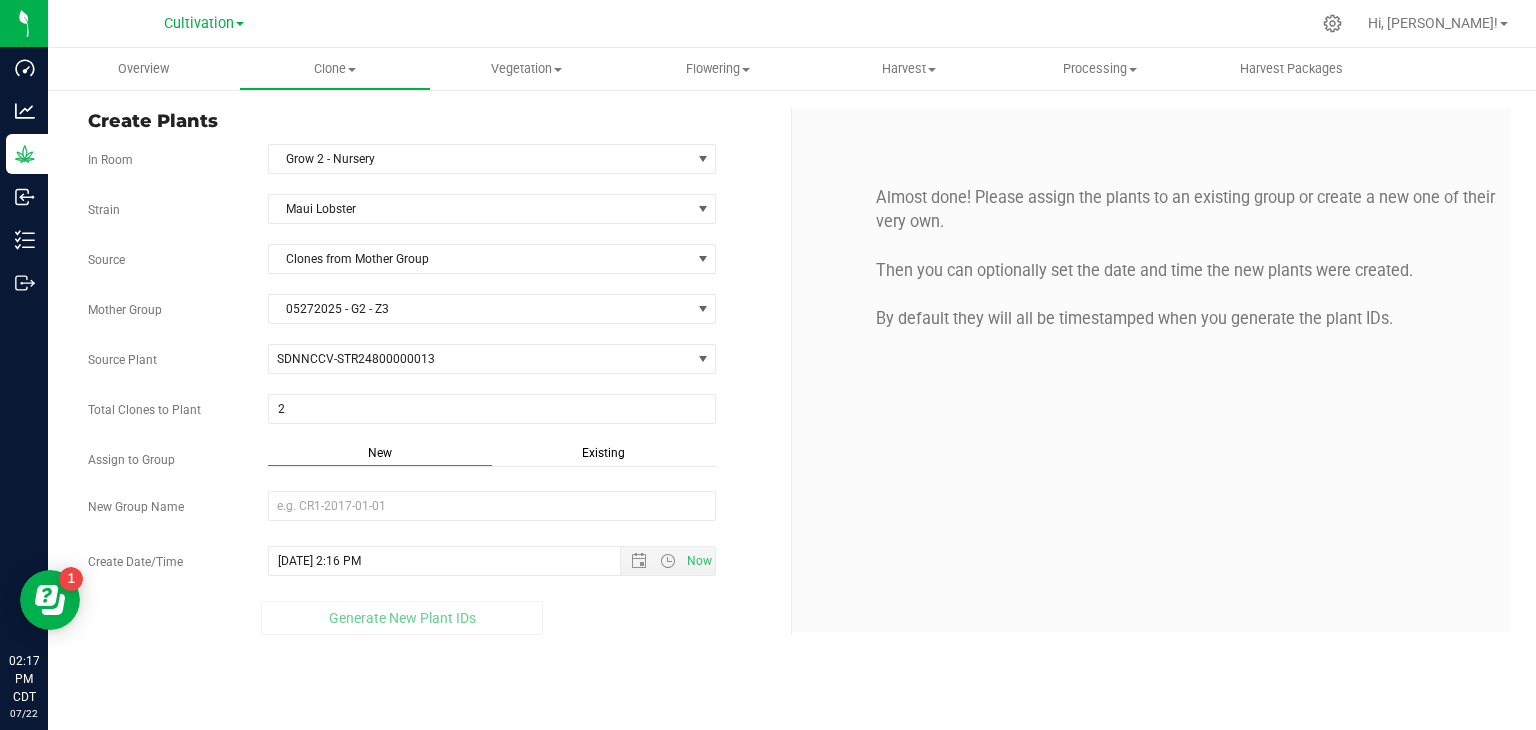 click on "Strain
Maui Lobster
Source
Clones from Mother Group
Mother Group
05272025 - G2 - Z3 Select Mother Group 05272025 - G2 - Z3
Source Plant
SDNNCCV-STR24800000013 SDNNCCV-STR24800000002 SDNNCCV-STR24800000006 SDNNCCV-STR24800000009 SDNNCCV-STR24800000013 SDNNCCV-STR24800000018 SDNNCCV-STR24800000020 SDNNCCV-STR24800000025 SDNNCCV-STR24800000026 SDNNCCV-STR24800000027
2" at bounding box center (432, 414) 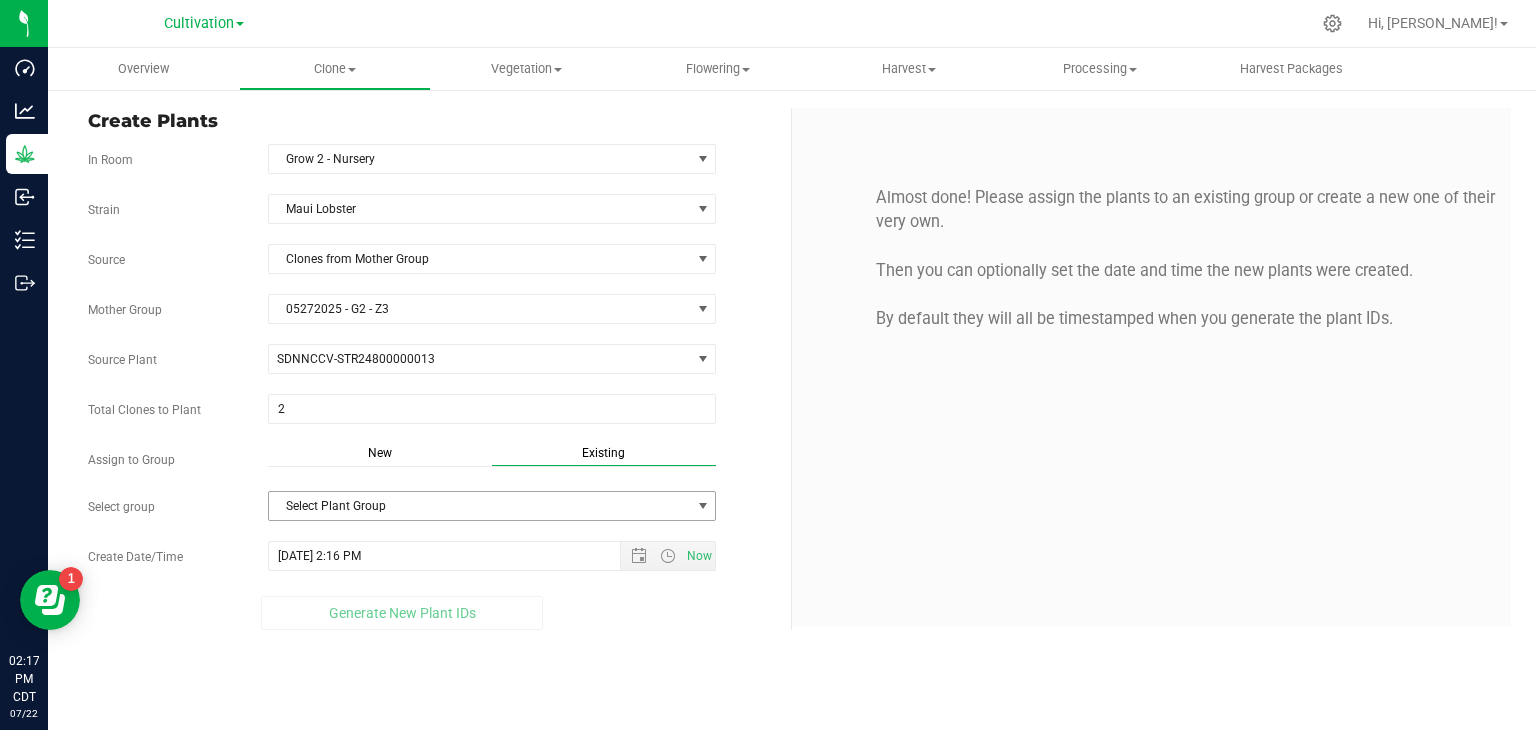 drag, startPoint x: 503, startPoint y: 494, endPoint x: 492, endPoint y: 504, distance: 14.866069 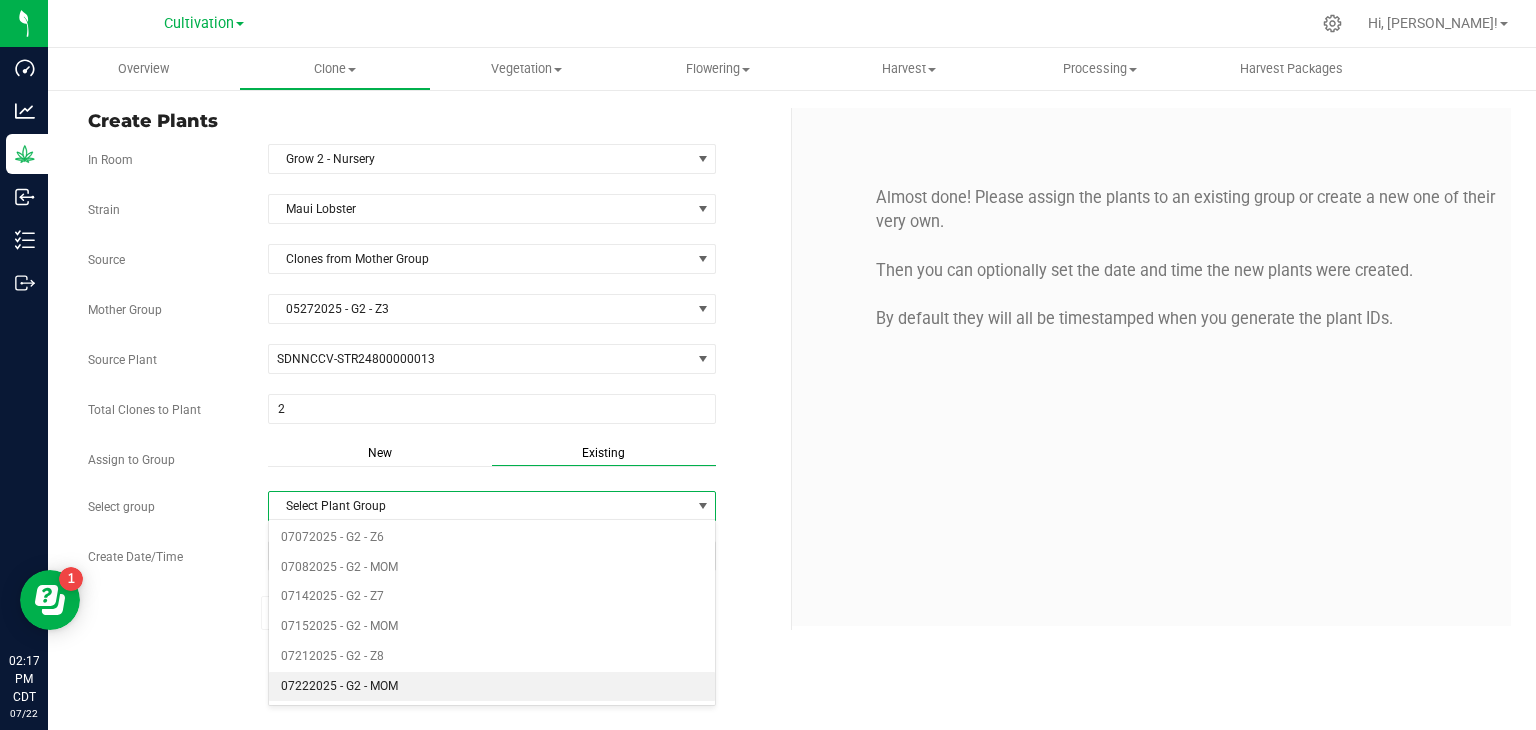 click on "07222025 - G2 - MOM" at bounding box center (492, 687) 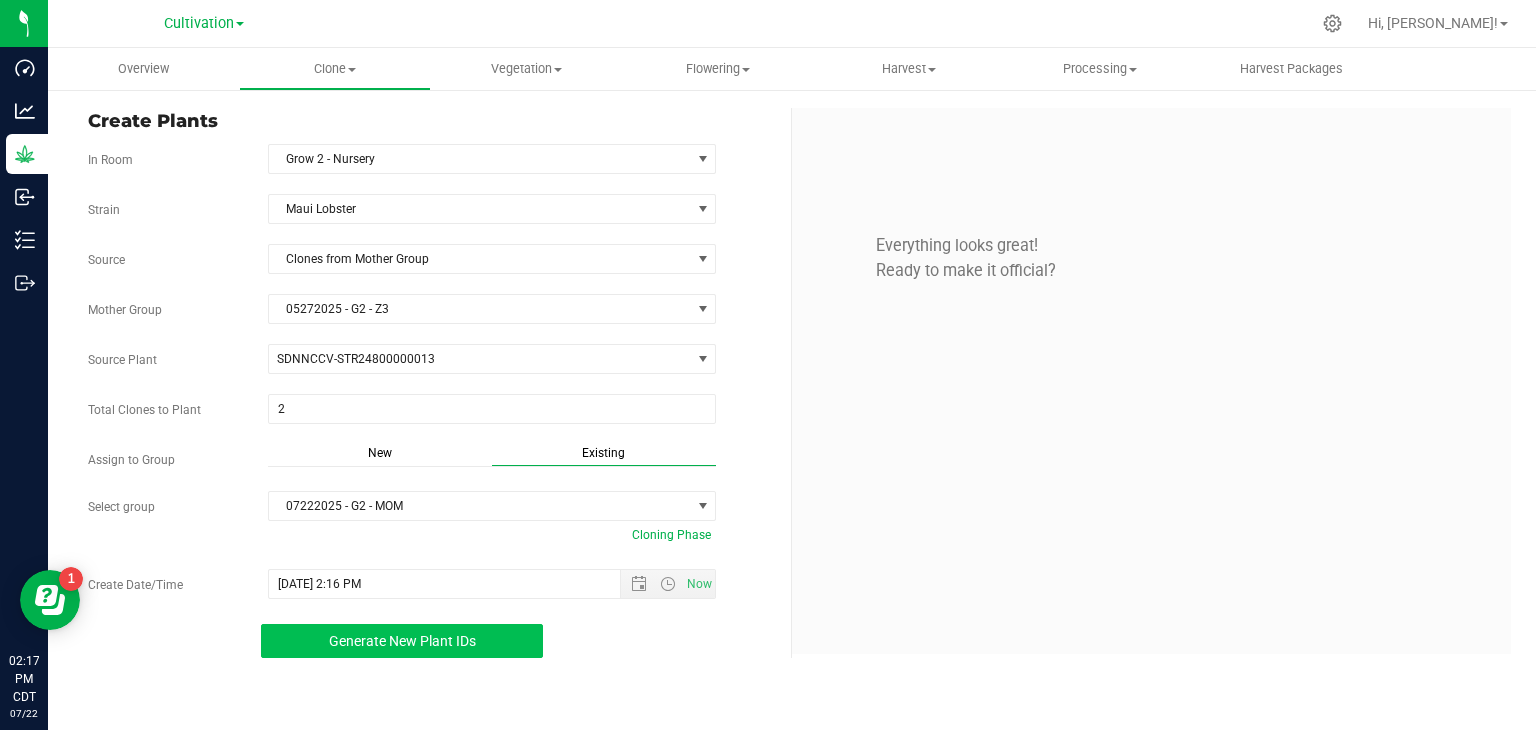 click on "Generate New Plant IDs" at bounding box center [402, 641] 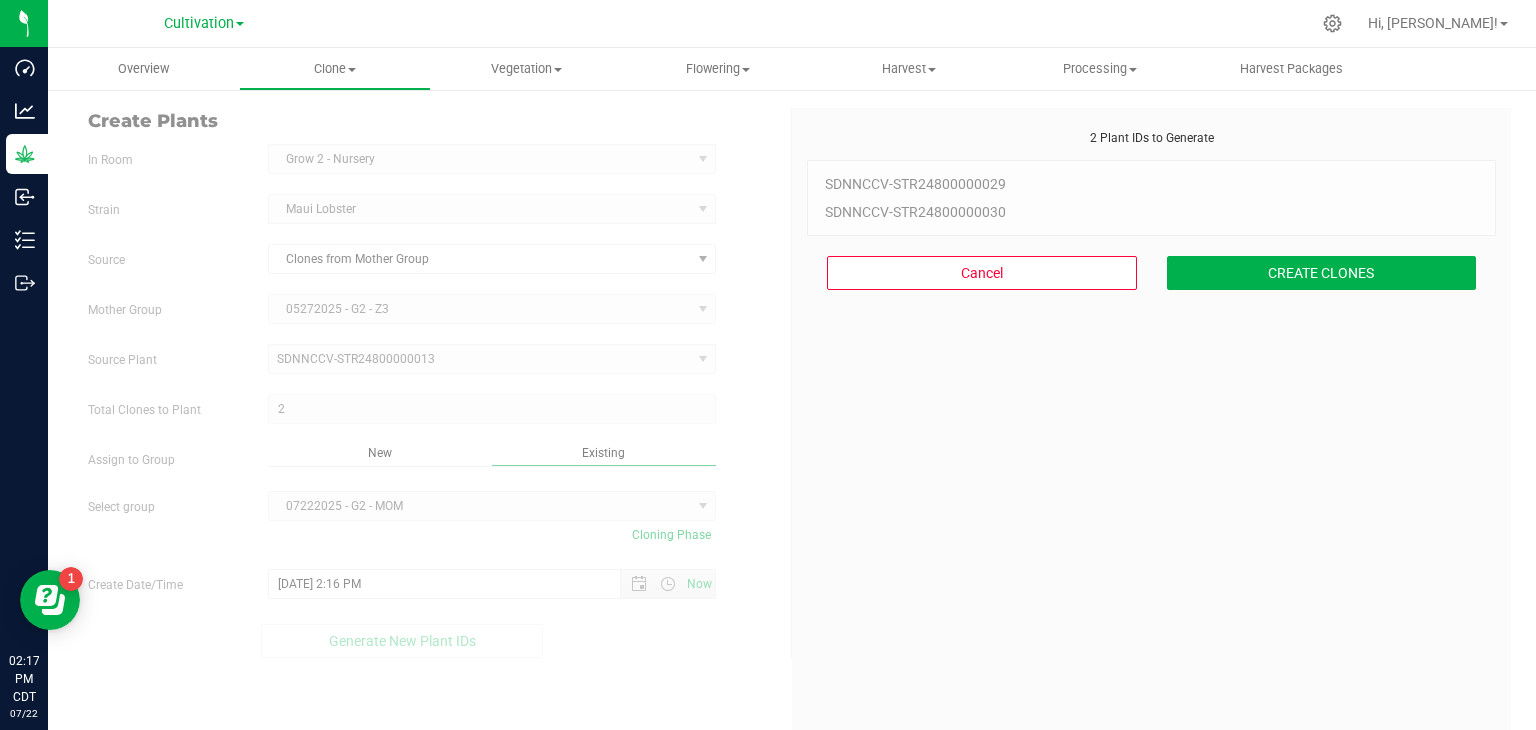 scroll, scrollTop: 60, scrollLeft: 0, axis: vertical 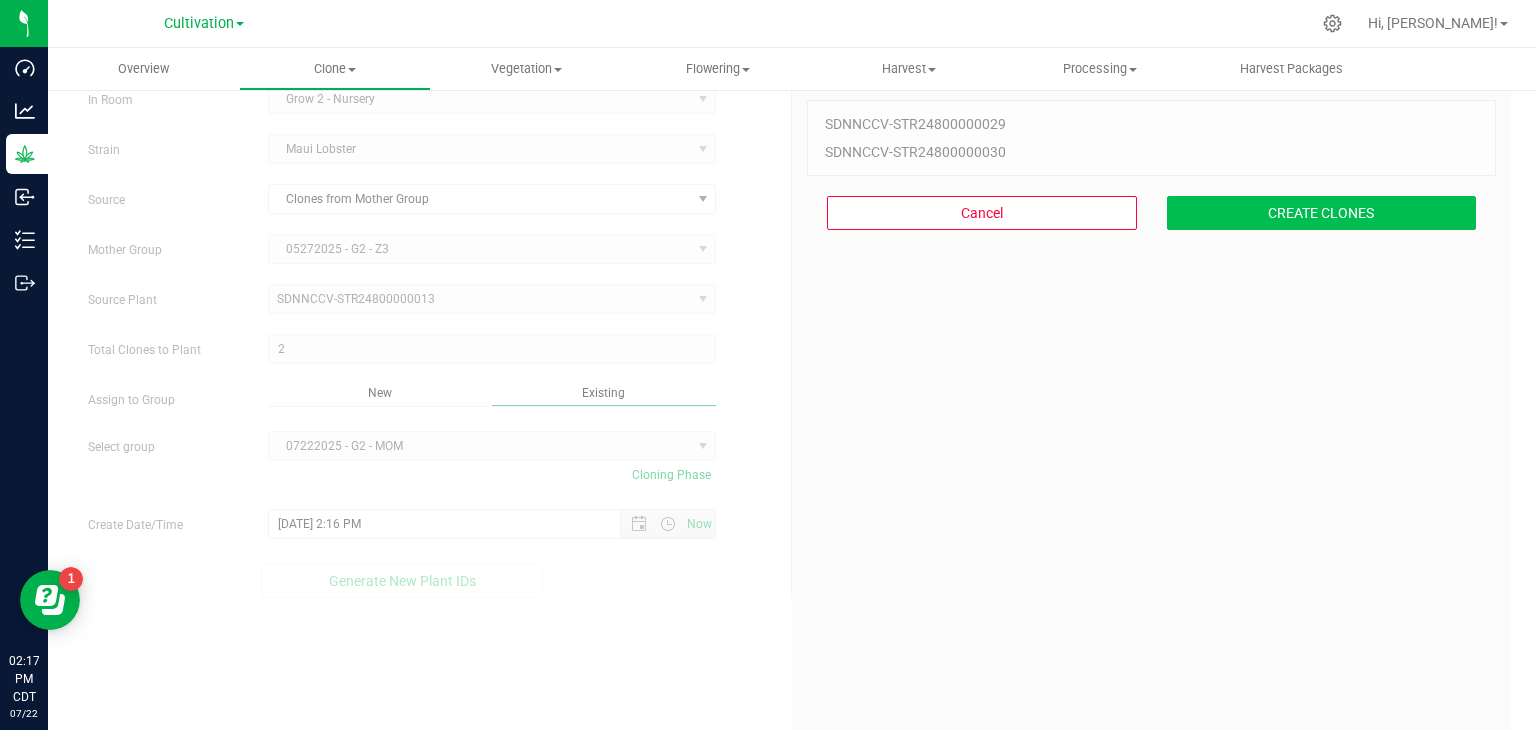 drag, startPoint x: 1260, startPoint y: 193, endPoint x: 1264, endPoint y: 205, distance: 12.649111 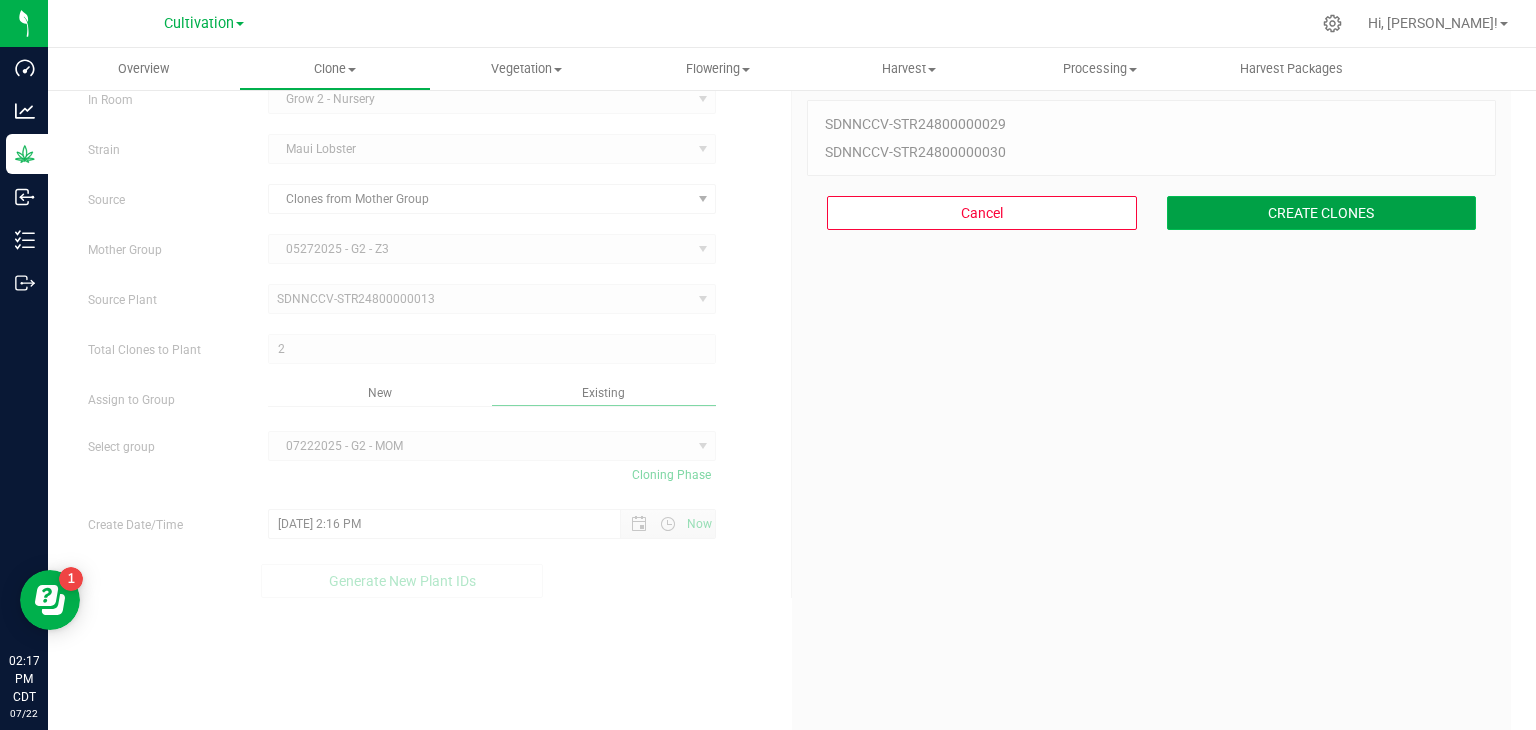 drag, startPoint x: 1266, startPoint y: 214, endPoint x: 1239, endPoint y: 229, distance: 30.88689 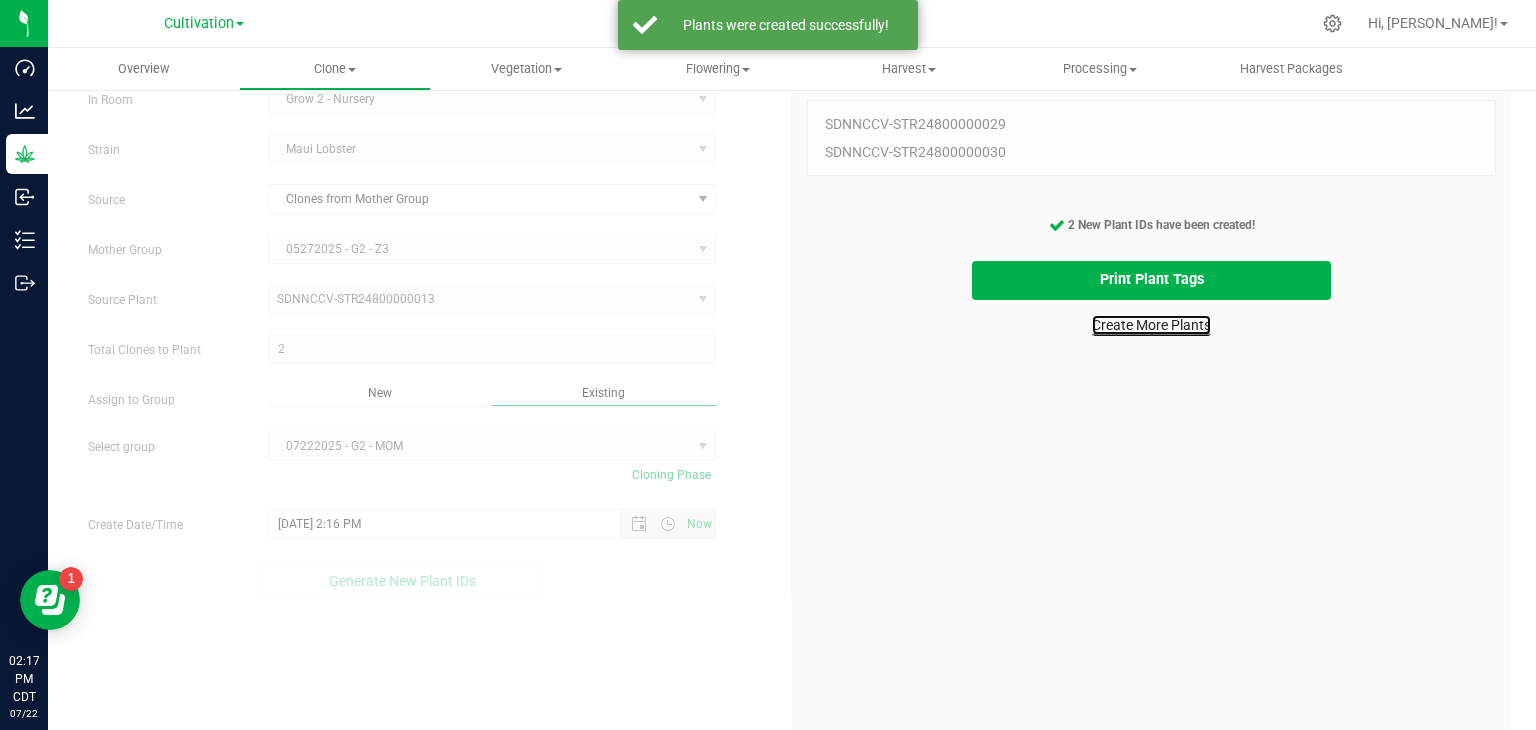click on "Create More Plants" at bounding box center (1151, 325) 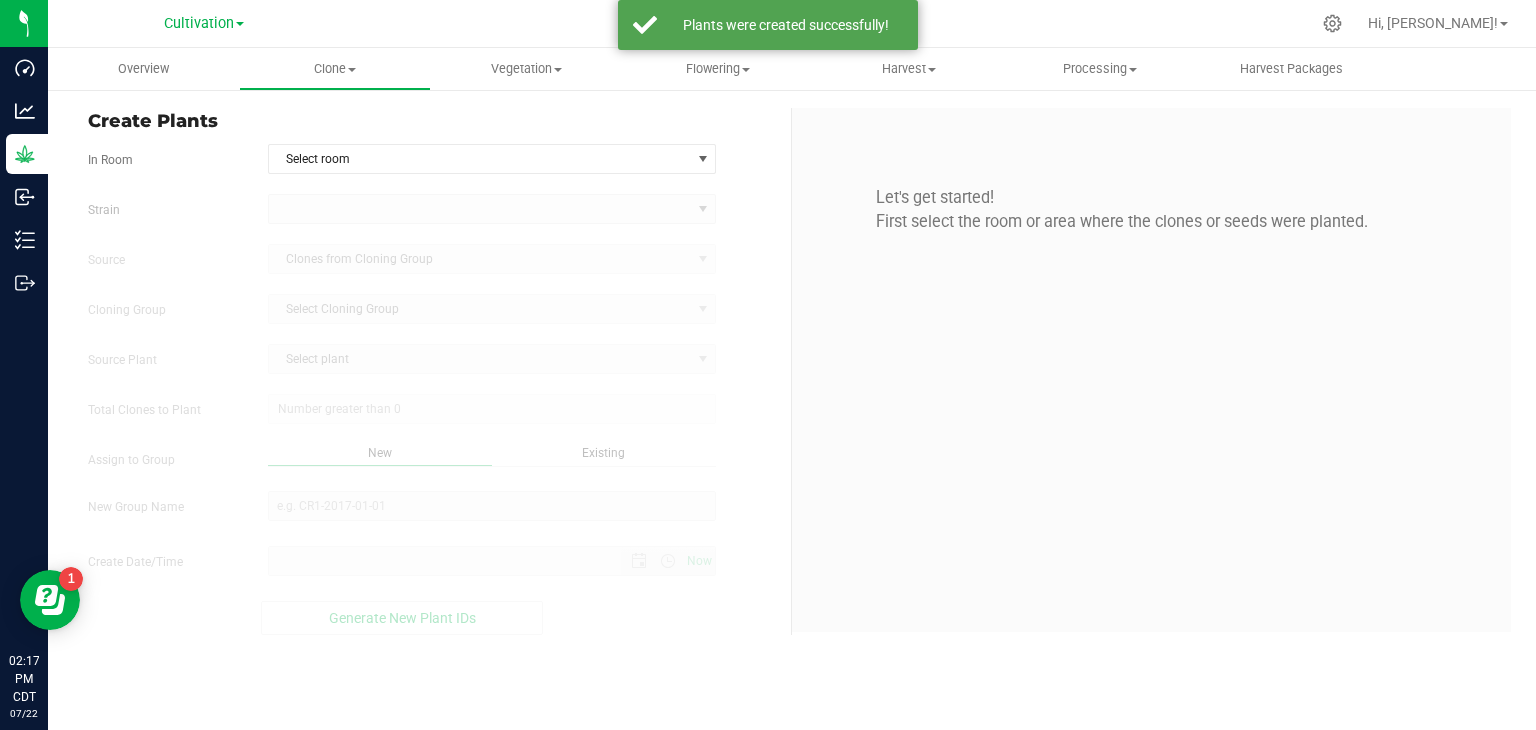 scroll, scrollTop: 0, scrollLeft: 0, axis: both 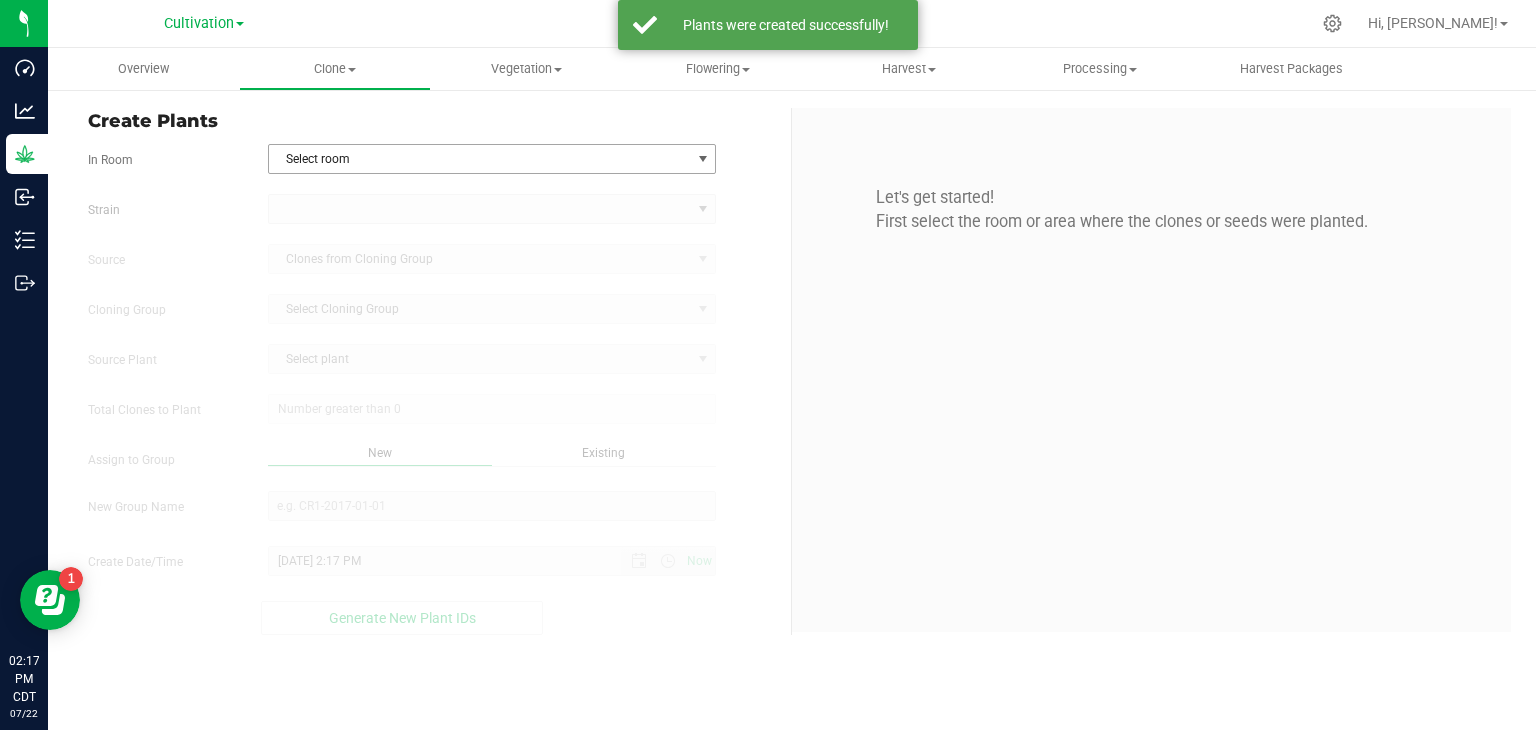 click on "Select room" at bounding box center (480, 159) 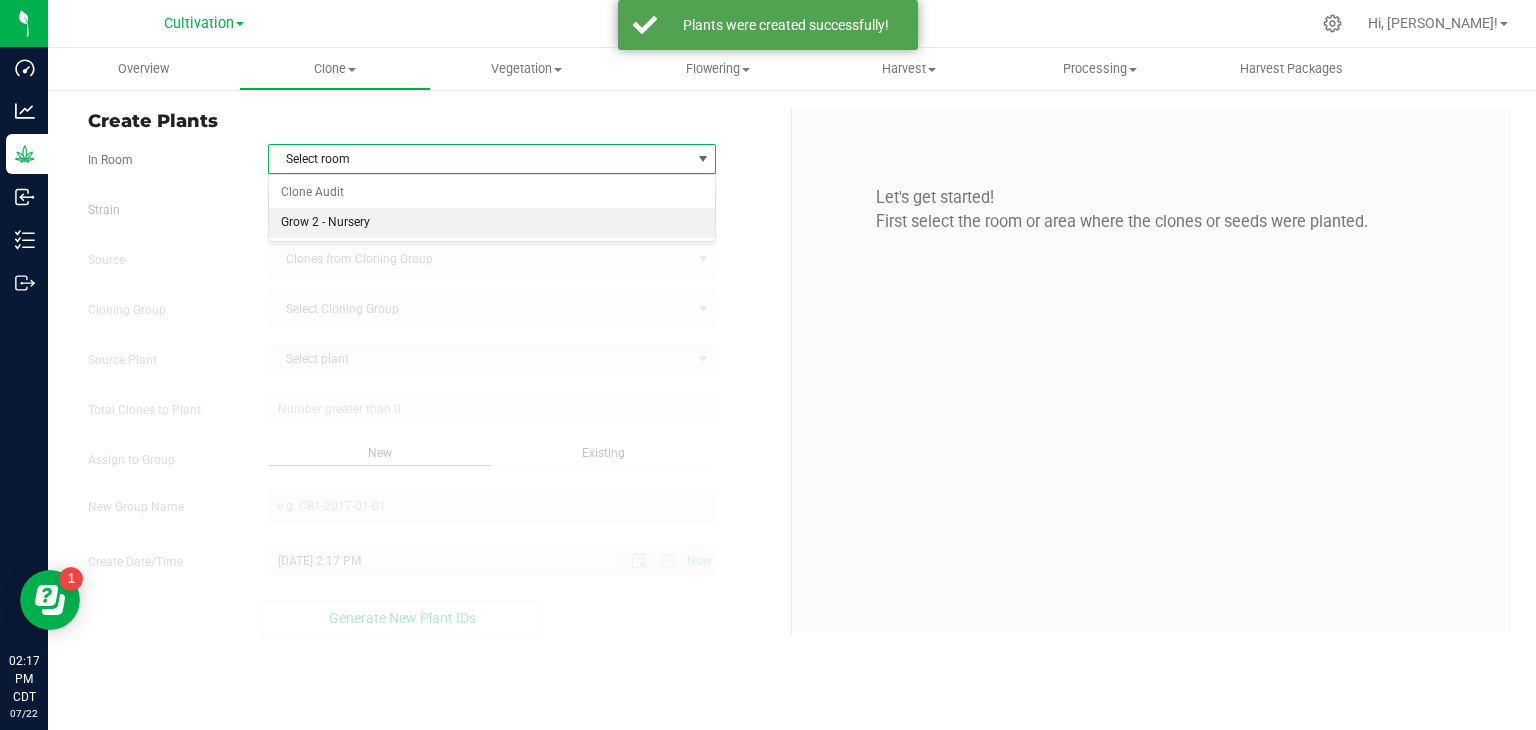 click on "Grow 2 - Nursery" at bounding box center (492, 223) 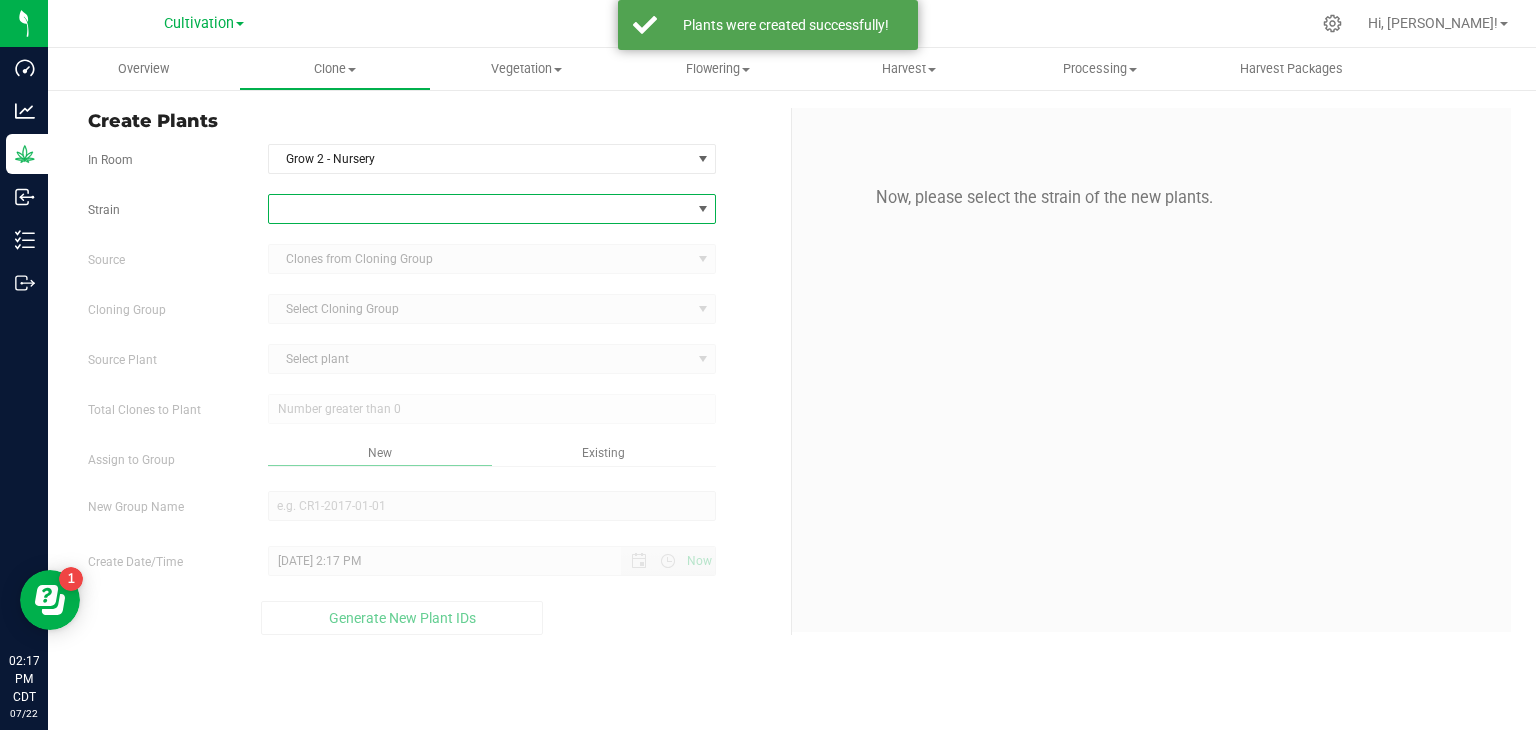 click at bounding box center (480, 209) 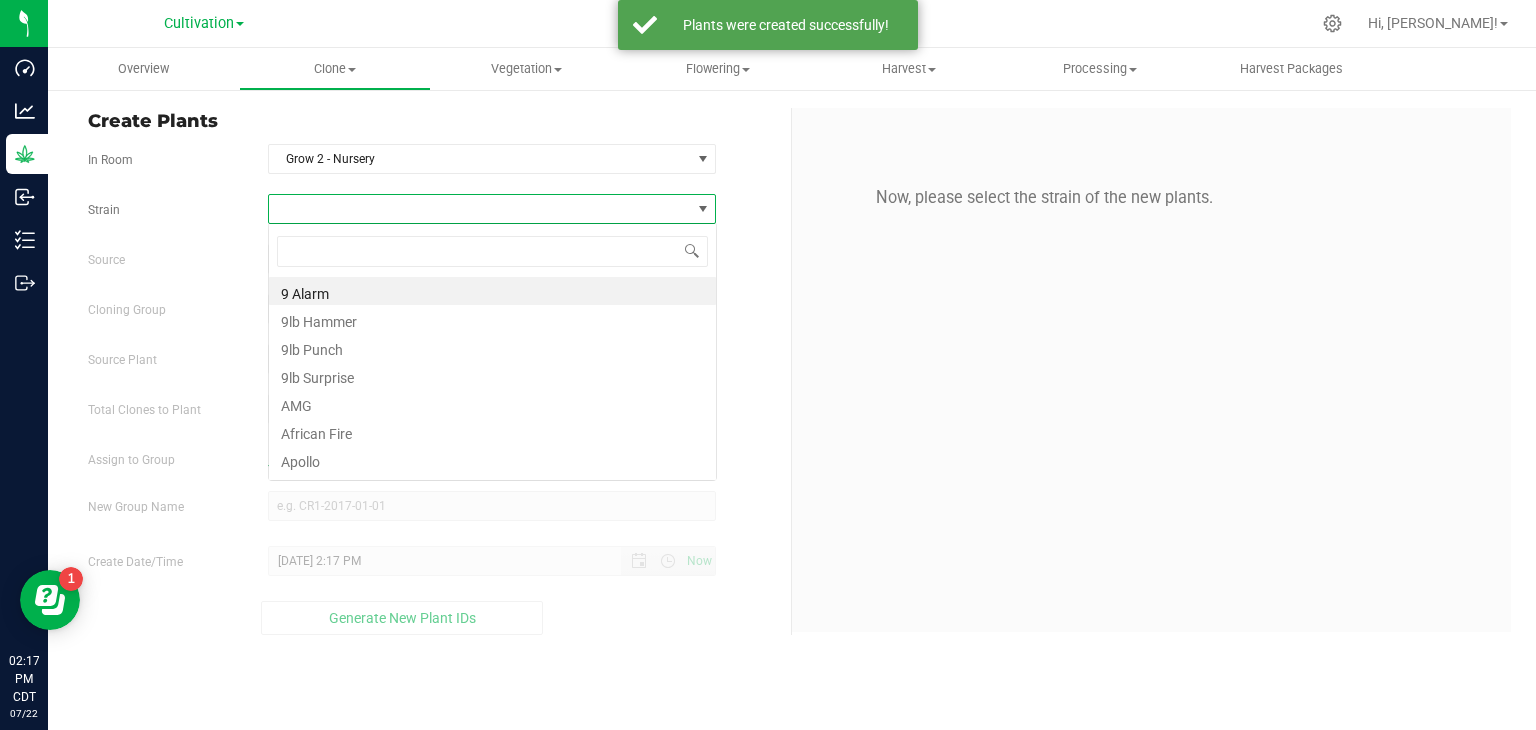 scroll, scrollTop: 99970, scrollLeft: 99551, axis: both 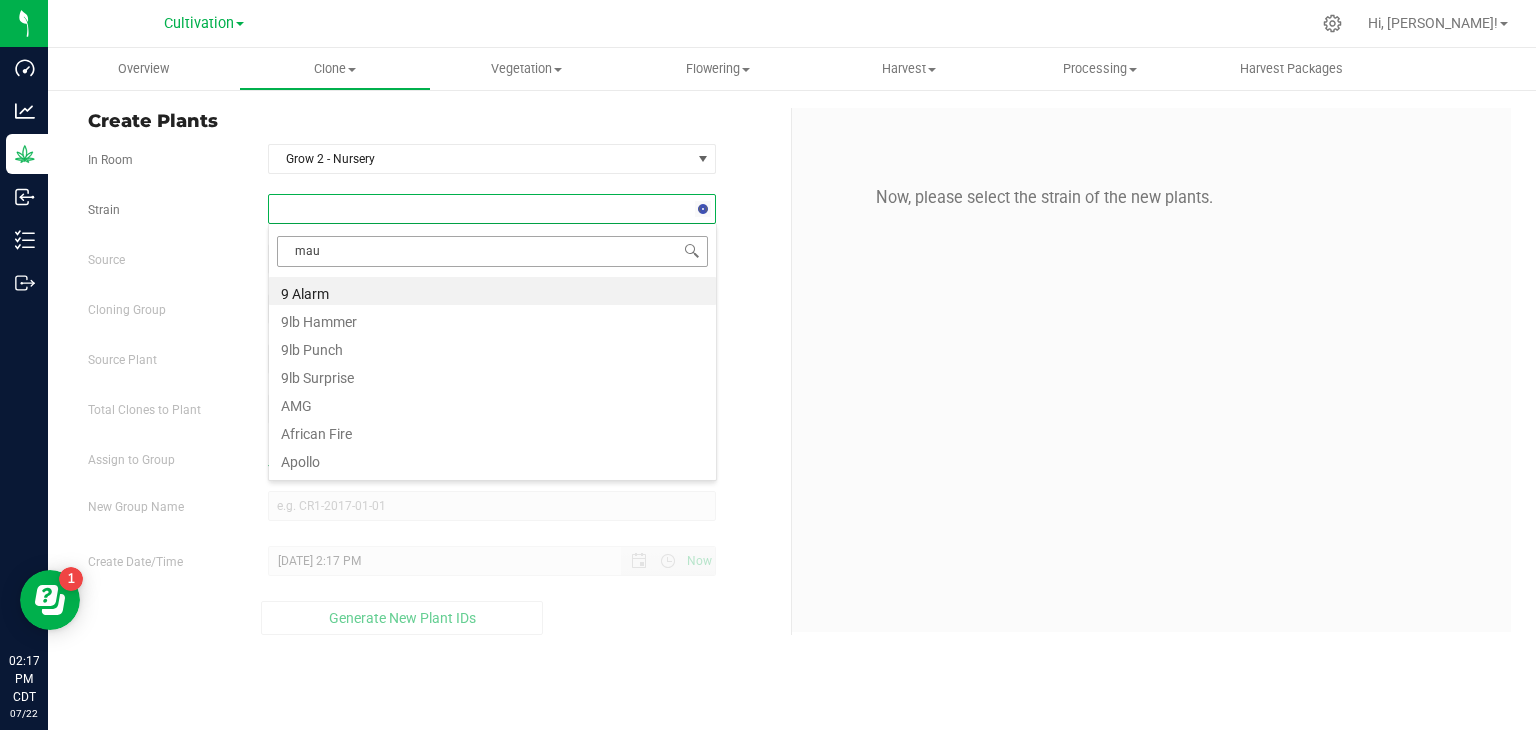 type on "maui" 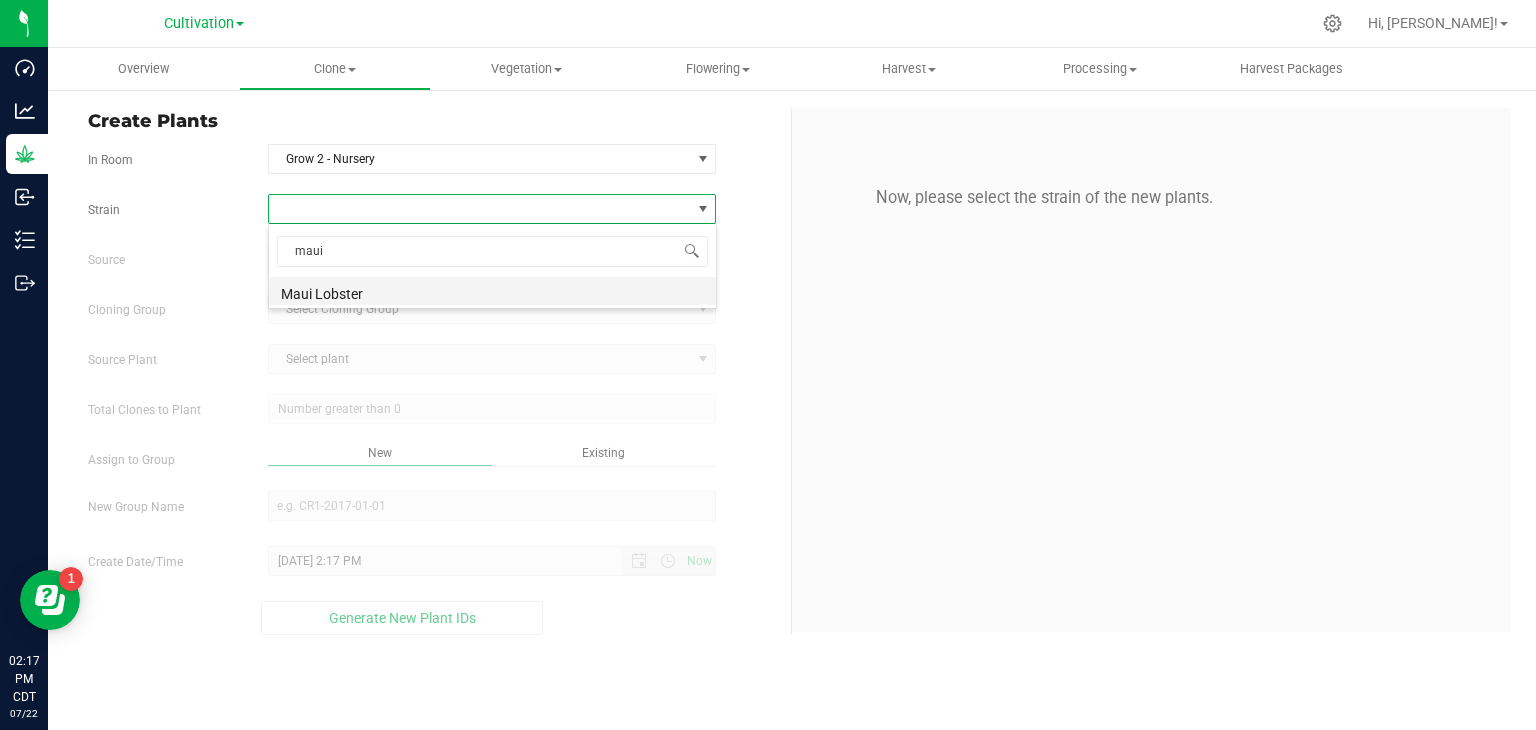 click on "Maui Lobster" at bounding box center [492, 291] 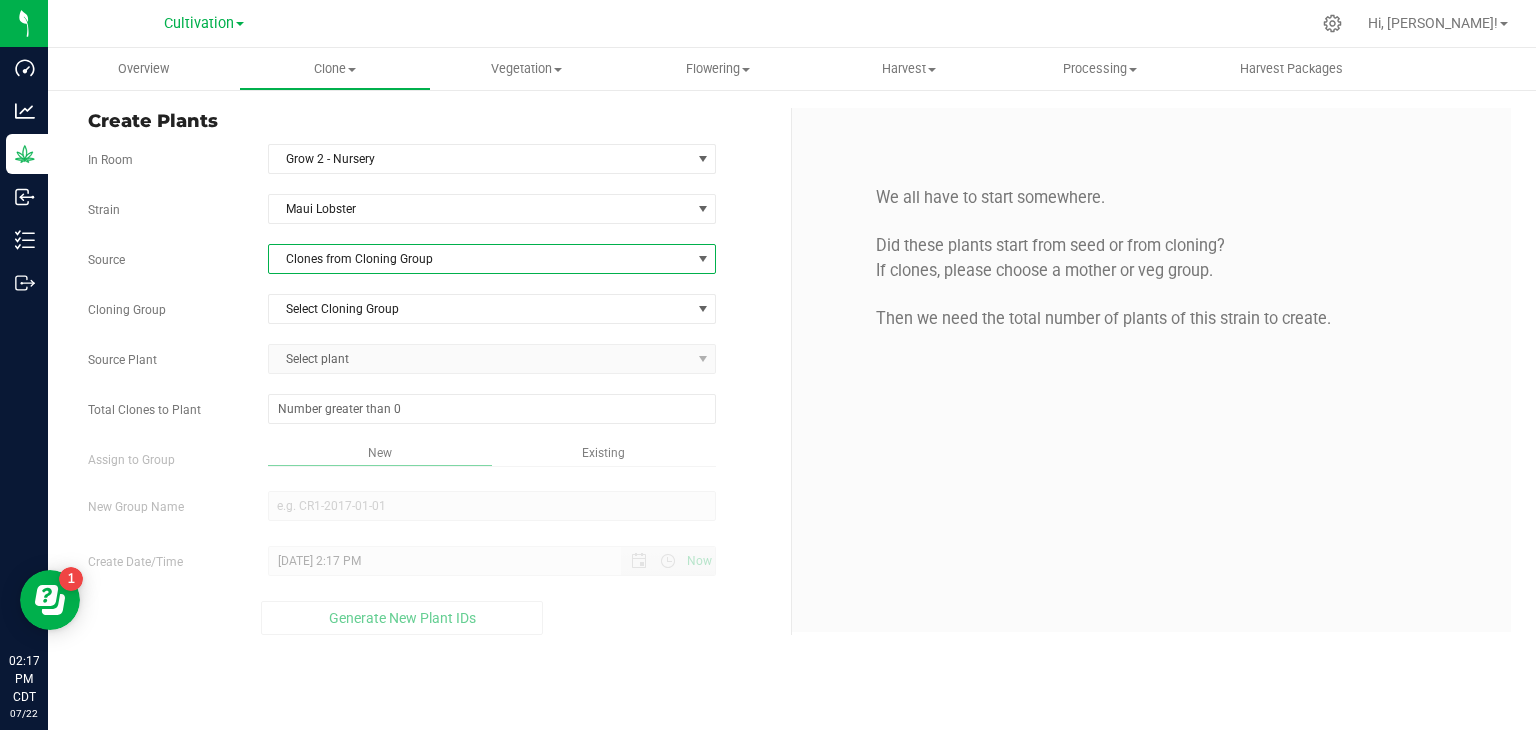 click on "Clones from Cloning Group" at bounding box center [480, 259] 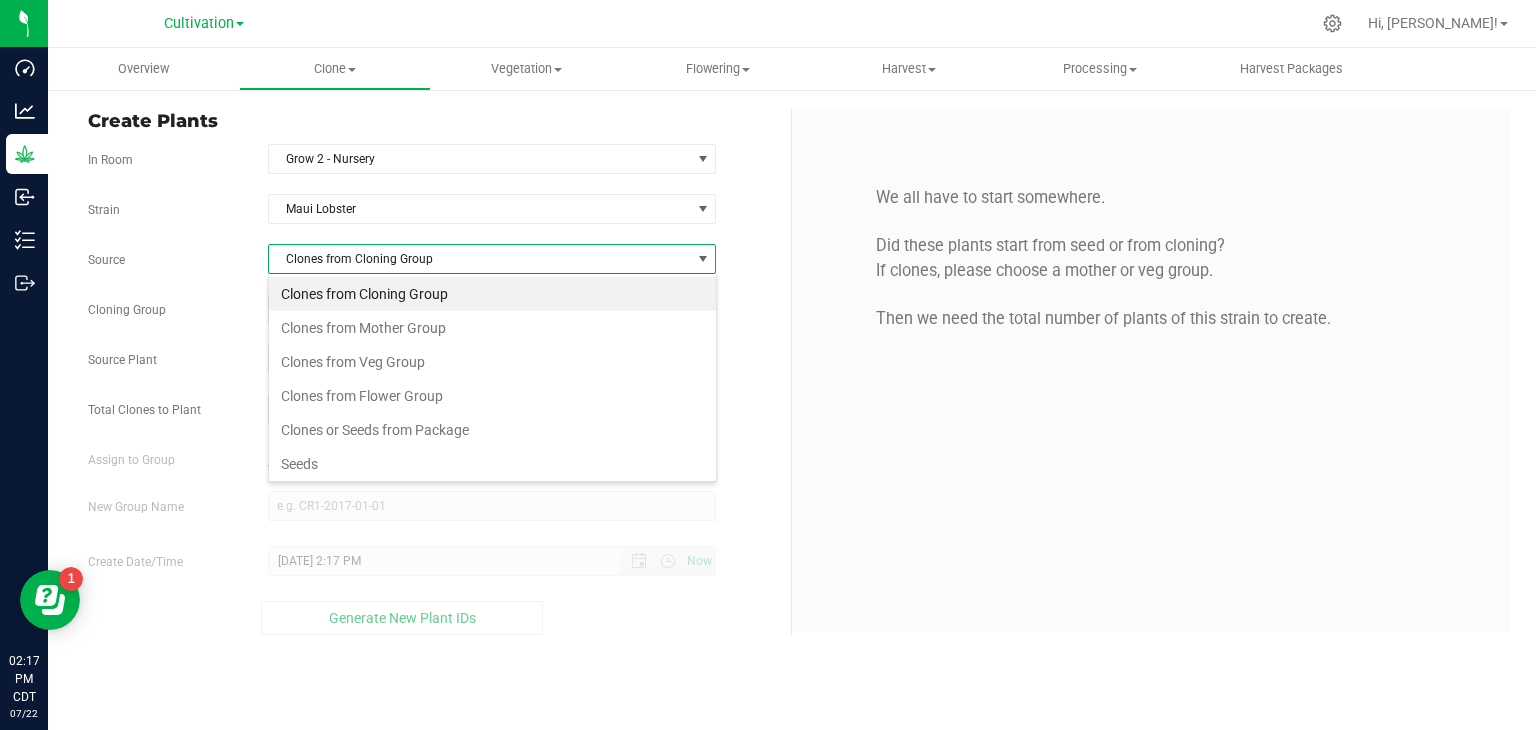scroll, scrollTop: 99970, scrollLeft: 99551, axis: both 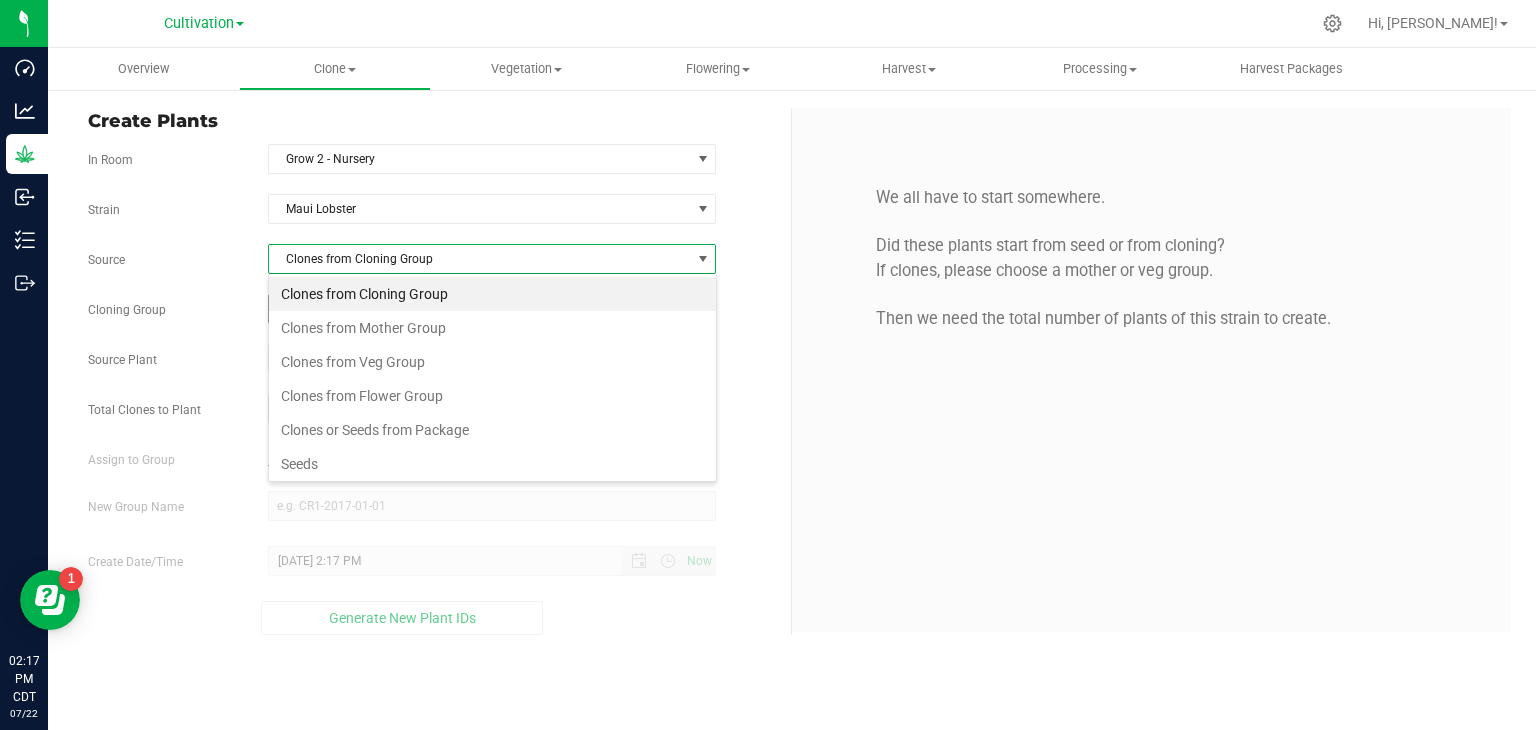 click on "Clones from Cloning Group" at bounding box center [492, 294] 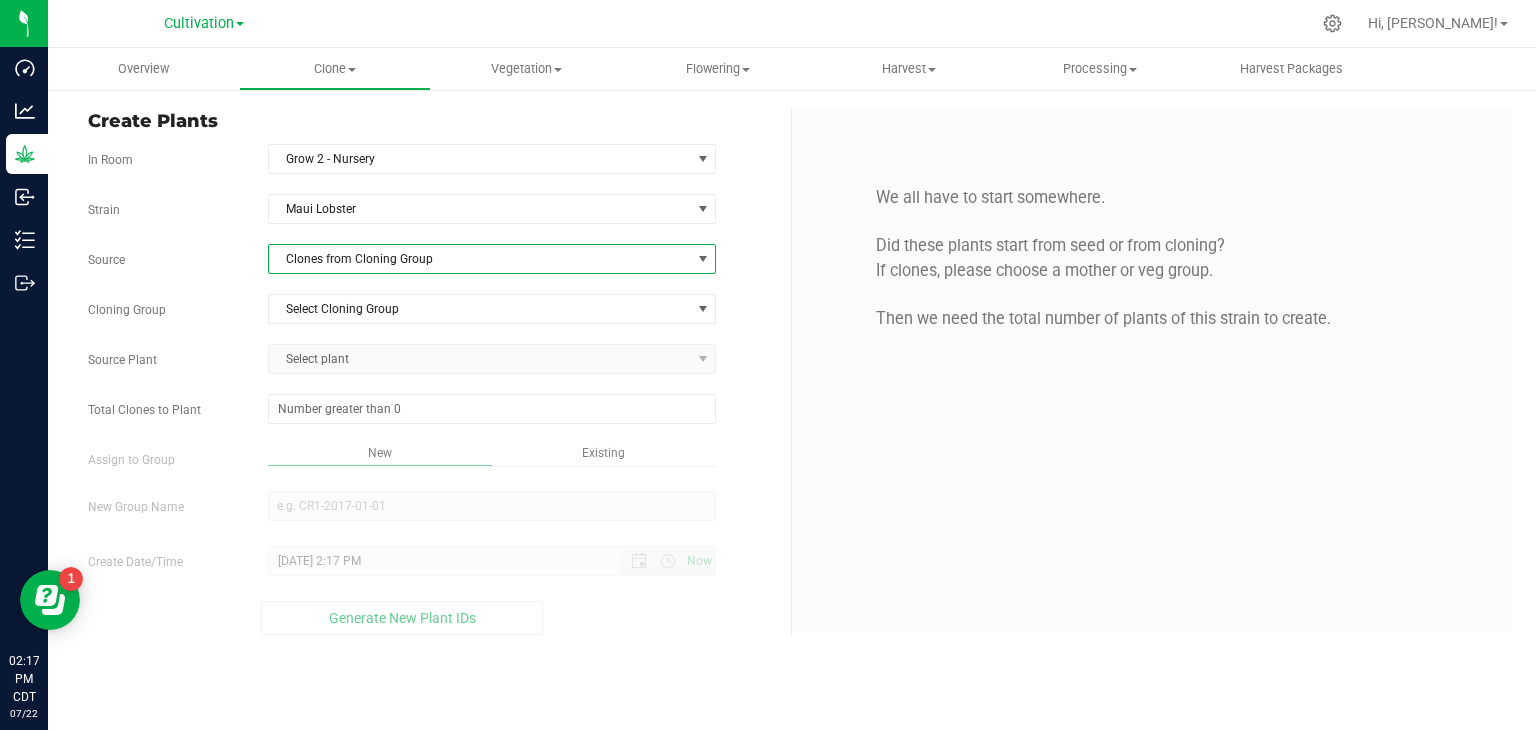 click on "Clones from Cloning Group" at bounding box center (492, 259) 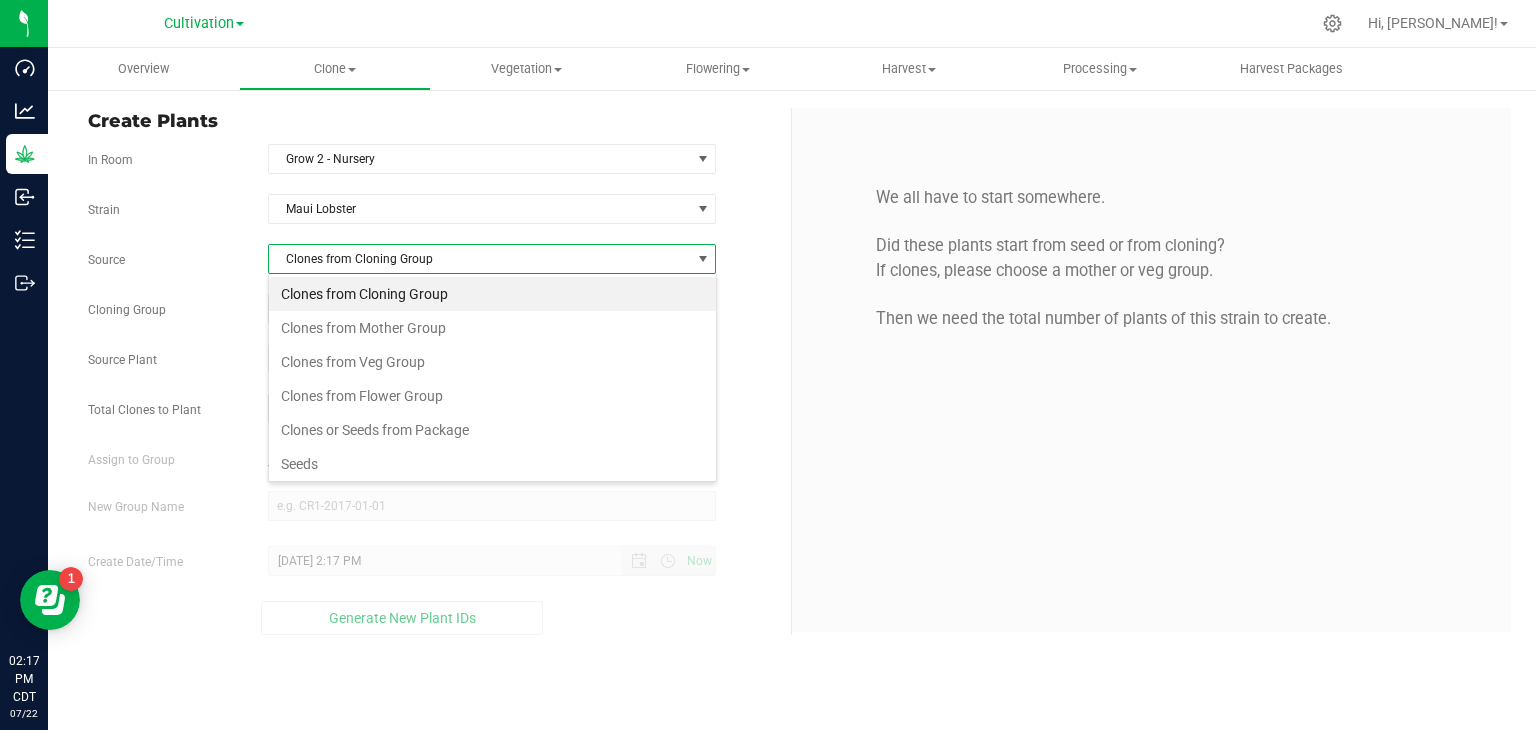scroll, scrollTop: 99970, scrollLeft: 99551, axis: both 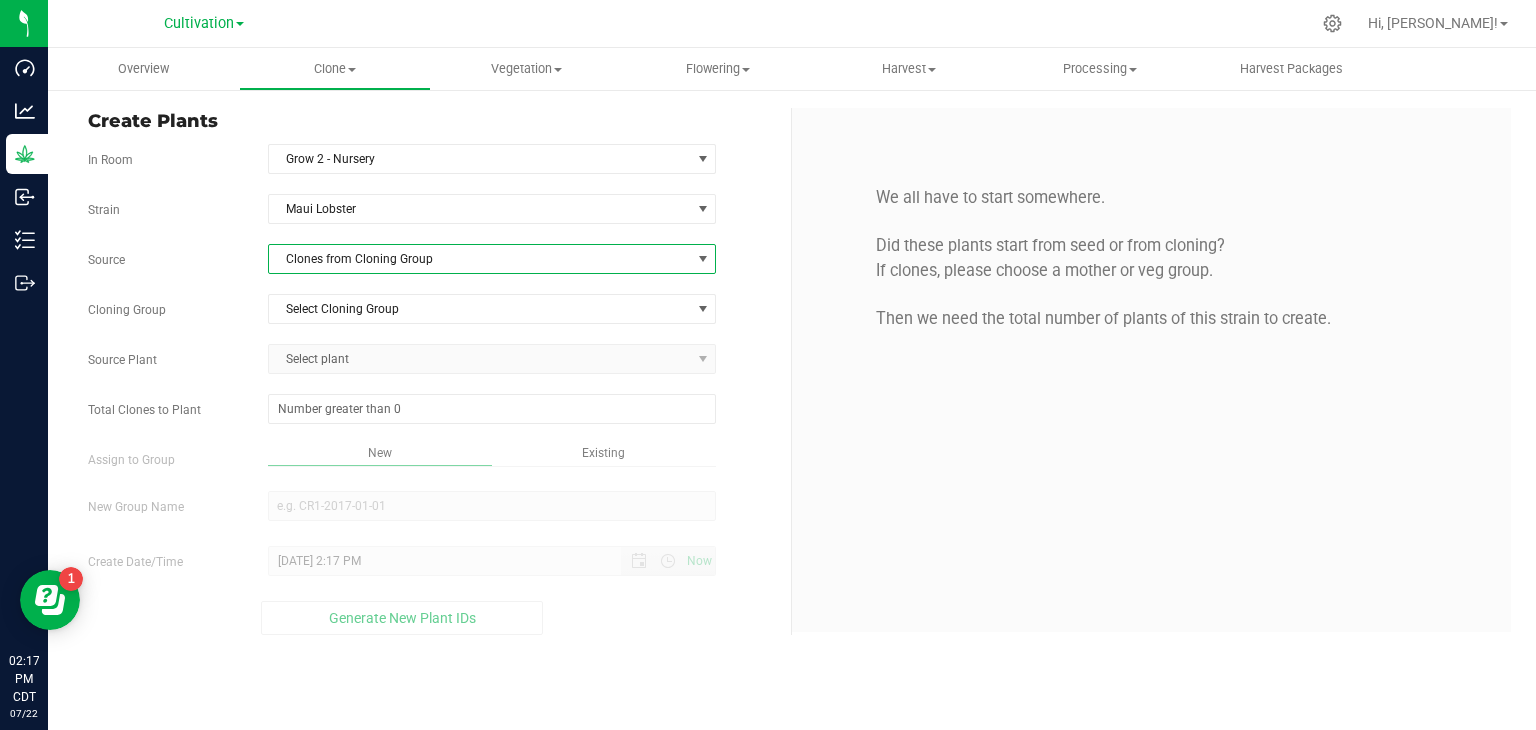 drag, startPoint x: 403, startPoint y: 260, endPoint x: 398, endPoint y: 270, distance: 11.18034 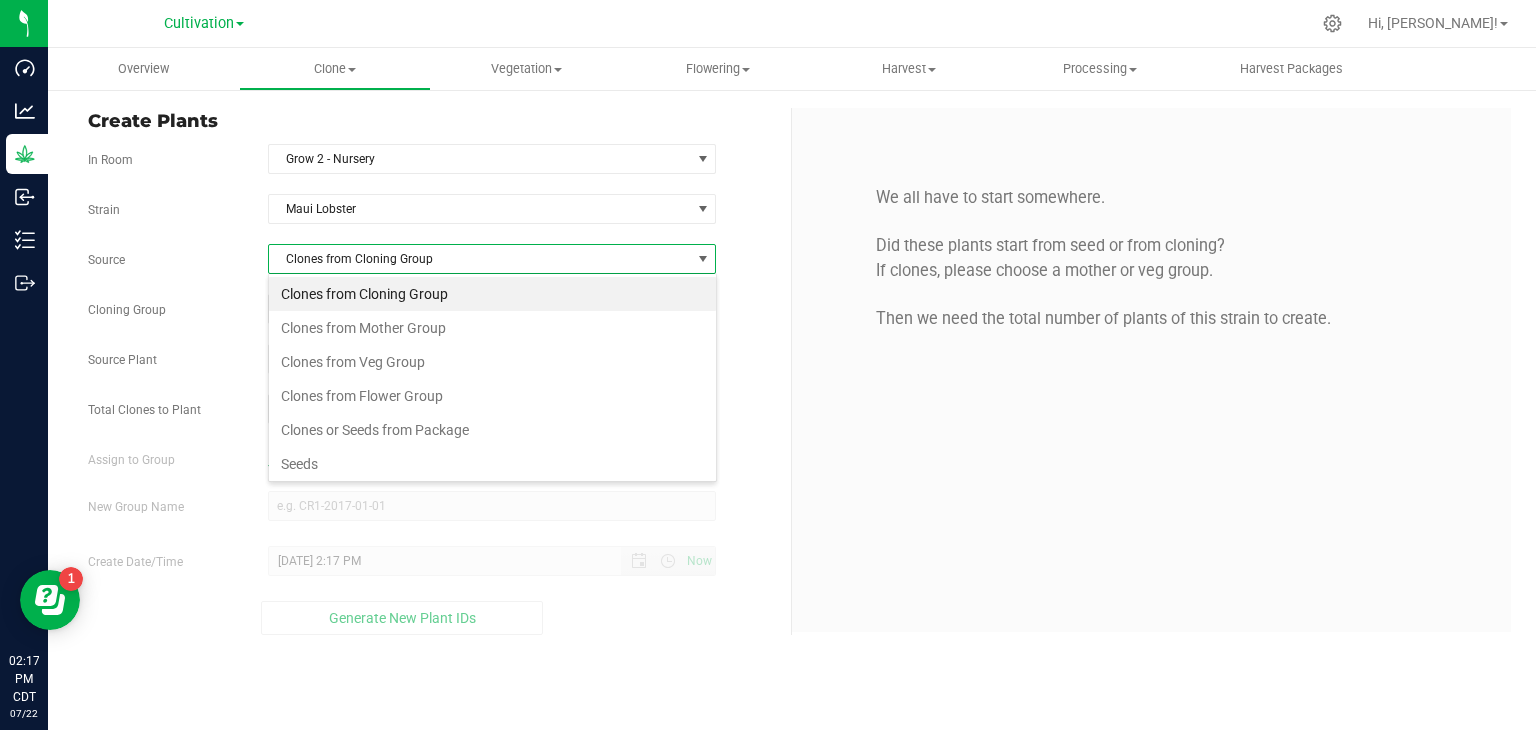 scroll, scrollTop: 99970, scrollLeft: 99551, axis: both 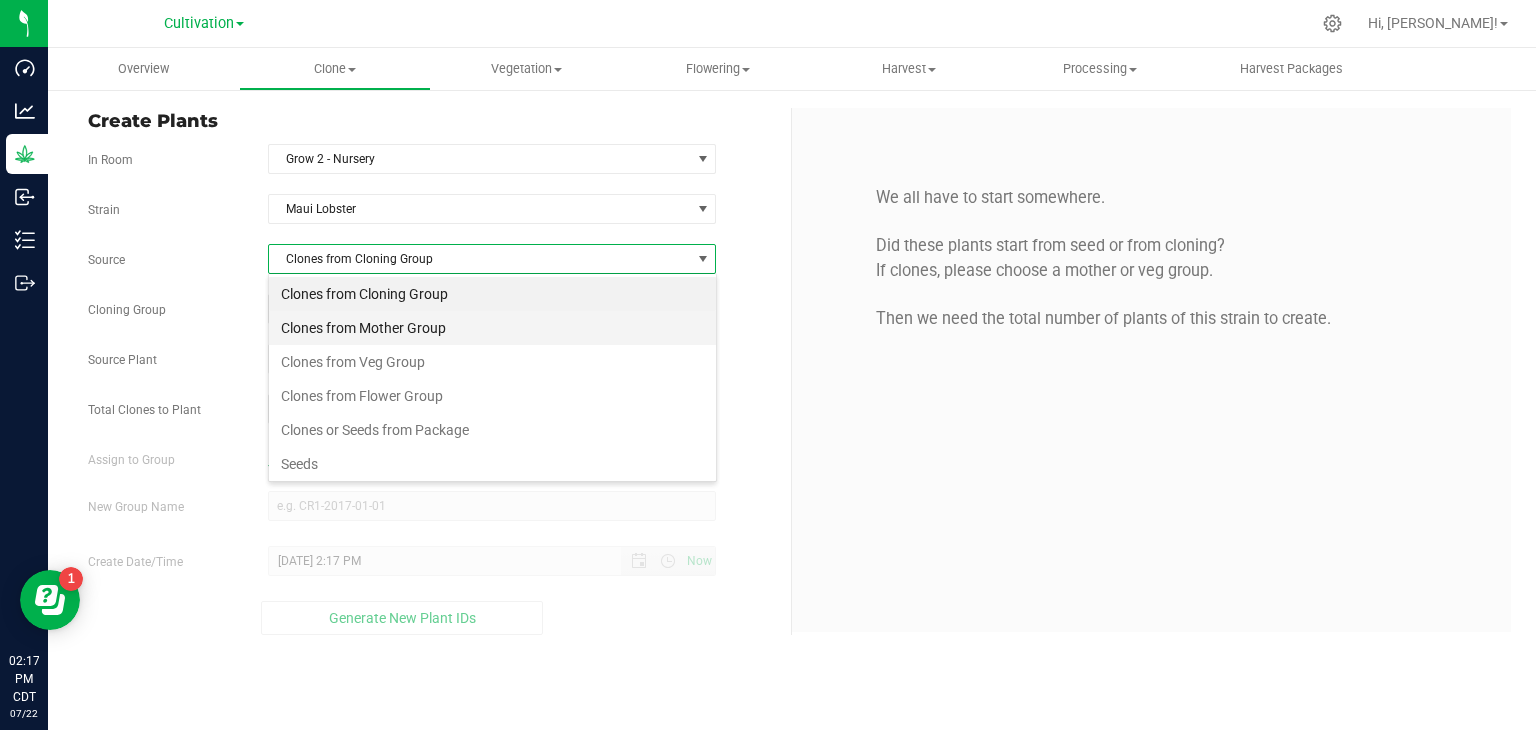 drag, startPoint x: 398, startPoint y: 270, endPoint x: 377, endPoint y: 325, distance: 58.872746 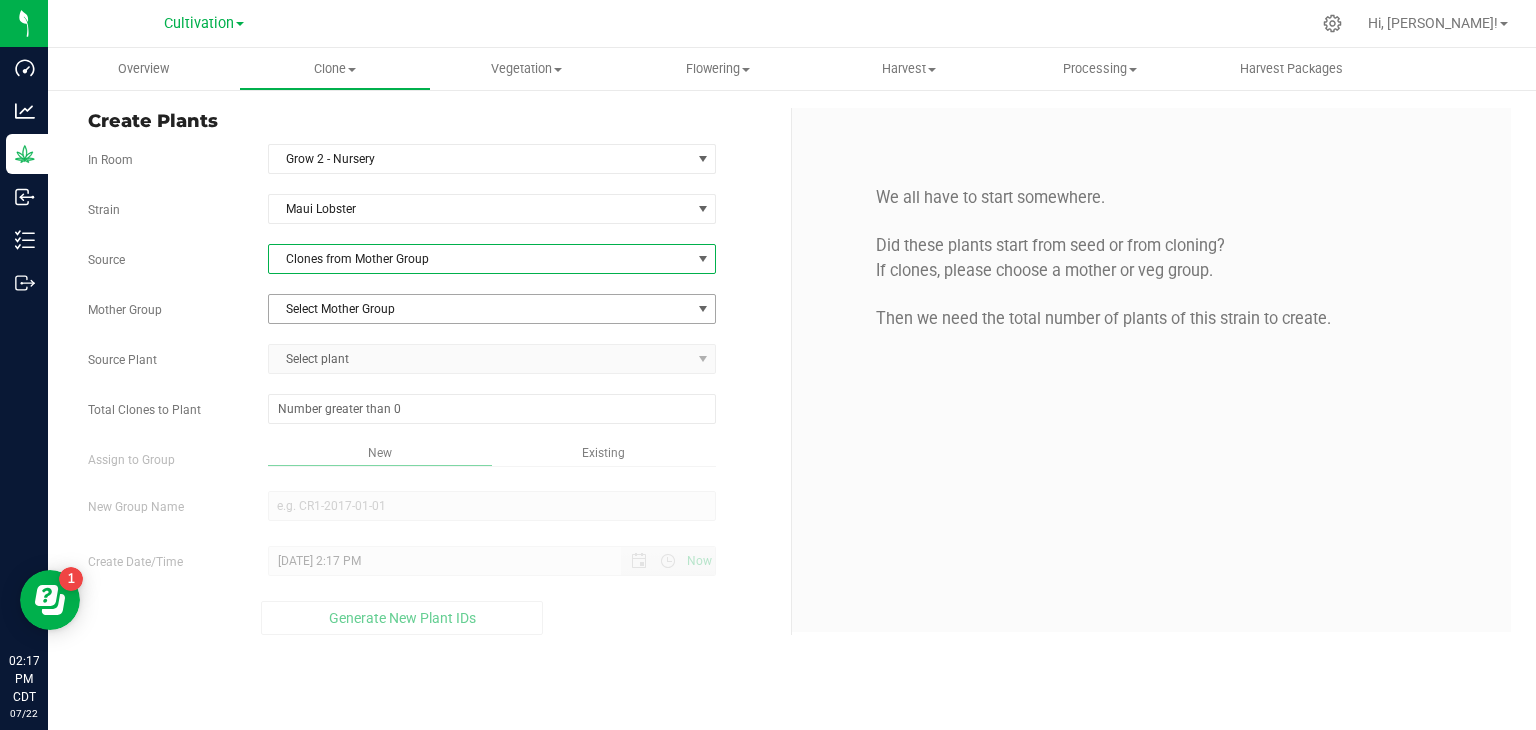 click on "Select Mother Group" at bounding box center (480, 309) 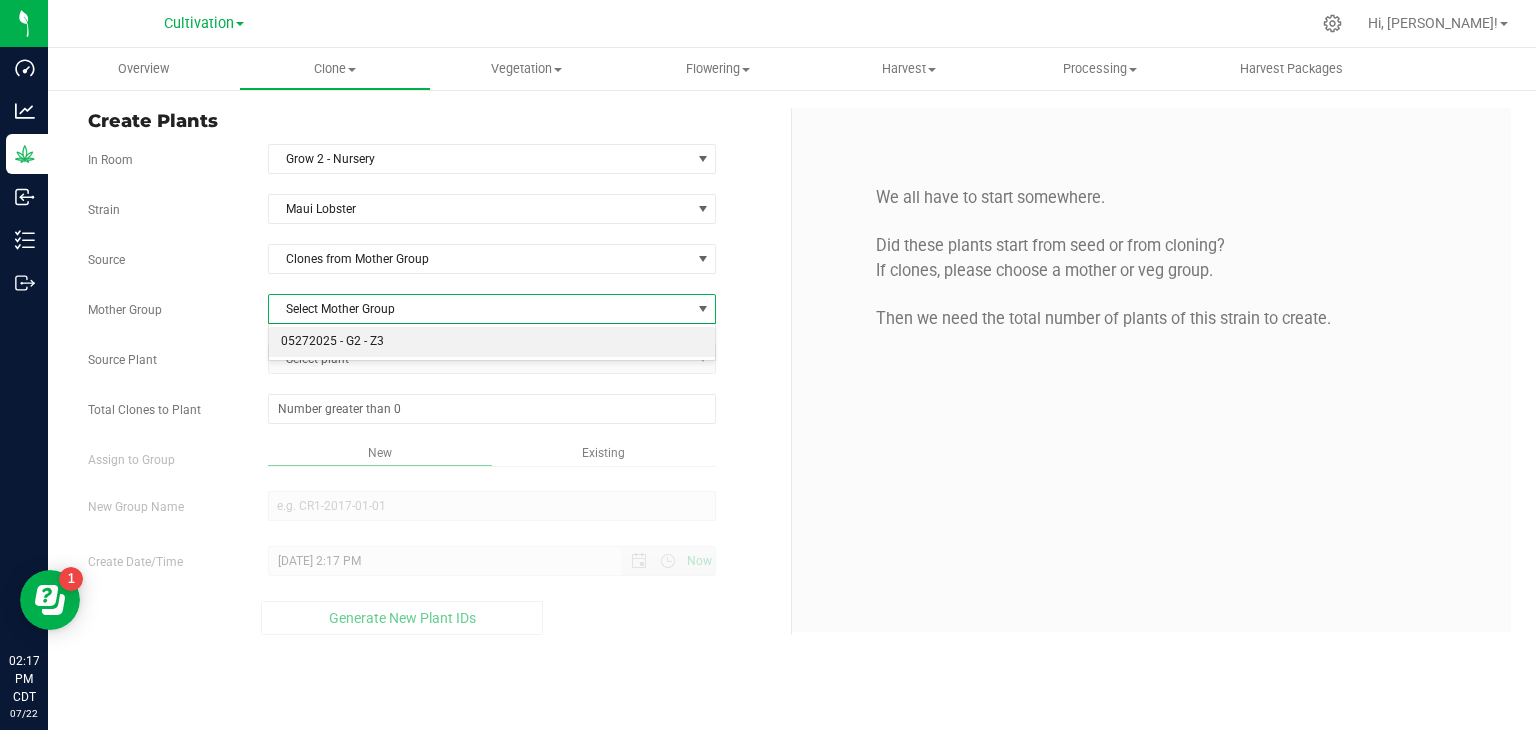 click on "05272025 - G2 - Z3" at bounding box center (492, 342) 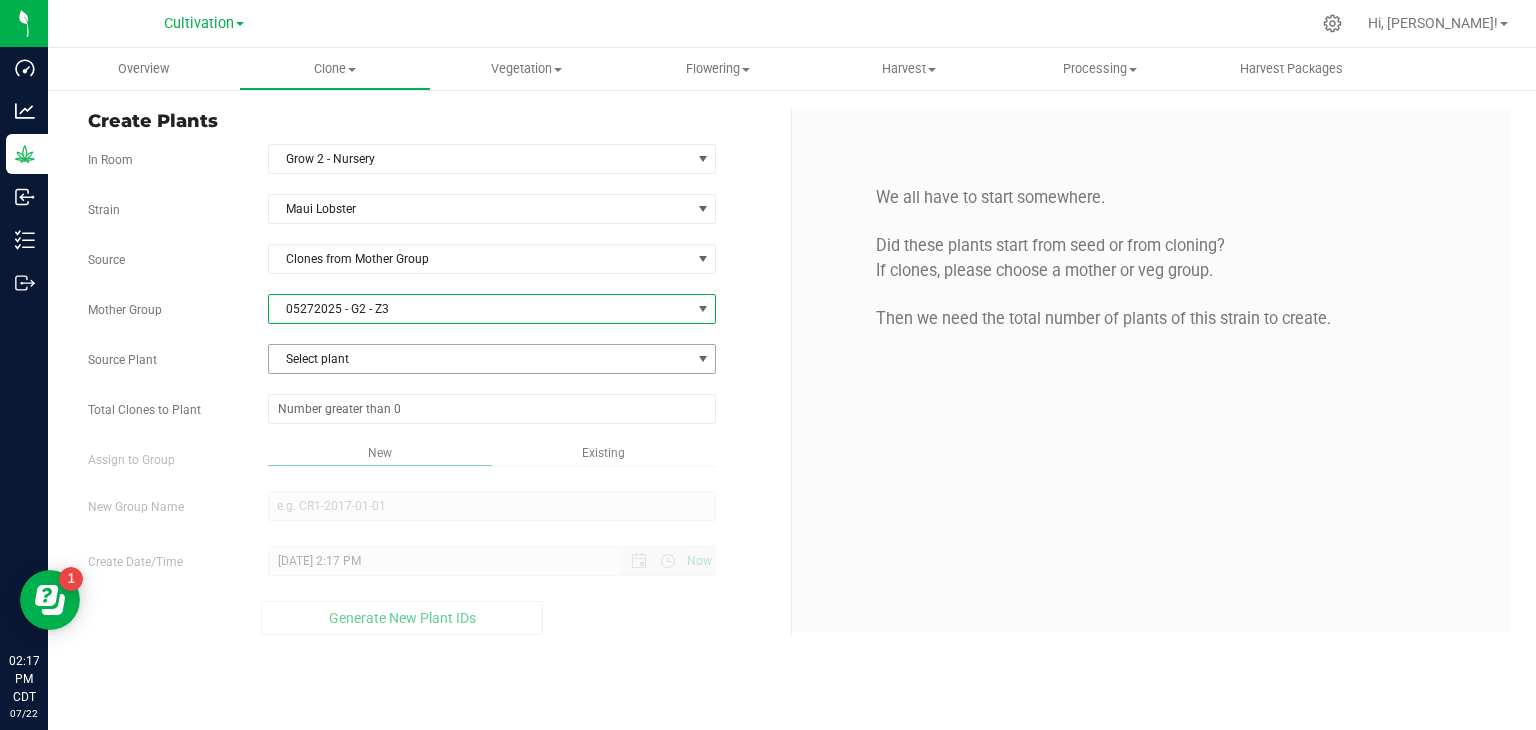 click on "Select plant" at bounding box center [480, 359] 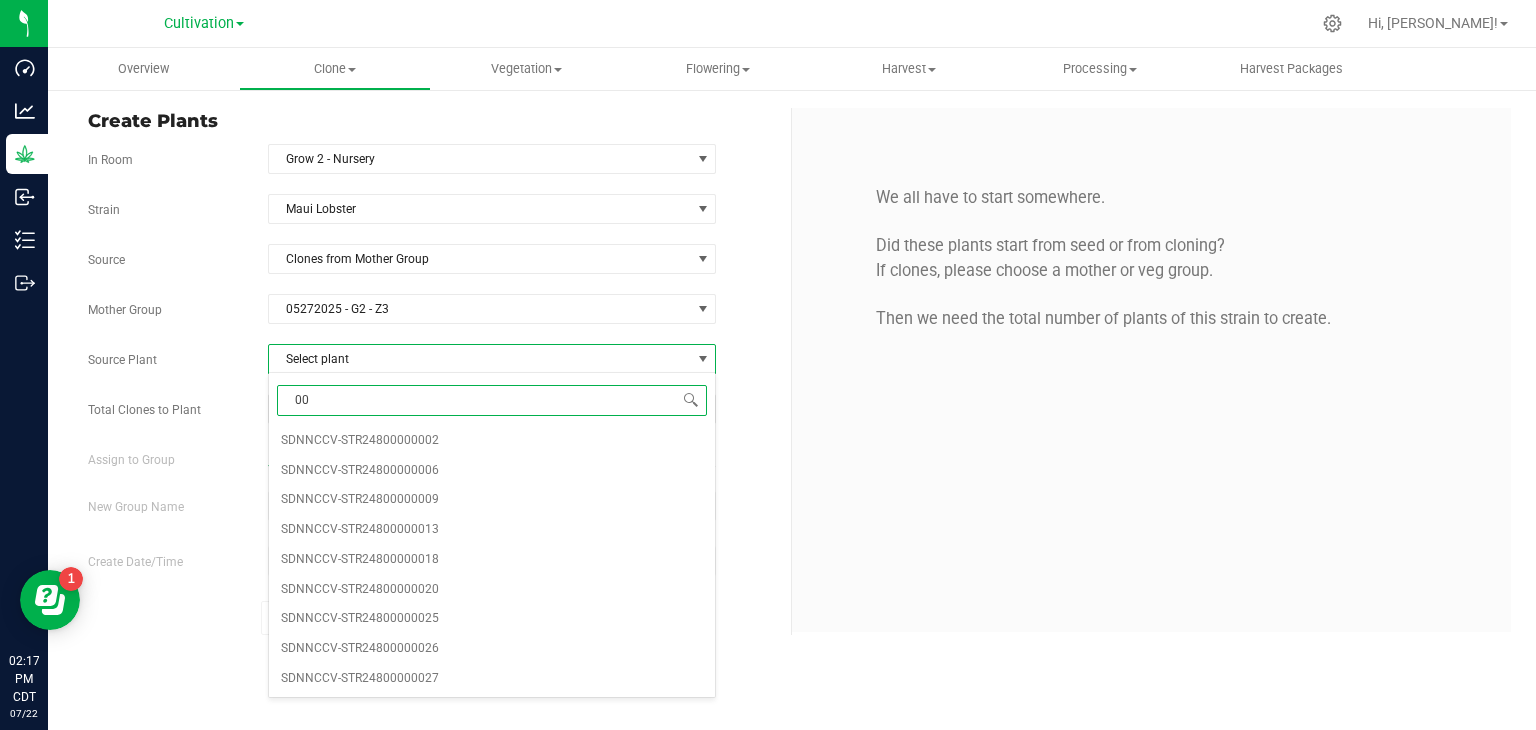 type on "009" 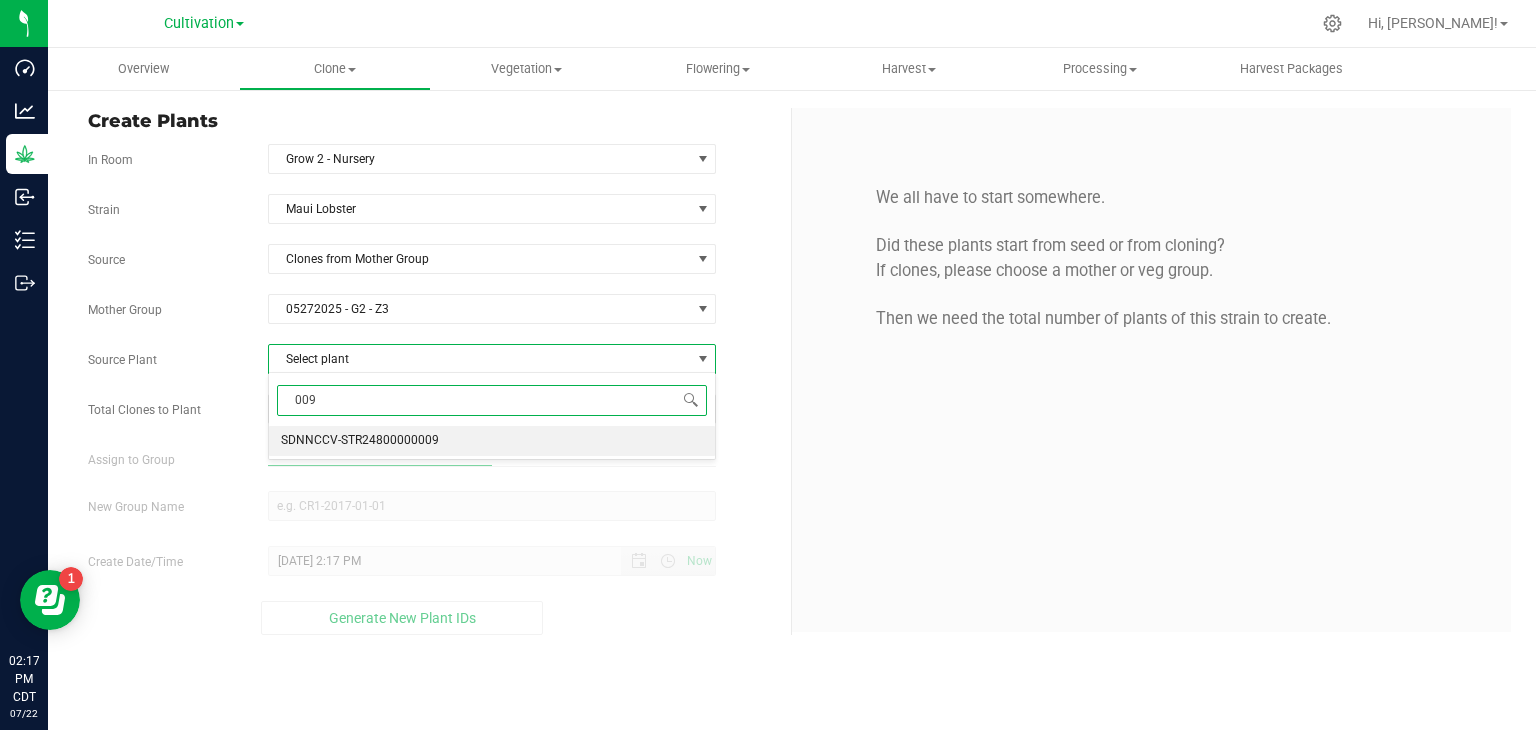 click on "009 Select plant SDNNCCV-STR24800000009 No data found." at bounding box center [492, 416] 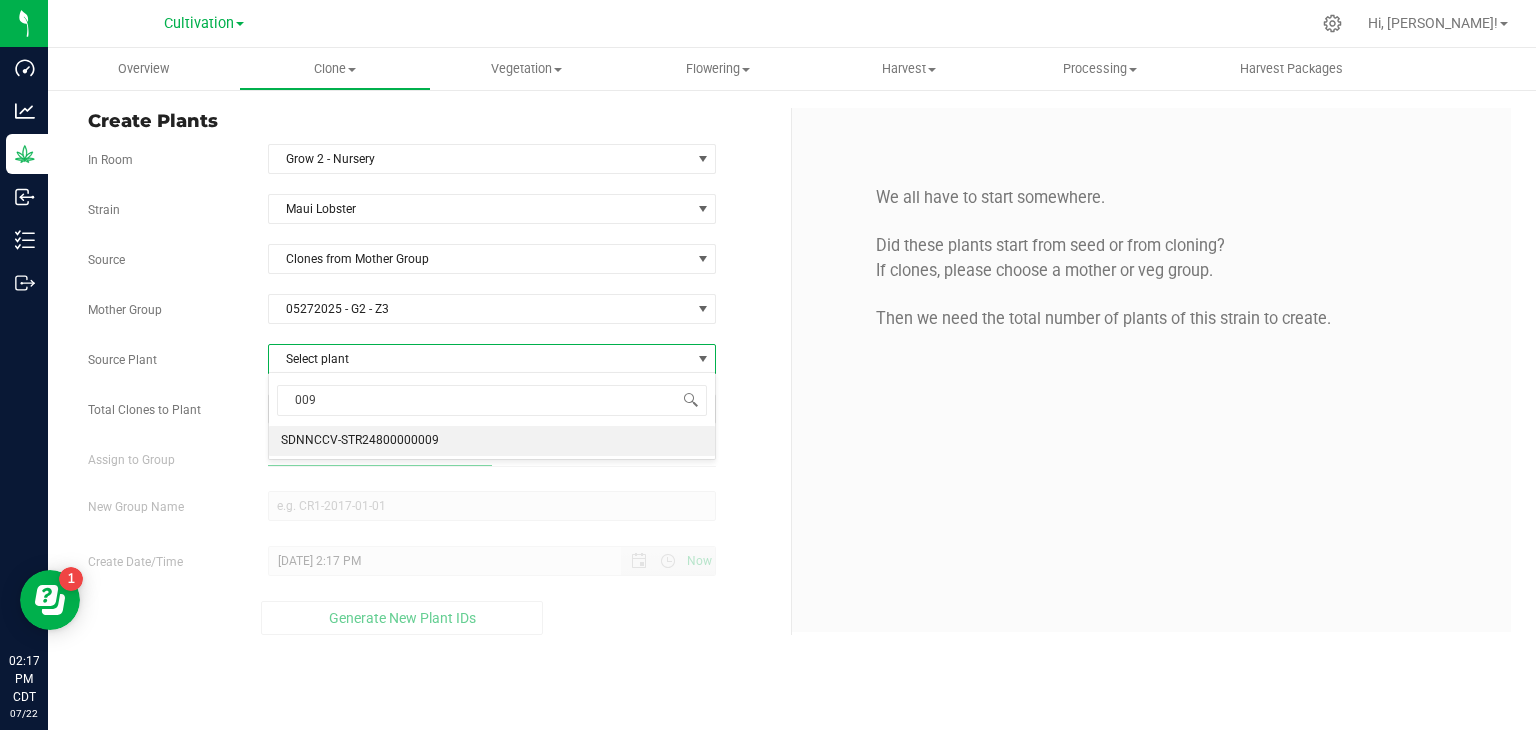 type 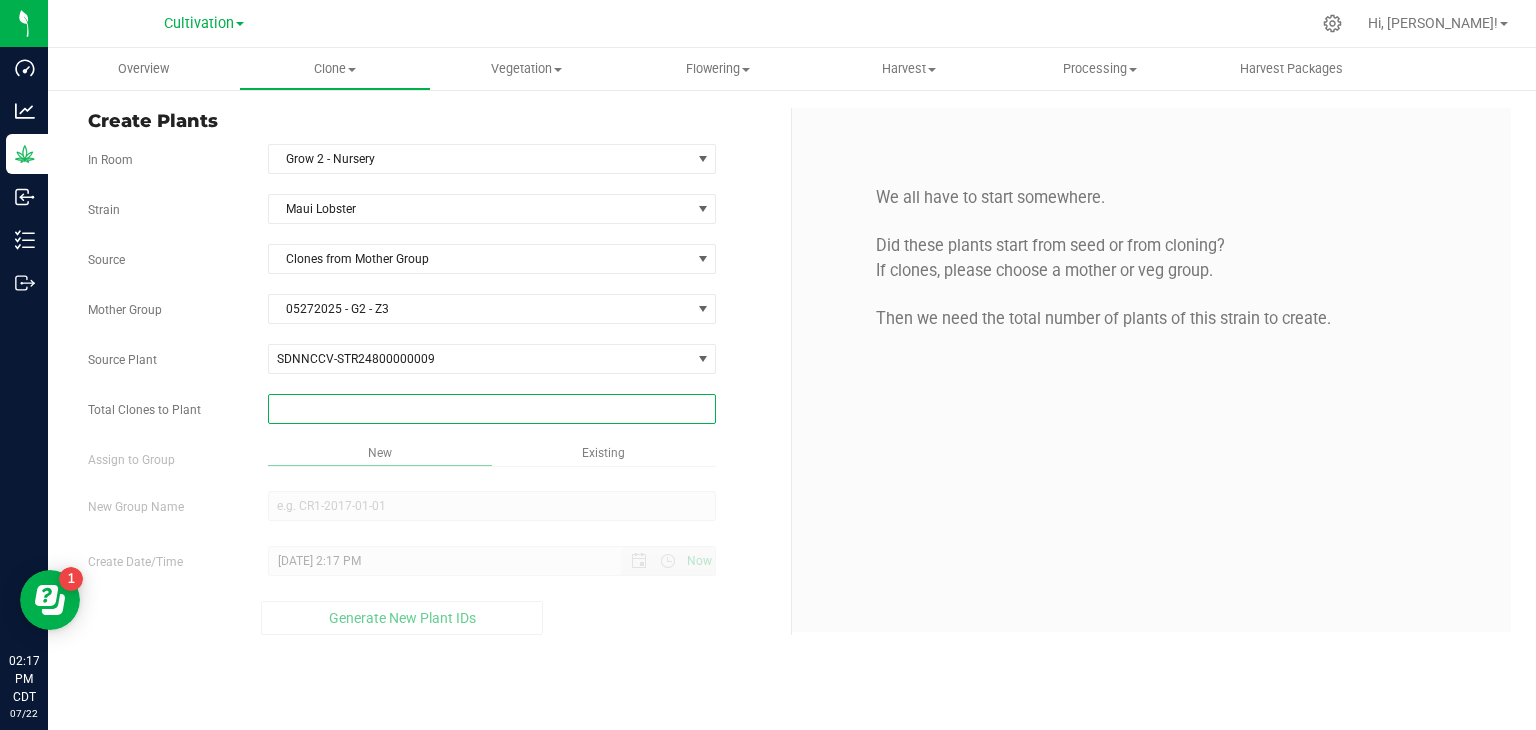 click at bounding box center (492, 409) 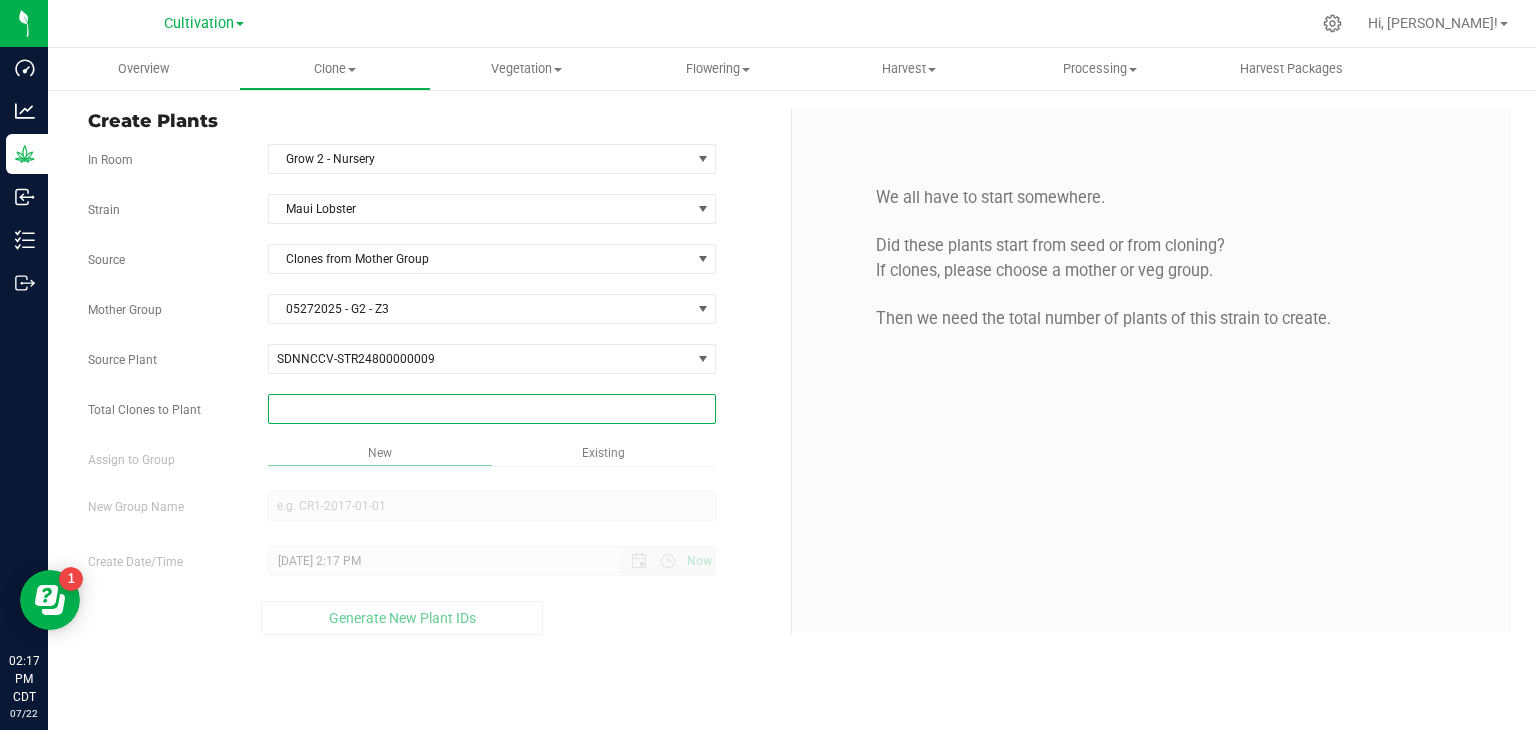 type on "2" 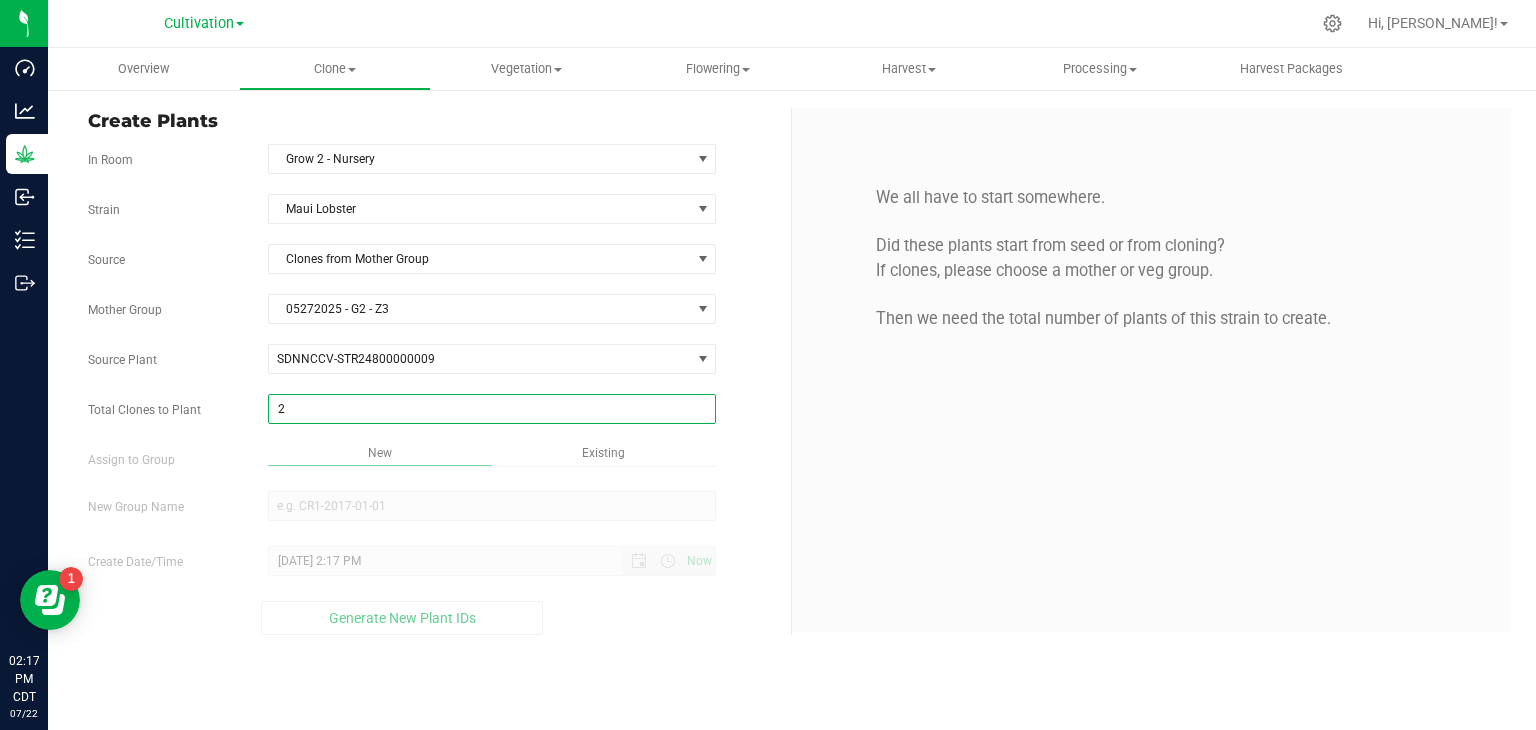 type on "2" 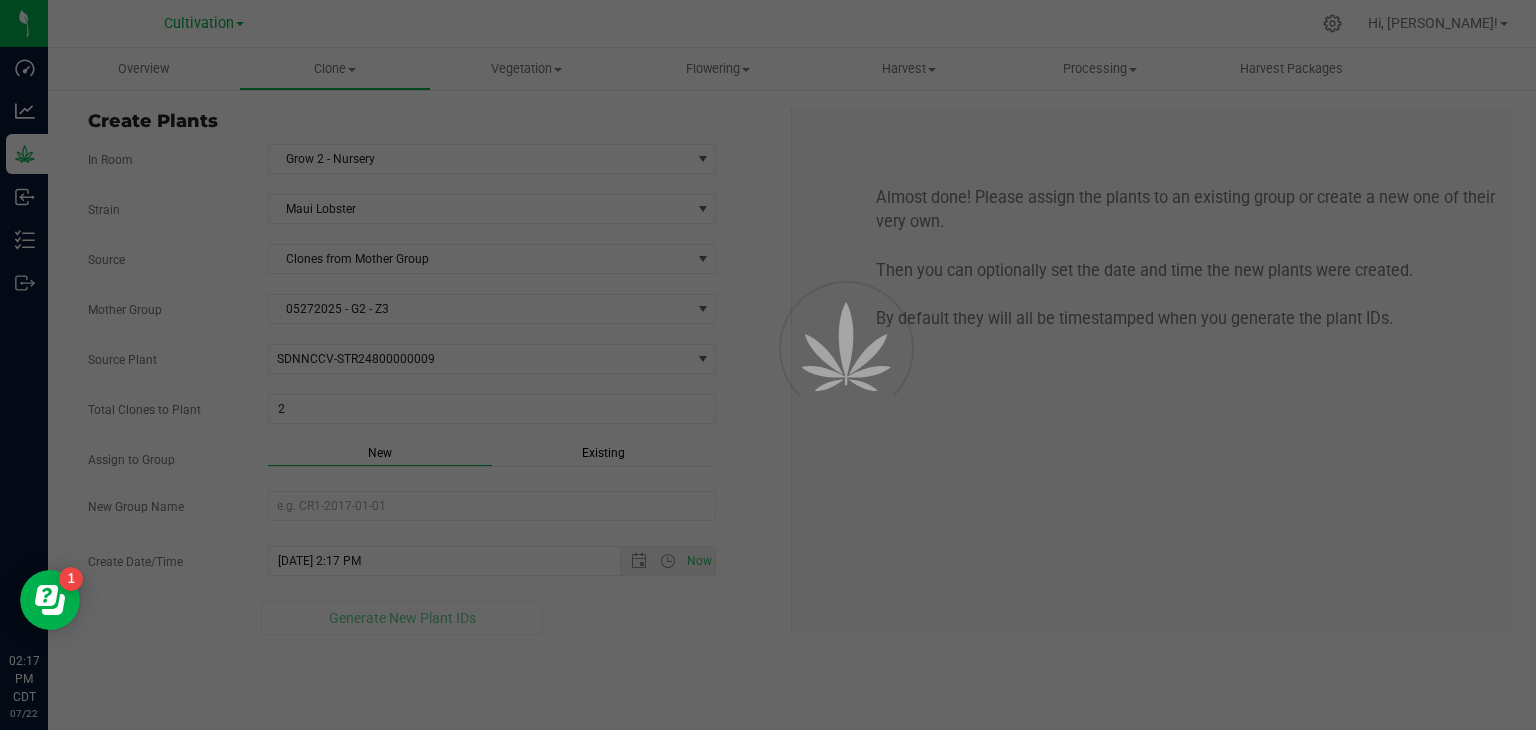 click on "Source Plant
SDNNCCV-STR24800000009 SDNNCCV-STR24800000002 SDNNCCV-STR24800000006 SDNNCCV-STR24800000009 SDNNCCV-STR24800000013 SDNNCCV-STR24800000018 SDNNCCV-STR24800000020 SDNNCCV-STR24800000025 SDNNCCV-STR24800000026 SDNNCCV-STR24800000027" at bounding box center [432, 359] 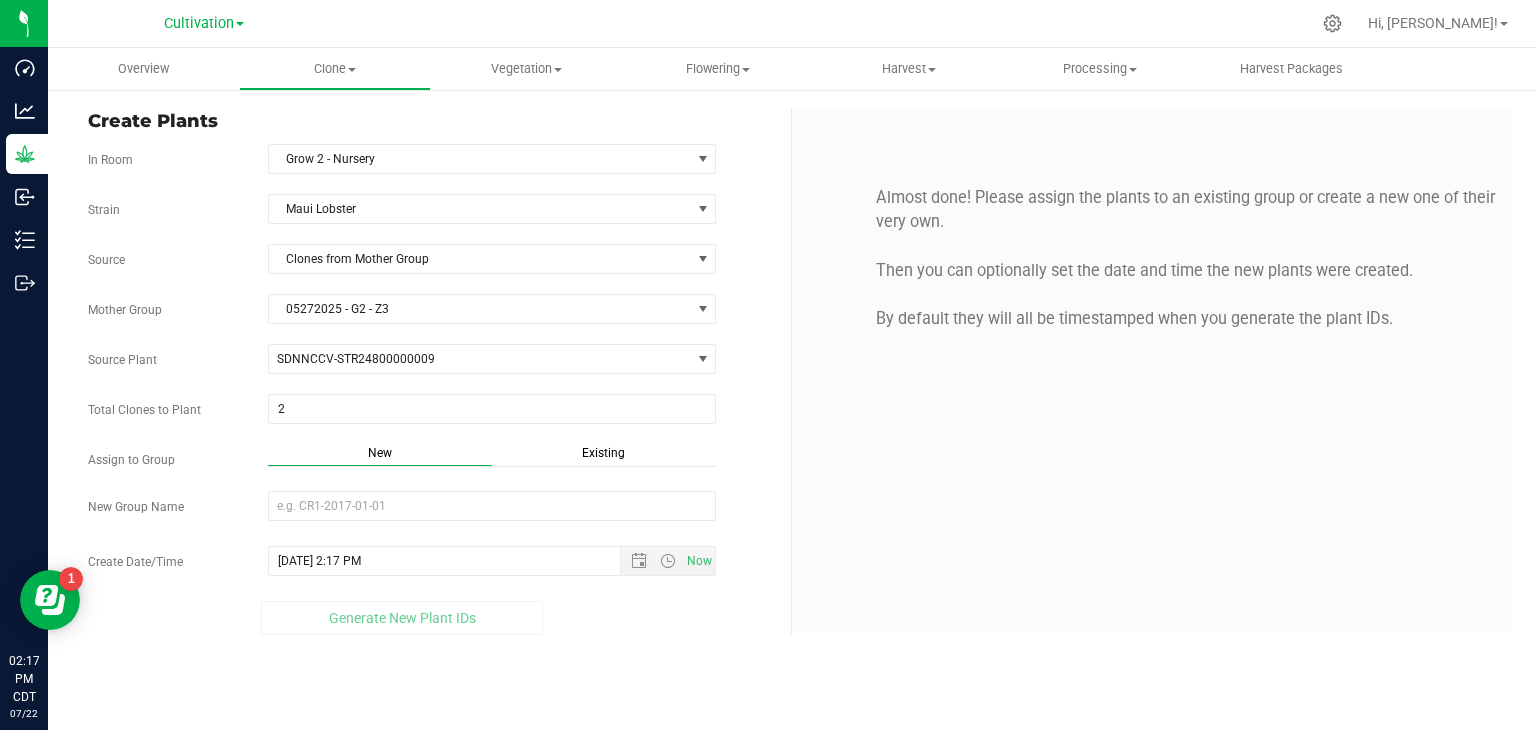 click on "Existing" at bounding box center (603, 453) 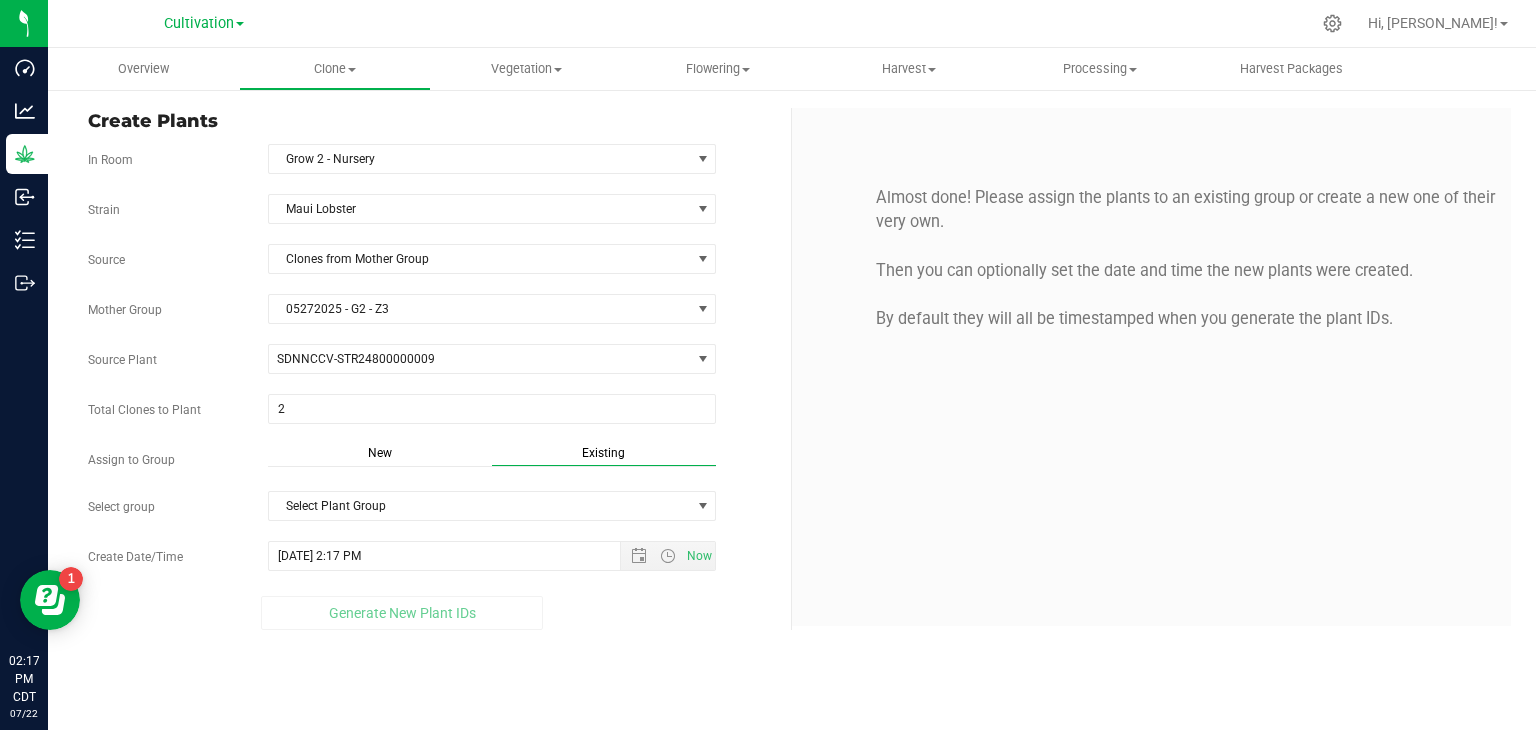 click on "Strain
Maui Lobster
Source
Clones from Mother Group
Mother Group
05272025 - G2 - Z3 Select Mother Group 05272025 - G2 - Z3
Source Plant
SDNNCCV-STR24800000009 SDNNCCV-STR24800000002 SDNNCCV-STR24800000006 SDNNCCV-STR24800000009 SDNNCCV-STR24800000013 SDNNCCV-STR24800000018 SDNNCCV-STR24800000020 SDNNCCV-STR24800000025 SDNNCCV-STR24800000026 SDNNCCV-STR24800000027
2" at bounding box center [432, 412] 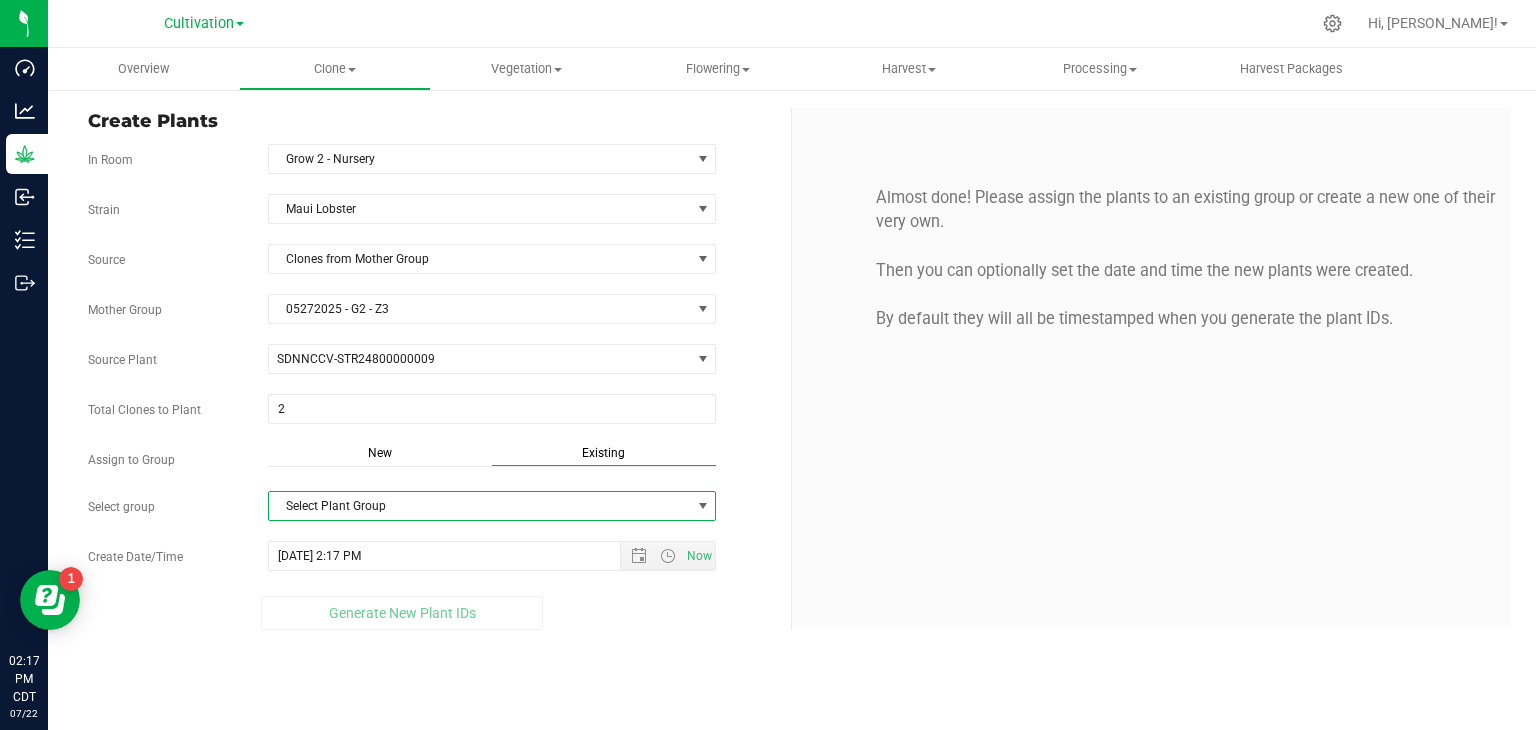 drag, startPoint x: 525, startPoint y: 497, endPoint x: 512, endPoint y: 526, distance: 31.780497 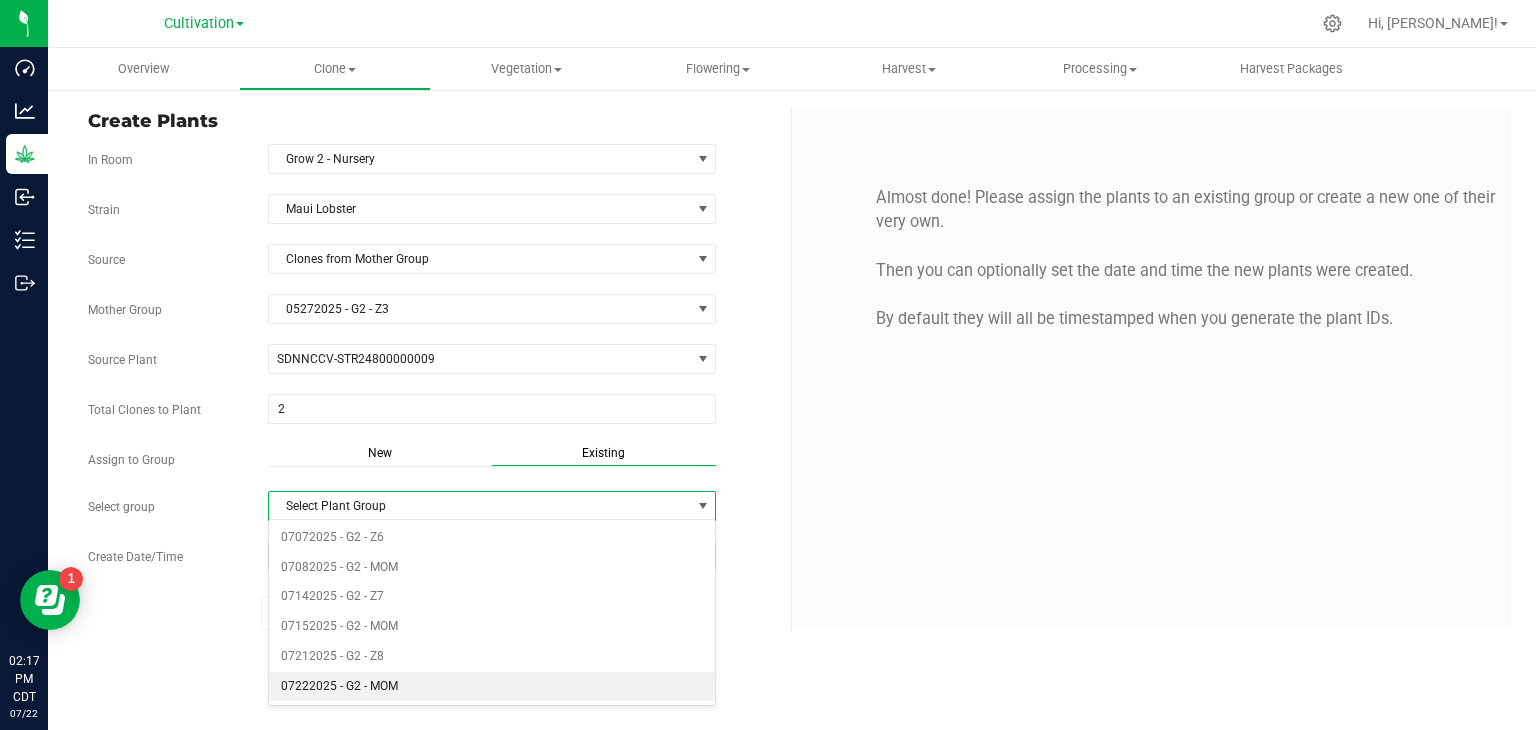 click on "07222025 - G2 - MOM" at bounding box center (492, 687) 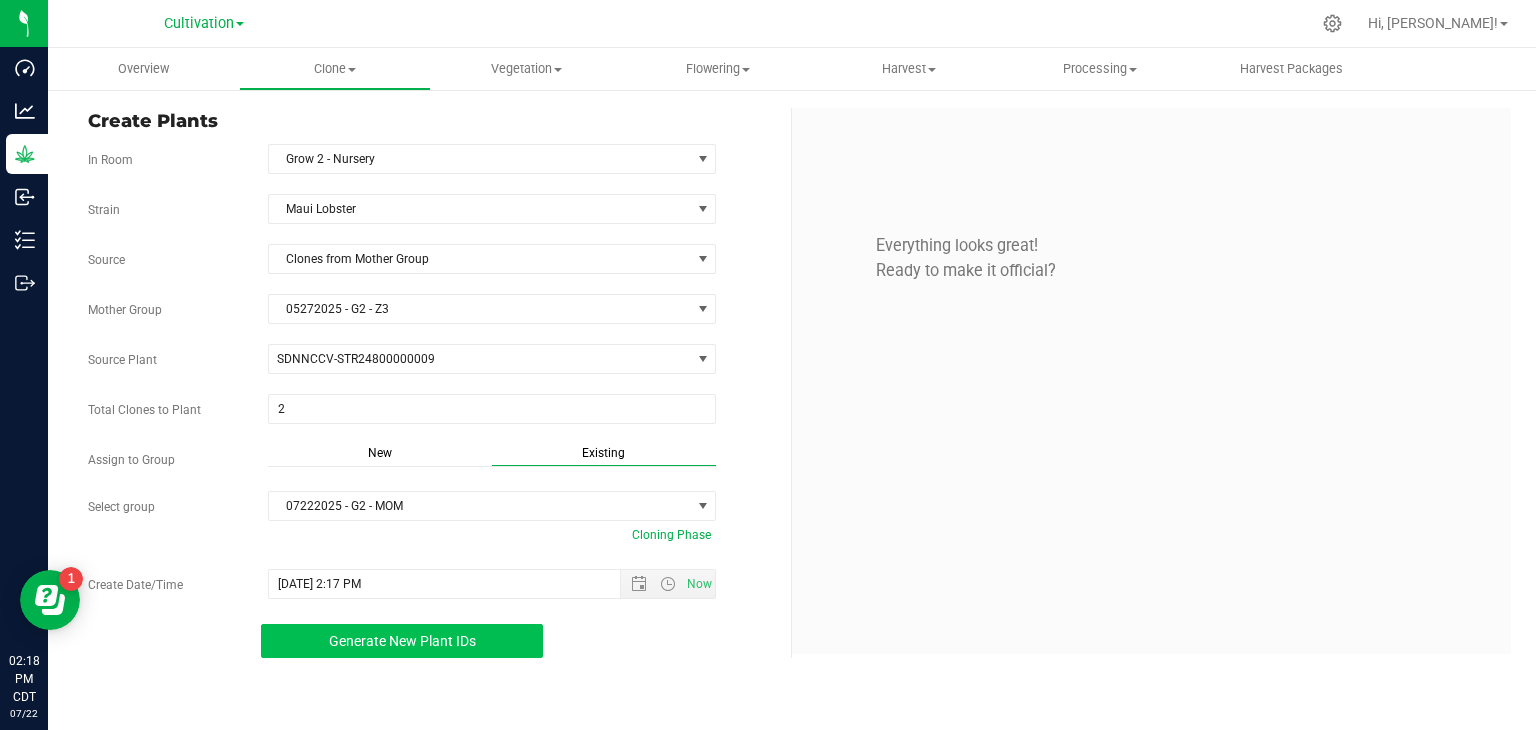 click on "Generate New Plant IDs" at bounding box center [402, 641] 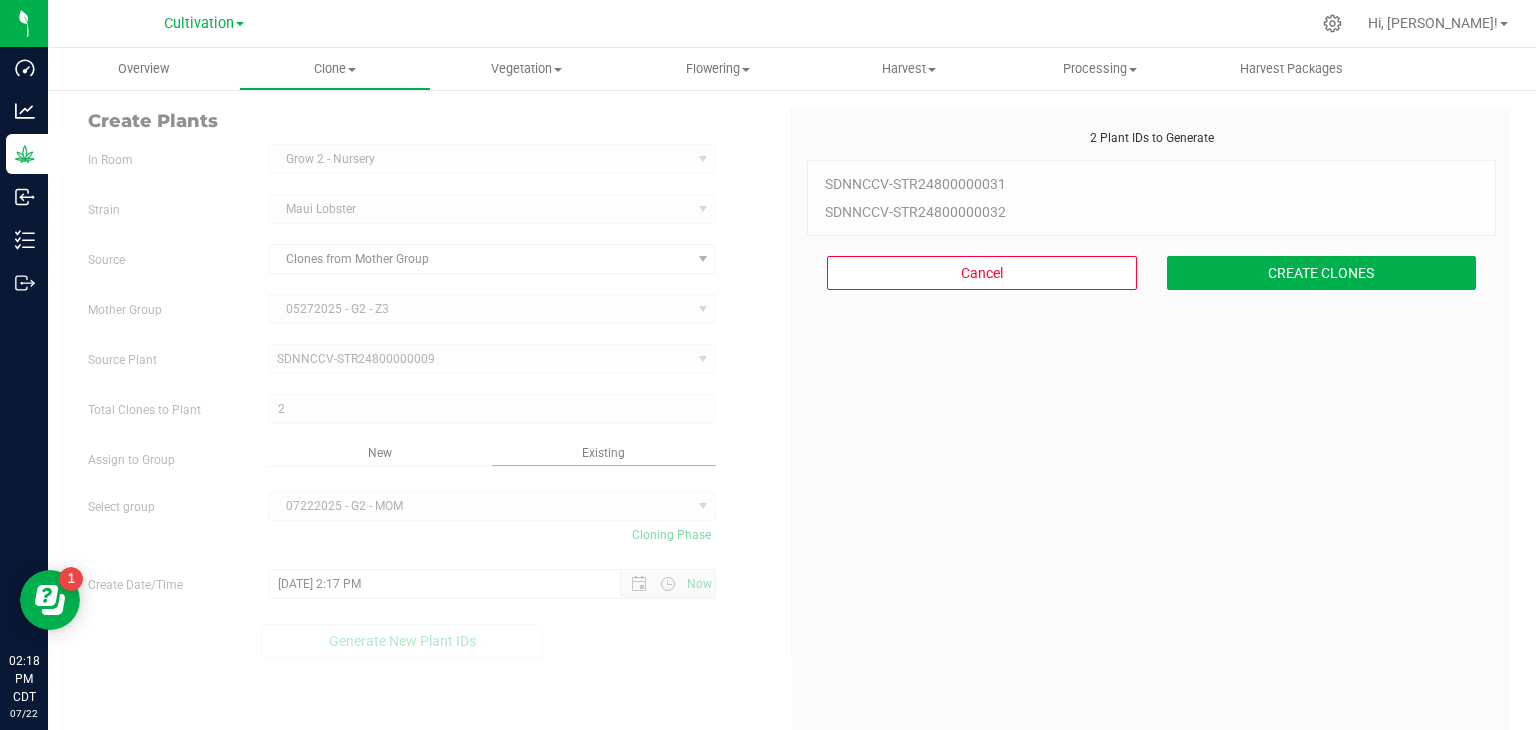 scroll, scrollTop: 60, scrollLeft: 0, axis: vertical 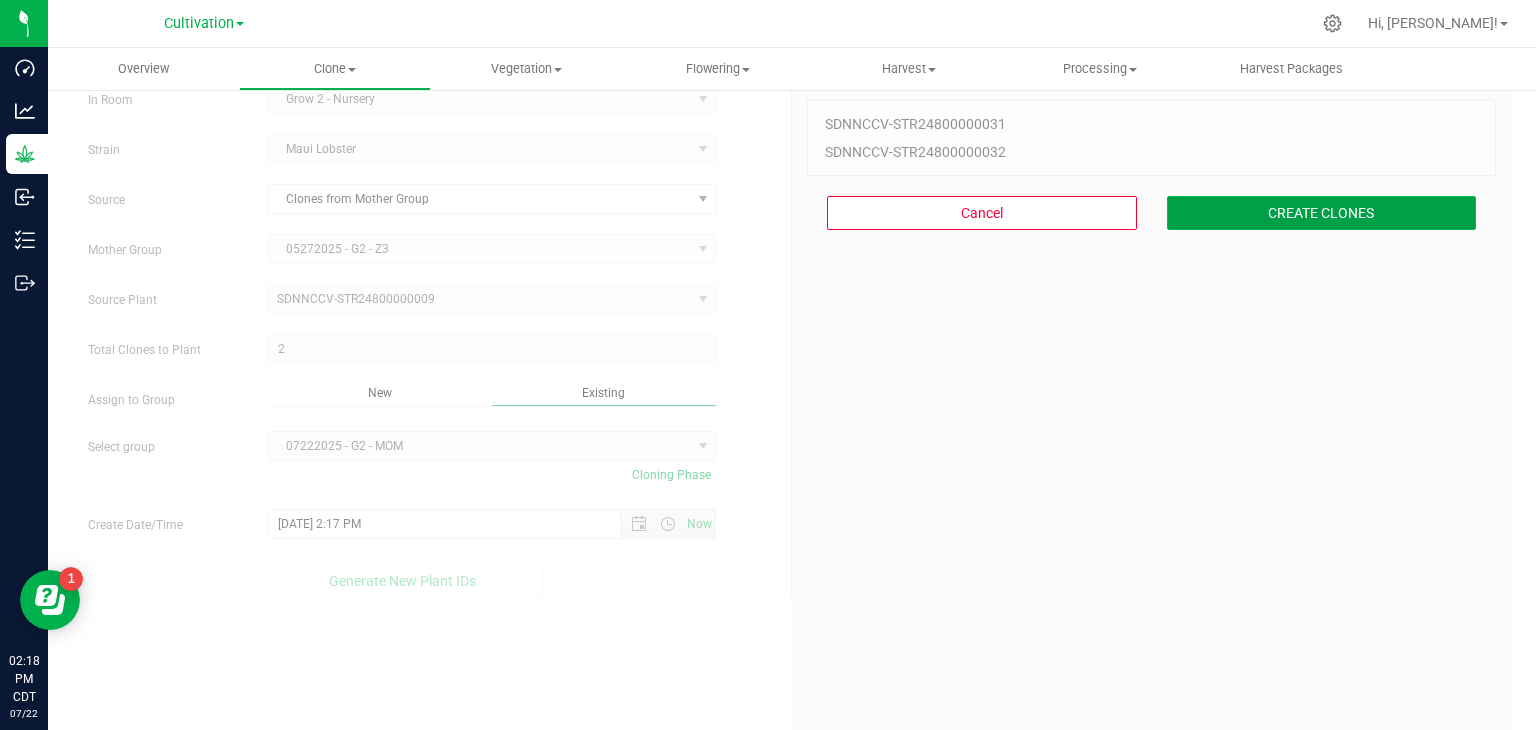 click on "CREATE CLONES" at bounding box center (1322, 213) 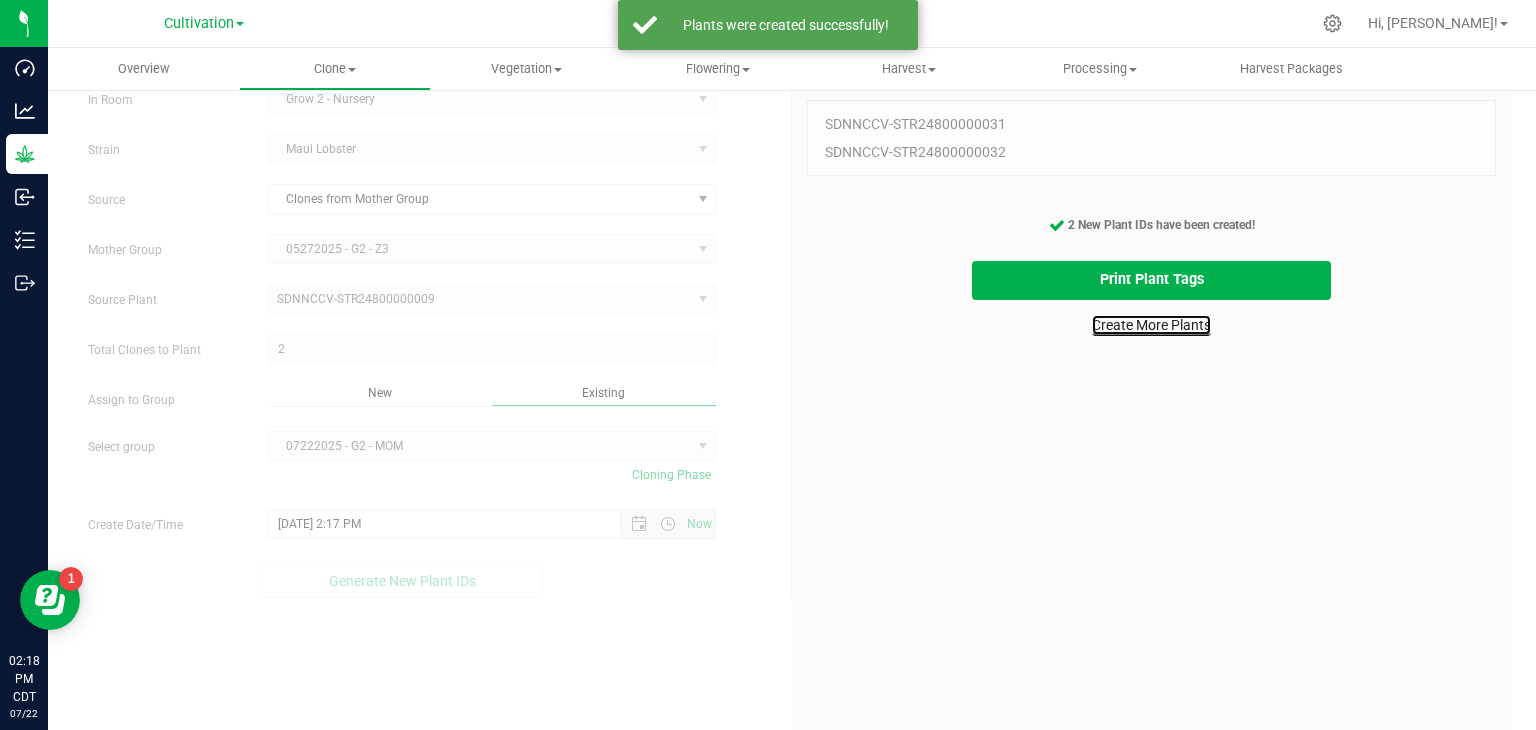 click on "Create More Plants" at bounding box center (1151, 325) 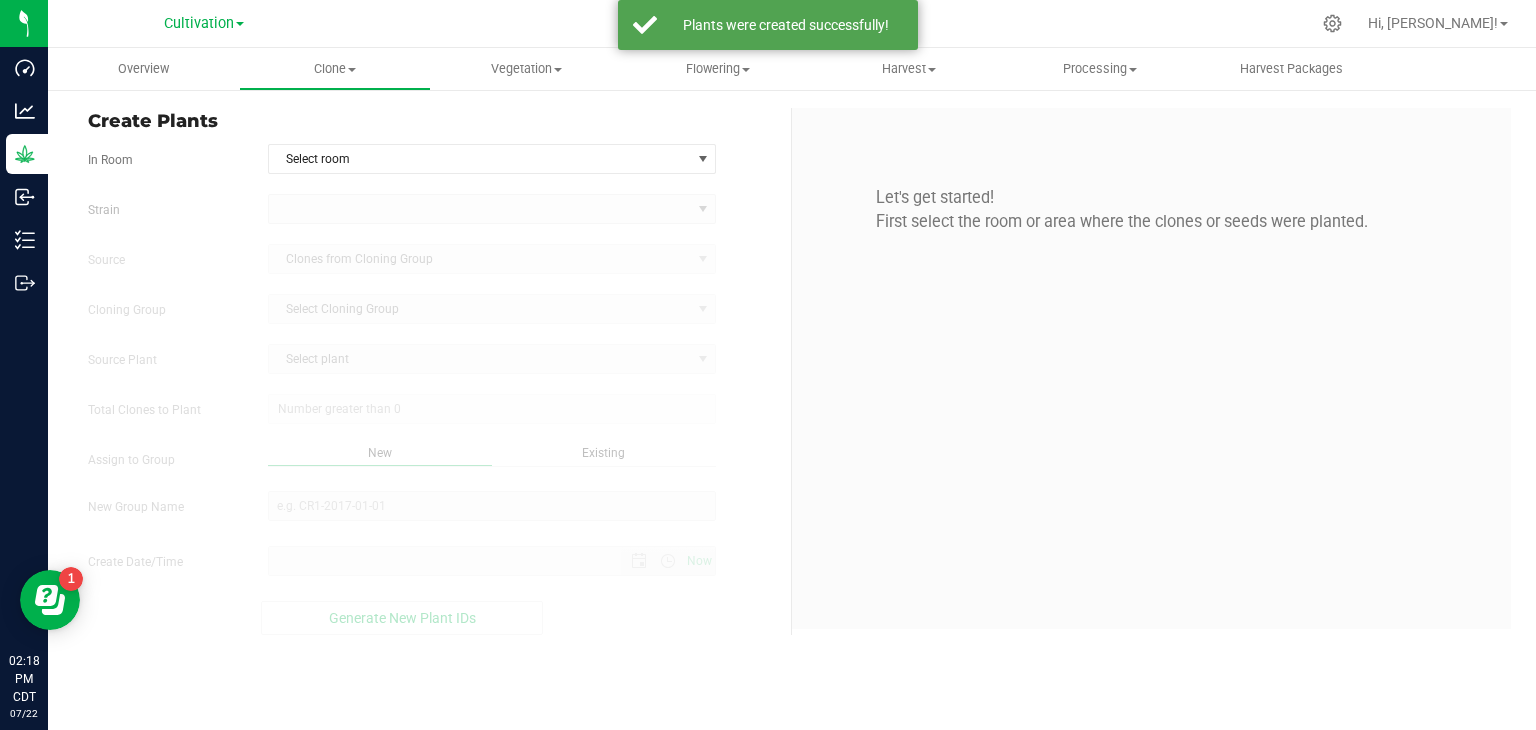 scroll, scrollTop: 0, scrollLeft: 0, axis: both 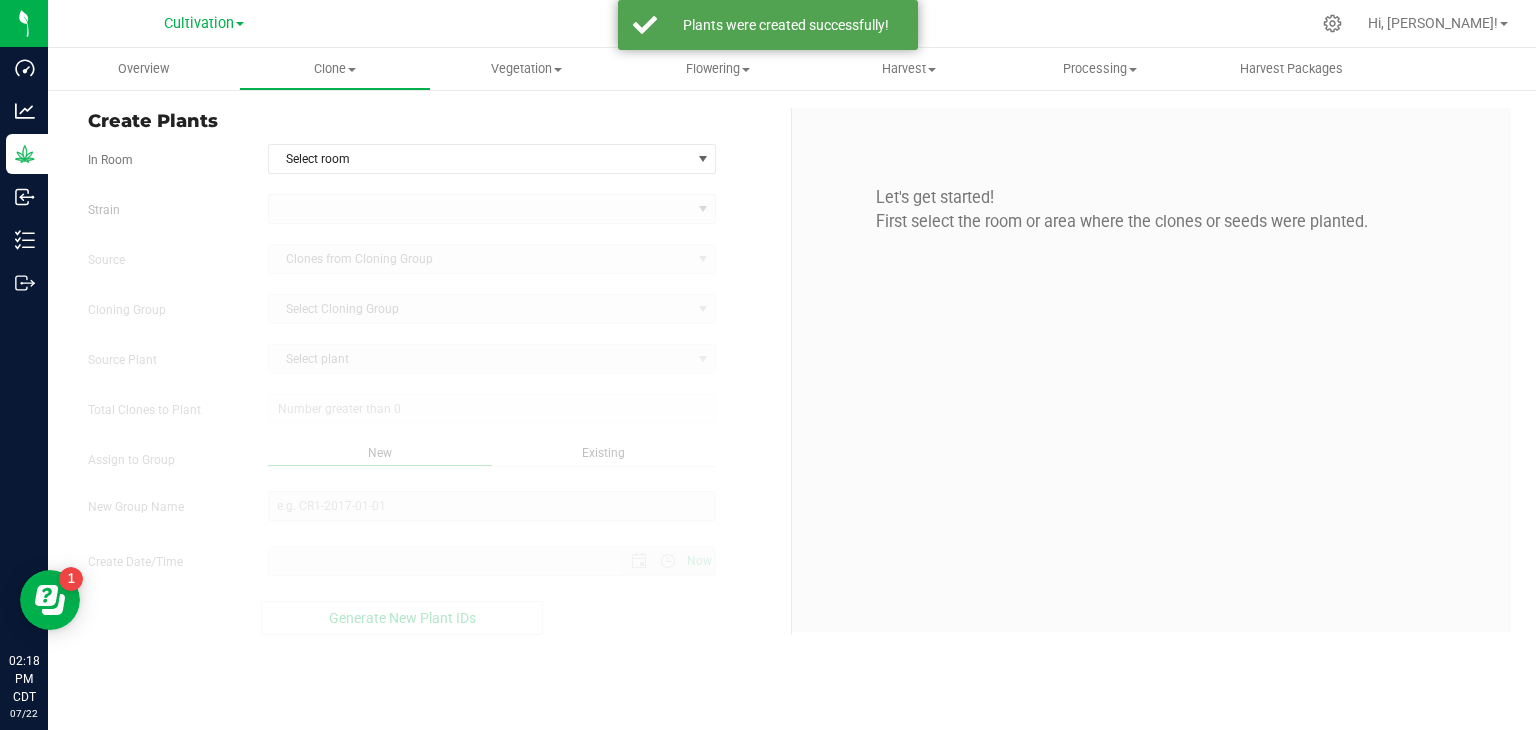 type on "[DATE] 2:18 PM" 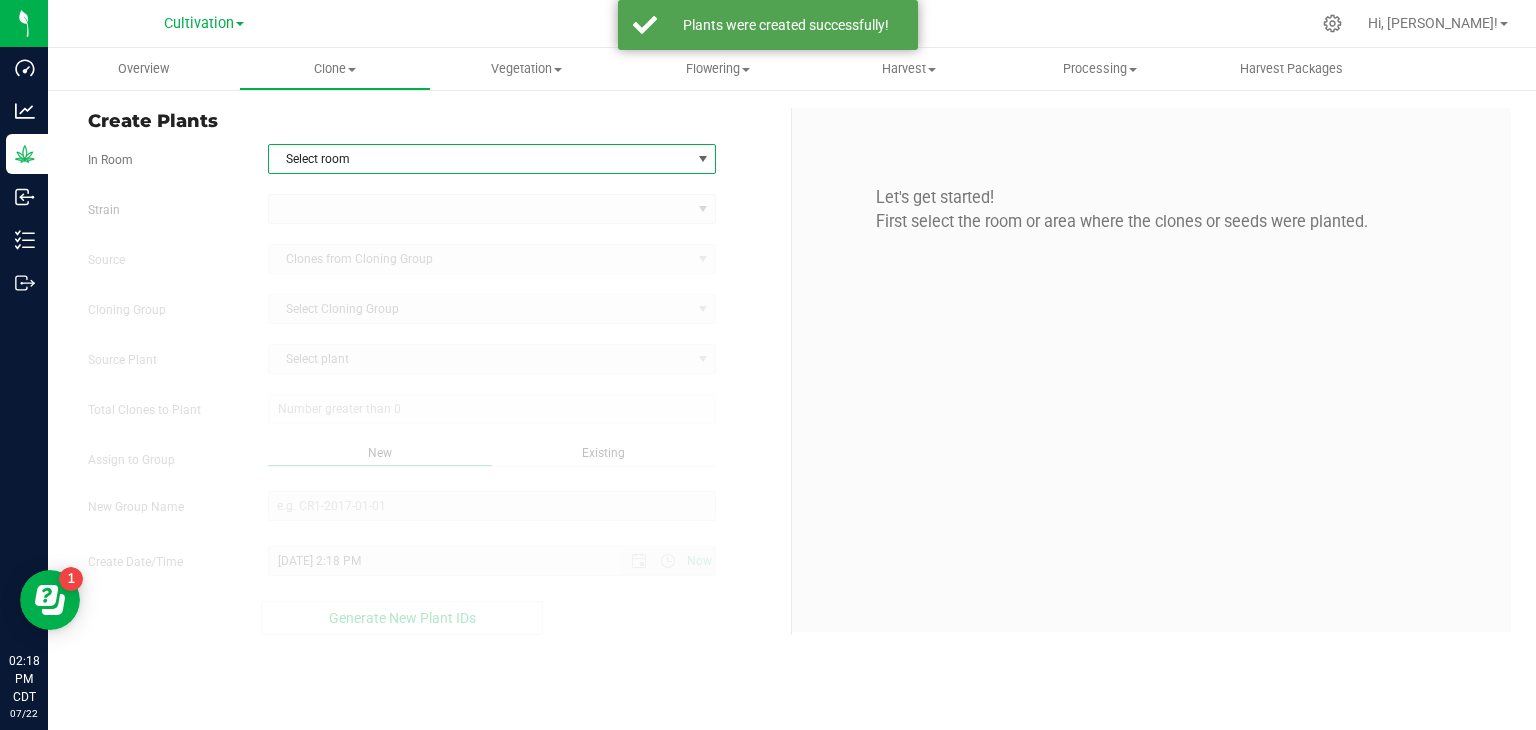 drag, startPoint x: 313, startPoint y: 153, endPoint x: 324, endPoint y: 182, distance: 31.016125 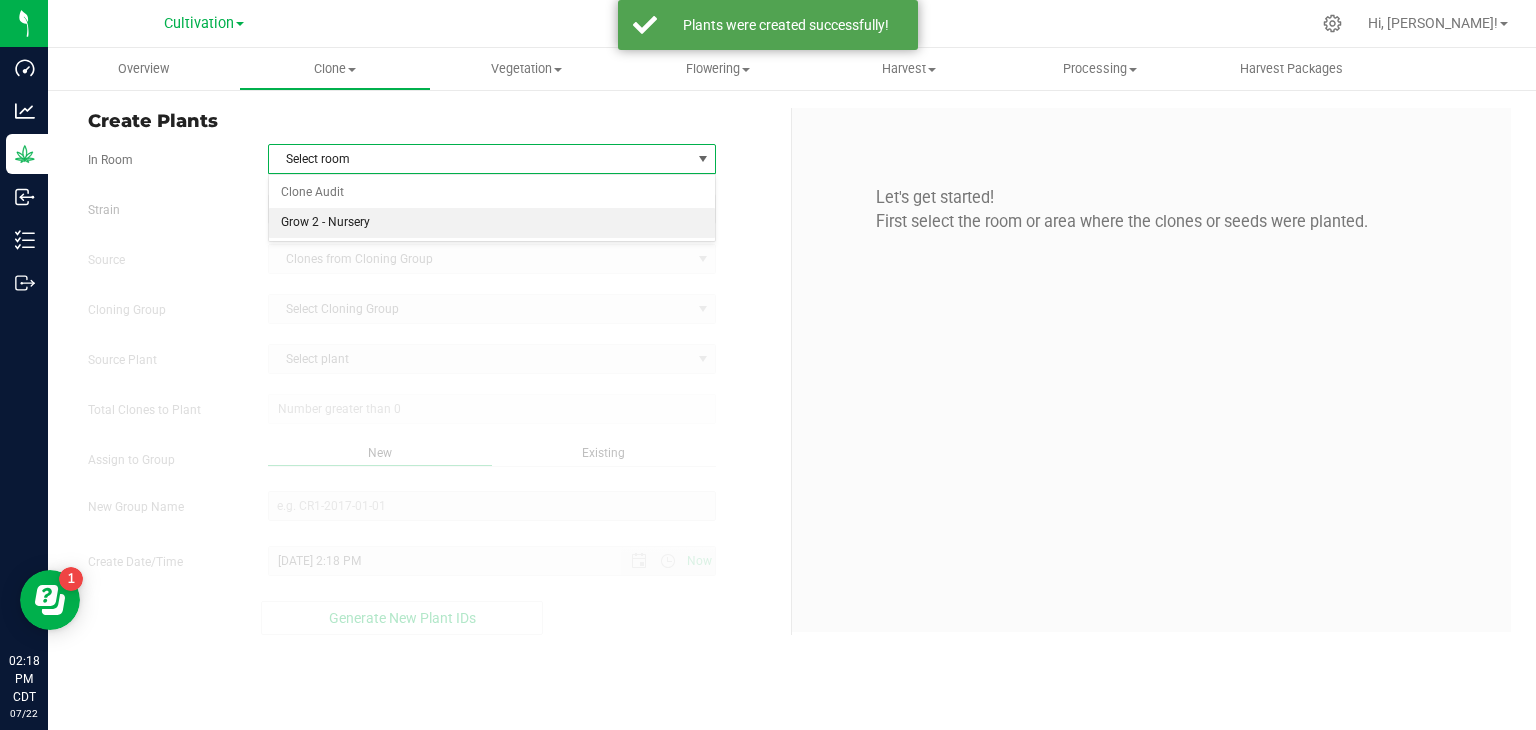 drag, startPoint x: 331, startPoint y: 222, endPoint x: 338, endPoint y: 201, distance: 22.135944 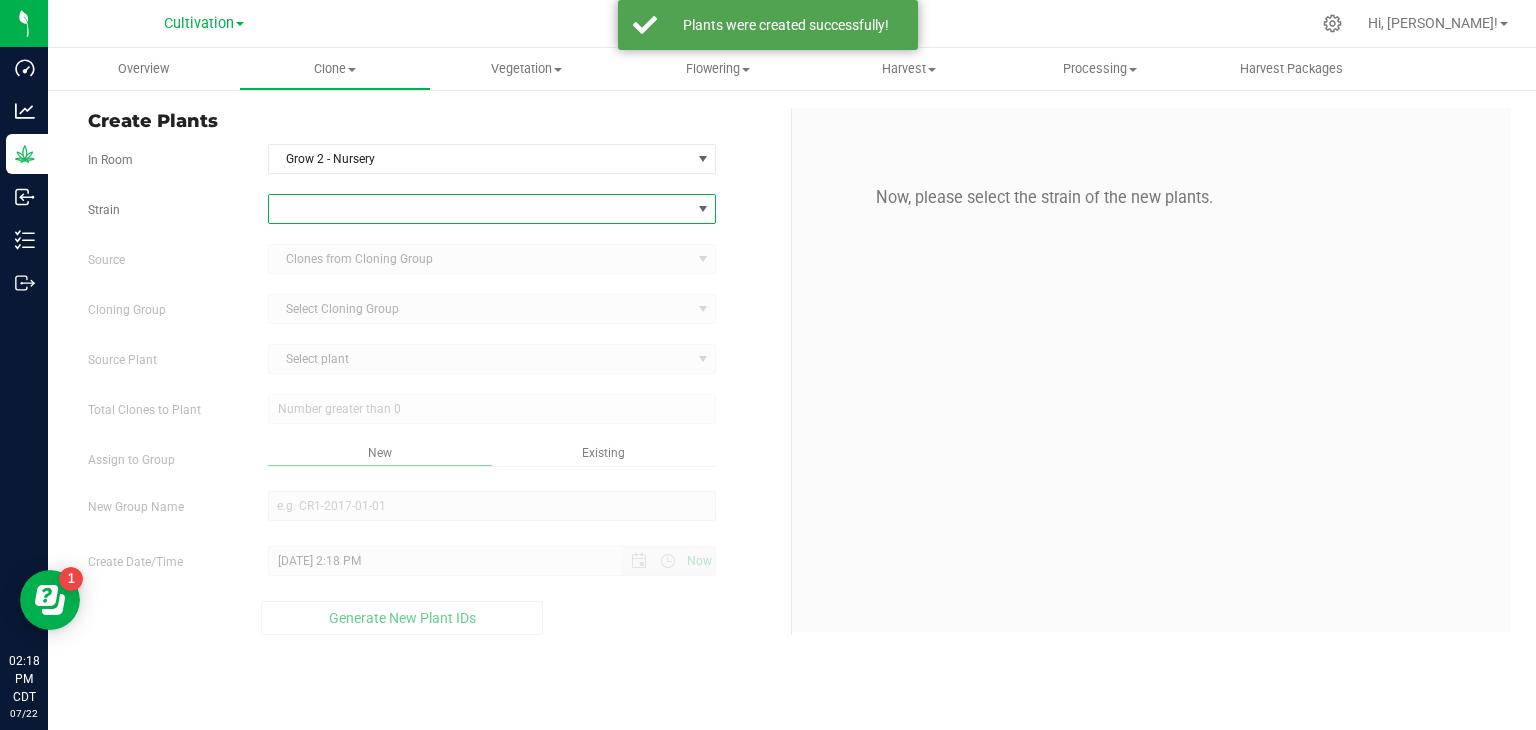 click at bounding box center (480, 209) 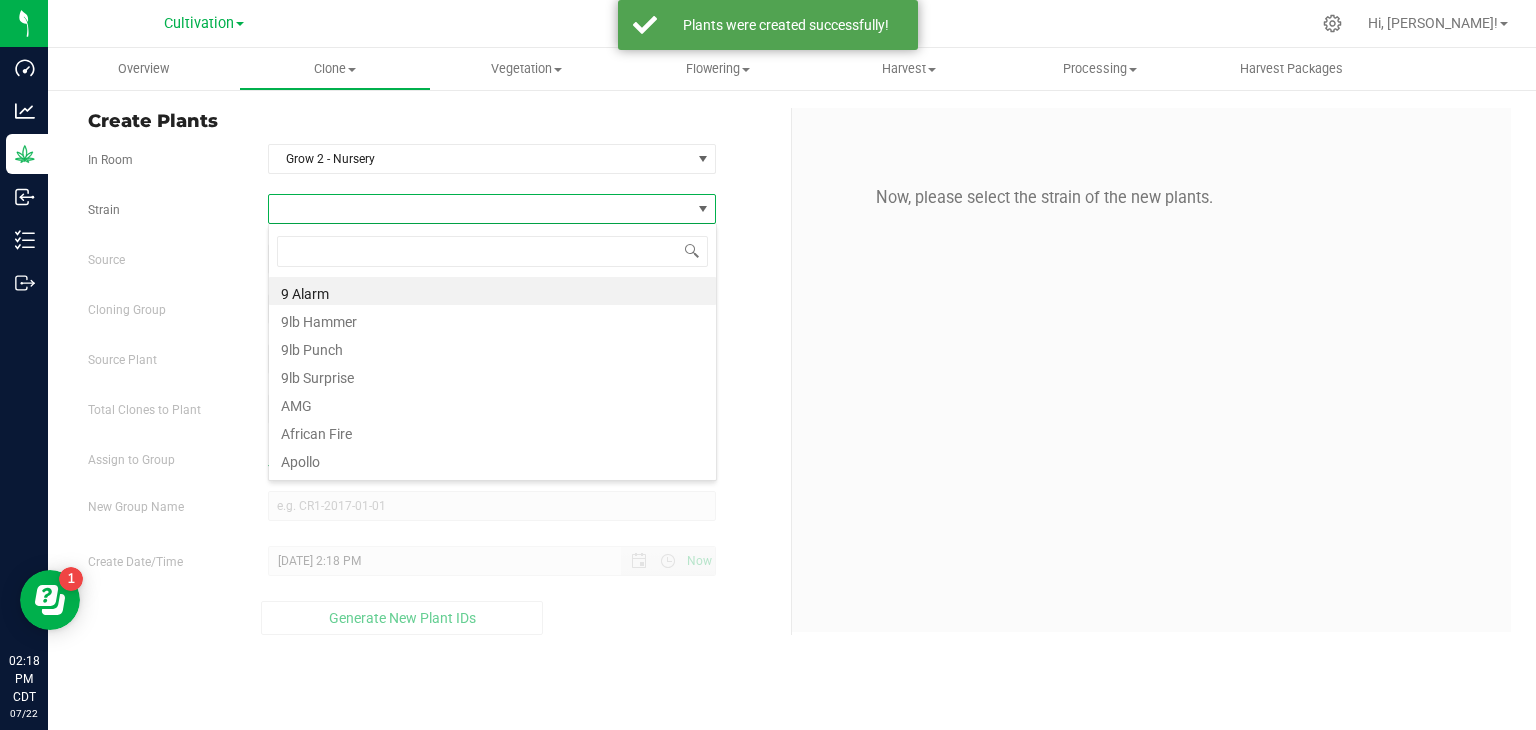 scroll, scrollTop: 99970, scrollLeft: 99551, axis: both 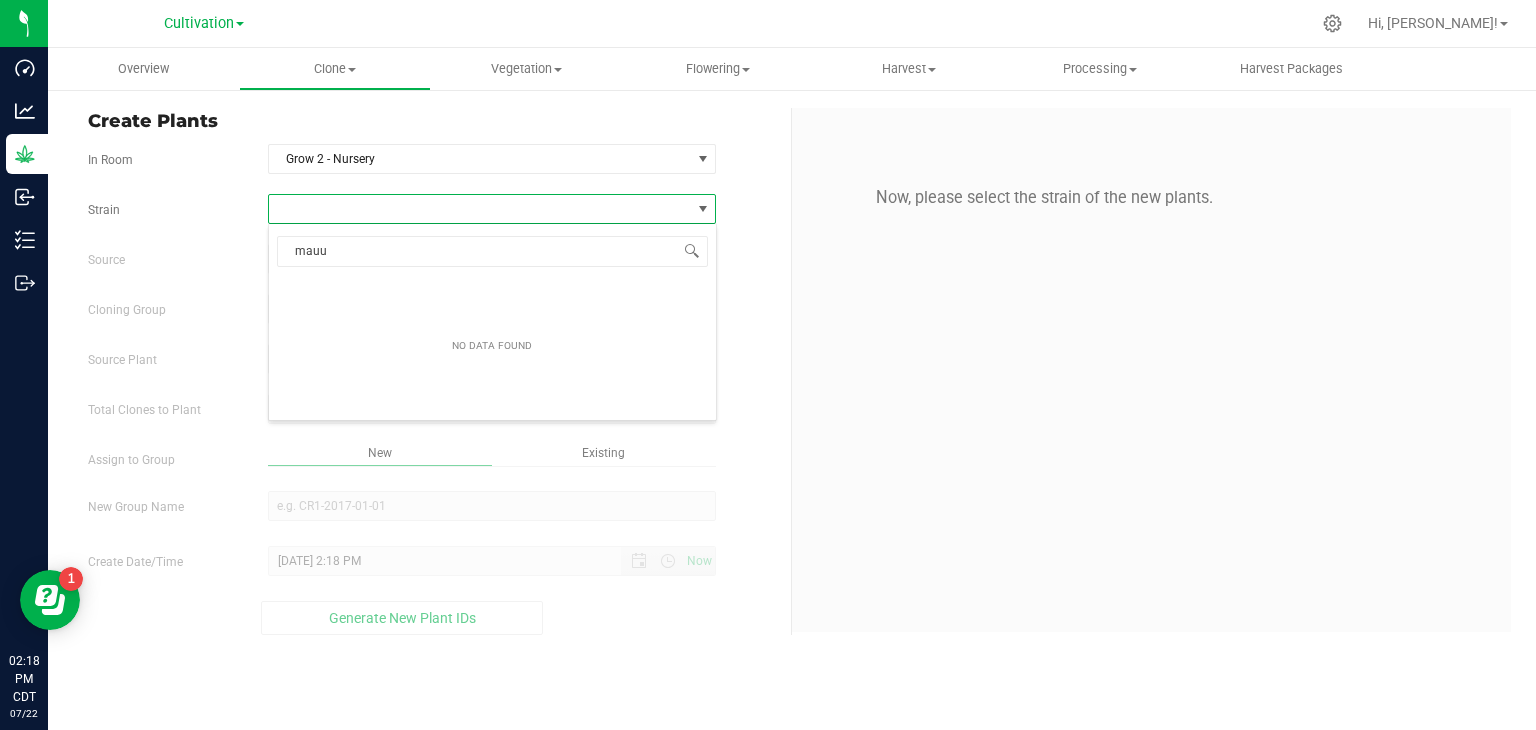 type on "mau" 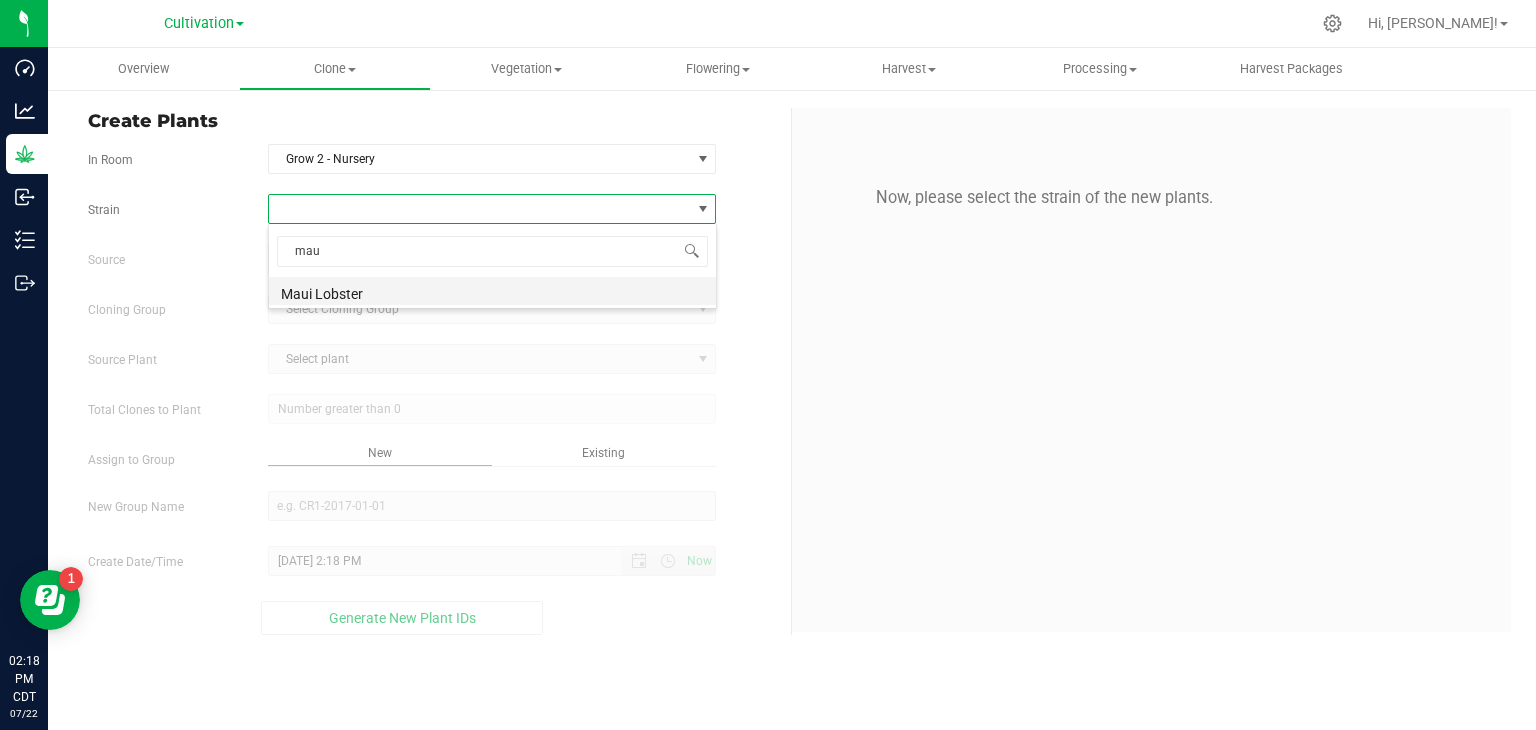 click on "Maui Lobster" at bounding box center (492, 291) 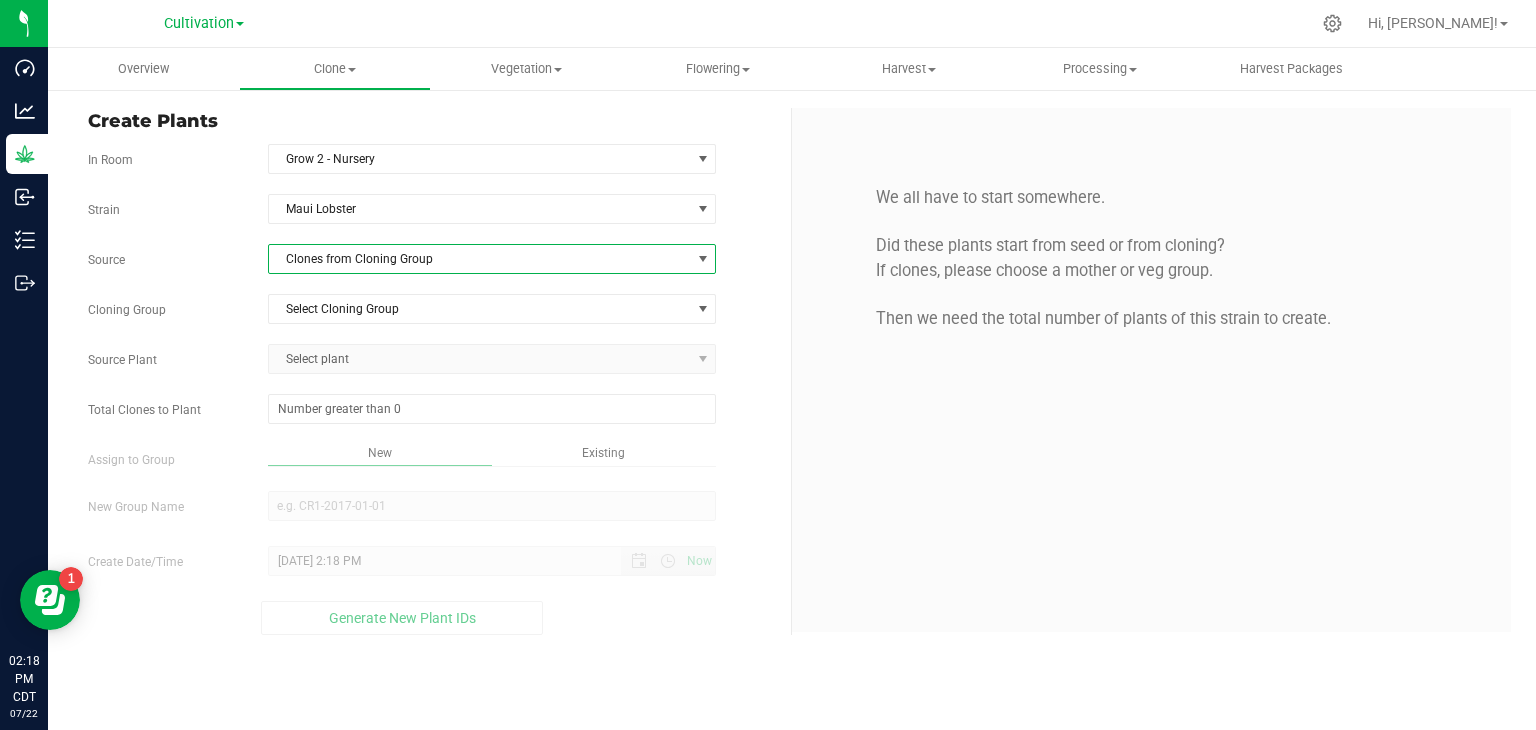 click on "Clones from Cloning Group" at bounding box center (480, 259) 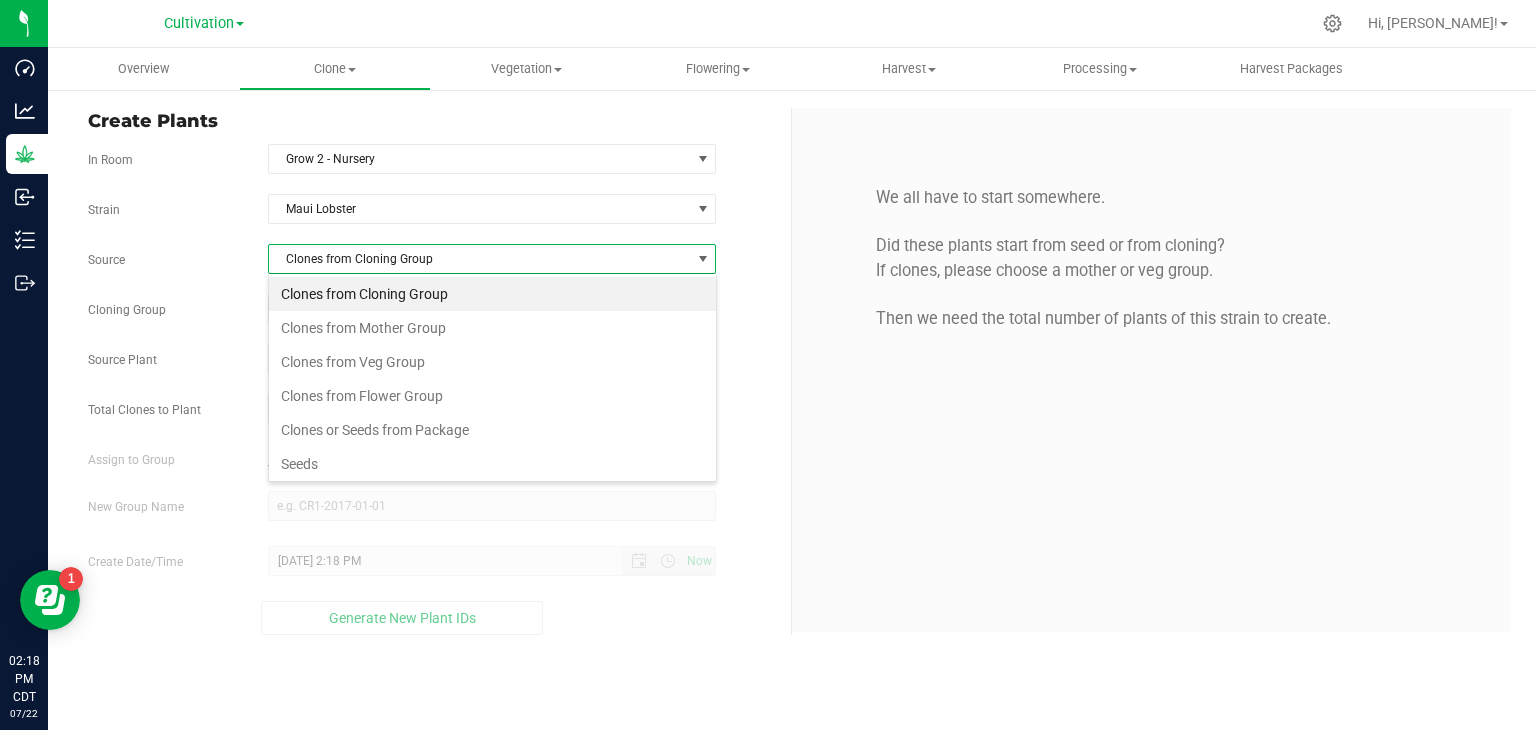 scroll, scrollTop: 99970, scrollLeft: 99551, axis: both 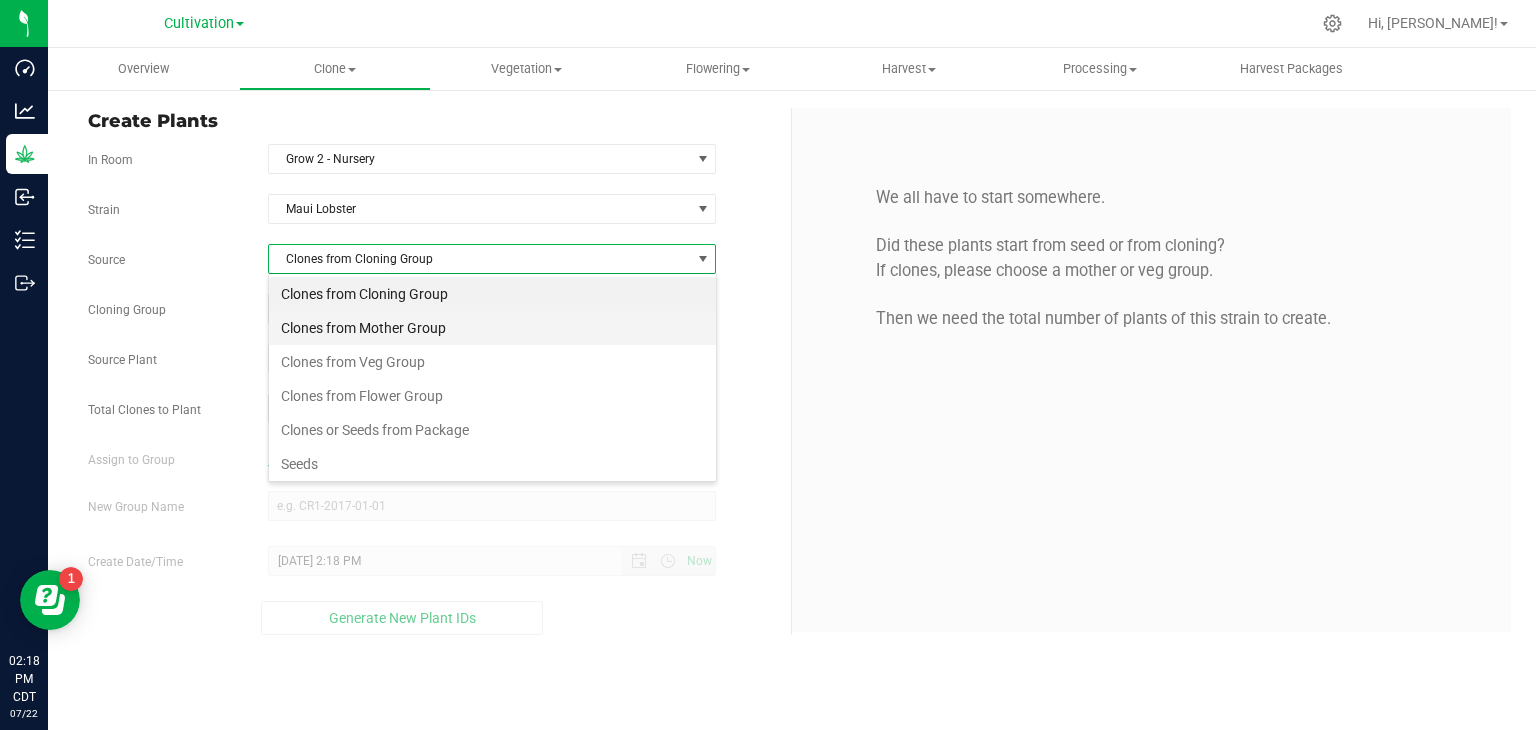 click on "Clones from Mother Group" at bounding box center [492, 328] 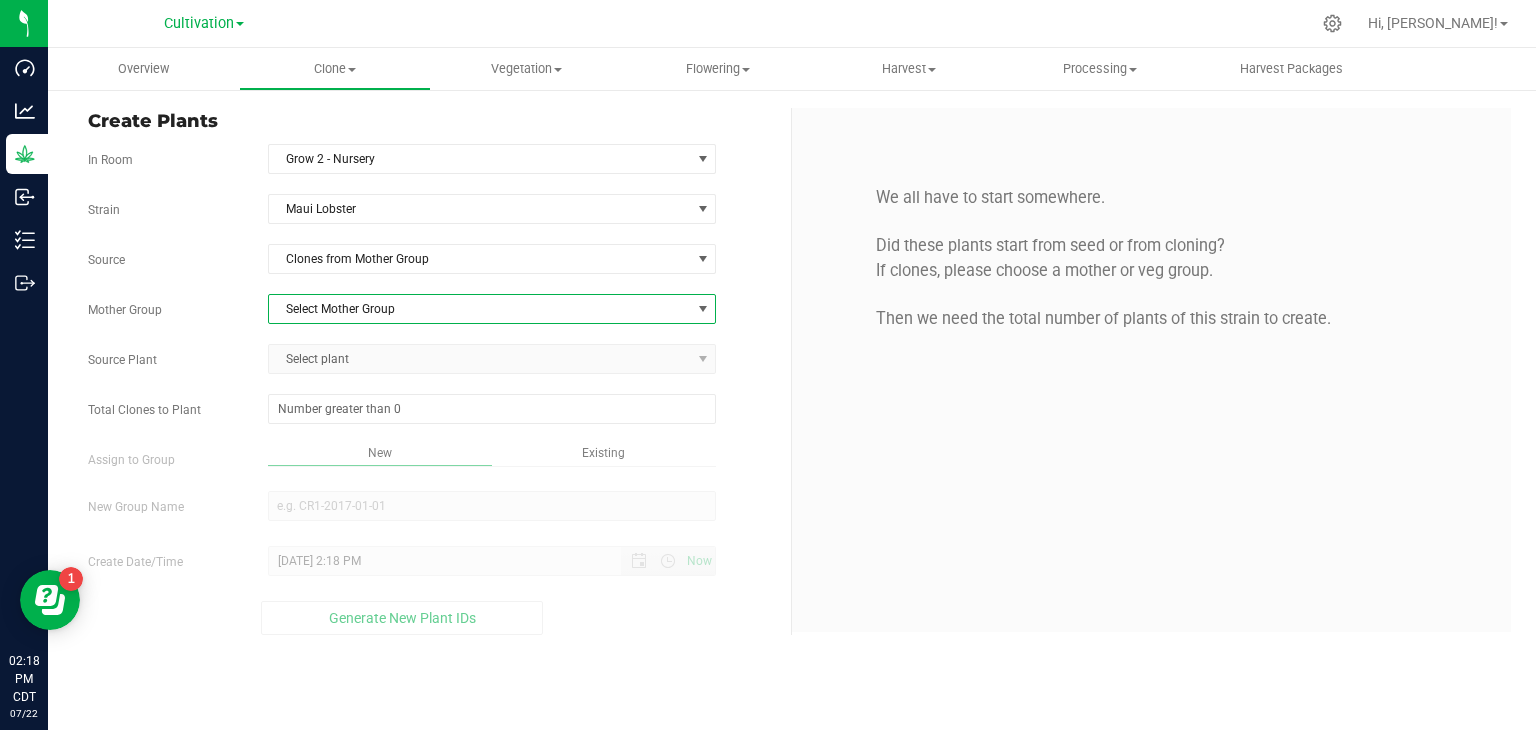 click on "Select Mother Group" at bounding box center [480, 309] 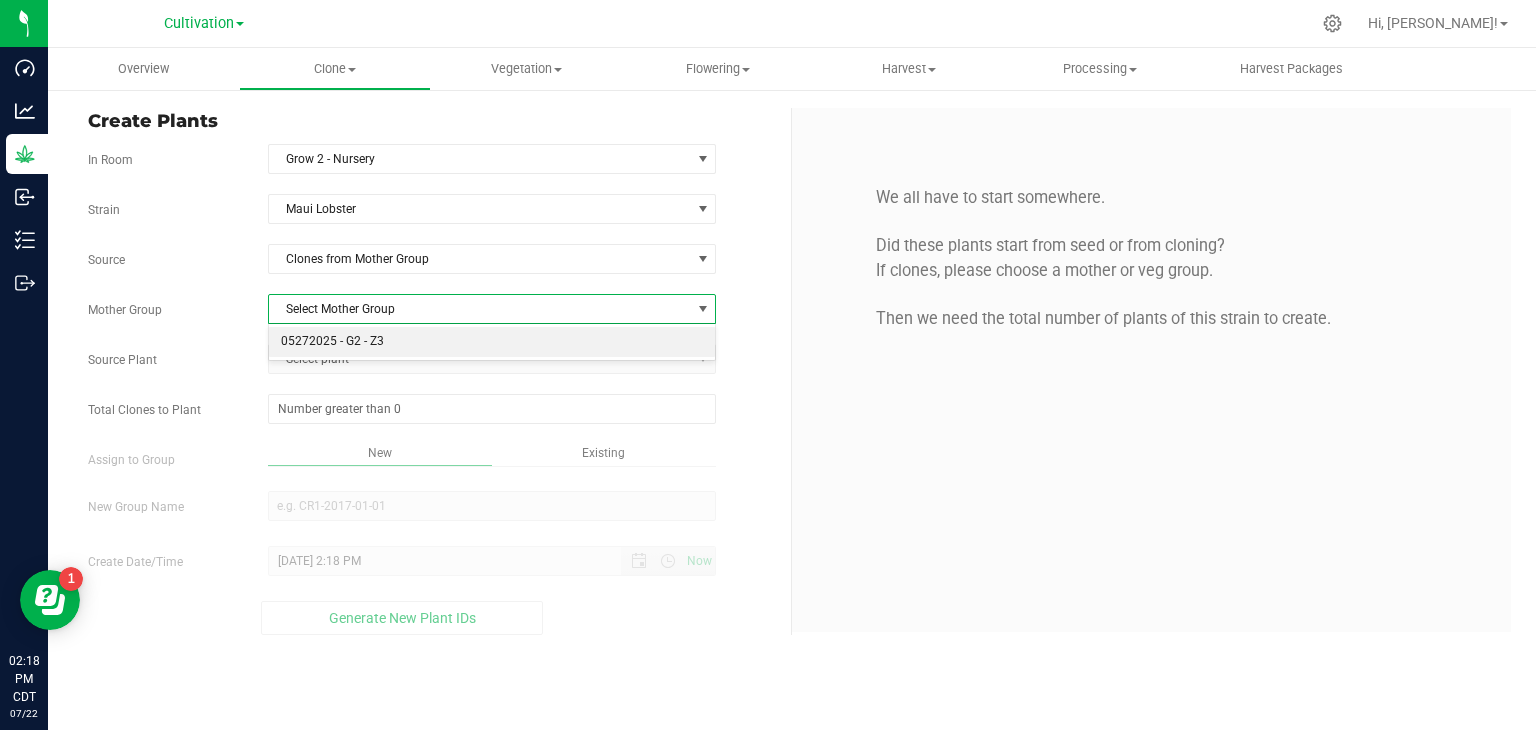 click on "05272025 - G2 - Z3" at bounding box center (492, 342) 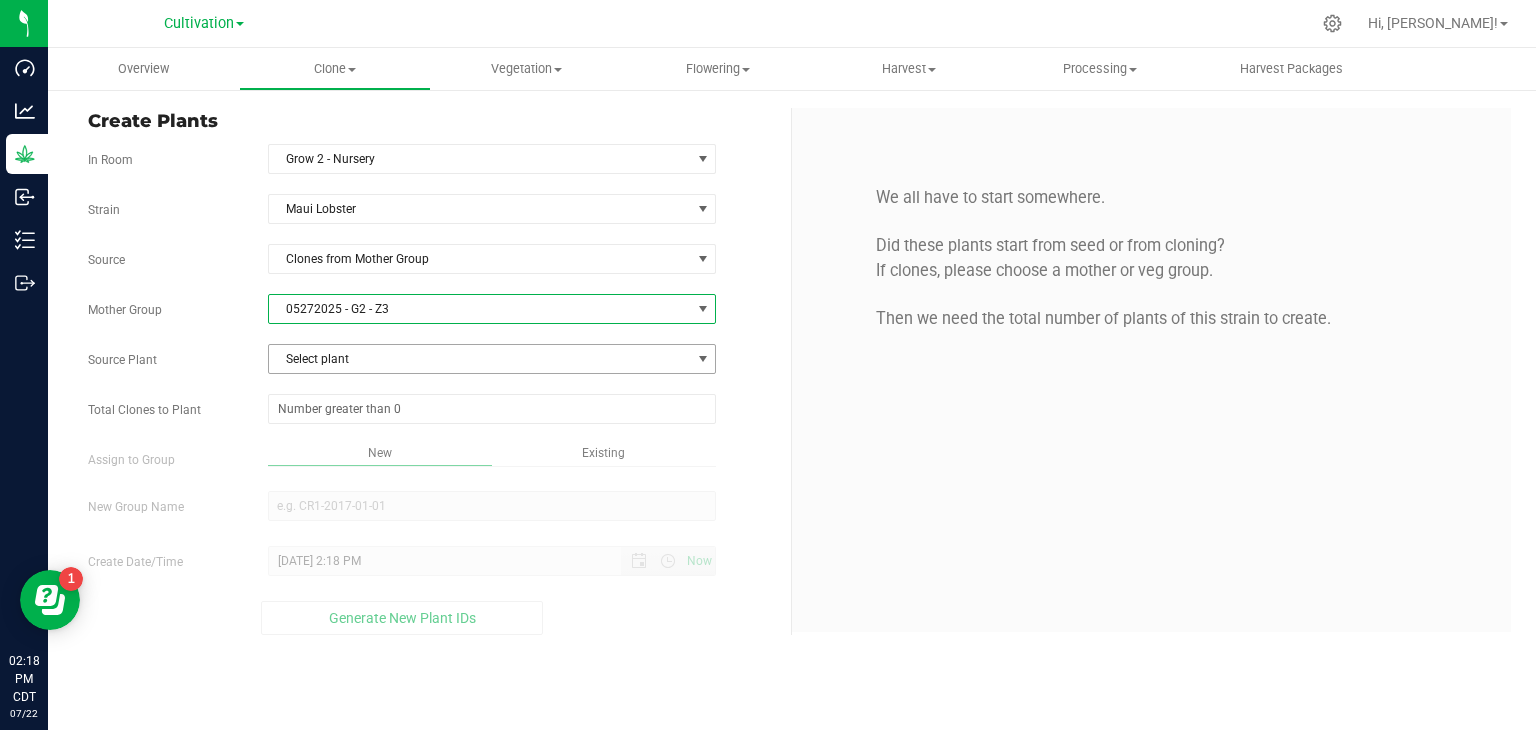 click on "Select plant" at bounding box center [480, 359] 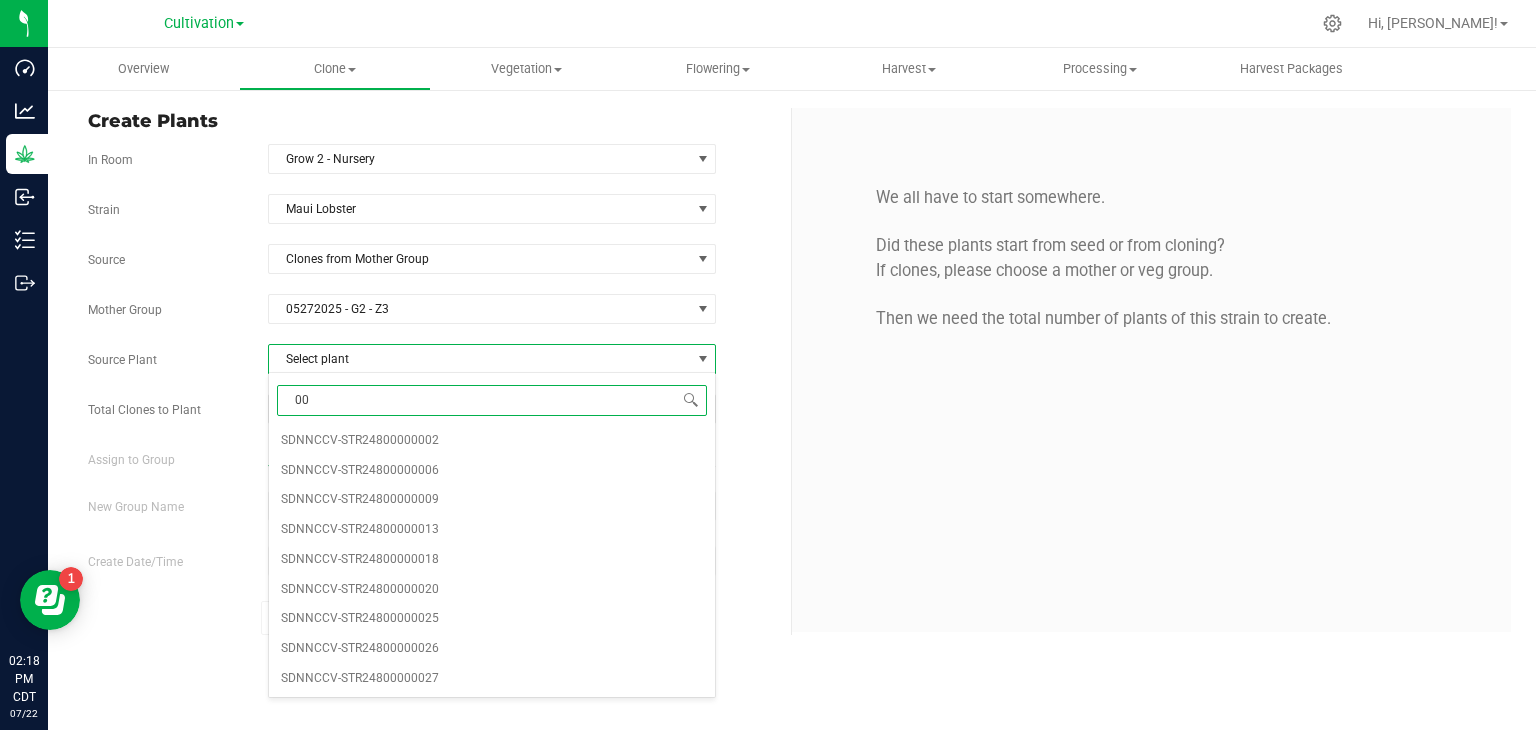 type on "006" 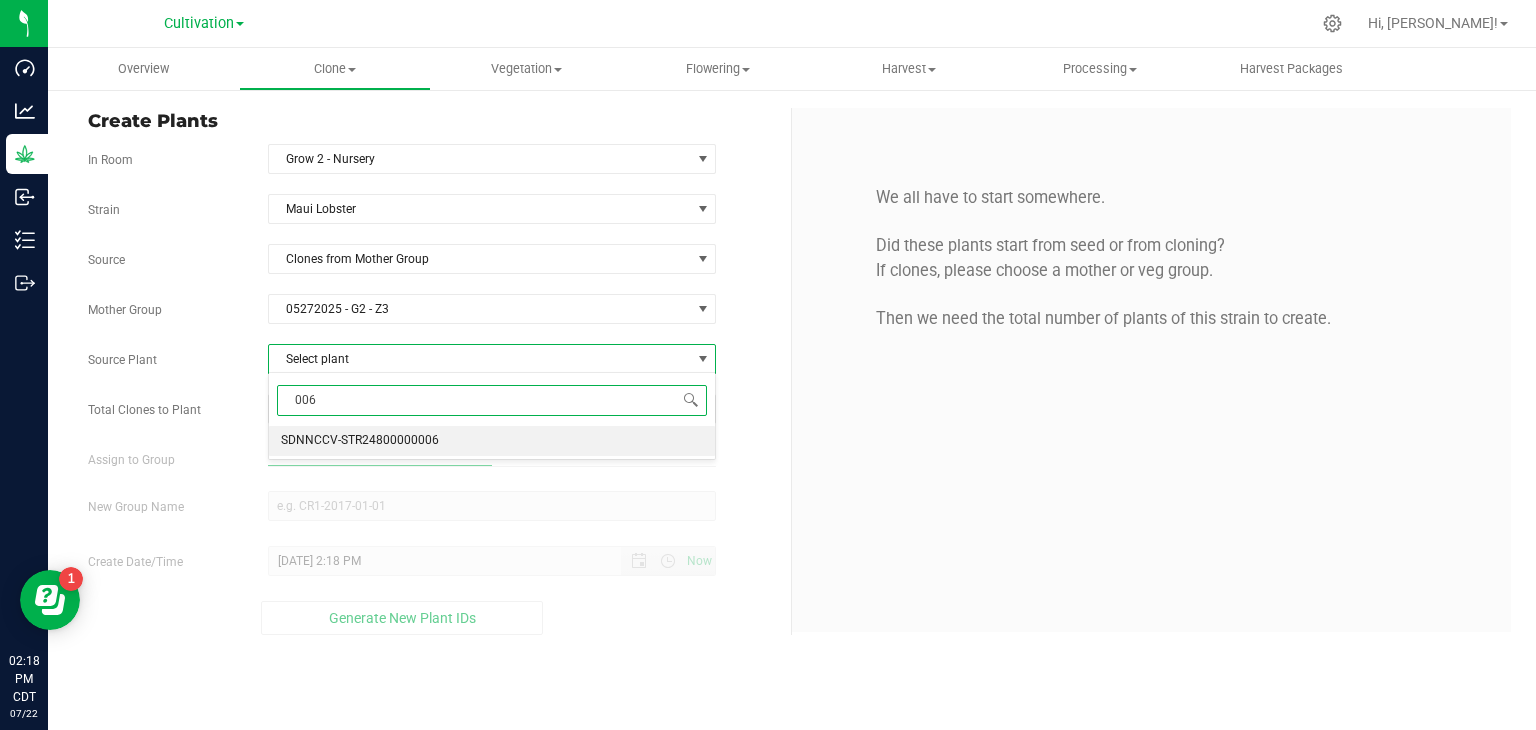 click on "SDNNCCV-STR24800000006" at bounding box center (360, 441) 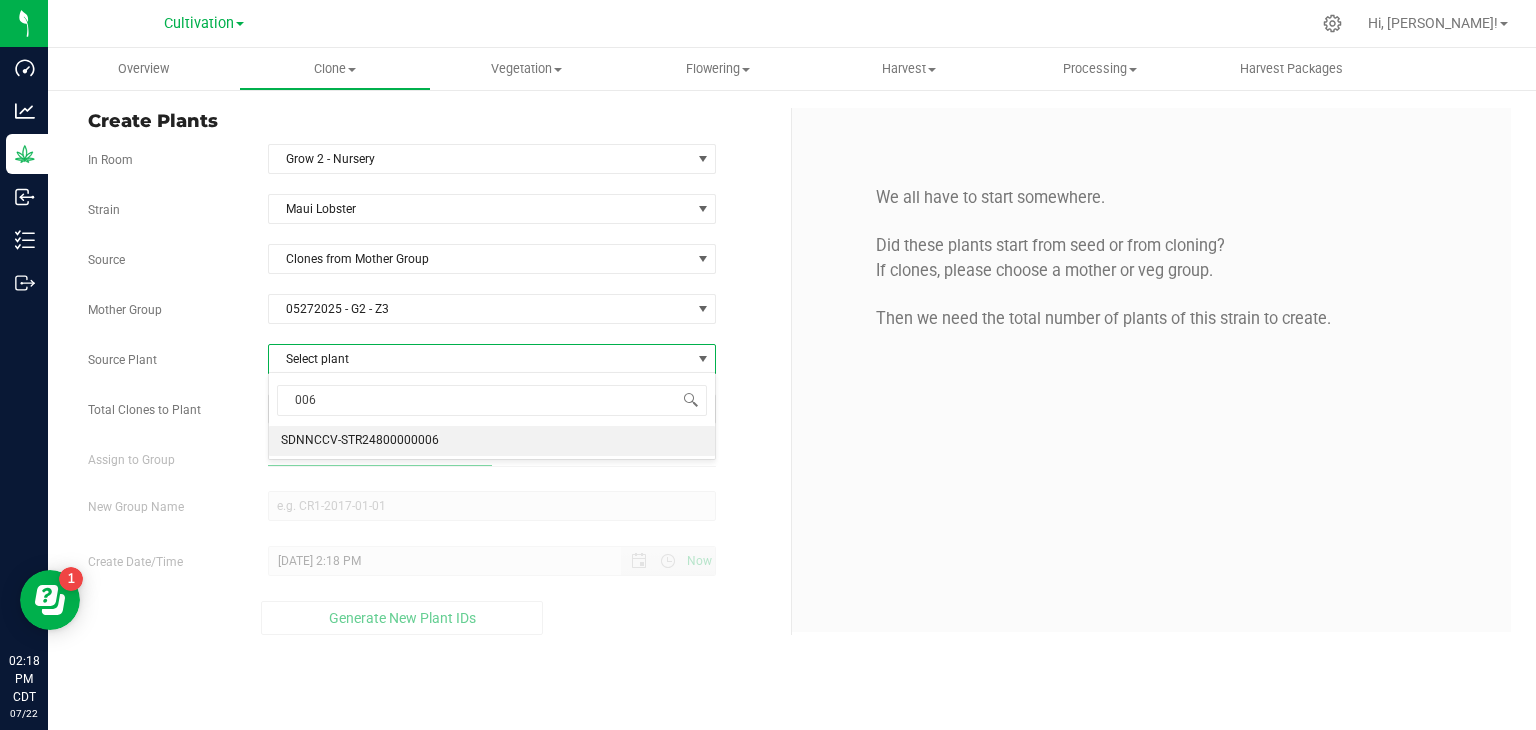 type 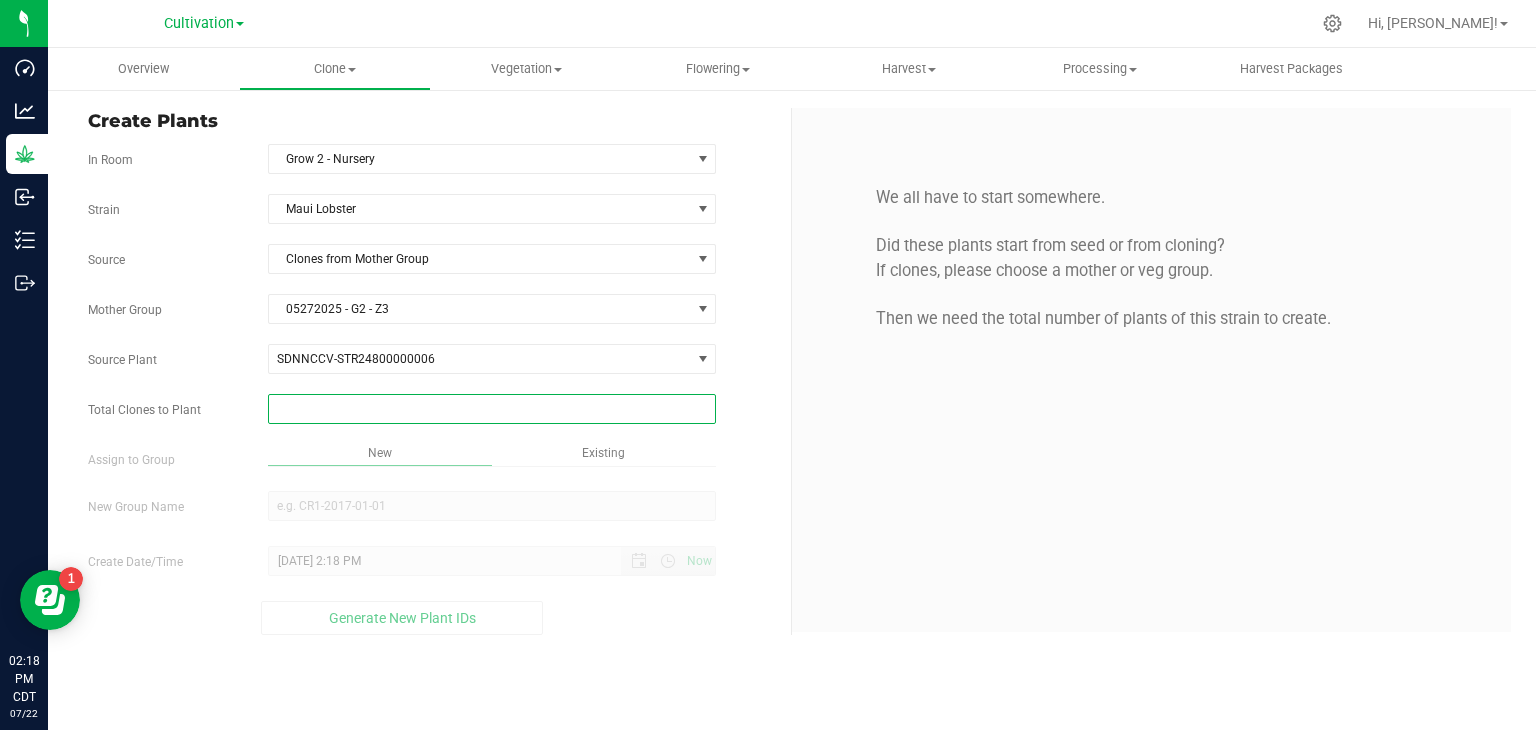 click at bounding box center (492, 409) 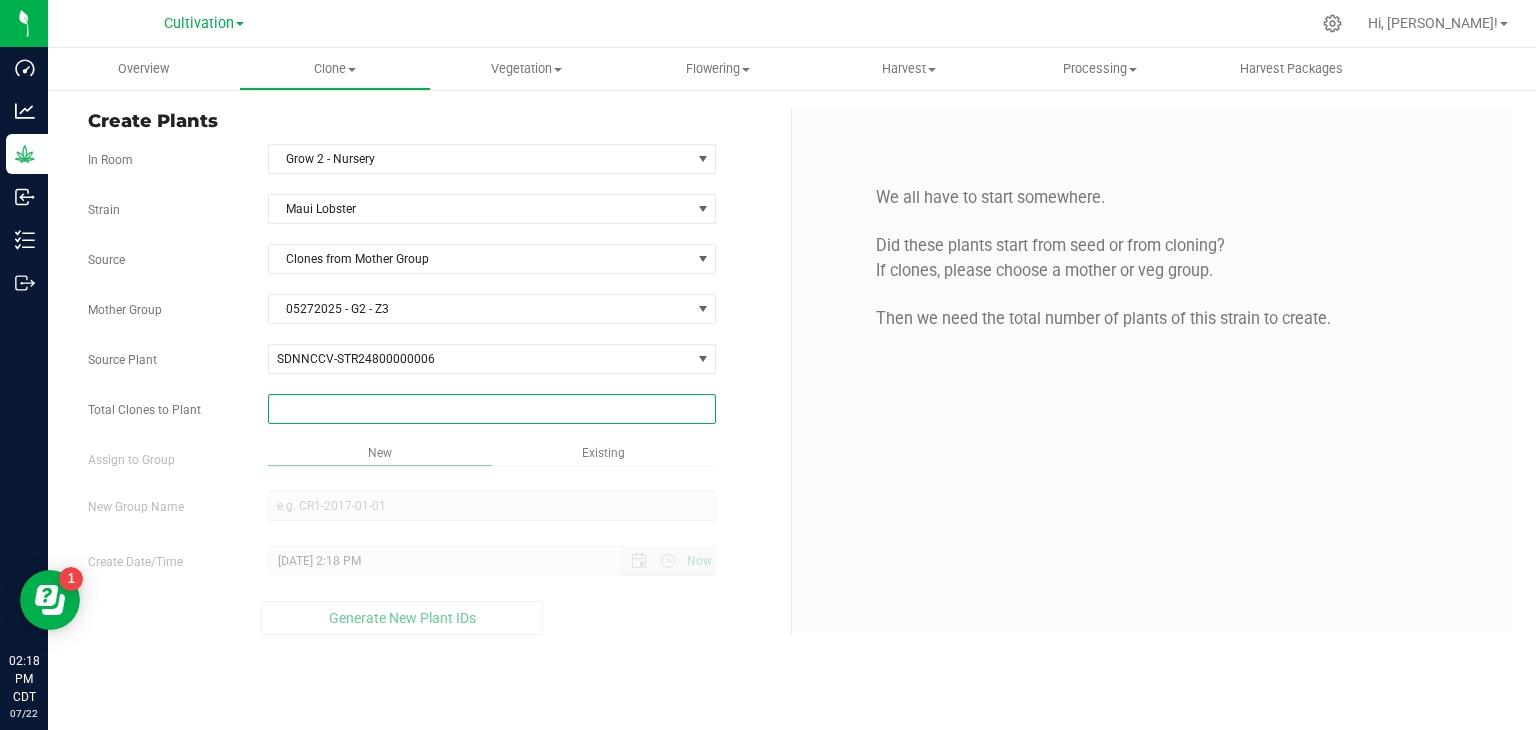 type on "2" 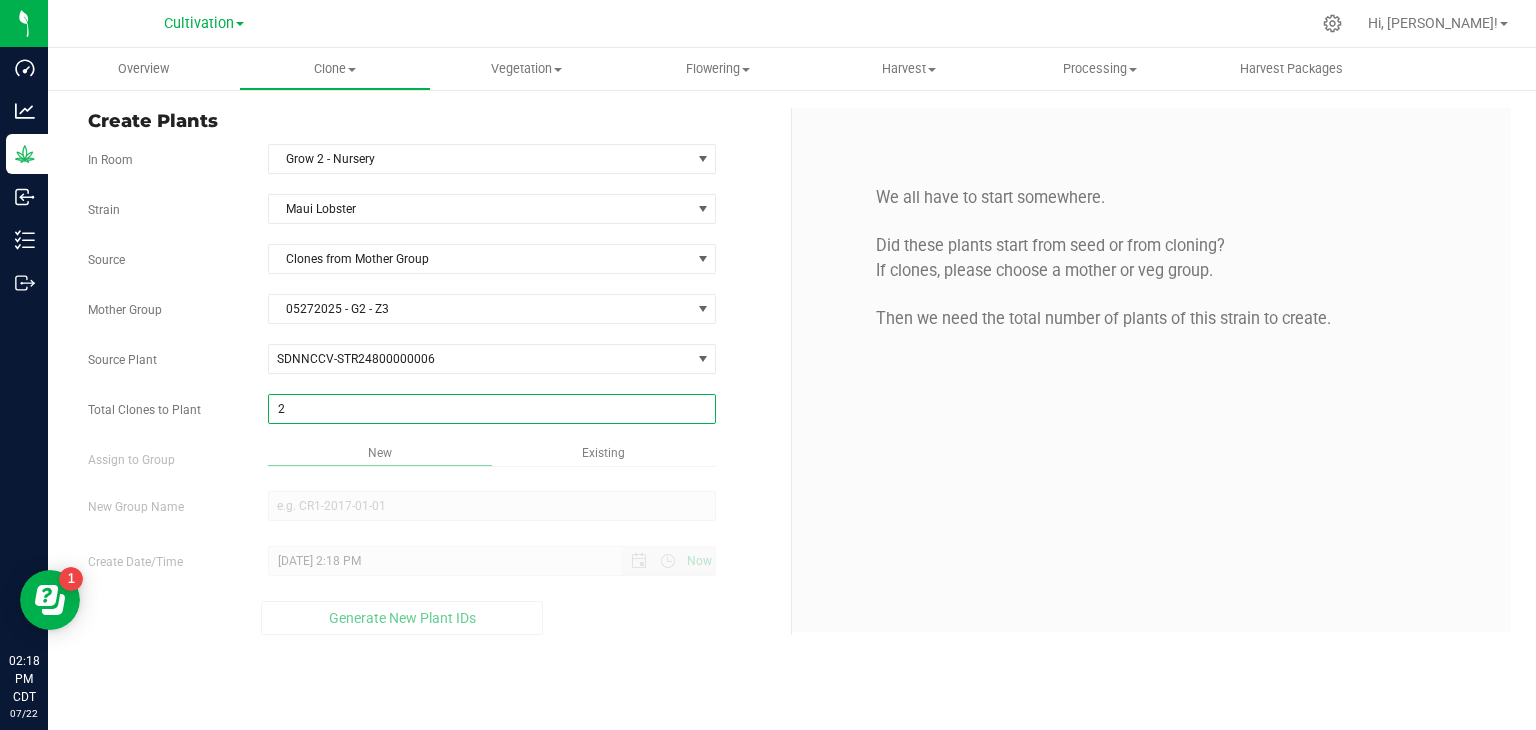 type on "2" 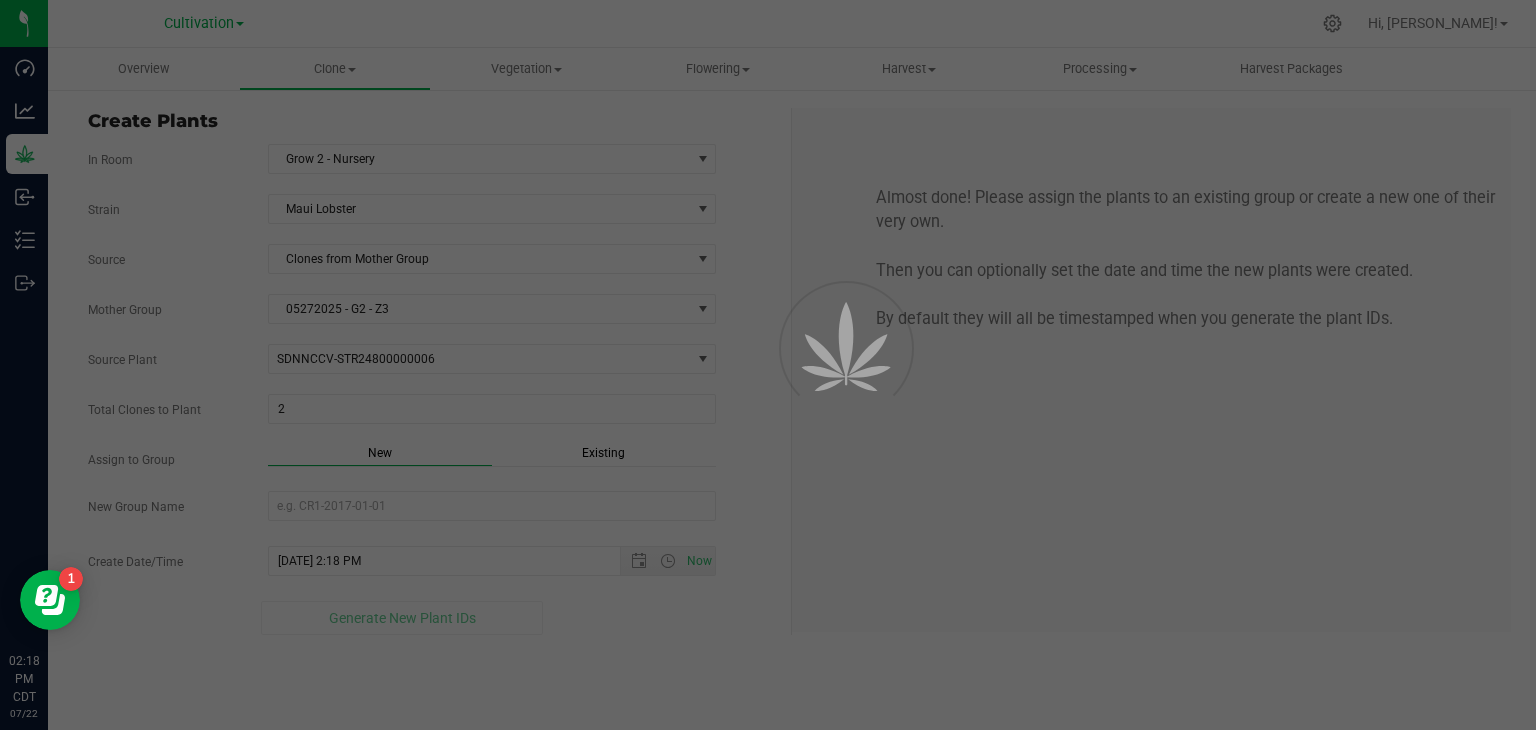 click on "Mother Group
05272025 - G2 - Z3 Select Mother Group 05272025 - G2 - Z3" at bounding box center (432, 309) 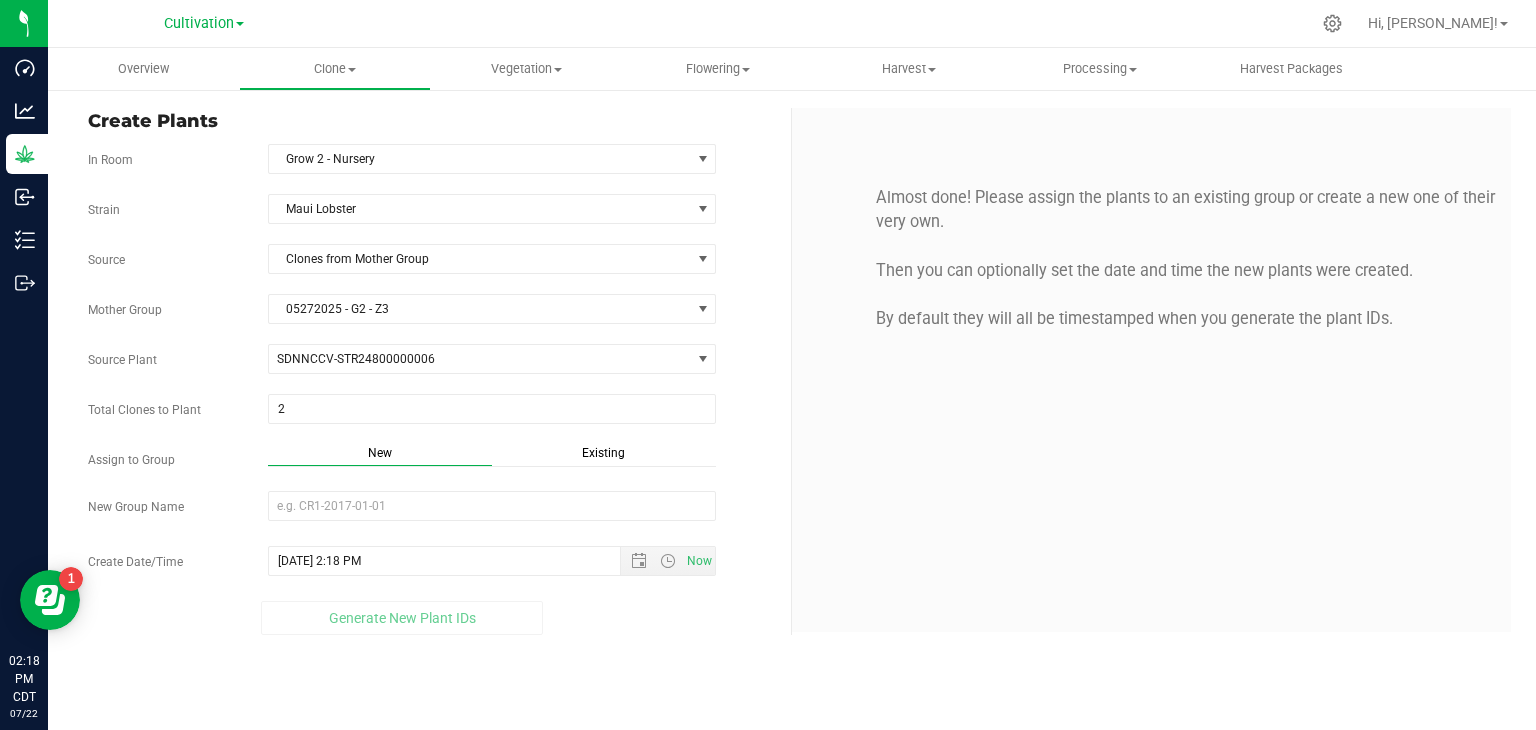 click on "Existing" at bounding box center [603, 453] 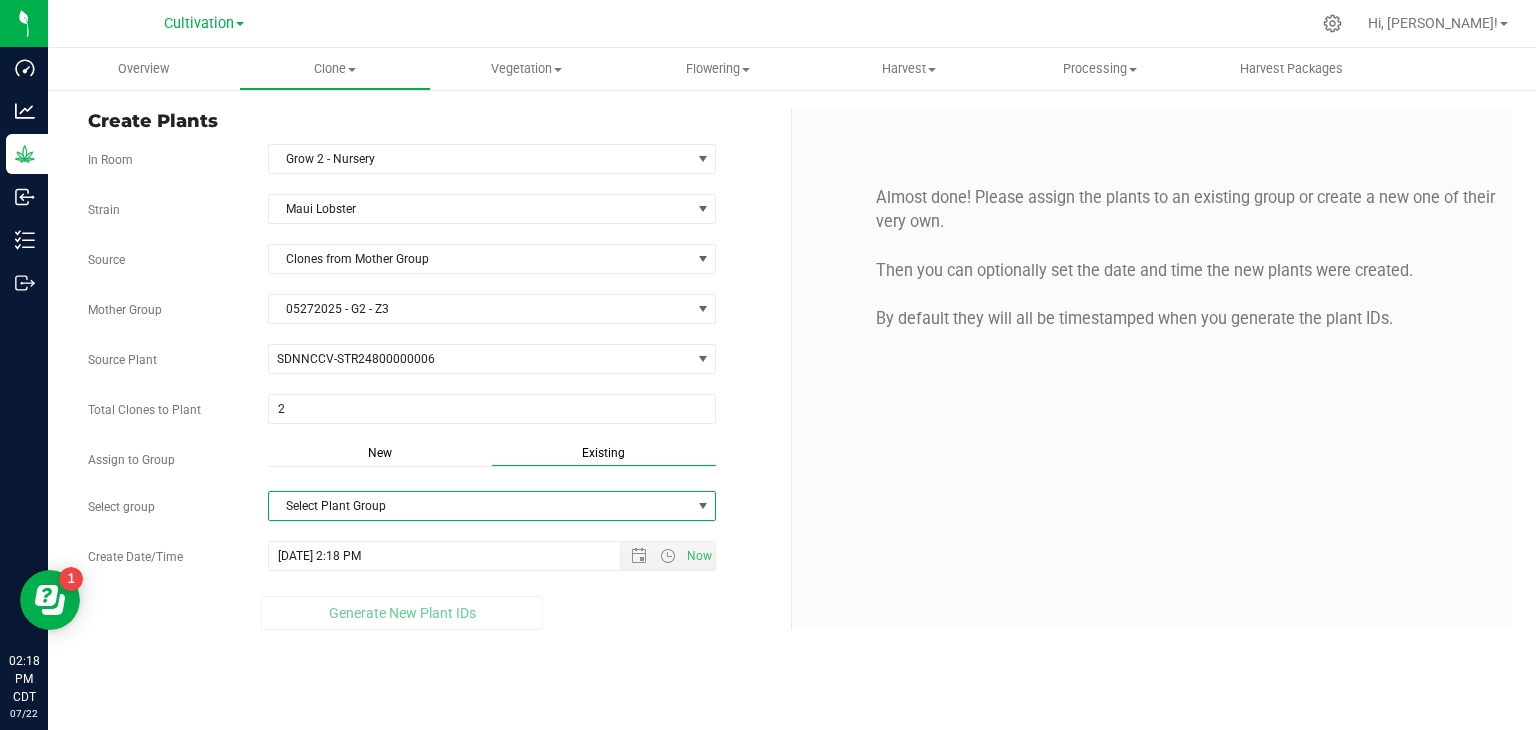 click on "Select Plant Group" at bounding box center (480, 506) 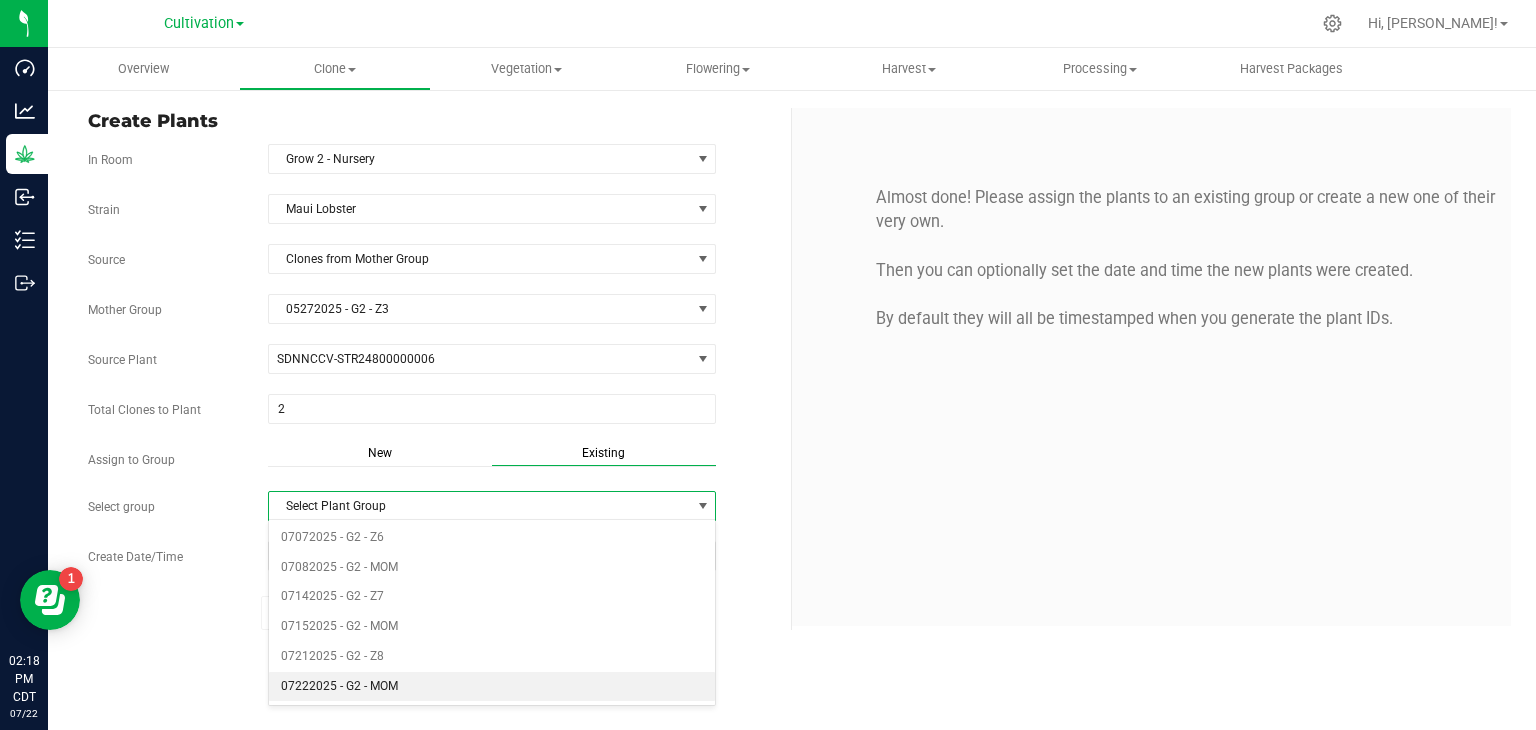click on "07222025 - G2 - MOM" at bounding box center [492, 687] 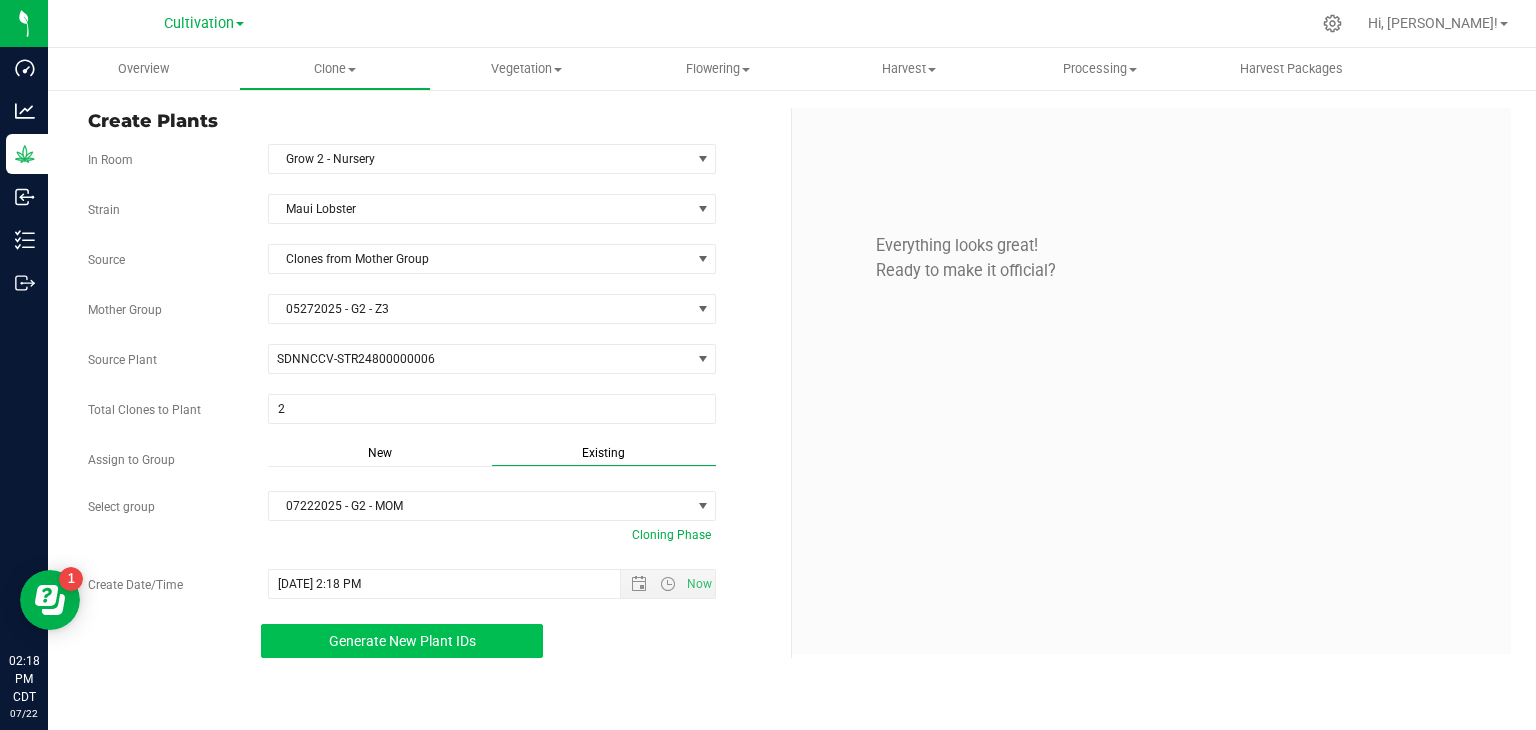 click on "Generate New Plant IDs" at bounding box center (402, 641) 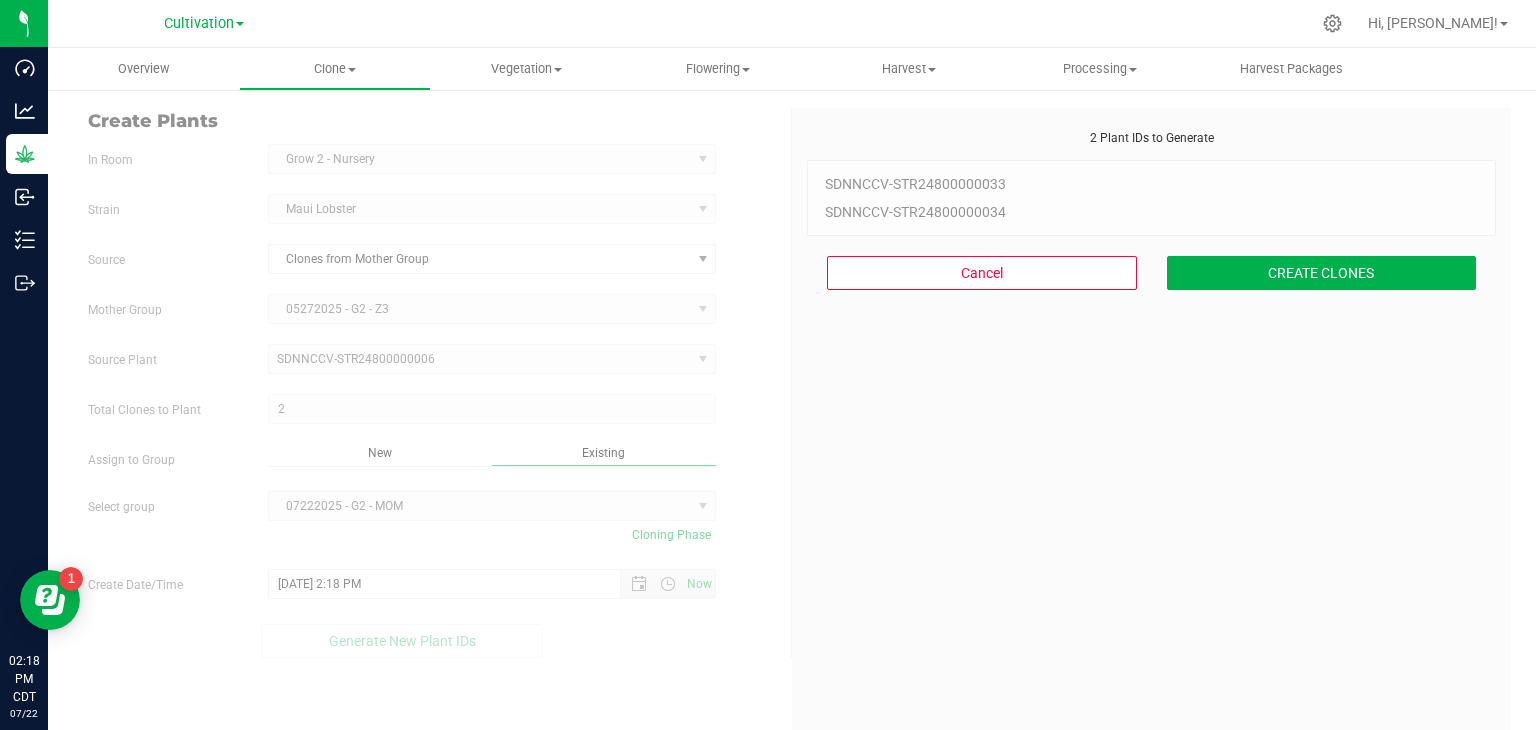 scroll, scrollTop: 60, scrollLeft: 0, axis: vertical 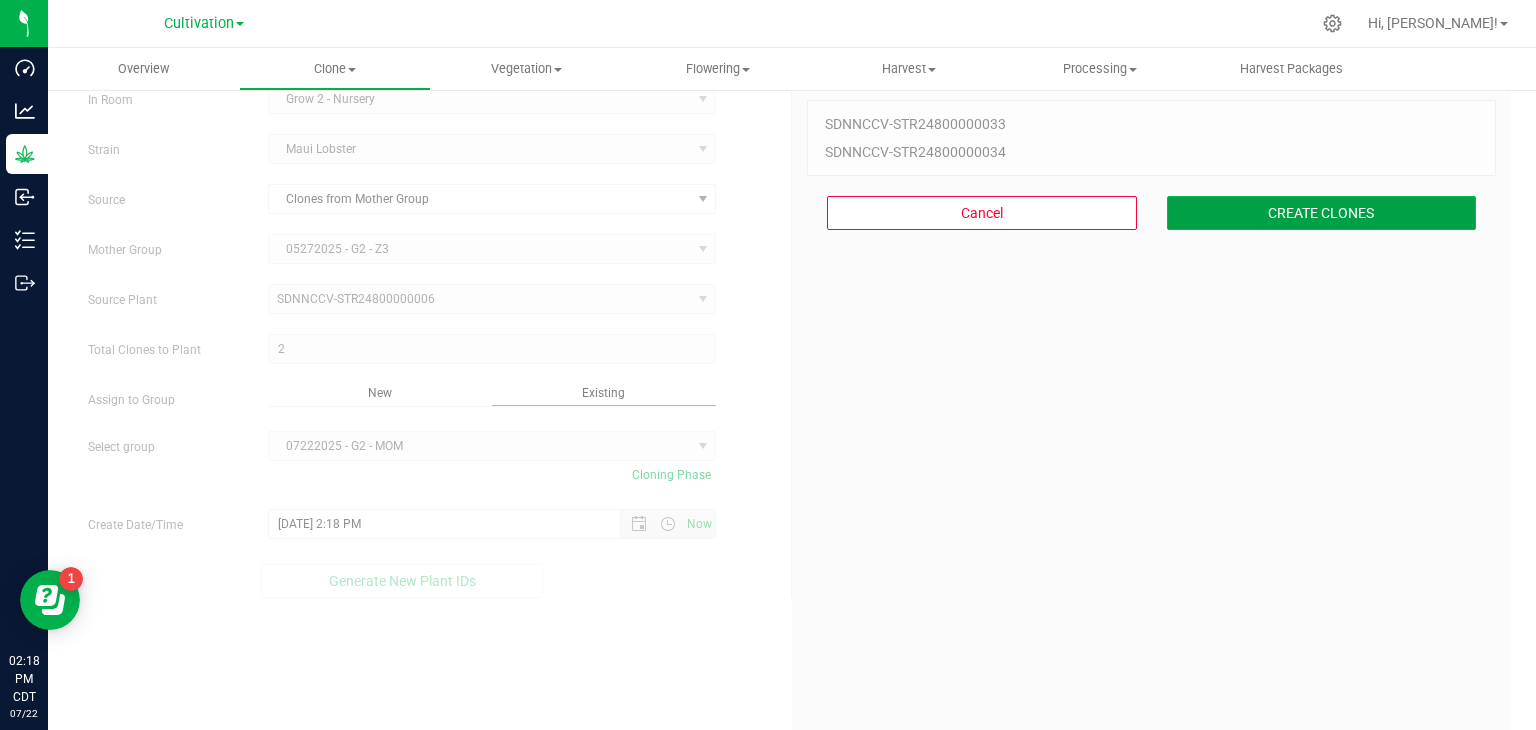 click on "CREATE CLONES" at bounding box center (1322, 213) 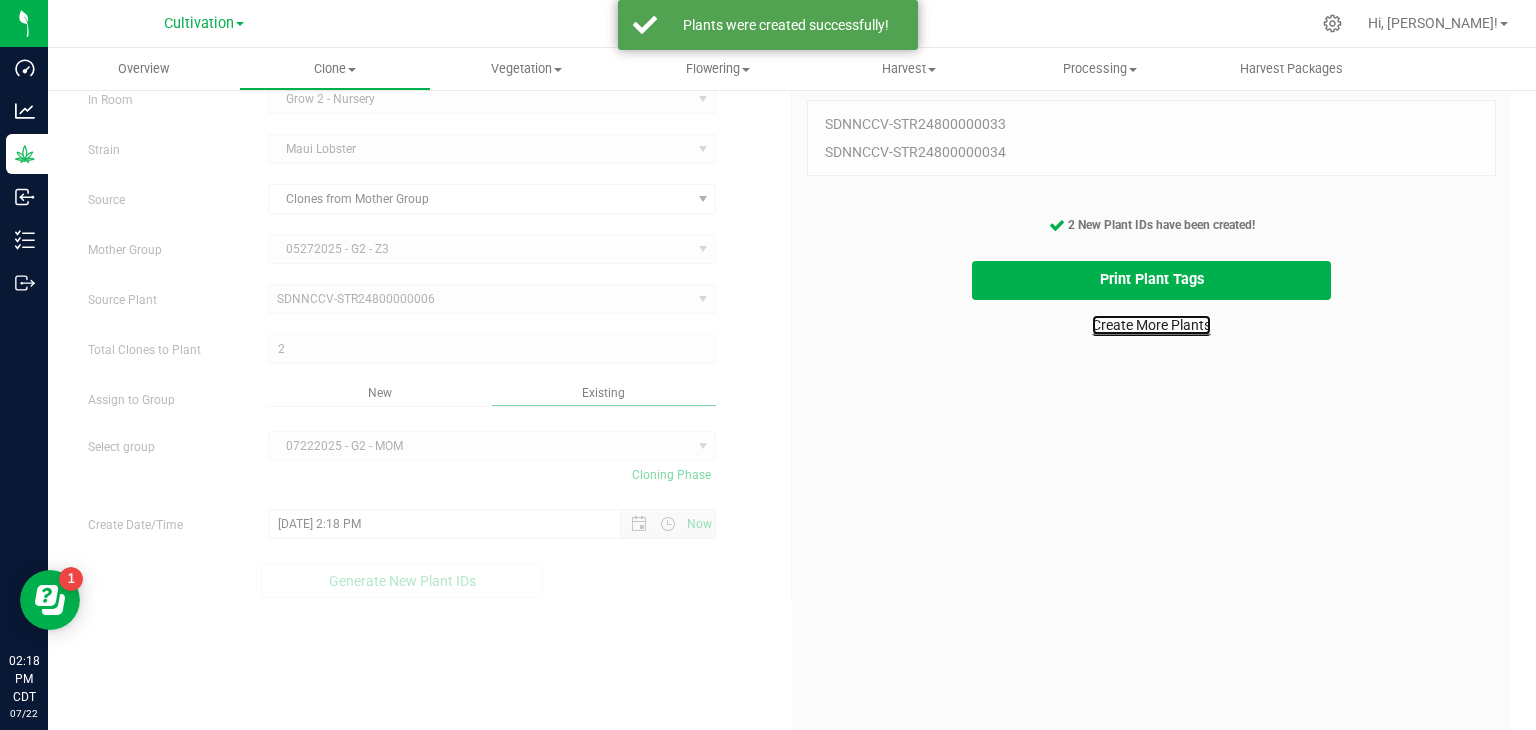 click on "Create More Plants" at bounding box center [1151, 325] 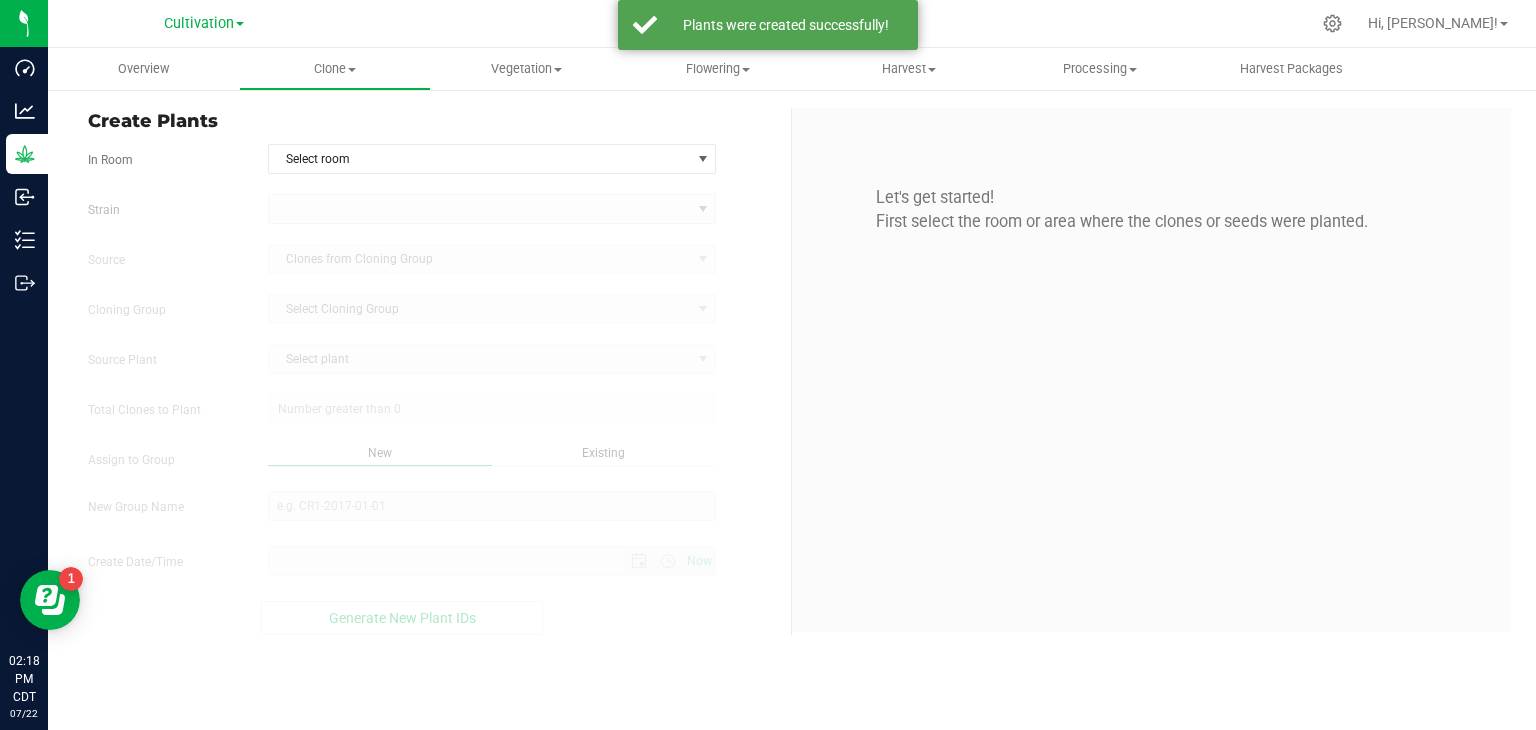 scroll, scrollTop: 0, scrollLeft: 0, axis: both 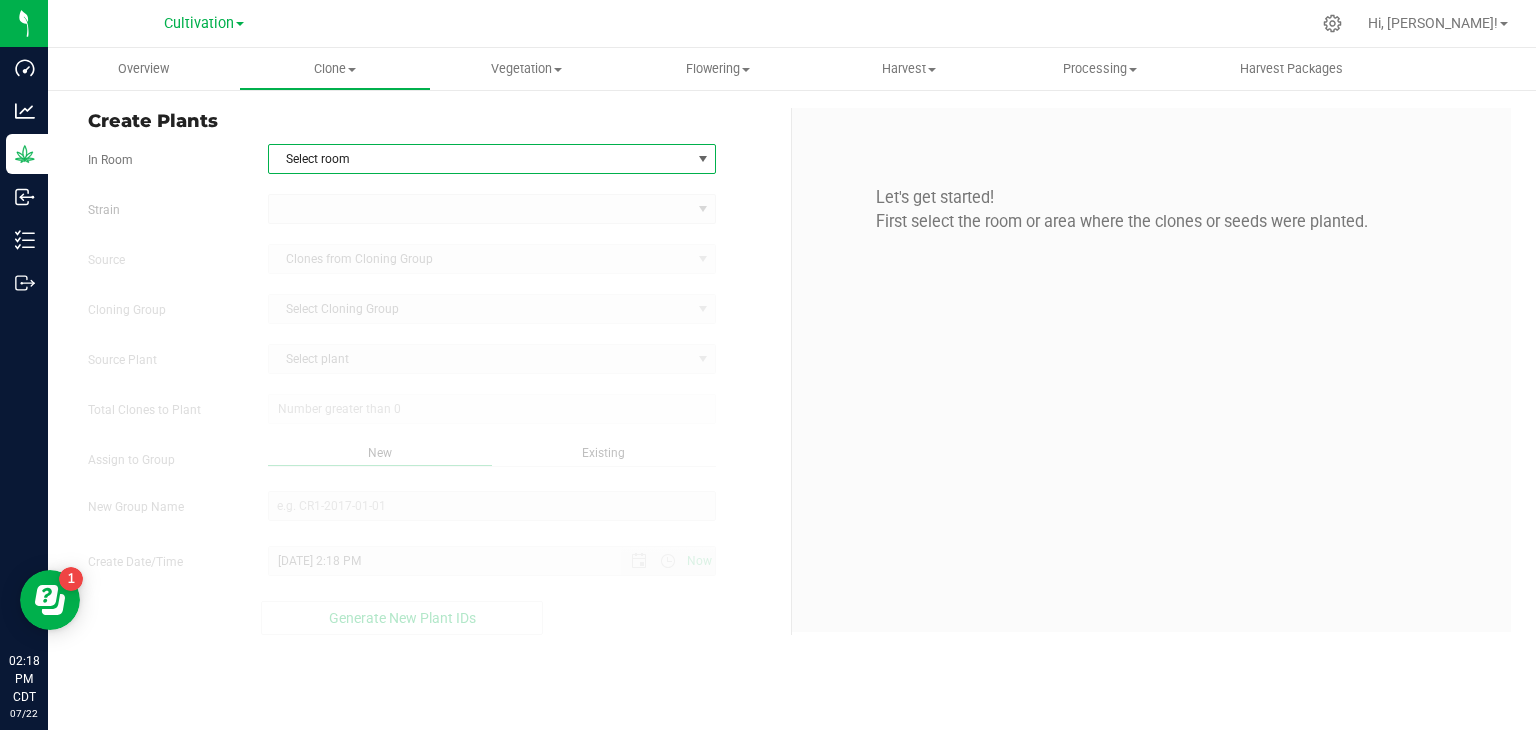 drag, startPoint x: 457, startPoint y: 146, endPoint x: 446, endPoint y: 164, distance: 21.095022 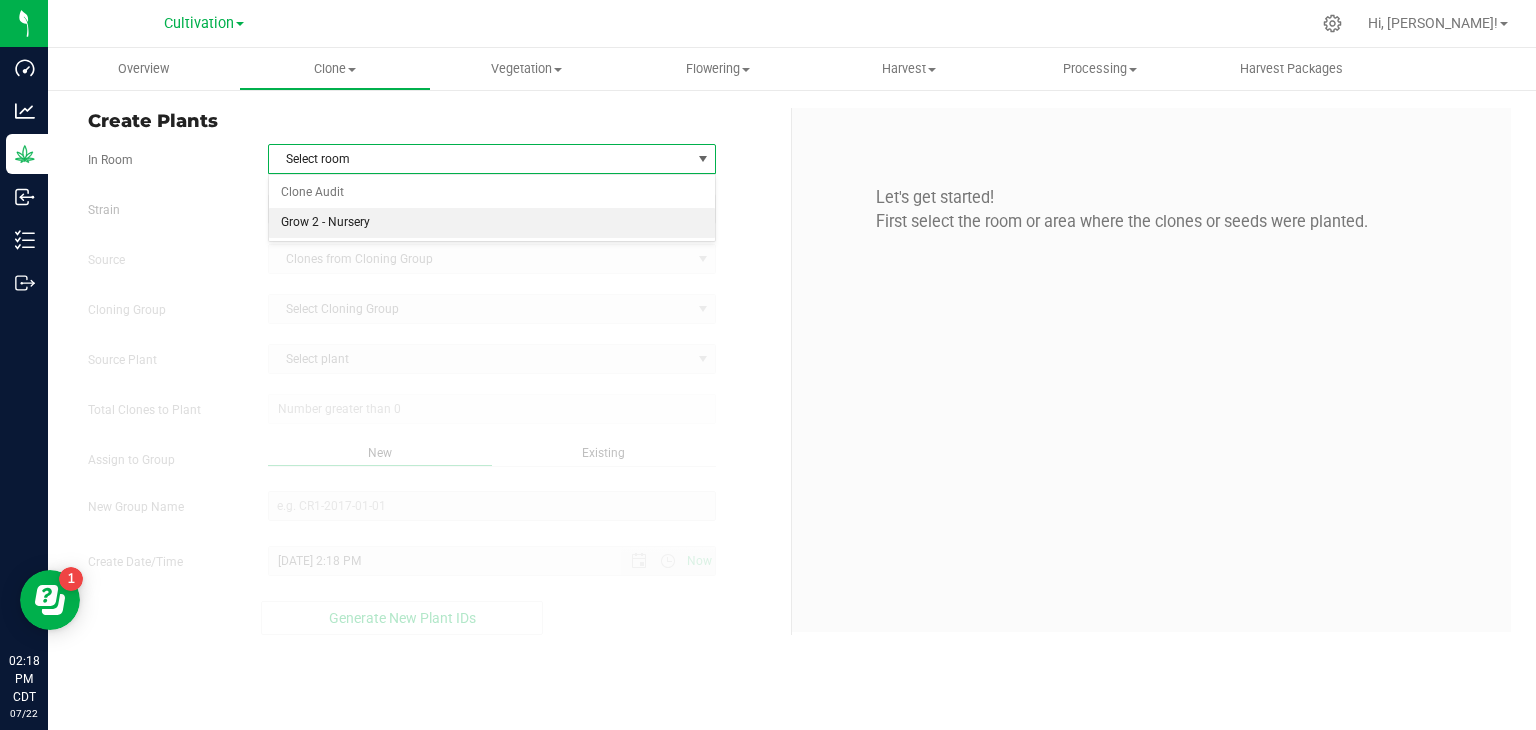 click on "Grow 2 - Nursery" at bounding box center [492, 223] 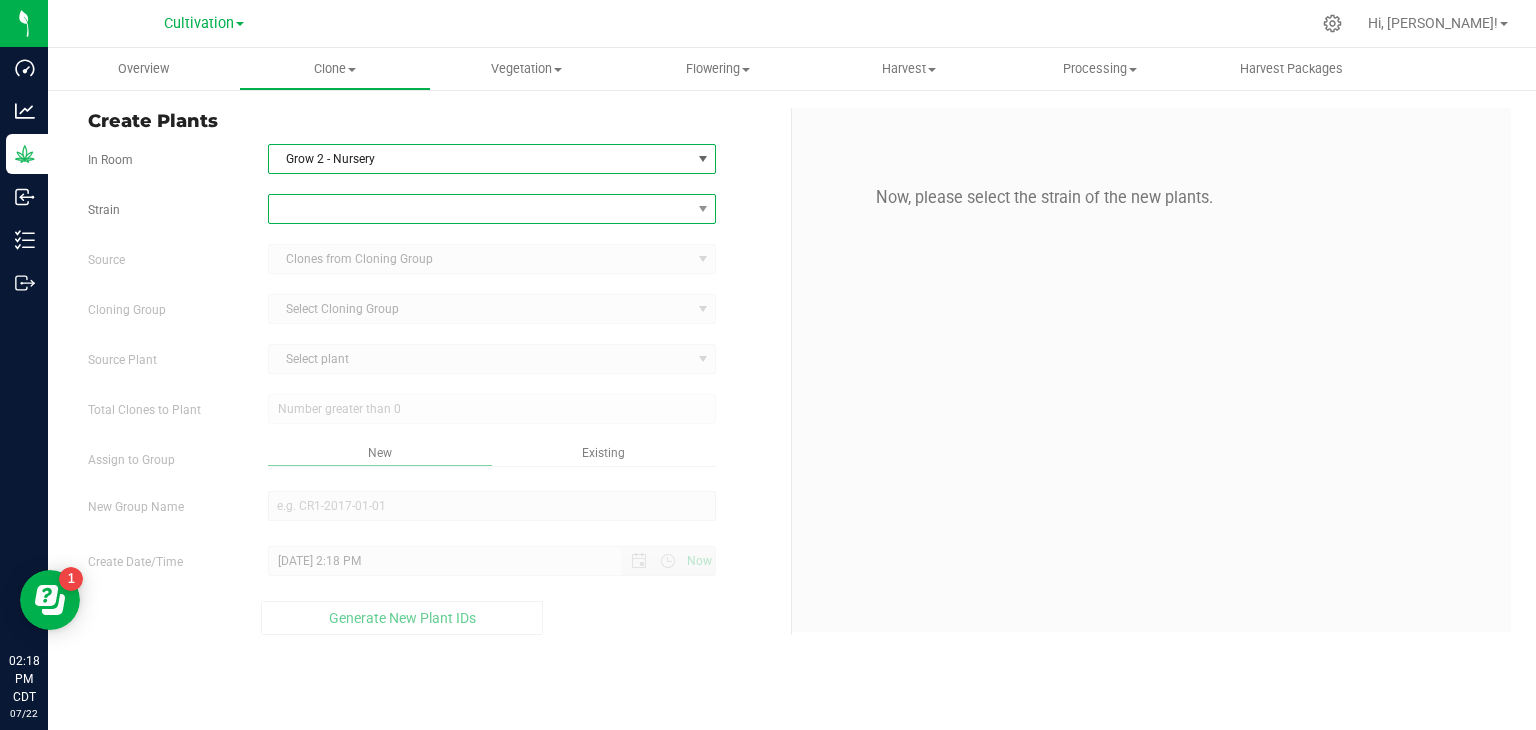 click at bounding box center (480, 209) 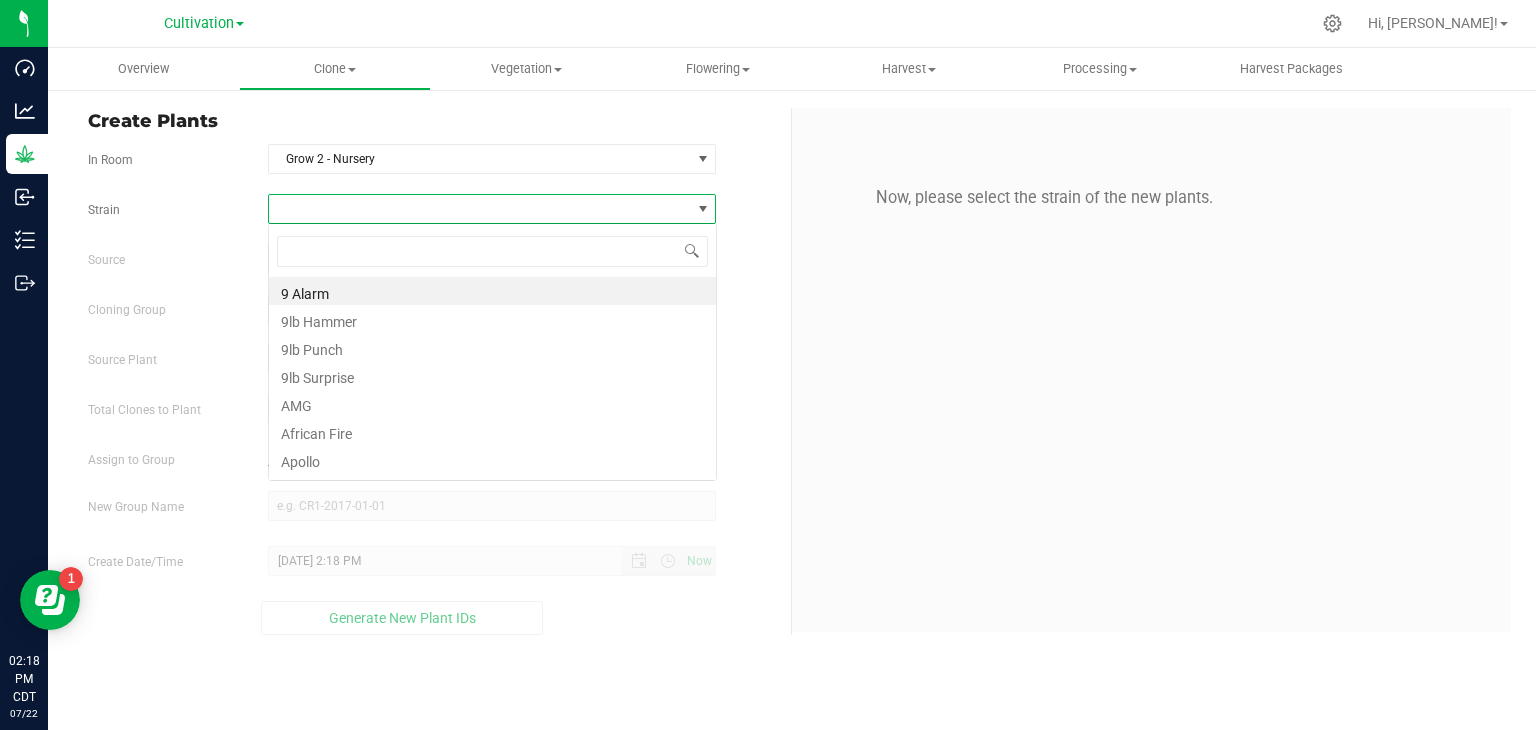 scroll, scrollTop: 99970, scrollLeft: 99551, axis: both 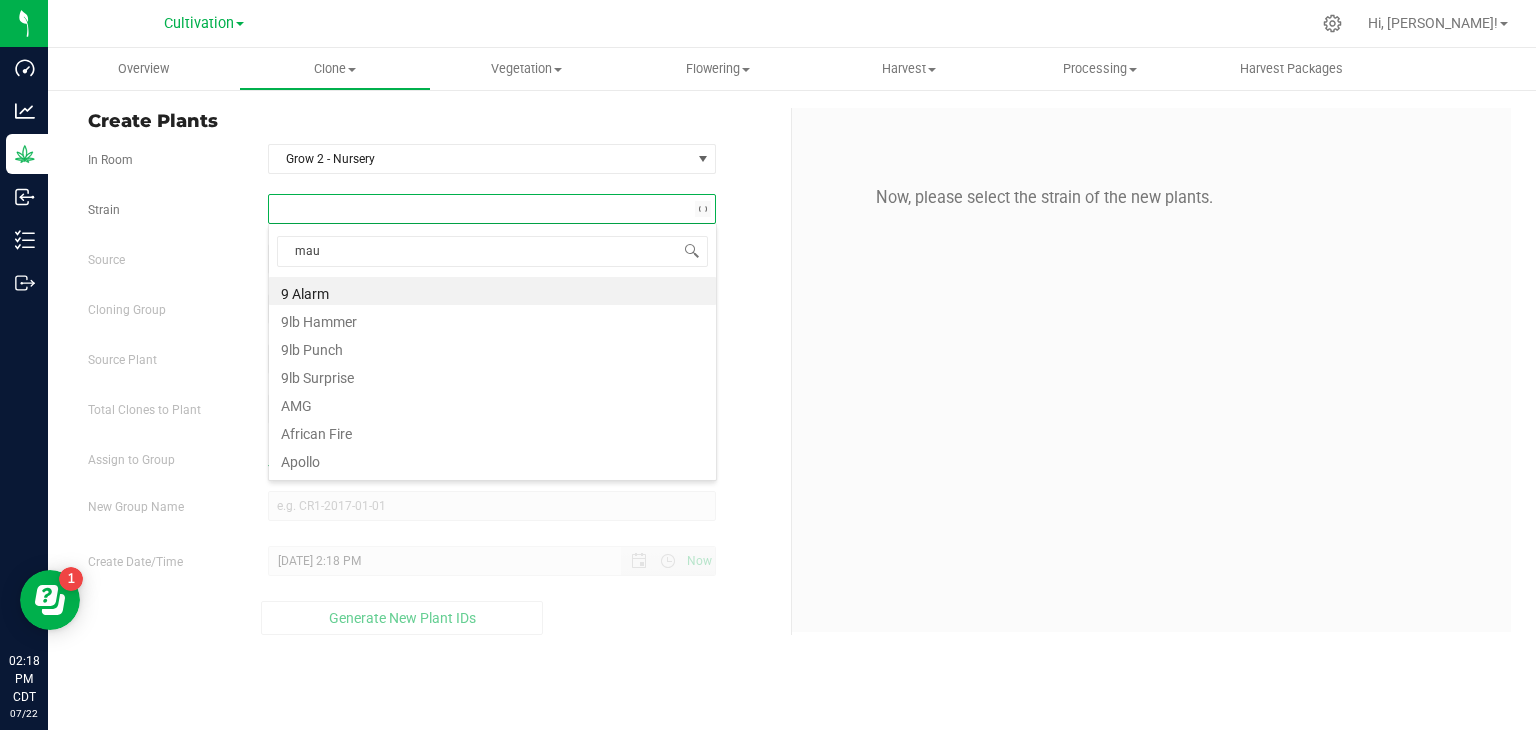 type on "maui" 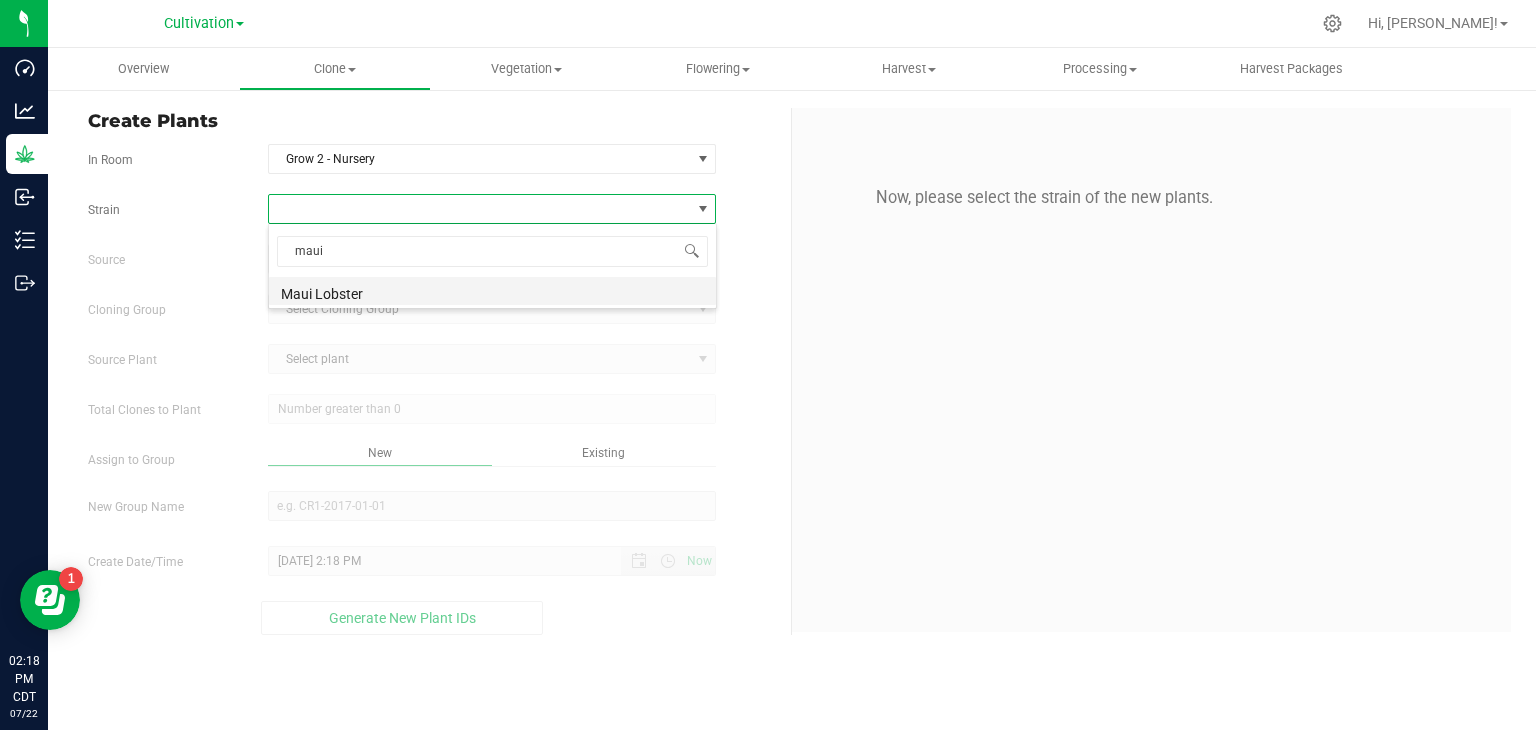 click on "Maui Lobster" at bounding box center [492, 291] 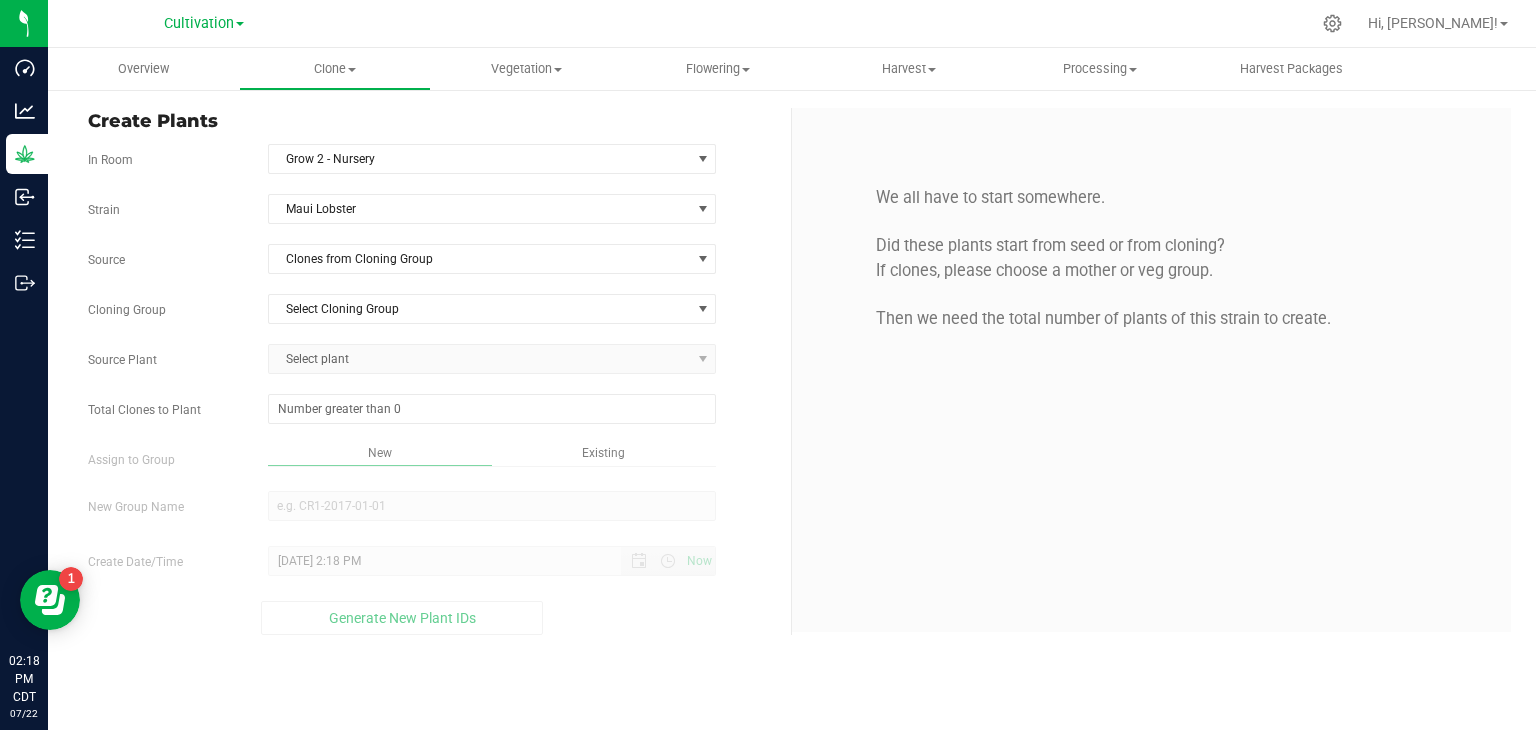 click on "Strain
Maui Lobster
Source
Clones from Cloning Group
Cloning Group
Select Cloning Group Select Cloning Group 07222025 - G2 - MOM
Source Plant
Select plant
Total Clones to Plant" at bounding box center [432, 414] 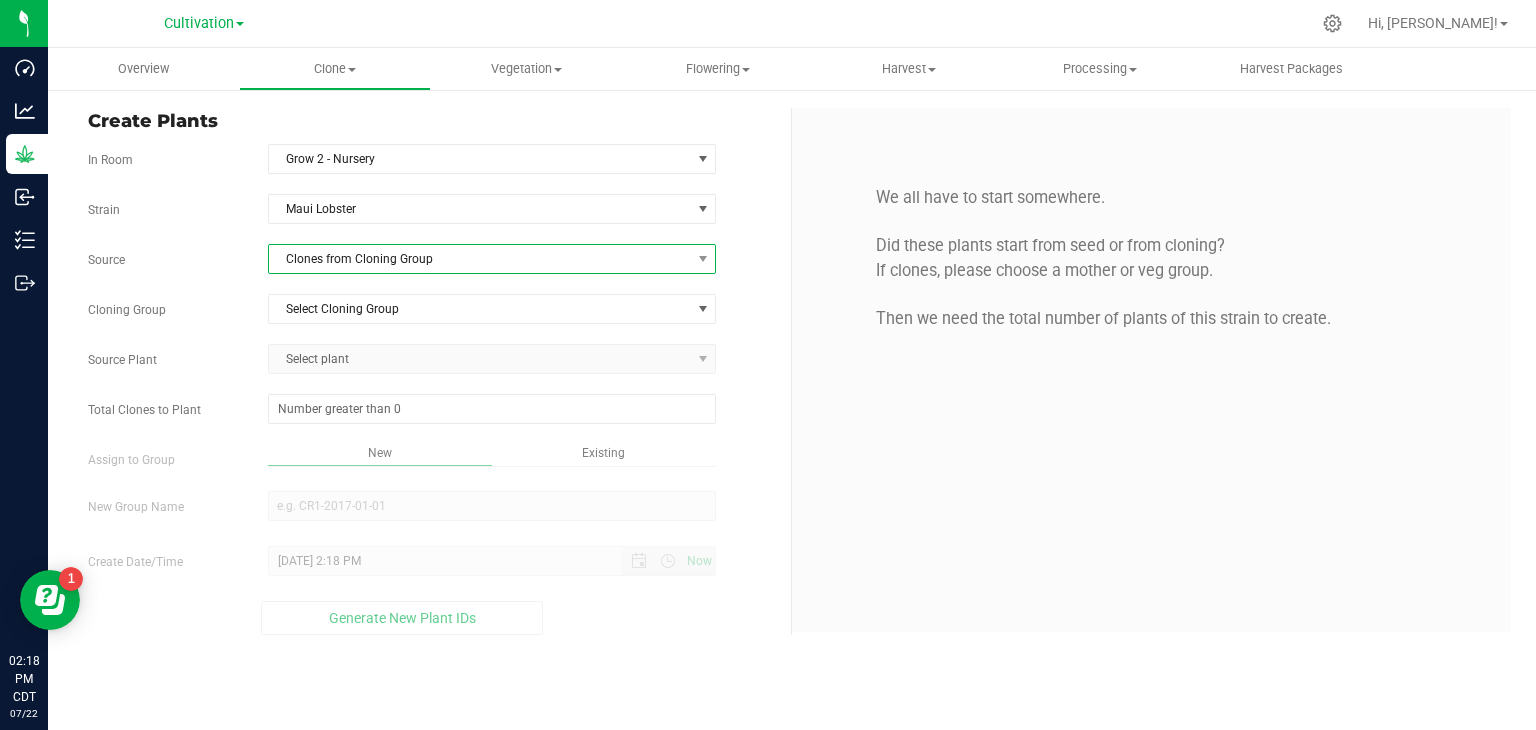 click on "Clones from Cloning Group" at bounding box center [480, 259] 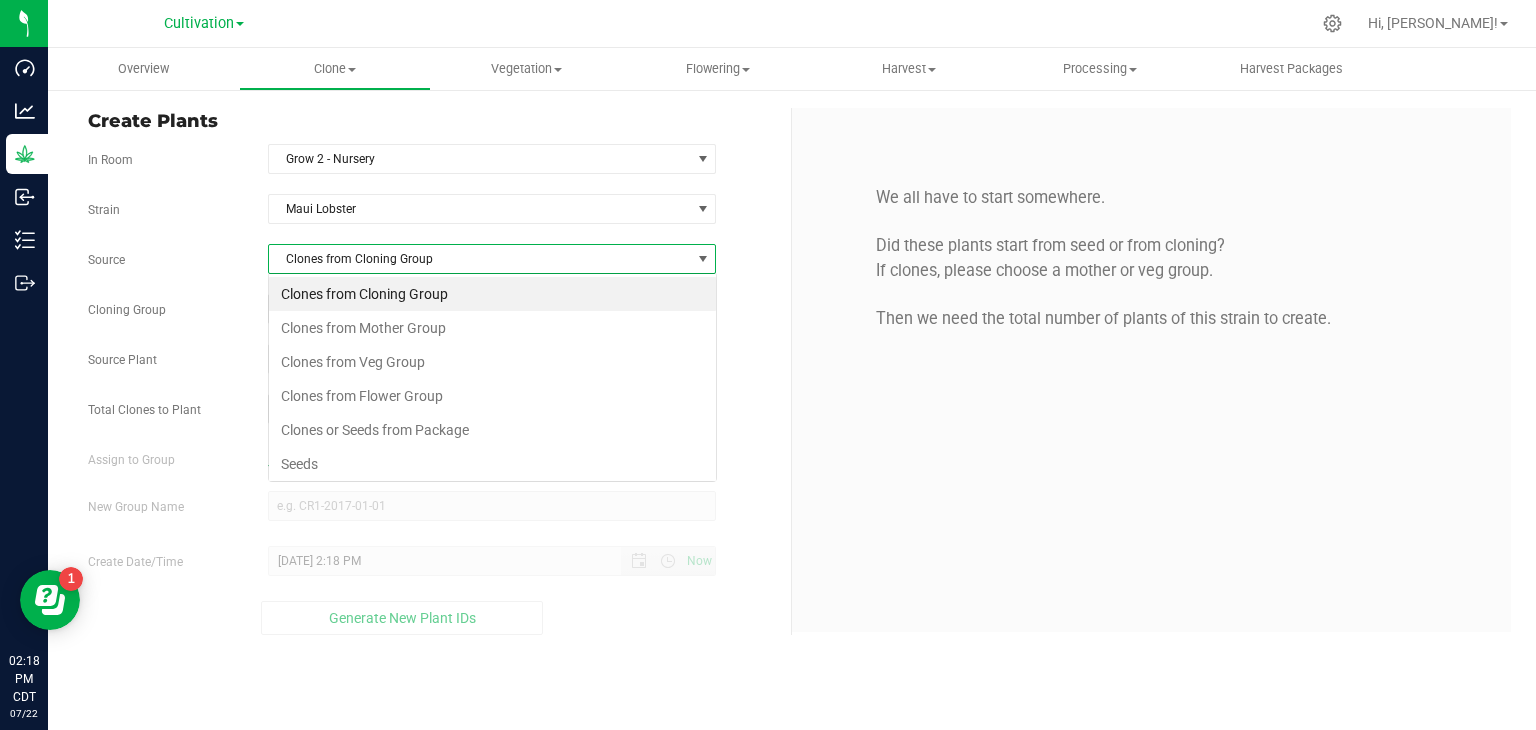 scroll, scrollTop: 99970, scrollLeft: 99551, axis: both 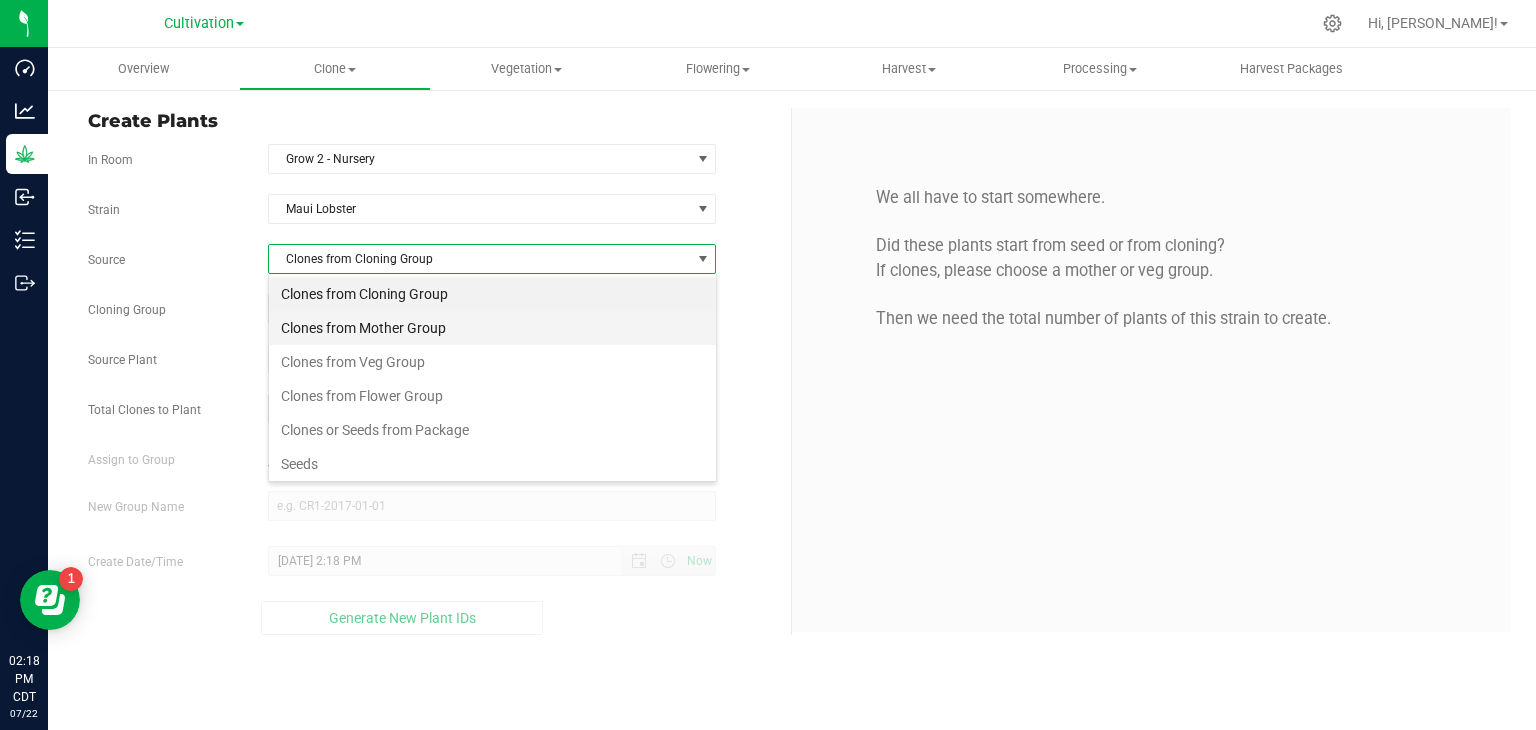 click on "Clones from Mother Group" at bounding box center [492, 328] 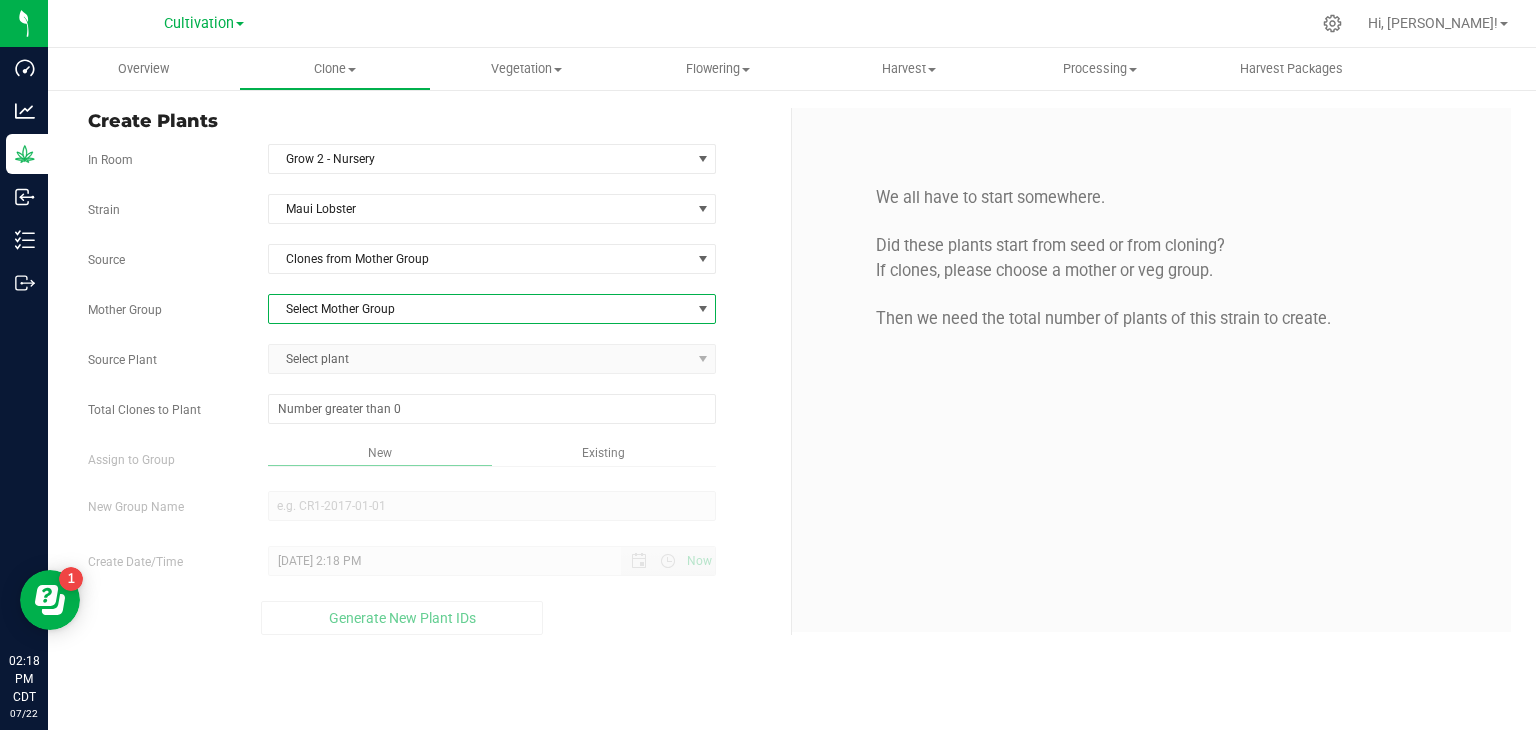 click on "Select Mother Group" at bounding box center [480, 309] 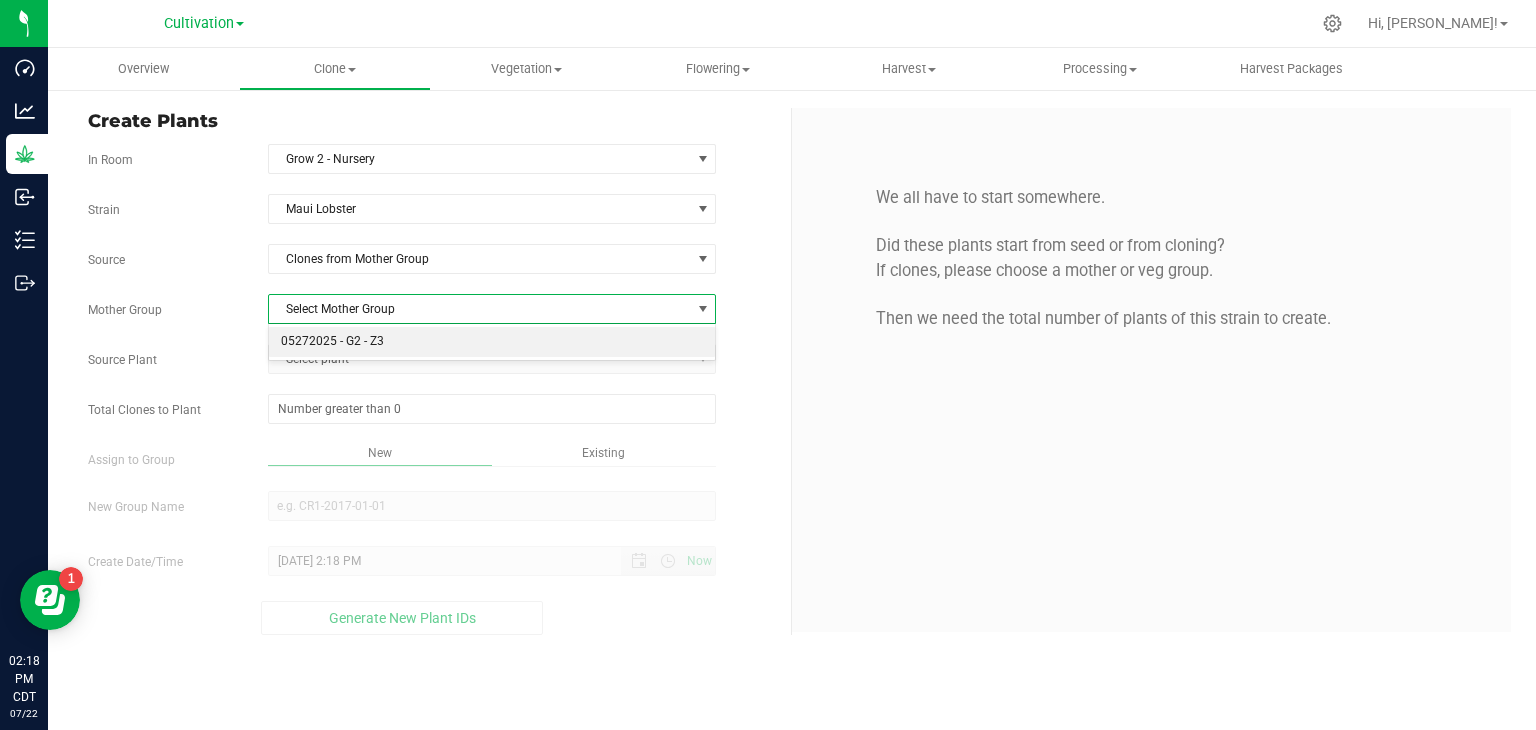 click on "05272025 - G2 - Z3" at bounding box center (492, 342) 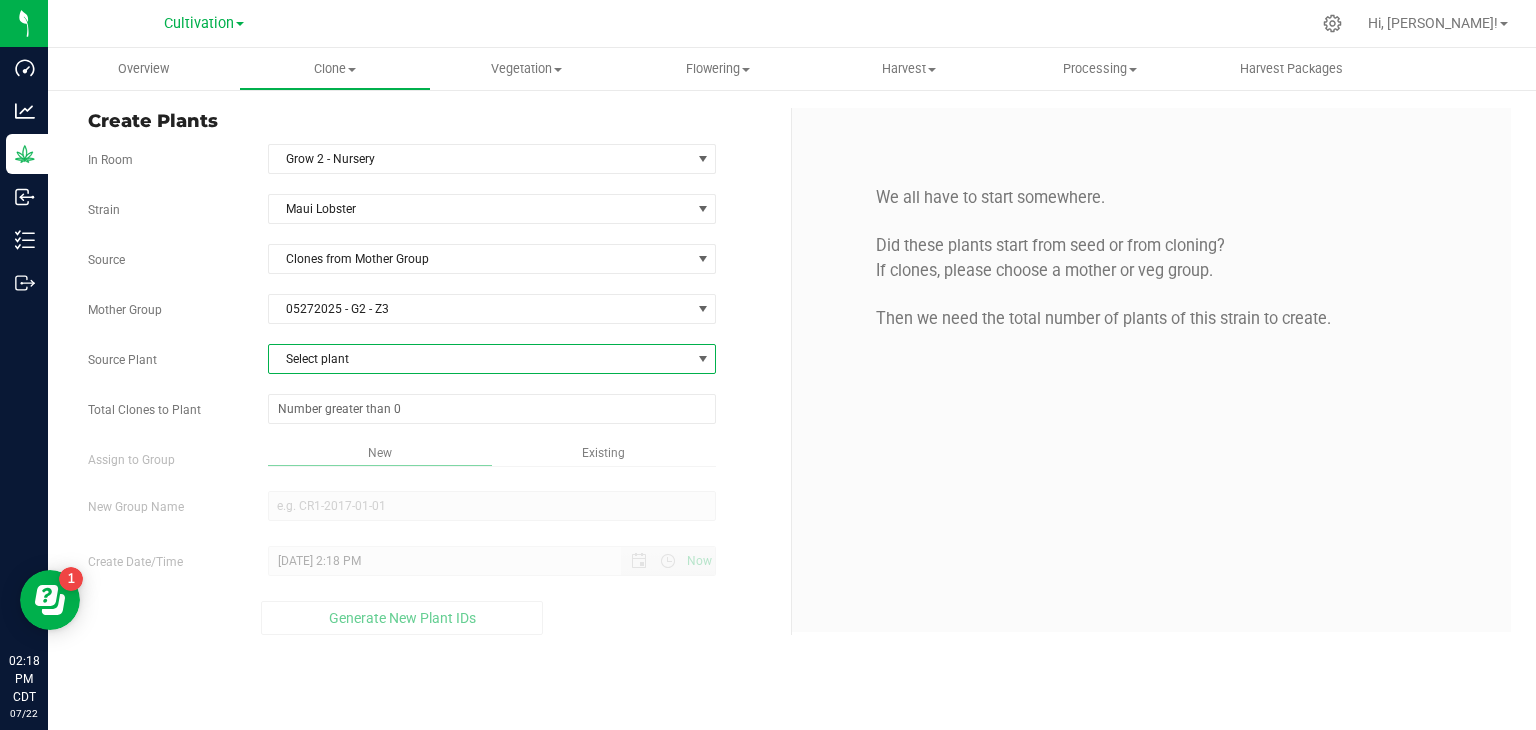 click on "Select plant" at bounding box center [480, 359] 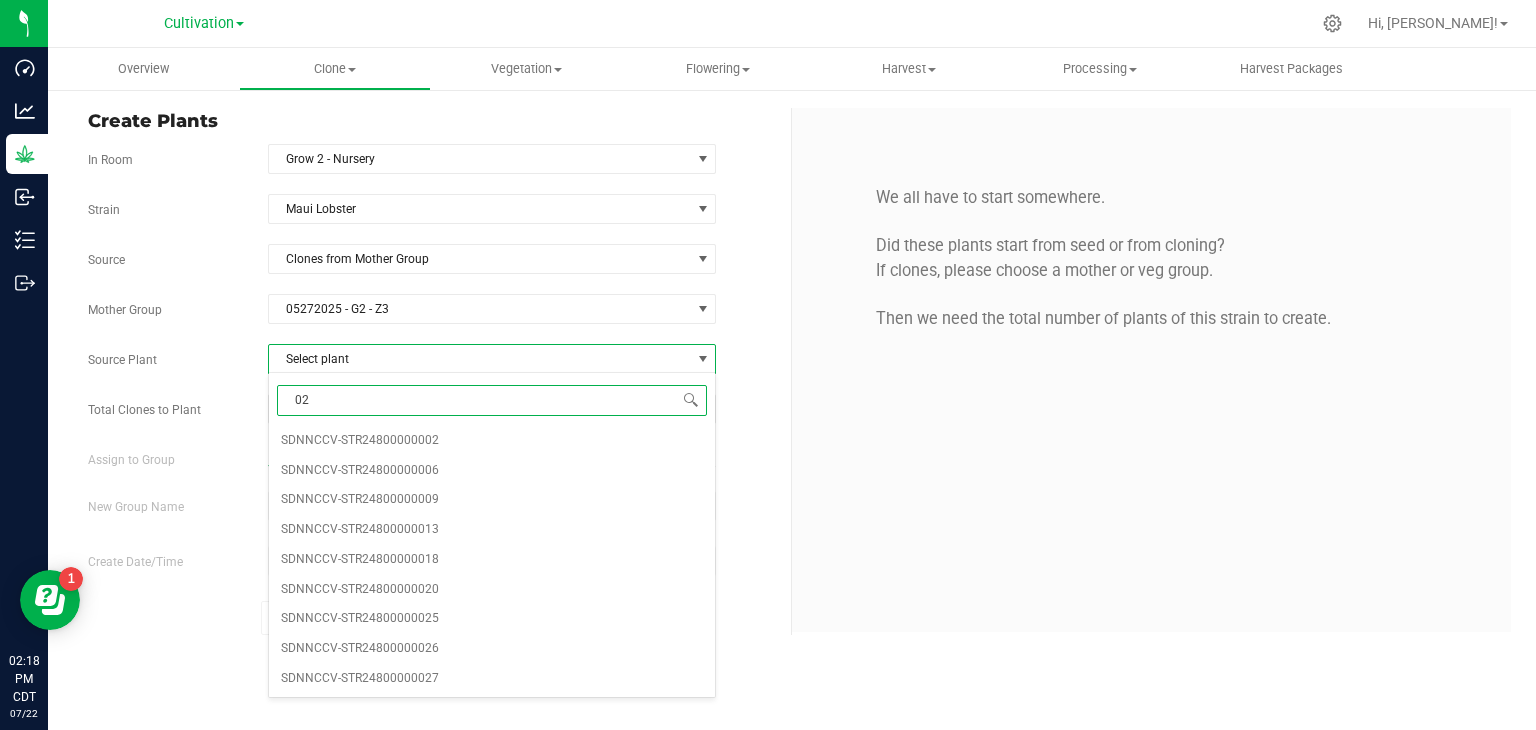 type on "025" 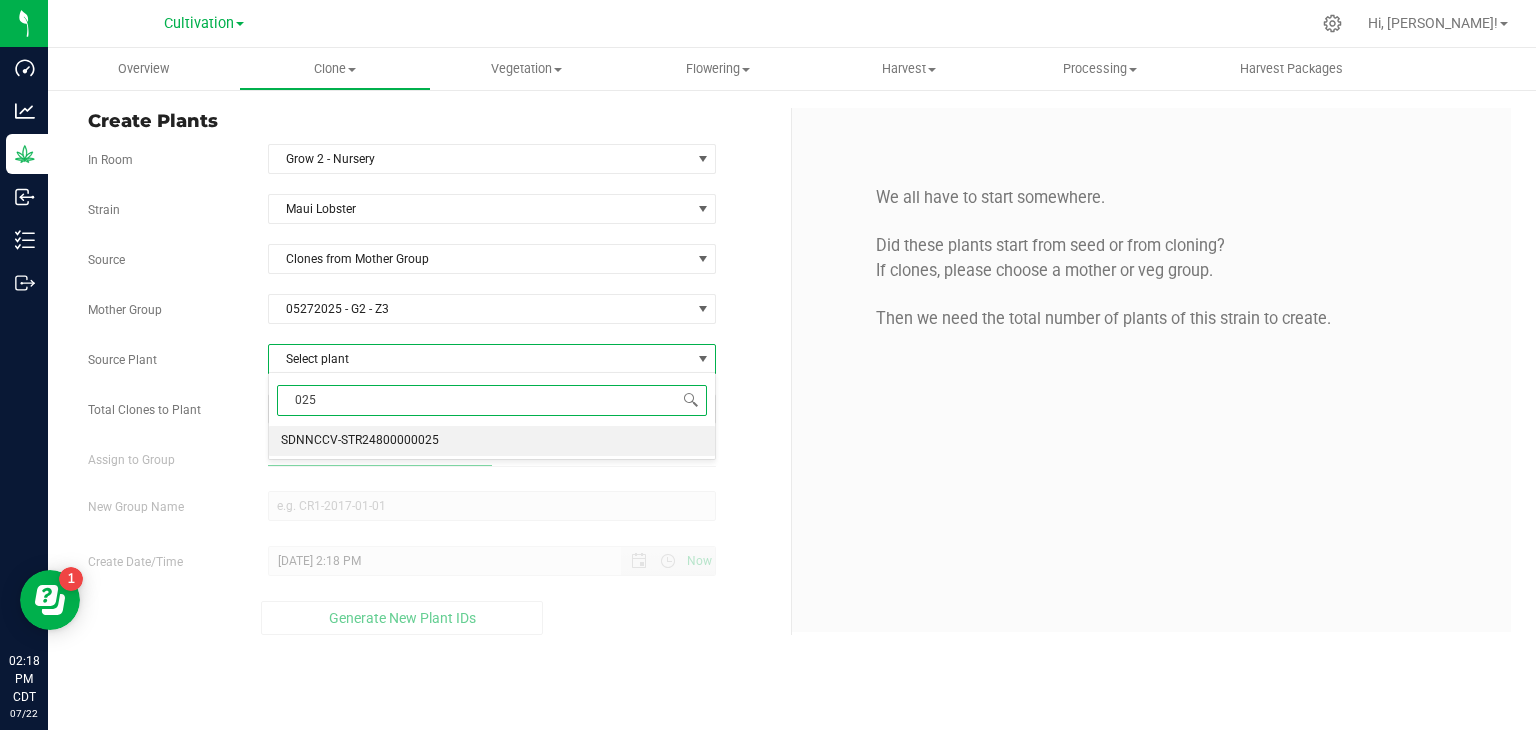 click on "SDNNCCV-STR24800000025" at bounding box center (360, 441) 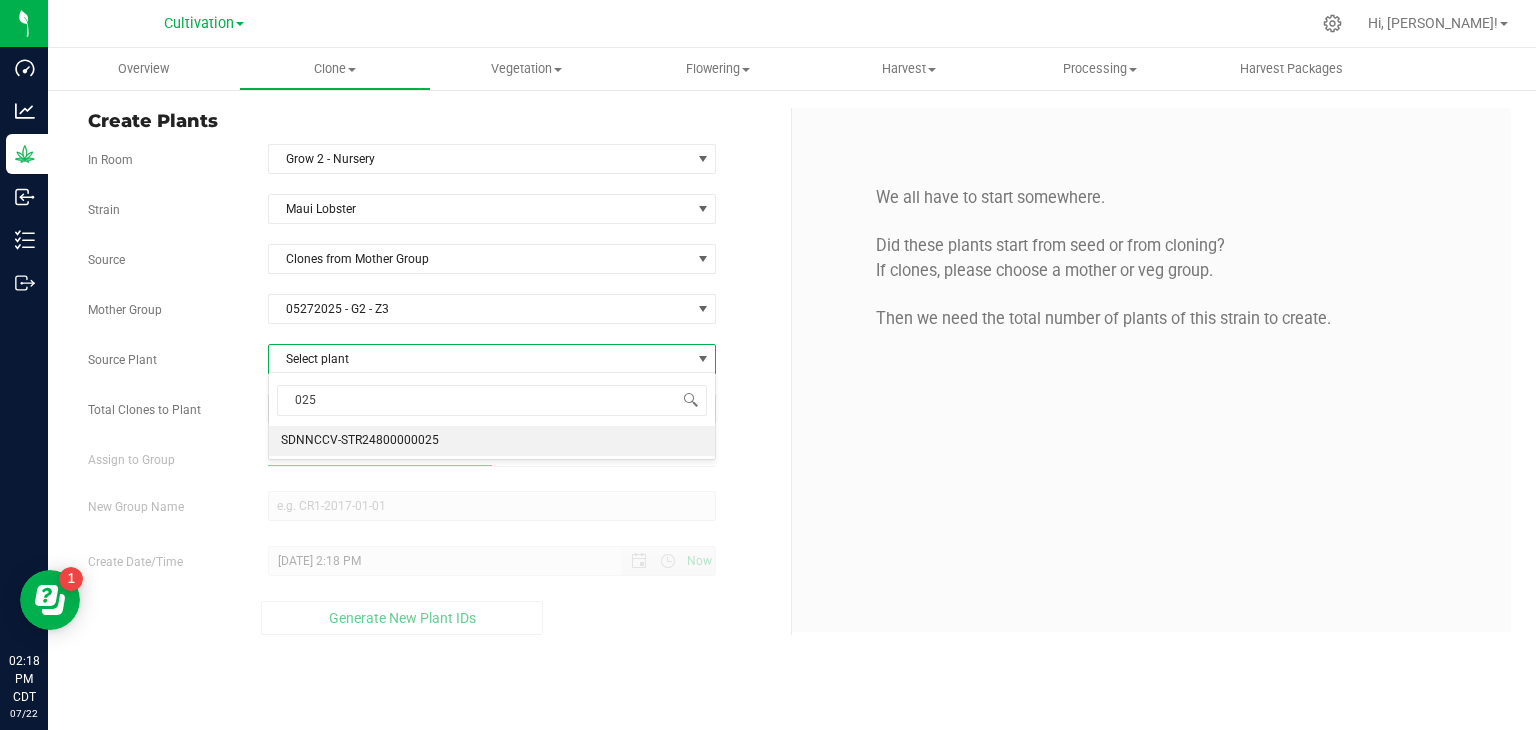 type 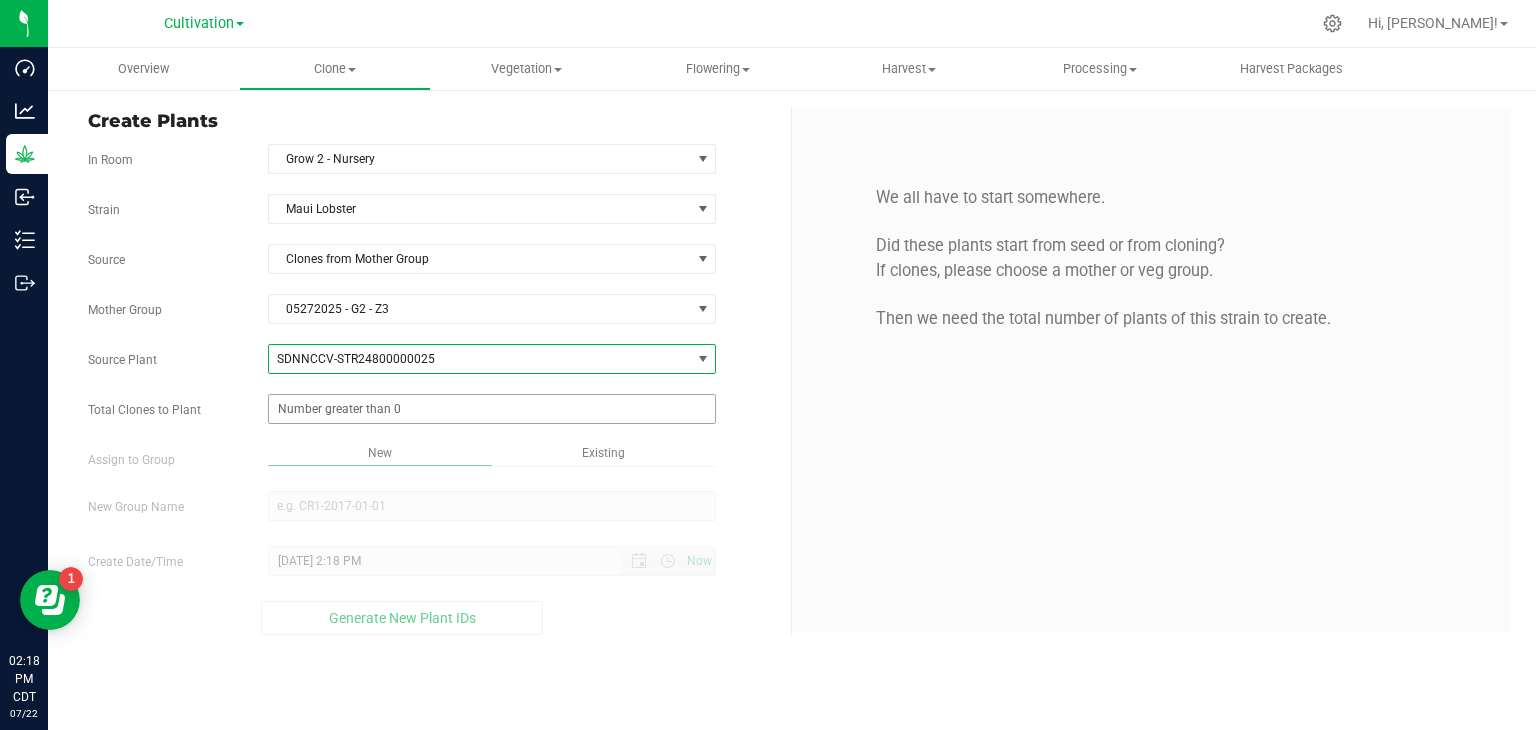 click at bounding box center (492, 409) 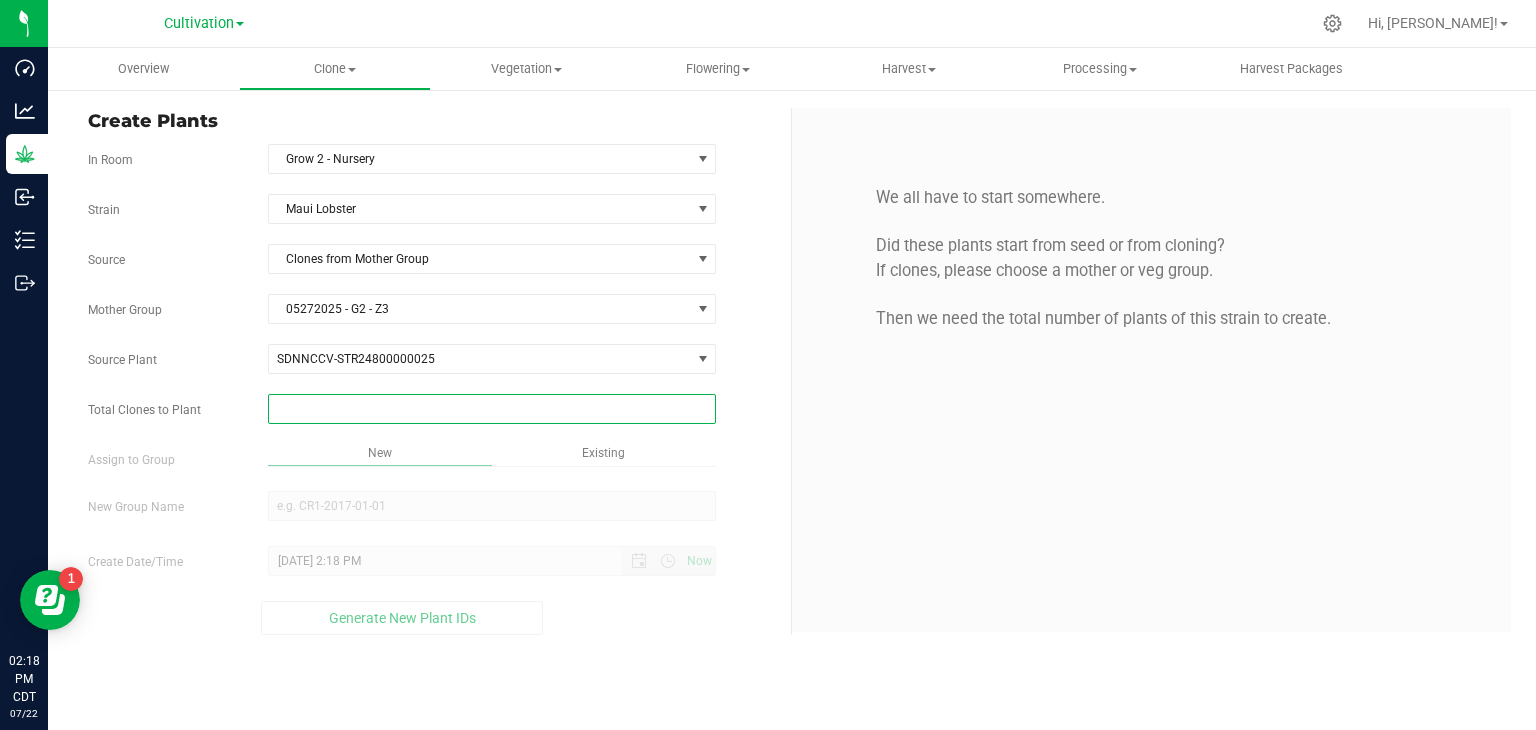 type on "2" 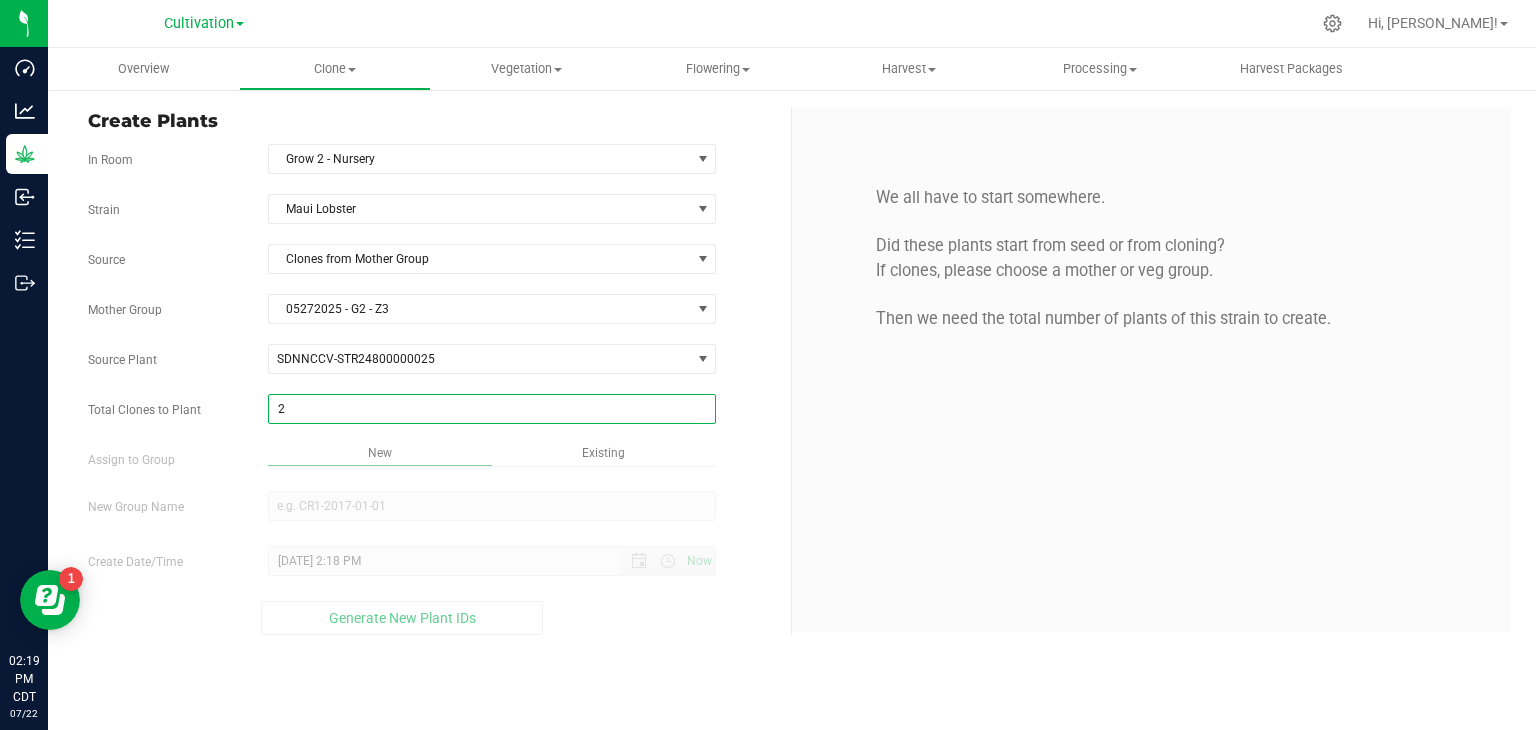 type on "2" 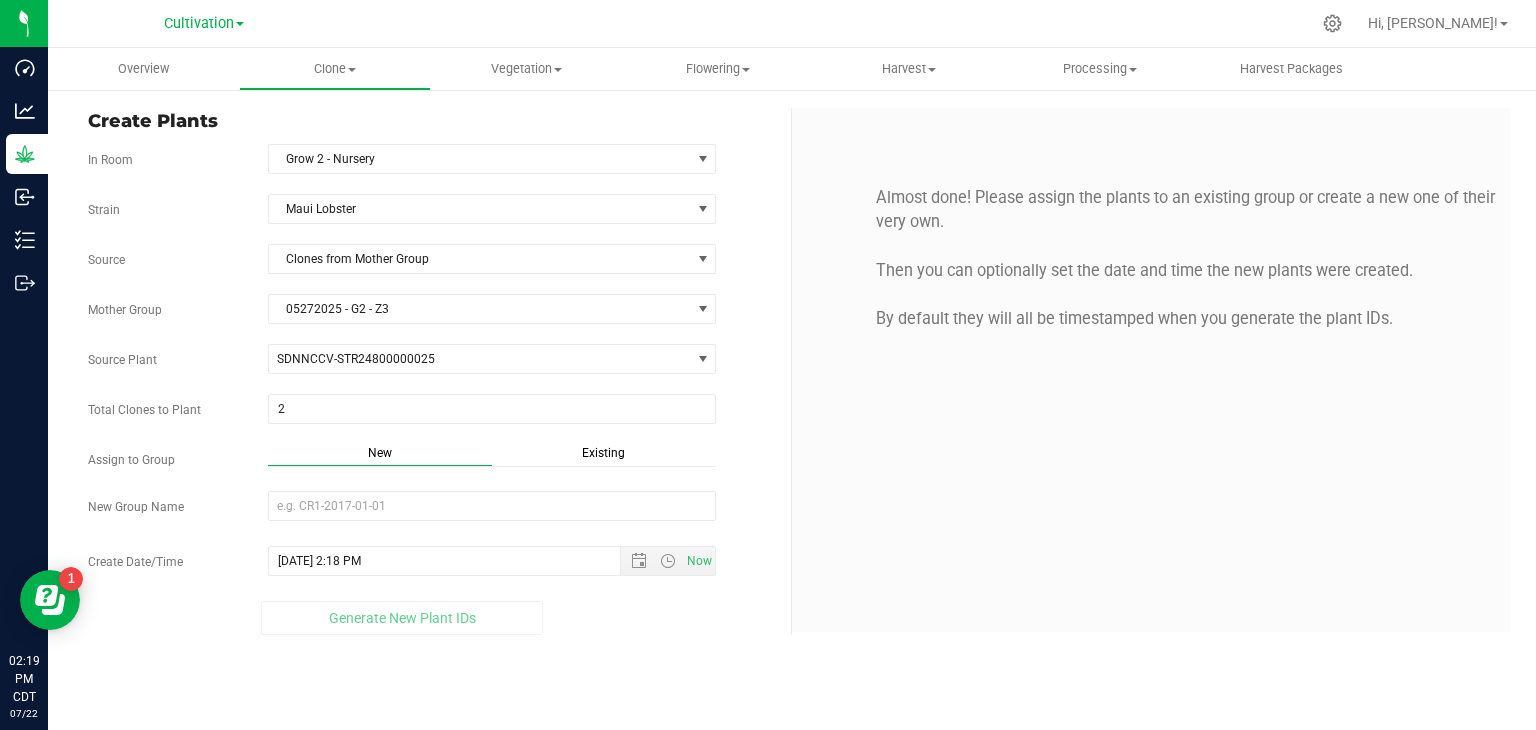 click on "Existing" at bounding box center (603, 453) 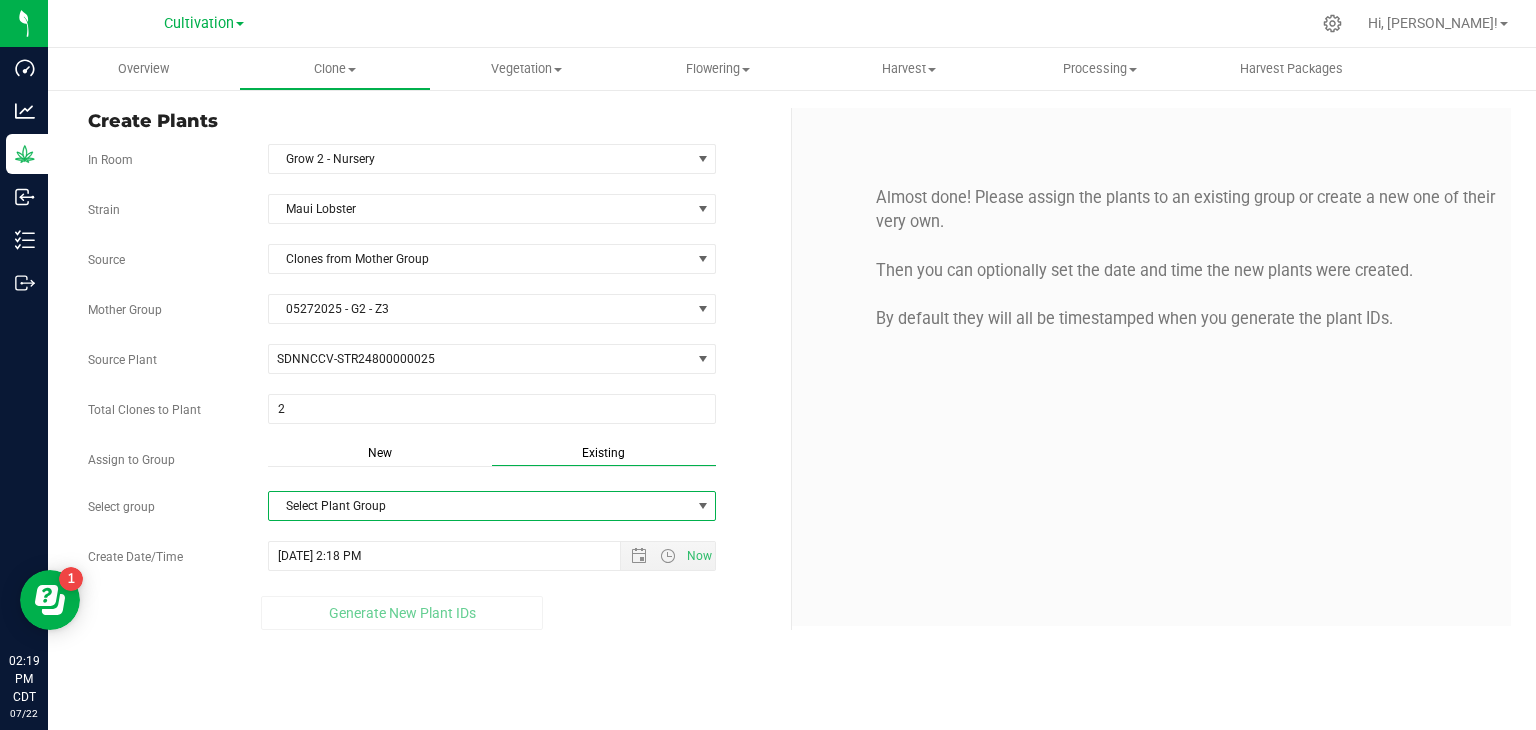 click on "Select Plant Group" at bounding box center [480, 506] 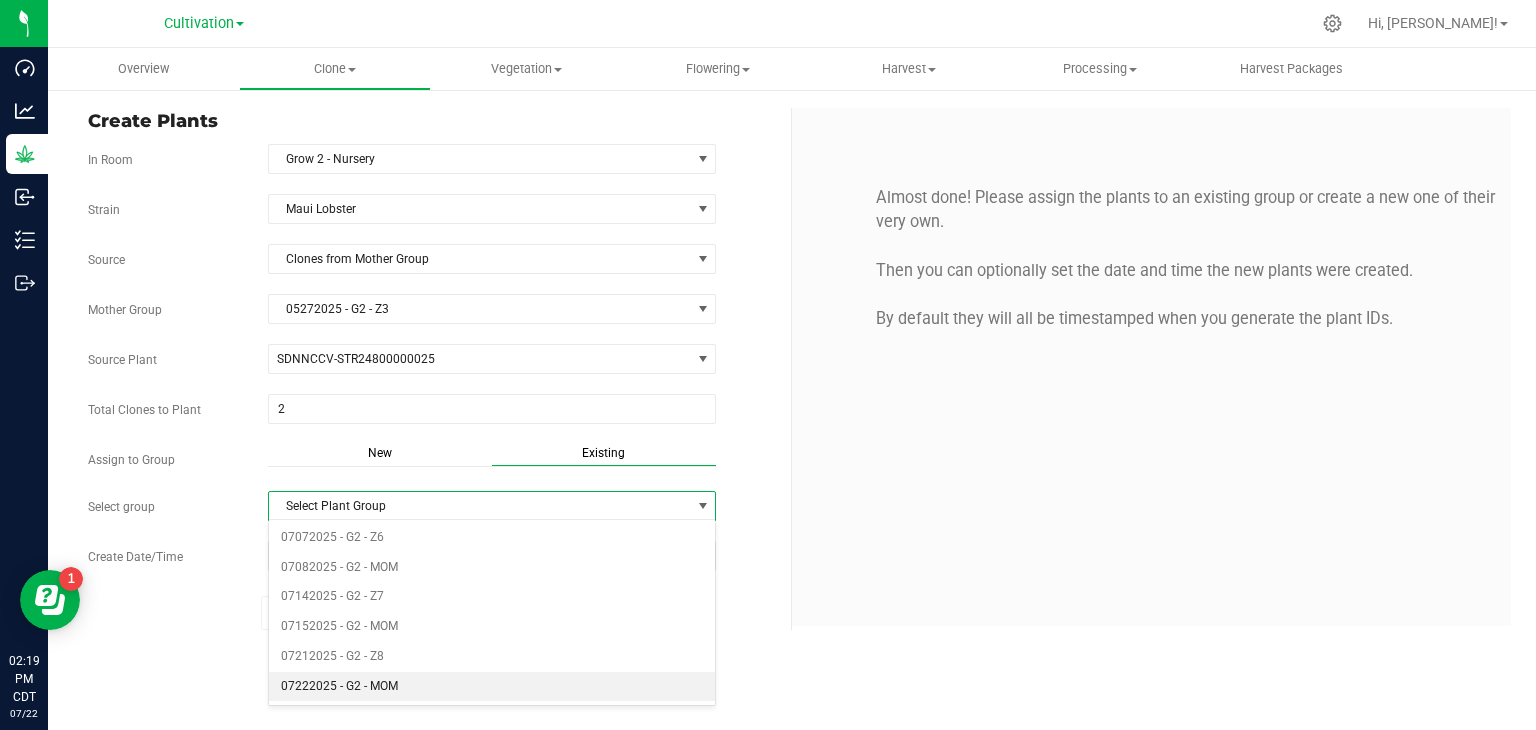 click on "07222025 - G2 - MOM" at bounding box center [492, 687] 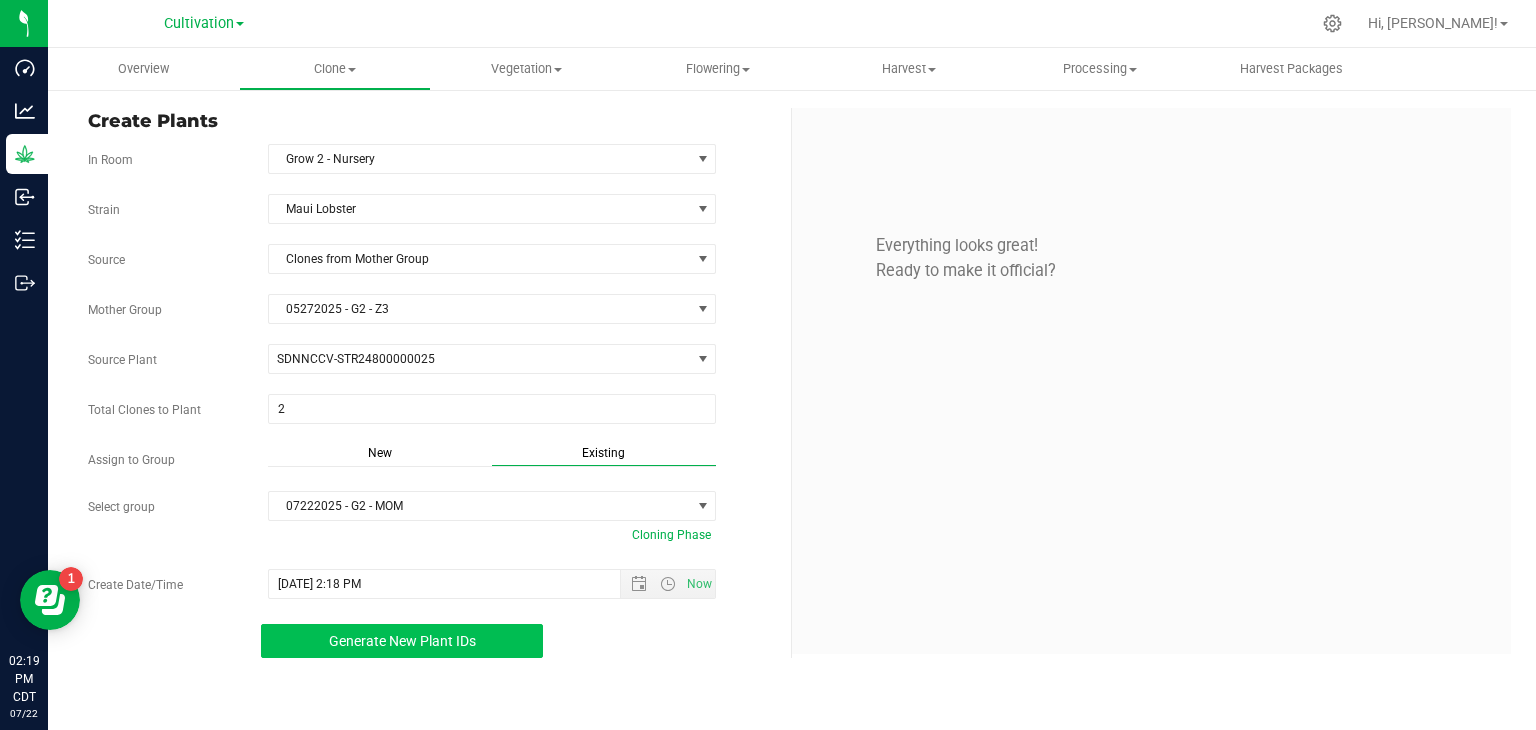 click on "Generate New Plant IDs" at bounding box center [402, 641] 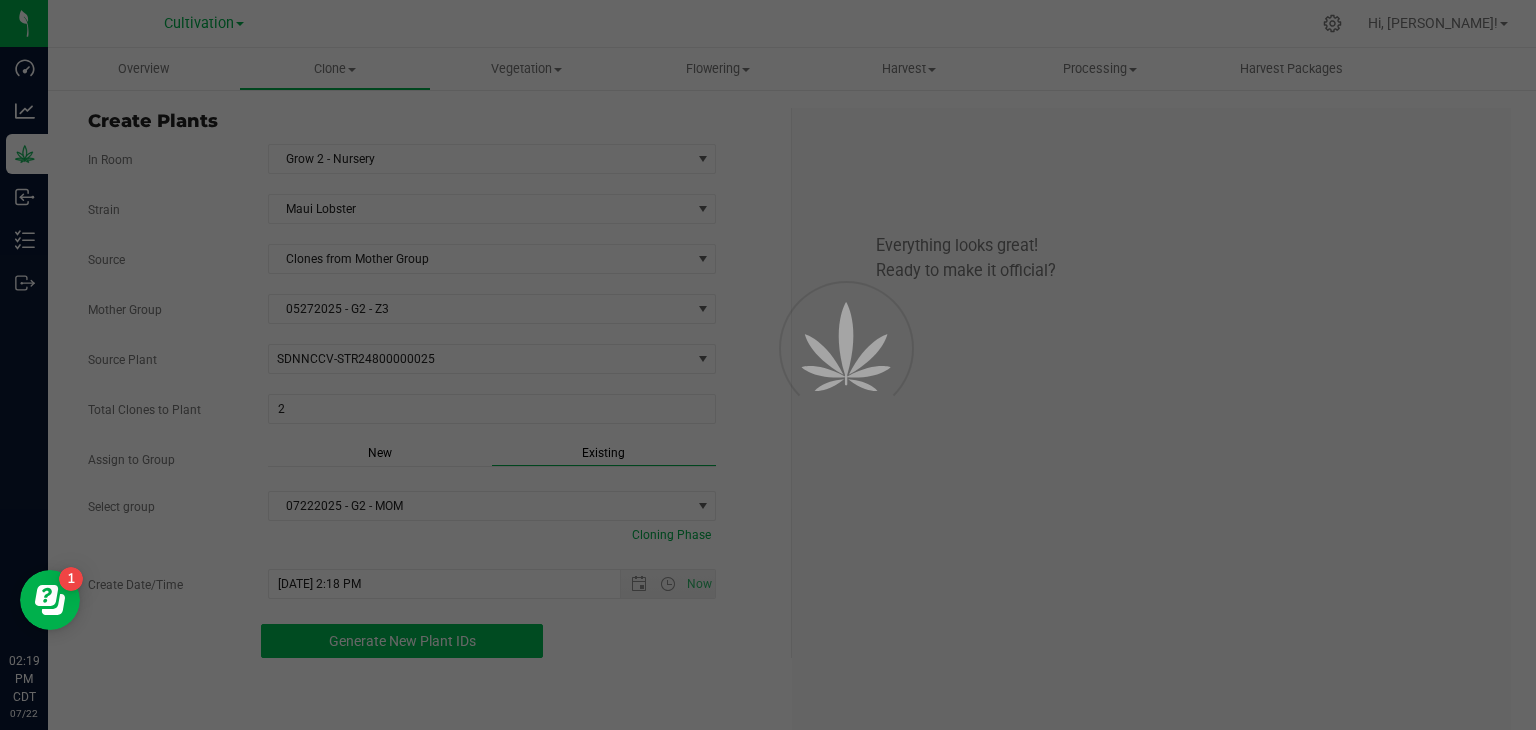 scroll, scrollTop: 60, scrollLeft: 0, axis: vertical 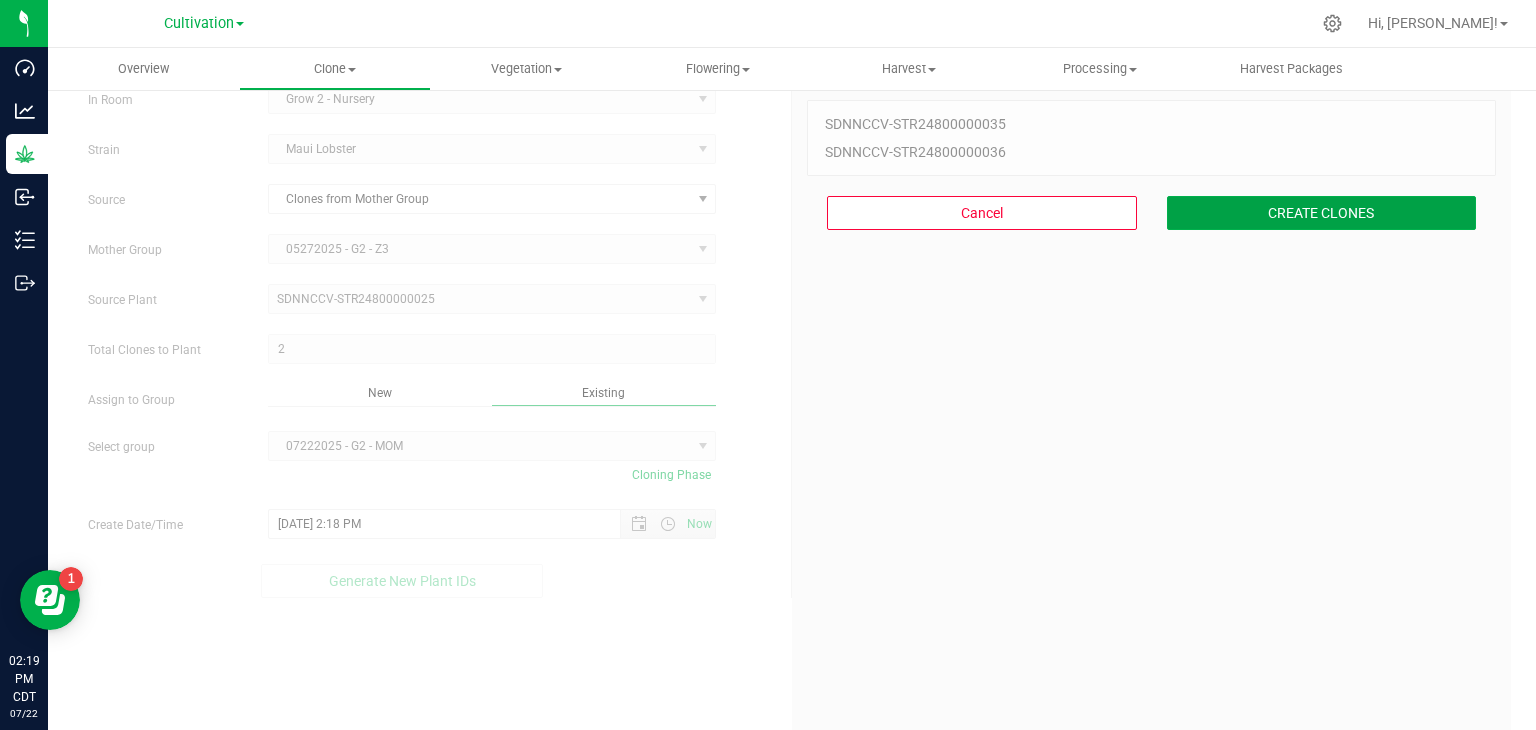 drag, startPoint x: 1276, startPoint y: 217, endPoint x: 826, endPoint y: 275, distance: 453.72238 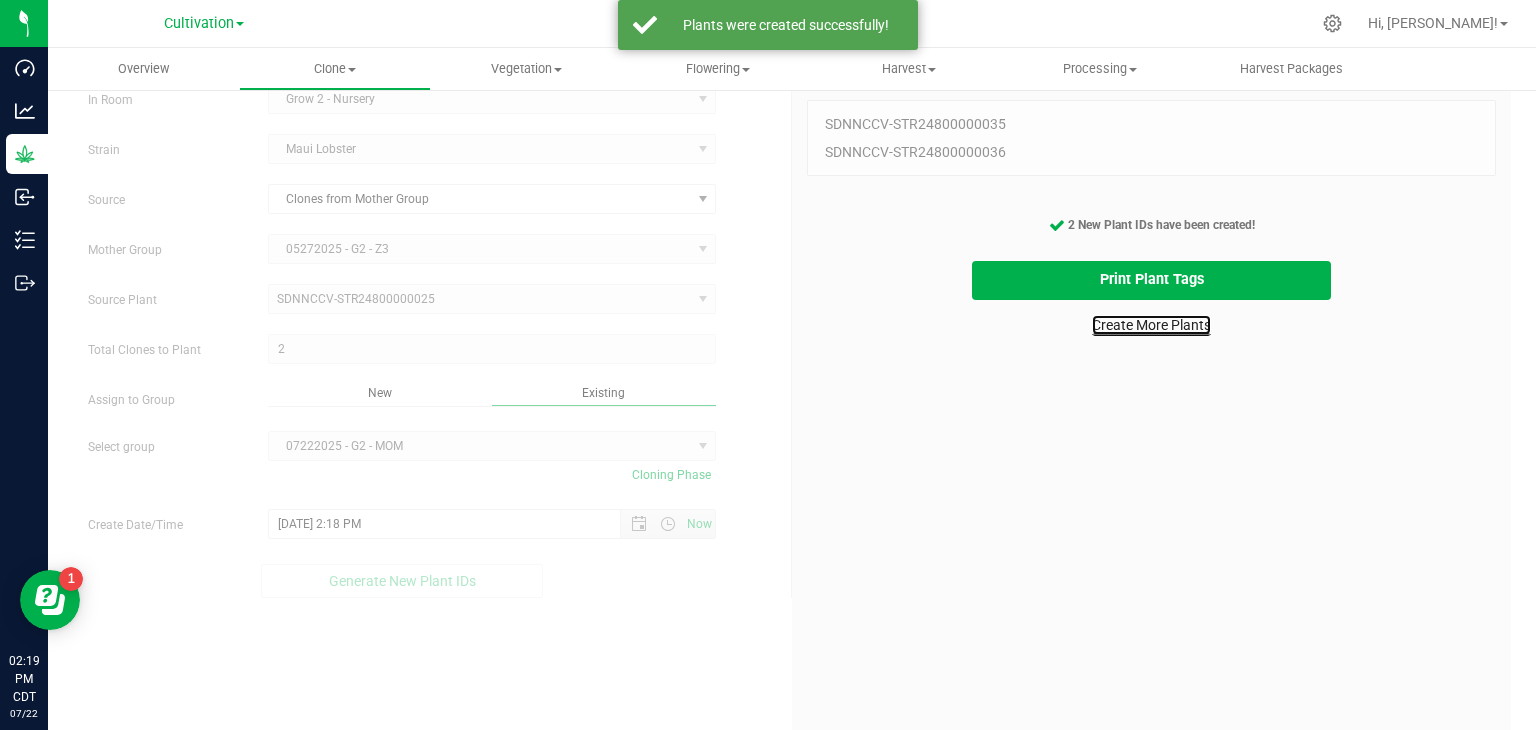 click on "Create More Plants" at bounding box center (1151, 325) 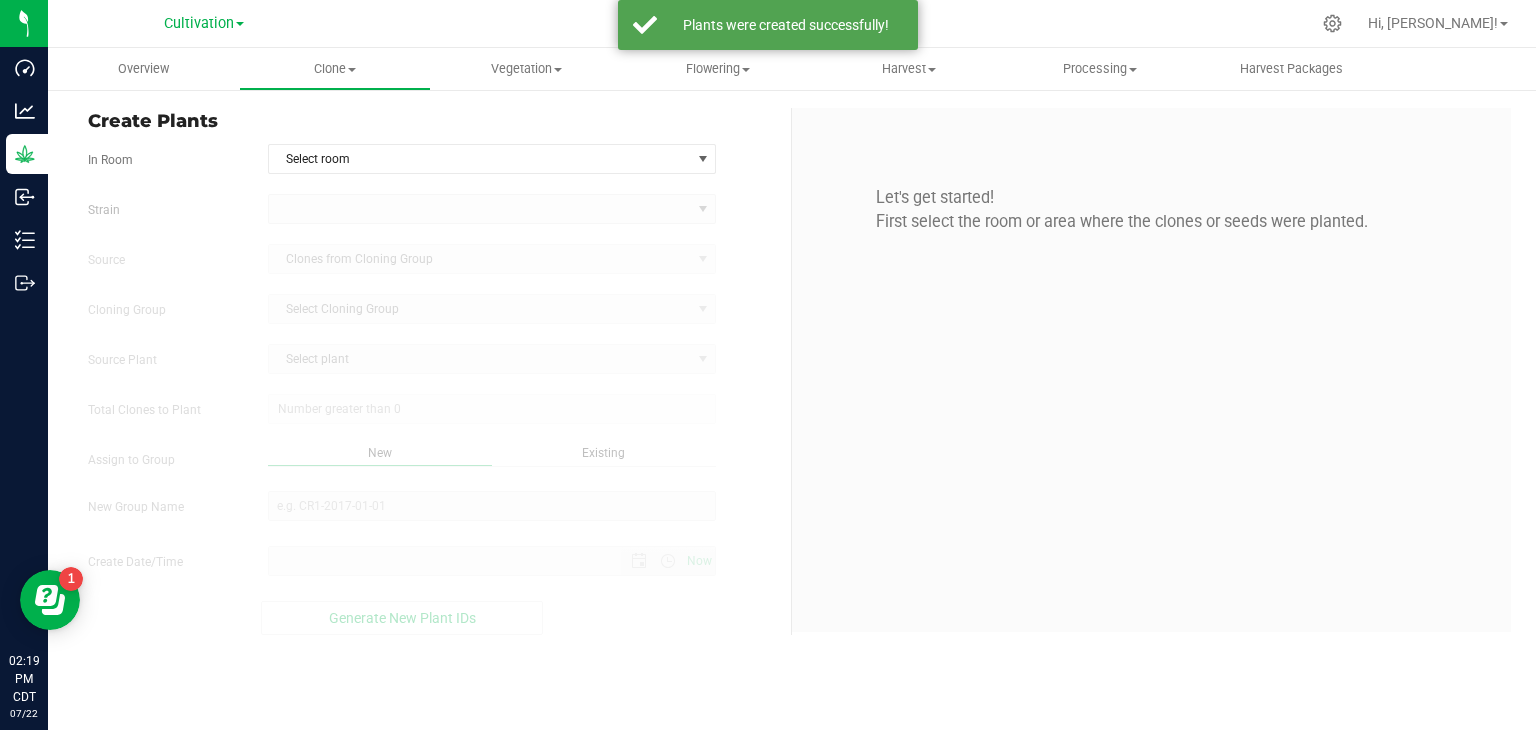 scroll, scrollTop: 0, scrollLeft: 0, axis: both 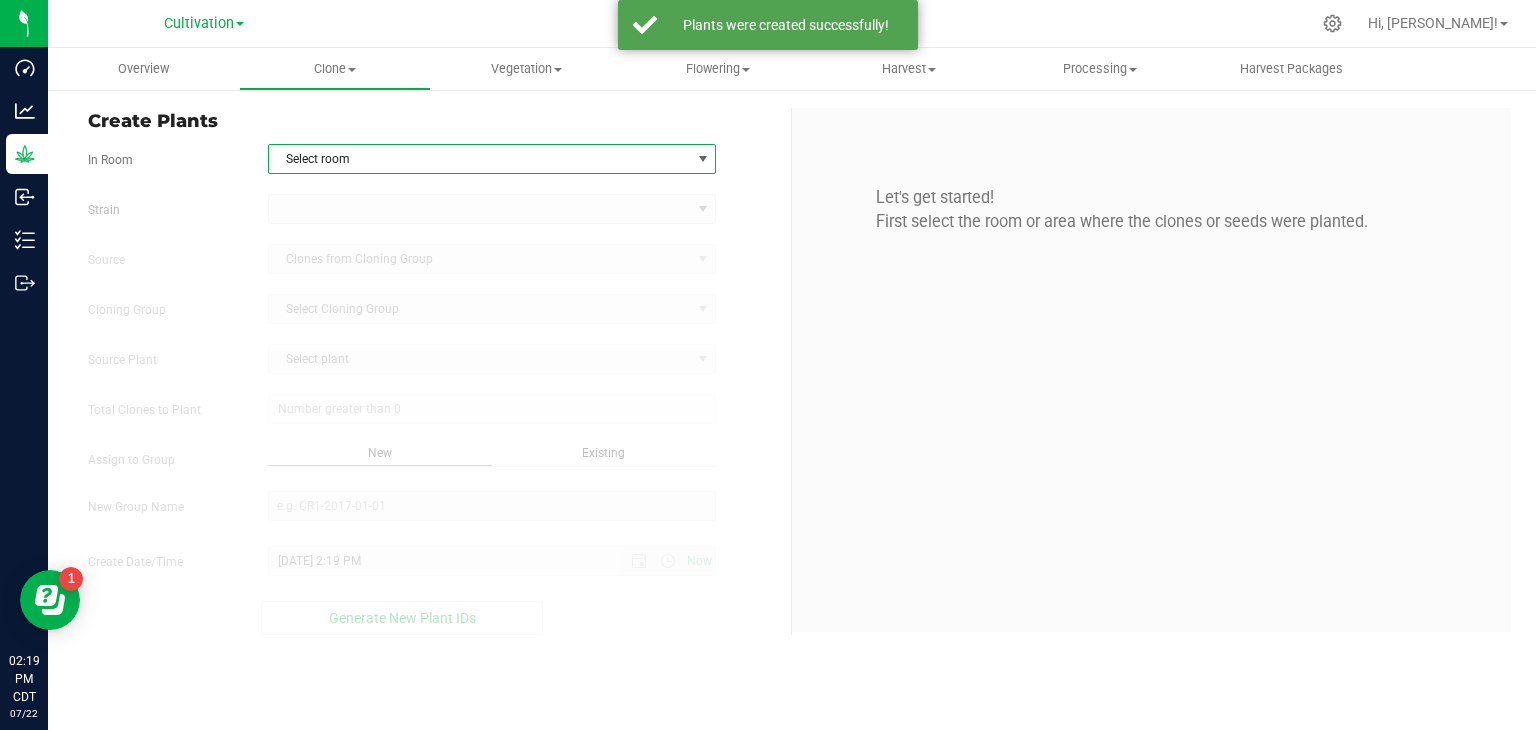 click on "Select room" at bounding box center [480, 159] 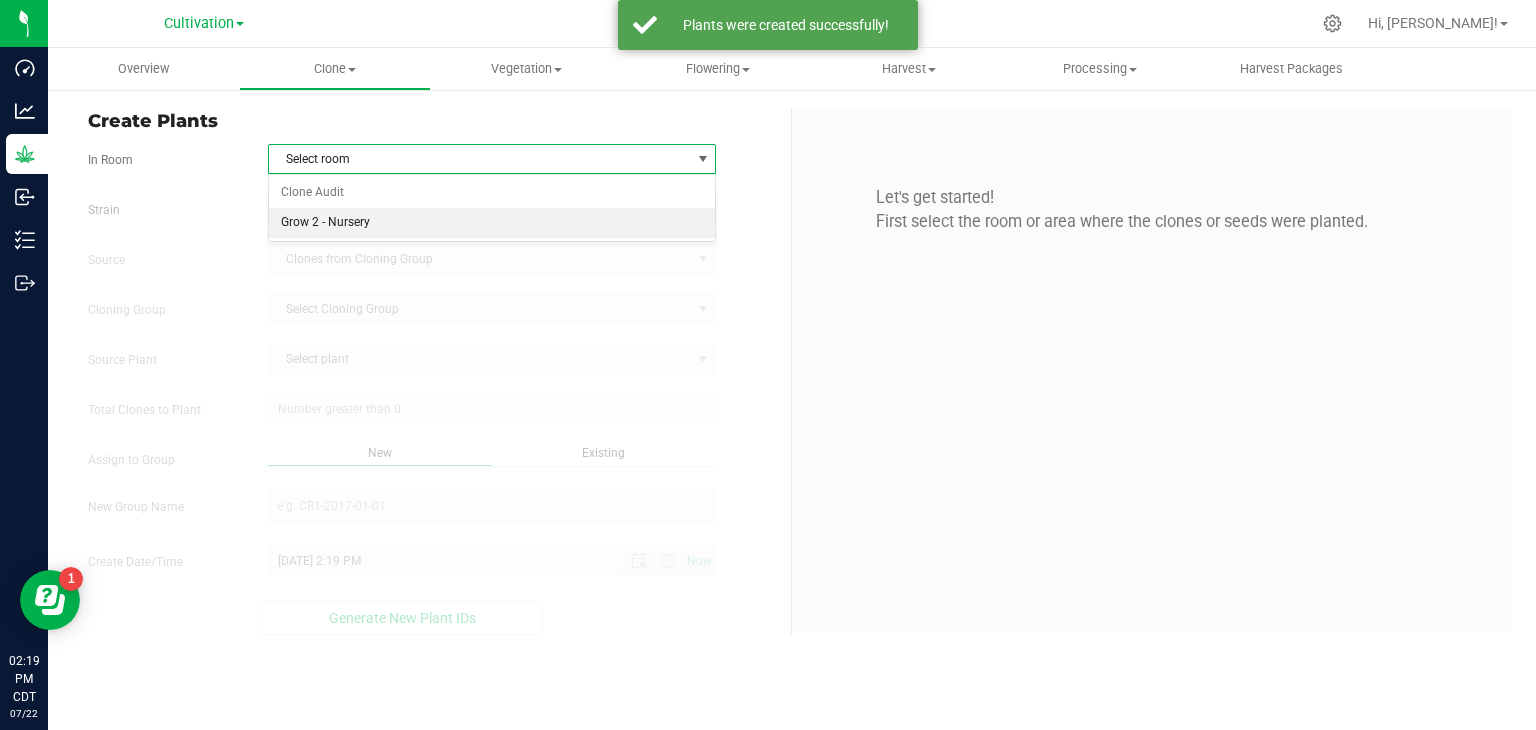 click on "Grow 2 - Nursery" at bounding box center [492, 223] 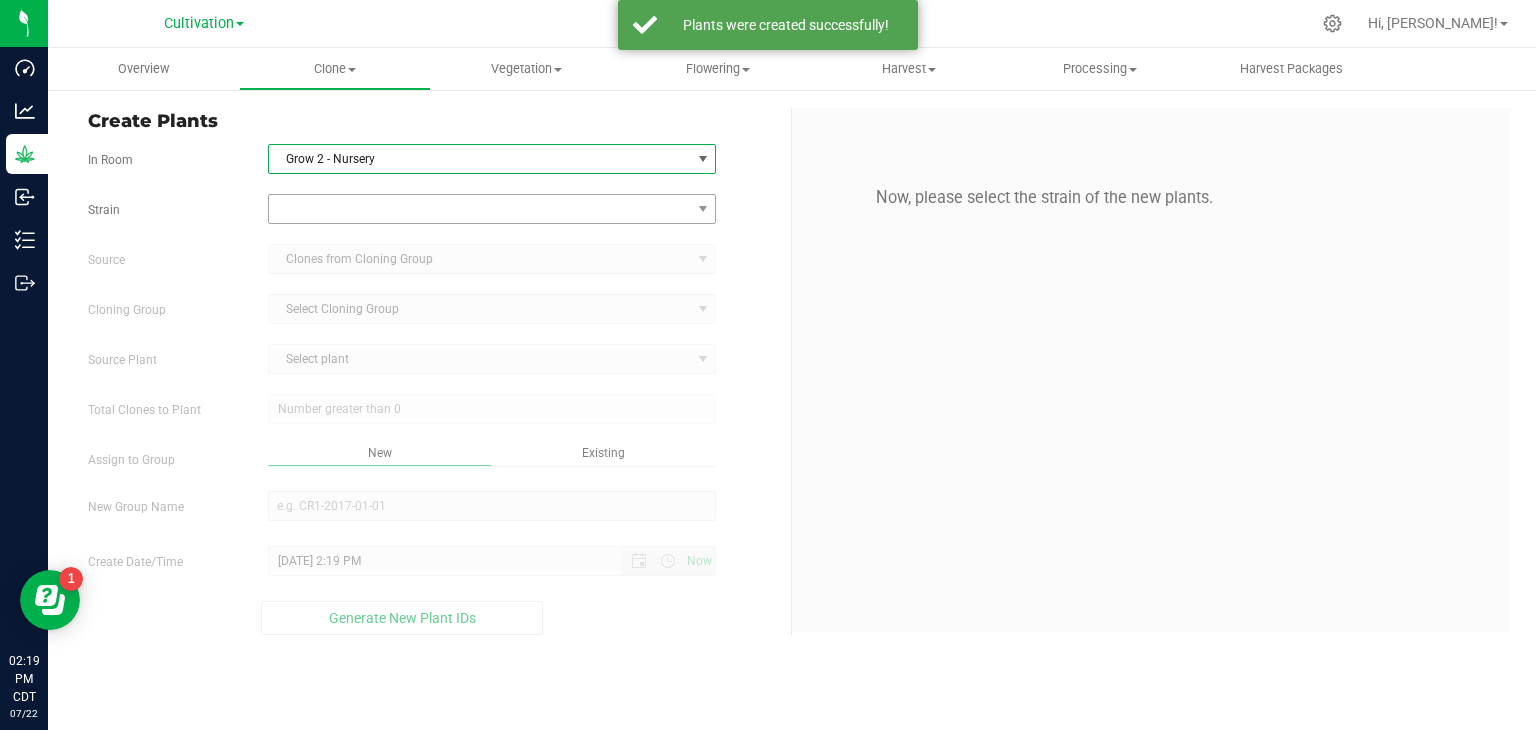 click on "In Room
Grow 2 - Nursery Select room Clone Audit Grow 2 - Nursery
[GEOGRAPHIC_DATA]
Source
Clones from Cloning Group
Cloning Group
Select Cloning Group Select Cloning Group
Source Plant
Select plant" at bounding box center [432, 389] 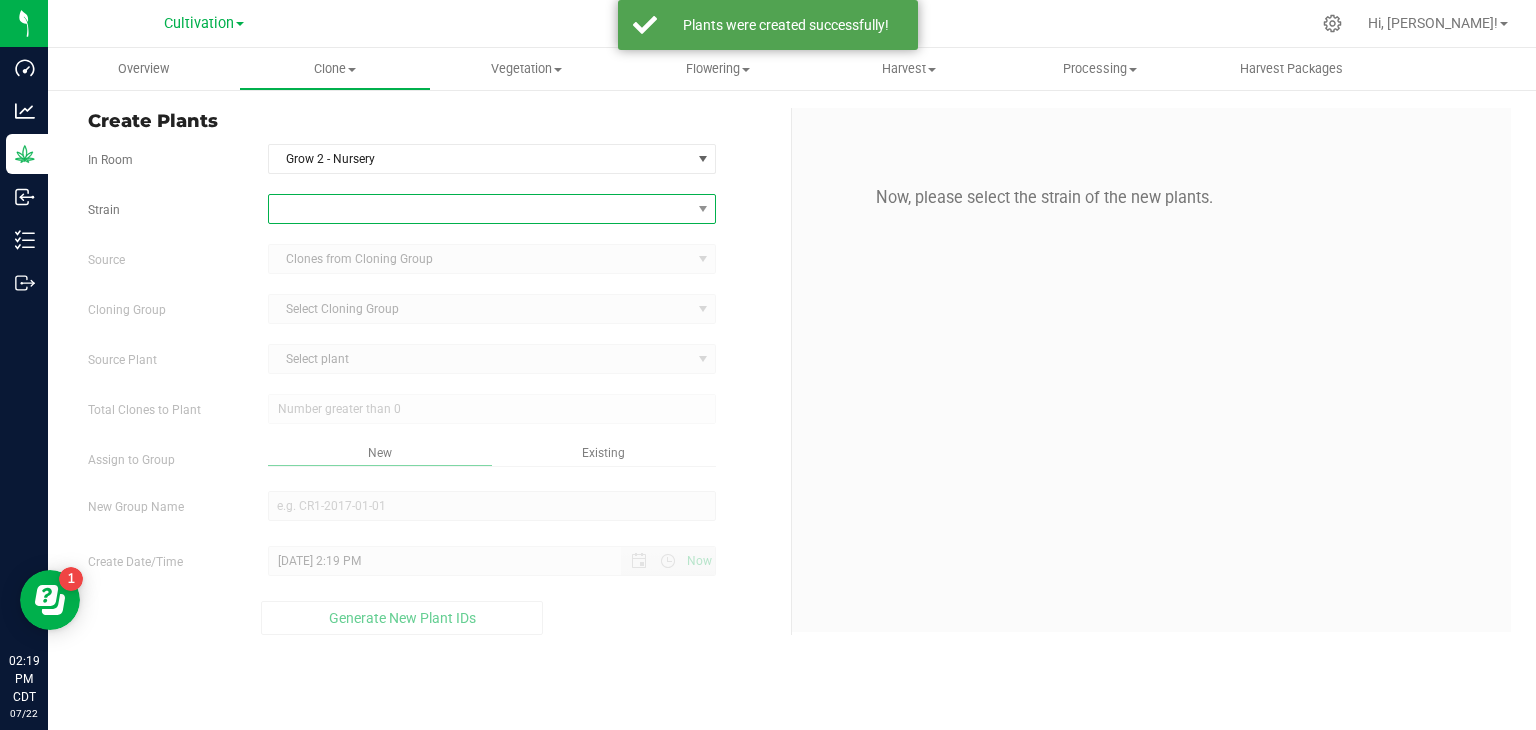 click at bounding box center (480, 209) 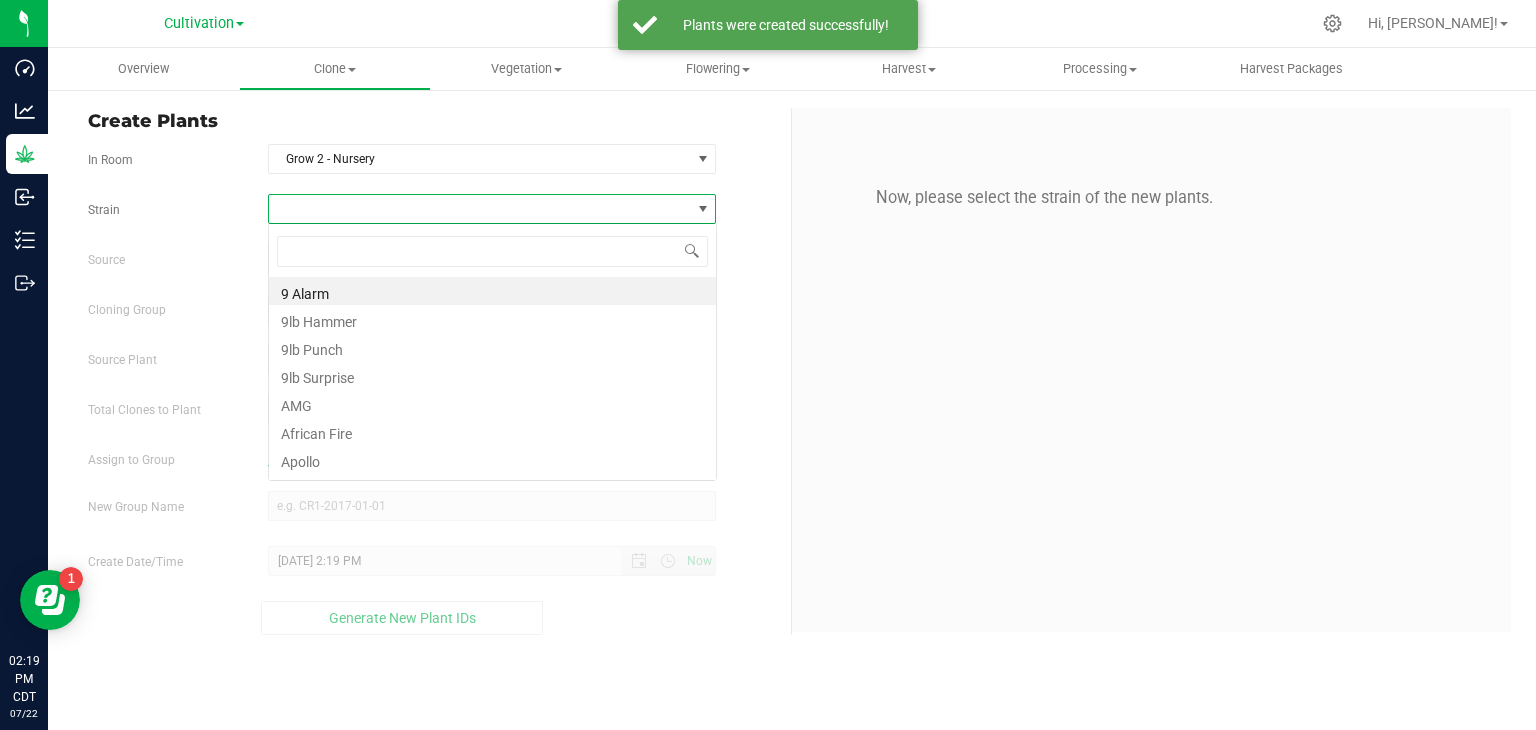 scroll, scrollTop: 99970, scrollLeft: 99551, axis: both 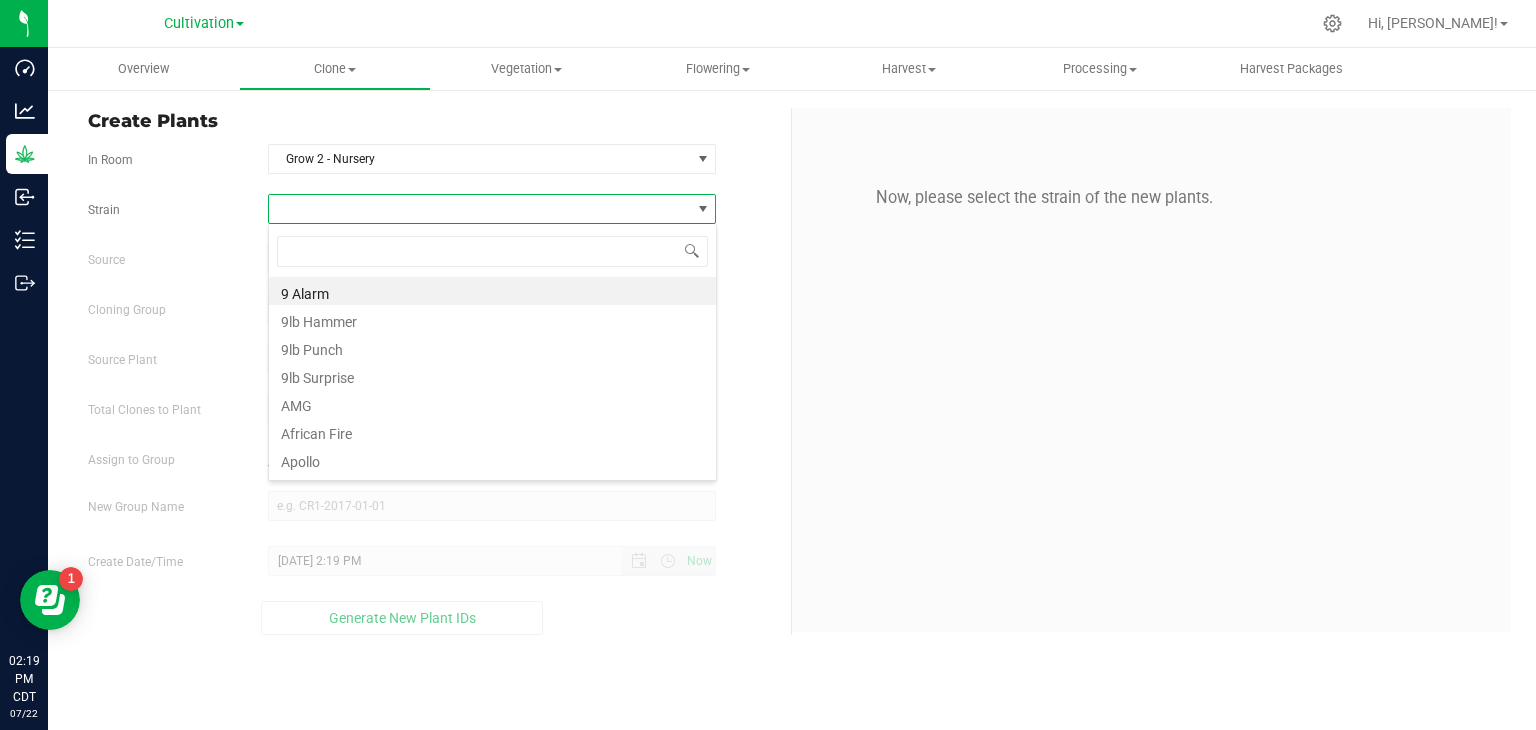 click at bounding box center [480, 209] 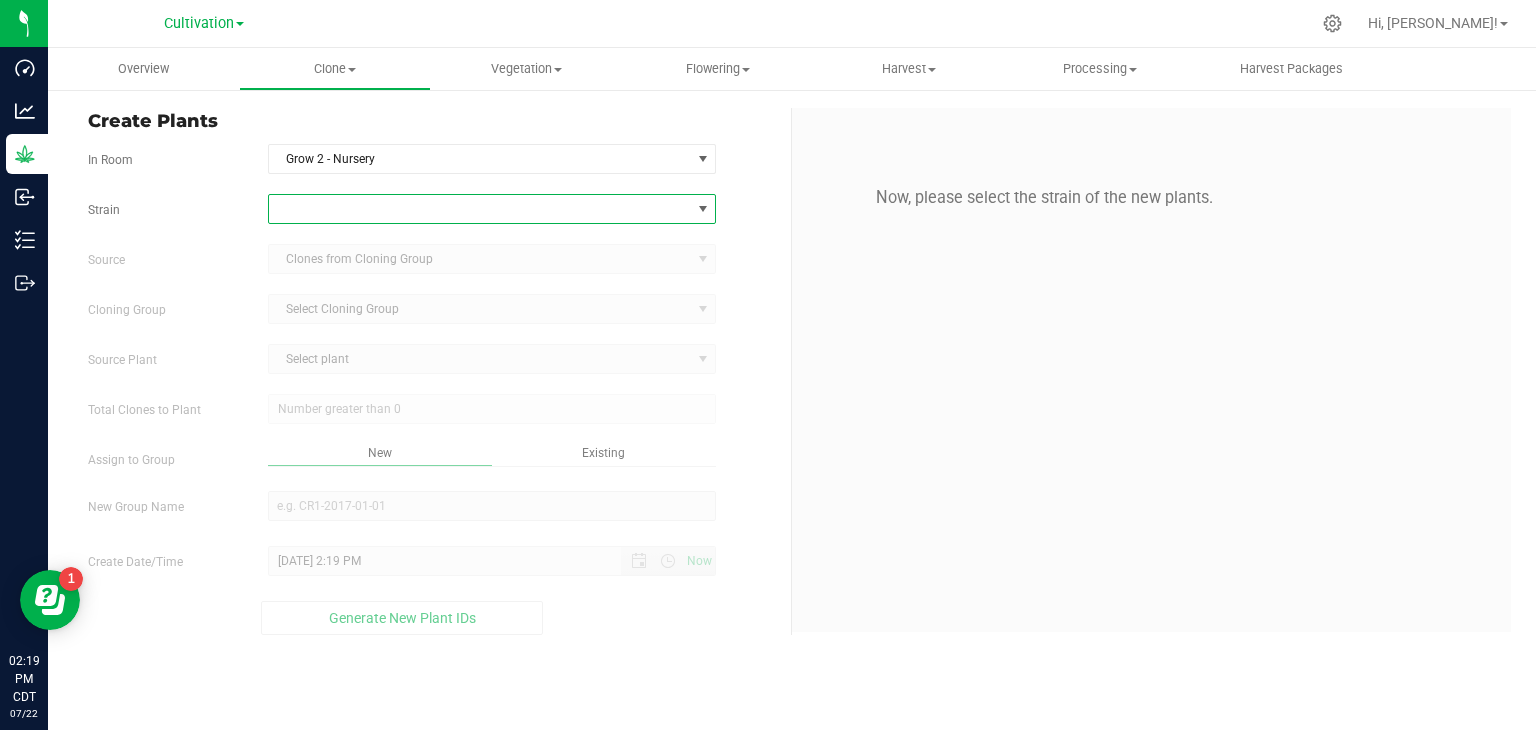 click at bounding box center [480, 209] 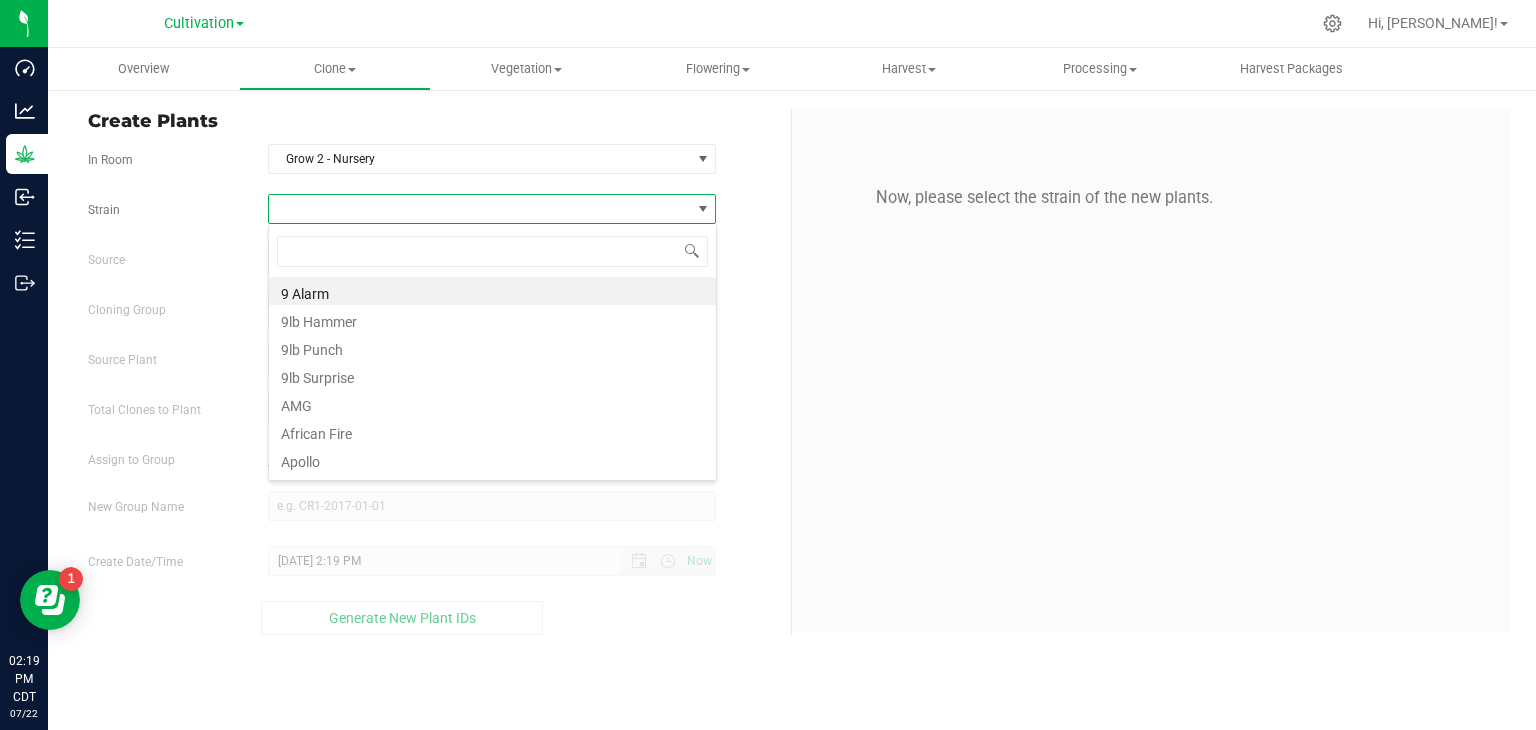scroll, scrollTop: 99970, scrollLeft: 99551, axis: both 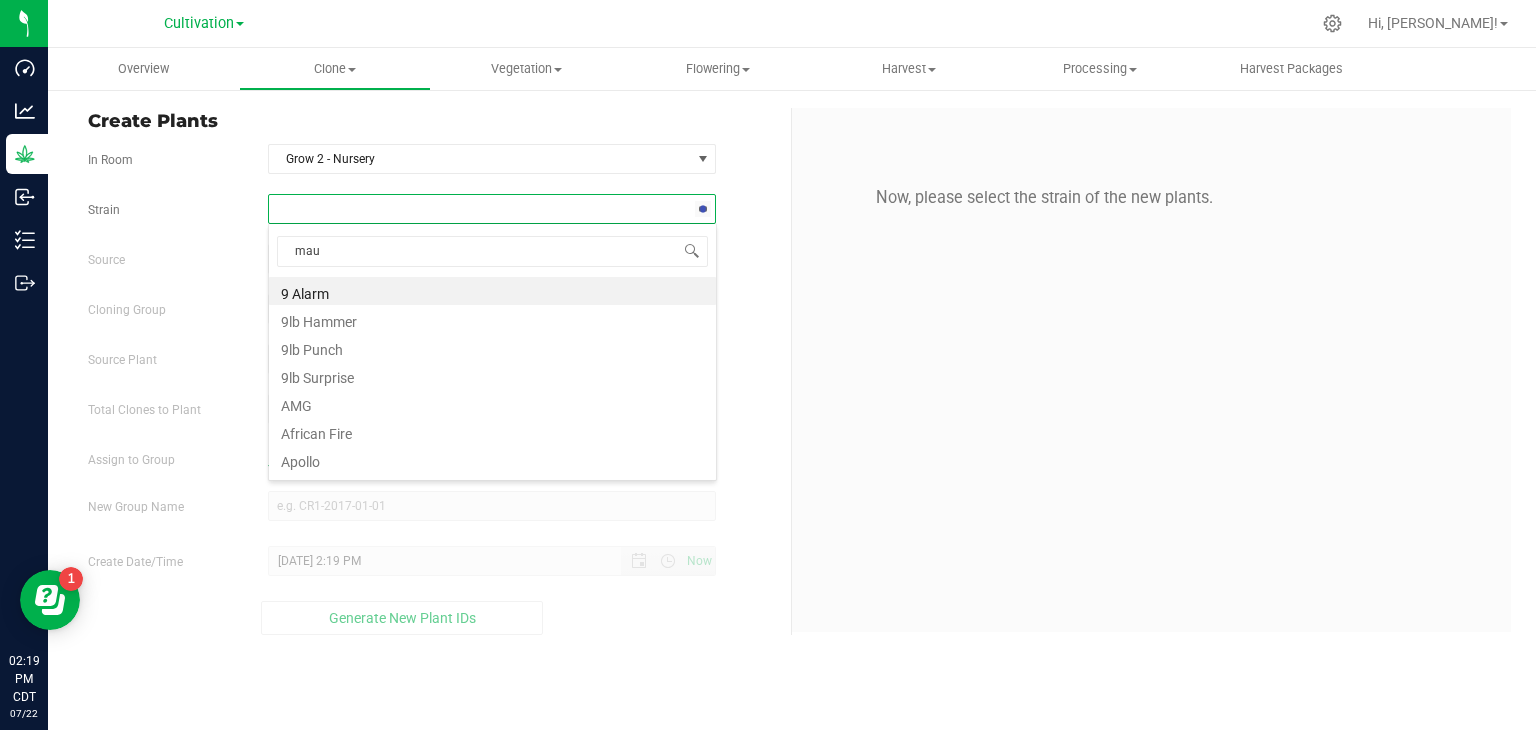 type on "maui" 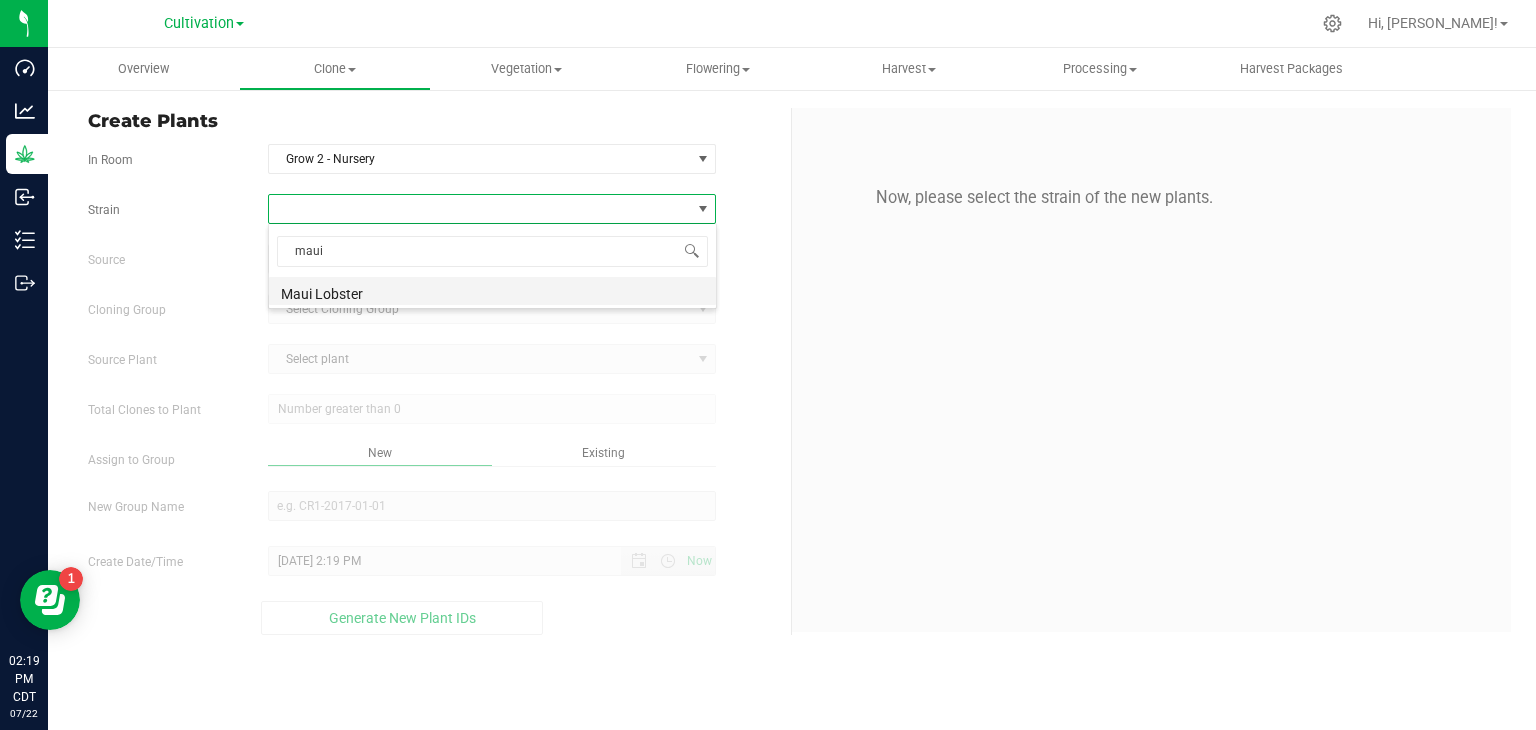 click on "Maui Lobster" at bounding box center (492, 291) 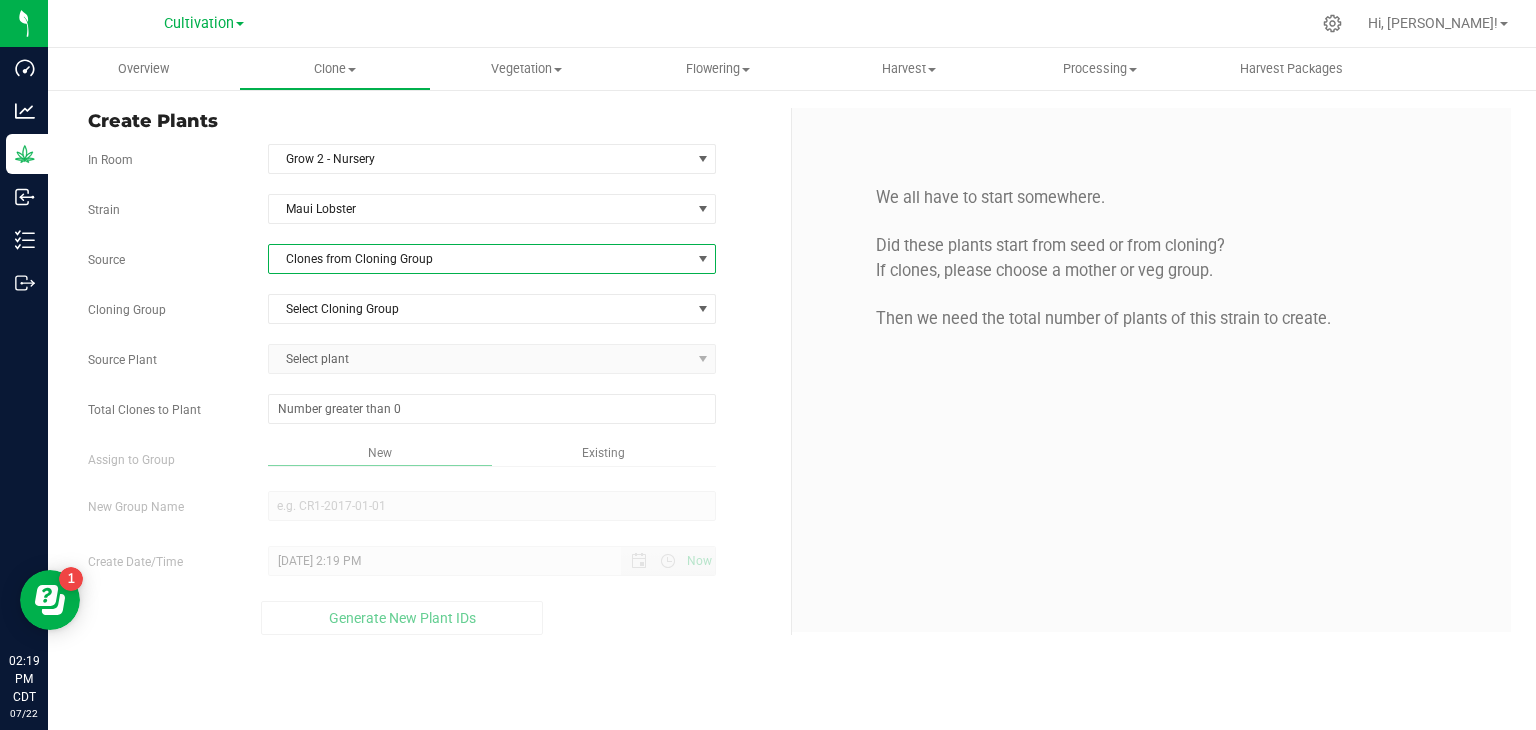click on "Clones from Cloning Group" at bounding box center [480, 259] 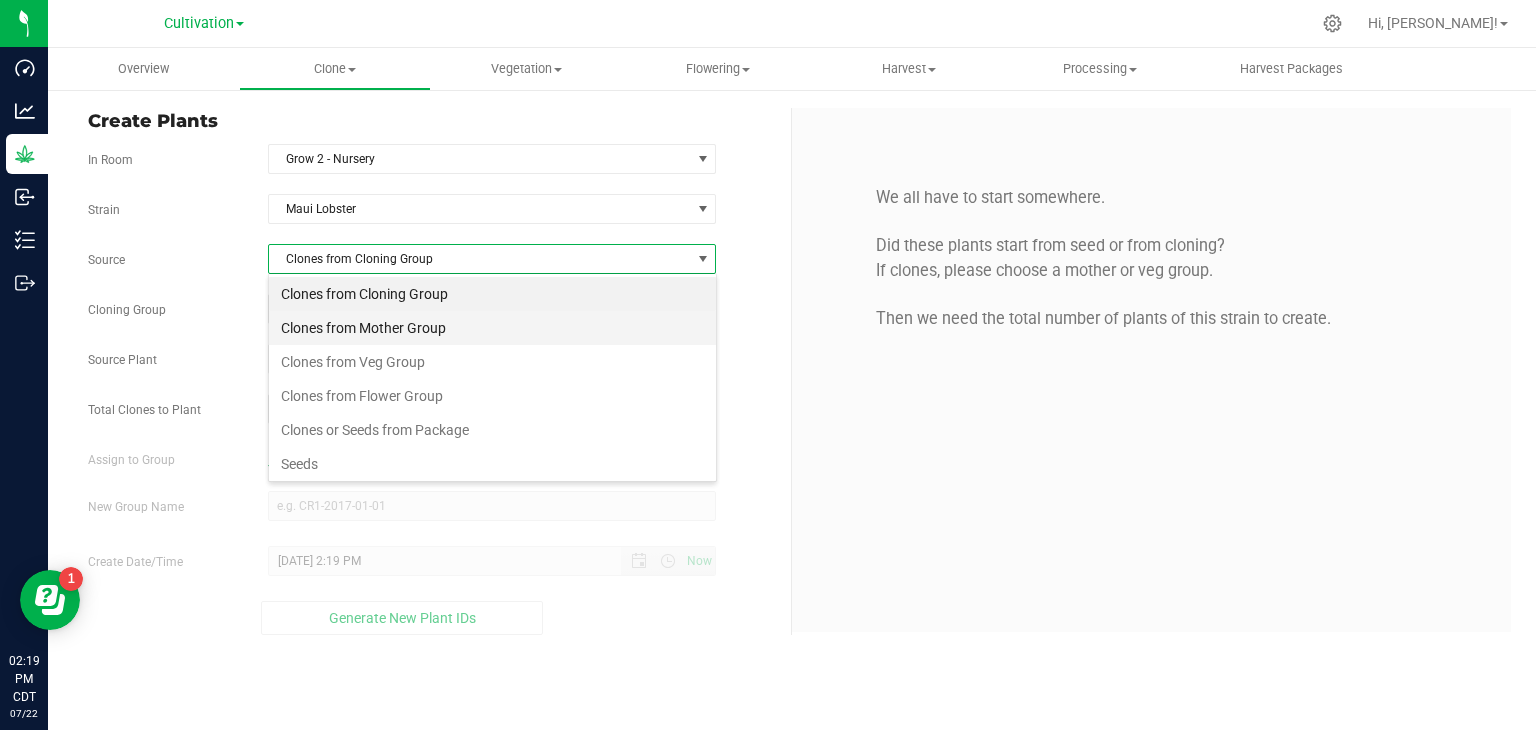 scroll, scrollTop: 99970, scrollLeft: 99551, axis: both 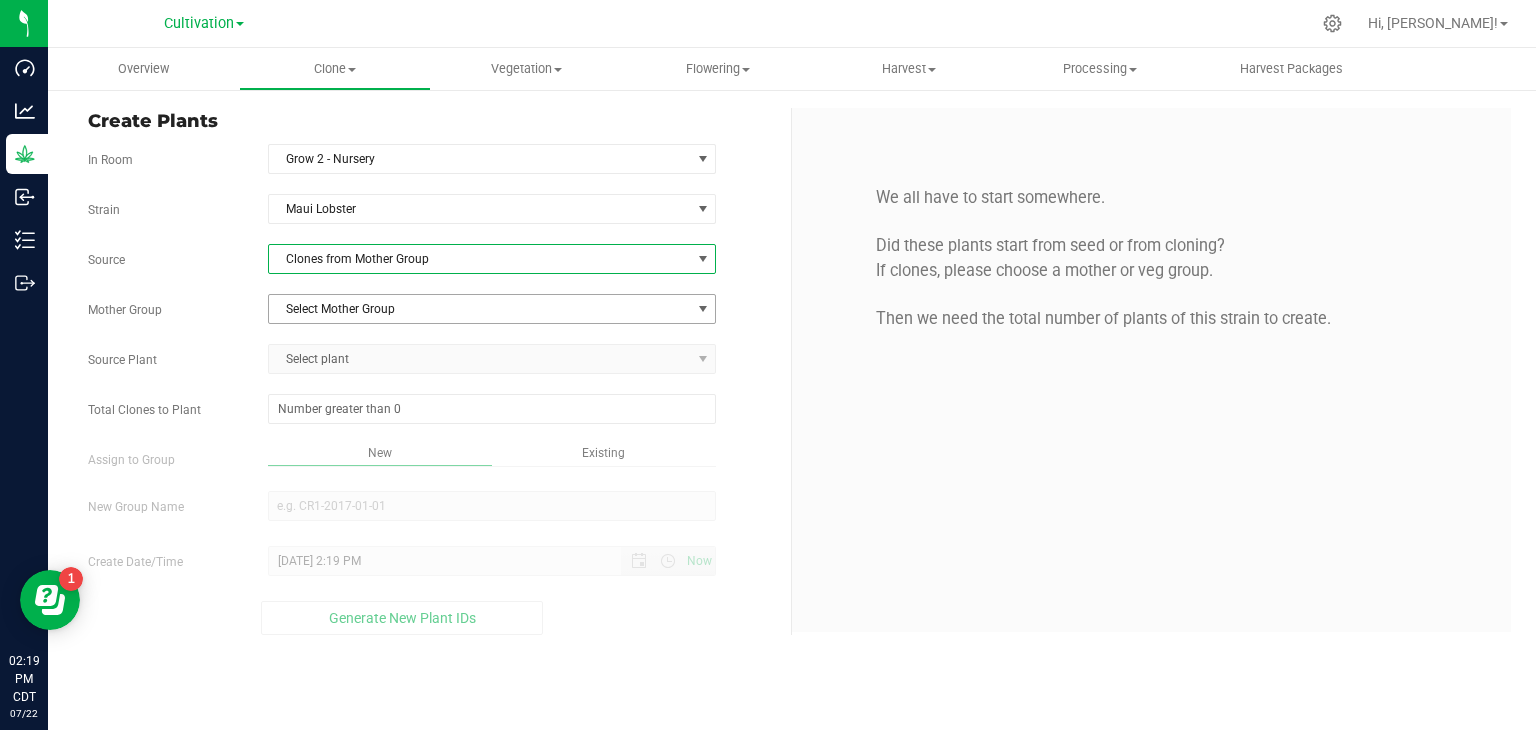click on "Select Mother Group" at bounding box center (480, 309) 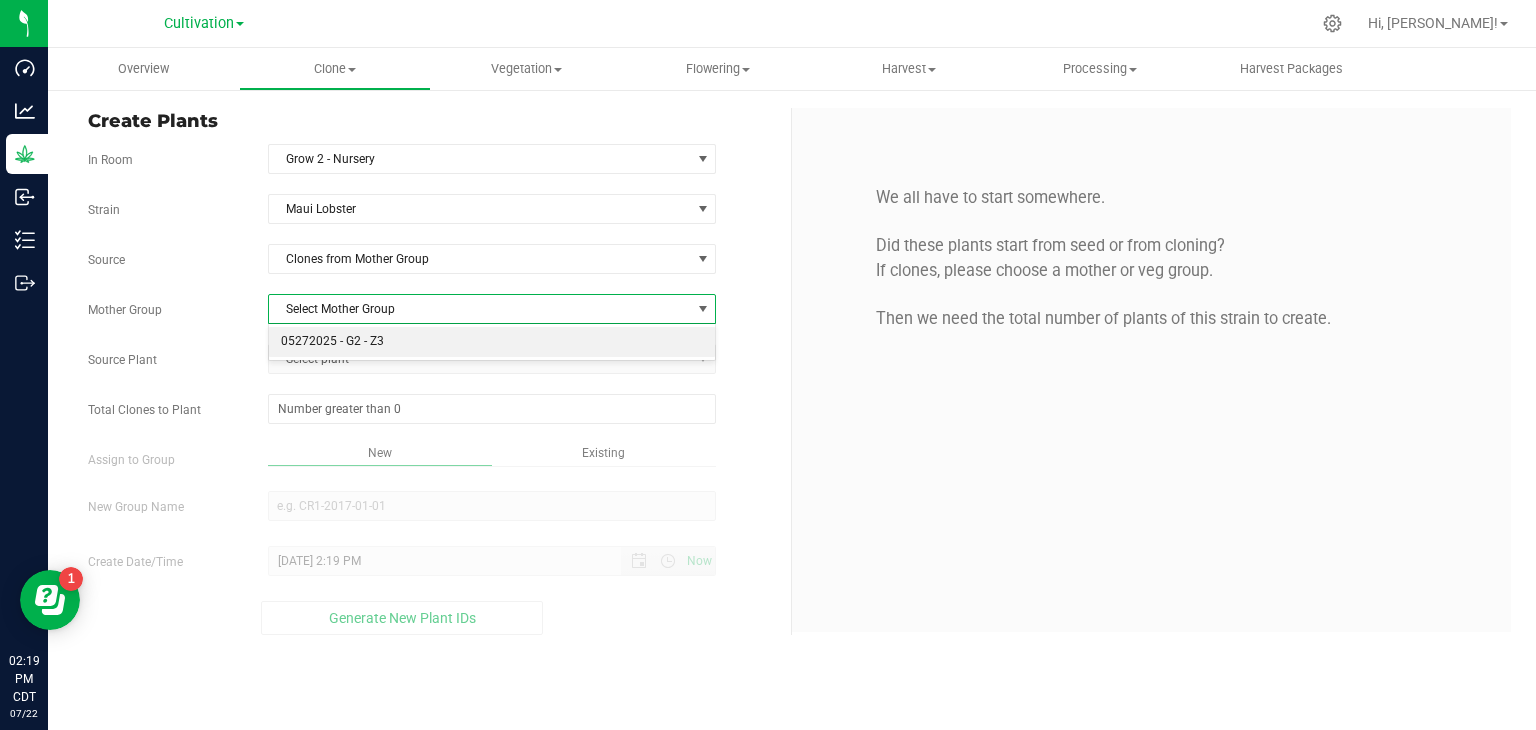 click on "05272025 - G2 - Z3" at bounding box center (492, 342) 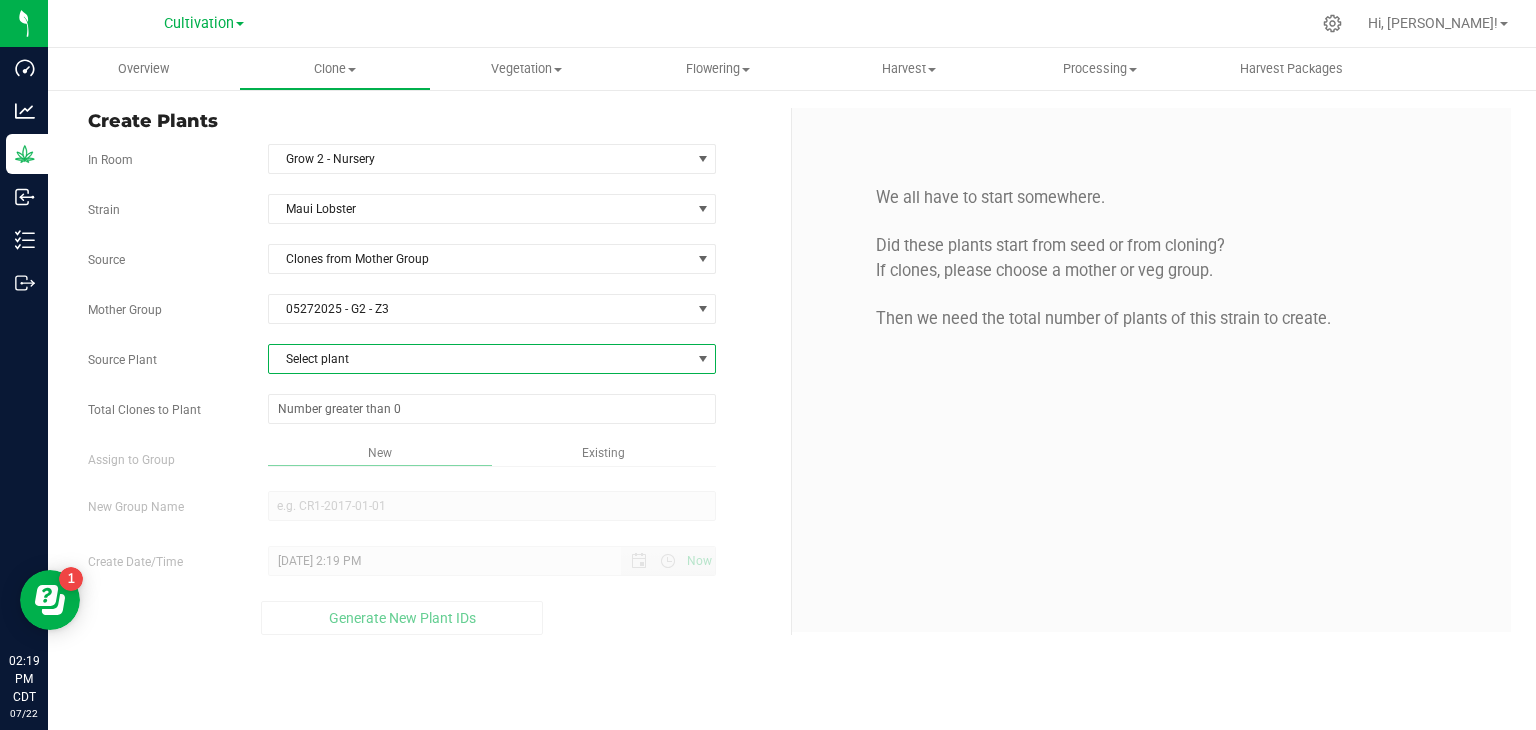 click on "Select plant" at bounding box center [480, 359] 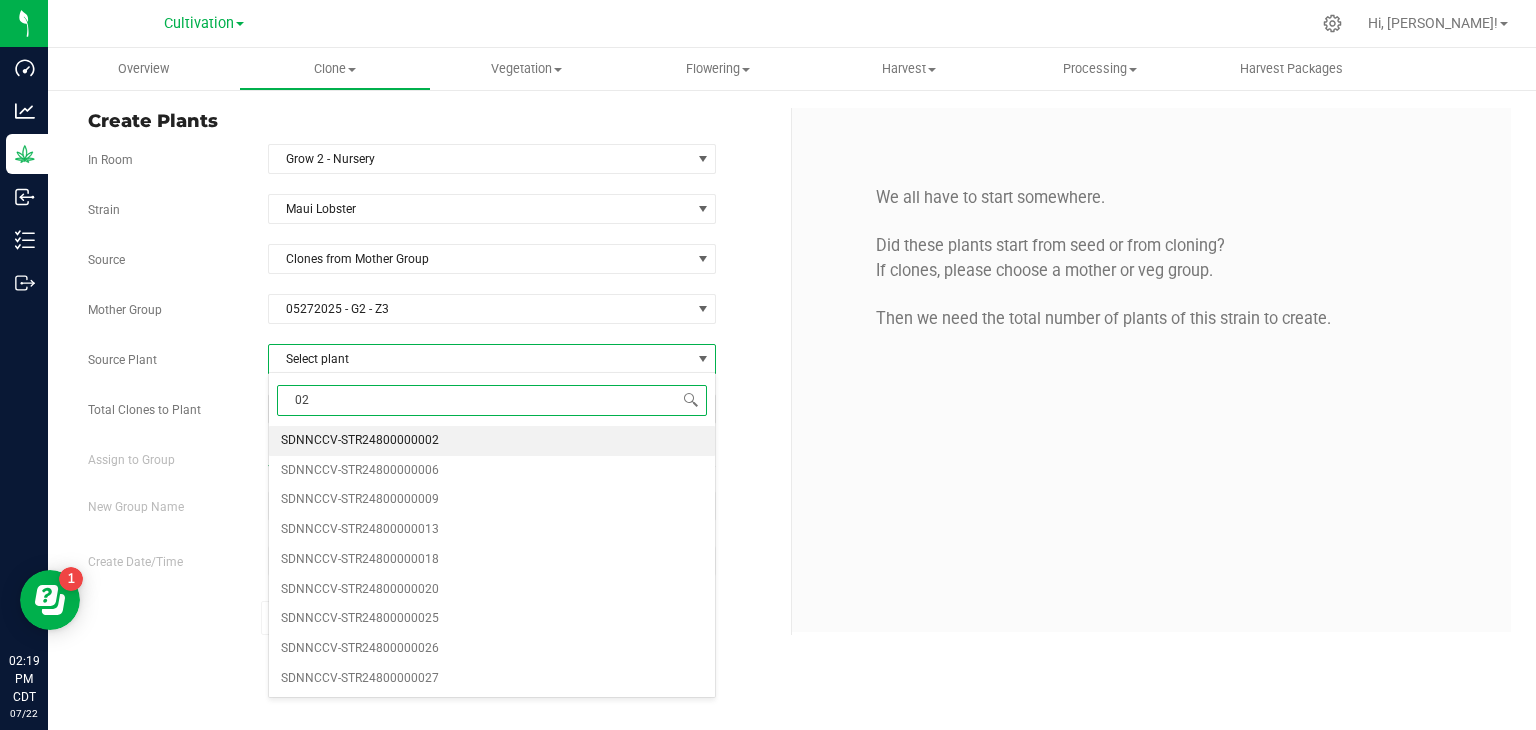 type on "026" 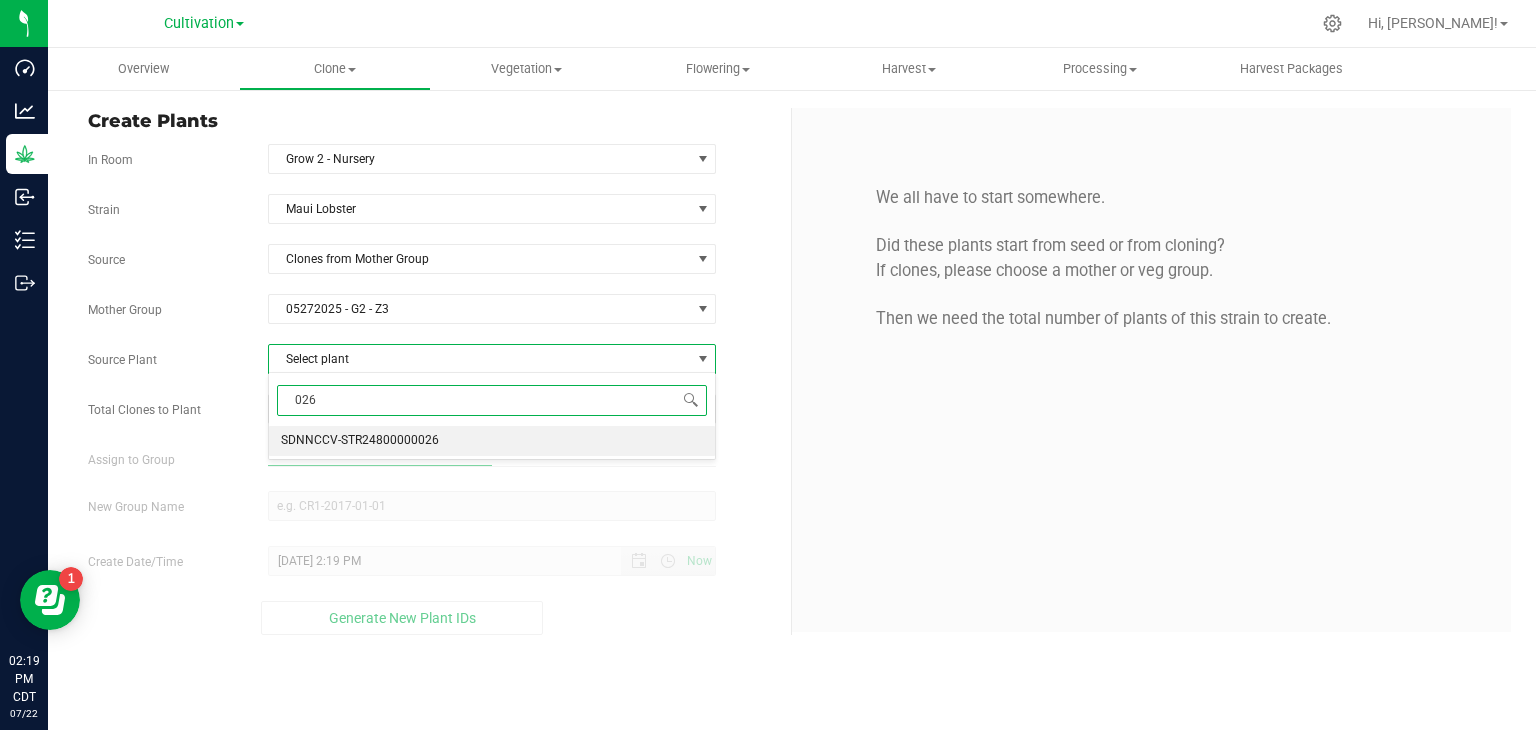 click on "SDNNCCV-STR24800000026" at bounding box center (492, 441) 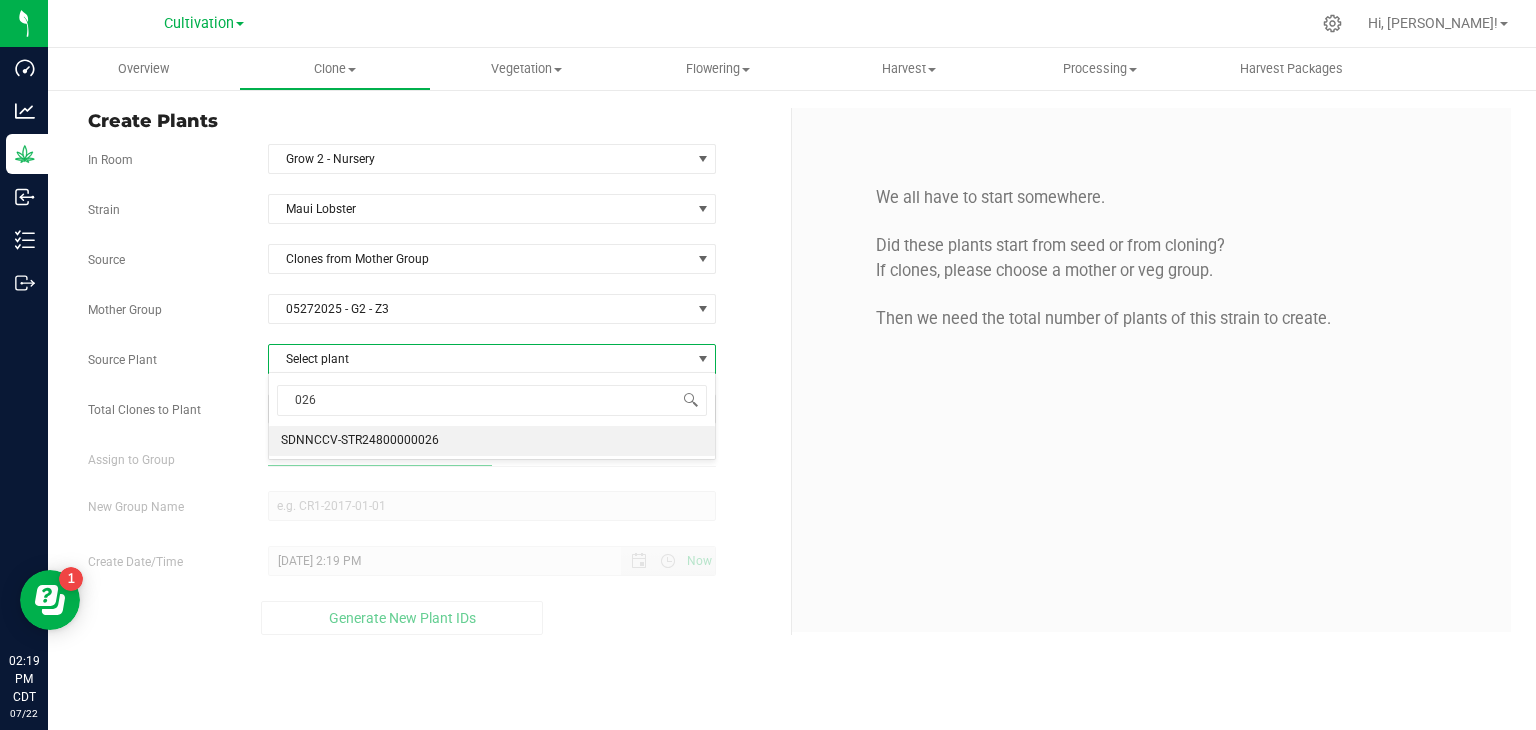 type 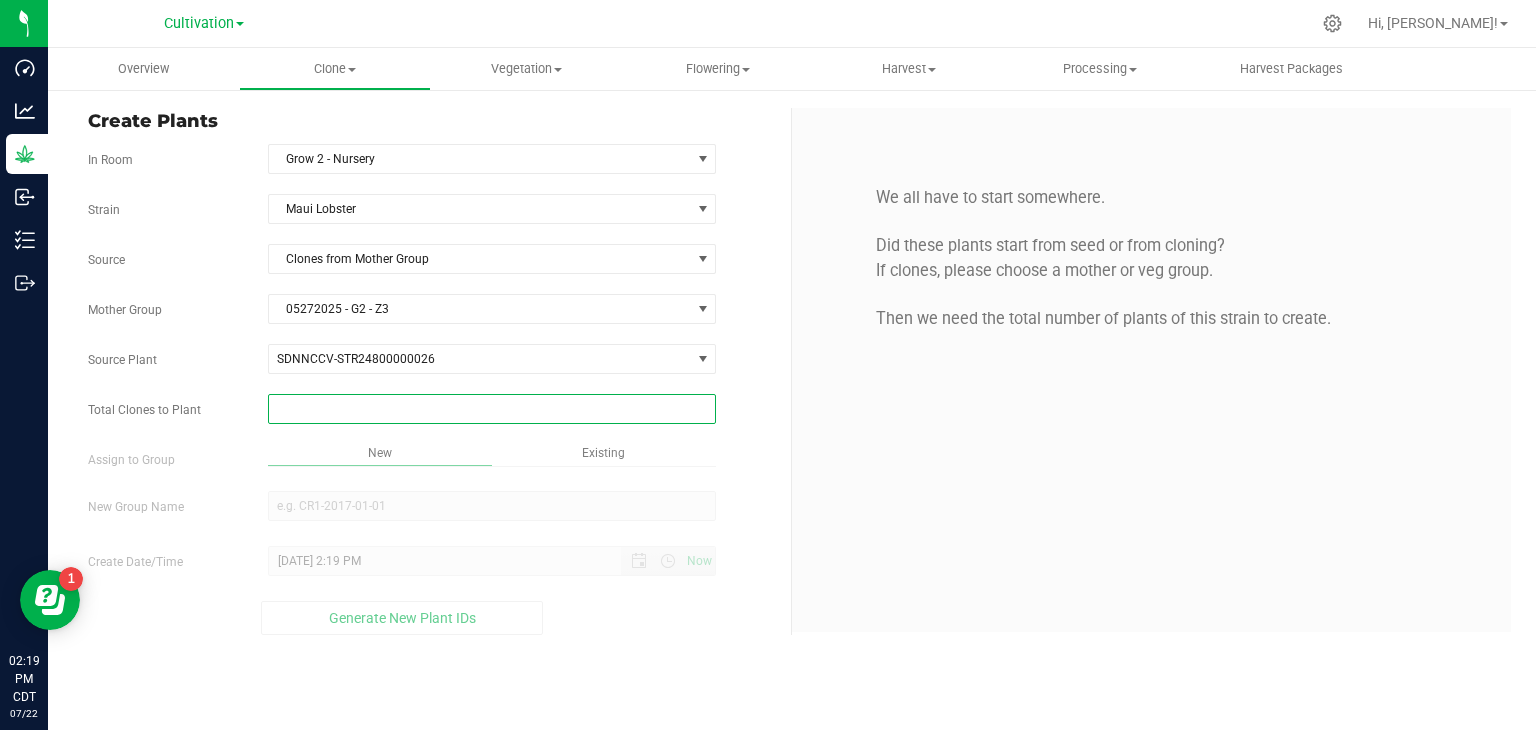click at bounding box center (492, 409) 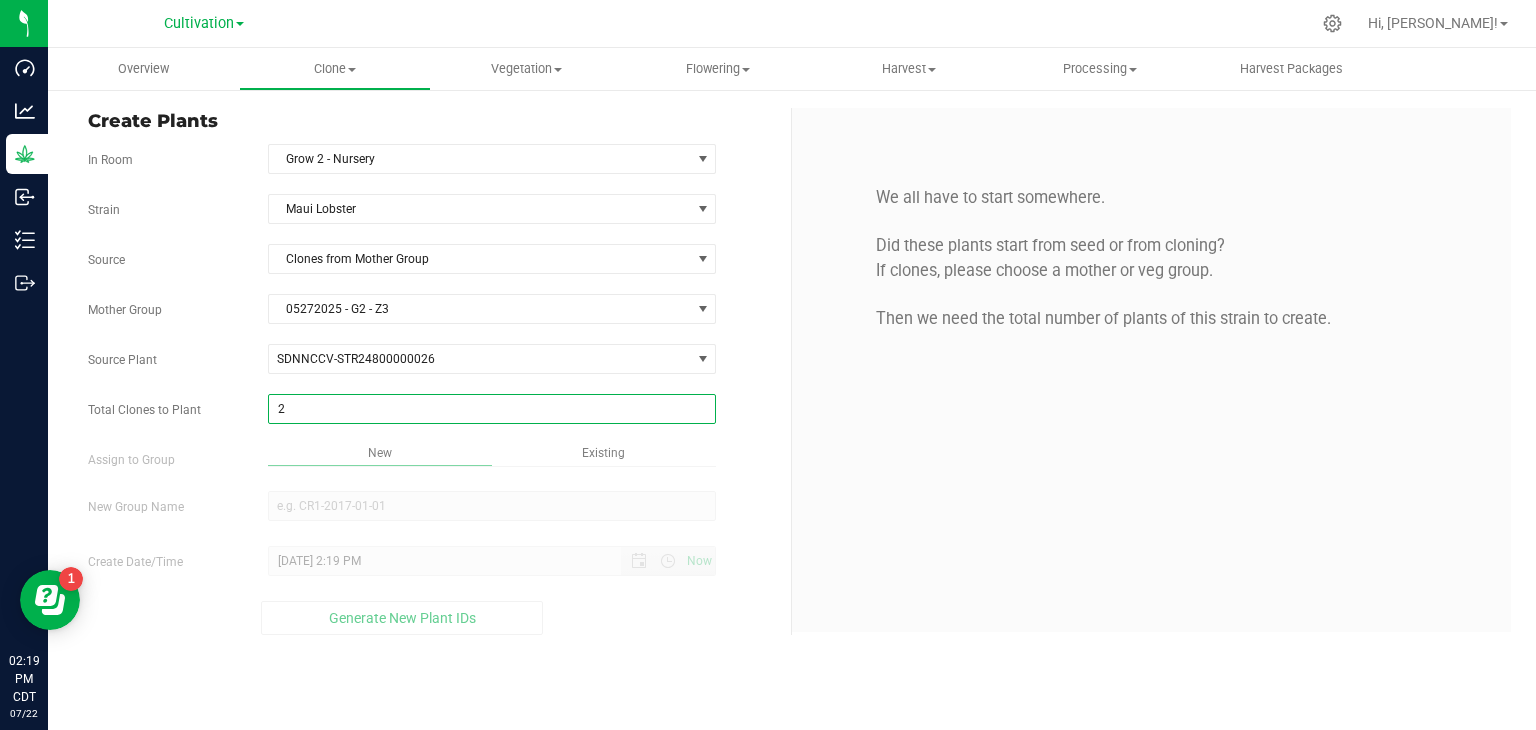 type on "2" 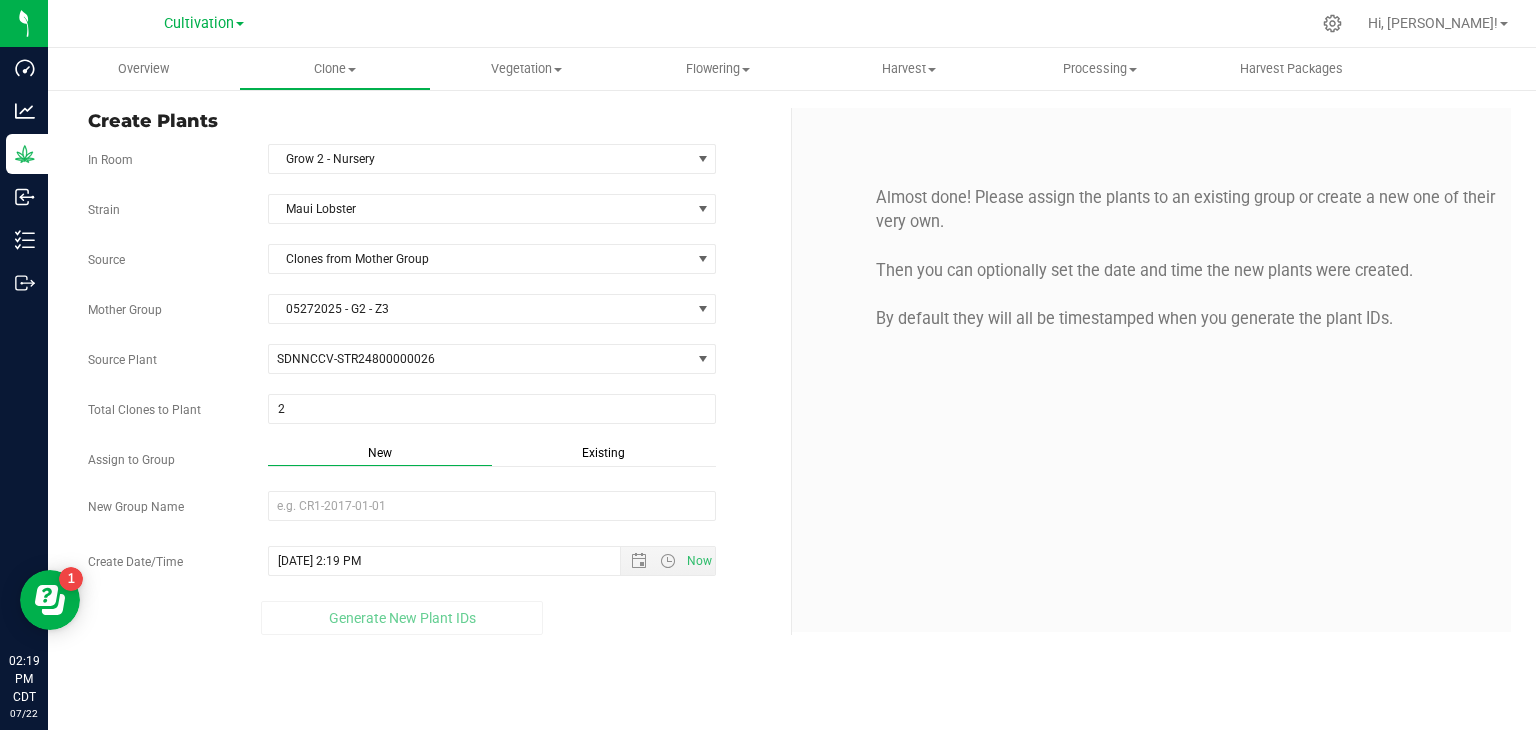 click on "Existing" at bounding box center [603, 453] 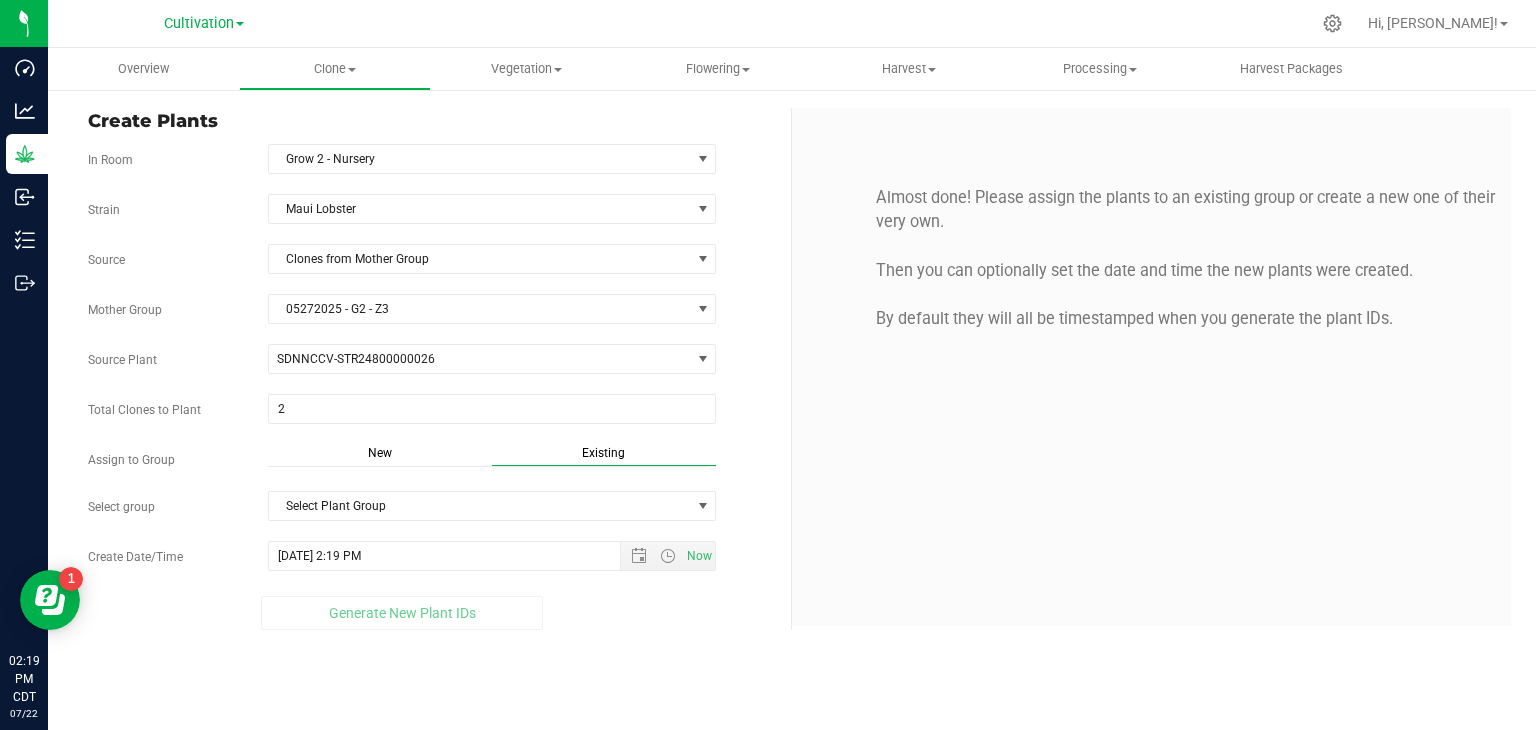 click on "Strain
Maui Lobster
Source
Clones from Mother Group
Mother Group
05272025 - G2 - Z3 Select Mother Group 05272025 - G2 - Z3
Source Plant
SDNNCCV-STR24800000026 SDNNCCV-STR24800000002 SDNNCCV-STR24800000006 SDNNCCV-STR24800000009 SDNNCCV-STR24800000013 SDNNCCV-STR24800000018 SDNNCCV-STR24800000020 SDNNCCV-STR24800000025 SDNNCCV-STR24800000026 SDNNCCV-STR24800000027
2" at bounding box center (432, 412) 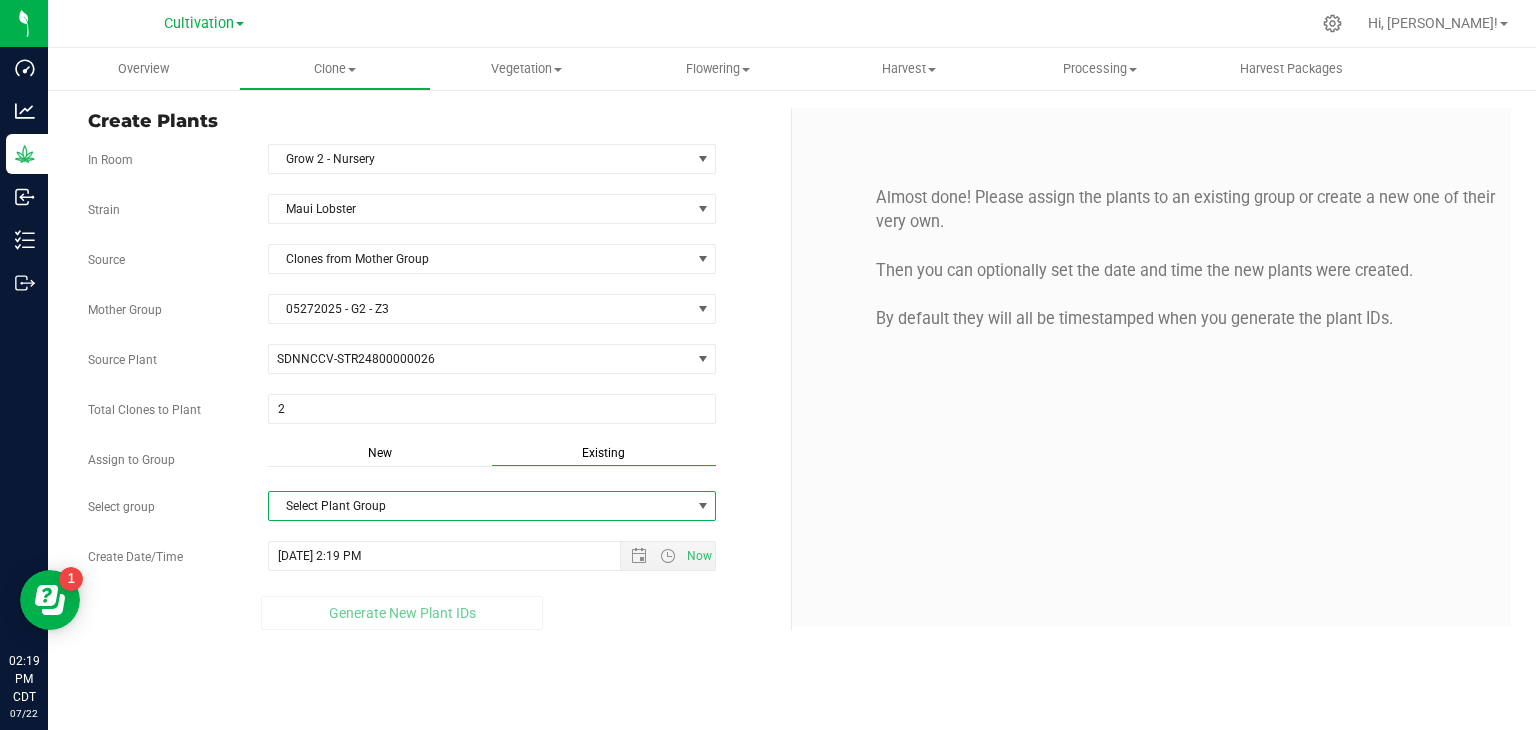 click on "Select Plant Group" at bounding box center [480, 506] 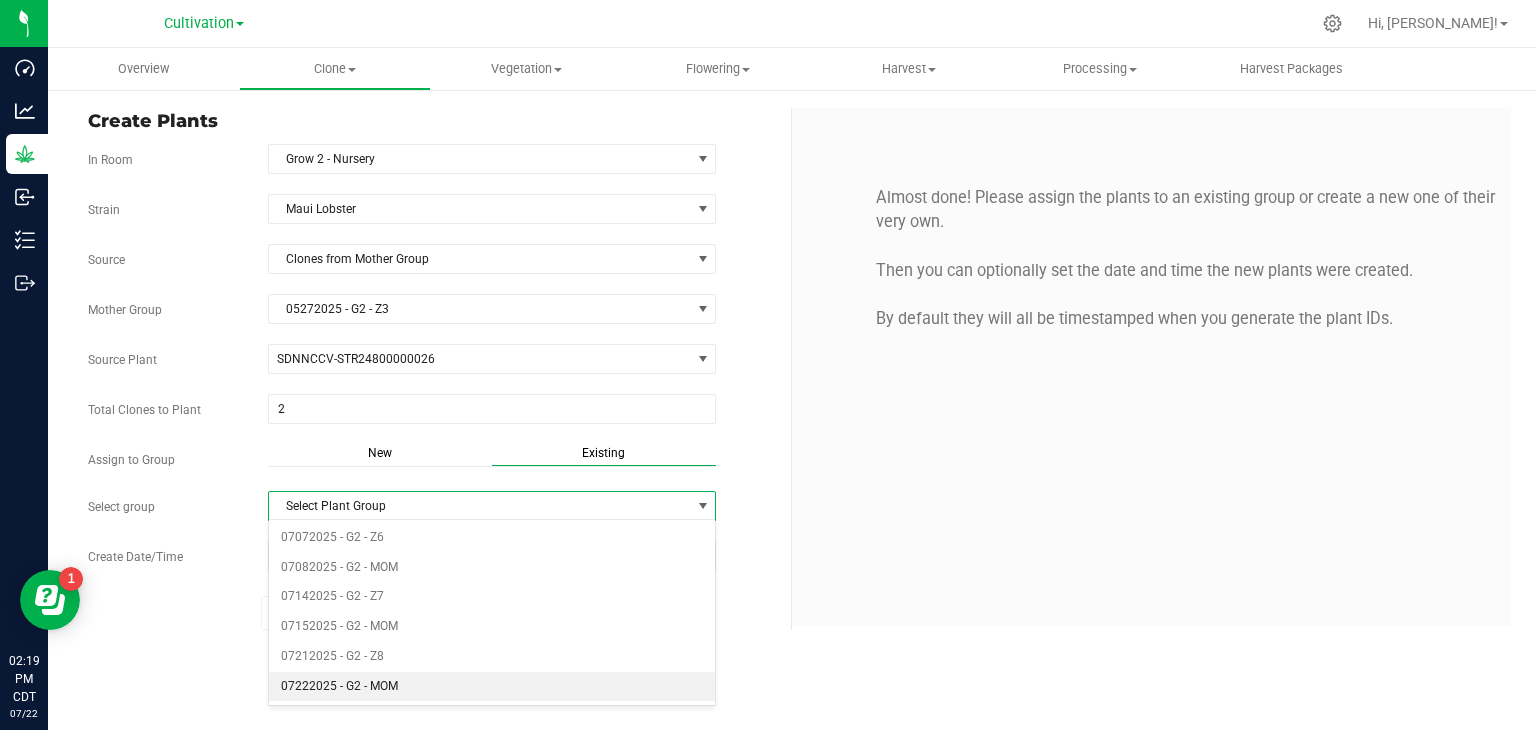 click on "07222025 - G2 - MOM" at bounding box center (492, 687) 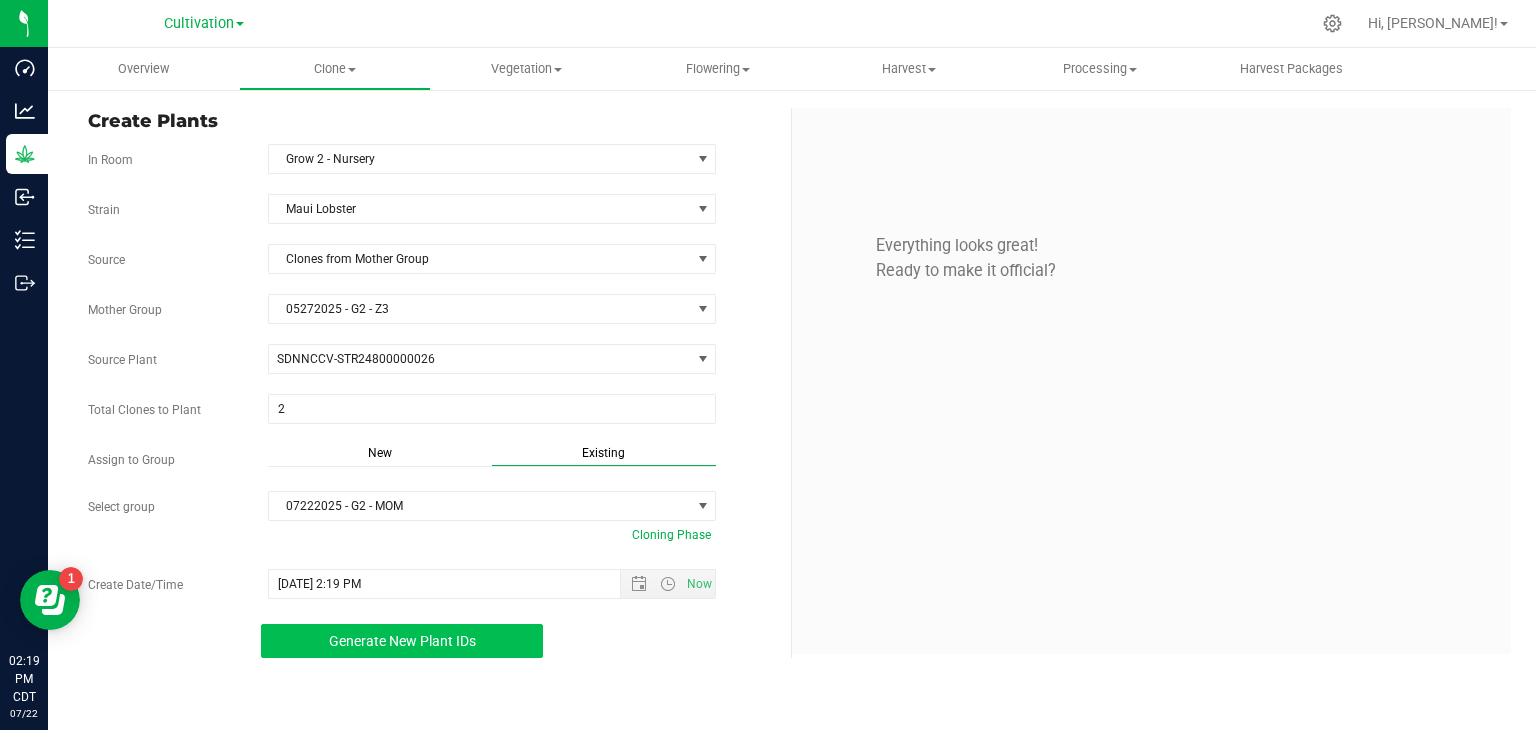 click on "Generate New Plant IDs" at bounding box center [402, 641] 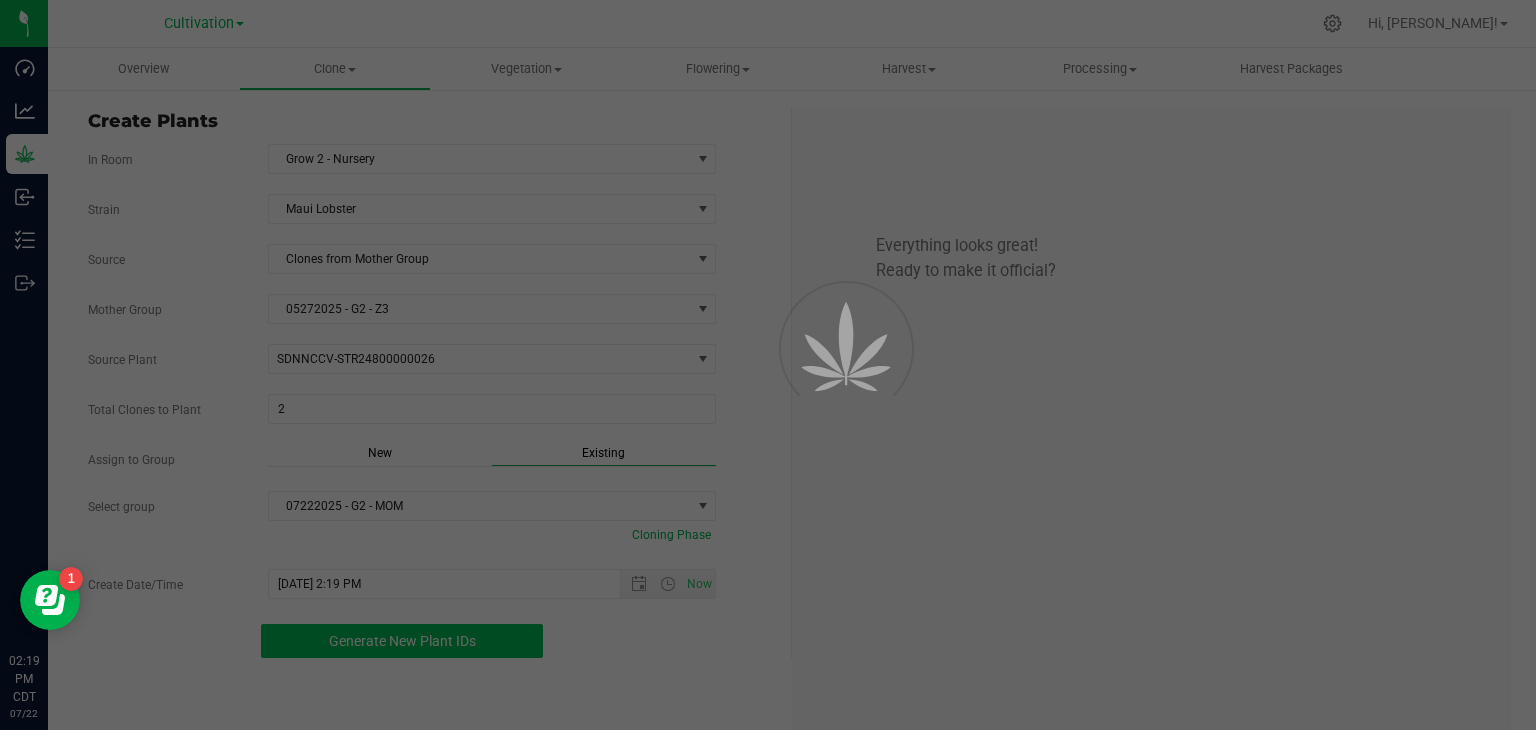 scroll, scrollTop: 60, scrollLeft: 0, axis: vertical 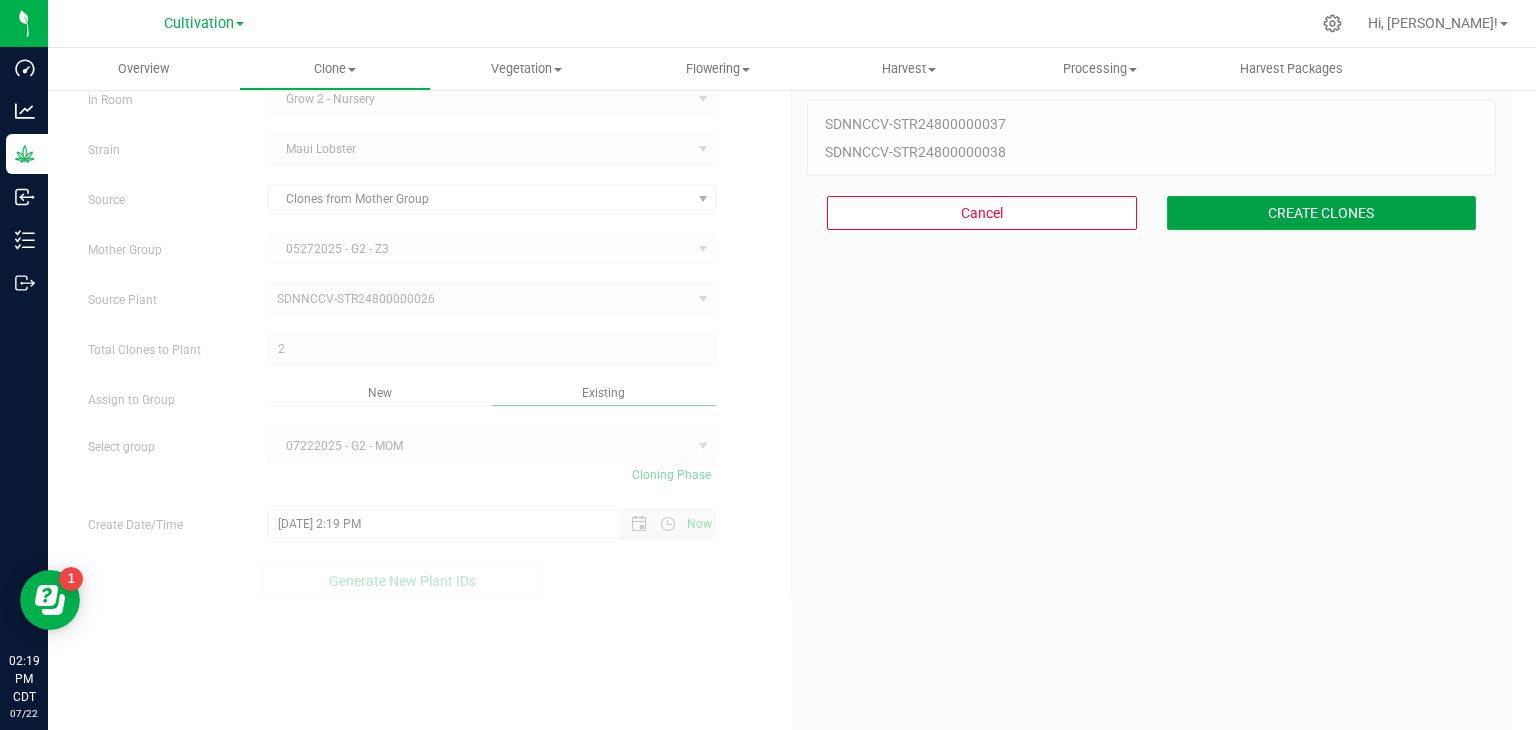 click on "CREATE CLONES" at bounding box center (1322, 213) 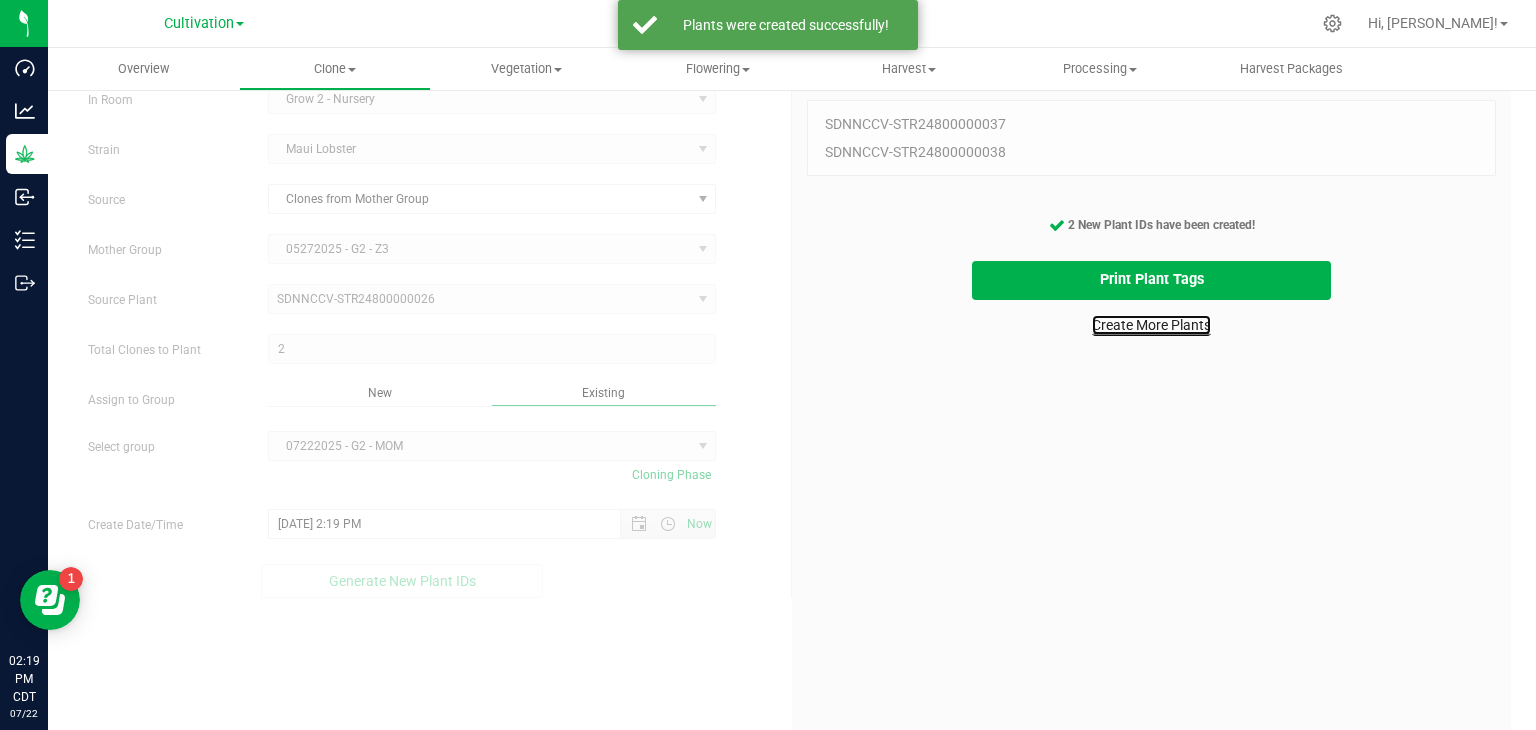 click on "Create More Plants" at bounding box center [1151, 325] 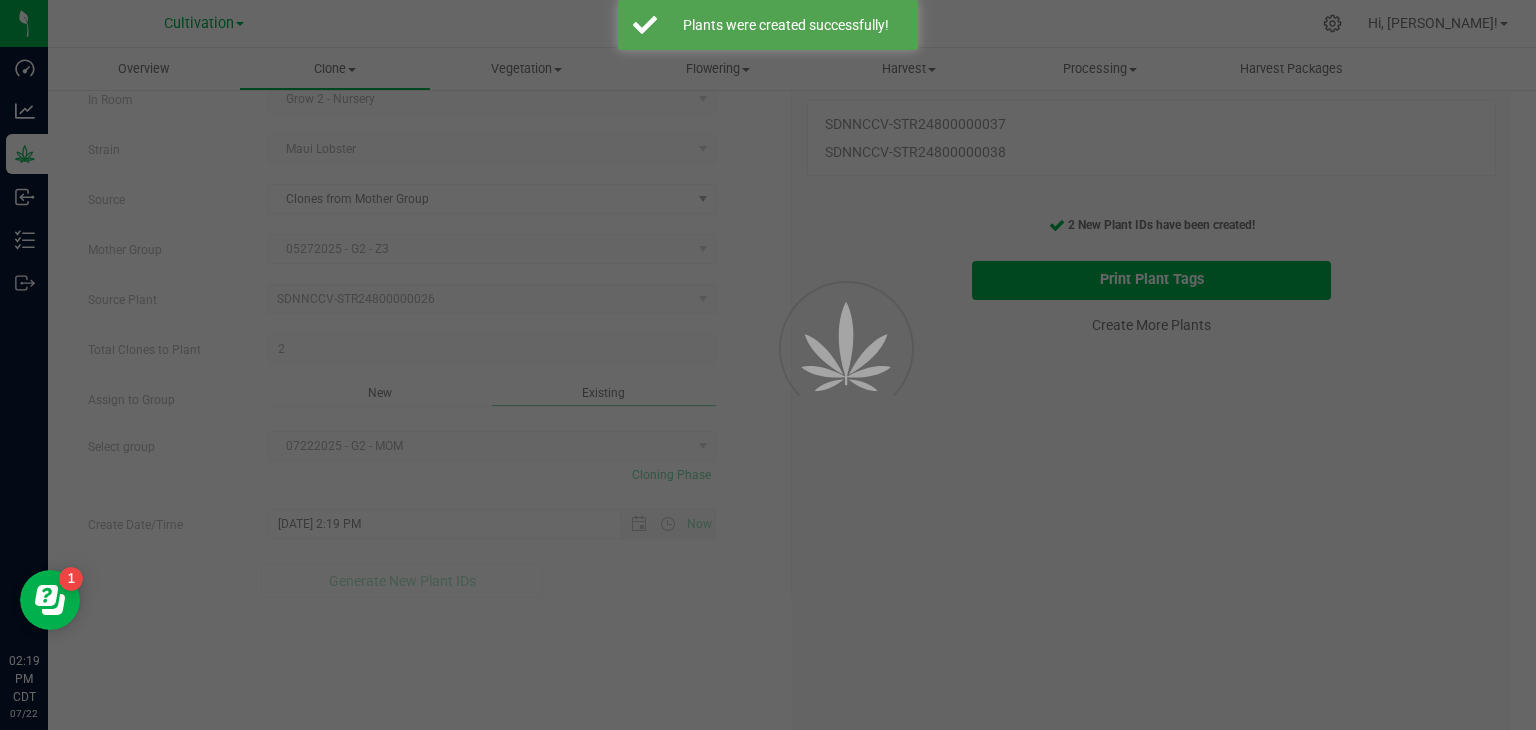 scroll, scrollTop: 0, scrollLeft: 0, axis: both 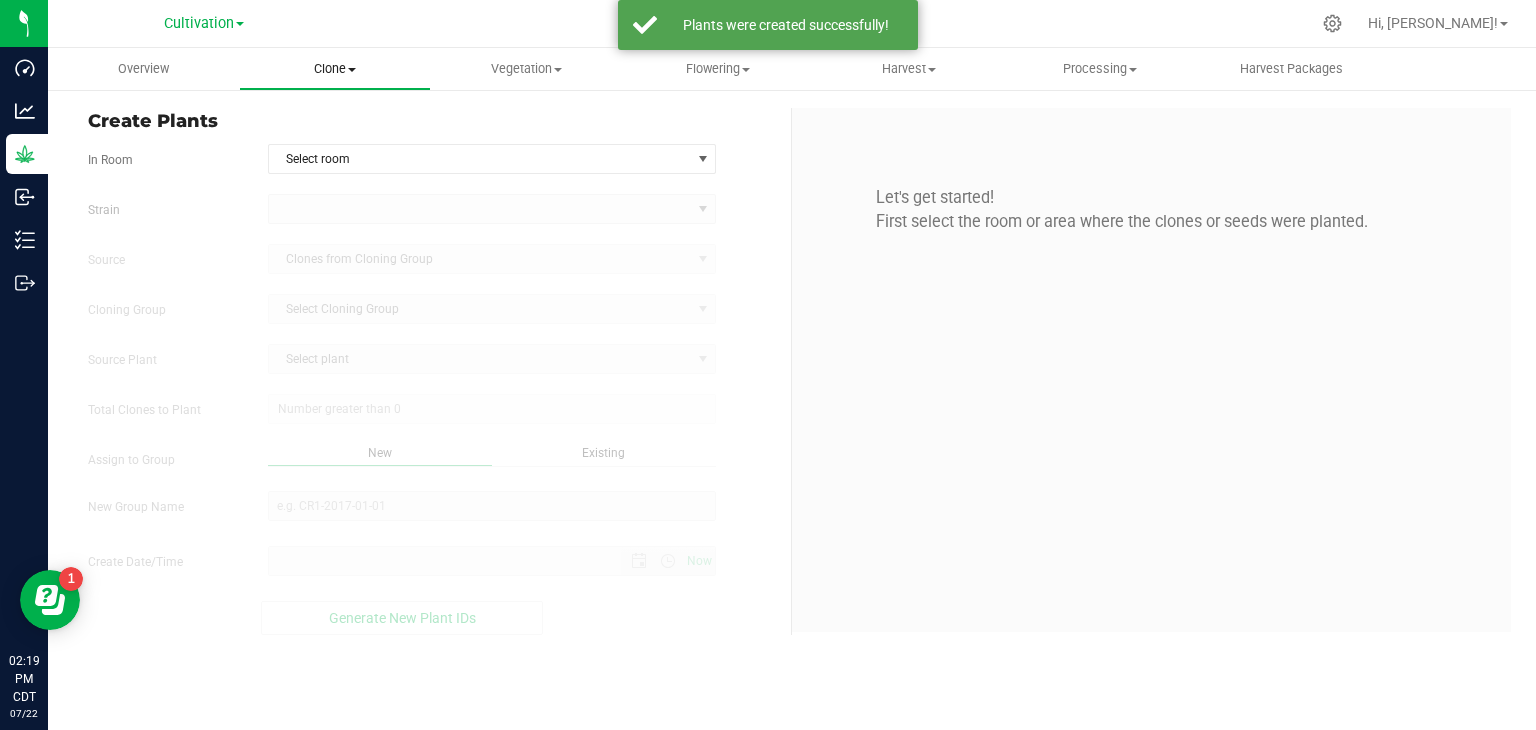 type on "[DATE] 2:19 PM" 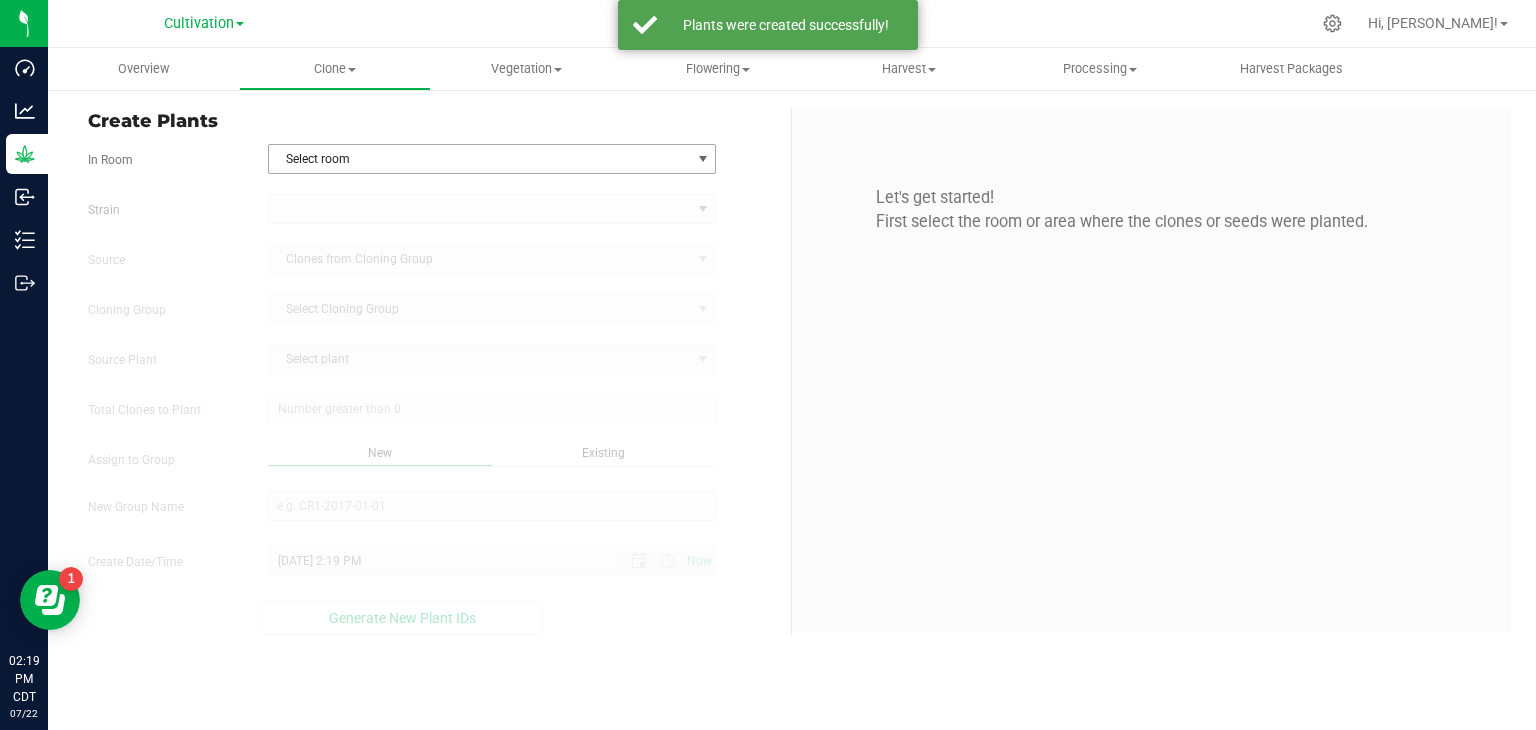click on "Select room" at bounding box center [480, 159] 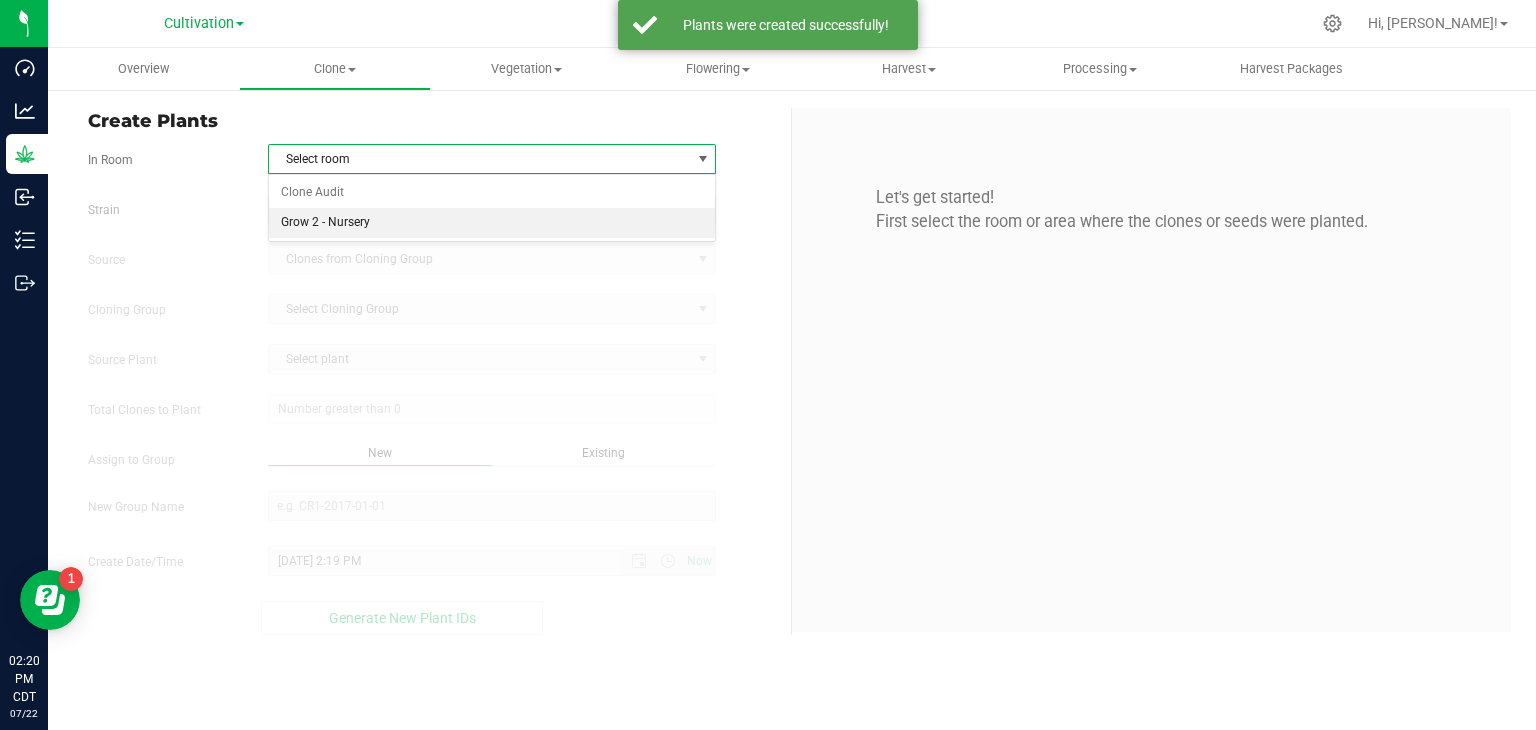 click on "Grow 2 - Nursery" at bounding box center (492, 223) 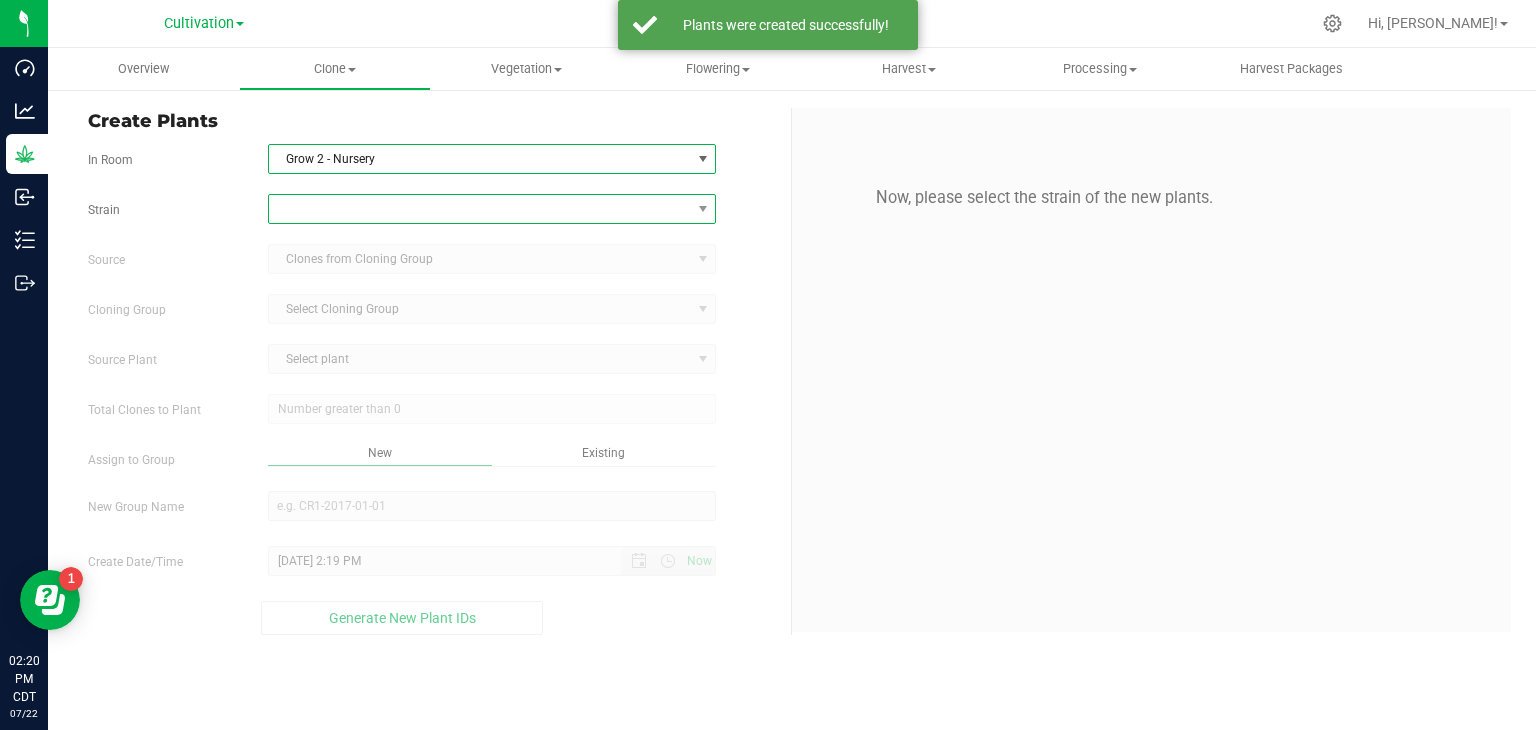 click at bounding box center [480, 209] 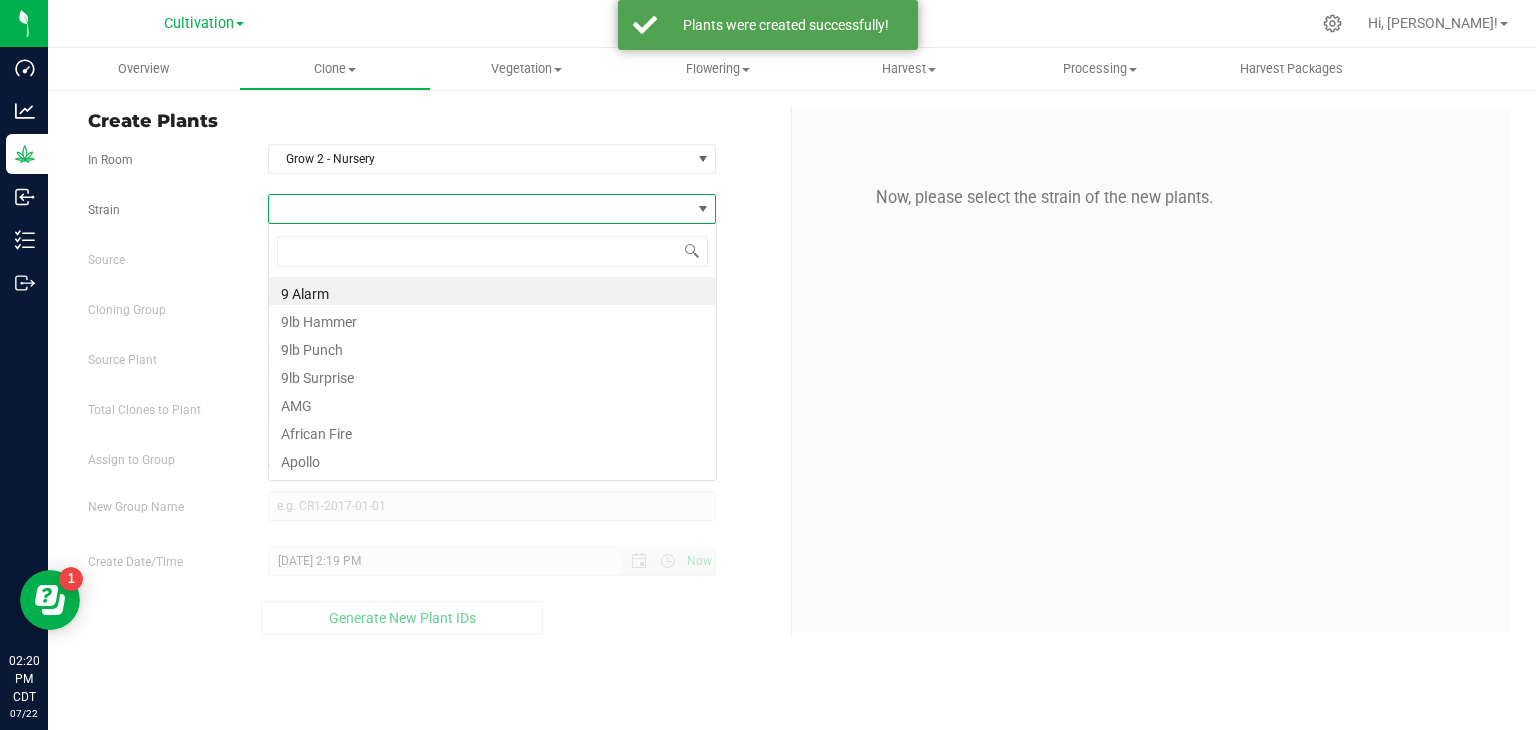 scroll, scrollTop: 99970, scrollLeft: 99551, axis: both 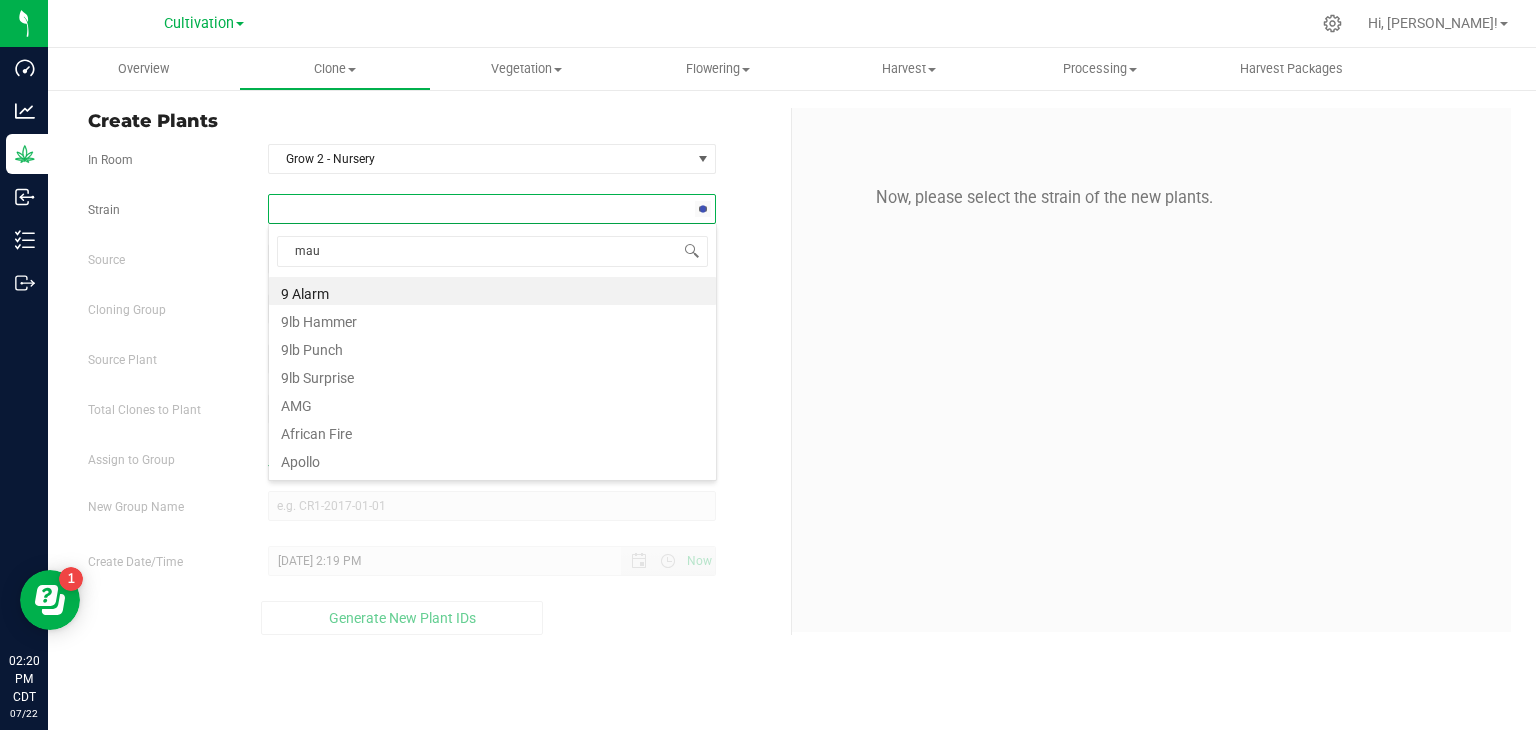 type on "maui" 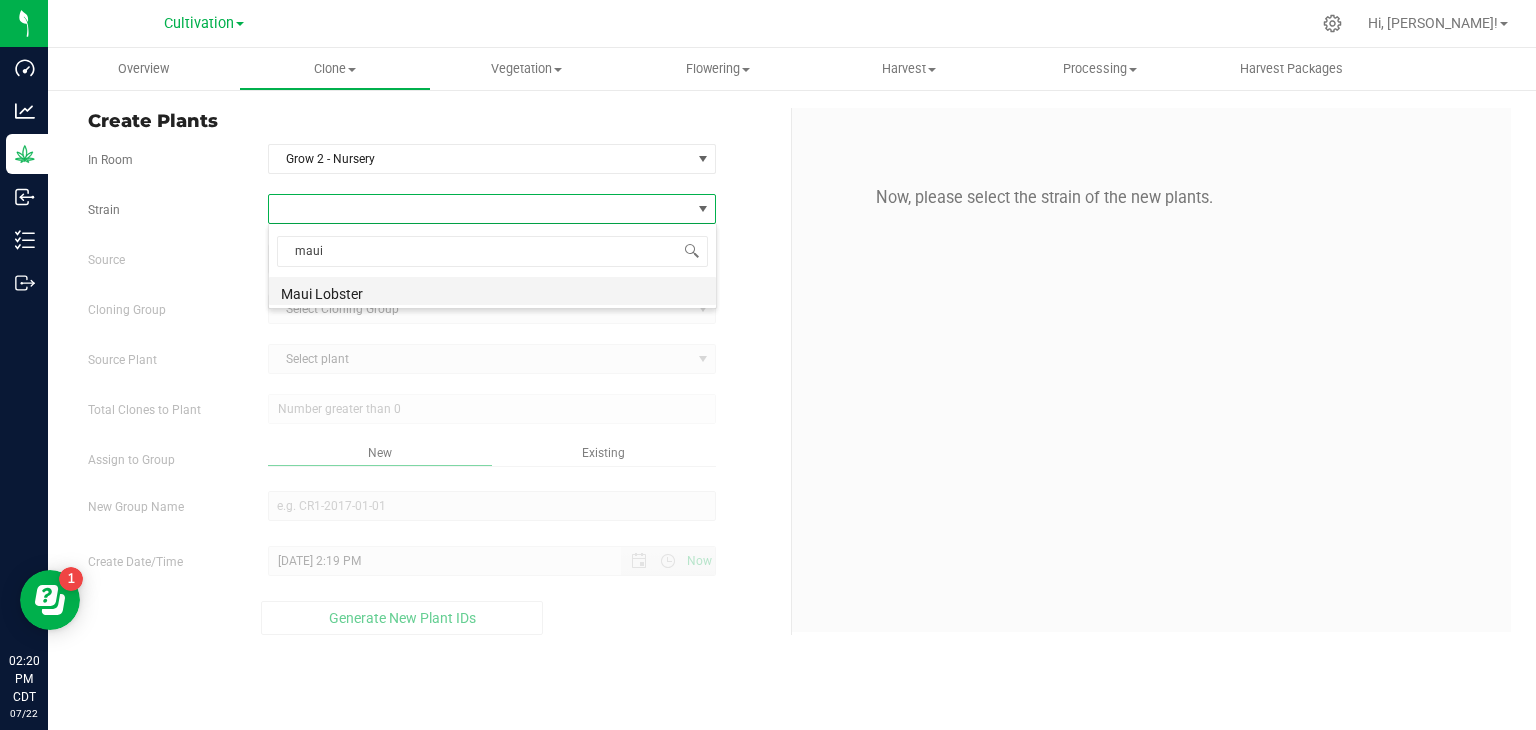 click on "Maui Lobster" at bounding box center [492, 291] 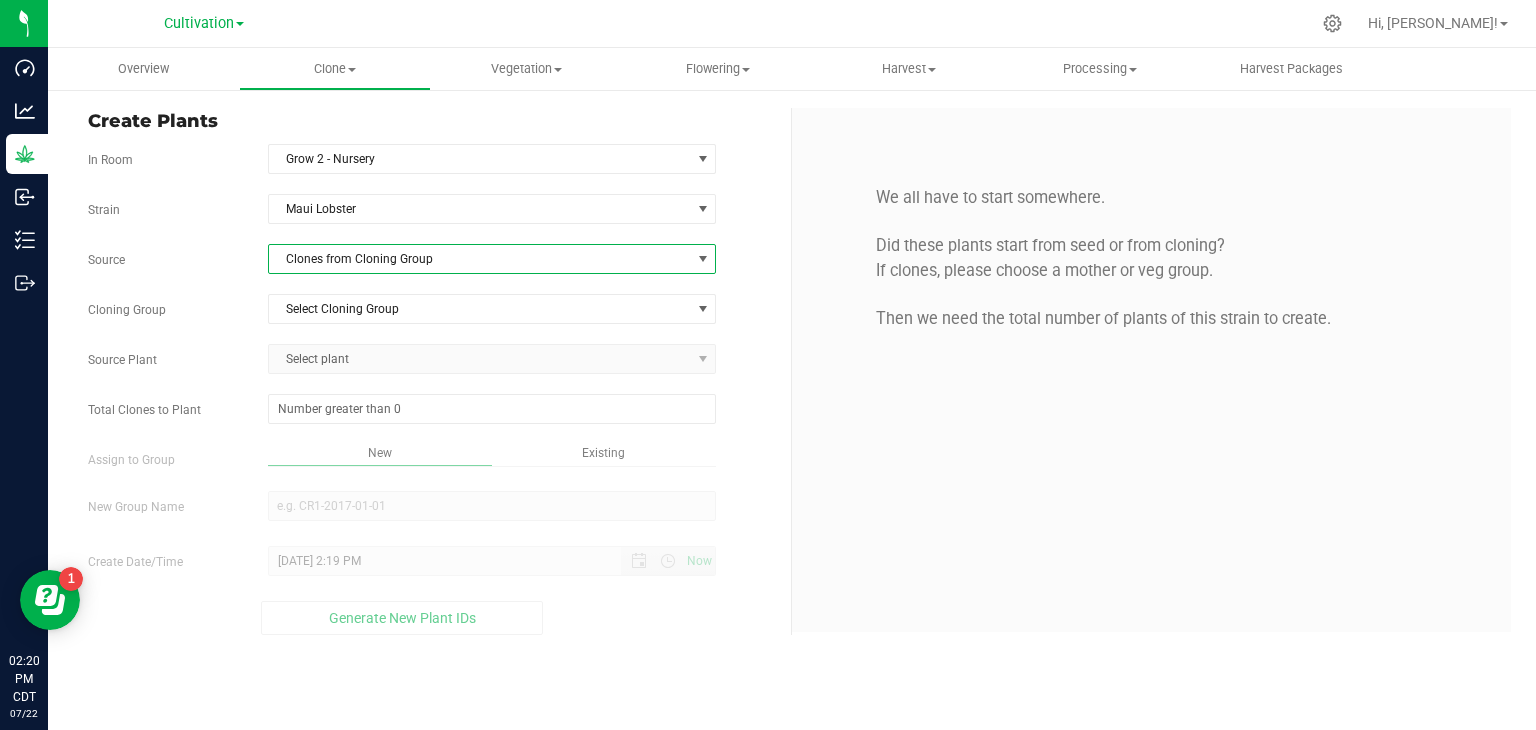 click on "Clones from Cloning Group" at bounding box center [480, 259] 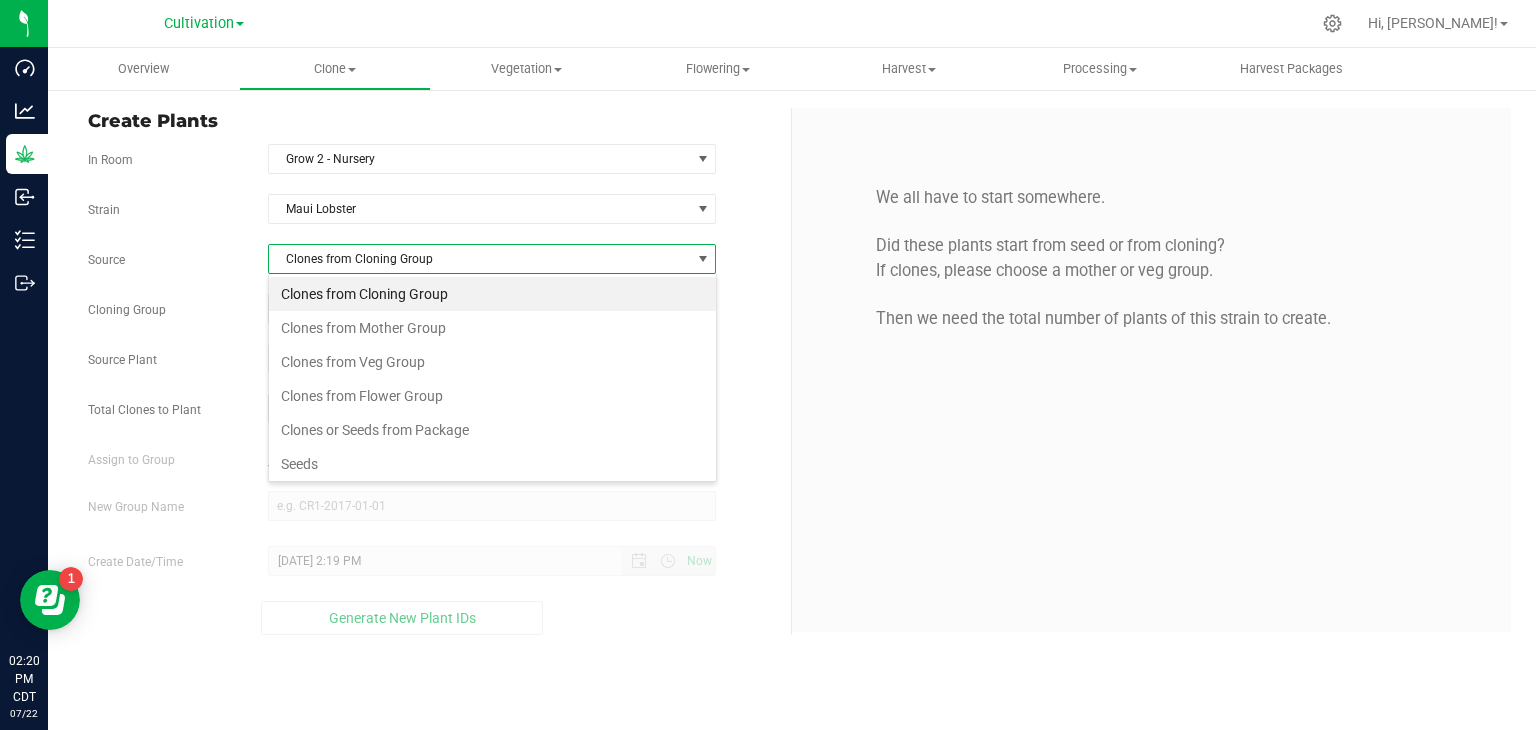 scroll, scrollTop: 99970, scrollLeft: 99551, axis: both 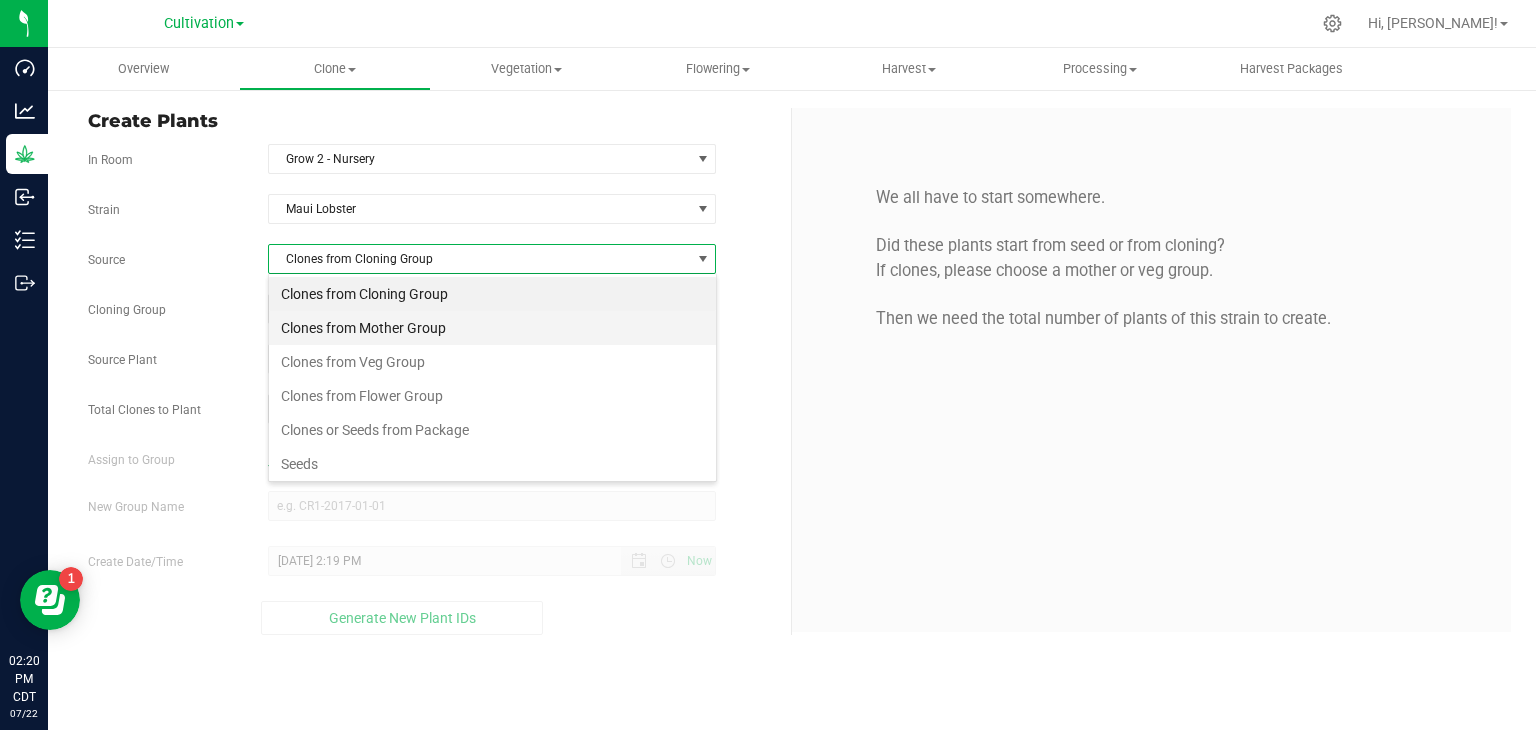 click on "Clones from Mother Group" at bounding box center (492, 328) 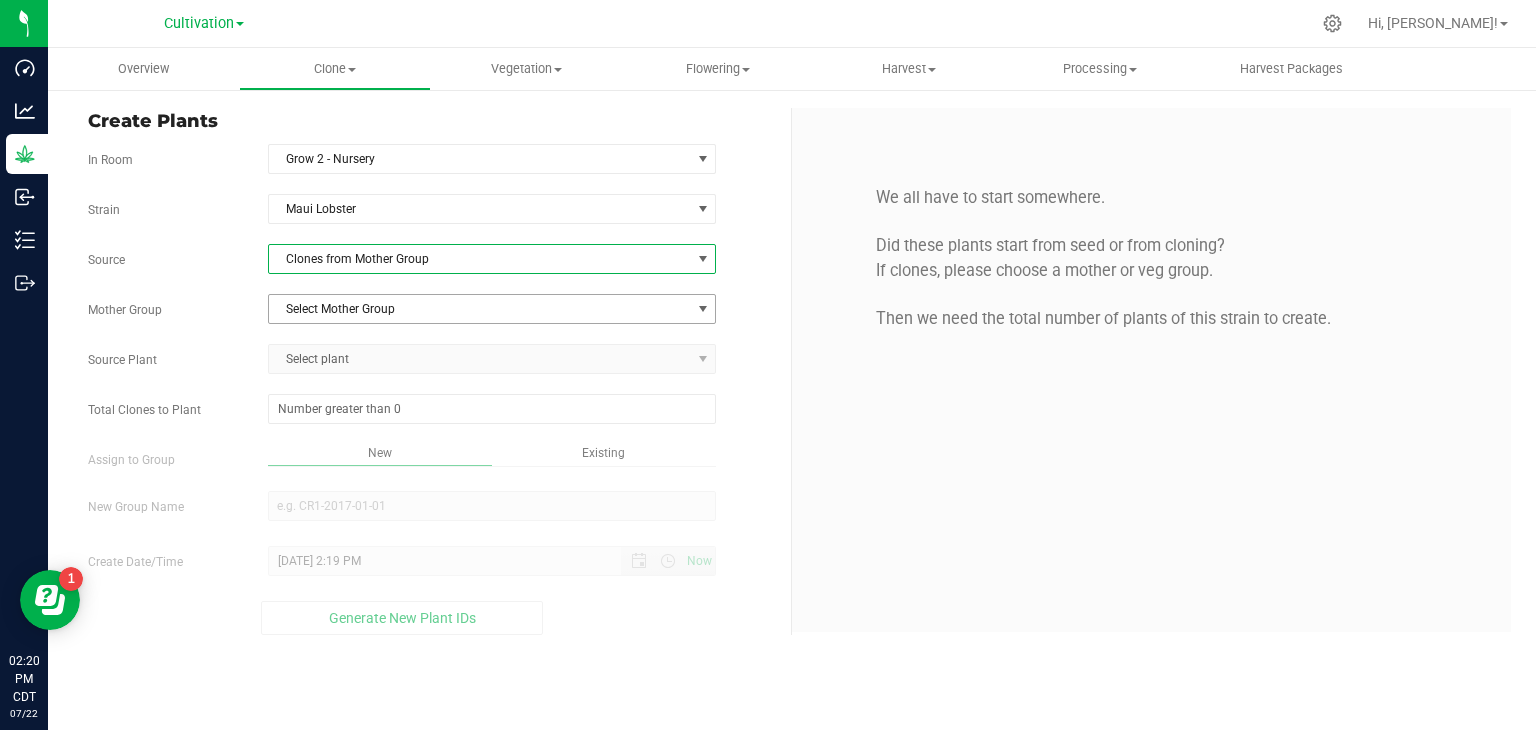 click on "Select Mother Group" at bounding box center [480, 309] 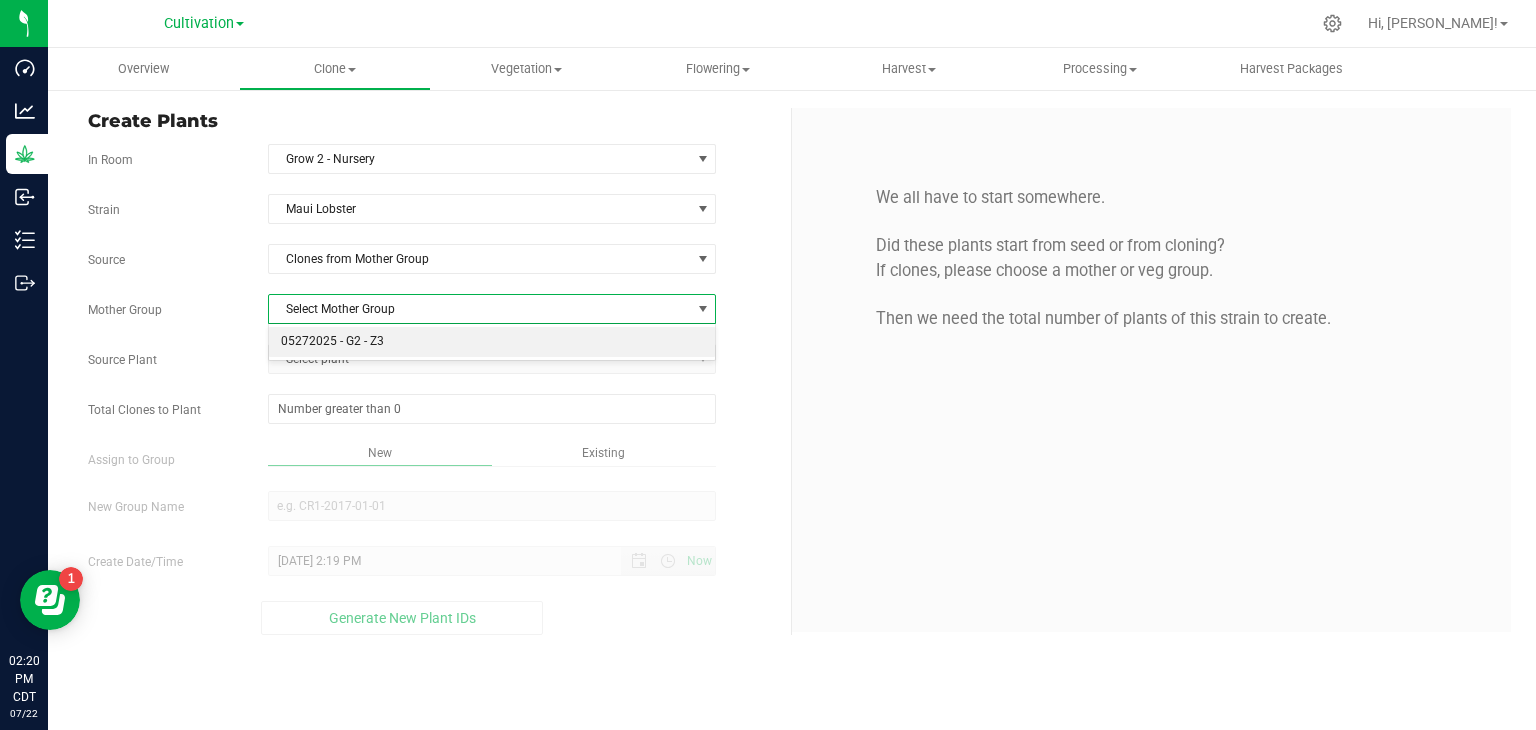 click on "05272025 - G2 - Z3" at bounding box center (492, 342) 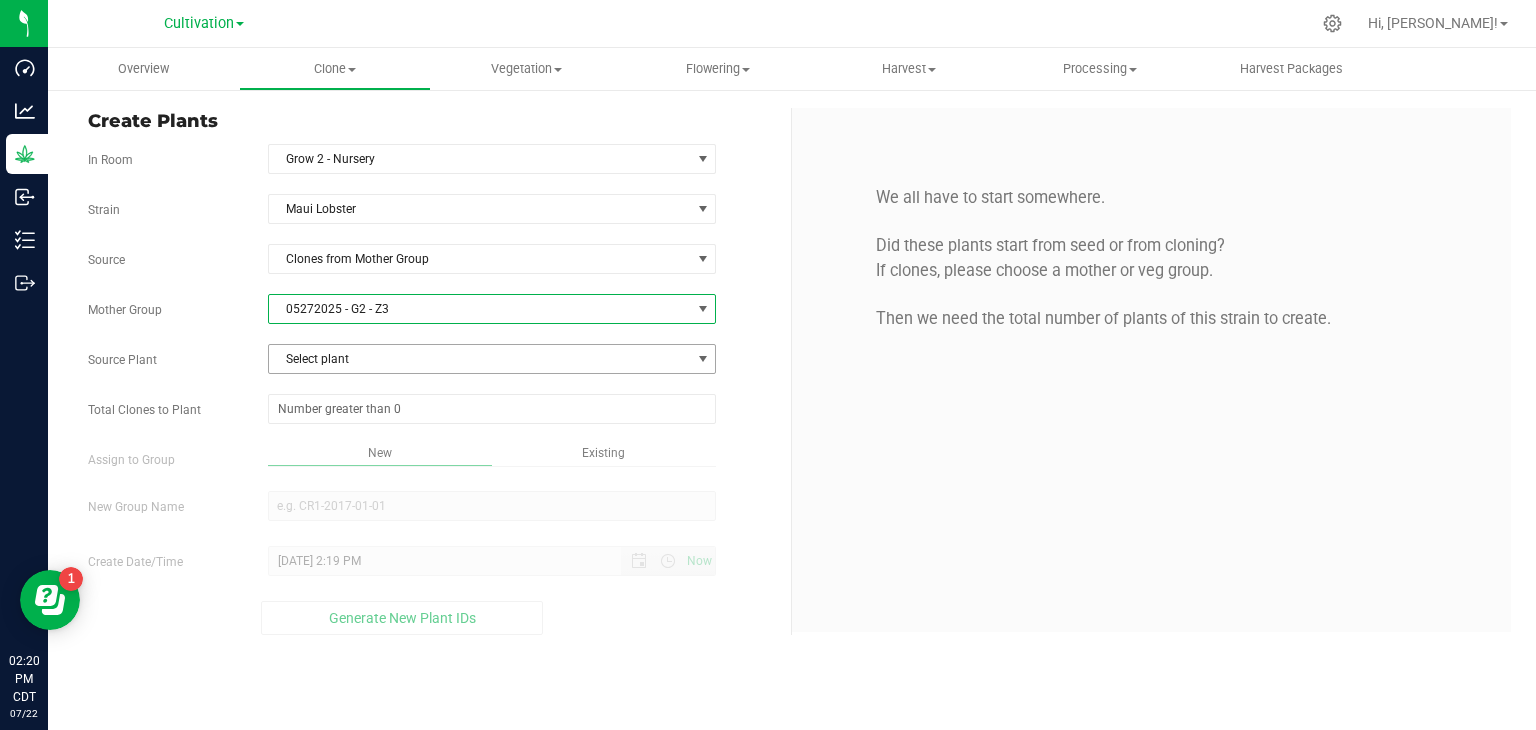 click on "Select plant" at bounding box center (480, 359) 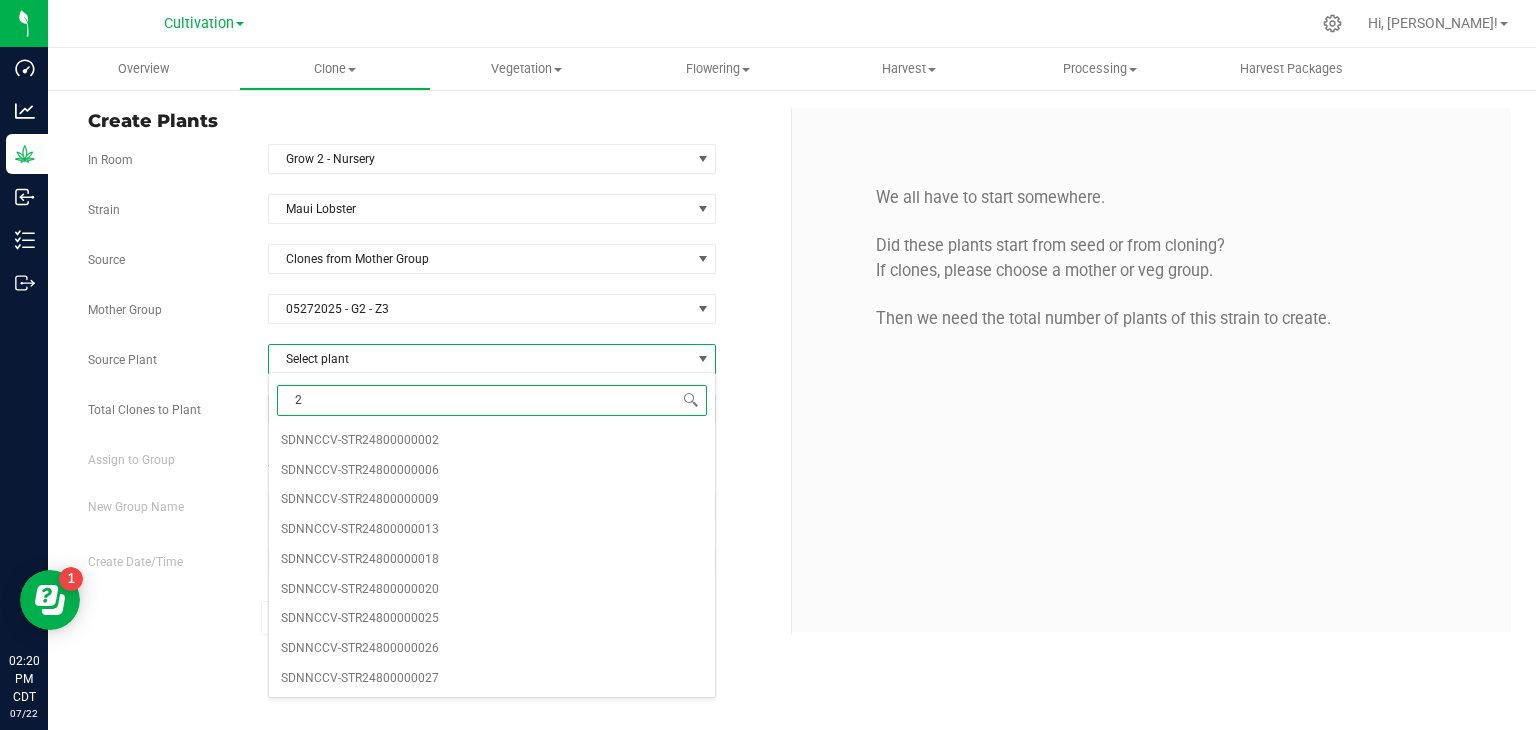 type on "27" 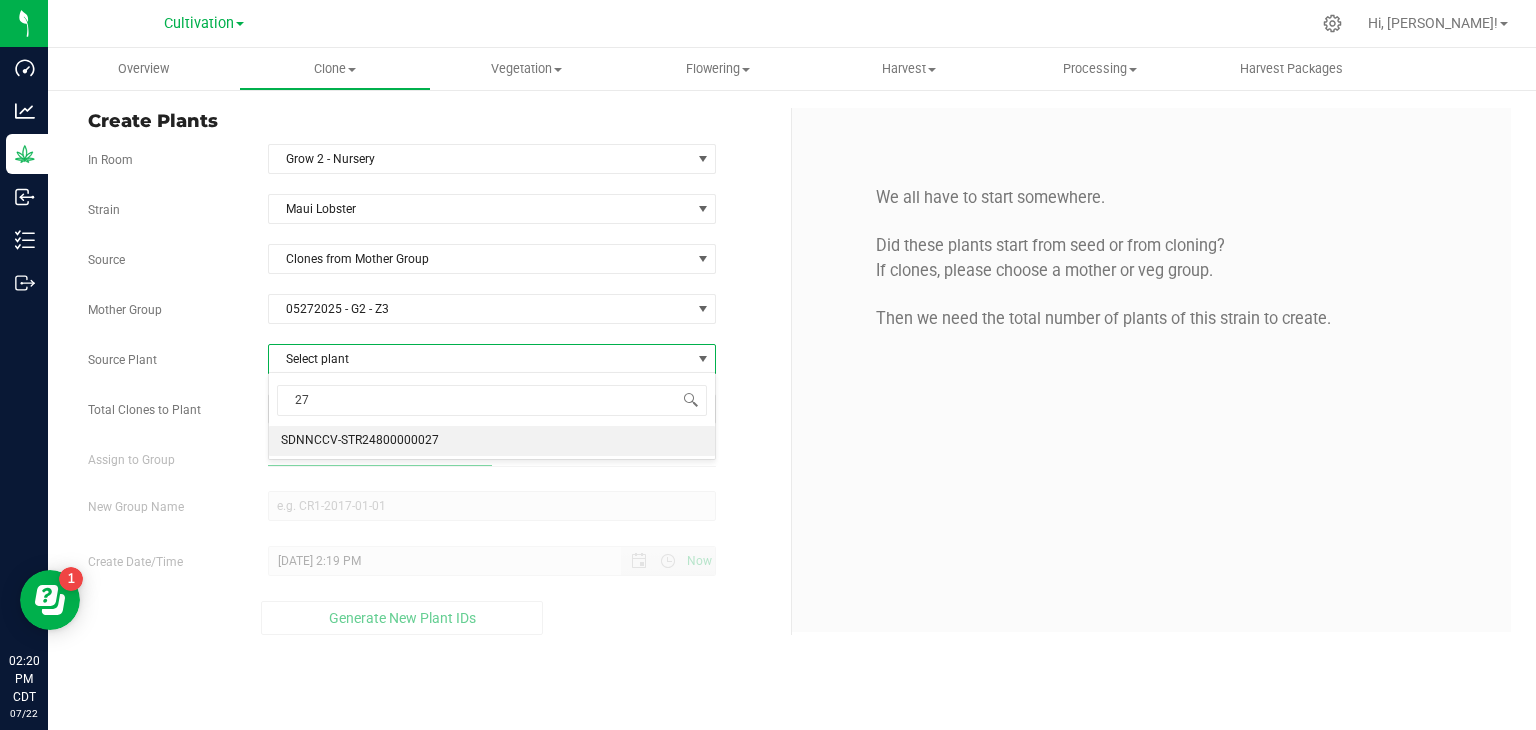 type 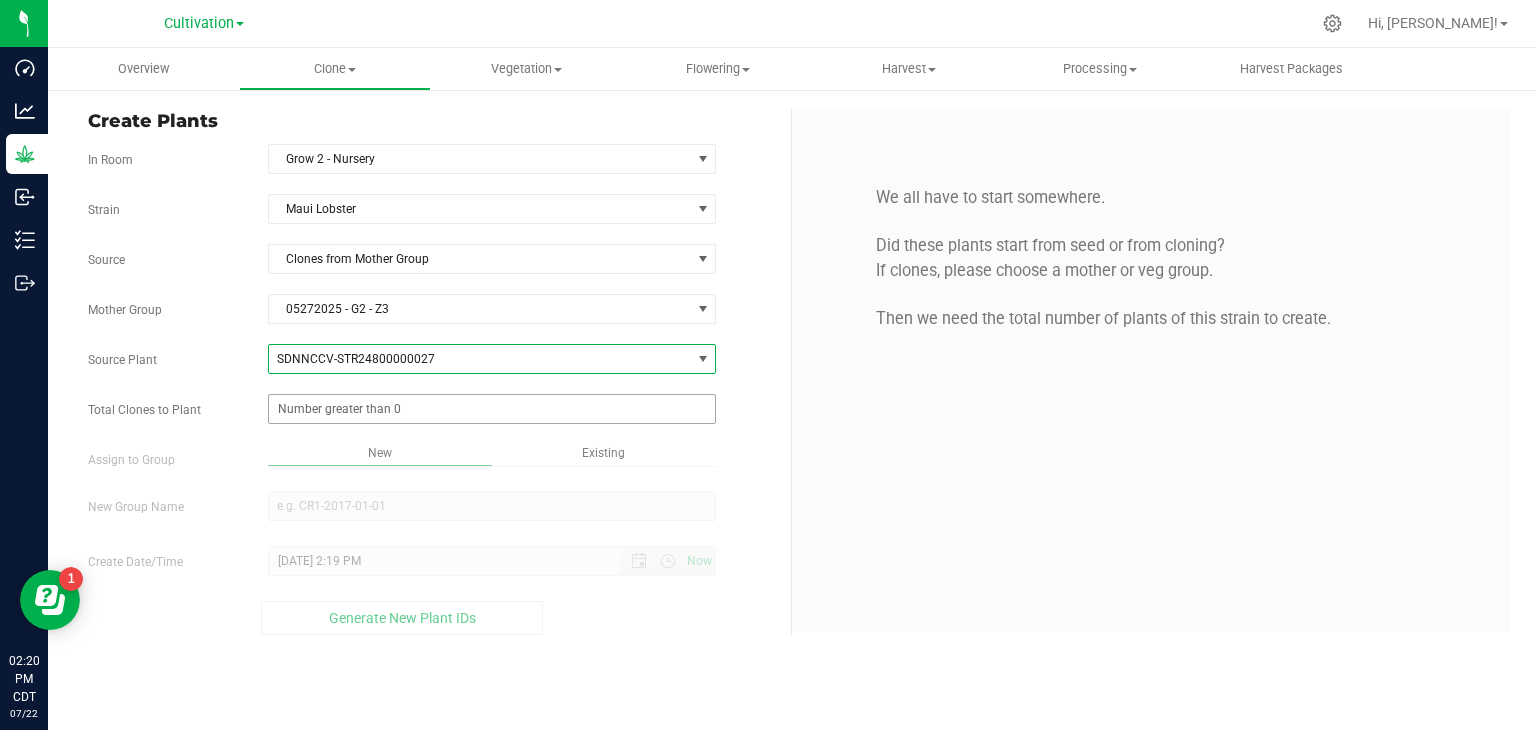 click at bounding box center [492, 409] 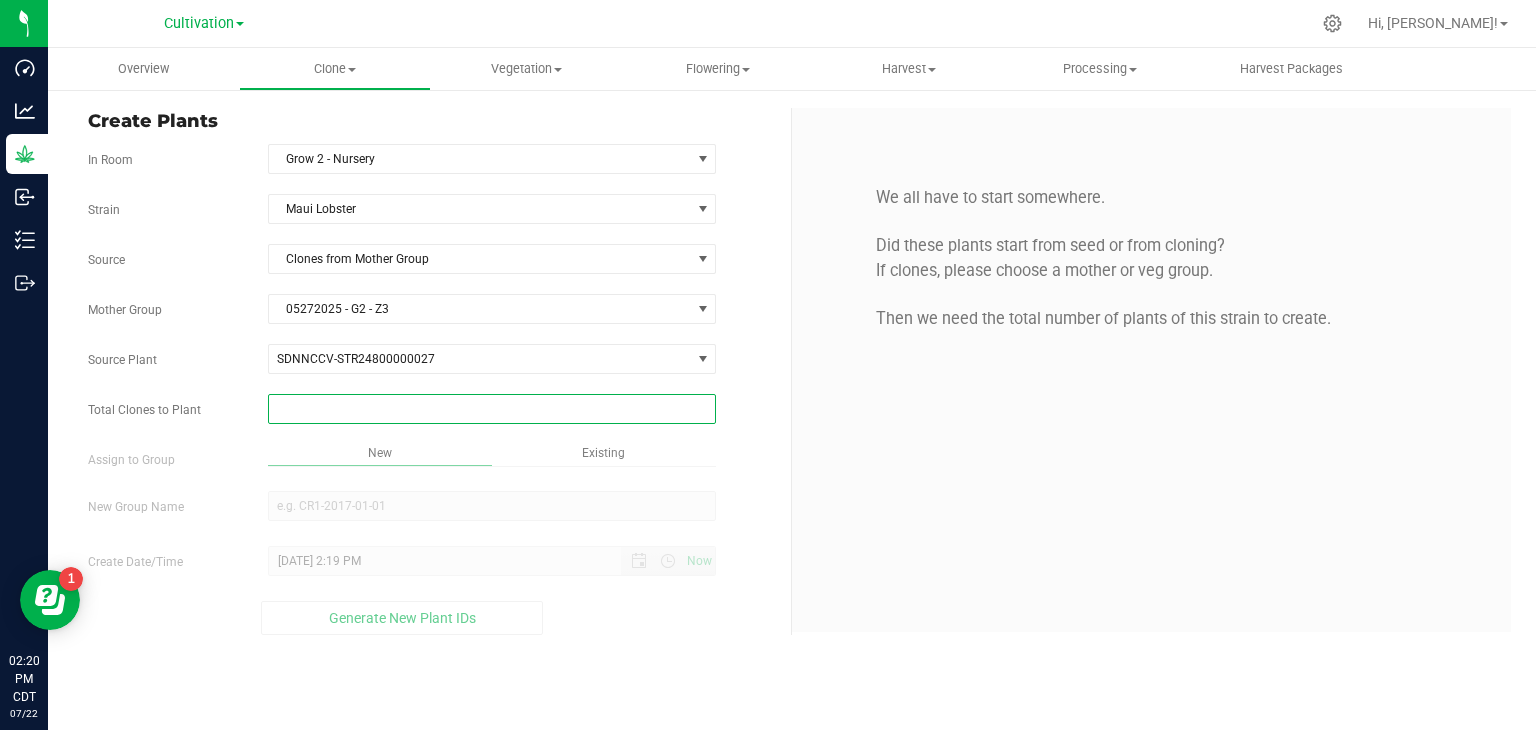 type on "2" 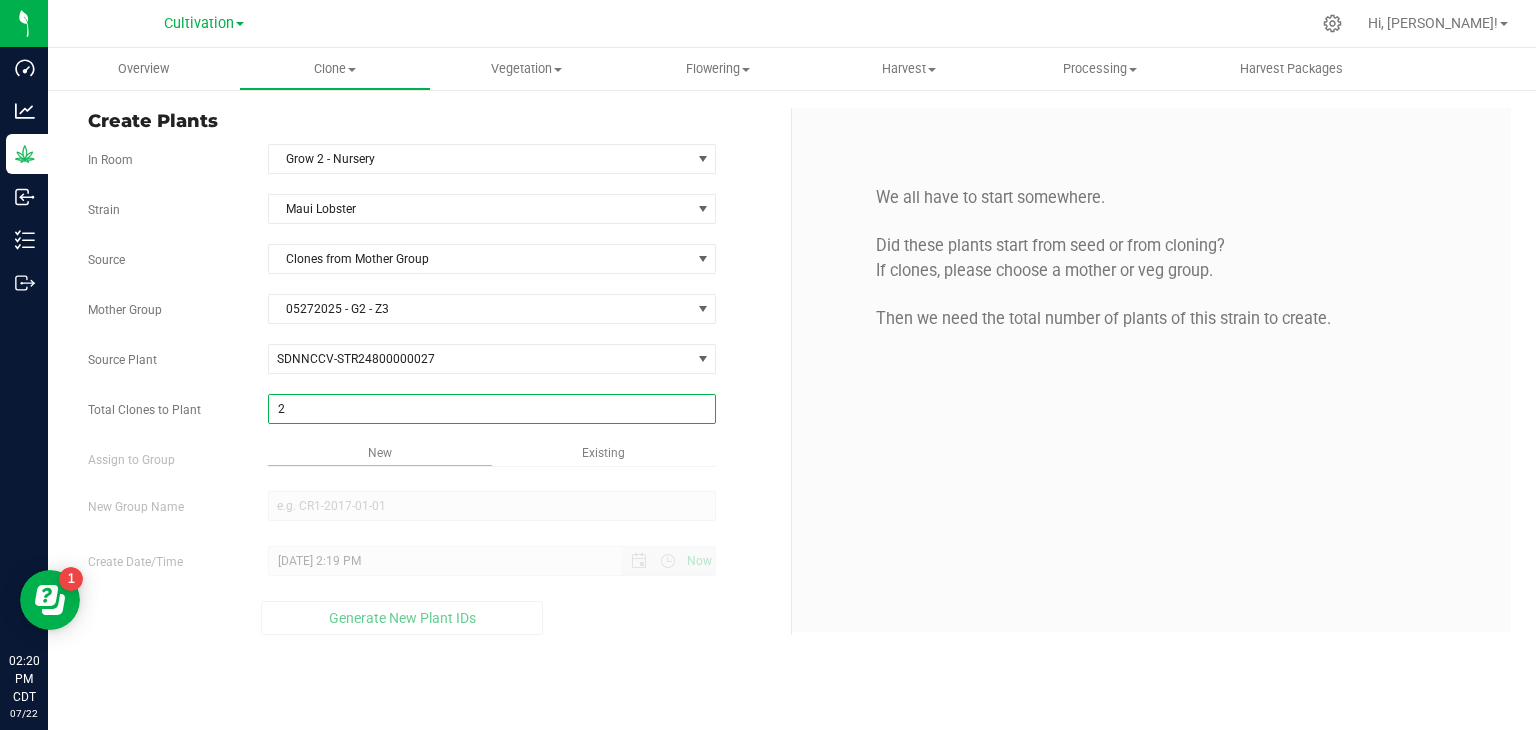 type on "2" 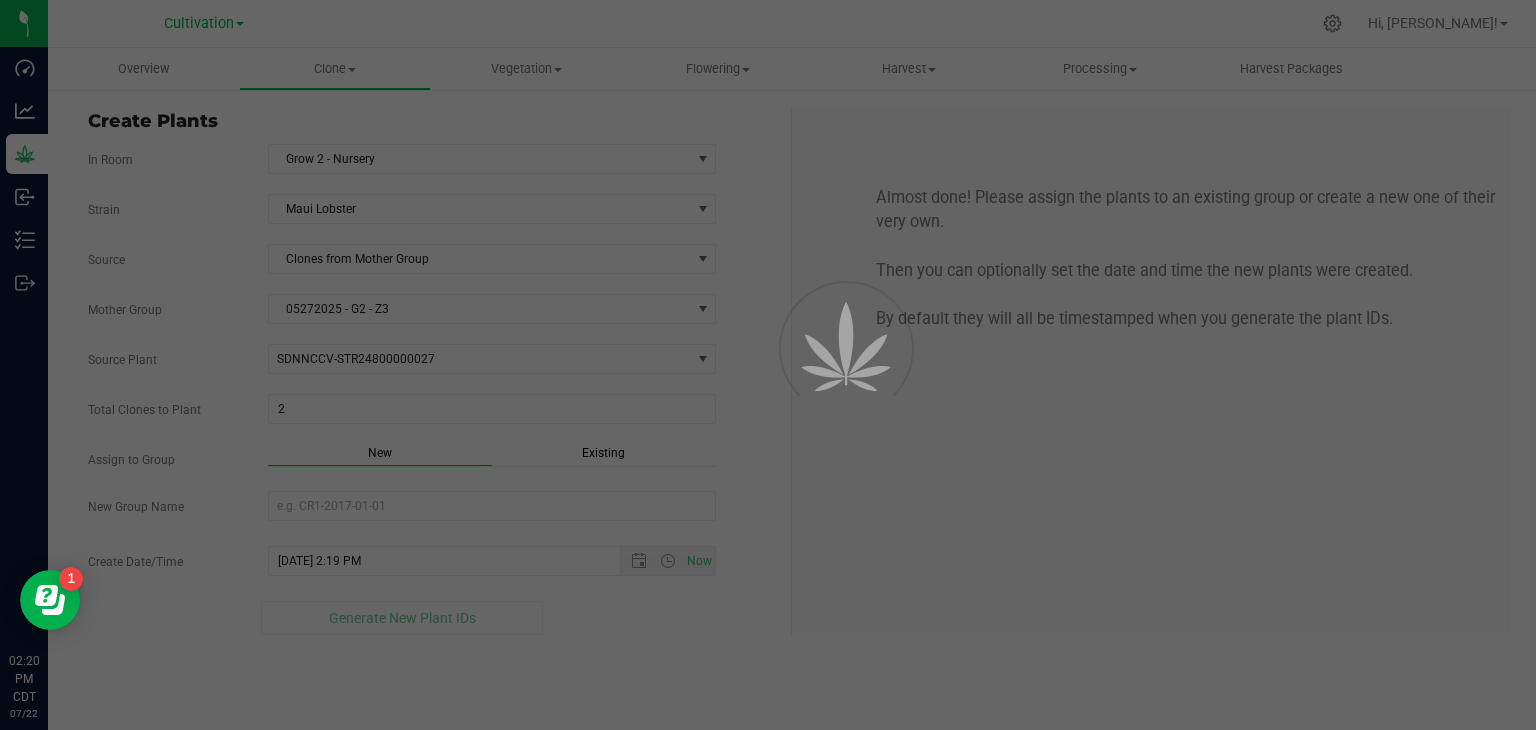click on "Total Clones to Plant
2 2" at bounding box center (432, 409) 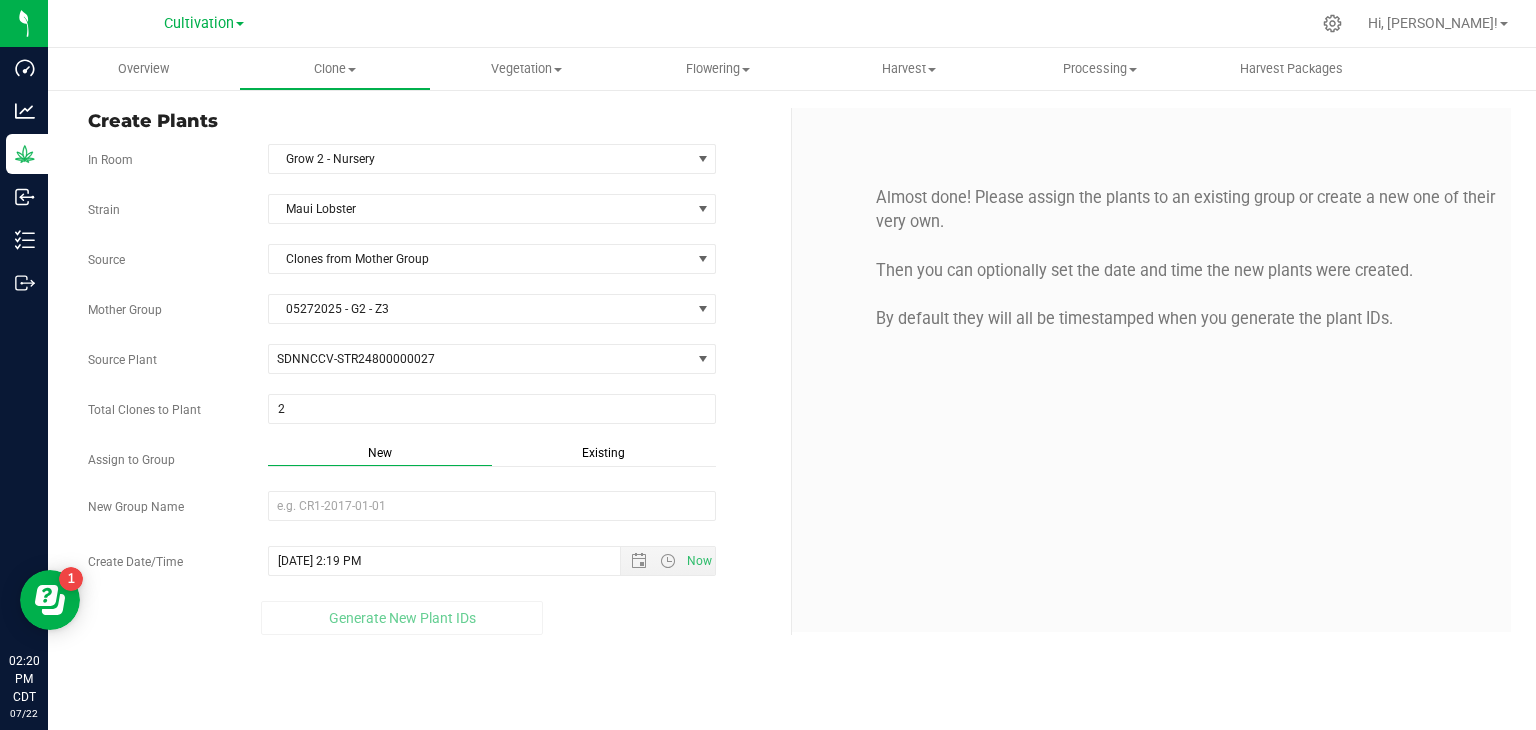 click on "Existing" at bounding box center (603, 453) 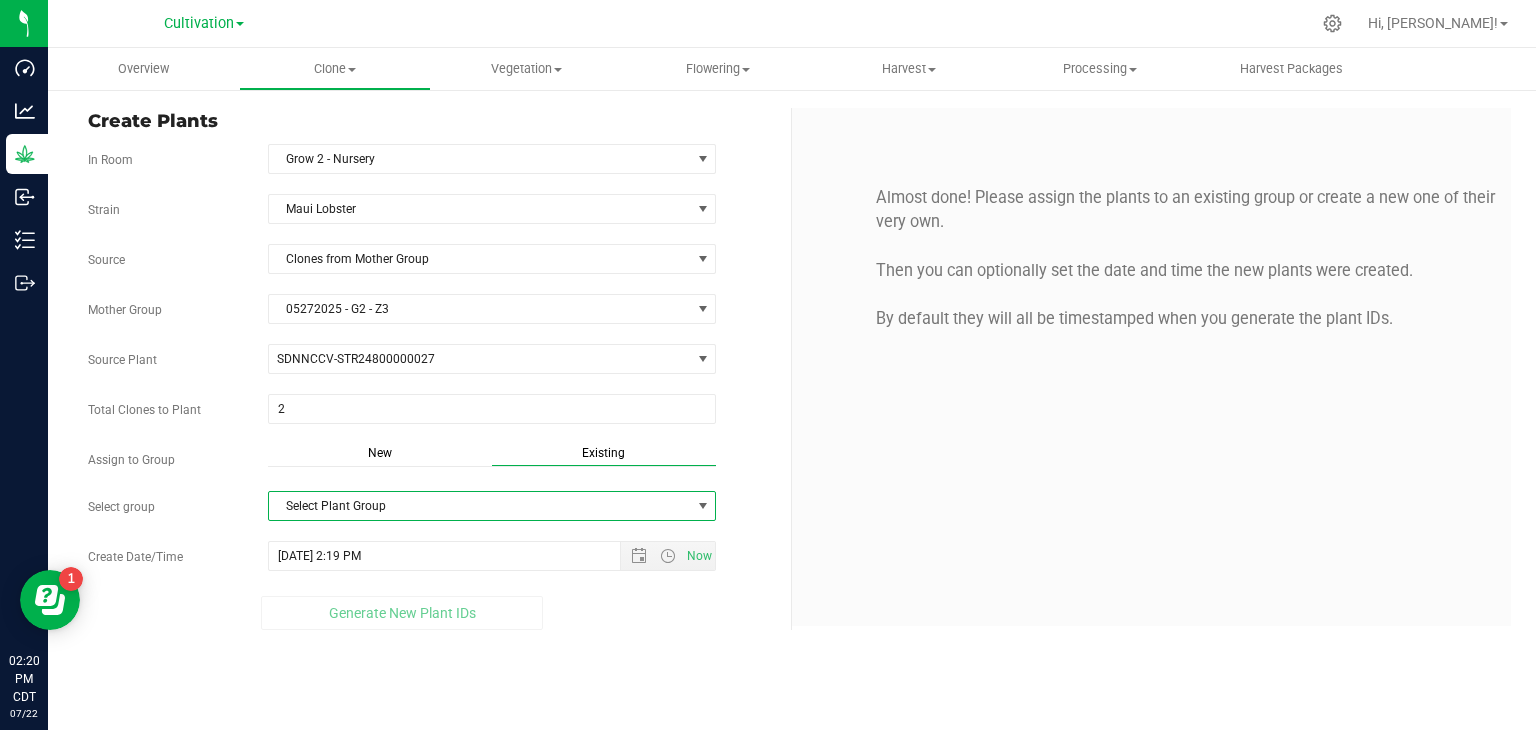 drag, startPoint x: 500, startPoint y: 498, endPoint x: 416, endPoint y: 556, distance: 102.0784 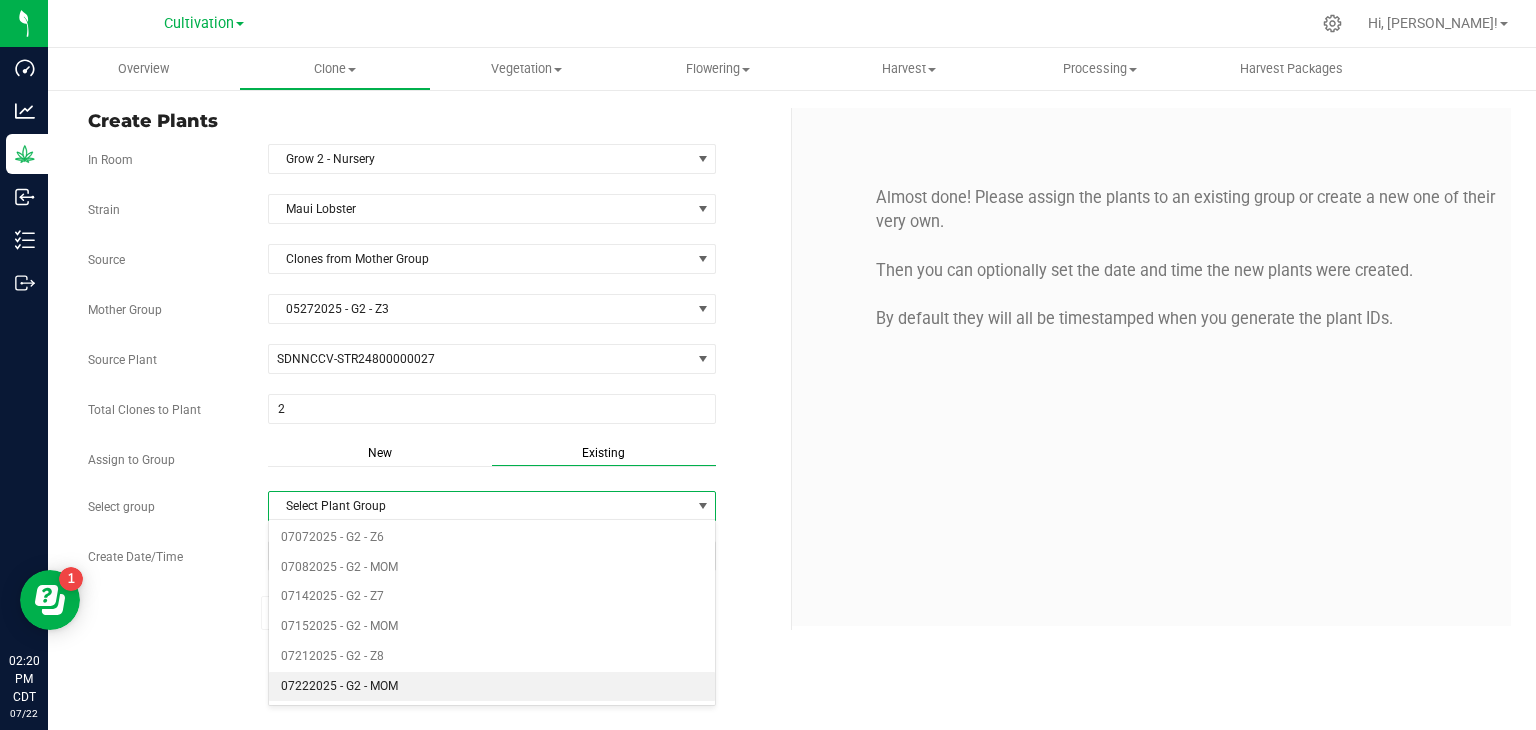 click on "07222025 - G2 - MOM" at bounding box center (492, 687) 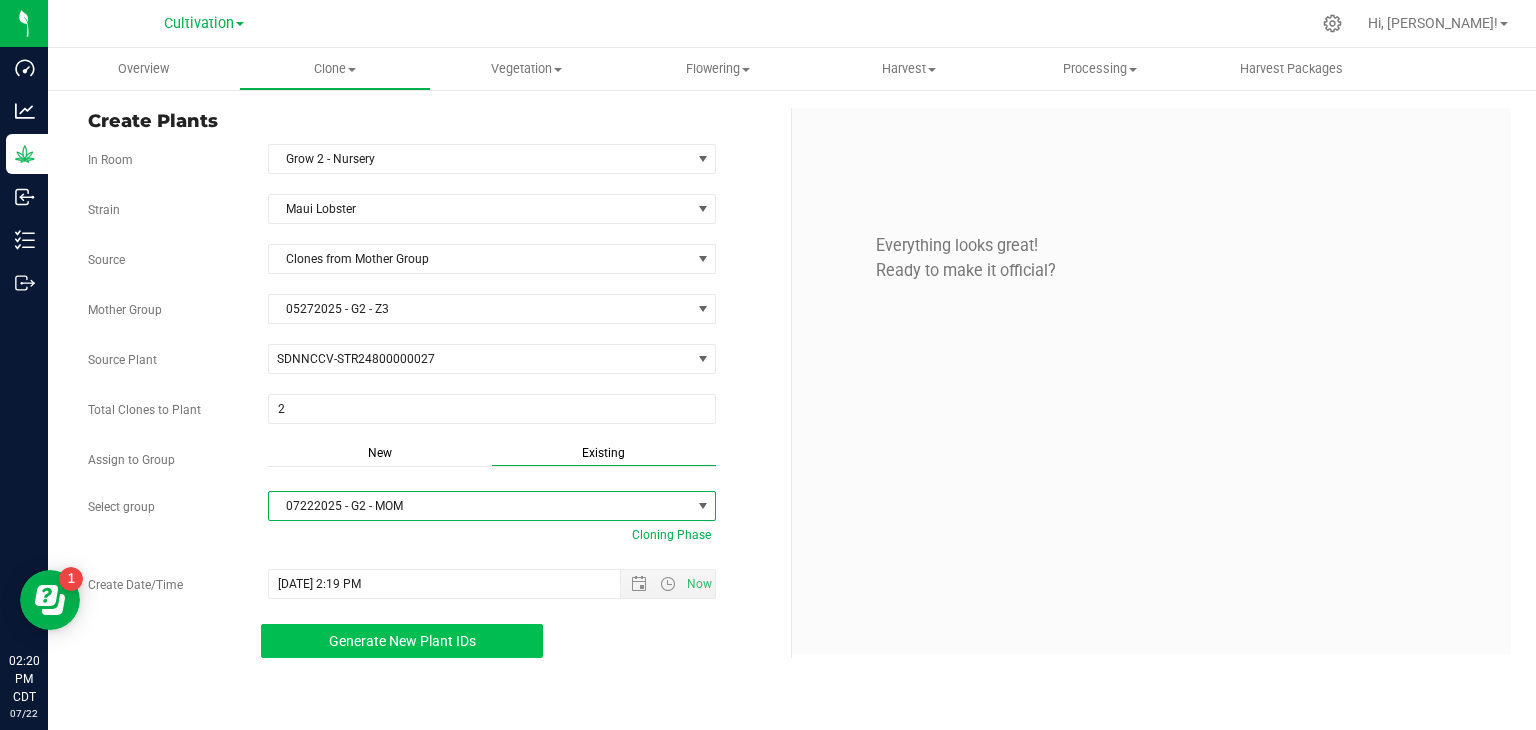 click on "Generate New Plant IDs" at bounding box center (402, 641) 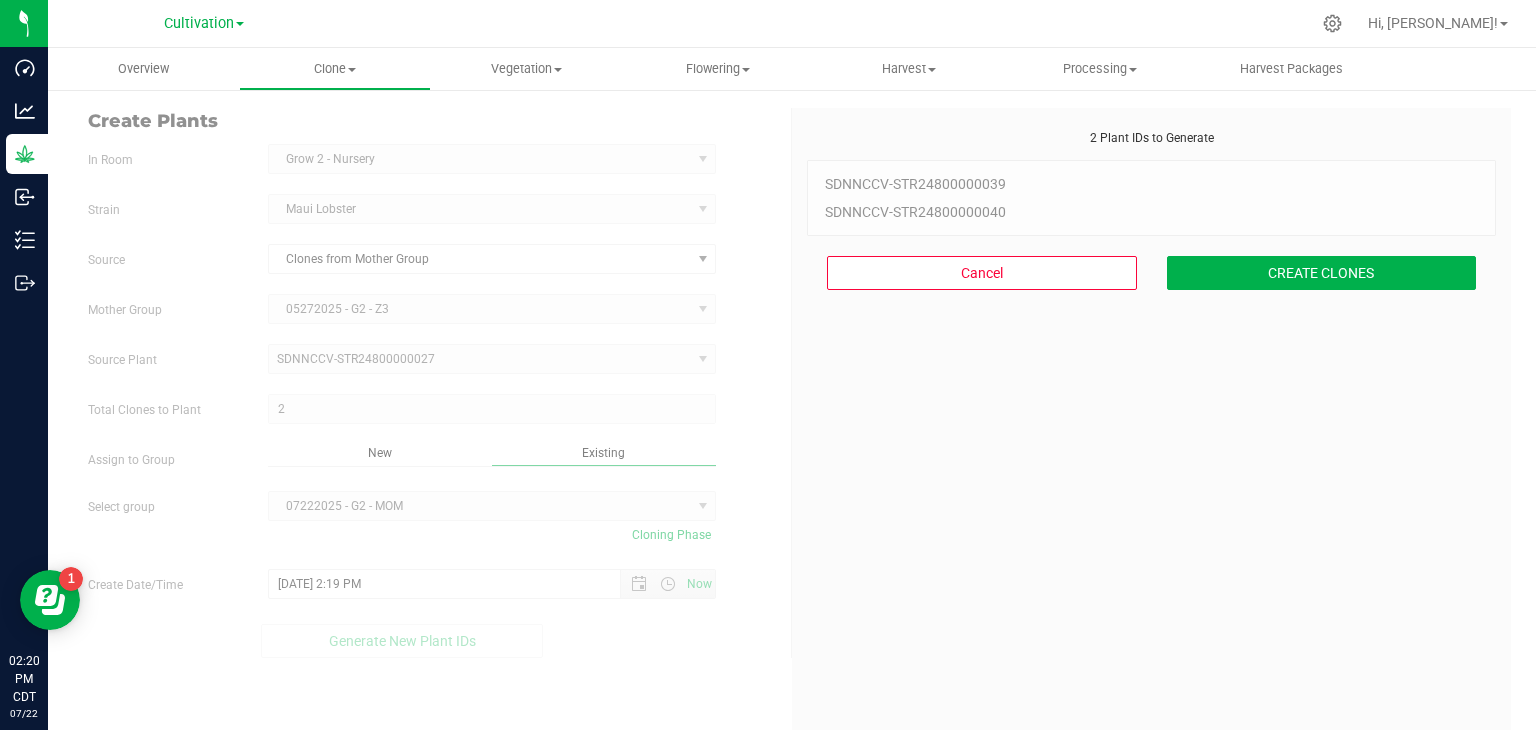 scroll, scrollTop: 60, scrollLeft: 0, axis: vertical 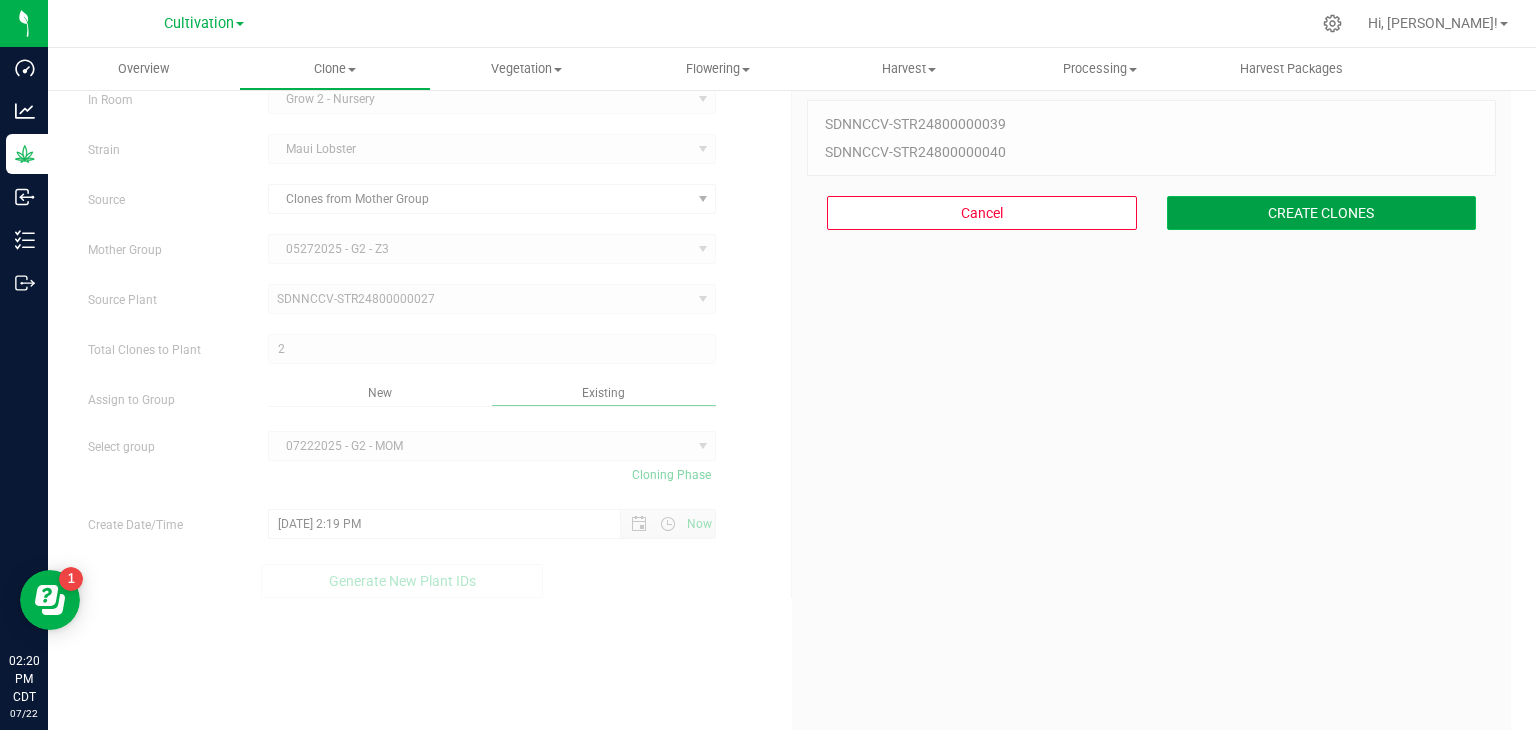 click on "CREATE CLONES" at bounding box center (1322, 213) 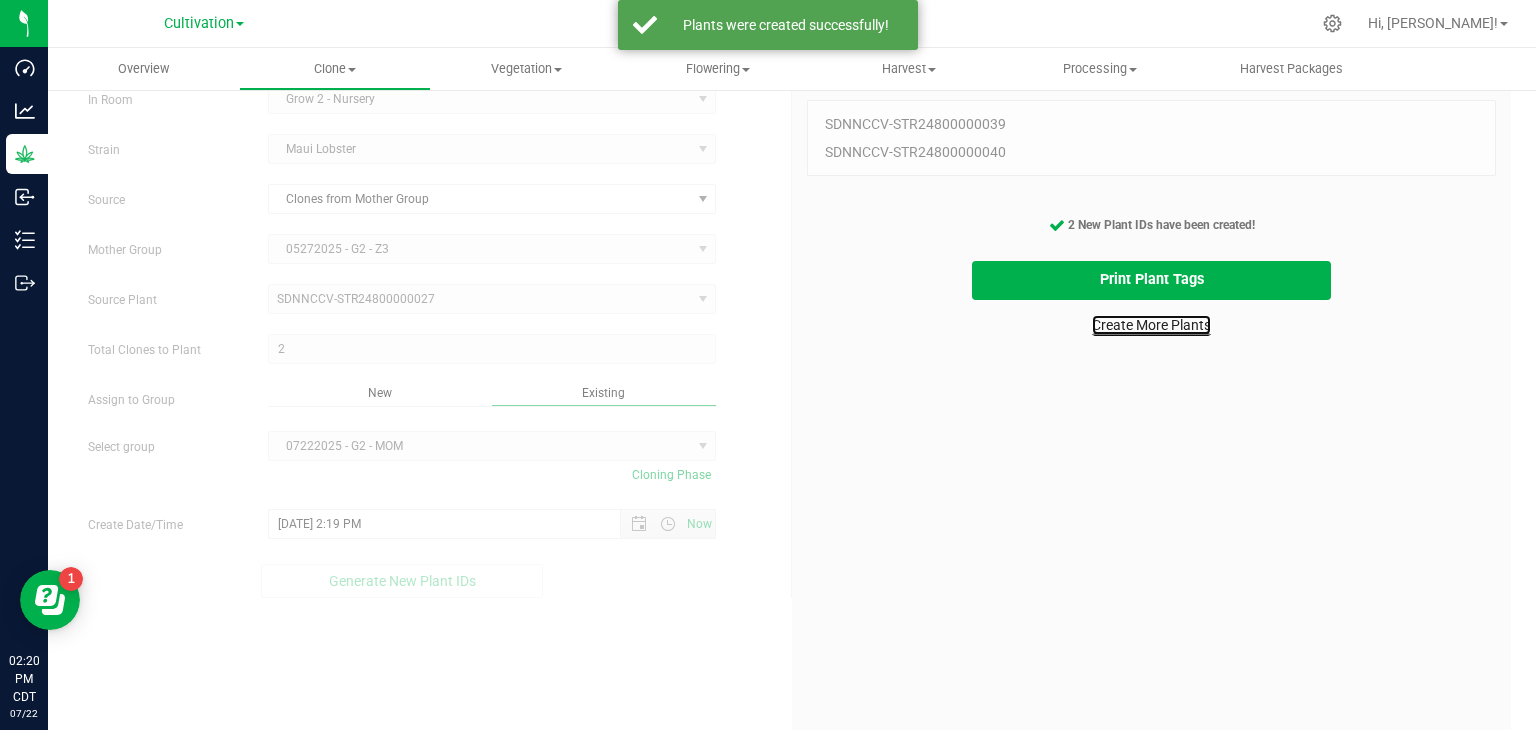 click on "Create More Plants" at bounding box center (1151, 325) 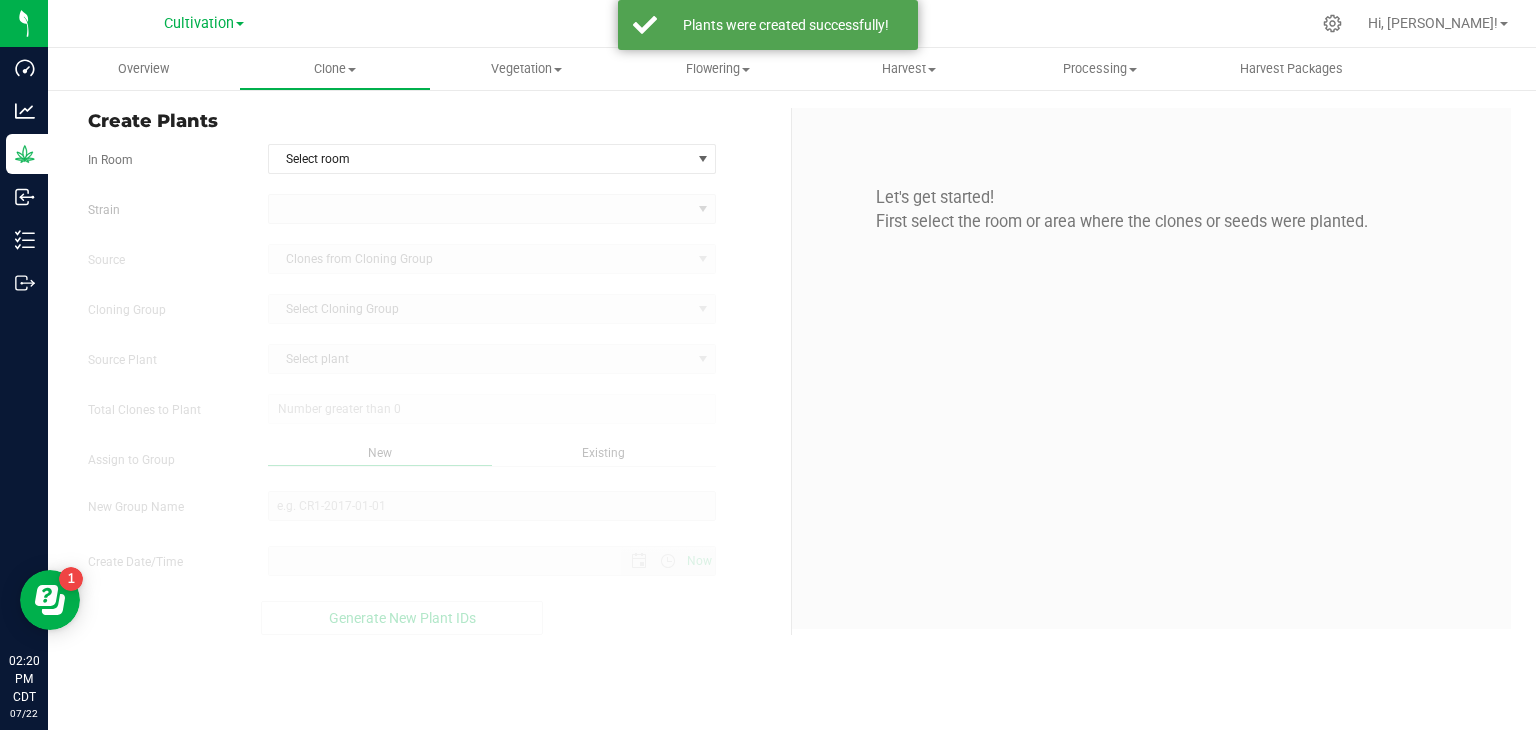 scroll, scrollTop: 0, scrollLeft: 0, axis: both 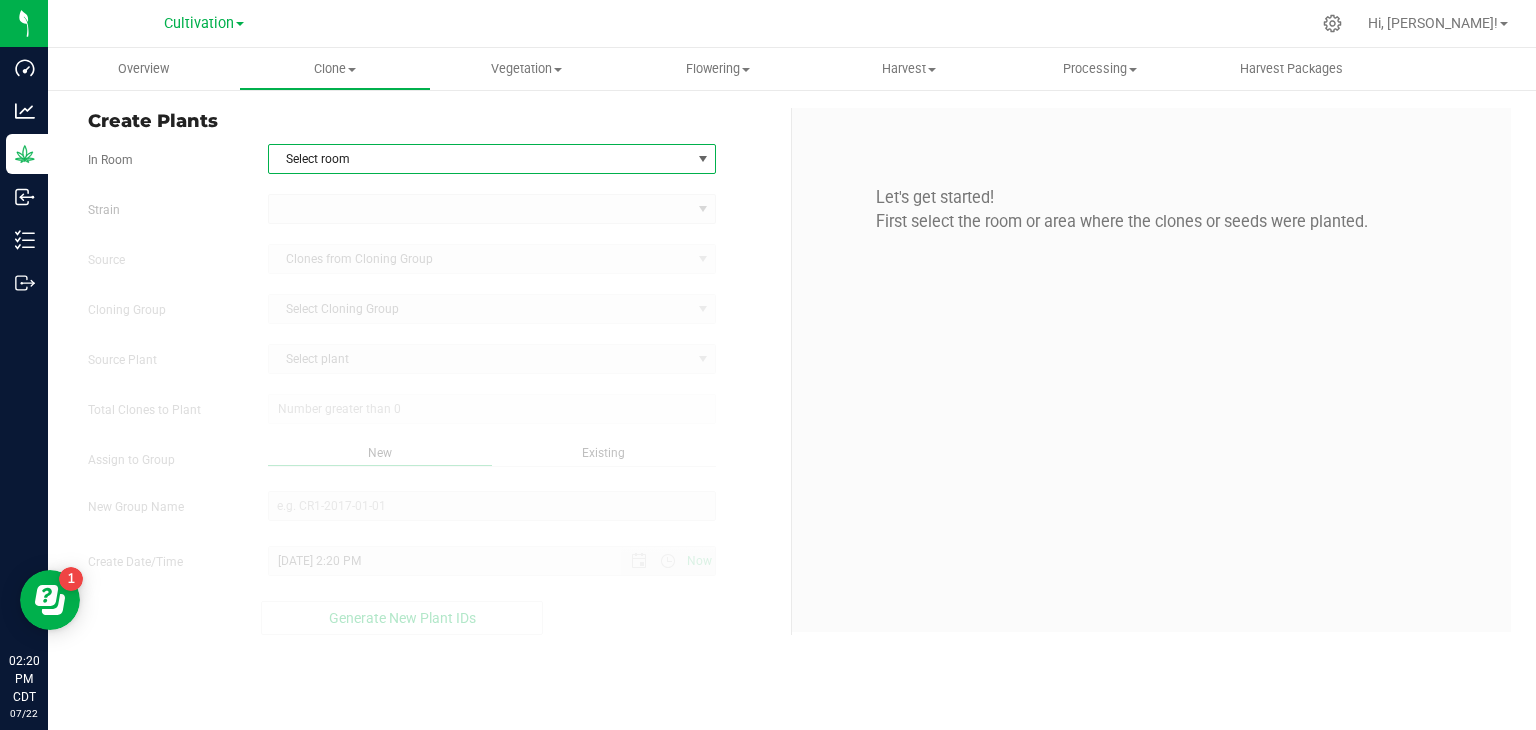 click on "Select room" at bounding box center [480, 159] 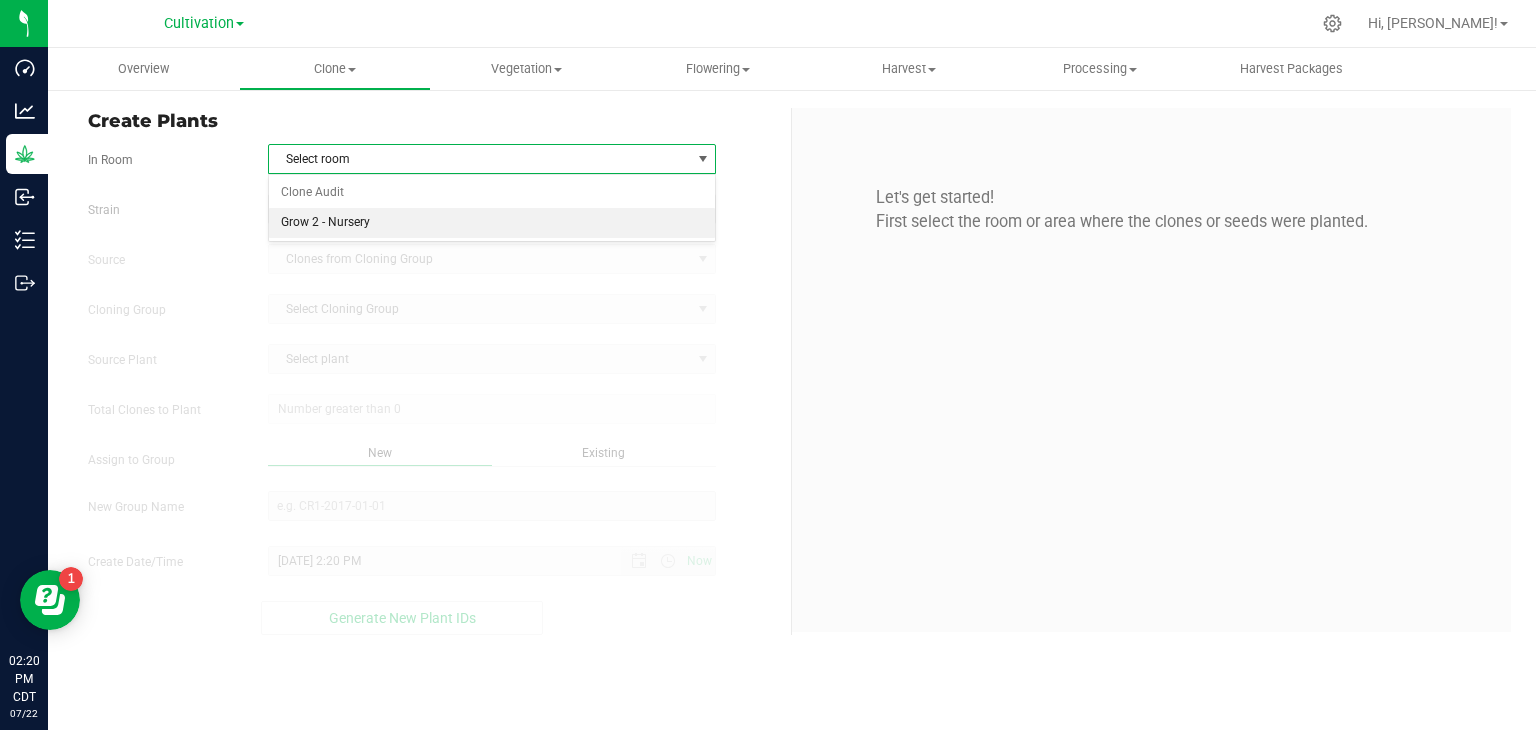 click on "Grow 2 - Nursery" at bounding box center [492, 223] 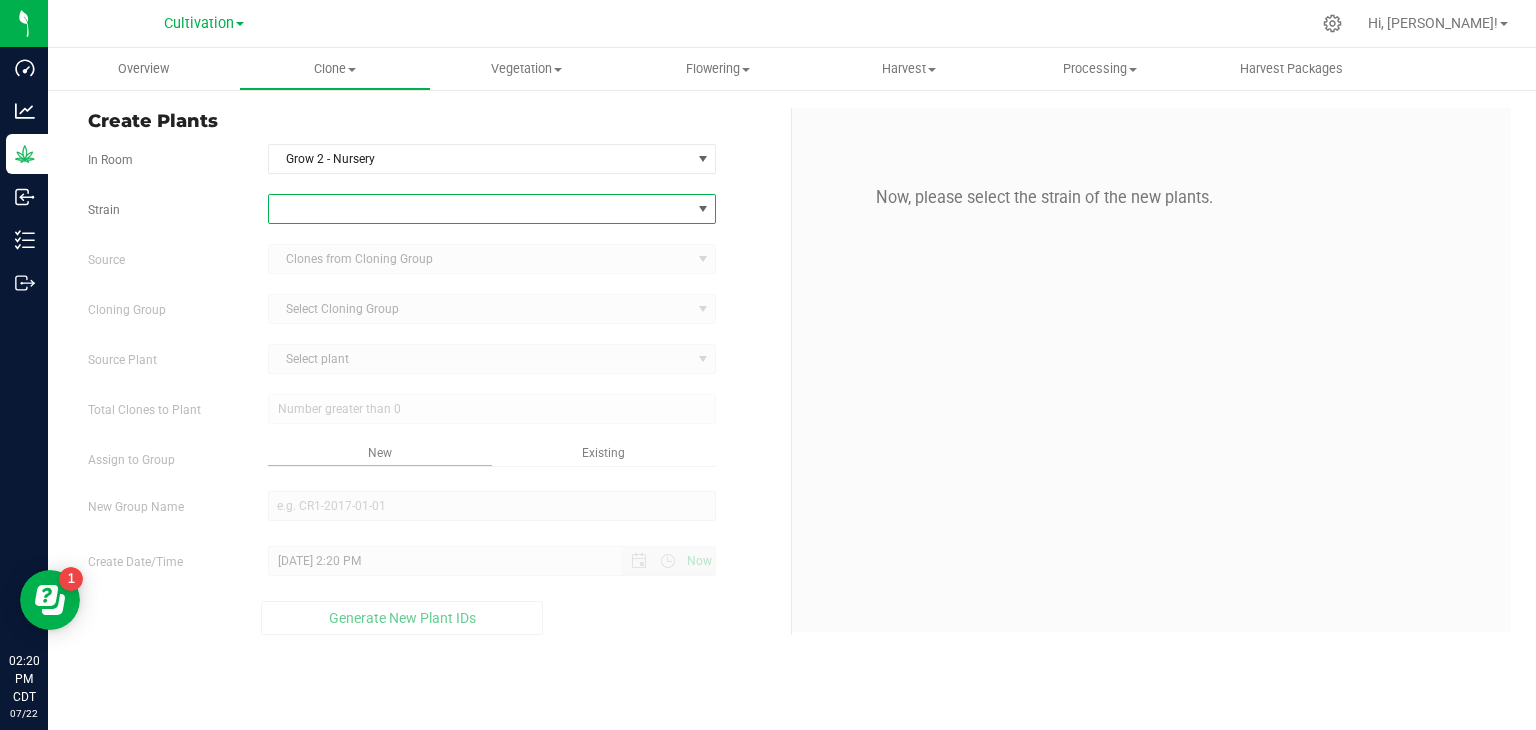 click at bounding box center [480, 209] 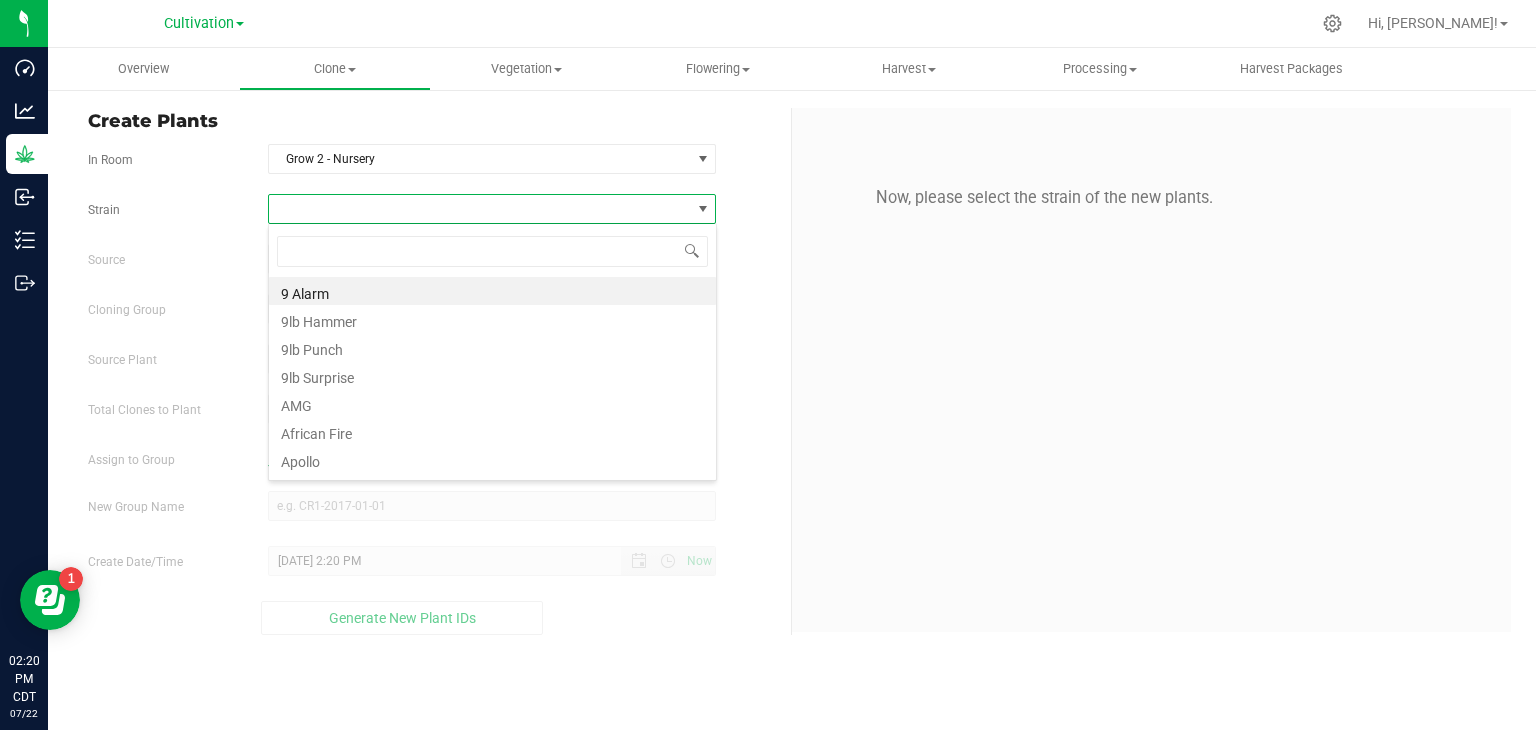 scroll, scrollTop: 99970, scrollLeft: 99551, axis: both 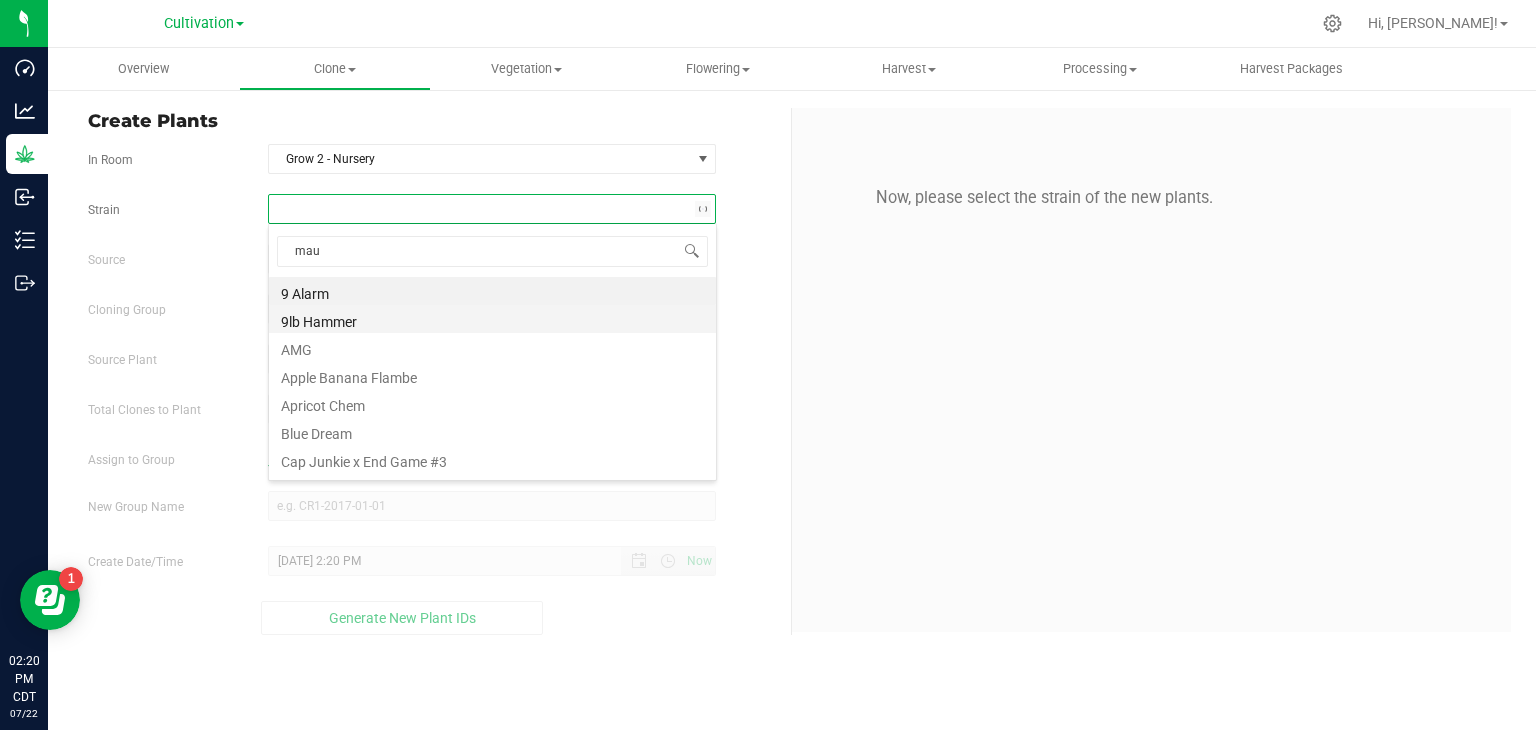 type on "maui" 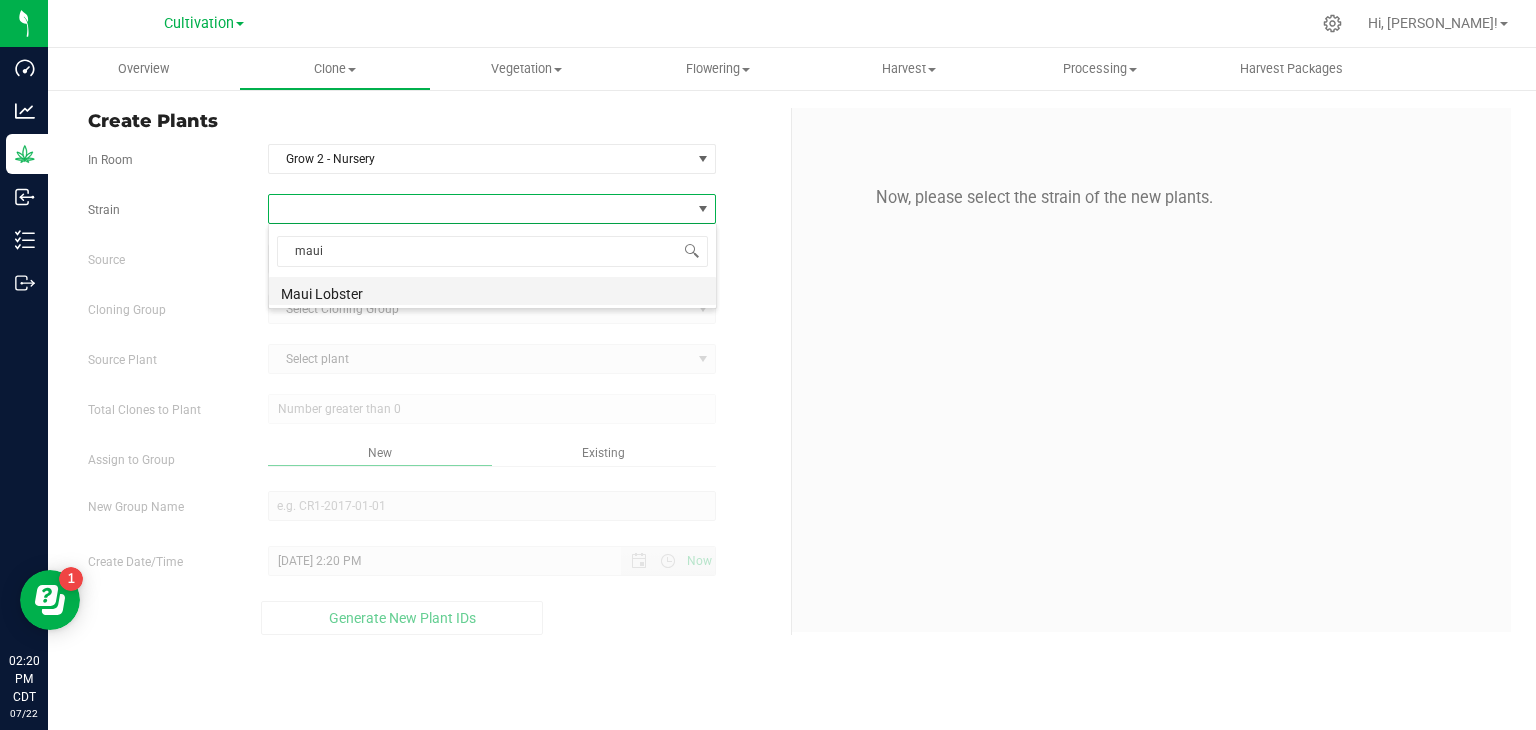 click on "Maui Lobster" at bounding box center [492, 291] 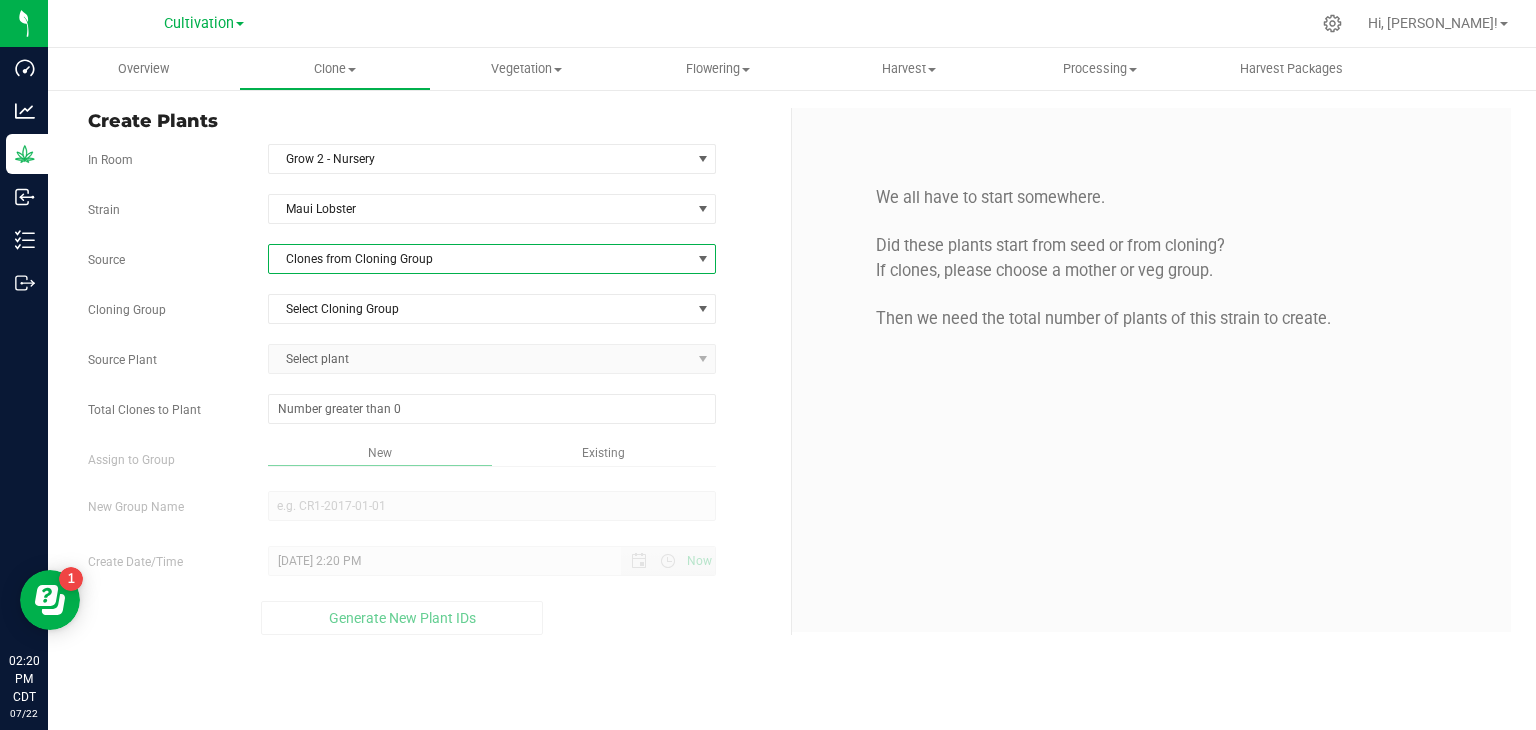 click on "Clones from Cloning Group" at bounding box center [480, 259] 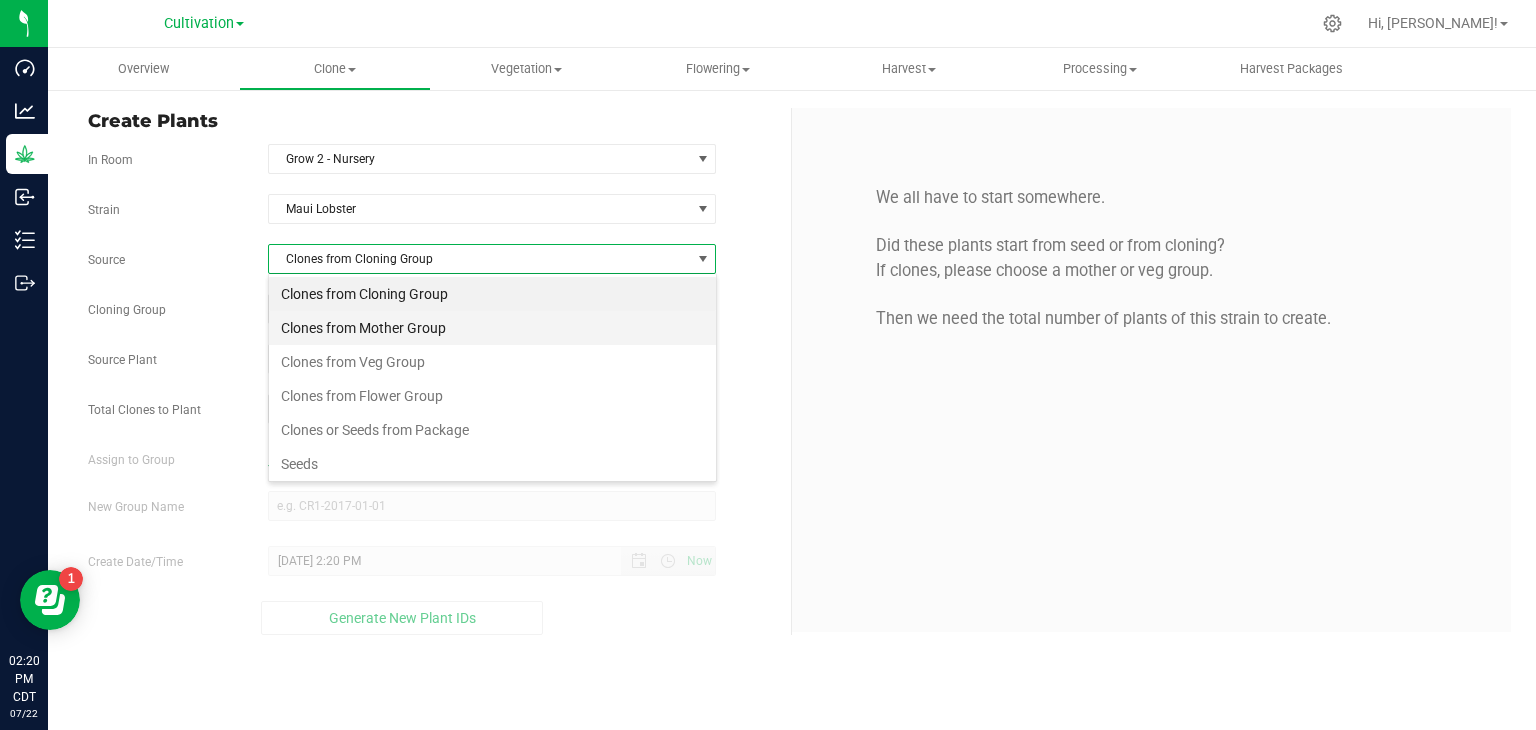 scroll, scrollTop: 99970, scrollLeft: 99551, axis: both 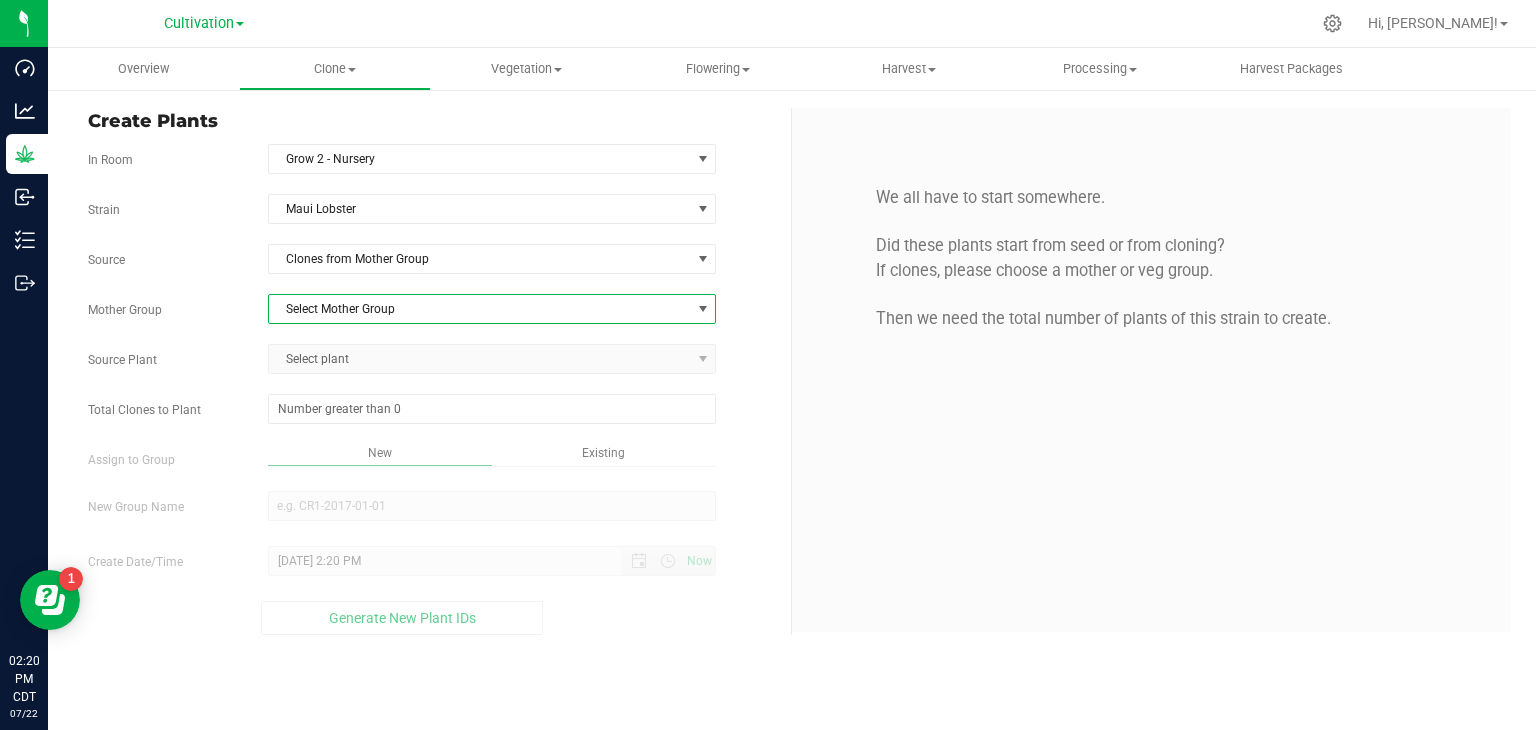 click on "Select Mother Group" at bounding box center [480, 309] 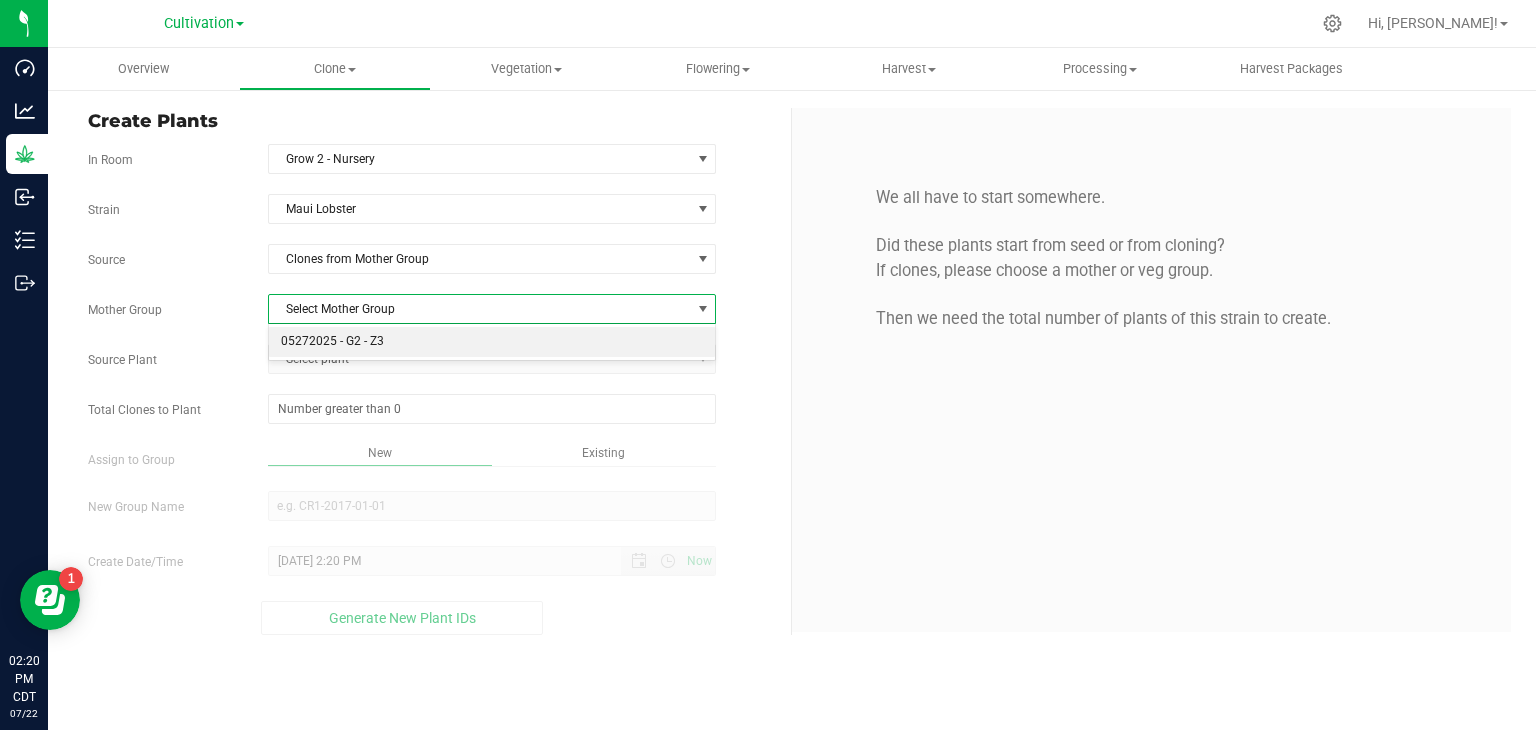 click on "05272025 - G2 - Z3" at bounding box center (492, 342) 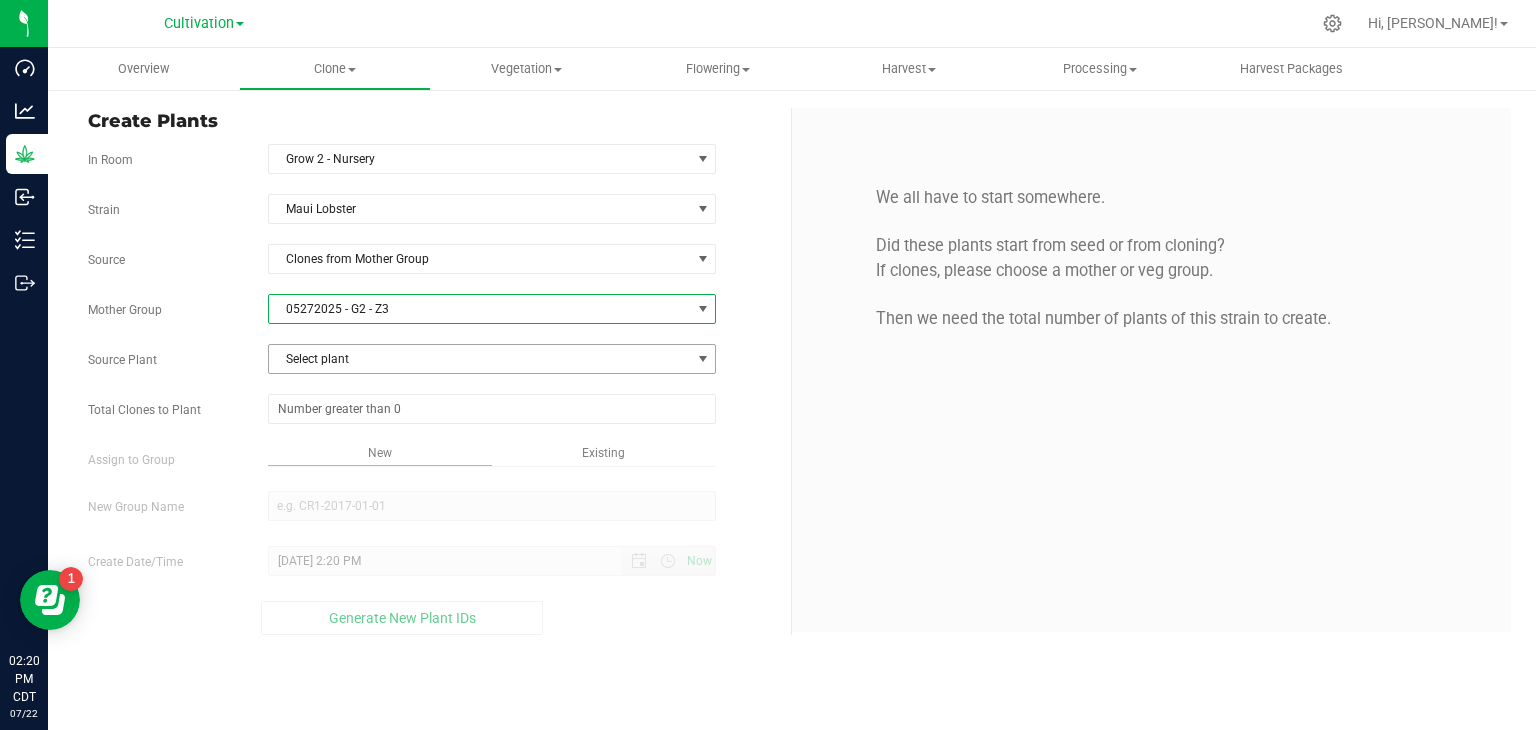 click on "Select plant" at bounding box center (480, 359) 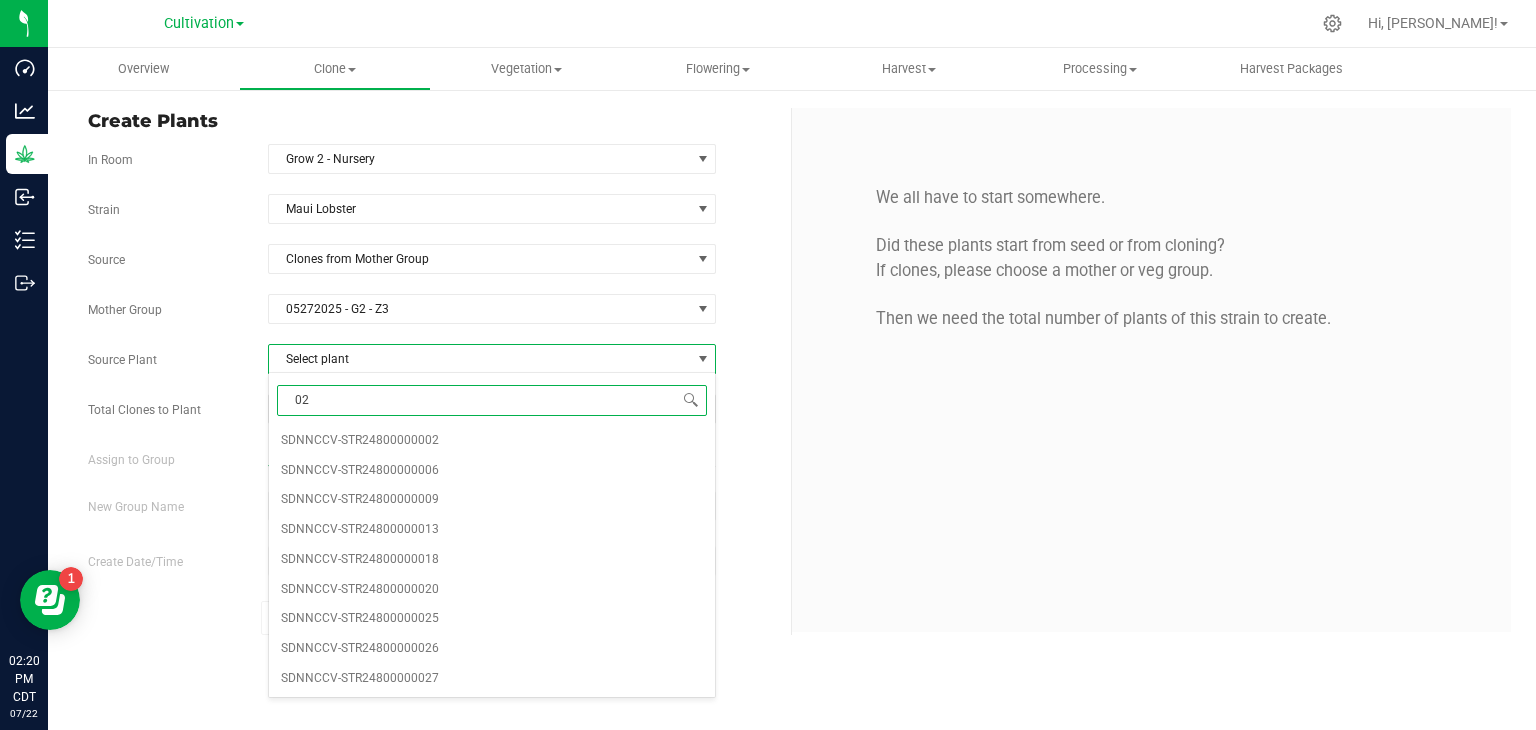 type on "020" 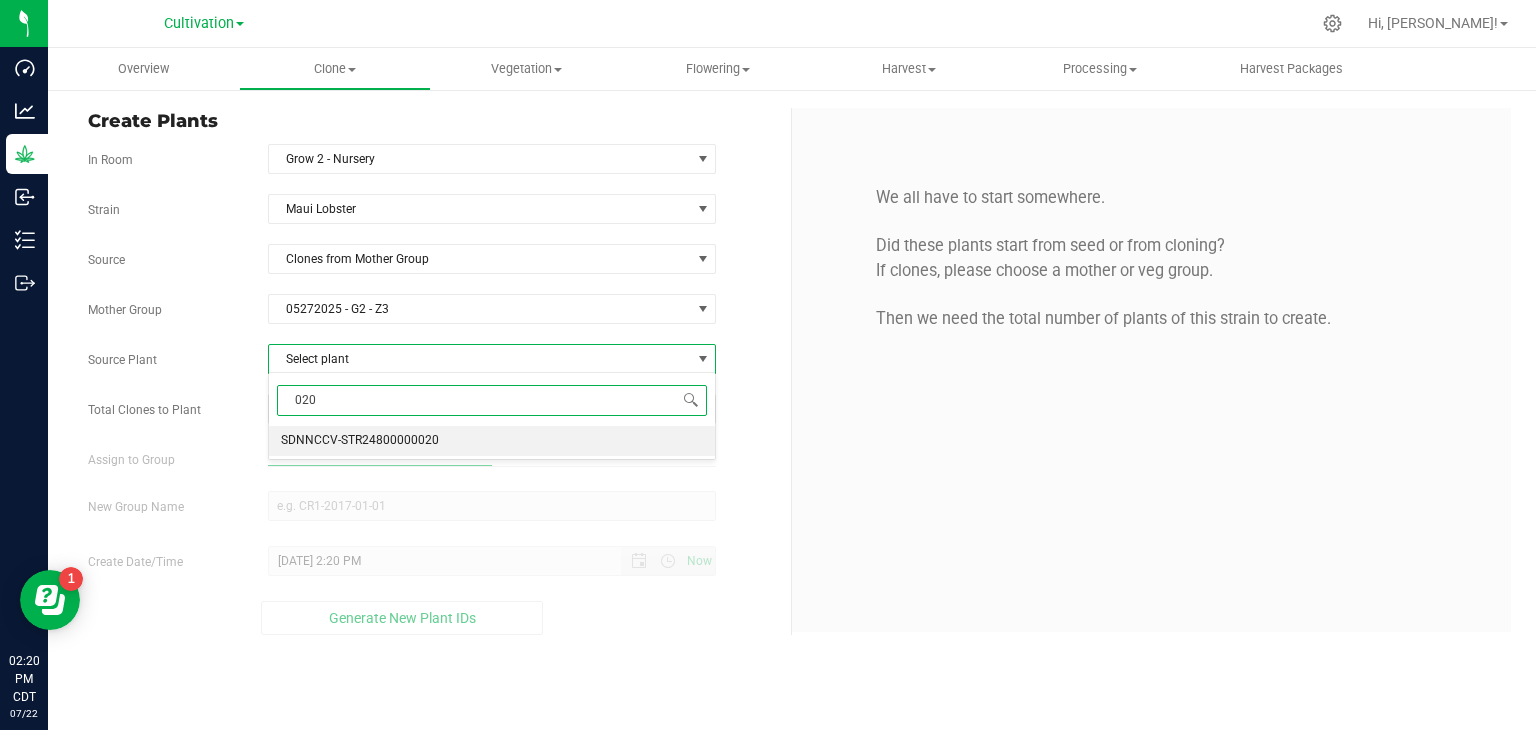 click on "SDNNCCV-STR24800000020" at bounding box center [492, 441] 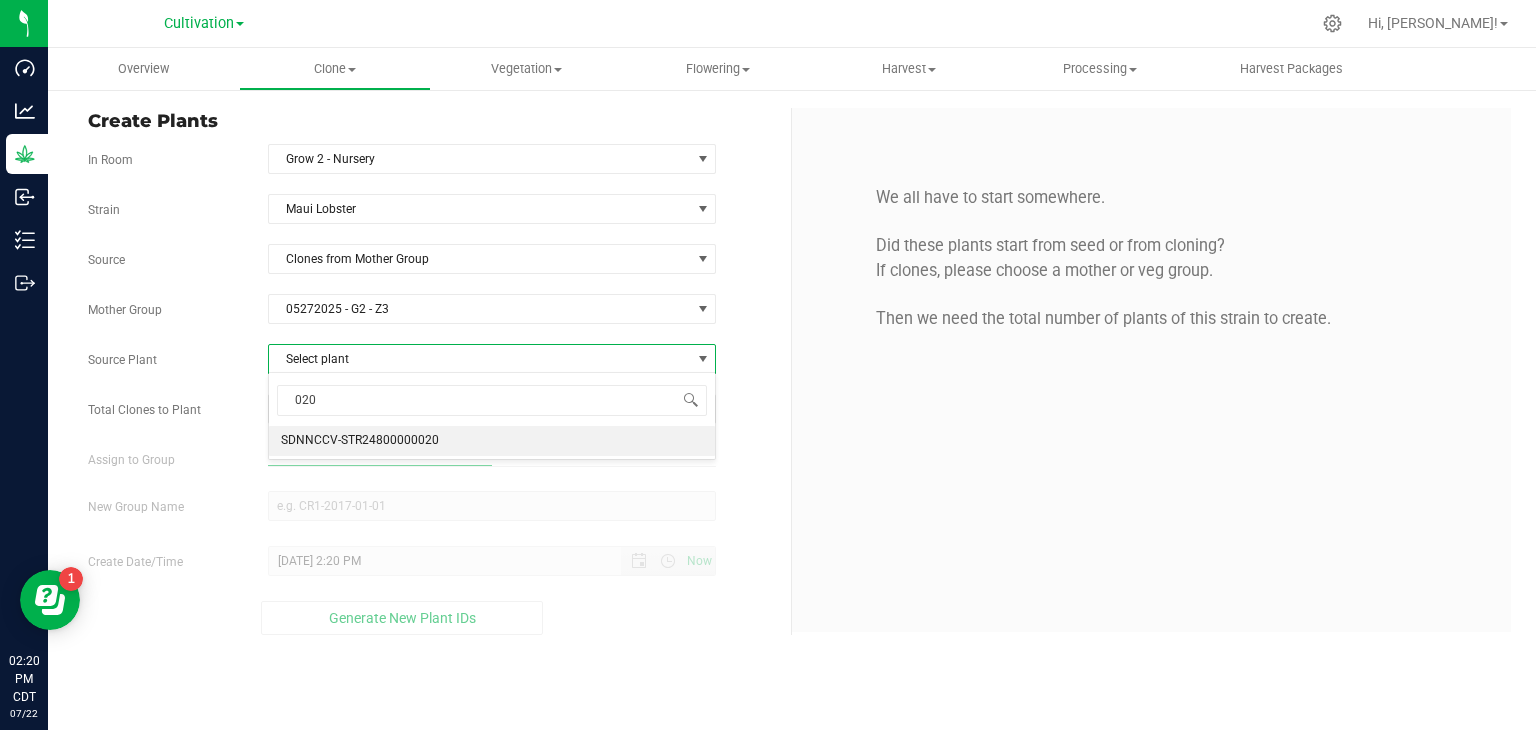 type 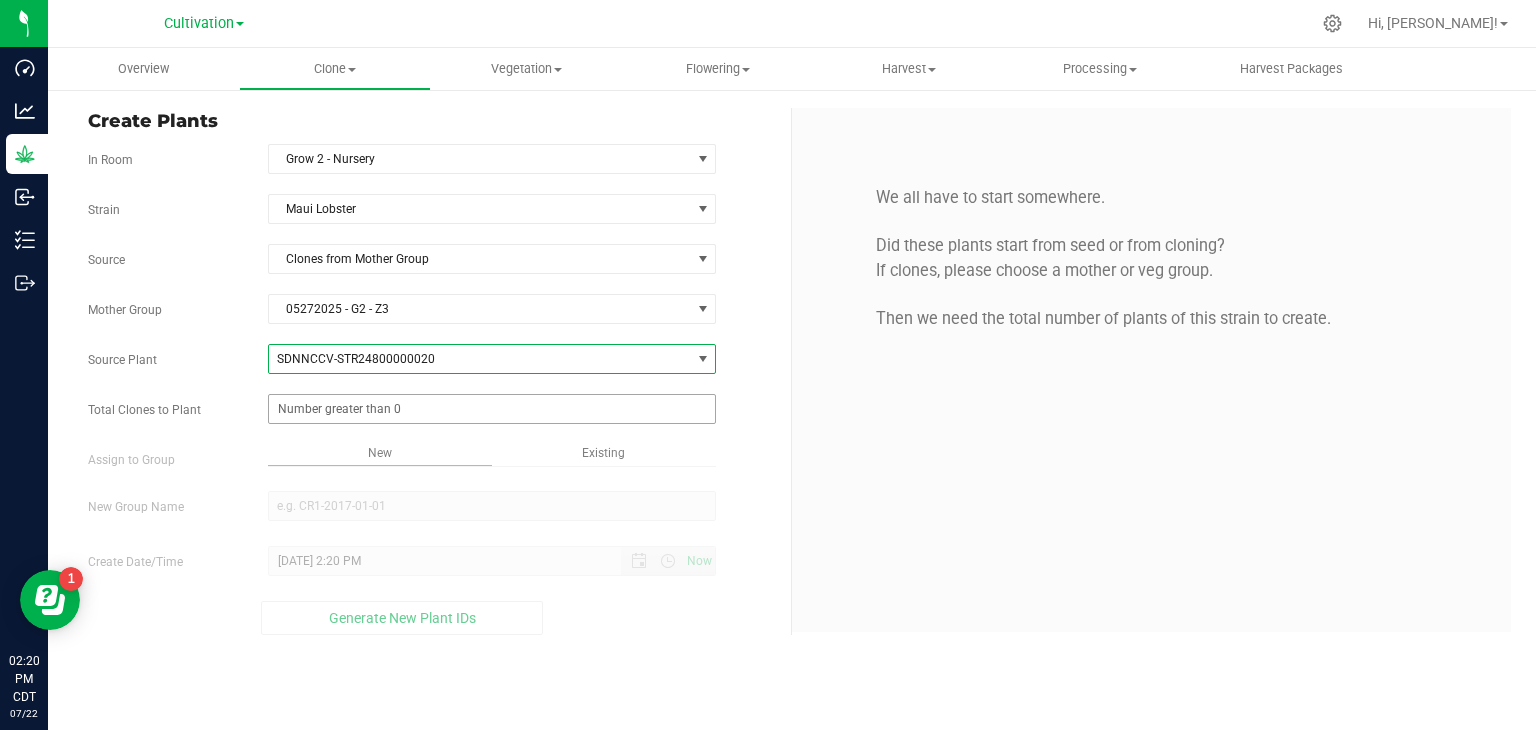 click at bounding box center (492, 409) 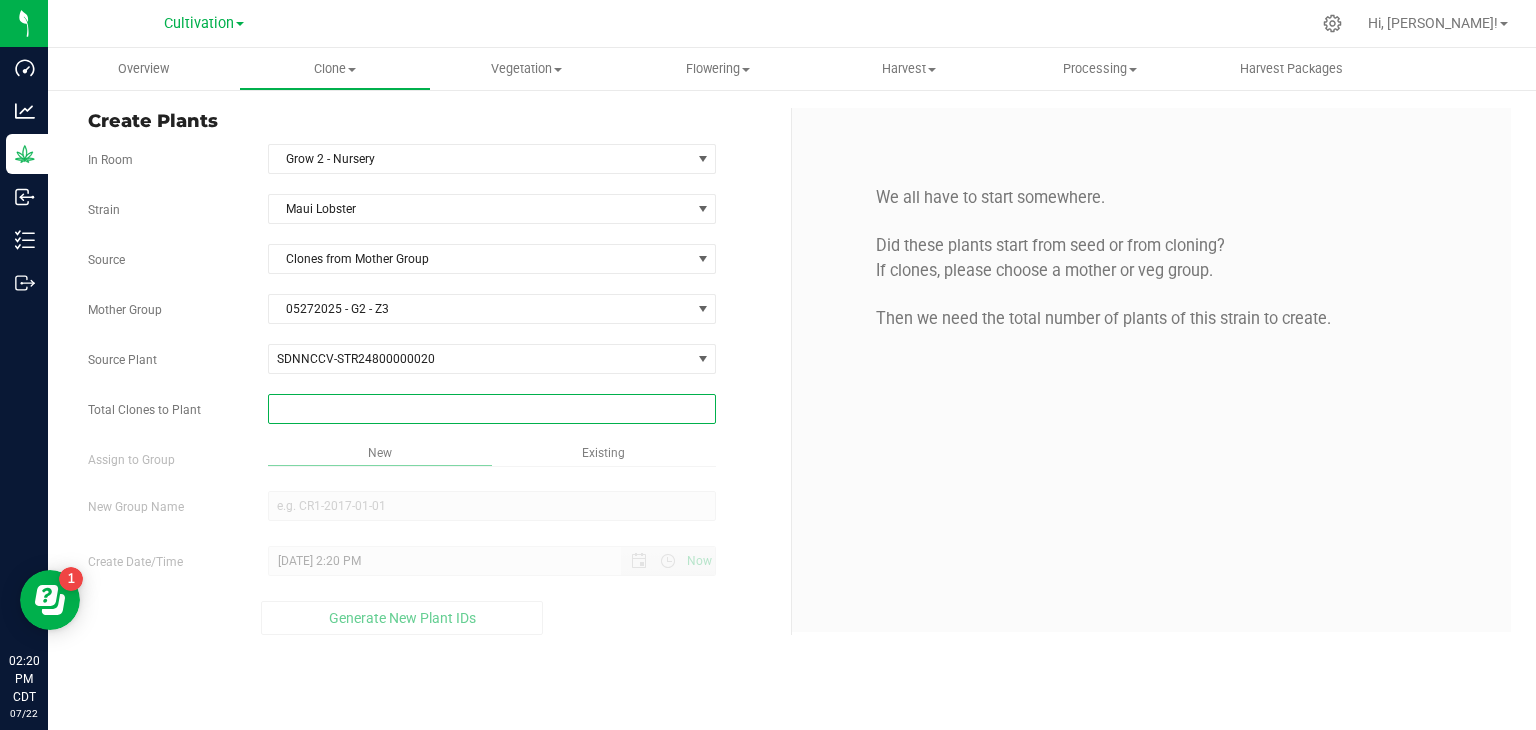 type on "2" 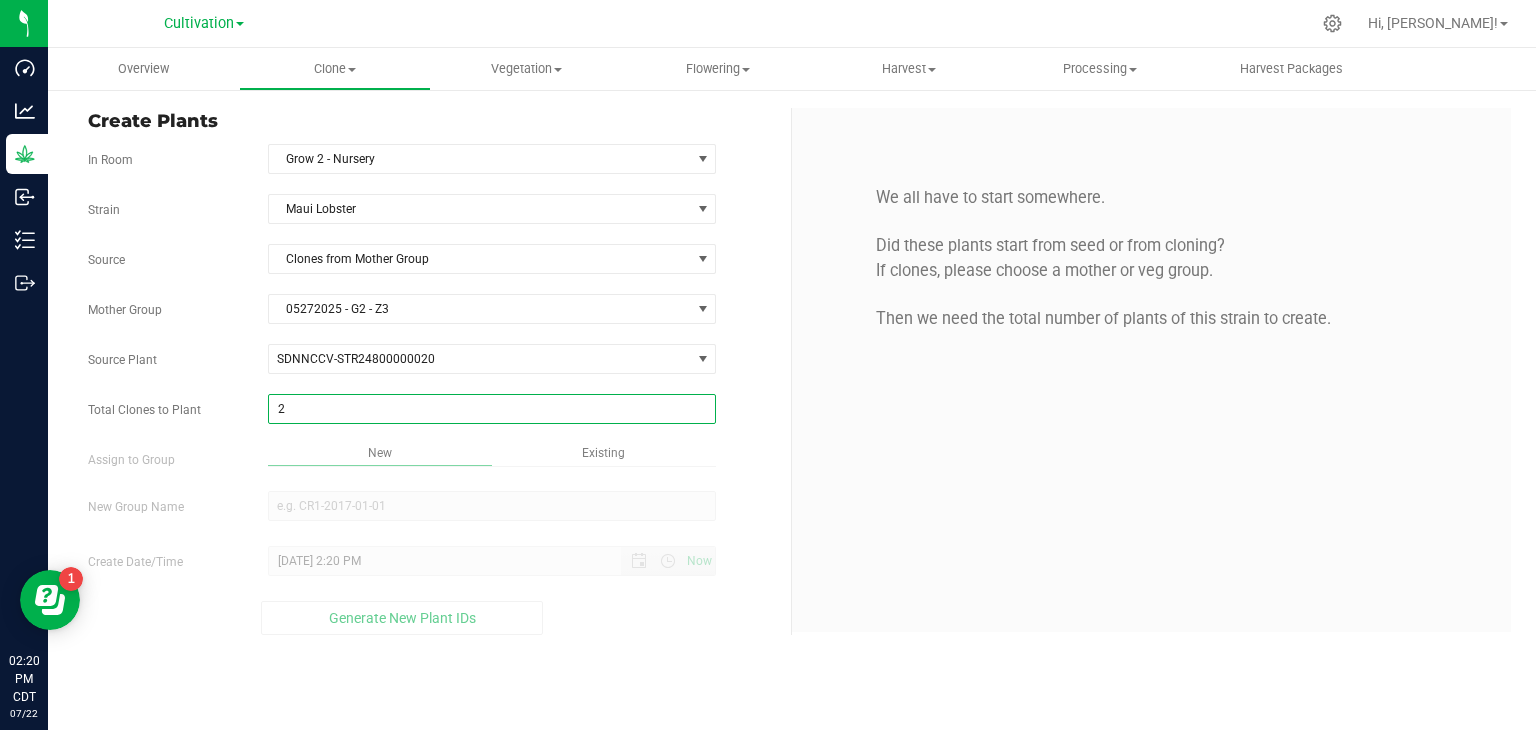 type on "2" 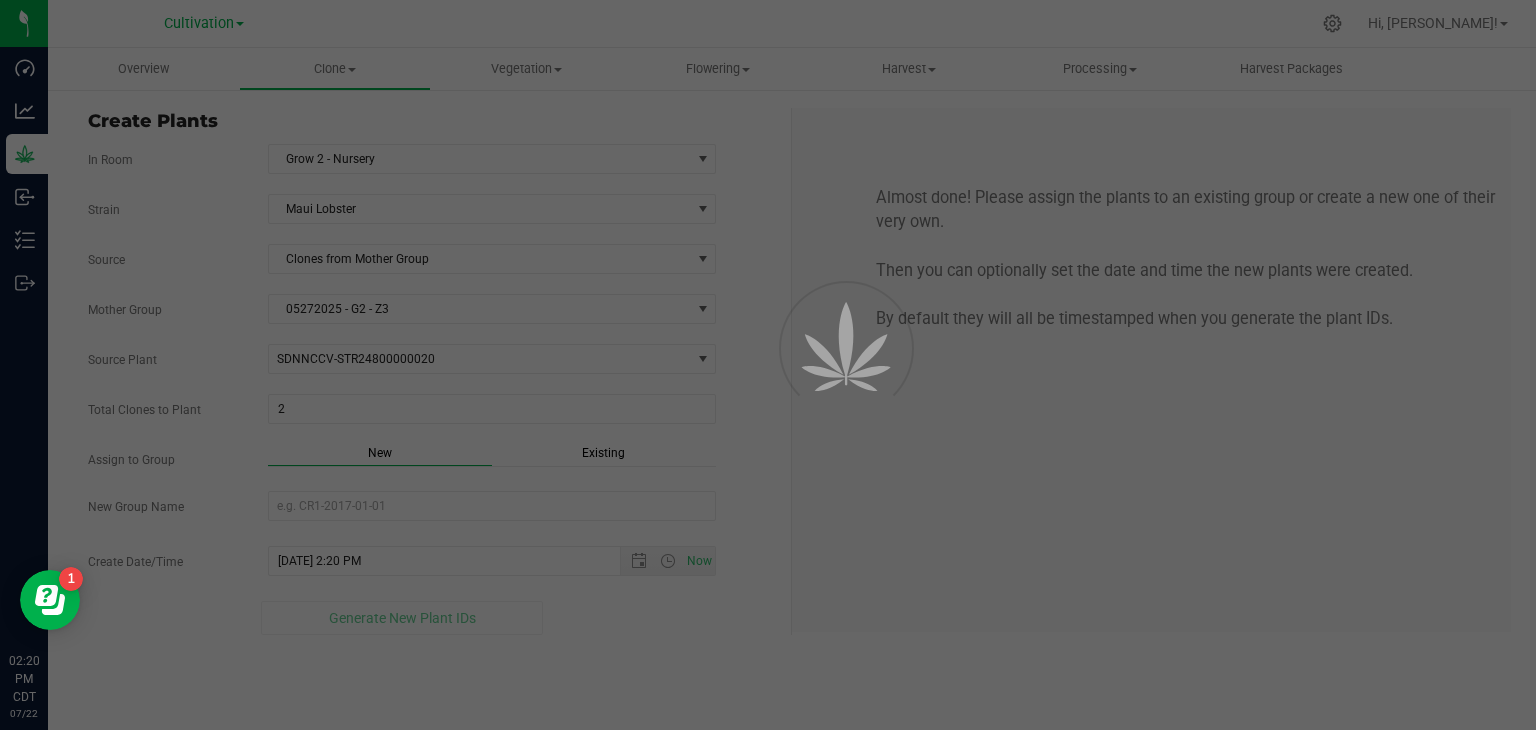 drag, startPoint x: 753, startPoint y: 362, endPoint x: 717, endPoint y: 385, distance: 42.72002 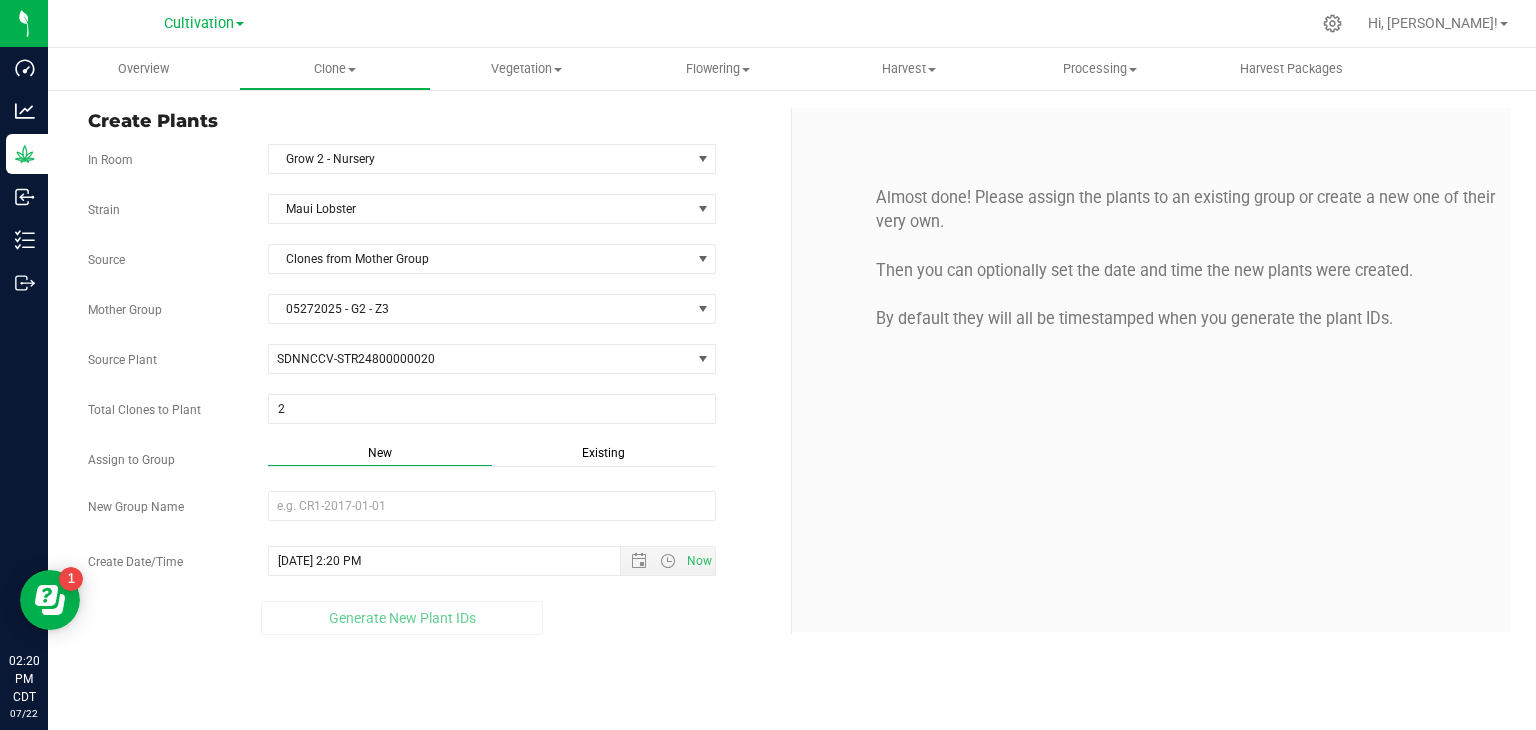click on "Existing" at bounding box center (603, 453) 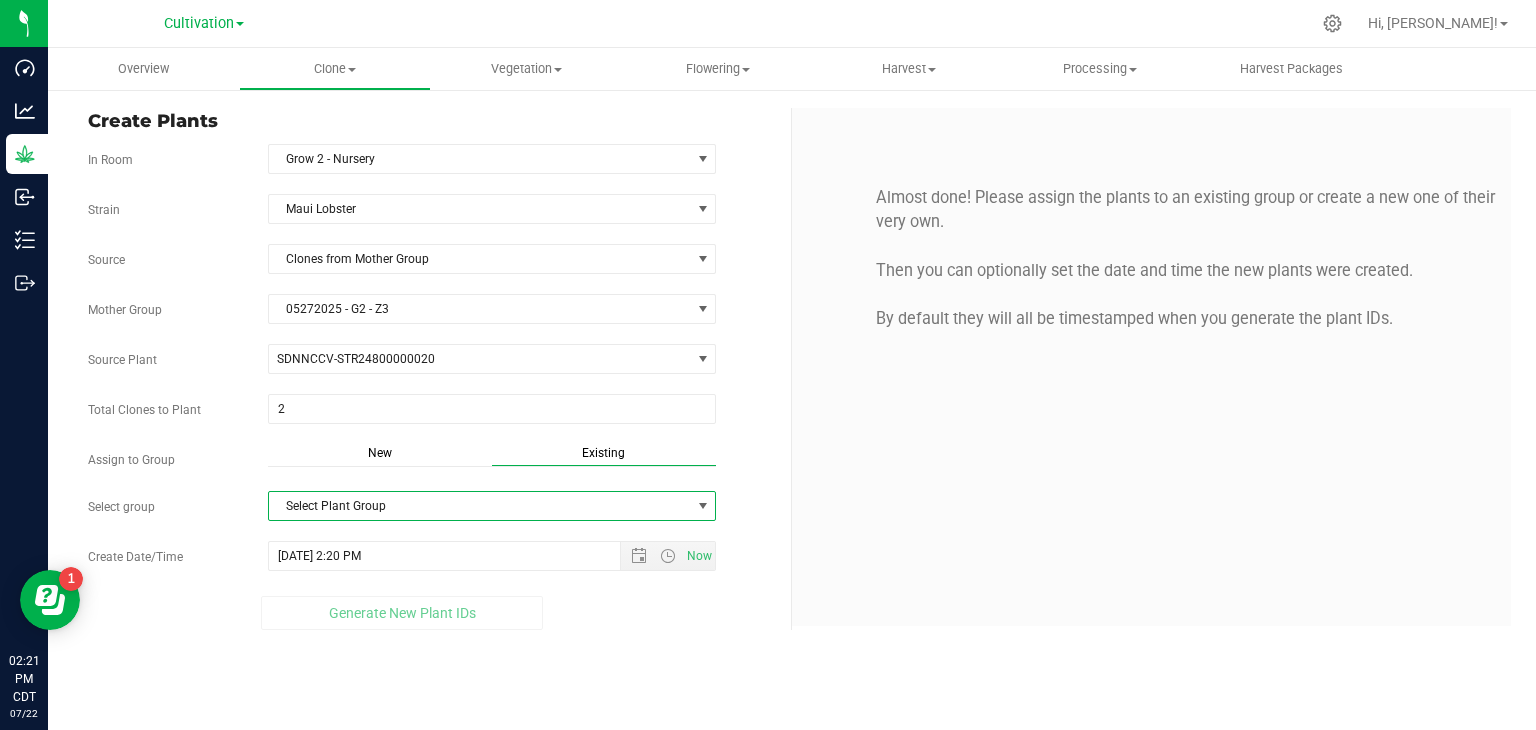 click on "Select Plant Group" at bounding box center [480, 506] 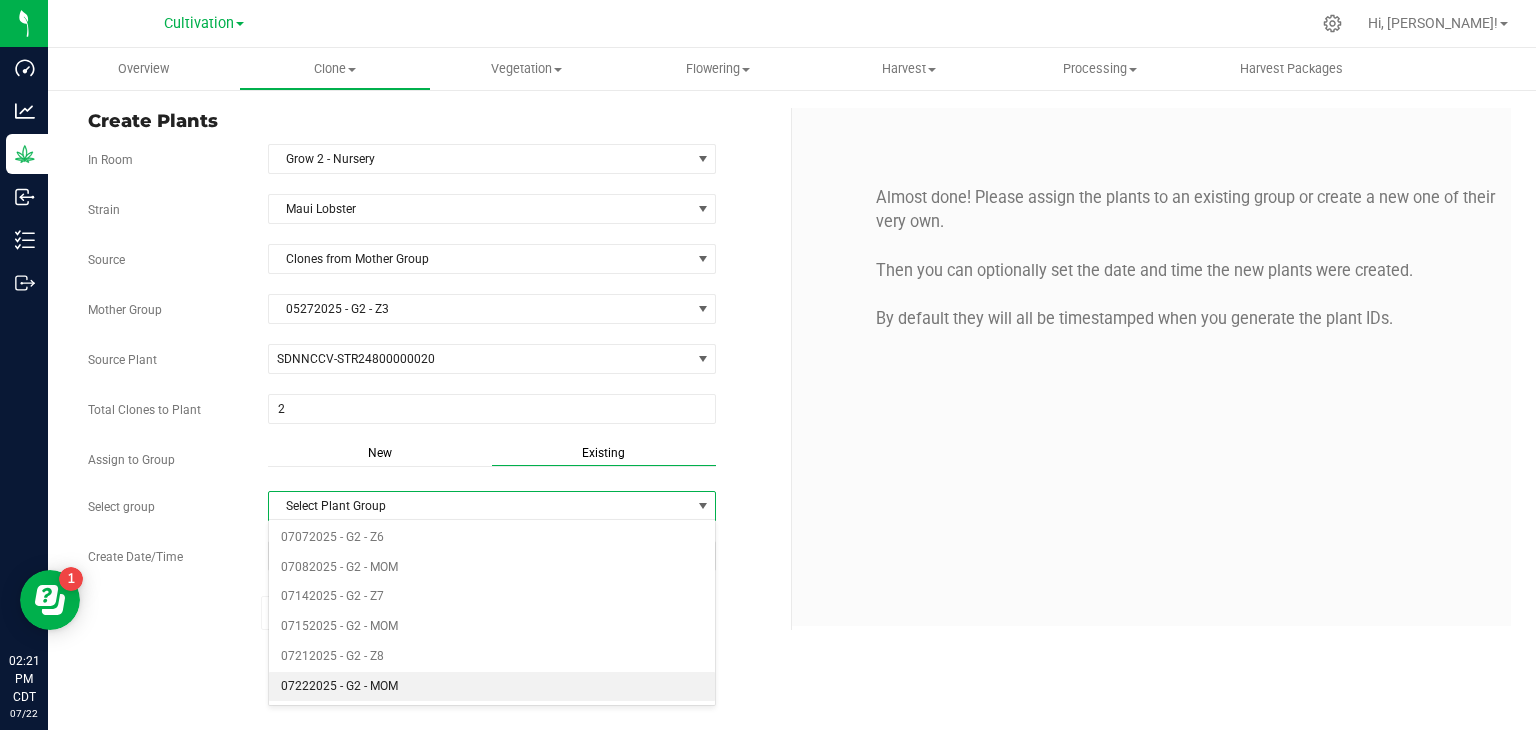 click on "07222025 - G2 - MOM" at bounding box center (492, 687) 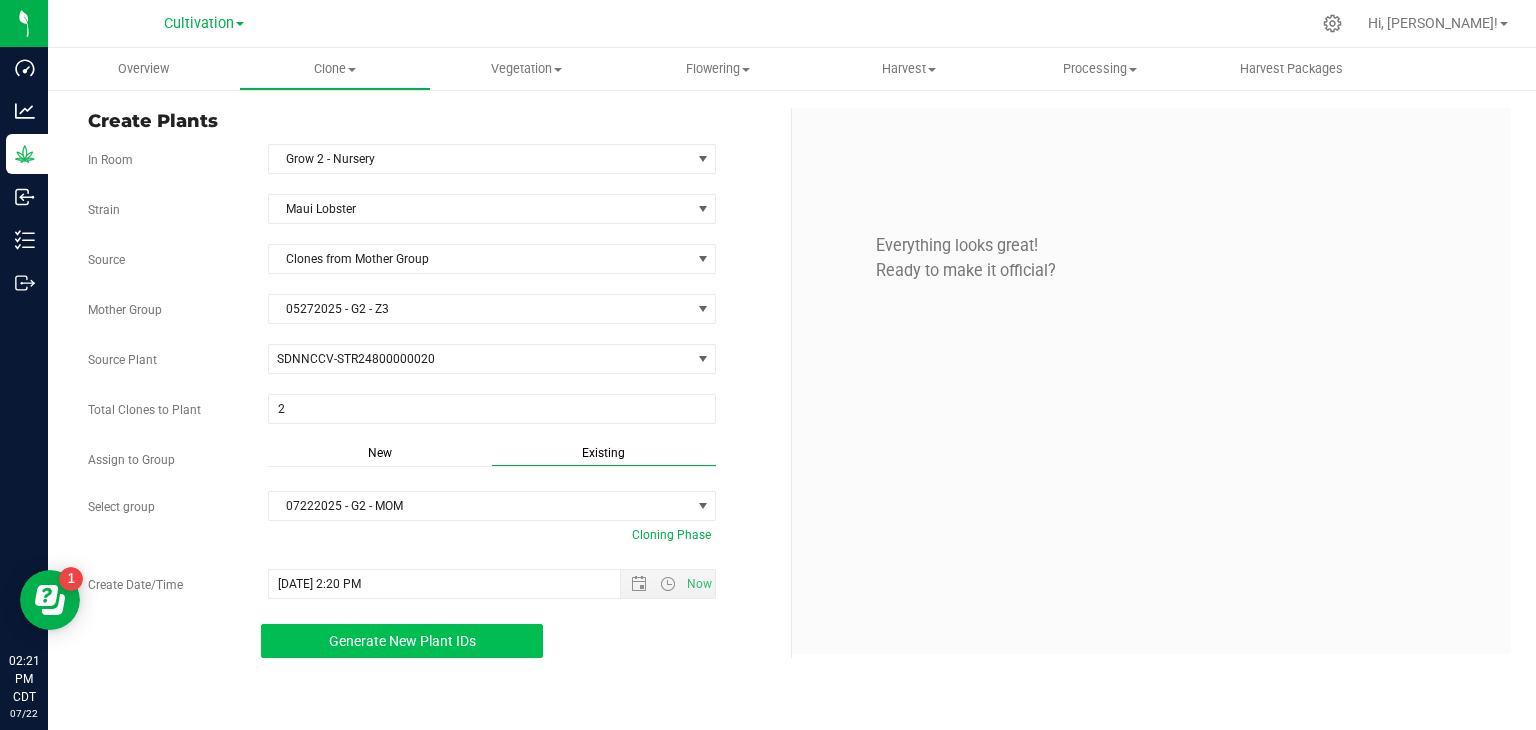 click on "Generate New Plant IDs" at bounding box center (402, 641) 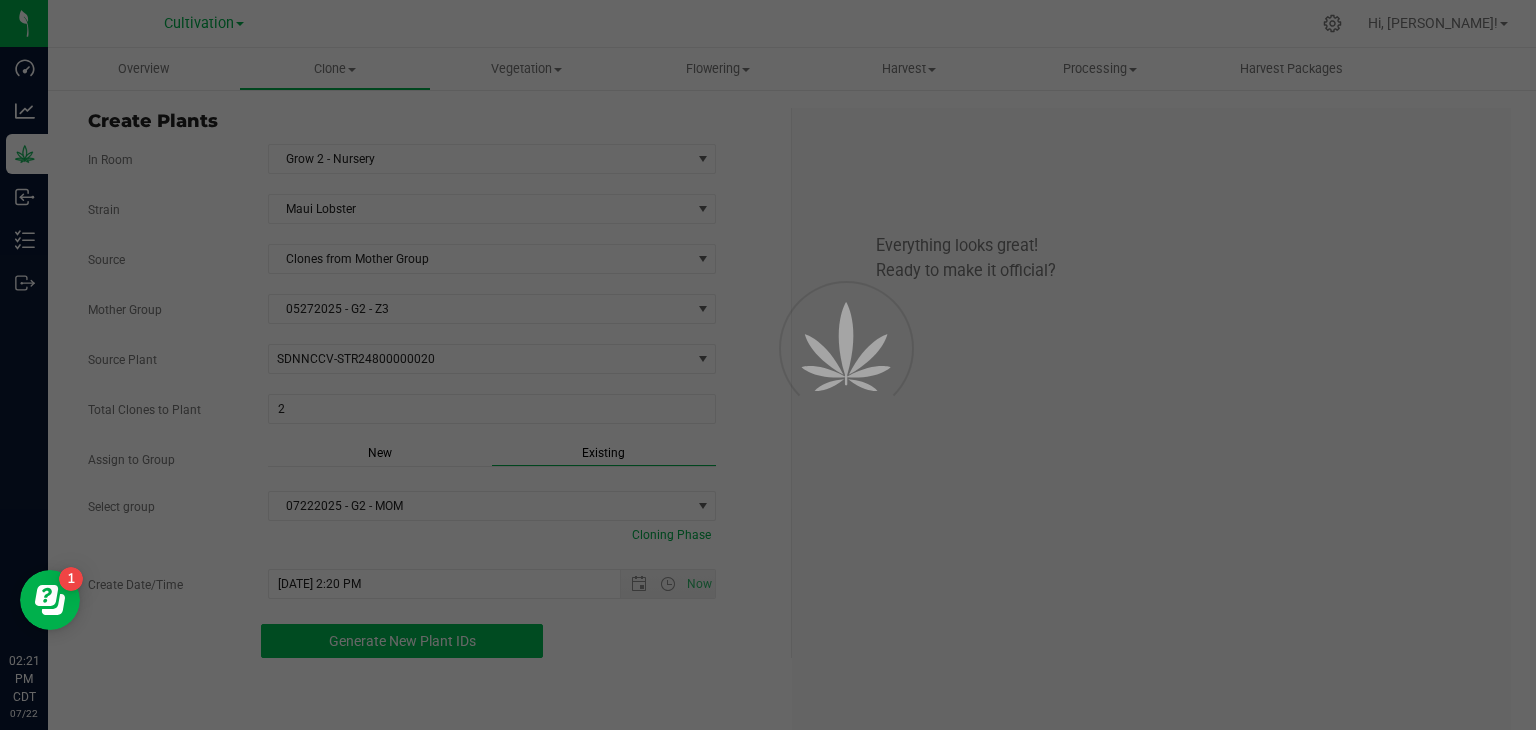 scroll, scrollTop: 60, scrollLeft: 0, axis: vertical 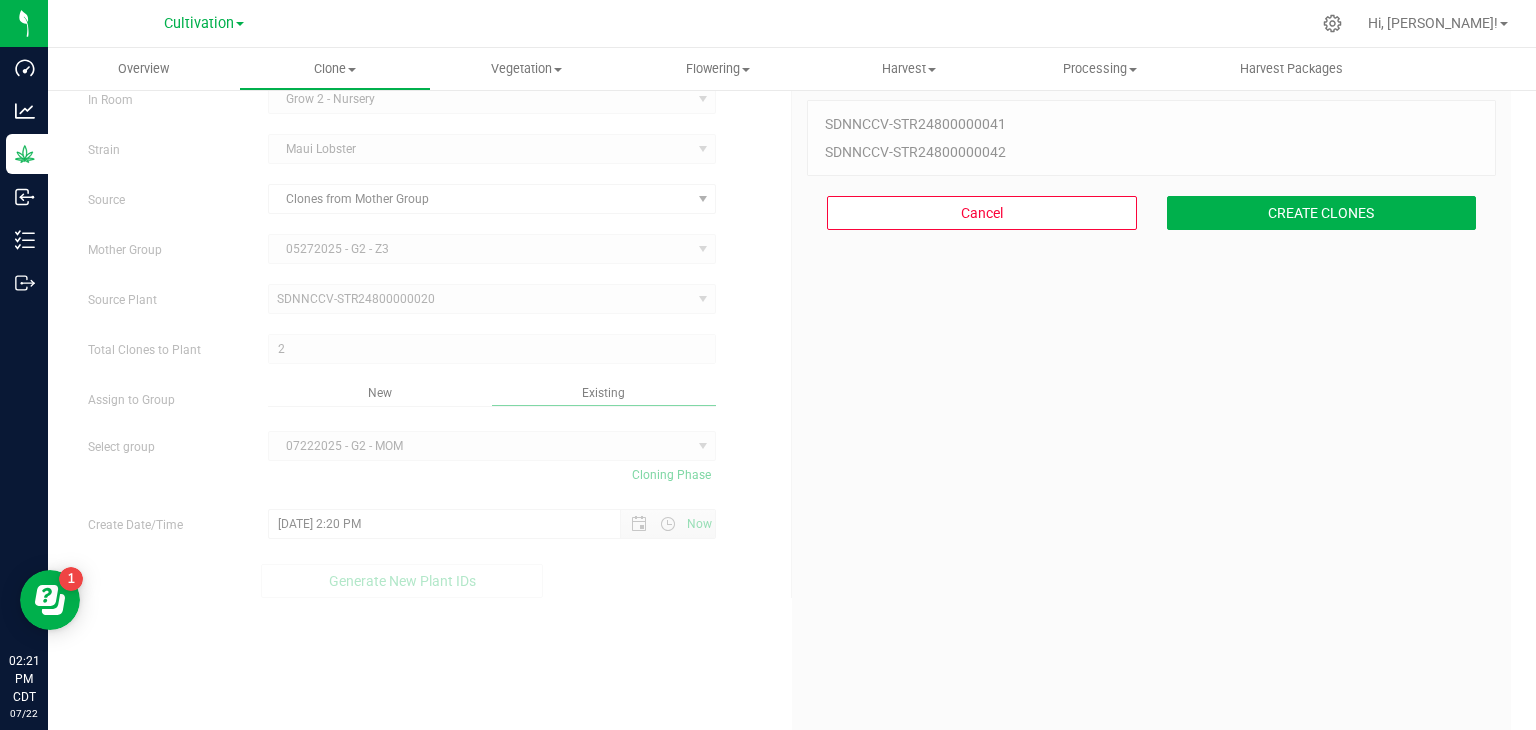 click on "Cancel
CREATE CLONES" at bounding box center [1151, 213] 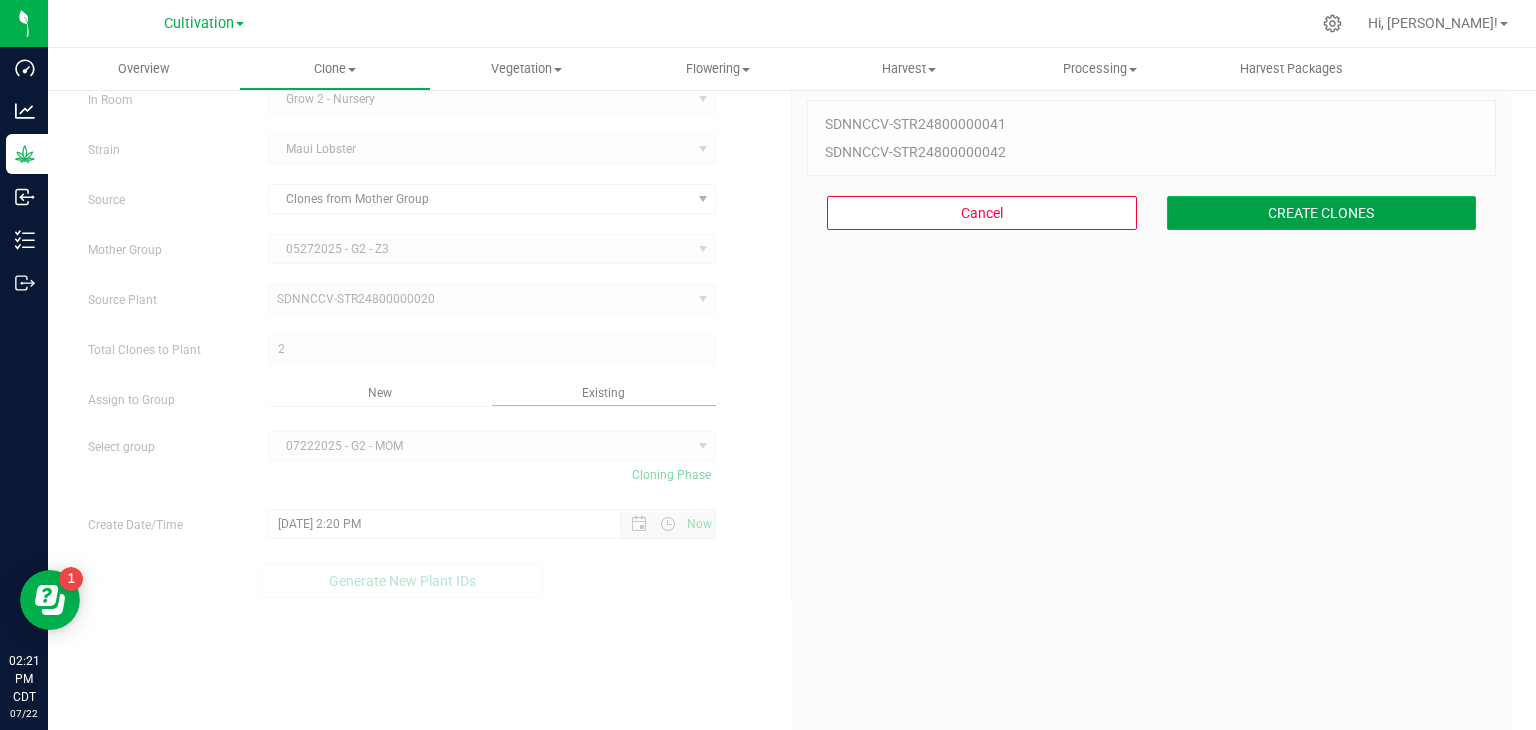 click on "CREATE CLONES" at bounding box center (1322, 213) 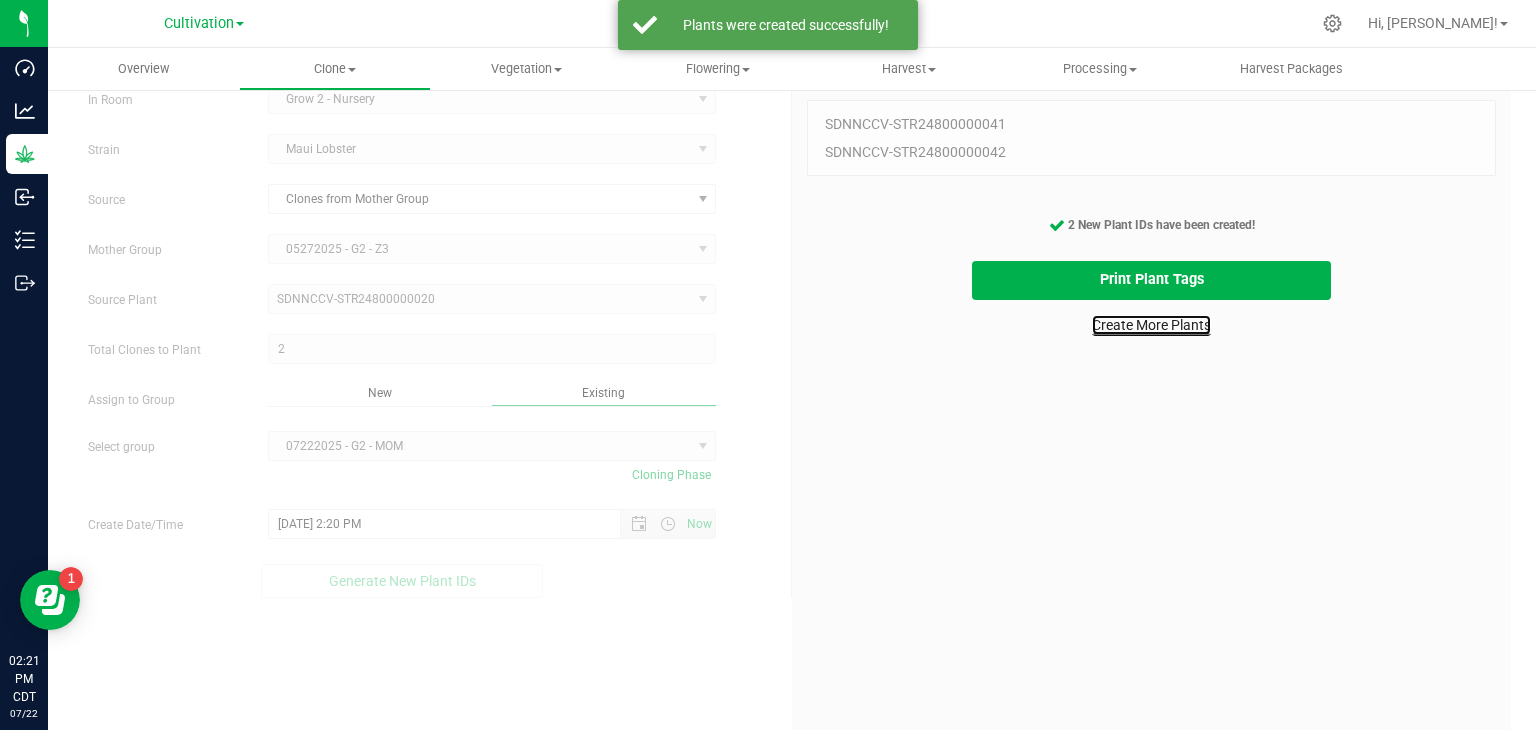 click on "Create More Plants" at bounding box center [1151, 325] 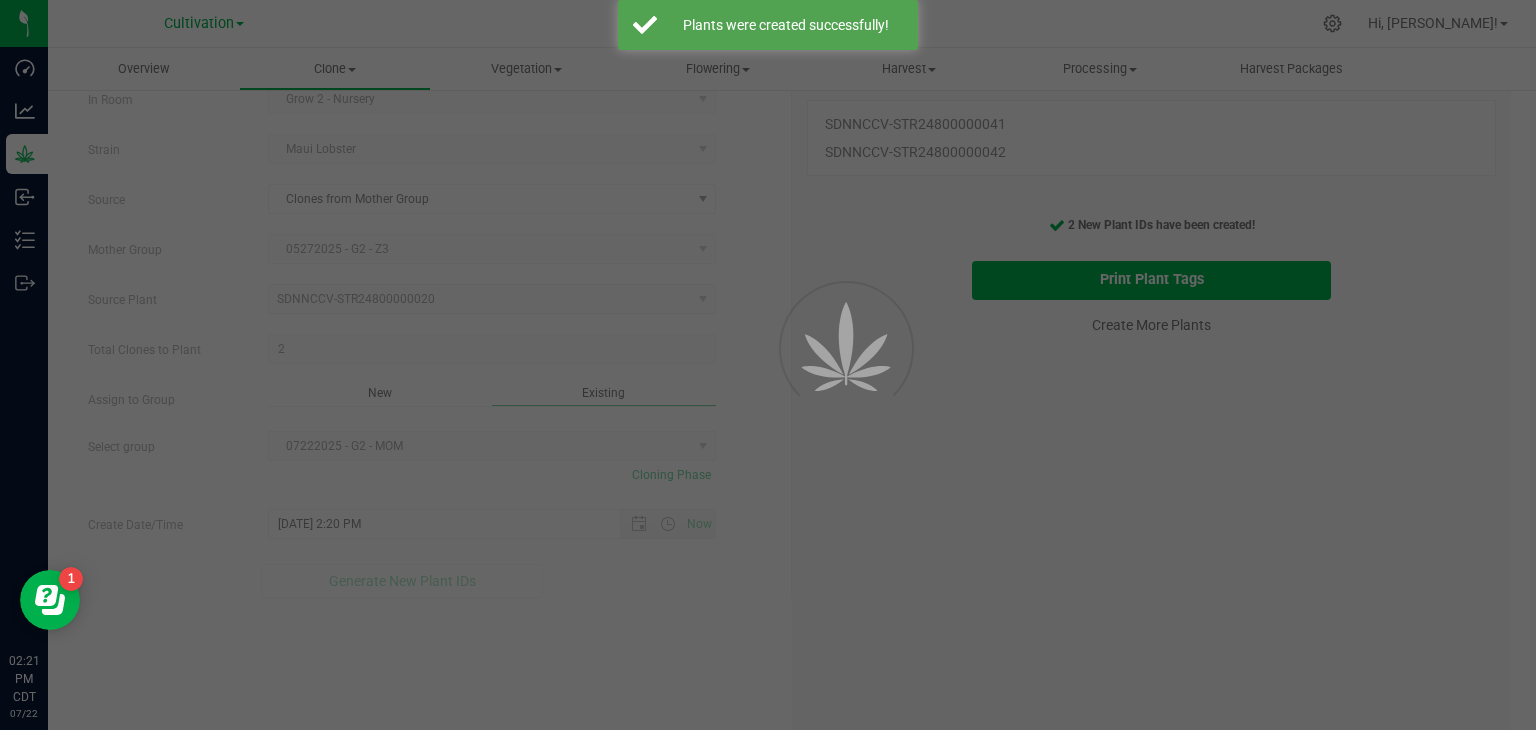 scroll, scrollTop: 0, scrollLeft: 0, axis: both 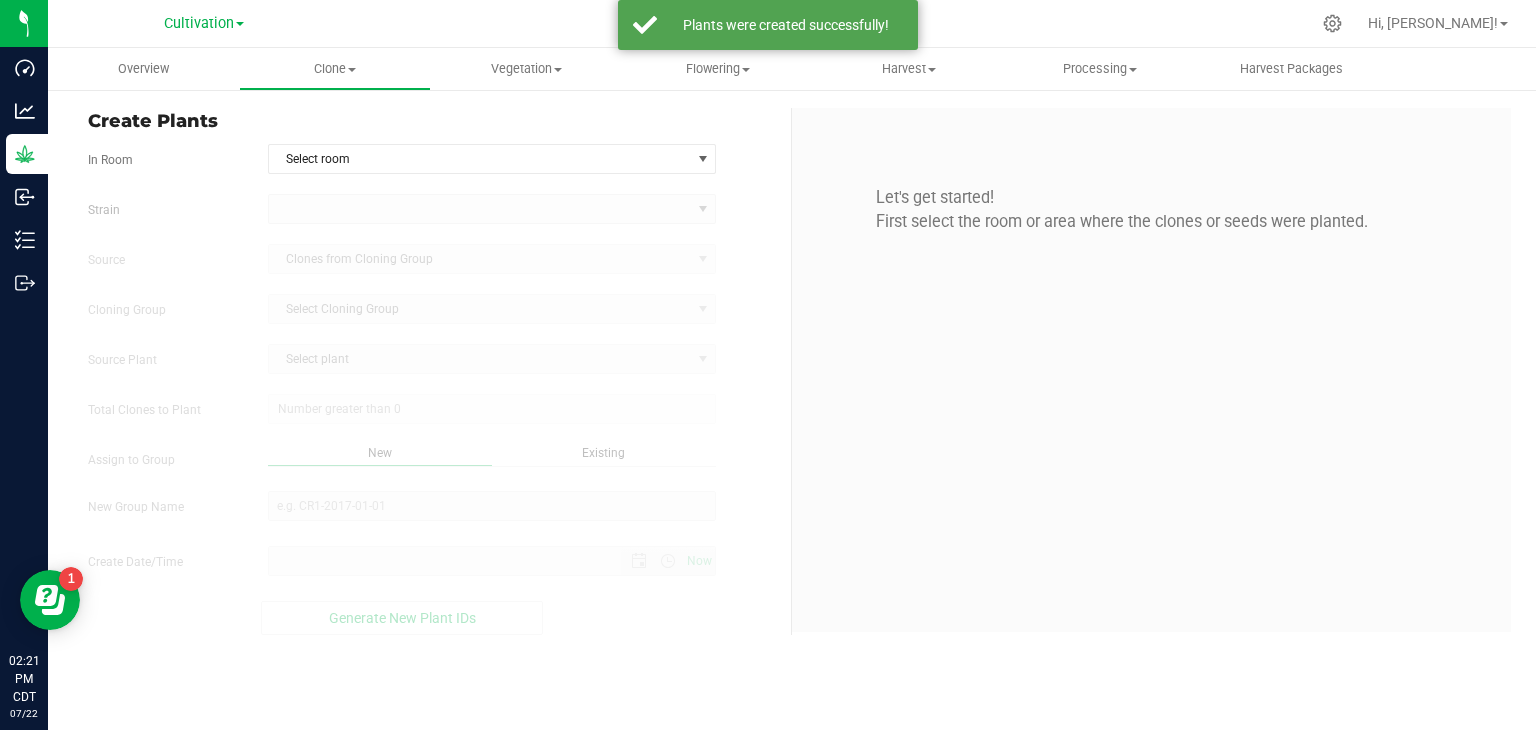 type on "[DATE] 2:21 PM" 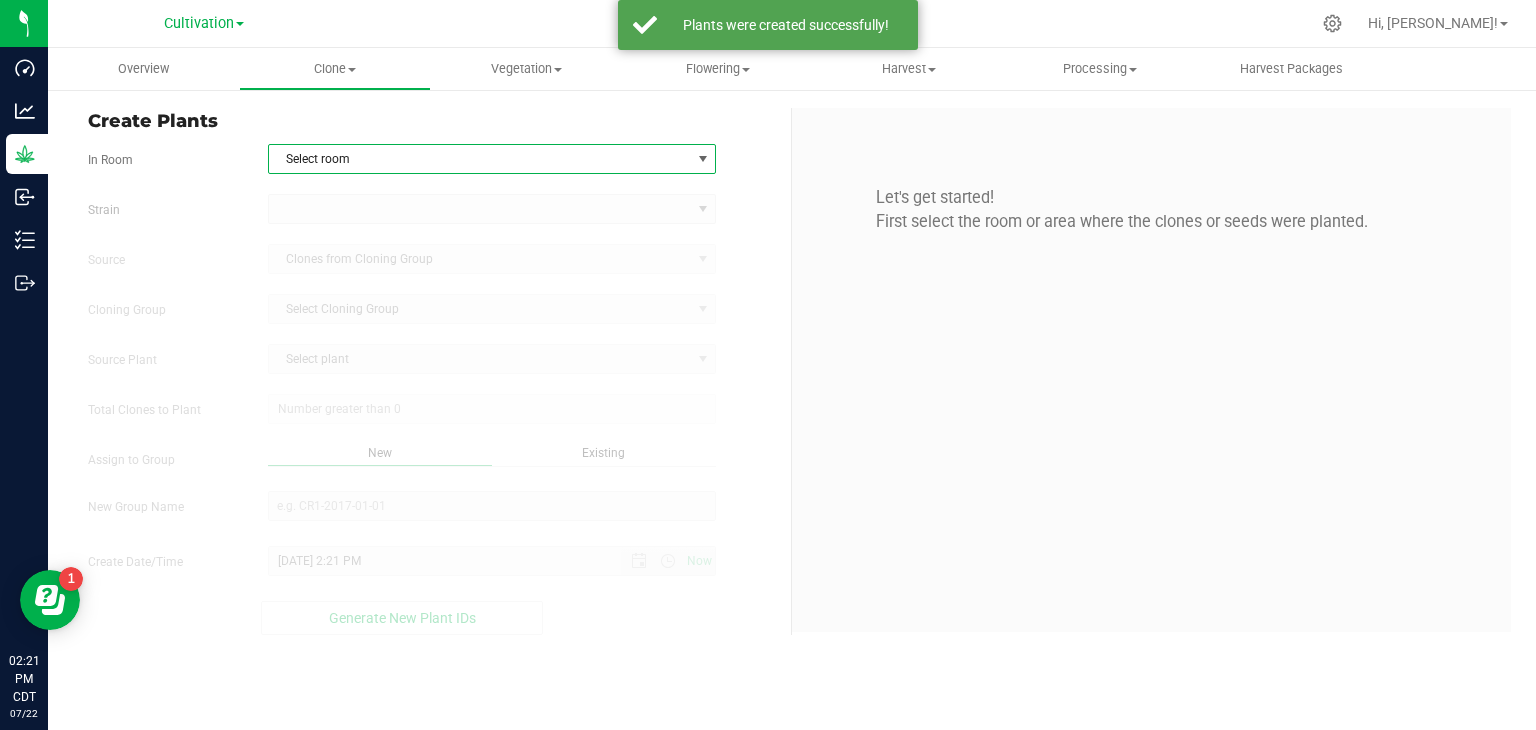 click on "Select room" at bounding box center (480, 159) 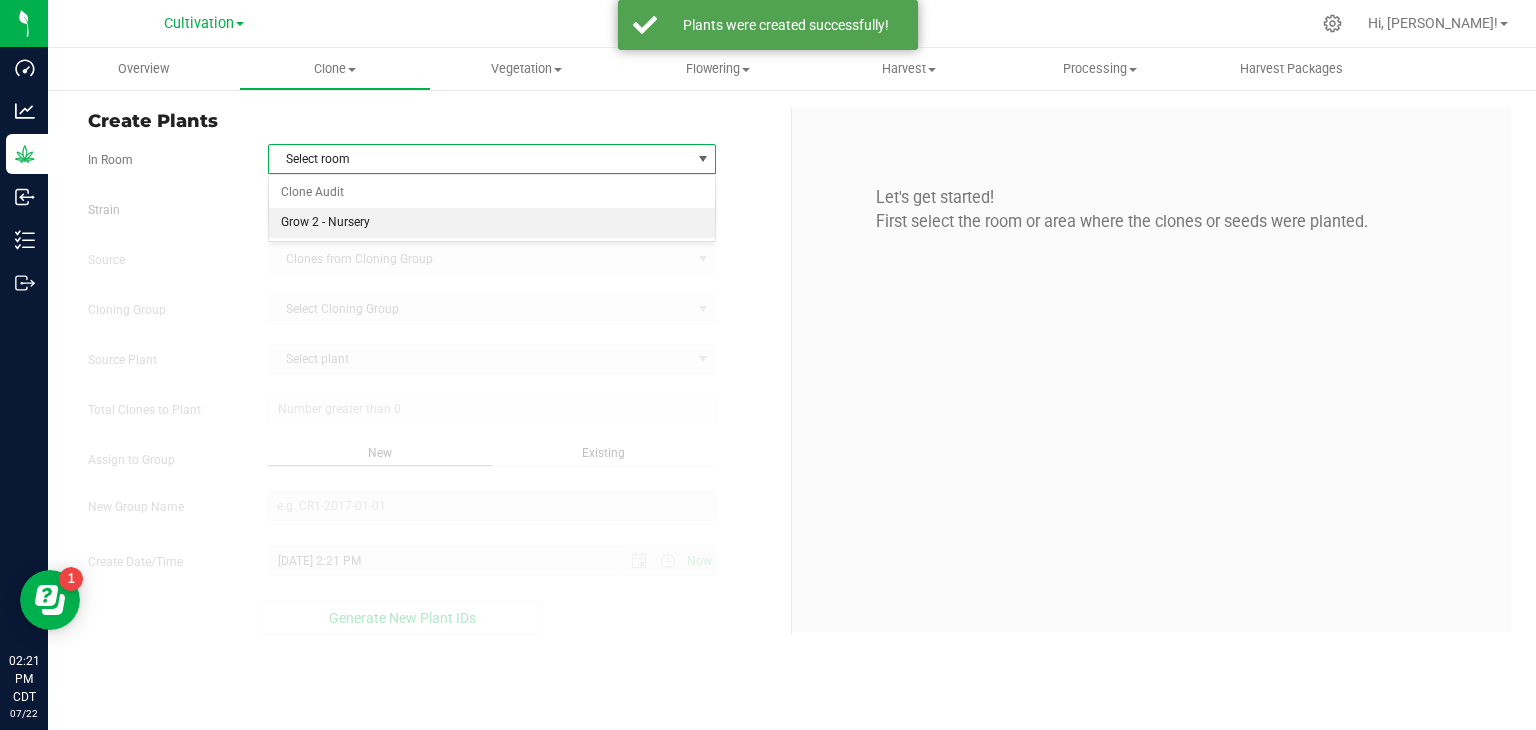 click on "Grow 2 - Nursery" at bounding box center [492, 223] 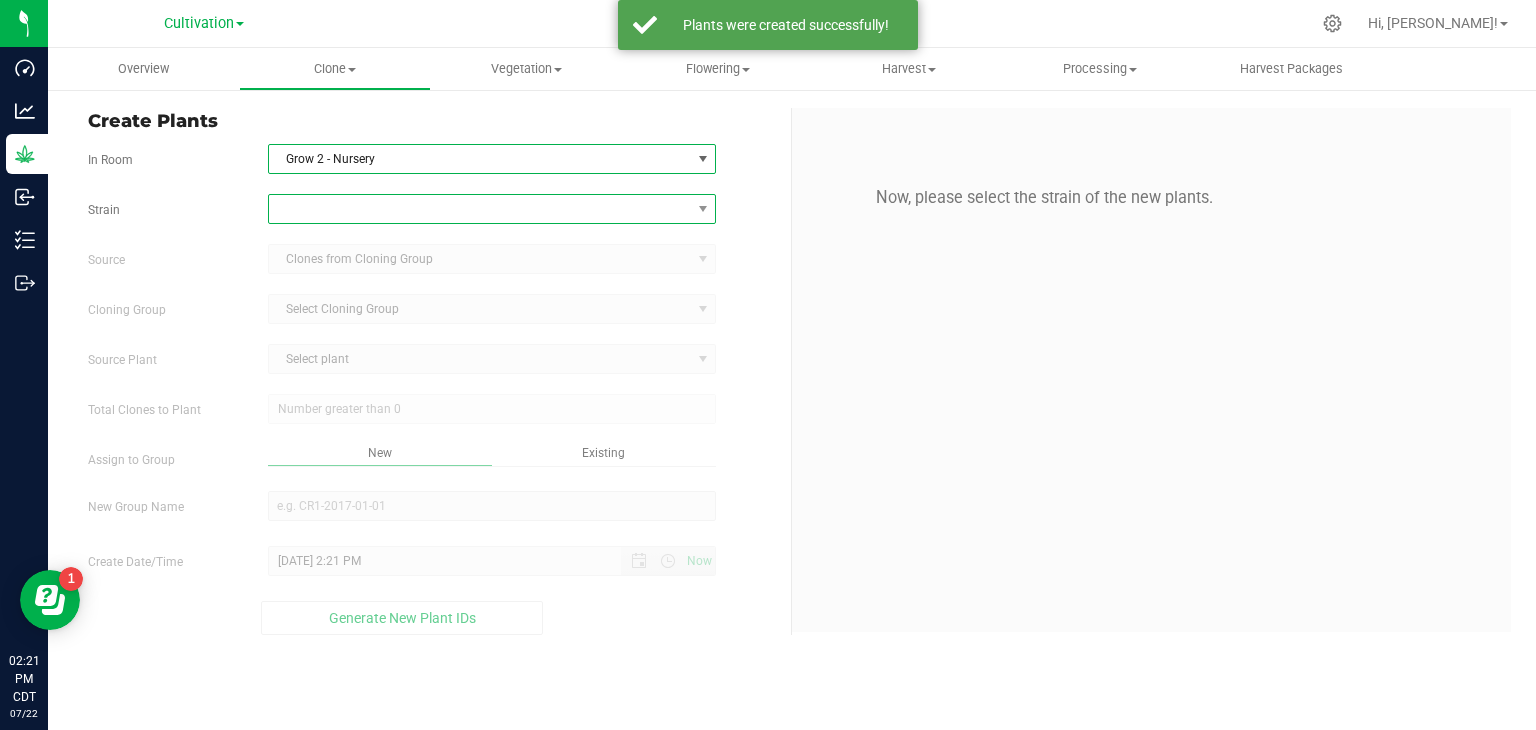 click at bounding box center (480, 209) 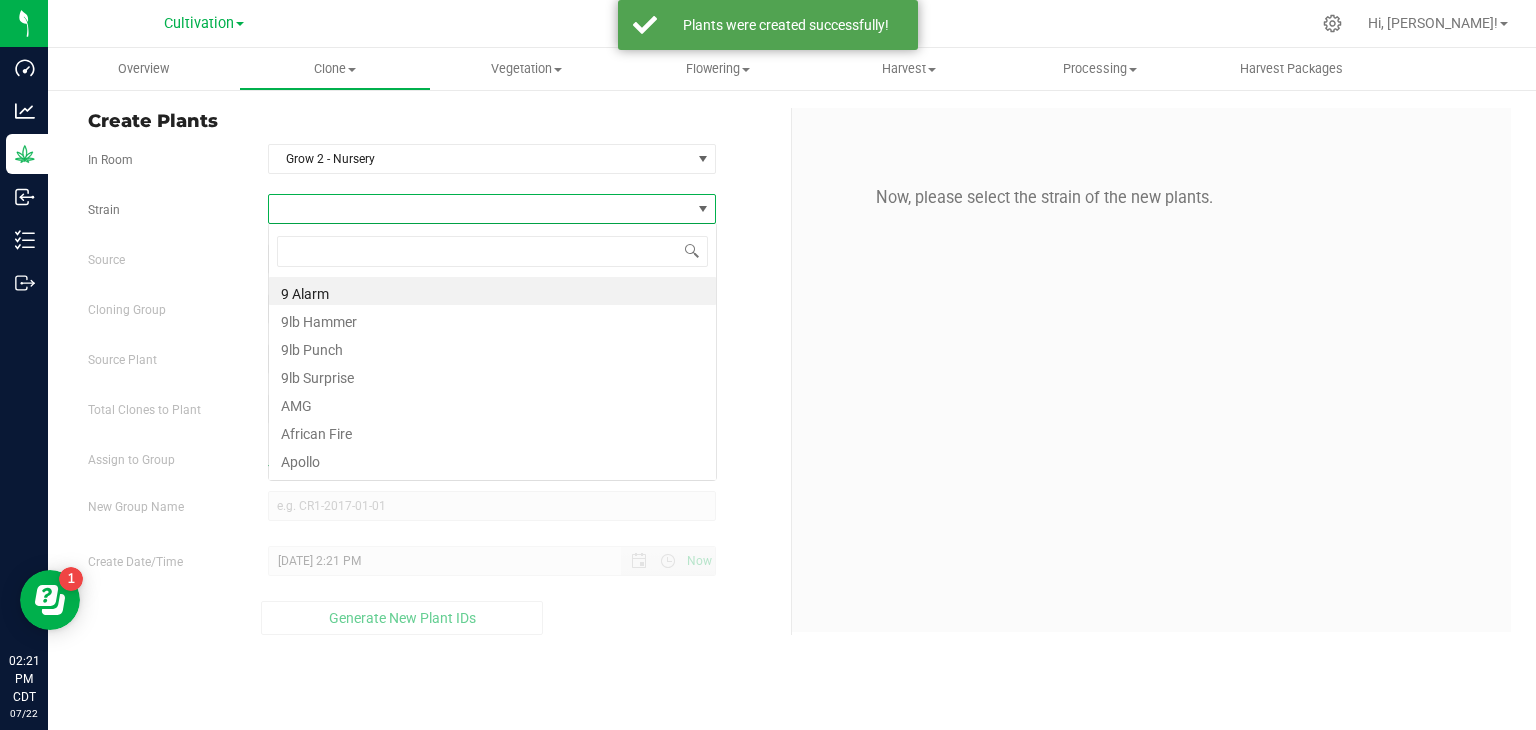 scroll, scrollTop: 99970, scrollLeft: 99551, axis: both 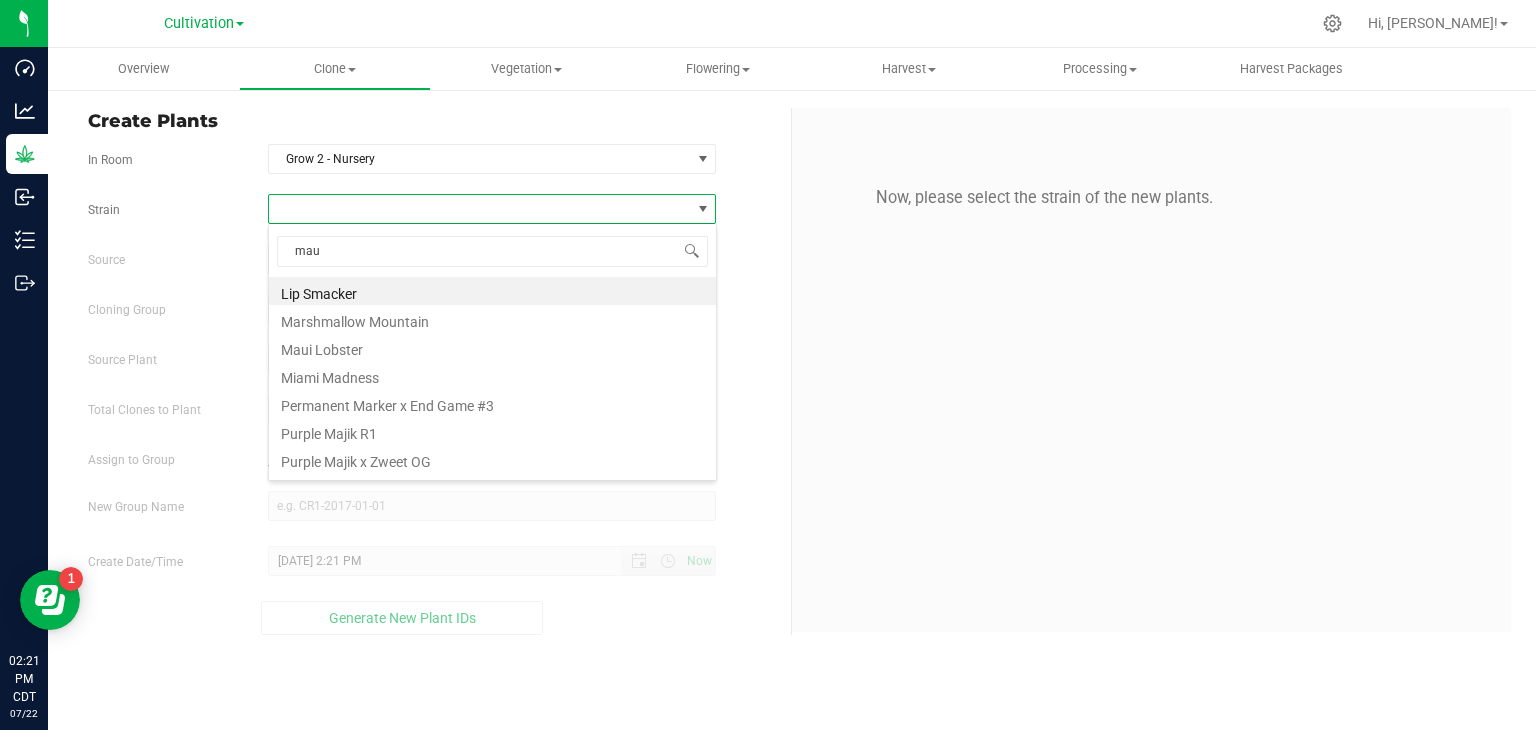 type on "maui" 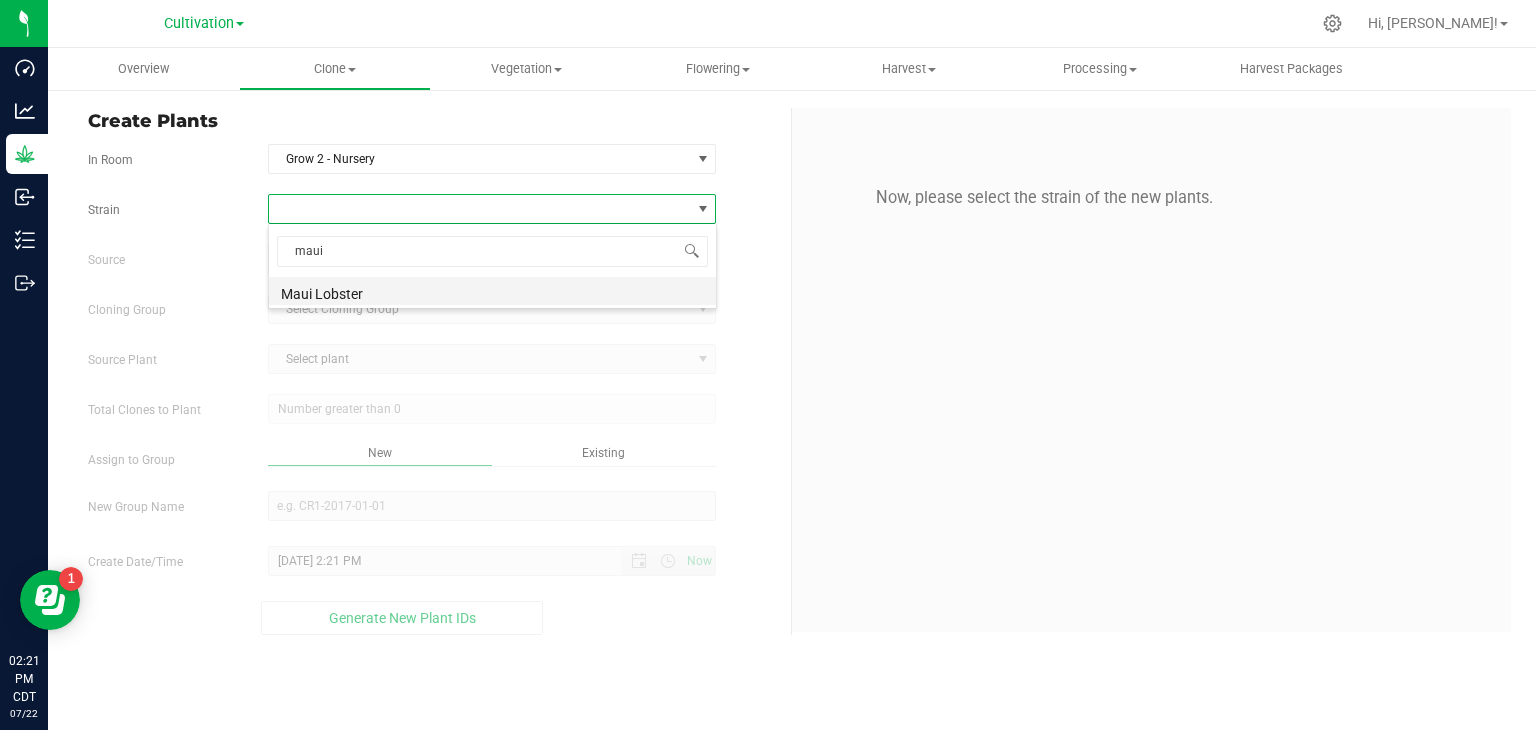 click on "Maui Lobster" at bounding box center [492, 291] 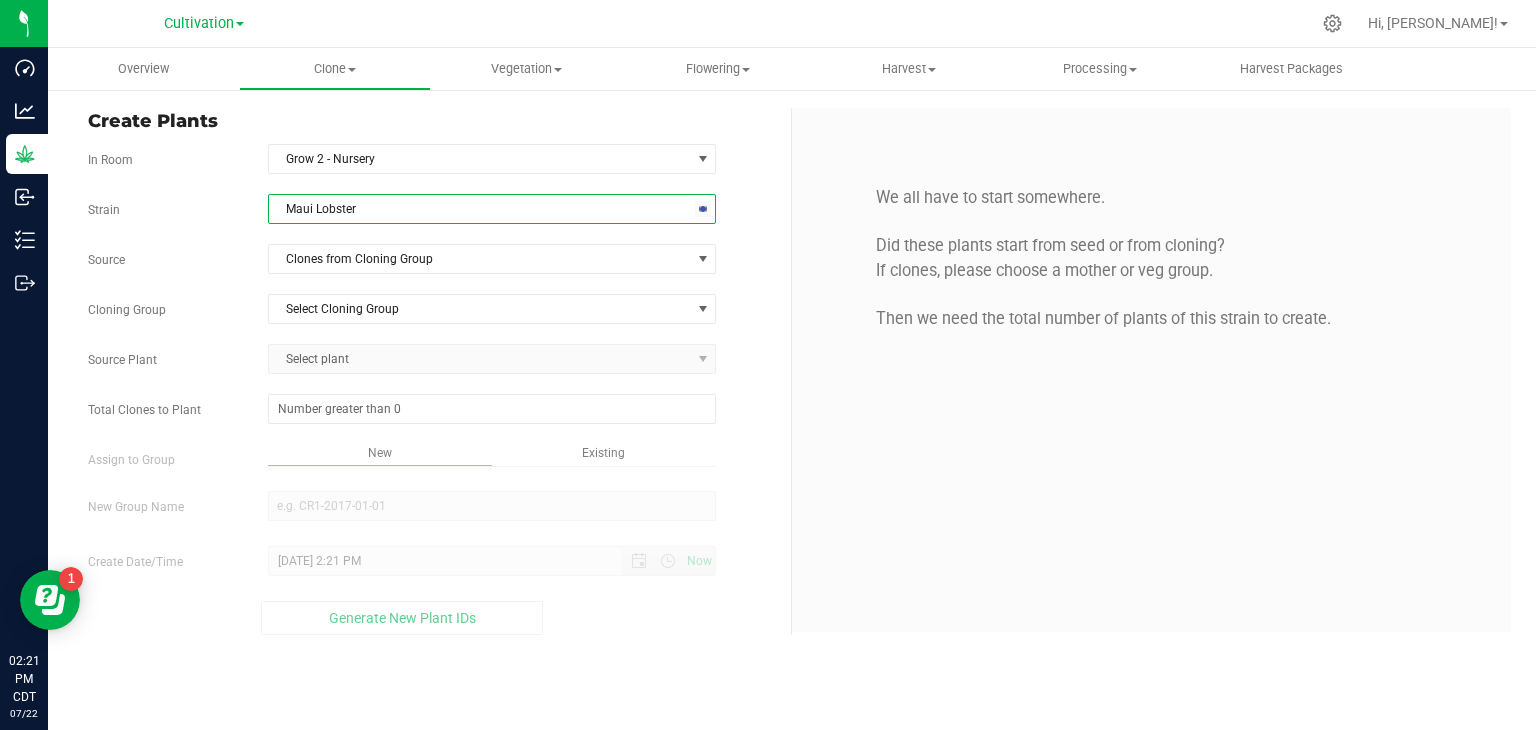 click on "Strain
Maui Lobster
Source
Clones from Cloning Group
Cloning Group
Select Cloning Group Select Cloning Group 07222025 - G2 - MOM
Source Plant
Select plant
Total Clones to Plant" at bounding box center (432, 414) 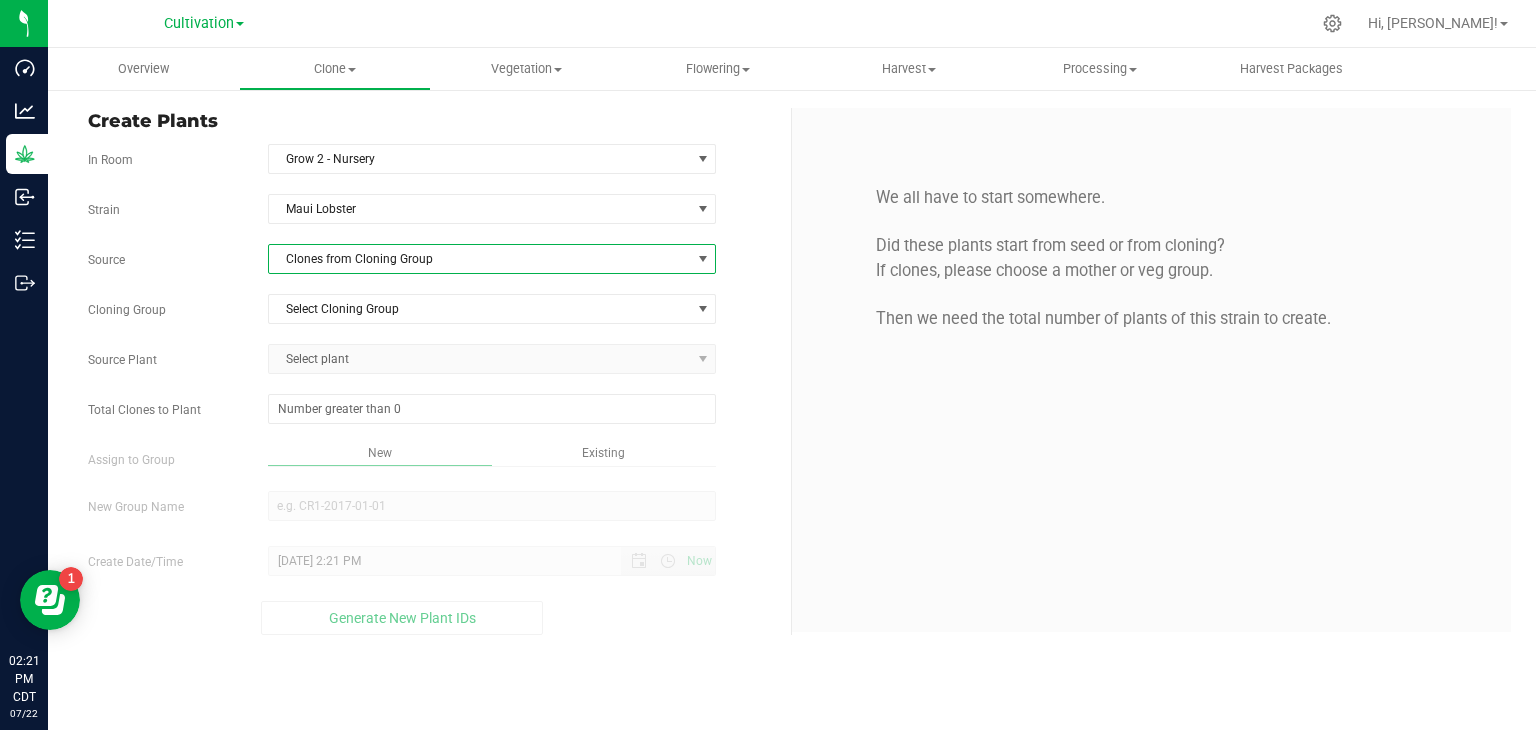 click on "Clones from Cloning Group" at bounding box center [492, 259] 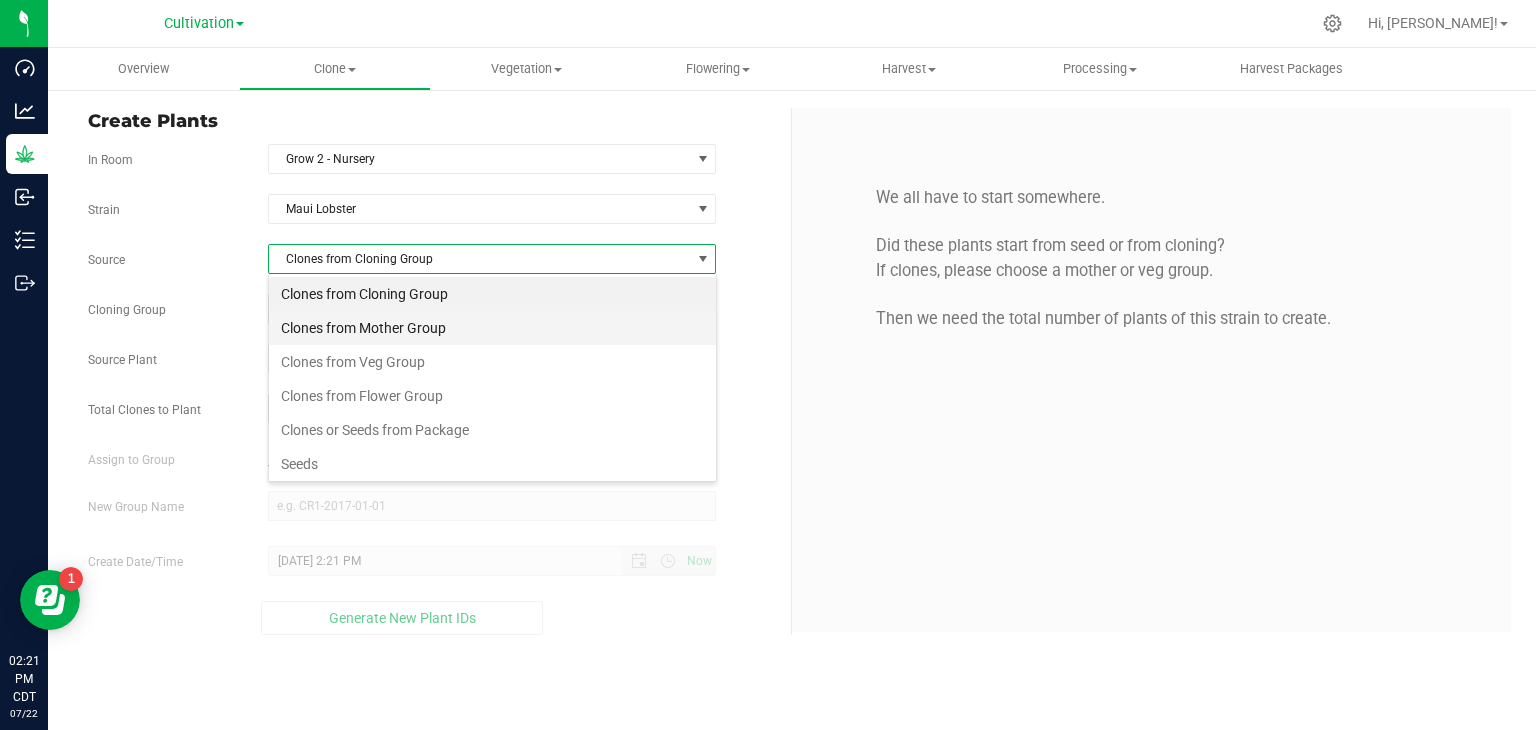 scroll, scrollTop: 99970, scrollLeft: 99551, axis: both 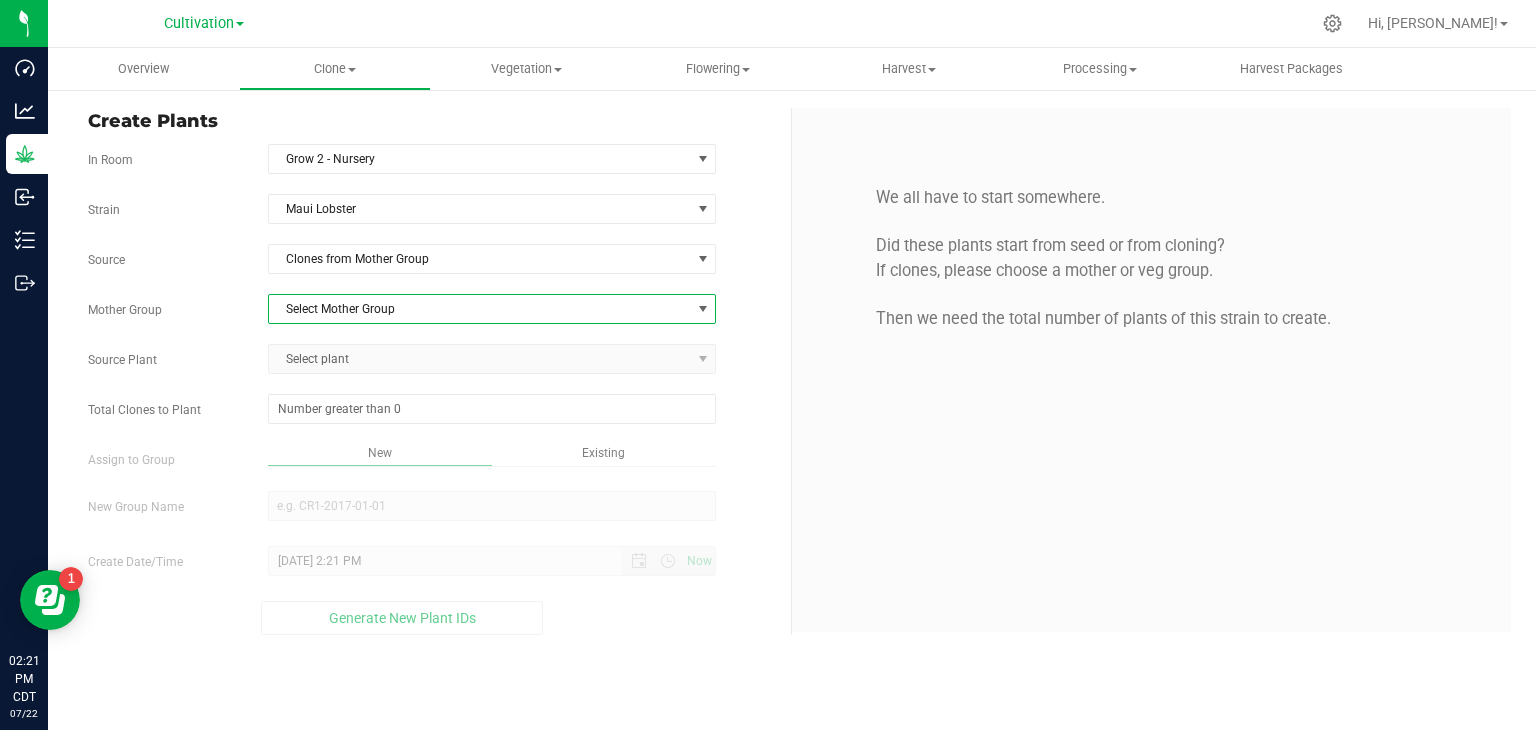 click on "Select Mother Group" at bounding box center [480, 309] 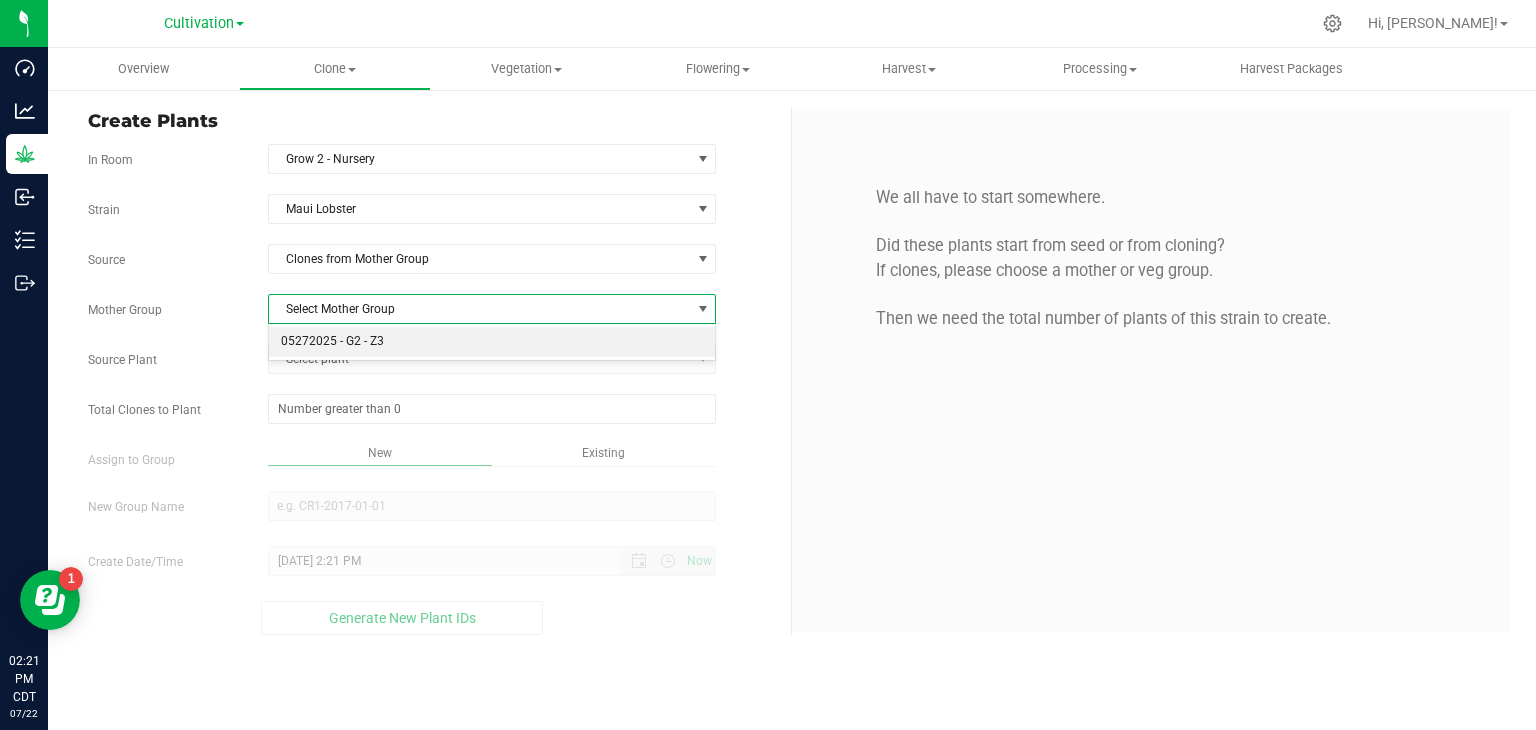 click on "05272025 - G2 - Z3" at bounding box center (492, 342) 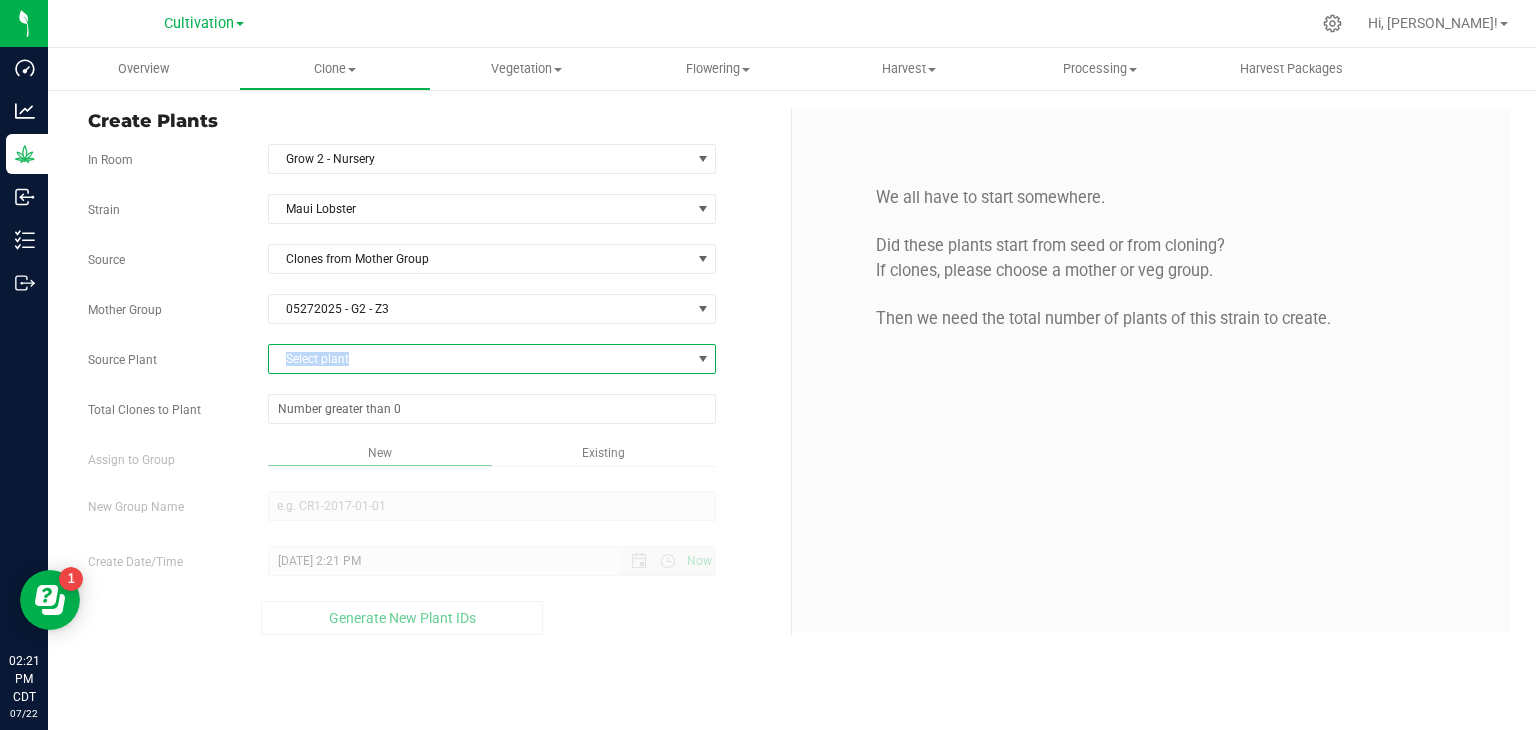 click on "Select plant" at bounding box center (480, 359) 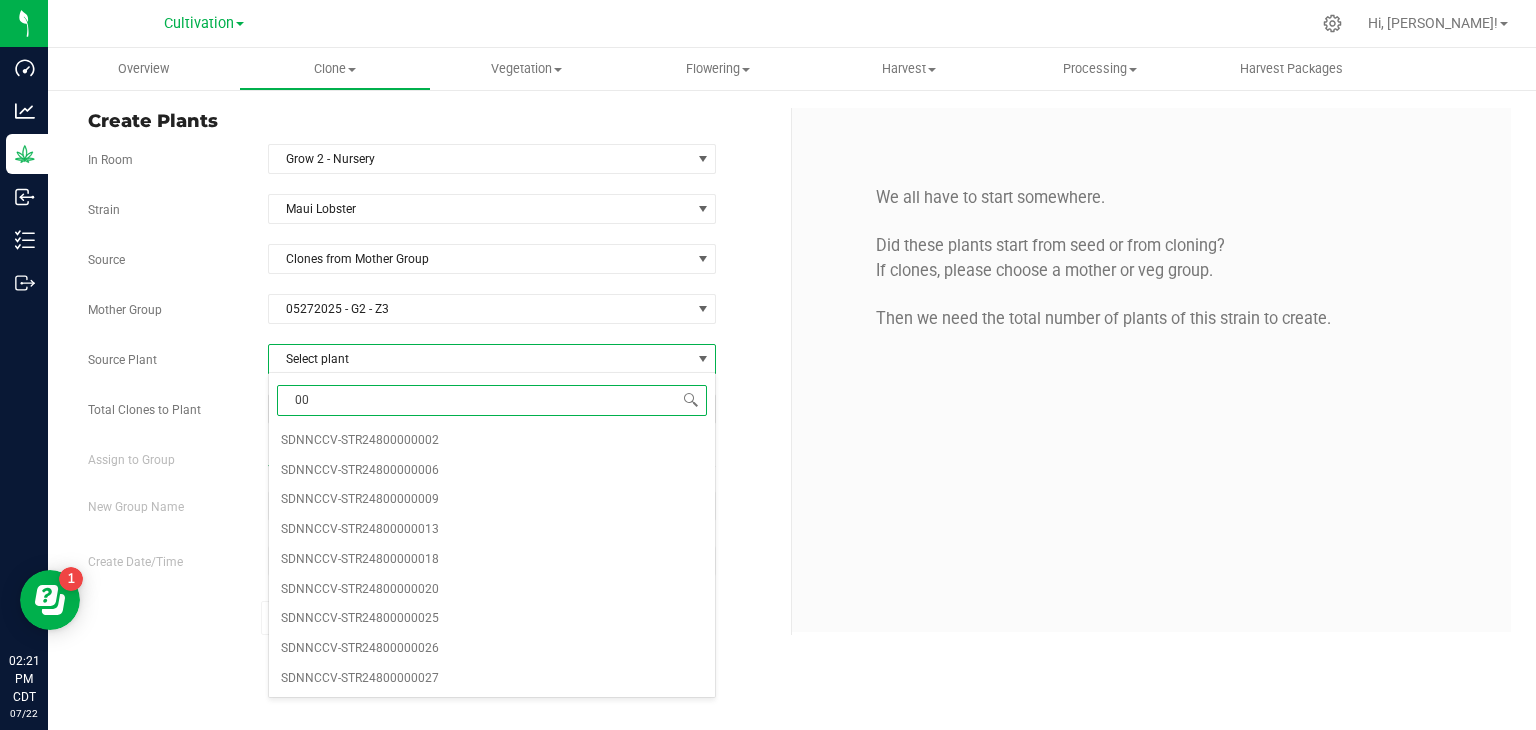 type on "002" 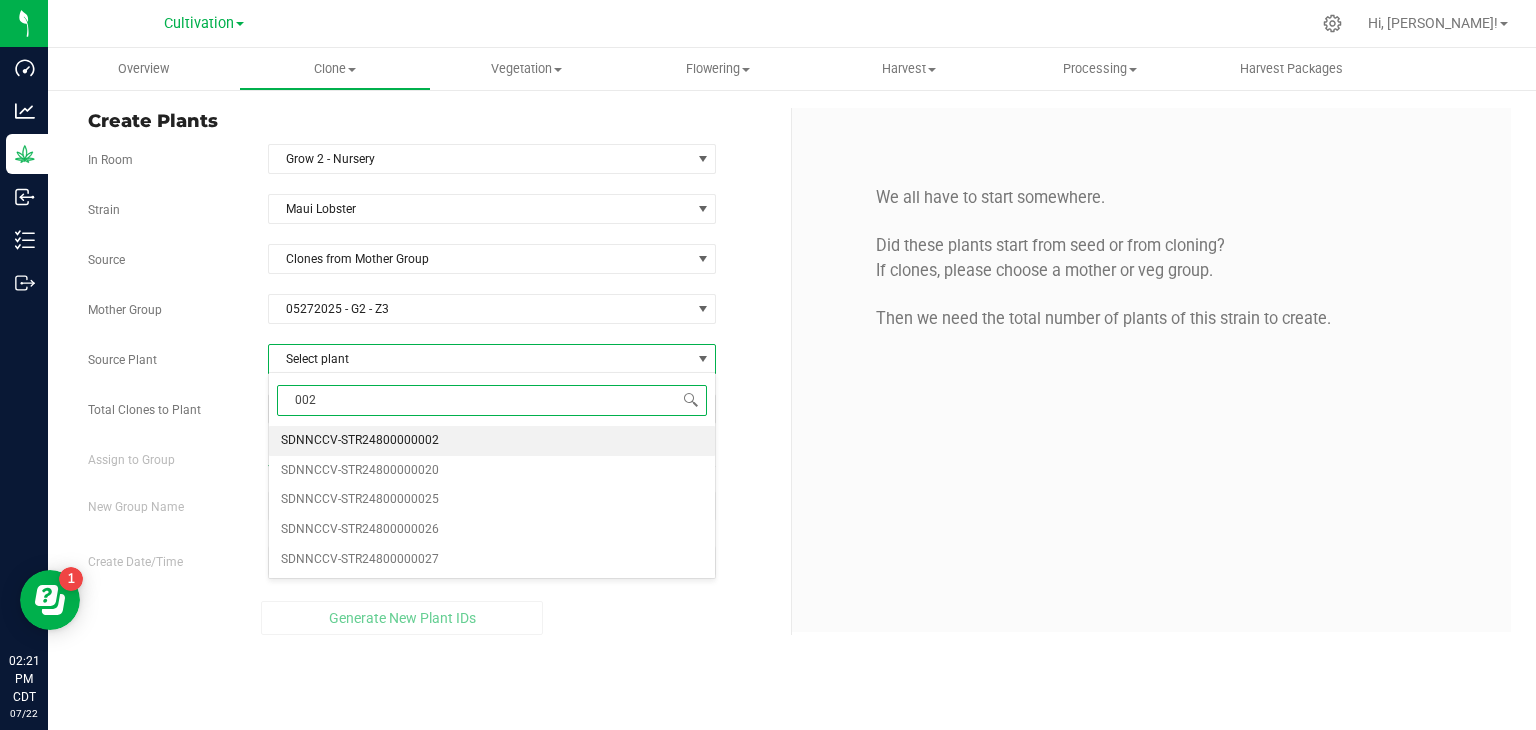 click on "SDNNCCV-STR24800000002" at bounding box center [360, 441] 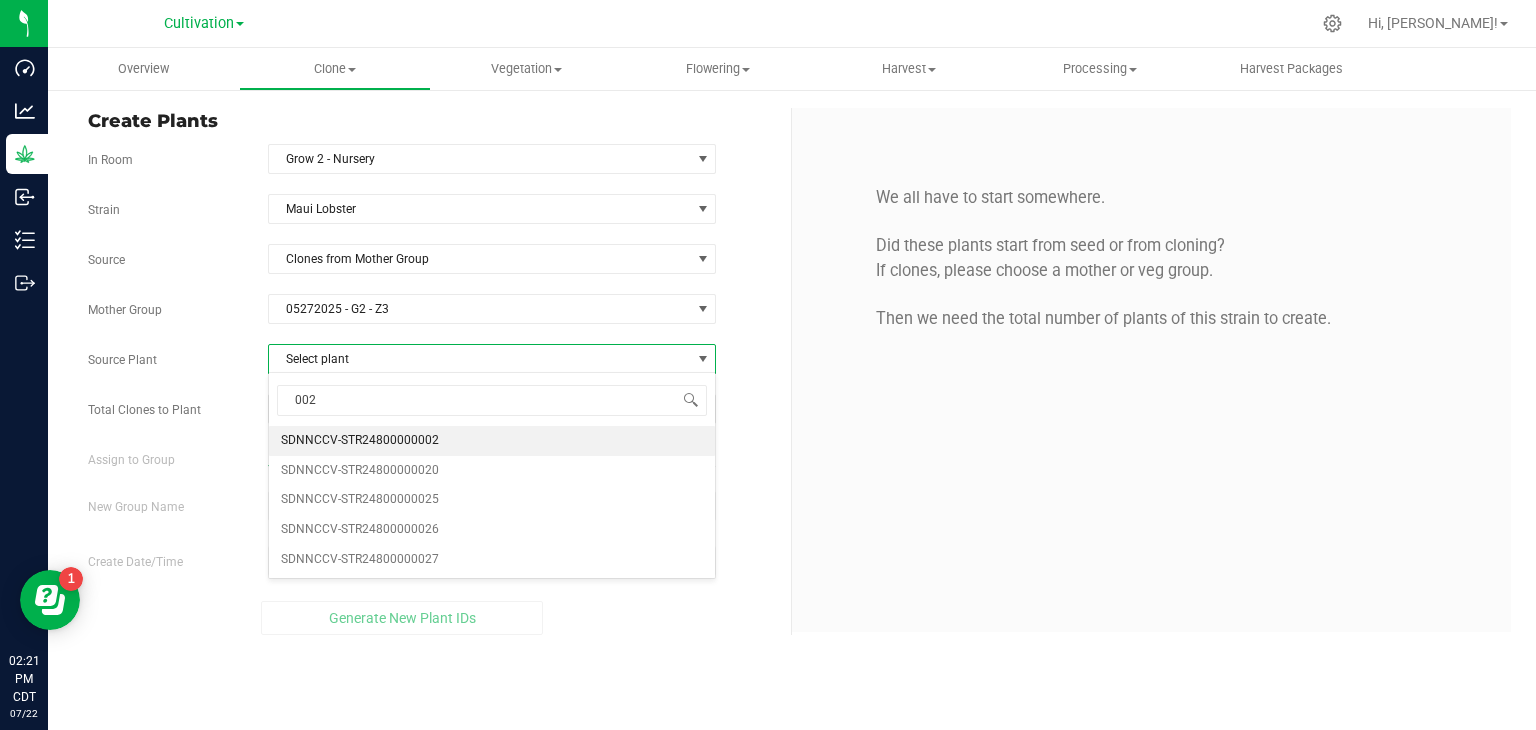 type 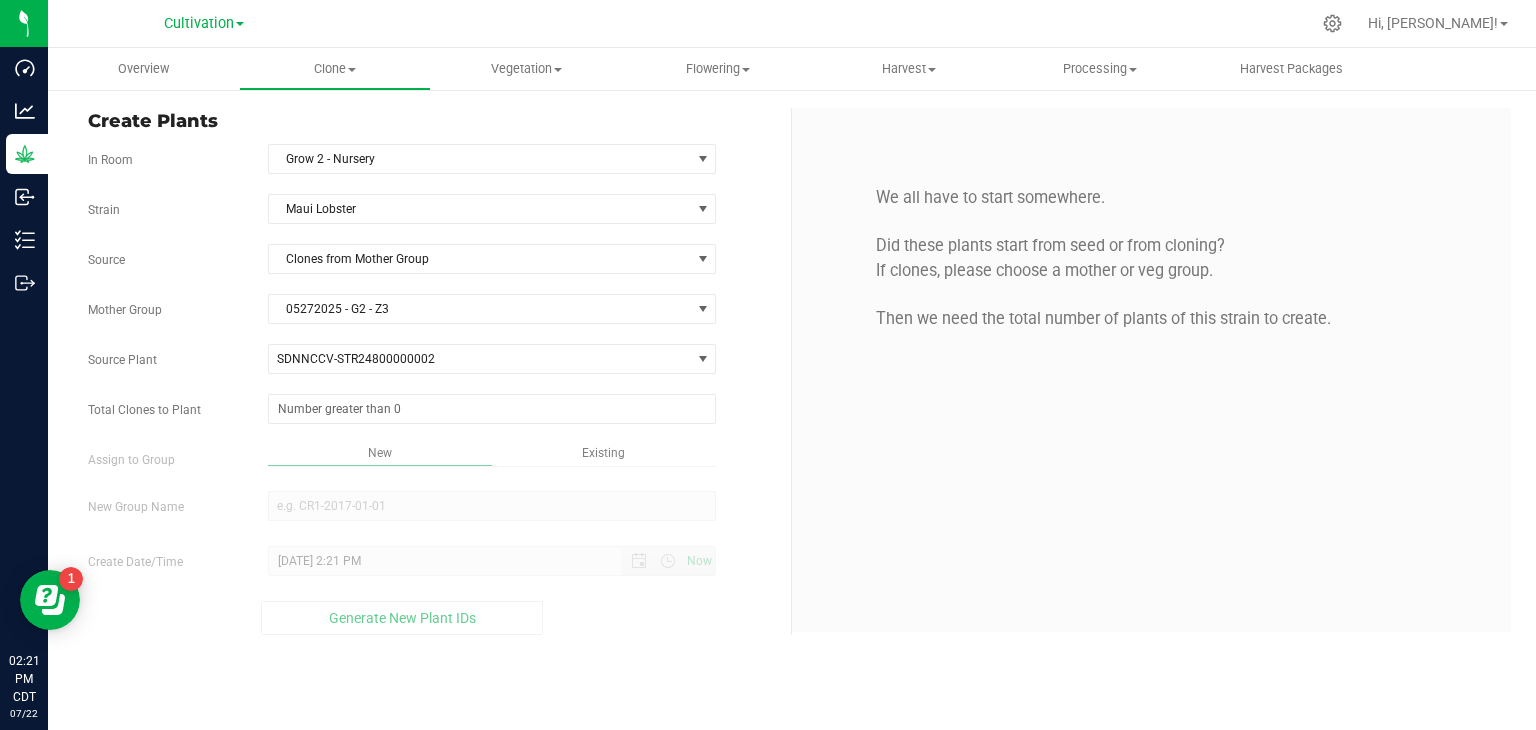 click on "Existing" at bounding box center [604, 455] 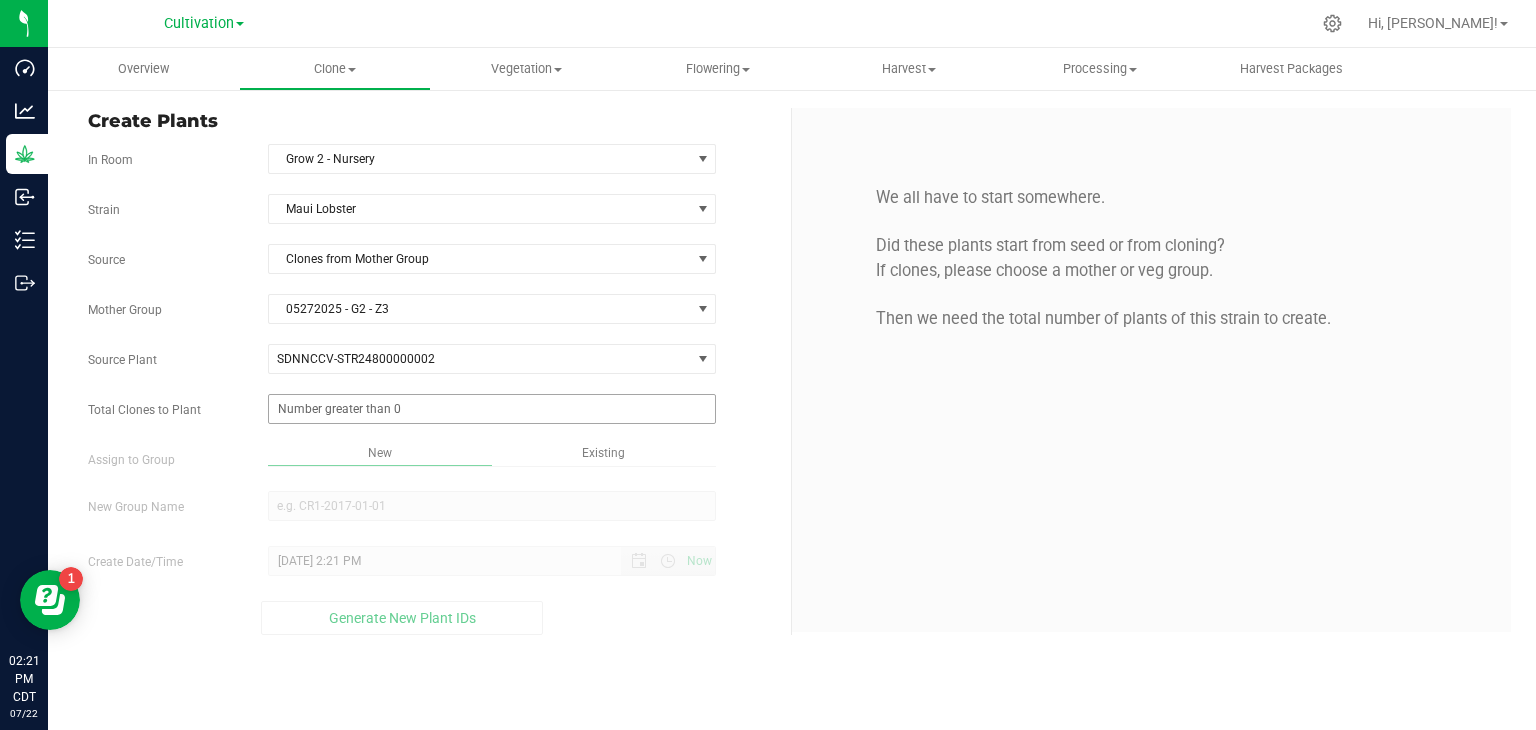 click at bounding box center (492, 409) 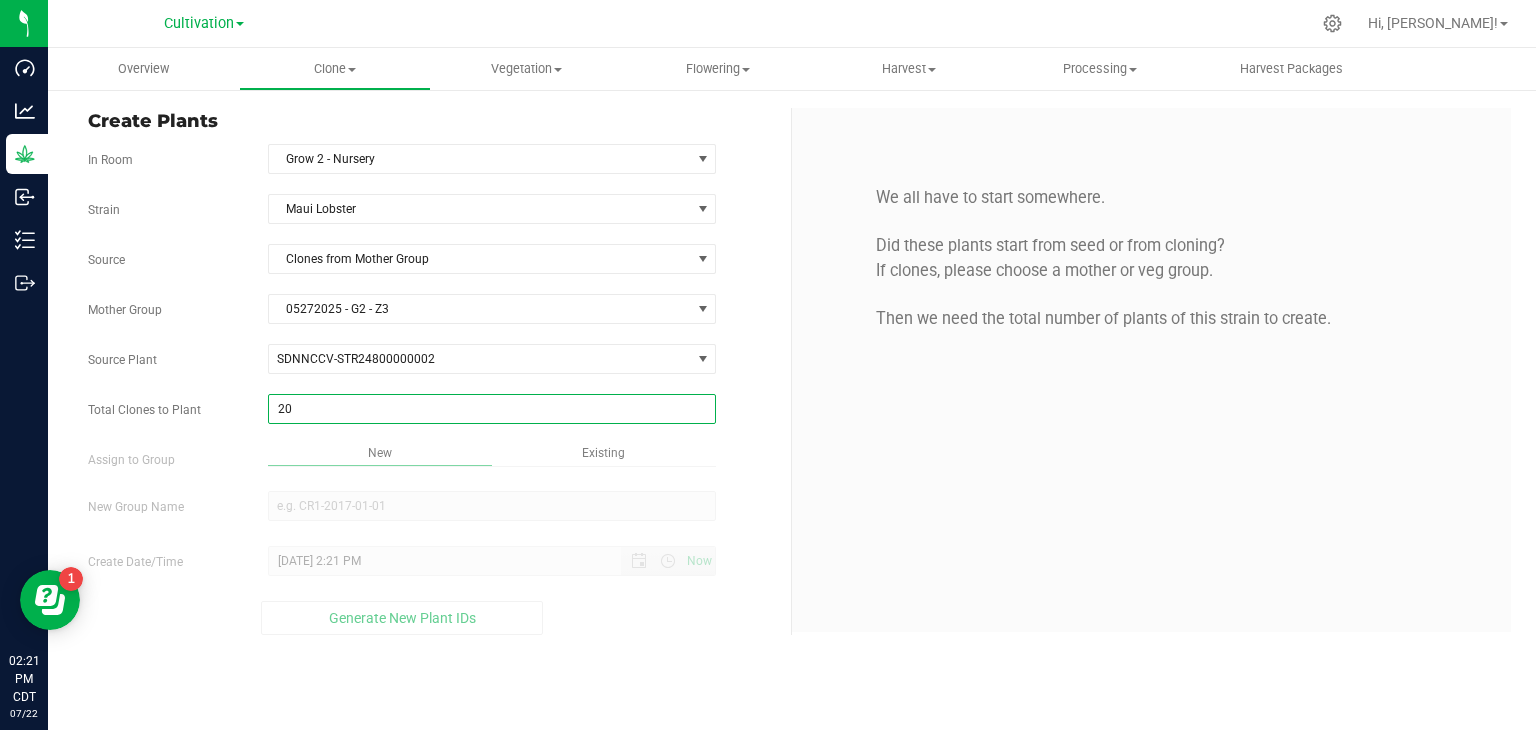 type on "2" 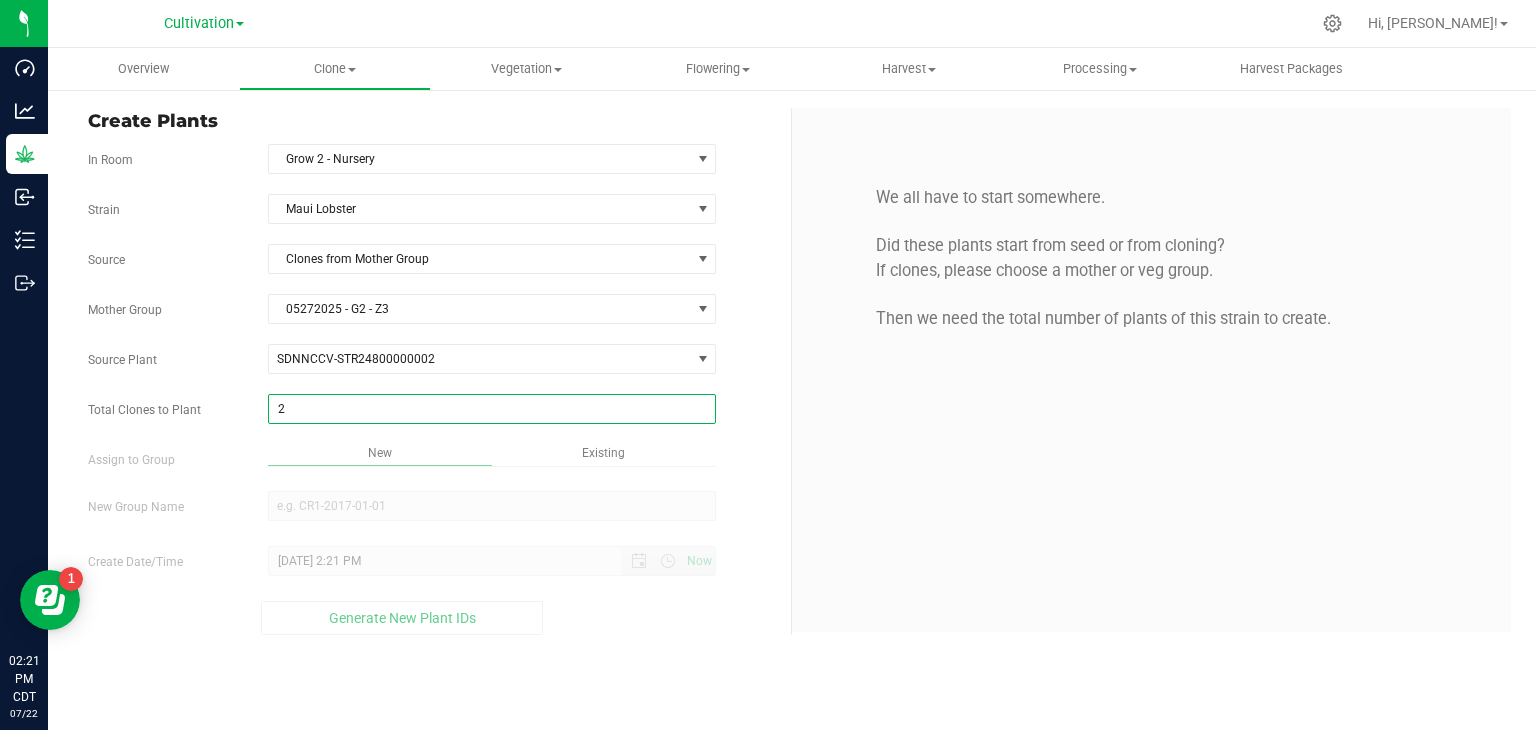 type on "2" 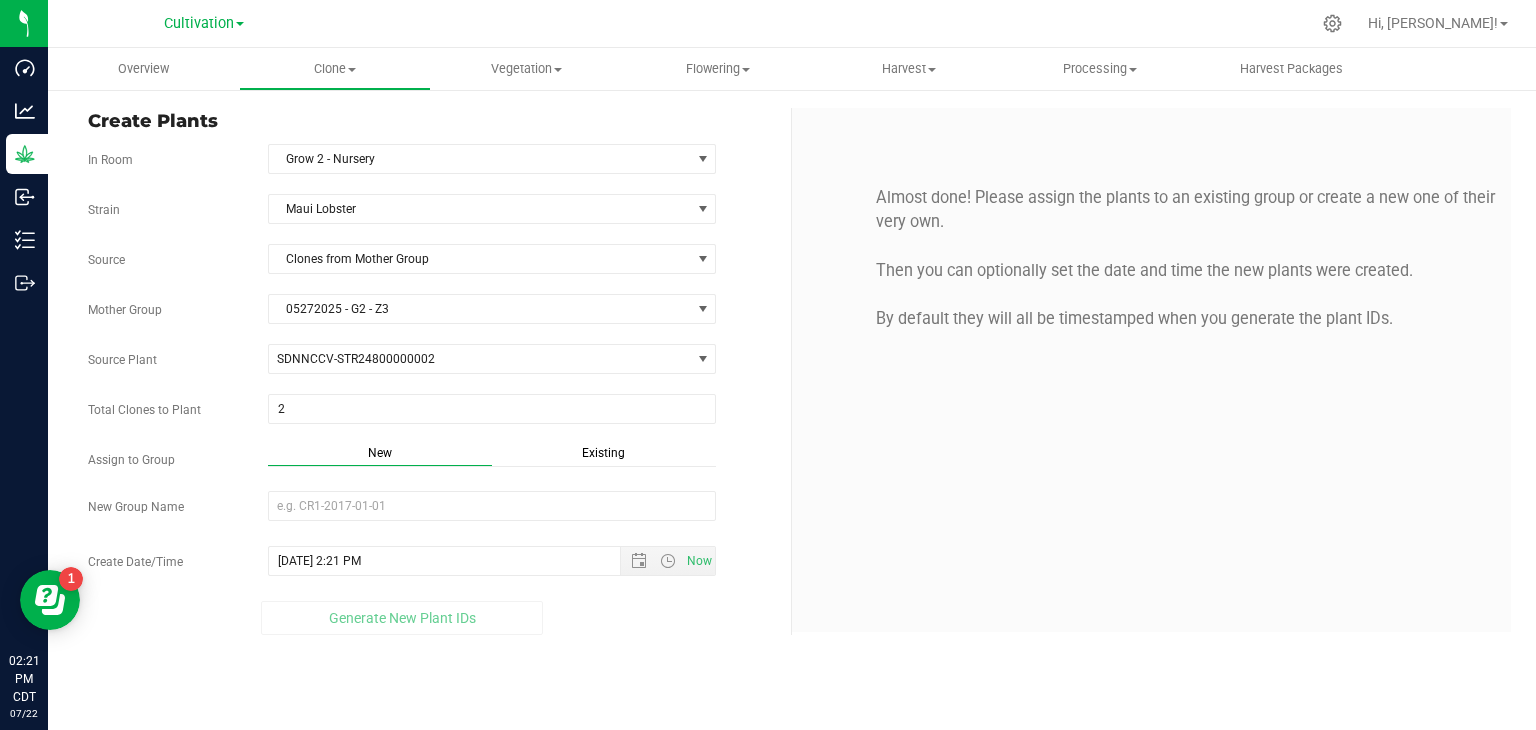 click on "Total Clones to Plant
2 2" at bounding box center [432, 409] 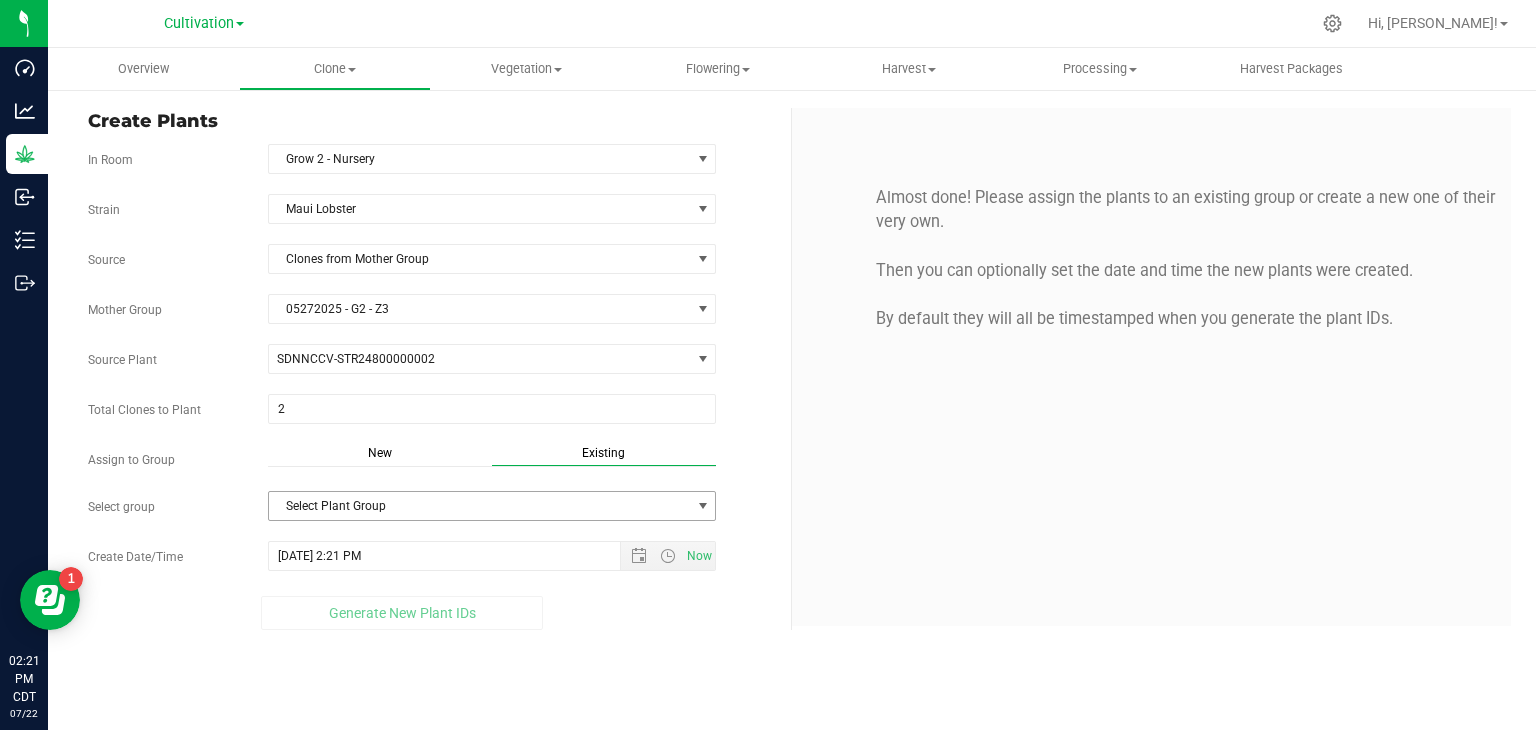 click on "Select Plant Group" at bounding box center [480, 506] 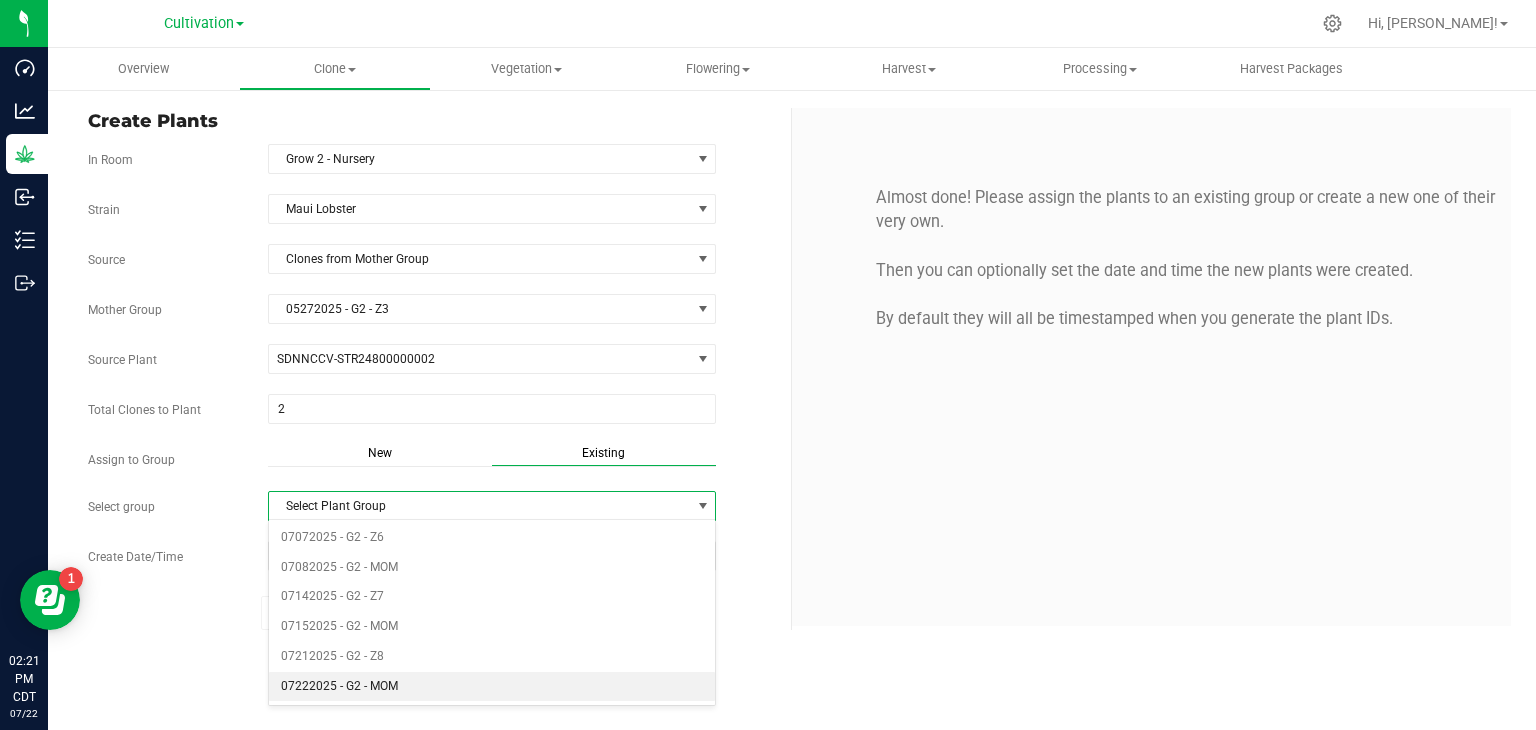 click on "07222025 - G2 - MOM" at bounding box center [492, 687] 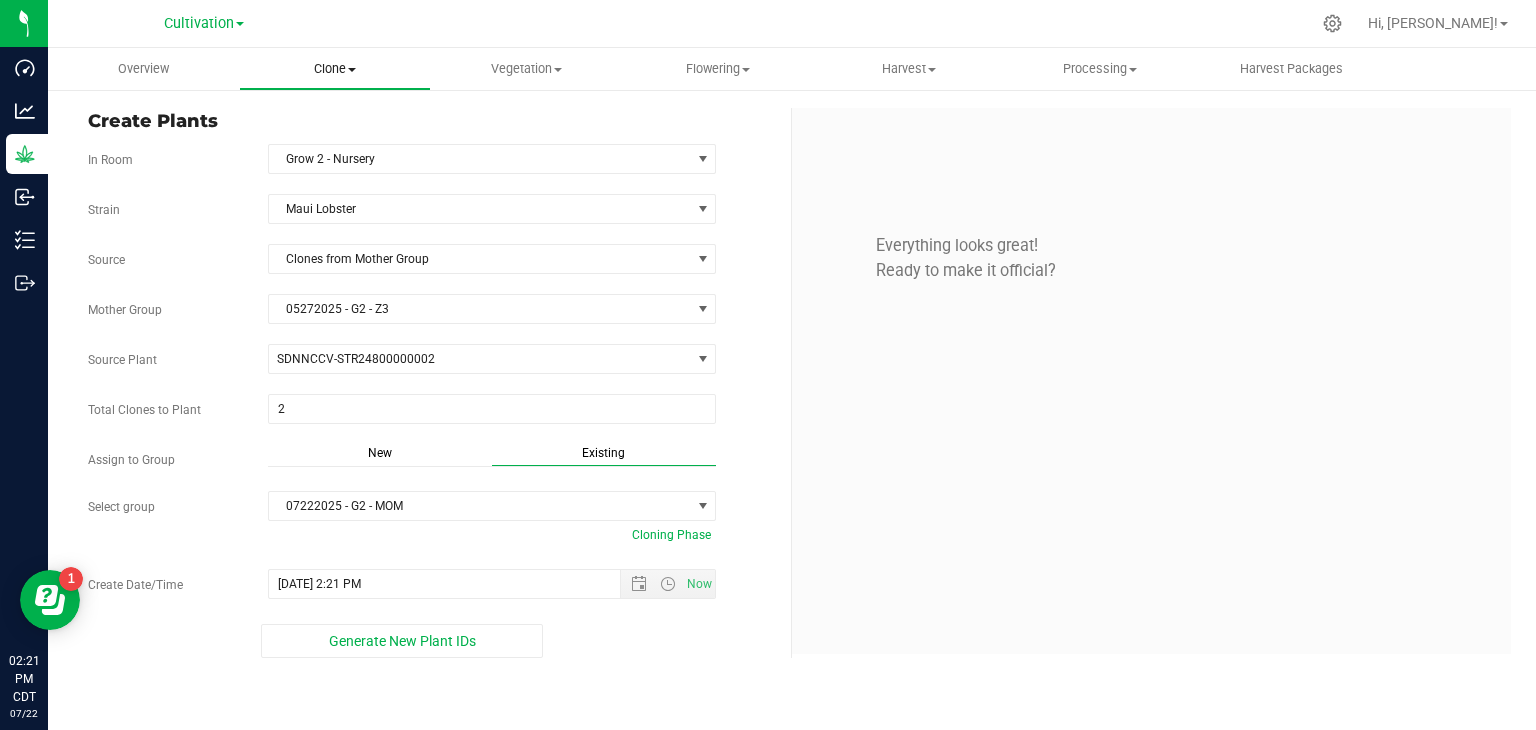 click on "Clone" at bounding box center [334, 69] 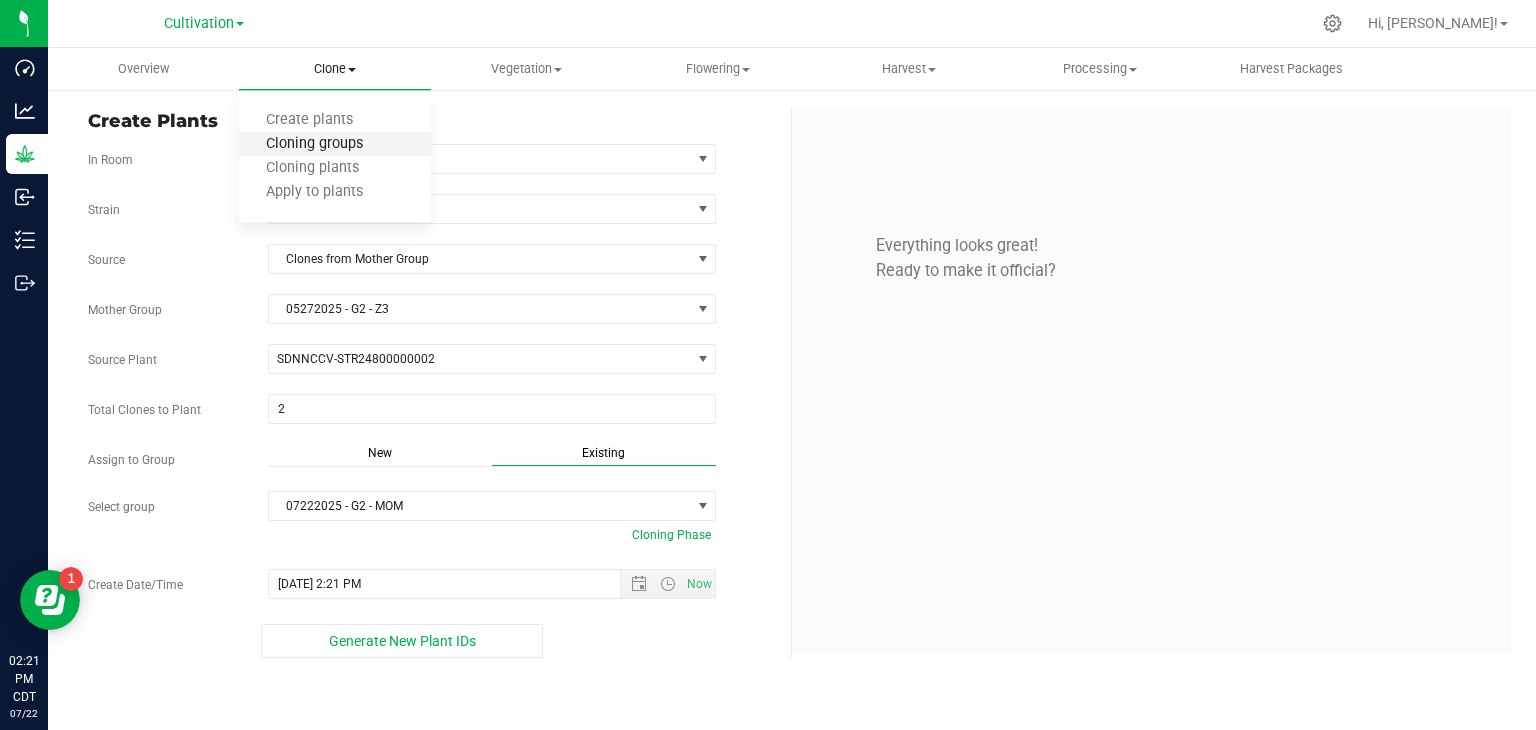 click on "Cloning groups" at bounding box center (314, 144) 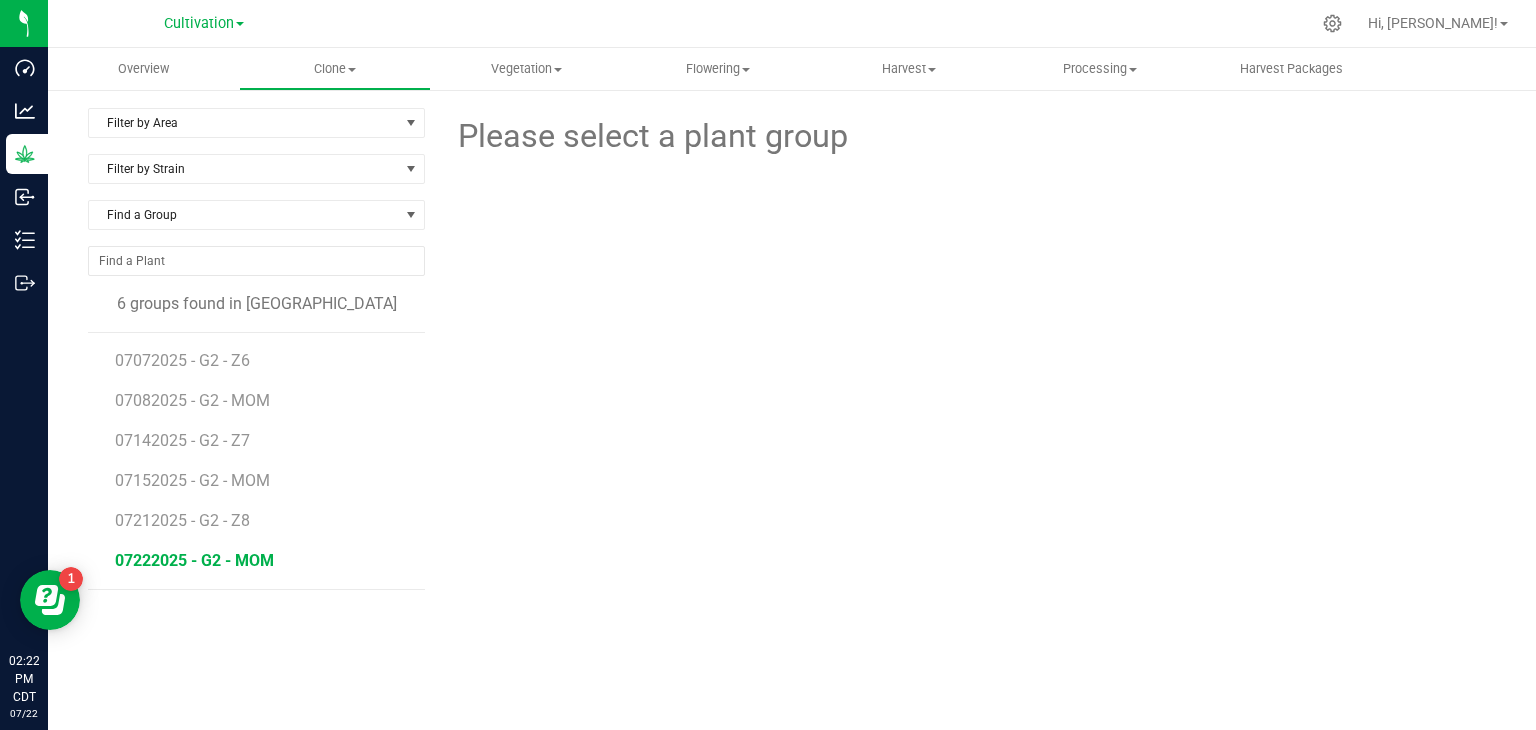 click on "07222025 - G2 - MOM" at bounding box center (194, 560) 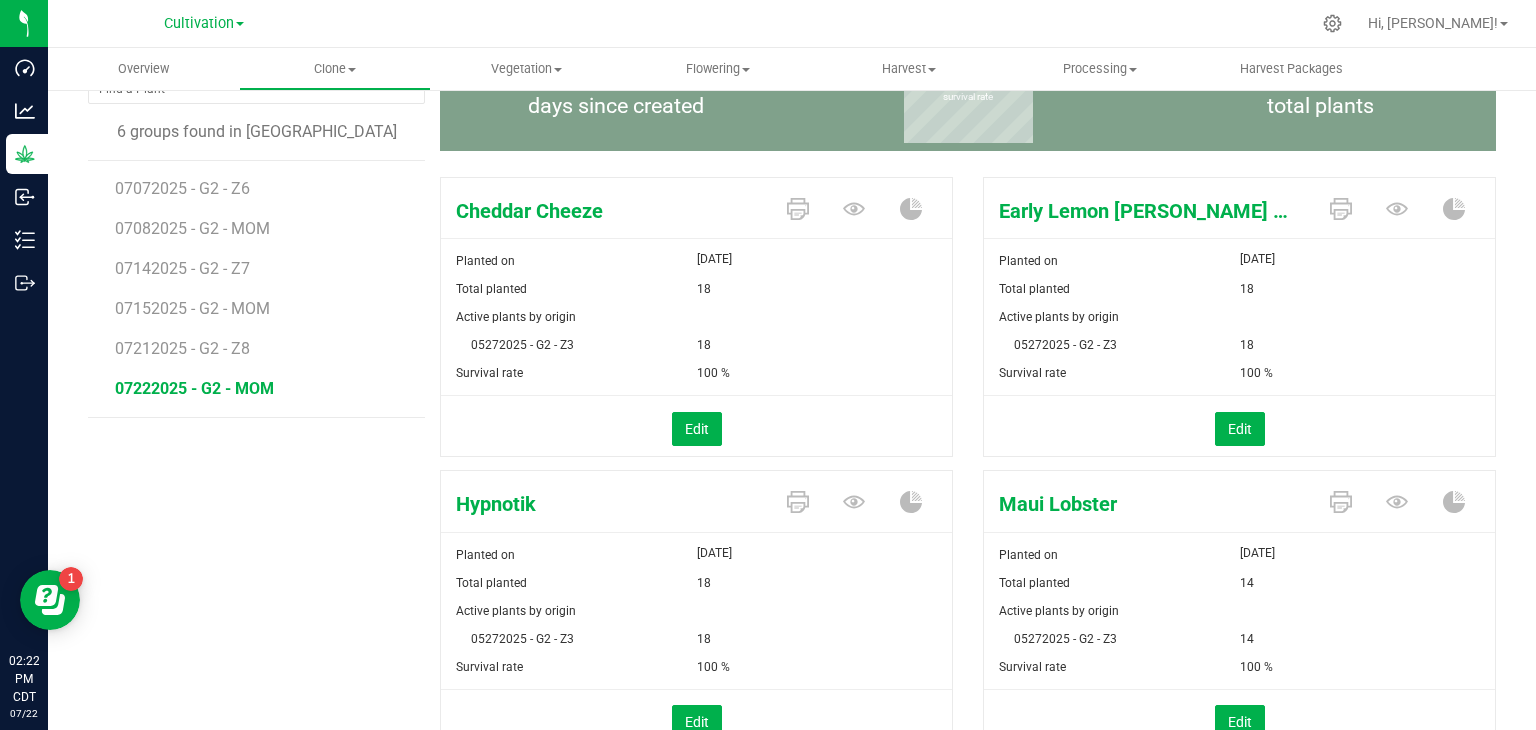 scroll, scrollTop: 200, scrollLeft: 0, axis: vertical 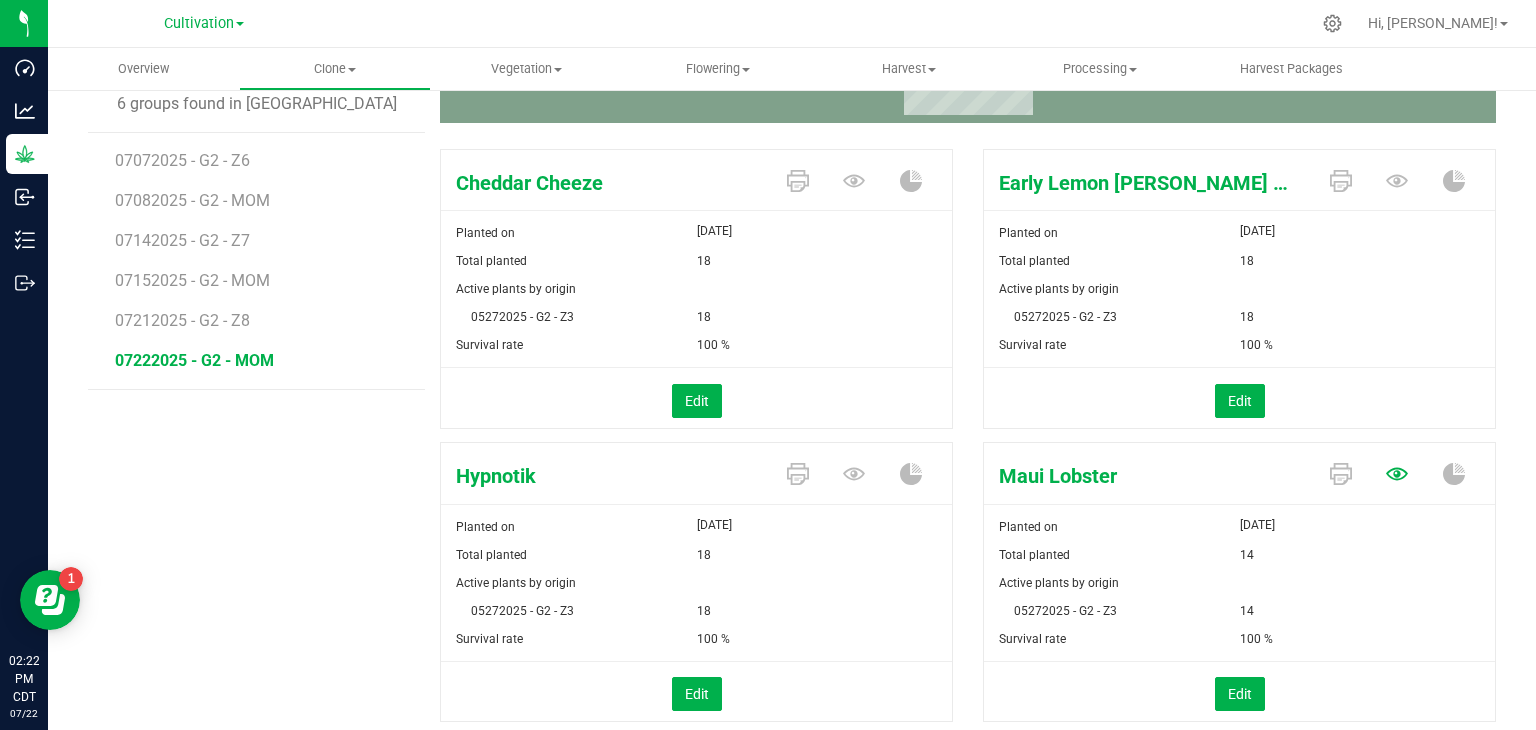 click 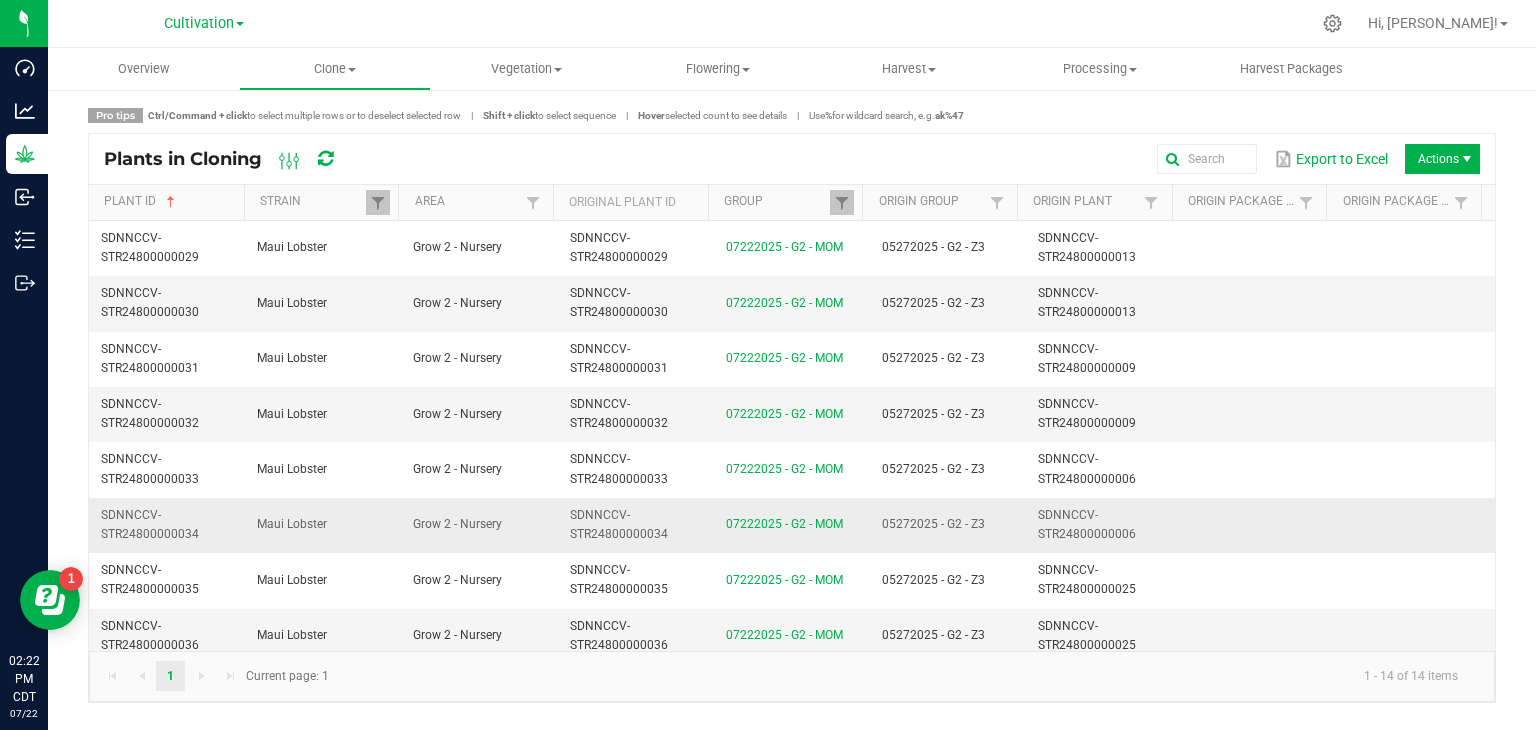 scroll, scrollTop: 0, scrollLeft: 0, axis: both 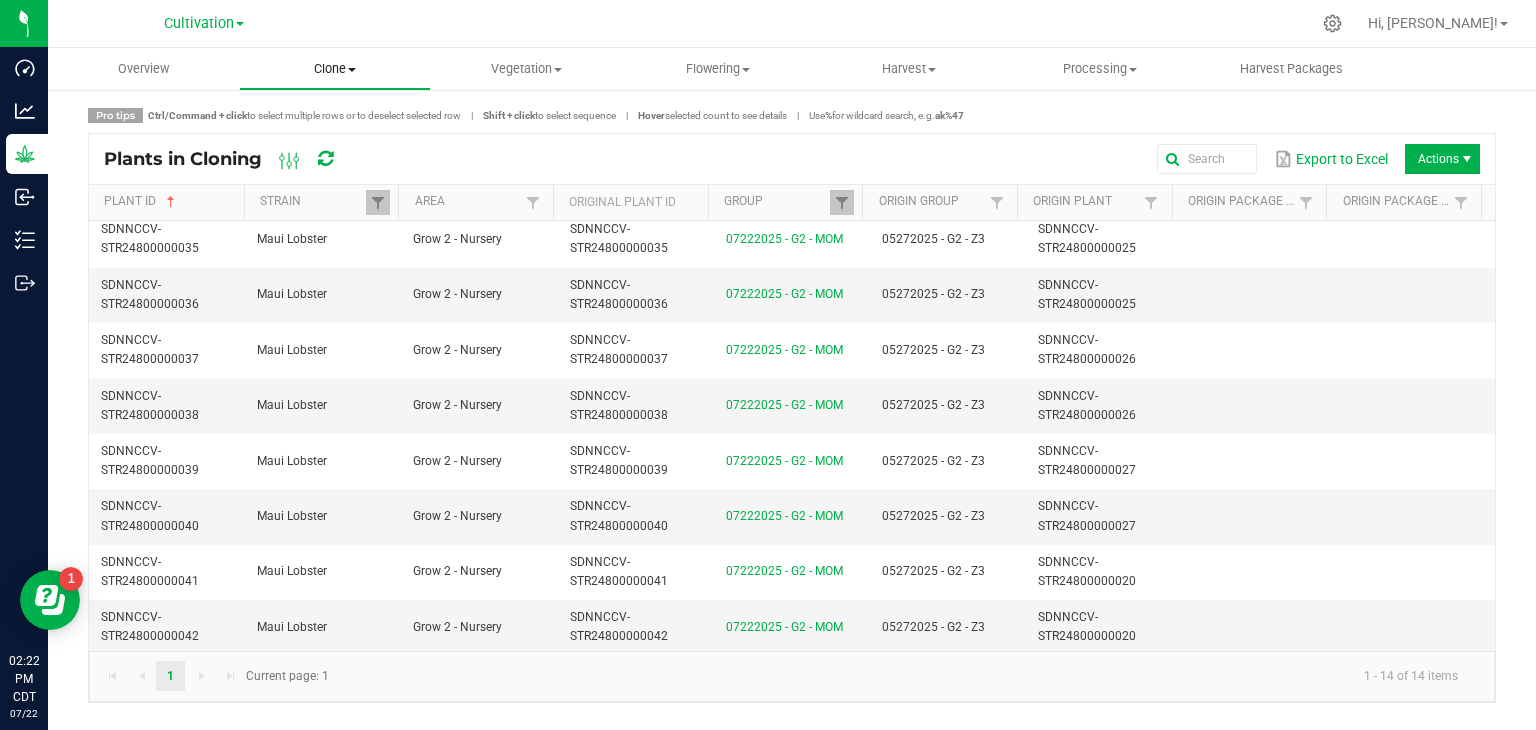 drag, startPoint x: 300, startPoint y: 100, endPoint x: 305, endPoint y: 86, distance: 14.866069 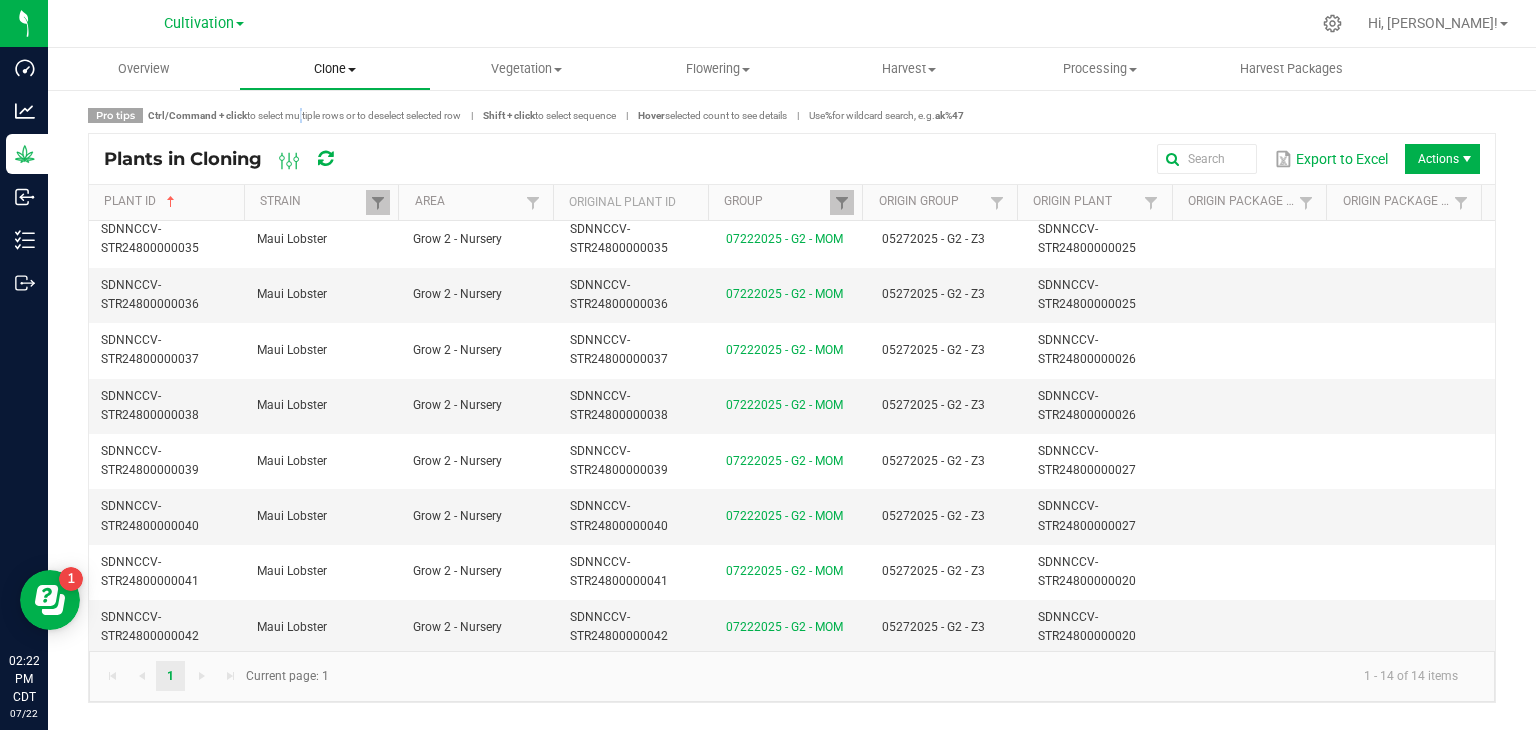 click on "Clone
Create plants
Cloning groups
Cloning plants
Apply to plants" at bounding box center [334, 69] 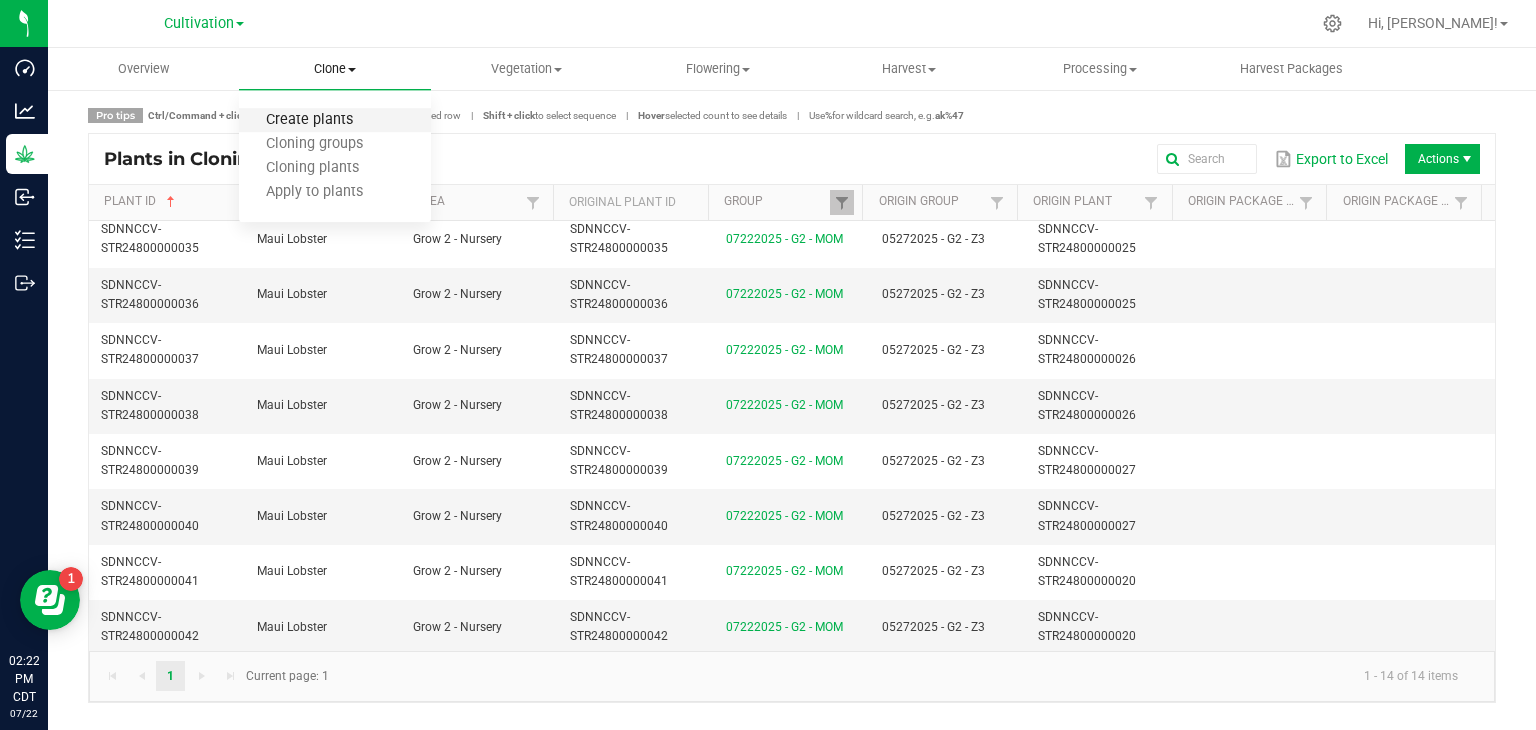 click on "Create plants" at bounding box center (309, 120) 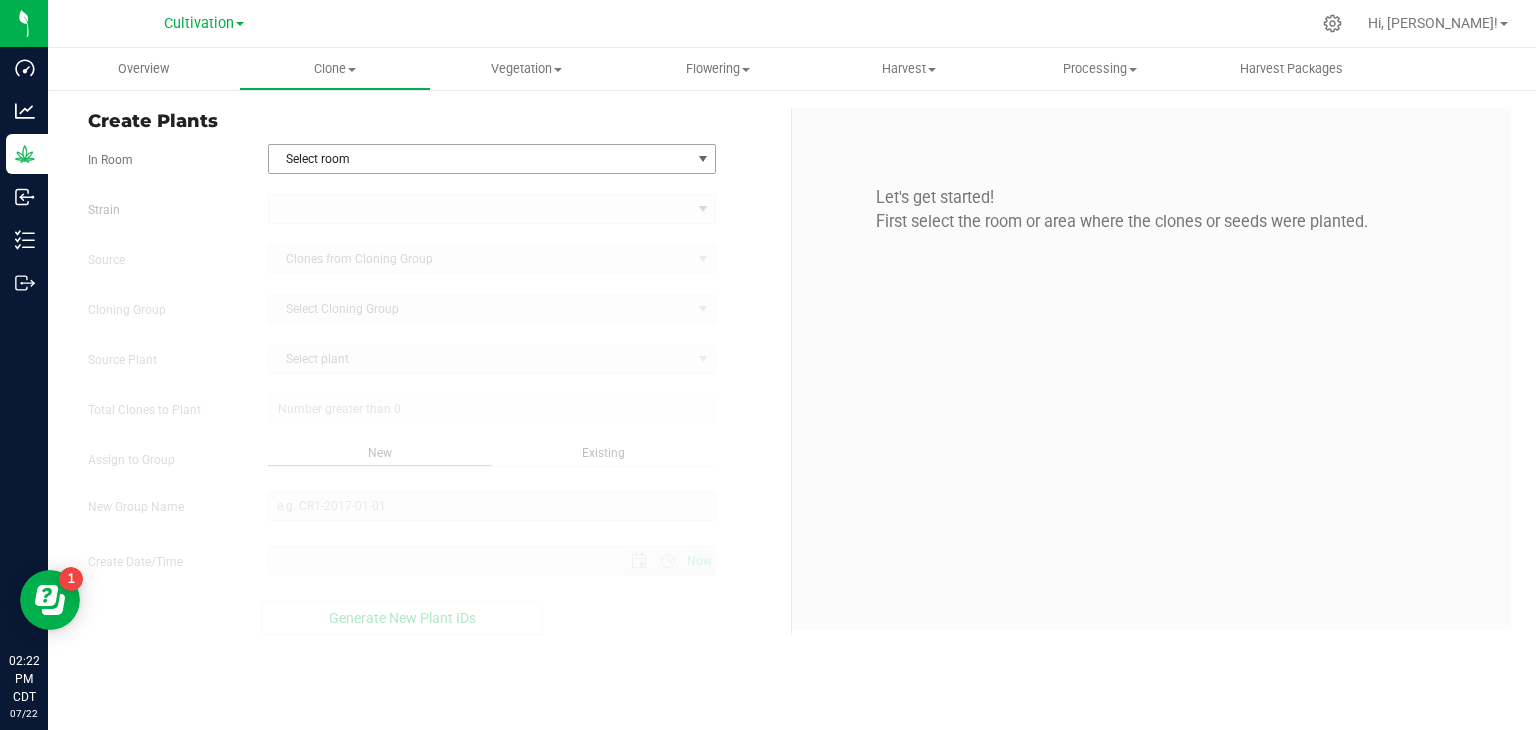 type on "[DATE] 2:22 PM" 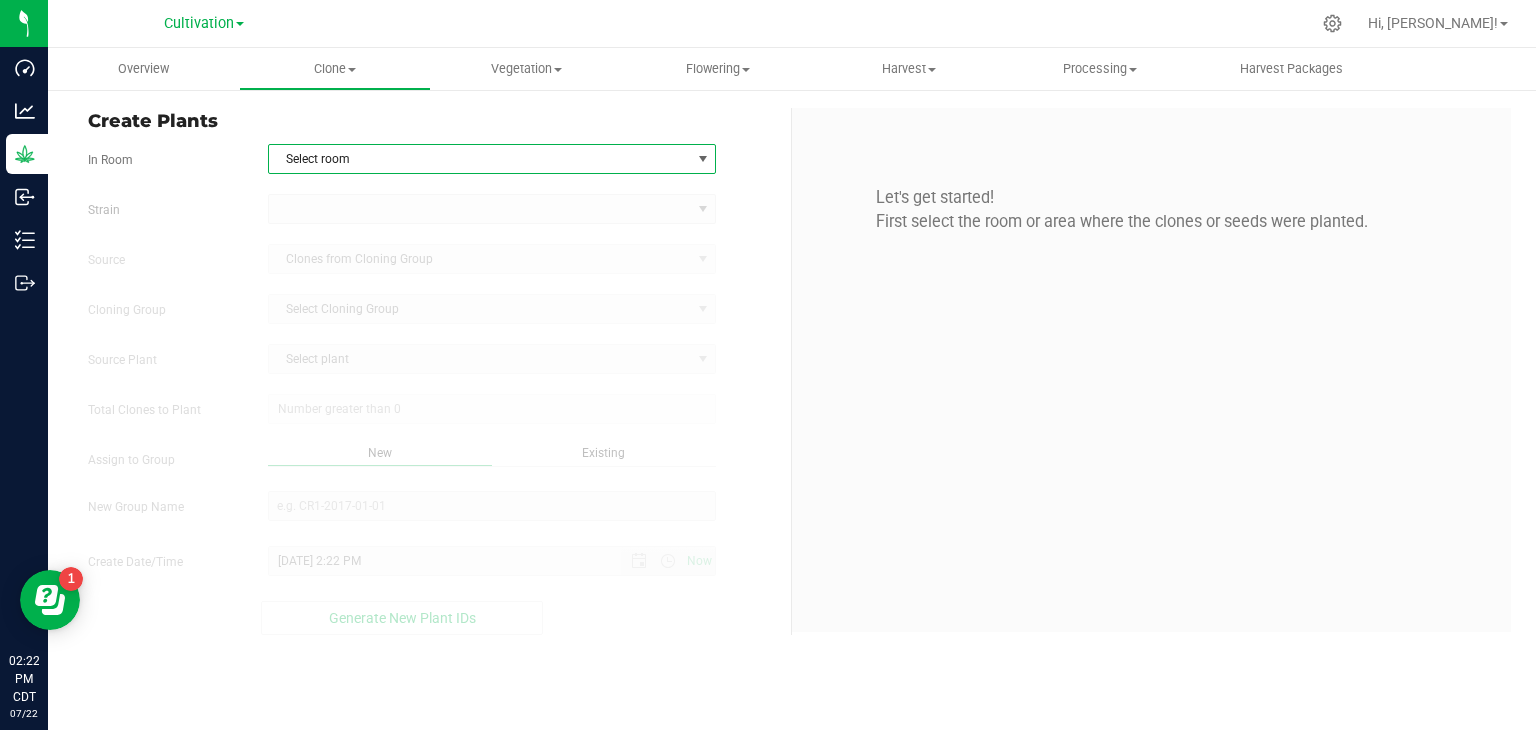 click on "Select room" at bounding box center (480, 159) 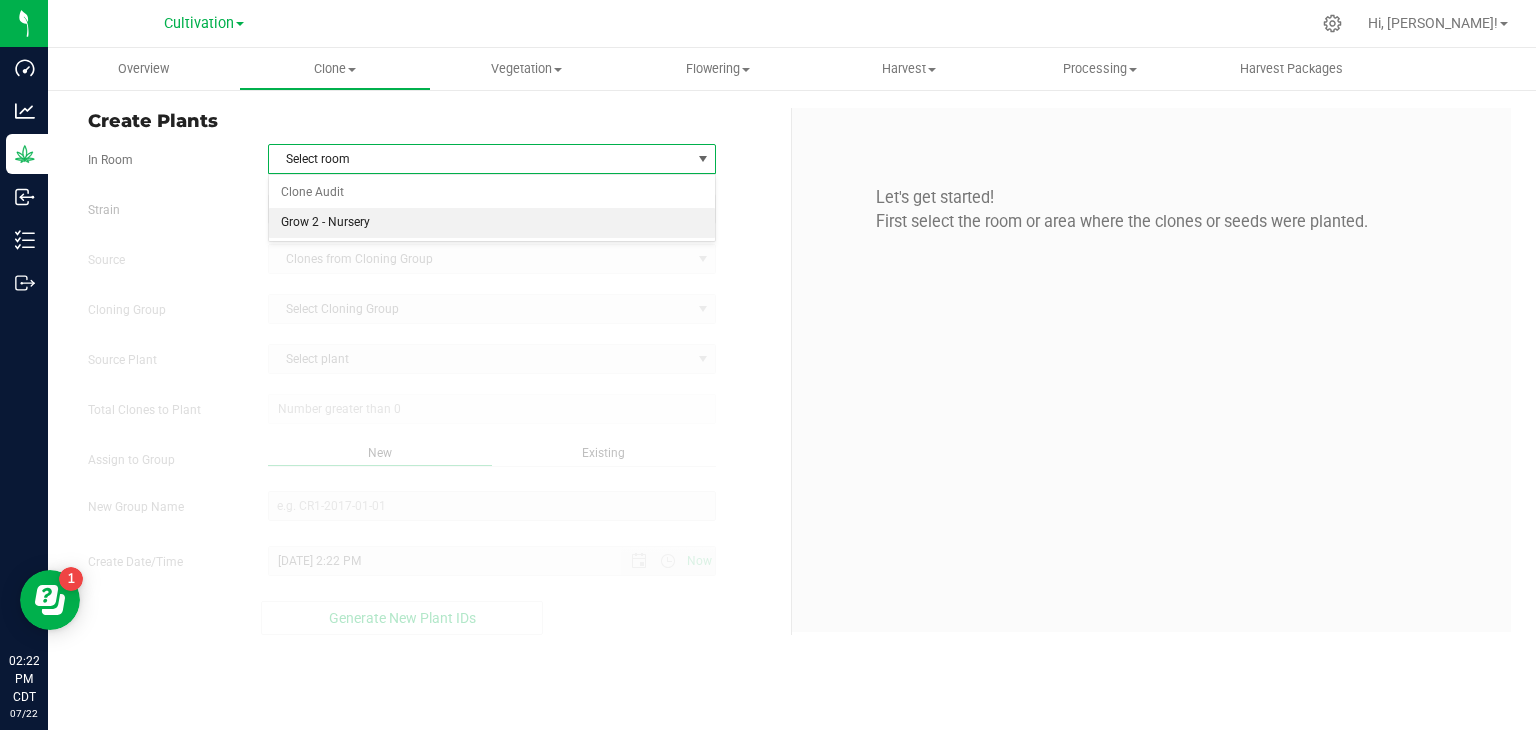 click on "Grow 2 - Nursery" at bounding box center [492, 223] 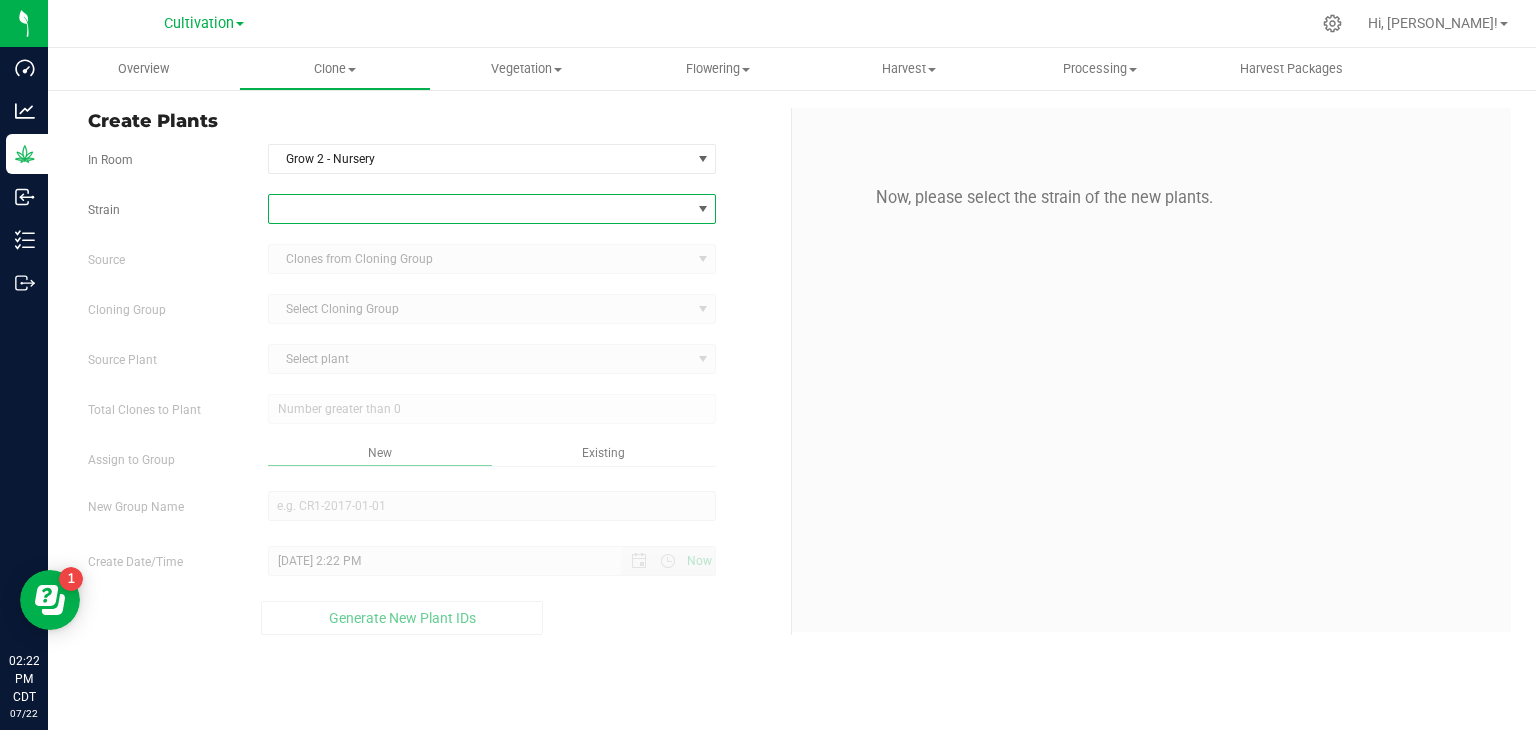 drag, startPoint x: 441, startPoint y: 193, endPoint x: 429, endPoint y: 205, distance: 16.970562 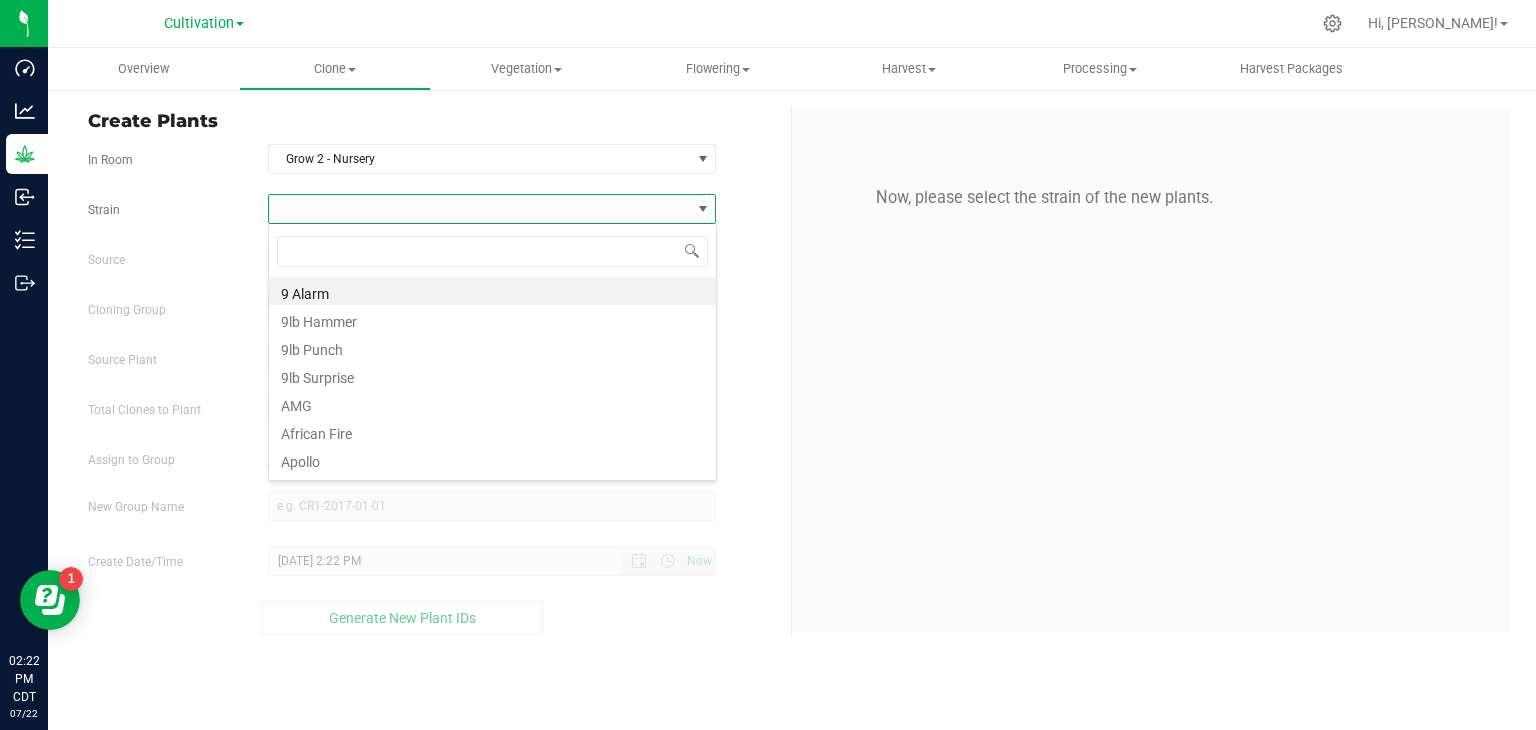 scroll, scrollTop: 99970, scrollLeft: 99551, axis: both 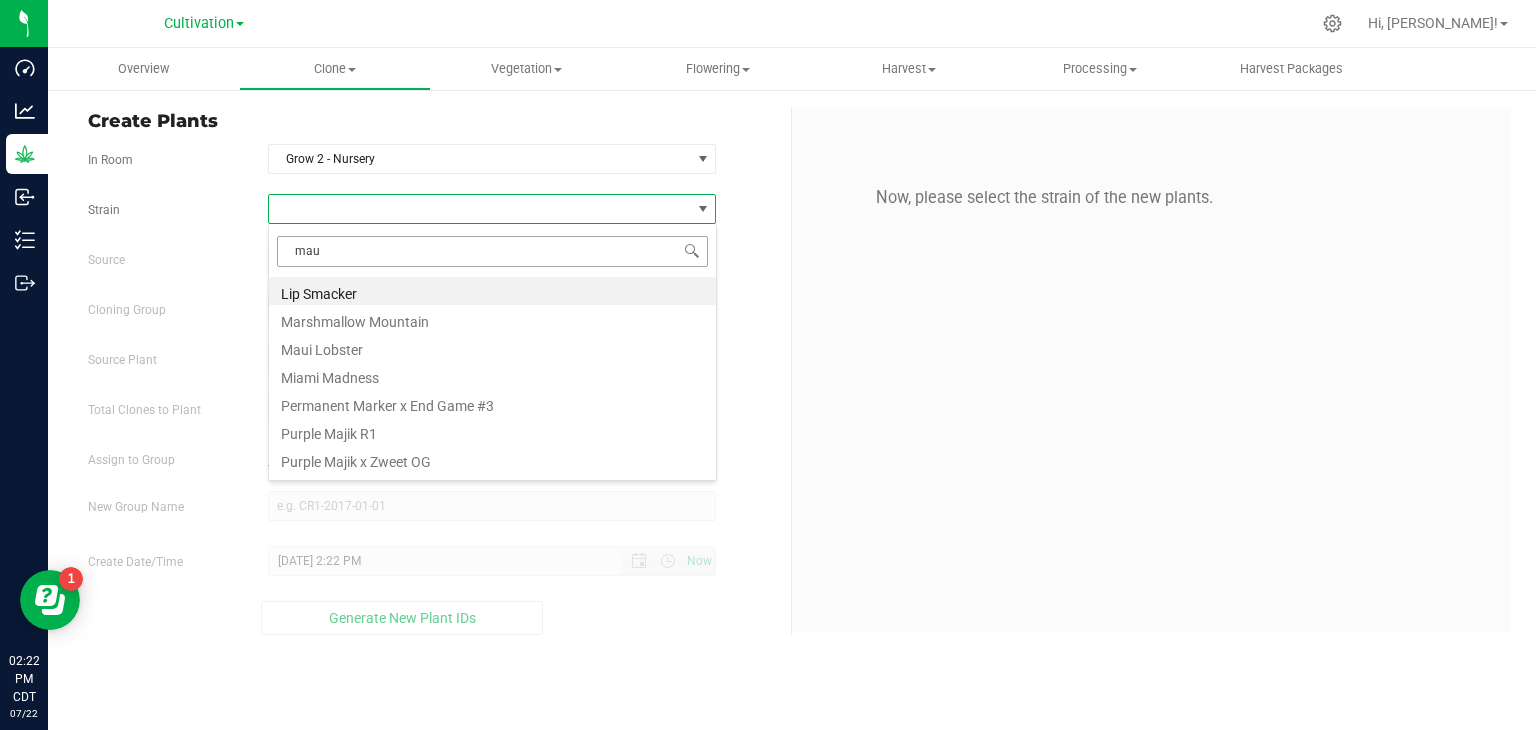 type on "maui" 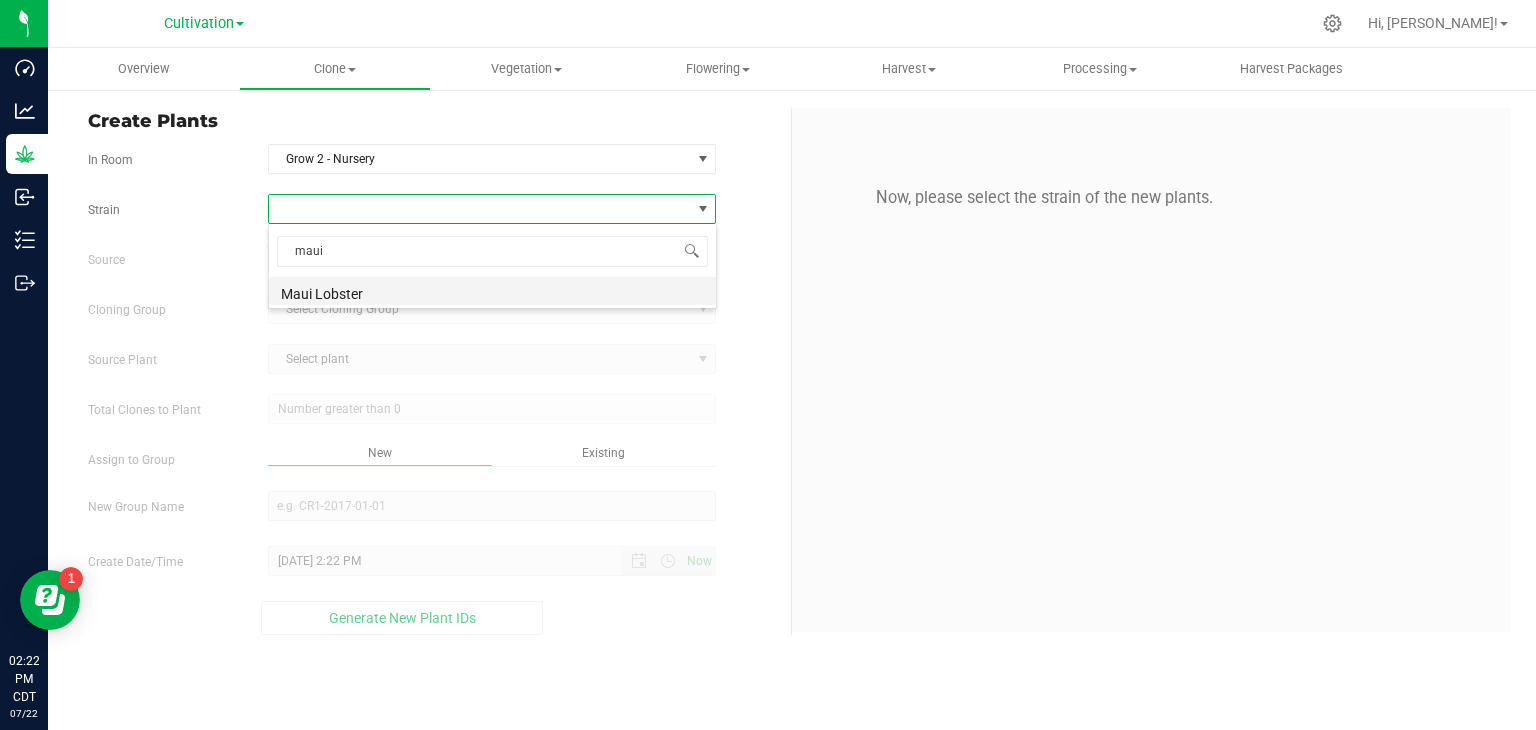 click on "Maui Lobster" at bounding box center (492, 291) 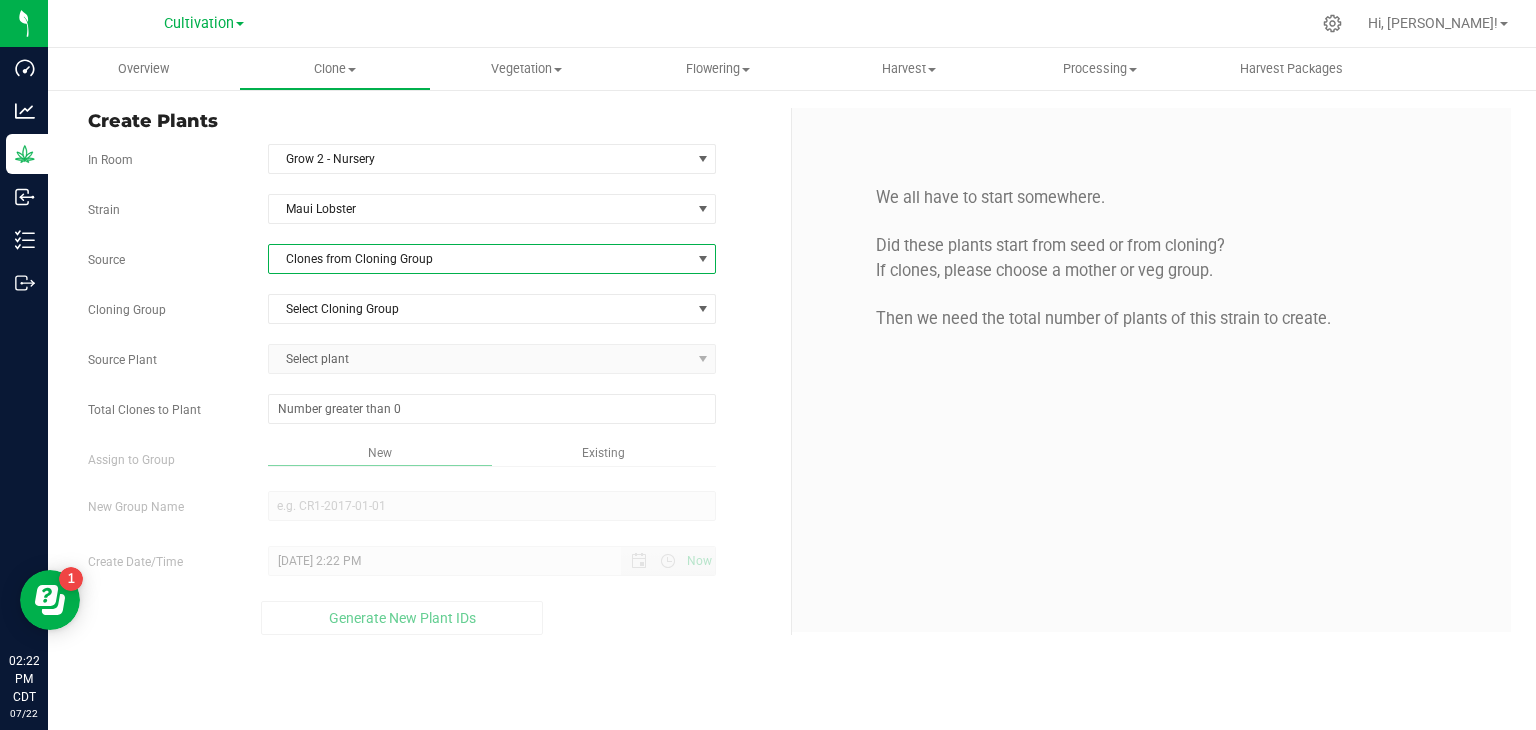 click on "Clones from Cloning Group" at bounding box center [480, 259] 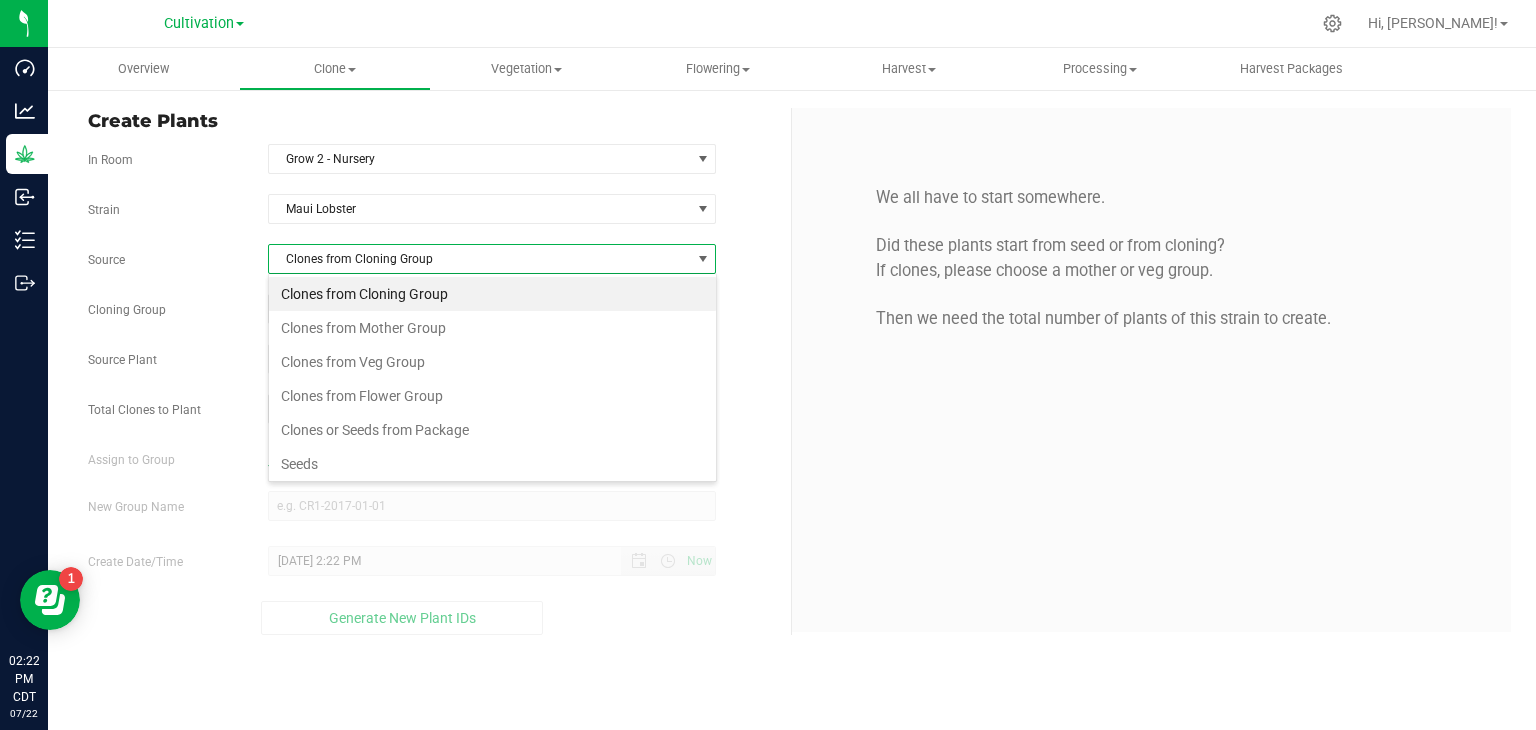 scroll, scrollTop: 99970, scrollLeft: 99551, axis: both 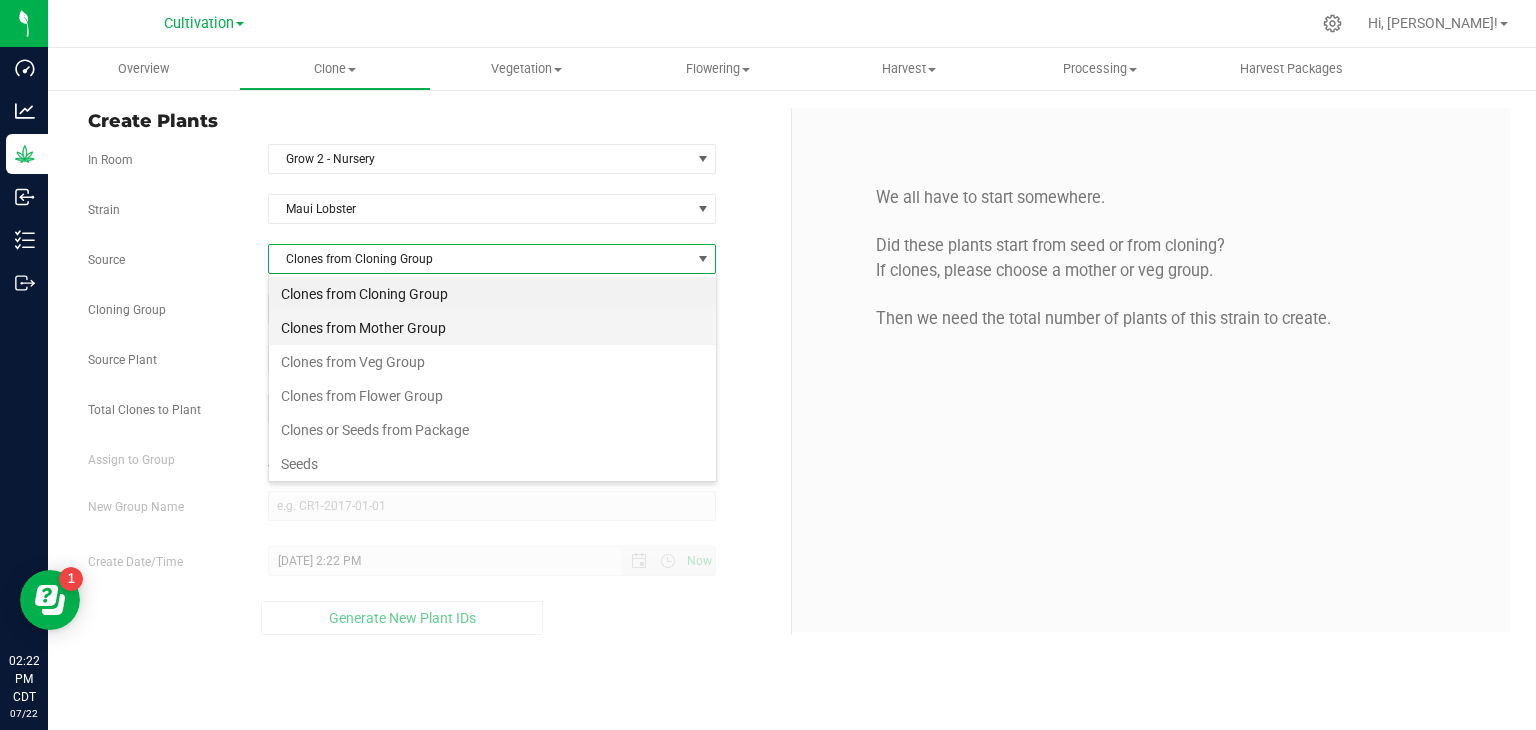 click on "Clones from Mother Group" at bounding box center [492, 328] 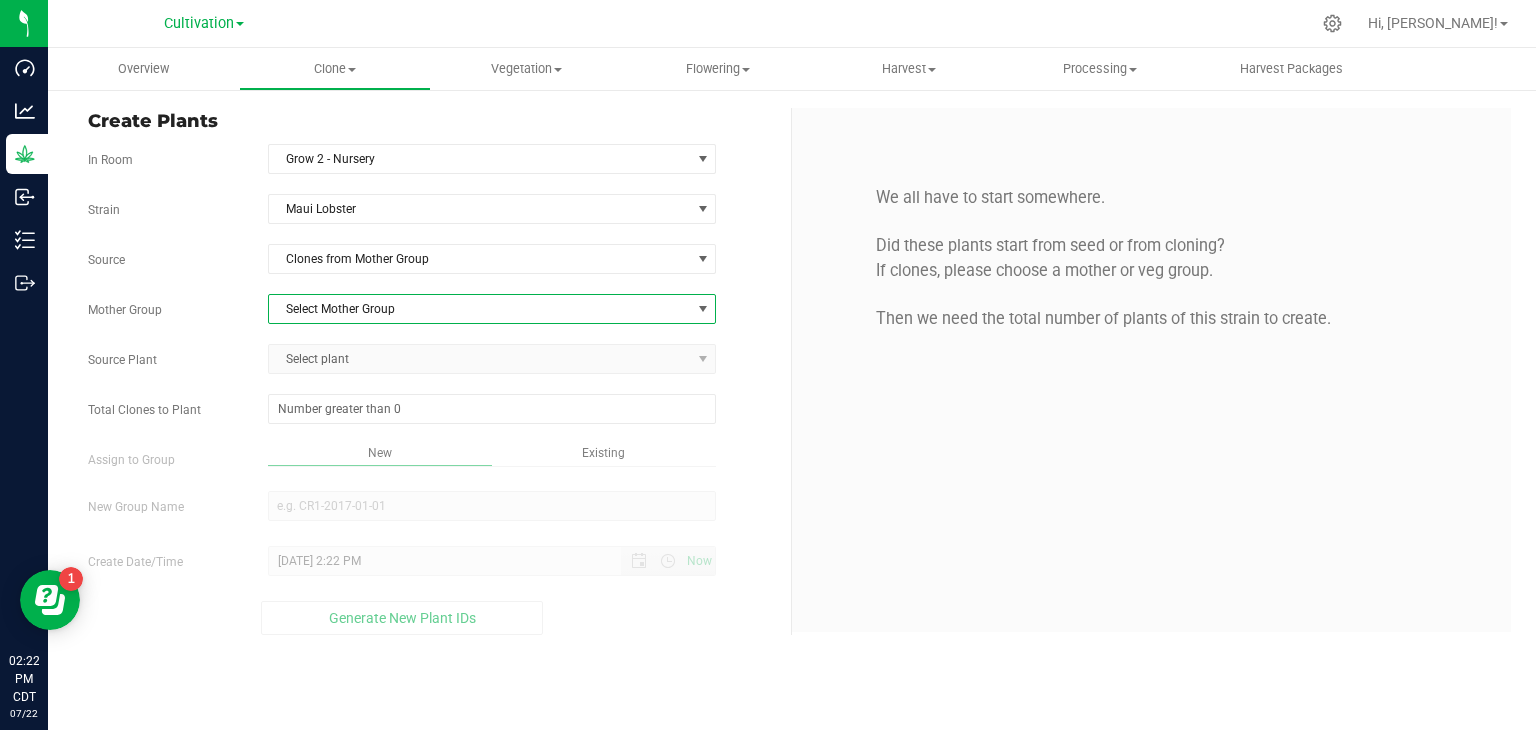 click on "Select Mother Group" at bounding box center [480, 309] 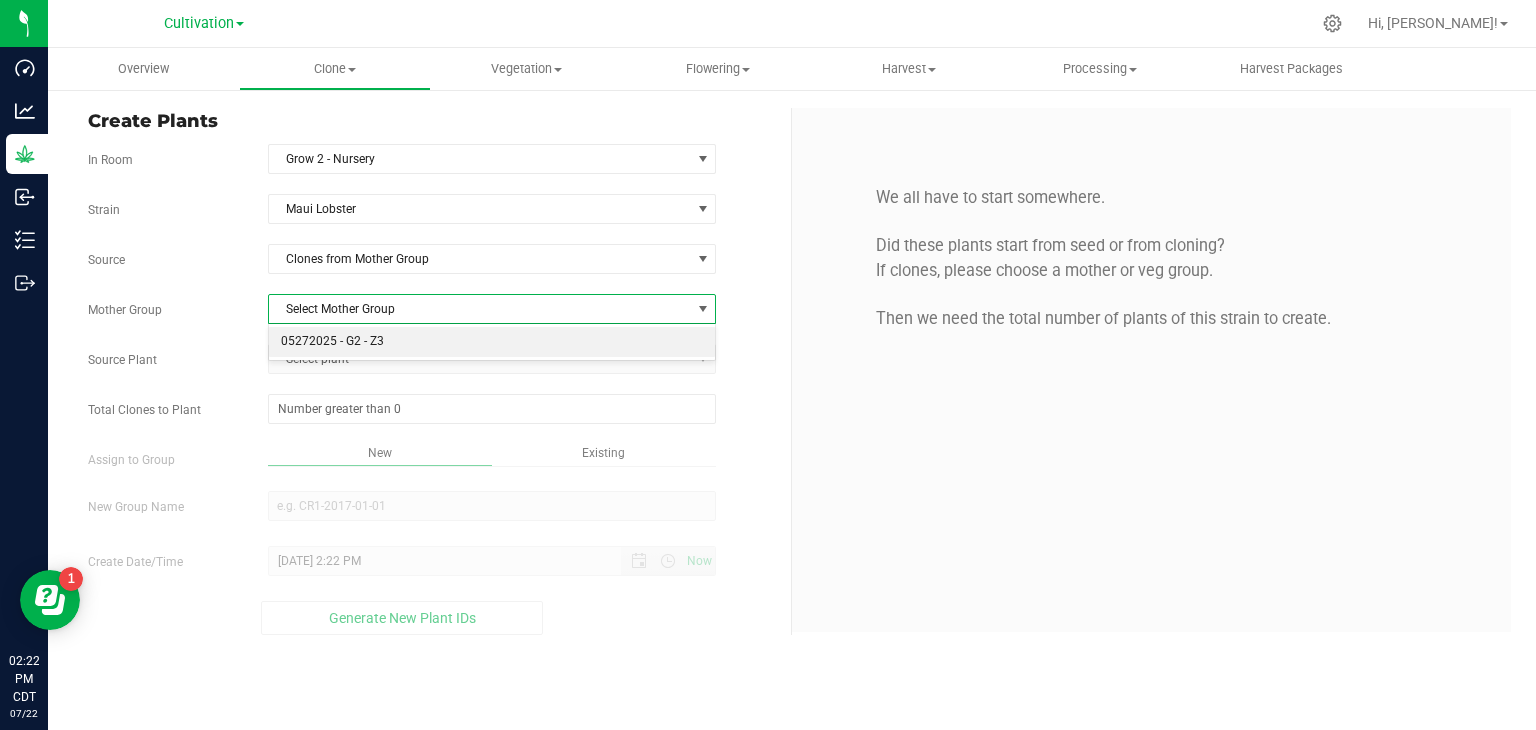 click on "05272025 - G2 - Z3" at bounding box center [492, 342] 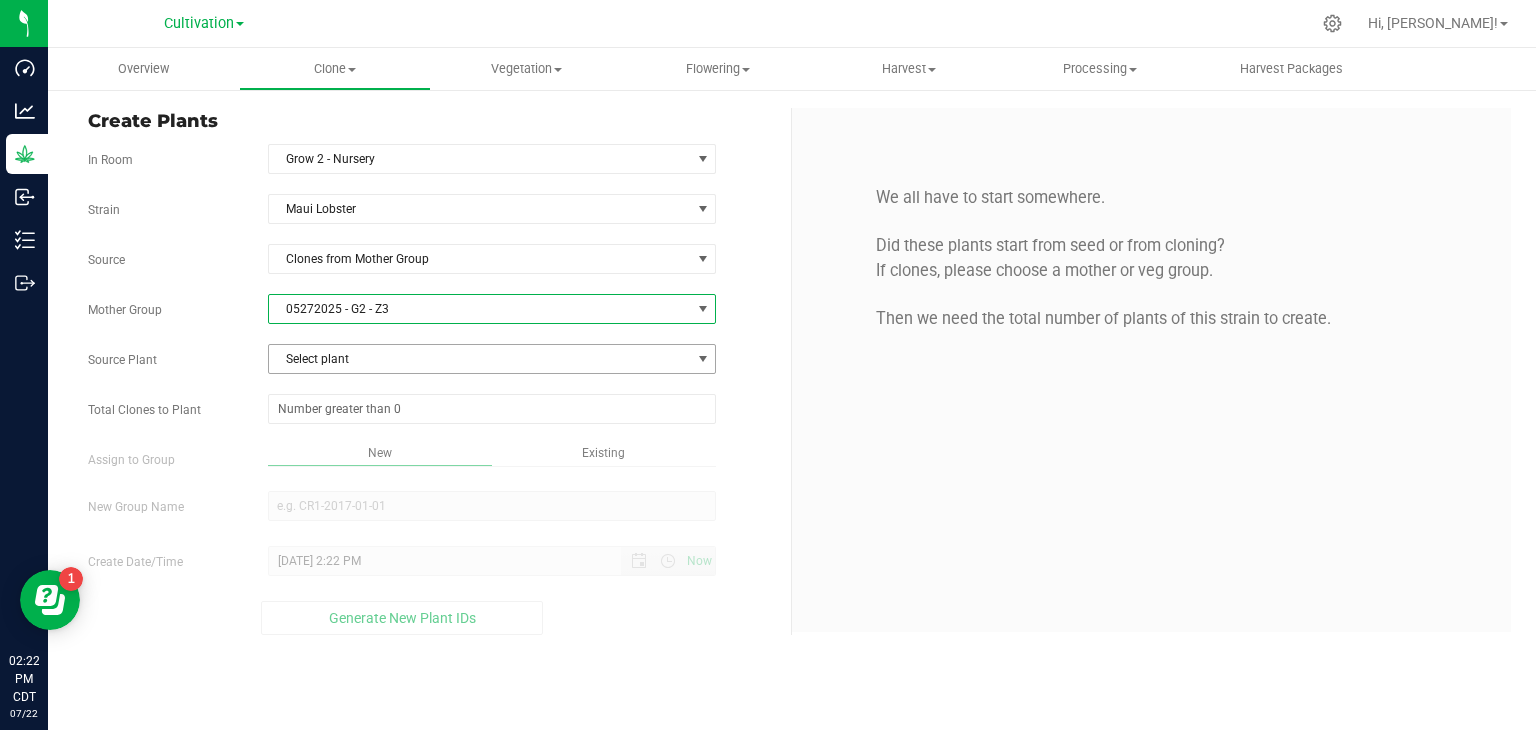 click on "Select plant" at bounding box center (480, 359) 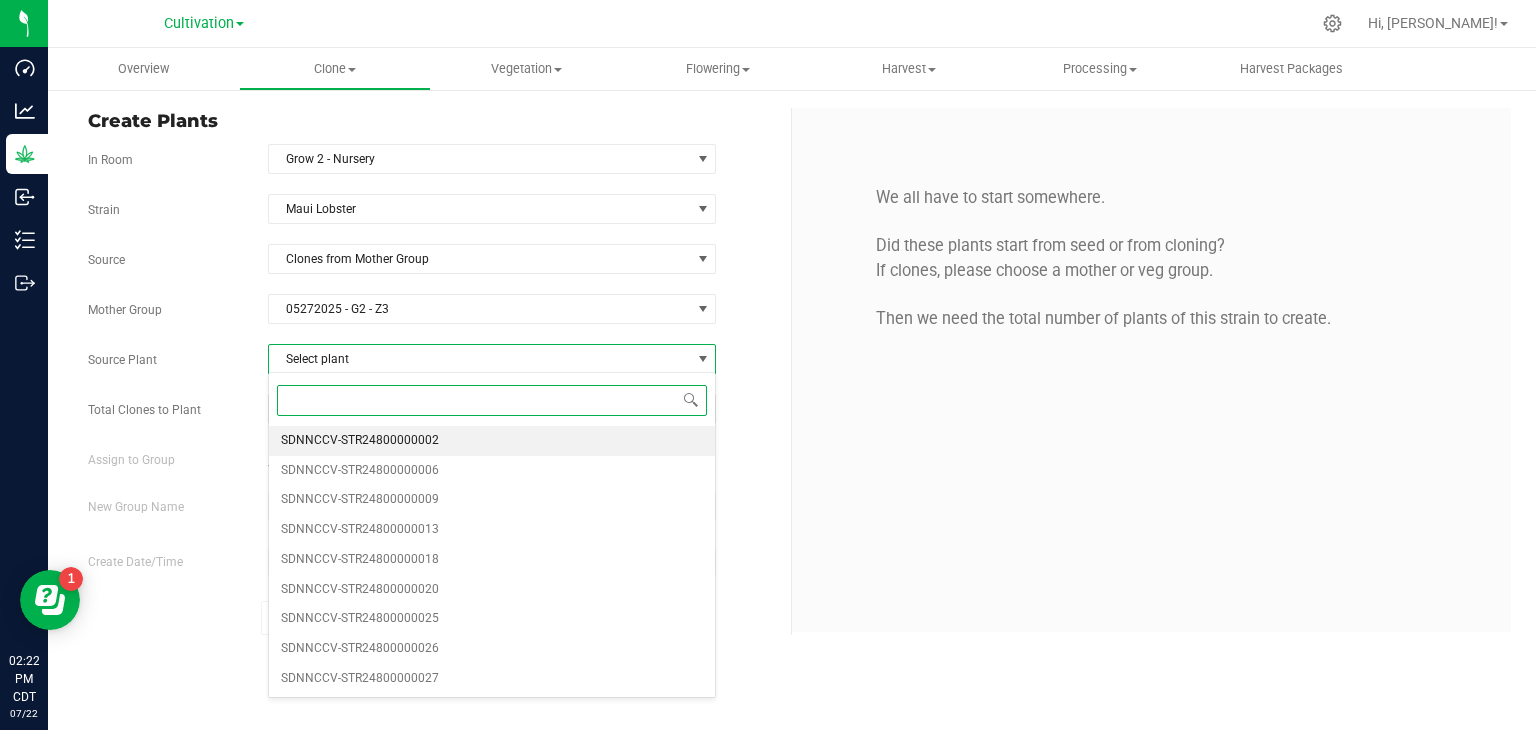 click on "SDNNCCV-STR24800000002" at bounding box center (360, 441) 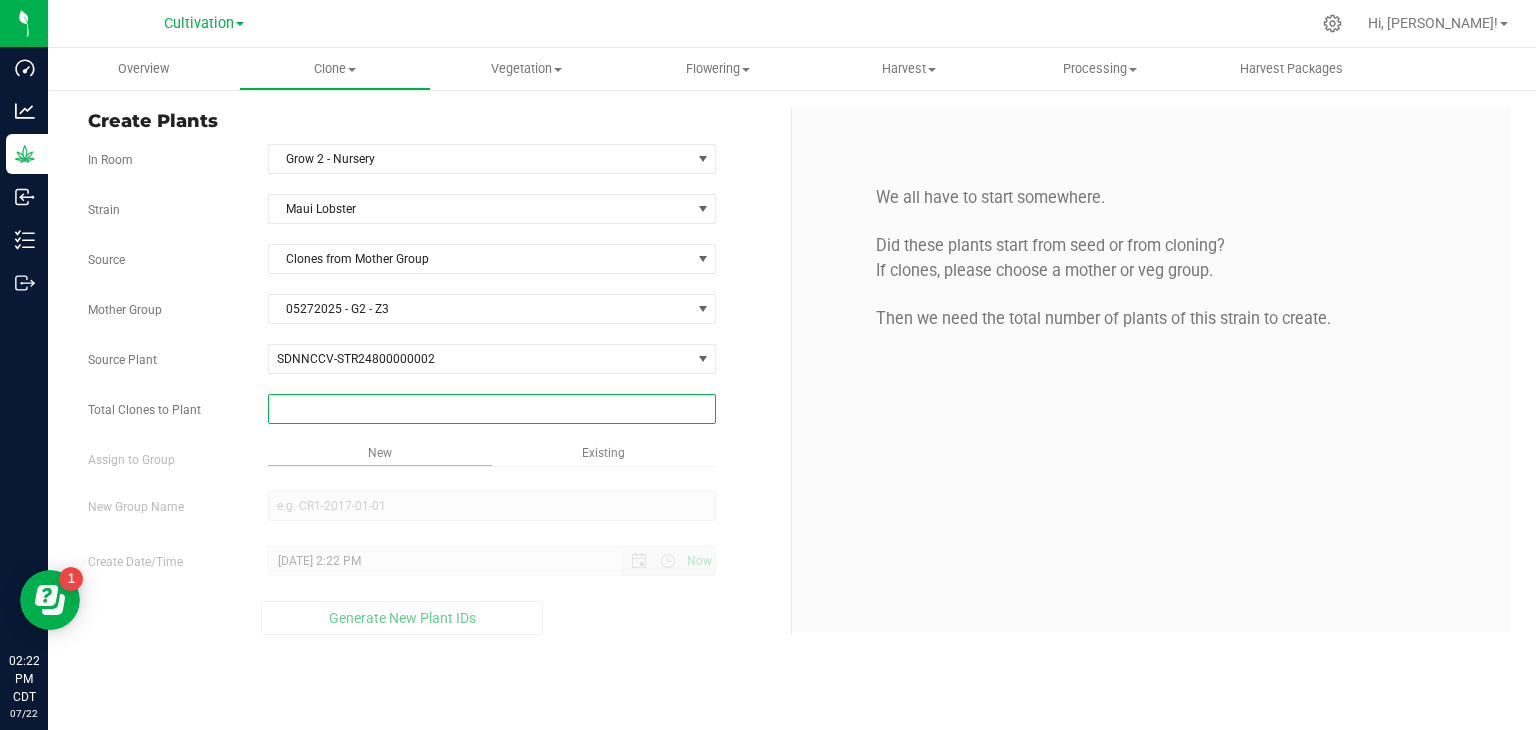 click at bounding box center (492, 409) 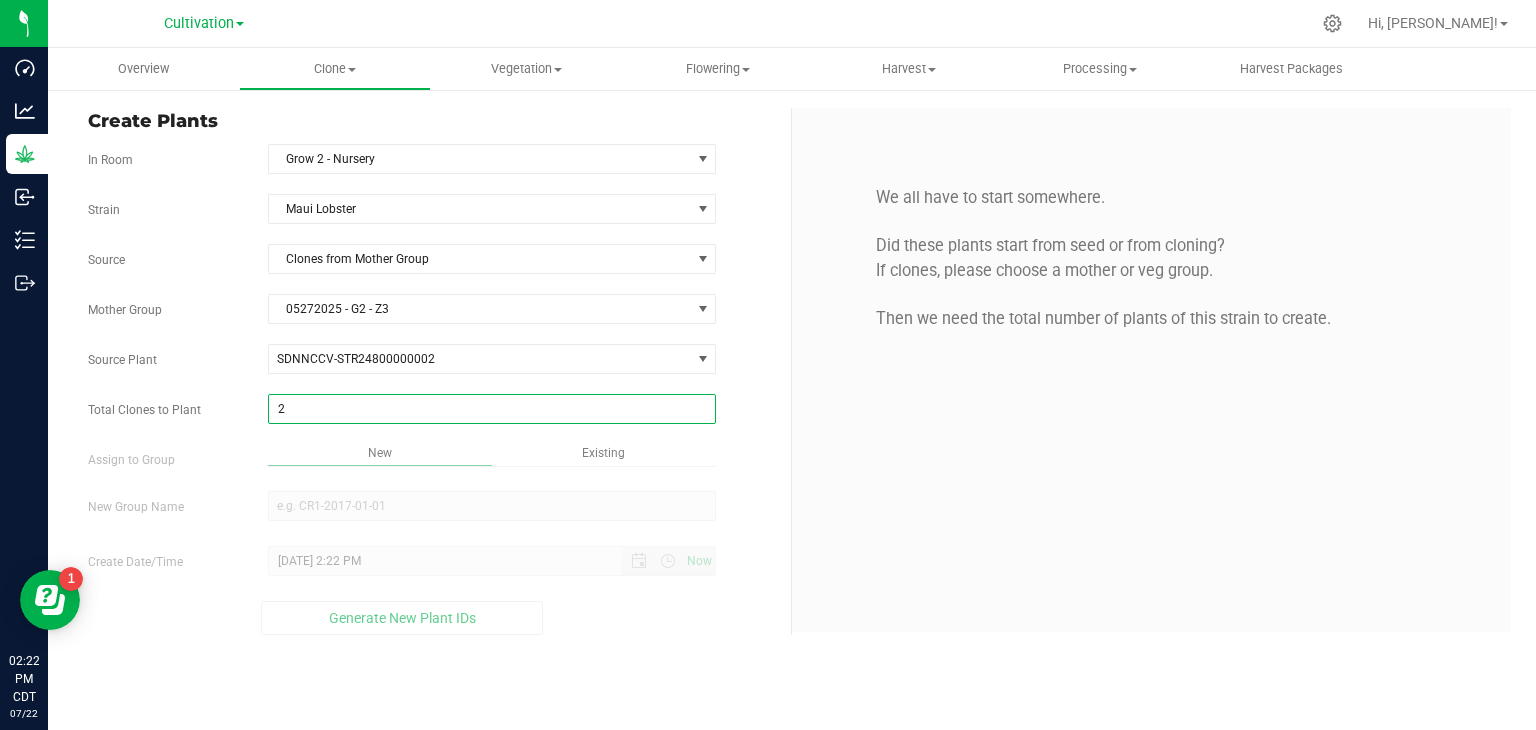 type on "2" 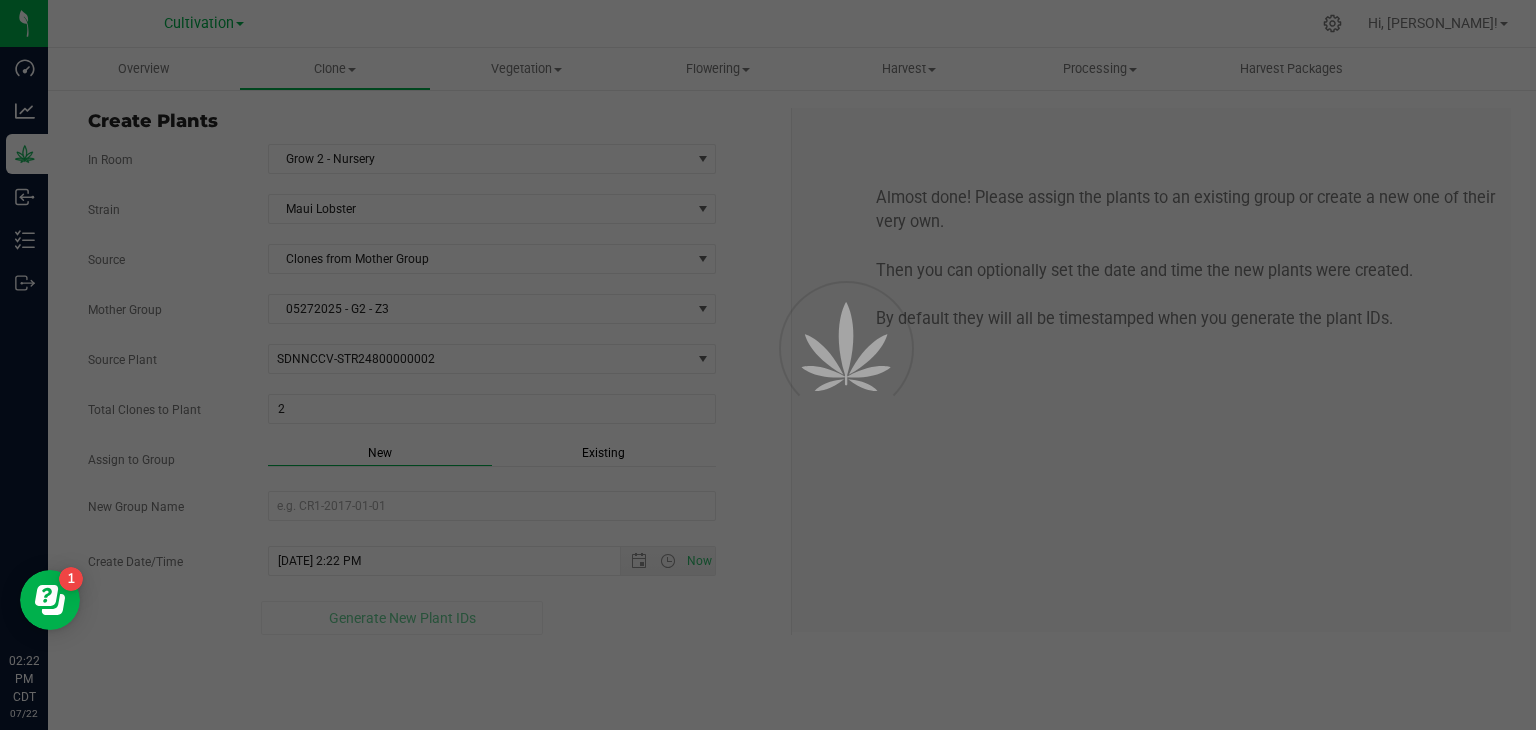 click on "Total Clones to Plant
2 2" at bounding box center [432, 409] 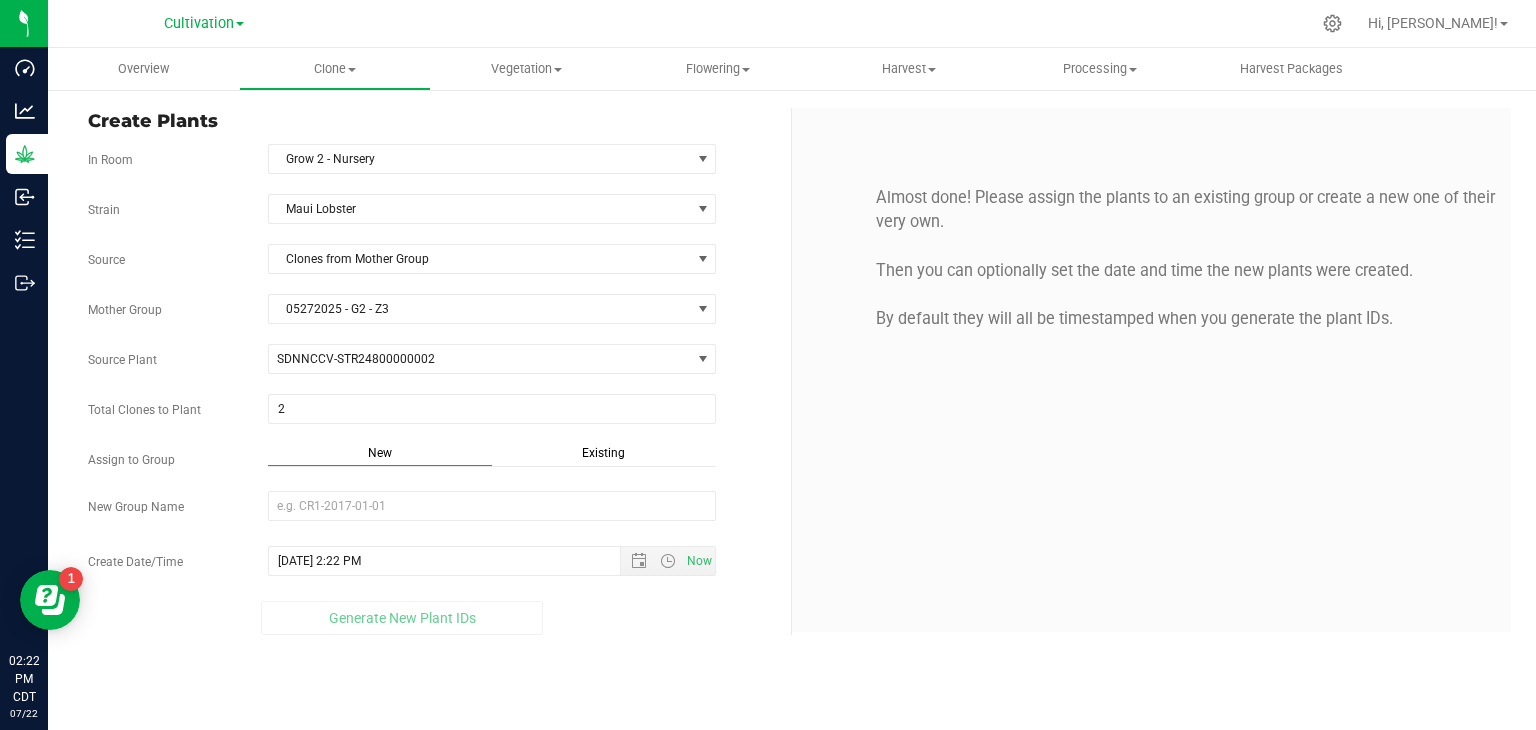drag, startPoint x: 608, startPoint y: 456, endPoint x: 586, endPoint y: 460, distance: 22.36068 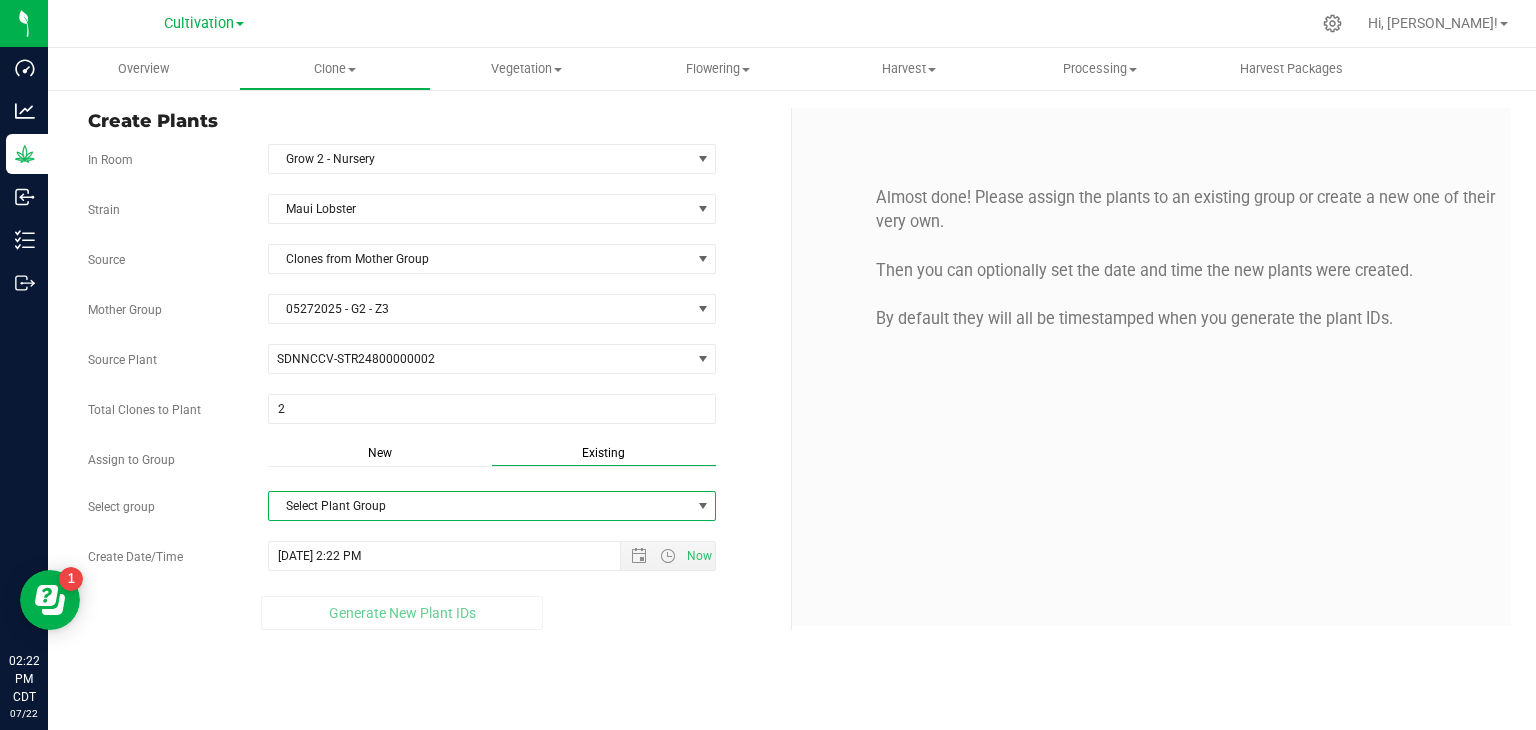 click on "Select Plant Group" at bounding box center (480, 506) 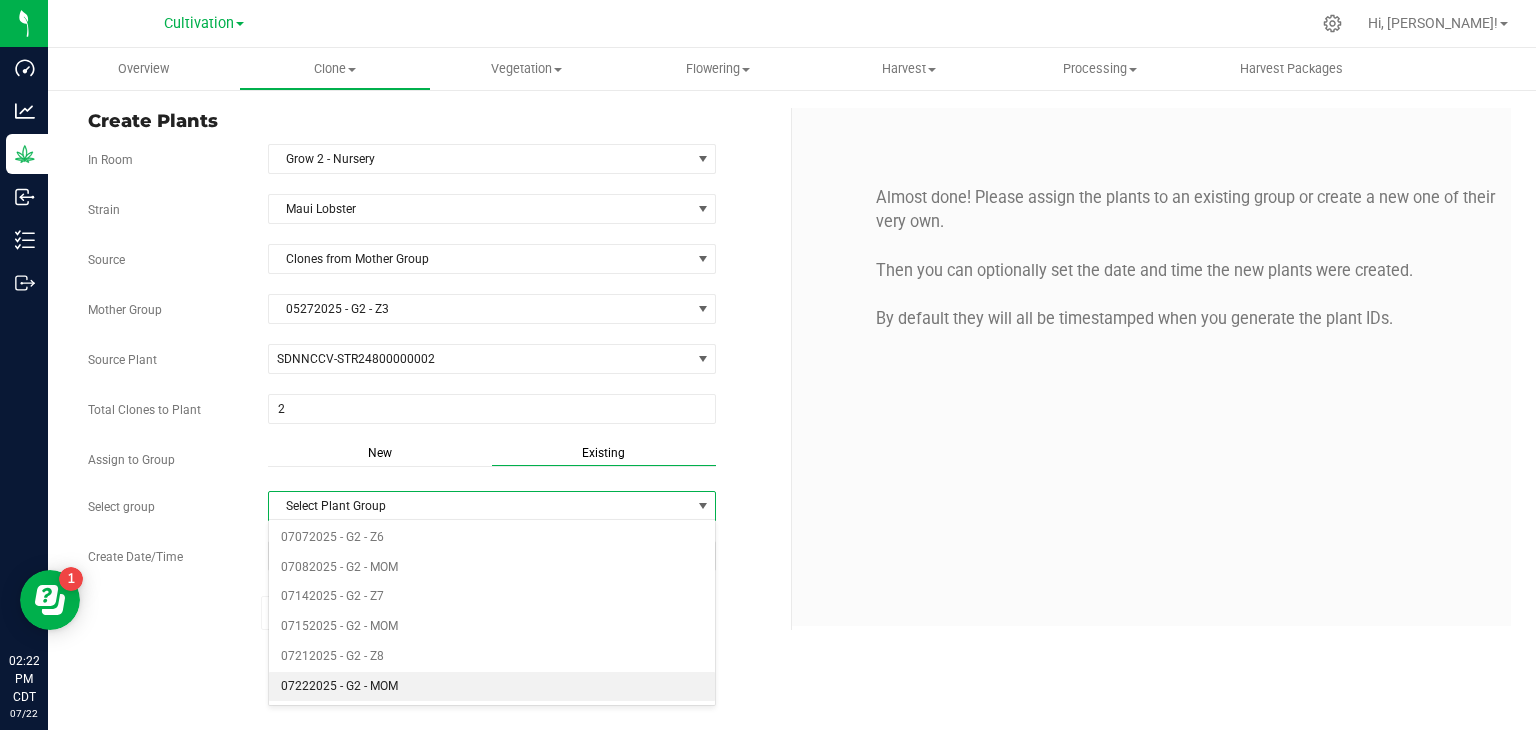 click on "07222025 - G2 - MOM" at bounding box center (492, 687) 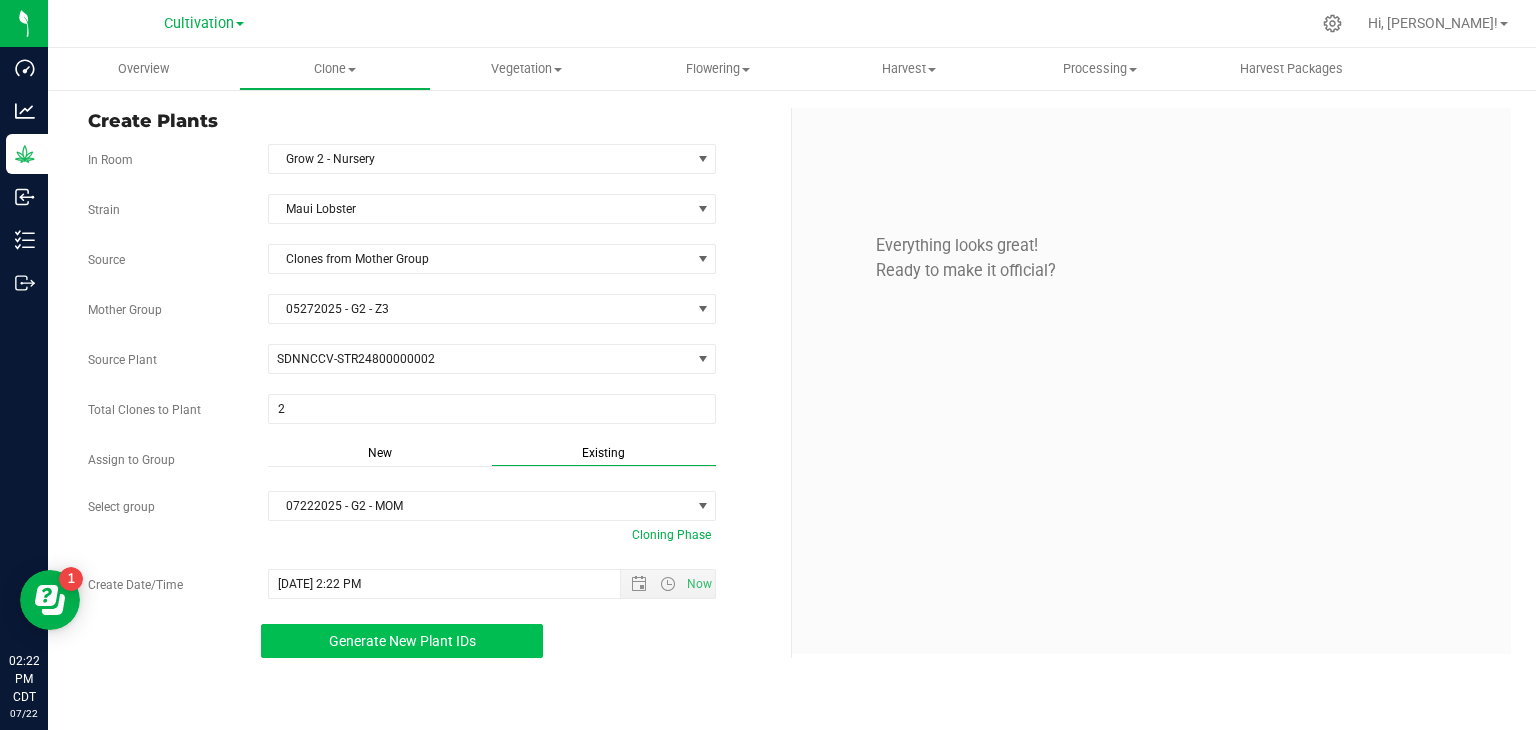 click on "Generate New Plant IDs" at bounding box center (402, 641) 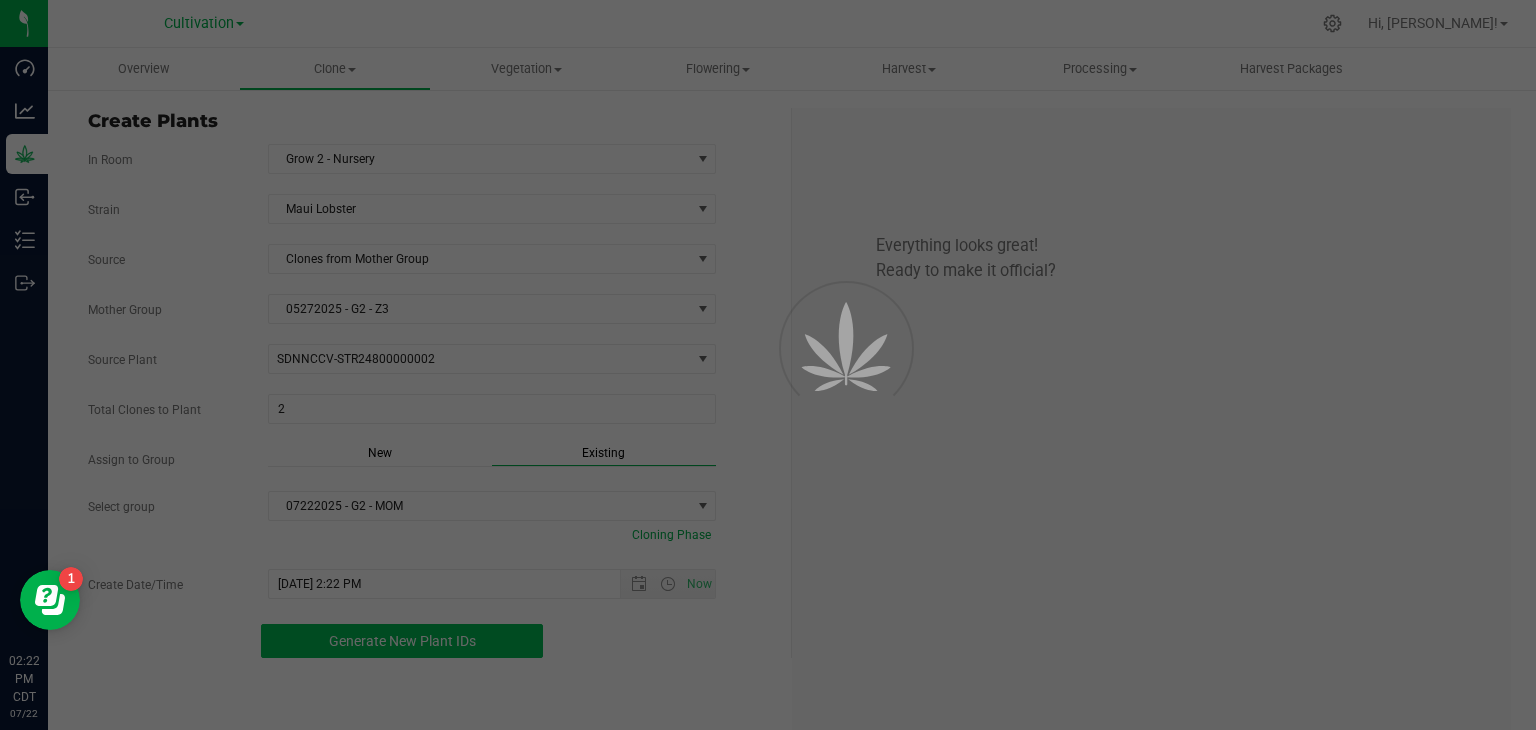 scroll, scrollTop: 60, scrollLeft: 0, axis: vertical 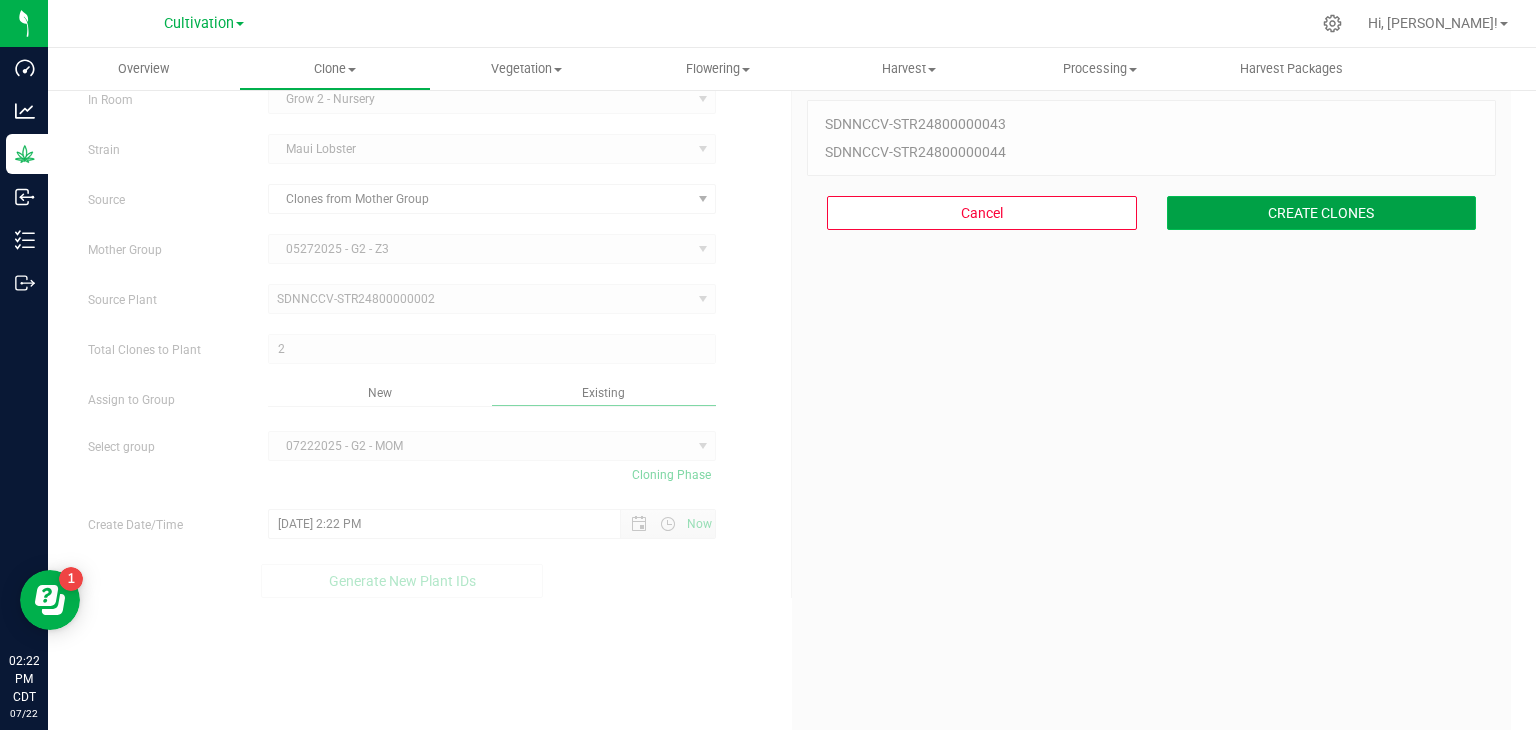 click on "CREATE CLONES" at bounding box center [1322, 213] 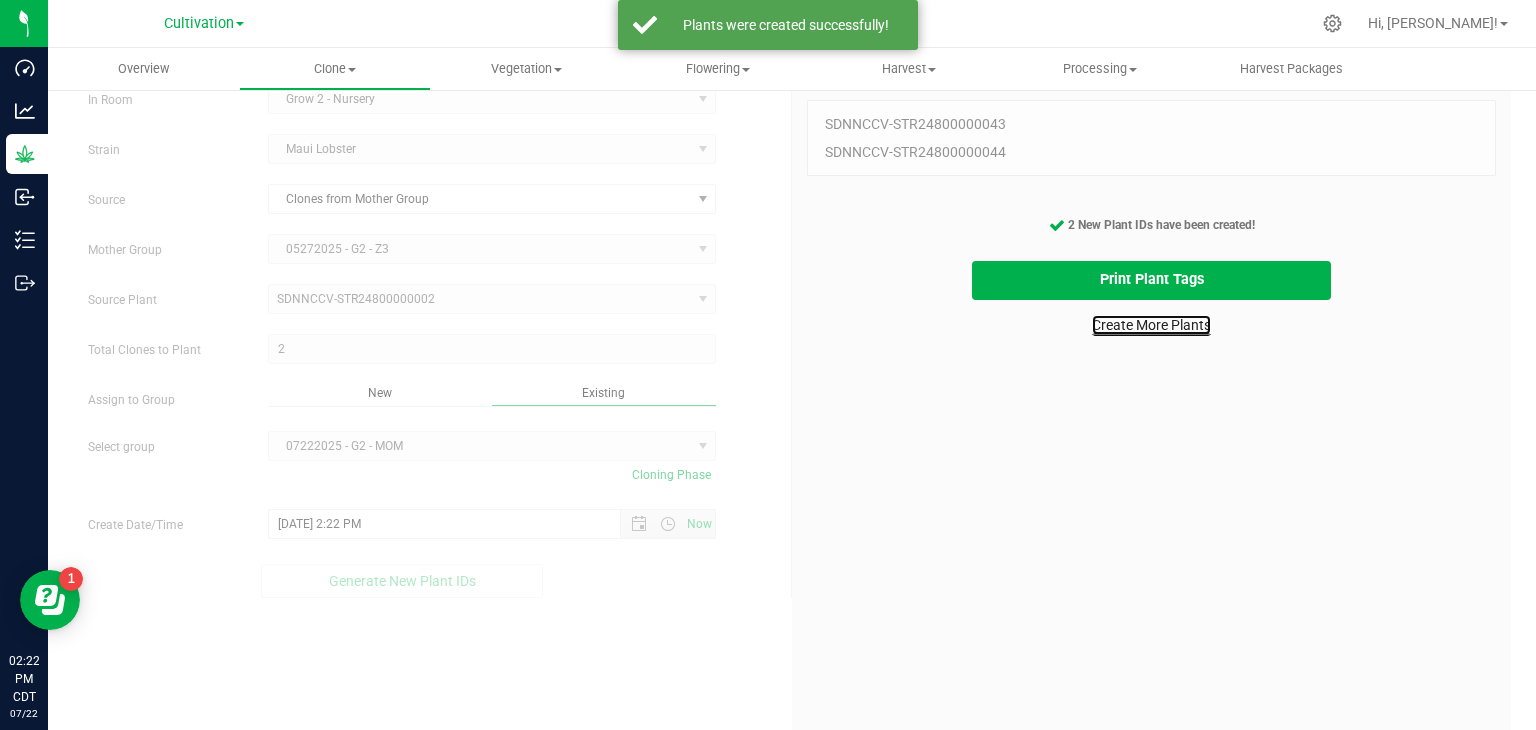 click on "Create More Plants" at bounding box center (1151, 325) 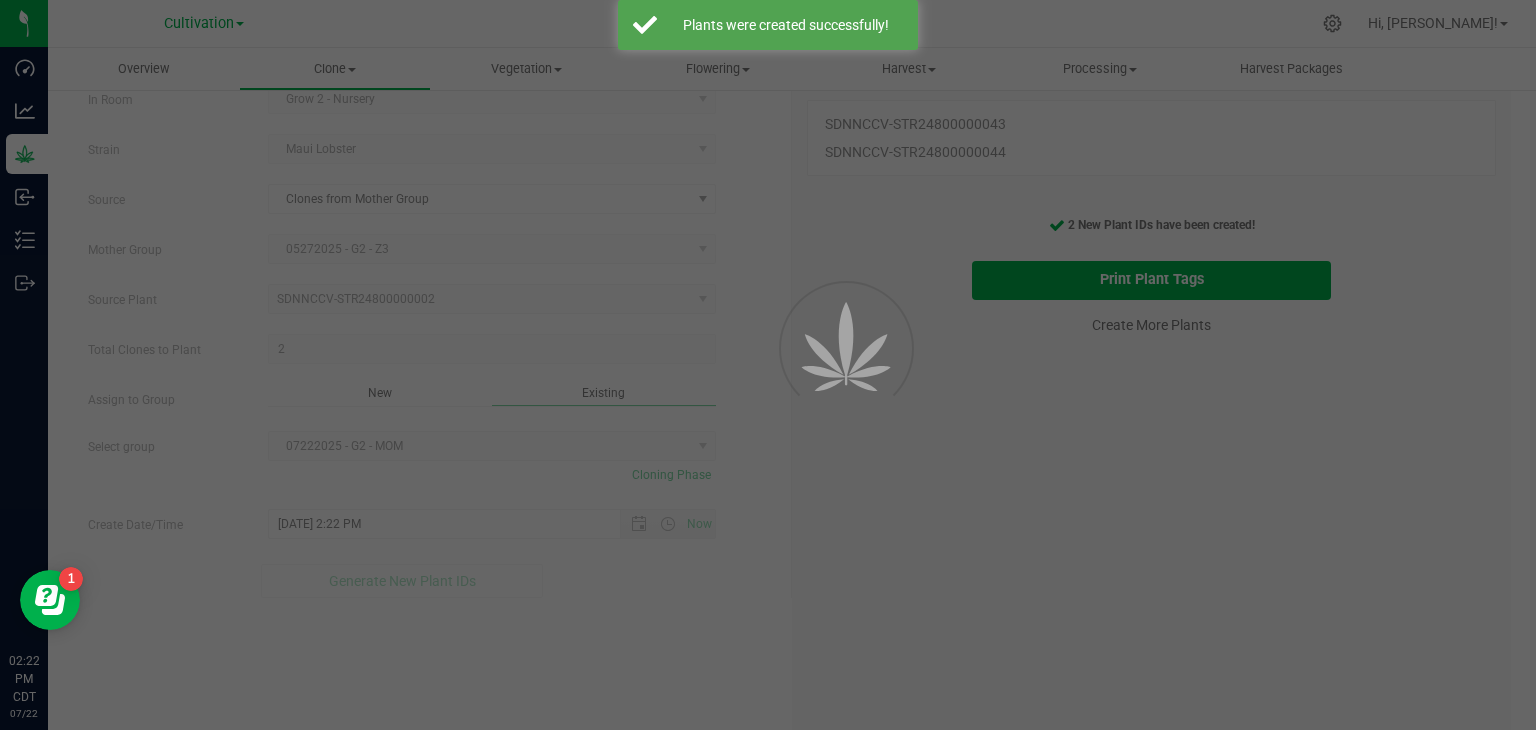 scroll, scrollTop: 0, scrollLeft: 0, axis: both 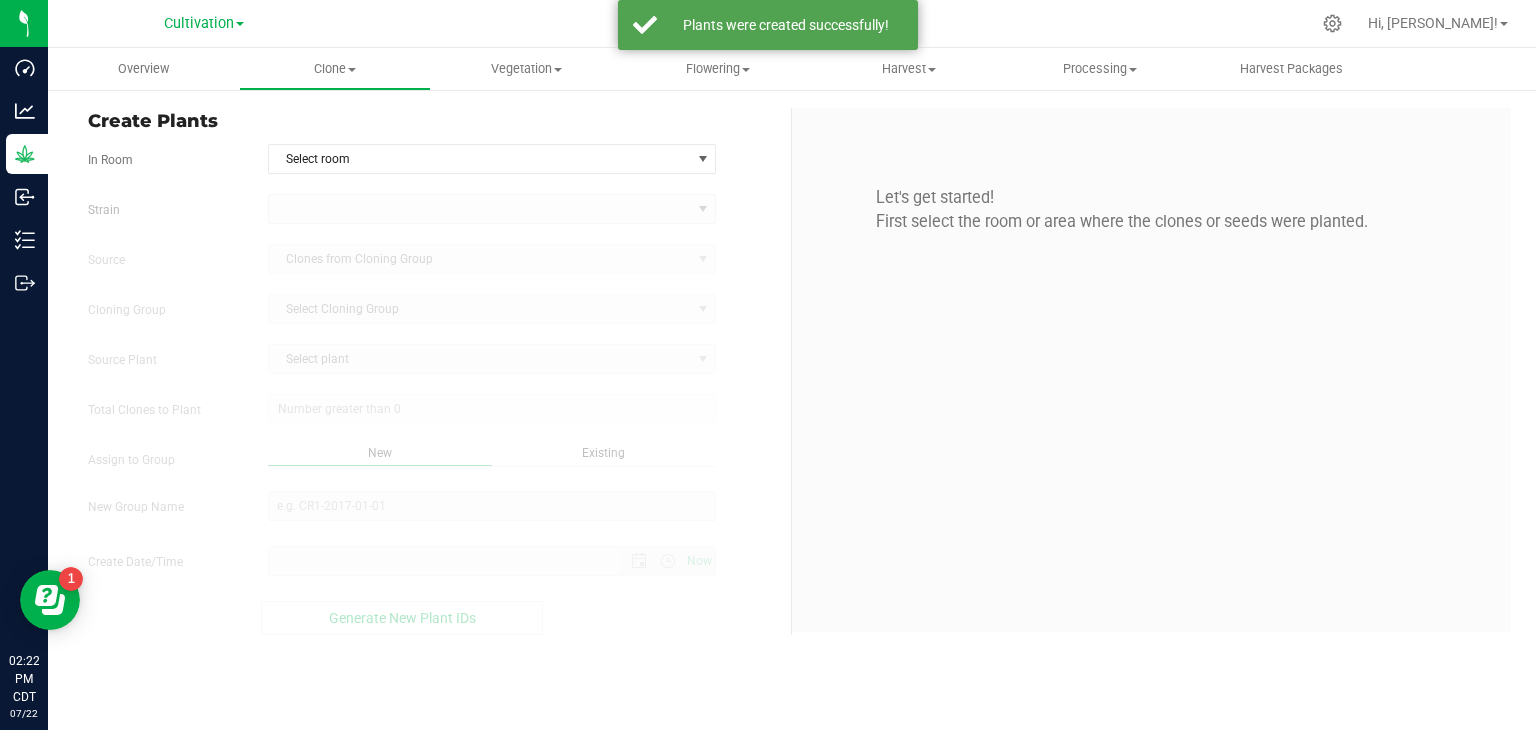 type on "[DATE] 2:22 PM" 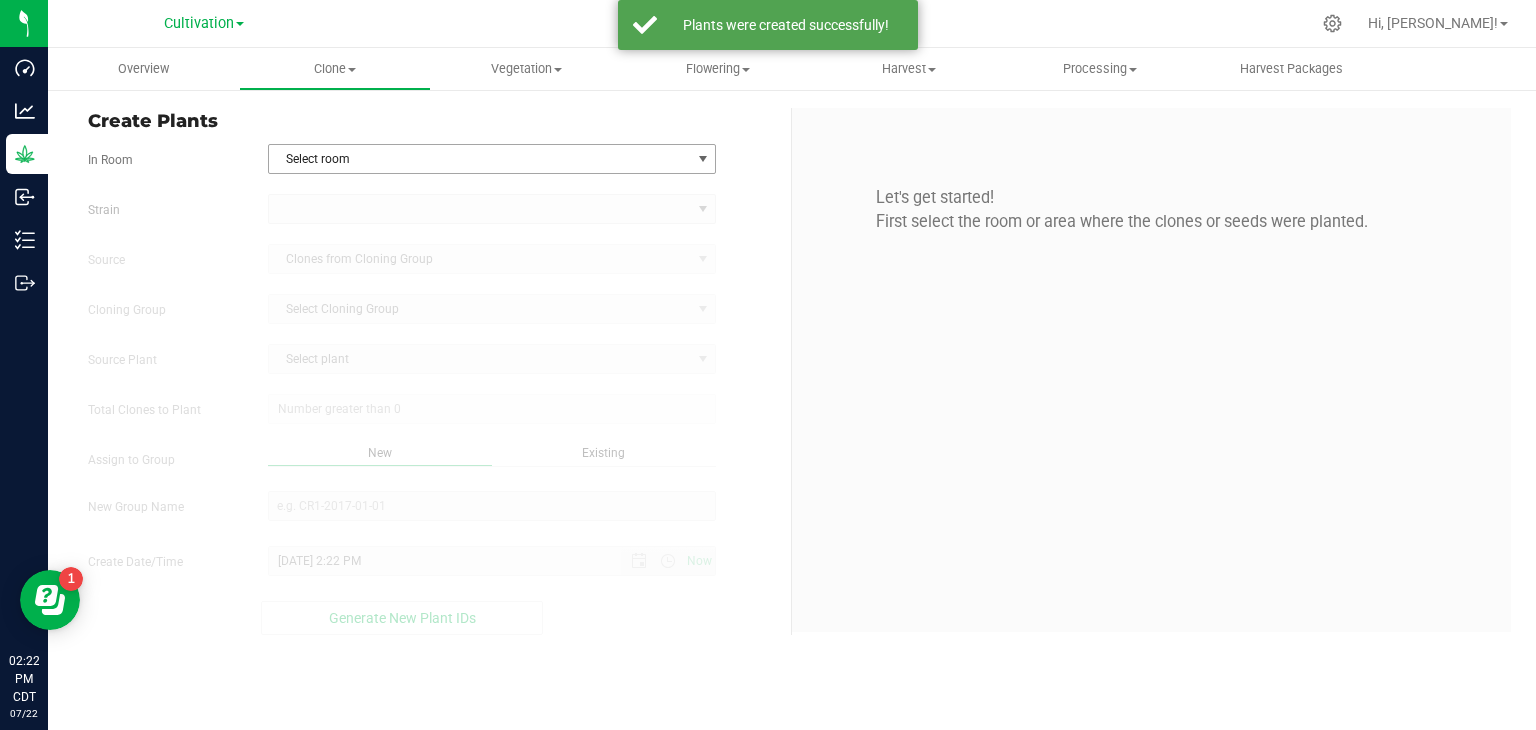click on "Select room" at bounding box center [480, 159] 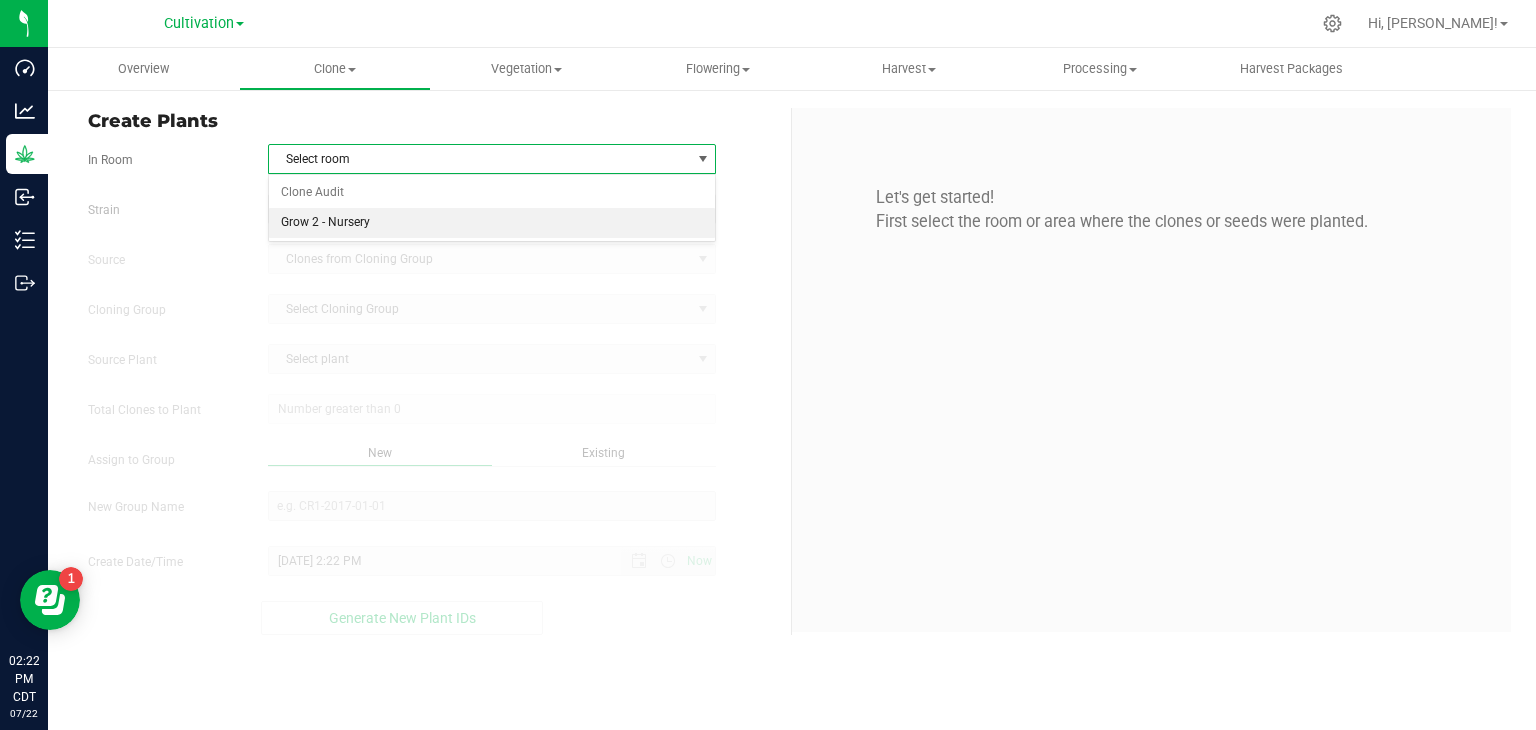 click on "Grow 2 - Nursery" at bounding box center (492, 223) 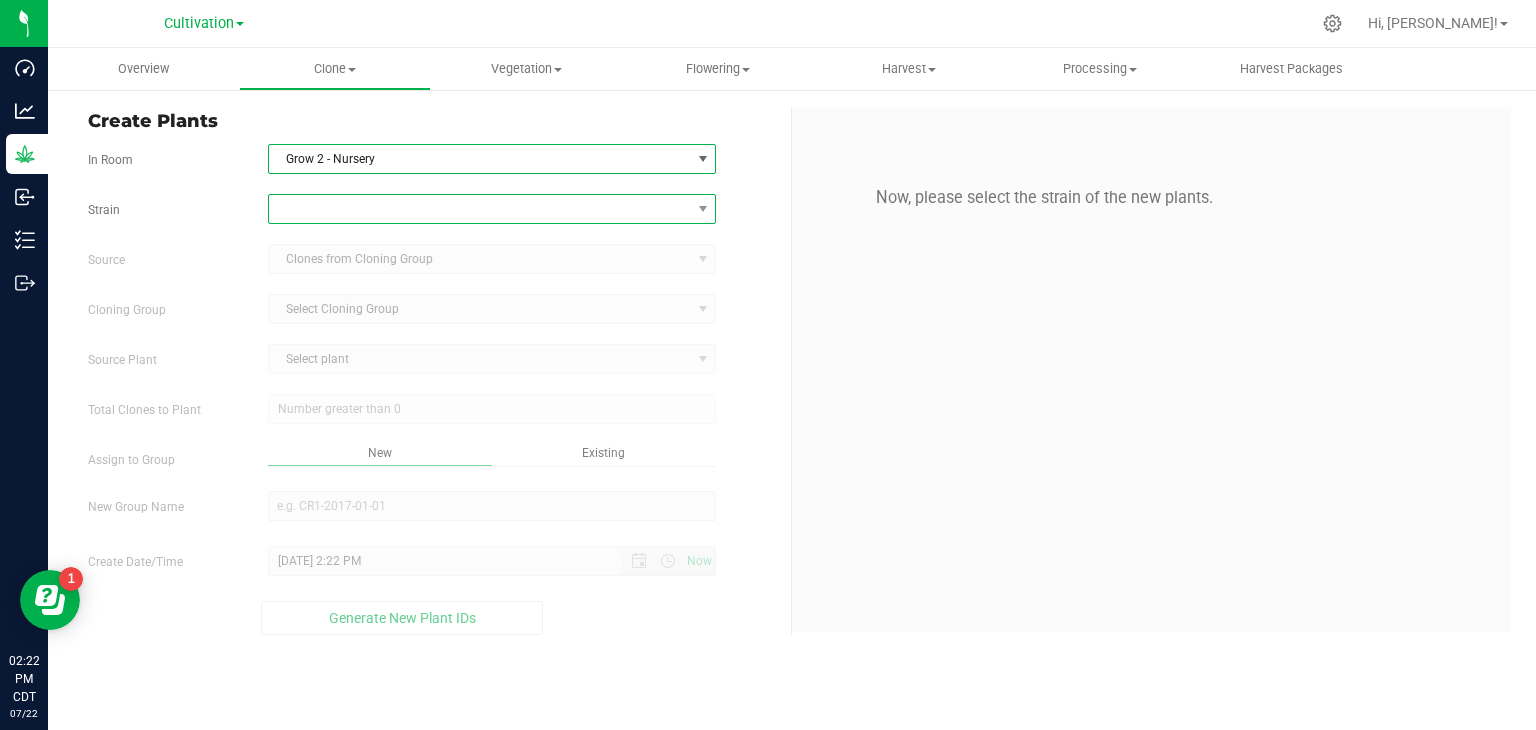click at bounding box center [480, 209] 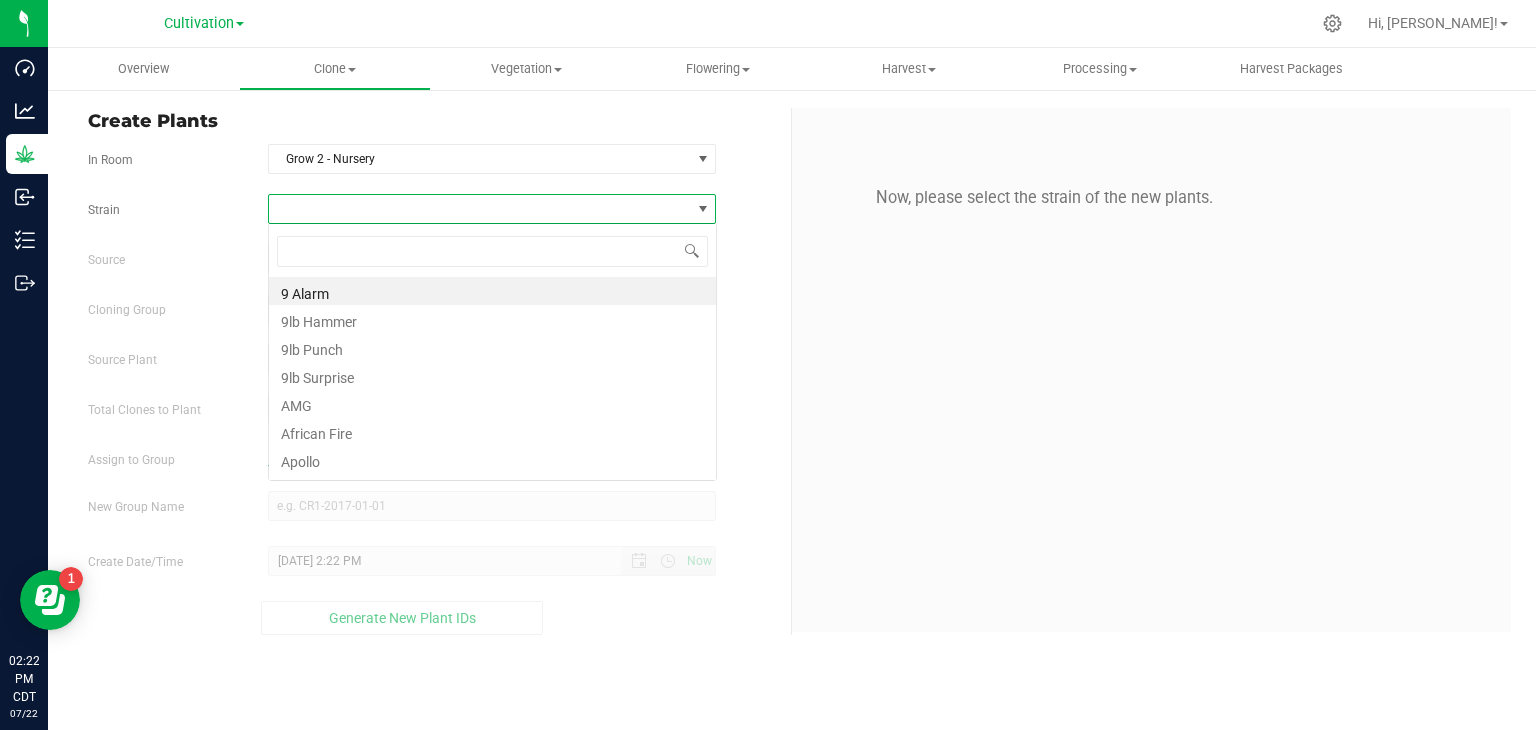 scroll, scrollTop: 99970, scrollLeft: 99551, axis: both 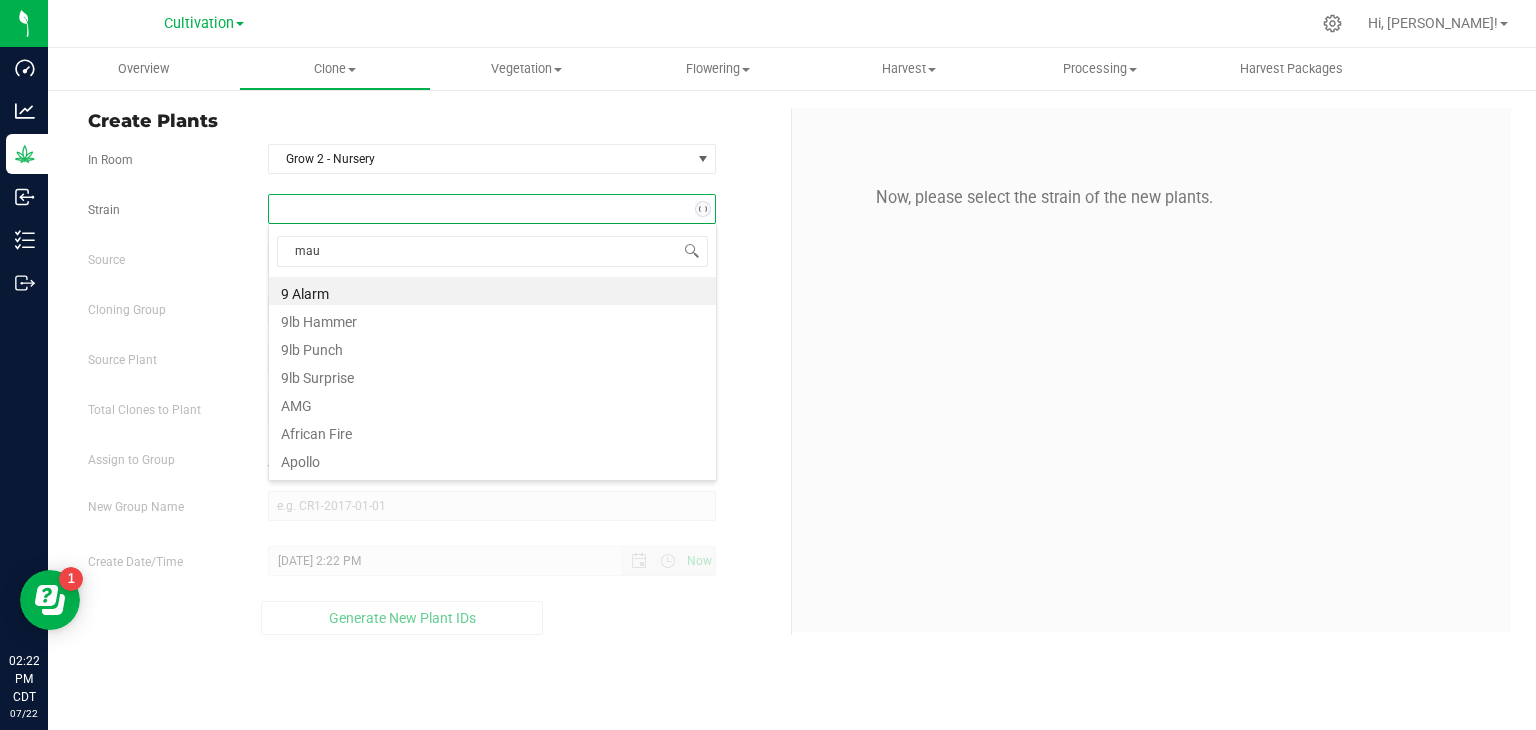 type on "maui" 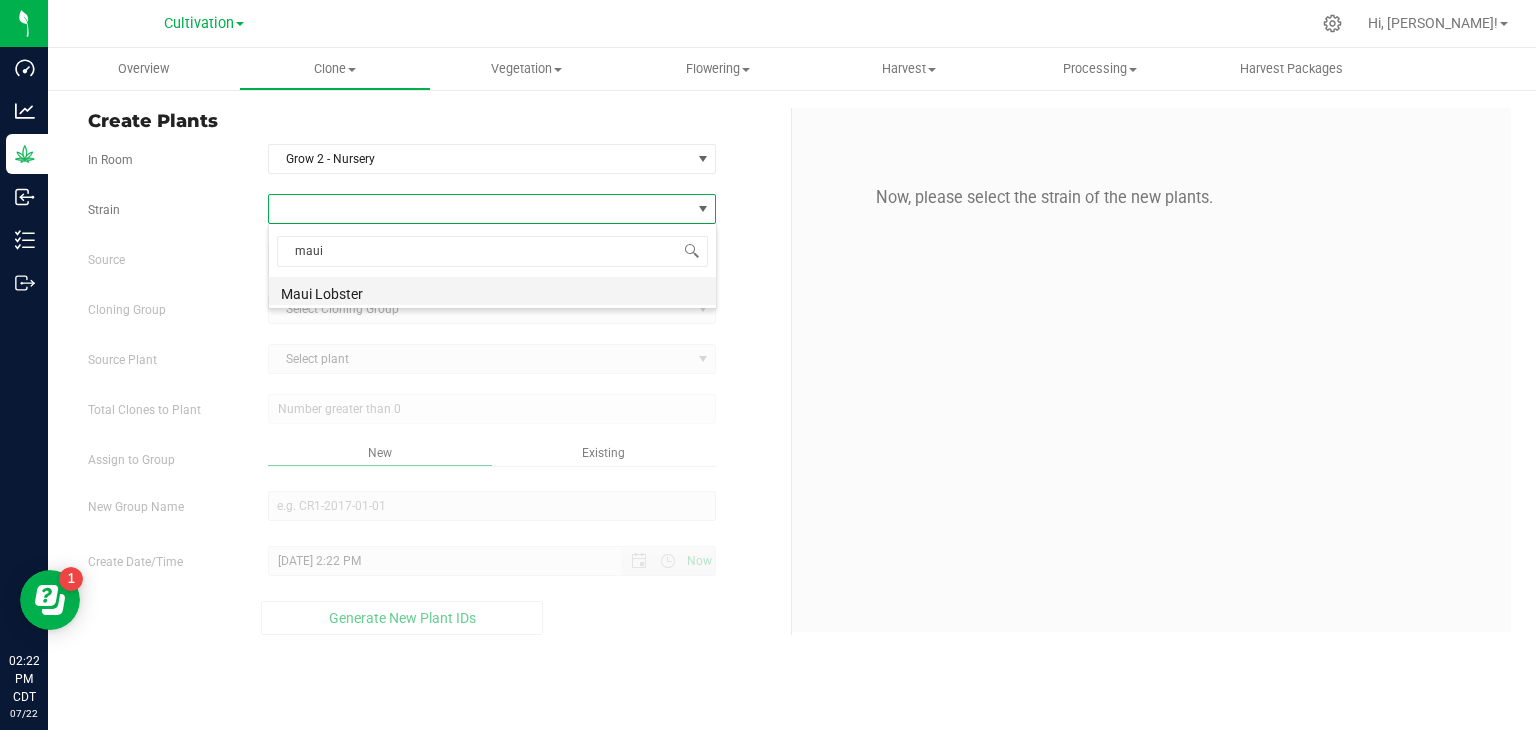 click on "Maui Lobster" at bounding box center [492, 291] 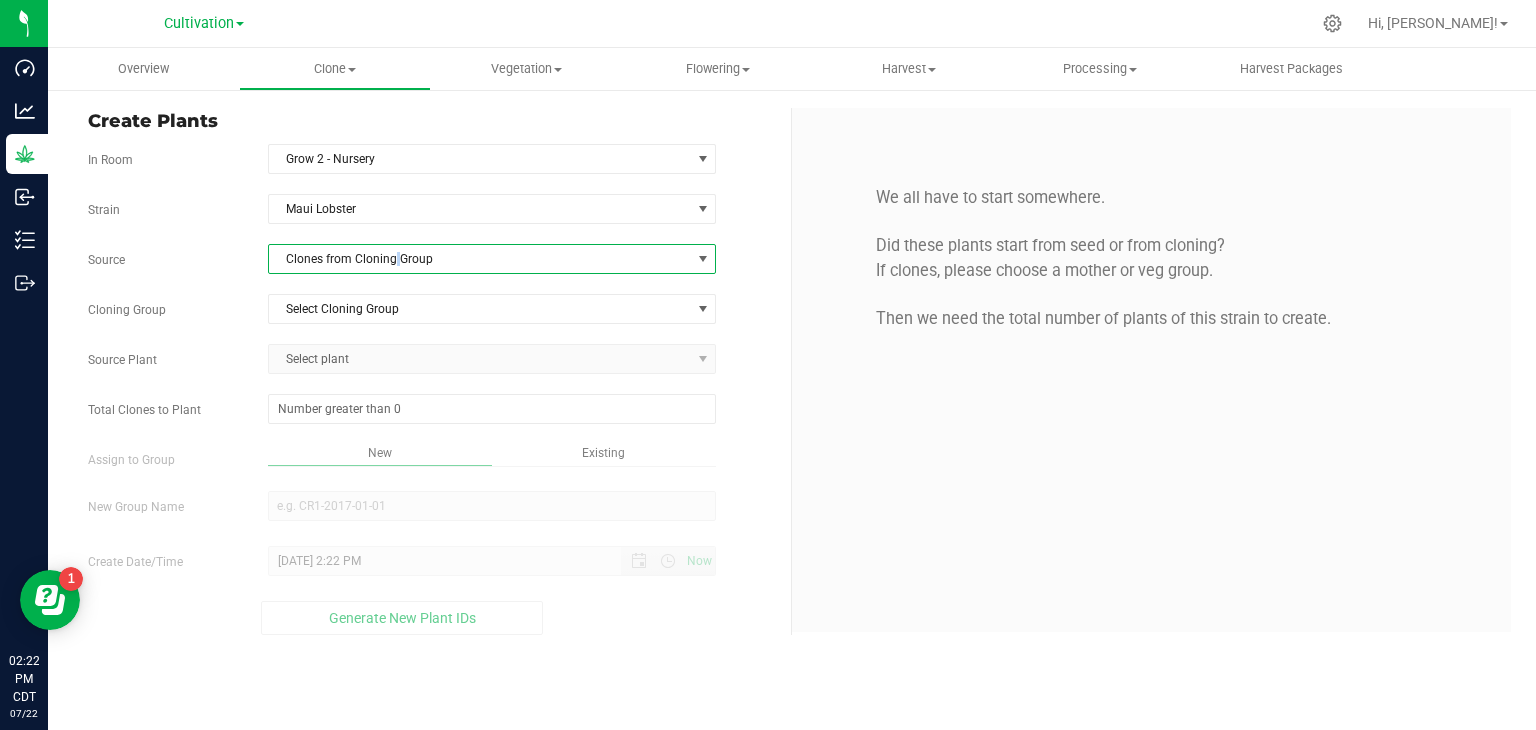 click on "Clones from Cloning Group" at bounding box center [480, 259] 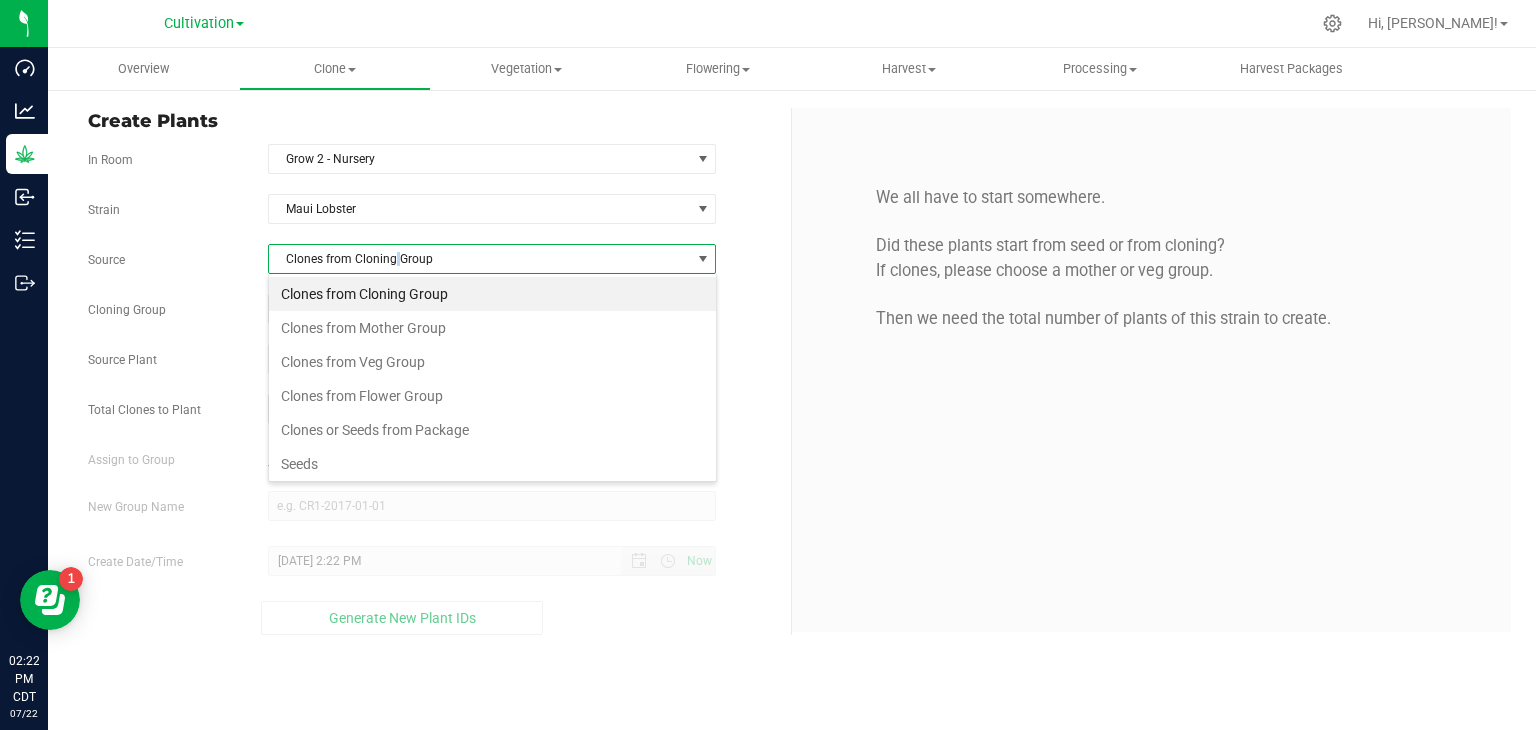 scroll, scrollTop: 99970, scrollLeft: 99551, axis: both 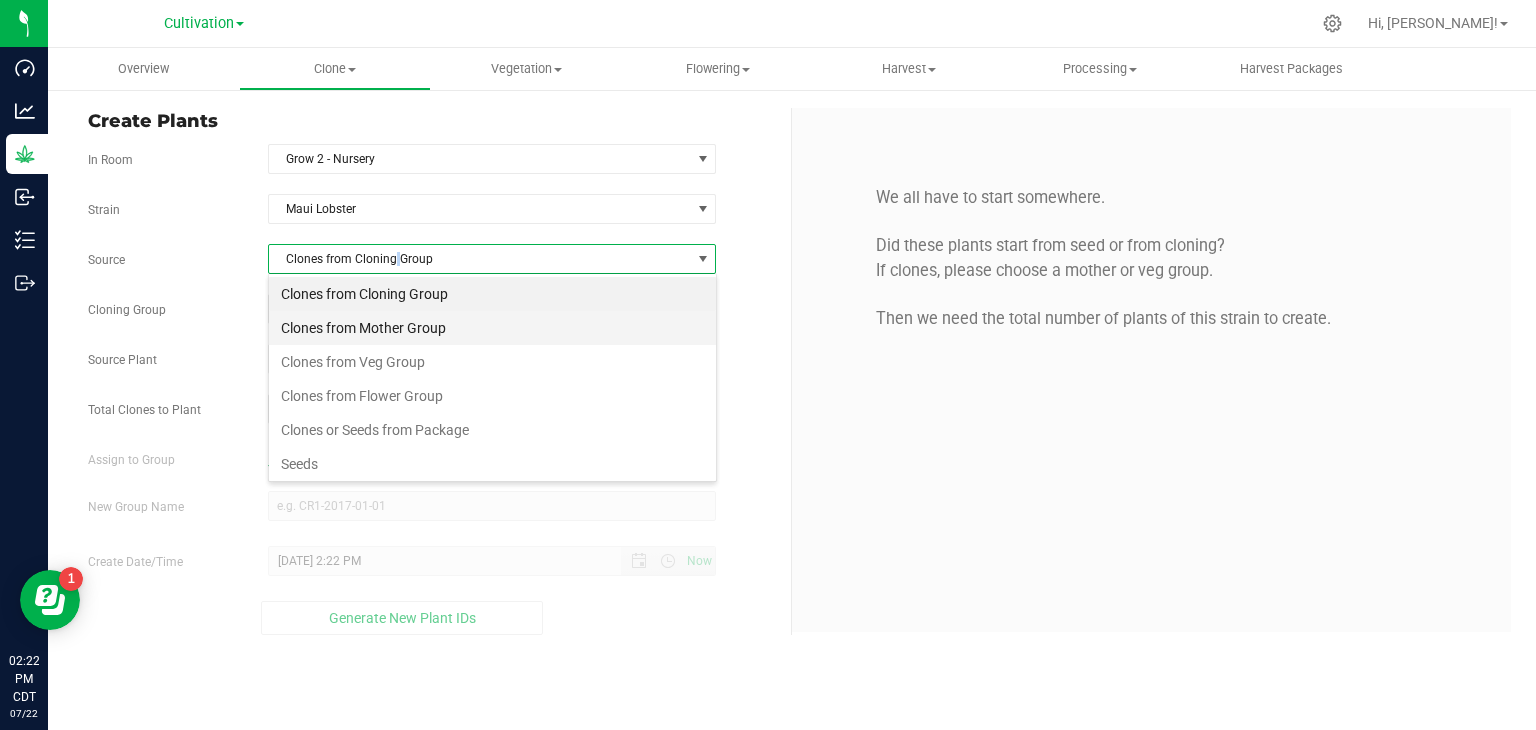 click on "Clones from Mother Group" at bounding box center [492, 328] 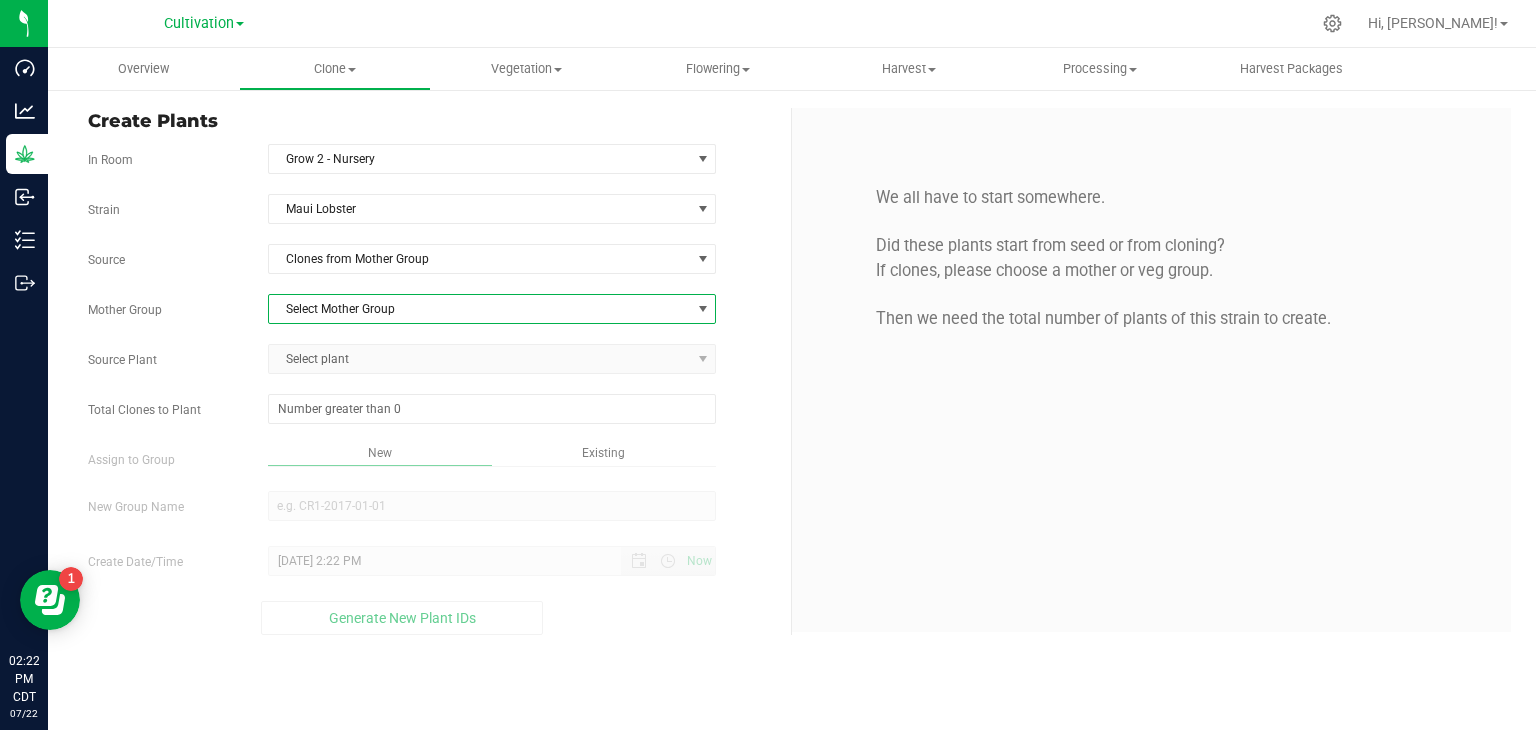 click on "Select Mother Group" at bounding box center [480, 309] 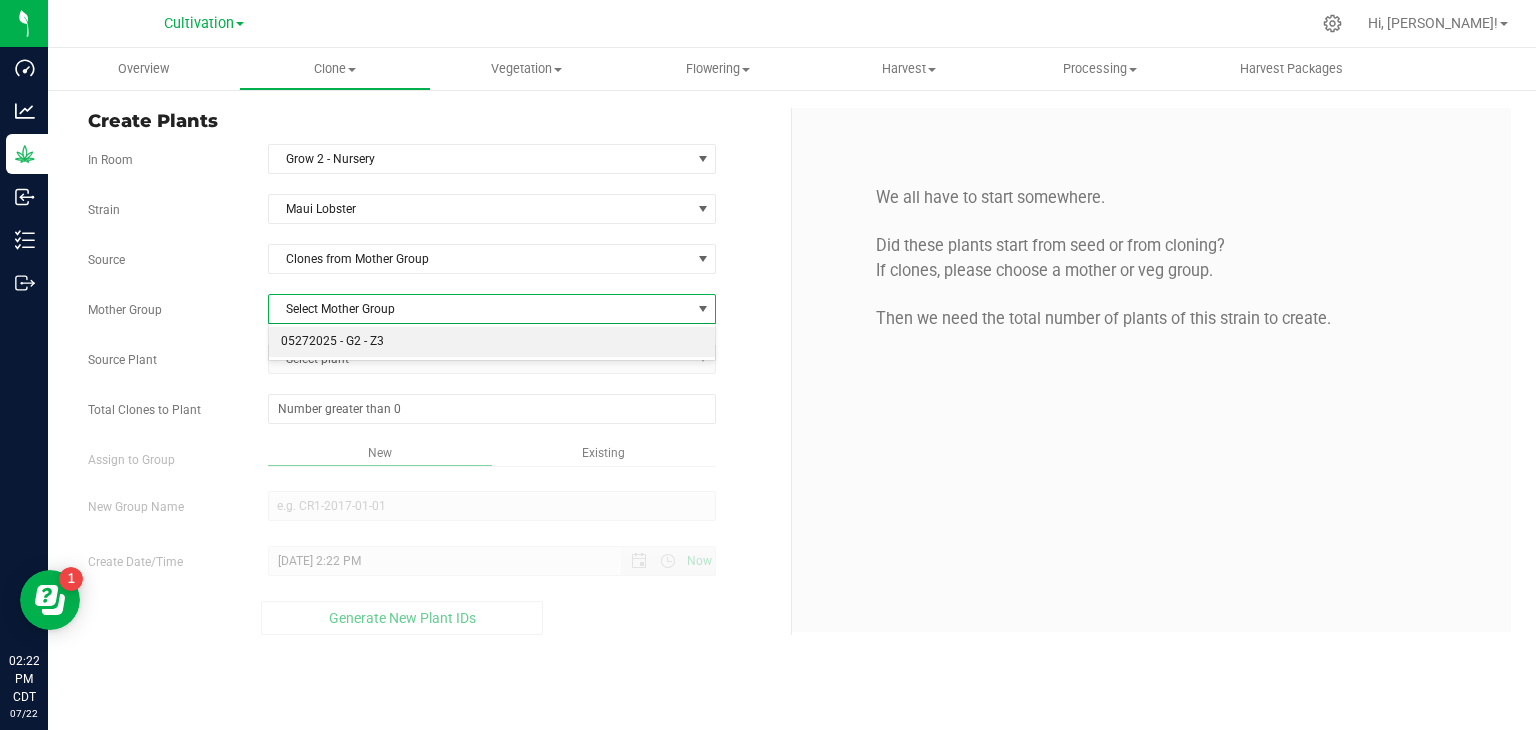 click on "05272025 - G2 - Z3" at bounding box center (492, 342) 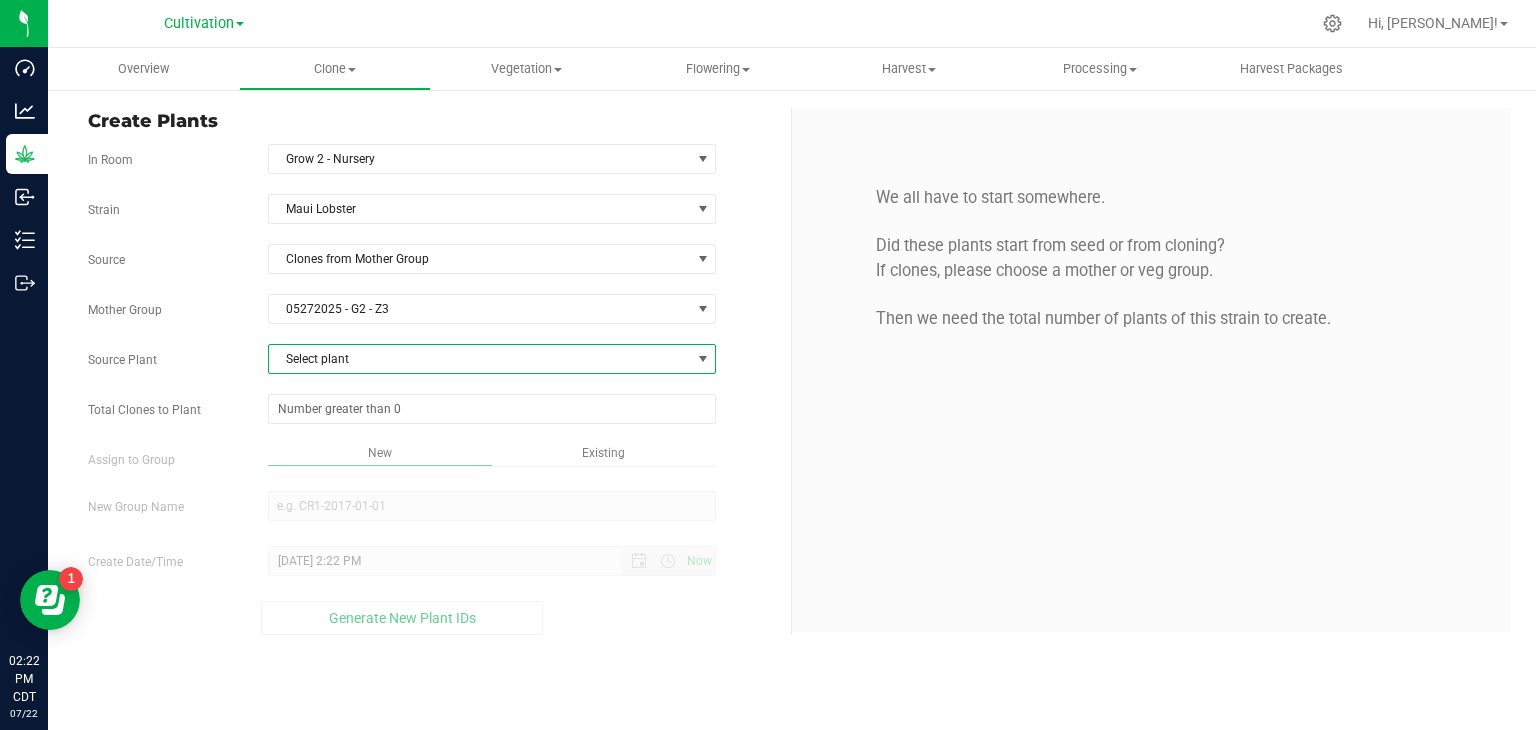 click on "Select plant" at bounding box center (480, 359) 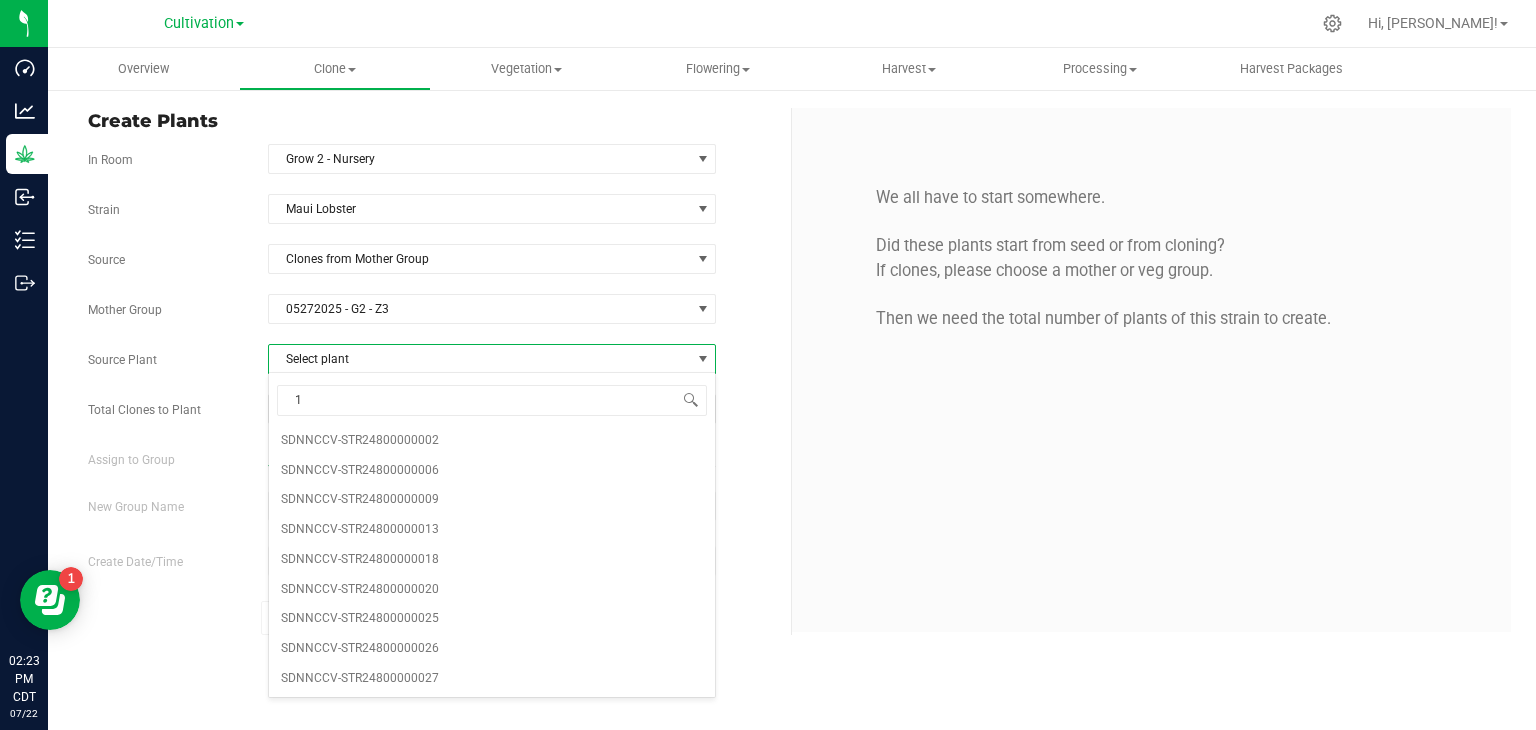 type on "18" 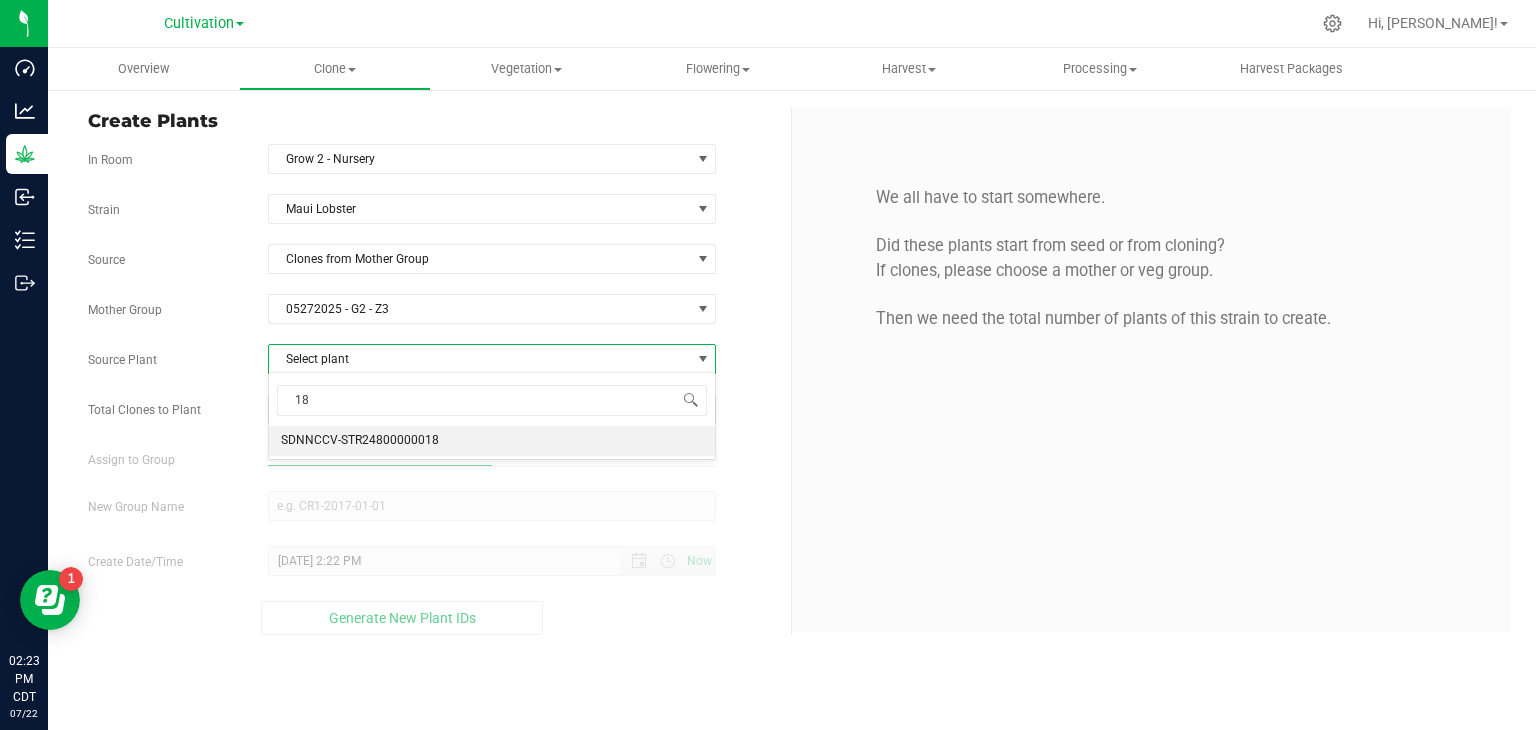 click on "SDNNCCV-STR24800000018" at bounding box center [492, 441] 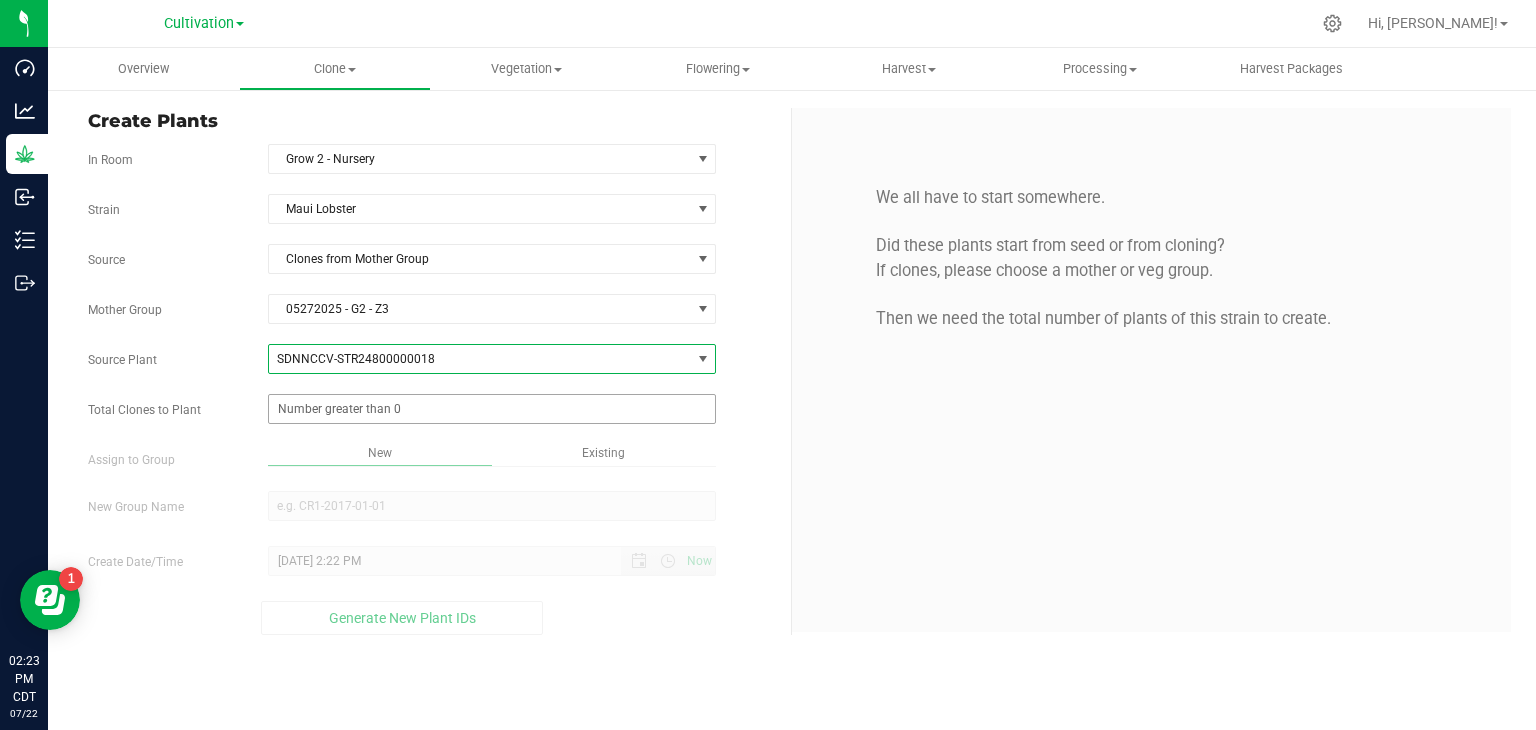 click at bounding box center (492, 409) 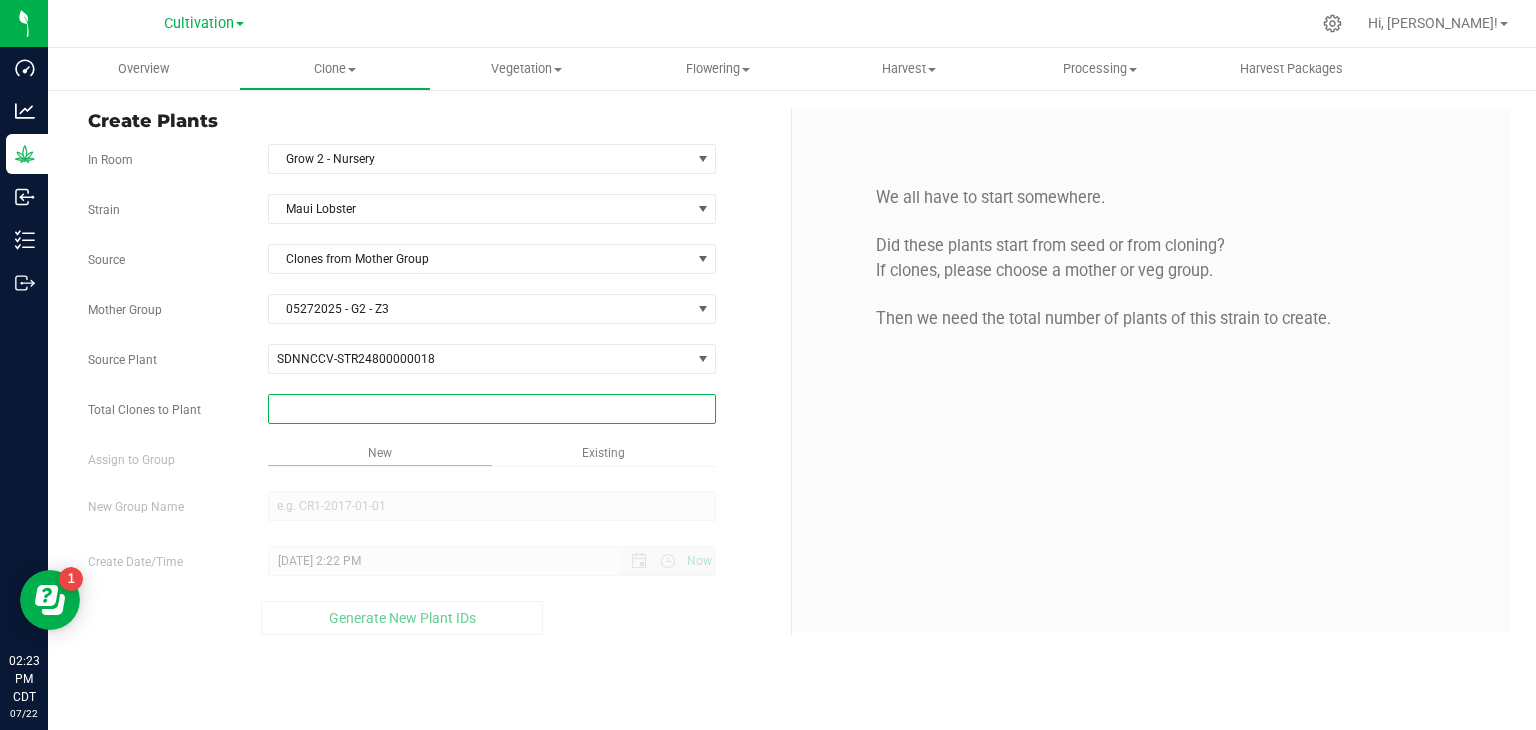 type on "2" 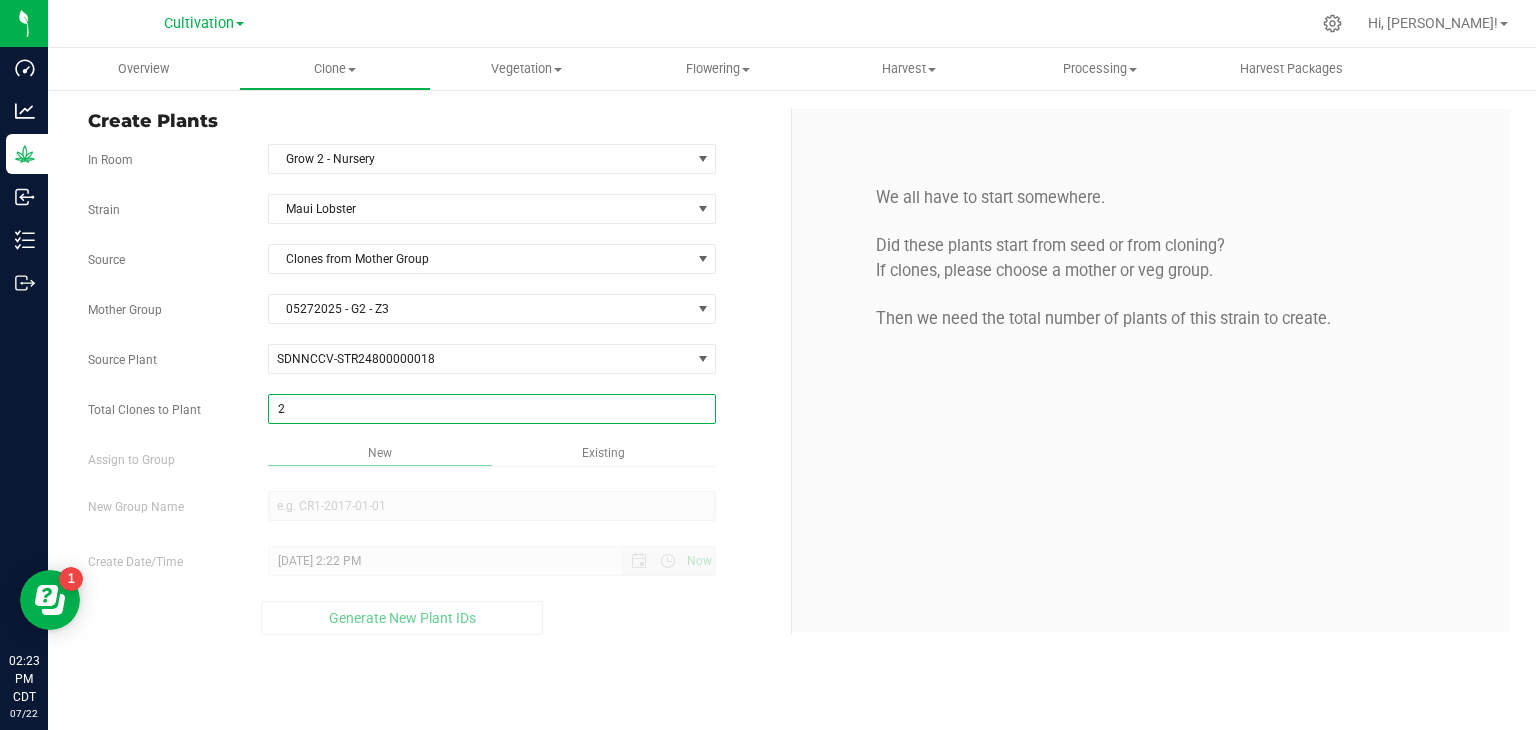 type on "2" 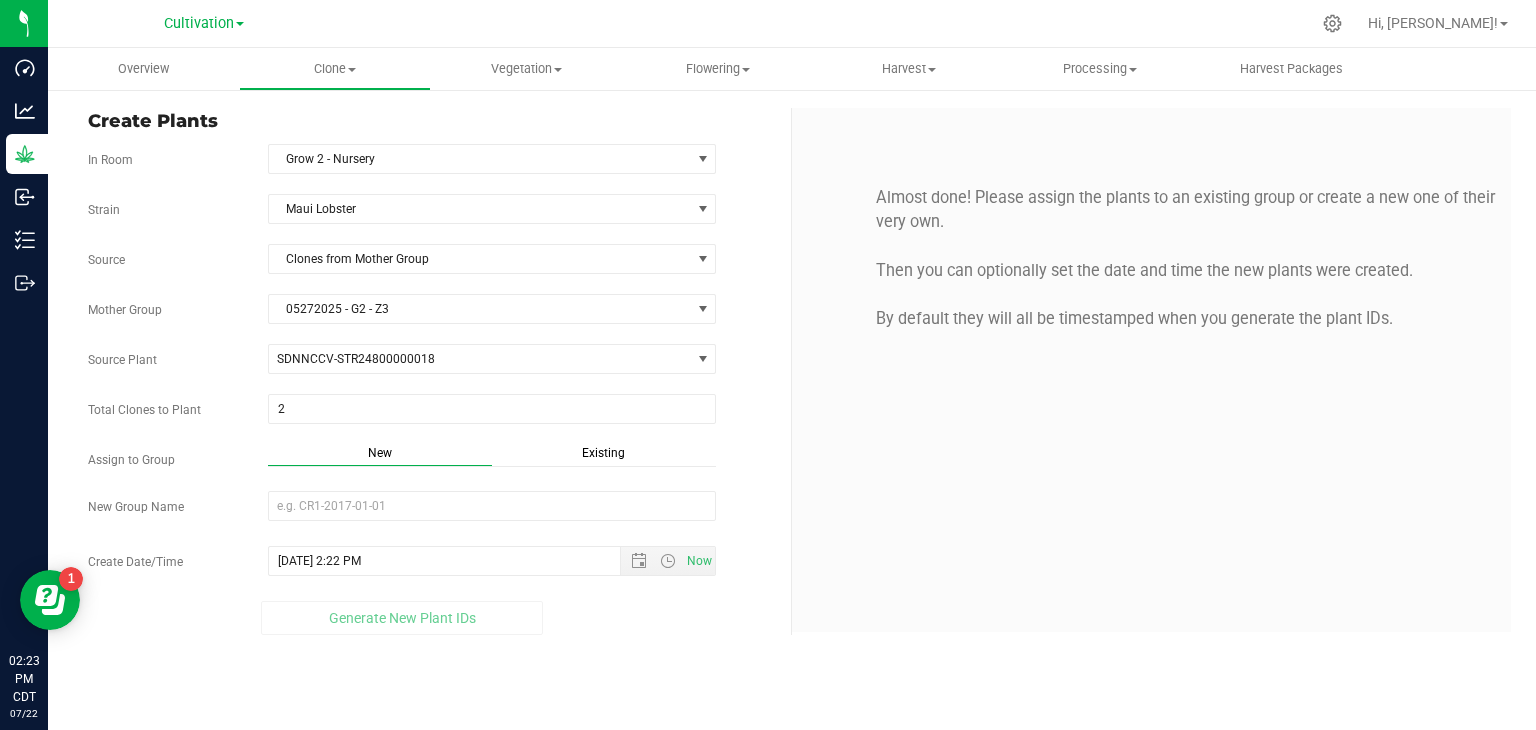 click on "Existing" at bounding box center (603, 453) 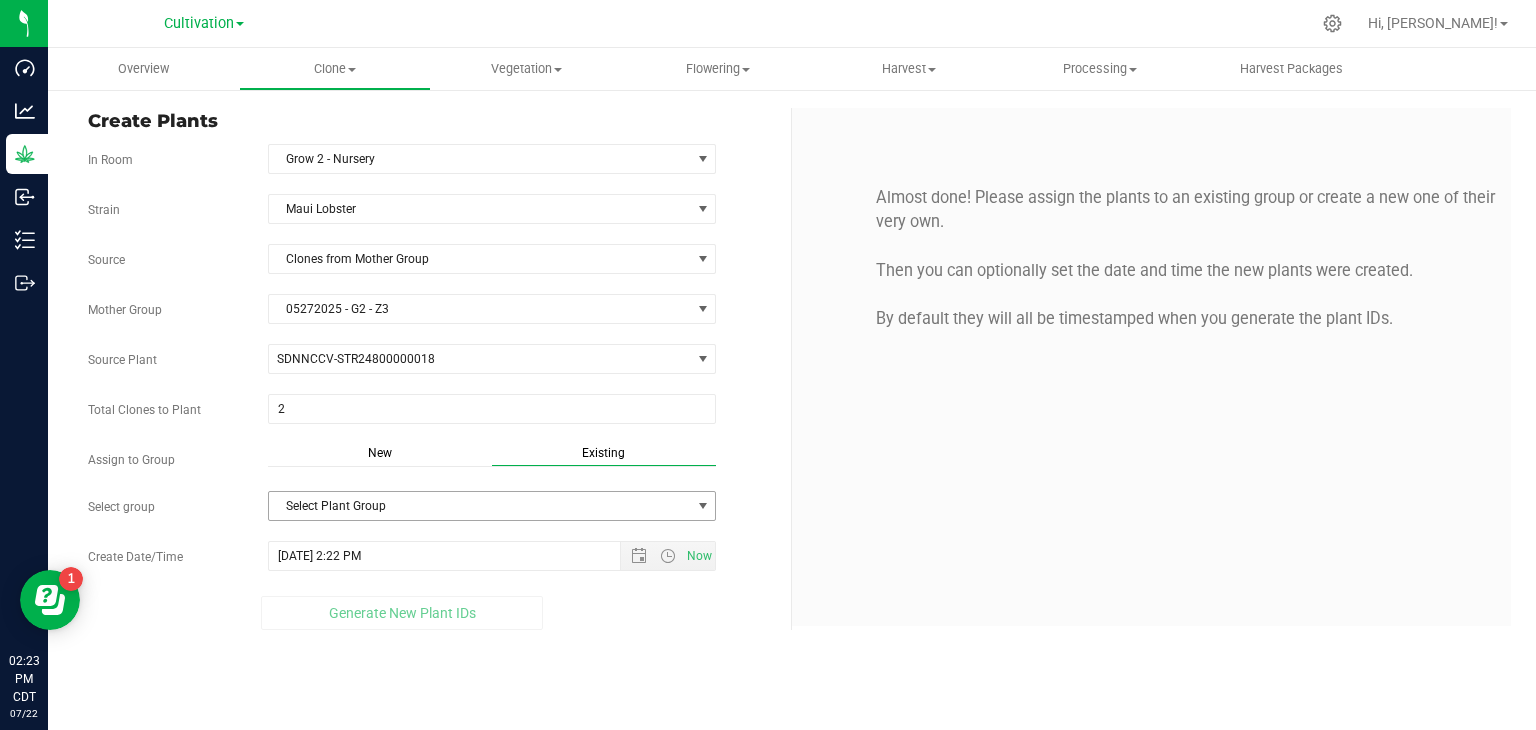 click on "Select Plant Group" at bounding box center (480, 506) 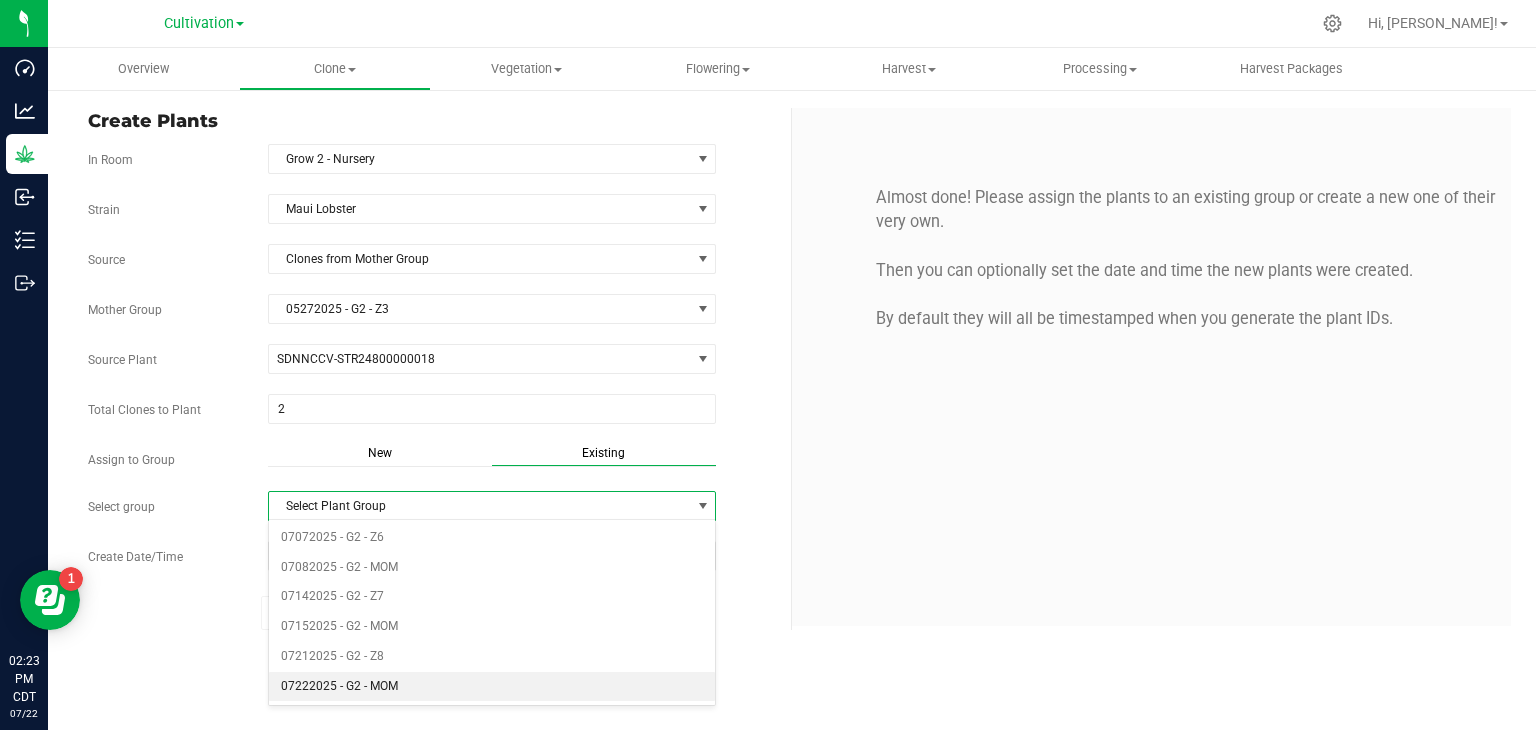 click on "07222025 - G2 - MOM" at bounding box center [492, 687] 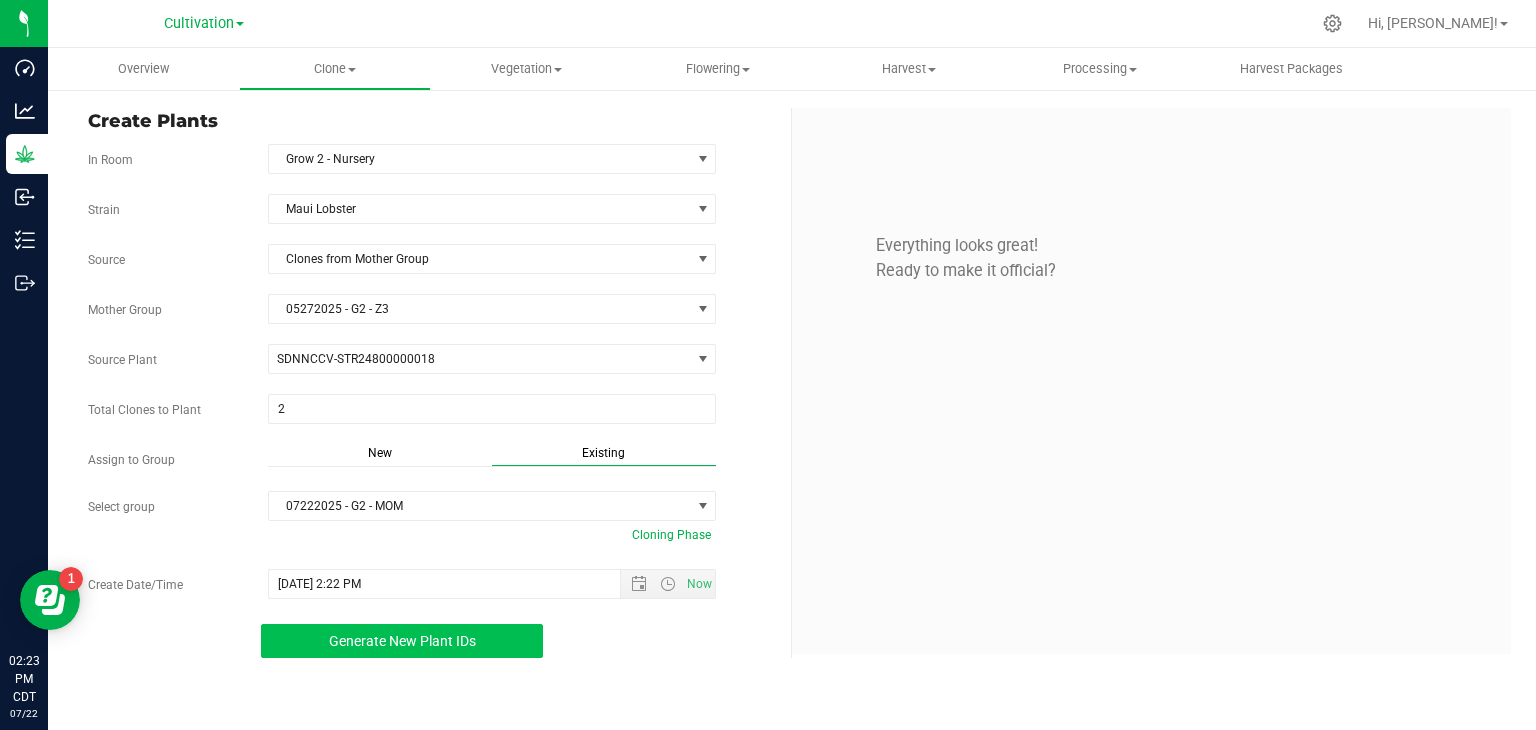 click on "Generate New Plant IDs" at bounding box center (402, 641) 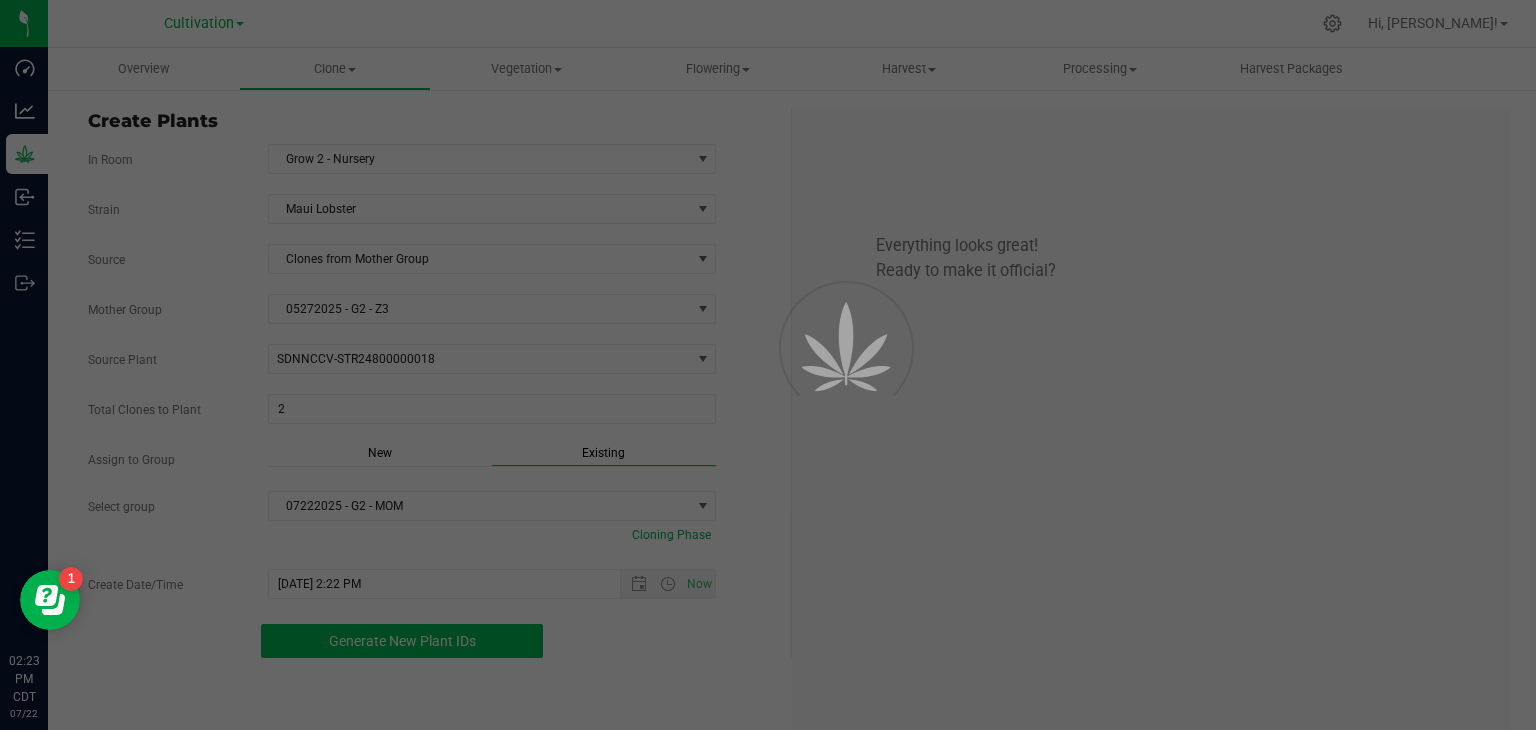 scroll, scrollTop: 60, scrollLeft: 0, axis: vertical 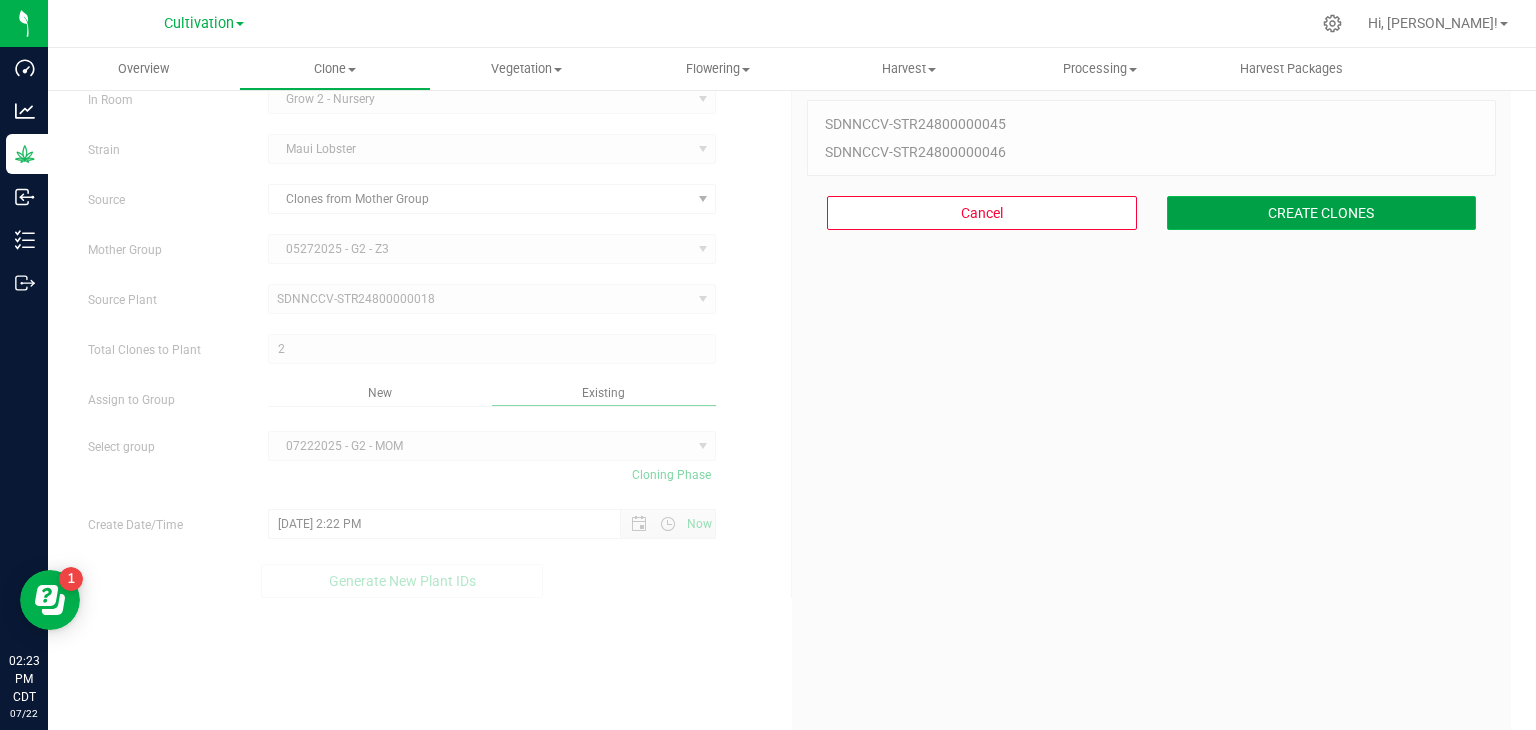 click on "CREATE CLONES" at bounding box center [1322, 213] 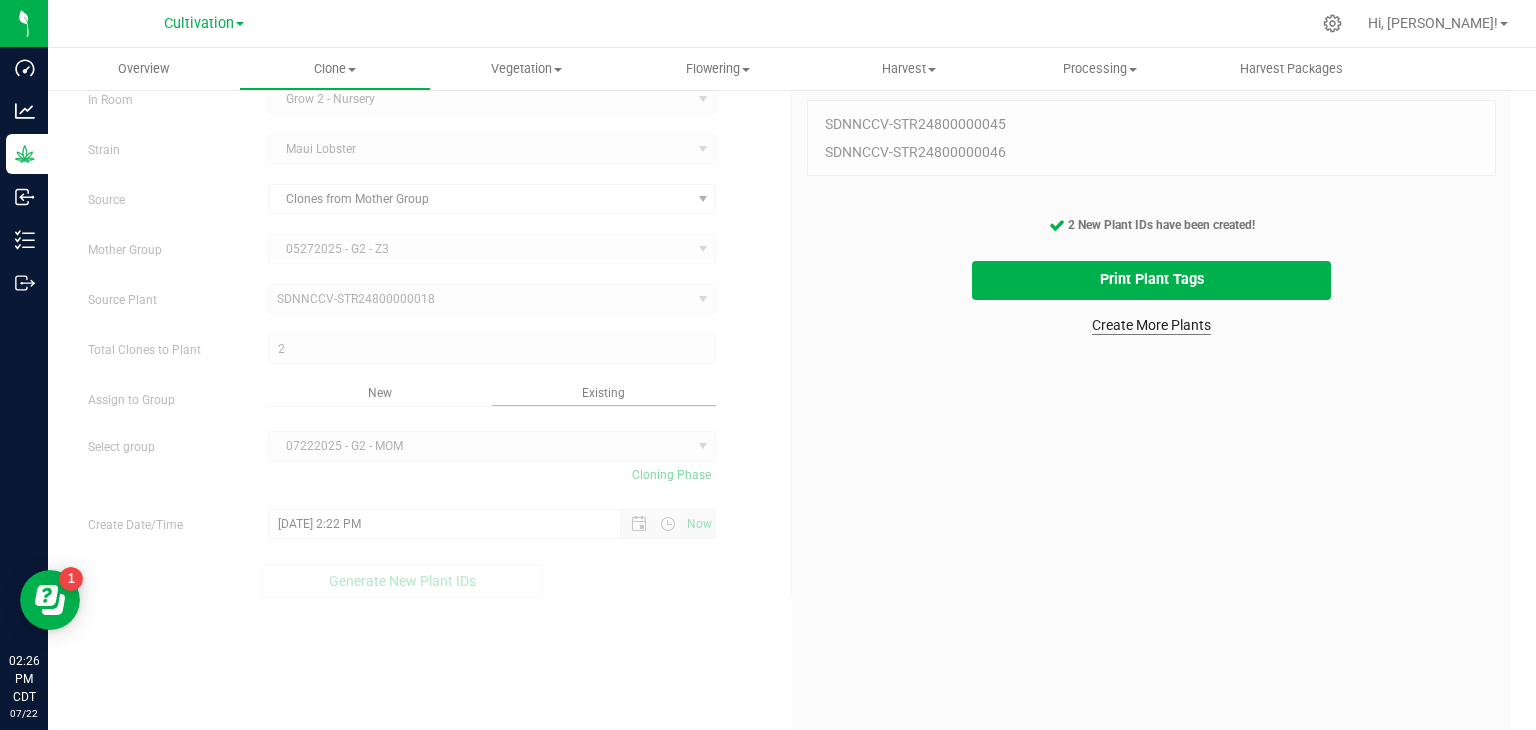 click on "Create More Plants" at bounding box center (1151, 323) 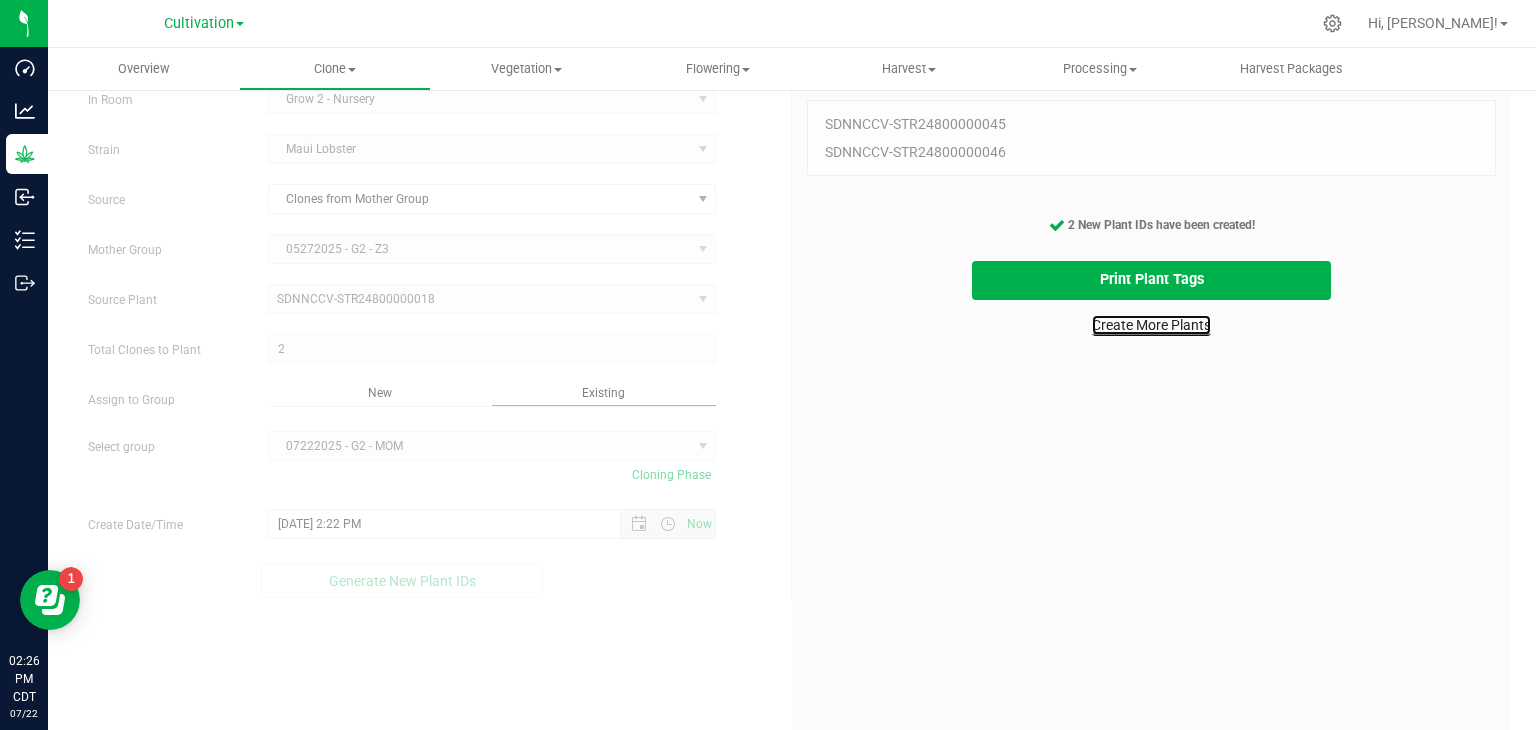 click on "Create More Plants" at bounding box center (1151, 325) 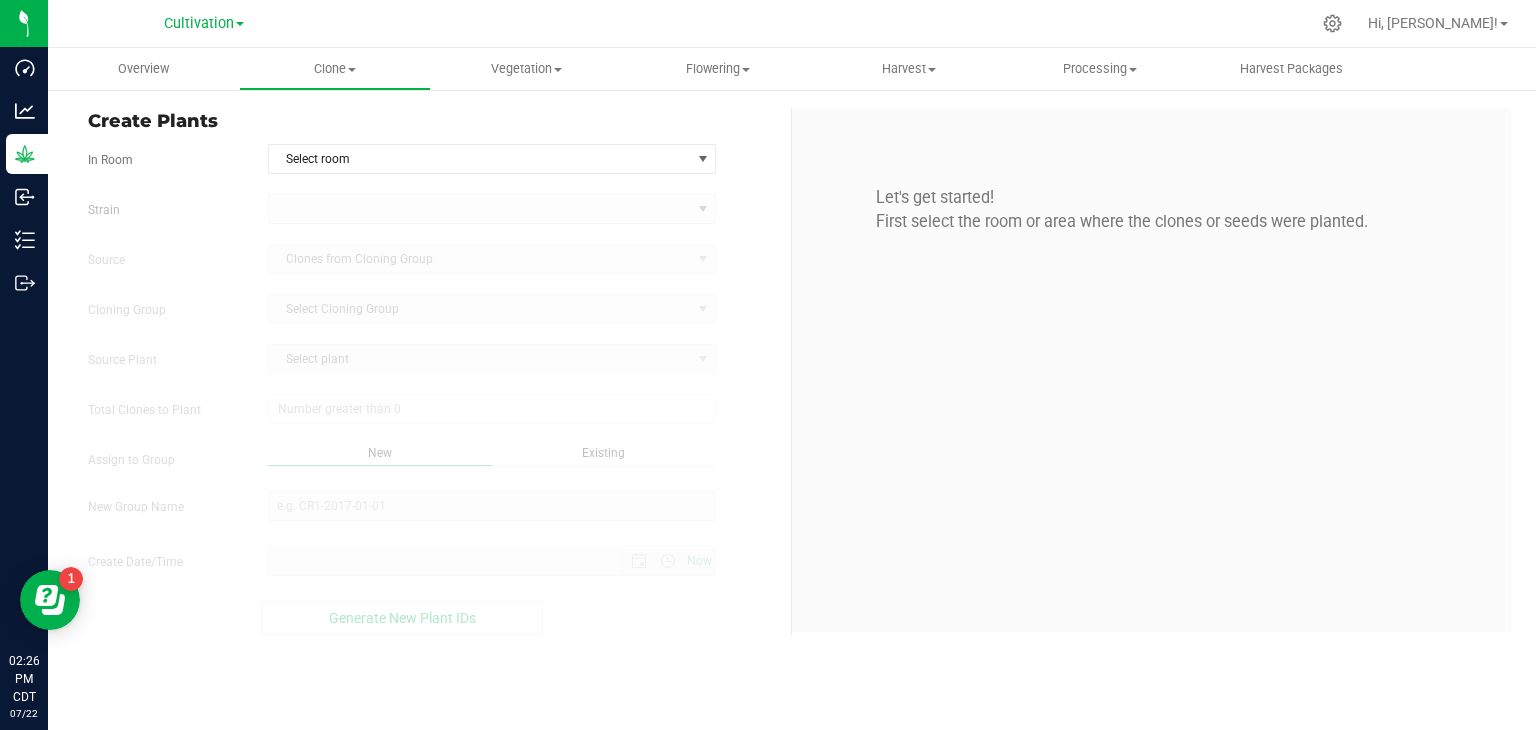 scroll, scrollTop: 0, scrollLeft: 0, axis: both 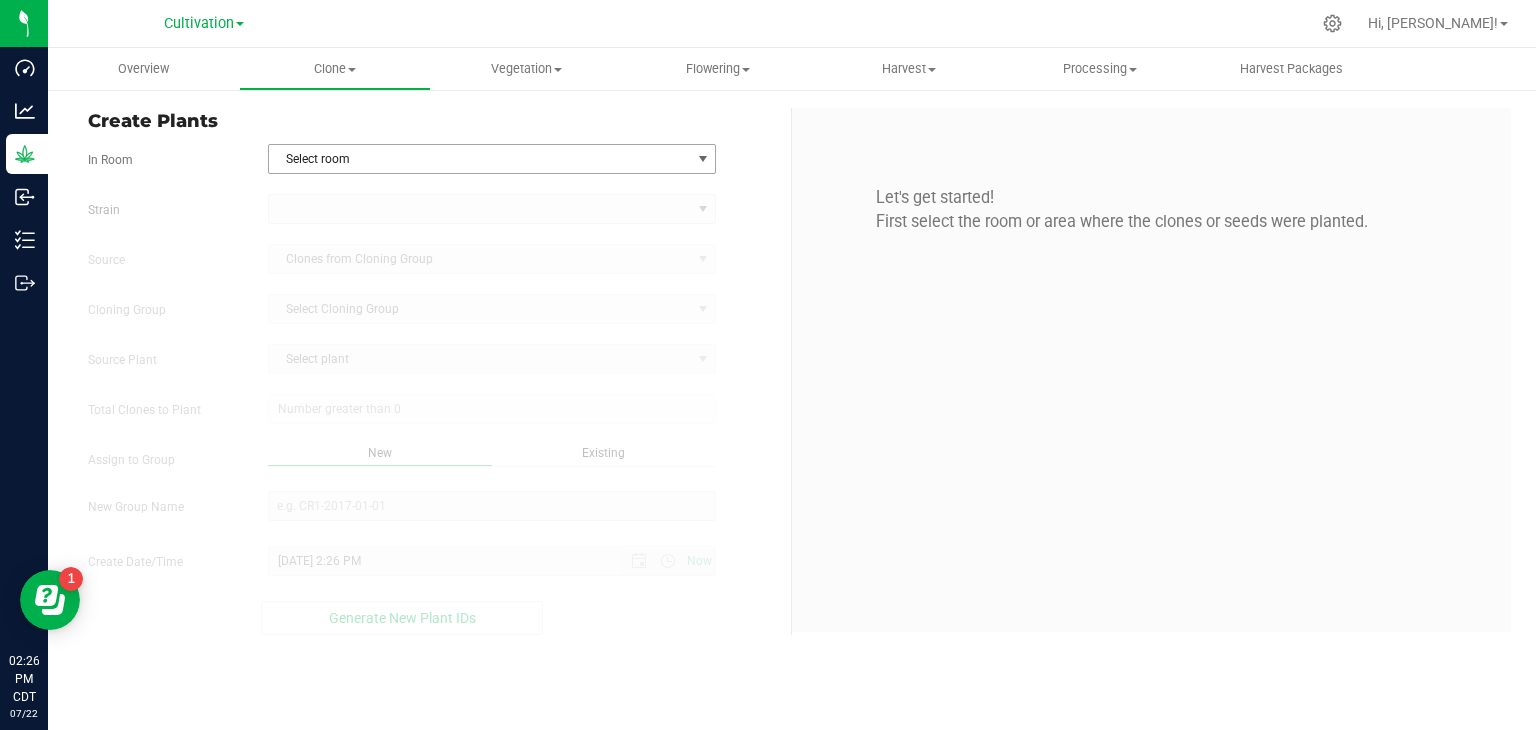 click on "Select room" at bounding box center (480, 159) 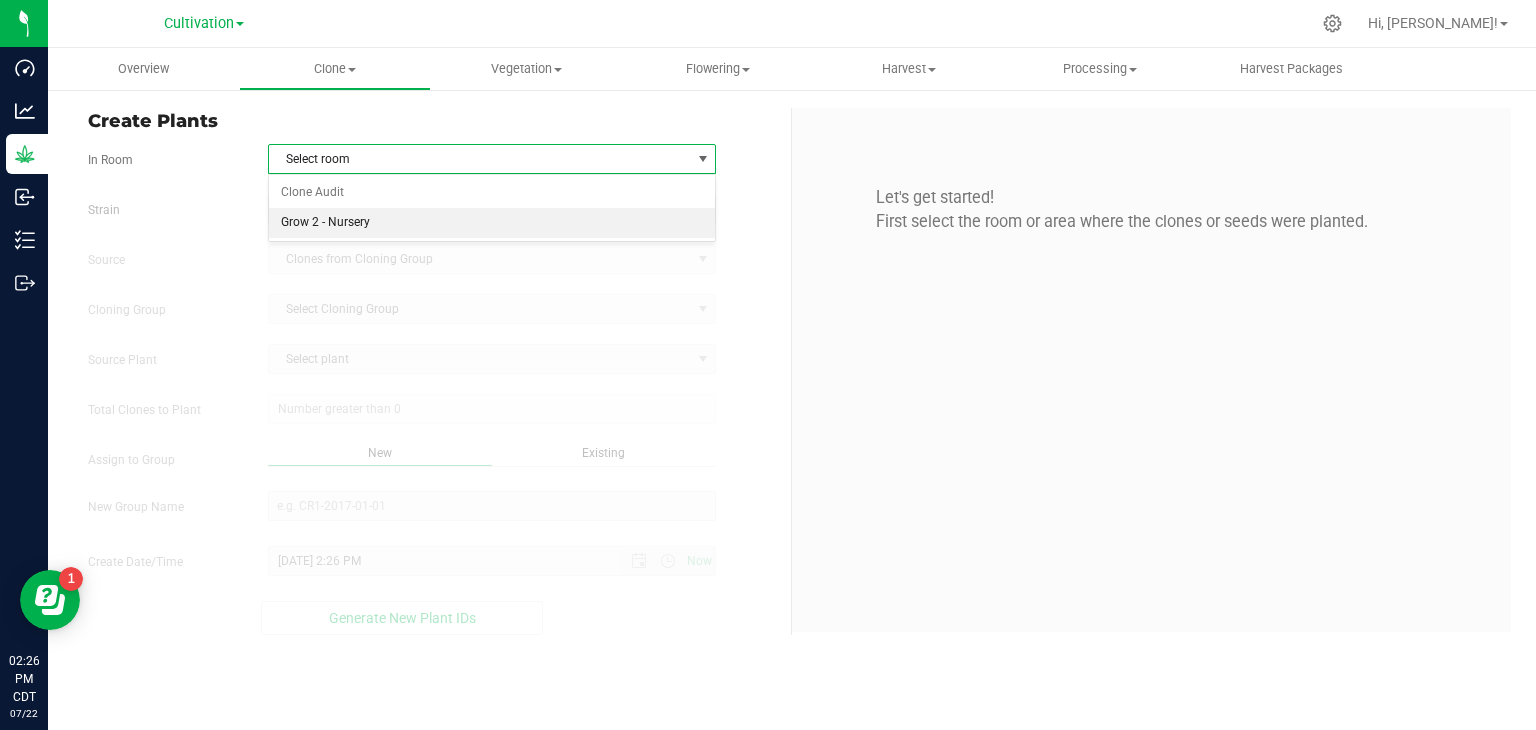 click on "Grow 2 - Nursery" at bounding box center (492, 223) 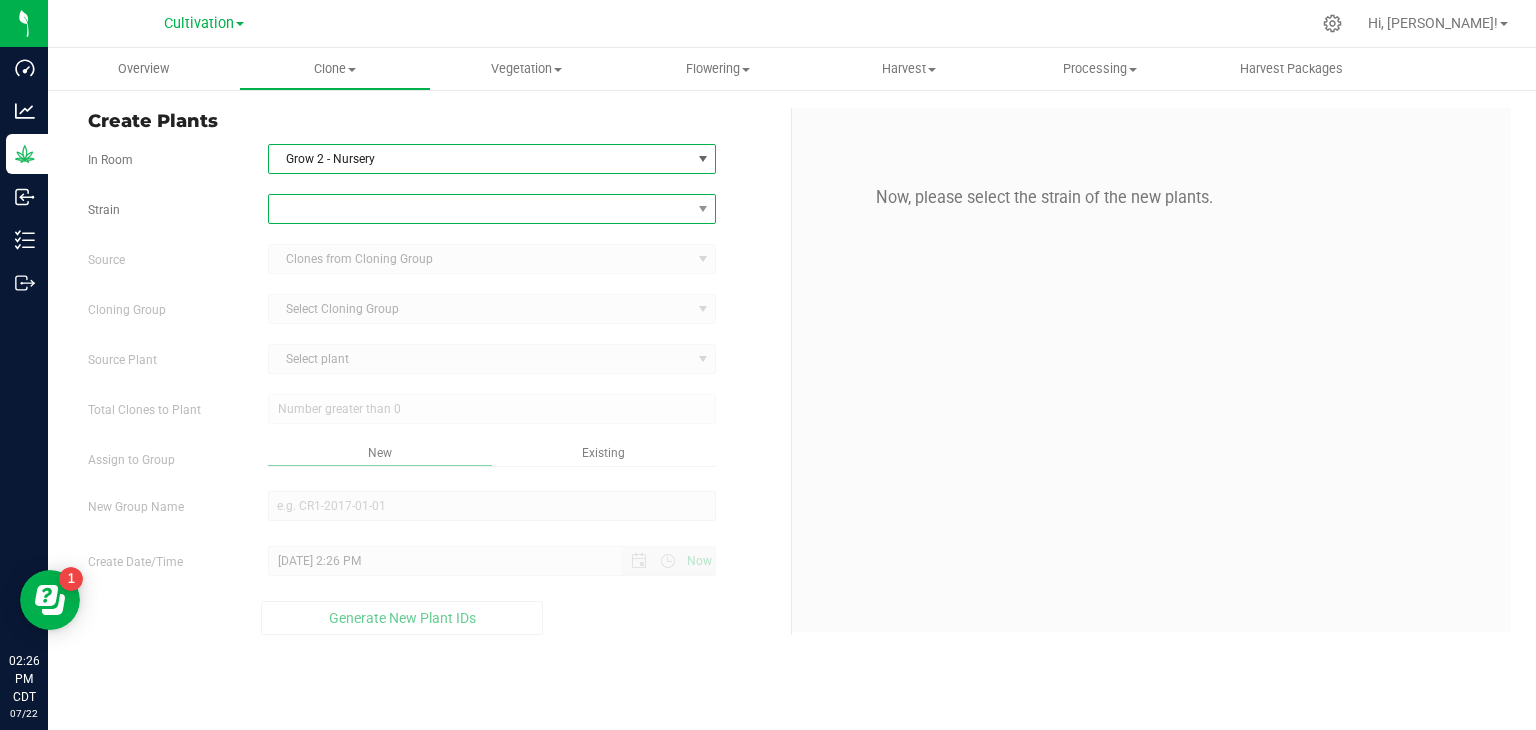 click at bounding box center (480, 209) 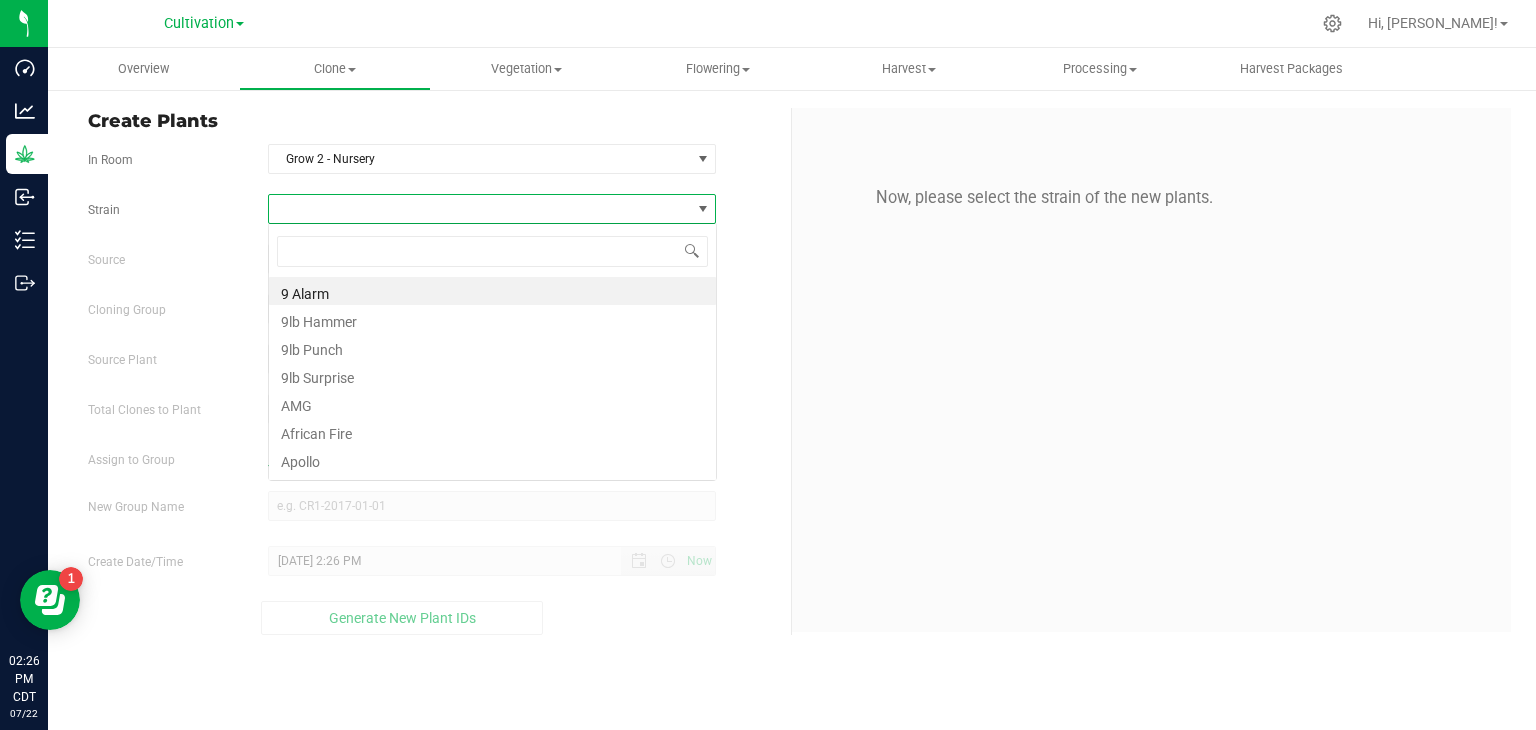 scroll, scrollTop: 99970, scrollLeft: 99551, axis: both 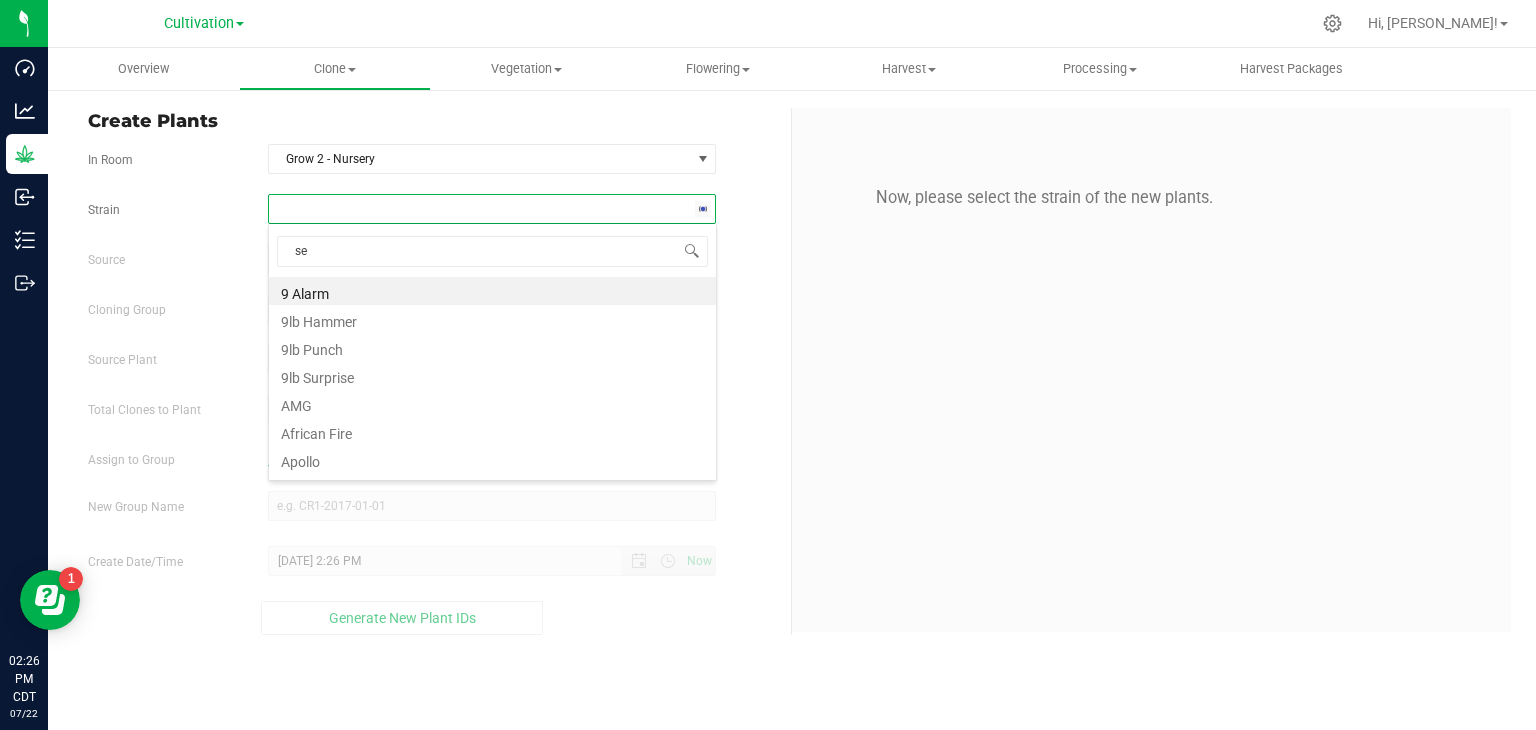 type on "see" 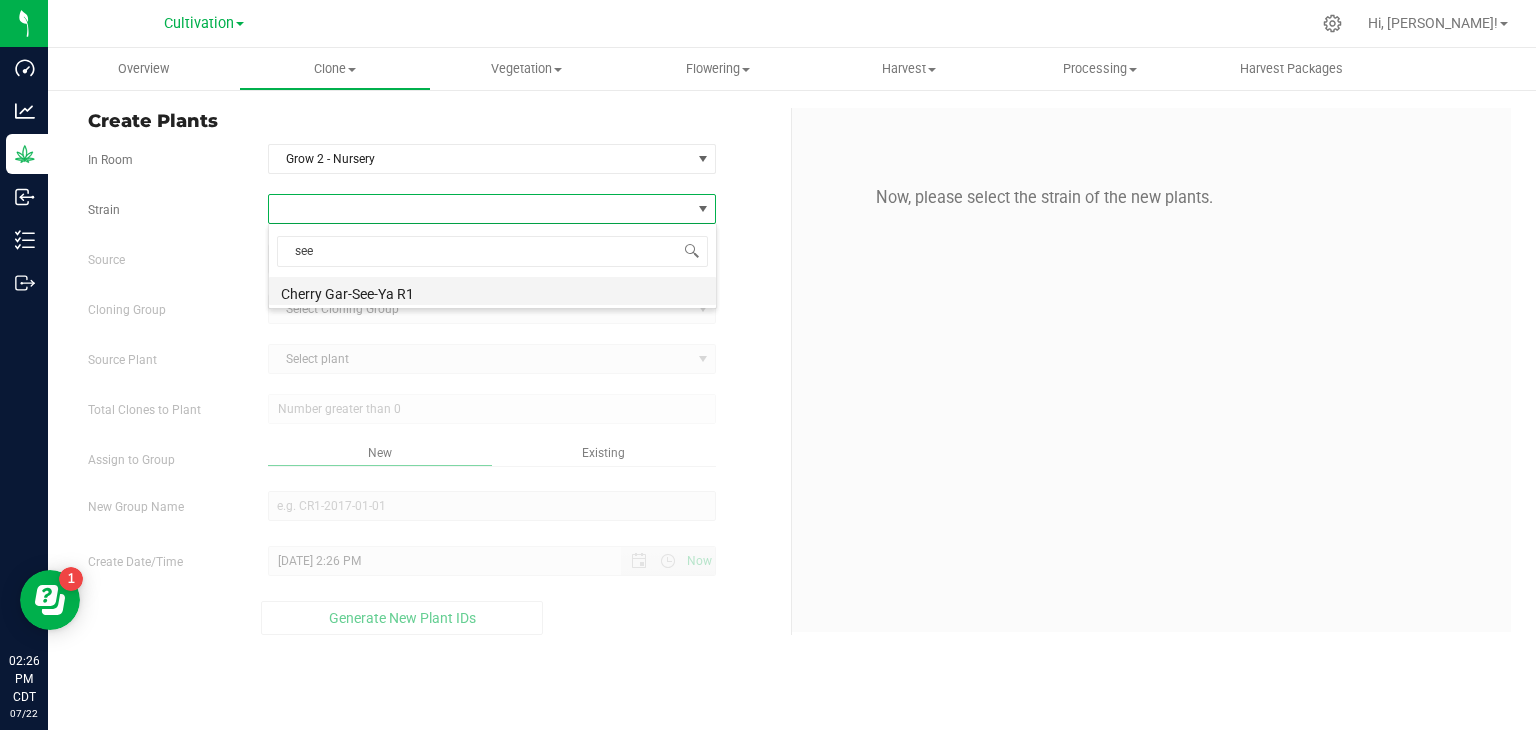 click on "Cherry Gar-See-Ya R1" at bounding box center (492, 291) 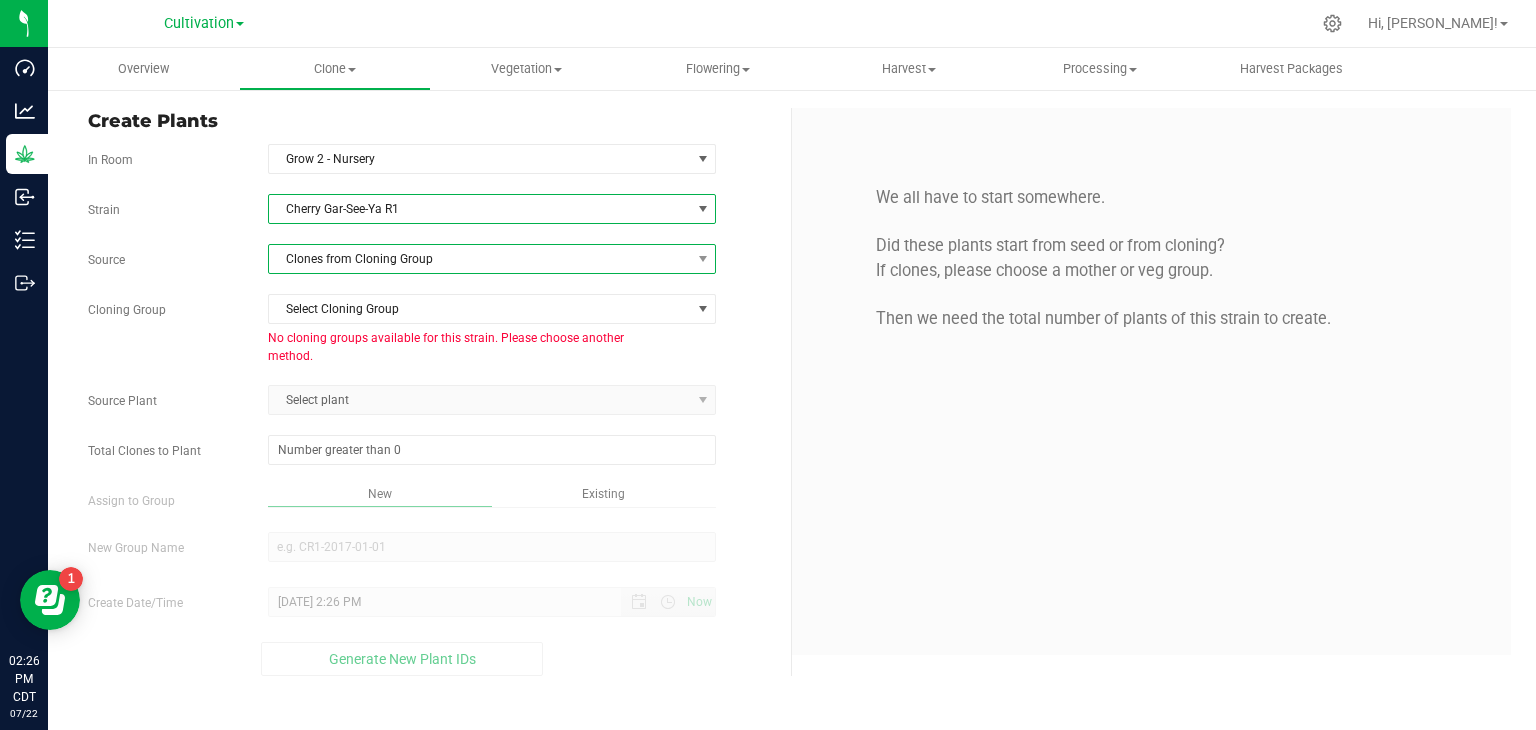 click on "Clones from Cloning Group" at bounding box center (480, 259) 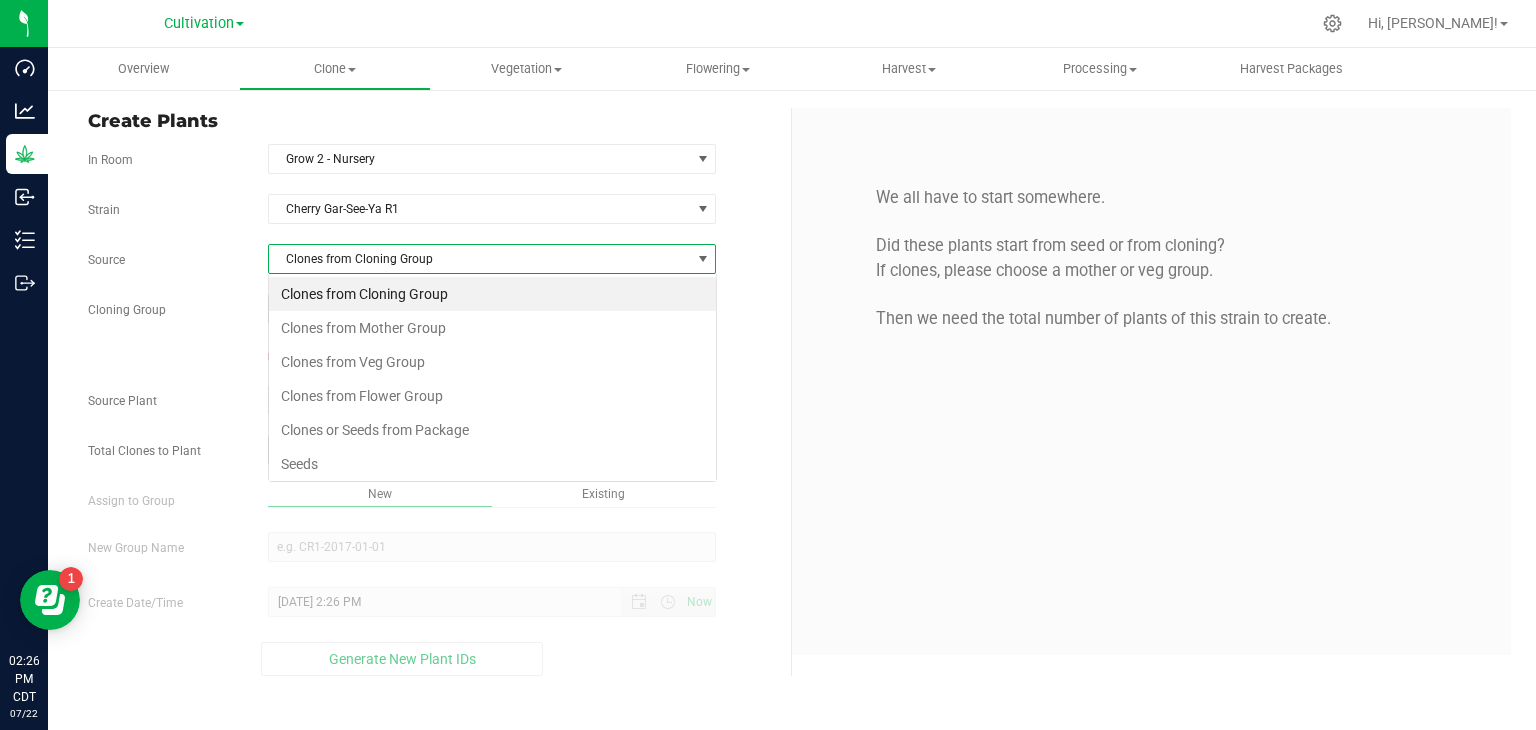 scroll, scrollTop: 99970, scrollLeft: 99551, axis: both 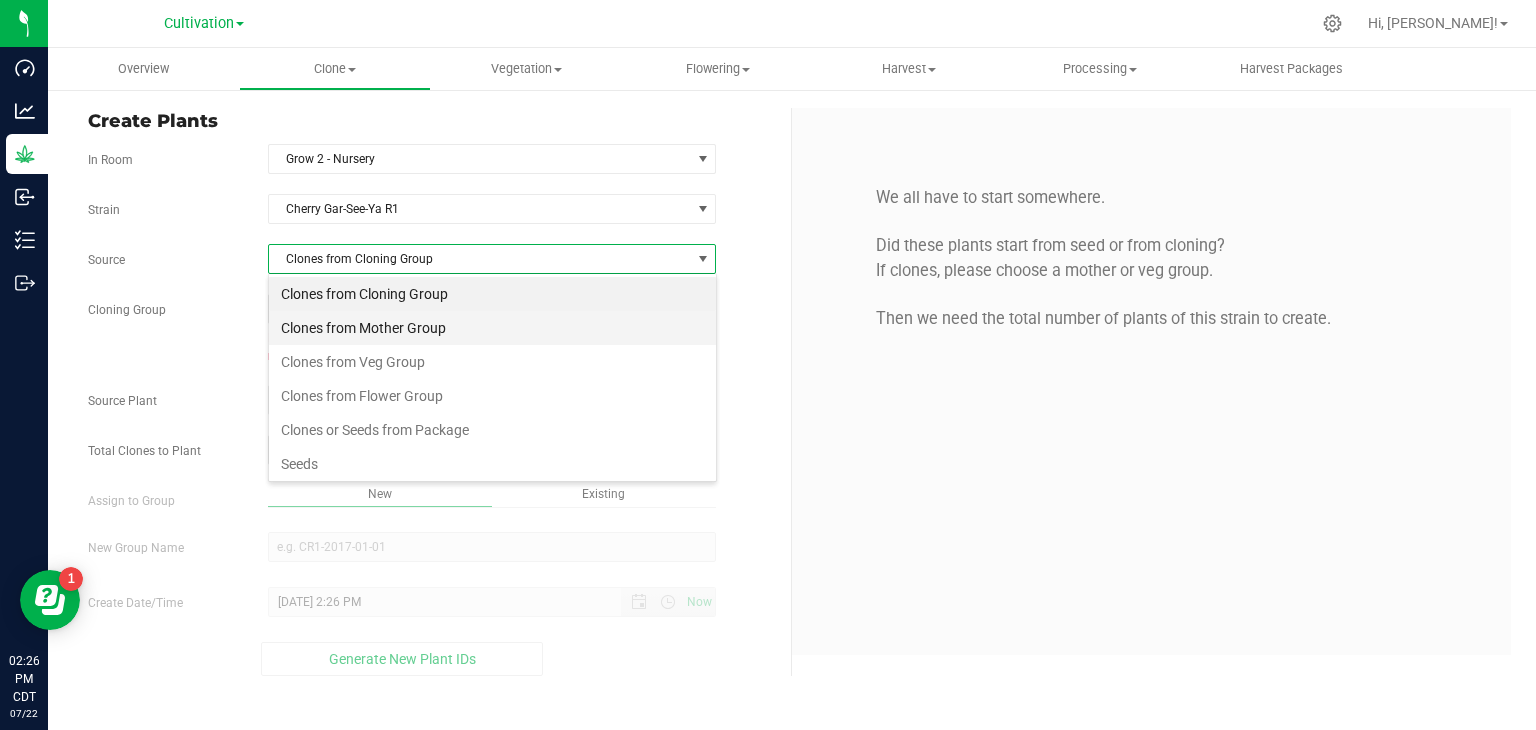 click on "Clones from Mother Group" at bounding box center [492, 328] 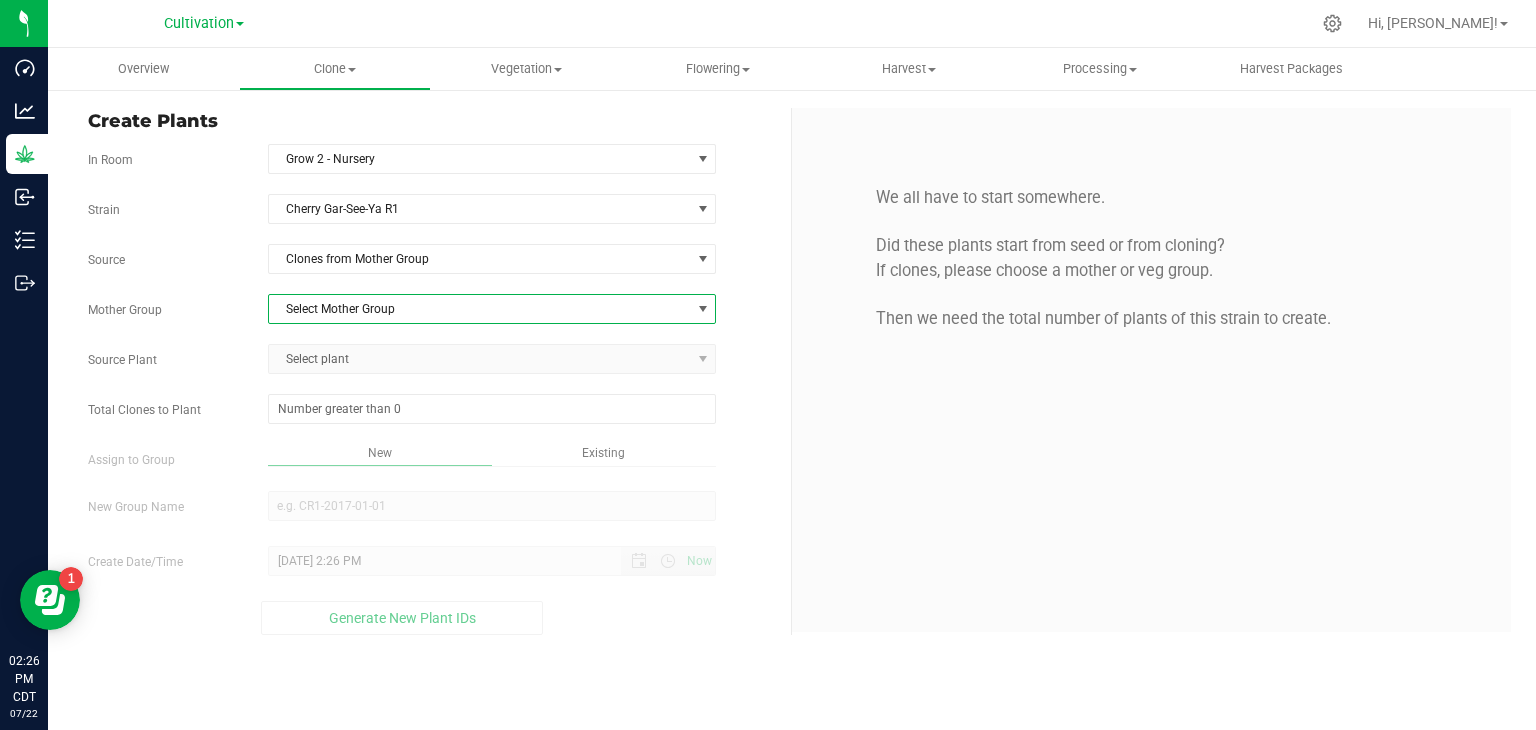 click on "Select Mother Group" at bounding box center [480, 309] 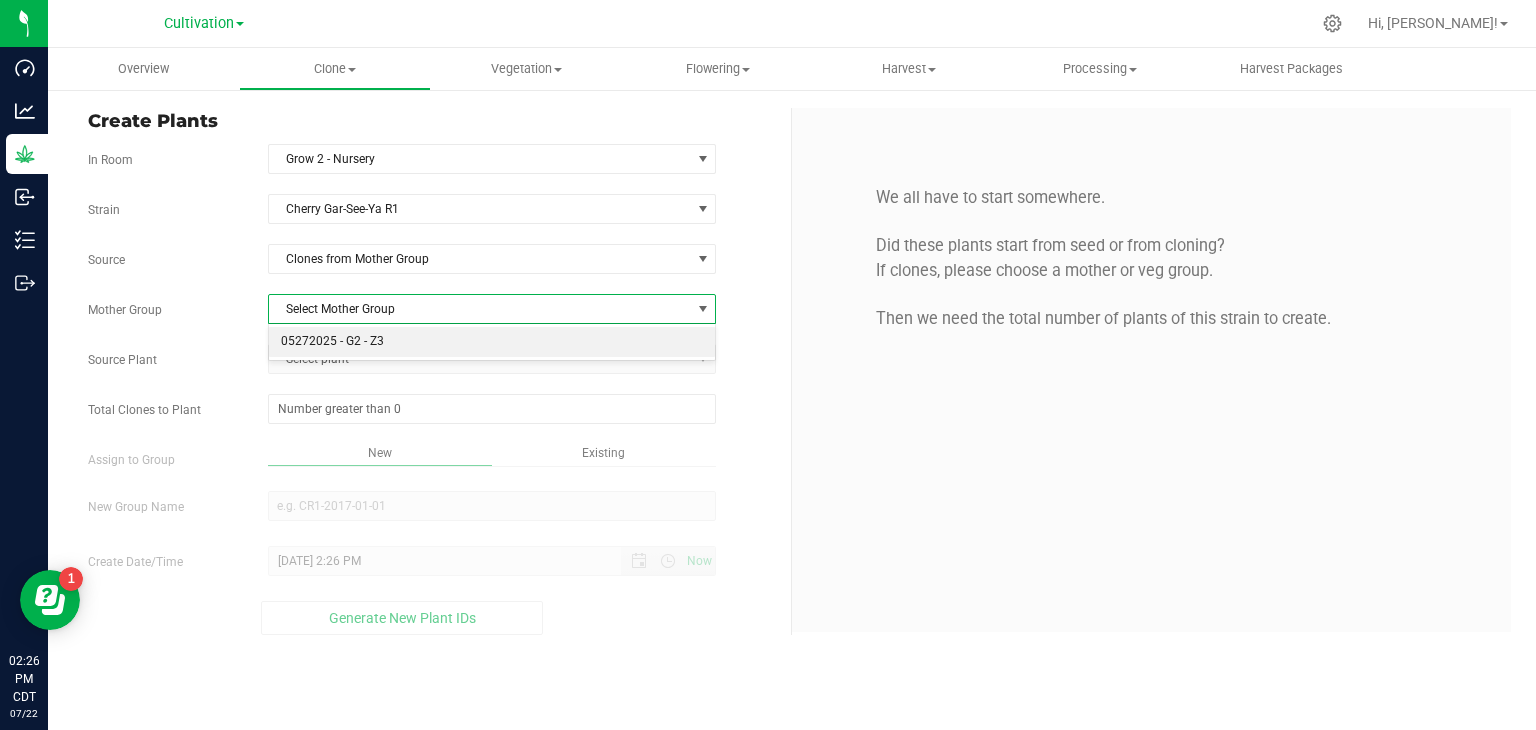 click on "05272025 - G2 - Z3" at bounding box center (492, 342) 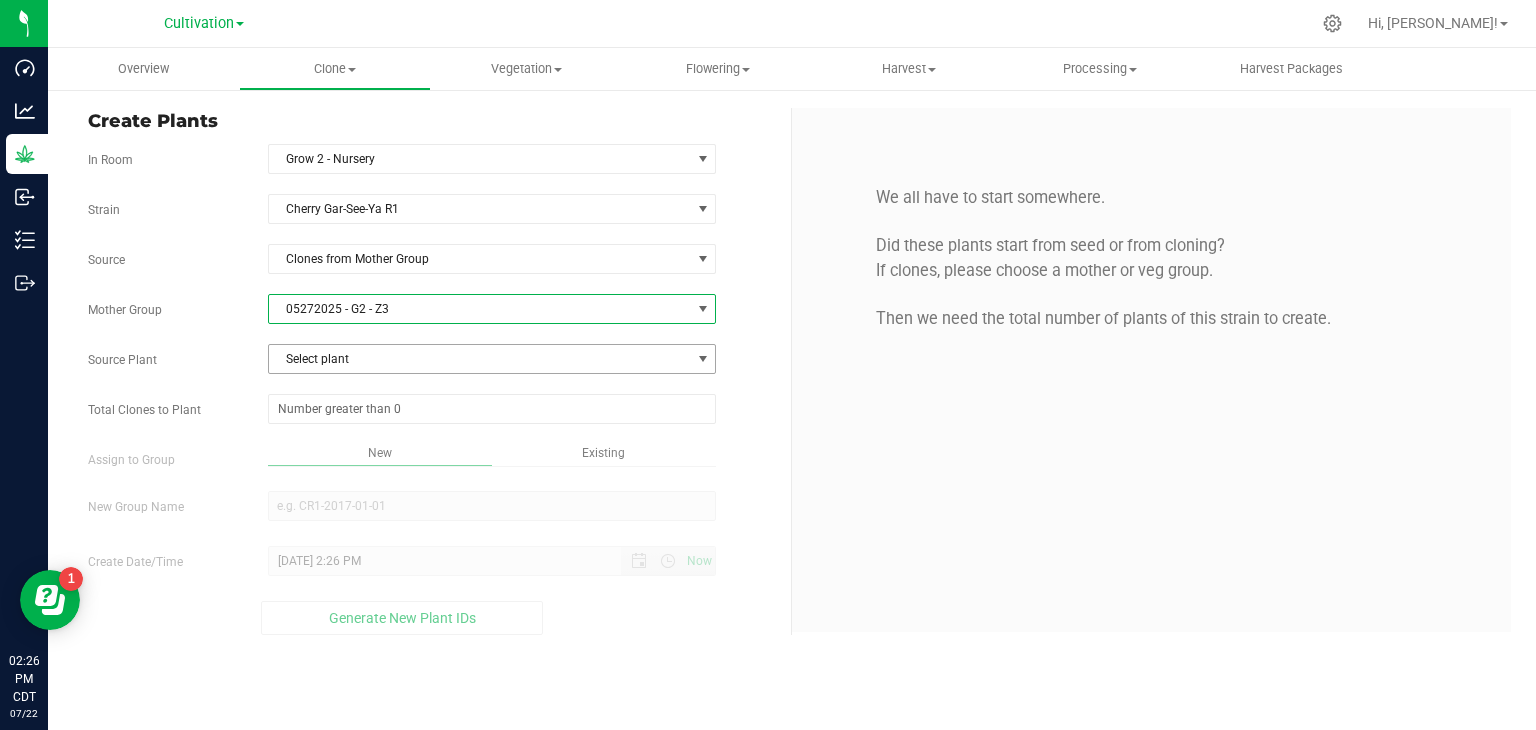 click on "Select plant" at bounding box center (480, 359) 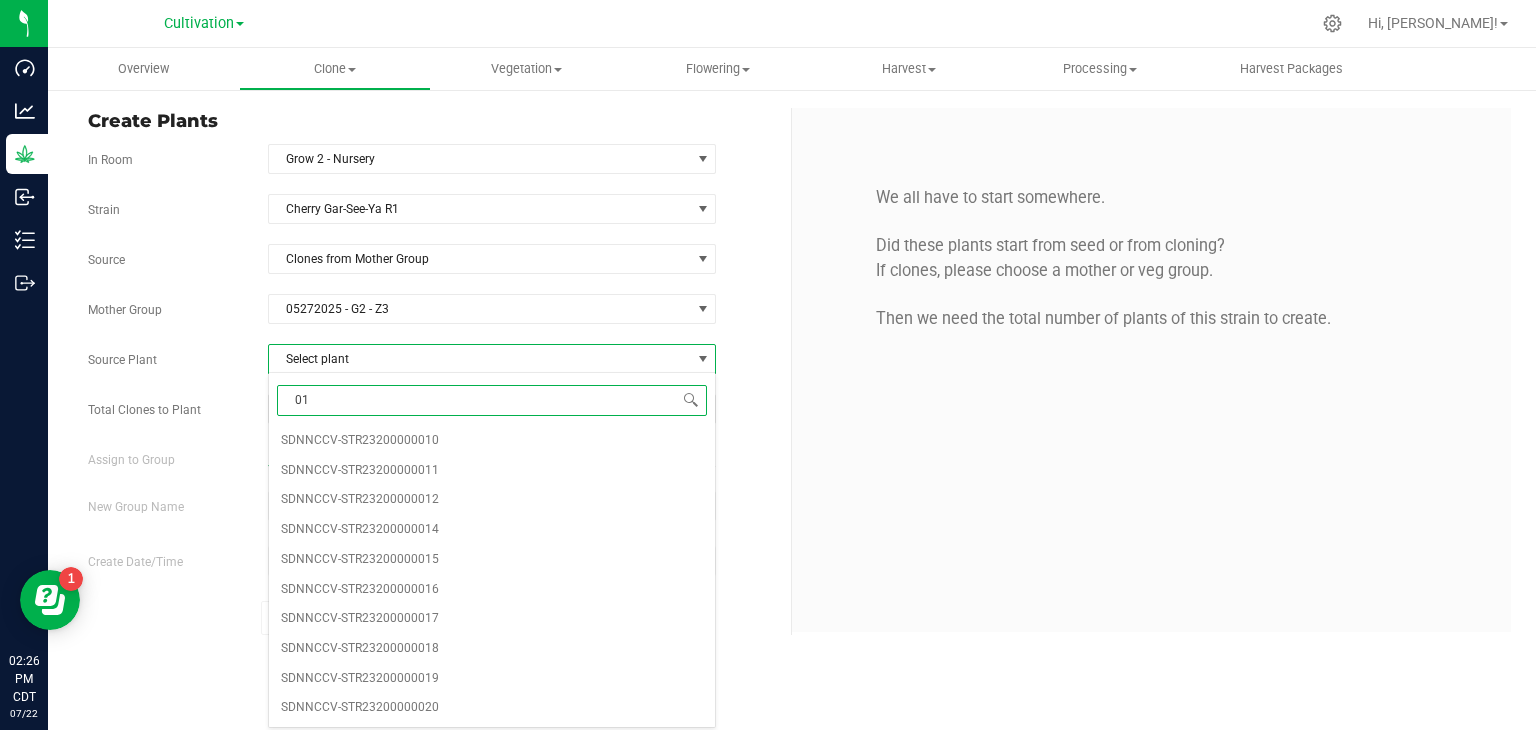type on "010" 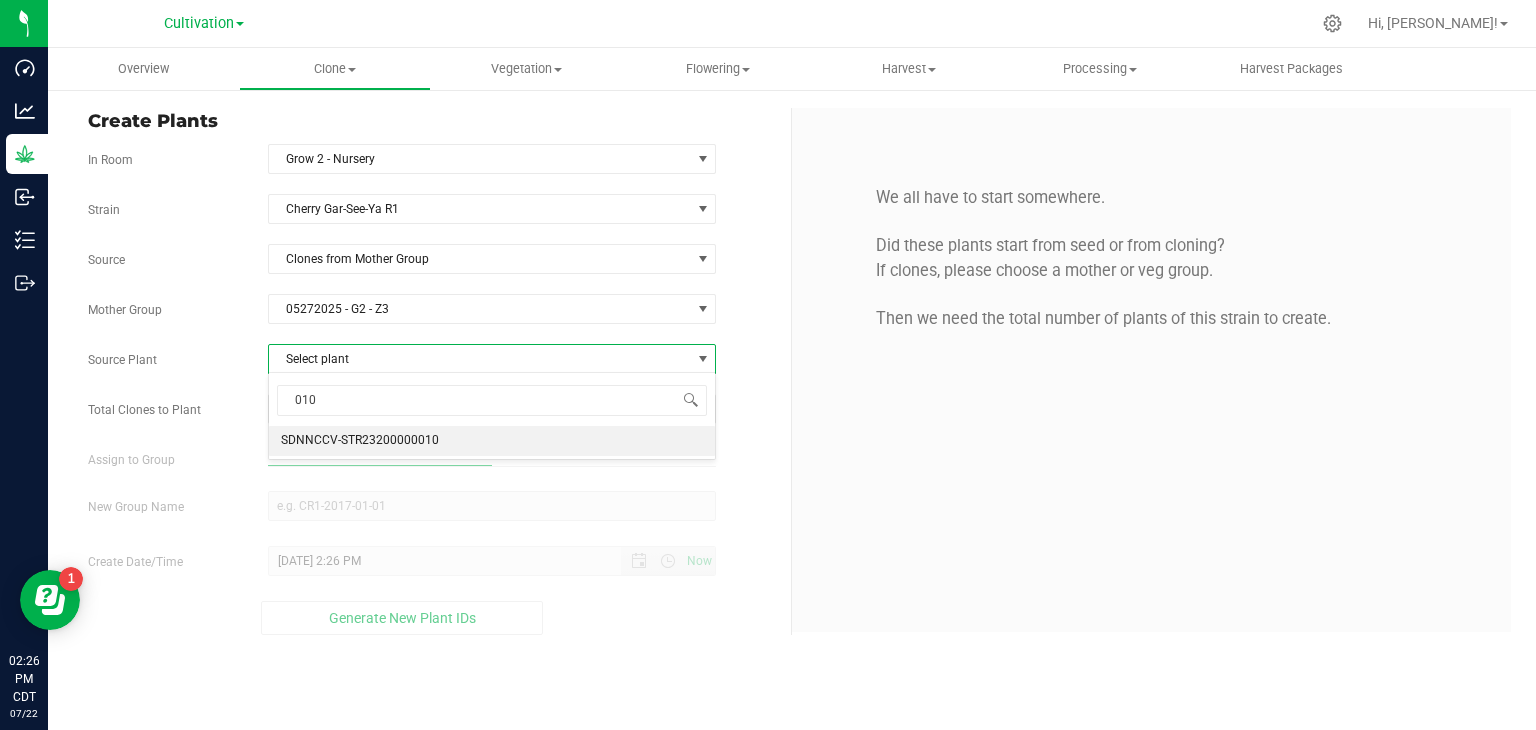 type 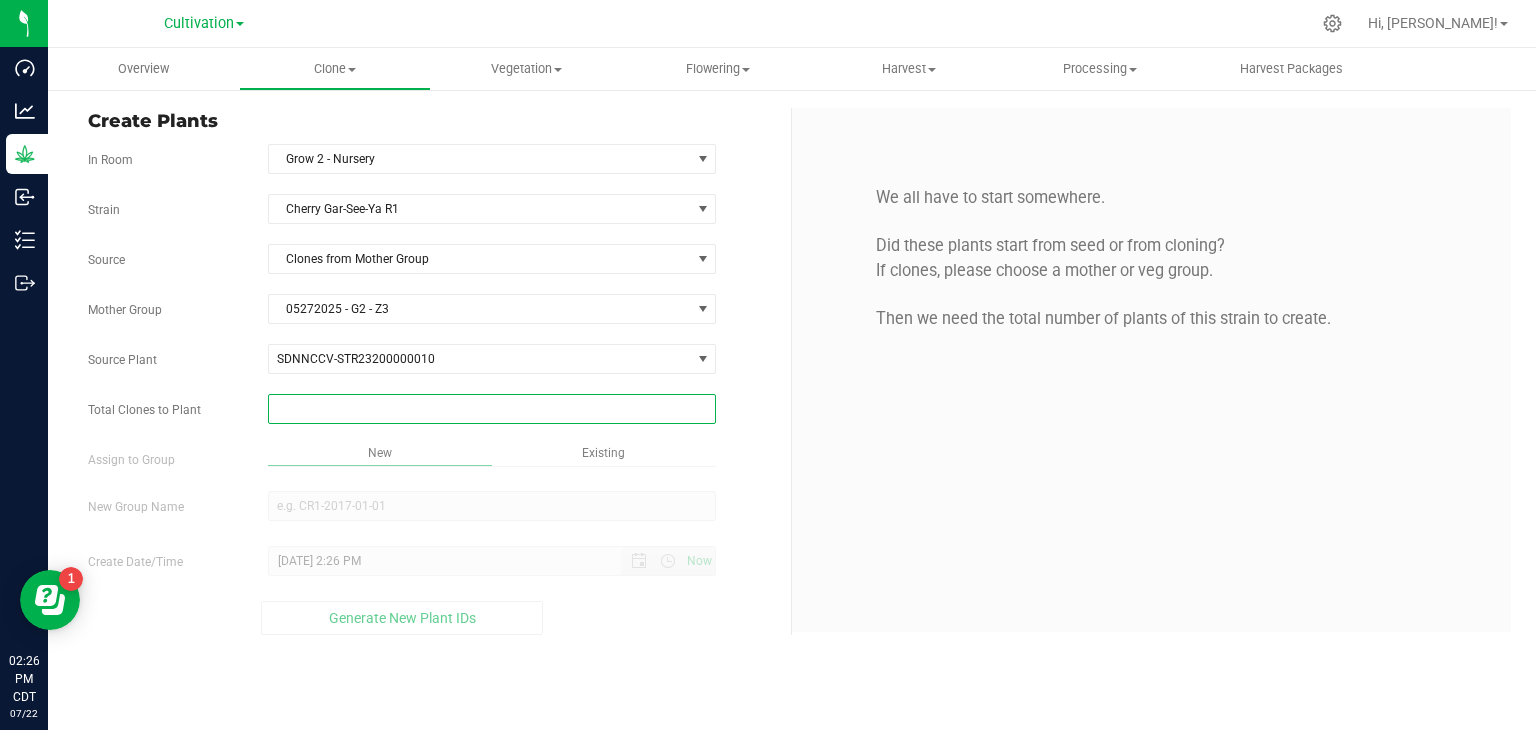 click at bounding box center (492, 409) 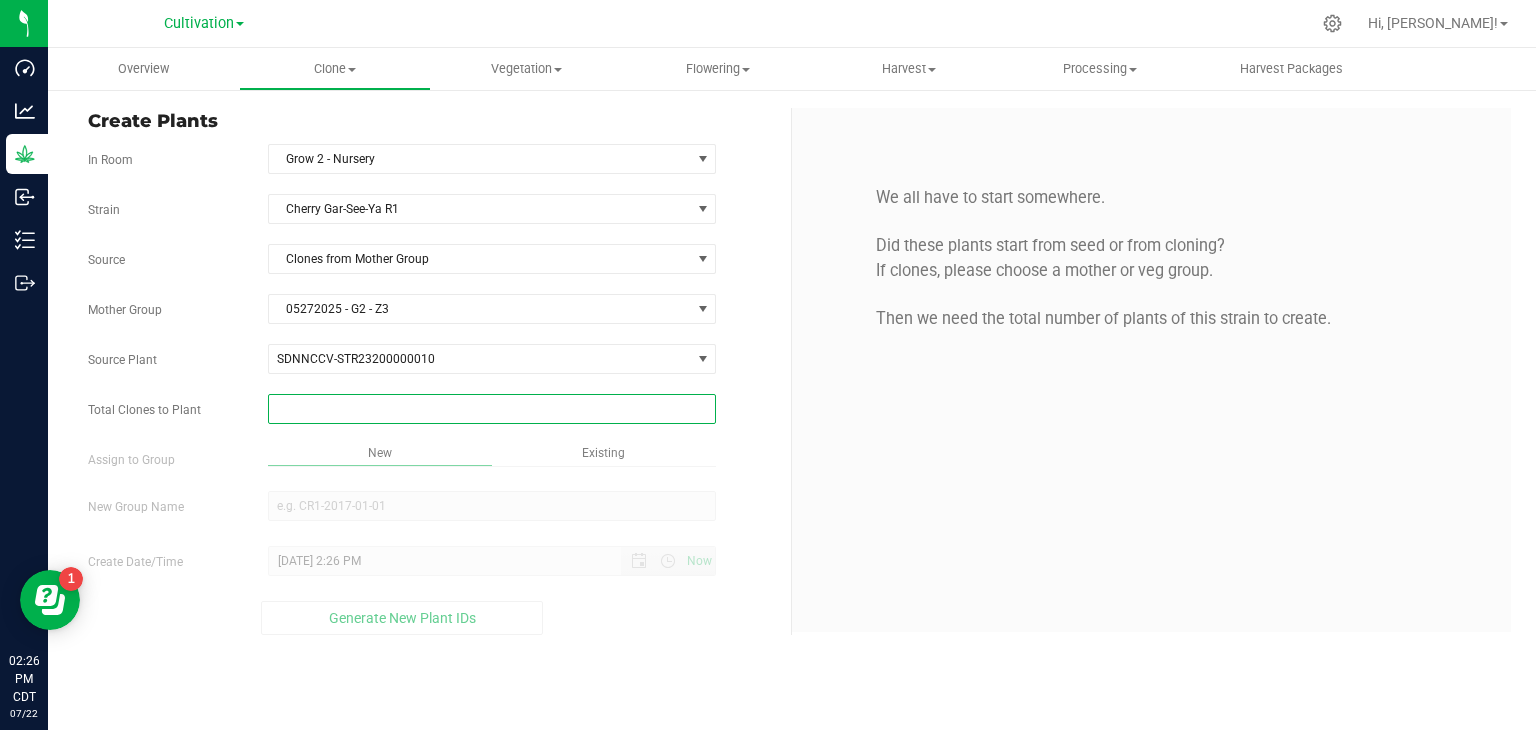 type on "2" 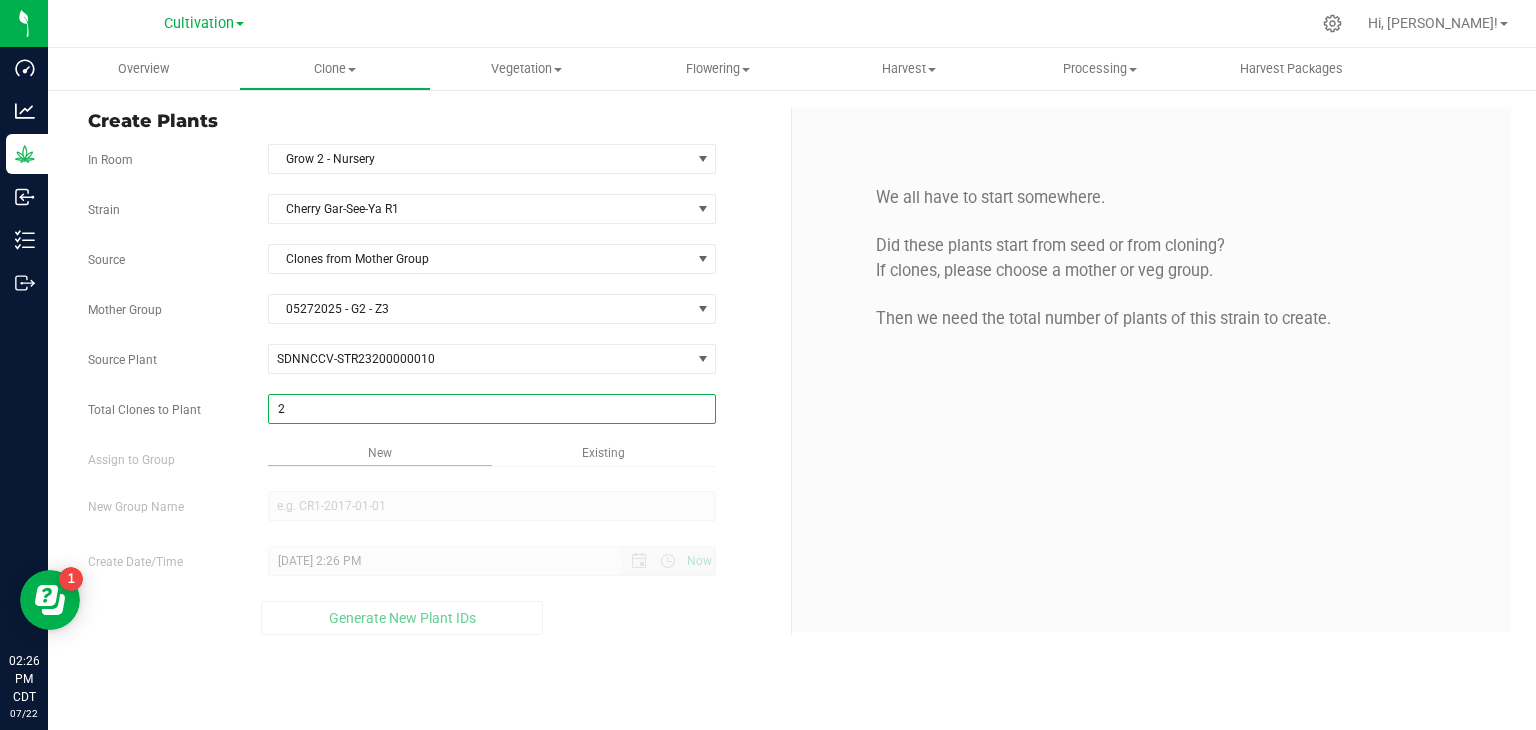 type on "2" 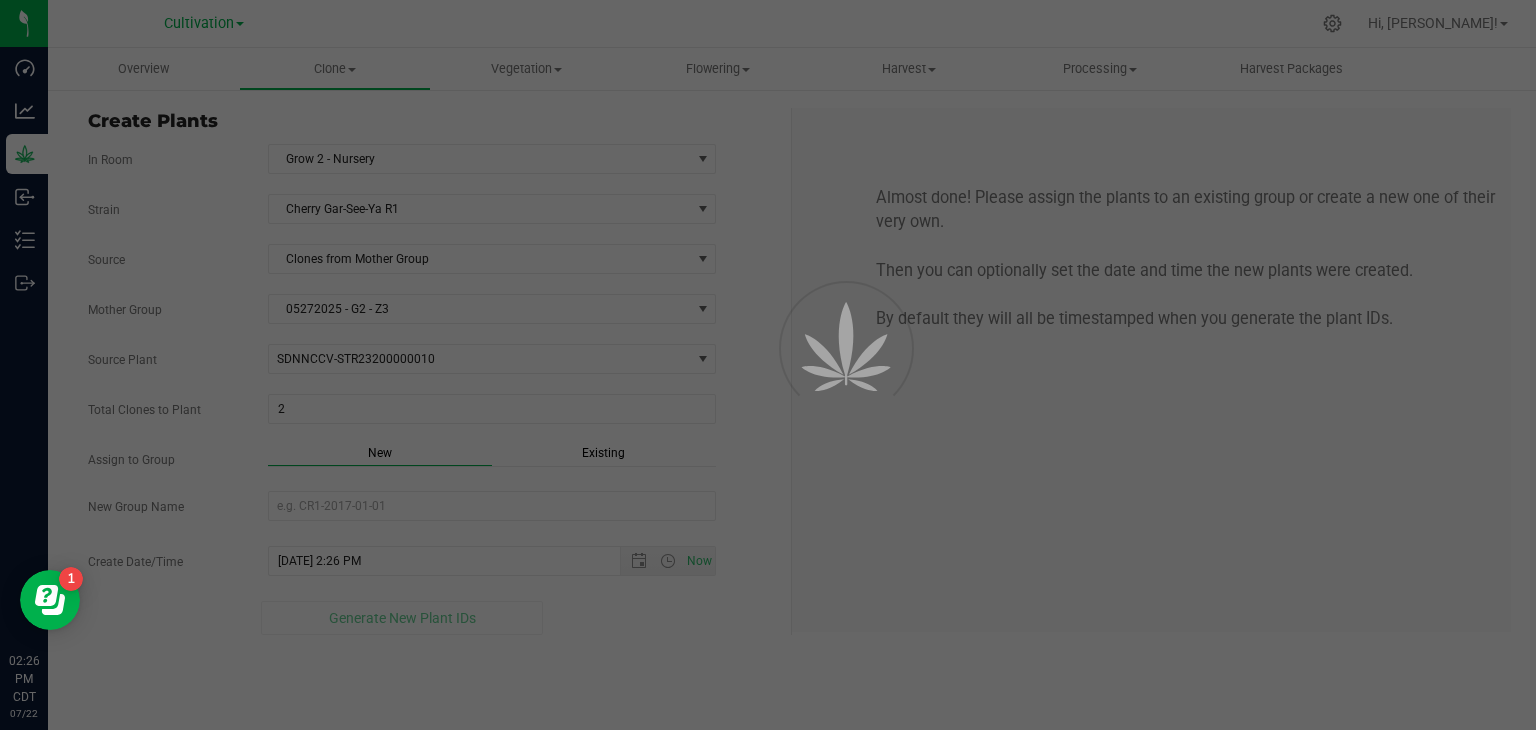 click on "Overview
Clone
Create plants
Cloning groups
Cloning plants
Apply to plants
Vegetation" at bounding box center (792, 389) 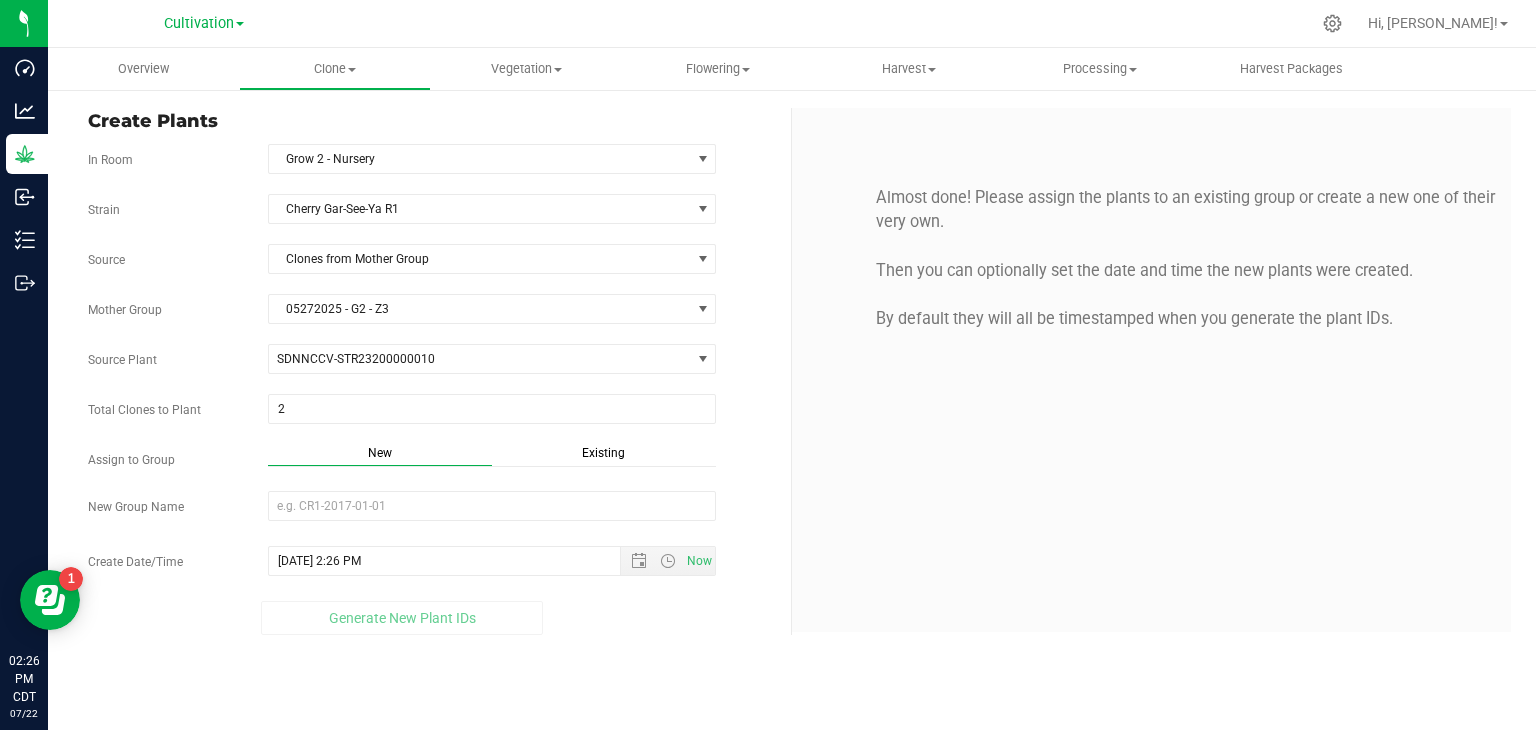 click on "Strain
Cherry Gar-See-Ya R1
Source
Clones from Mother Group
Mother Group
05272025 - G2 - Z3 Select Mother Group 05272025 - G2 - Z3
Source Plant
SDNNCCV-STR23200000010 SDNNCCV-STR23200000010 SDNNCCV-STR23200000011 SDNNCCV-STR23200000012 SDNNCCV-STR23200000014 SDNNCCV-STR23200000015 SDNNCCV-STR23200000016 SDNNCCV-STR23200000017 SDNNCCV-STR23200000018 SDNNCCV-STR23200000019 SDNNCCV-STR23200000020" at bounding box center [432, 414] 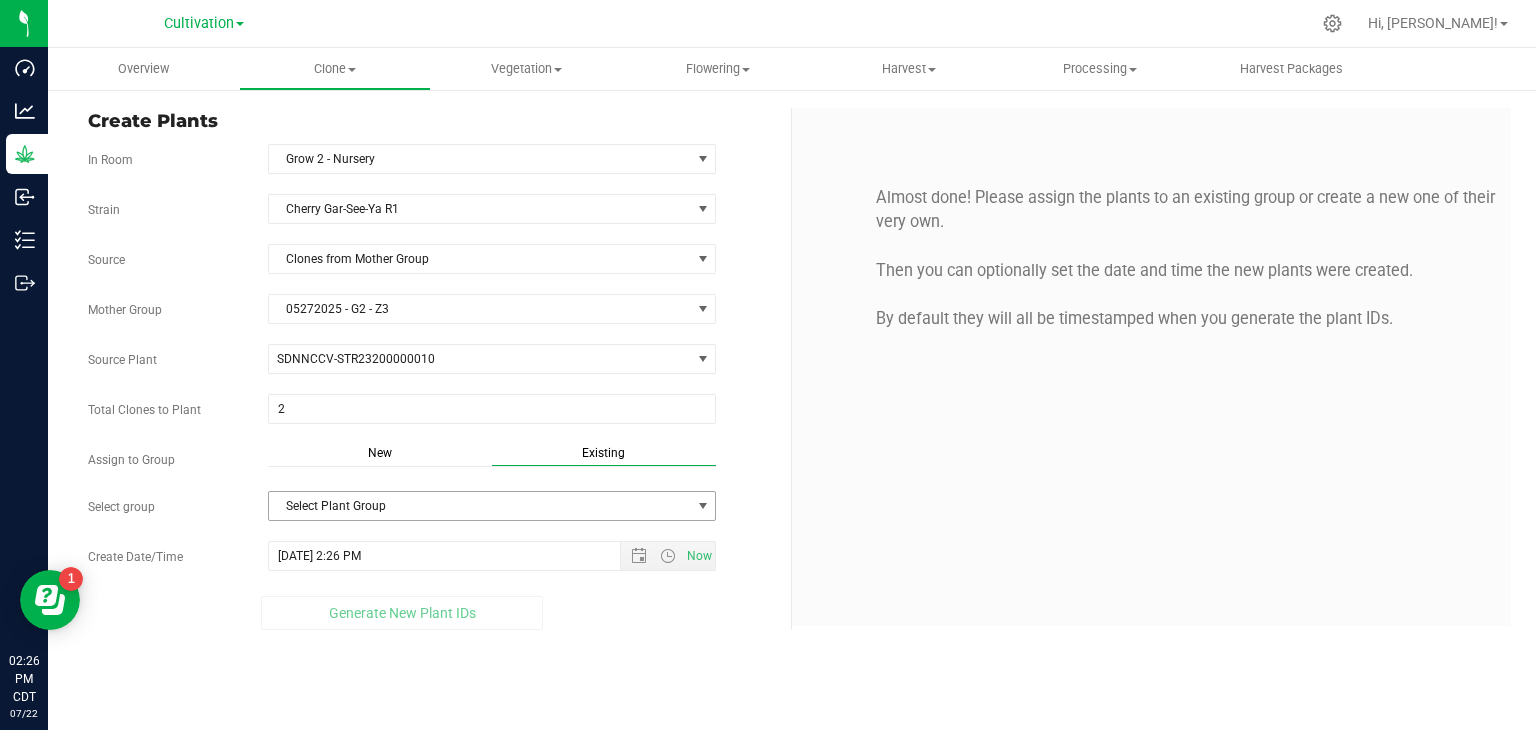 click on "Select Plant Group" at bounding box center [480, 506] 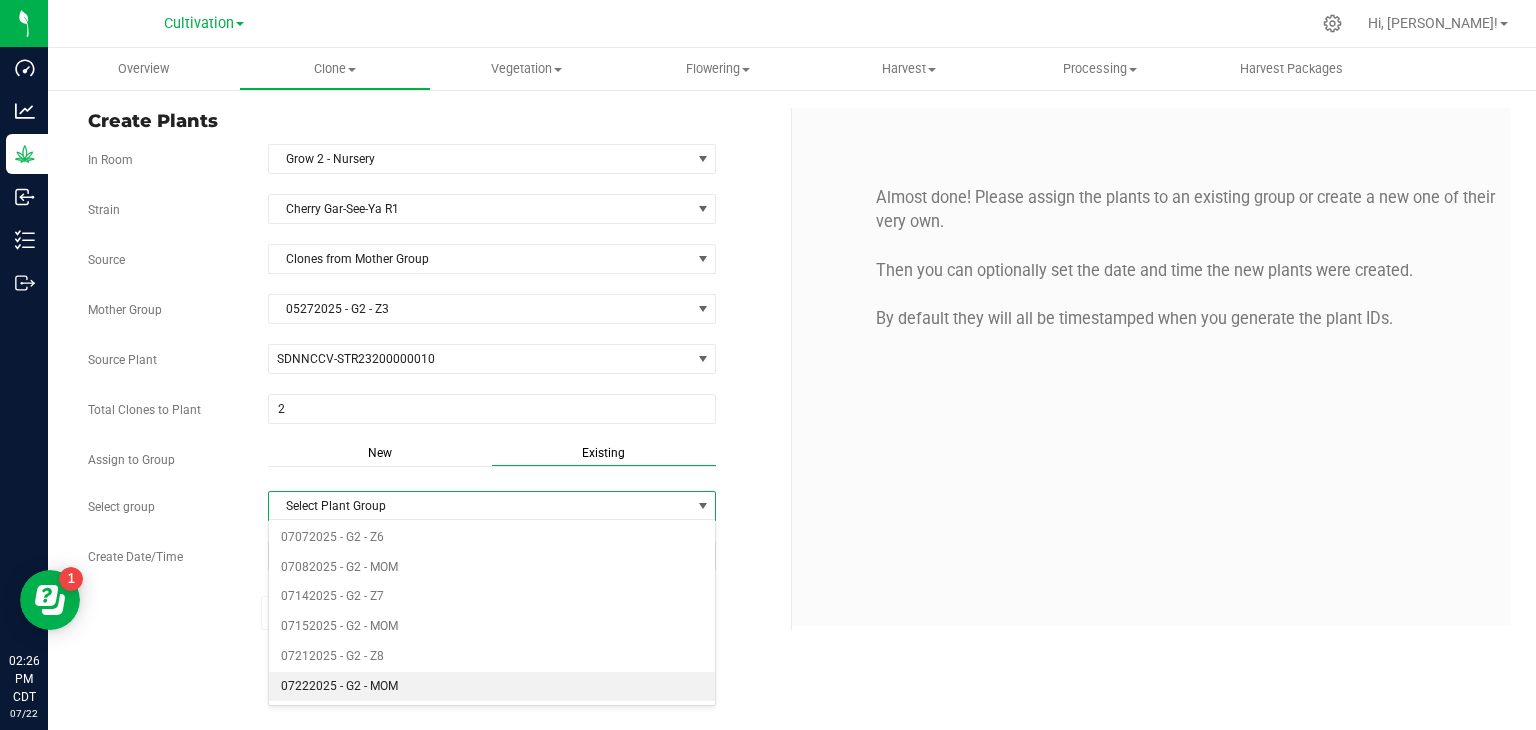 click on "07222025 - G2 - MOM" at bounding box center [492, 687] 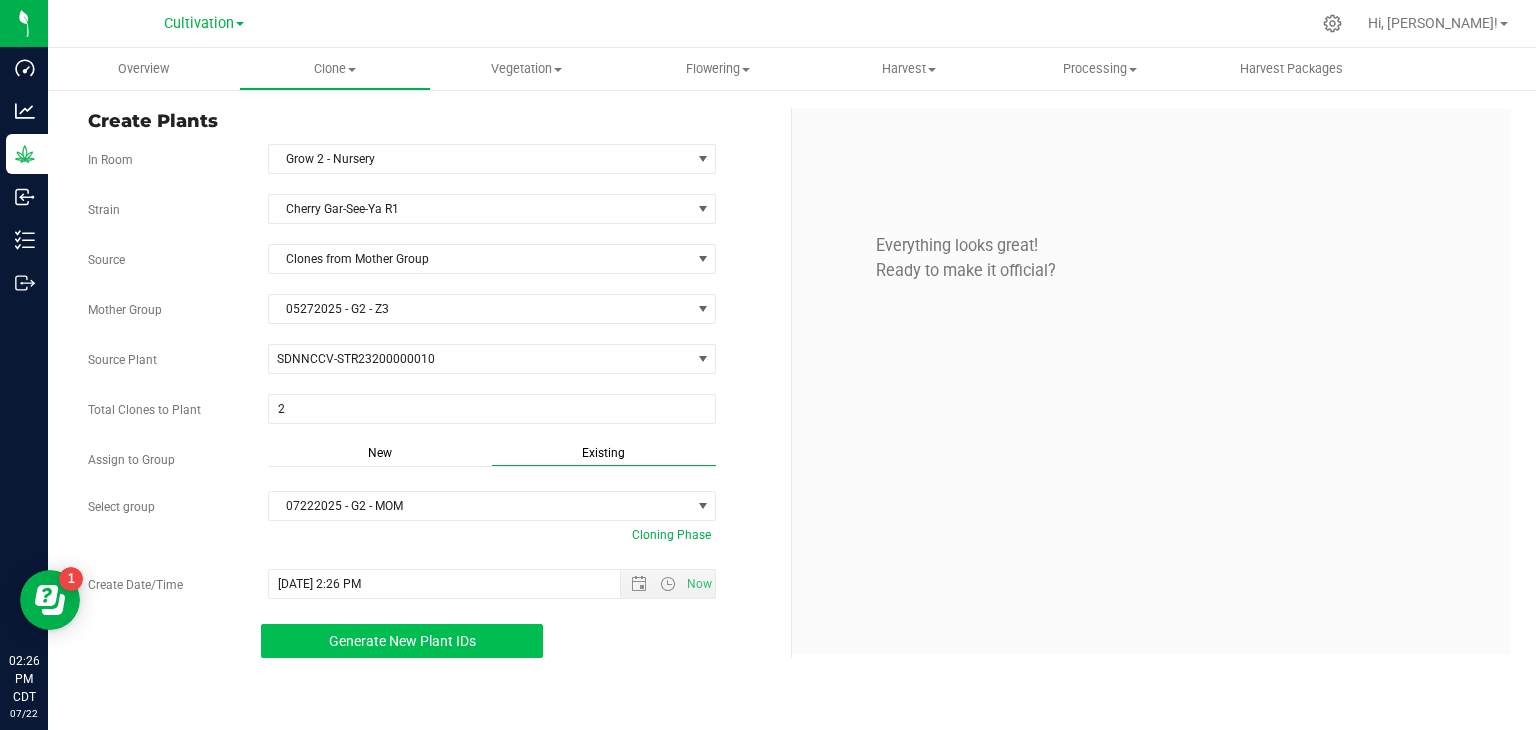click on "Generate New Plant IDs" at bounding box center [402, 641] 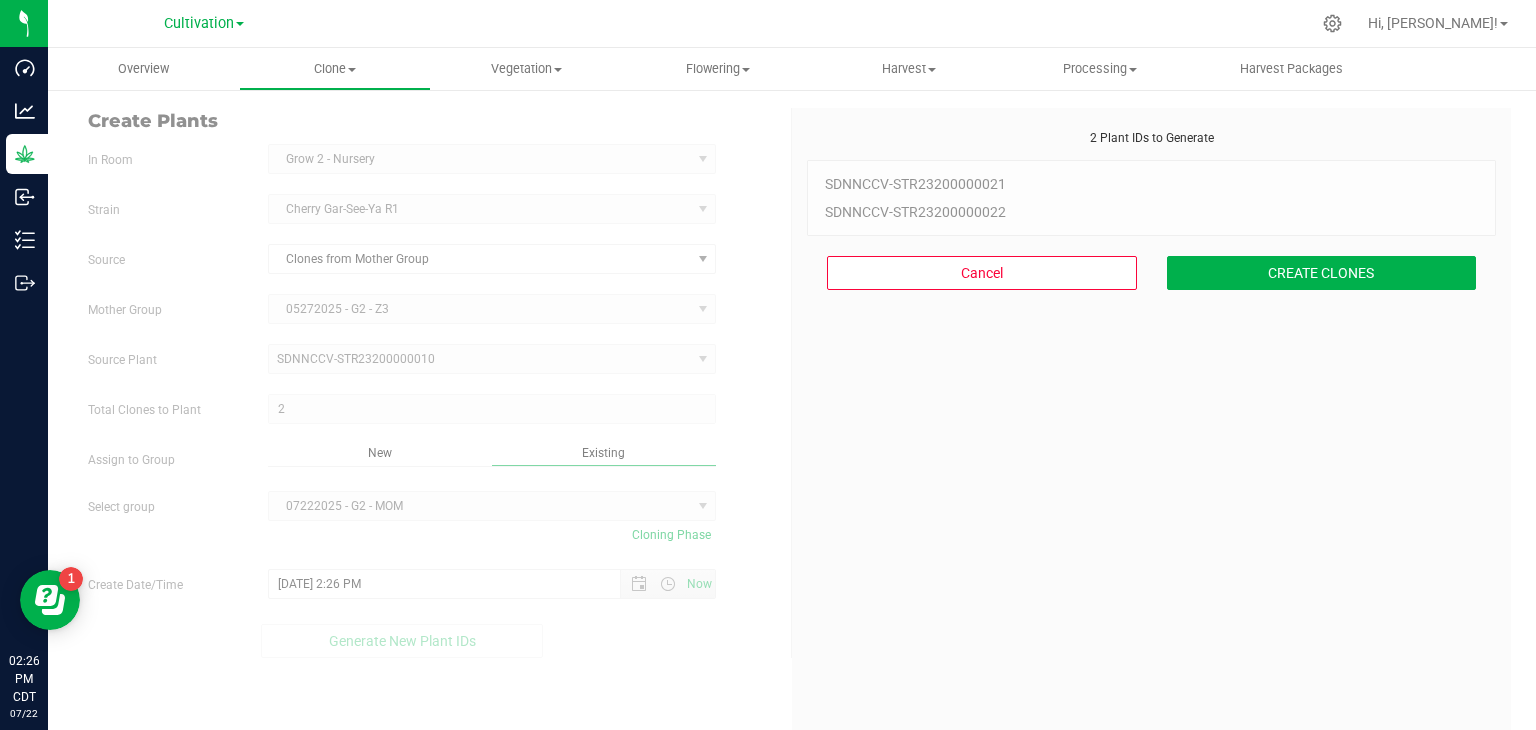 scroll, scrollTop: 60, scrollLeft: 0, axis: vertical 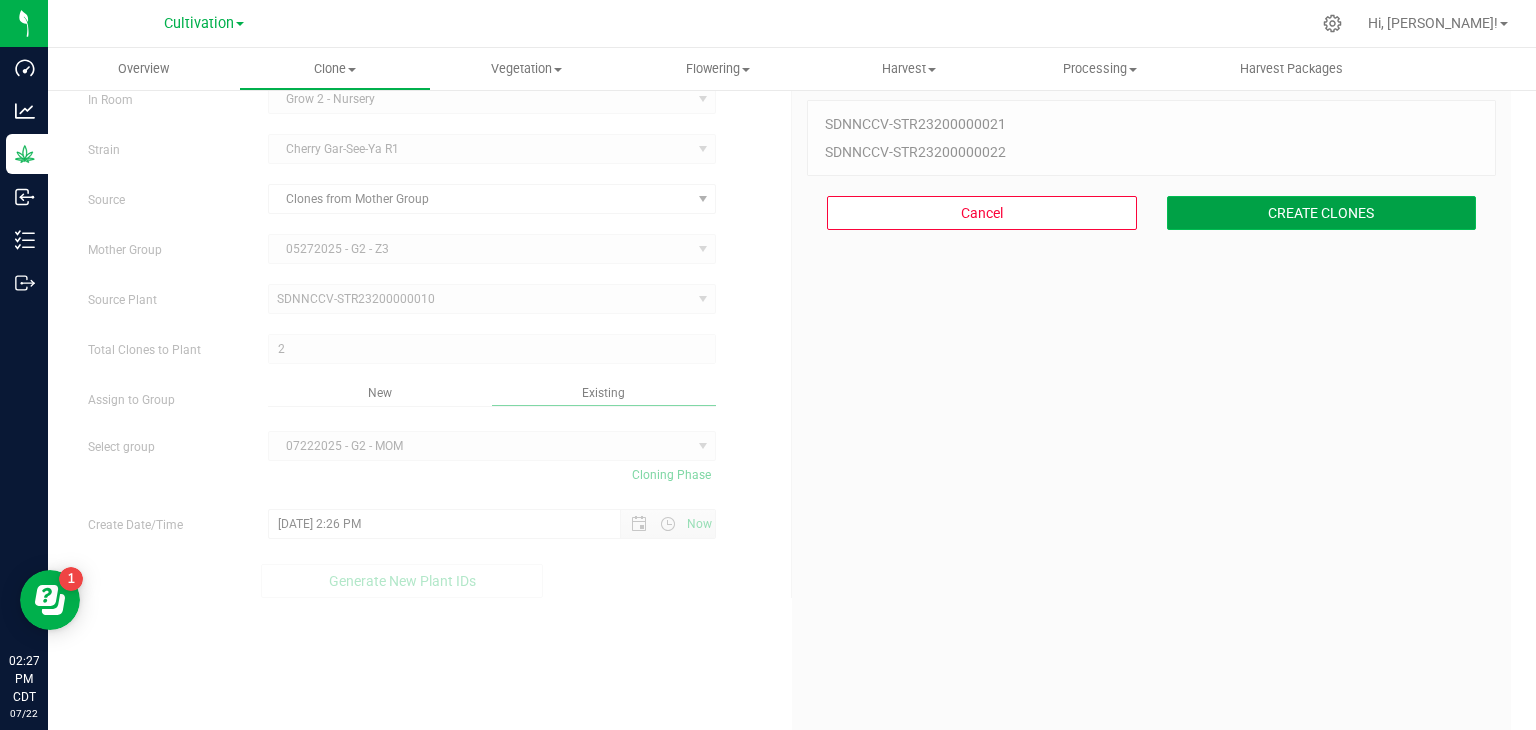 click on "CREATE CLONES" at bounding box center [1322, 213] 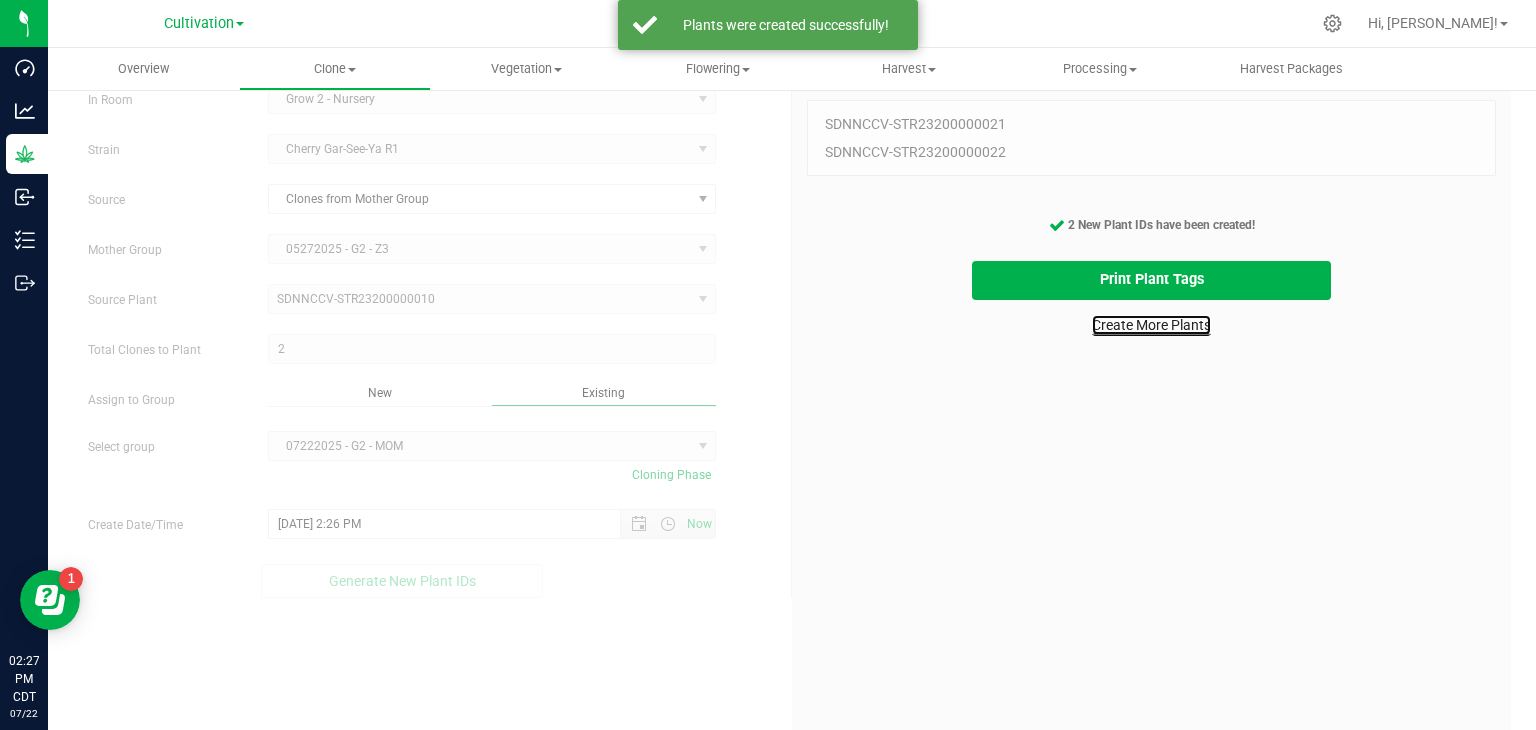 click on "Create More Plants" at bounding box center (1151, 325) 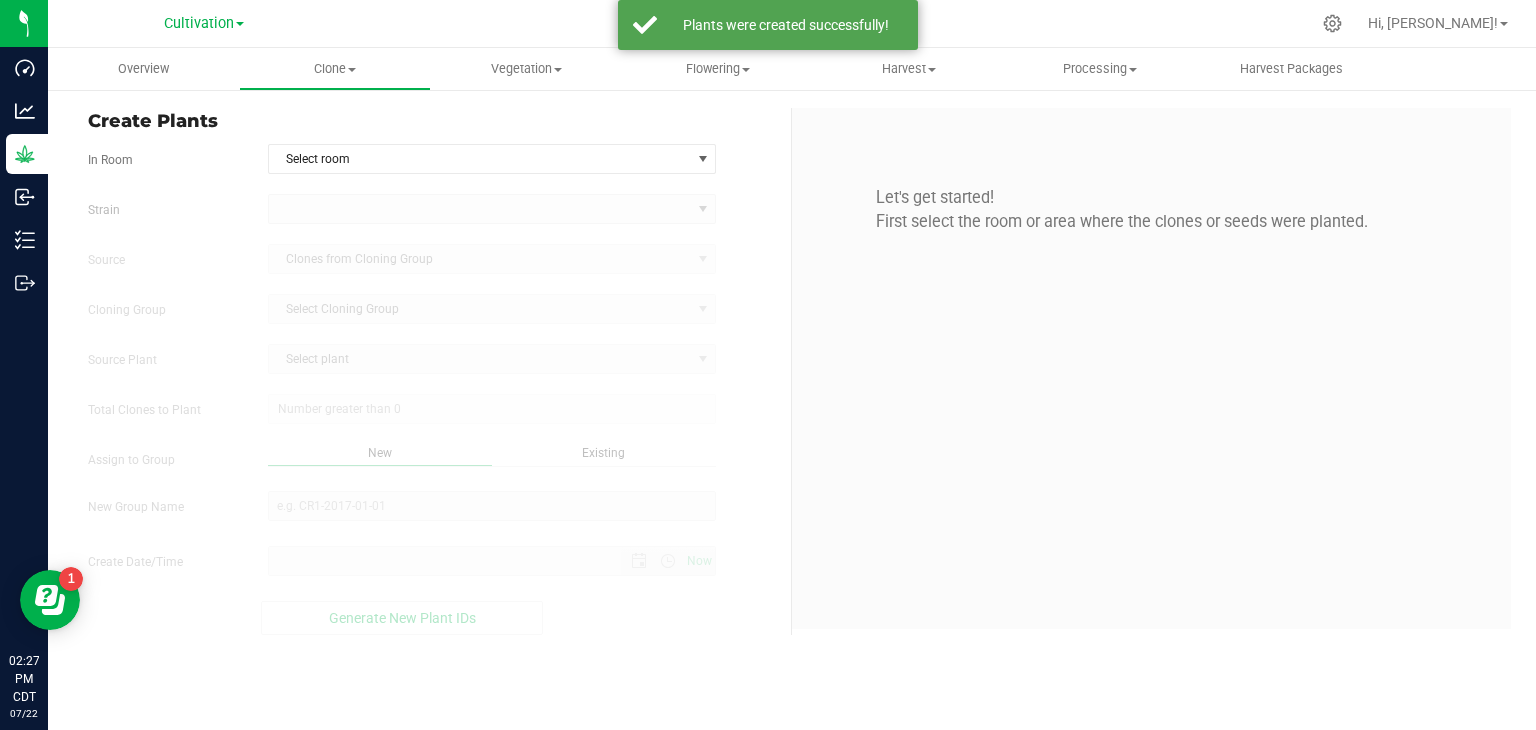 scroll, scrollTop: 0, scrollLeft: 0, axis: both 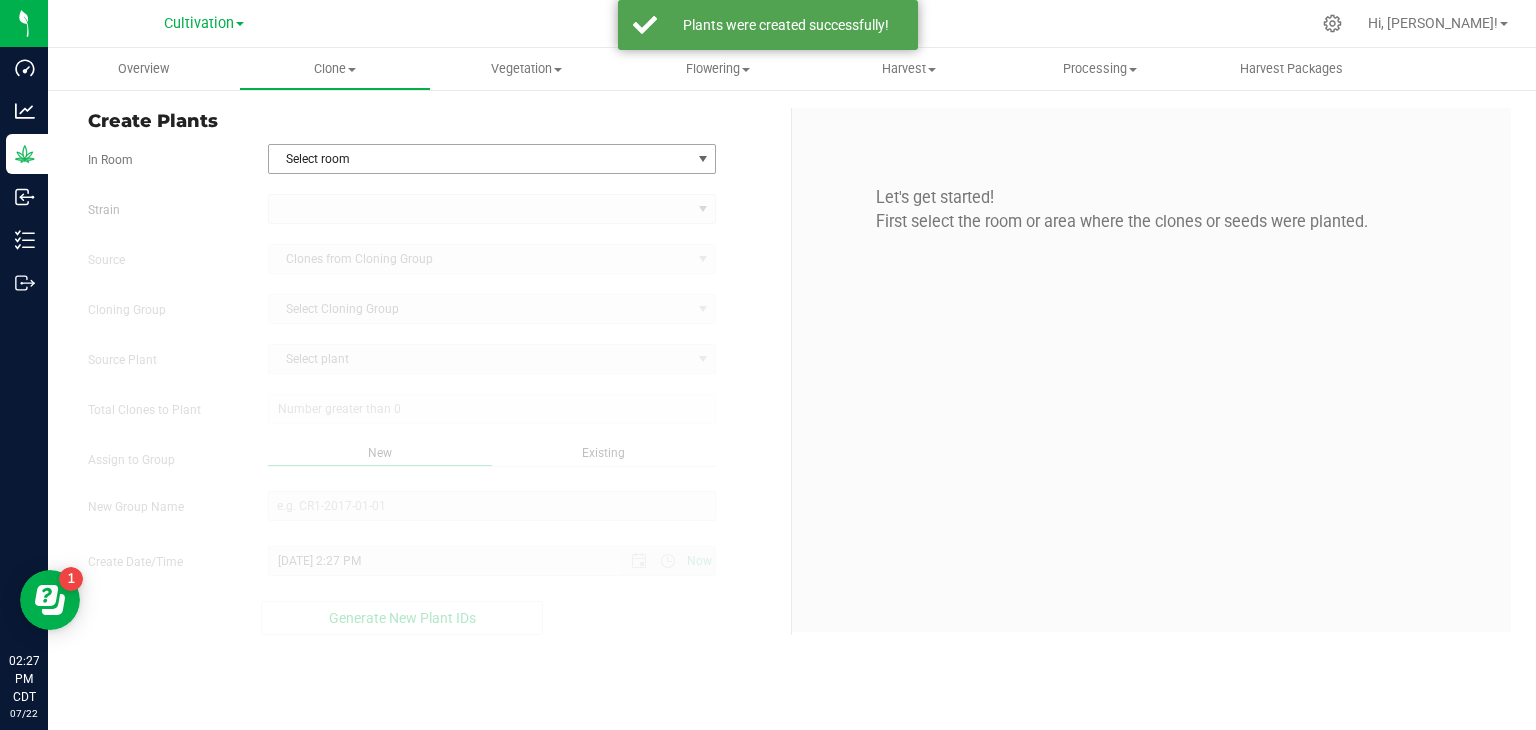 click on "Select room" at bounding box center (480, 159) 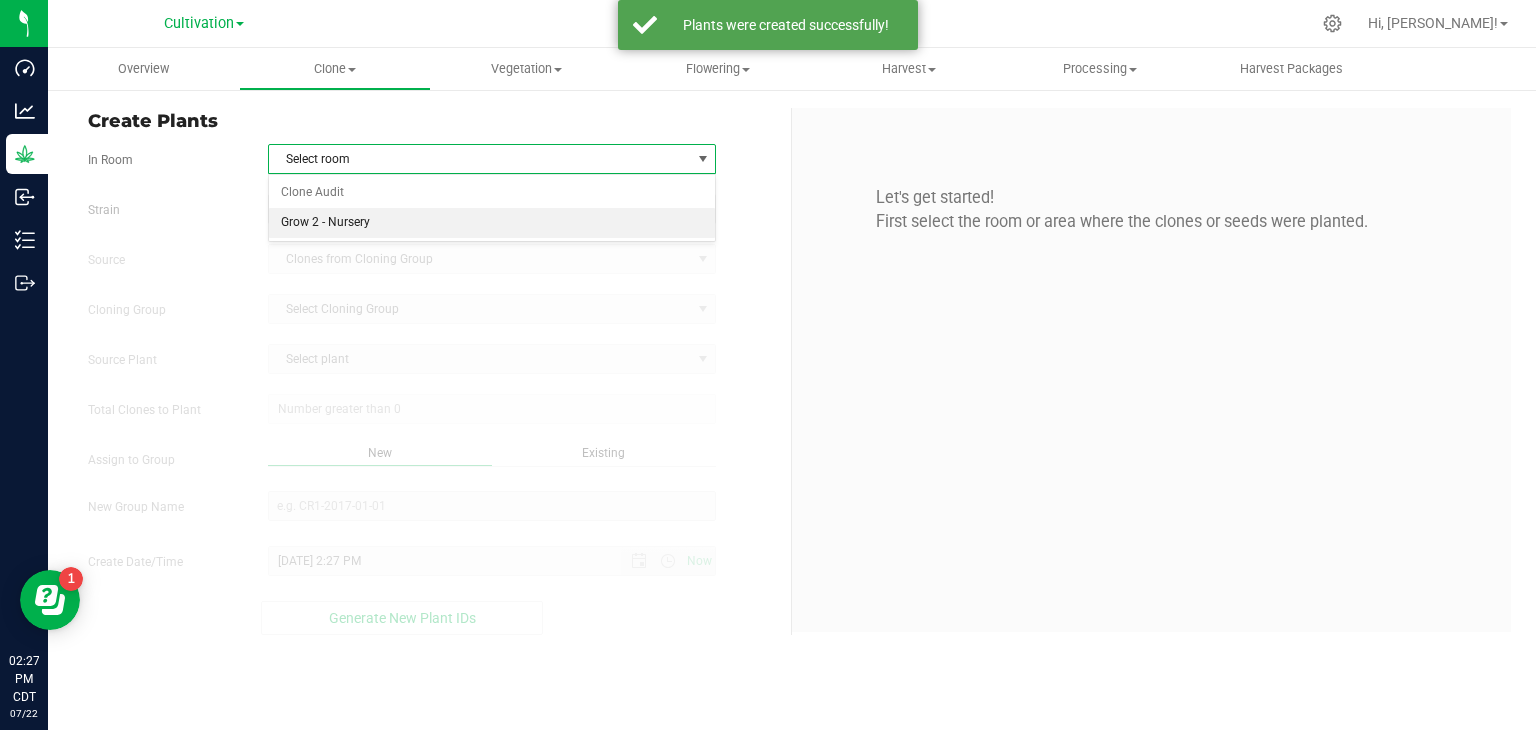 click on "Grow 2 - Nursery" at bounding box center (492, 223) 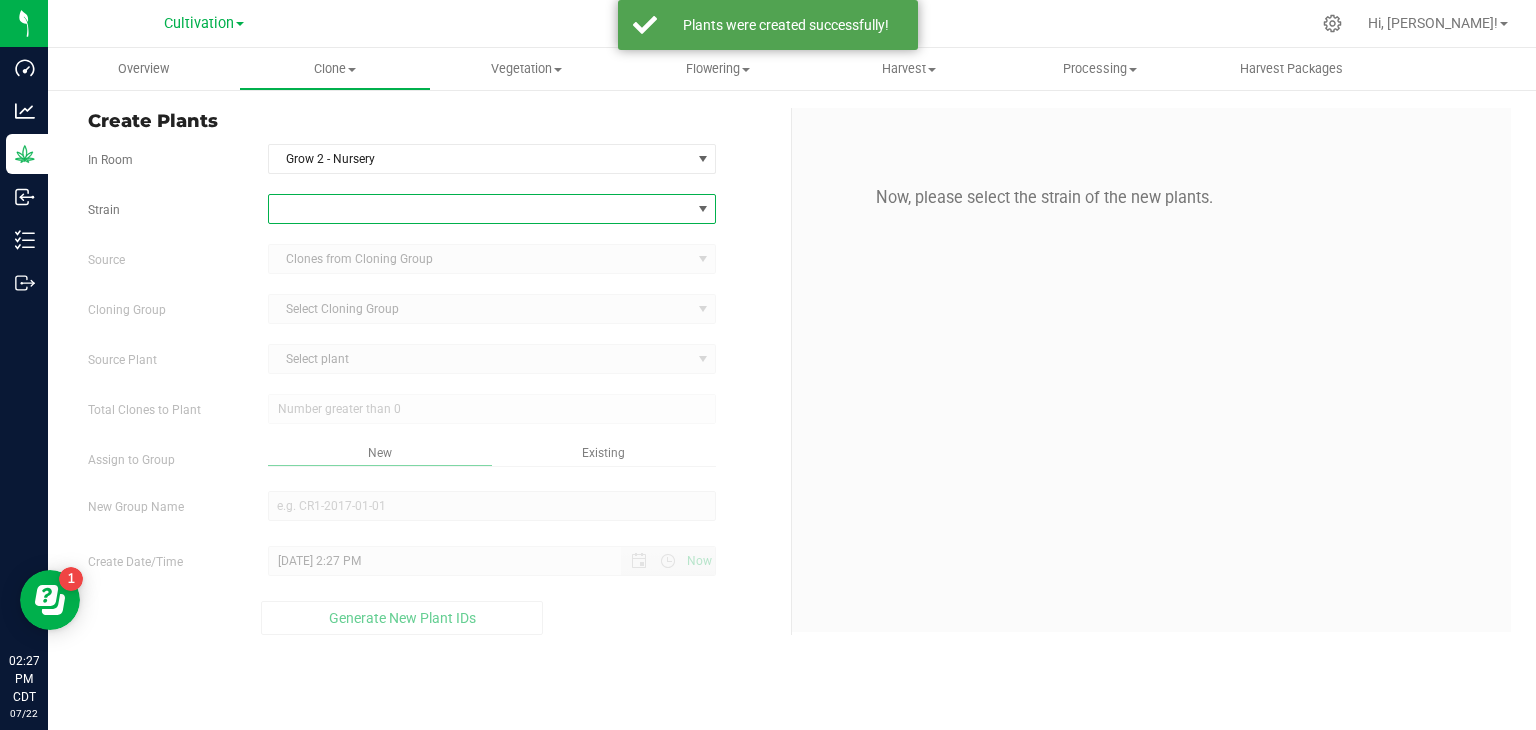 click at bounding box center (480, 209) 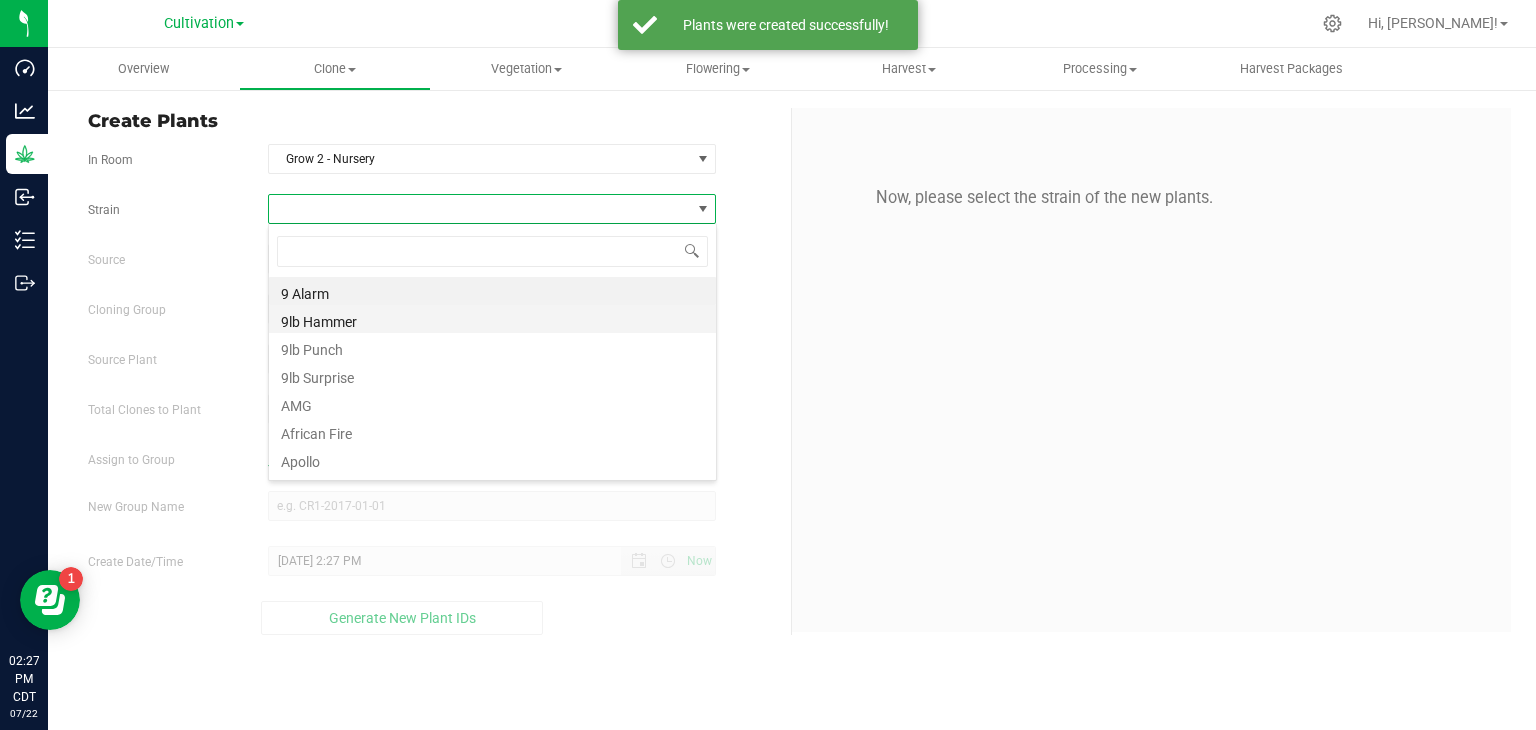 scroll, scrollTop: 99970, scrollLeft: 99551, axis: both 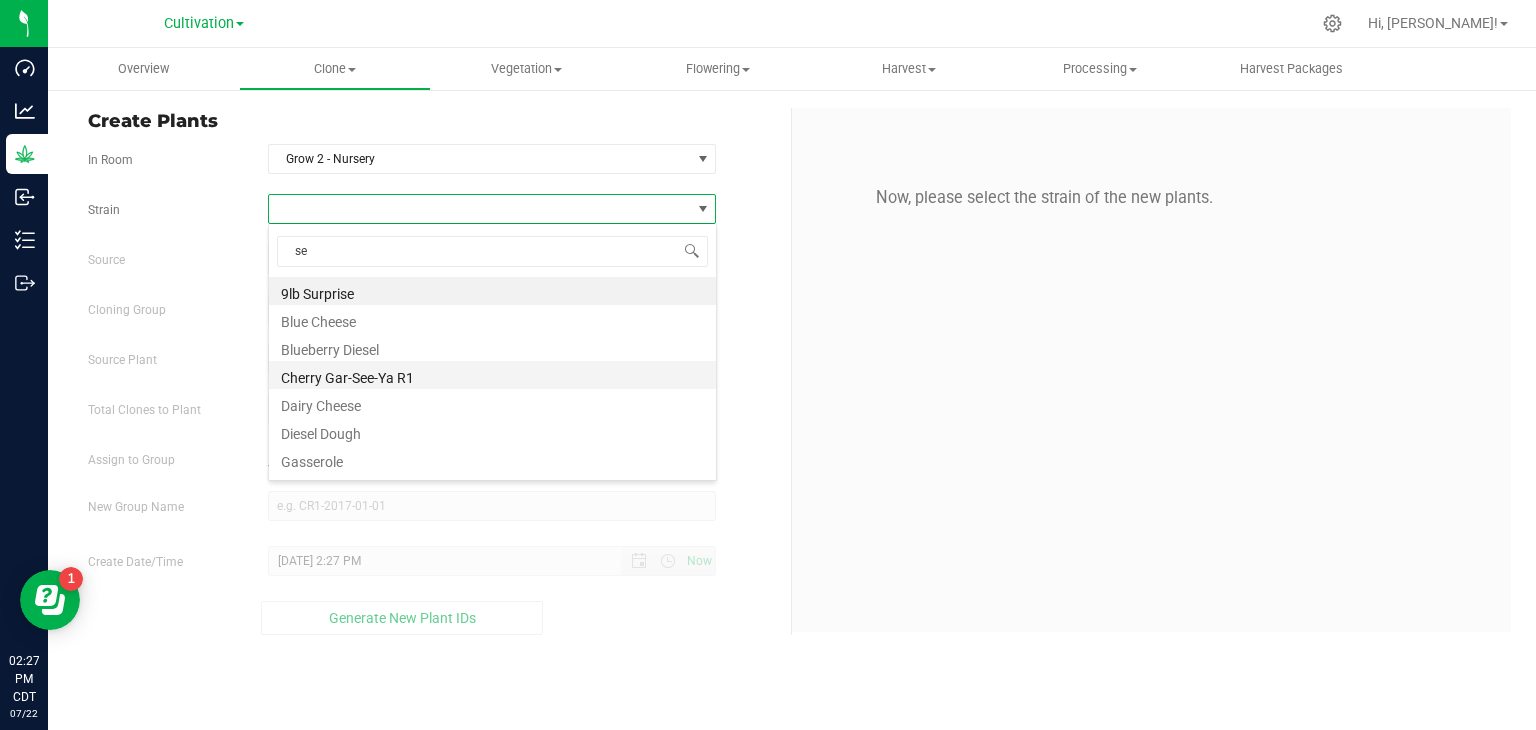 type on "see" 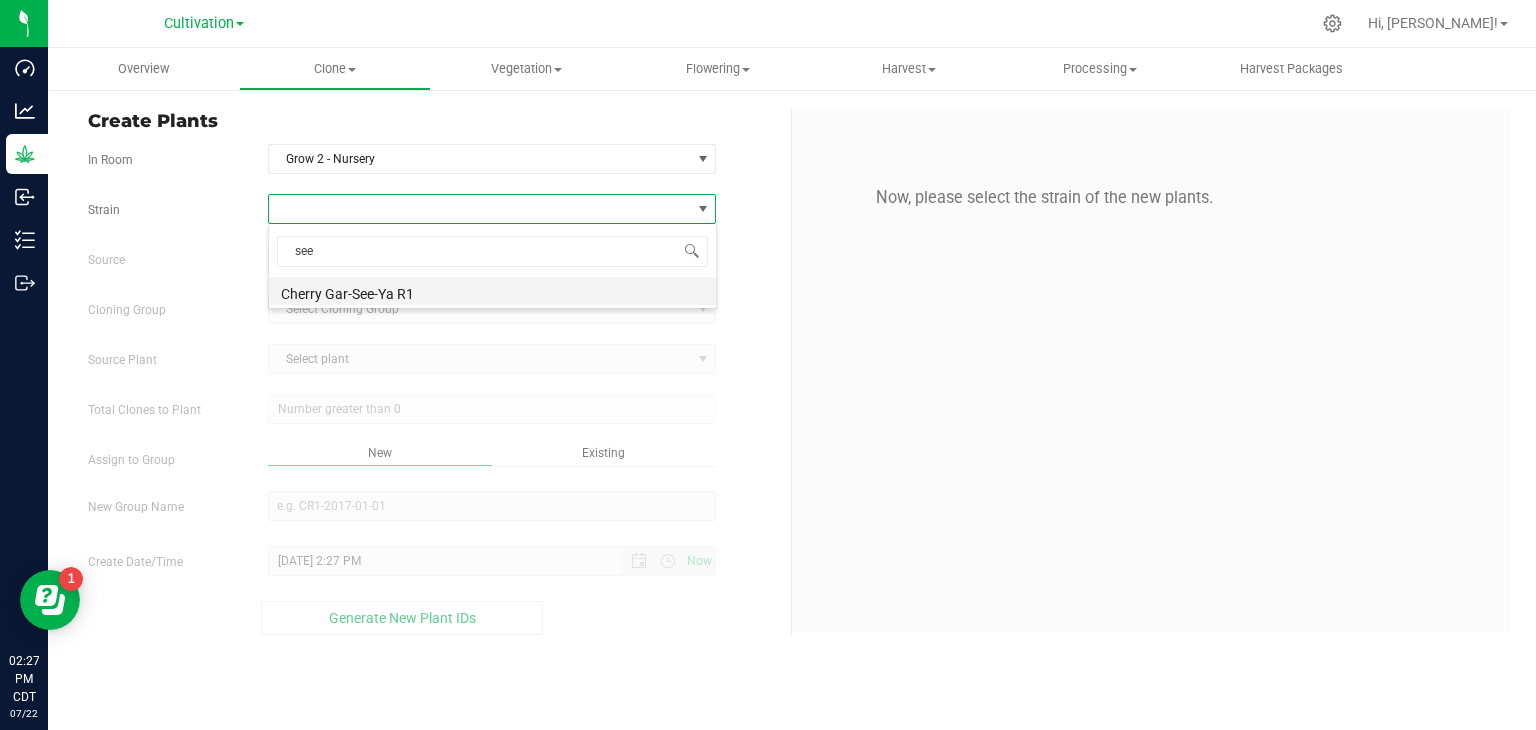 click on "Cherry Gar-See-Ya R1" at bounding box center [492, 291] 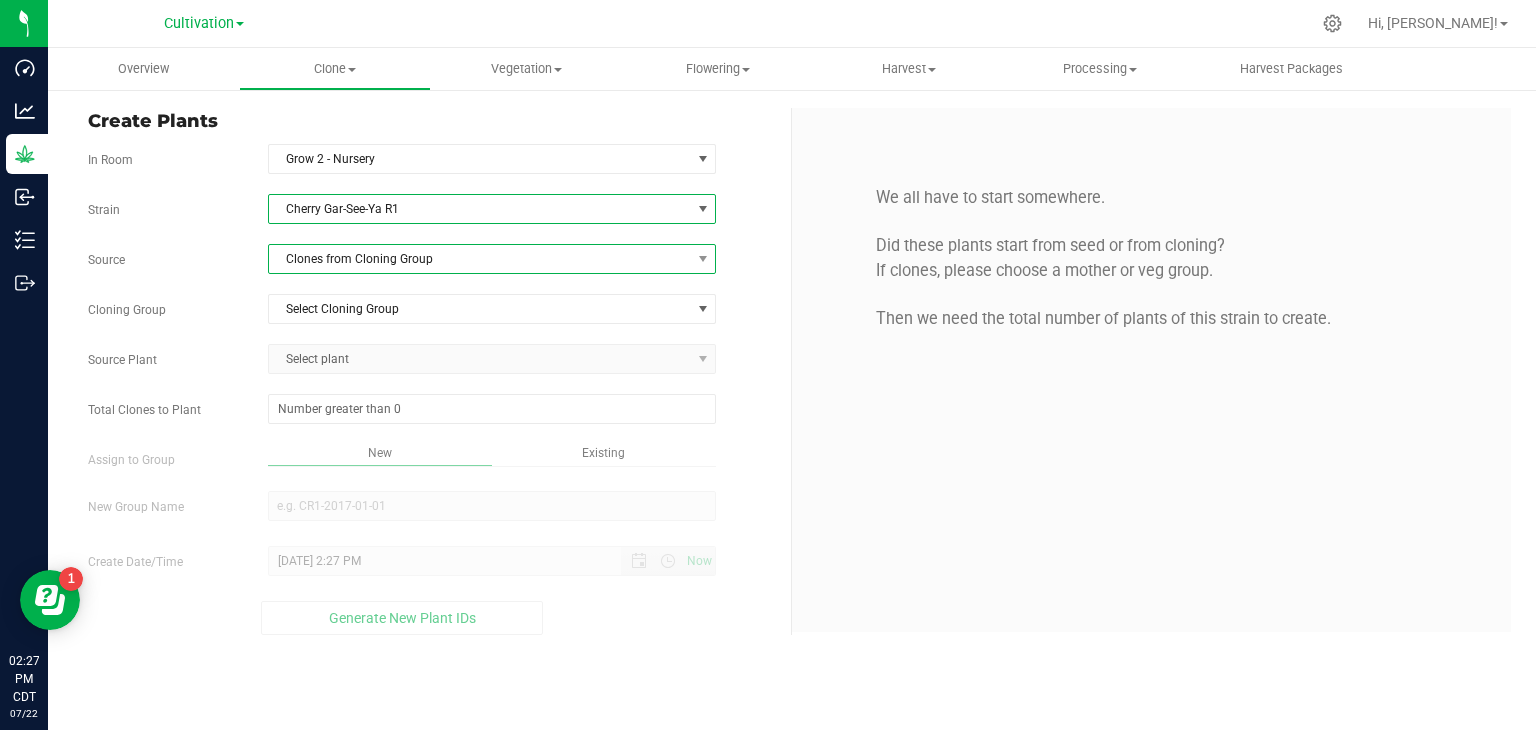 click on "Clones from Cloning Group" at bounding box center [480, 259] 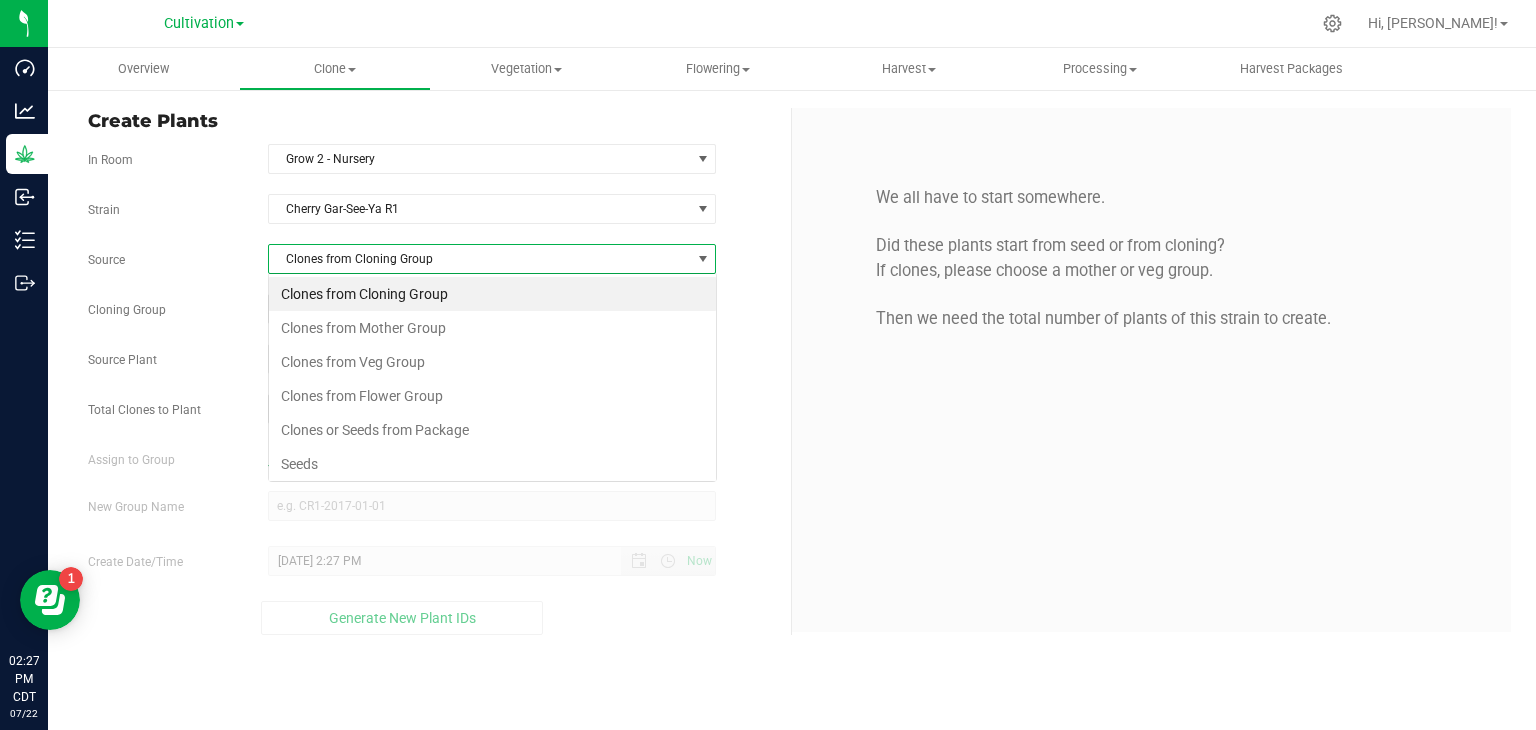 scroll, scrollTop: 99970, scrollLeft: 99551, axis: both 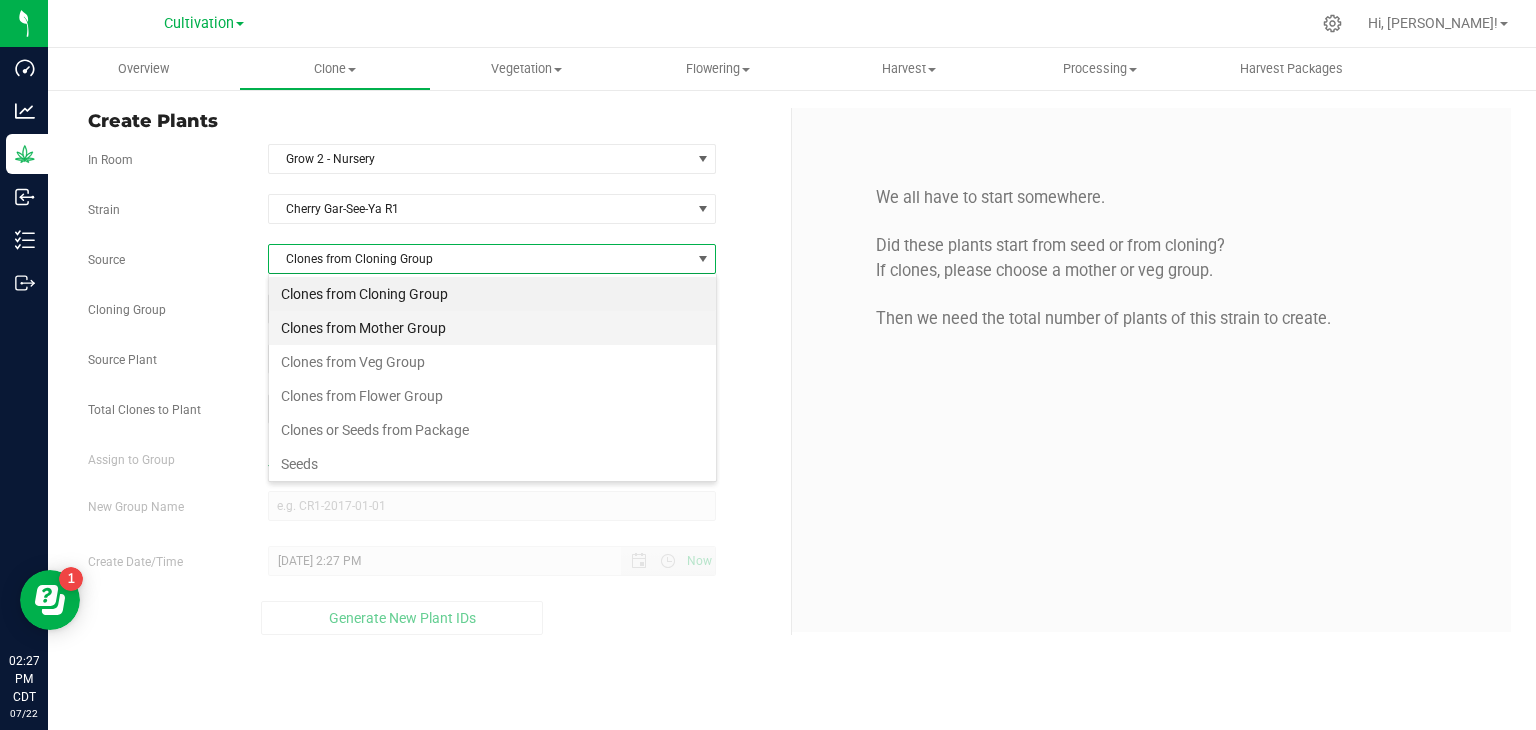 click on "Clones from Mother Group" at bounding box center [492, 328] 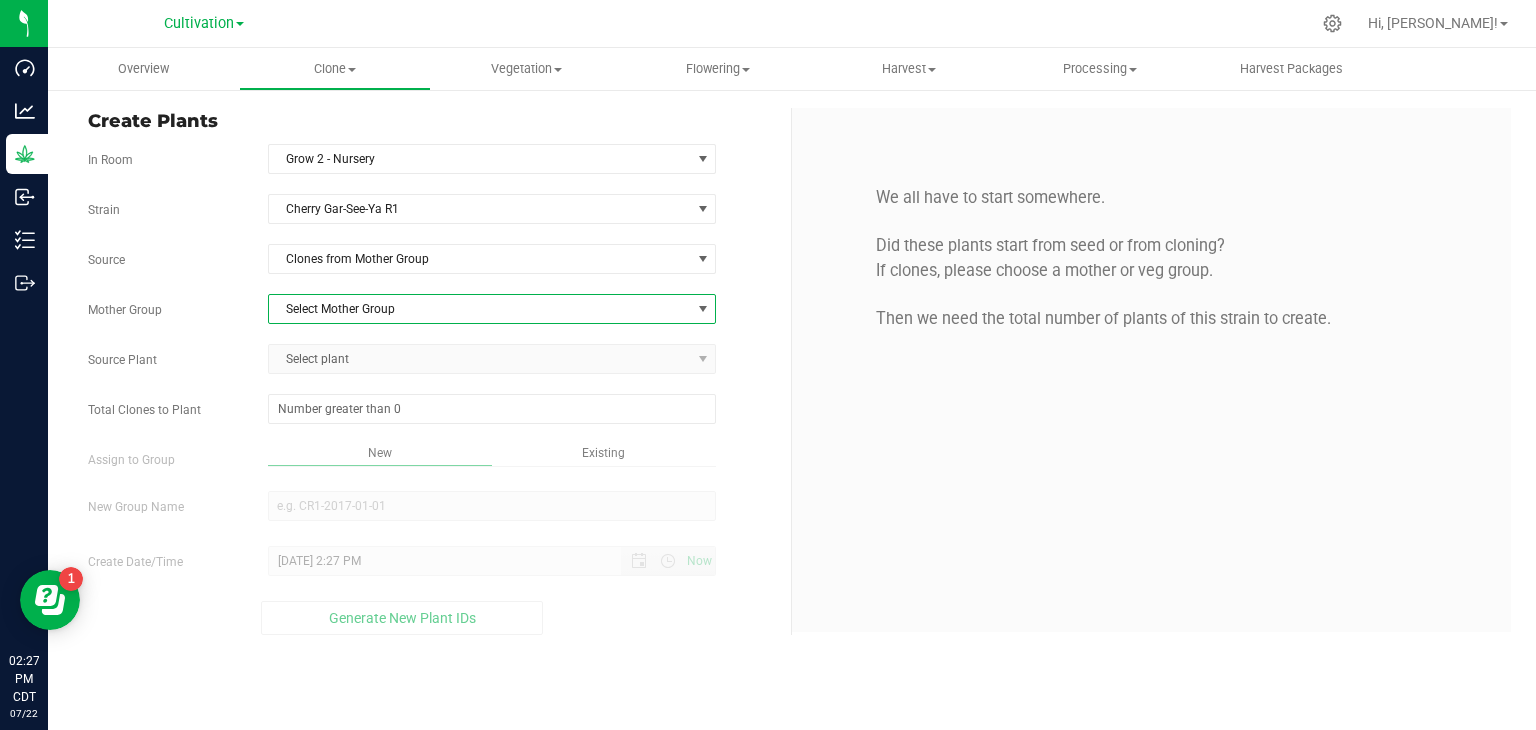 click on "Select Mother Group" at bounding box center (480, 309) 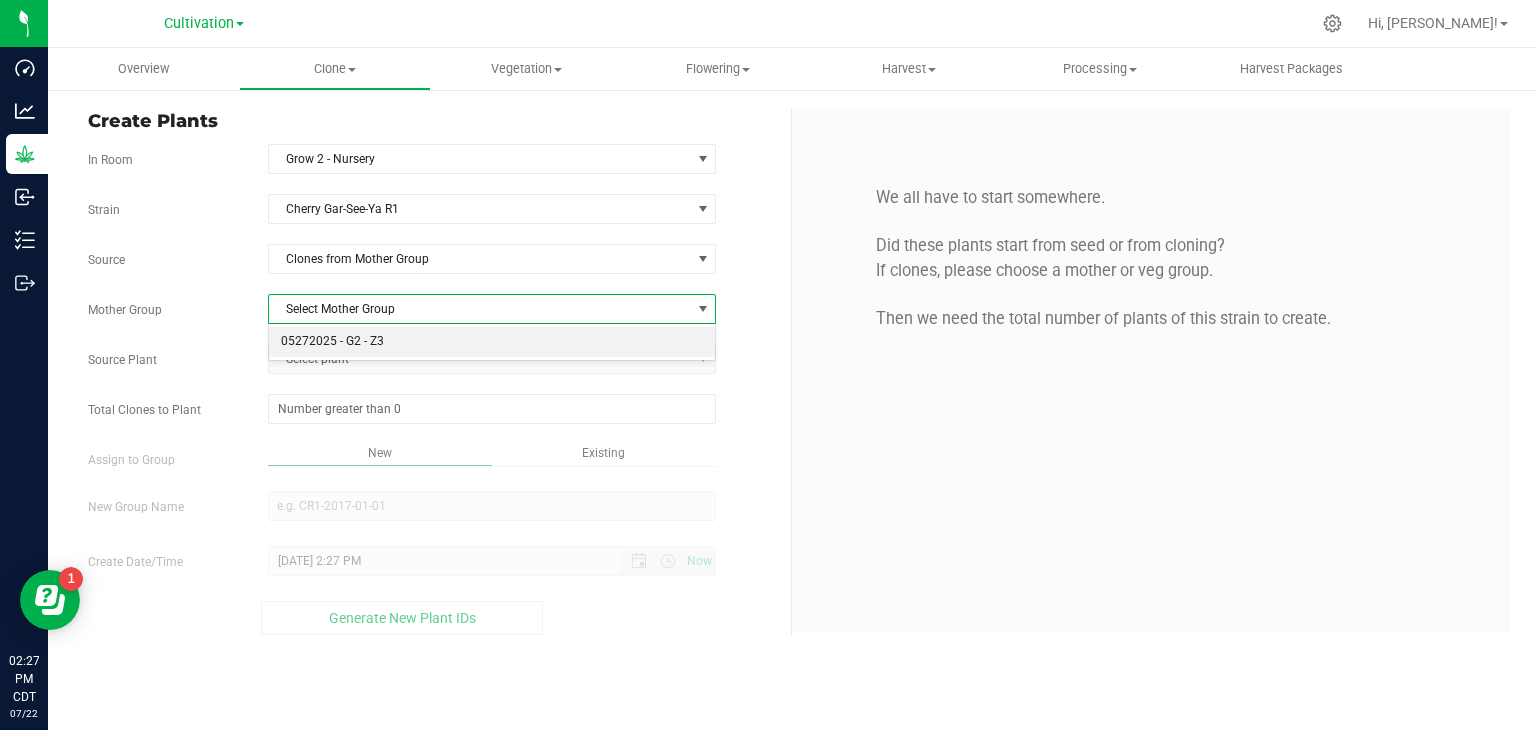 click on "05272025 - G2 - Z3" at bounding box center (492, 342) 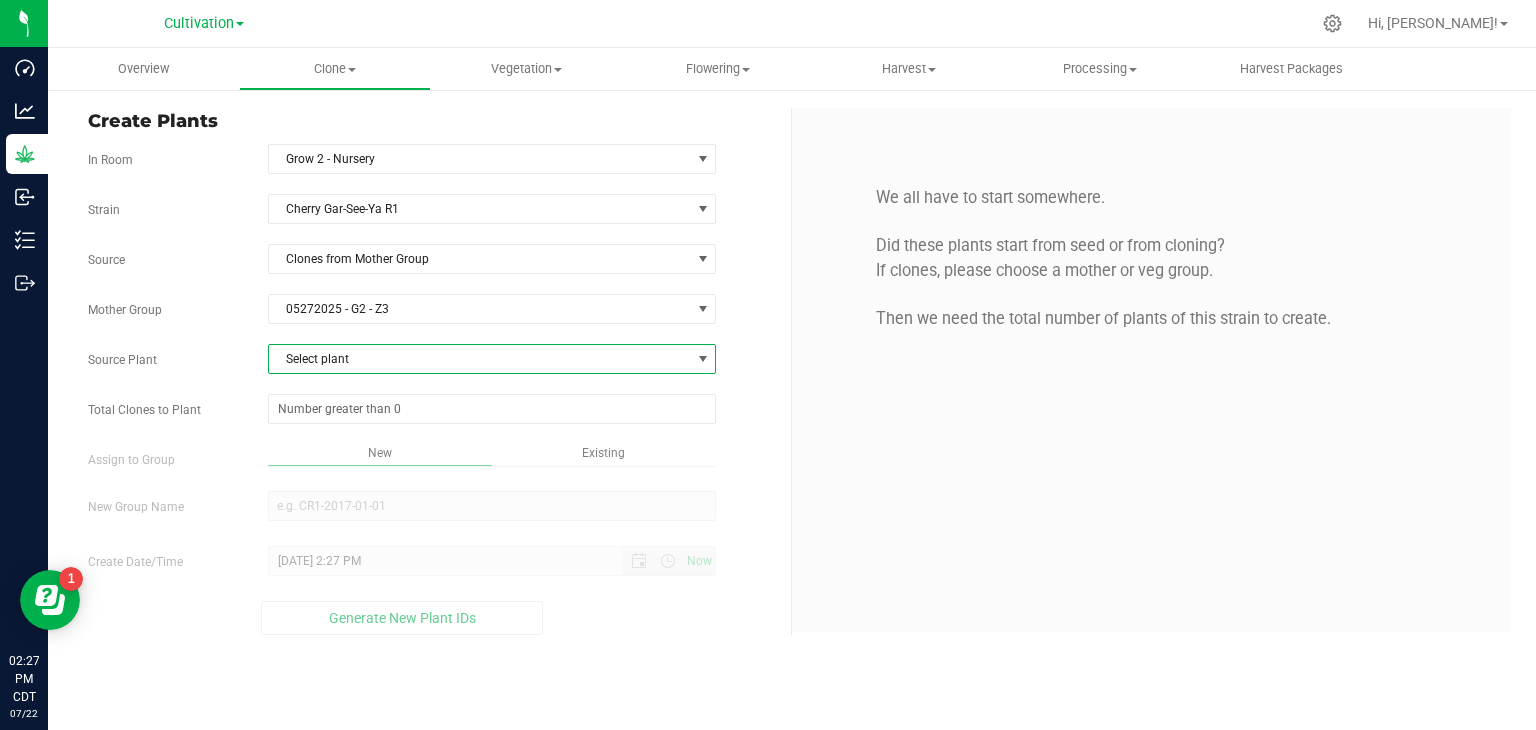 click on "Select plant" at bounding box center (480, 359) 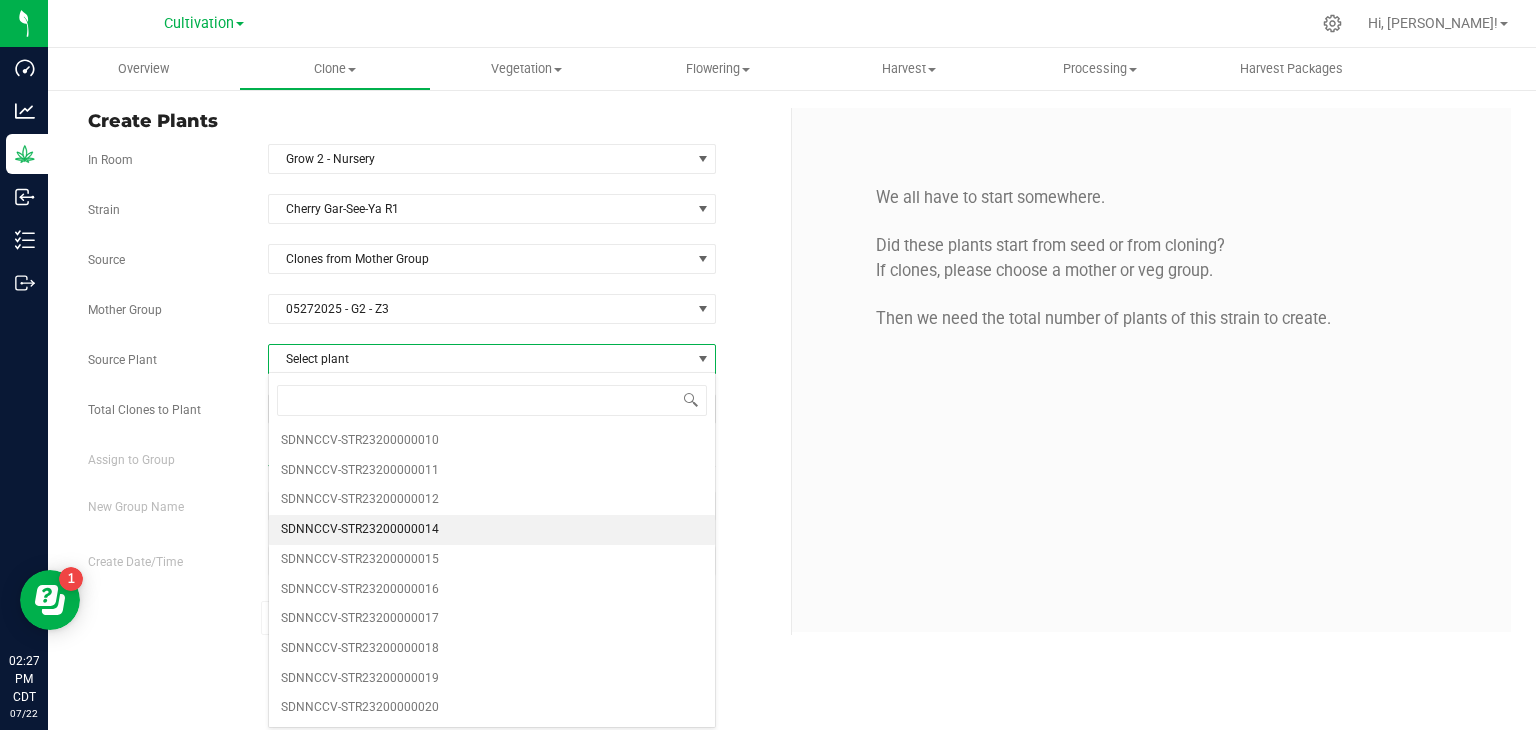 click on "SDNNCCV-STR23200000014" at bounding box center [360, 530] 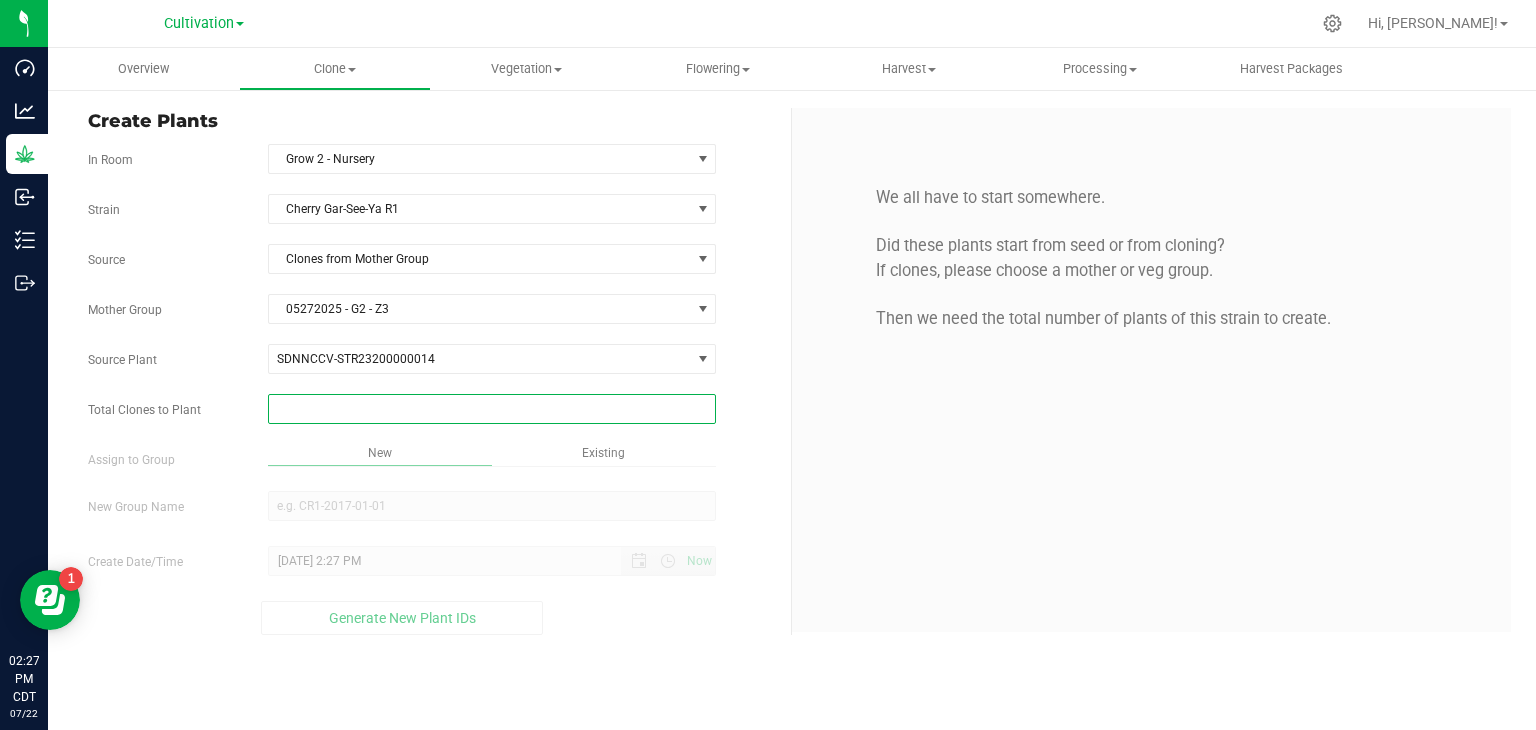 click at bounding box center (492, 409) 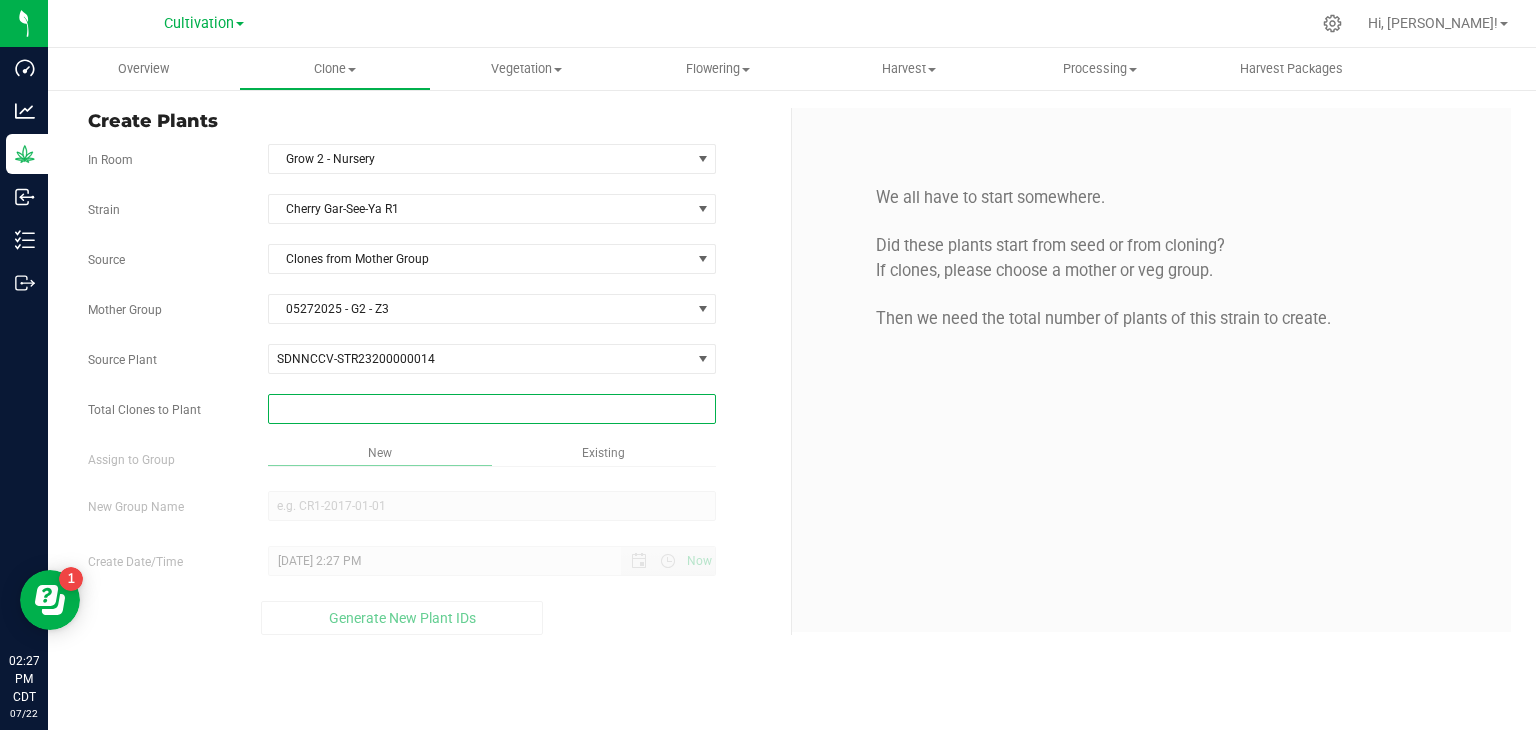 type on "2" 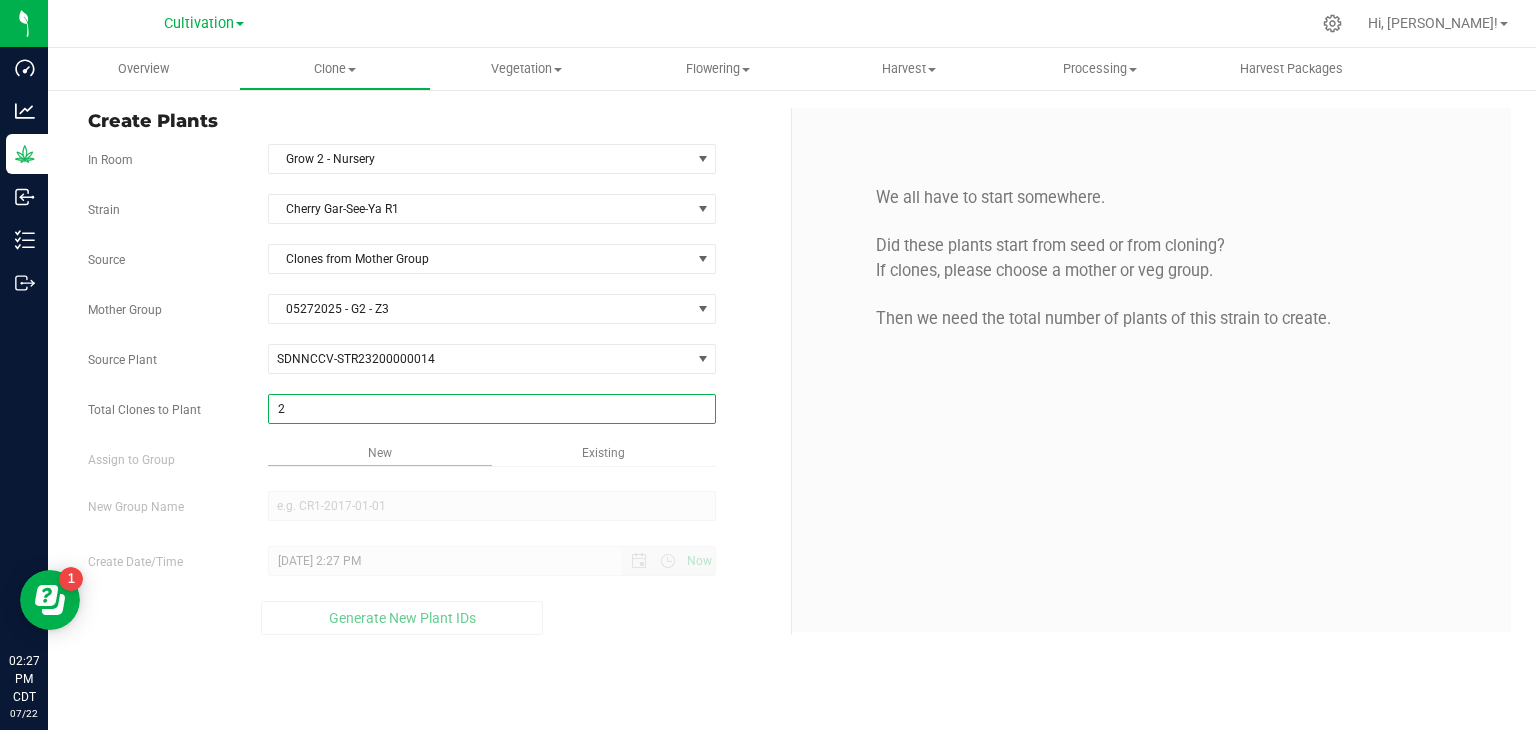click on "2" at bounding box center [492, 409] 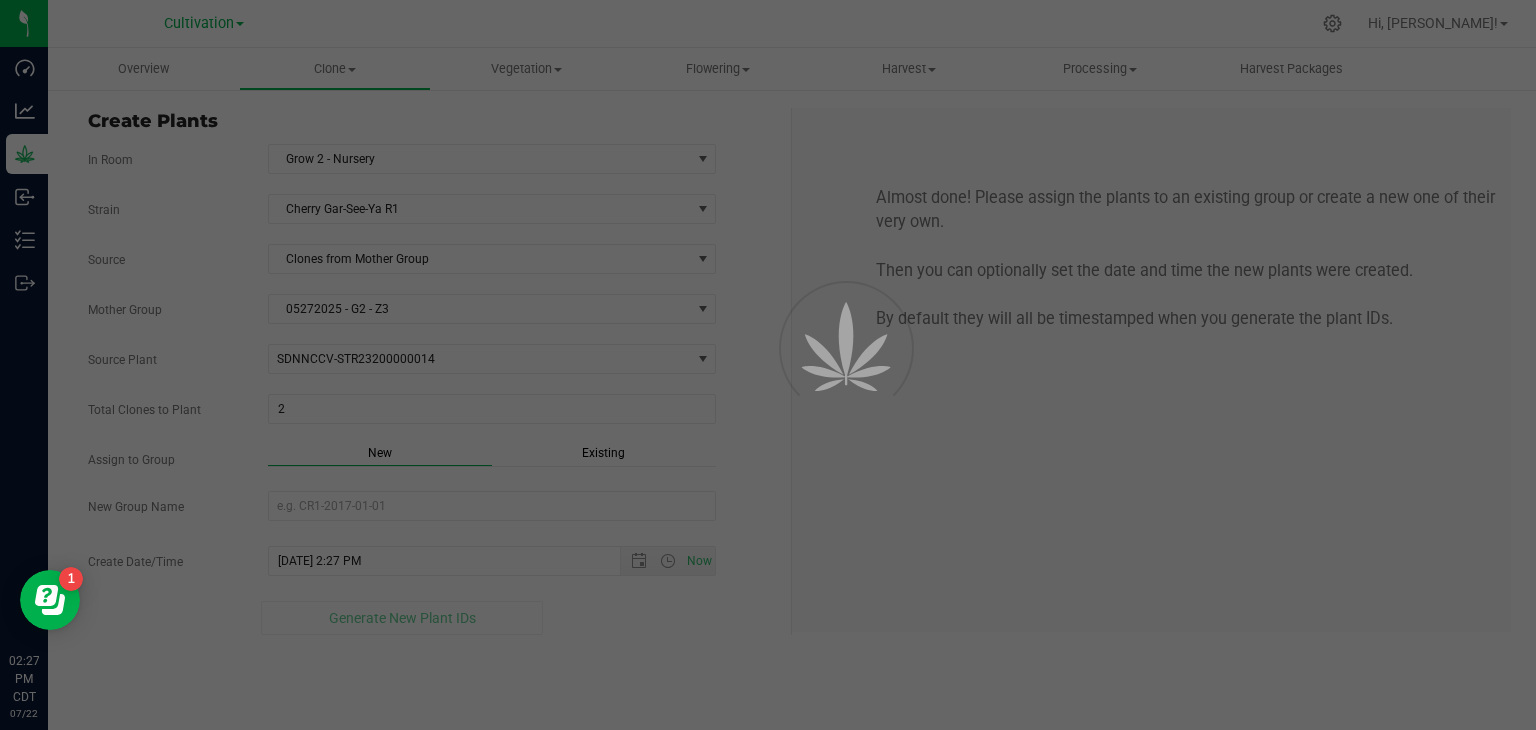 click on "Existing" at bounding box center [604, 455] 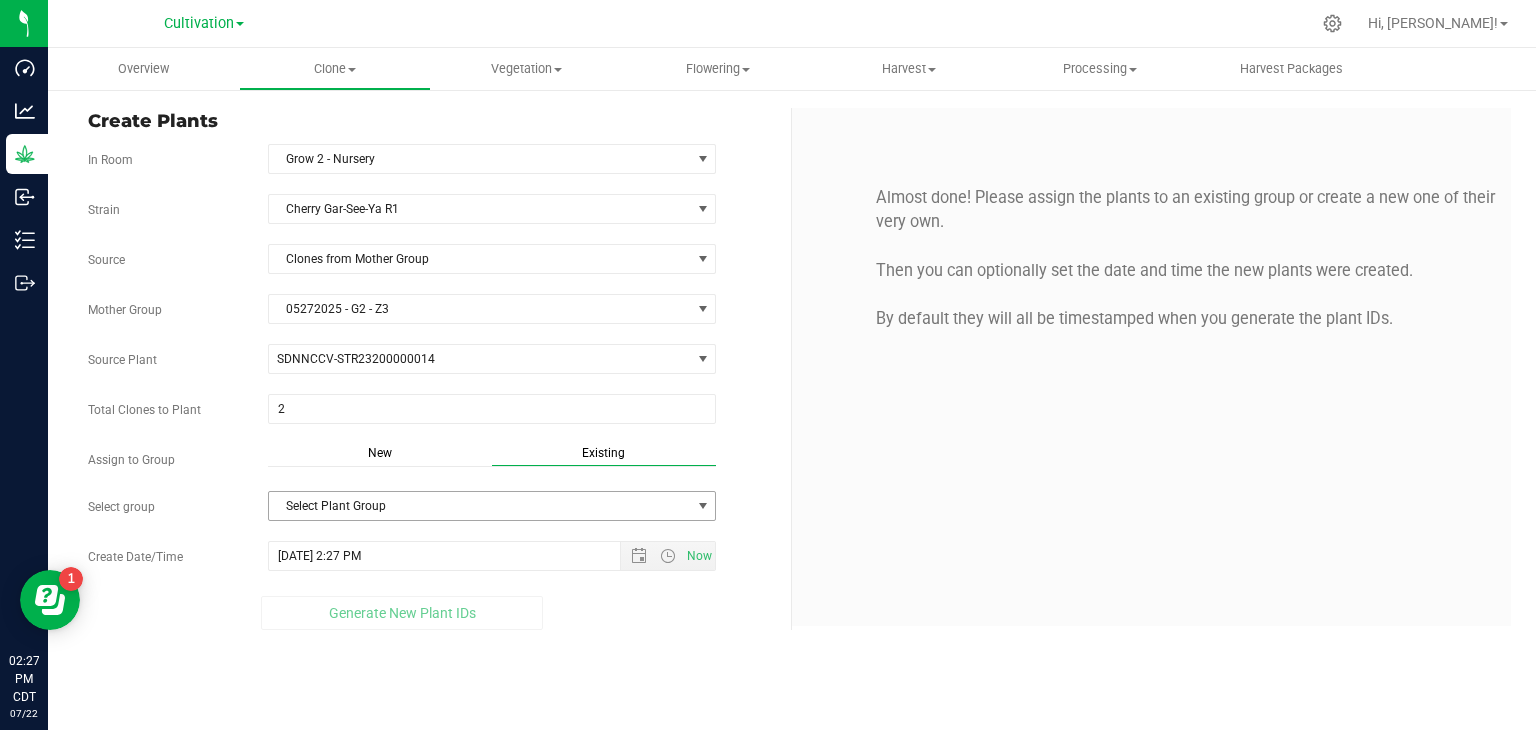 drag, startPoint x: 472, startPoint y: 501, endPoint x: 436, endPoint y: 513, distance: 37.94733 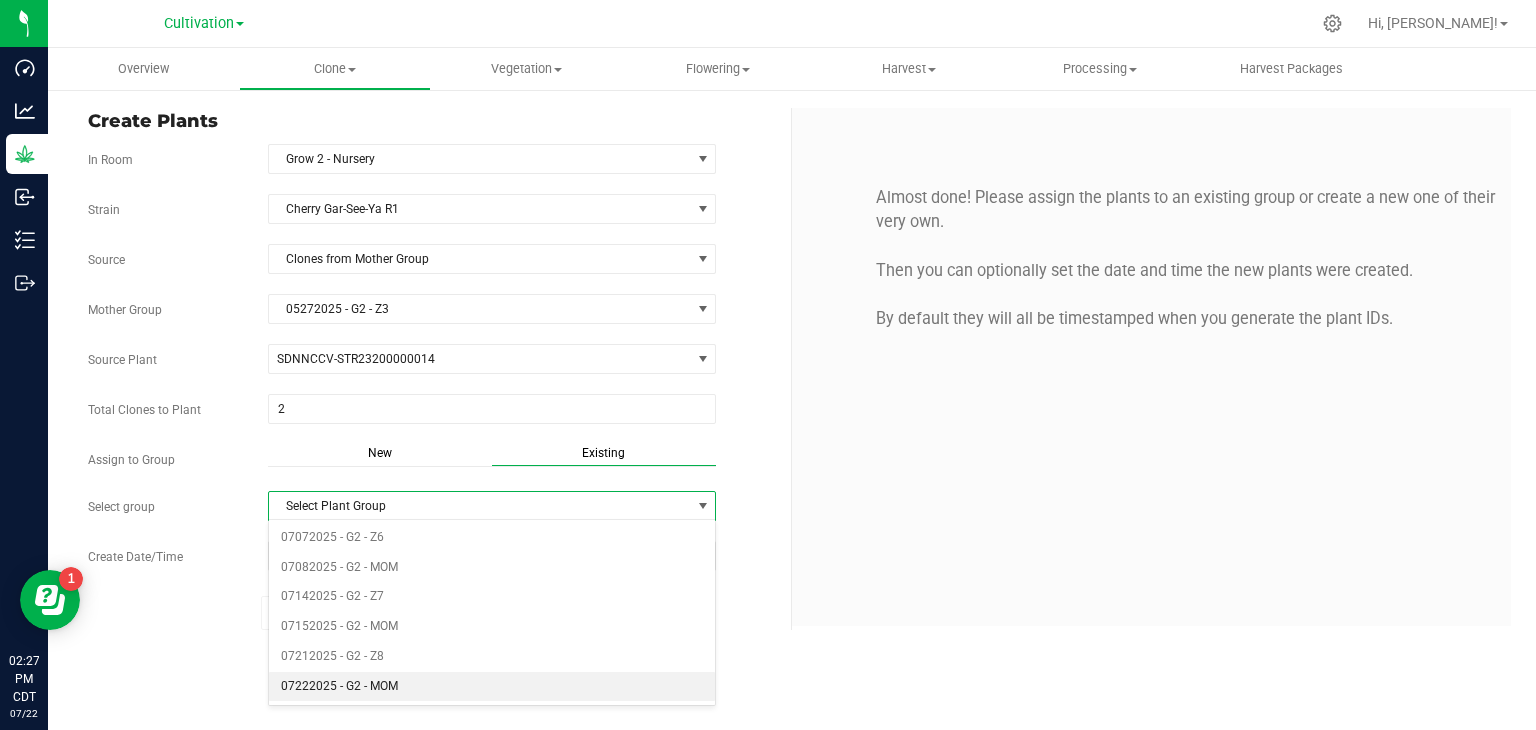 click on "07222025 - G2 - MOM" at bounding box center (492, 687) 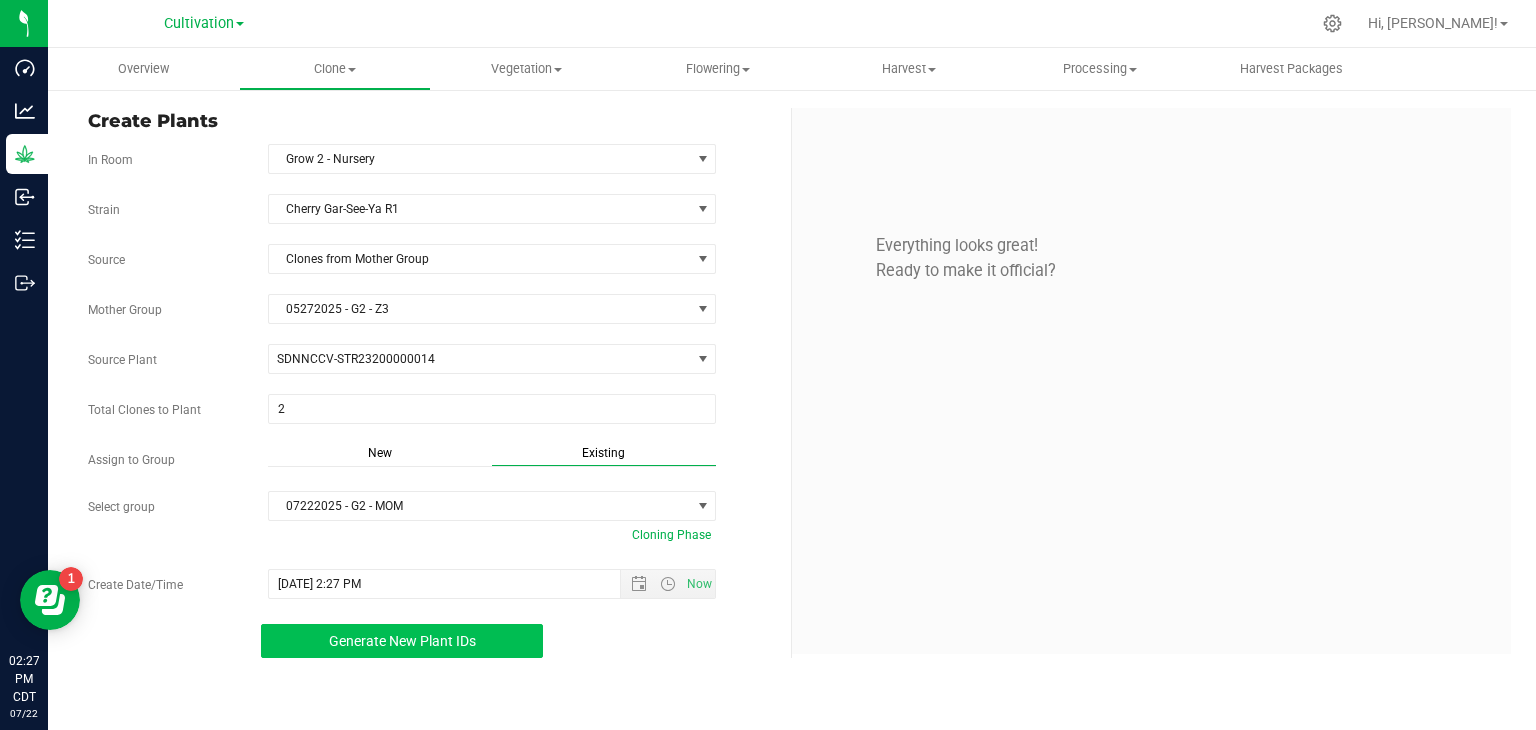 click on "Generate New Plant IDs" at bounding box center [402, 641] 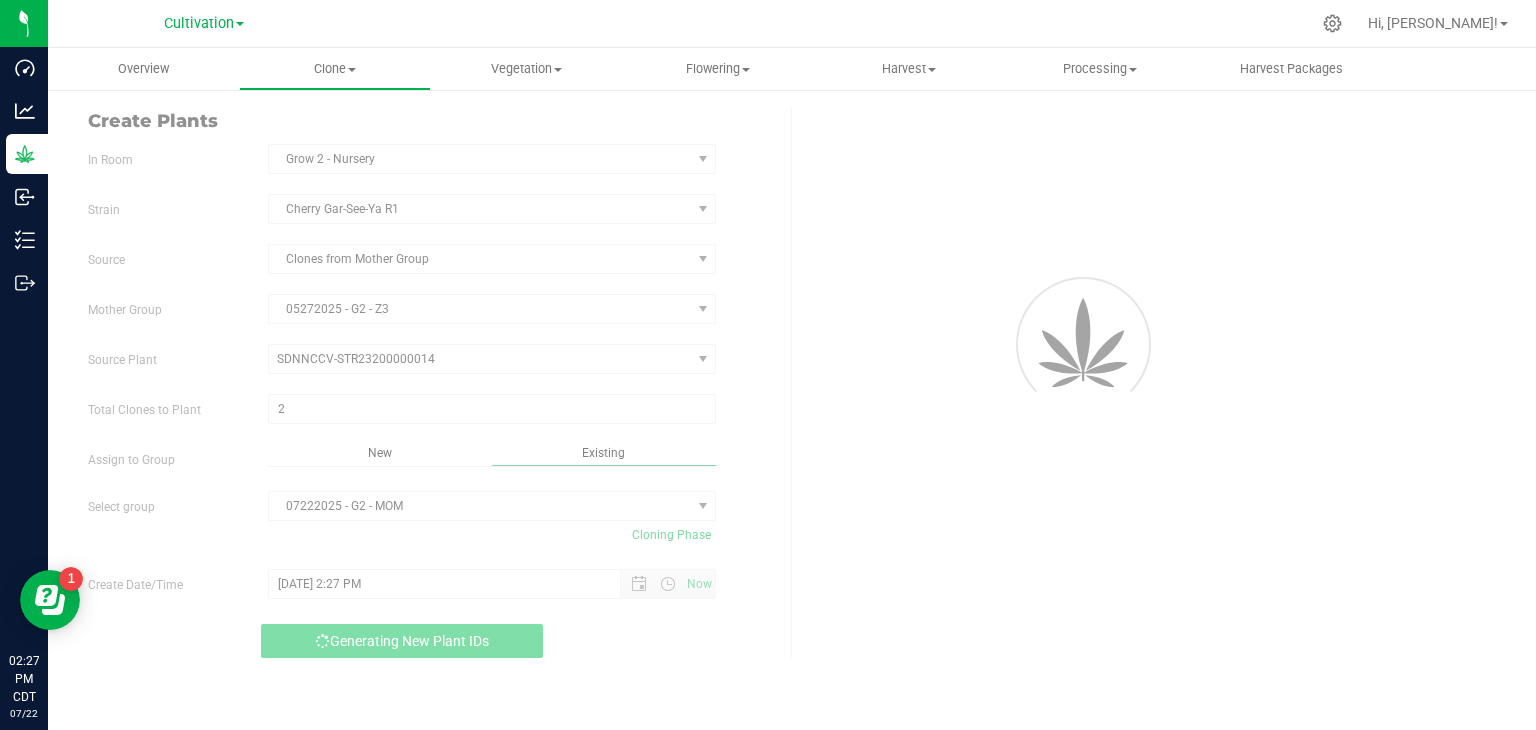 scroll, scrollTop: 60, scrollLeft: 0, axis: vertical 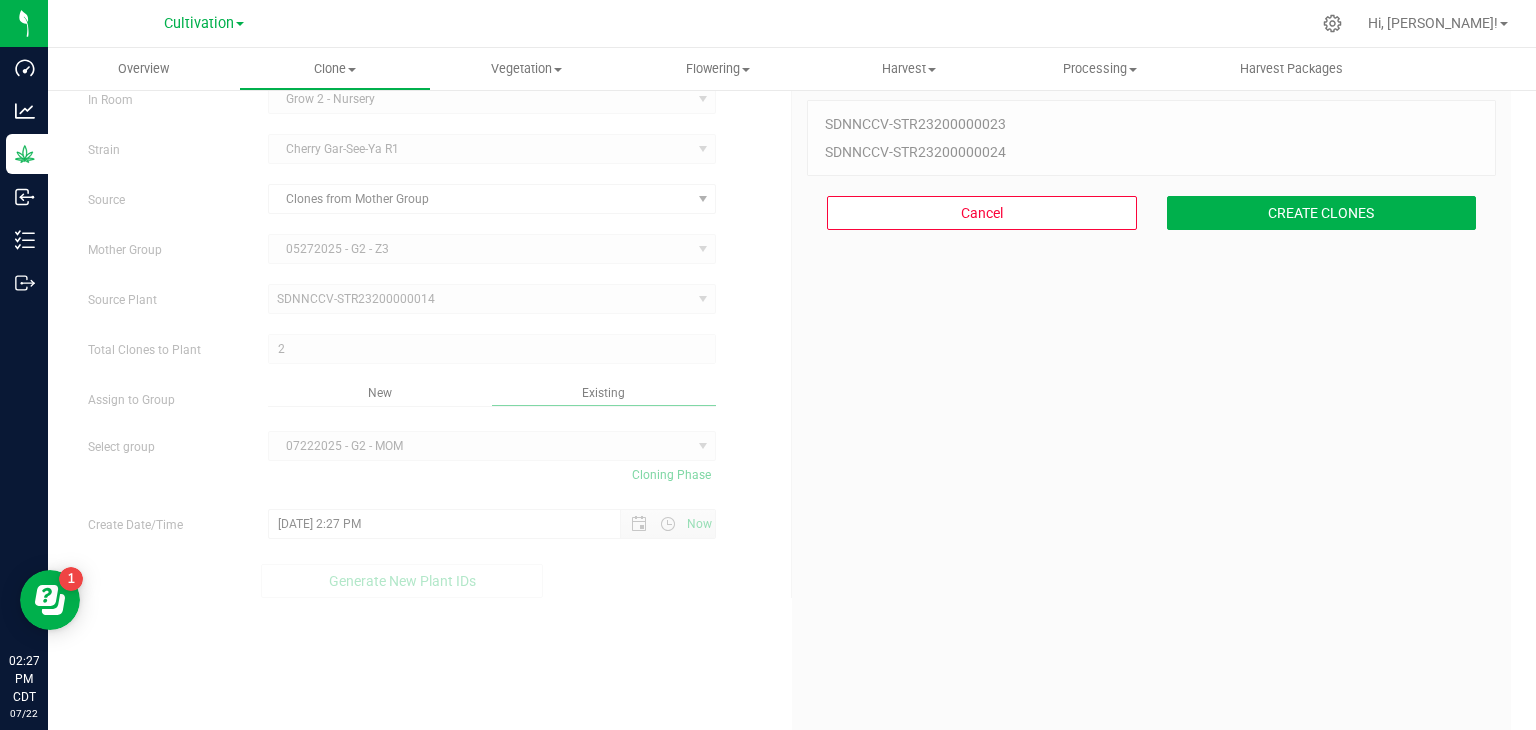 click on "Cancel
CREATE CLONES" at bounding box center [1151, 213] 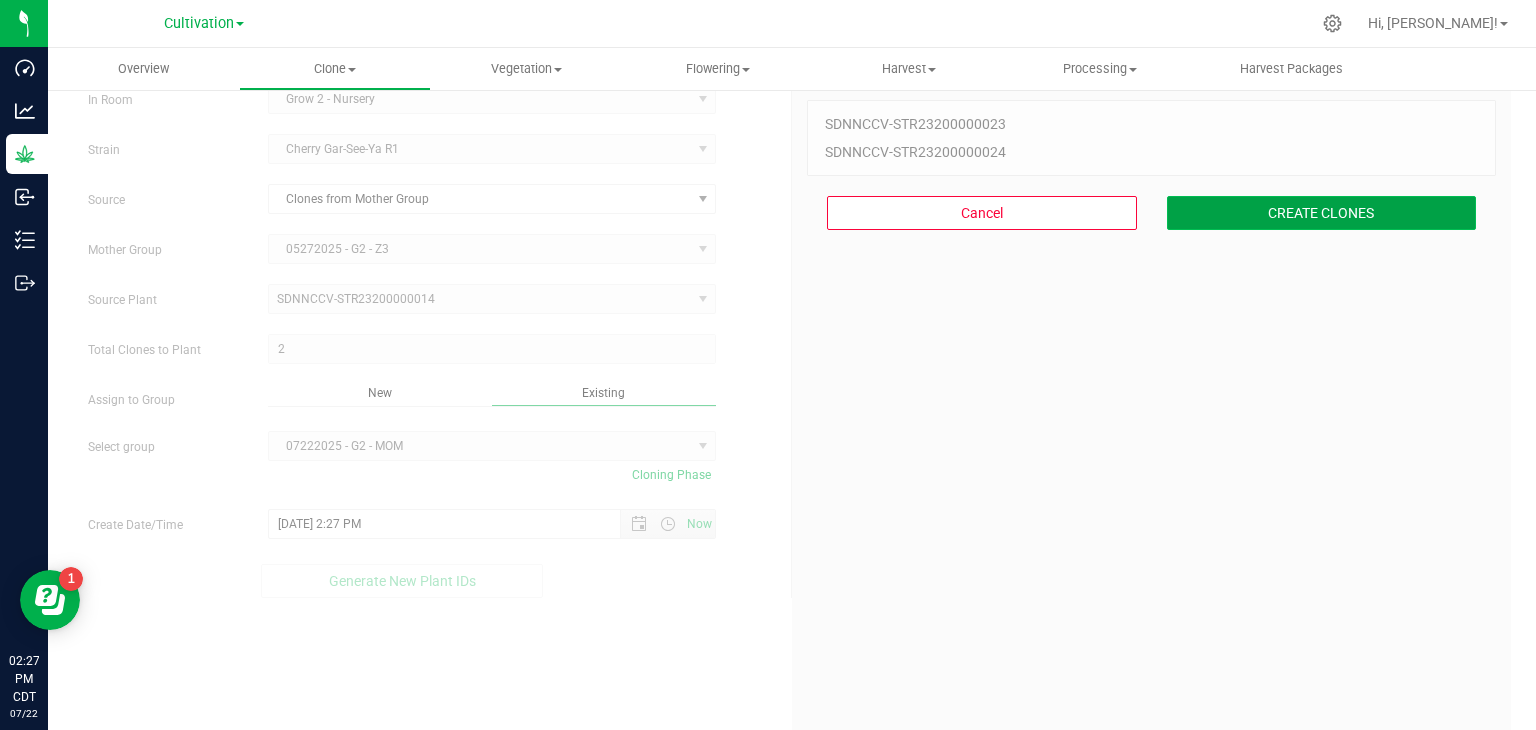 click on "CREATE CLONES" at bounding box center [1322, 213] 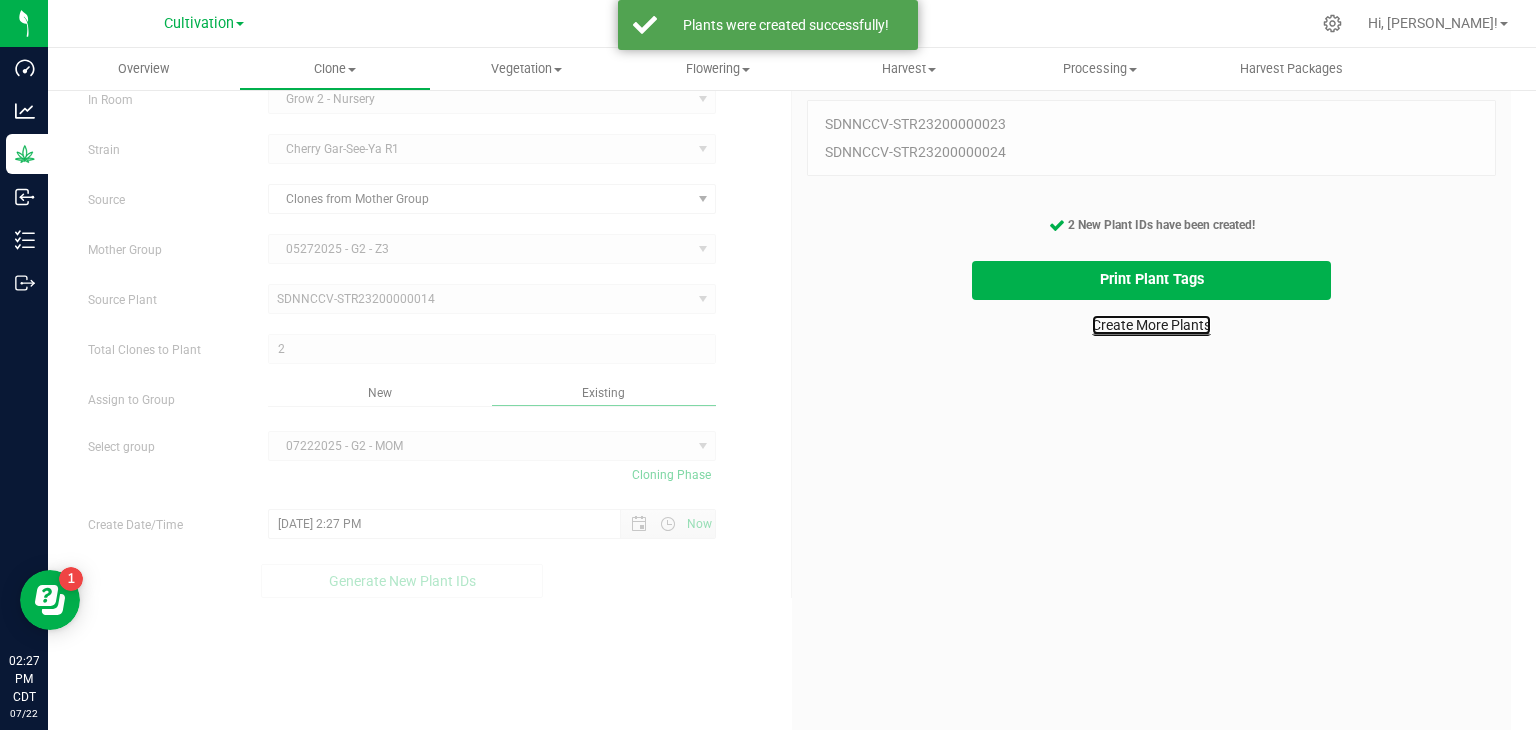 click on "Create More Plants" at bounding box center (1151, 325) 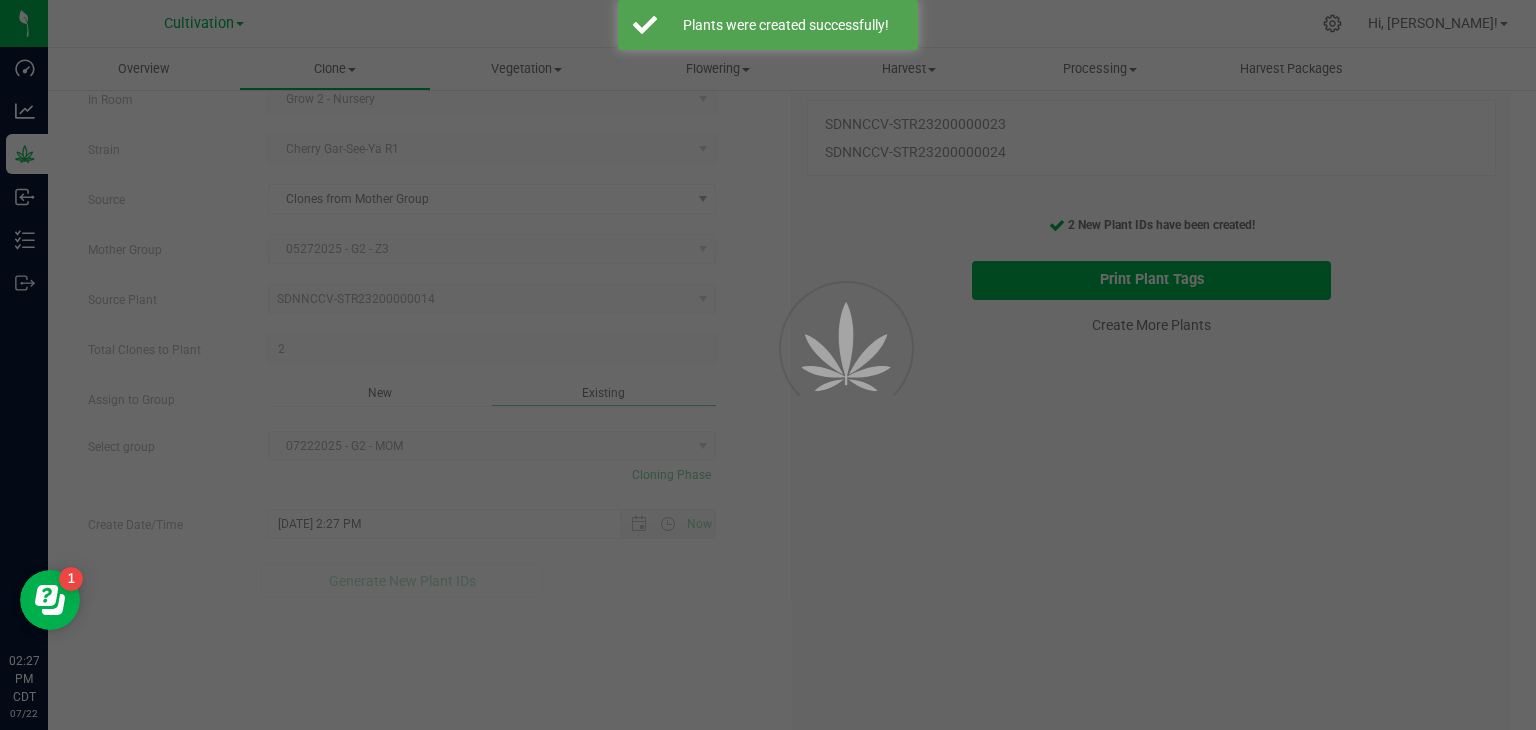 scroll, scrollTop: 0, scrollLeft: 0, axis: both 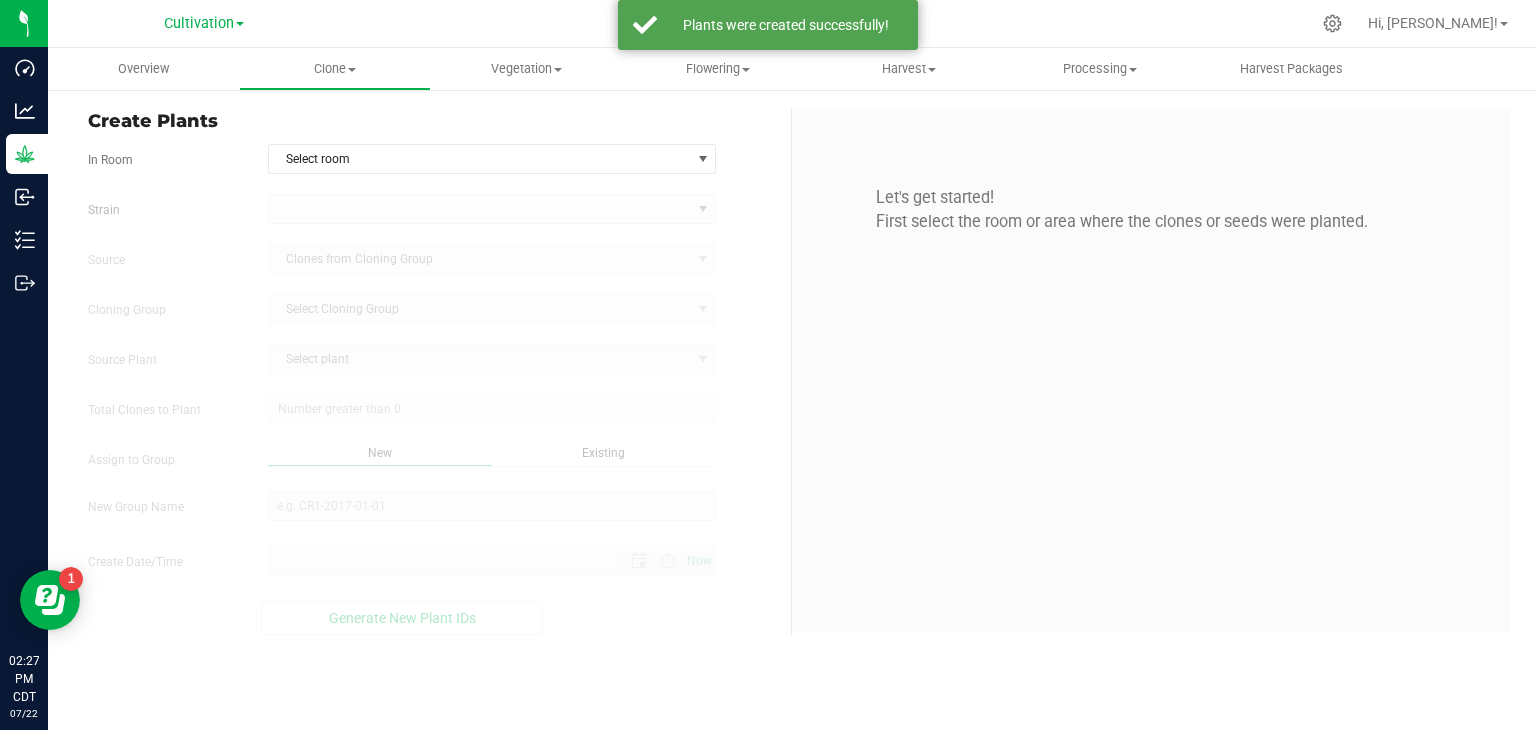 type on "[DATE] 2:27 PM" 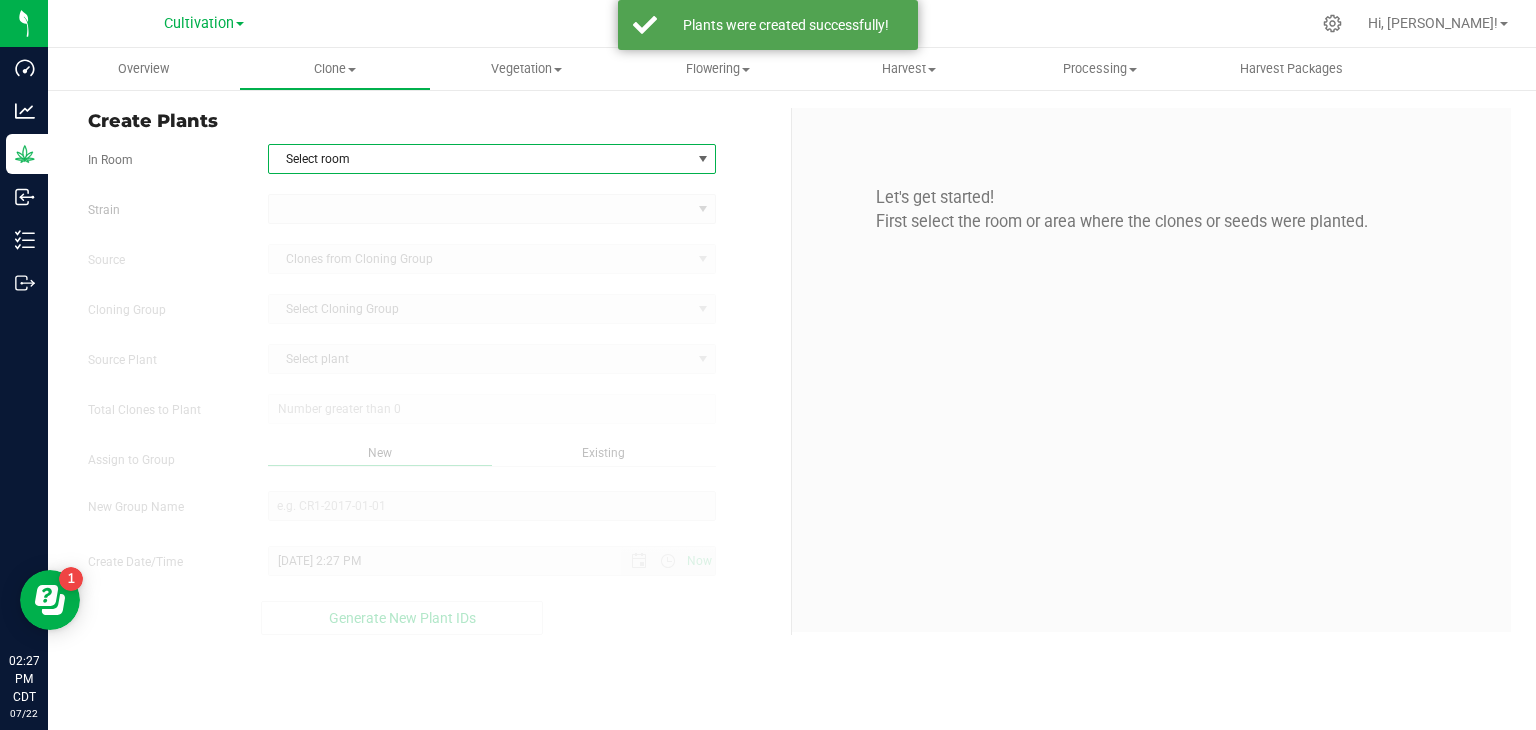 click on "Select room" at bounding box center (480, 159) 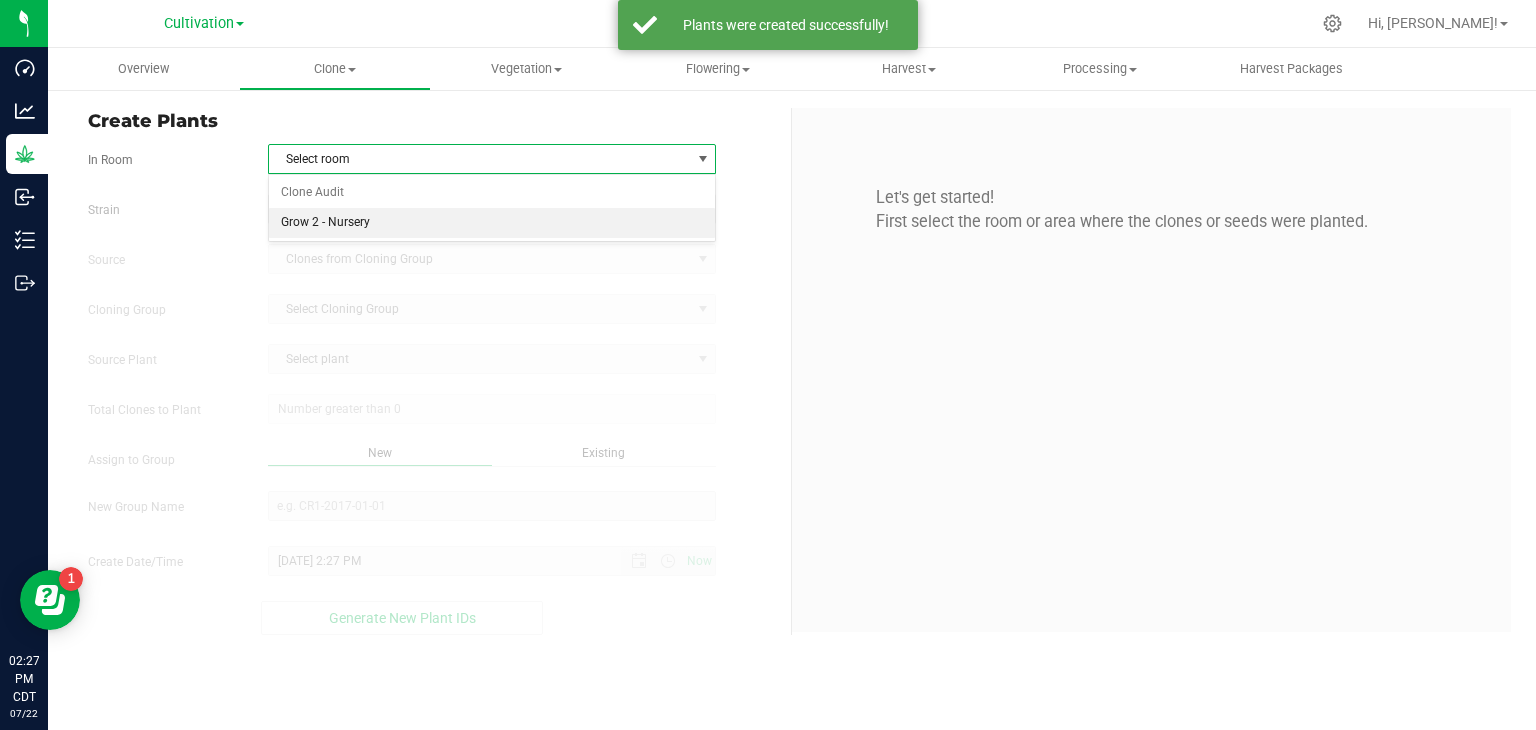 click on "Grow 2 - Nursery" at bounding box center (492, 223) 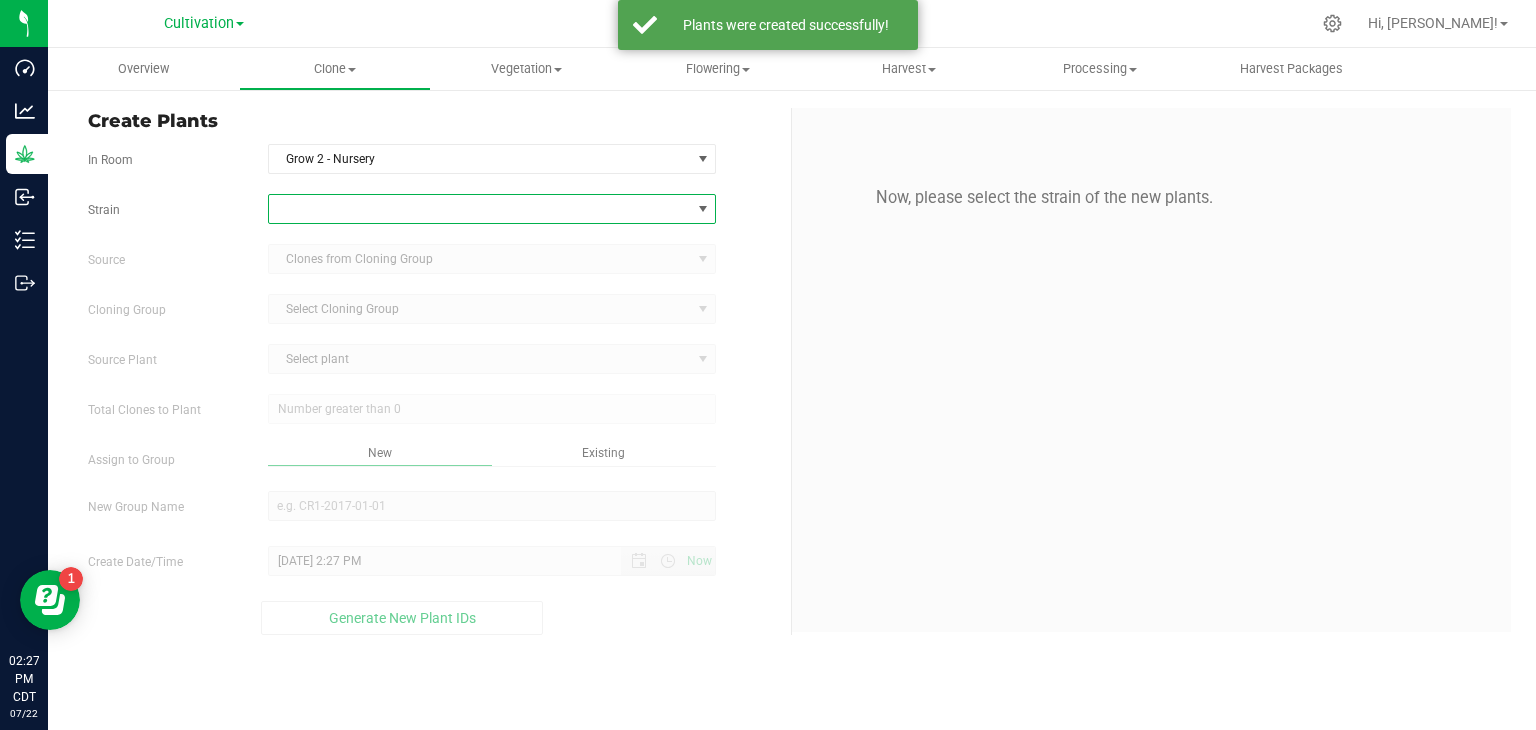 click at bounding box center [480, 209] 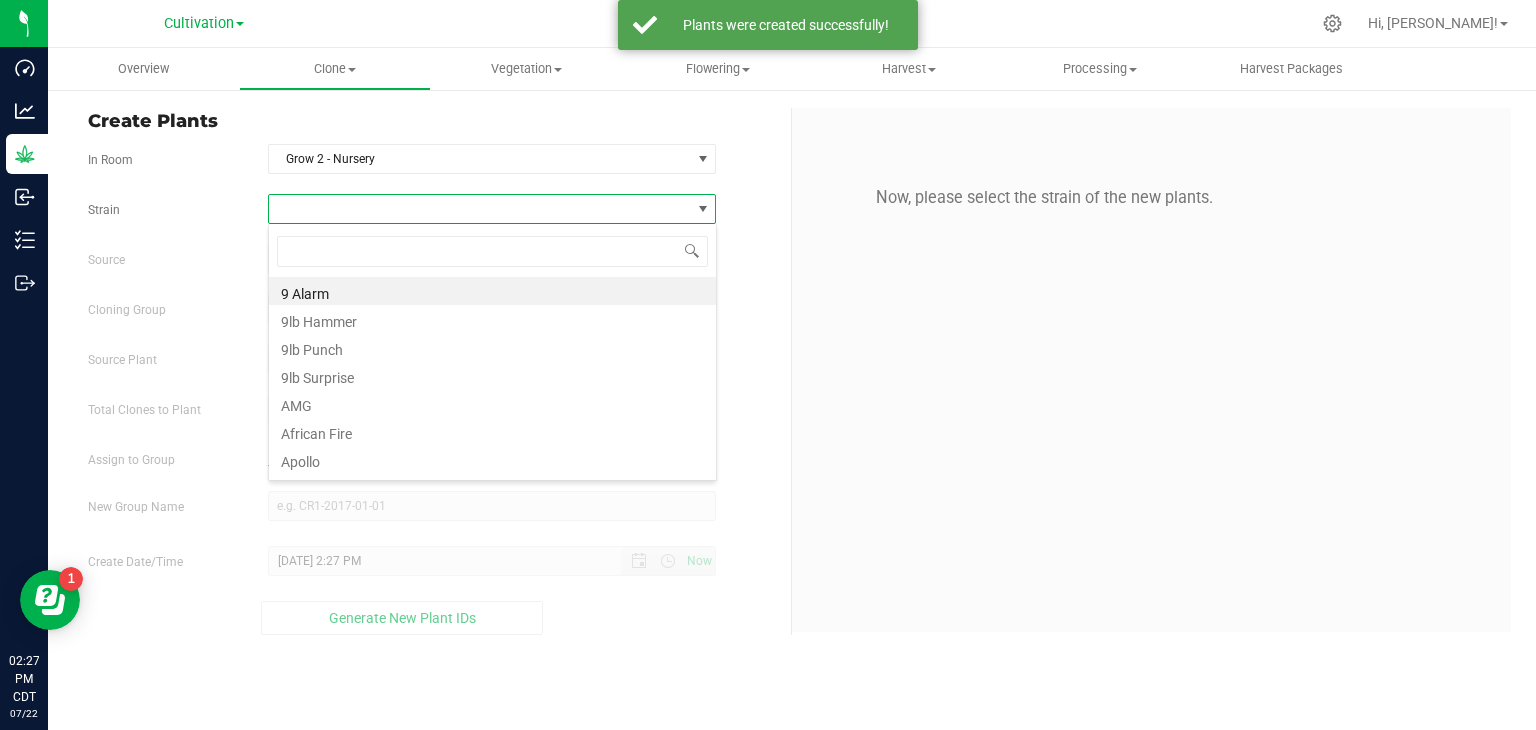 scroll, scrollTop: 99970, scrollLeft: 99551, axis: both 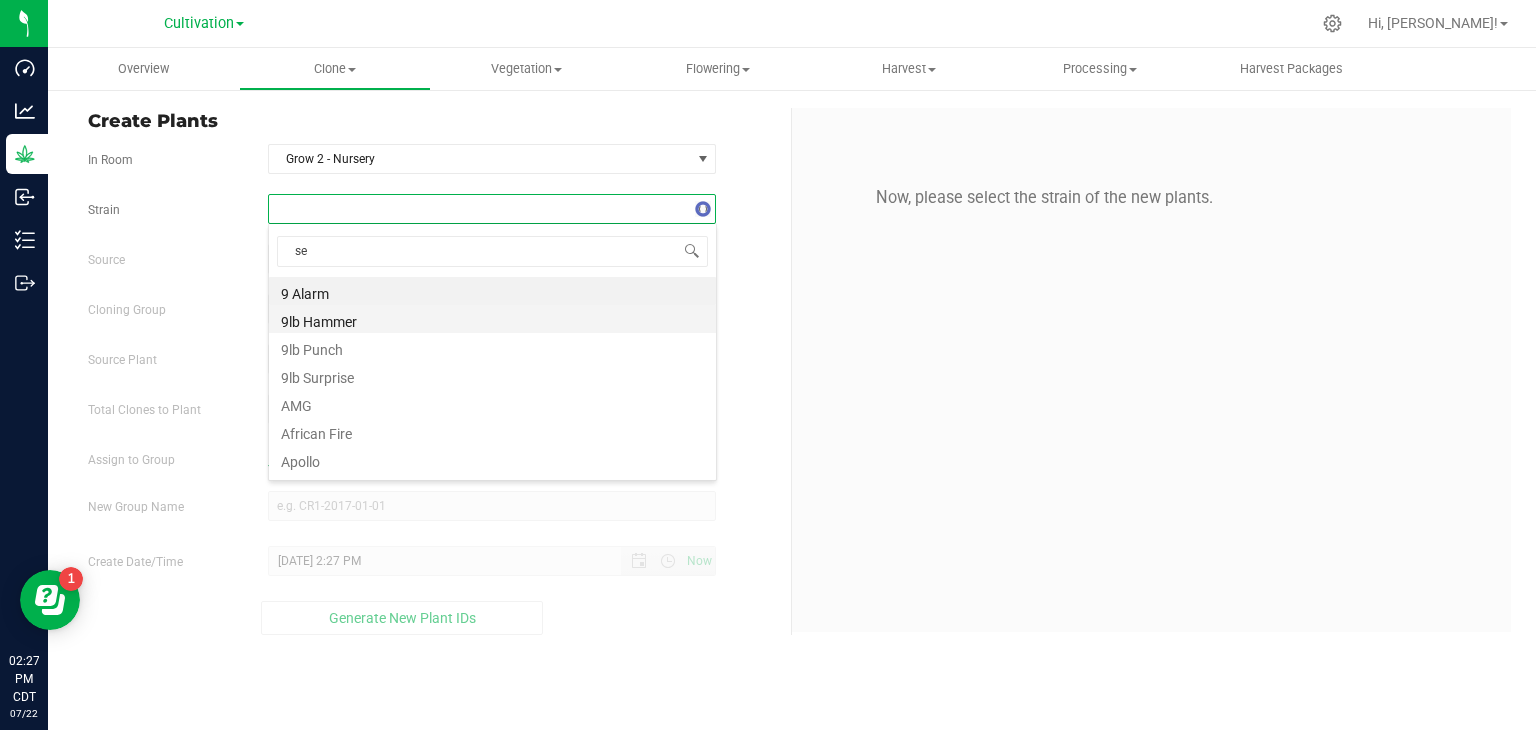 type on "see" 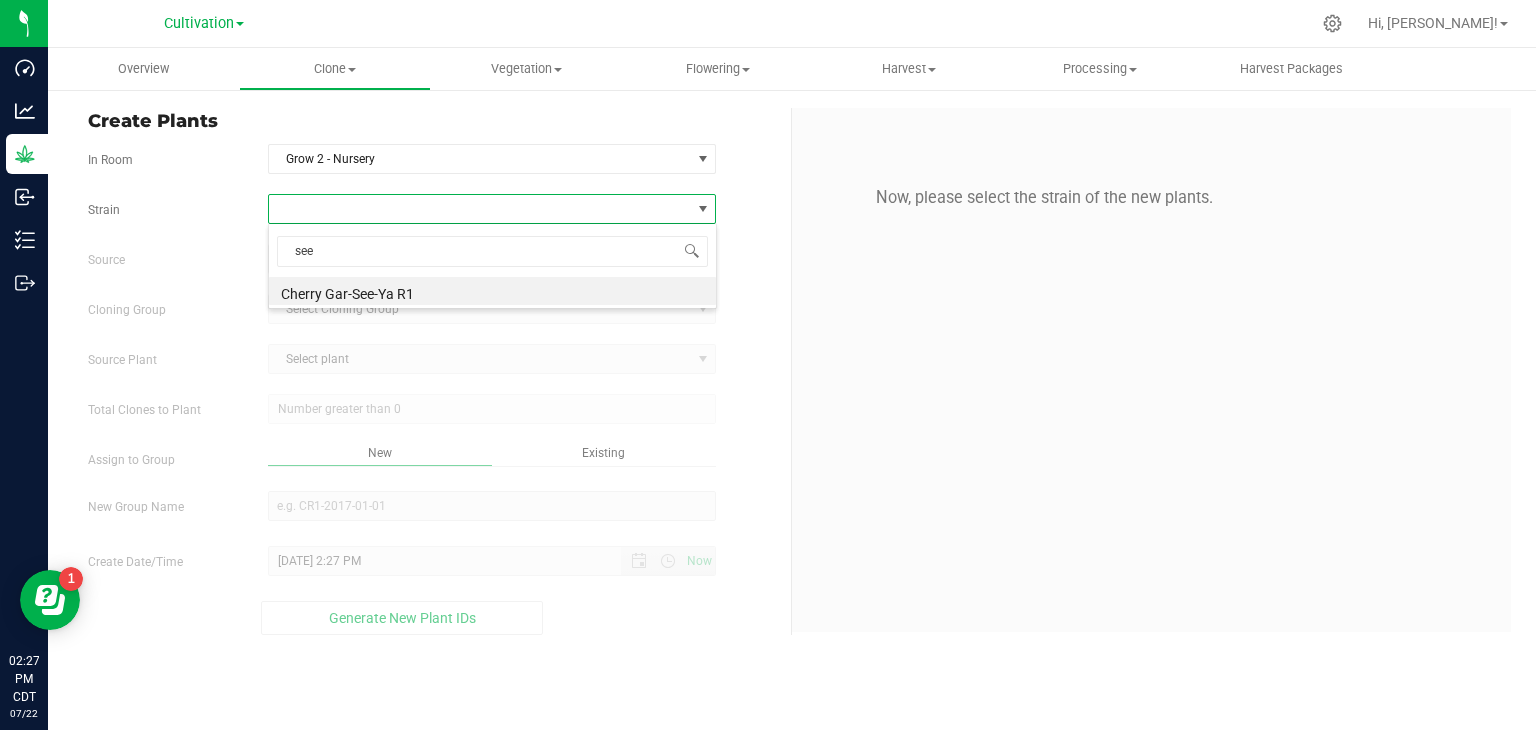 click on "Cherry Gar-See-Ya R1" at bounding box center (492, 291) 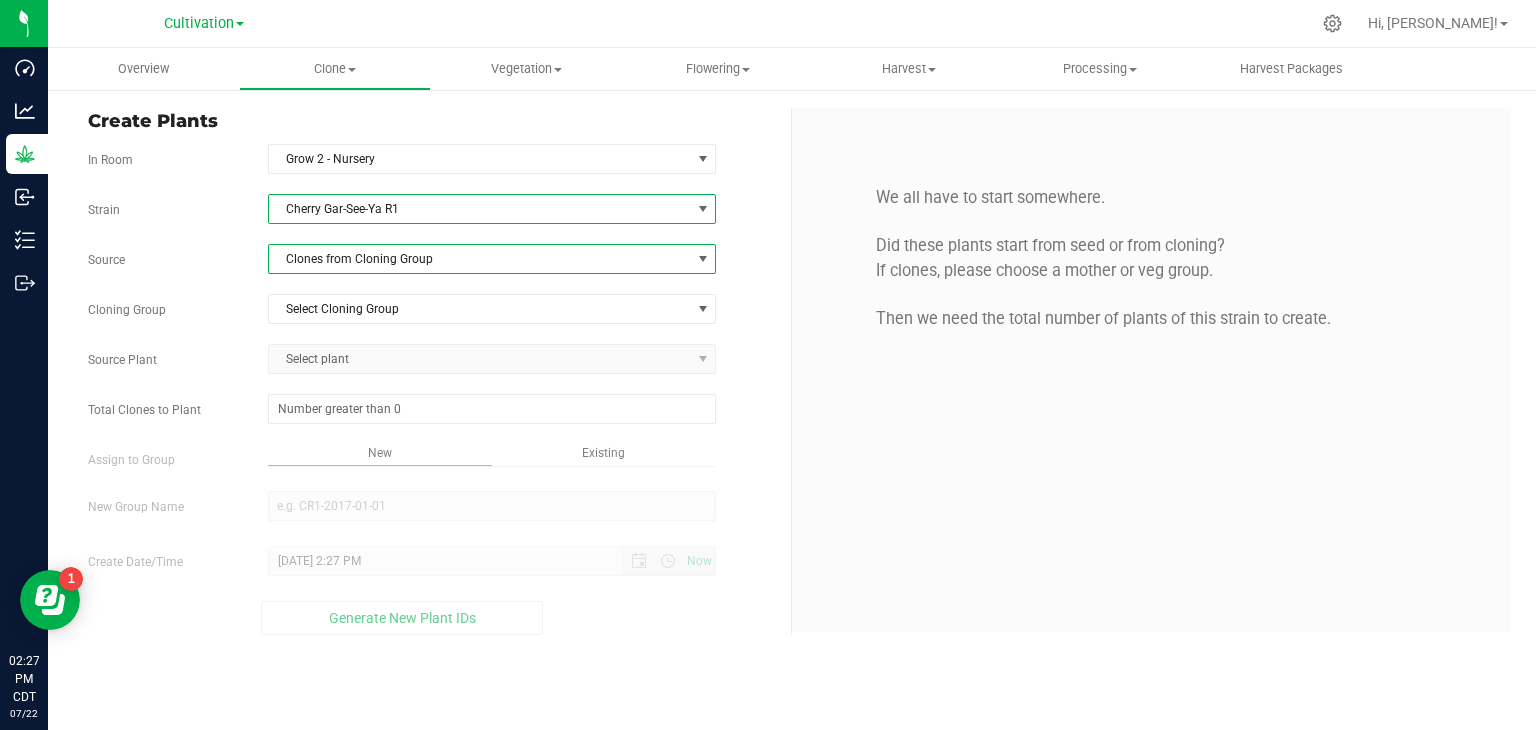 click on "Clones from Cloning Group" at bounding box center (480, 259) 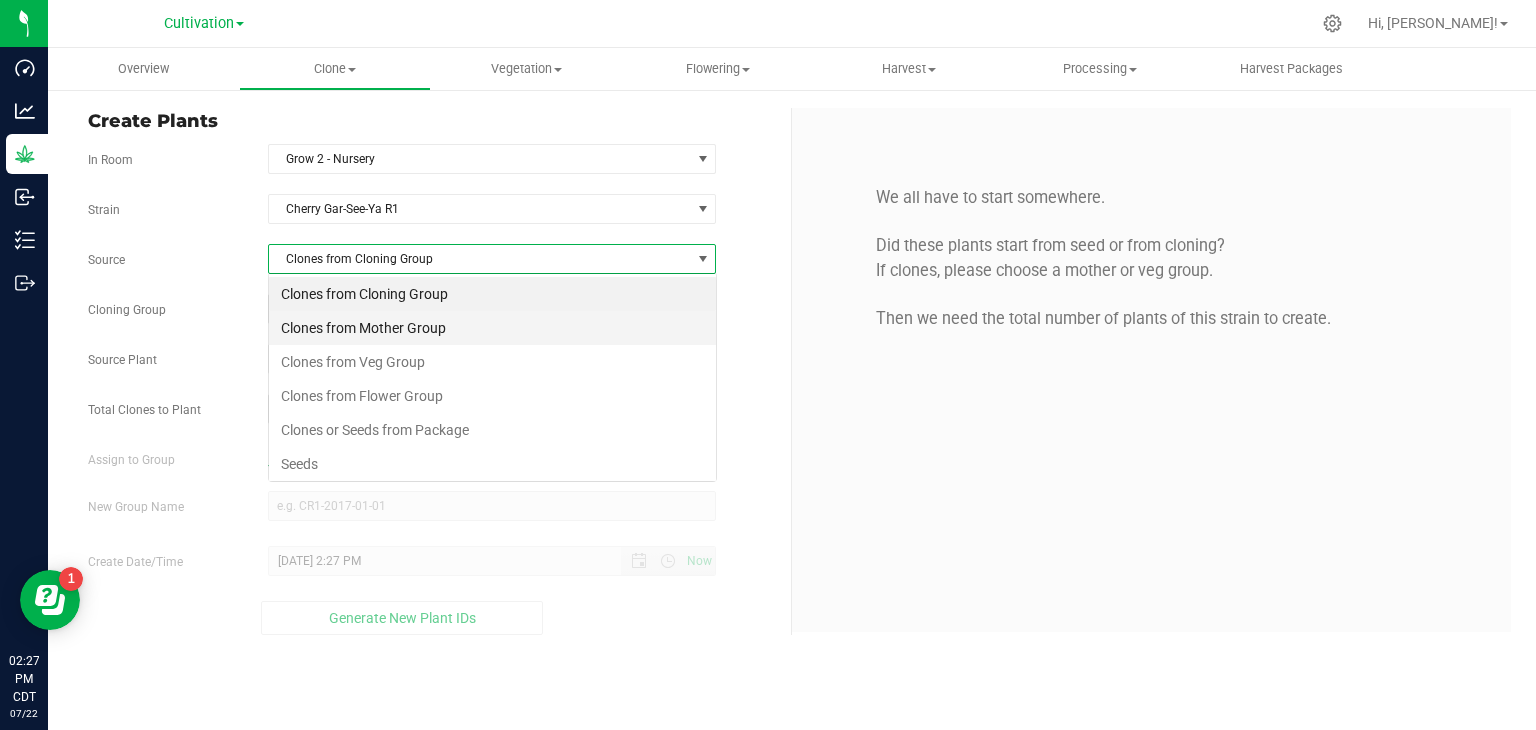 scroll, scrollTop: 99970, scrollLeft: 99551, axis: both 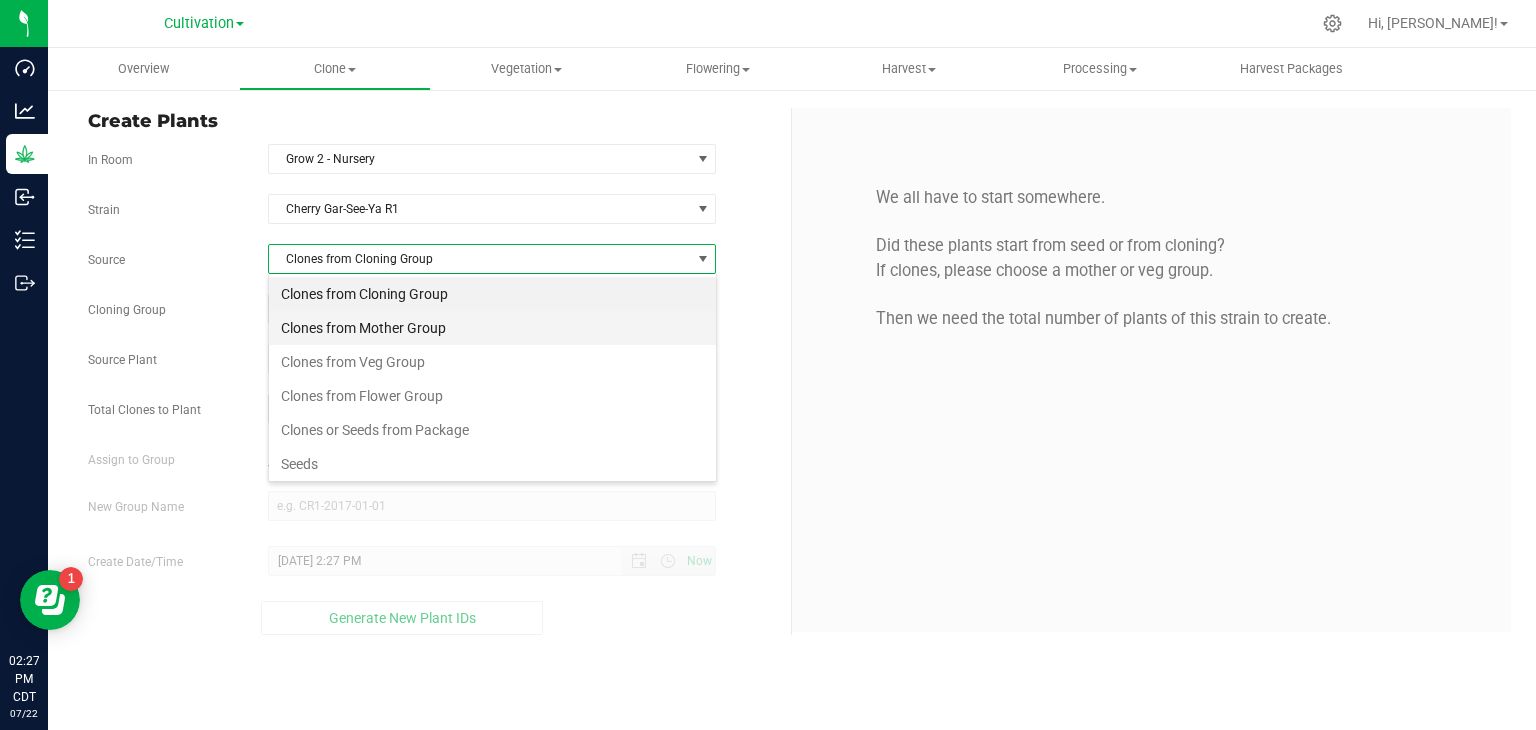 click on "Clones from Mother Group" at bounding box center (492, 328) 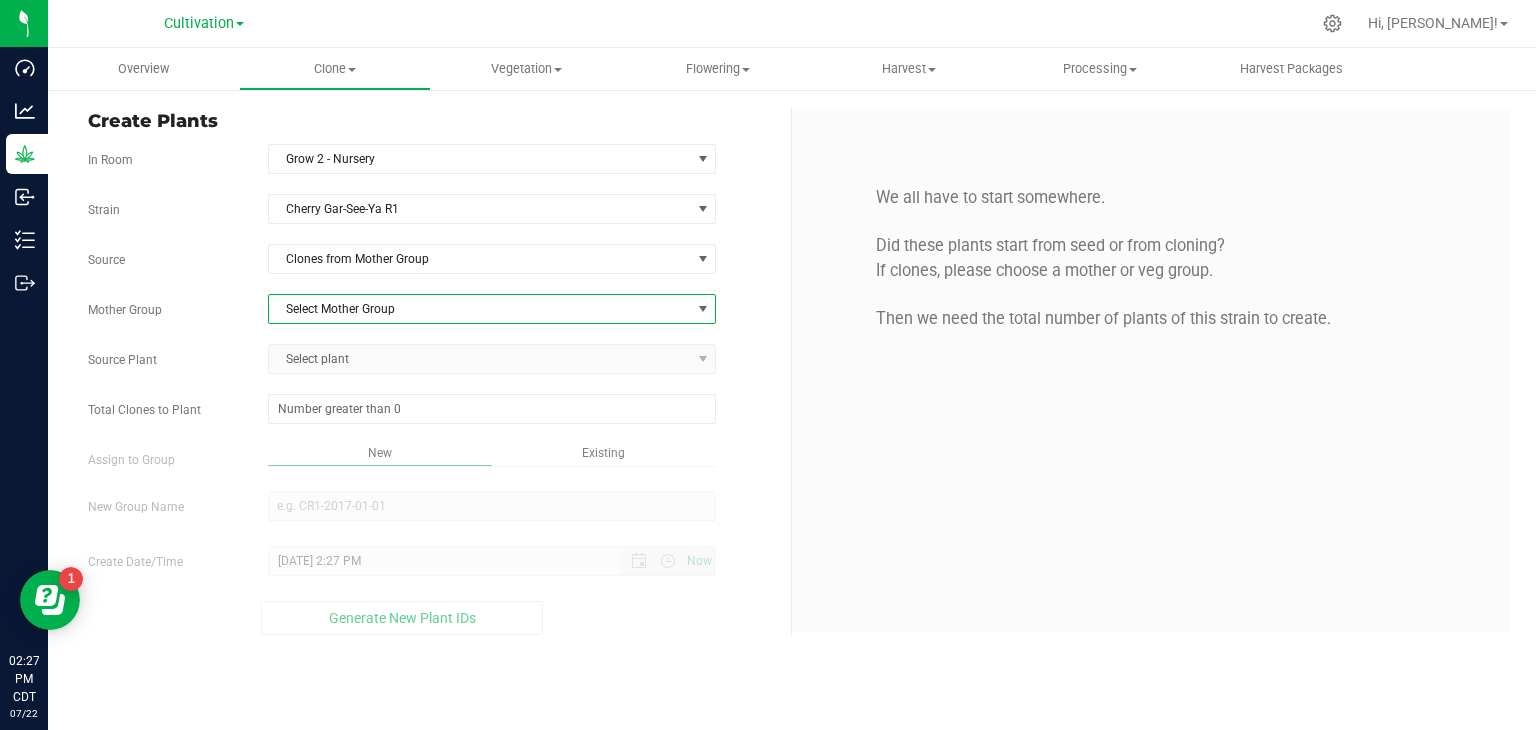 click on "Select Mother Group" at bounding box center [480, 309] 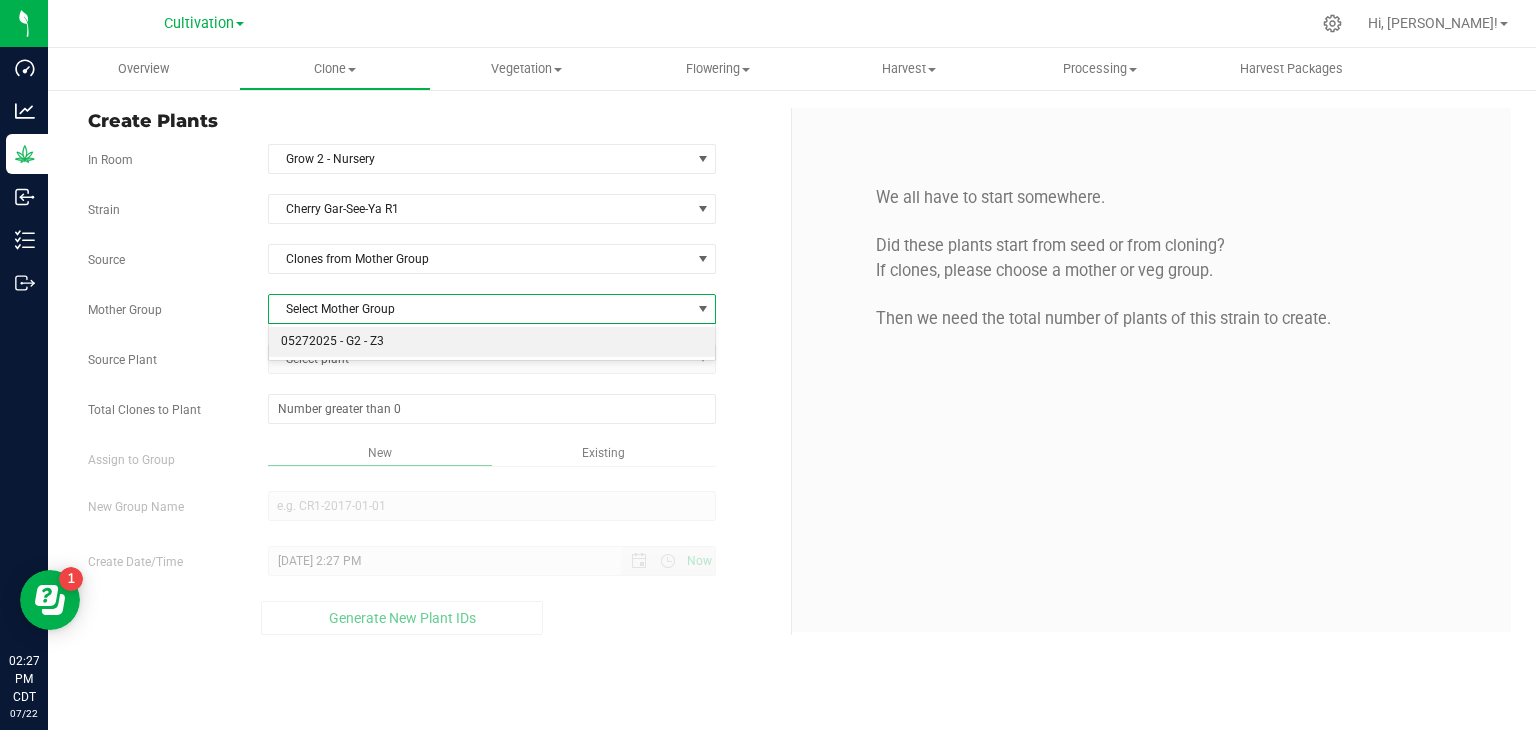 click on "05272025 - G2 - Z3" at bounding box center (492, 342) 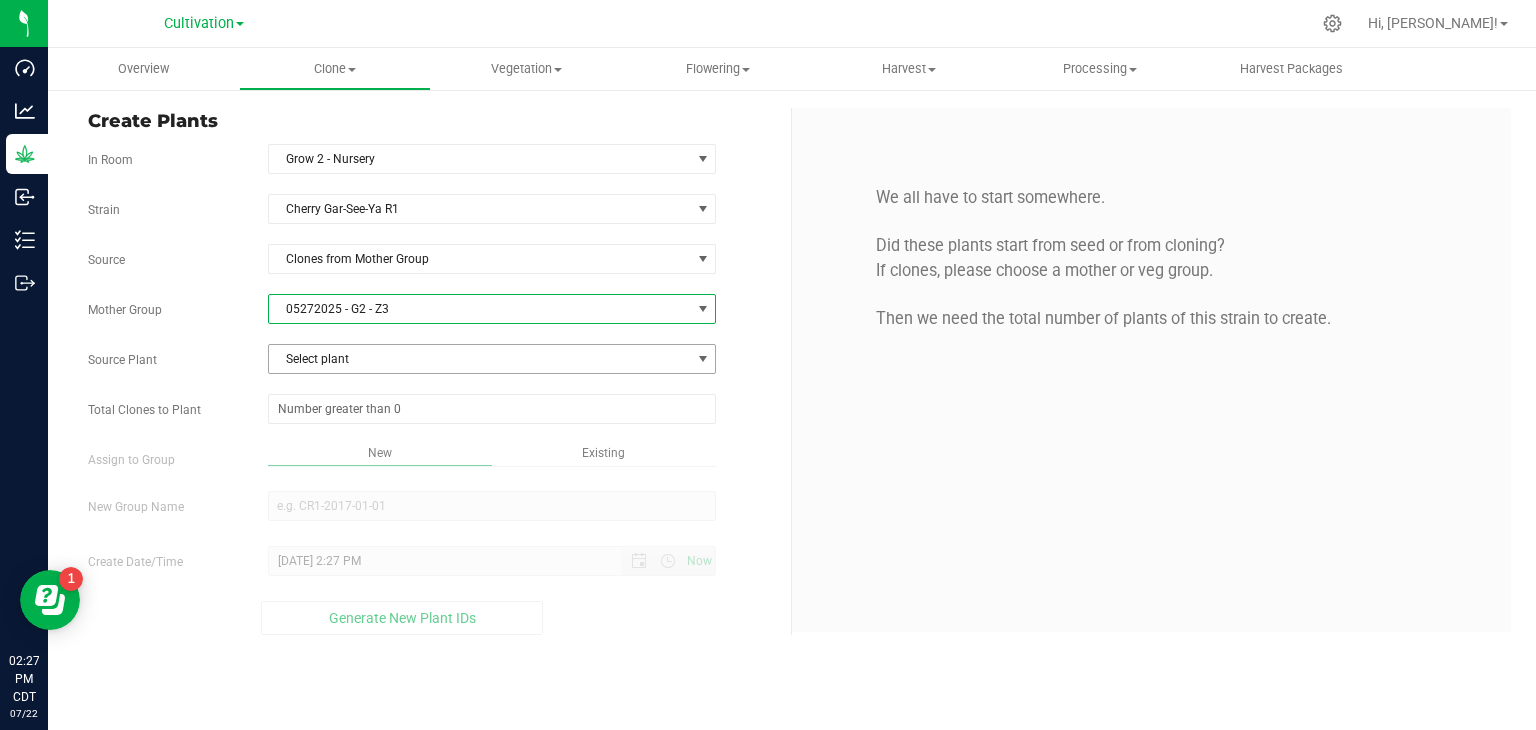 click on "Select plant" at bounding box center (480, 359) 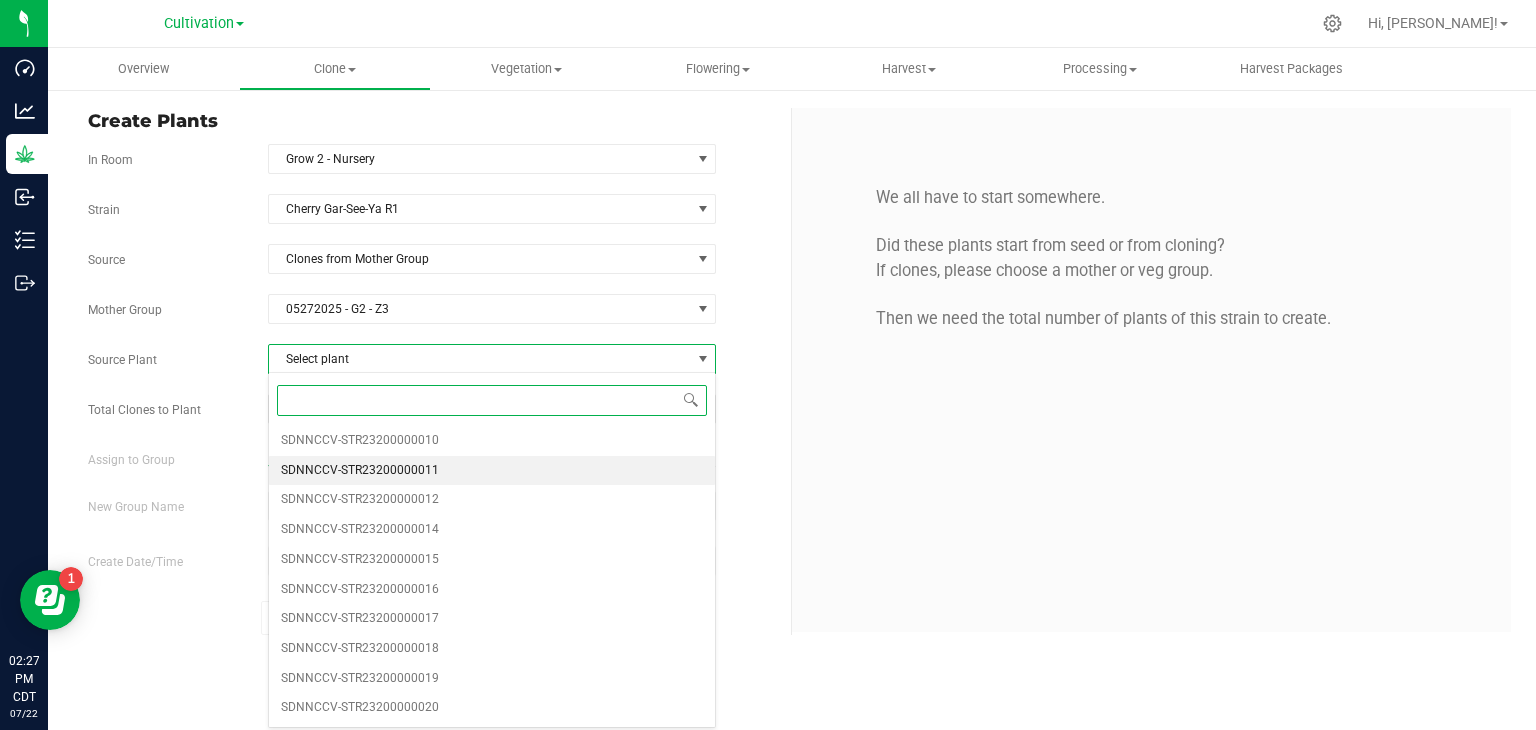 click on "SDNNCCV-STR23200000011" at bounding box center [360, 471] 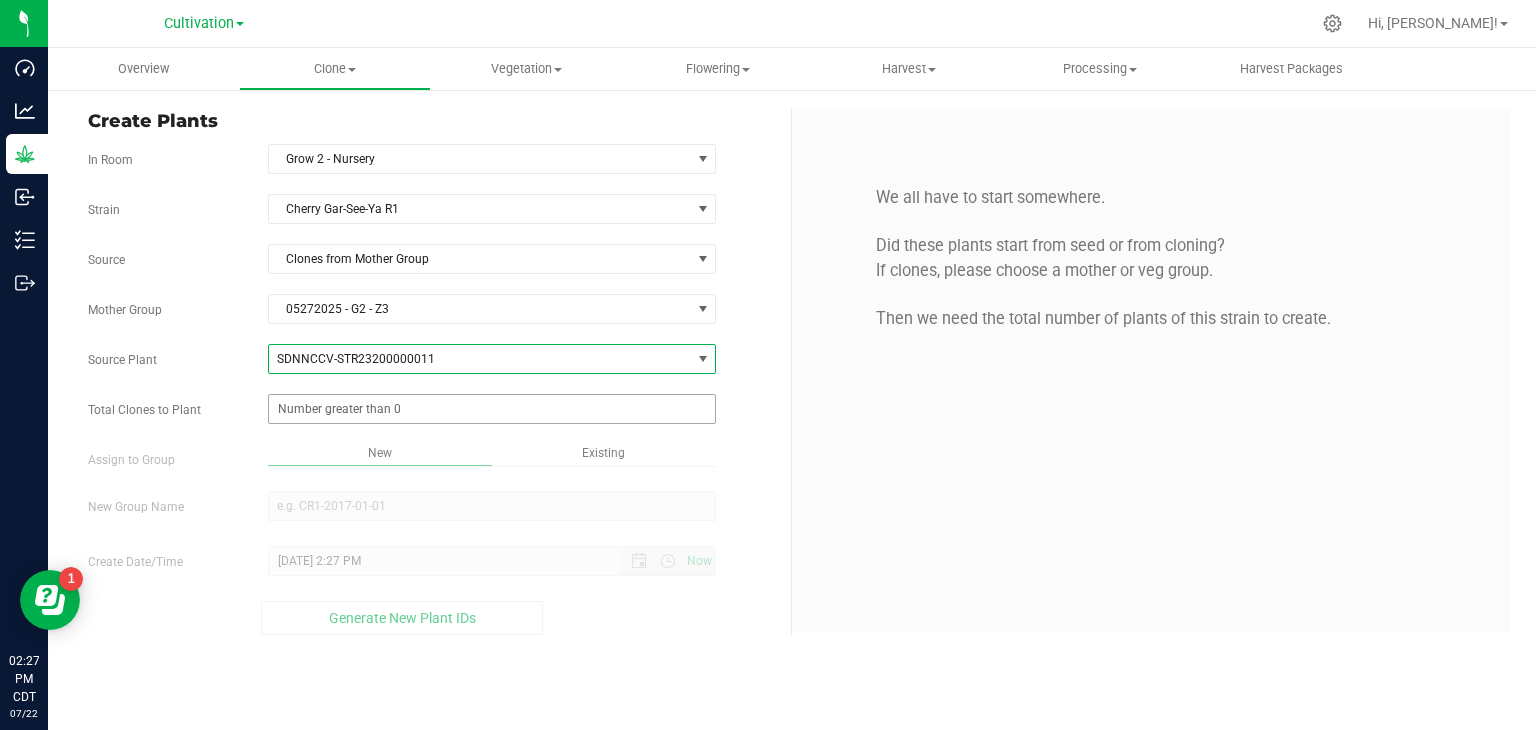 click at bounding box center [492, 409] 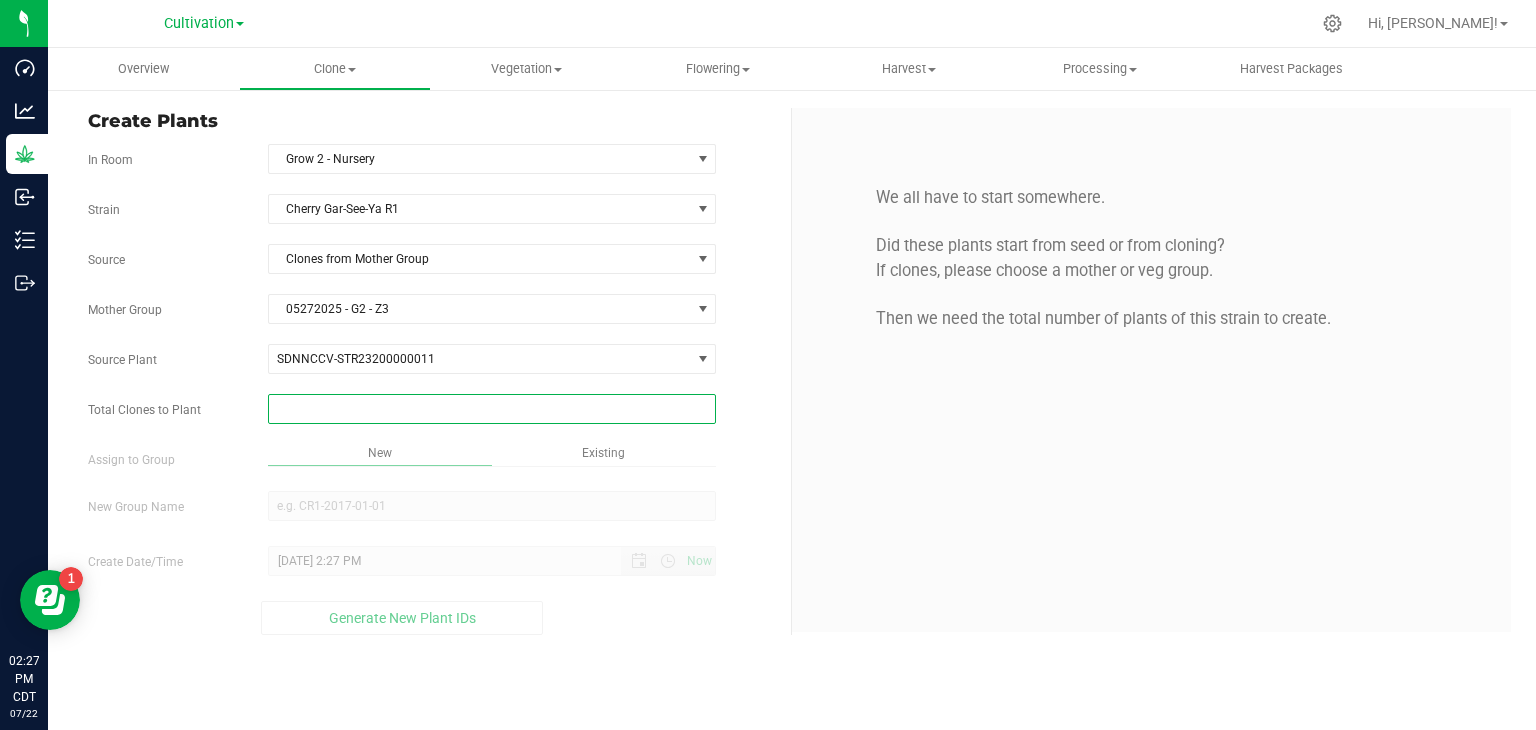 type on "2" 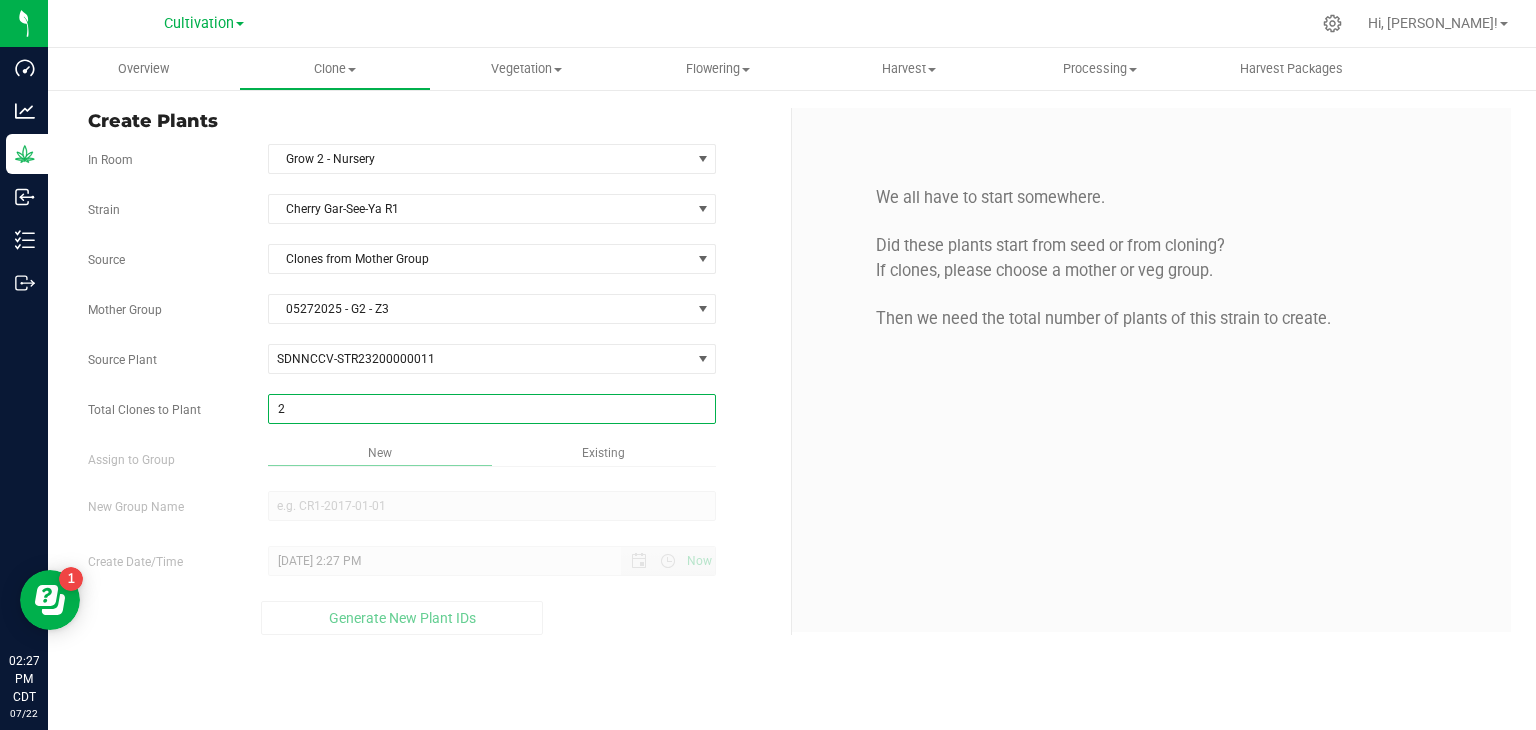 type on "2" 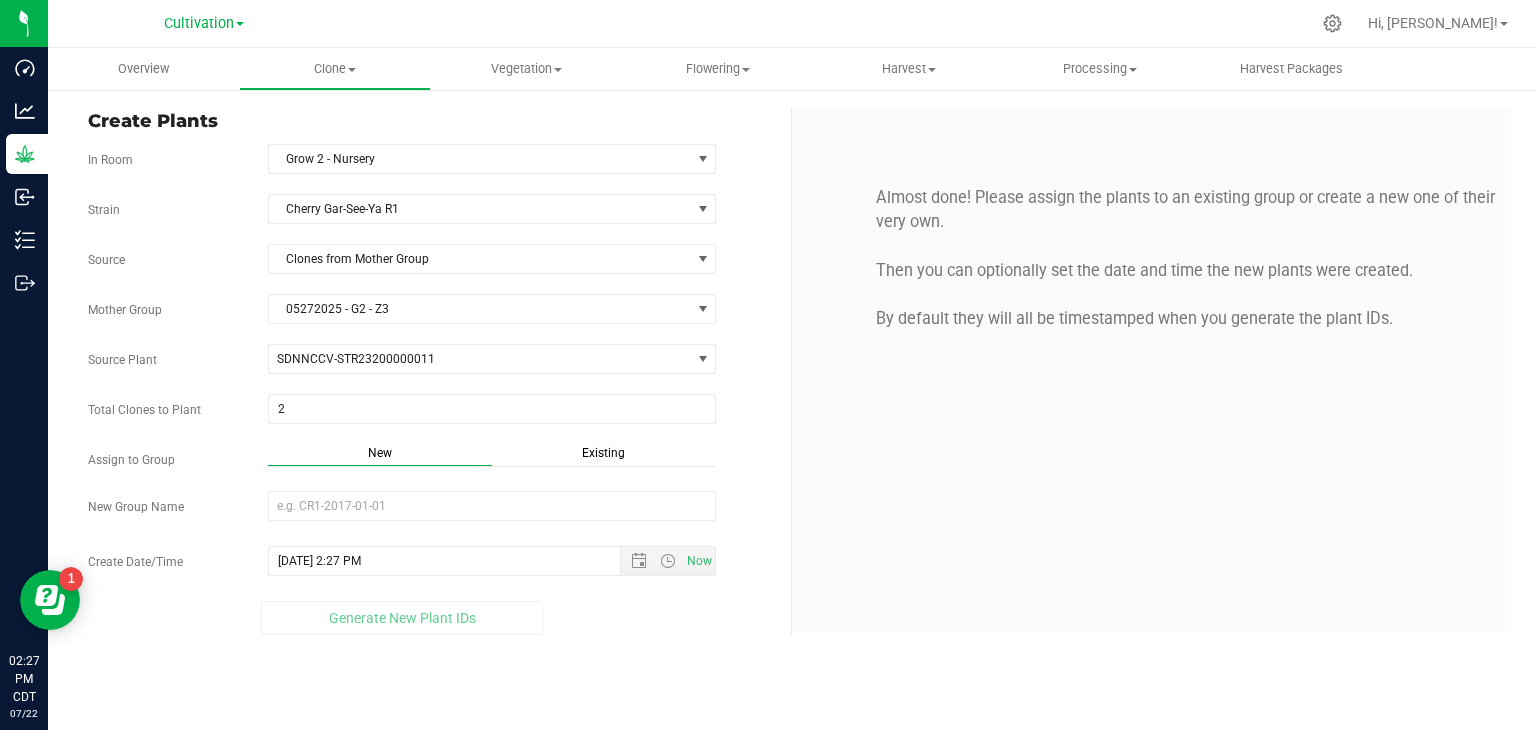 click on "Strain
Cherry Gar-See-Ya R1
Source
Clones from Mother Group
Mother Group
05272025 - G2 - Z3 Select Mother Group 05272025 - G2 - Z3
Source Plant
SDNNCCV-STR23200000011 SDNNCCV-STR23200000010 SDNNCCV-STR23200000011 SDNNCCV-STR23200000012 SDNNCCV-STR23200000014 SDNNCCV-STR23200000015 SDNNCCV-STR23200000016 SDNNCCV-STR23200000017 SDNNCCV-STR23200000018 SDNNCCV-STR23200000019 SDNNCCV-STR23200000020" at bounding box center (432, 414) 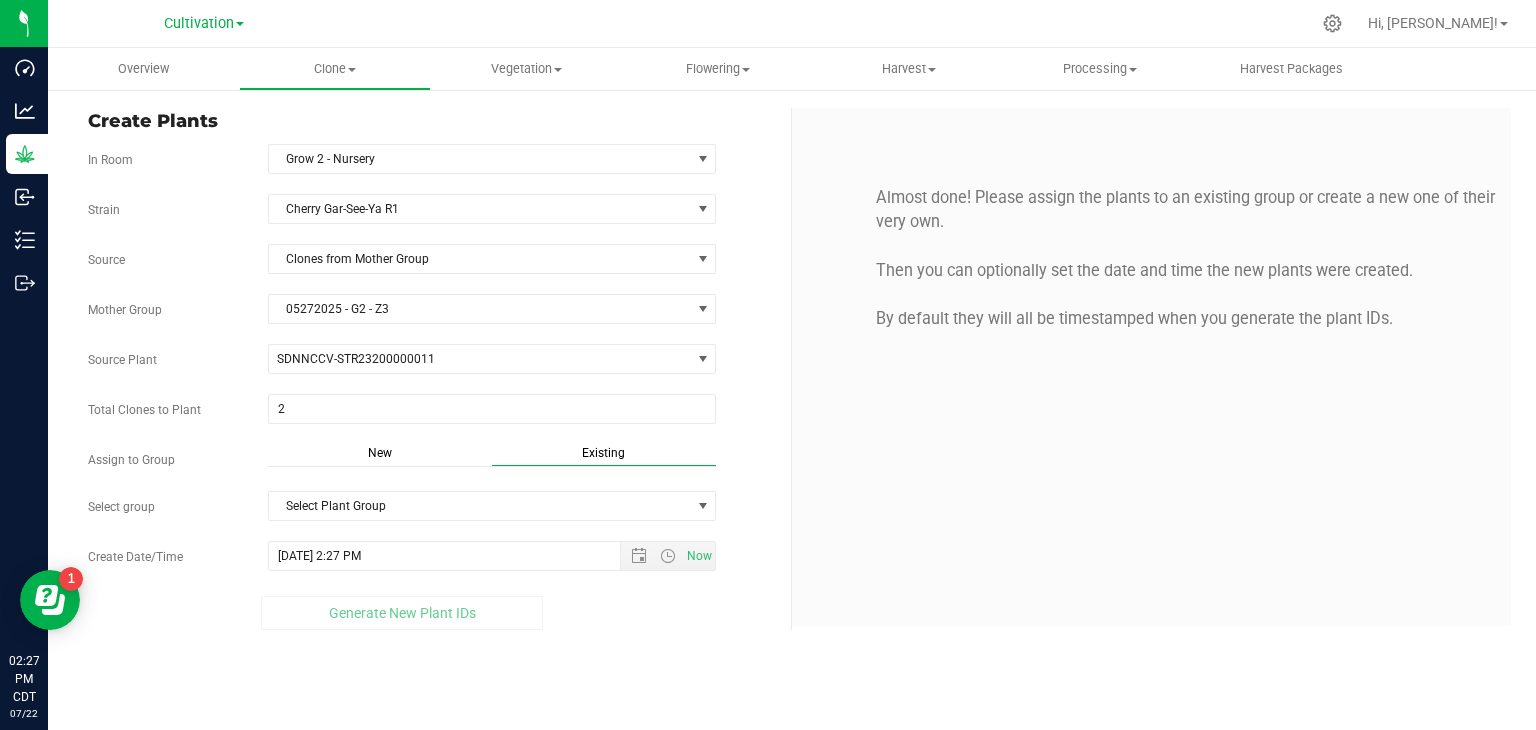 click on "Strain
Cherry Gar-See-Ya R1
Source
Clones from Mother Group
Mother Group
05272025 - G2 - Z3 Select Mother Group 05272025 - G2 - Z3
Source Plant
SDNNCCV-STR23200000011 SDNNCCV-STR23200000010 SDNNCCV-STR23200000011 SDNNCCV-STR23200000012 SDNNCCV-STR23200000014 SDNNCCV-STR23200000015 SDNNCCV-STR23200000016 SDNNCCV-STR23200000017 SDNNCCV-STR23200000018 SDNNCCV-STR23200000019 SDNNCCV-STR23200000020" at bounding box center [432, 412] 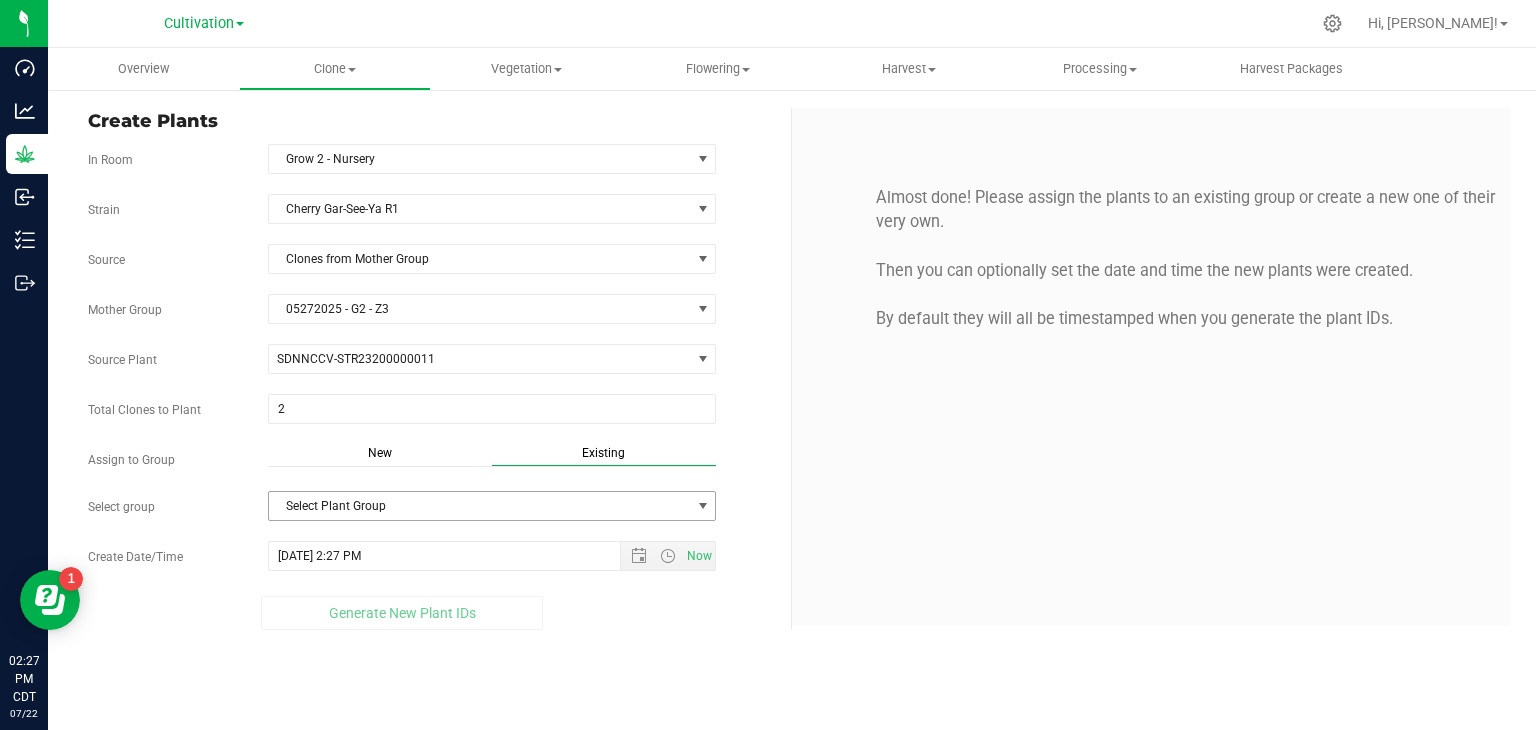 click on "Select Plant Group" at bounding box center [480, 506] 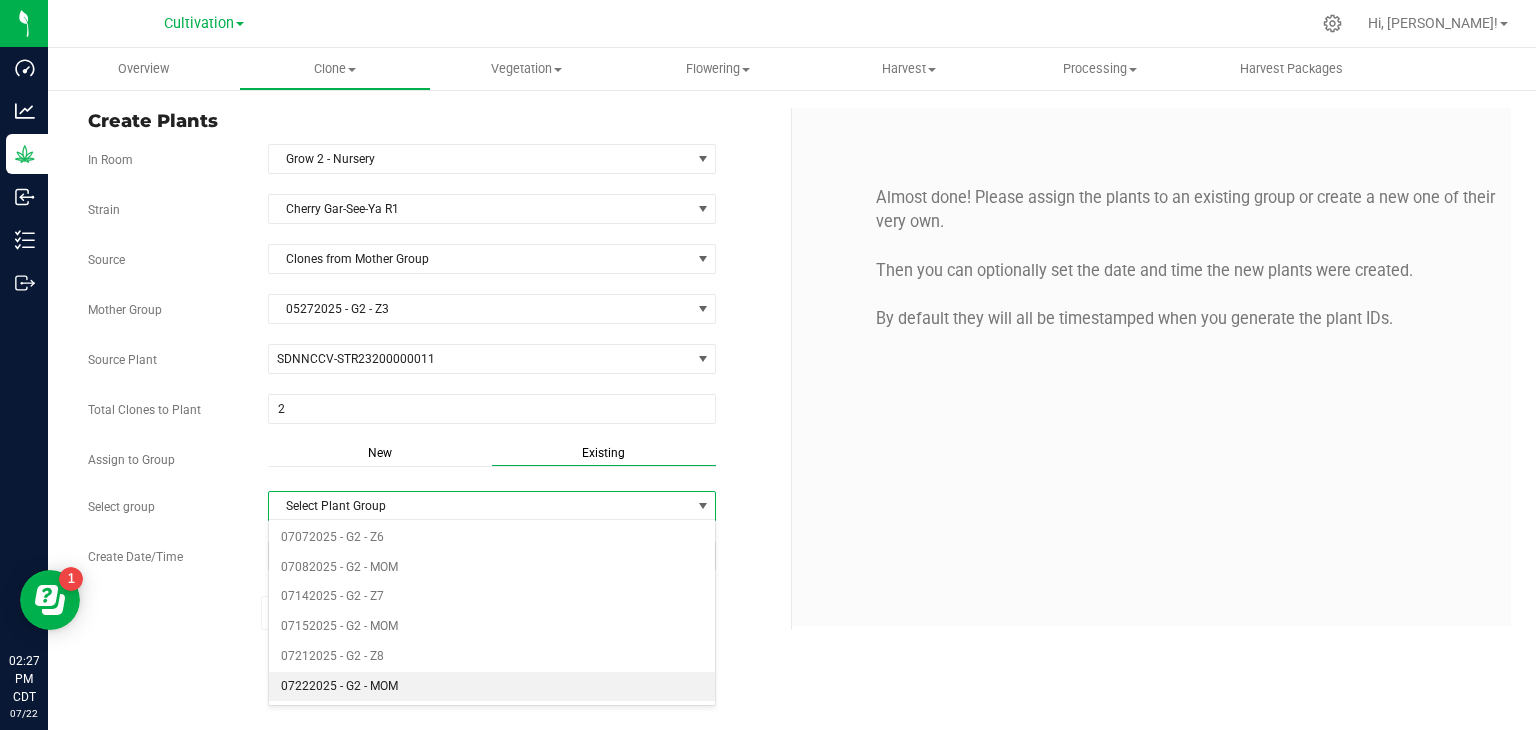 click on "07222025 - G2 - MOM" at bounding box center [492, 687] 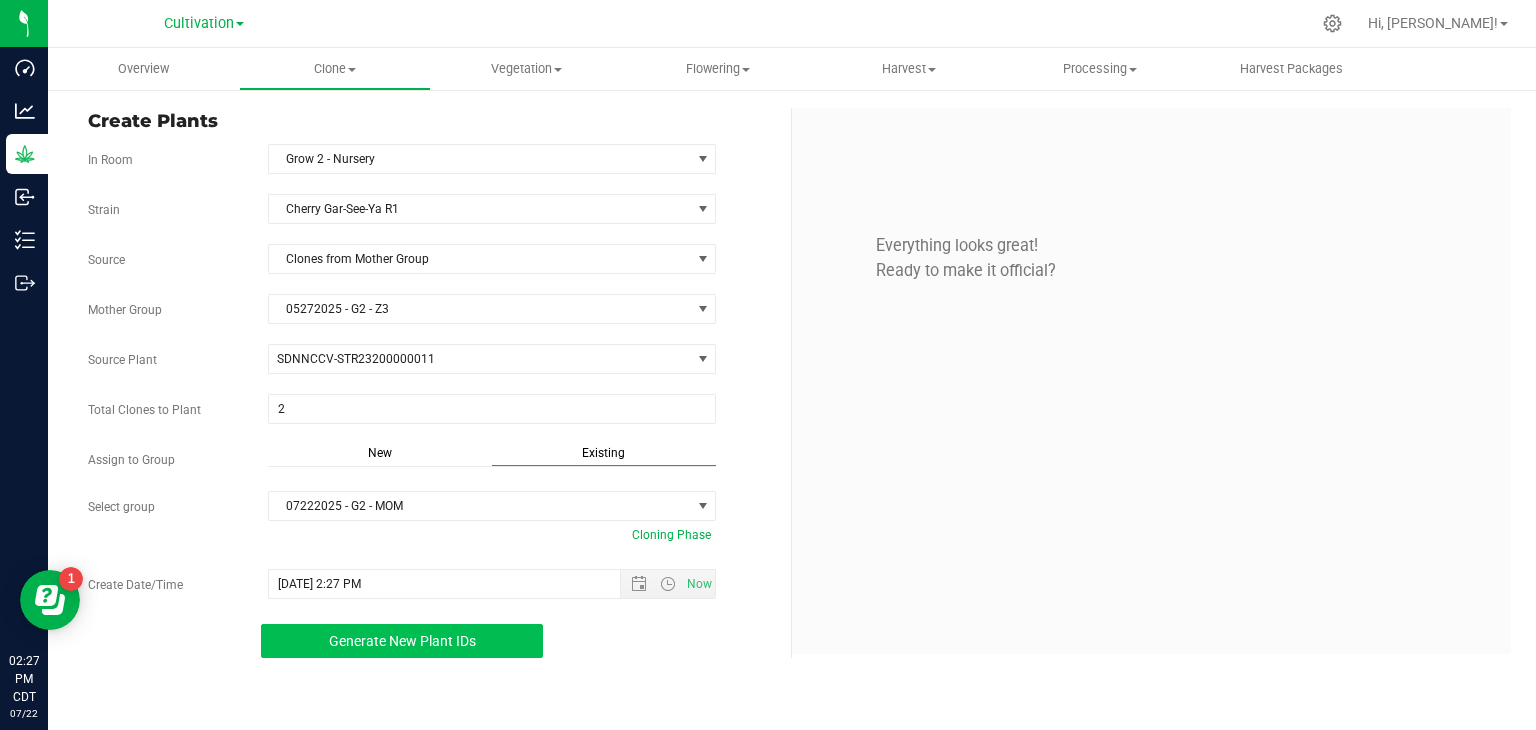 click on "Generate New Plant IDs" at bounding box center (402, 641) 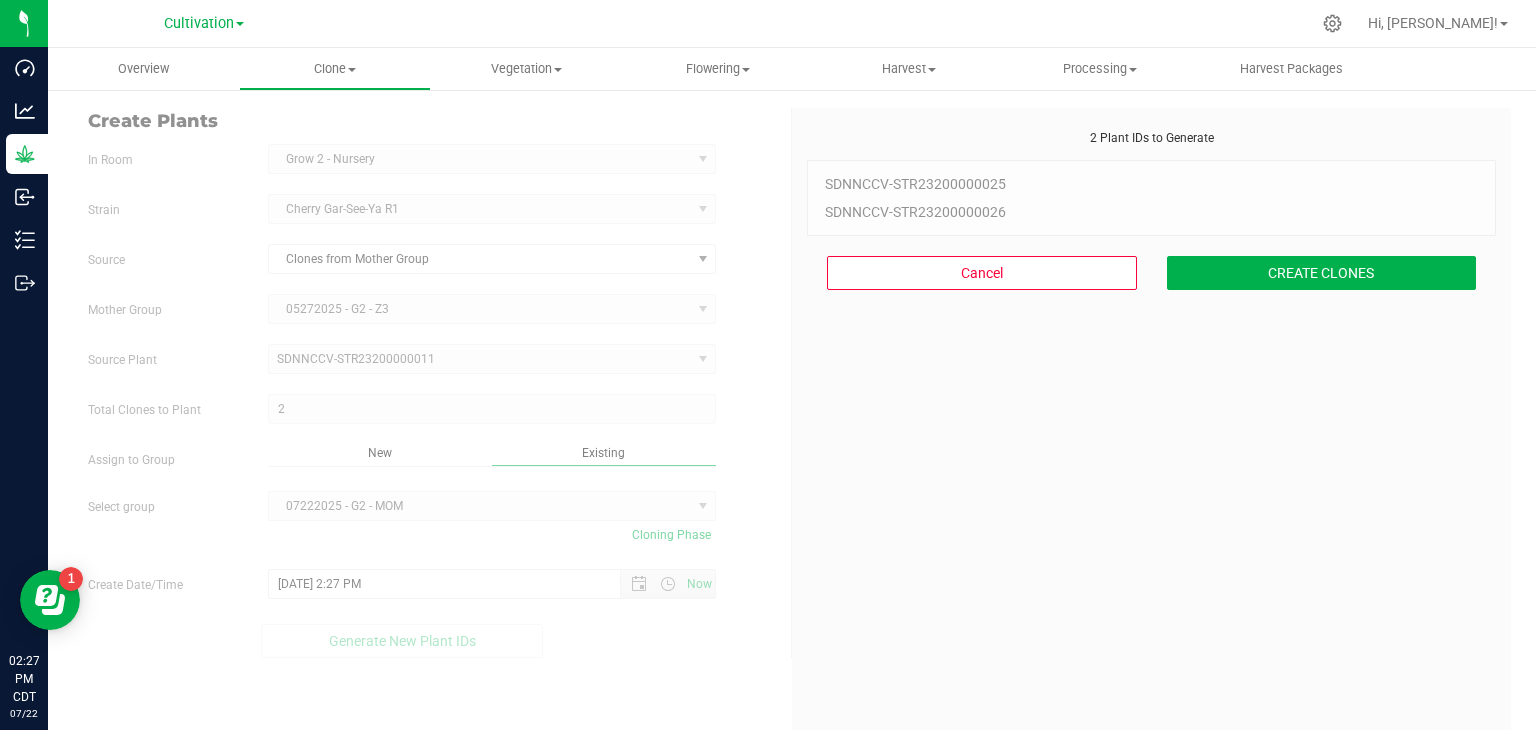 scroll, scrollTop: 60, scrollLeft: 0, axis: vertical 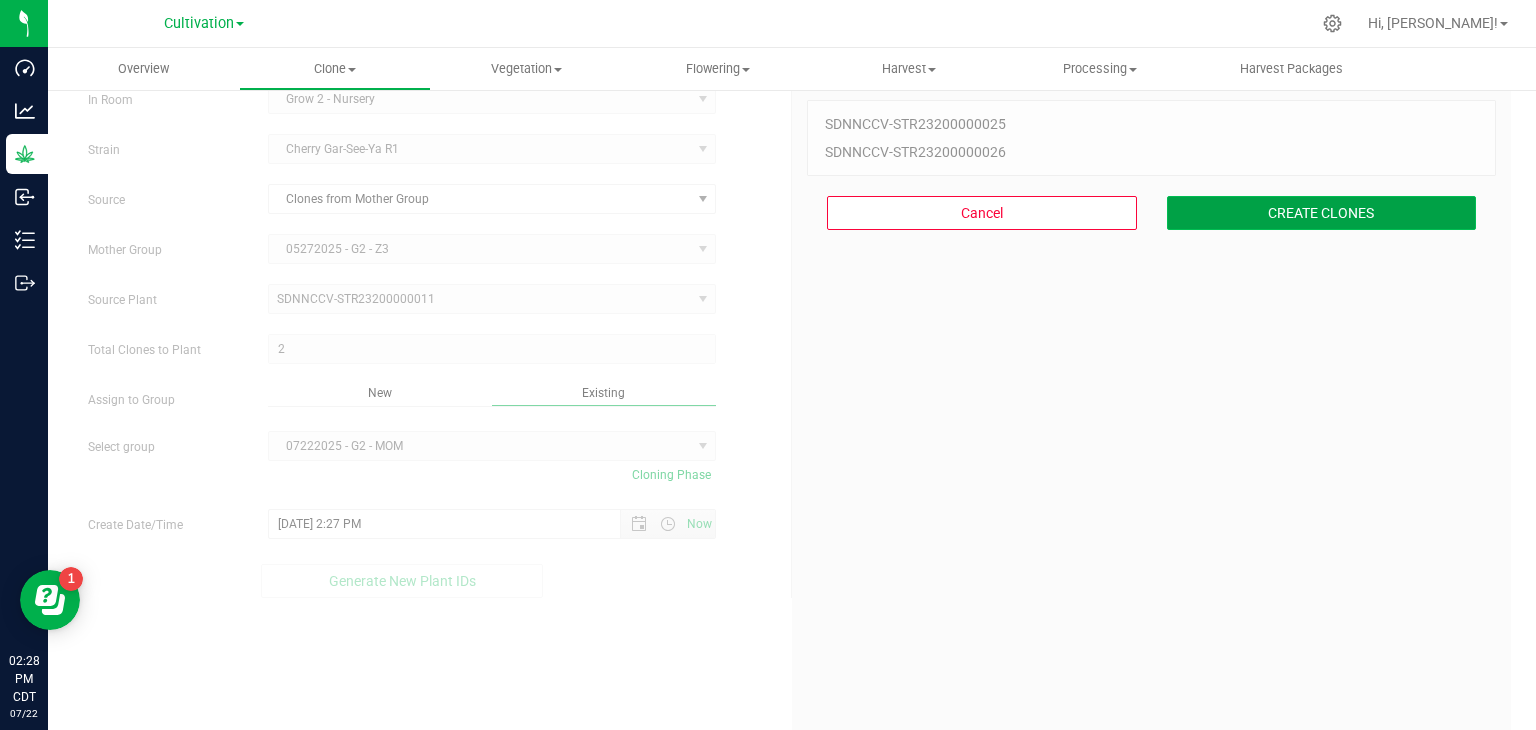 click on "CREATE CLONES" at bounding box center (1322, 213) 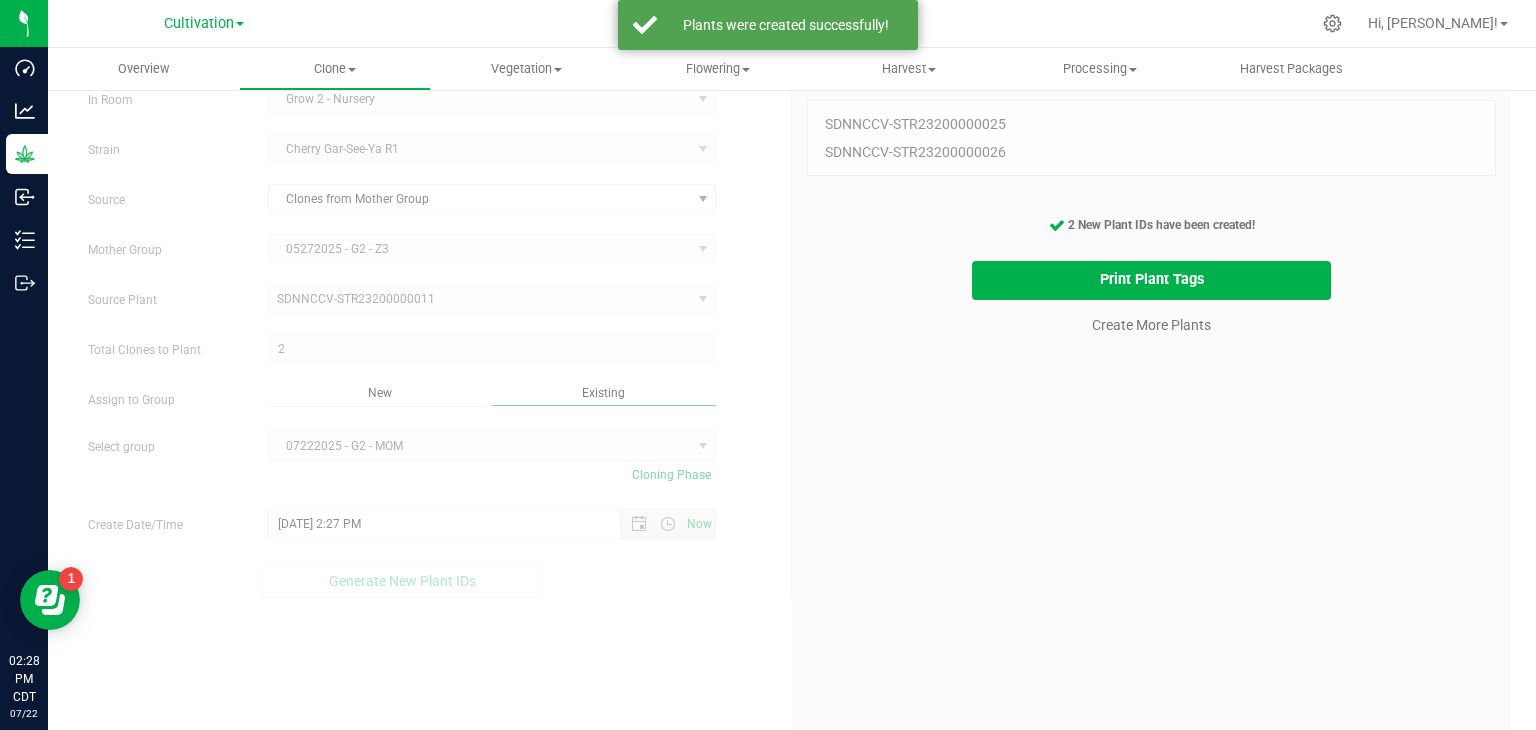 click on "Create More Plants" at bounding box center [1151, 323] 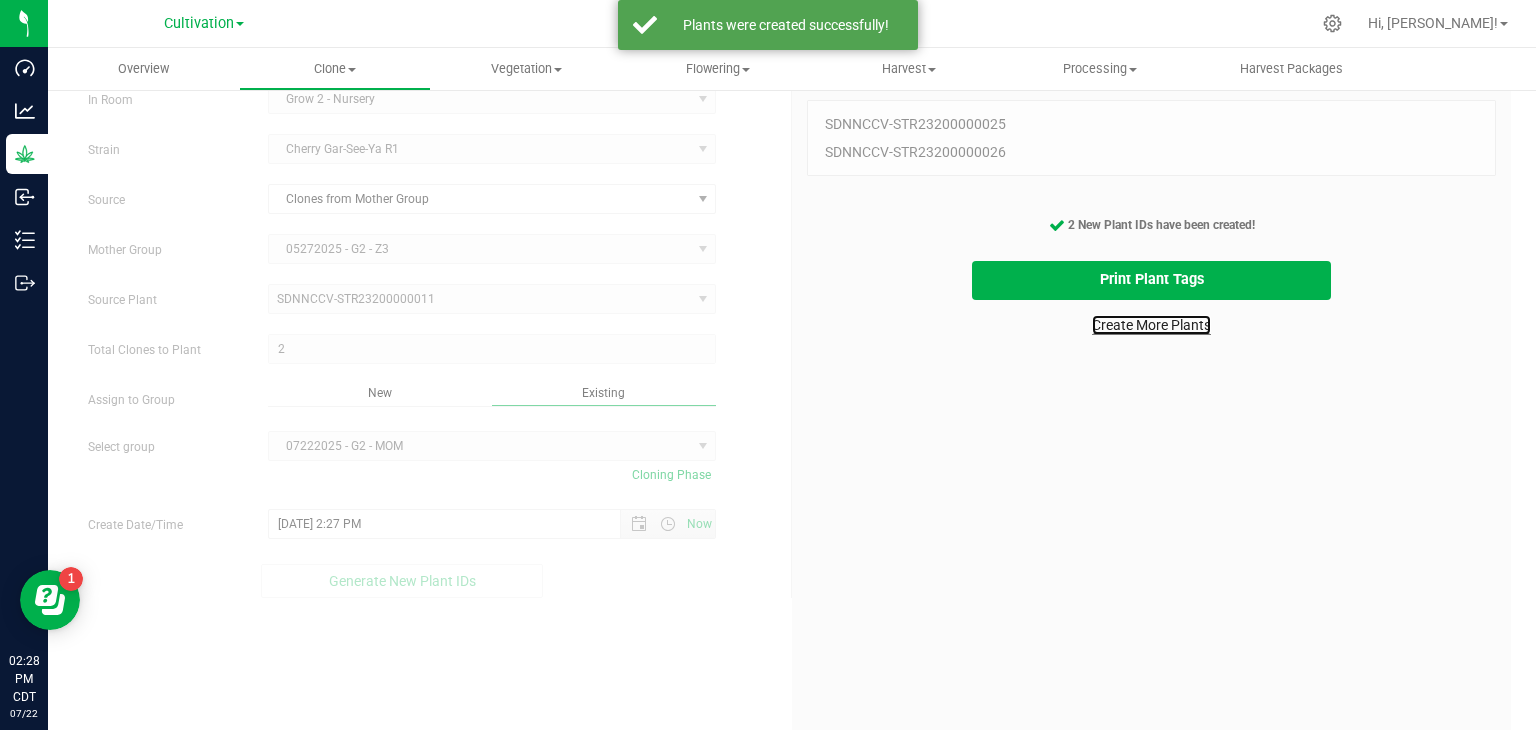 click on "Create More Plants" at bounding box center (1151, 325) 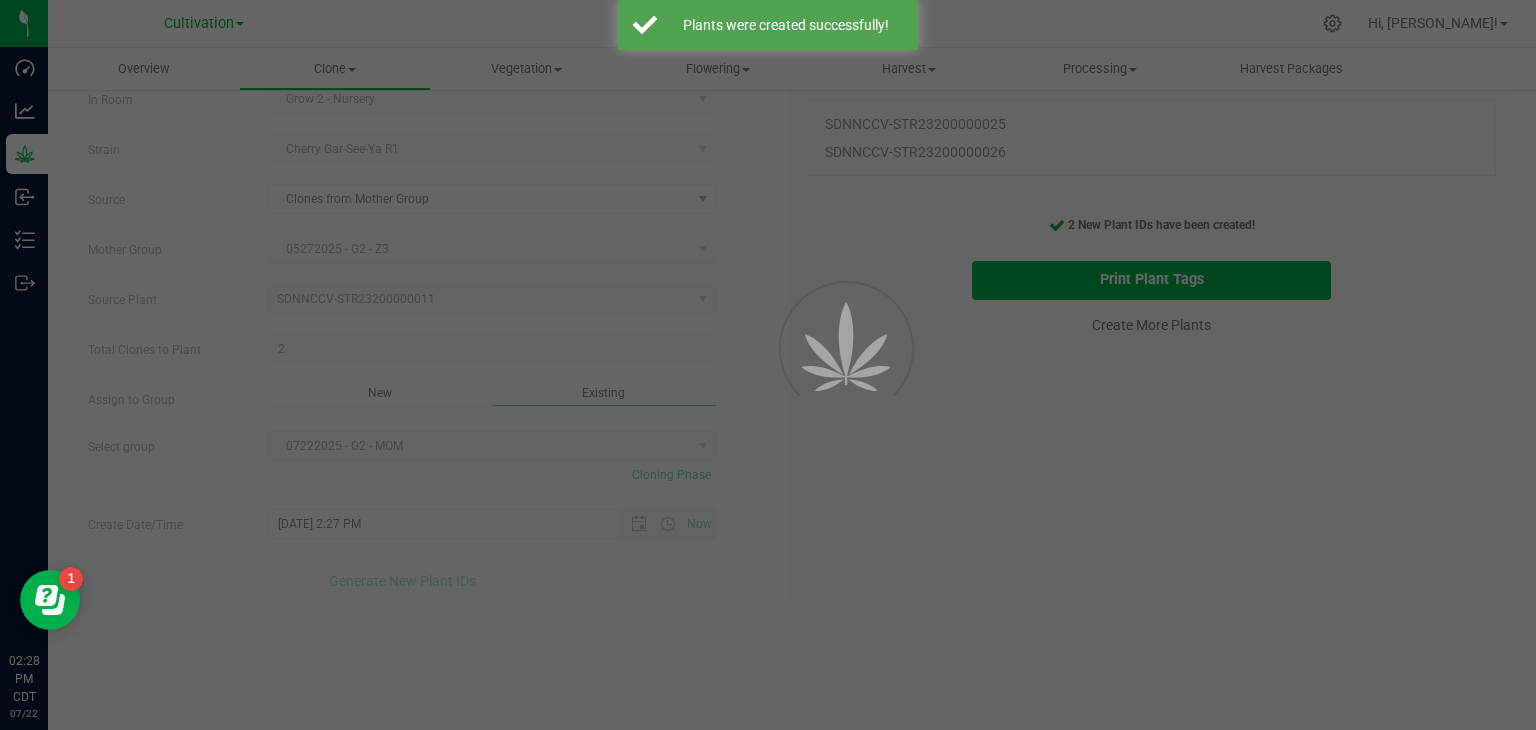 scroll, scrollTop: 0, scrollLeft: 0, axis: both 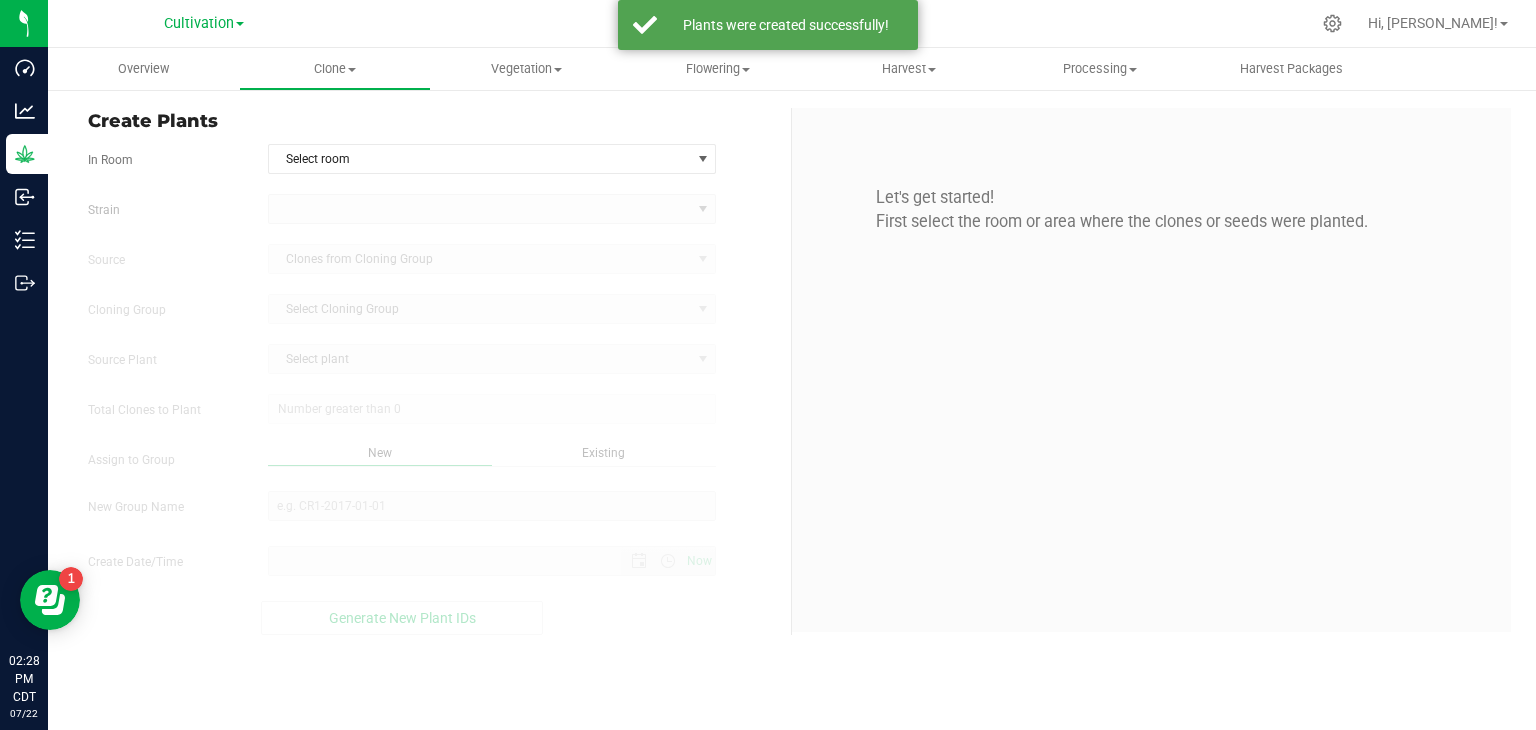 type on "[DATE] 2:28 PM" 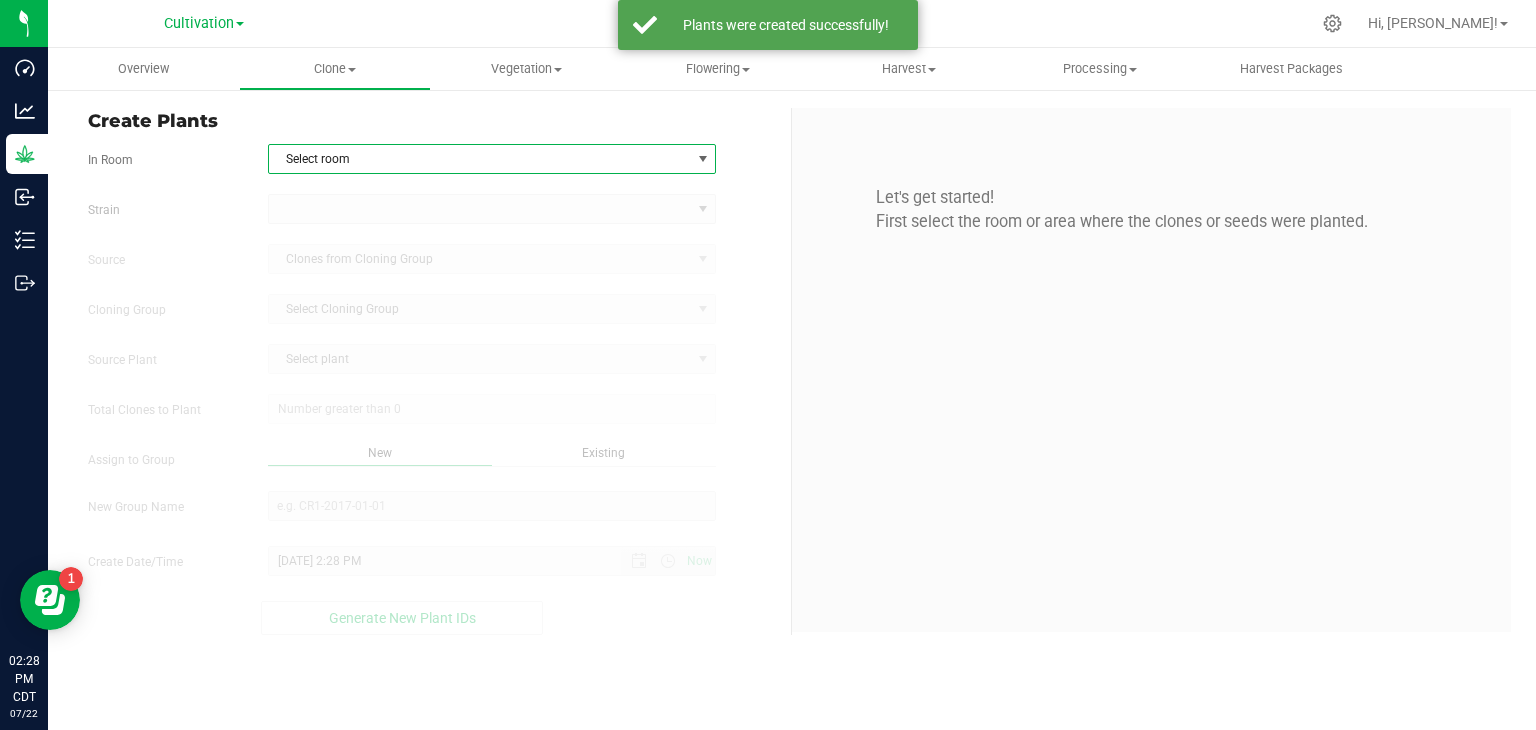 drag, startPoint x: 405, startPoint y: 153, endPoint x: 400, endPoint y: 177, distance: 24.5153 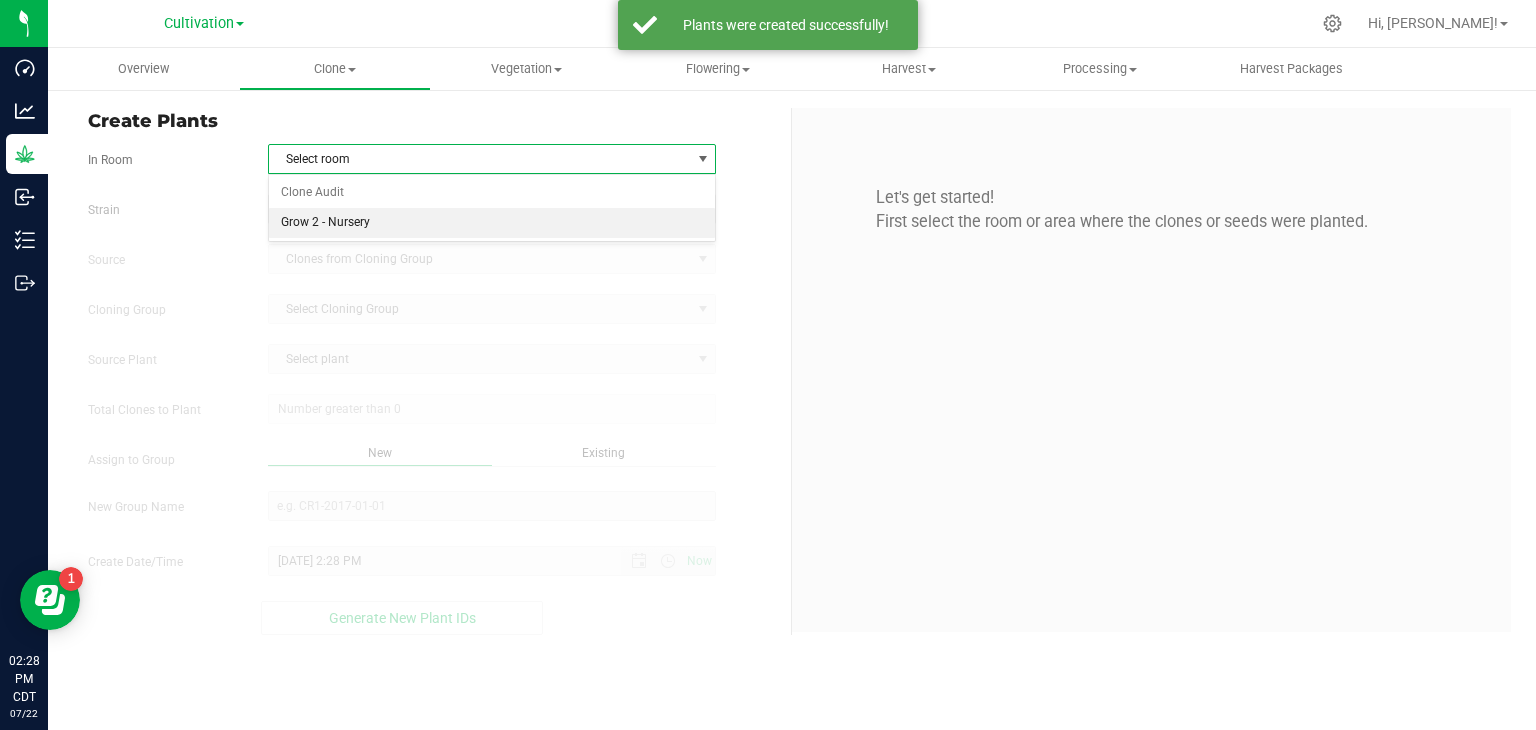 click on "Grow 2 - Nursery" at bounding box center [492, 223] 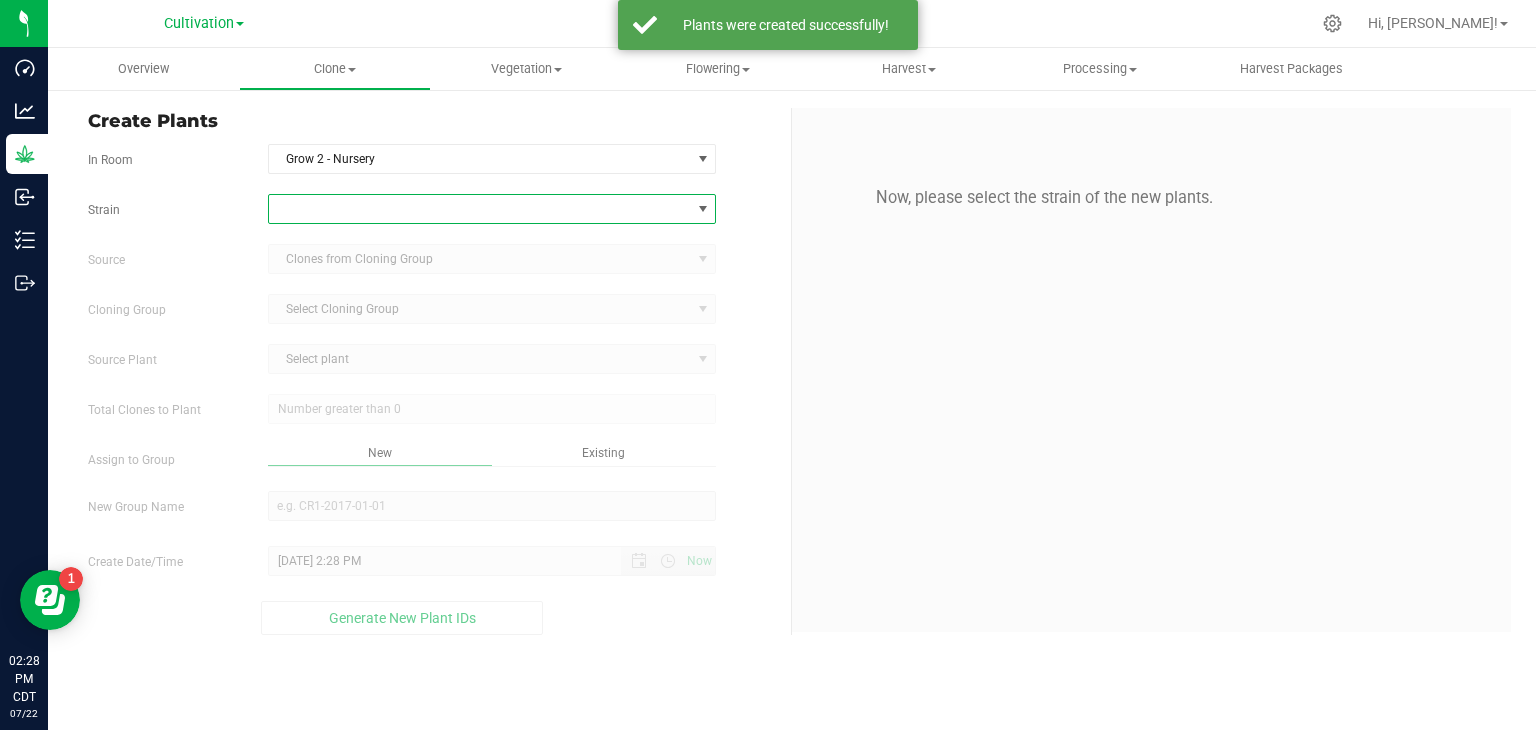 click at bounding box center (480, 209) 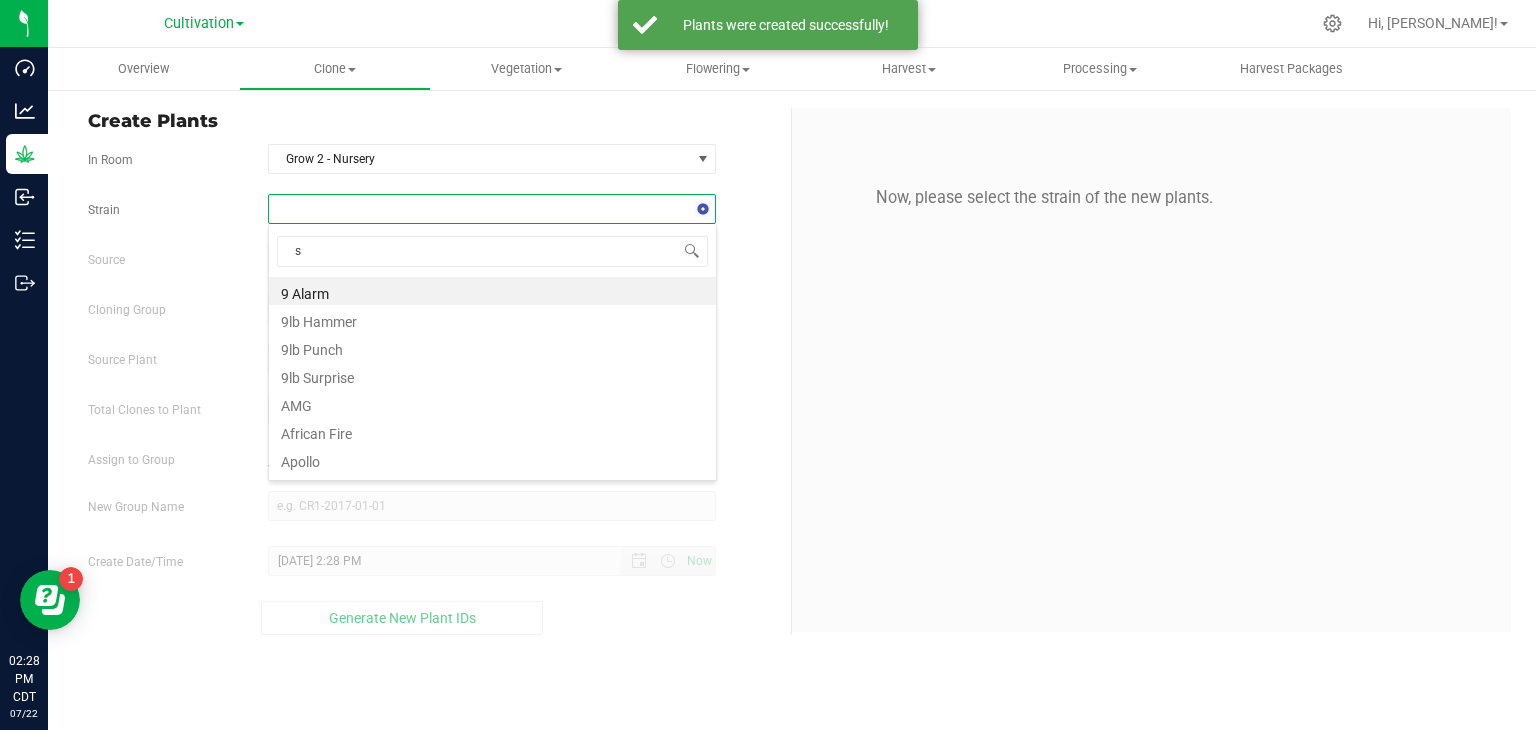 scroll, scrollTop: 99970, scrollLeft: 99551, axis: both 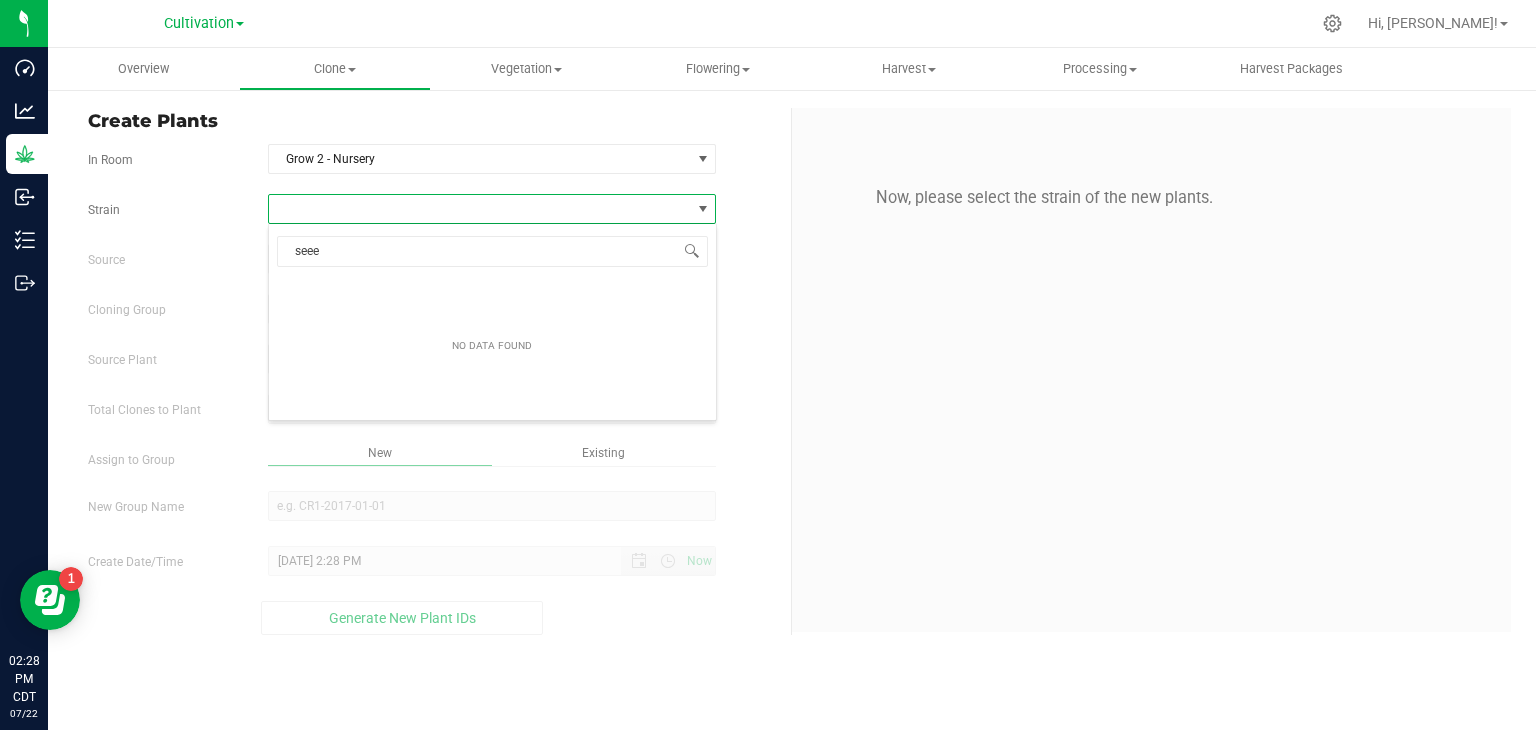 type on "see" 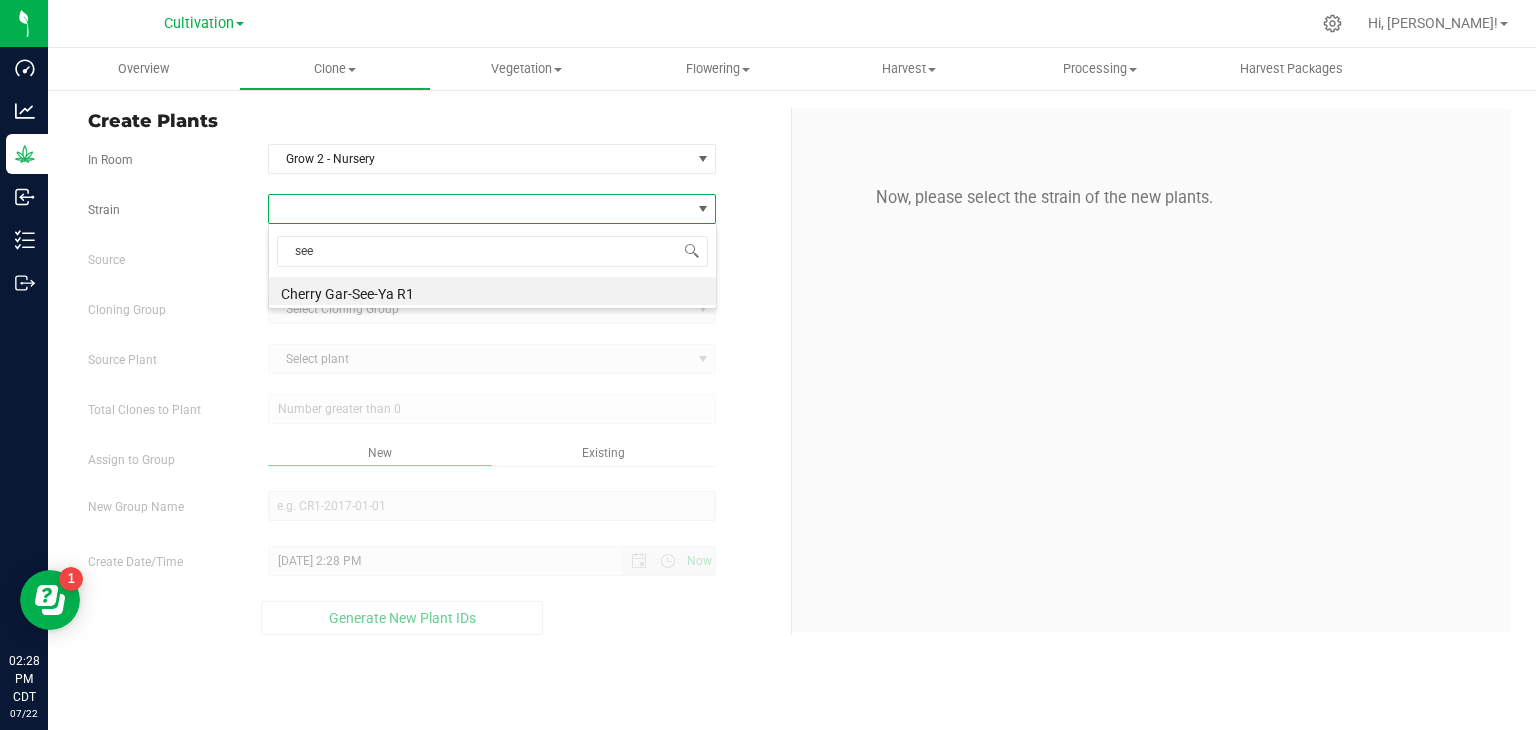 click on "Cherry Gar-See-Ya R1" at bounding box center [492, 291] 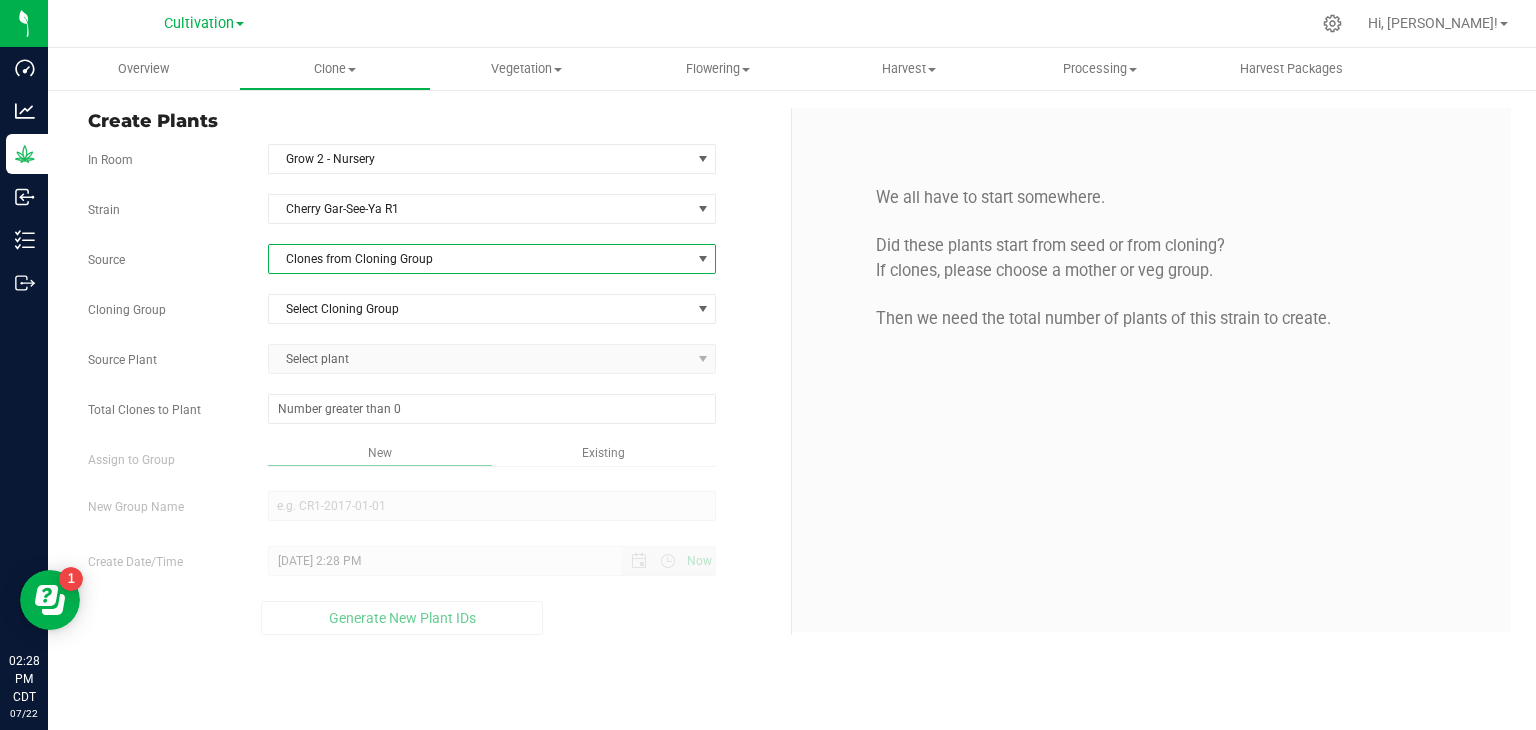 click on "Clones from Cloning Group" at bounding box center (480, 259) 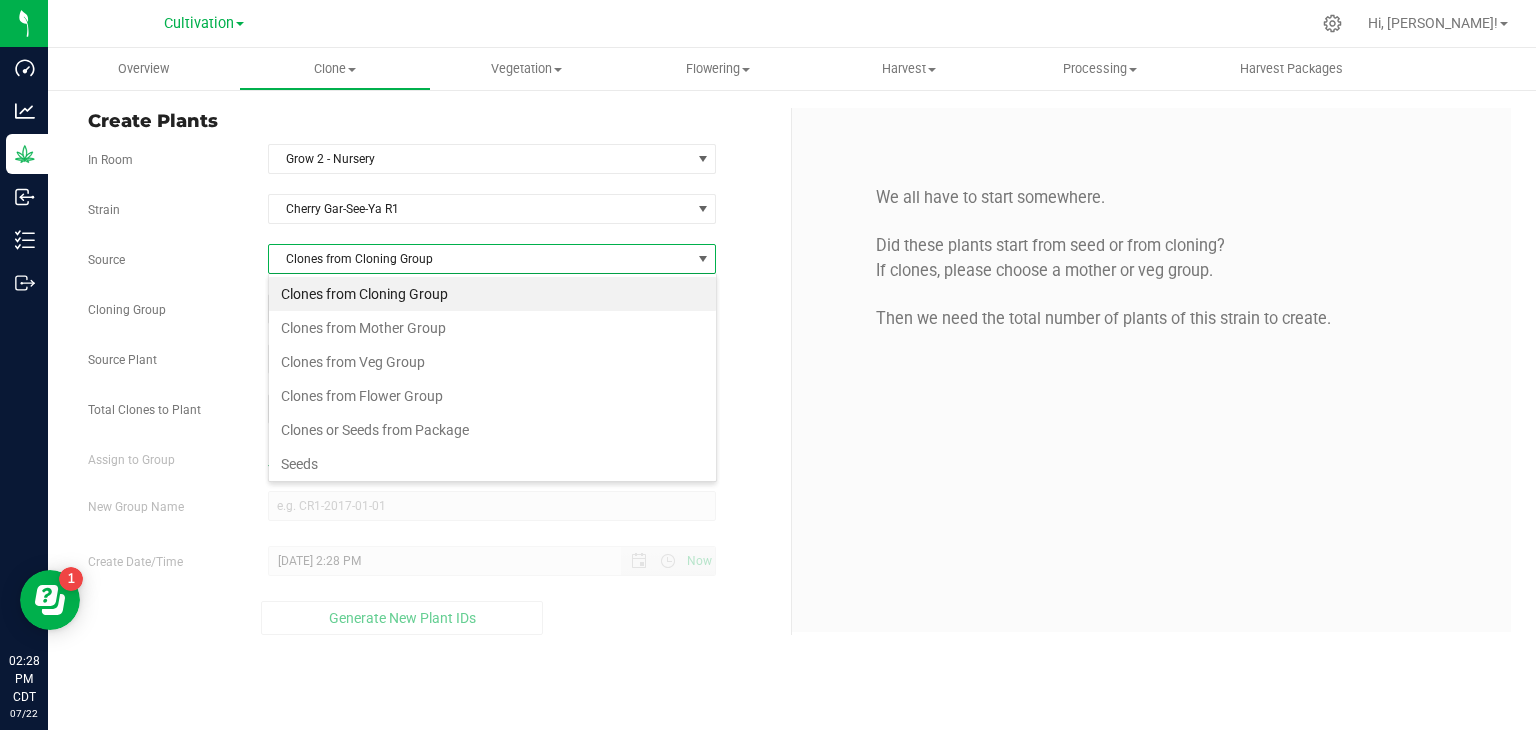 scroll, scrollTop: 99970, scrollLeft: 99551, axis: both 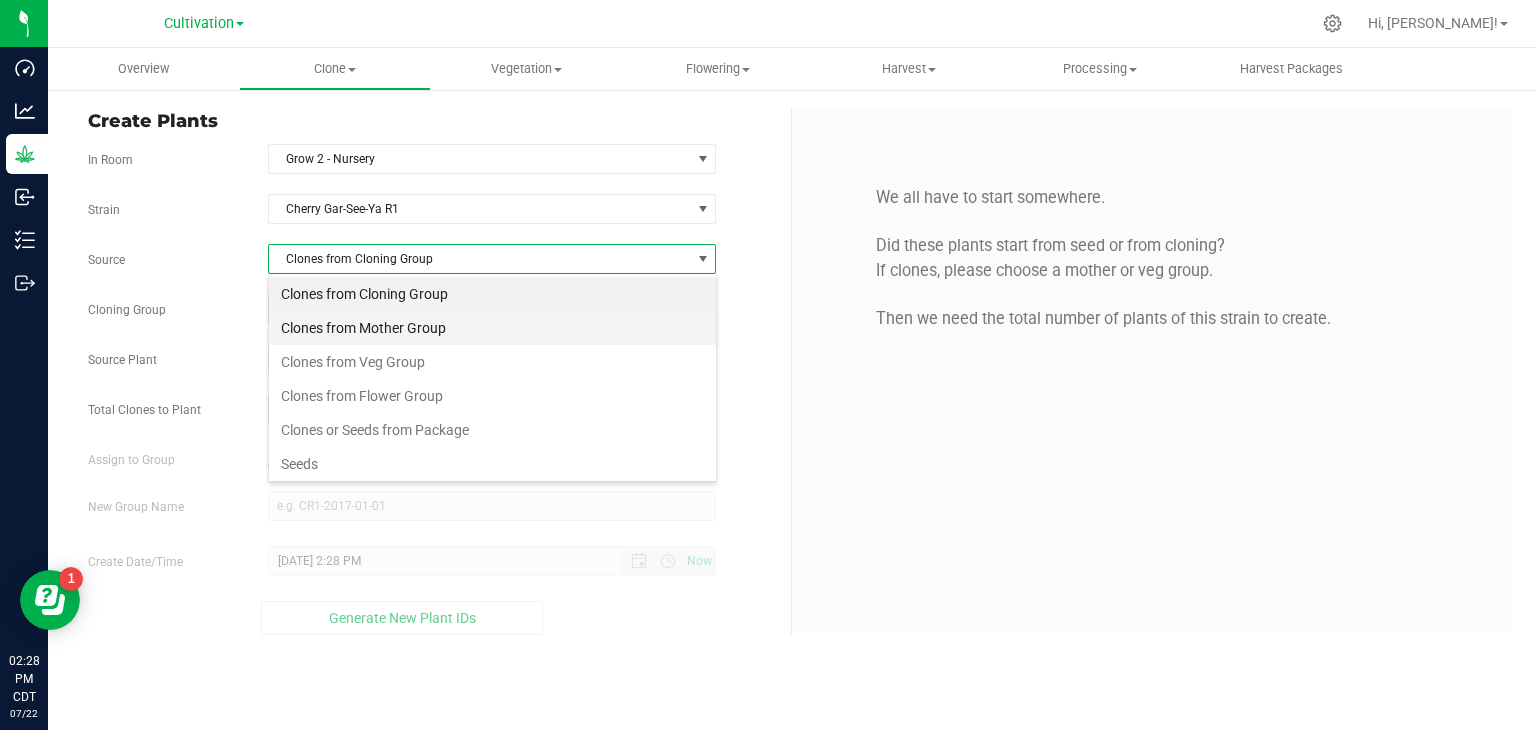 click on "Clones from Mother Group" at bounding box center [492, 328] 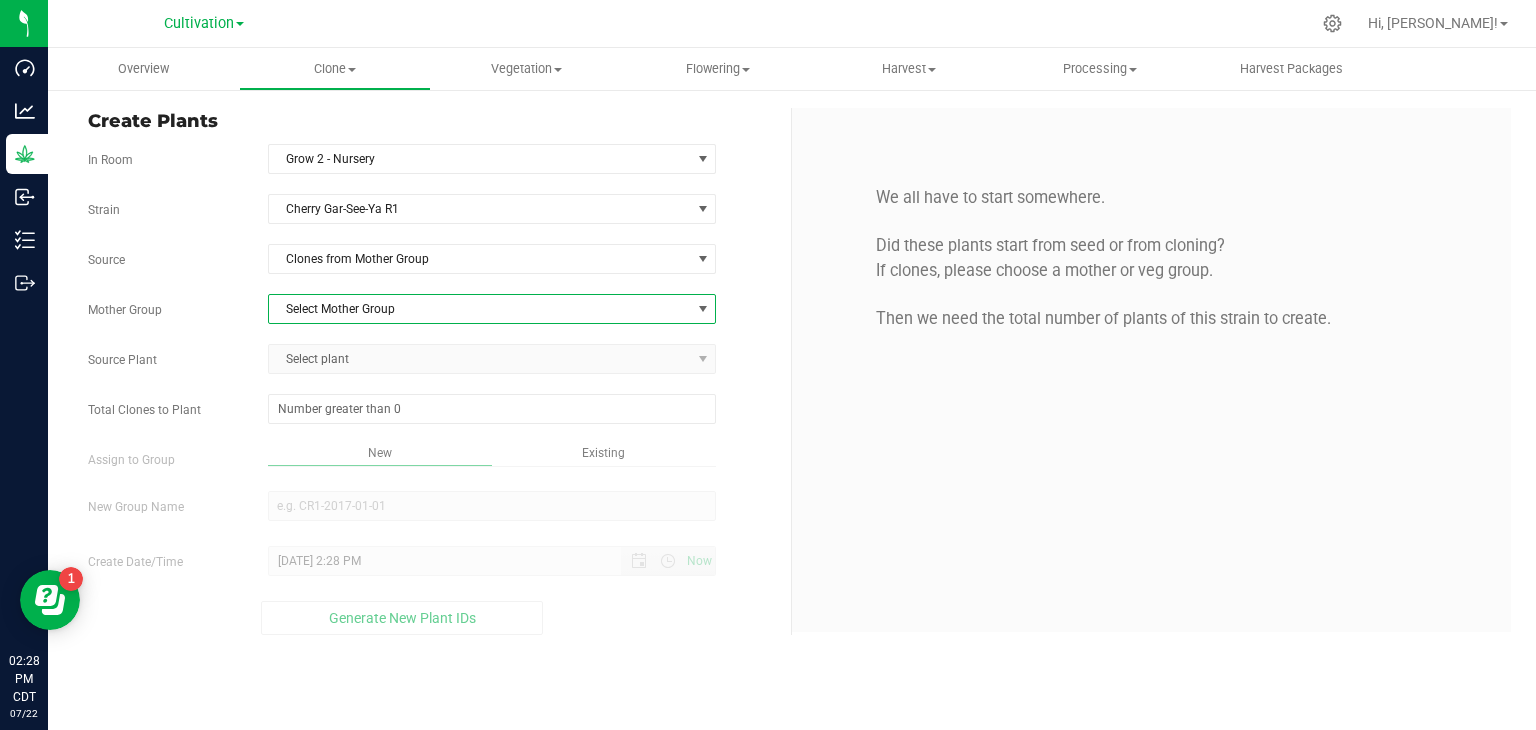 click on "Select Mother Group" at bounding box center [480, 309] 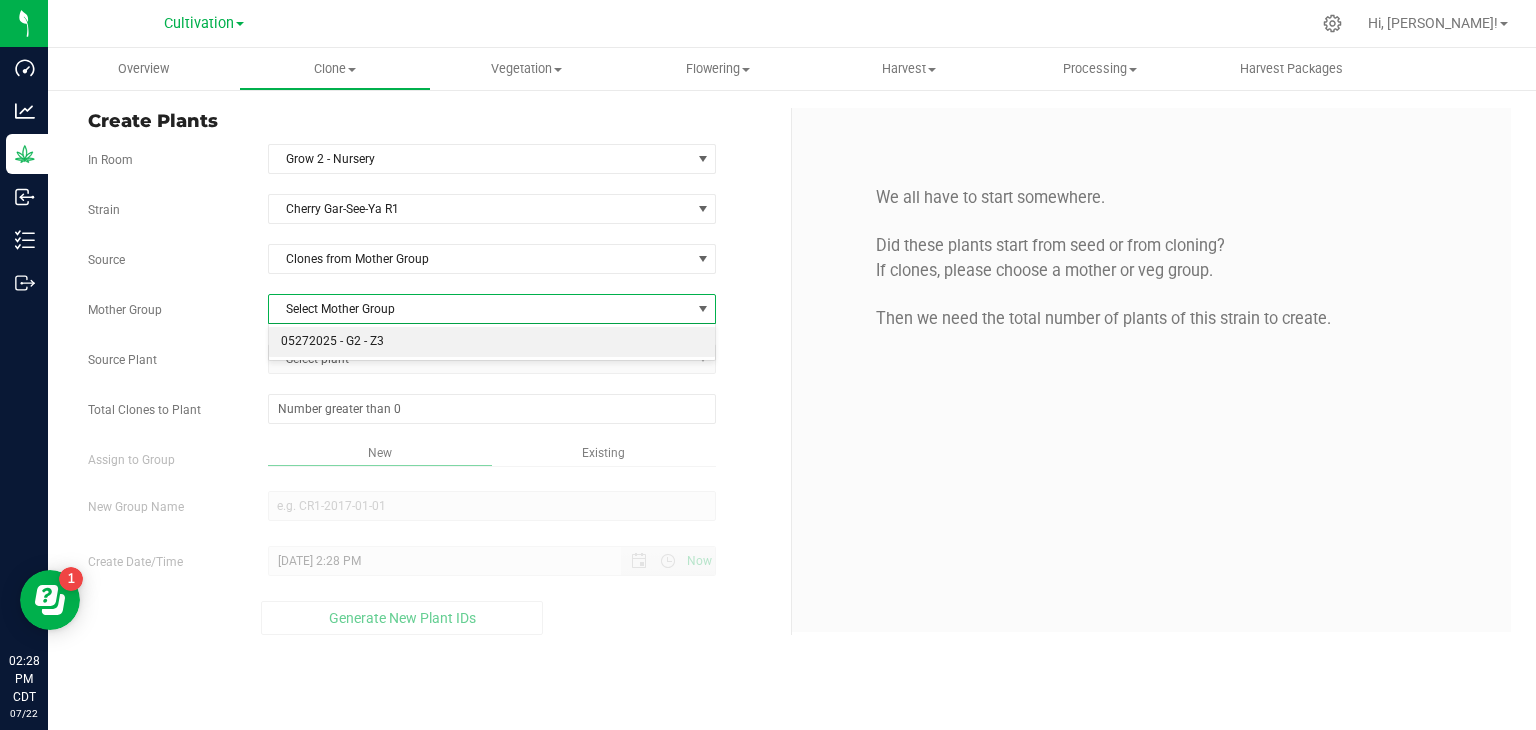 click on "05272025 - G2 - Z3" at bounding box center [492, 342] 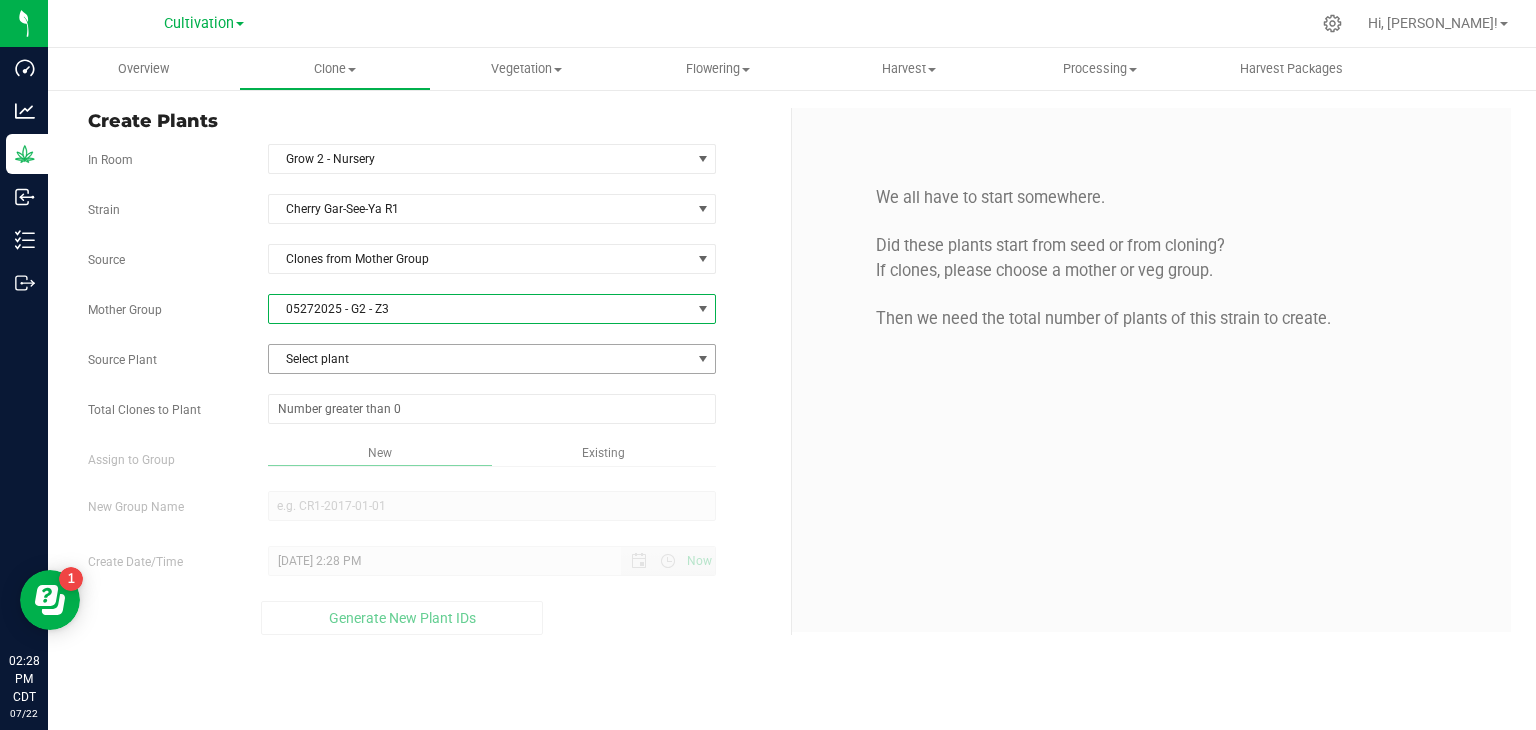 click on "Select plant" at bounding box center [480, 359] 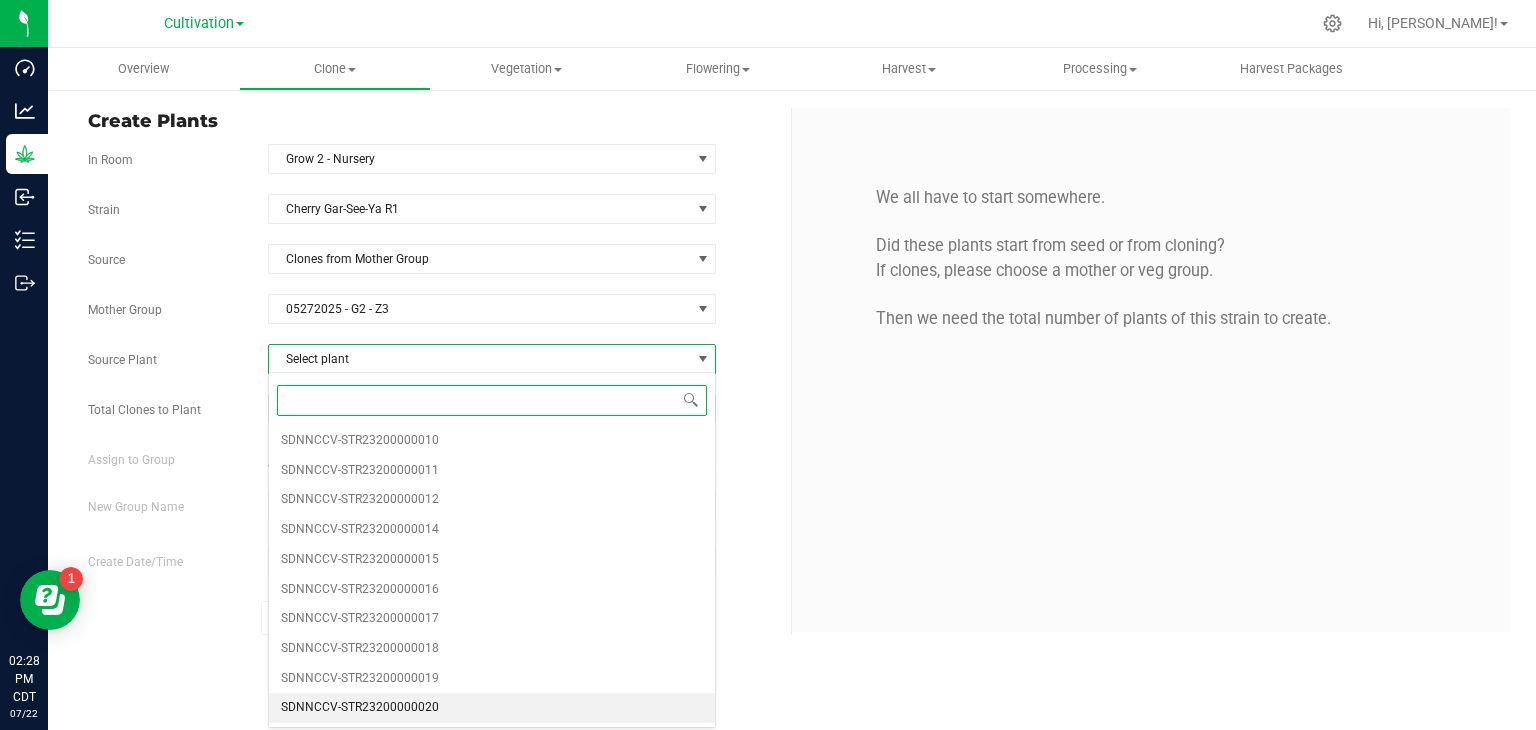 click on "SDNNCCV-STR23200000020" at bounding box center [360, 708] 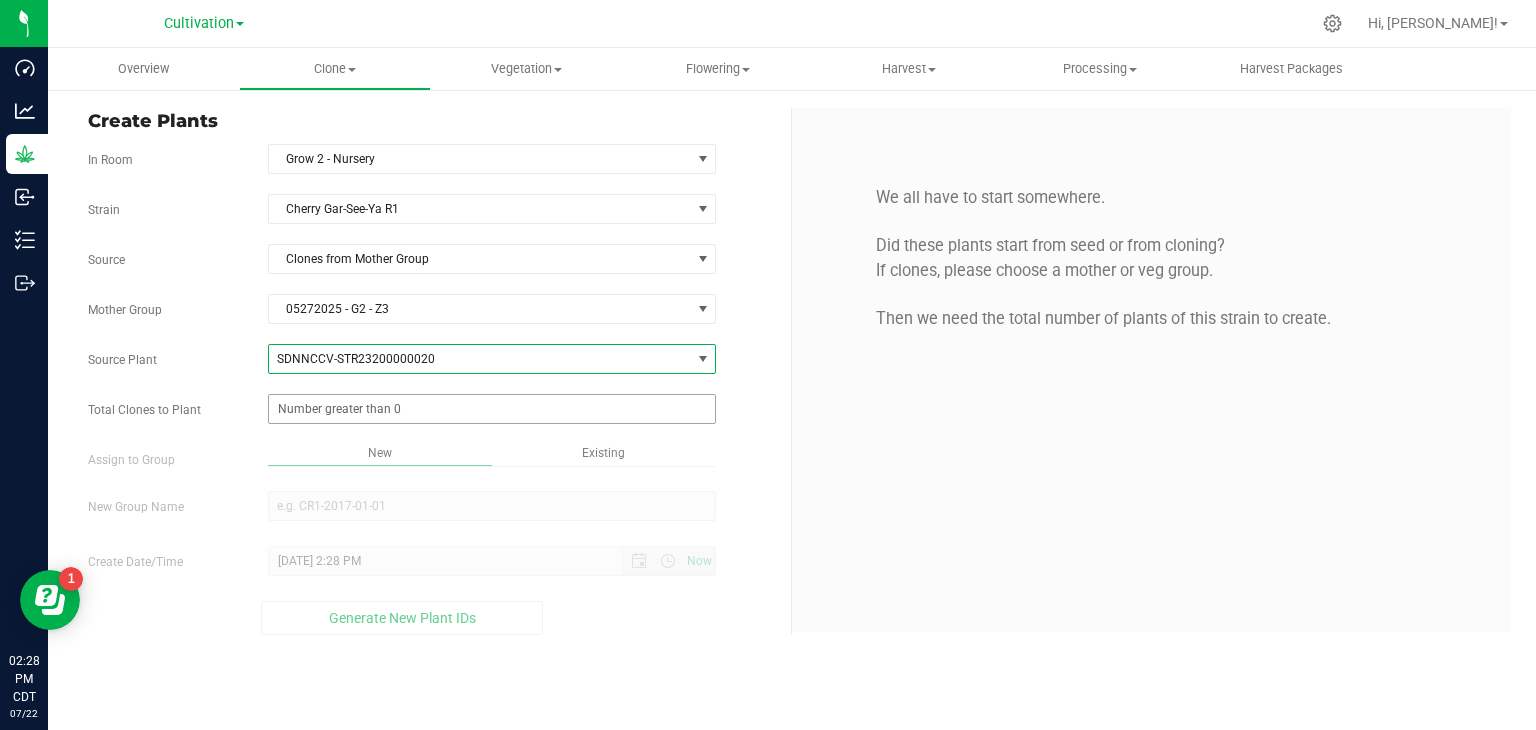 click at bounding box center [492, 409] 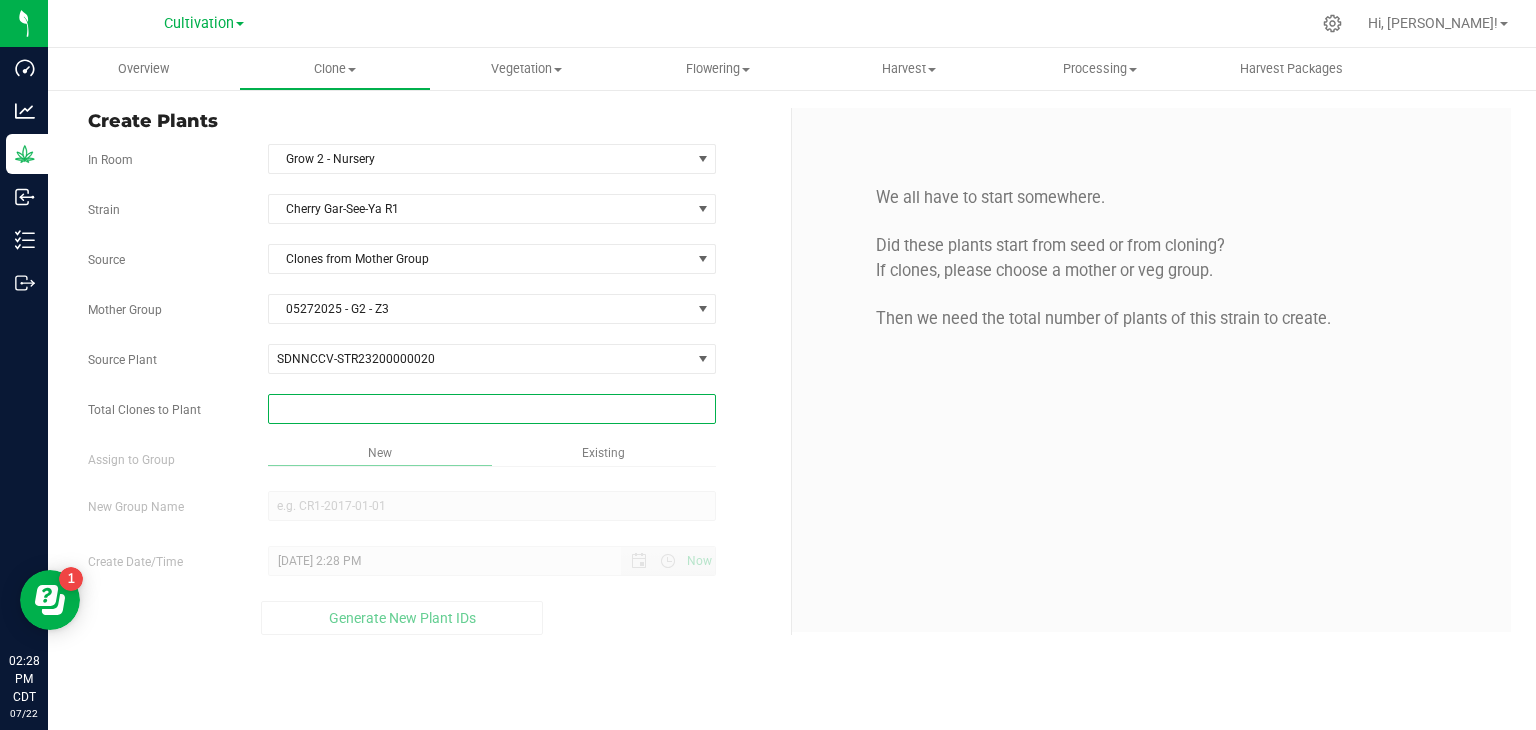 type on "2" 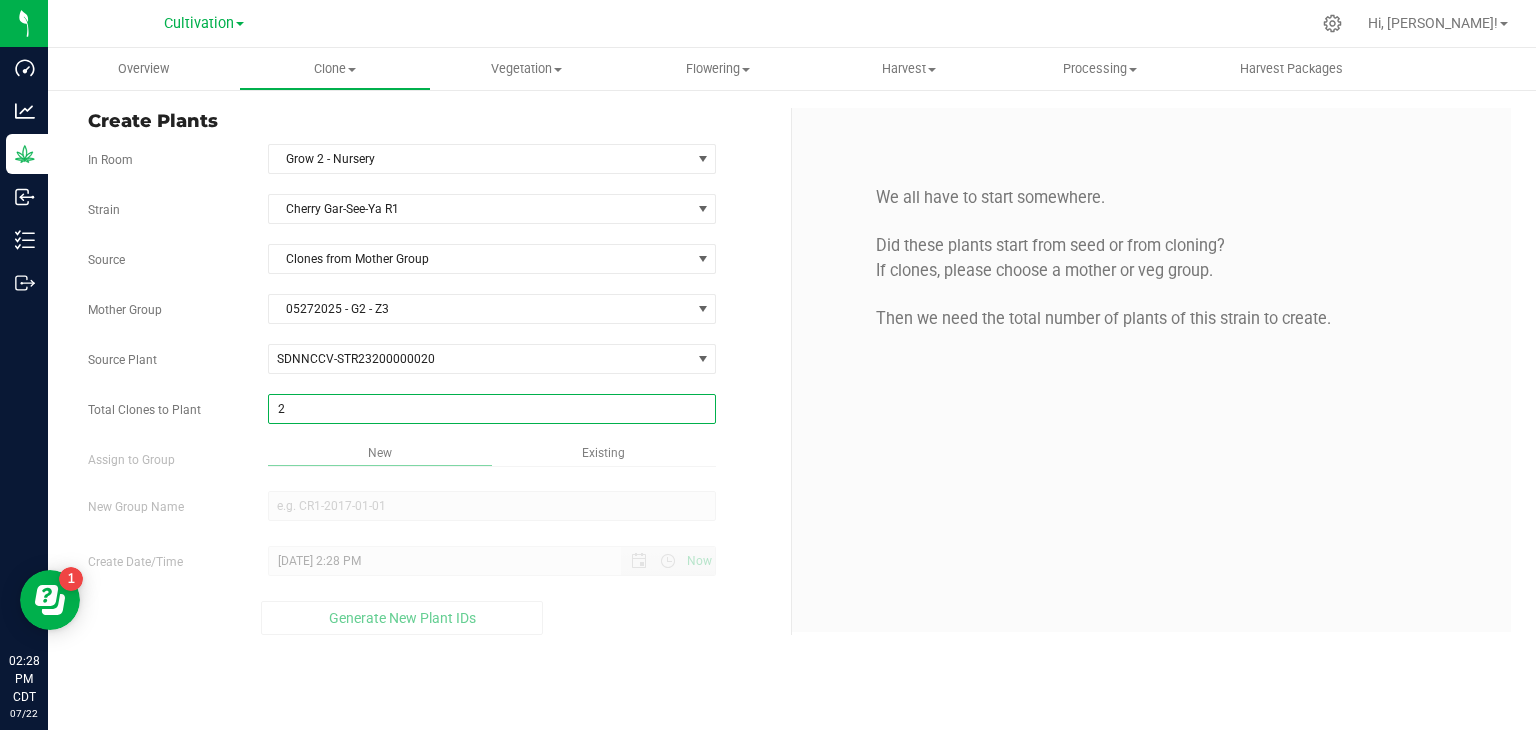 type on "2" 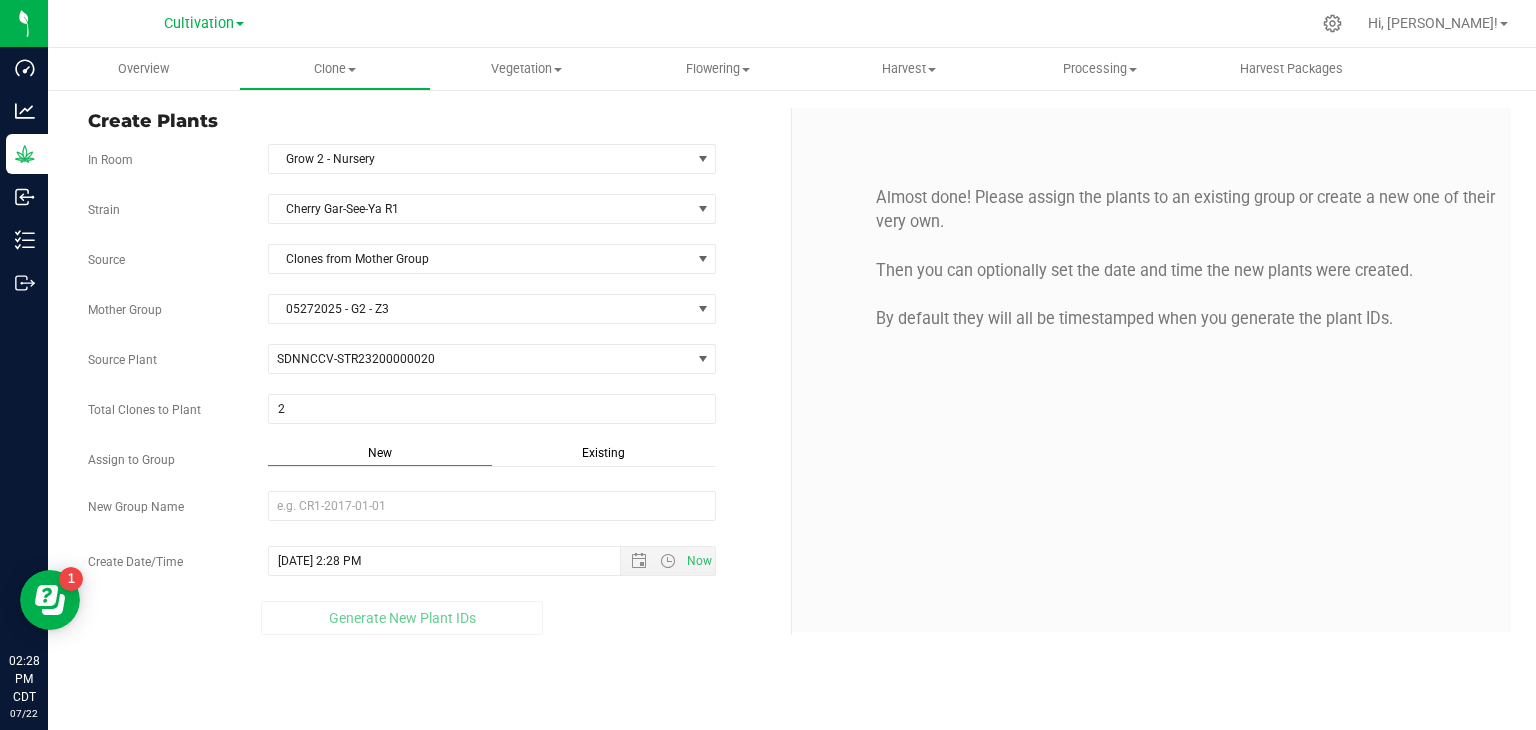 click on "Strain
Cherry Gar-See-Ya R1
Source
Clones from Mother Group
Mother Group
05272025 - G2 - Z3 Select Mother Group 05272025 - G2 - Z3
Source Plant
SDNNCCV-STR23200000020 SDNNCCV-STR23200000010 SDNNCCV-STR23200000011 SDNNCCV-STR23200000012 SDNNCCV-STR23200000014 SDNNCCV-STR23200000015 SDNNCCV-STR23200000016 SDNNCCV-STR23200000017 SDNNCCV-STR23200000018 SDNNCCV-STR23200000019 SDNNCCV-STR23200000020" at bounding box center [432, 414] 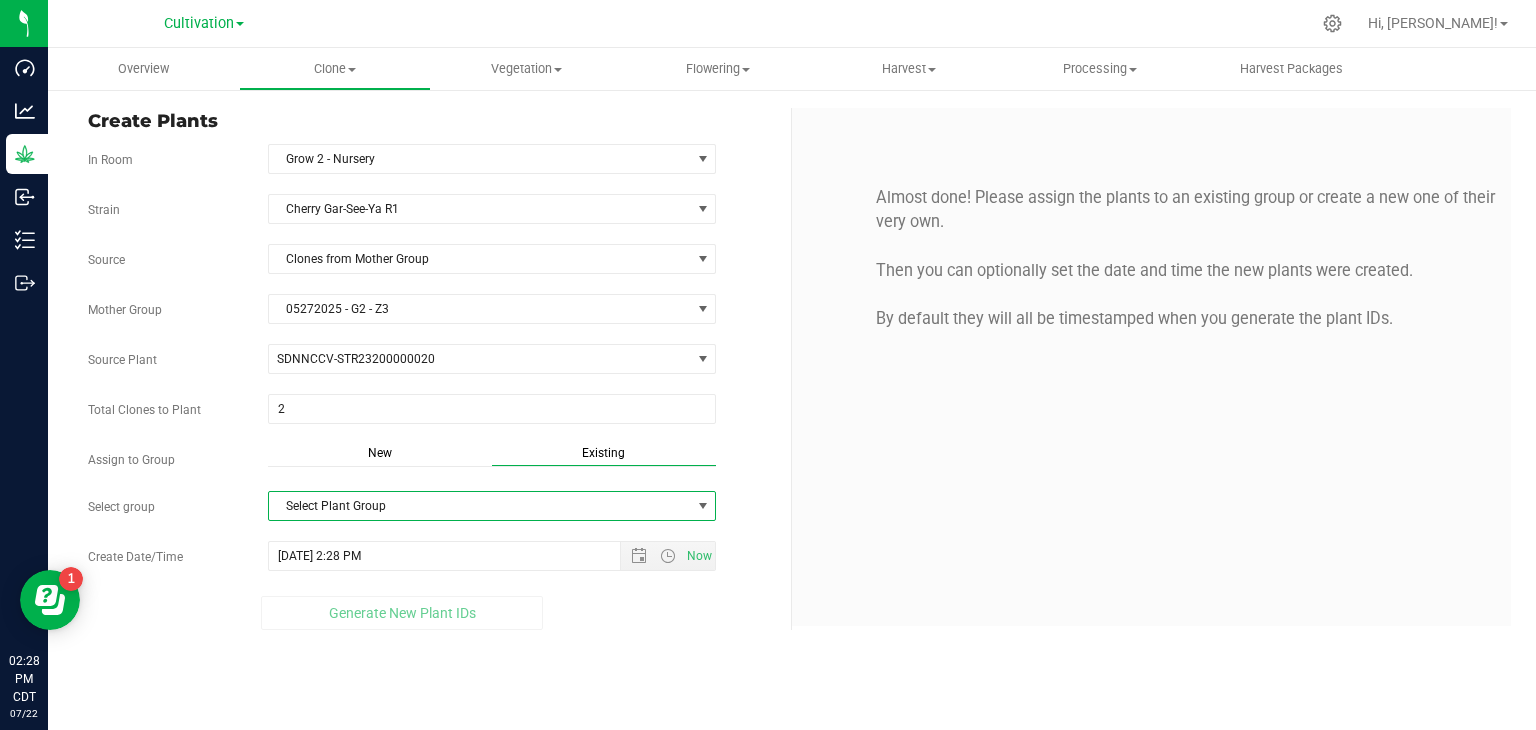 click on "Select Plant Group" at bounding box center (480, 506) 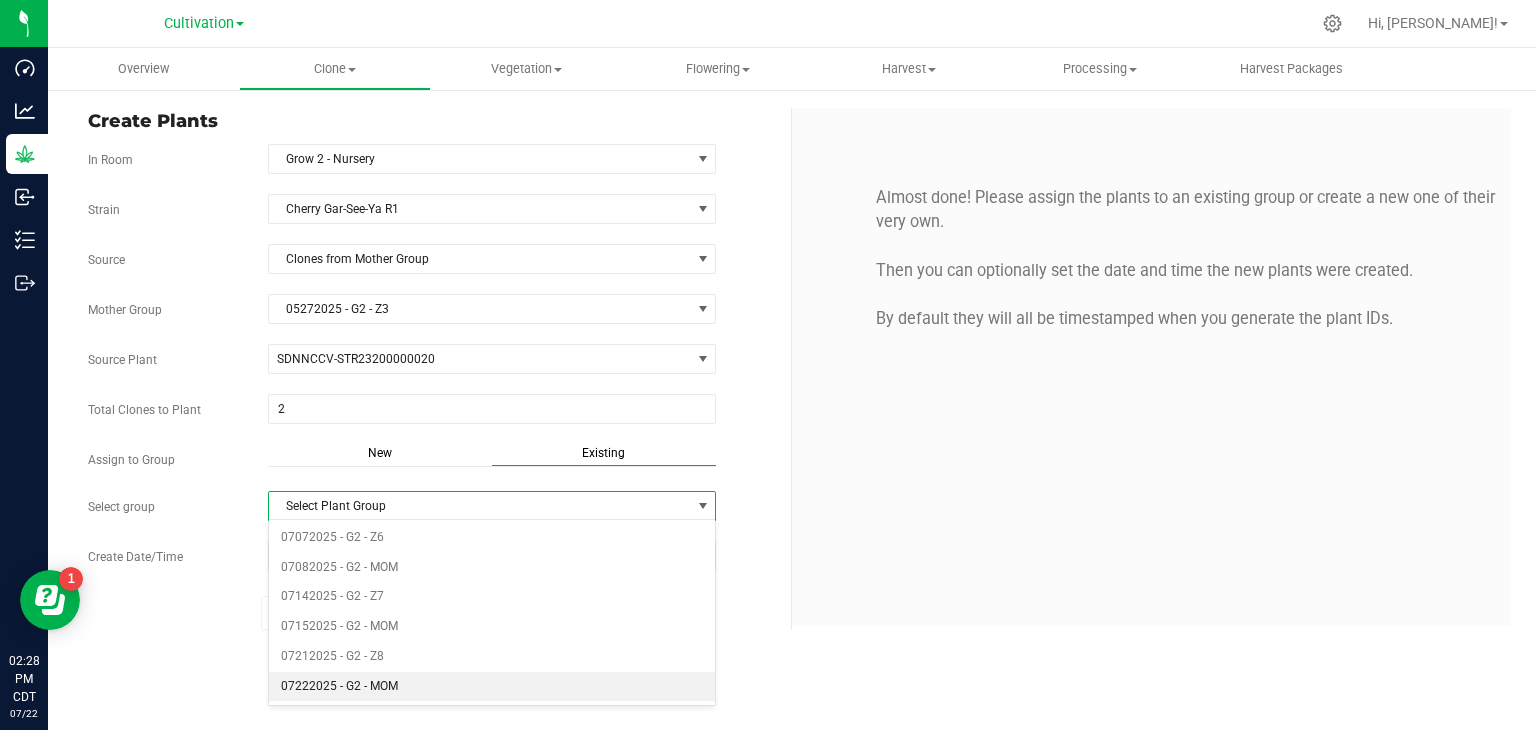 click on "07222025 - G2 - MOM" at bounding box center (492, 687) 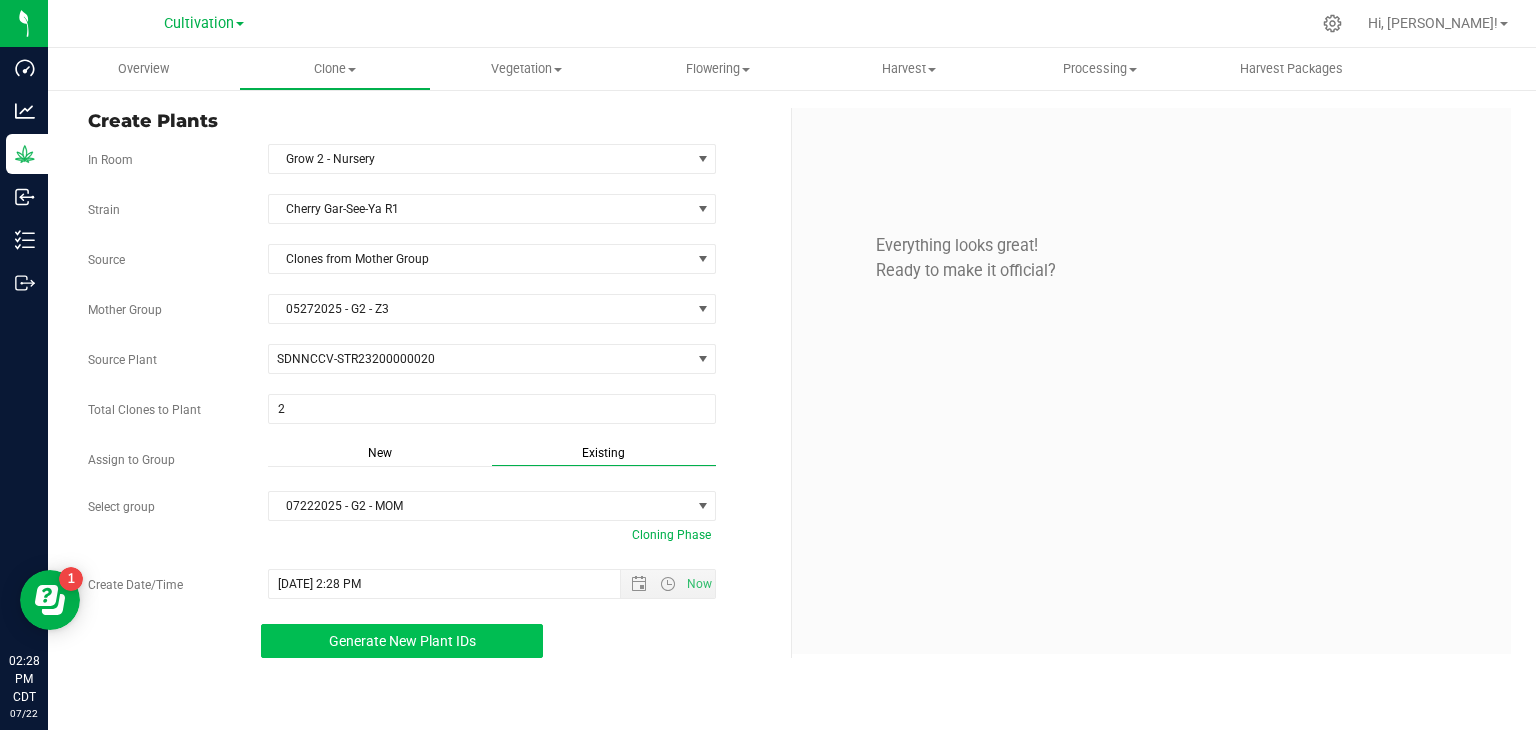 click on "Generate New Plant IDs" at bounding box center (402, 641) 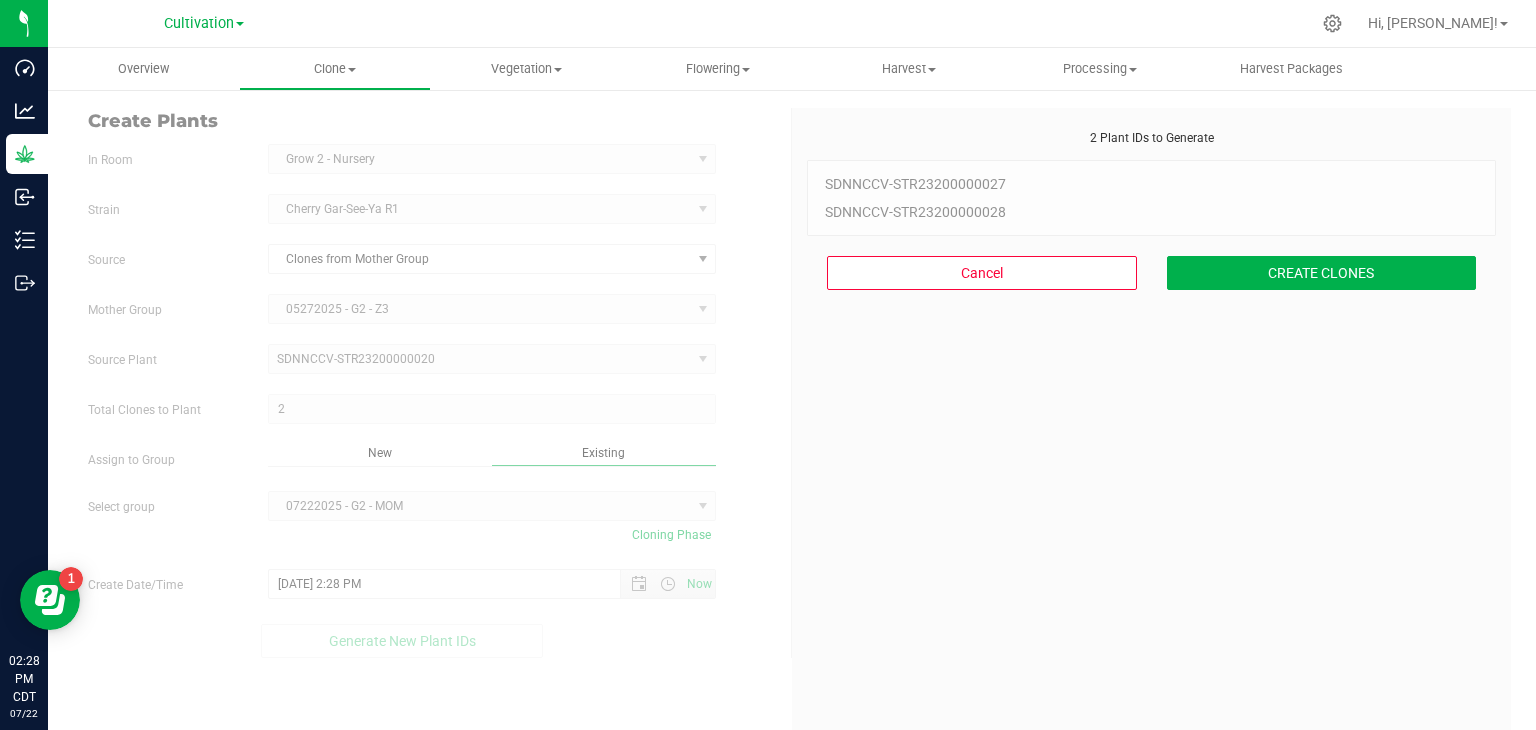 scroll, scrollTop: 60, scrollLeft: 0, axis: vertical 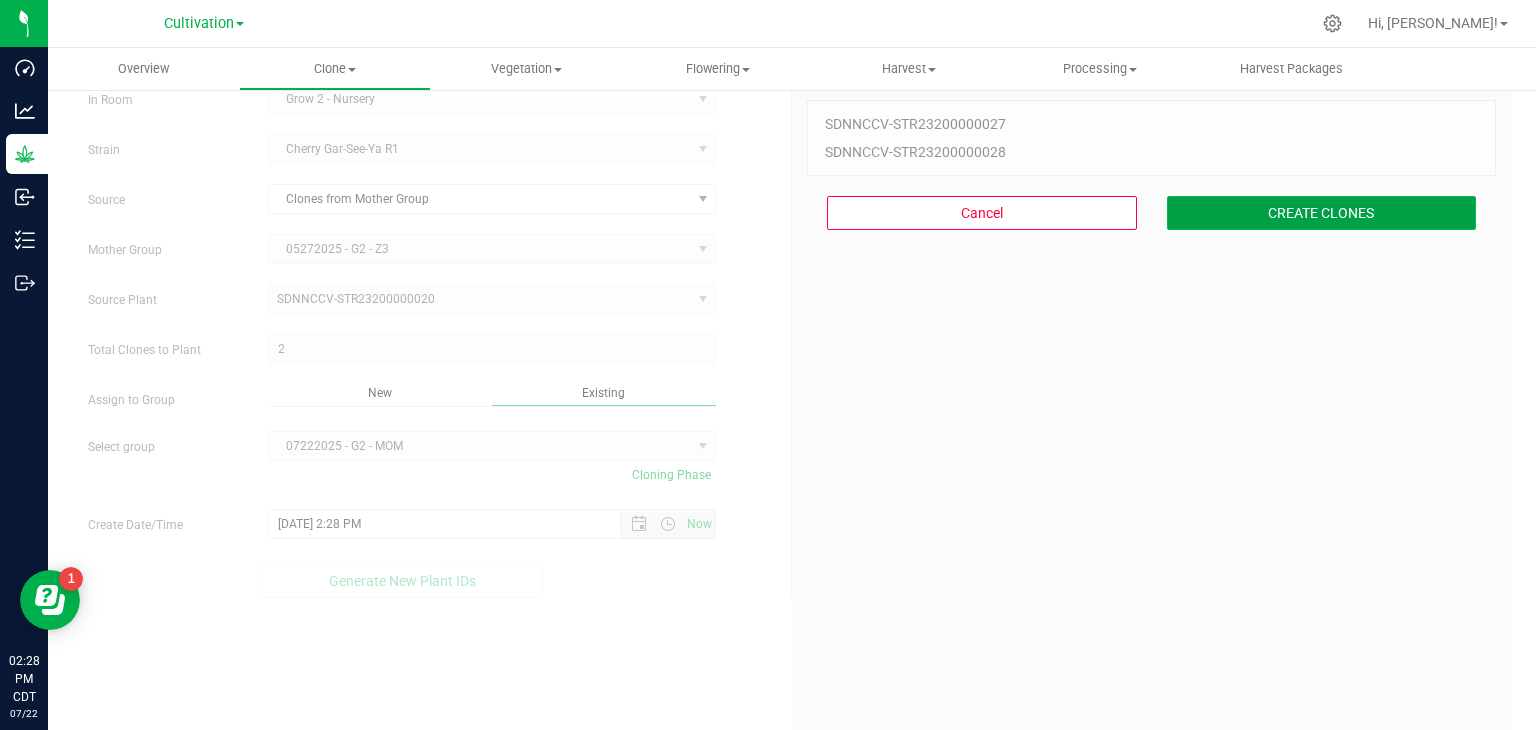 click on "CREATE CLONES" at bounding box center [1322, 213] 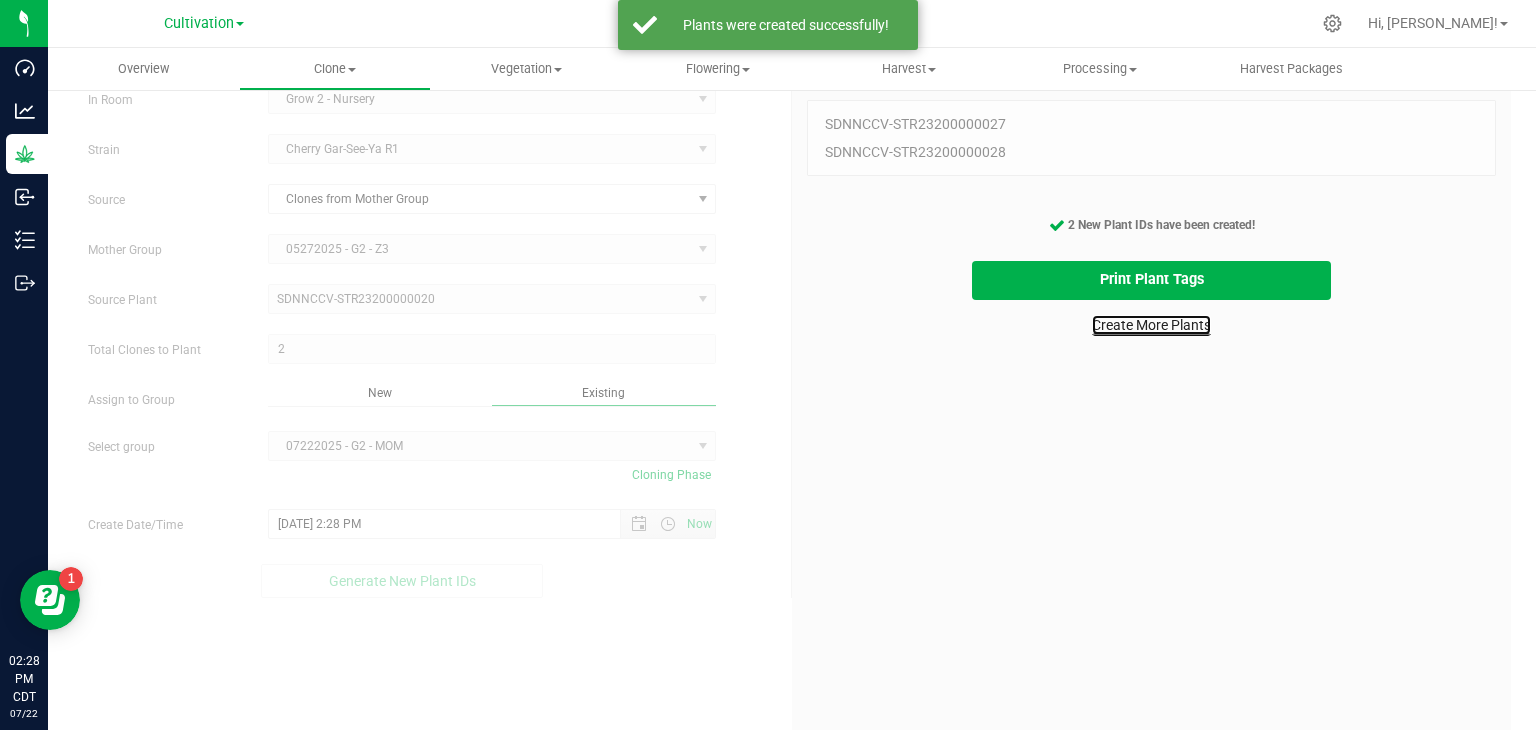 click on "Create More Plants" at bounding box center (1151, 325) 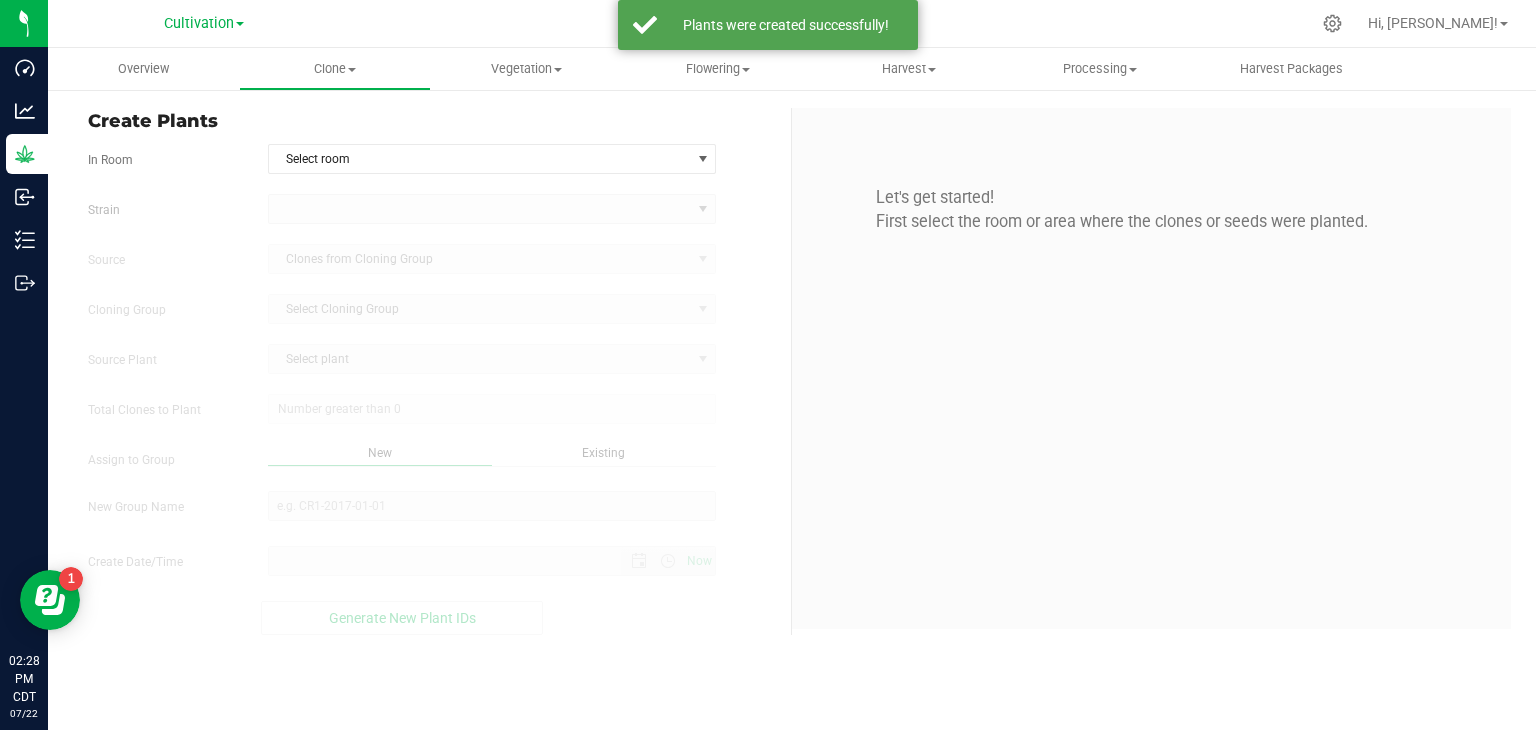 scroll, scrollTop: 0, scrollLeft: 0, axis: both 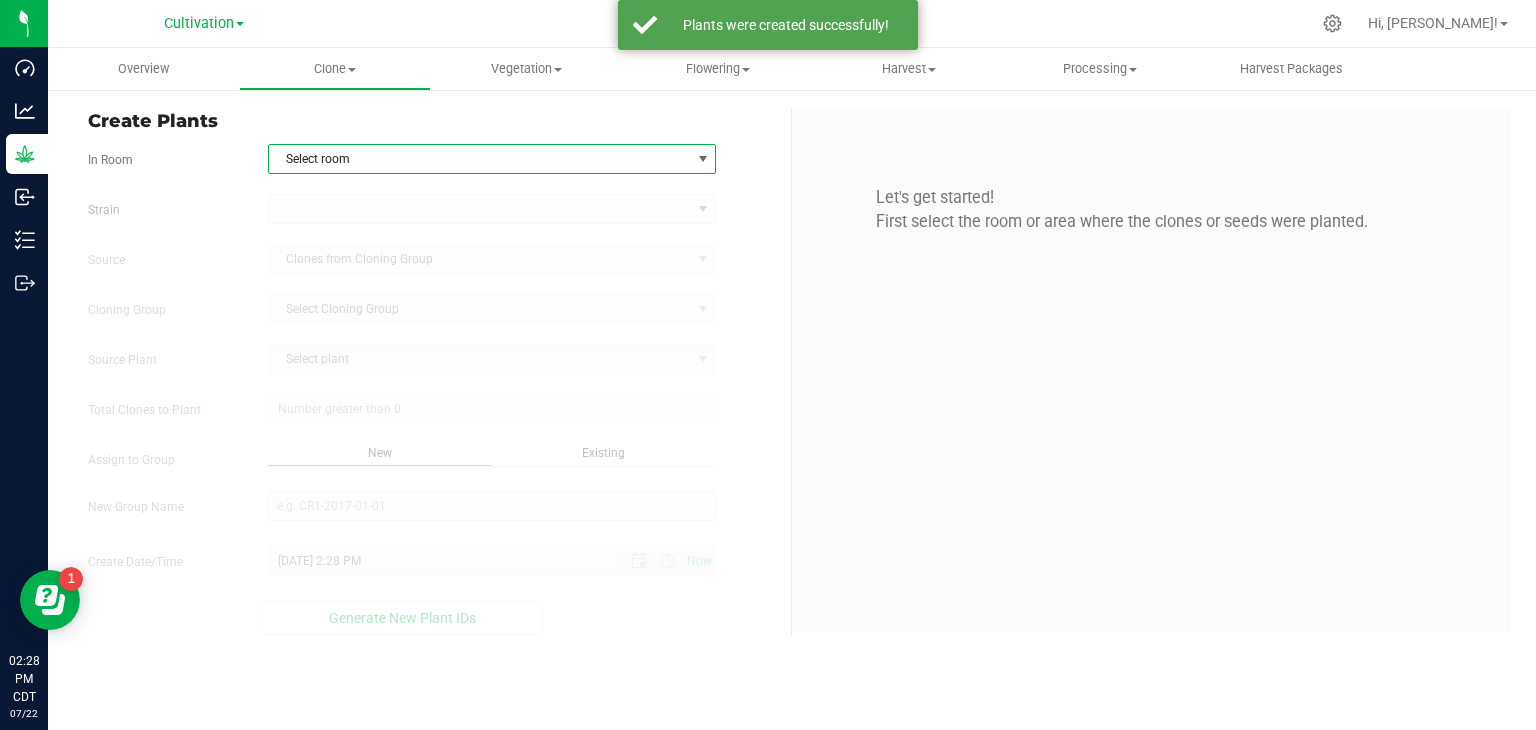 click on "Select room" at bounding box center (480, 159) 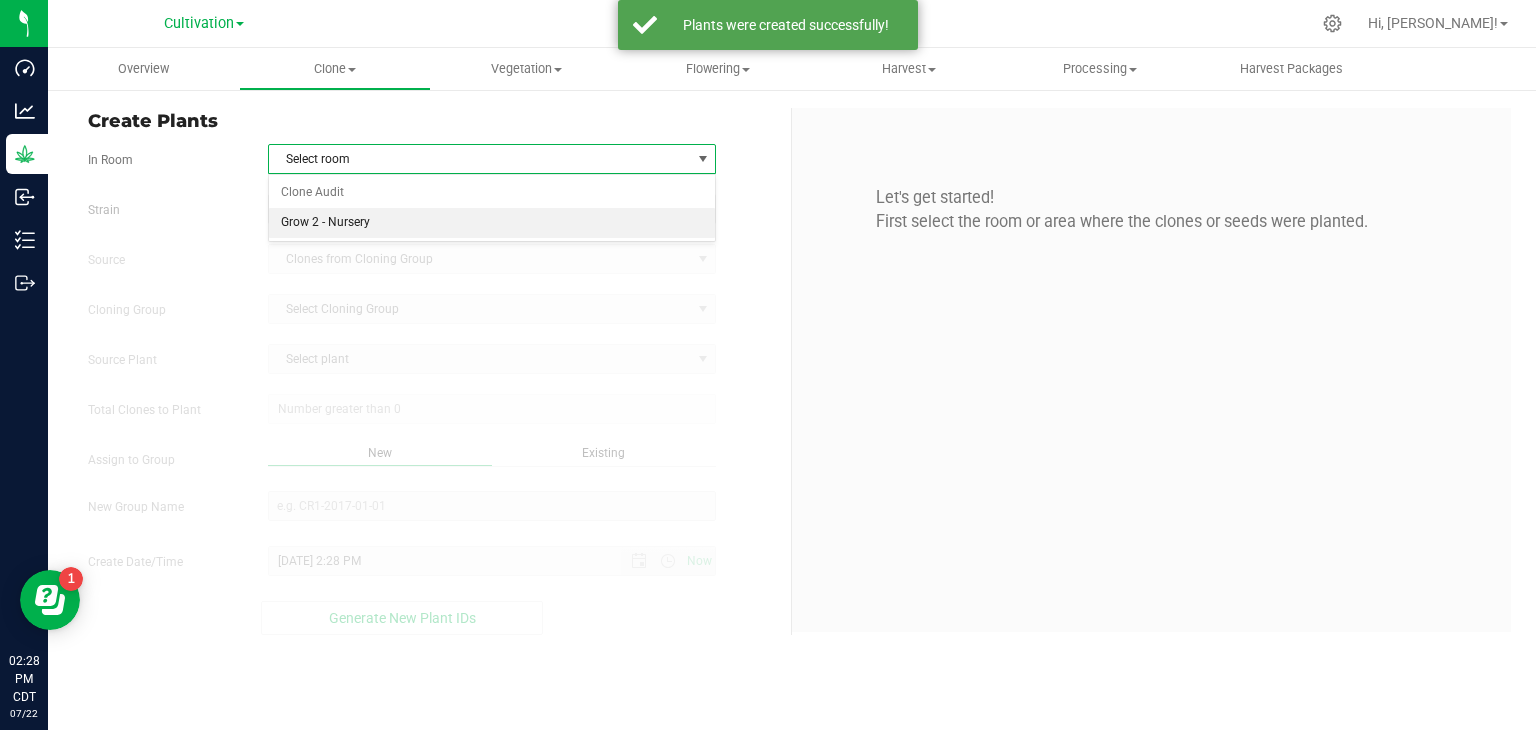 click on "Grow 2 - Nursery" at bounding box center (492, 223) 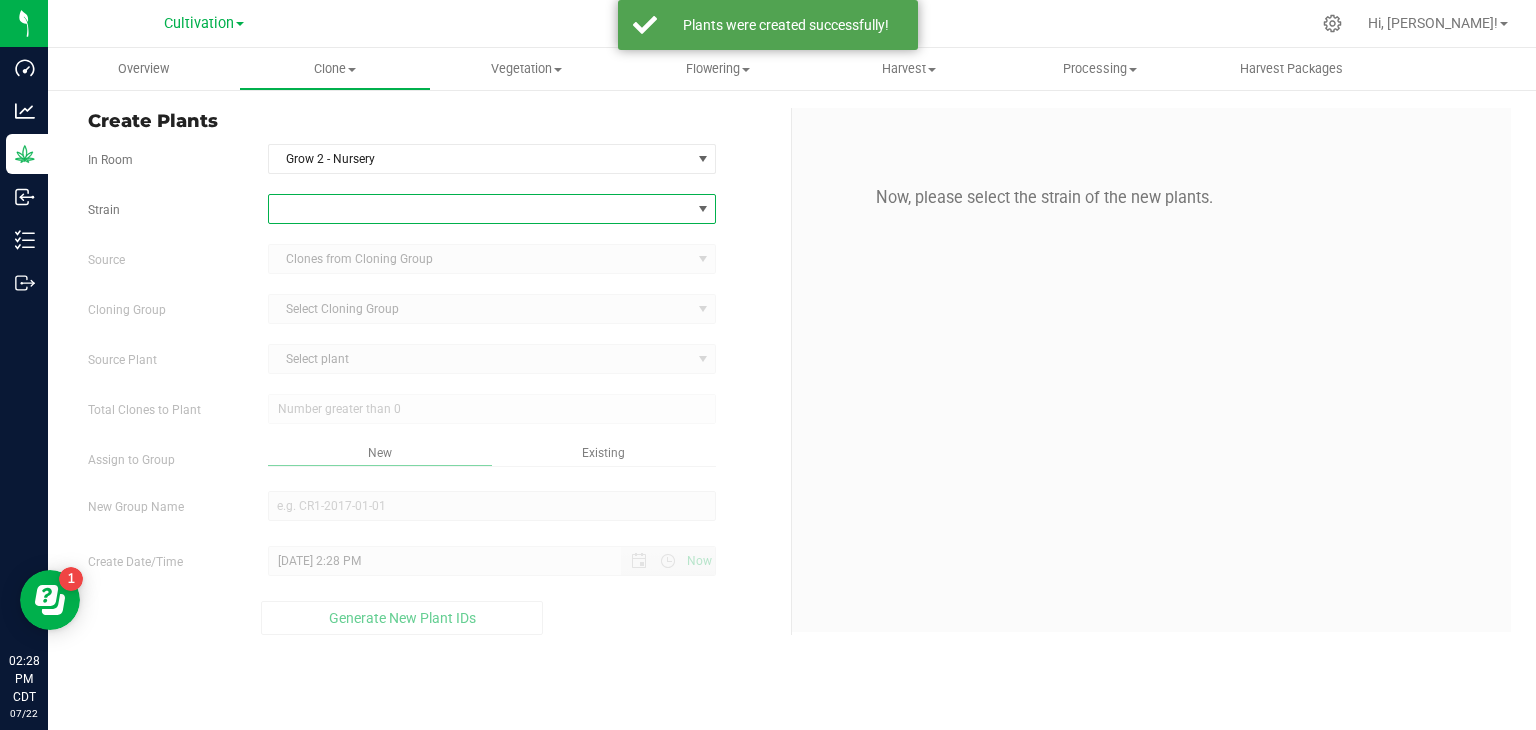 click at bounding box center (480, 209) 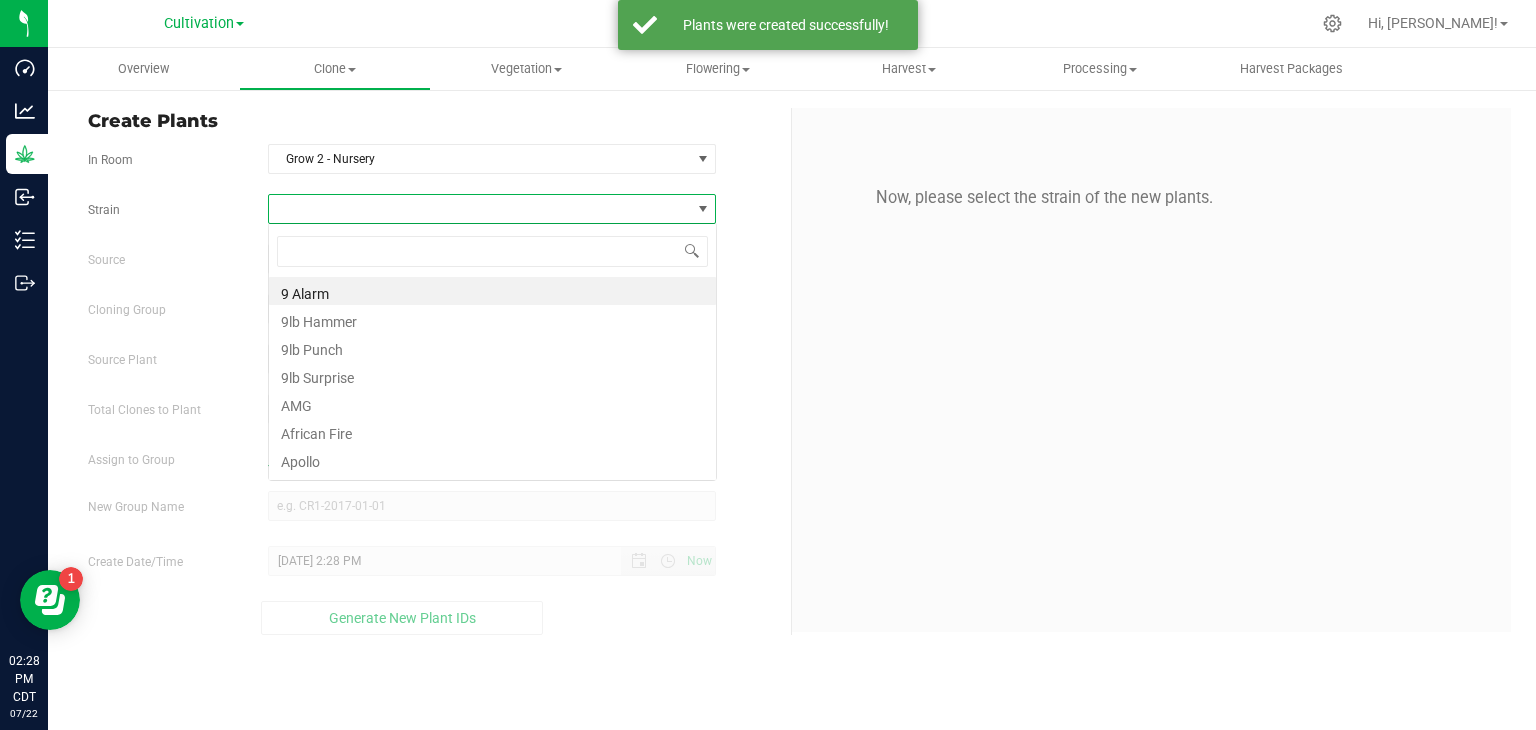 scroll, scrollTop: 99970, scrollLeft: 99551, axis: both 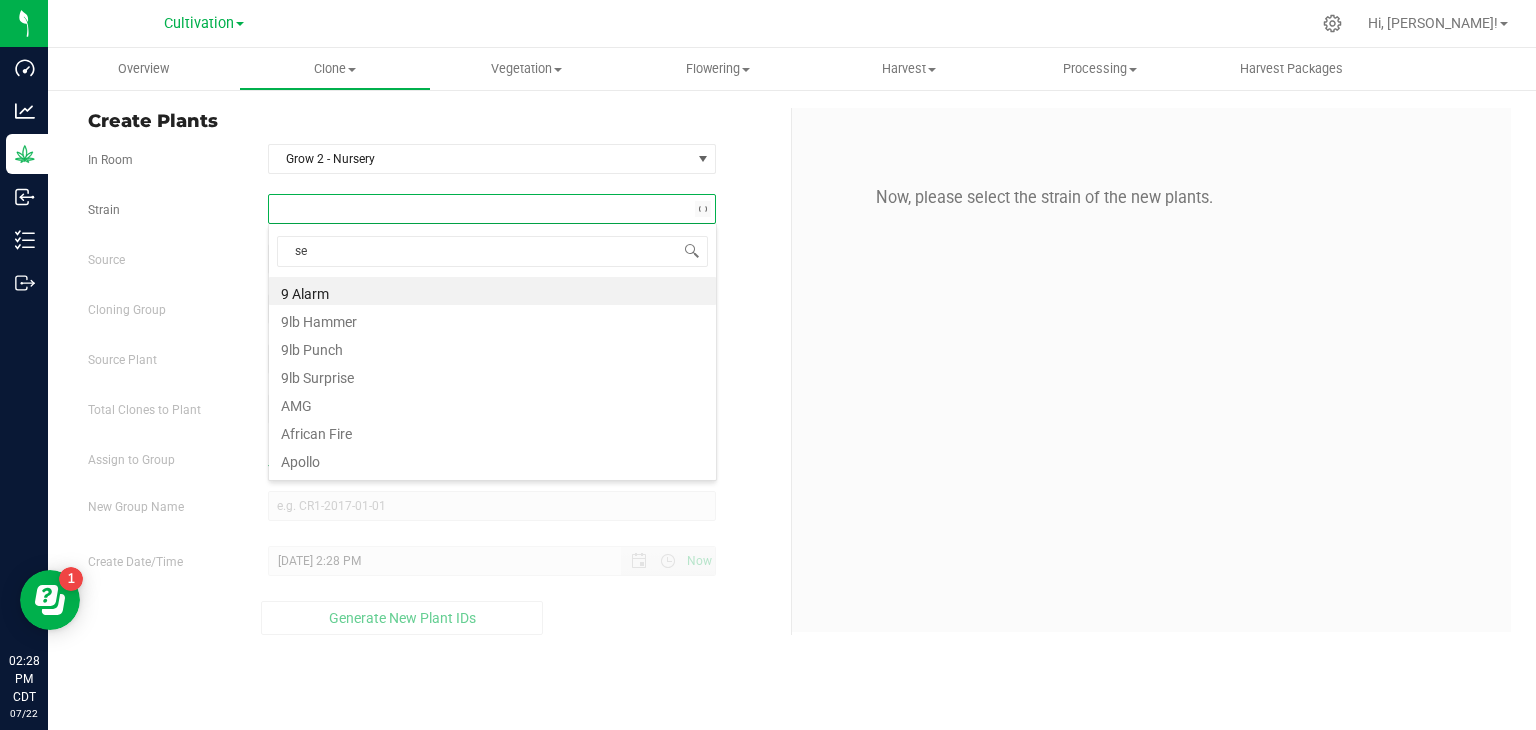 type on "see" 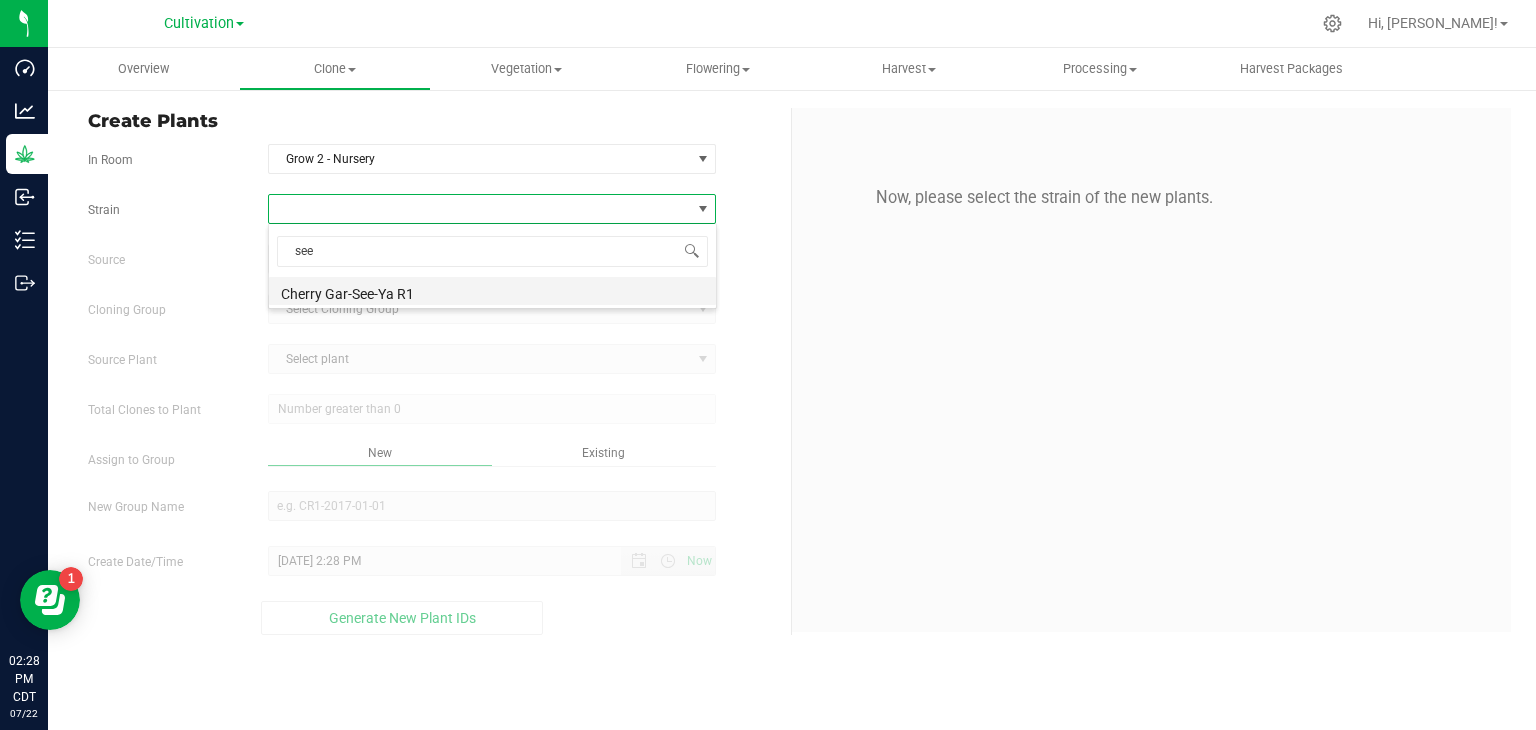 click on "Cherry Gar-See-Ya R1" at bounding box center [492, 291] 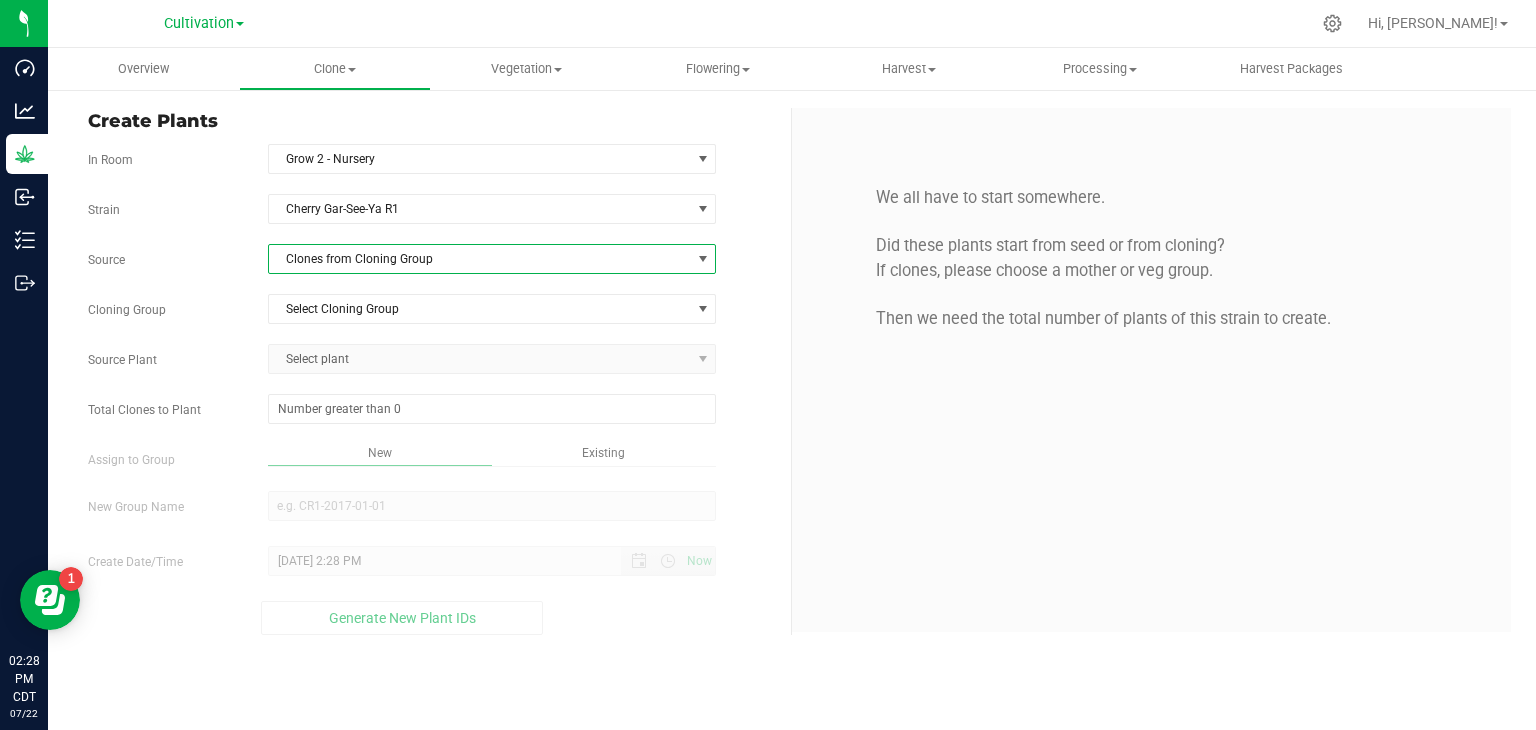 click on "Clones from Cloning Group" at bounding box center (480, 259) 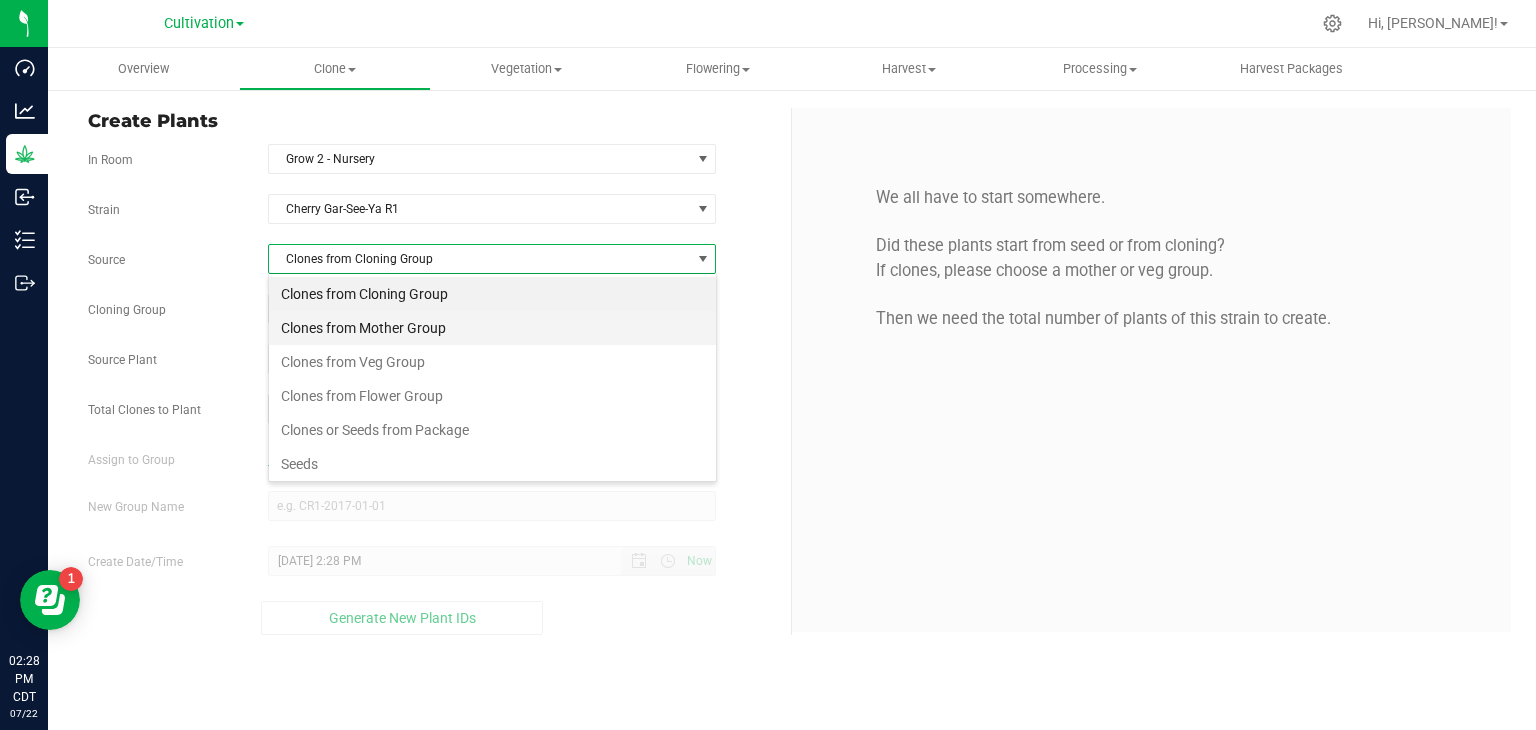 scroll, scrollTop: 99970, scrollLeft: 99551, axis: both 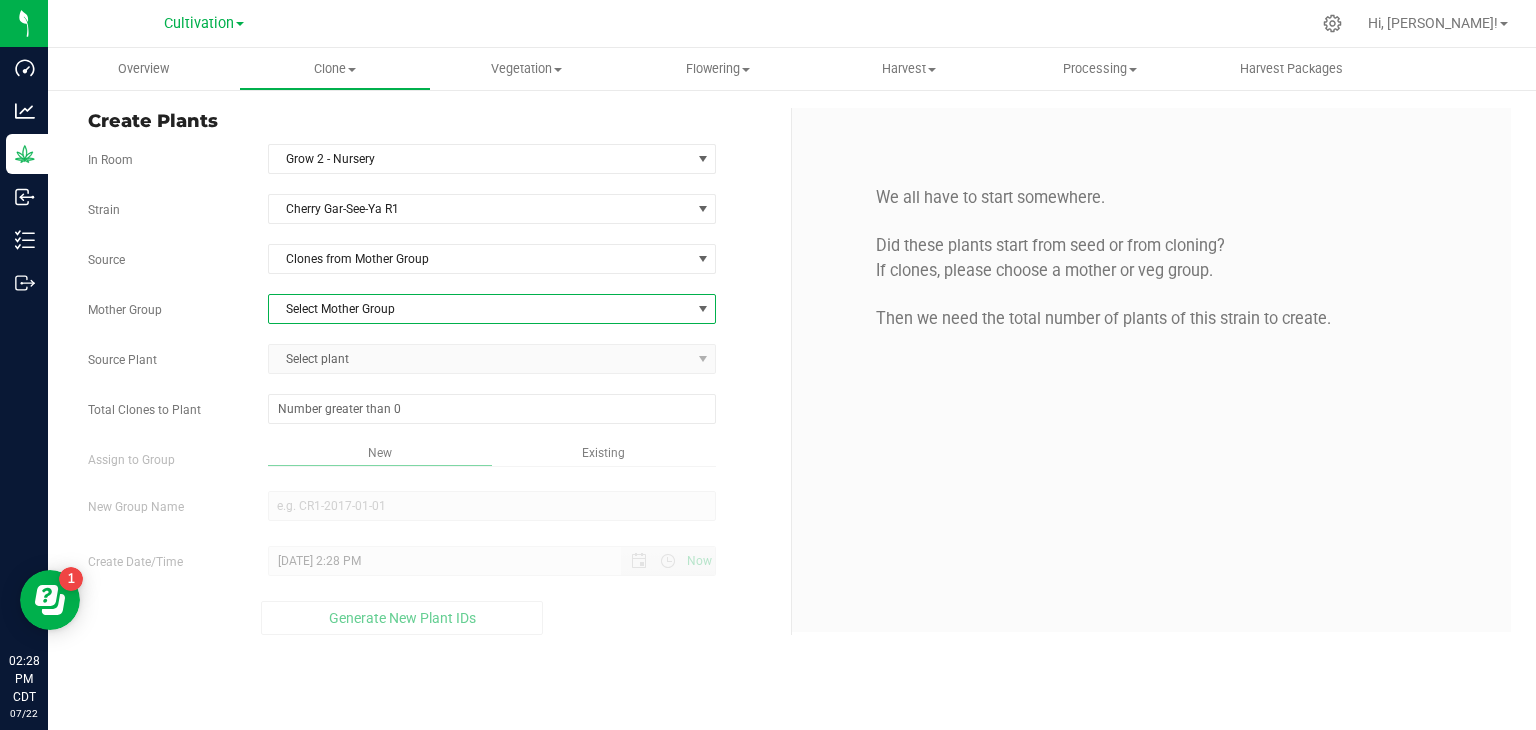 click on "Select Mother Group" at bounding box center [480, 309] 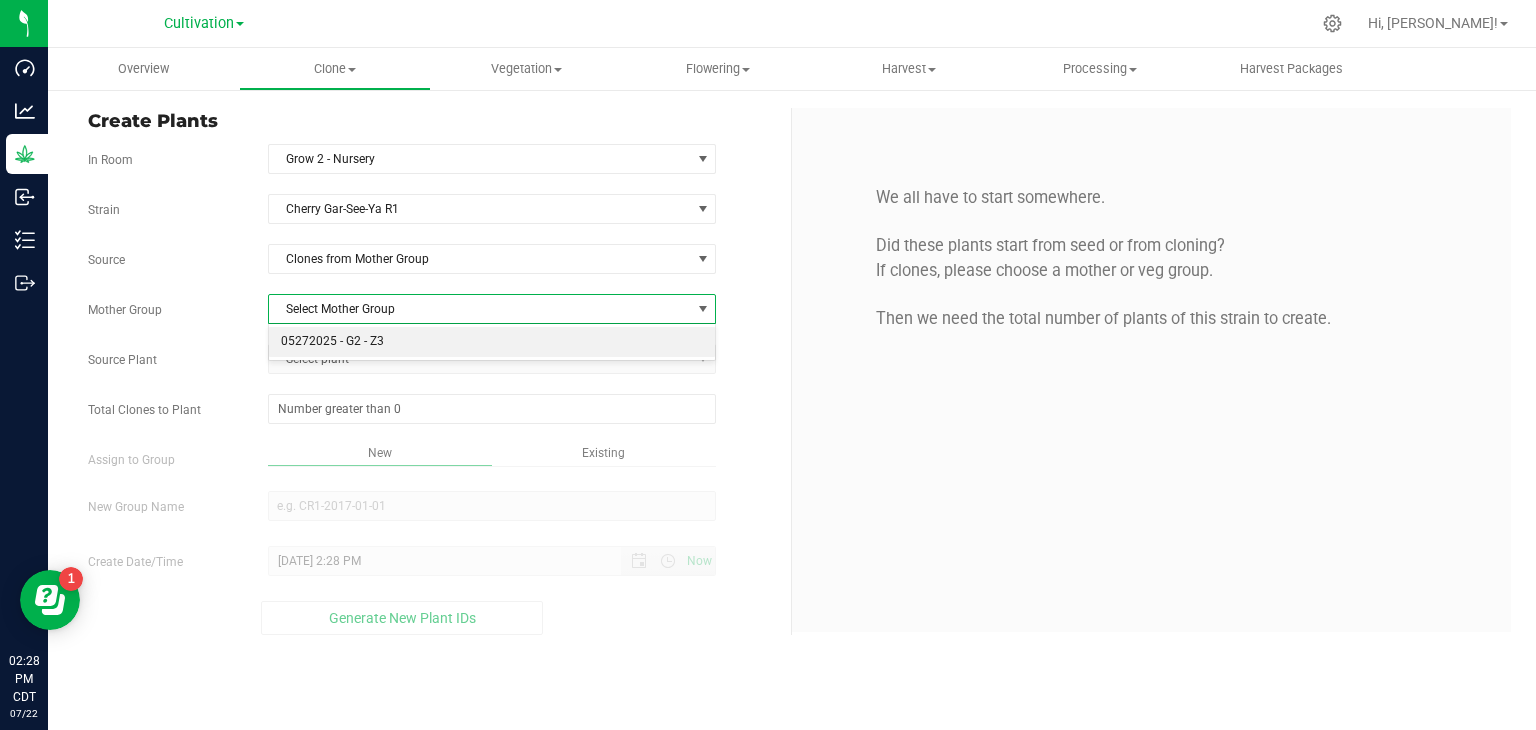click on "05272025 - G2 - Z3" at bounding box center [492, 342] 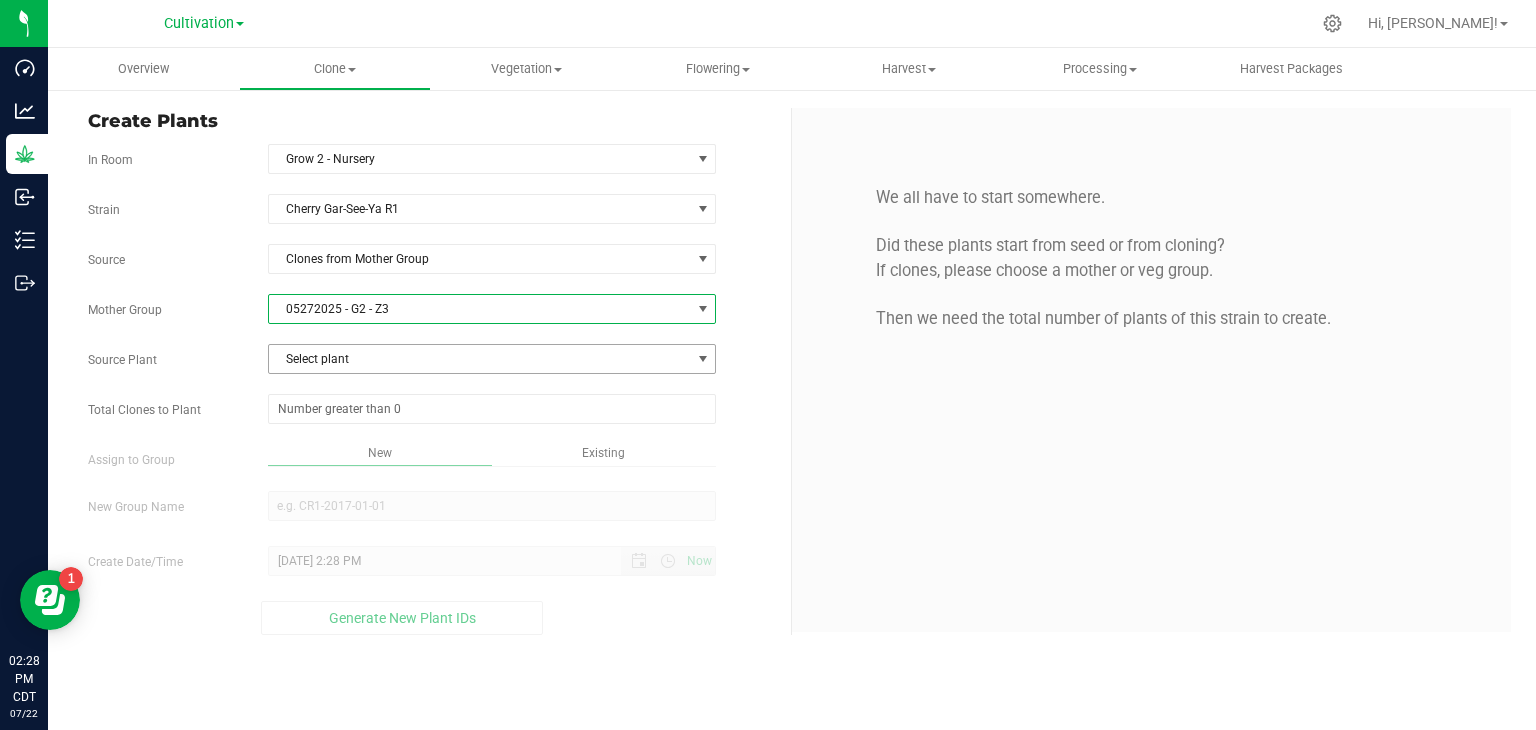 click on "Select plant" at bounding box center [480, 359] 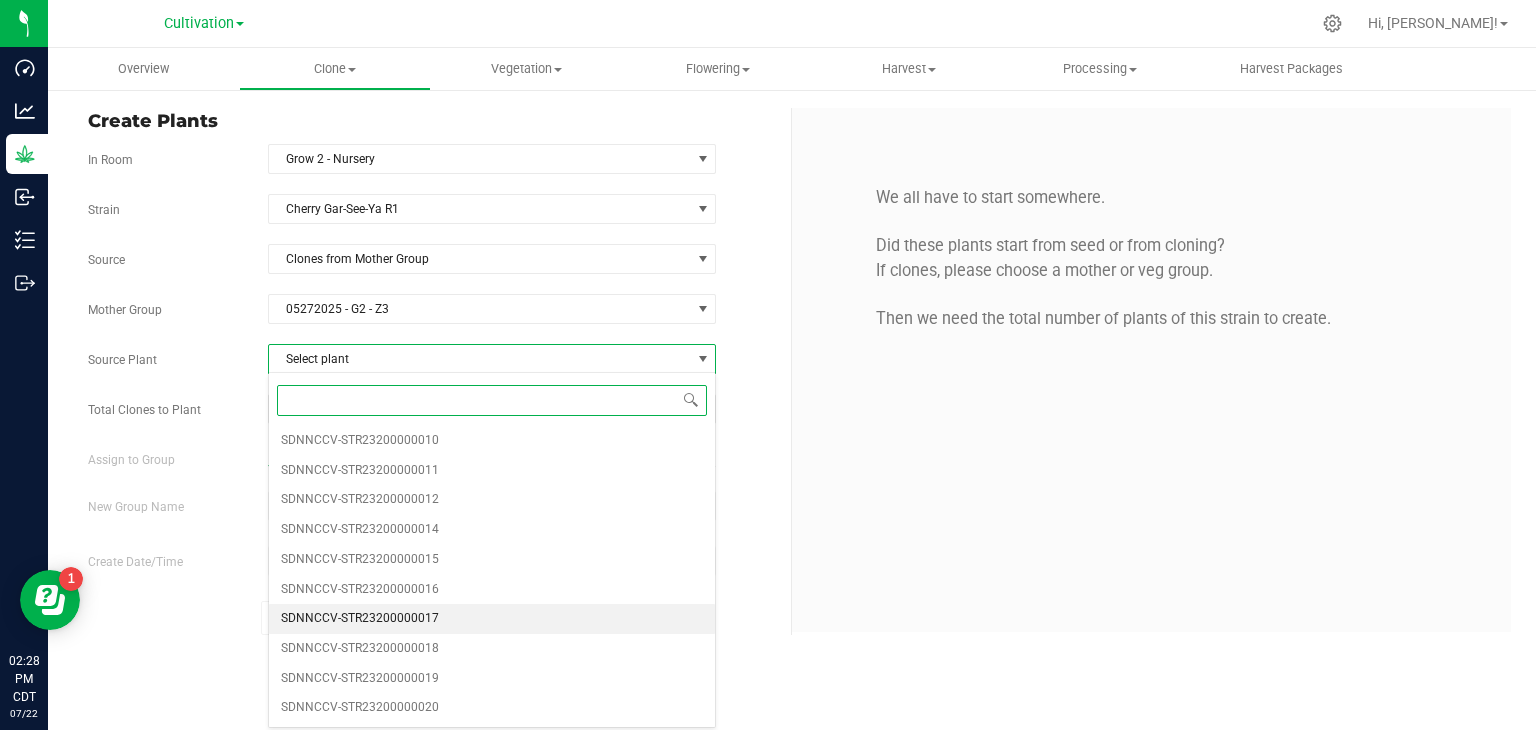 click on "SDNNCCV-STR23200000017" at bounding box center (360, 619) 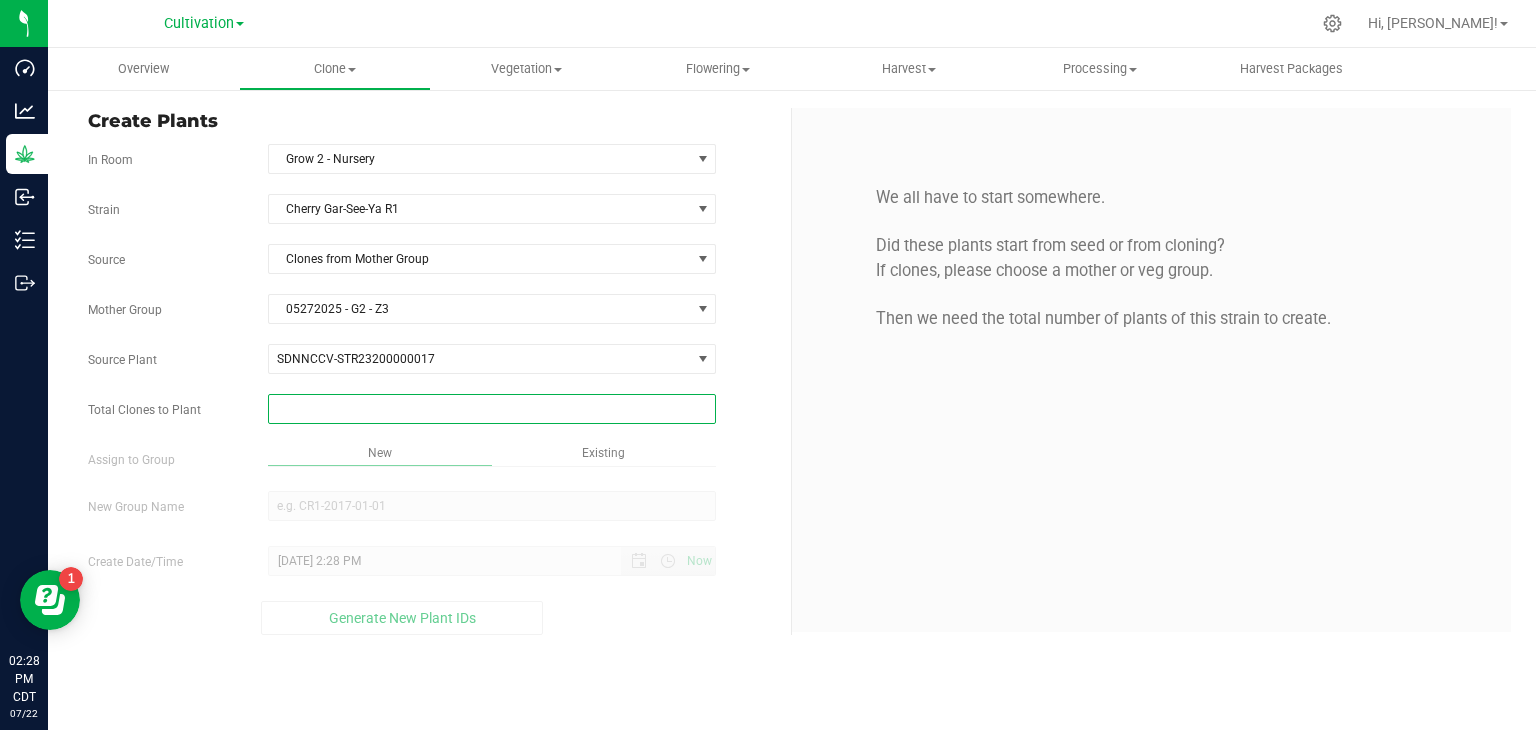 click at bounding box center [492, 409] 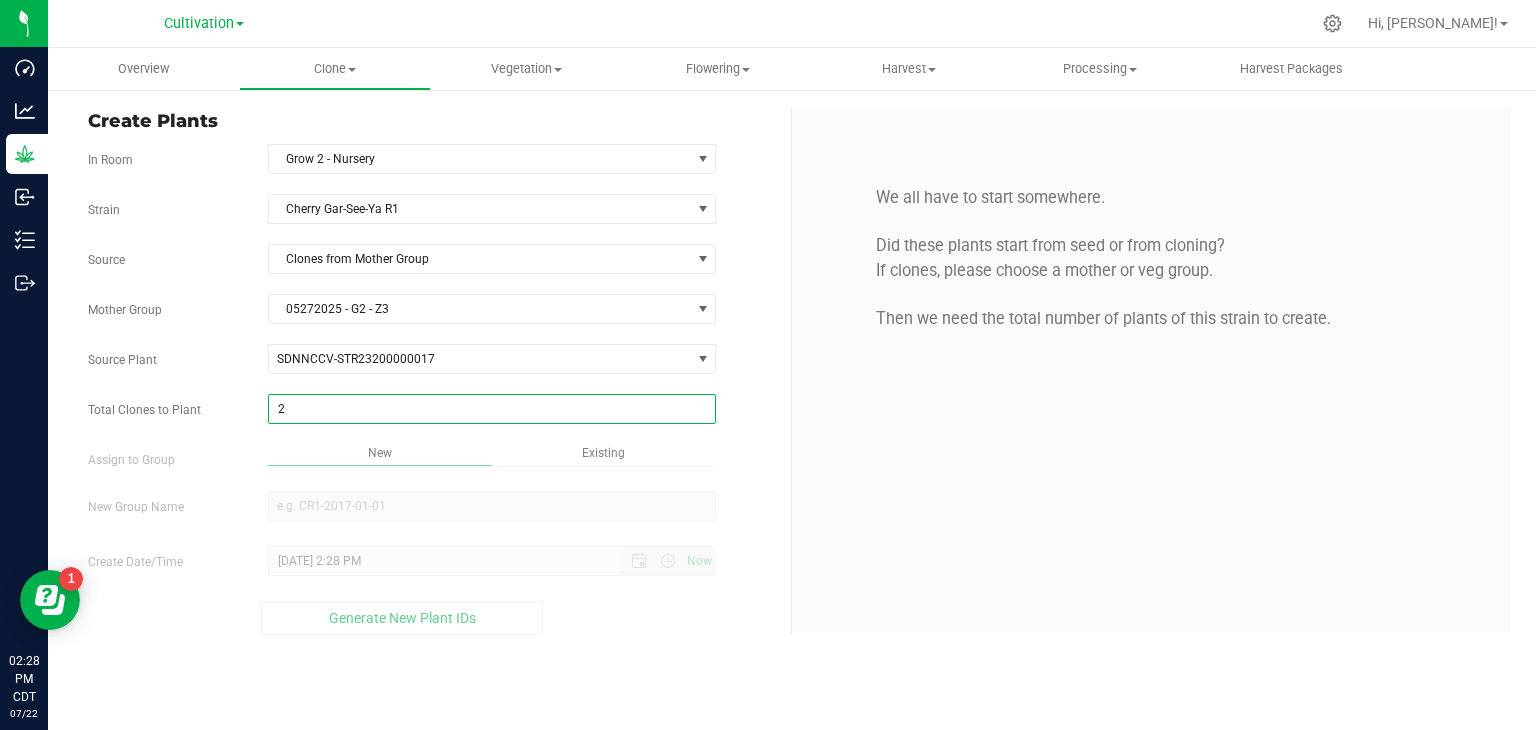 type on "2" 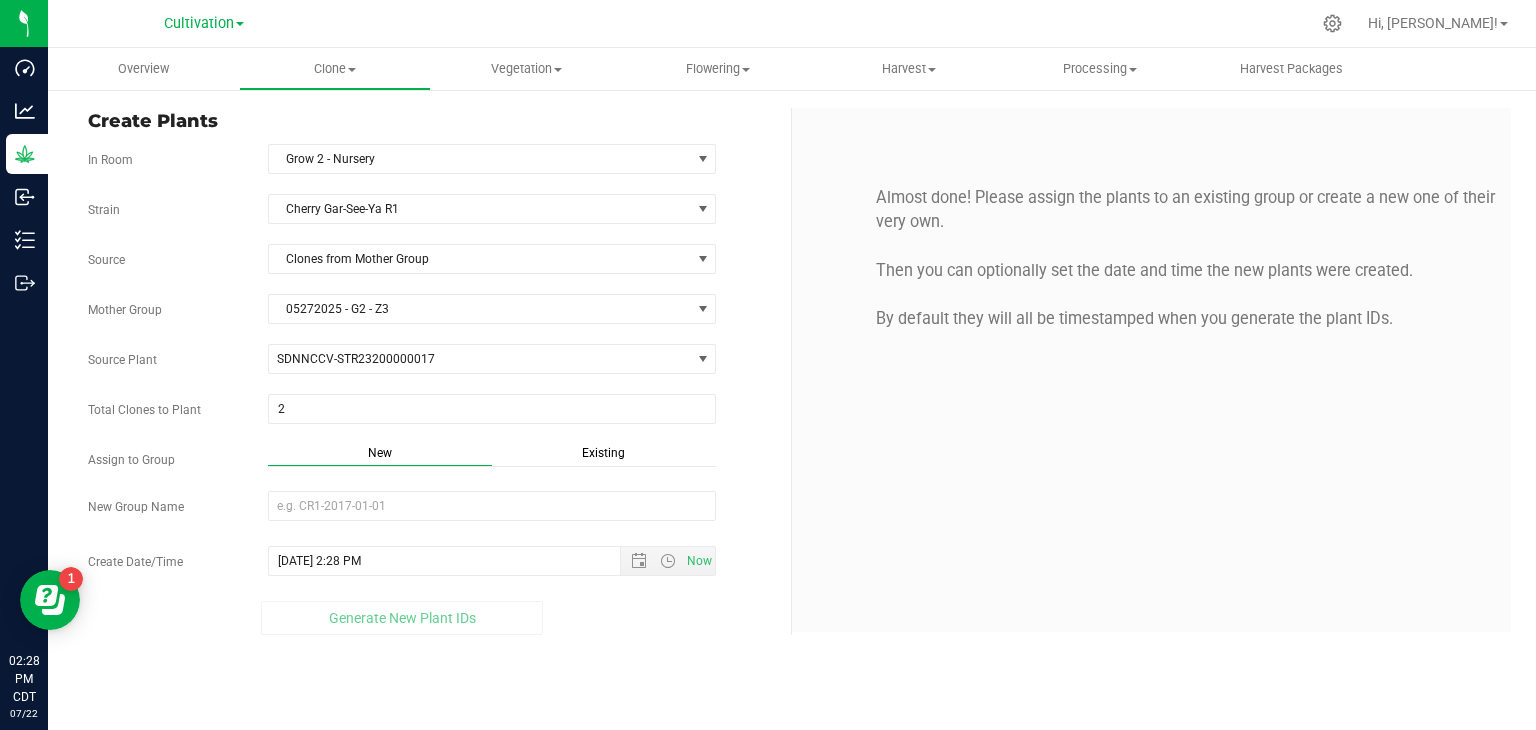 click on "Existing" at bounding box center (603, 453) 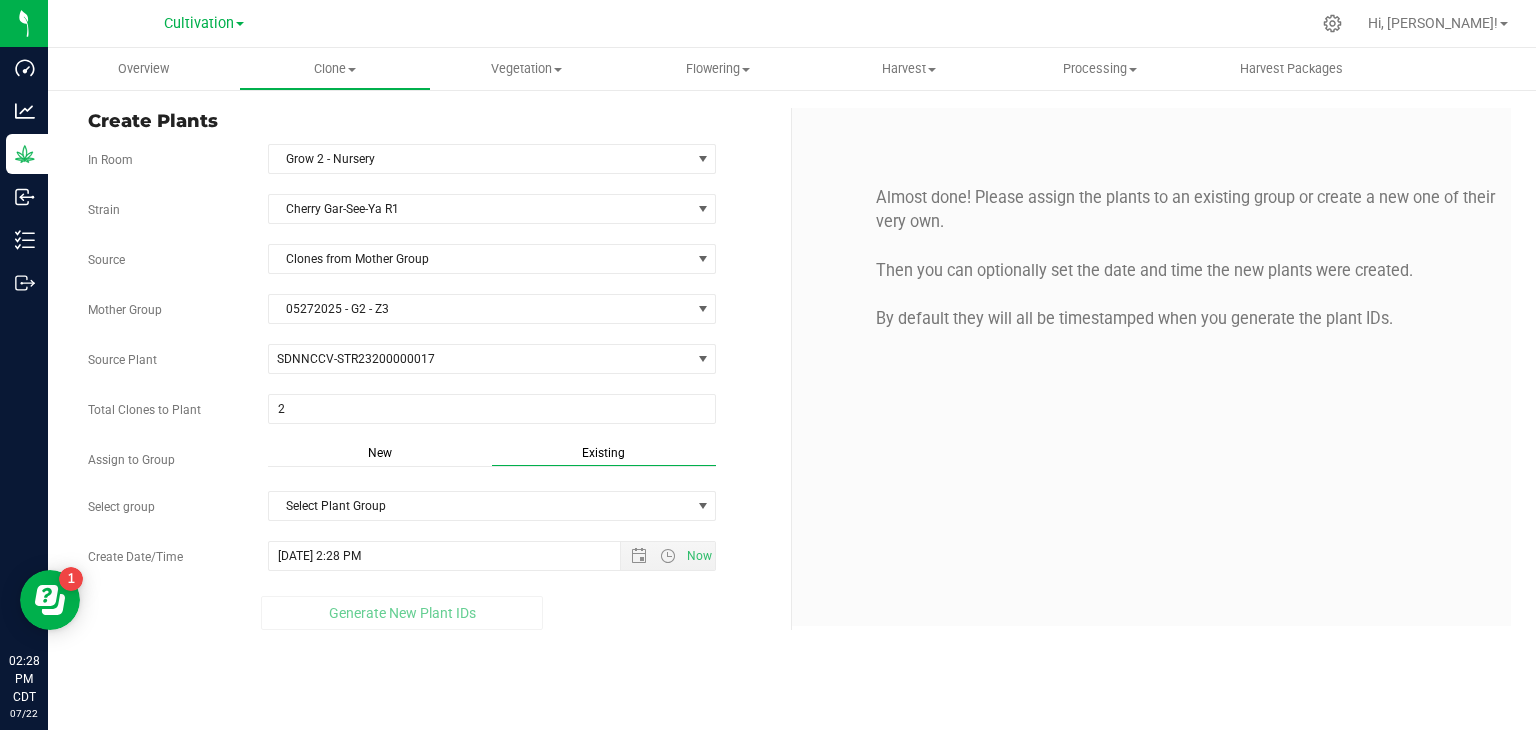 click on "Strain
Cherry Gar-See-Ya R1
Source
Clones from Mother Group
Mother Group
05272025 - G2 - Z3 Select Mother Group 05272025 - G2 - Z3
Source Plant
SDNNCCV-STR23200000017 SDNNCCV-STR23200000010 SDNNCCV-STR23200000011 SDNNCCV-STR23200000012 SDNNCCV-STR23200000014 SDNNCCV-STR23200000015 SDNNCCV-STR23200000016 SDNNCCV-STR23200000017 SDNNCCV-STR23200000018 SDNNCCV-STR23200000019 SDNNCCV-STR23200000020" at bounding box center (432, 412) 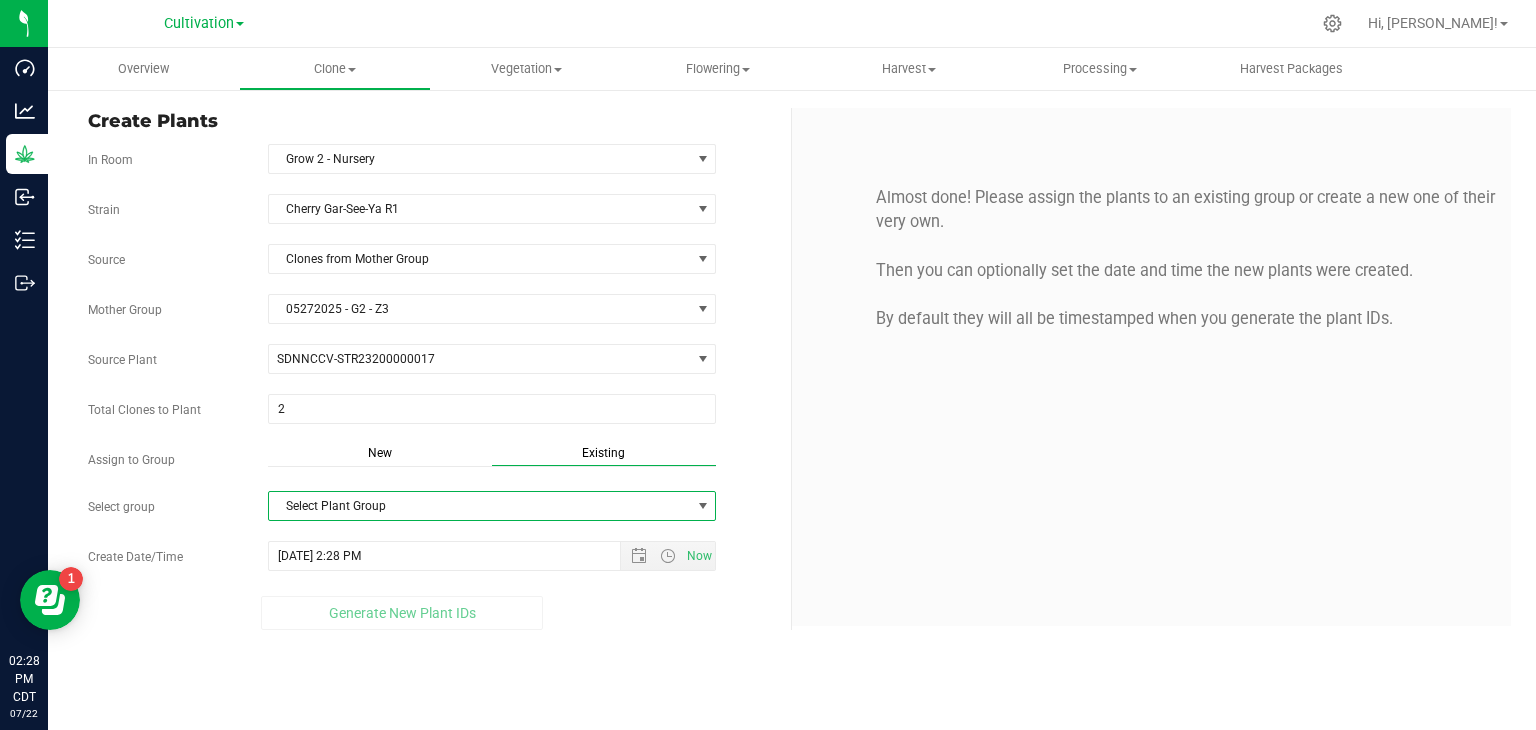 click on "Select Plant Group" at bounding box center (480, 506) 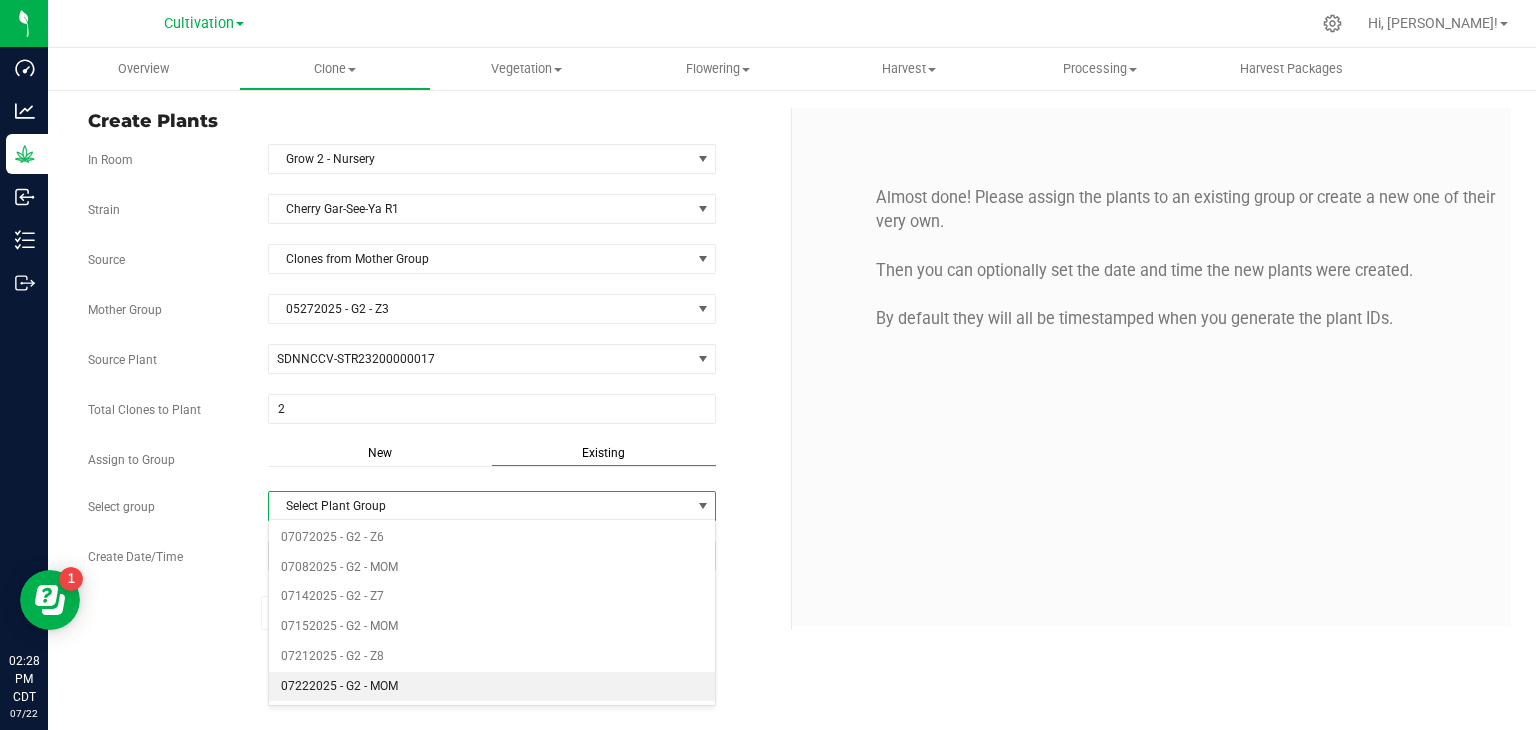 click on "07222025 - G2 - MOM" at bounding box center [492, 687] 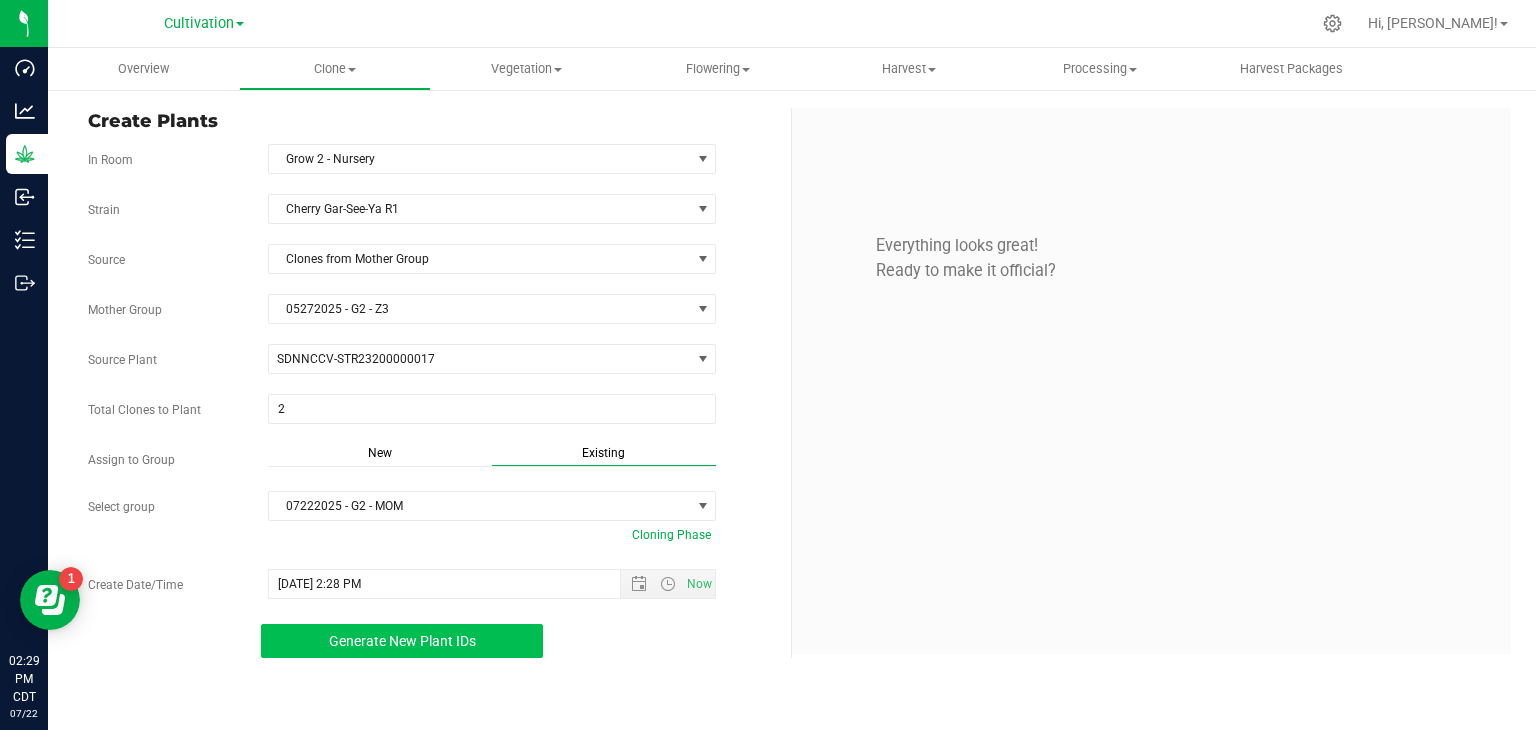 click on "Generate New Plant IDs" at bounding box center (402, 641) 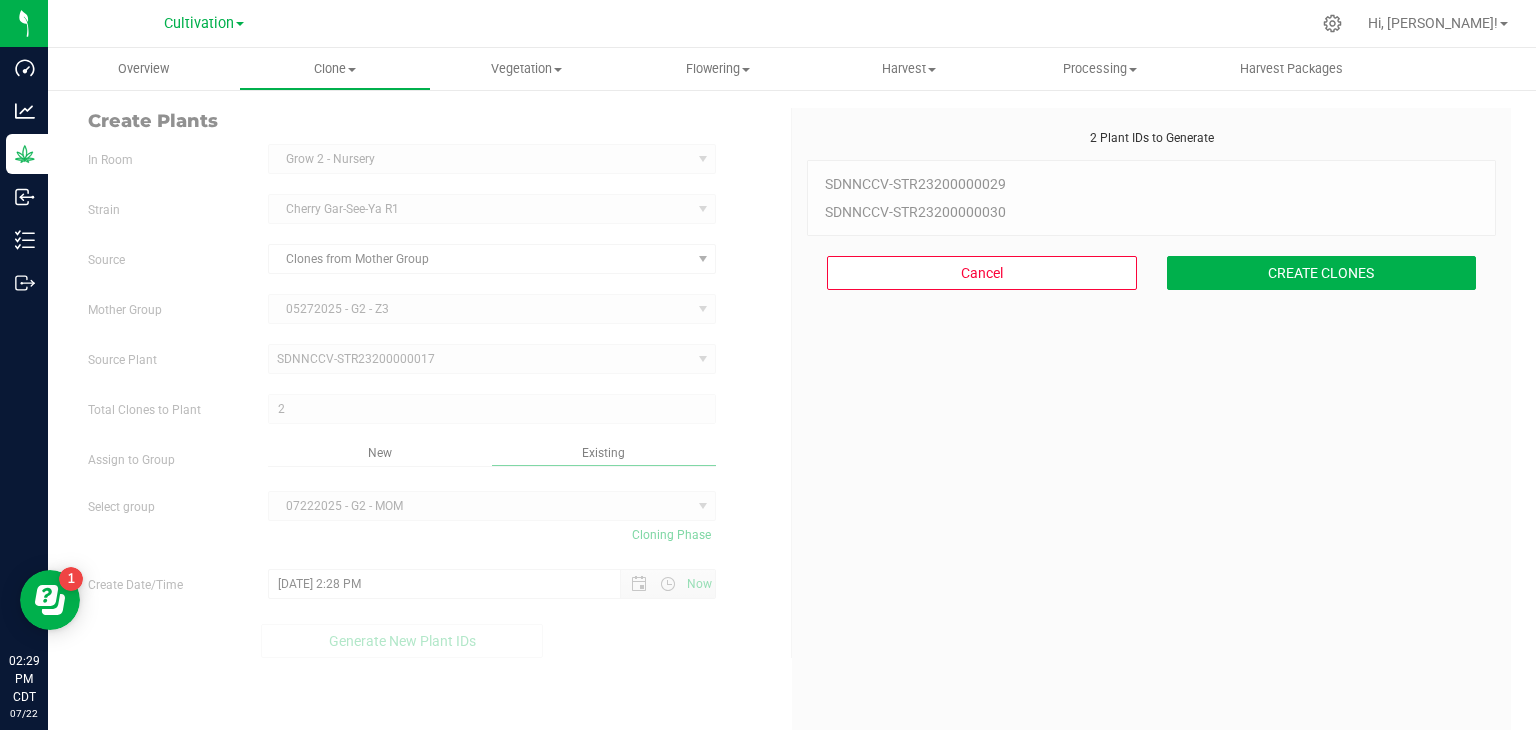 scroll, scrollTop: 60, scrollLeft: 0, axis: vertical 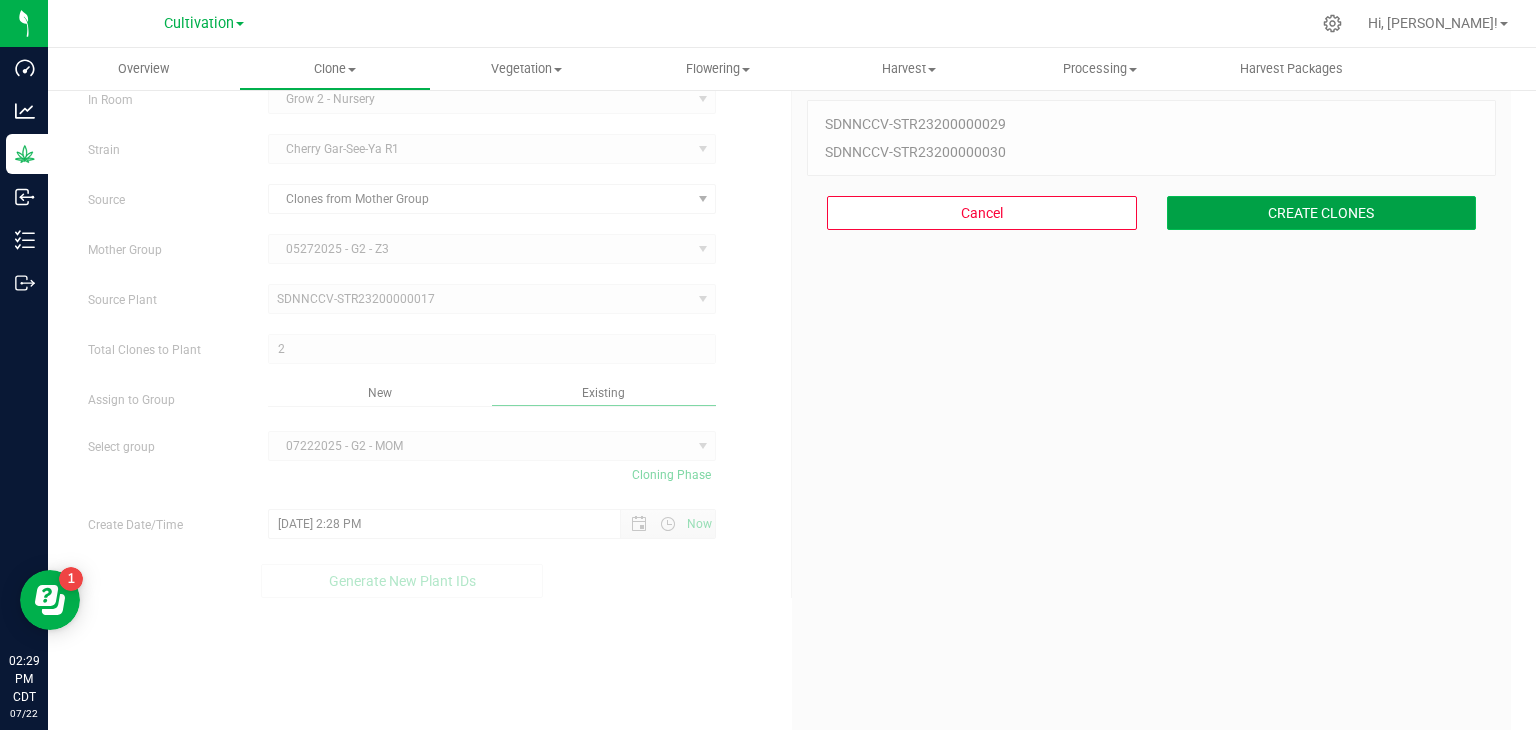 click on "CREATE CLONES" at bounding box center (1322, 213) 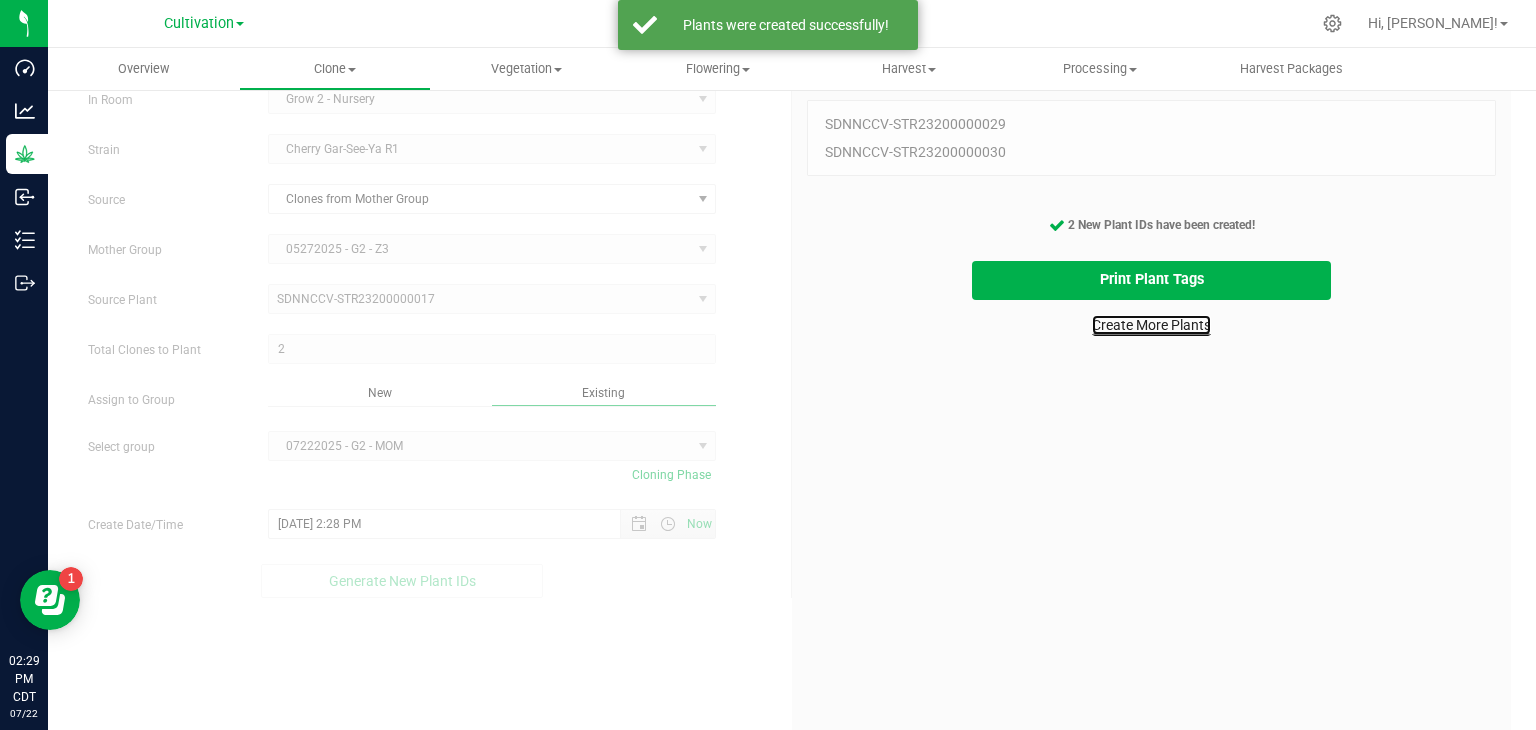 click on "Create More Plants" at bounding box center (1151, 325) 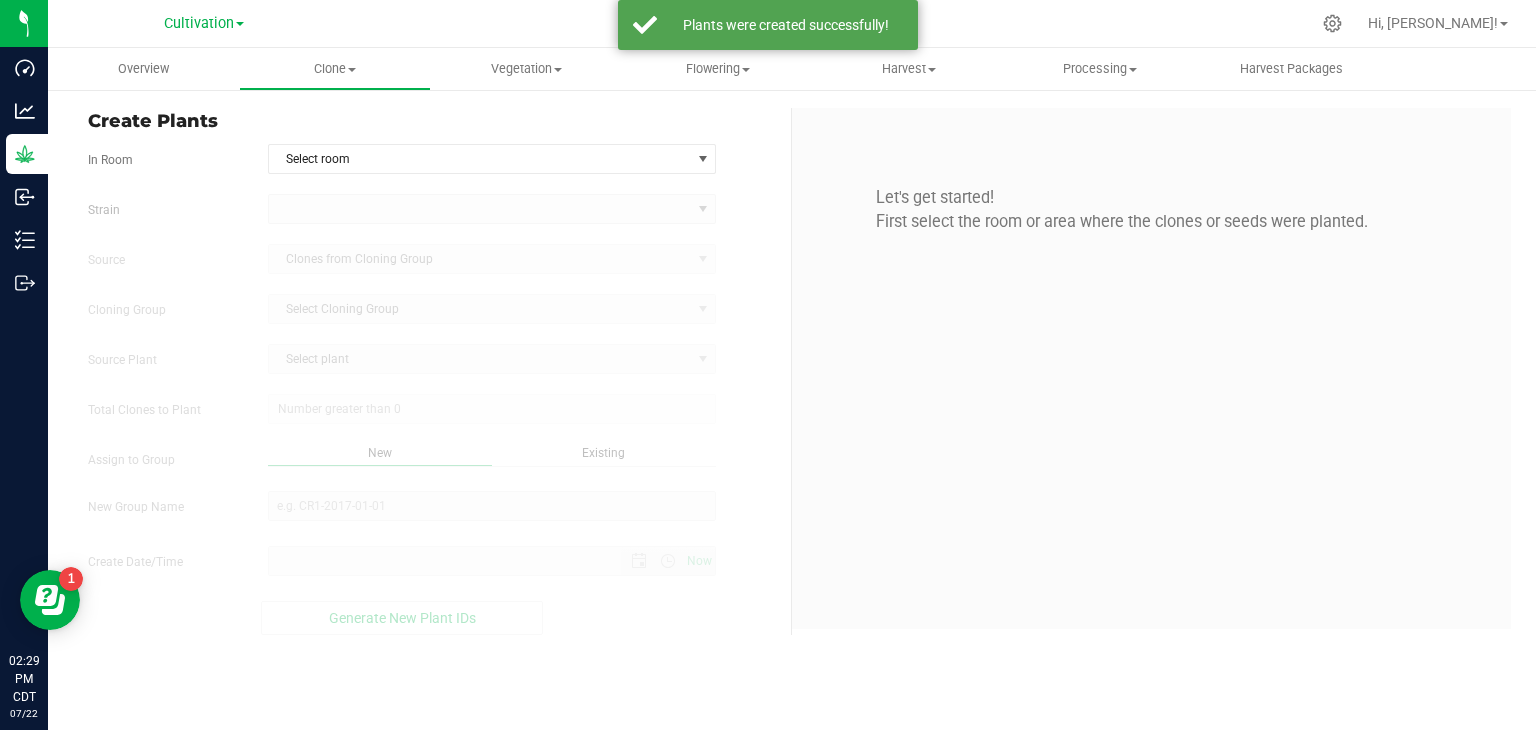 scroll, scrollTop: 0, scrollLeft: 0, axis: both 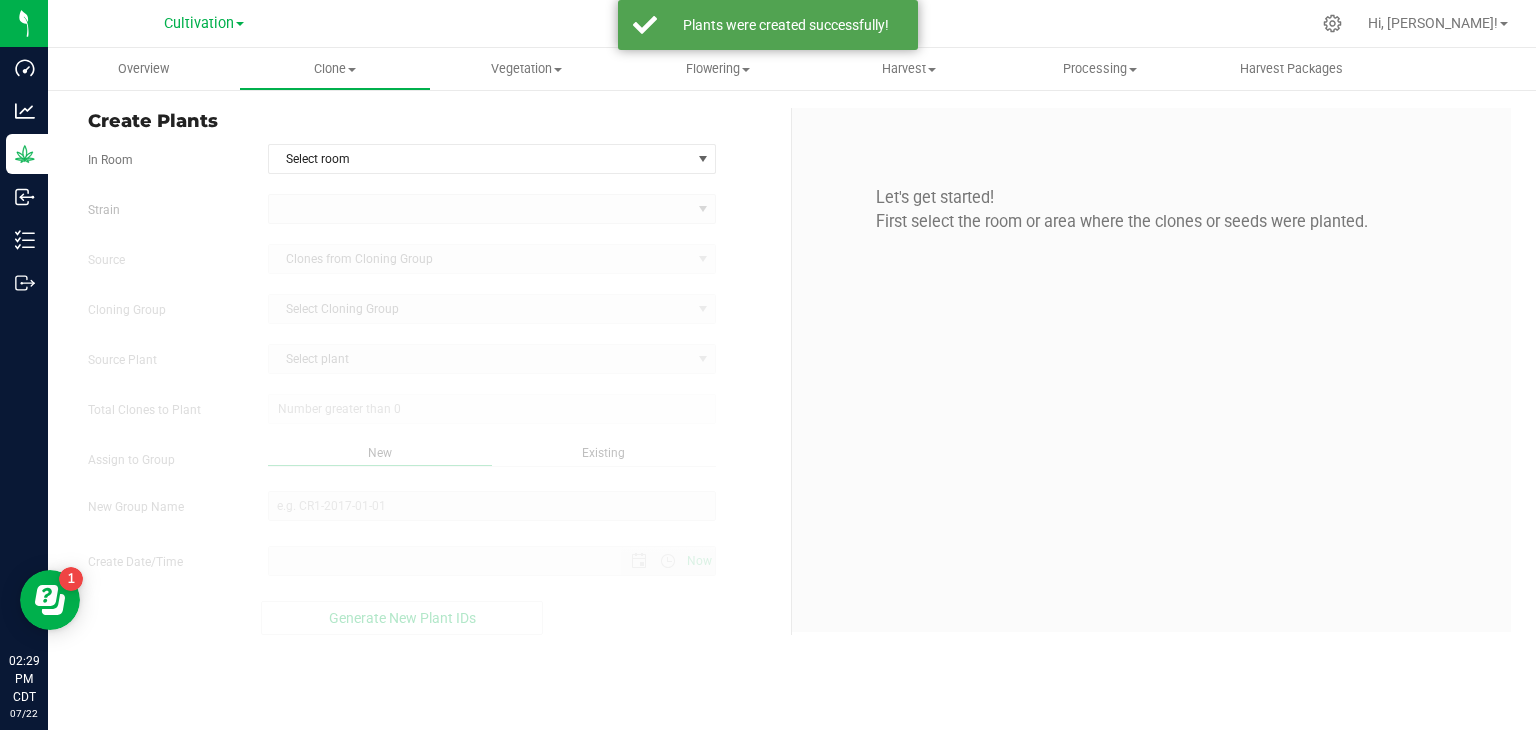 type 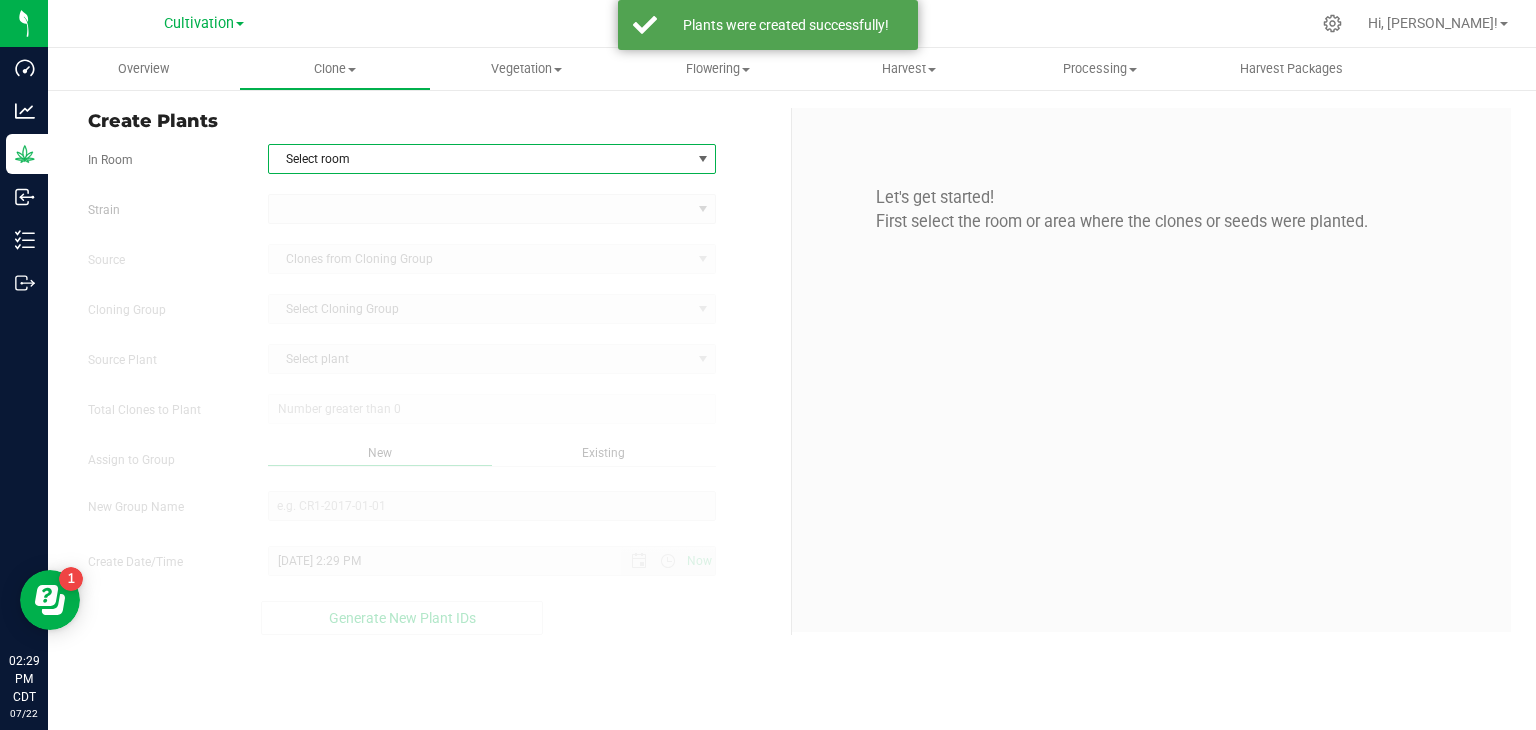 drag, startPoint x: 612, startPoint y: 171, endPoint x: 603, endPoint y: 177, distance: 10.816654 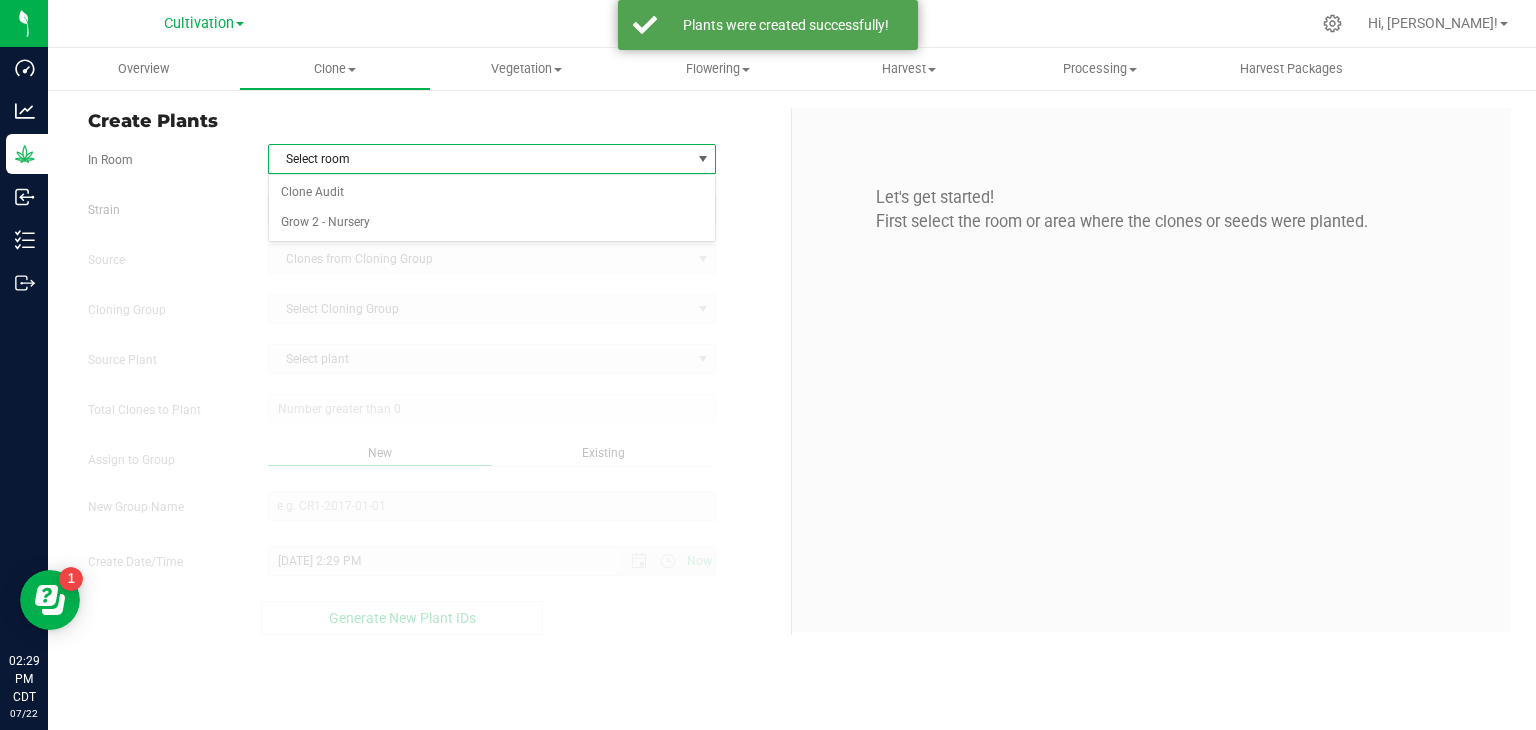 click on "Select room Clone Audit Grow 2 - Nursery No data found." at bounding box center (492, 208) 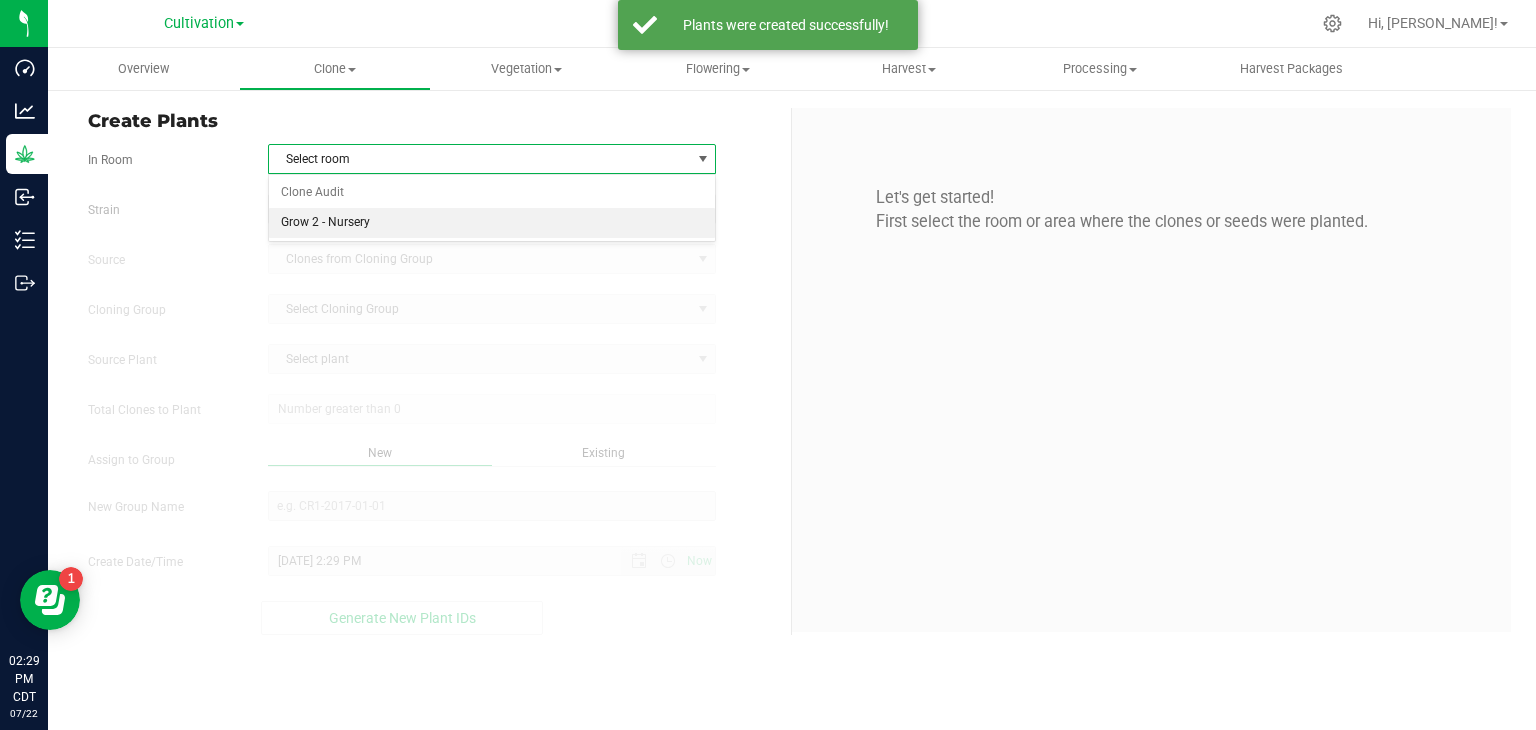 click on "Grow 2 - Nursery" at bounding box center [492, 223] 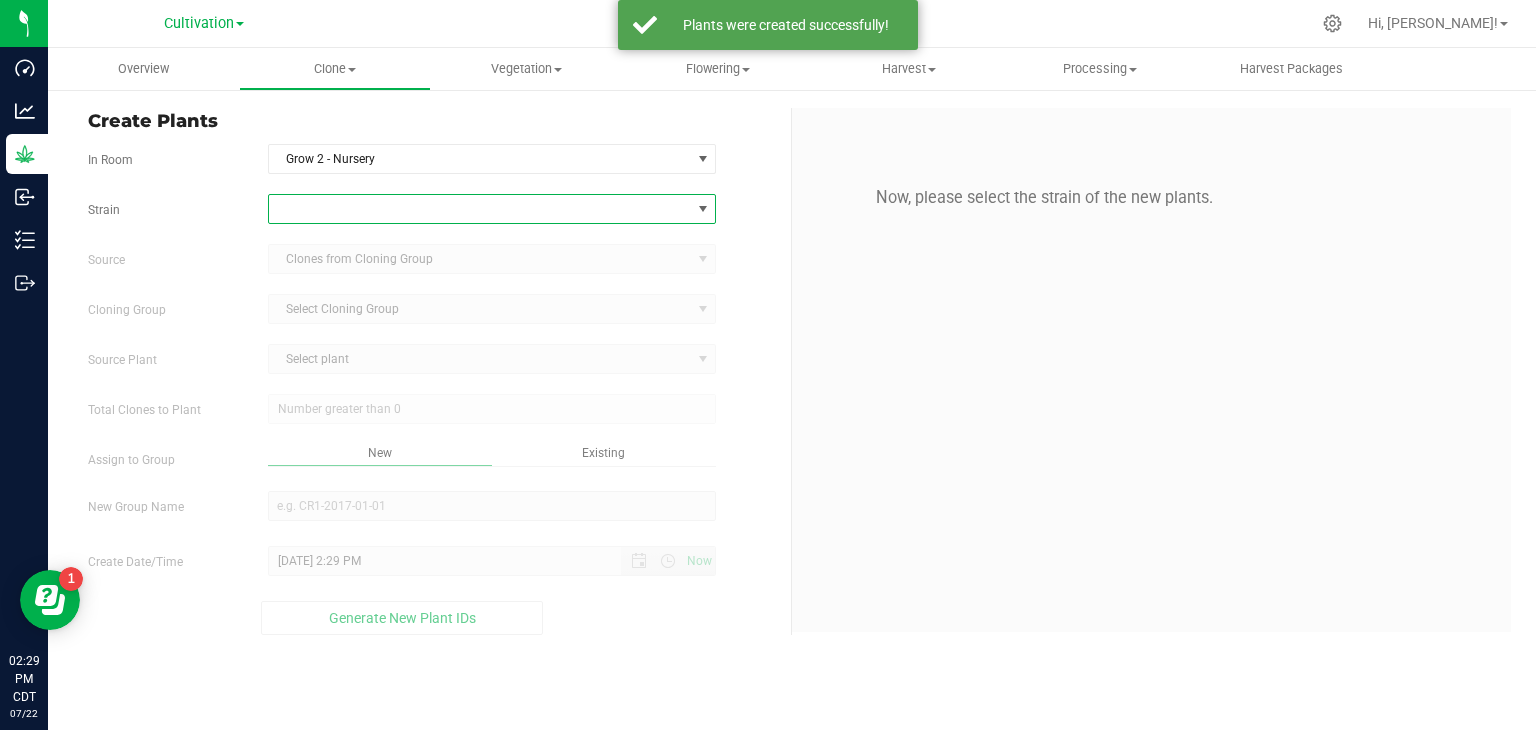click at bounding box center [480, 209] 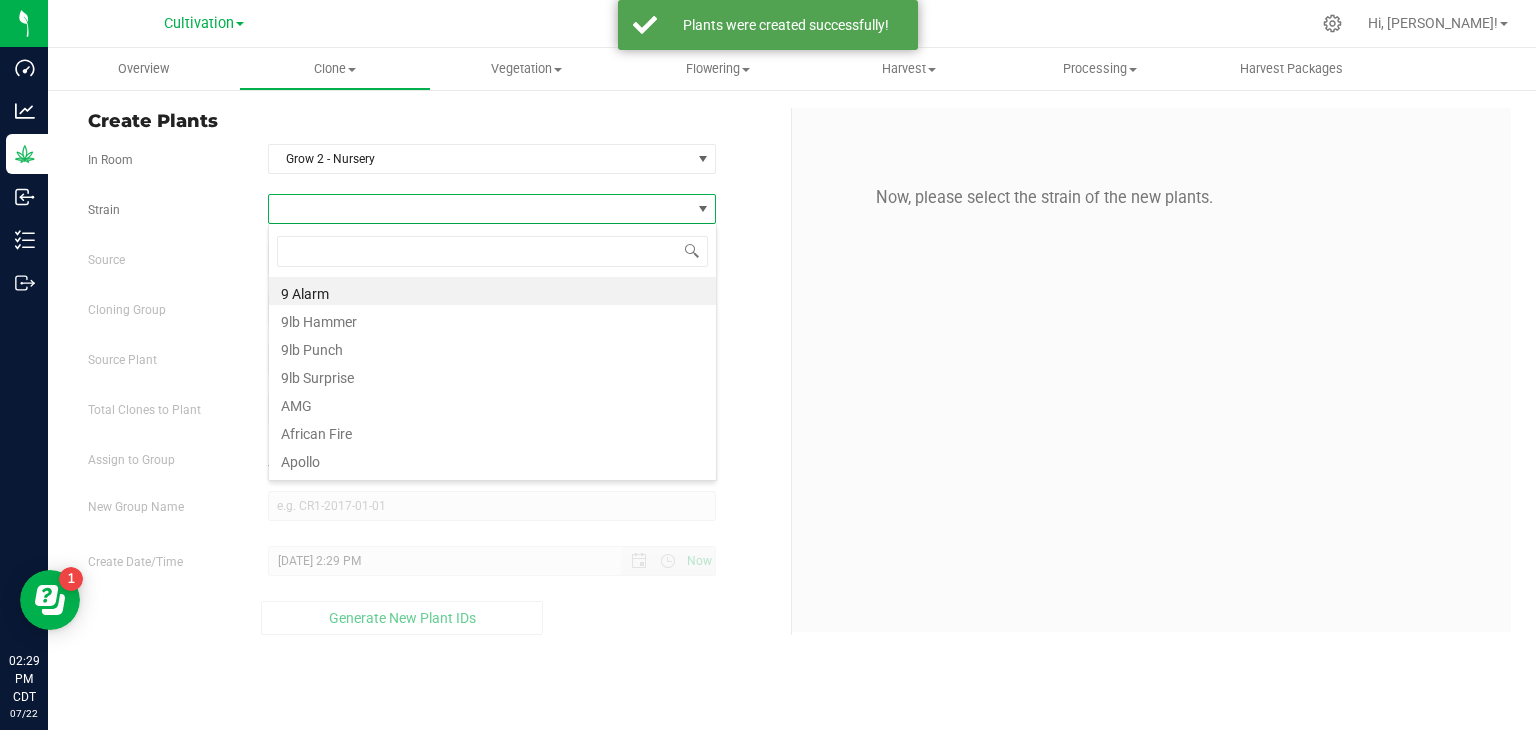 scroll, scrollTop: 99970, scrollLeft: 99551, axis: both 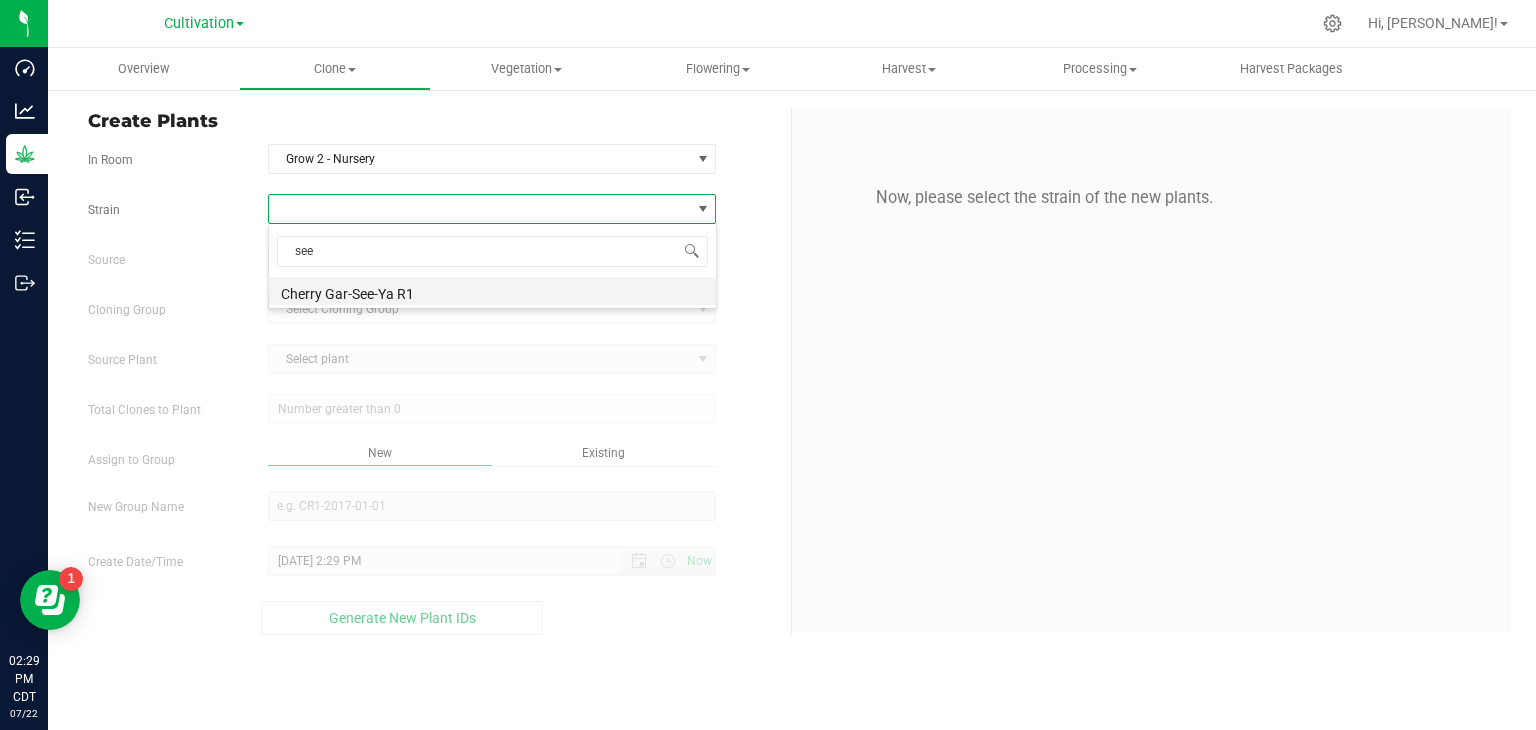 click on "Cherry Gar-See-Ya R1" at bounding box center (492, 291) 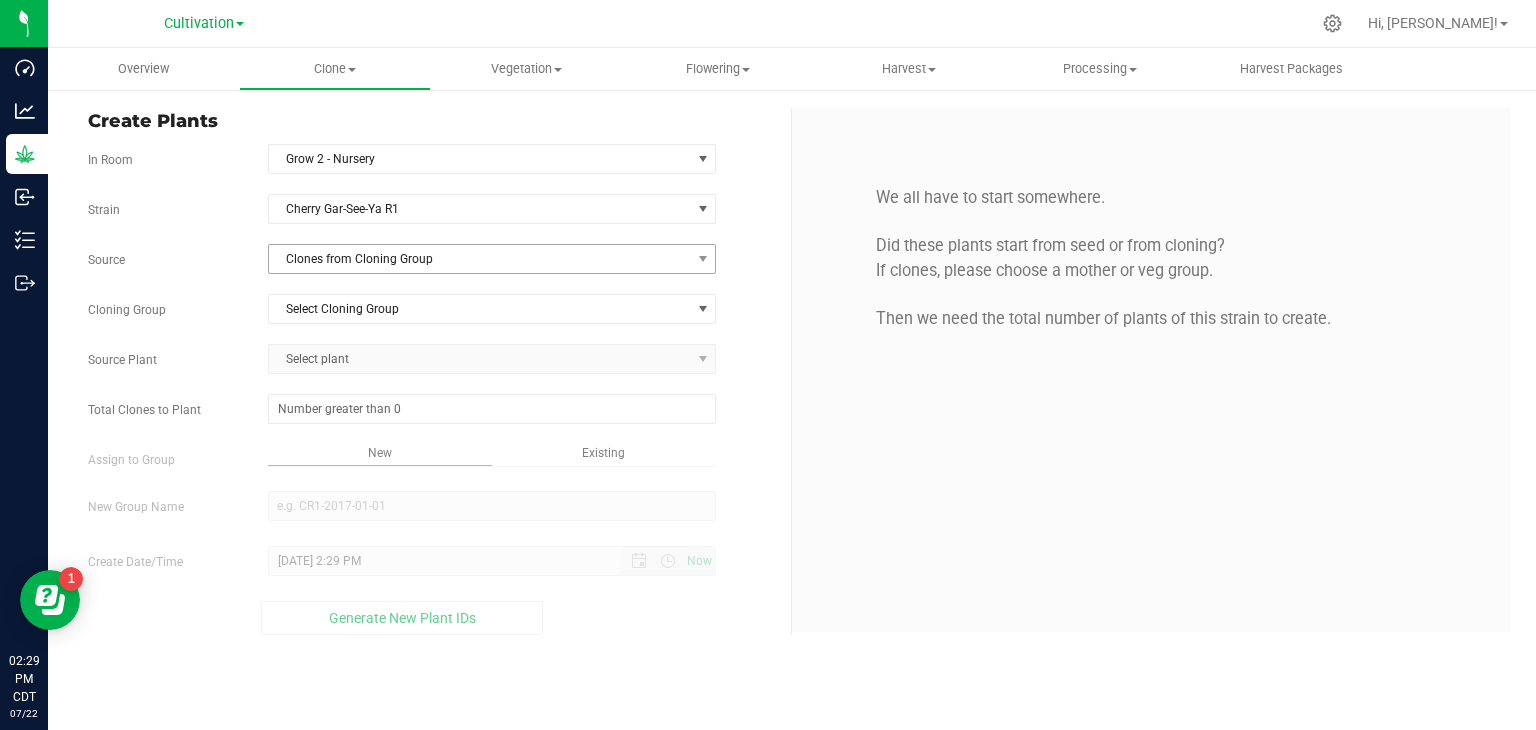drag, startPoint x: 476, startPoint y: 279, endPoint x: 482, endPoint y: 269, distance: 11.661903 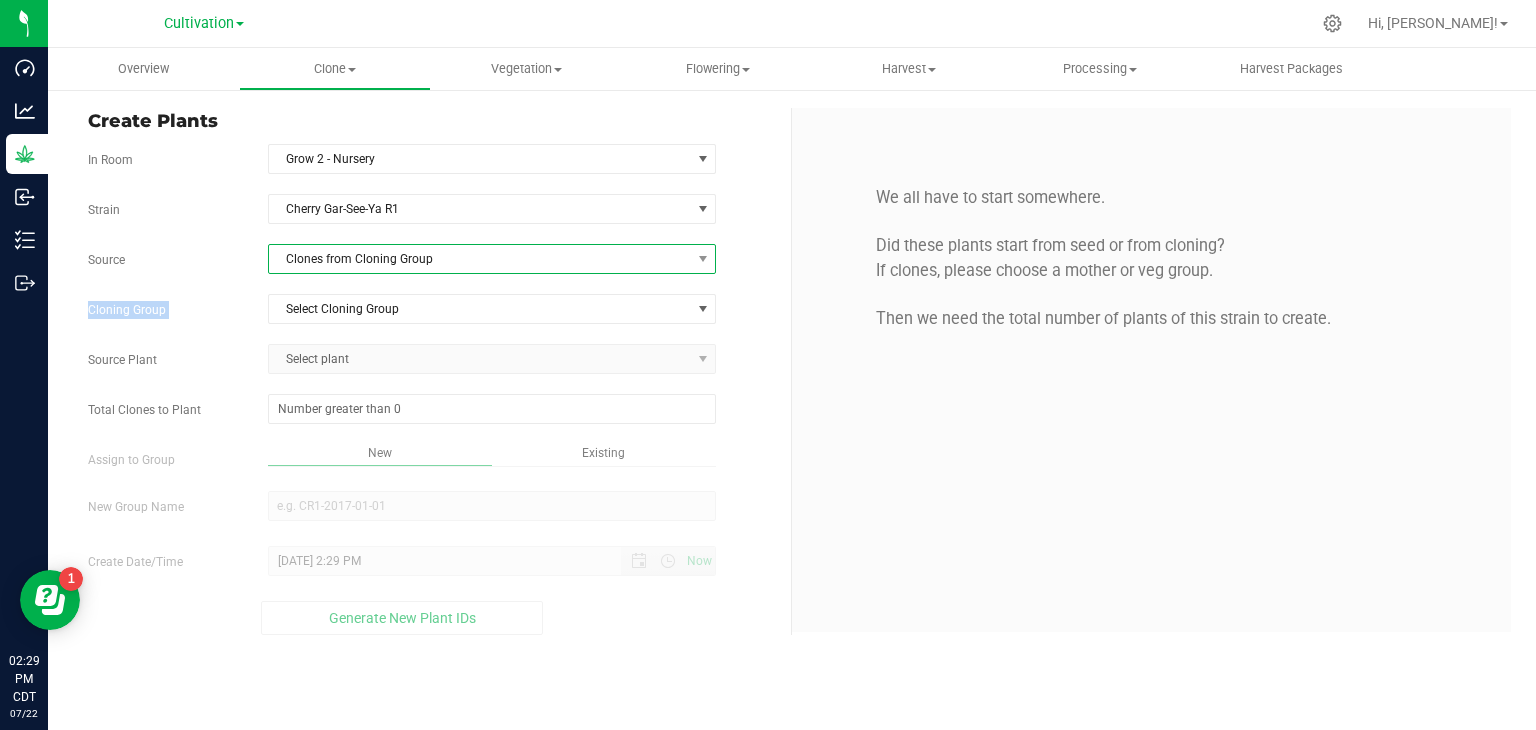 click on "Clones from Cloning Group" at bounding box center (480, 259) 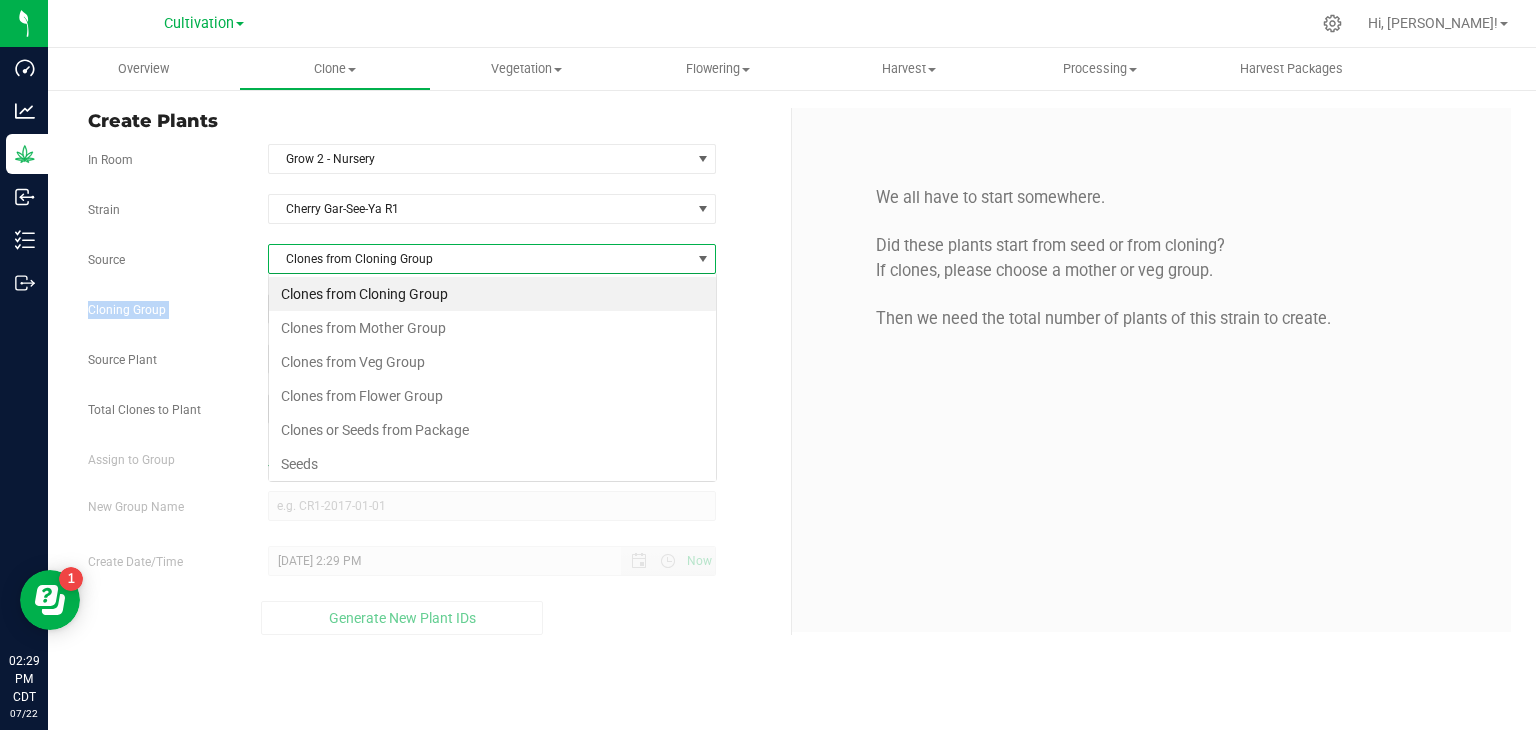 scroll, scrollTop: 99970, scrollLeft: 99551, axis: both 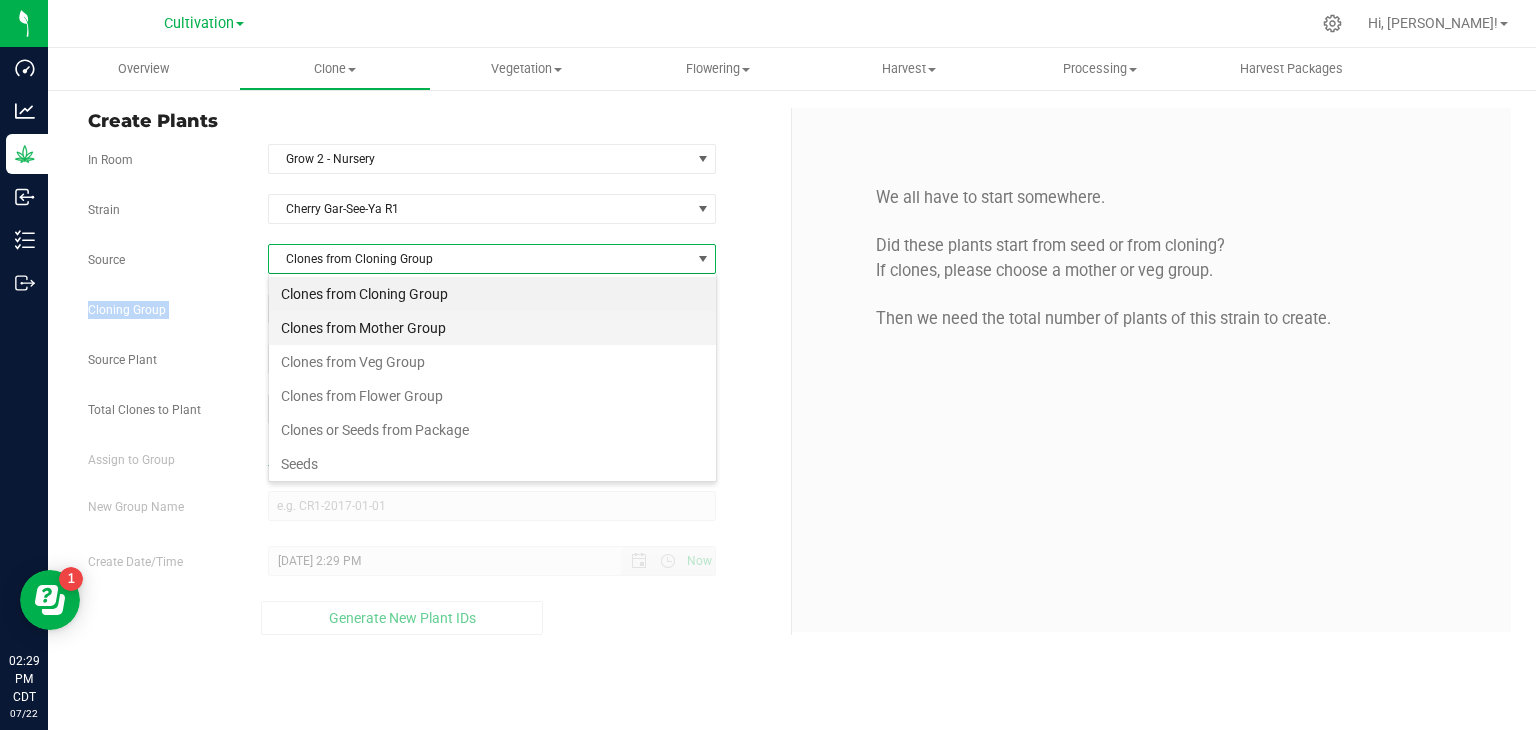 click on "Clones from Mother Group" at bounding box center [492, 328] 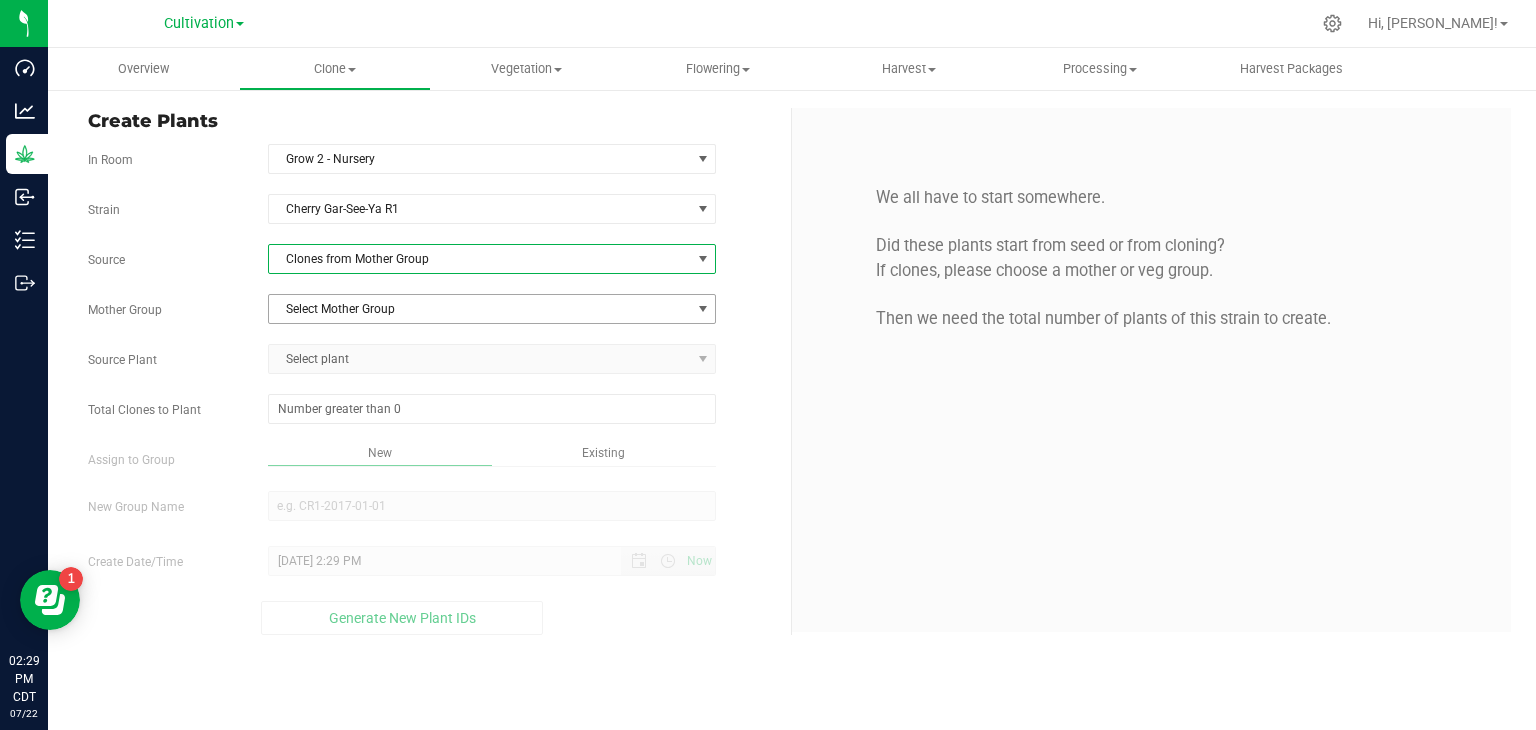 click on "Select Mother Group" at bounding box center (480, 309) 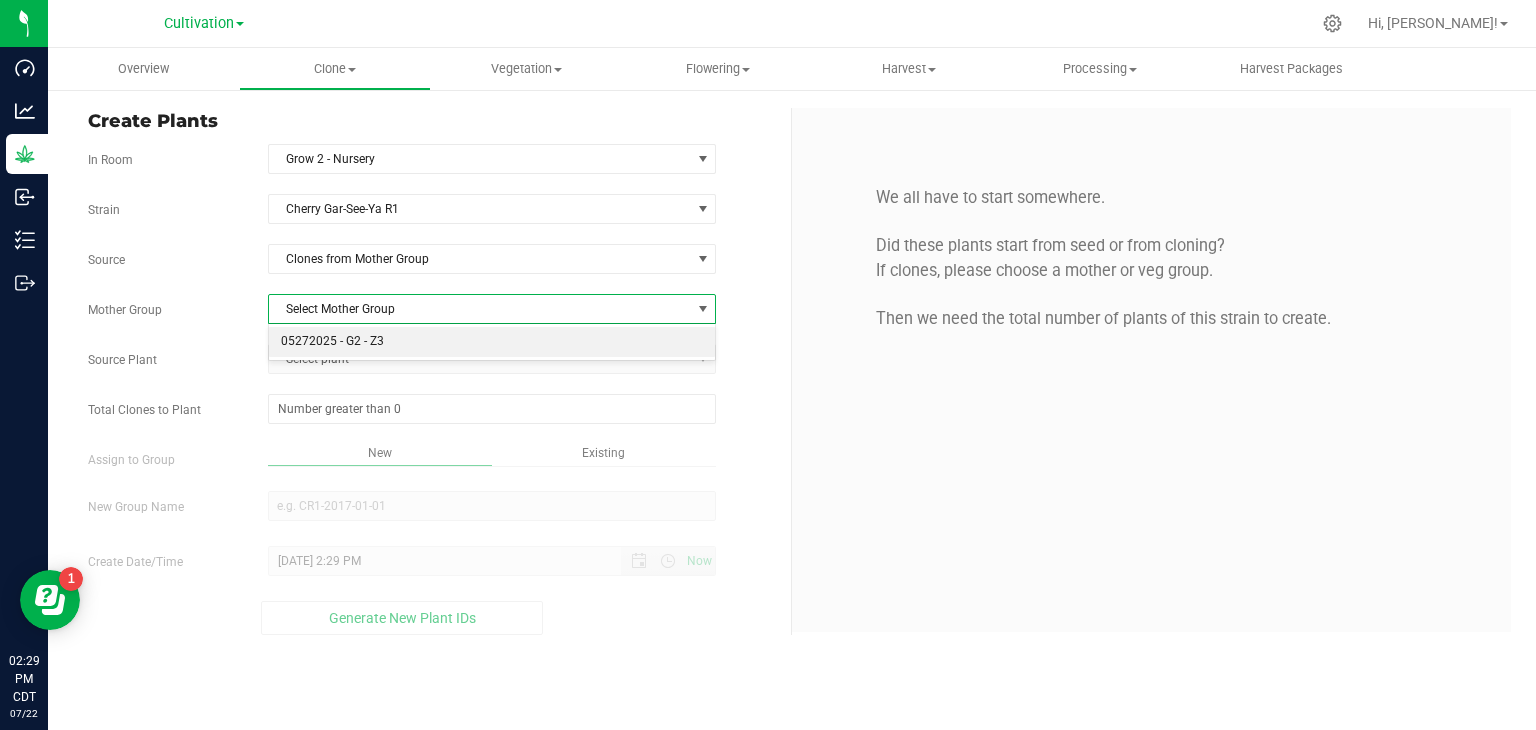 click on "05272025 - G2 - Z3" at bounding box center [492, 342] 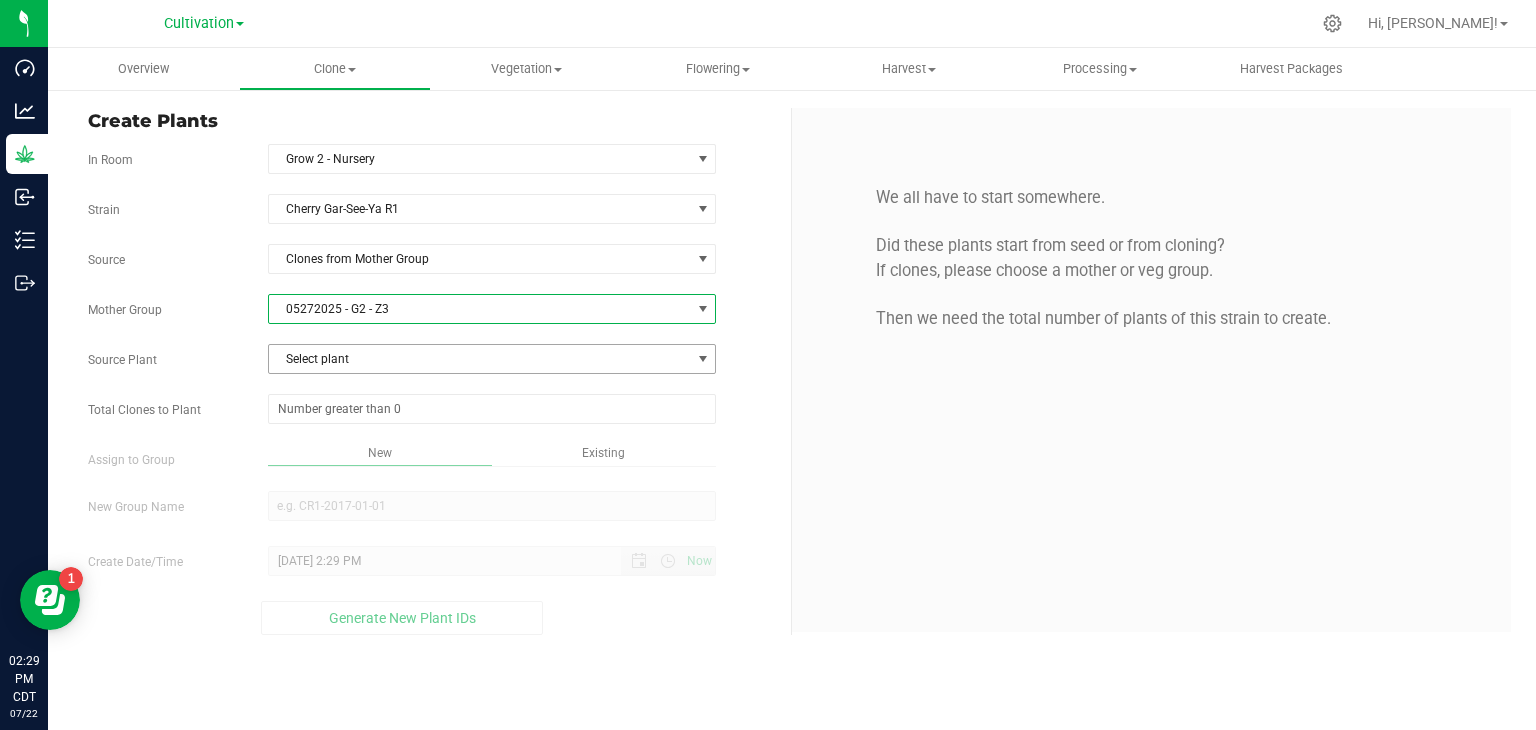 click on "Select plant" at bounding box center [480, 359] 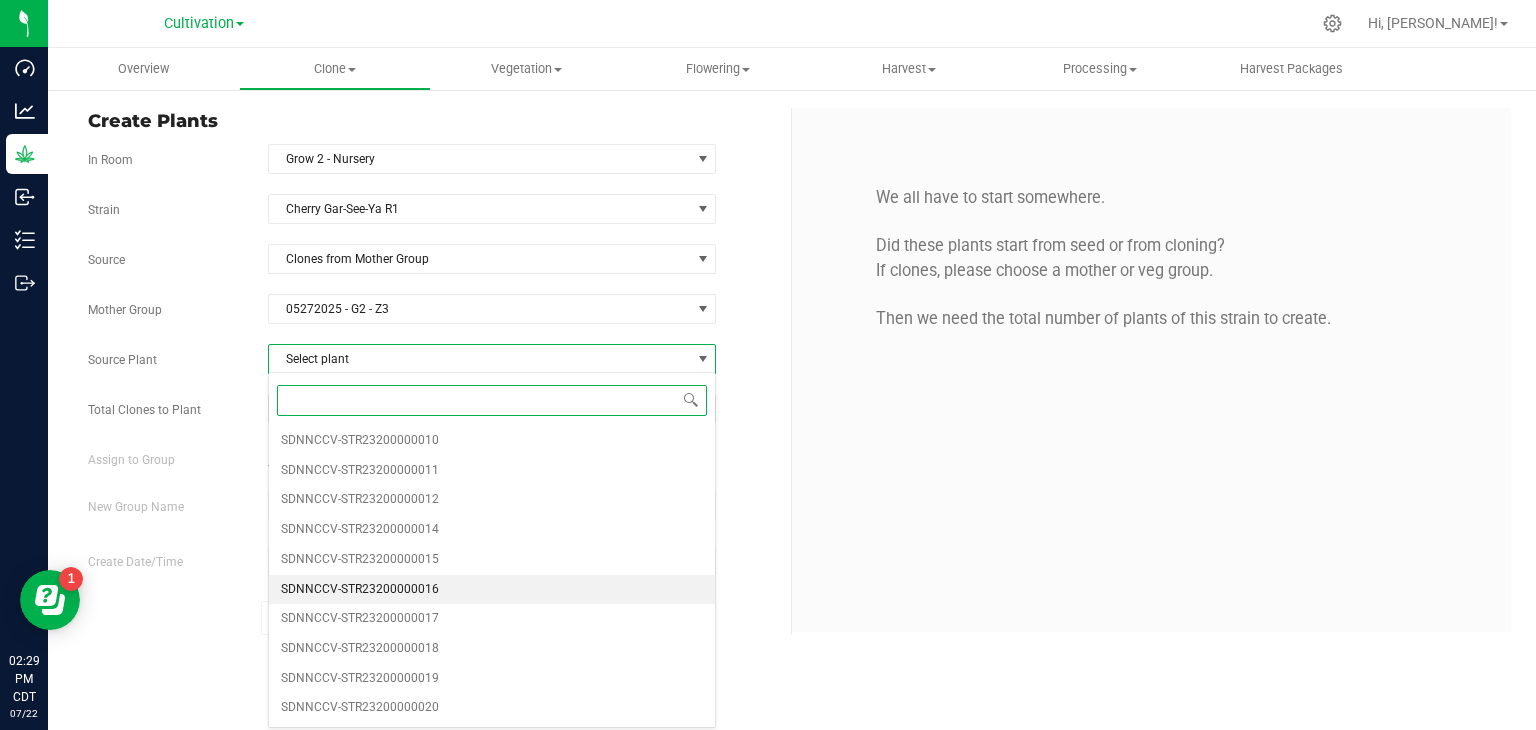 click on "SDNNCCV-STR23200000016" at bounding box center (360, 590) 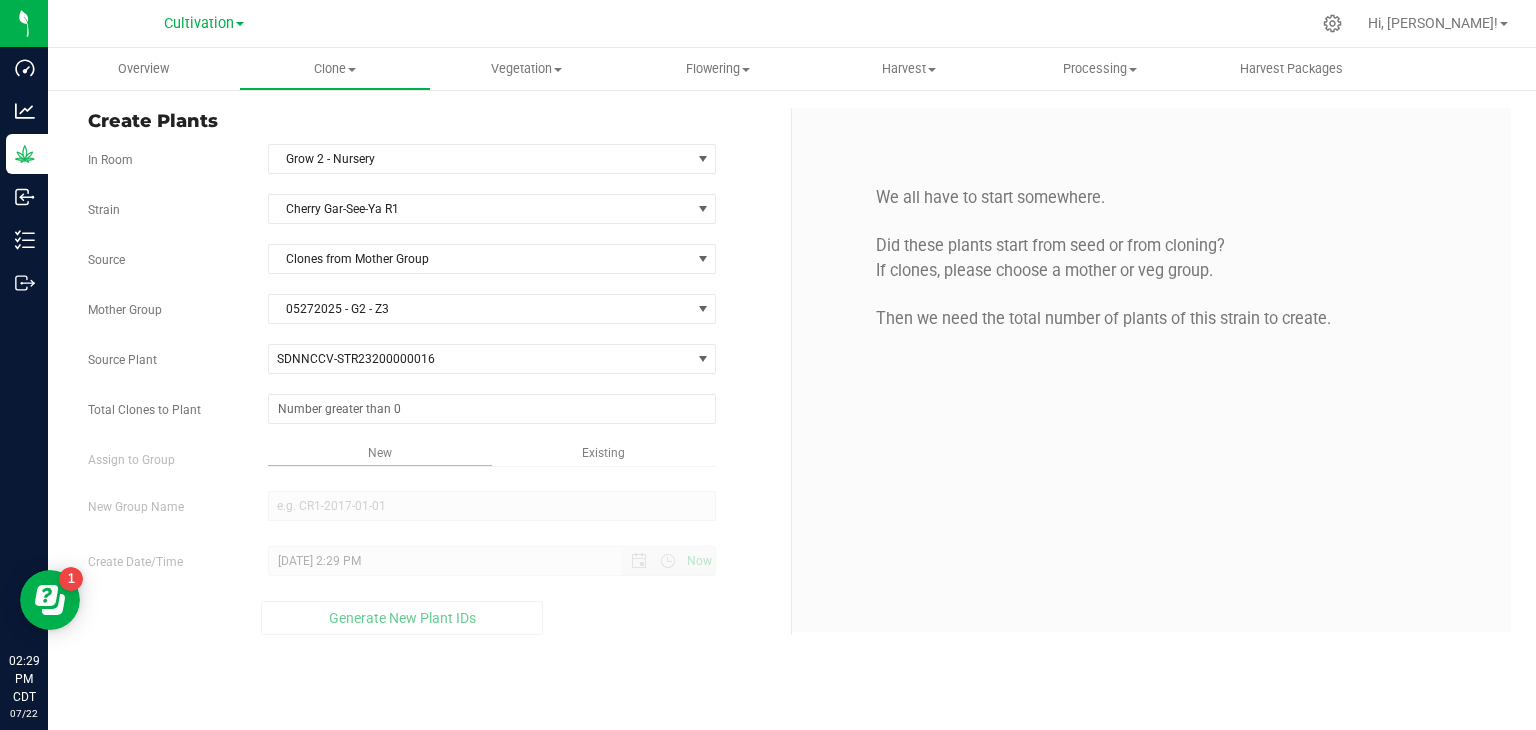 click on "Strain
Cherry Gar-See-Ya R1
Source
Clones from Mother Group
Mother Group
05272025 - G2 - Z3 Select Mother Group 05272025 - G2 - Z3
Source Plant
SDNNCCV-STR23200000016 SDNNCCV-STR23200000010 SDNNCCV-STR23200000011 SDNNCCV-STR23200000012 SDNNCCV-STR23200000014 SDNNCCV-STR23200000015 SDNNCCV-STR23200000016 SDNNCCV-STR23200000017 SDNNCCV-STR23200000018 SDNNCCV-STR23200000019 SDNNCCV-STR23200000020" at bounding box center (432, 414) 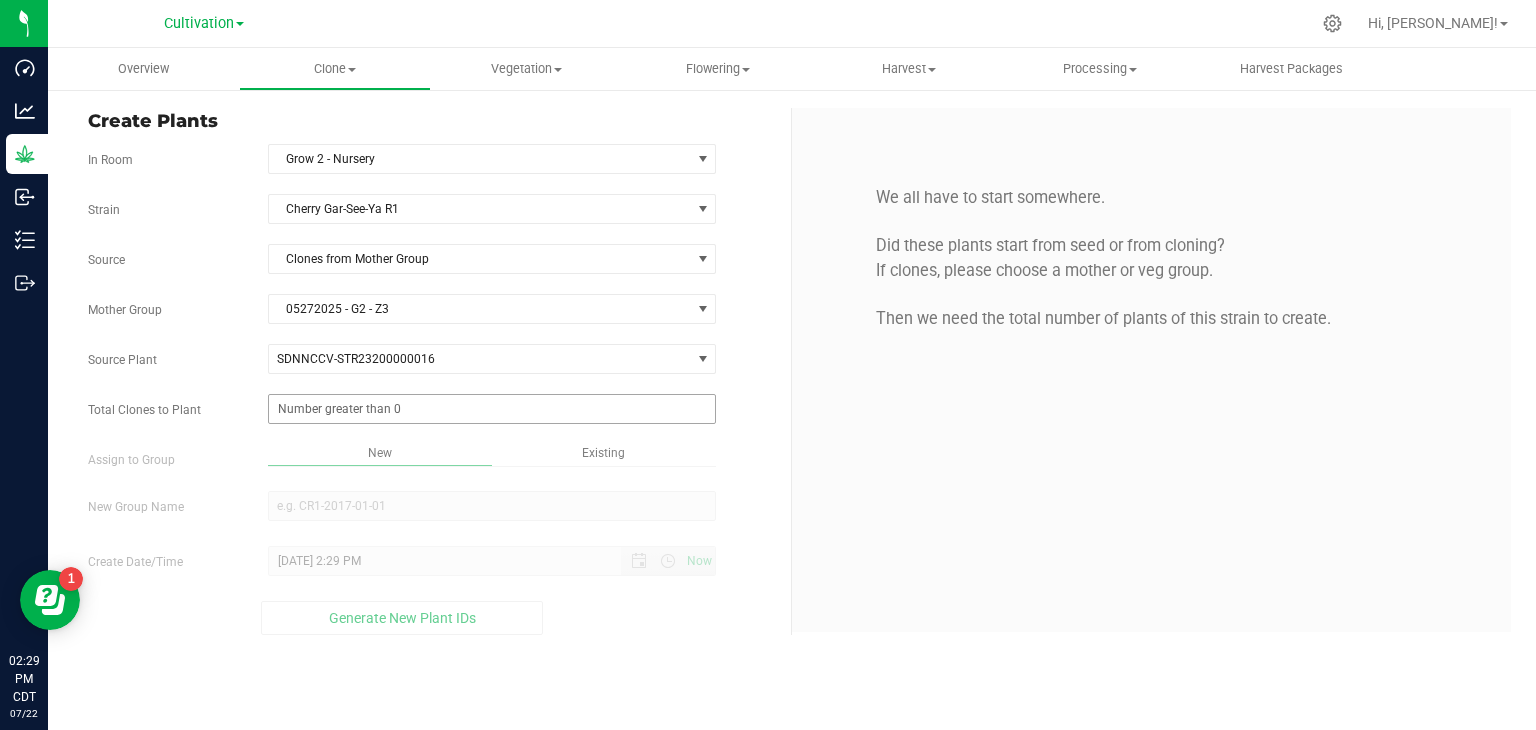 click at bounding box center [492, 409] 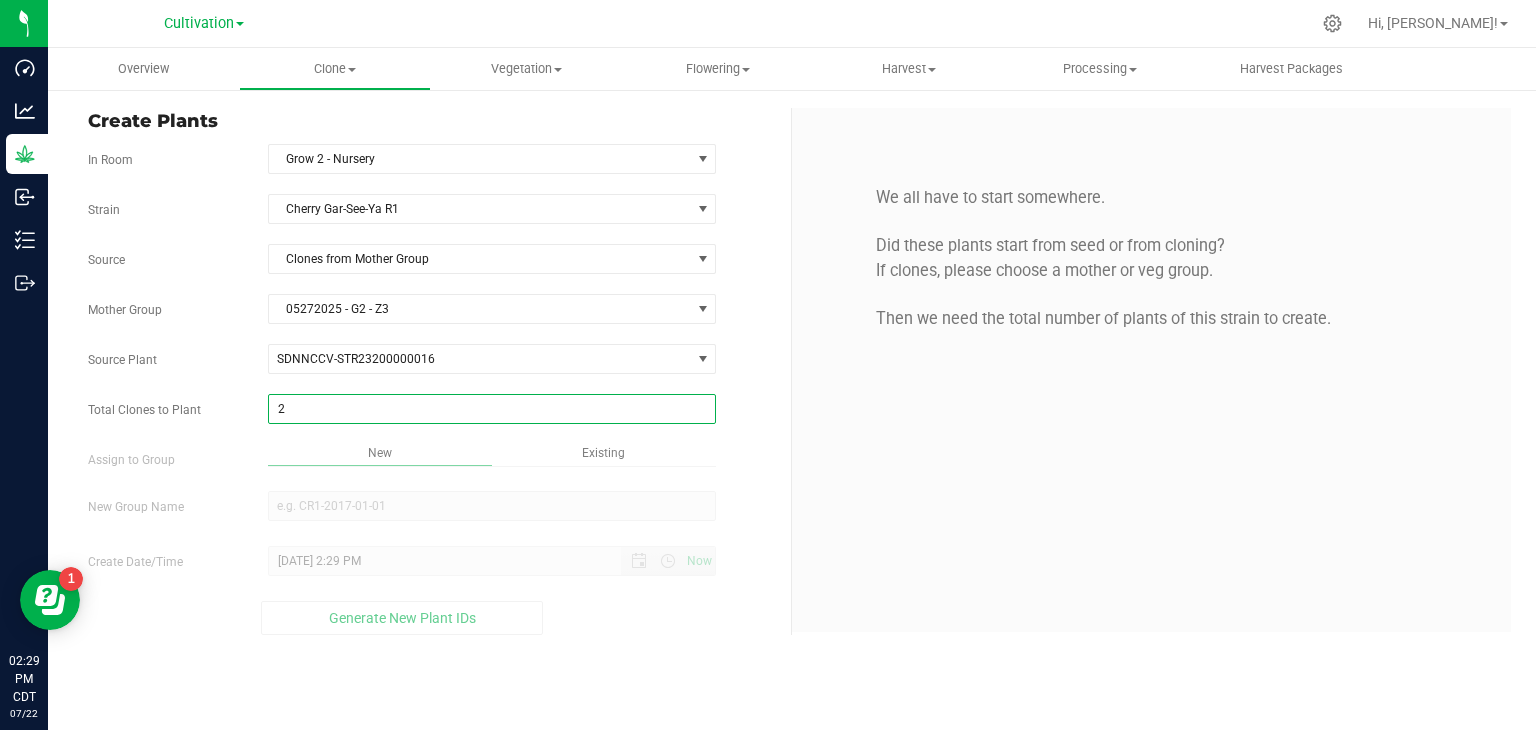 drag, startPoint x: 760, startPoint y: 420, endPoint x: 687, endPoint y: 440, distance: 75.690155 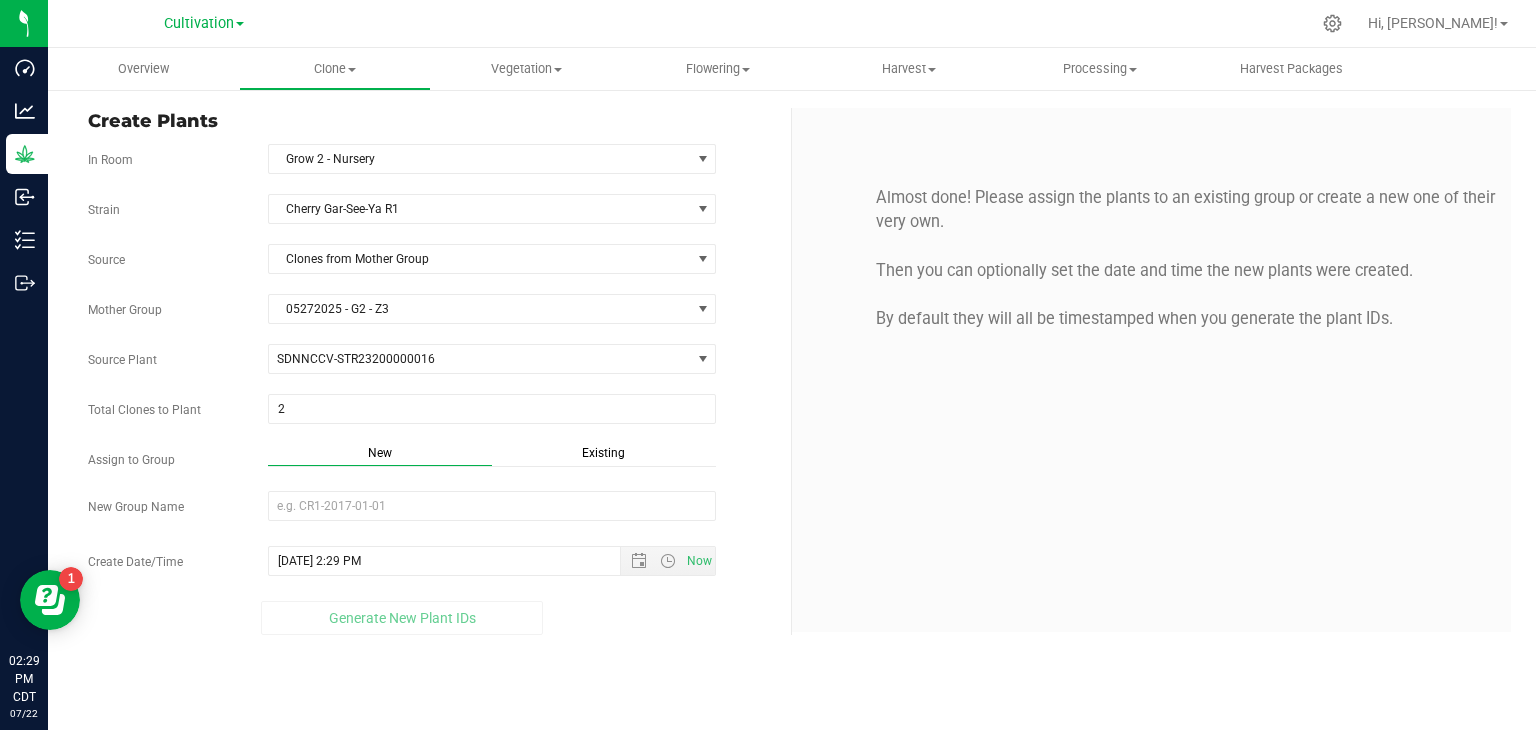 click on "Existing" at bounding box center (604, 455) 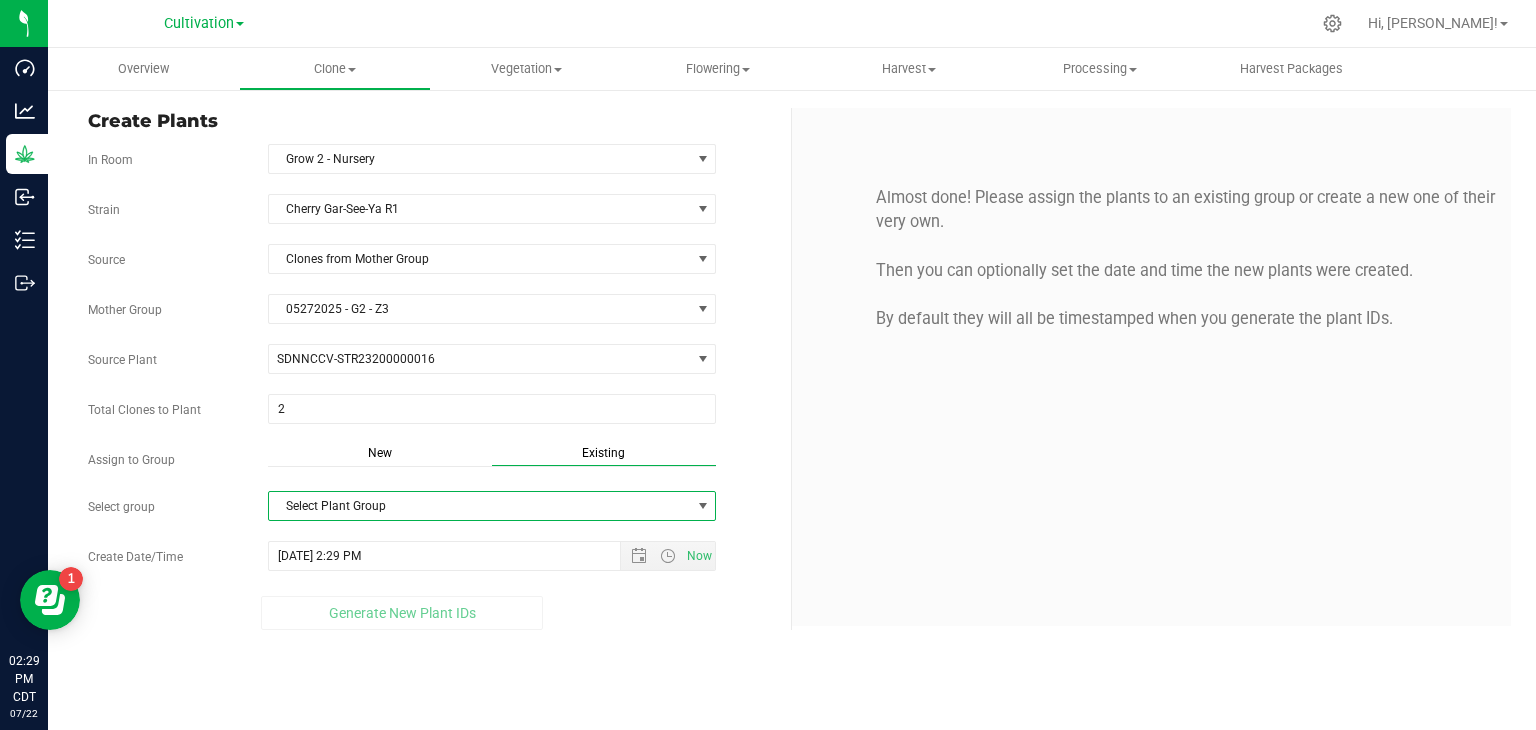click on "Select Plant Group" at bounding box center (480, 506) 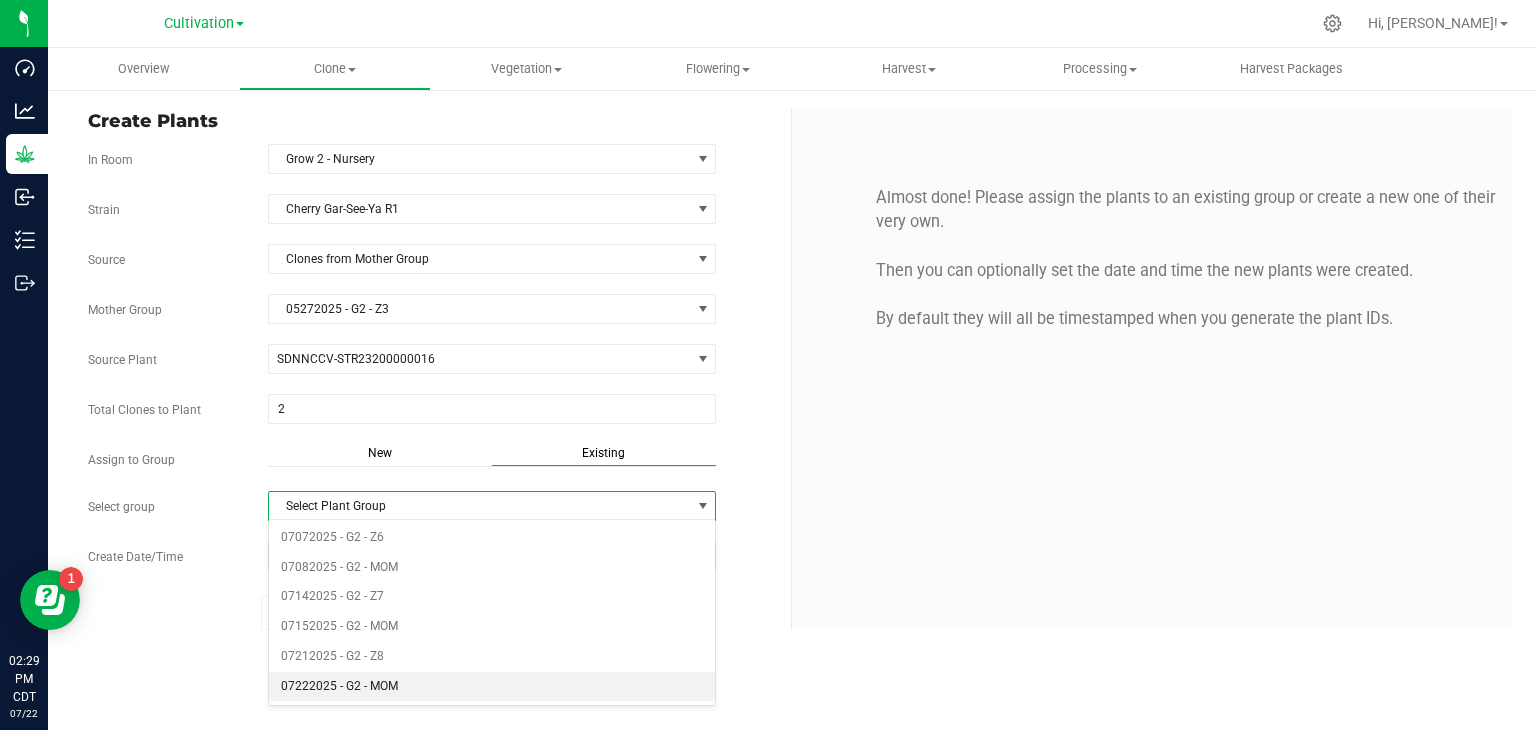 click on "07222025 - G2 - MOM" at bounding box center [492, 687] 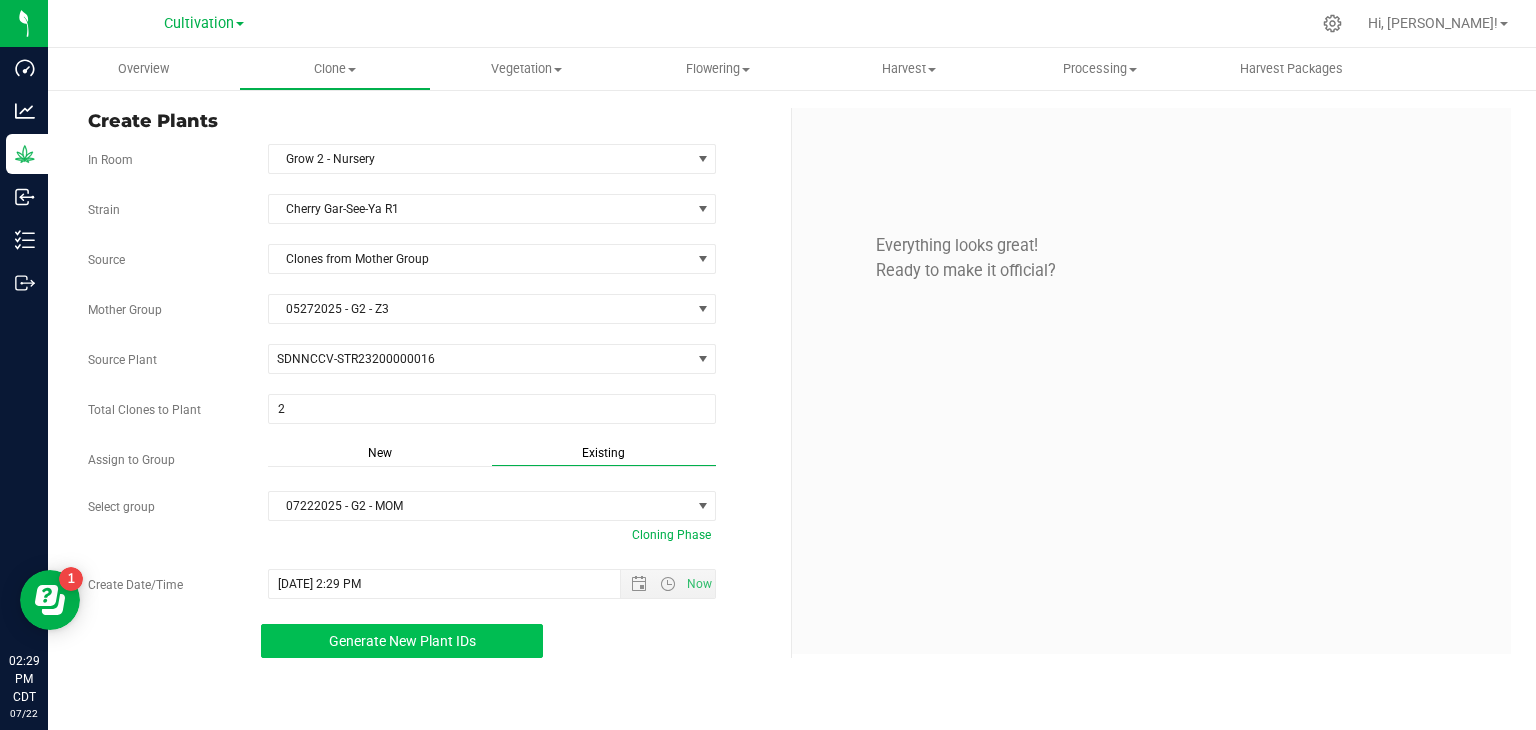 click on "Generate New Plant IDs" at bounding box center [402, 641] 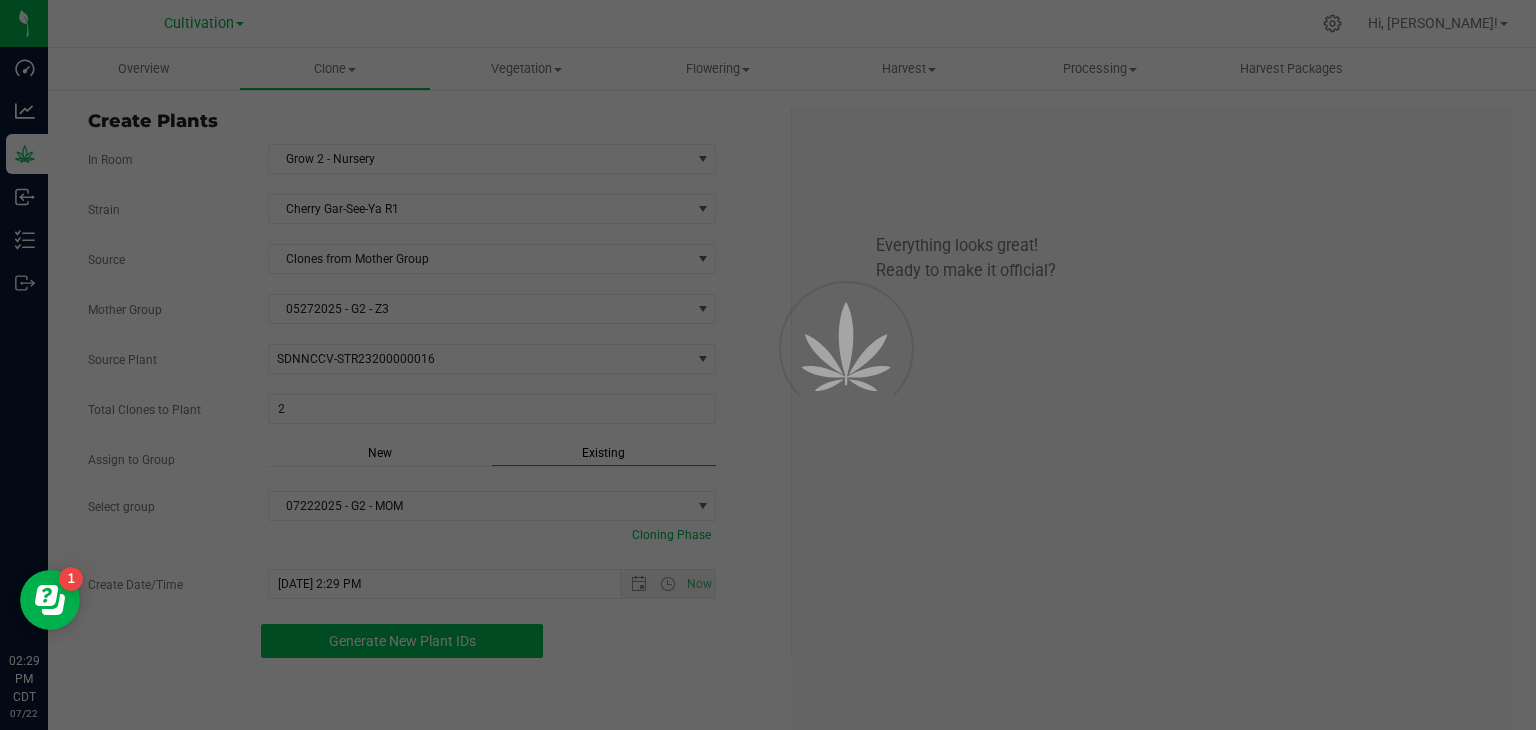 scroll, scrollTop: 60, scrollLeft: 0, axis: vertical 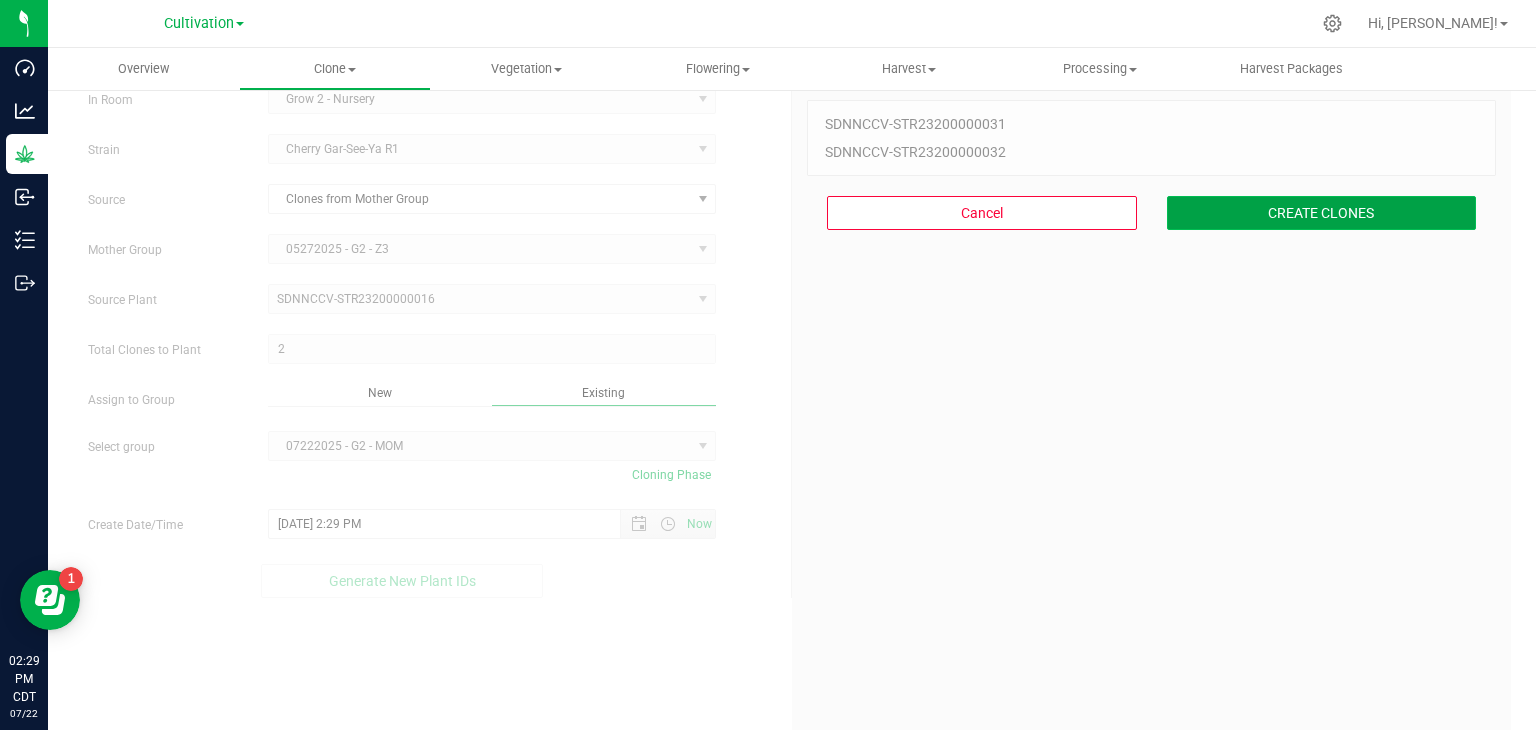 click on "CREATE CLONES" at bounding box center (1322, 213) 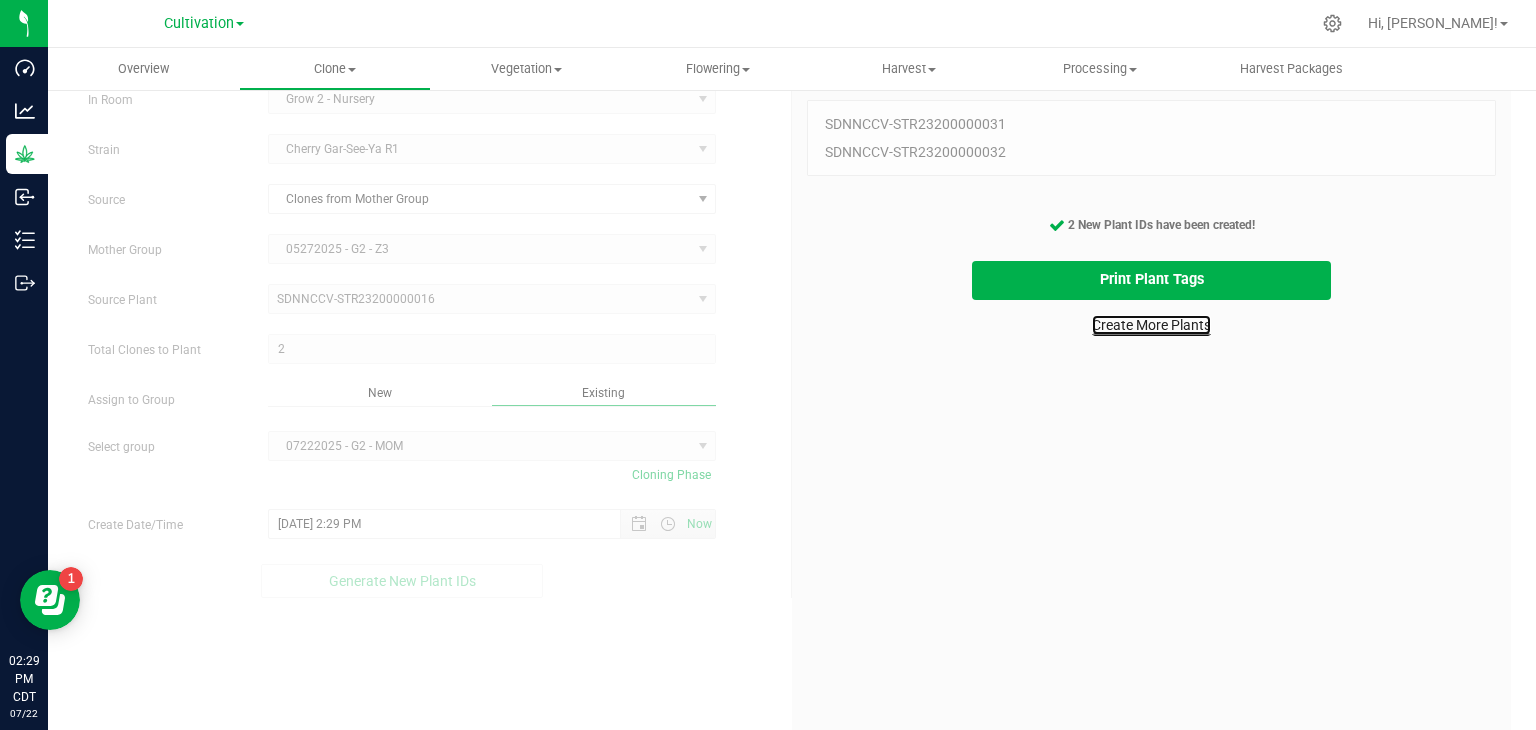click on "Create More Plants" at bounding box center (1151, 325) 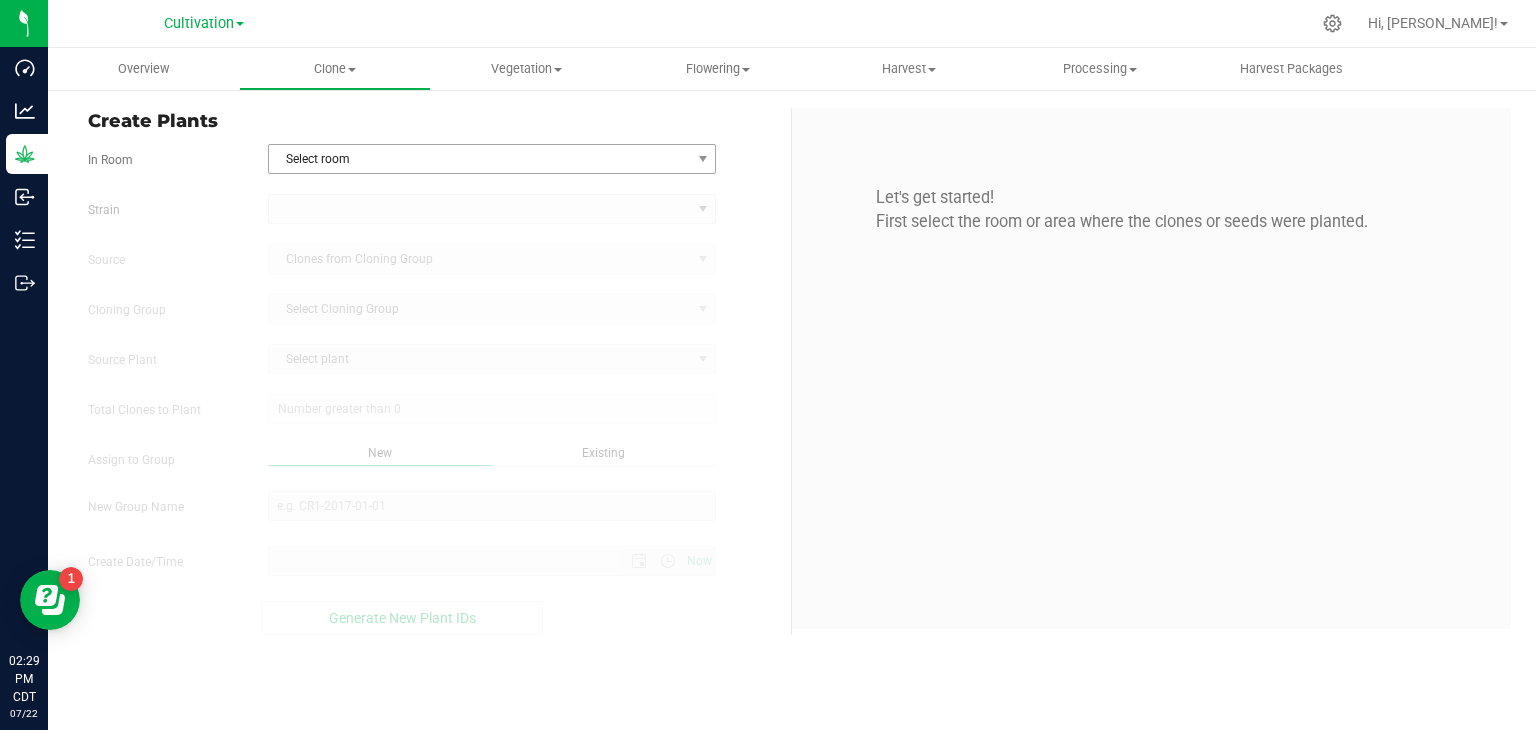scroll, scrollTop: 0, scrollLeft: 0, axis: both 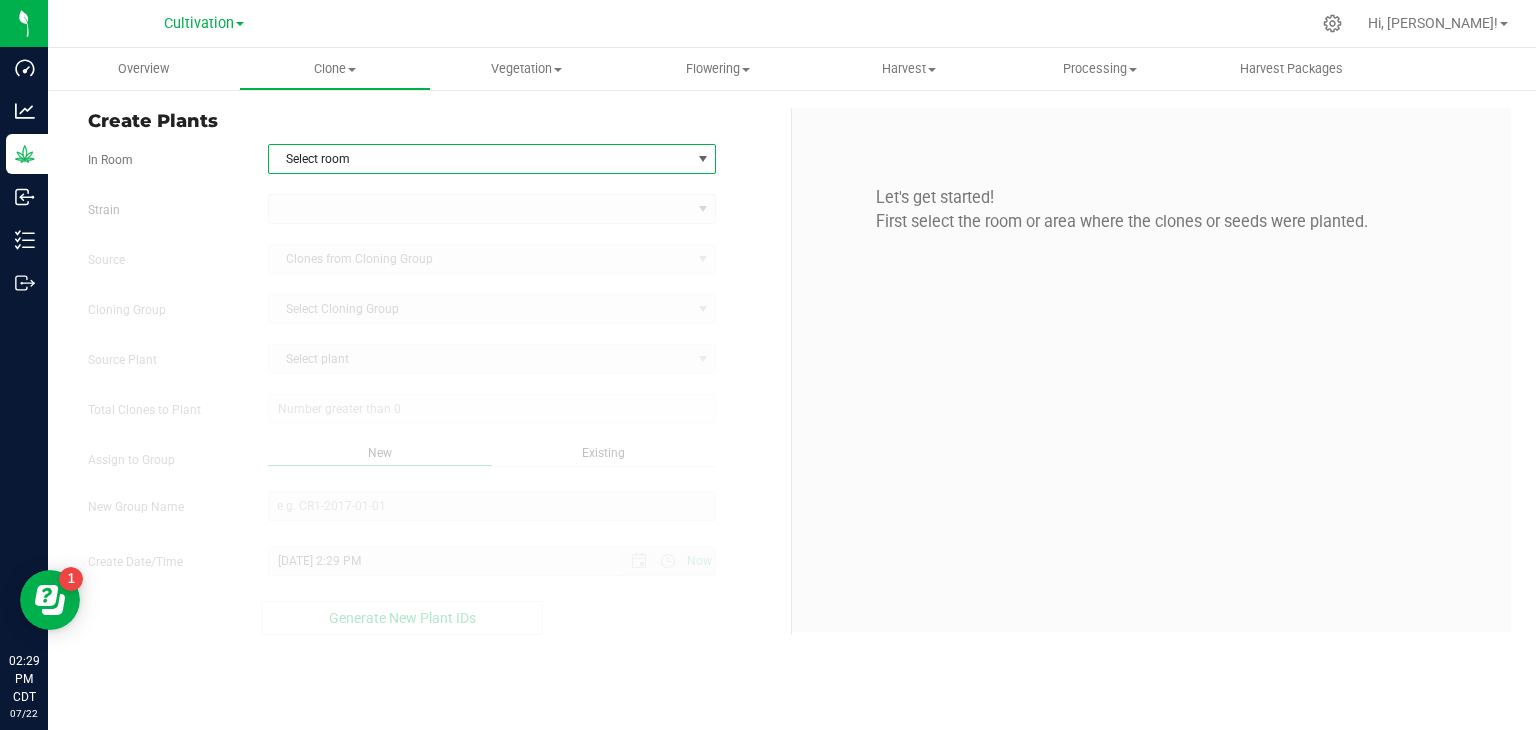 click on "Select room" at bounding box center (480, 159) 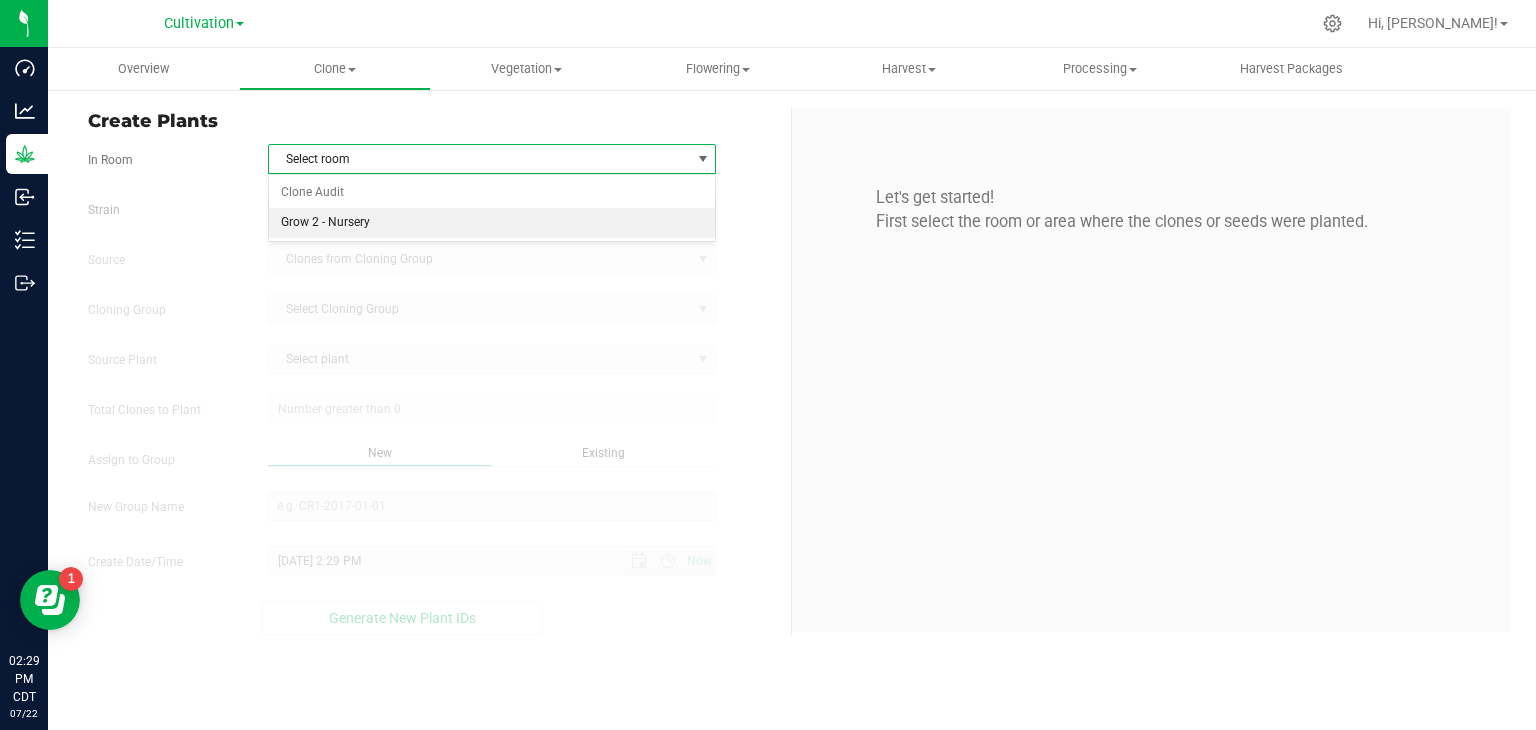 click on "Grow 2 - Nursery" at bounding box center (492, 223) 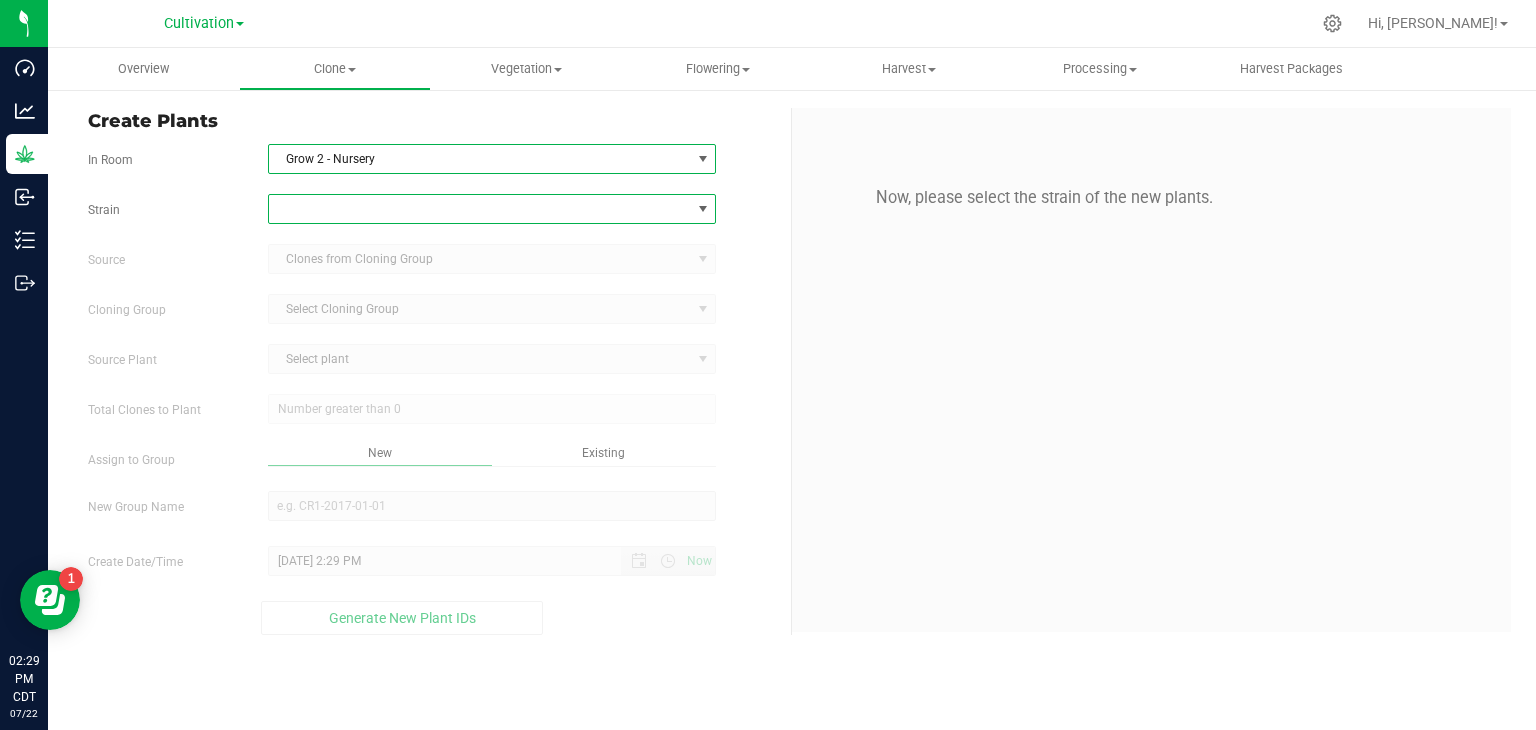click at bounding box center [480, 209] 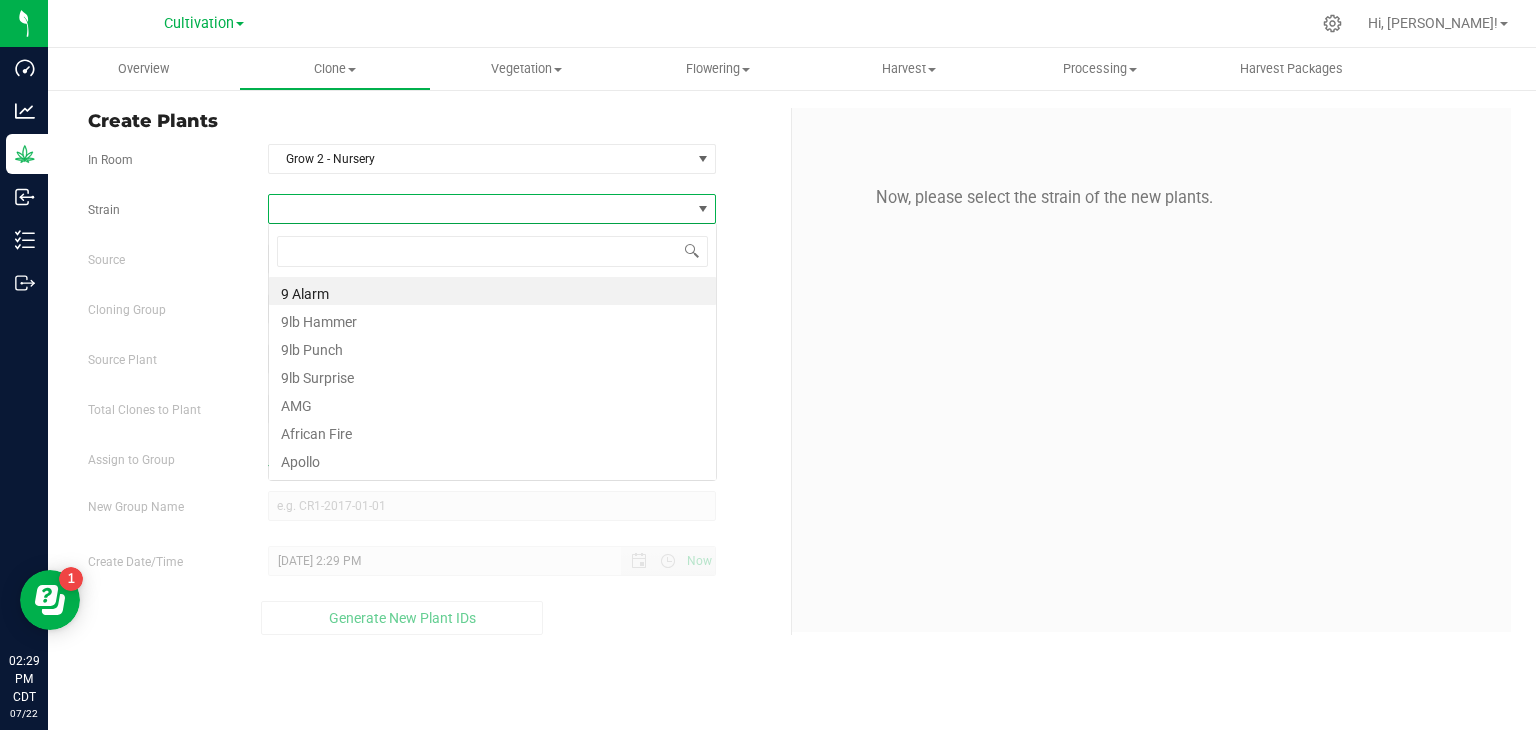 scroll, scrollTop: 99970, scrollLeft: 99551, axis: both 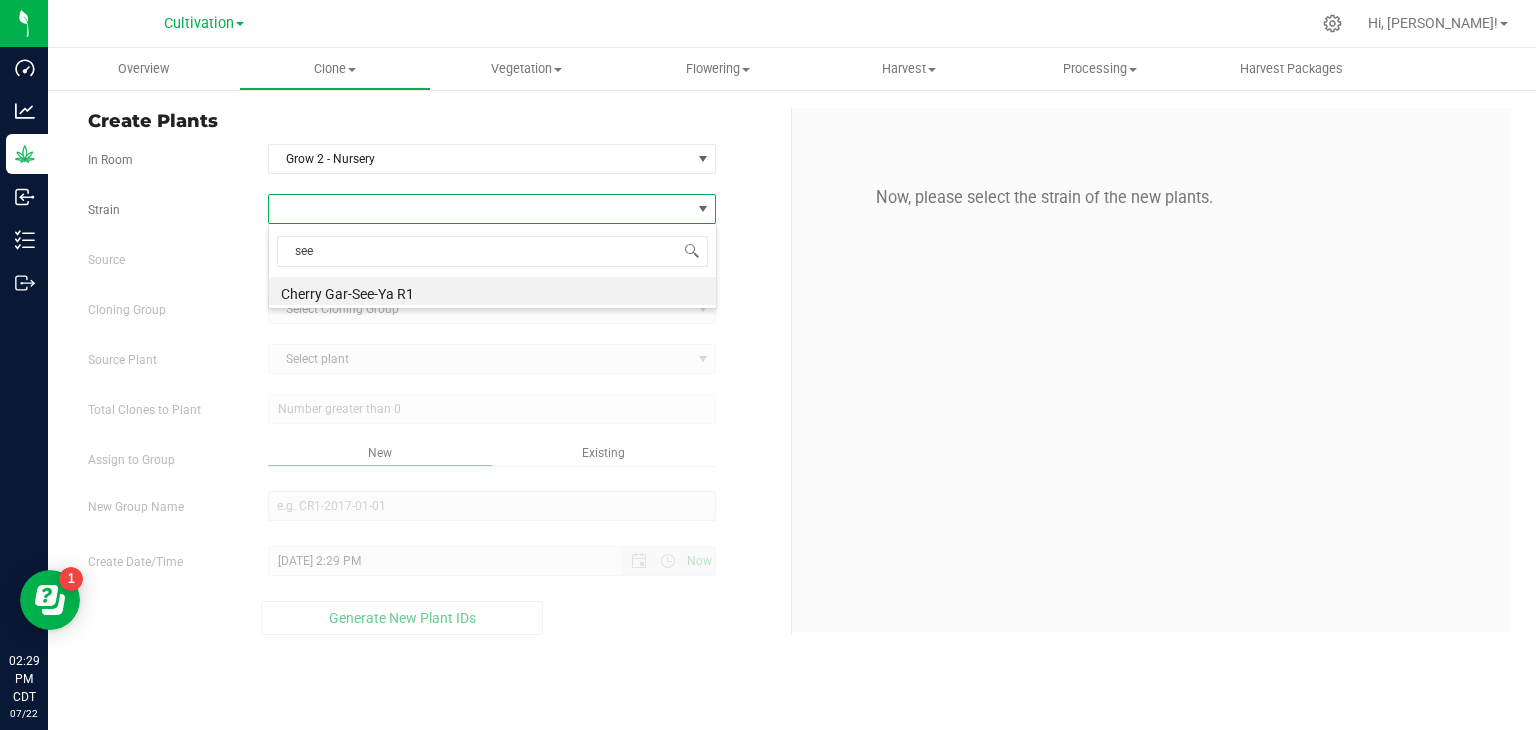click on "Cherry Gar-See-Ya R1" at bounding box center (492, 291) 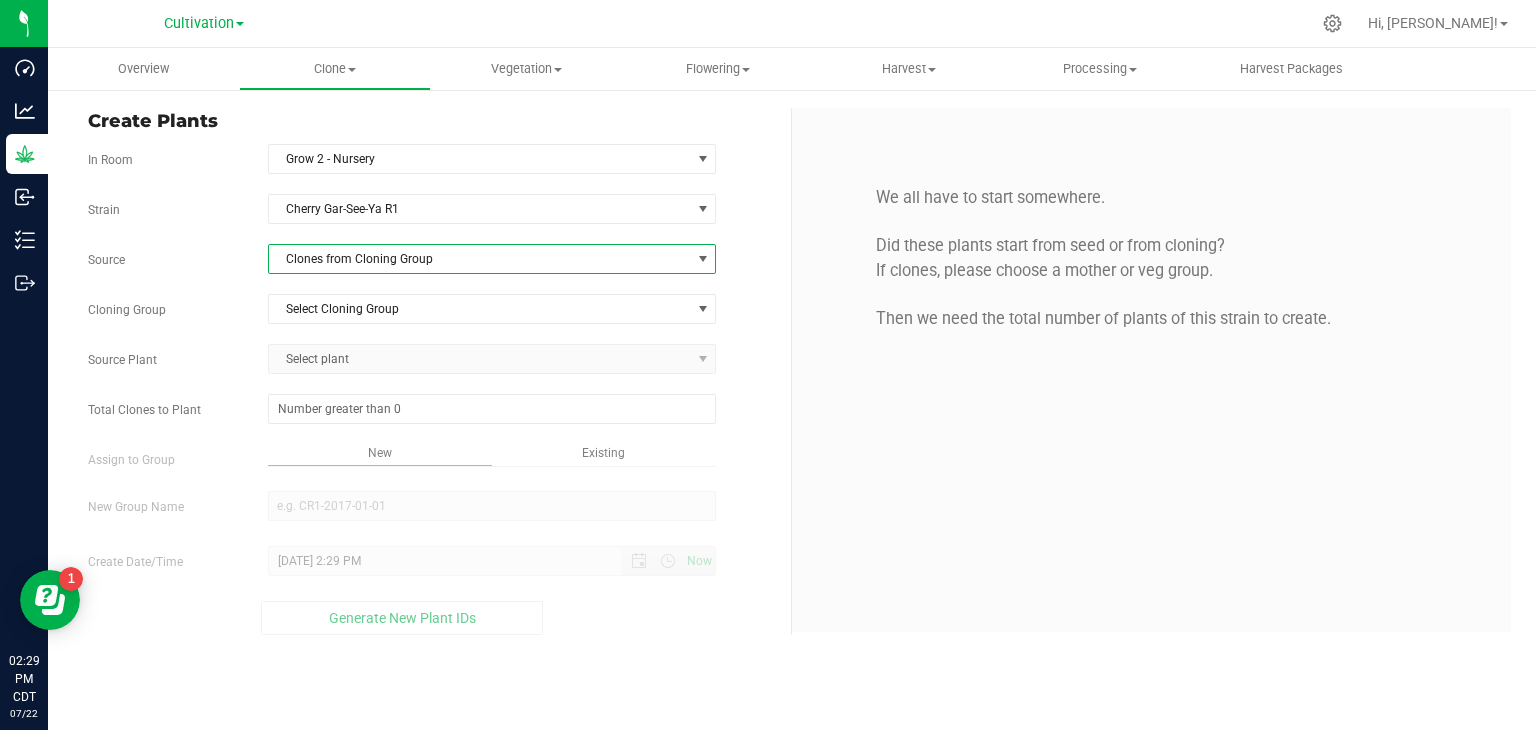 click on "Clones from Cloning Group" at bounding box center (480, 259) 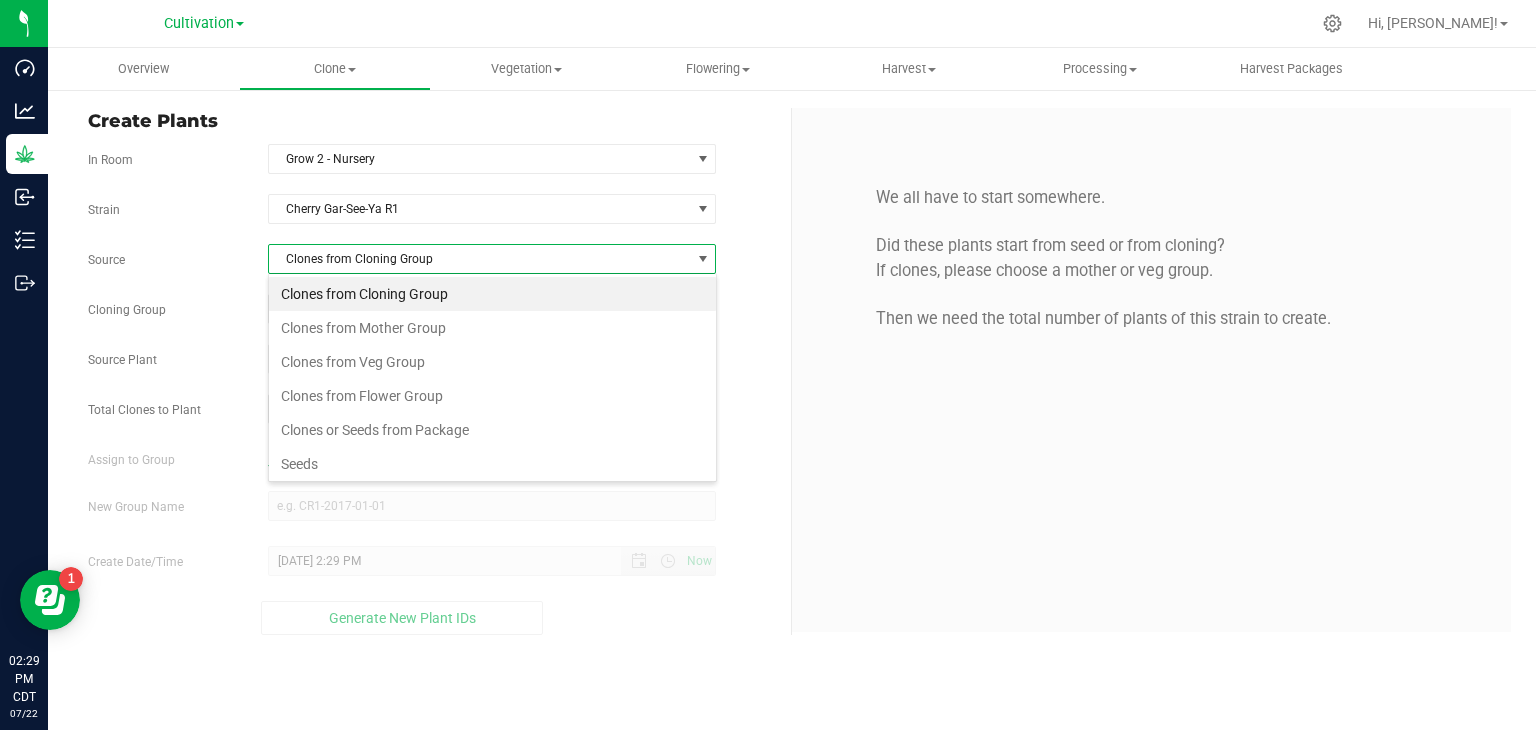 scroll, scrollTop: 99970, scrollLeft: 99551, axis: both 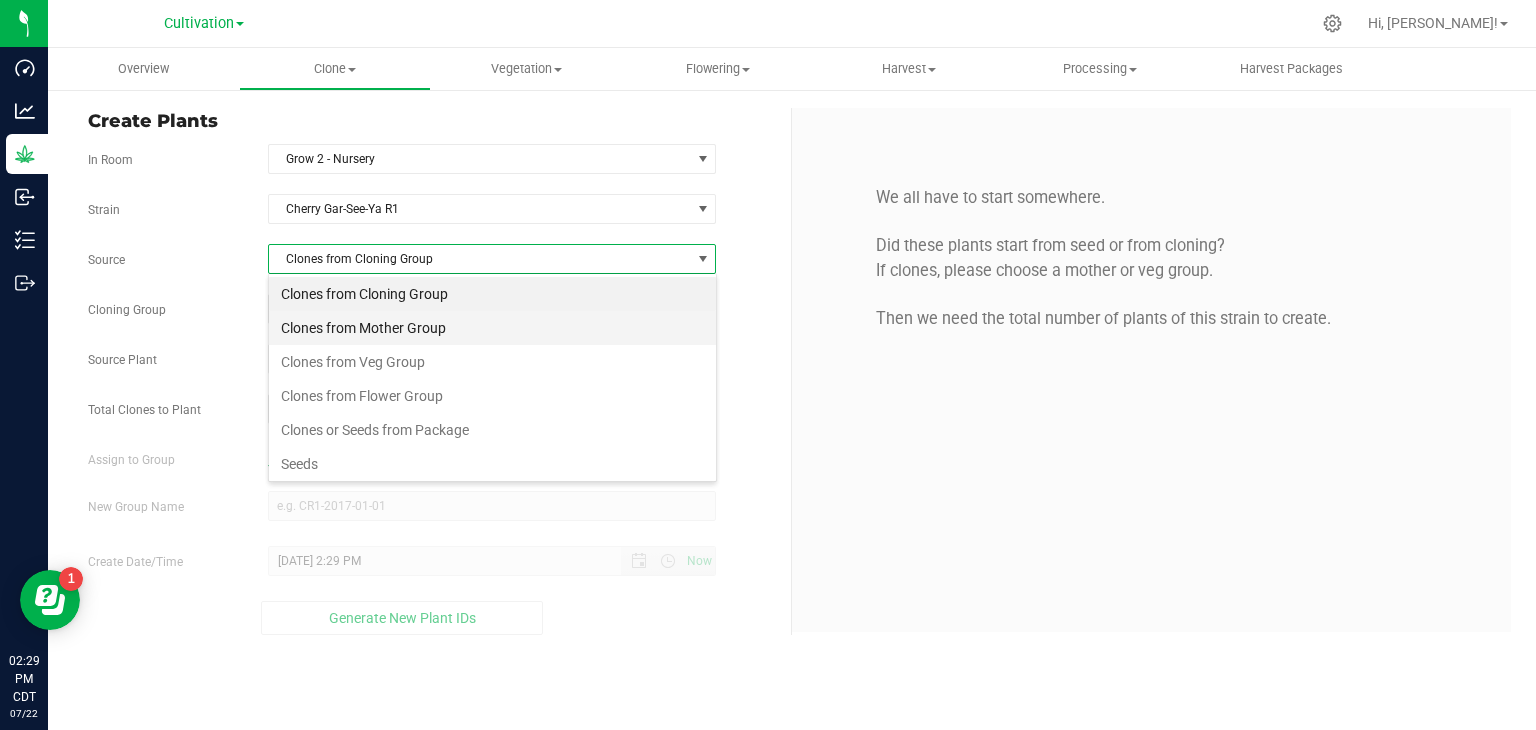 click on "Clones from Mother Group" at bounding box center [492, 328] 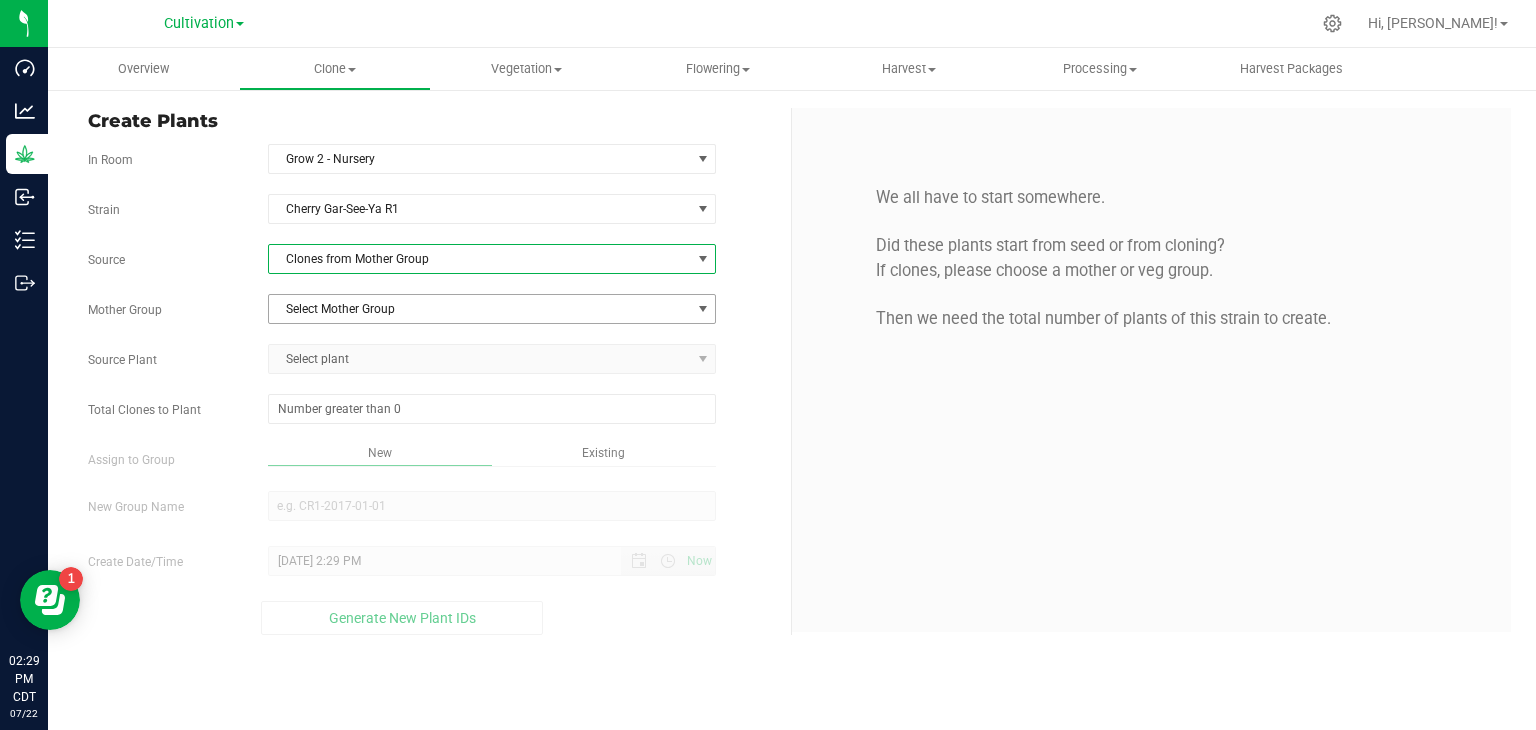 click on "Select Mother Group" at bounding box center [480, 309] 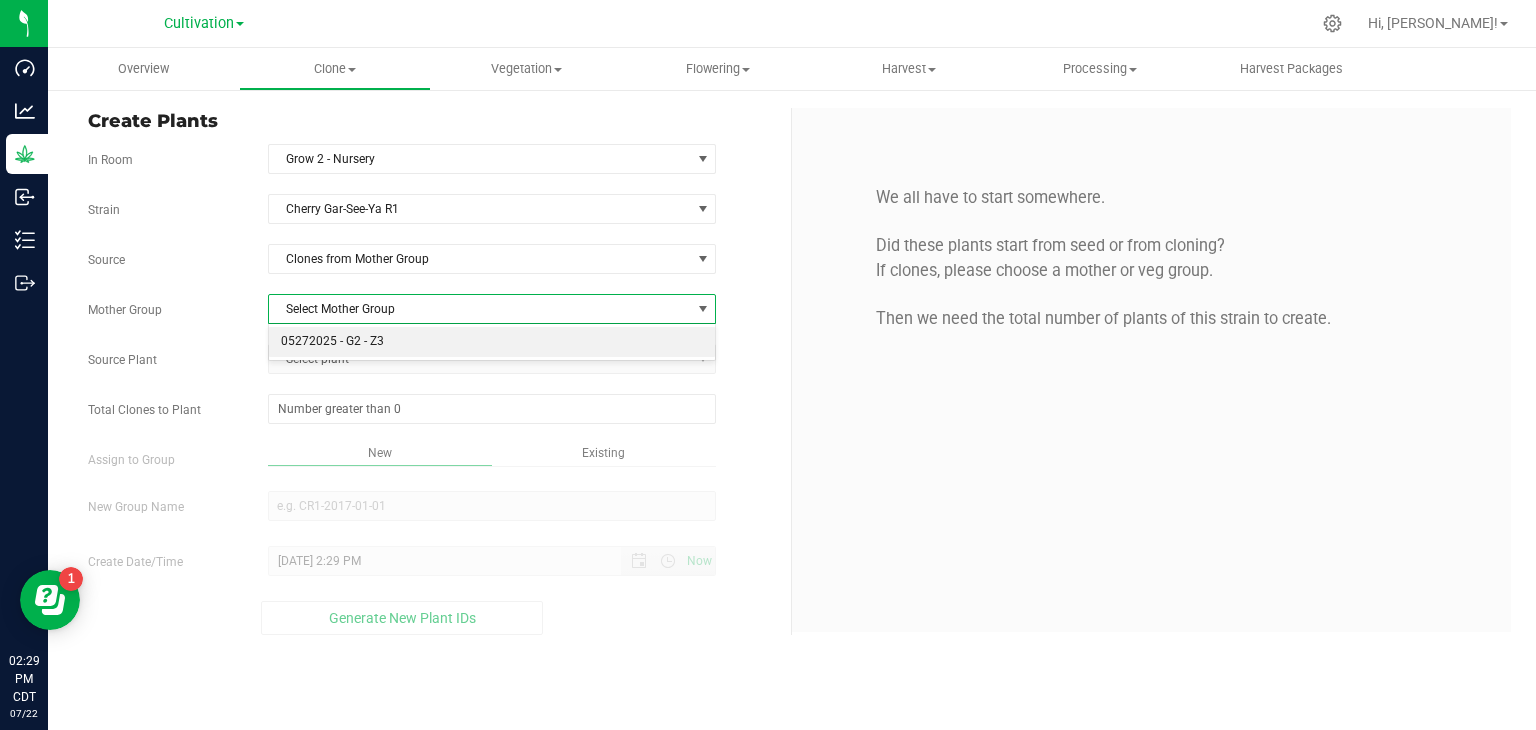 click on "05272025 - G2 - Z3" at bounding box center (492, 342) 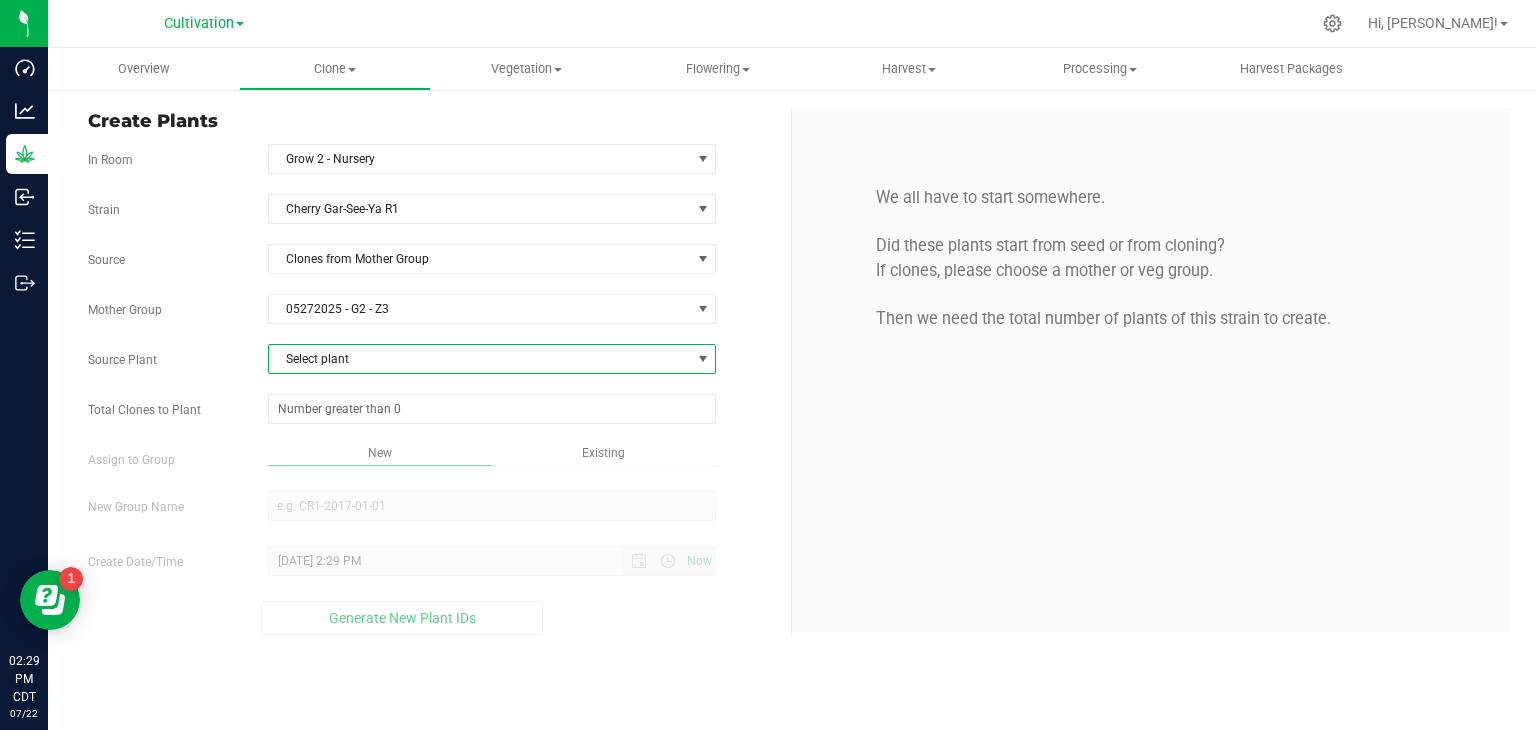 click on "Select plant" at bounding box center [480, 359] 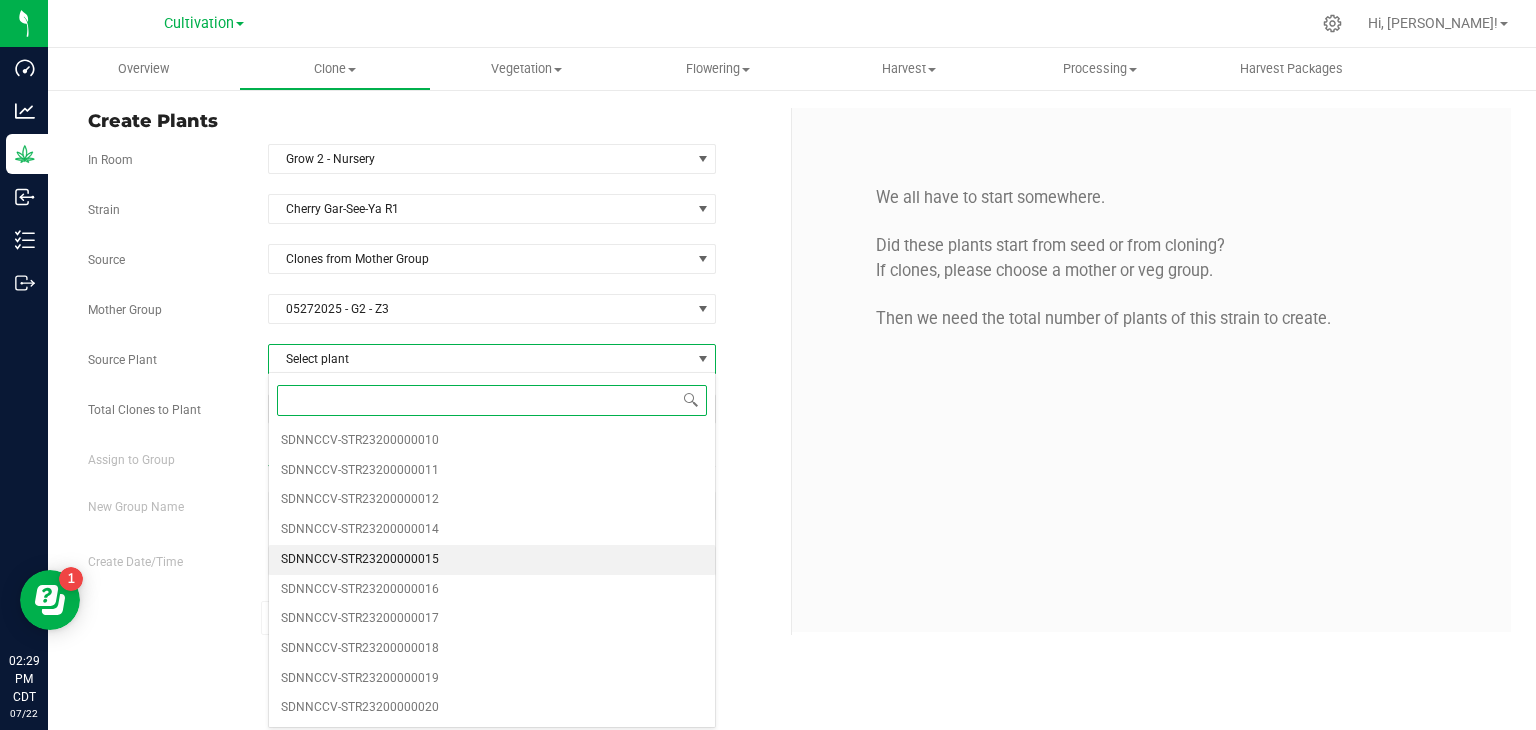 click on "SDNNCCV-STR23200000015" at bounding box center [360, 560] 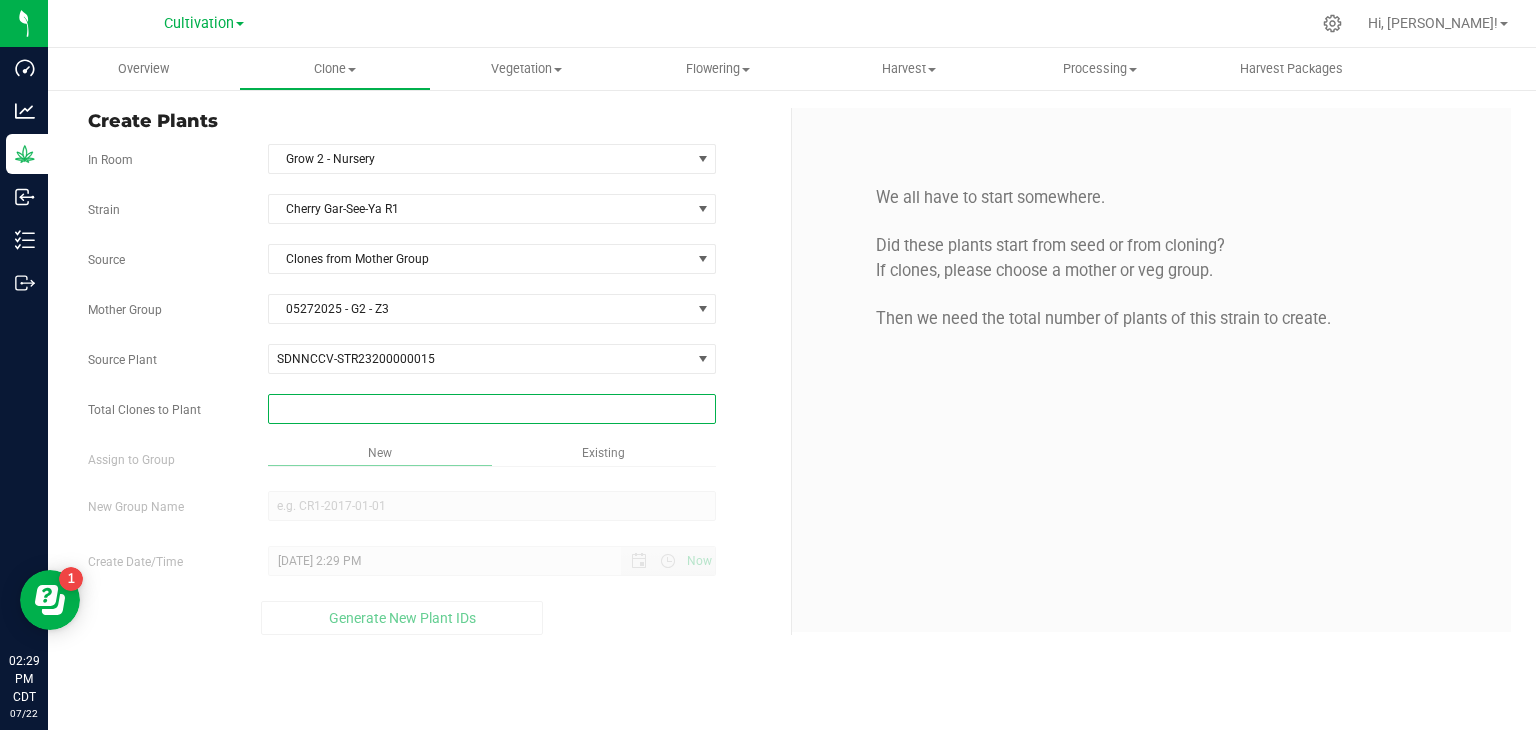 click at bounding box center (492, 409) 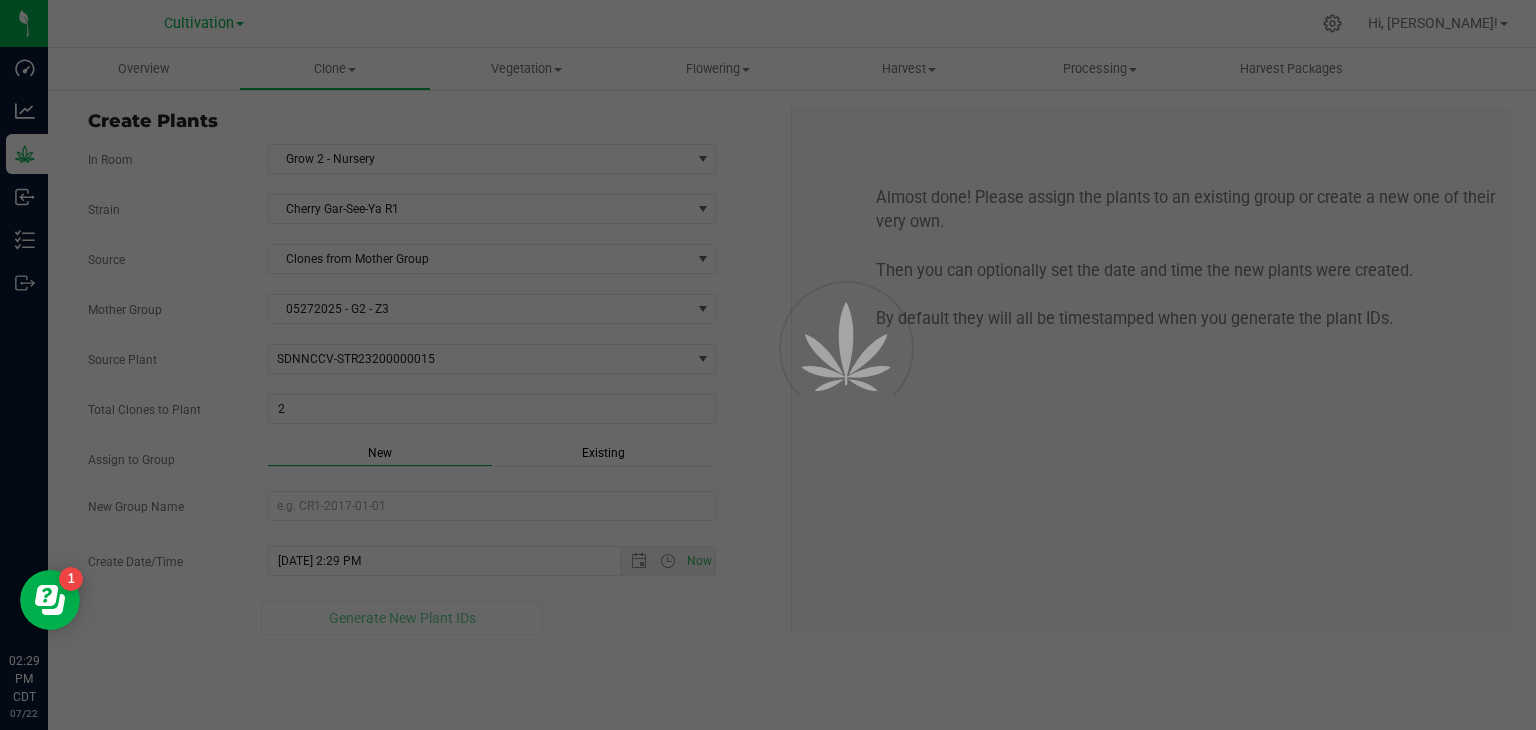 drag, startPoint x: 745, startPoint y: 431, endPoint x: 636, endPoint y: 449, distance: 110.47624 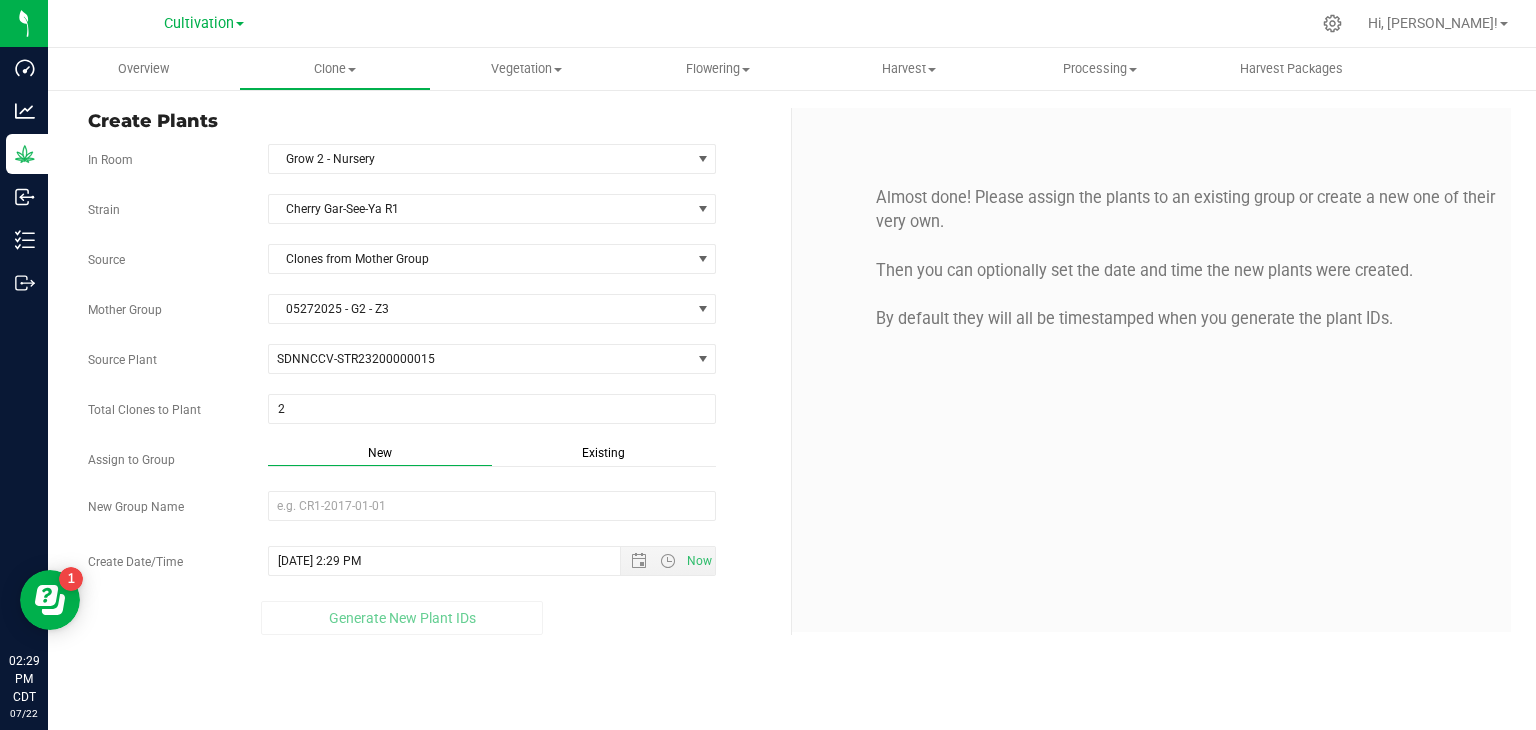 click on "Existing" at bounding box center [603, 453] 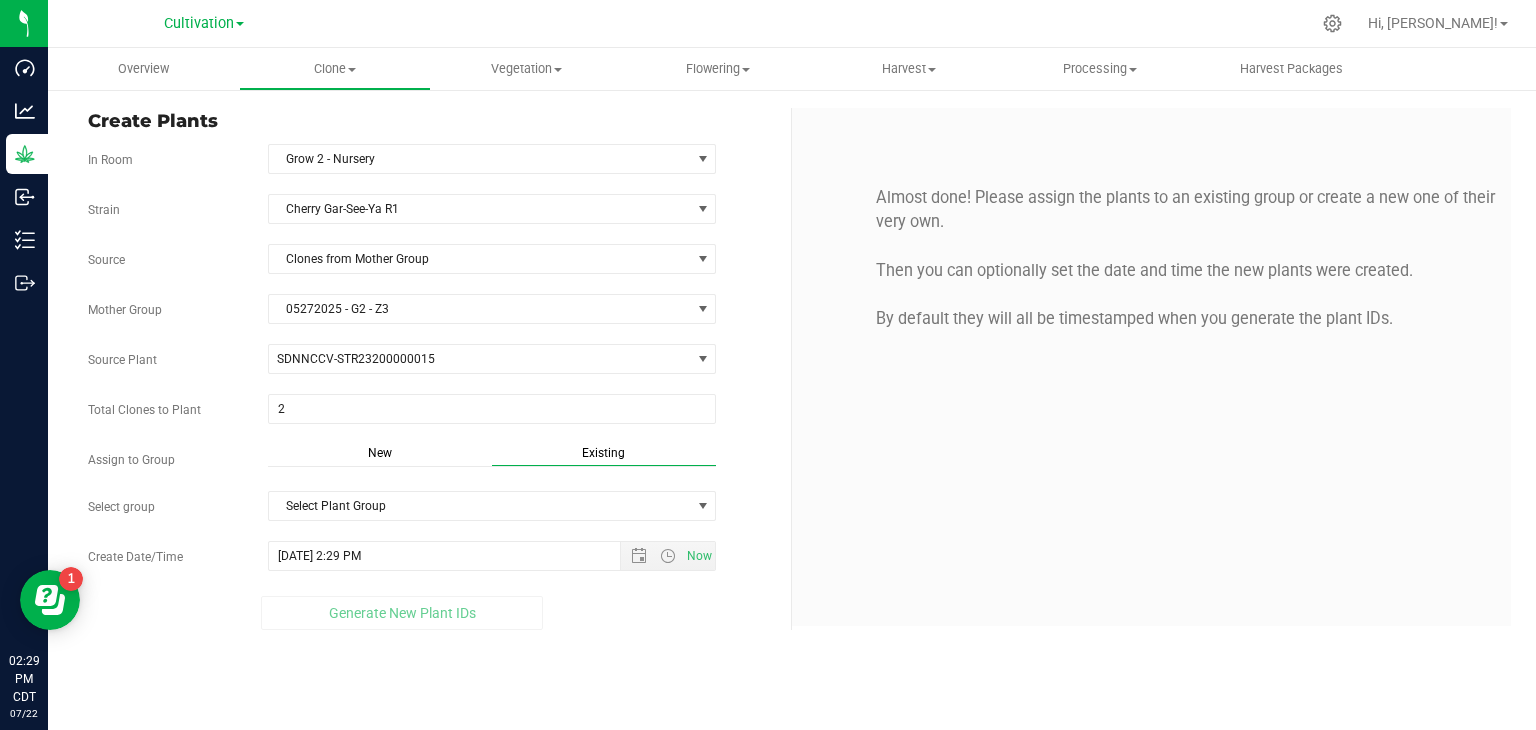 click on "Strain
Cherry Gar-See-Ya R1
Source
Clones from Mother Group
Mother Group
05272025 - G2 - Z3 Select Mother Group 05272025 - G2 - Z3
Source Plant
SDNNCCV-STR23200000015 SDNNCCV-STR23200000010 SDNNCCV-STR23200000011 SDNNCCV-STR23200000012 SDNNCCV-STR23200000014 SDNNCCV-STR23200000015 SDNNCCV-STR23200000016 SDNNCCV-STR23200000017 SDNNCCV-STR23200000018 SDNNCCV-STR23200000019 SDNNCCV-STR23200000020" at bounding box center (432, 412) 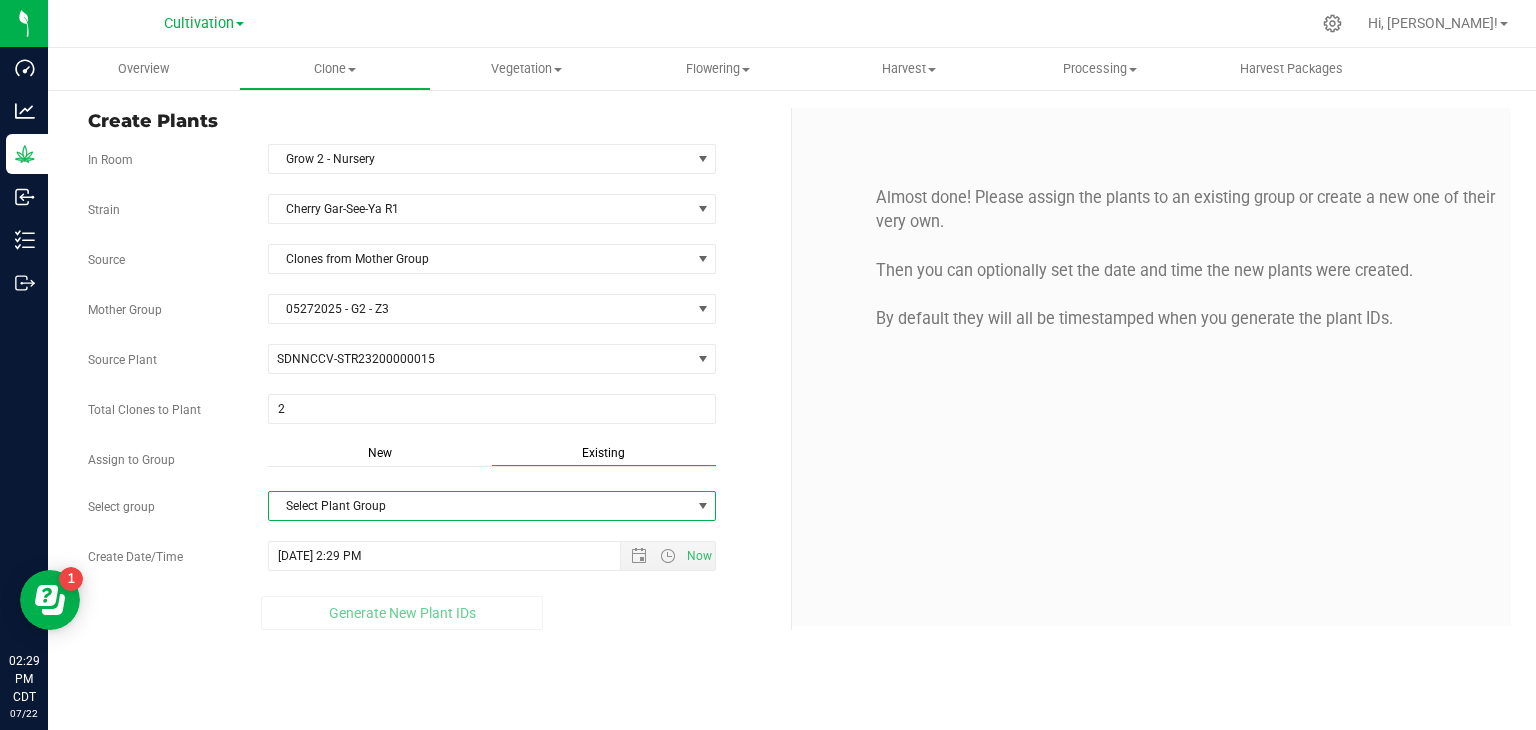 click on "Select Plant Group" at bounding box center (480, 506) 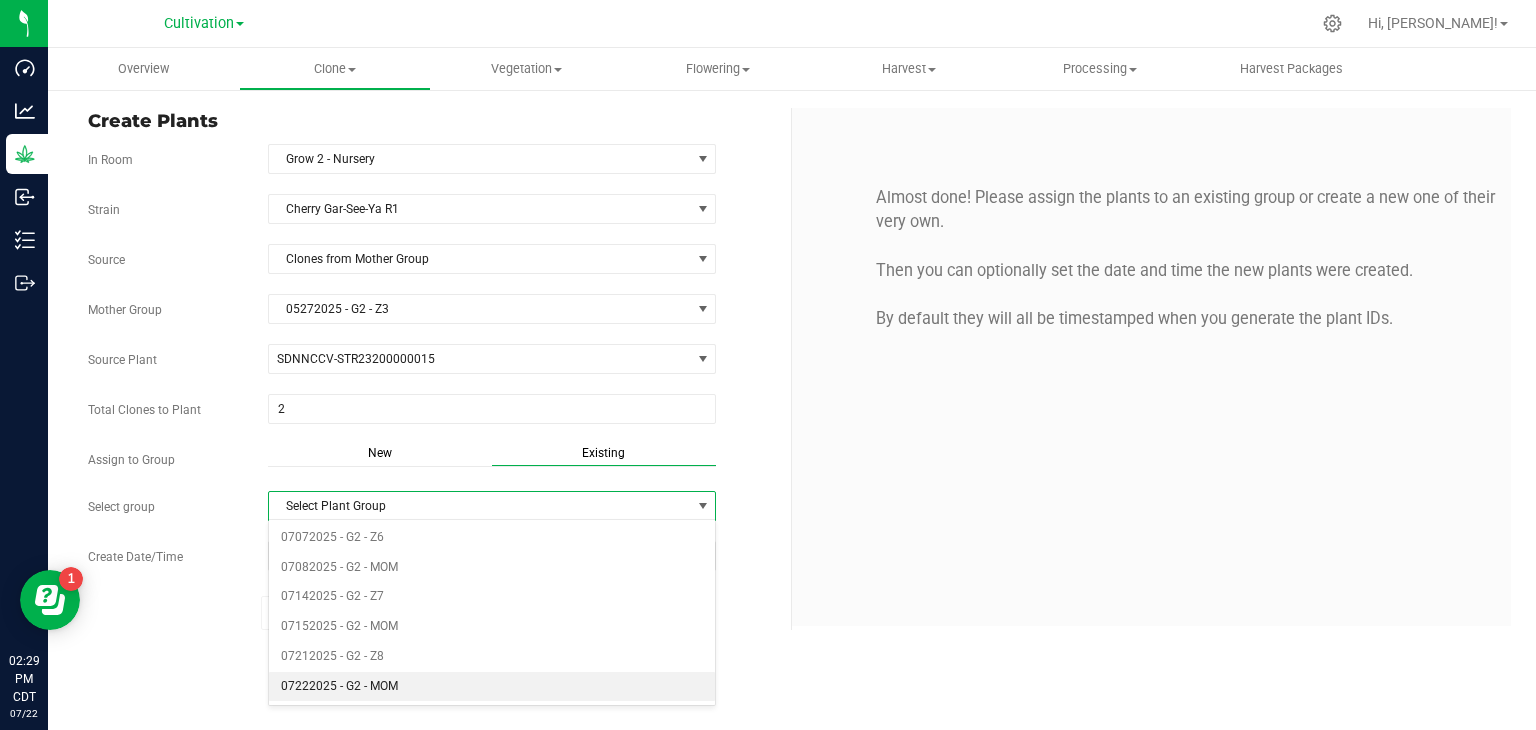 click on "07222025 - G2 - MOM" at bounding box center (492, 687) 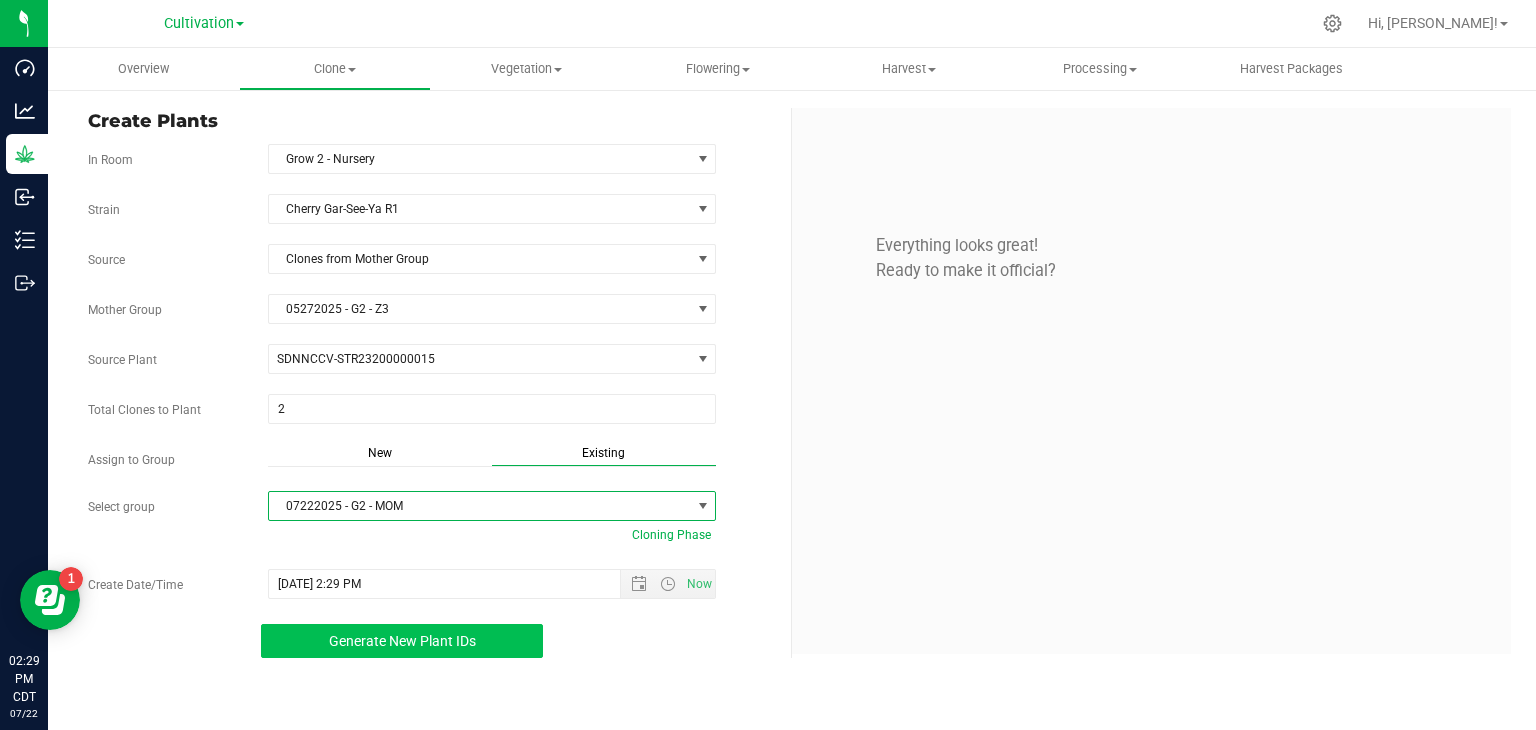 click on "Generate New Plant IDs" at bounding box center [402, 641] 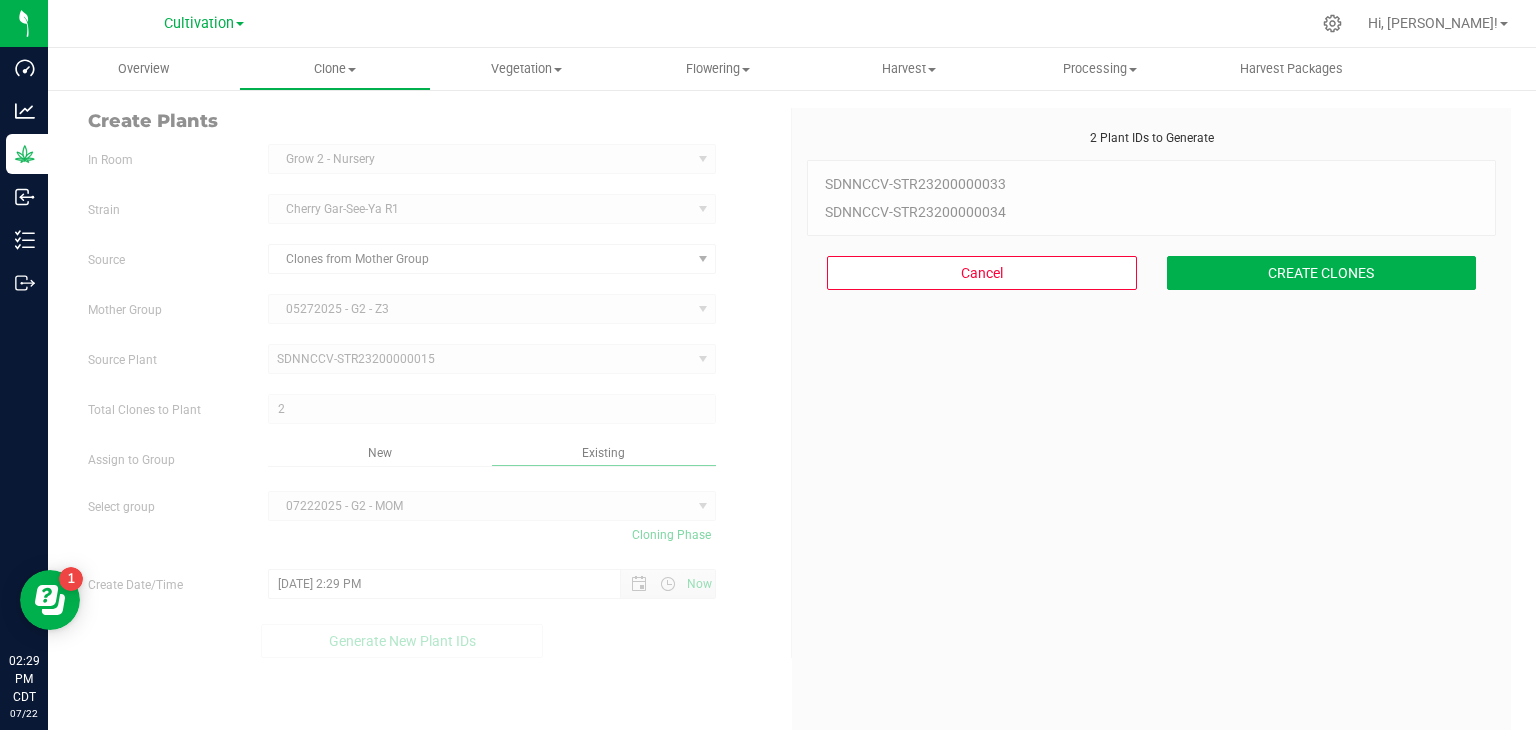 scroll, scrollTop: 60, scrollLeft: 0, axis: vertical 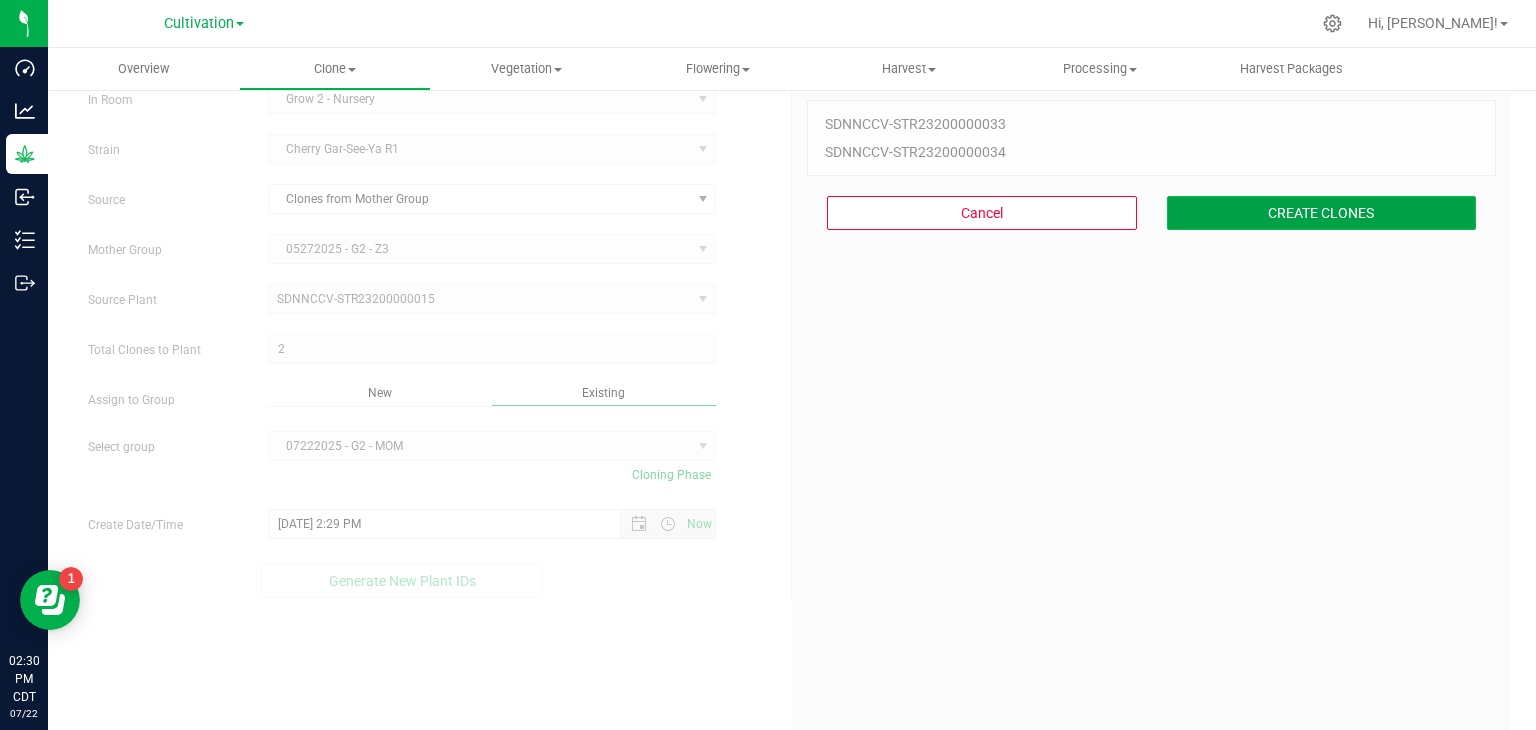 click on "CREATE CLONES" at bounding box center [1322, 213] 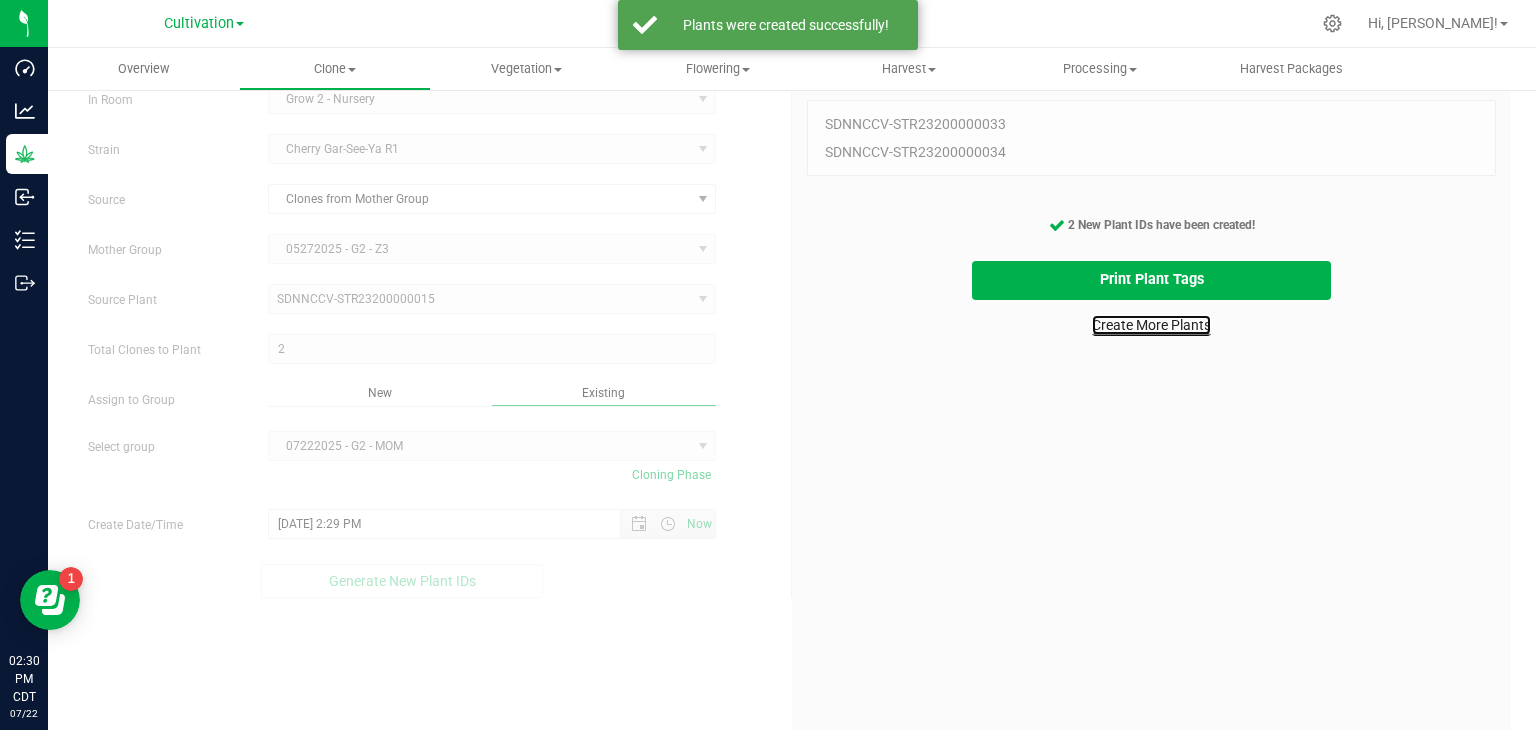 click on "Create More Plants" at bounding box center [1151, 325] 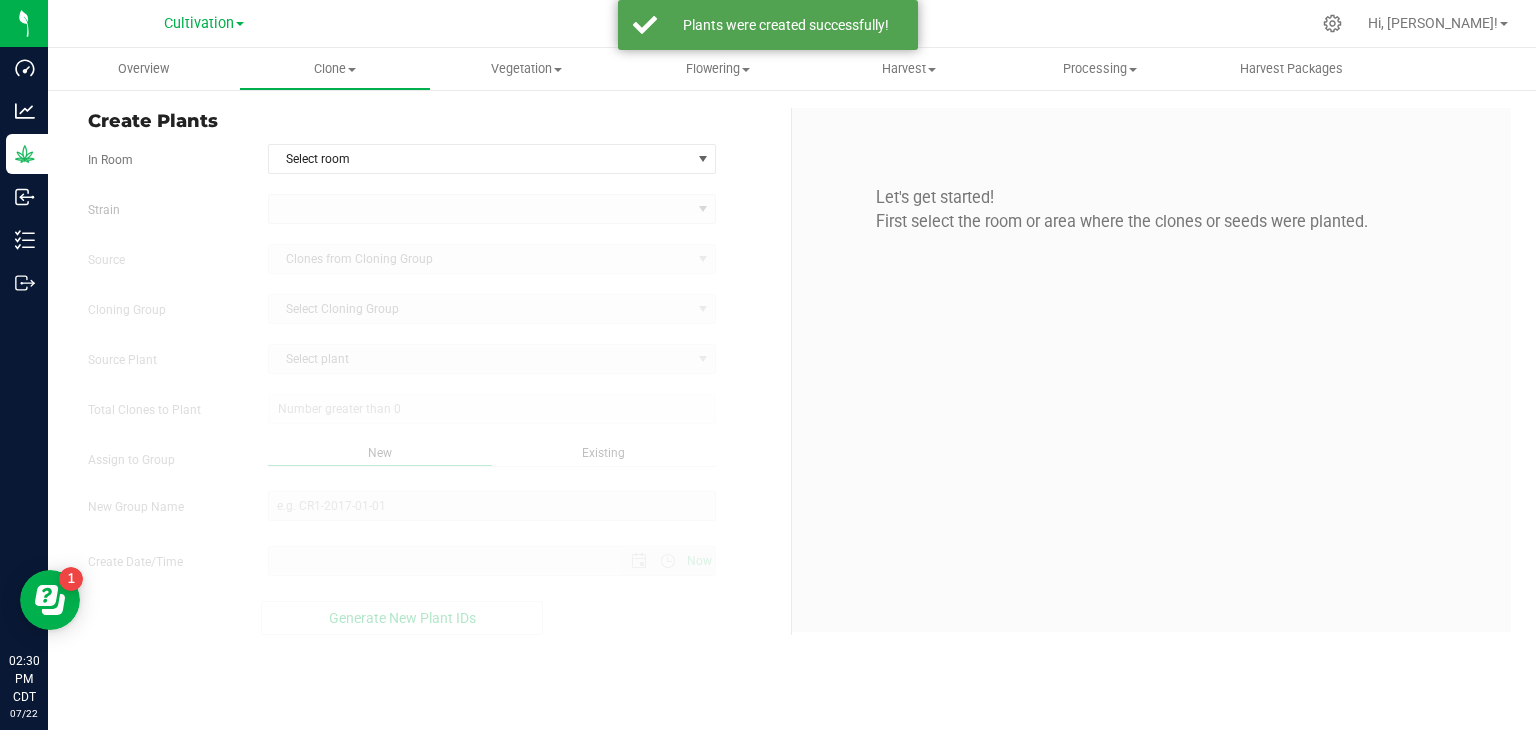 scroll, scrollTop: 0, scrollLeft: 0, axis: both 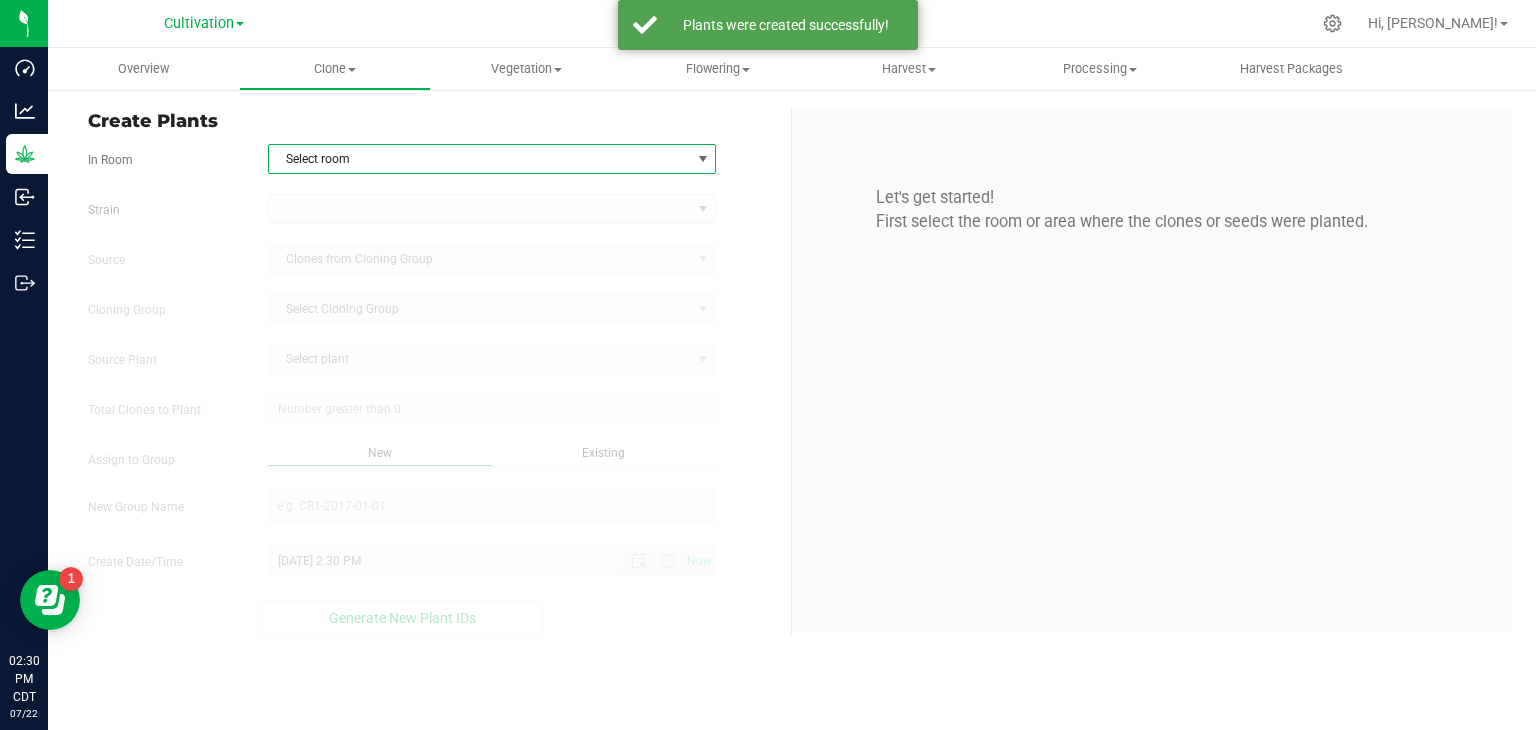 click on "Select room" at bounding box center (480, 159) 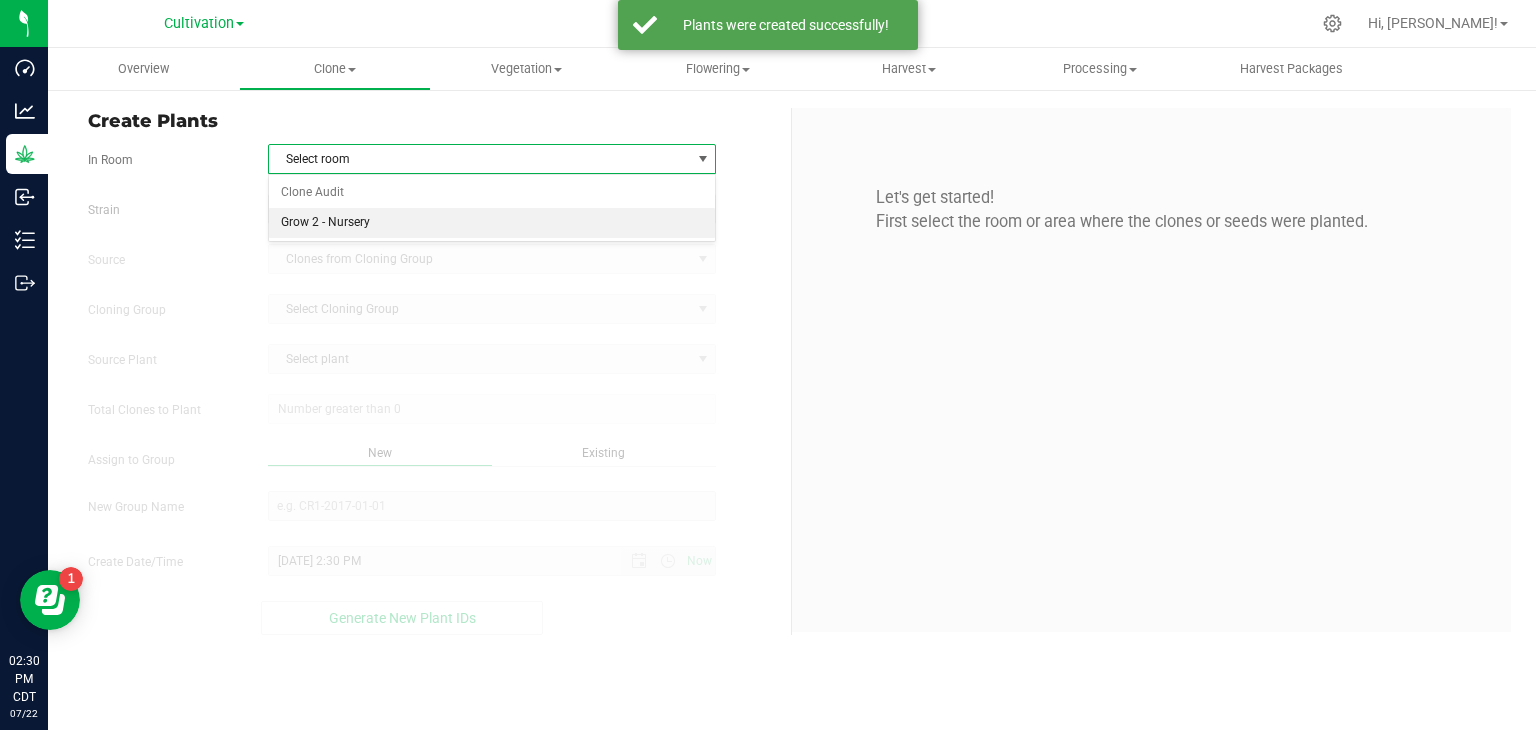 click on "Grow 2 - Nursery" at bounding box center (492, 223) 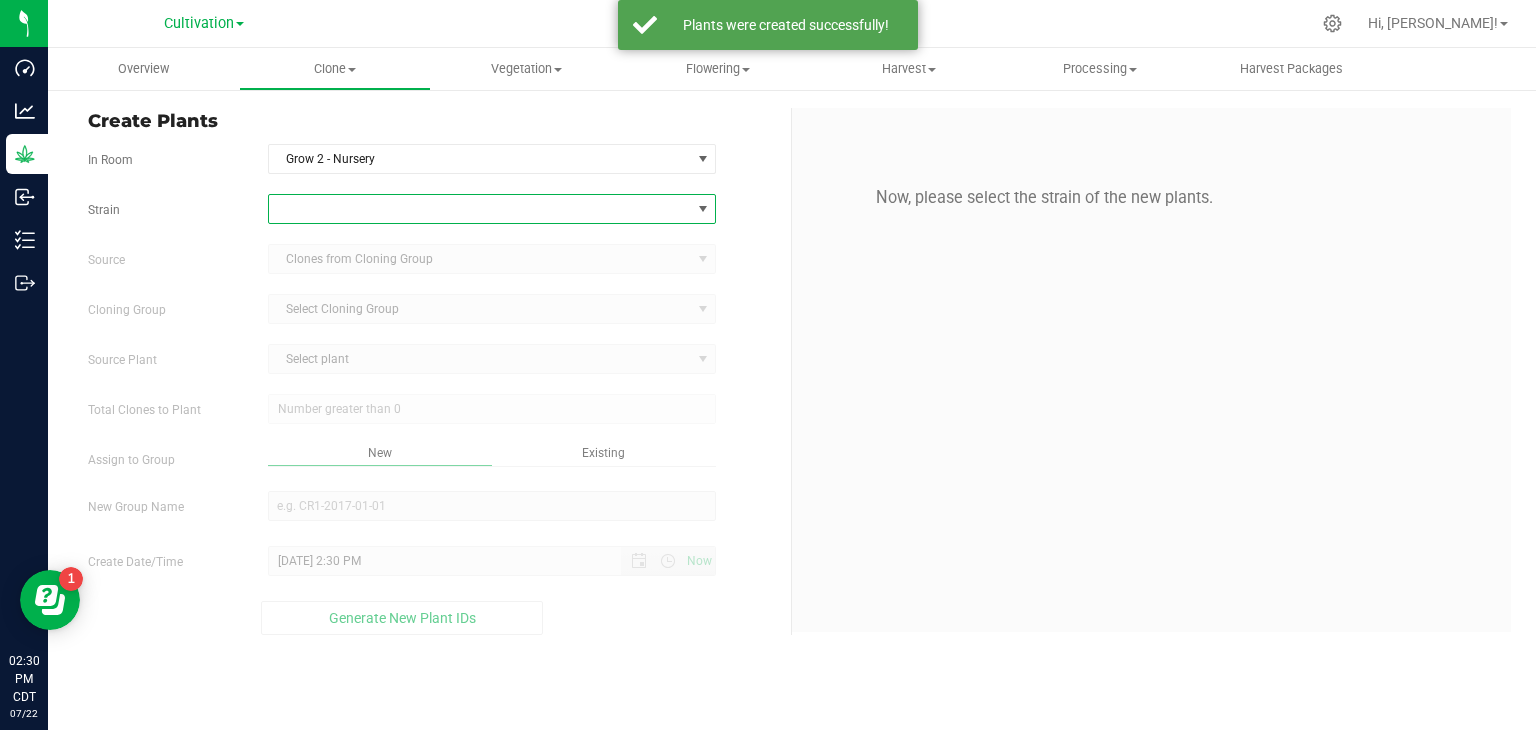 click at bounding box center [480, 209] 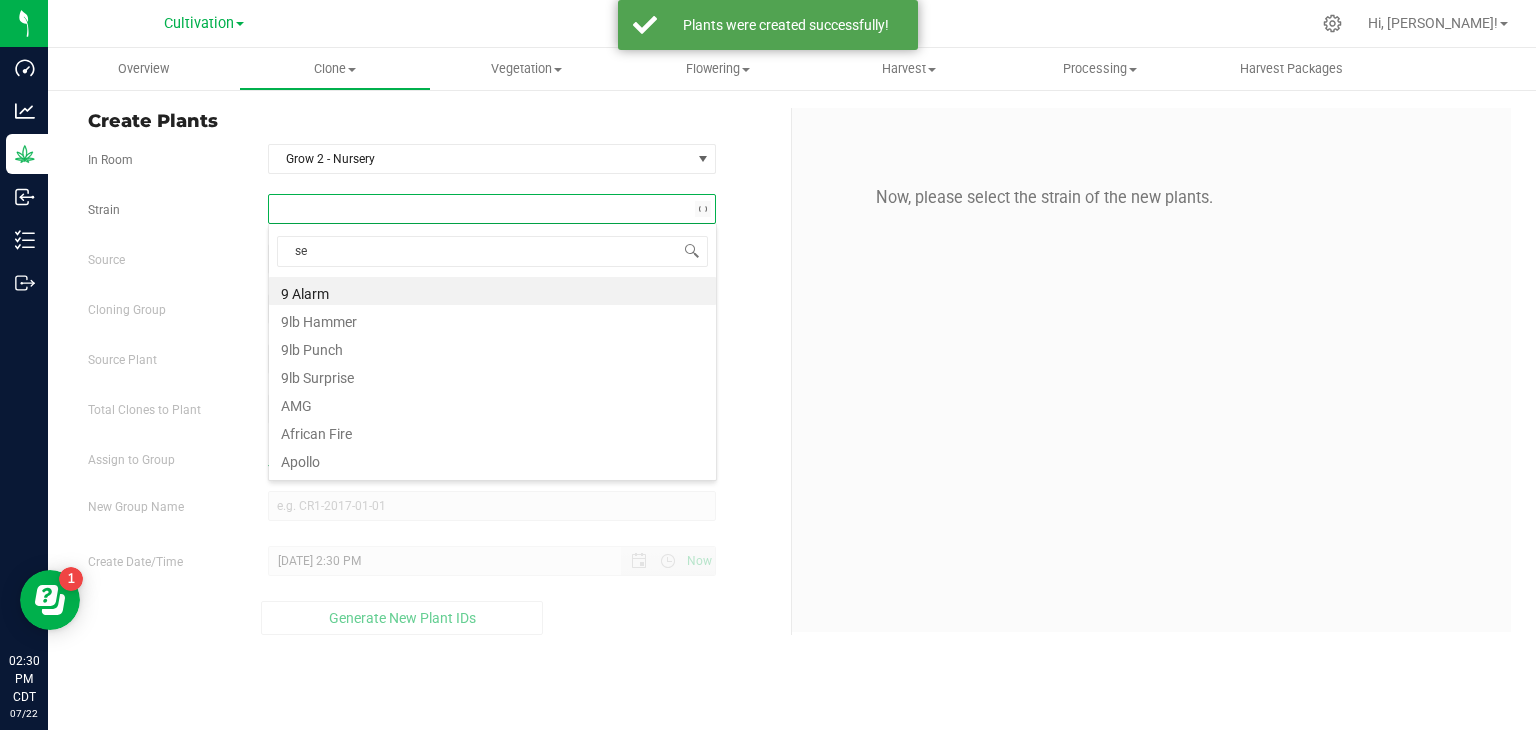 scroll, scrollTop: 99970, scrollLeft: 99551, axis: both 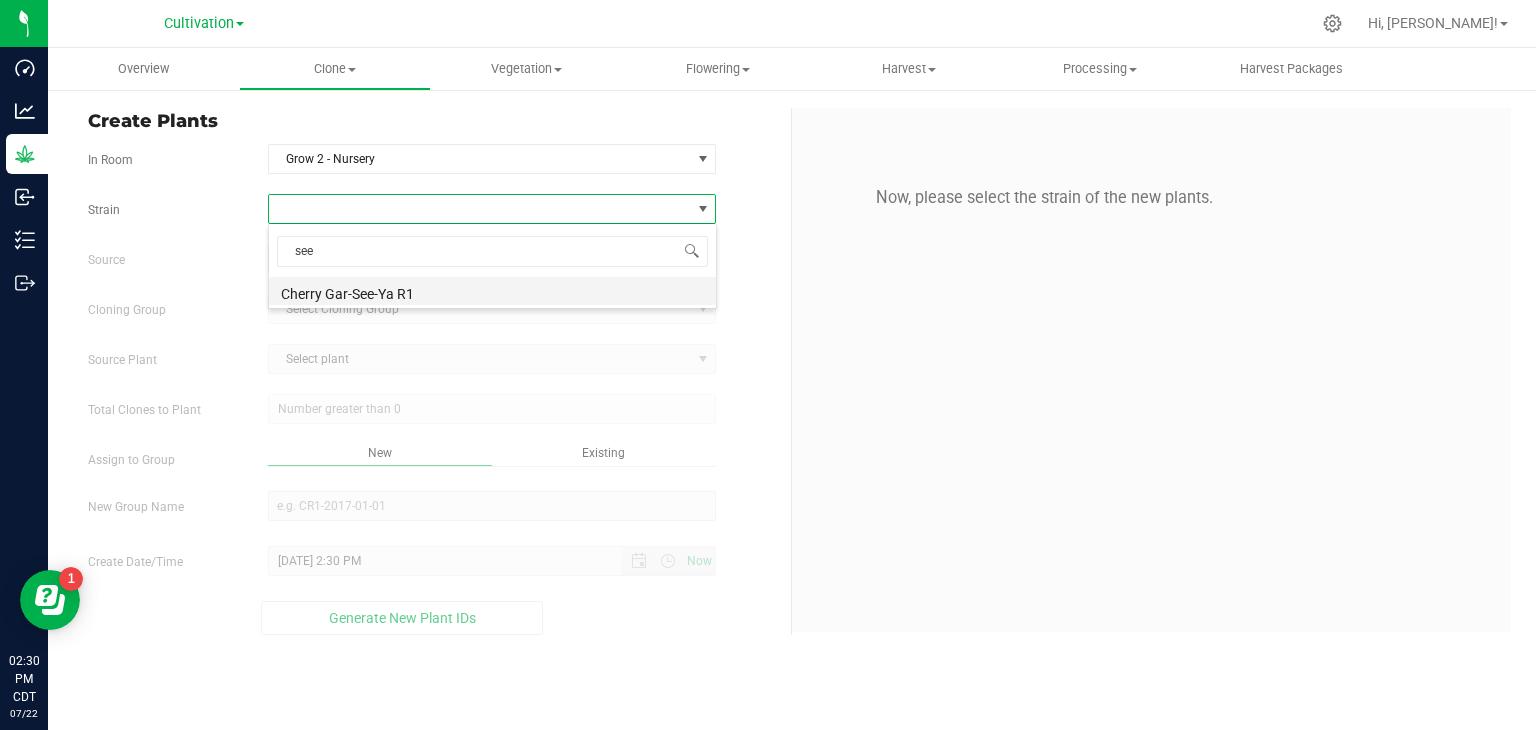 click on "Cherry Gar-See-Ya R1" at bounding box center [492, 291] 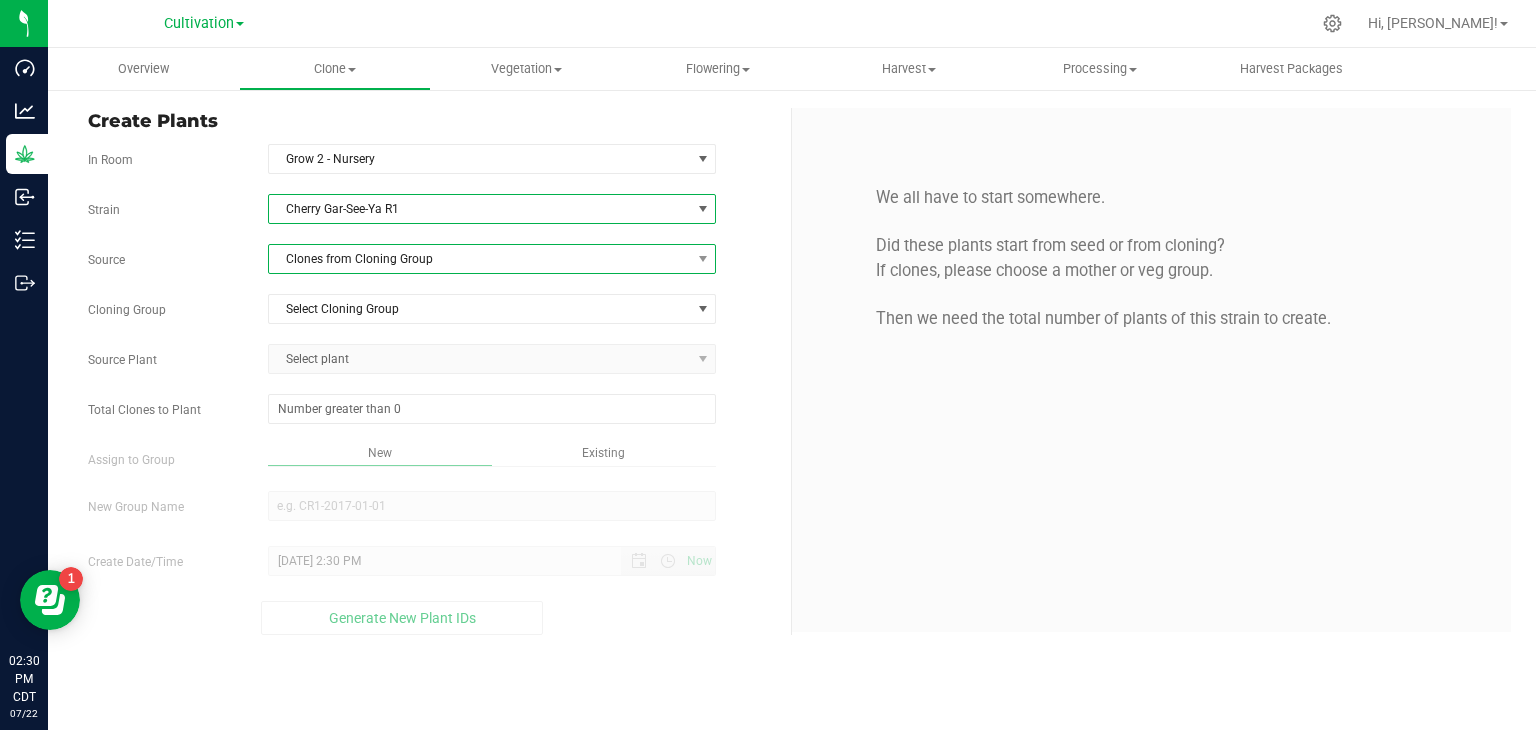 click on "Clones from Cloning Group" at bounding box center (480, 259) 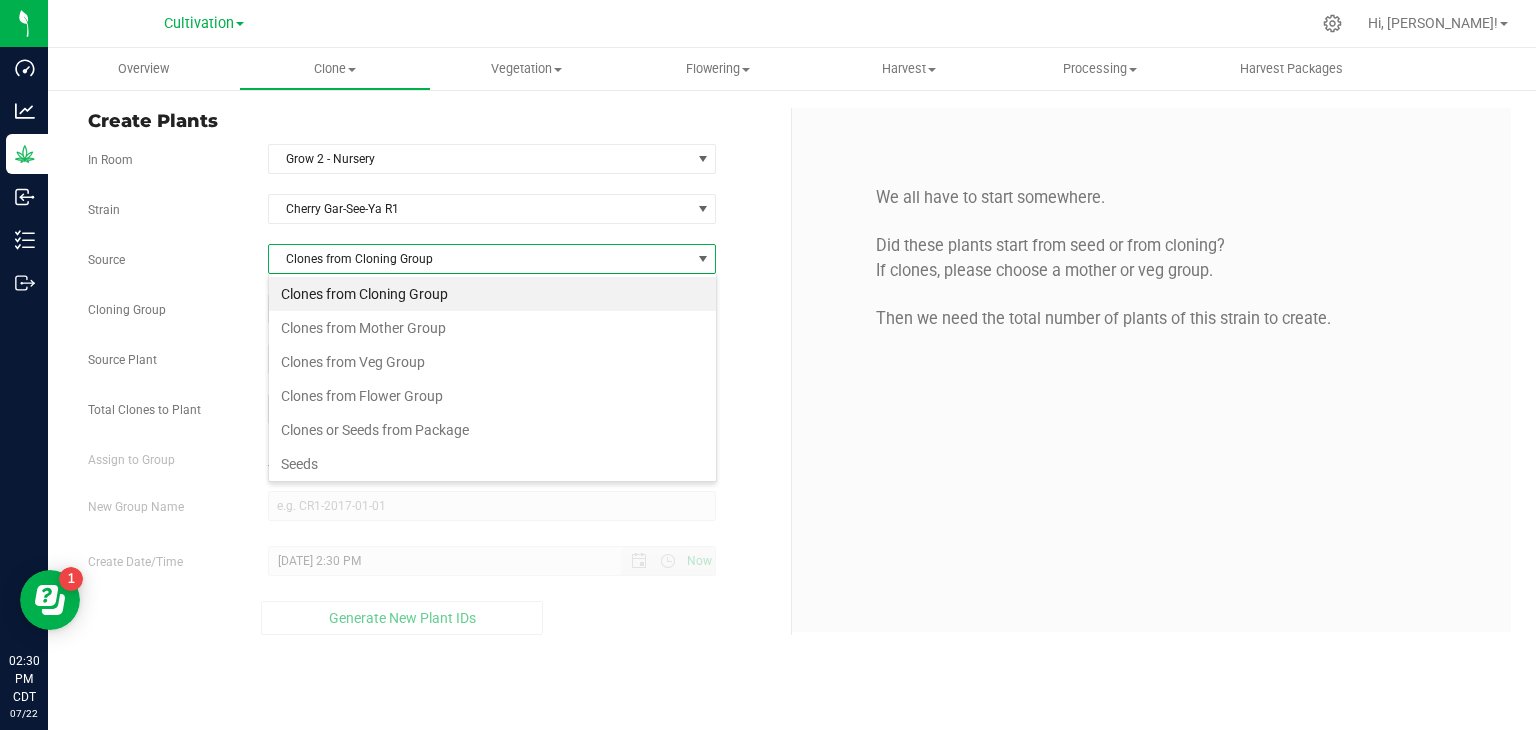 scroll, scrollTop: 99970, scrollLeft: 99551, axis: both 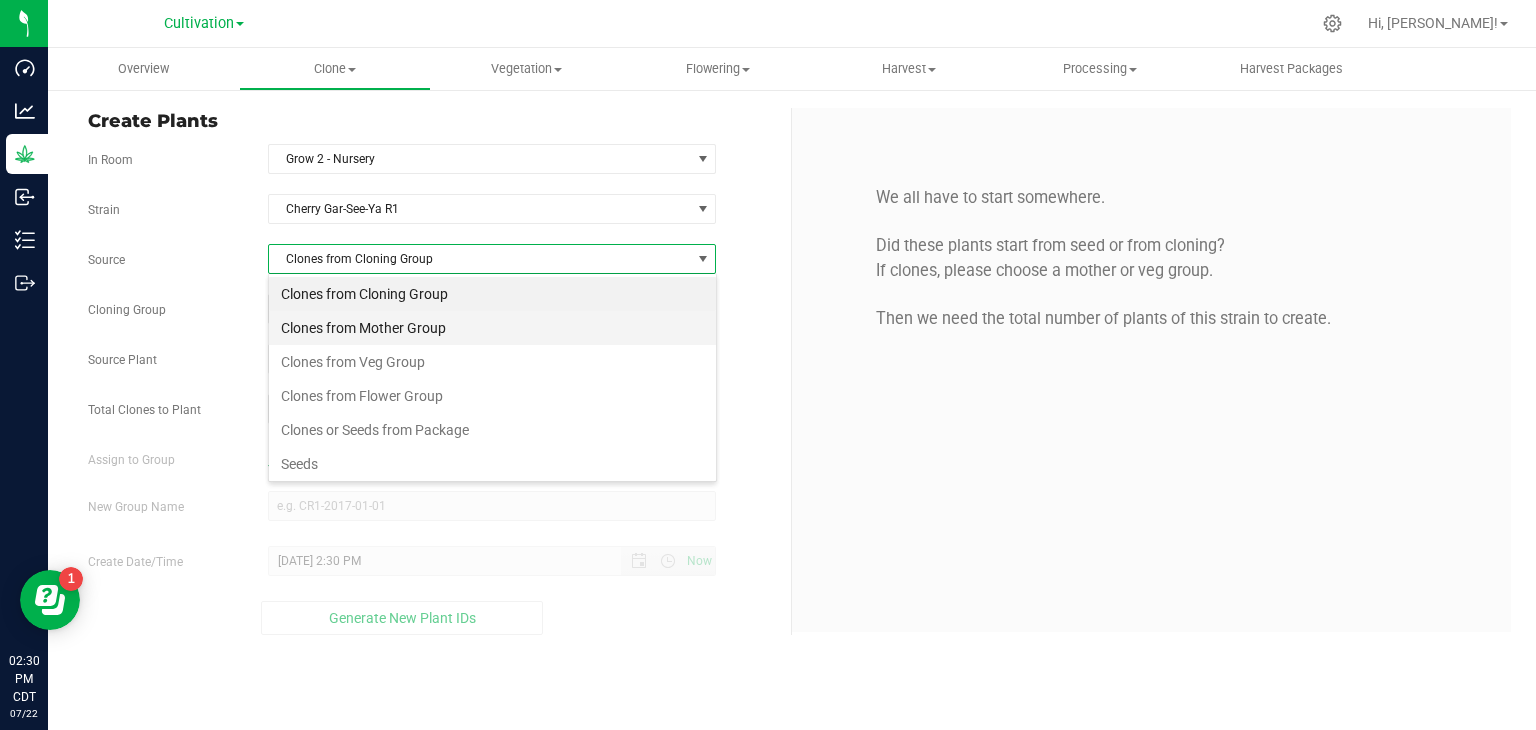 click on "Clones from Mother Group" at bounding box center [492, 328] 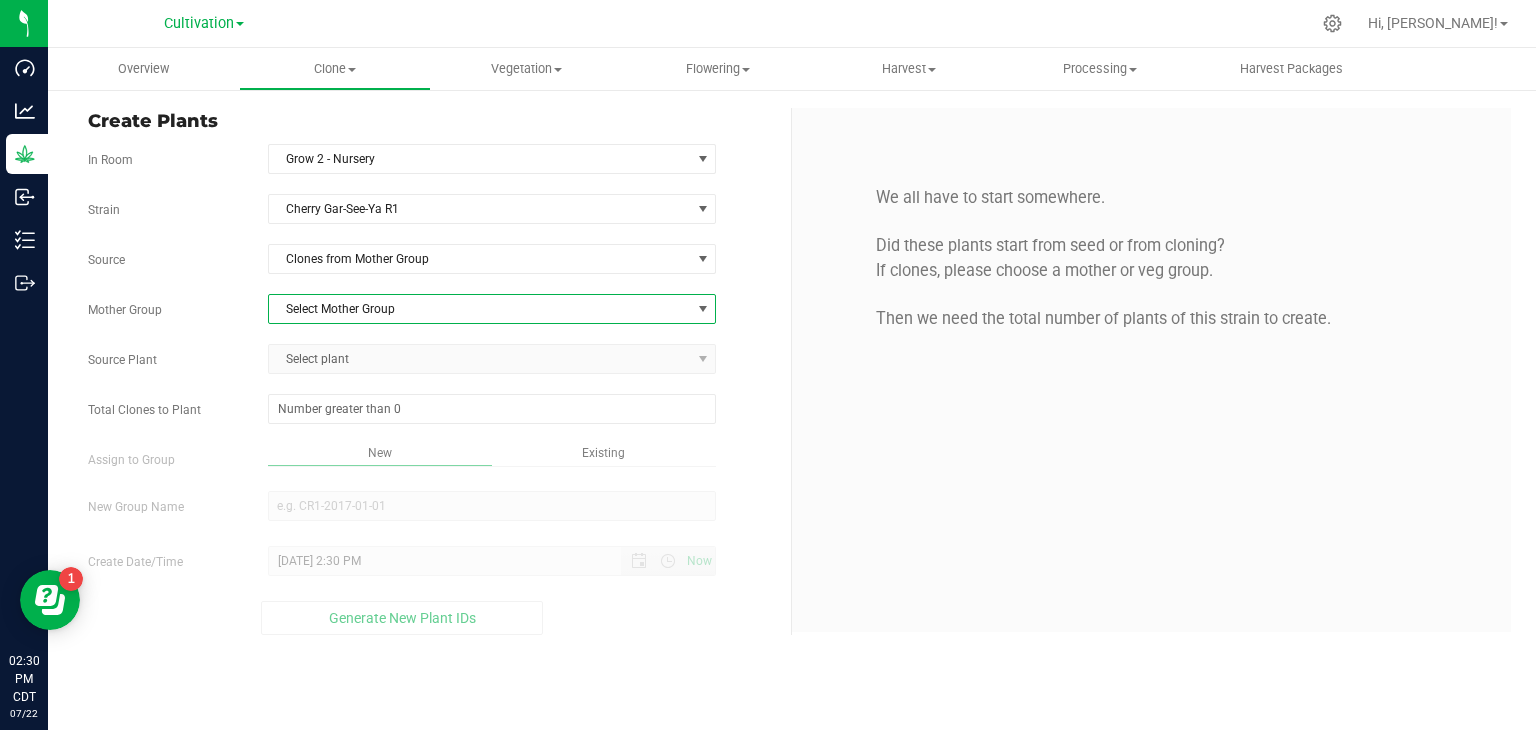 click on "Select Mother Group" at bounding box center (480, 309) 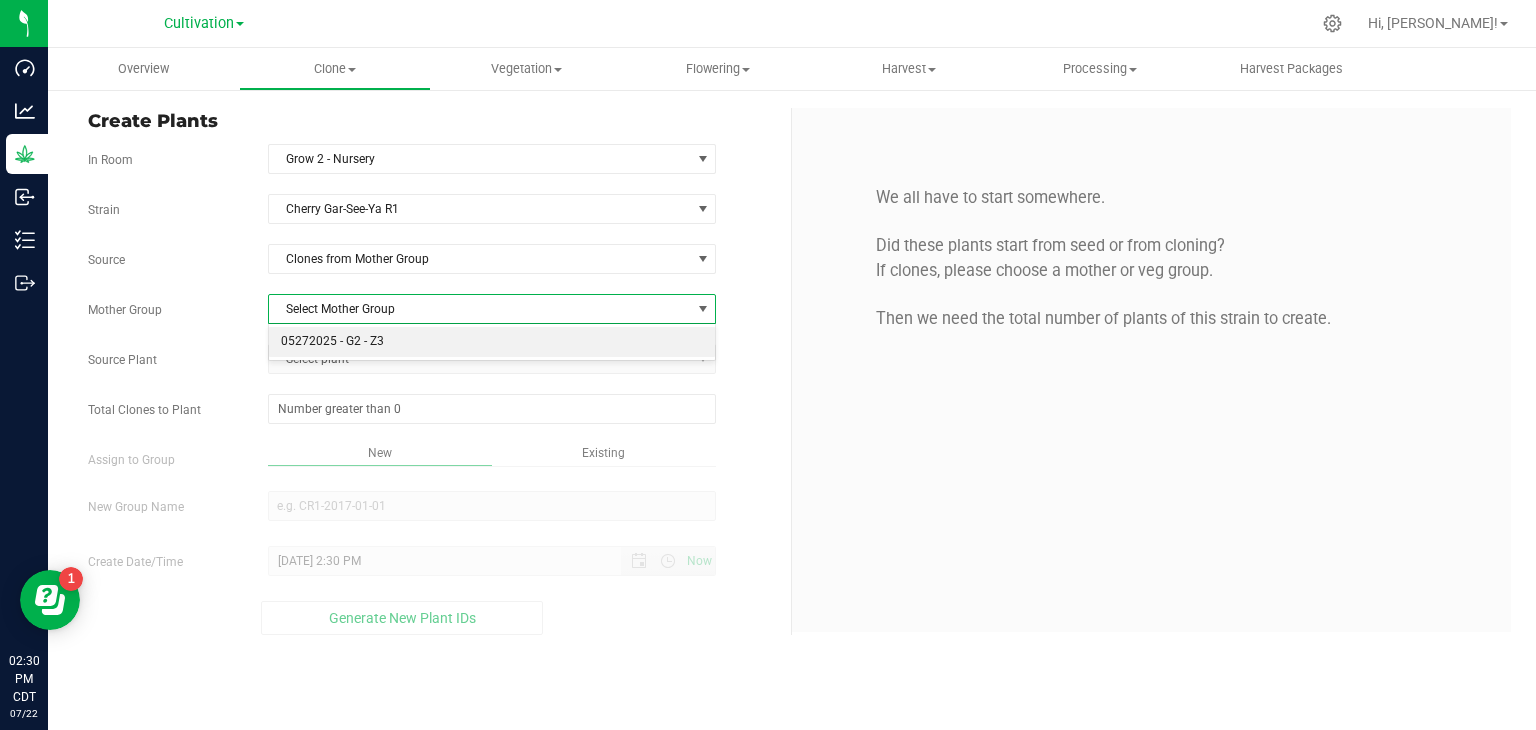 click on "05272025 - G2 - Z3" at bounding box center (492, 342) 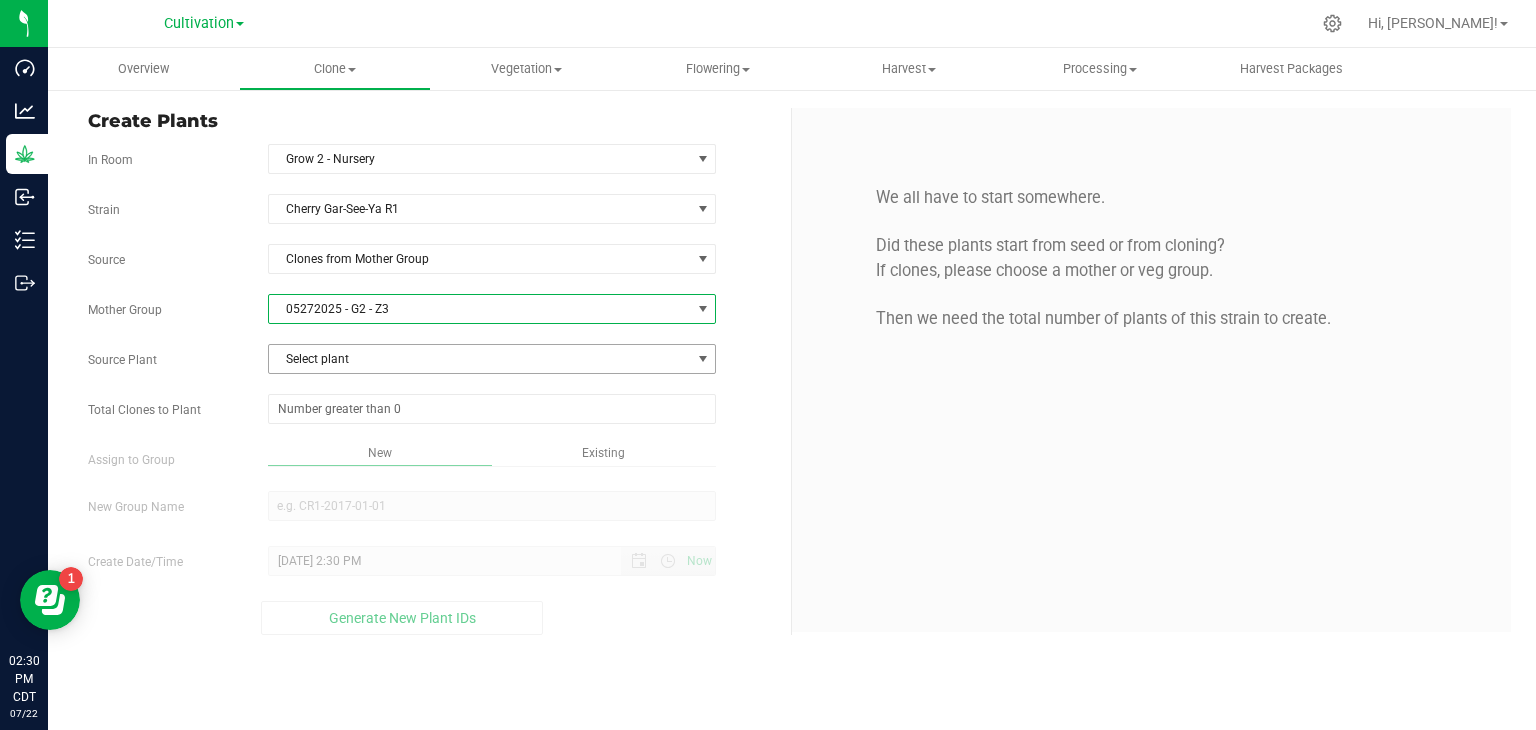 click on "Select plant" at bounding box center (480, 359) 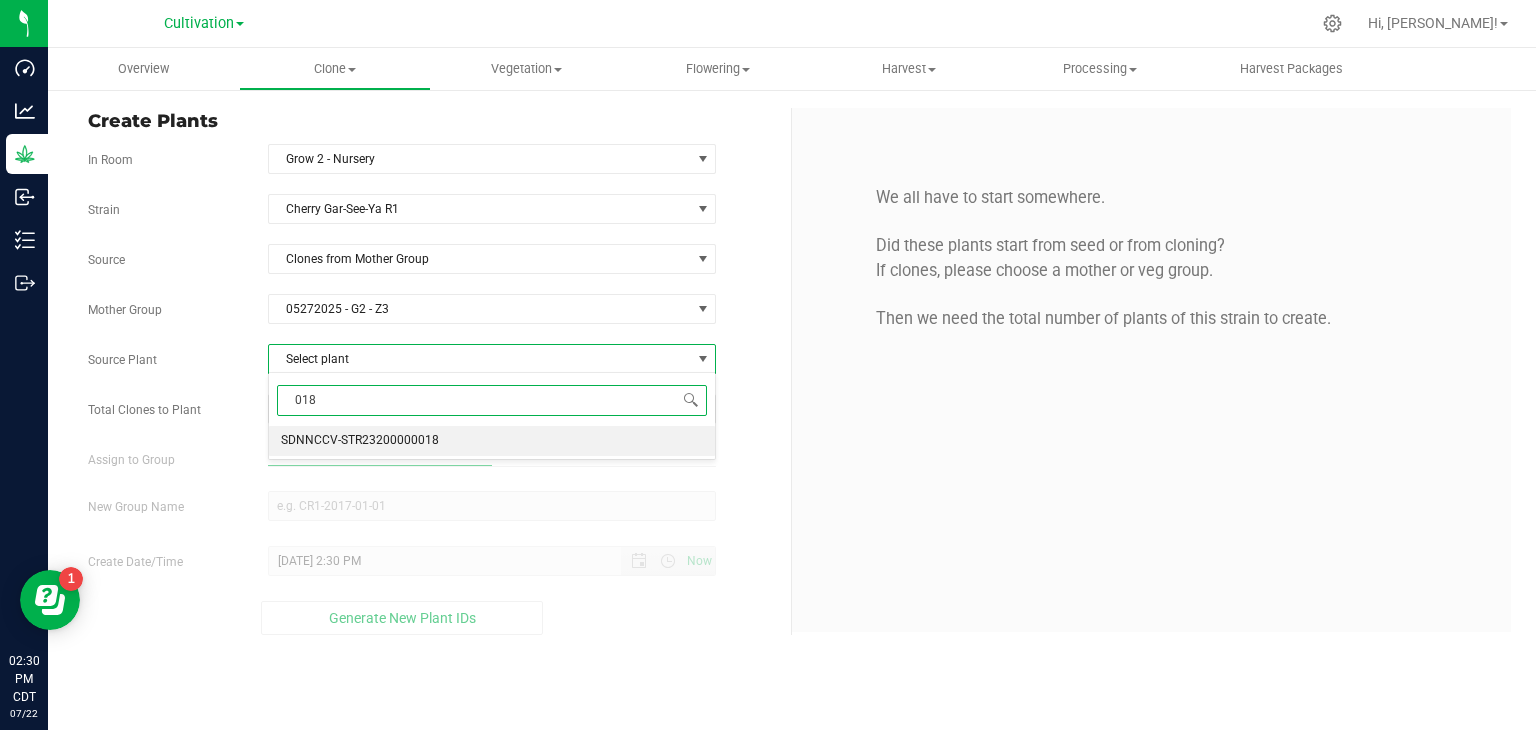 click on "SDNNCCV-STR23200000018" at bounding box center [360, 441] 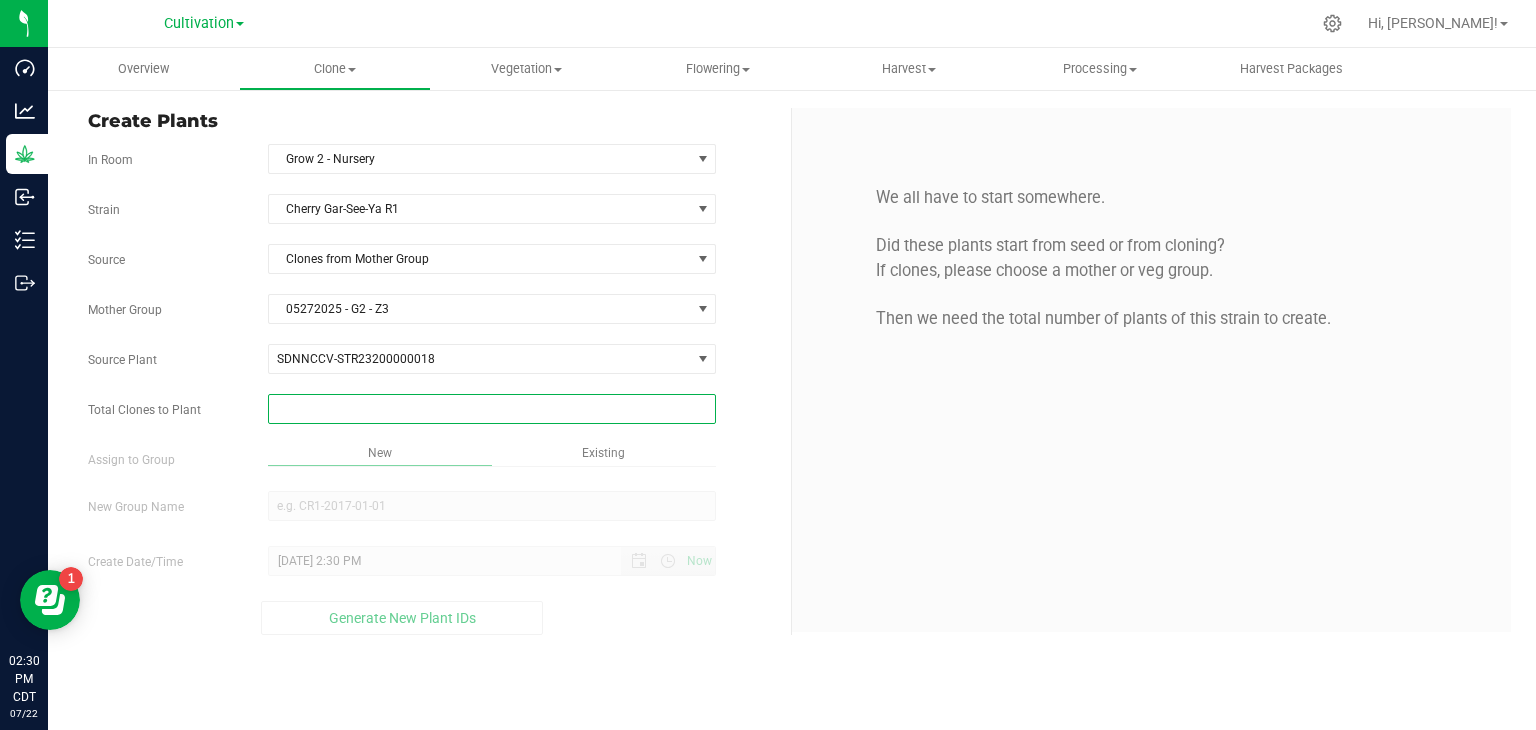 click at bounding box center (492, 409) 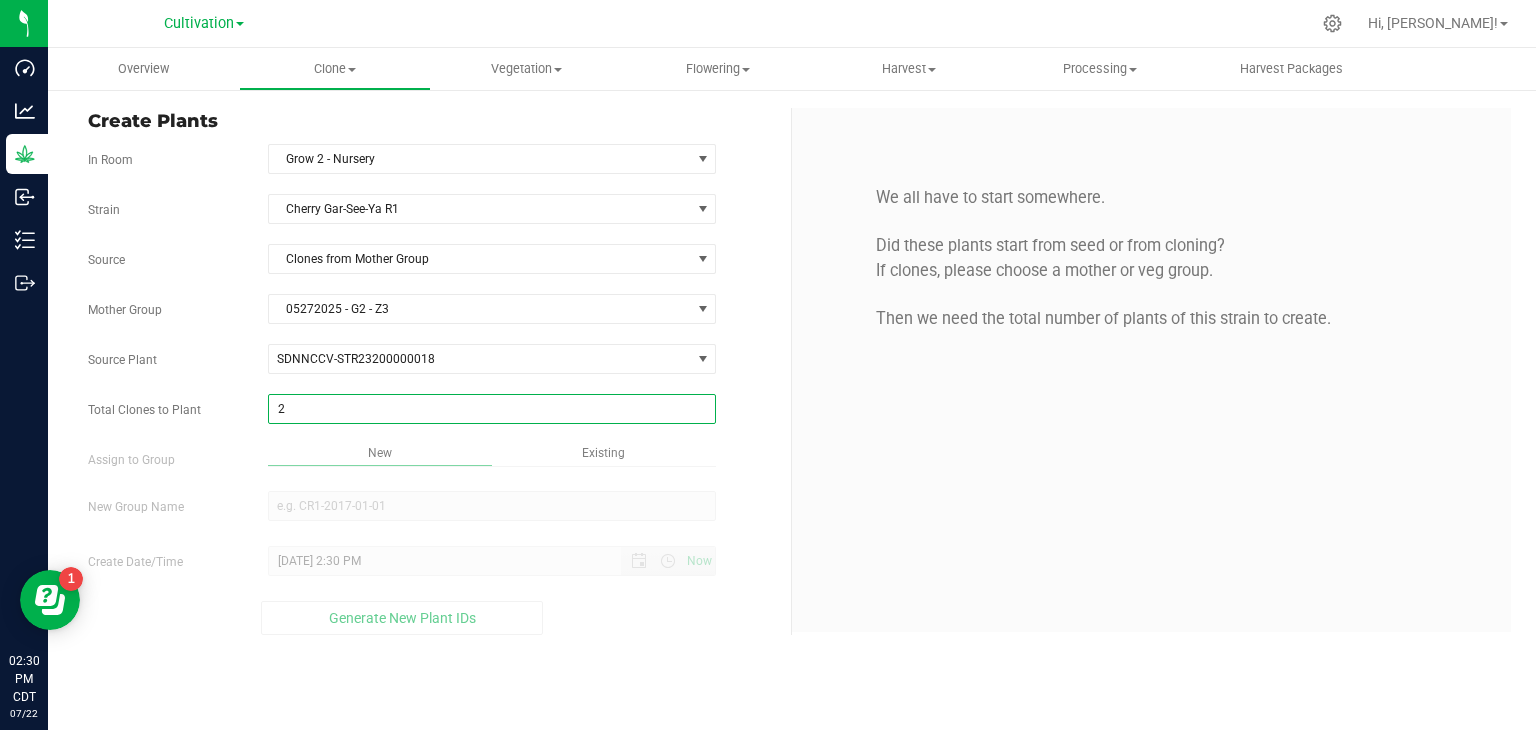 click on "Strain
Cherry Gar-See-Ya R1
Source
Clones from Mother Group
Mother Group
05272025 - G2 - Z3 Select Mother Group 05272025 - G2 - Z3
Source Plant
SDNNCCV-STR23200000018 SDNNCCV-STR23200000010 SDNNCCV-STR23200000011 SDNNCCV-STR23200000012 SDNNCCV-STR23200000014 SDNNCCV-STR23200000015 SDNNCCV-STR23200000016 SDNNCCV-STR23200000017 SDNNCCV-STR23200000018 SDNNCCV-STR23200000019 SDNNCCV-STR23200000020" at bounding box center (432, 414) 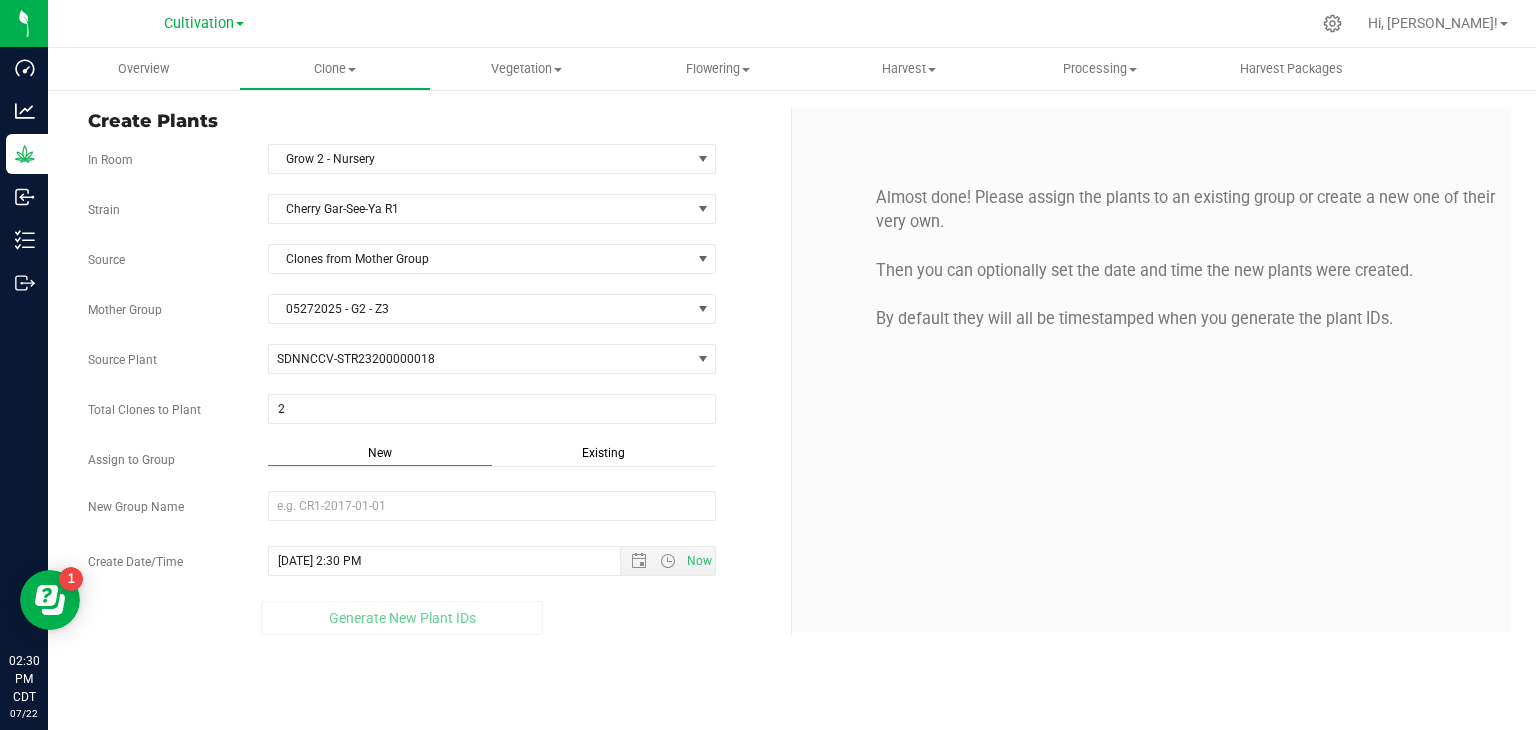 click on "Existing" at bounding box center [603, 453] 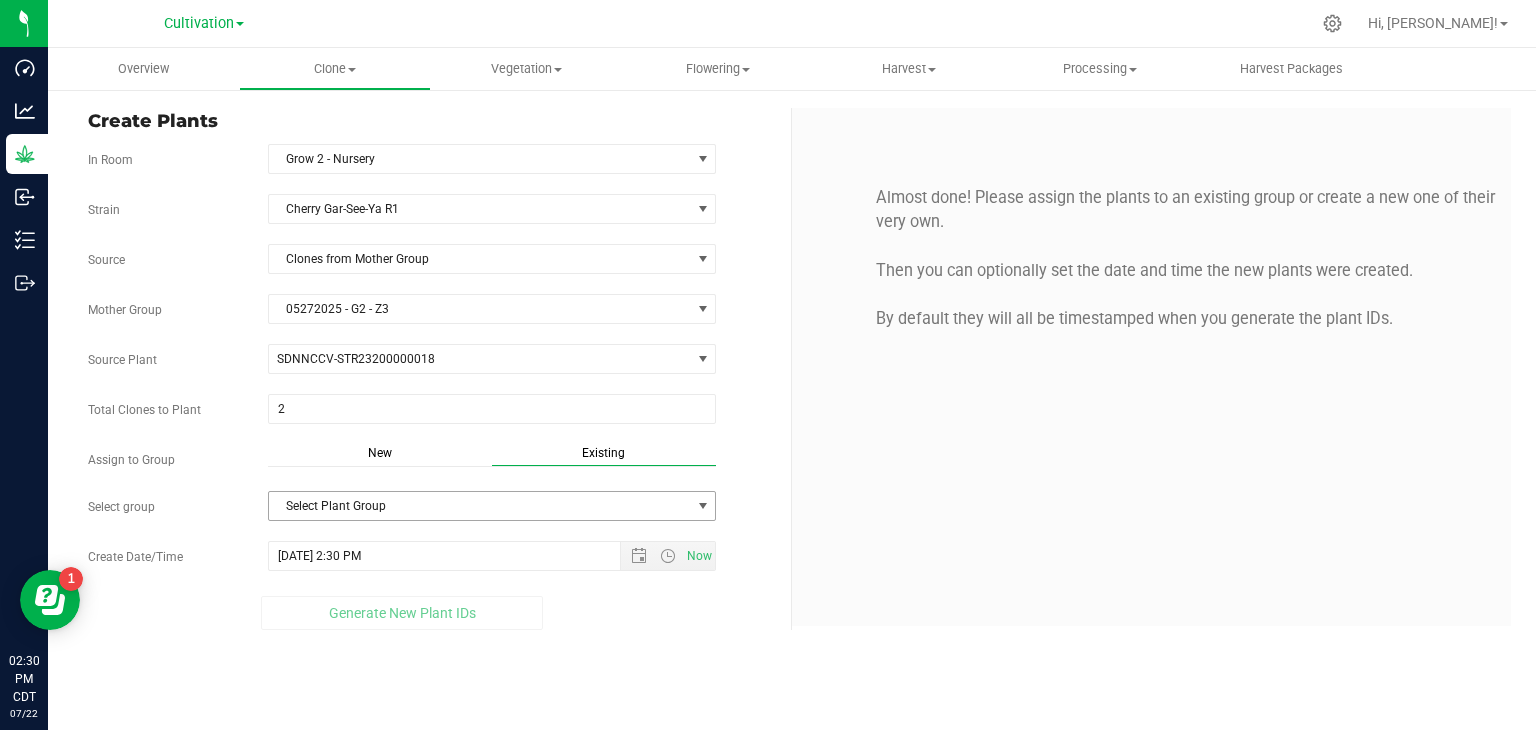 drag, startPoint x: 530, startPoint y: 501, endPoint x: 518, endPoint y: 513, distance: 16.970562 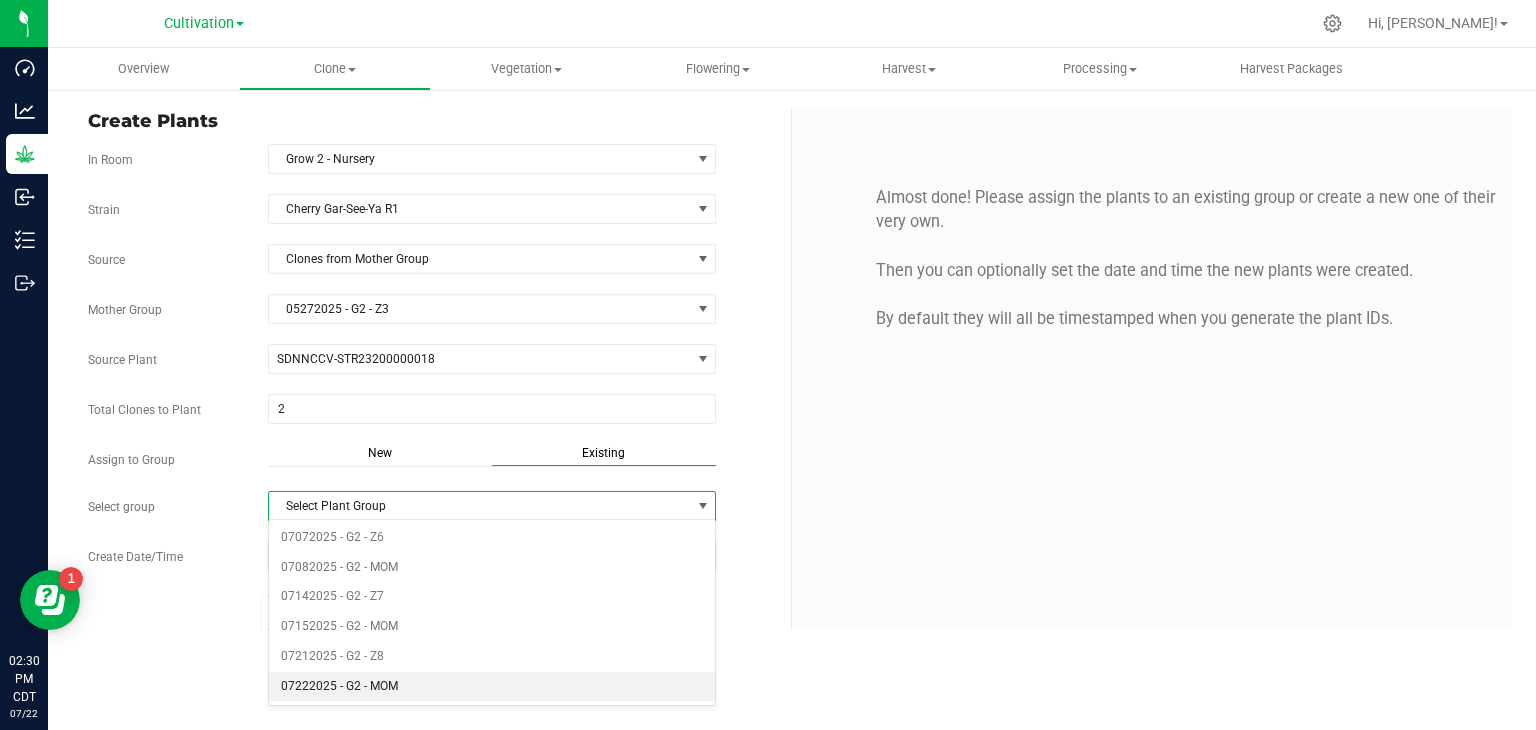 click on "07222025 - G2 - MOM" at bounding box center [492, 687] 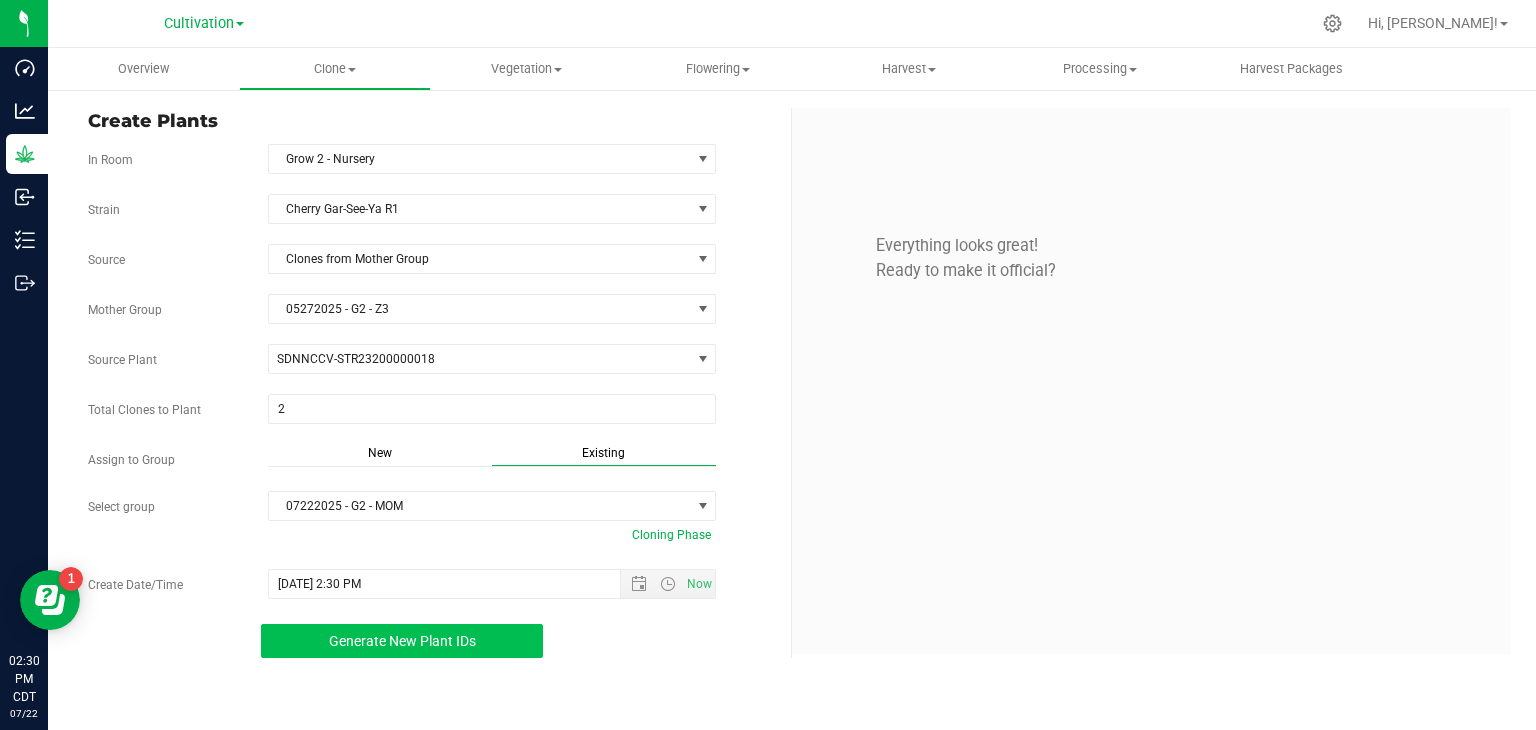 click on "Generate New Plant IDs" at bounding box center (402, 641) 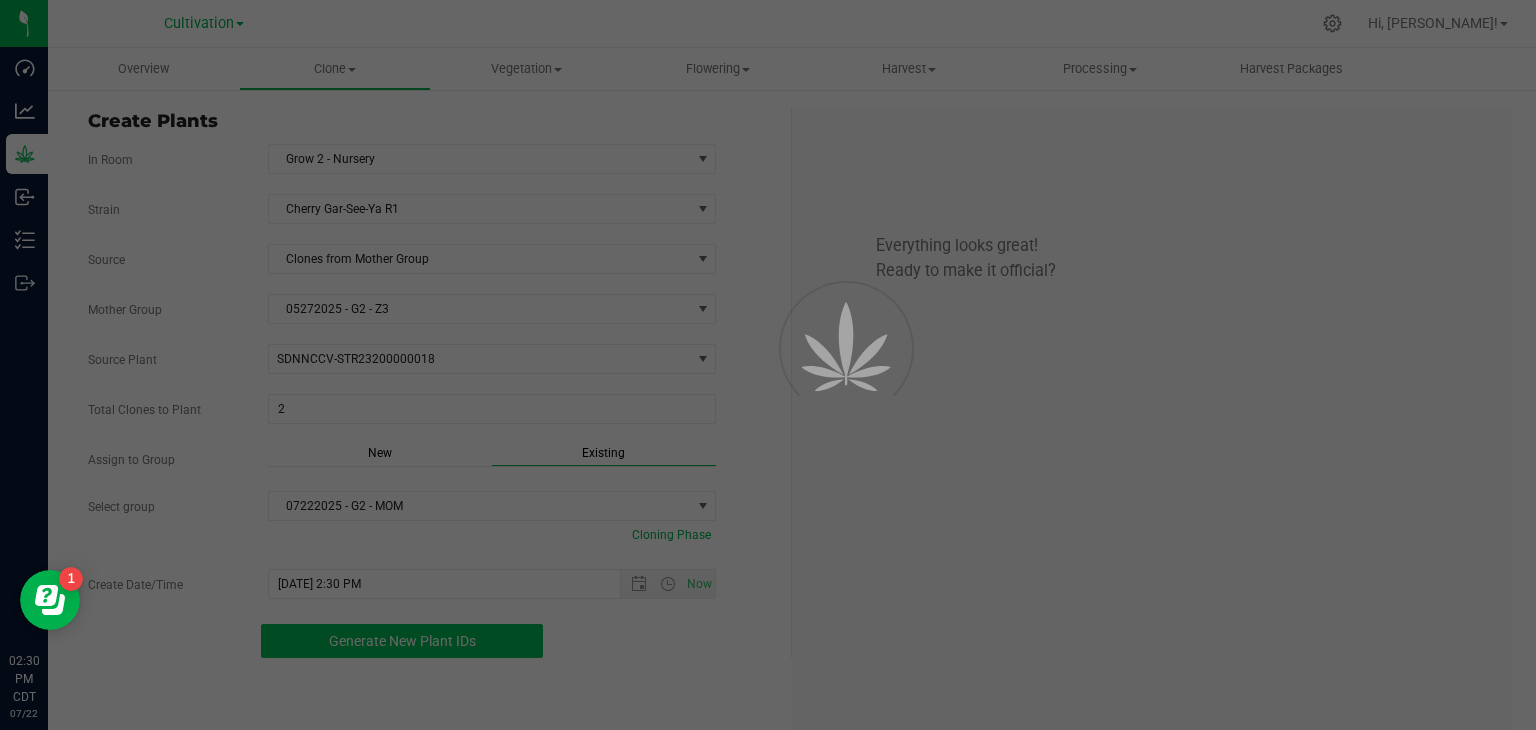 scroll, scrollTop: 60, scrollLeft: 0, axis: vertical 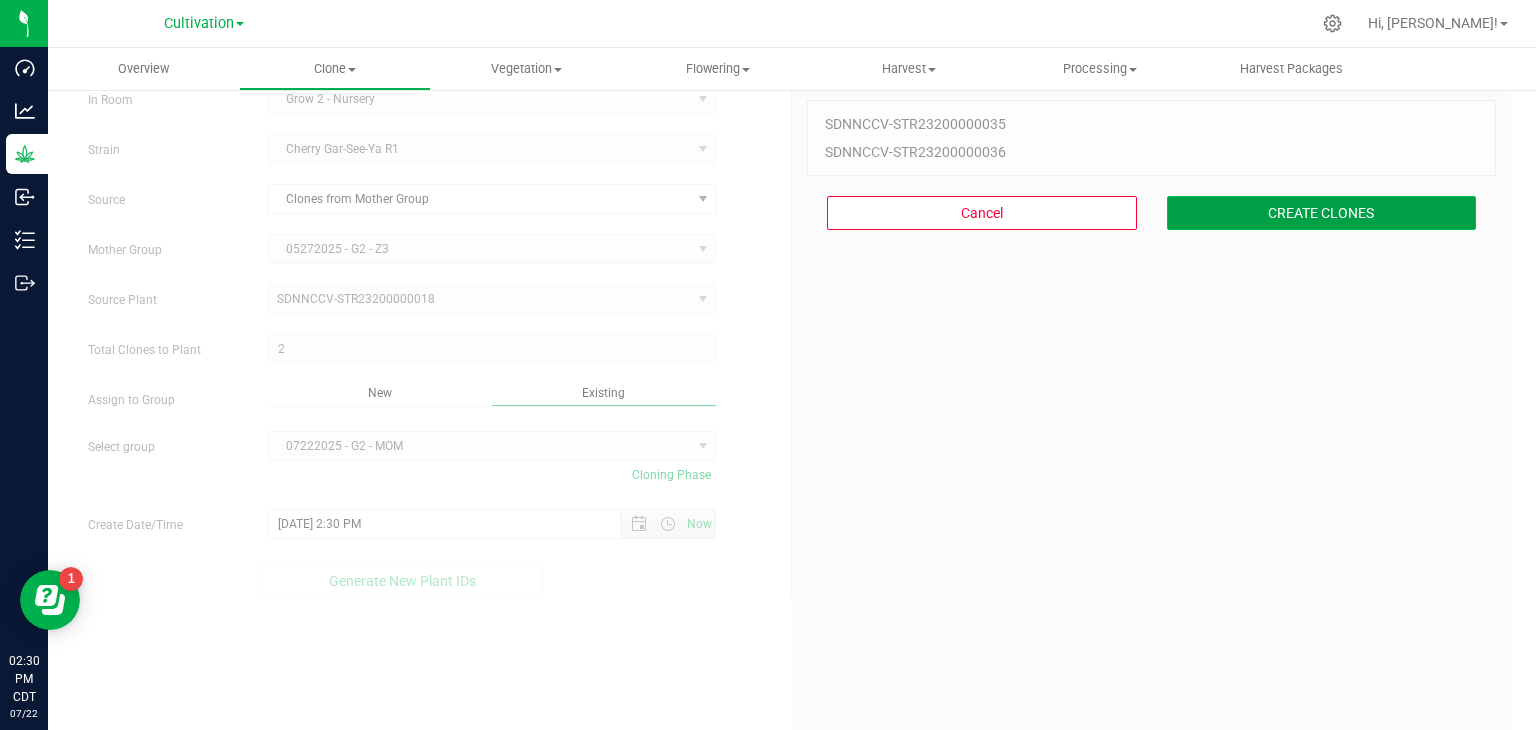 click on "CREATE CLONES" at bounding box center [1322, 213] 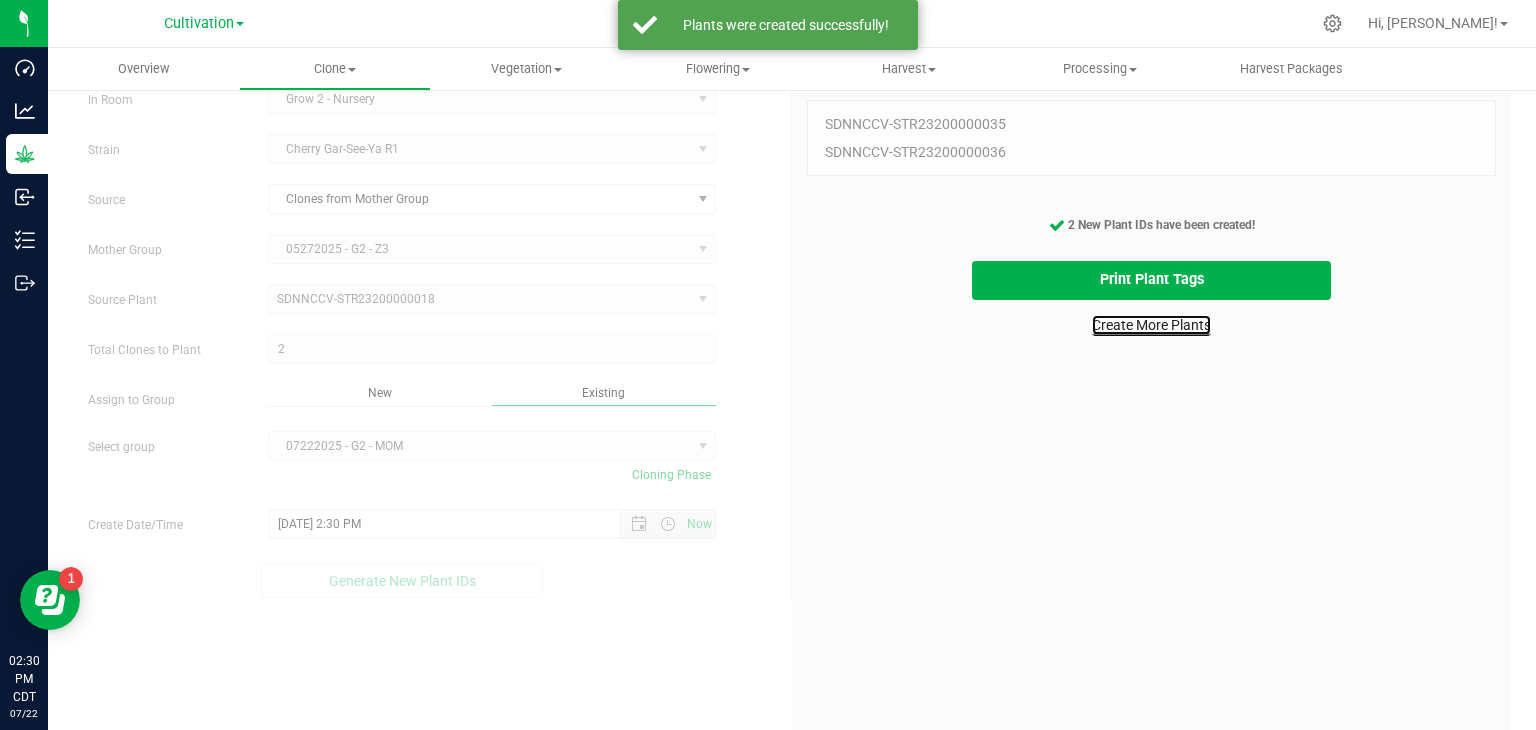 click on "Create More Plants" at bounding box center [1151, 325] 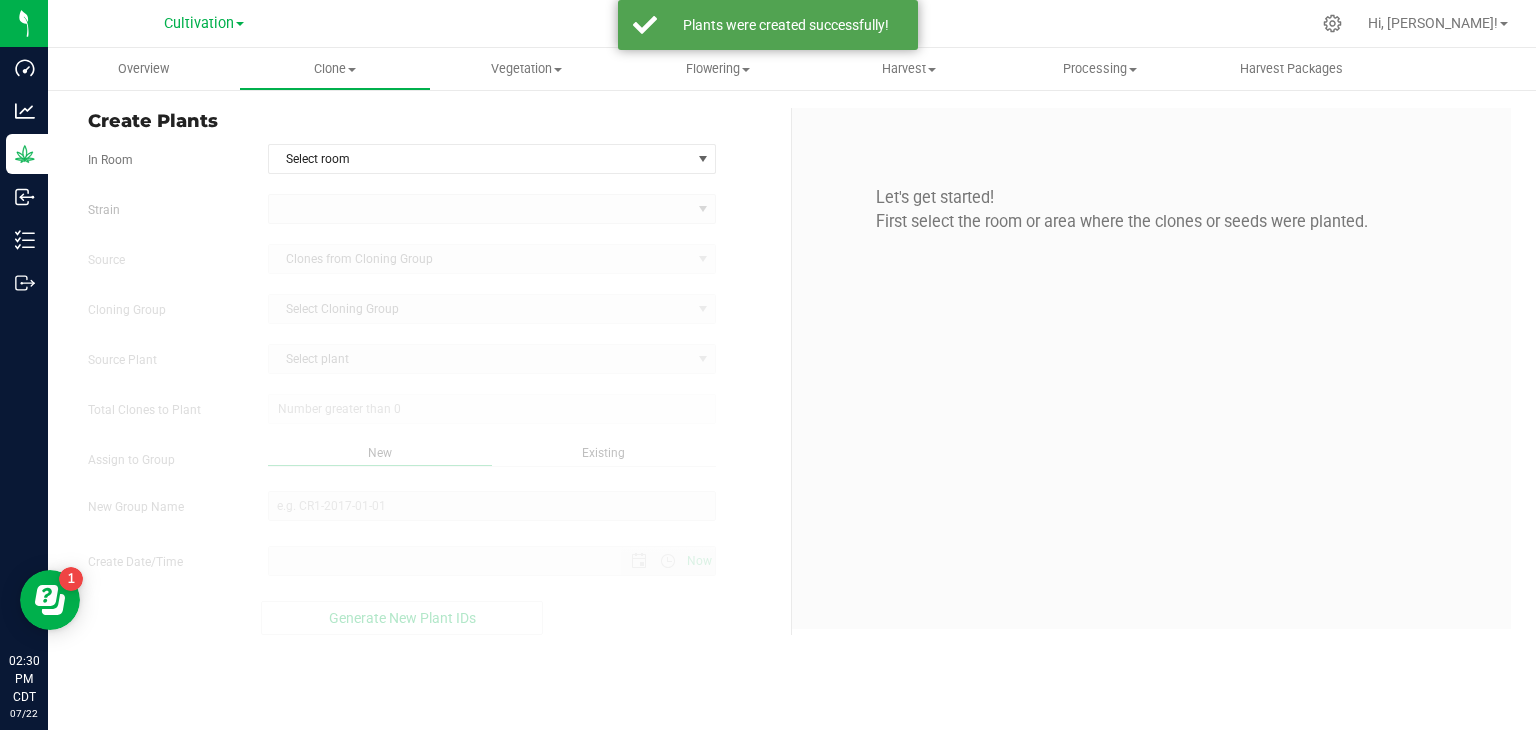 scroll, scrollTop: 0, scrollLeft: 0, axis: both 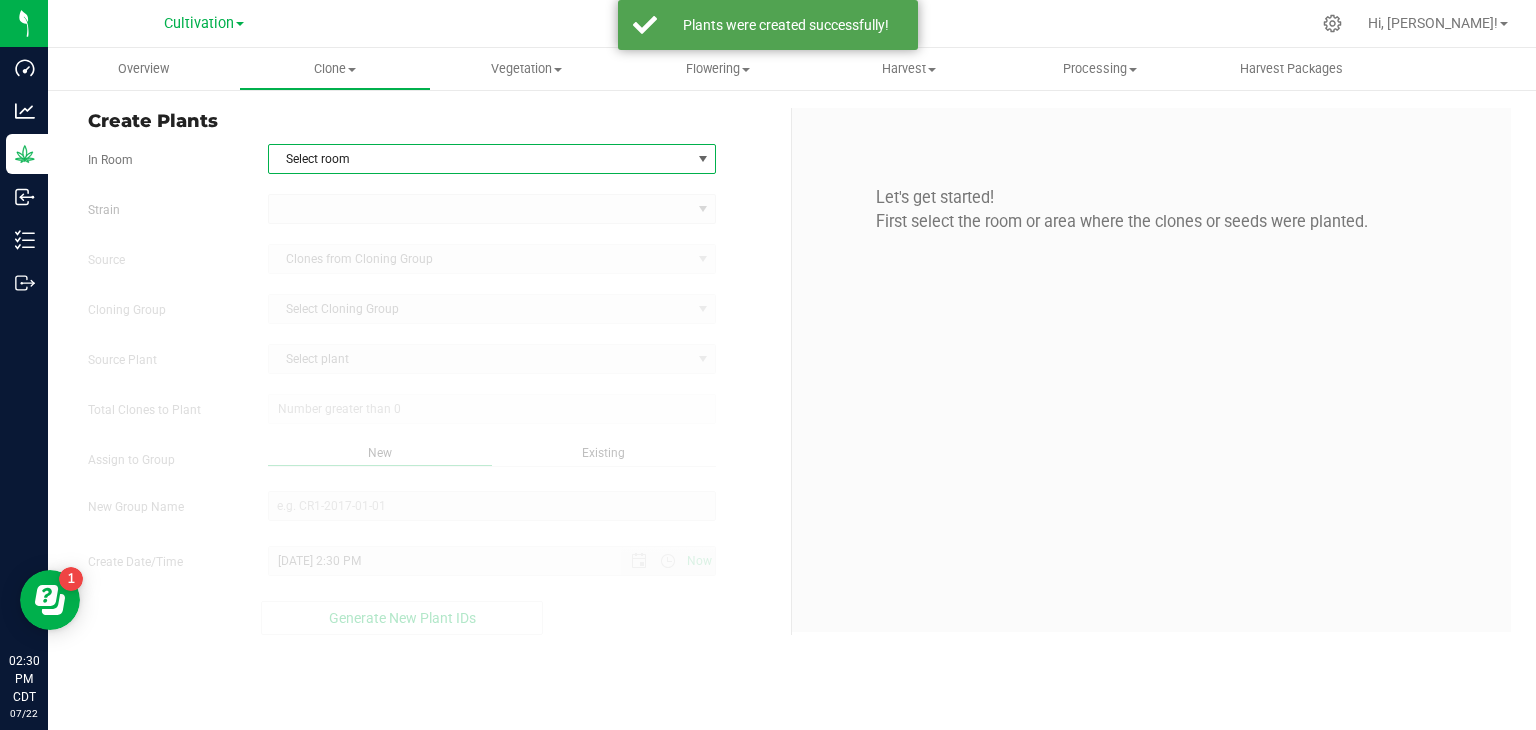 drag, startPoint x: 444, startPoint y: 152, endPoint x: 419, endPoint y: 184, distance: 40.60788 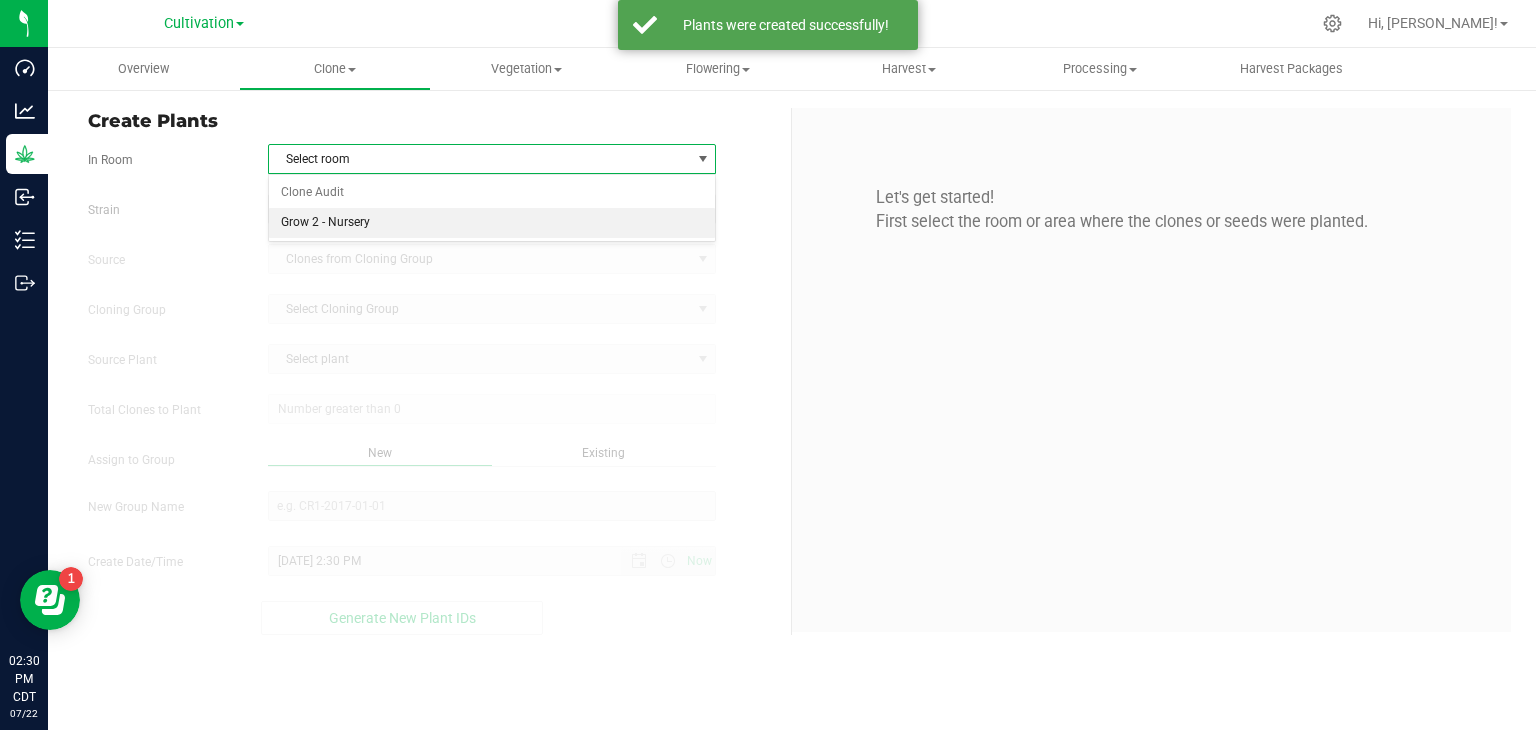 click on "Grow 2 - Nursery" at bounding box center (492, 223) 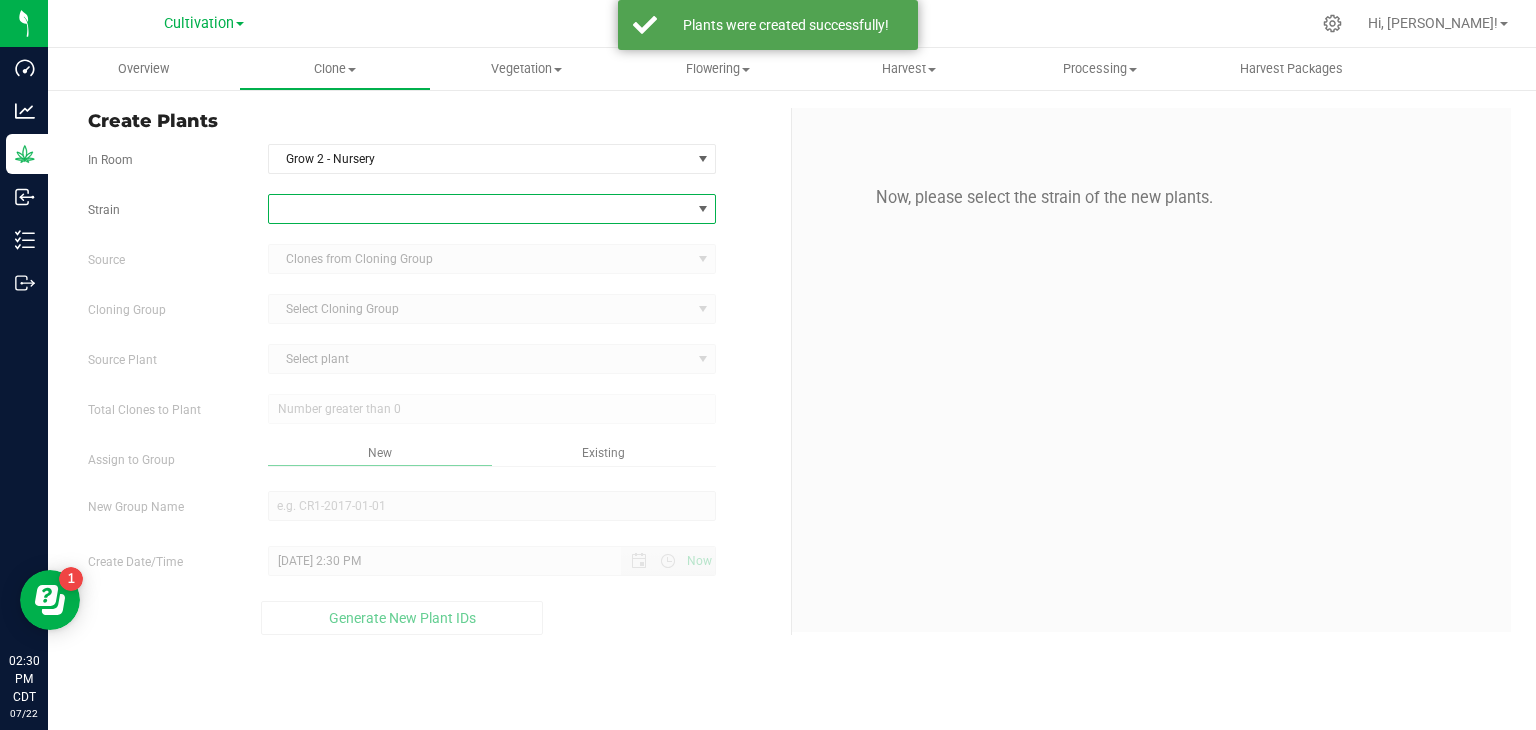 click at bounding box center (480, 209) 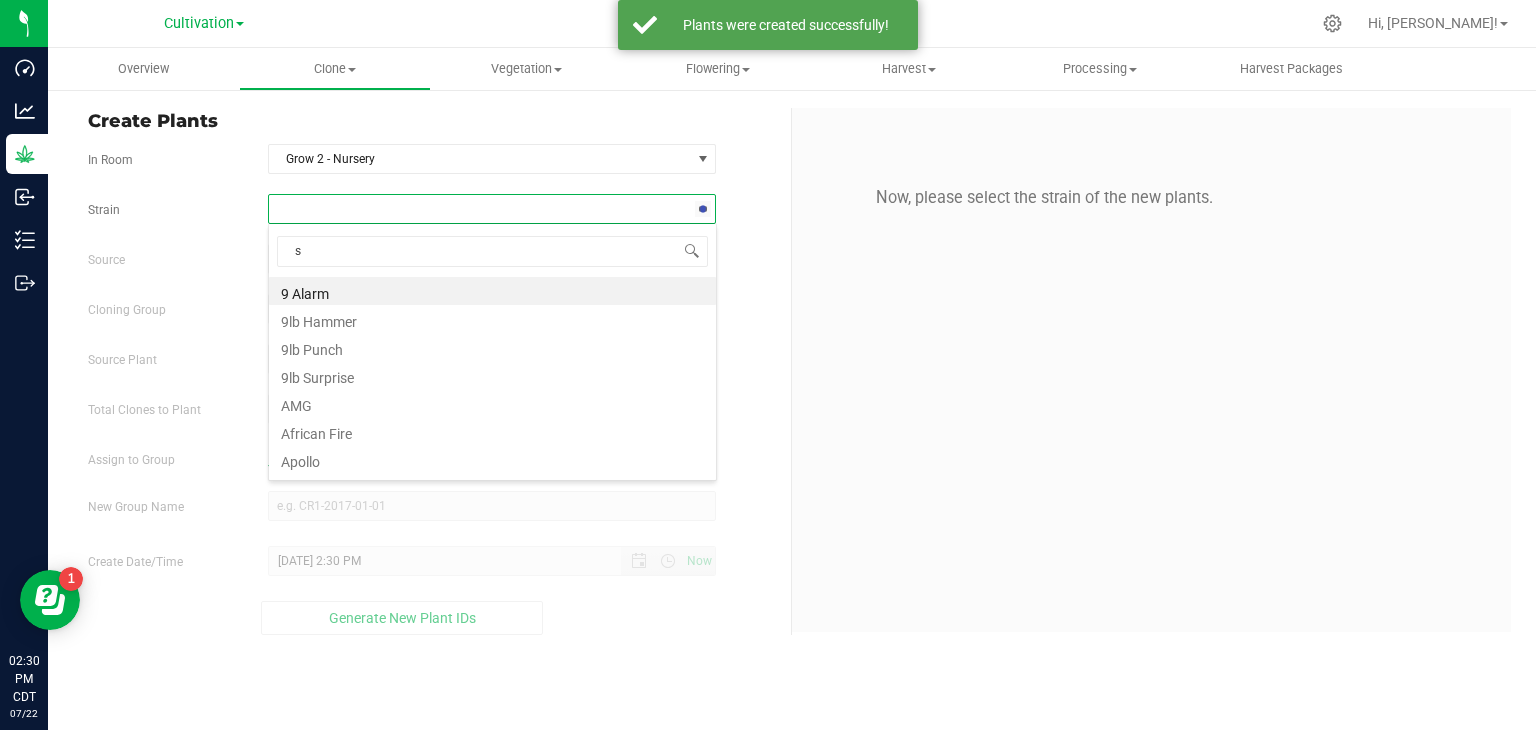 scroll, scrollTop: 99970, scrollLeft: 99551, axis: both 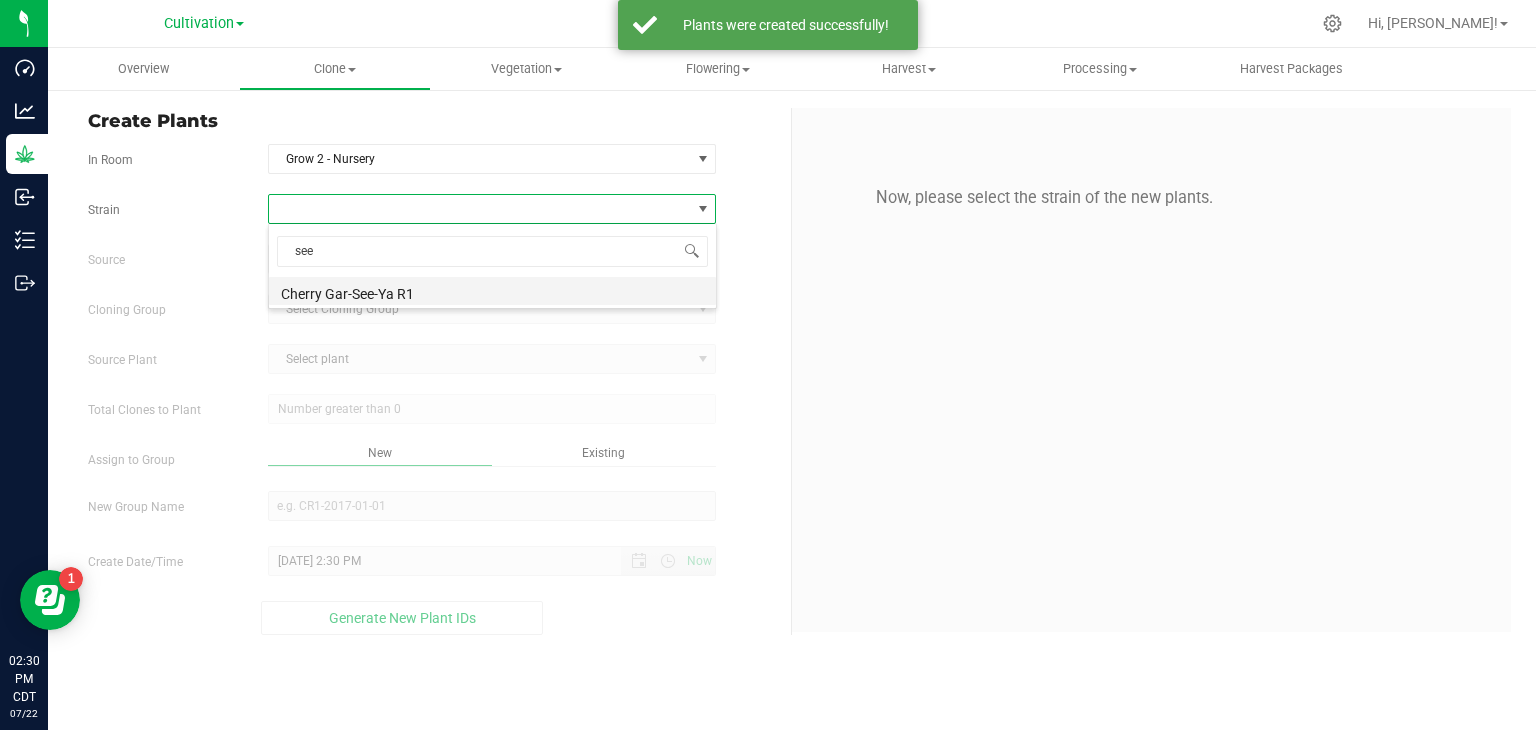 click on "Cherry Gar-See-Ya R1" at bounding box center [492, 291] 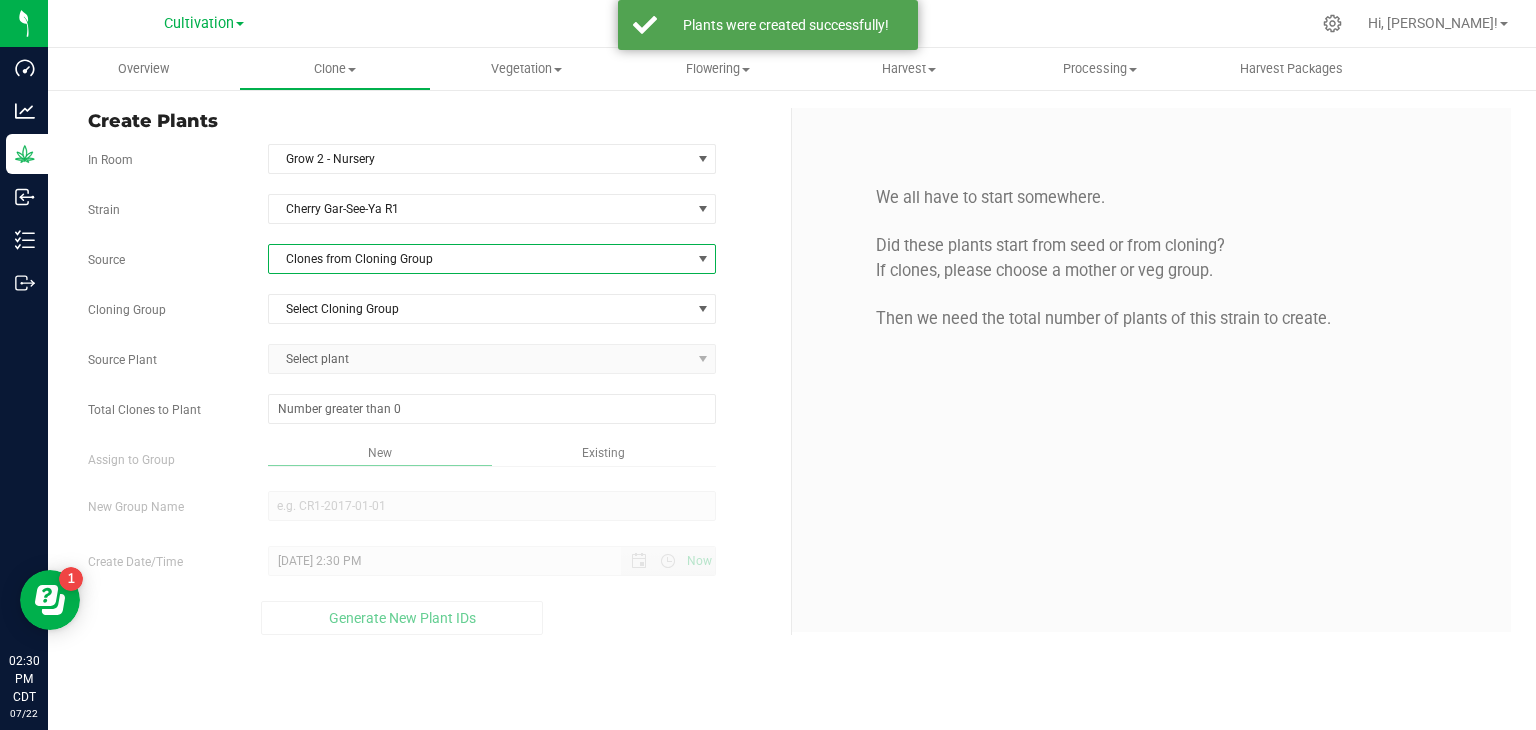 click on "Clones from Cloning Group" at bounding box center [480, 259] 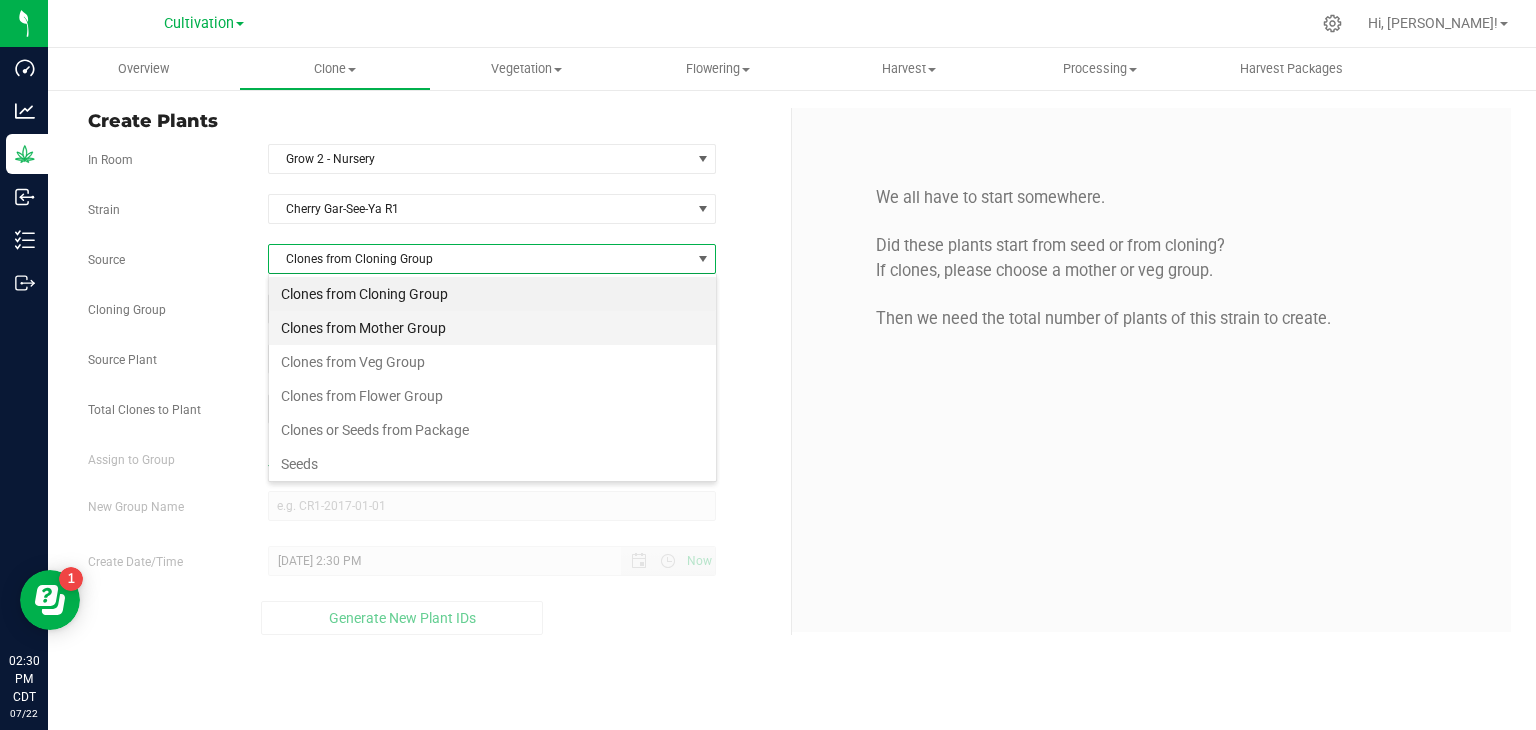scroll, scrollTop: 99970, scrollLeft: 99551, axis: both 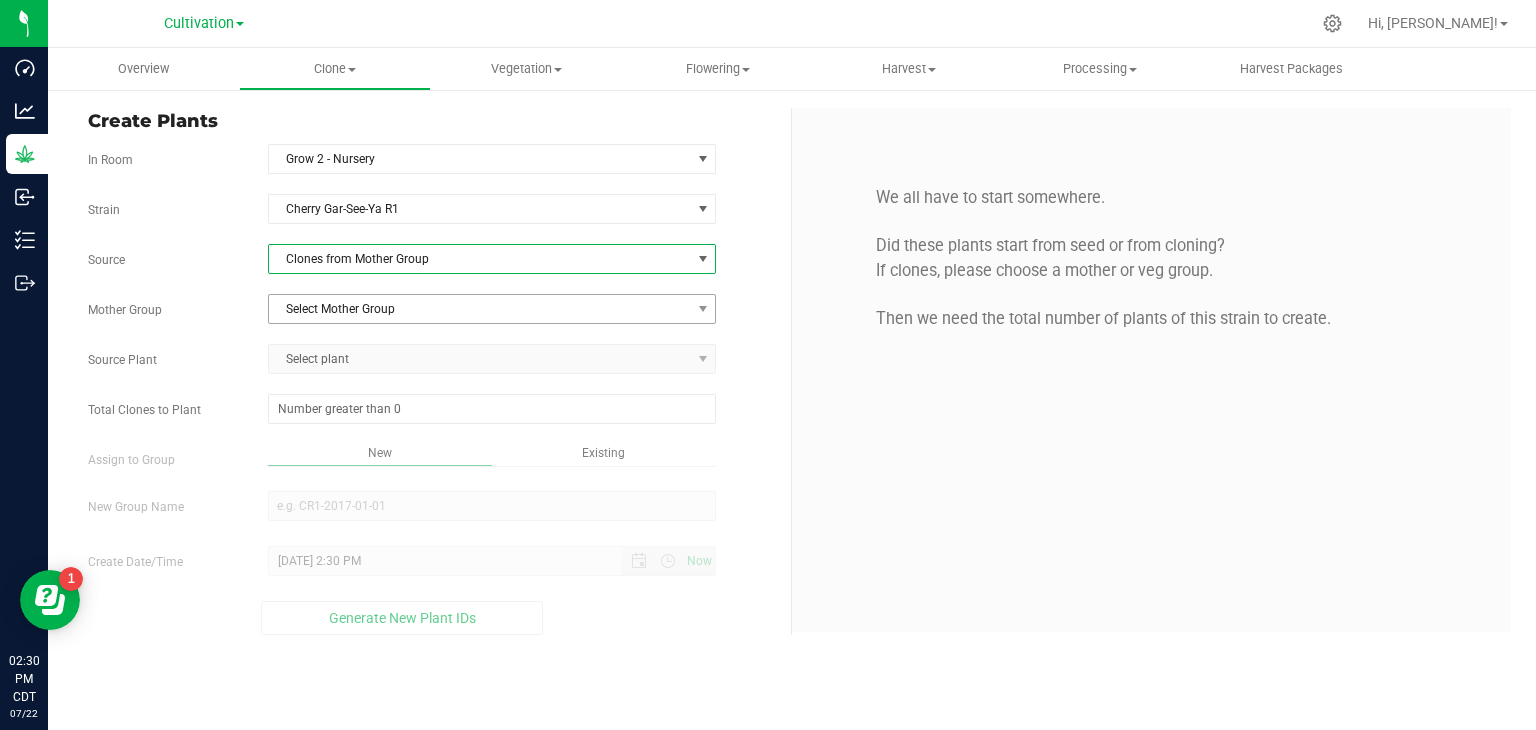 drag, startPoint x: 370, startPoint y: 333, endPoint x: 376, endPoint y: 321, distance: 13.416408 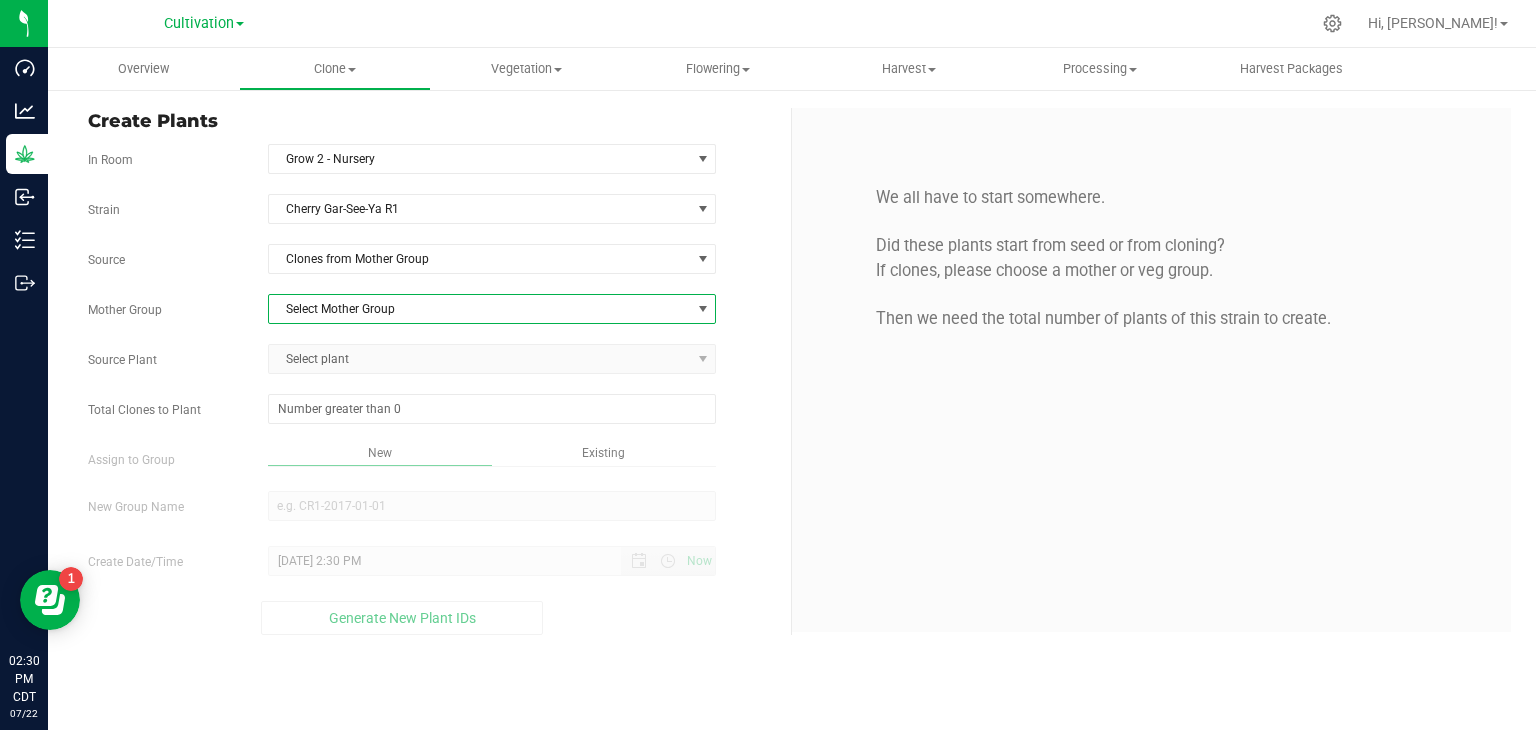 click on "Select Mother Group" at bounding box center [480, 309] 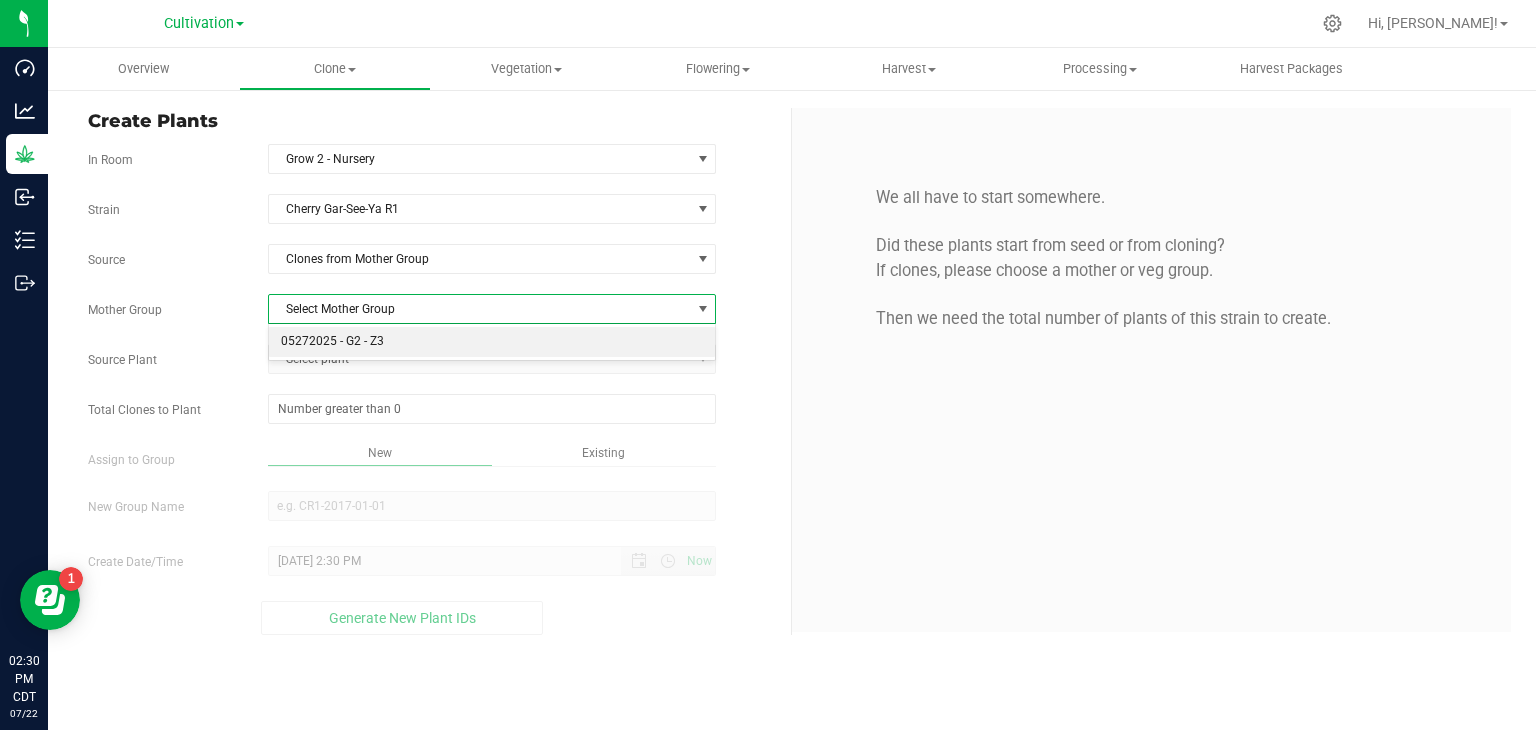click on "05272025 - G2 - Z3" at bounding box center [492, 342] 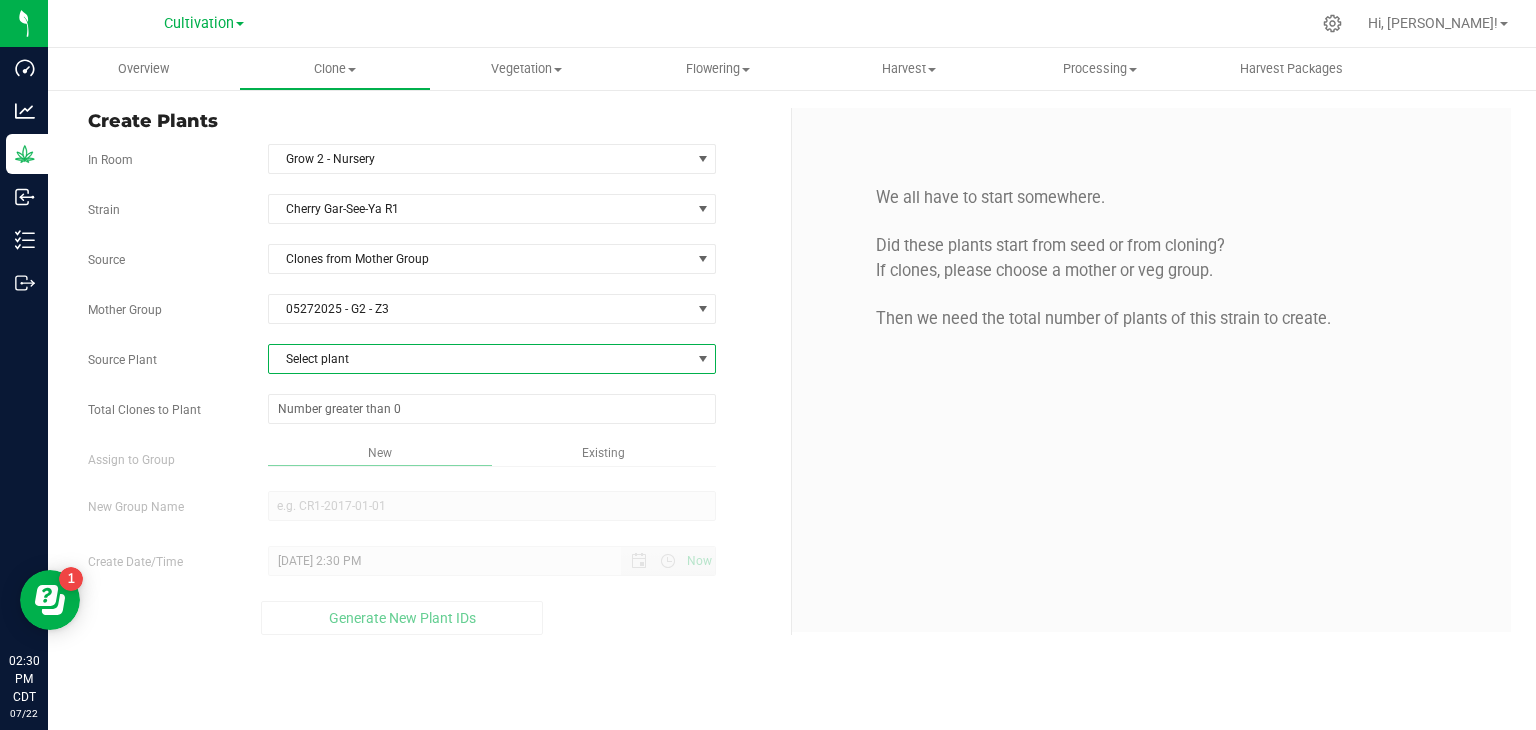 click on "Select plant" at bounding box center [480, 359] 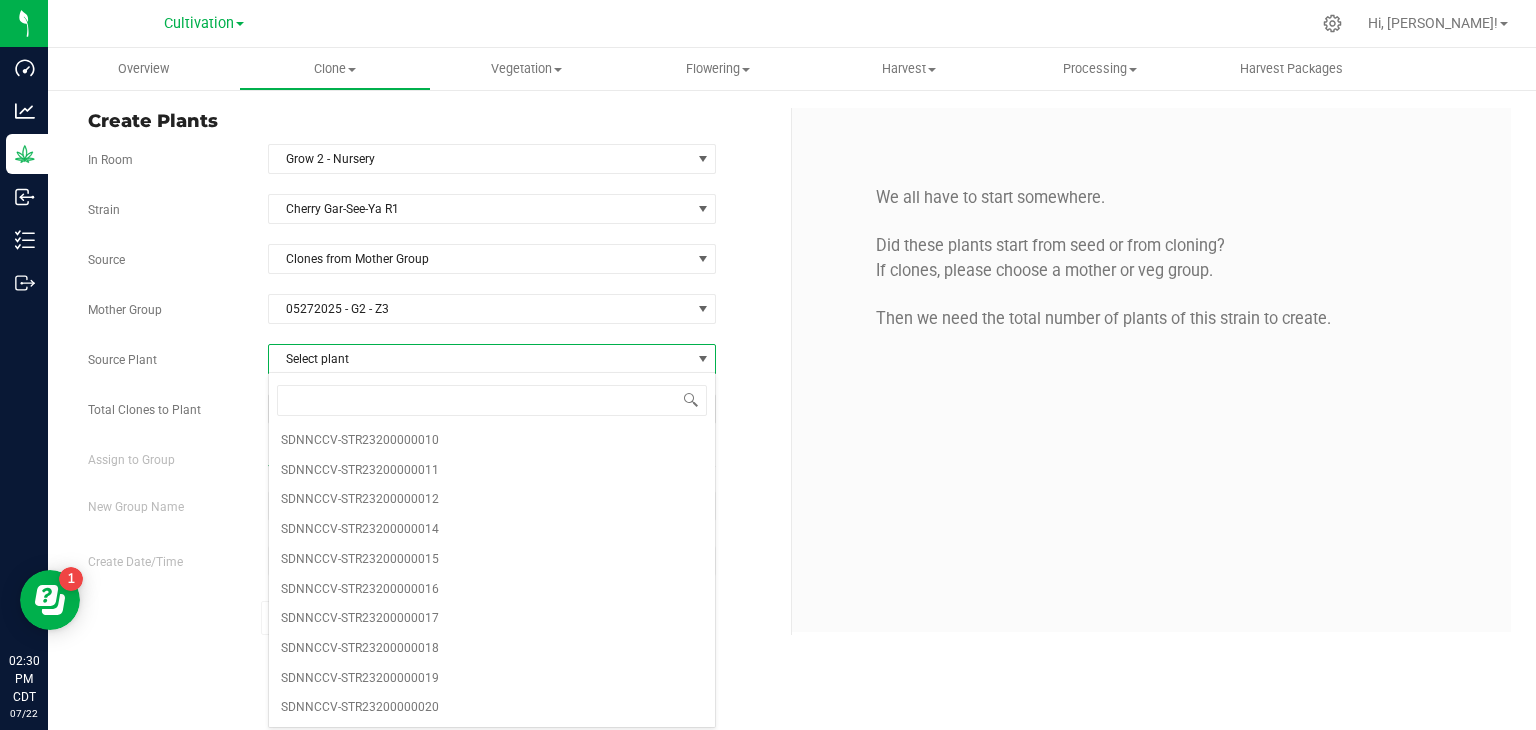 click on "Strain
Cherry Gar-See-Ya R1
Source
Clones from Mother Group
Mother Group
05272025 - G2 - Z3 Select Mother Group 05272025 - G2 - Z3
Source Plant
Select plant SDNNCCV-STR23200000010 SDNNCCV-STR23200000011 SDNNCCV-STR23200000012 SDNNCCV-STR23200000014 SDNNCCV-STR23200000015 SDNNCCV-STR23200000016 SDNNCCV-STR23200000017 SDNNCCV-STR23200000018 SDNNCCV-STR23200000019 SDNNCCV-STR23200000020" at bounding box center [432, 414] 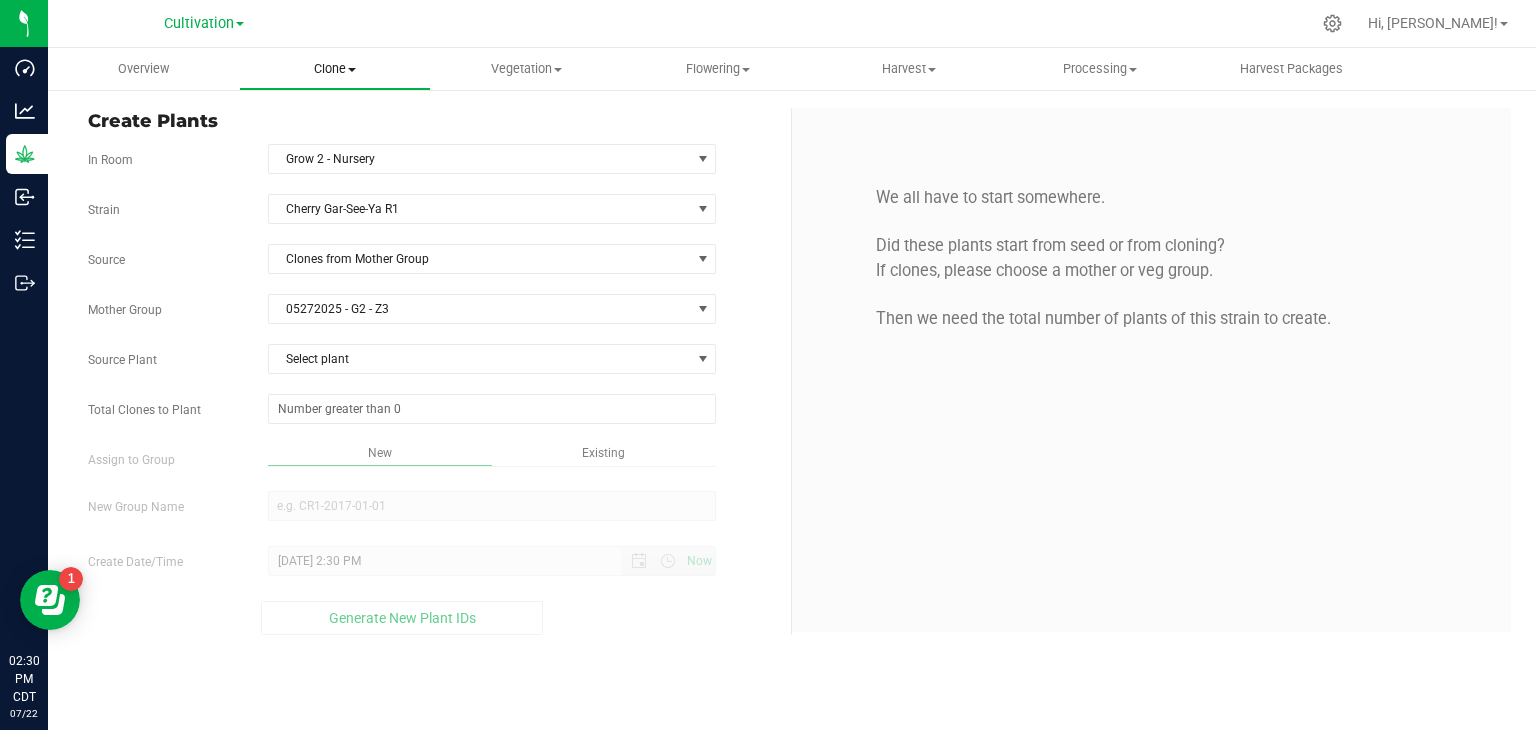 click on "Clone" at bounding box center [334, 69] 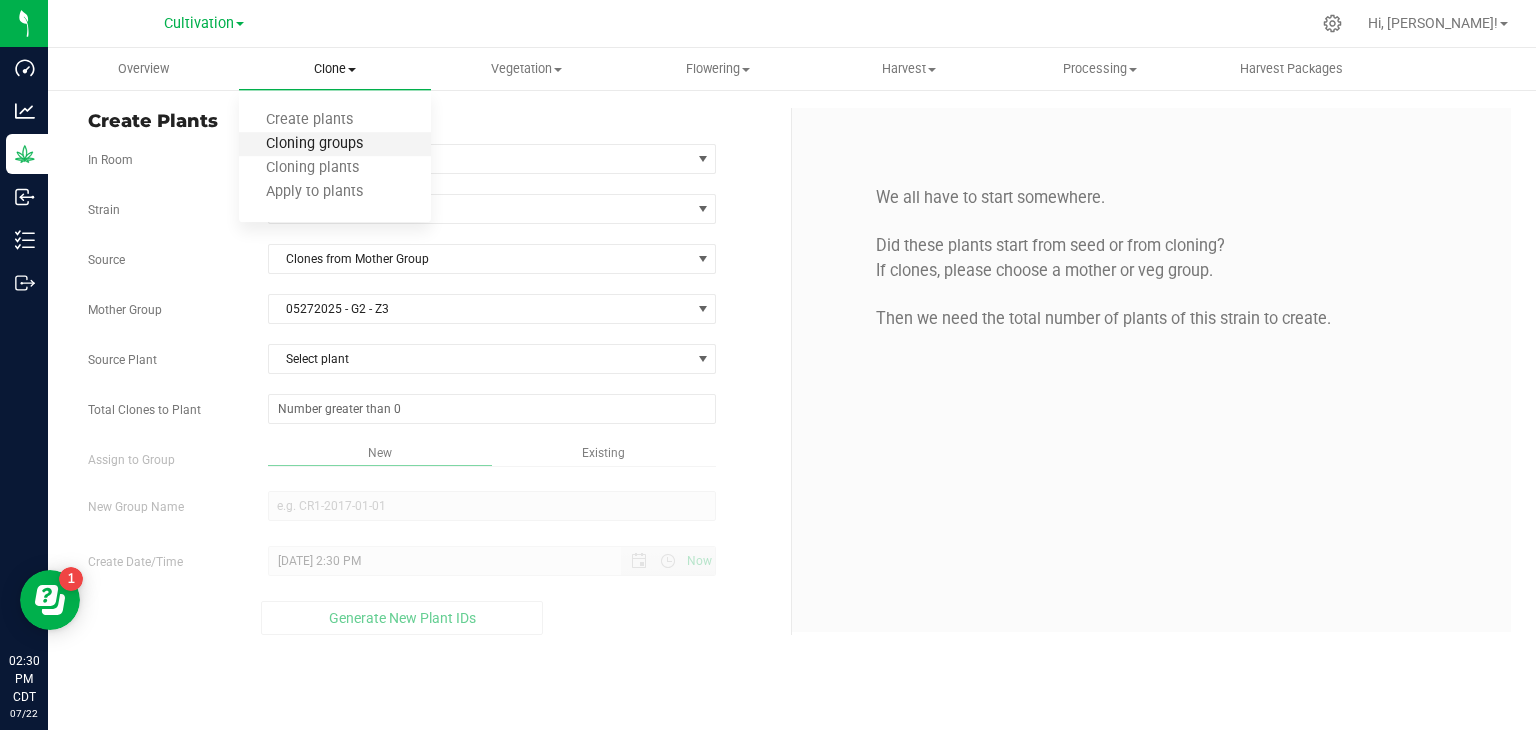 click on "Cloning groups" at bounding box center [314, 144] 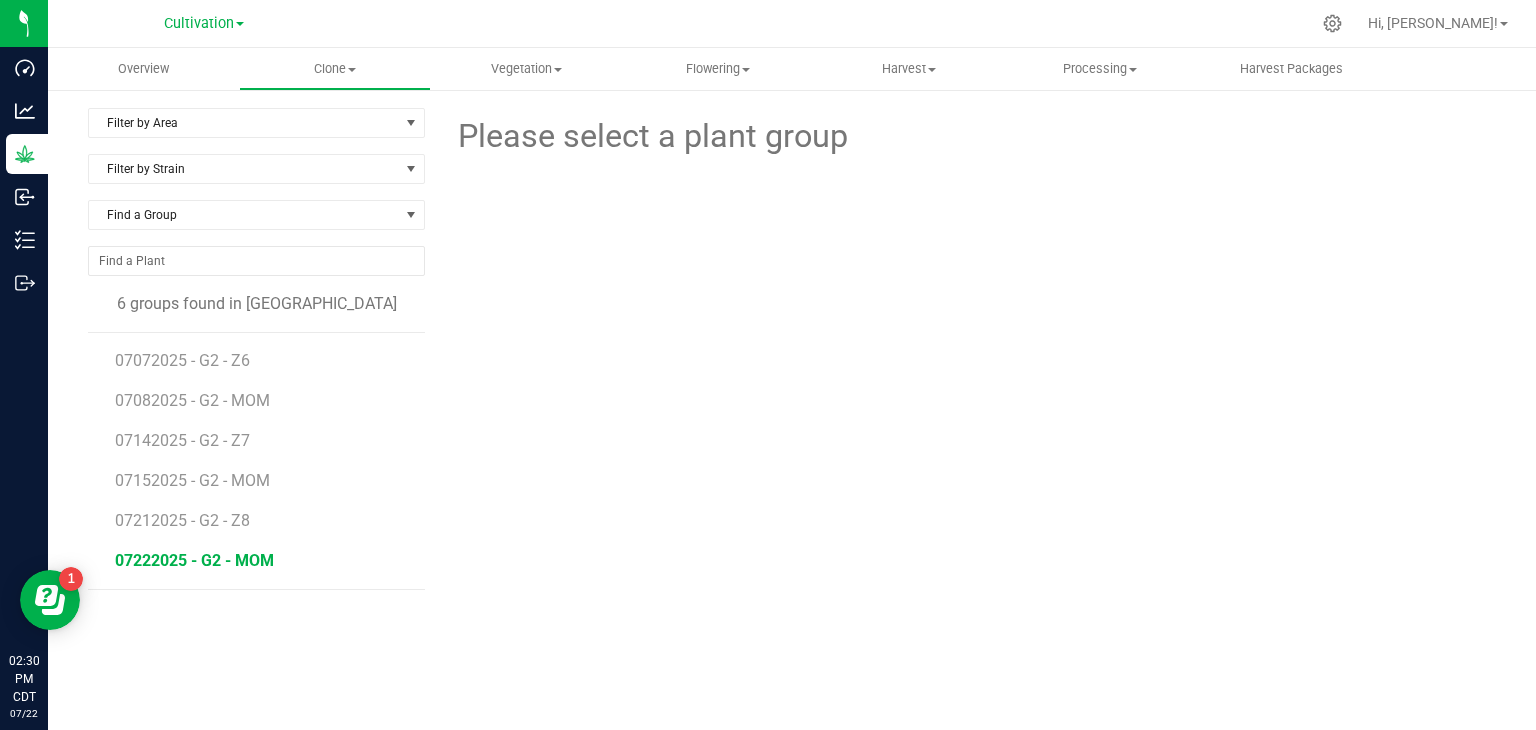 click on "07222025 - G2 - MOM" at bounding box center (194, 560) 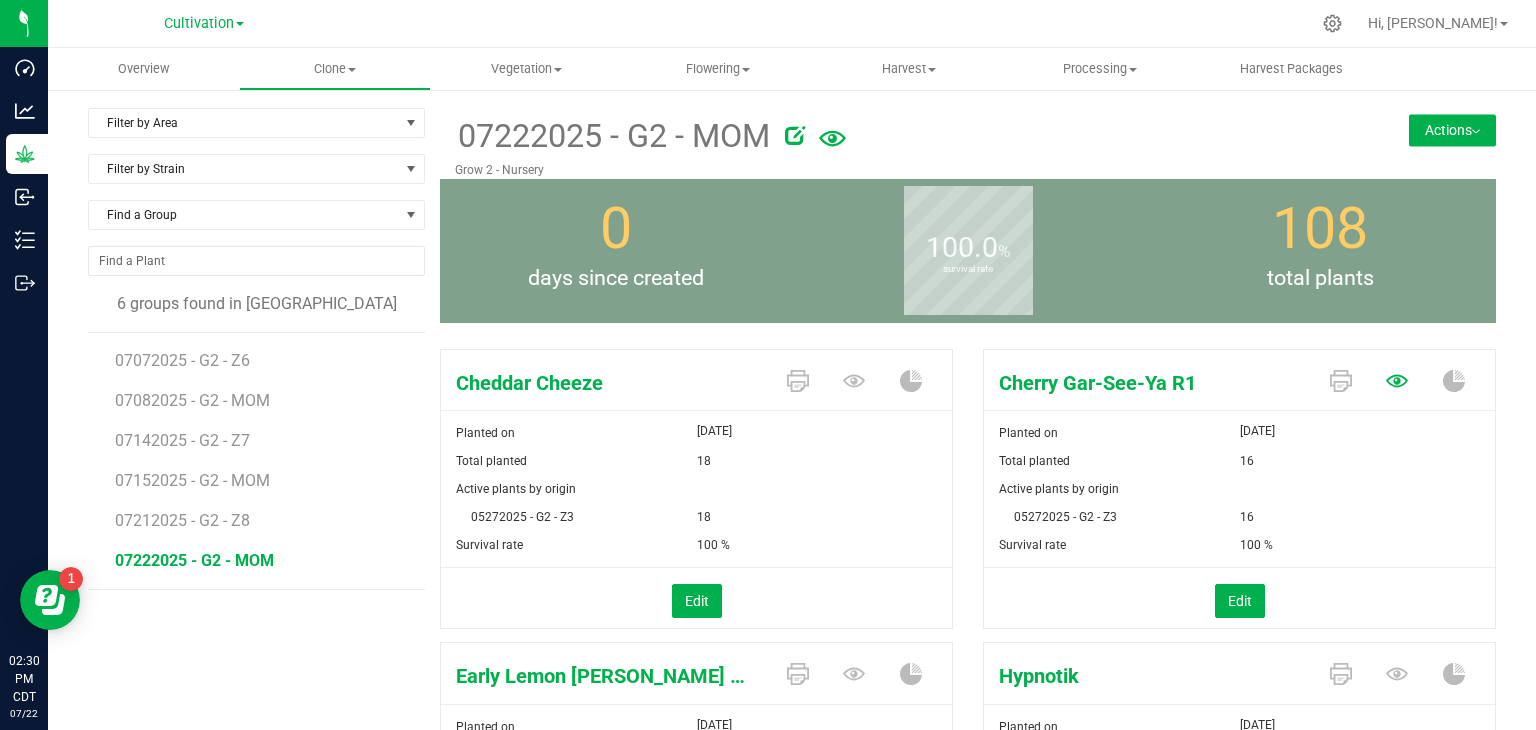 click 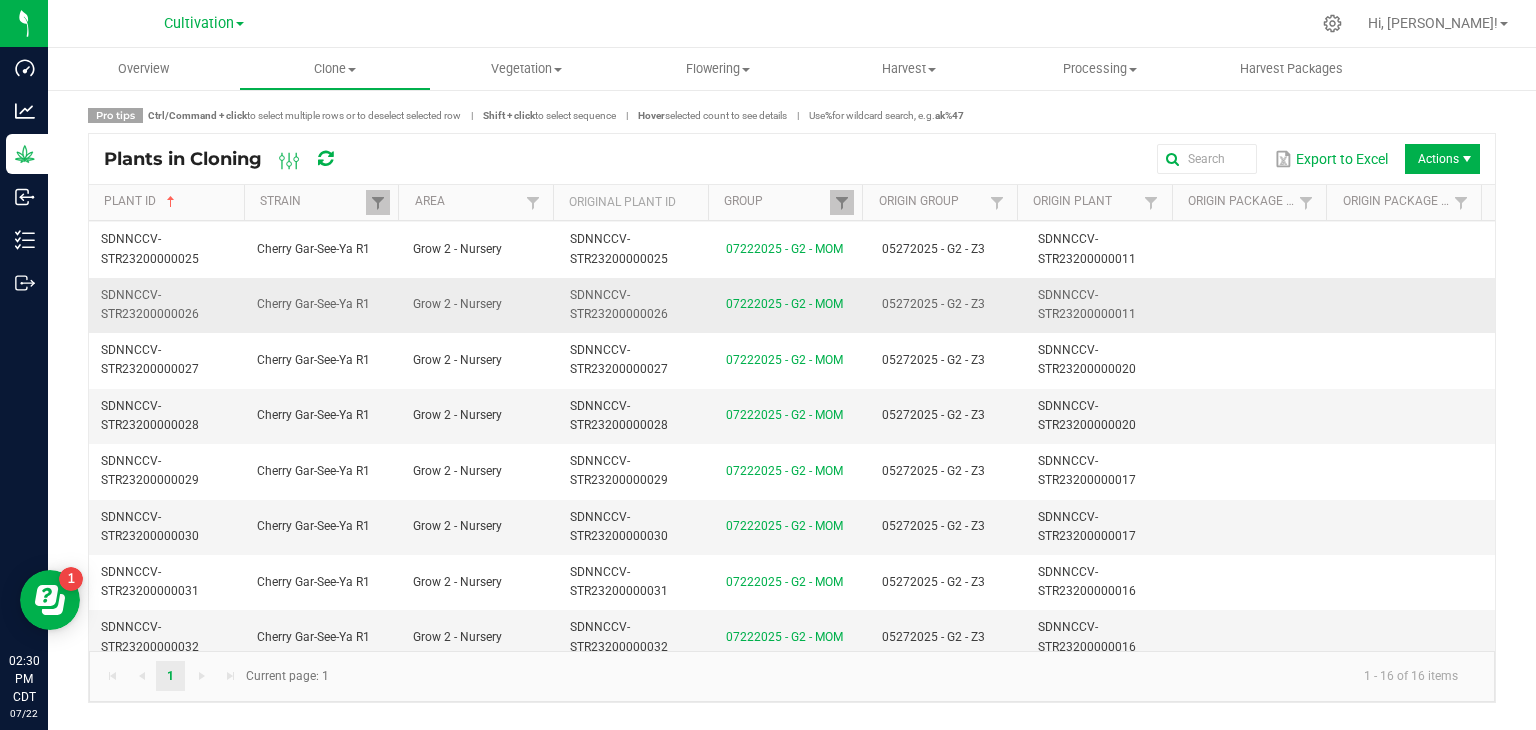 scroll, scrollTop: 0, scrollLeft: 0, axis: both 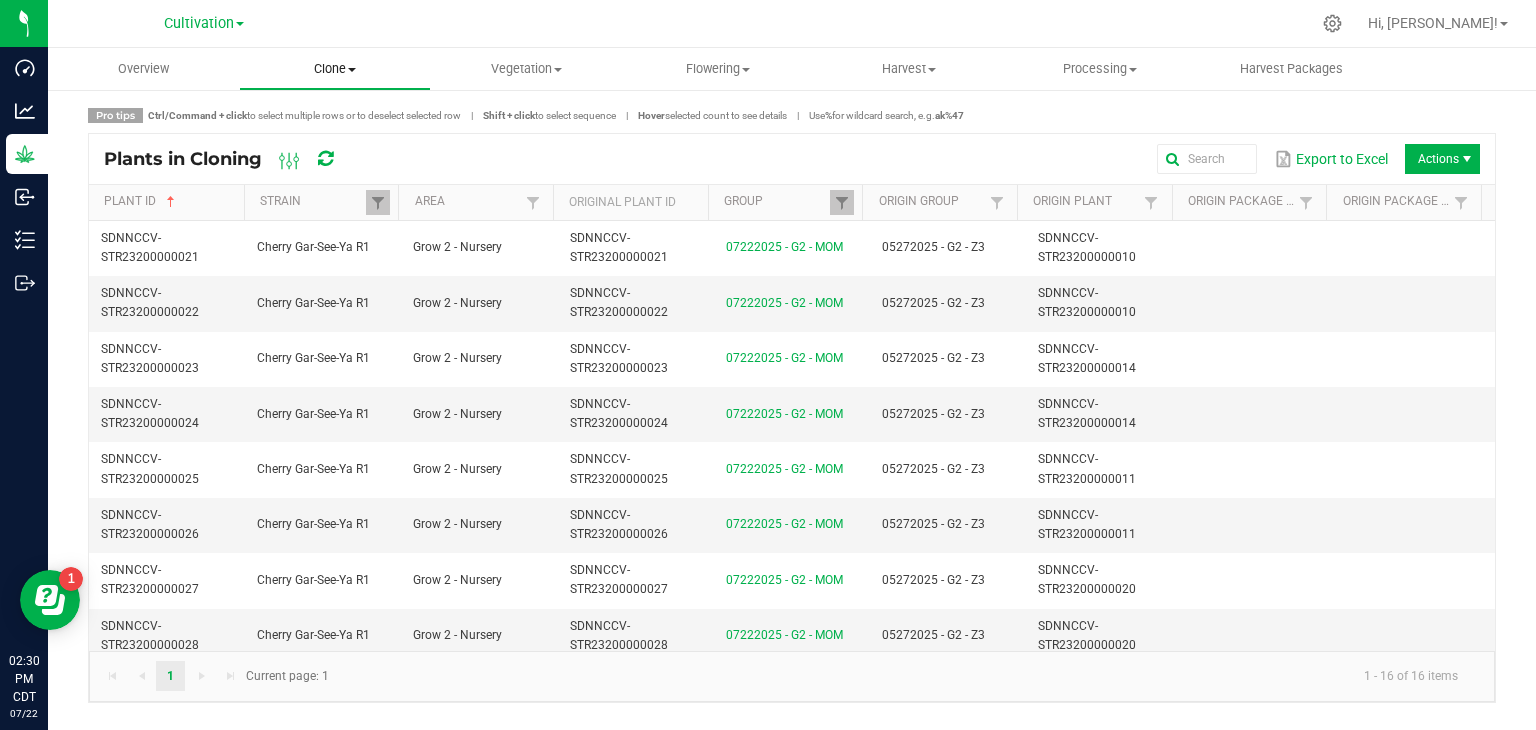 click on "Clone
Create plants
Cloning groups
Cloning plants
Apply to plants" at bounding box center [334, 69] 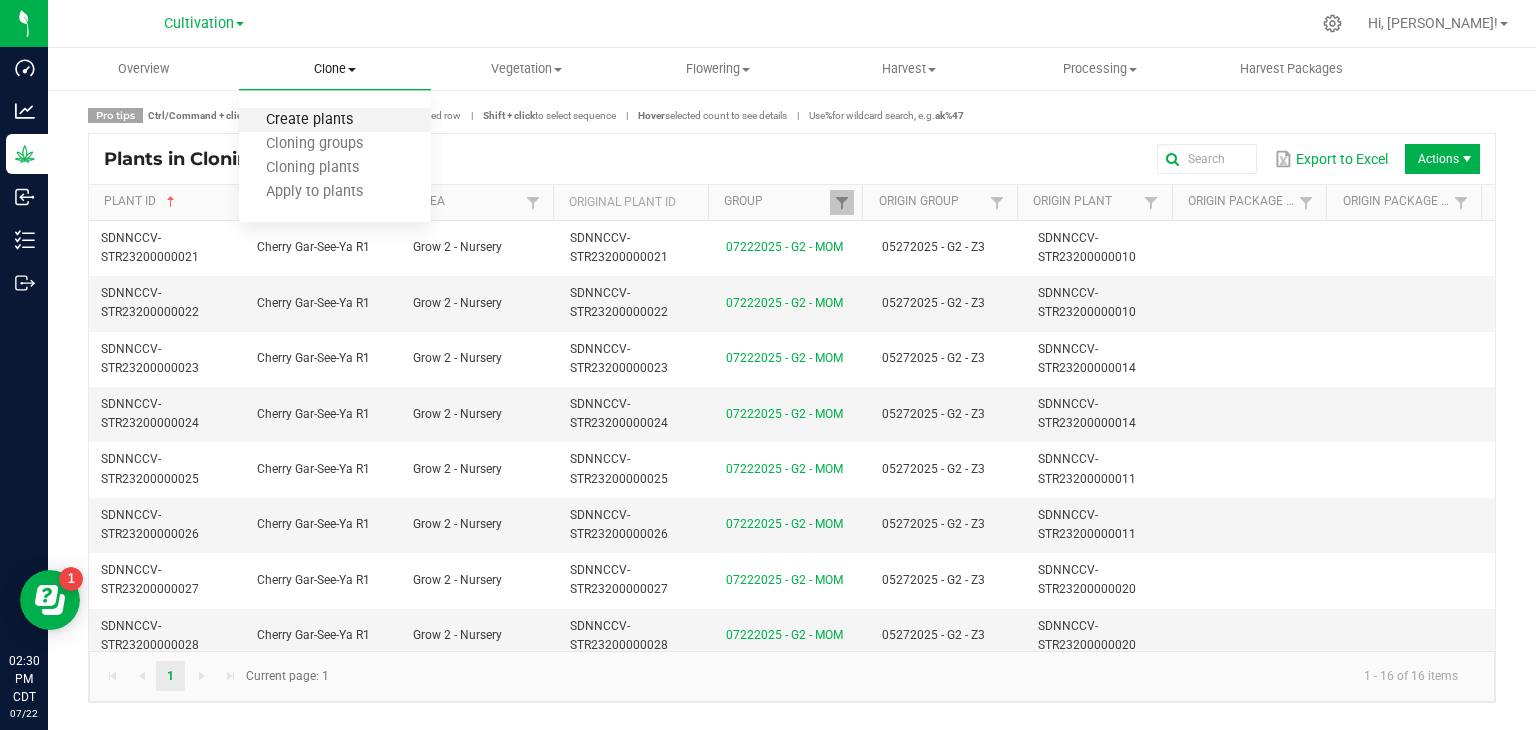 click on "Create plants" at bounding box center (309, 120) 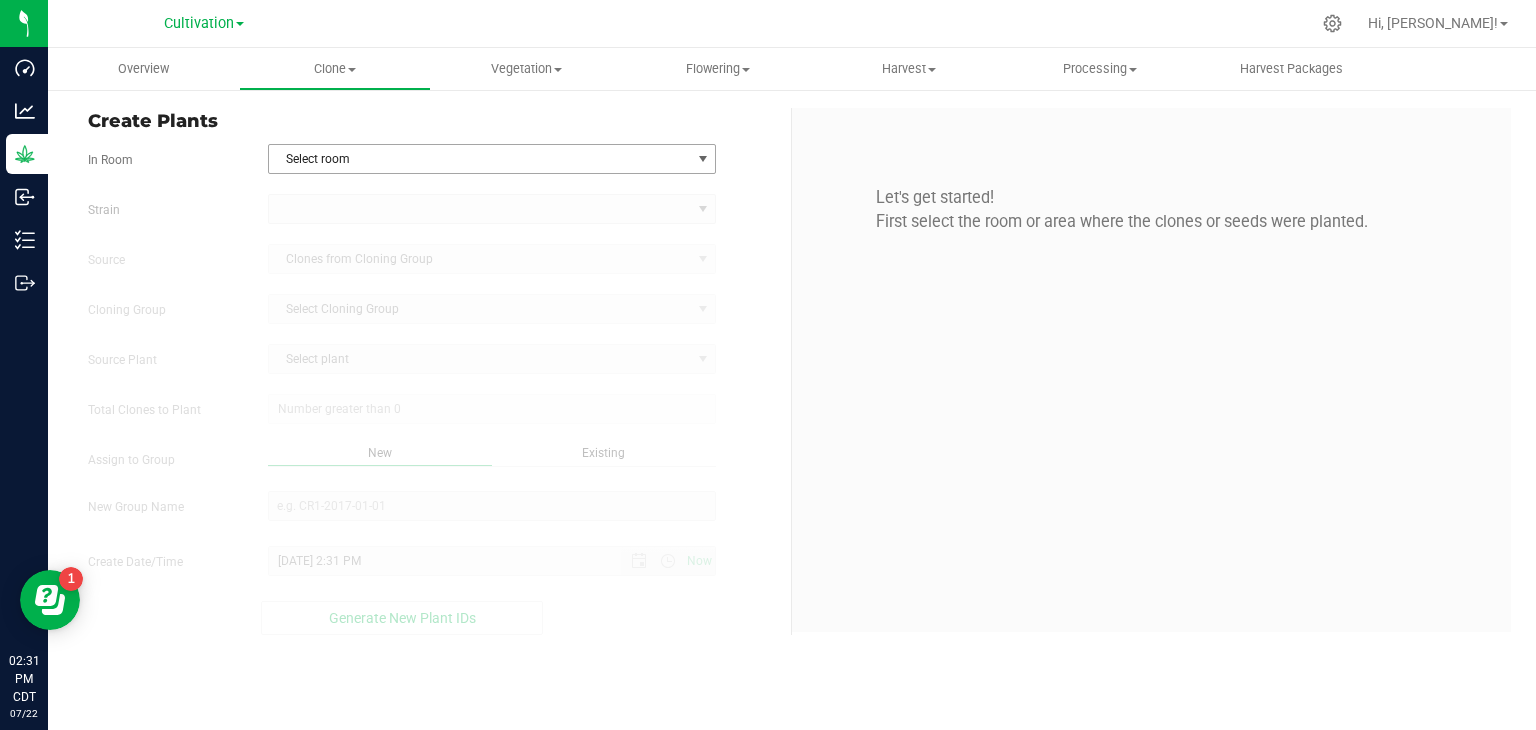 click on "Select room" at bounding box center [480, 159] 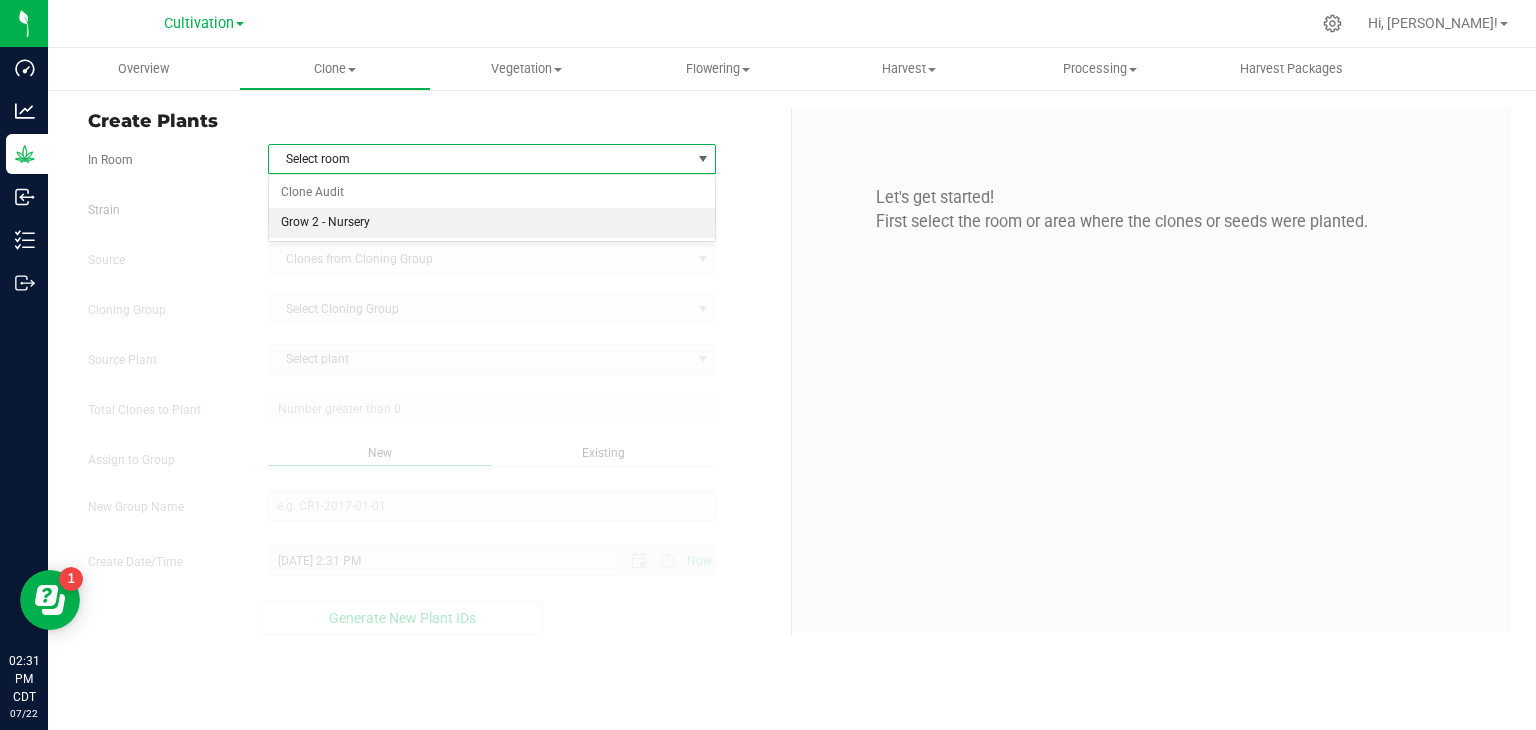 click on "Grow 2 - Nursery" at bounding box center (492, 223) 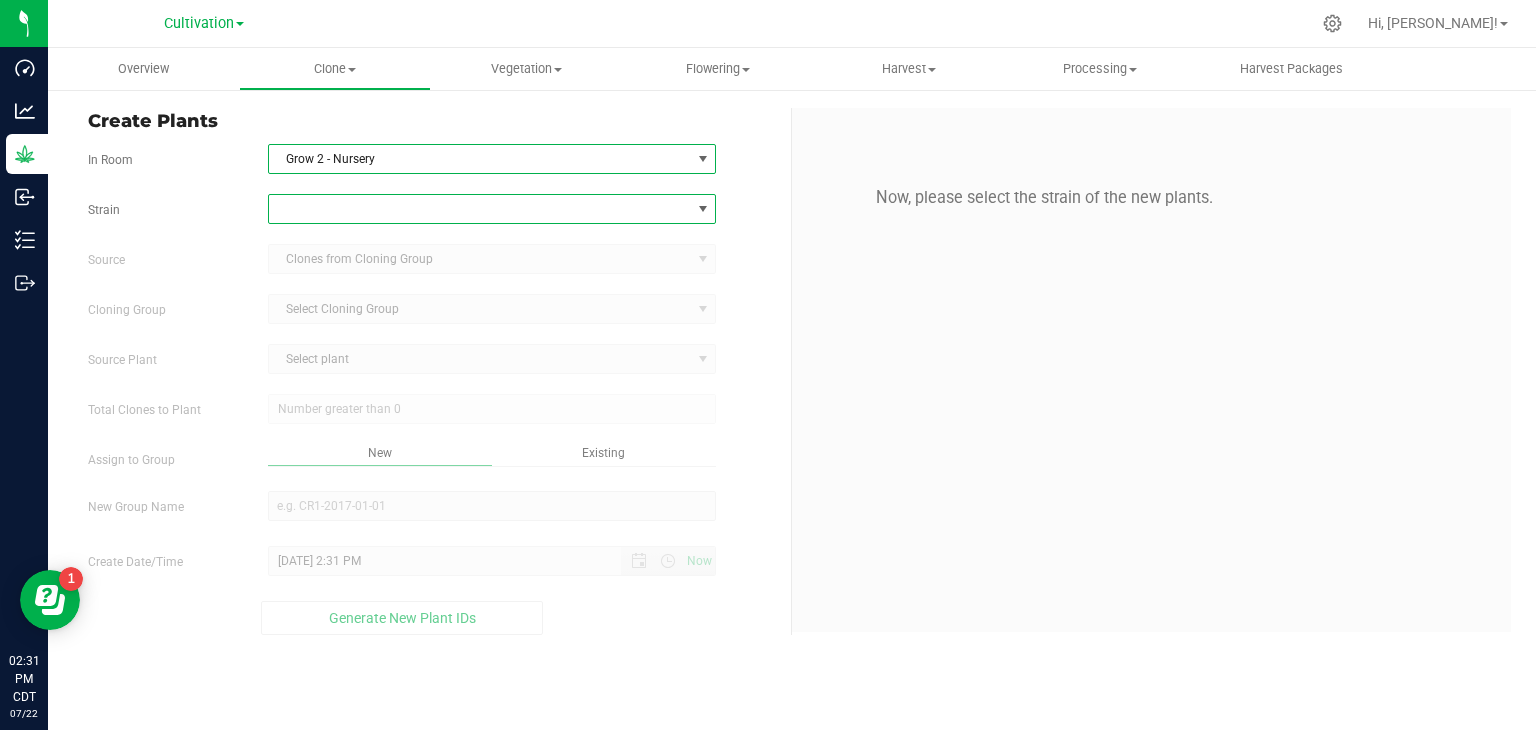 click at bounding box center [480, 209] 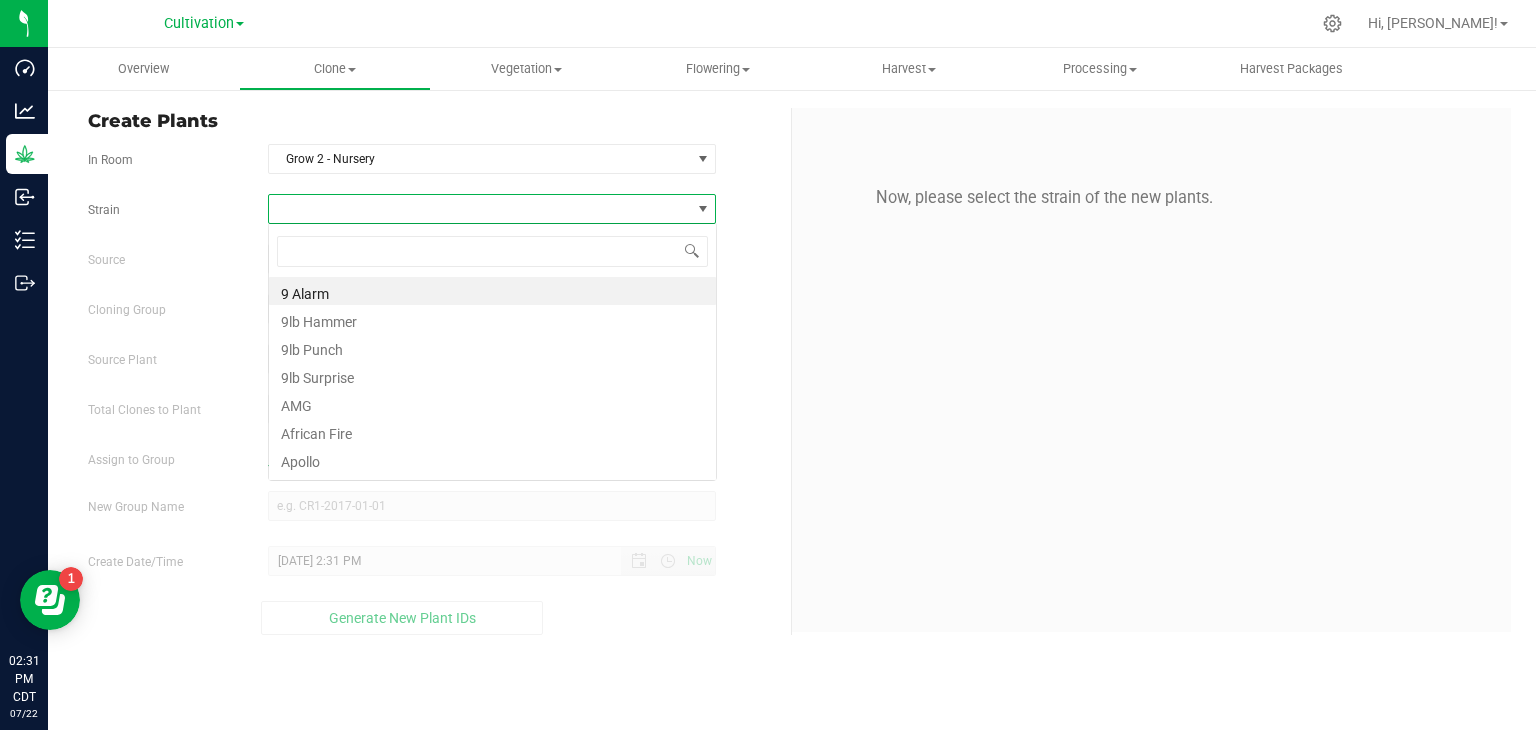 scroll, scrollTop: 99970, scrollLeft: 99551, axis: both 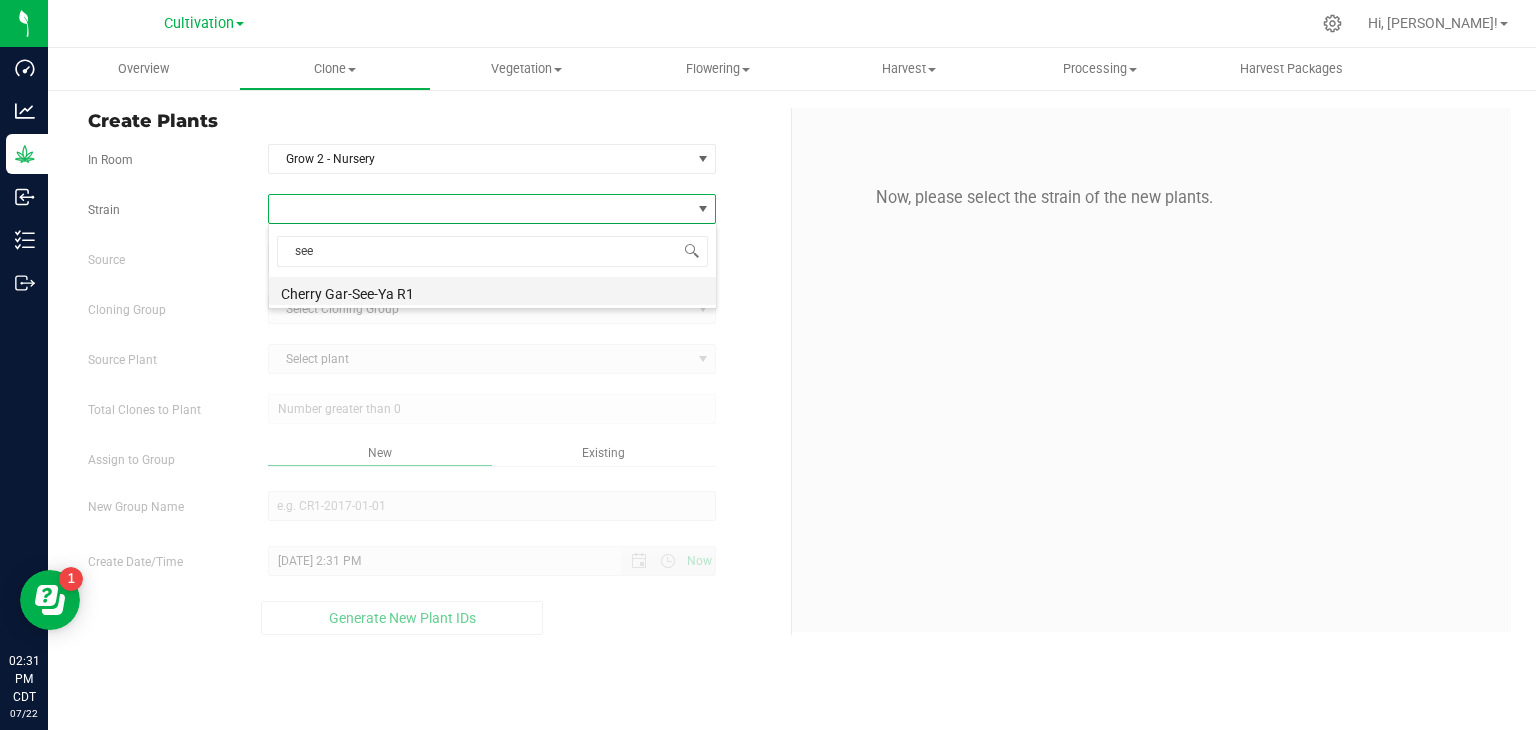 click on "Cherry Gar-See-Ya R1" at bounding box center (492, 291) 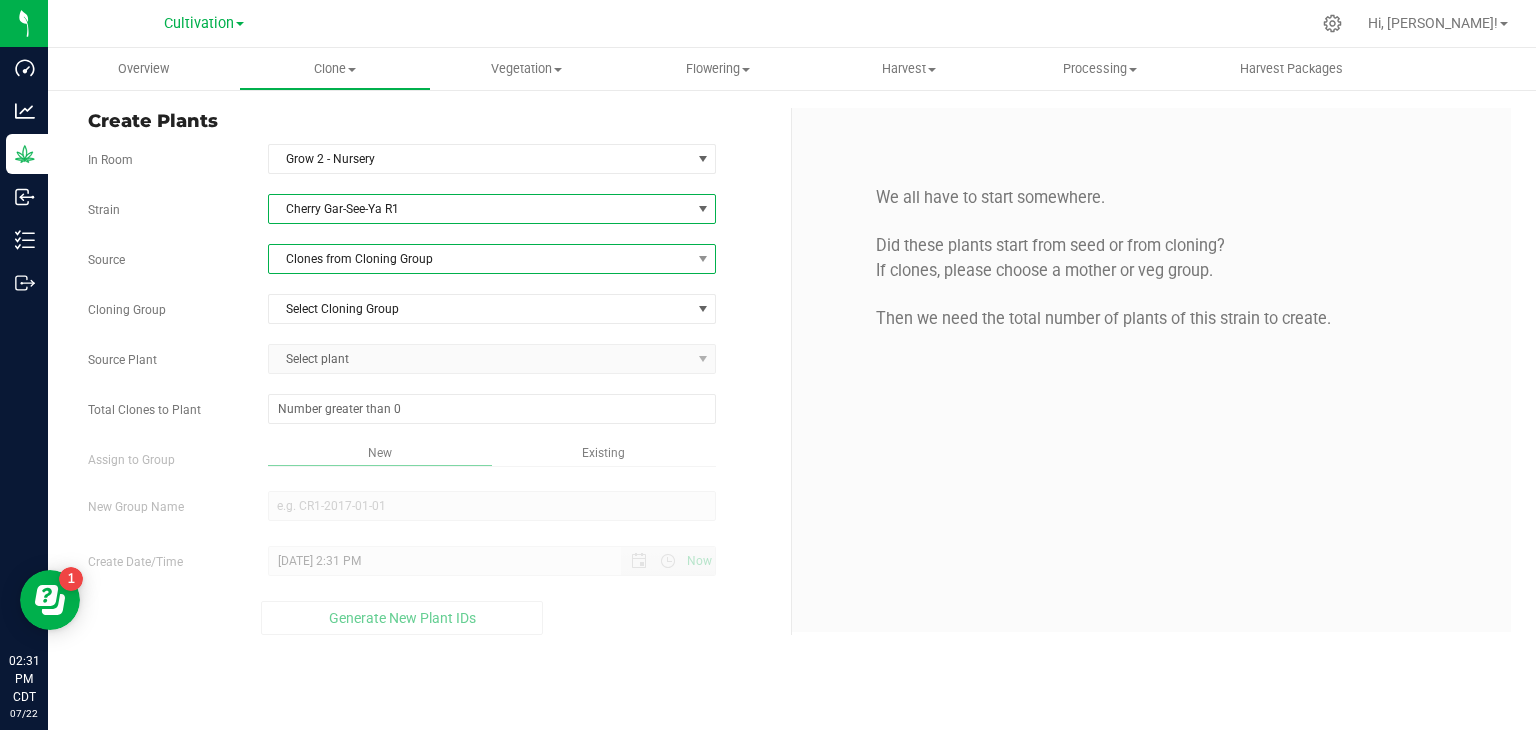 click on "Clones from Cloning Group" at bounding box center (480, 259) 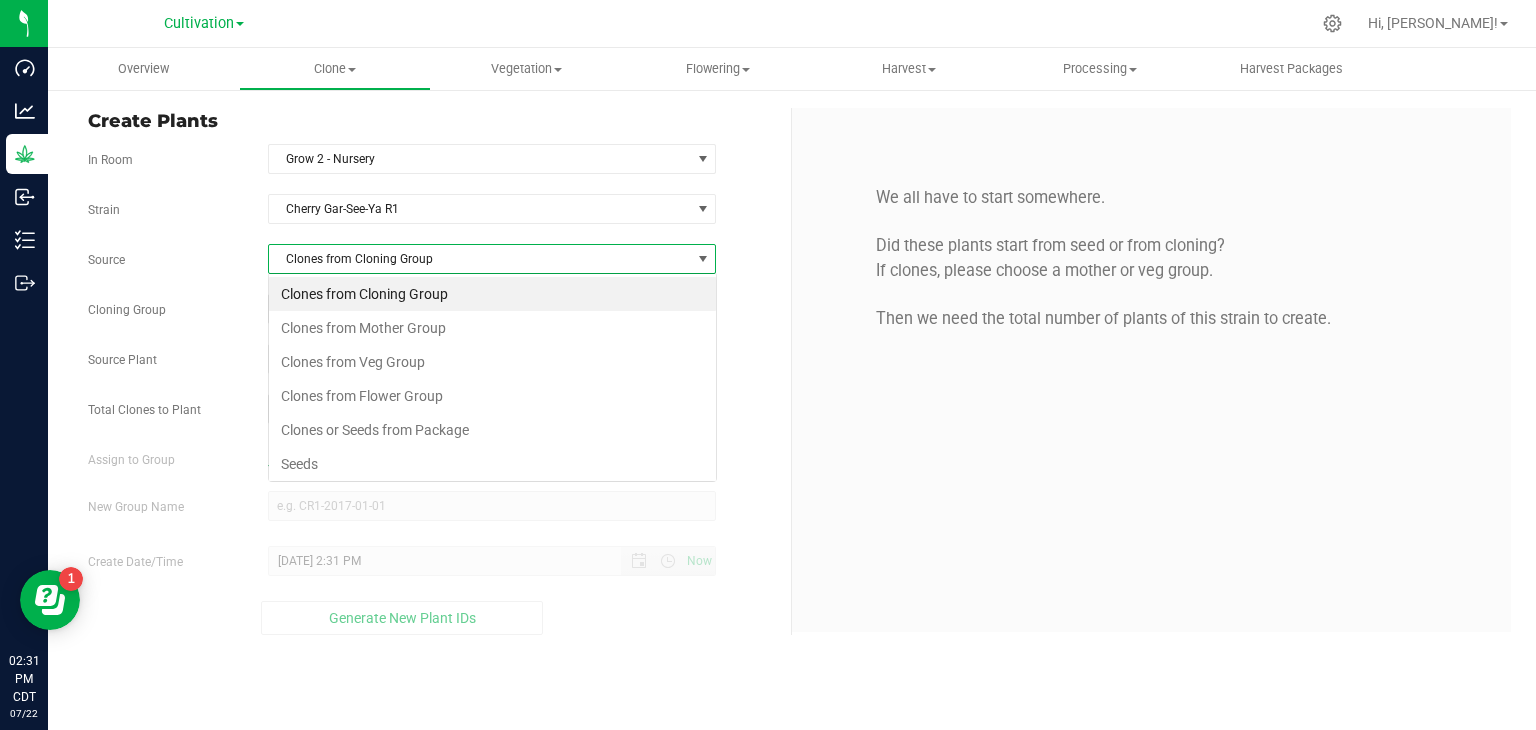 scroll, scrollTop: 99970, scrollLeft: 99551, axis: both 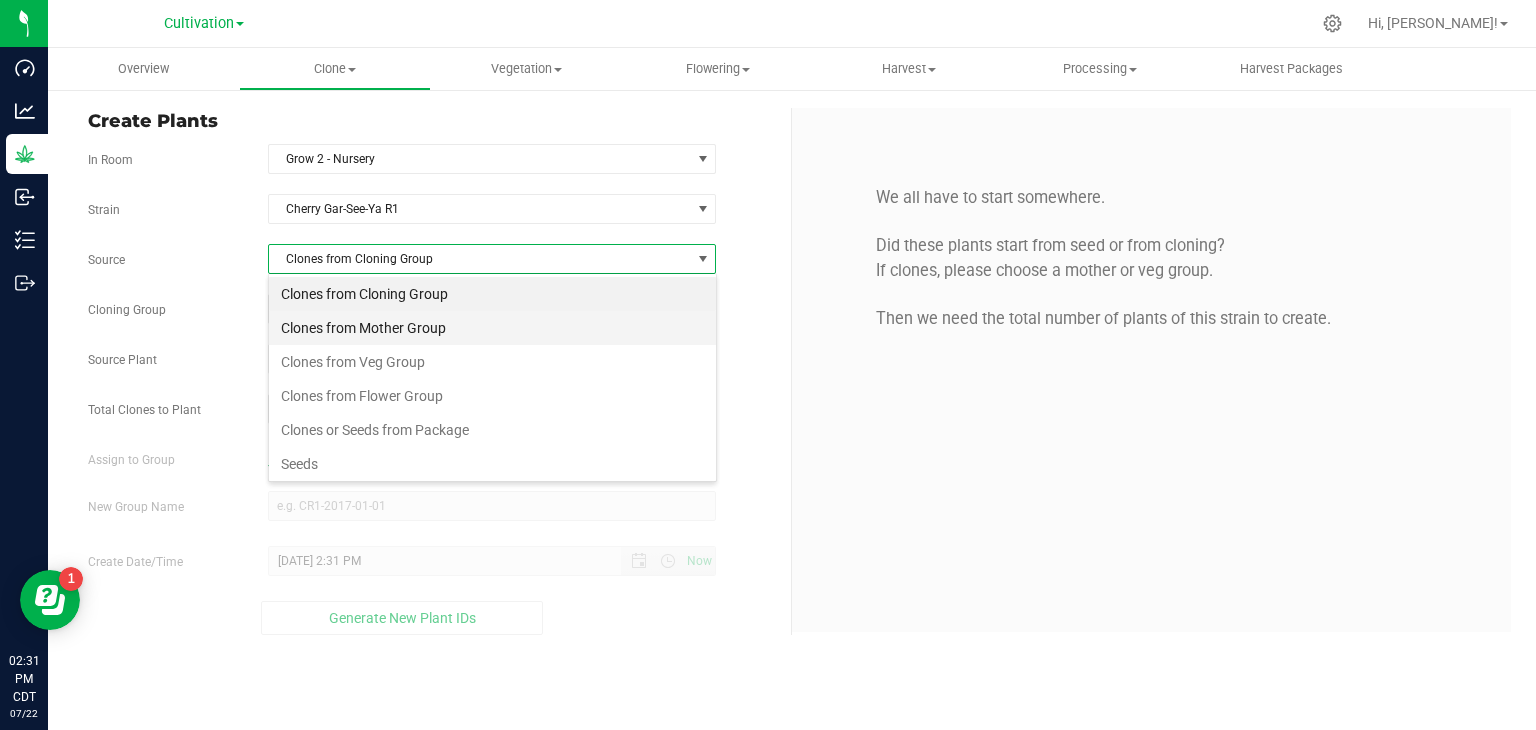 click on "Clones from Mother Group" at bounding box center (492, 328) 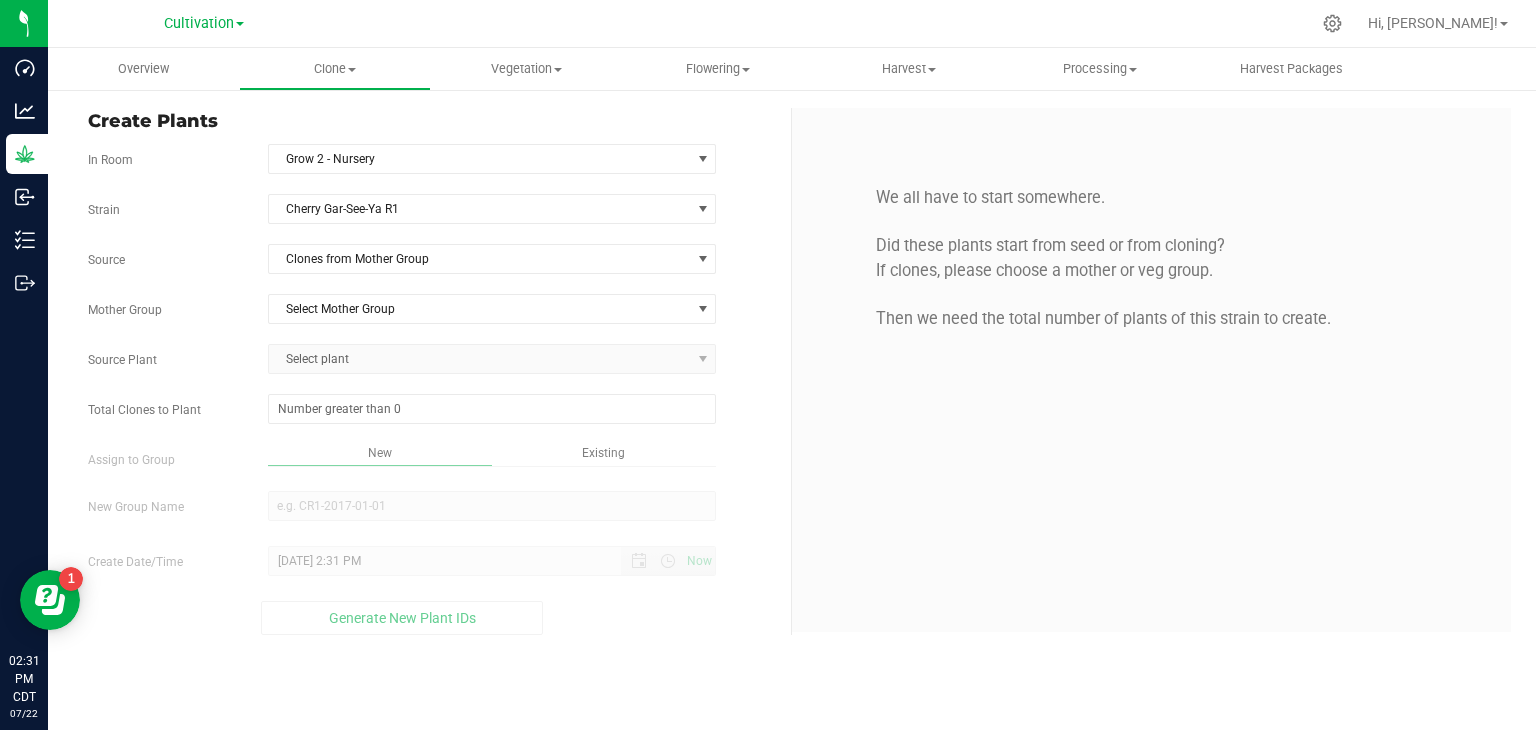 click on "Strain
Cherry Gar-See-Ya R1
Source
Clones from Mother Group
Mother Group
Select Mother Group Select Mother Group 05272025 - G2 - Z3
Source Plant
Select plant
Total Clones to Plant" at bounding box center (432, 414) 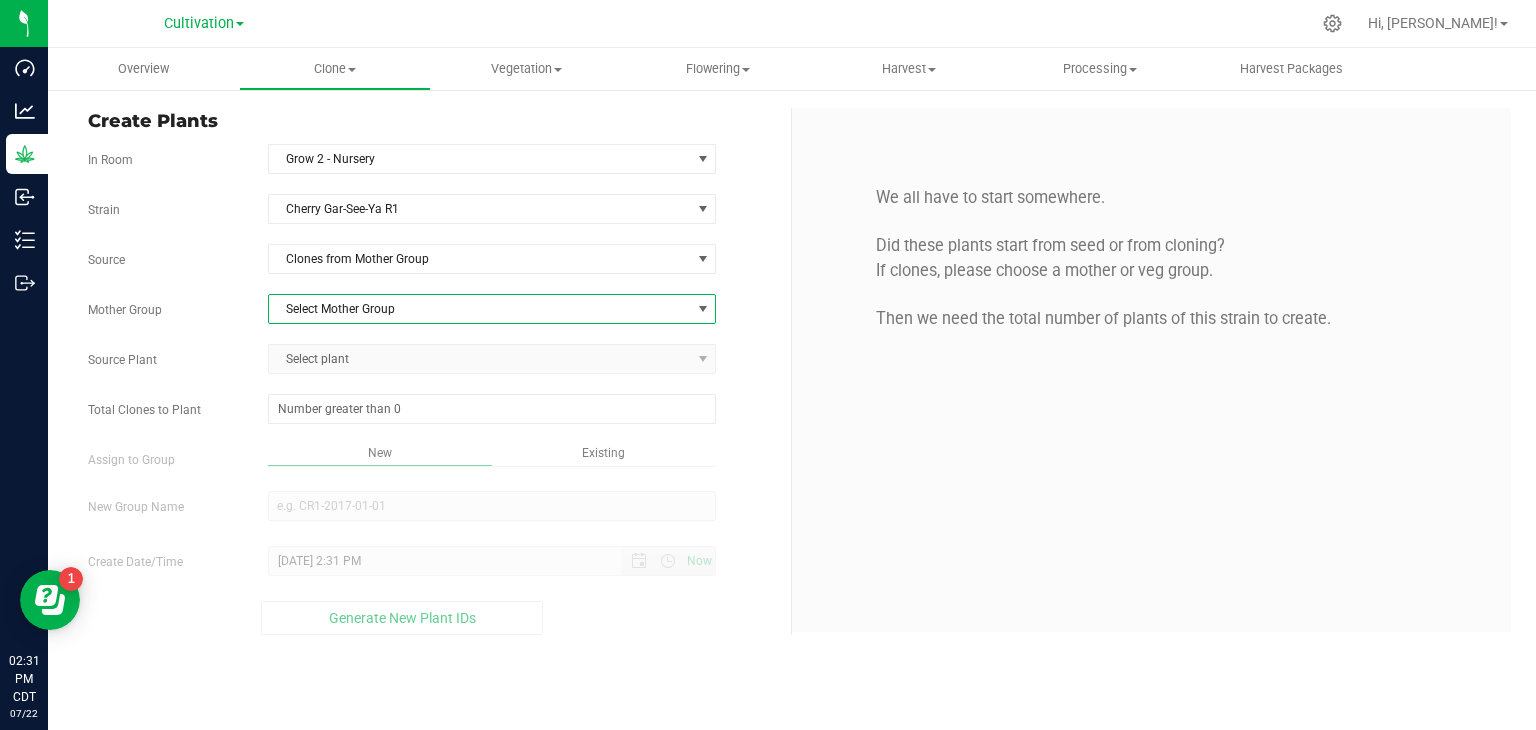 click on "Select Mother Group" at bounding box center [480, 309] 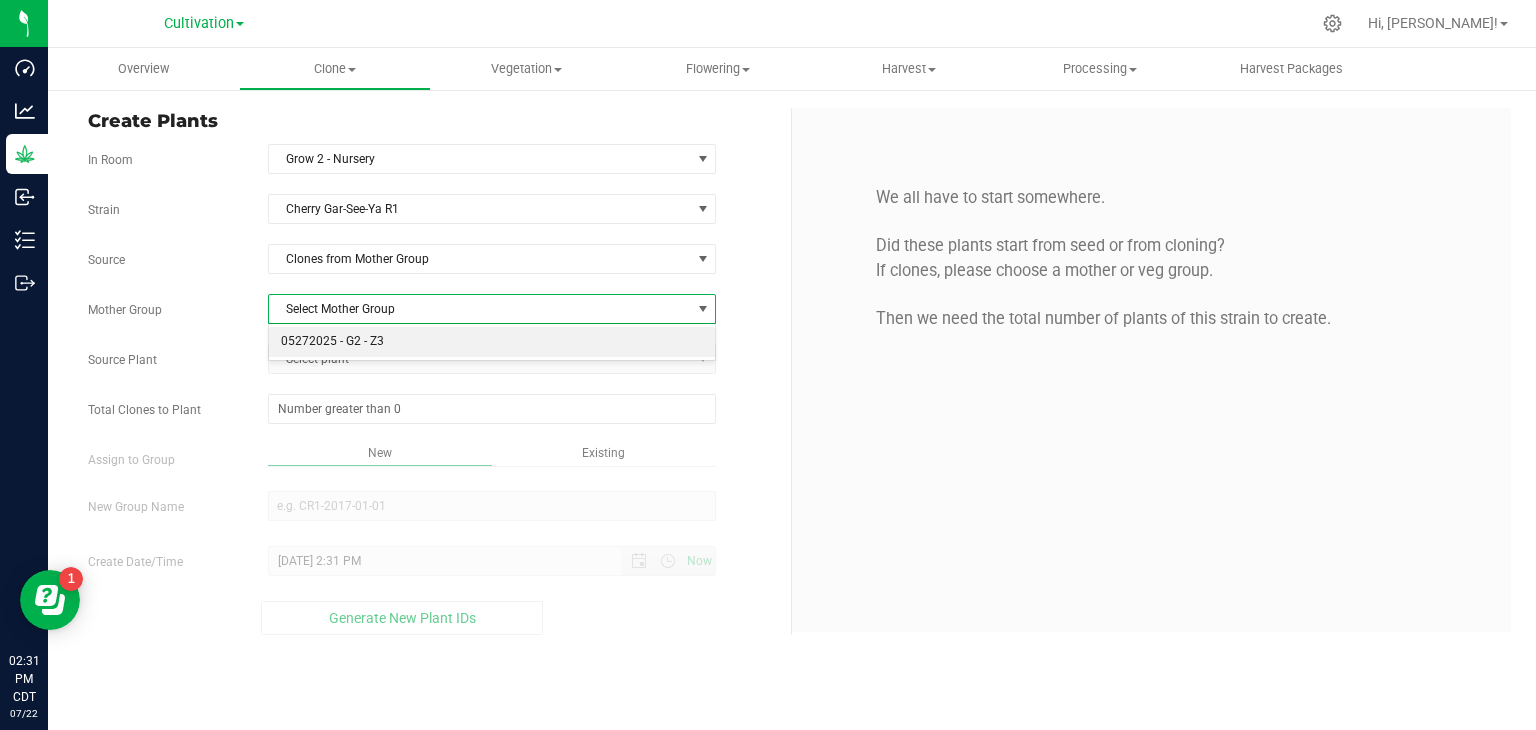 click 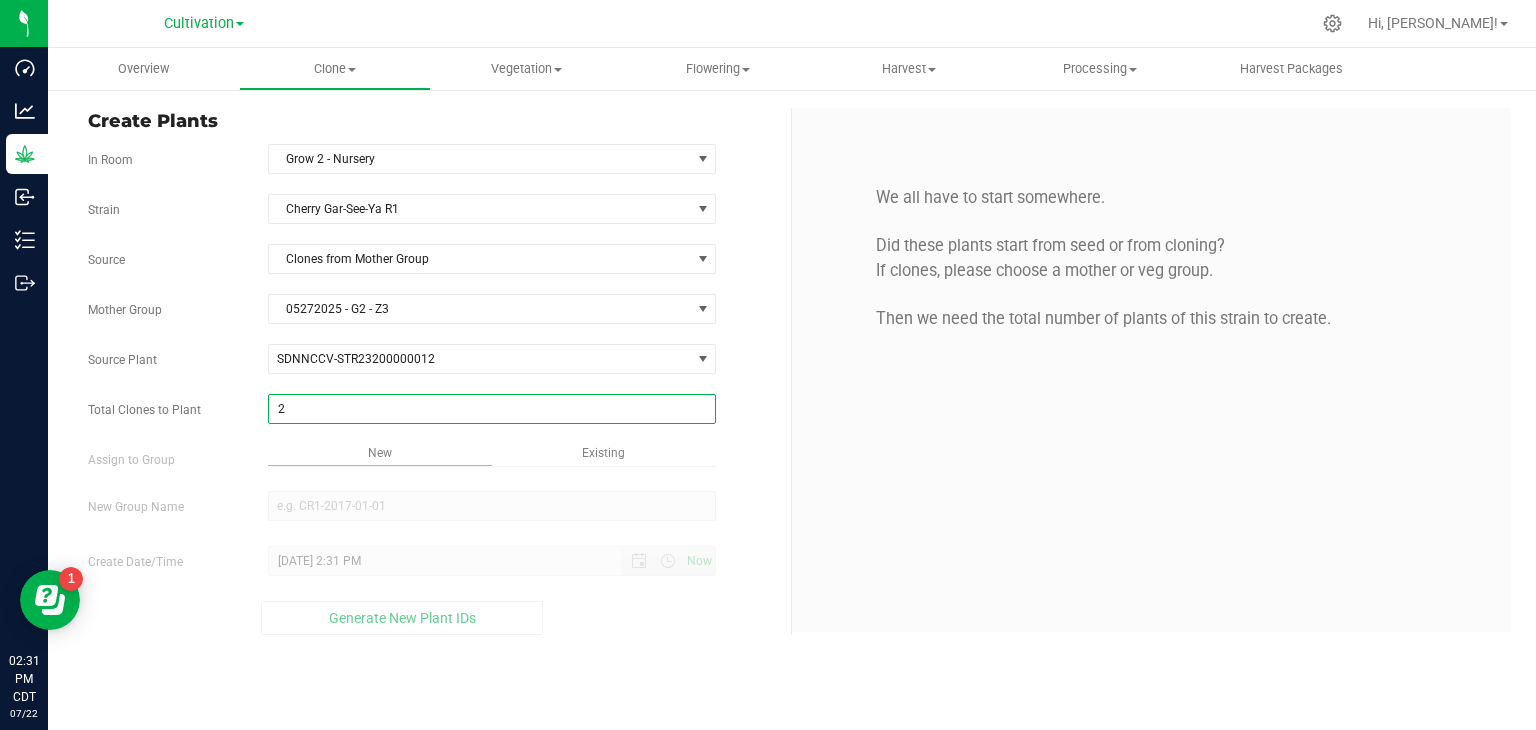 drag, startPoint x: 763, startPoint y: 421, endPoint x: 738, endPoint y: 428, distance: 25.96151 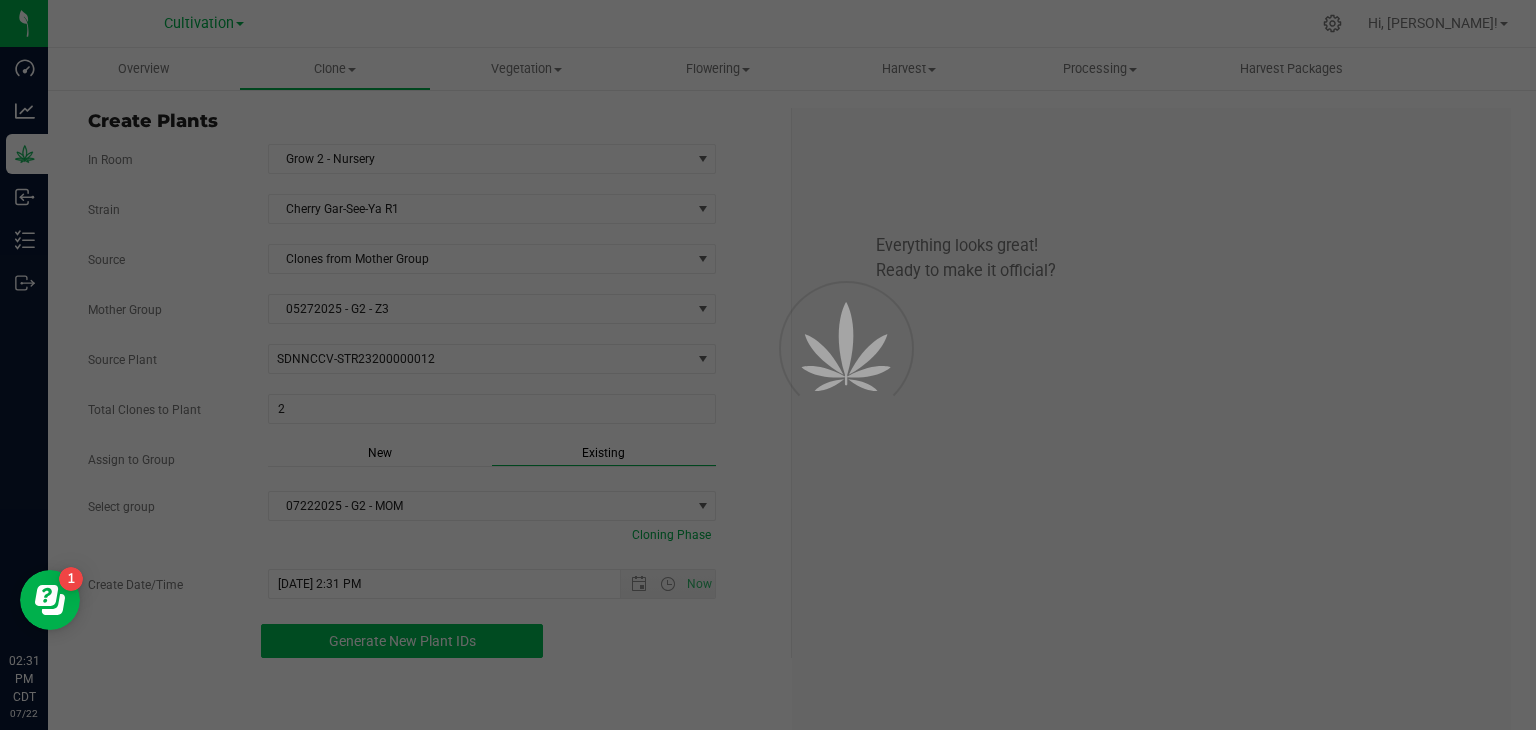 scroll, scrollTop: 60, scrollLeft: 0, axis: vertical 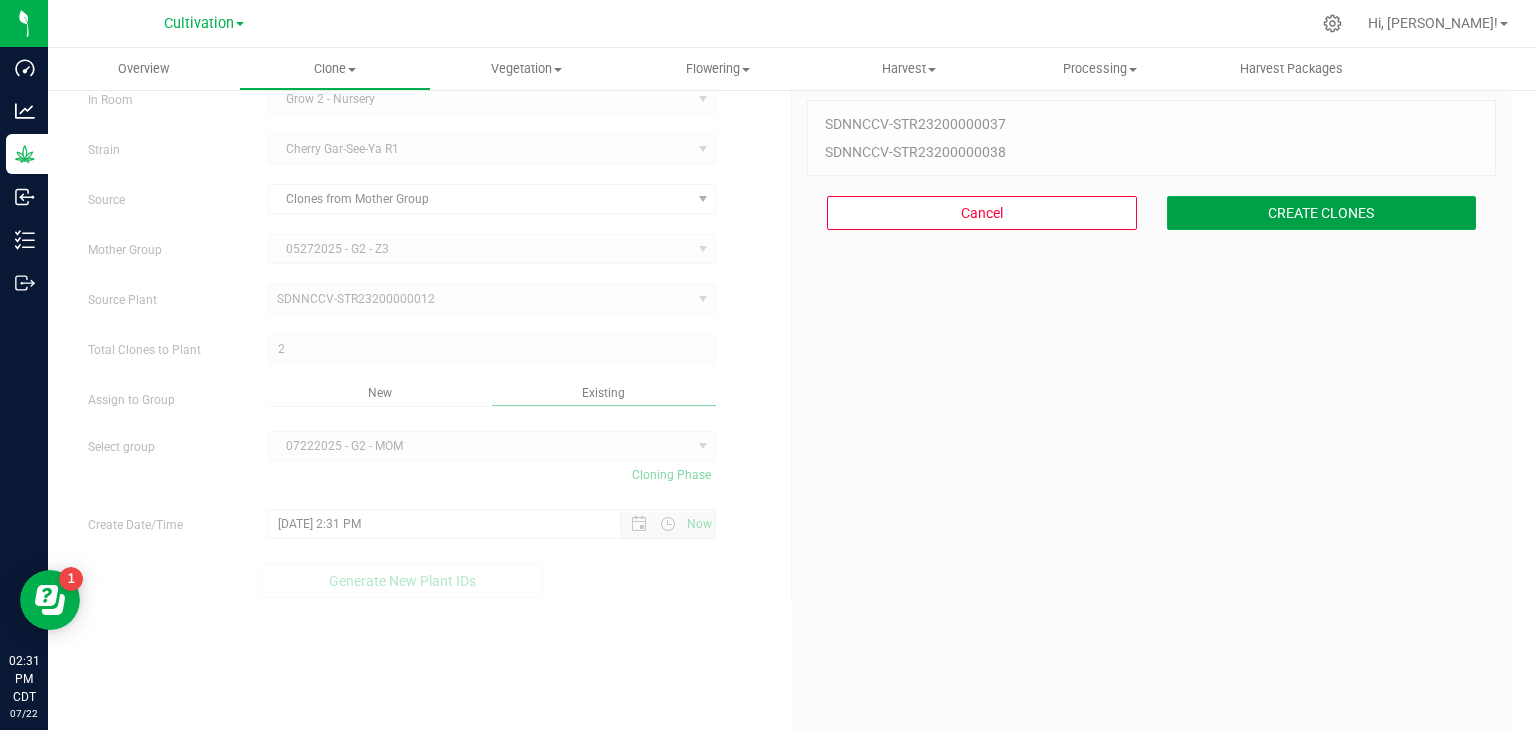 drag, startPoint x: 1312, startPoint y: 210, endPoint x: 1291, endPoint y: 242, distance: 38.27532 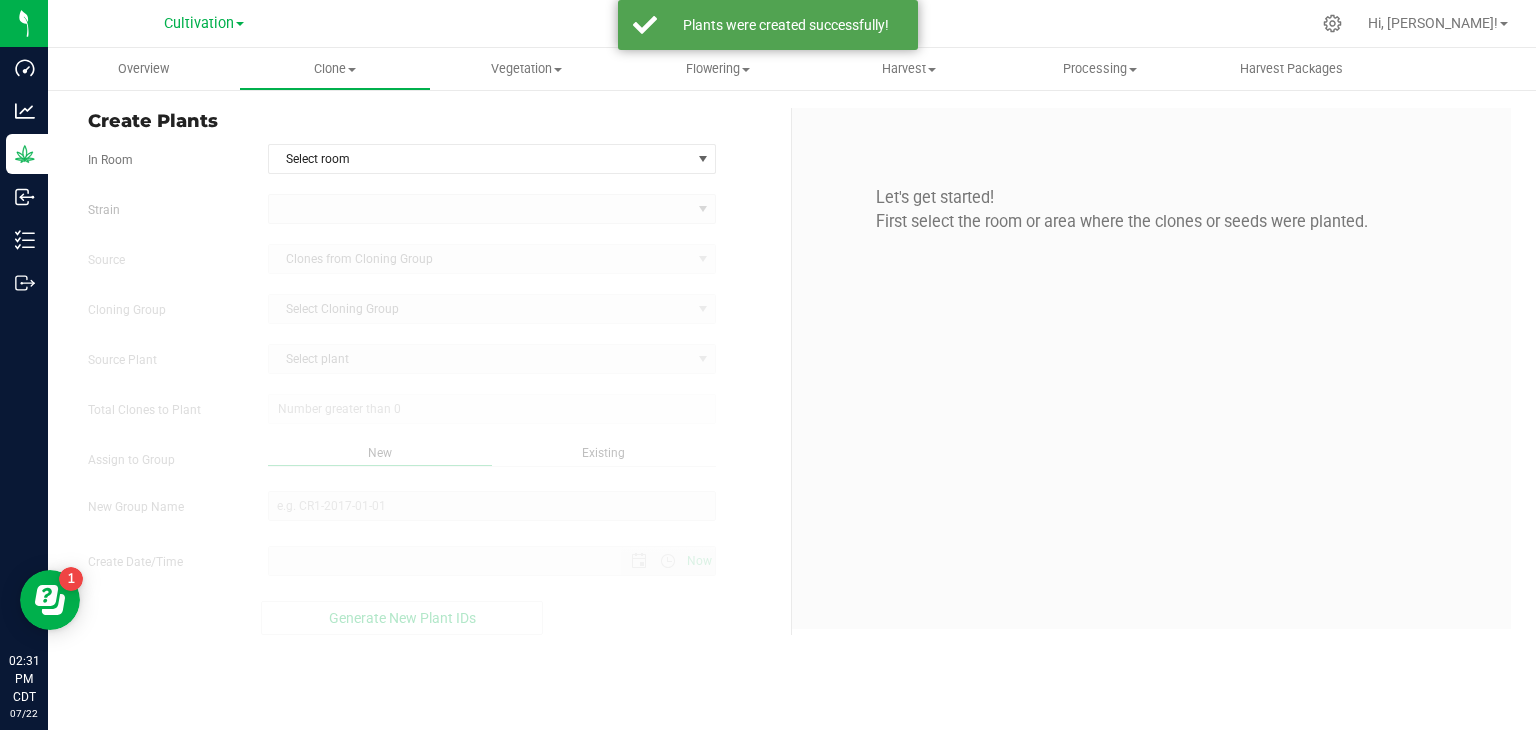 scroll, scrollTop: 0, scrollLeft: 0, axis: both 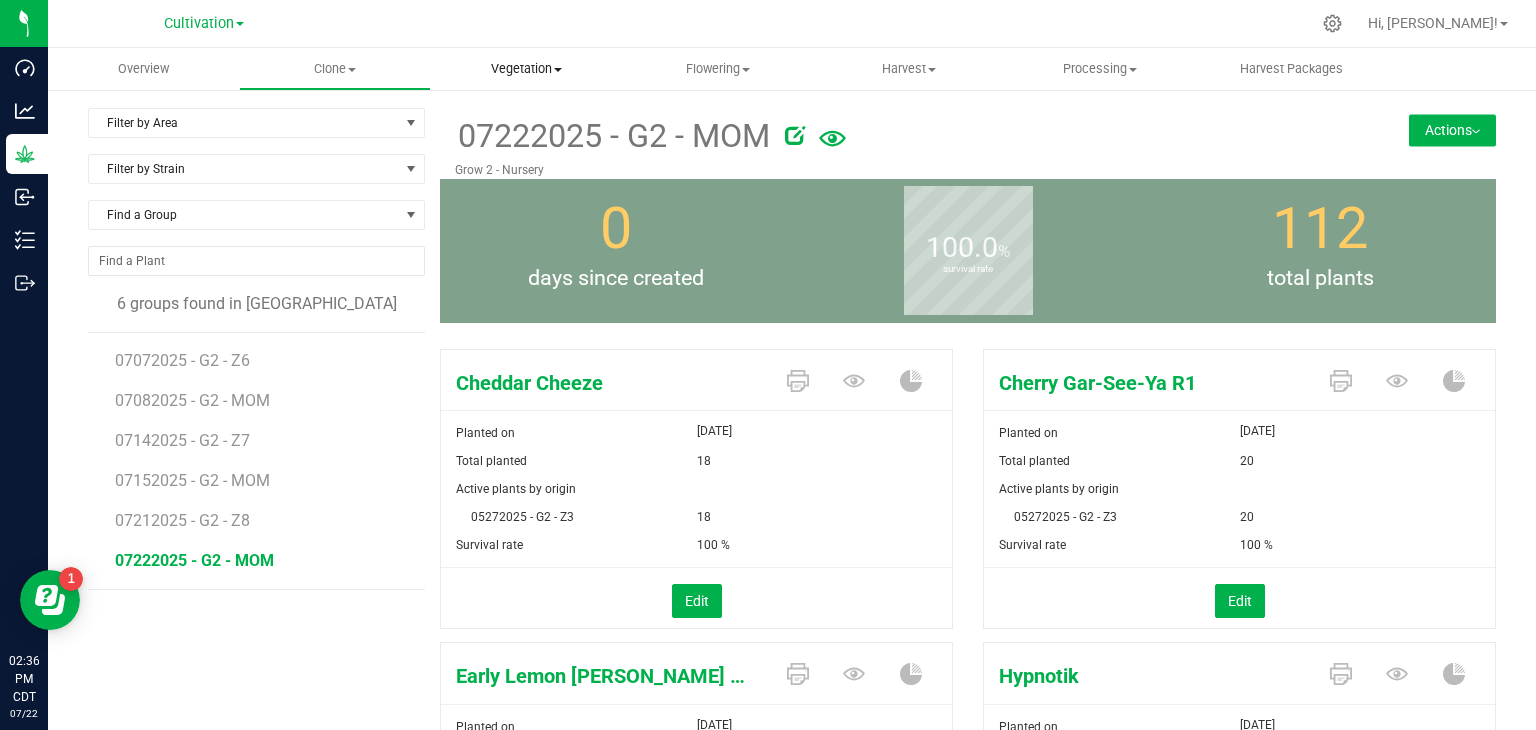 click on "Vegetation" at bounding box center (526, 69) 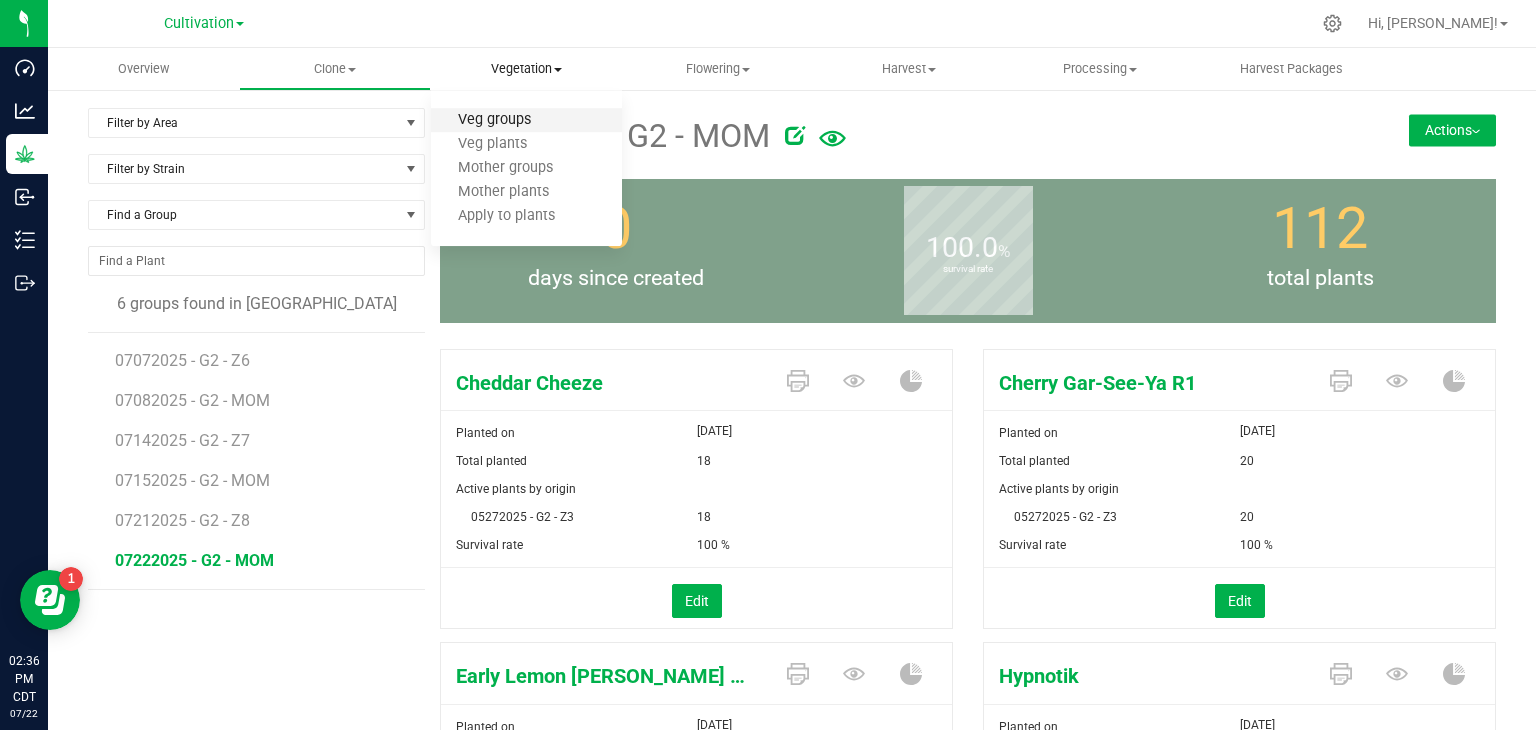 click on "Veg groups" at bounding box center [494, 120] 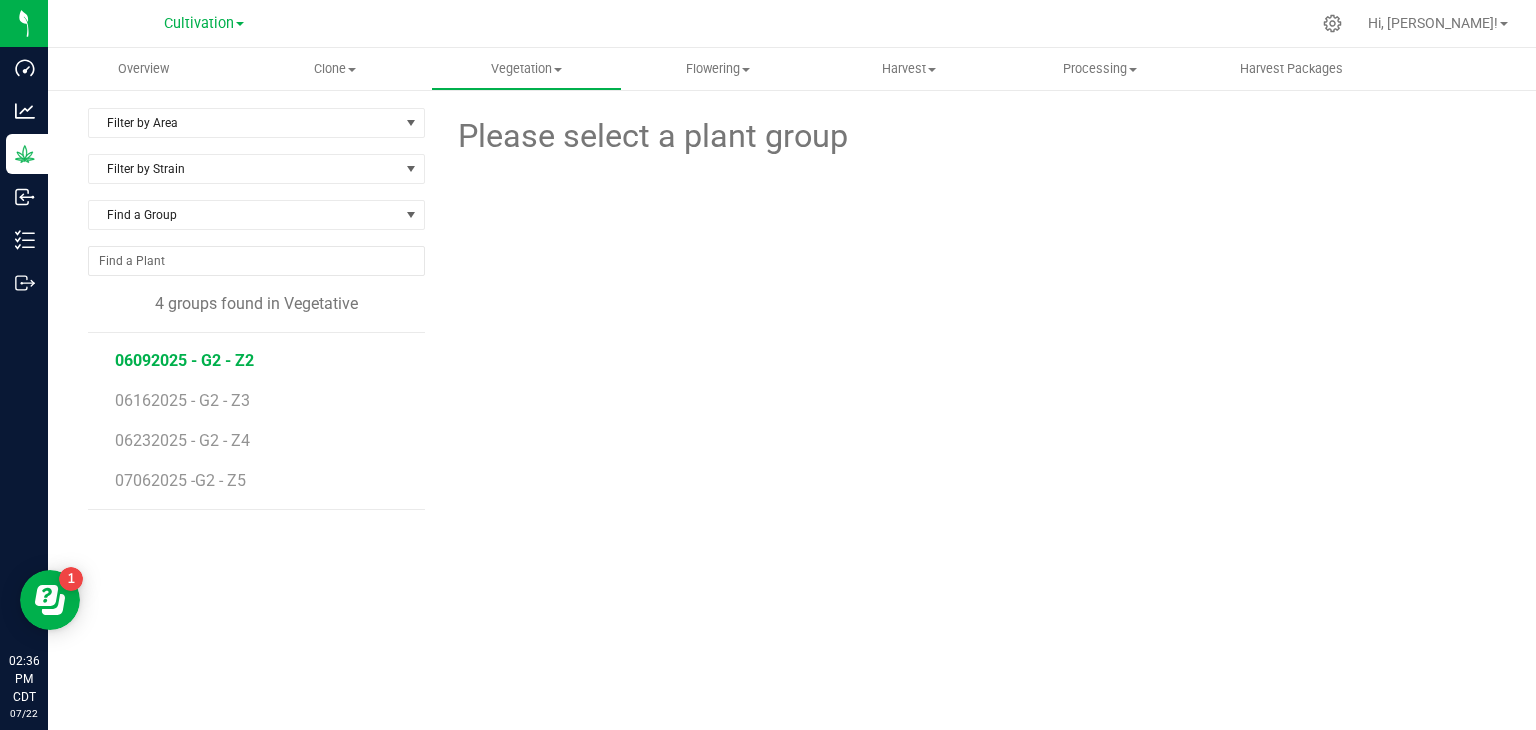 click on "06092025 - G2 - Z2" at bounding box center [184, 360] 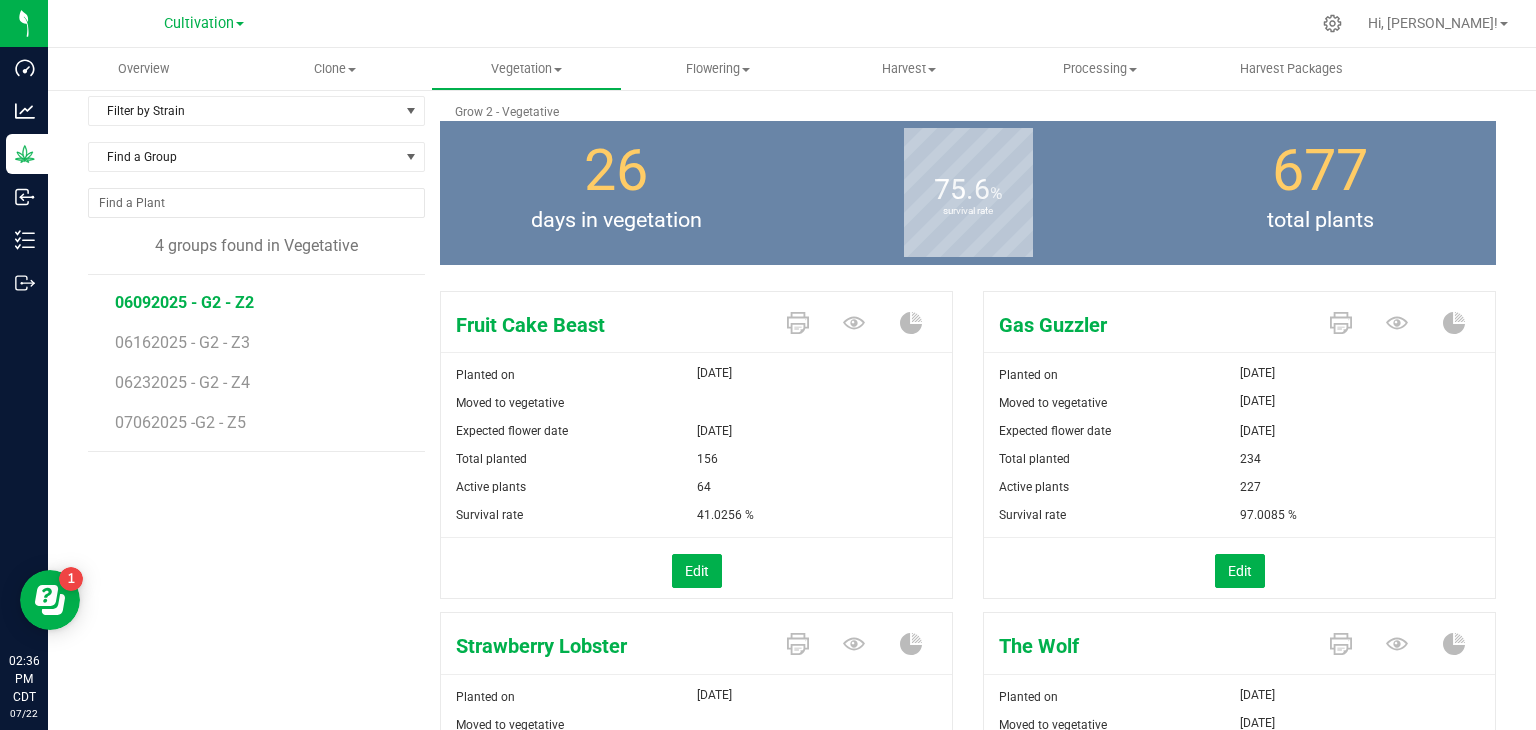 scroll, scrollTop: 0, scrollLeft: 0, axis: both 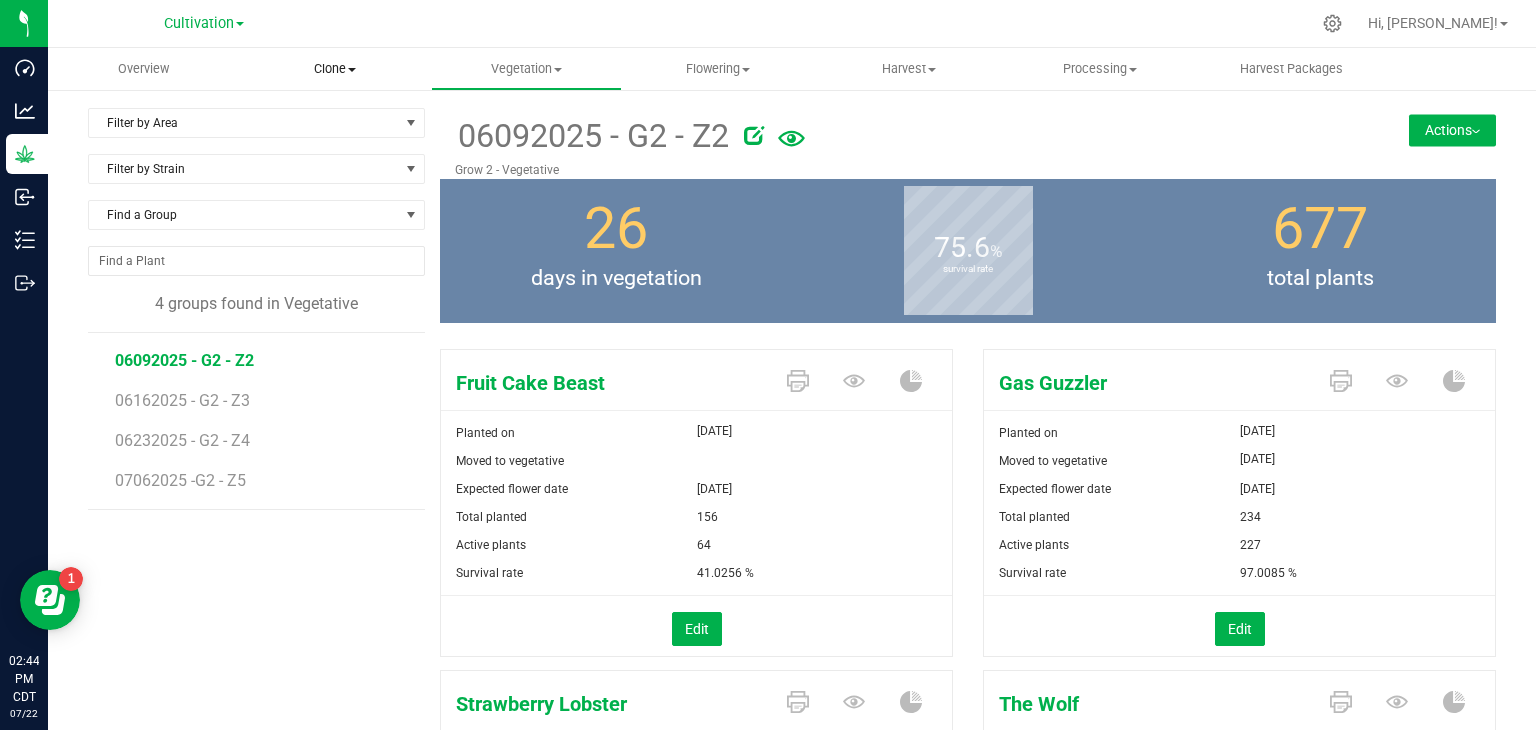 click on "Clone" at bounding box center (334, 69) 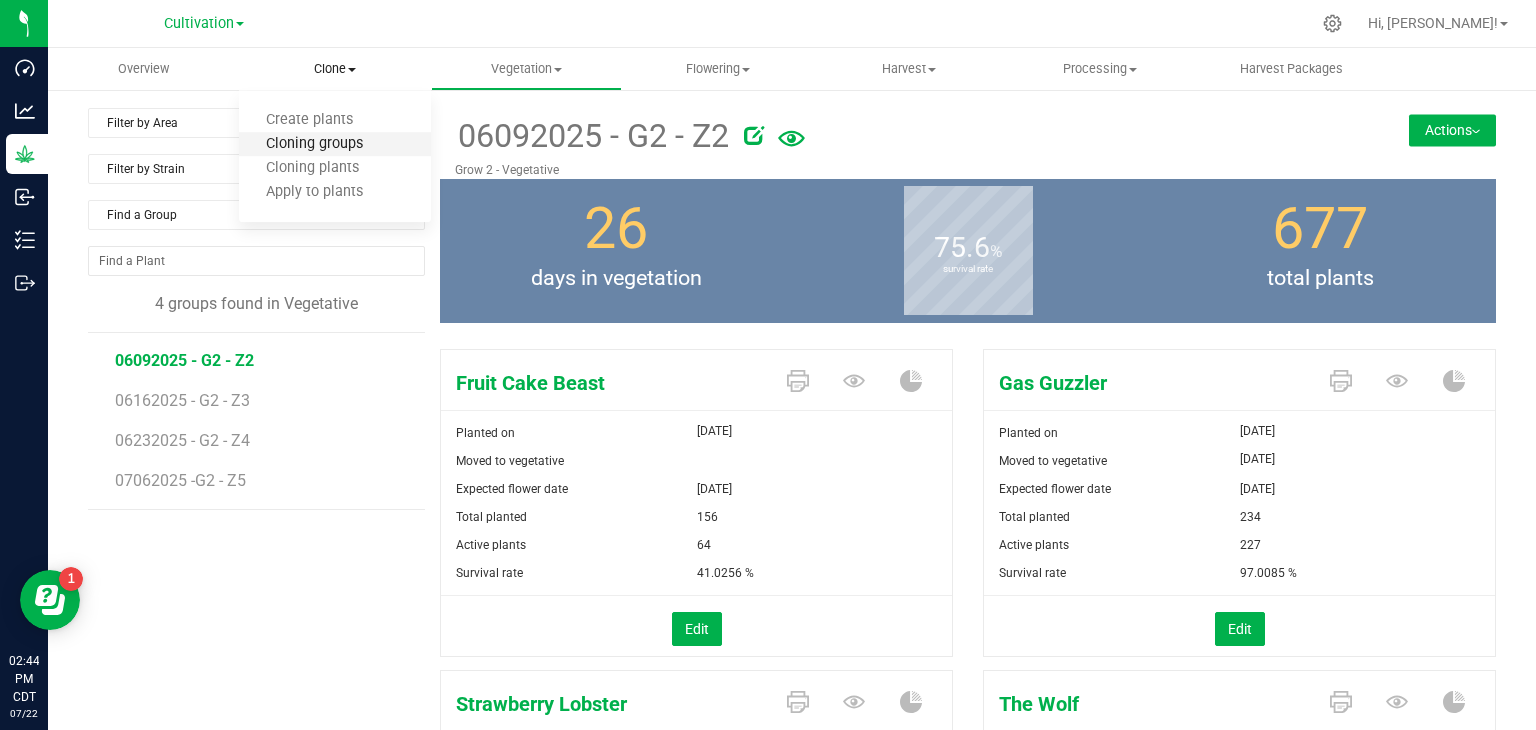 click on "Cloning groups" at bounding box center (314, 144) 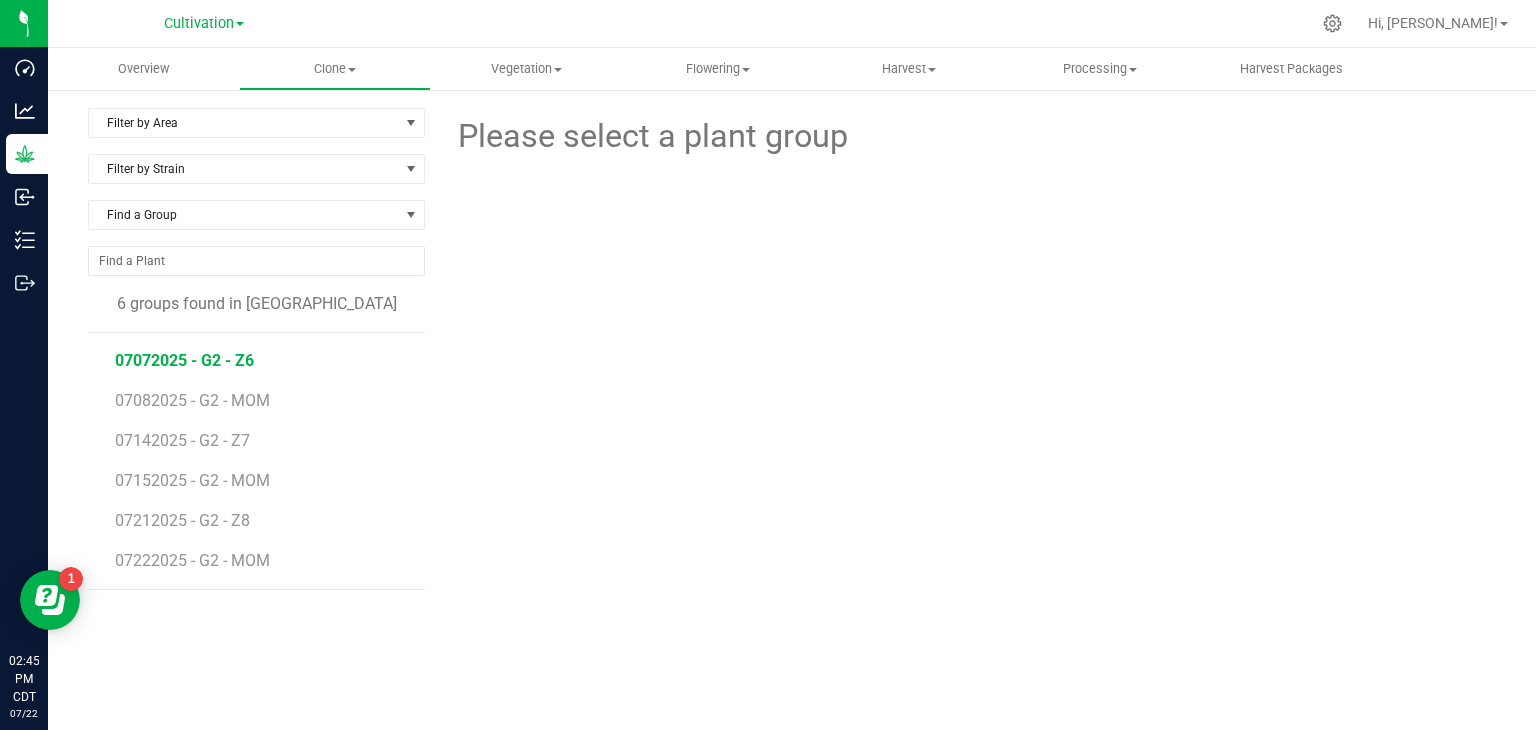 click on "07072025 - G2 - Z6" at bounding box center (184, 360) 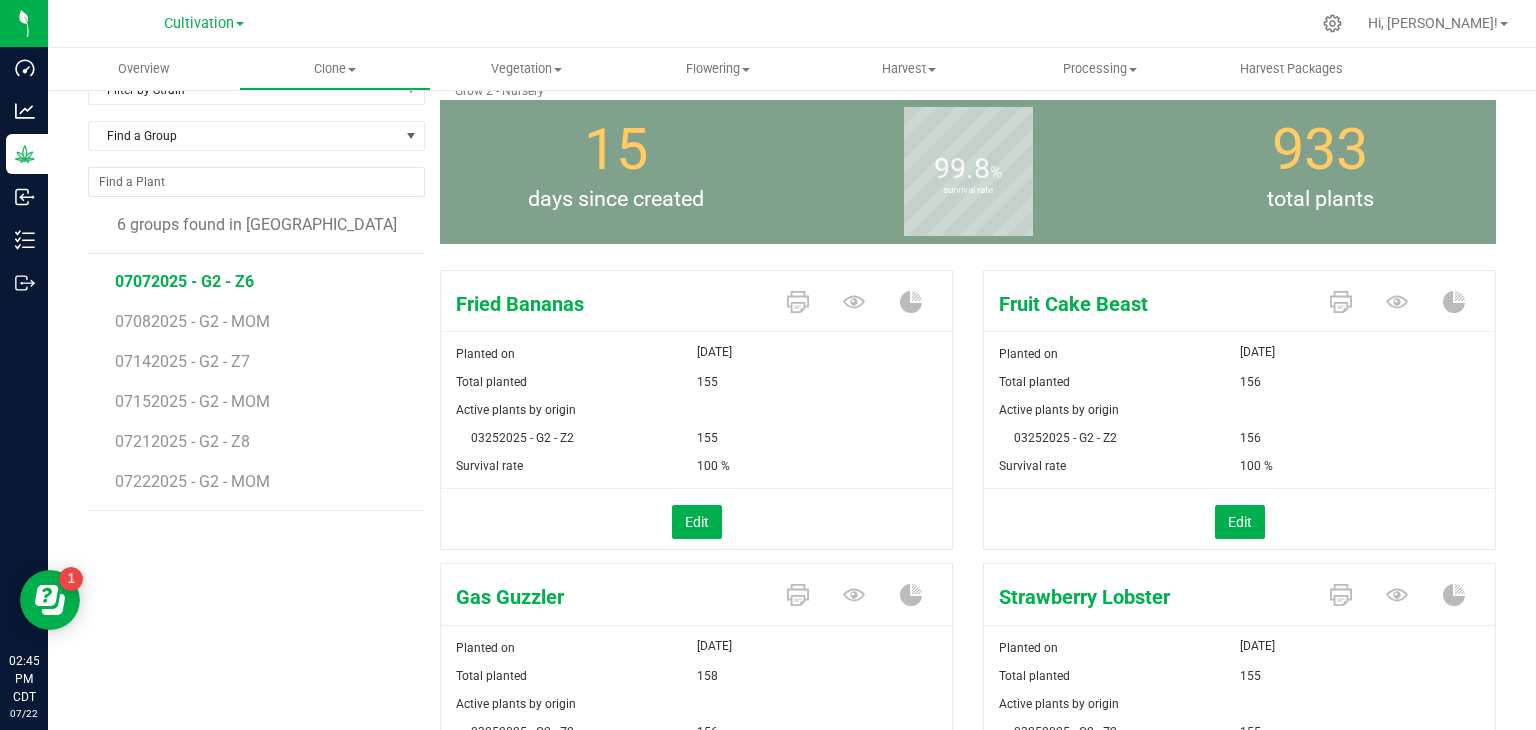 scroll, scrollTop: 0, scrollLeft: 0, axis: both 